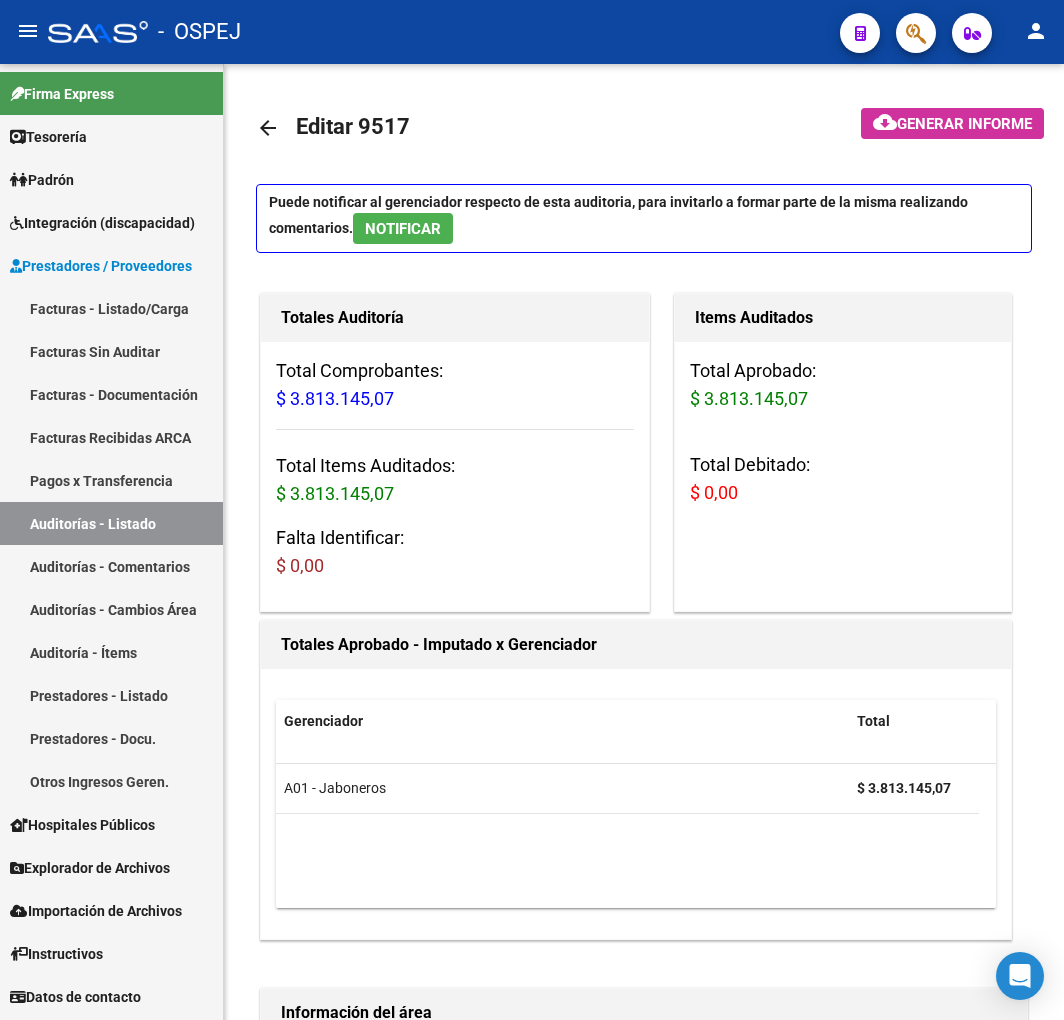scroll, scrollTop: 0, scrollLeft: 0, axis: both 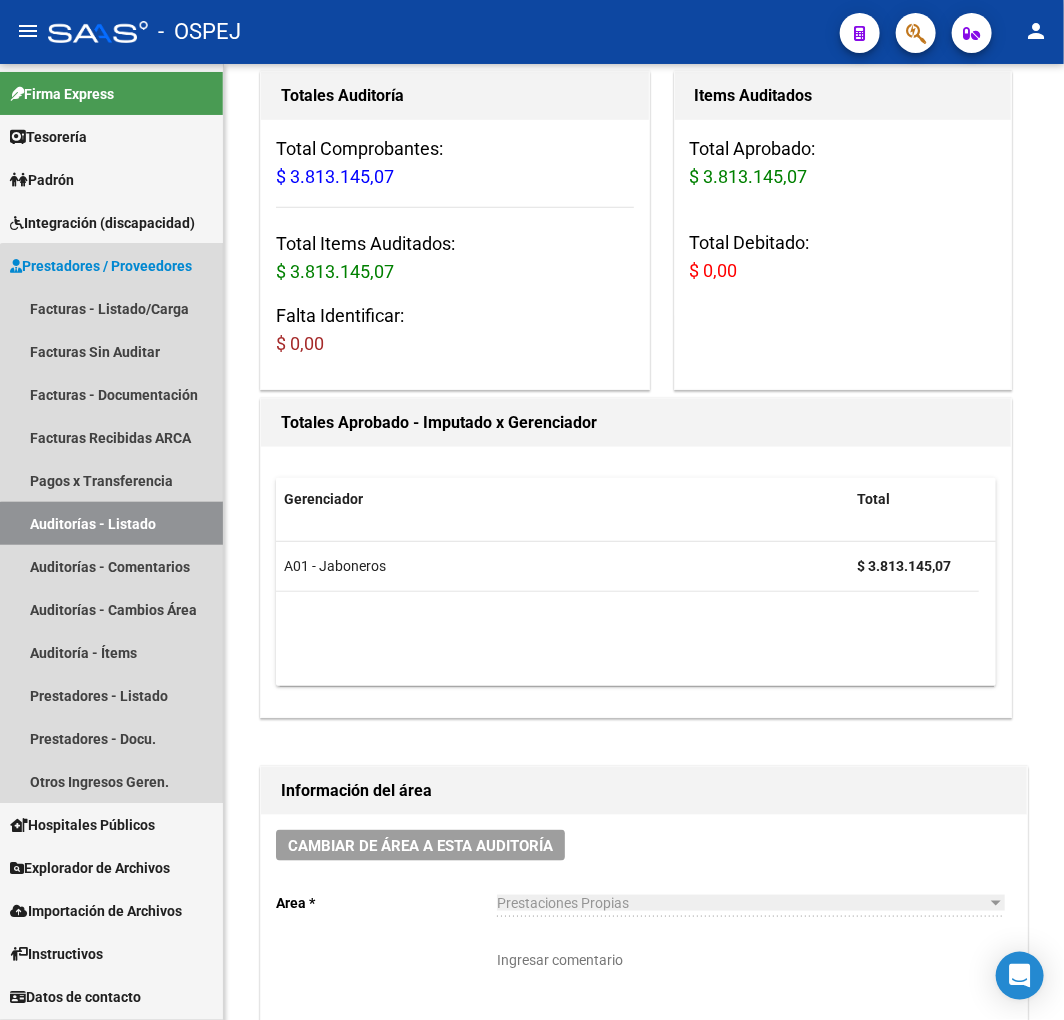 click on "Auditorías - Listado" at bounding box center (111, 523) 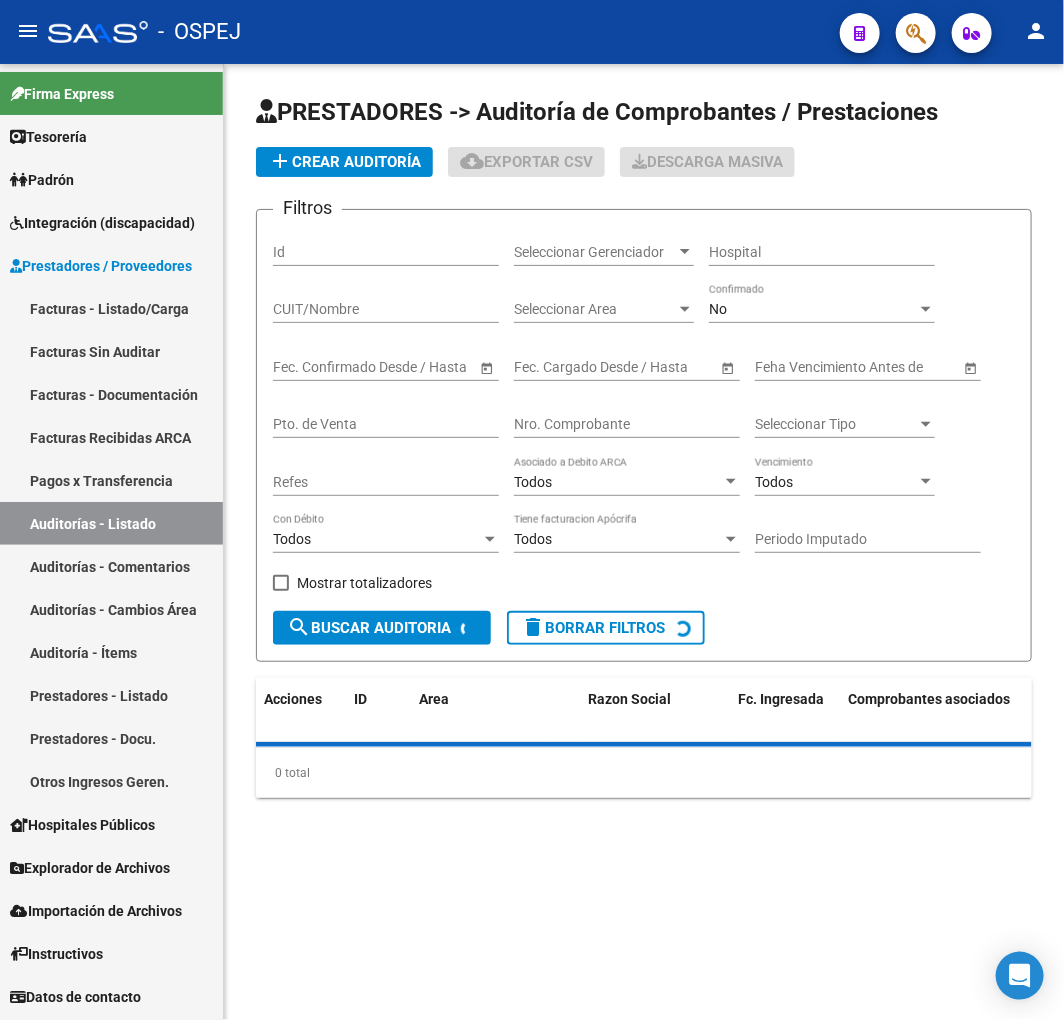 scroll, scrollTop: 0, scrollLeft: 0, axis: both 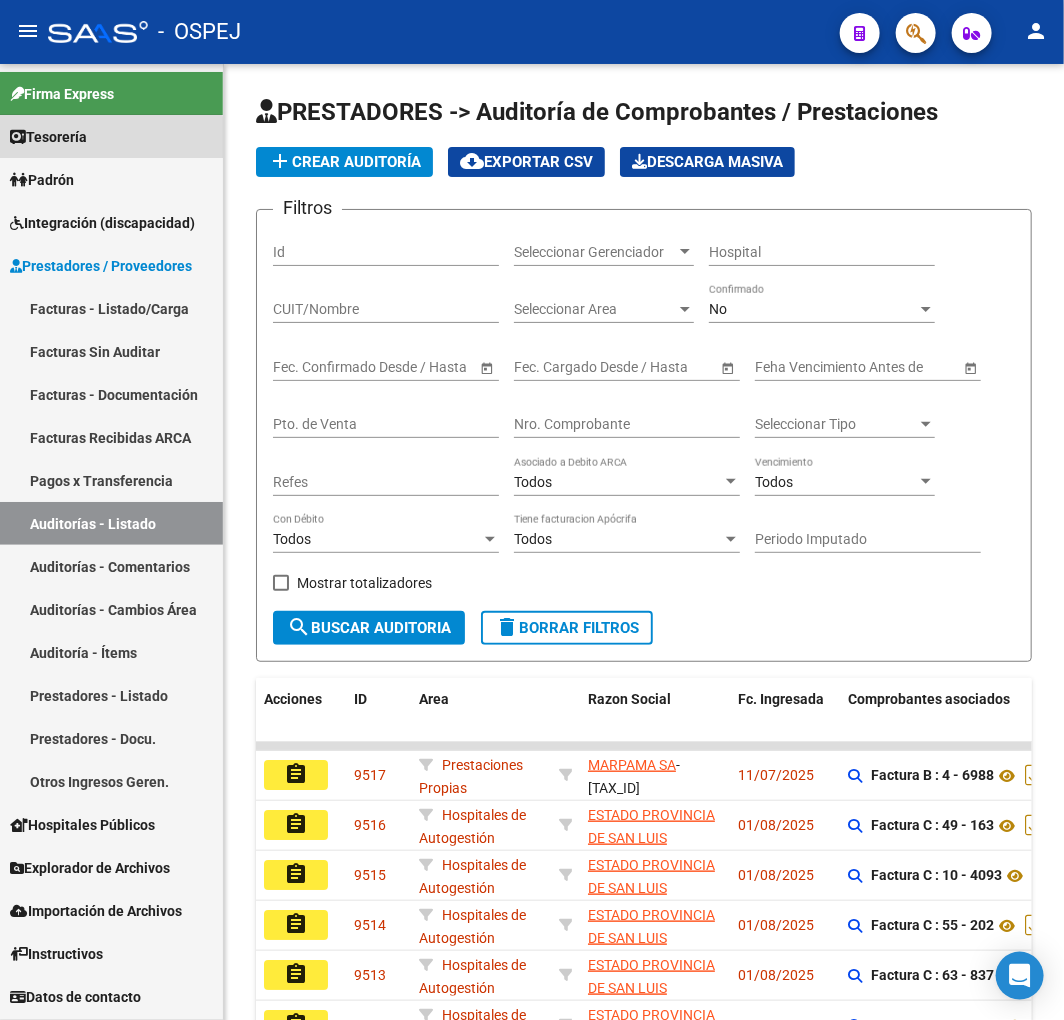 click on "Tesorería" at bounding box center (111, 136) 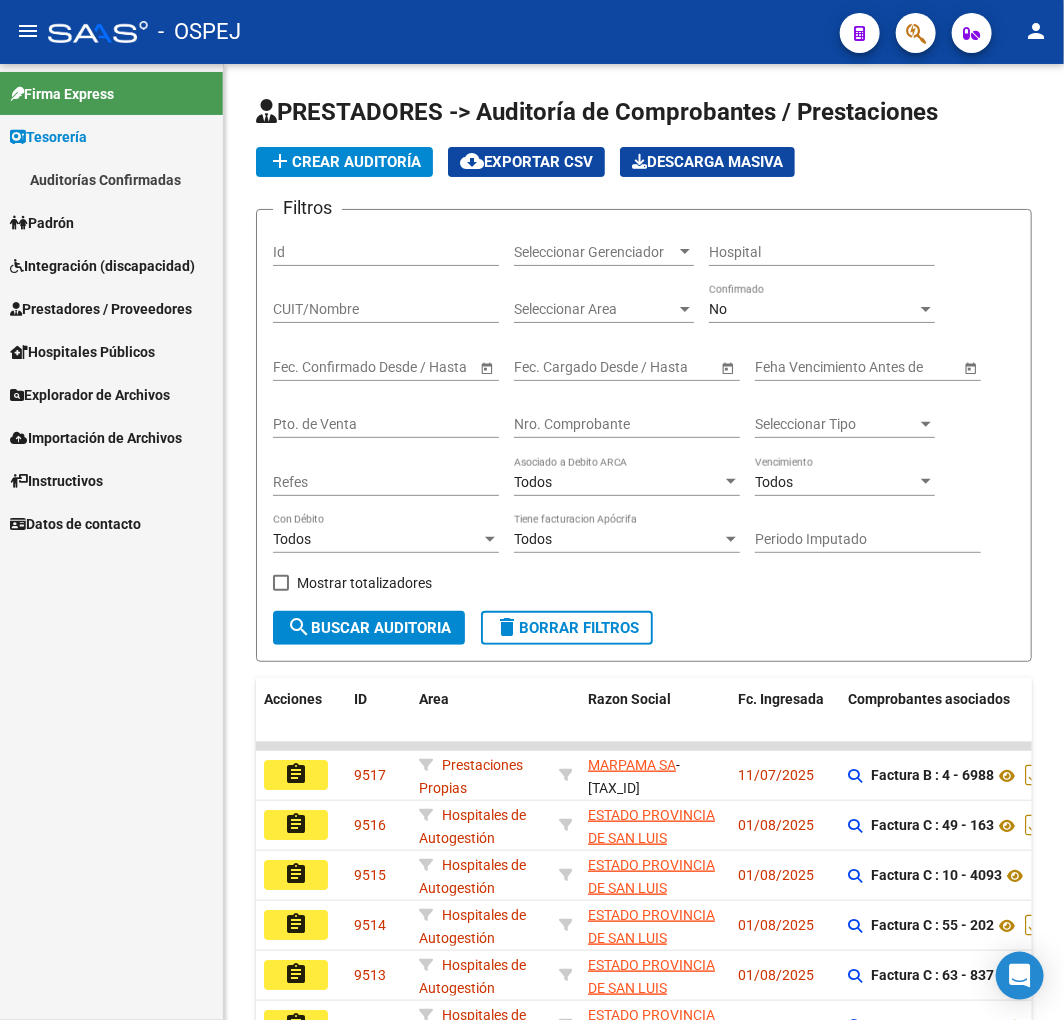 click on "Auditorías Confirmadas" at bounding box center (111, 179) 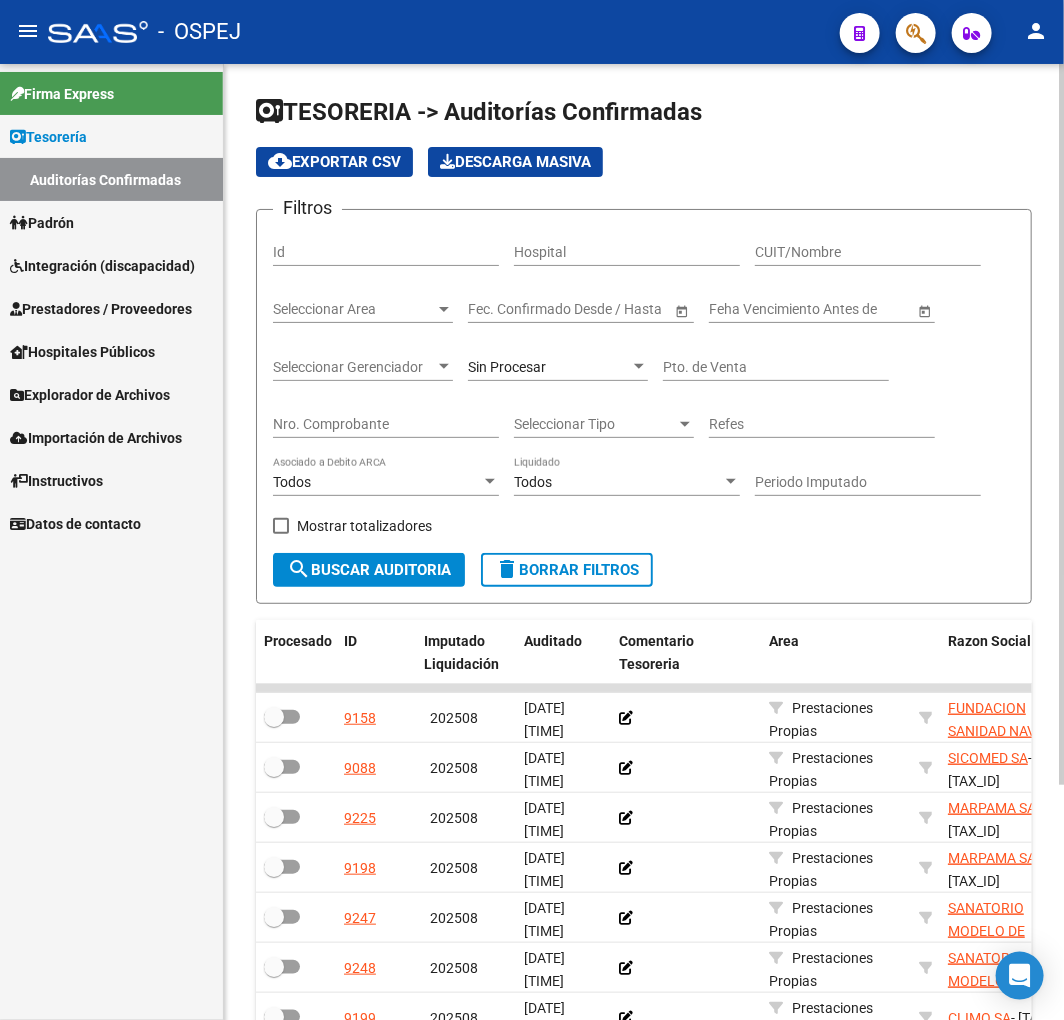 click on "CUIT/Nombre" 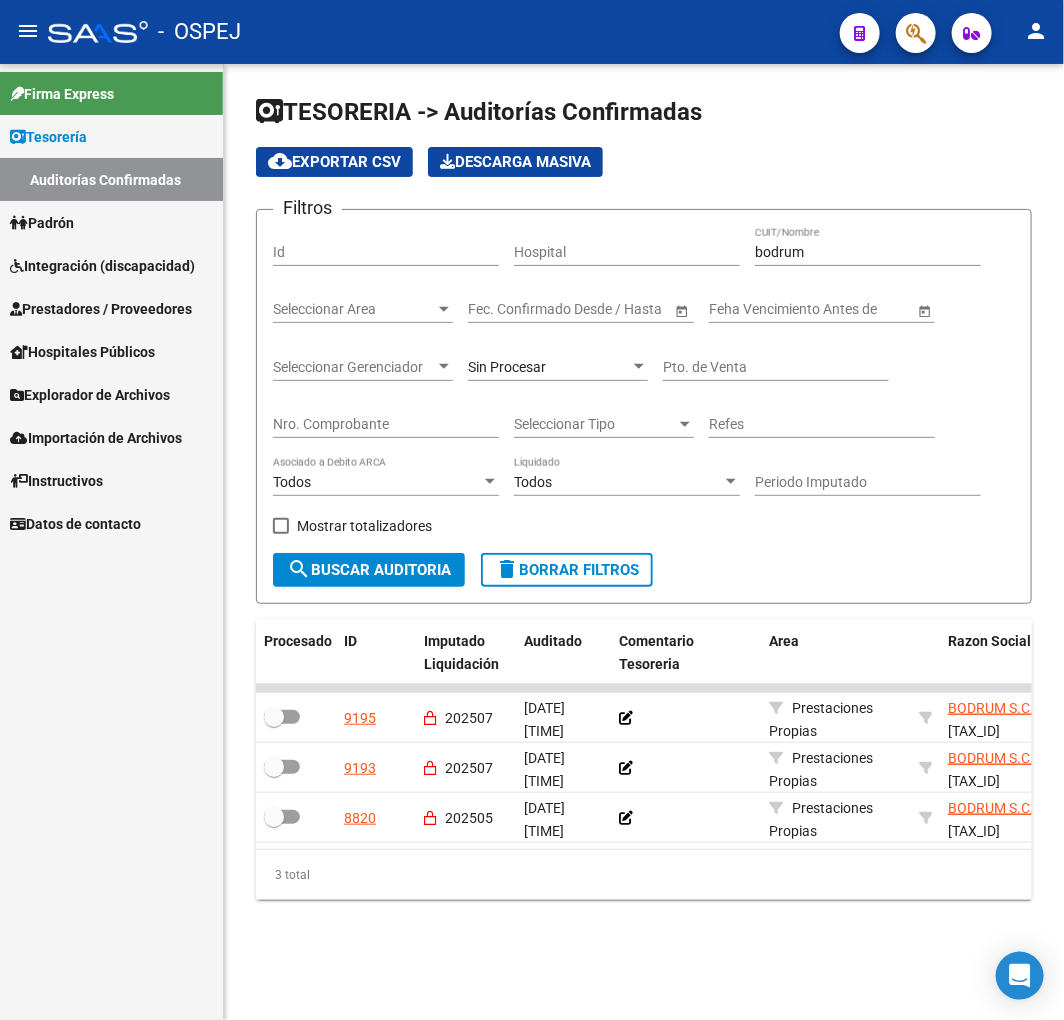 drag, startPoint x: 443, startPoint y: 845, endPoint x: 478, endPoint y: 854, distance: 36.138622 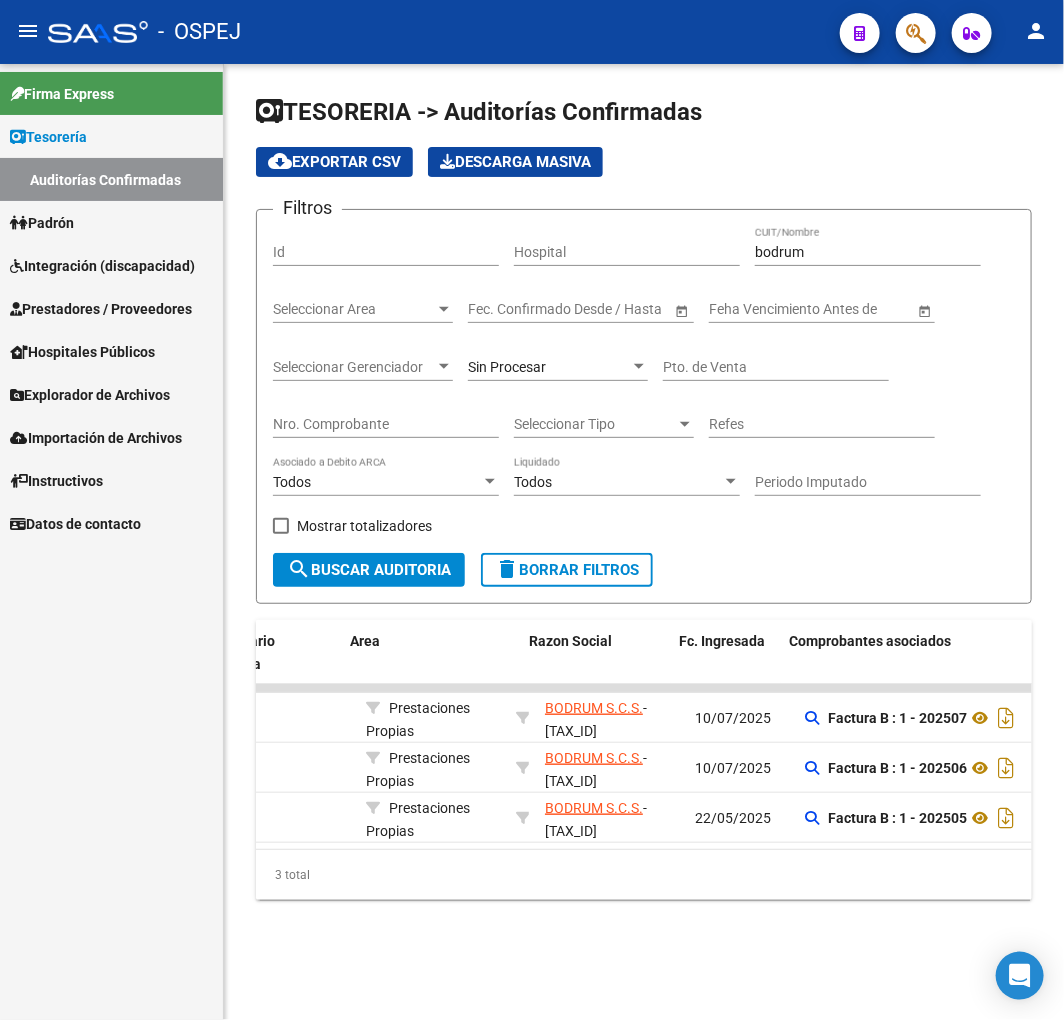 scroll, scrollTop: 0, scrollLeft: 418, axis: horizontal 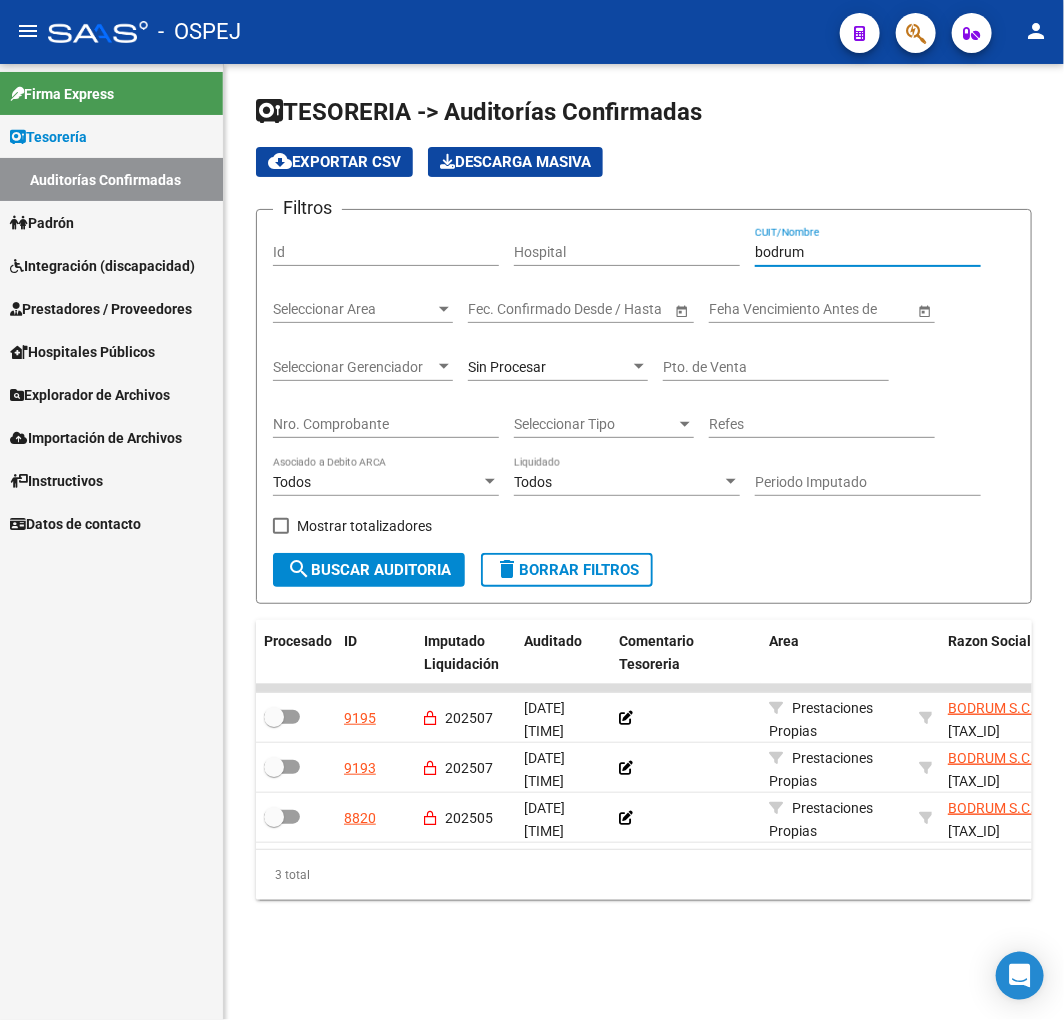 click on "bodrum" at bounding box center (868, 252) 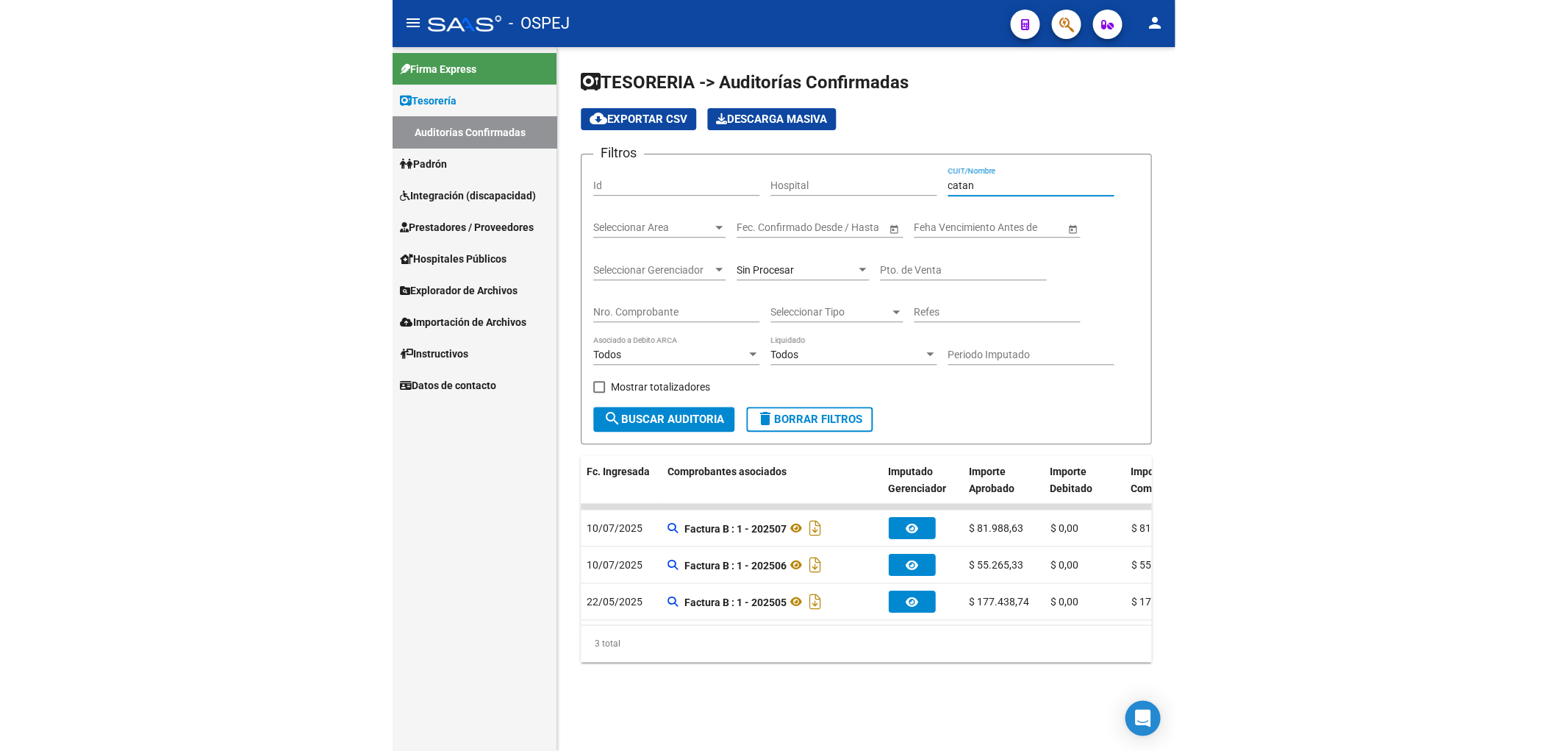 scroll, scrollTop: 0, scrollLeft: 610, axis: horizontal 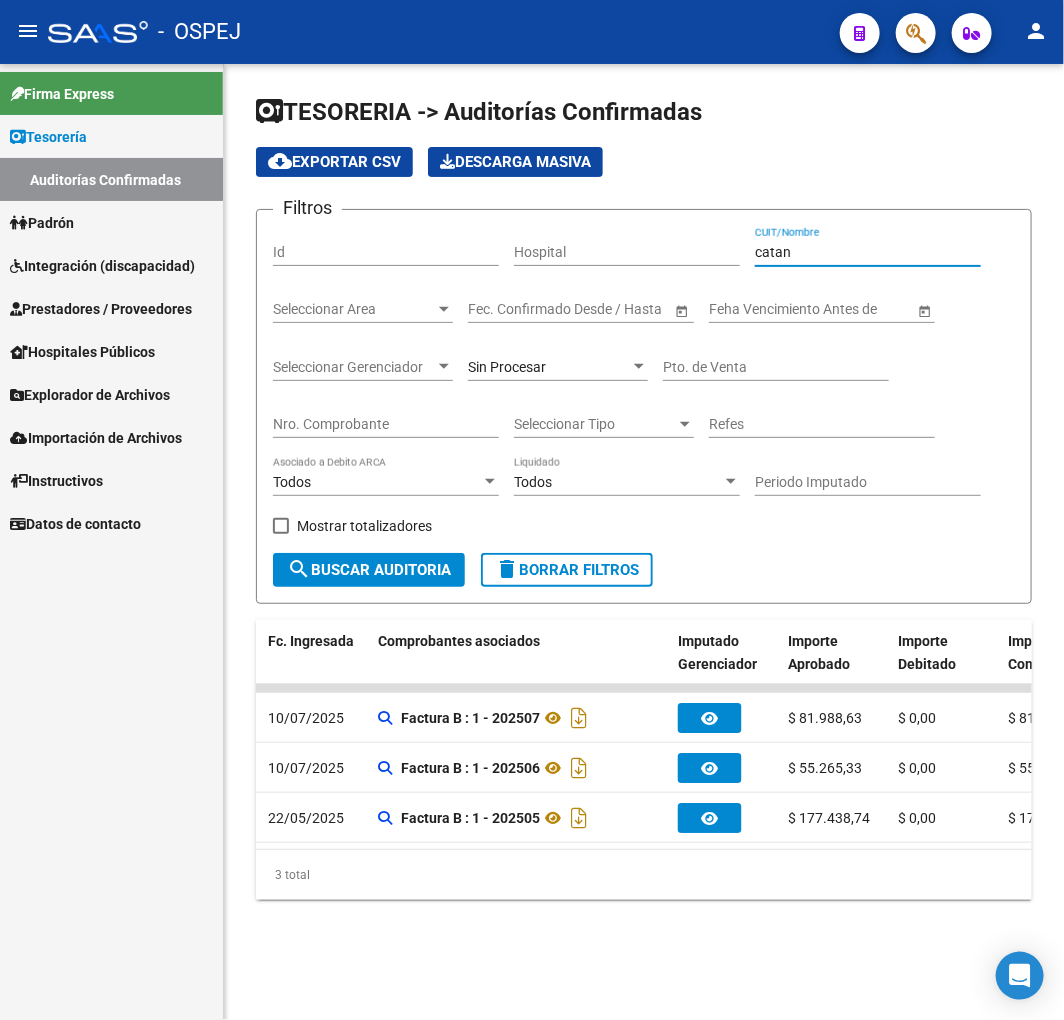 click on "catan" at bounding box center (868, 252) 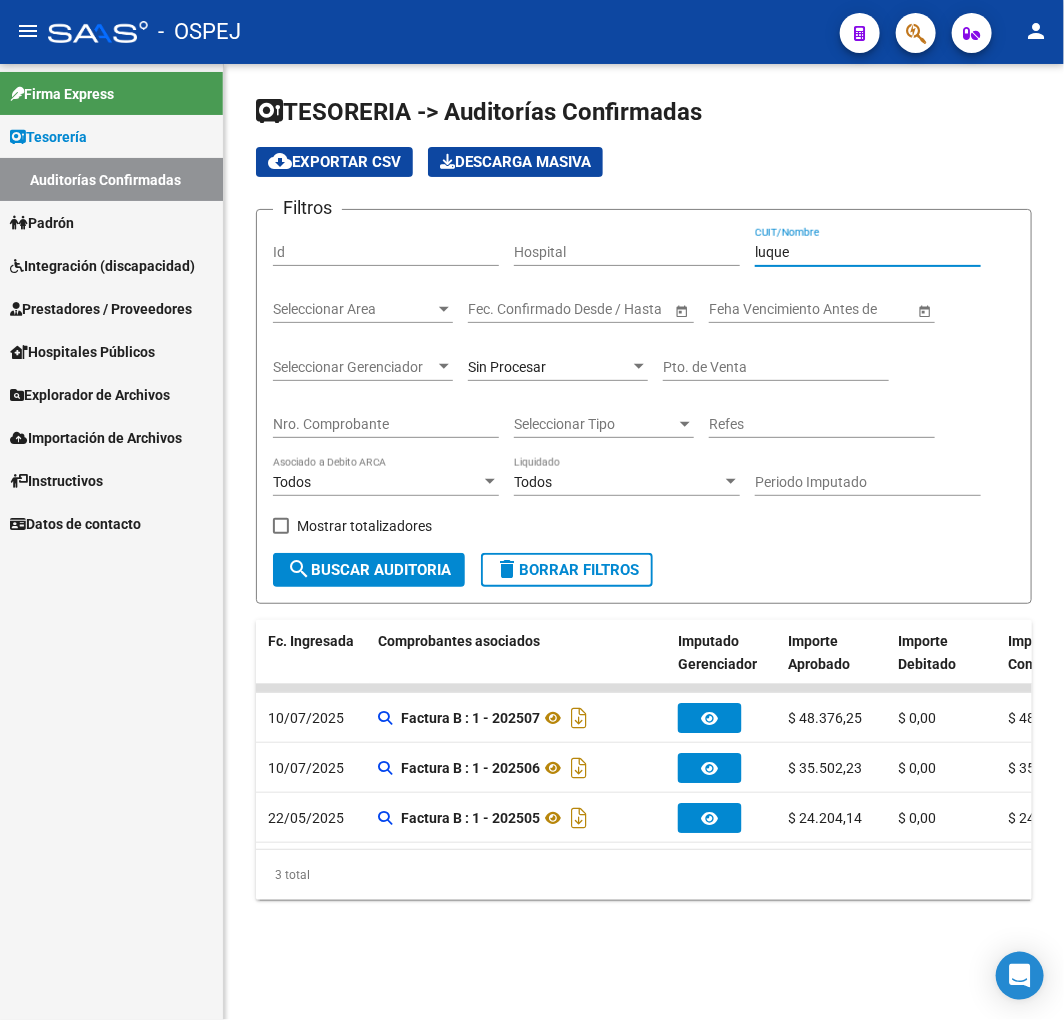 type on "luque" 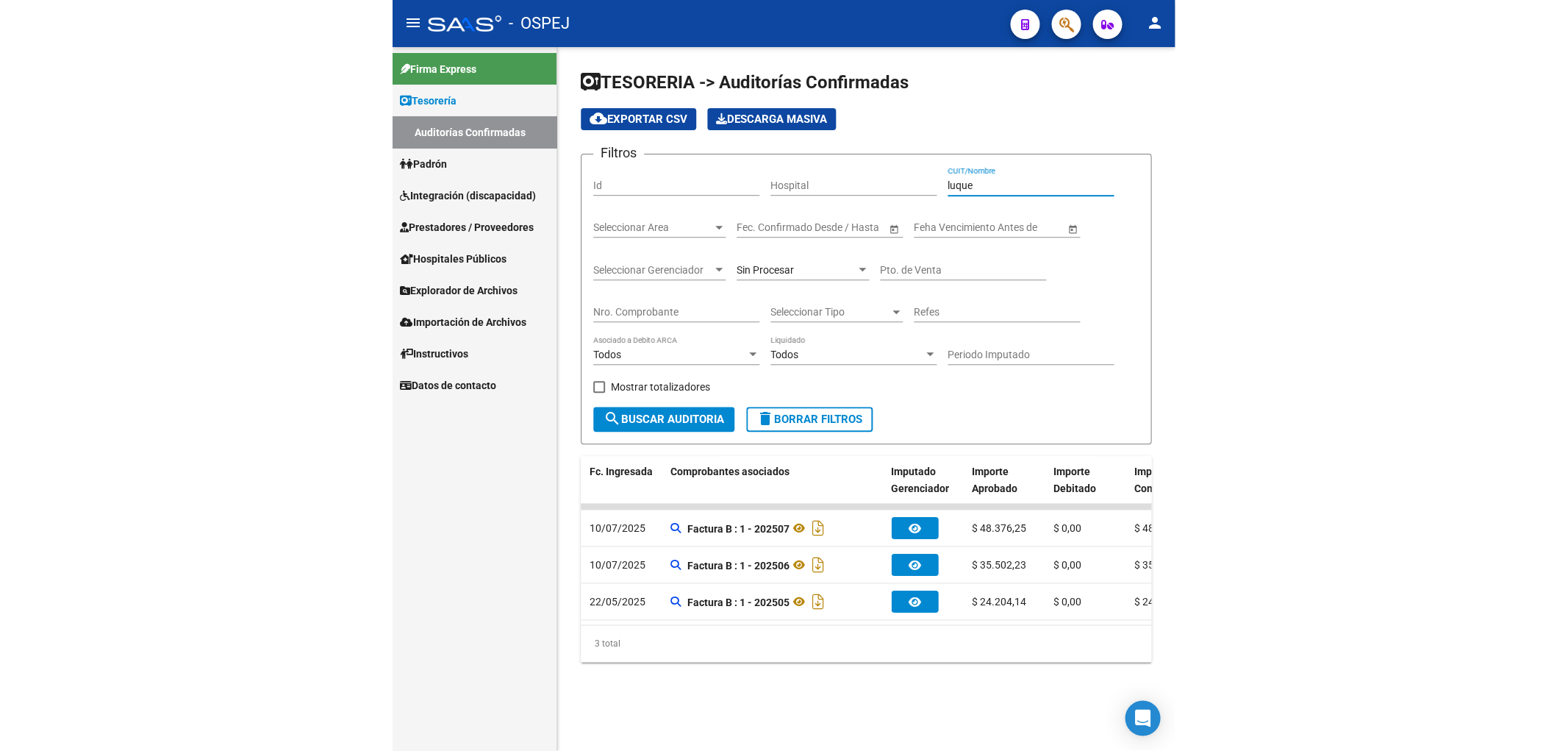 scroll, scrollTop: 0, scrollLeft: 587, axis: horizontal 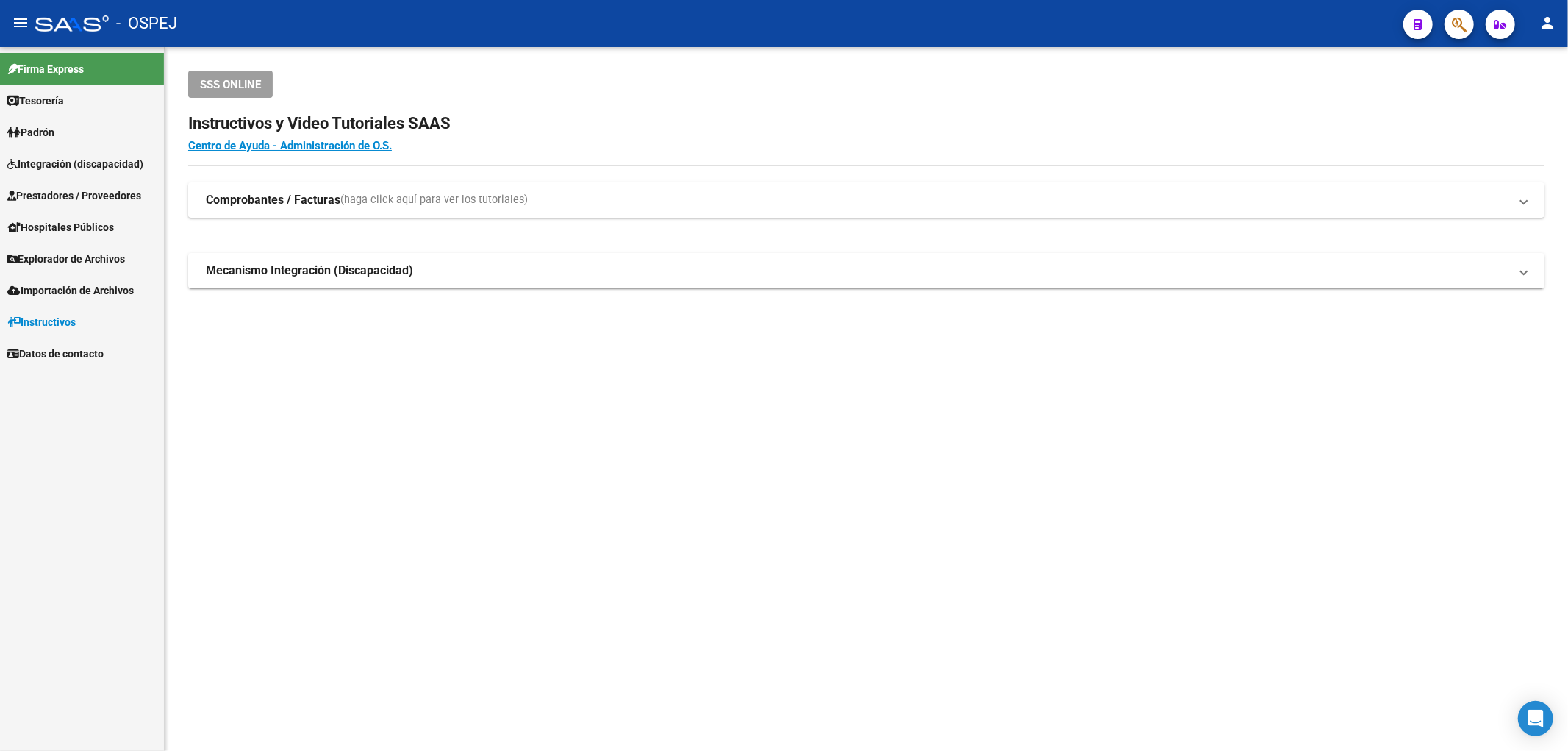 click on "Prestadores / Proveedores" at bounding box center (74, 196) 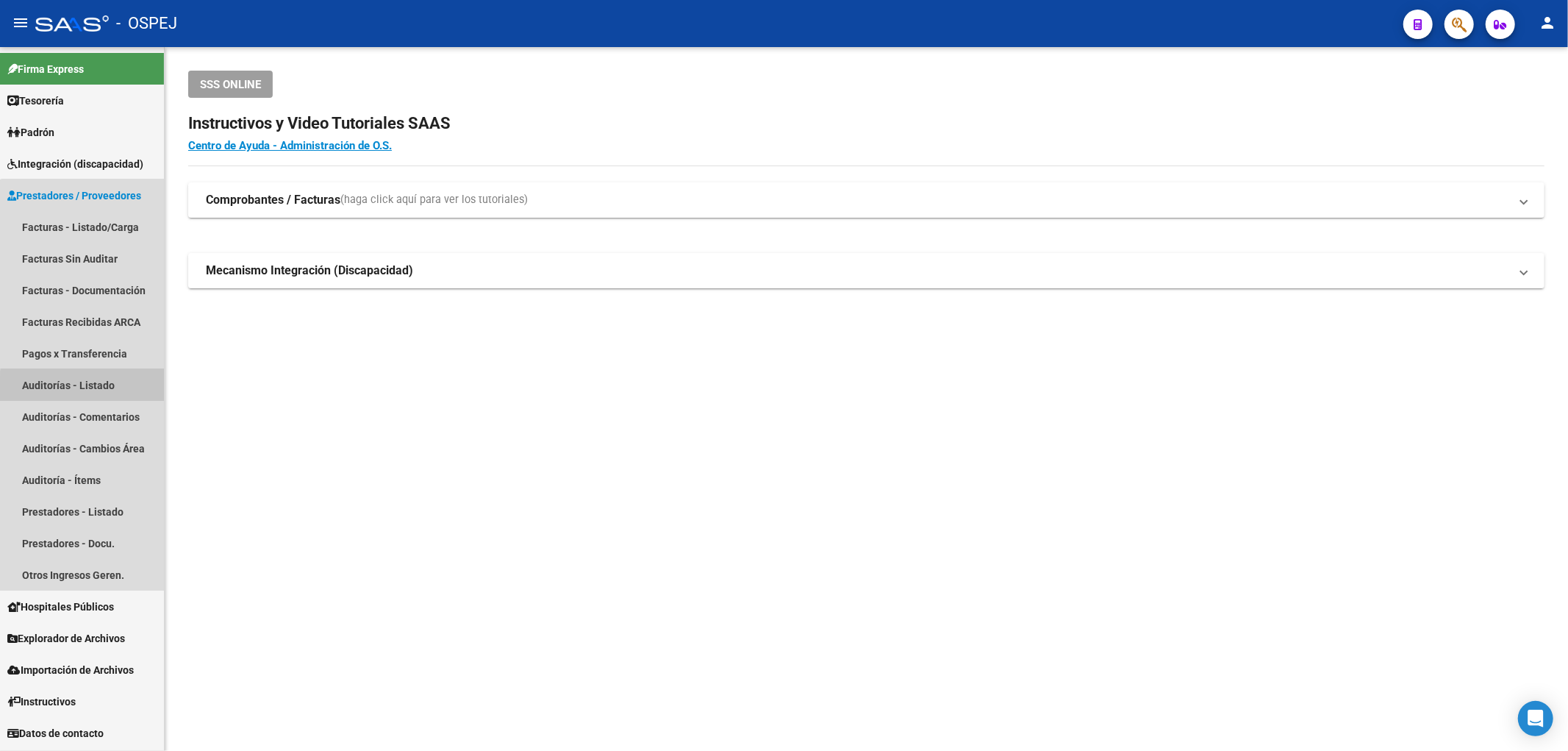 click on "Auditorías - Listado" at bounding box center (82, 385) 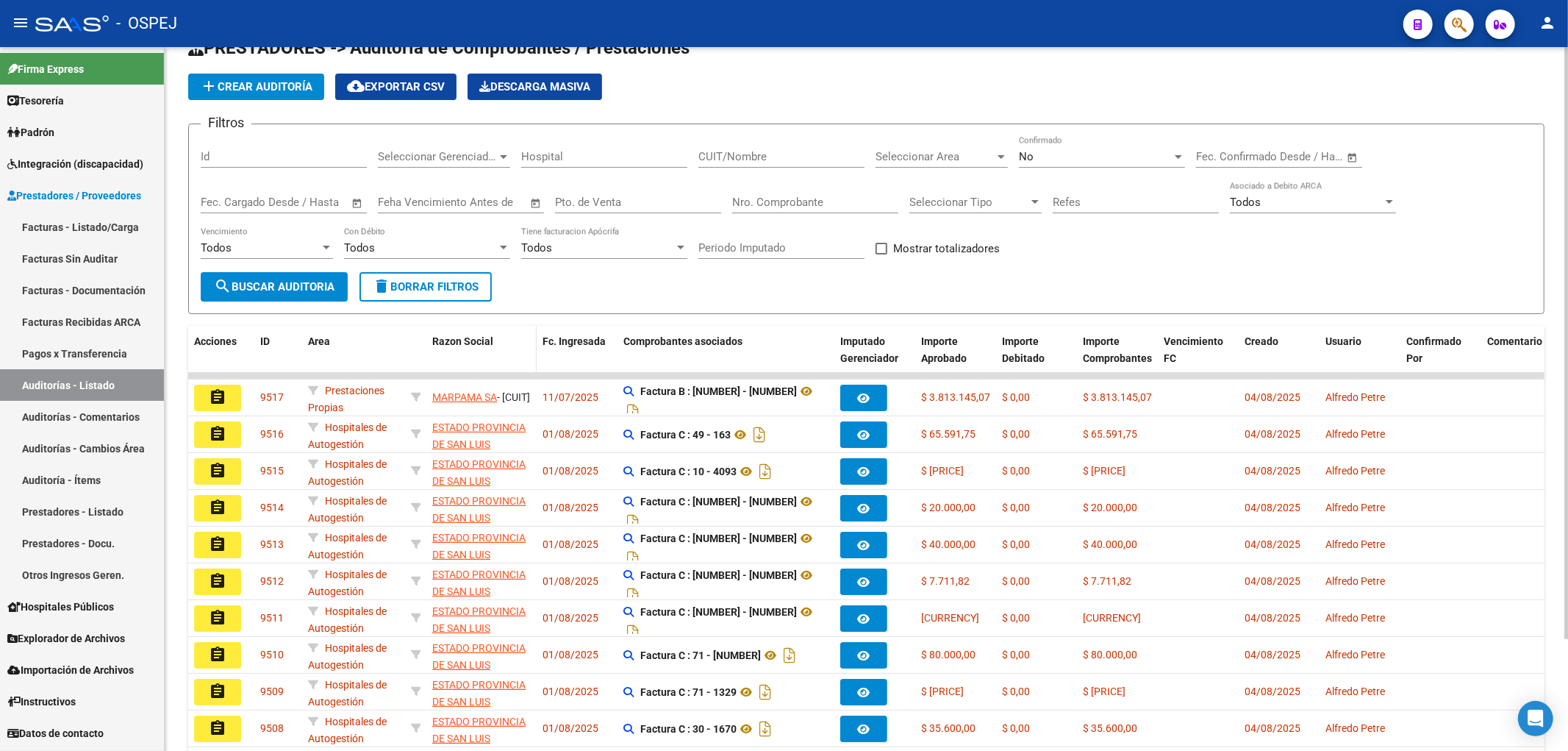 scroll, scrollTop: 0, scrollLeft: 0, axis: both 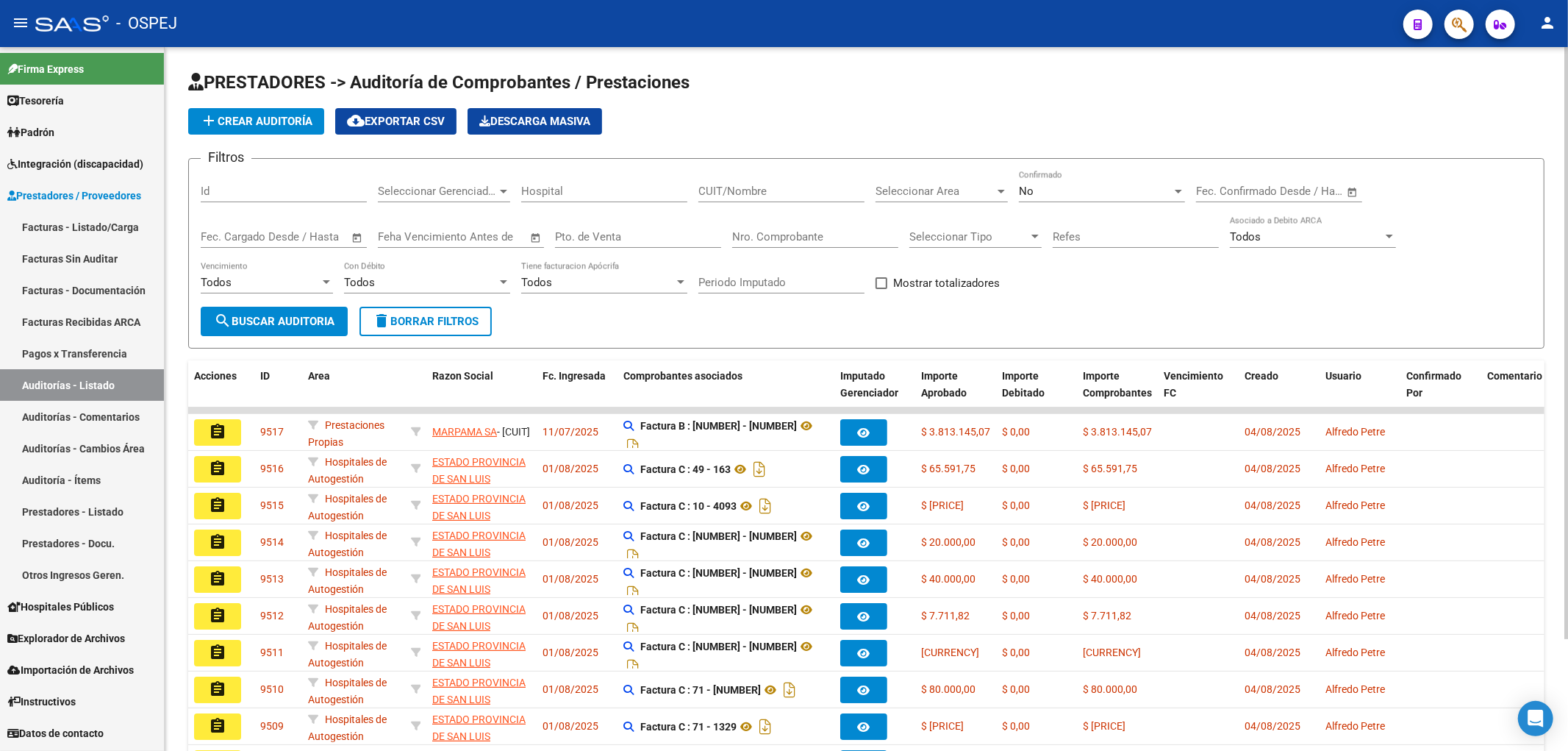 click on "add  Crear Auditoría" 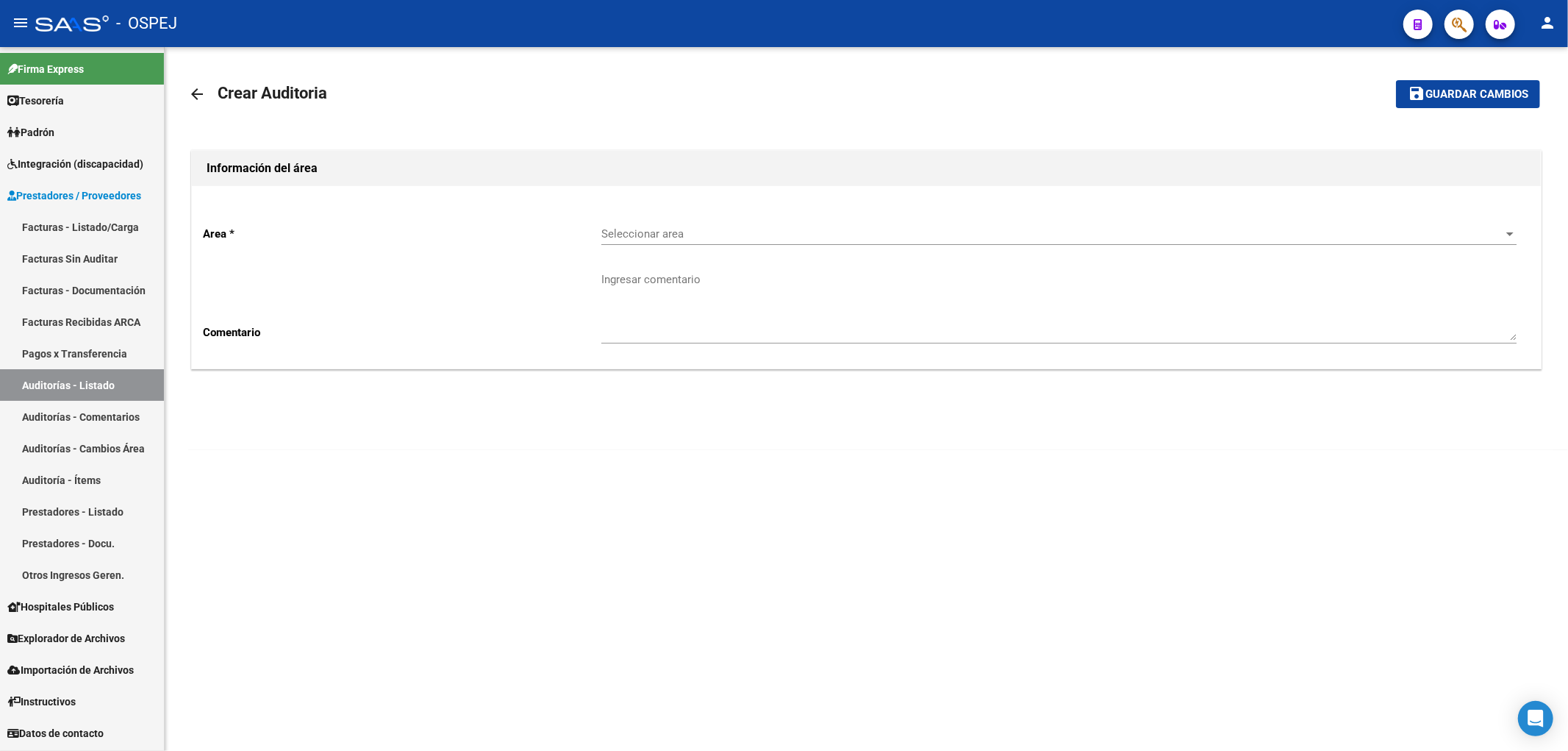 click on "Seleccionar area Seleccionar area" 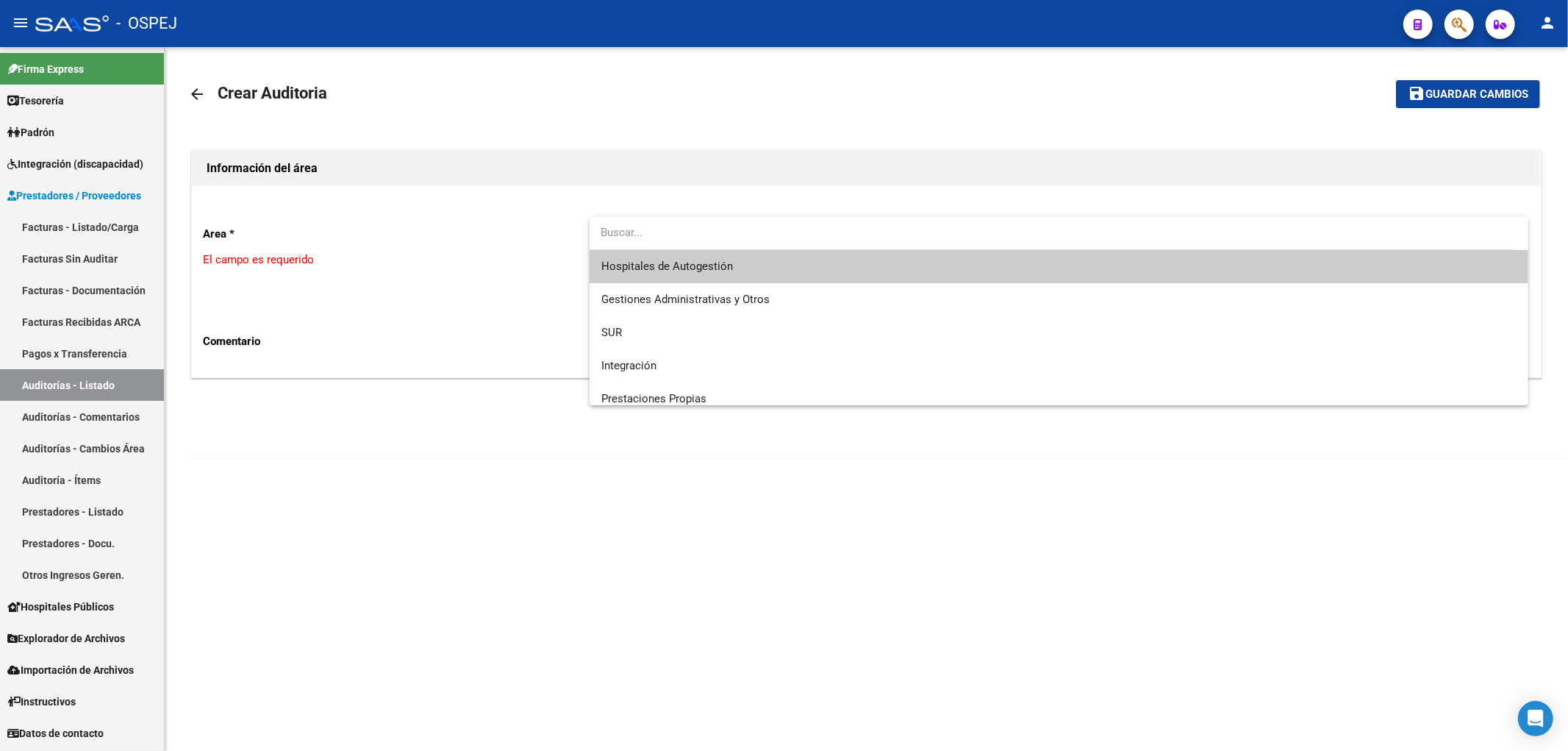 click on "Hospitales de Autogestión" at bounding box center (667, 266) 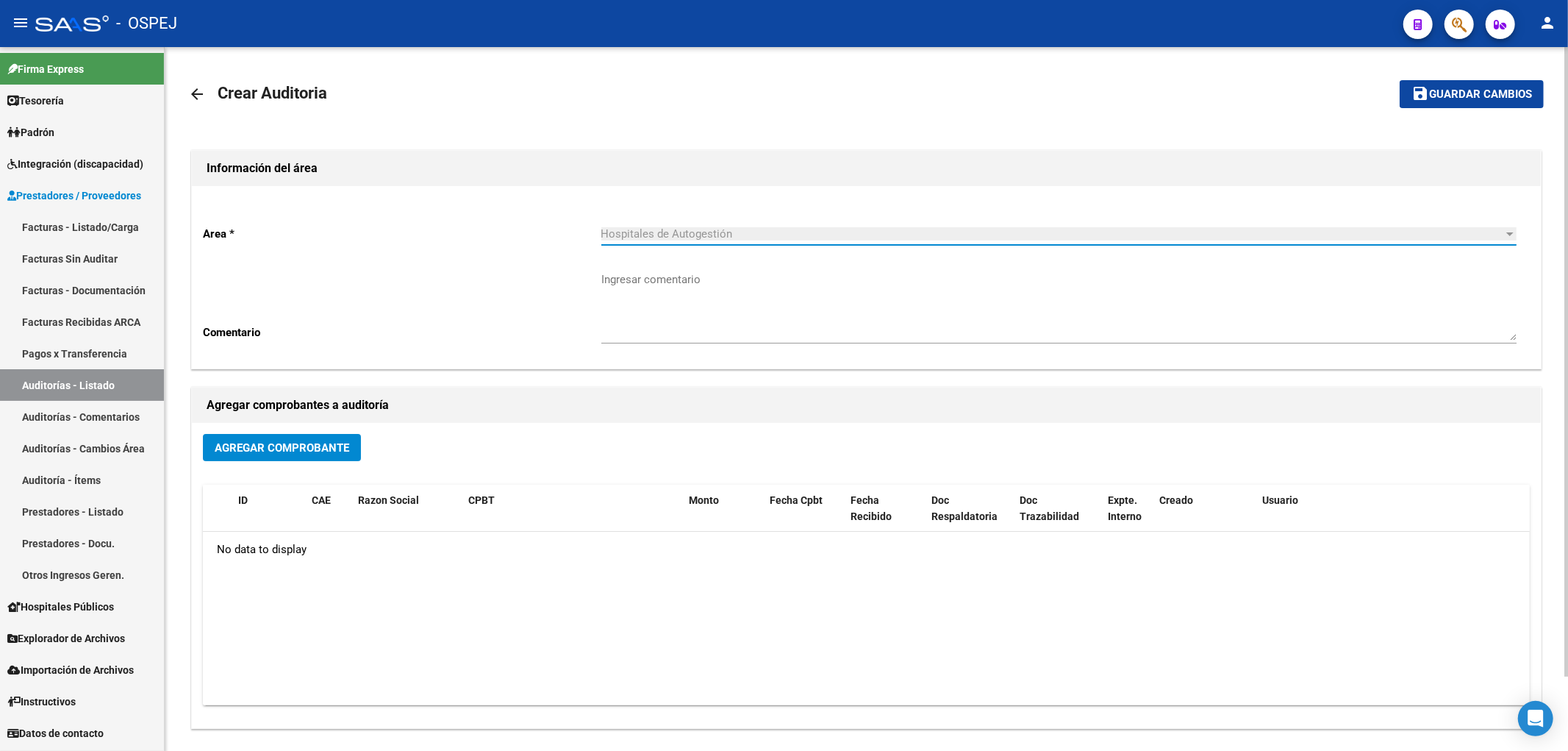 click on "Agregar Comprobante" 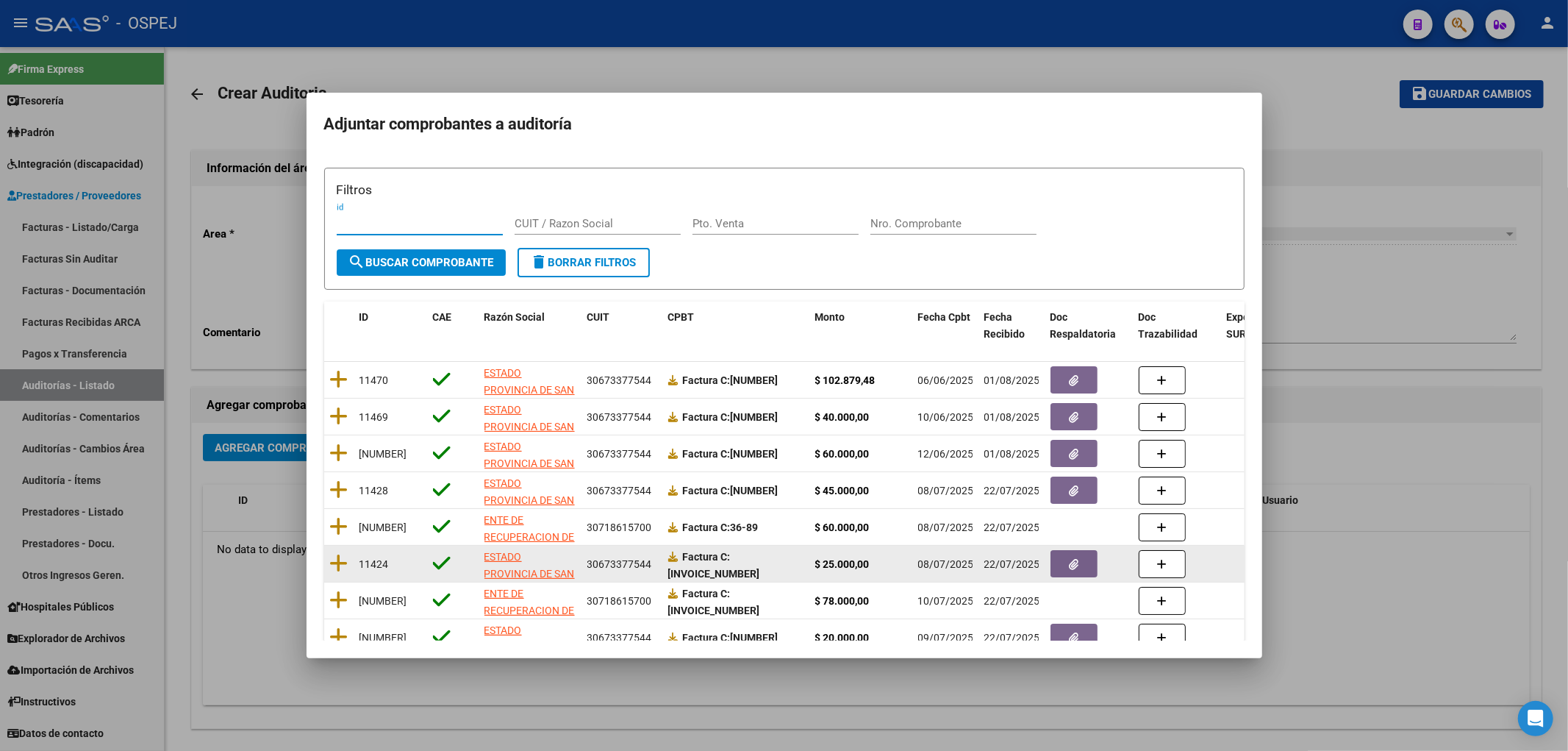 scroll, scrollTop: 153, scrollLeft: 0, axis: vertical 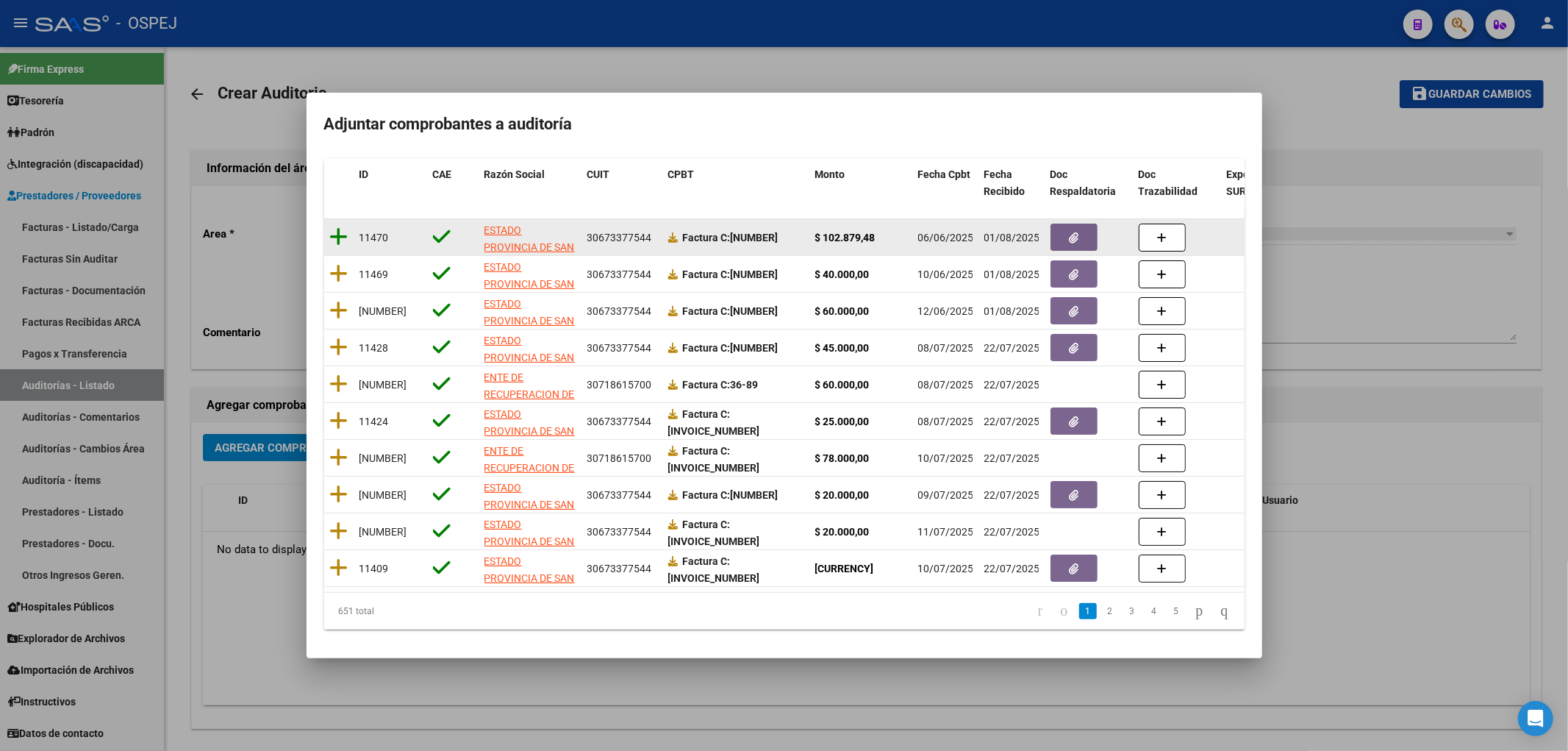 click 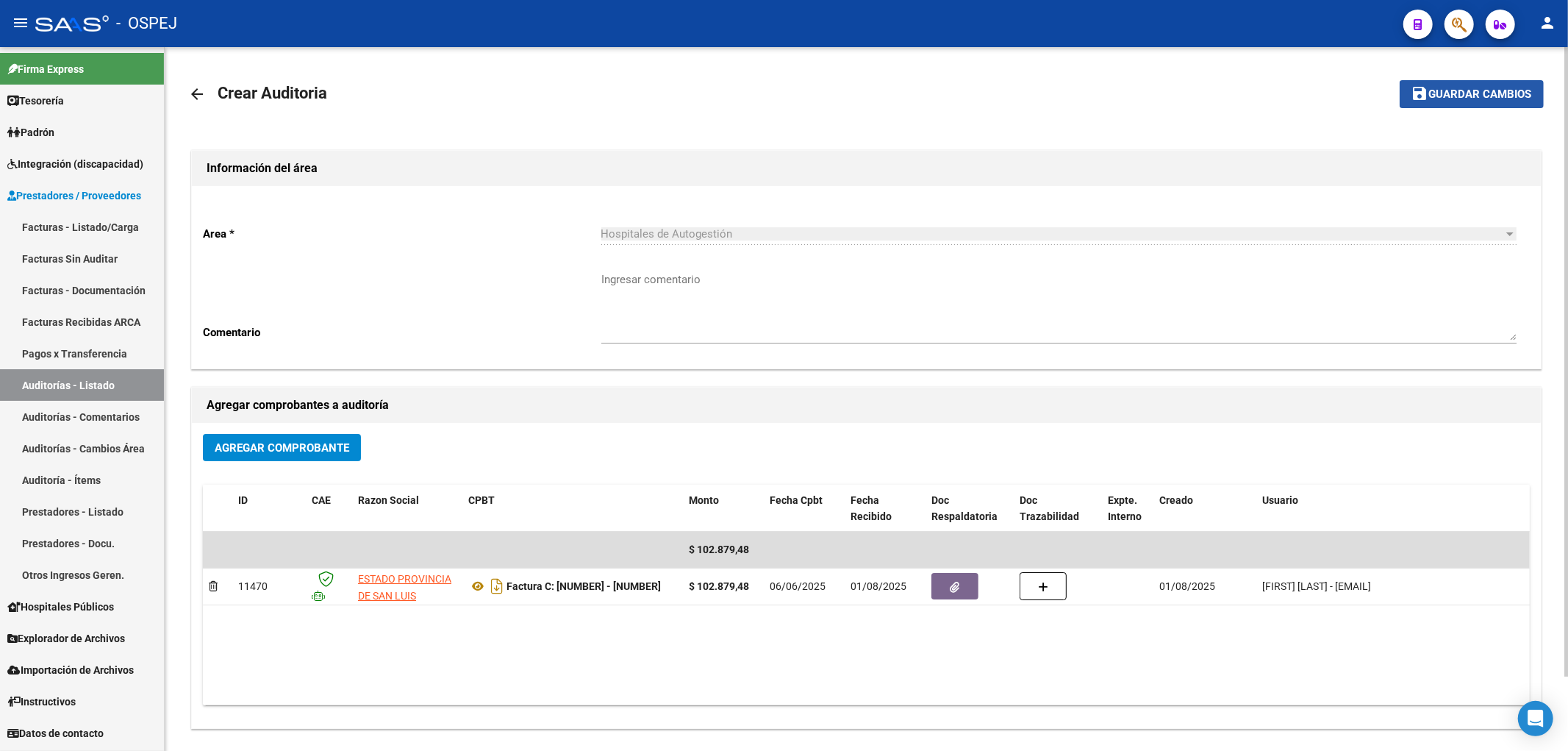 click on "Guardar cambios" 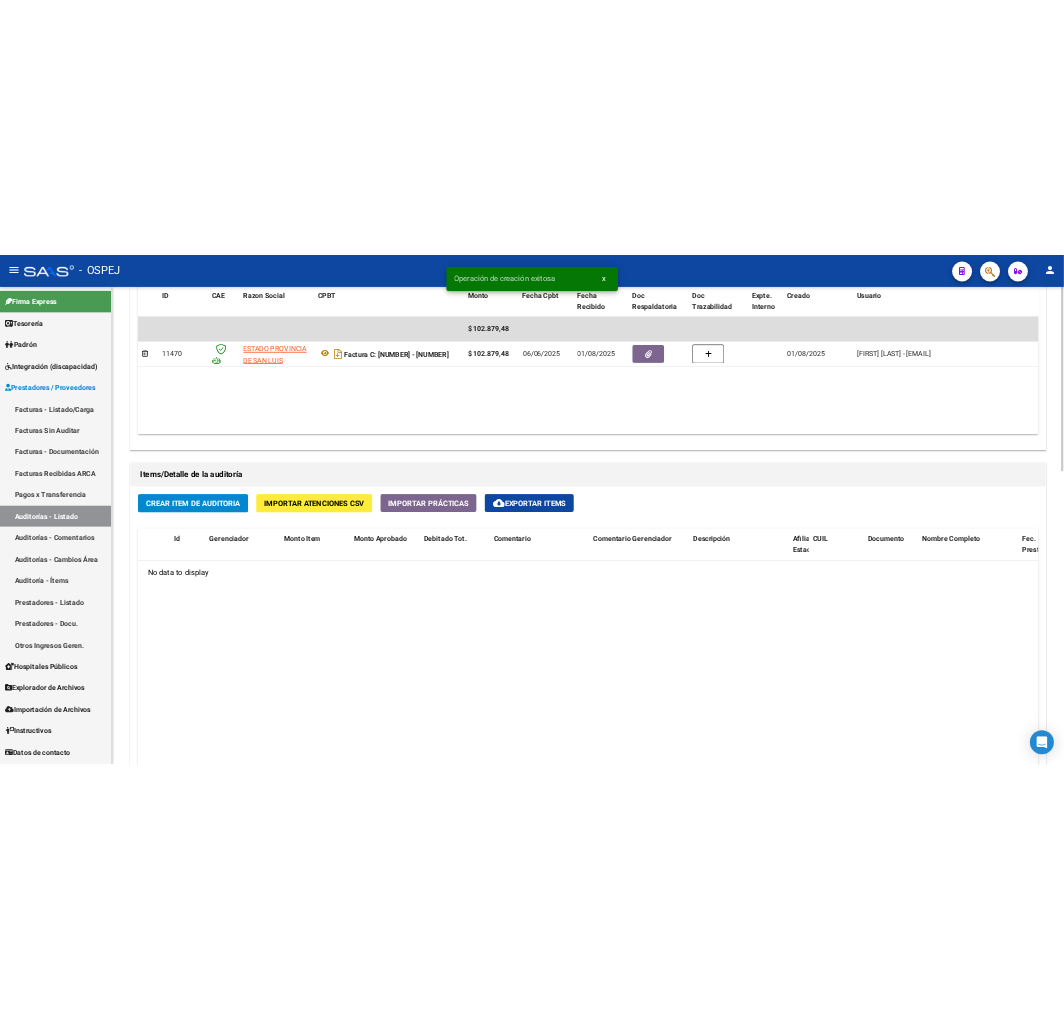 scroll, scrollTop: 1111, scrollLeft: 0, axis: vertical 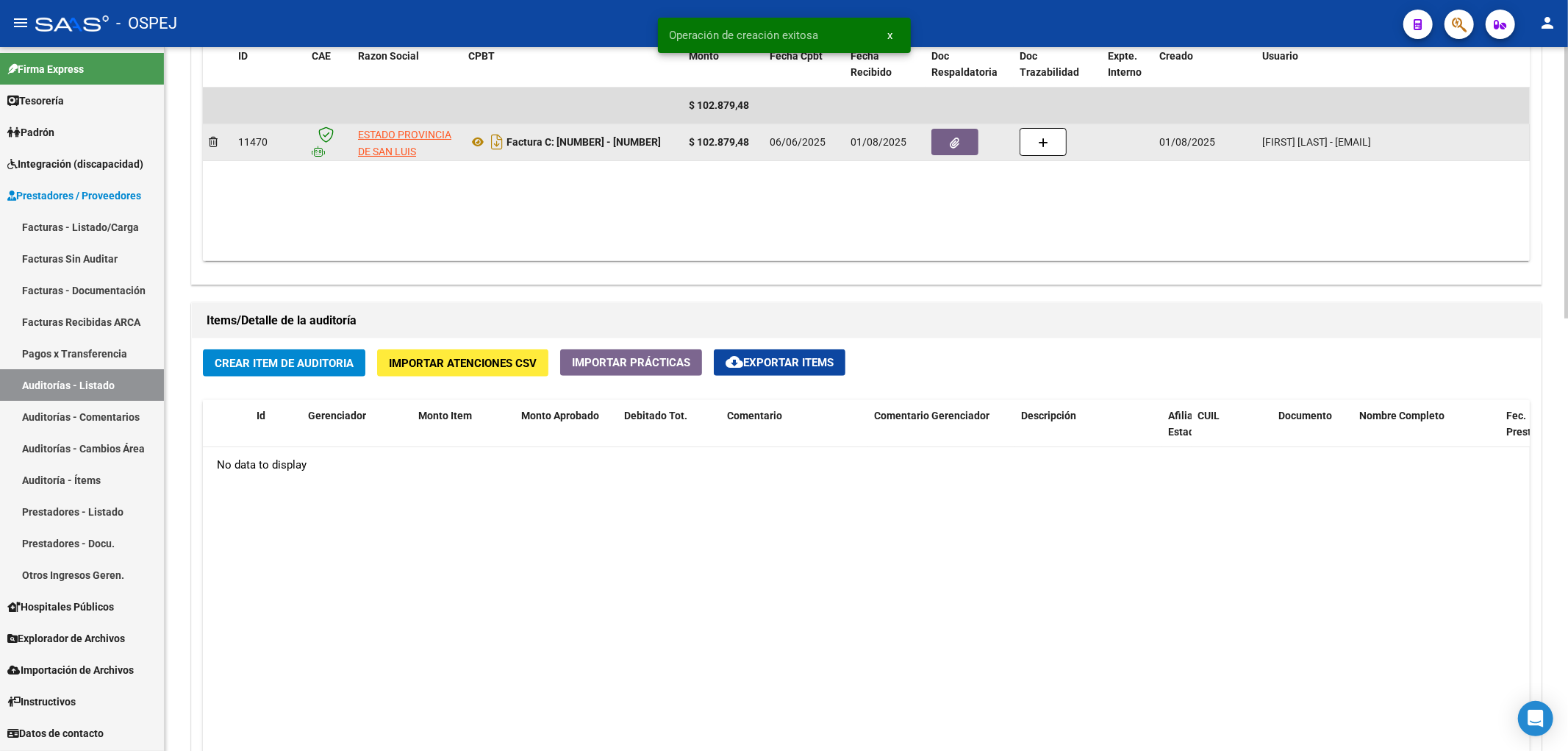 click 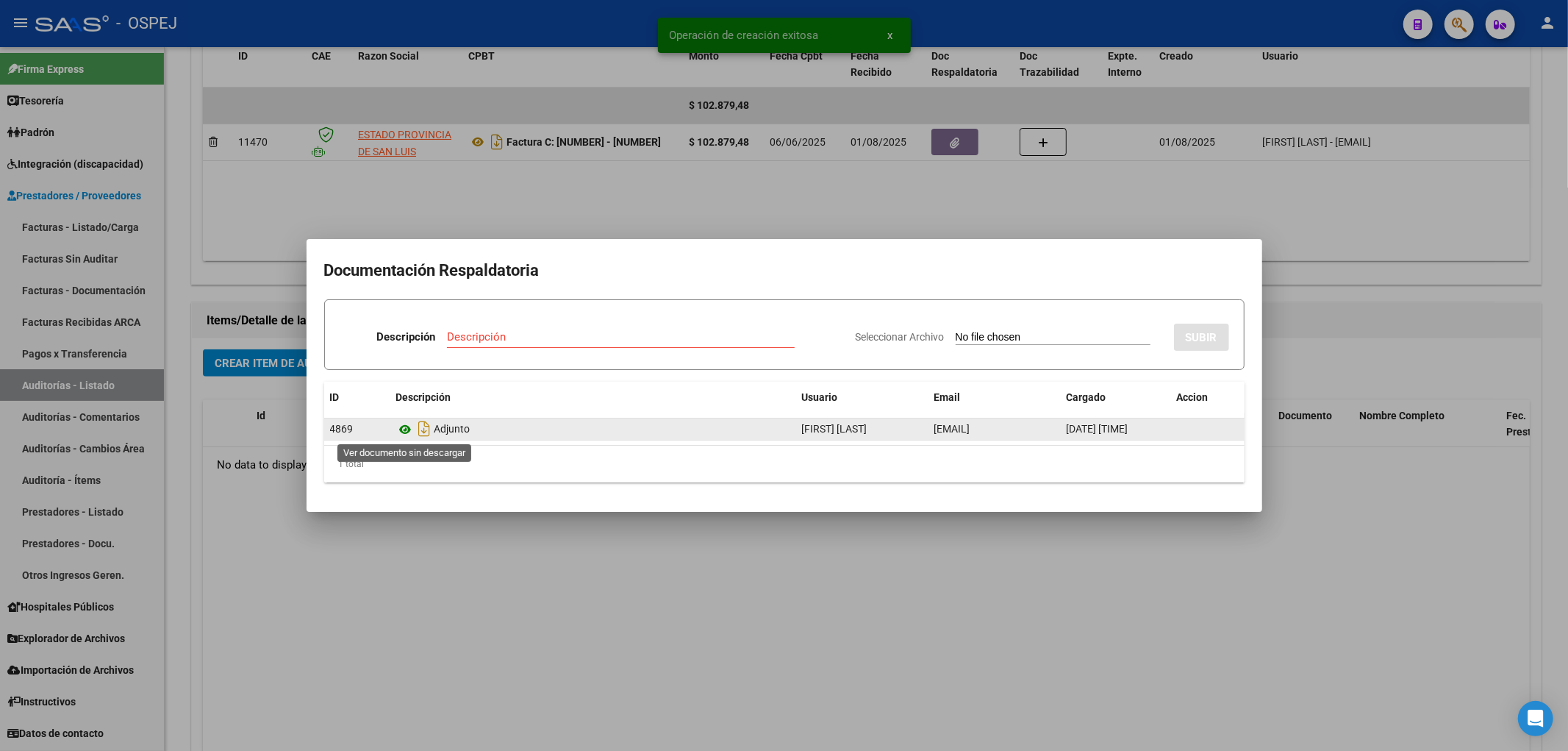 click 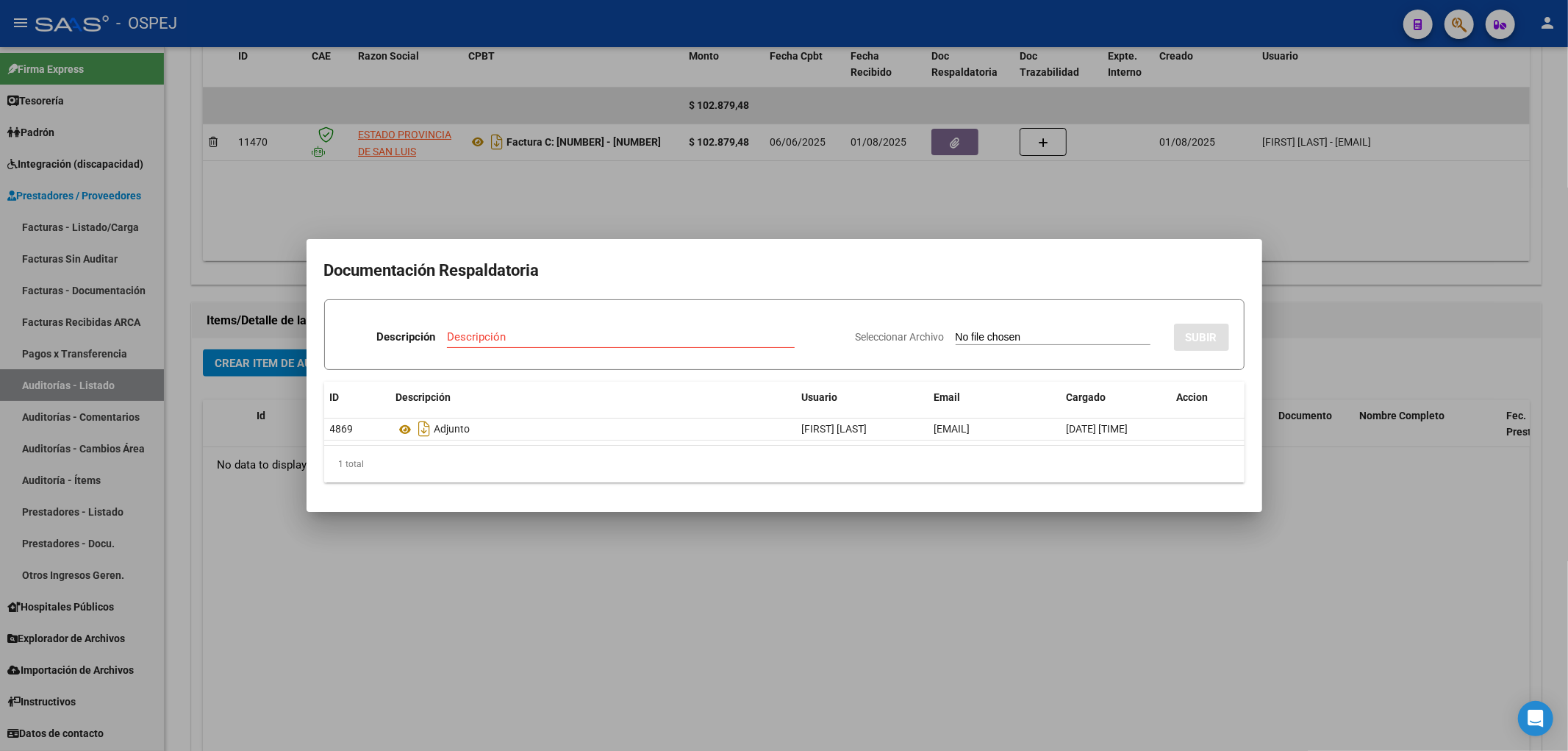 click at bounding box center [784, 375] 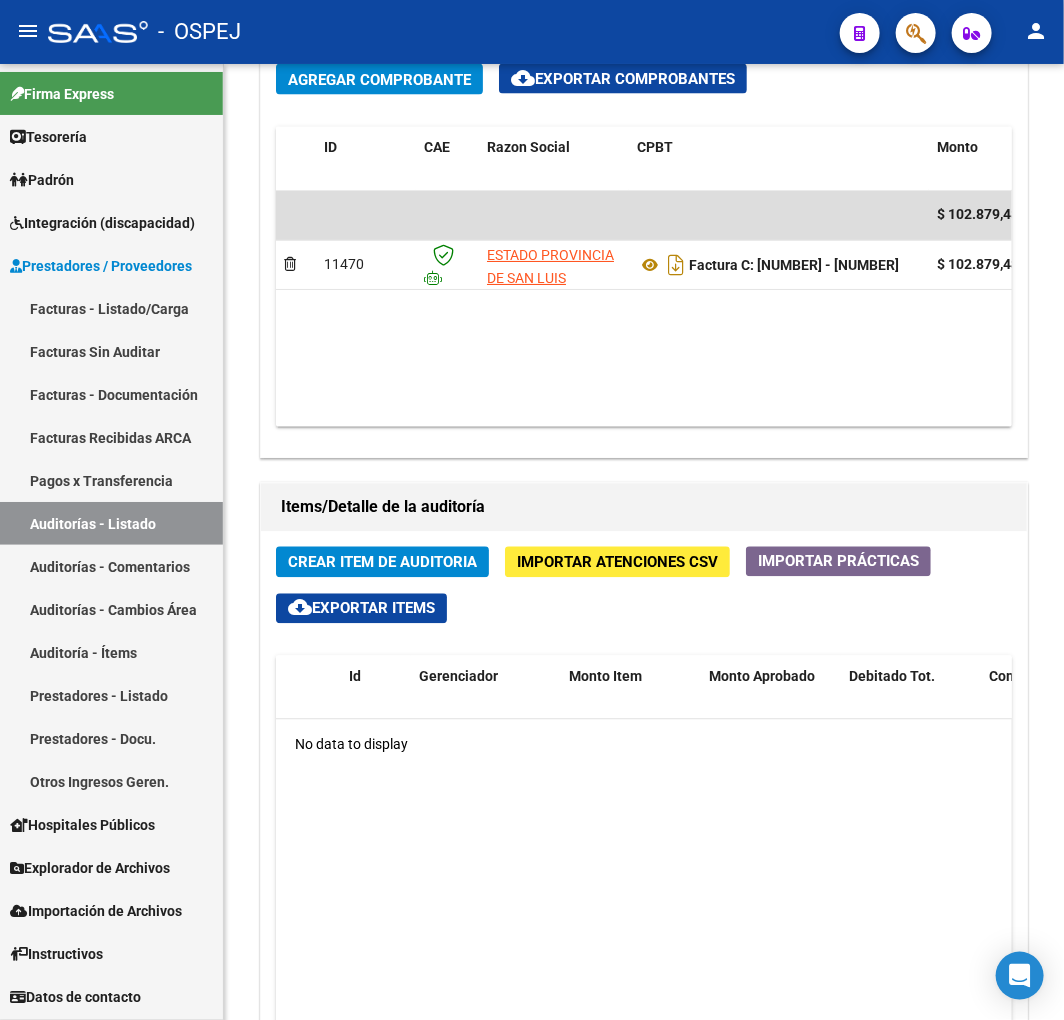 scroll, scrollTop: 1183, scrollLeft: 0, axis: vertical 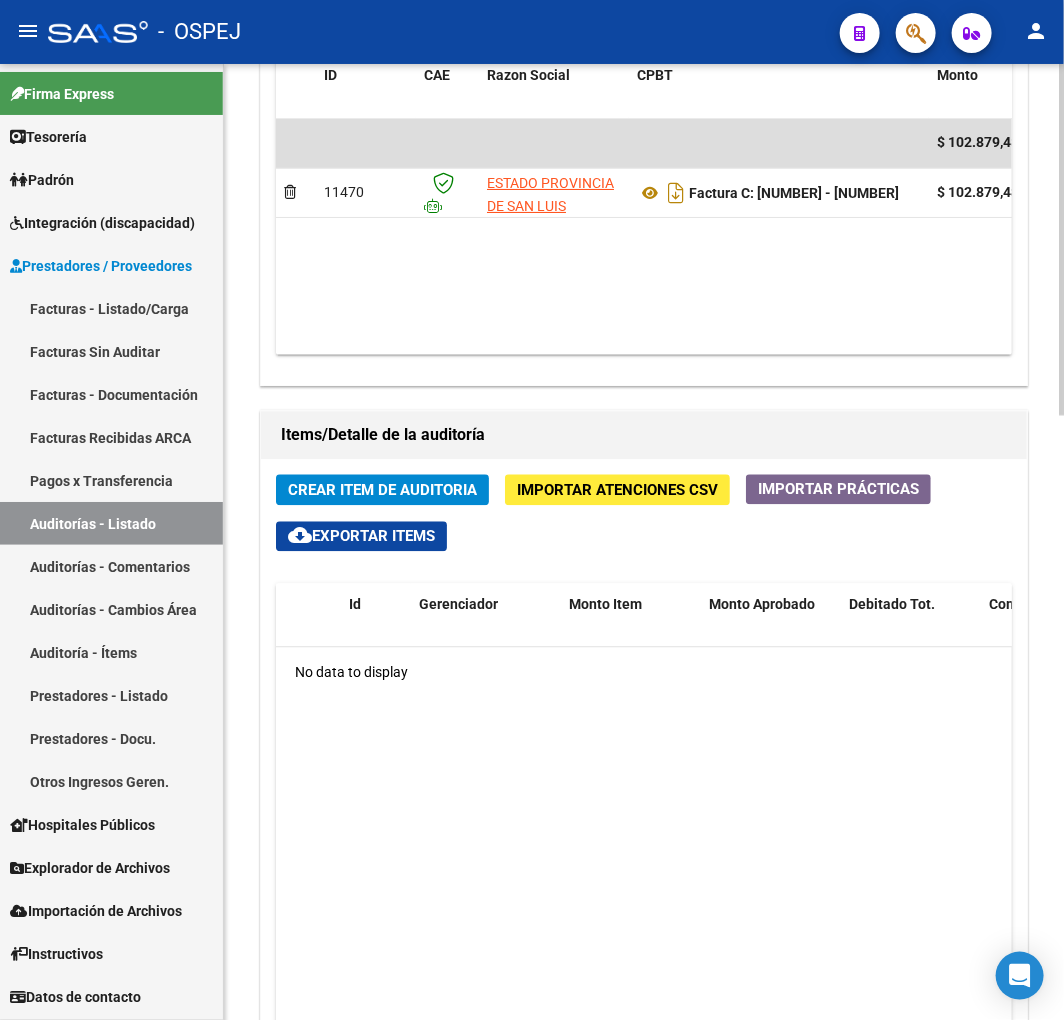 click on "Crear Item de Auditoria" 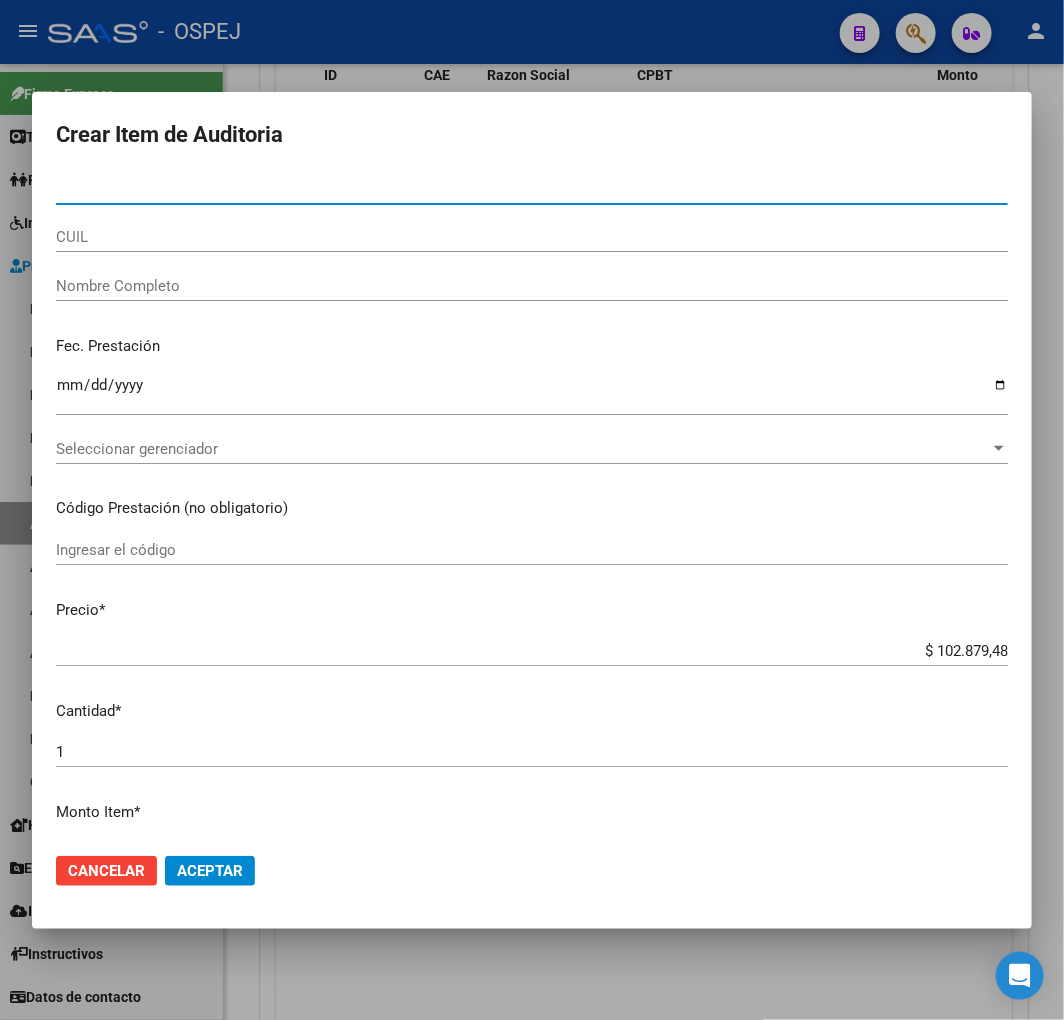 click on "Nro Documento" at bounding box center (532, 189) 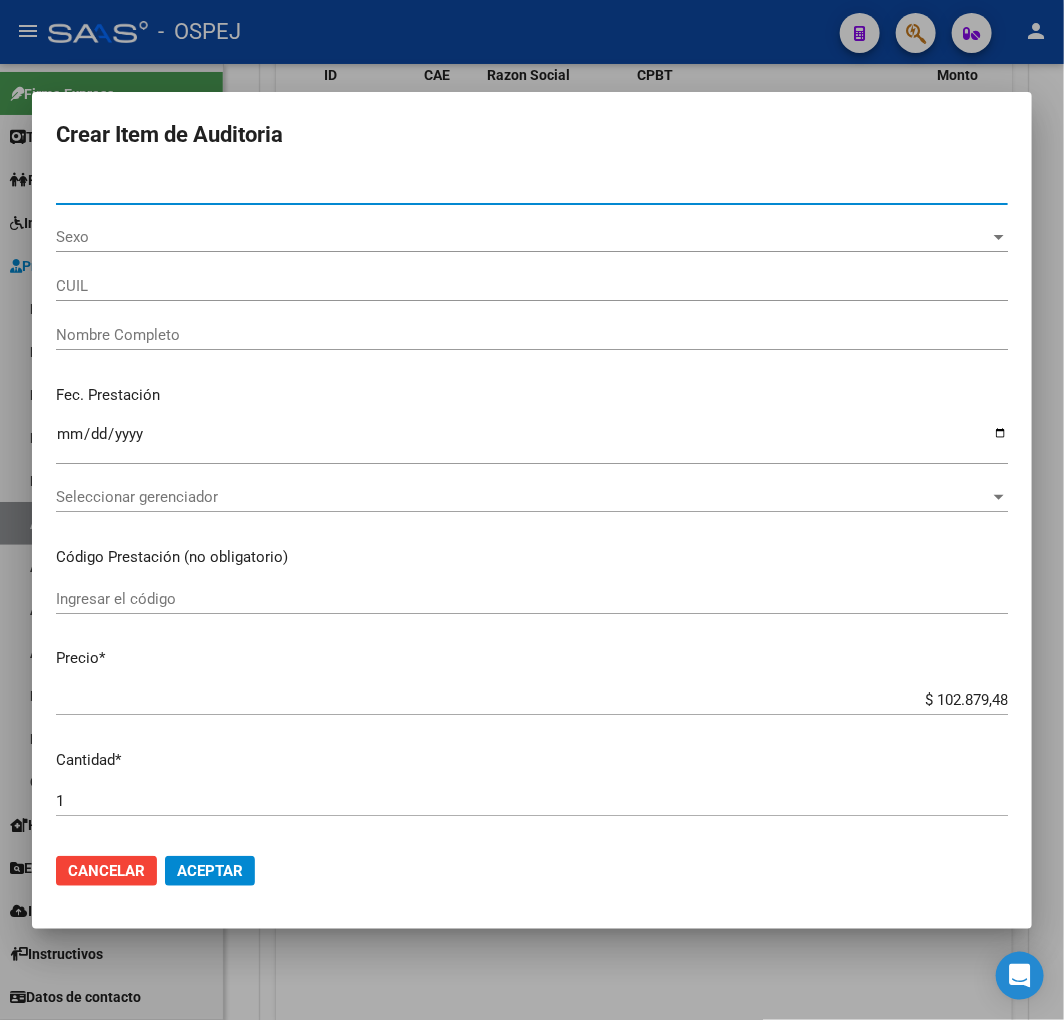 type on "[CUIL]" 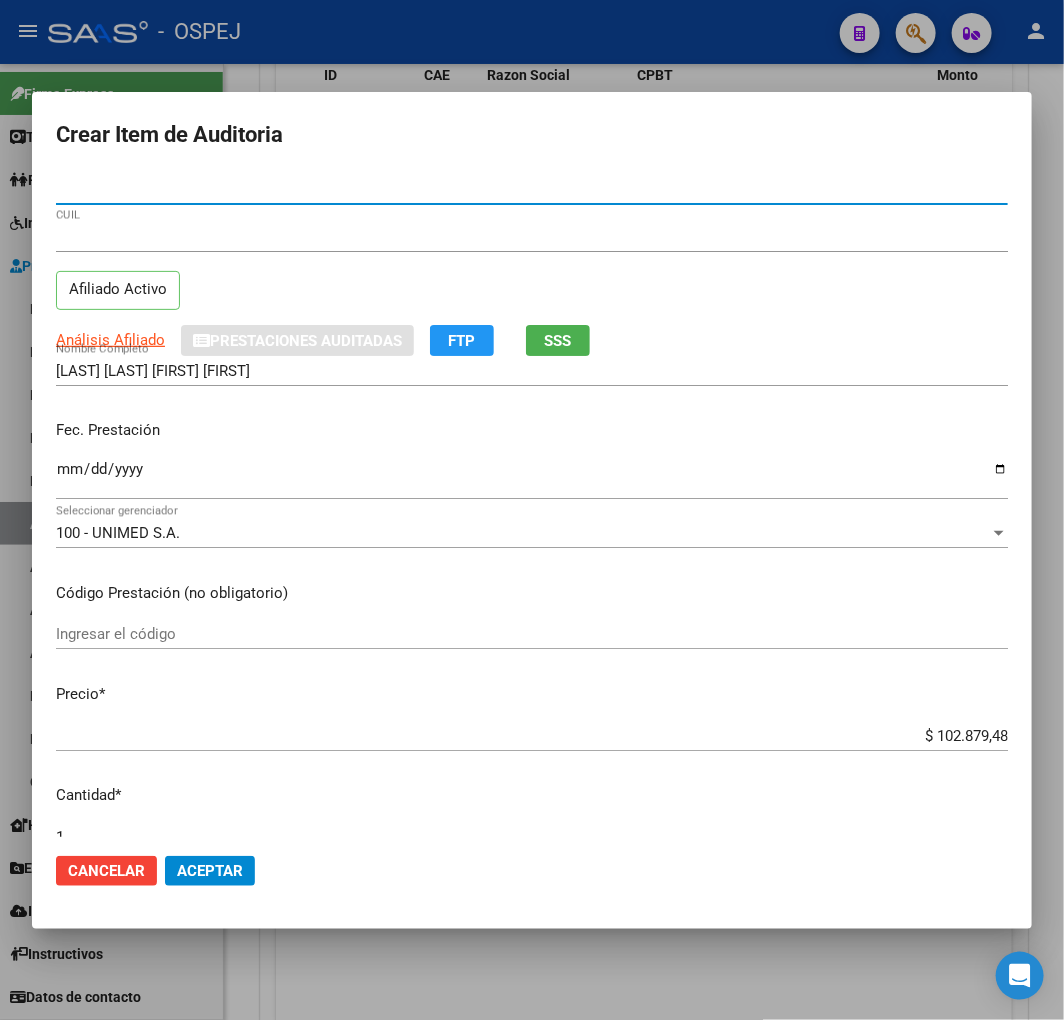type on "[NUMBER]" 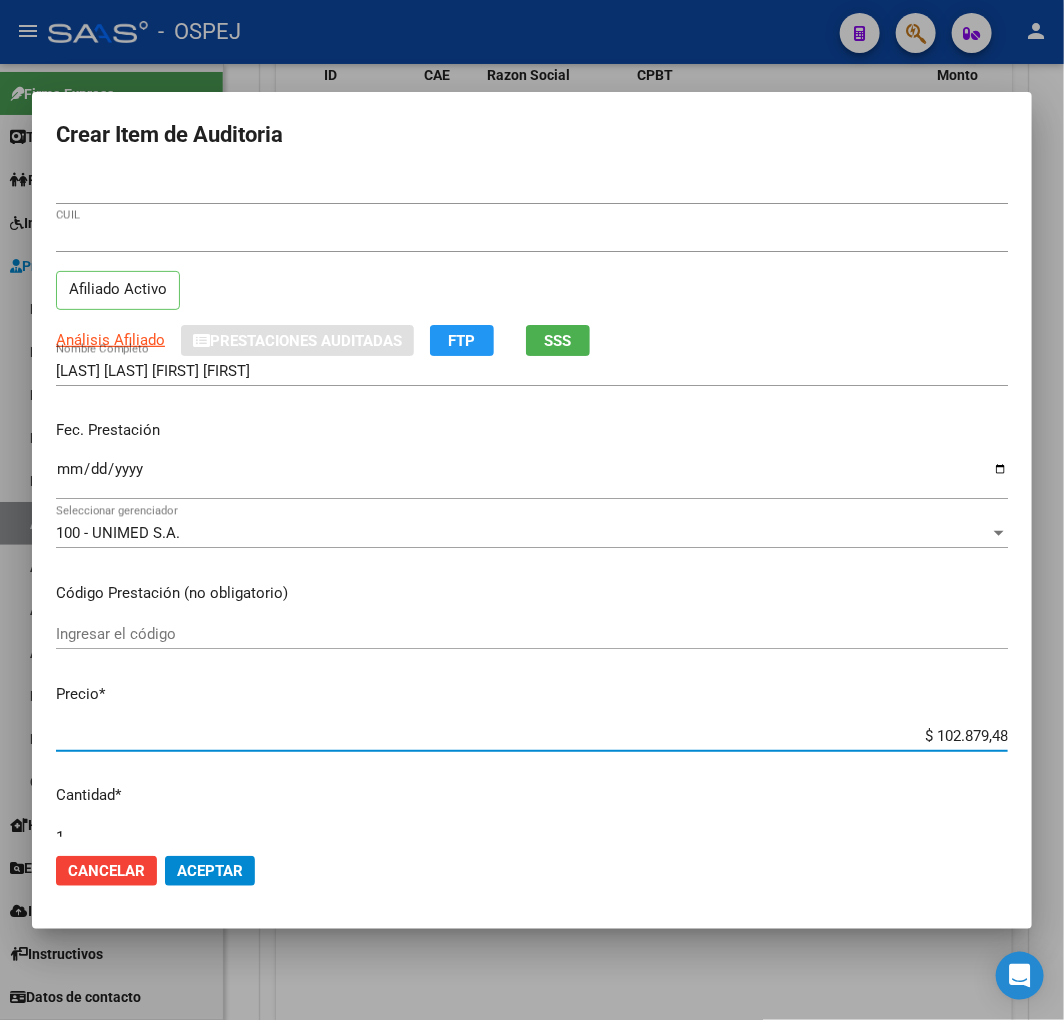 click on "$ 102.879,48" at bounding box center [532, 736] 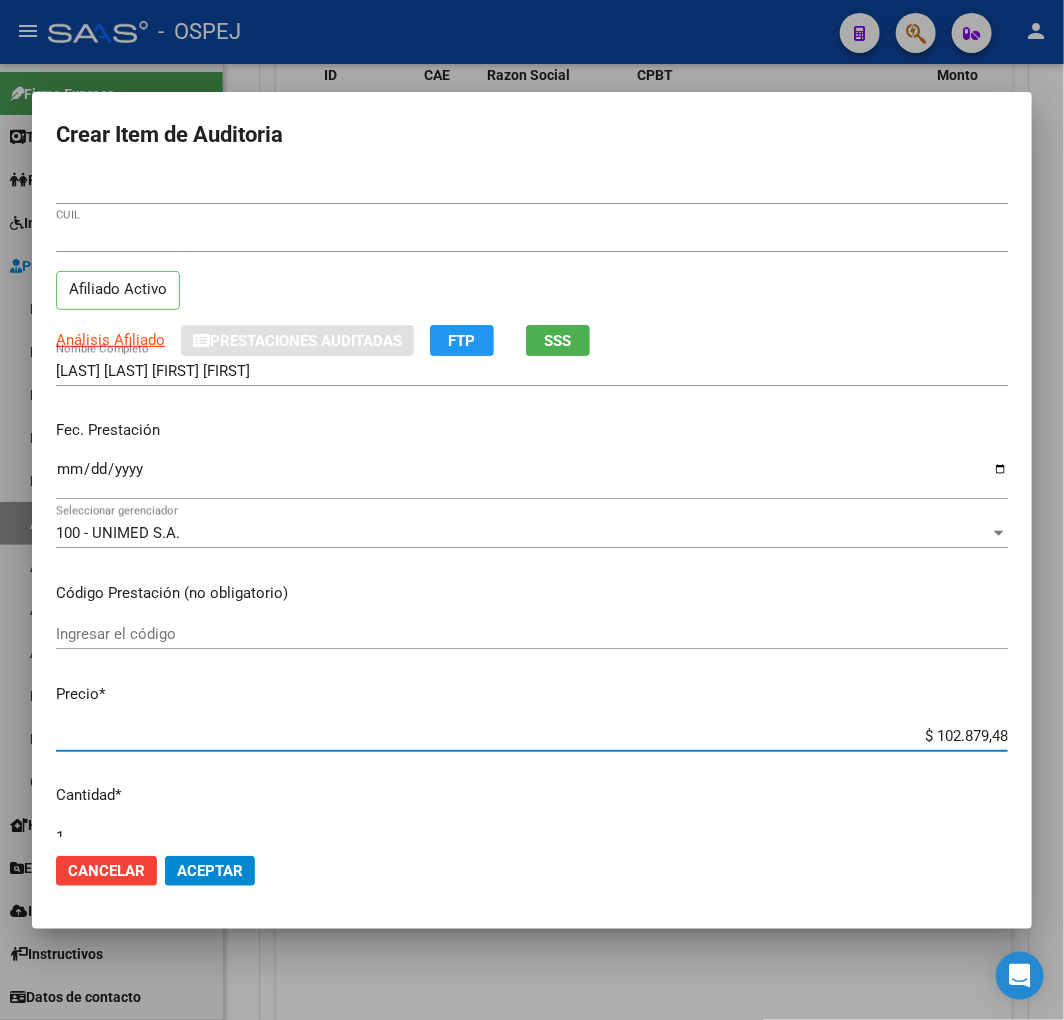 type on "$ 0,02" 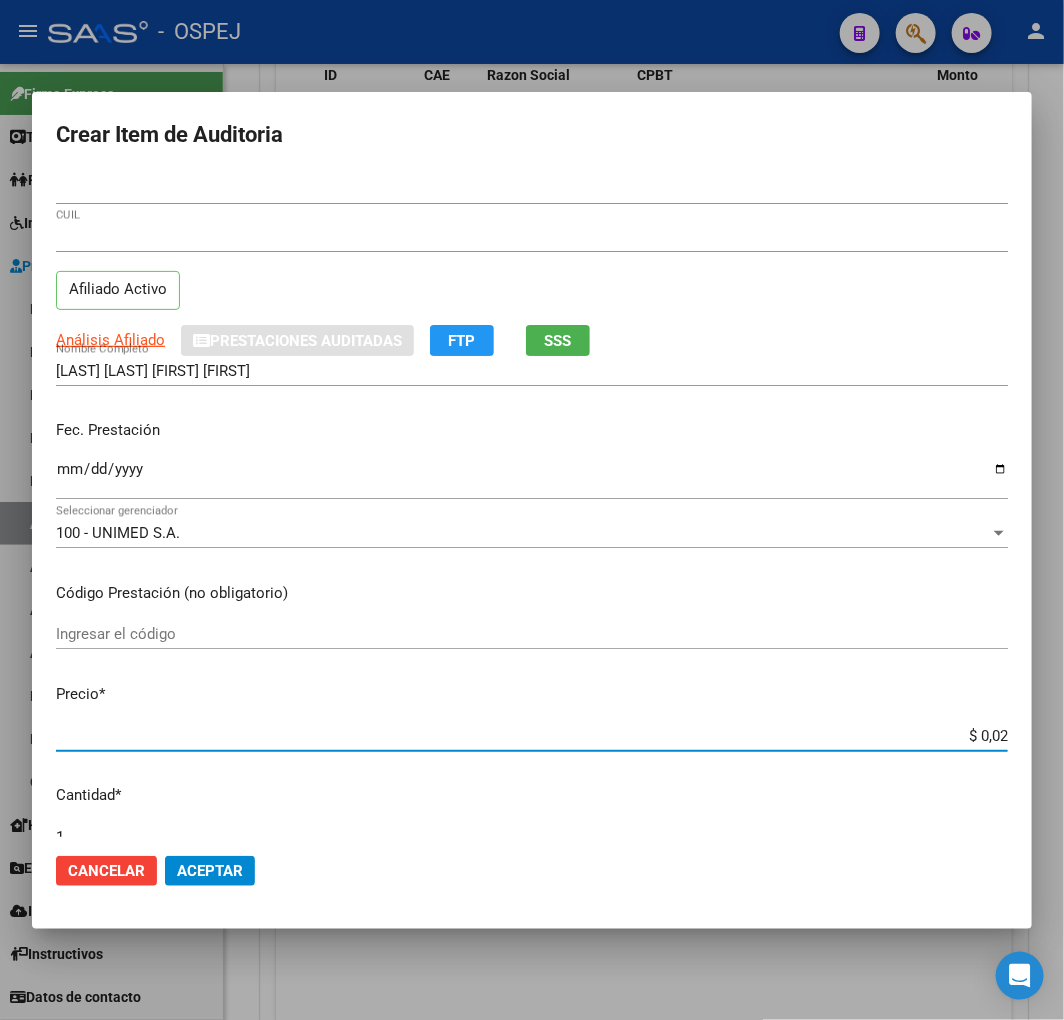 type on "$ 0,21" 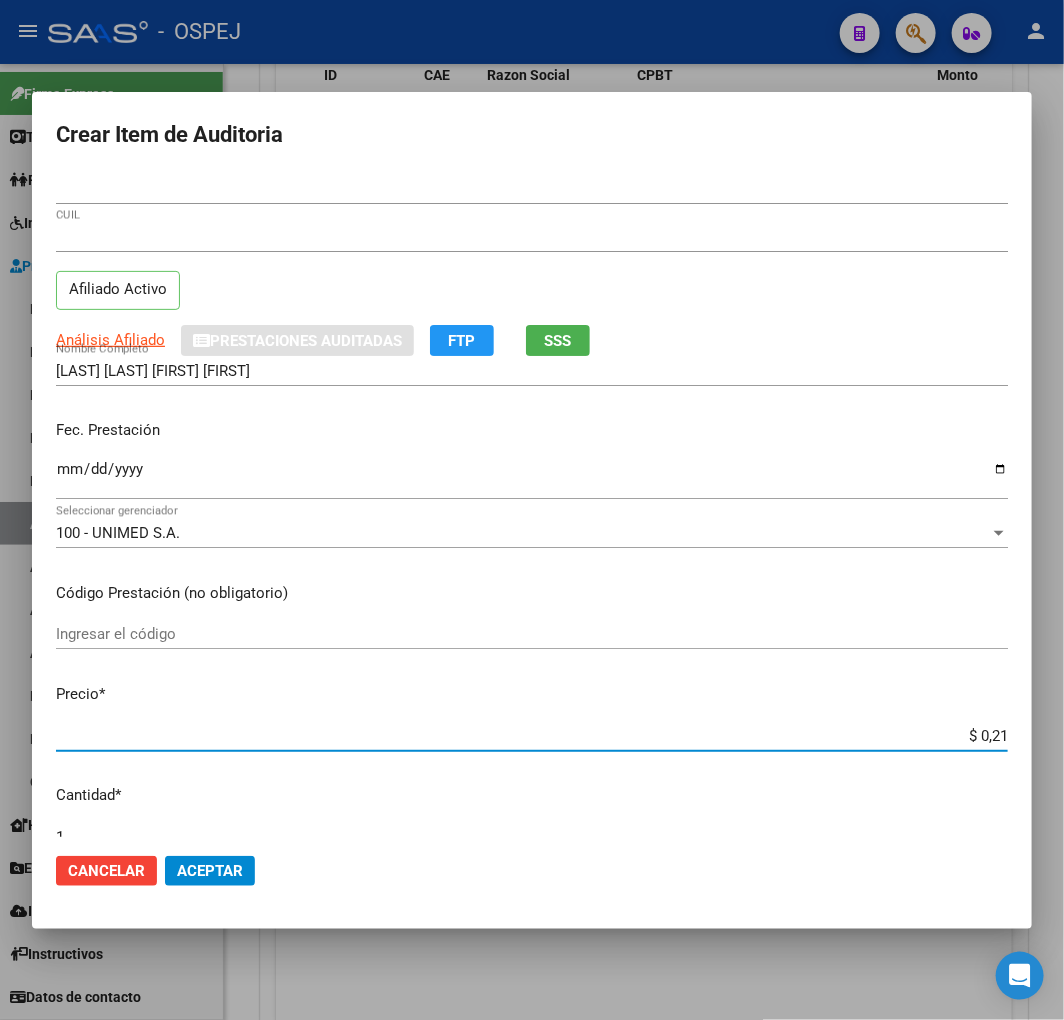 type on "$ 0,02" 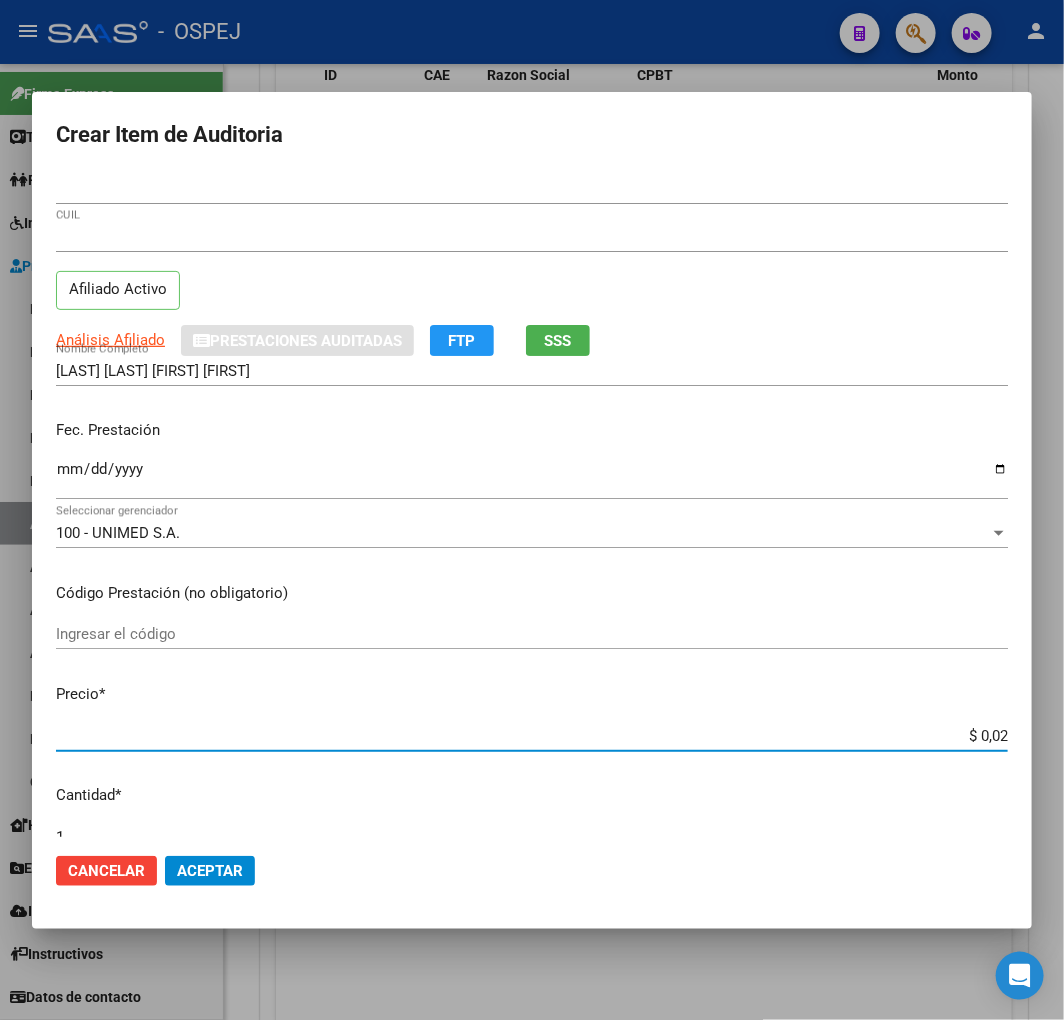 type on "$ 0,20" 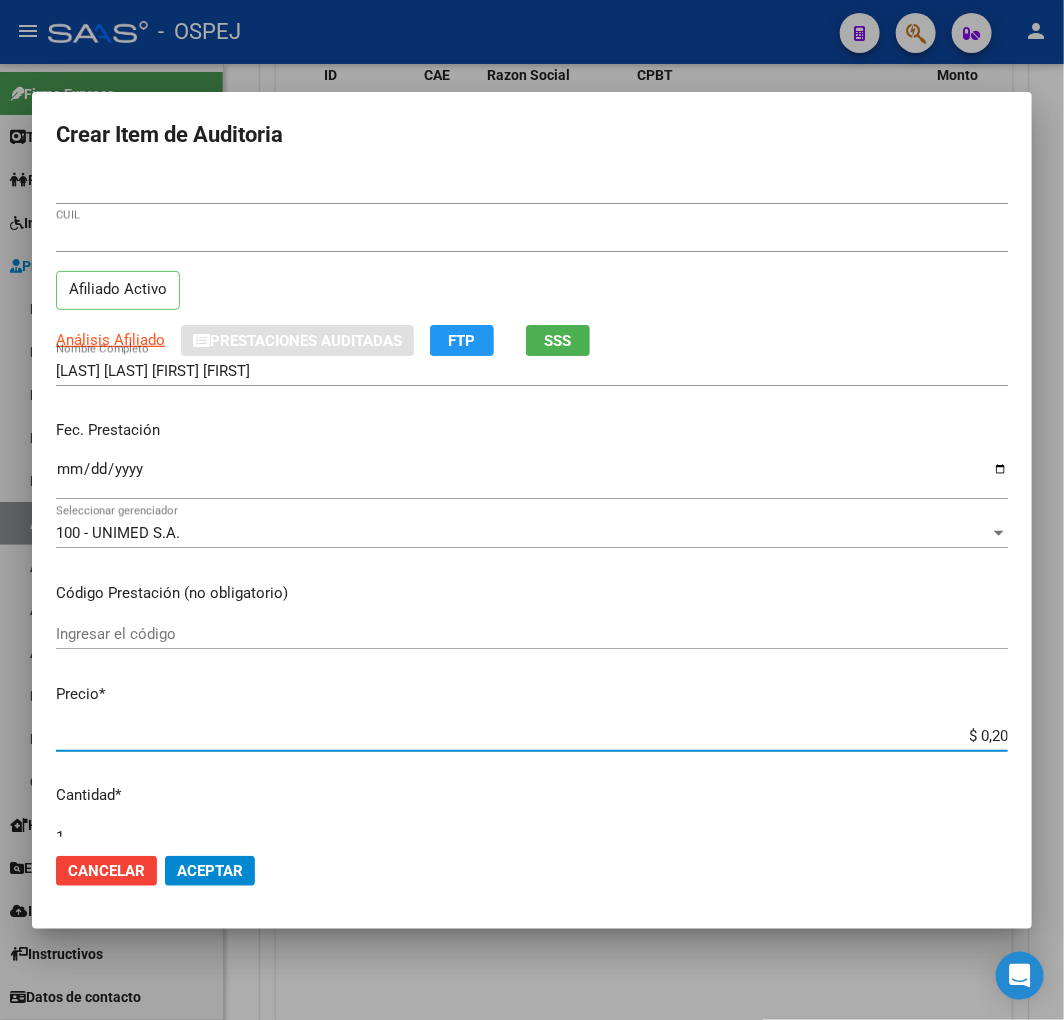 type on "$ 2,00" 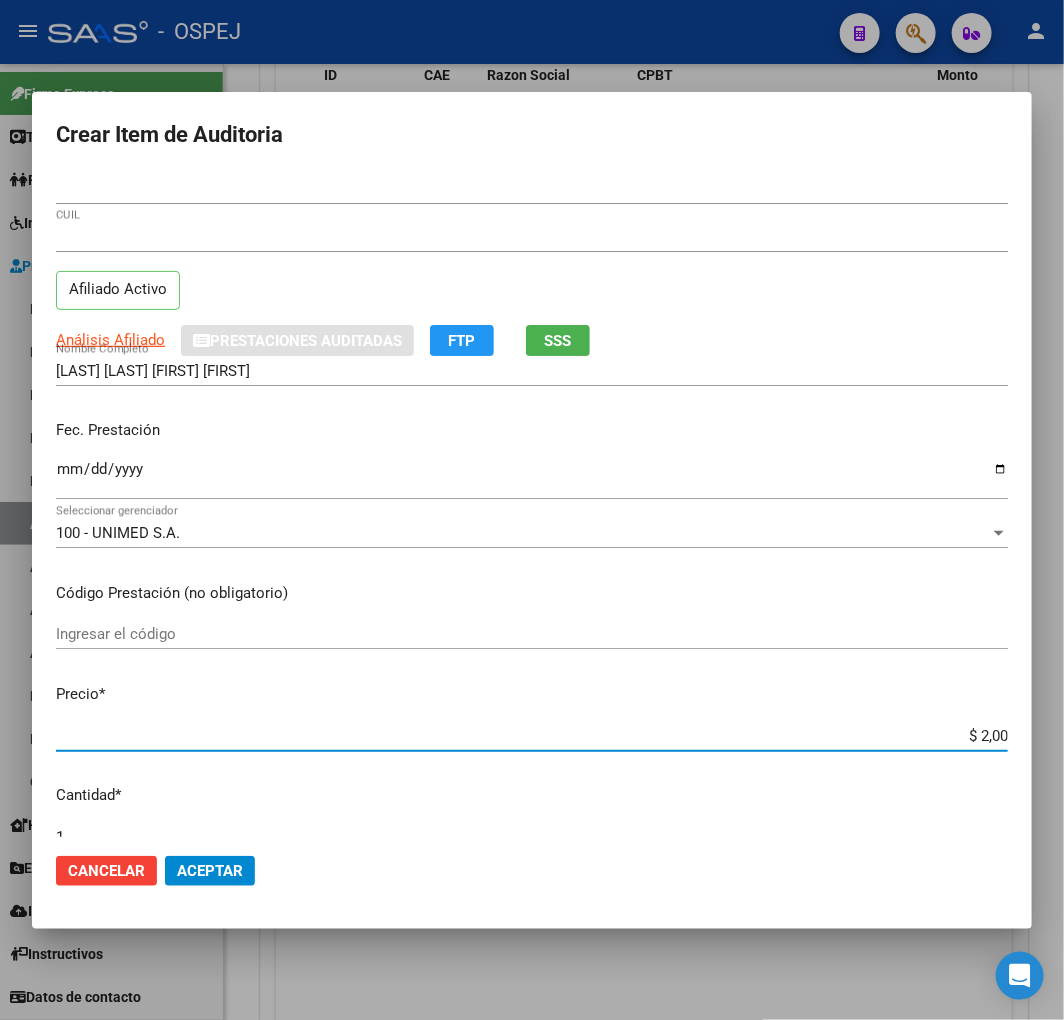 type on "$ 20,00" 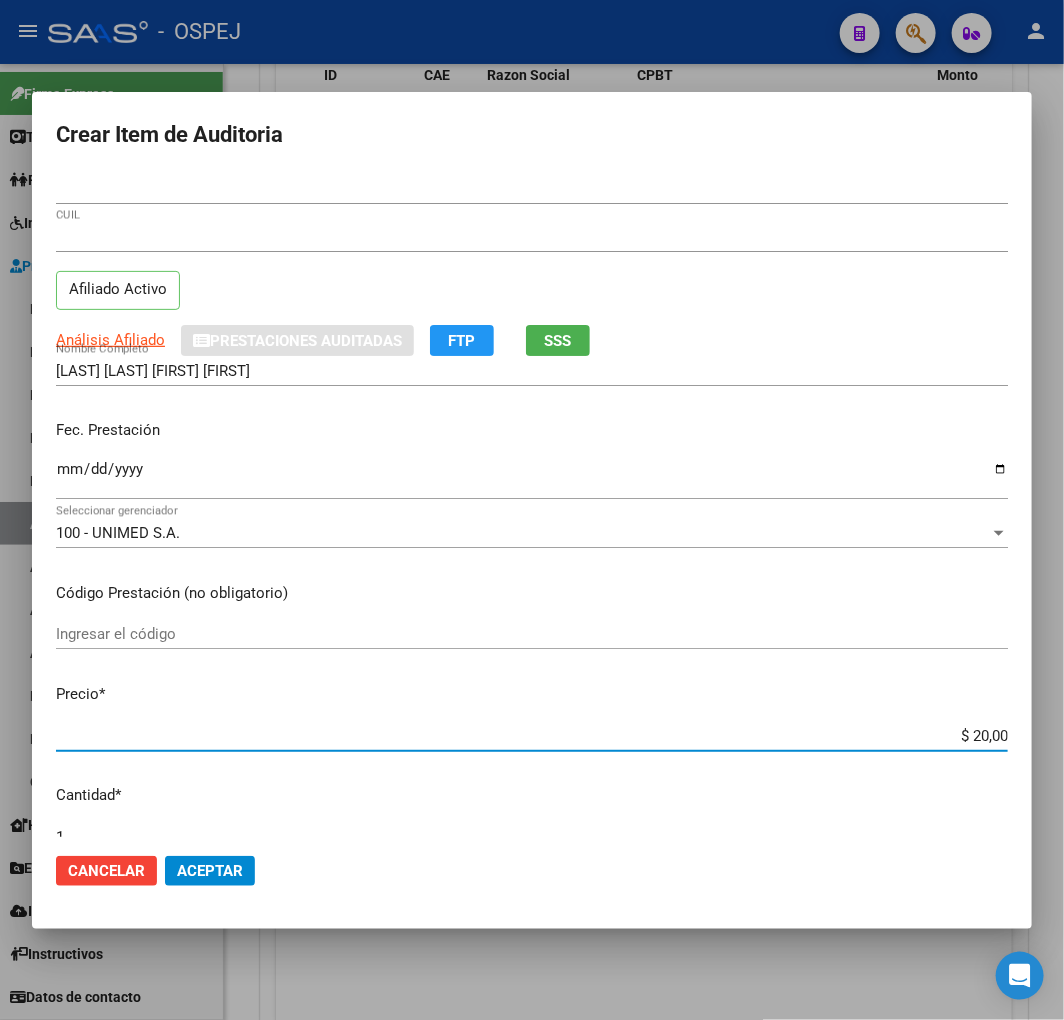 type on "$ 200,00" 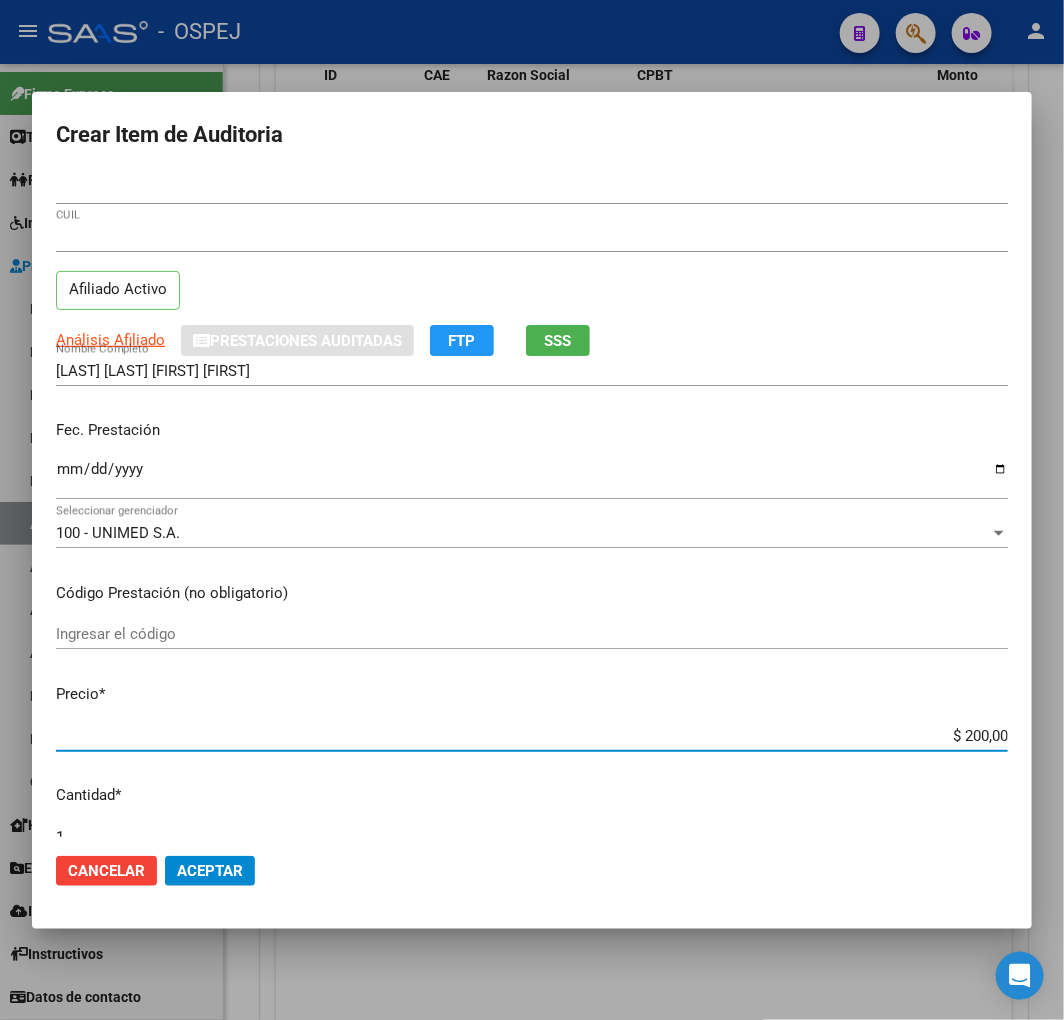 type on "$ 2.000,00" 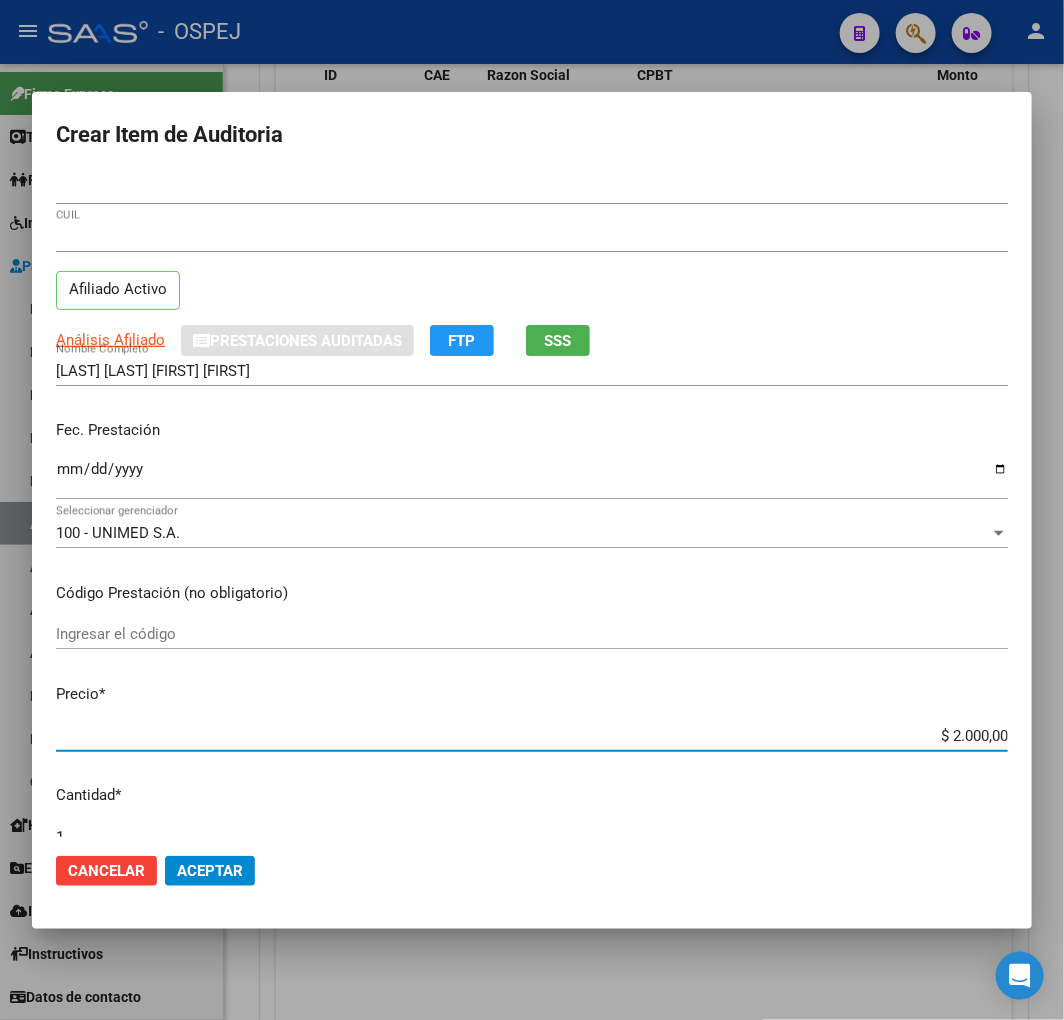 type on "$ 20.000,00" 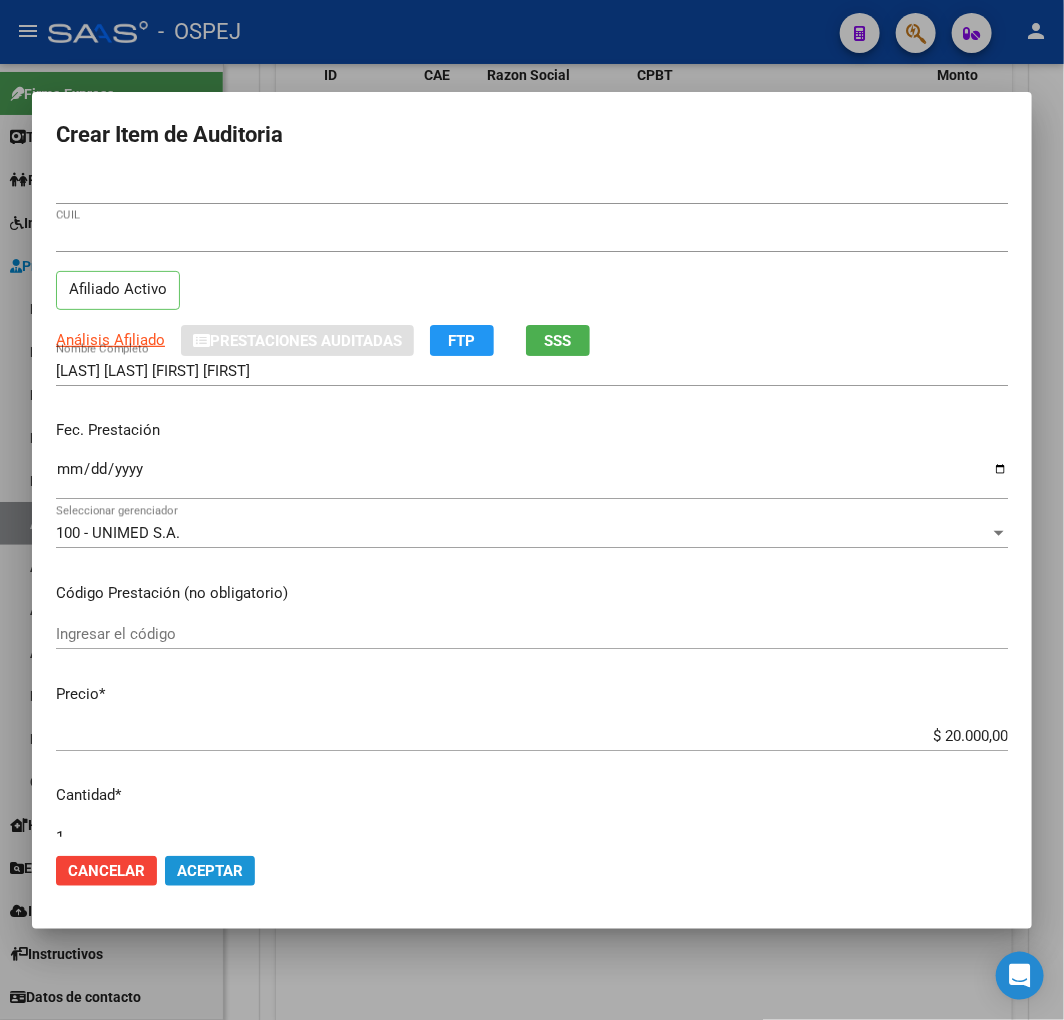 click on "Aceptar" 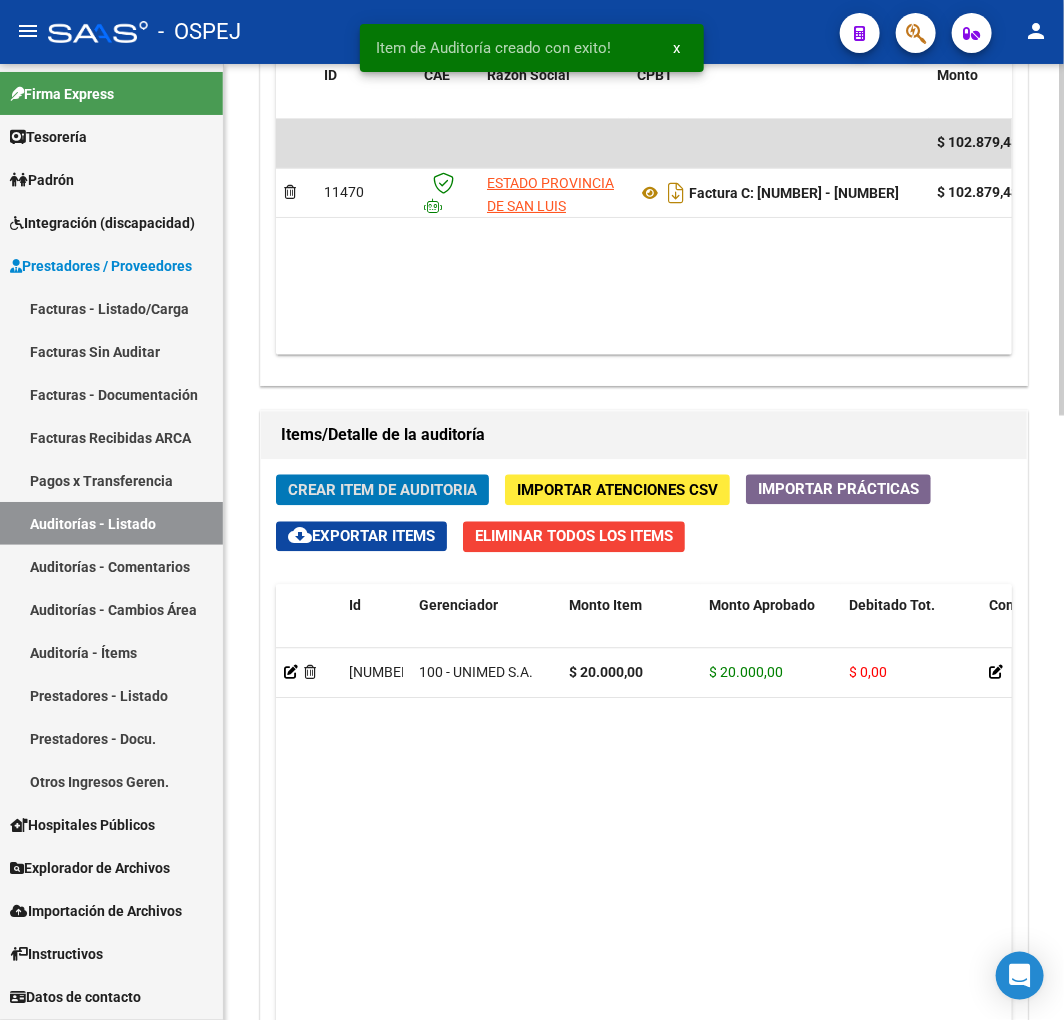 scroll, scrollTop: 1423, scrollLeft: 0, axis: vertical 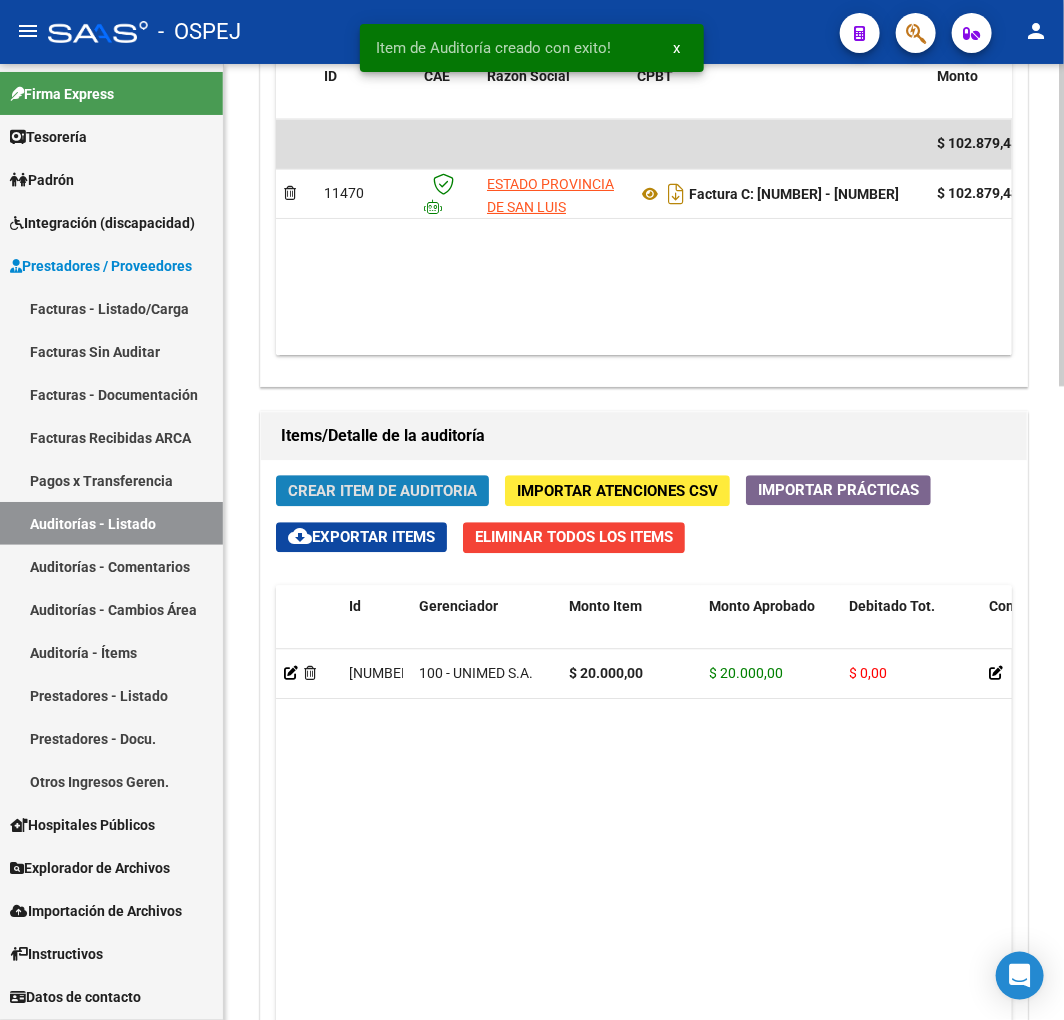 click on "Crear Item de Auditoria" 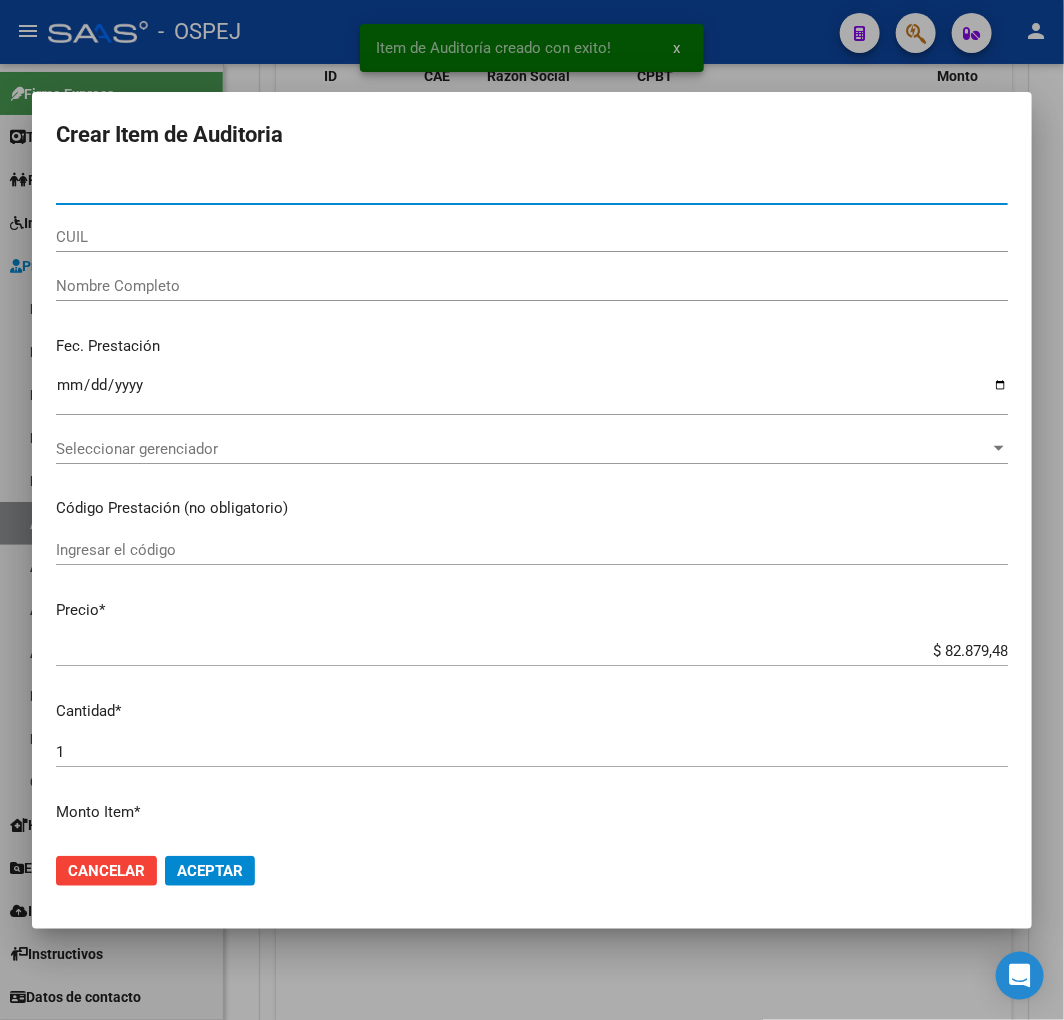 click on "Nro Documento" at bounding box center (532, 189) 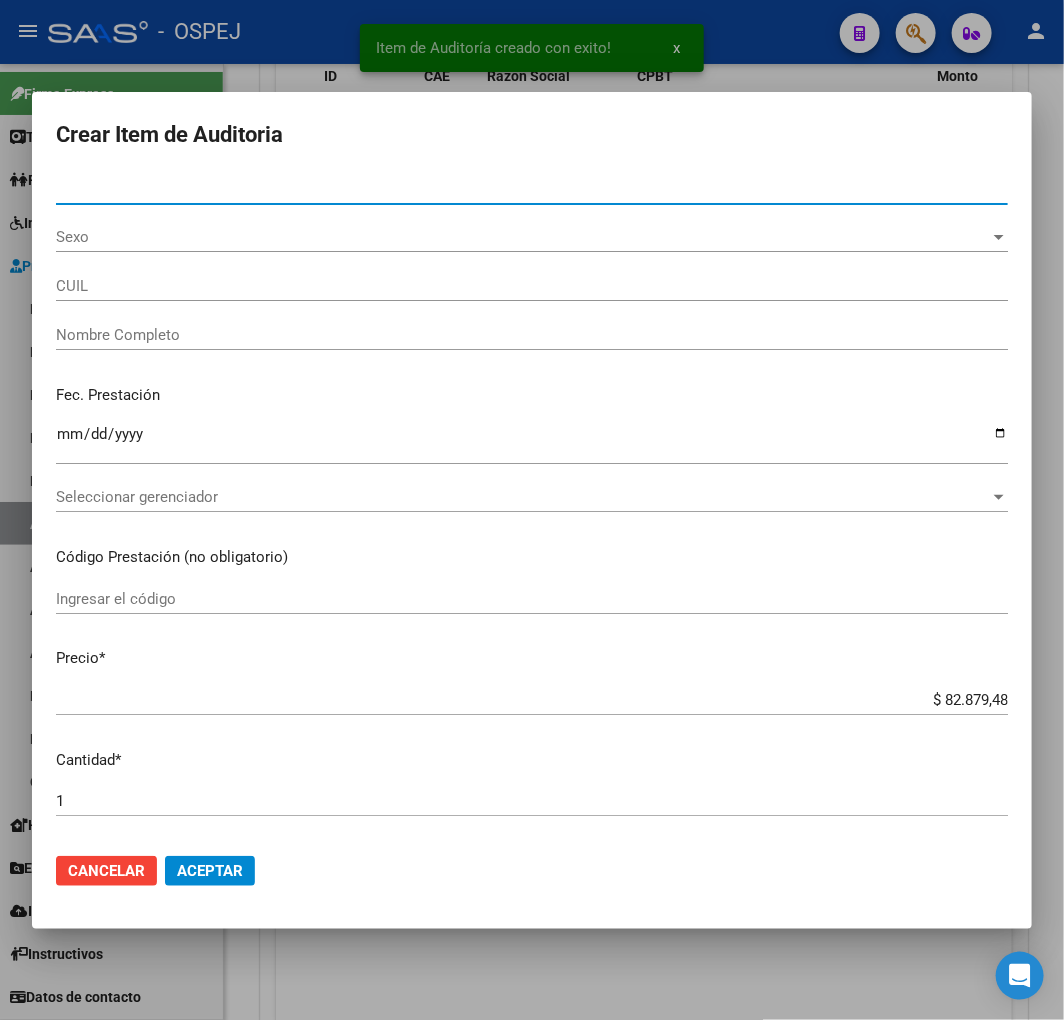 type on "[CUIL]" 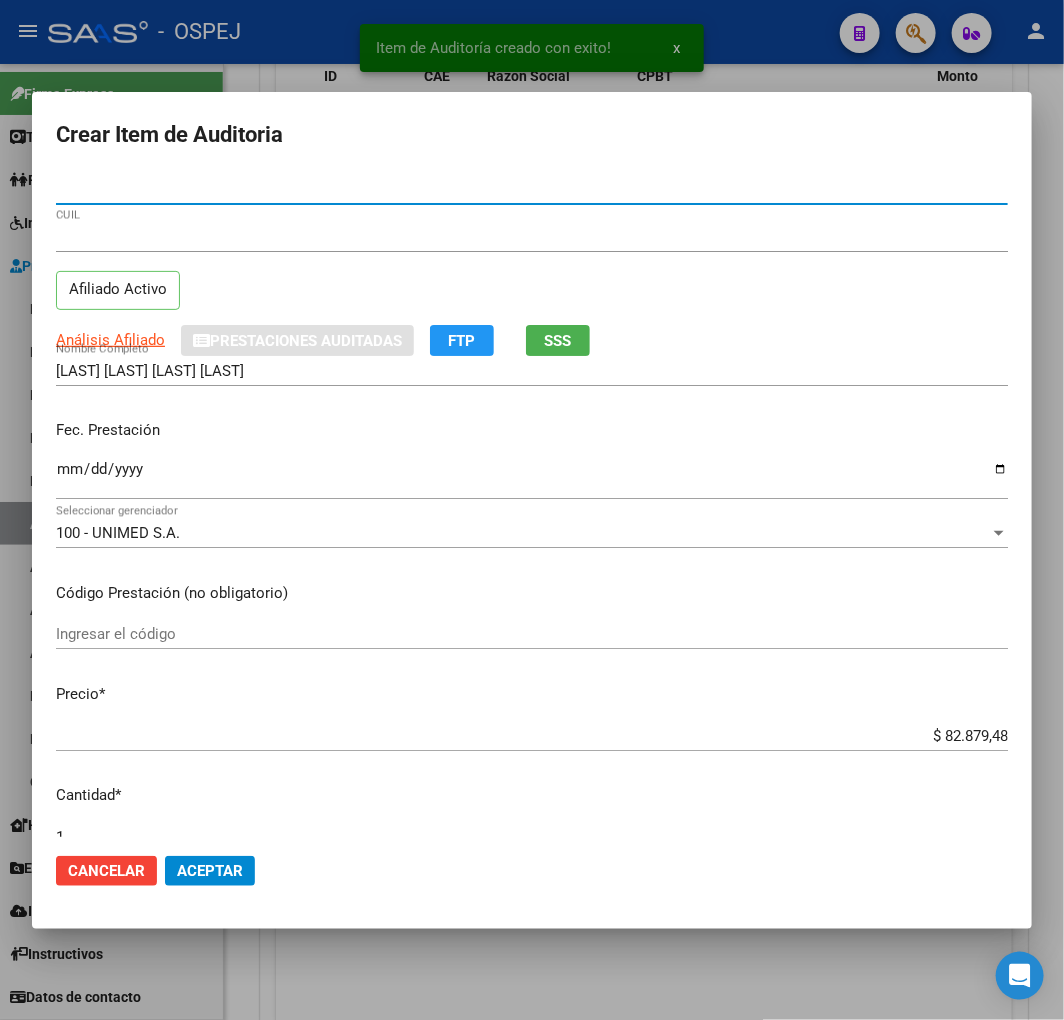 type on "[NUMBER]" 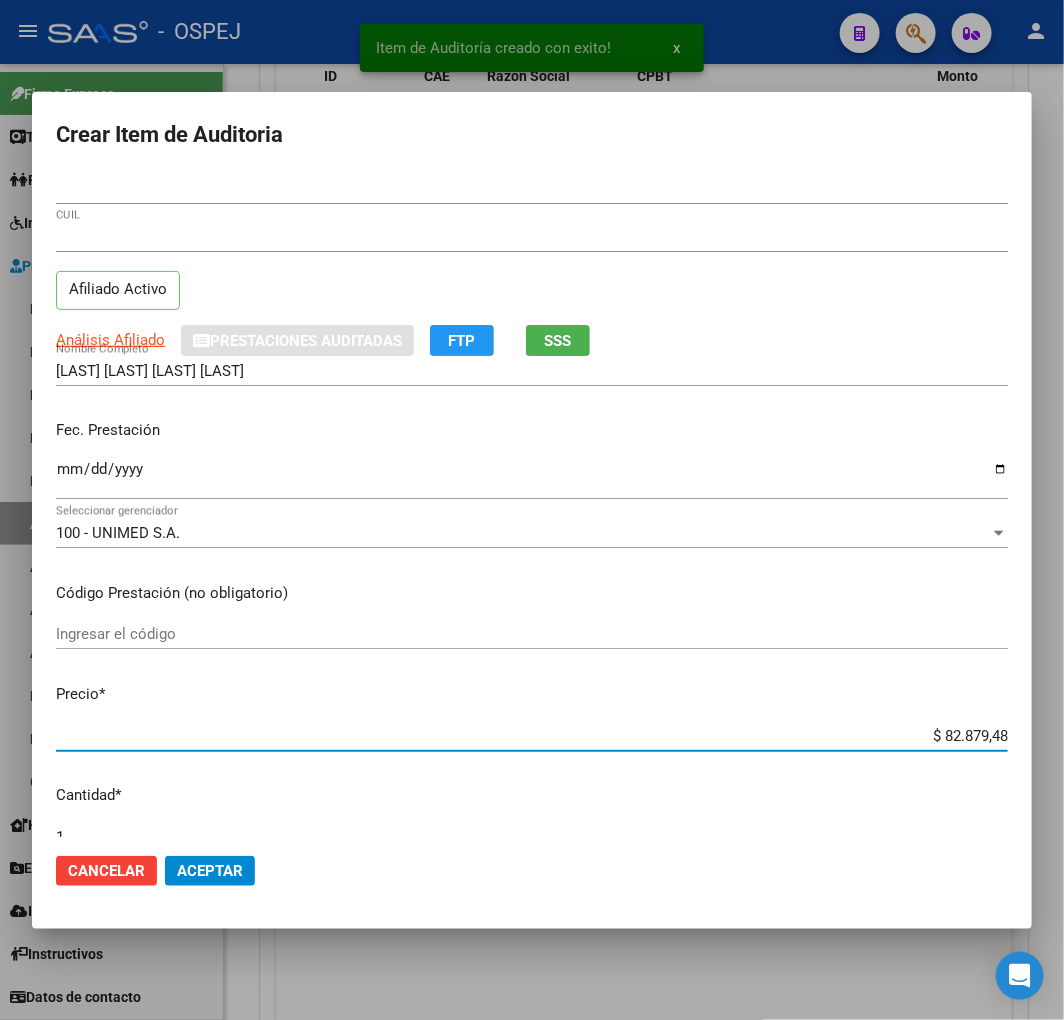 click on "$ 82.879,48" at bounding box center [532, 736] 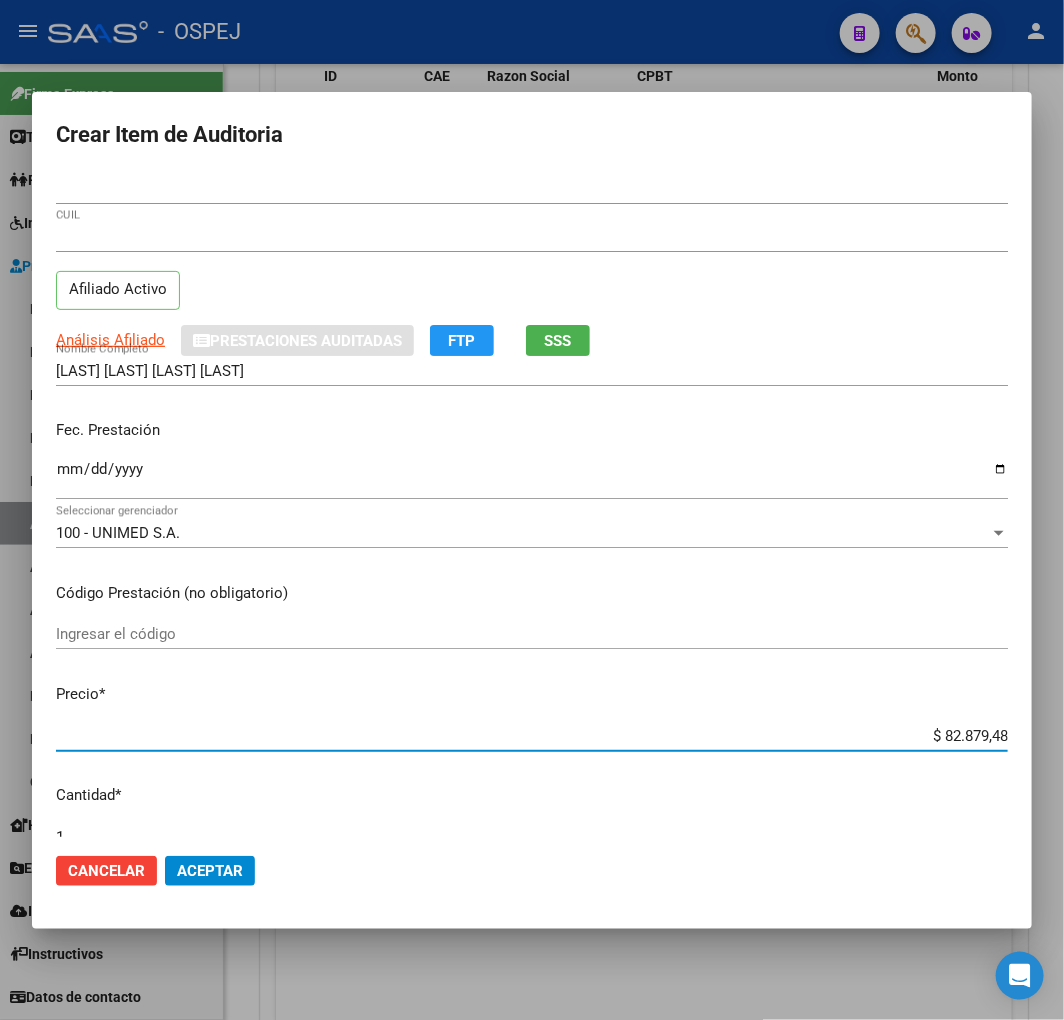 type on "$ 0,01" 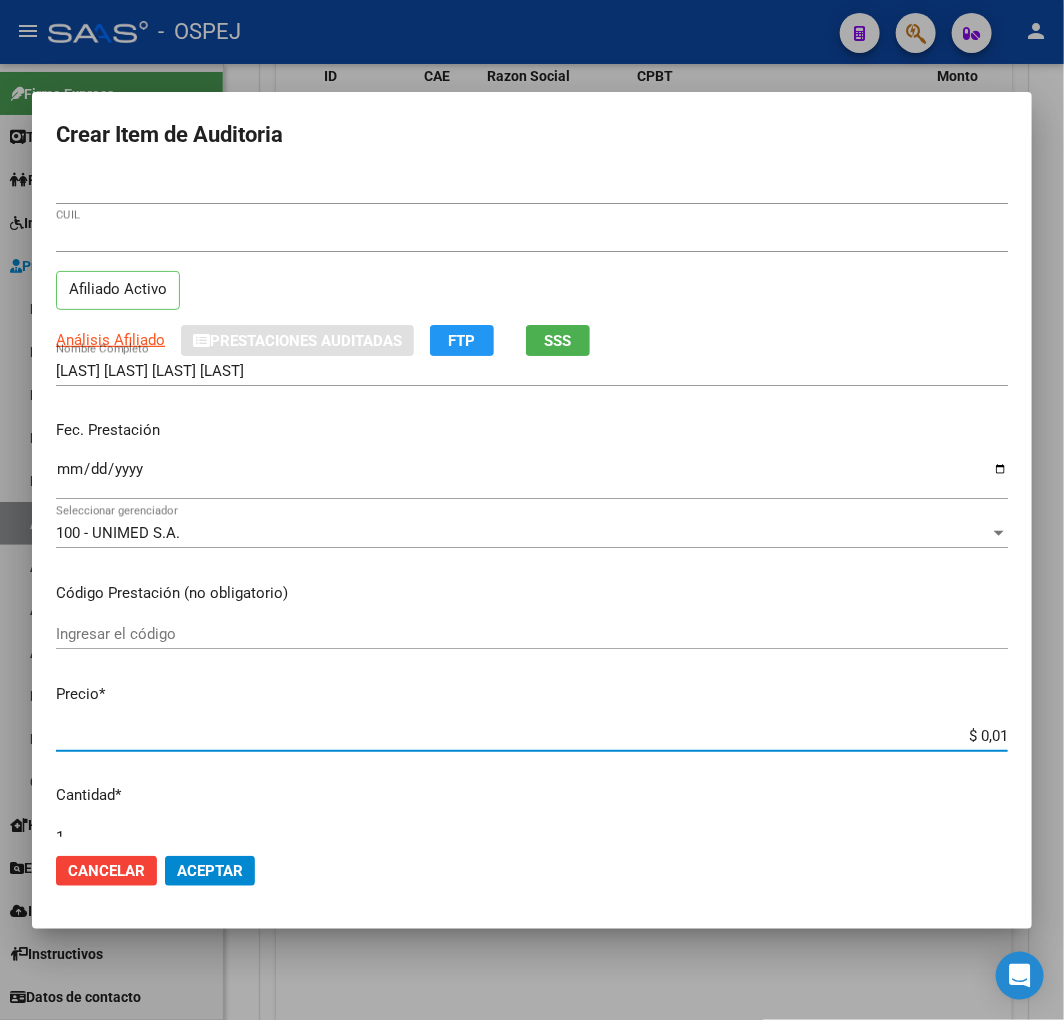 type on "$ 0,11" 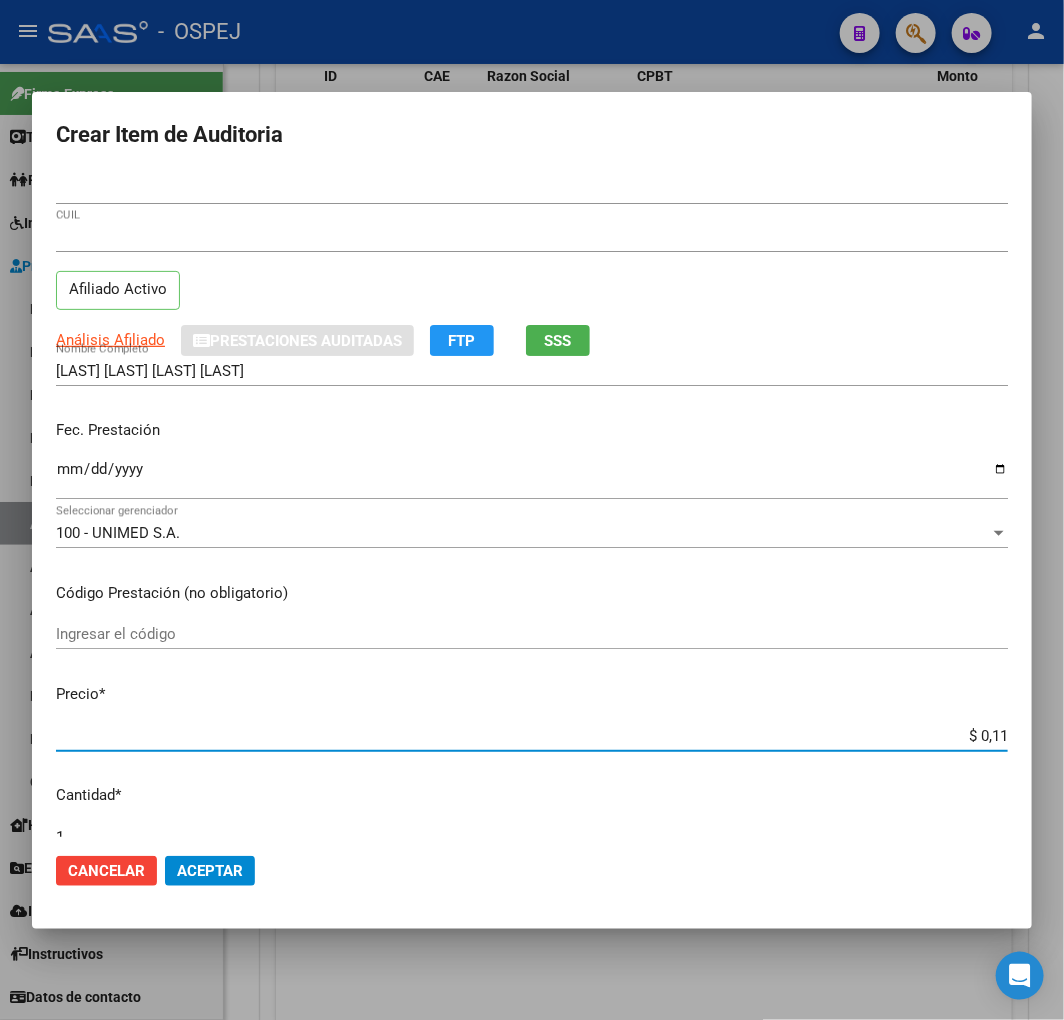 type on "$ 1,14" 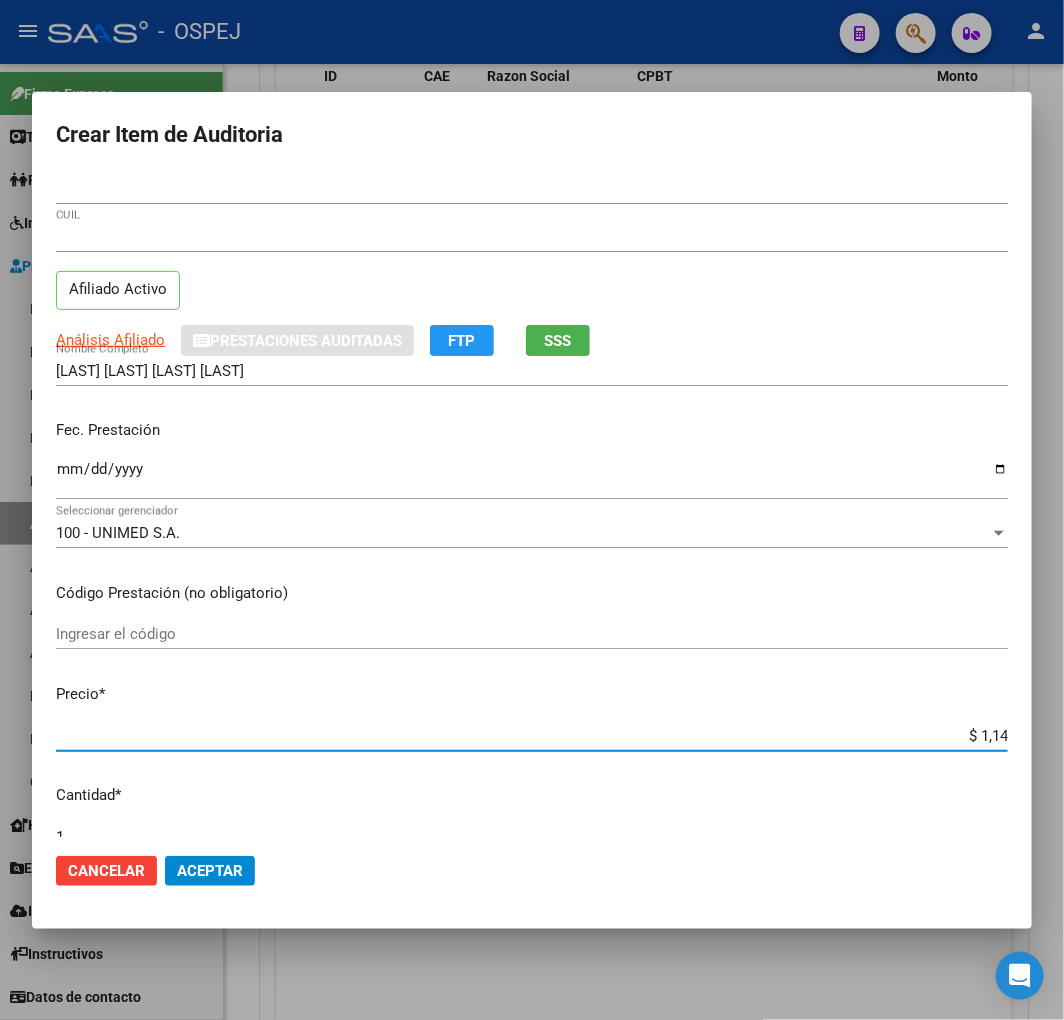 type on "$ 11,48" 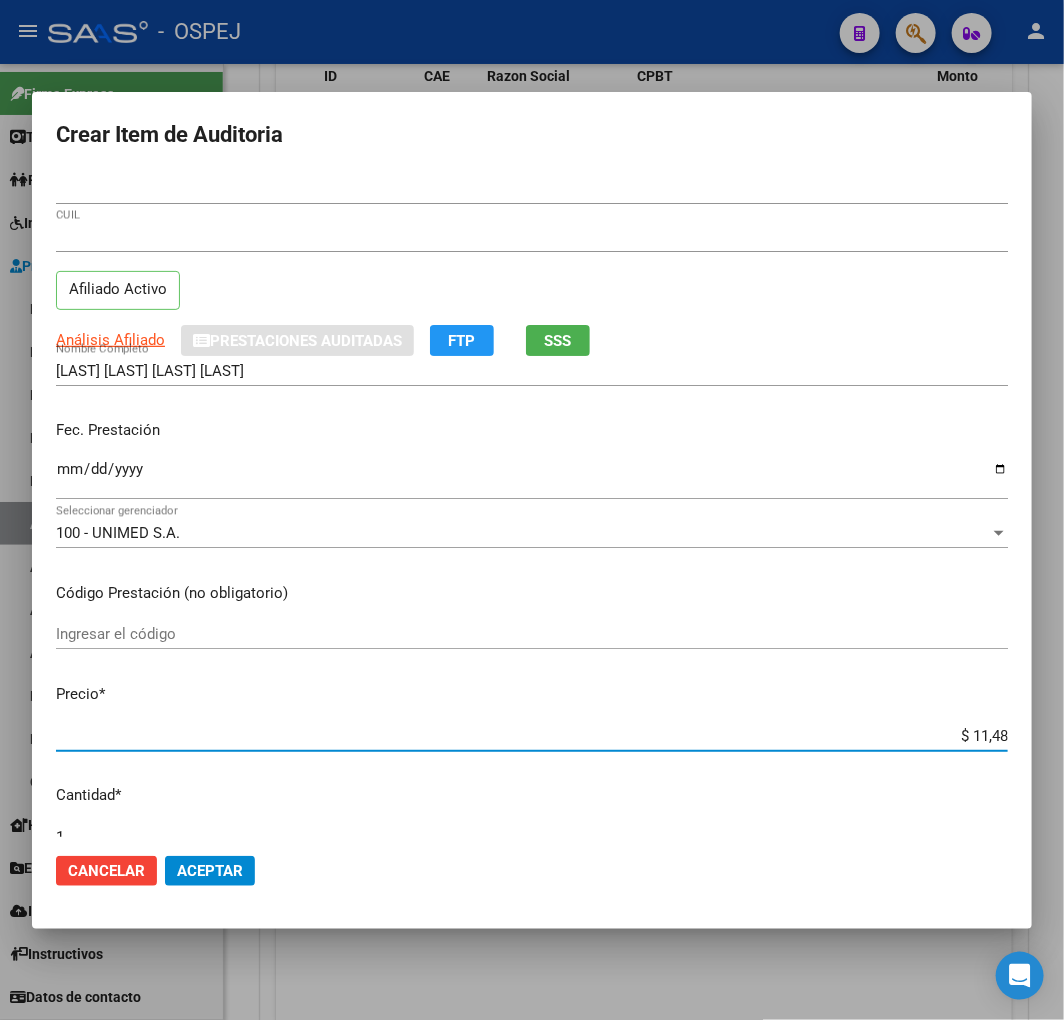 type on "$ 114,83" 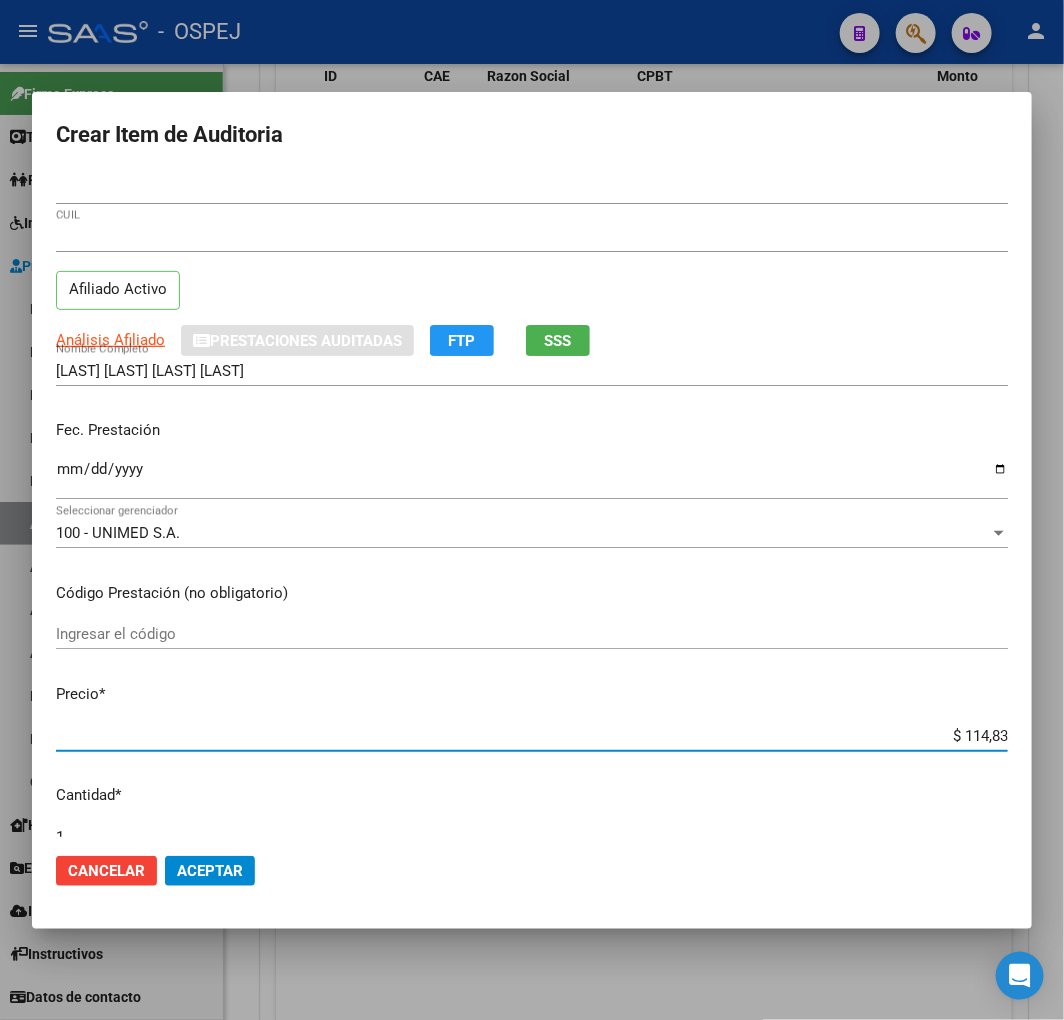 type on "$ 1.148,30" 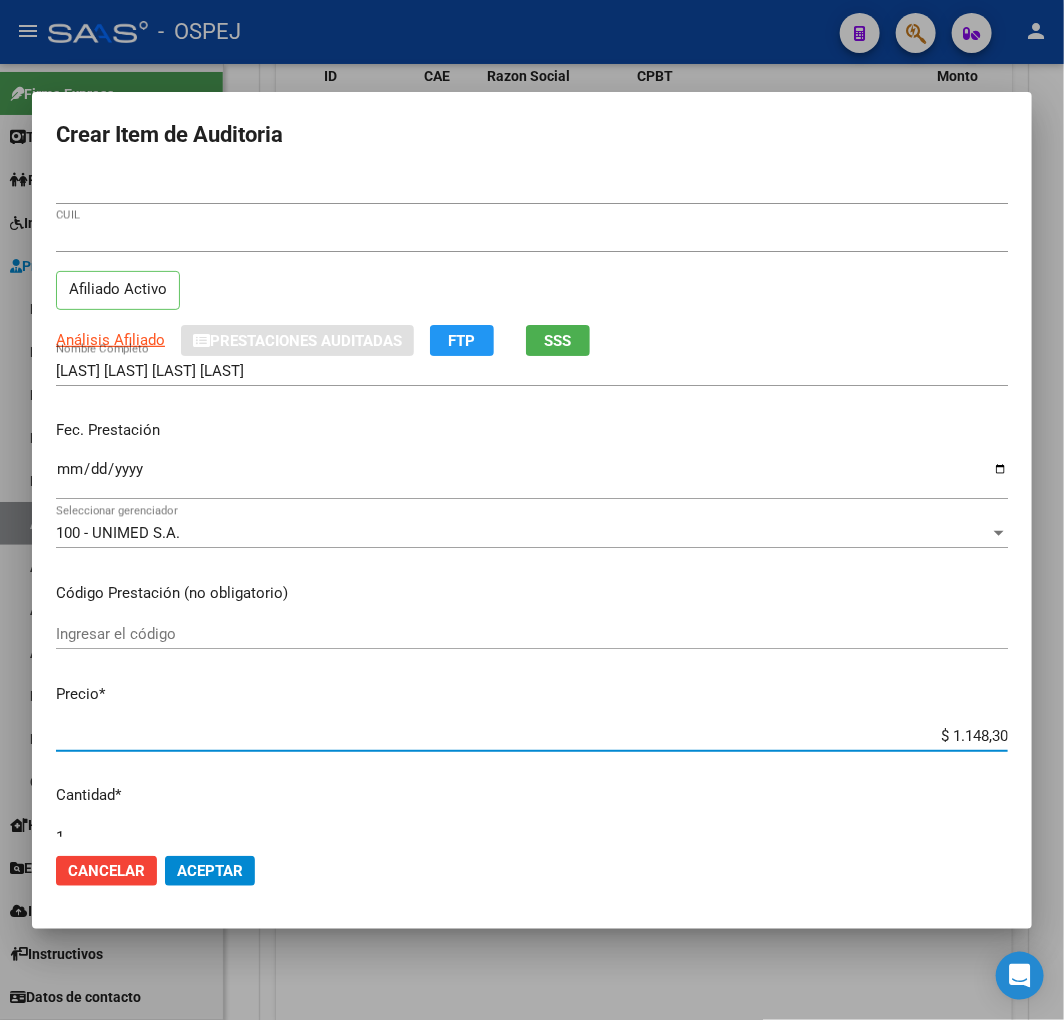 type on "$ 11.483,03" 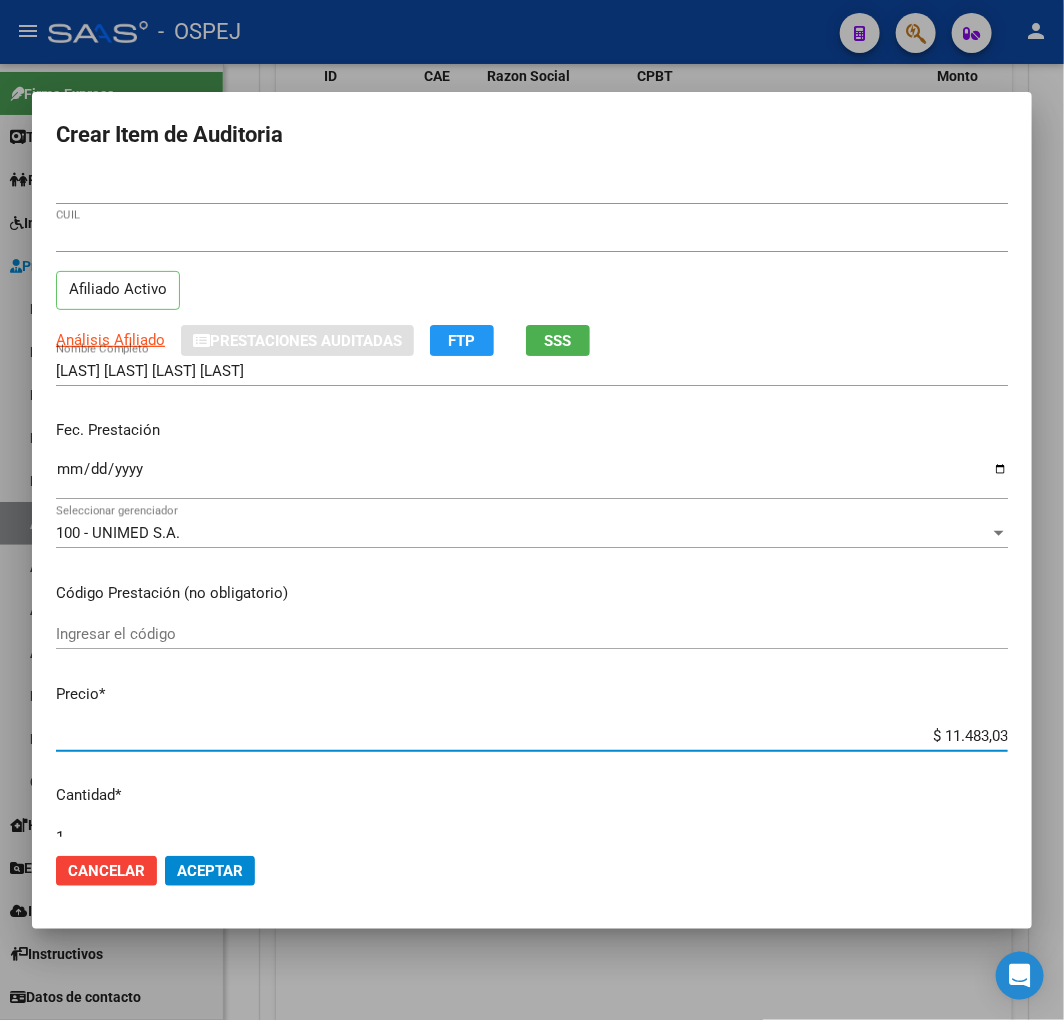 click on "Aceptar" 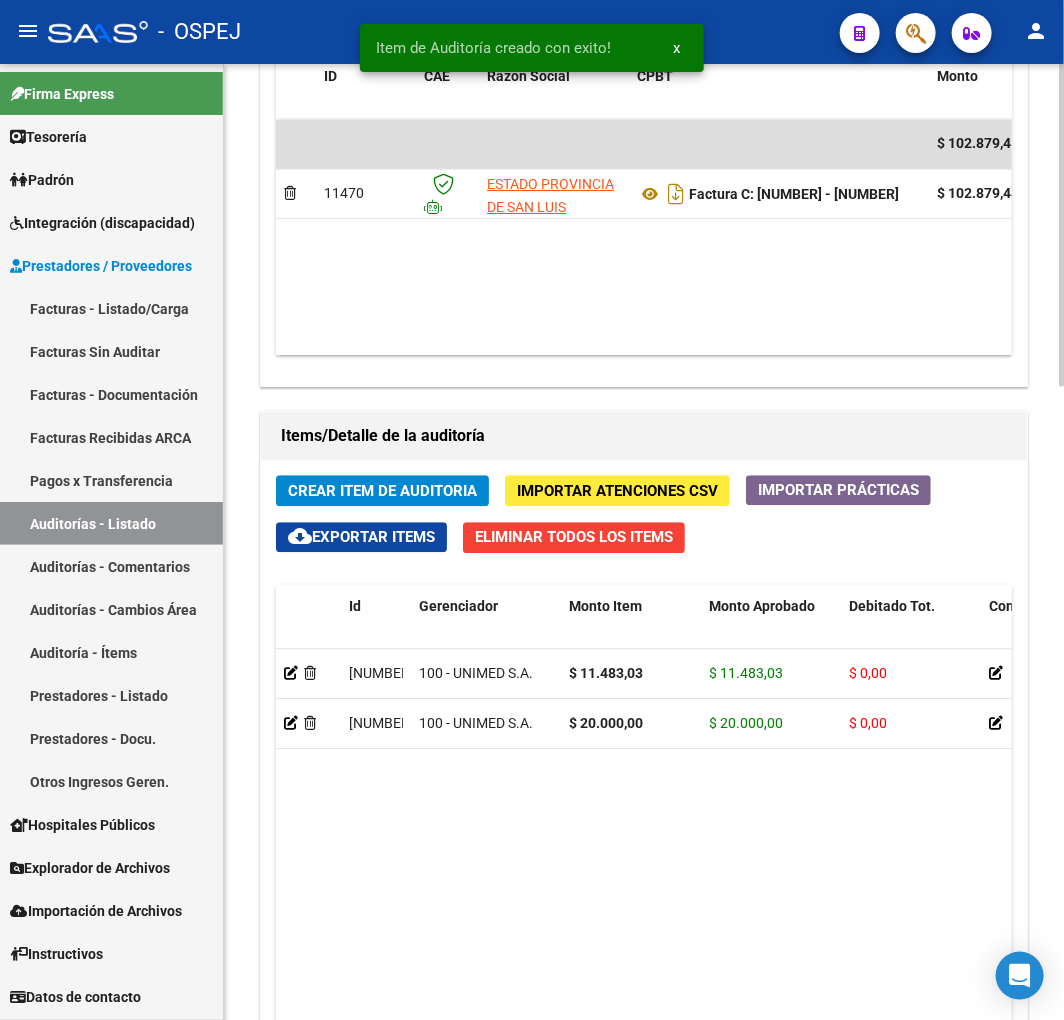 click on "Crear Item de Auditoria" 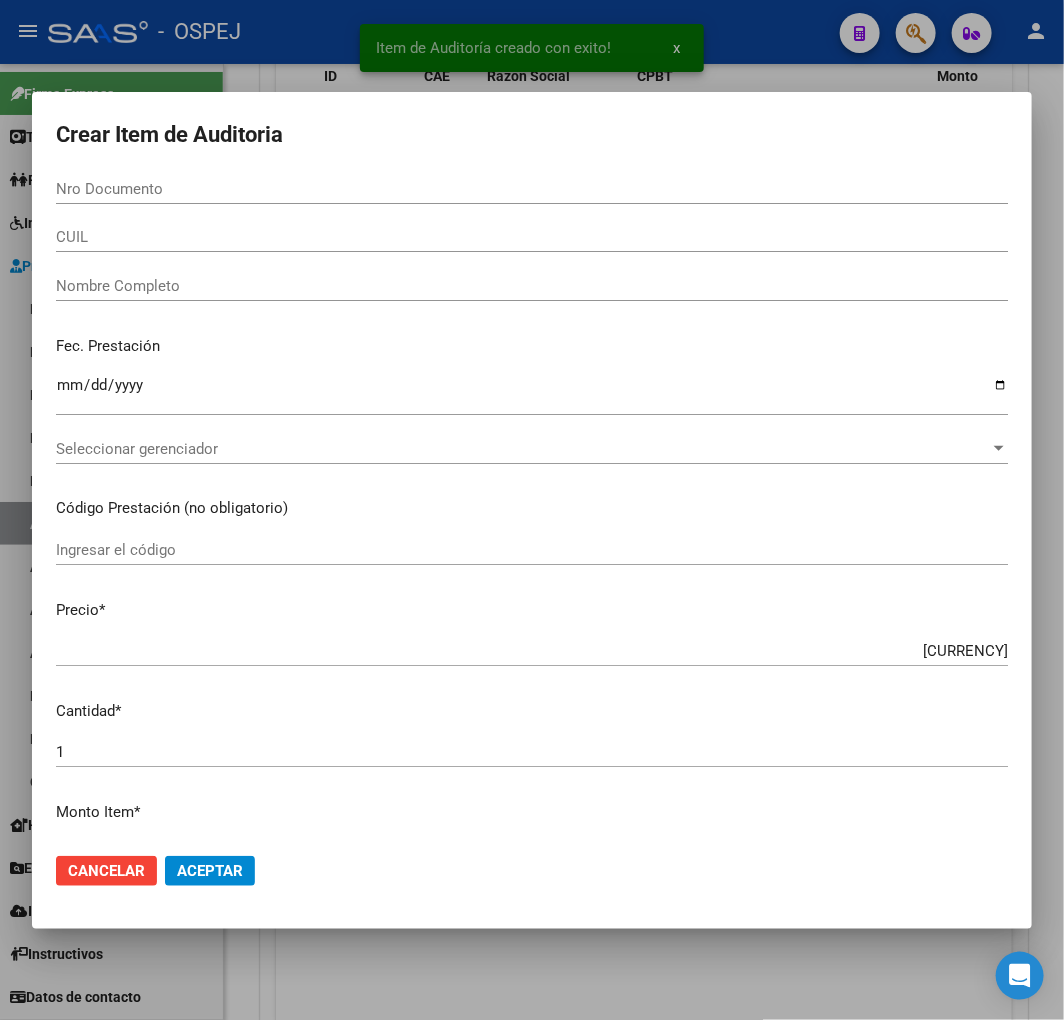 type 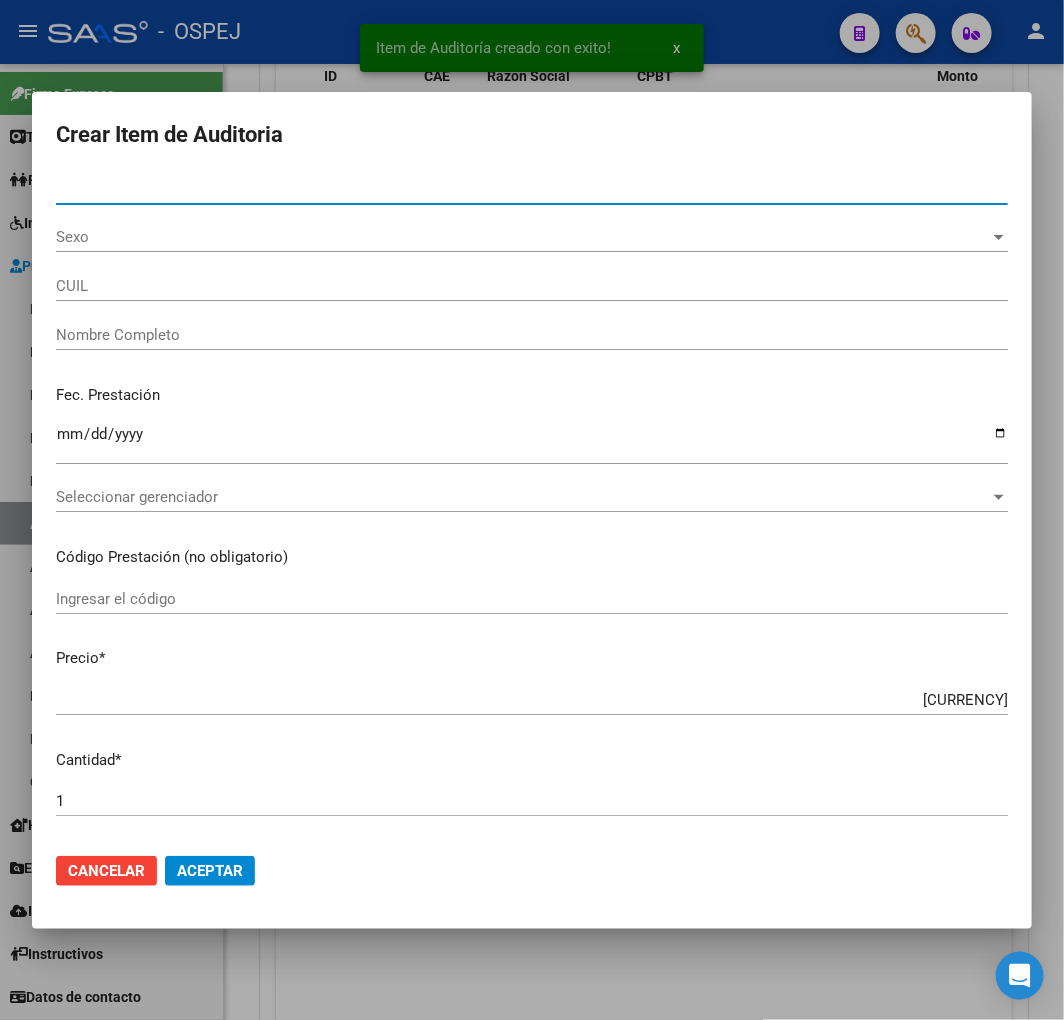 type on "[CUIL]" 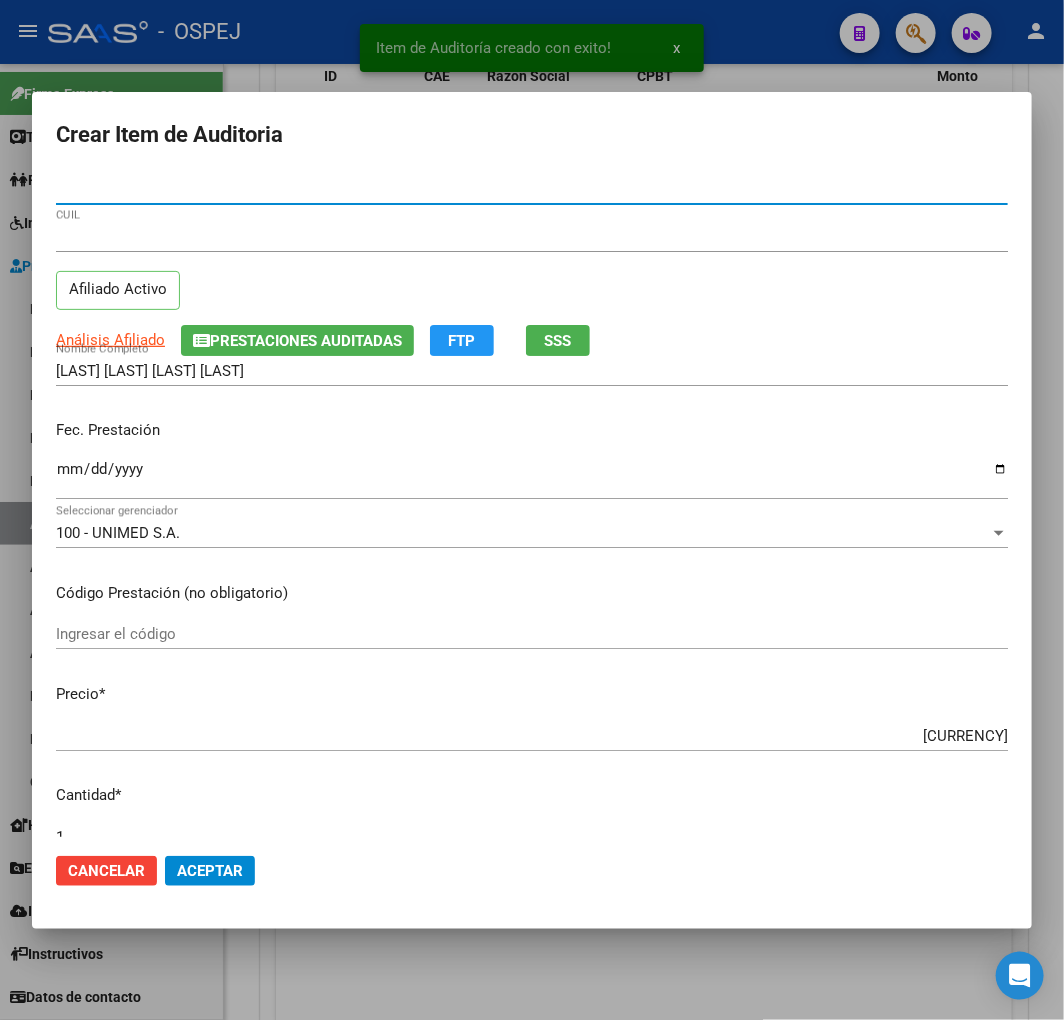 type on "[NUMBER]" 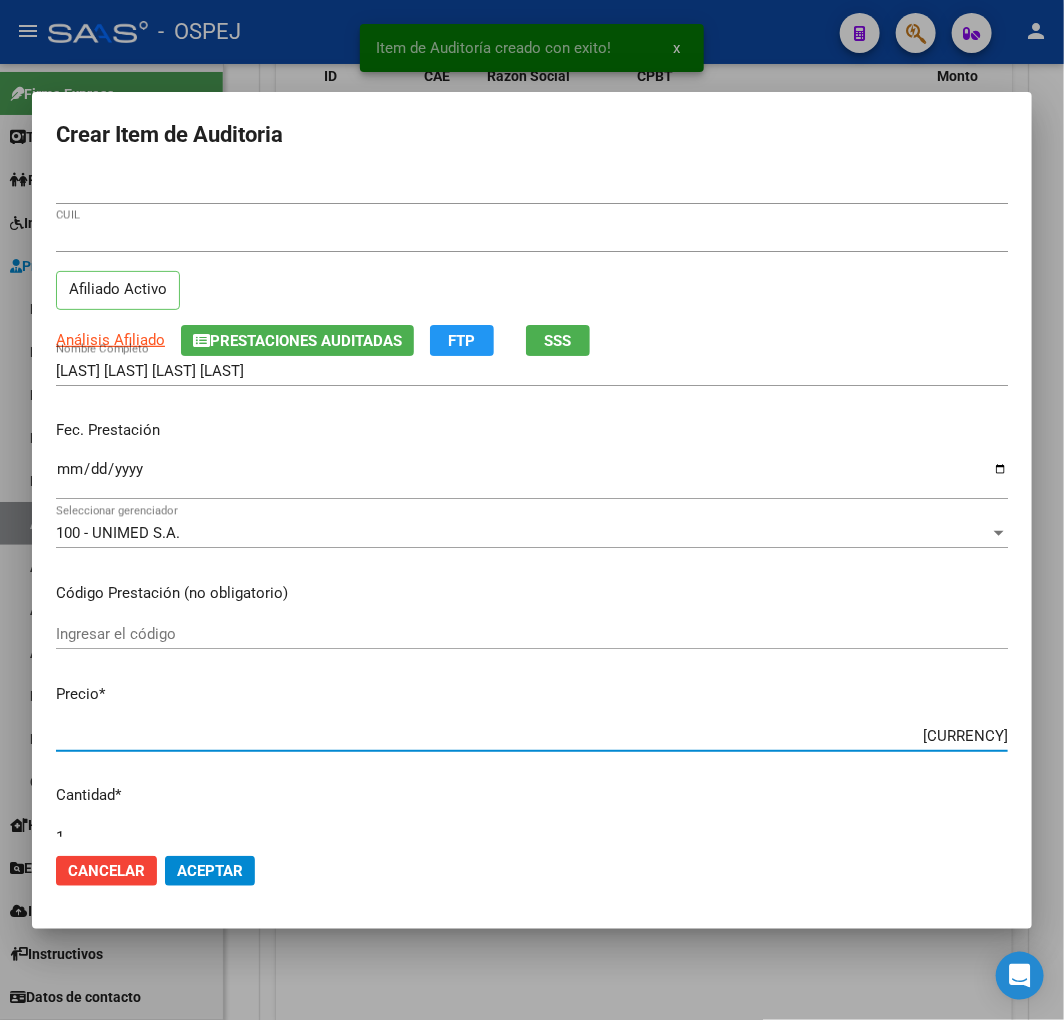 click on "[CURRENCY]" at bounding box center [532, 736] 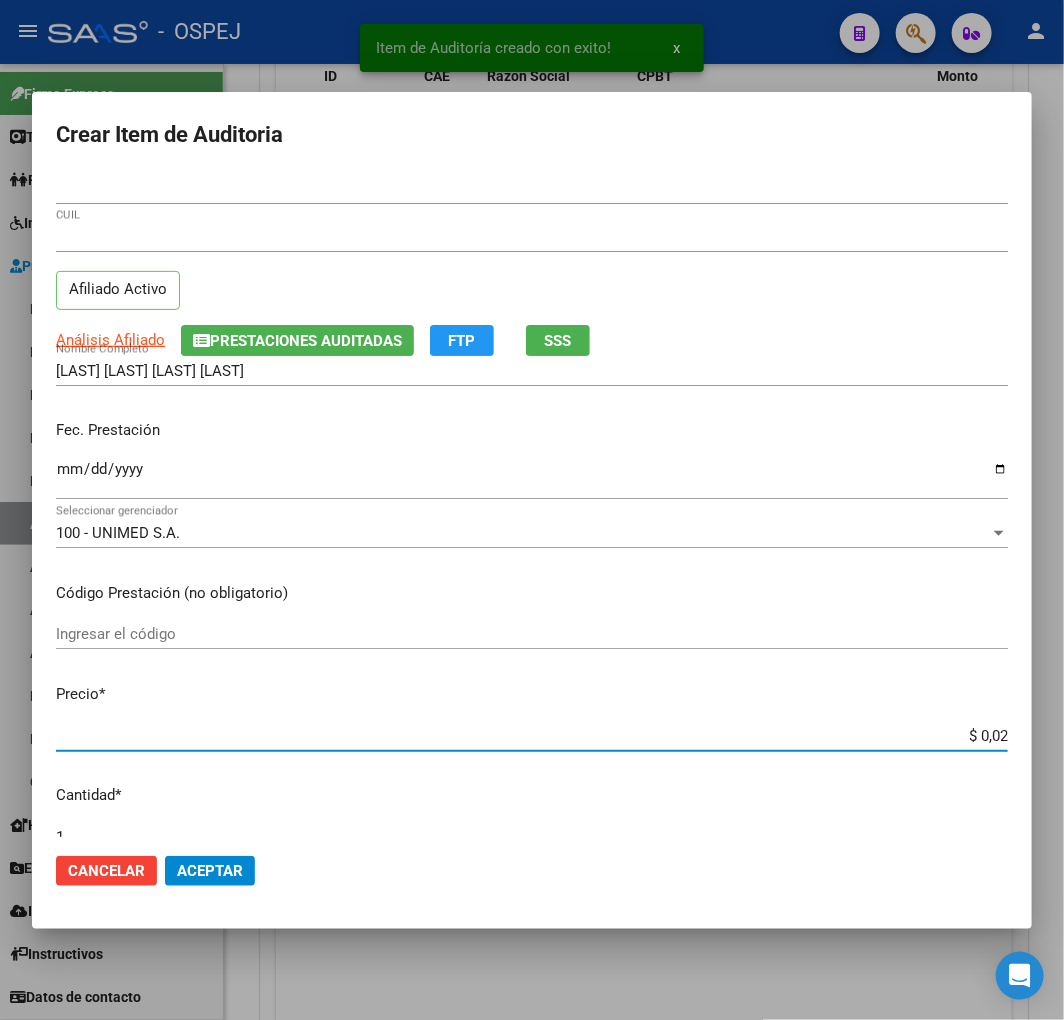 type on "$ 0,20" 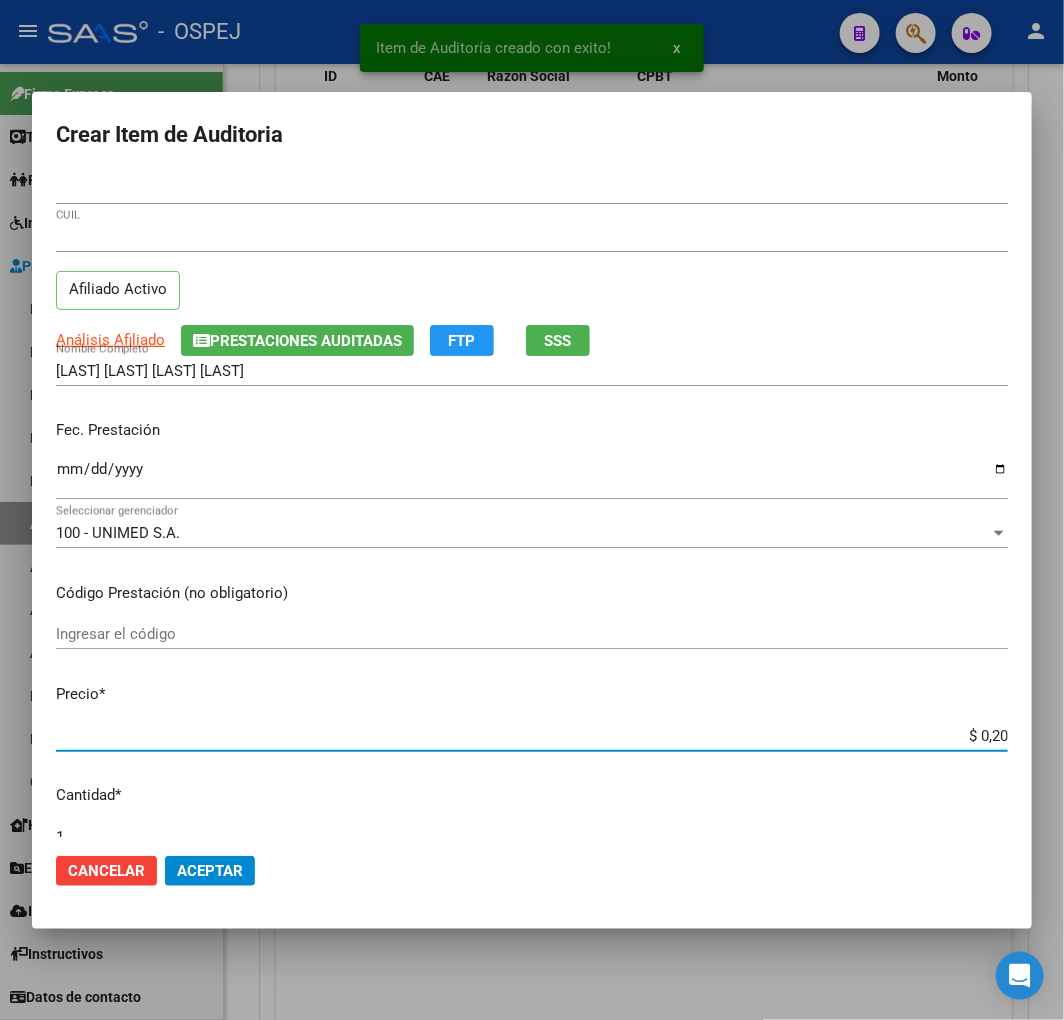 type on "$ 2,00" 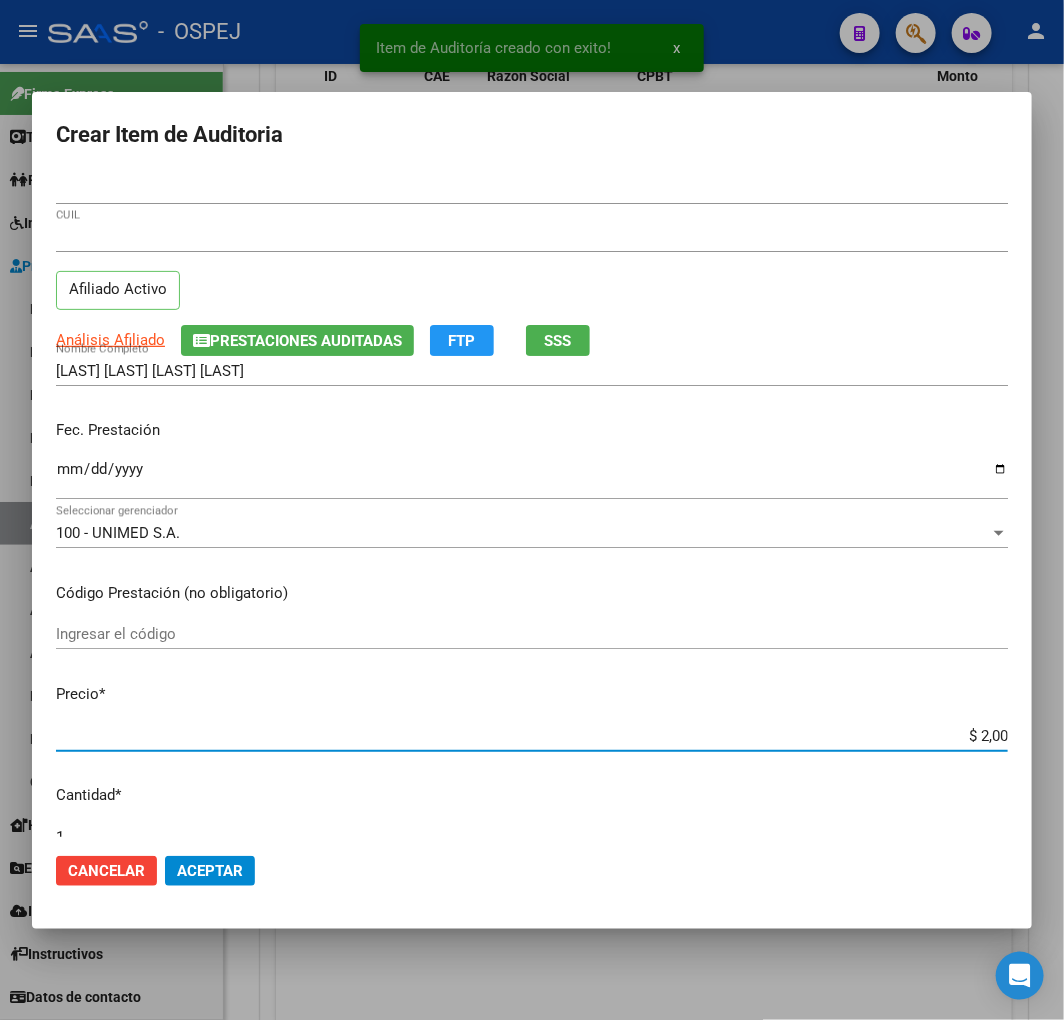 type on "$ 2,00" 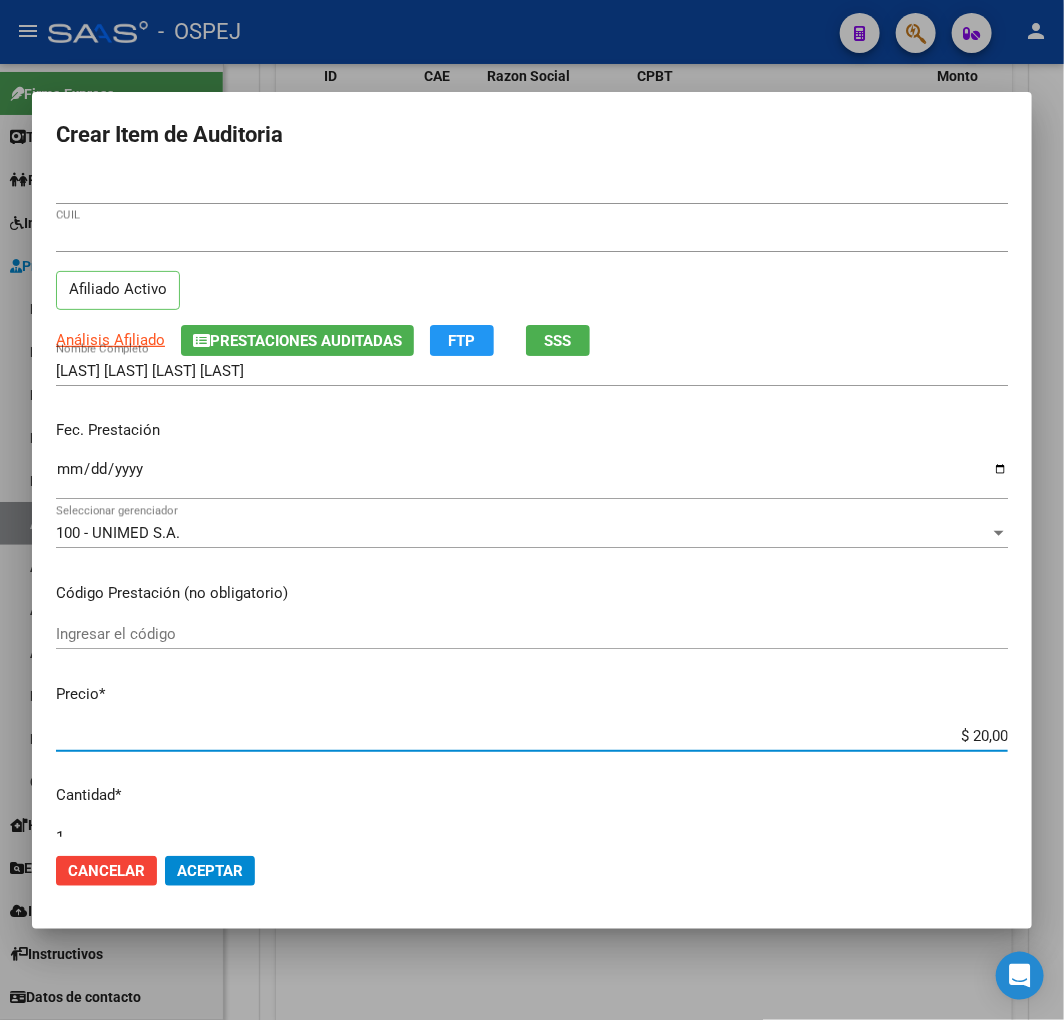 type on "$ 200,00" 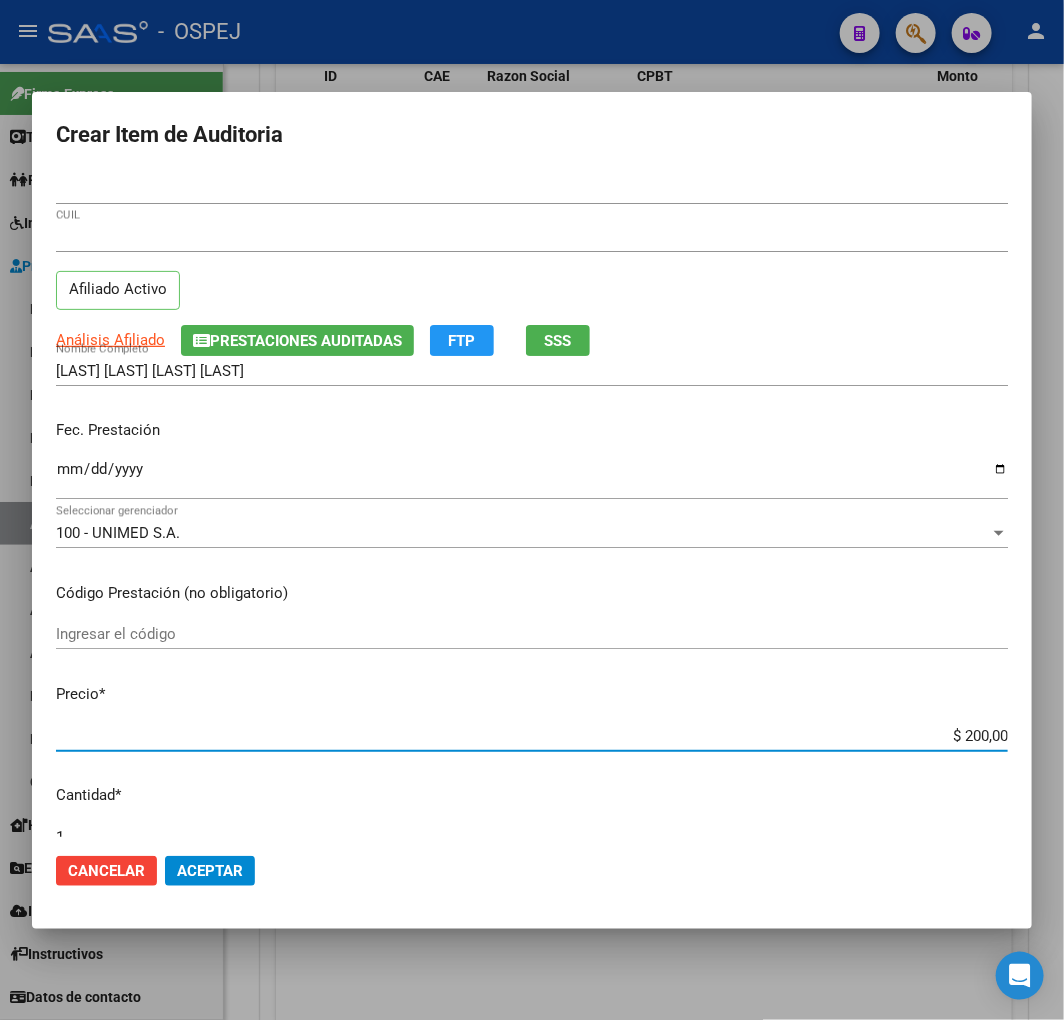 type on "$ 2.000,00" 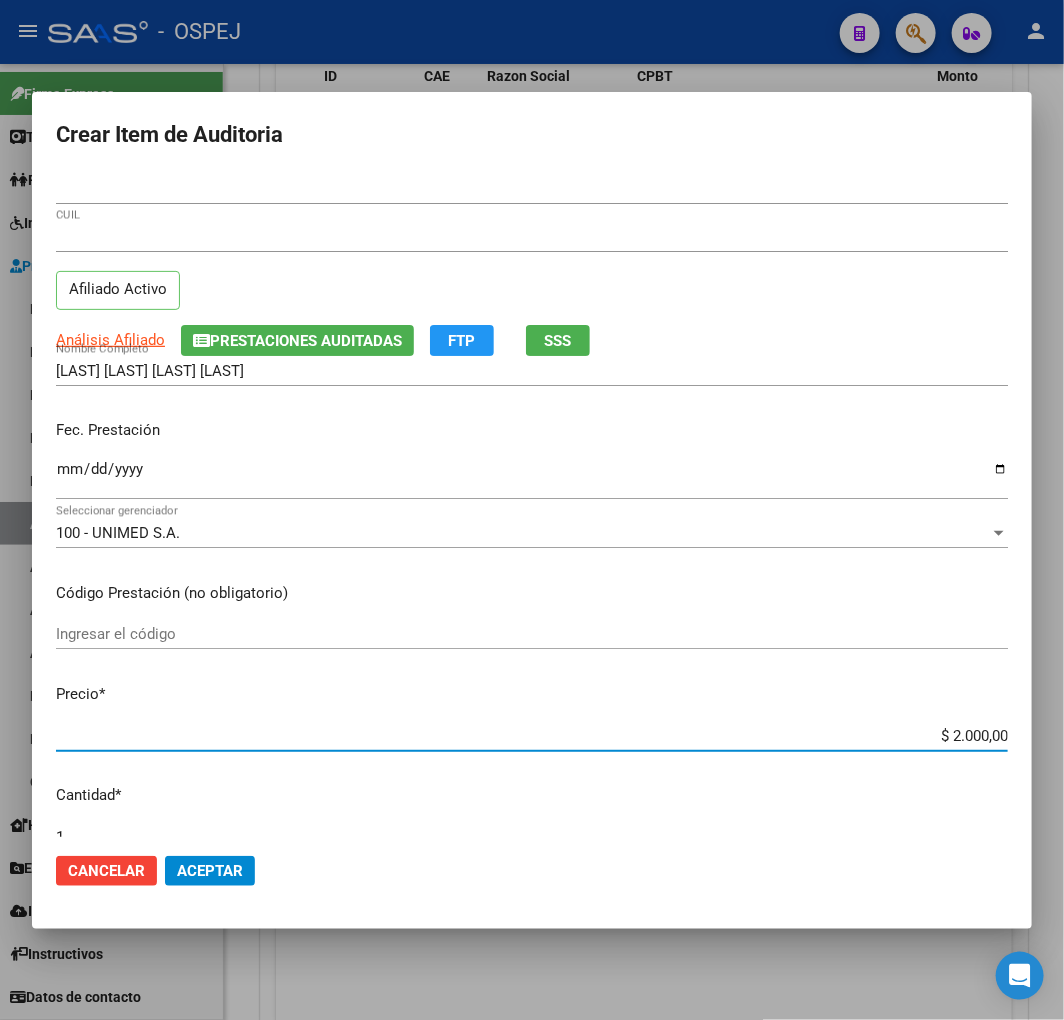 type on "$ 20.000,00" 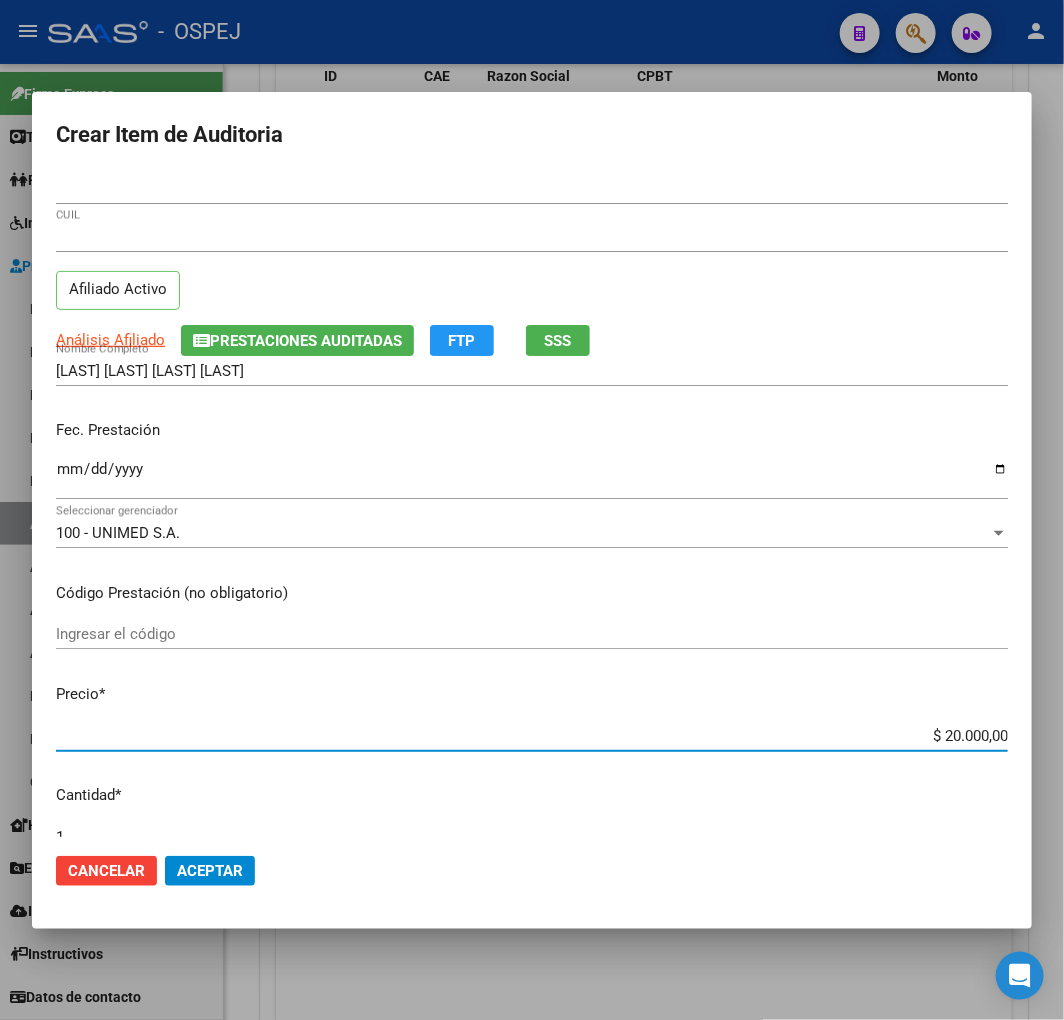 click on "Aceptar" 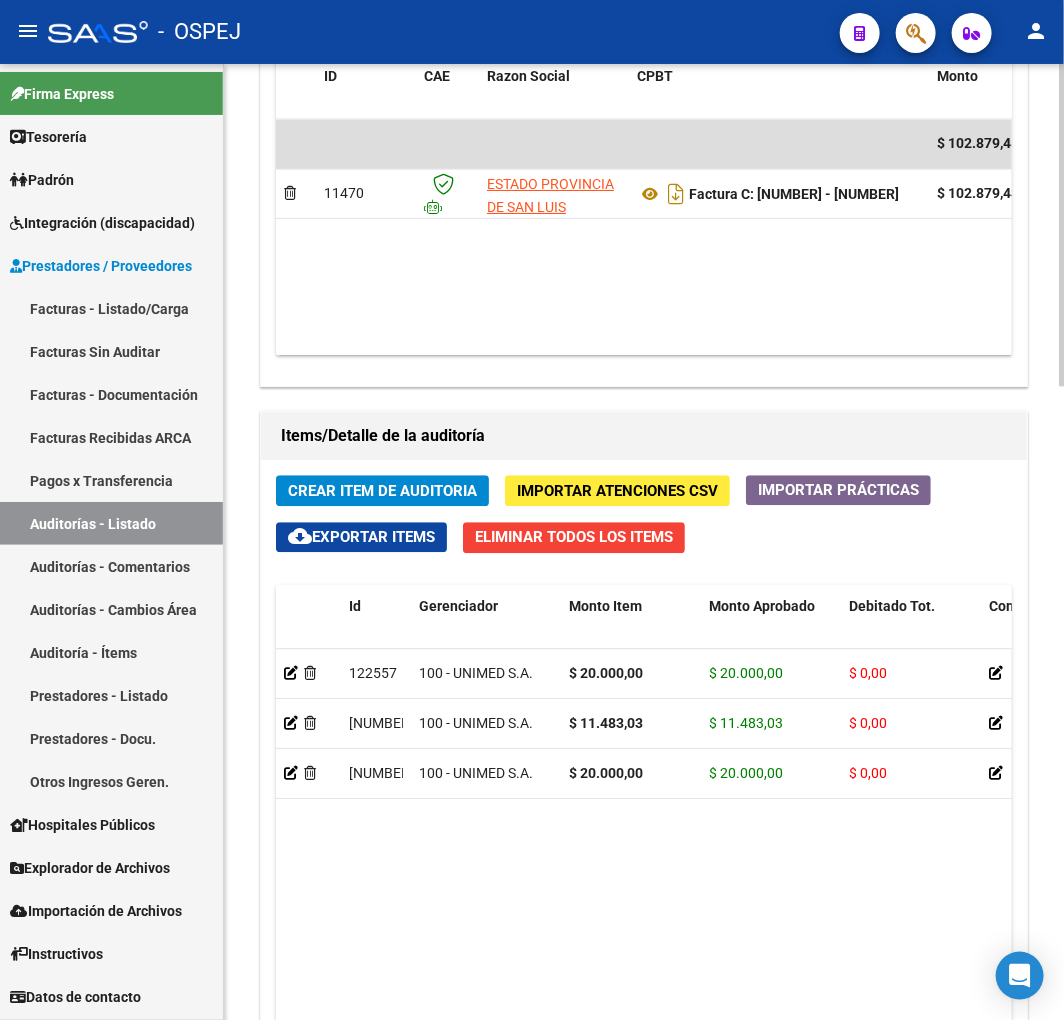 click on "Crear Item de Auditoria" 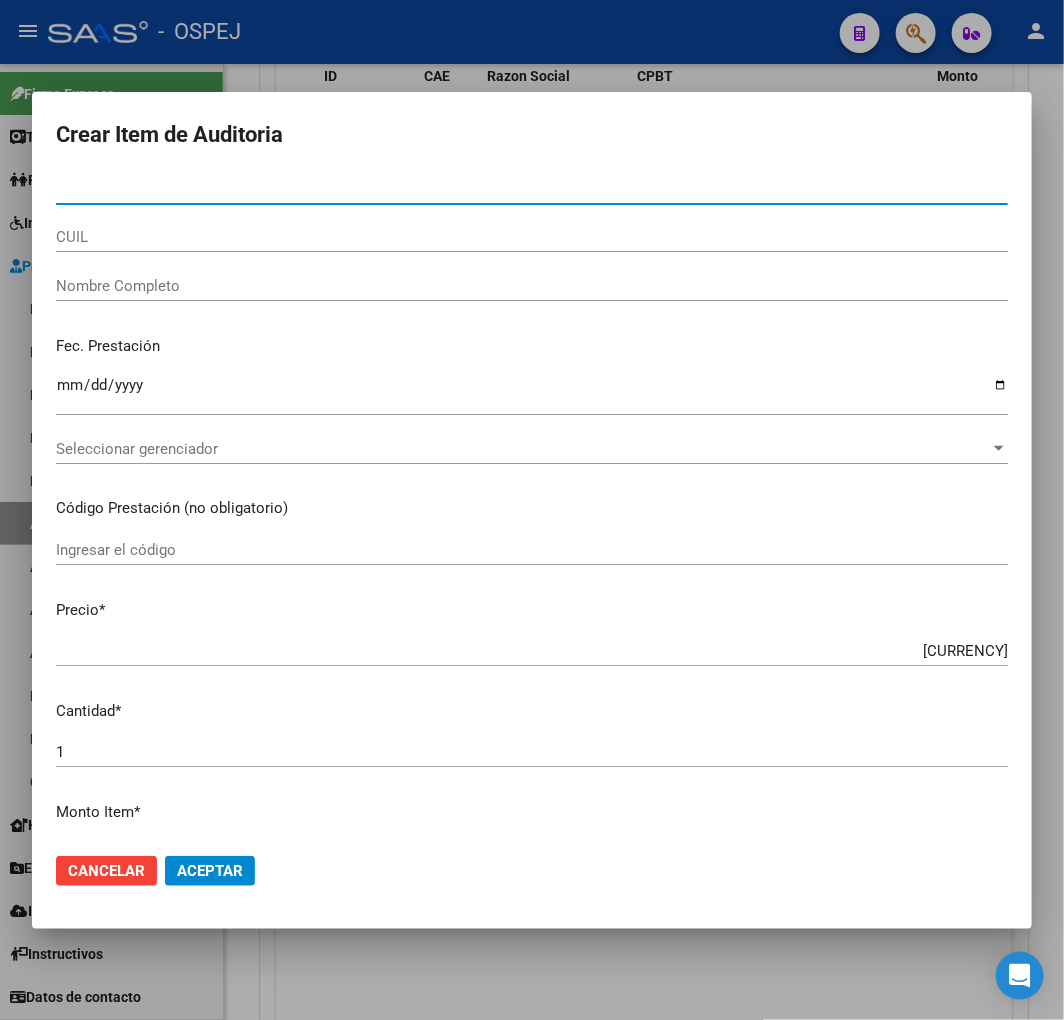 click on "Nro Documento" at bounding box center (532, 189) 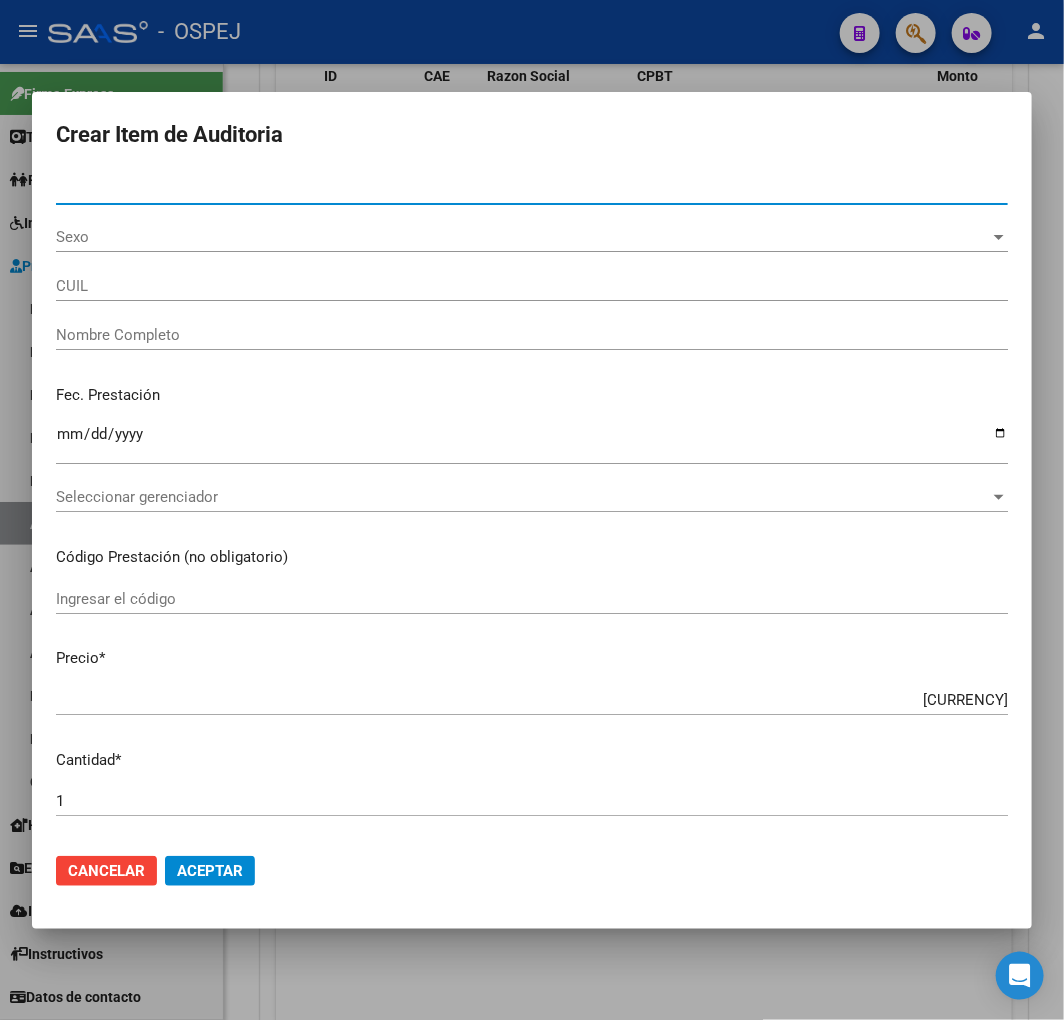 type on "[CUIL]" 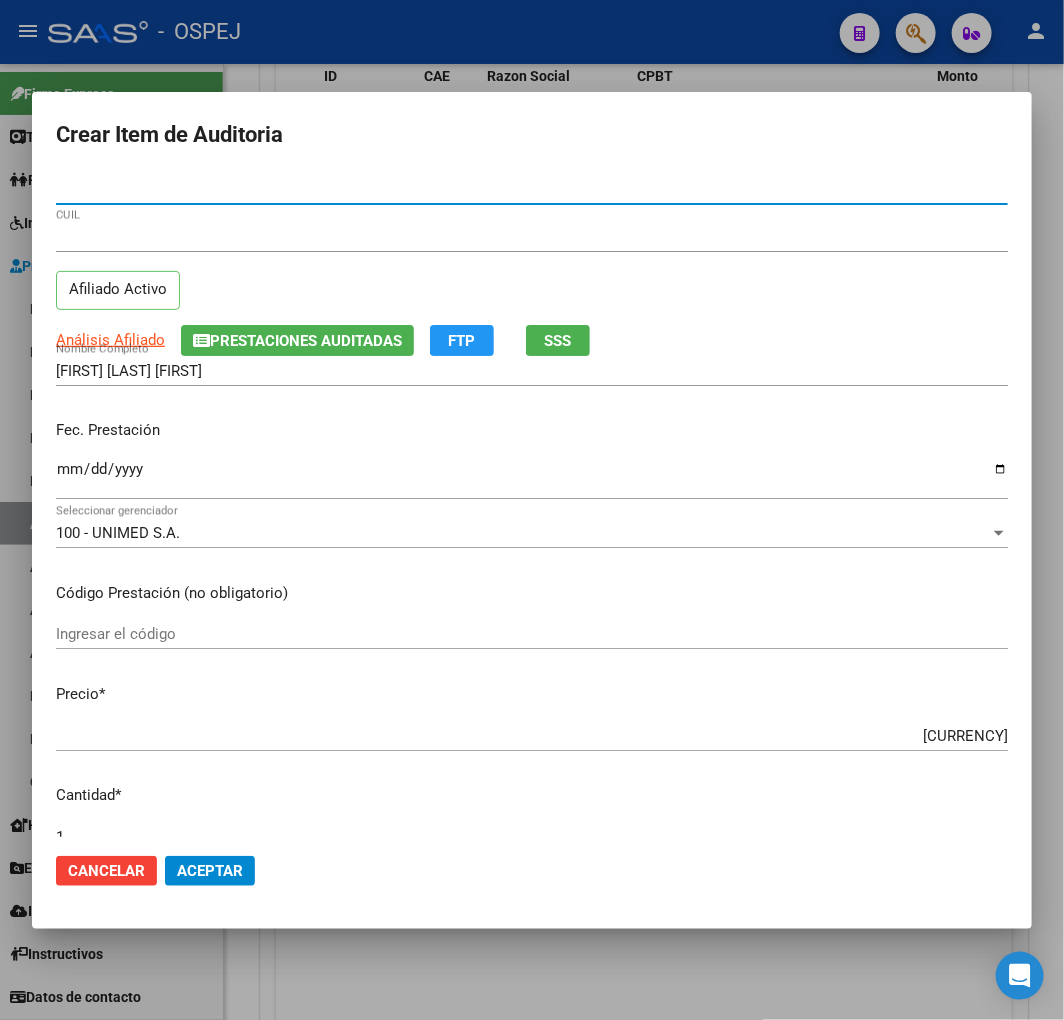 type on "[NUMBER]" 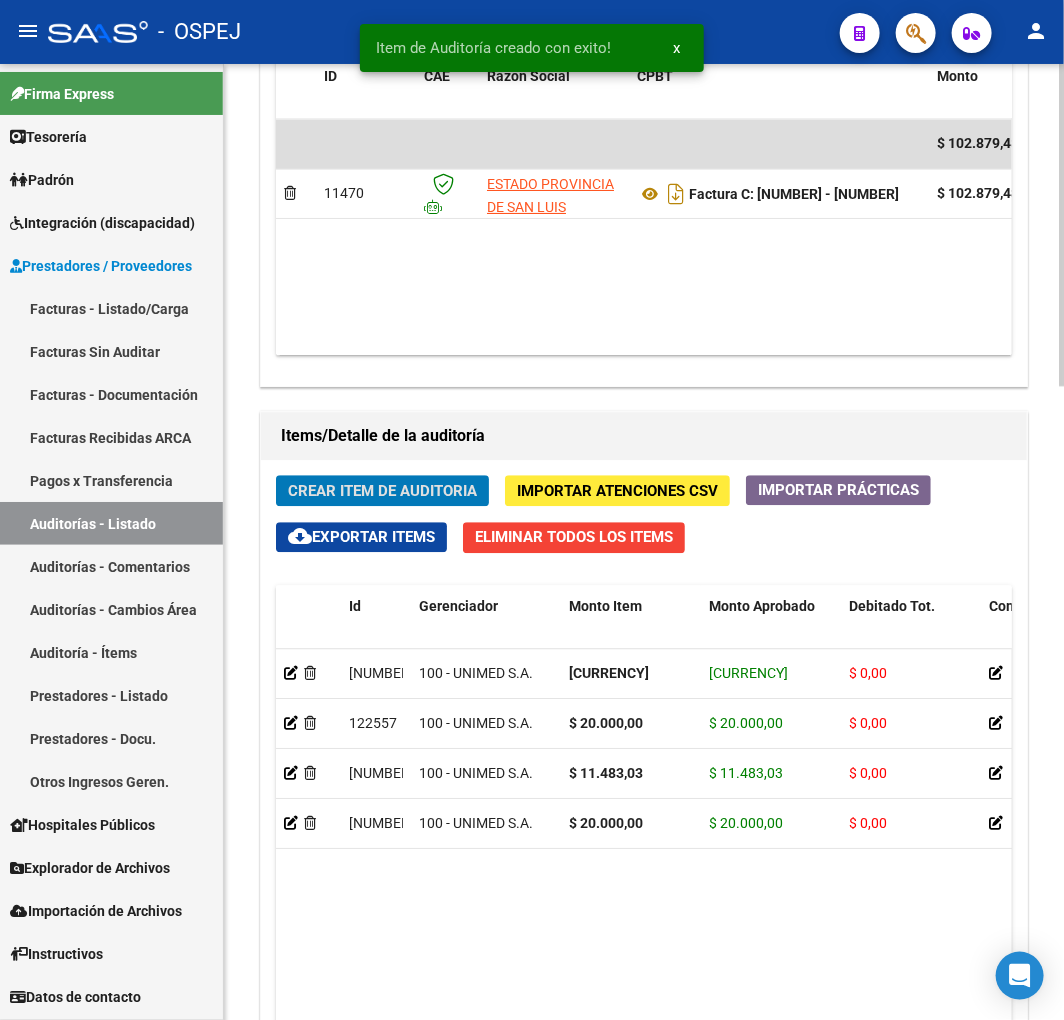 scroll, scrollTop: 0, scrollLeft: 0, axis: both 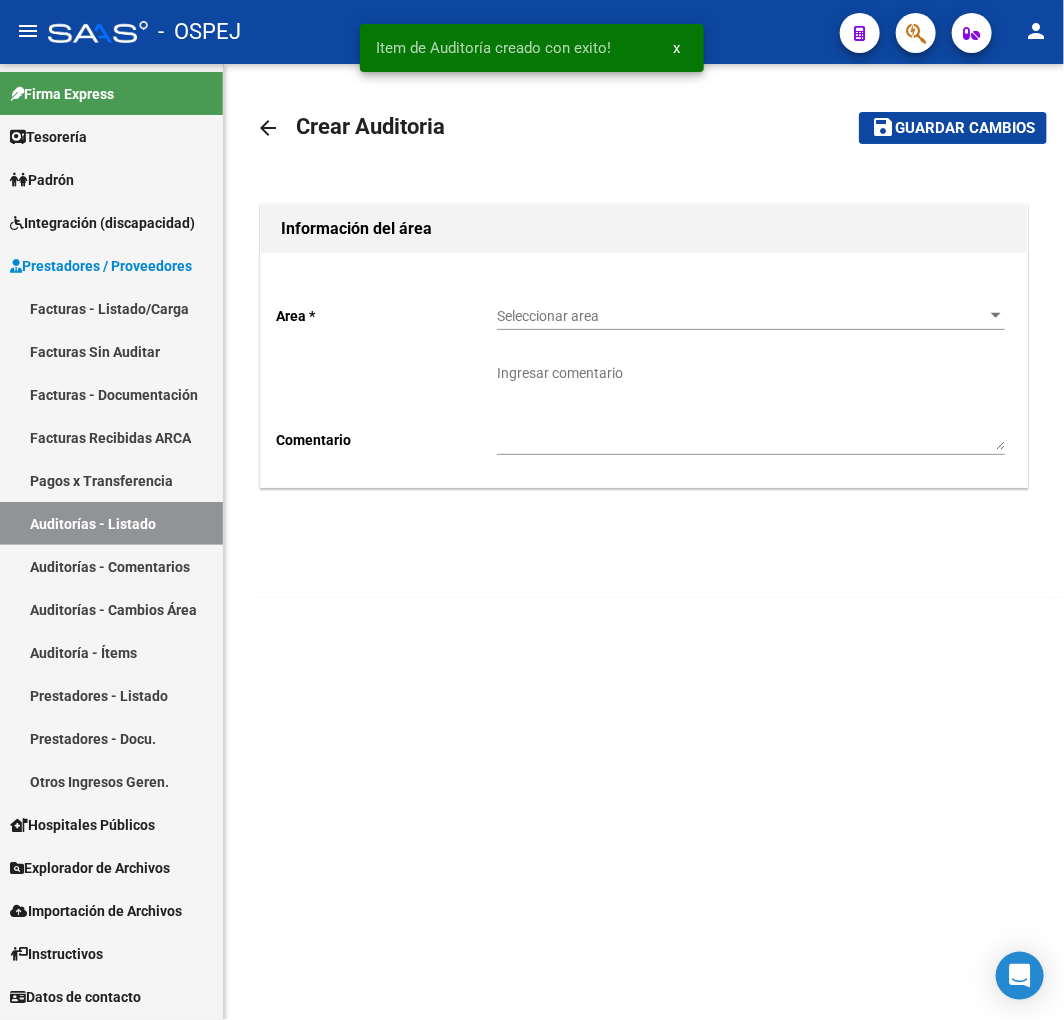 click on "Seleccionar area" at bounding box center [742, 316] 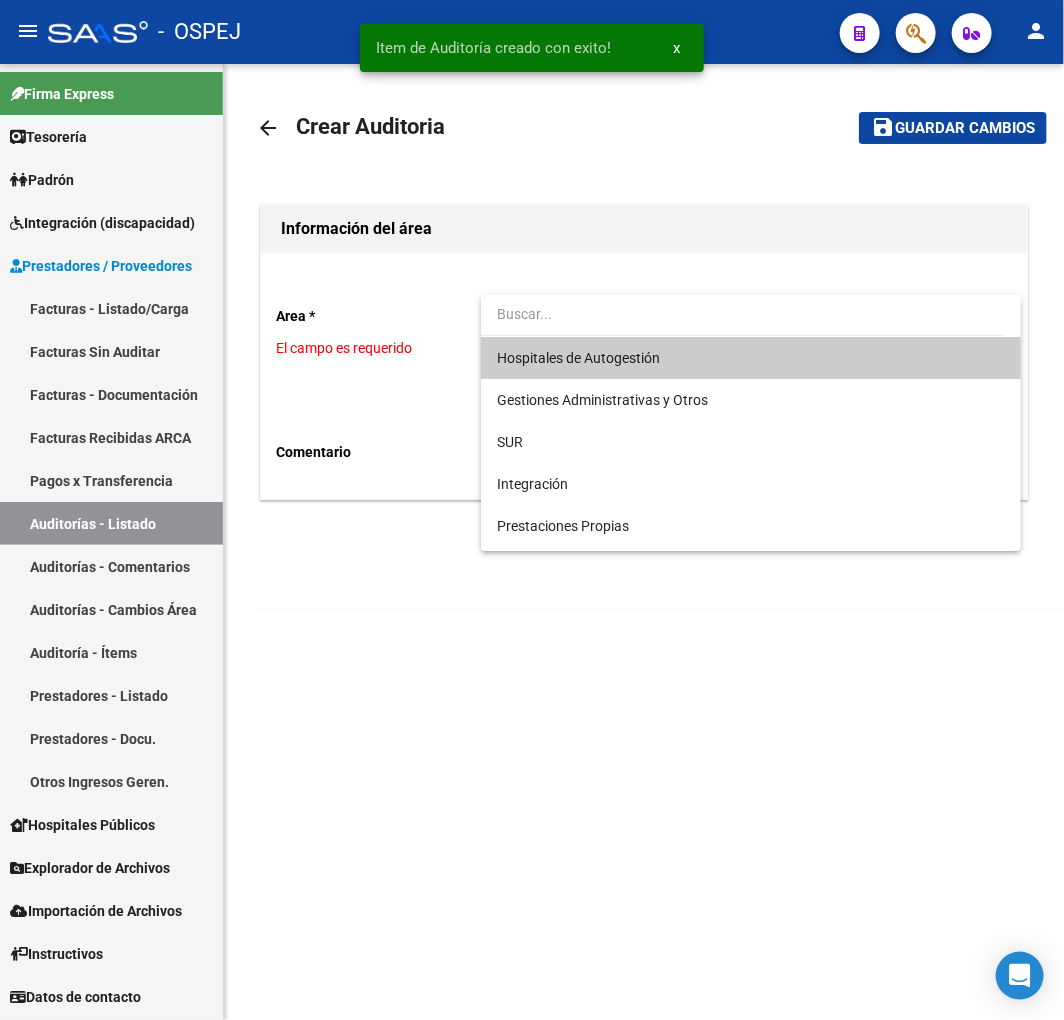 click on "Hospitales de Autogestión" at bounding box center (751, 358) 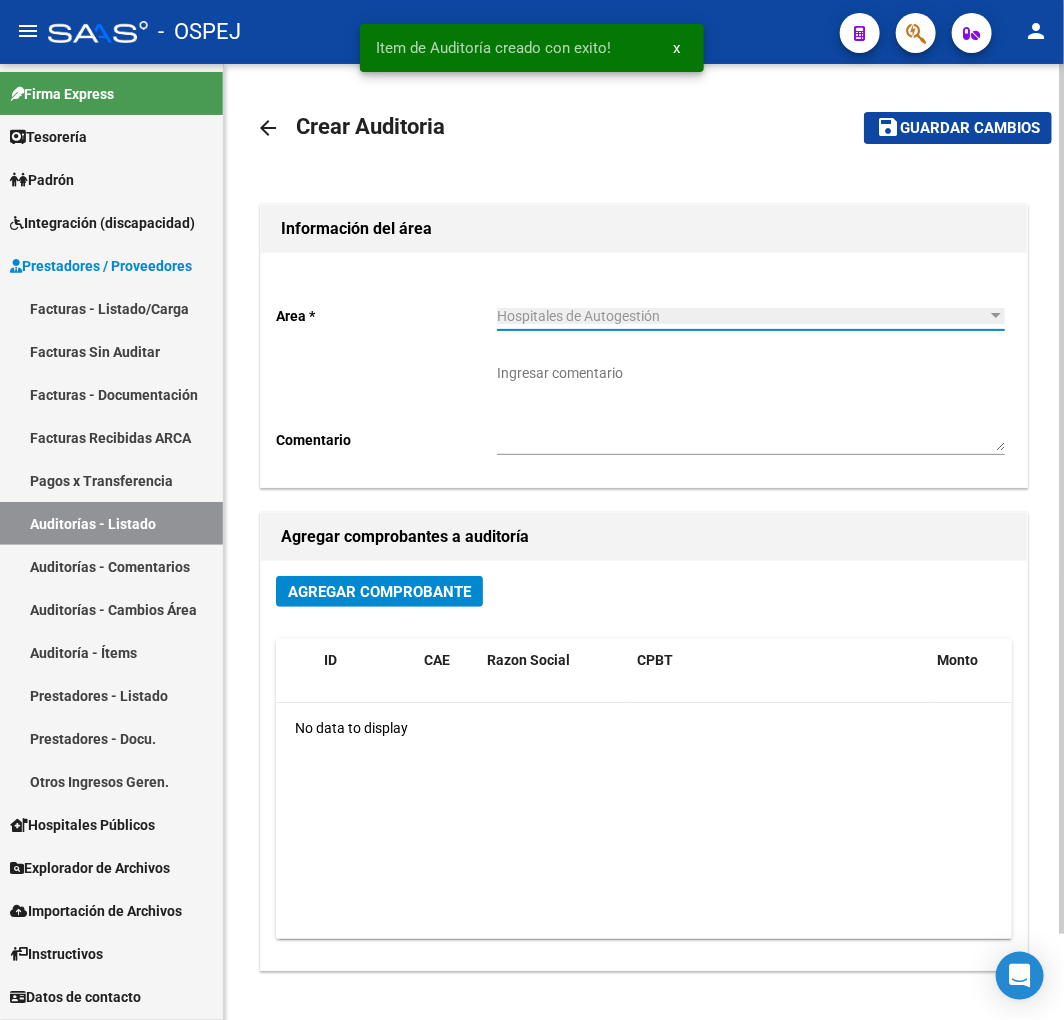 click on "Agregar Comprobante" 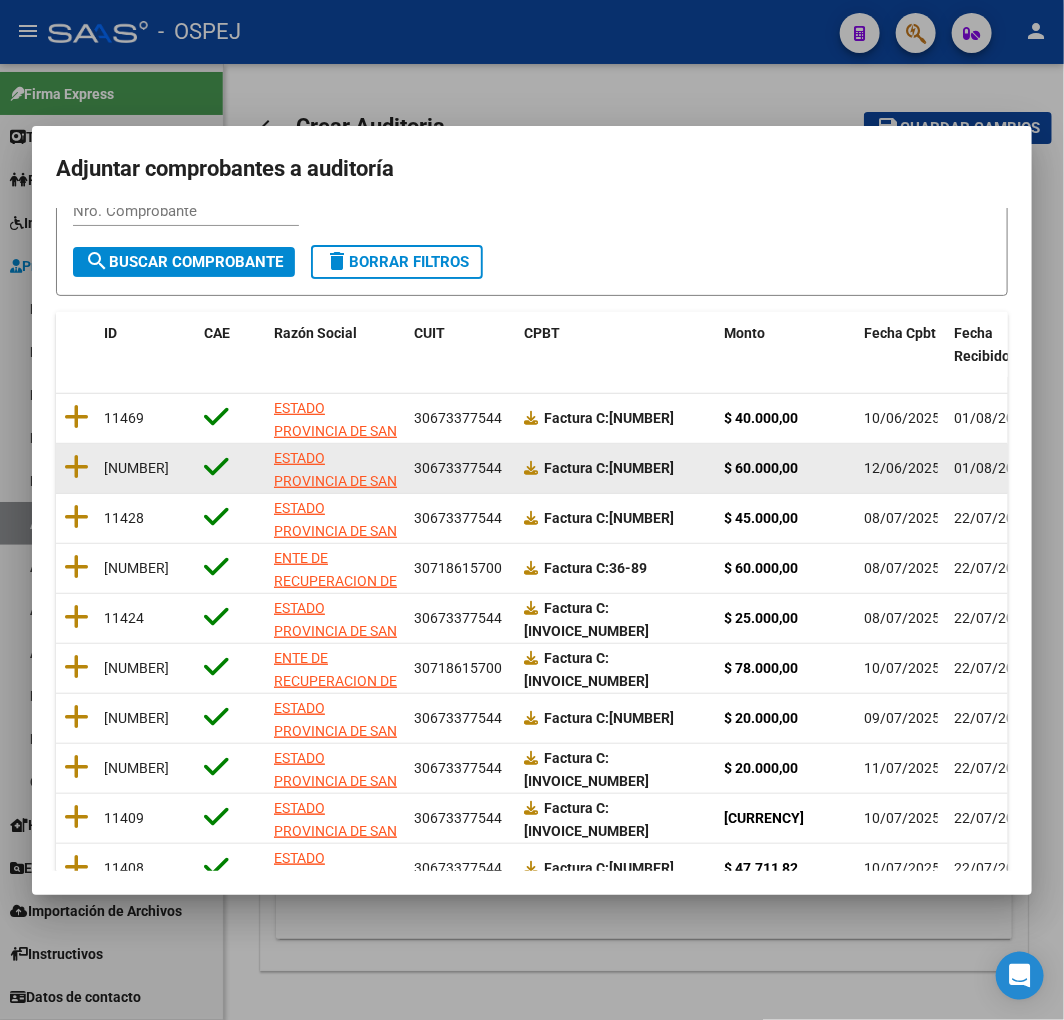 scroll, scrollTop: 0, scrollLeft: 0, axis: both 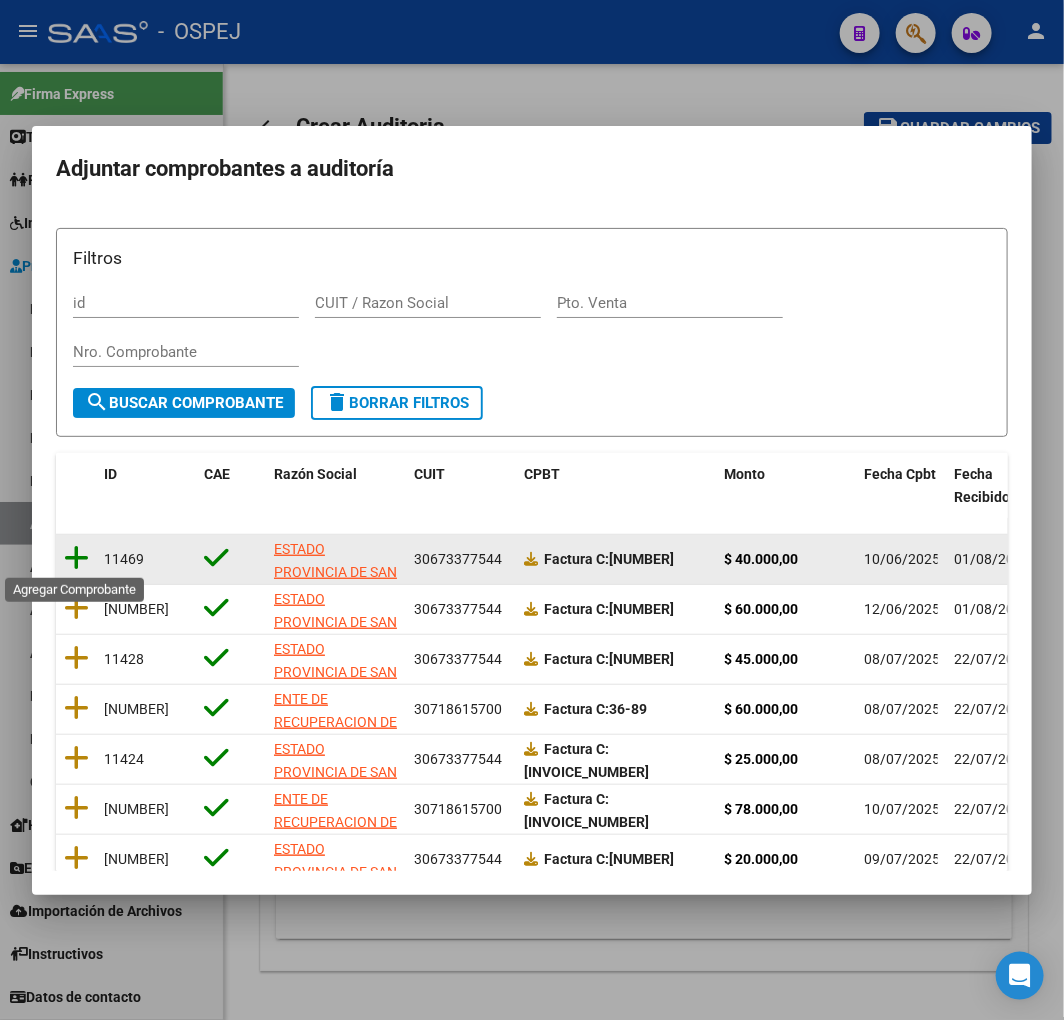 click 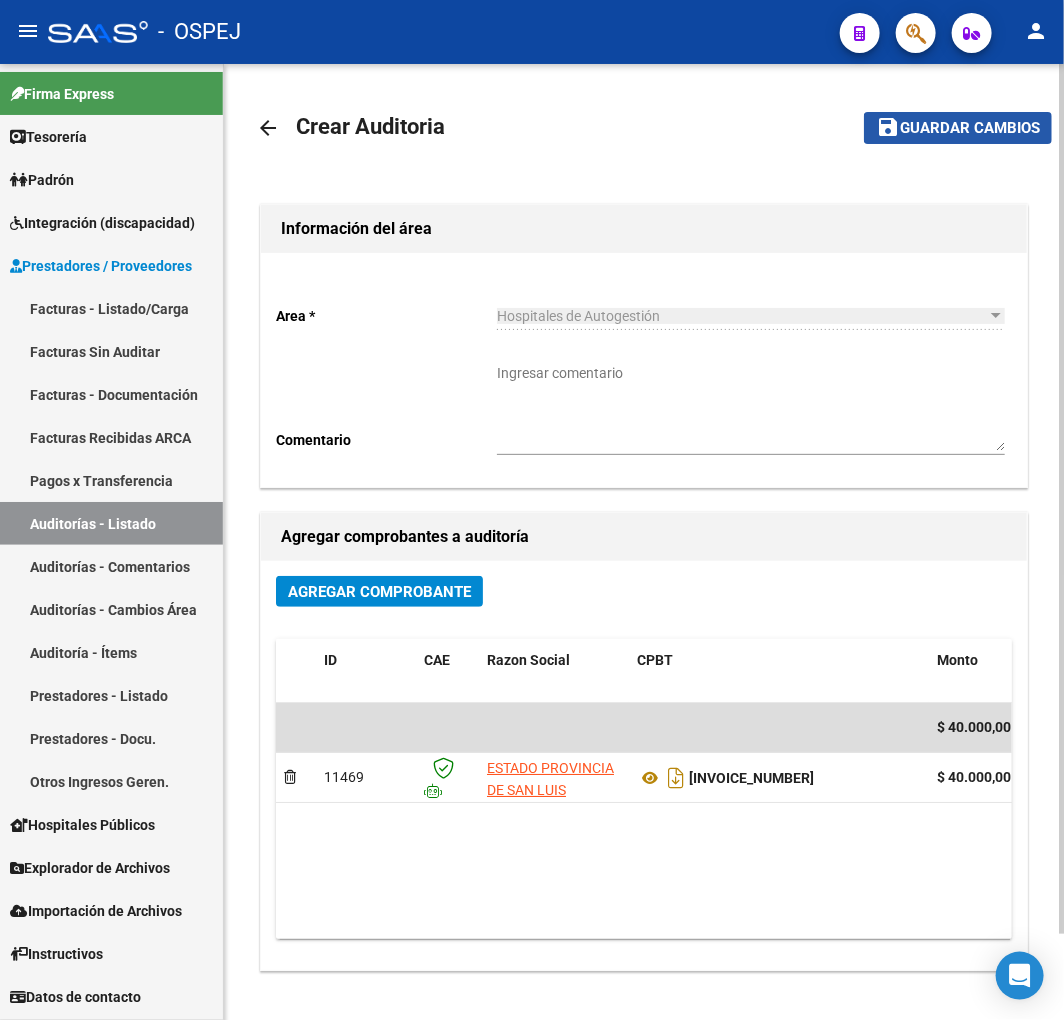 click on "Guardar cambios" 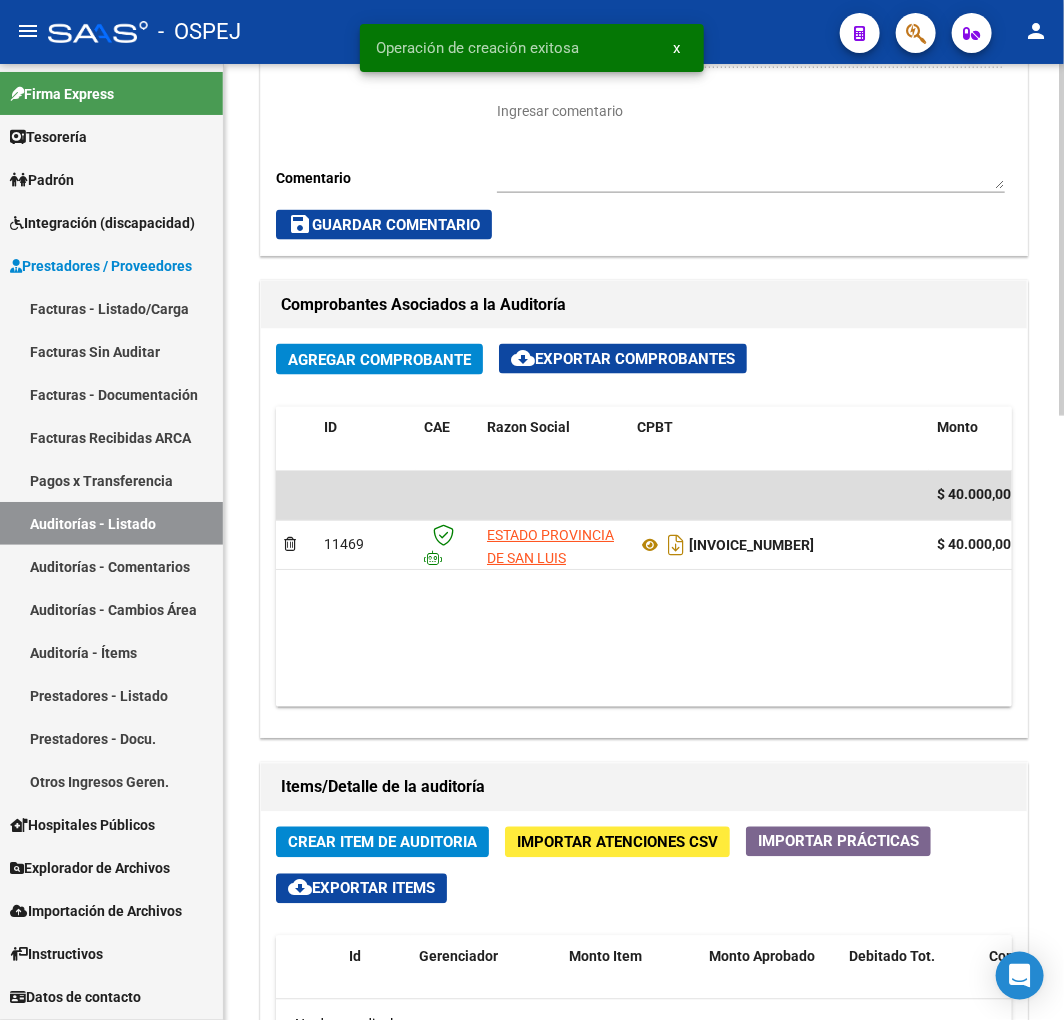 scroll, scrollTop: 1111, scrollLeft: 0, axis: vertical 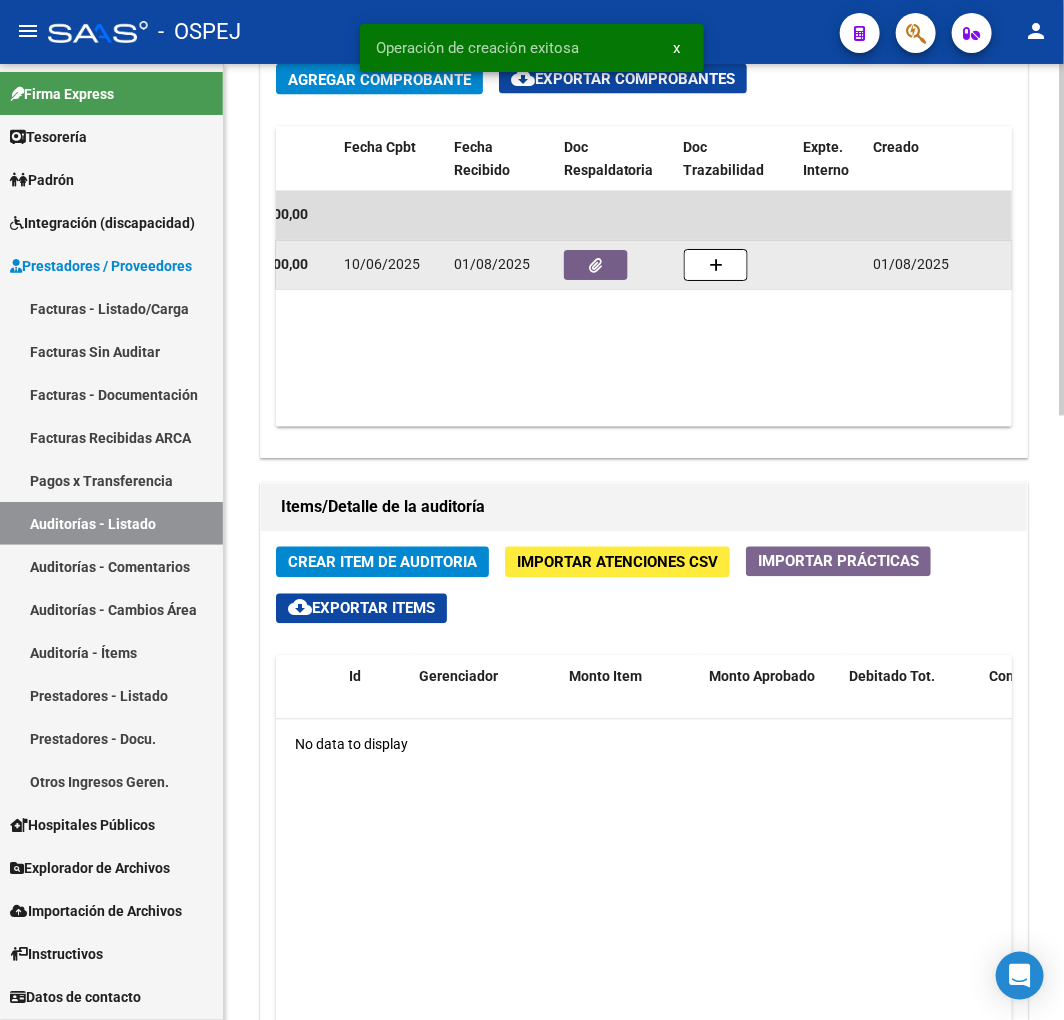 click 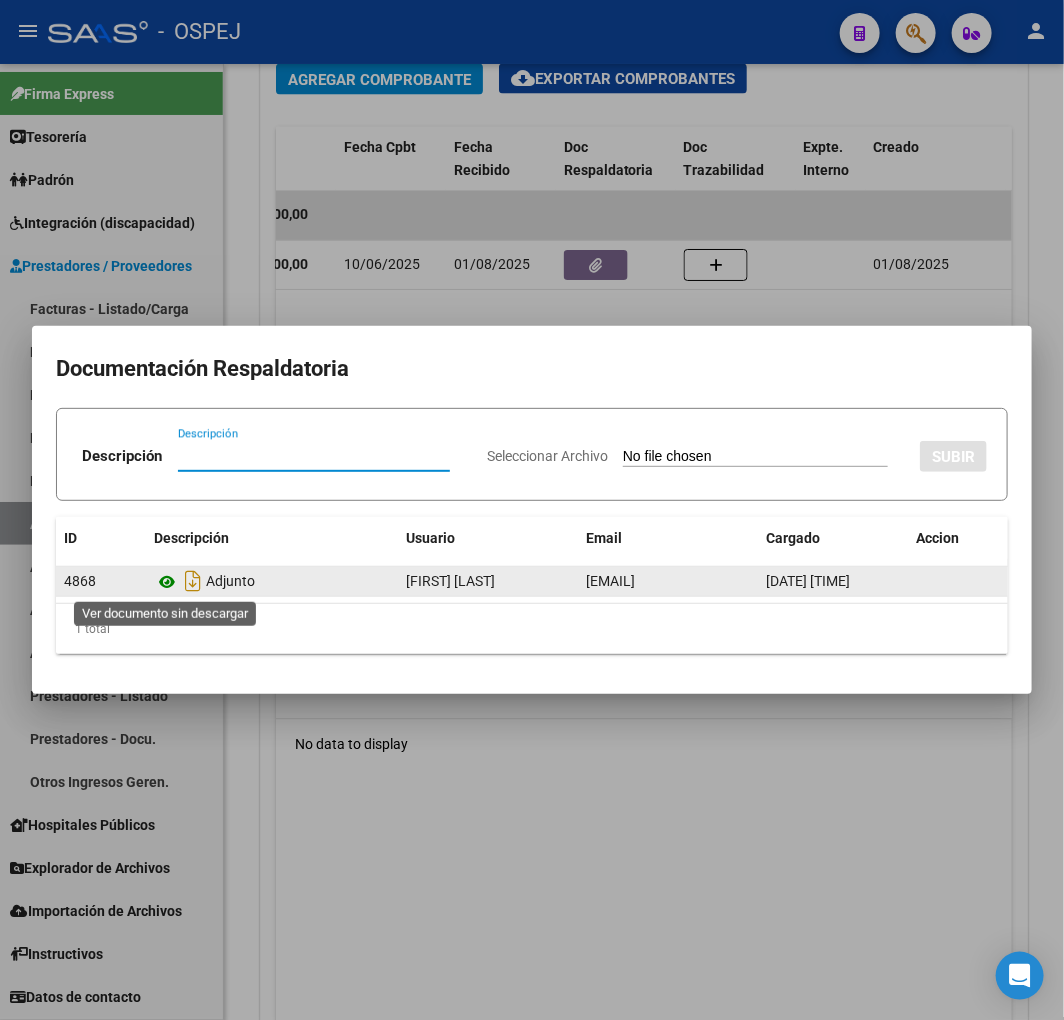 click 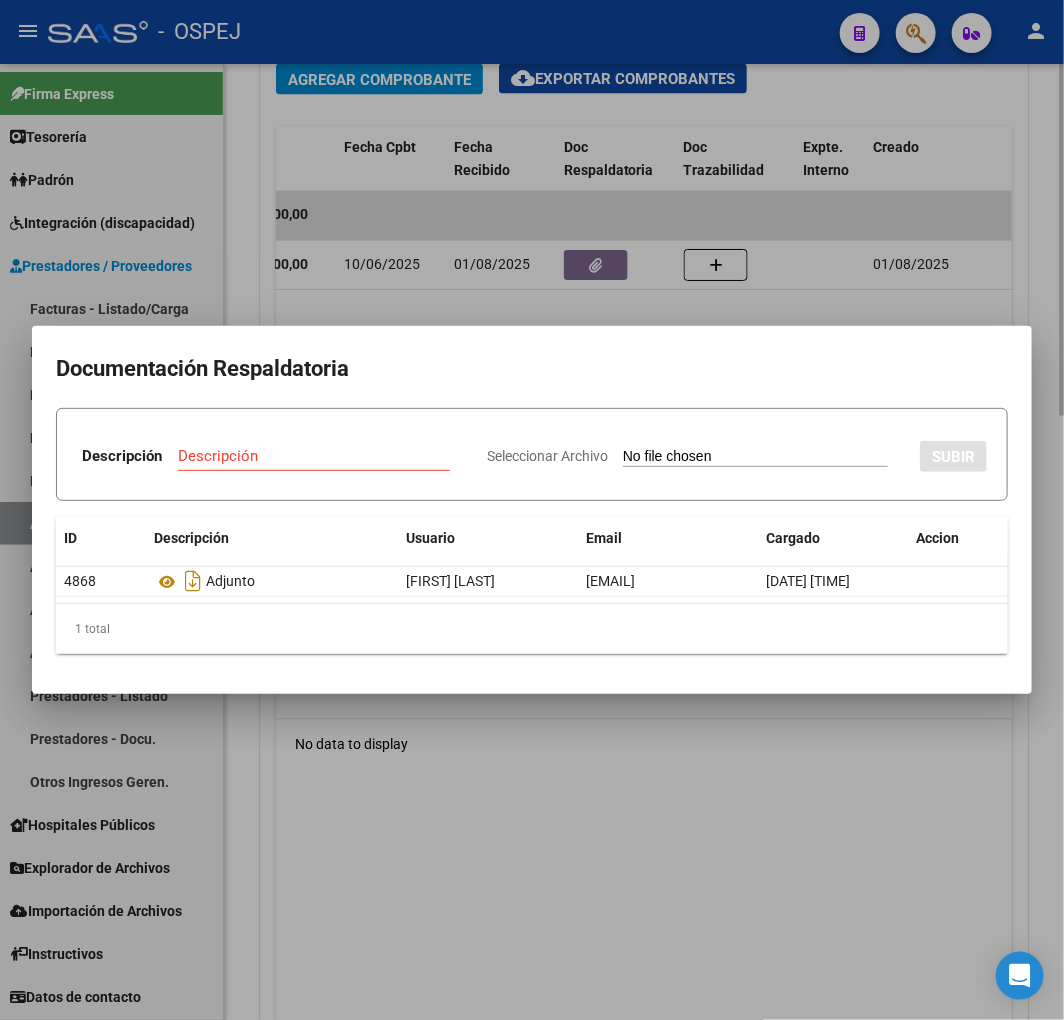 click at bounding box center [532, 510] 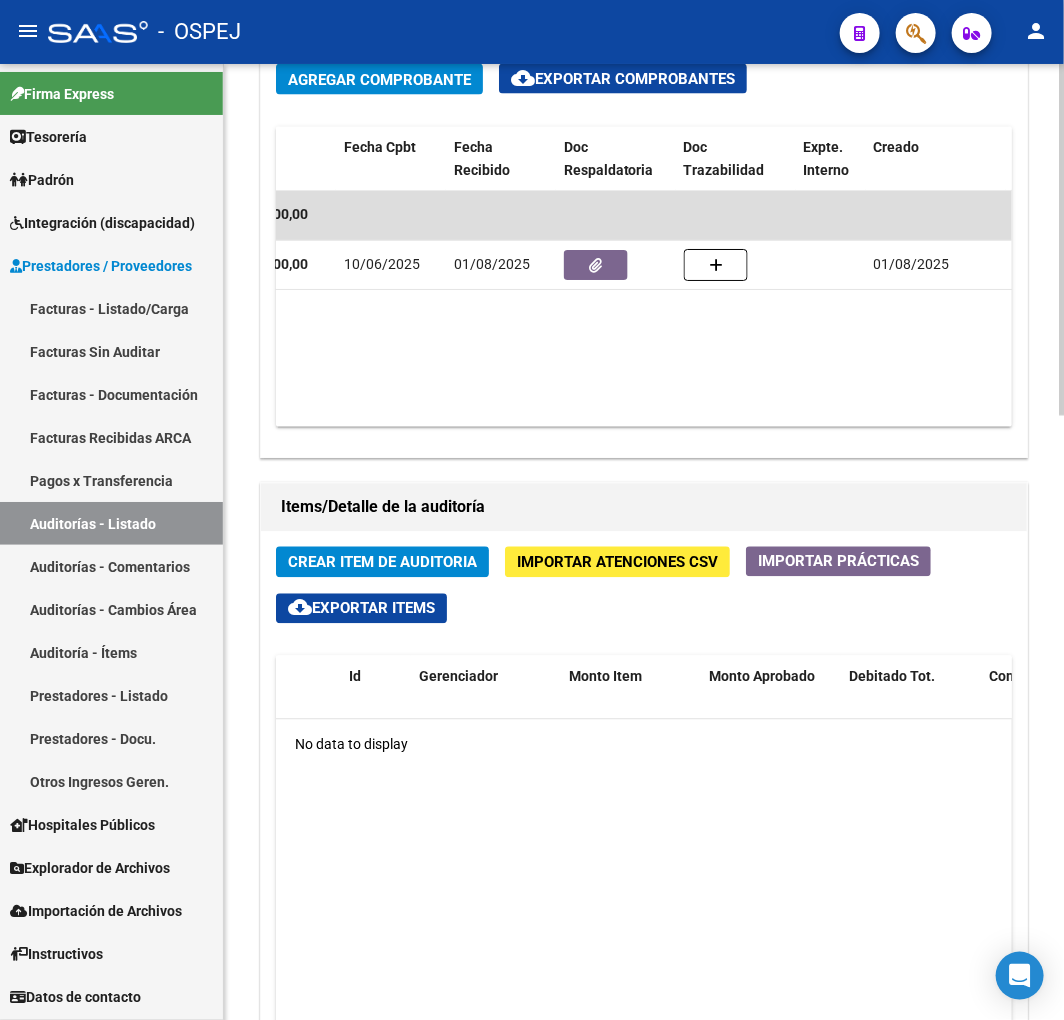 click on "Crear Item de Auditoria" 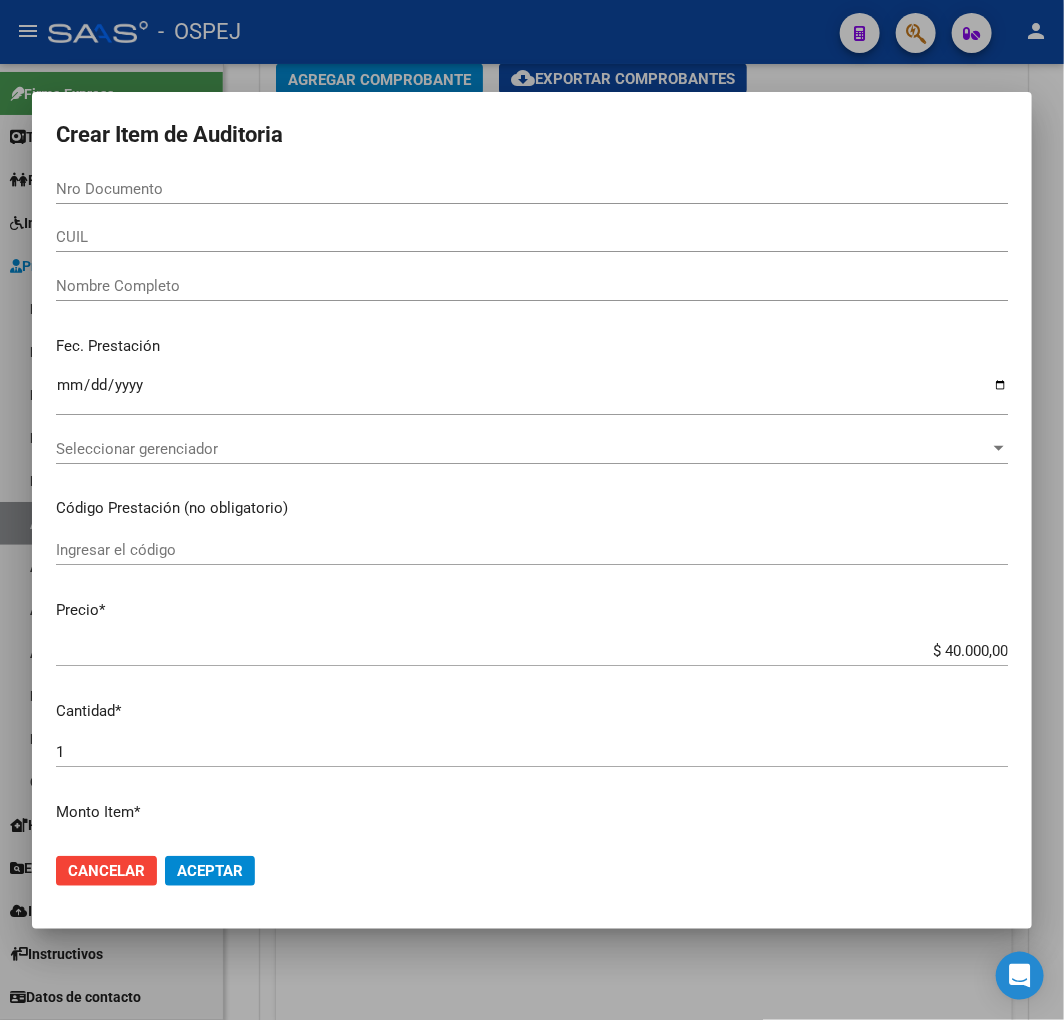click on "Nro Documento" at bounding box center (532, 189) 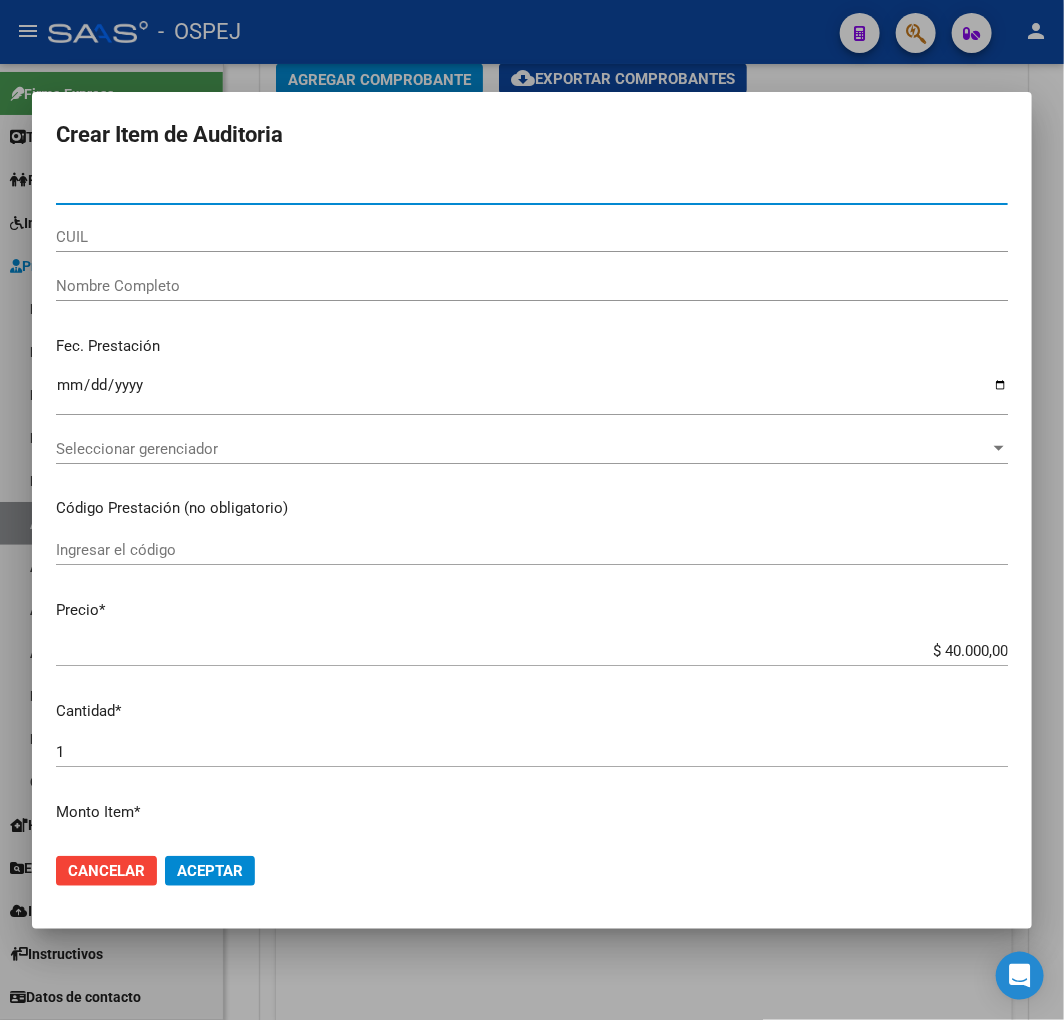 paste on "[NUMBER]" 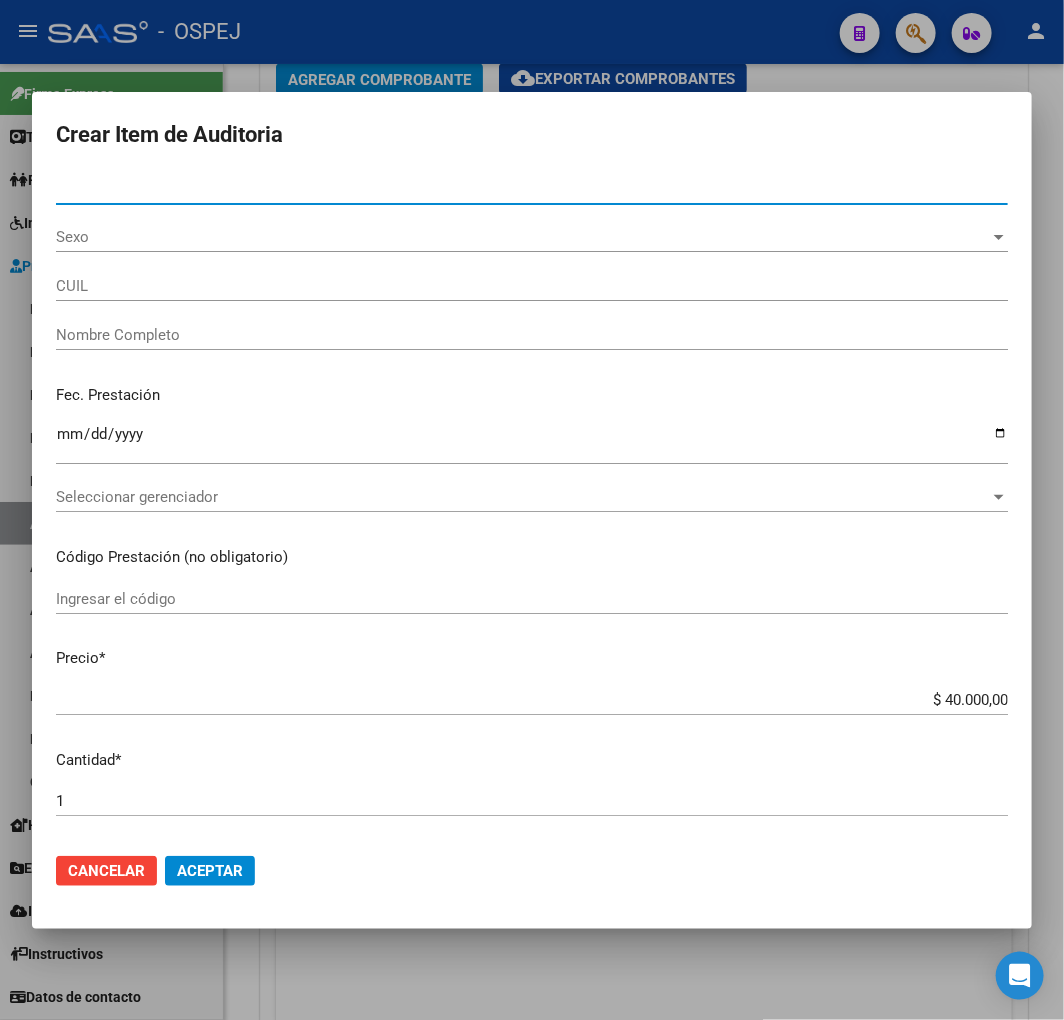 type on "[NUMBER]" 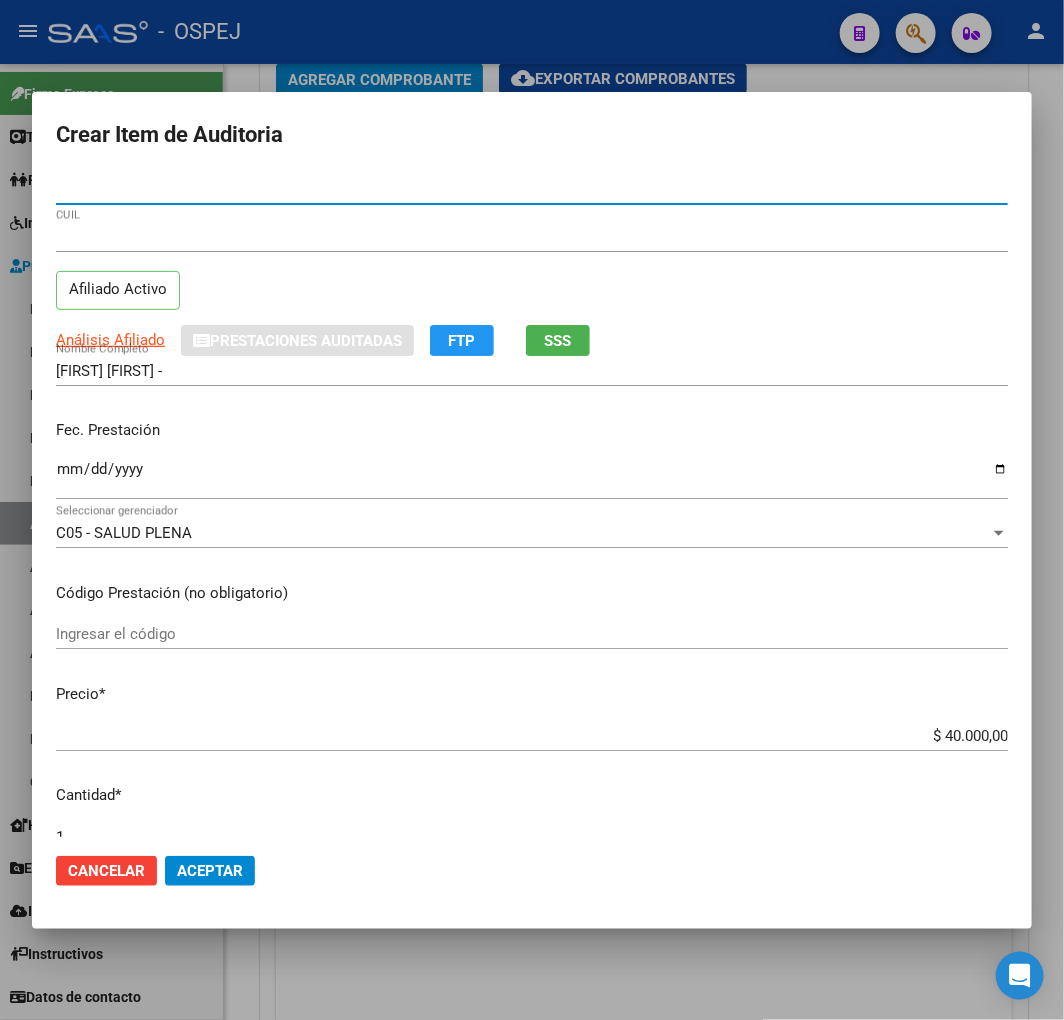 type on "[NUMBER]" 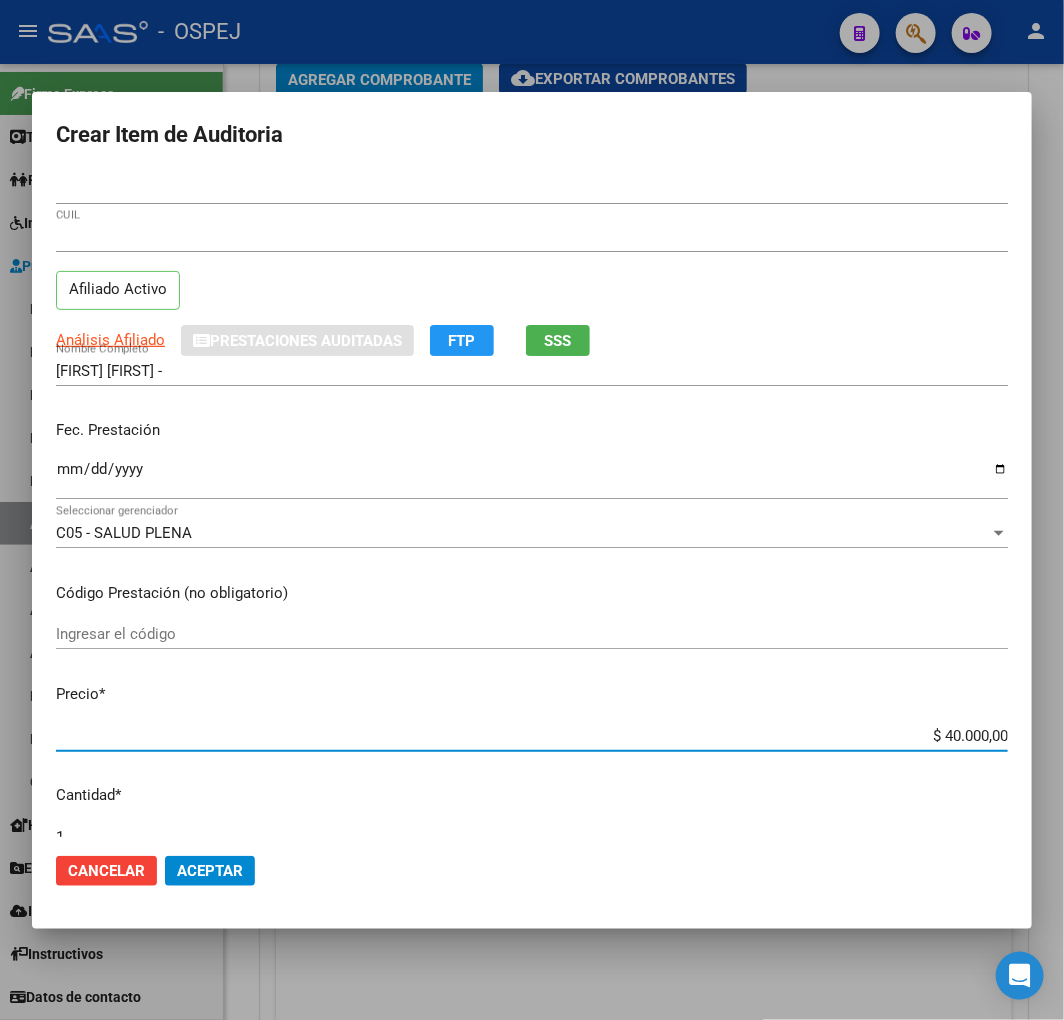 click on "$ 40.000,00" at bounding box center [532, 736] 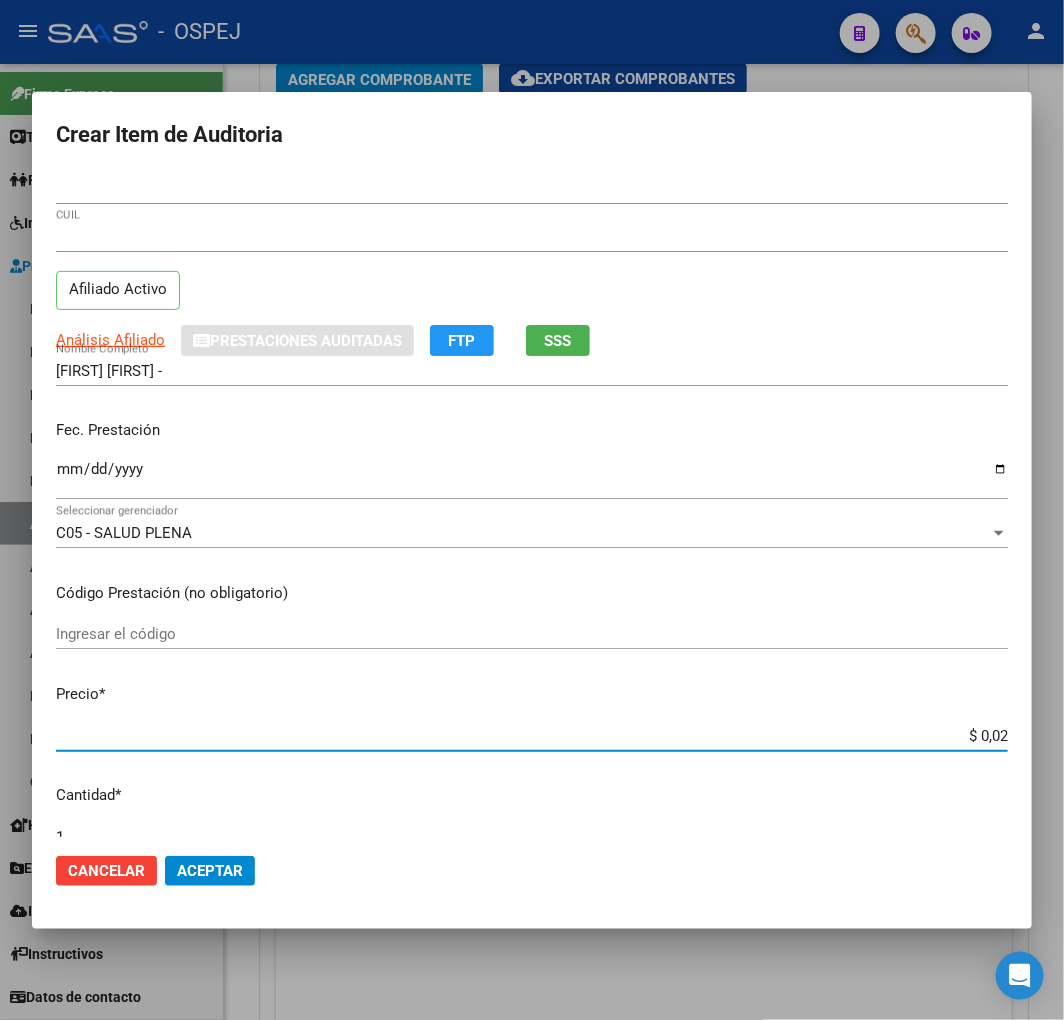 type on "$ 0,20" 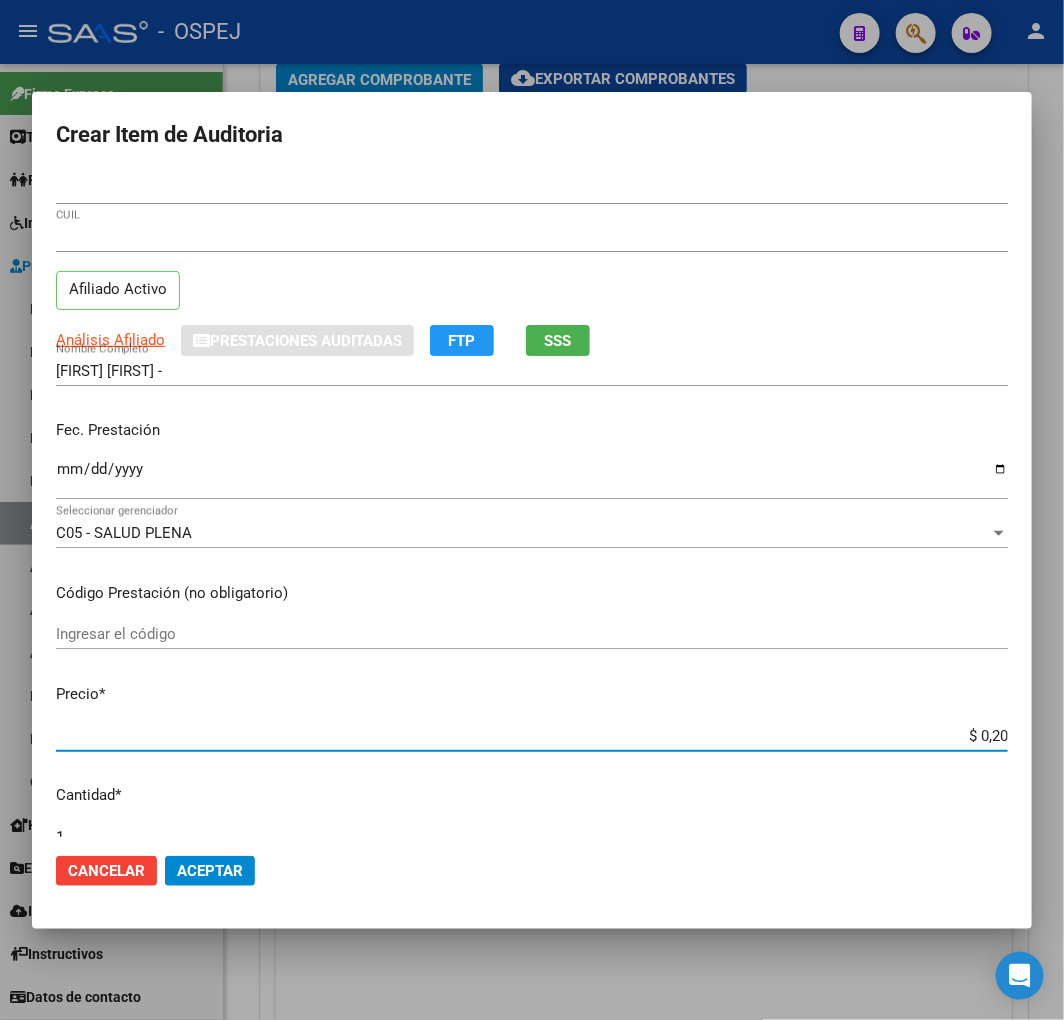 type on "$ 2,00" 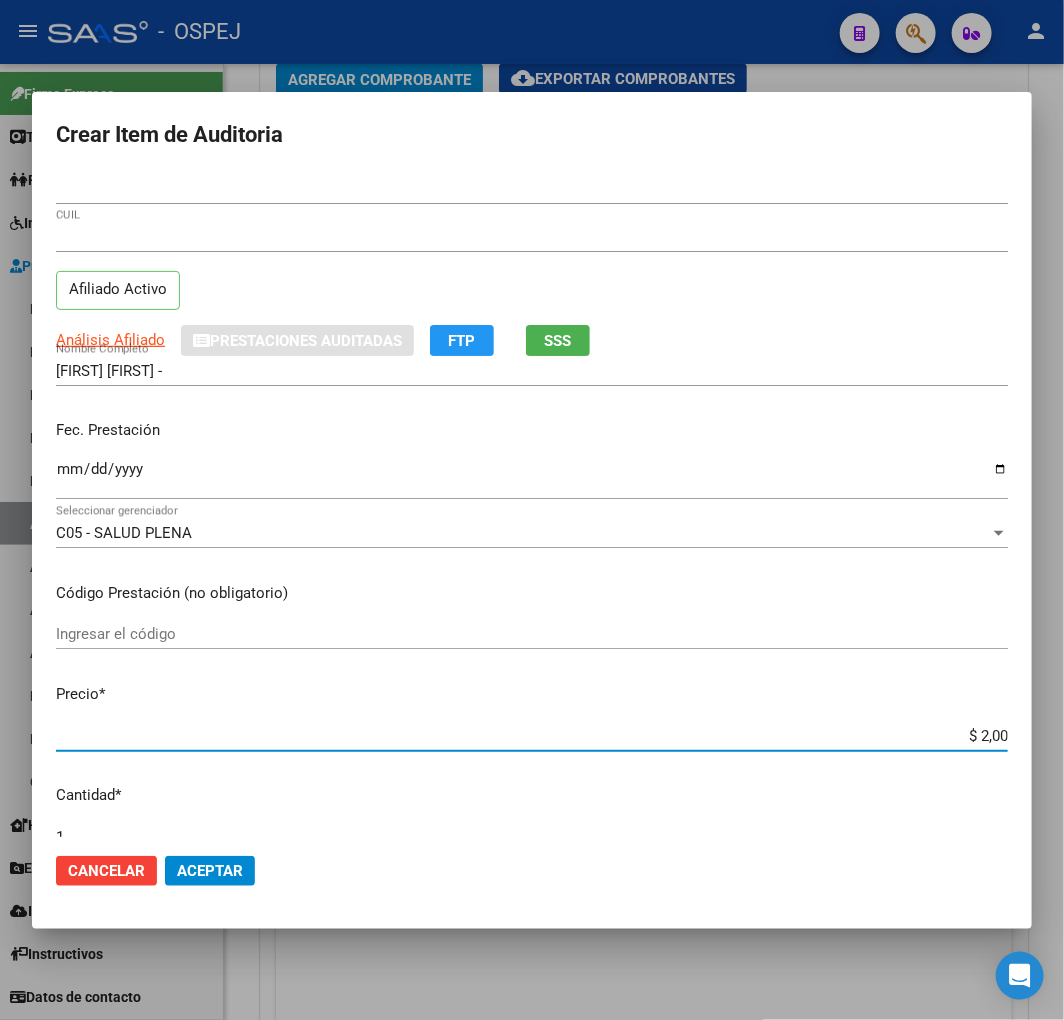 type on "$ 20,00" 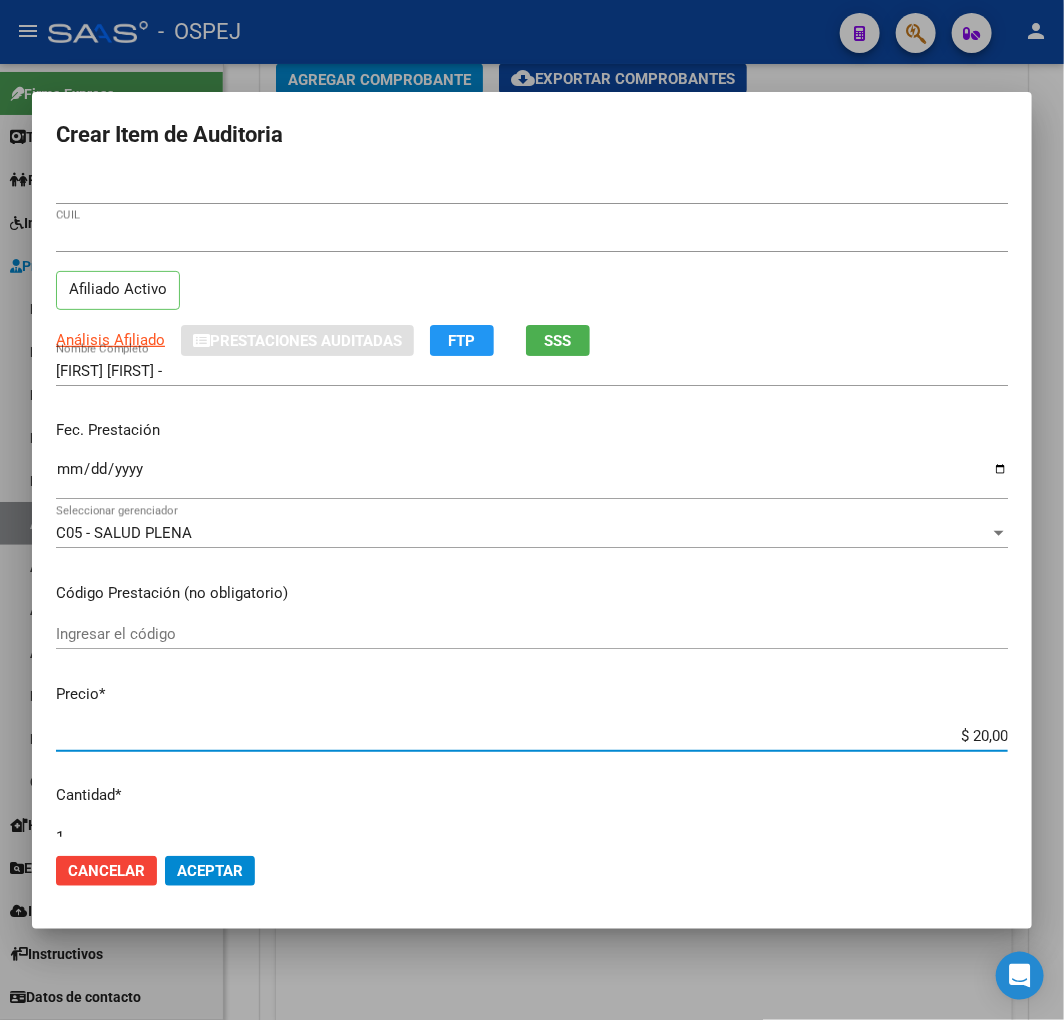 type on "$ 200,00" 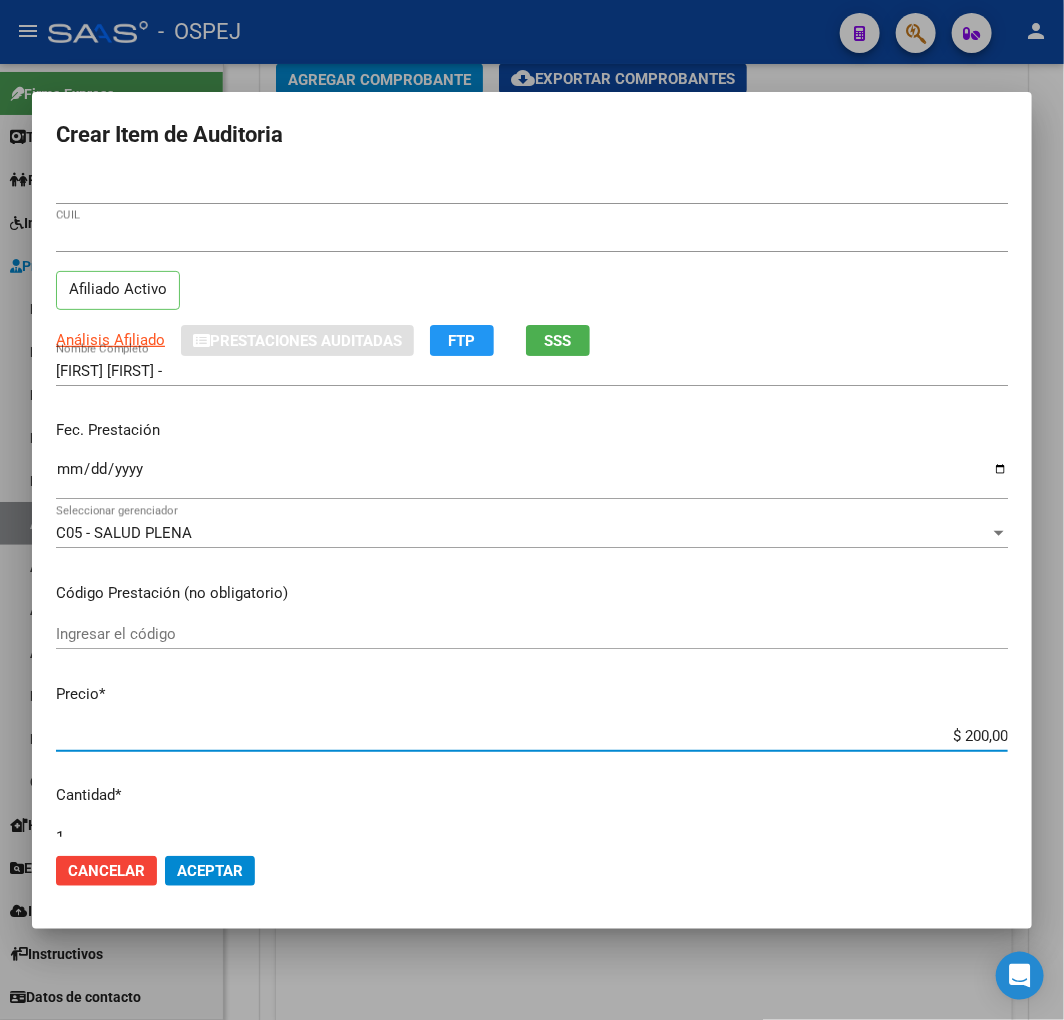 type on "$ 2.000,00" 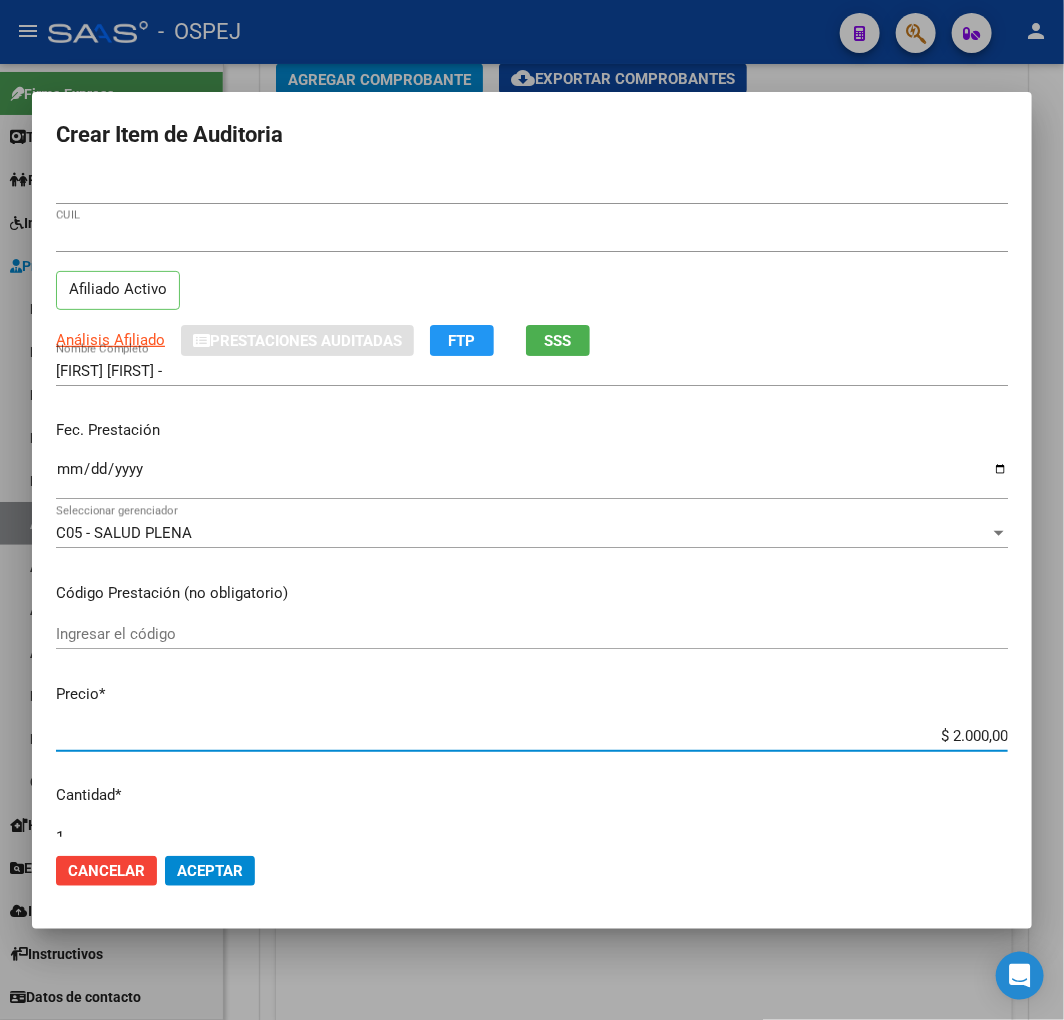 type on "$ 20.000,00" 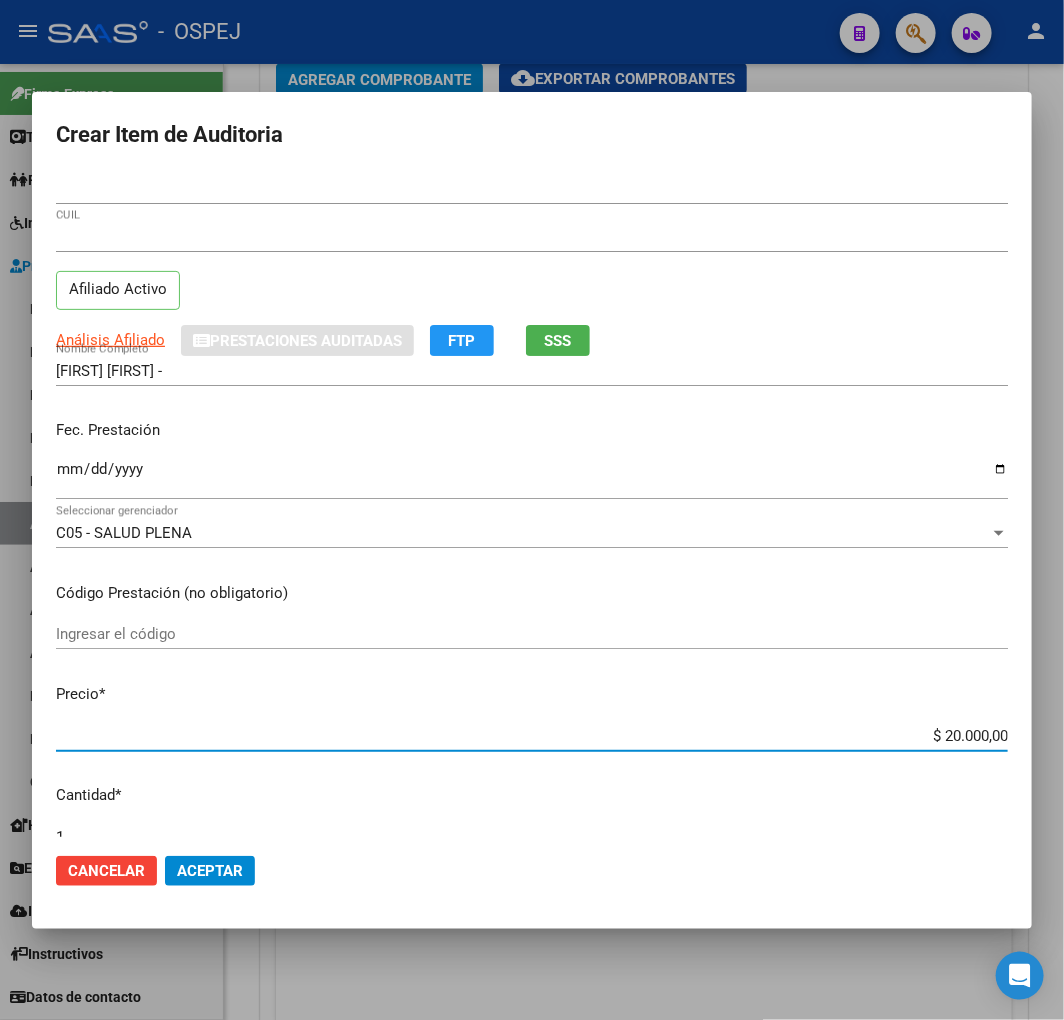 click on "Aceptar" 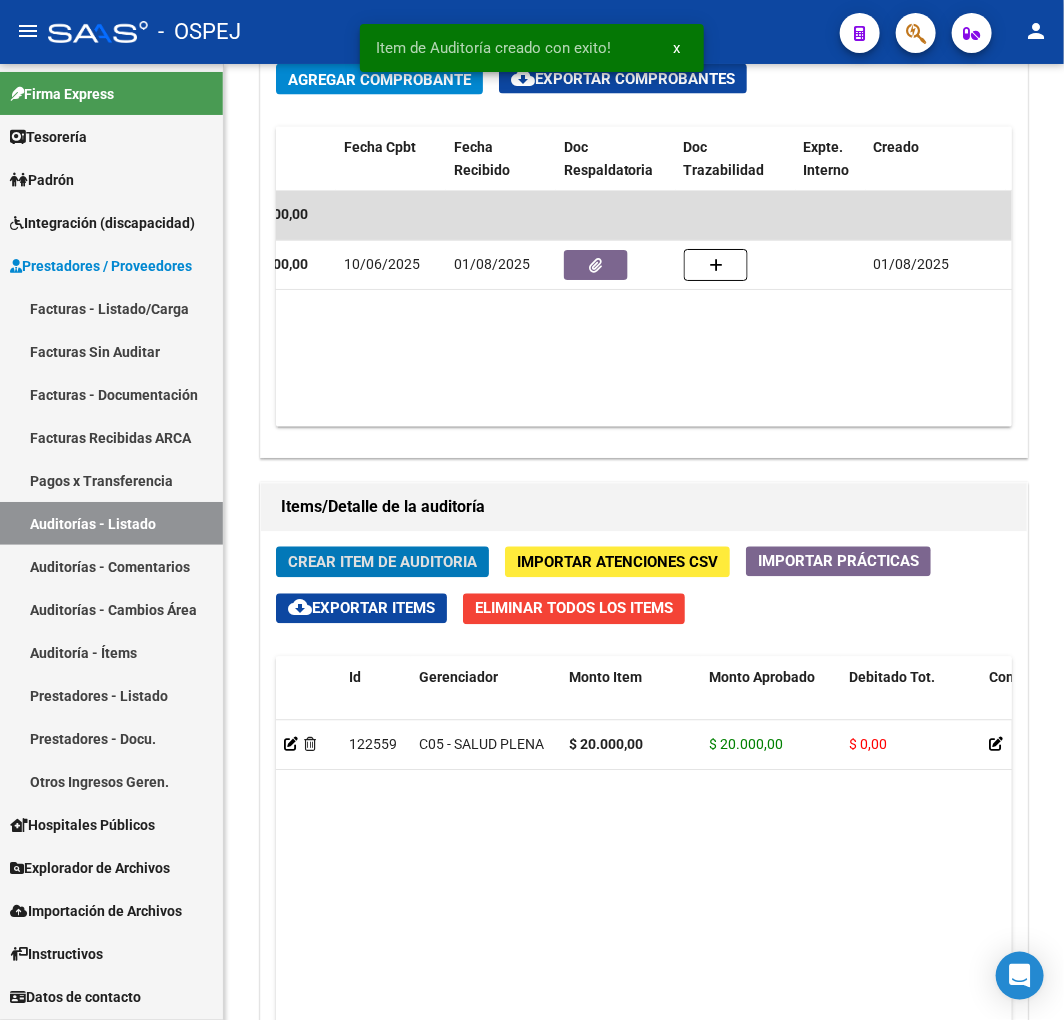 scroll, scrollTop: 1351, scrollLeft: 0, axis: vertical 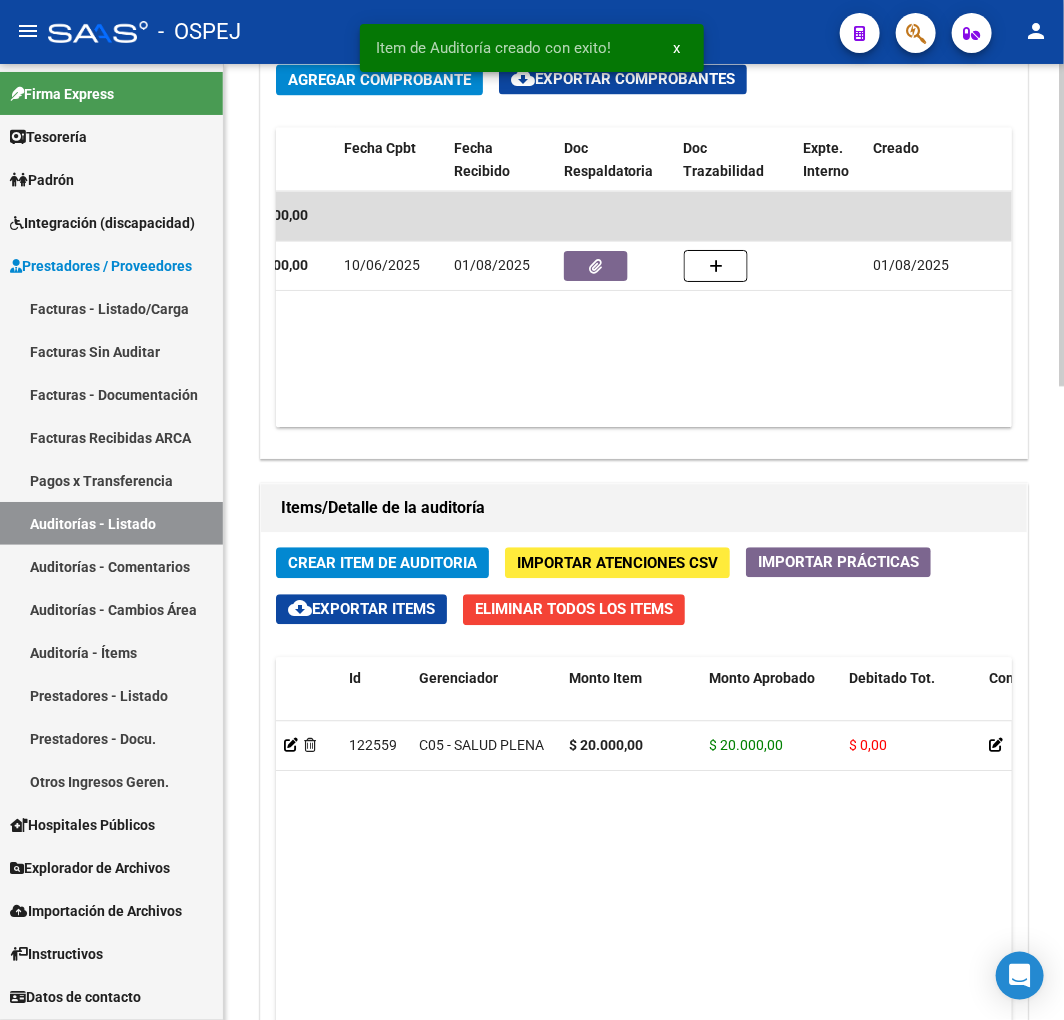 click on "Crear Item de Auditoria Importar Atenciones CSV  Importar Prácticas
cloud_download  Exportar Items   Eliminar Todos los Items  Id Gerenciador Monto Item Monto Aprobado Debitado Tot. Comentario Comentario Gerenciador Descripción Afiliado Estado CUIL Documento Nombre Completo Fec. Prestación Atencion Tipo Nomenclador Código Nomenclador Nombre Usuario Creado Area Creado Area Modificado     122559  C05 - SALUD PLENA [CURRENCY] [CURRENCY] [CURRENCY]     [NUMBER] [NUMBER]   QUIROGA ENZO JAVIER -  Alfredo Petre   [DATE]   1 total   1" 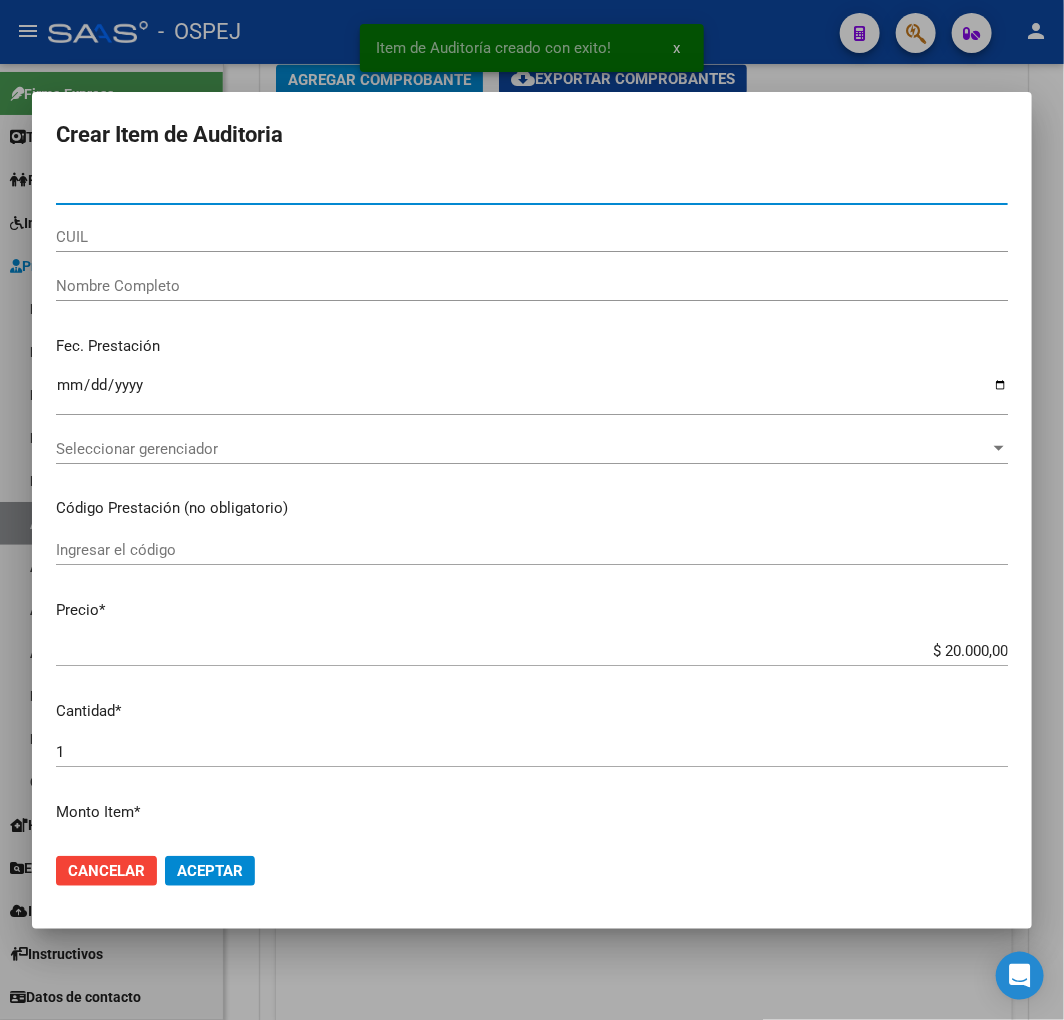 paste on "[NUMBER]" 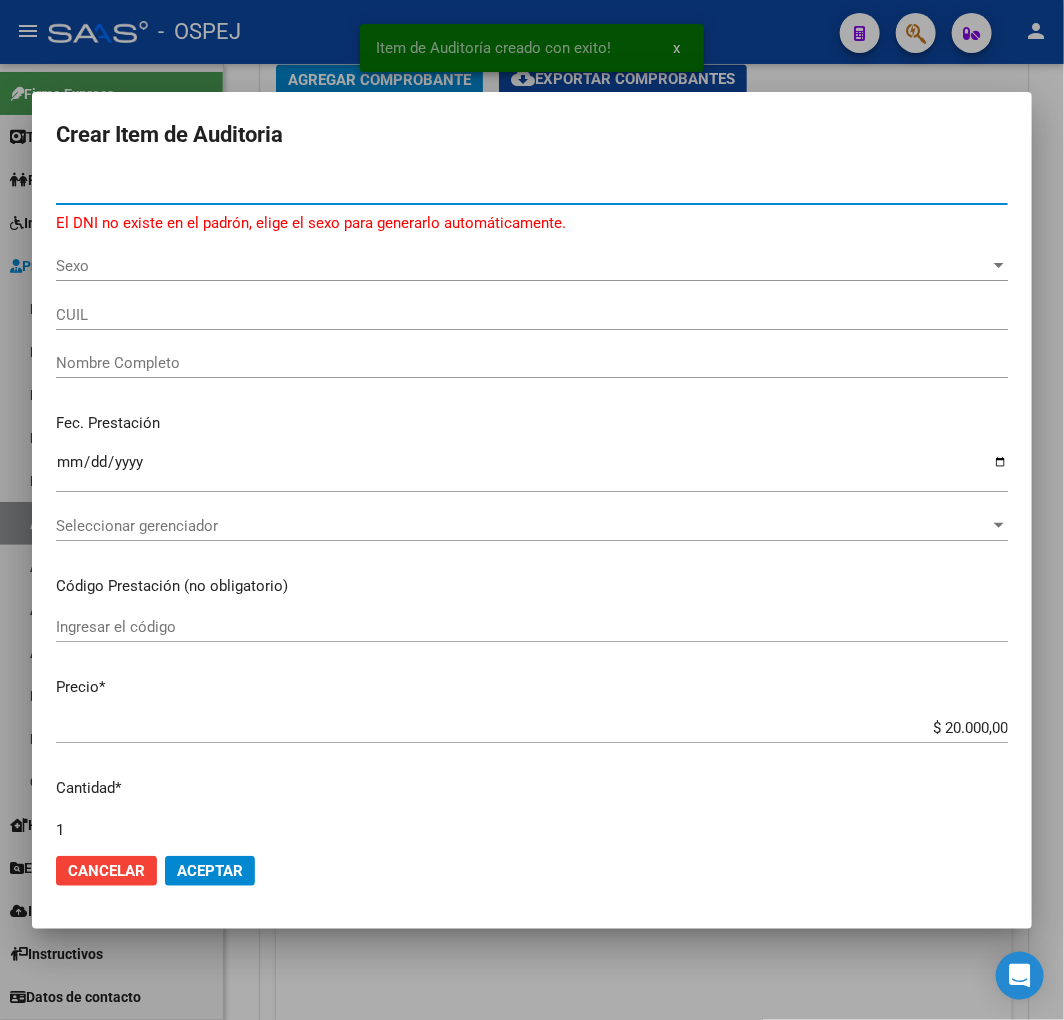 type on "[NUMBER]" 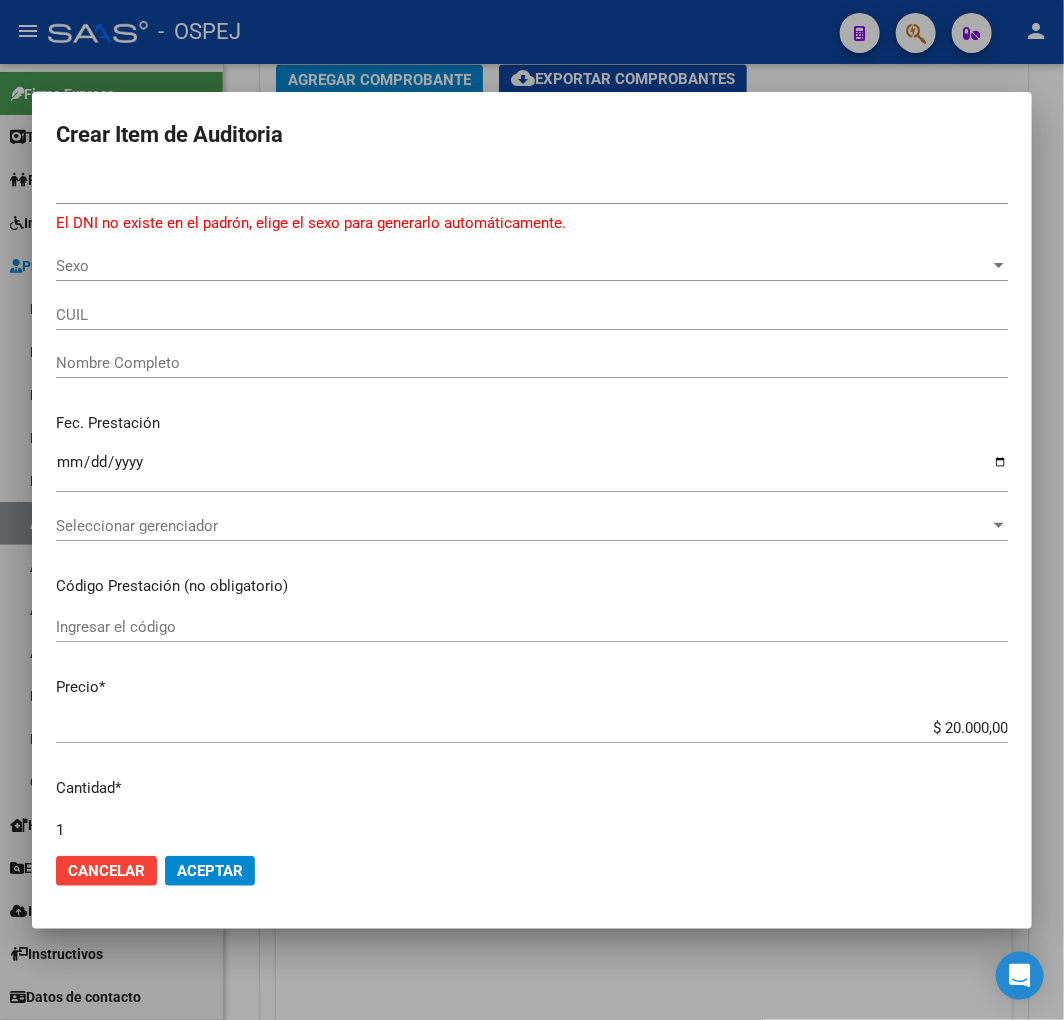 click on "Sexo Sexo" at bounding box center [532, 266] 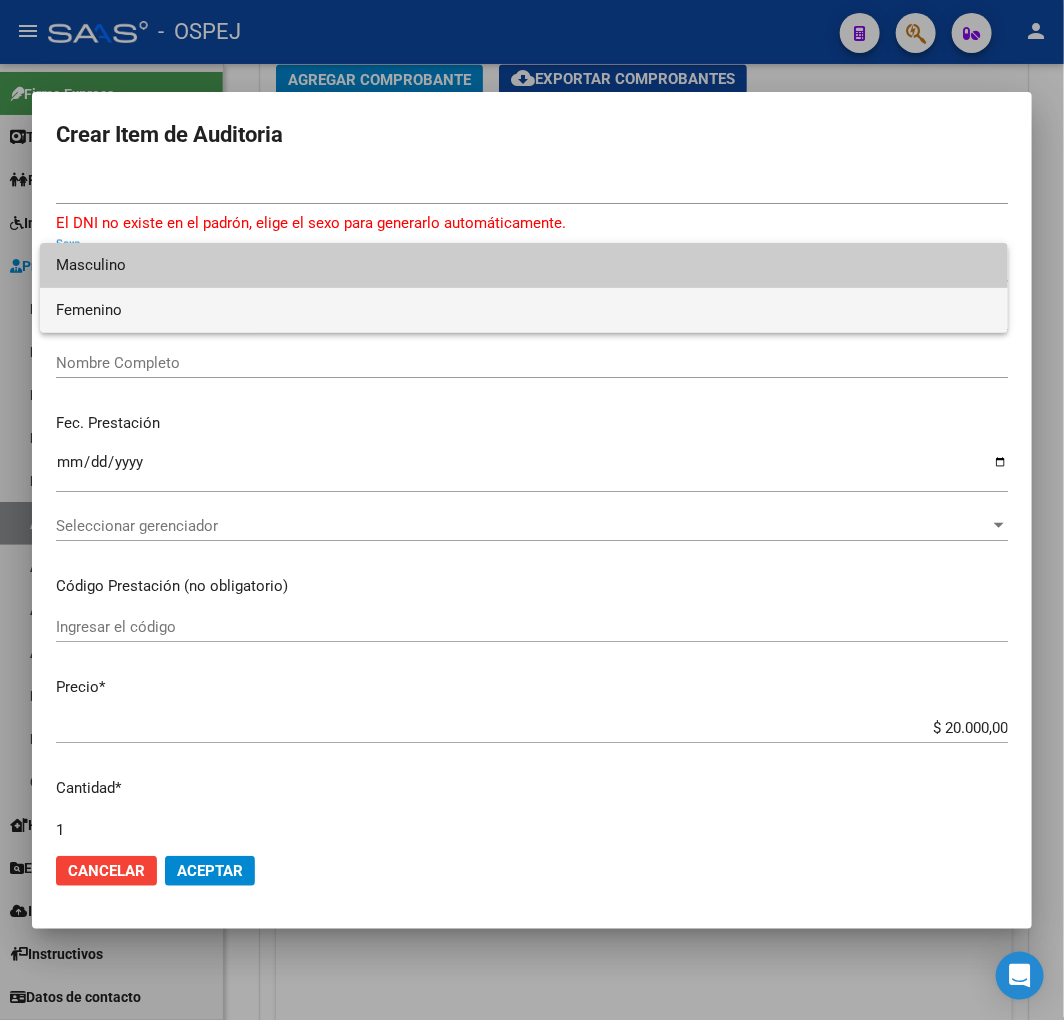 click on "Femenino" at bounding box center (523, 310) 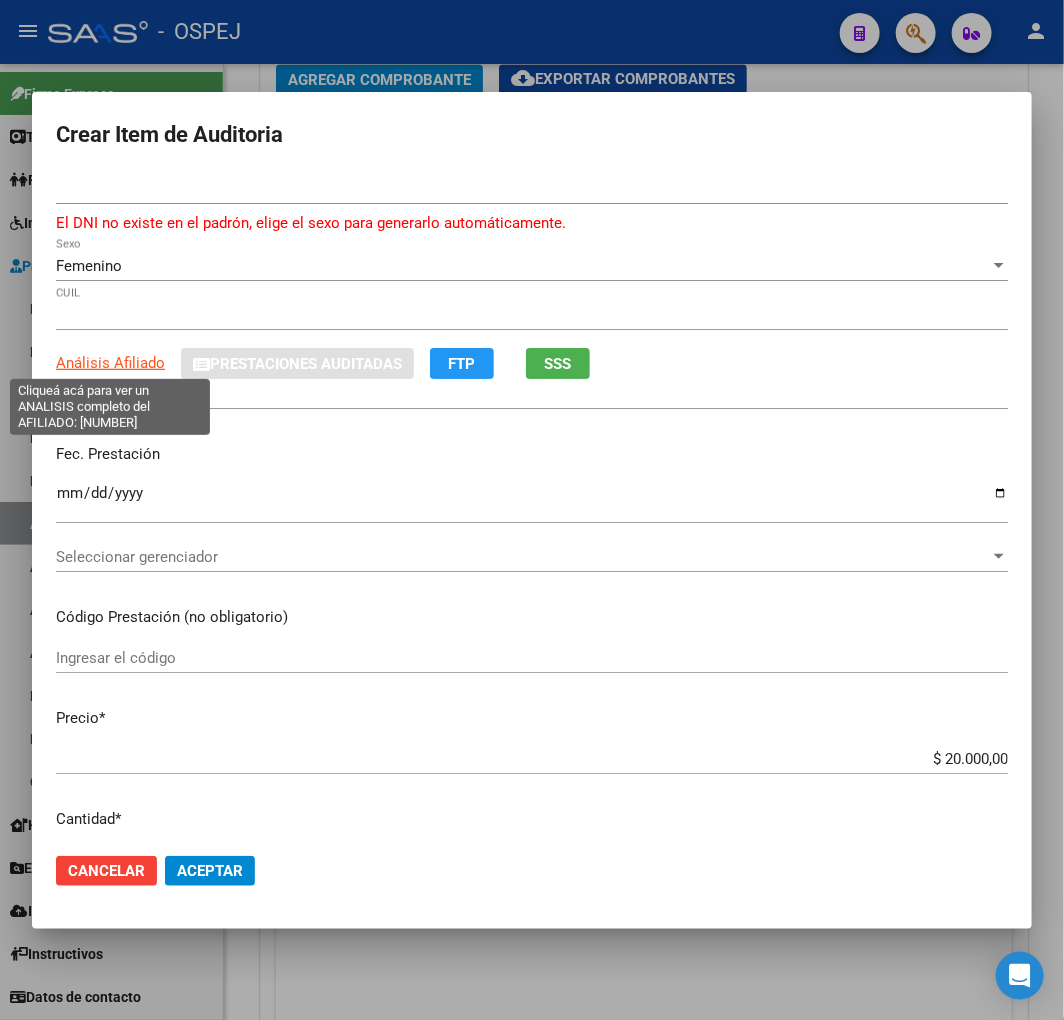 click on "Análisis Afiliado" 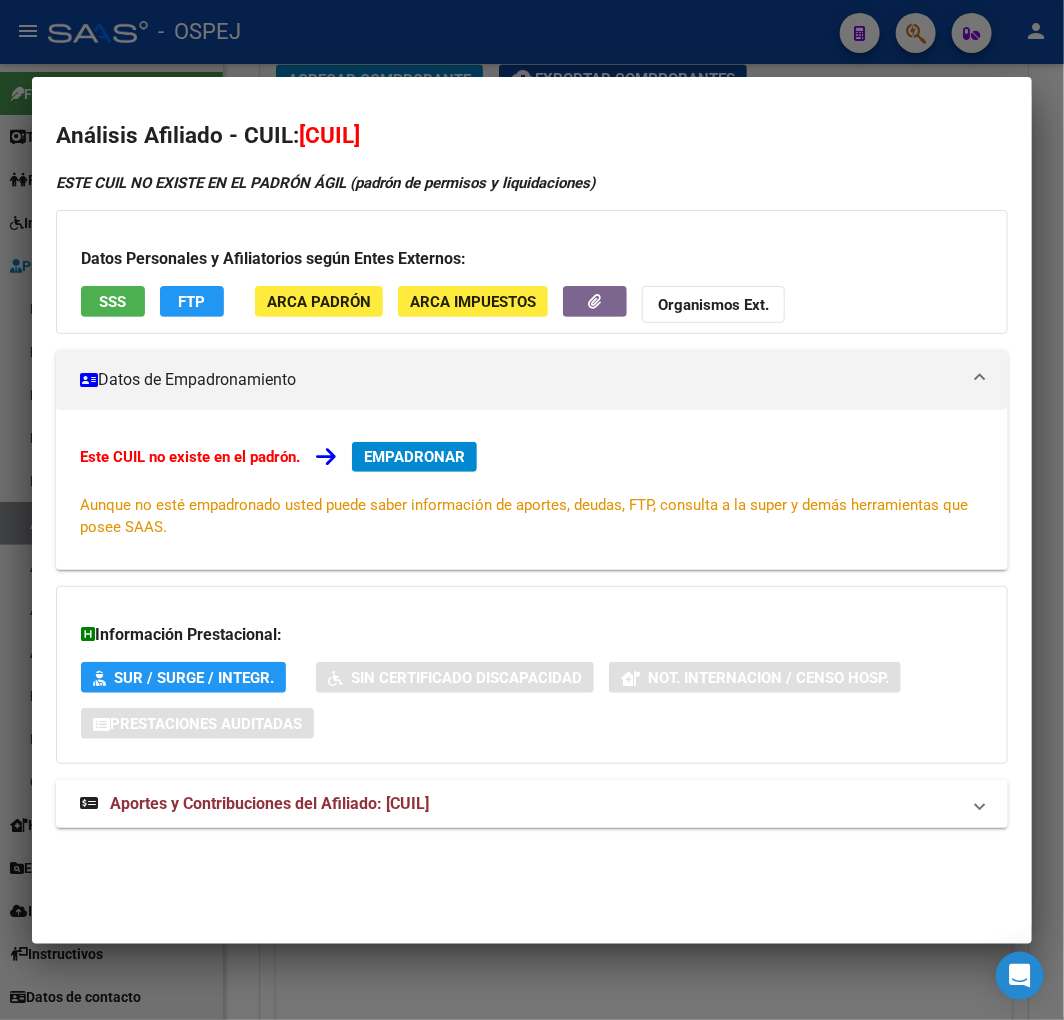 click at bounding box center (532, 510) 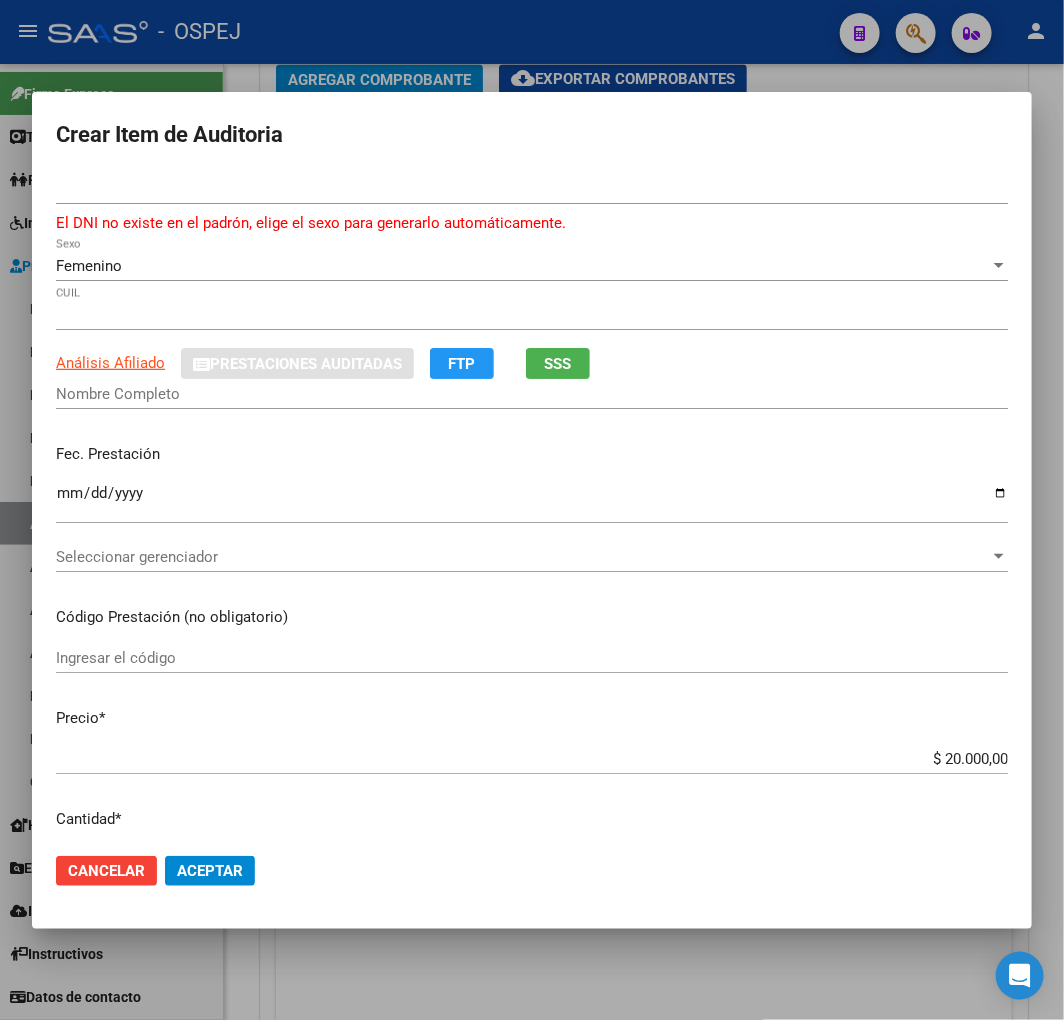 click on "Femenino" at bounding box center [523, 266] 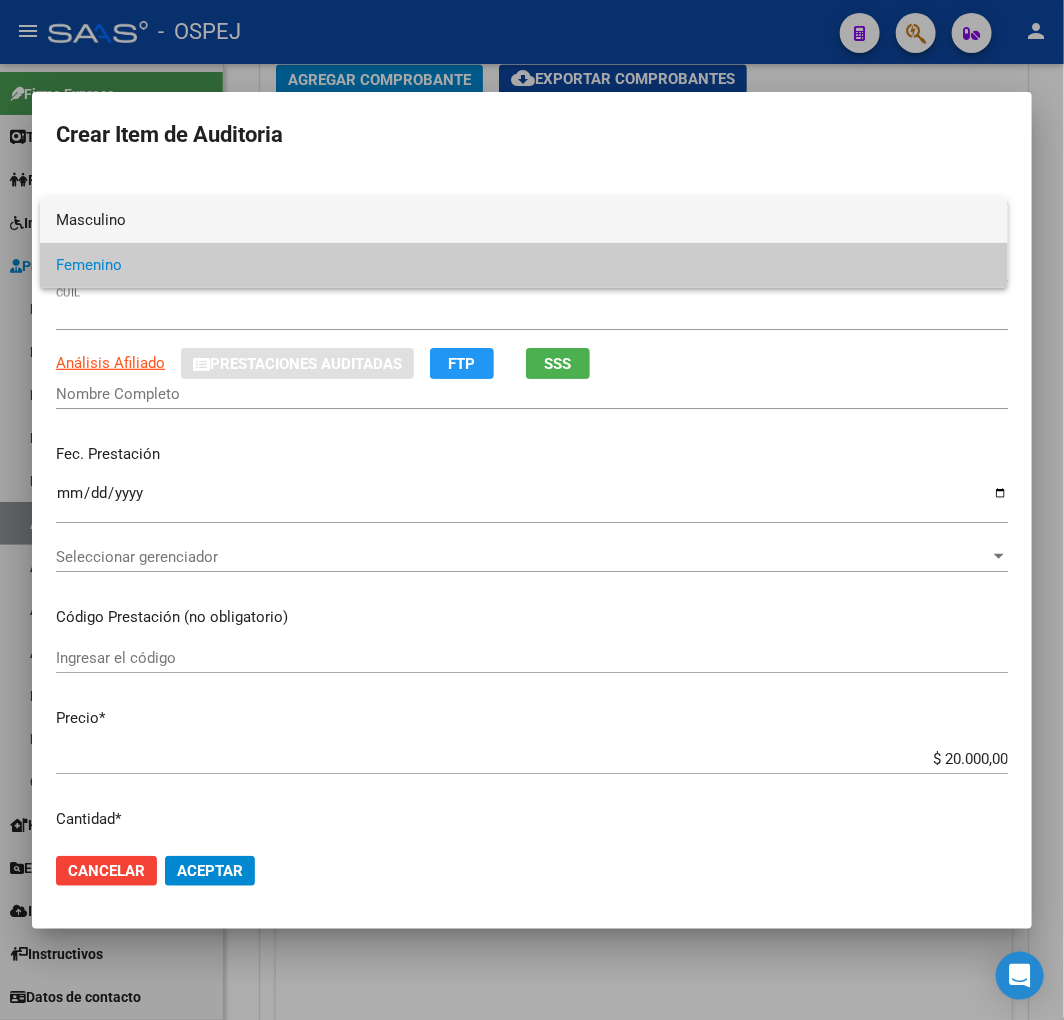 click on "Masculino" at bounding box center [523, 220] 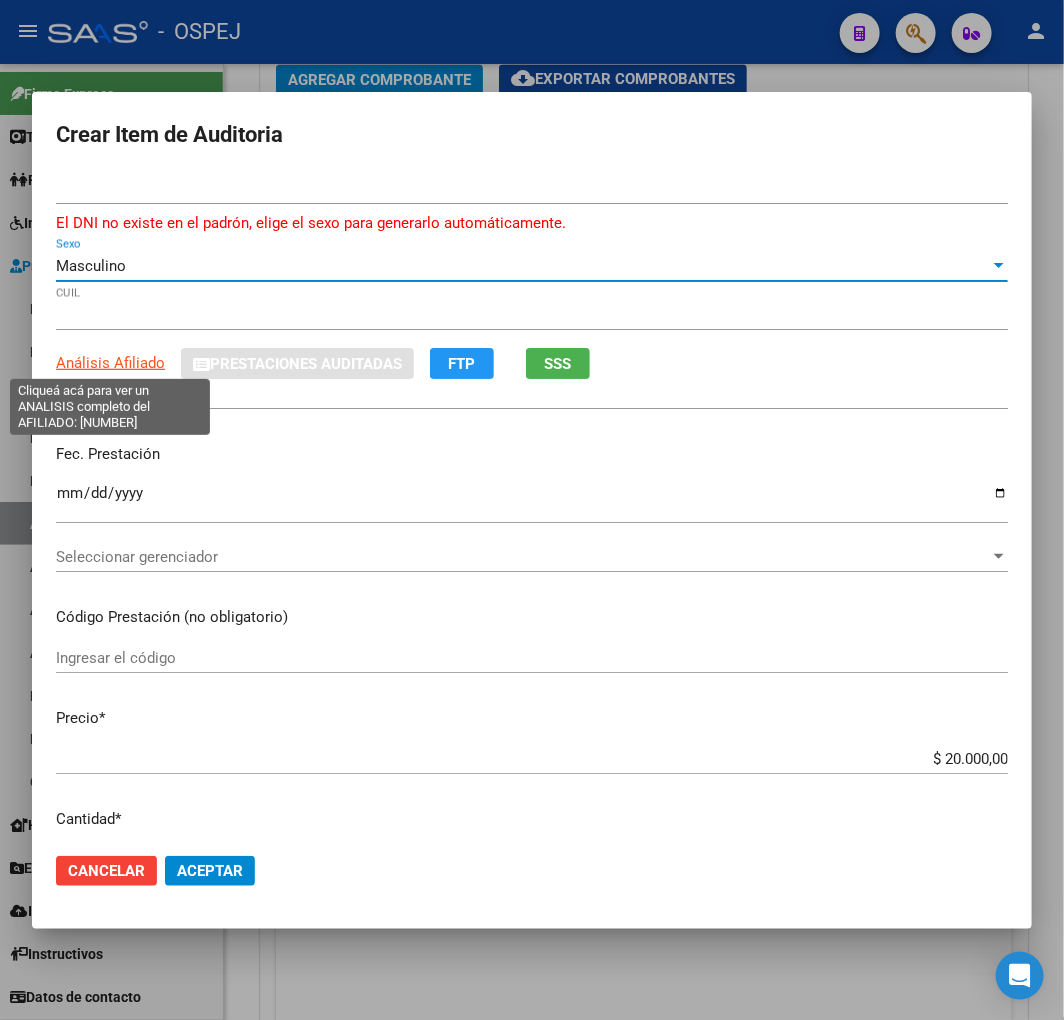 click on "Análisis Afiliado" 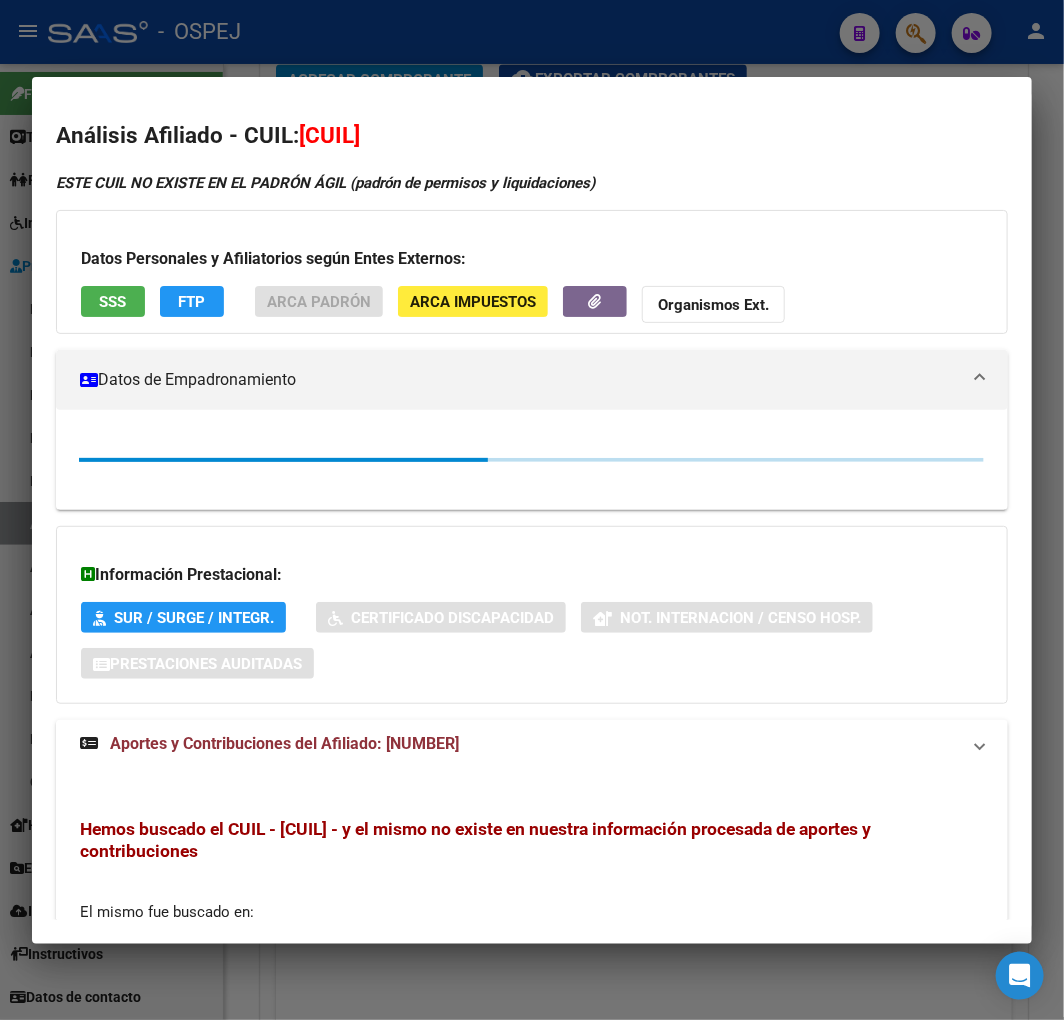 type on "[LAST] [LAST] [LAST] [LAST]" 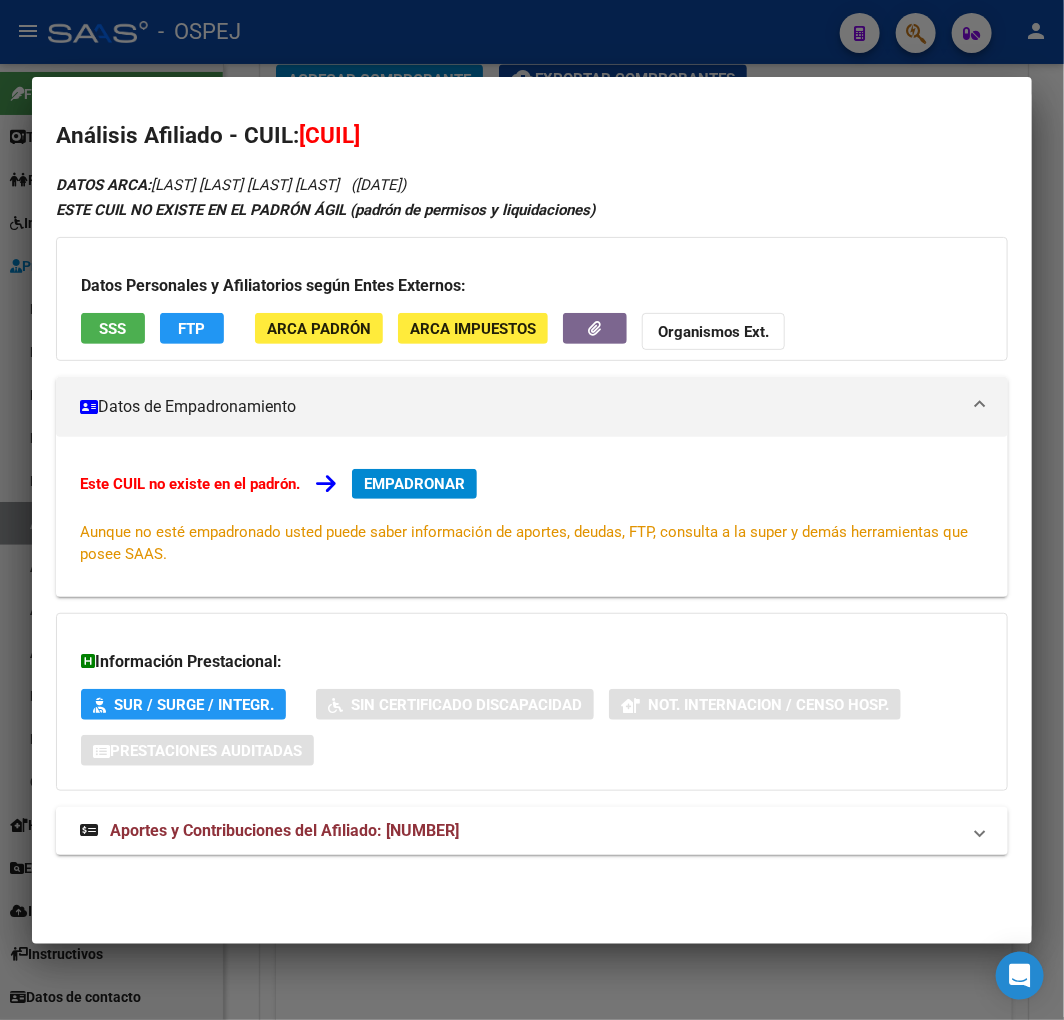 click at bounding box center (532, 510) 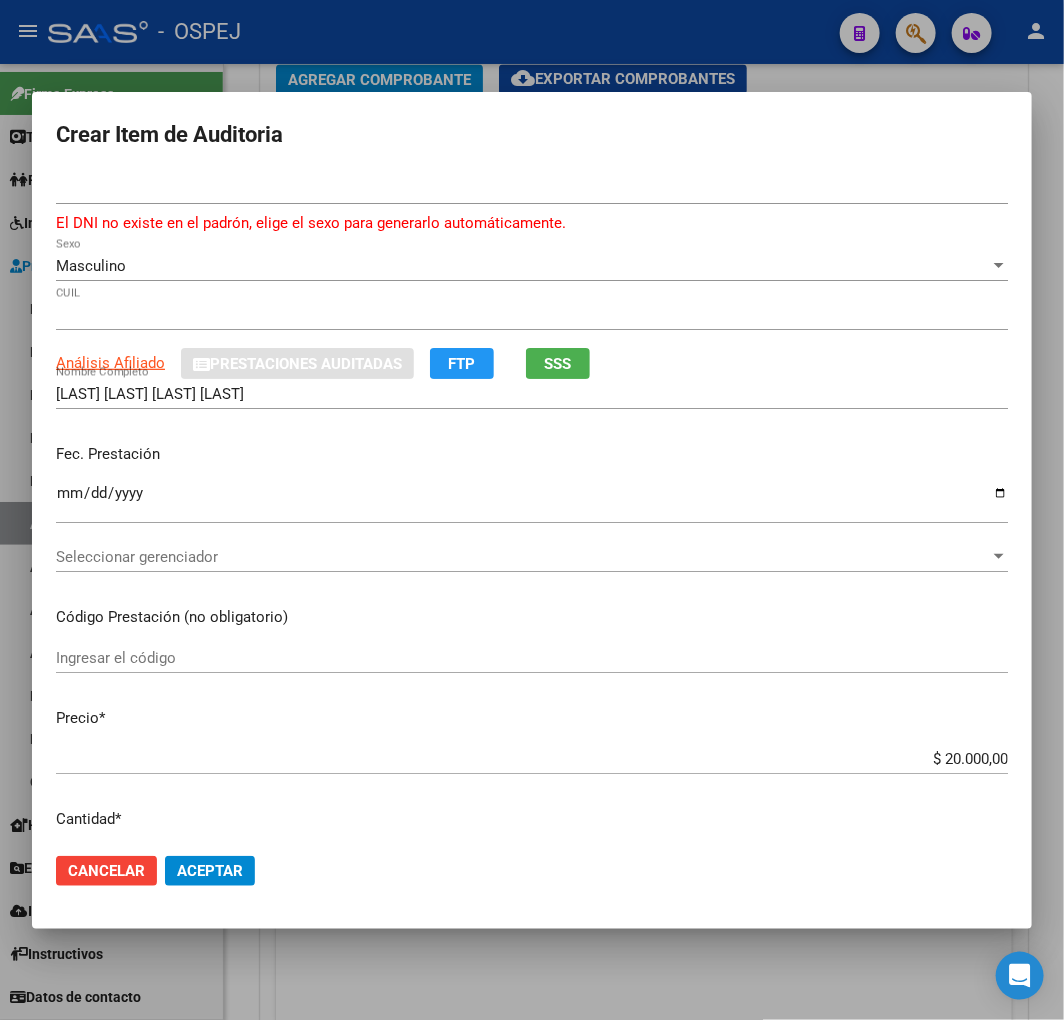 click on "Aceptar" 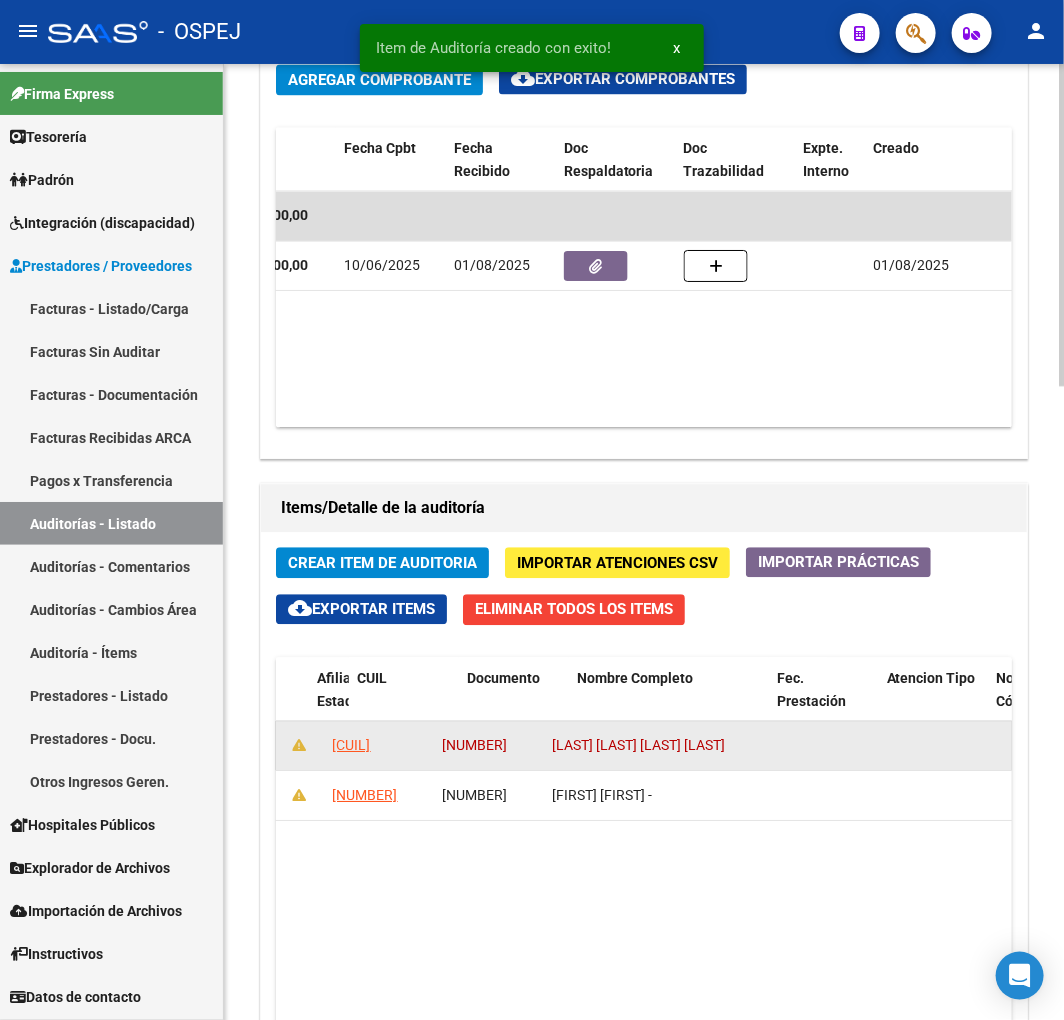 scroll, scrollTop: 0, scrollLeft: 1338, axis: horizontal 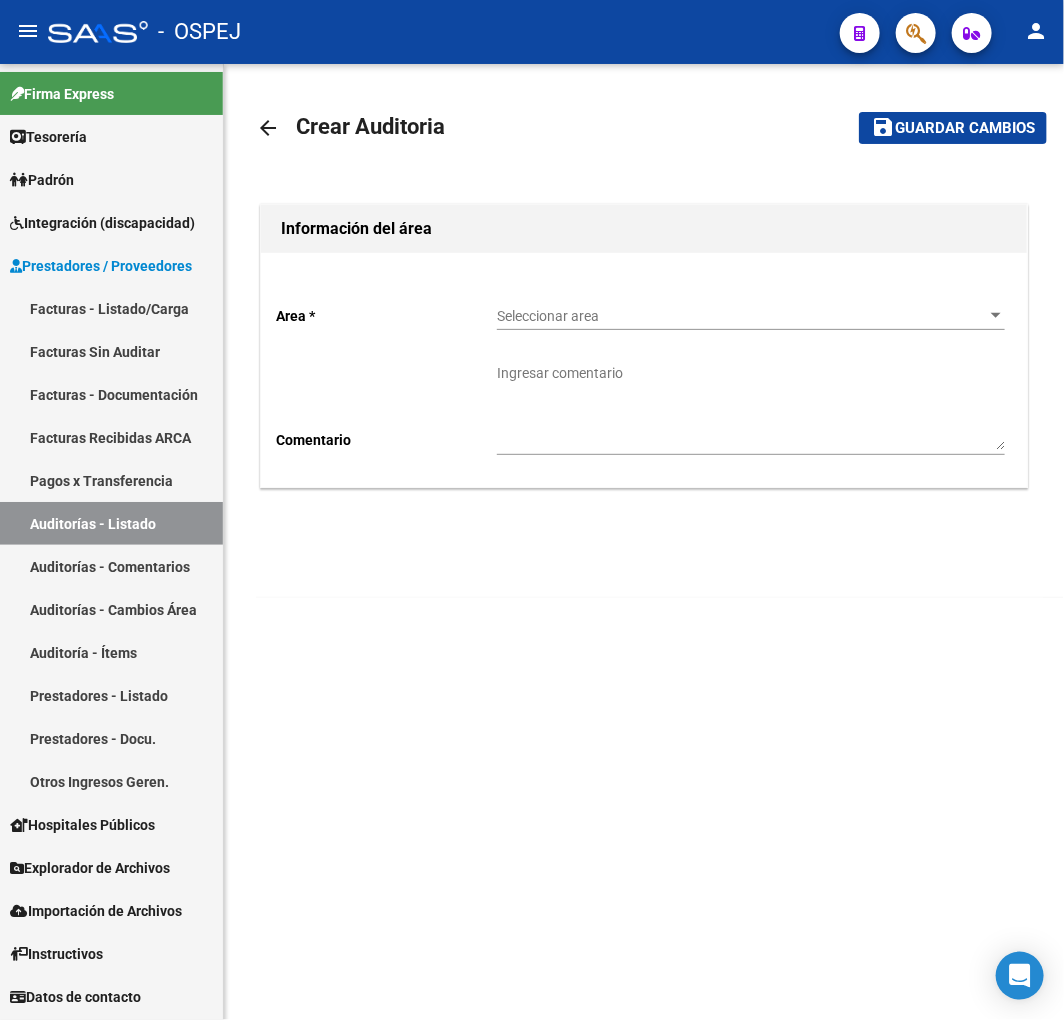 click on "Seleccionar area" at bounding box center (742, 316) 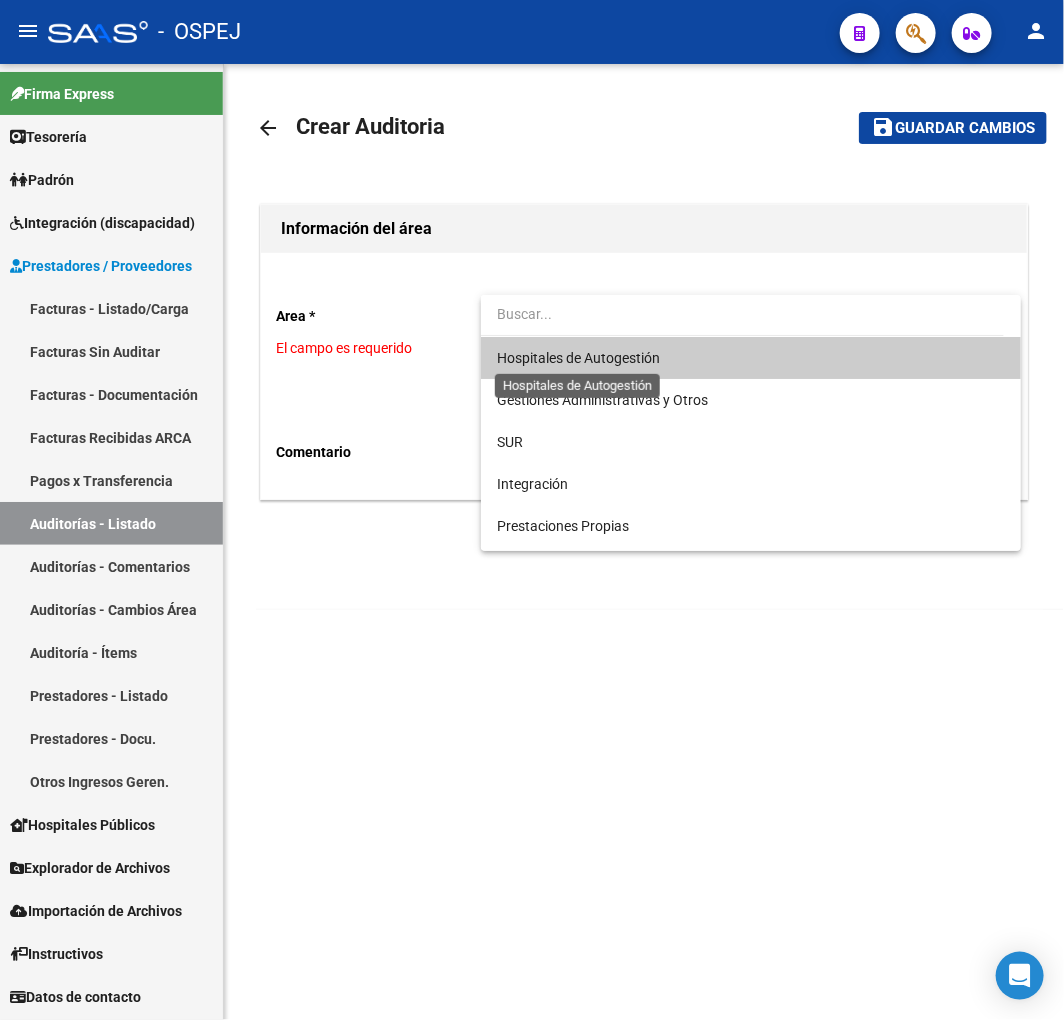 click on "Hospitales de Autogestión" at bounding box center [578, 358] 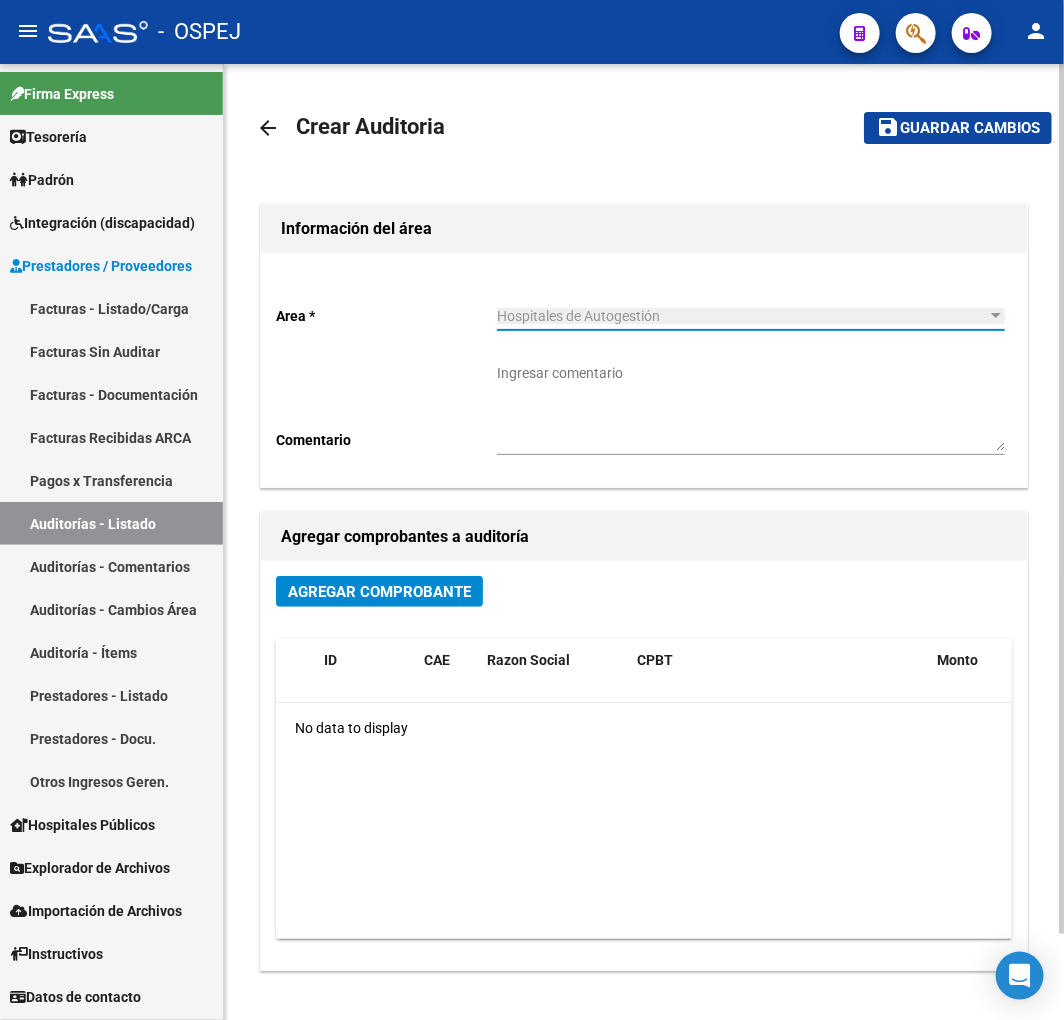 click on "Agregar Comprobante" 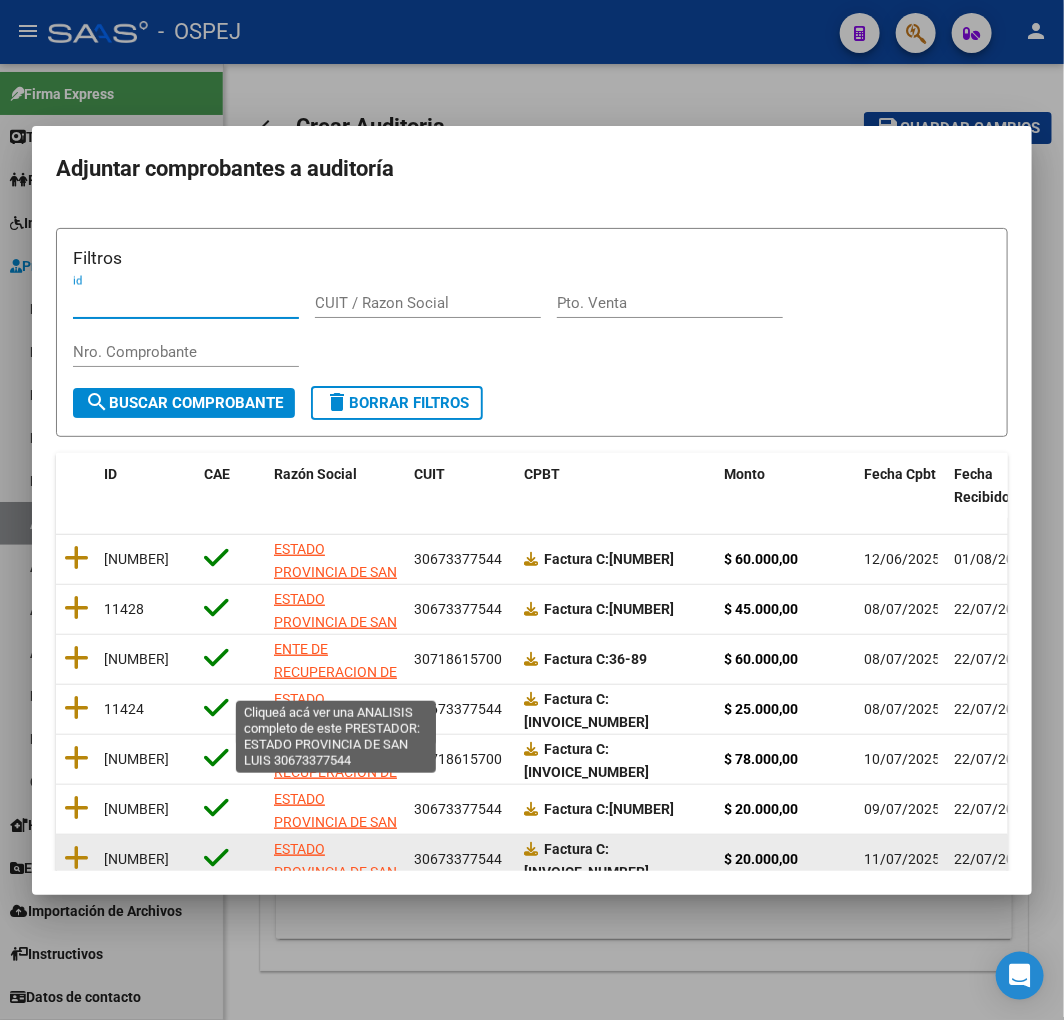 scroll, scrollTop: 252, scrollLeft: 0, axis: vertical 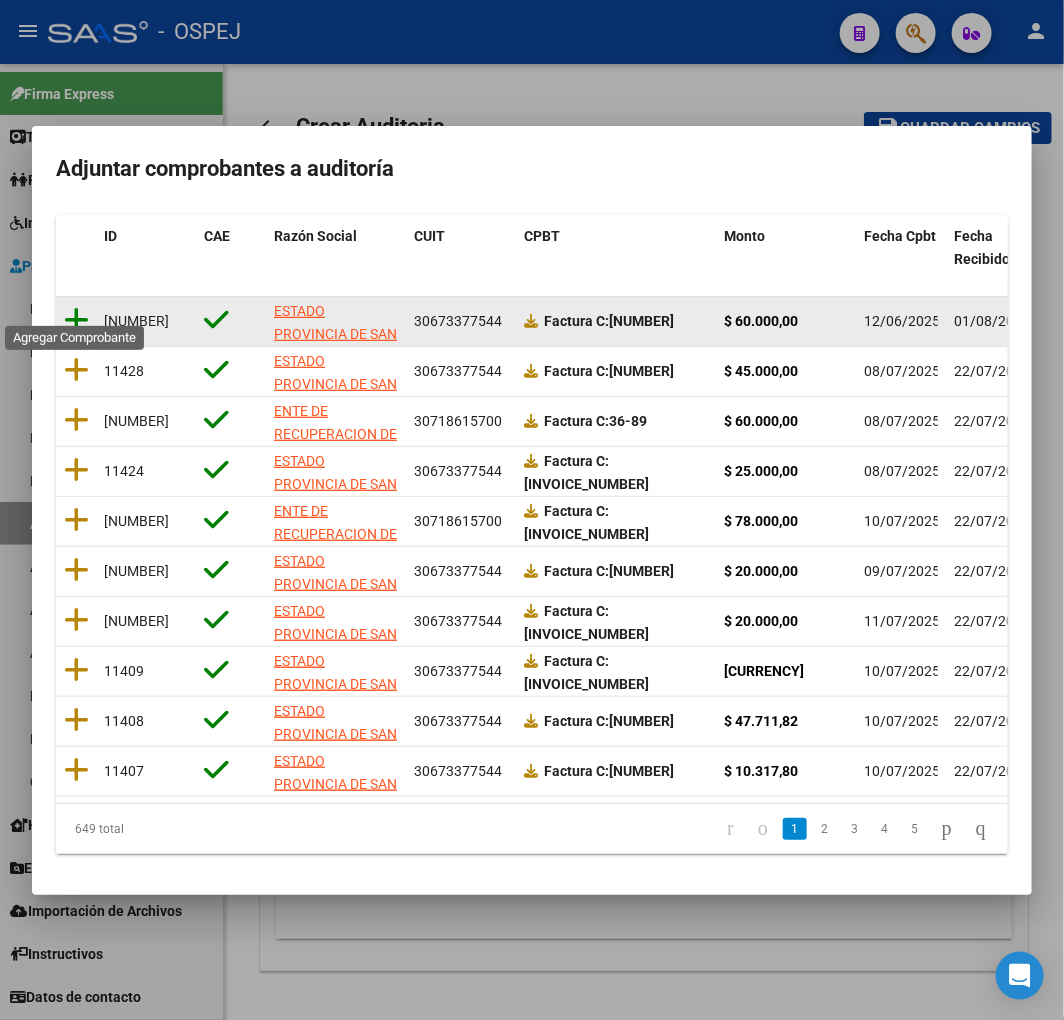 click 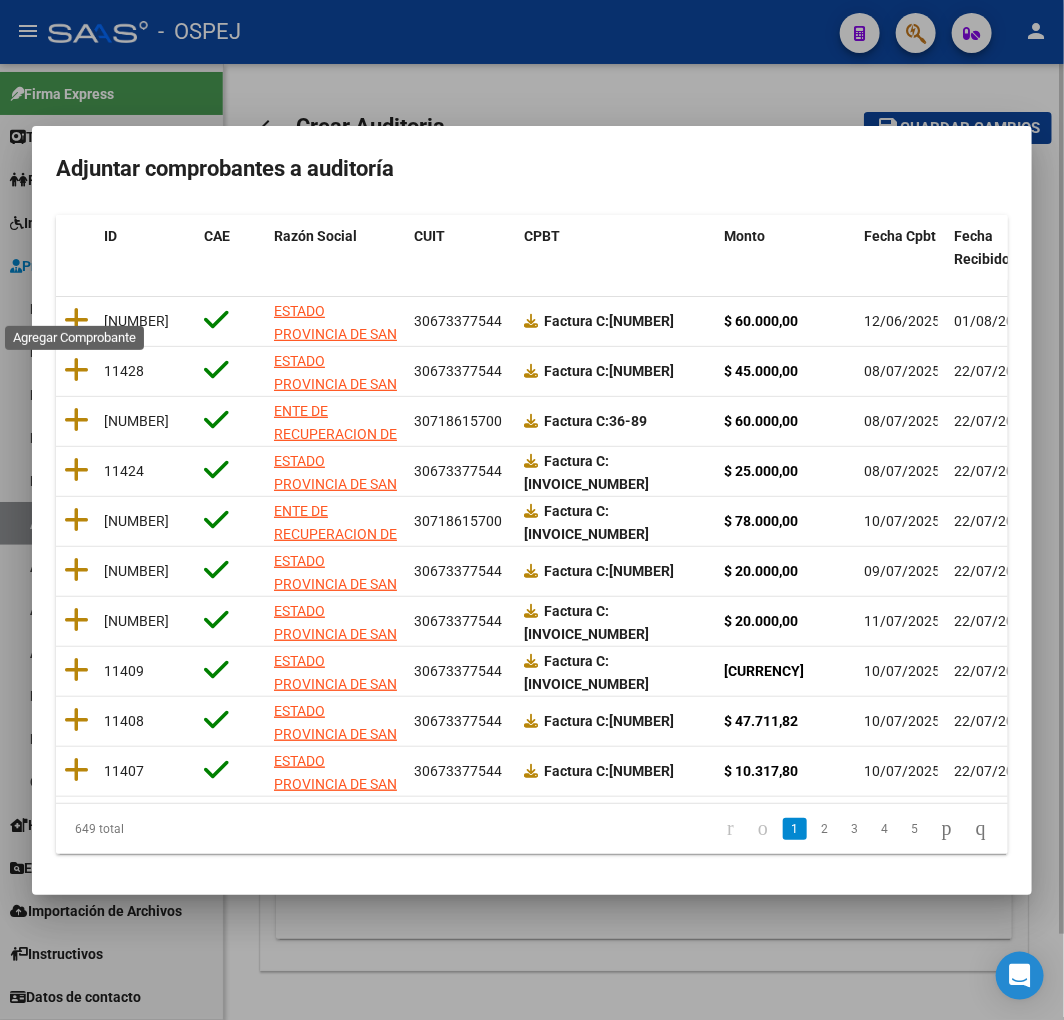 scroll, scrollTop: 0, scrollLeft: 0, axis: both 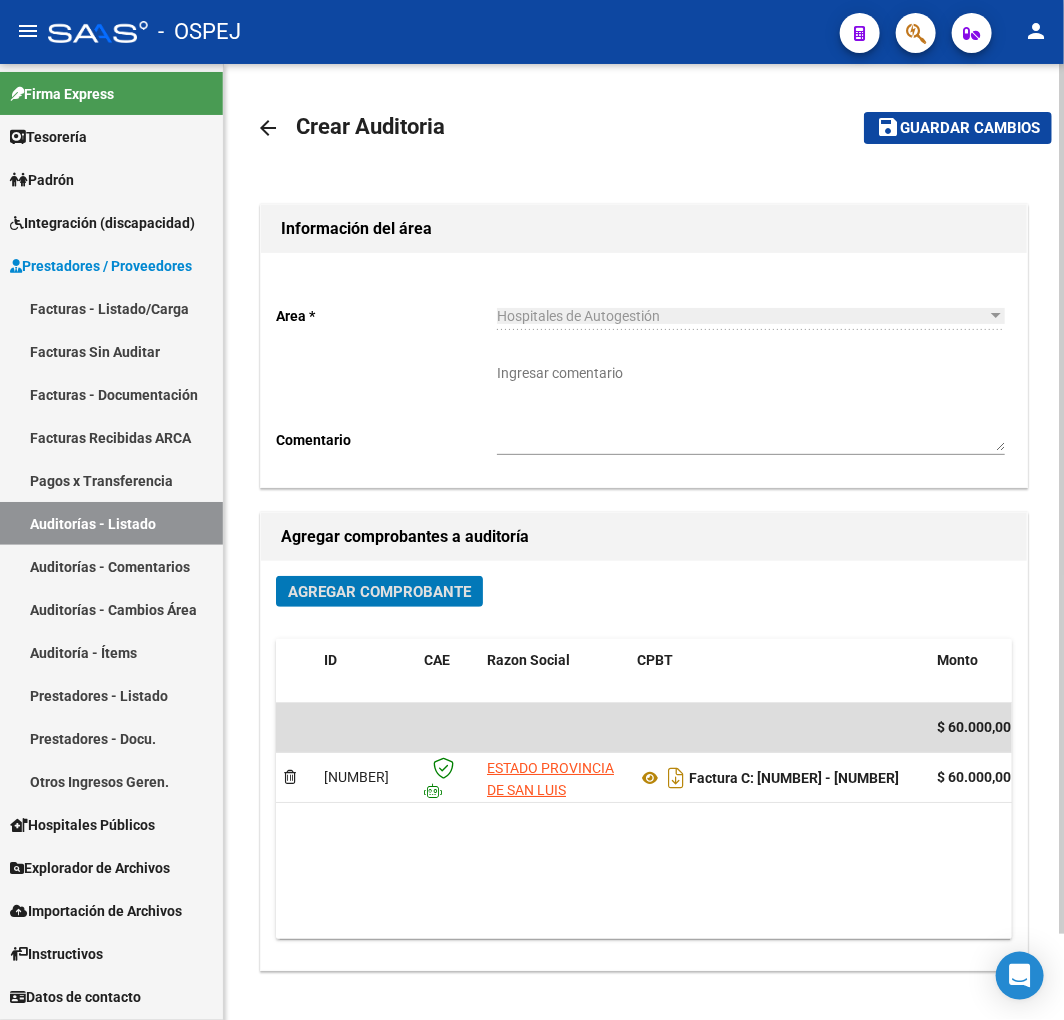 click on "save Guardar cambios" 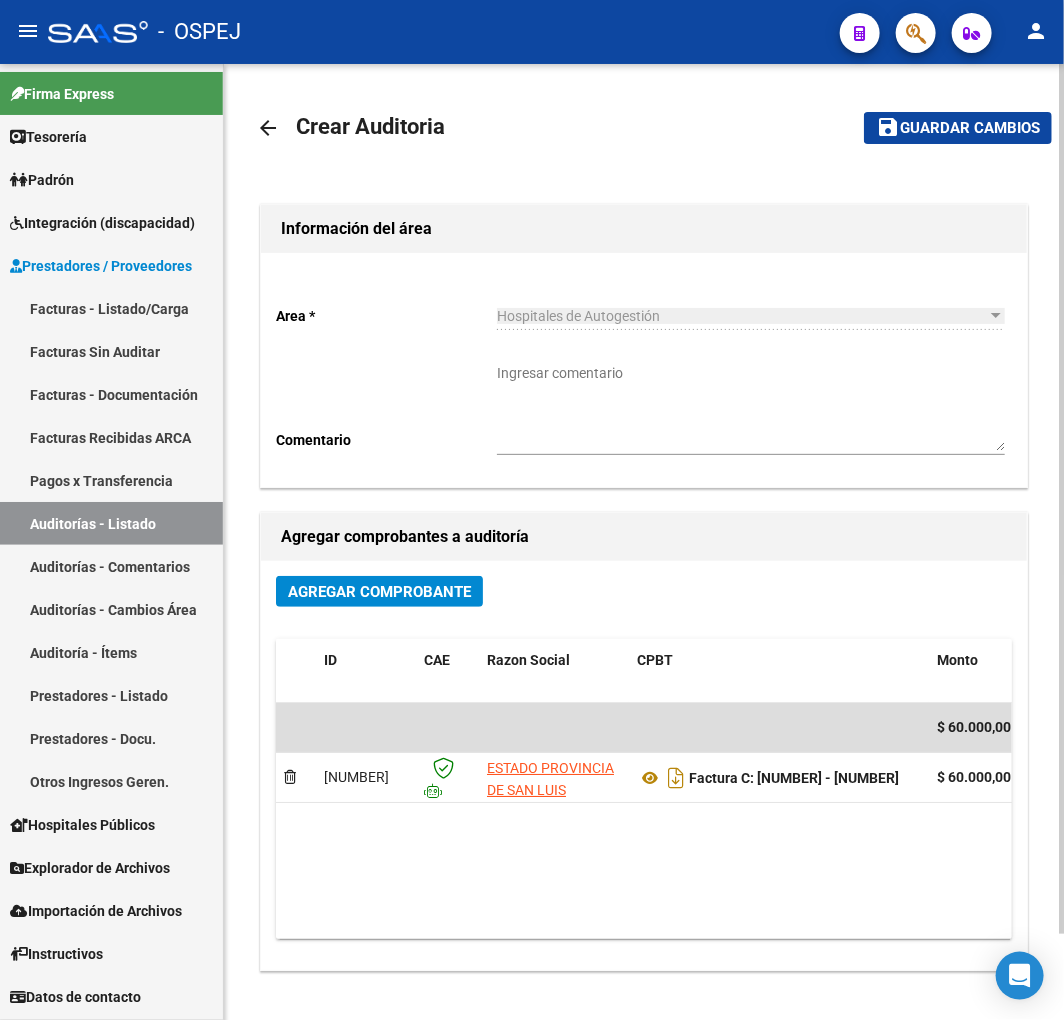 click on "Guardar cambios" 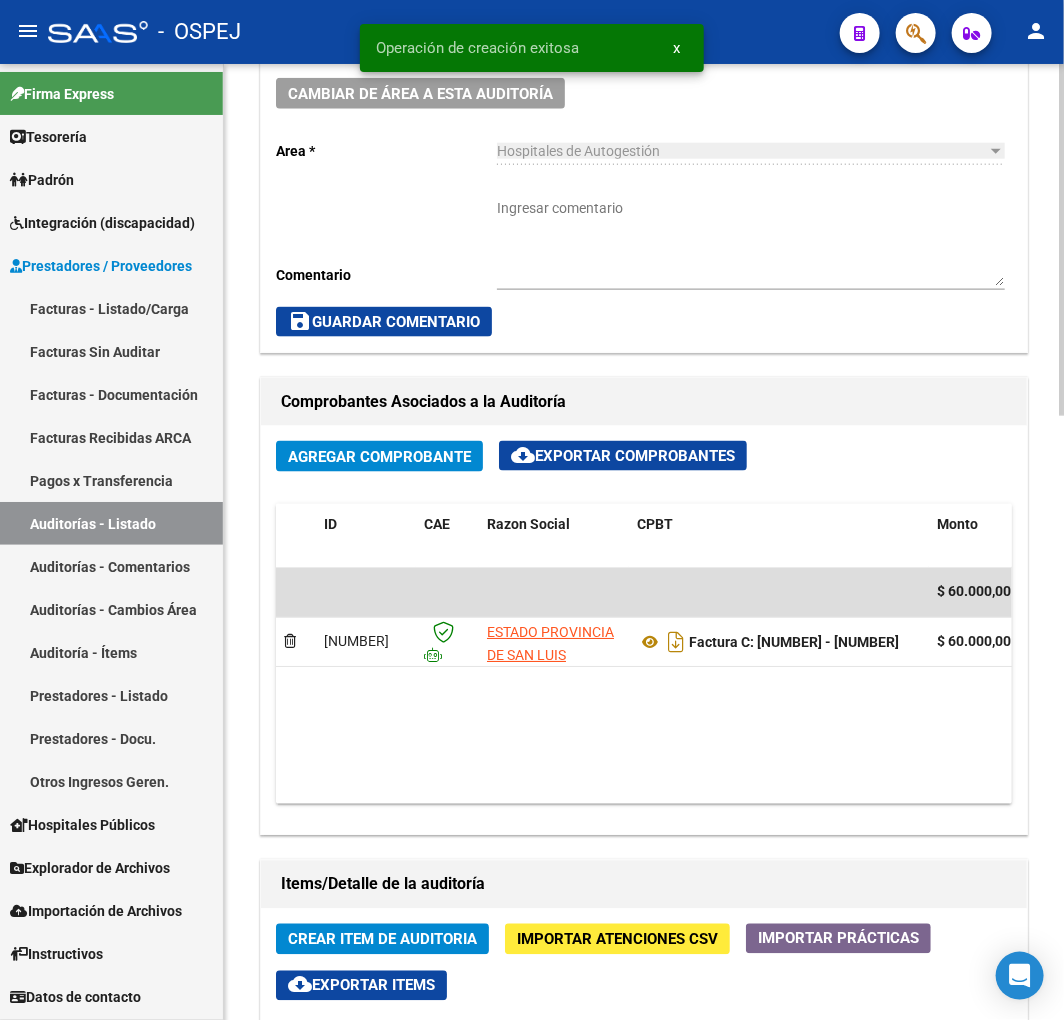 scroll, scrollTop: 777, scrollLeft: 0, axis: vertical 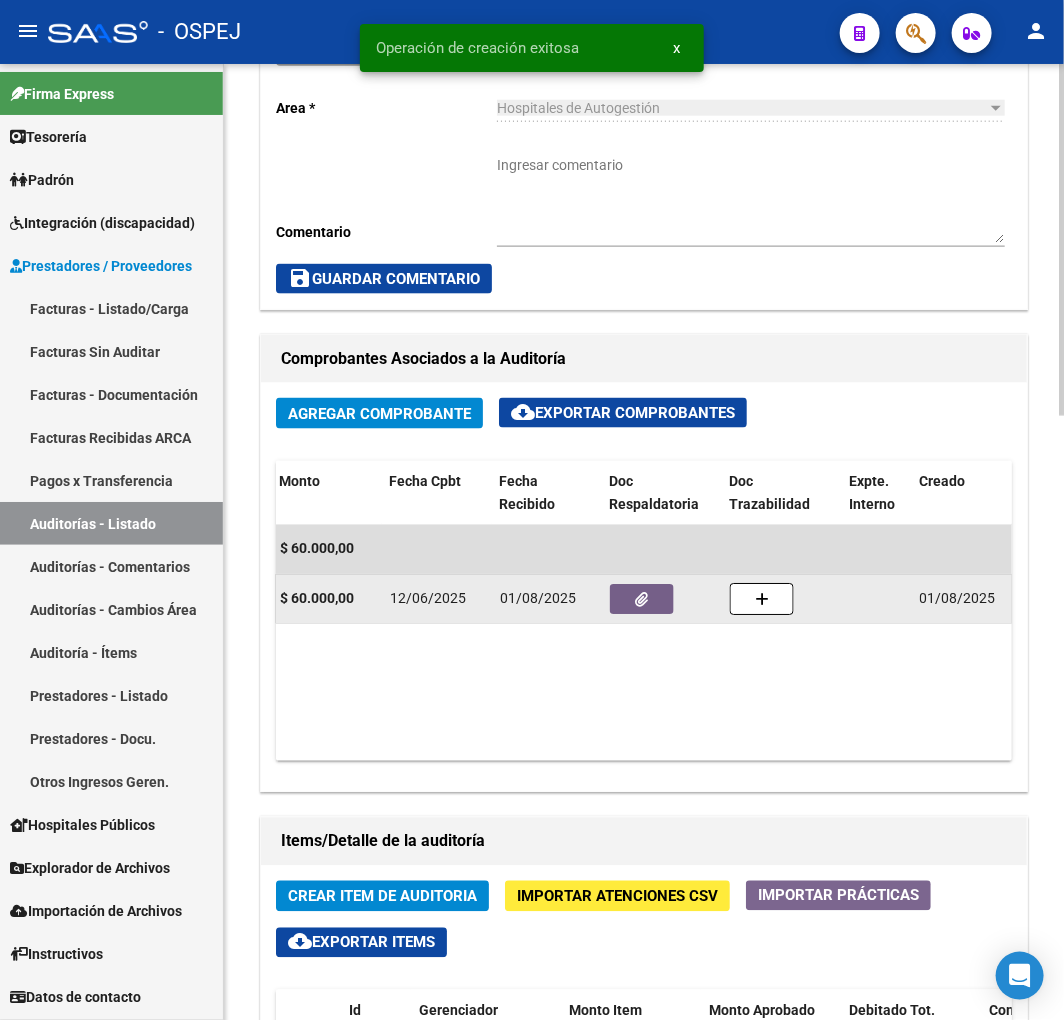 click 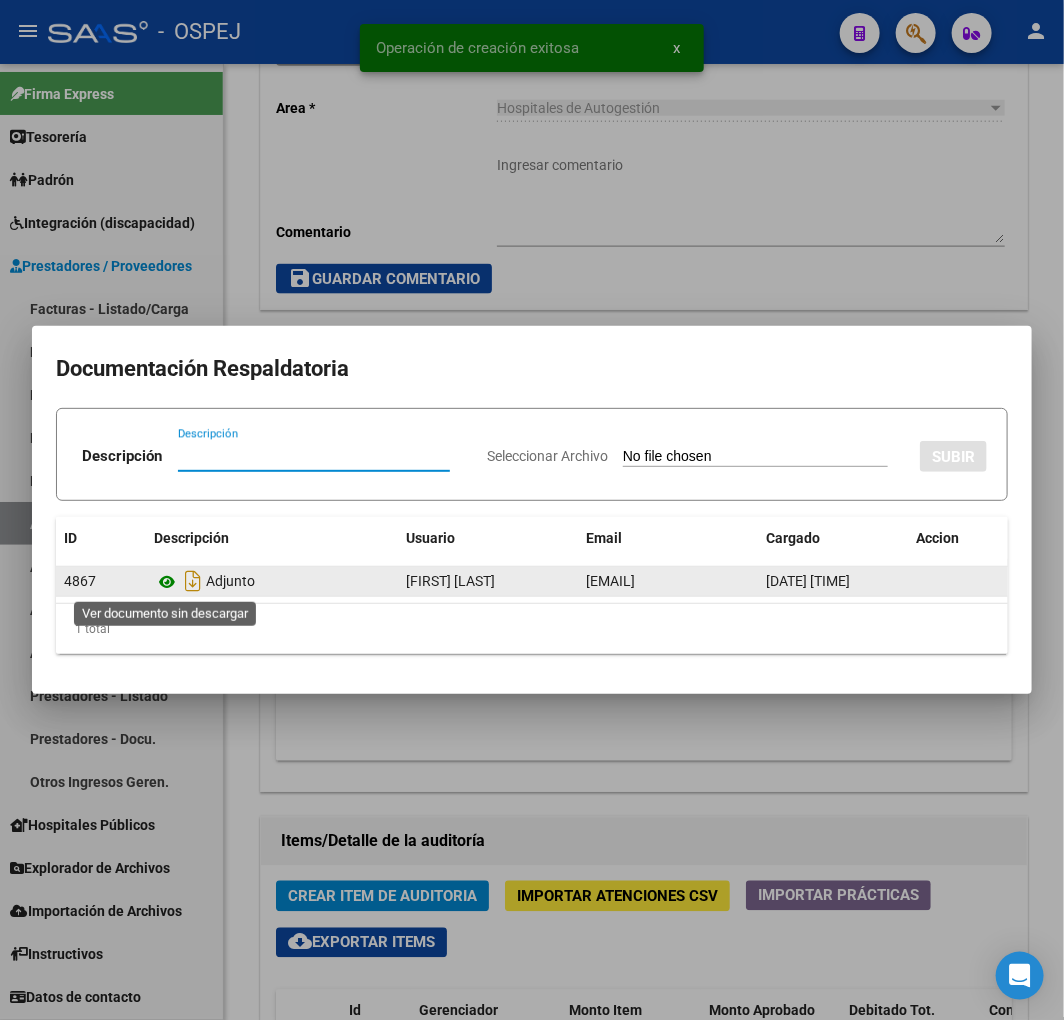 click 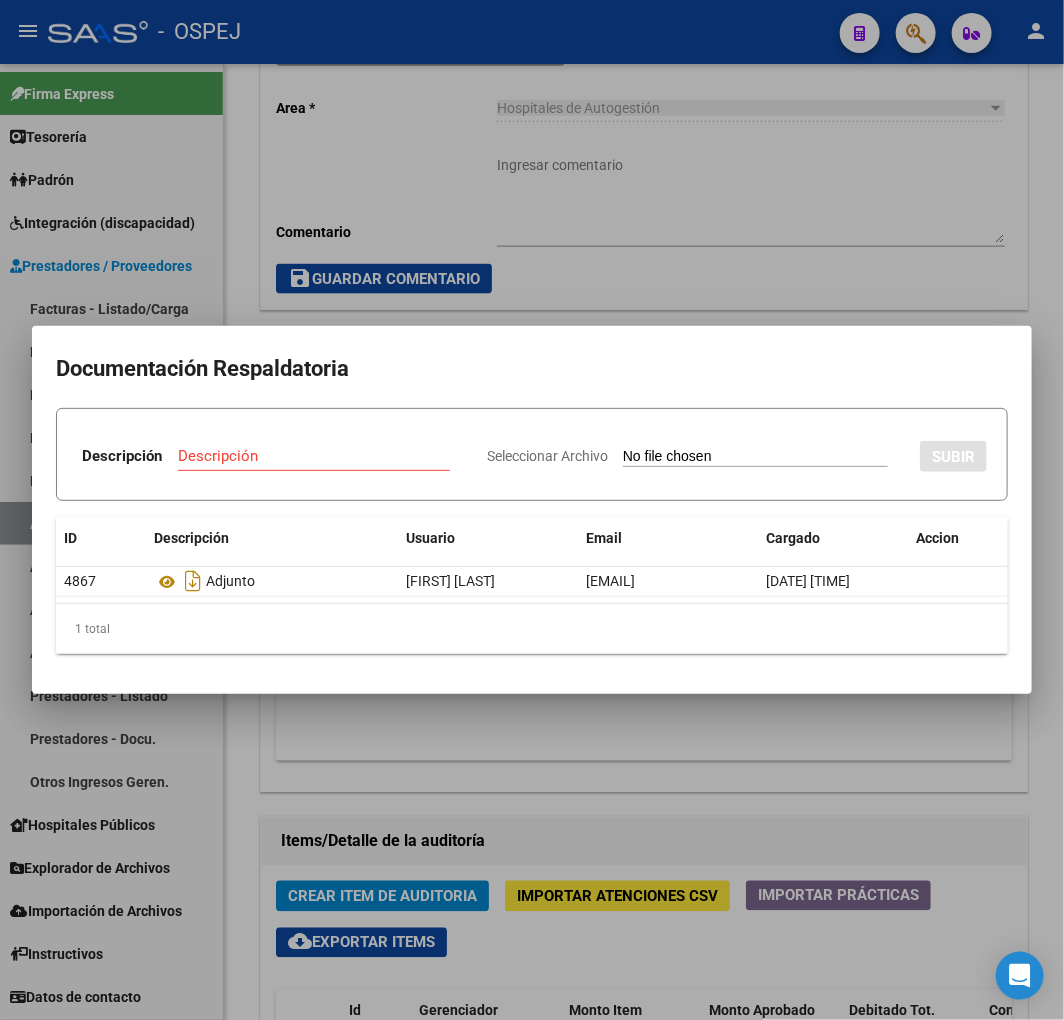 click at bounding box center (532, 510) 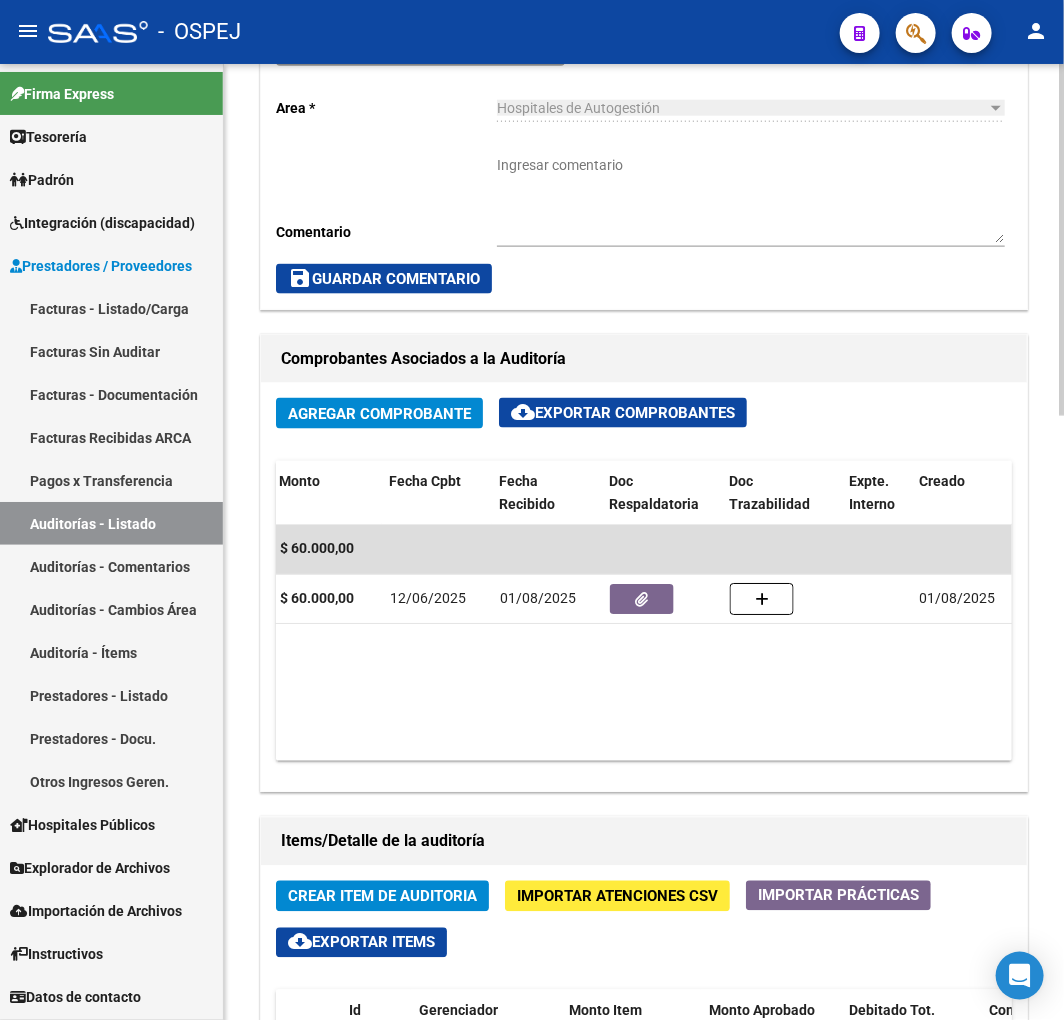 click on "Crear Item de Auditoria" 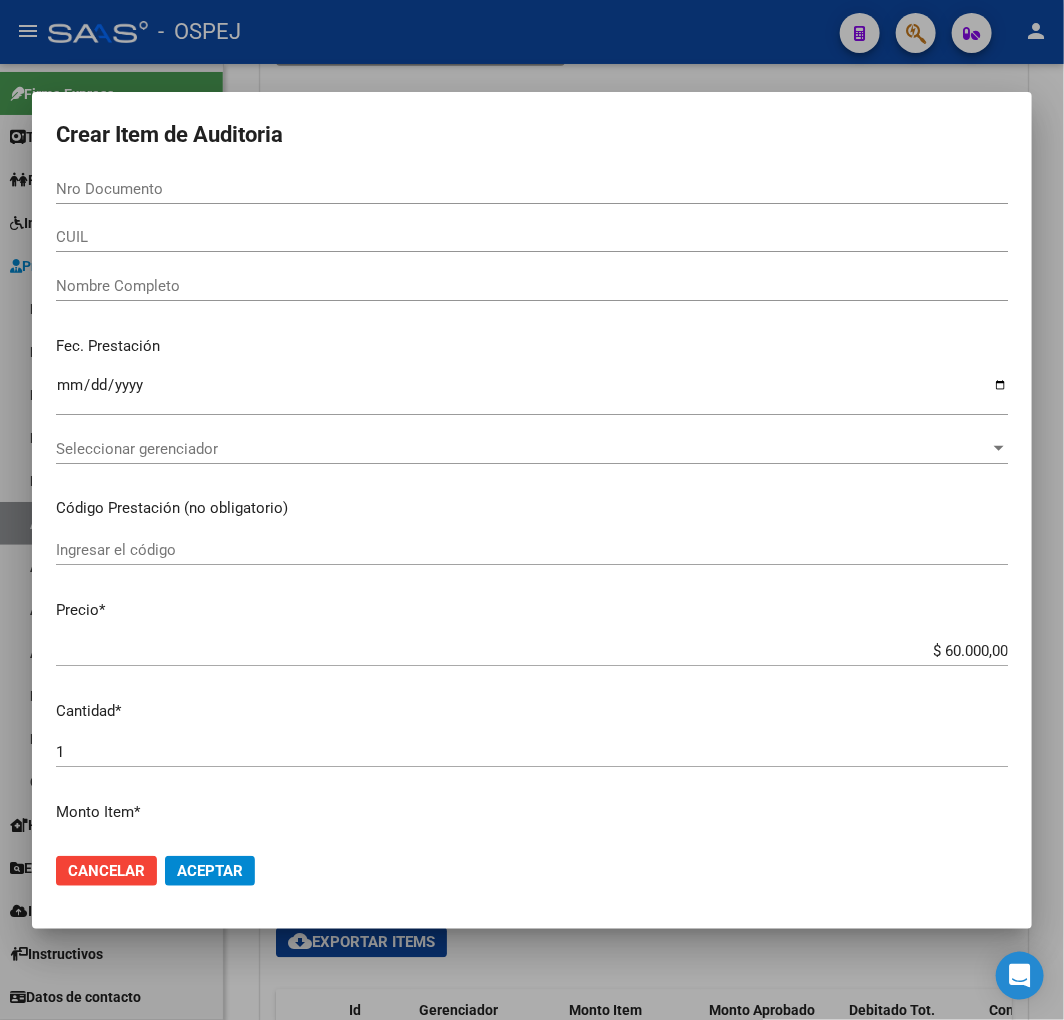 click on "Crear Item de Auditoria   Nro Documento    CUIL    Nombre Completo  Fec. Prestación    Ingresar la fecha  Seleccionar gerenciador Seleccionar gerenciador Código Prestación (no obligatorio)    Ingresar el código  Precio  *   $ 60.000,00 Ingresar el precio  Cantidad  *   1 Ingresar la cantidad  Monto Item  *   $ 60.000,00 Ingresar el monto  Monto Debitado    $ 0,00 Ingresar el monto  Comentario Operador    Ingresar el Comentario  Comentario Gerenciador    Ingresar el Comentario  Descripción    Ingresar el Descripción   Atencion Tipo  Seleccionar tipo Seleccionar tipo  Nomenclador  Seleccionar Nomenclador Seleccionar Nomenclador Cancelar Aceptar" at bounding box center [532, 510] 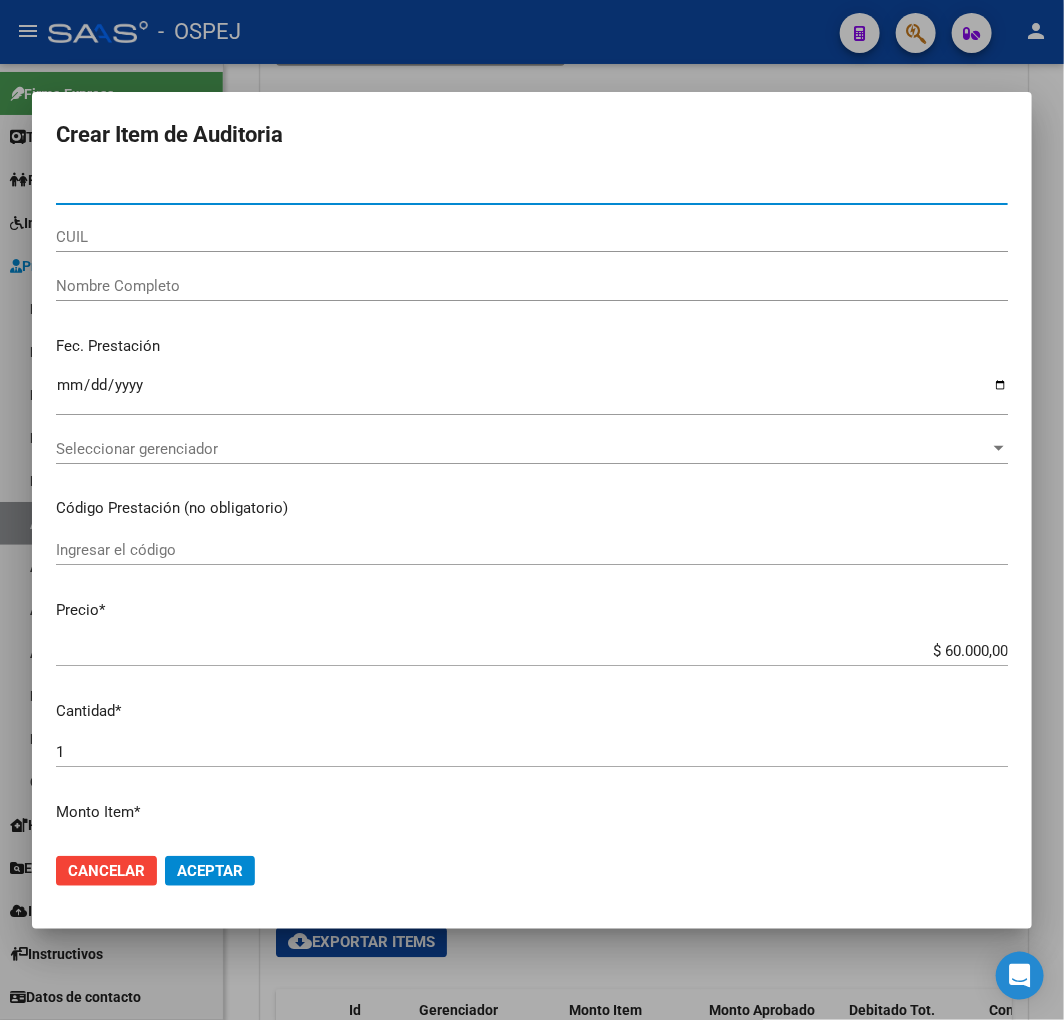 paste on "[CUIL]" 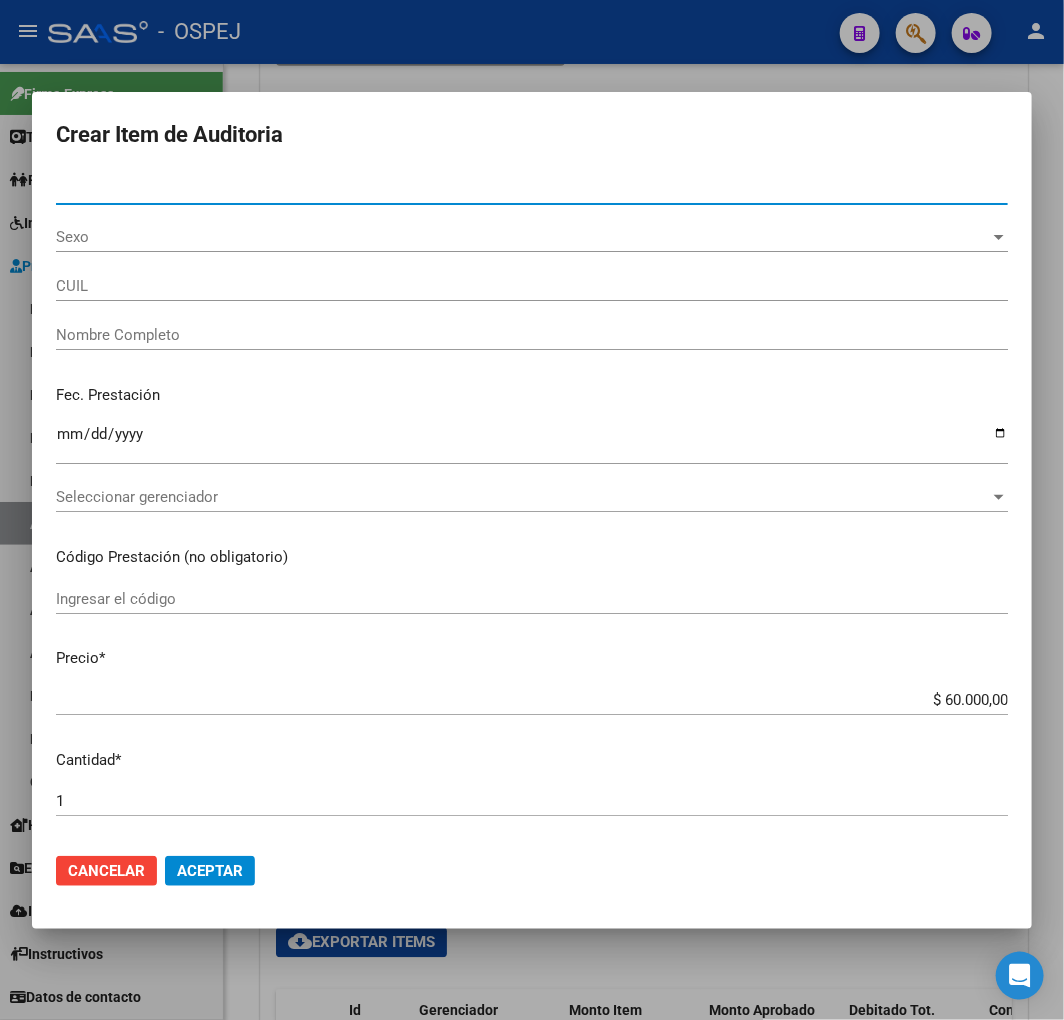 type on "[CUIL]" 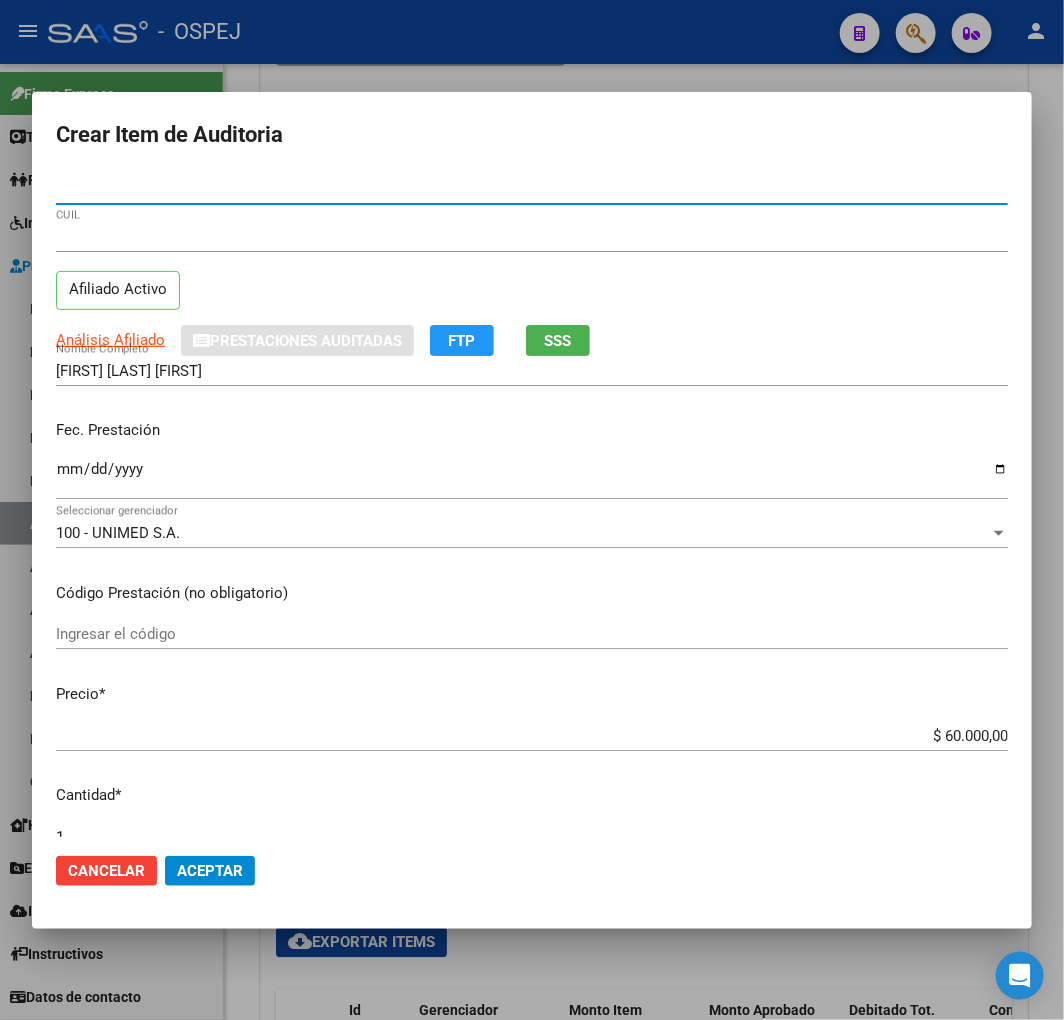 type on "[CUIL]" 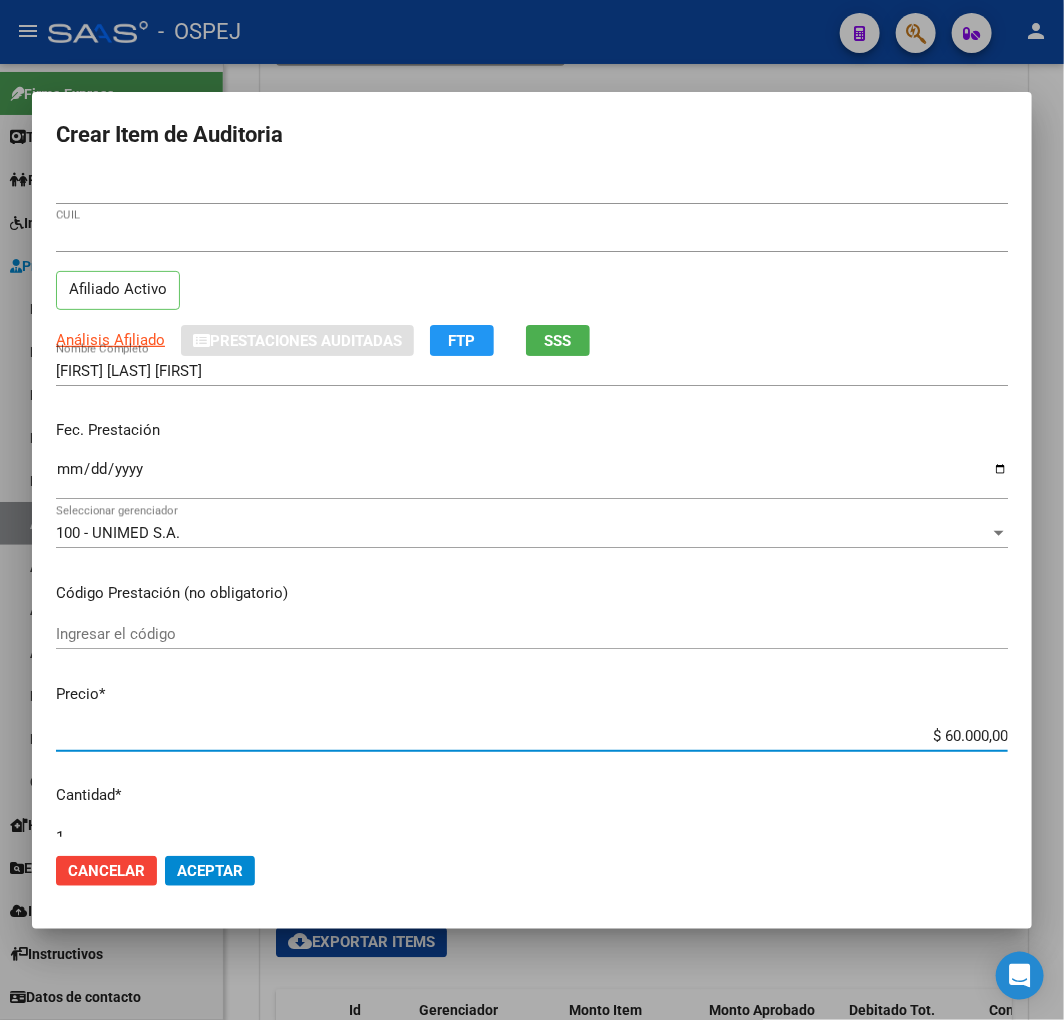 click on "$ 60.000,00" at bounding box center (532, 736) 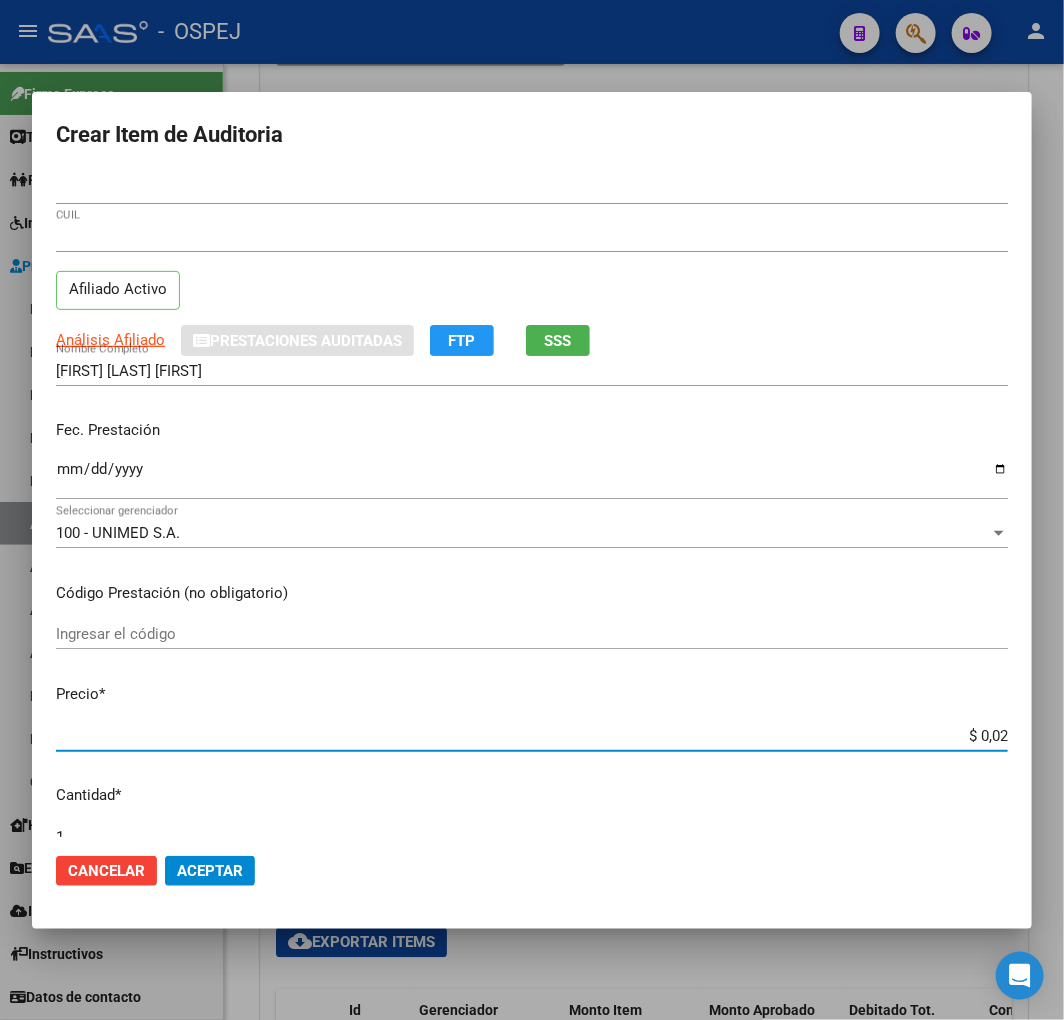 type on "$ 0,20" 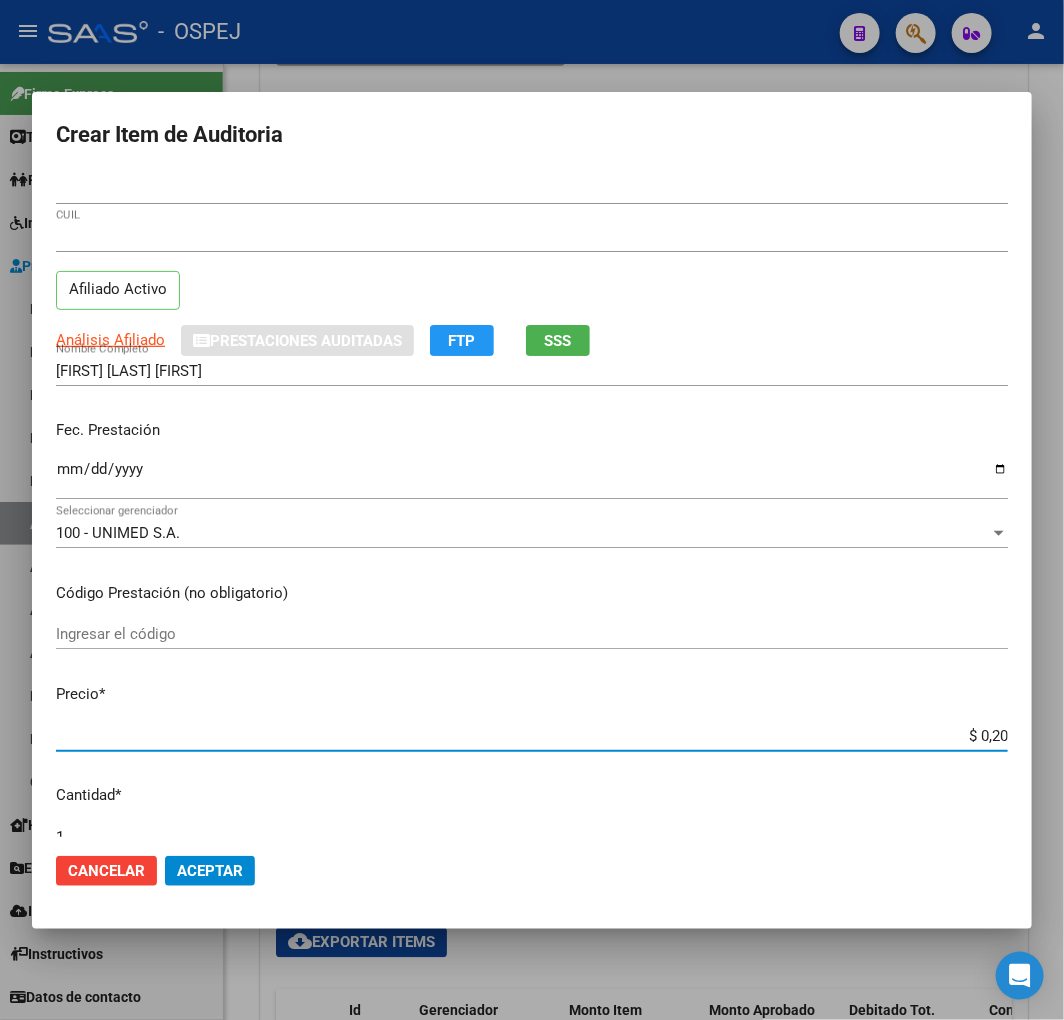type on "$ 2,00" 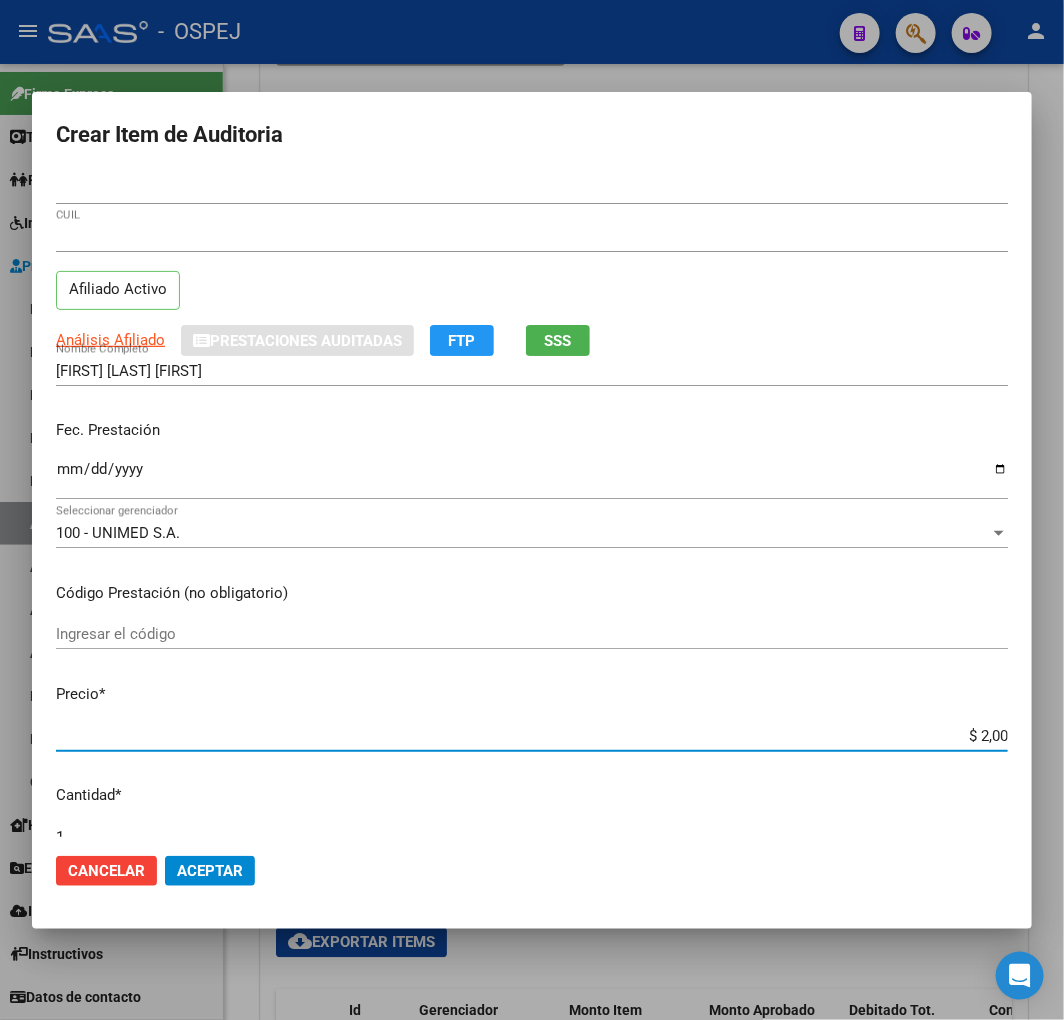 type on "$ 20,00" 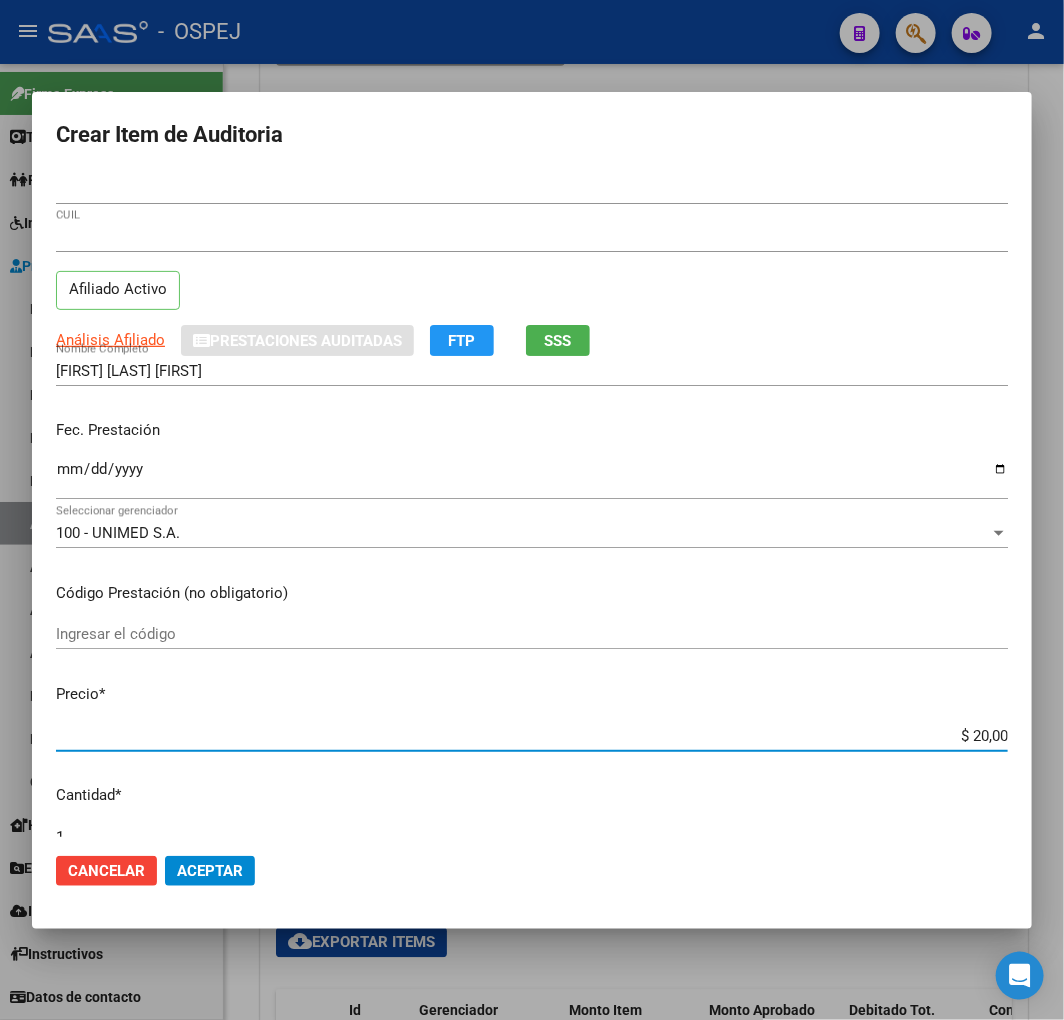 type on "$ 200,00" 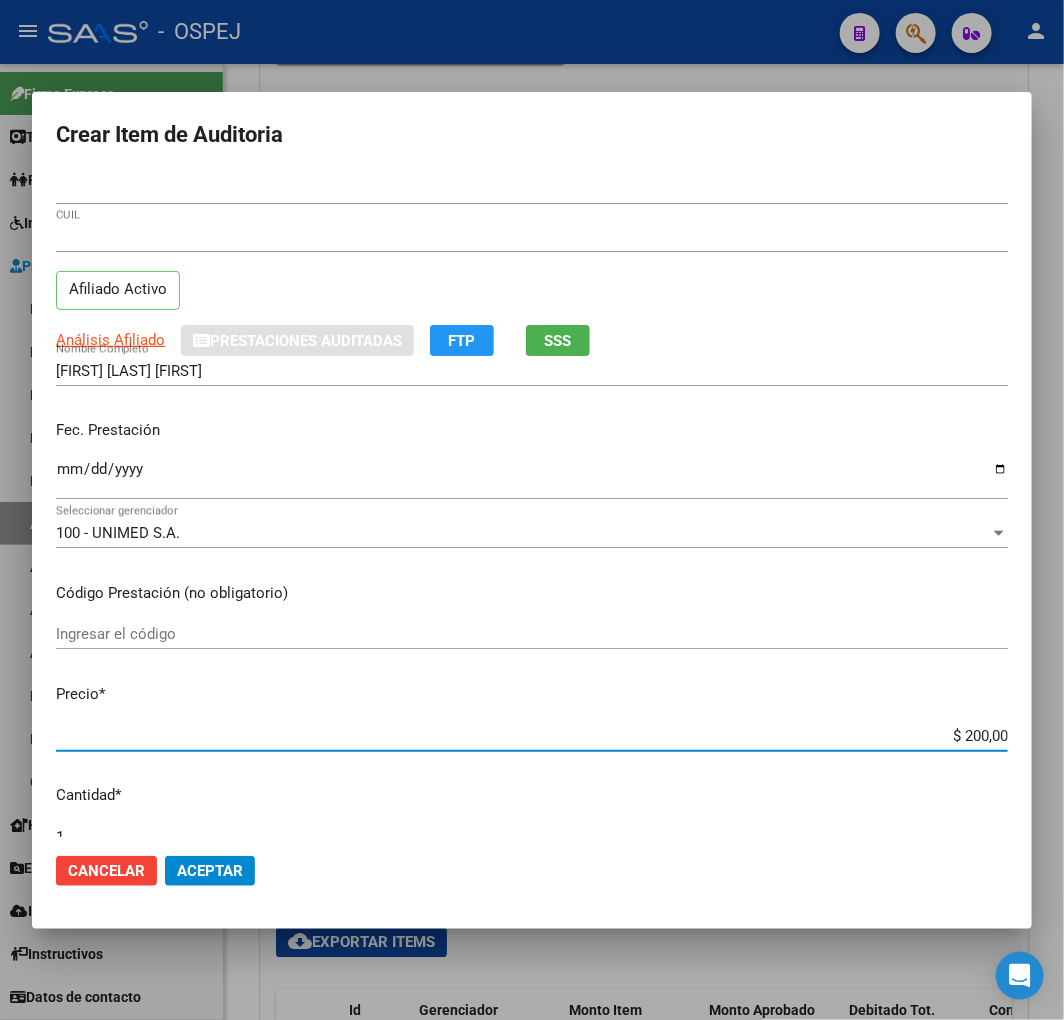 type on "$ 2.000,00" 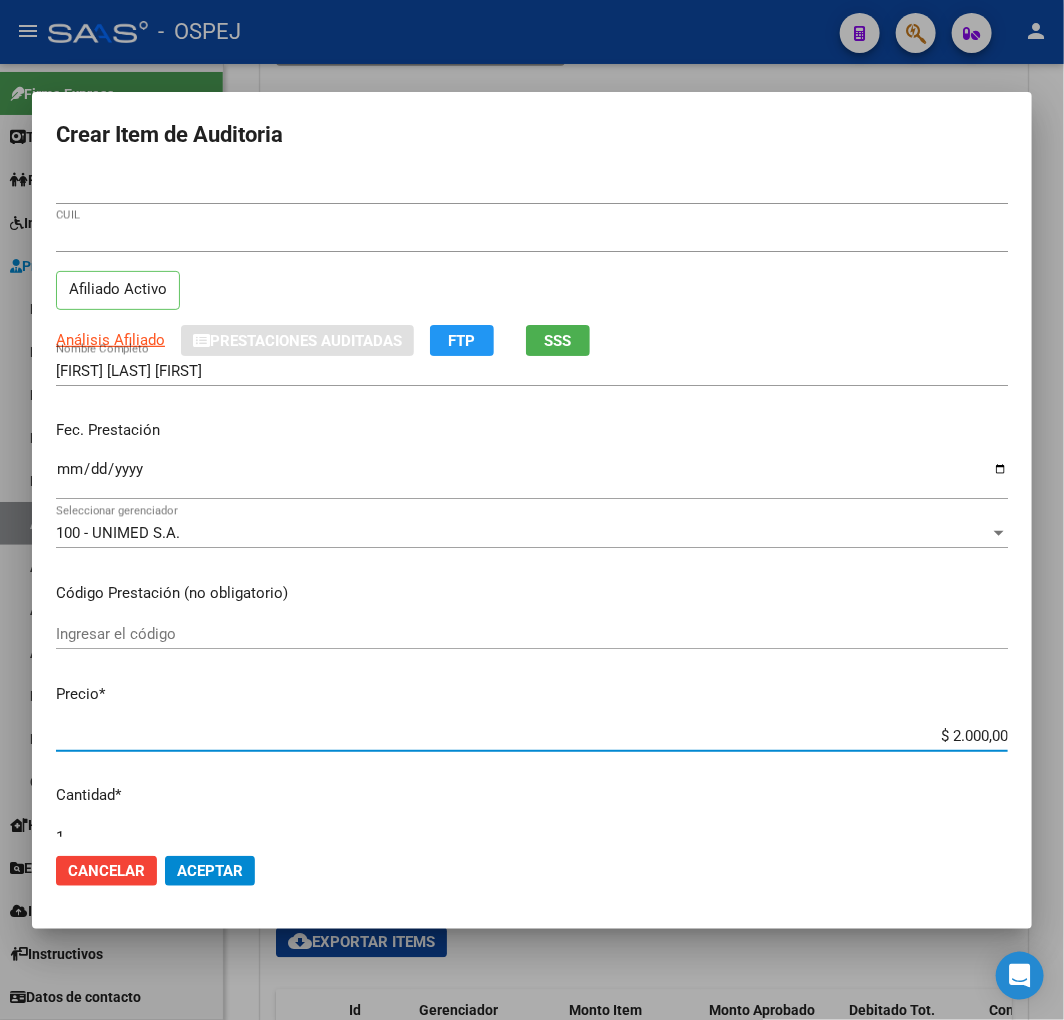 type on "$ 20.000,00" 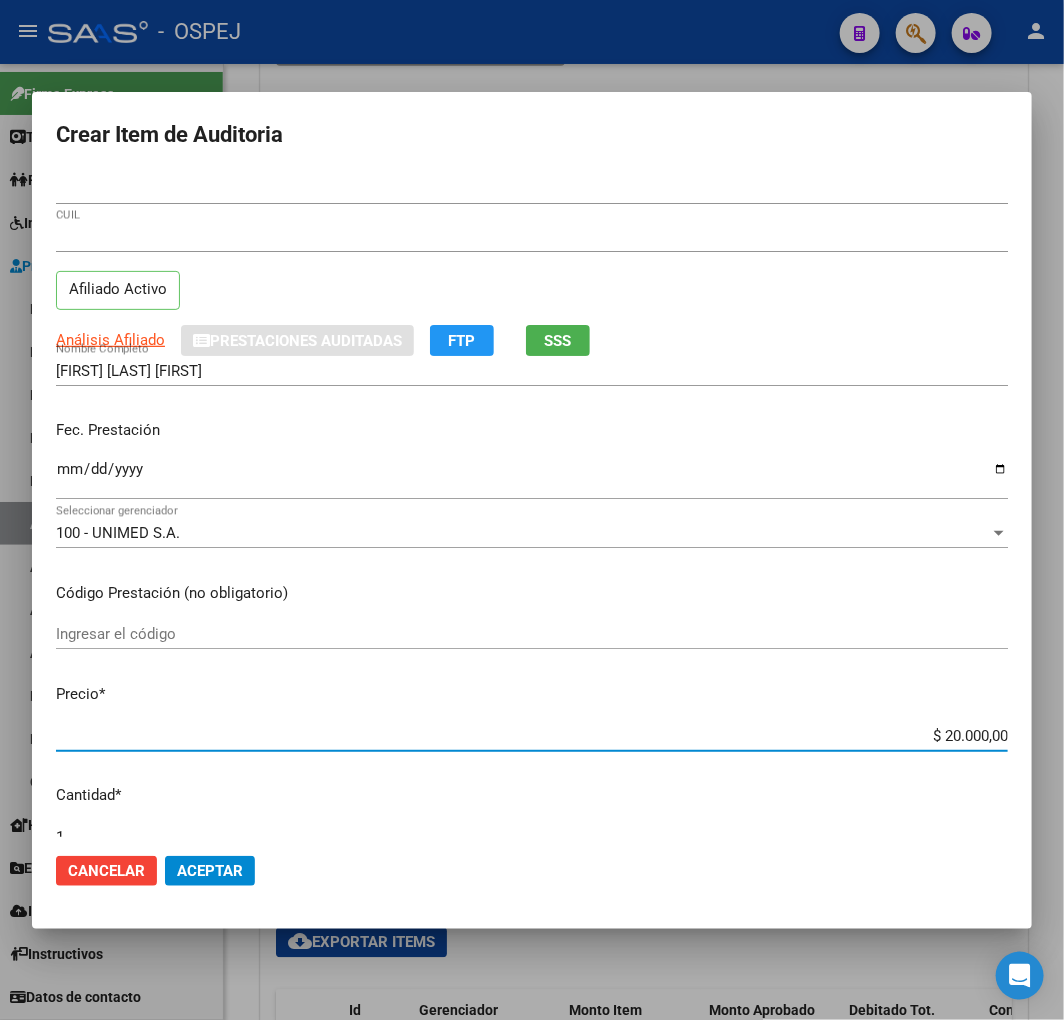click on "Aceptar" 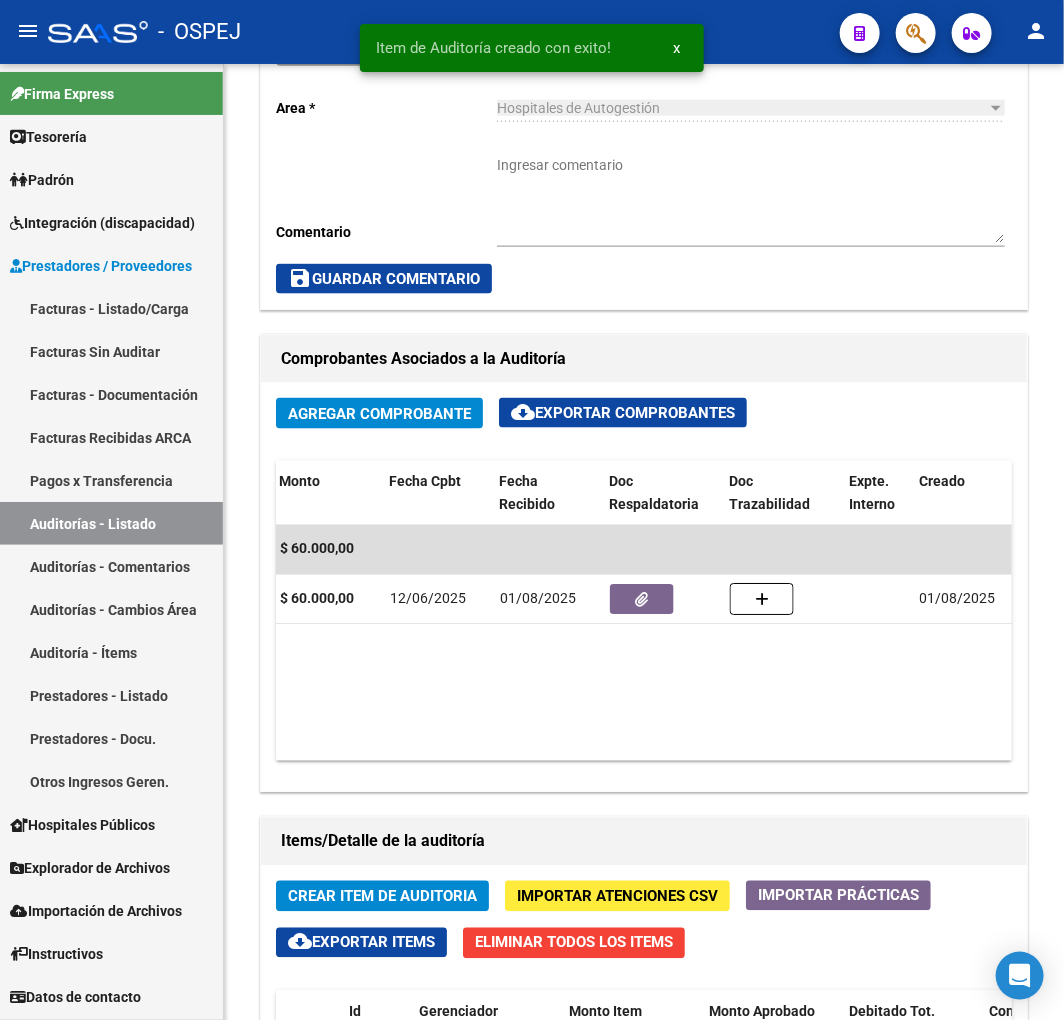 scroll, scrollTop: 1017, scrollLeft: 0, axis: vertical 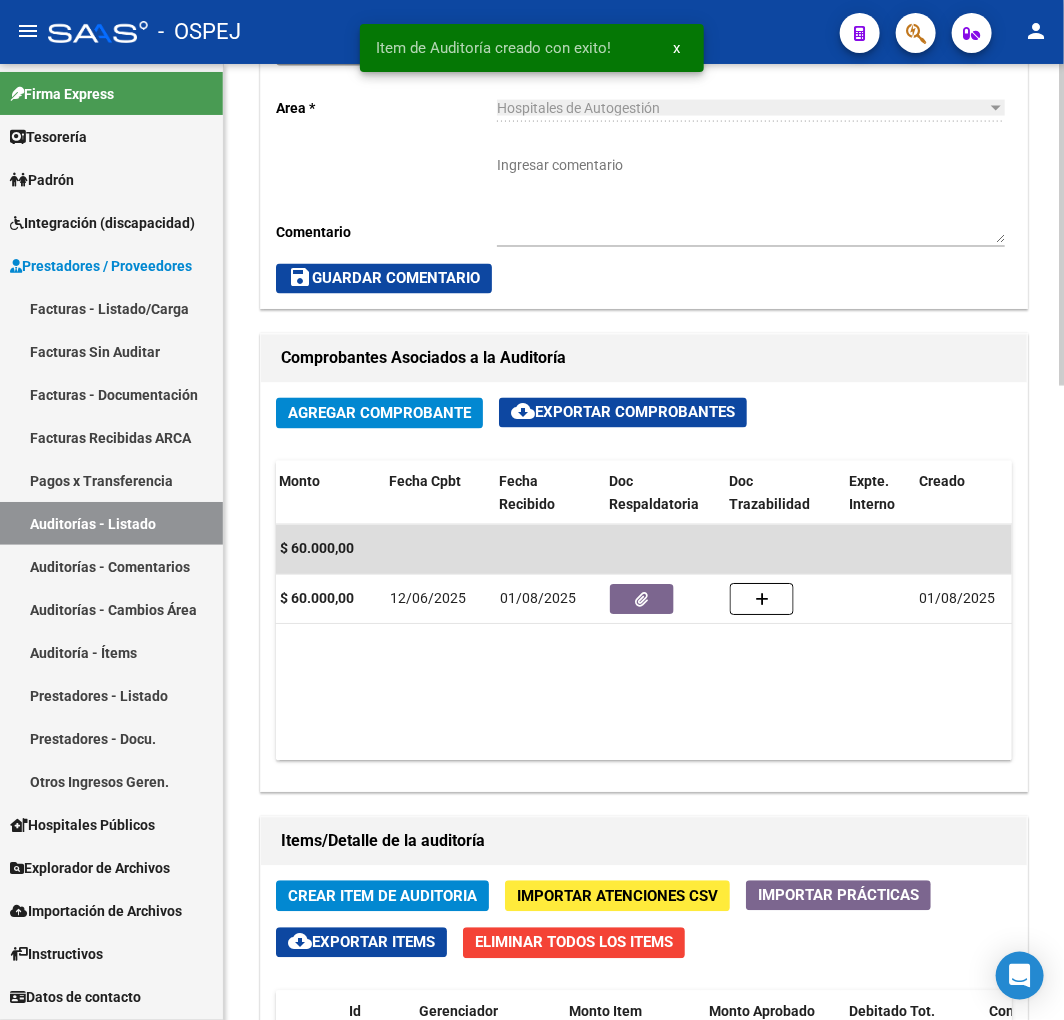 click on "Crear Item de Auditoria" 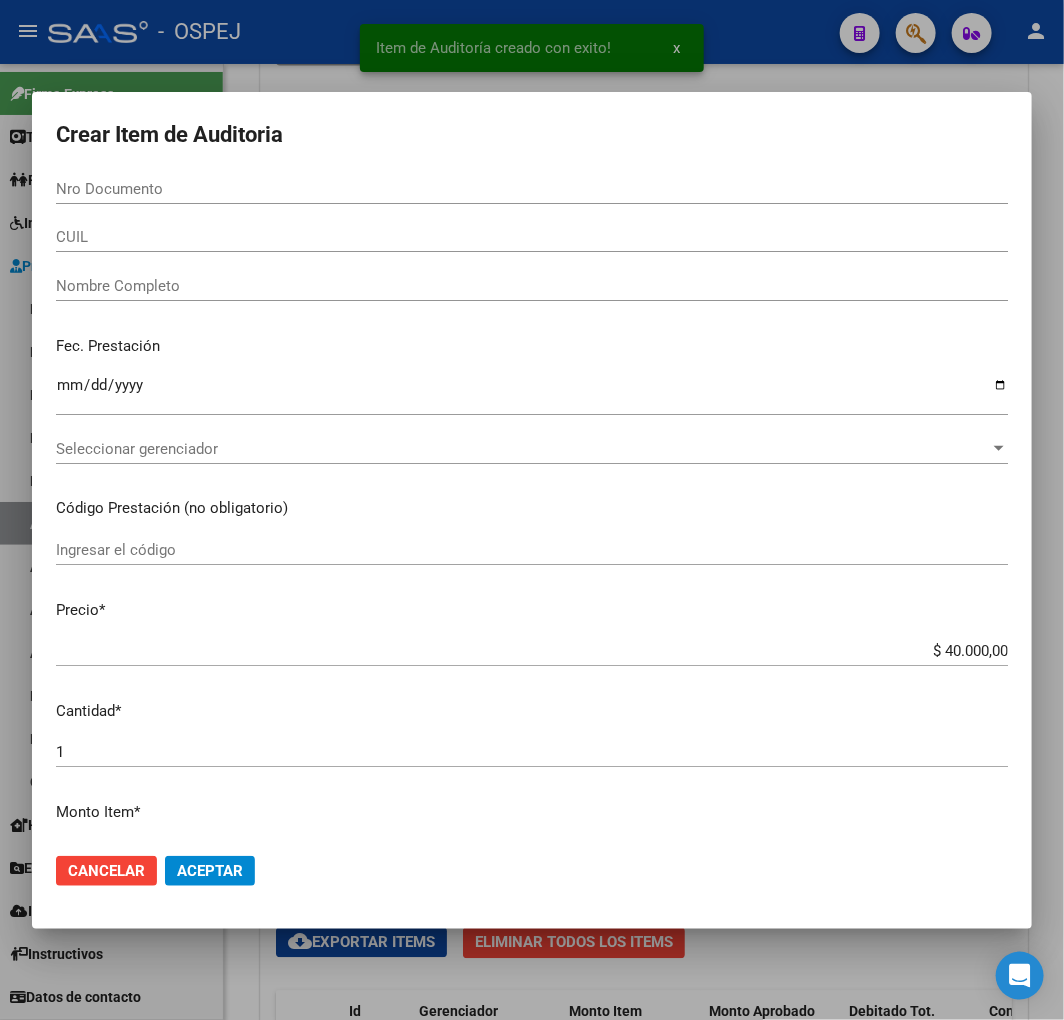 paste on "[NUMBER]" 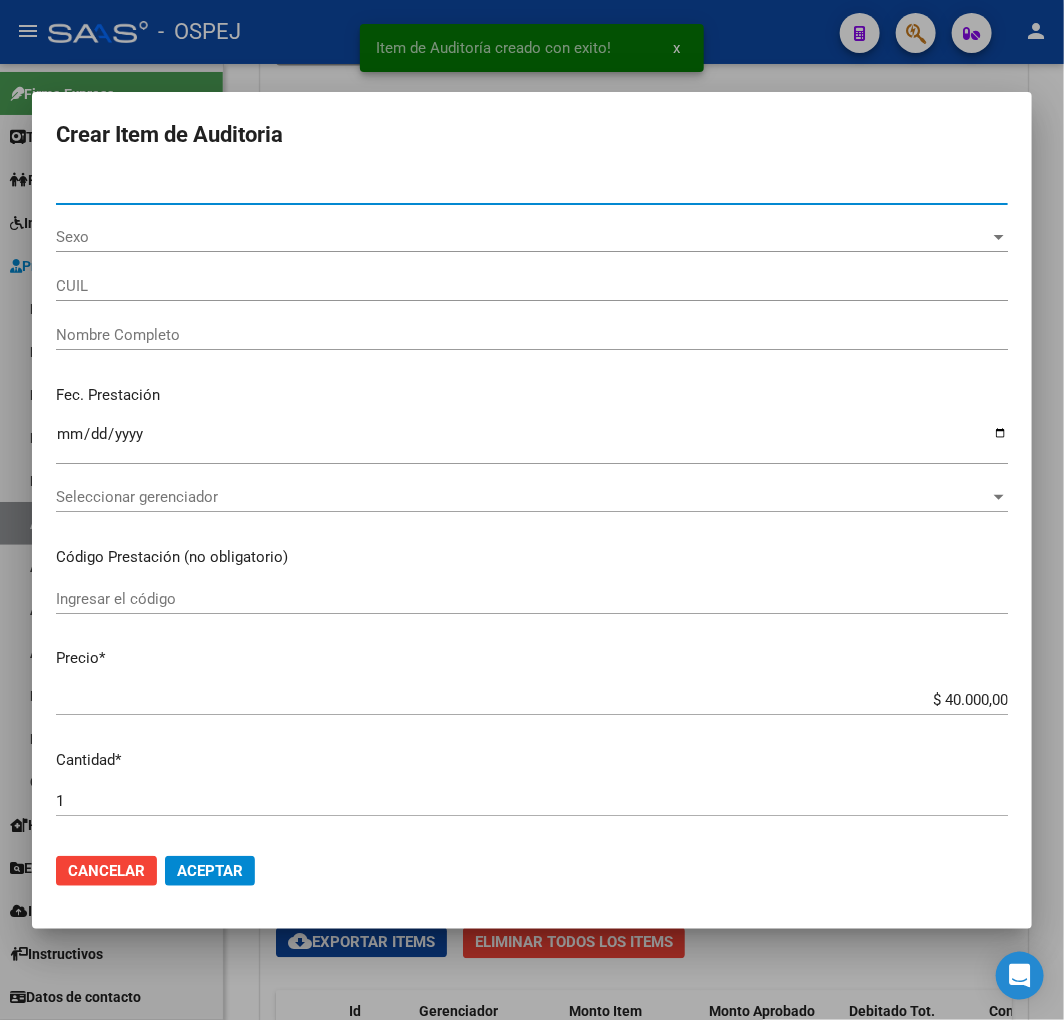 type on "[CUIL]" 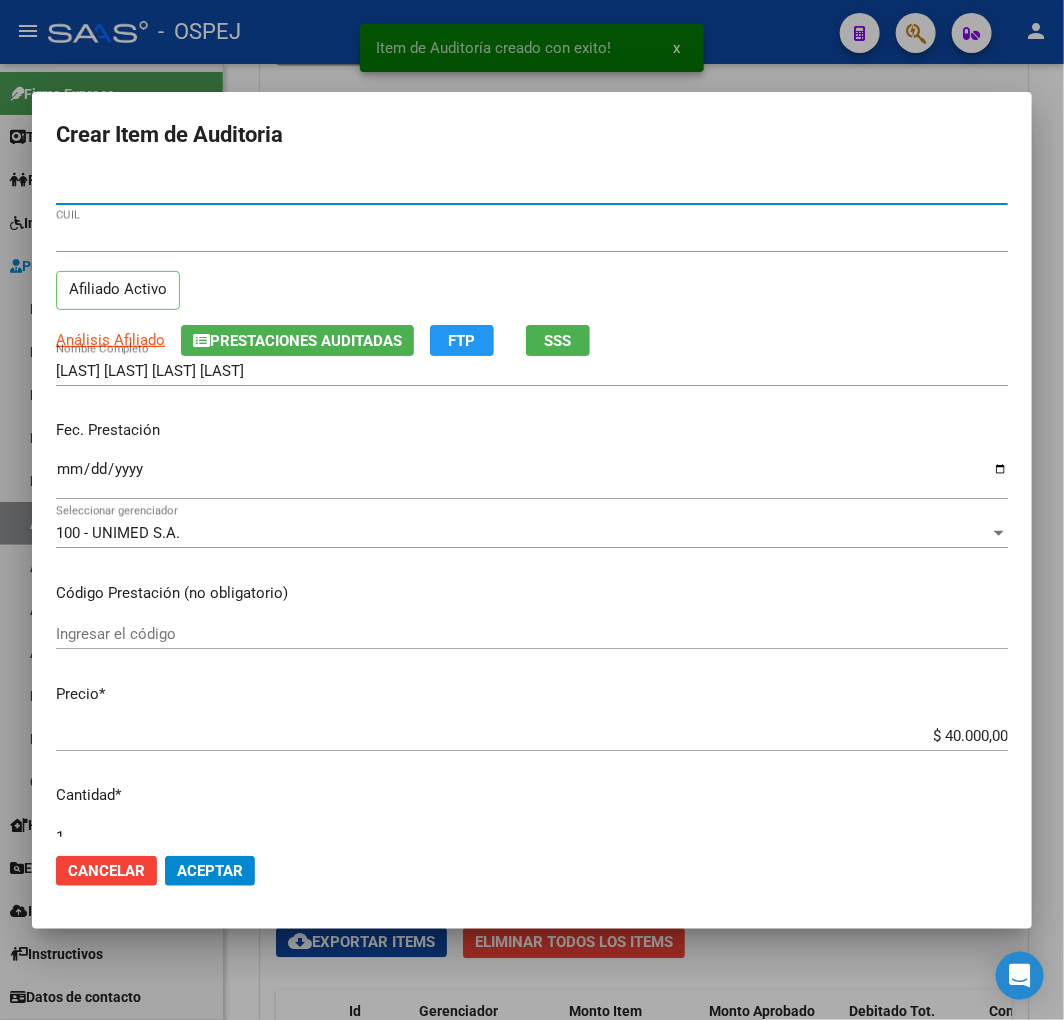 type on "[NUMBER]" 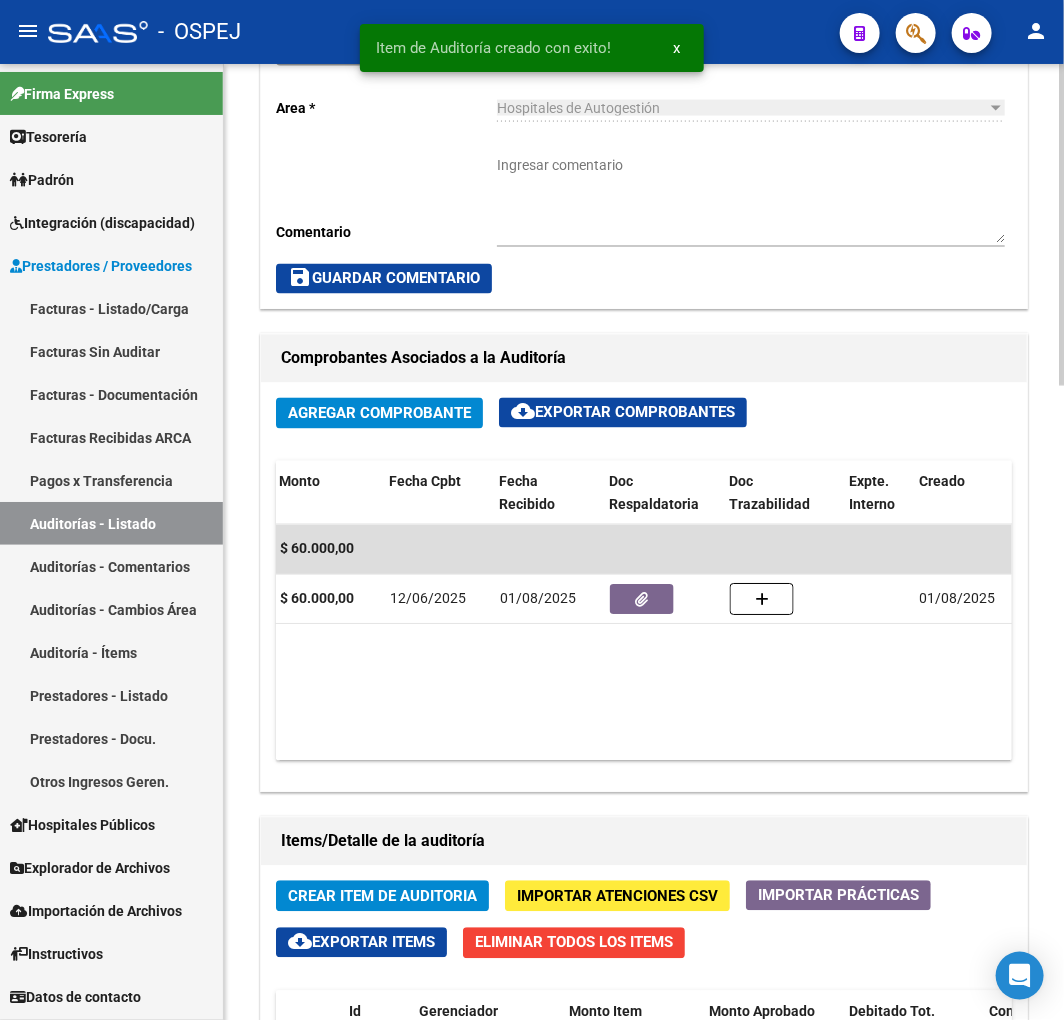 scroll, scrollTop: 0, scrollLeft: 0, axis: both 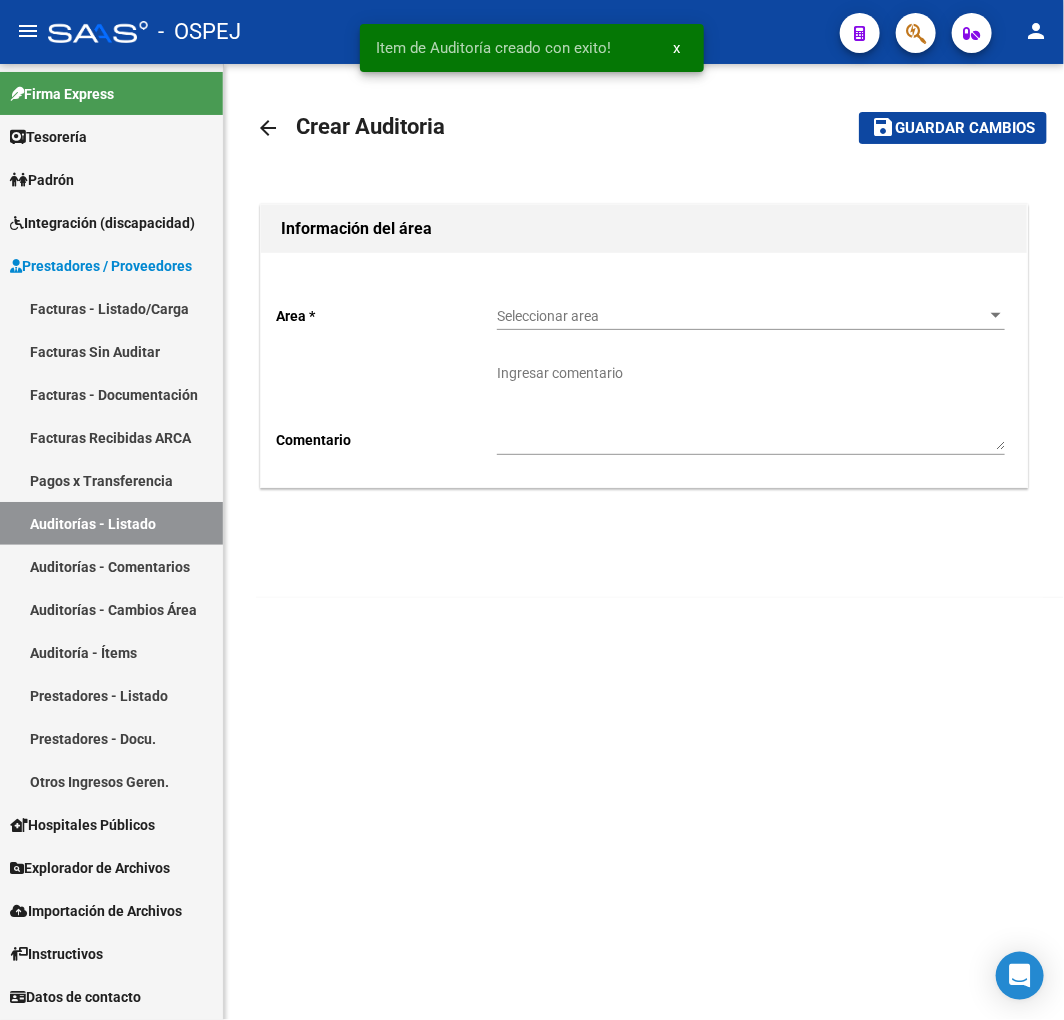 click on "Seleccionar area Seleccionar area" 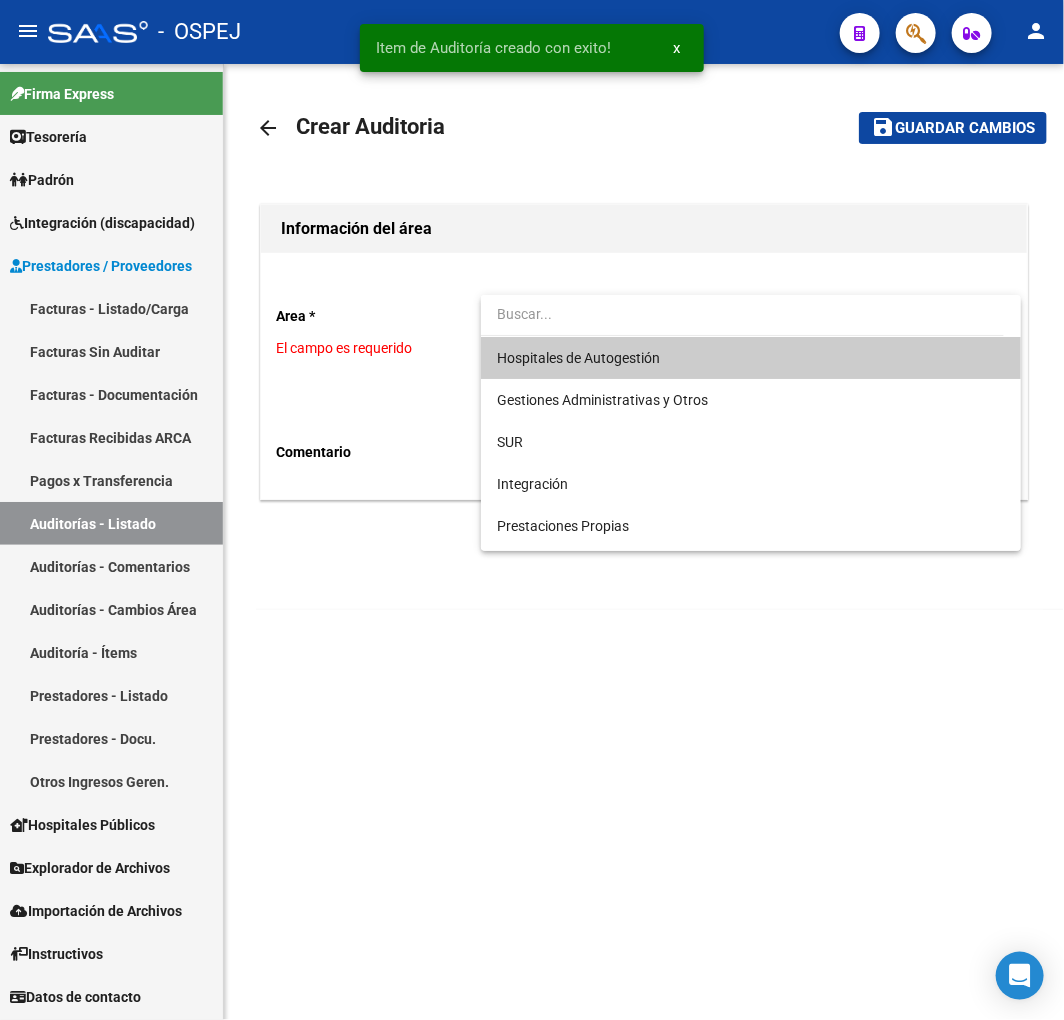 click on "Hospitales de Autogestión" at bounding box center (578, 358) 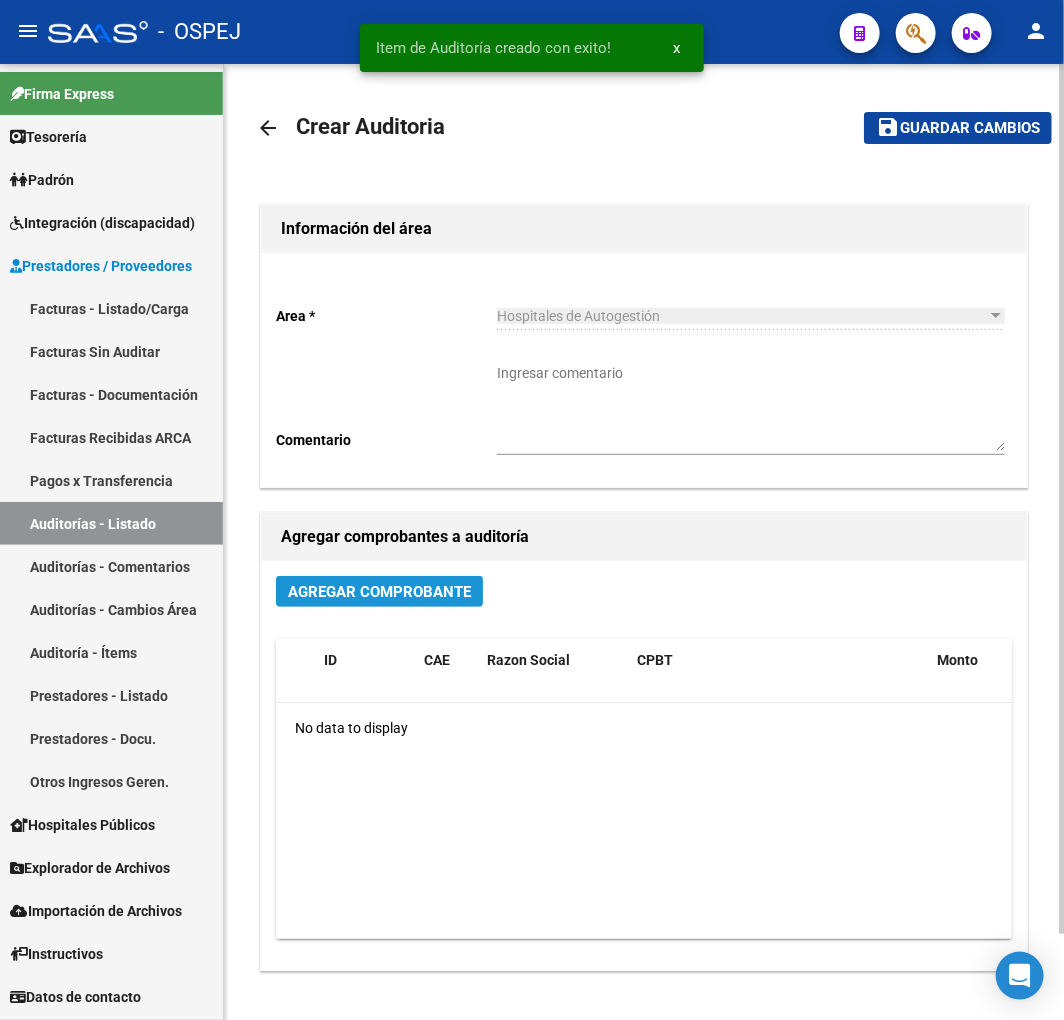 click on "Agregar Comprobante" 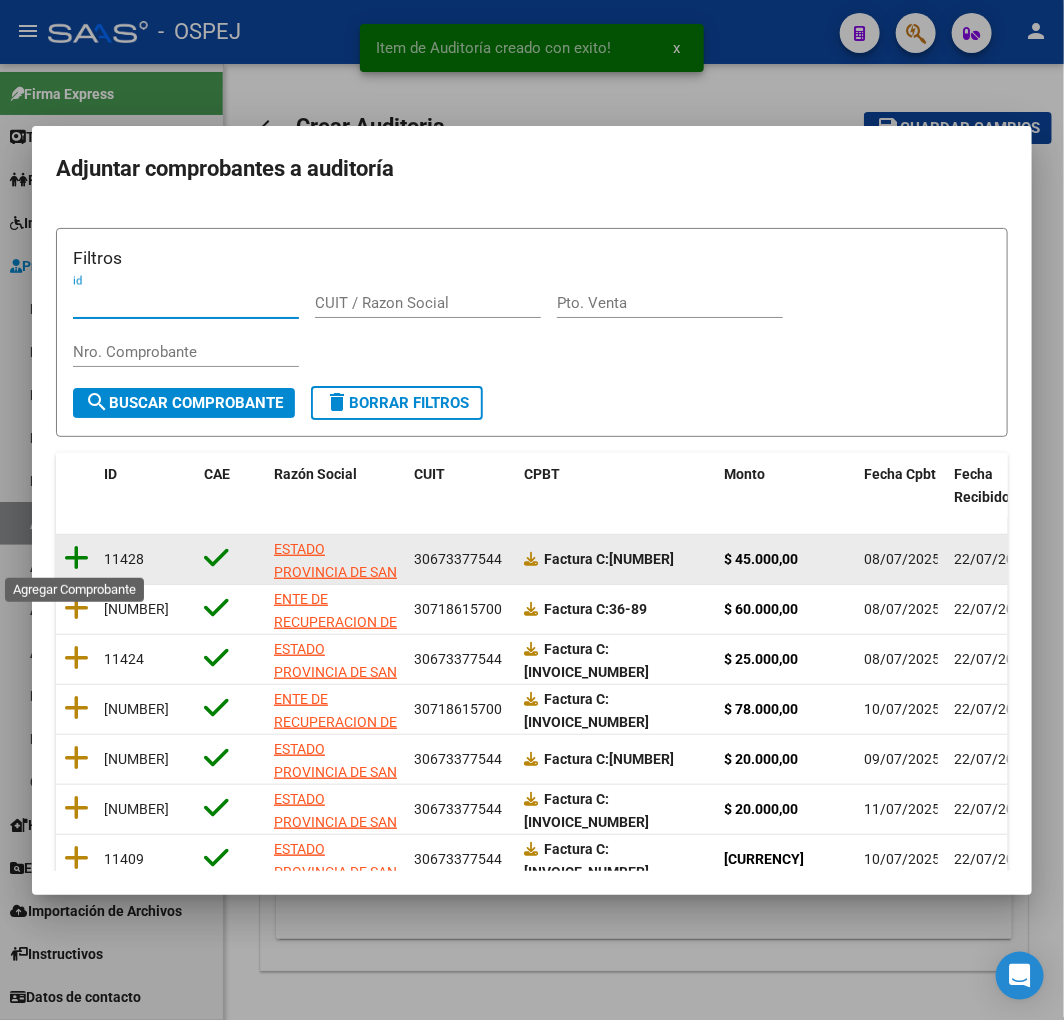 click 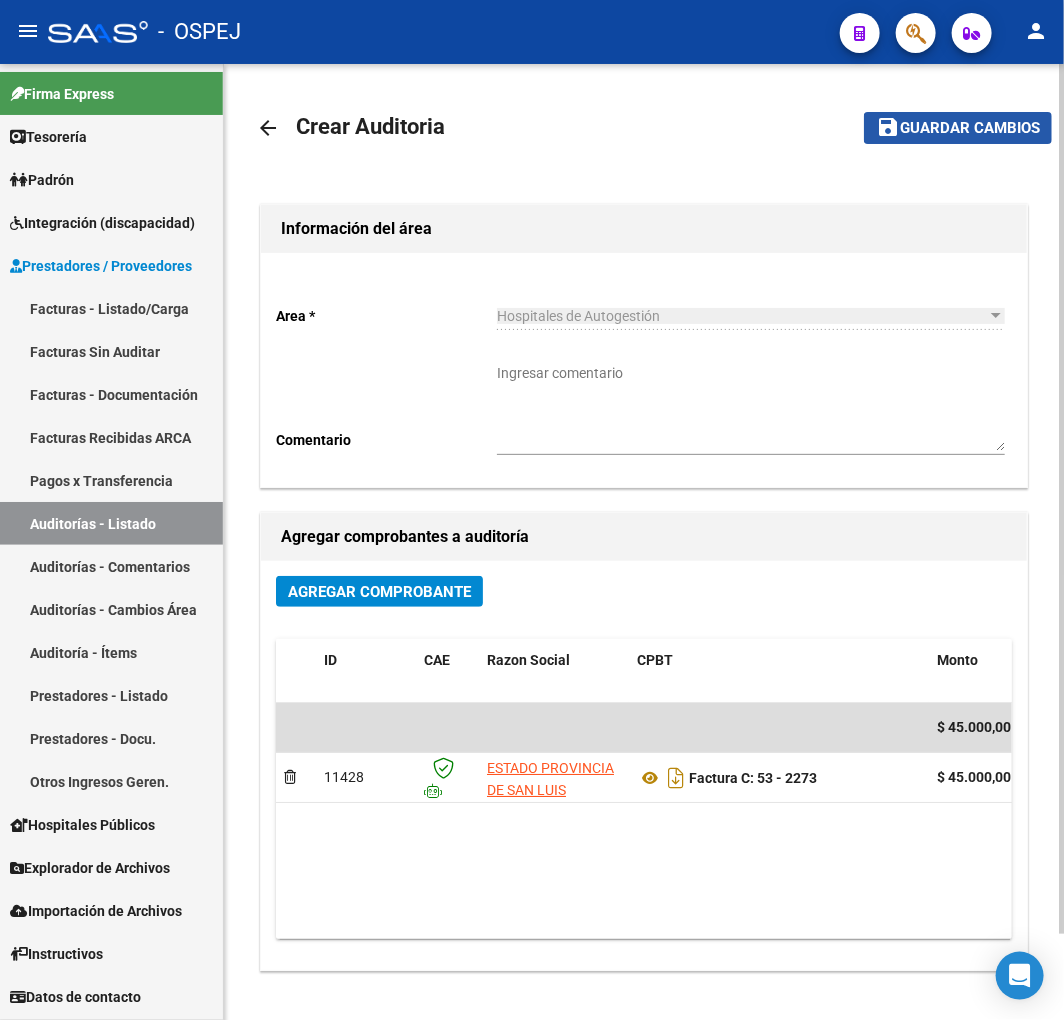 click on "Guardar cambios" 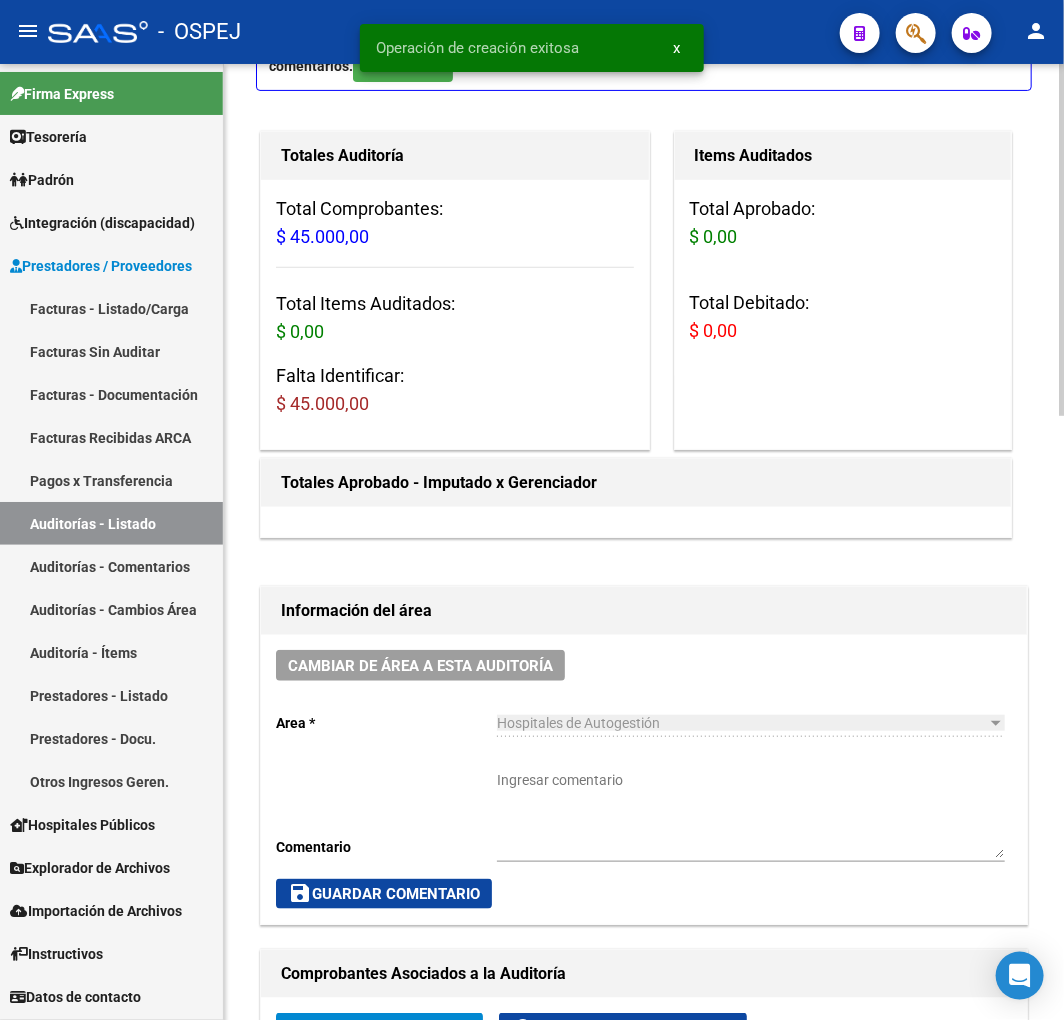 scroll, scrollTop: 555, scrollLeft: 0, axis: vertical 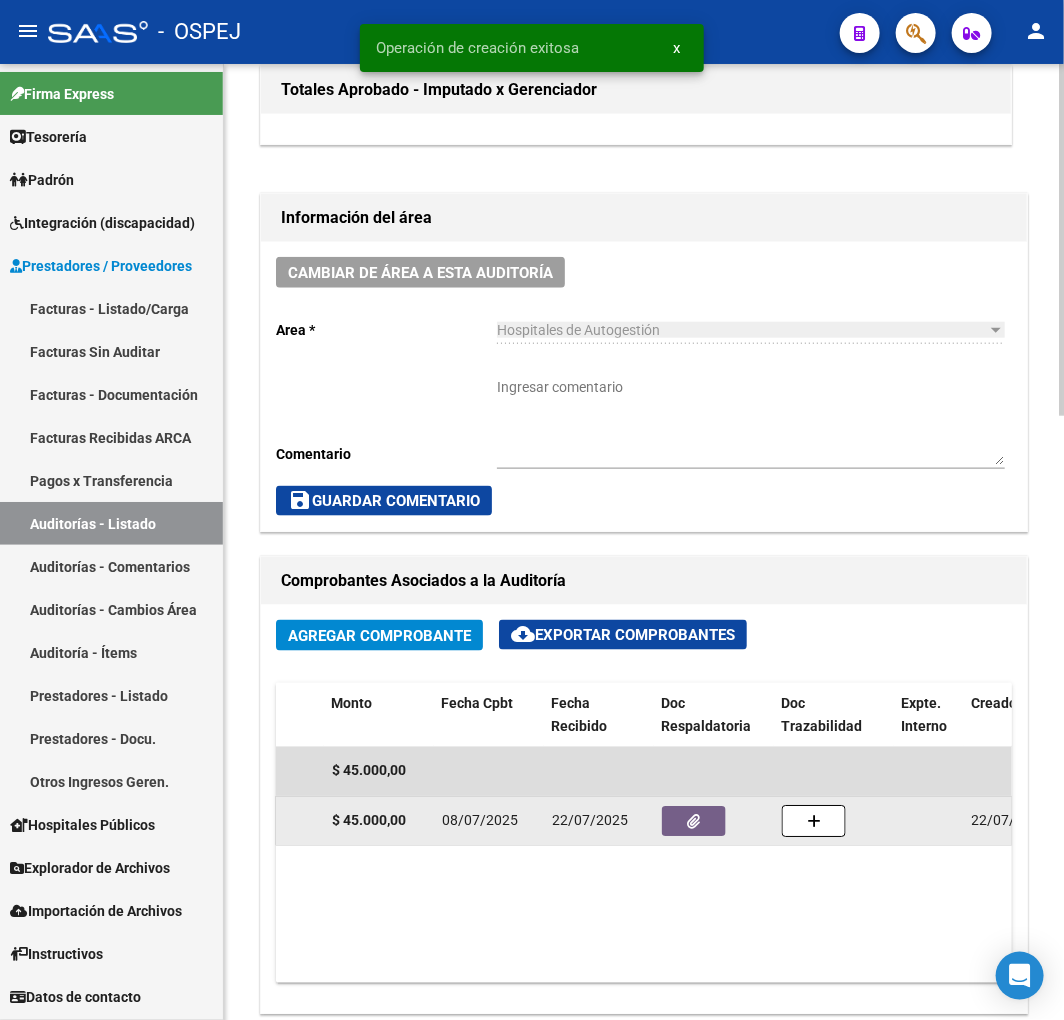 click 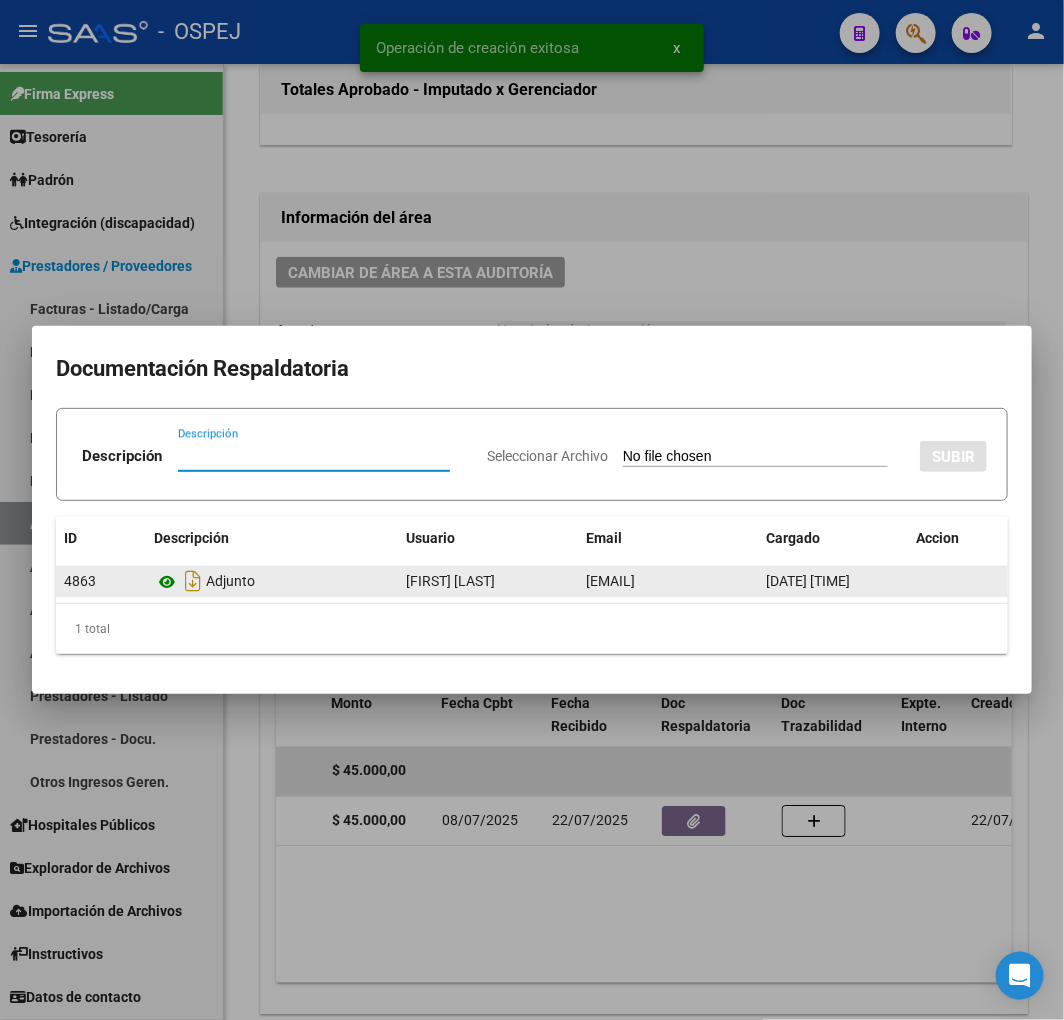 click 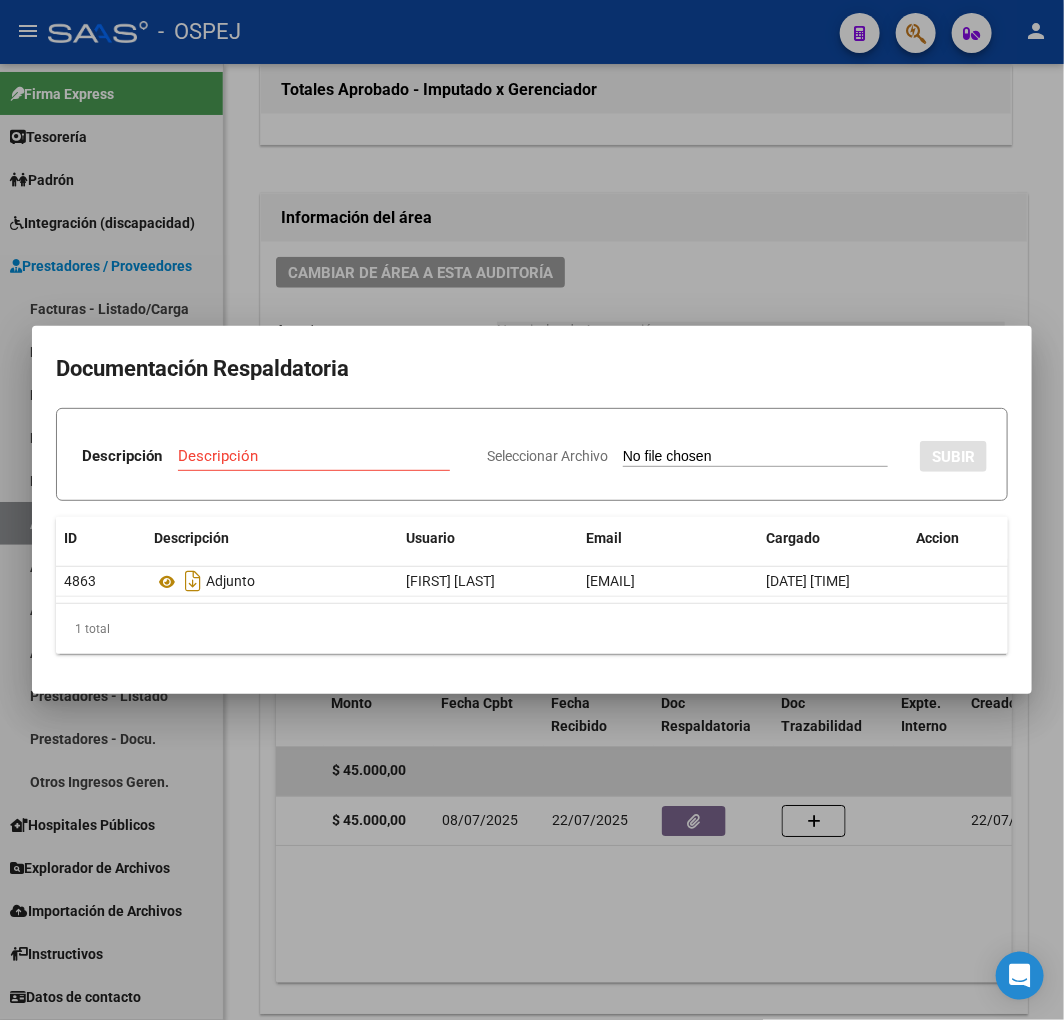 click at bounding box center (532, 510) 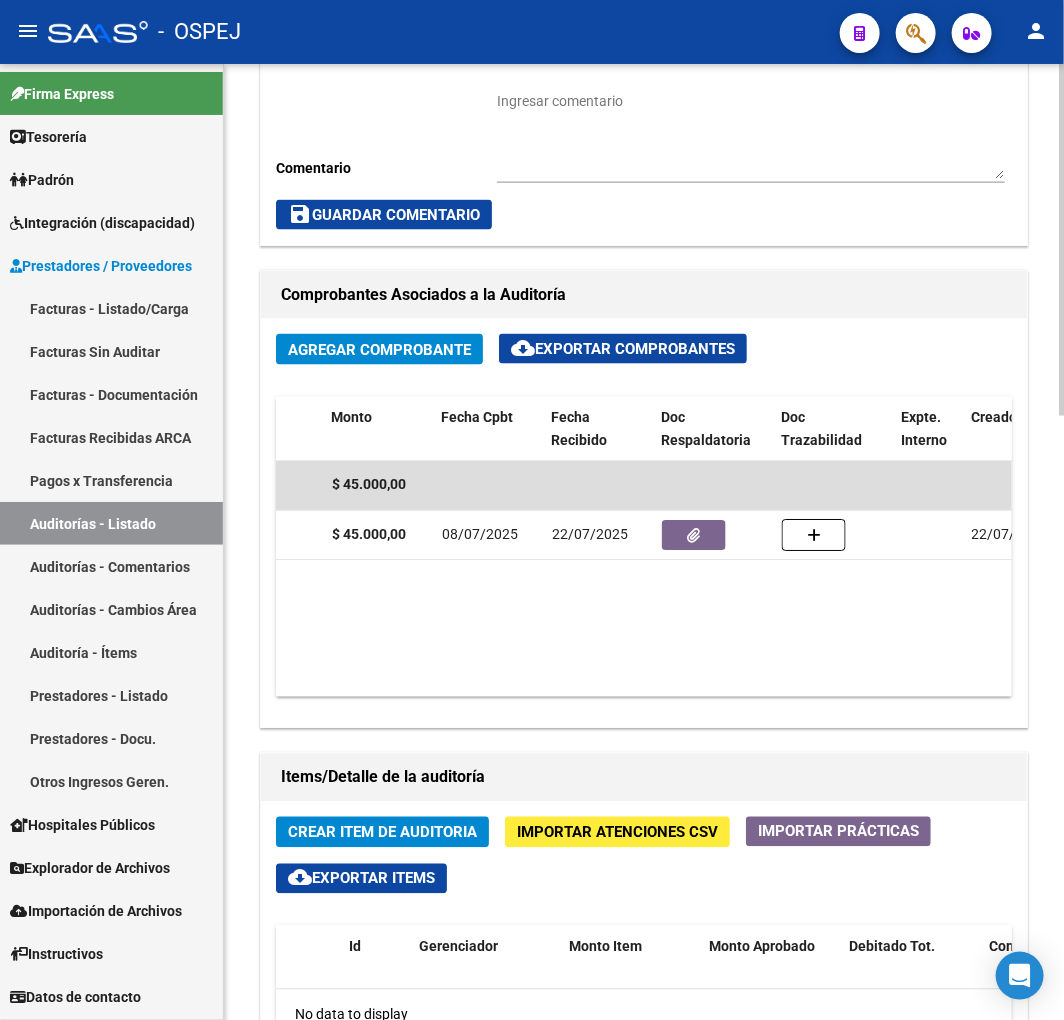 scroll, scrollTop: 1111, scrollLeft: 0, axis: vertical 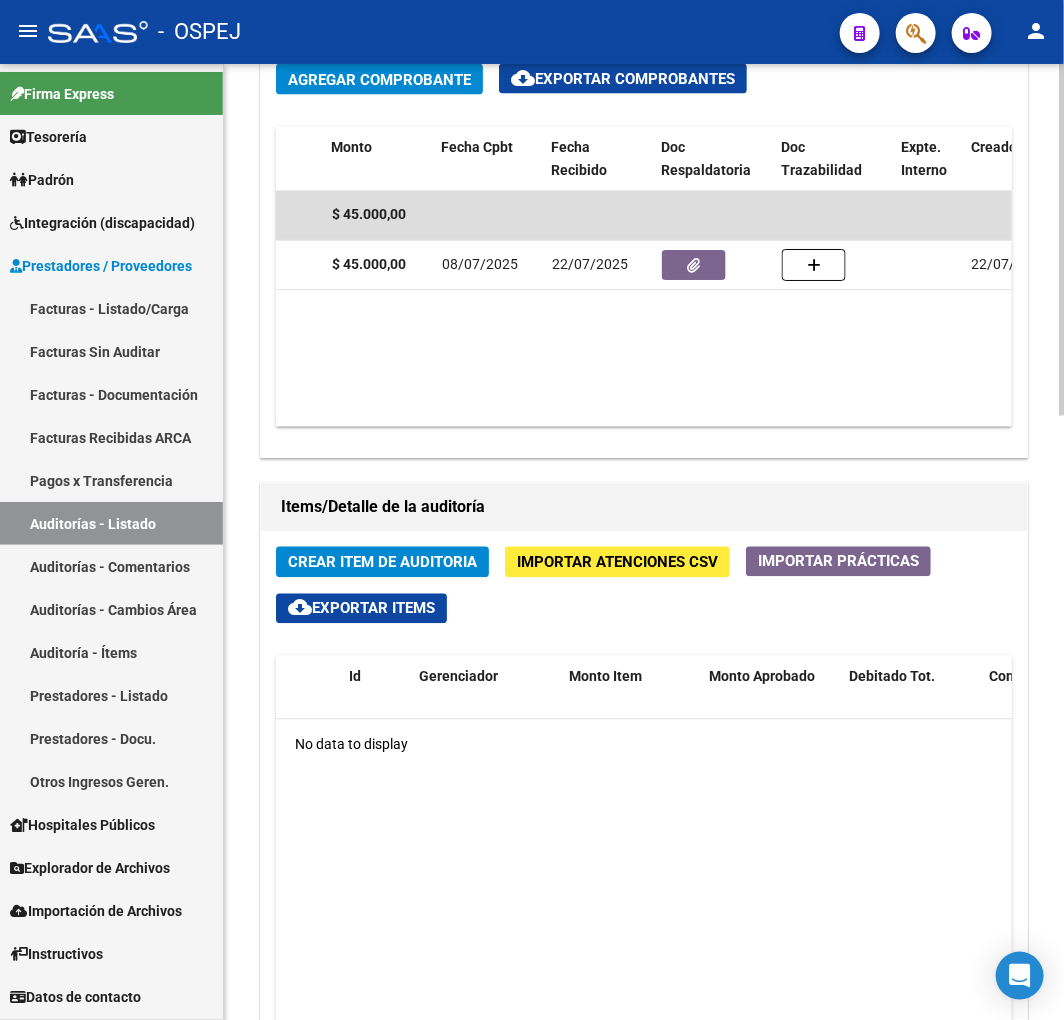 click on "Crear Item de Auditoria" 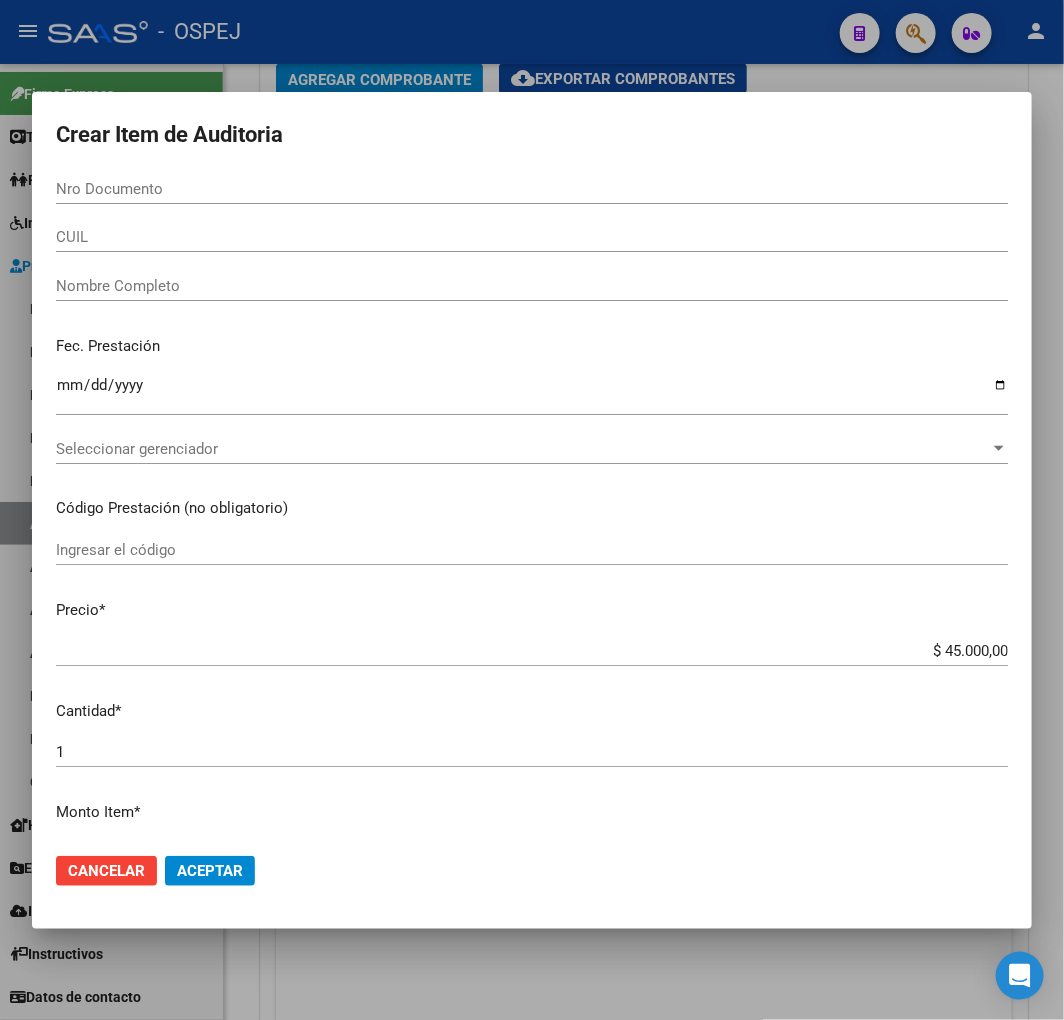 click on "Nro Documento" at bounding box center (532, 189) 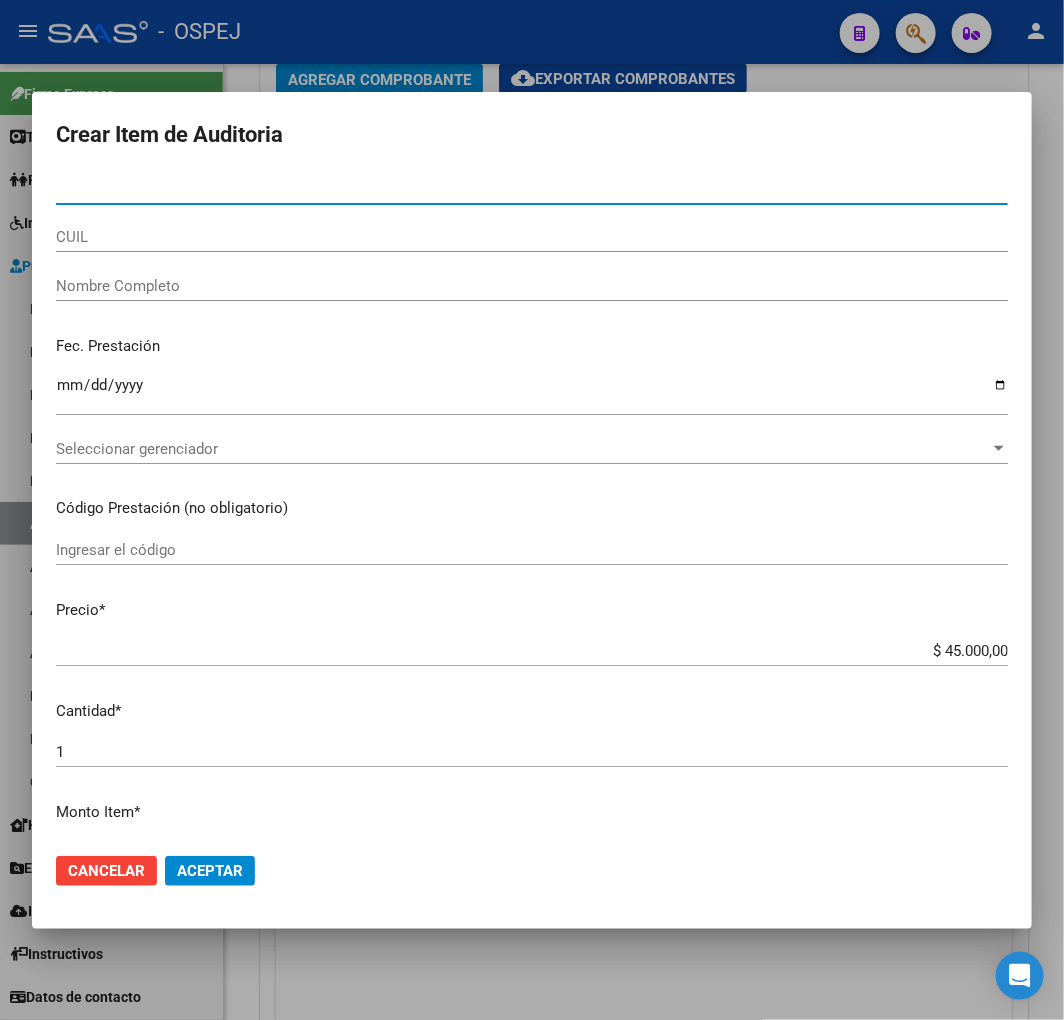 paste on "[NUMBER]" 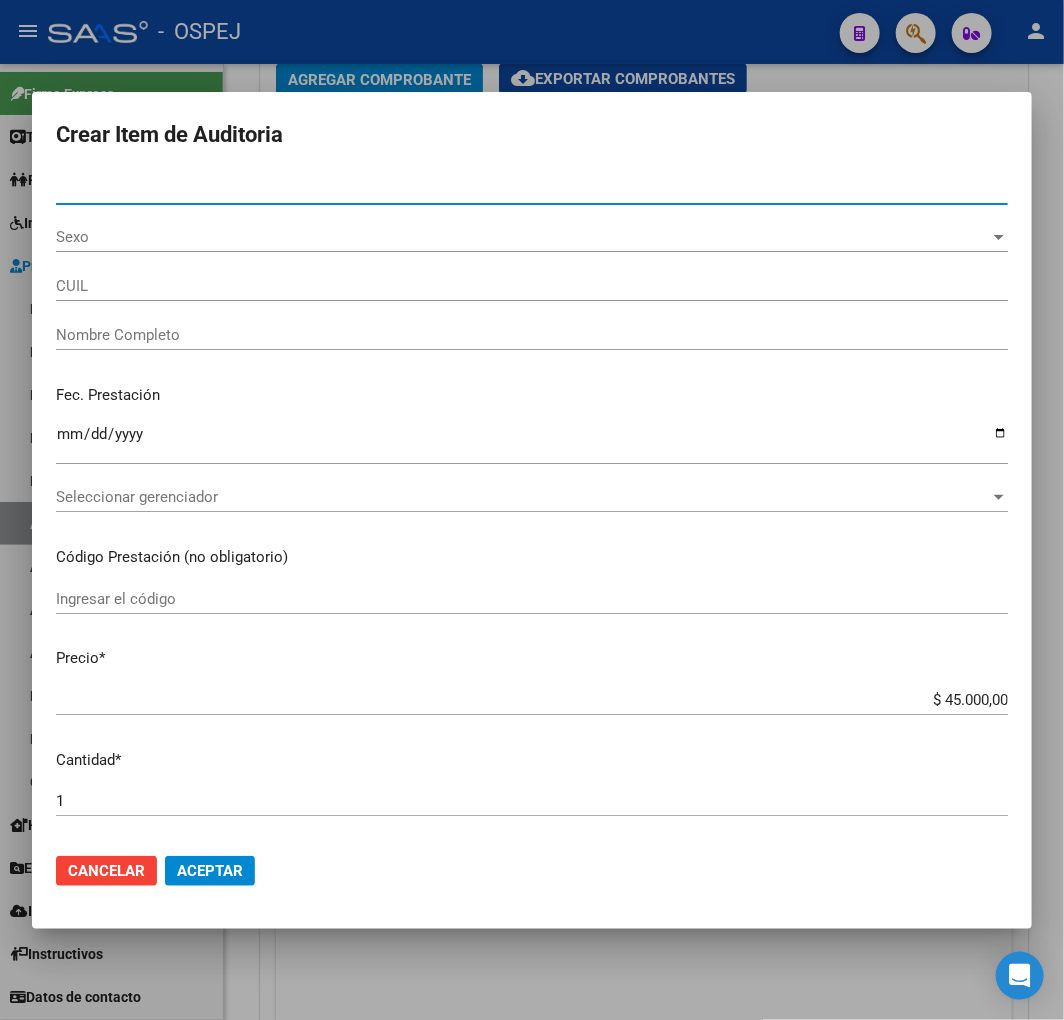 type on "[NUMBER]" 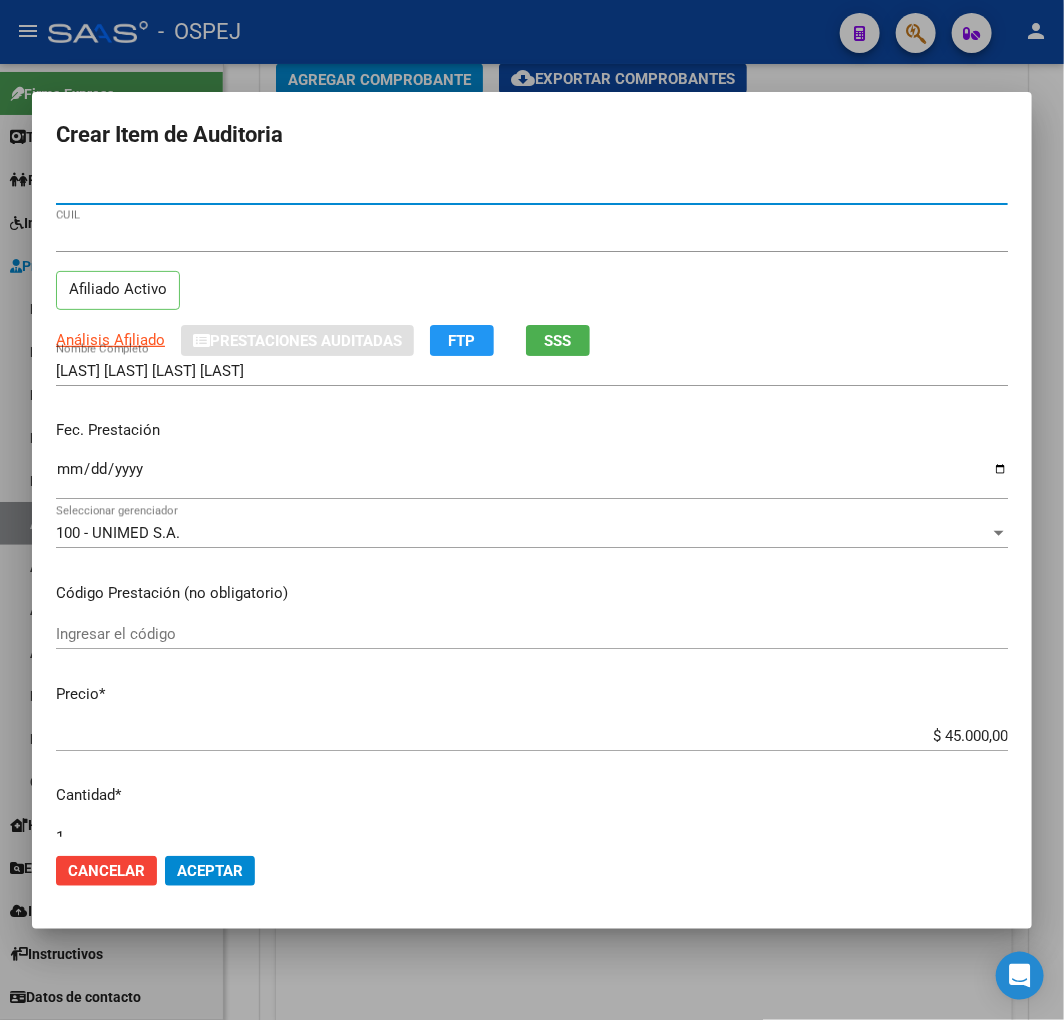 type on "[NUMBER]" 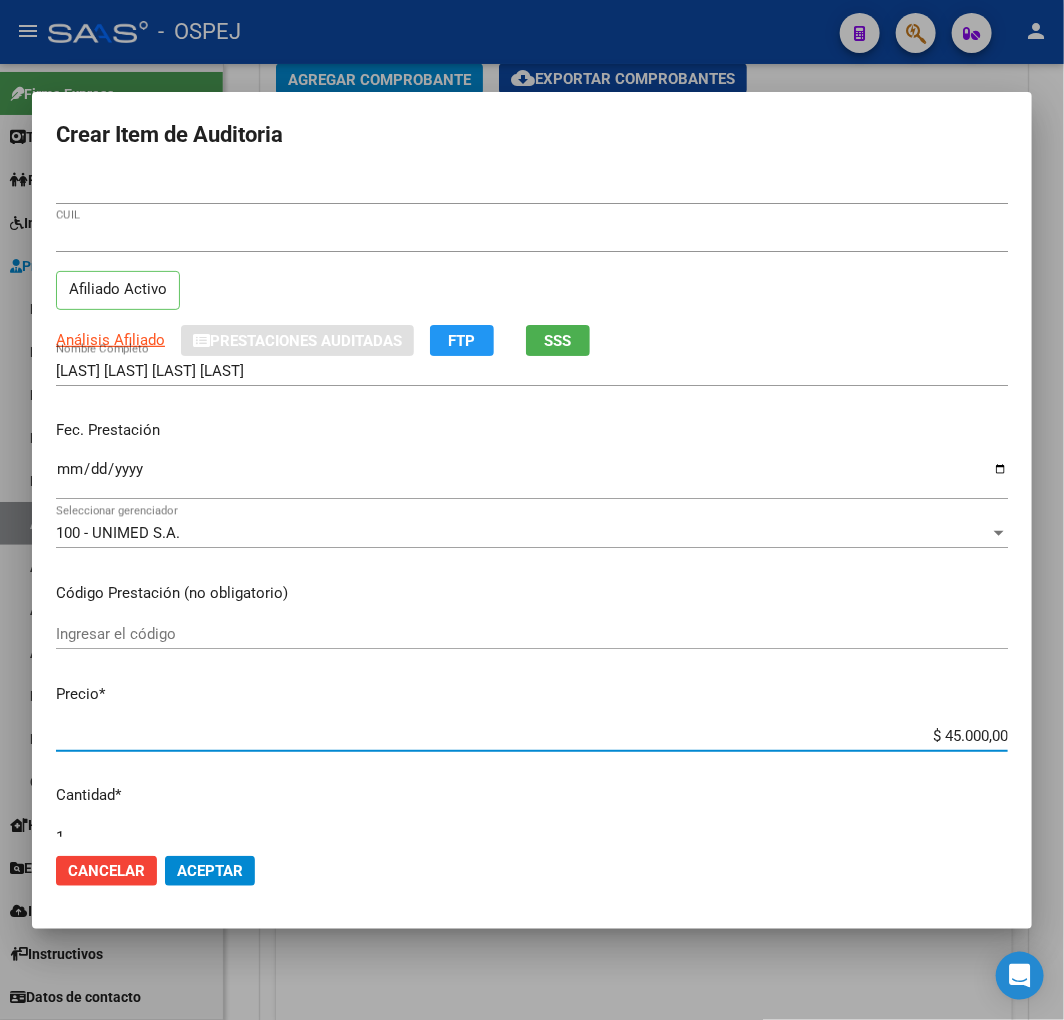 click on "$ 45.000,00" at bounding box center (532, 736) 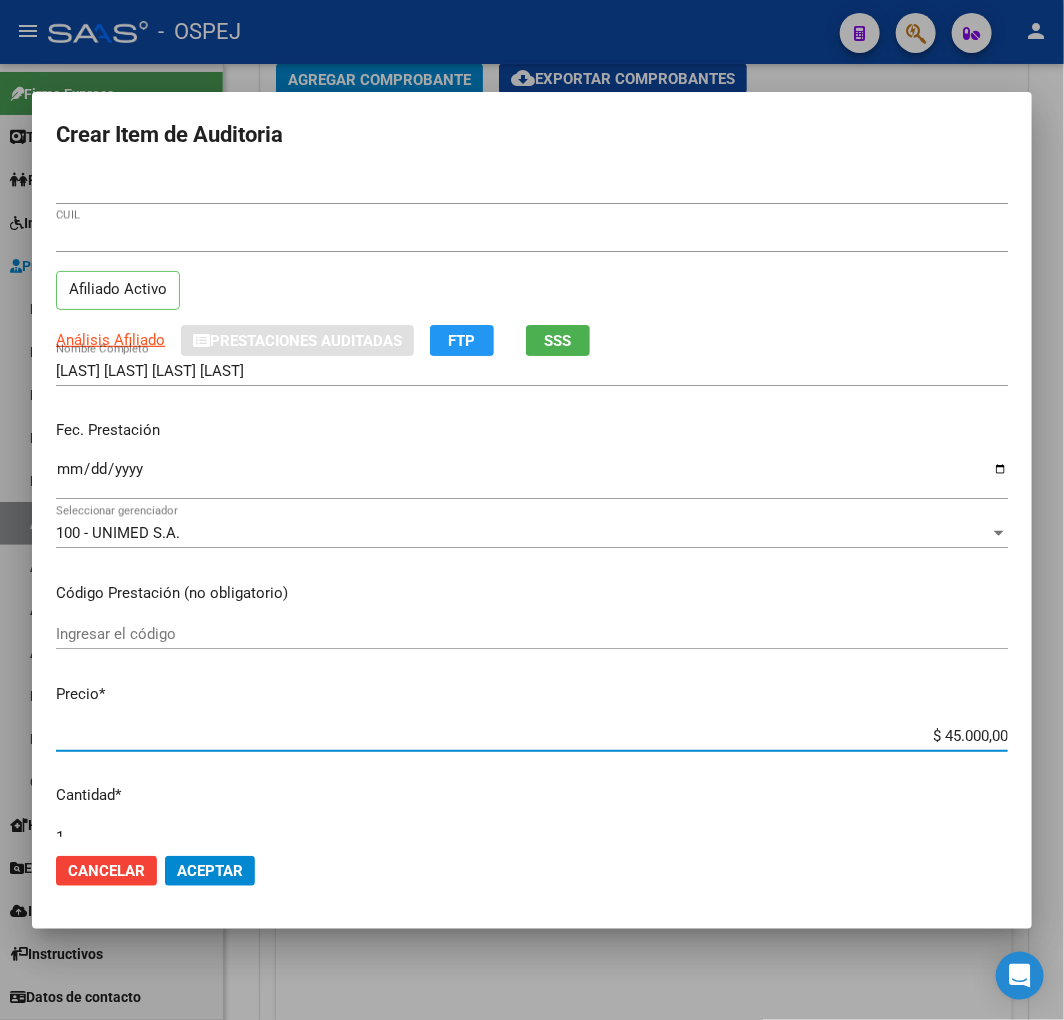 type on "$ 0,05" 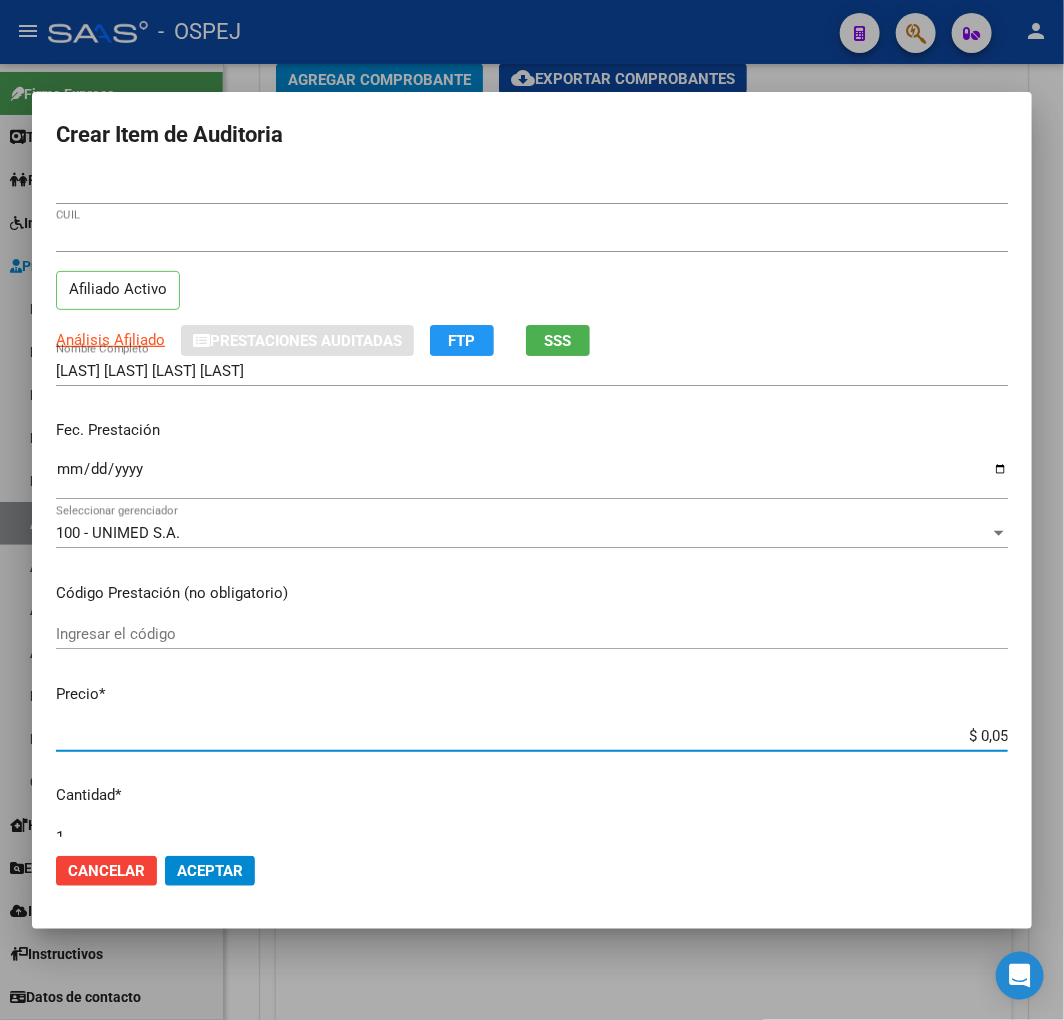 type on "$ 0,50" 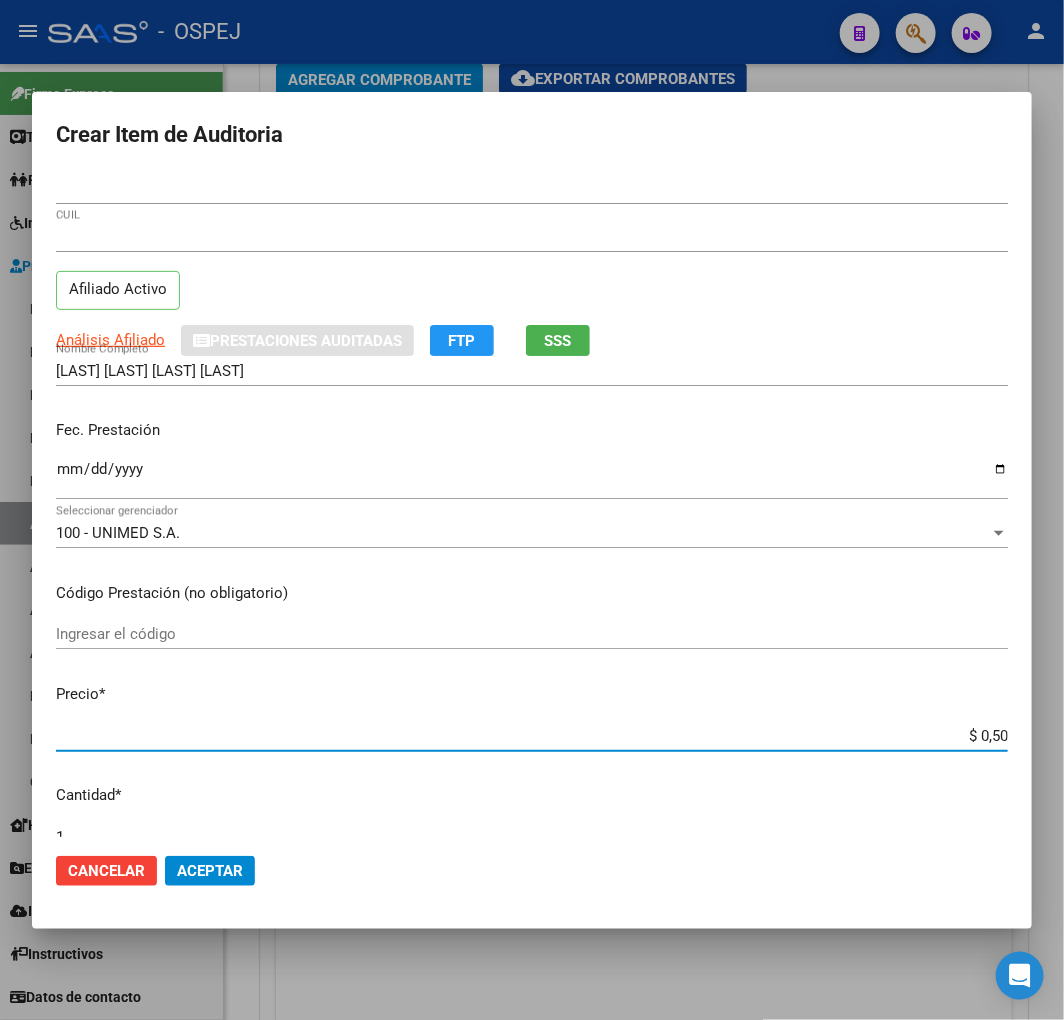 type on "$ 5,00" 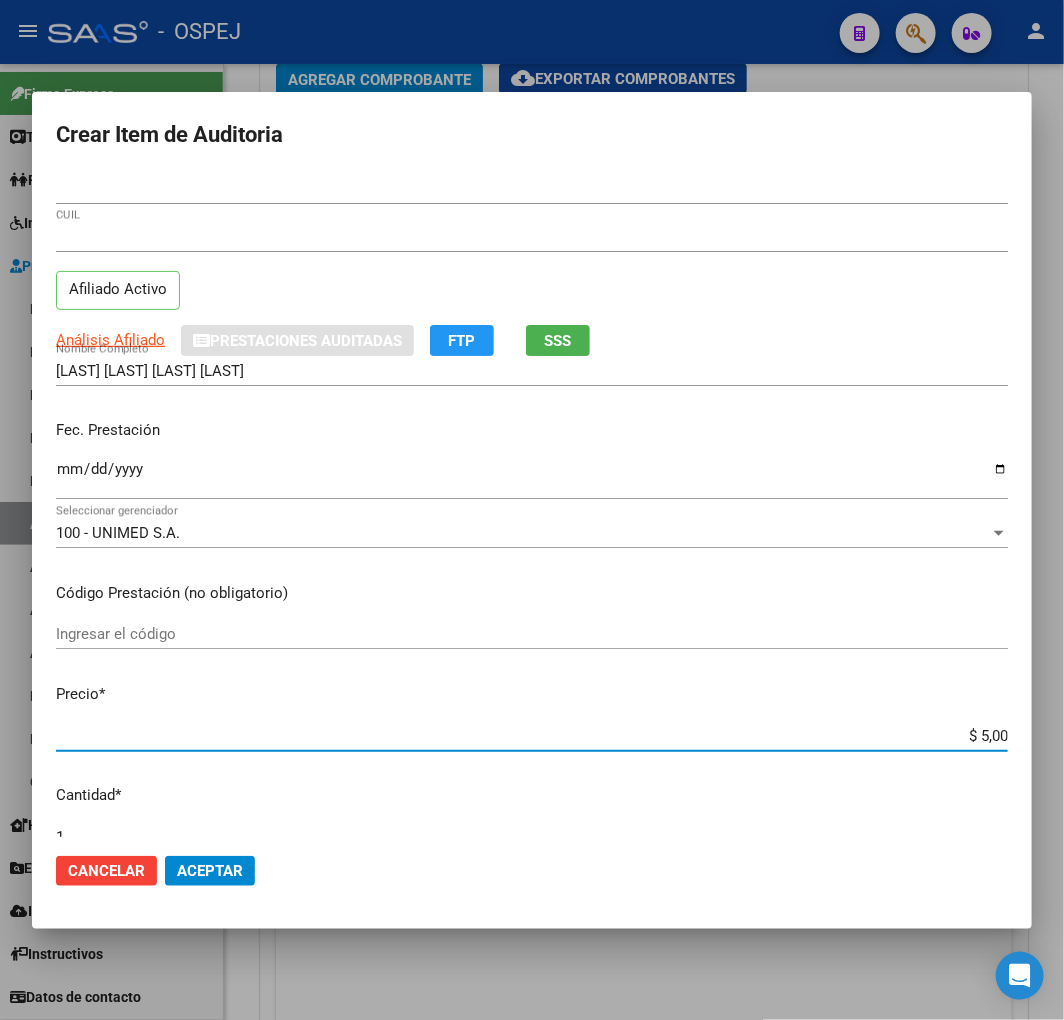 type on "$ 50,00" 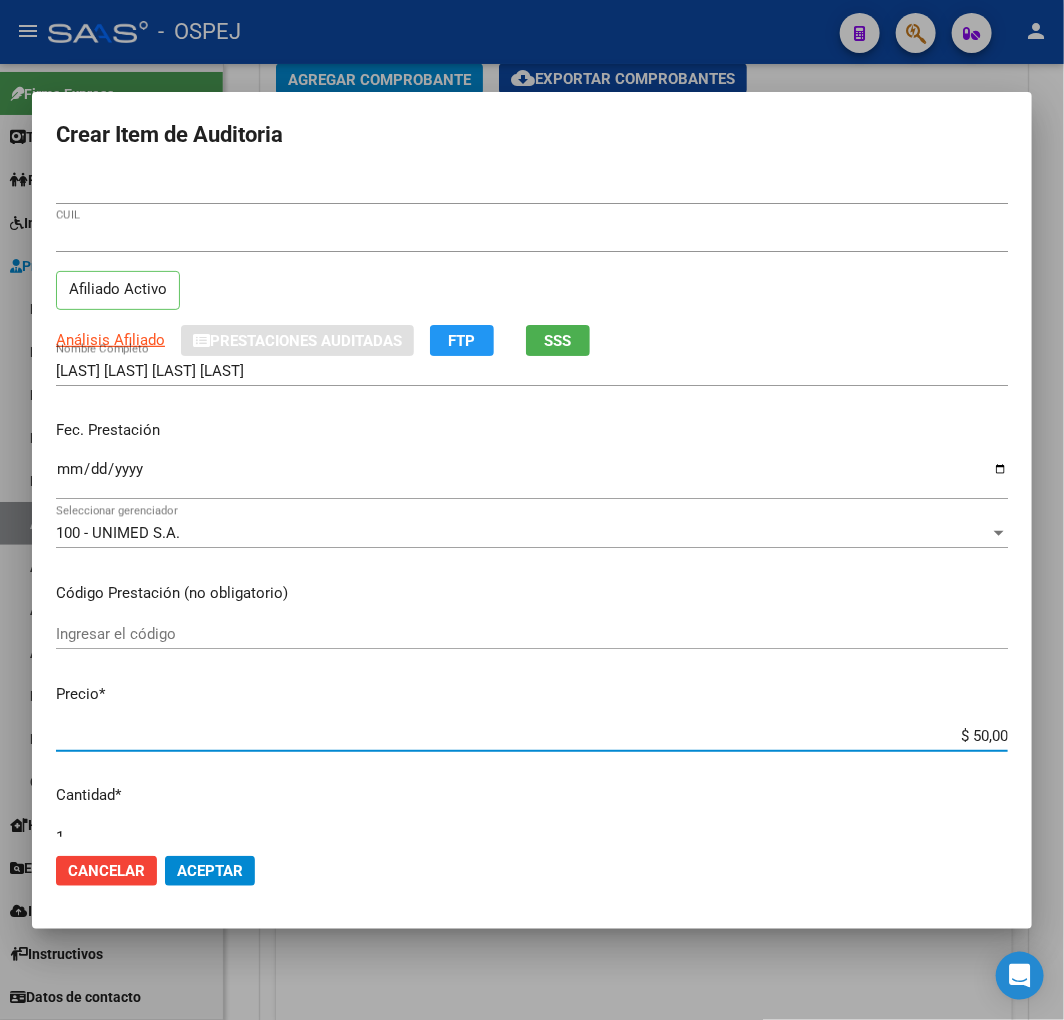 type on "$ 500,00" 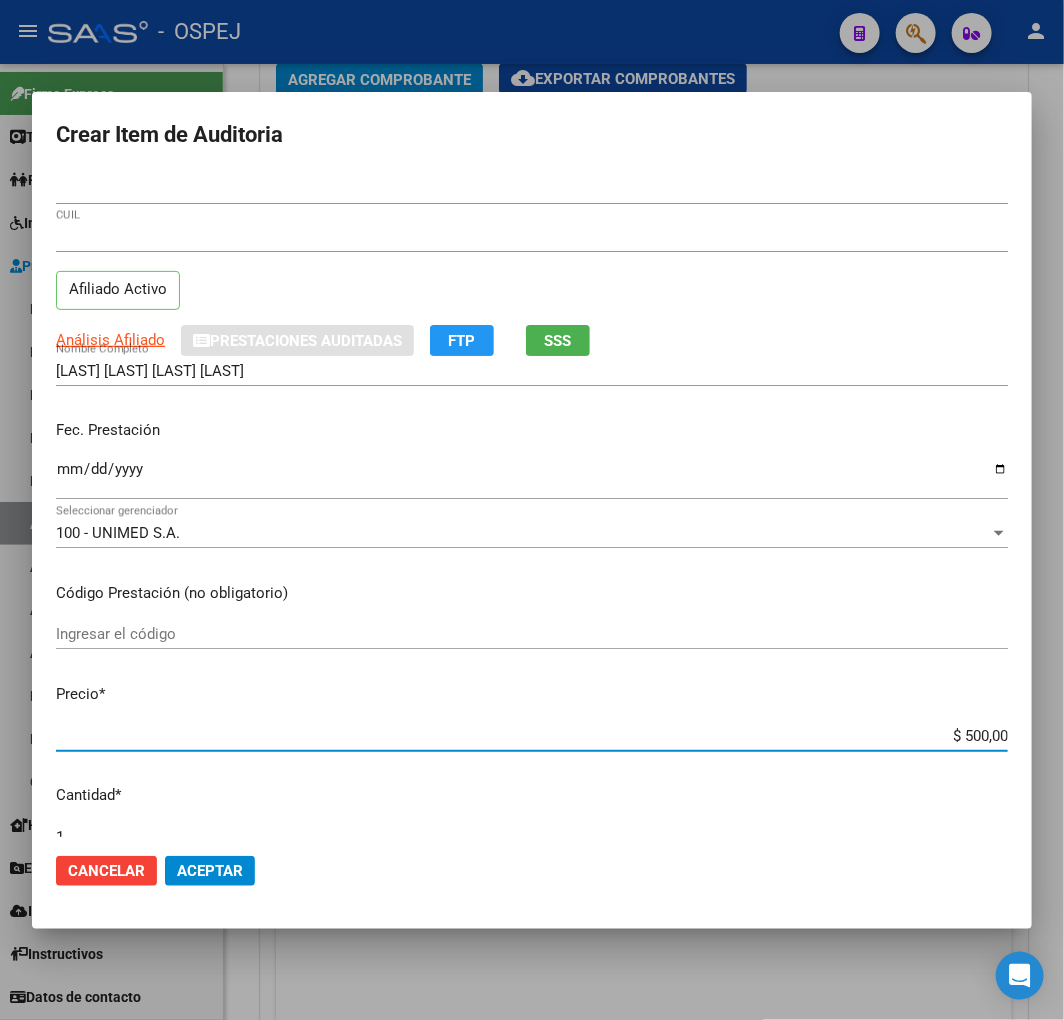 type on "$ 5.000,00" 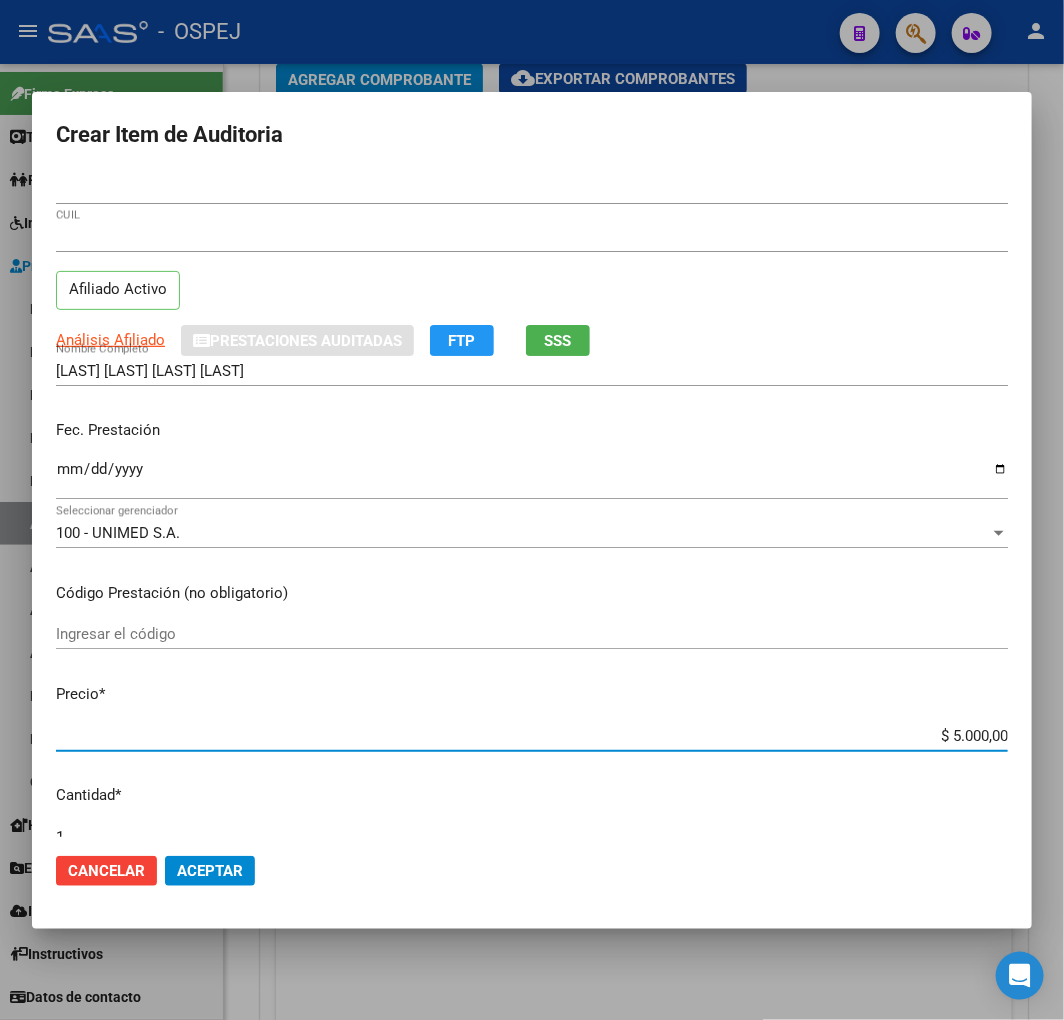 click on "Aceptar" 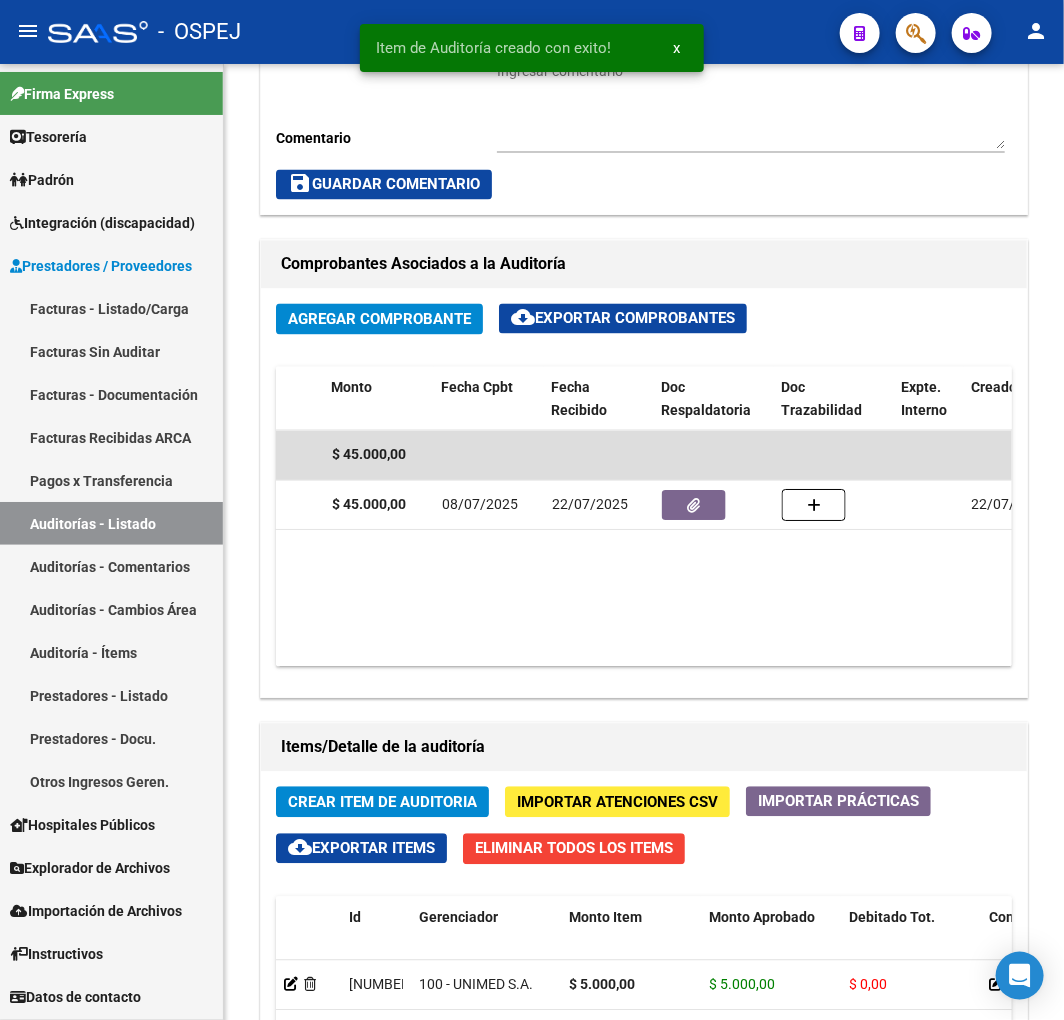 scroll, scrollTop: 1351, scrollLeft: 0, axis: vertical 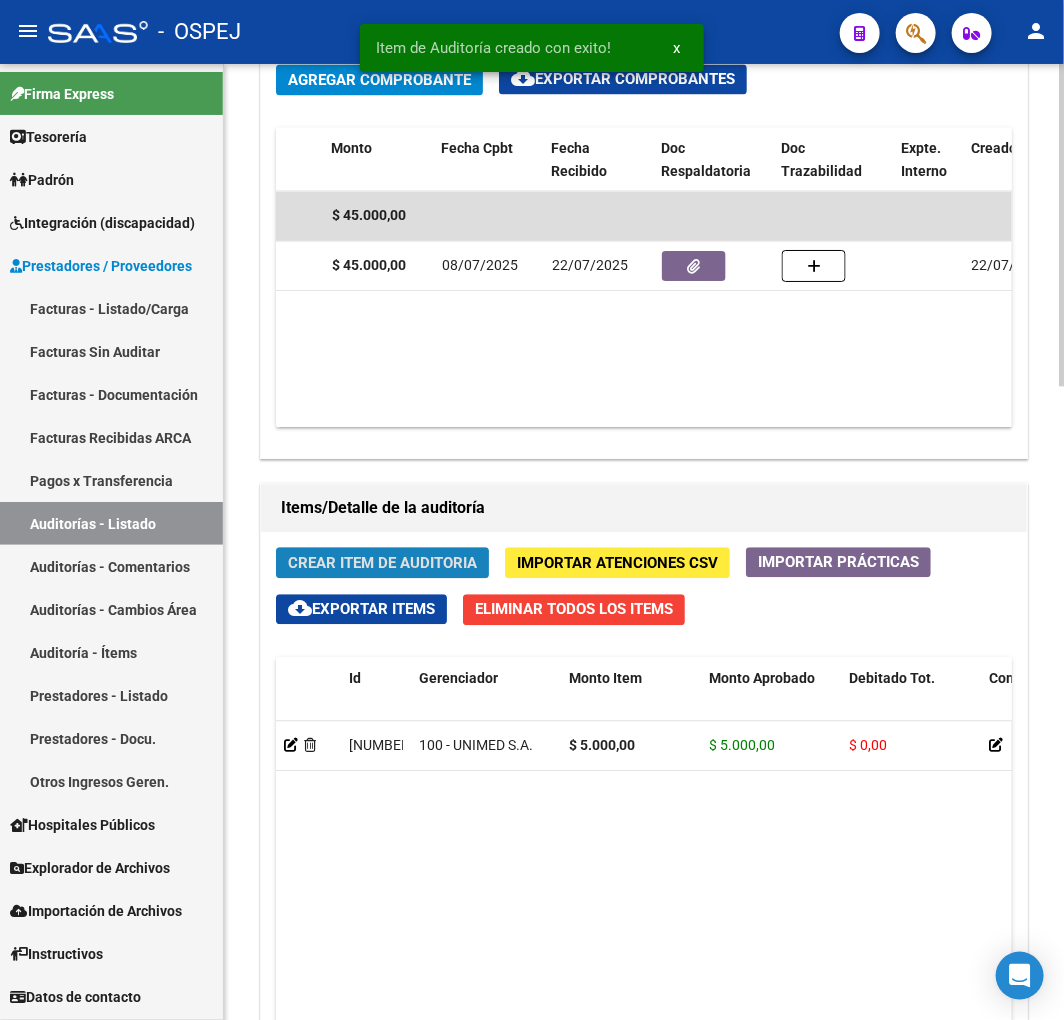 click on "Crear Item de Auditoria" 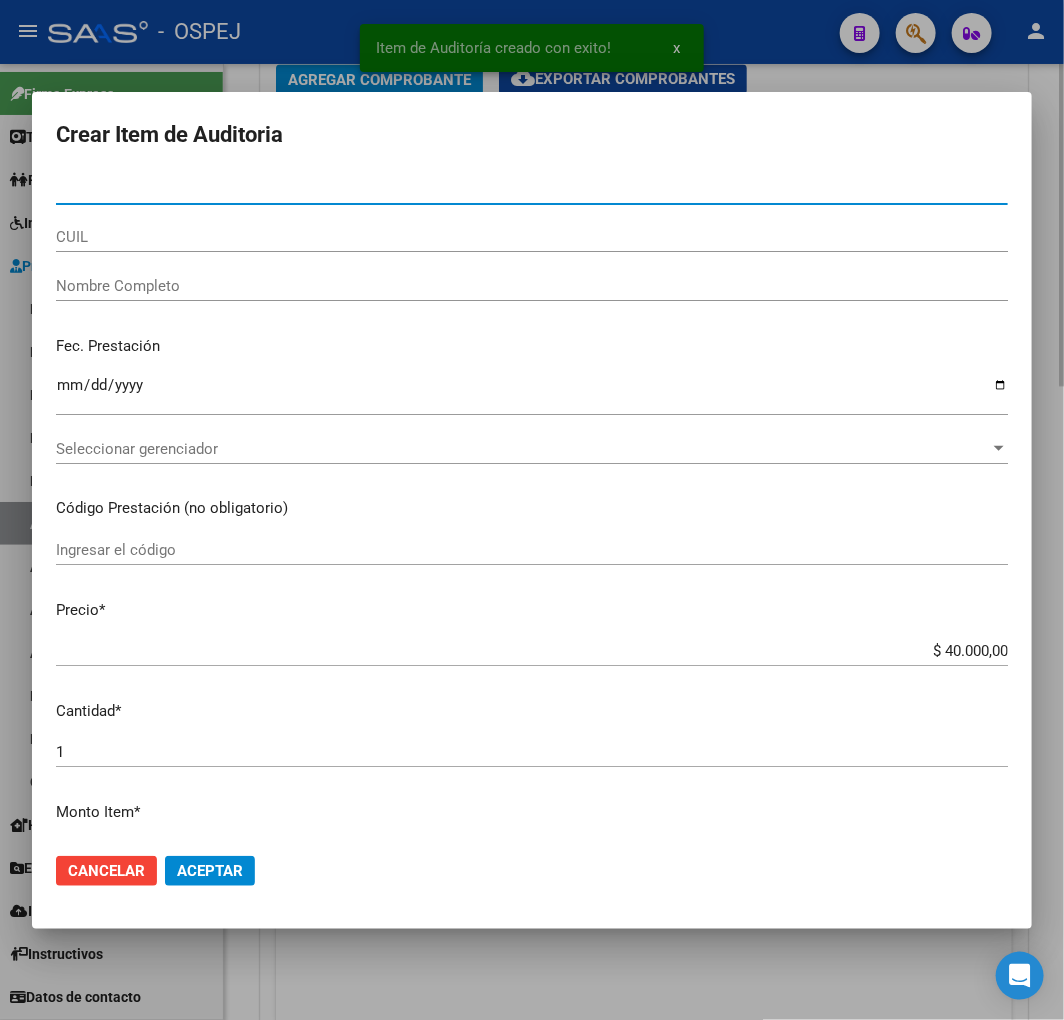 type on "[NUMBER]" 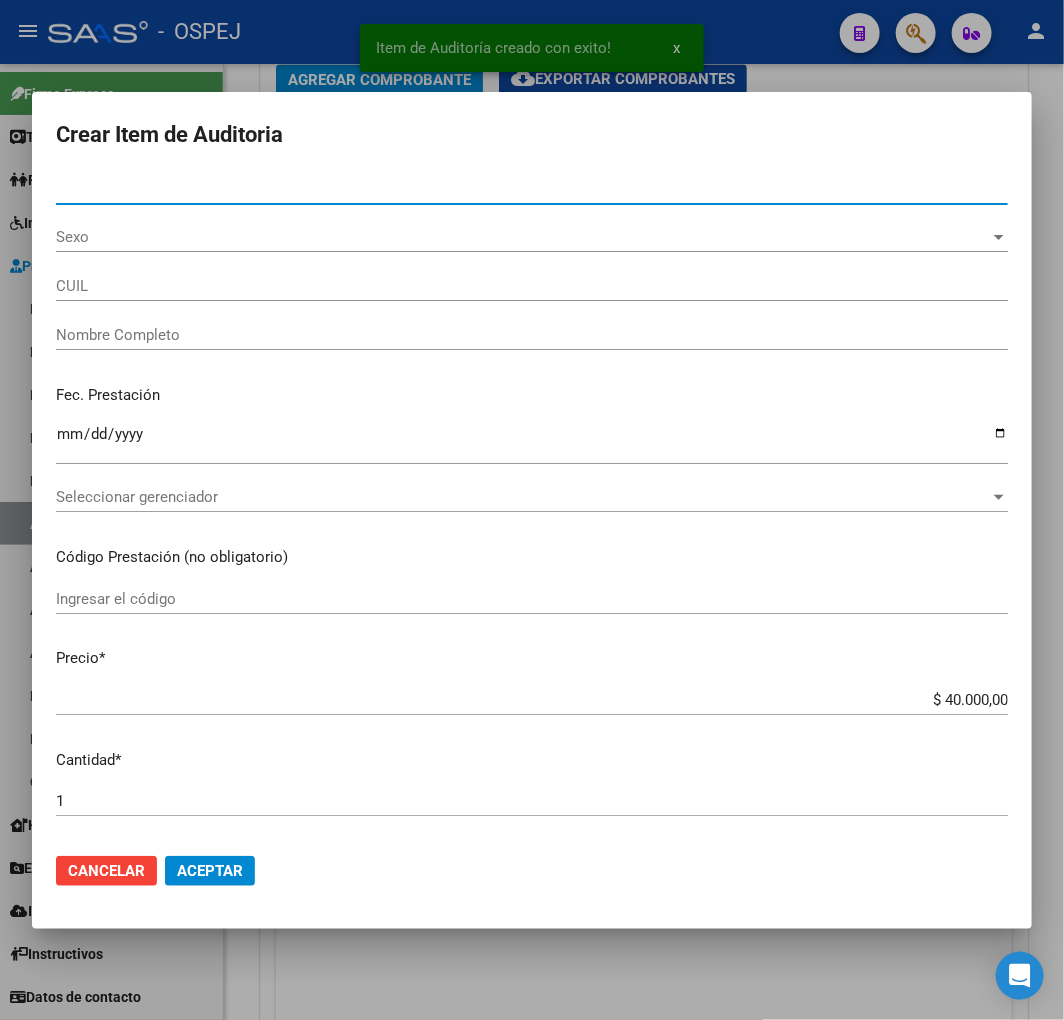 type on "[CUIL]" 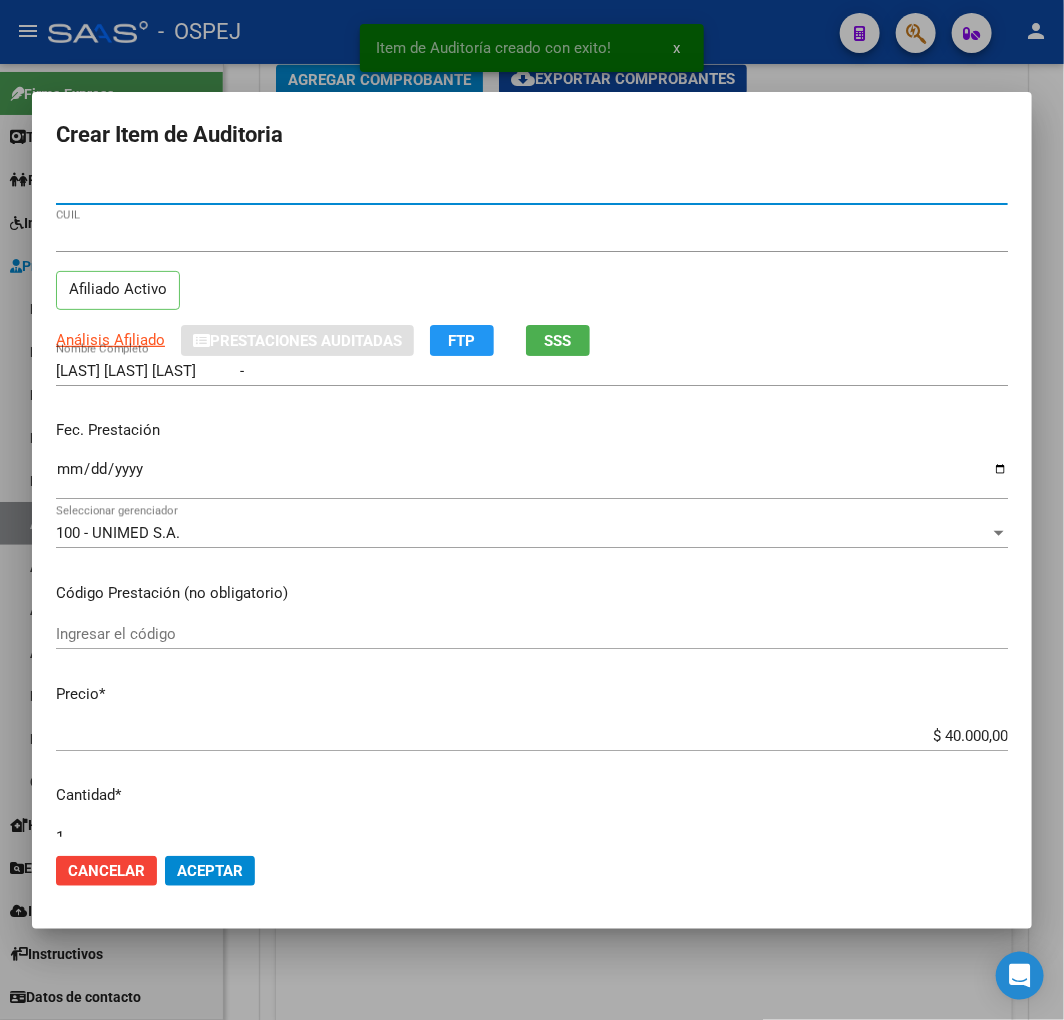 type on "[NUMBER]" 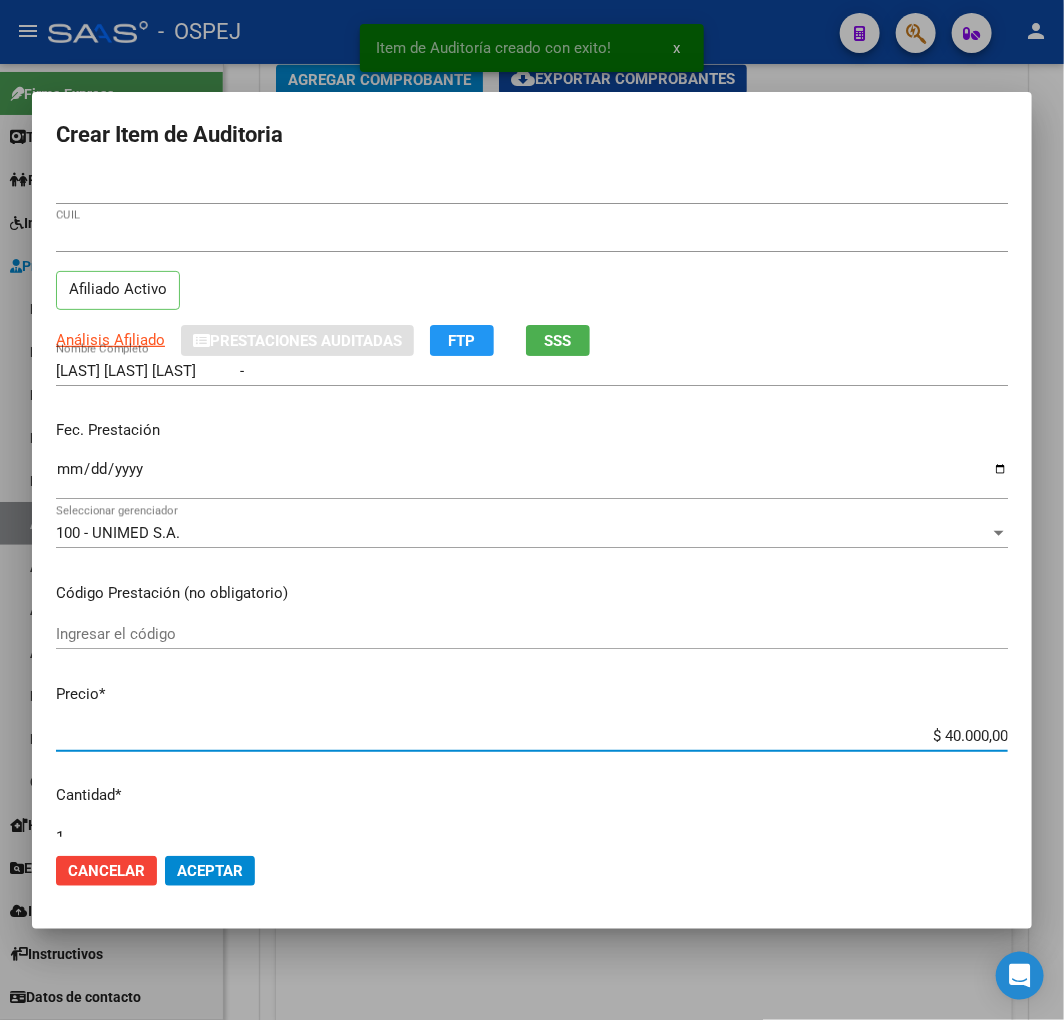 type on "$ 0,02" 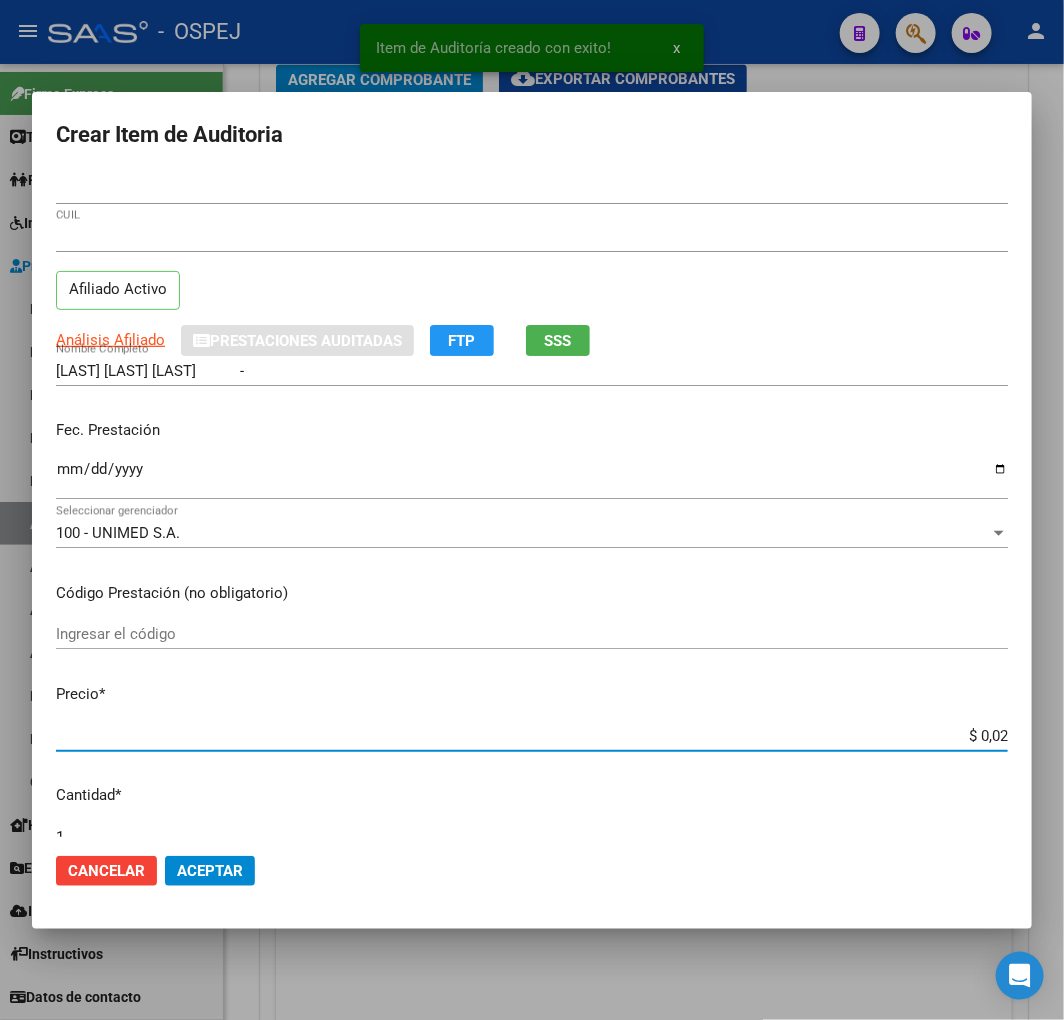 type on "$ 0,20" 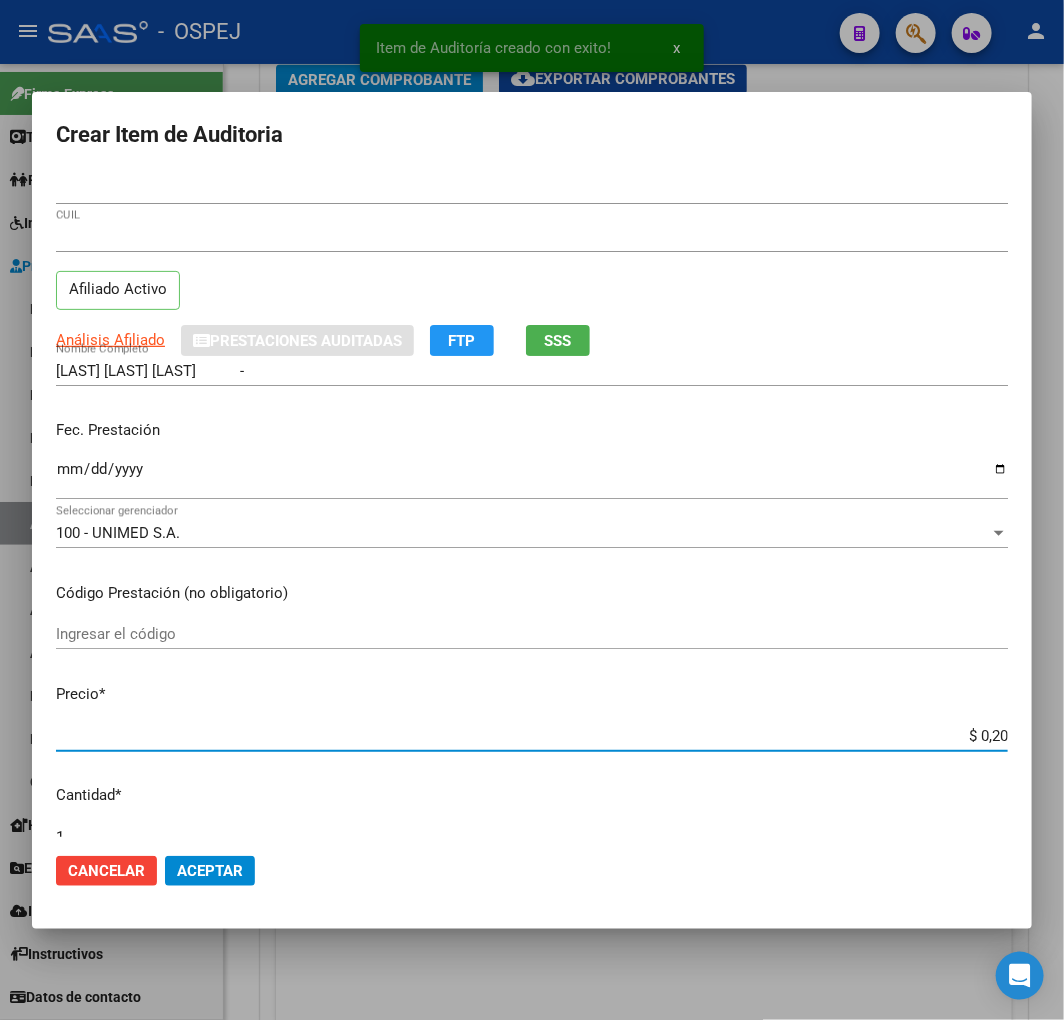 type on "$ 2,00" 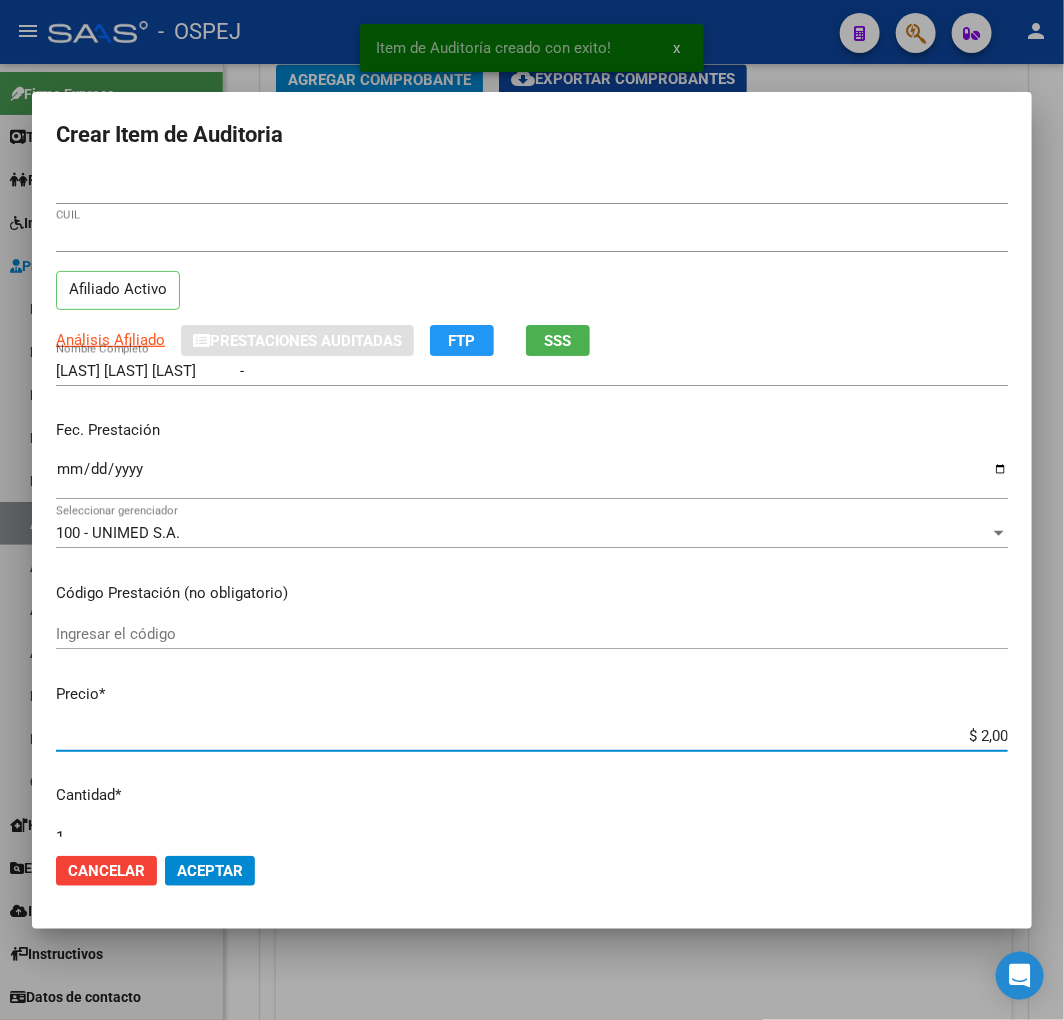 type on "$ 20,00" 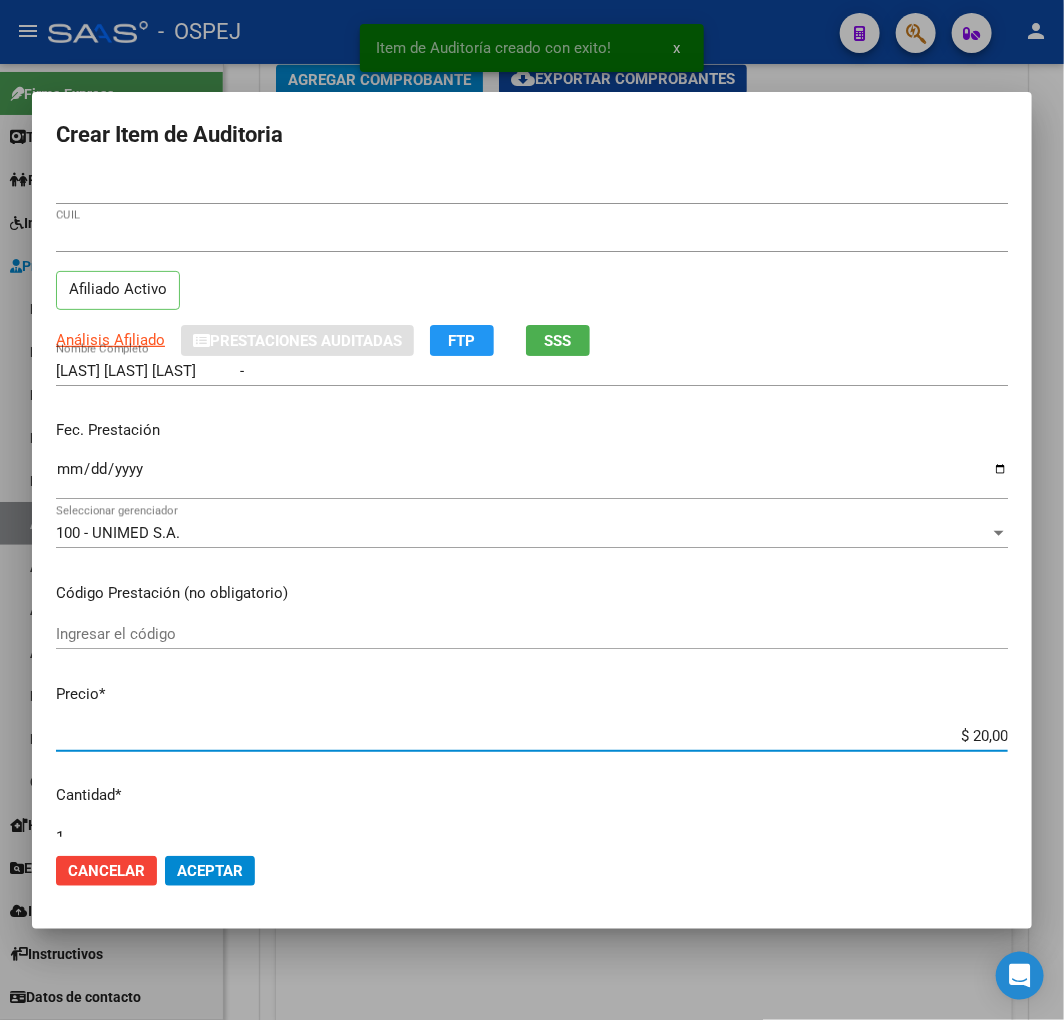 type on "$ 200,00" 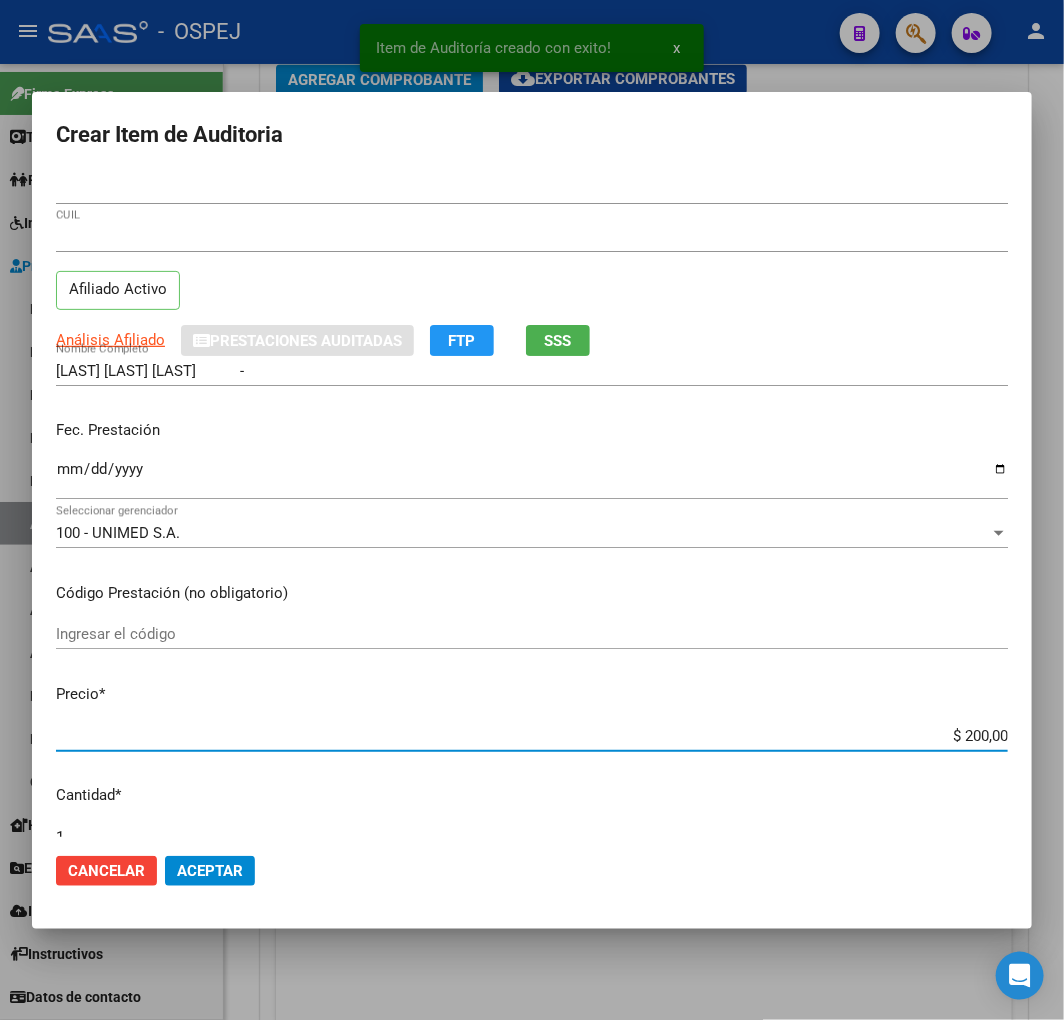 type on "$ 2.000,00" 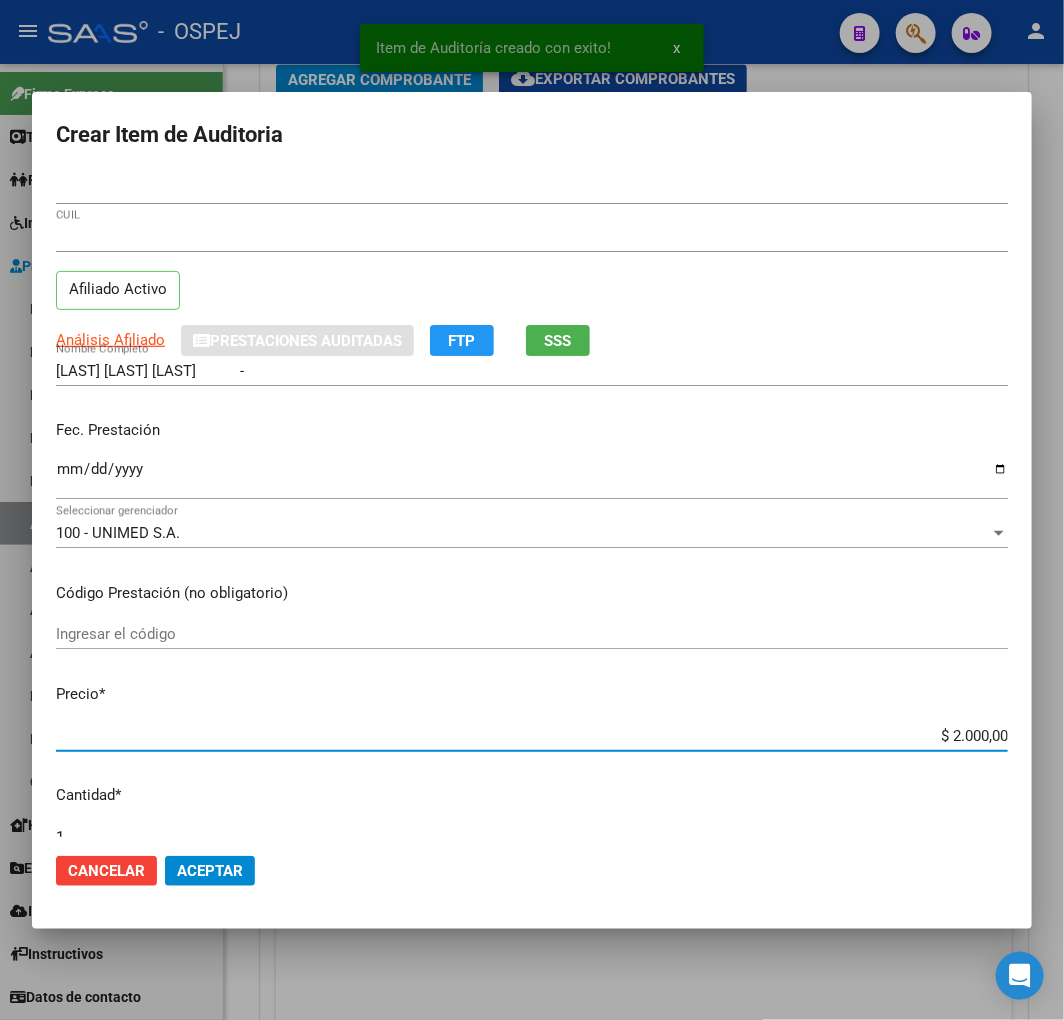 type on "$ 20.000,00" 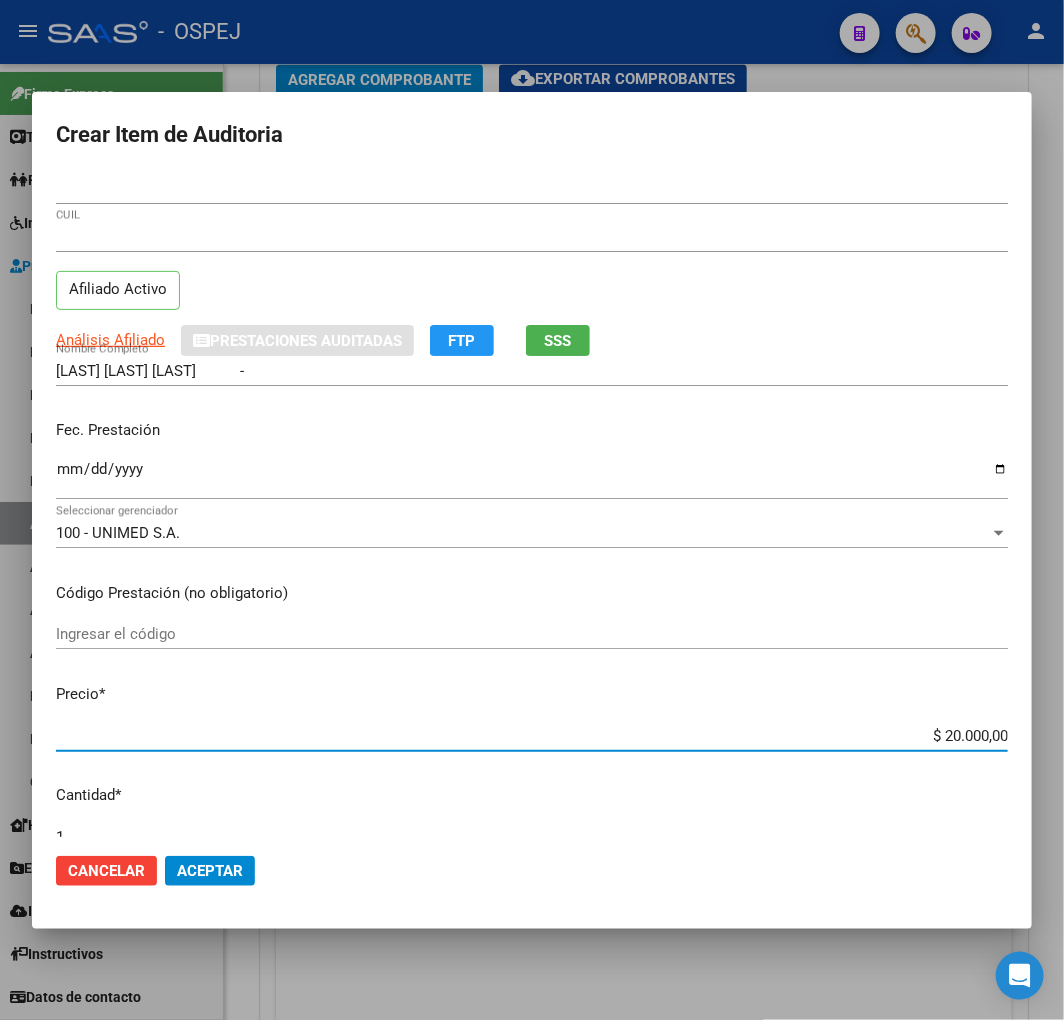 click on "Aceptar" 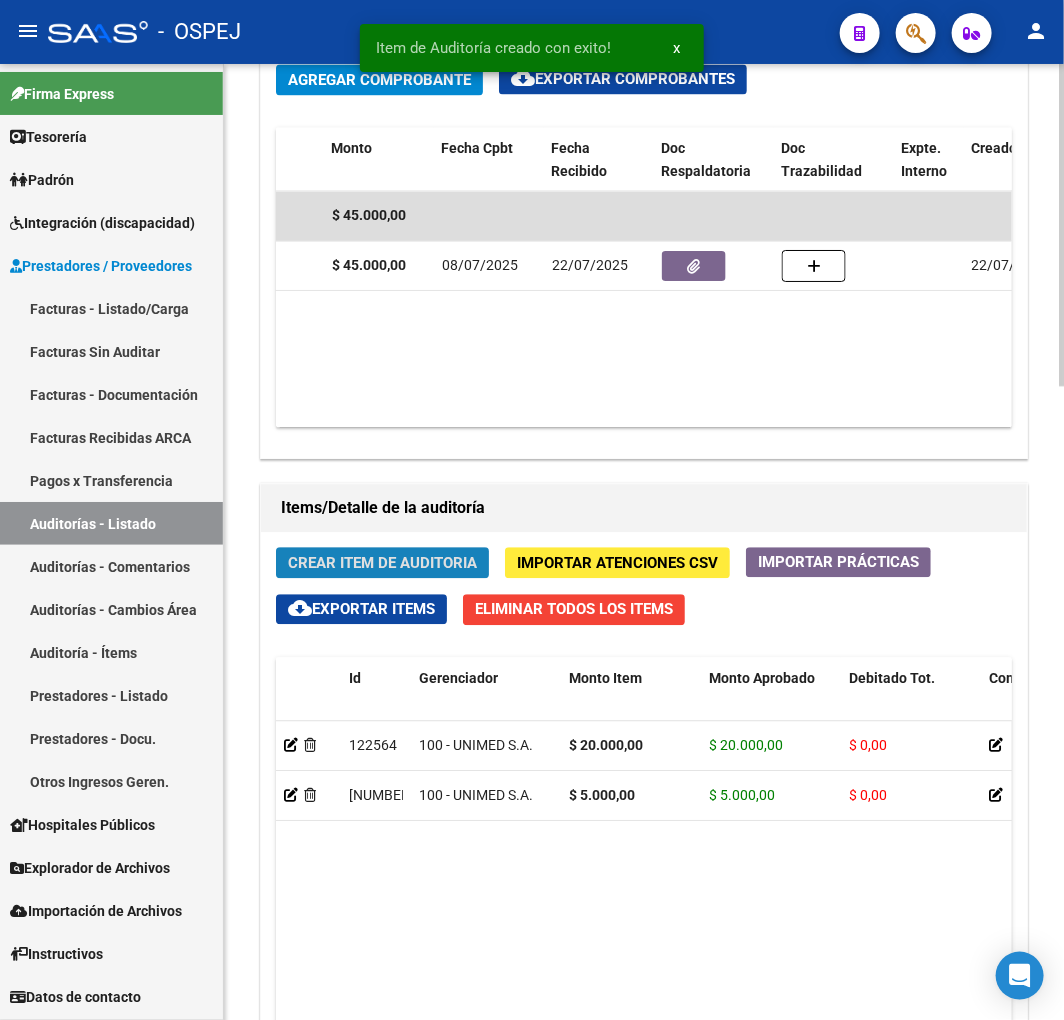 click on "Crear Item de Auditoria" 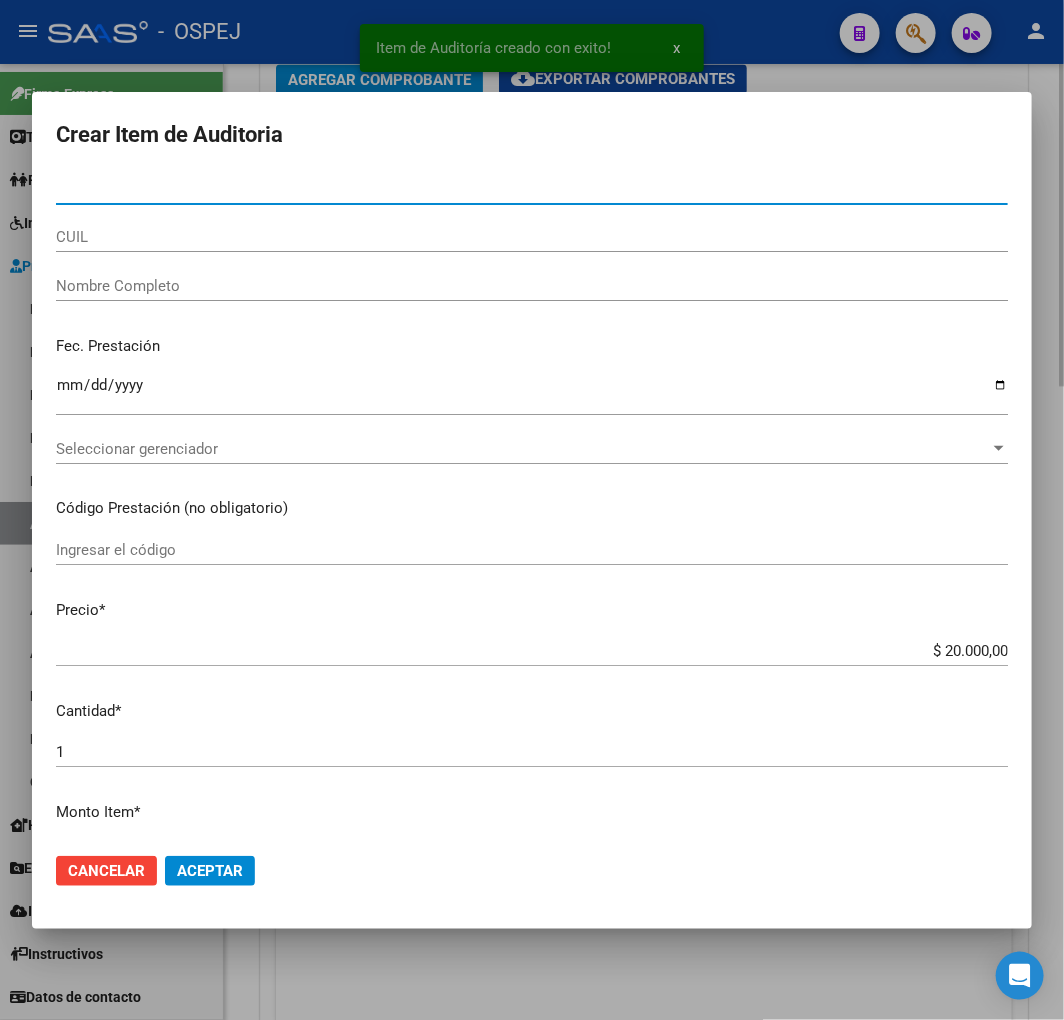 type on "[CUIL]" 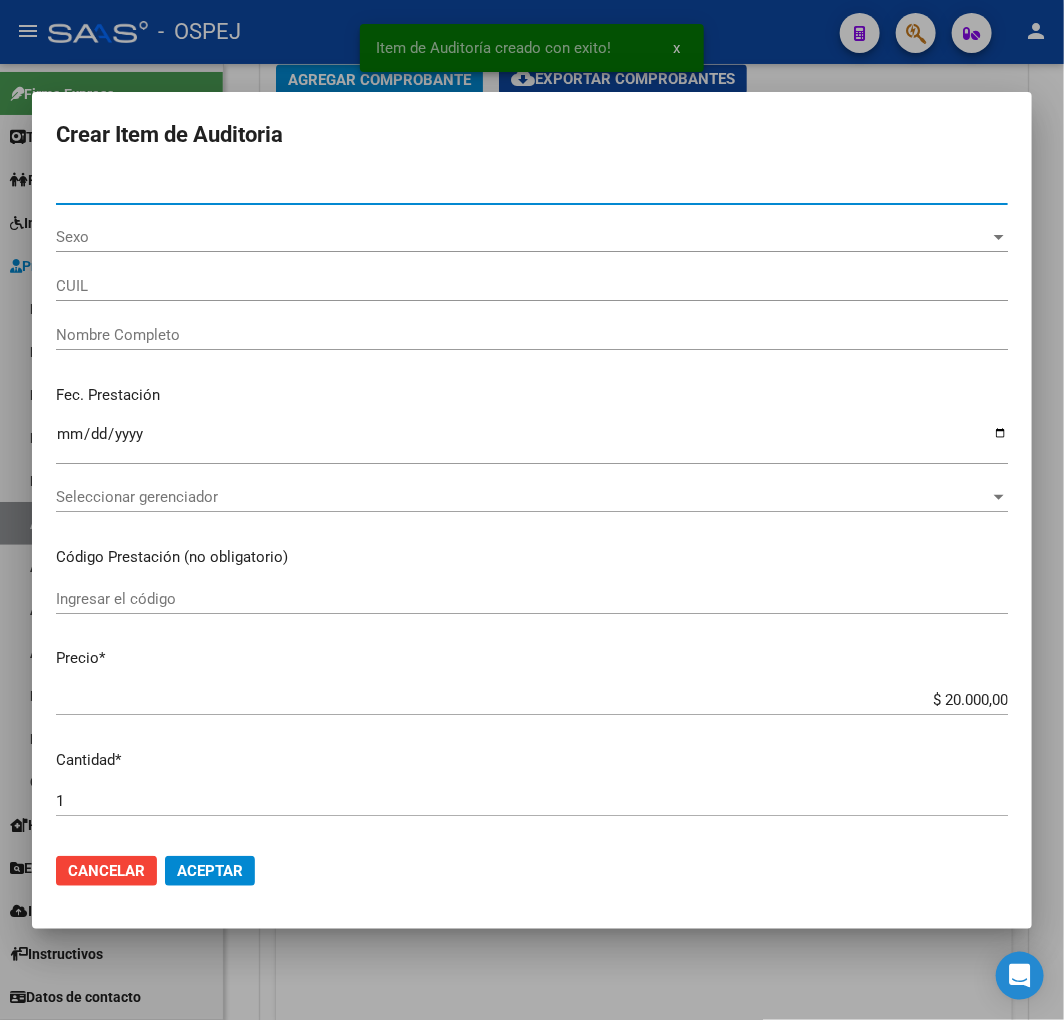 type on "[CUIL]" 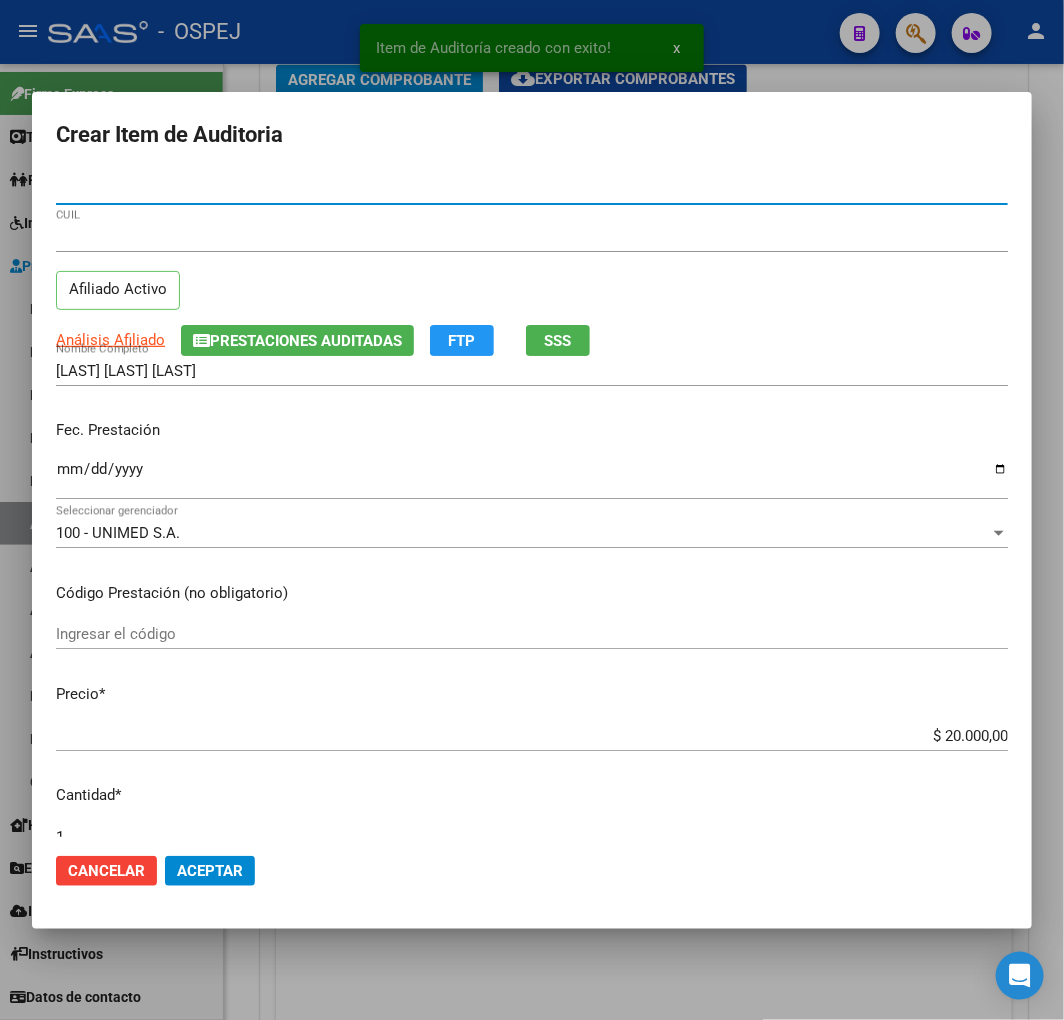 type on "[CUIL]" 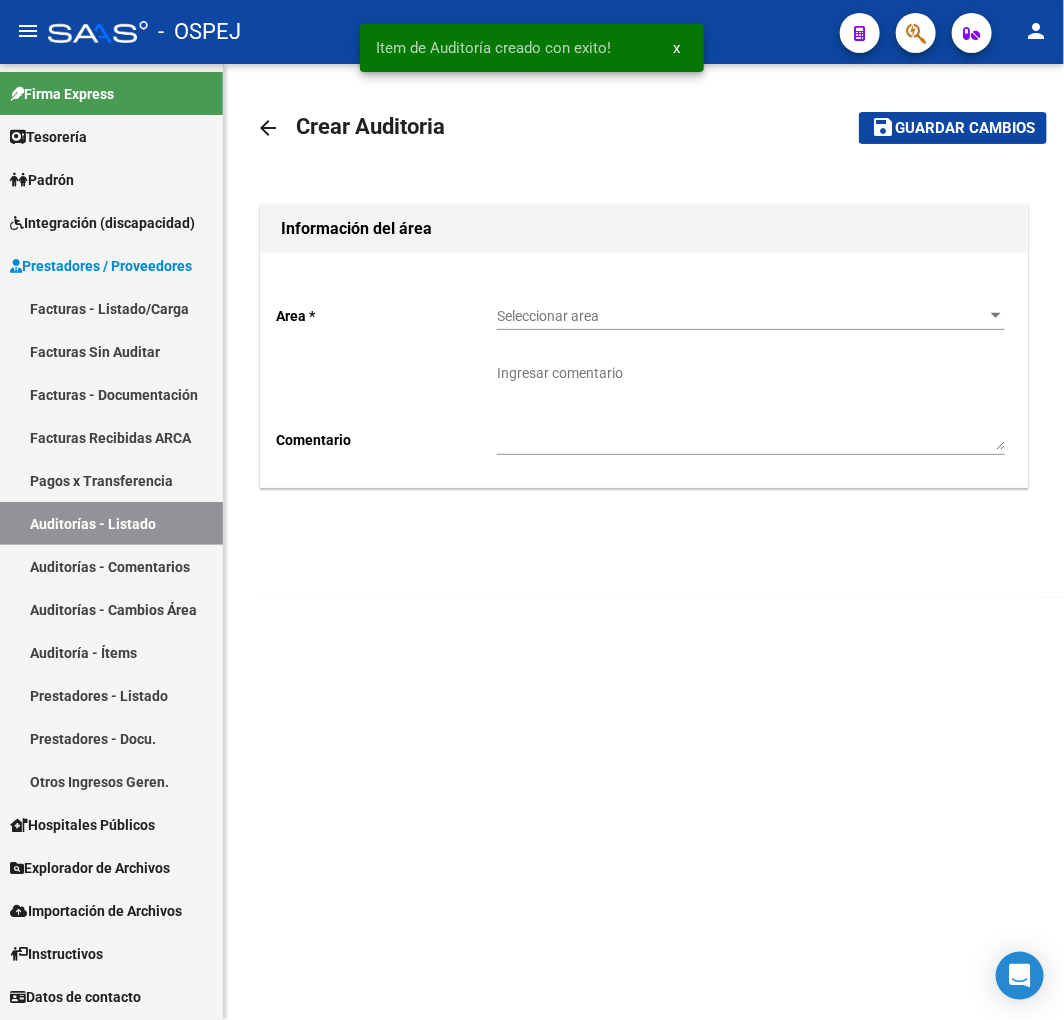 scroll, scrollTop: 0, scrollLeft: 0, axis: both 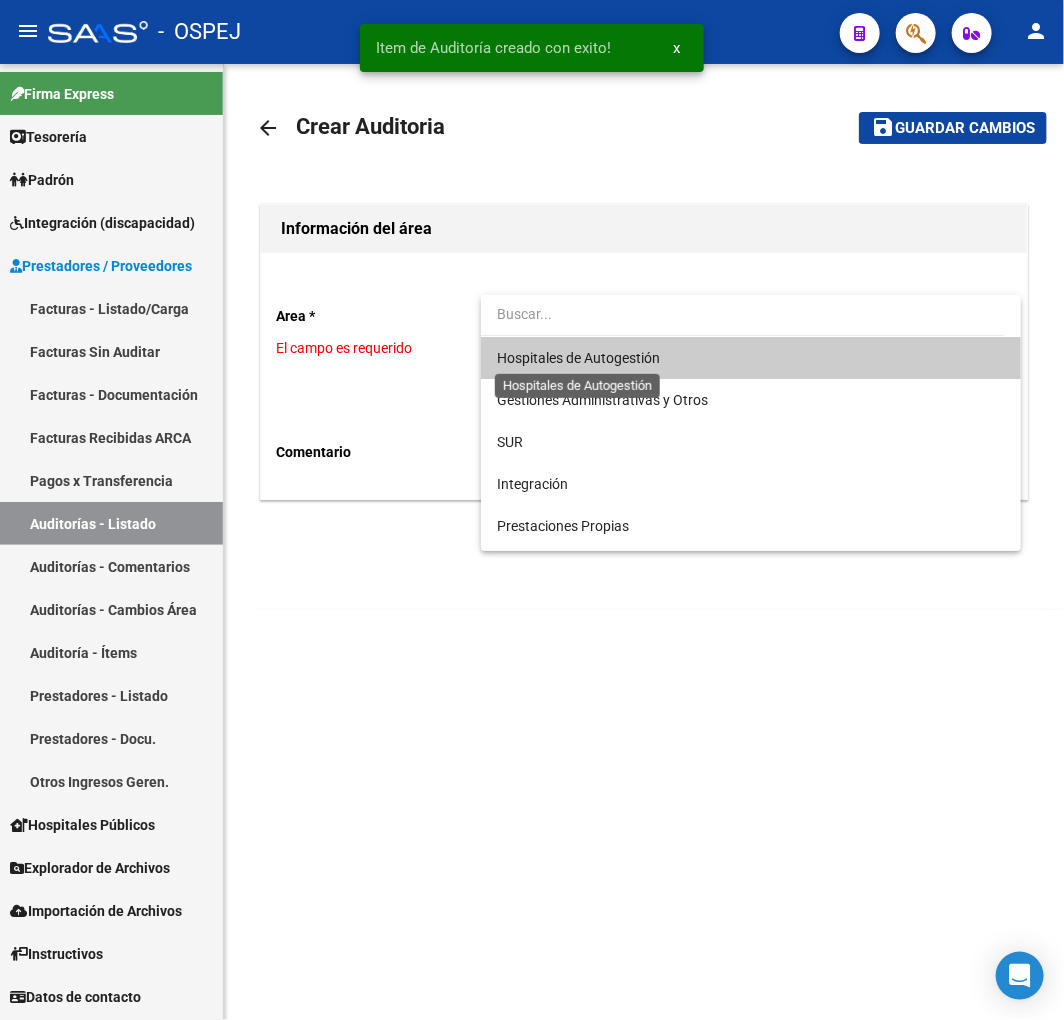 click on "Hospitales de Autogestión" at bounding box center [578, 358] 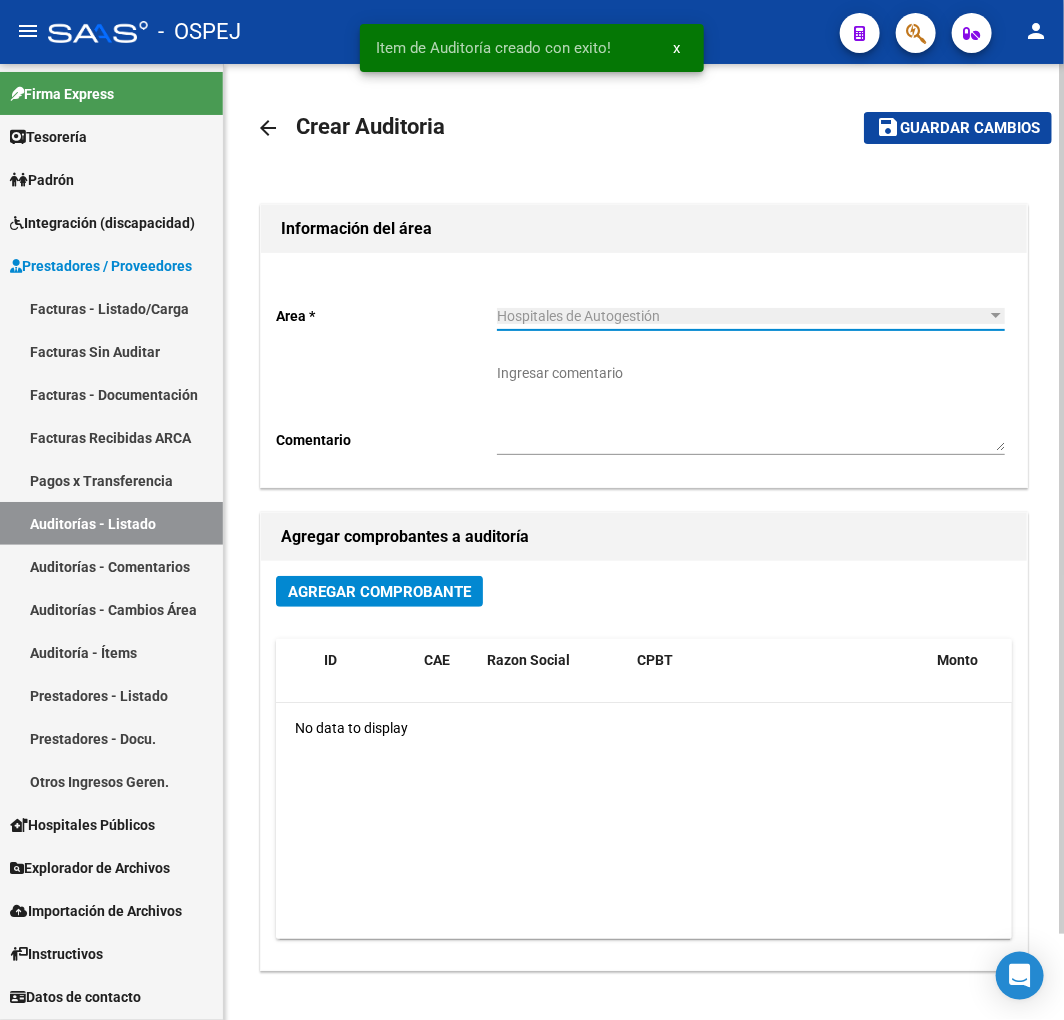 click on "Agregar Comprobante" 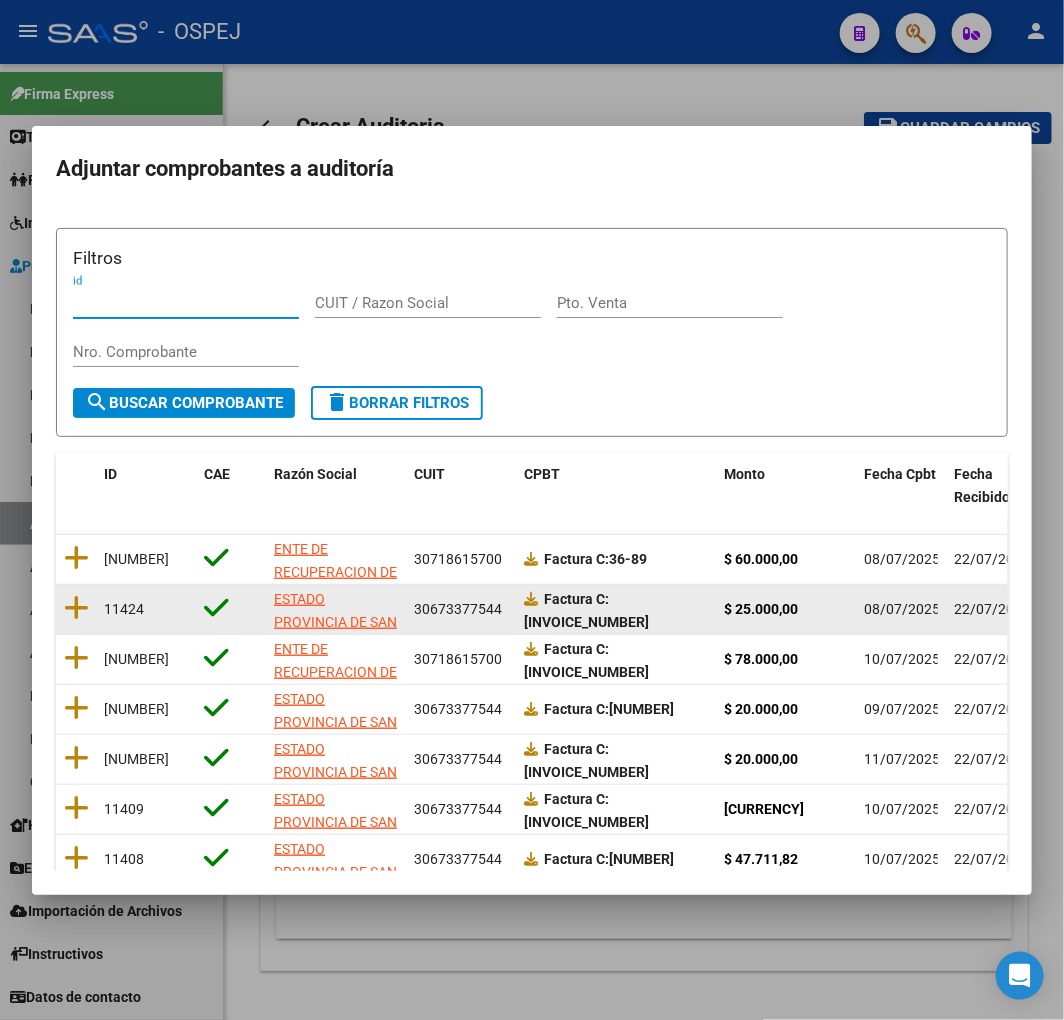 drag, startPoint x: 770, startPoint y: 630, endPoint x: 798, endPoint y: 620, distance: 29.732138 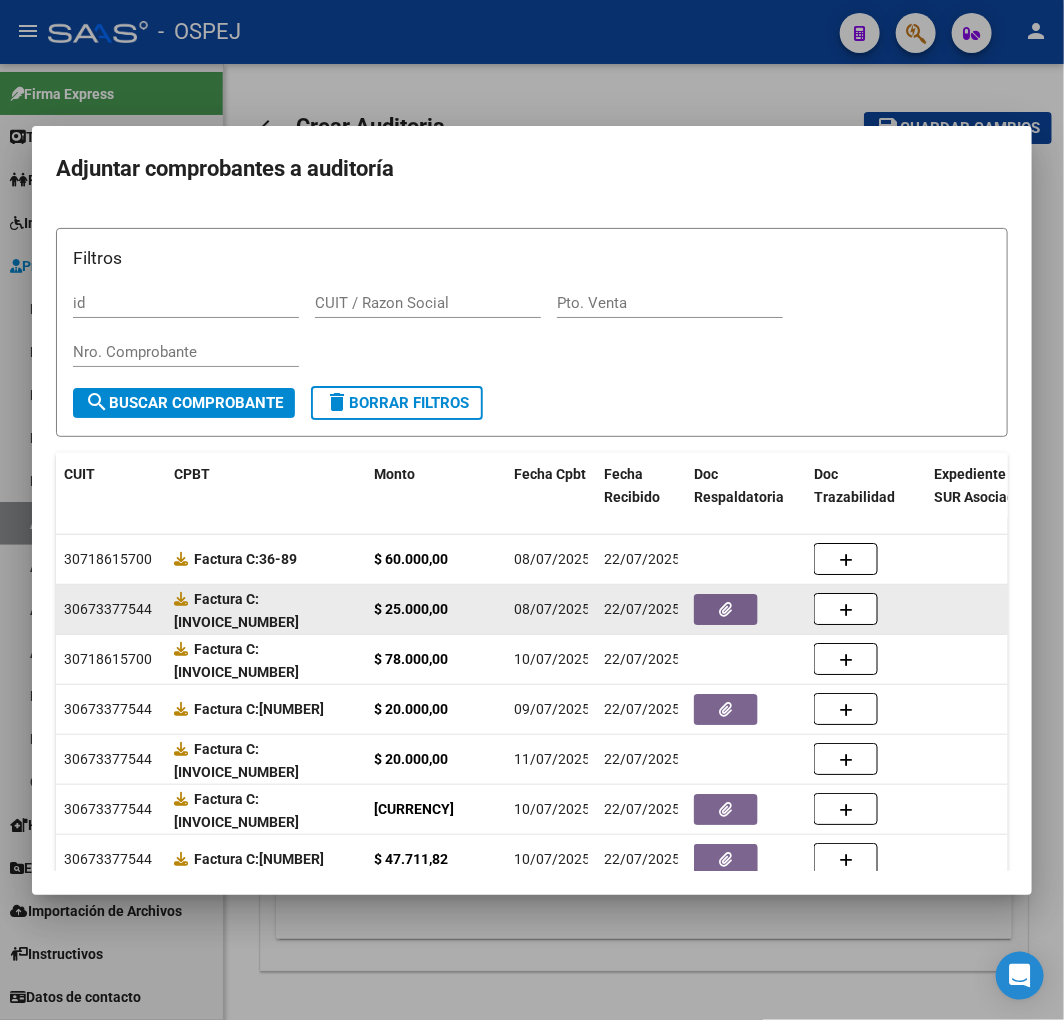scroll, scrollTop: 0, scrollLeft: 0, axis: both 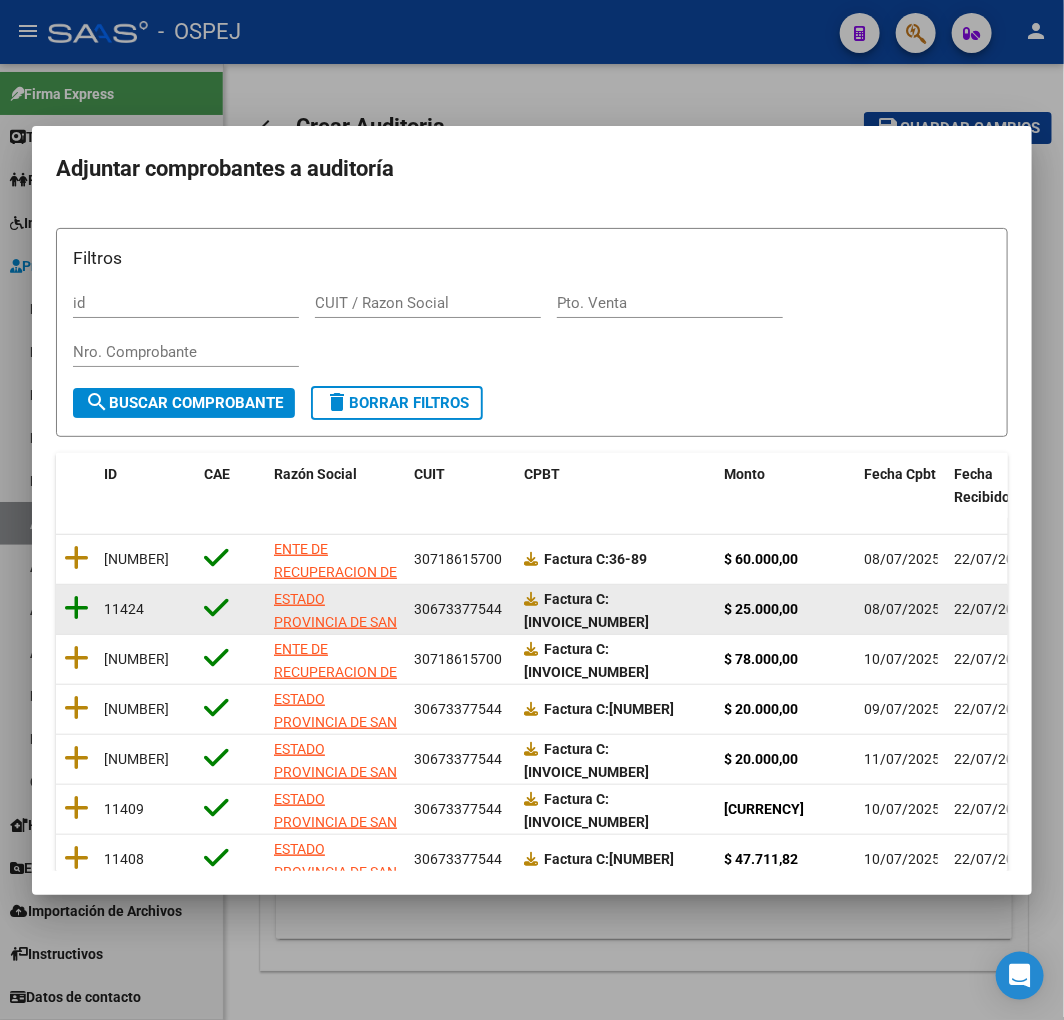 click 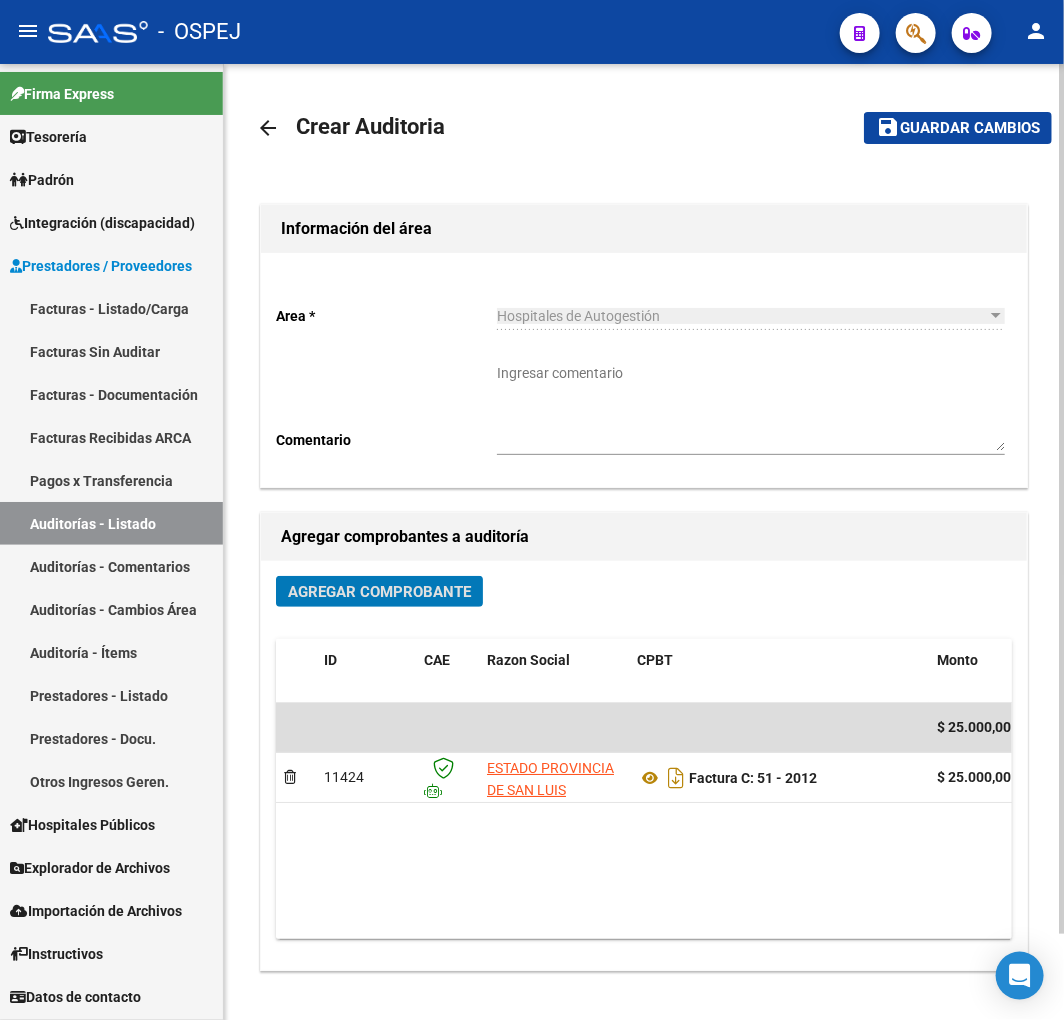 click on "save Guardar cambios" 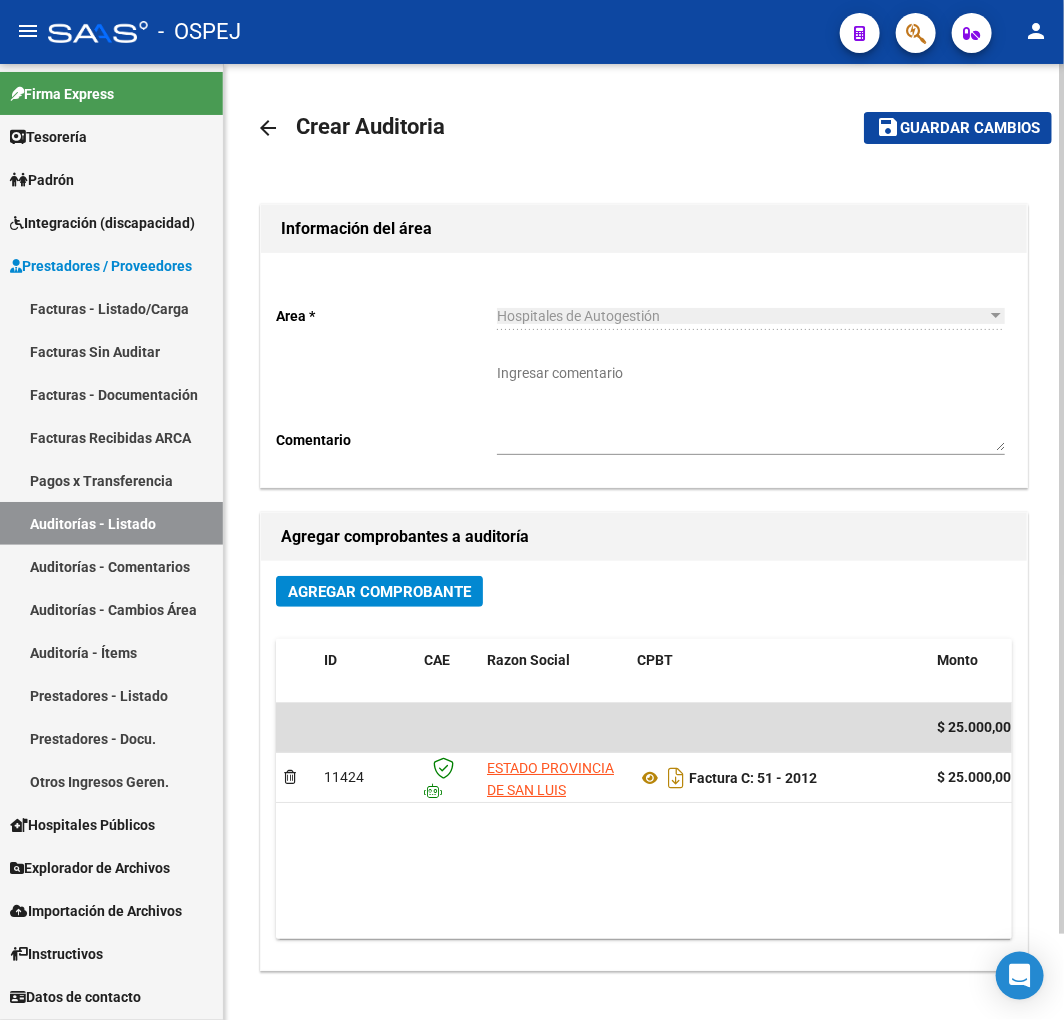 click on "save Guardar cambios" 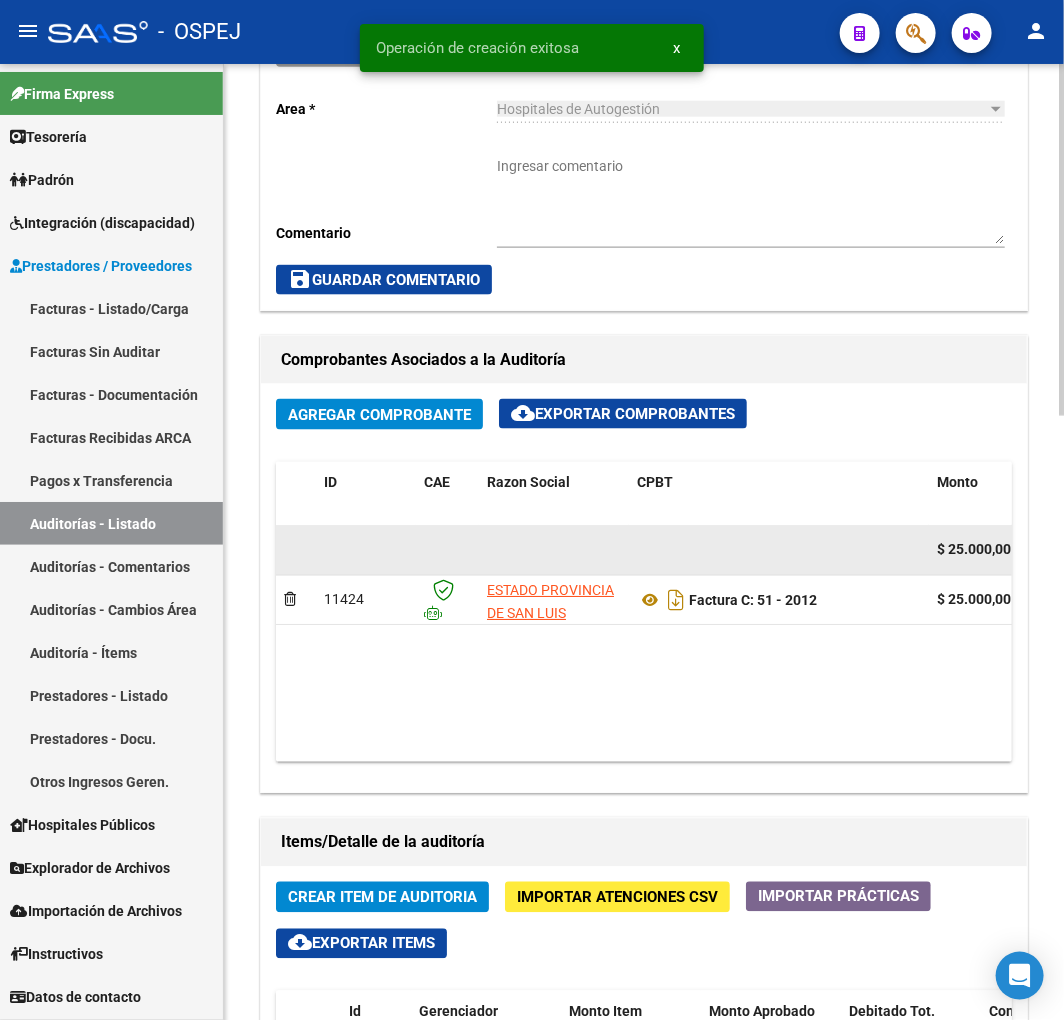 scroll, scrollTop: 777, scrollLeft: 0, axis: vertical 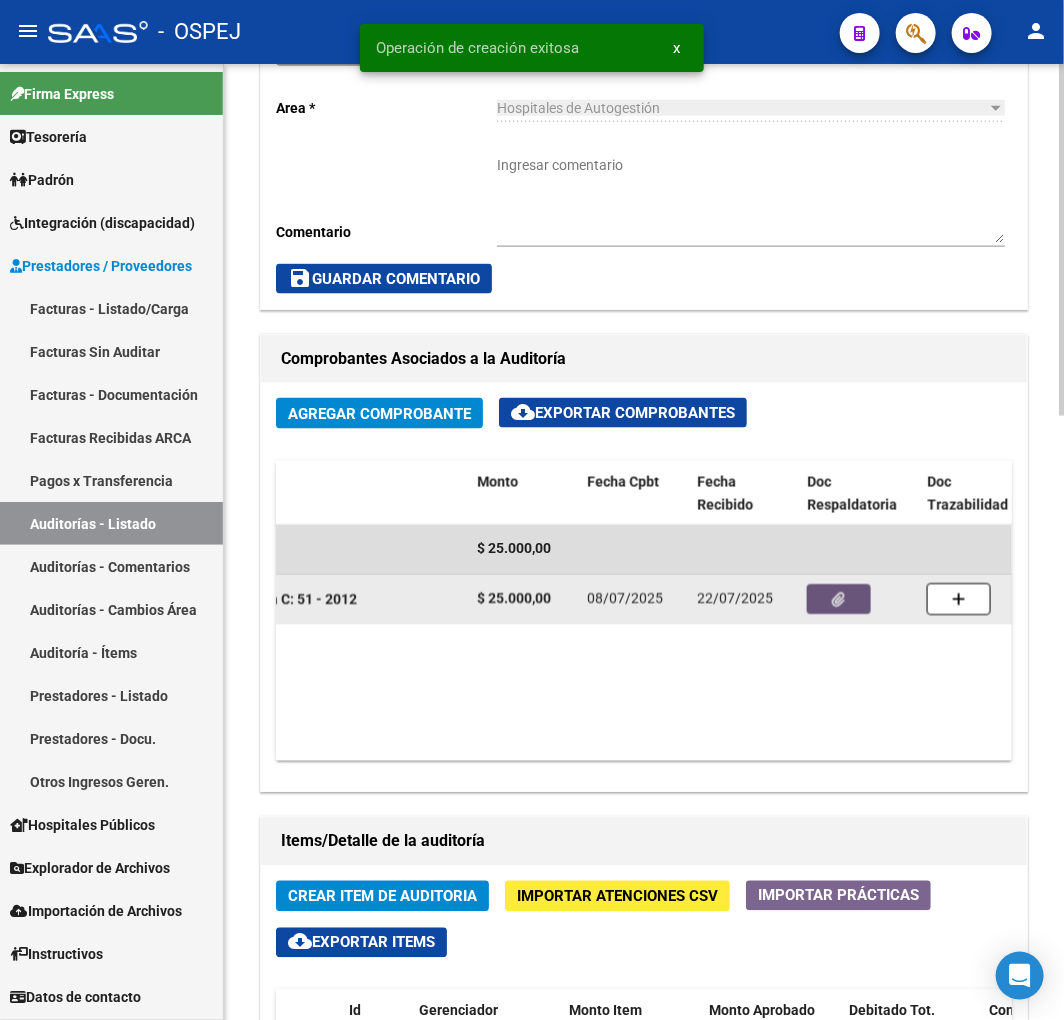 click 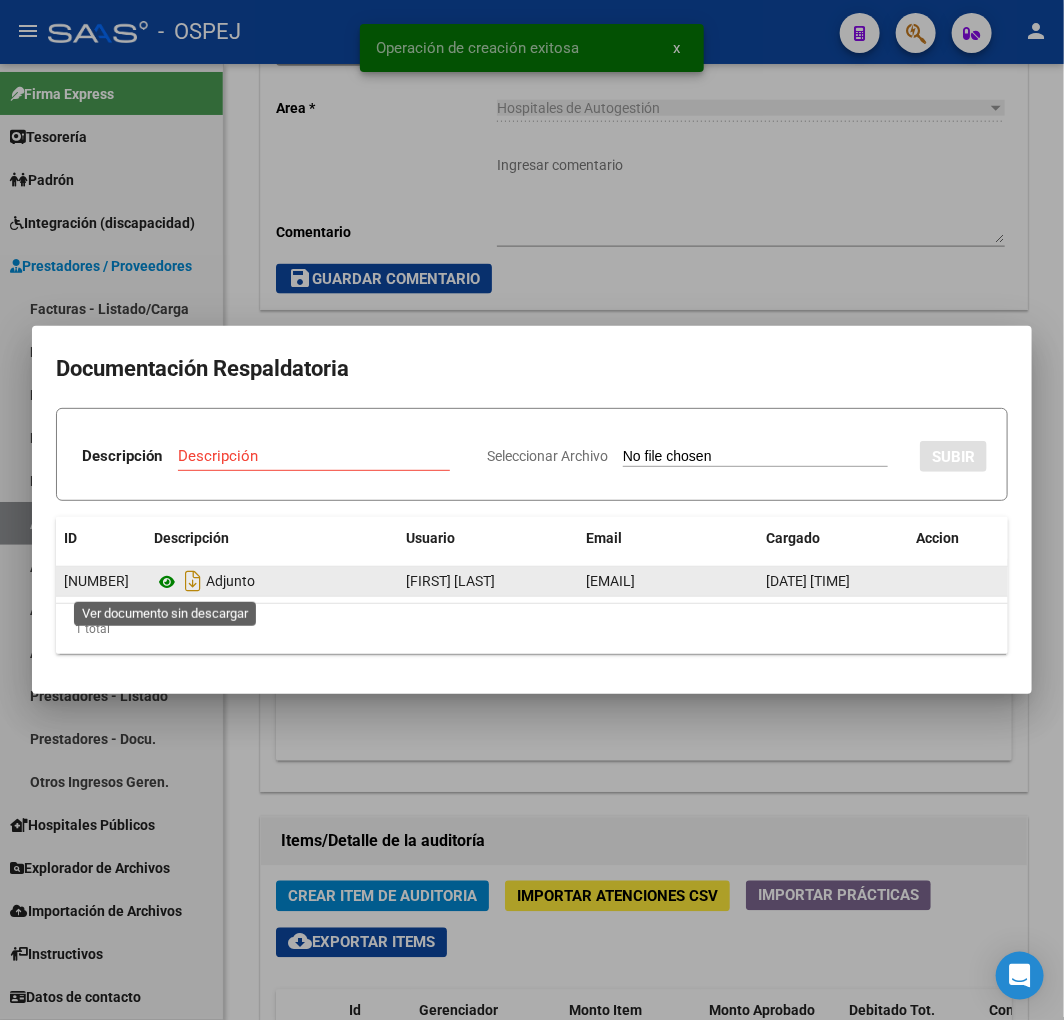 click 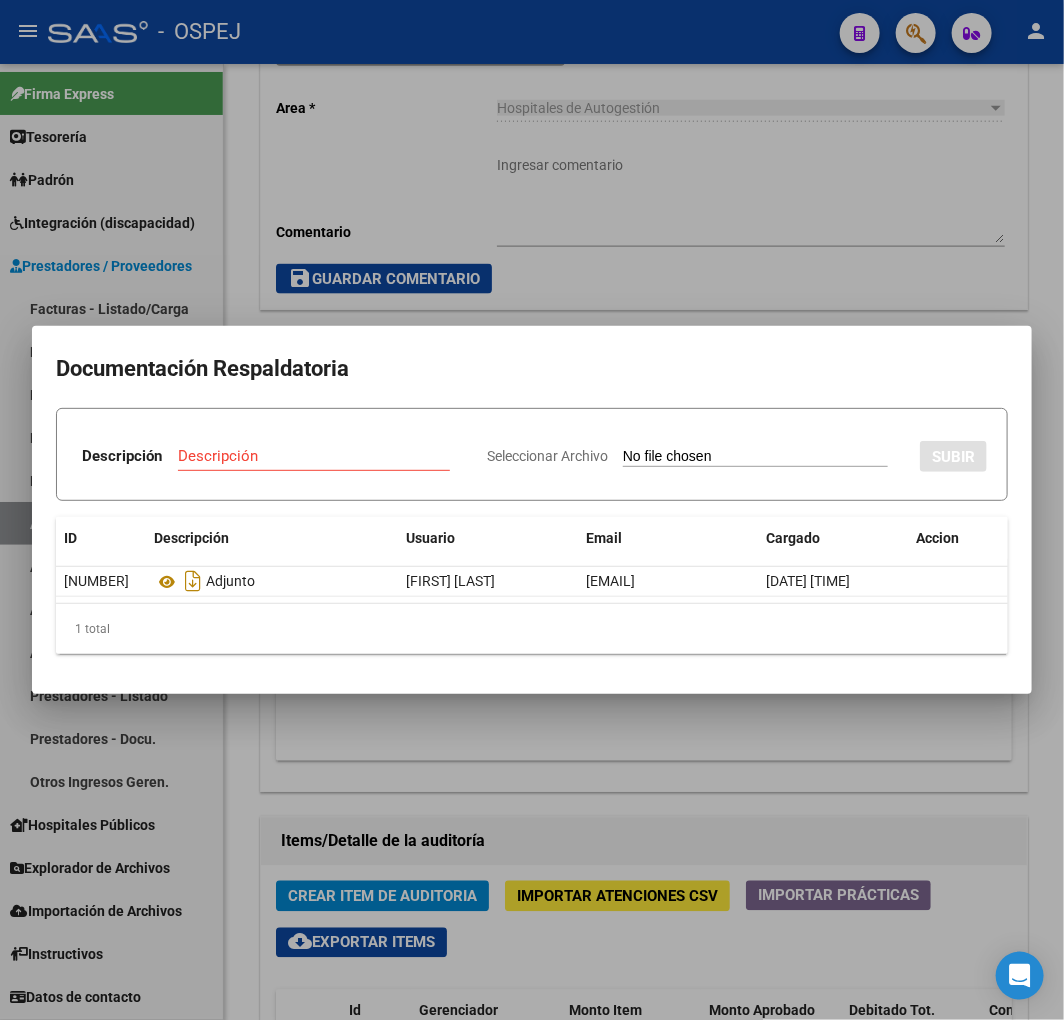 click at bounding box center (532, 510) 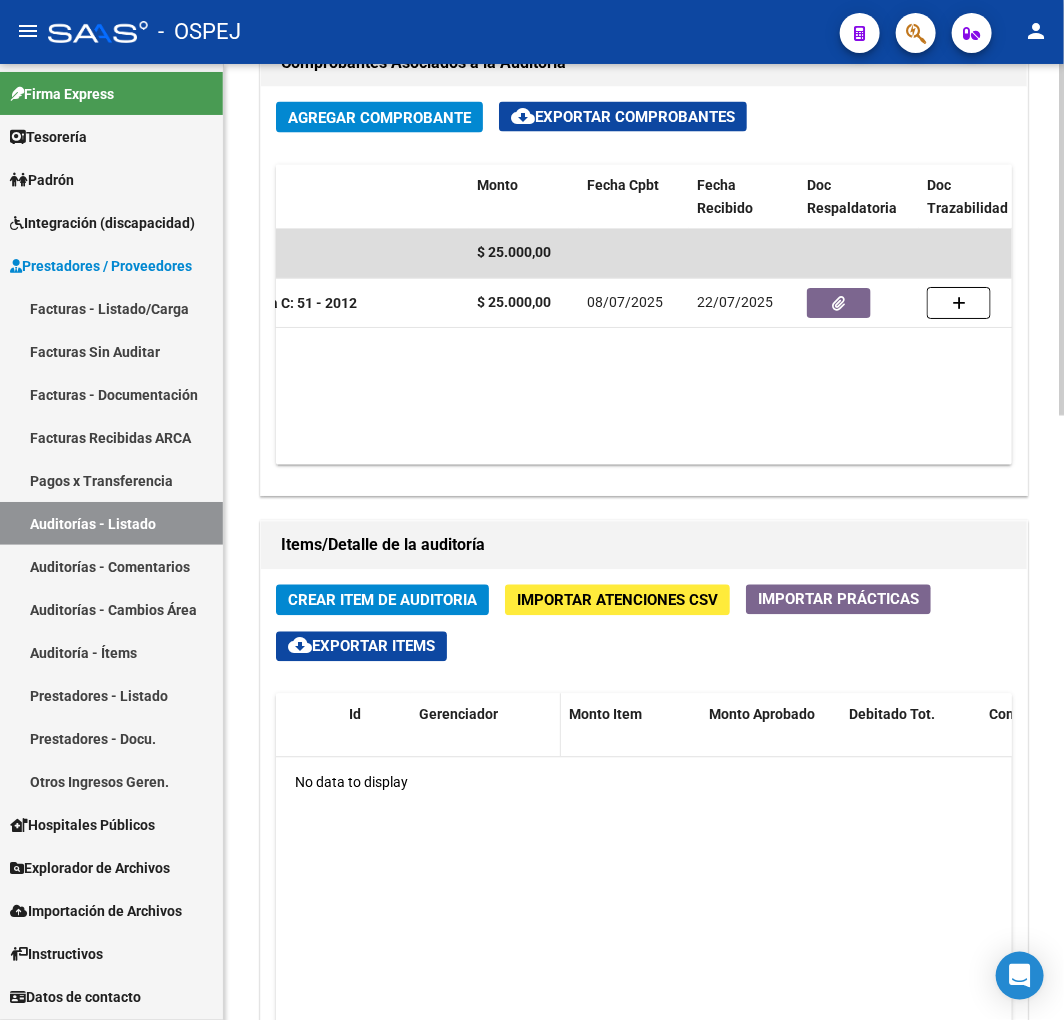 scroll, scrollTop: 1111, scrollLeft: 0, axis: vertical 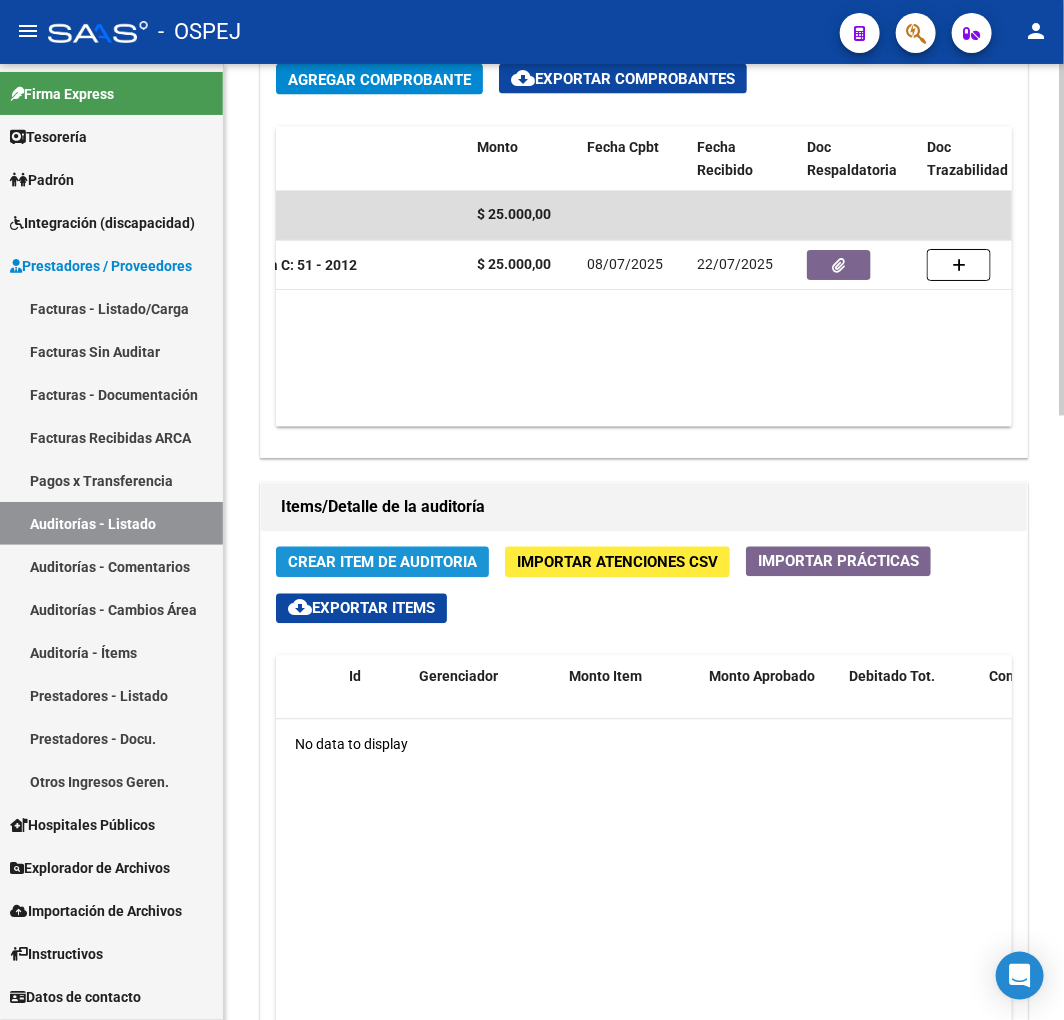 click on "Crear Item de Auditoria" 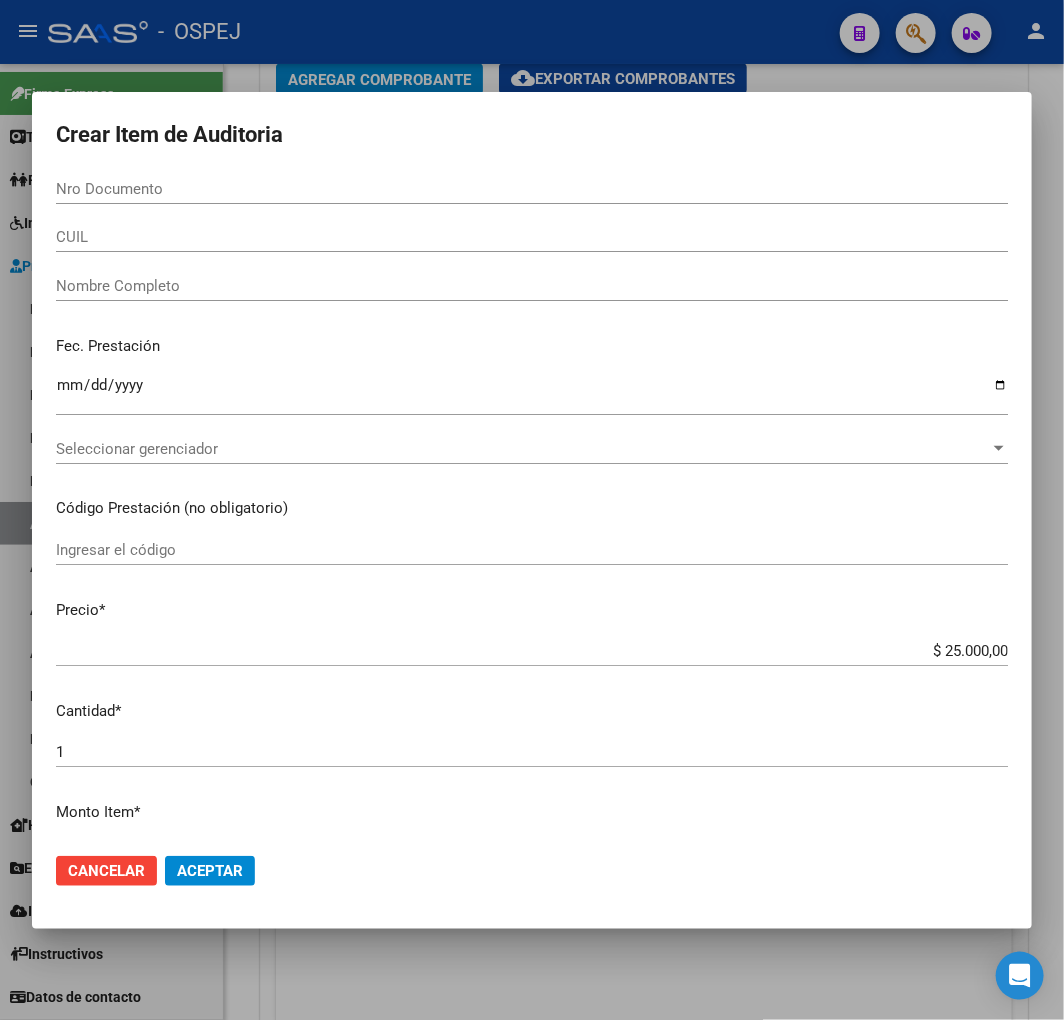 click on "Nro Documento" at bounding box center [532, 189] 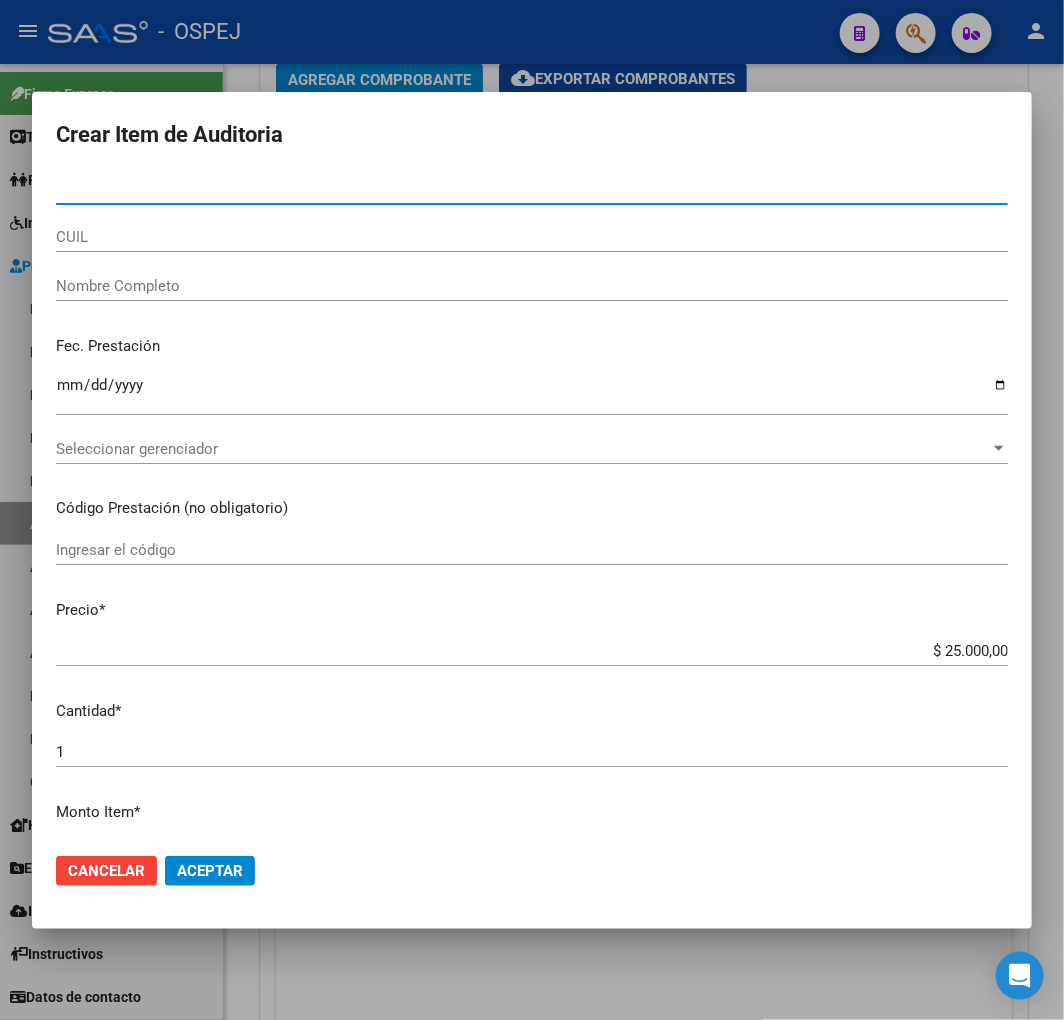 paste on "[NUMBER]" 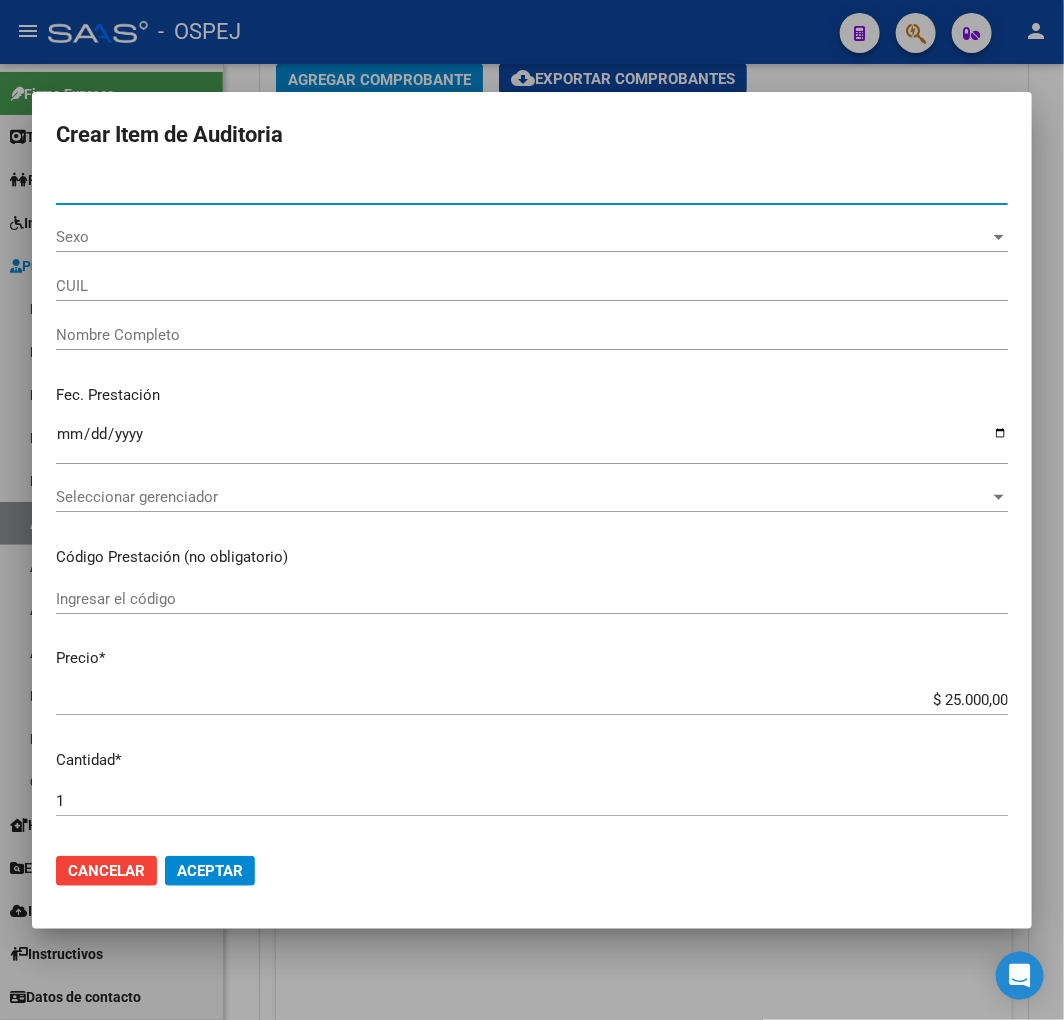 type on "[NUMBER]" 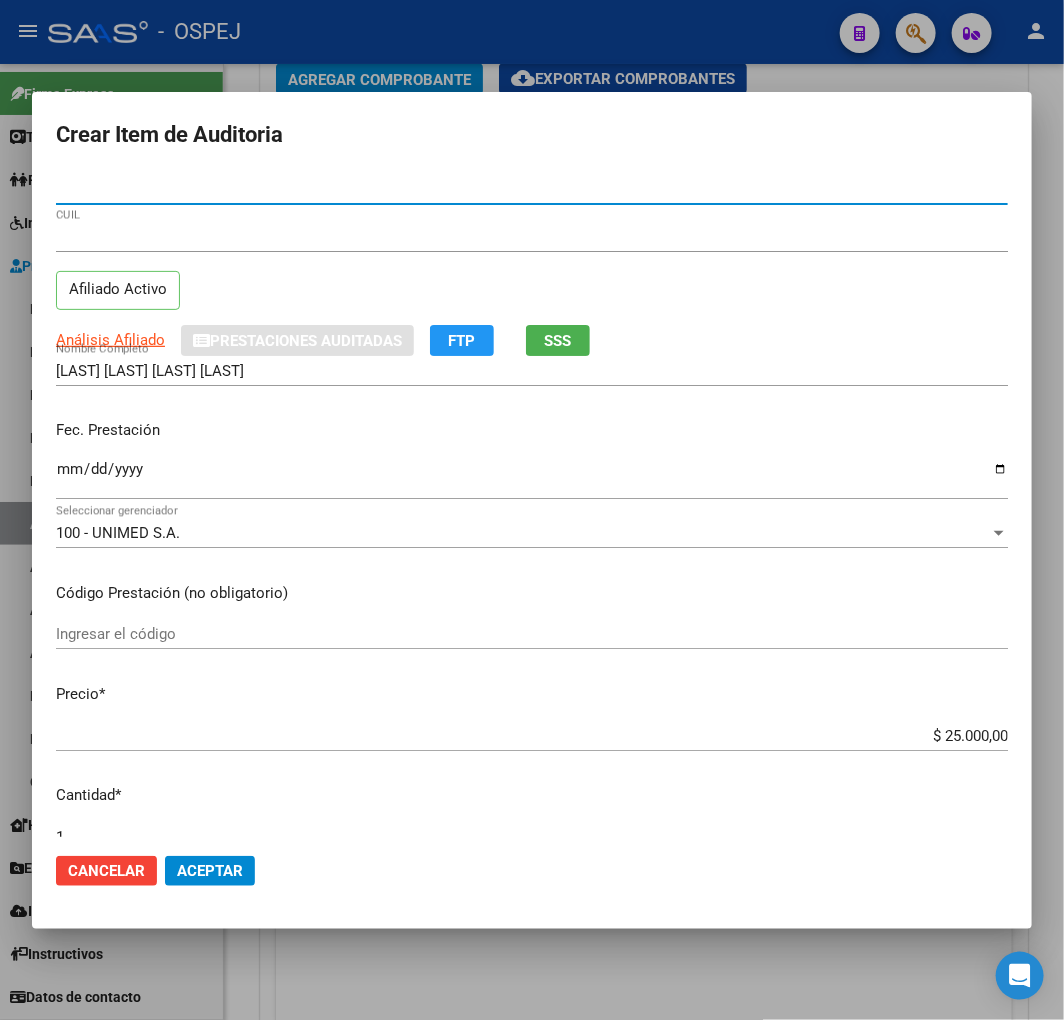 type on "[NUMBER]" 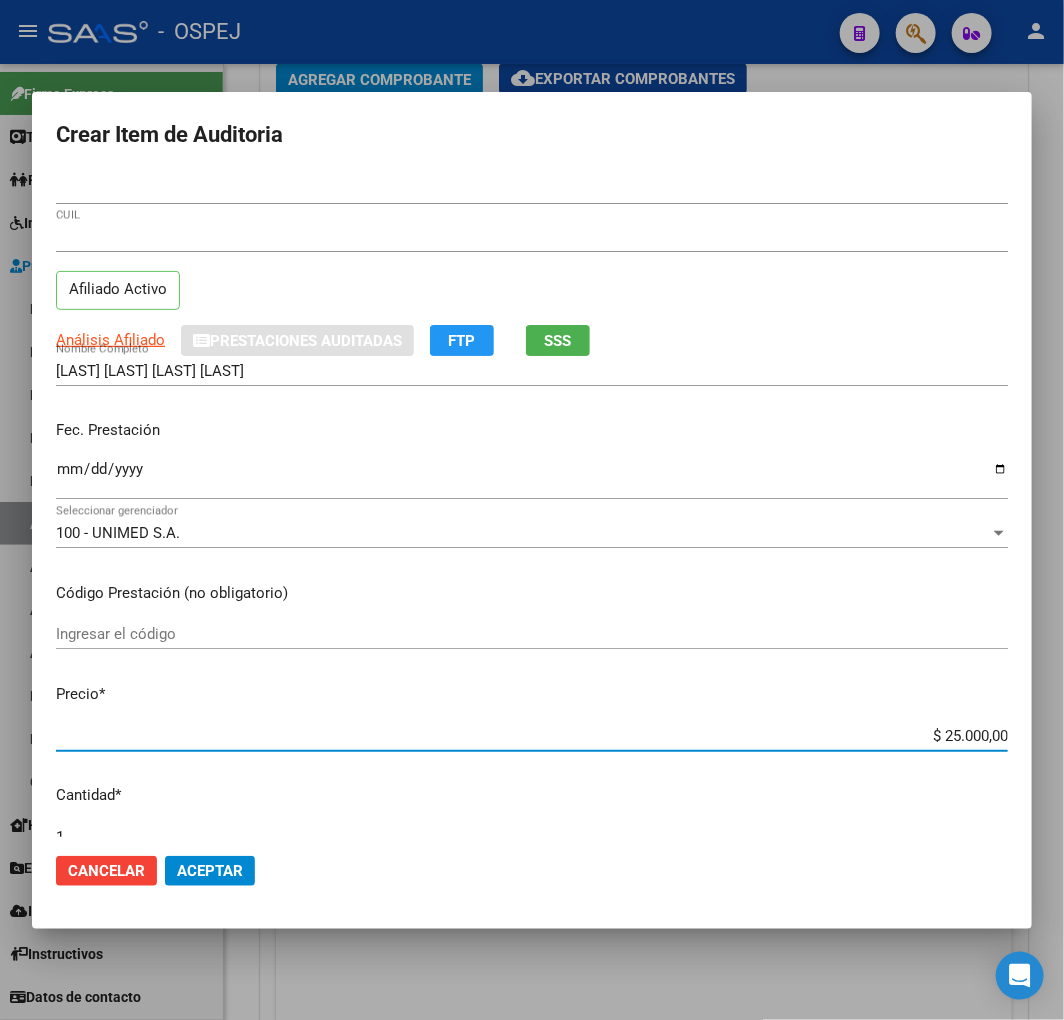 click on "$ 25.000,00" at bounding box center (532, 736) 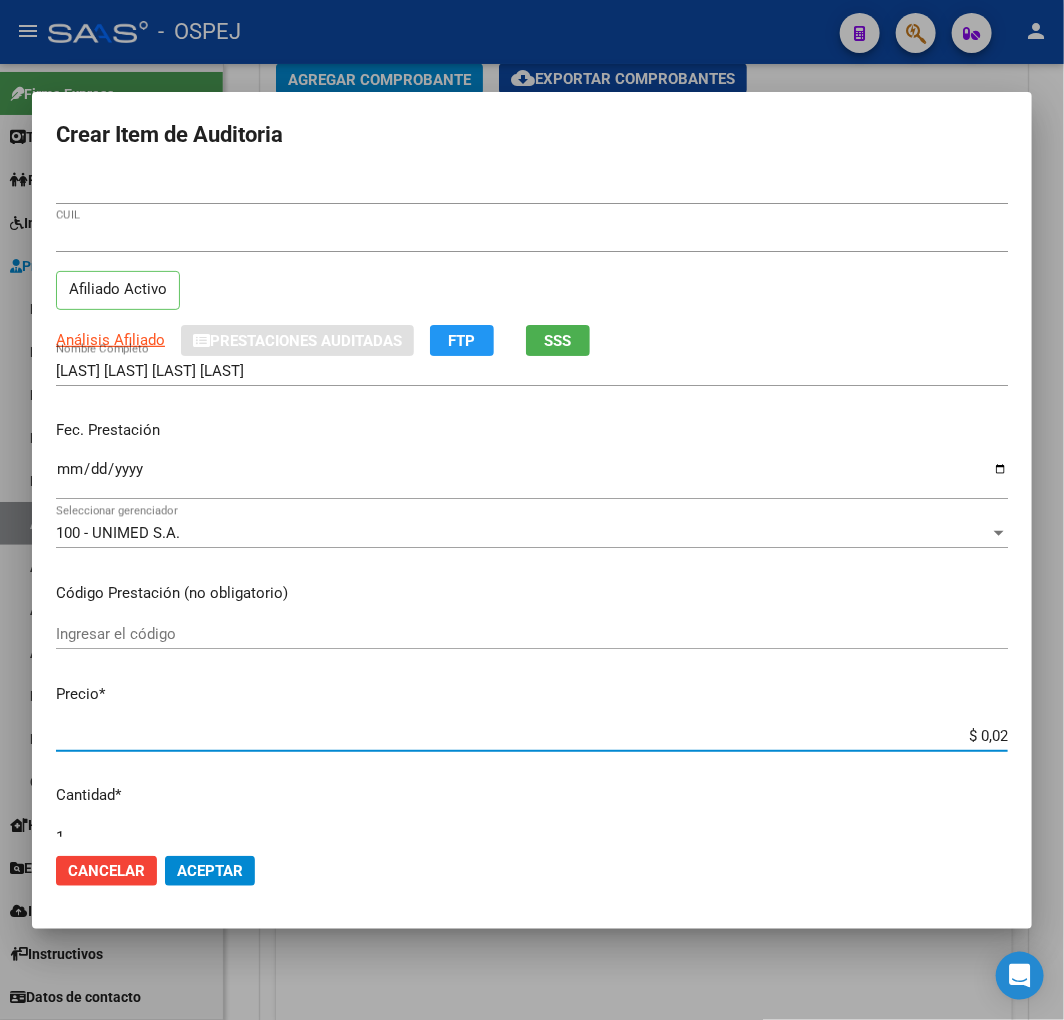 type on "$ 0,20" 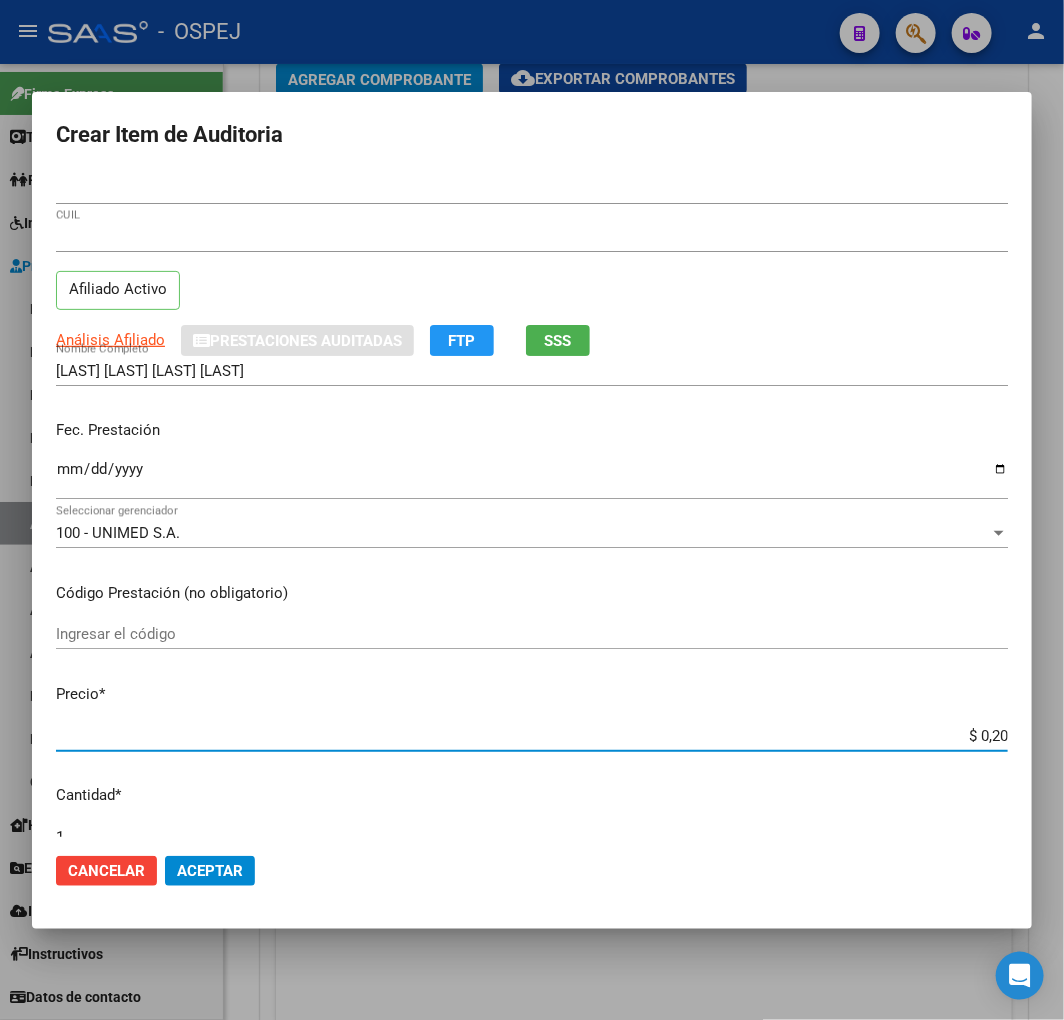 type on "$ 2,00" 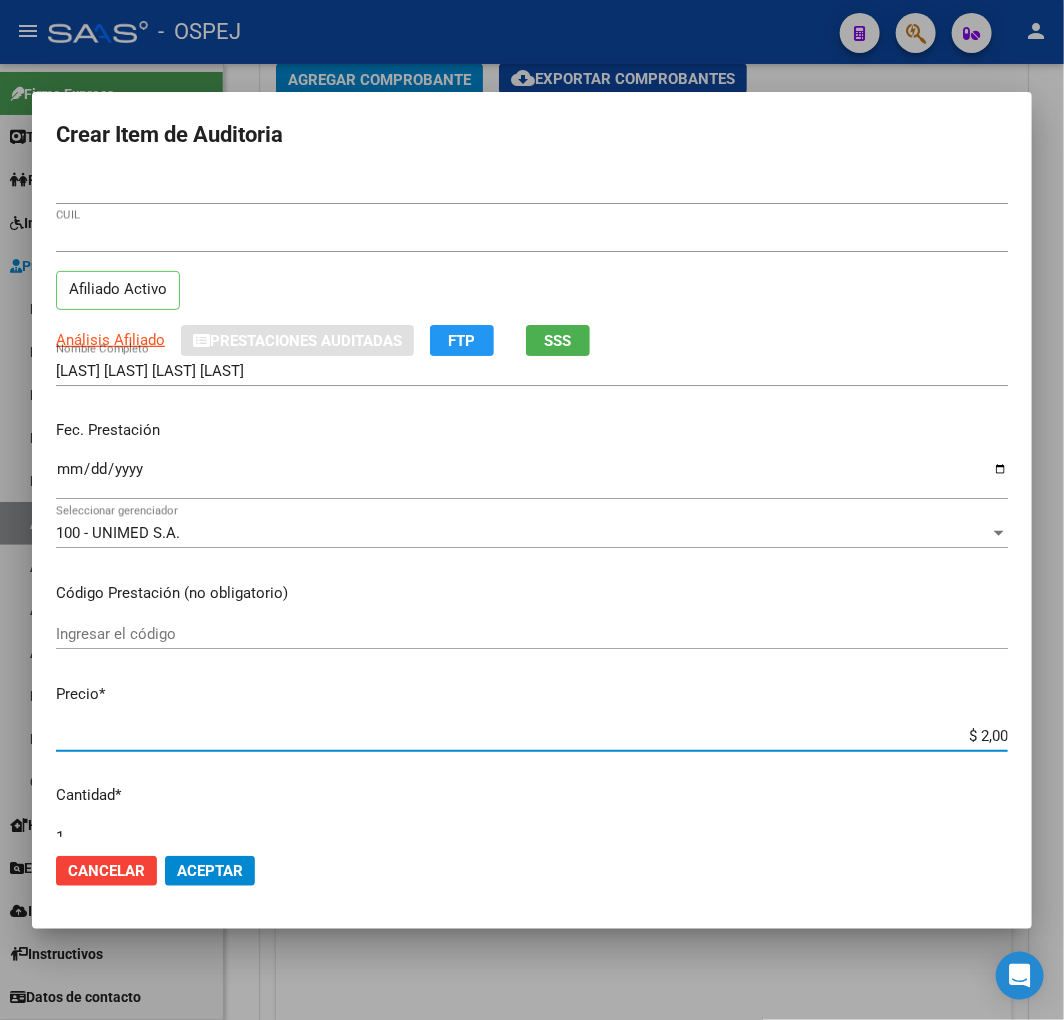 type on "$ 20,00" 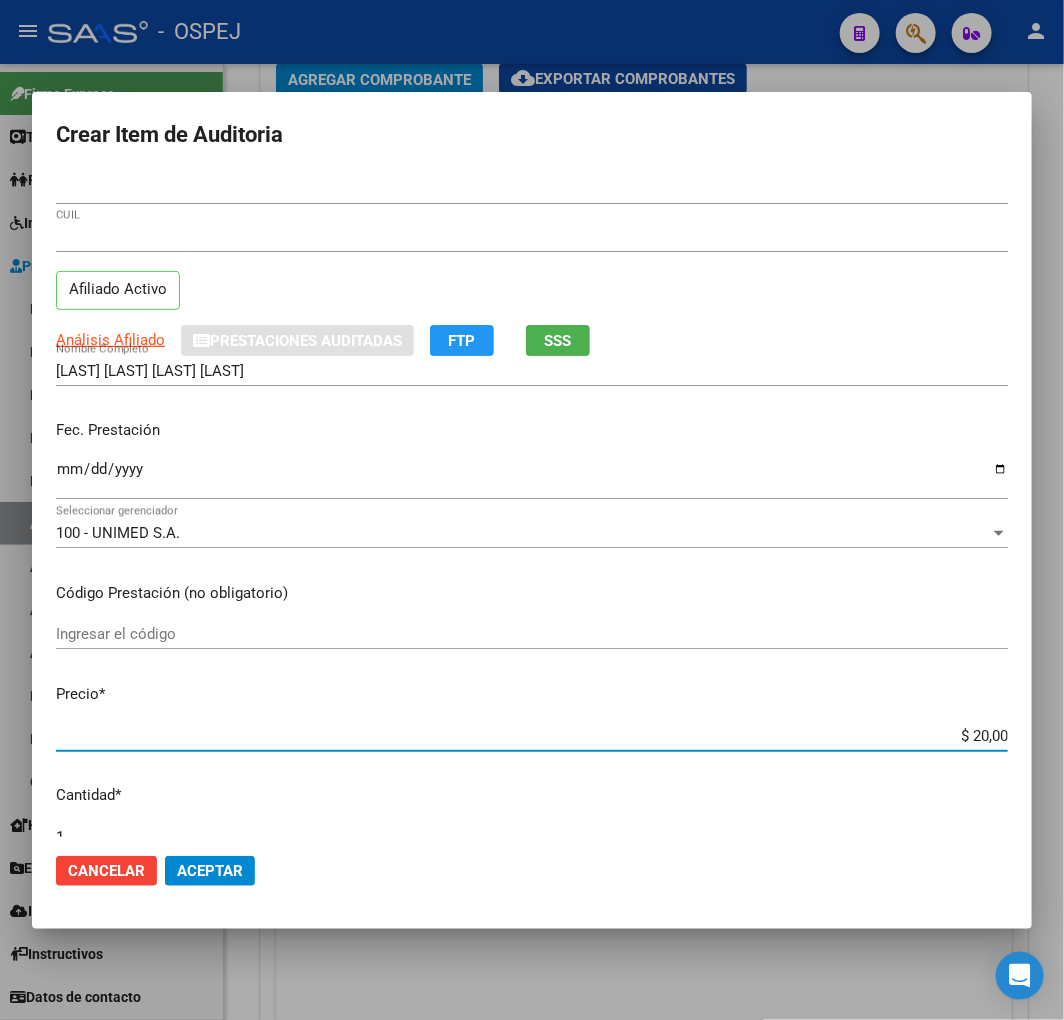 type on "$ 200,00" 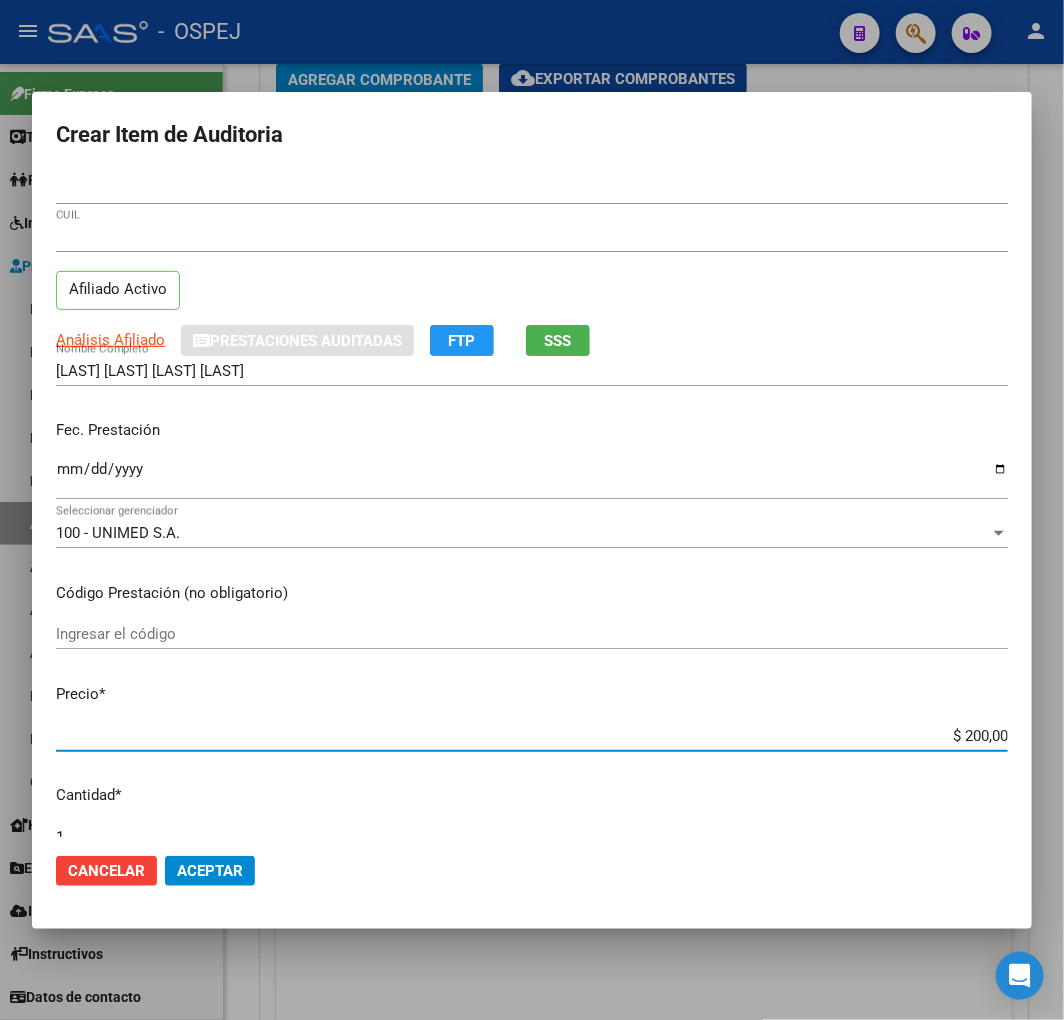 type on "$ 2.000,00" 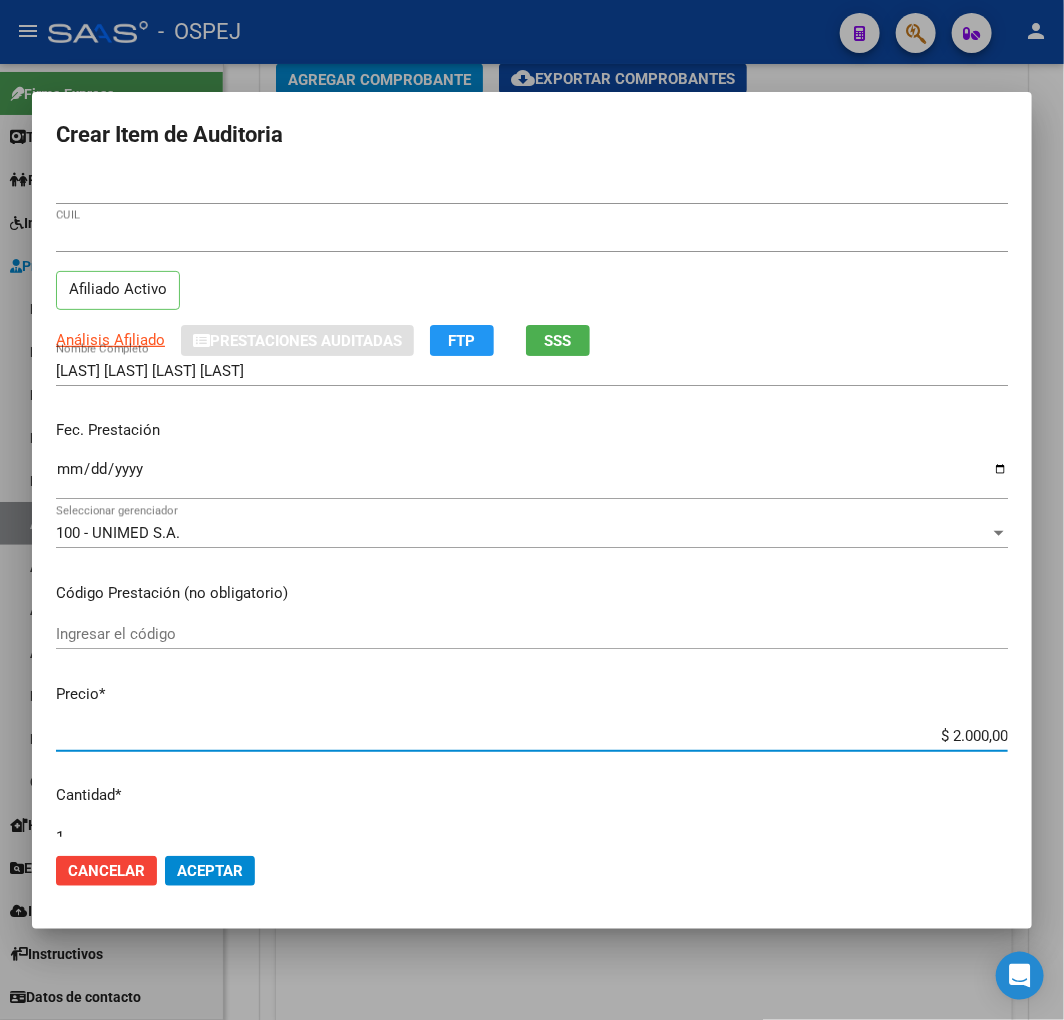 type on "$ 20.000,00" 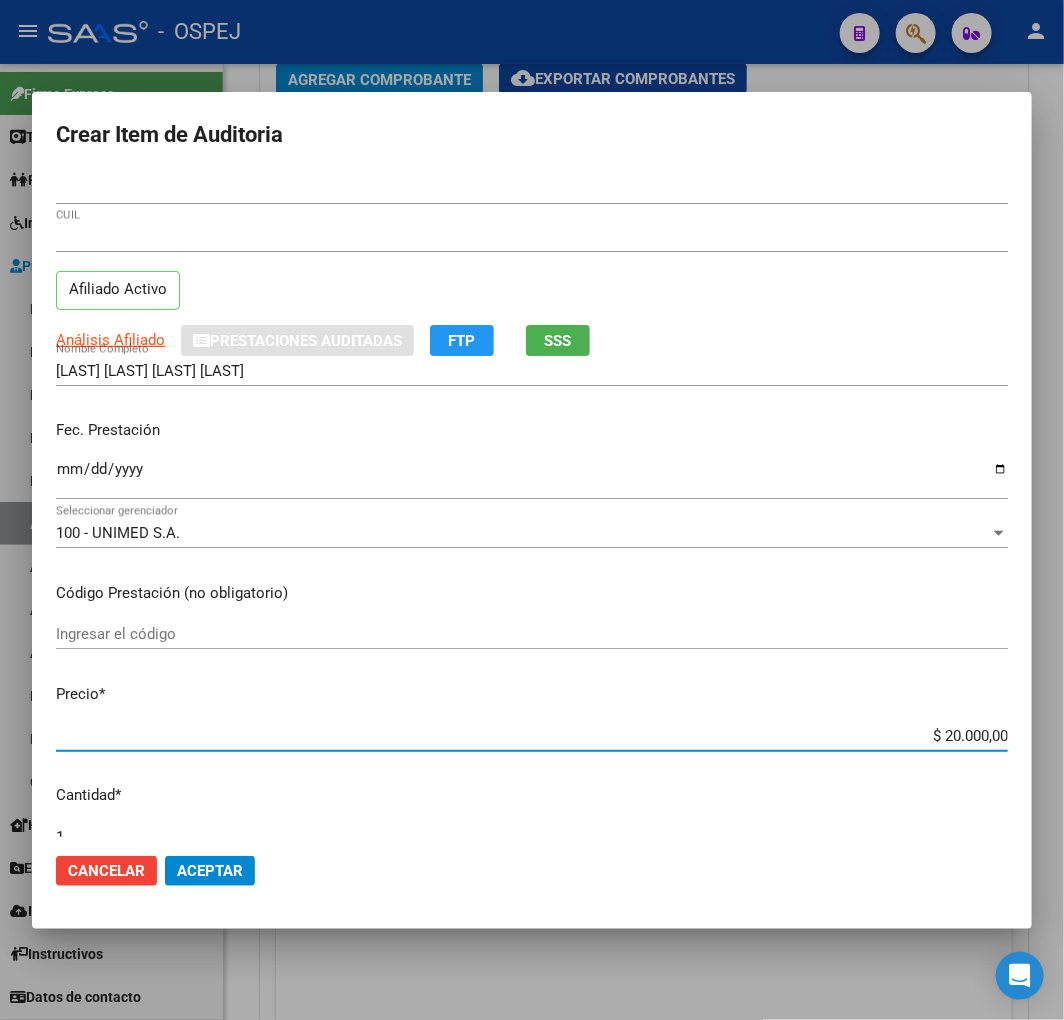 click on "Aceptar" 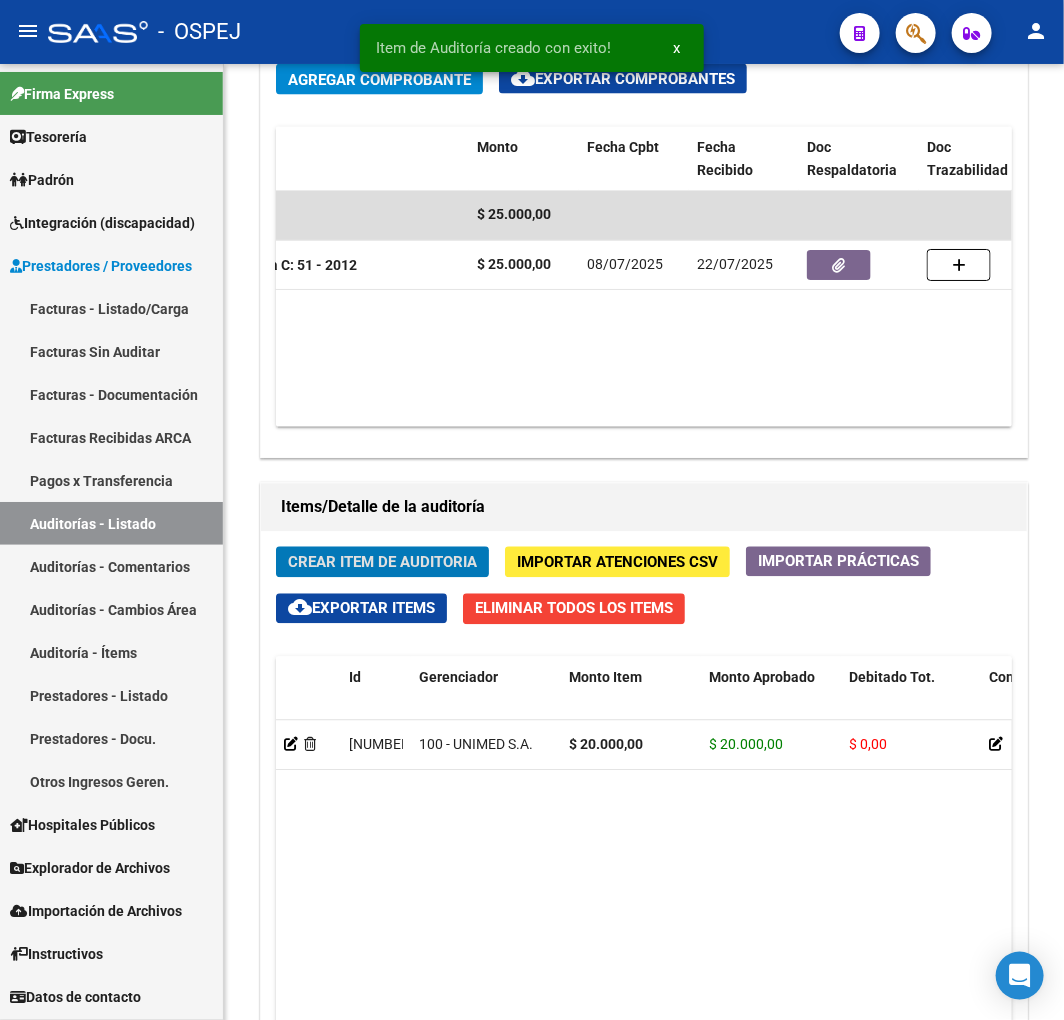 scroll, scrollTop: 1351, scrollLeft: 0, axis: vertical 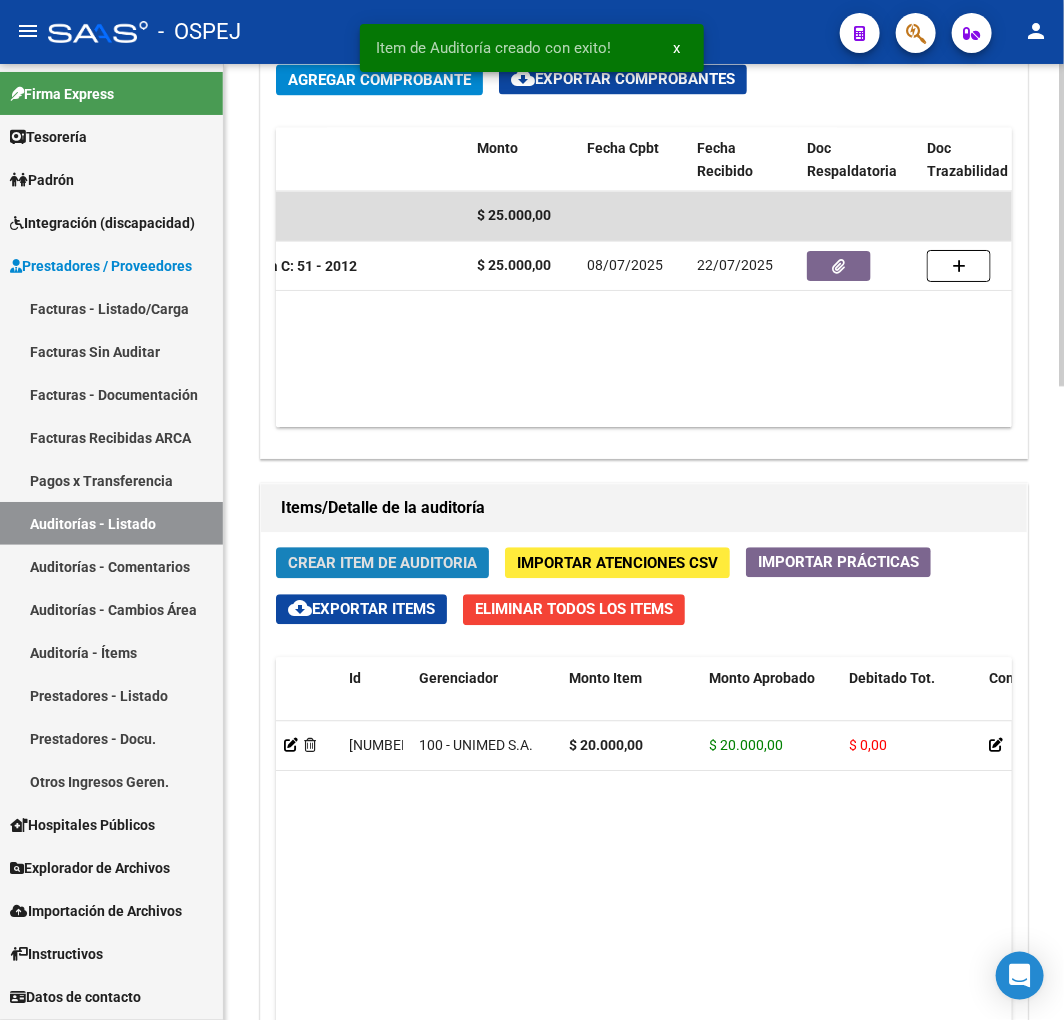 click on "Crear Item de Auditoria" 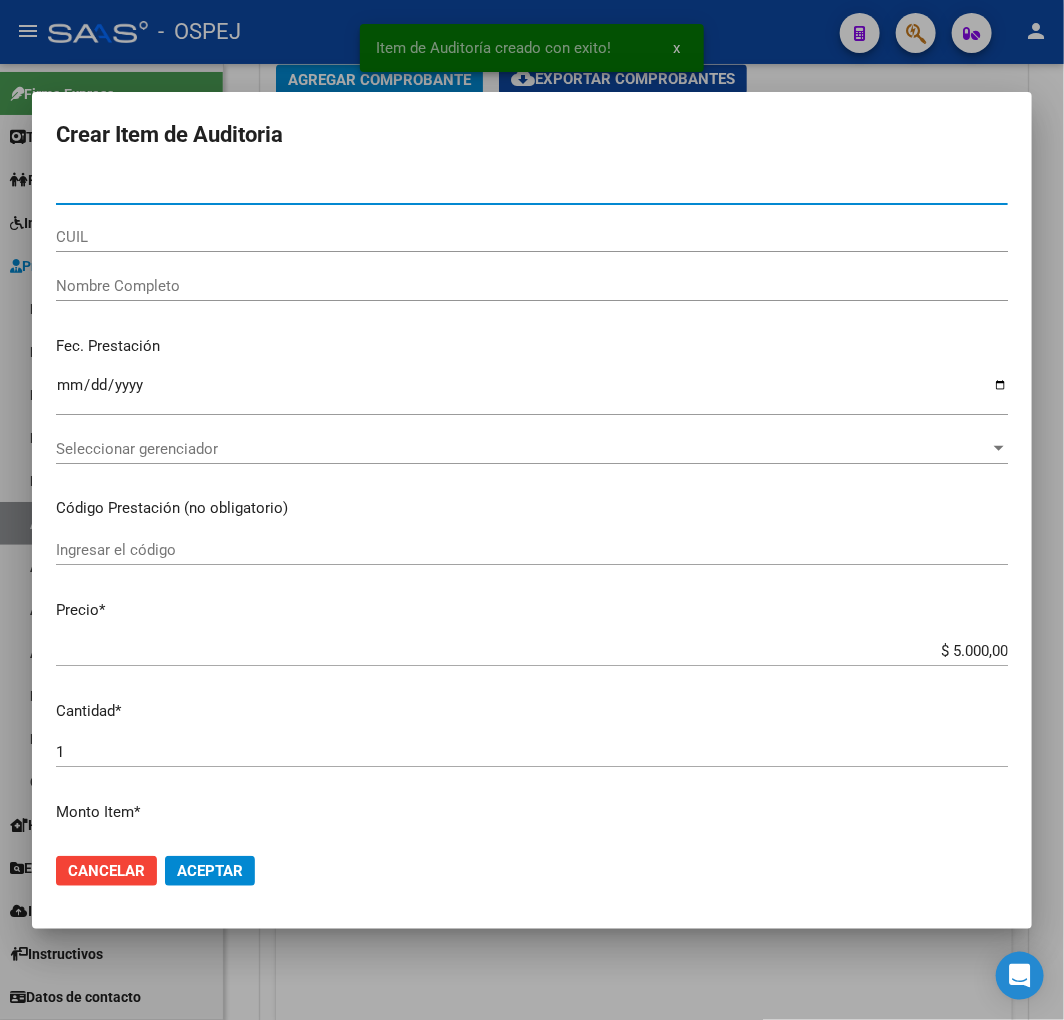 type on "[NUMBER]" 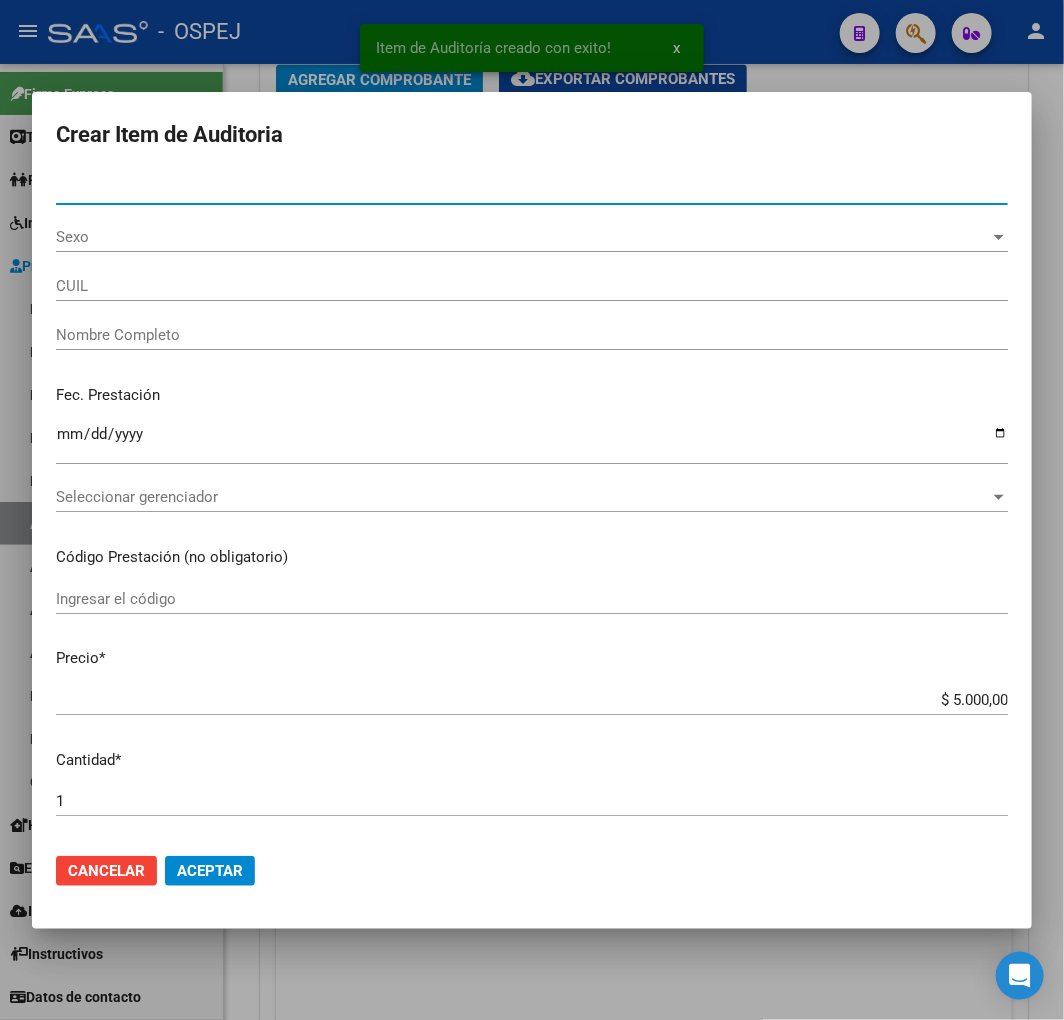type on "[NUMBER]" 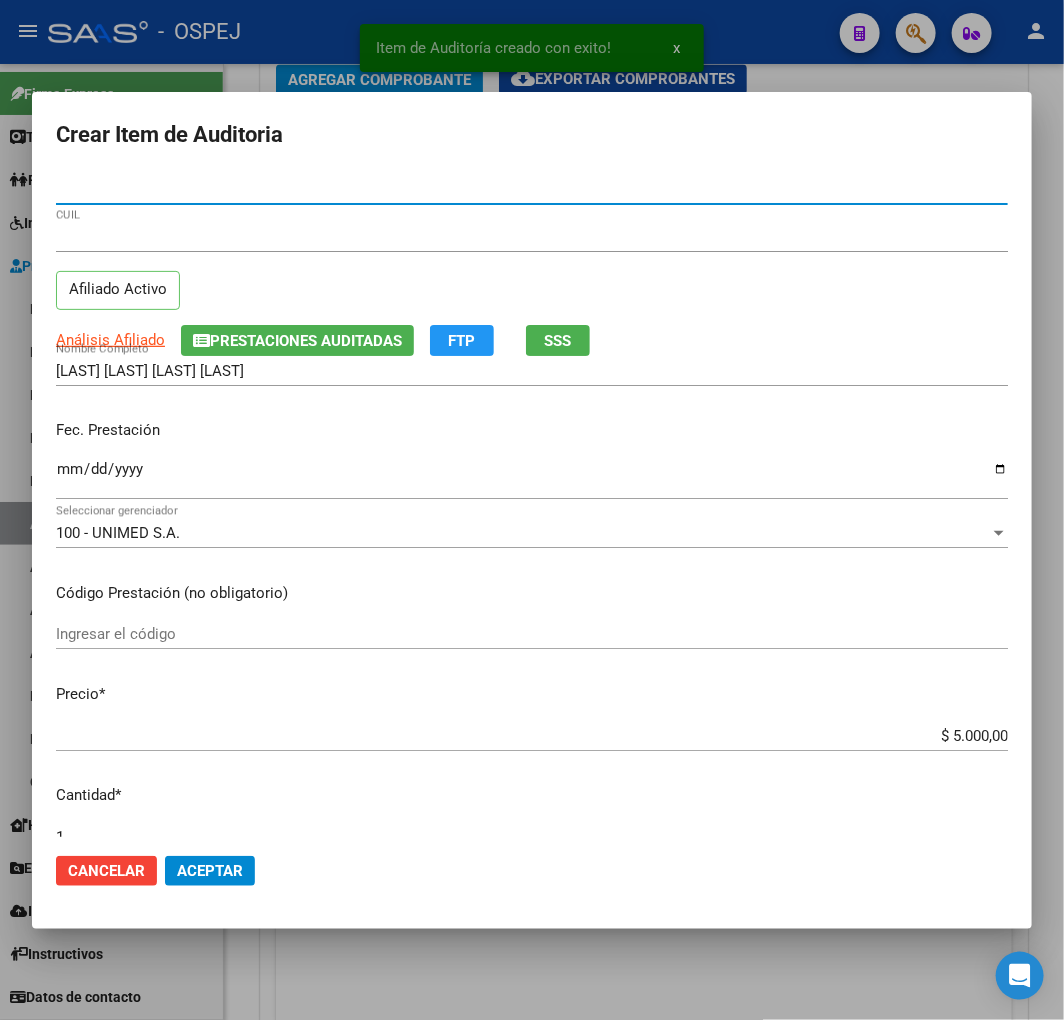type on "[NUMBER]" 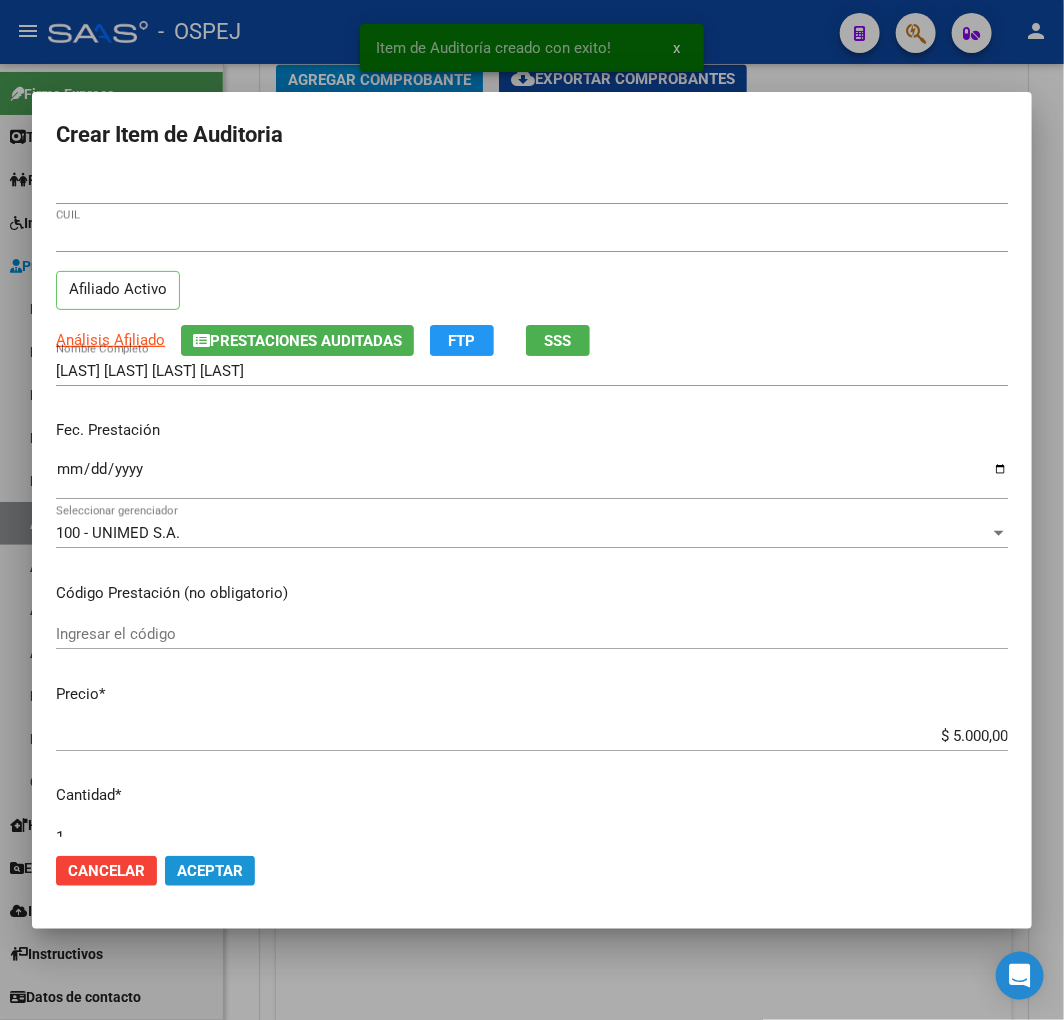 click on "Aceptar" 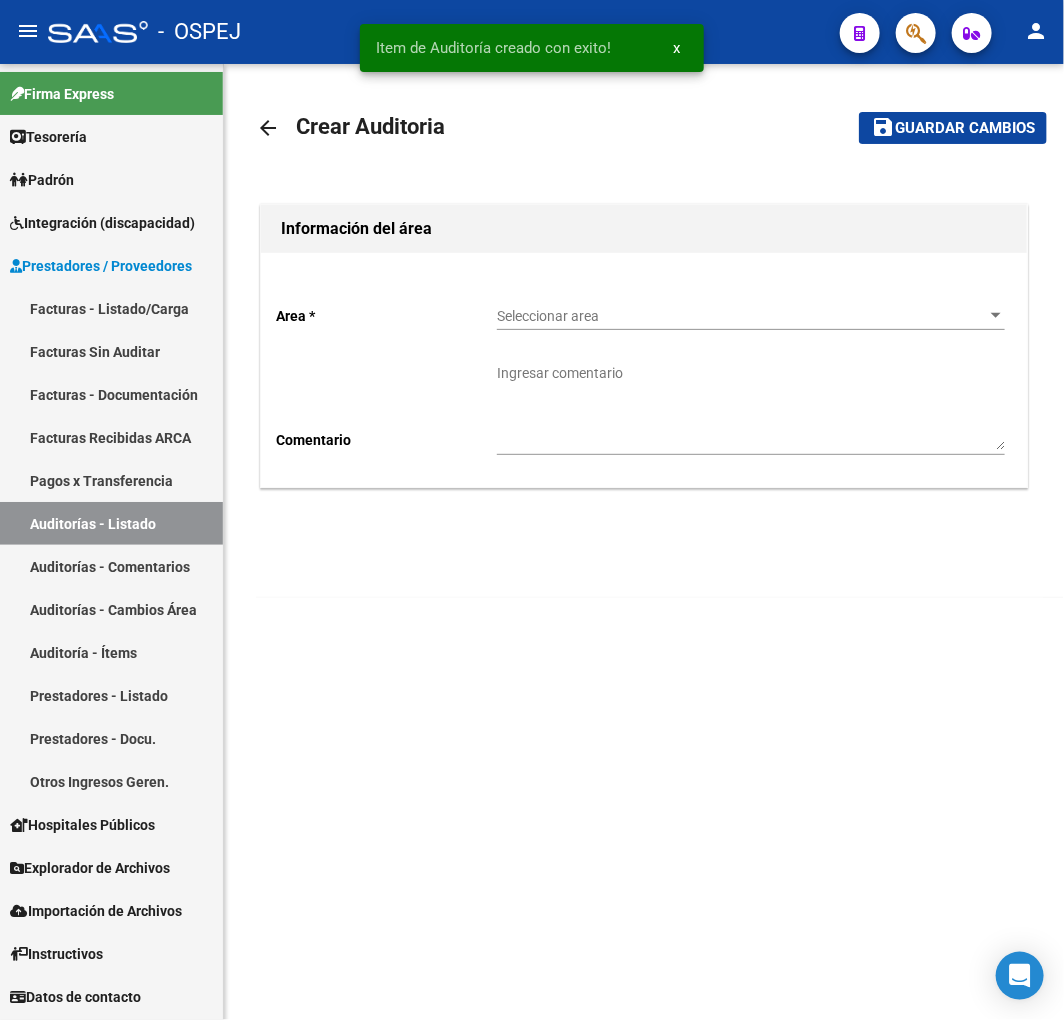 scroll, scrollTop: 0, scrollLeft: 0, axis: both 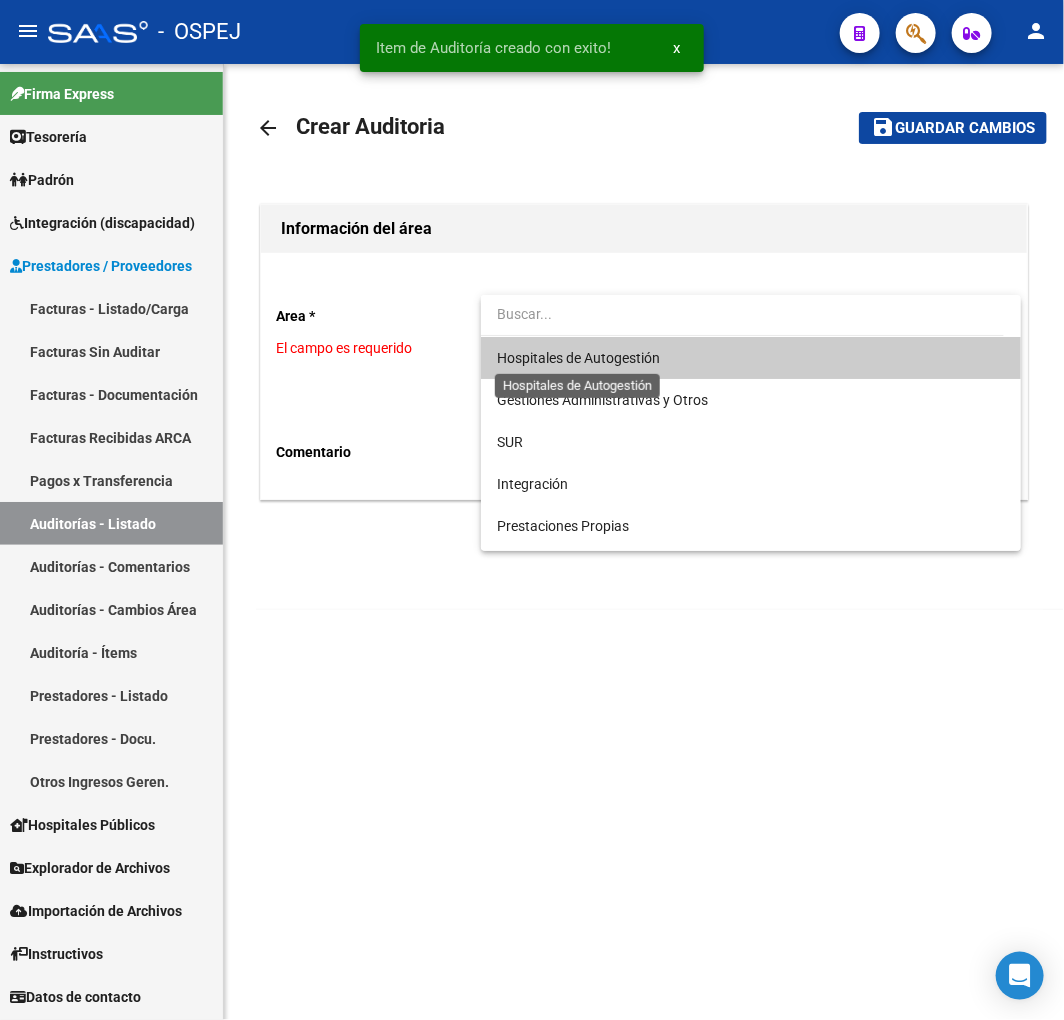 click on "Hospitales de Autogestión" at bounding box center [578, 358] 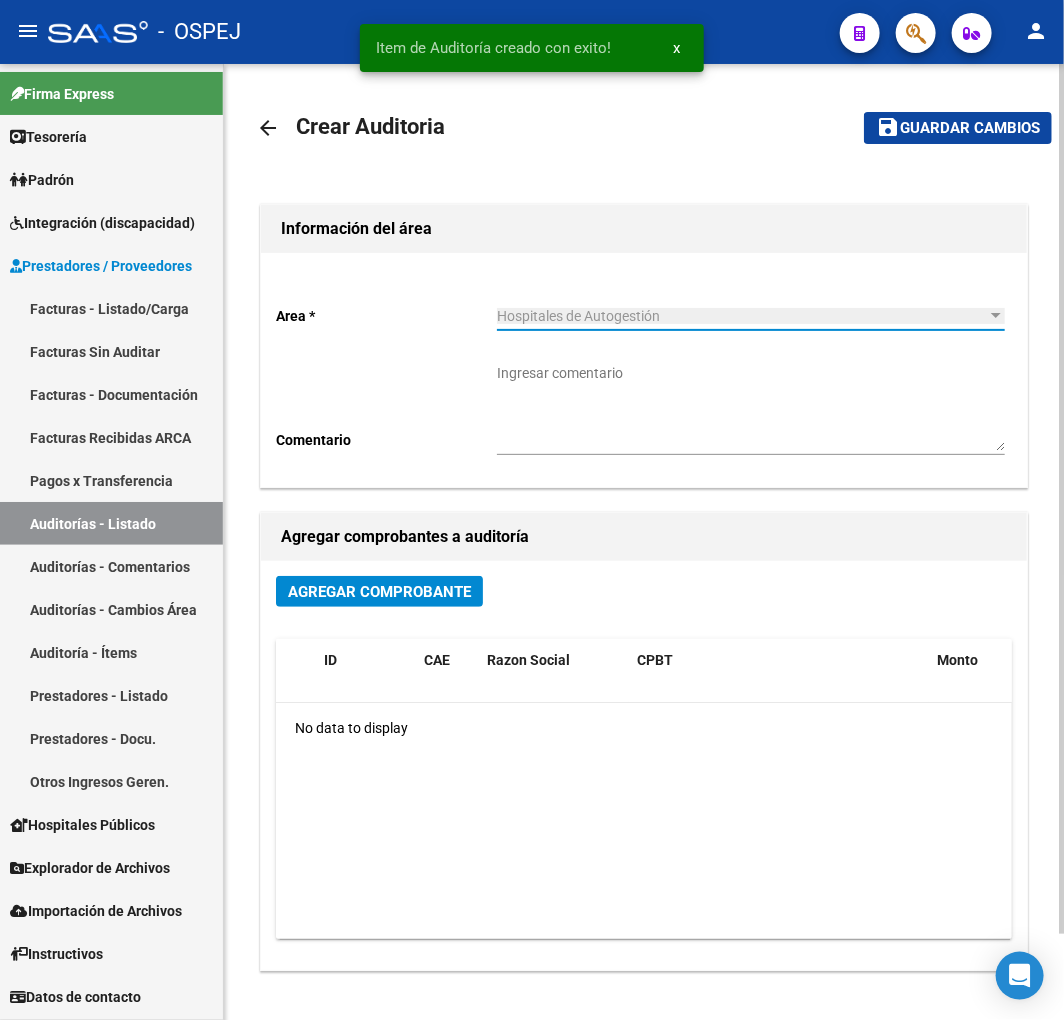 drag, startPoint x: 390, startPoint y: 550, endPoint x: 395, endPoint y: 572, distance: 22.561028 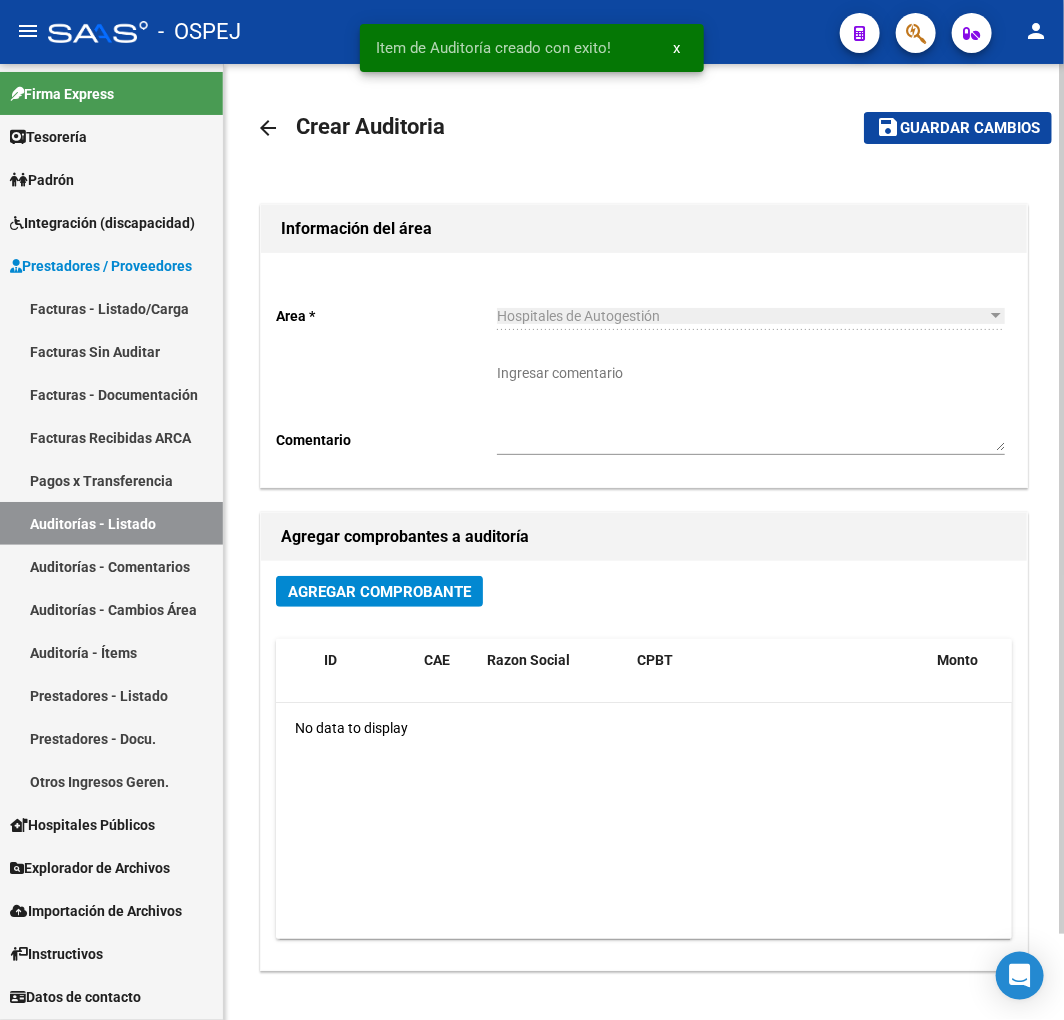 click on "Agregar Comprobante" 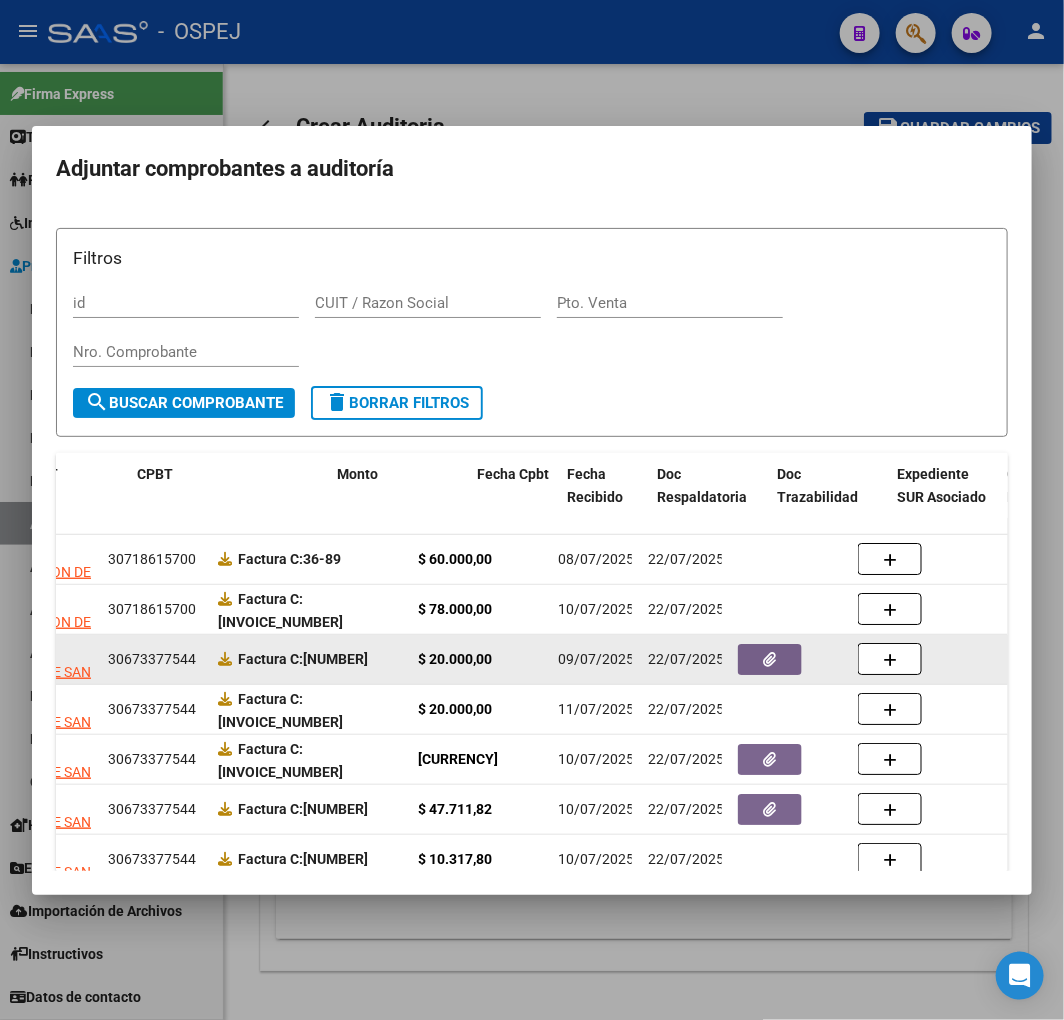 scroll, scrollTop: 0, scrollLeft: 0, axis: both 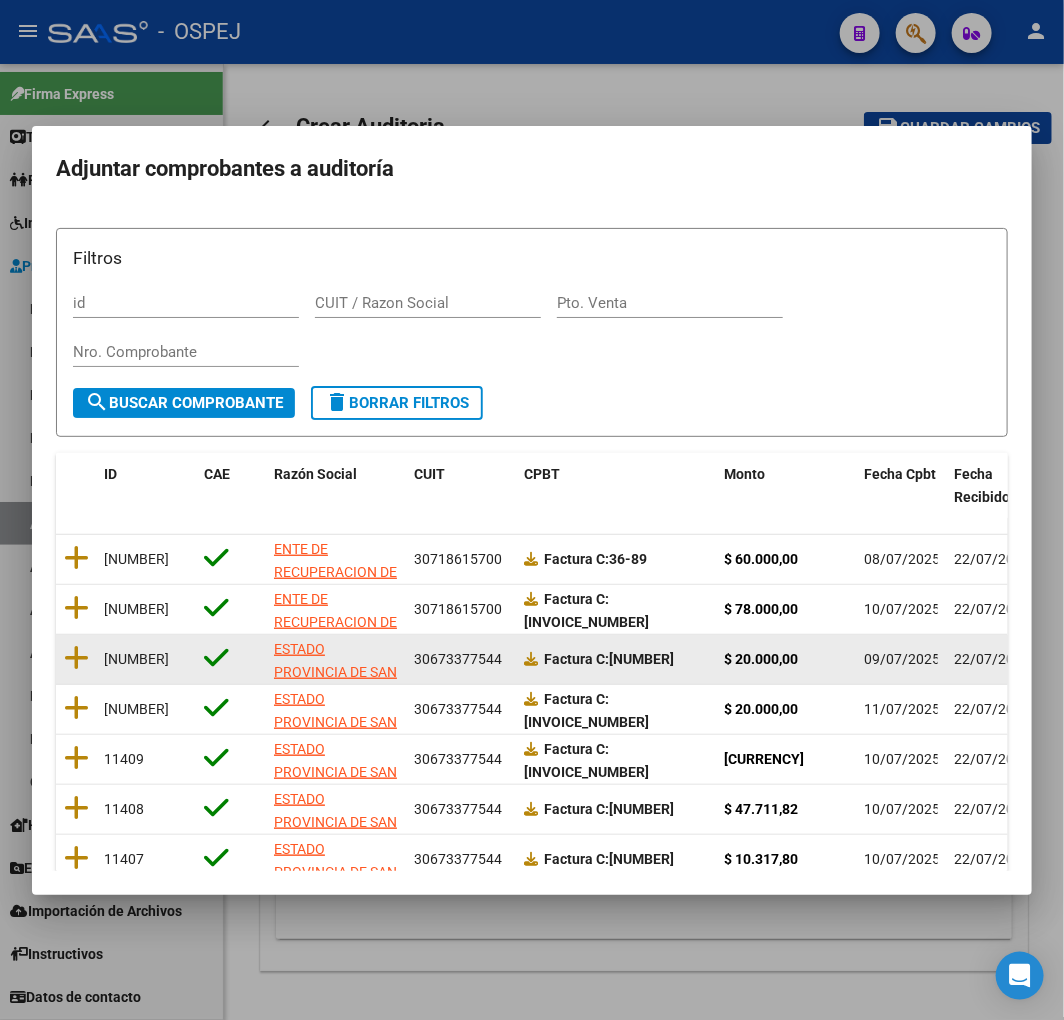 click 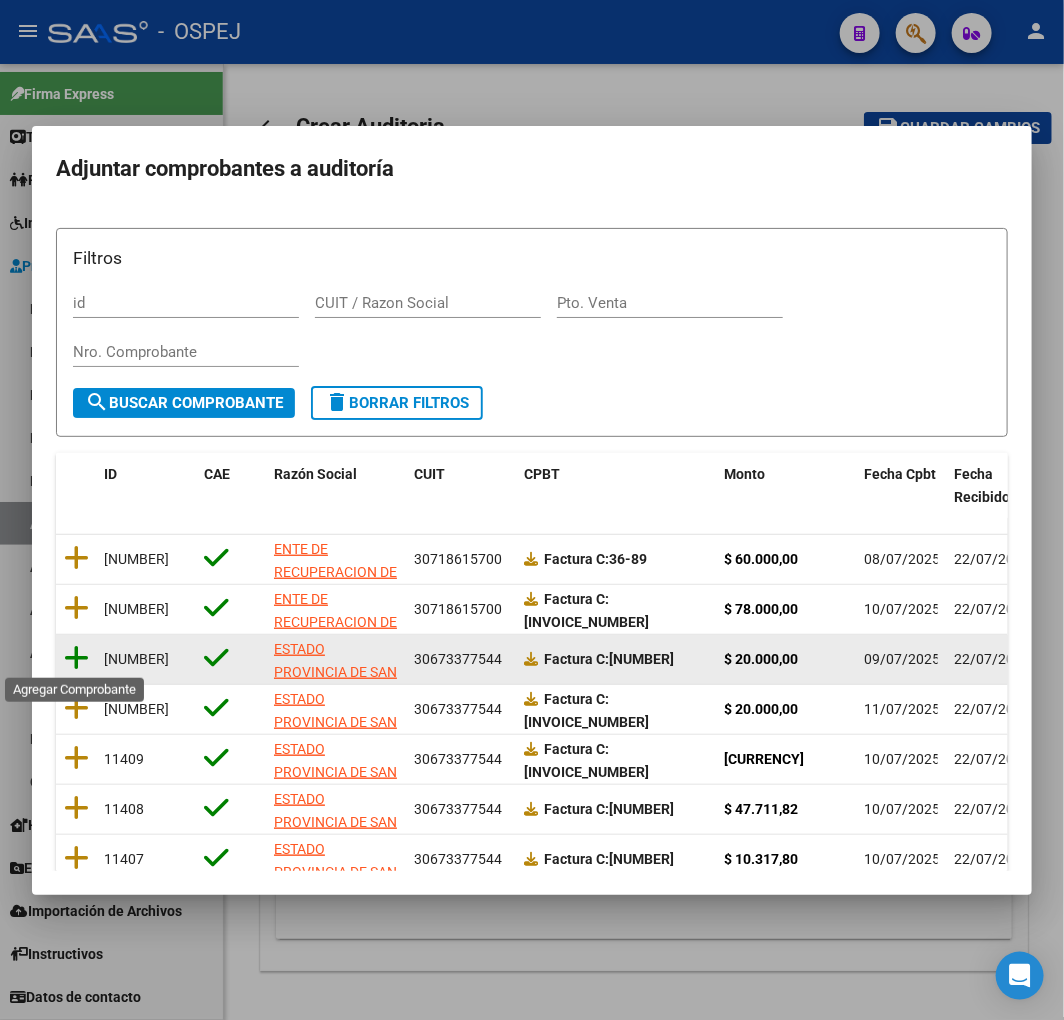 click 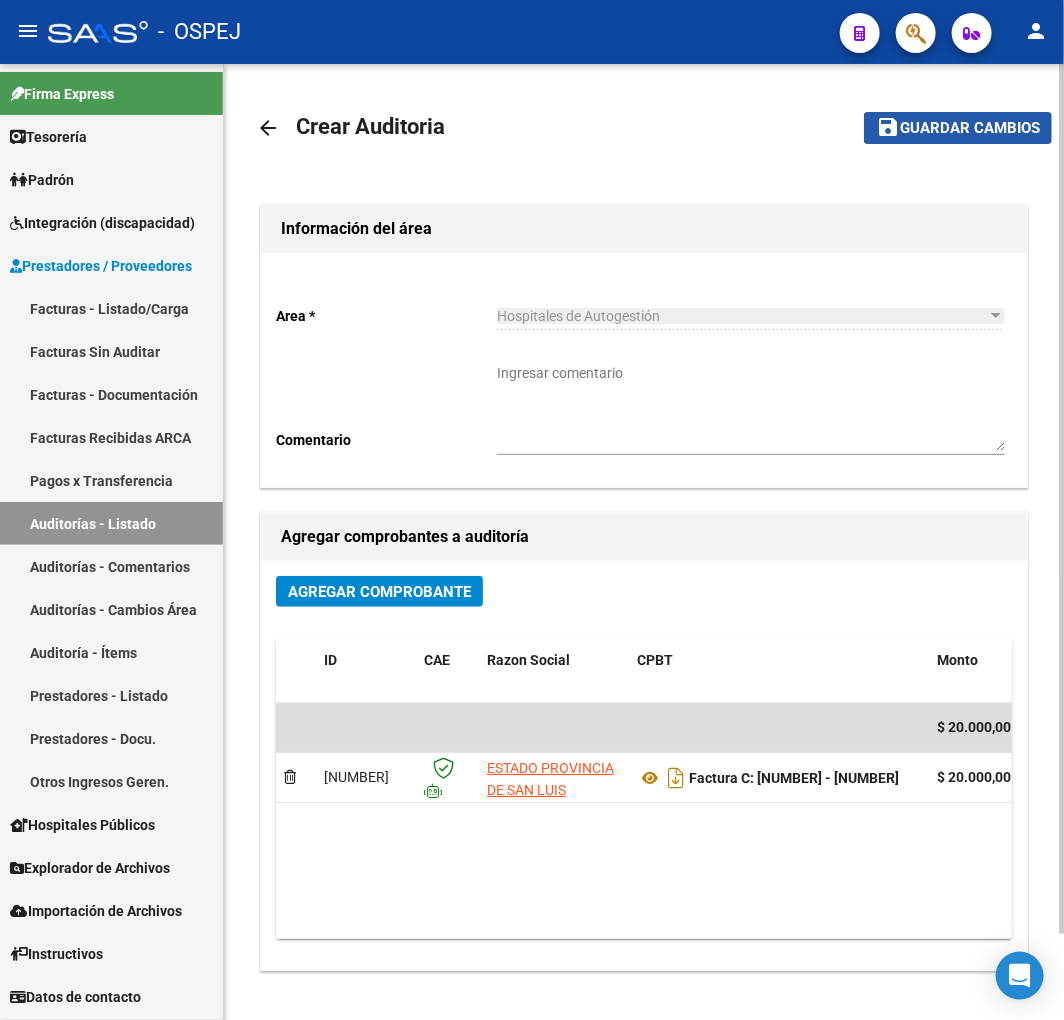 click on "save Guardar cambios" 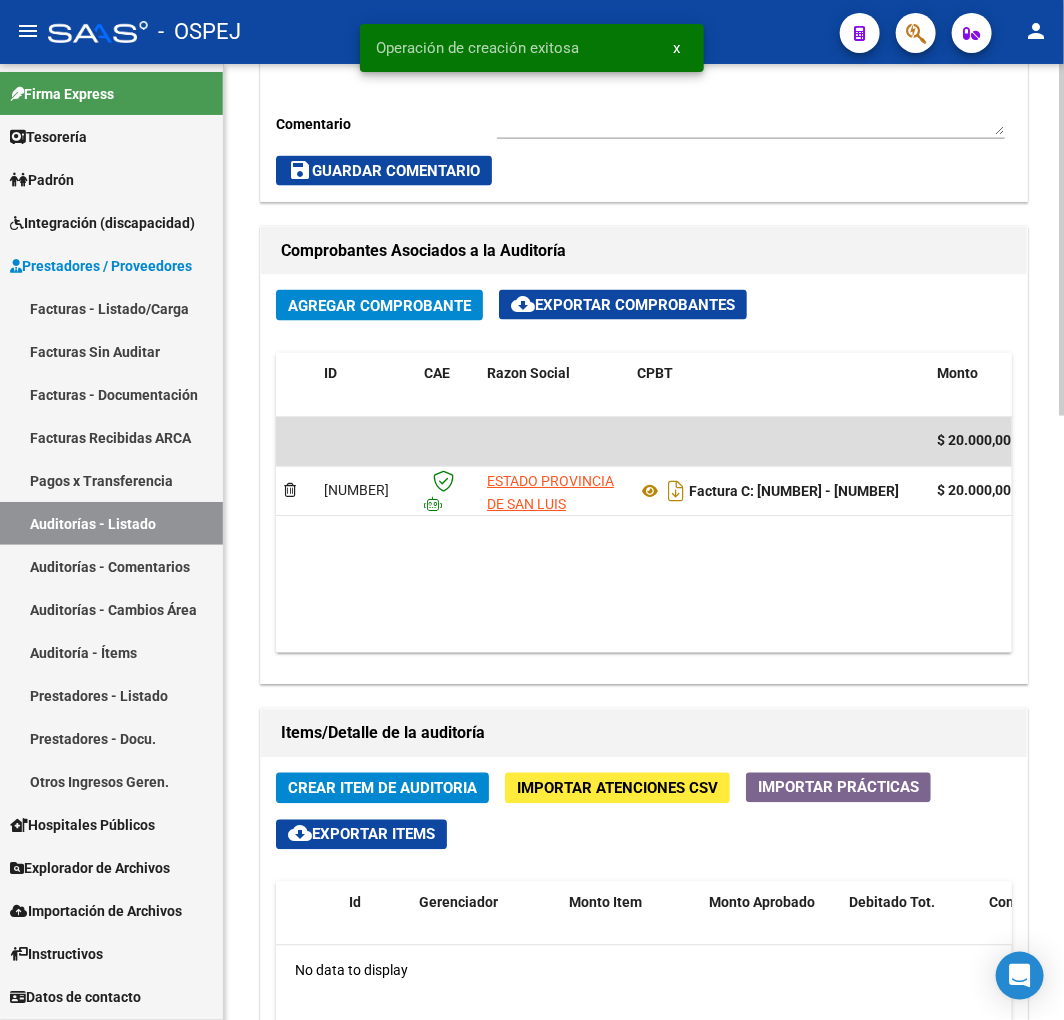 scroll, scrollTop: 888, scrollLeft: 0, axis: vertical 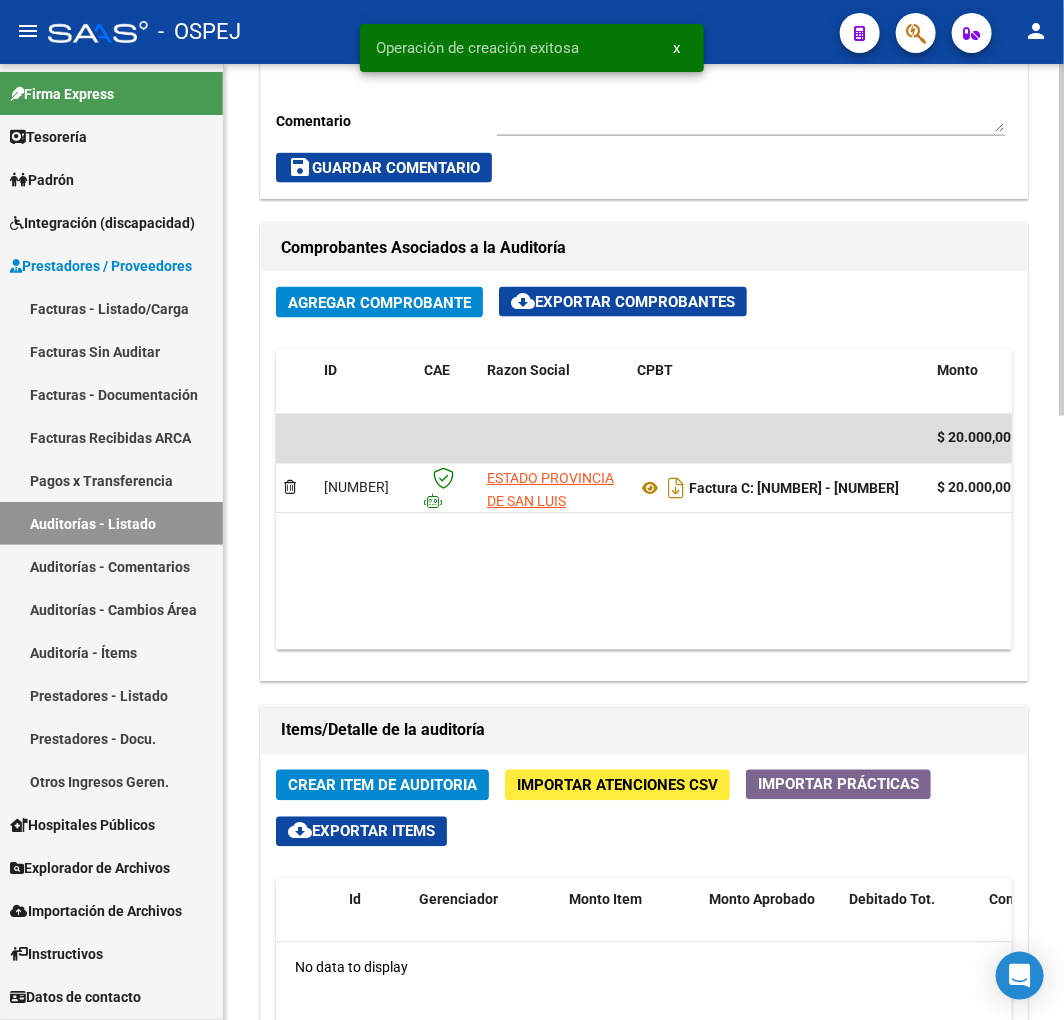 drag, startPoint x: 513, startPoint y: 651, endPoint x: 548, endPoint y: 641, distance: 36.40055 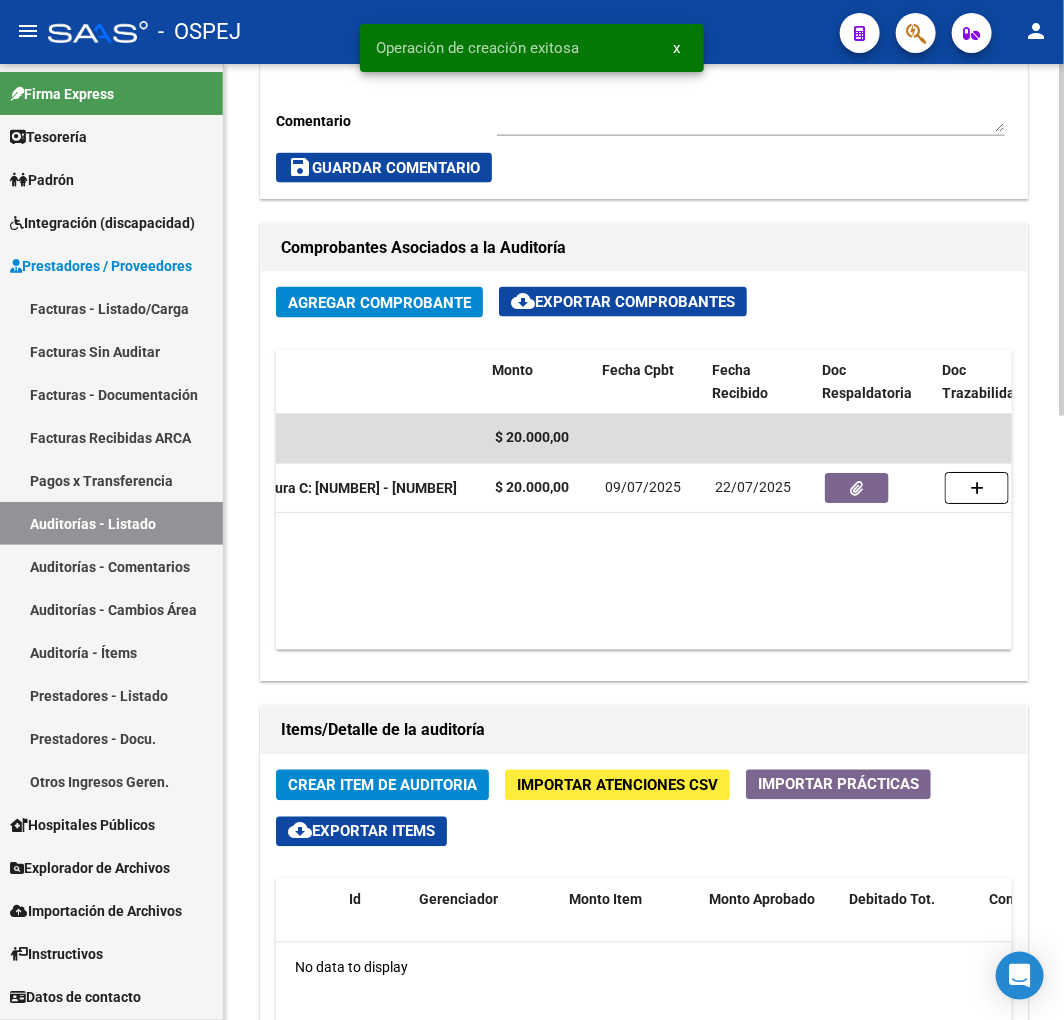 scroll, scrollTop: 0, scrollLeft: 451, axis: horizontal 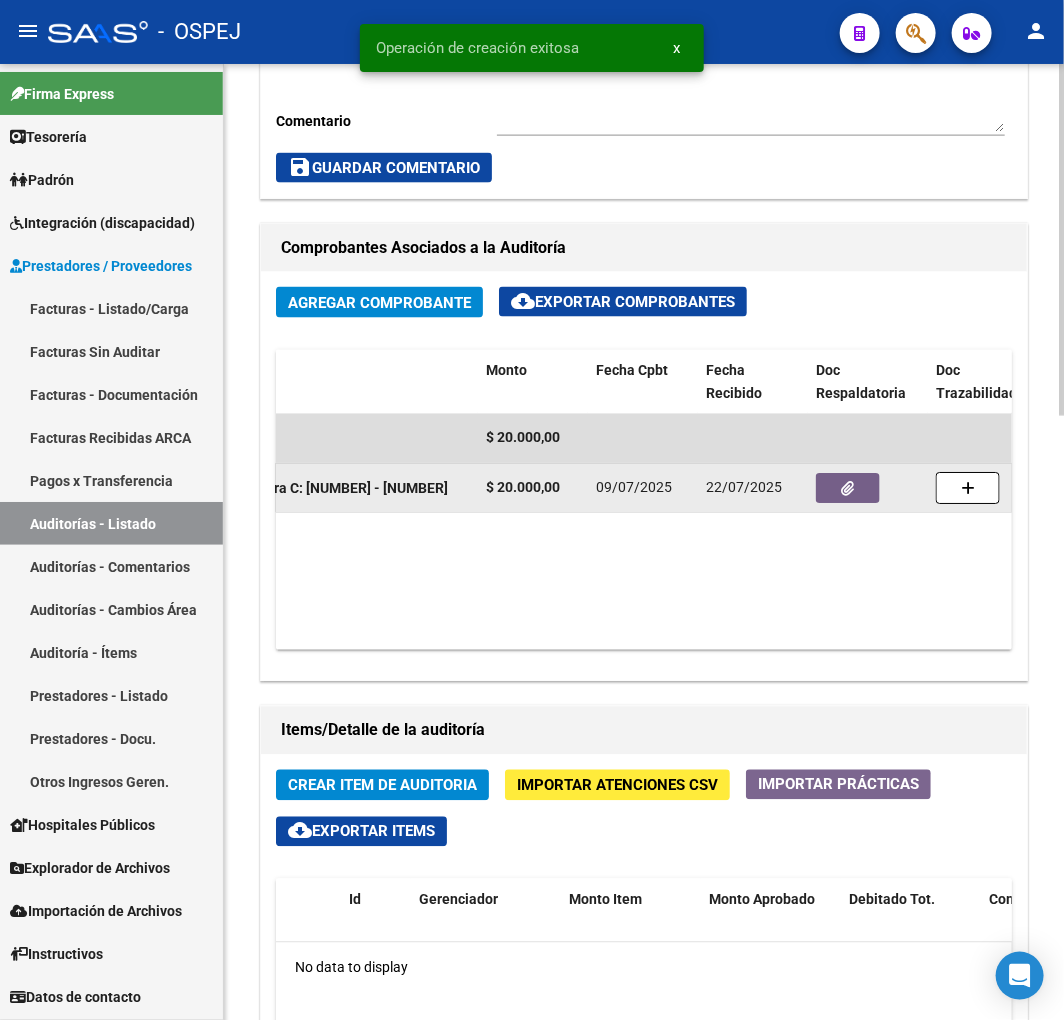 click 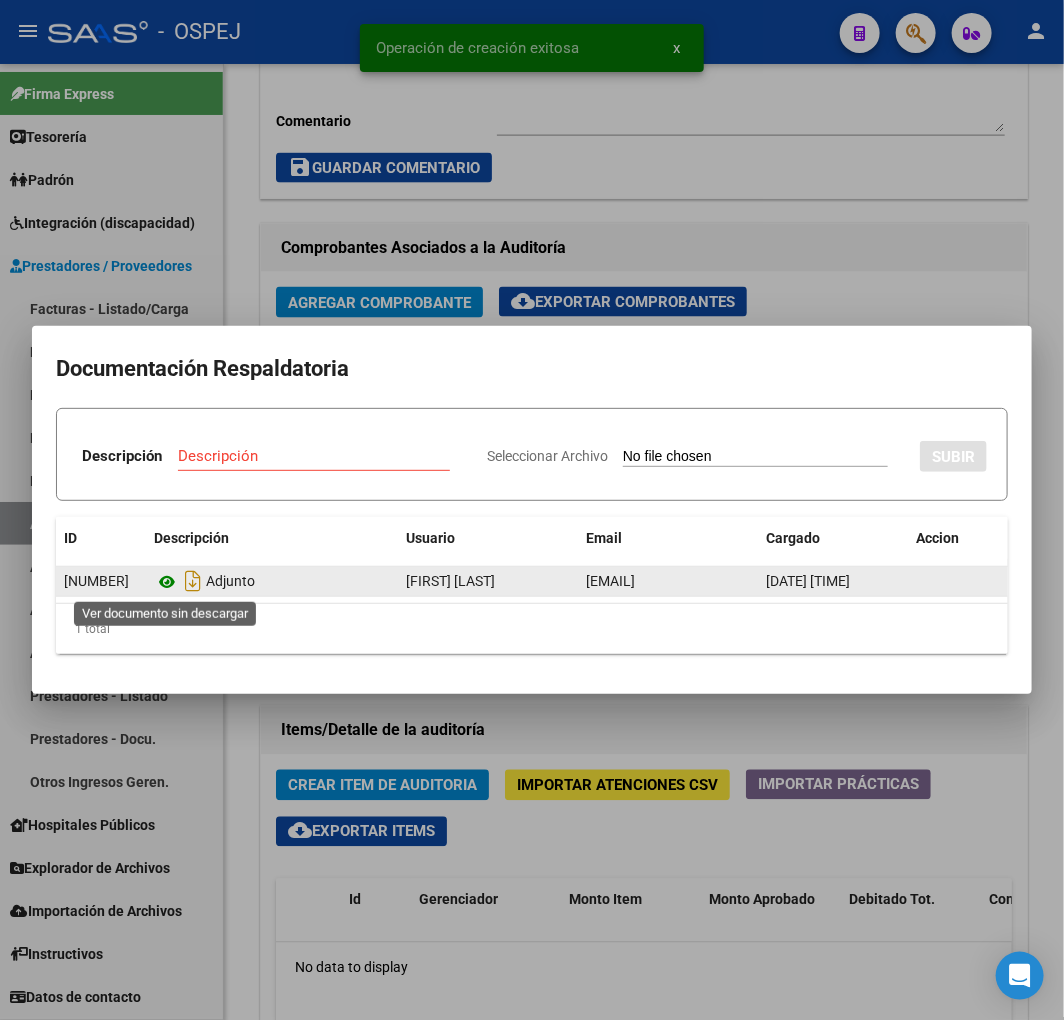 click 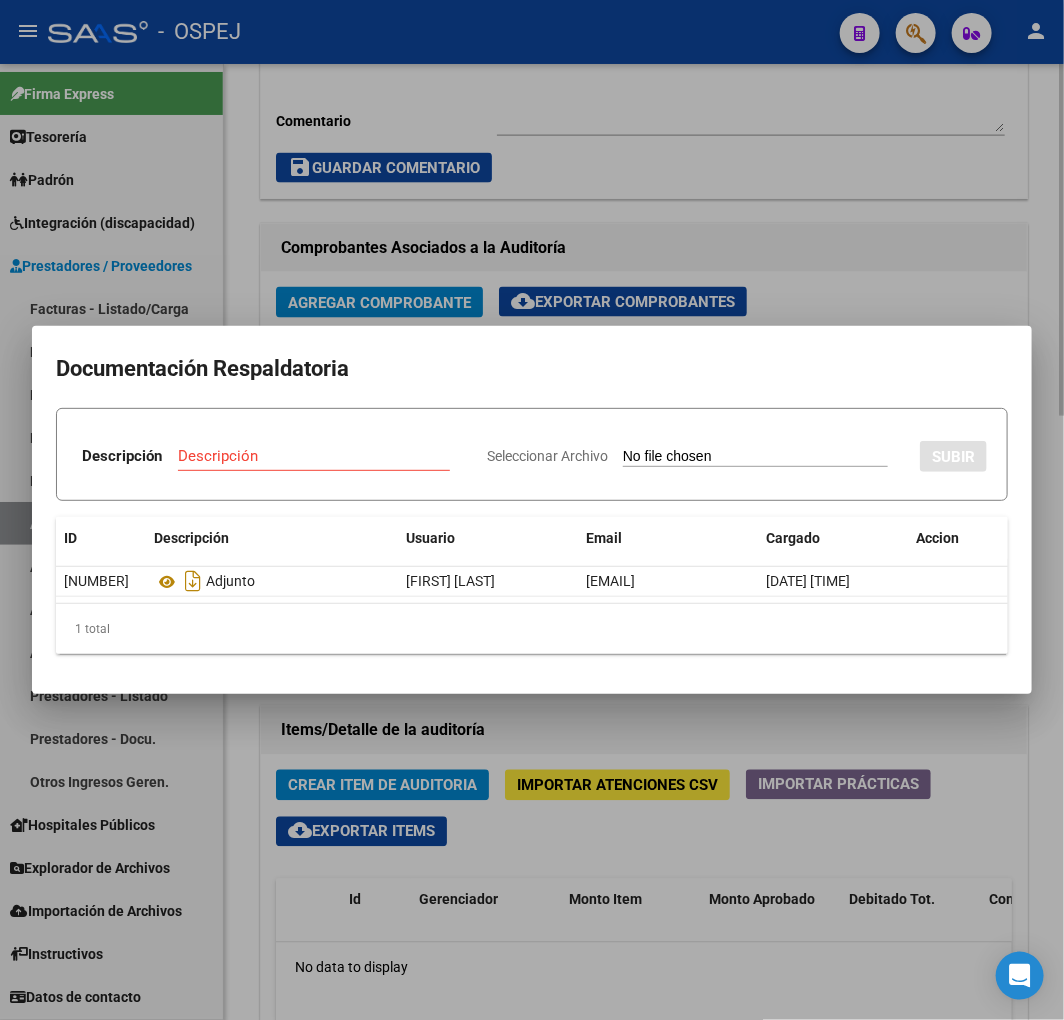click at bounding box center (532, 510) 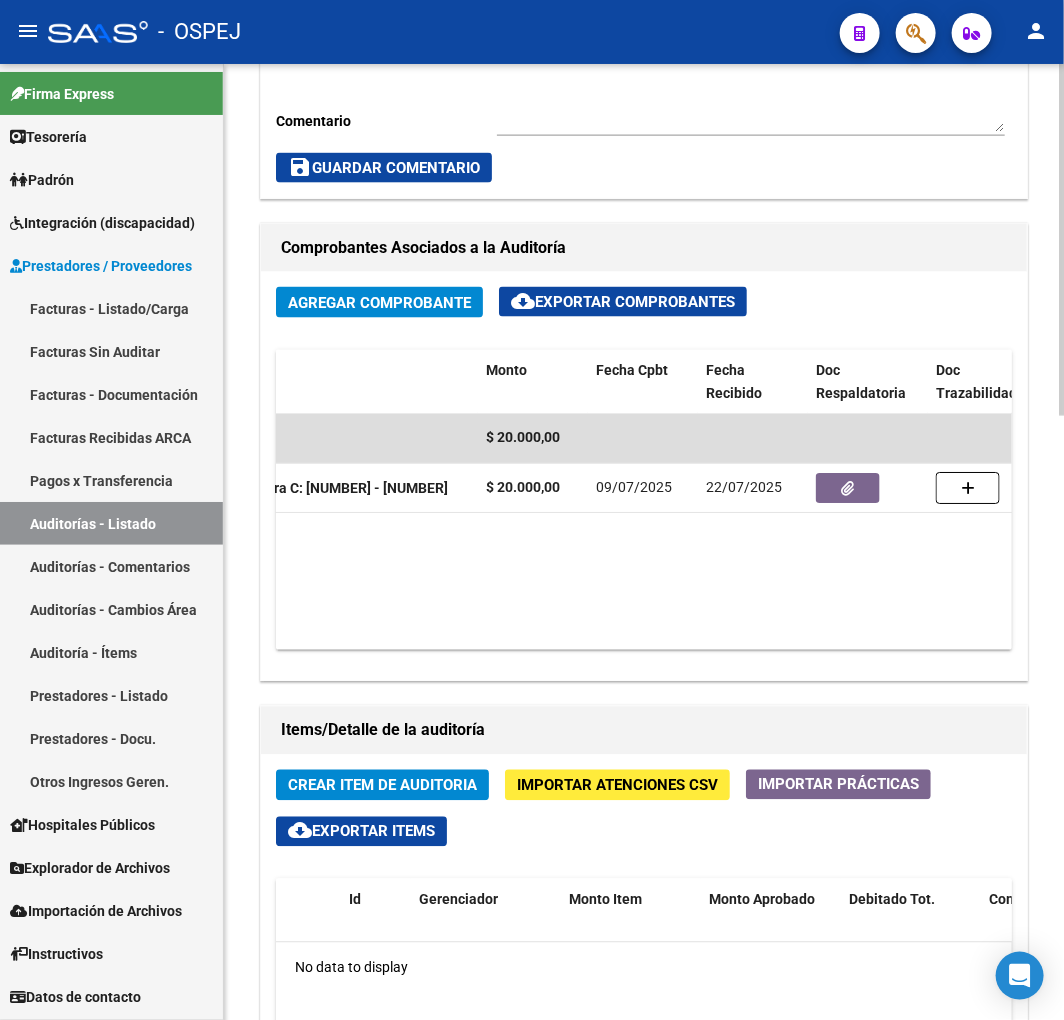 scroll, scrollTop: 1444, scrollLeft: 0, axis: vertical 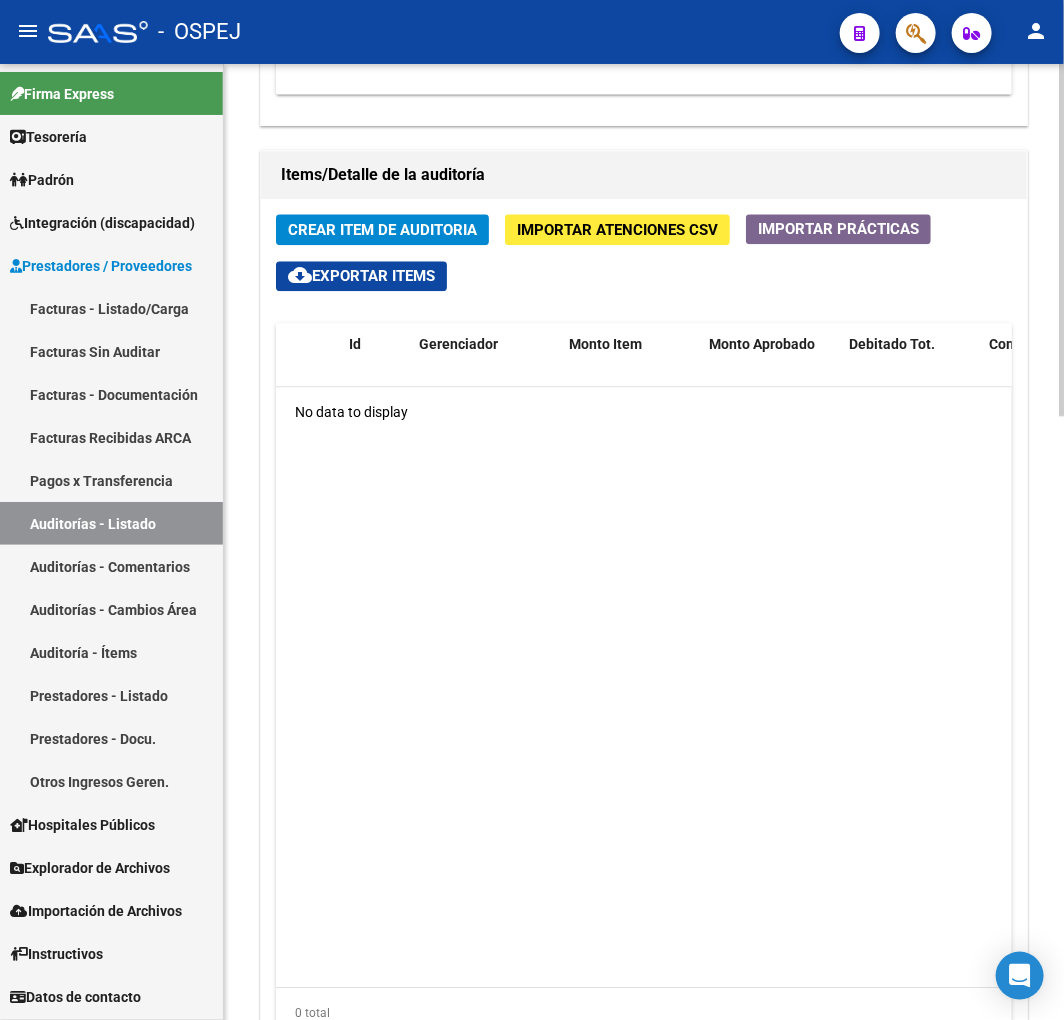 click on "Crear Item de Auditoria" 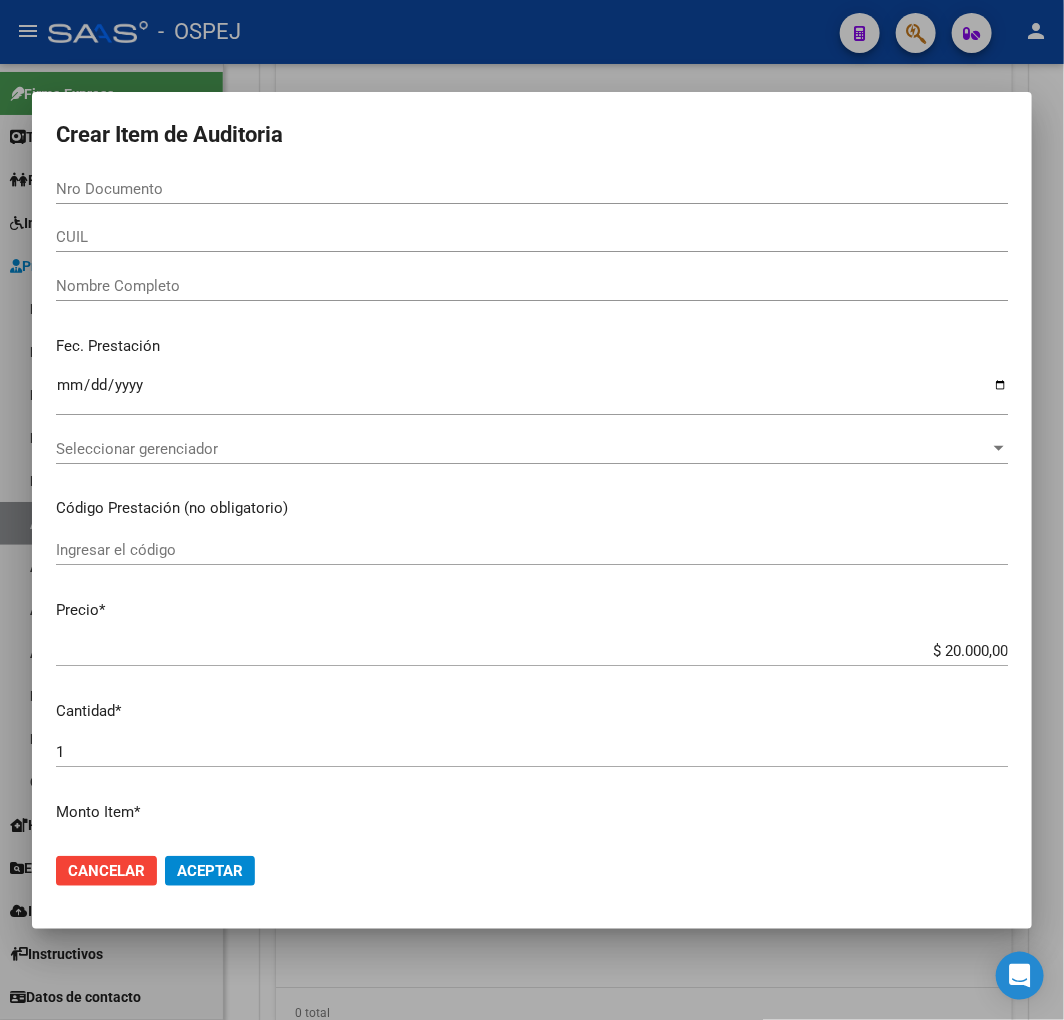 drag, startPoint x: 202, startPoint y: 182, endPoint x: 192, endPoint y: 200, distance: 20.59126 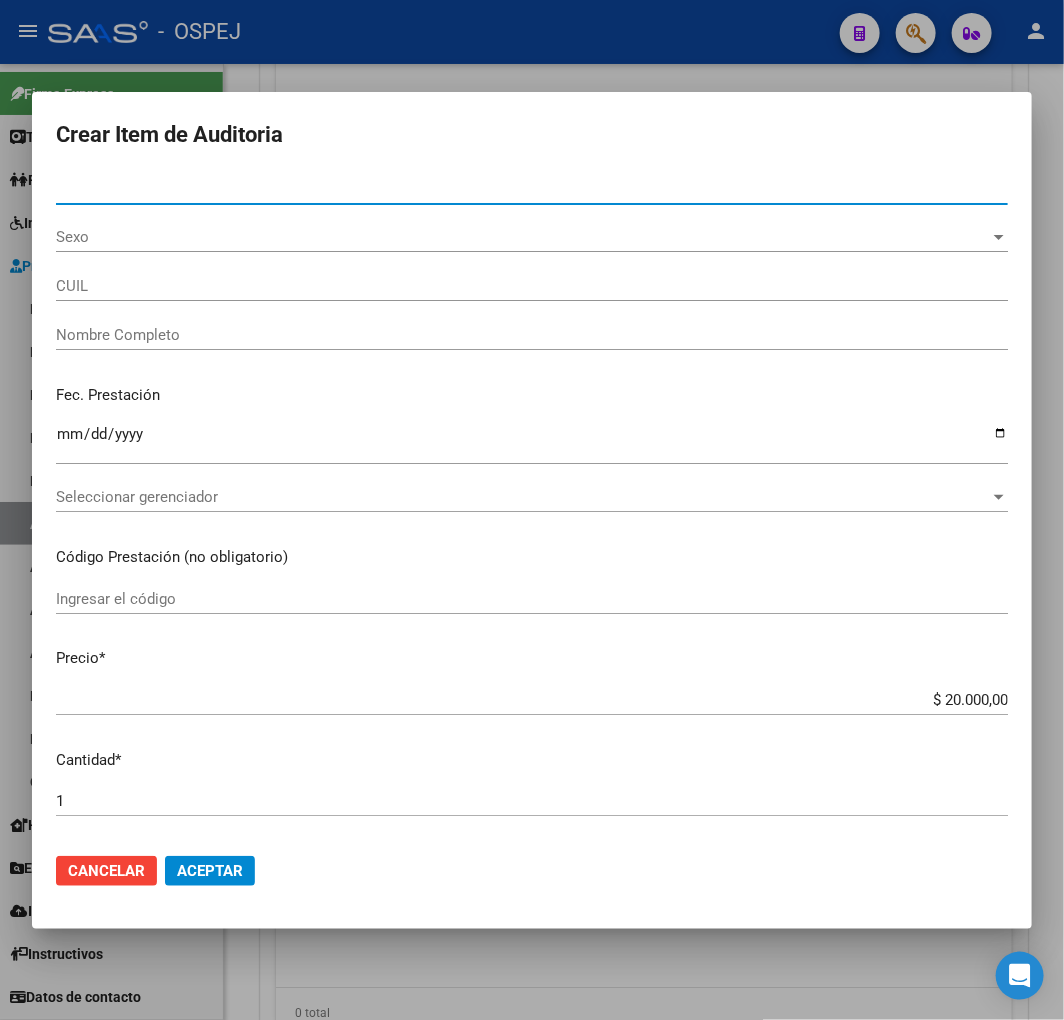 type on "[CUIL]" 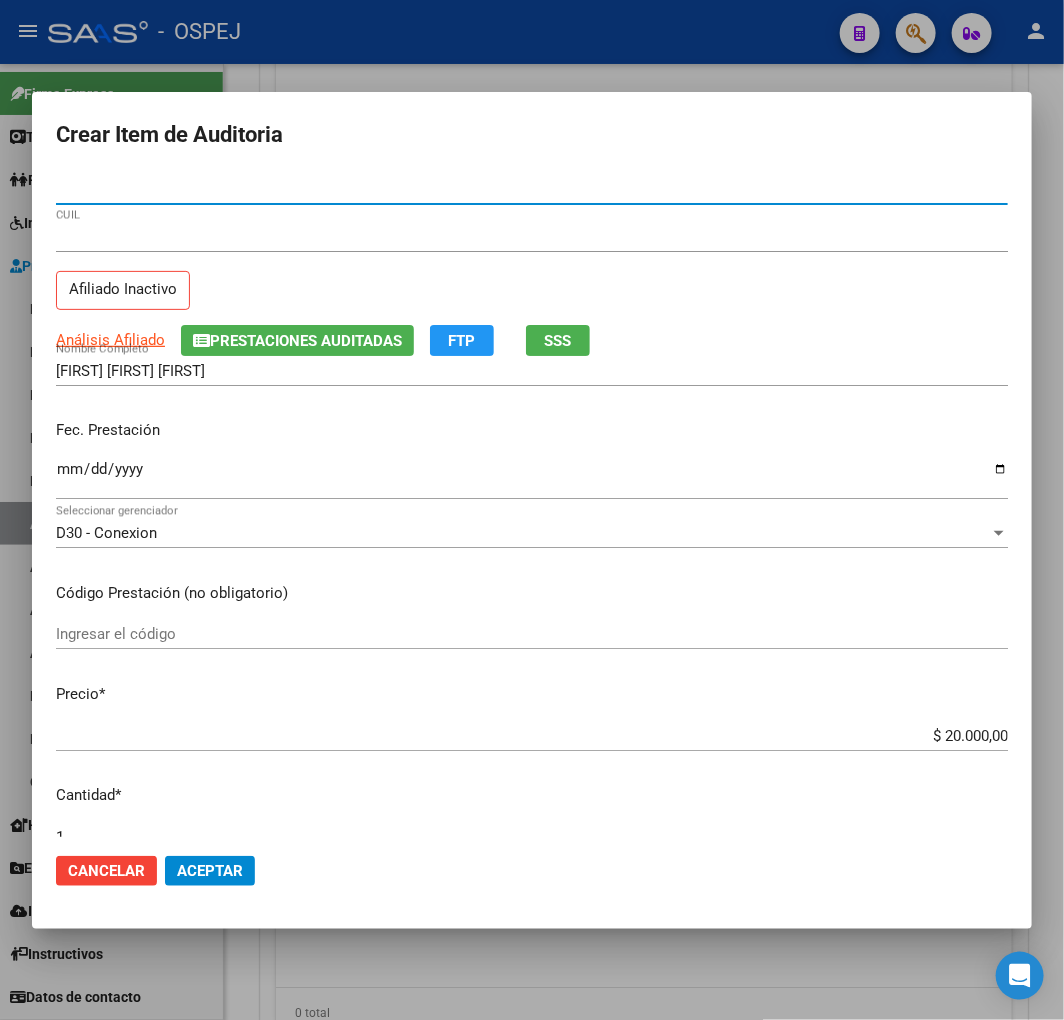 type on "[CUIL]" 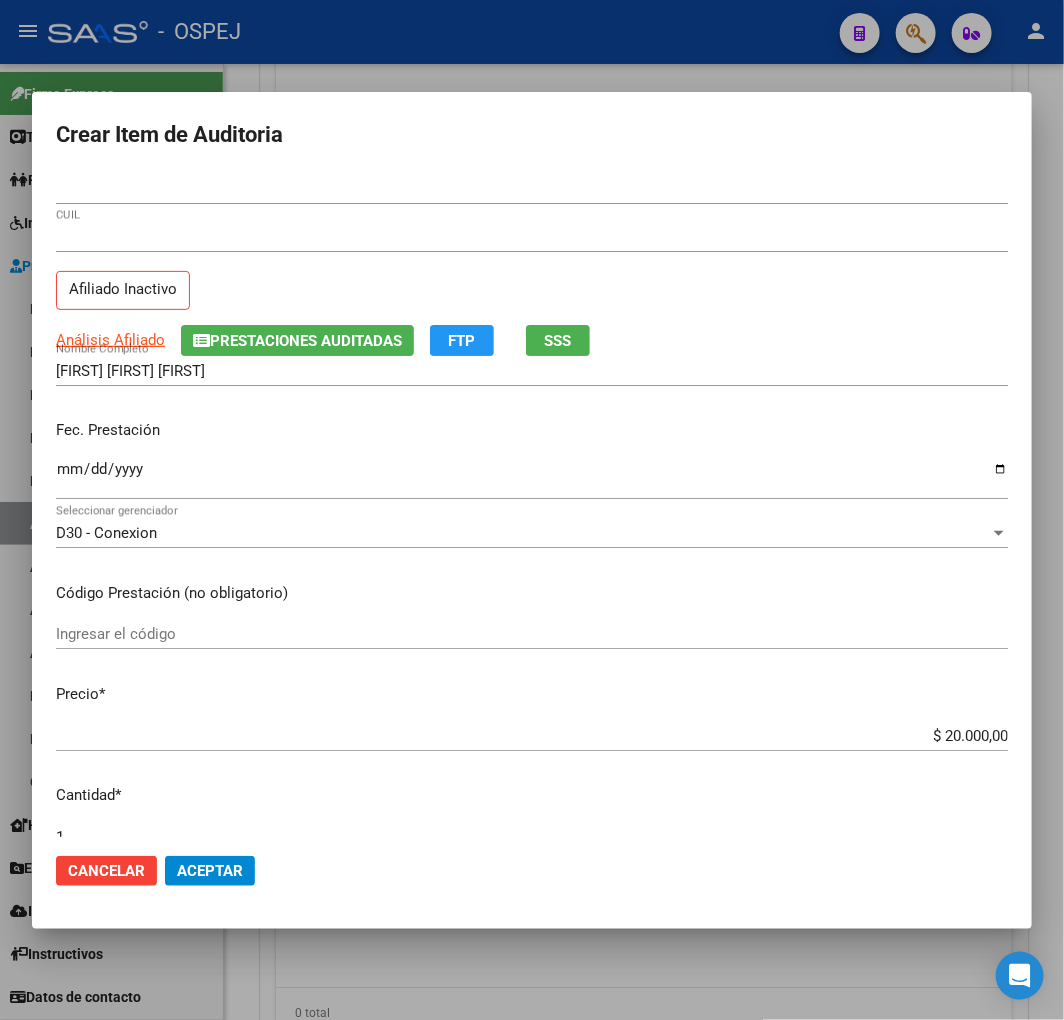 click on "Aceptar" 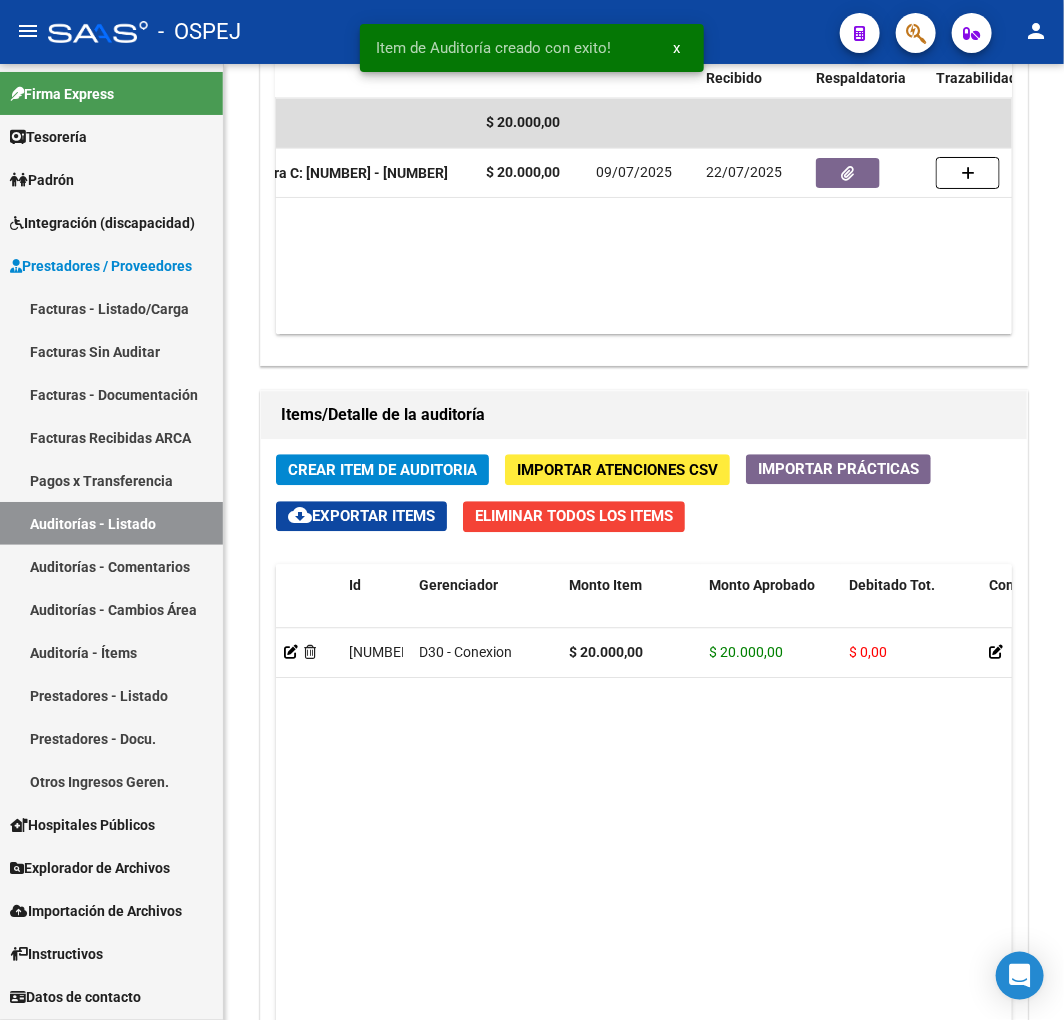 scroll, scrollTop: 1684, scrollLeft: 0, axis: vertical 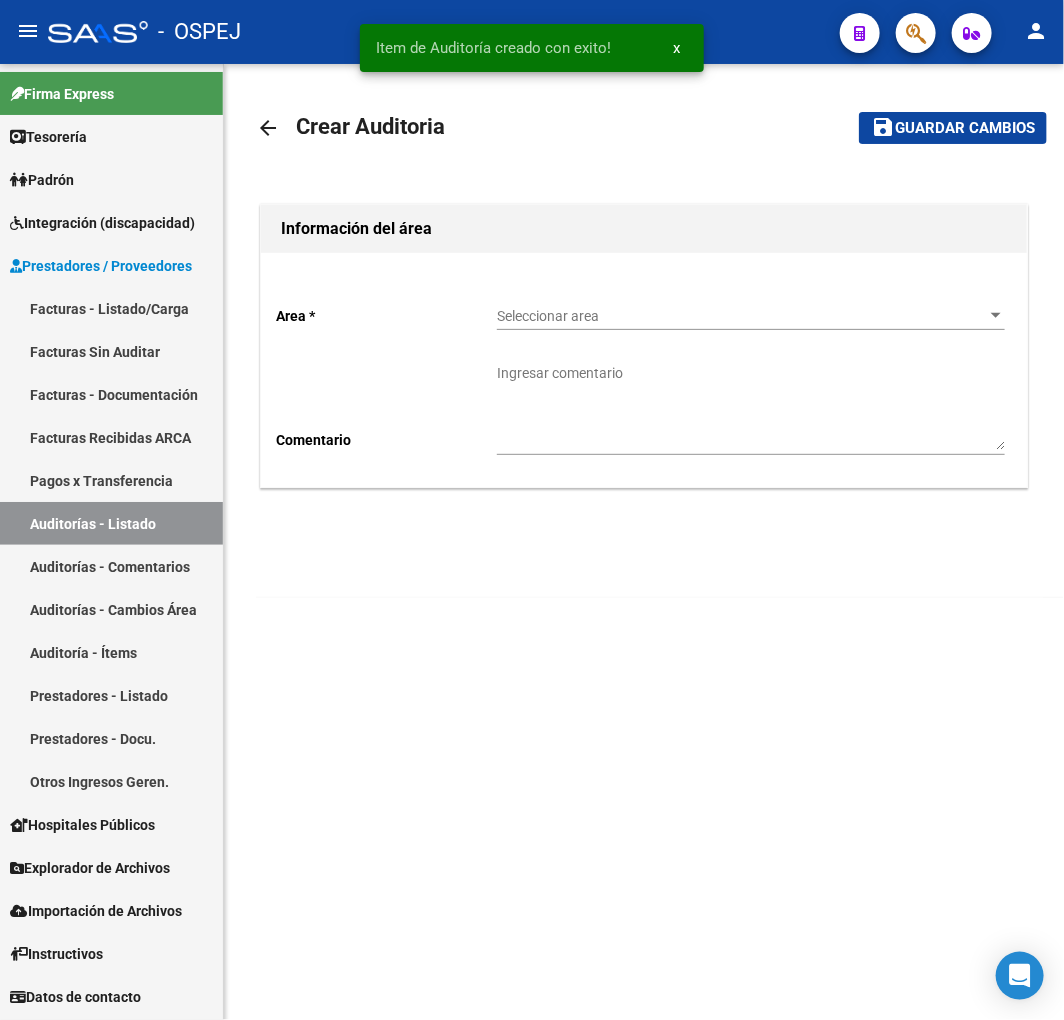 click on "Seleccionar area" at bounding box center (742, 316) 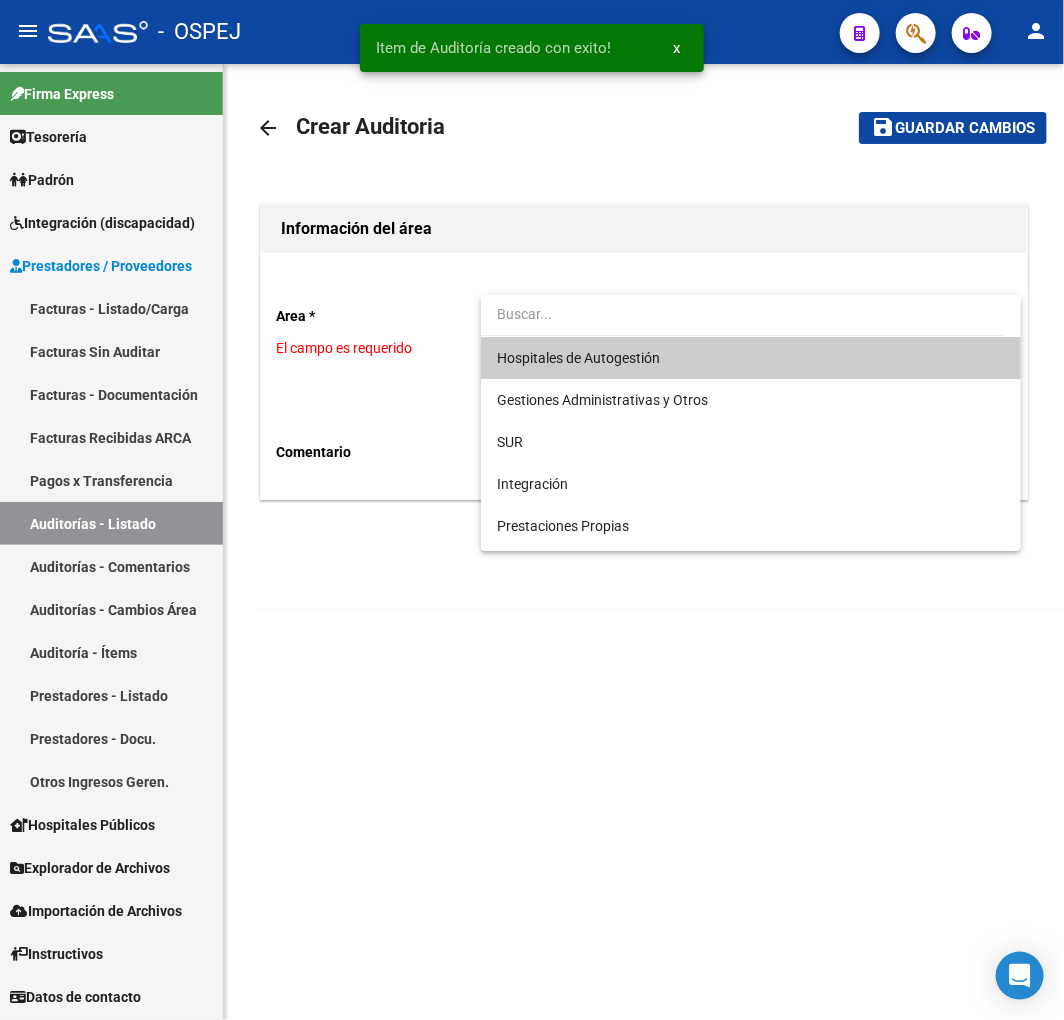 click on "Hospitales de Autogestión" at bounding box center (751, 358) 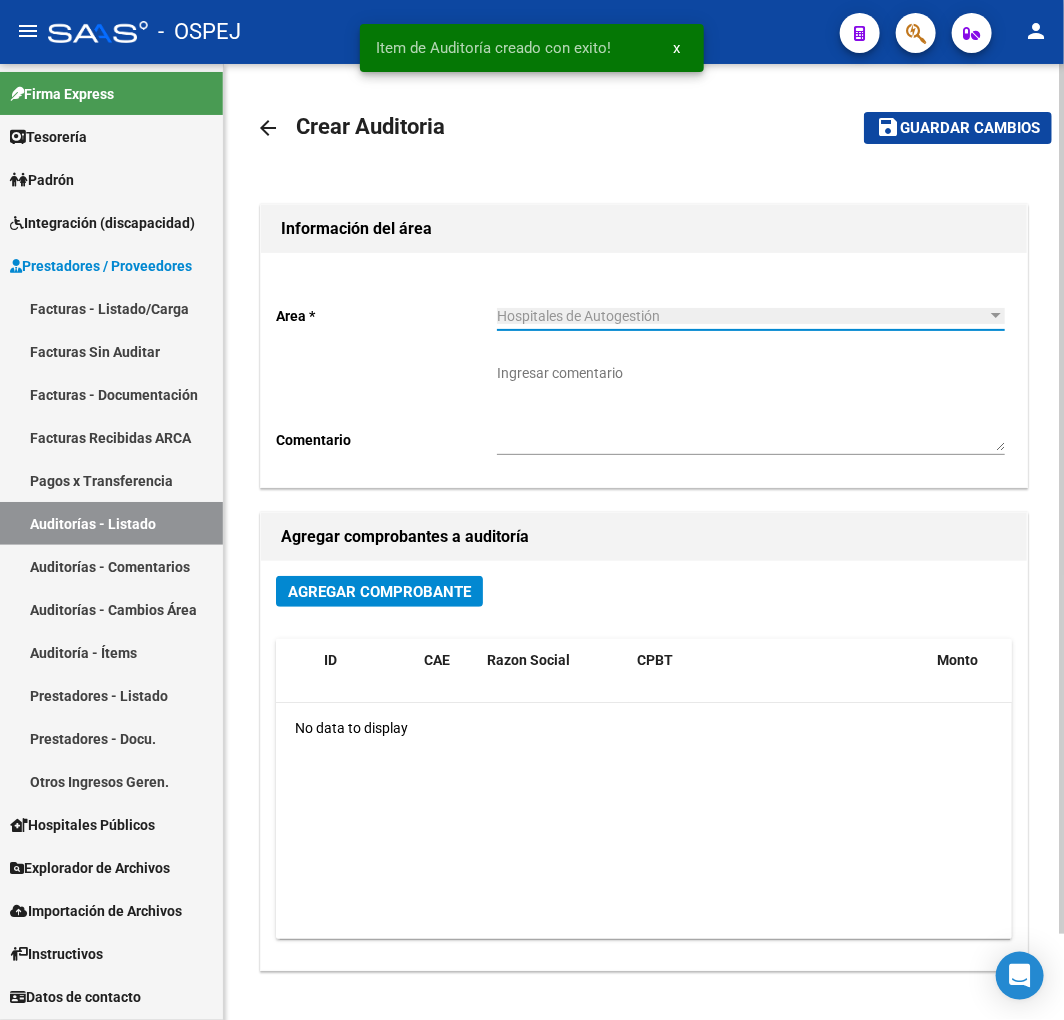 click on "Agregar Comprobante" 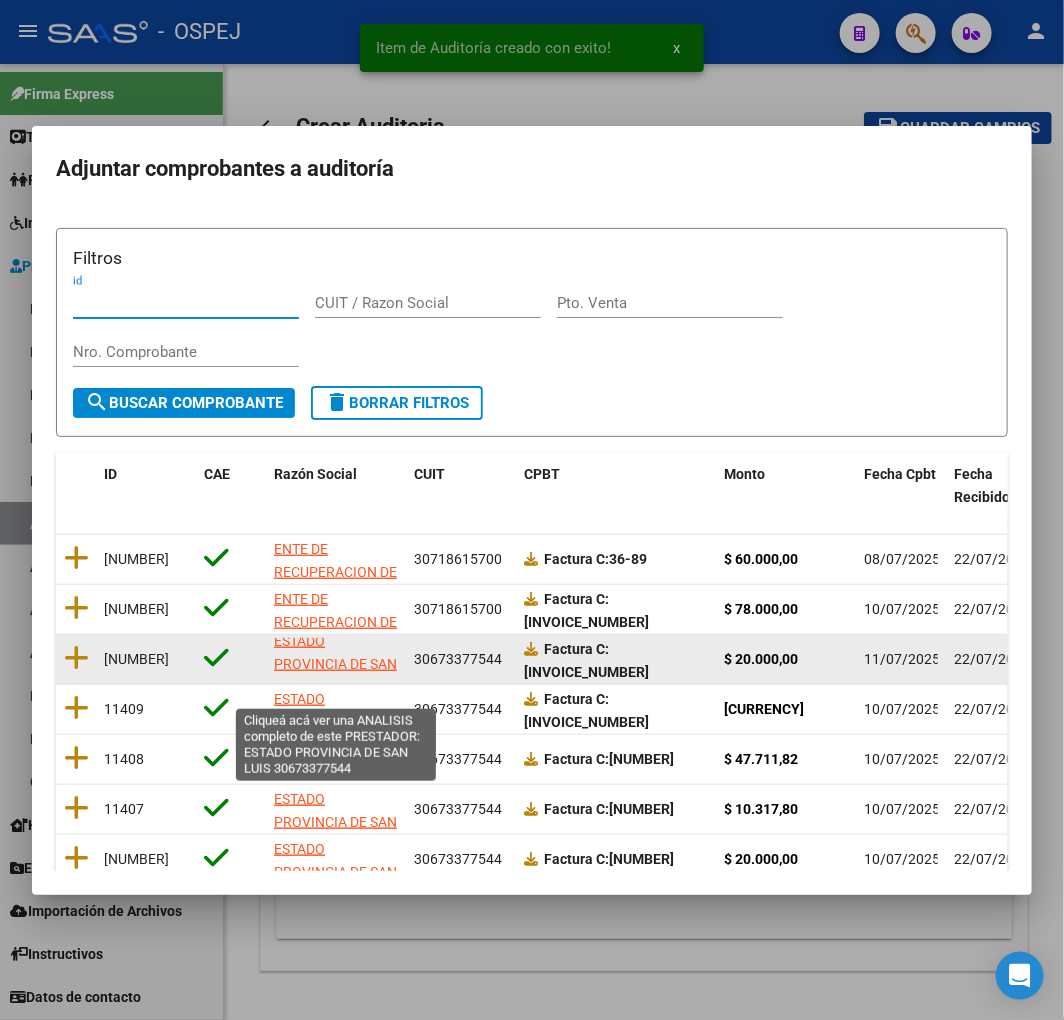 scroll, scrollTop: 25, scrollLeft: 0, axis: vertical 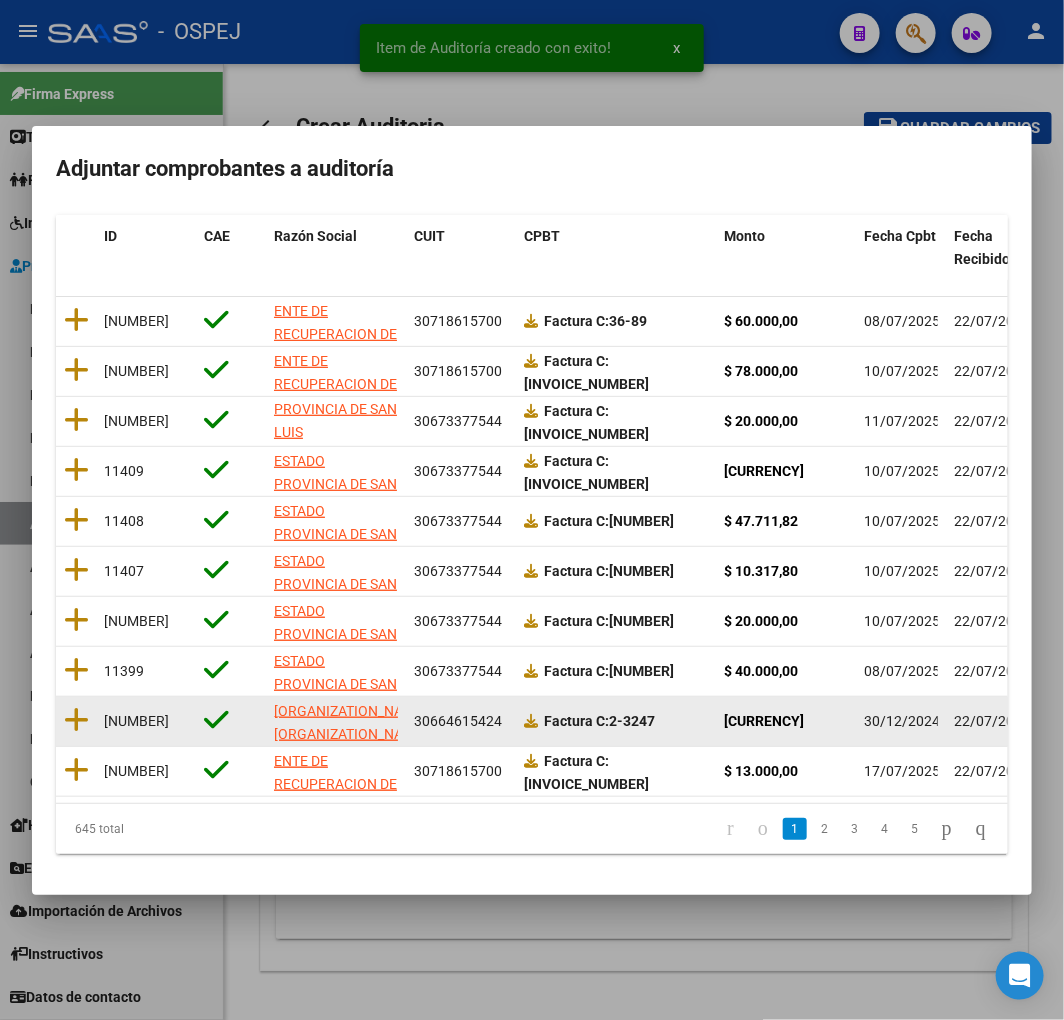 drag, startPoint x: 794, startPoint y: 685, endPoint x: 907, endPoint y: 663, distance: 115.12167 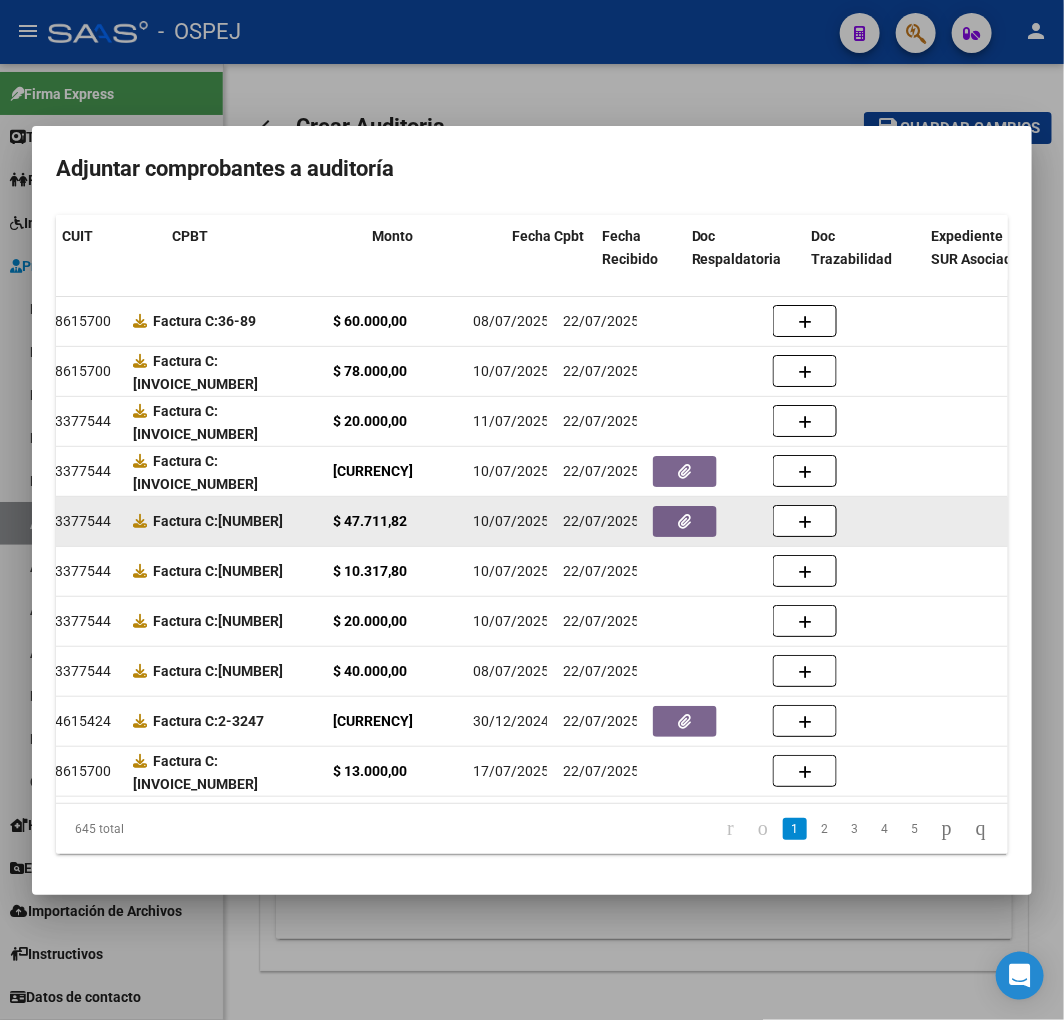 scroll, scrollTop: 0, scrollLeft: 0, axis: both 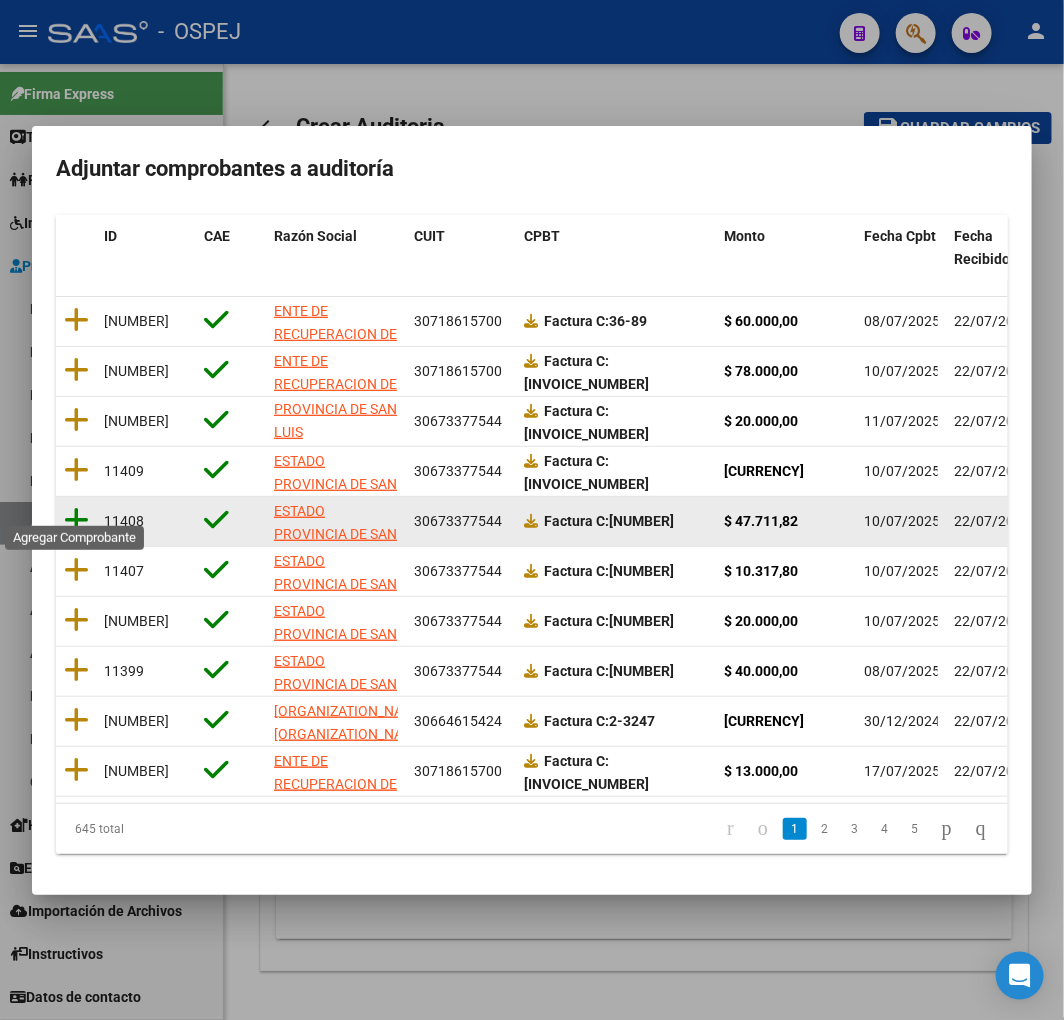 click 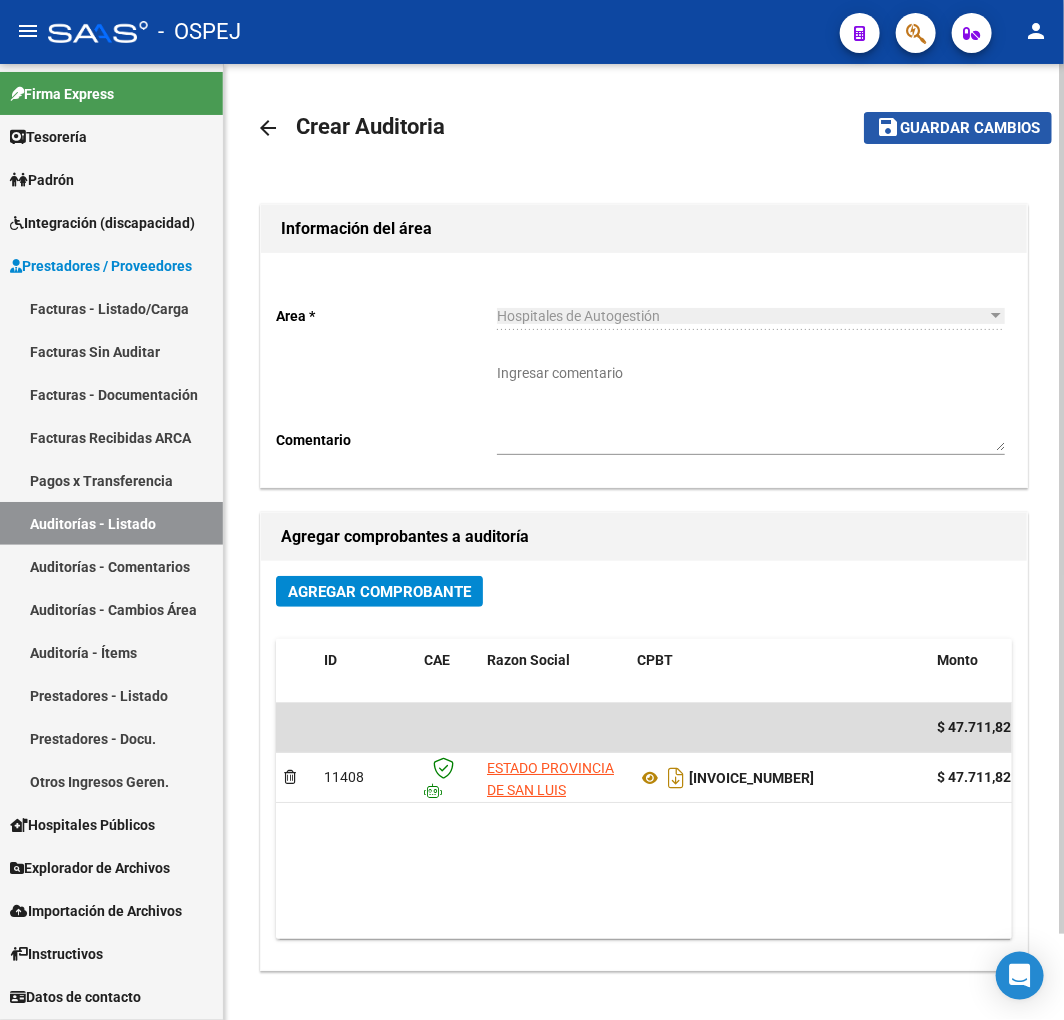 click on "Guardar cambios" 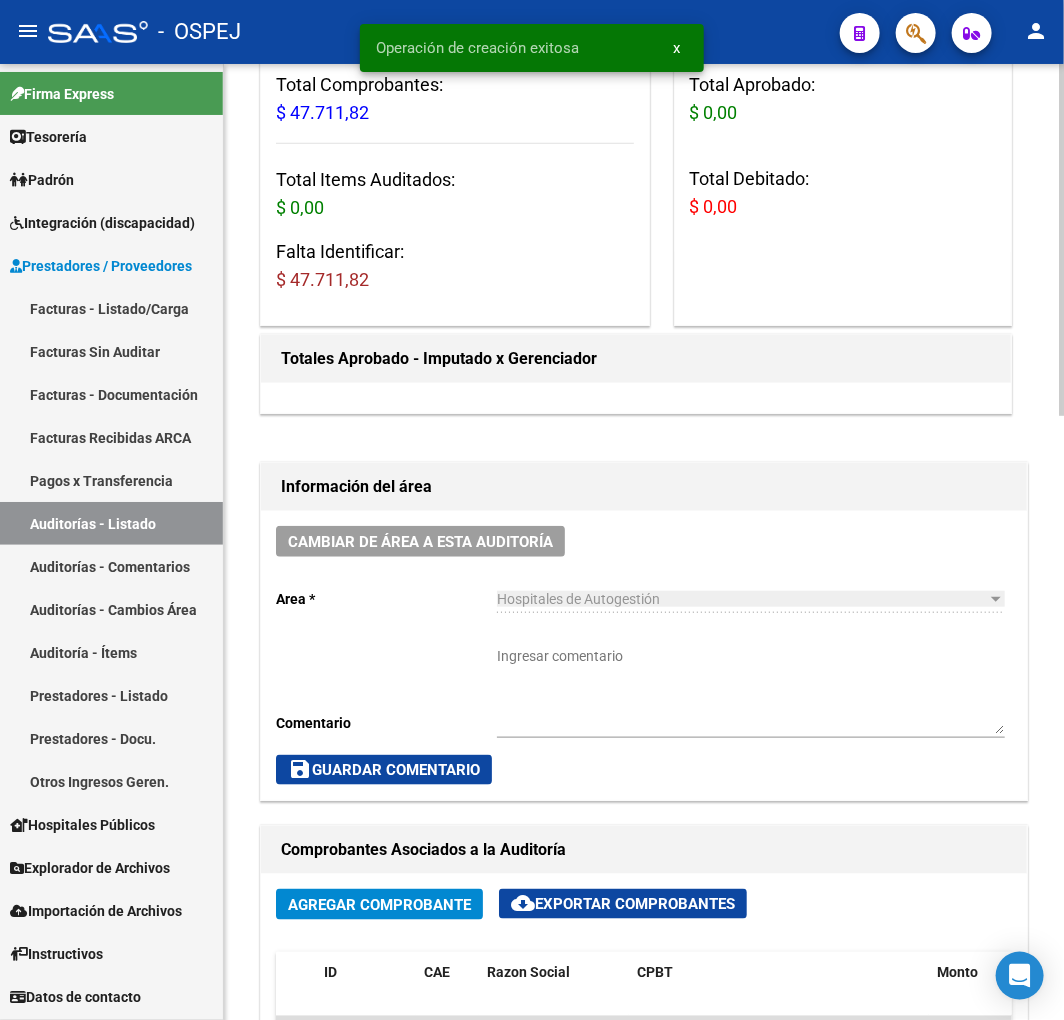 scroll, scrollTop: 666, scrollLeft: 0, axis: vertical 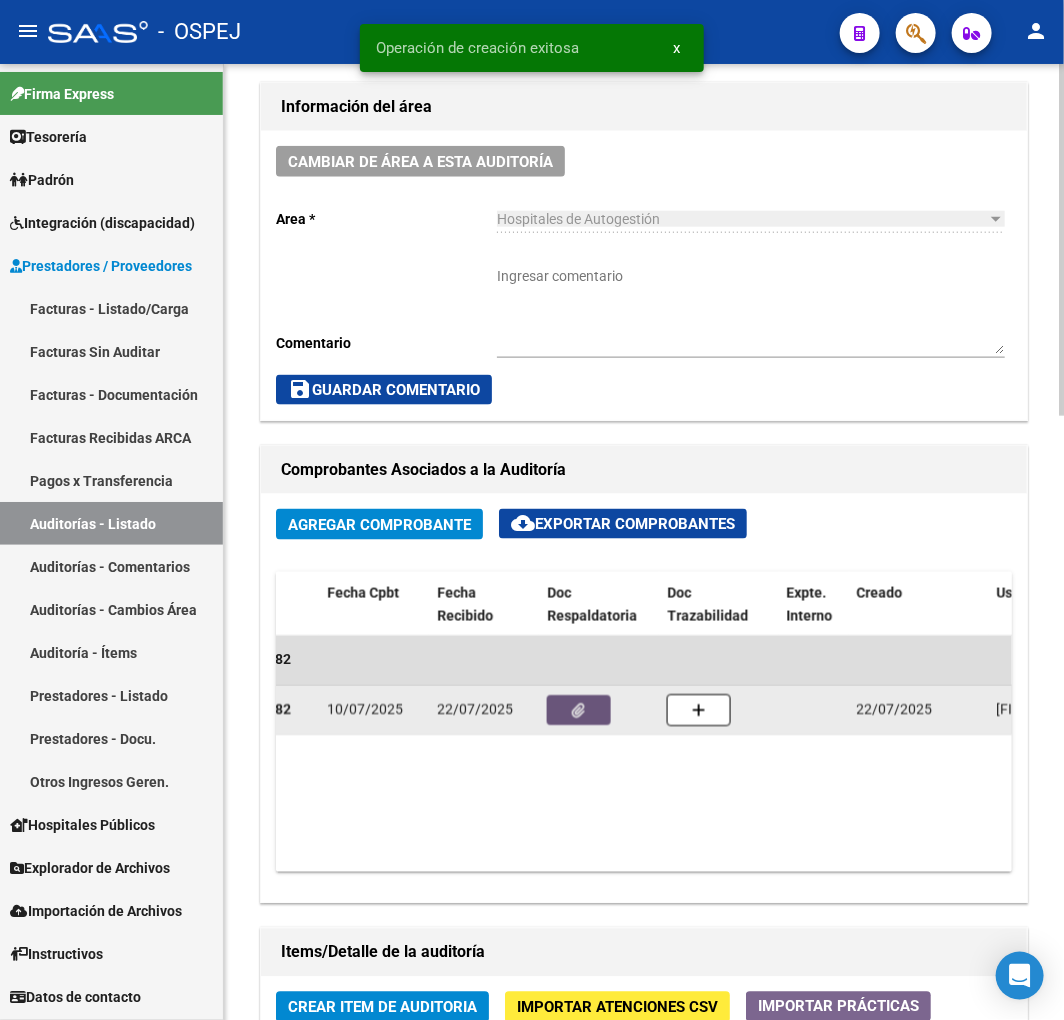 click 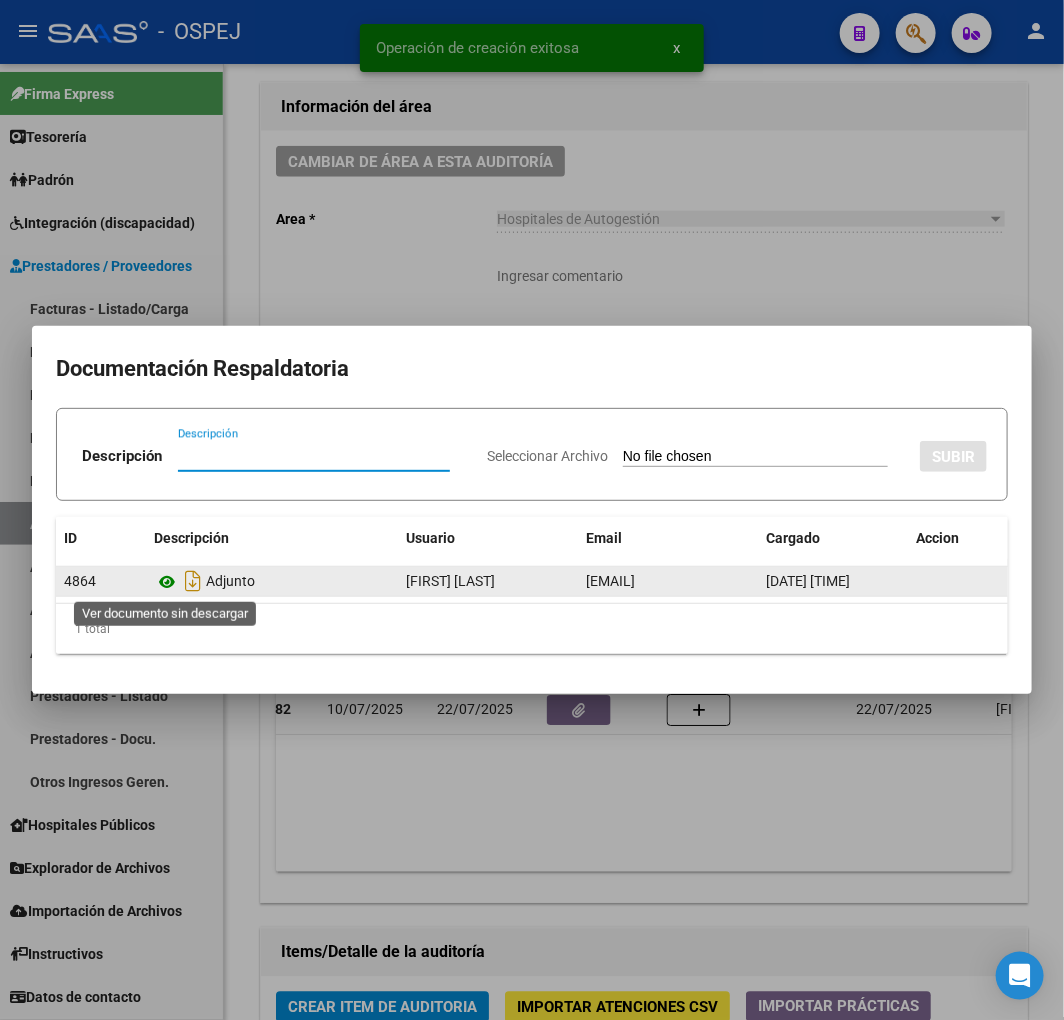 click 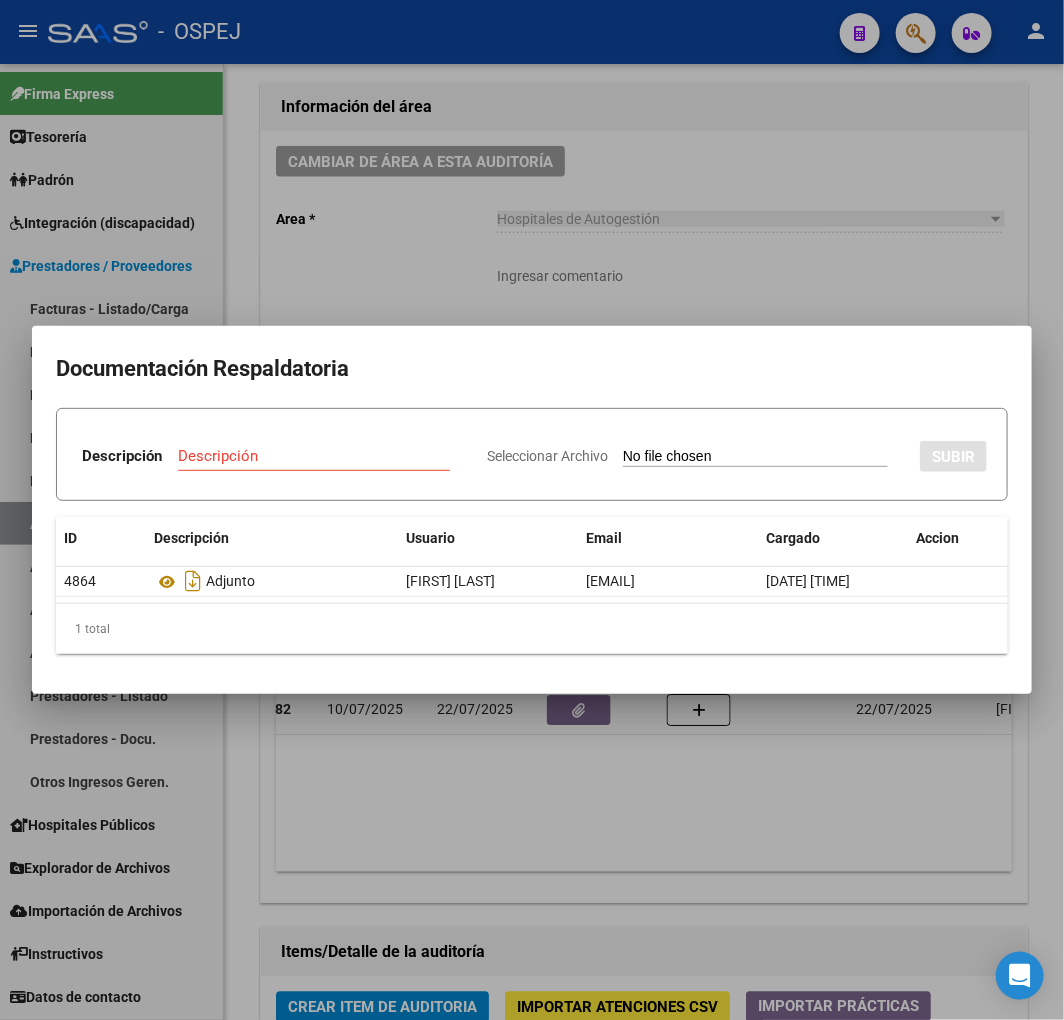 click at bounding box center (532, 510) 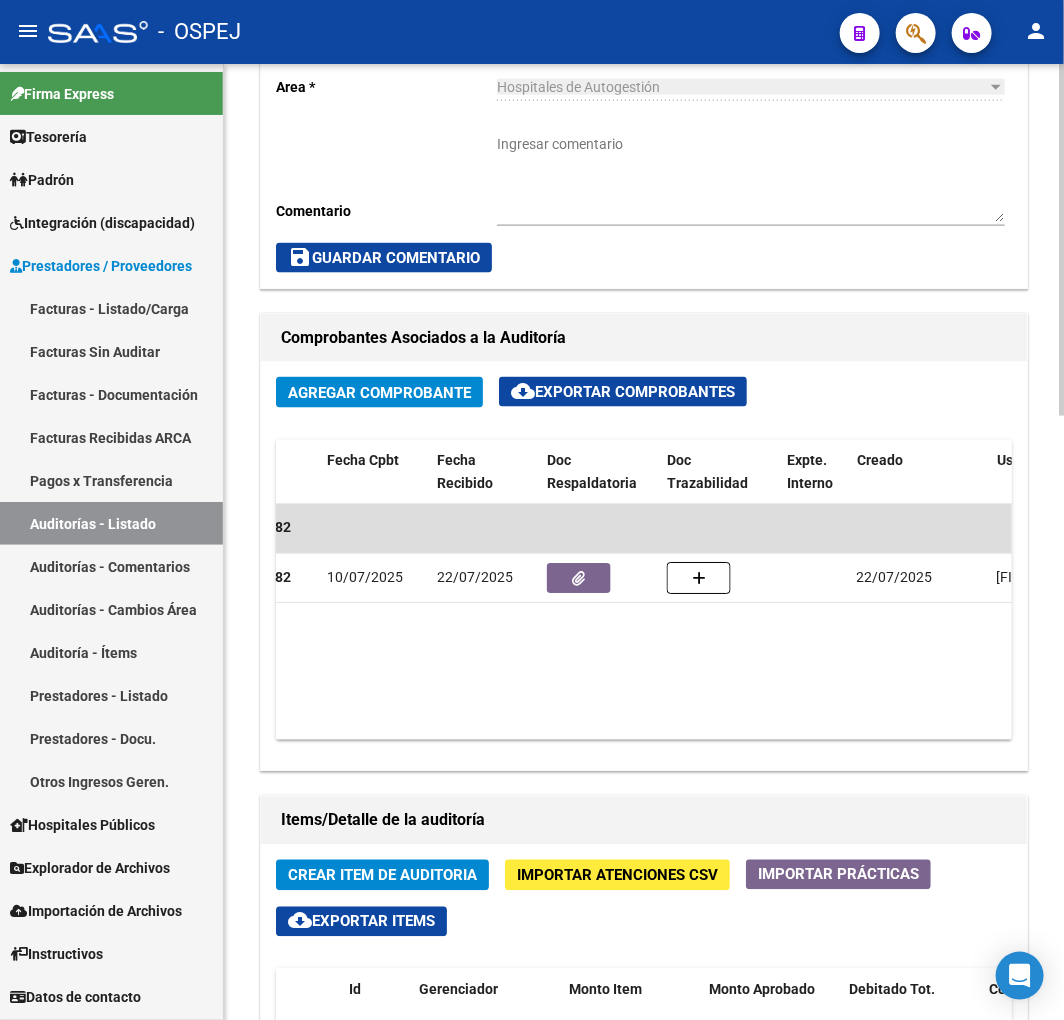 scroll, scrollTop: 1333, scrollLeft: 0, axis: vertical 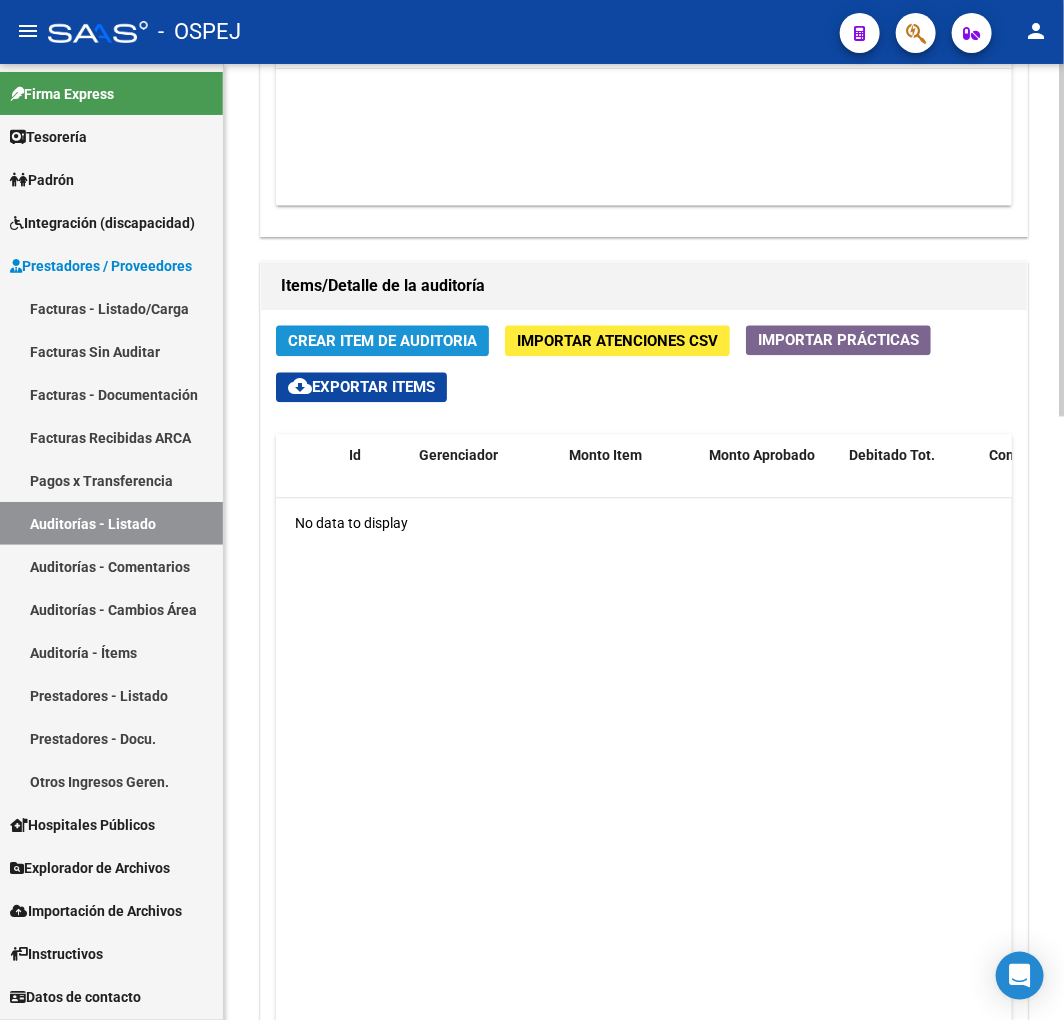 click on "Crear Item de Auditoria" 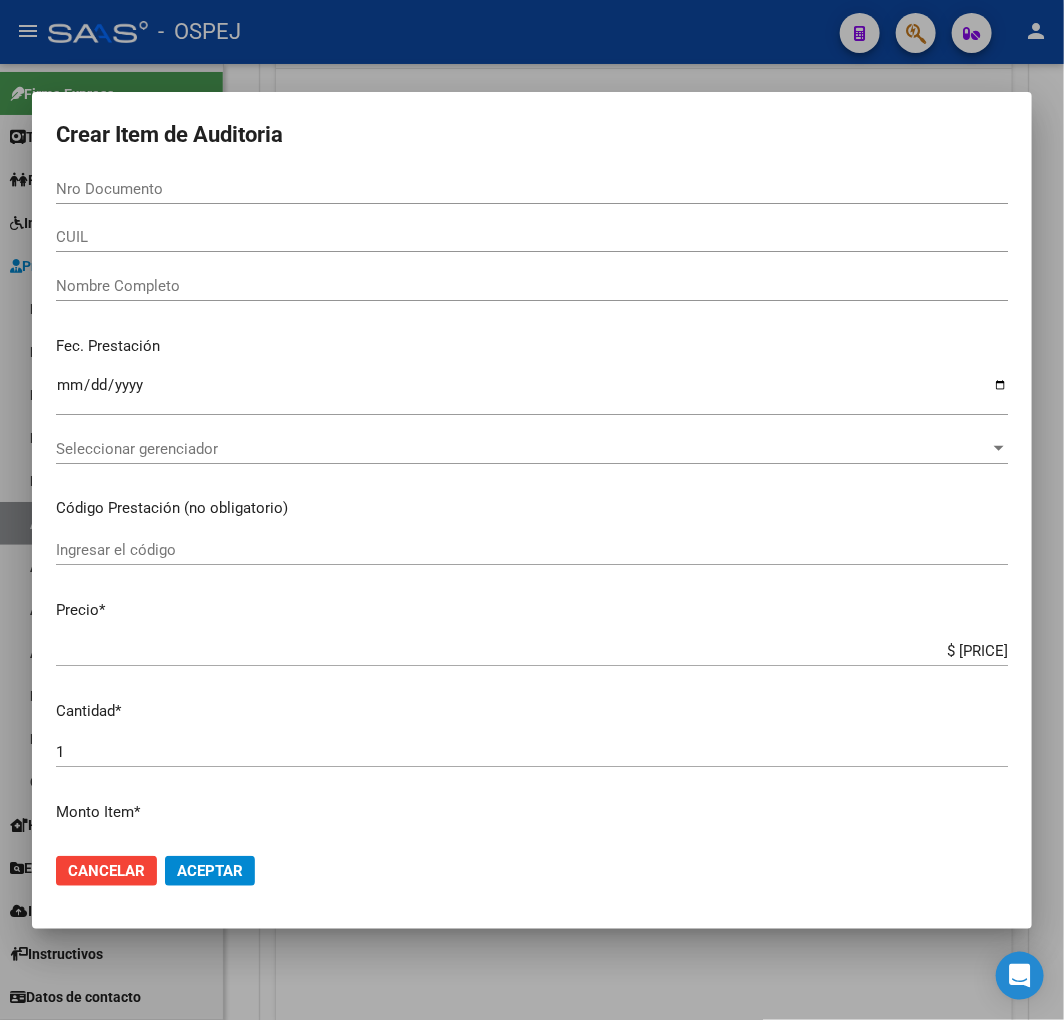 click on "Nro Documento" at bounding box center [532, 189] 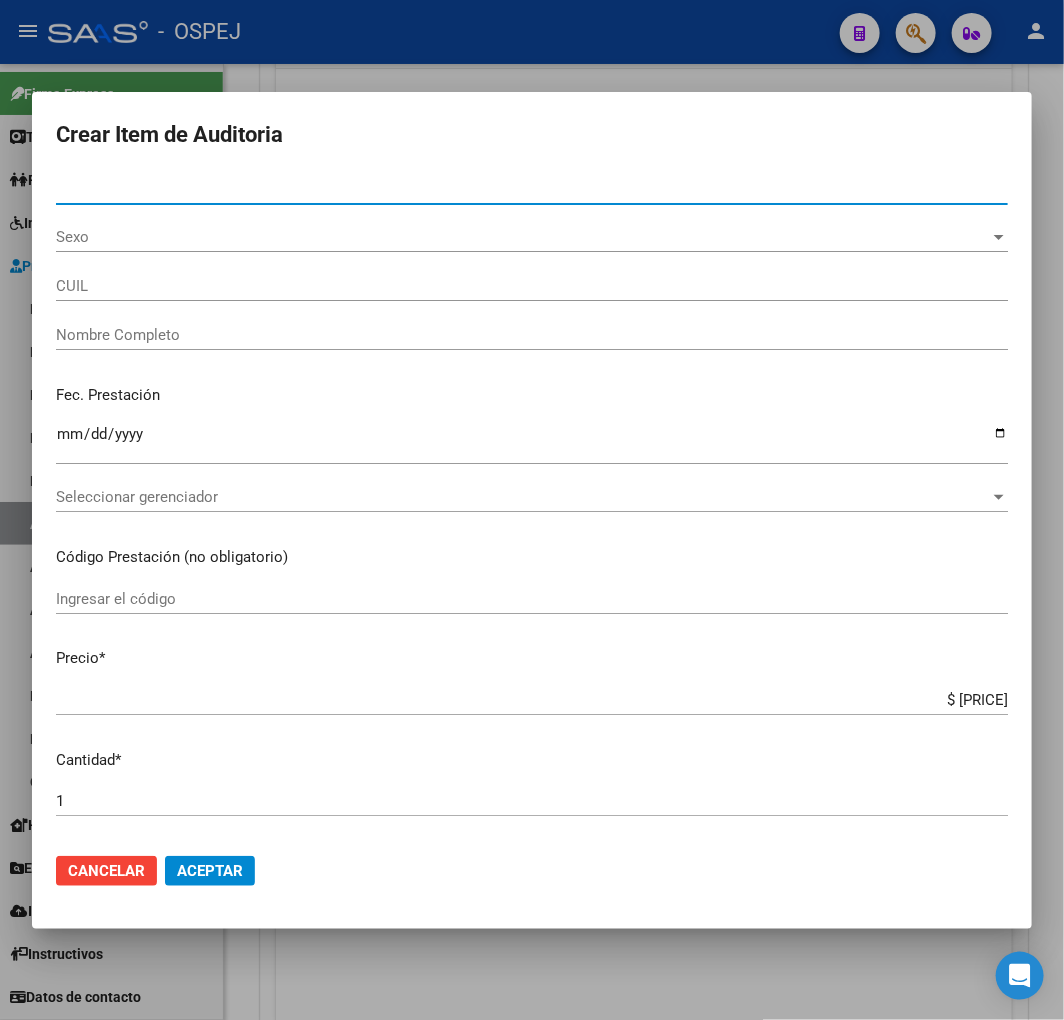type on "[NUMBER]" 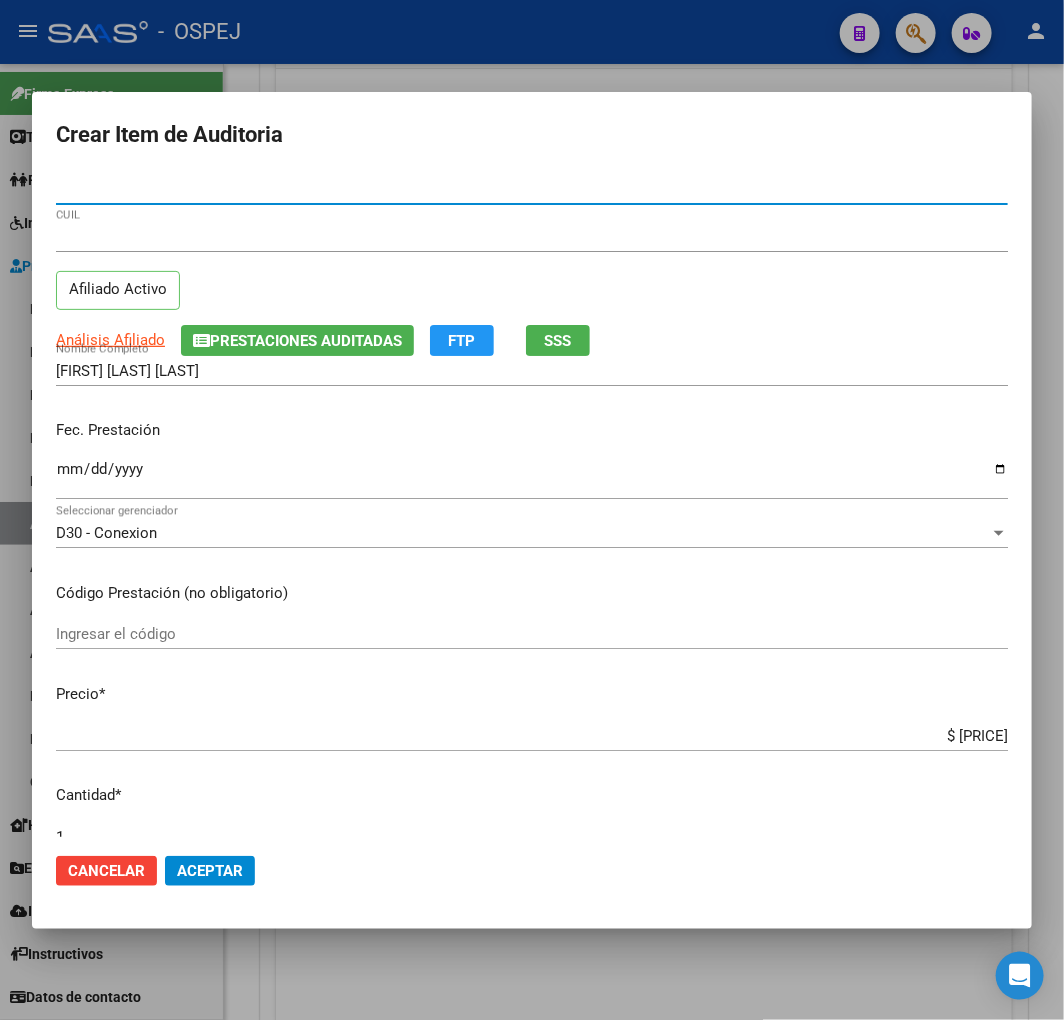 type on "[CUIL]" 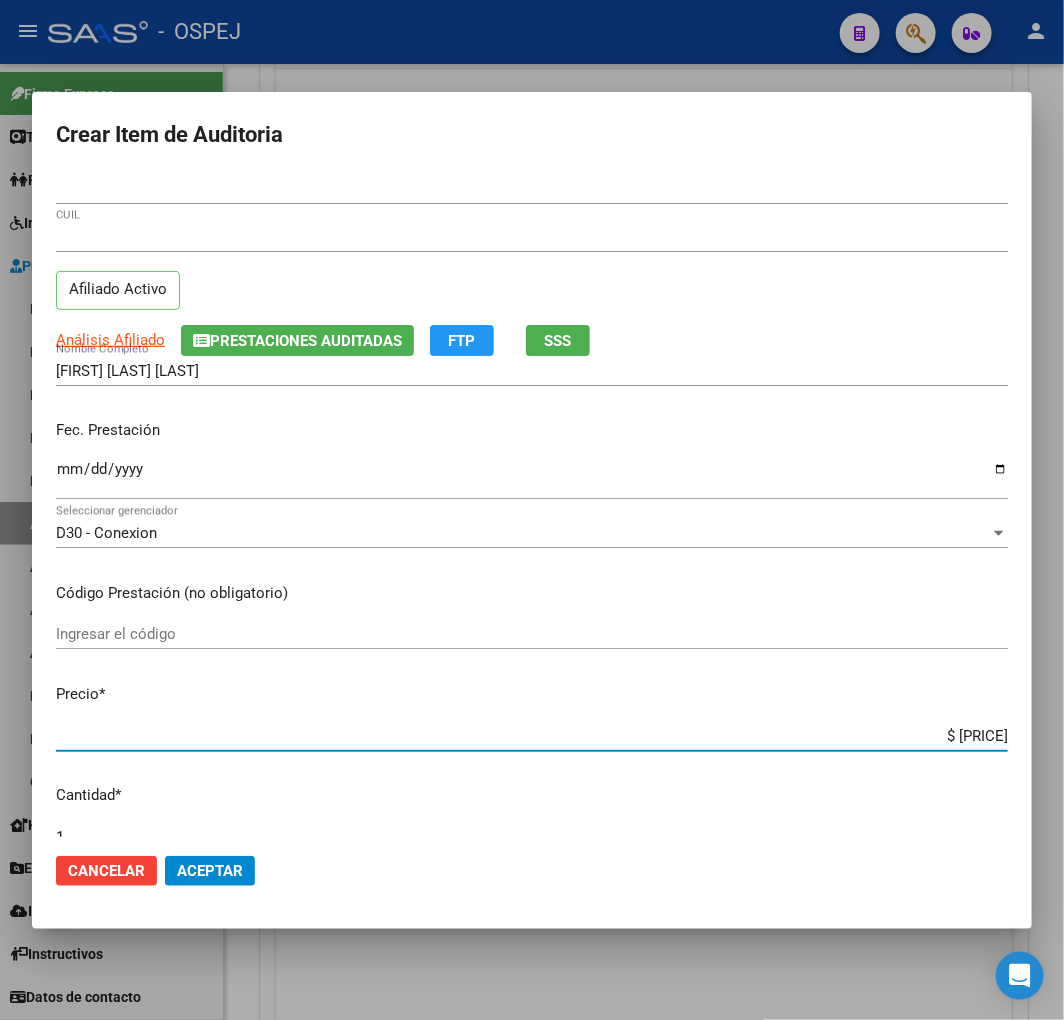 click on "$ [PRICE]" at bounding box center (532, 736) 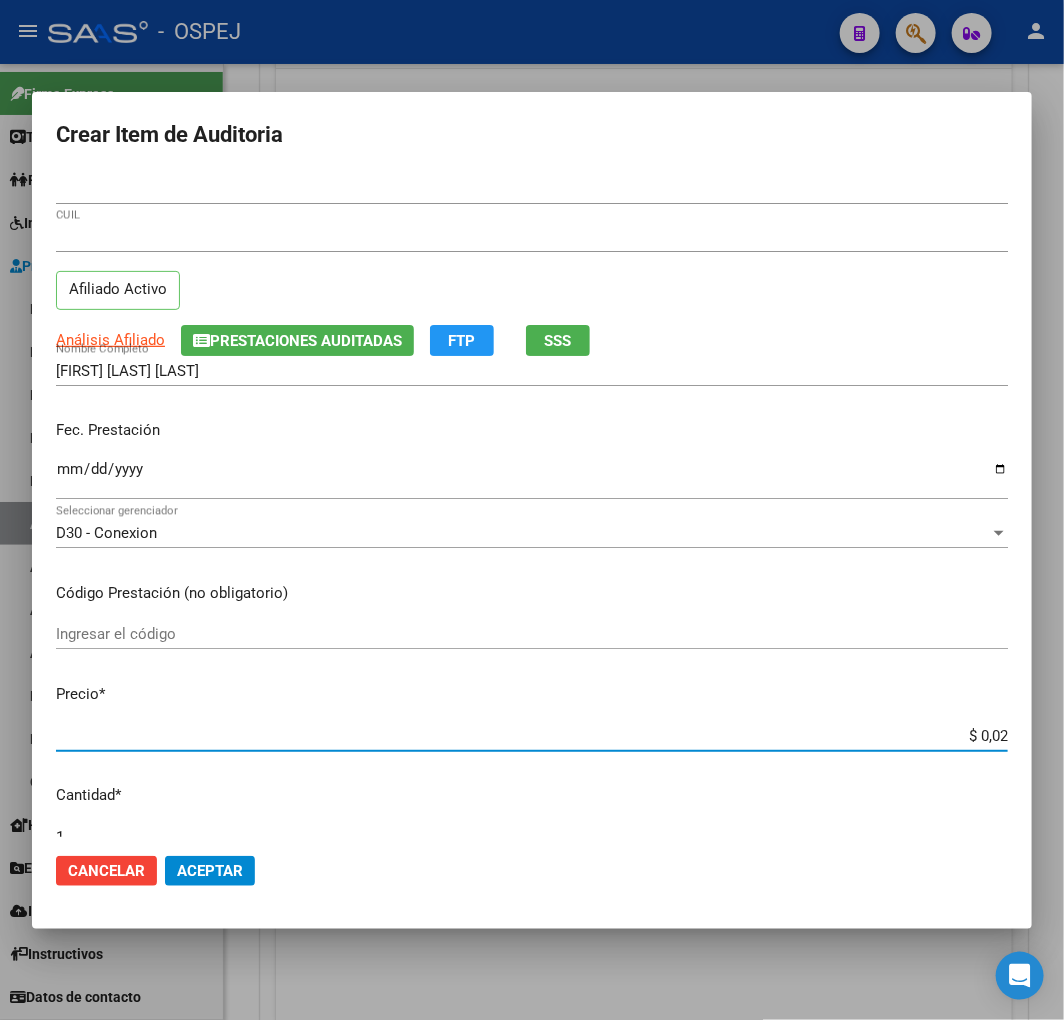 type on "$ 0,20" 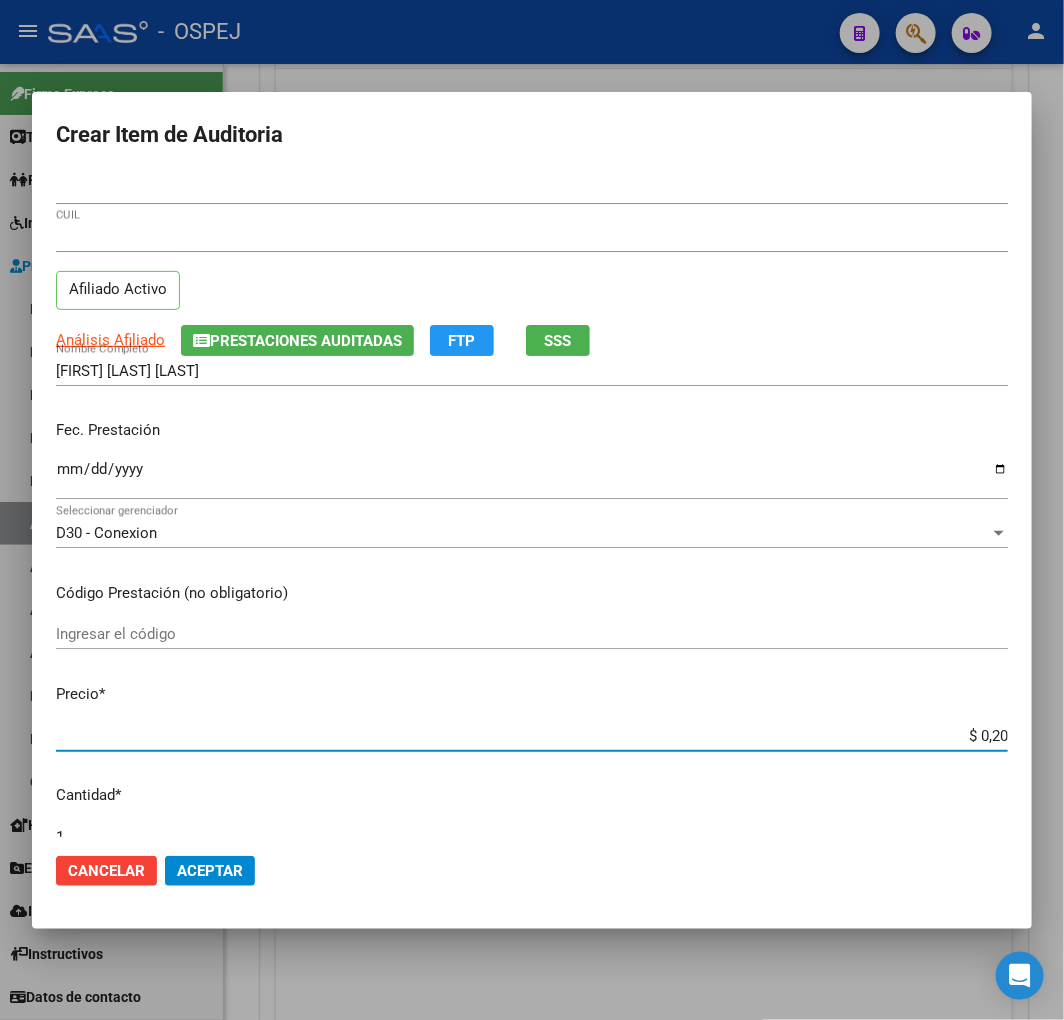 type on "$ 2,00" 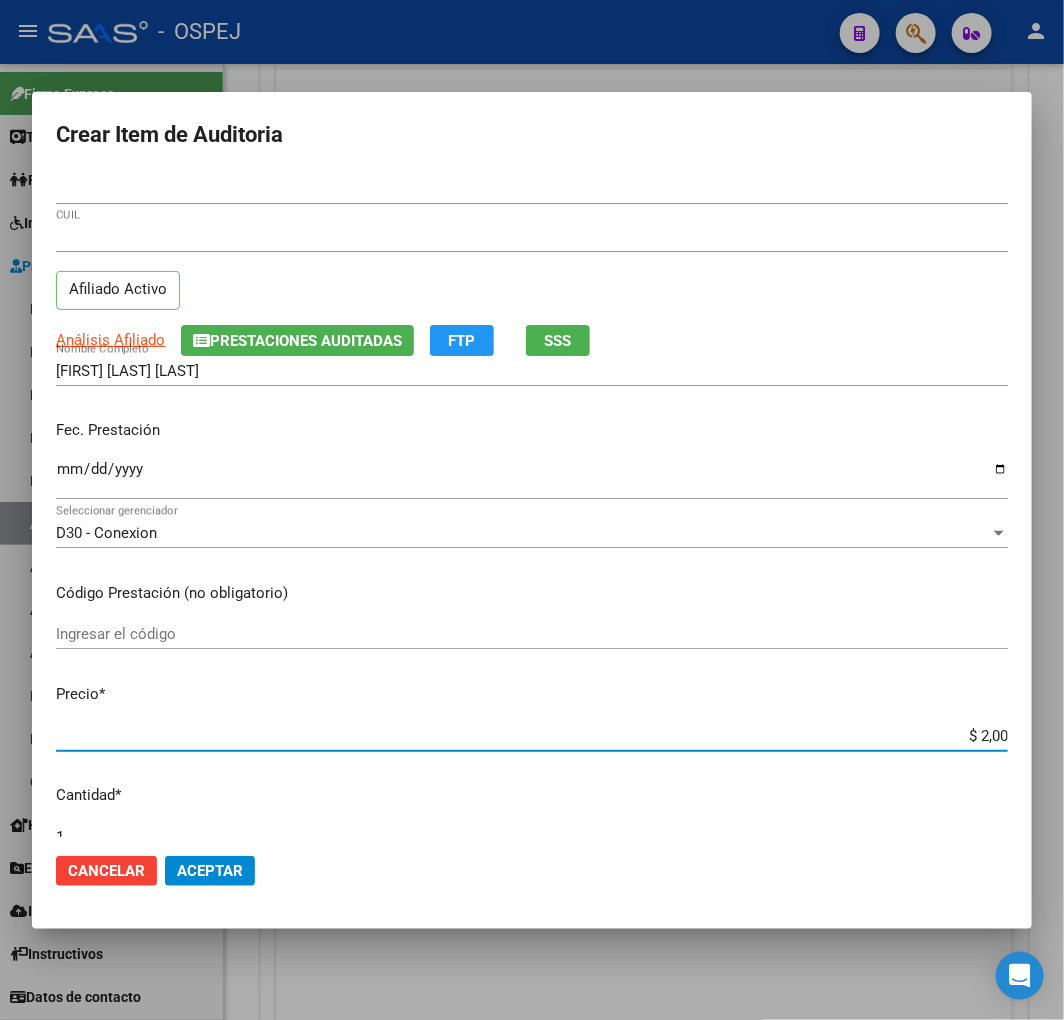 type on "$ 20,00" 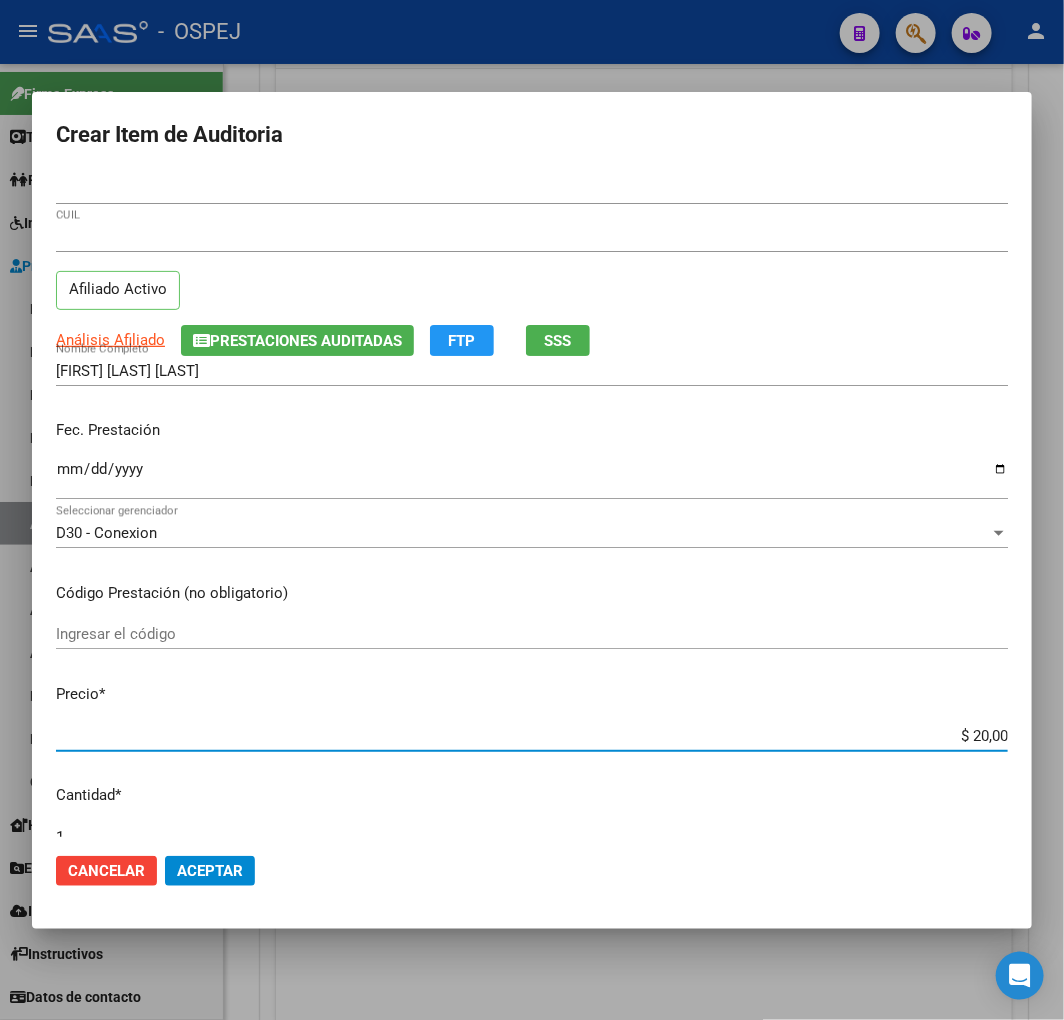 type on "$ 200,00" 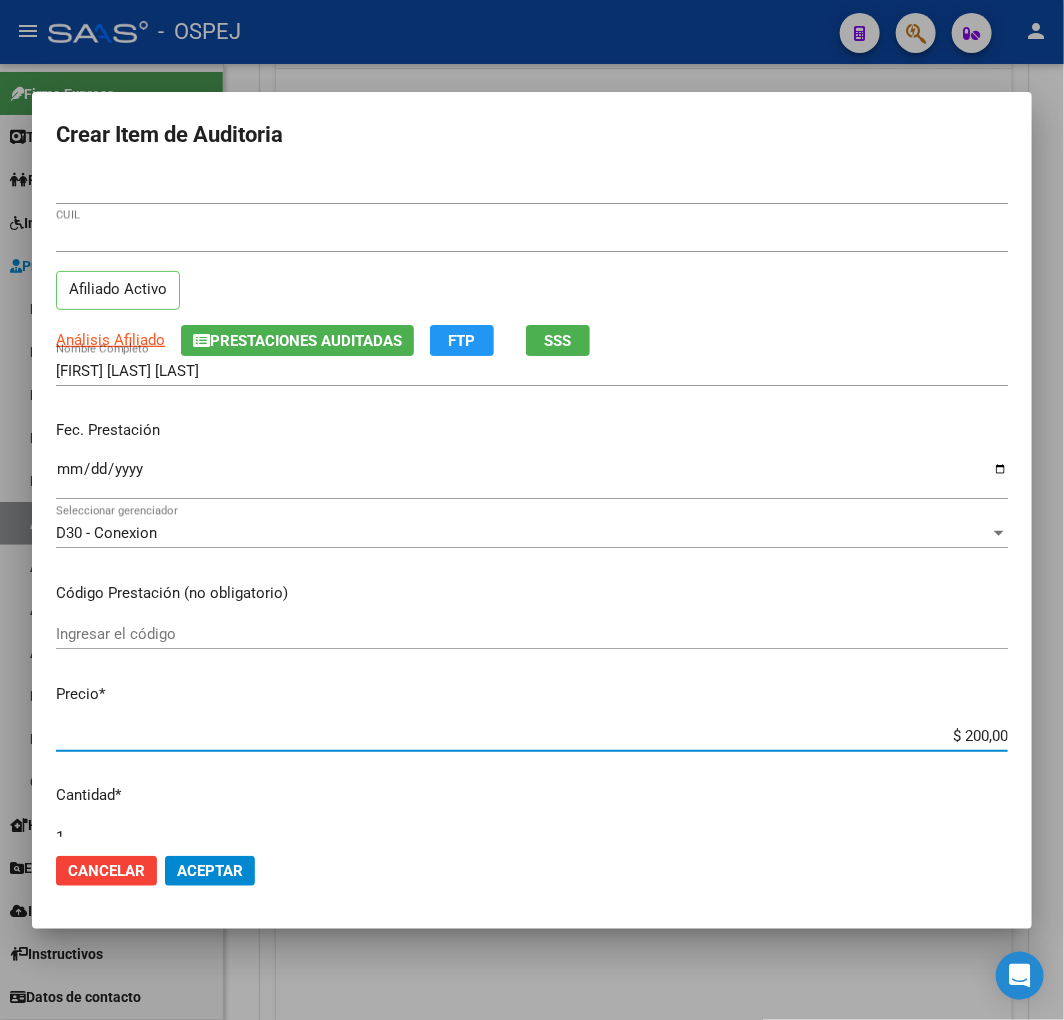 type on "$ 2.000,00" 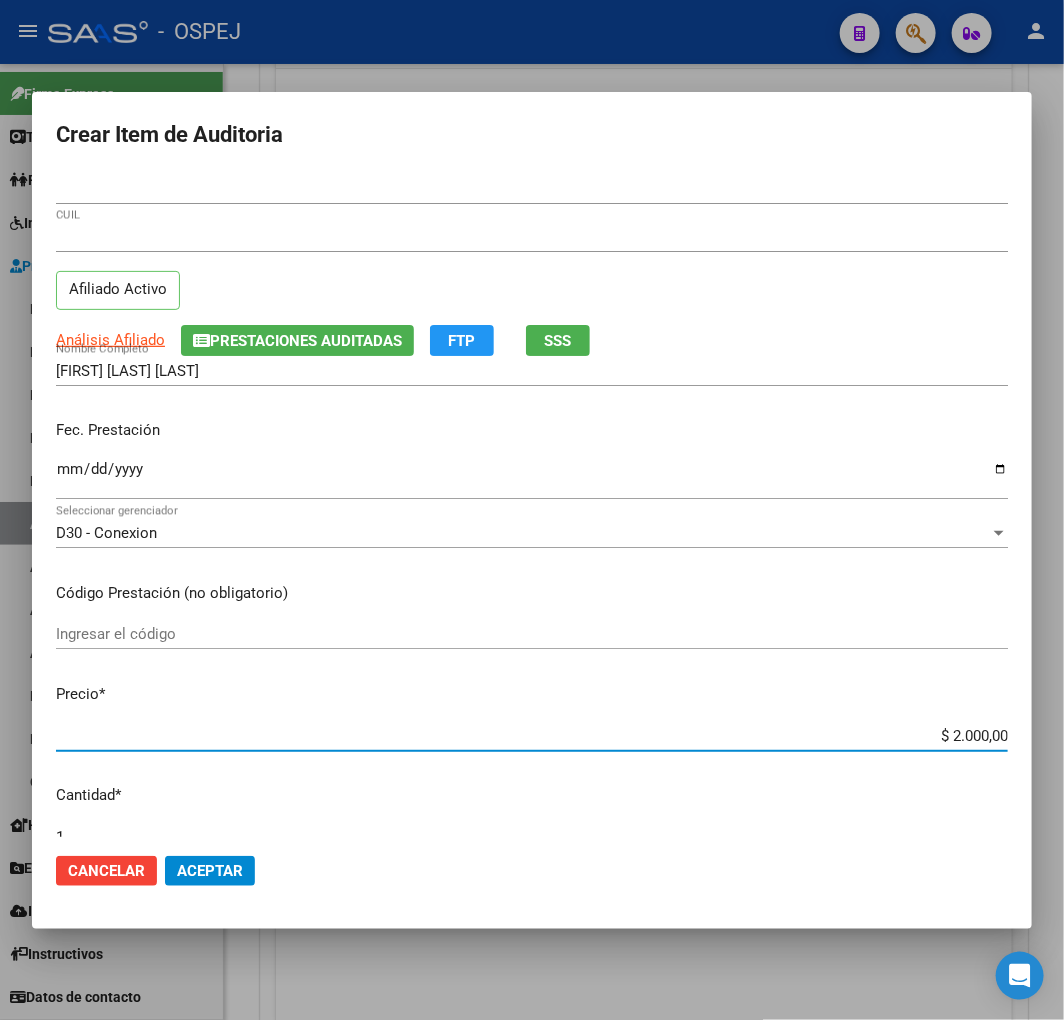 type on "$ 20.000,00" 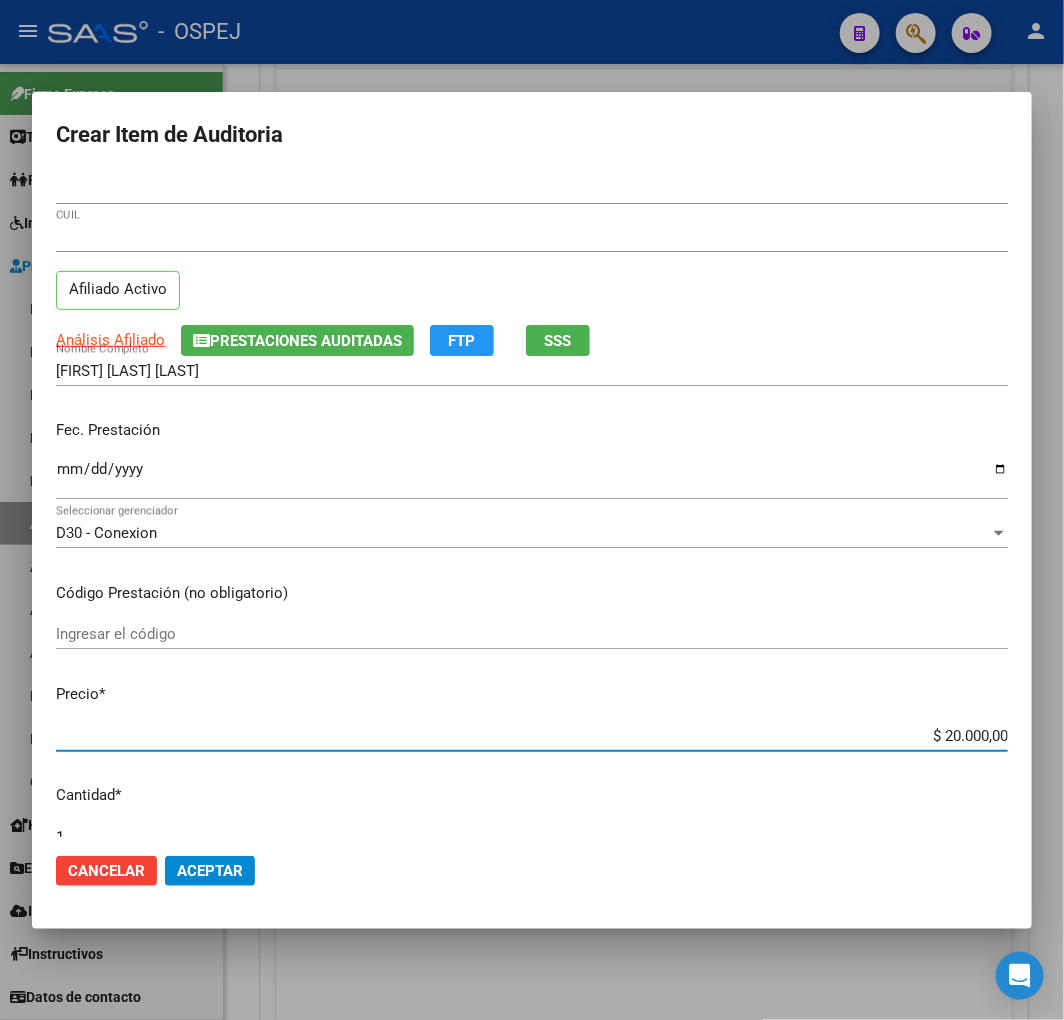 click on "Aceptar" 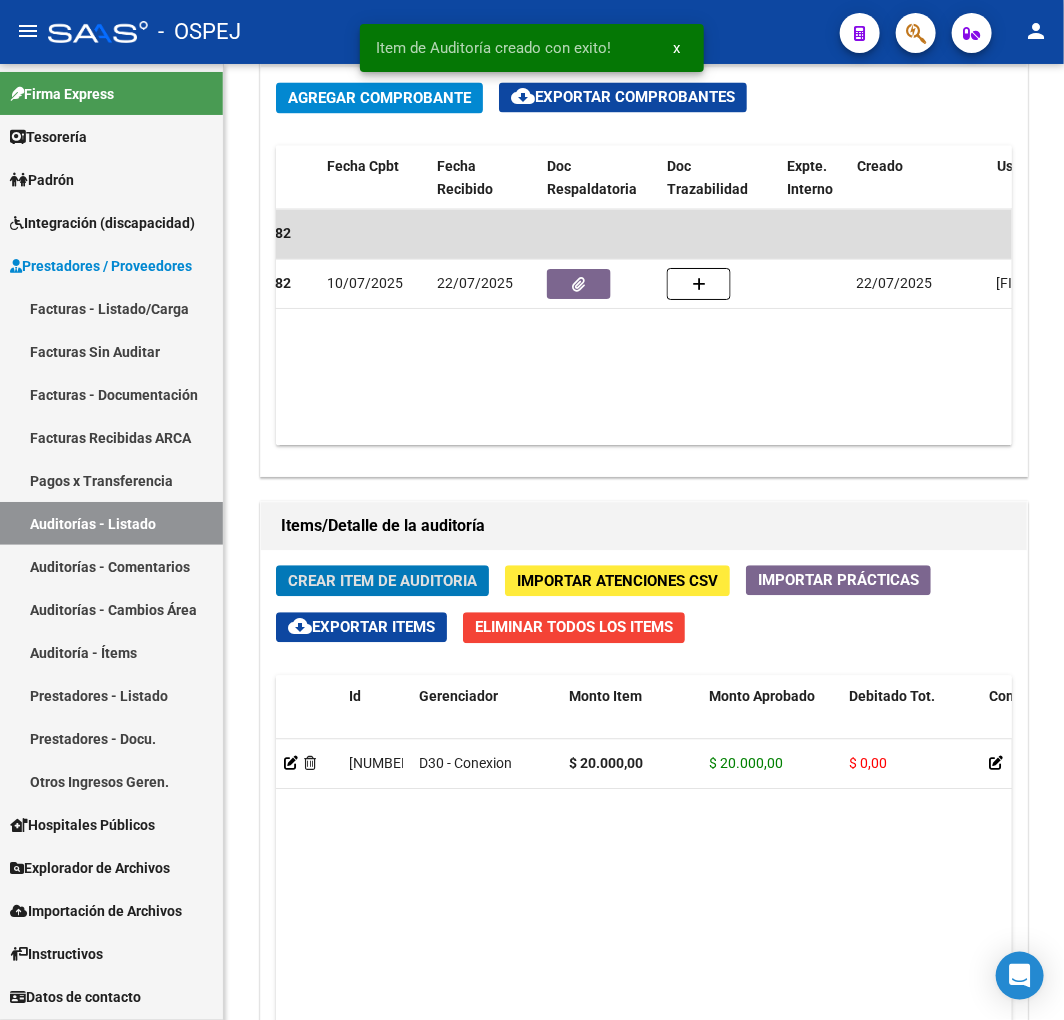 scroll, scrollTop: 1573, scrollLeft: 0, axis: vertical 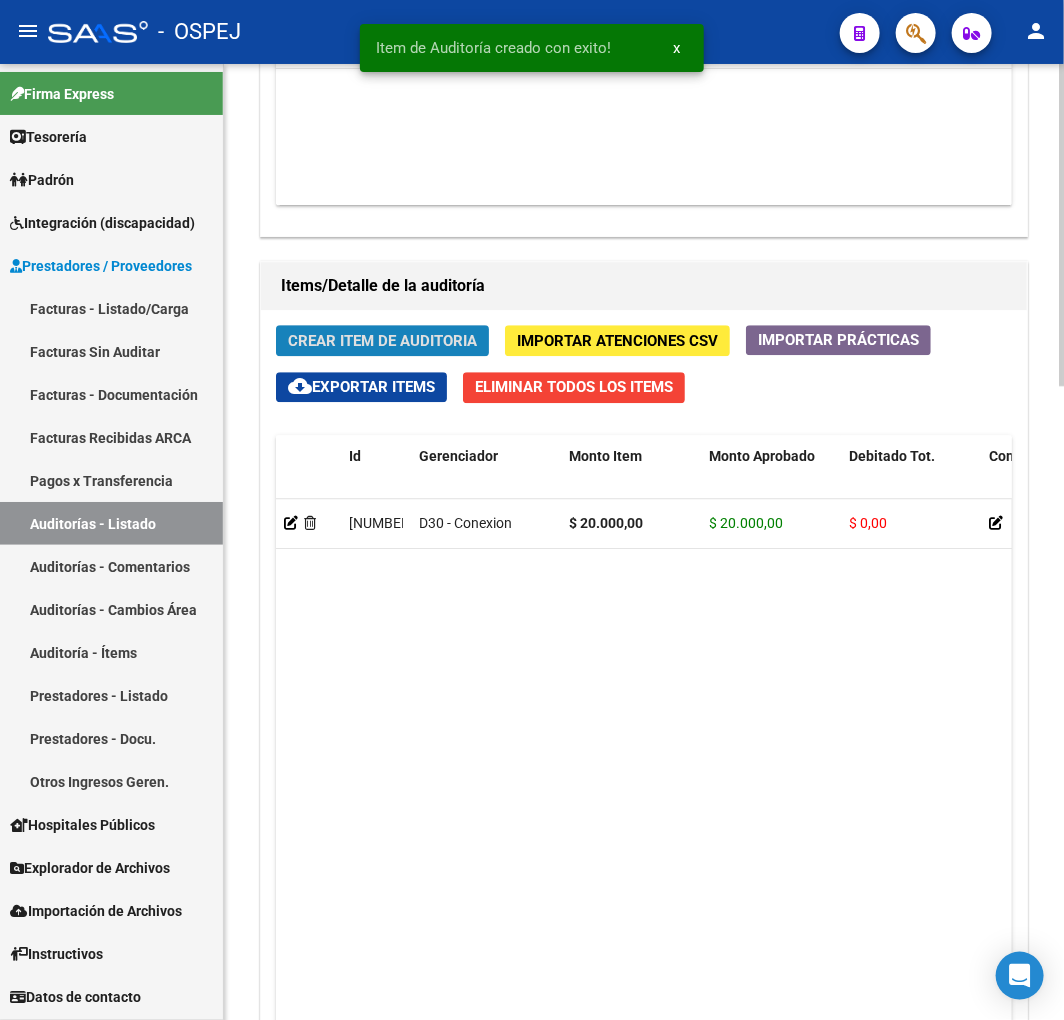 click on "Crear Item de Auditoria" 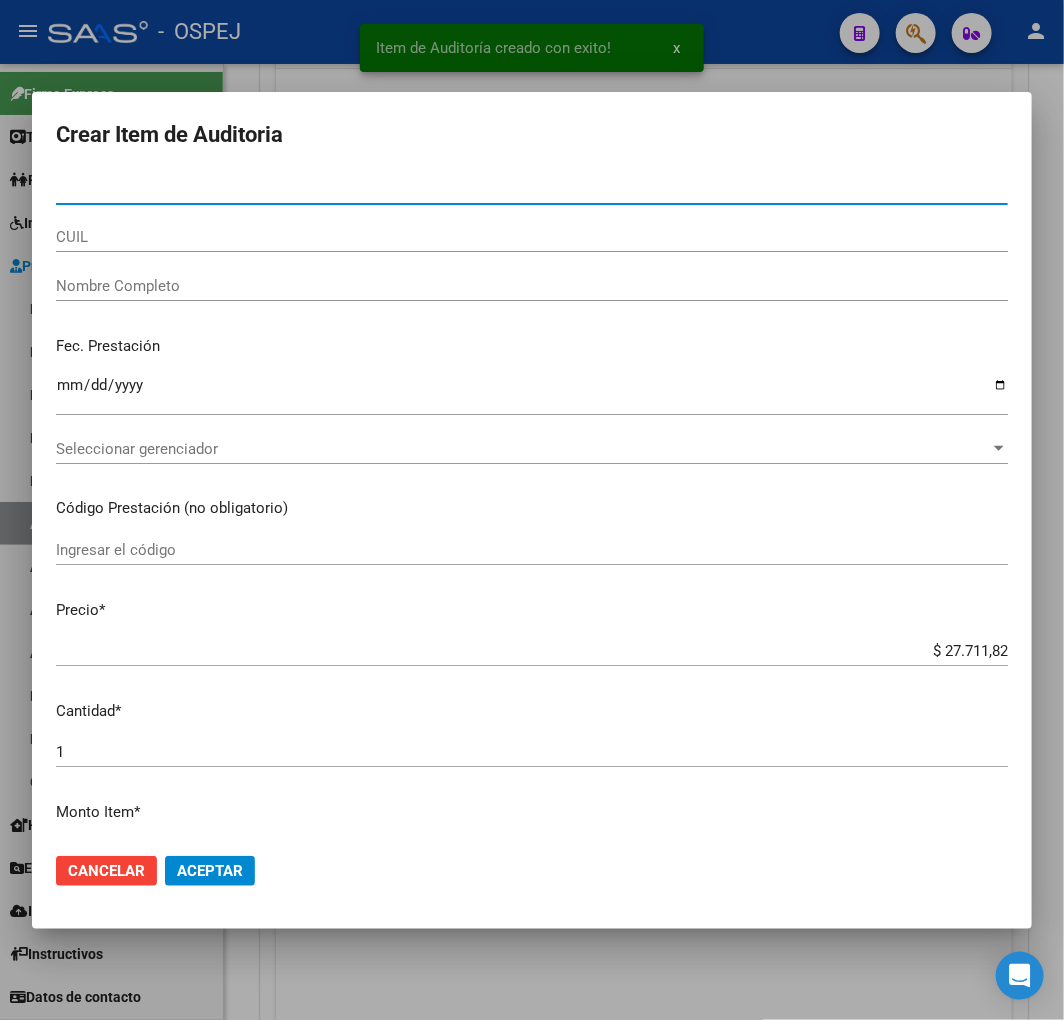 type on "[CUIL]" 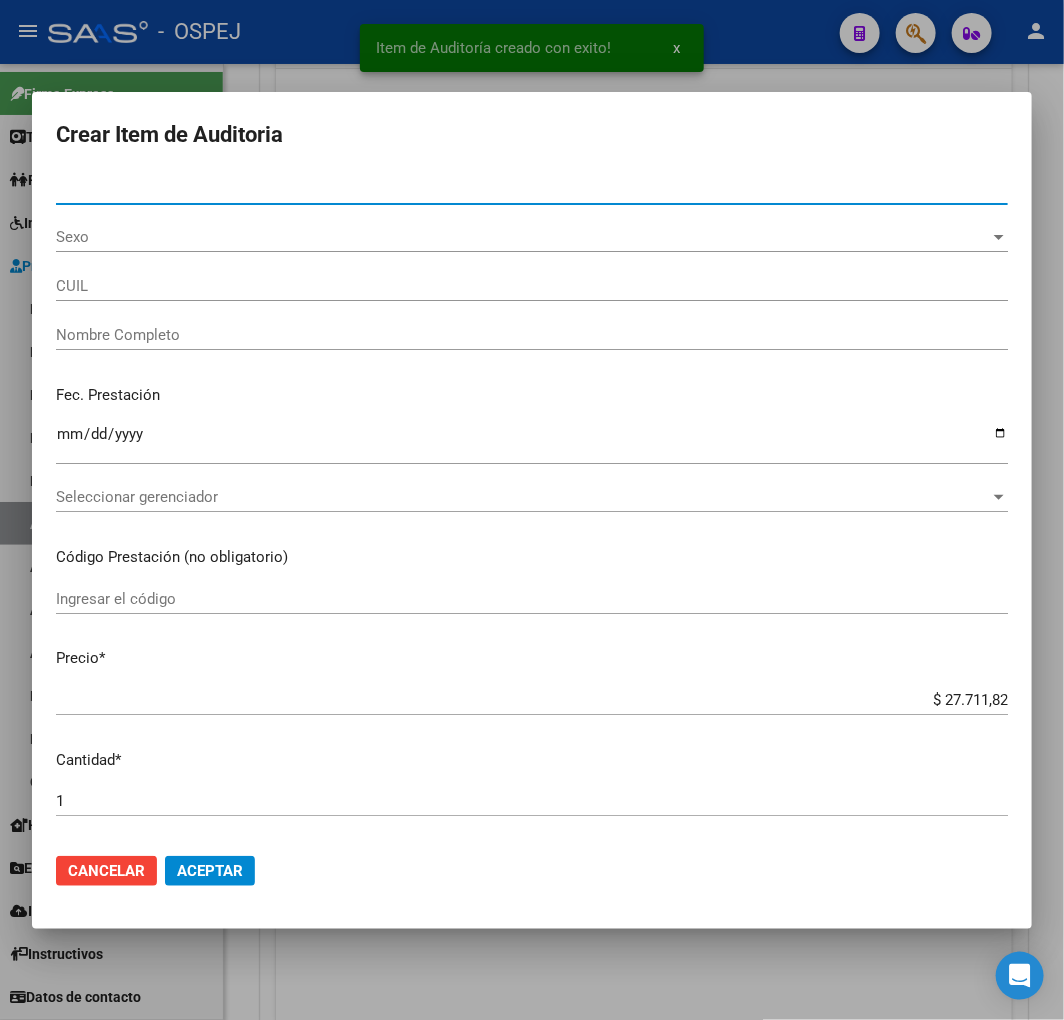 type on "[CUIL]" 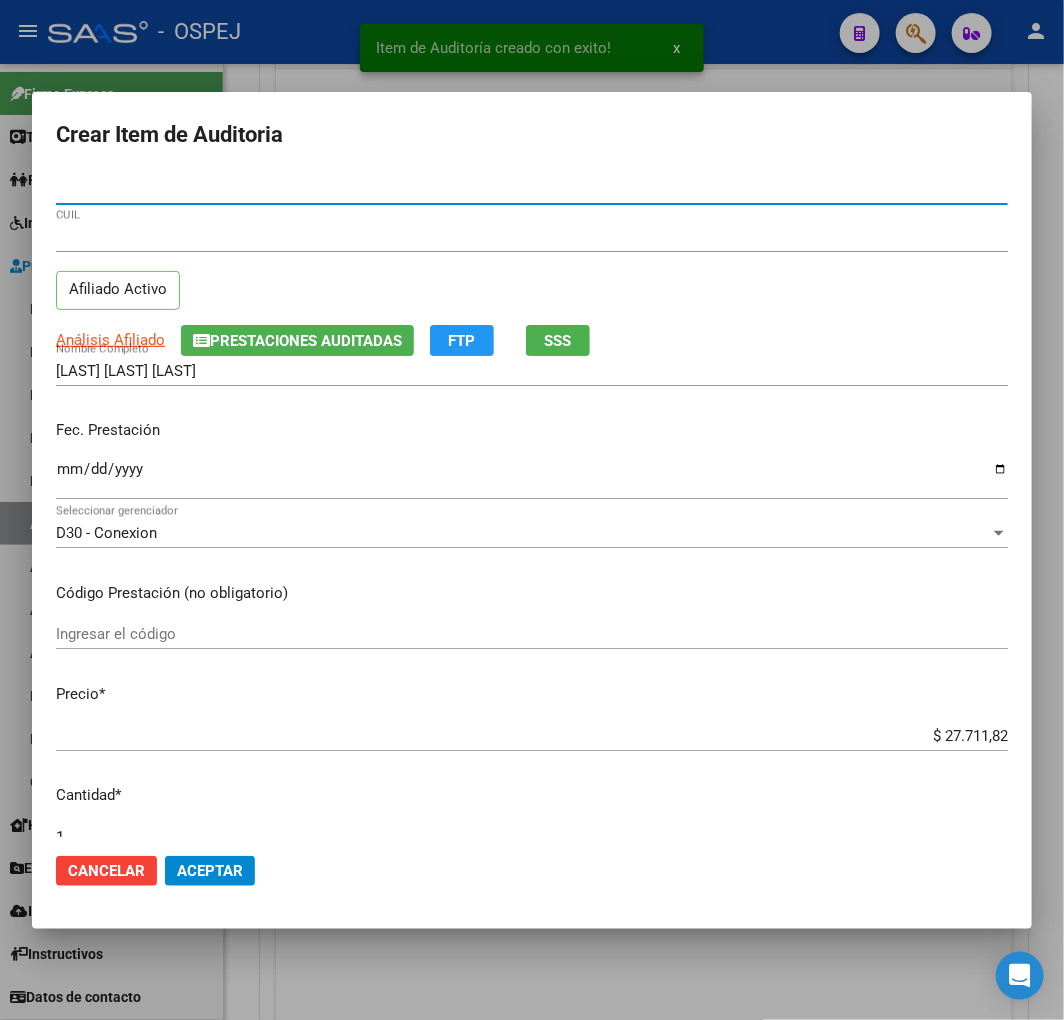 type on "[CUIL]" 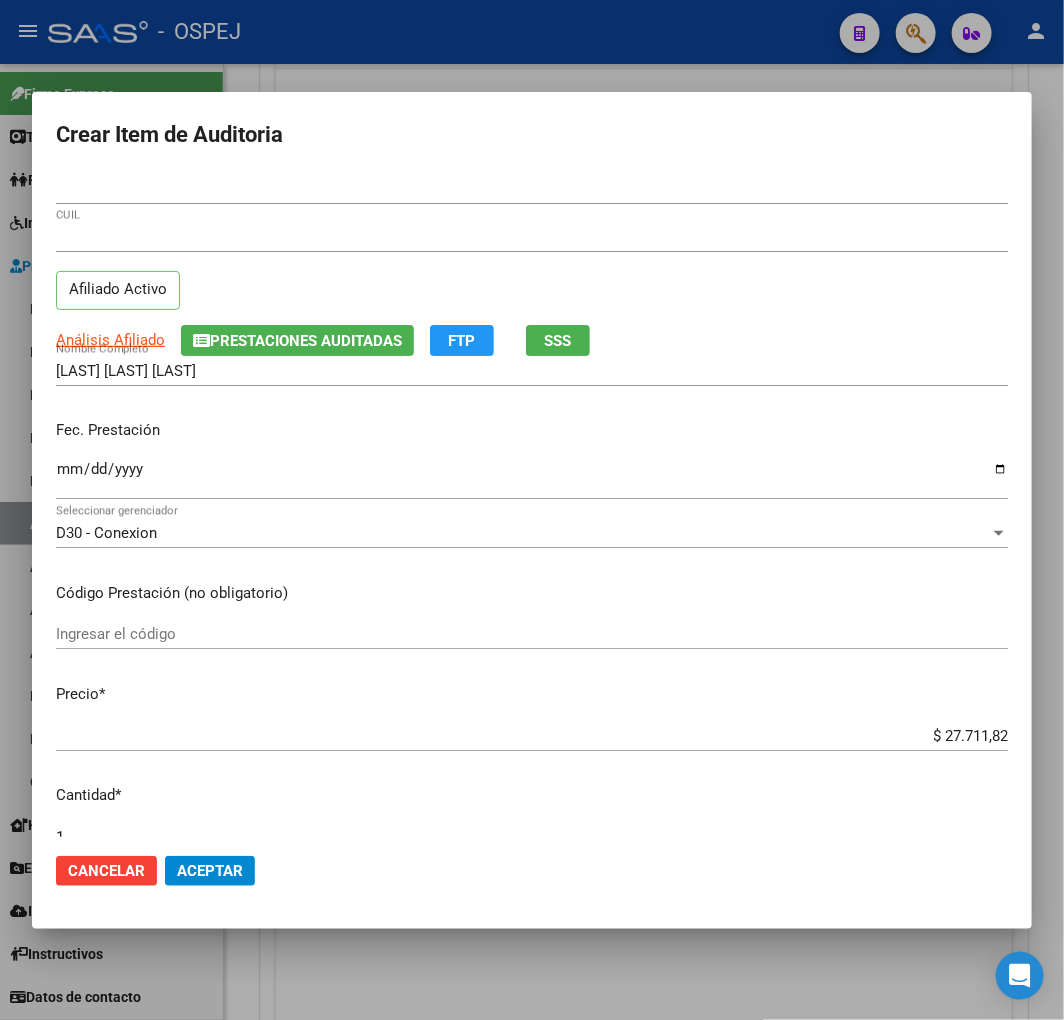 click on "Aceptar" 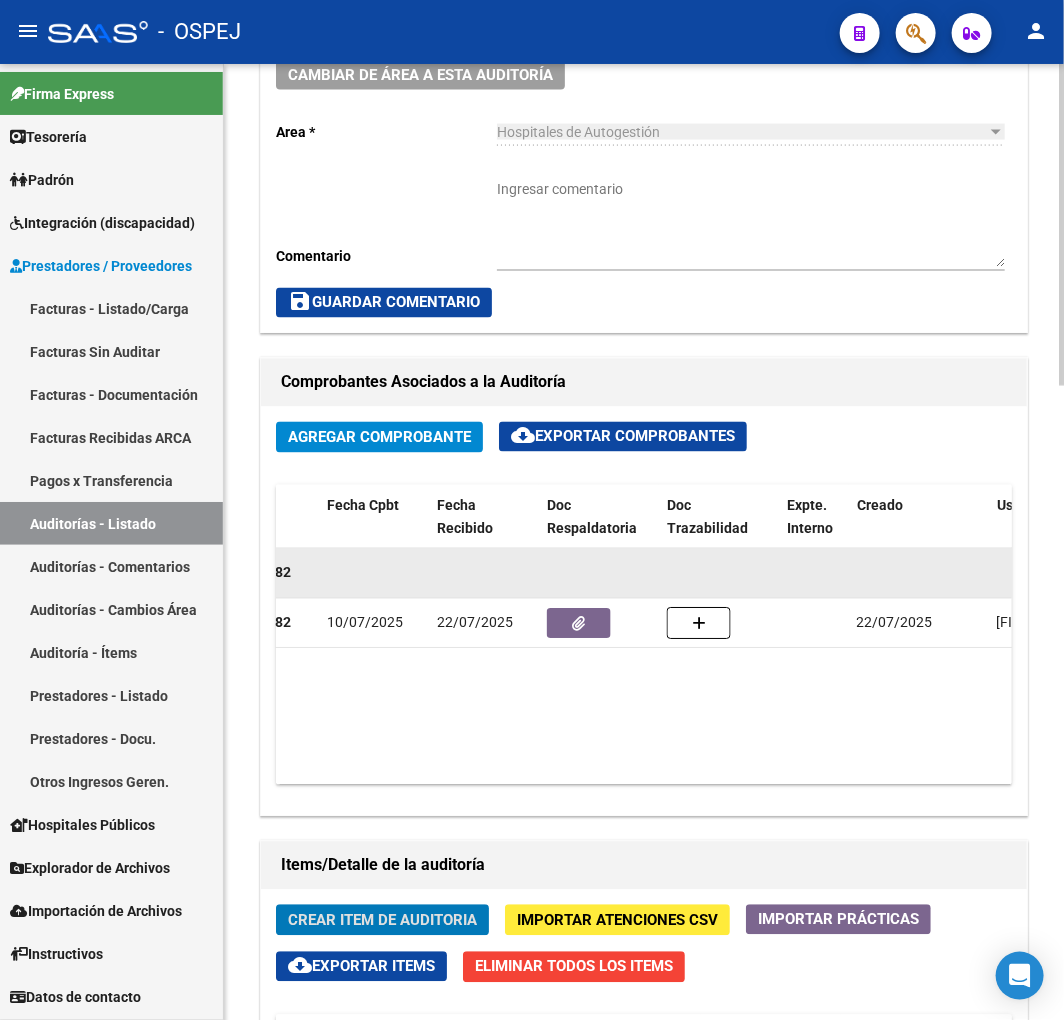 scroll, scrollTop: 906, scrollLeft: 0, axis: vertical 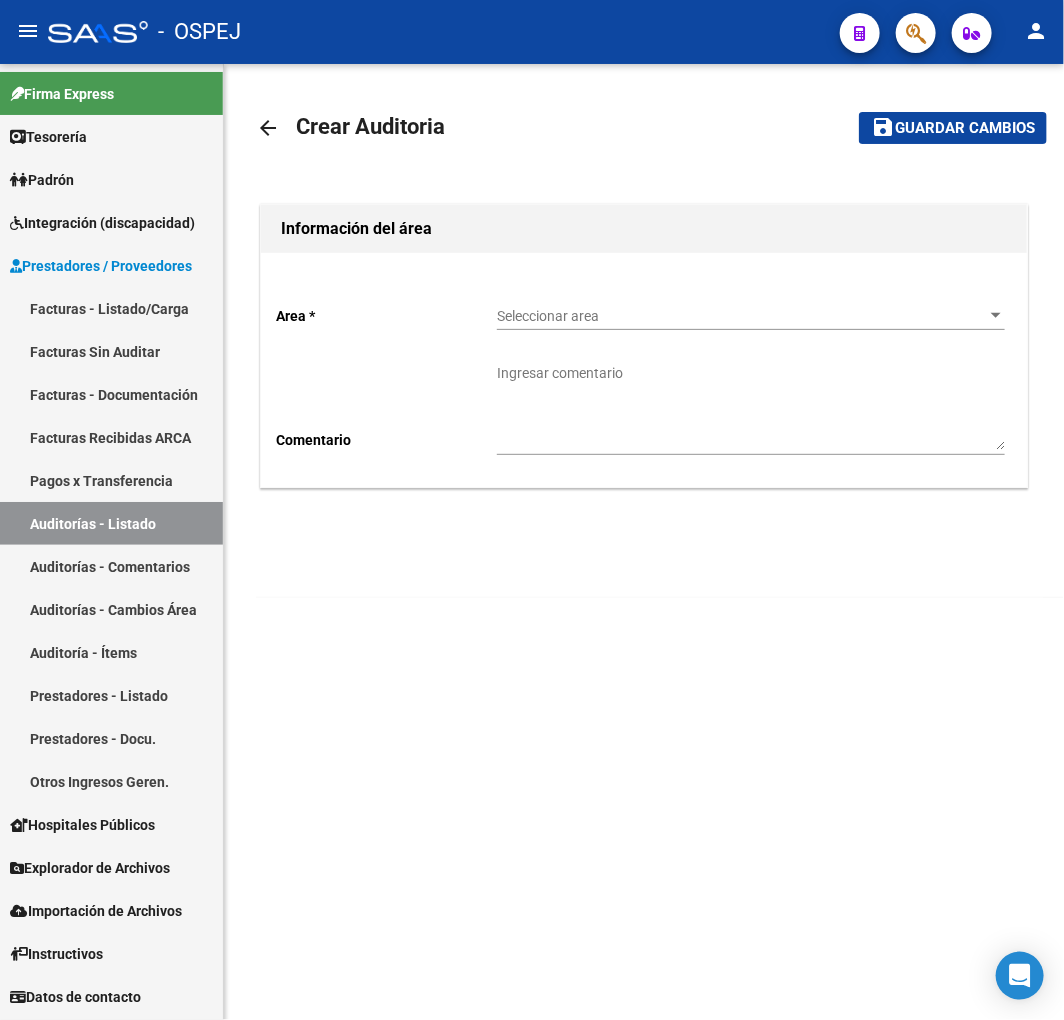 click on "Seleccionar area" at bounding box center (742, 316) 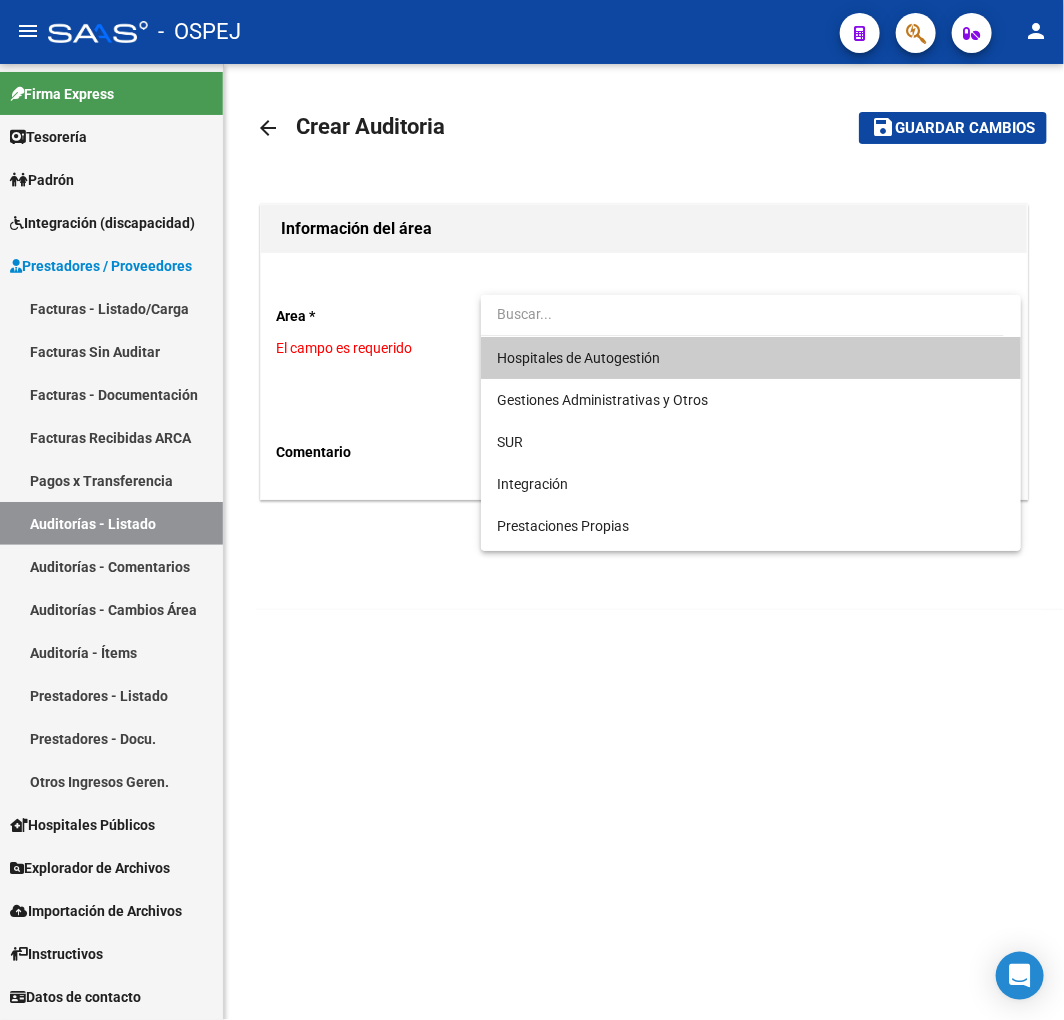 click on "Hospitales de Autogestión" at bounding box center (751, 358) 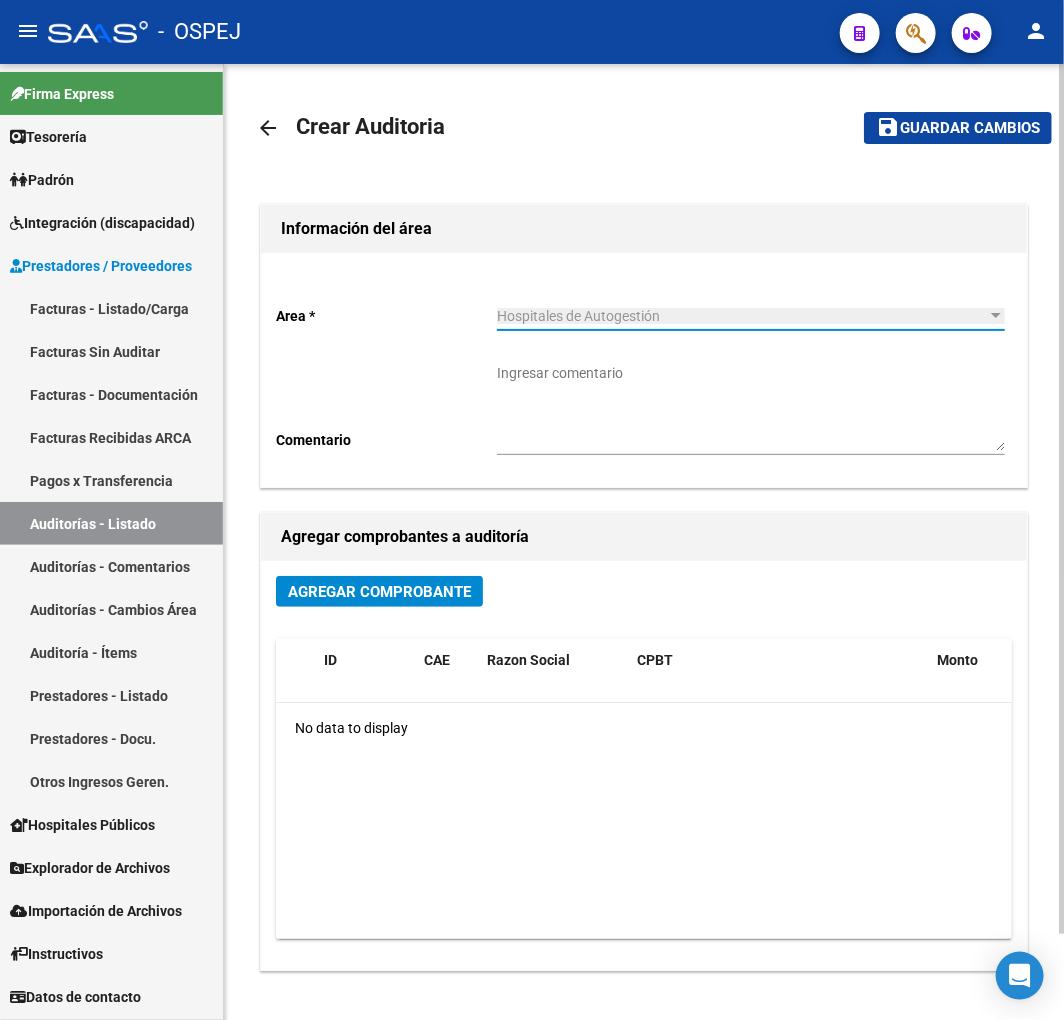 click on "Agregar Comprobante" 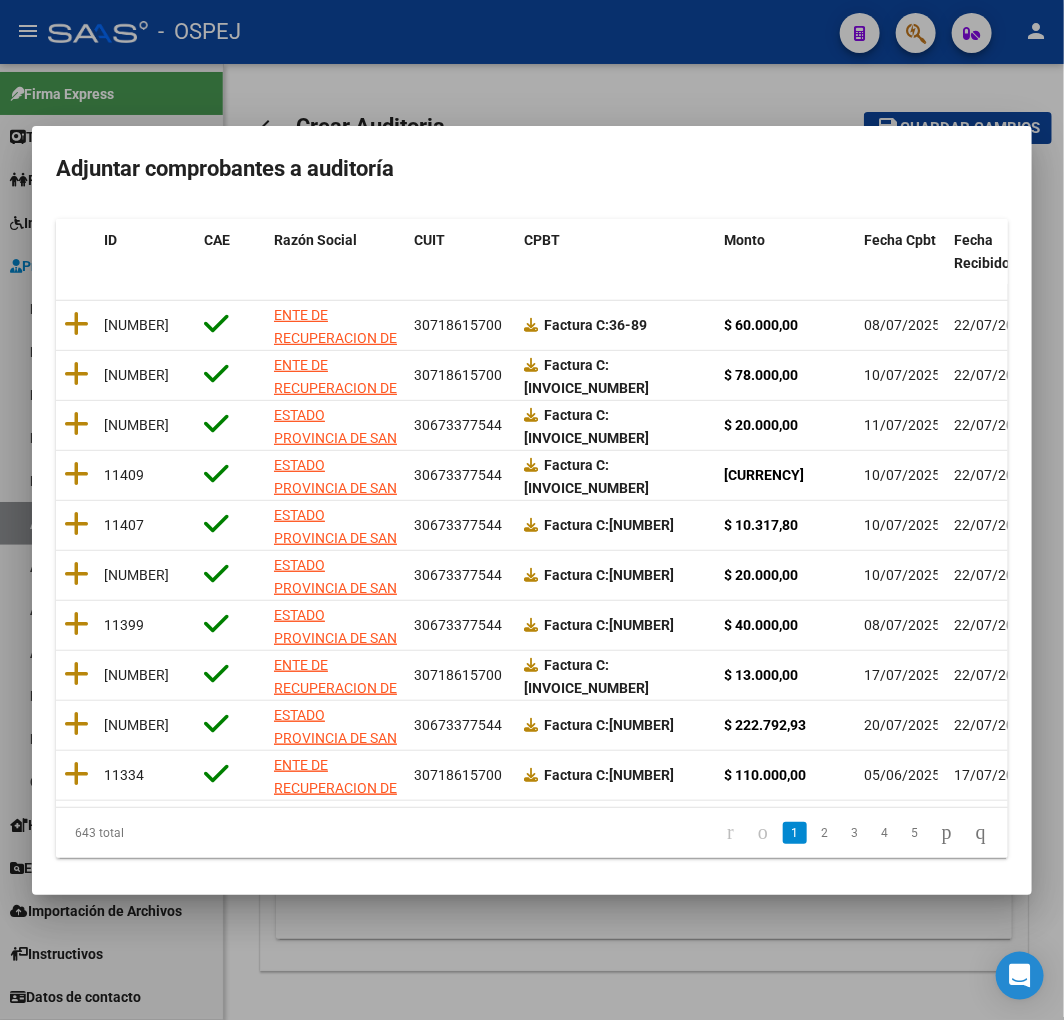 scroll, scrollTop: 252, scrollLeft: 0, axis: vertical 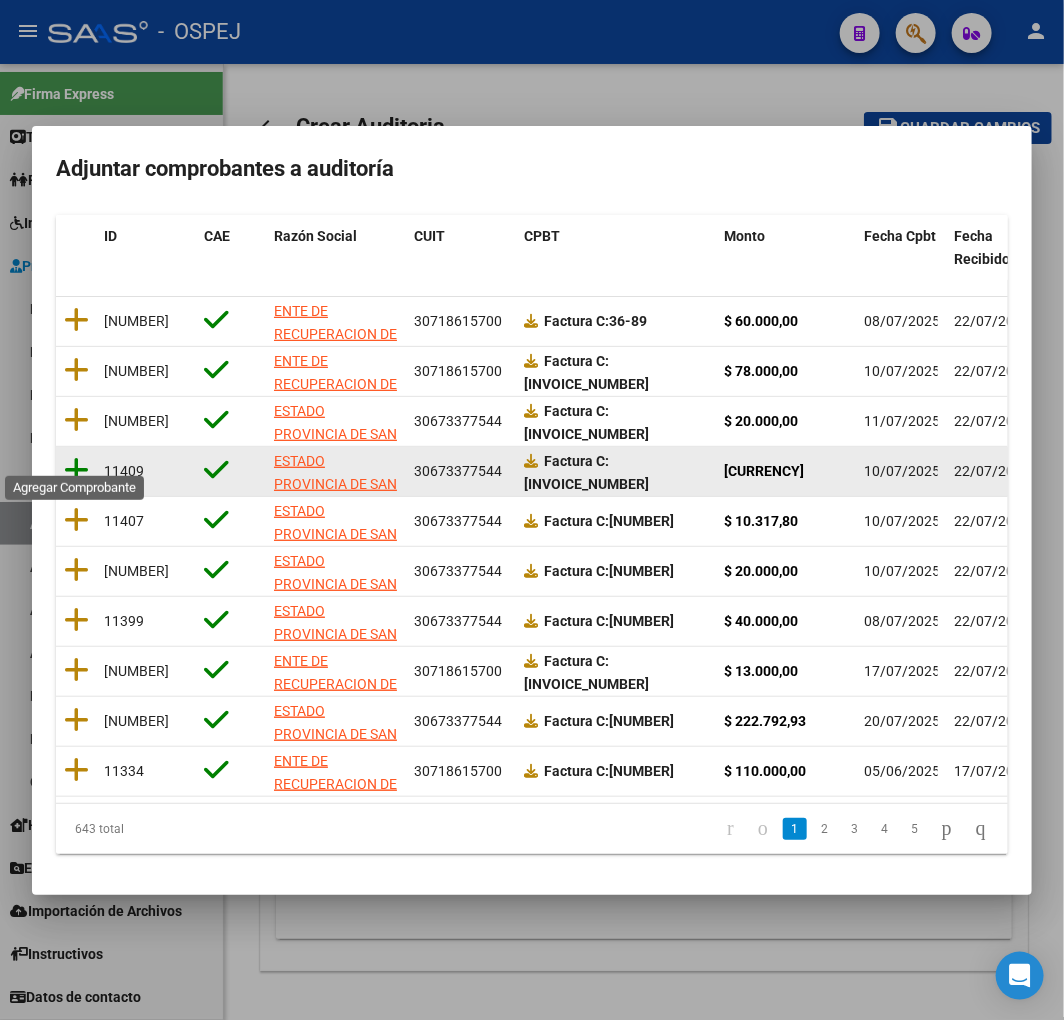 click 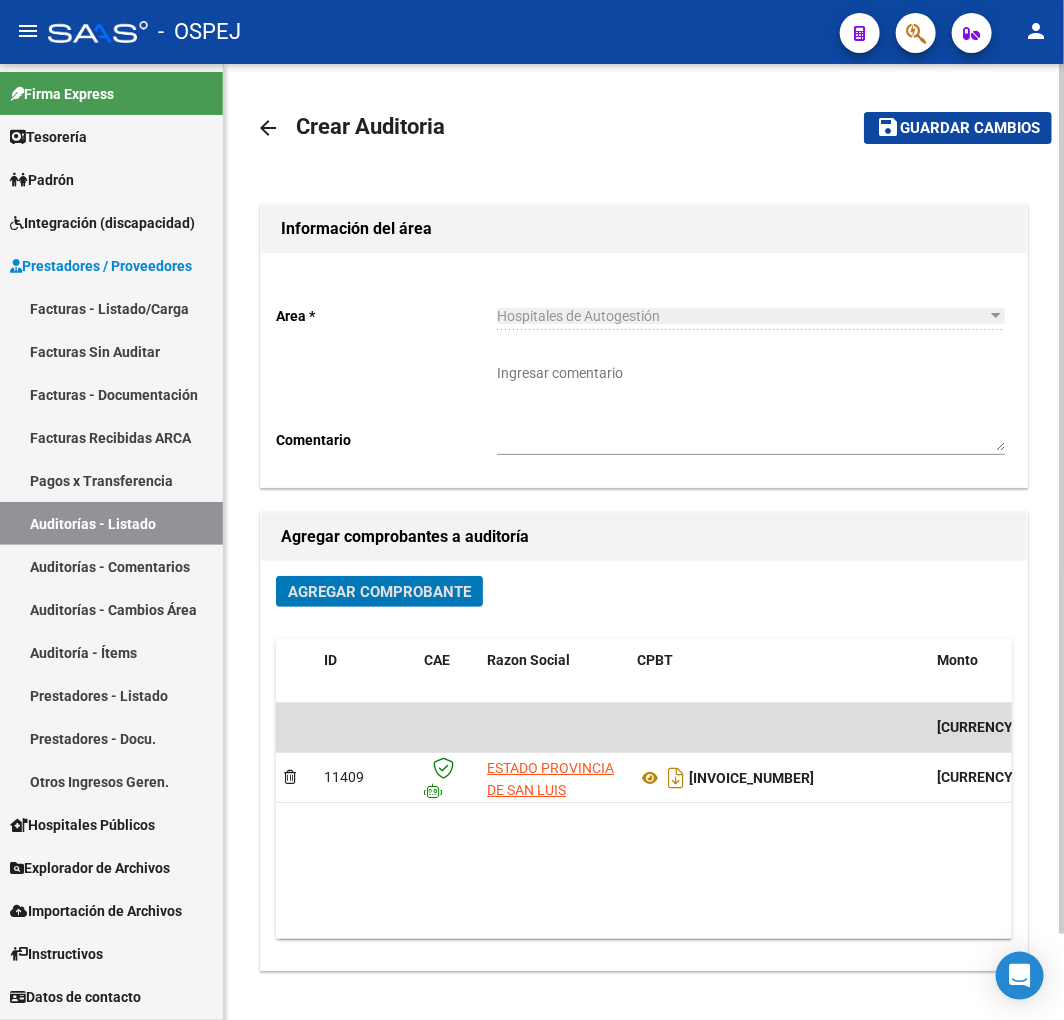 click on "Guardar cambios" 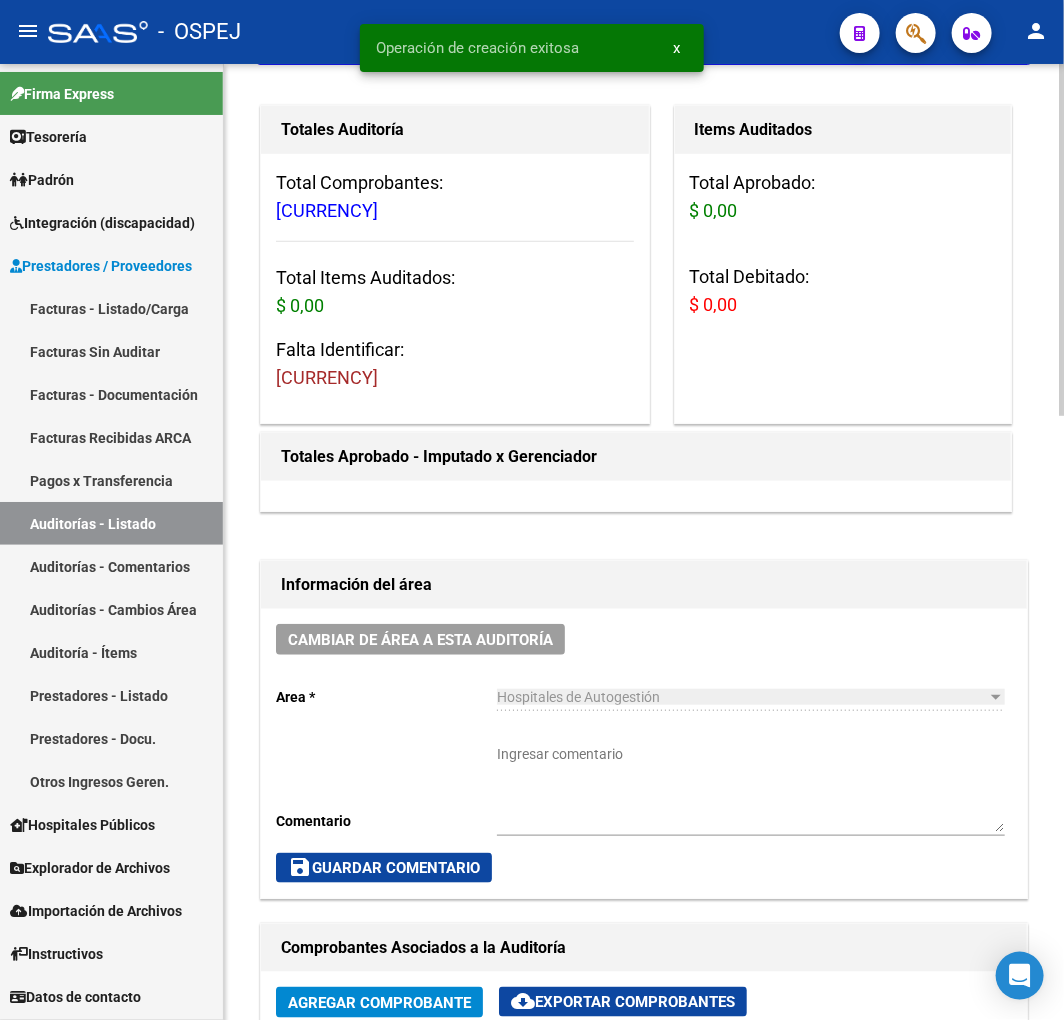 scroll, scrollTop: 666, scrollLeft: 0, axis: vertical 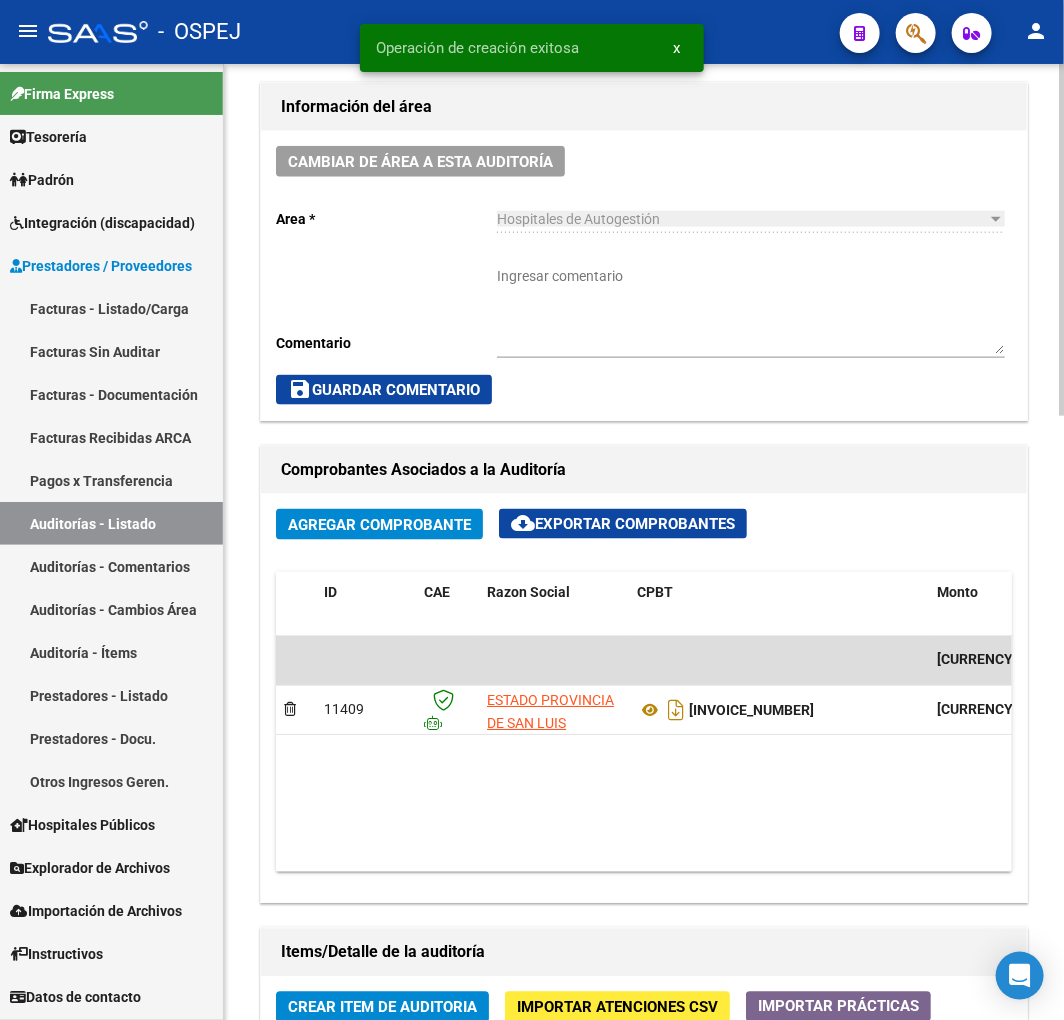 click on "$ 69.529,86 11409 [ORG NAME]  Factura C: 28 - 1611  $ 69.529,86 10/07/2025 22/07/2025 22/07/2025 [FIRST] [LAST] - [EMAIL]" 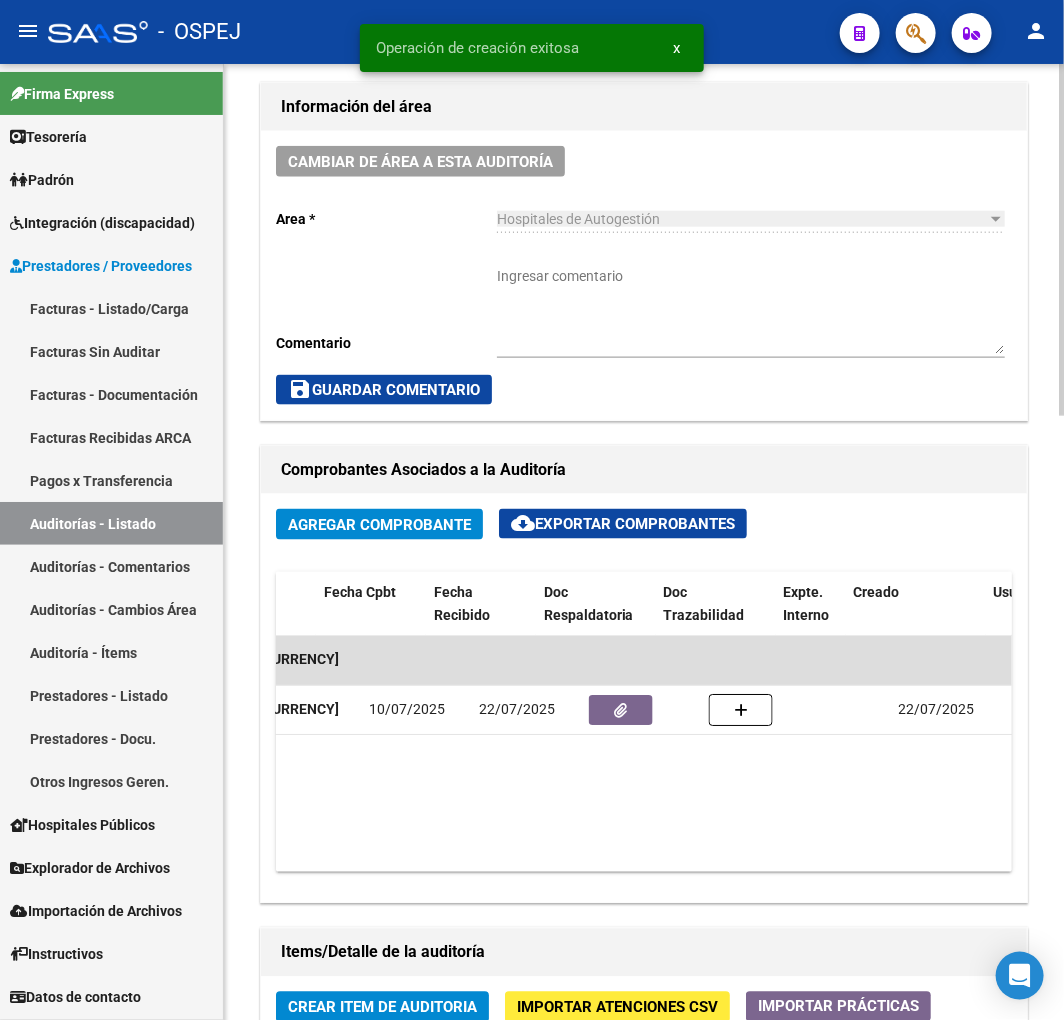 scroll, scrollTop: 0, scrollLeft: 723, axis: horizontal 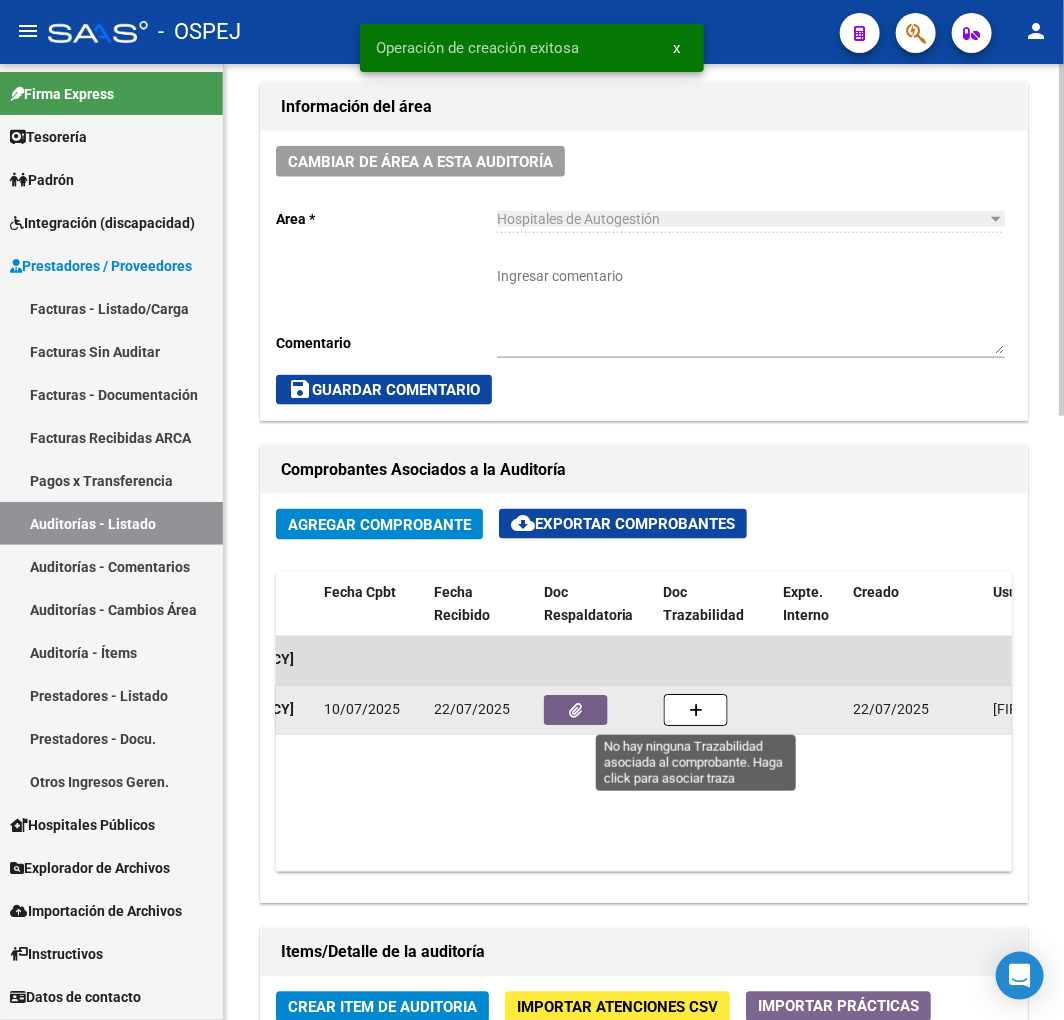 click 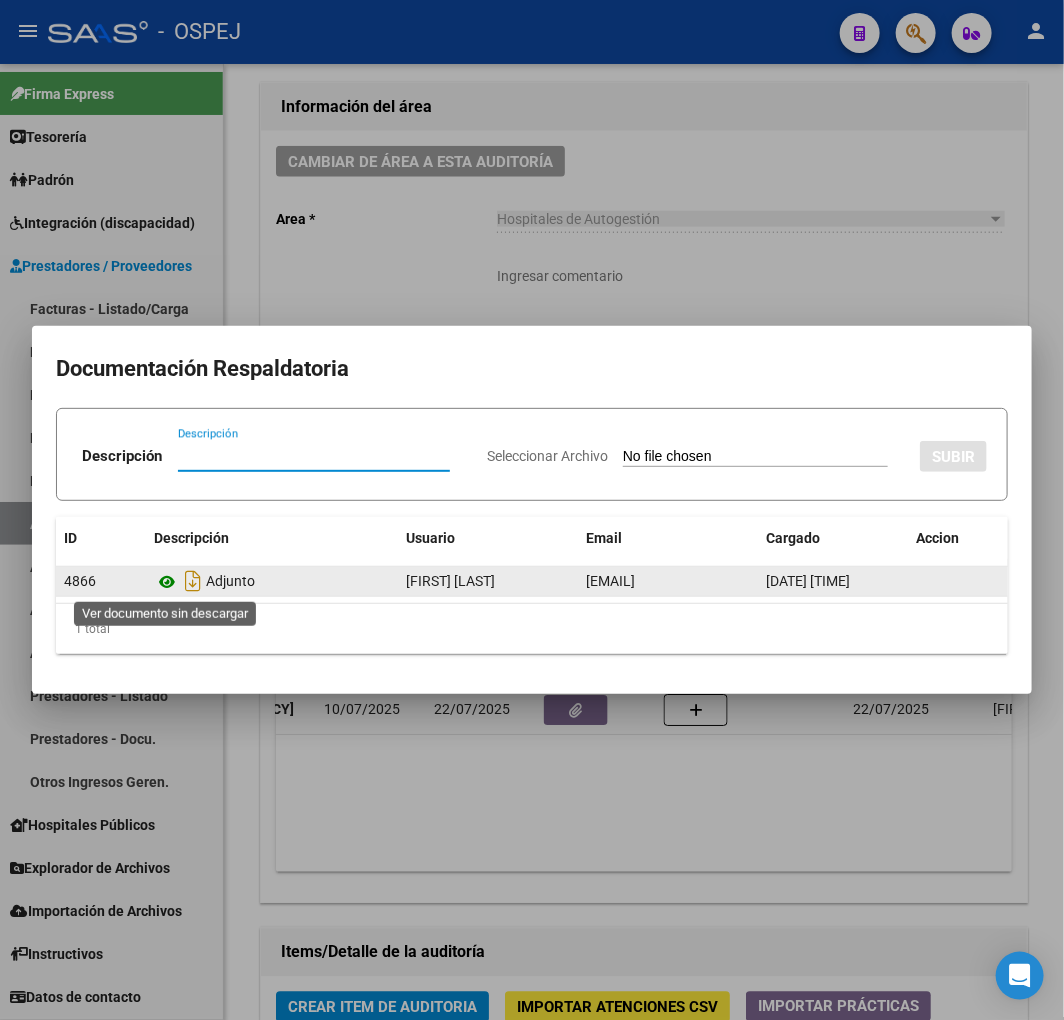 click 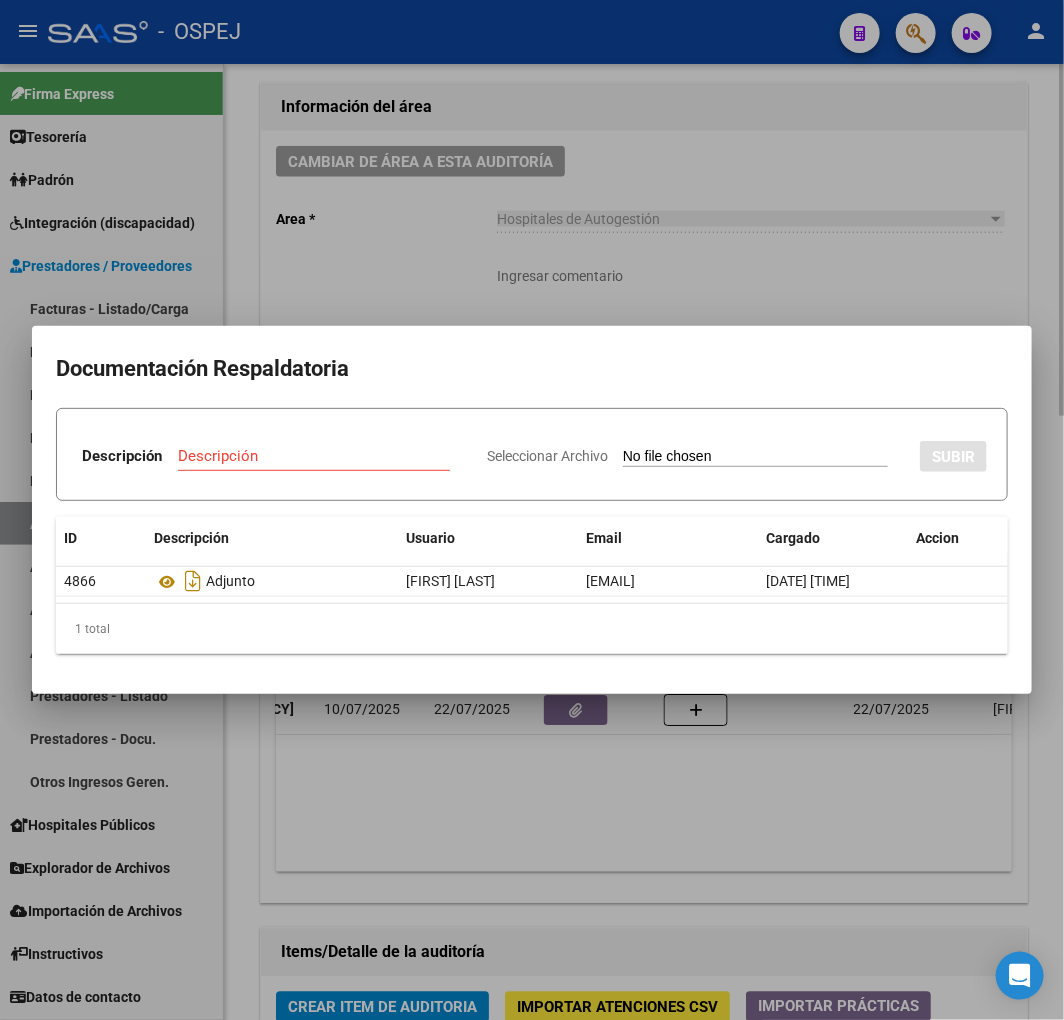 click at bounding box center (532, 510) 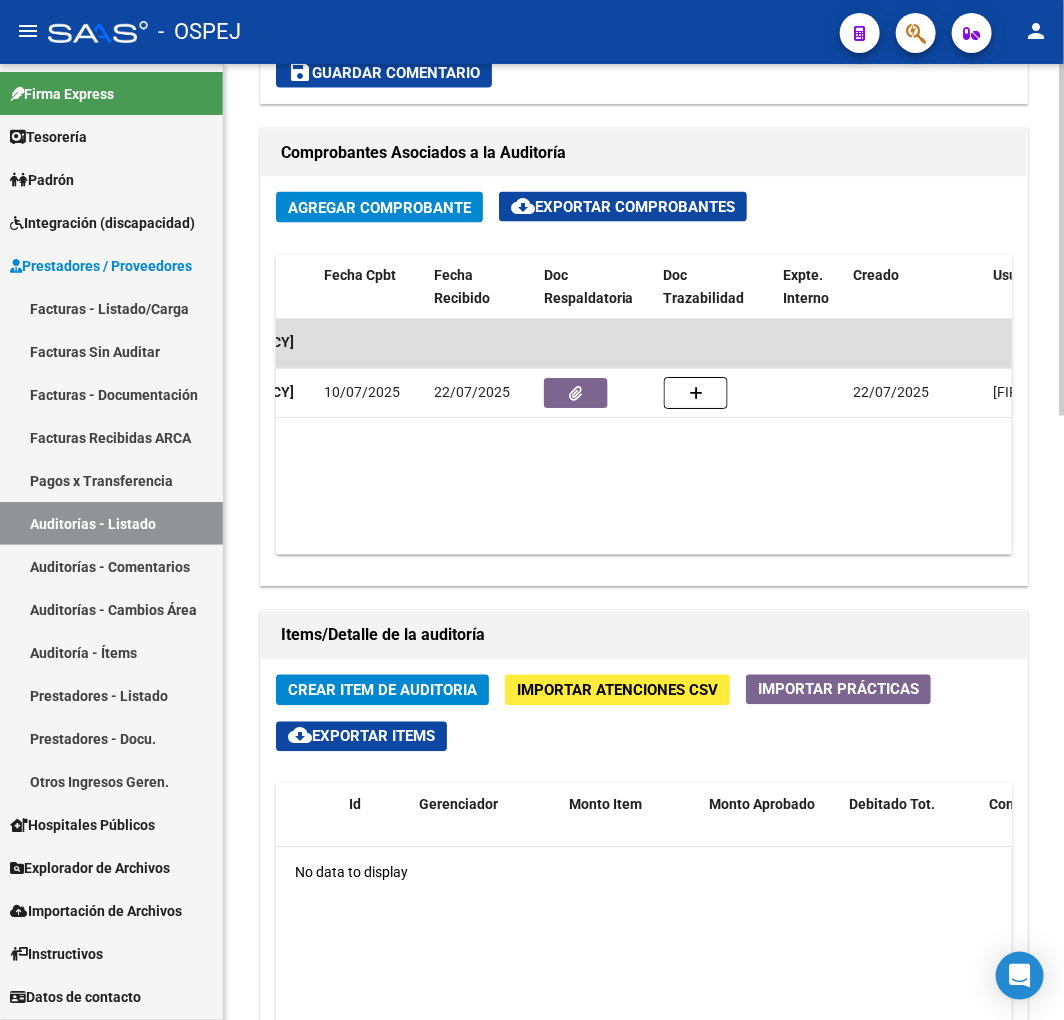 scroll, scrollTop: 1444, scrollLeft: 0, axis: vertical 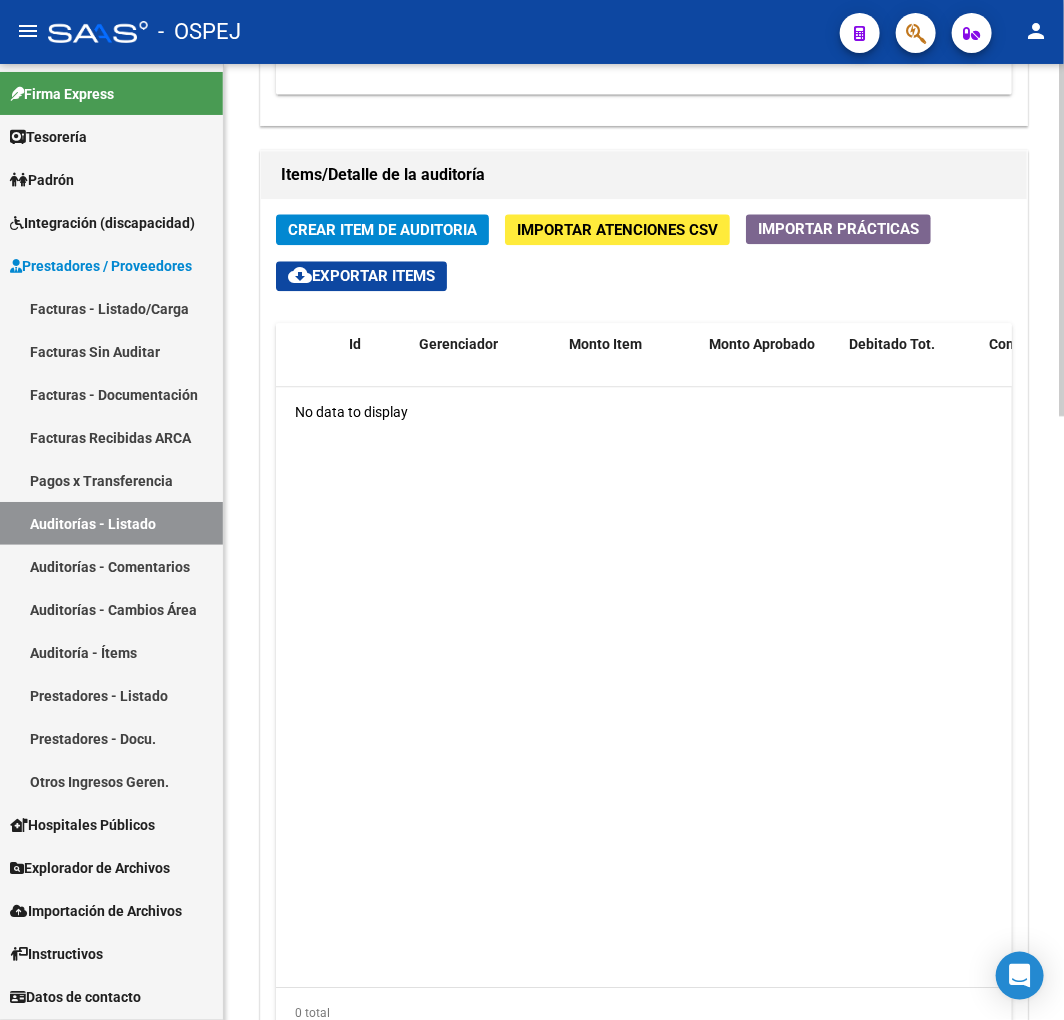 click on "Items/Detalle de la auditoría" 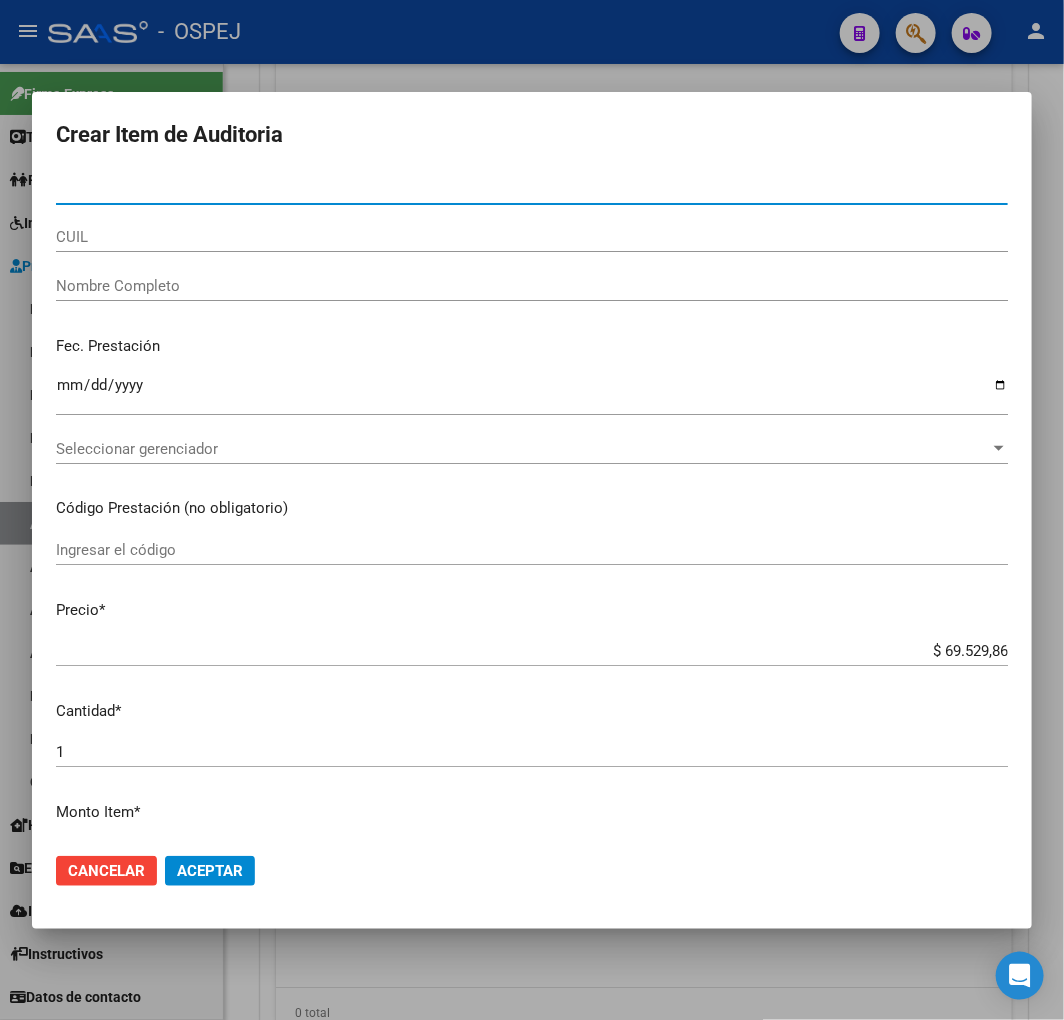 click on "Nro Documento" at bounding box center [532, 189] 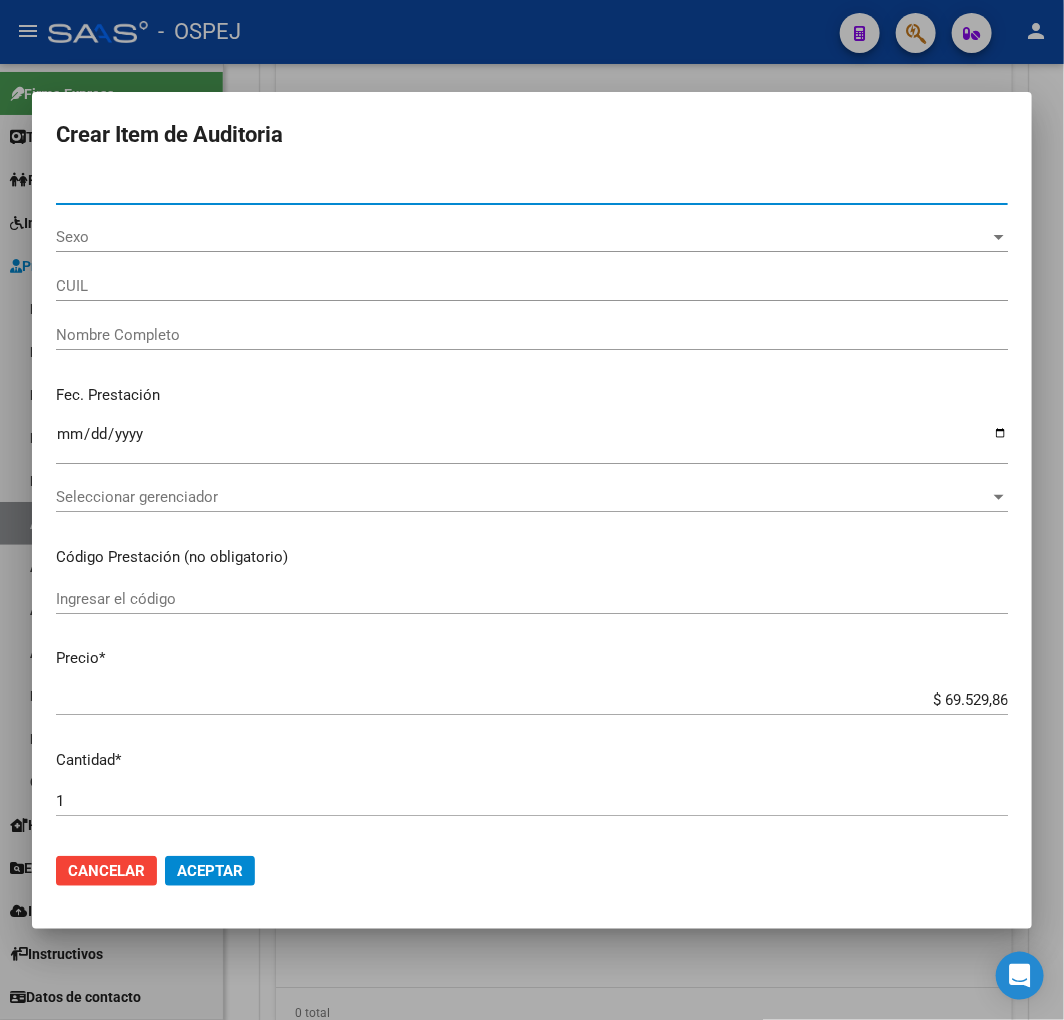 type on "[NUMBER]" 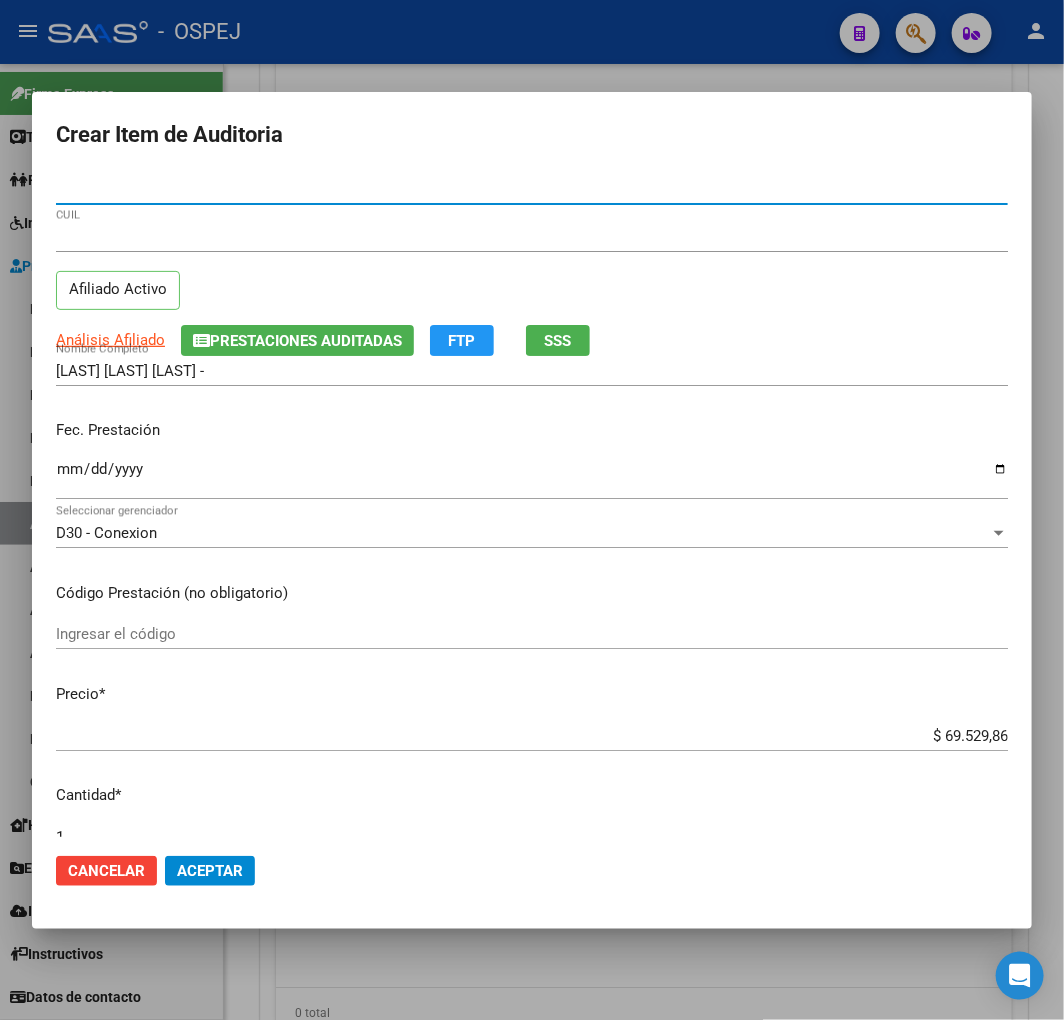type on "[NUMBER]" 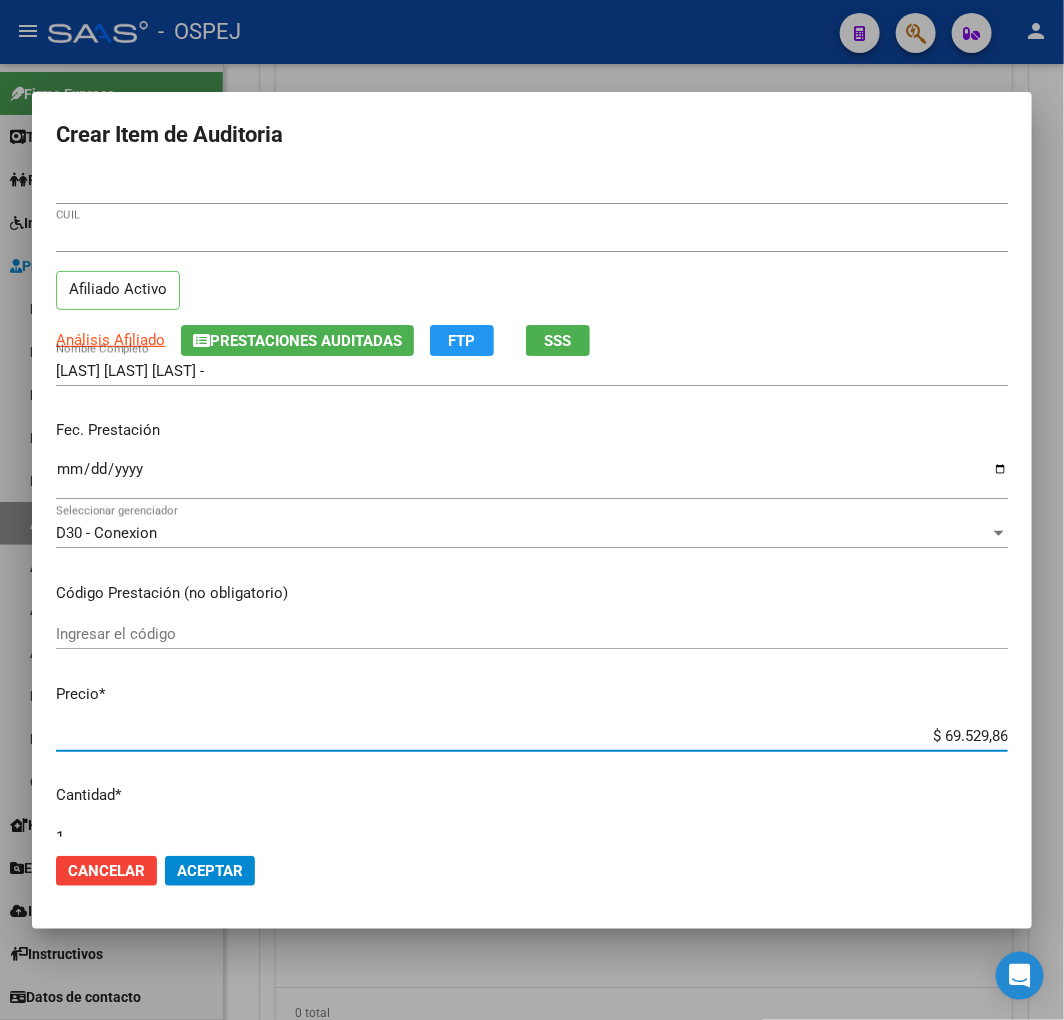 click on "$ 69.529,86" at bounding box center (532, 736) 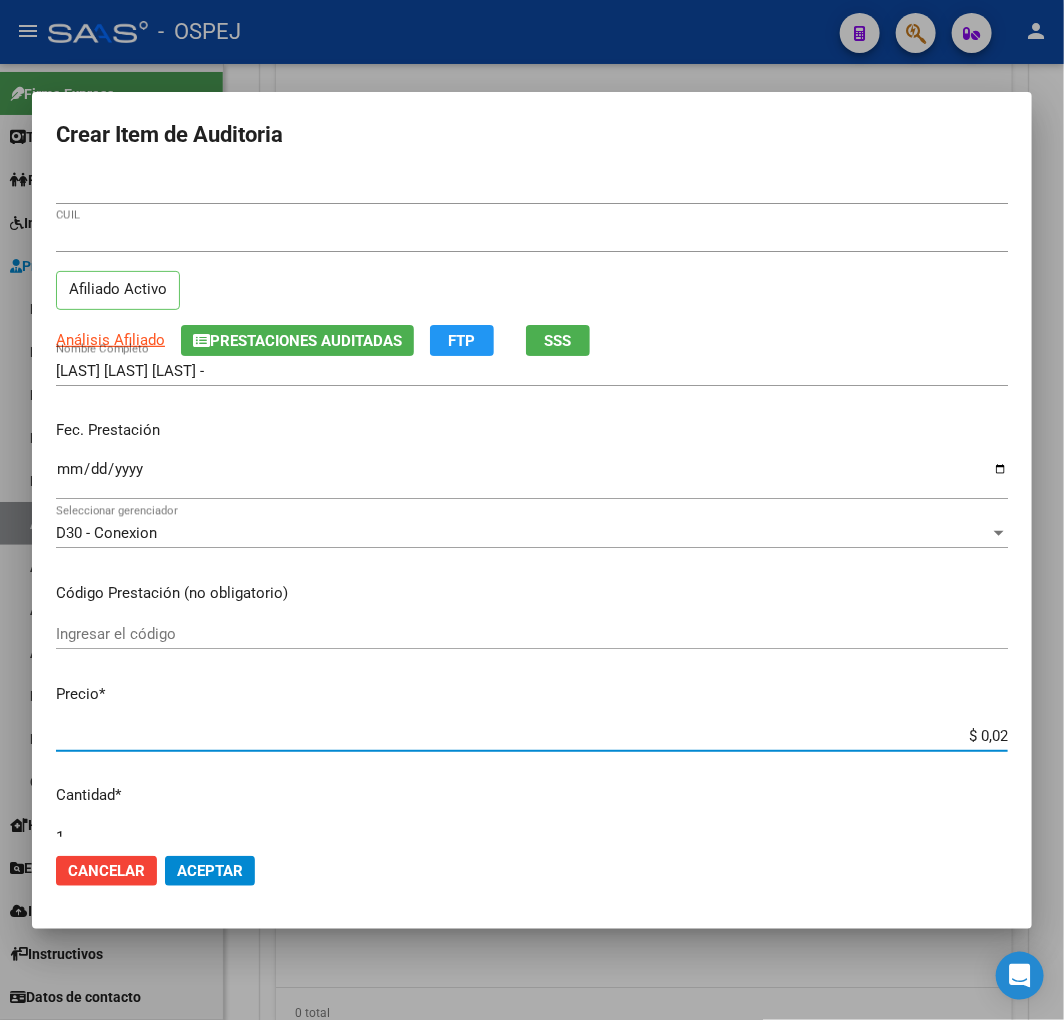 type on "$ 0,20" 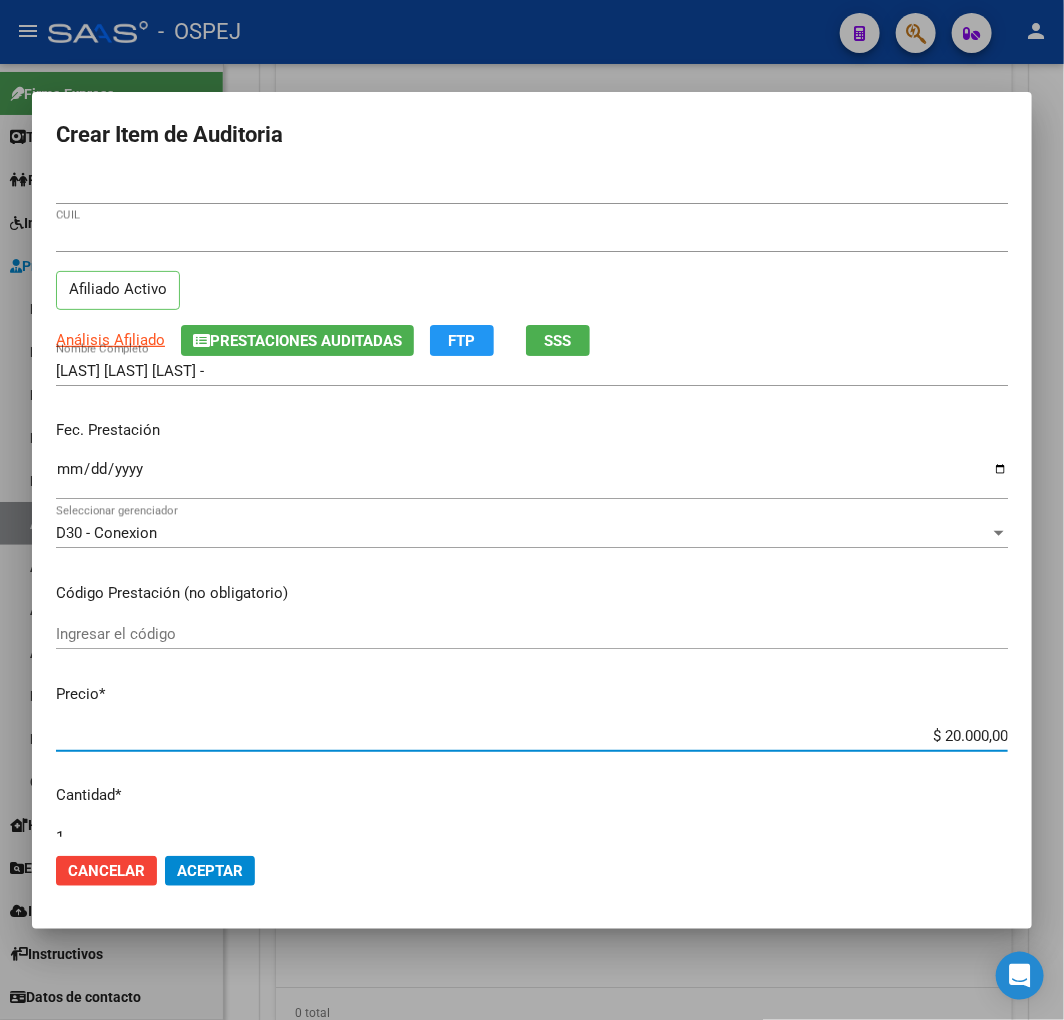 click on "Aceptar" 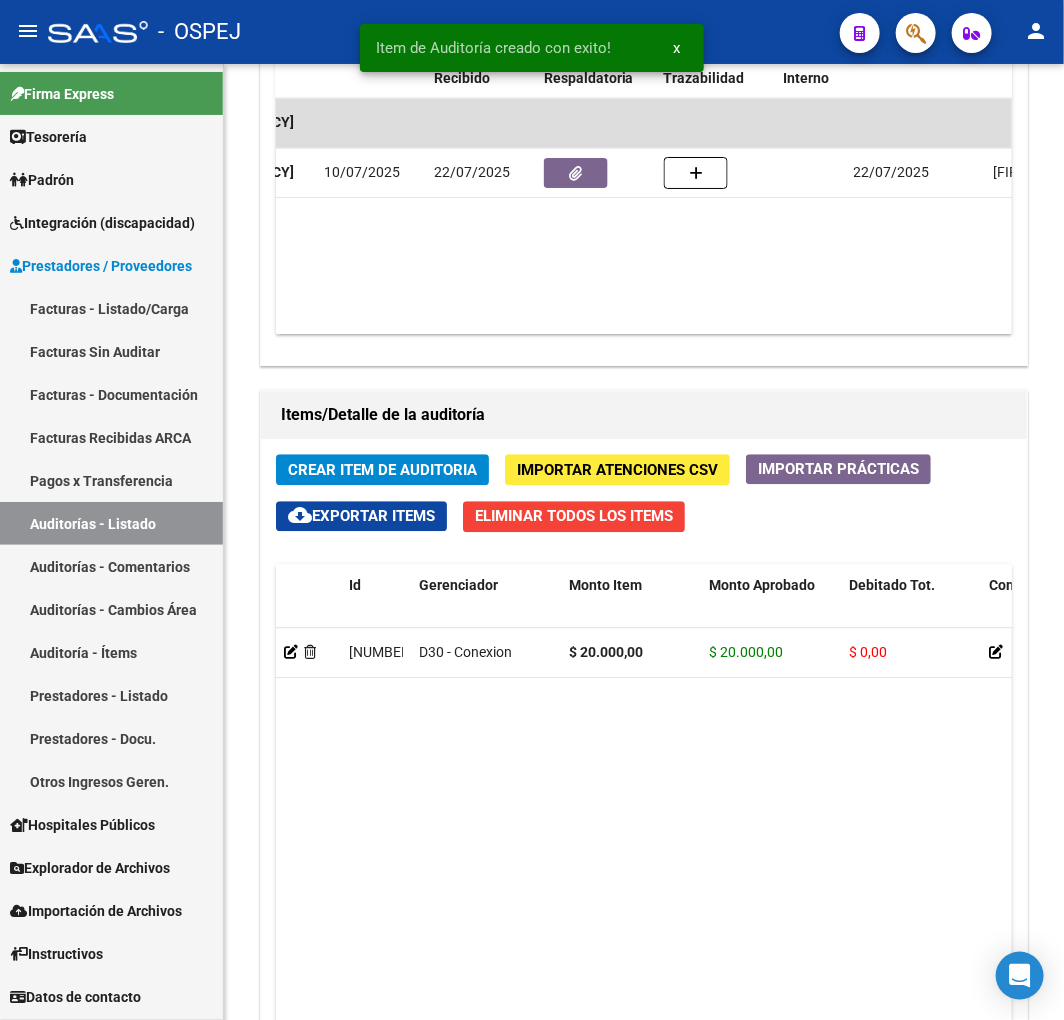 scroll, scrollTop: 1684, scrollLeft: 0, axis: vertical 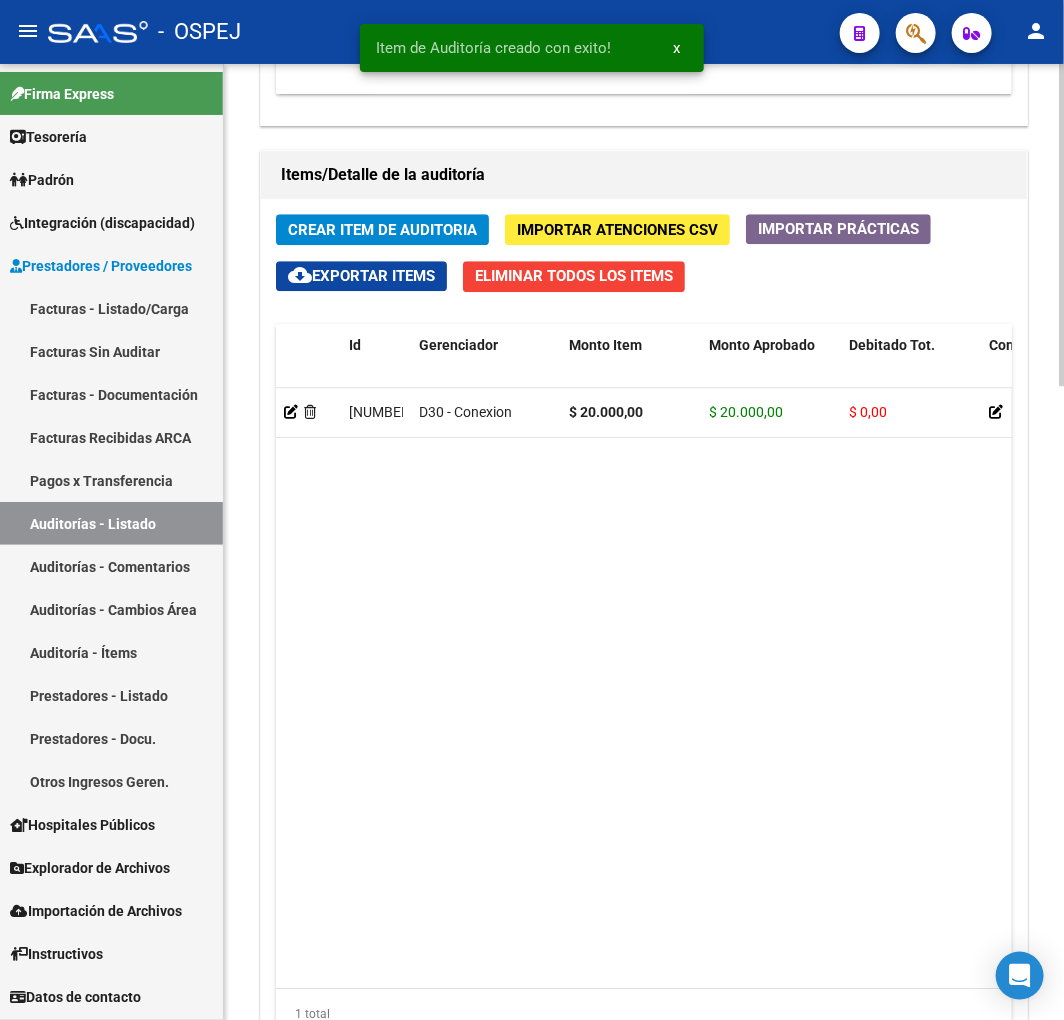 click on "Crear Item de Auditoria" 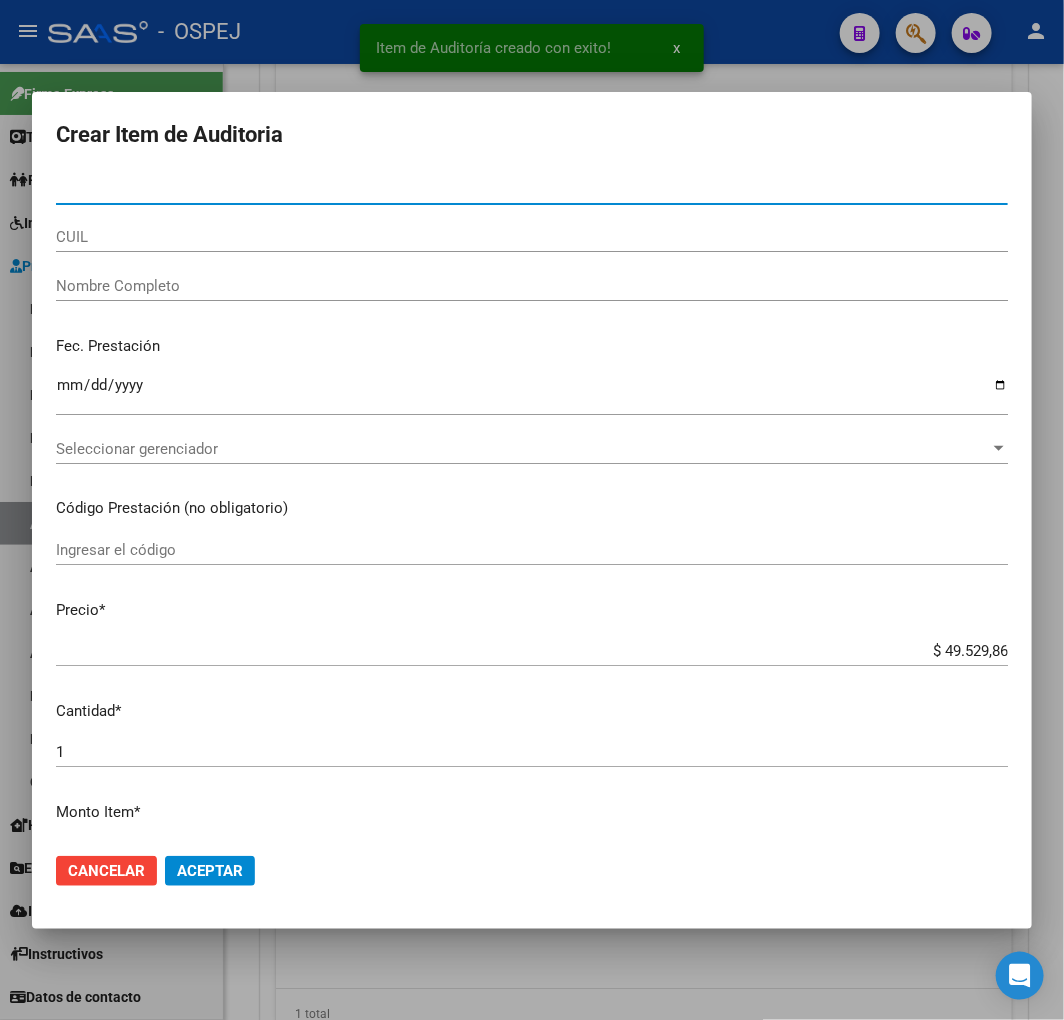 paste on "[NUMBER]" 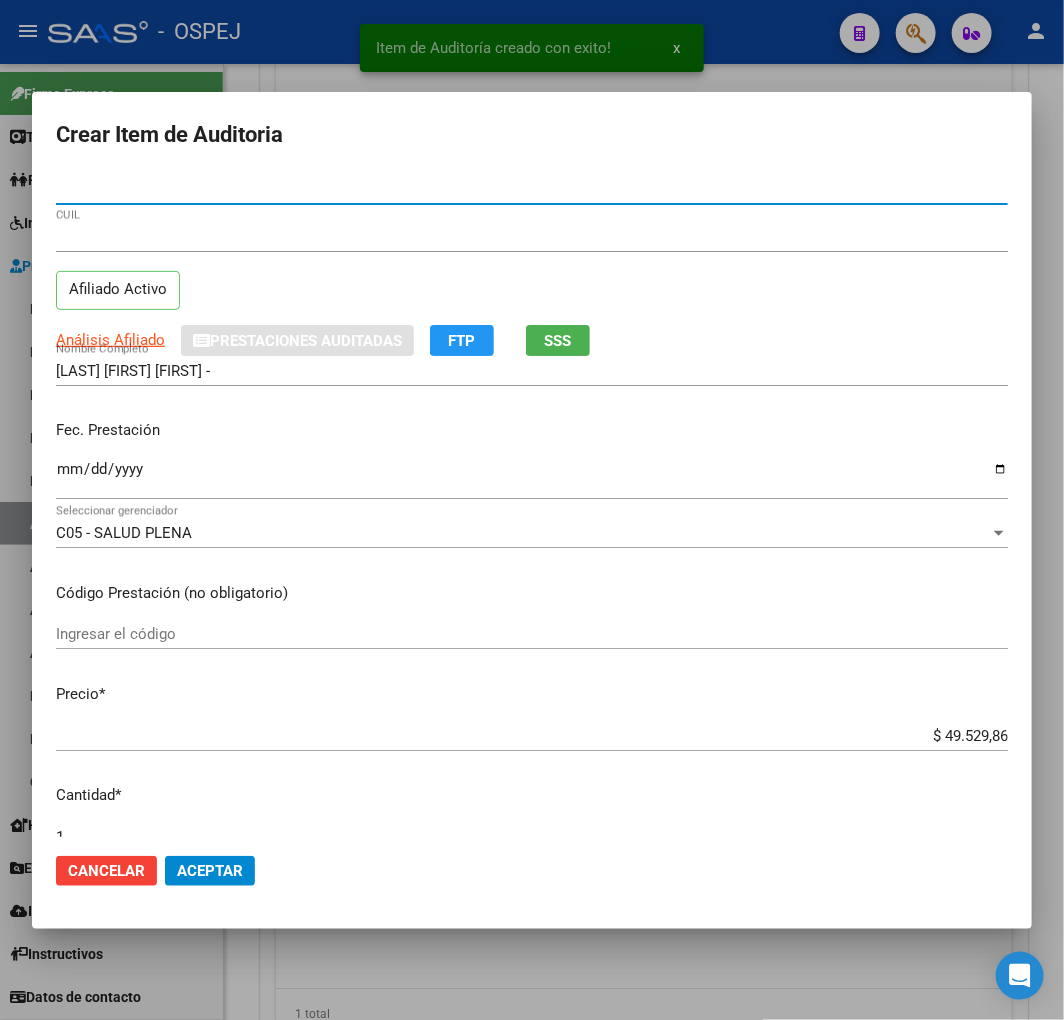 click on "Aceptar" 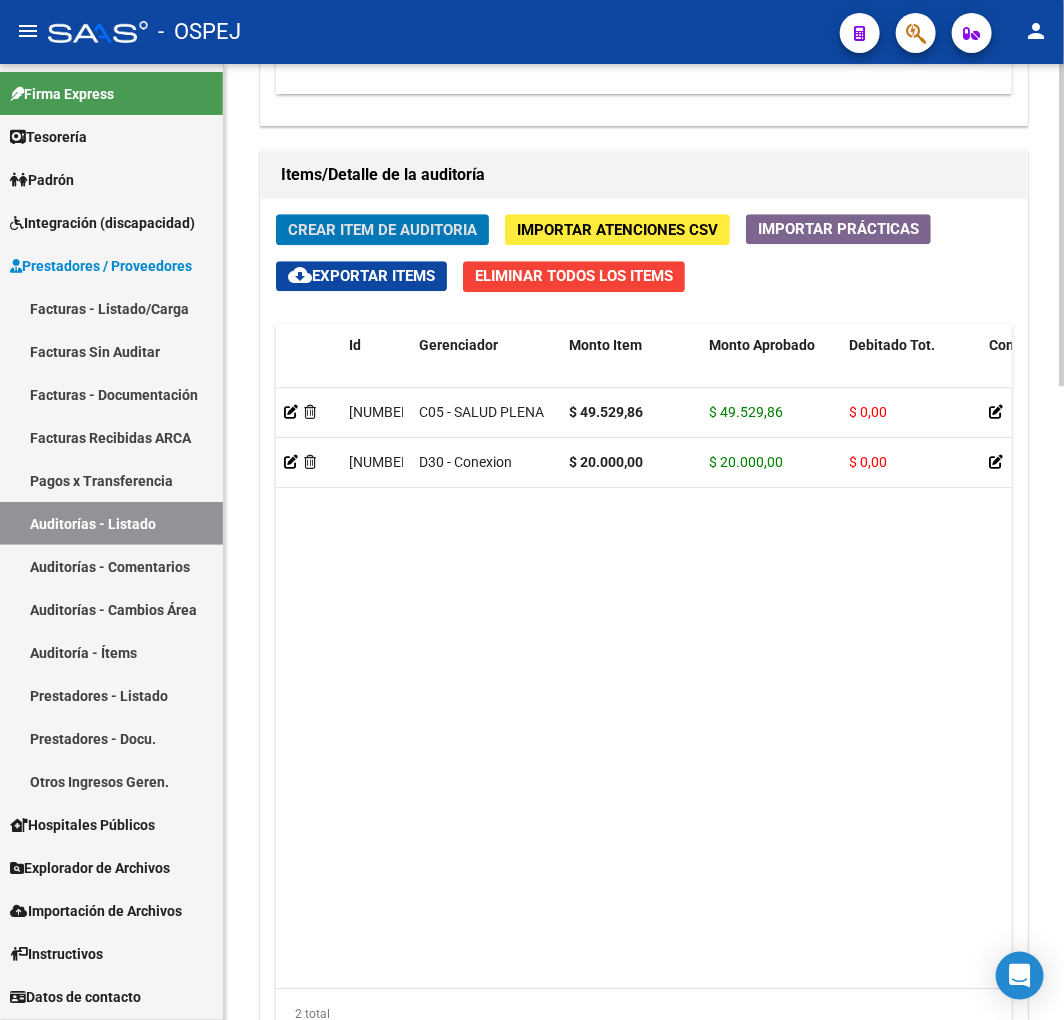 click on "[NUMBER]  C05 - SALUD PLENA $ 49.529,86 $ 49.529,86 $ 0,00         [CUIL]   [CUIL]   [LAST] [FIRST] [FIRST] -  Alfredo Petre   [DATE]      [NUMBER]  D30 - Conexion $ 20.000,00 $ 20.000,00 $ 0,00         [CUIL]   [CUIL]   [LAST] [FIRST] [FIRST] -  Alfredo Petre   [DATE]" 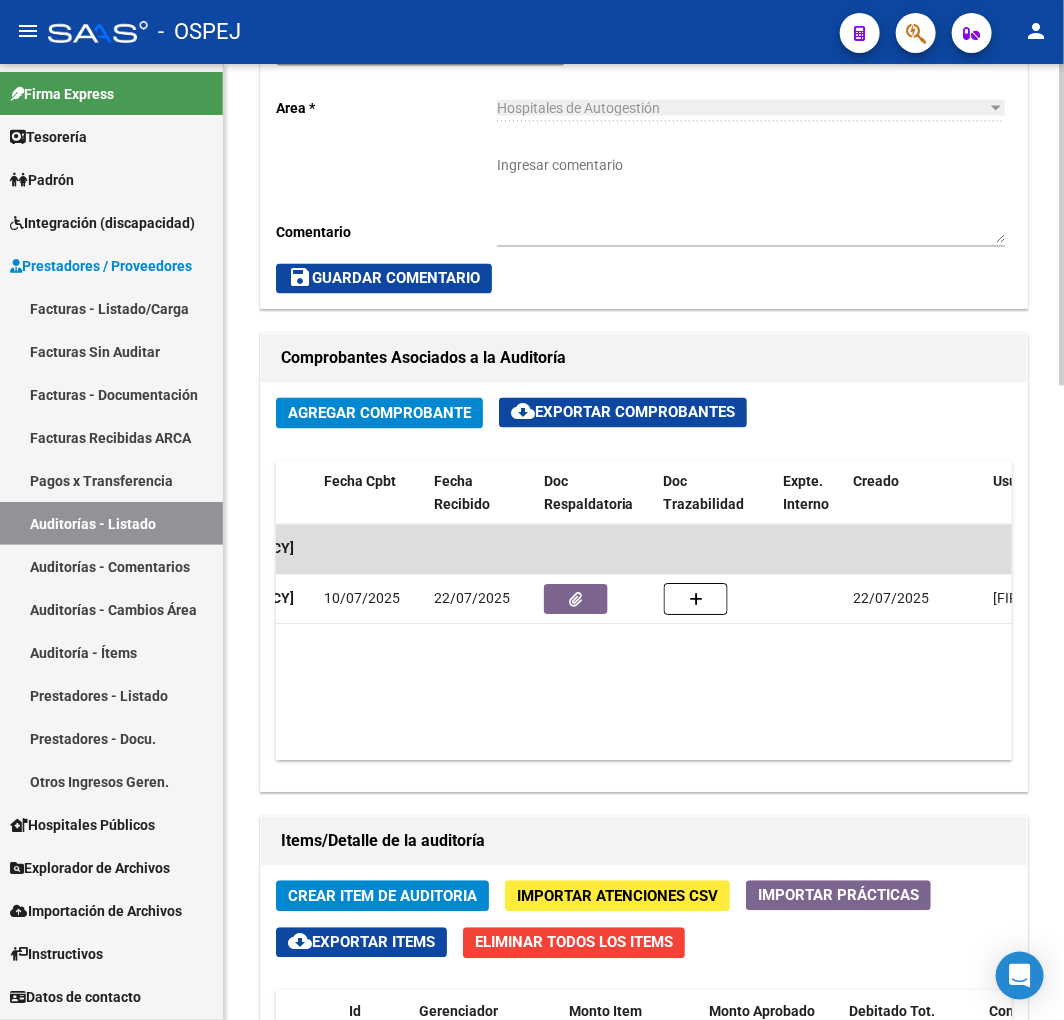 scroll, scrollTop: 578, scrollLeft: 0, axis: vertical 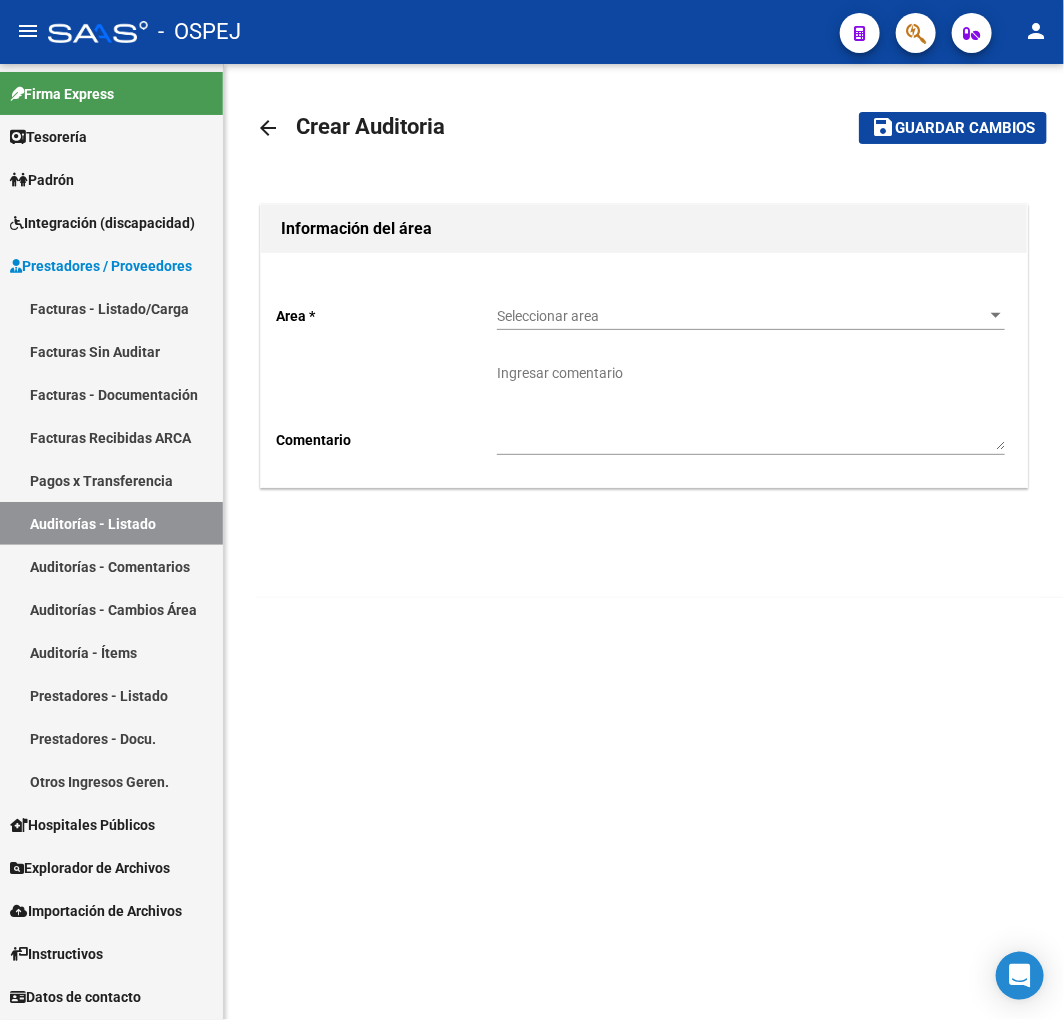 click on "Seleccionar area" at bounding box center (742, 316) 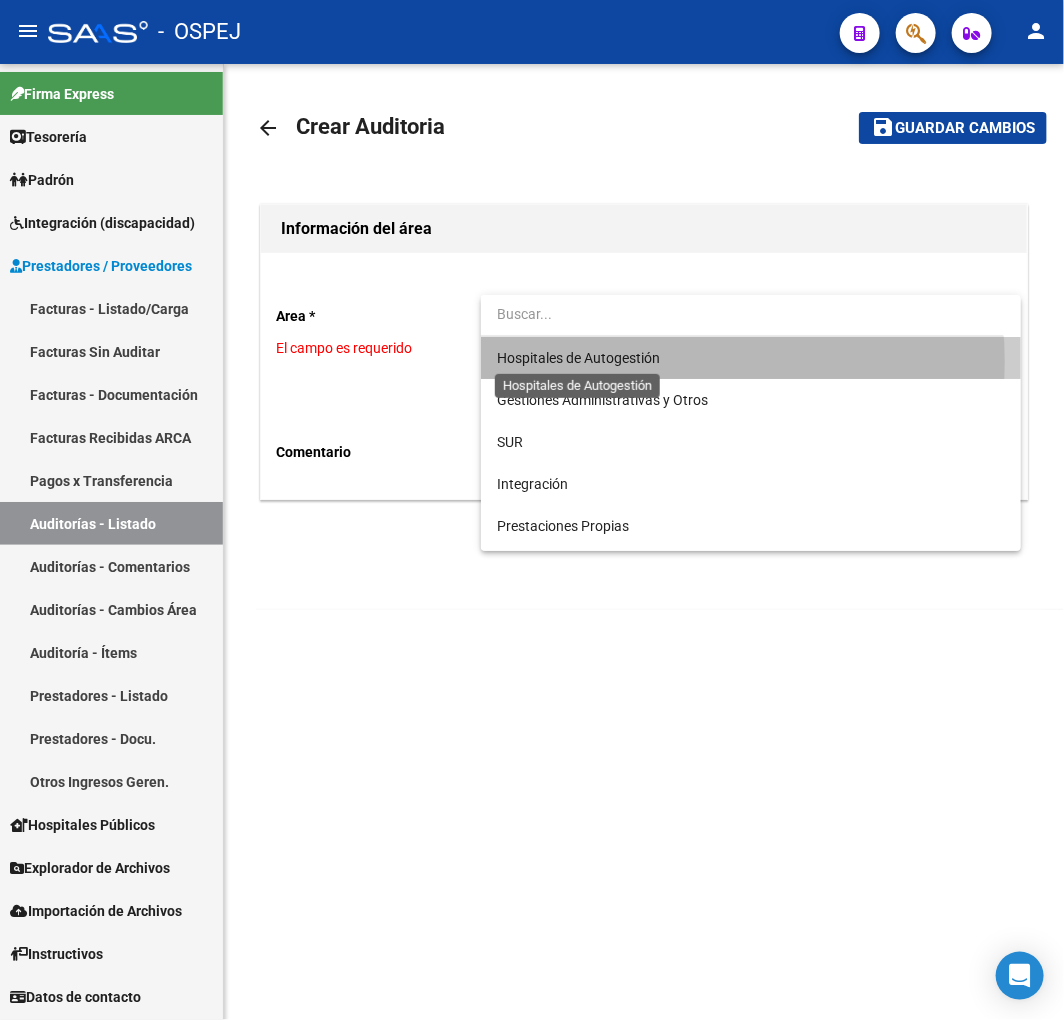 click on "Hospitales de Autogestión" at bounding box center (578, 358) 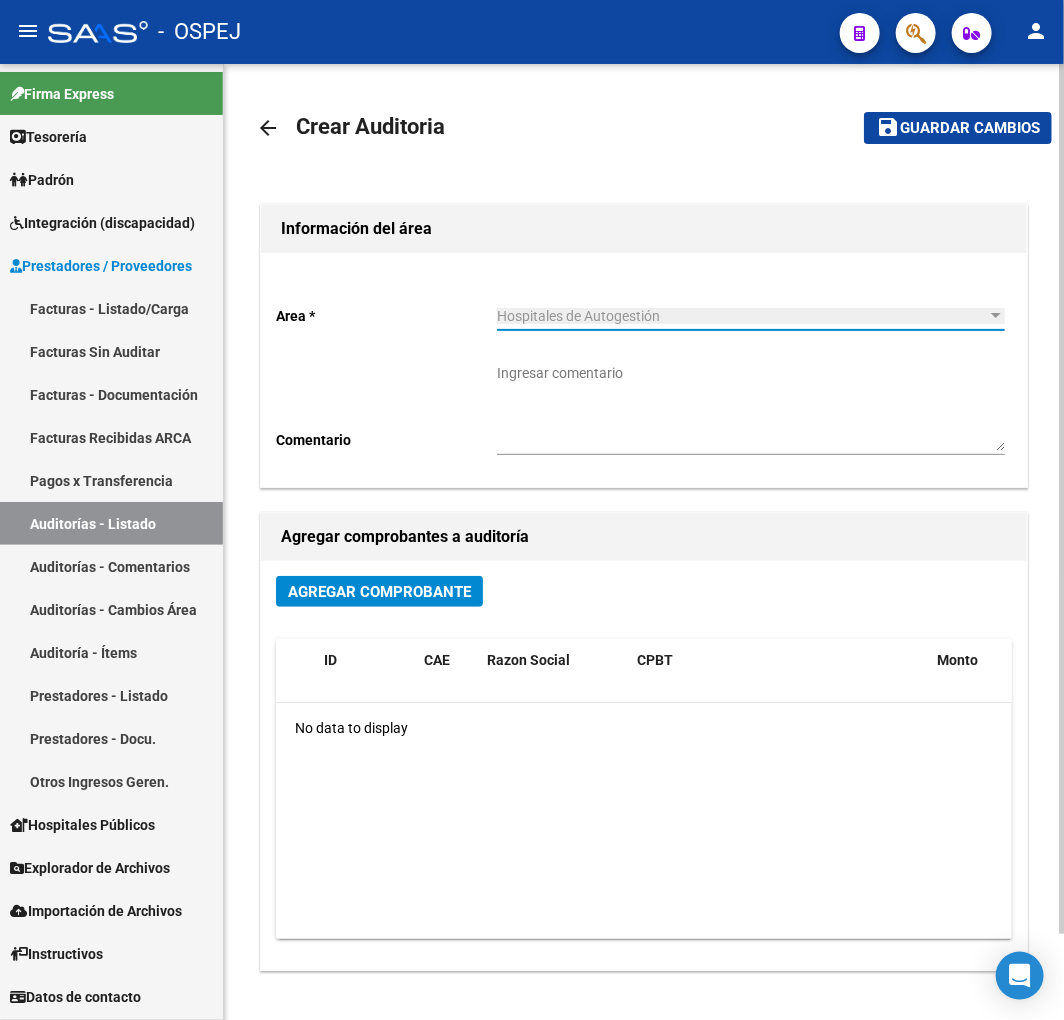 click on "Agregar Comprobante" 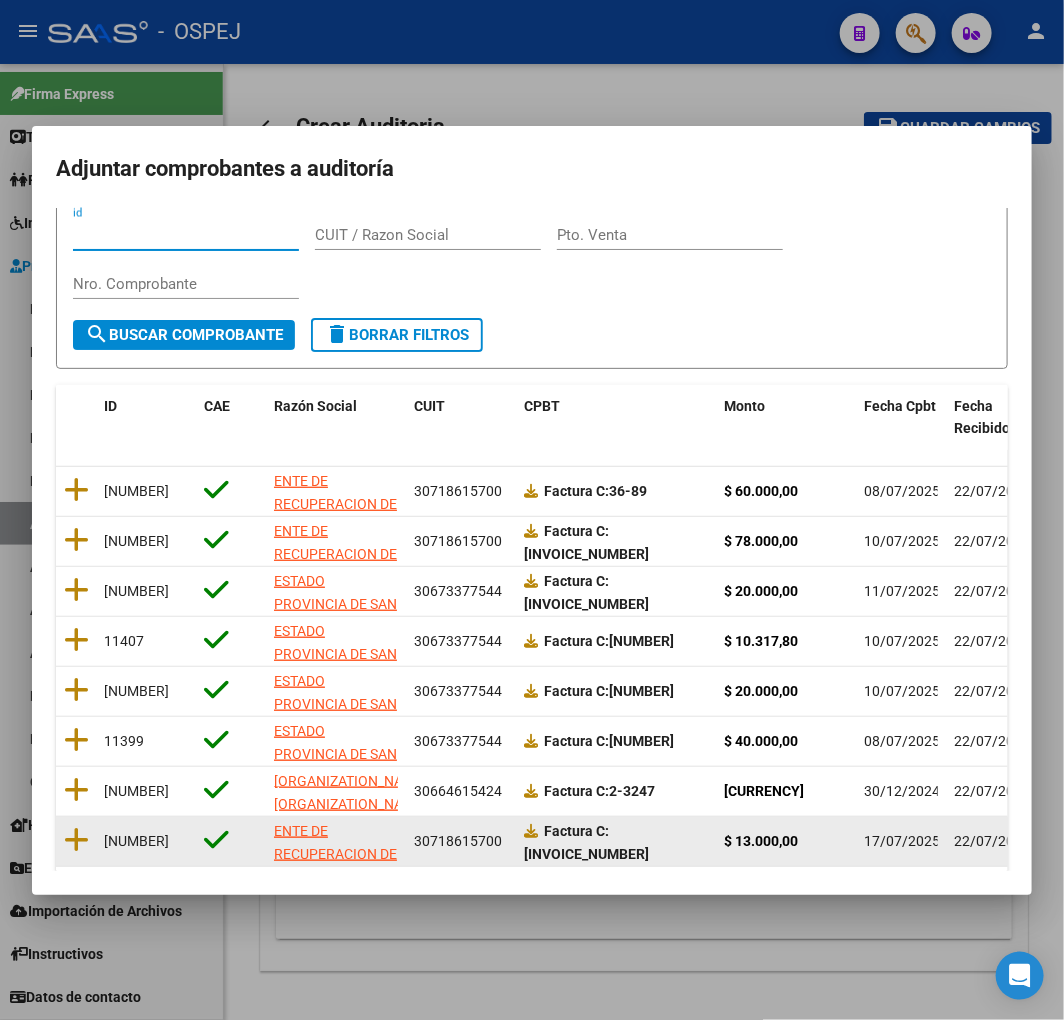 scroll, scrollTop: 252, scrollLeft: 0, axis: vertical 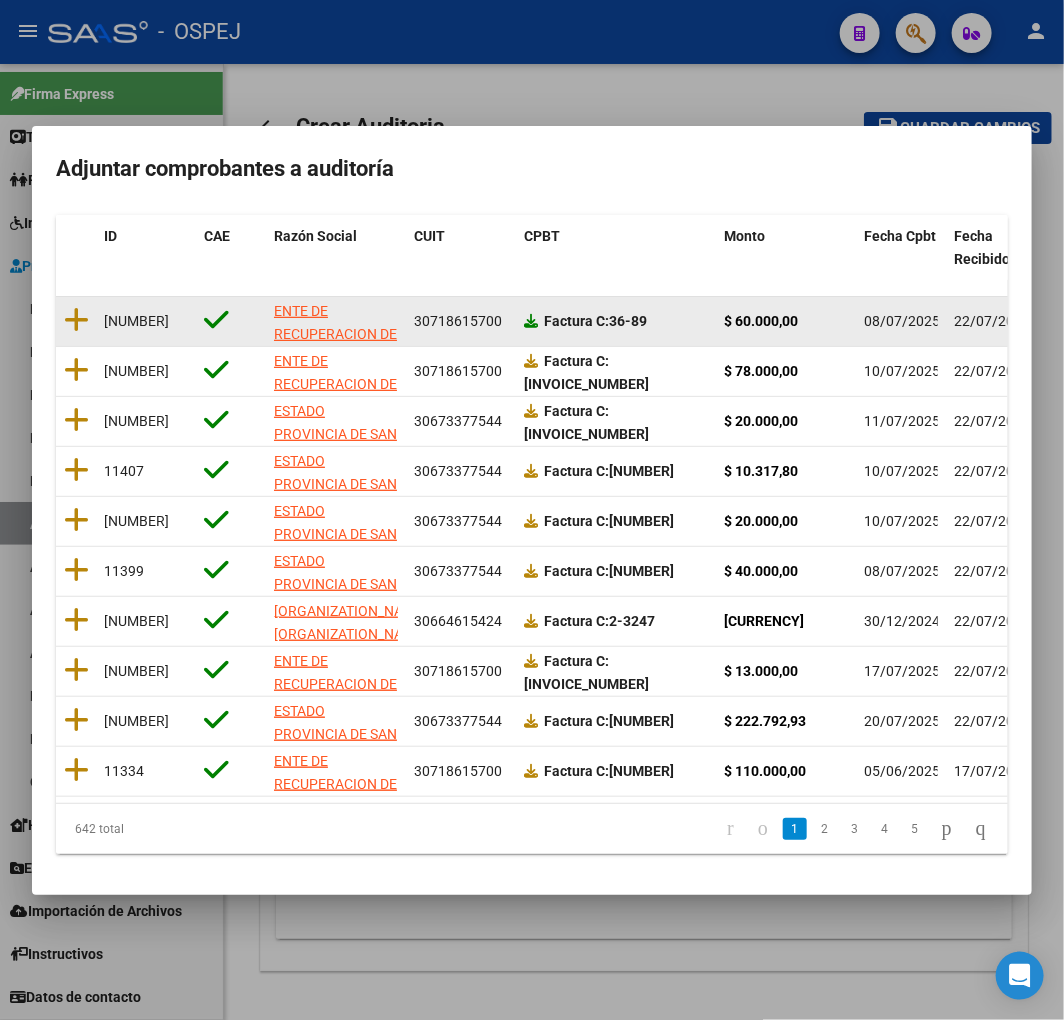 click 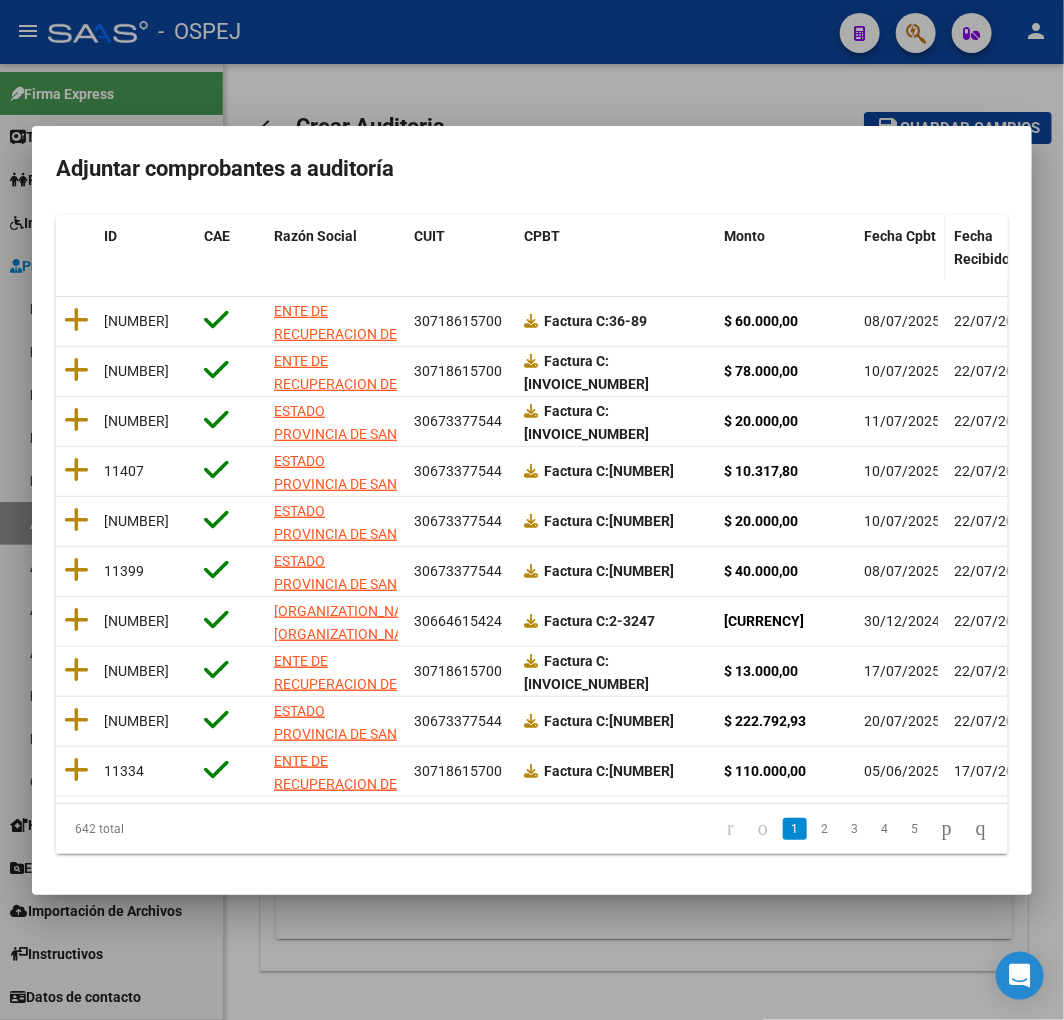 click on "Fecha Cpbt" 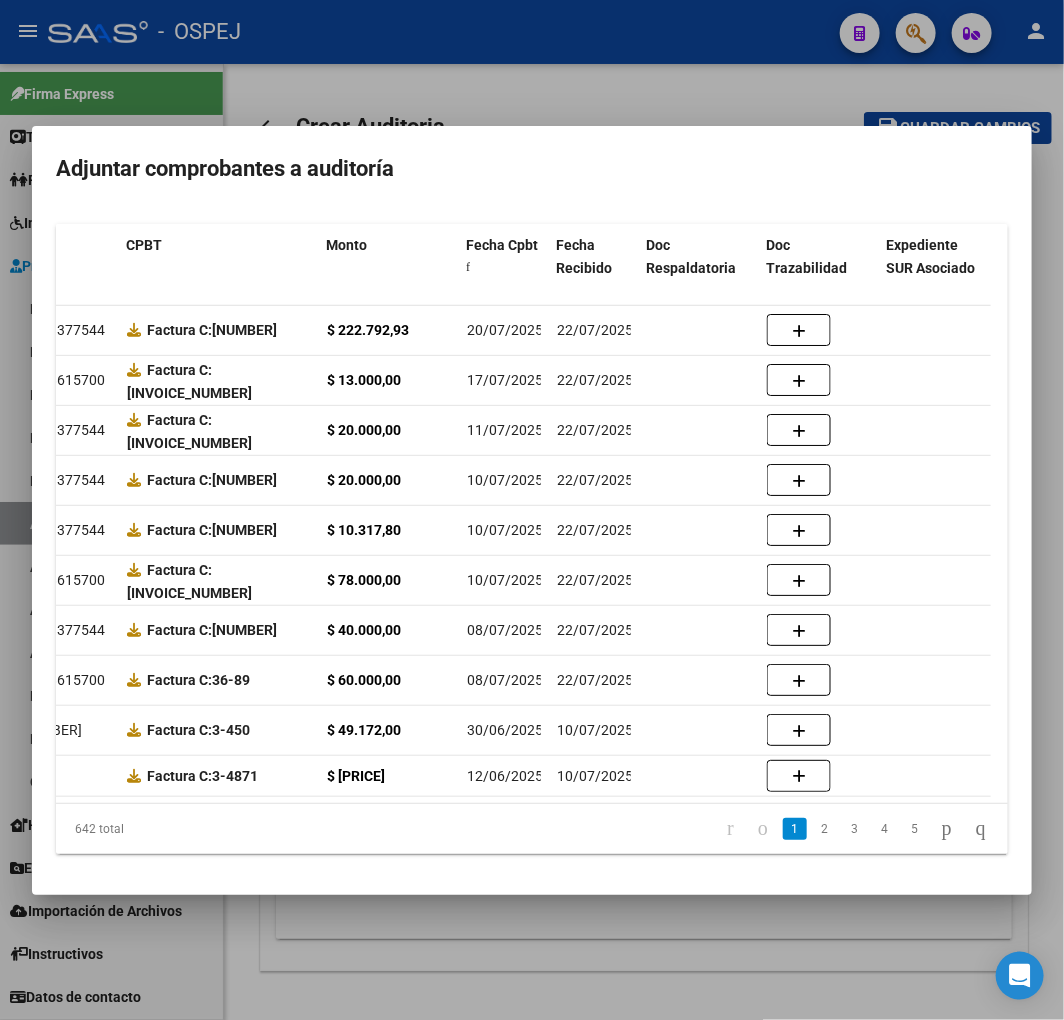scroll, scrollTop: 0, scrollLeft: 0, axis: both 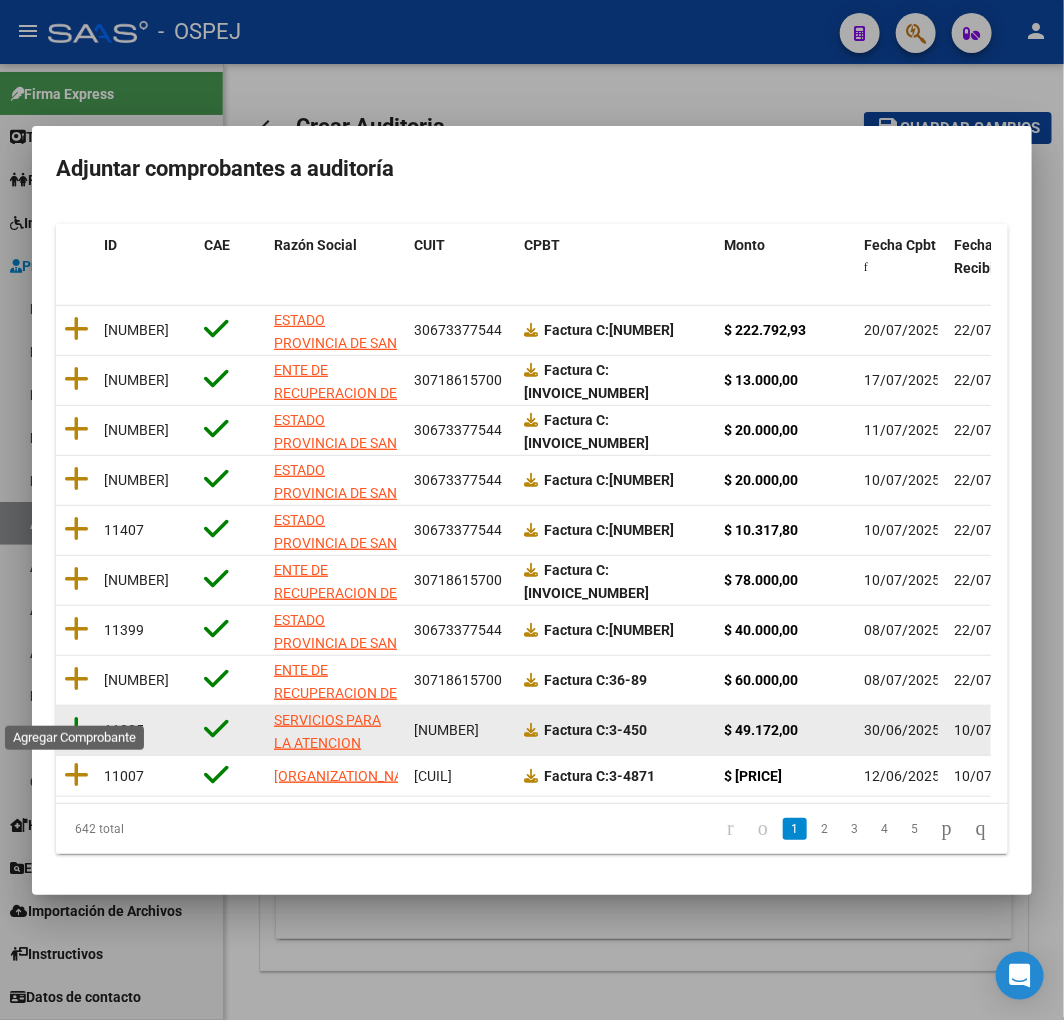 click 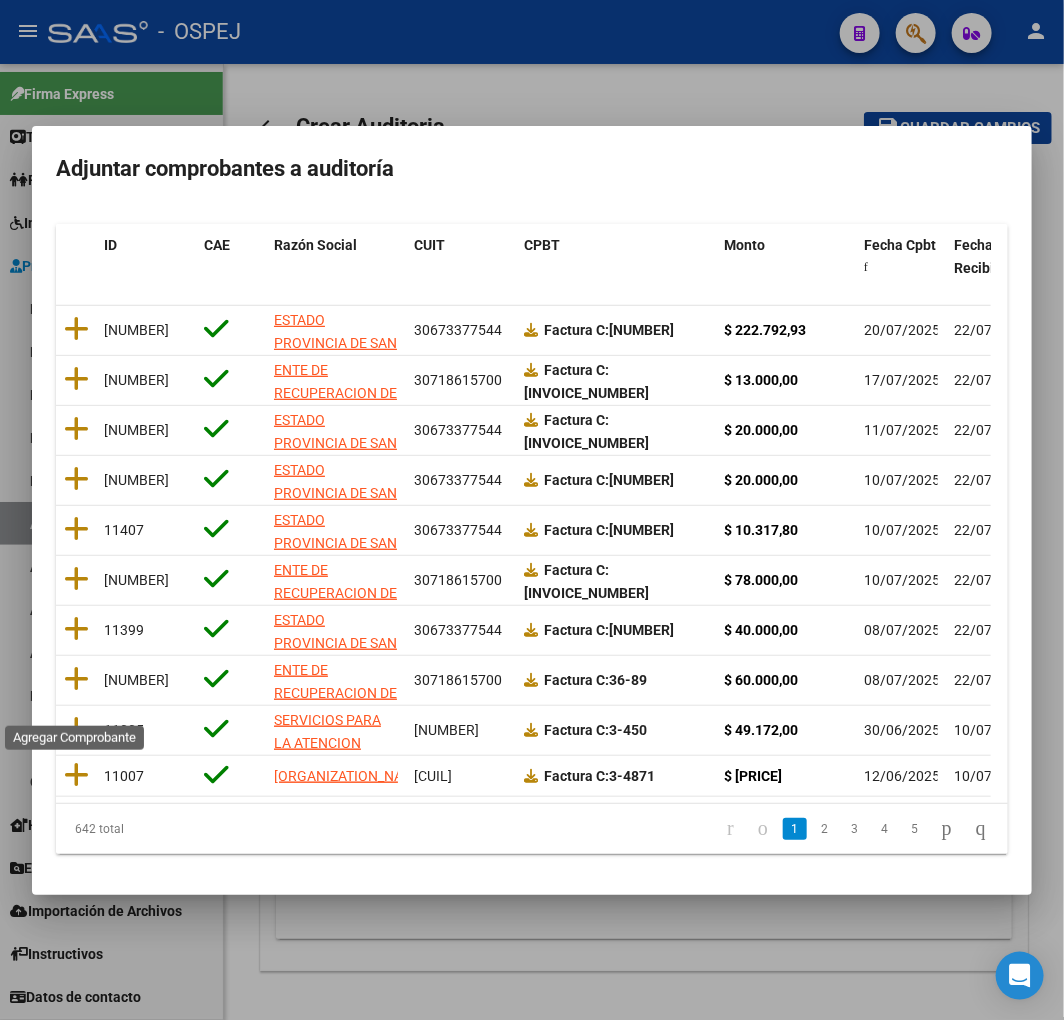scroll, scrollTop: 0, scrollLeft: 0, axis: both 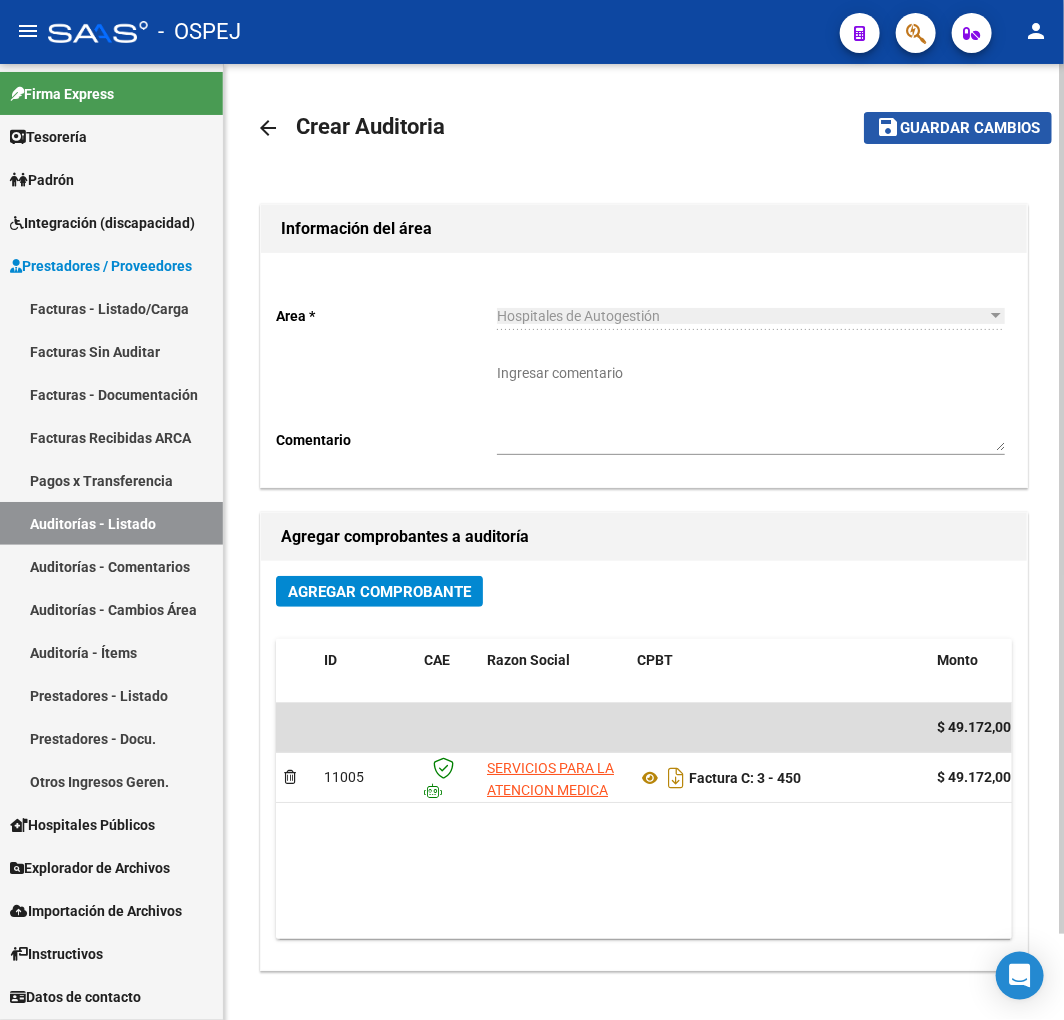 click on "Guardar cambios" 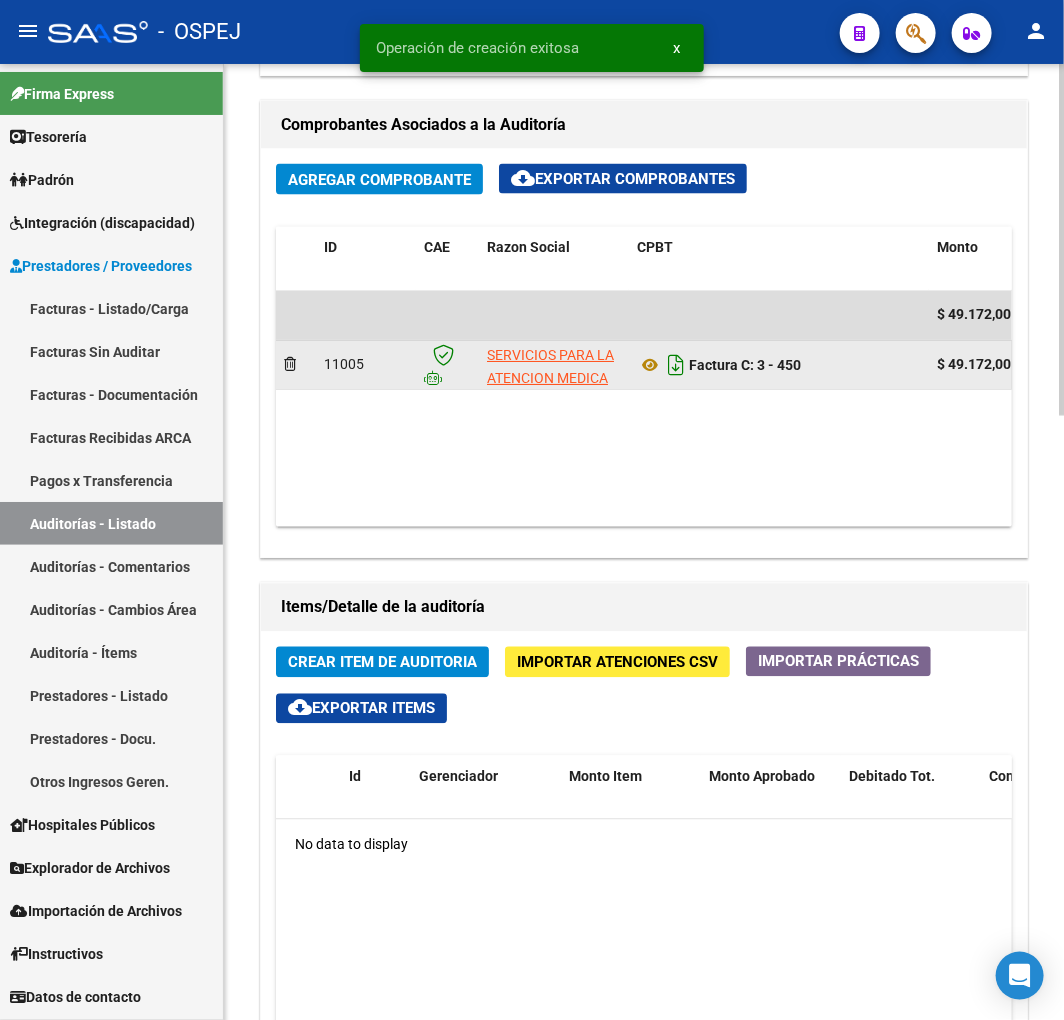 scroll, scrollTop: 1000, scrollLeft: 0, axis: vertical 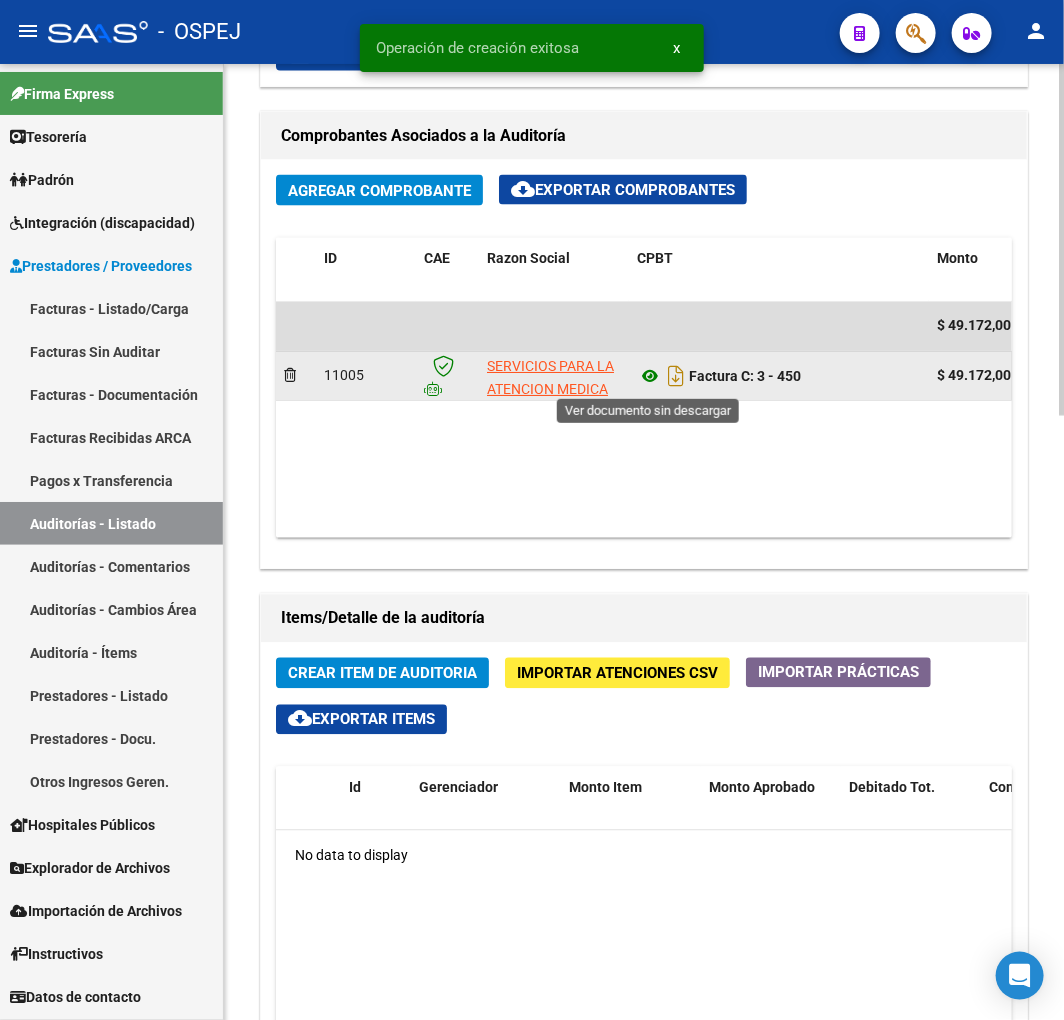 click 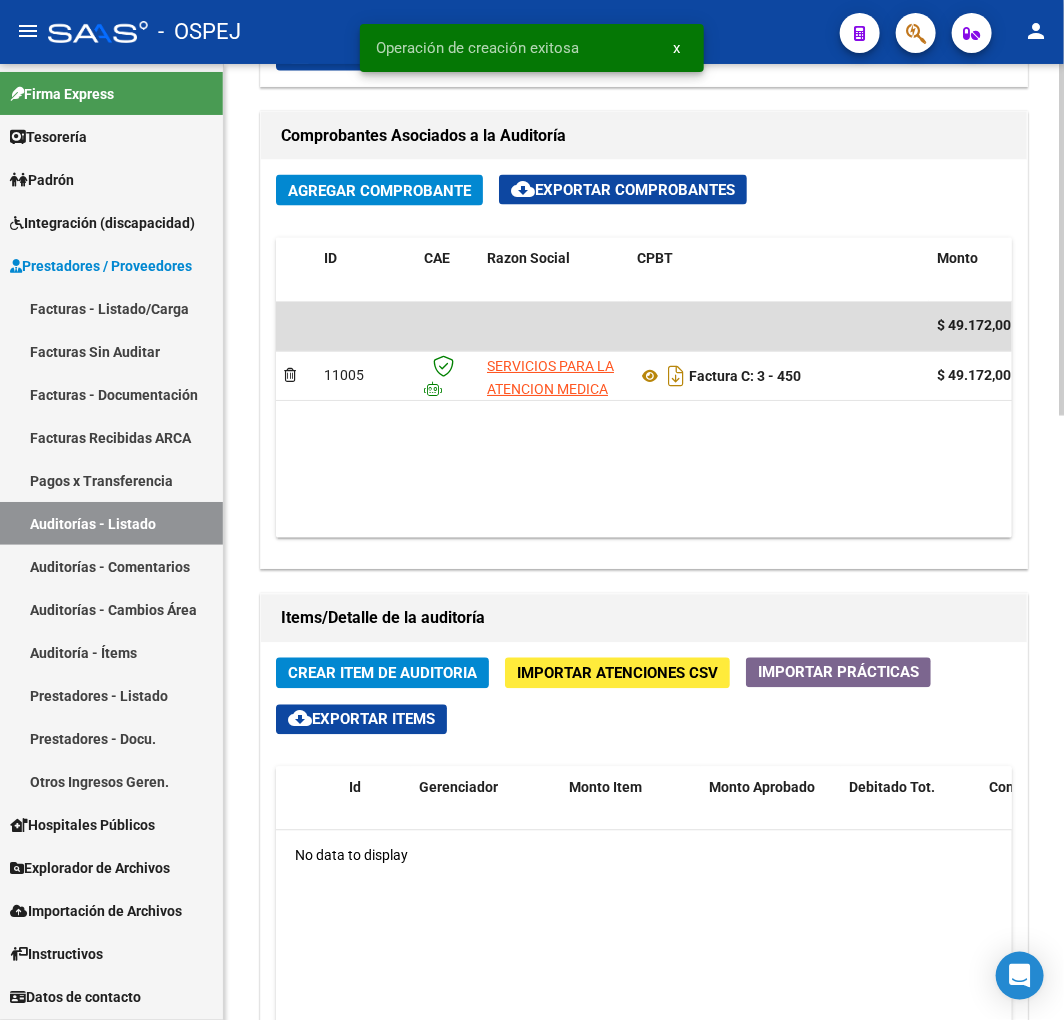 click on "Crear Item de Auditoria" 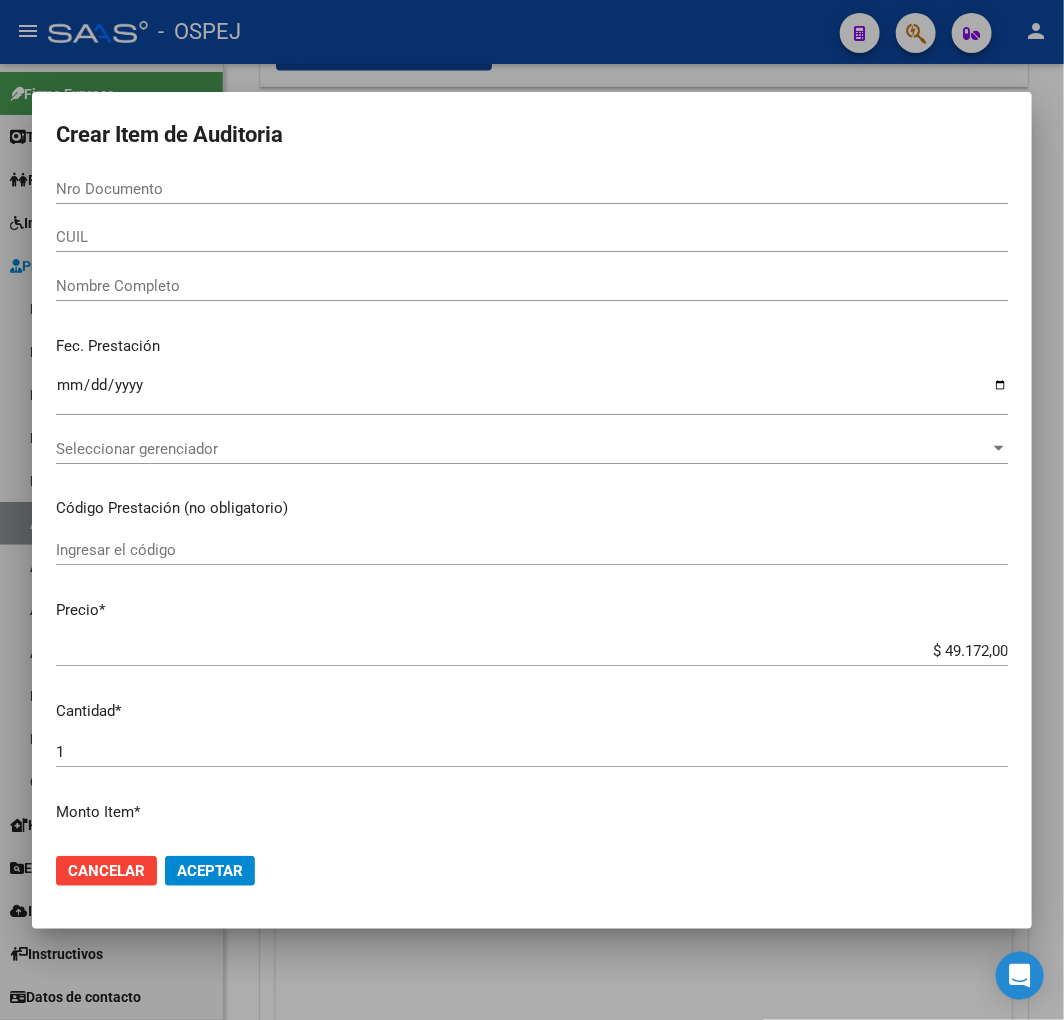 click on "CUIL" at bounding box center (532, 237) 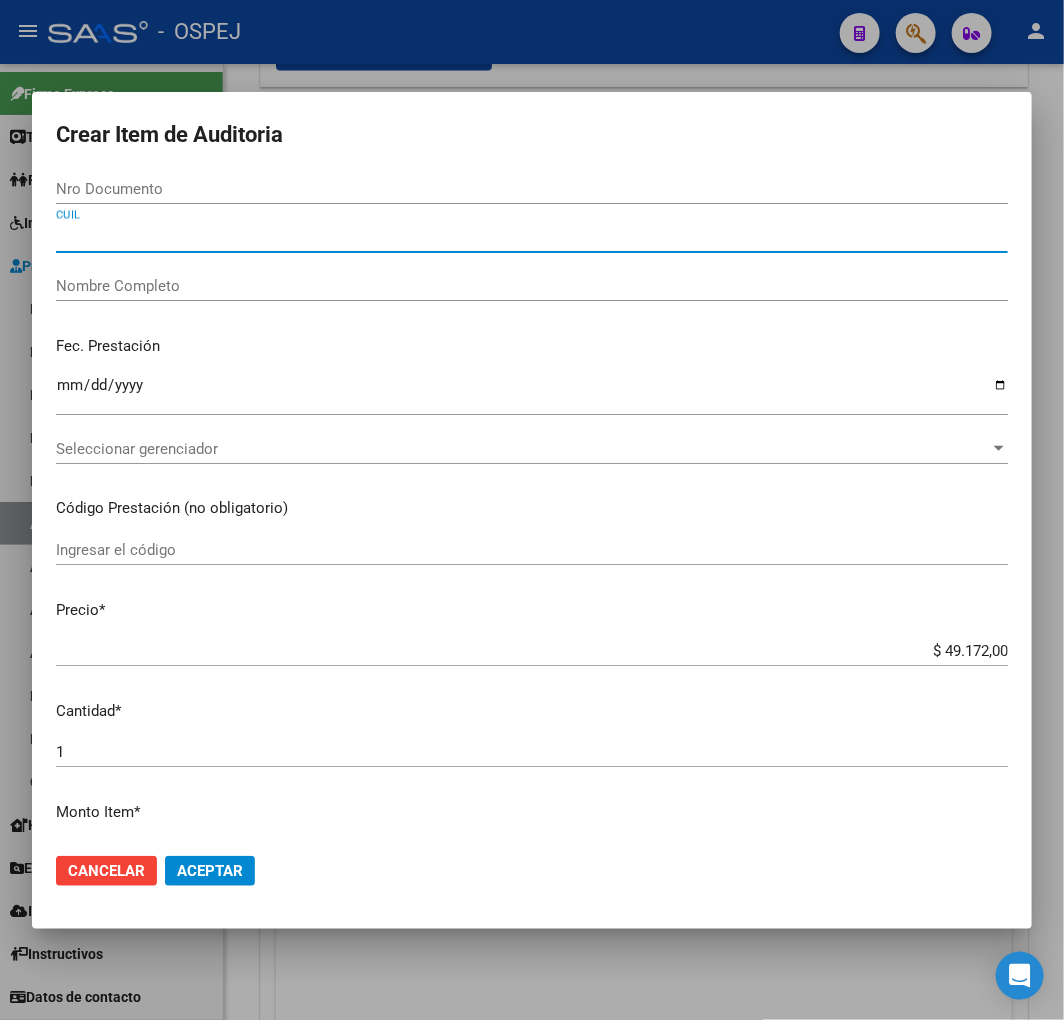 paste on "[NUMBER]" 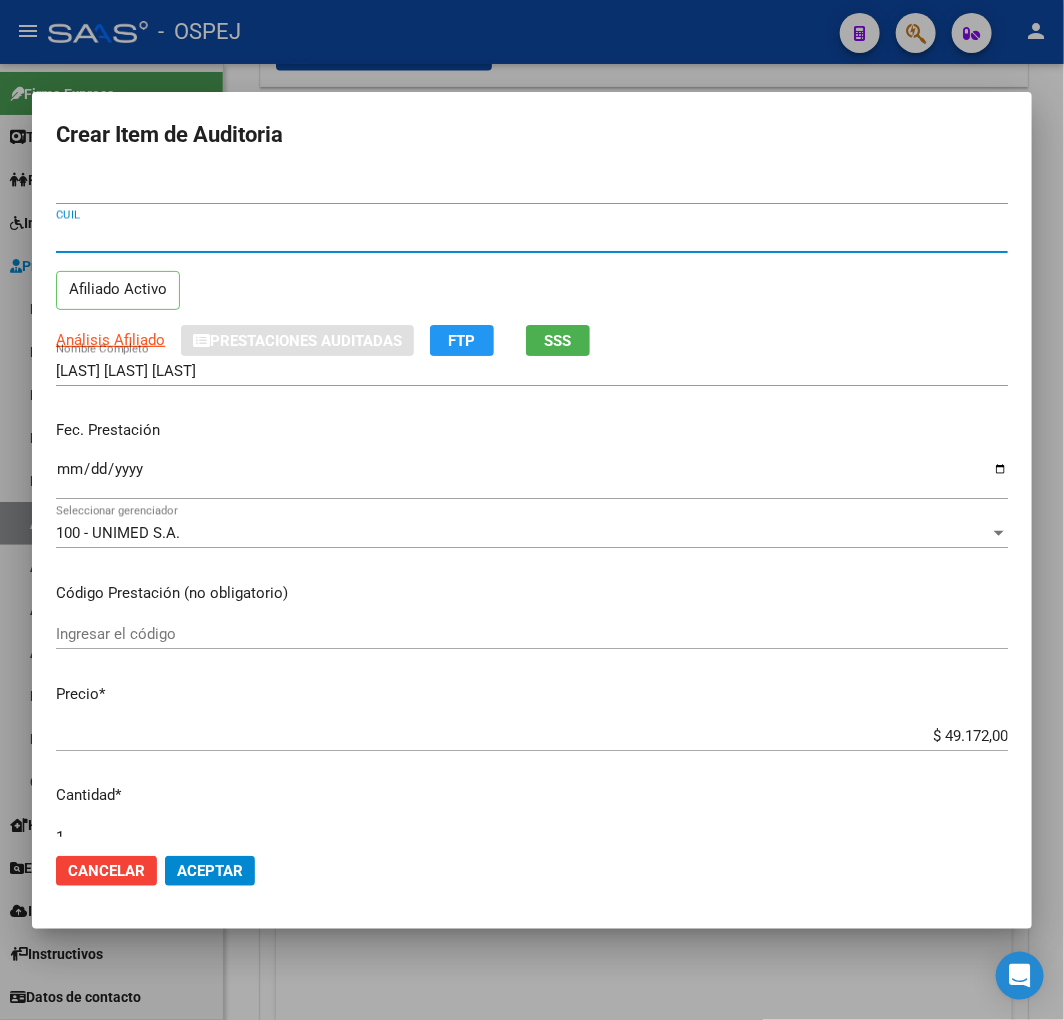 click on "$ 49.172,00" at bounding box center [532, 736] 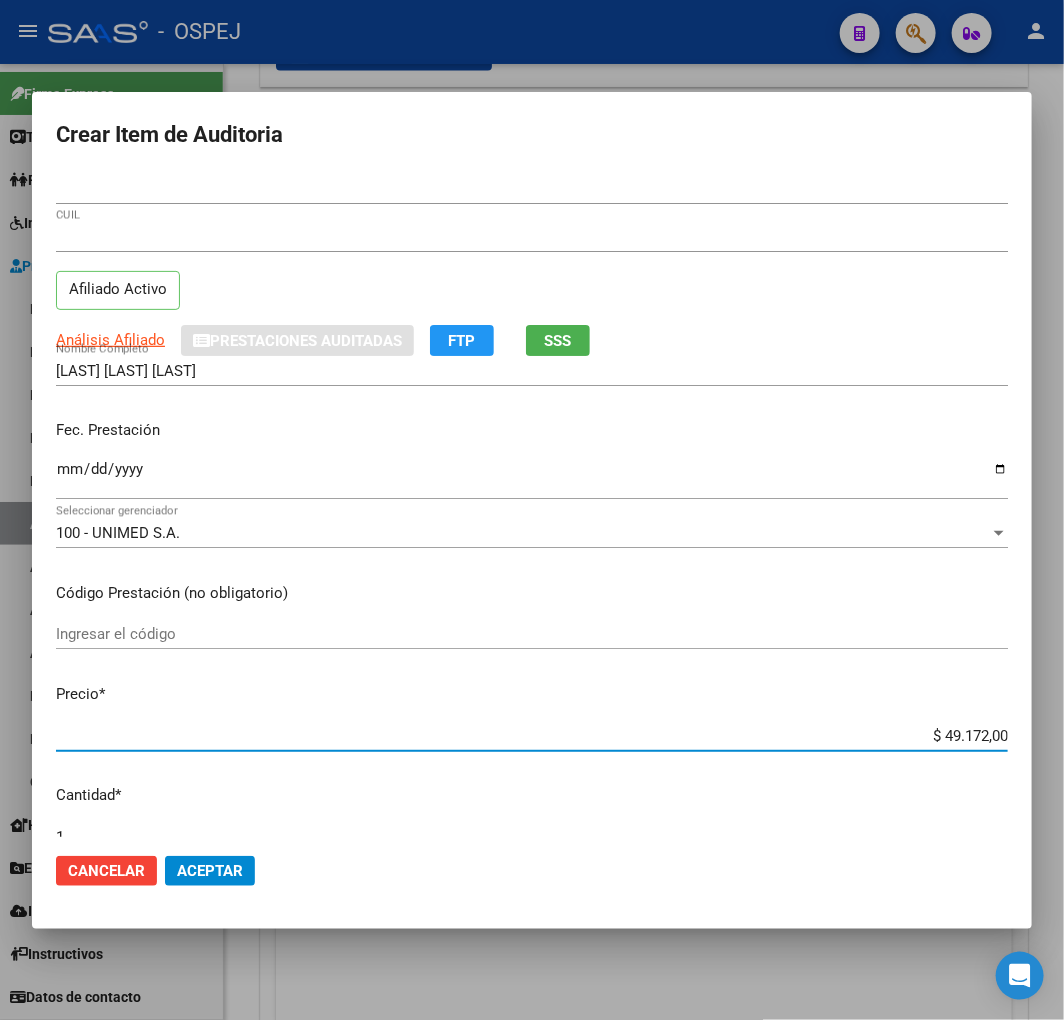 click on "$ 49.172,00" at bounding box center [532, 736] 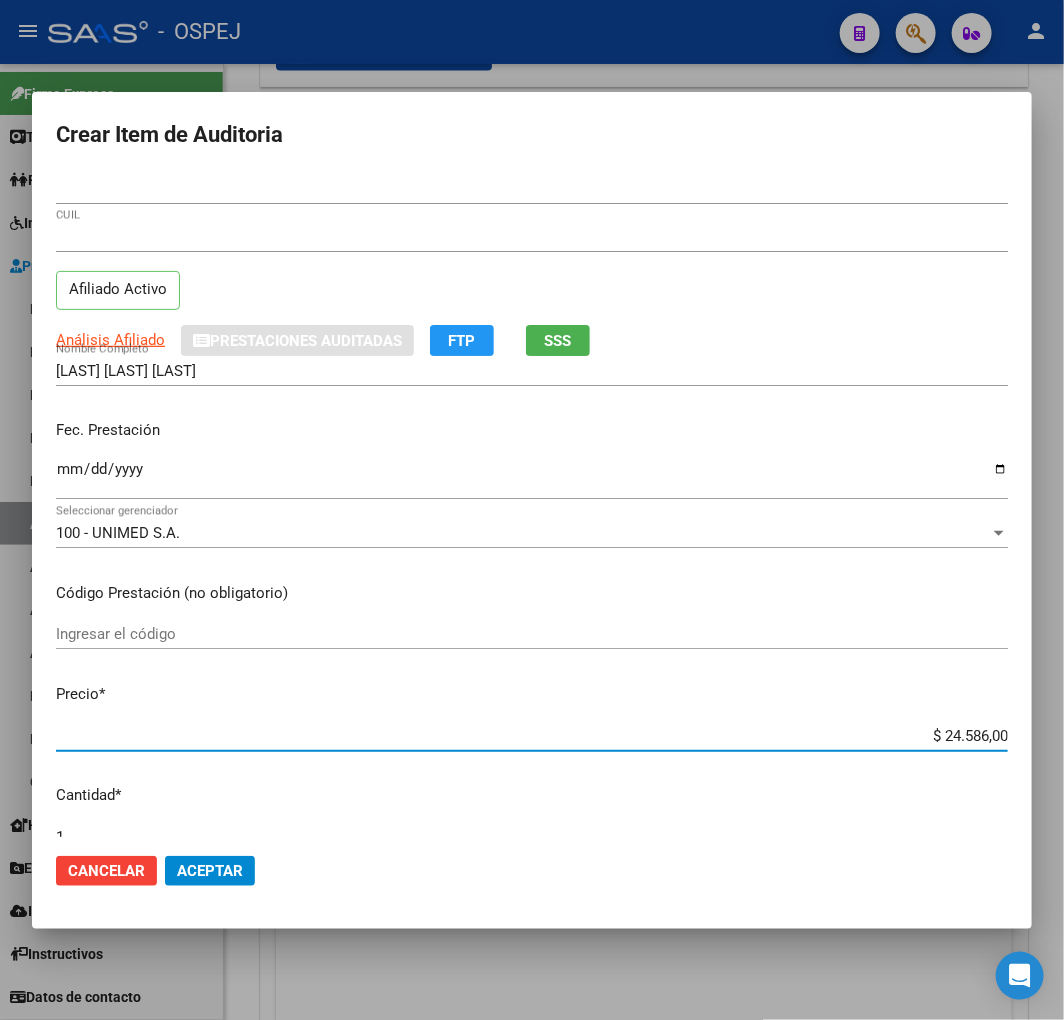 click on "Cancelar Aceptar" 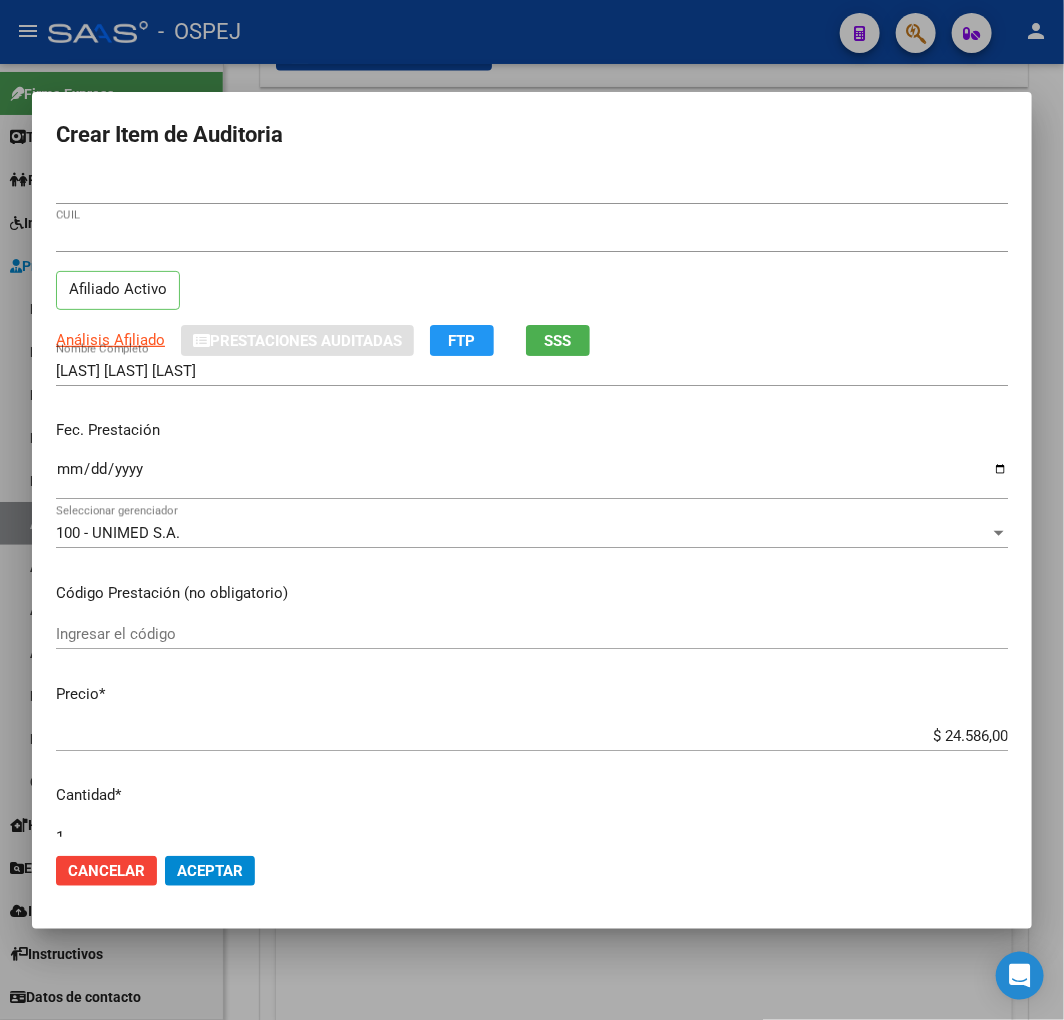 click on "Cancelar Aceptar" 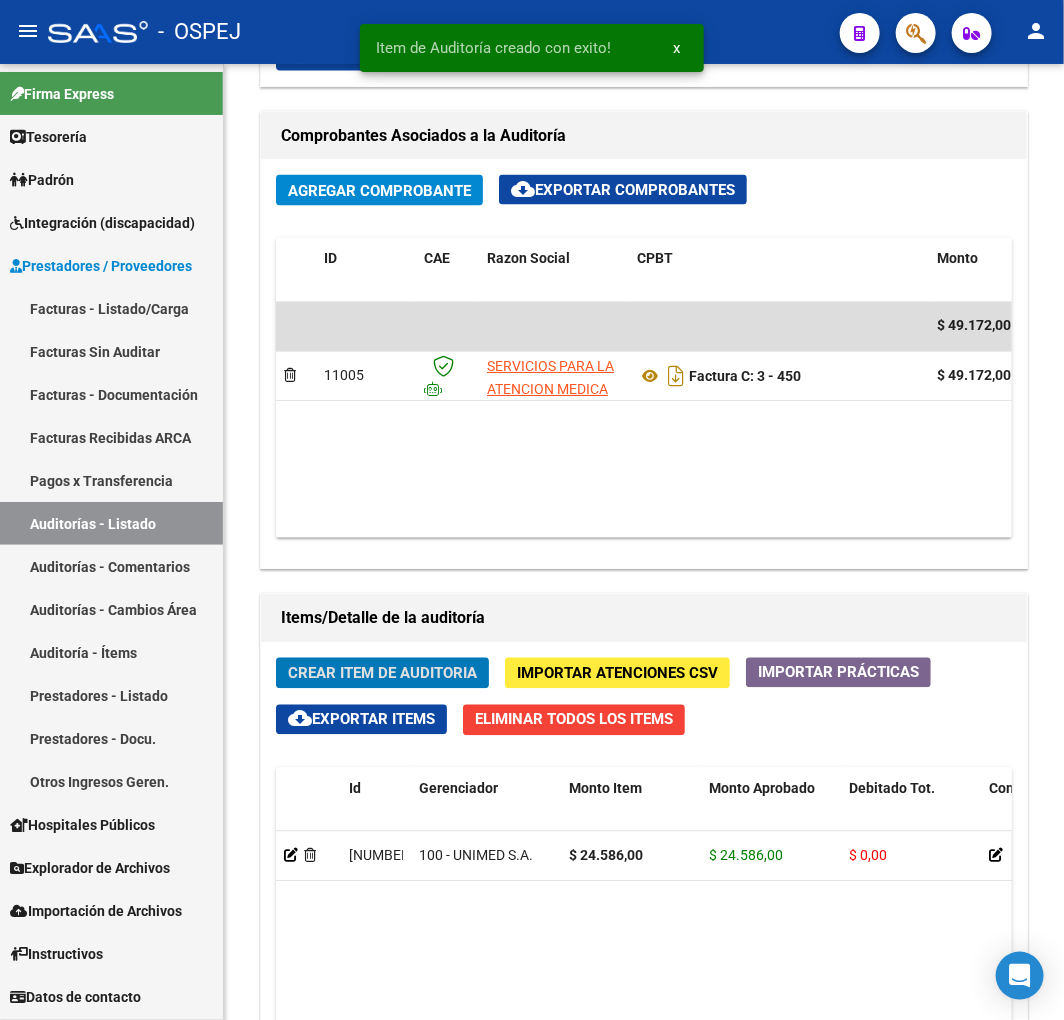 scroll, scrollTop: 1240, scrollLeft: 0, axis: vertical 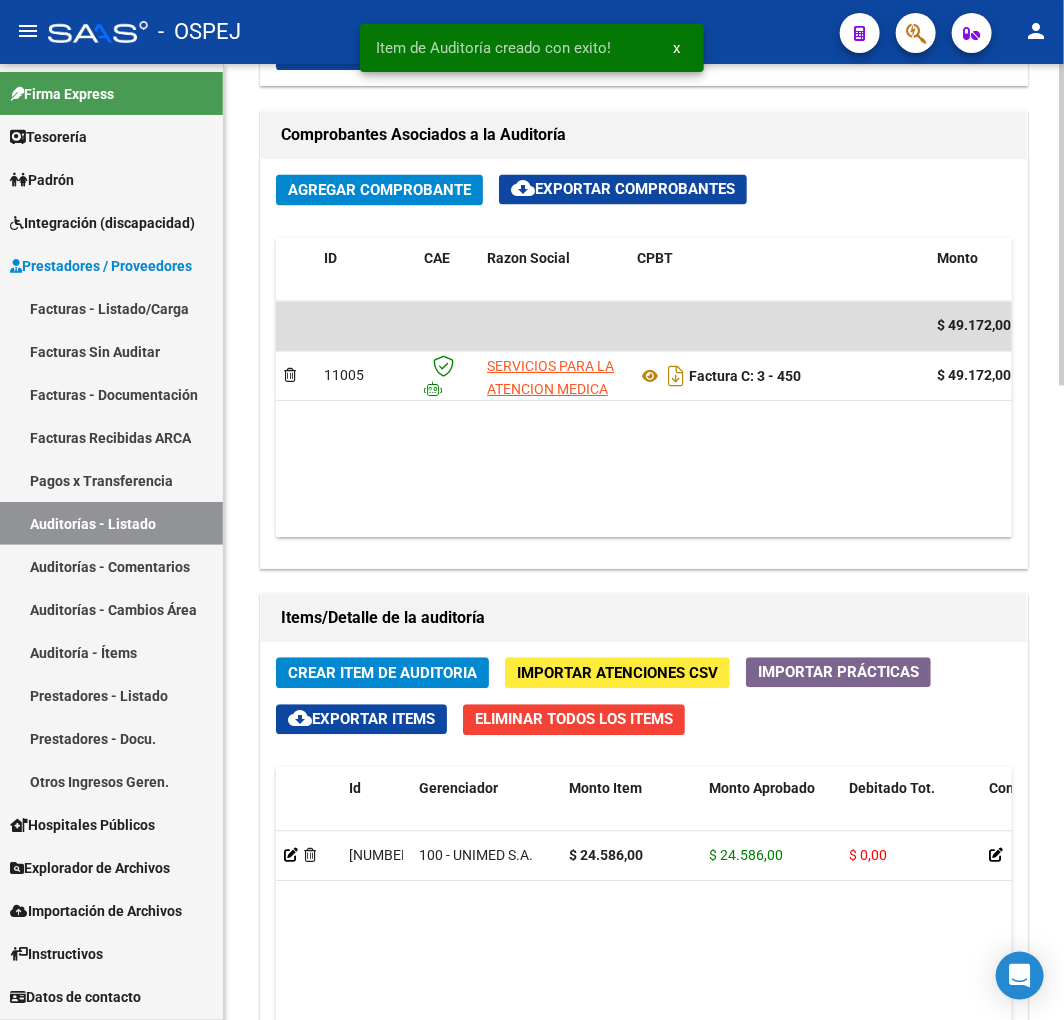 click on "Crear Item de Auditoria" 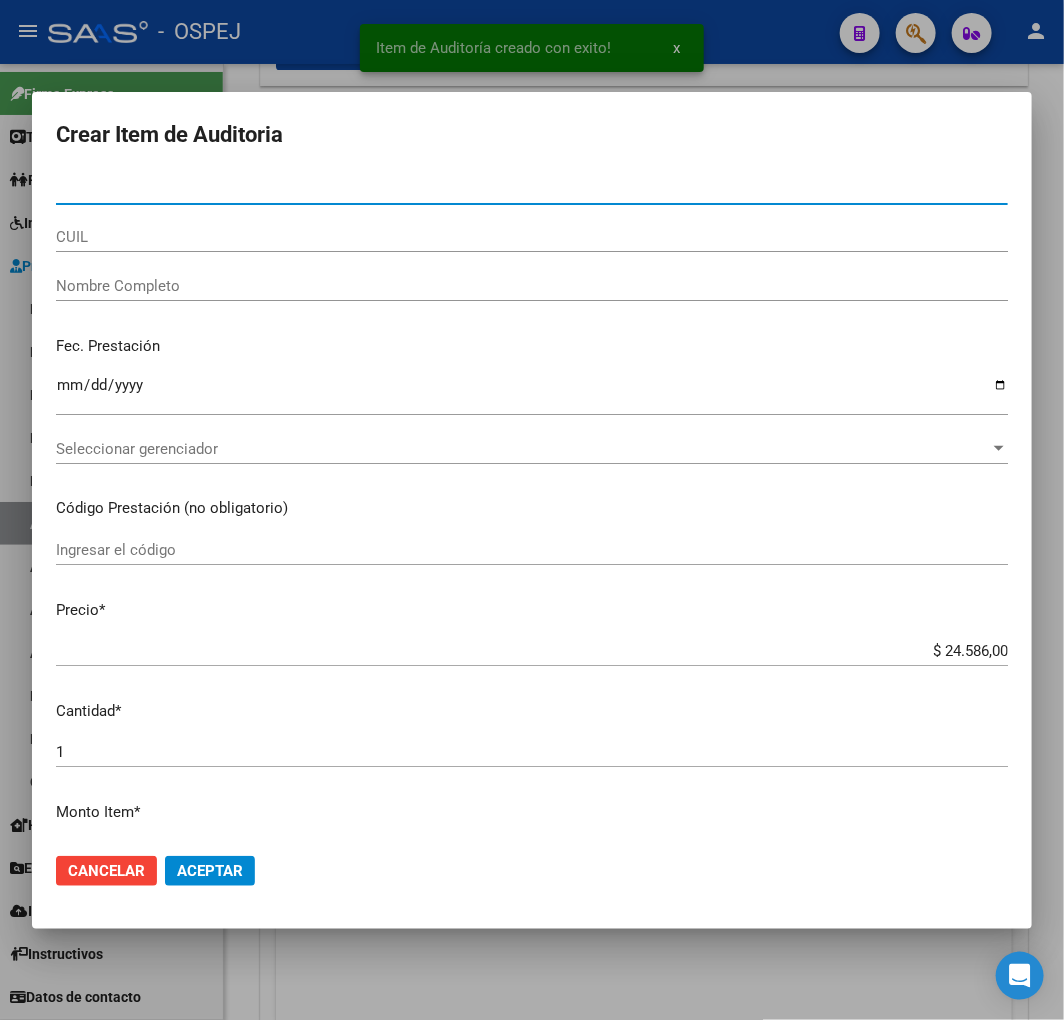 click on "CUIL" at bounding box center [532, 237] 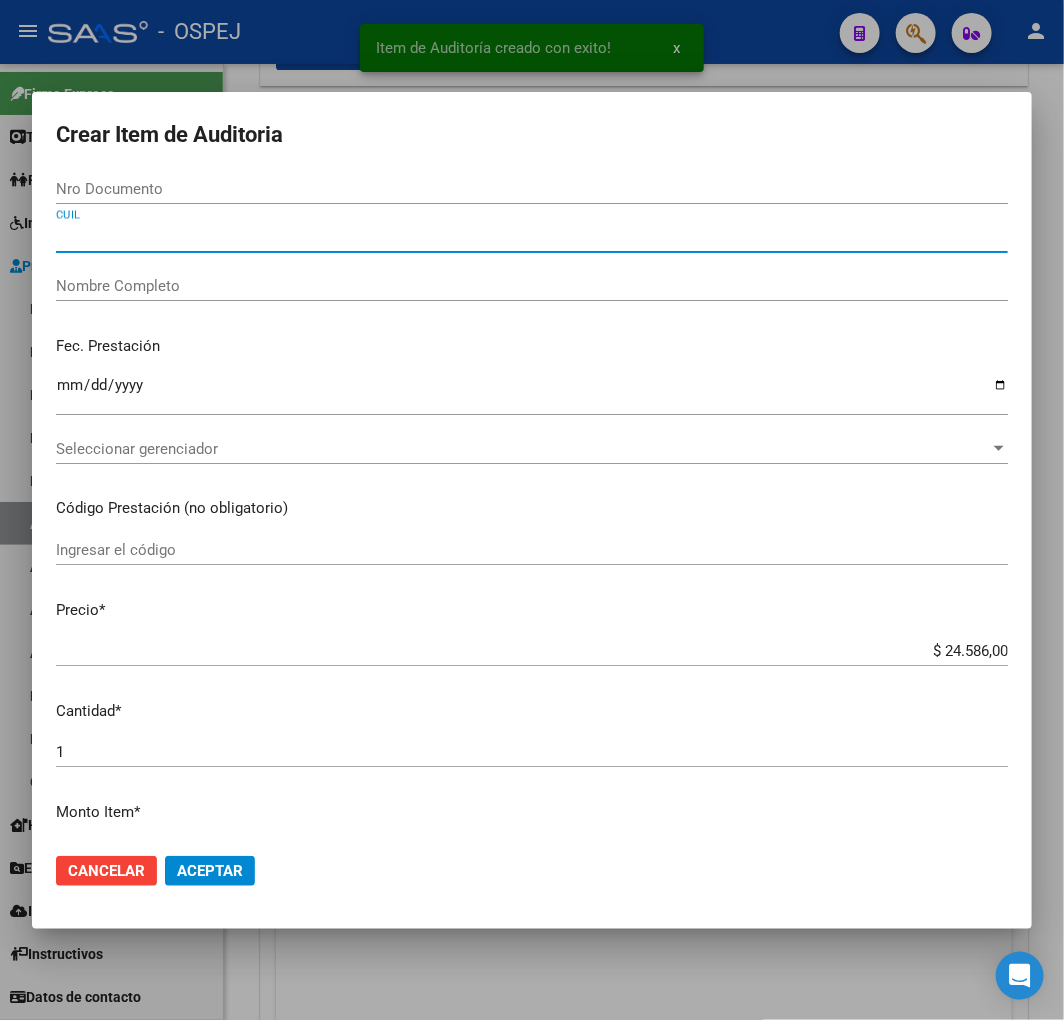 paste on "[NUMBER]" 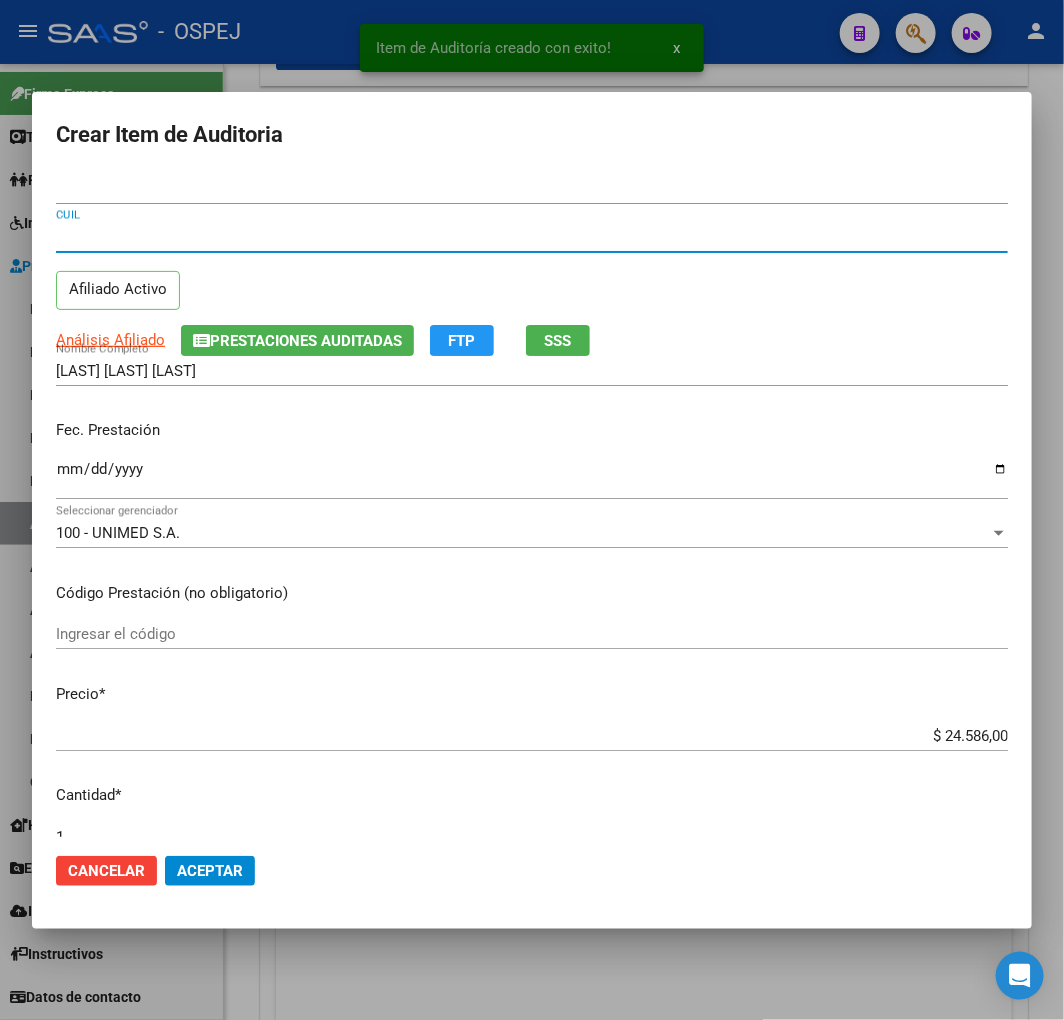 click on "Aceptar" 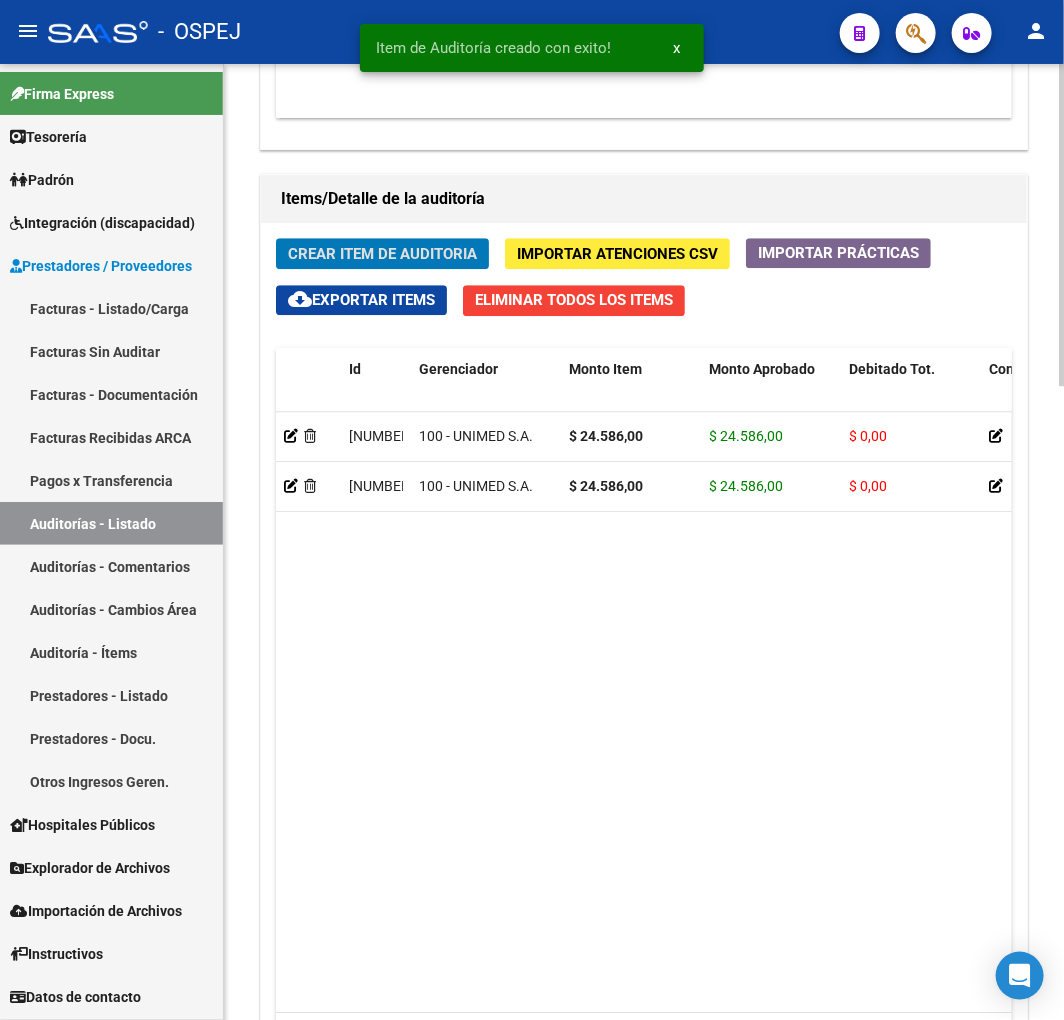 scroll, scrollTop: 1684, scrollLeft: 0, axis: vertical 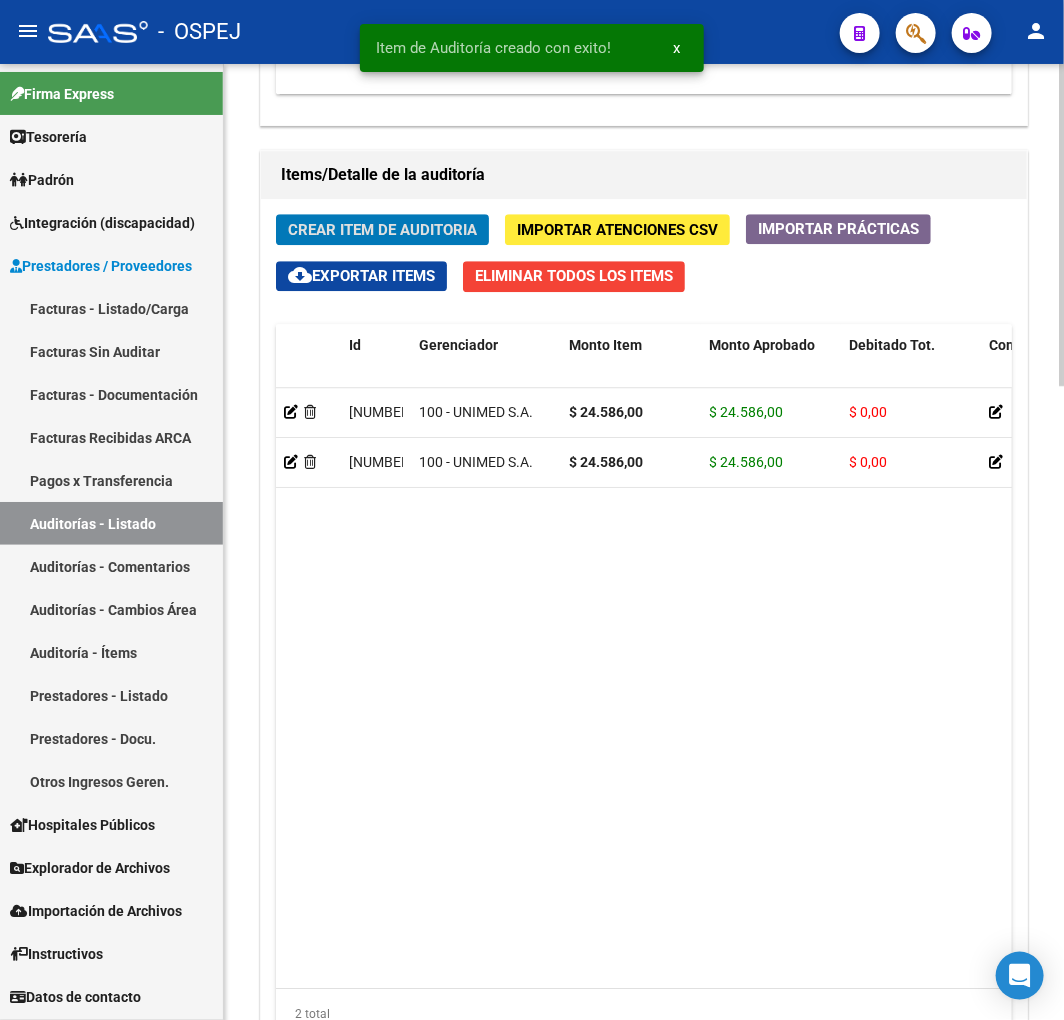 drag, startPoint x: 512, startPoint y: 713, endPoint x: 591, endPoint y: 696, distance: 80.80842 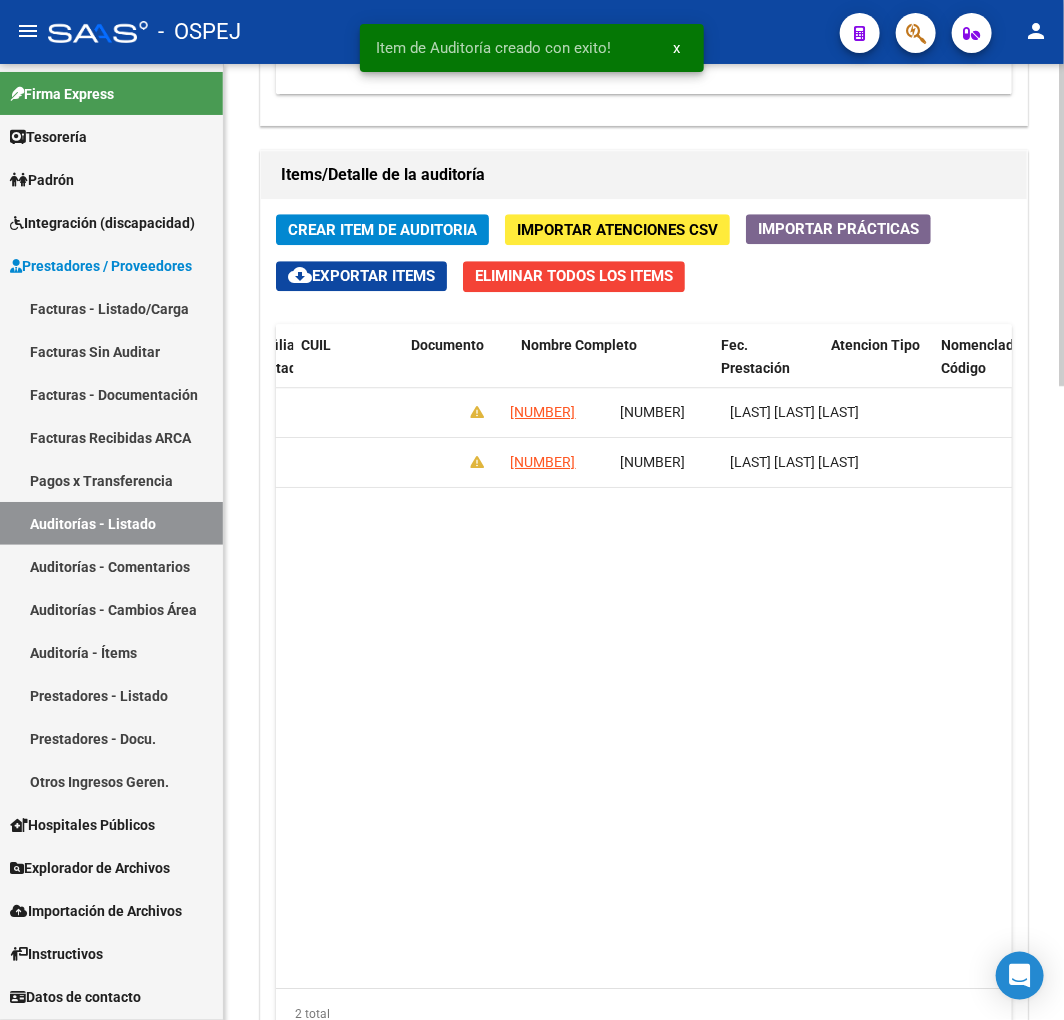 scroll, scrollTop: 0, scrollLeft: 2028, axis: horizontal 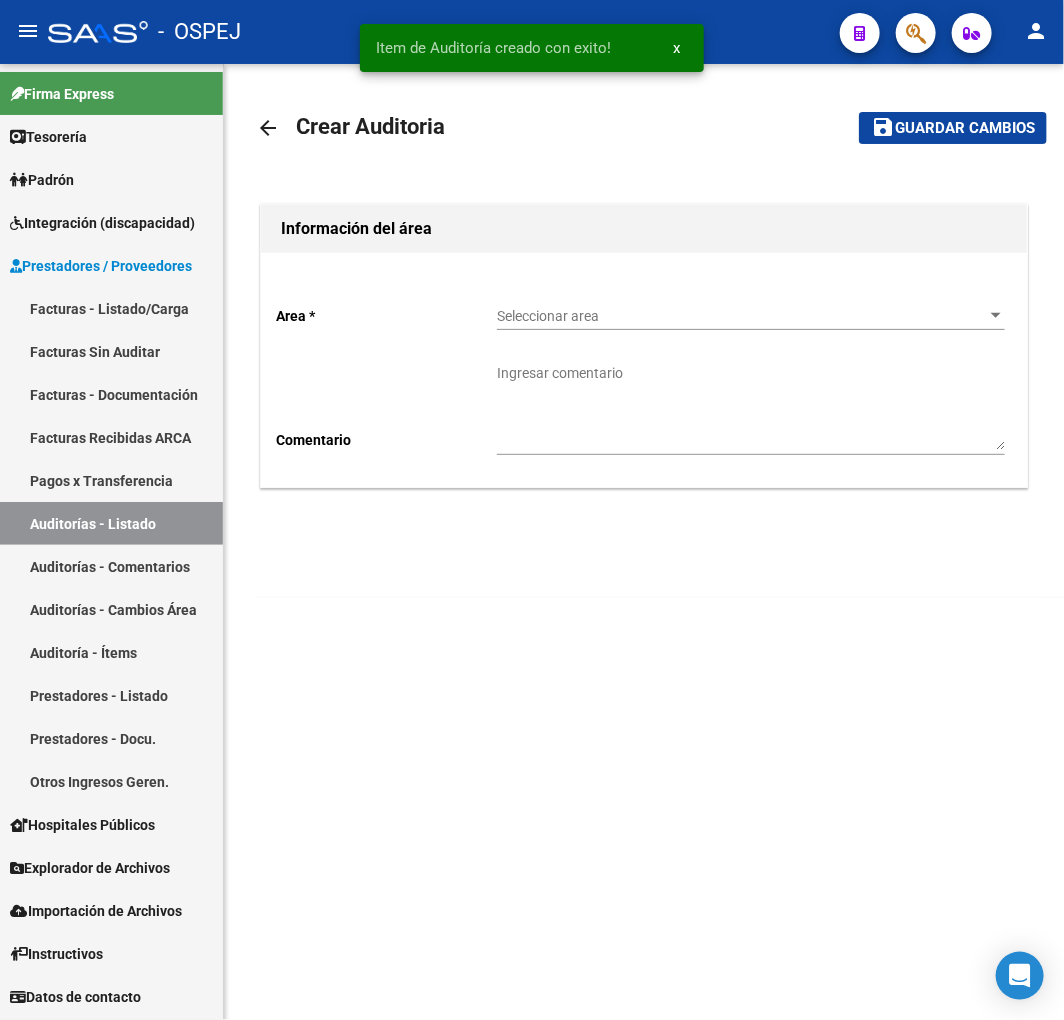 click on "Seleccionar area" at bounding box center (742, 316) 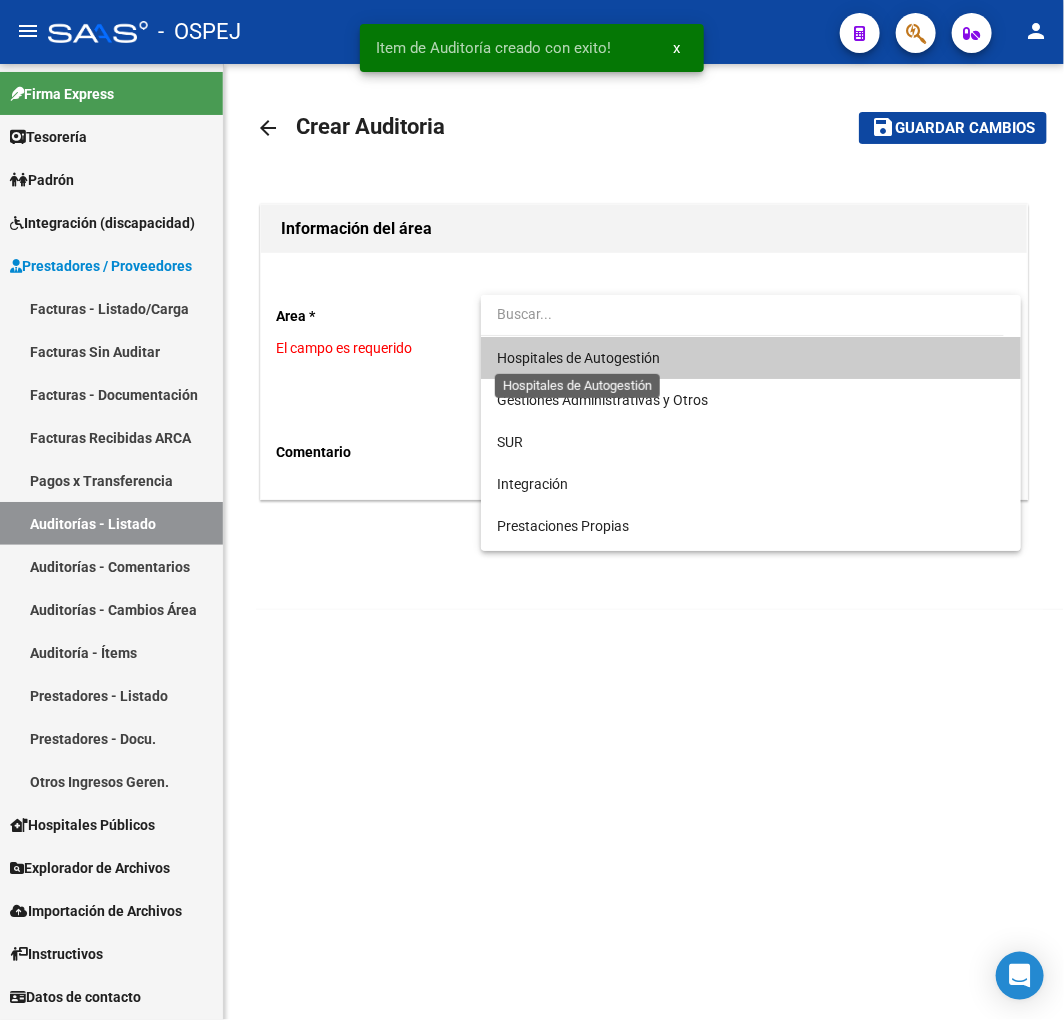 click on "Hospitales de Autogestión" at bounding box center [578, 358] 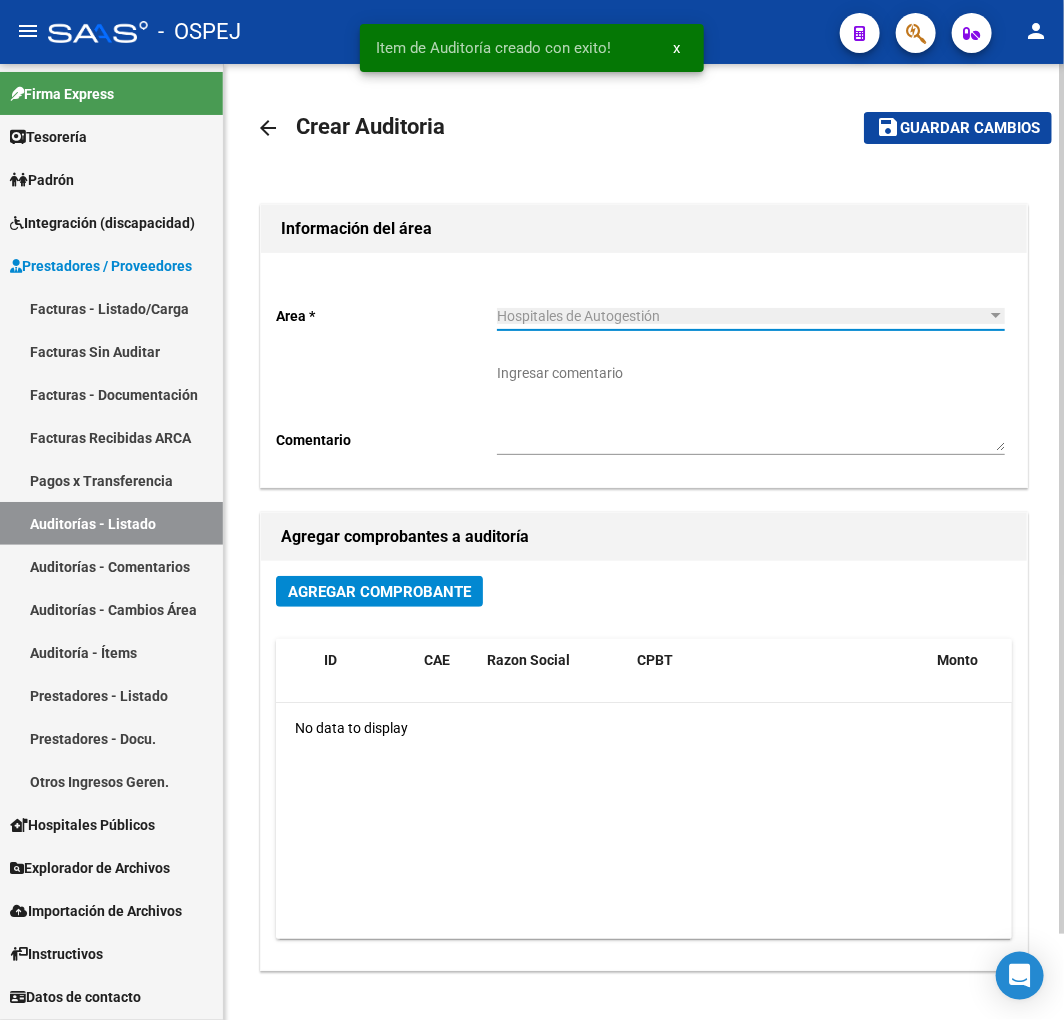 click on "Agregar Comprobante" 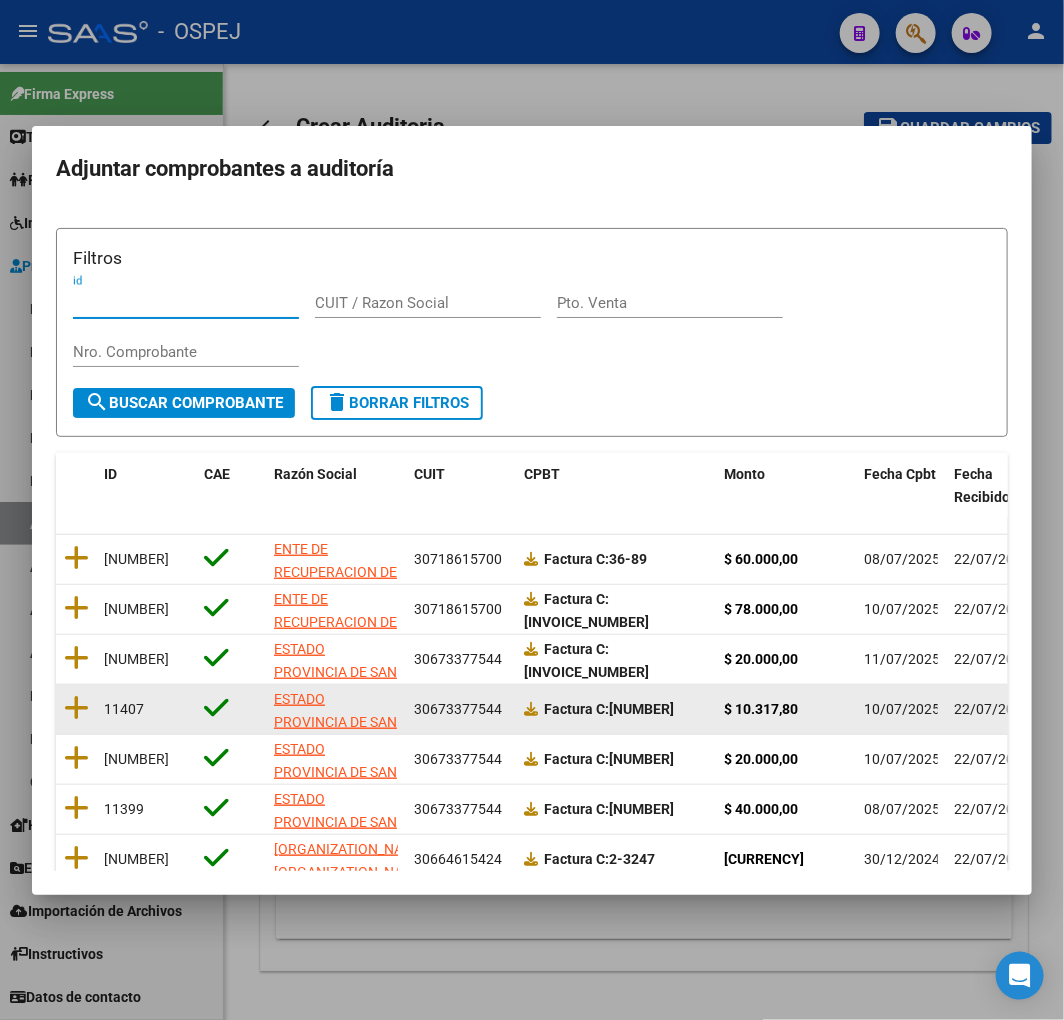 scroll, scrollTop: 252, scrollLeft: 0, axis: vertical 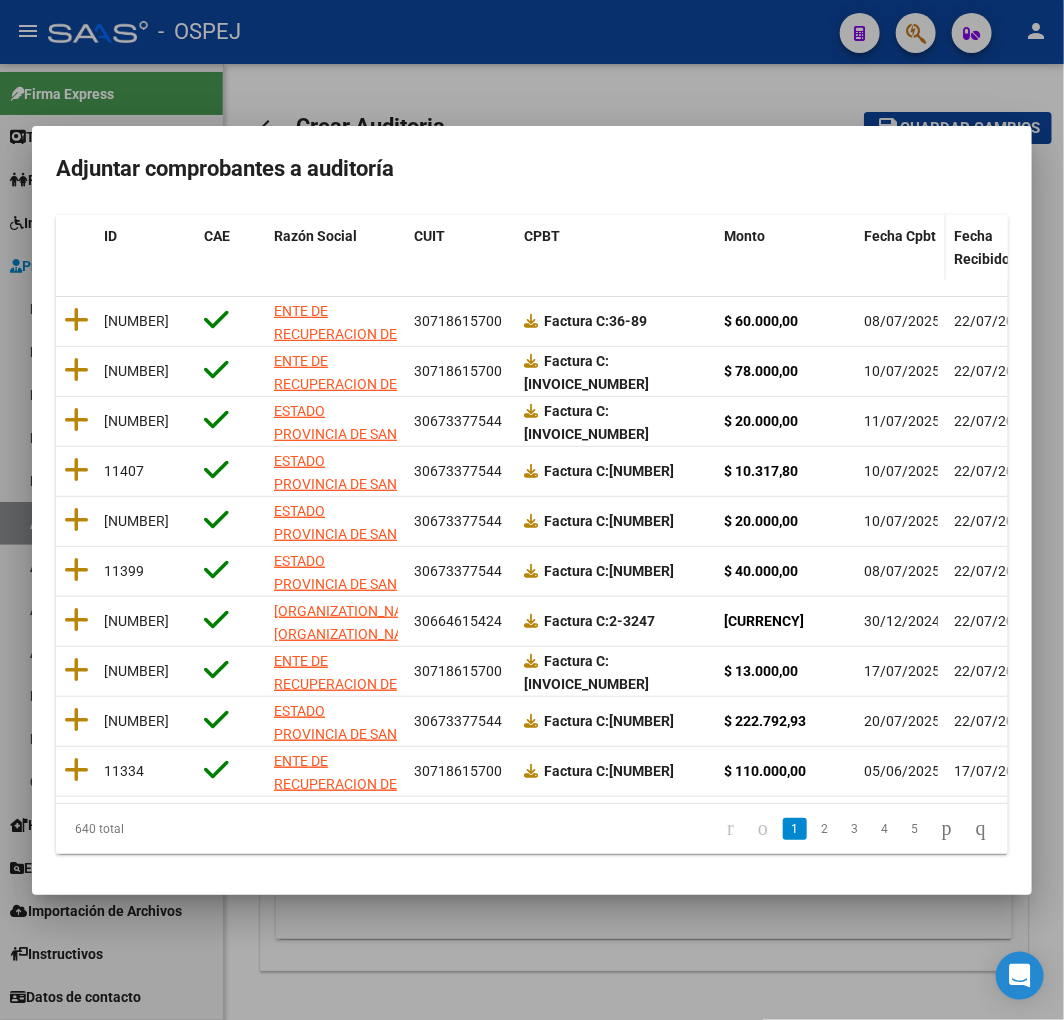 click on "Fecha Cpbt" 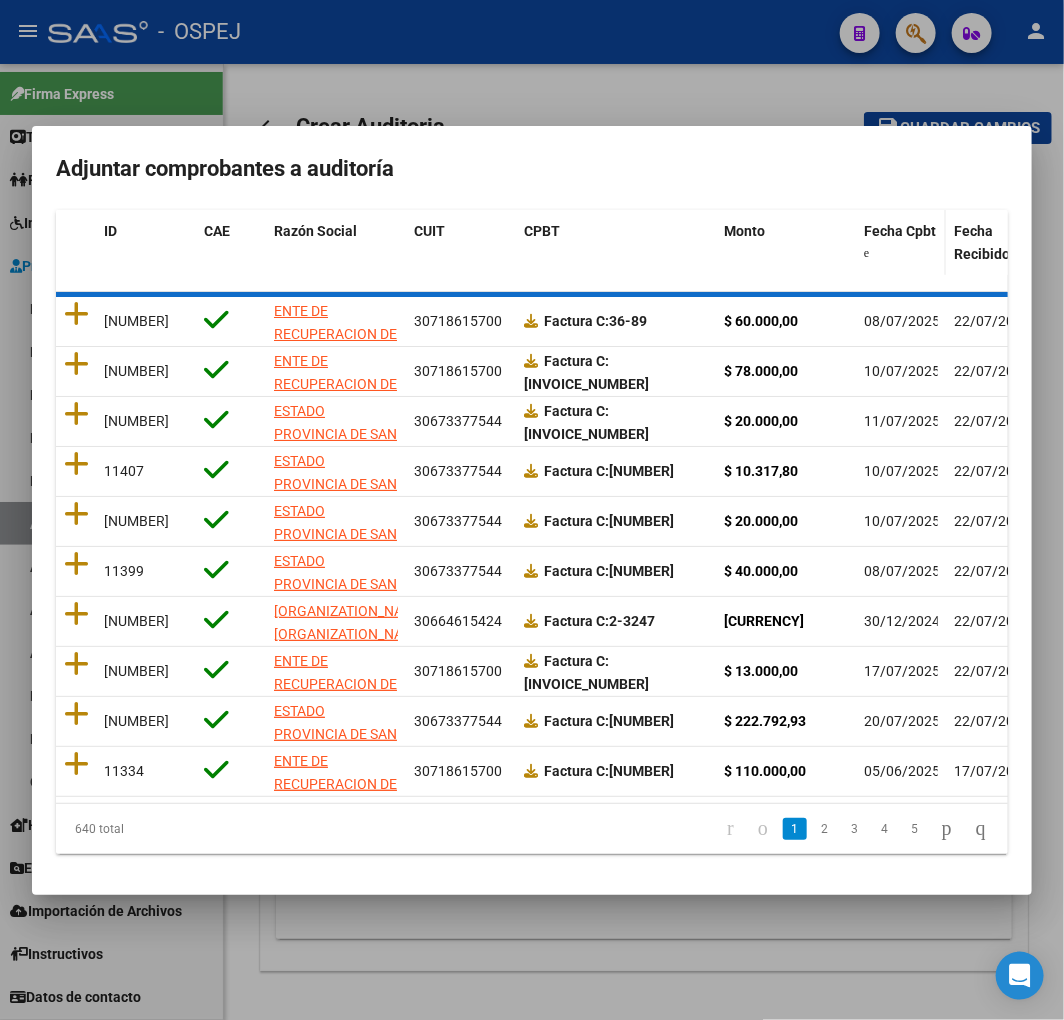 click on "Fecha Cpbt" 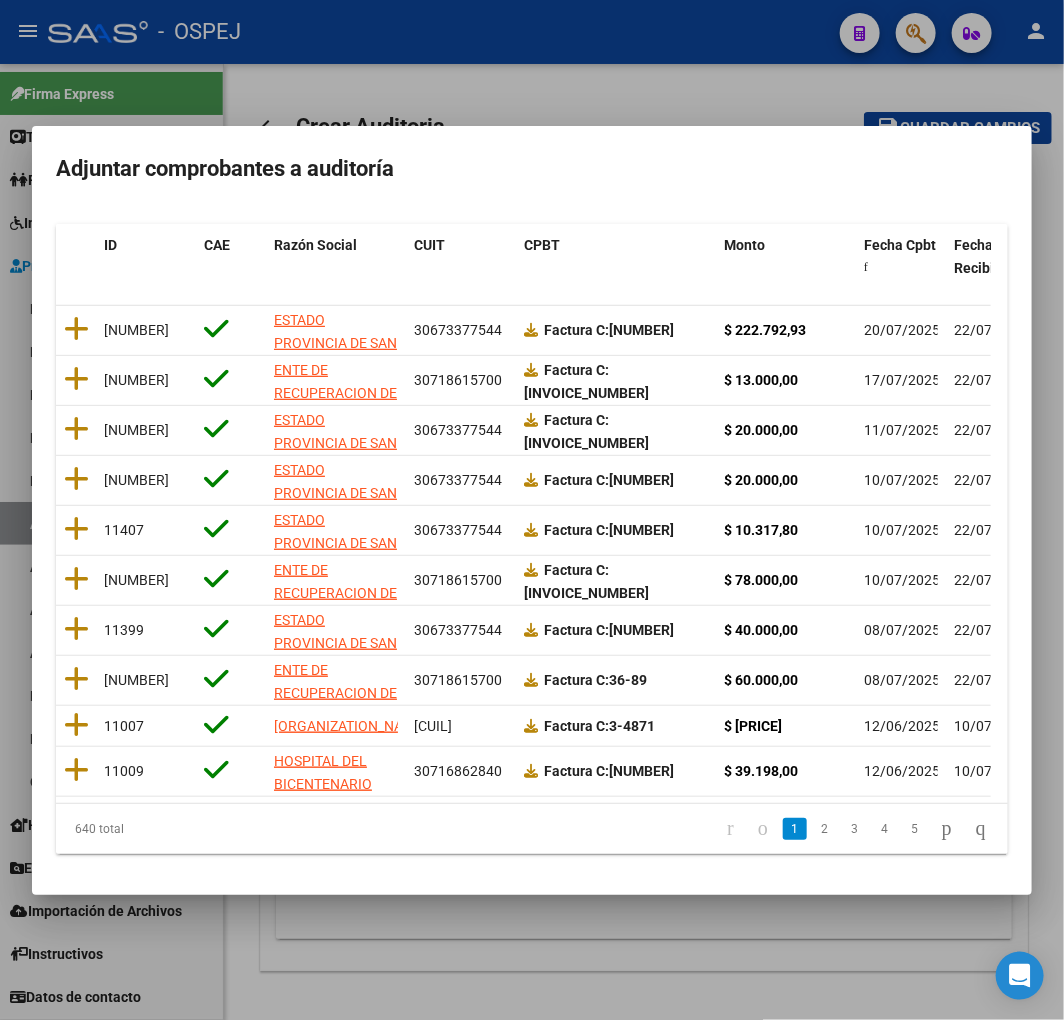 click on "640 total   1   2   3   4   5" 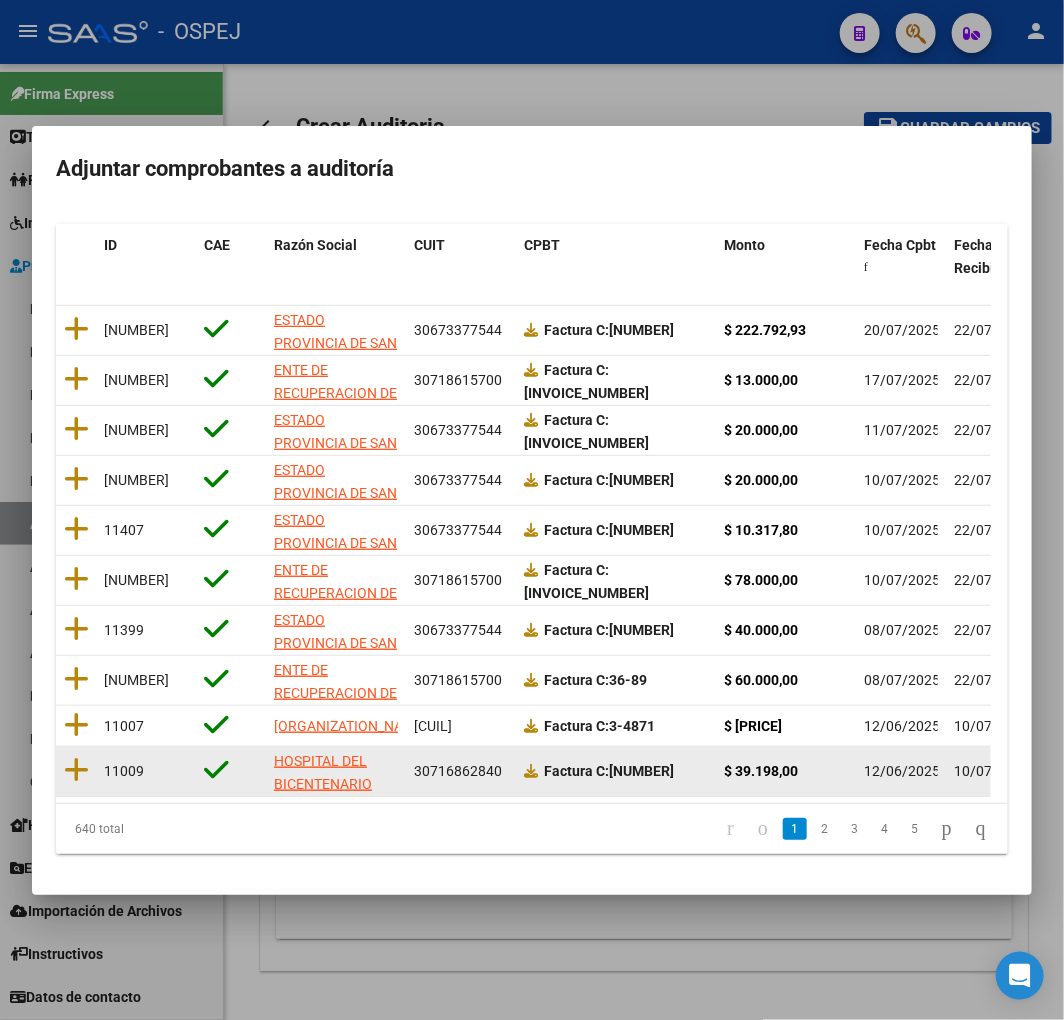 click 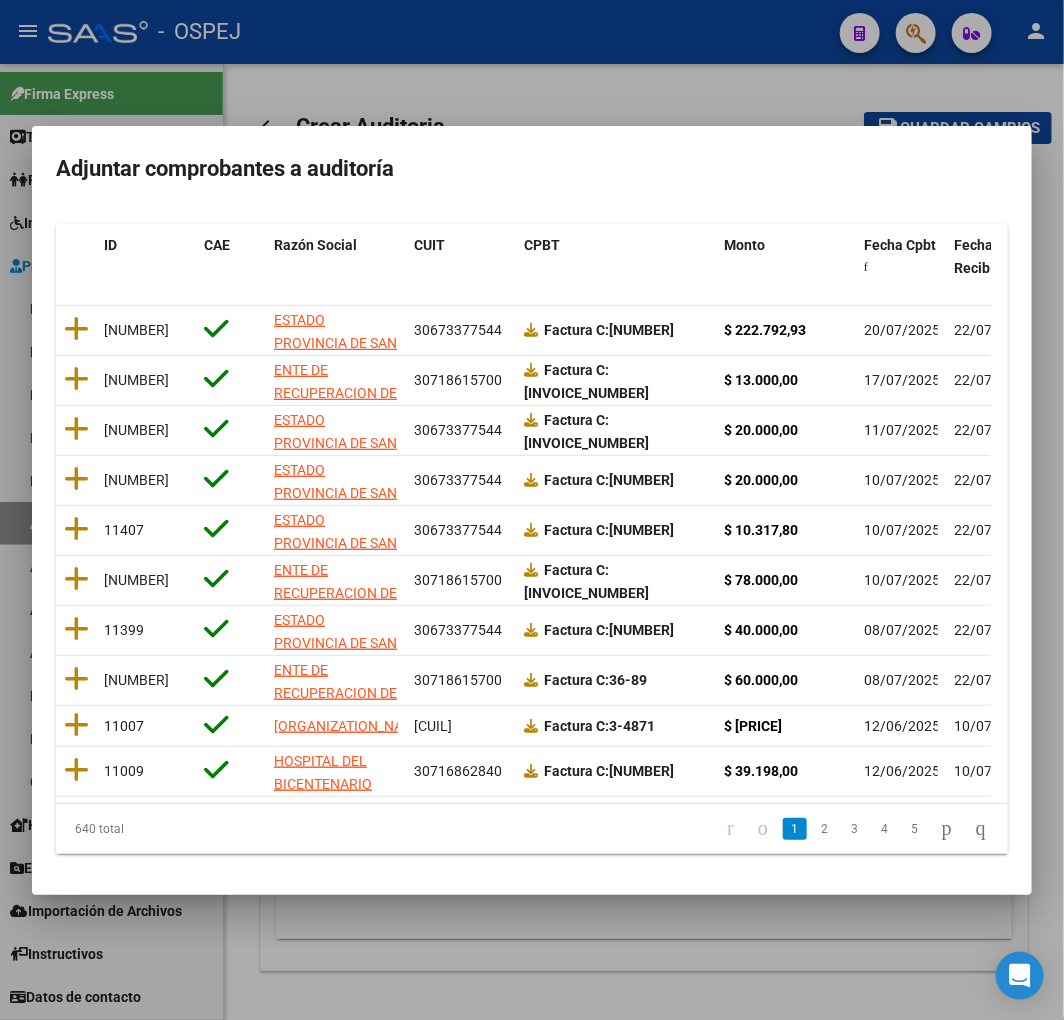 click 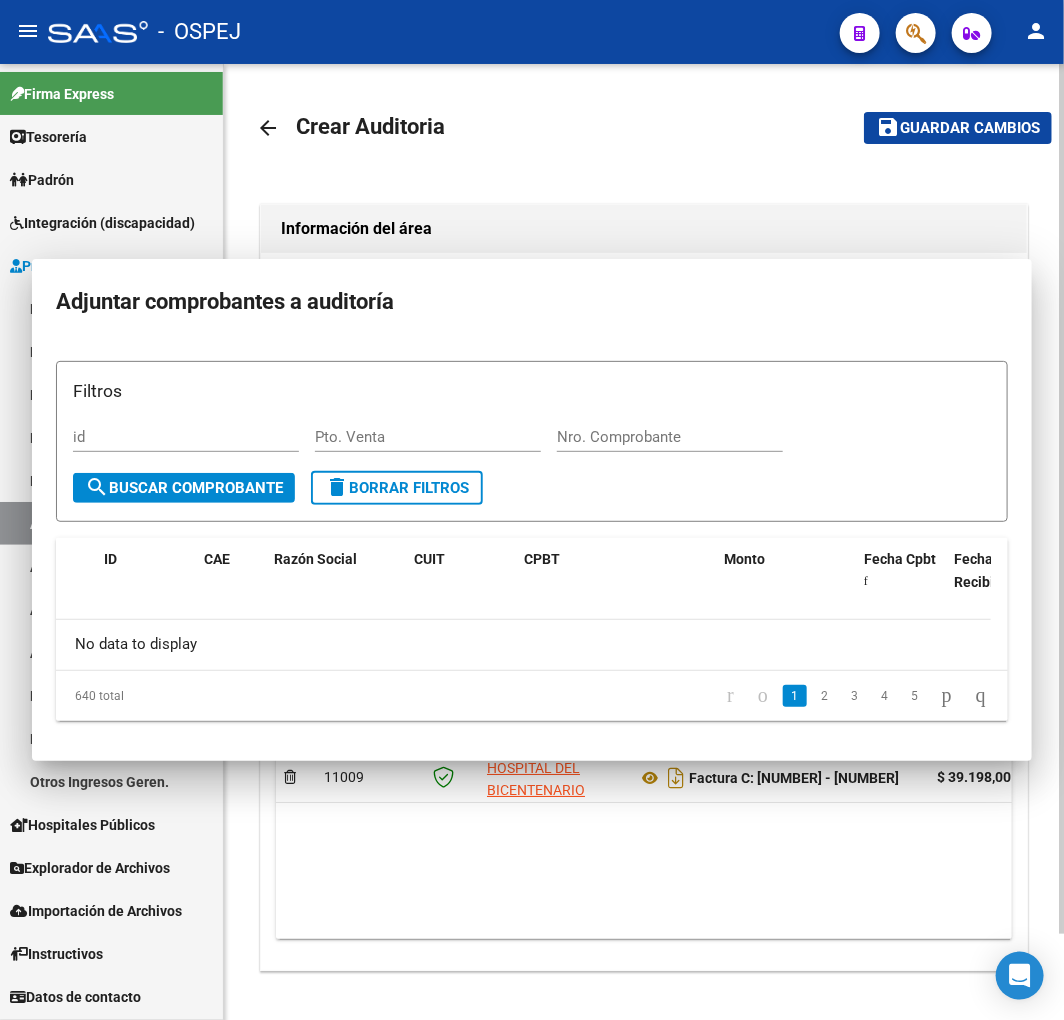 scroll, scrollTop: 0, scrollLeft: 0, axis: both 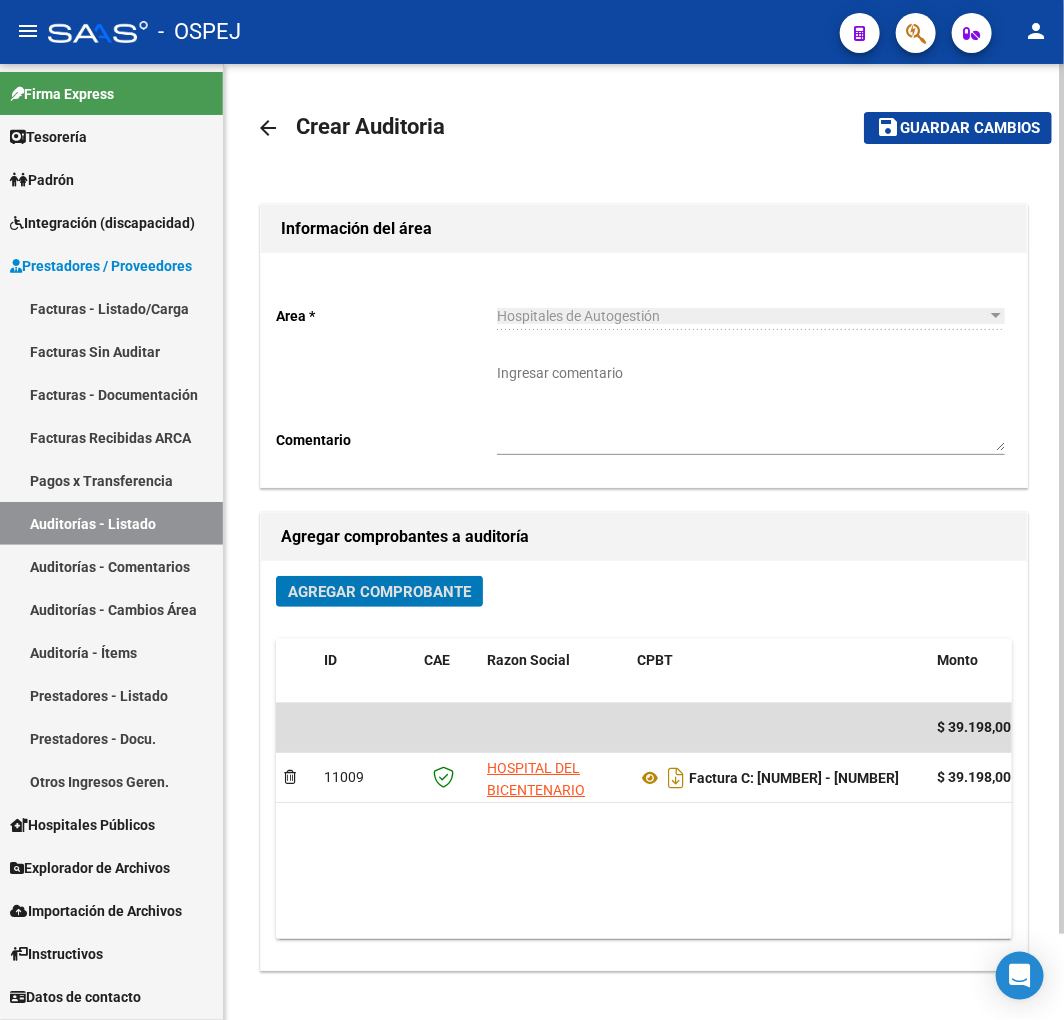 click on "Guardar cambios" 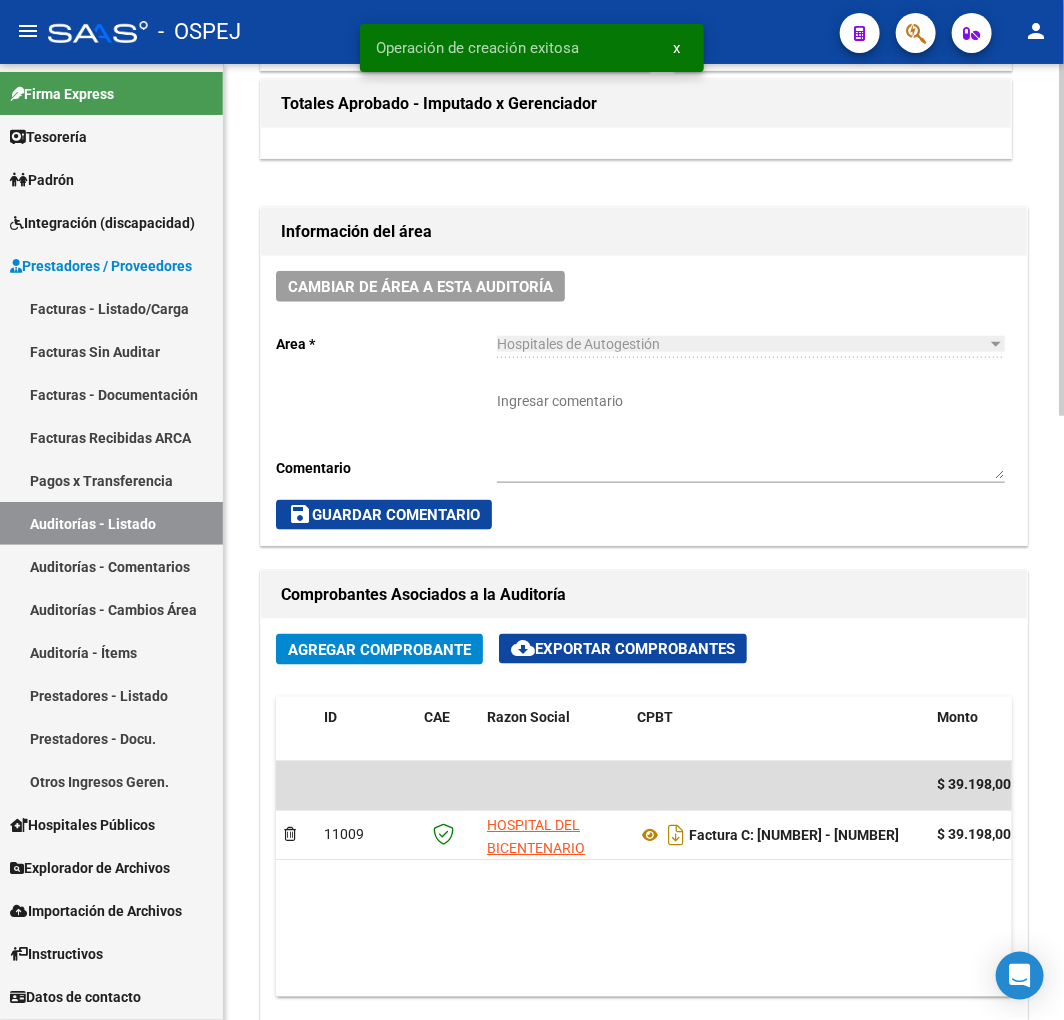 scroll, scrollTop: 555, scrollLeft: 0, axis: vertical 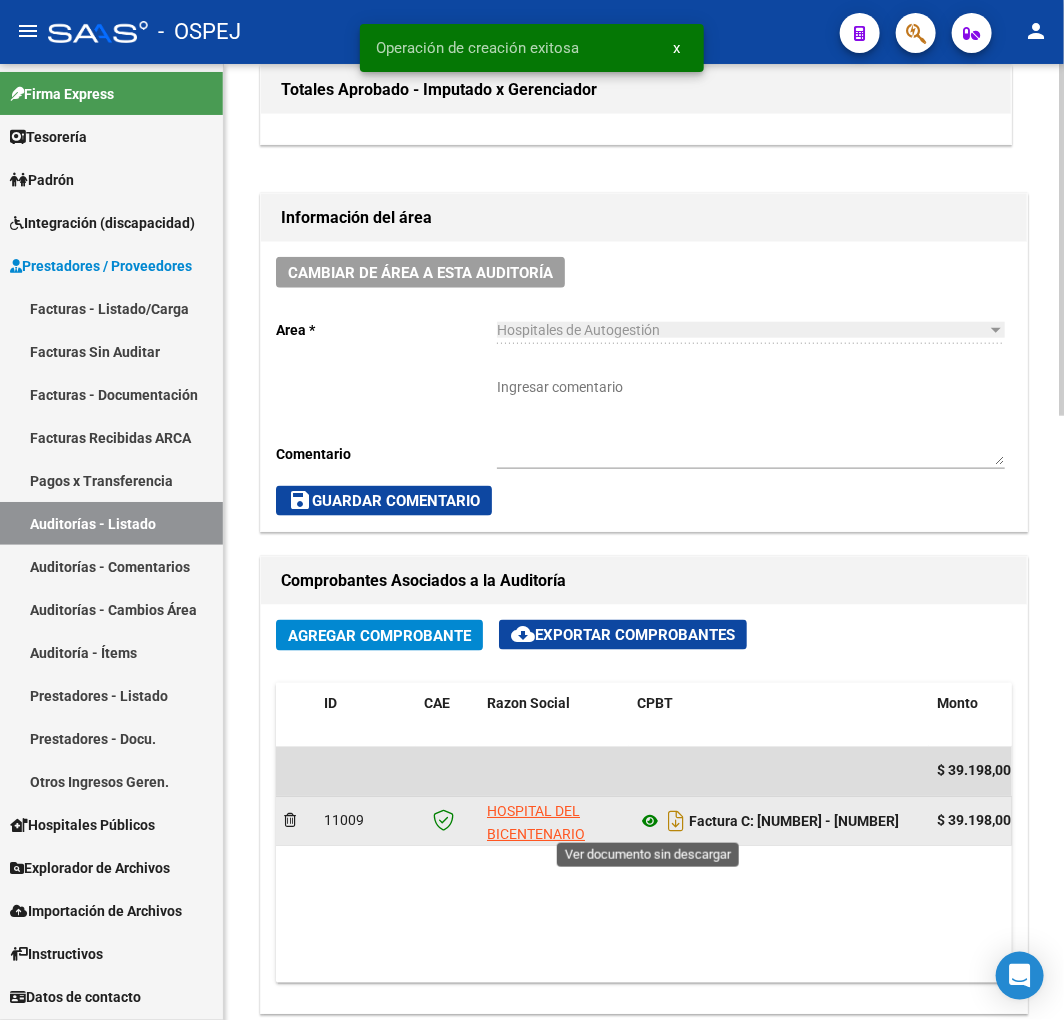 click 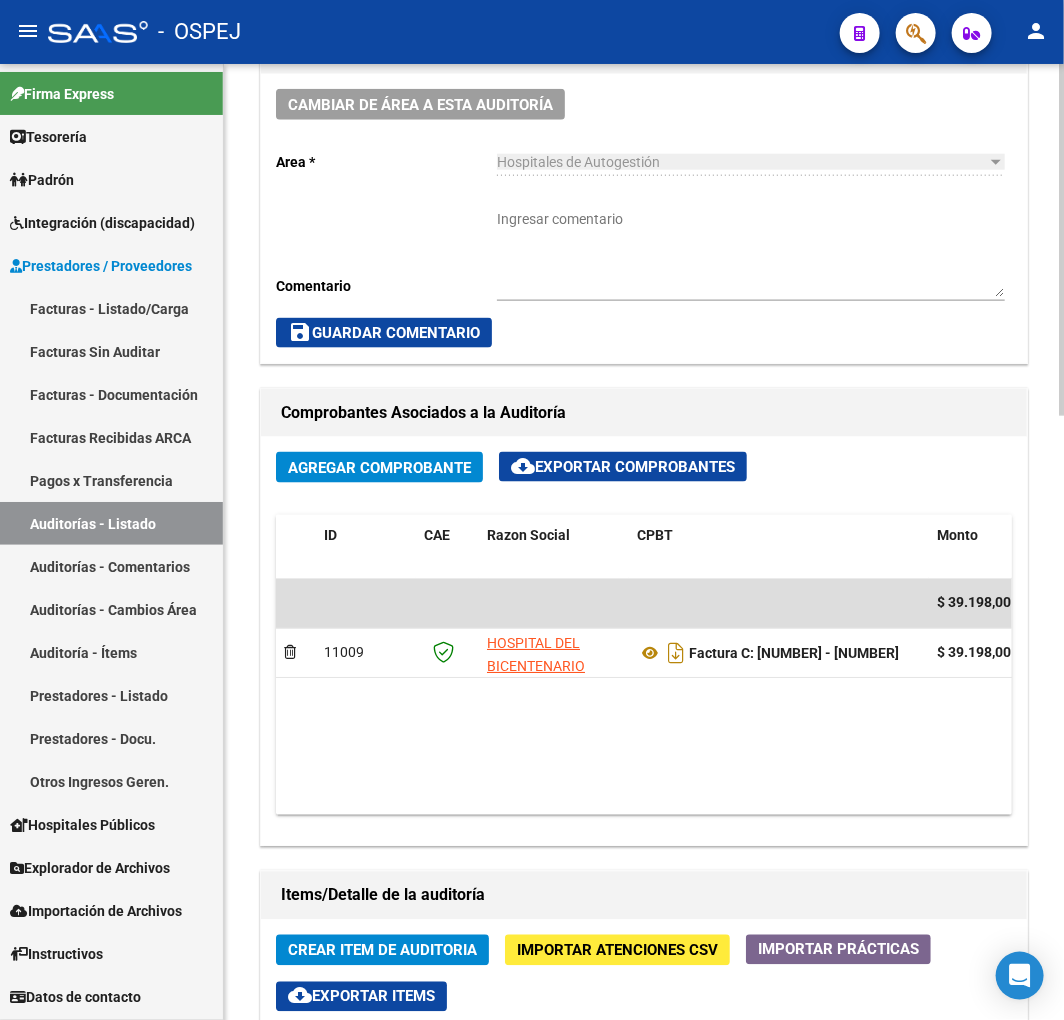 scroll, scrollTop: 1000, scrollLeft: 0, axis: vertical 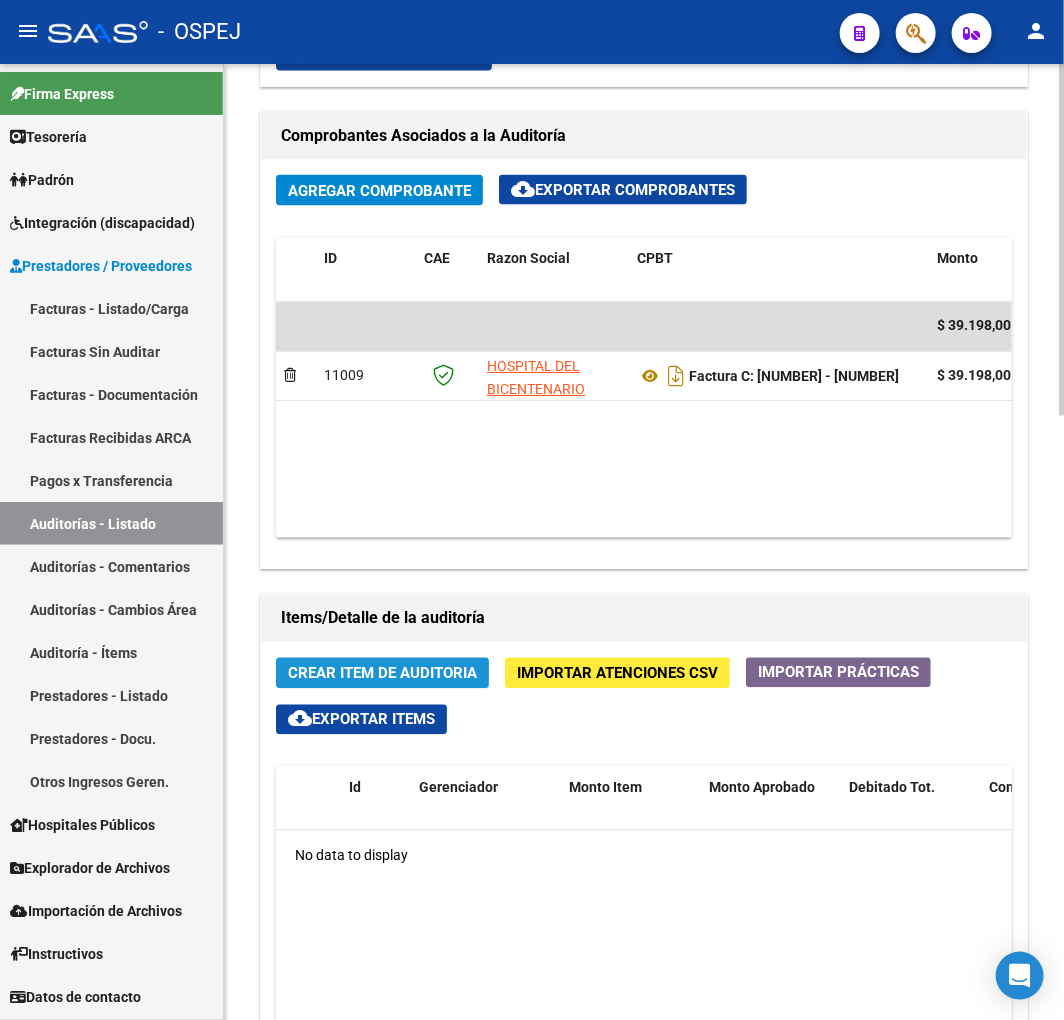 click on "Crear Item de Auditoria" 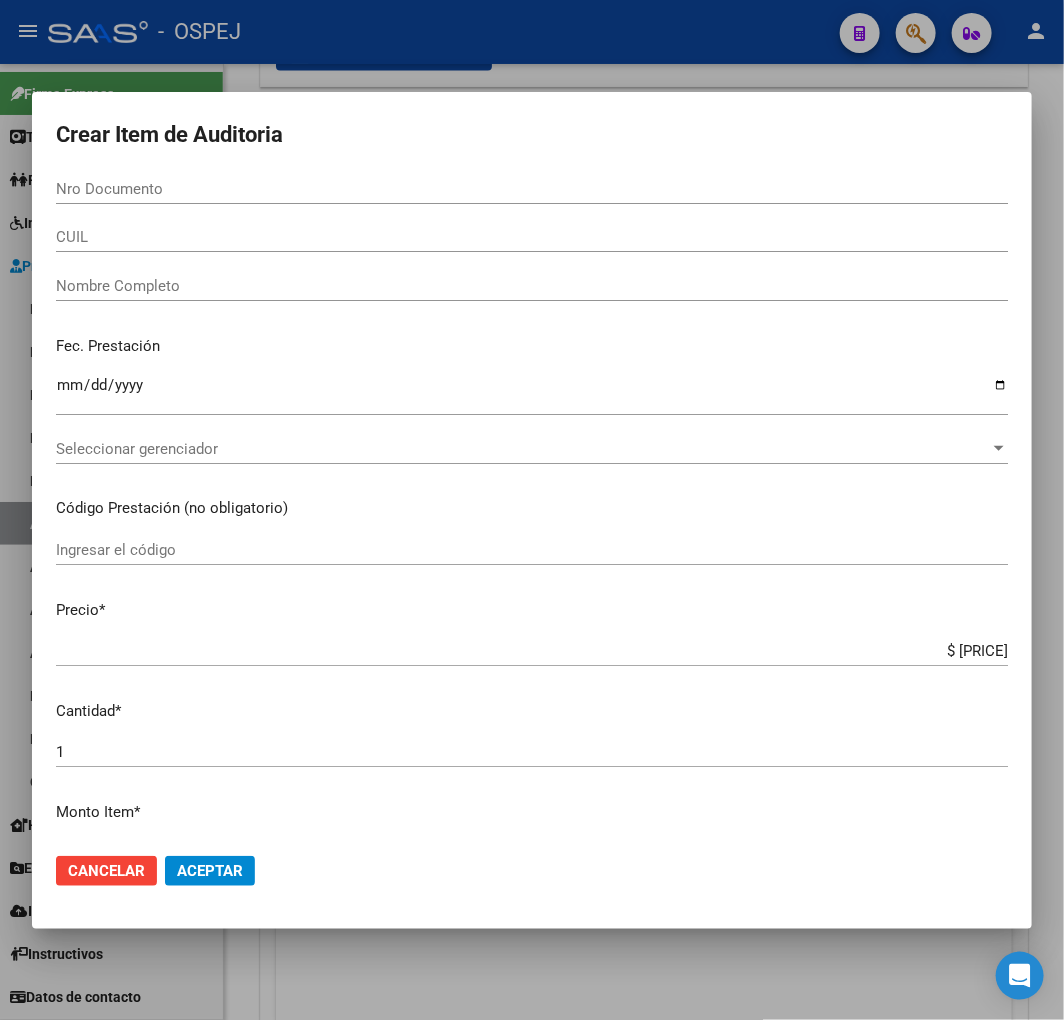 click on "Nro Documento" at bounding box center [532, 189] 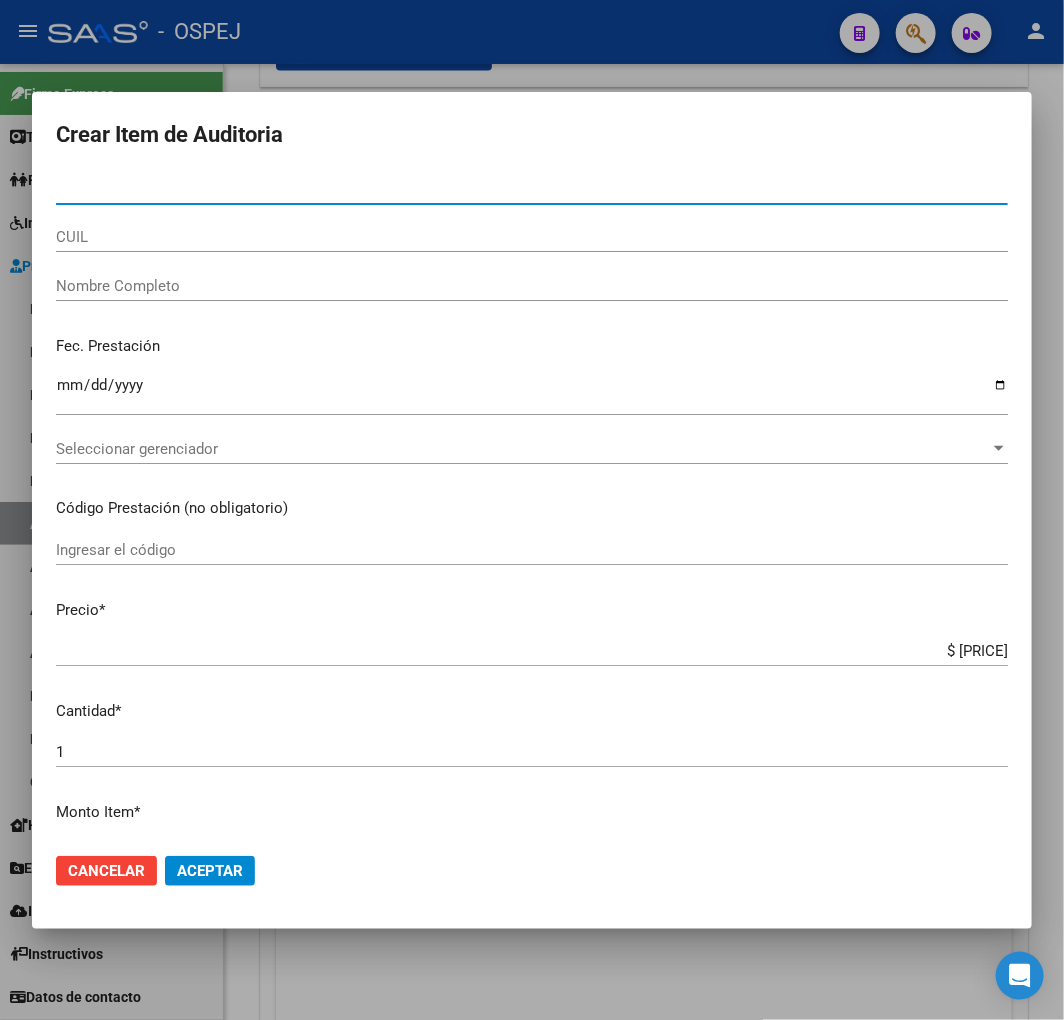 paste on "[NUMBER]" 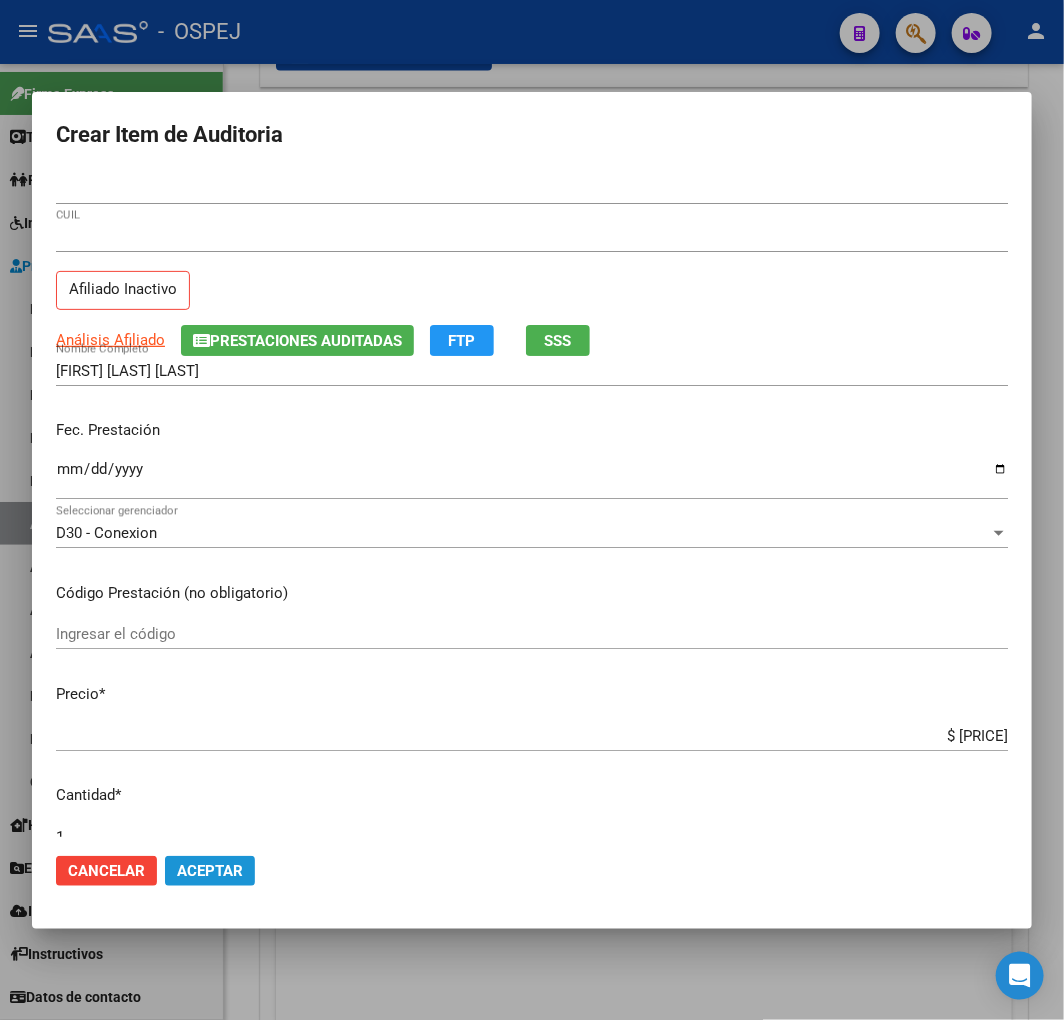click on "Aceptar" 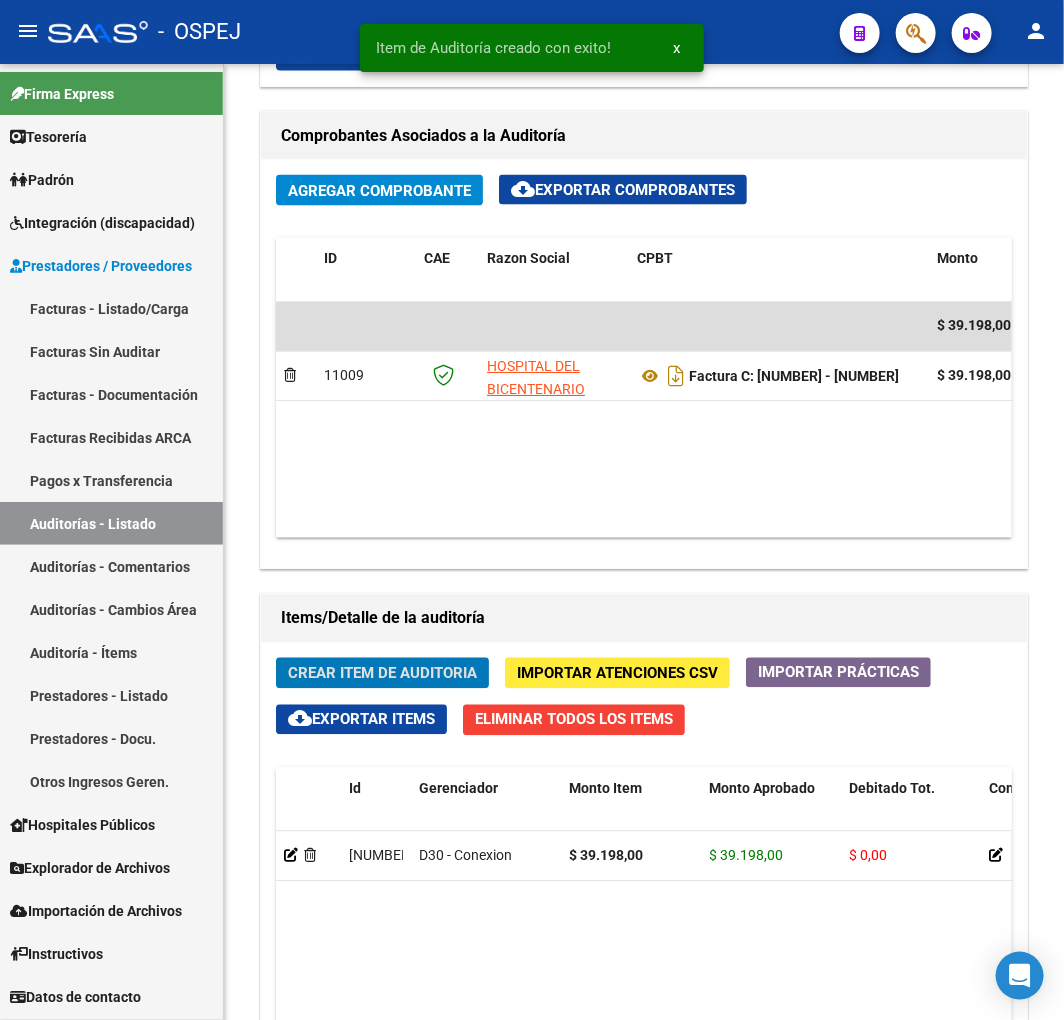 scroll, scrollTop: 1240, scrollLeft: 0, axis: vertical 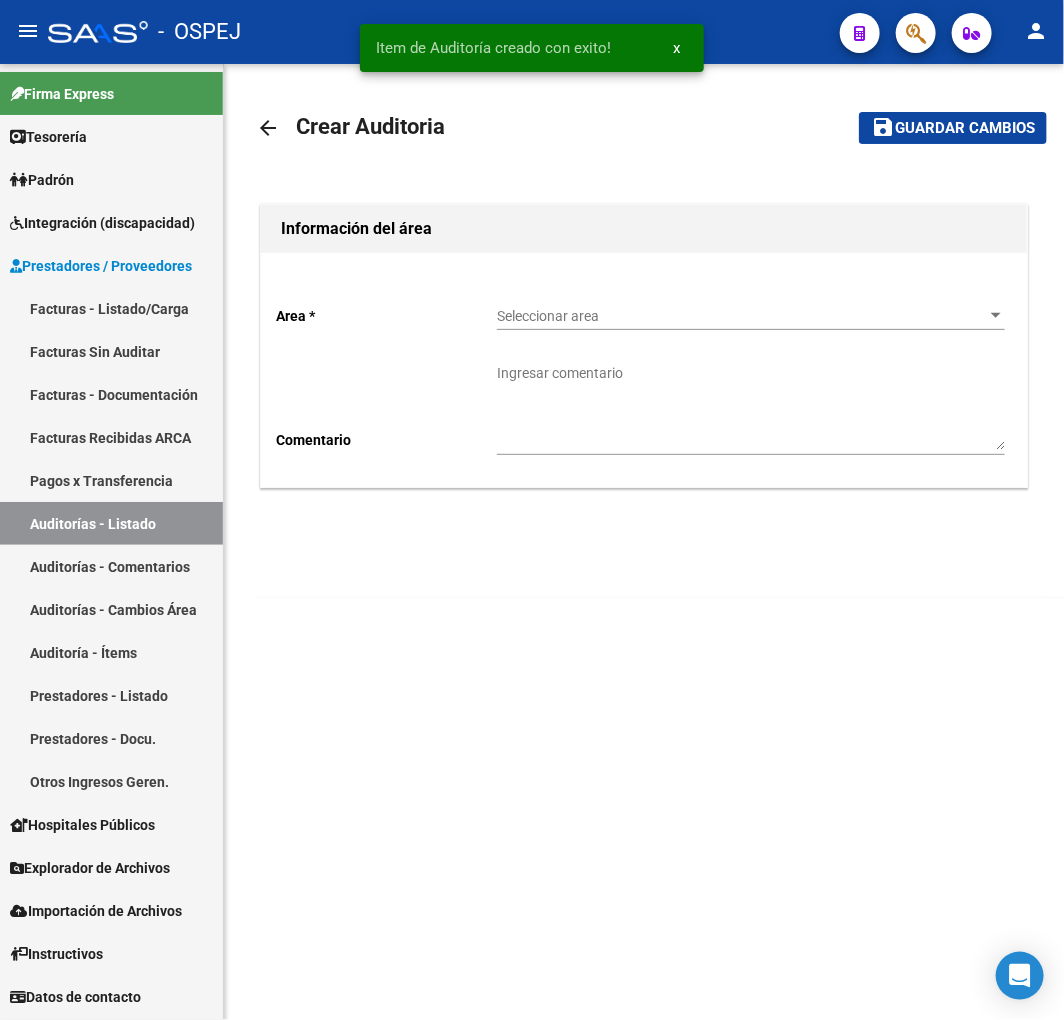 click on "Seleccionar area" at bounding box center [742, 316] 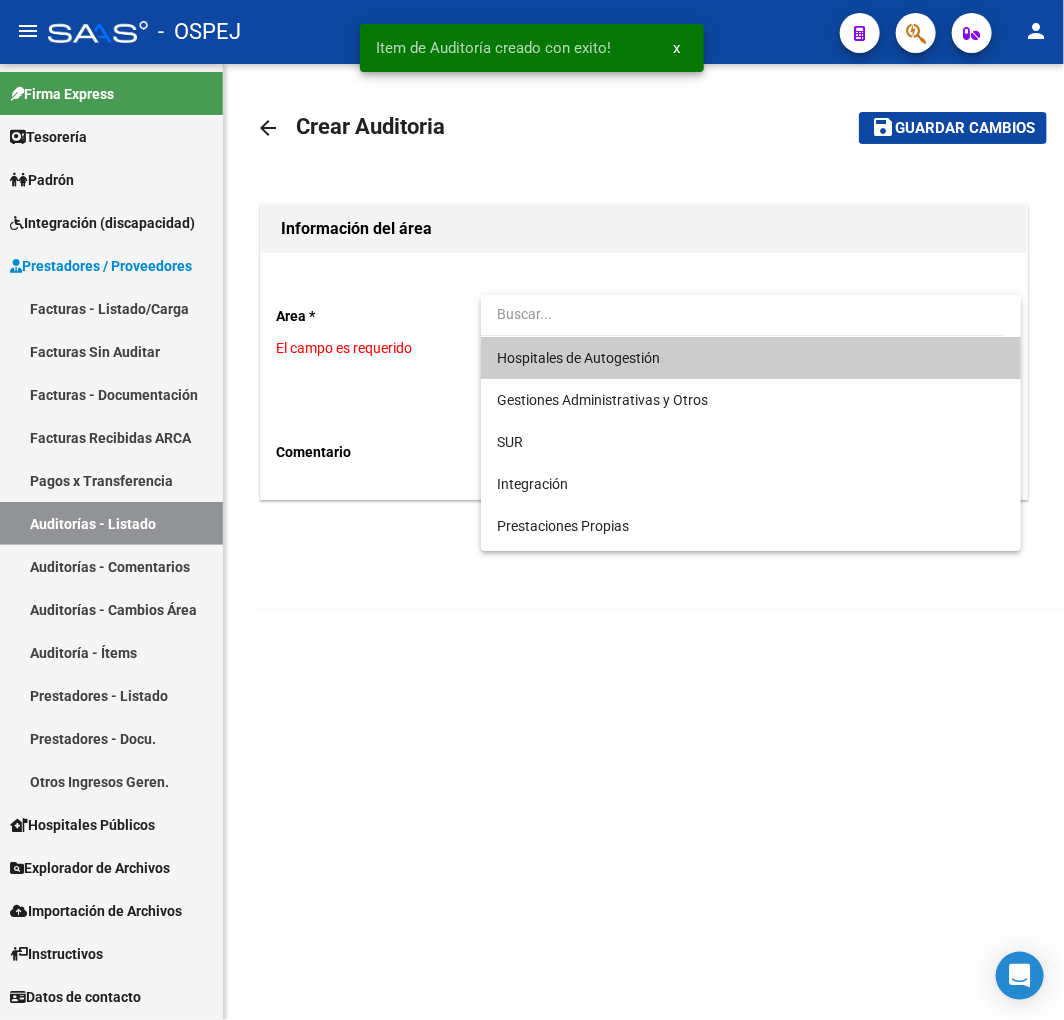 click on "Hospitales de Autogestión" at bounding box center (578, 358) 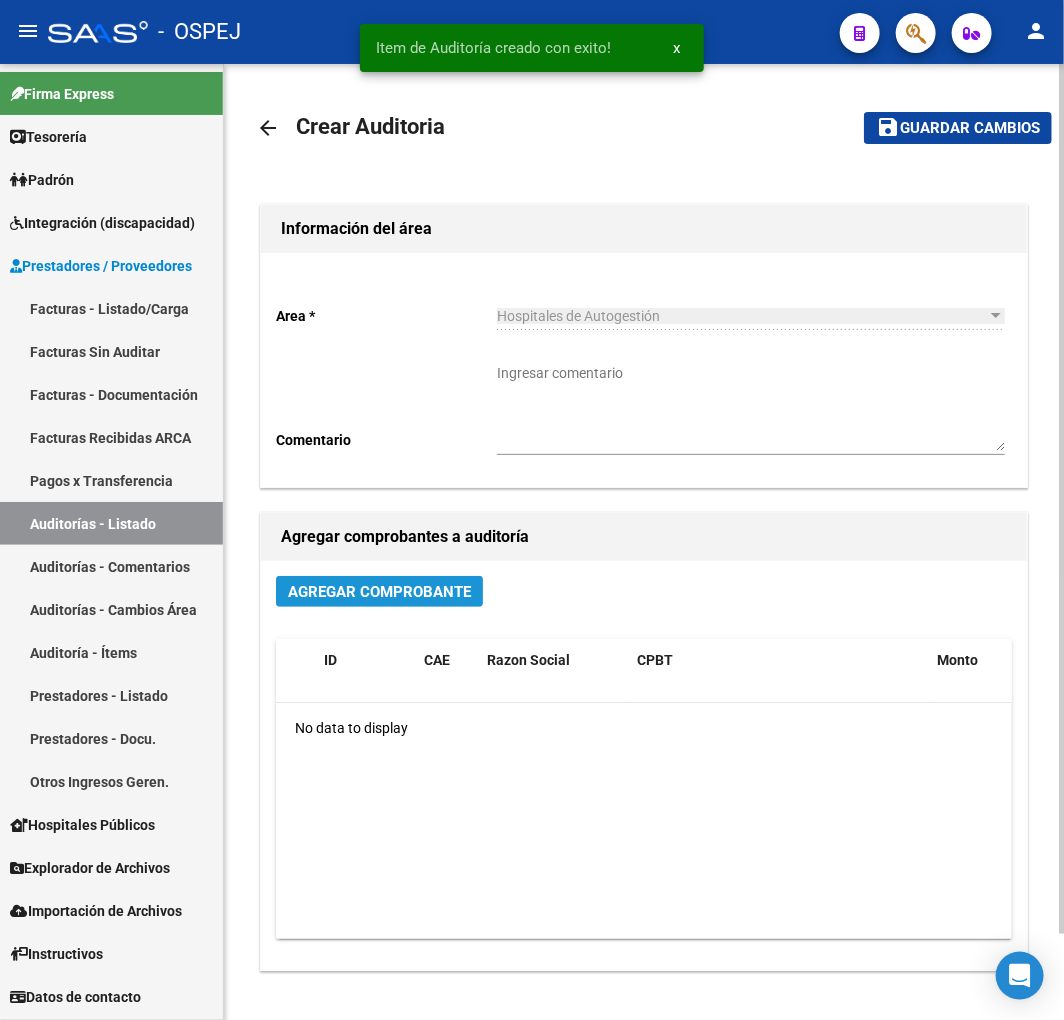click on "Agregar Comprobante" 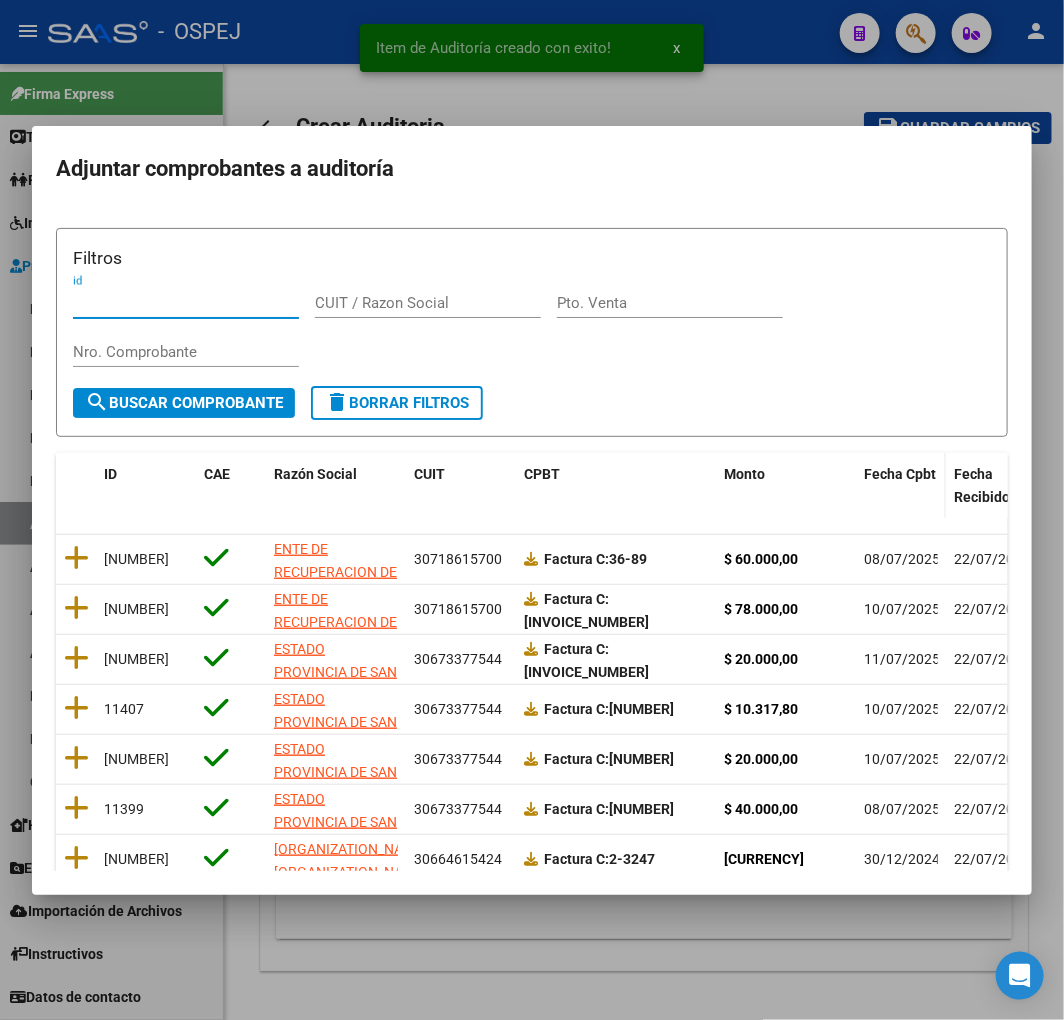 click on "Fecha Cpbt" 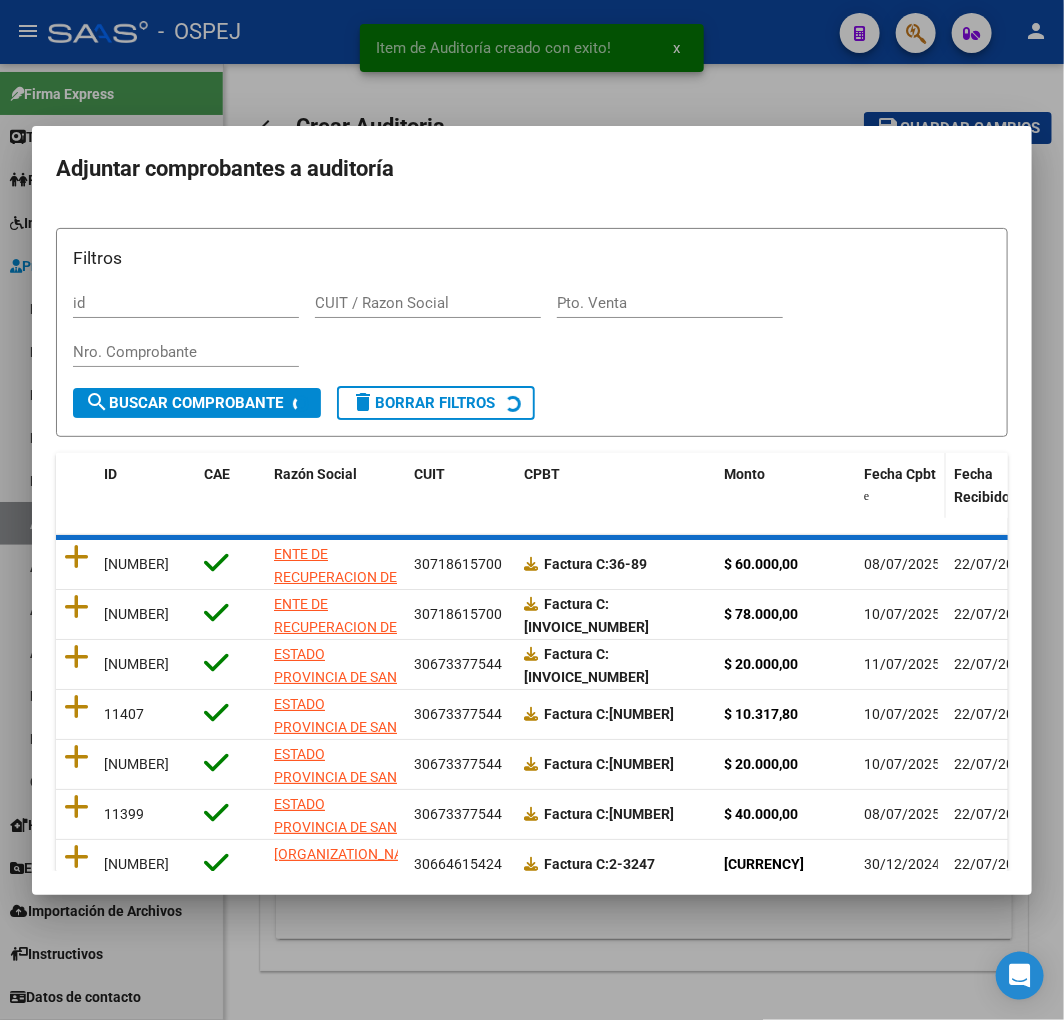 click on "Fecha Cpbt" 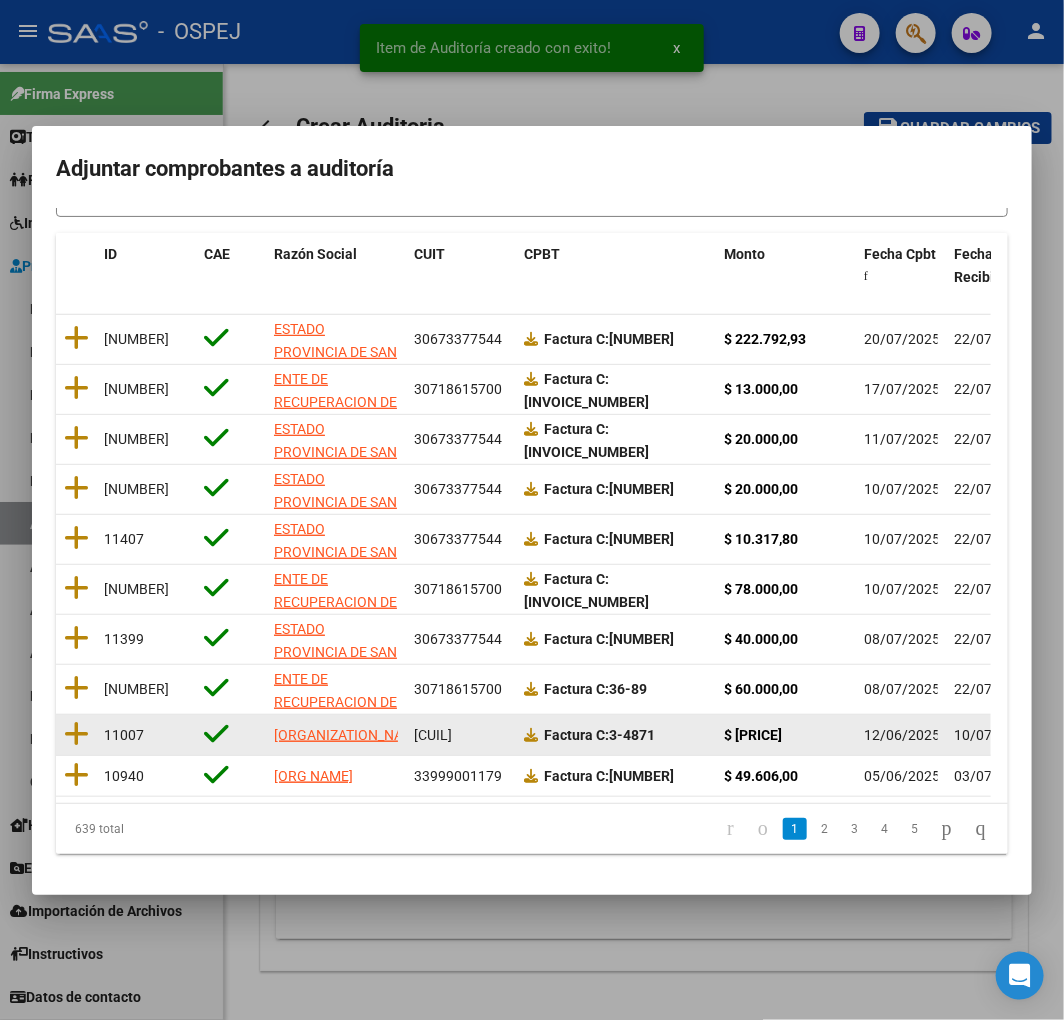 scroll, scrollTop: 252, scrollLeft: 0, axis: vertical 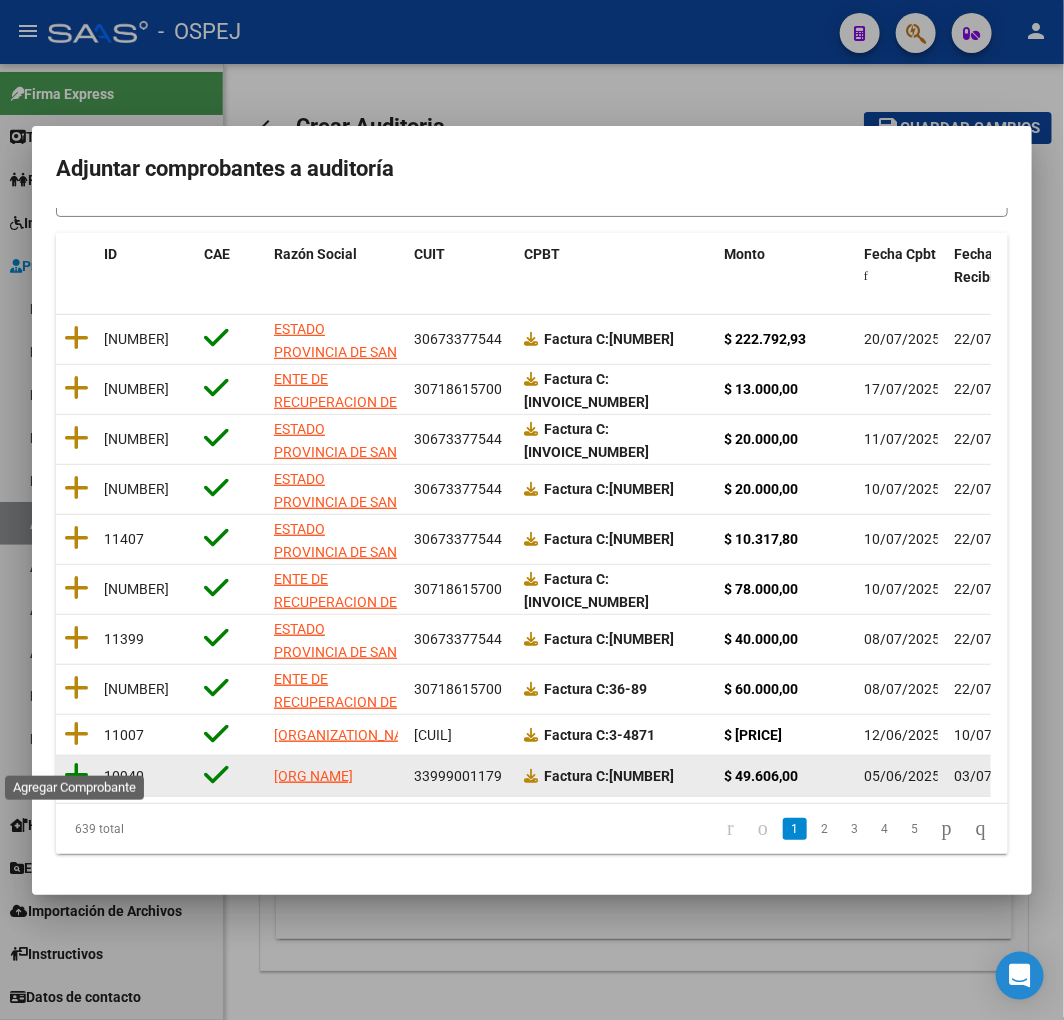 click 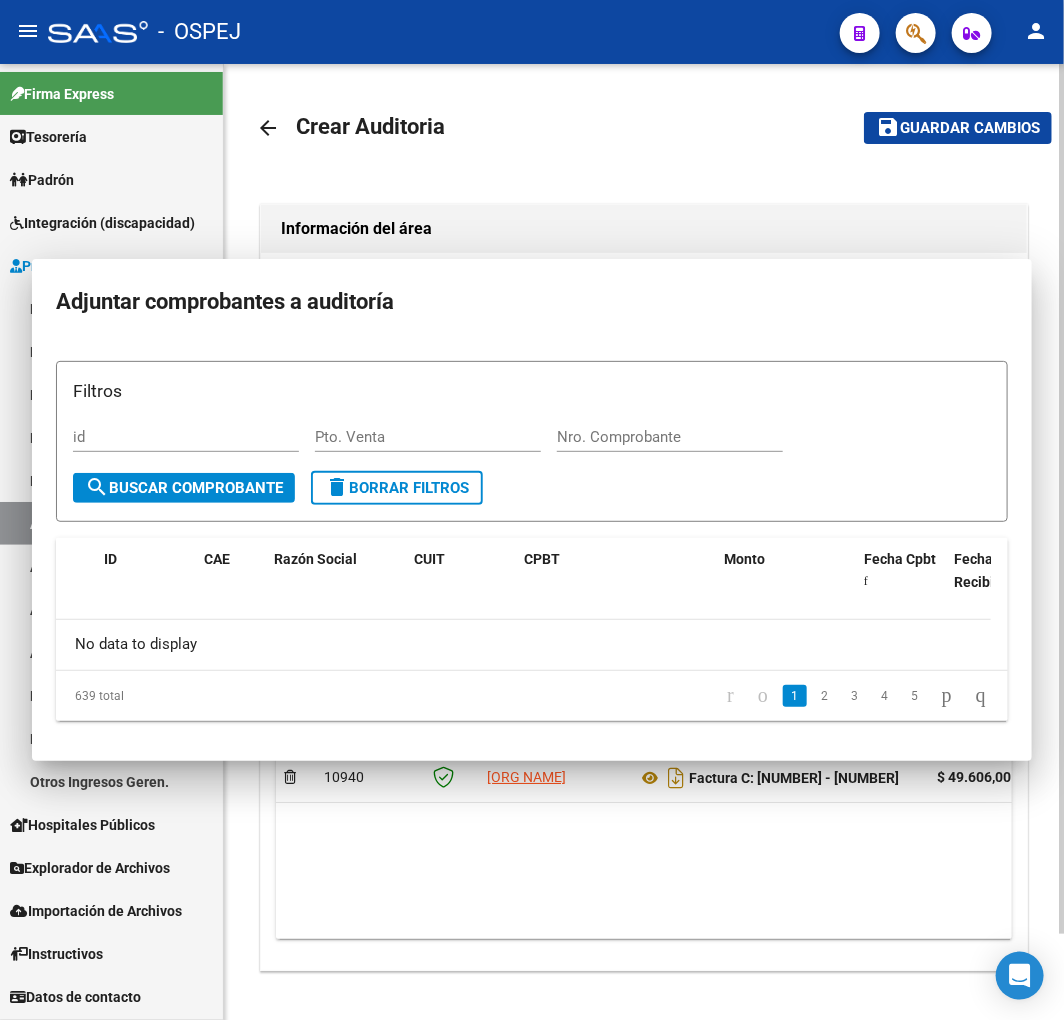 scroll, scrollTop: 0, scrollLeft: 0, axis: both 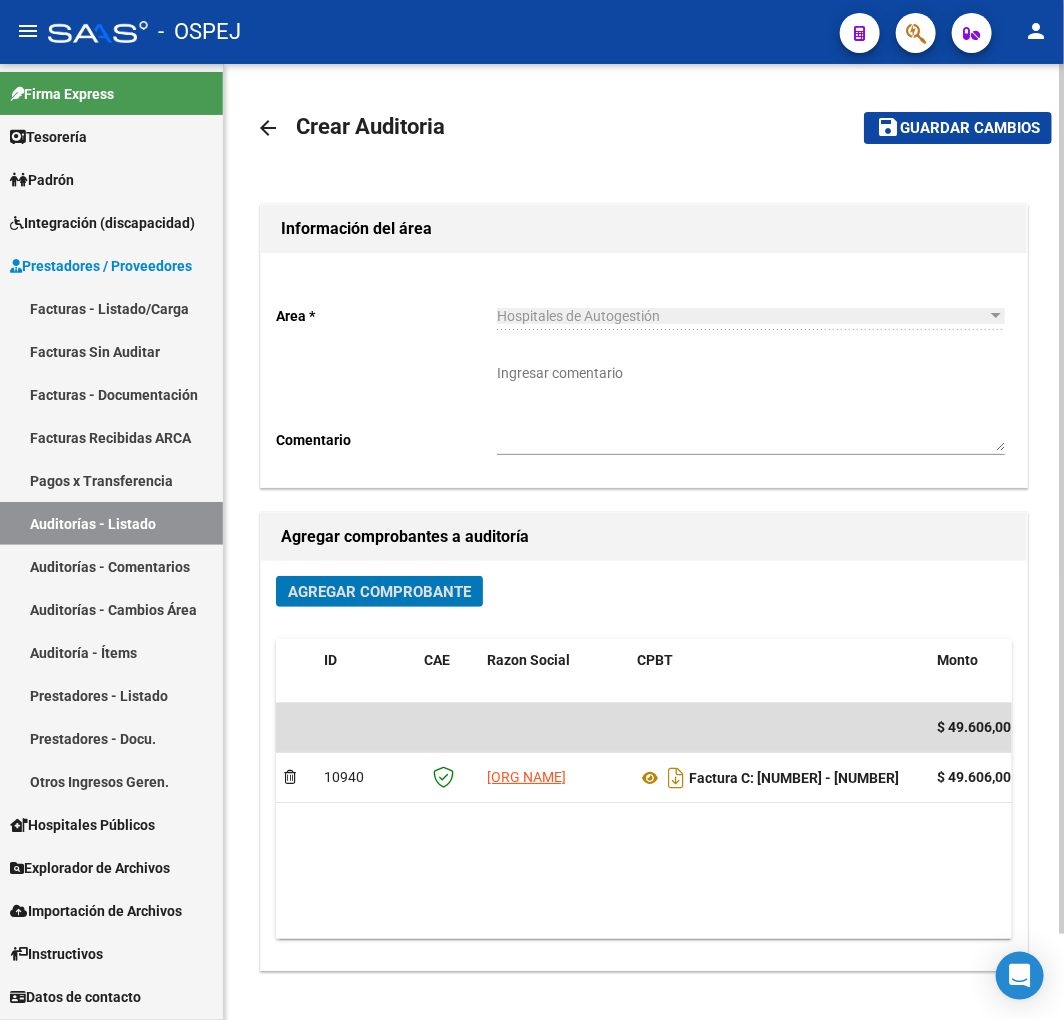 click on "save Guardar cambios" 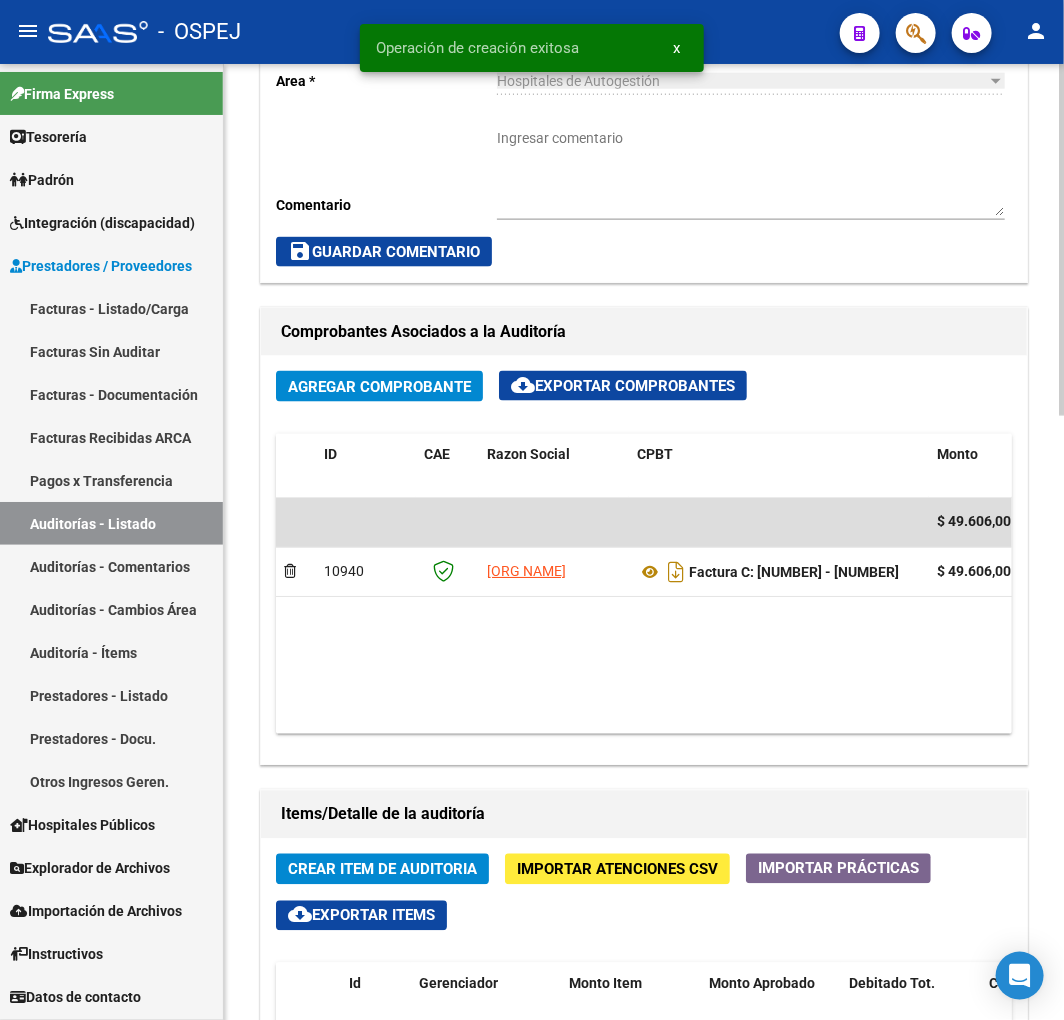scroll, scrollTop: 1111, scrollLeft: 0, axis: vertical 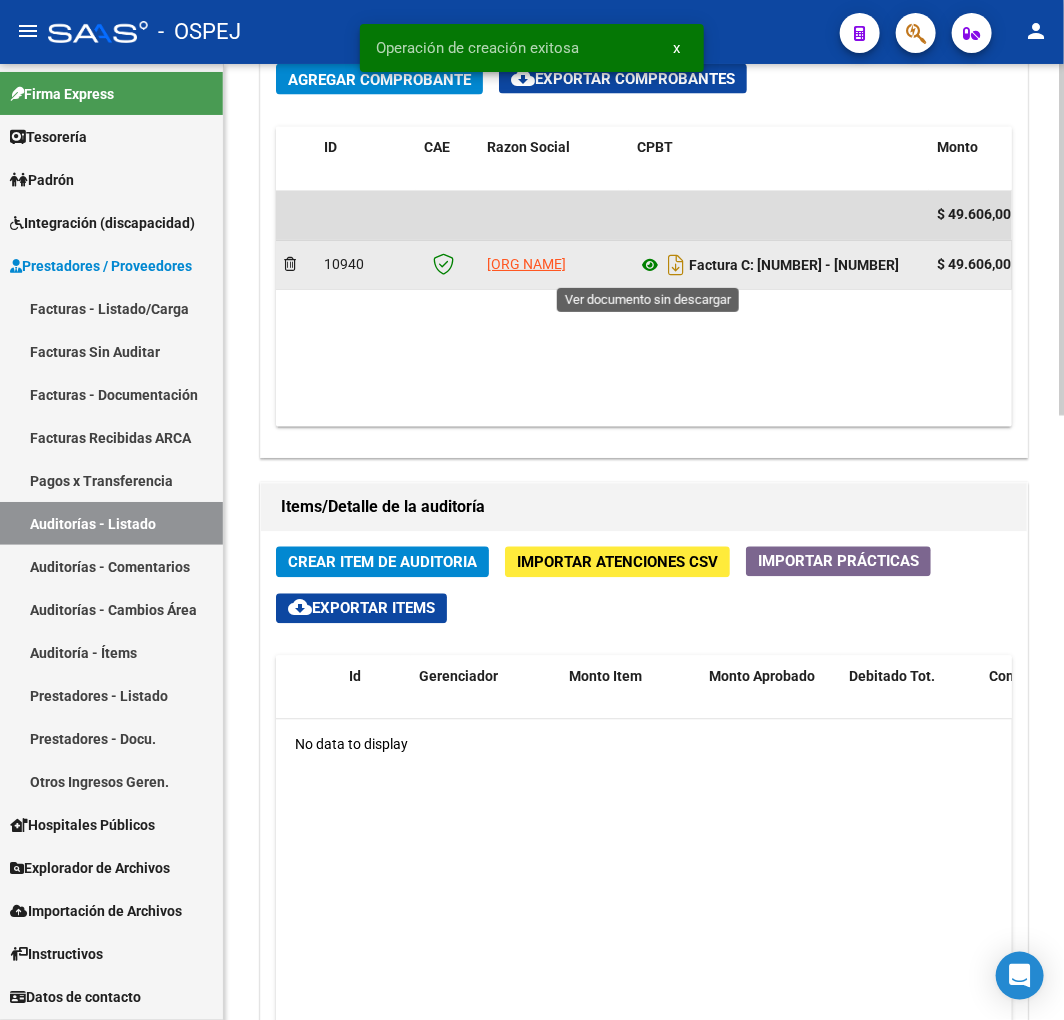 click 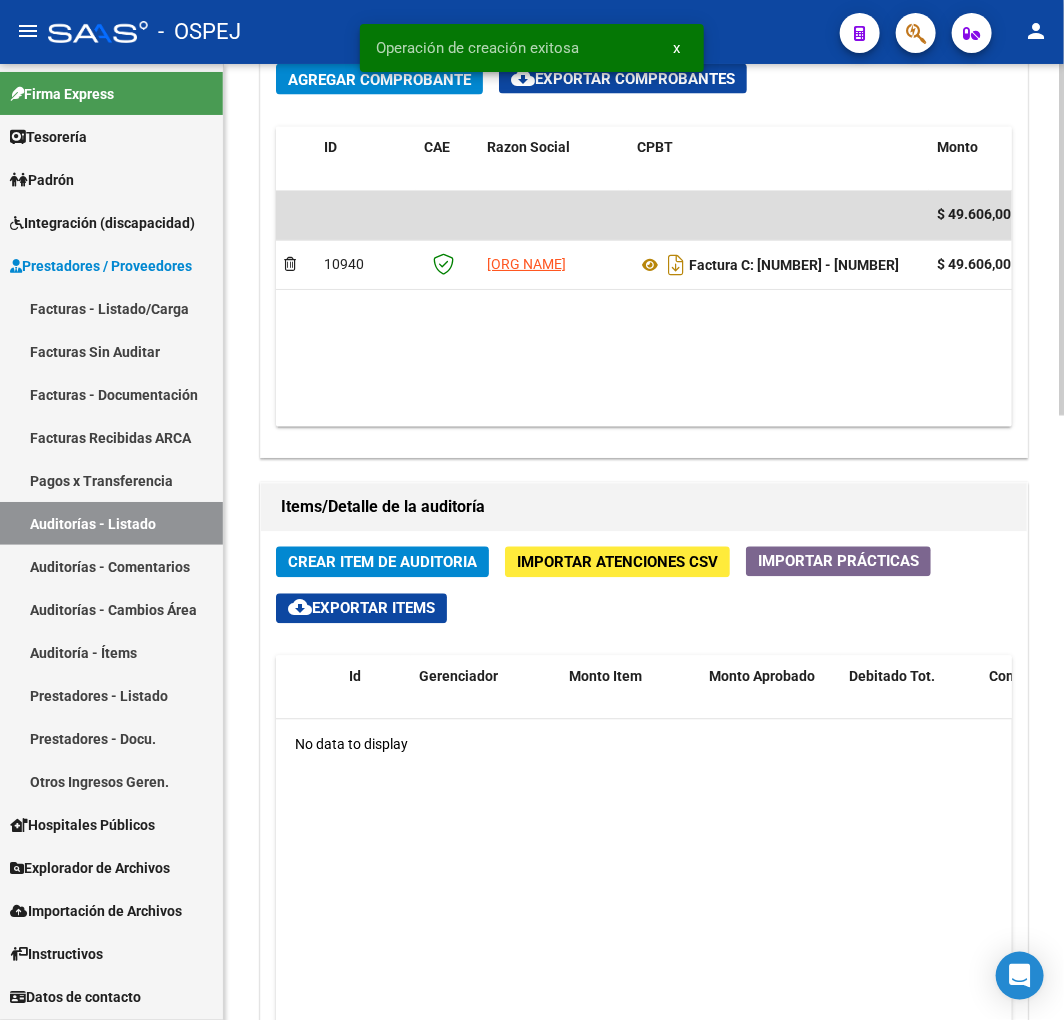 click on "Crear Item de Auditoria" 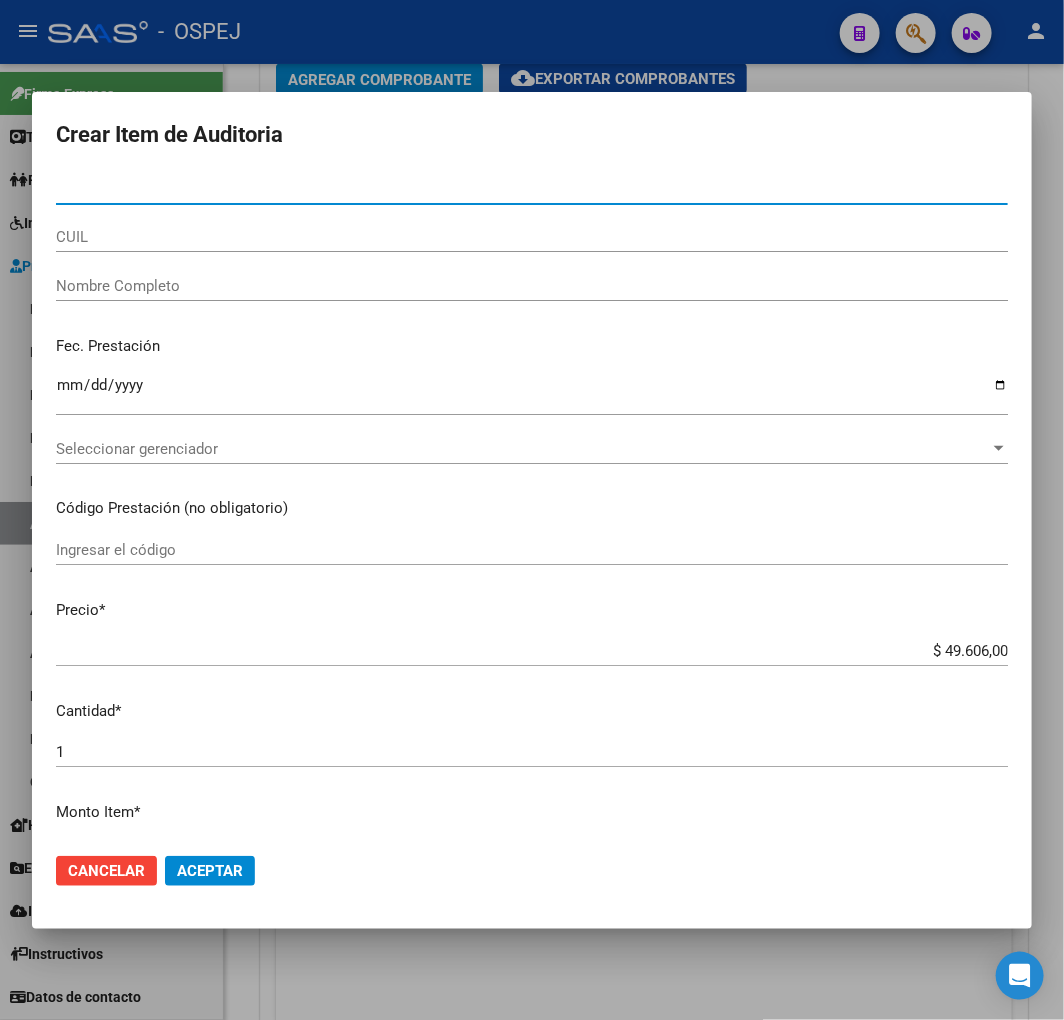 click on "Nro Documento" at bounding box center [532, 189] 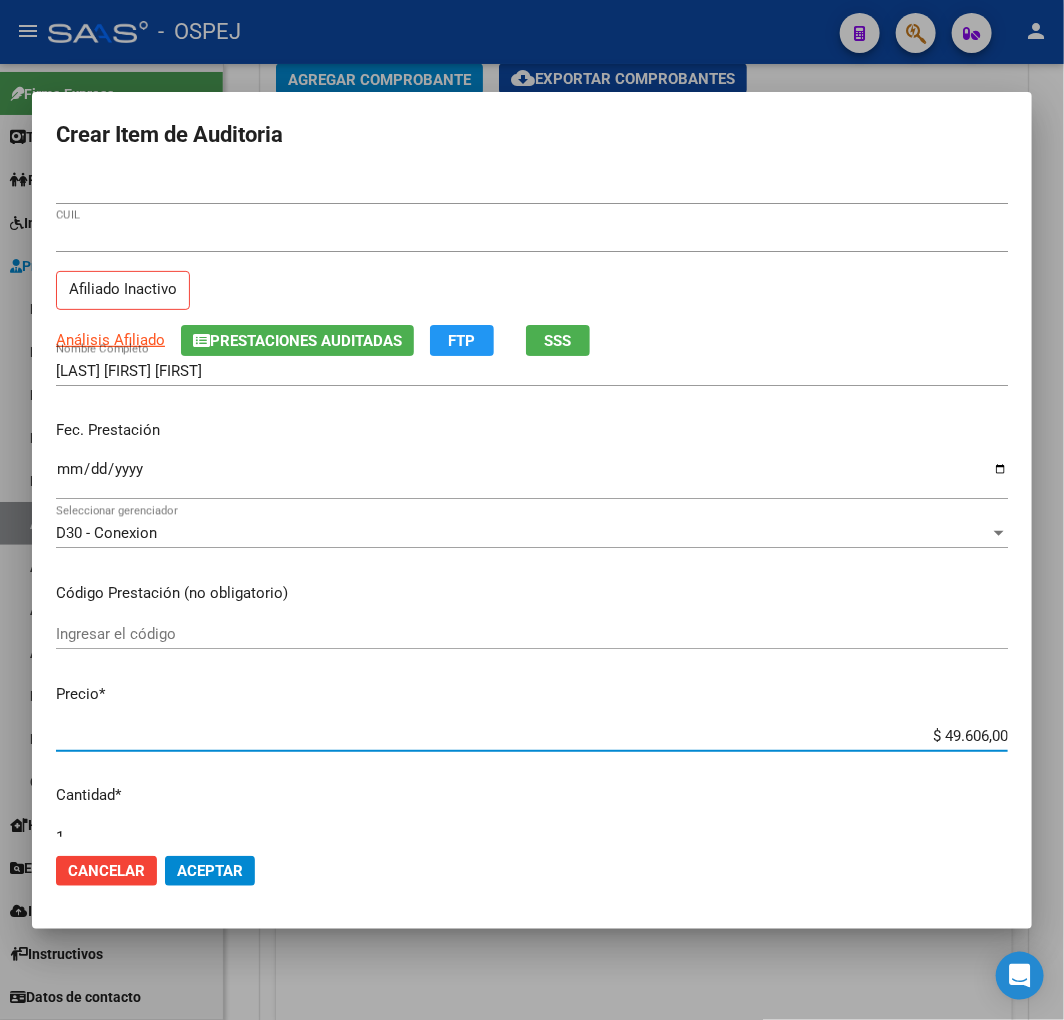 click on "$ 49.606,00" at bounding box center (532, 736) 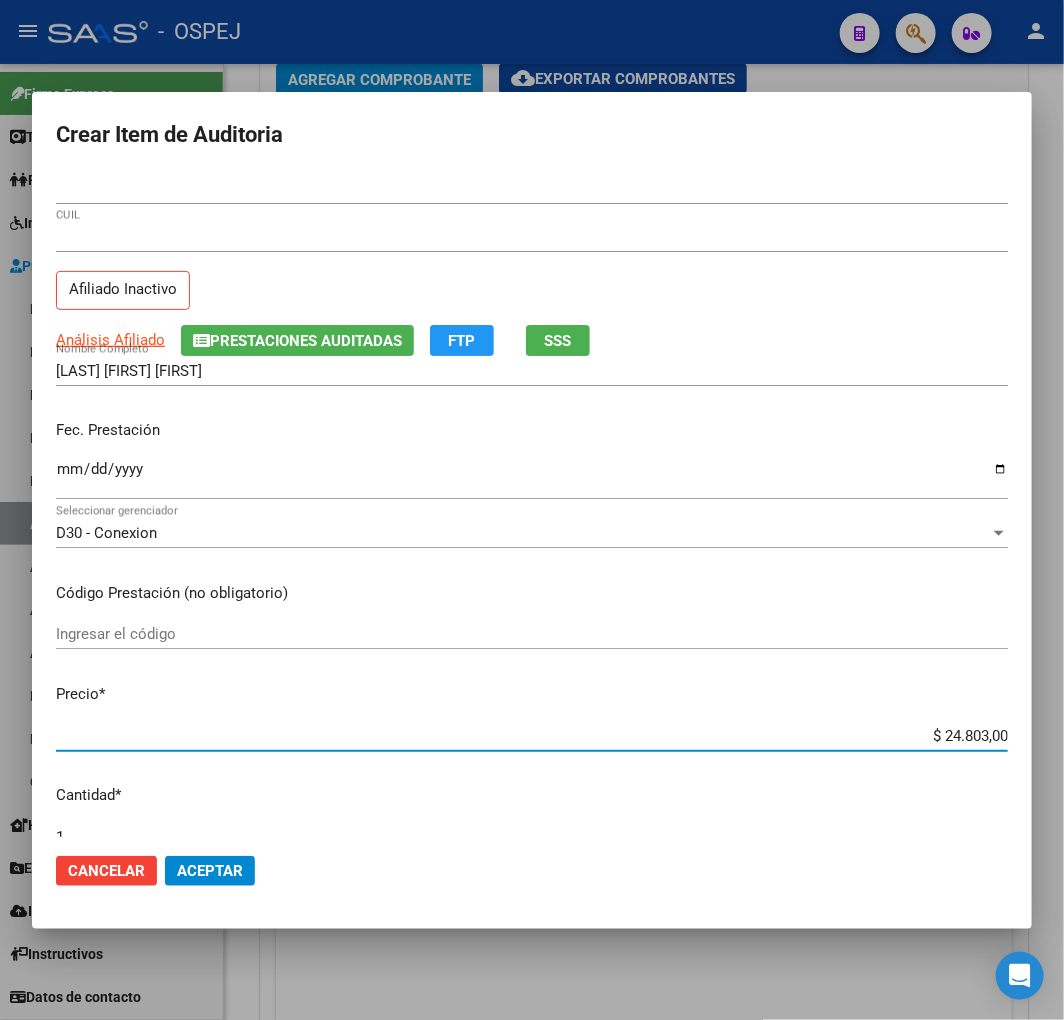 click on "Aceptar" 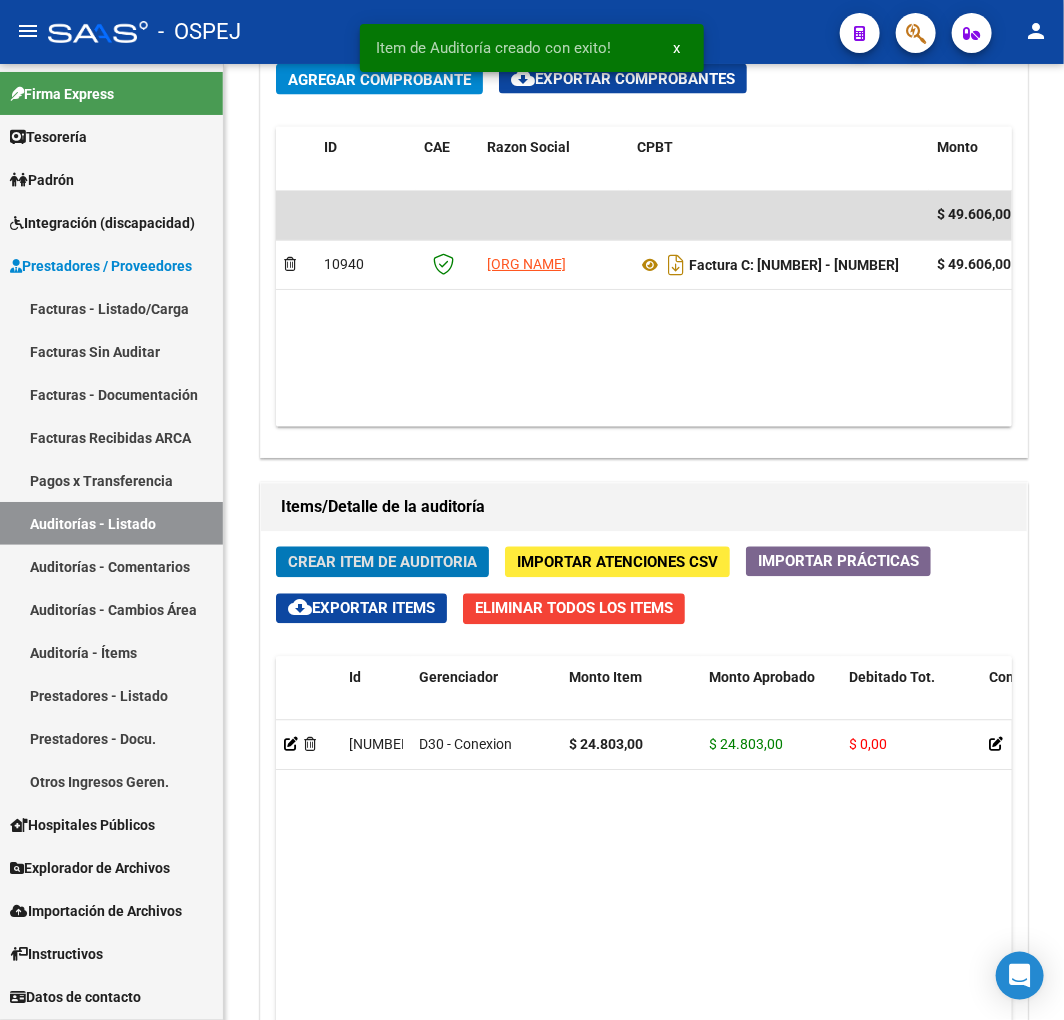 scroll, scrollTop: 1351, scrollLeft: 0, axis: vertical 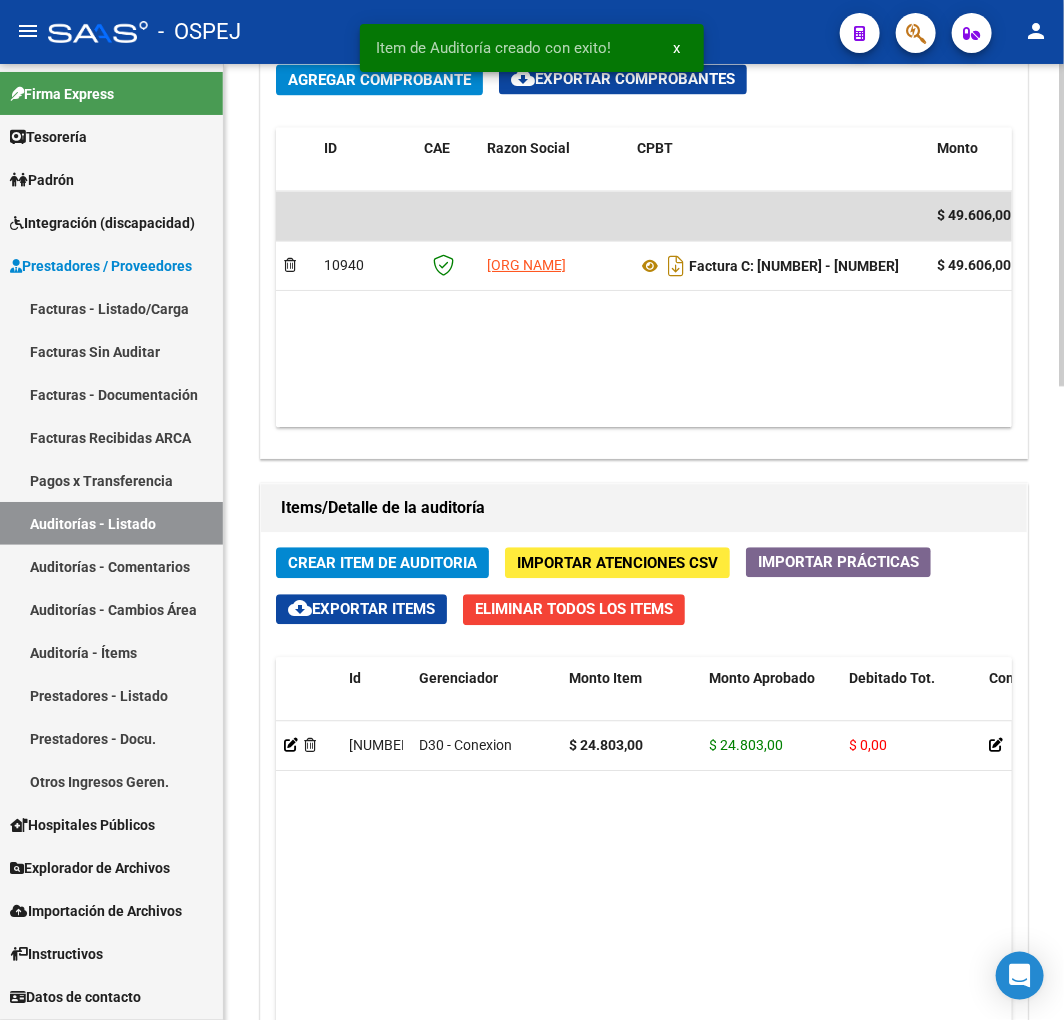 click on "Crear Item de Auditoria" 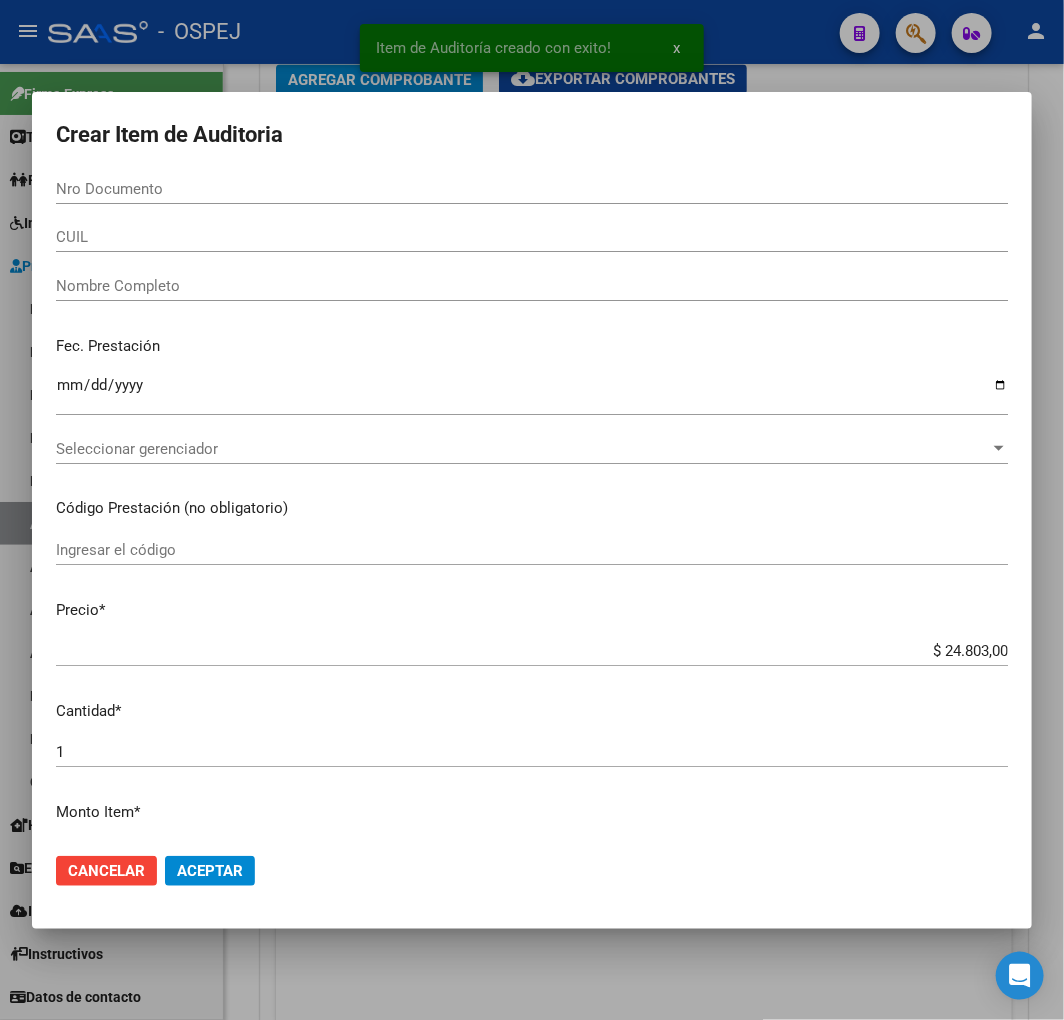 paste on "[NUMBER]" 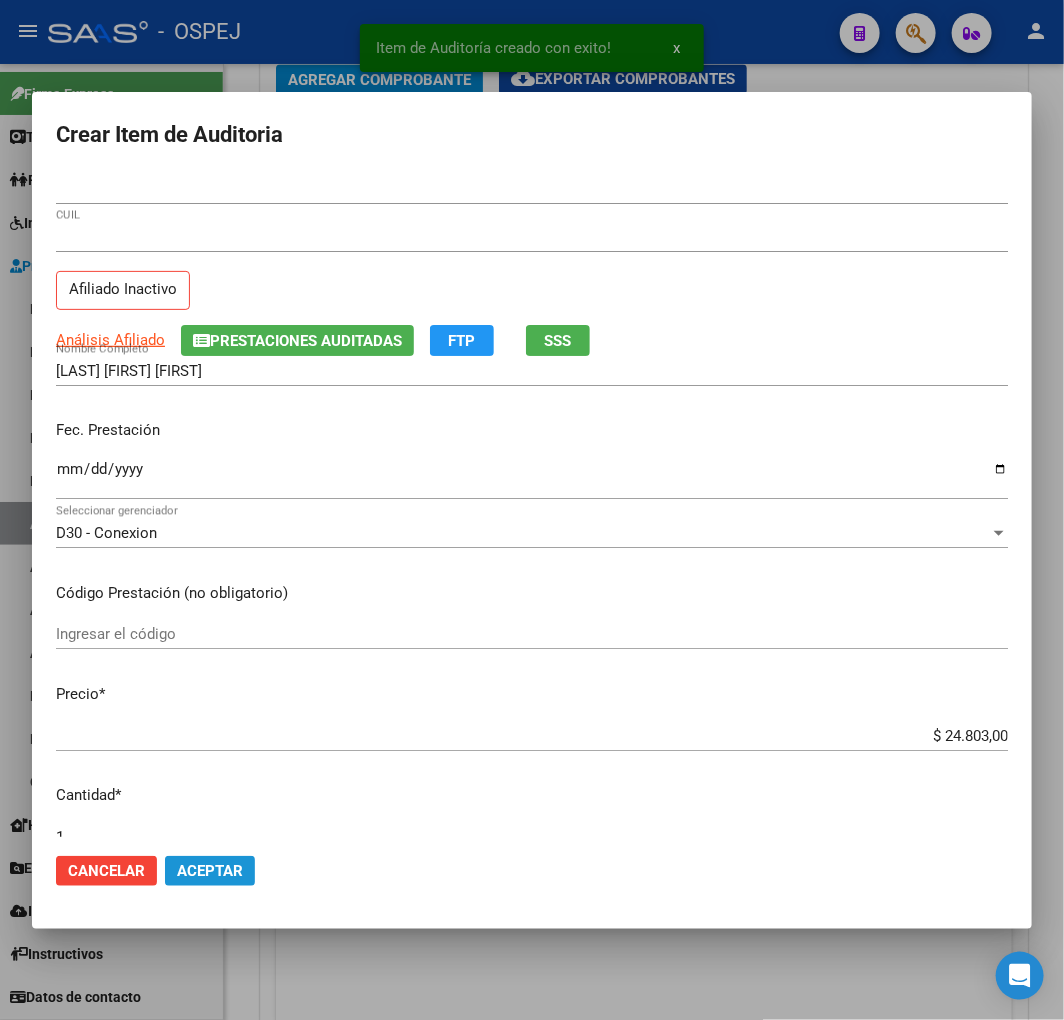 click on "Aceptar" 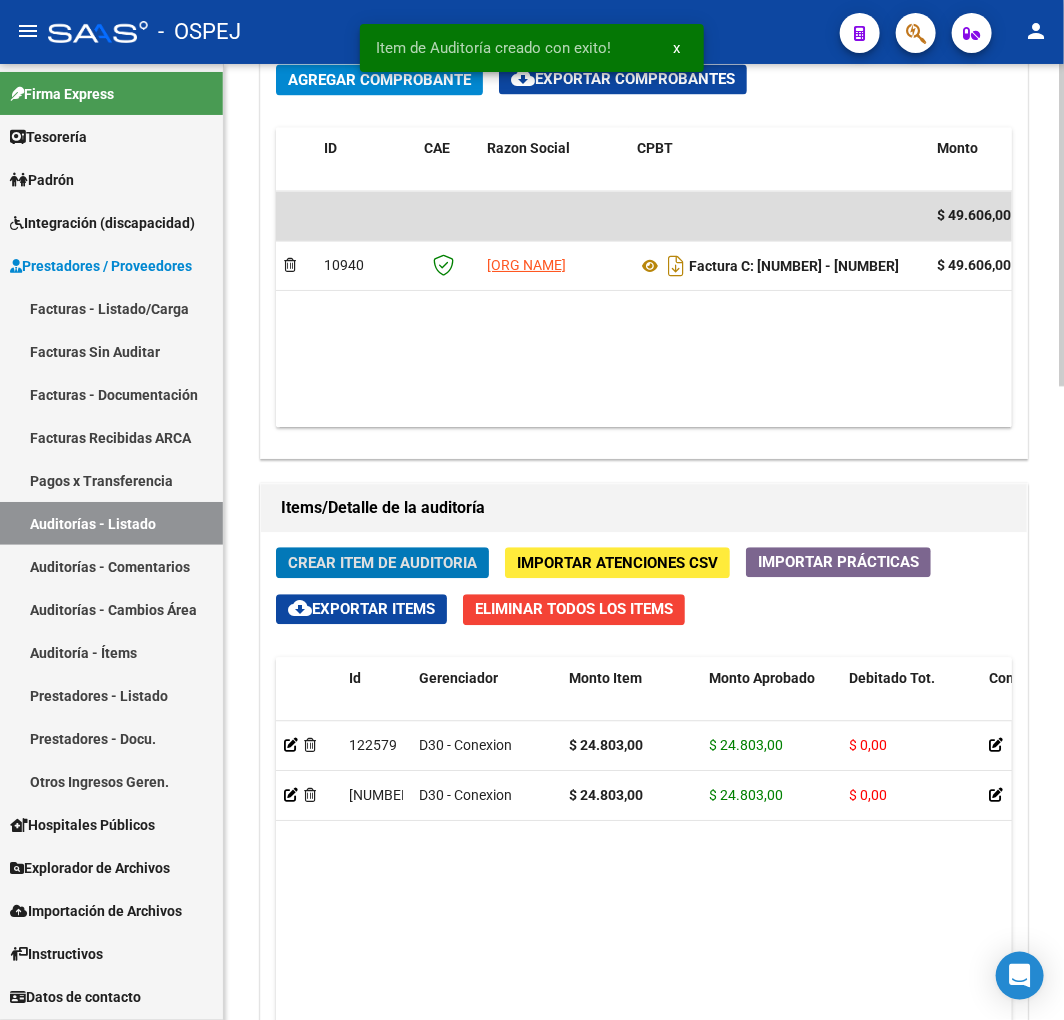 scroll, scrollTop: 0, scrollLeft: 0, axis: both 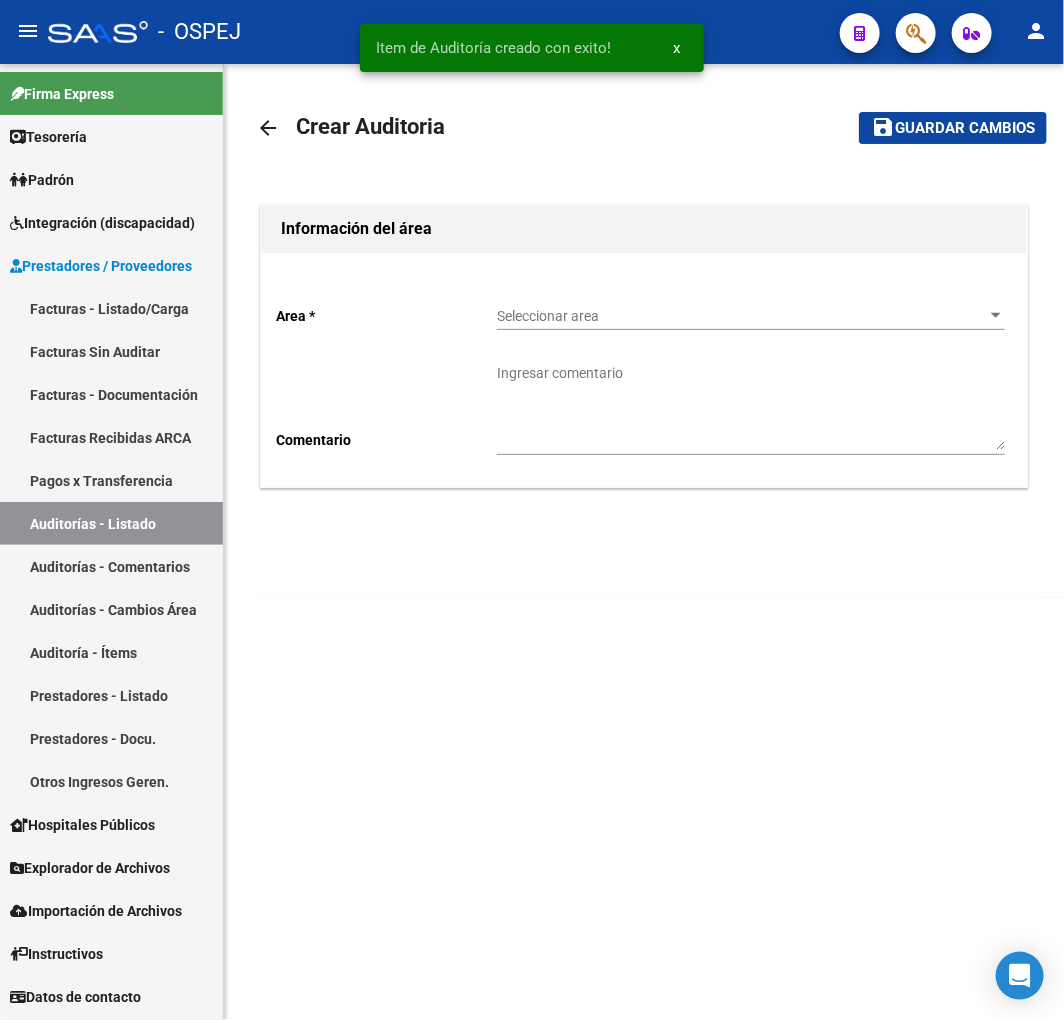 click on "Area * Seleccionar area Seleccionar area Comentario    Ingresar comentario" 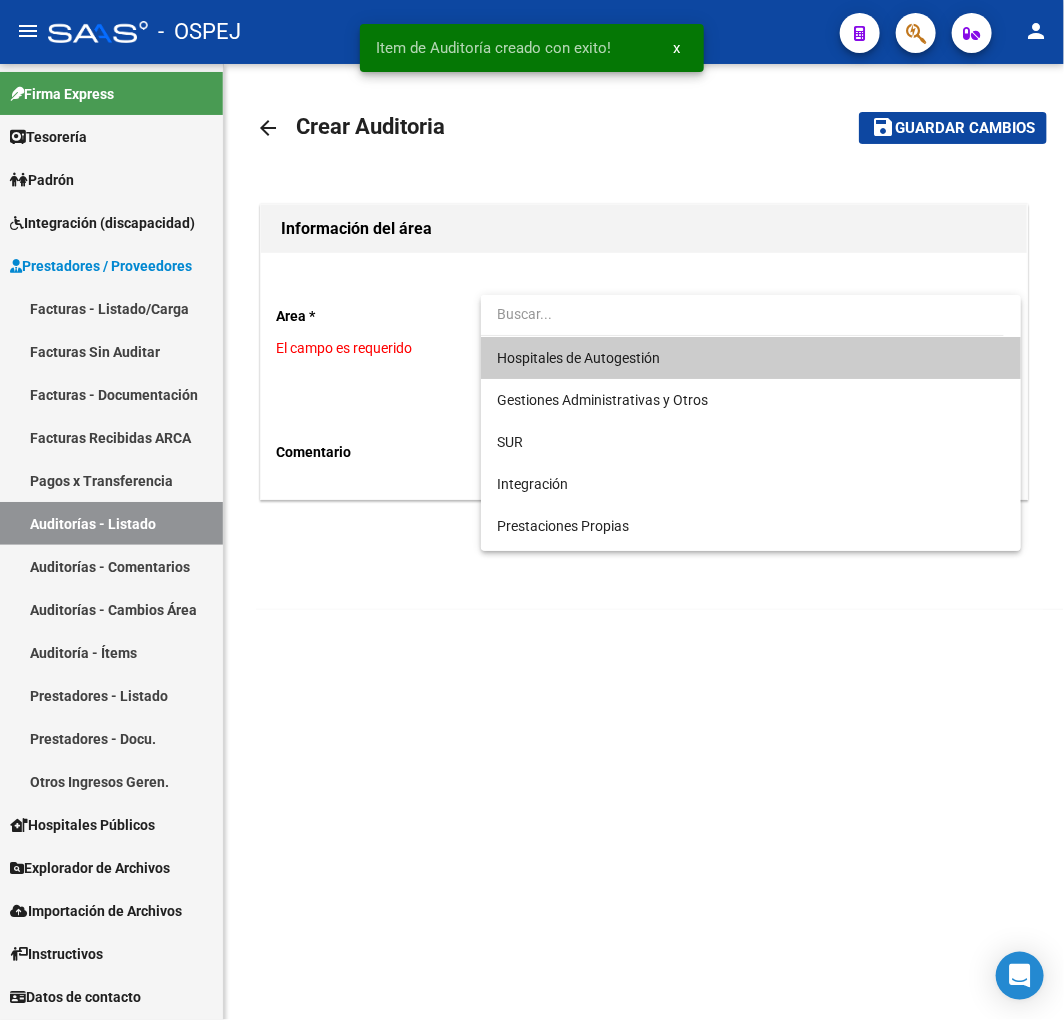click on "Hospitales de Autogestión" at bounding box center [578, 358] 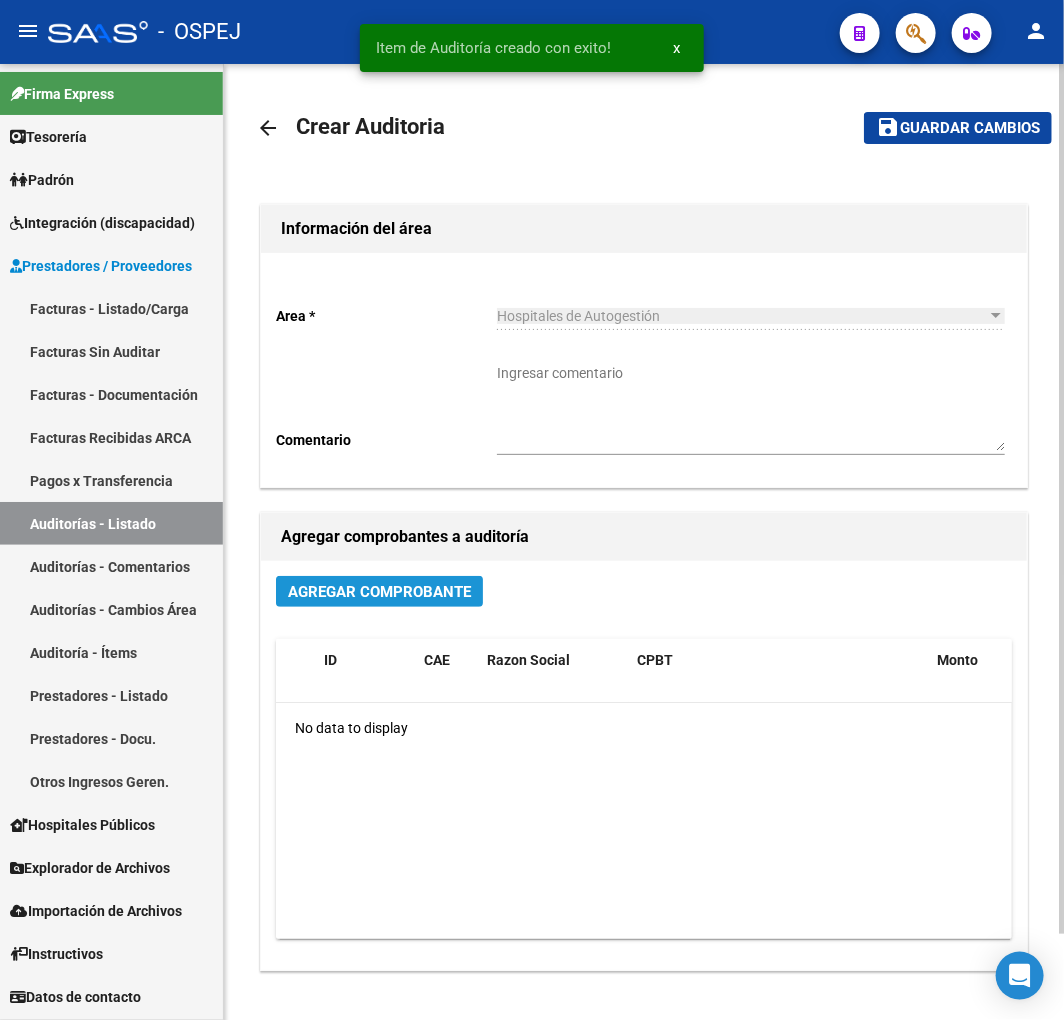 click on "Agregar Comprobante" 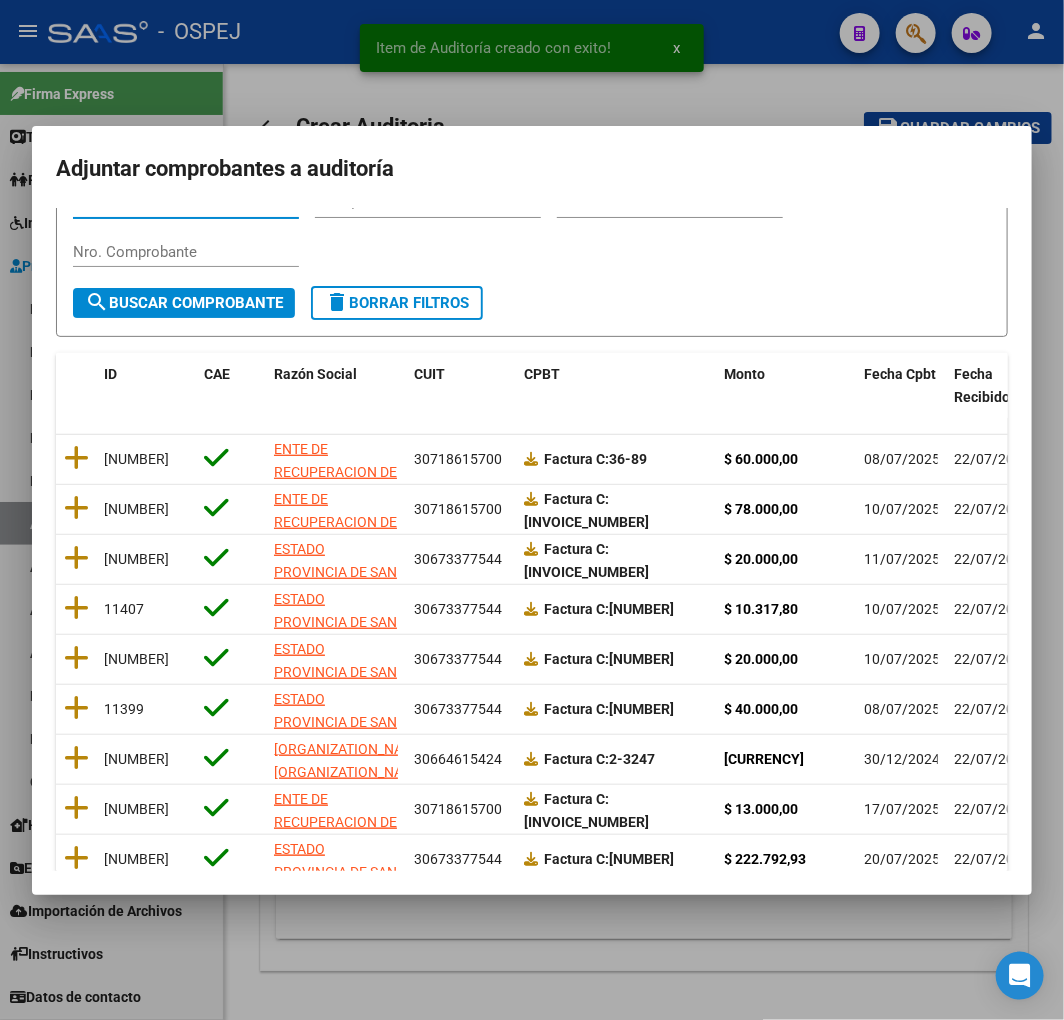 scroll, scrollTop: 252, scrollLeft: 0, axis: vertical 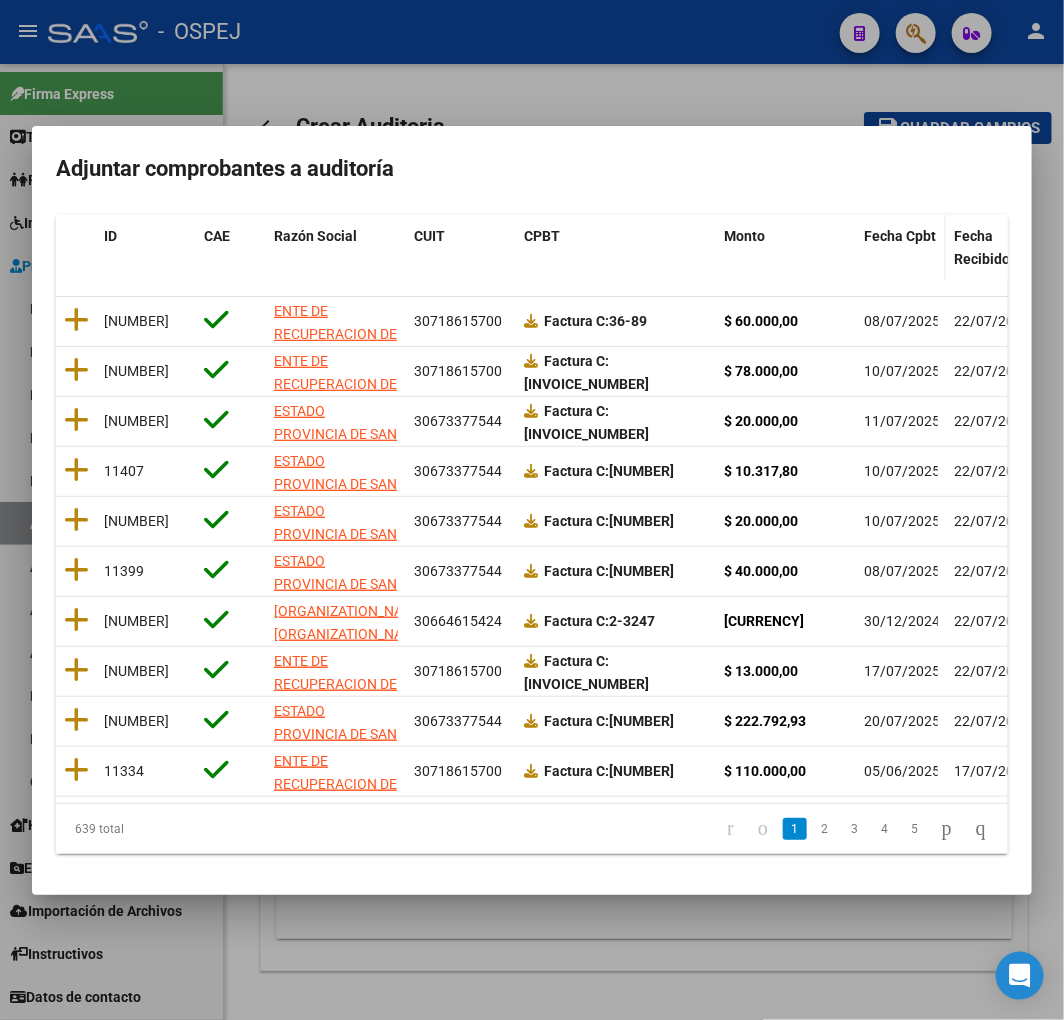 click on "Fecha Cpbt" 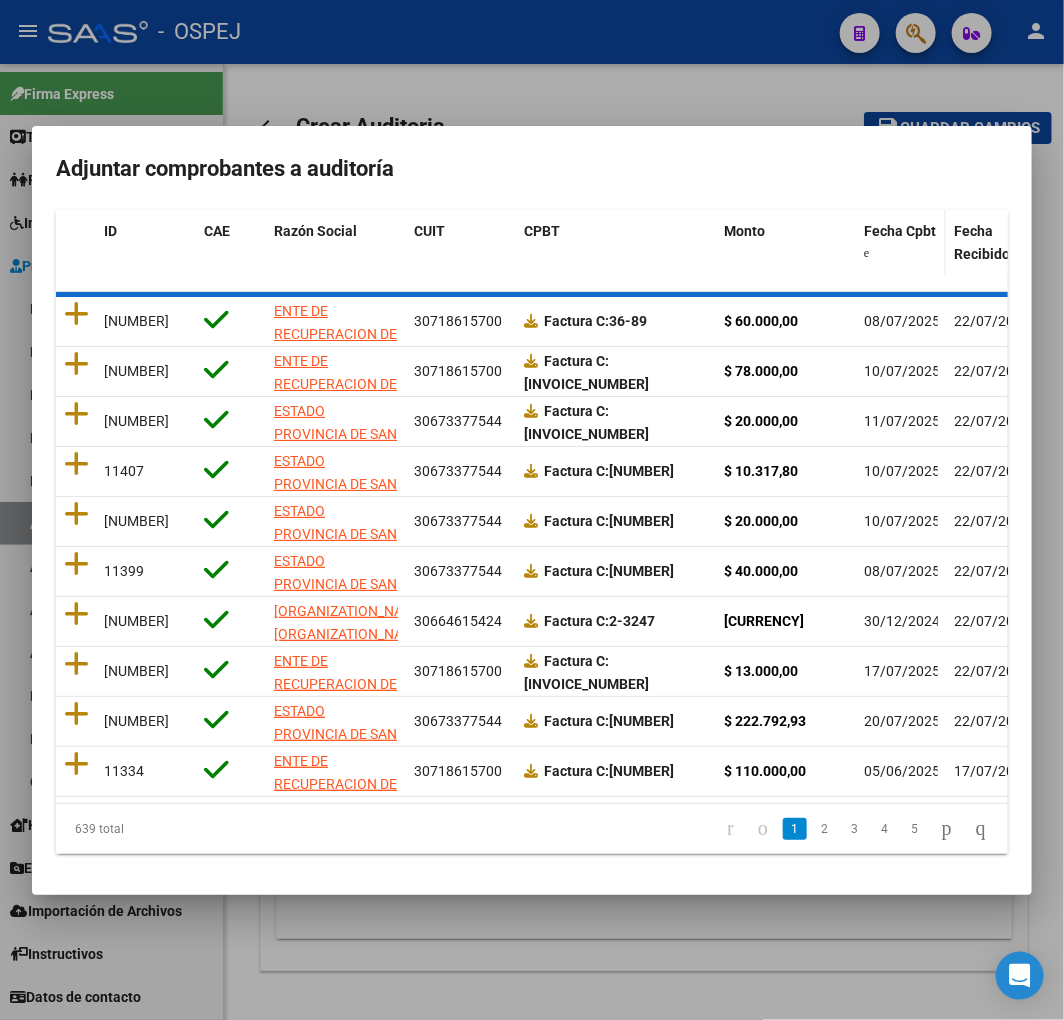 click on "Fecha Cpbt" 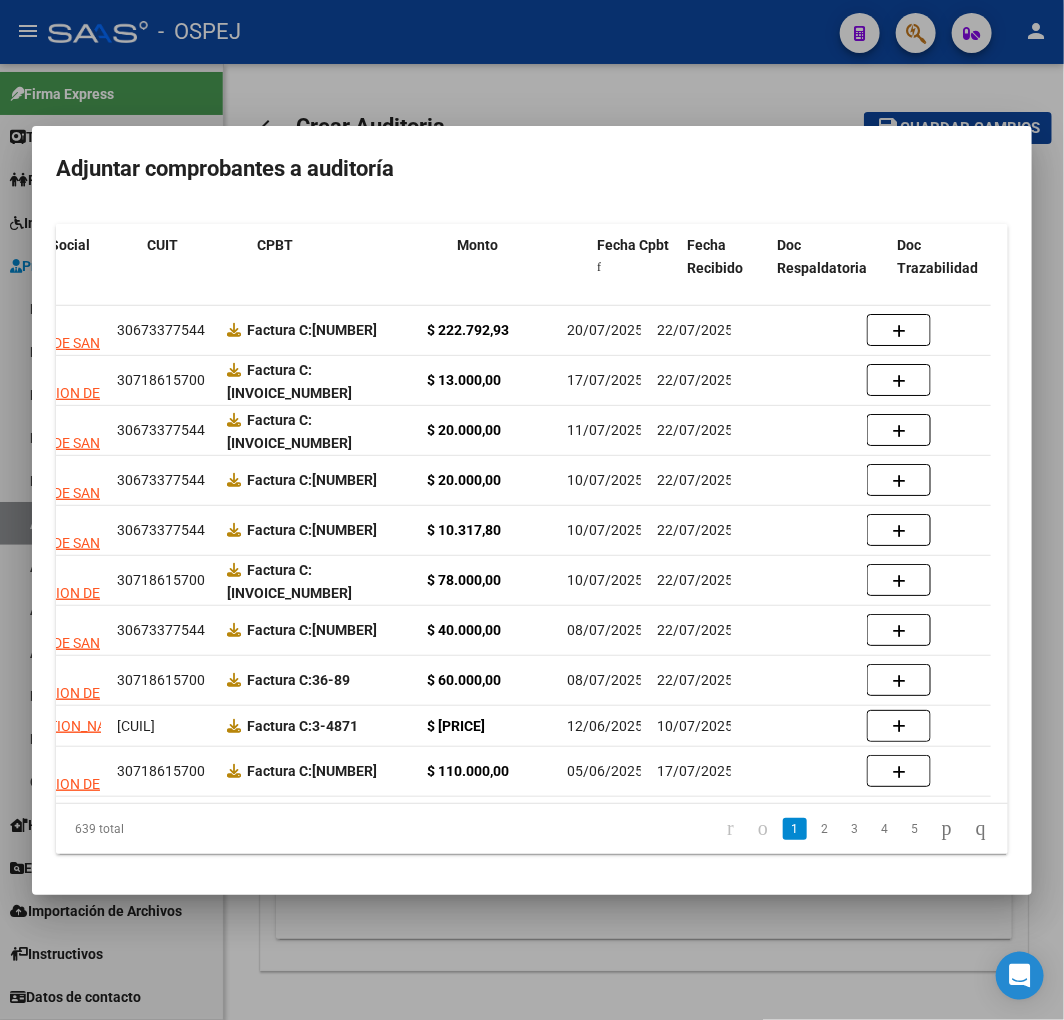 scroll, scrollTop: 0, scrollLeft: 207, axis: horizontal 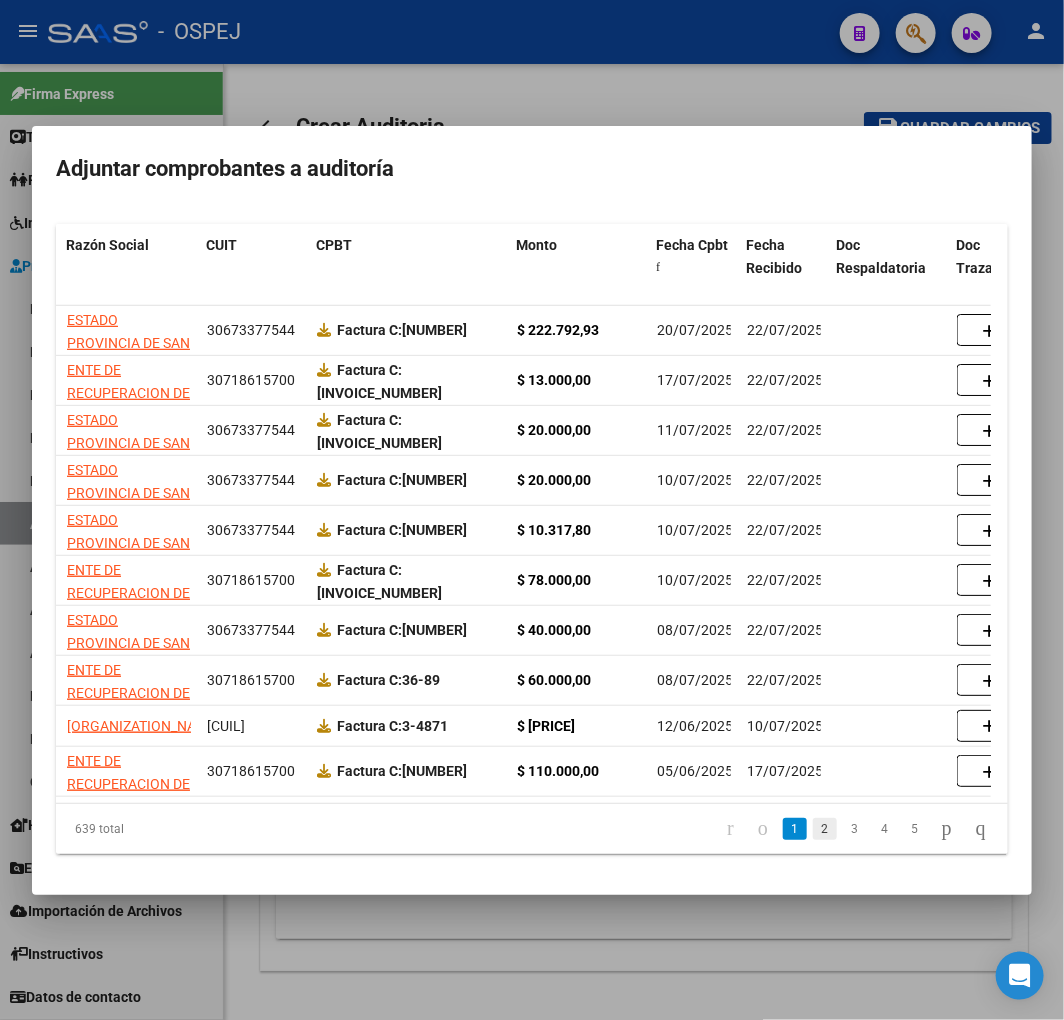 click on "2" 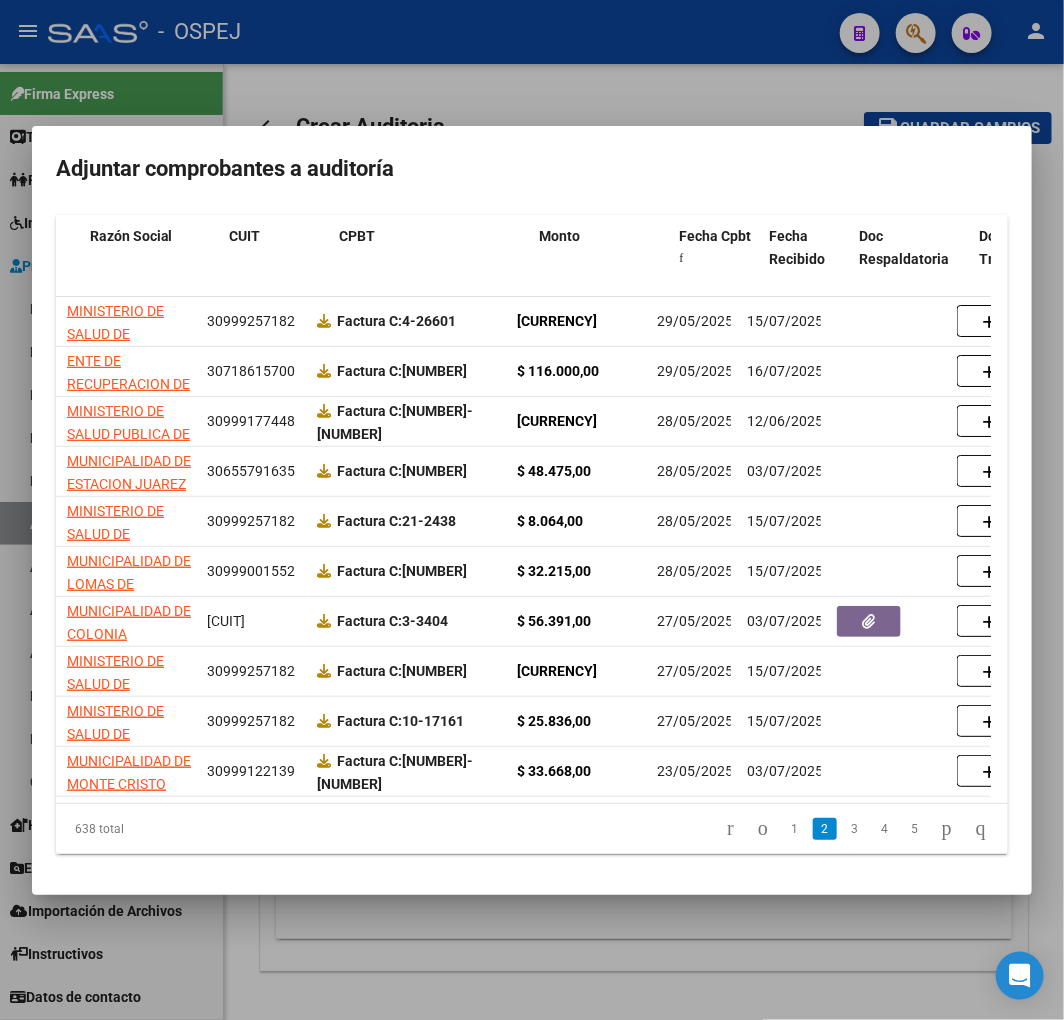 scroll, scrollTop: 0, scrollLeft: 14, axis: horizontal 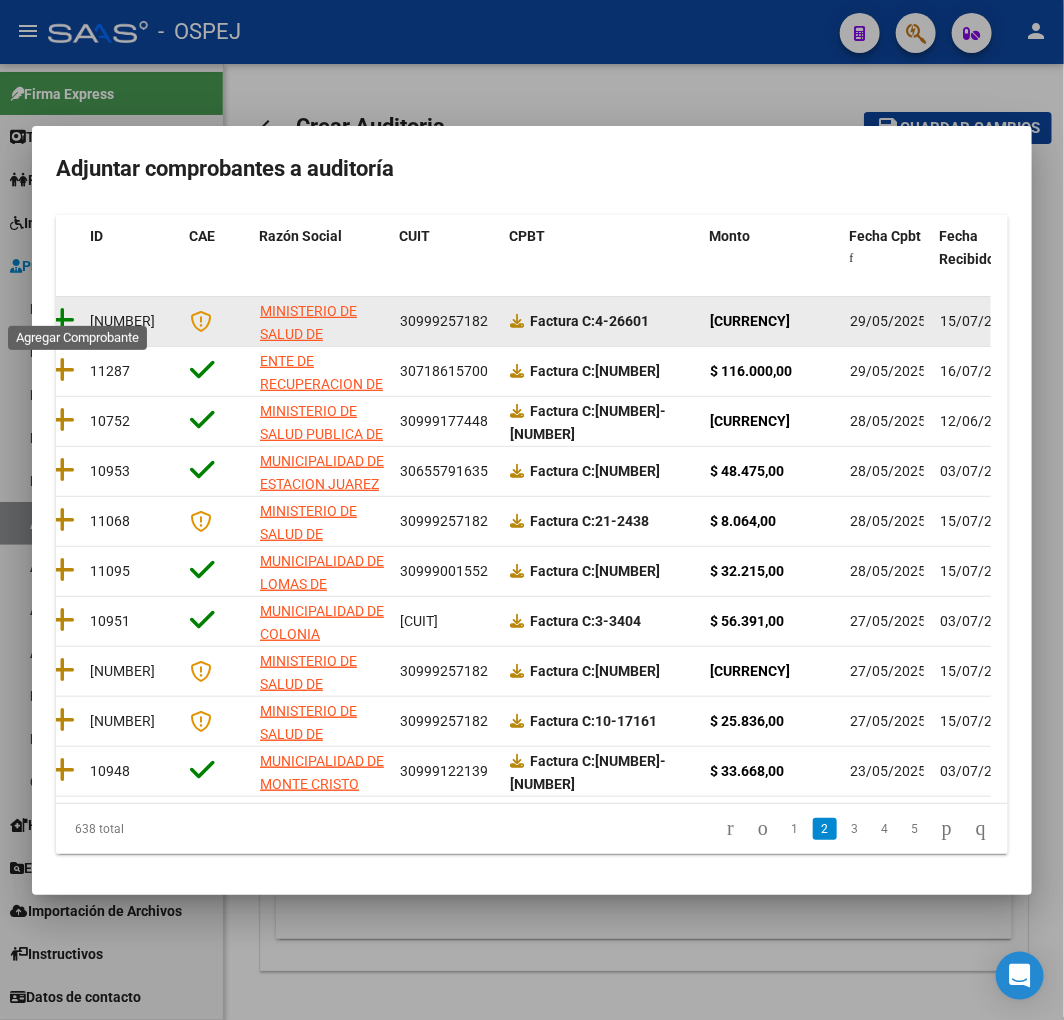 click 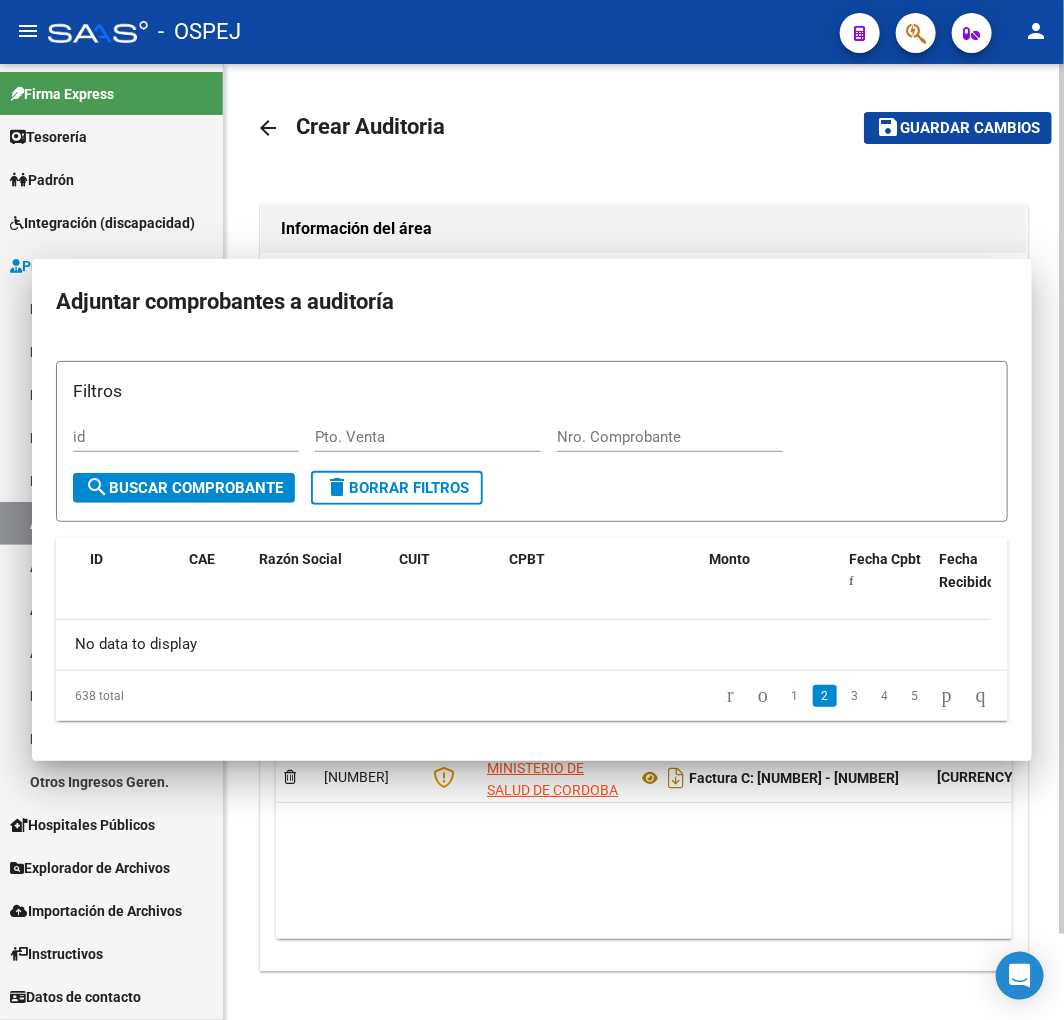 scroll, scrollTop: 0, scrollLeft: 0, axis: both 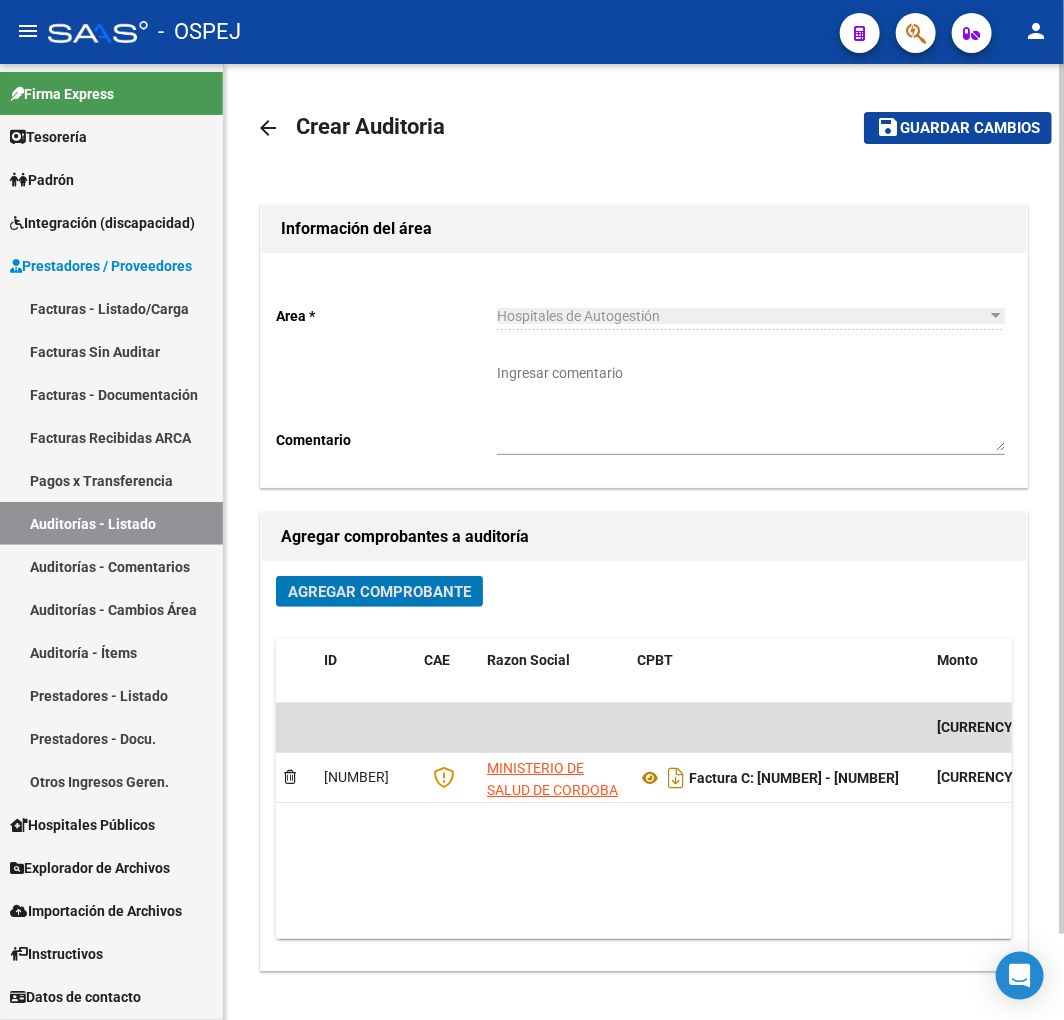 drag, startPoint x: 892, startPoint y: 126, endPoint x: 918, endPoint y: 143, distance: 31.06445 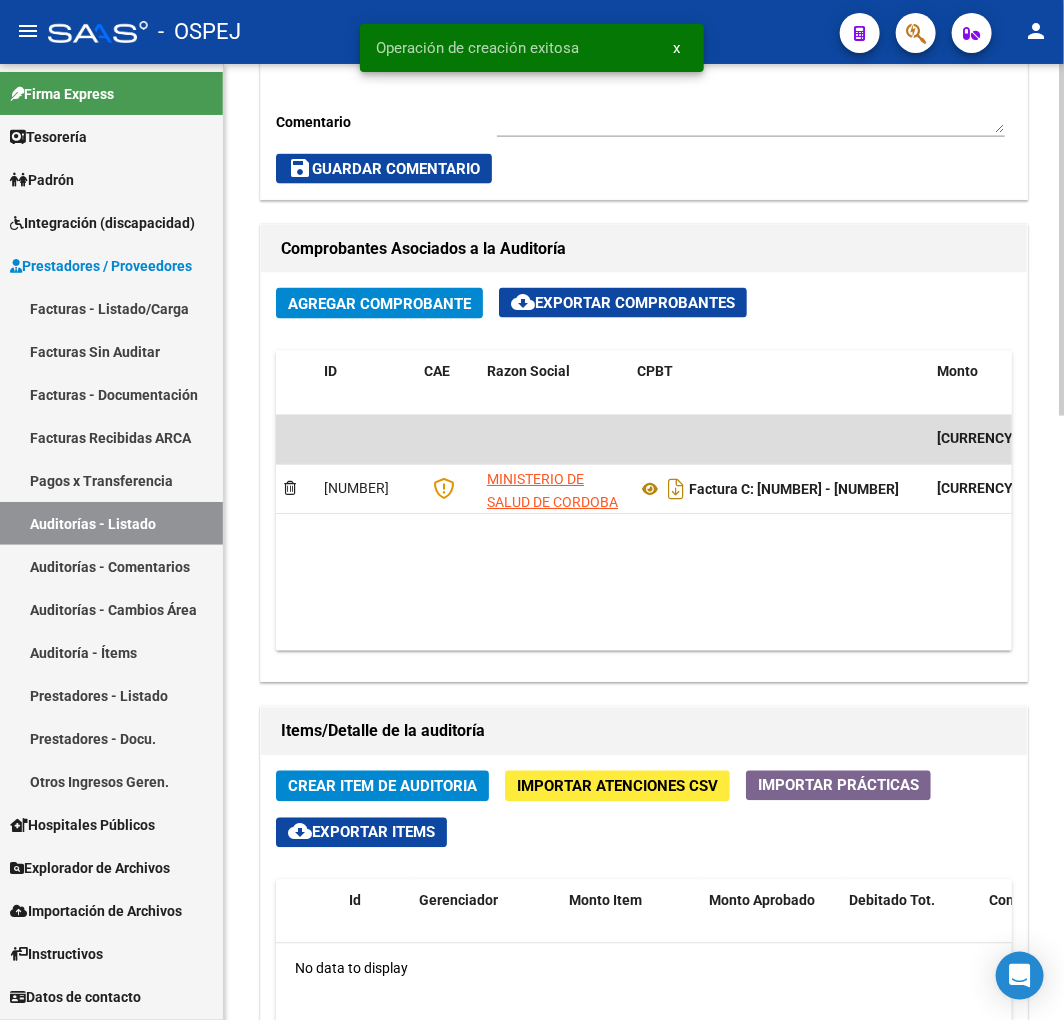 scroll, scrollTop: 888, scrollLeft: 0, axis: vertical 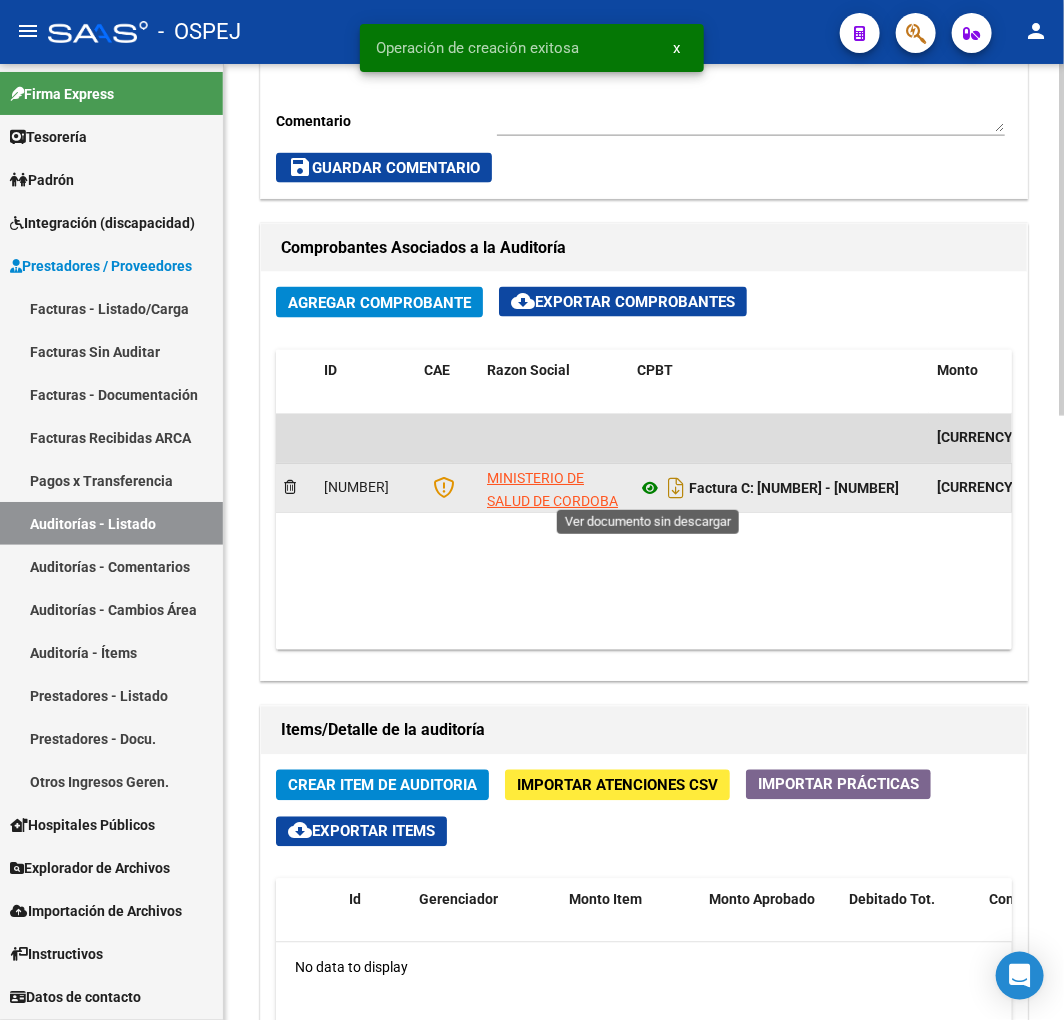 click 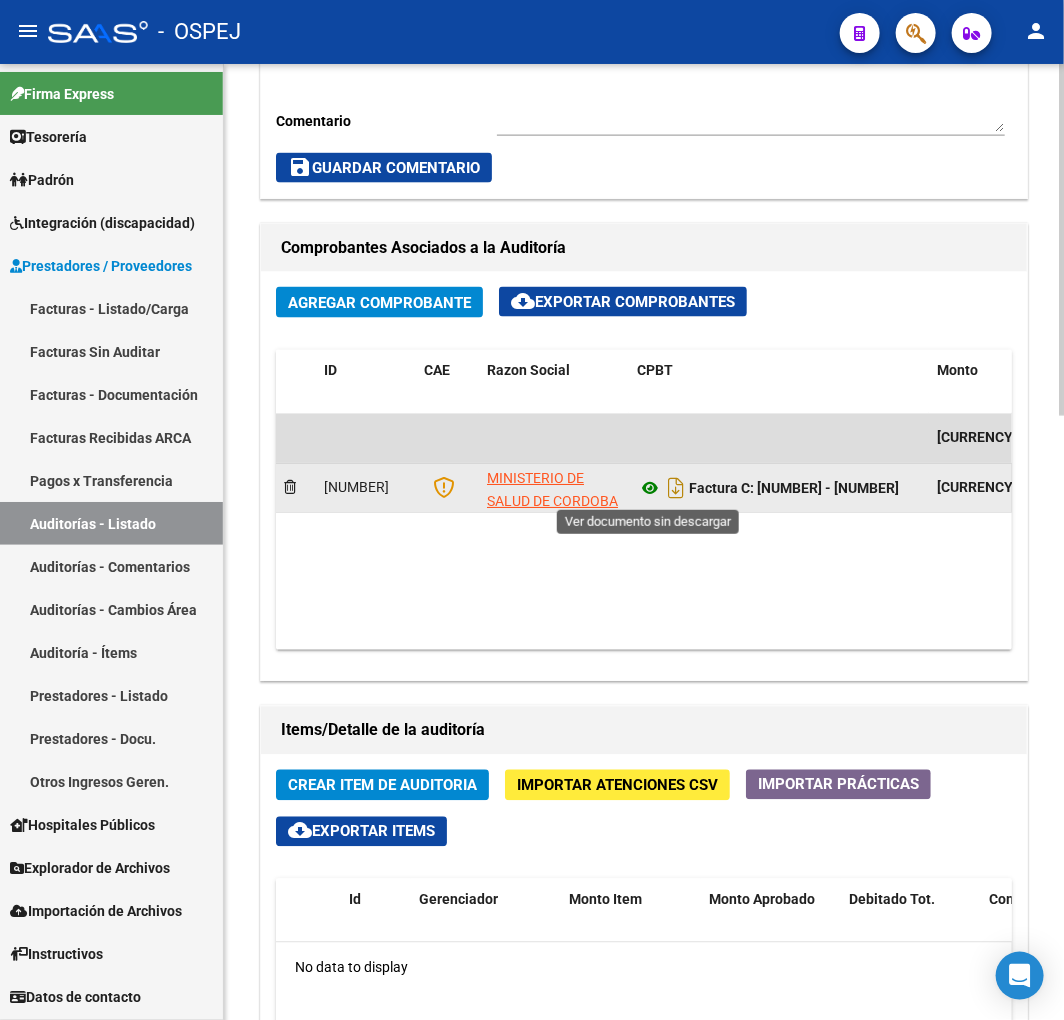 click 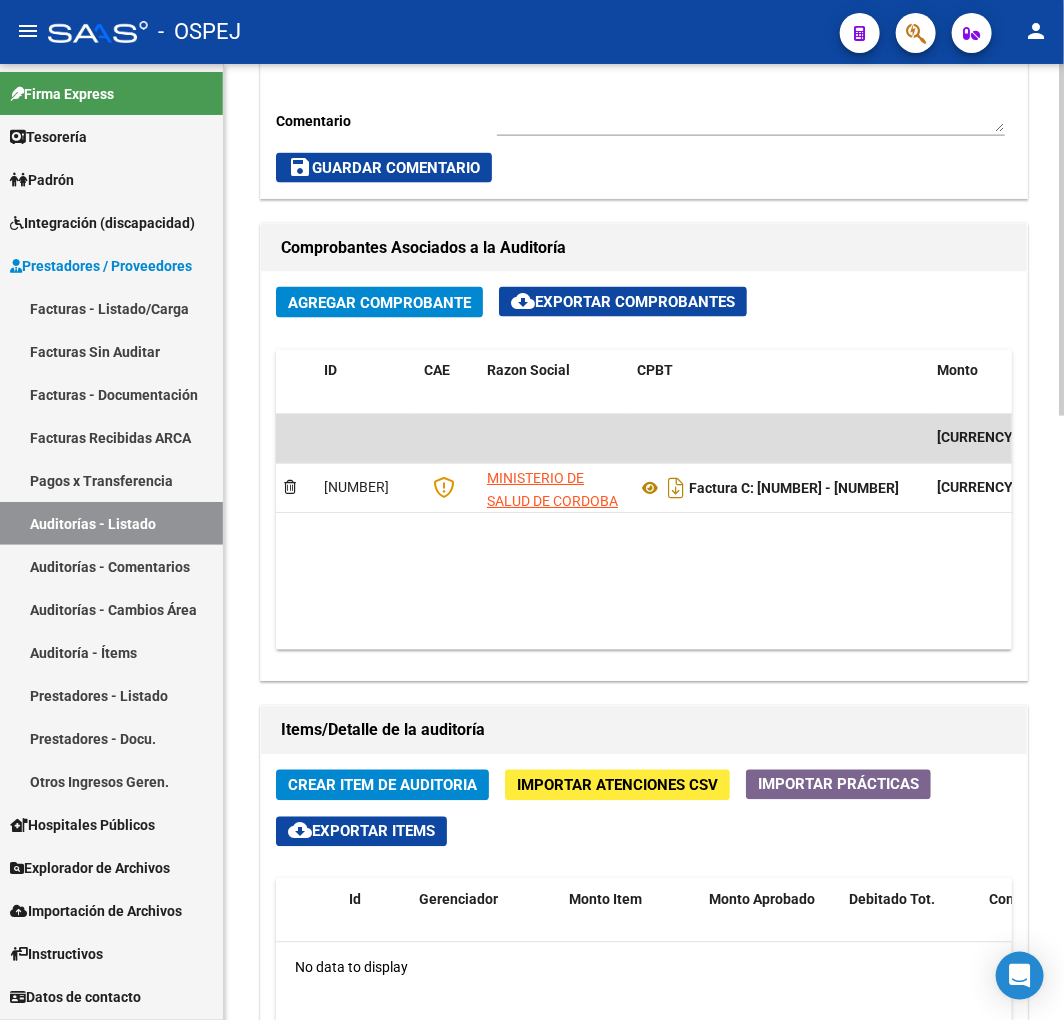 click on "Crear Item de Auditoria" 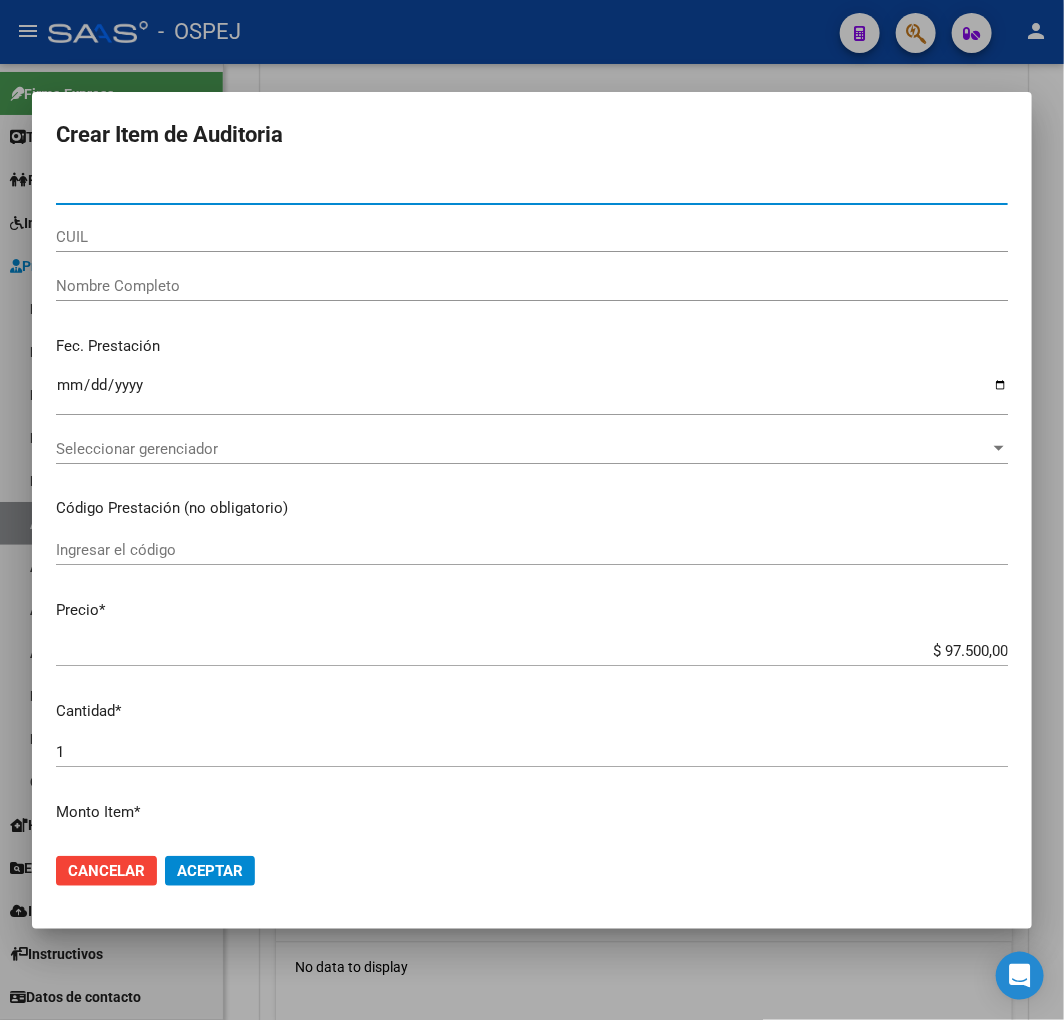 paste on "[NUMBER]" 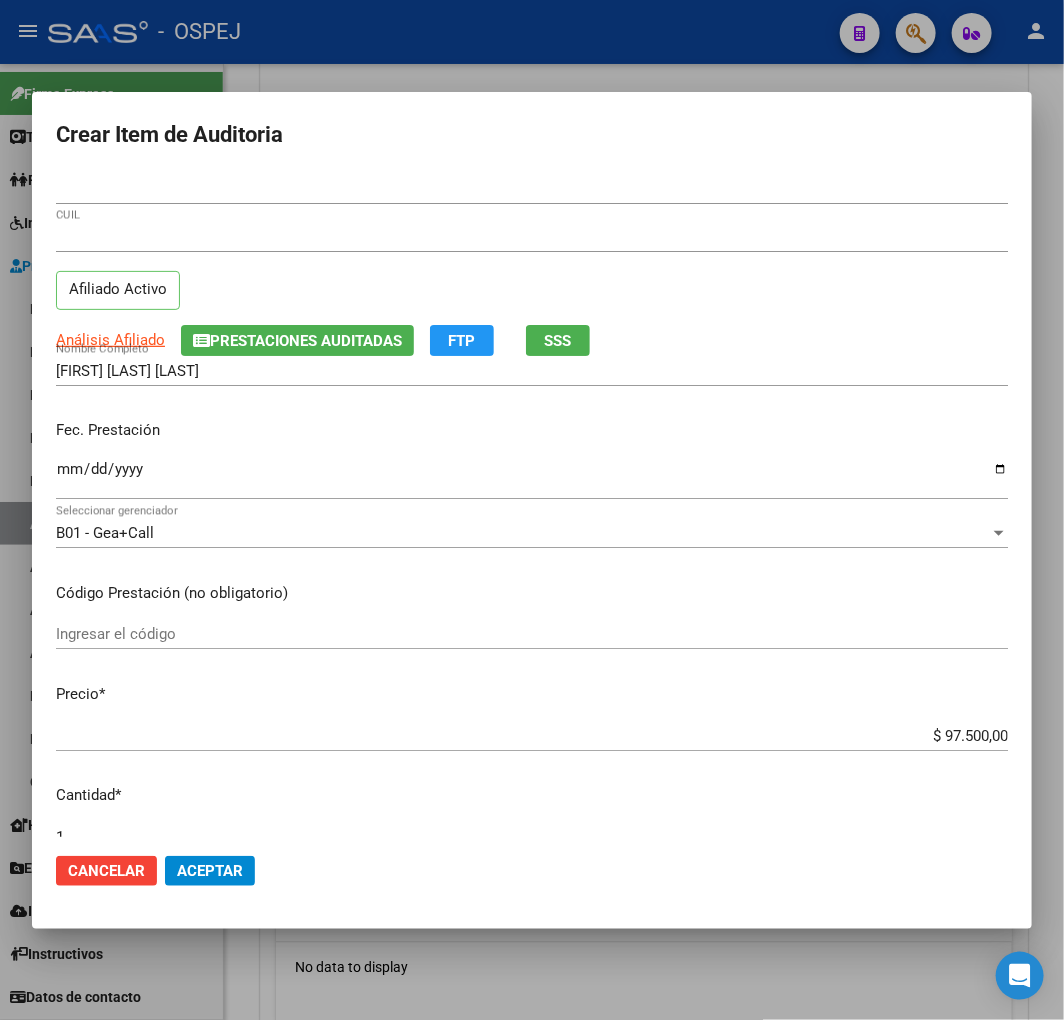 click on "$ 97.500,00" at bounding box center [532, 736] 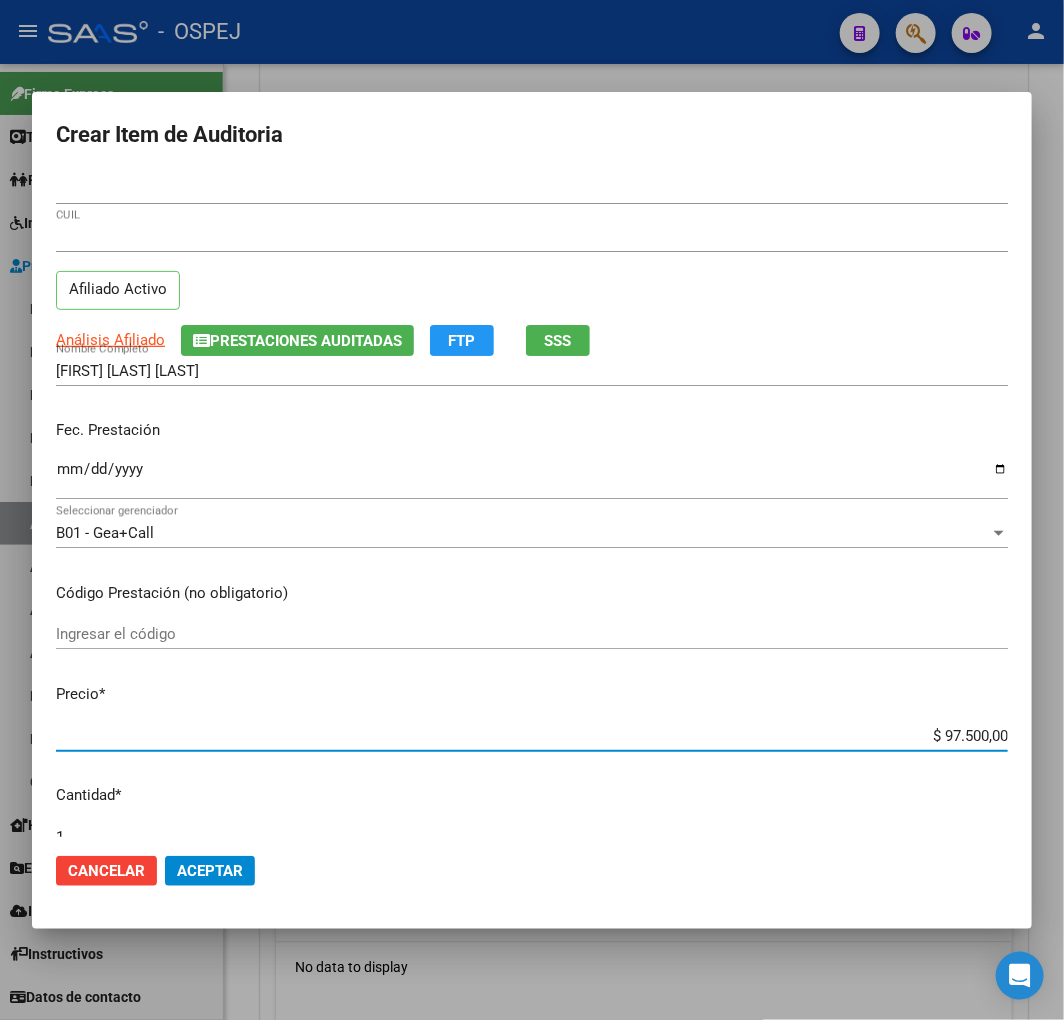 click on "$ 97.500,00" at bounding box center [532, 736] 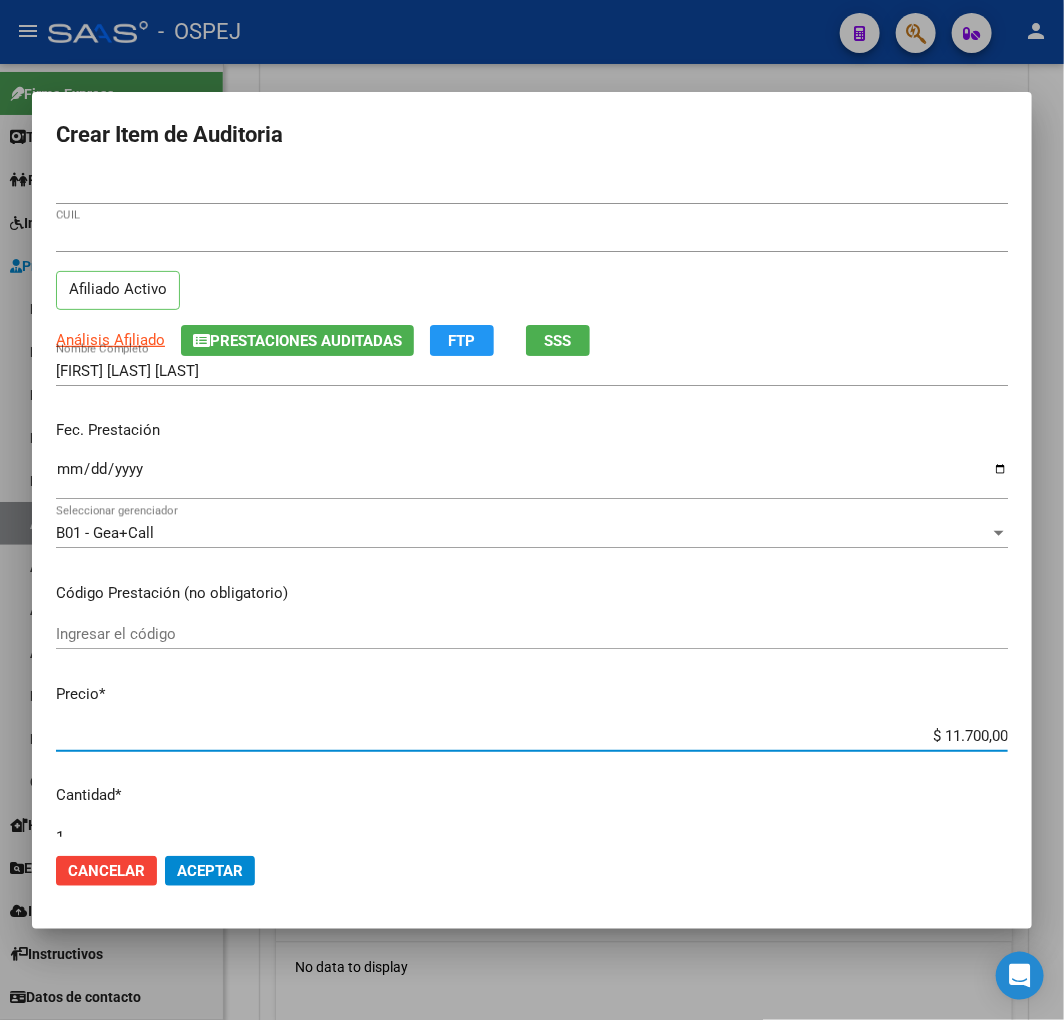 click on "Aceptar" 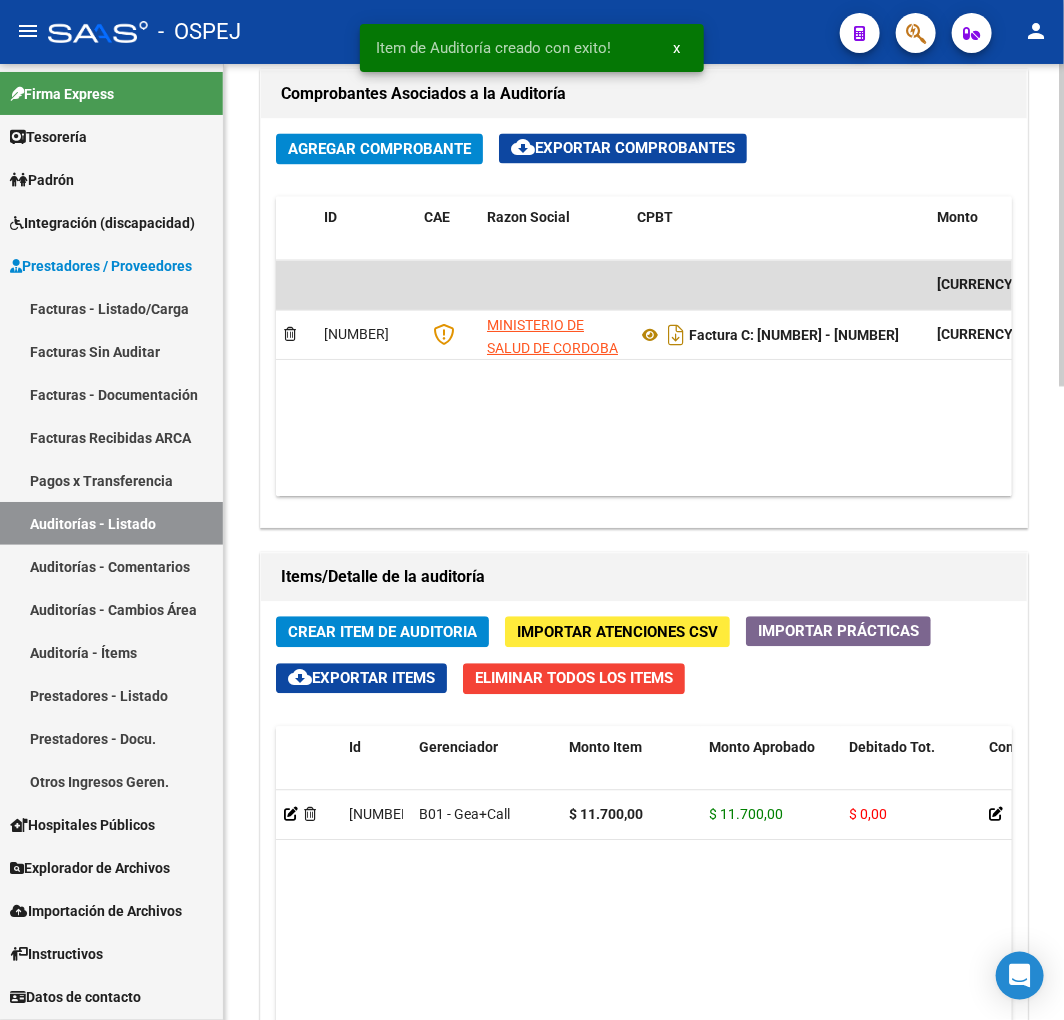 scroll, scrollTop: 1684, scrollLeft: 0, axis: vertical 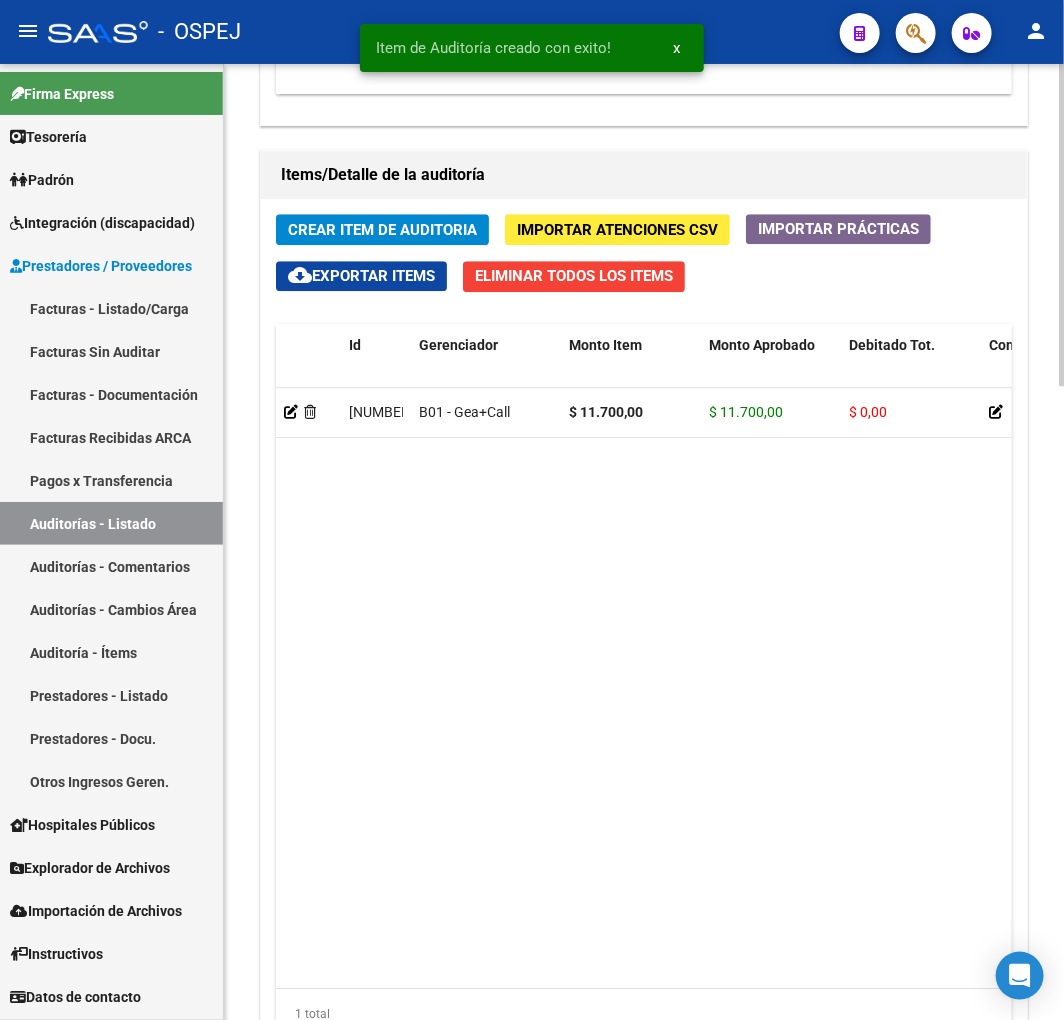 click on "Crear Item de Auditoria" 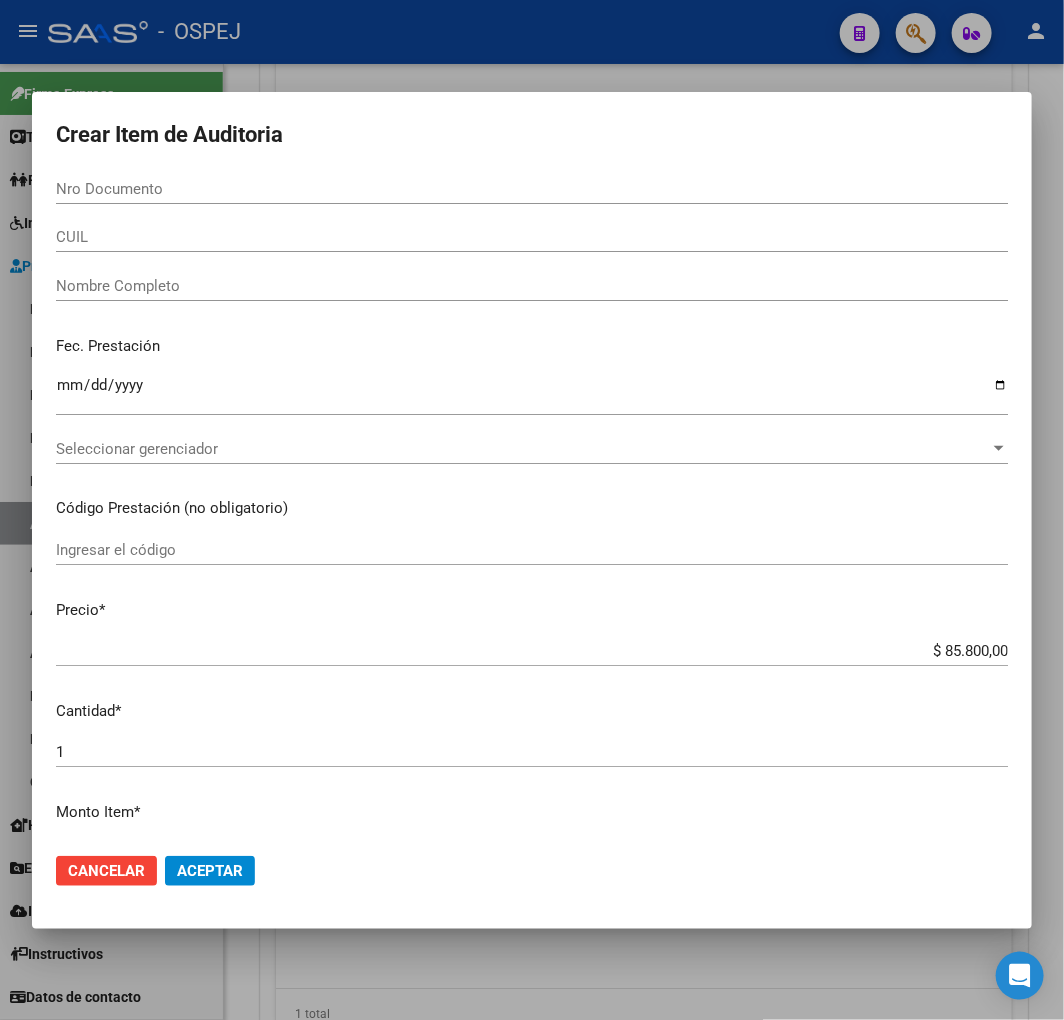 click on "Nro Documento" at bounding box center (532, 189) 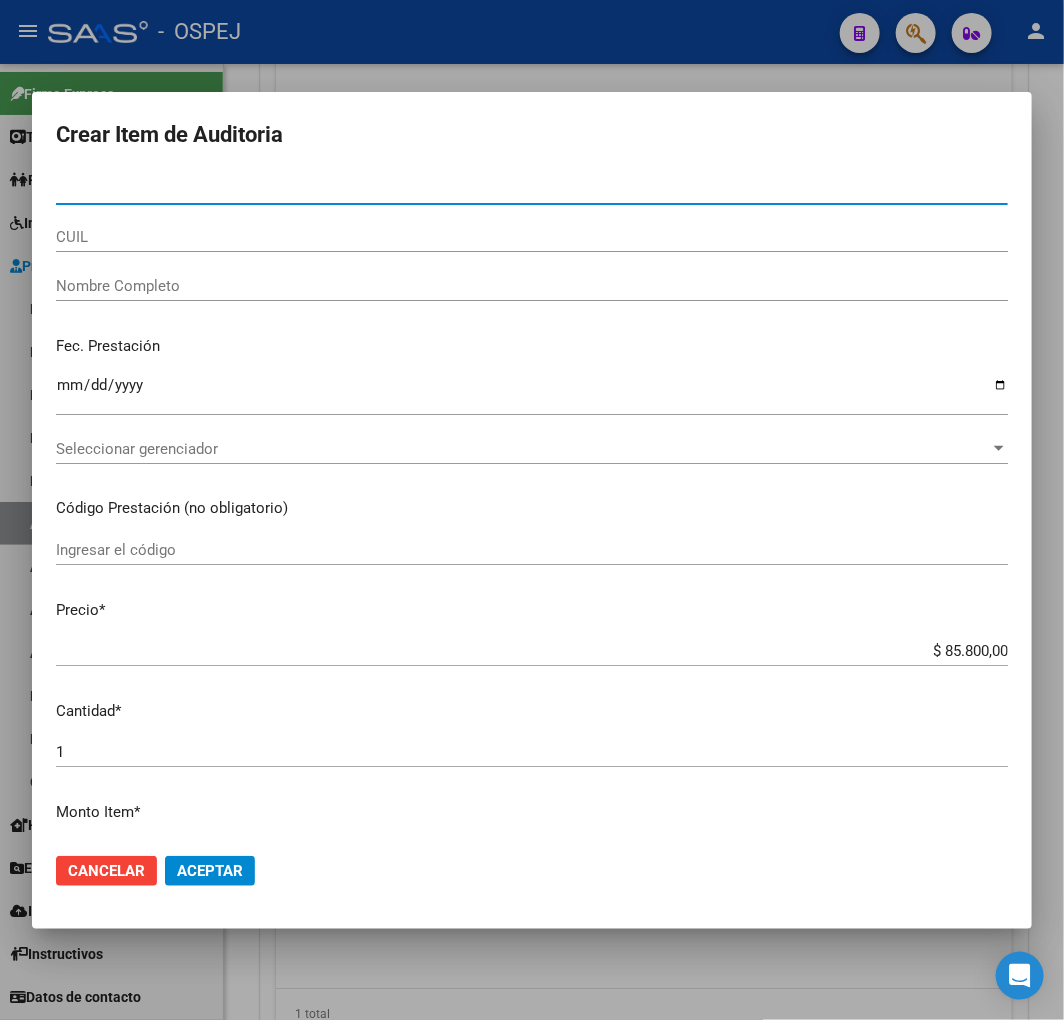 paste on "[NUMBER]" 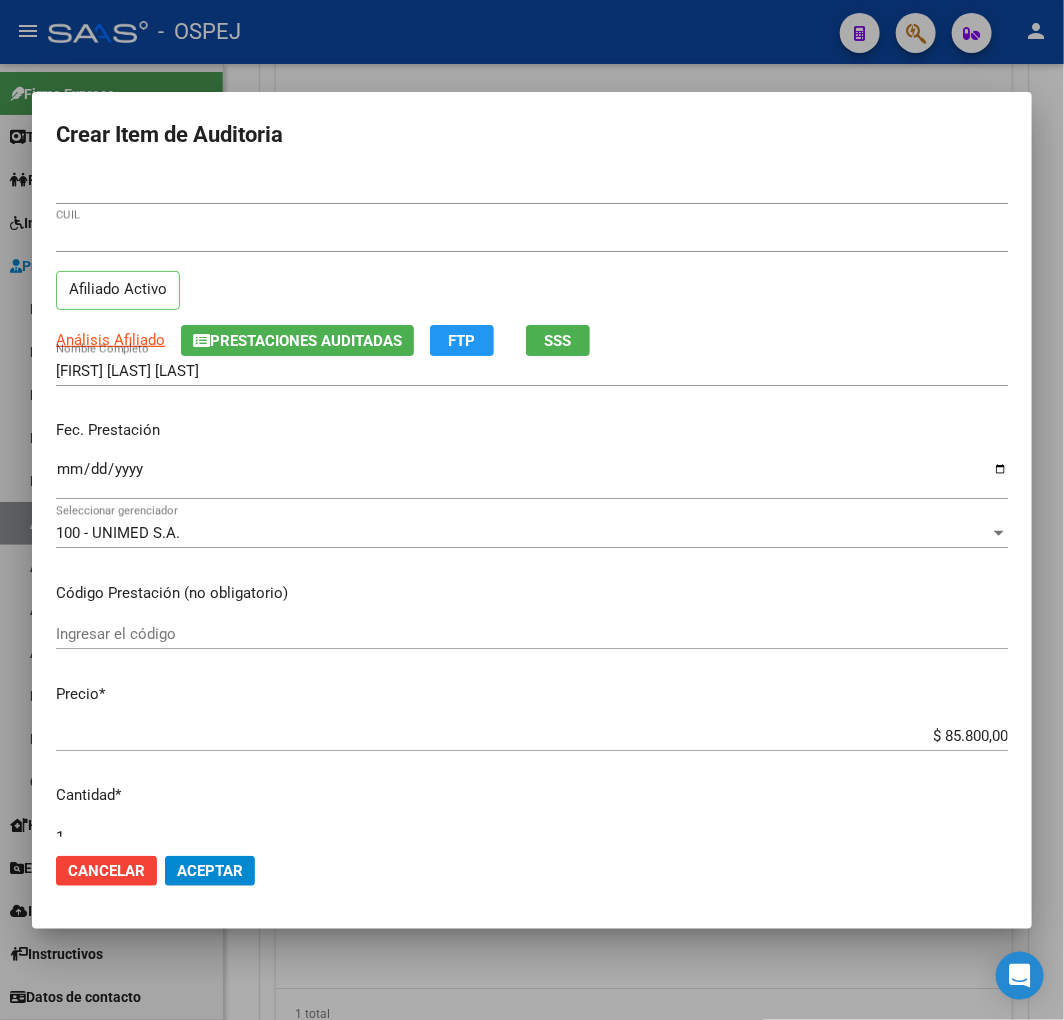 click on "$ 85.800,00" at bounding box center [532, 736] 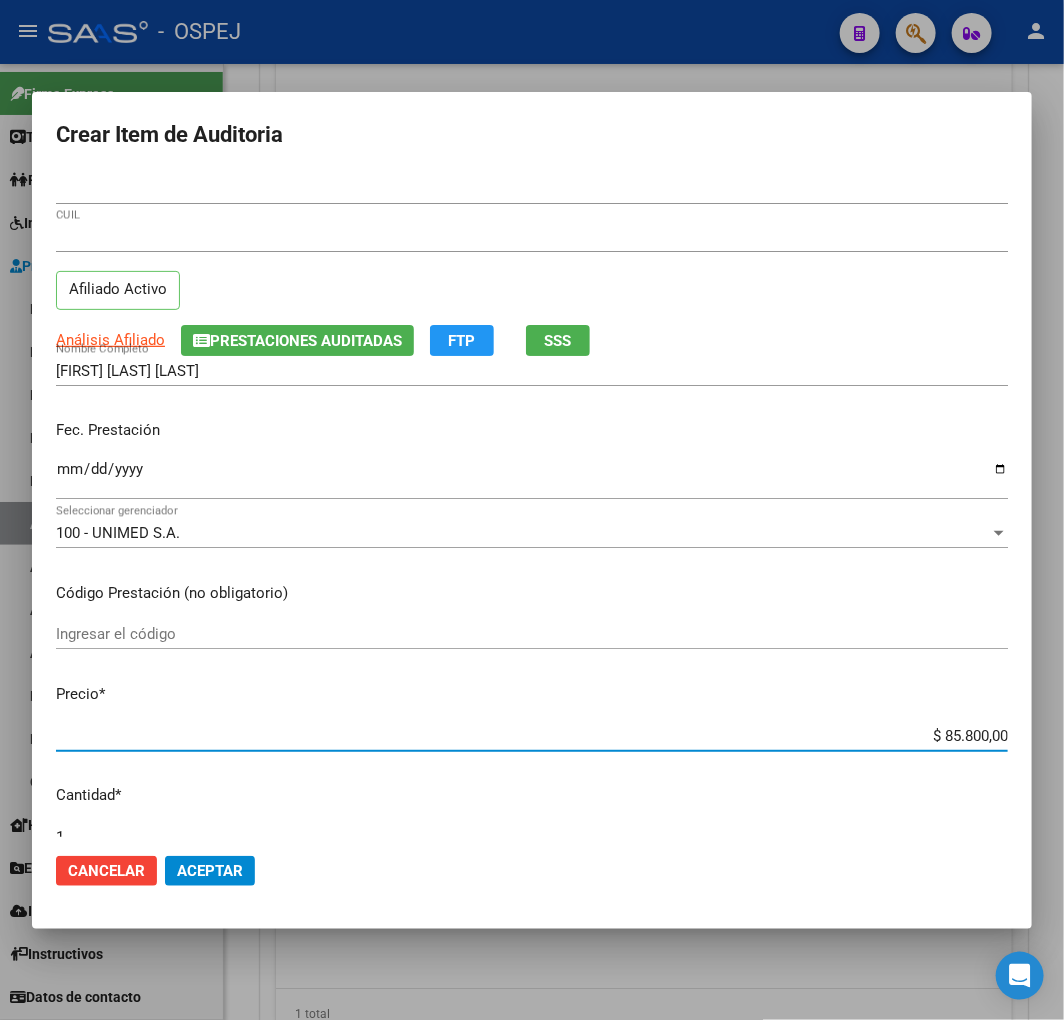 click on "$ 85.800,00" at bounding box center (532, 736) 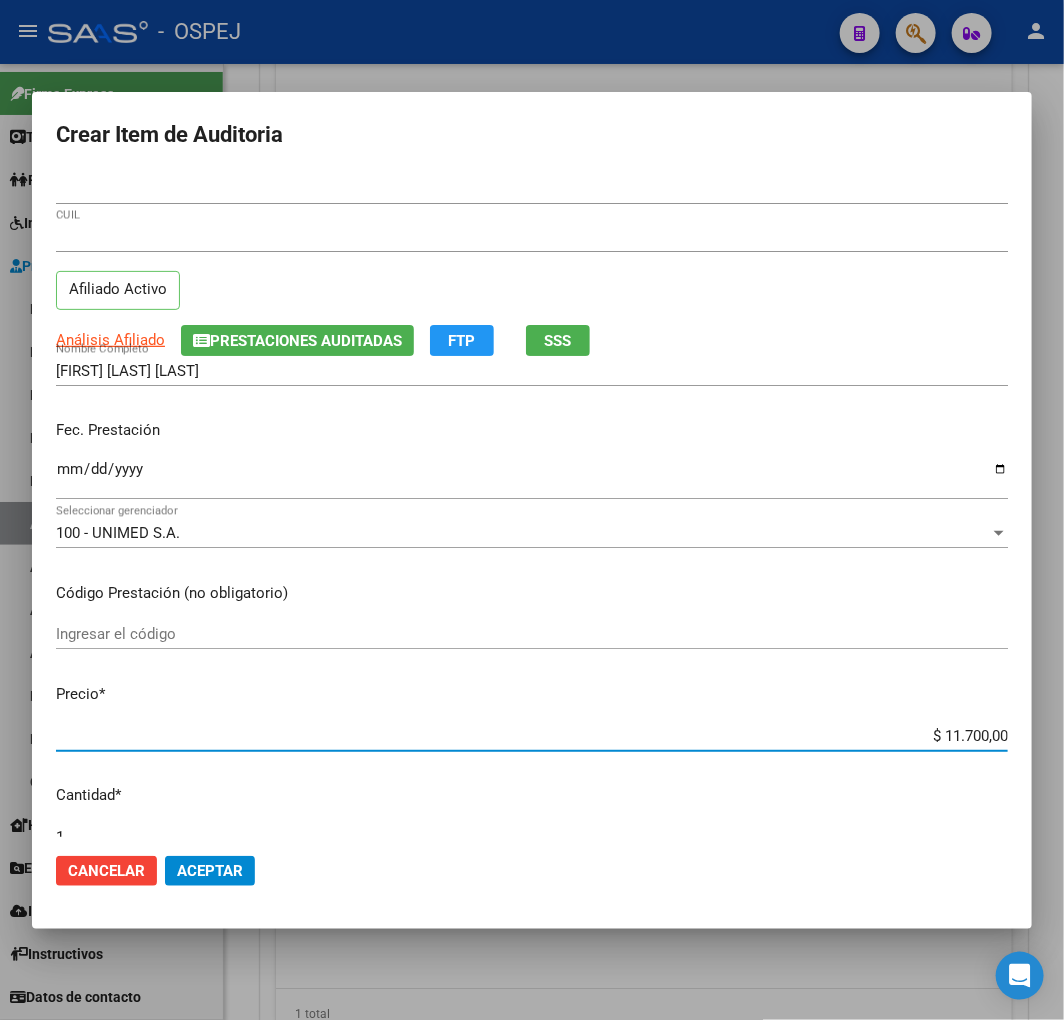 click on "Aceptar" 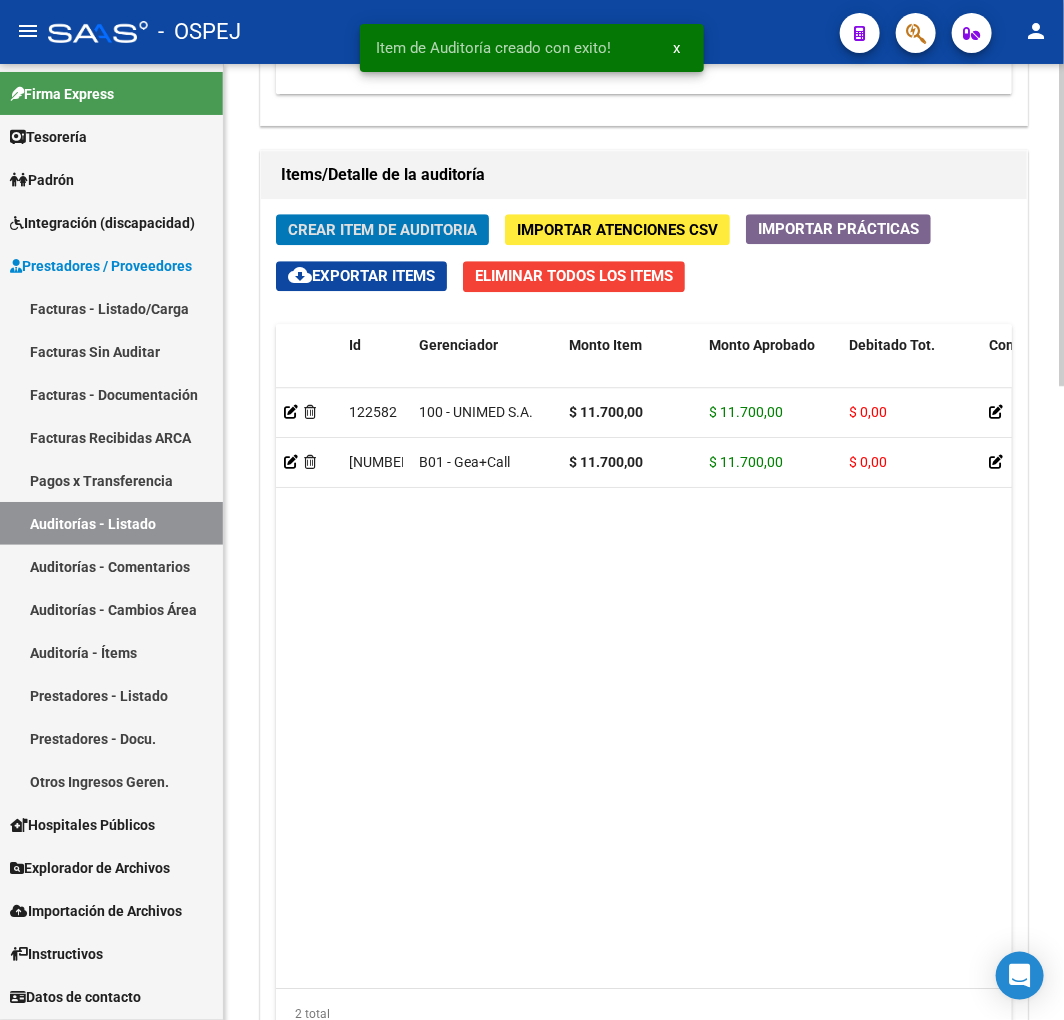 click on "Crear Item de Auditoria" 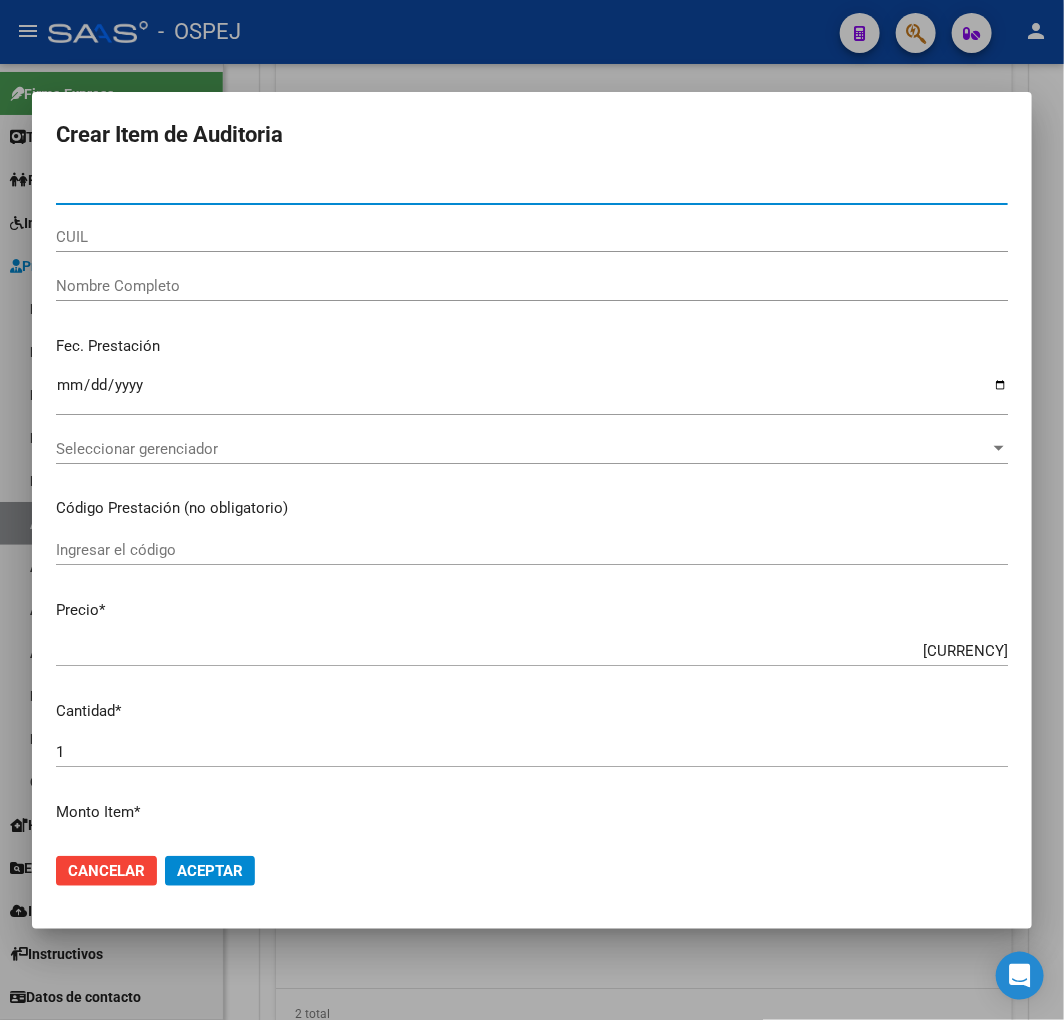 drag, startPoint x: 134, startPoint y: 181, endPoint x: 202, endPoint y: 194, distance: 69.2315 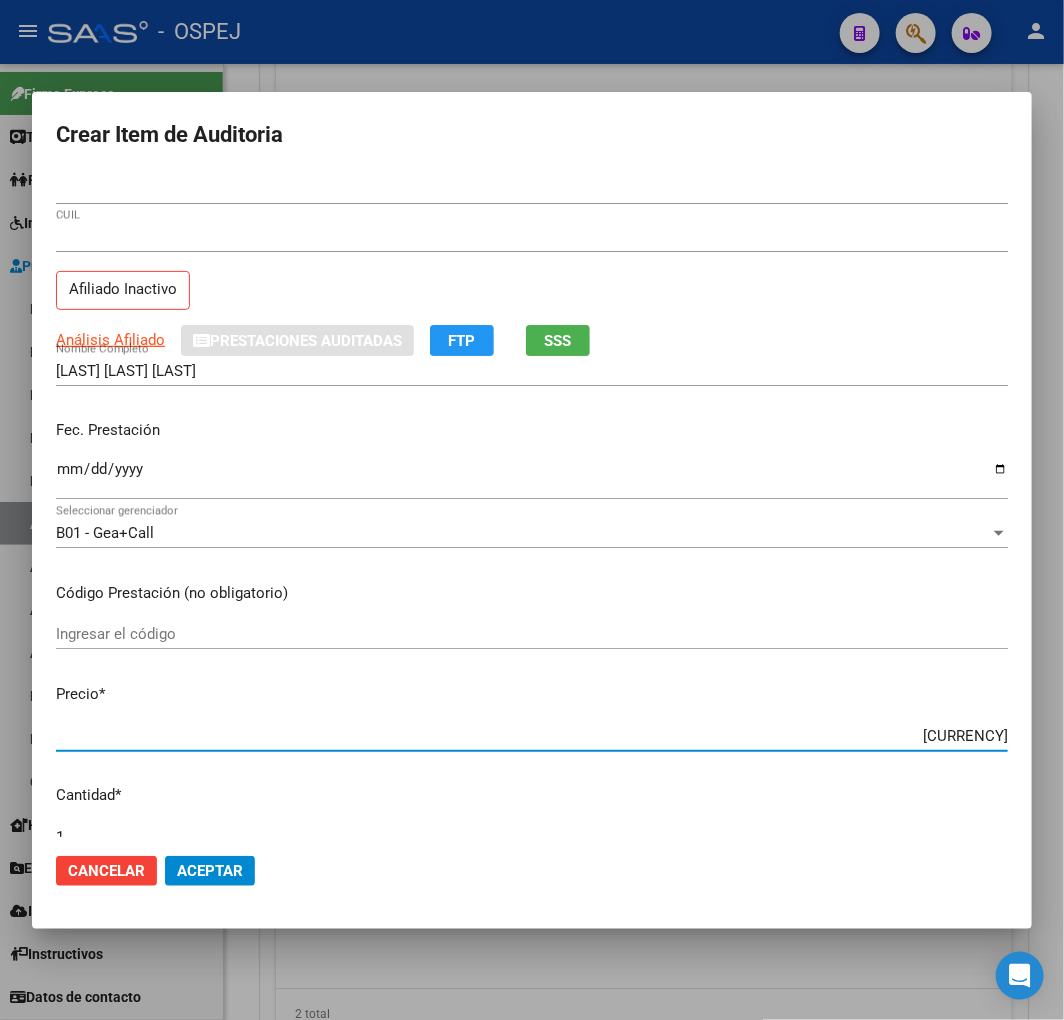 click on "[CURRENCY]" at bounding box center [532, 736] 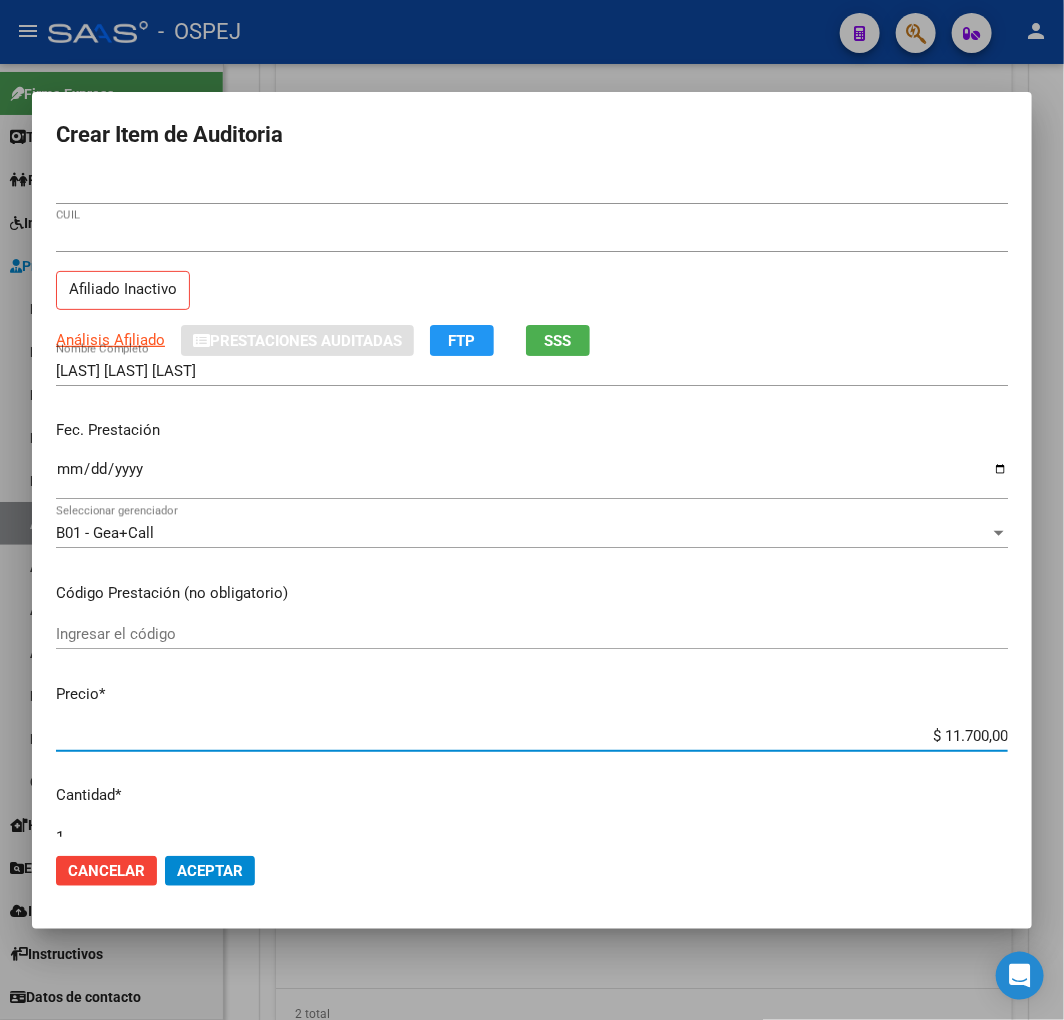 click on "Aceptar" 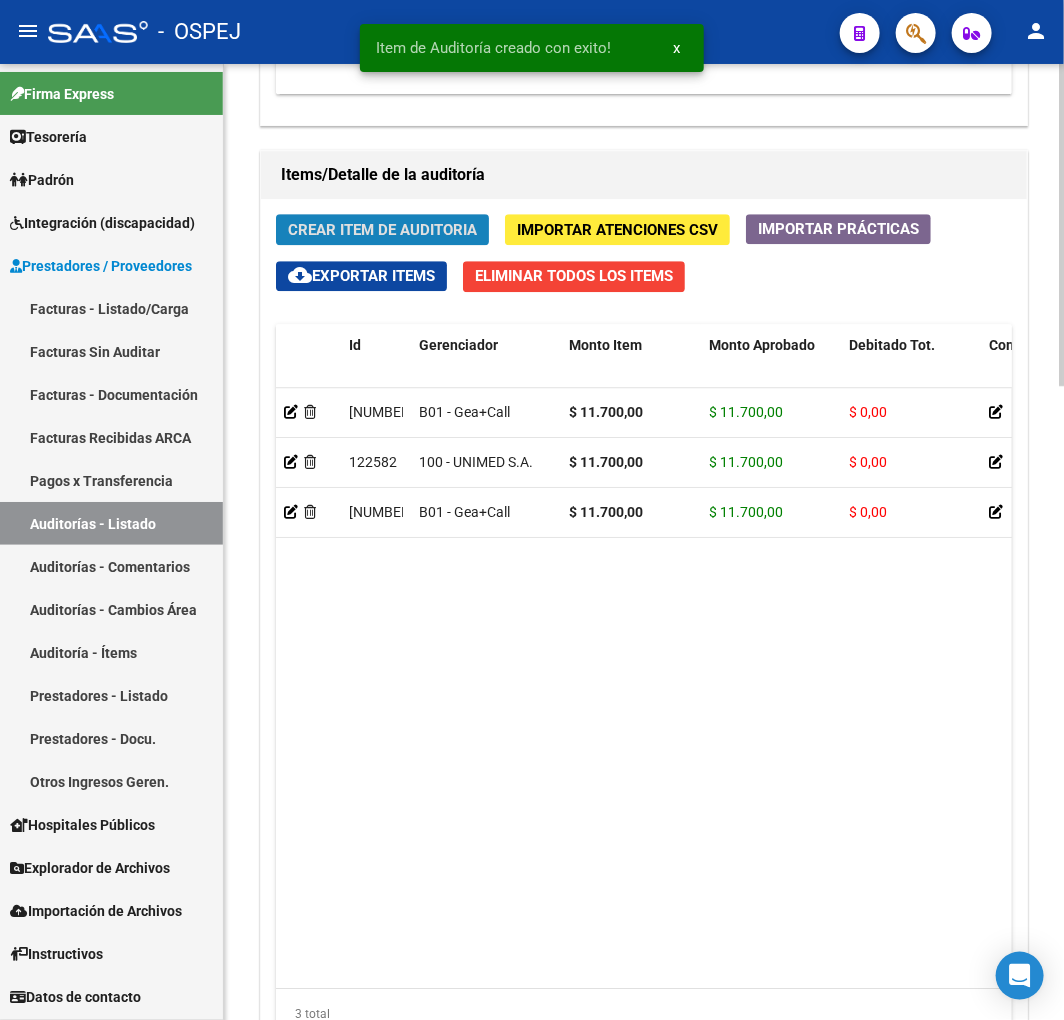 click on "Crear Item de Auditoria" 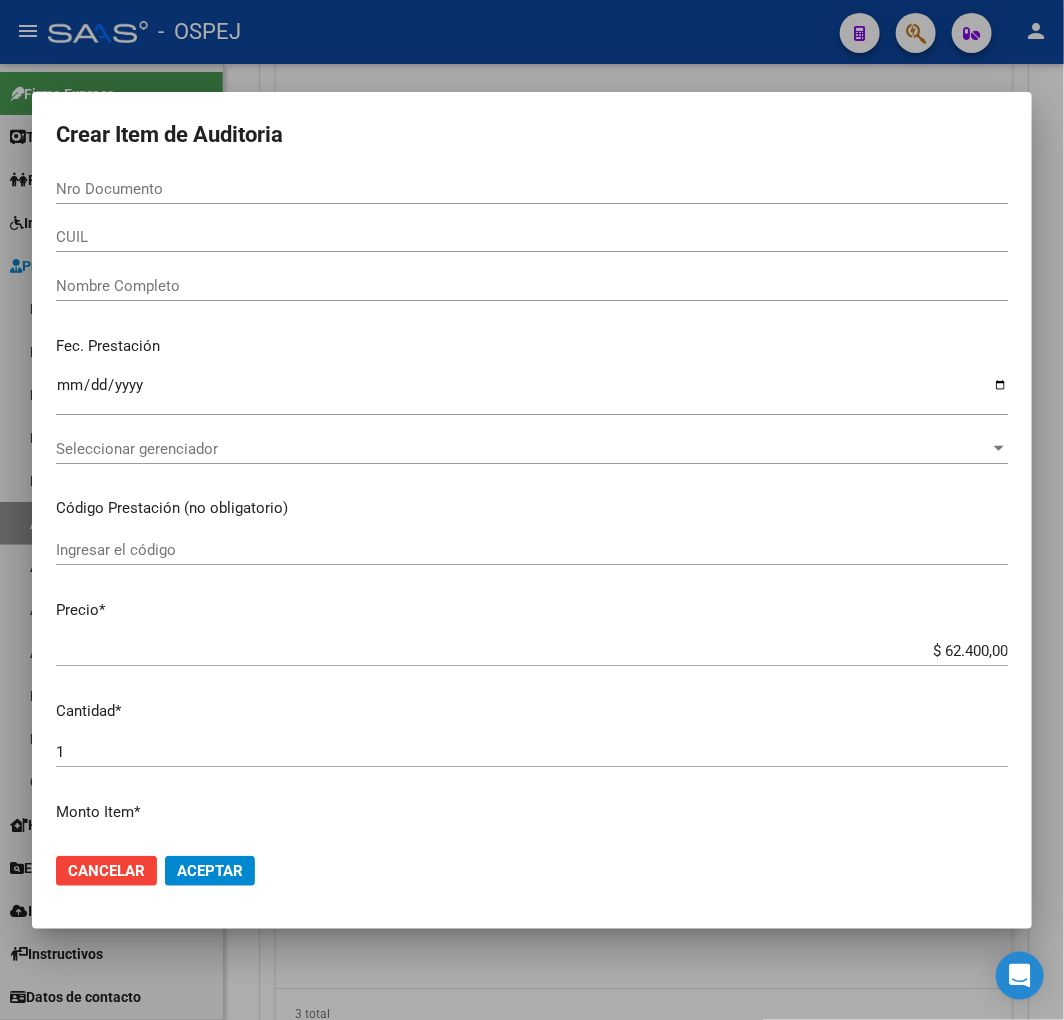 click on "Nro Documento" at bounding box center (532, 198) 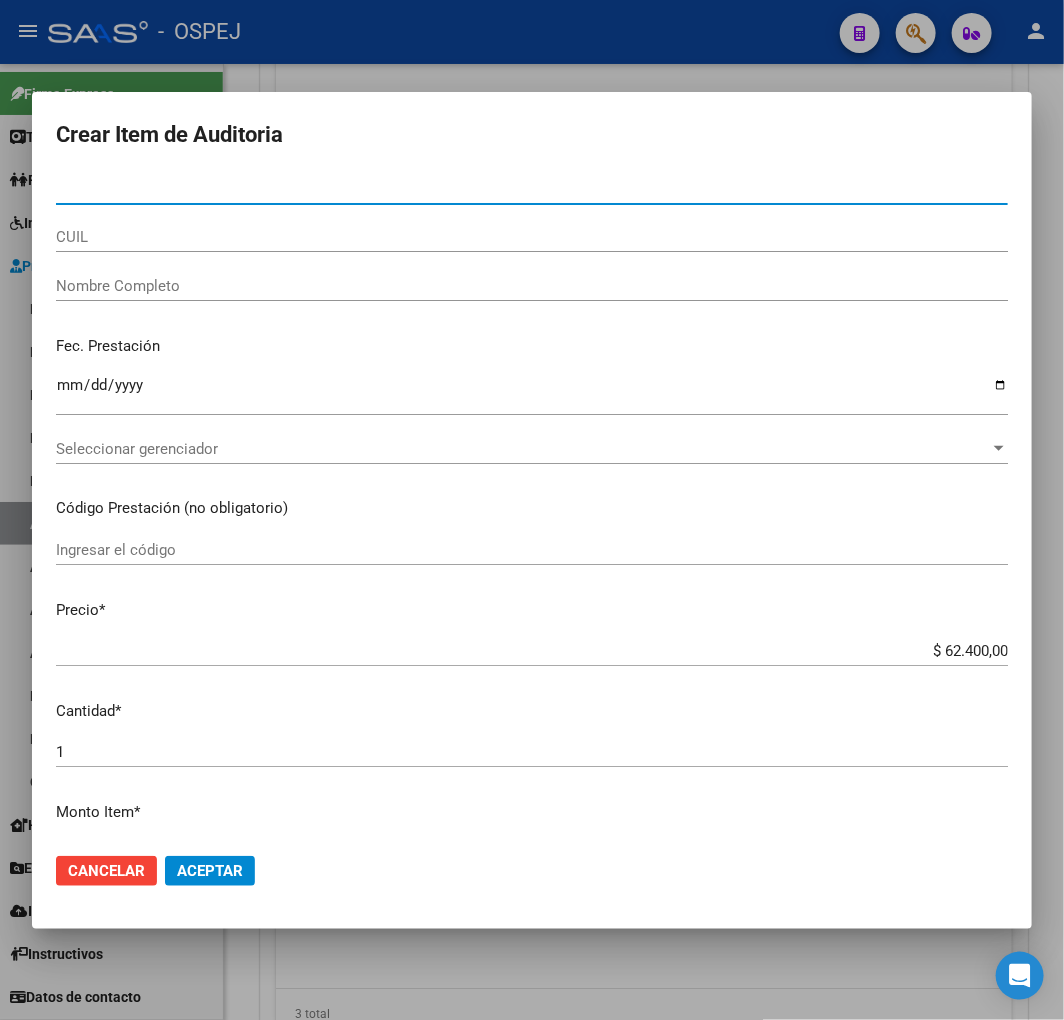 paste on "[NUMBER]" 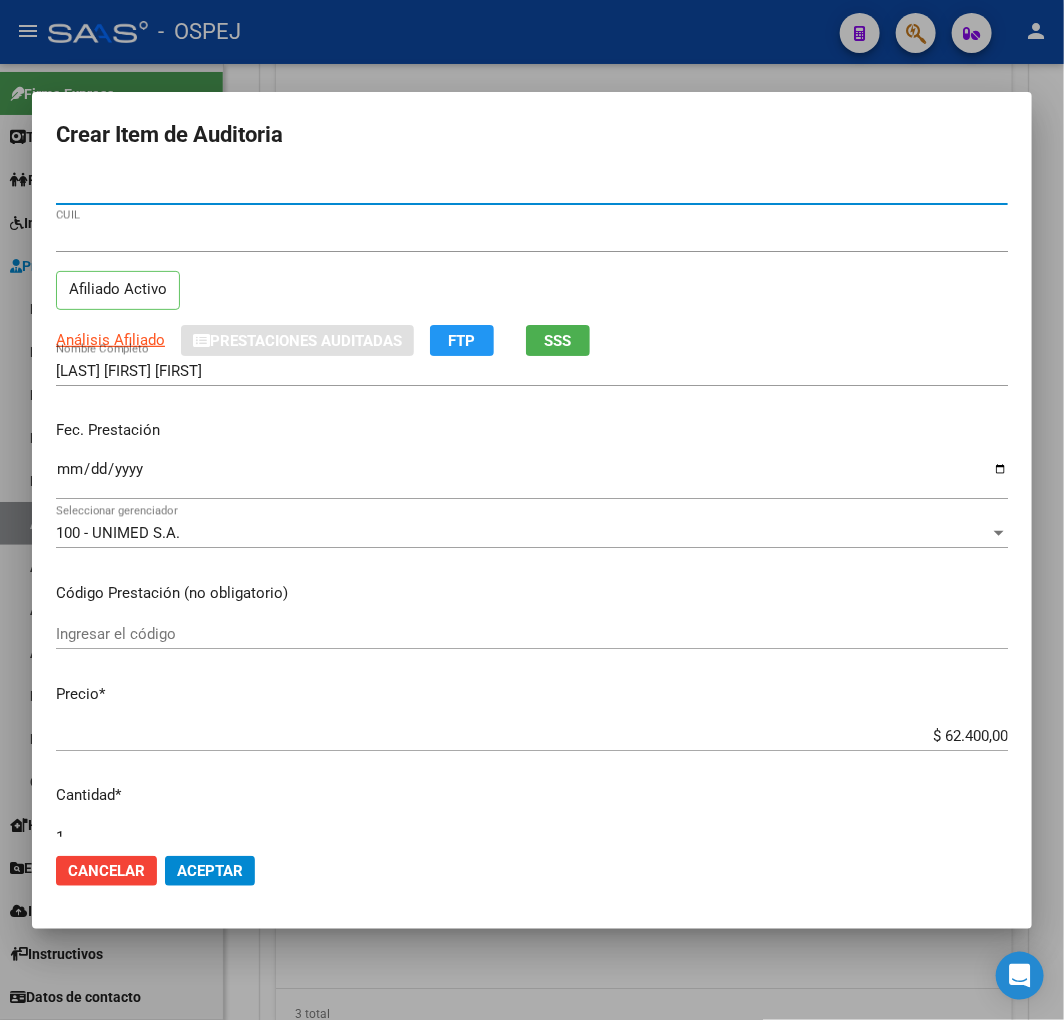 click on "$ 62.400,00" at bounding box center (532, 736) 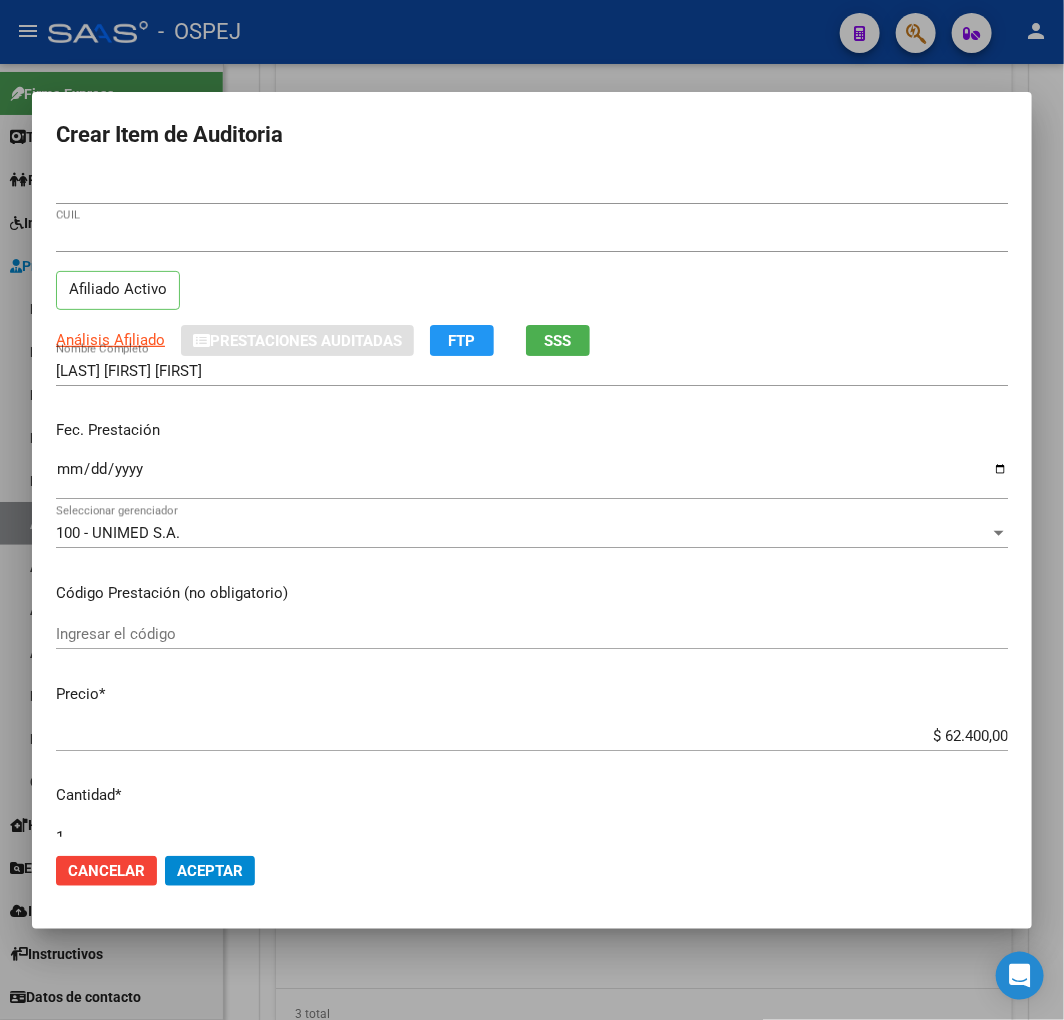 click on "$ 62.400,00" at bounding box center [532, 736] 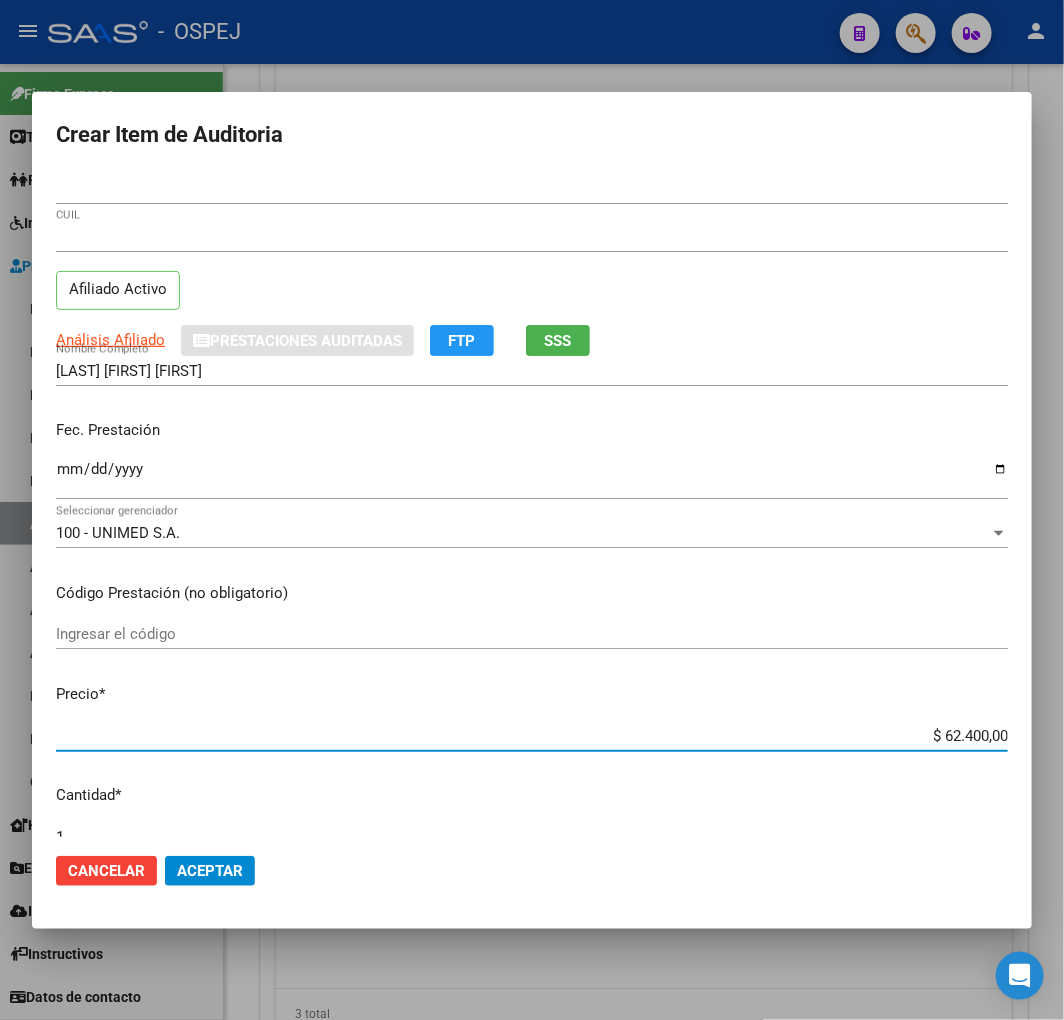click on "$ 62.400,00" at bounding box center [532, 736] 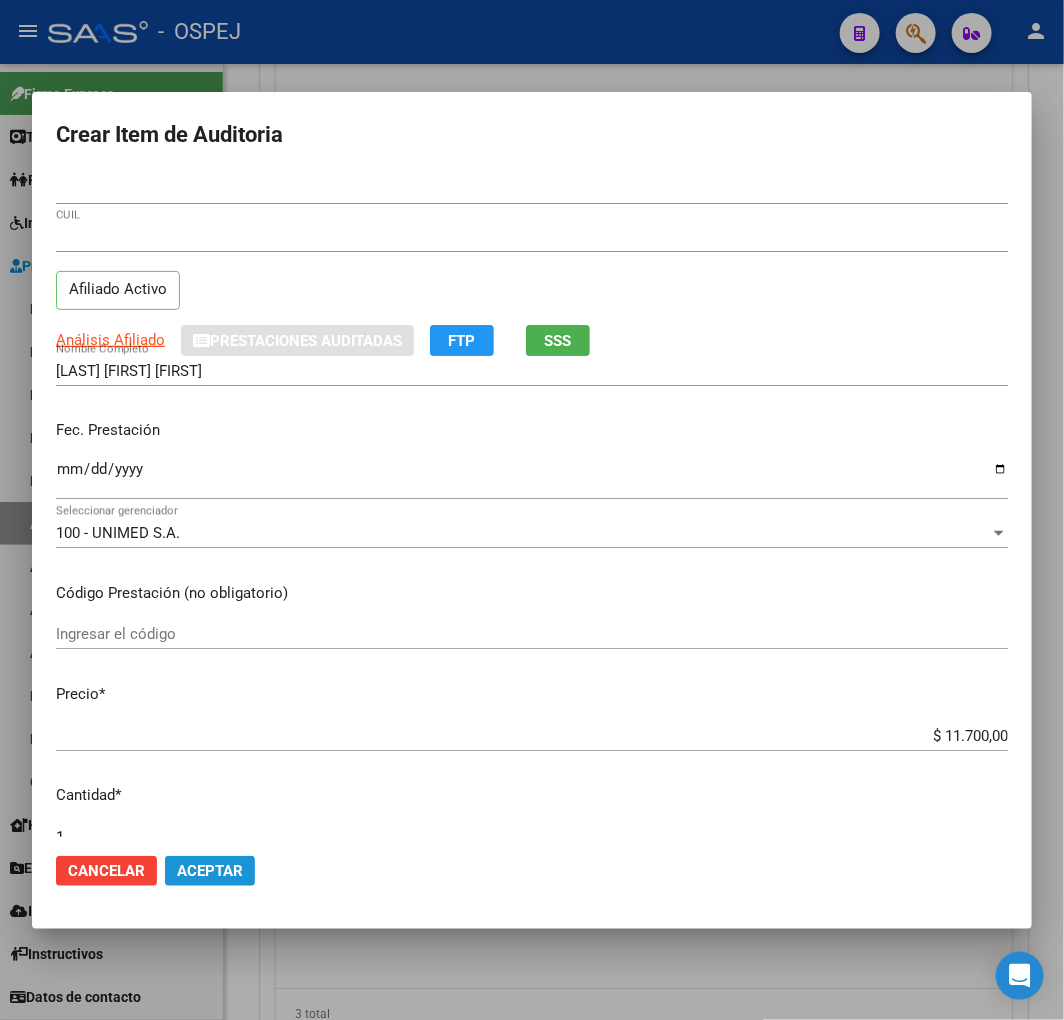 click on "Aceptar" 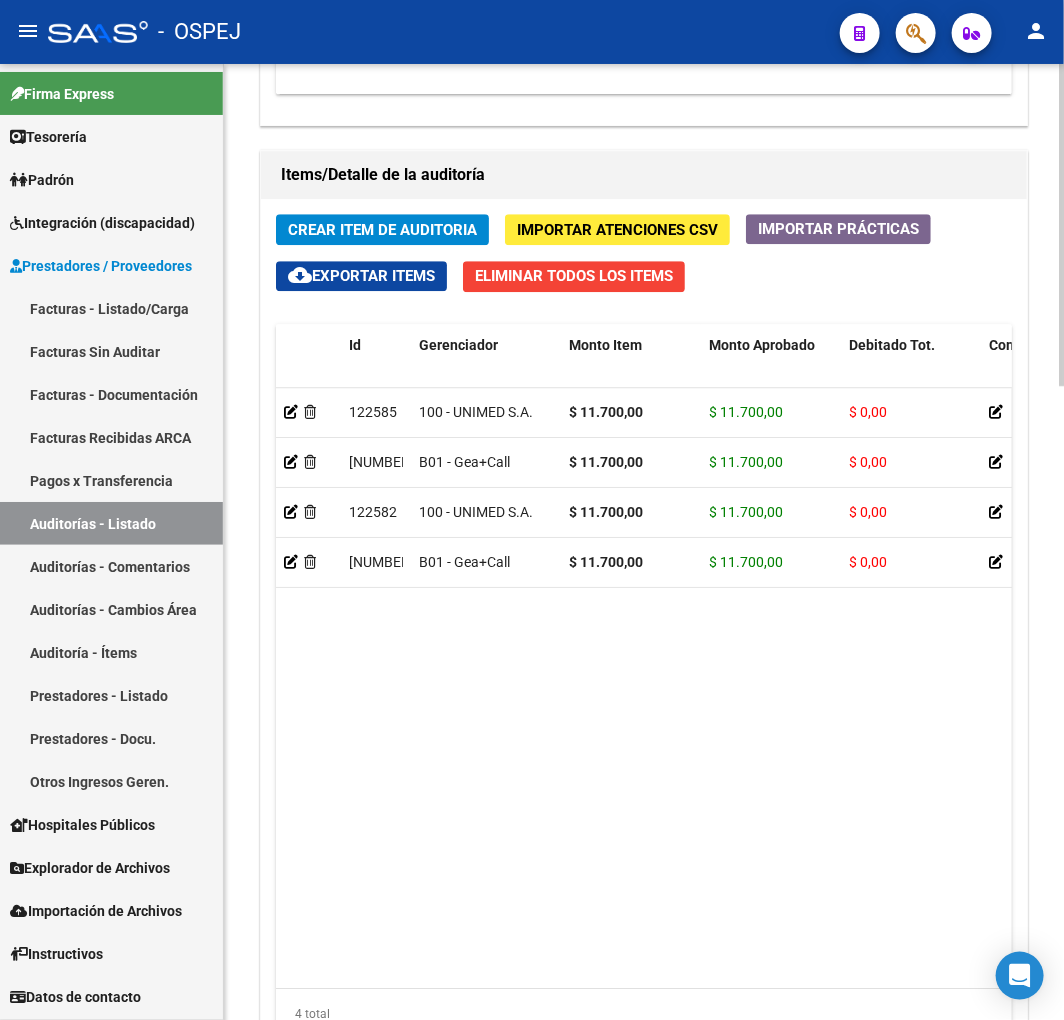 drag, startPoint x: 388, startPoint y: 202, endPoint x: 381, endPoint y: 230, distance: 28.86174 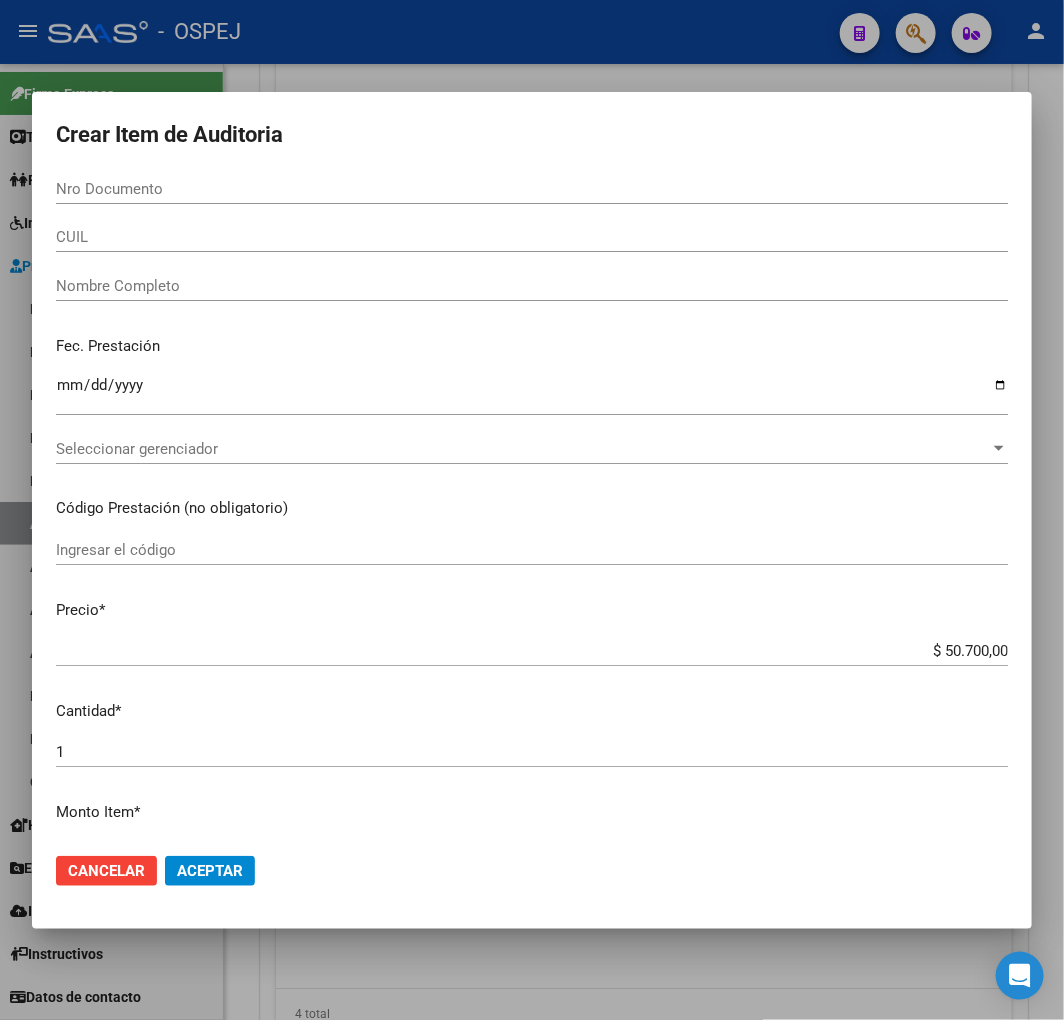 paste on "[CUIL]" 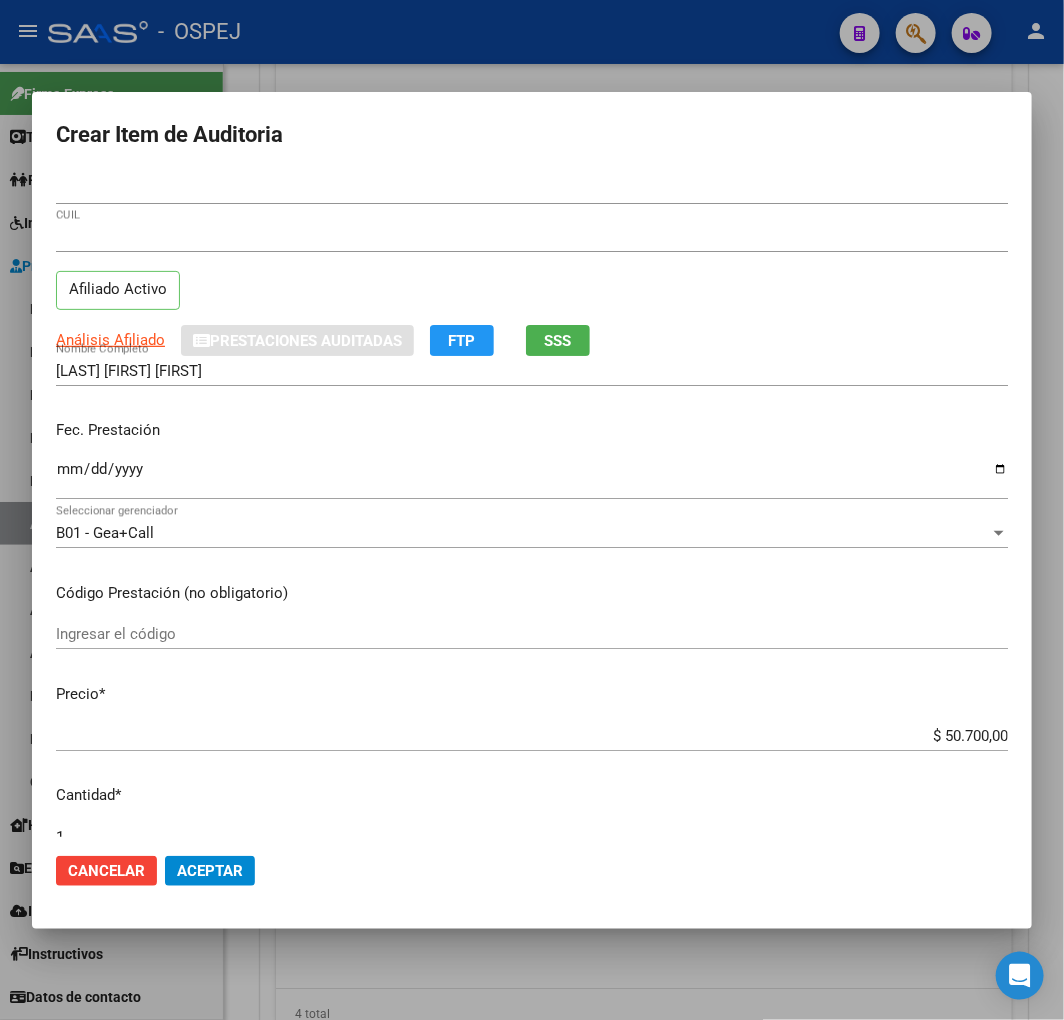 click on "$ 50.700,00" at bounding box center (532, 736) 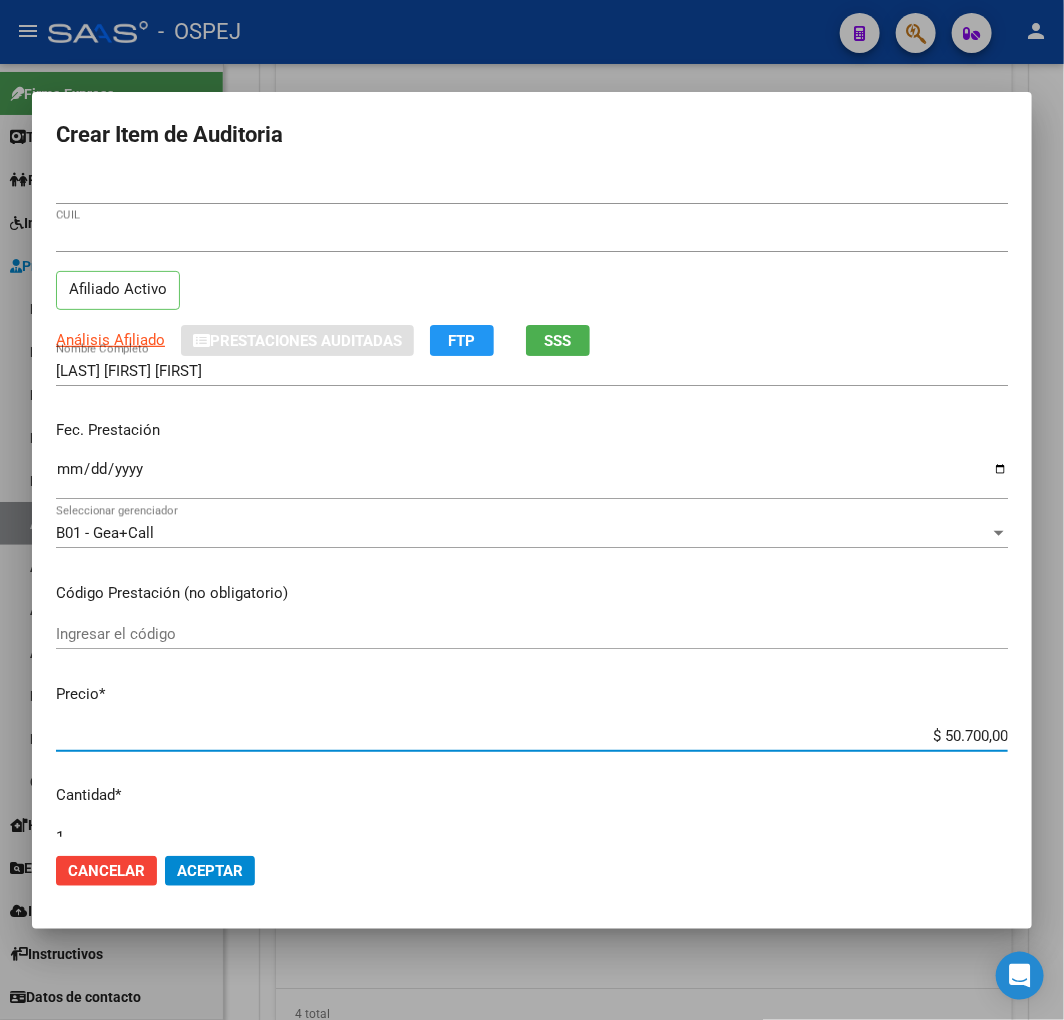 click on "$ 50.700,00" at bounding box center (532, 736) 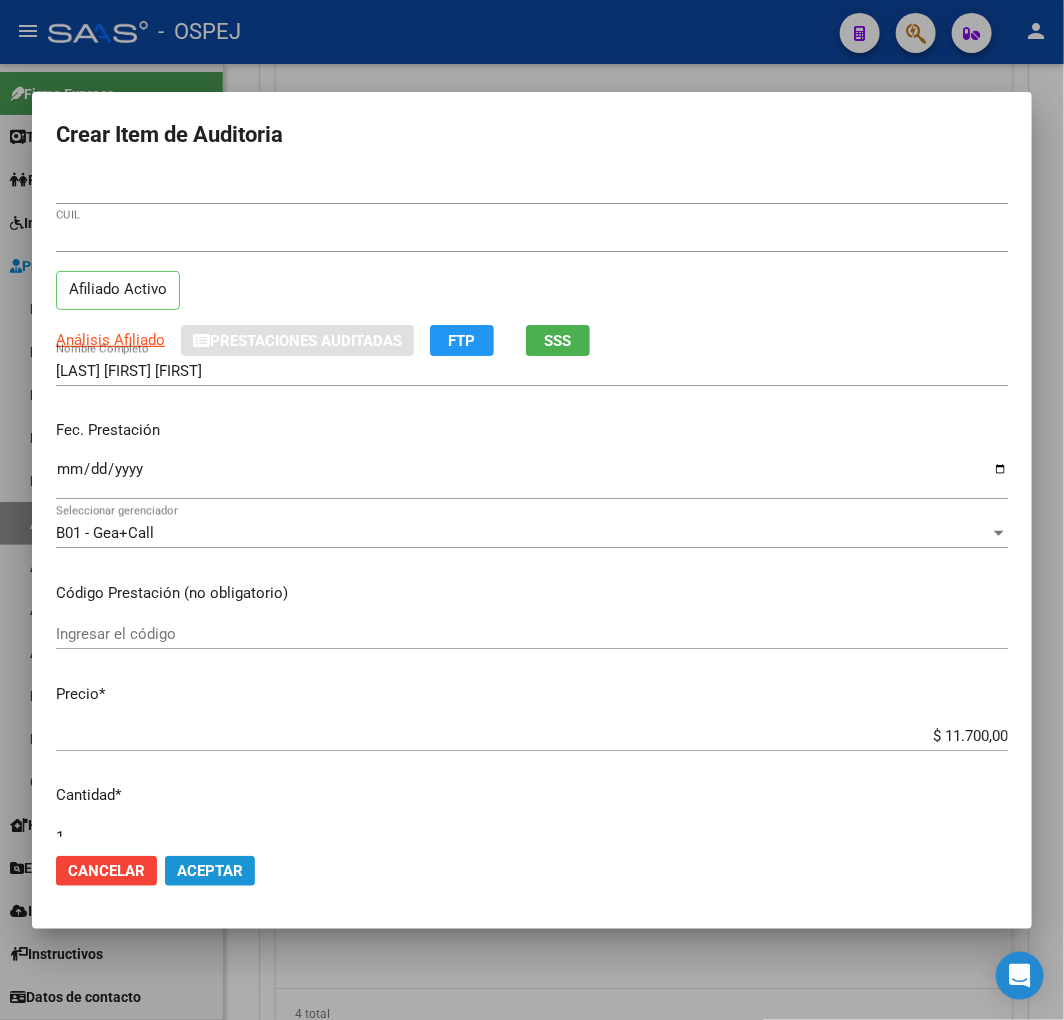click on "Aceptar" 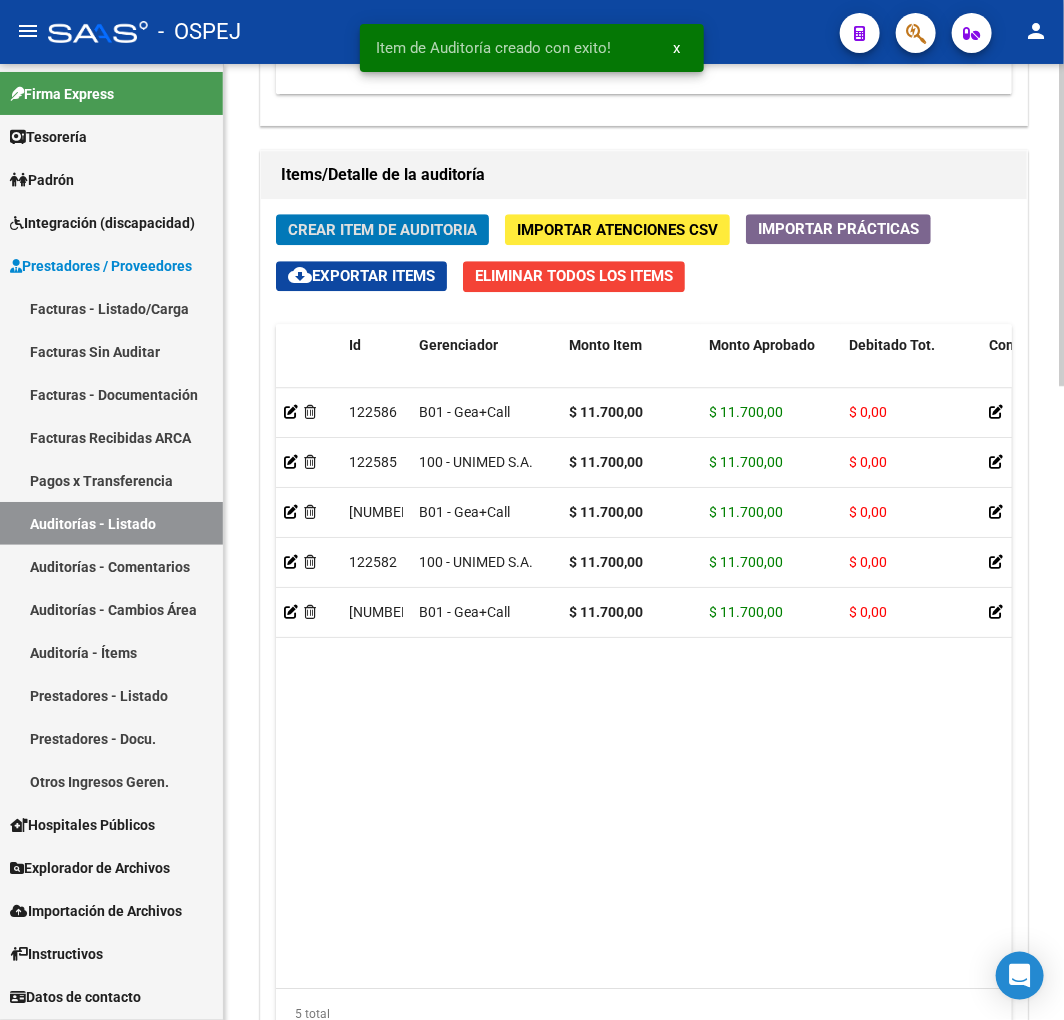 click on "Crear Item de Auditoria" 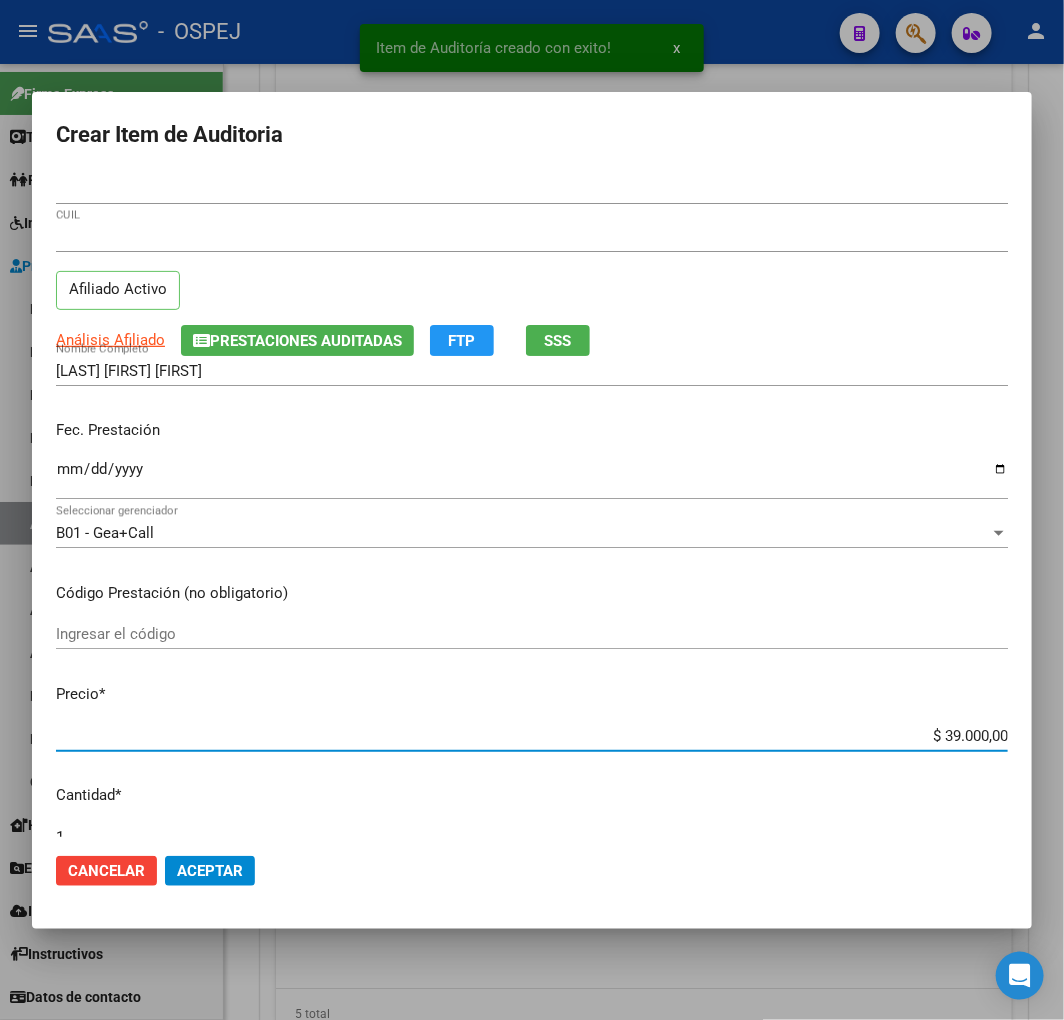 click on "$ 39.000,00" at bounding box center [532, 736] 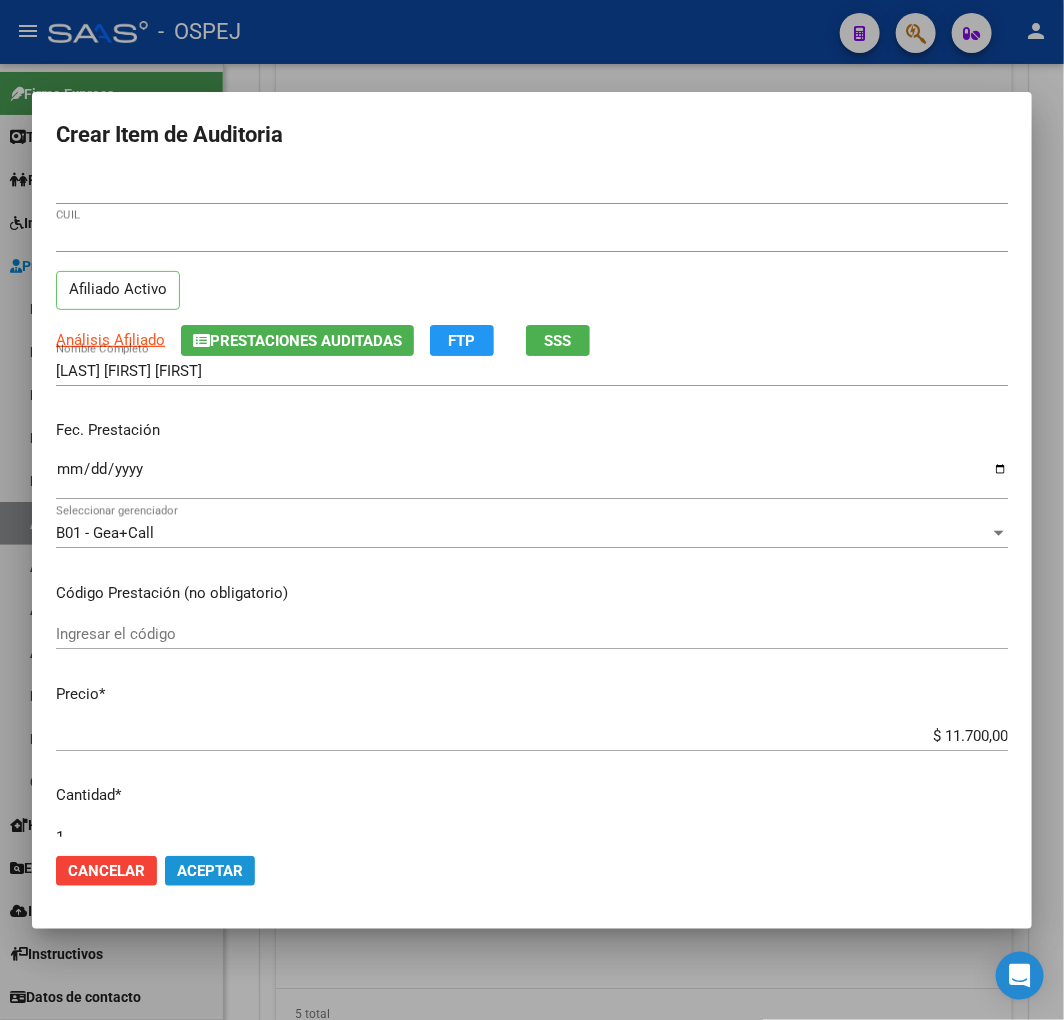 click on "Aceptar" 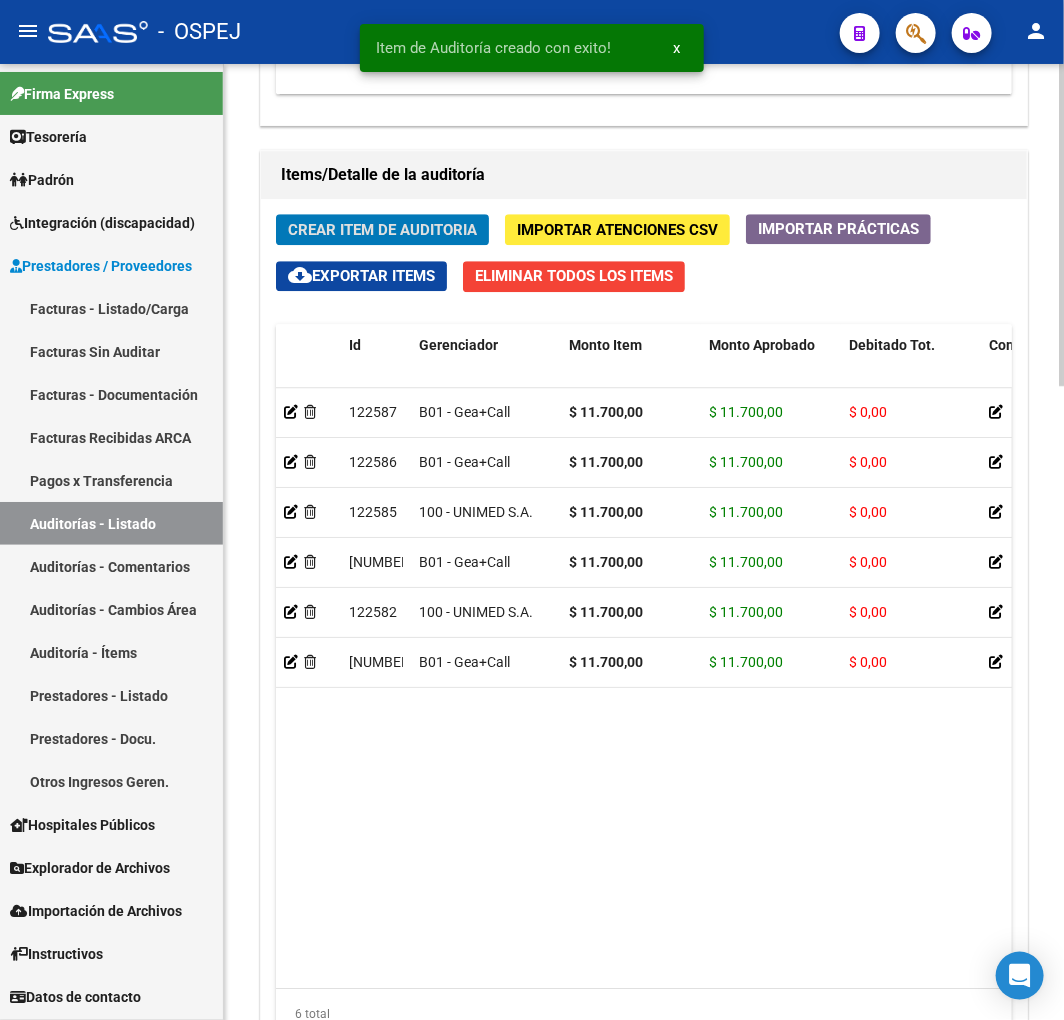 click on "Crear Item de Auditoria" 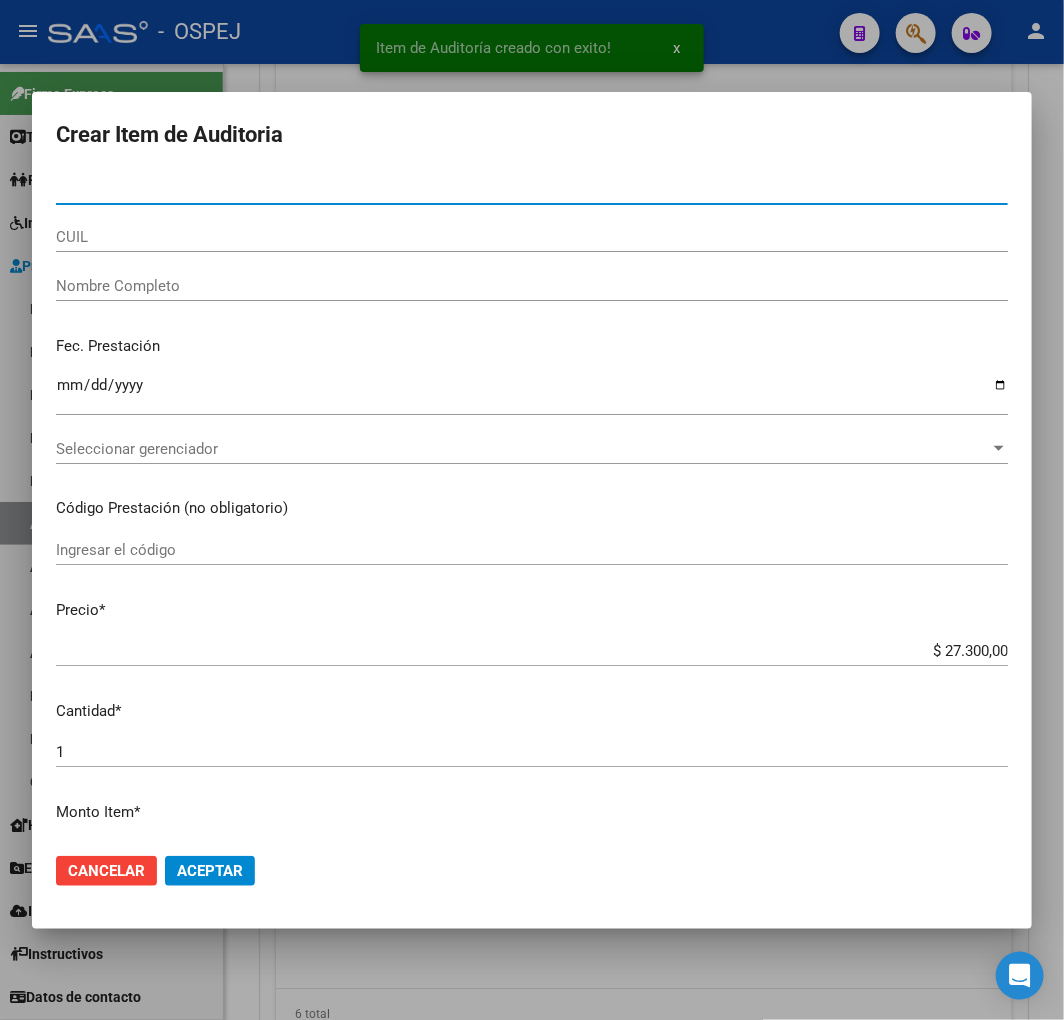 paste on "[CUIL]" 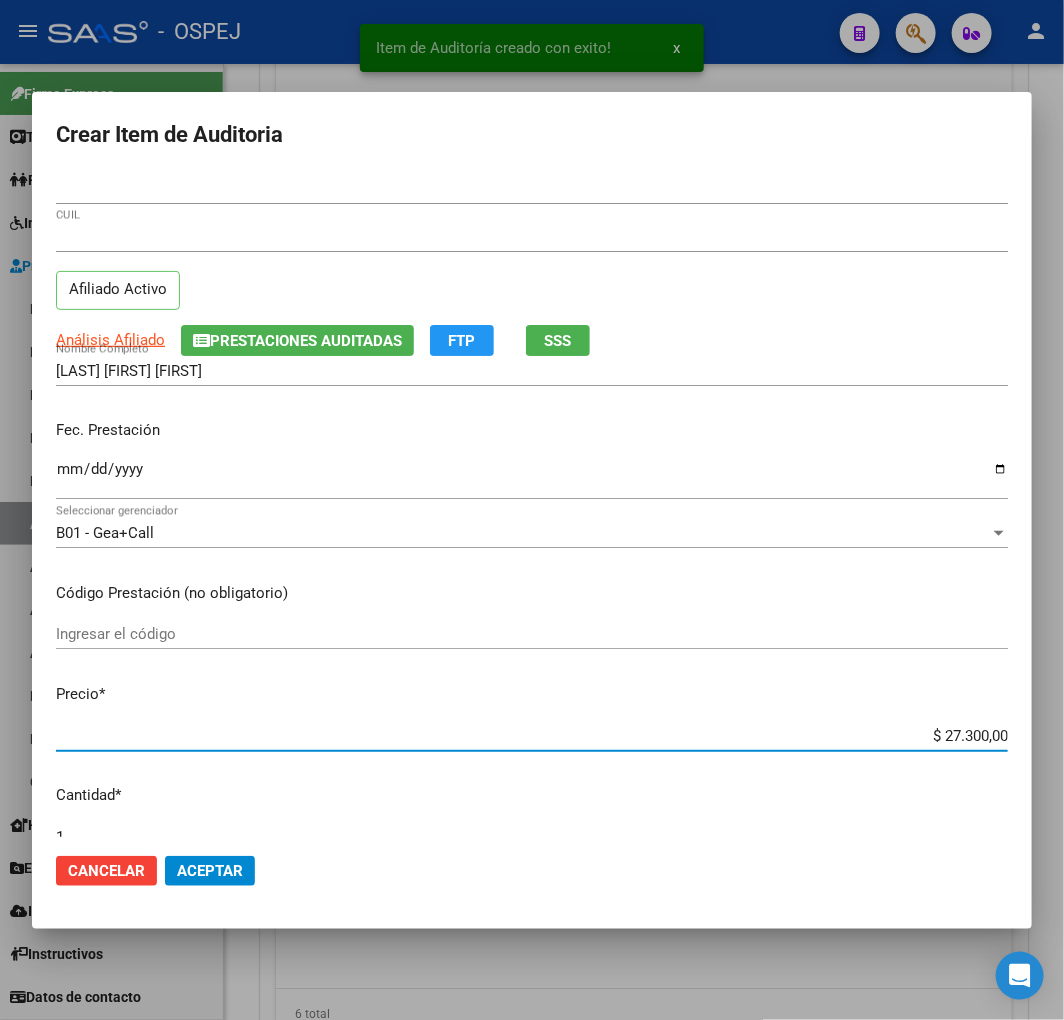 click on "$ 27.300,00" at bounding box center [532, 736] 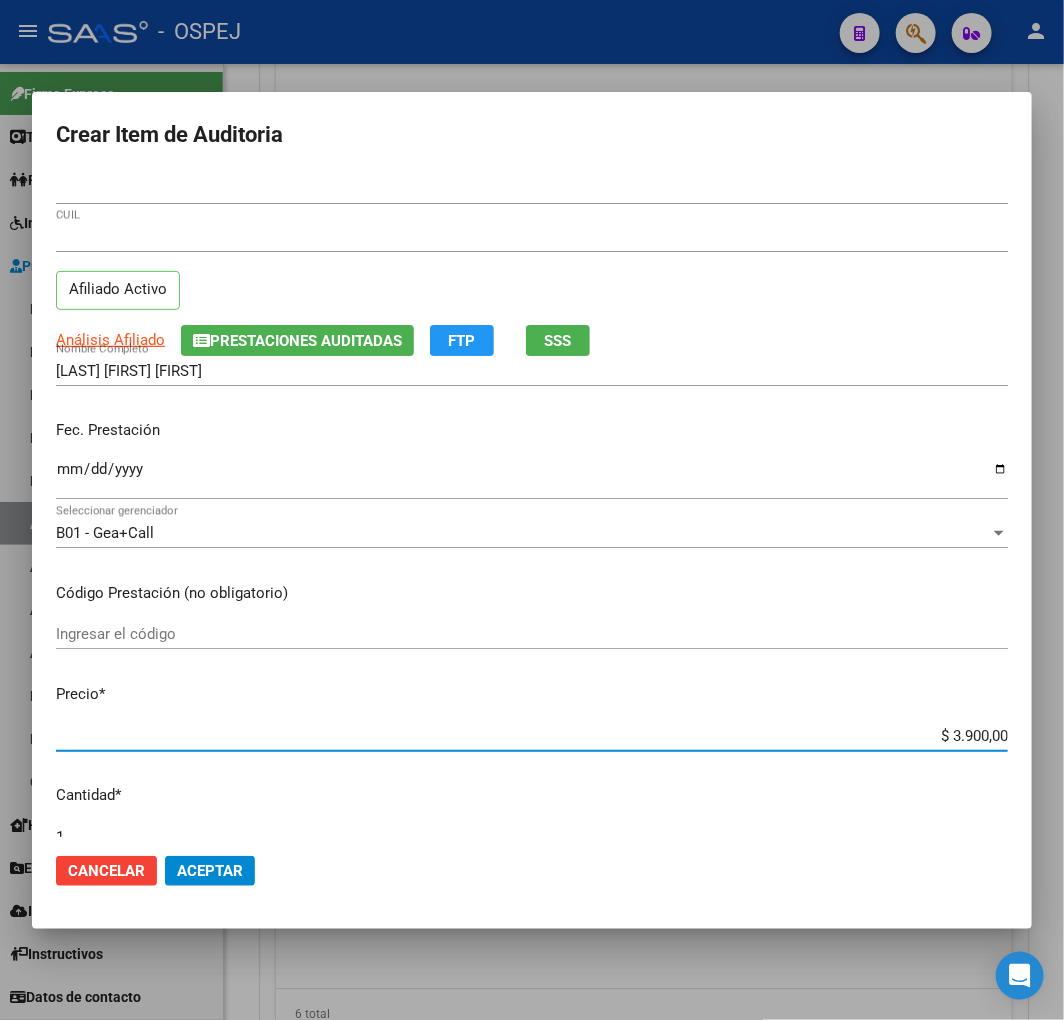 click on "Aceptar" 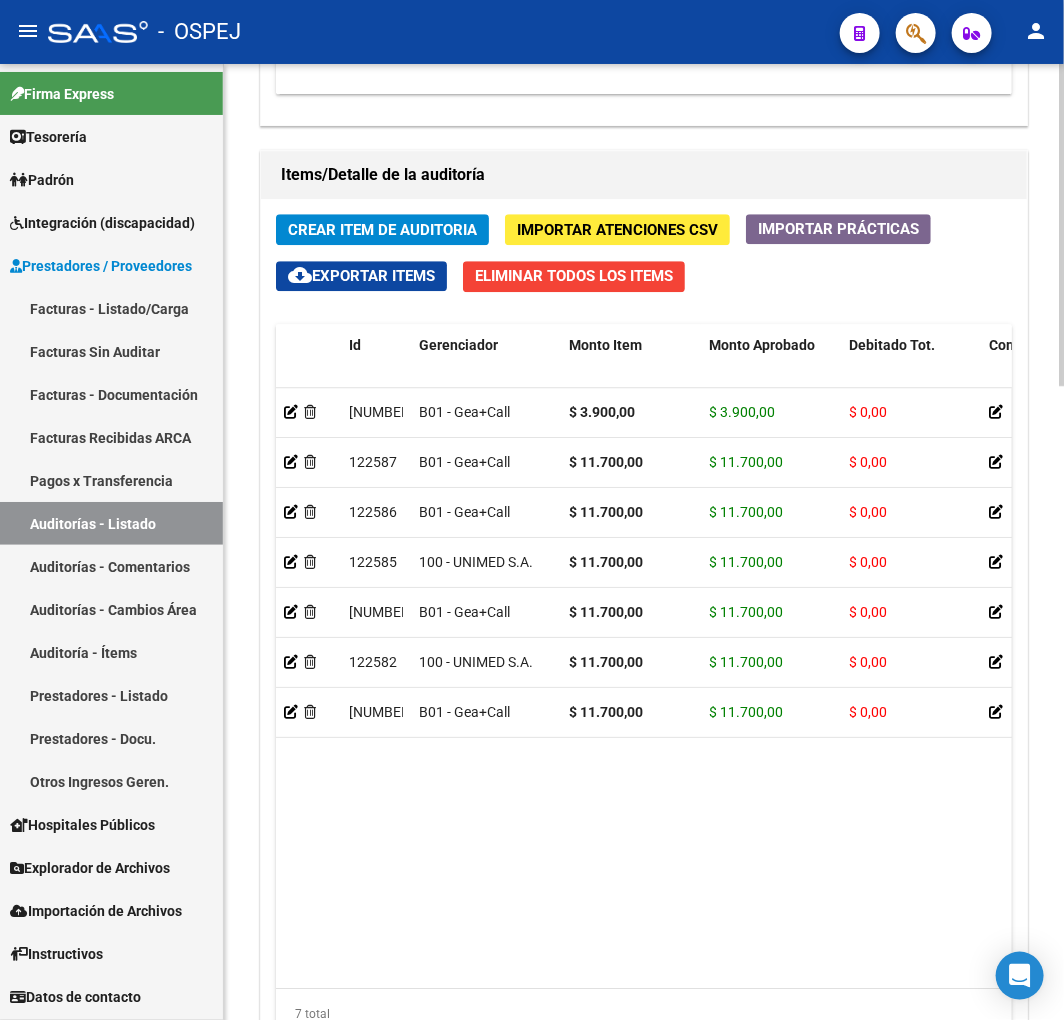 click on "Crear Item de Auditoria" 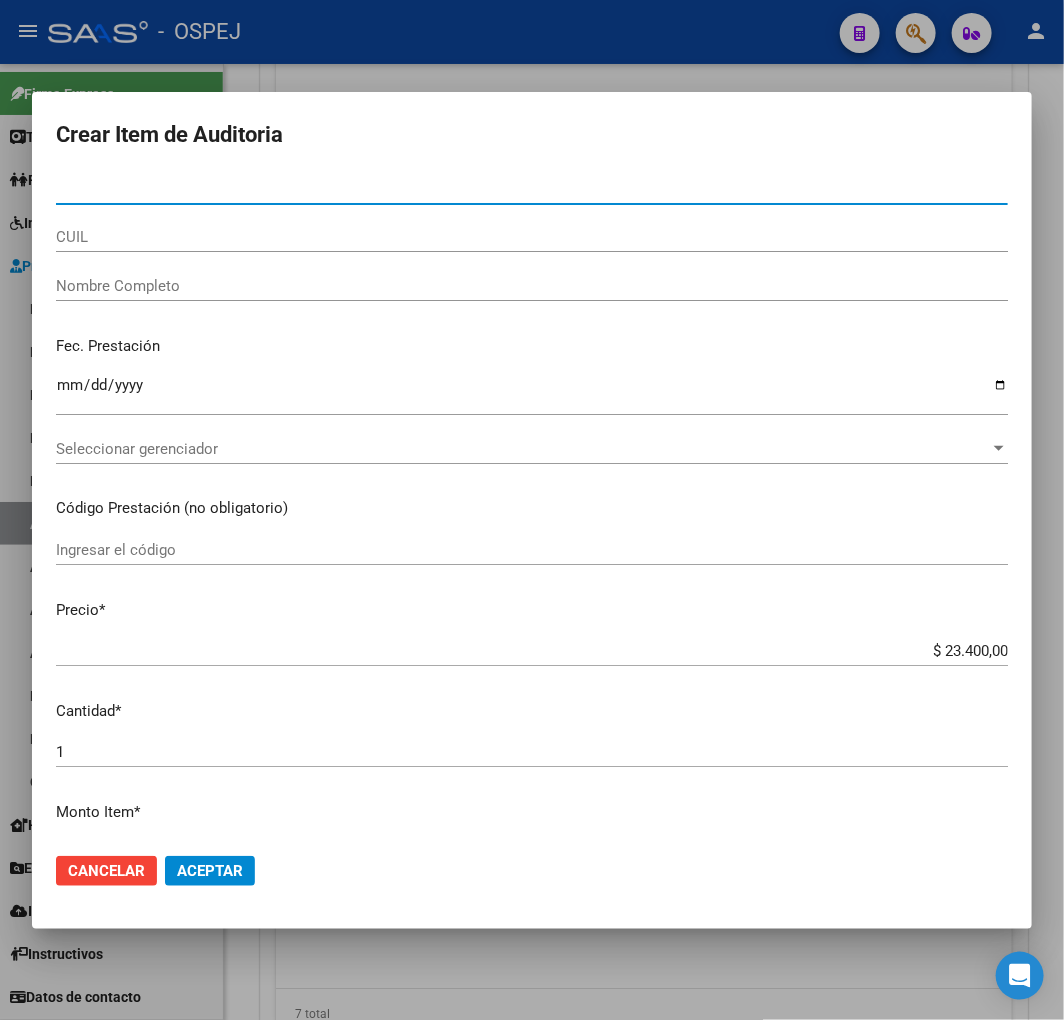 paste on "[NUMBER]" 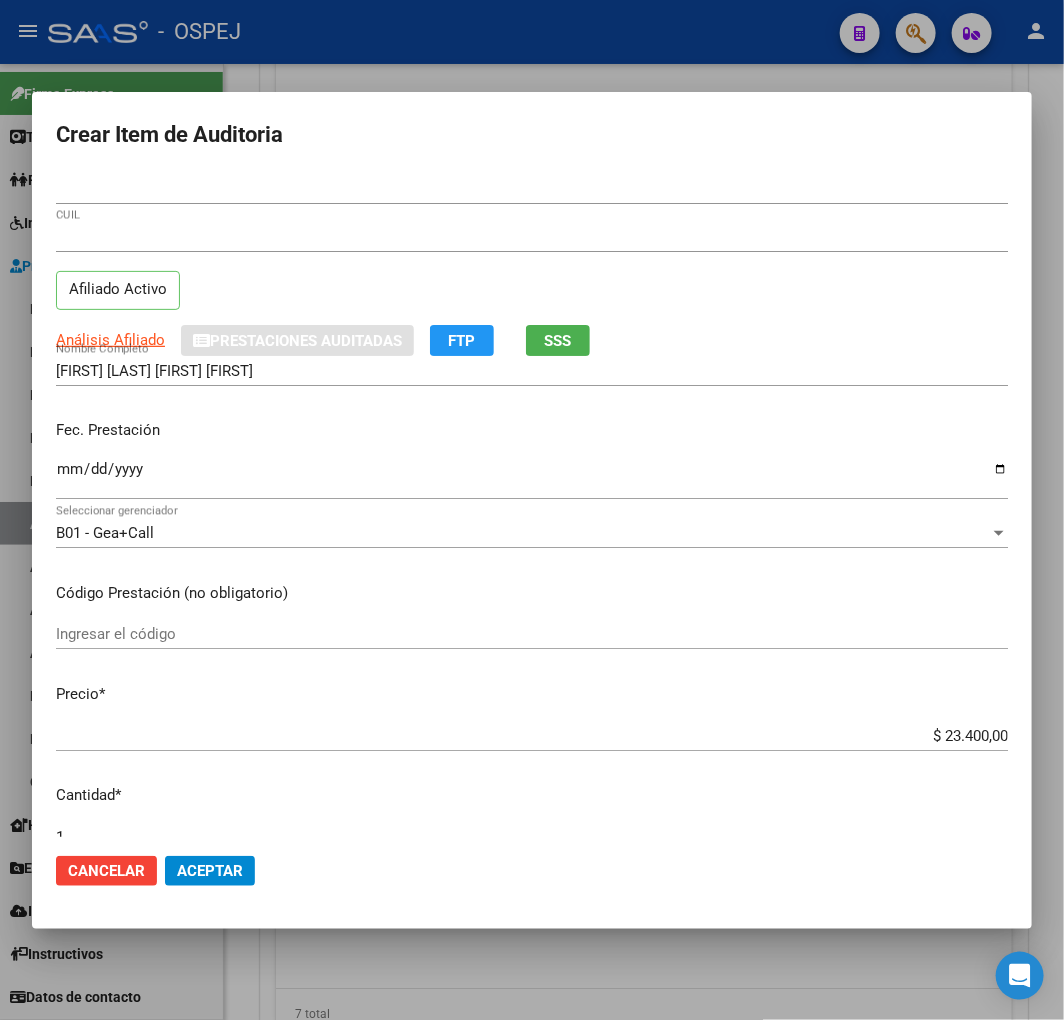 click on "$ 23.400,00" at bounding box center [532, 736] 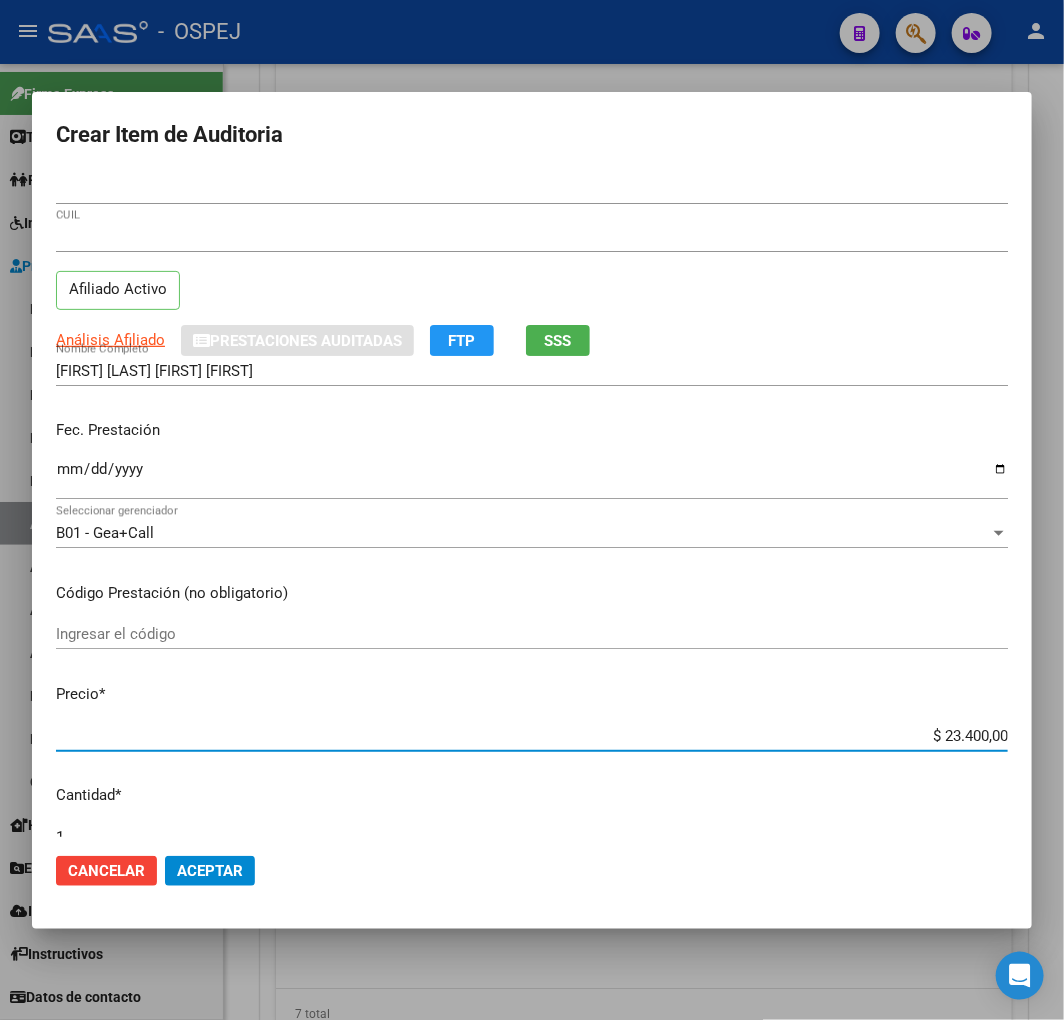 click on "$ 23.400,00" at bounding box center (532, 736) 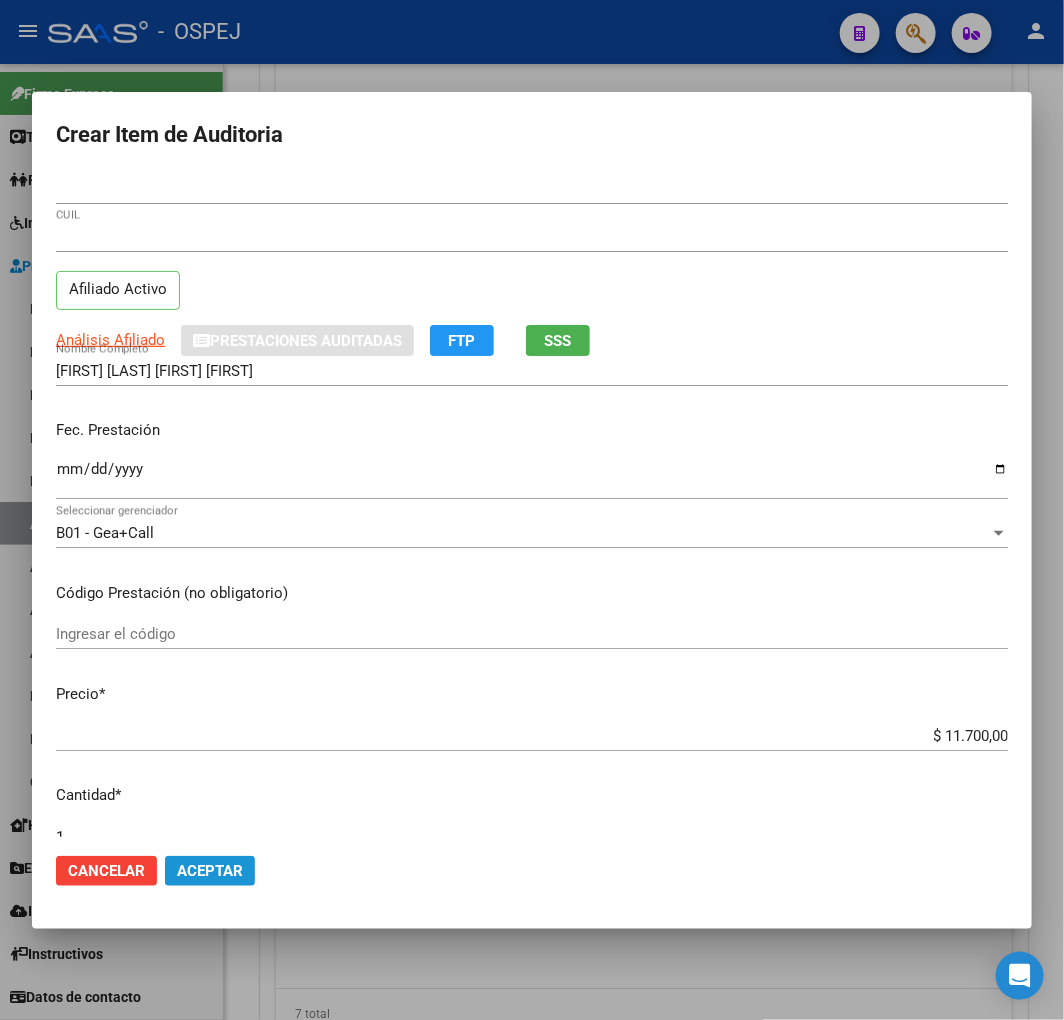 click on "Aceptar" 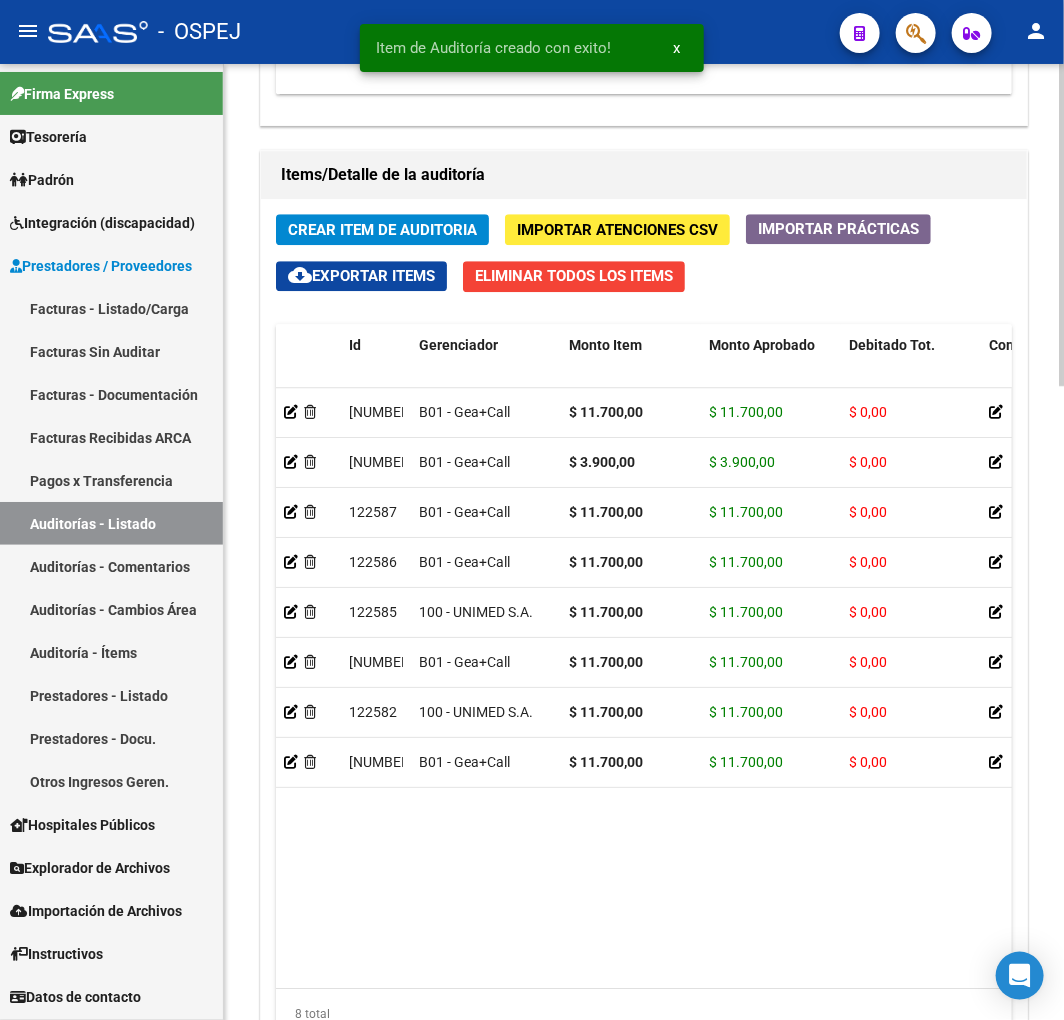 click on "Crear Item de Auditoria" 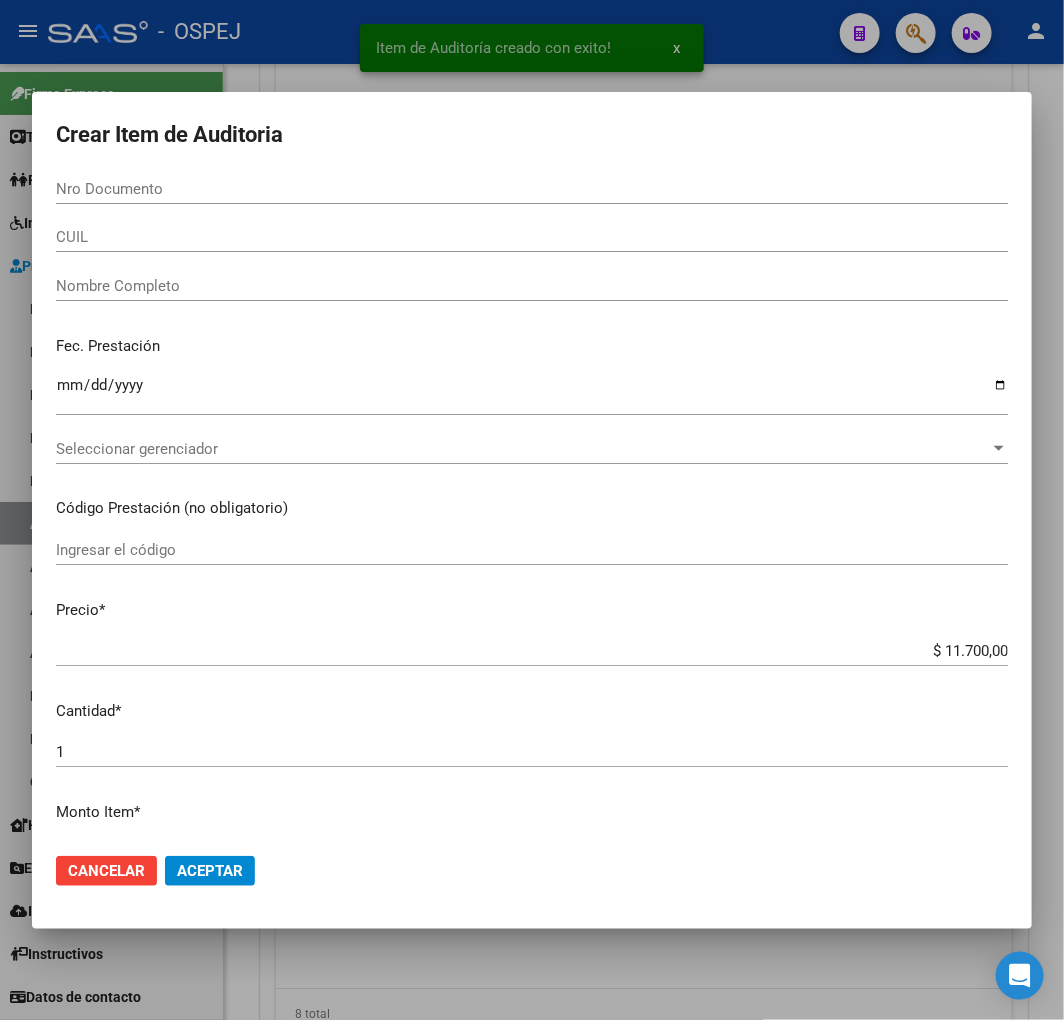 paste on "[NUMBER]" 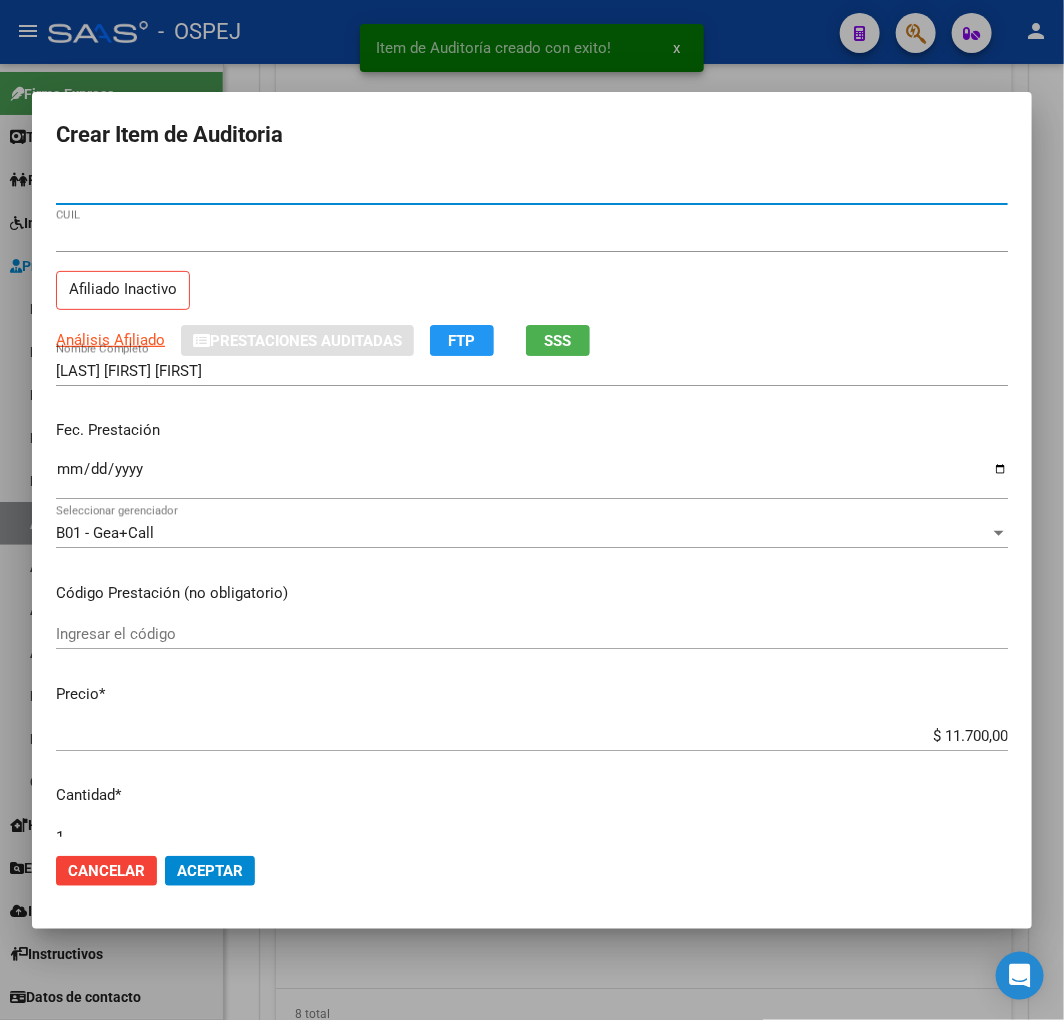 click on "Cancelar Aceptar" 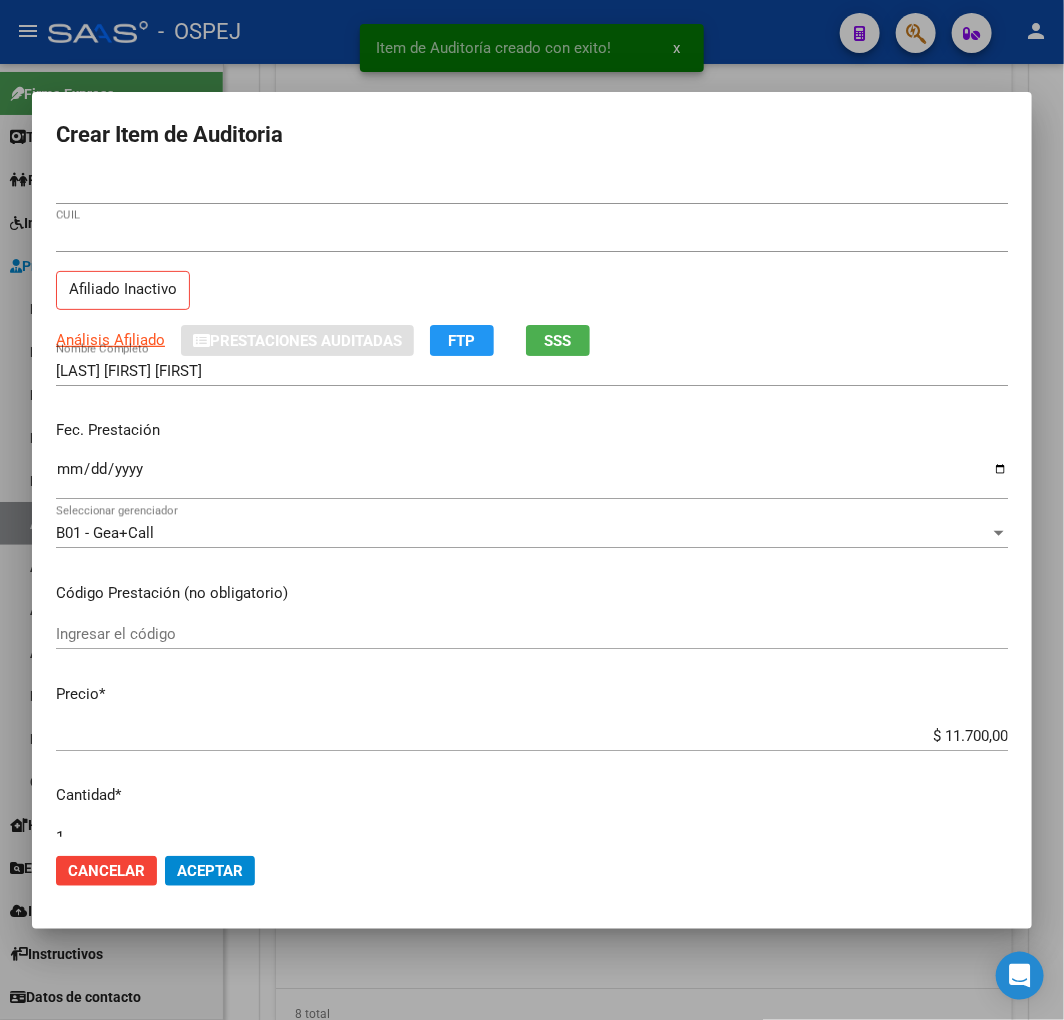 click on "Cancelar Aceptar" 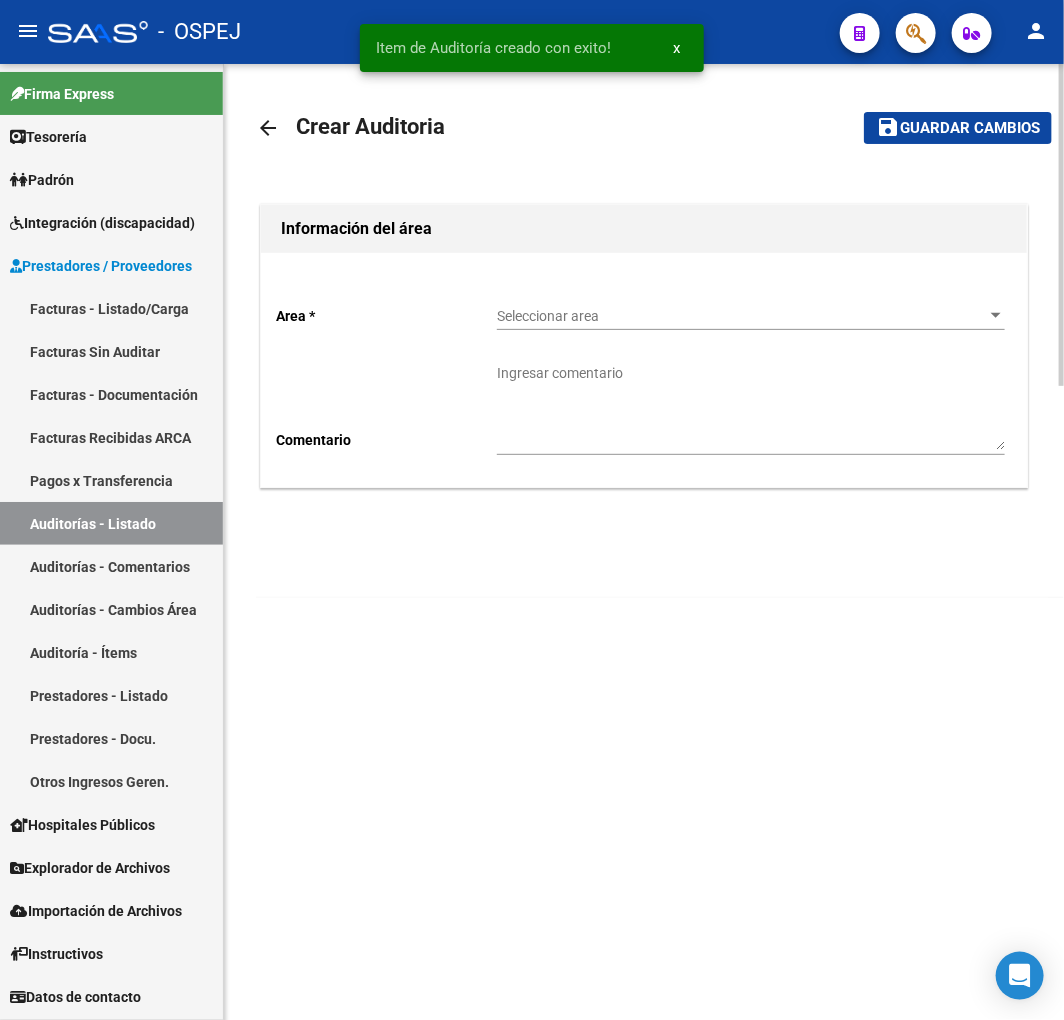 scroll, scrollTop: 0, scrollLeft: 0, axis: both 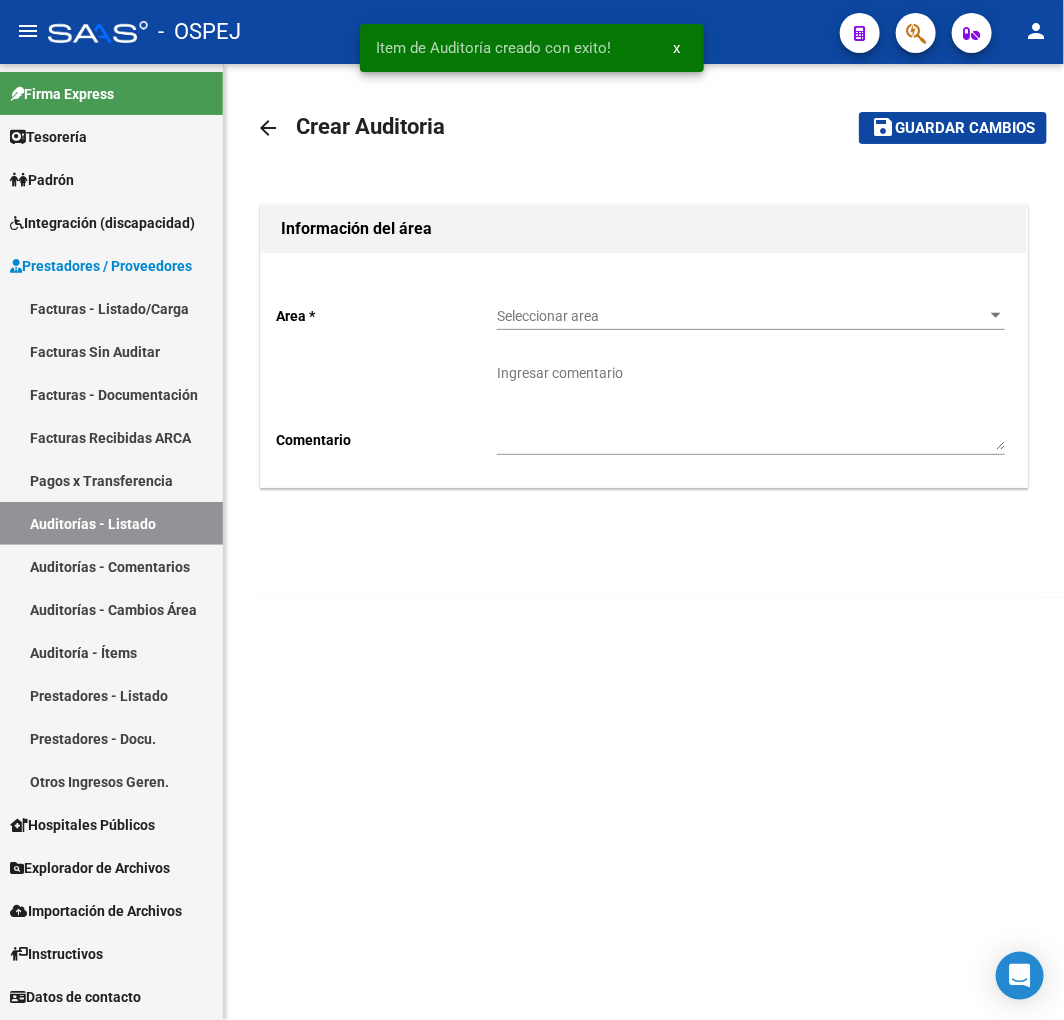 click on "Seleccionar area" at bounding box center (742, 316) 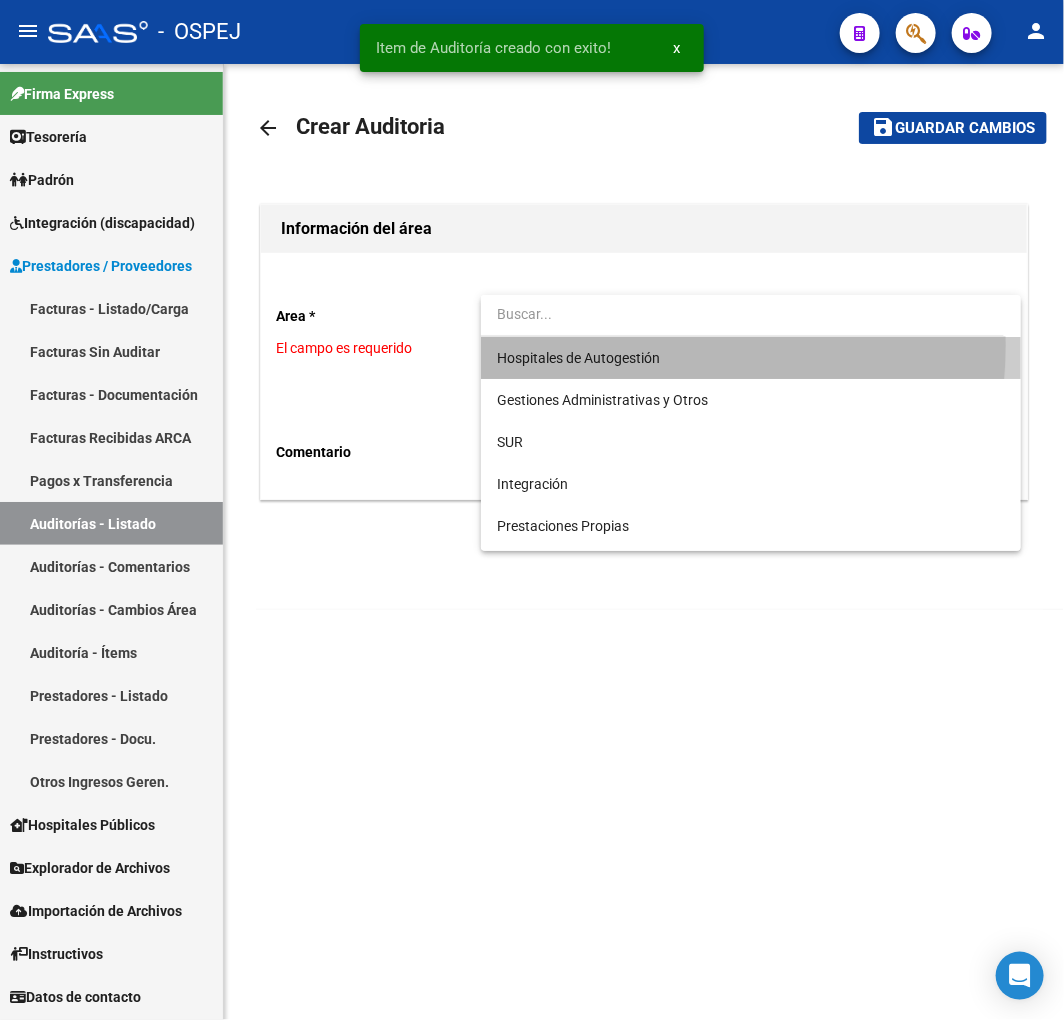 click on "Hospitales de Autogestión" at bounding box center (751, 358) 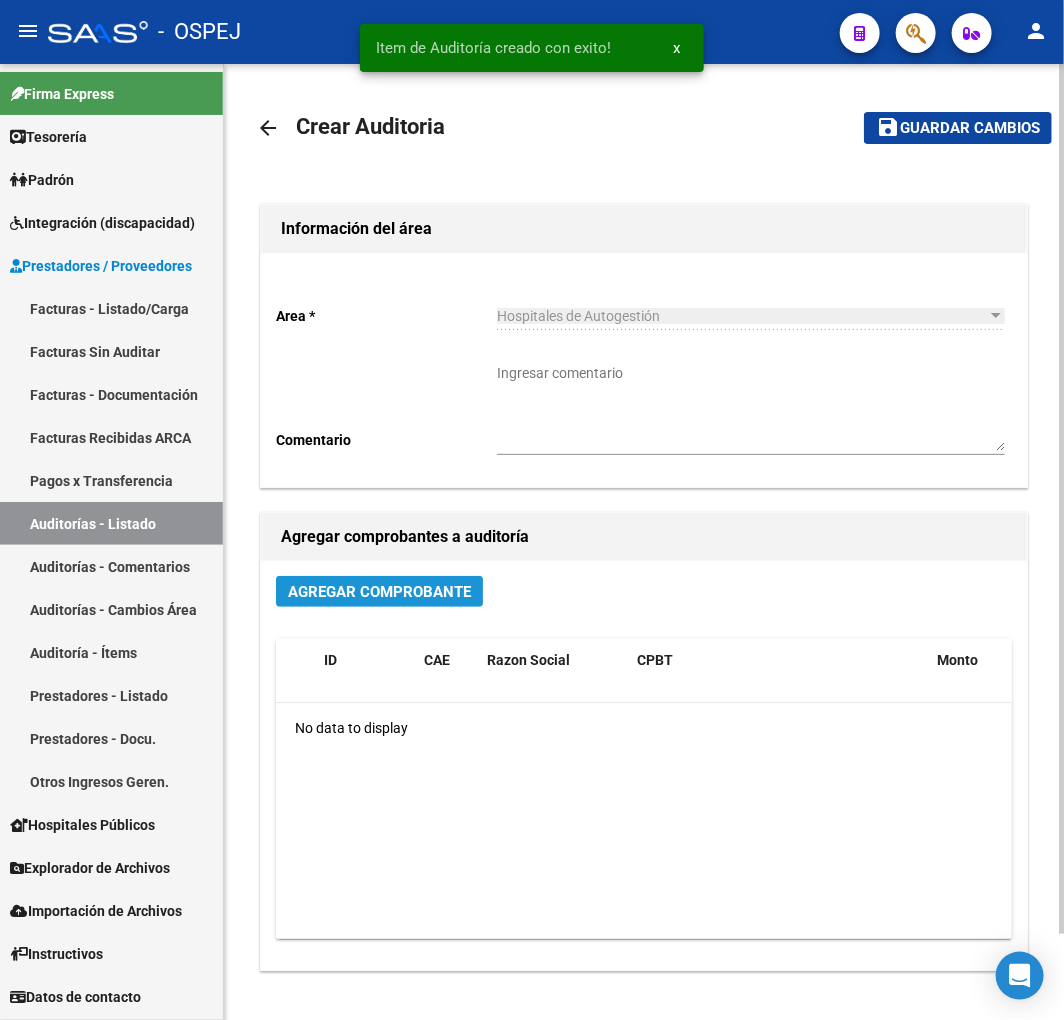 click on "Agregar Comprobante" 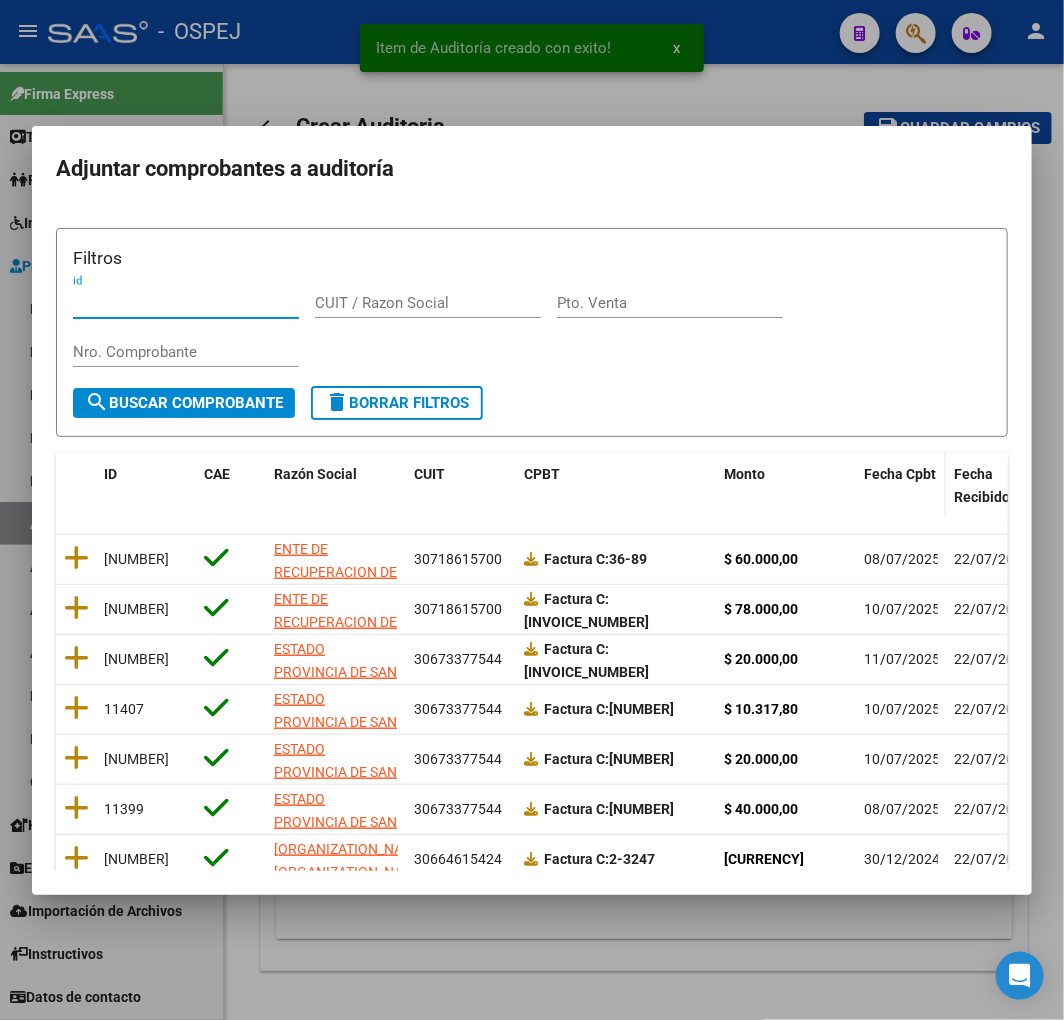 click on "Fecha Cpbt" 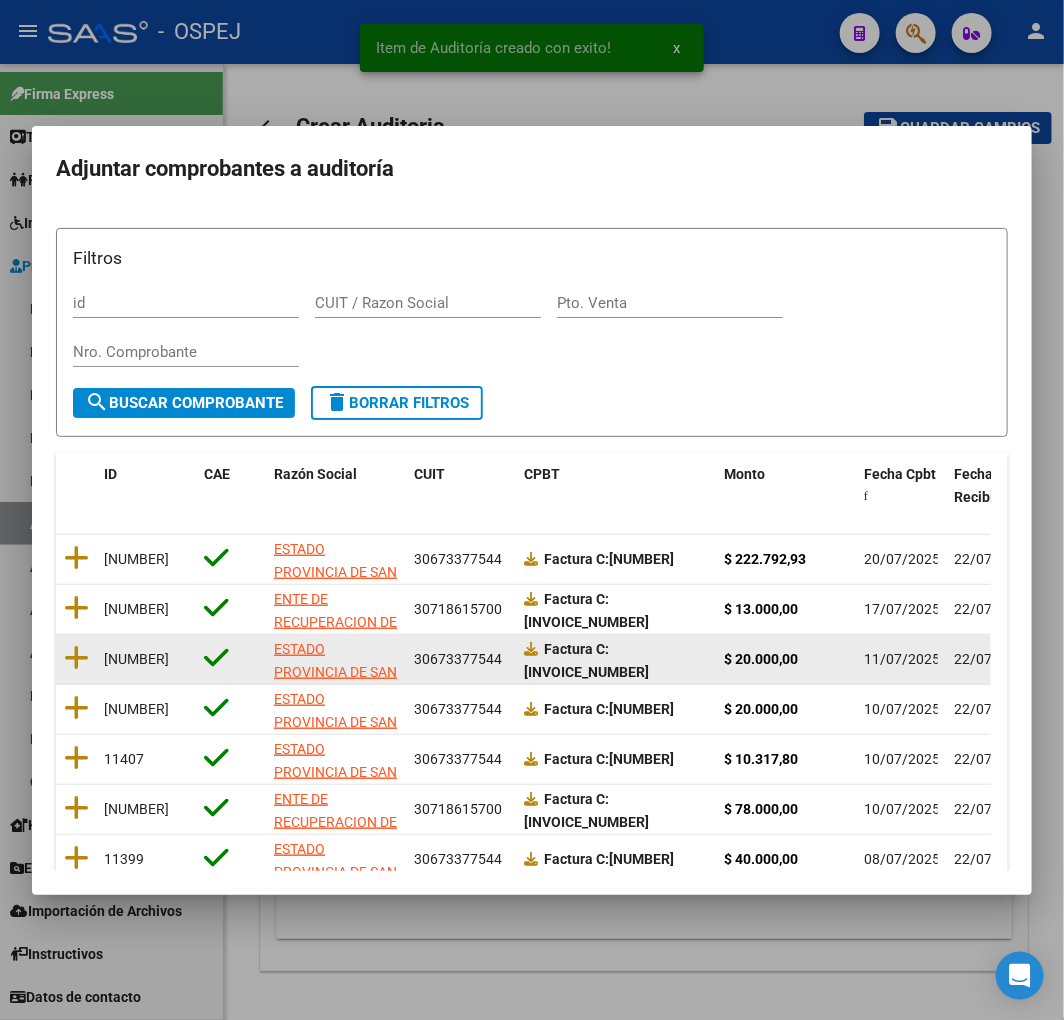 scroll, scrollTop: 25, scrollLeft: 0, axis: vertical 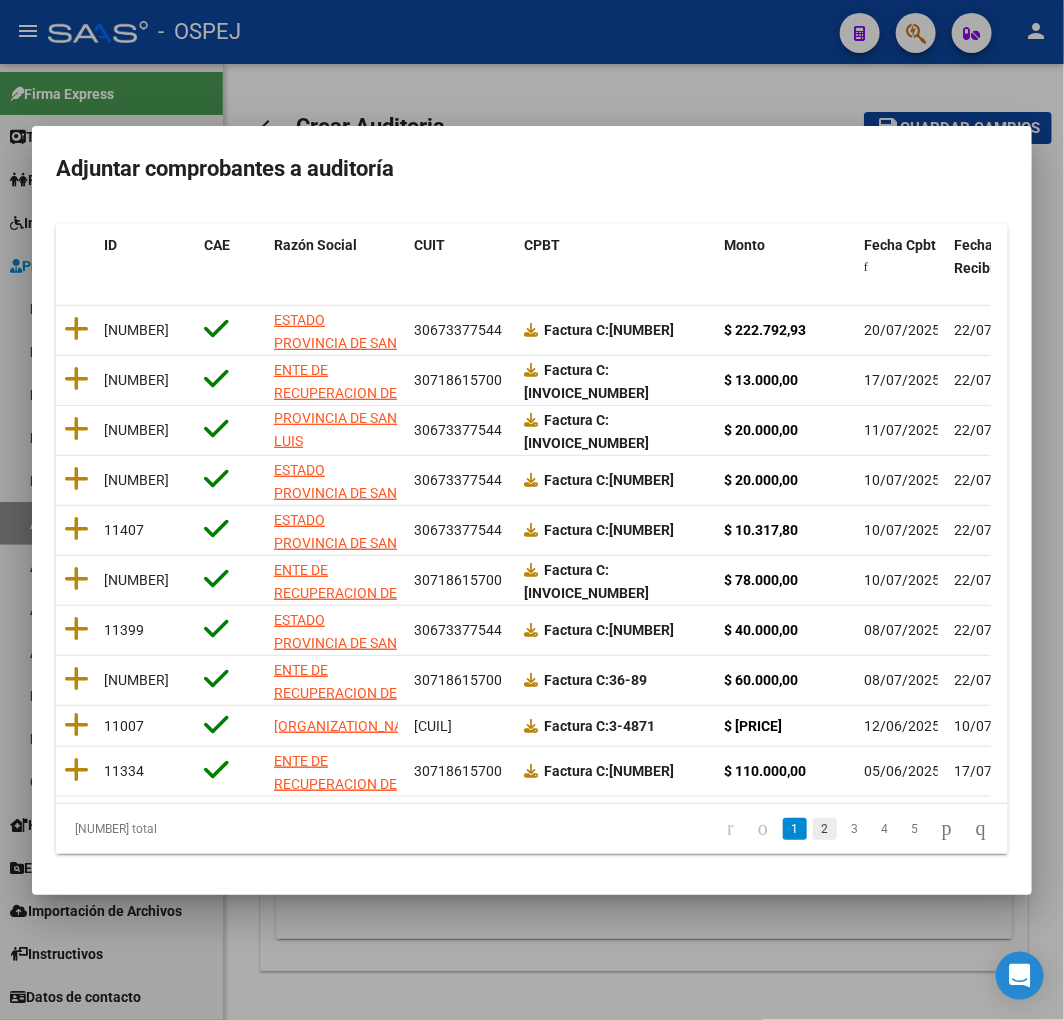 click on "2" 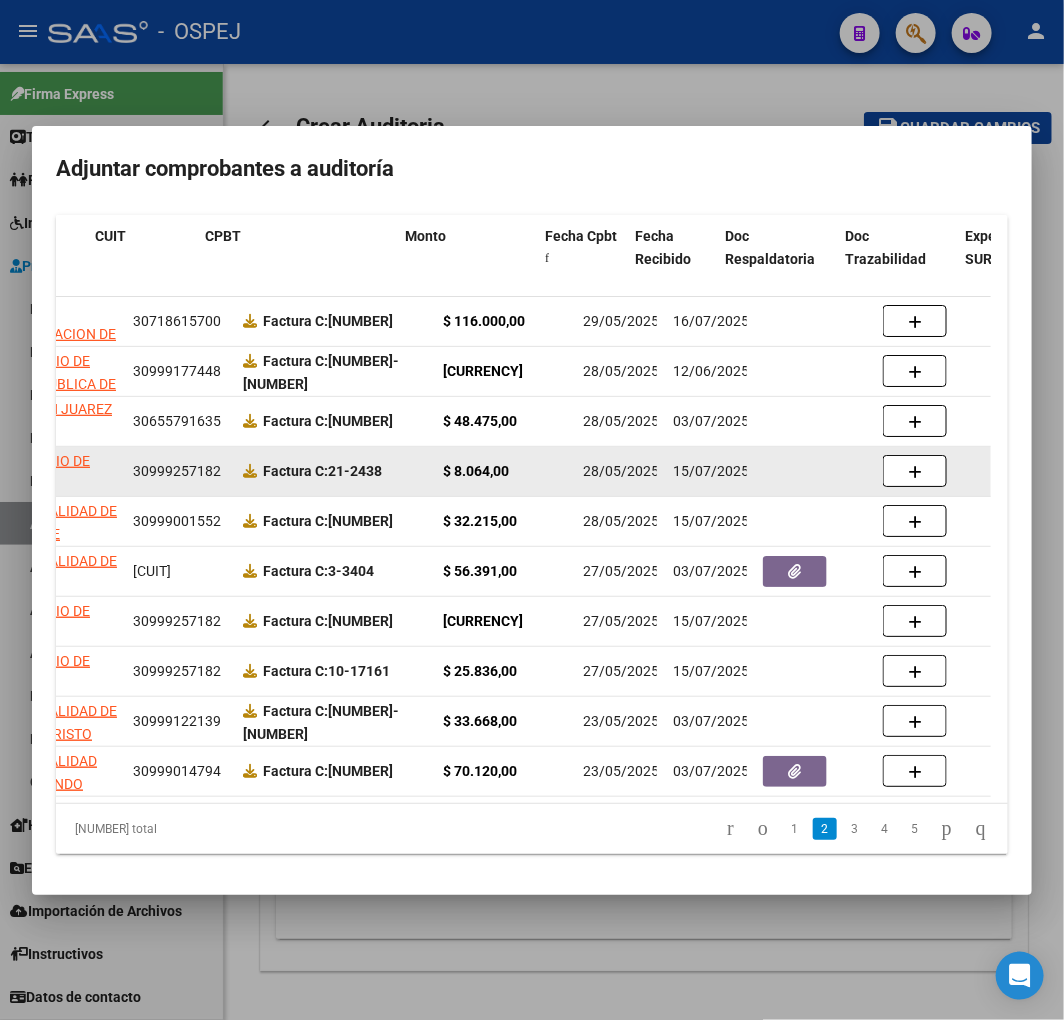 scroll, scrollTop: 0, scrollLeft: 0, axis: both 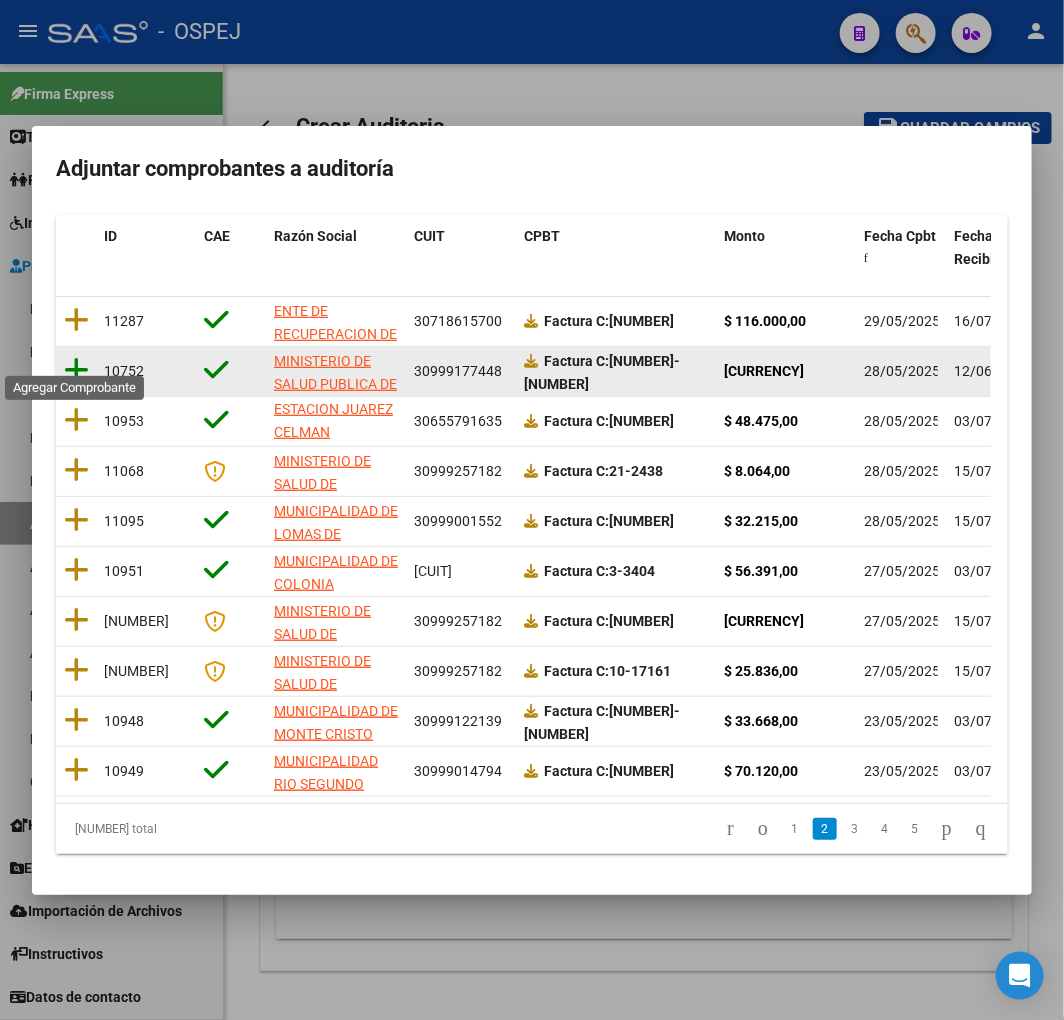 click 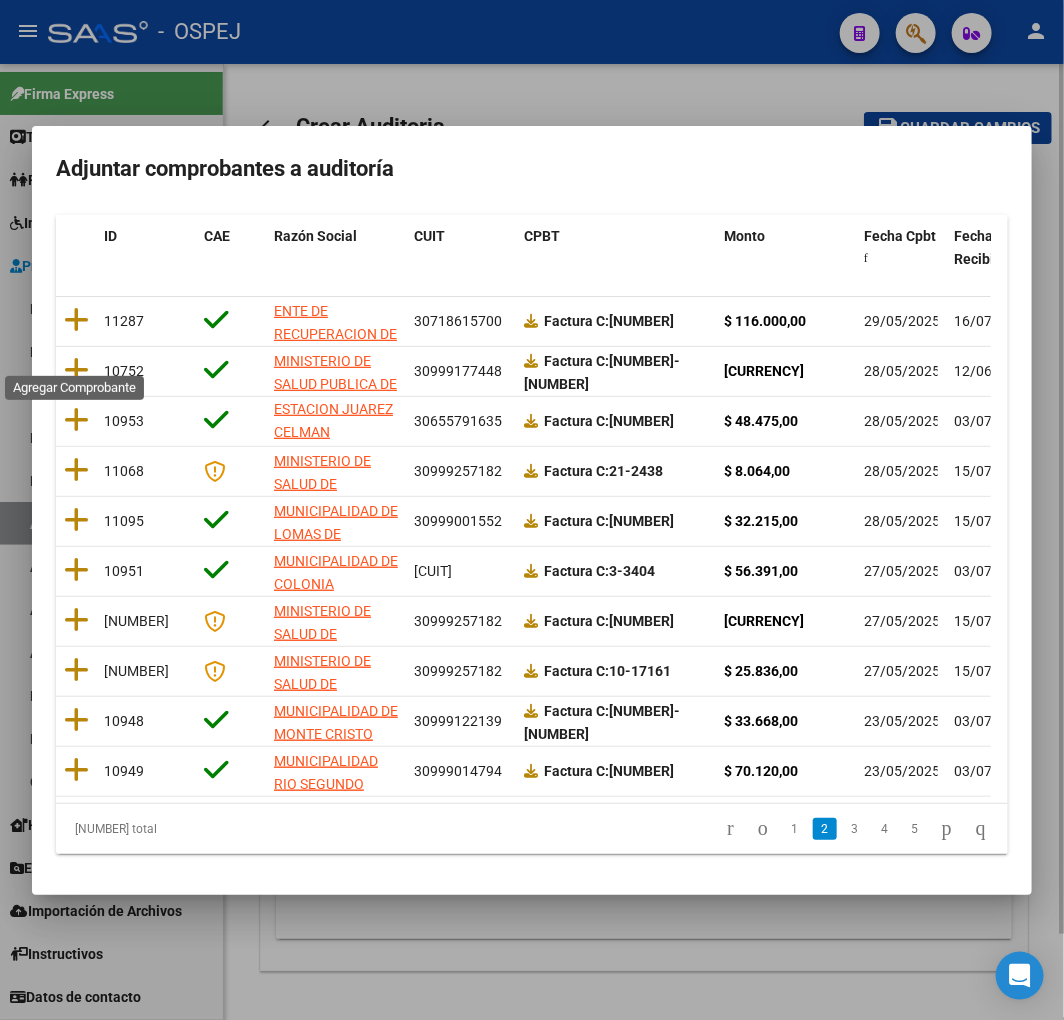 scroll, scrollTop: 0, scrollLeft: 0, axis: both 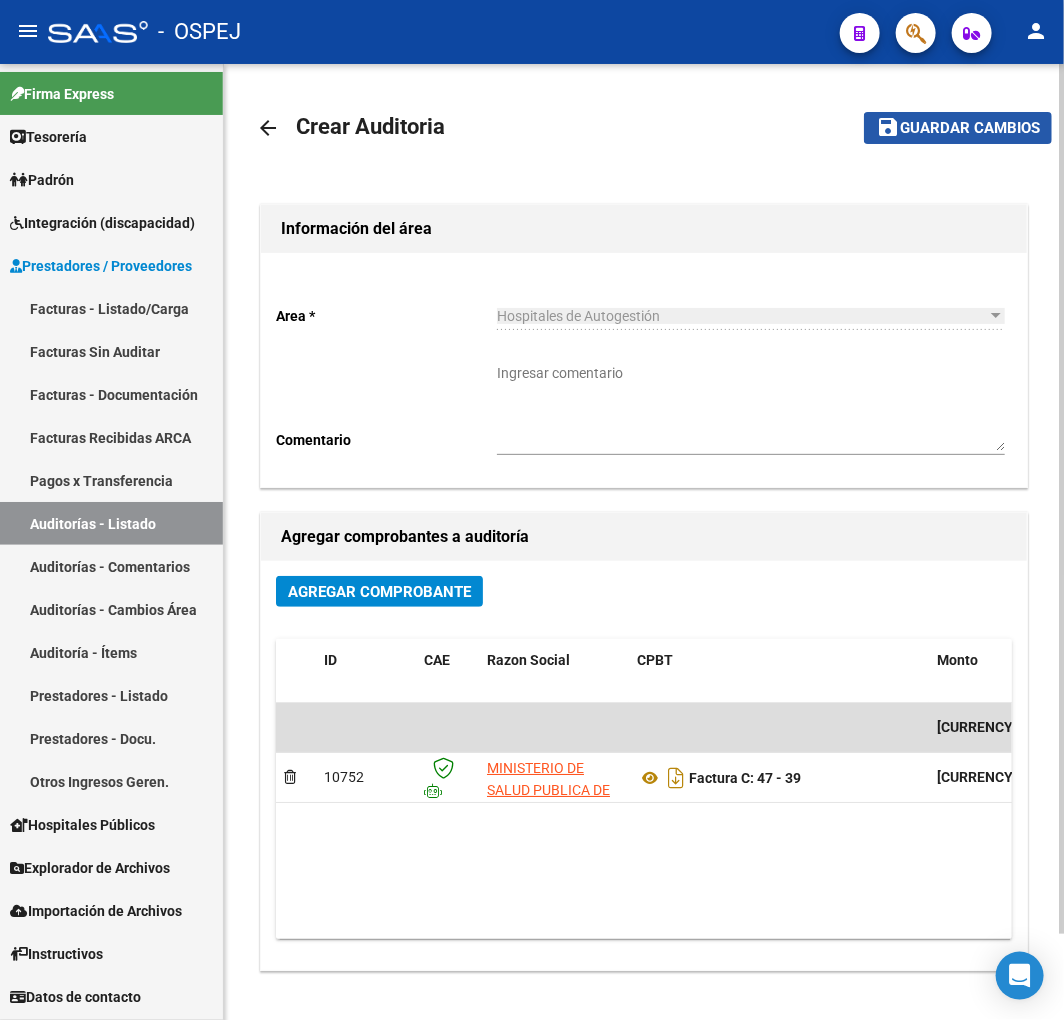 click on "Guardar cambios" 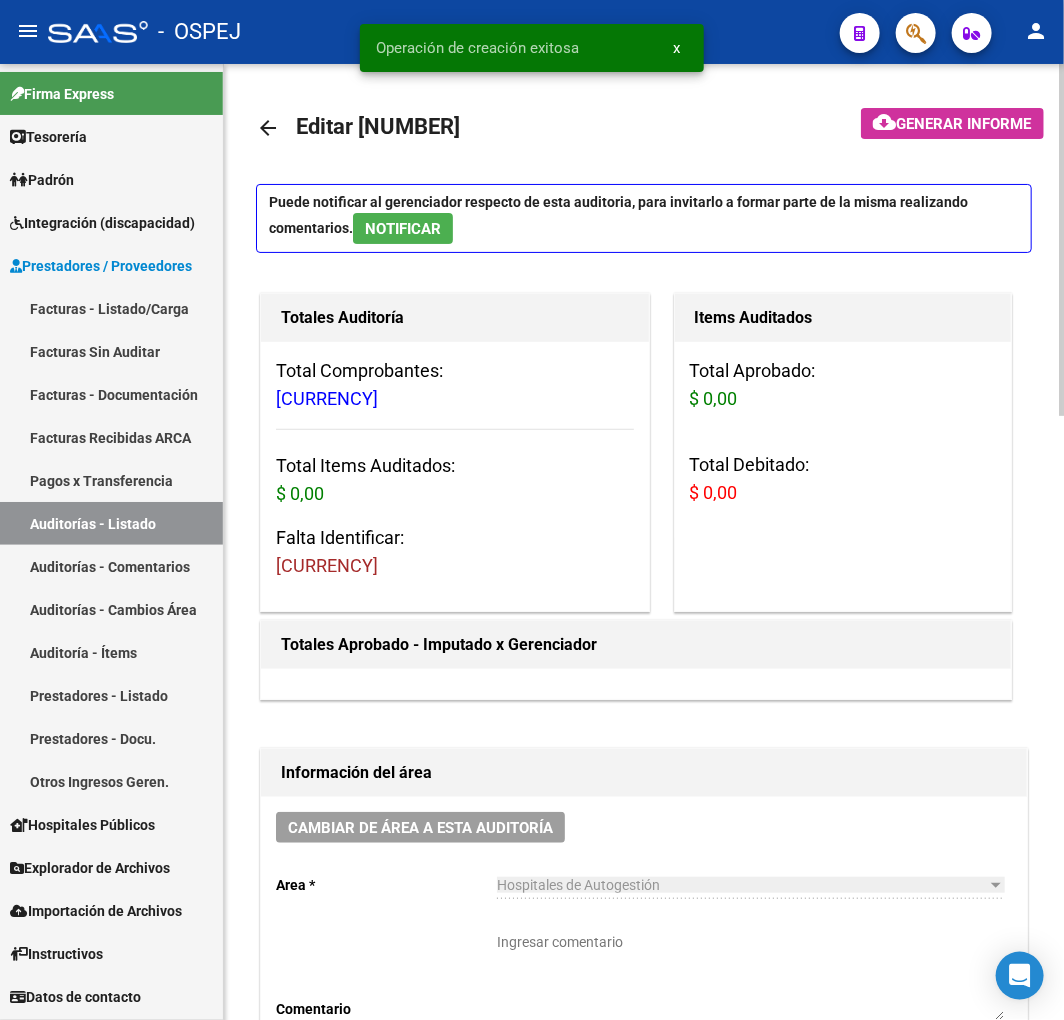 scroll, scrollTop: 777, scrollLeft: 0, axis: vertical 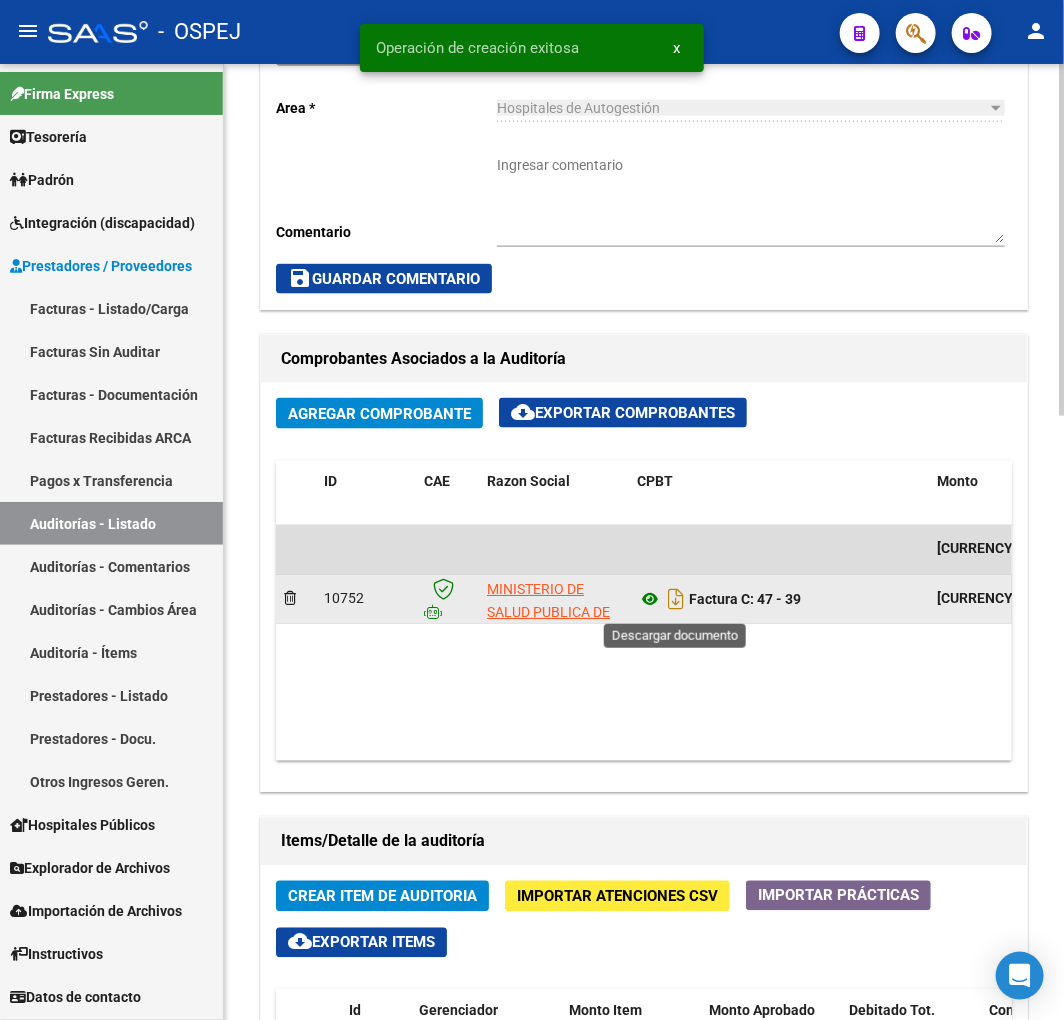 click 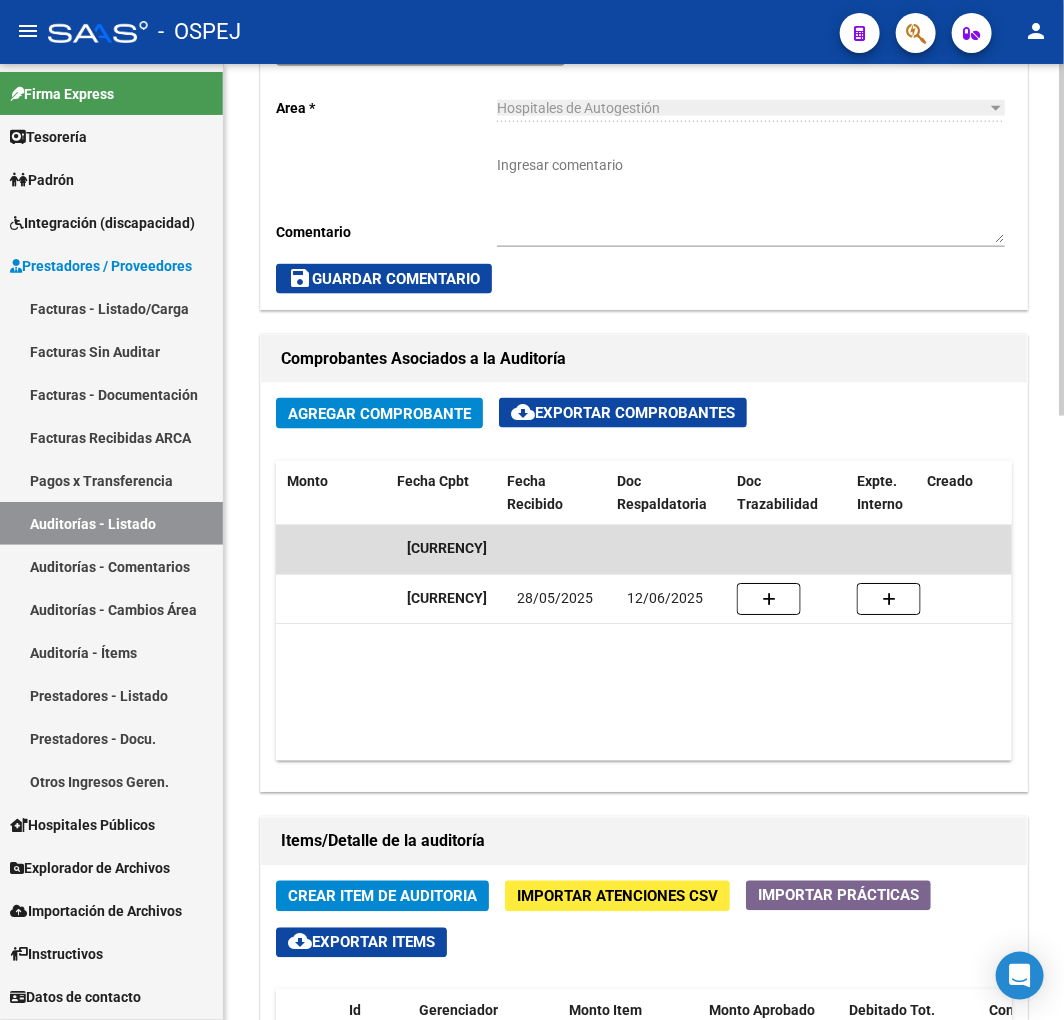 scroll, scrollTop: 0, scrollLeft: 0, axis: both 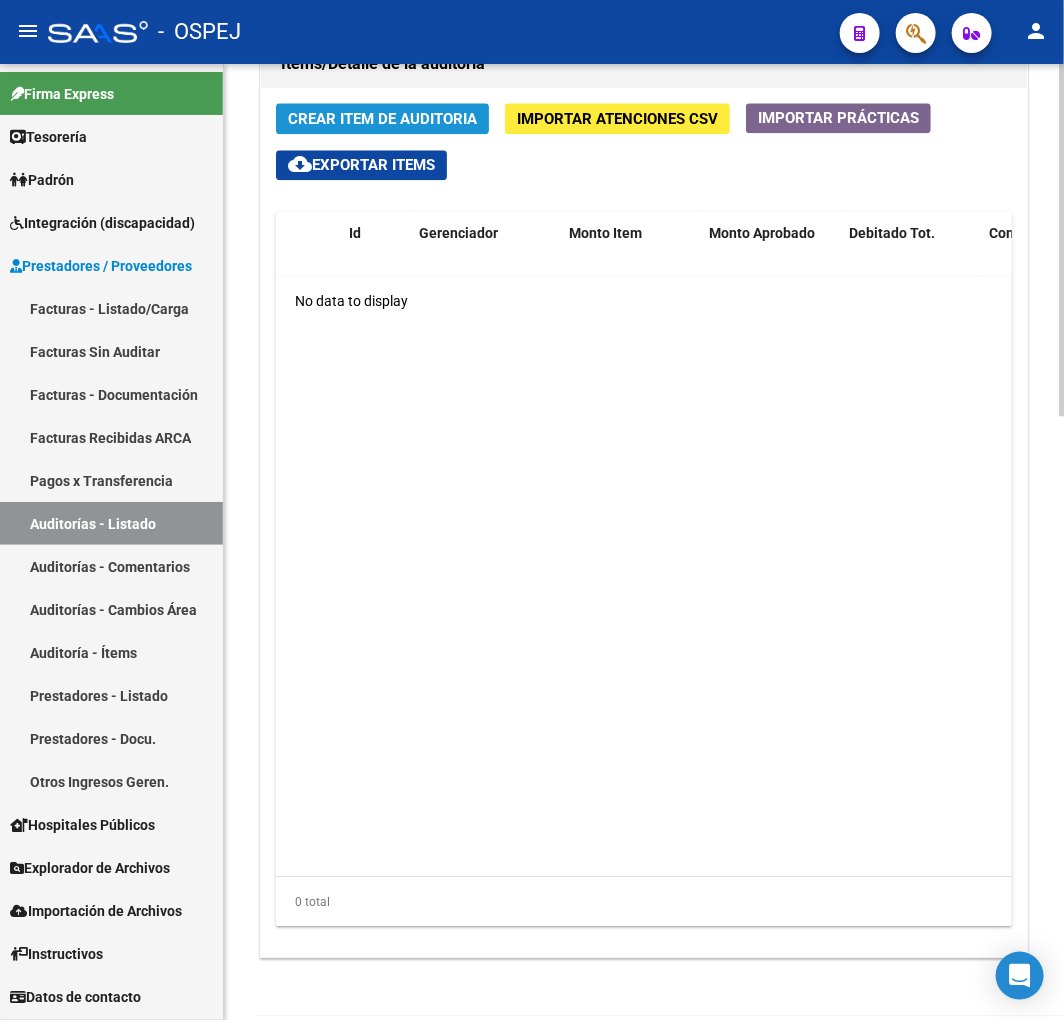 click on "Crear Item de Auditoria" 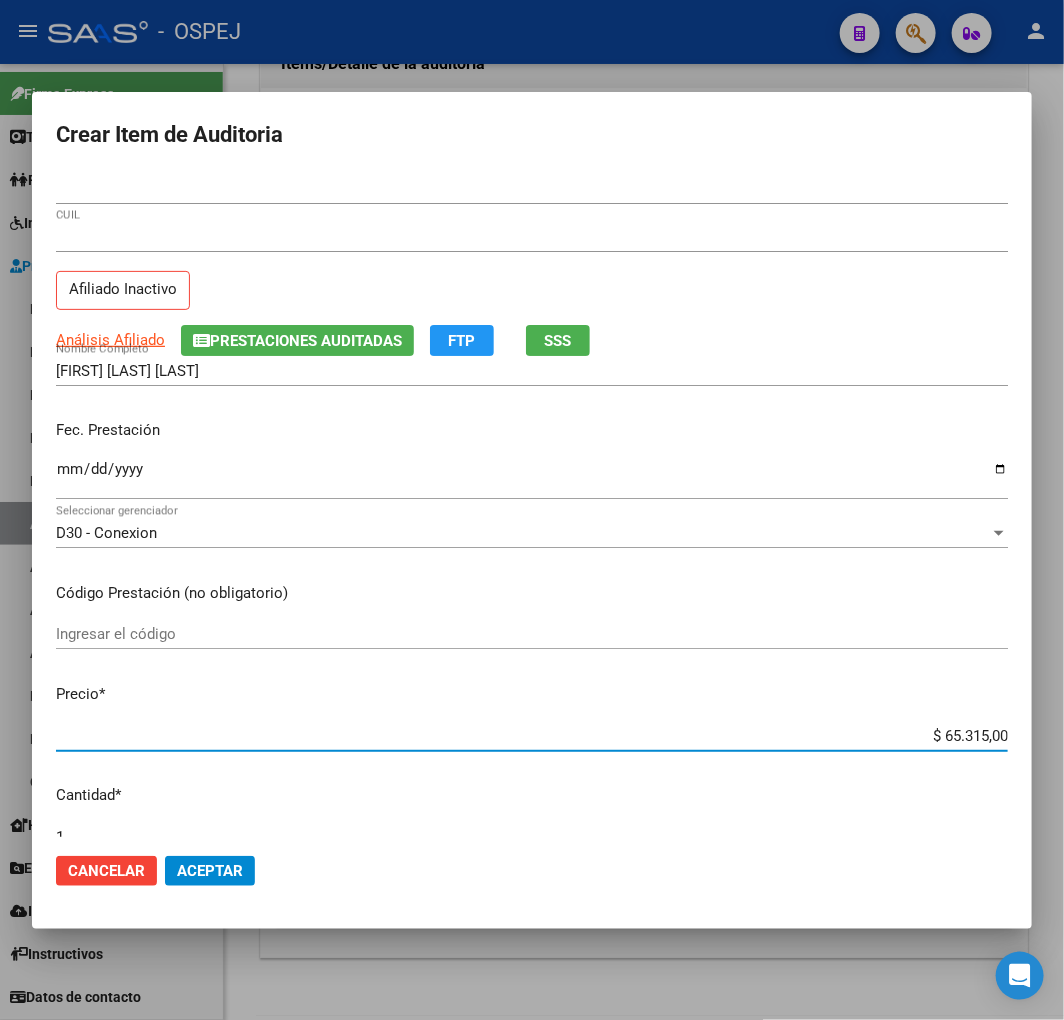 click on "$ 65.315,00" at bounding box center [532, 736] 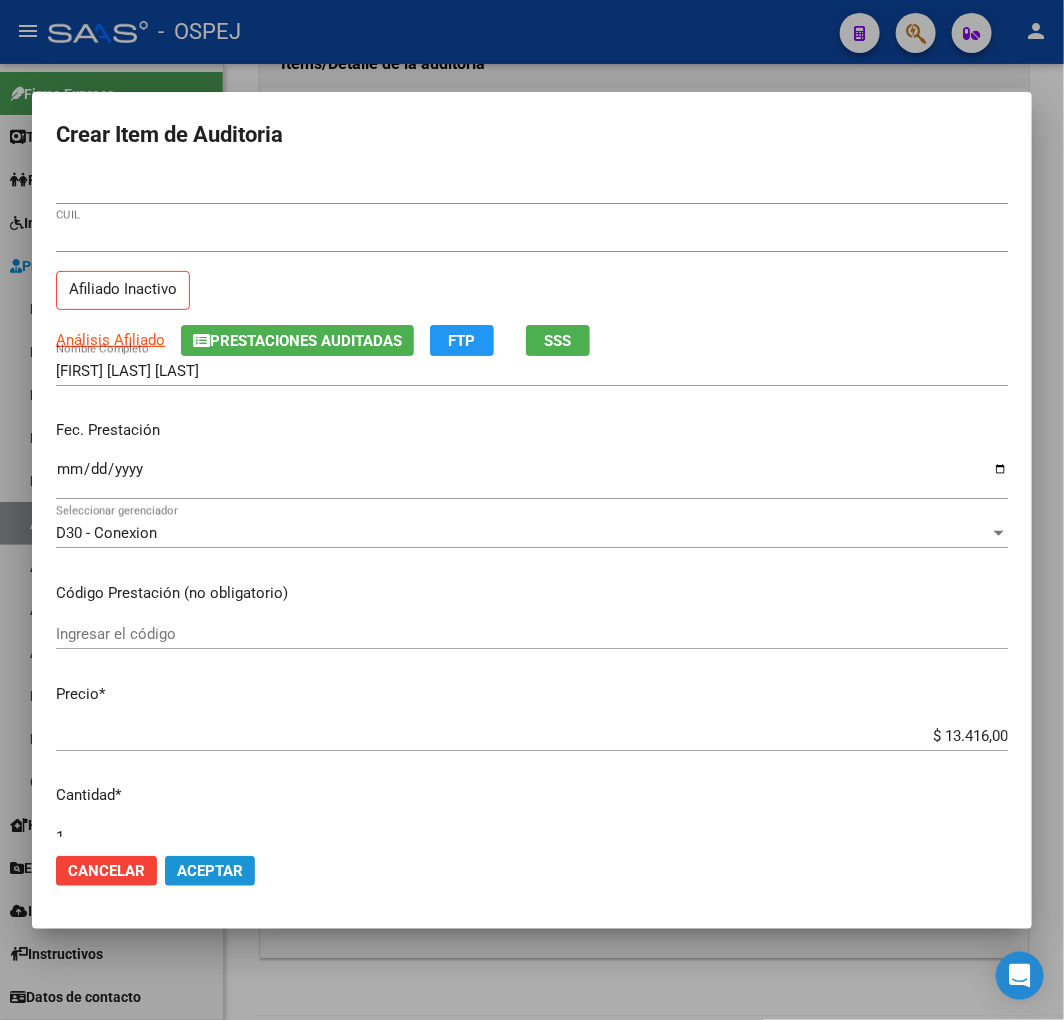 click on "Aceptar" 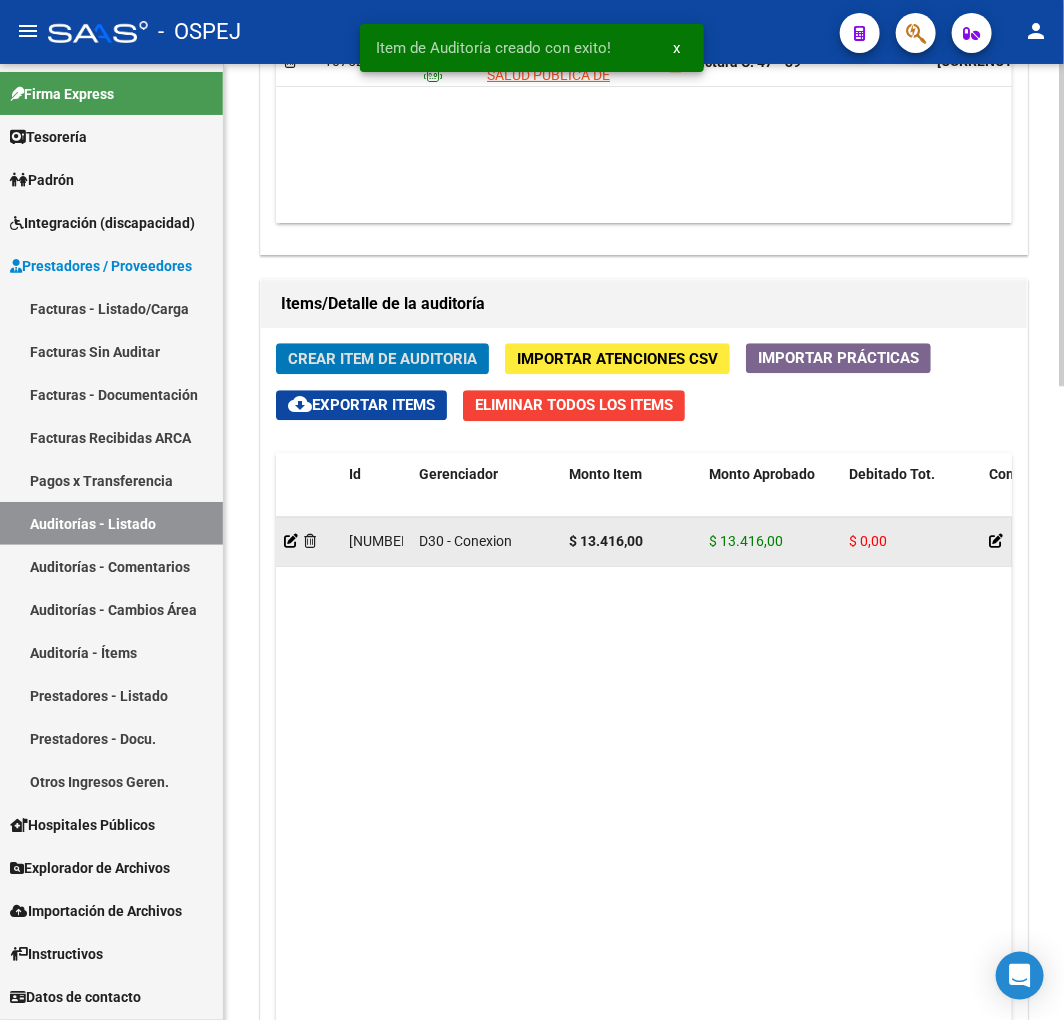 scroll, scrollTop: 1795, scrollLeft: 0, axis: vertical 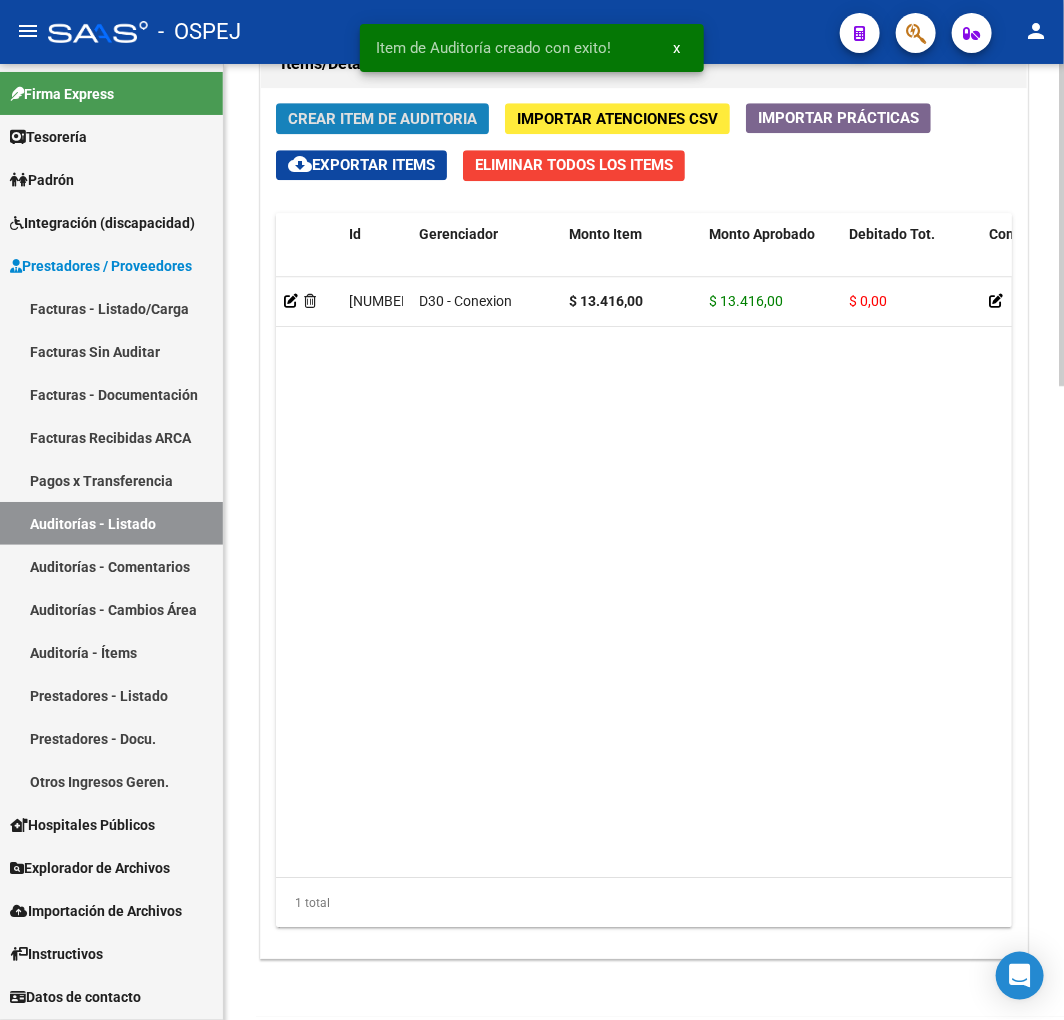 click on "Crear Item de Auditoria" 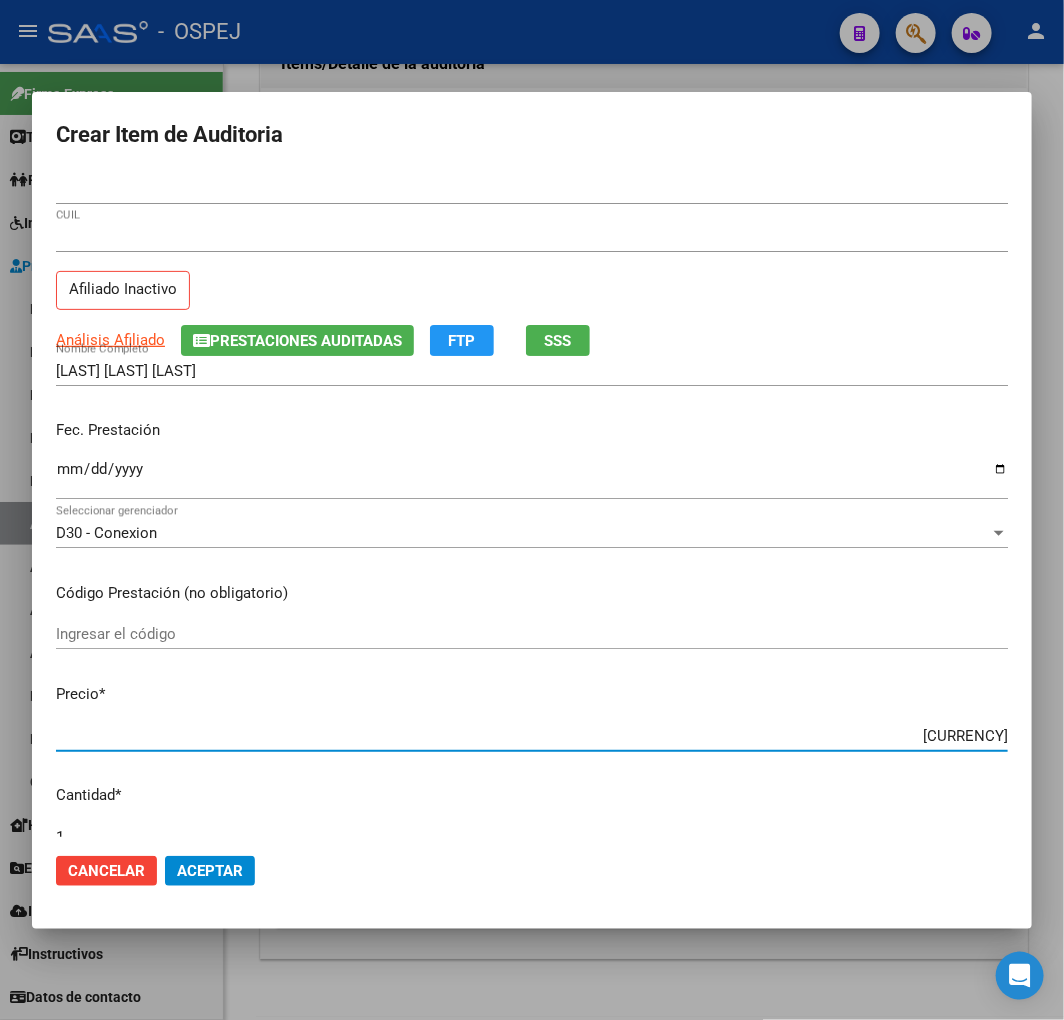 click on "[CURRENCY]" at bounding box center [532, 736] 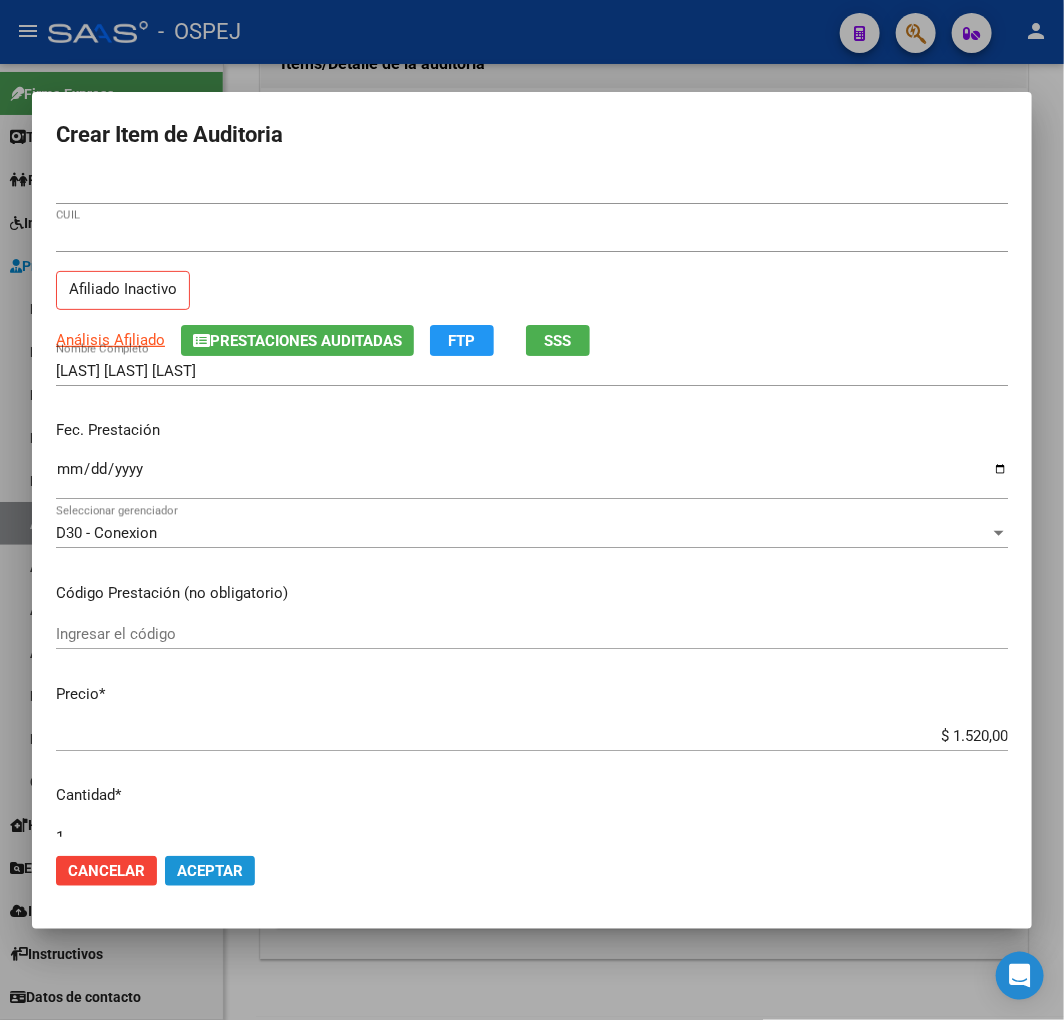 click on "Aceptar" 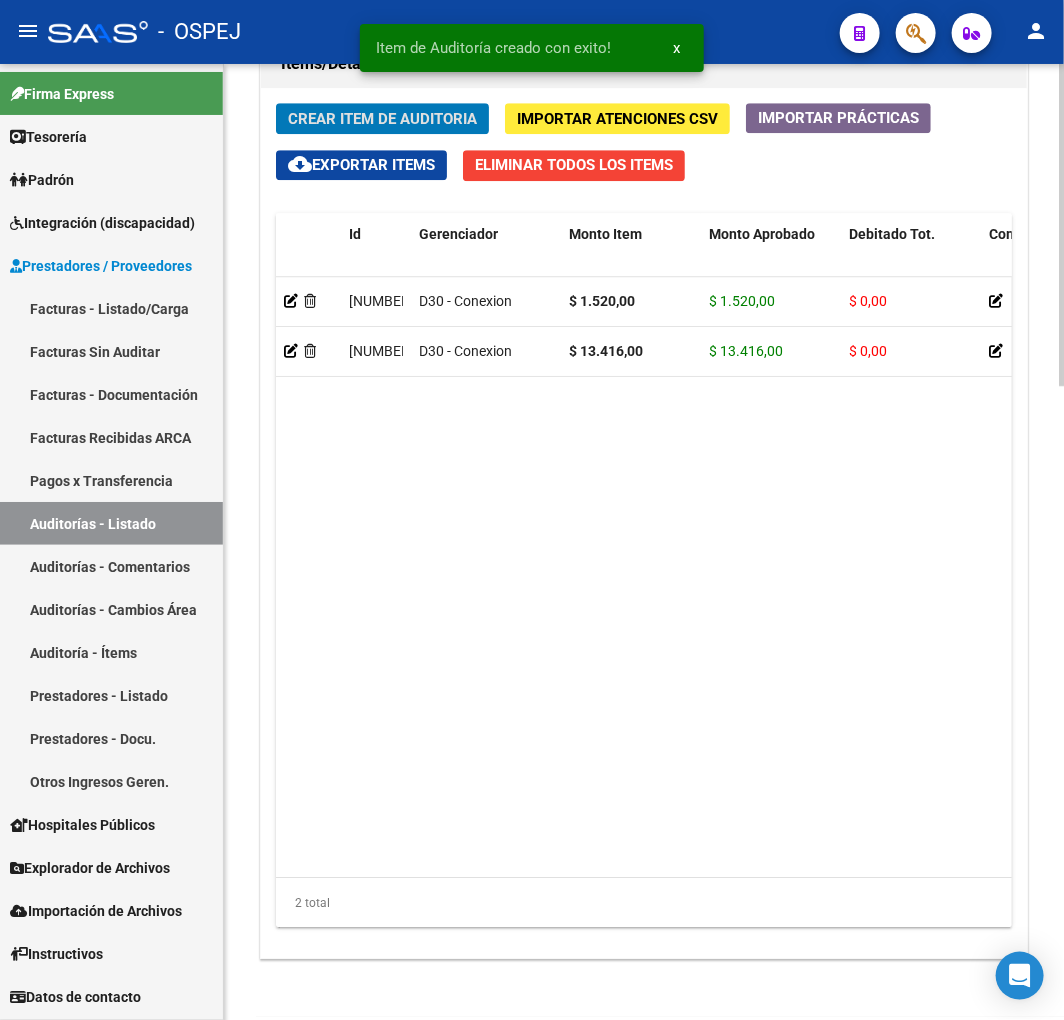 click on "Crear Item de Auditoria" 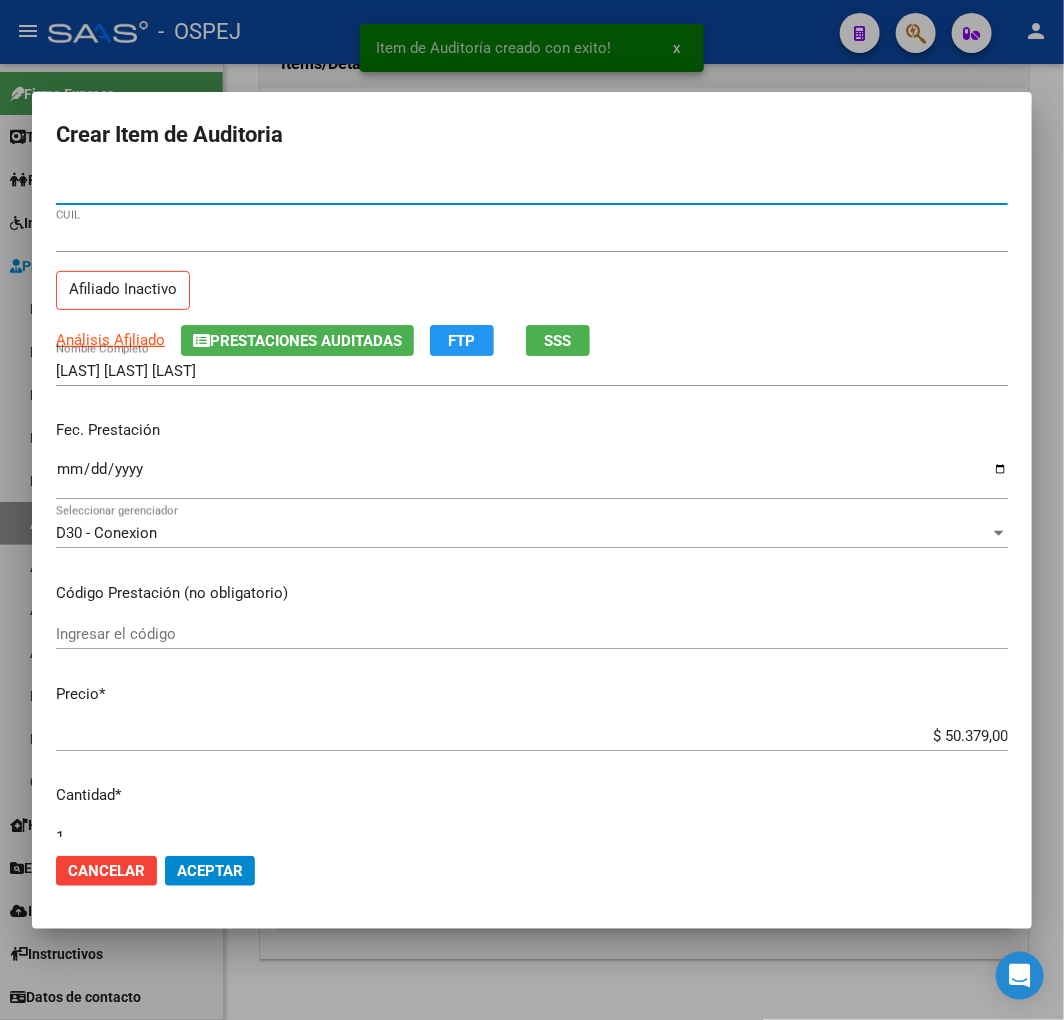 click on "$ 50.379,00" at bounding box center [532, 736] 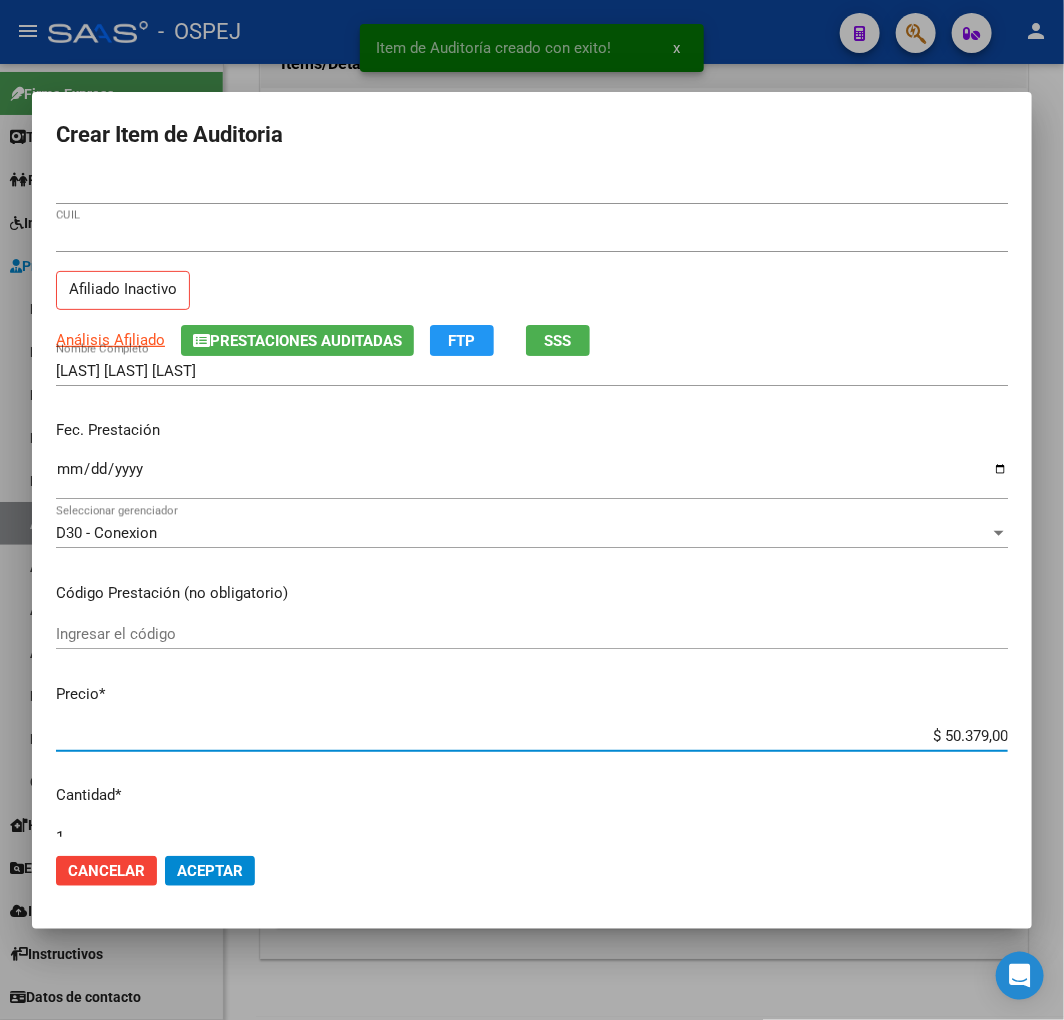 click on "$ 50.379,00" at bounding box center [532, 736] 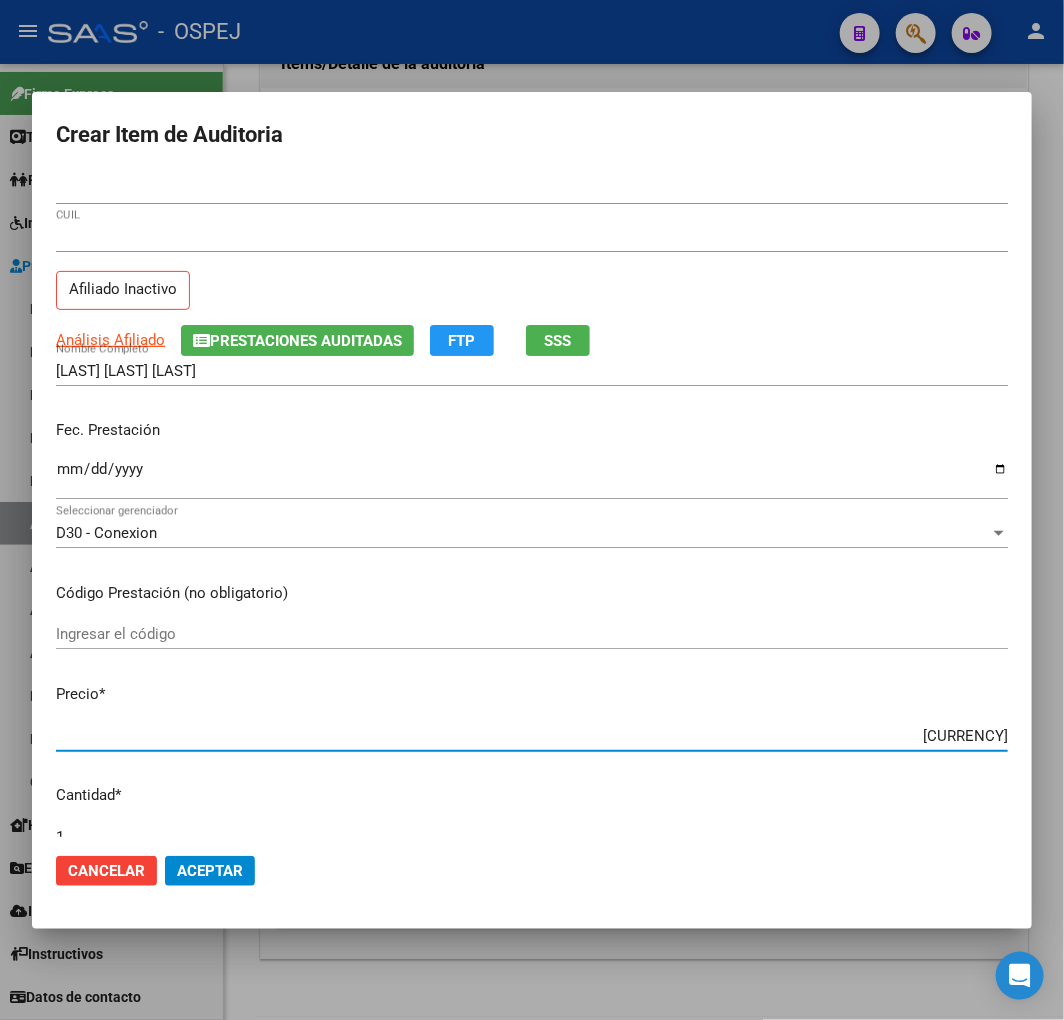 click on "Aceptar" 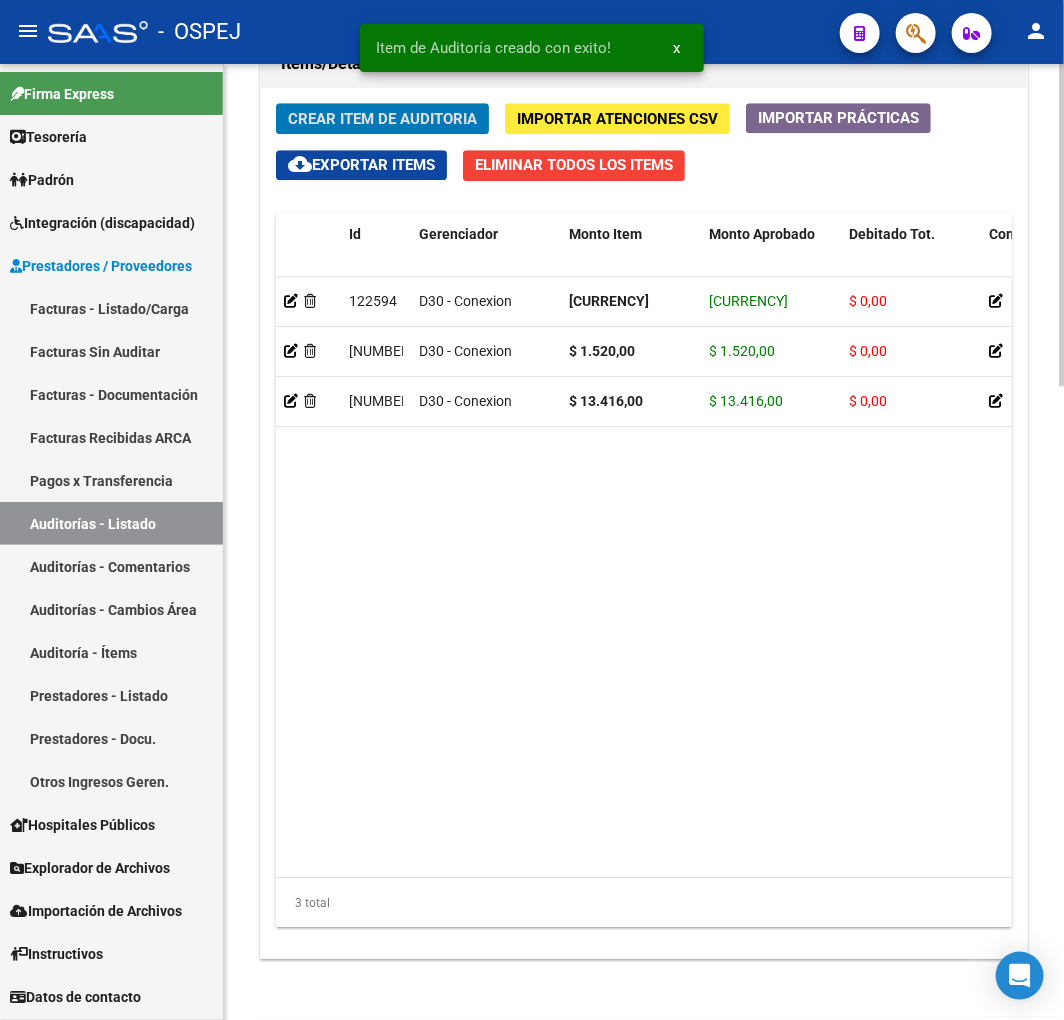 click on "Crear Item de Auditoria" 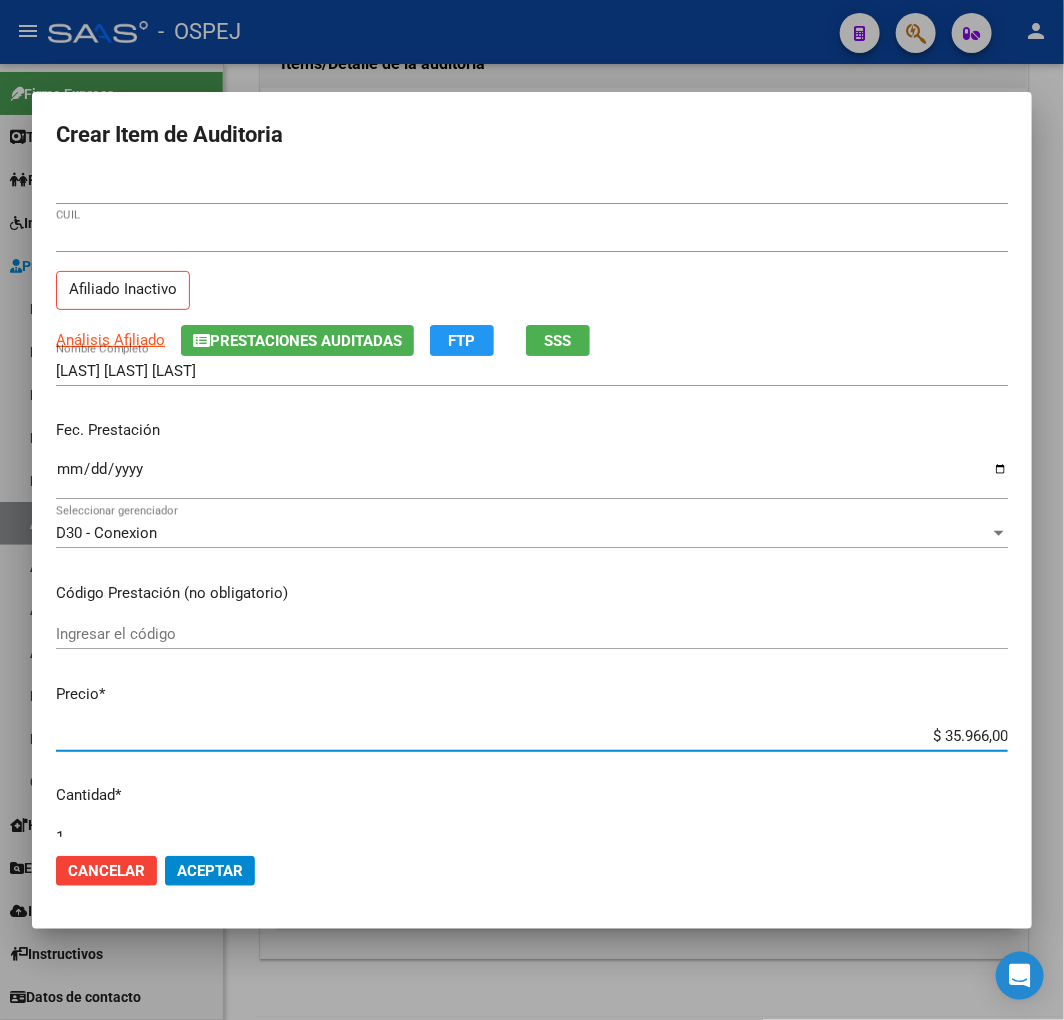 click on "$ 35.966,00" at bounding box center [532, 736] 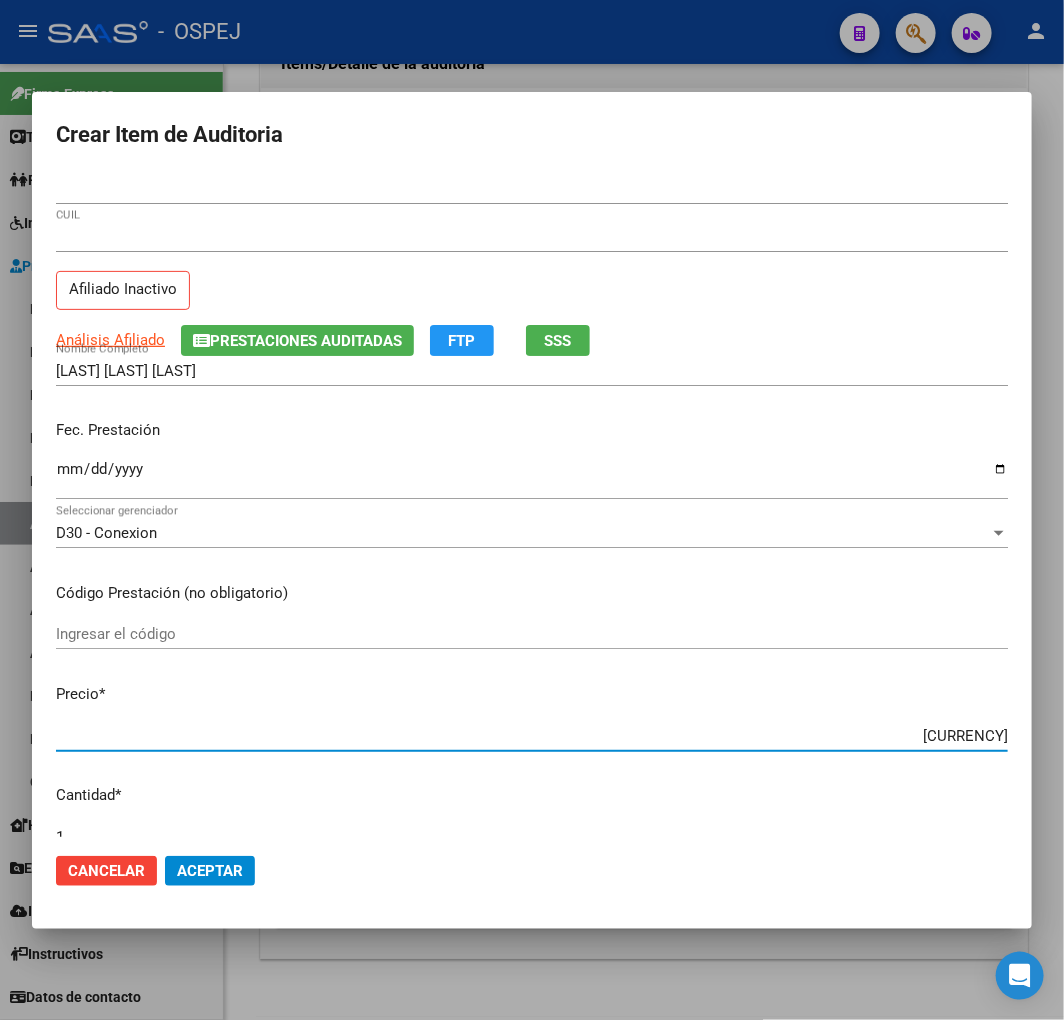 click on "Aceptar" 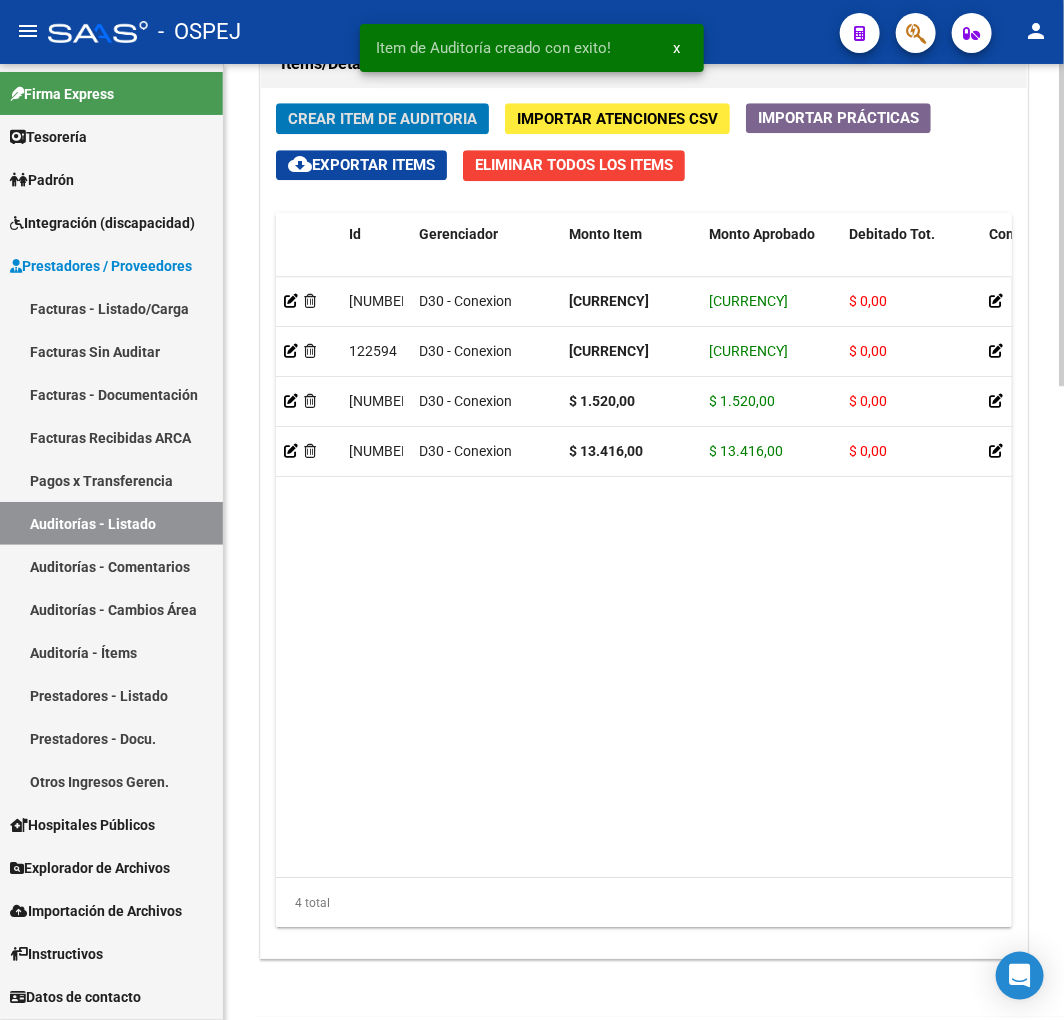 click on "Crear Item de Auditoria" 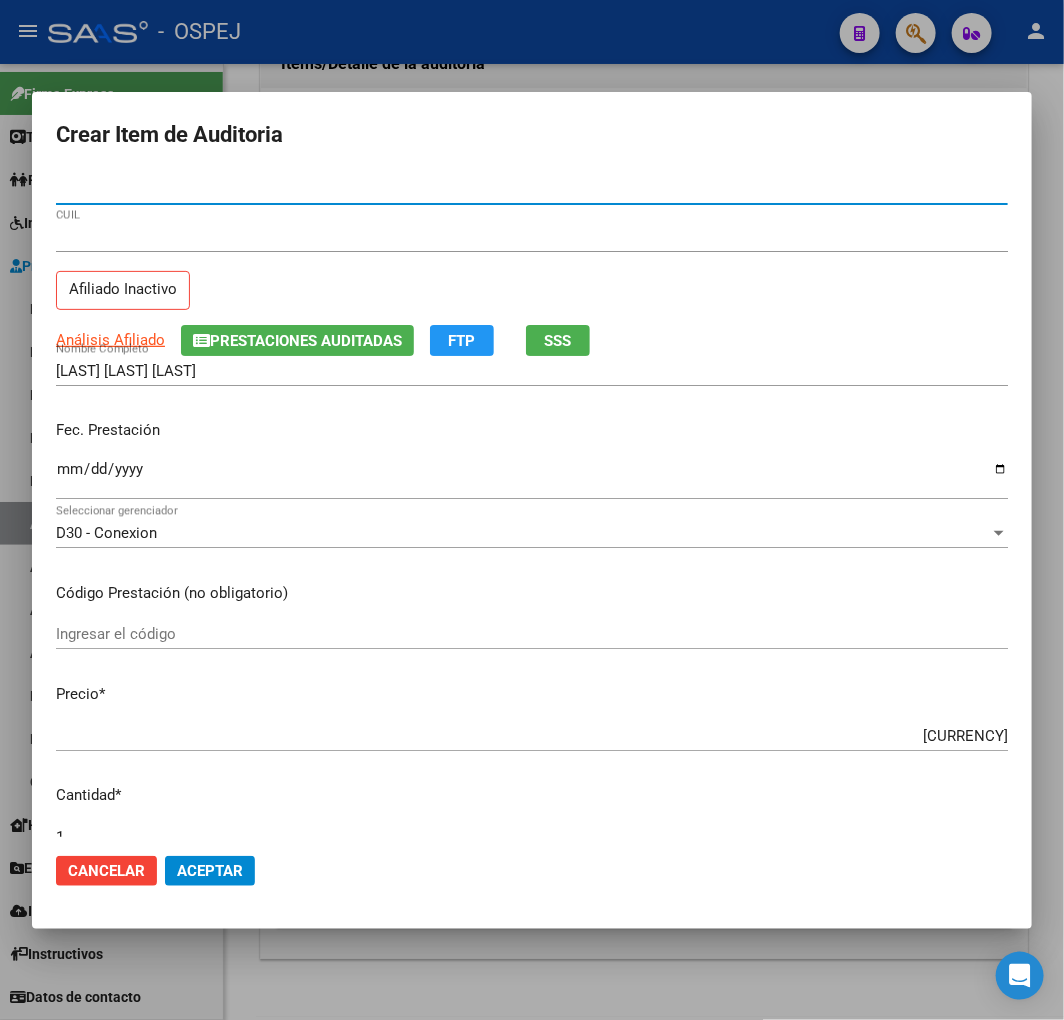 click on "[CURRENCY]" at bounding box center (532, 736) 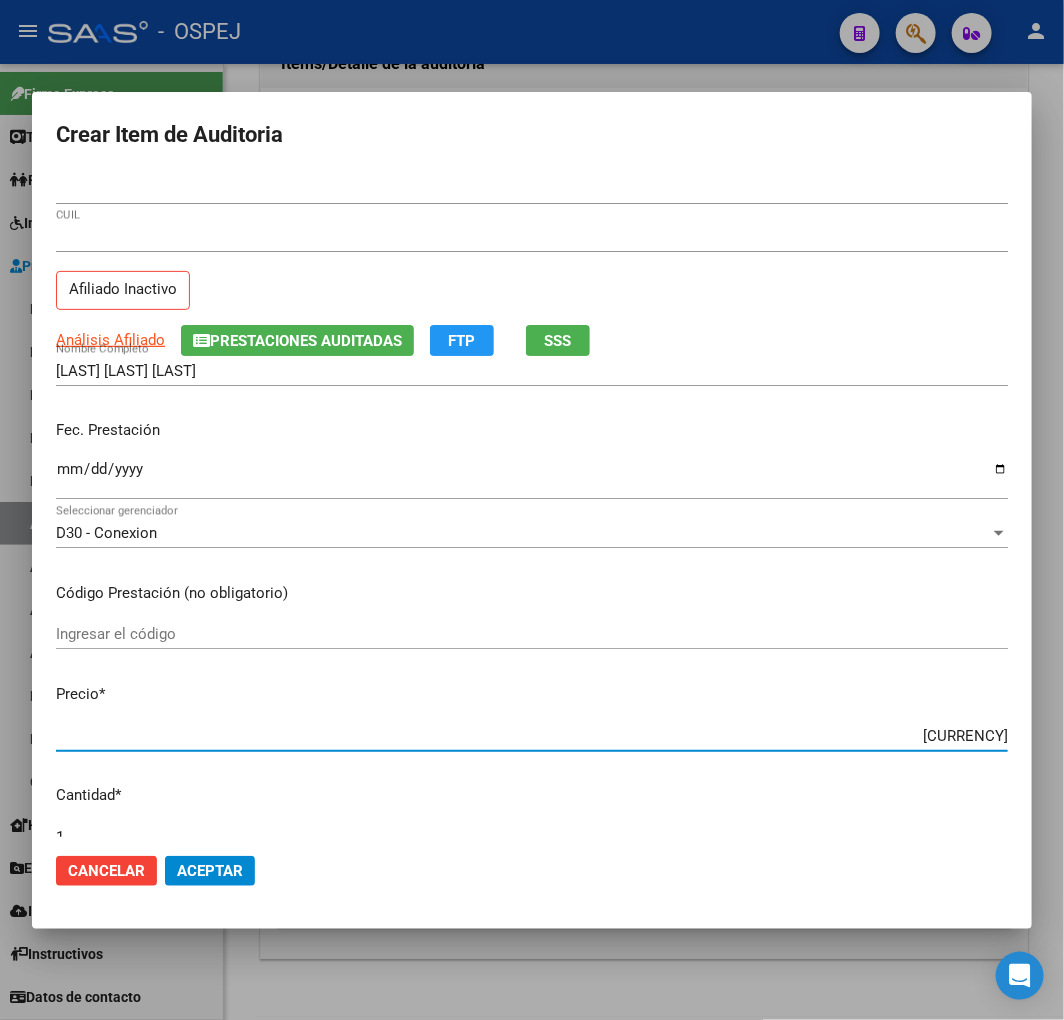 click on "[CURRENCY]" at bounding box center (532, 736) 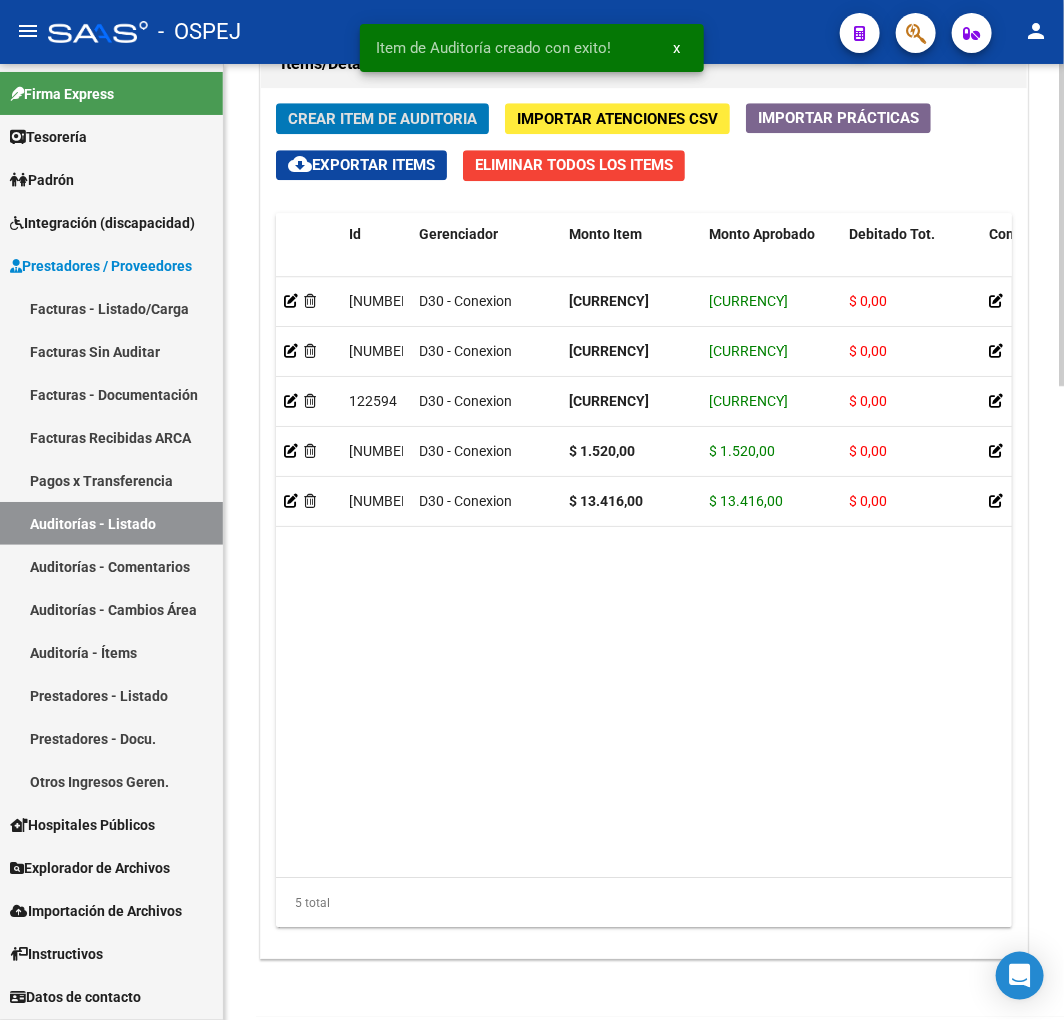 click on "Crear Item de Auditoria" 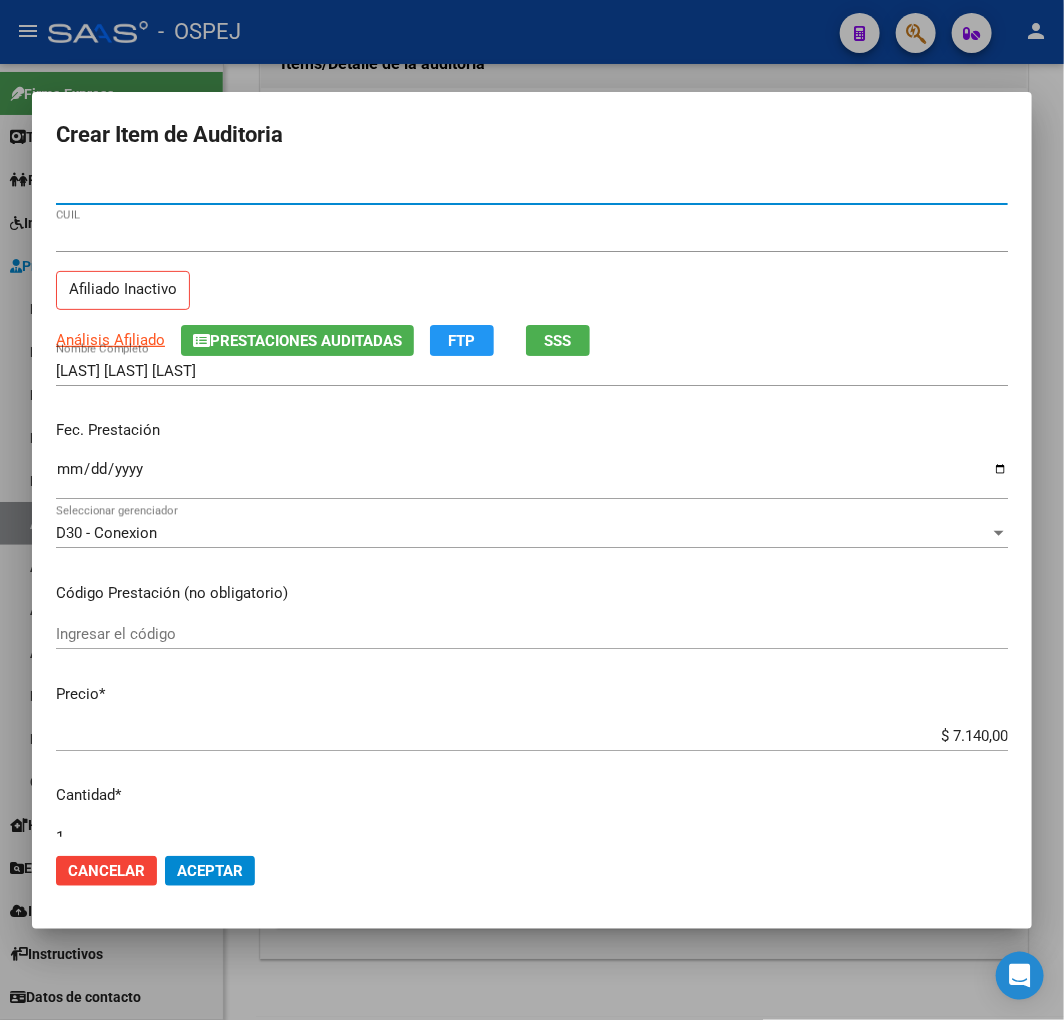 click on "Aceptar" 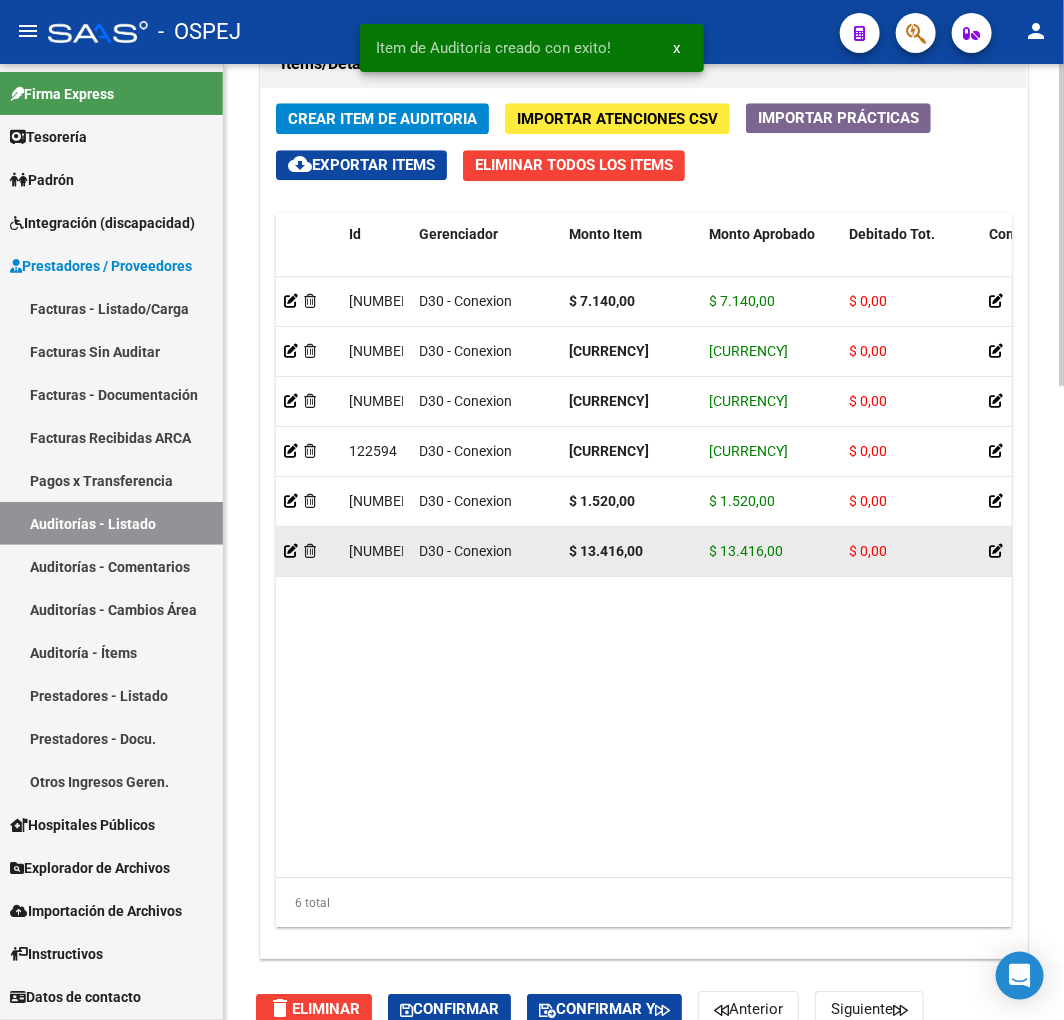 scroll, scrollTop: 0, scrollLeft: 0, axis: both 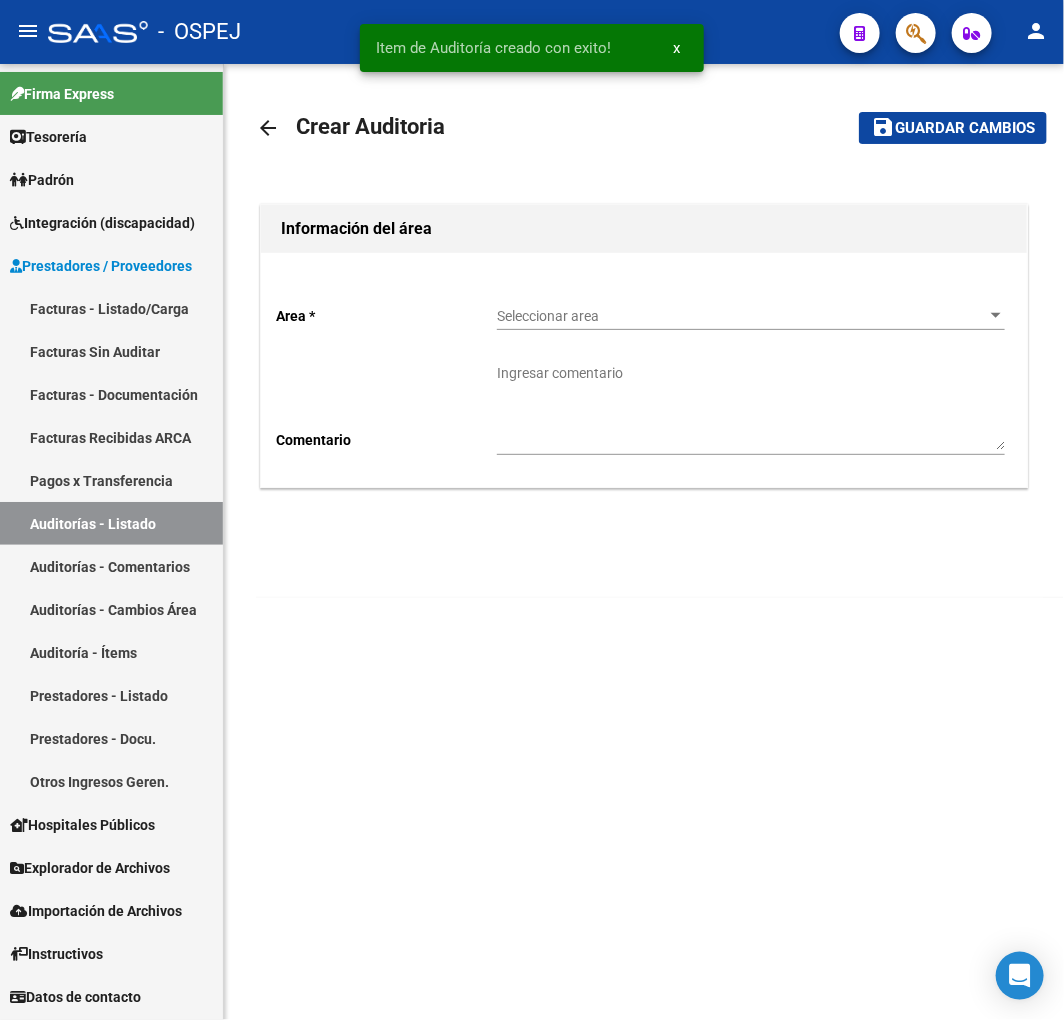 click on "Seleccionar area Seleccionar area" 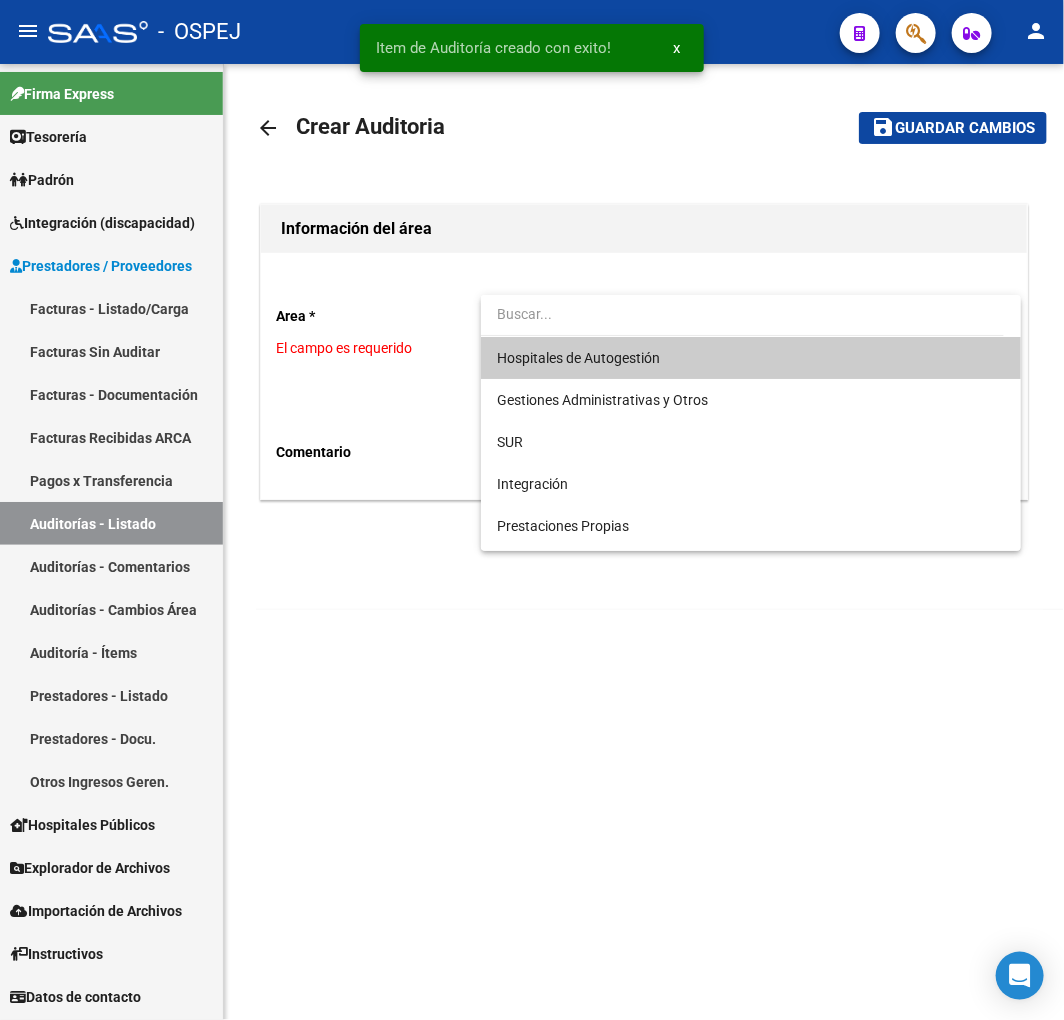 click on "Hospitales de Autogestión" at bounding box center [751, 358] 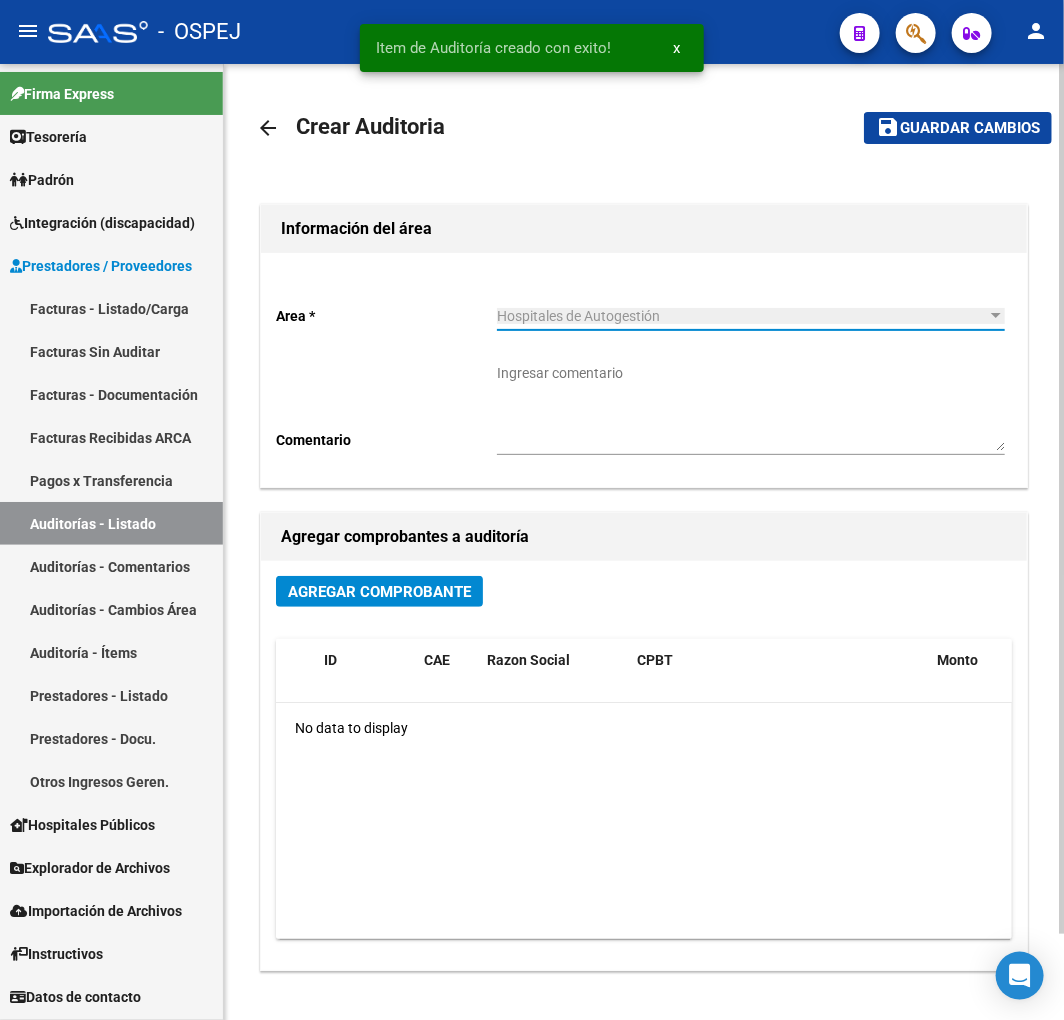 click on "Agregar Comprobante" 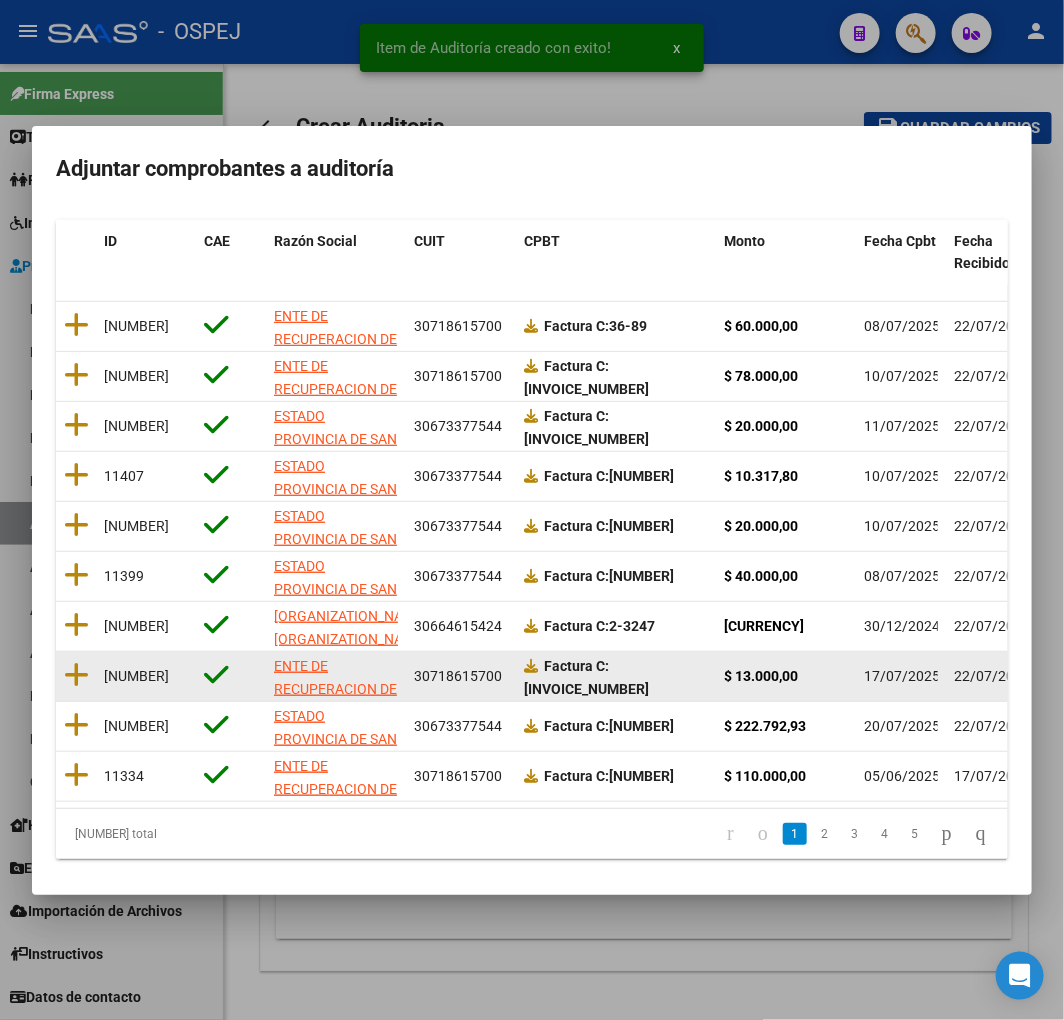 scroll, scrollTop: 252, scrollLeft: 0, axis: vertical 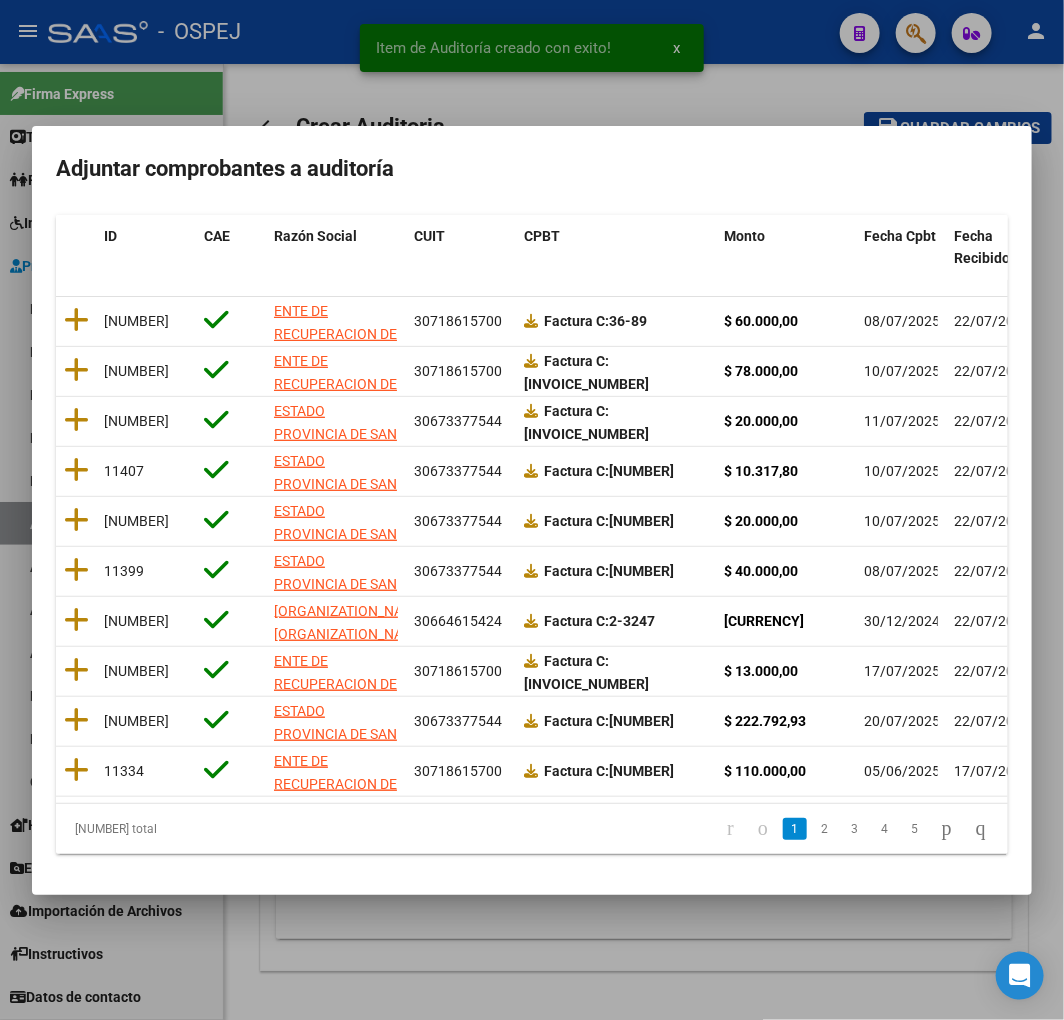 click on "Adjuntar comprobantes a auditoría Filtros id CUIT / Razon Social Pto. Venta Nro. Comprobante search  Buscar Comprobante  delete  Borrar Filtros  ID CAE Razón Social CUIT CPBT Monto Fecha Cpbt Fecha Recibido Doc Respaldatoria Doc Trazabilidad Expediente SUR Asociado Comentario Privado 11425 ENTE DE RECUPERACION DE FONDOS PARA EL FORTALECIMIENTO DEL SISTEMA DE SALUD DE MENDOZA (REFORSAL) O. P. [NUMBER]    Factura C:  36-89 $ 60.000,00 [DATE] [DATE]    11413 ENTE DE RECUPERACION DE FONDOS PARA EL FORTALECIMIENTO DEL SISTEMA DE SALUD DE MENDOZA (REFORSAL) O. P. [NUMBER]    Factura C:  21-778 $ 78.000,00 [DATE] [DATE]    11411 ESTADO PROVINCIA DE SAN LUIS [NUMBER]    Factura C:  14-3429 $ 20.000,00 [DATE] [DATE]    11407 ESTADO PROVINCIA DE SAN LUIS [NUMBER]    Factura C:  26-1162 $ 10.317,80 [DATE] [DATE]    11400 ESTADO PROVINCIA DE SAN LUIS [NUMBER]    Factura C:  45-1610 $ 20.000,00 [DATE] [DATE]    11399 ESTADO PROVINCIA DE SAN LUIS" at bounding box center [532, 510] 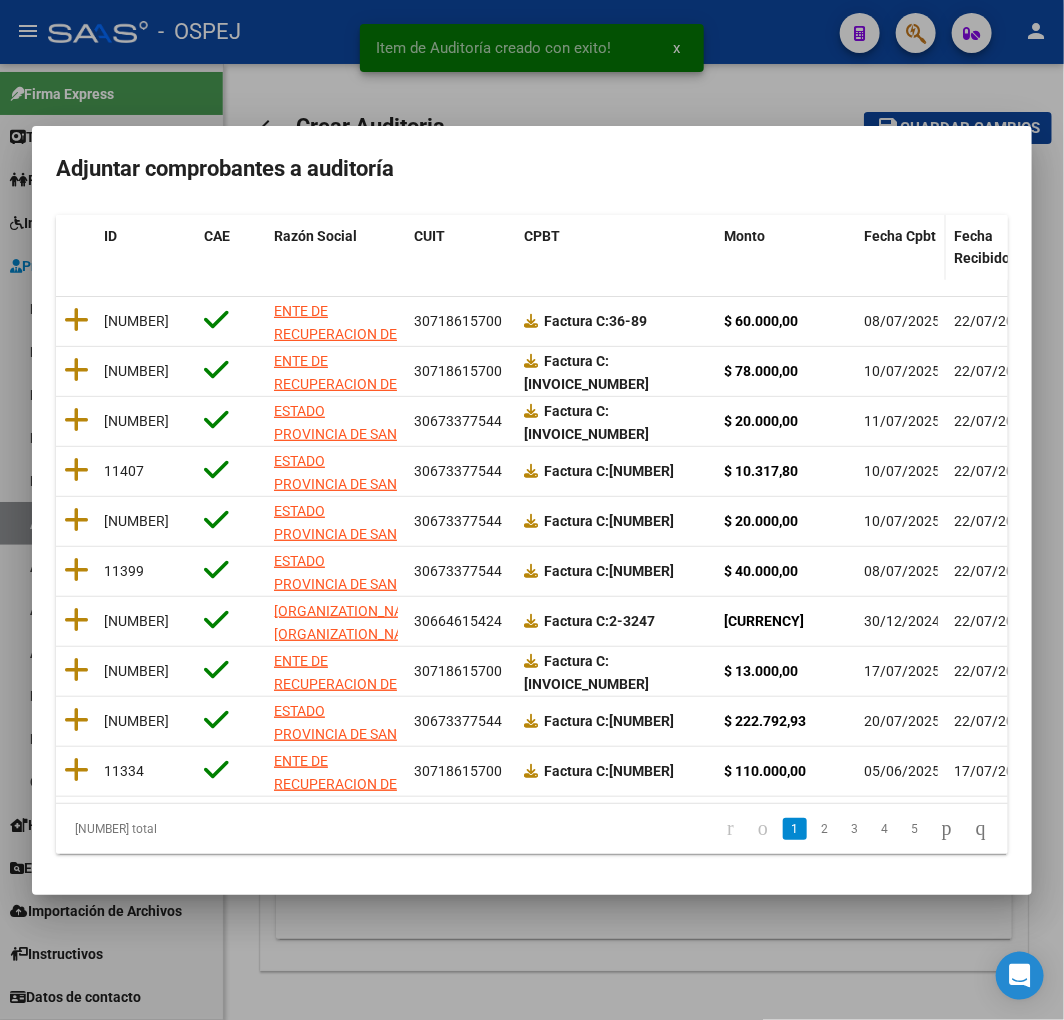 click on "Fecha Cpbt" 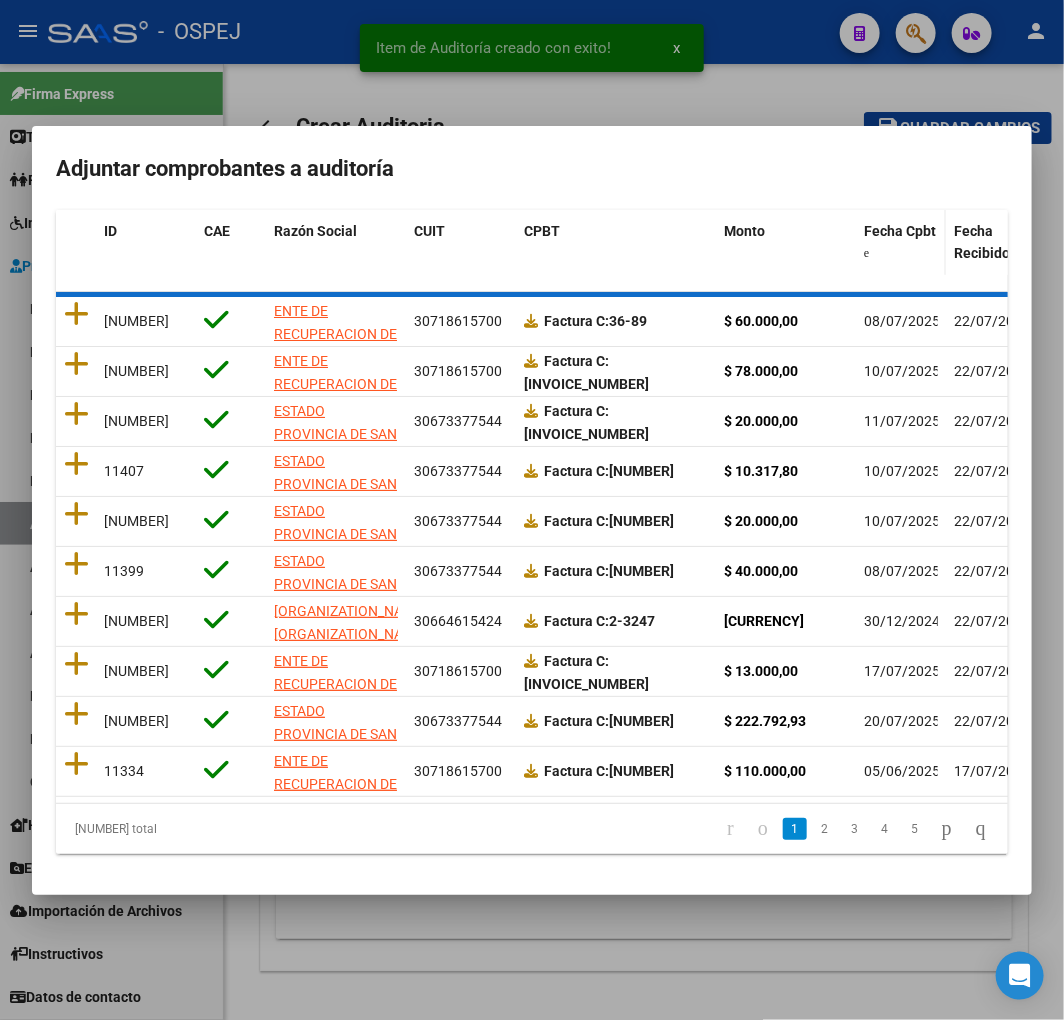 click on "Fecha Cpbt" 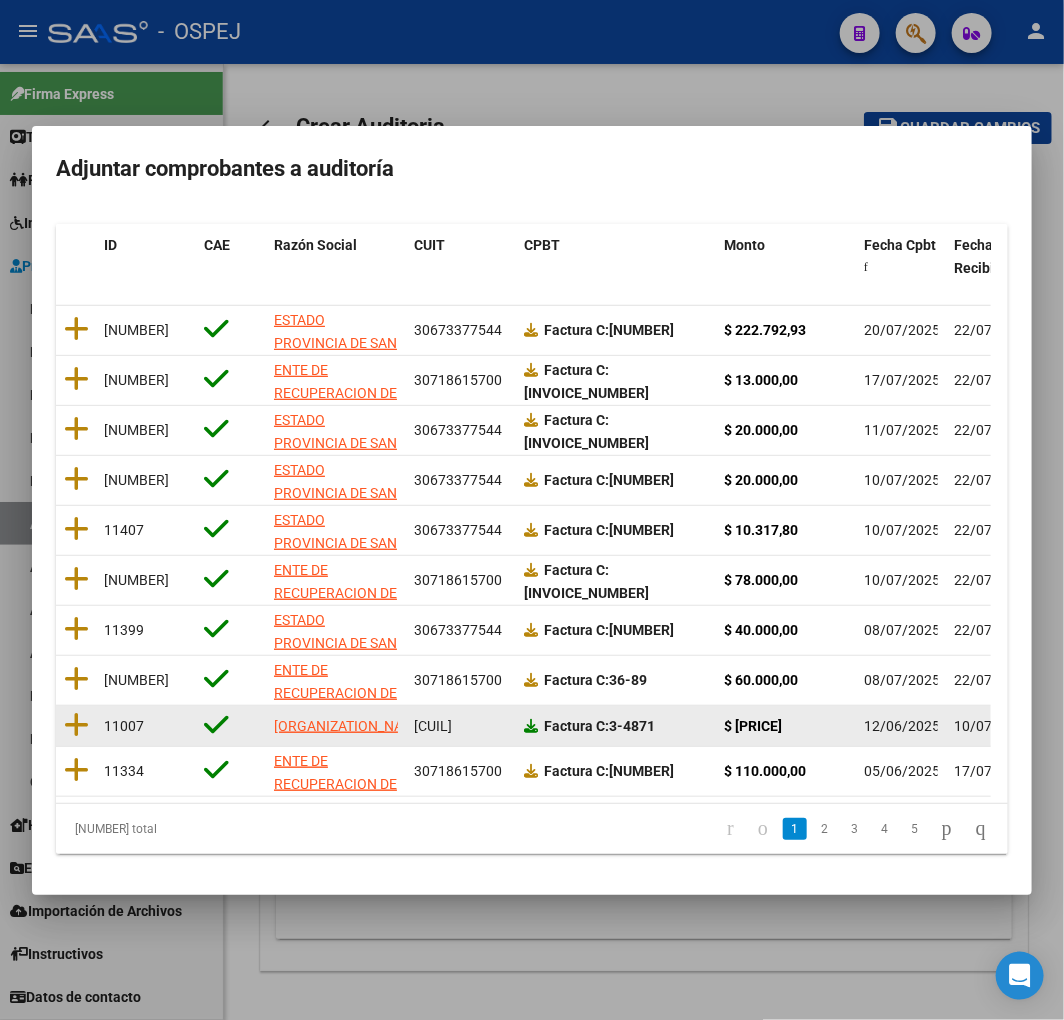 click 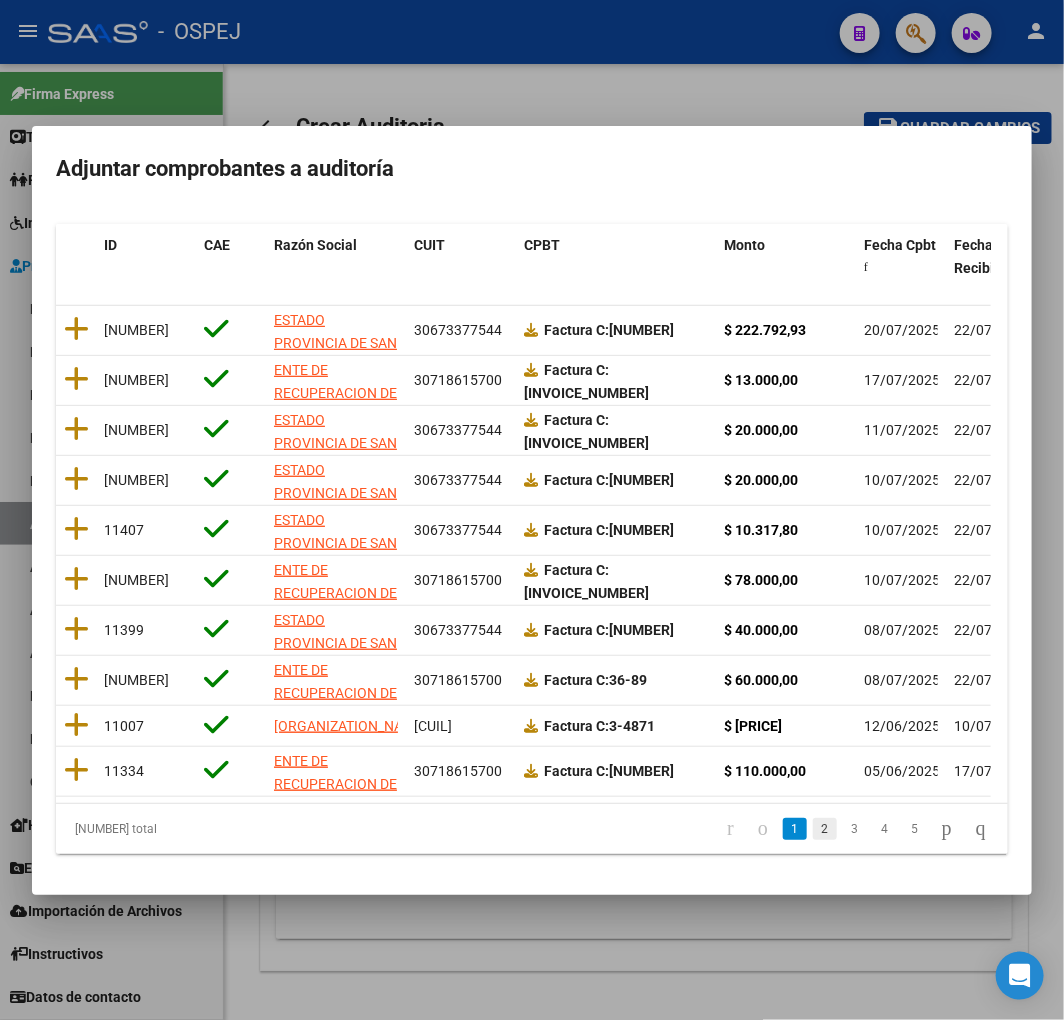 click on "2" 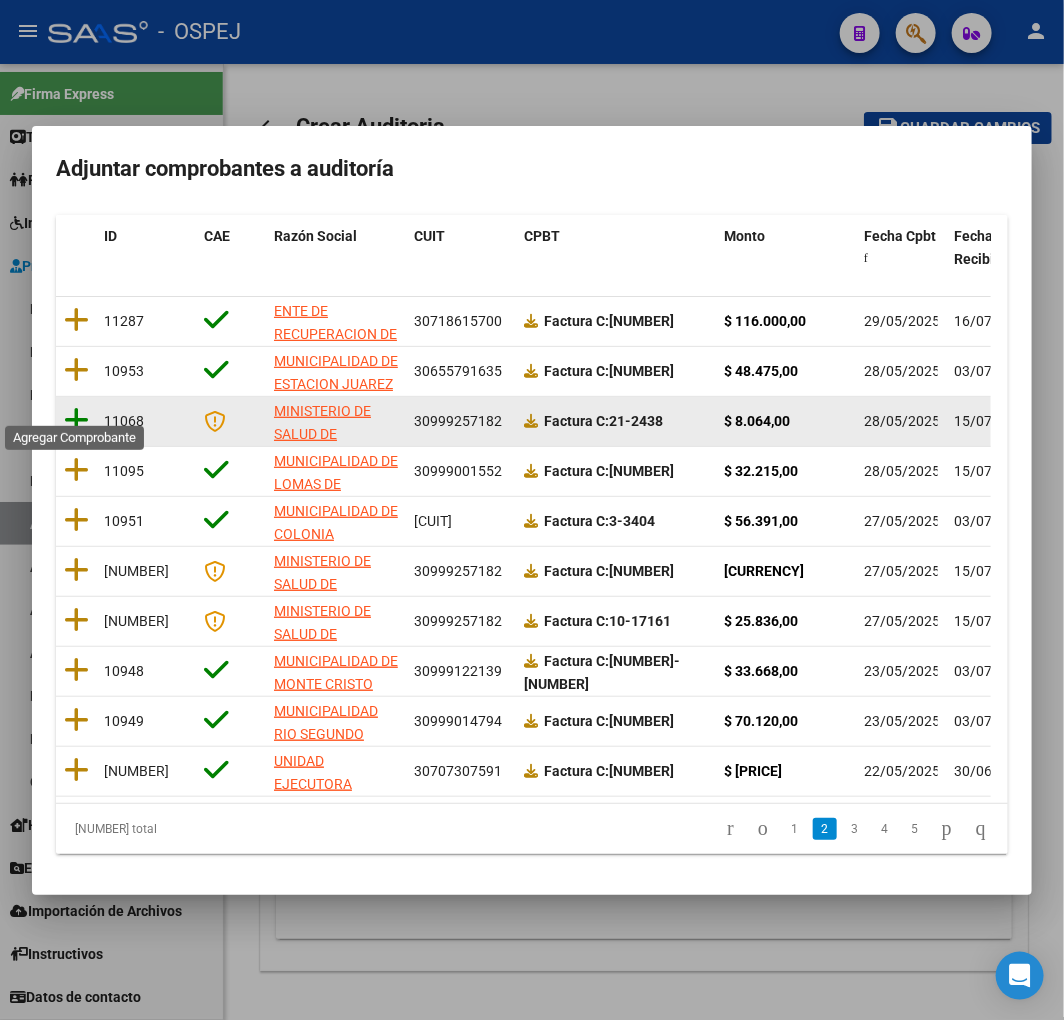 click 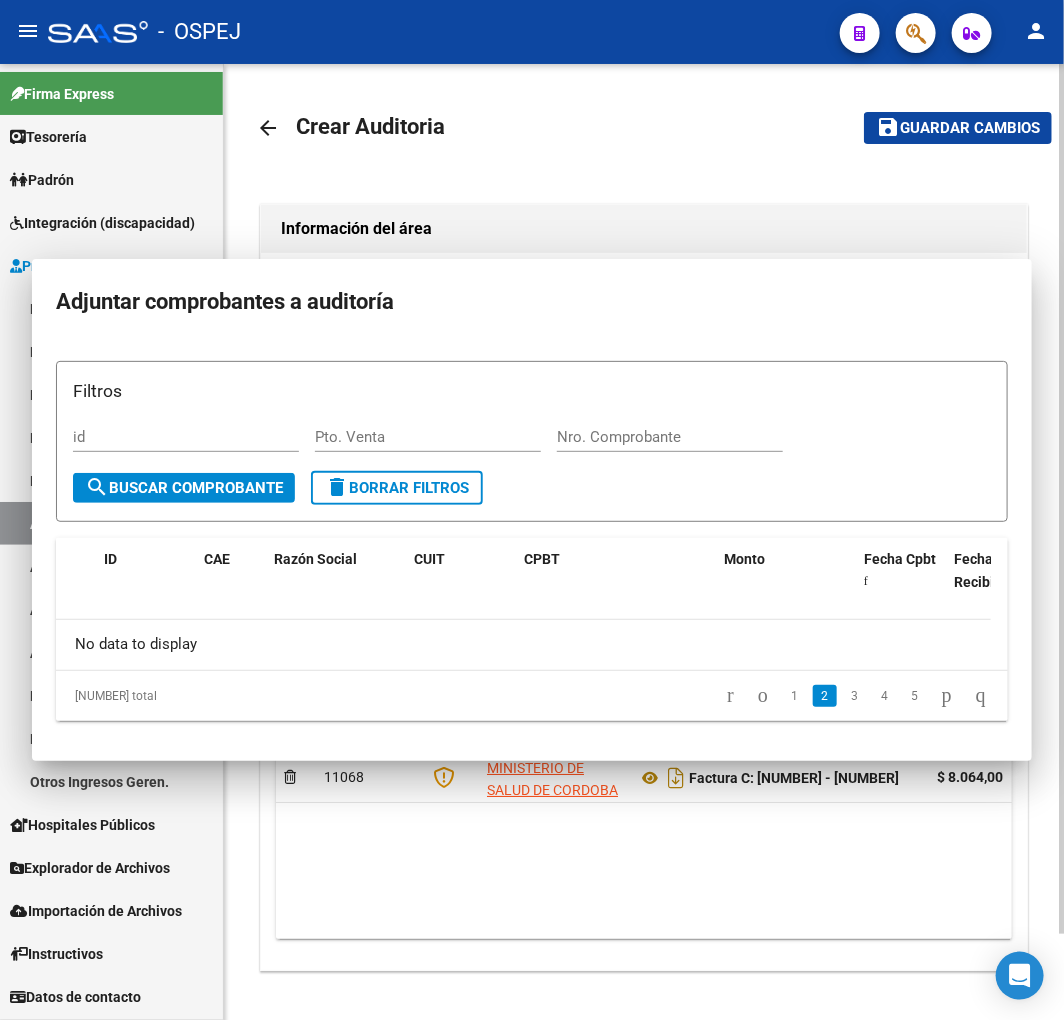 scroll, scrollTop: 0, scrollLeft: 0, axis: both 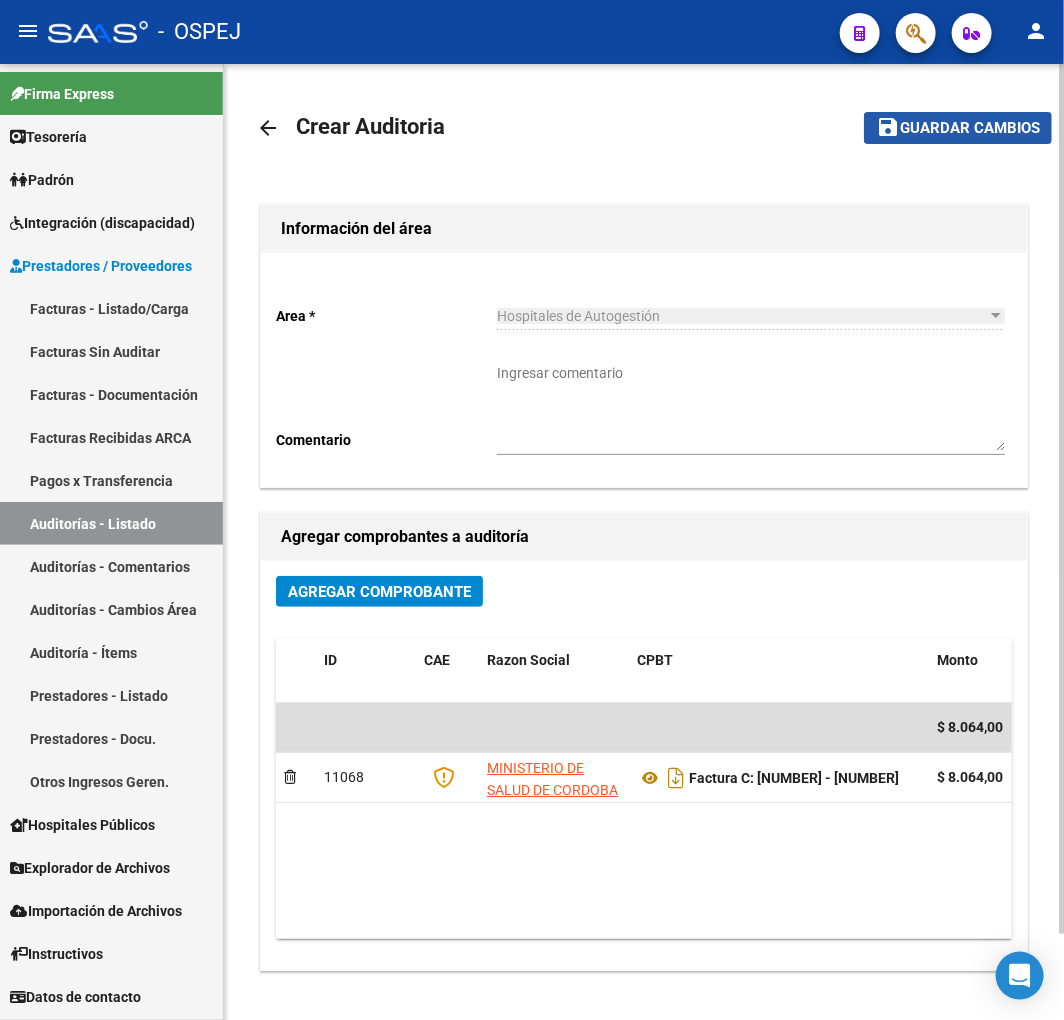 click on "Guardar cambios" 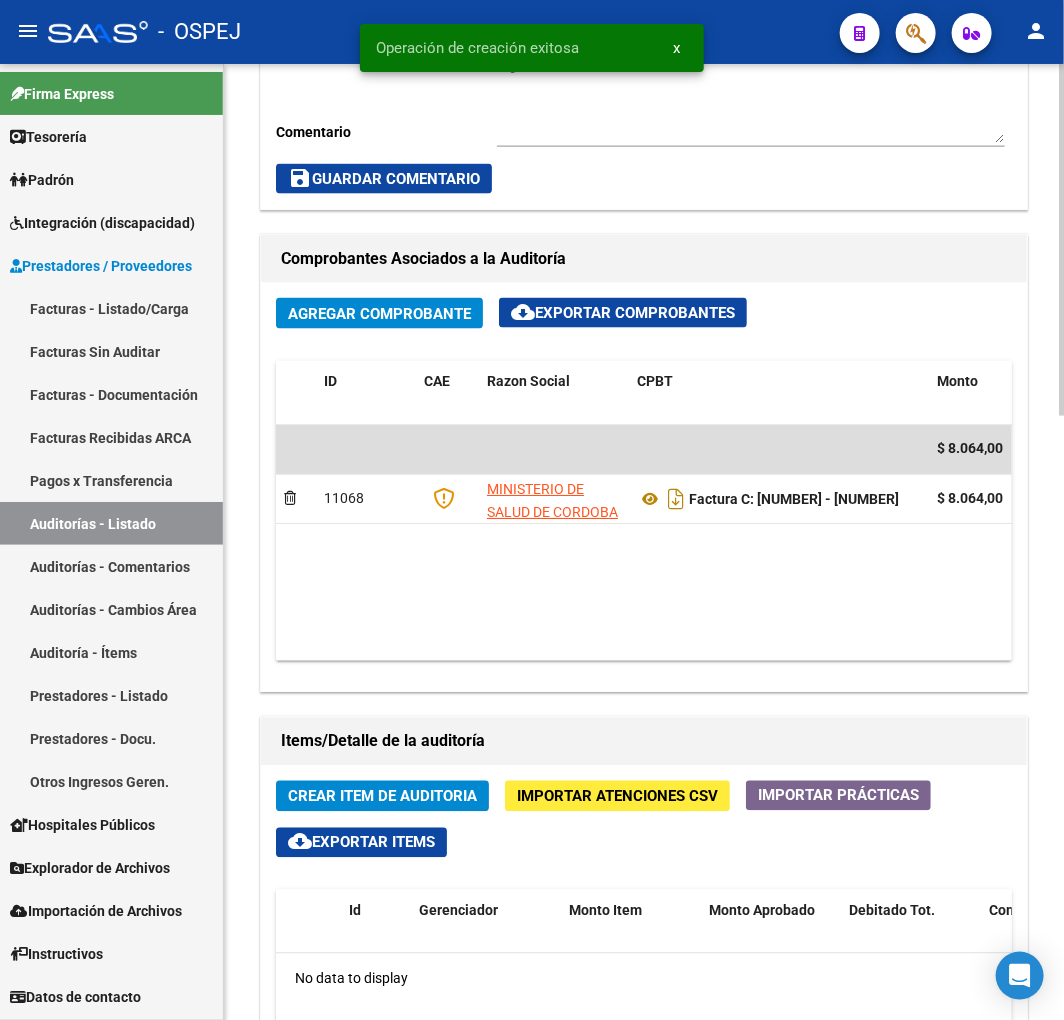 scroll, scrollTop: 1222, scrollLeft: 0, axis: vertical 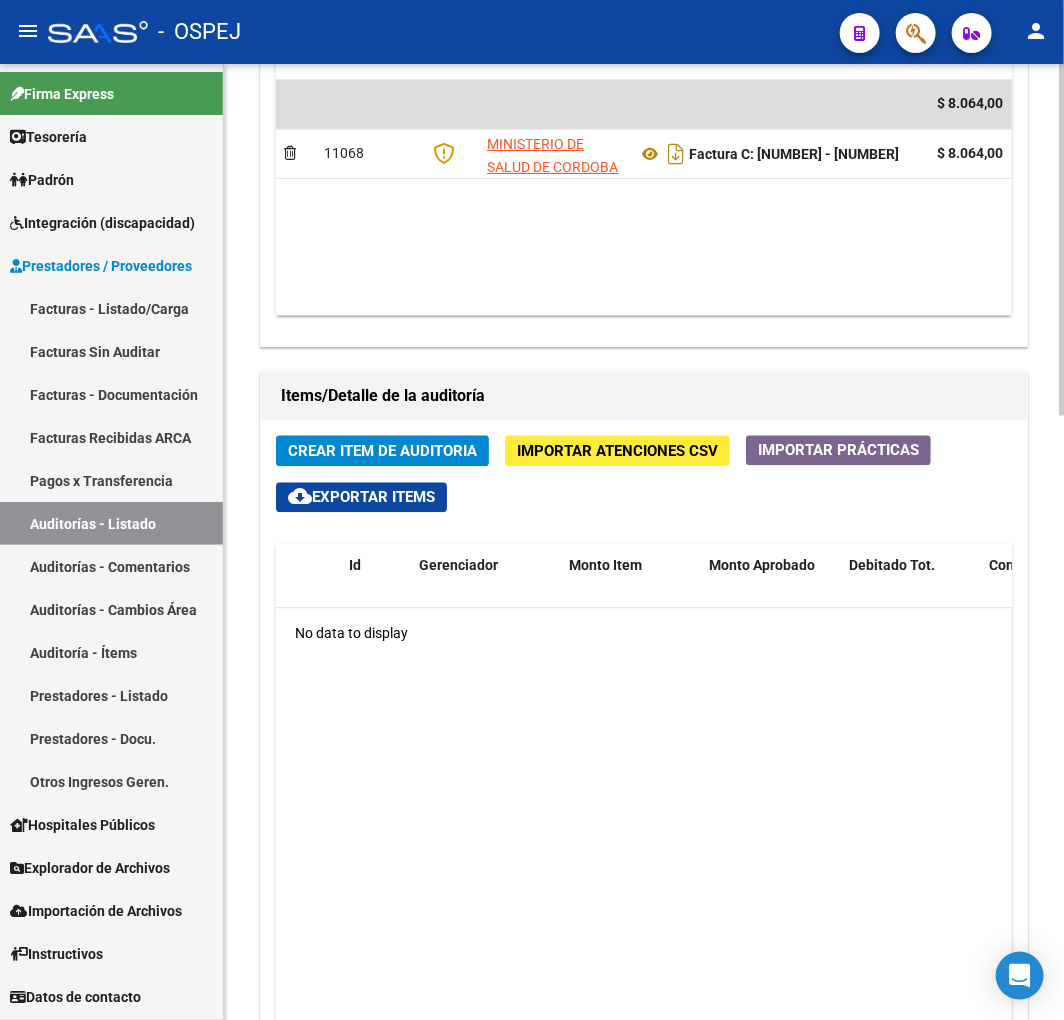 click on "Crear Item de Auditoria" 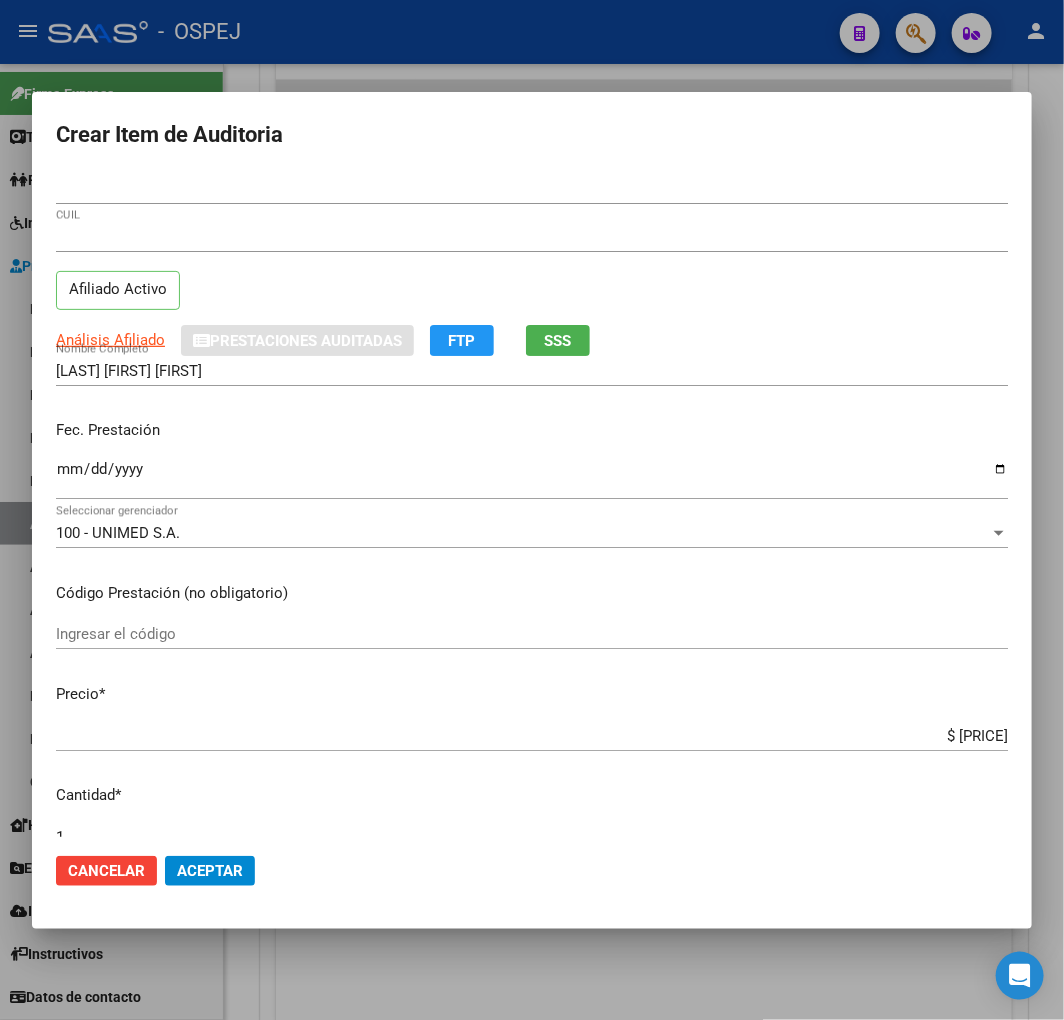 drag, startPoint x: 942, startPoint y: 721, endPoint x: 947, endPoint y: 734, distance: 13.928389 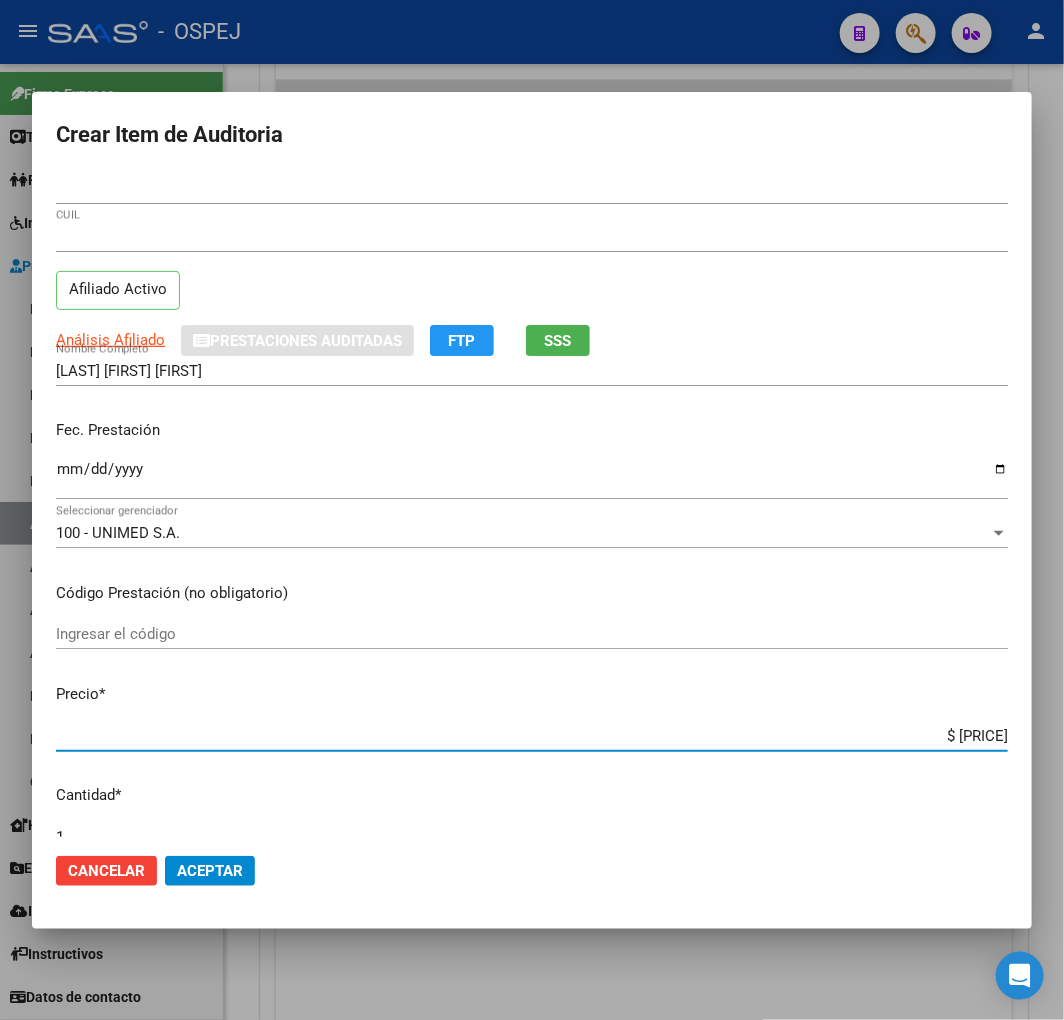click on "$ [PRICE]" at bounding box center (532, 736) 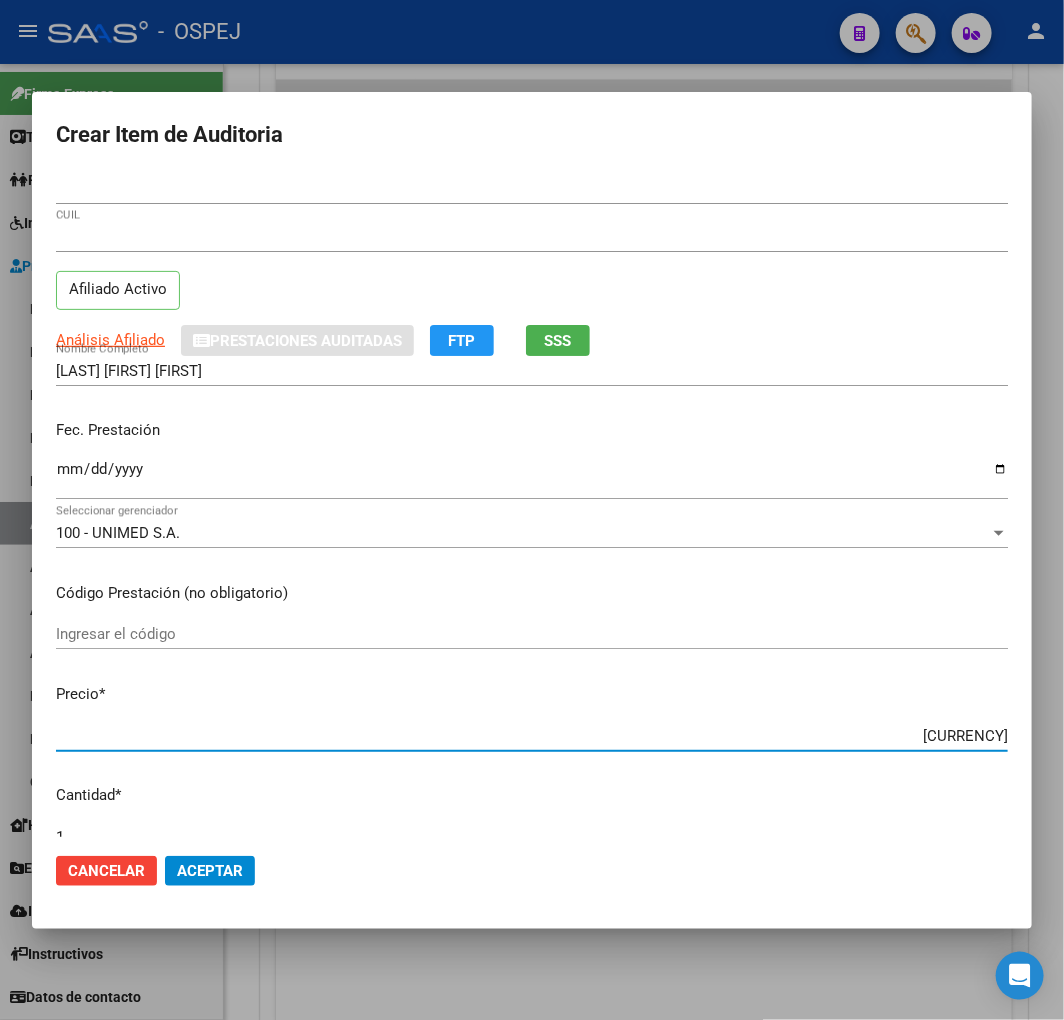 click on "Aceptar" 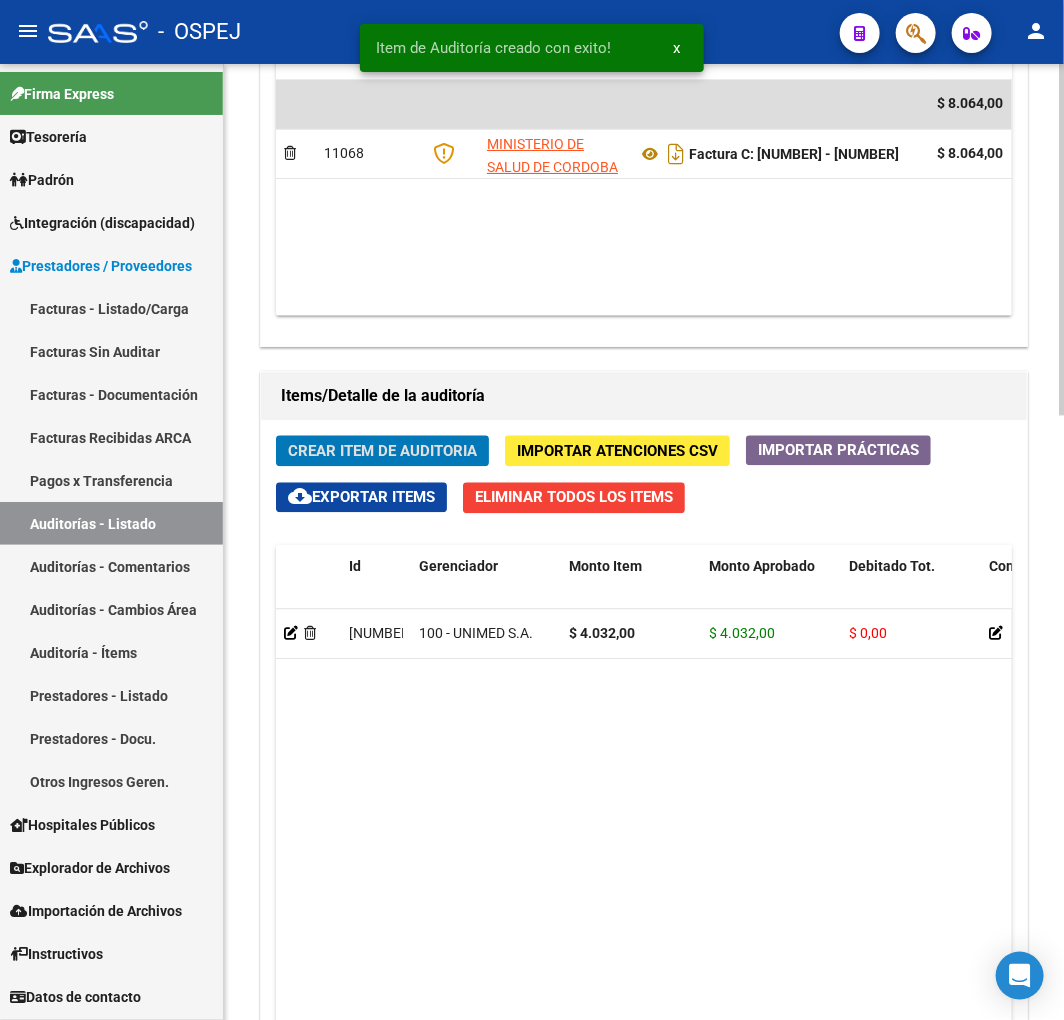 scroll, scrollTop: 1462, scrollLeft: 0, axis: vertical 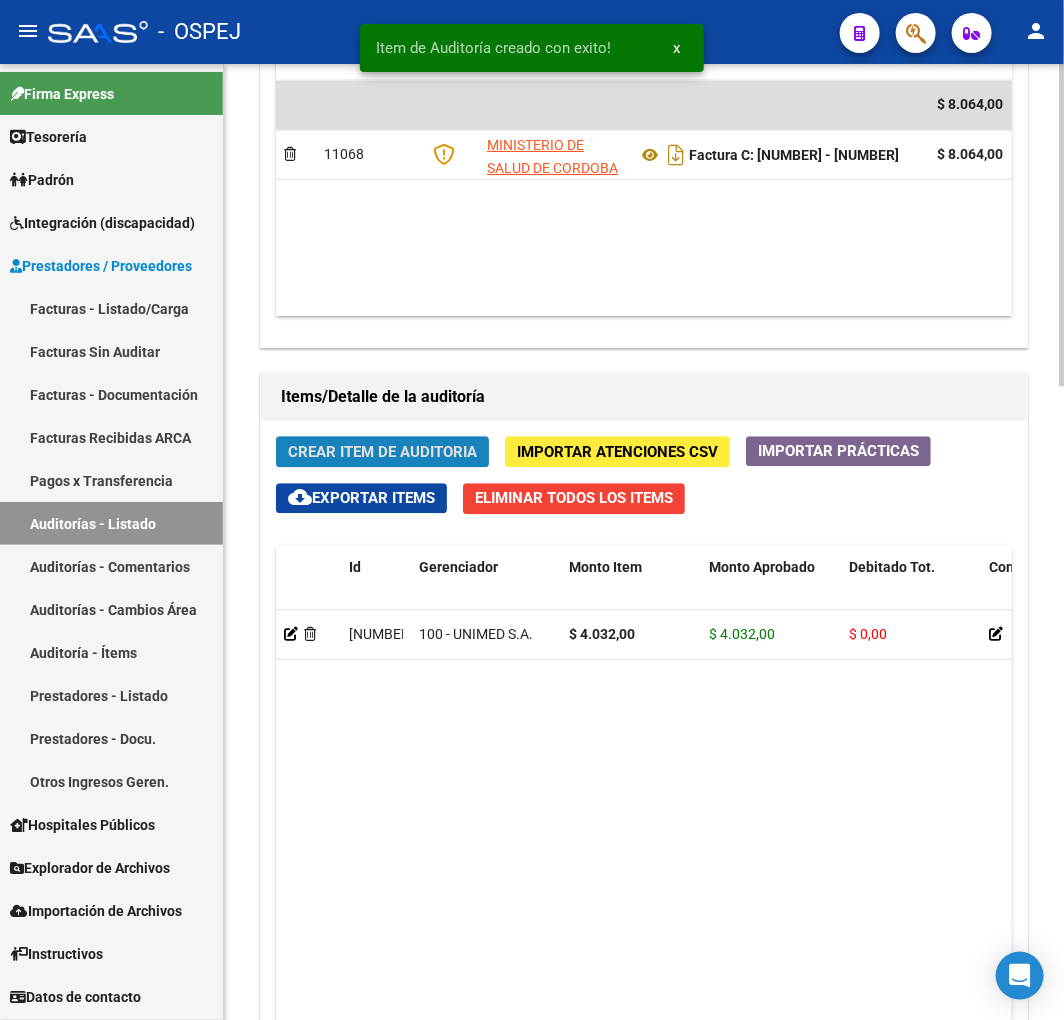 click on "Crear Item de Auditoria" 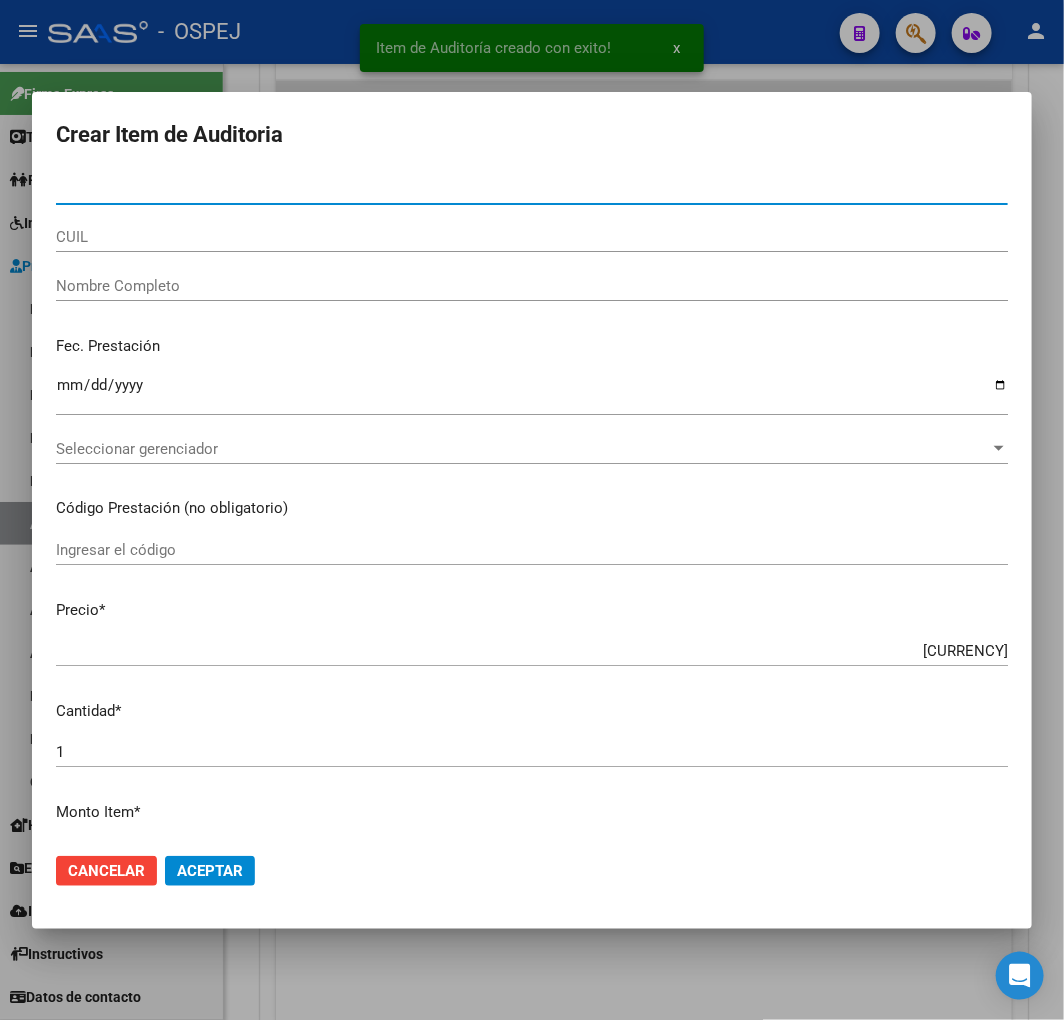 drag, startPoint x: 133, startPoint y: 182, endPoint x: 146, endPoint y: 187, distance: 13.928389 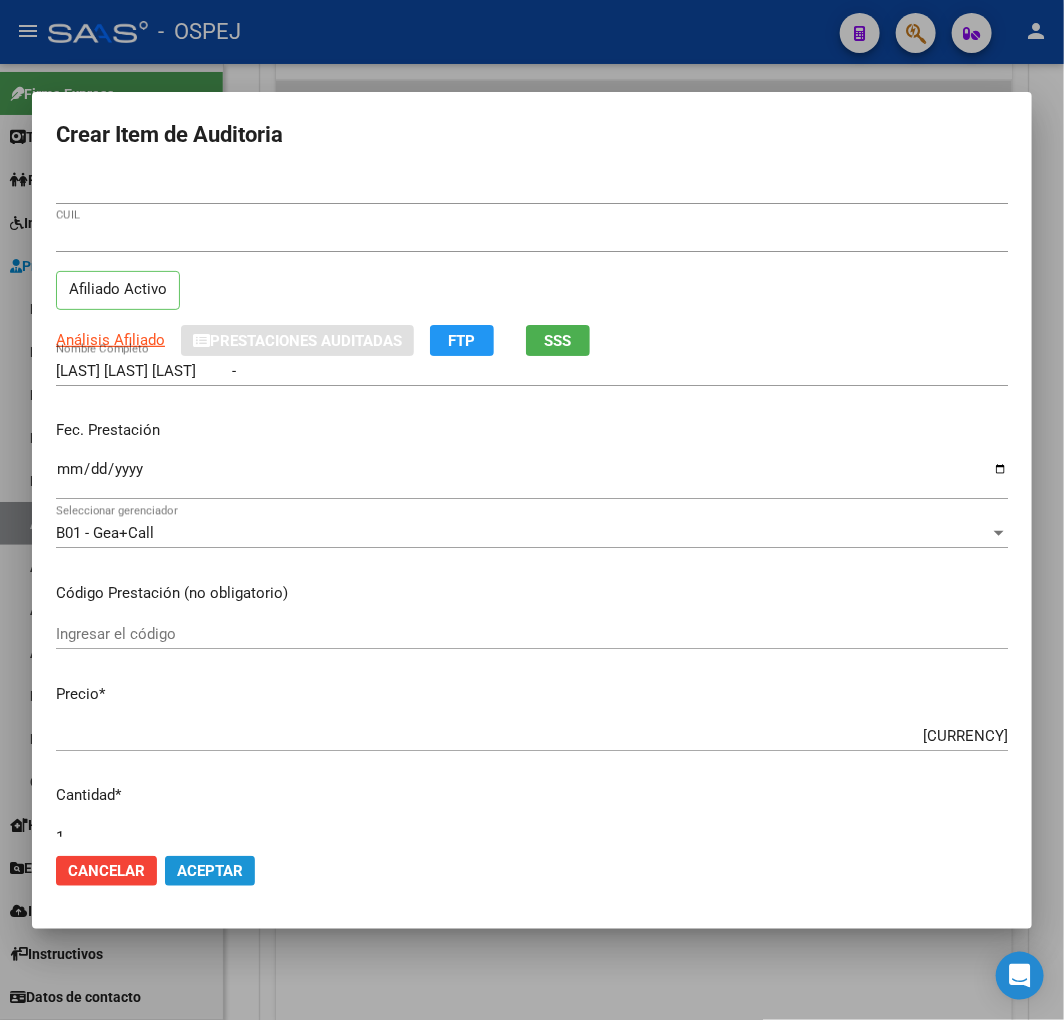 drag, startPoint x: 241, startPoint y: 875, endPoint x: 451, endPoint y: 838, distance: 213.23462 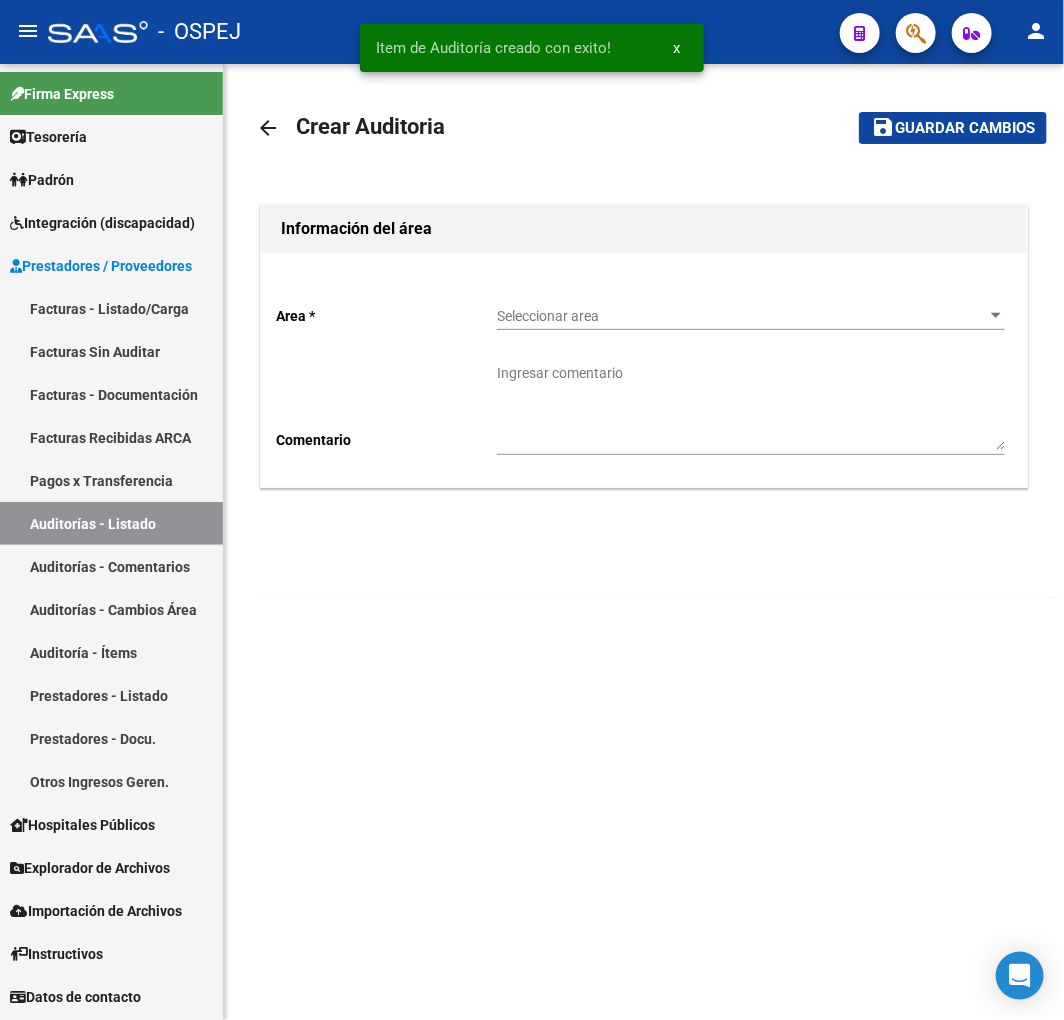 scroll, scrollTop: 0, scrollLeft: 0, axis: both 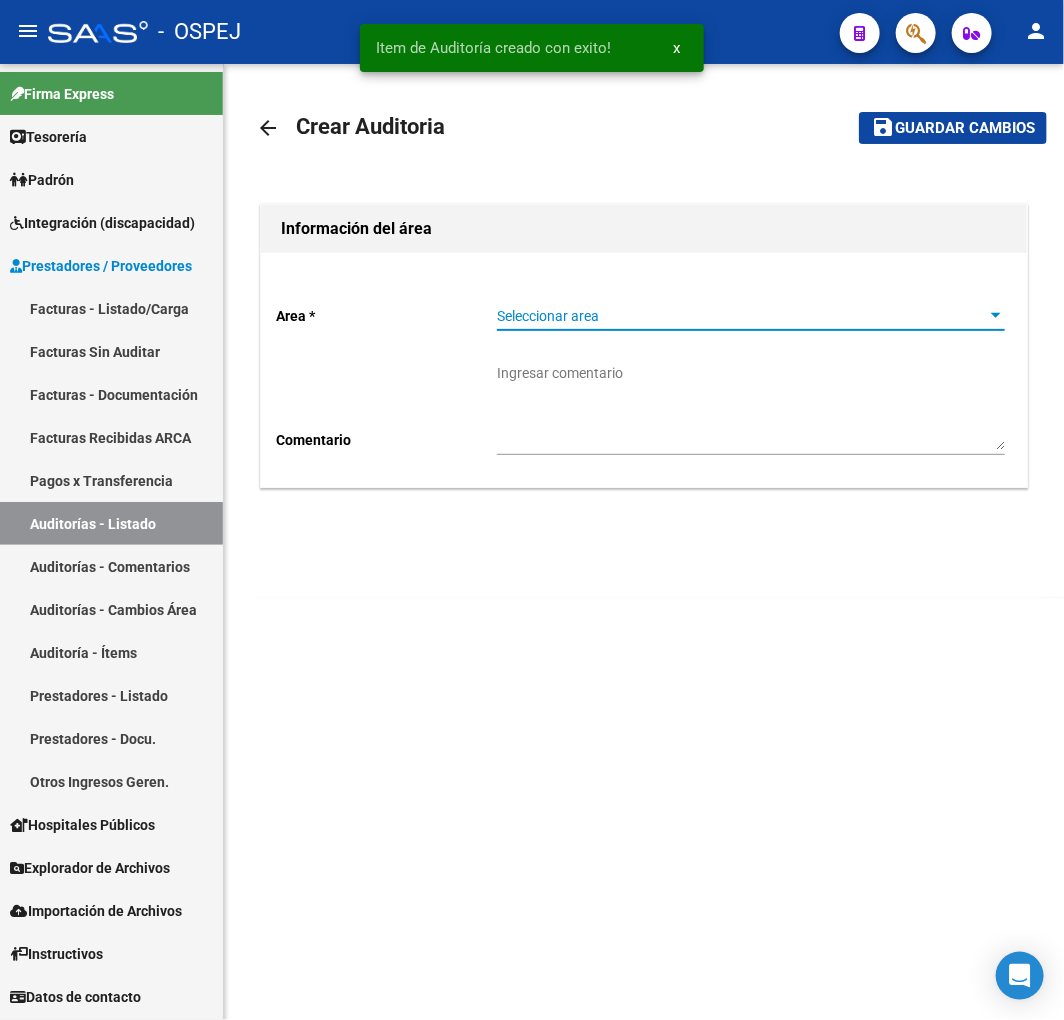 click on "Seleccionar area" at bounding box center (742, 316) 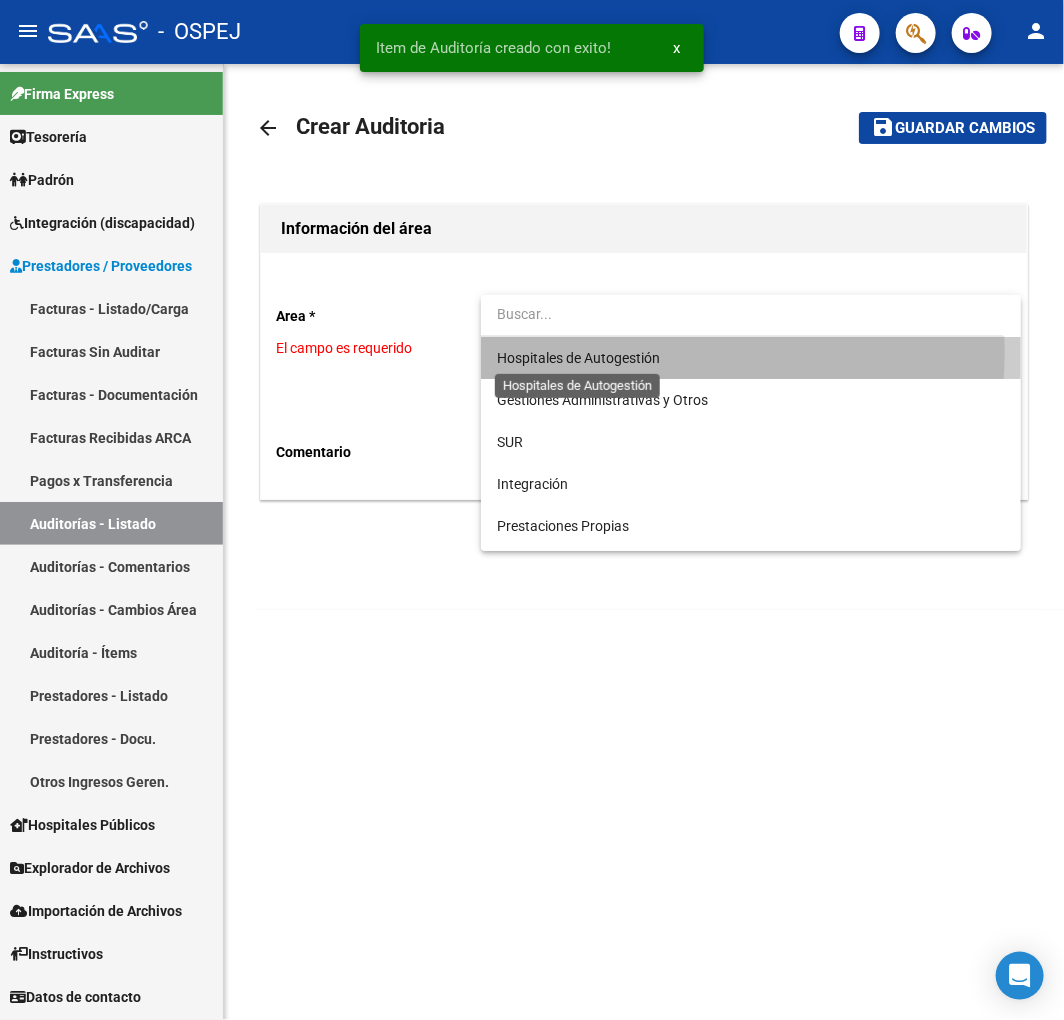 click on "Hospitales de Autogestión" at bounding box center [578, 358] 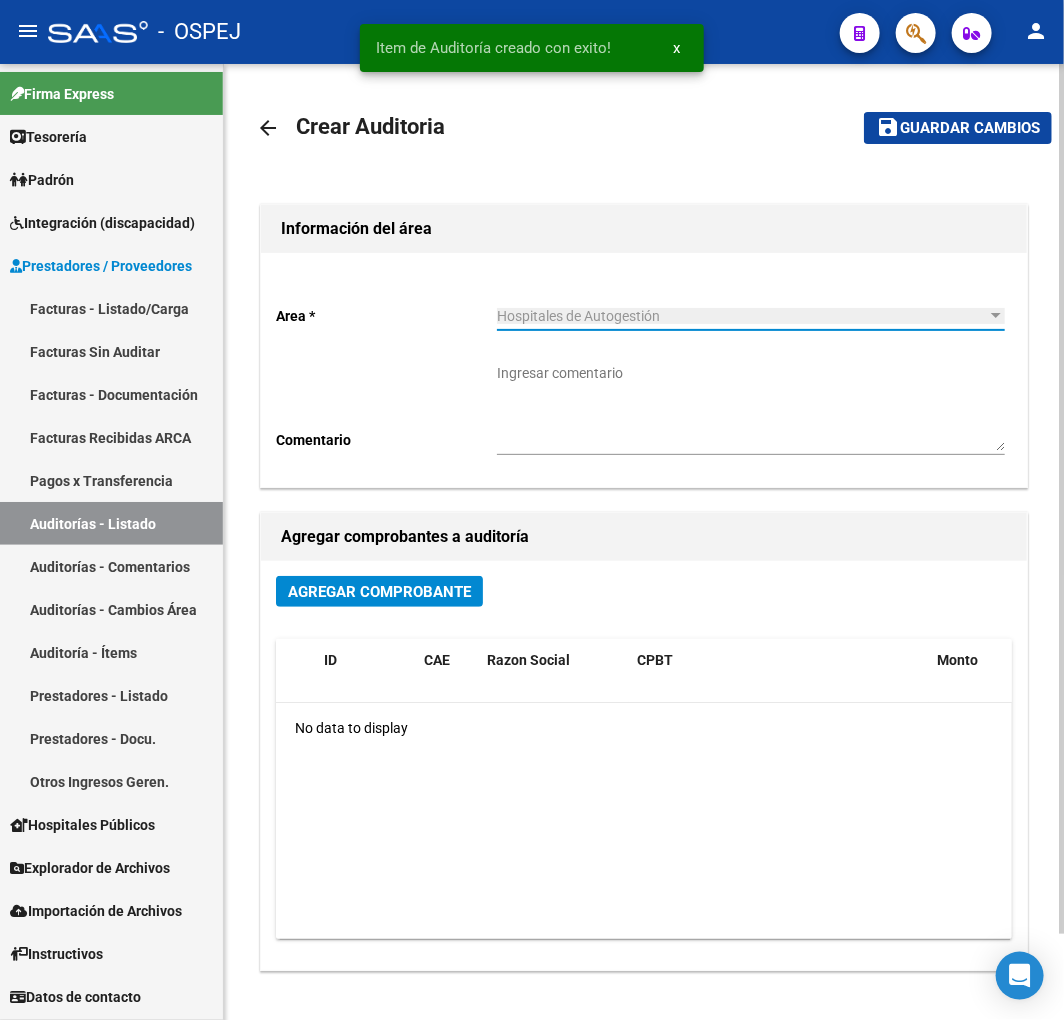 click on "Agregar Comprobante" 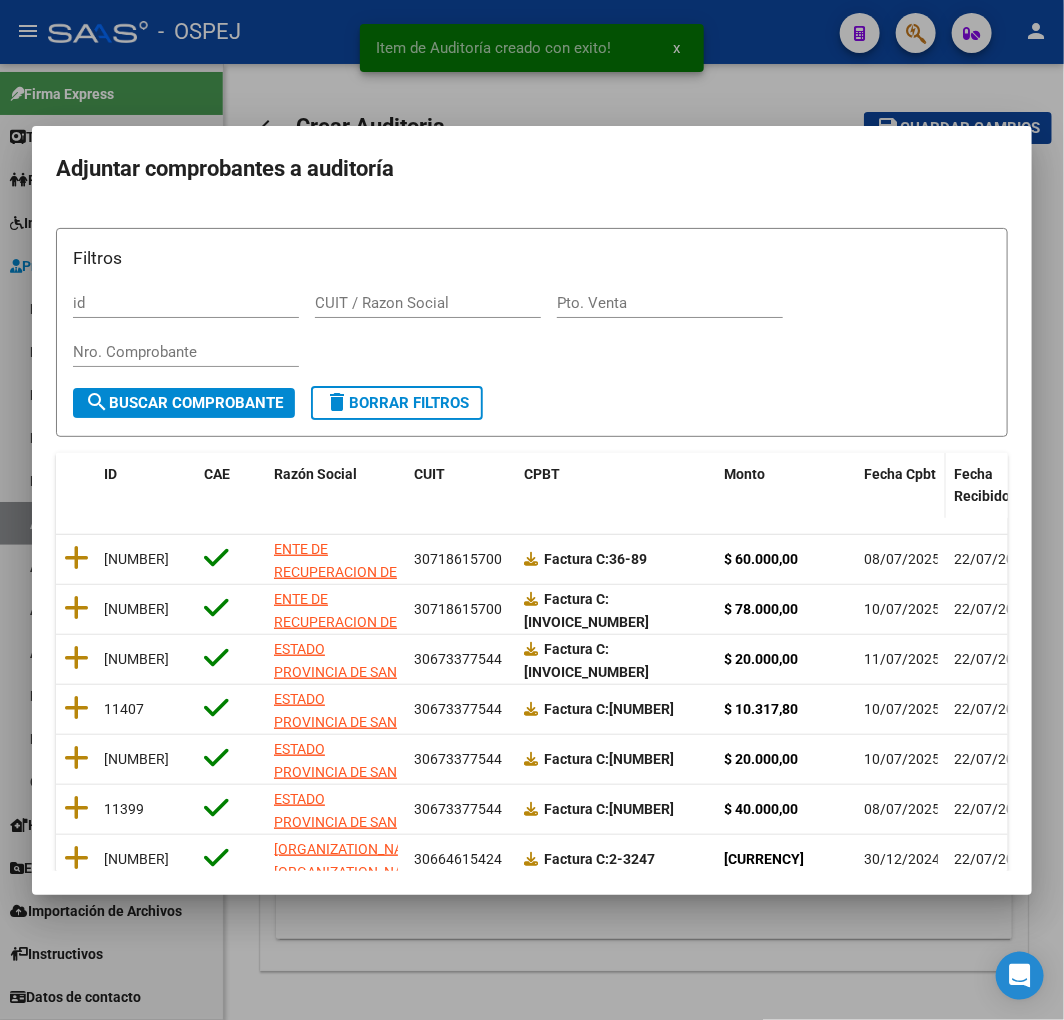 click on "Fecha Cpbt" 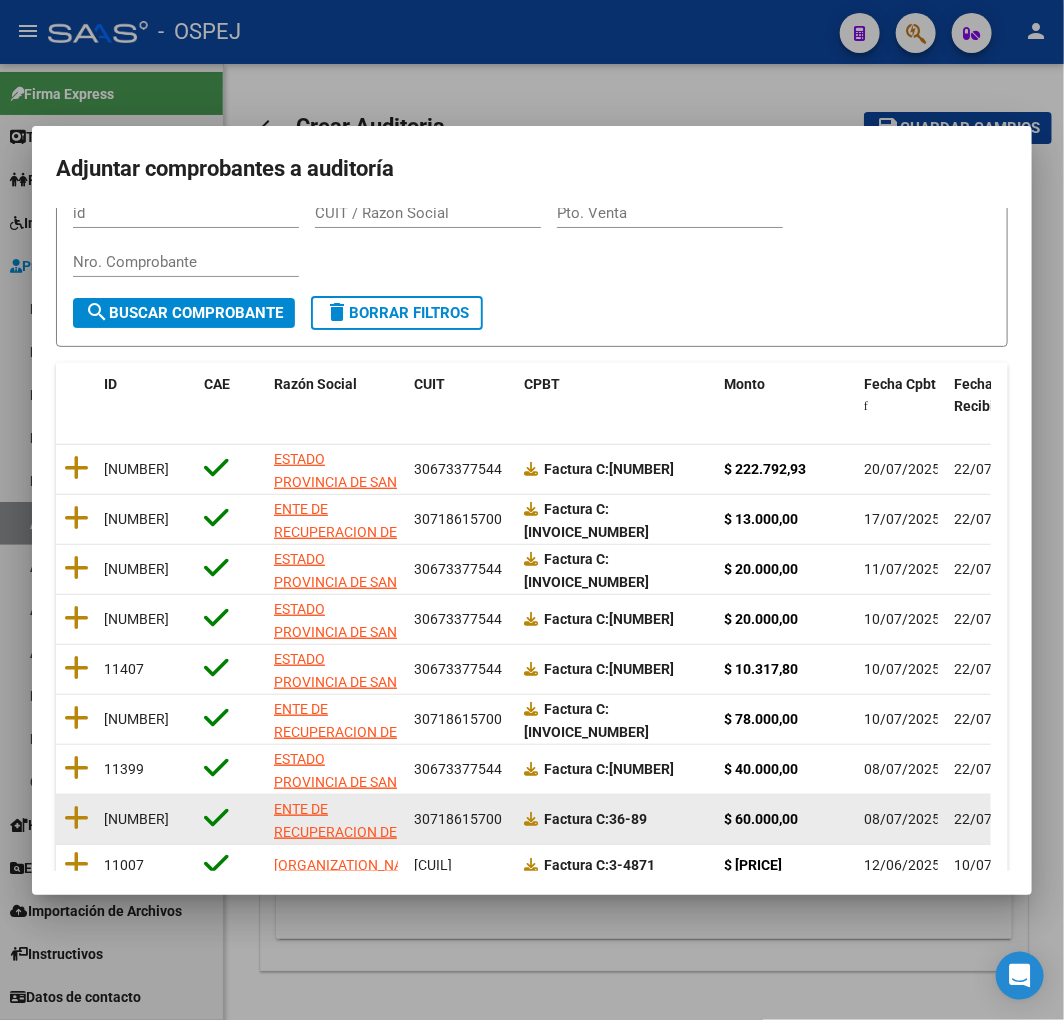 scroll, scrollTop: 252, scrollLeft: 0, axis: vertical 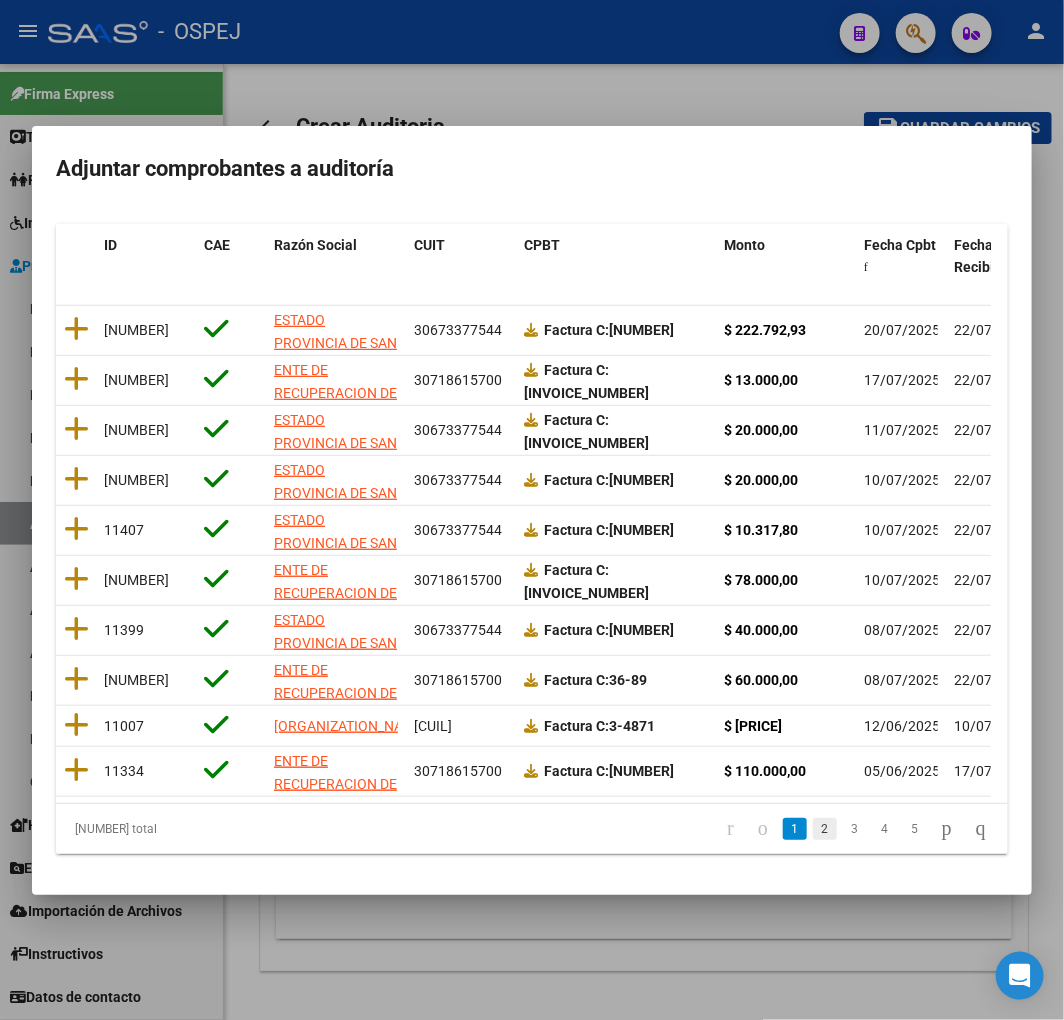 click on "2" 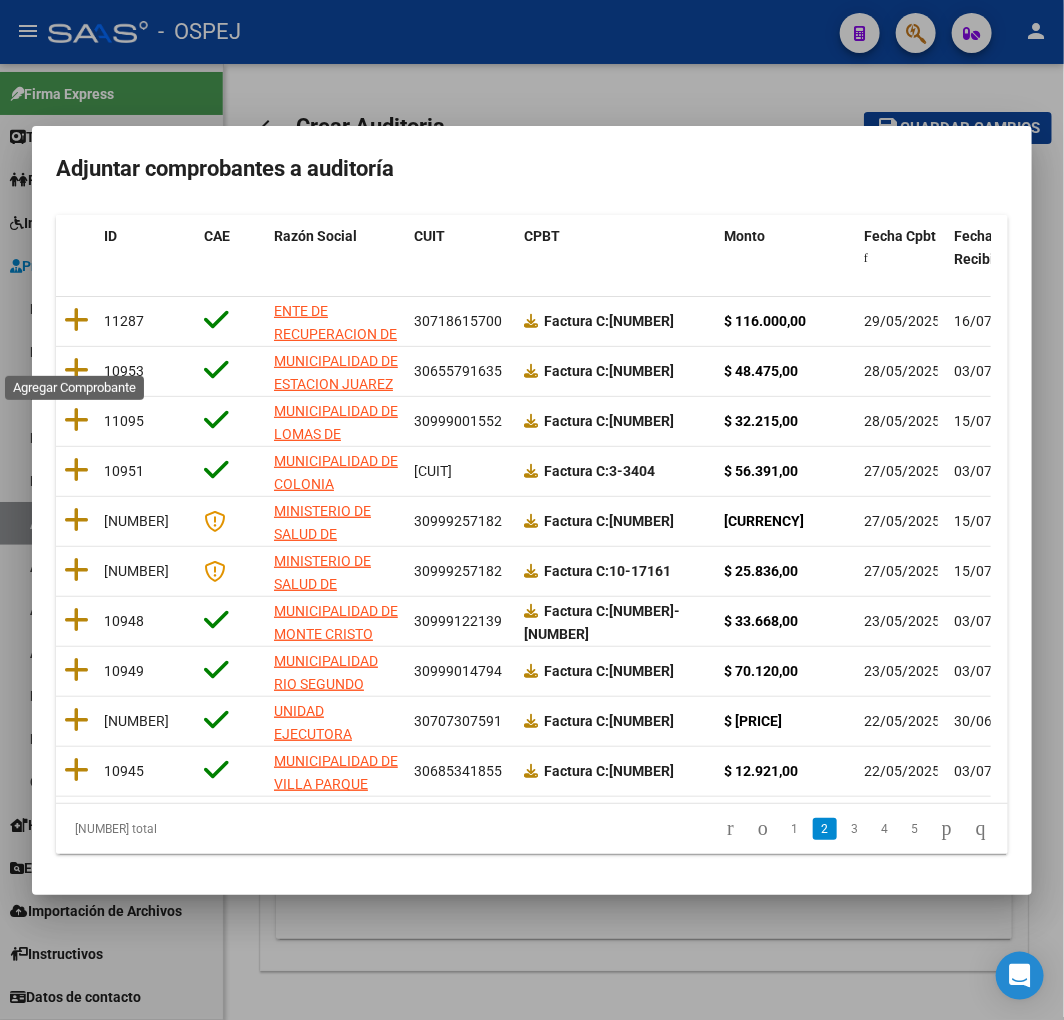 click 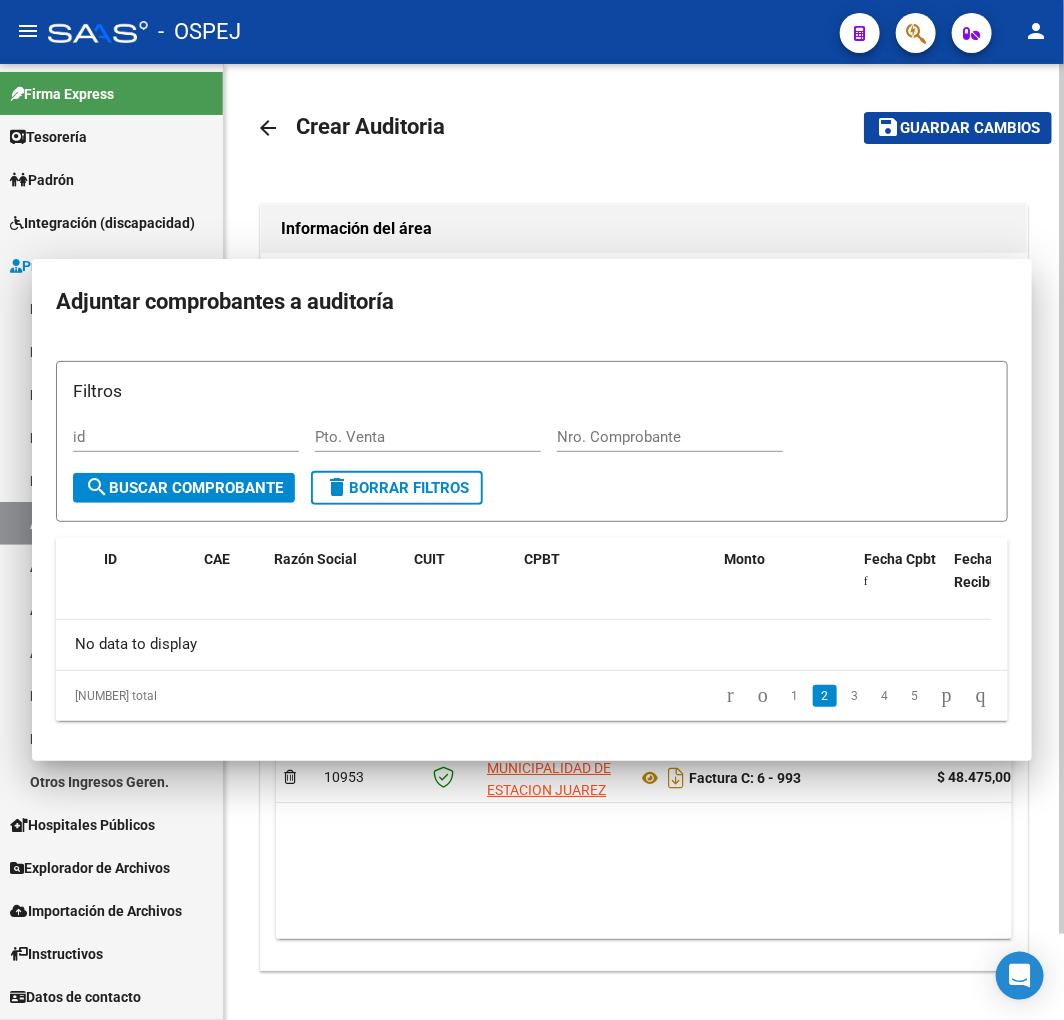 scroll, scrollTop: 0, scrollLeft: 0, axis: both 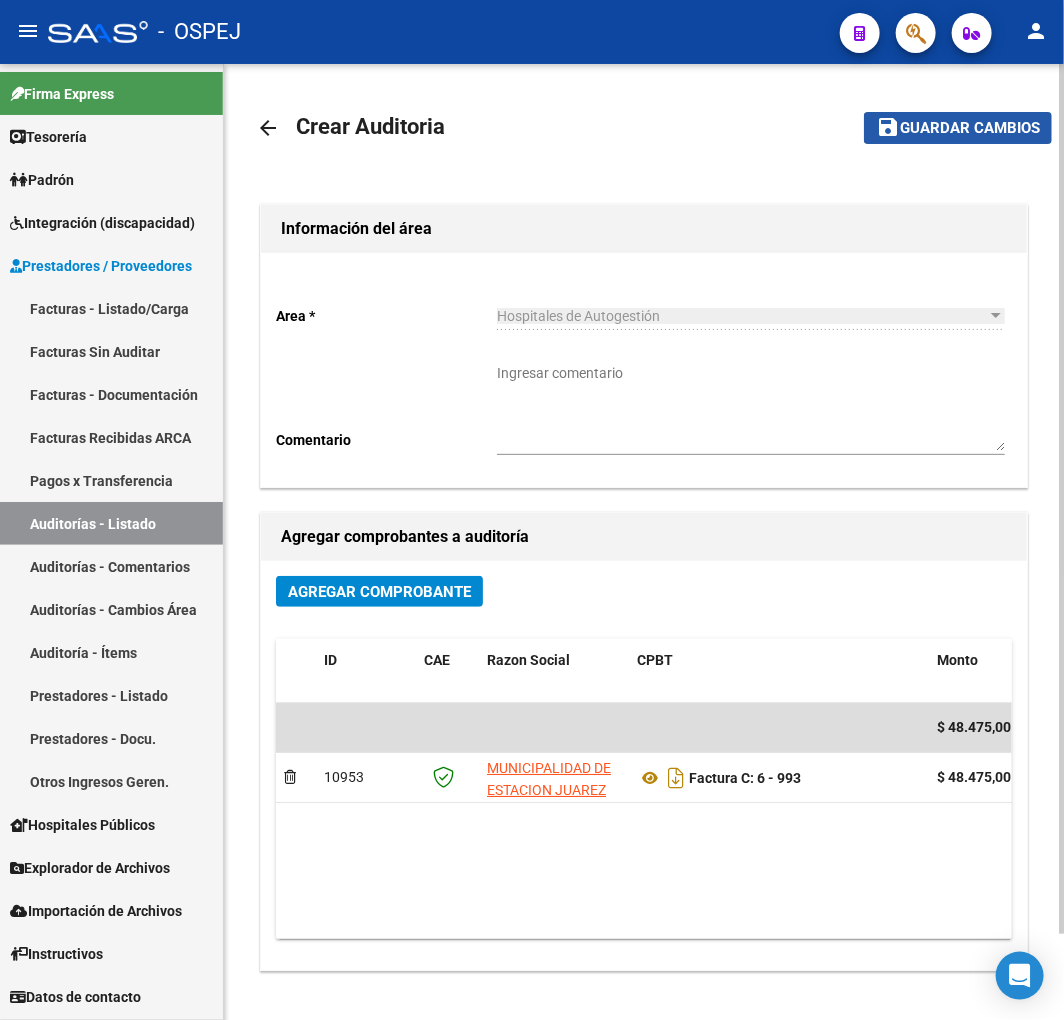 click on "Guardar cambios" 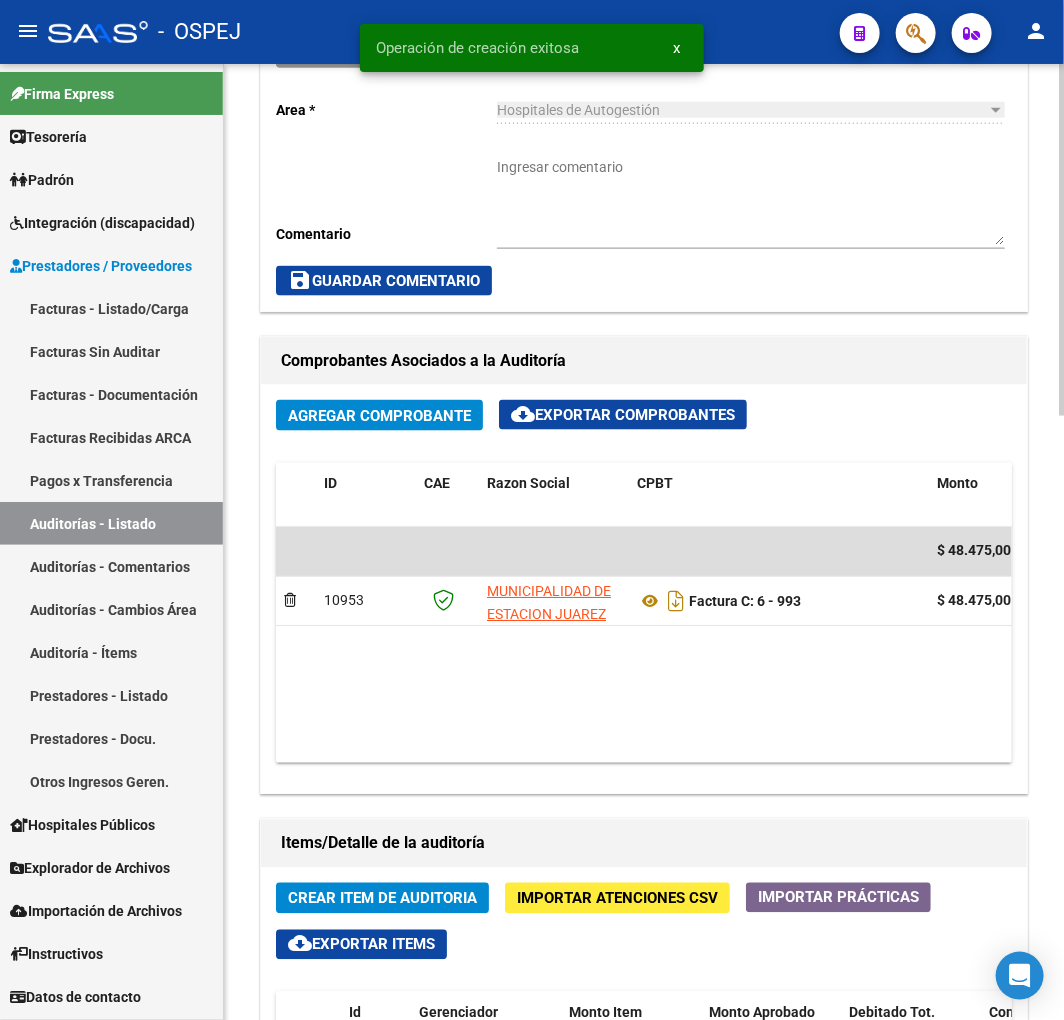 scroll, scrollTop: 777, scrollLeft: 0, axis: vertical 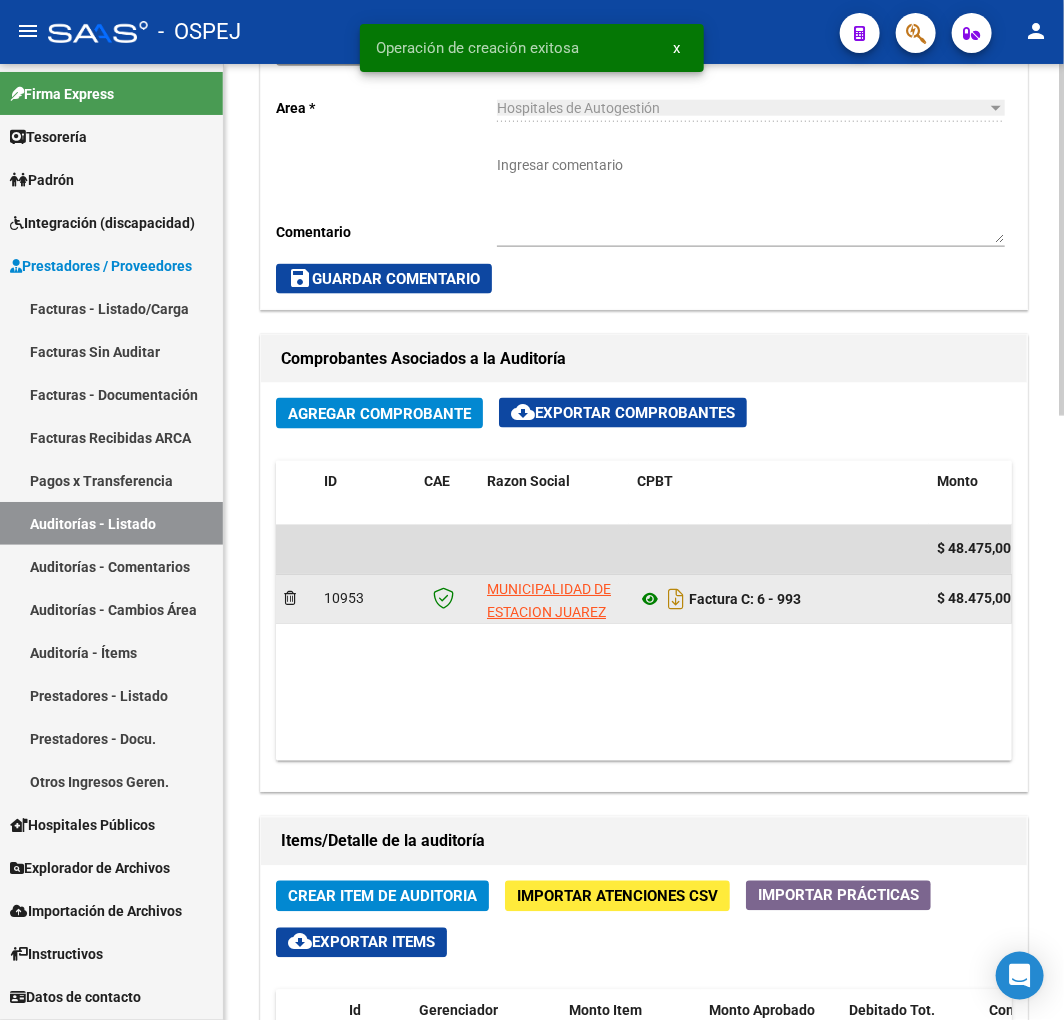 click 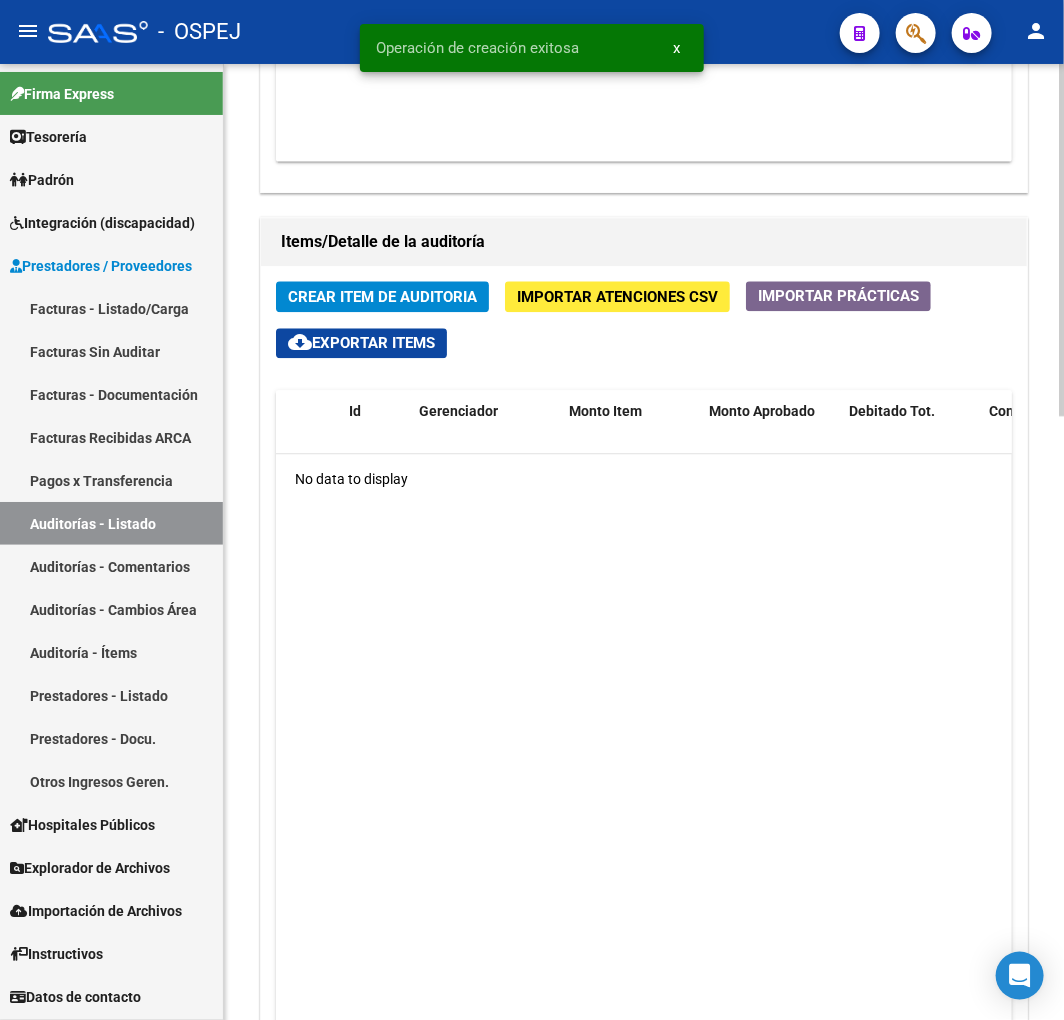 scroll, scrollTop: 1303, scrollLeft: 0, axis: vertical 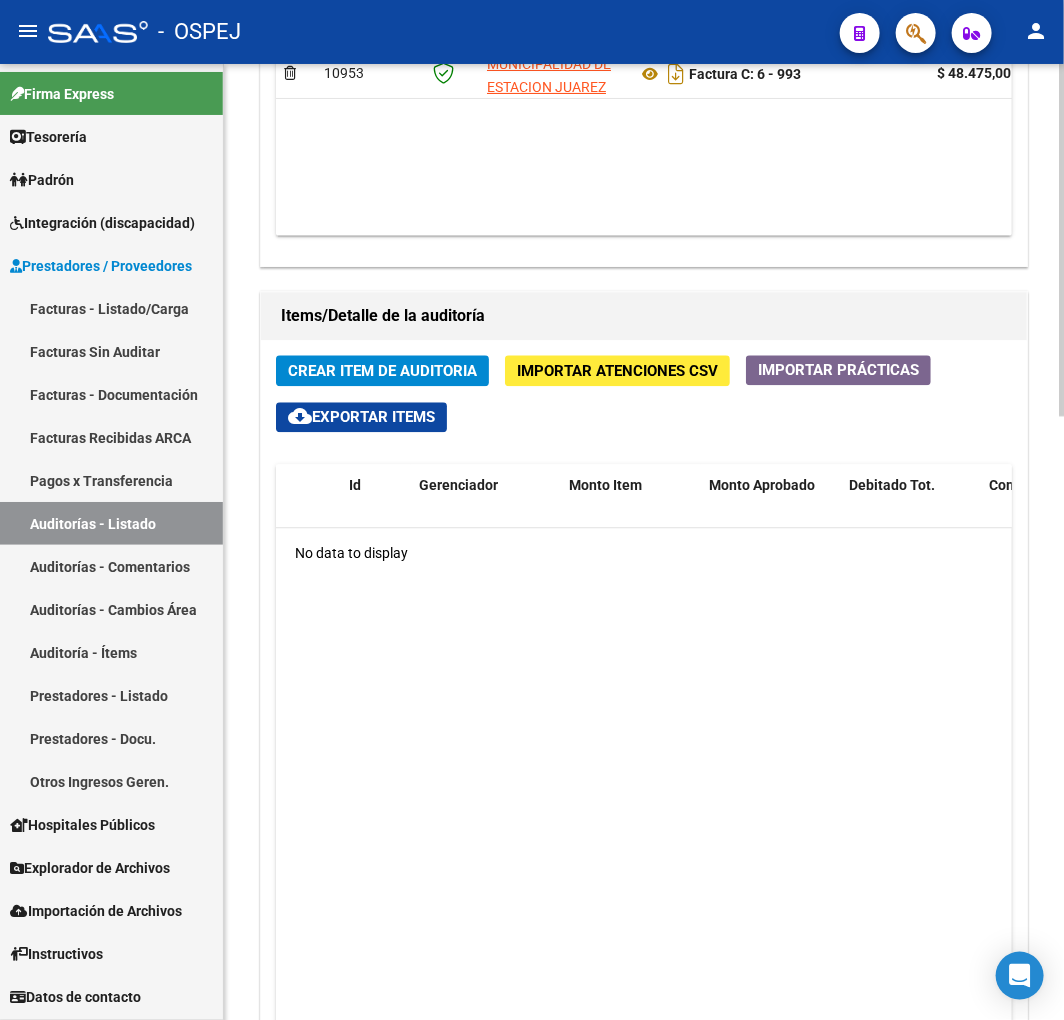 click on "Crear Item de Auditoria" 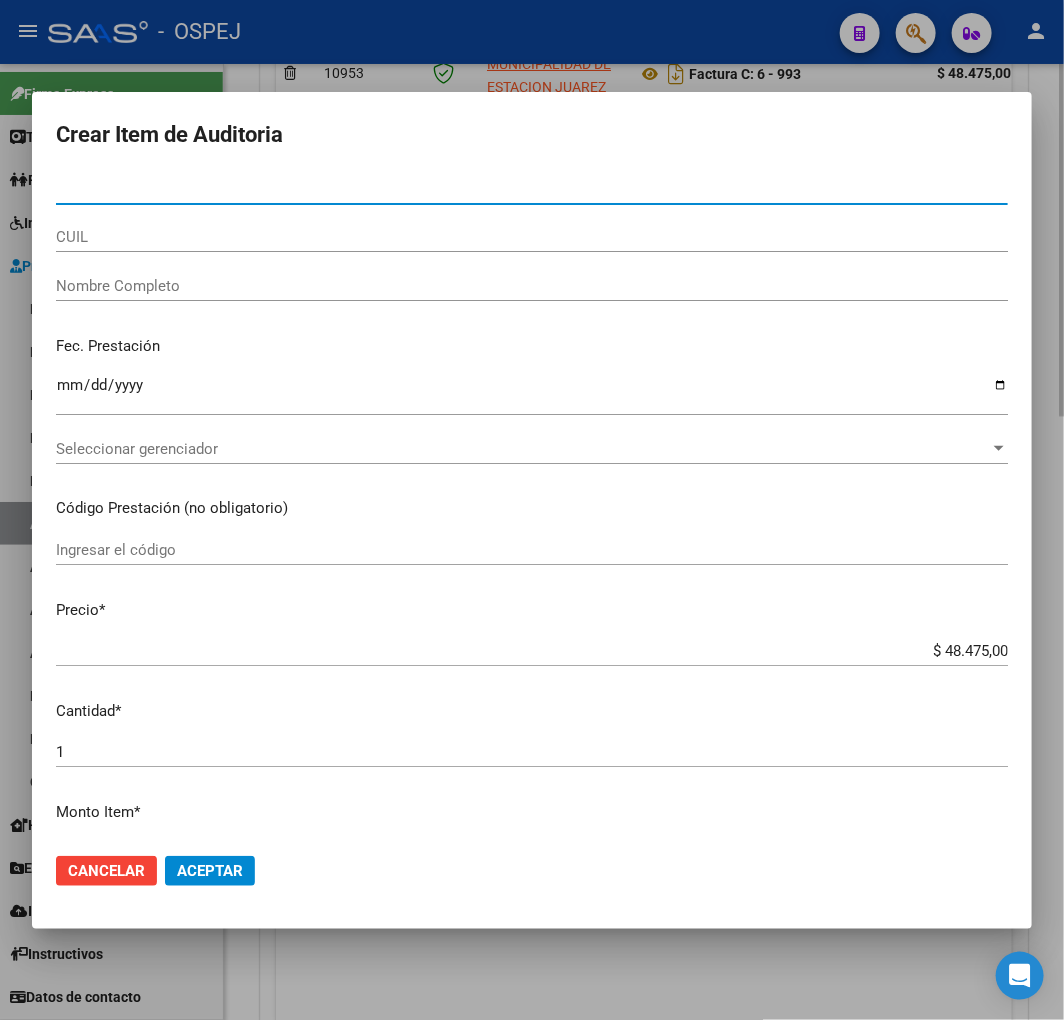 click at bounding box center [532, 510] 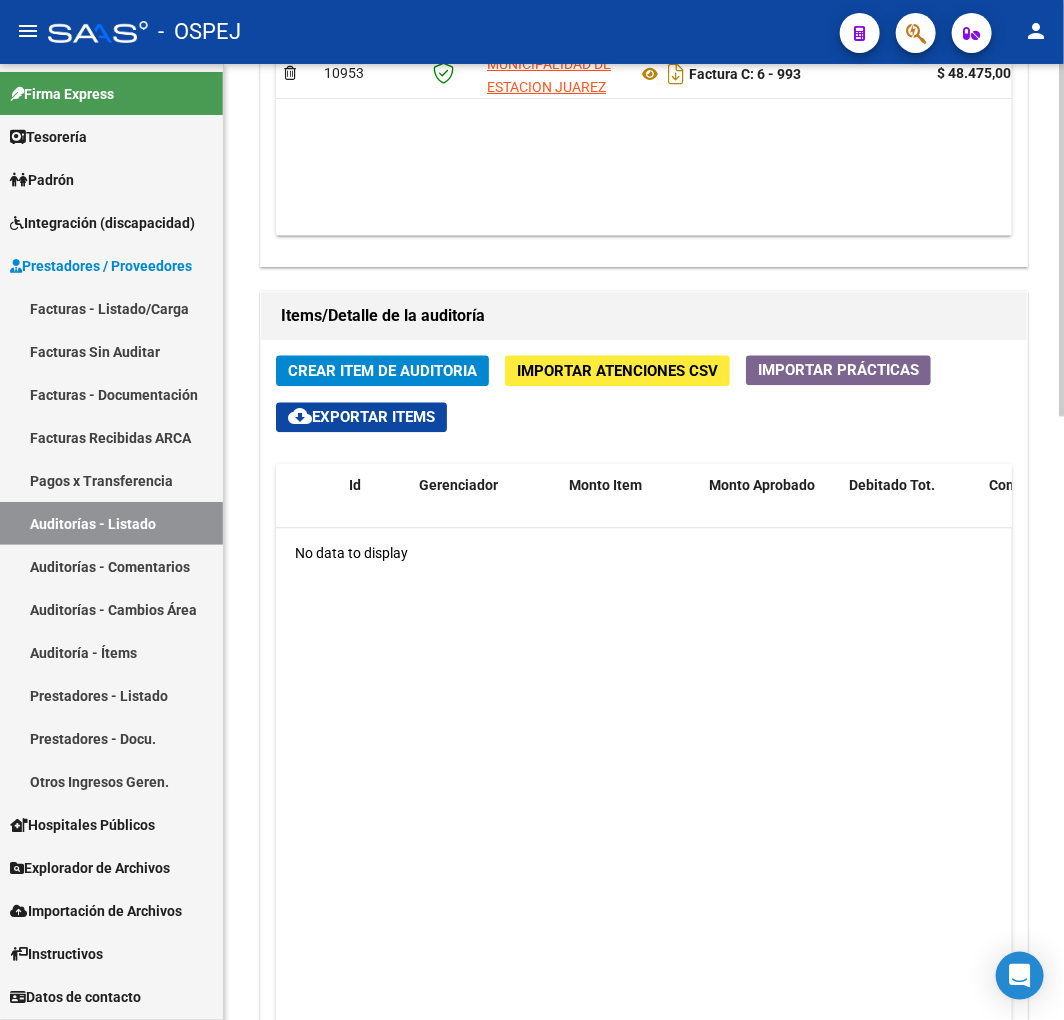 click on "Importar Atenciones CSV" 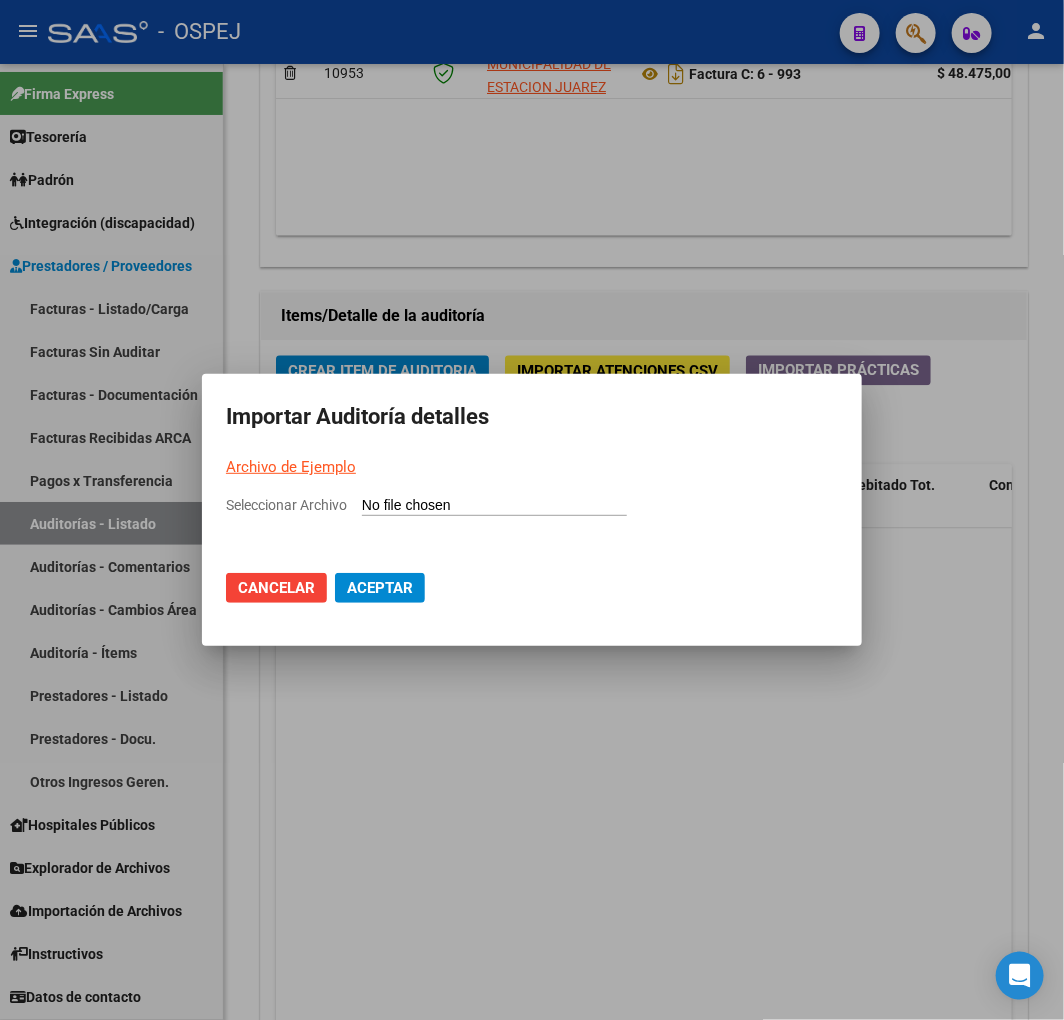 click on "Seleccionar Archivo" at bounding box center [494, 506] 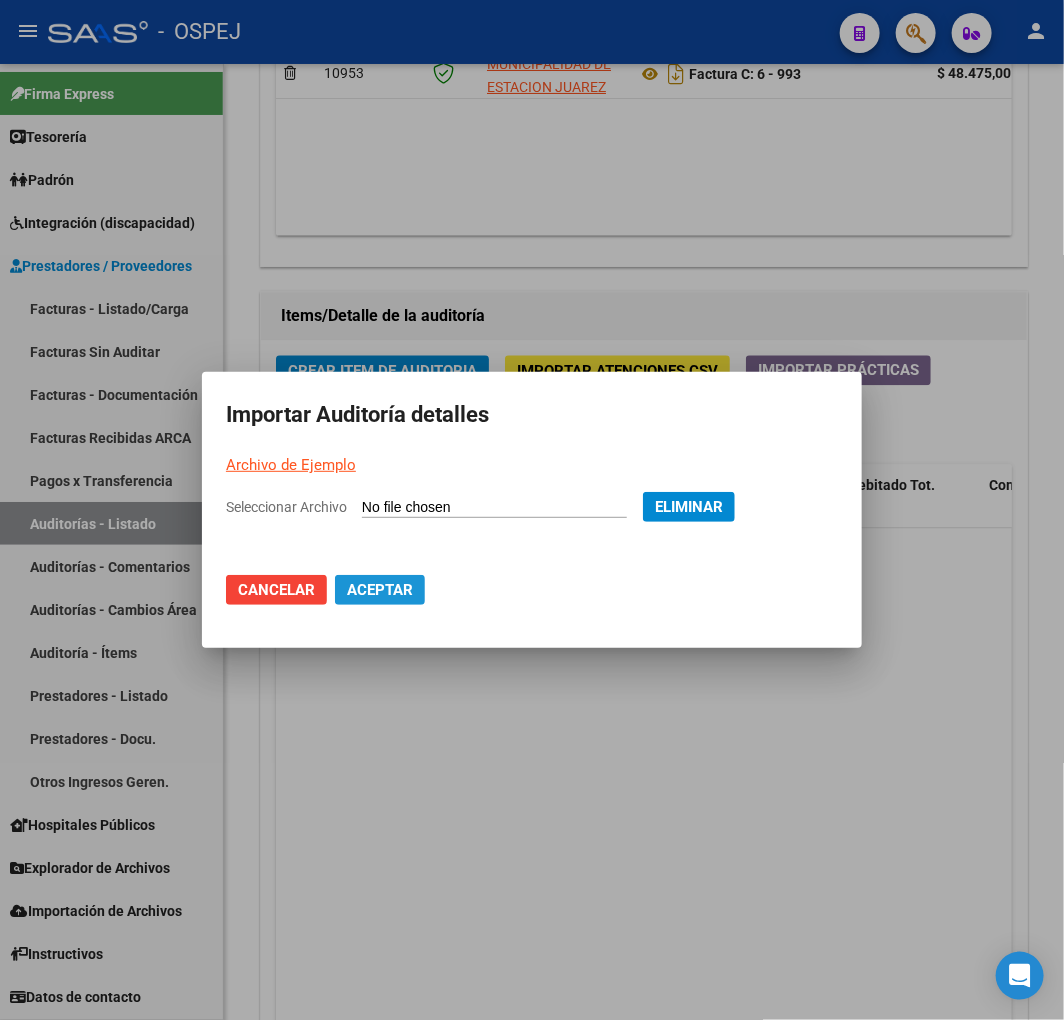click on "Aceptar" 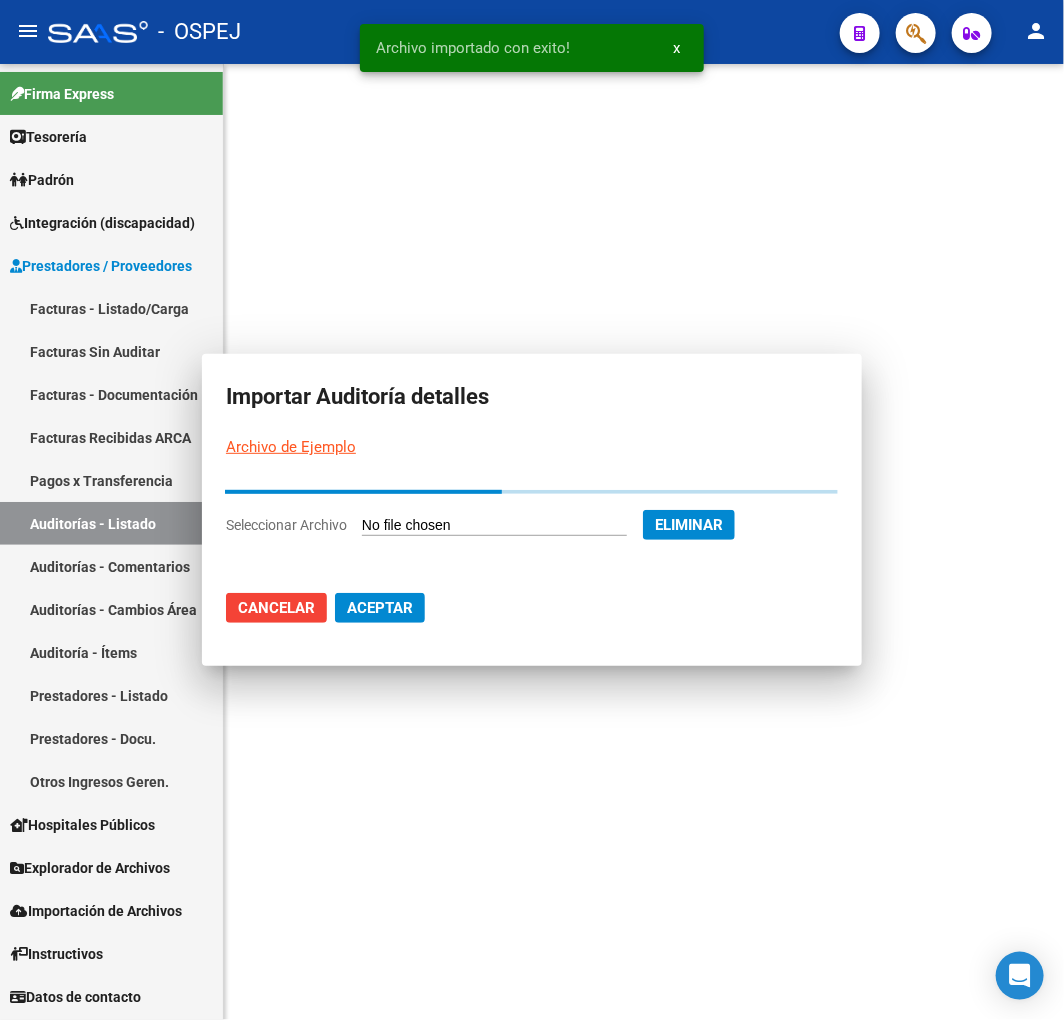 scroll, scrollTop: 0, scrollLeft: 0, axis: both 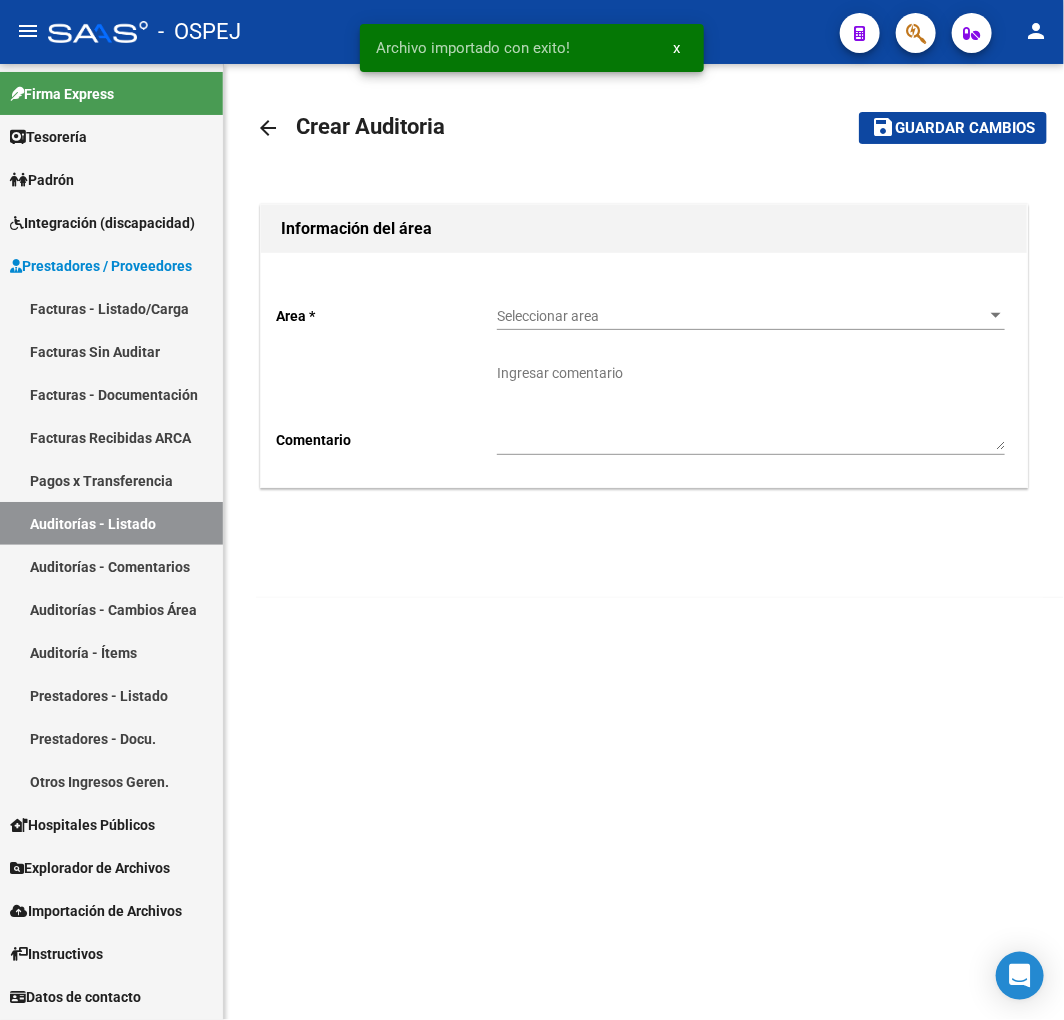 click on "Seleccionar area" at bounding box center (742, 316) 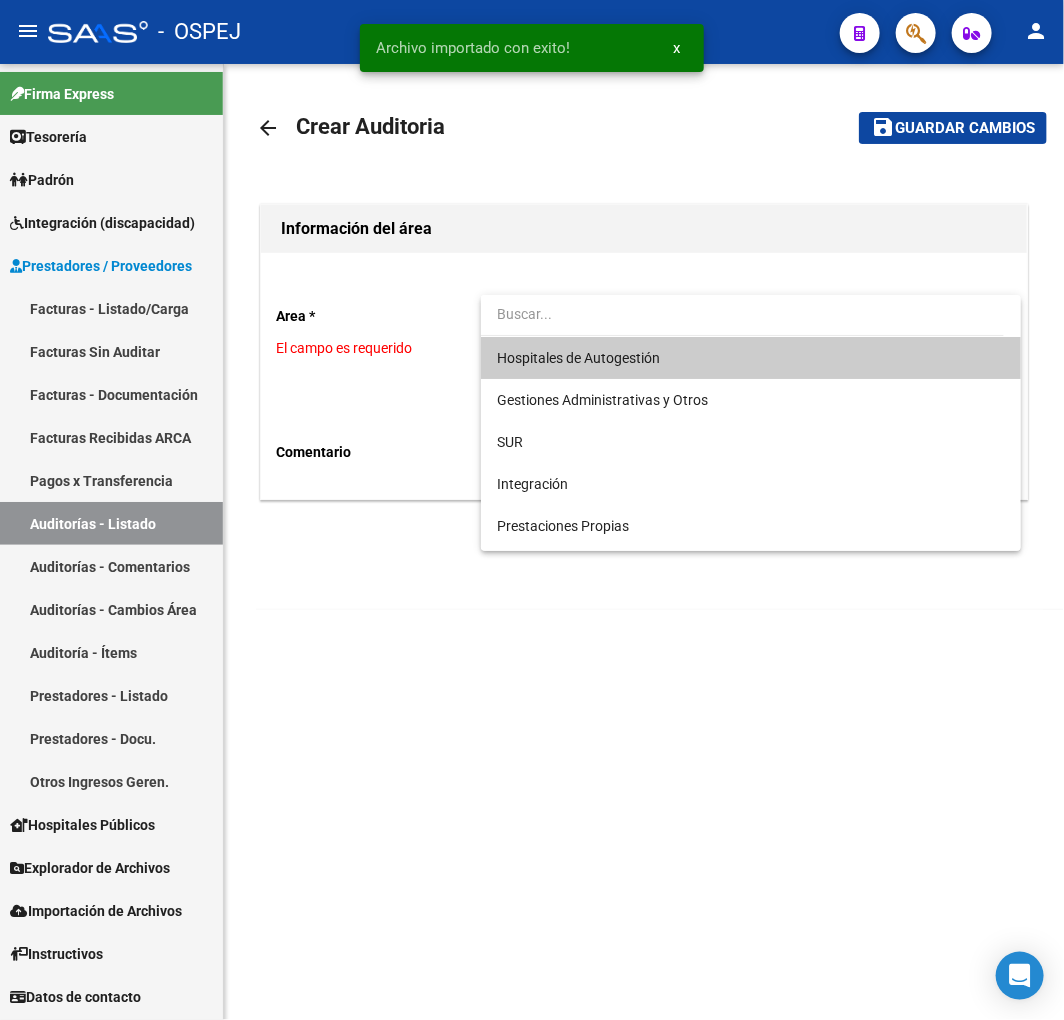 click on "Hospitales de Autogestión" at bounding box center [578, 358] 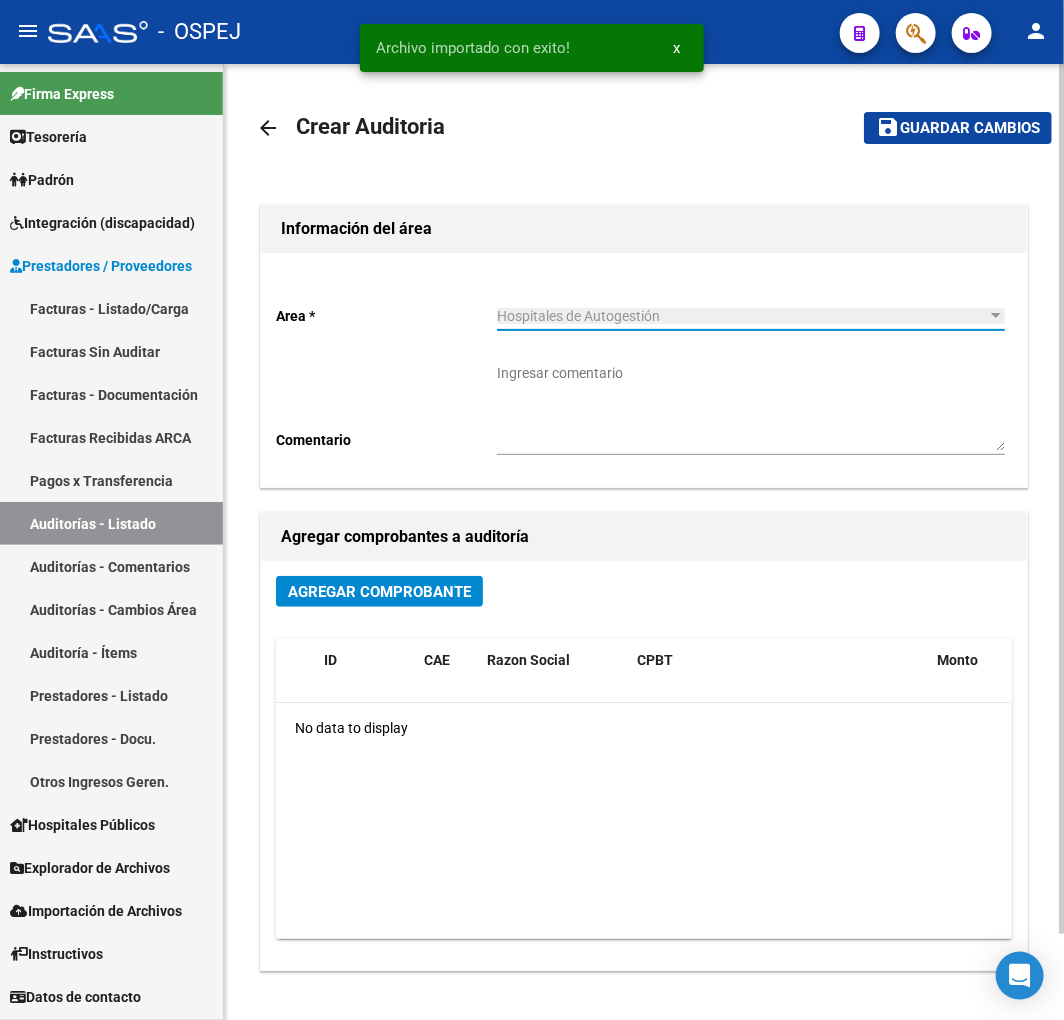 click on "Agregar Comprobante" 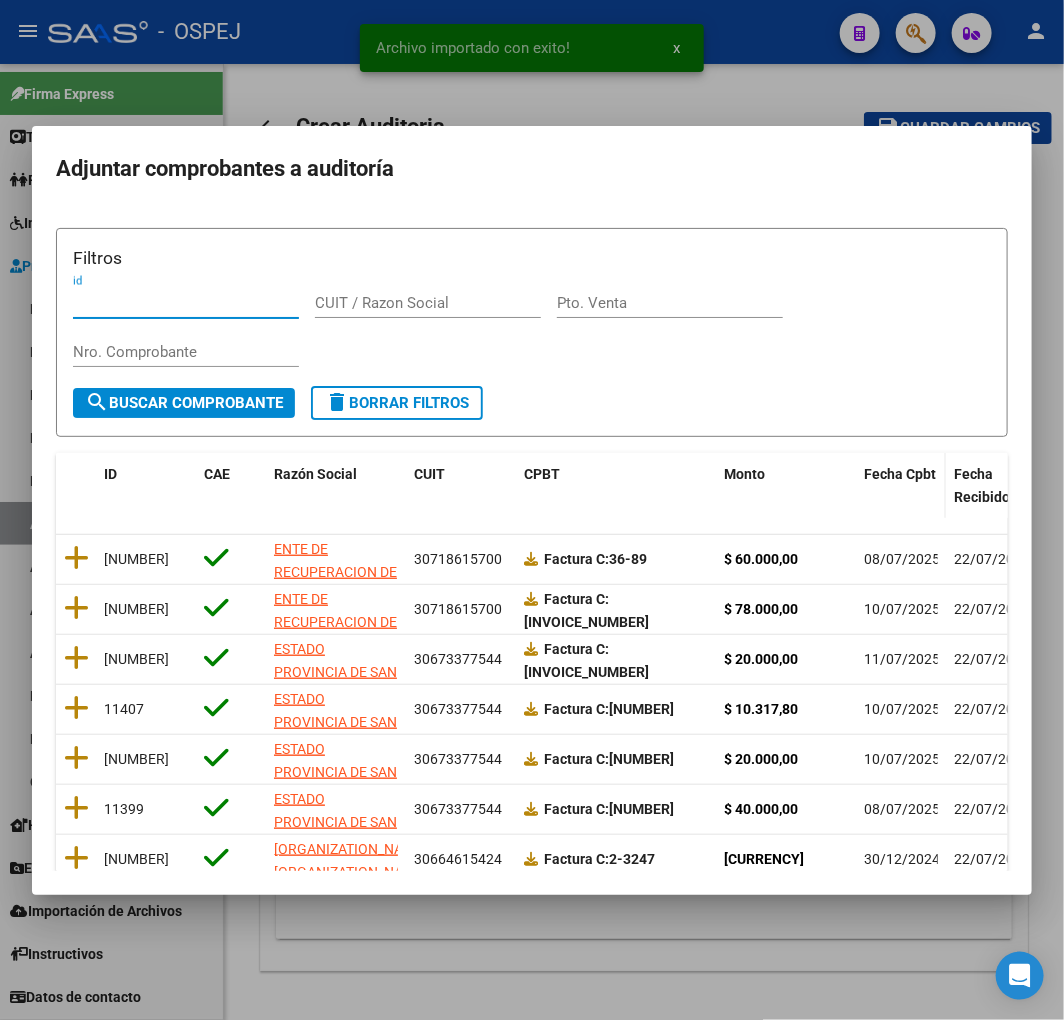 click on "Fecha Cpbt" 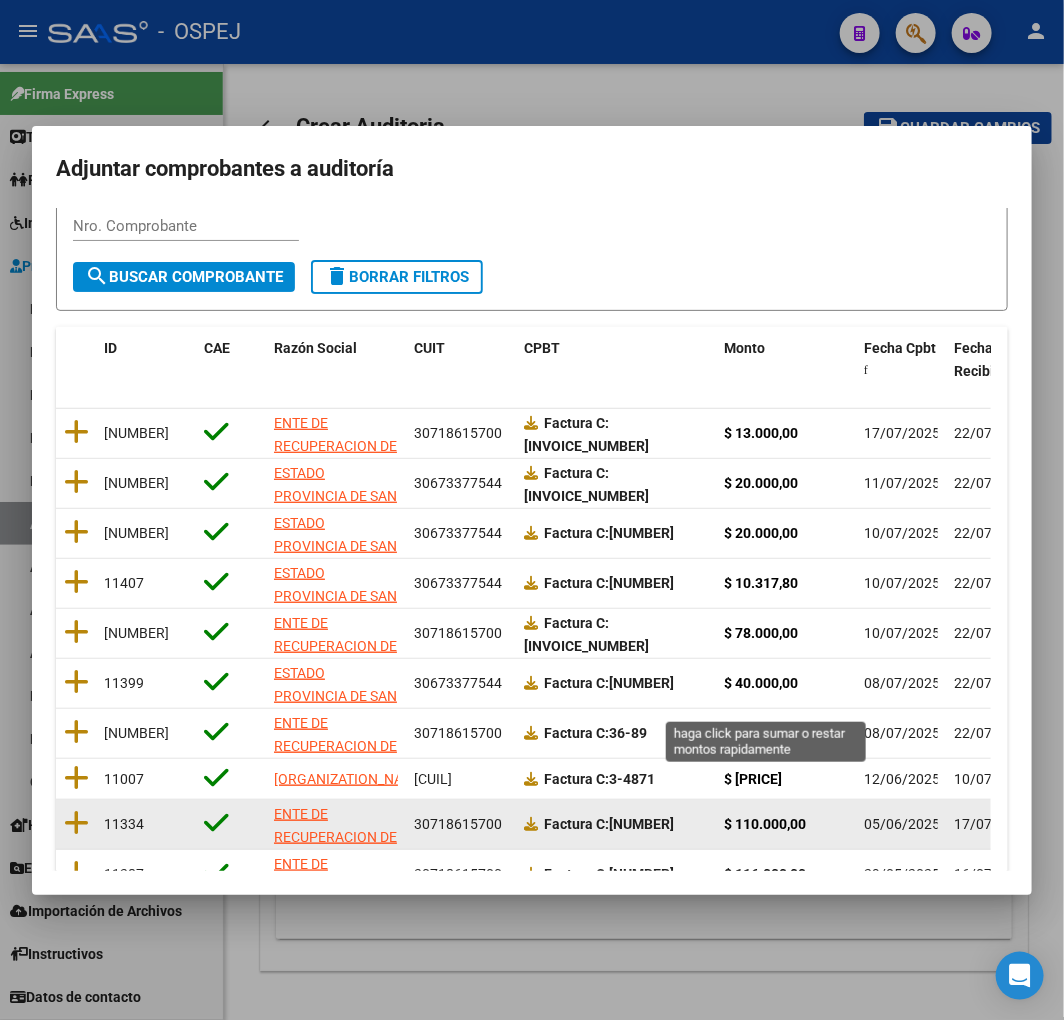 scroll, scrollTop: 252, scrollLeft: 0, axis: vertical 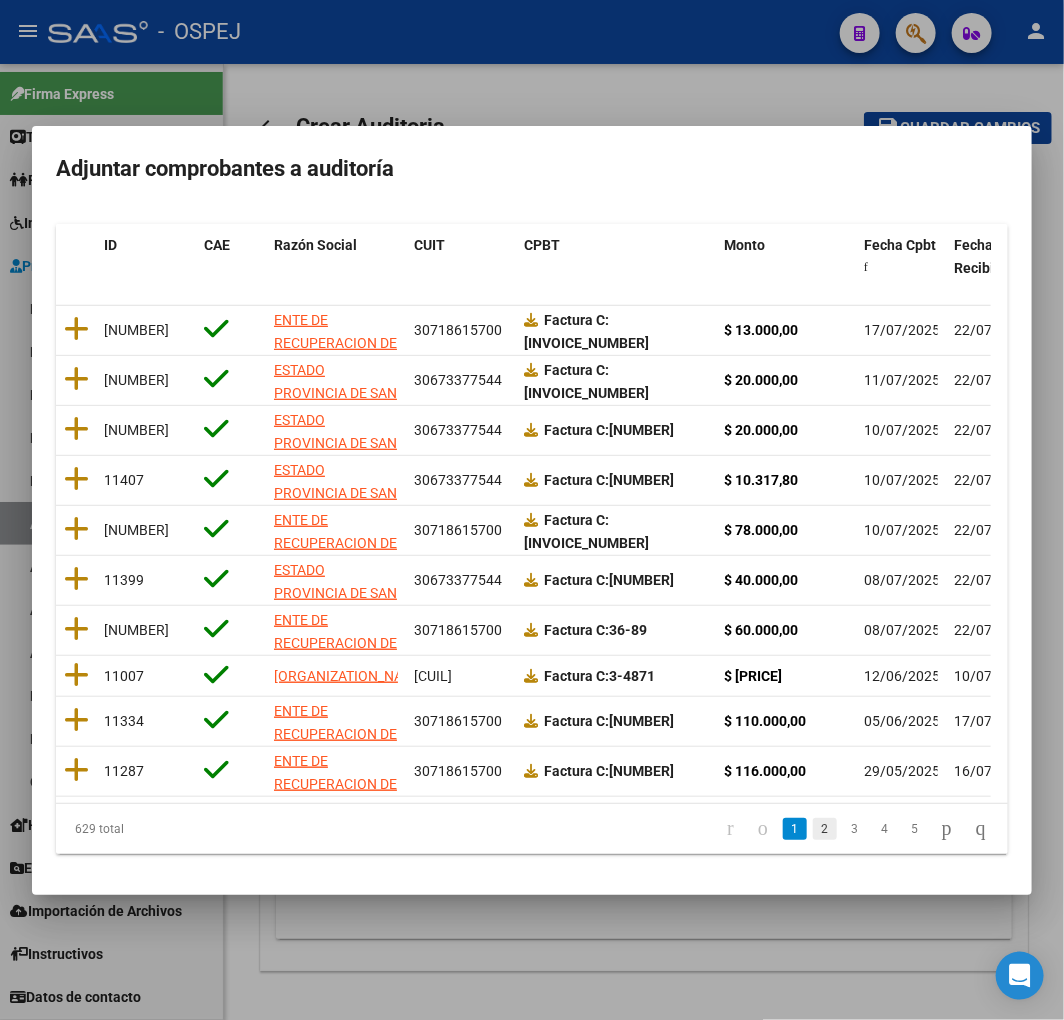 click on "2" 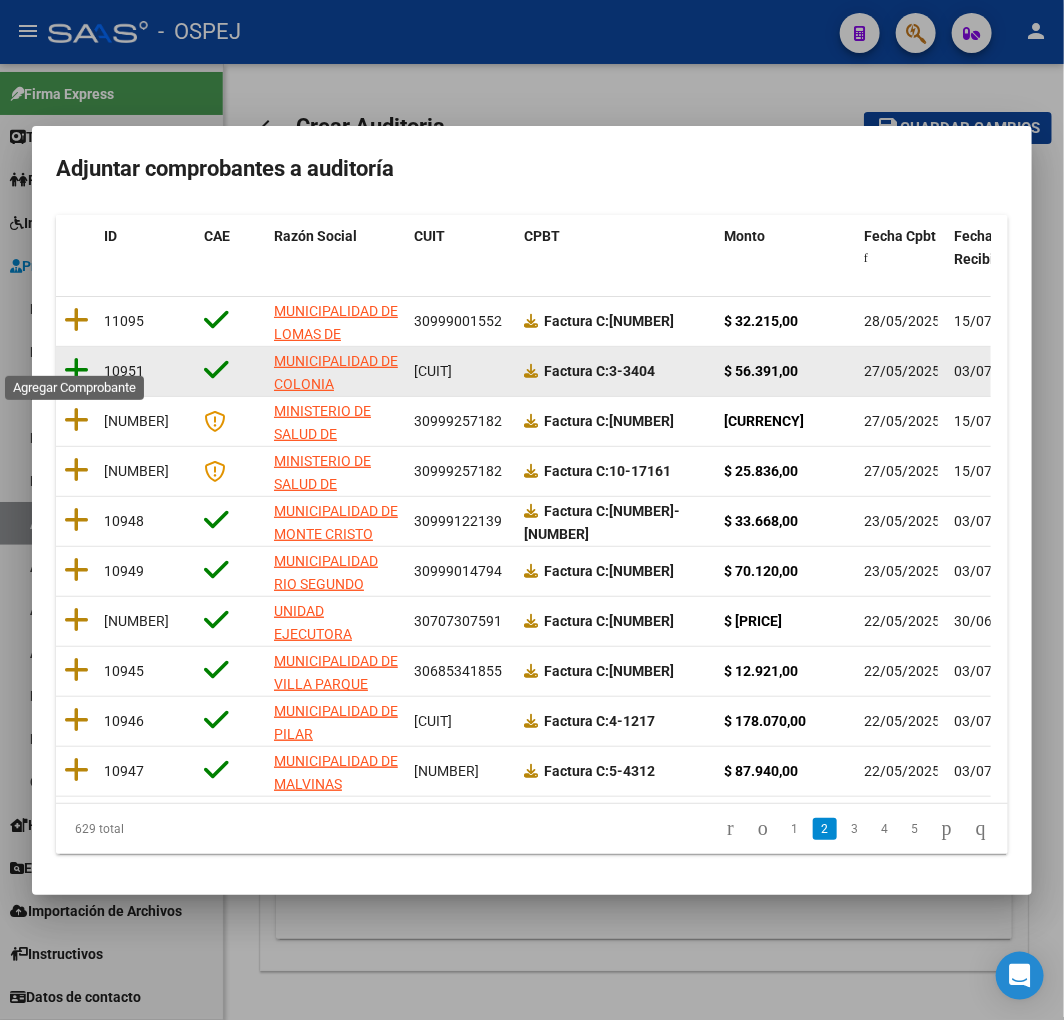 click 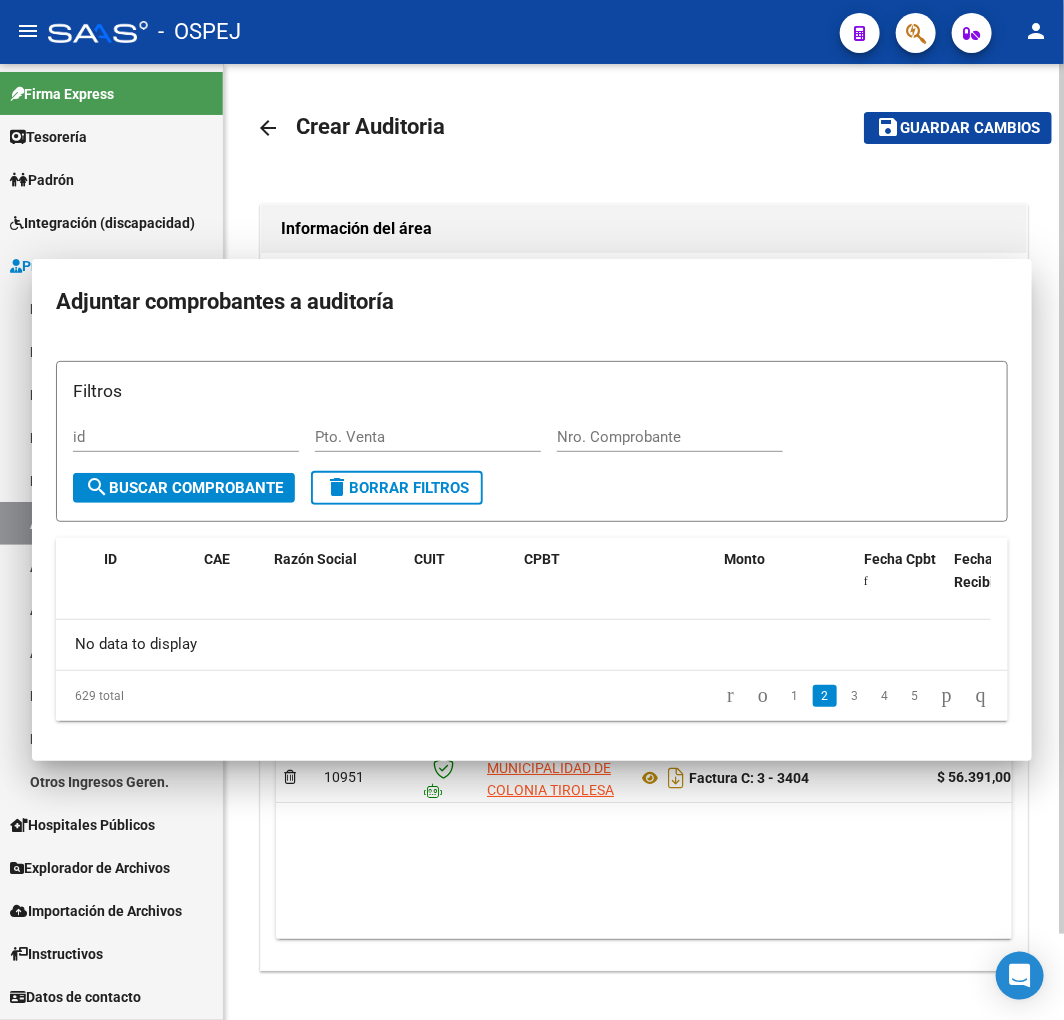 scroll, scrollTop: 0, scrollLeft: 0, axis: both 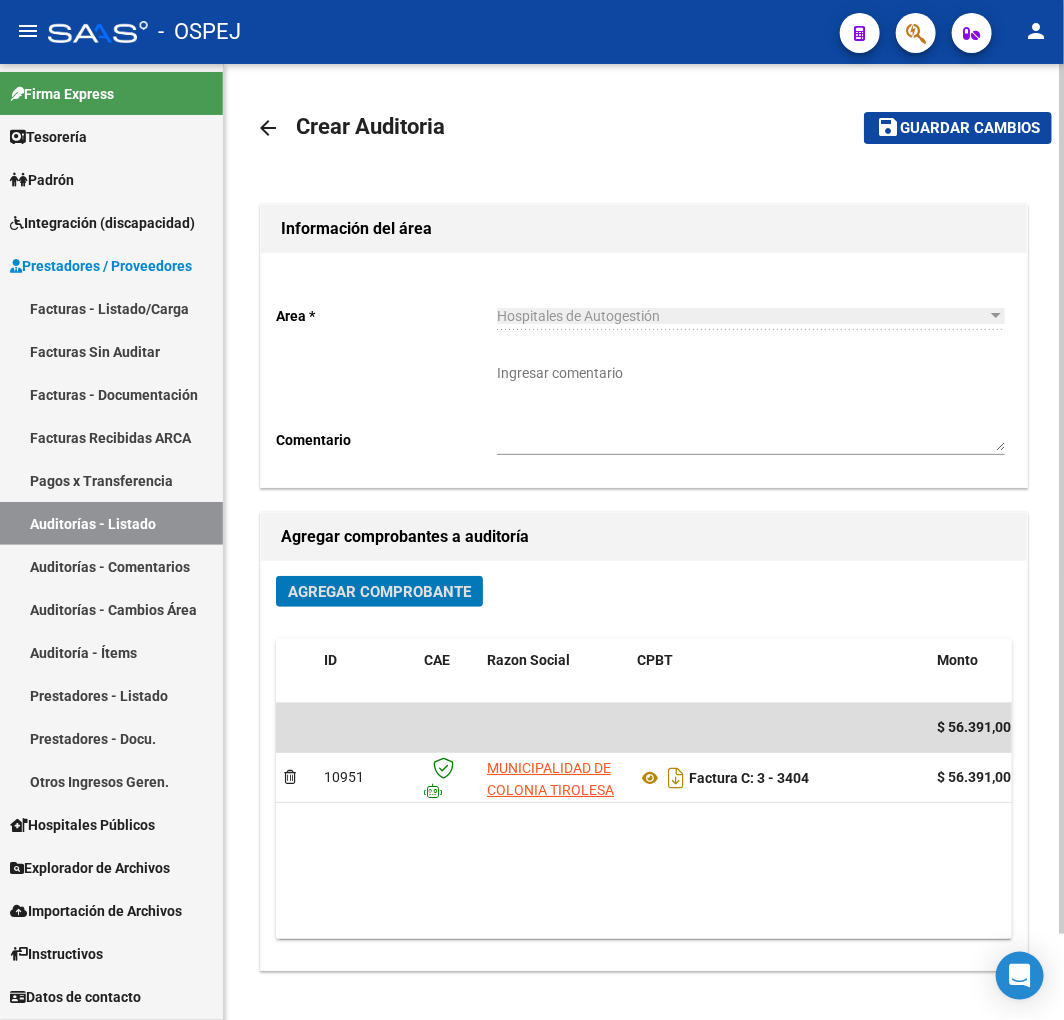 click on "Guardar cambios" 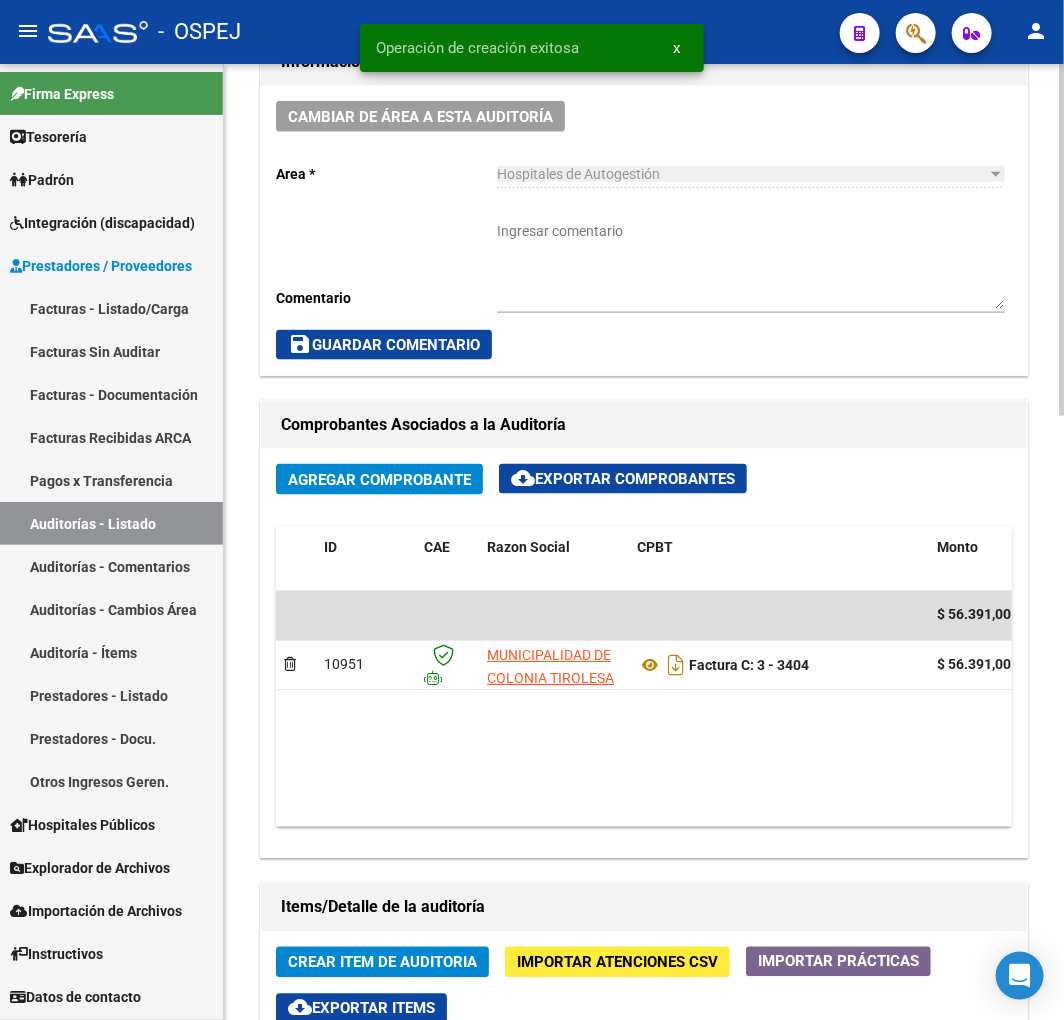 scroll, scrollTop: 1000, scrollLeft: 0, axis: vertical 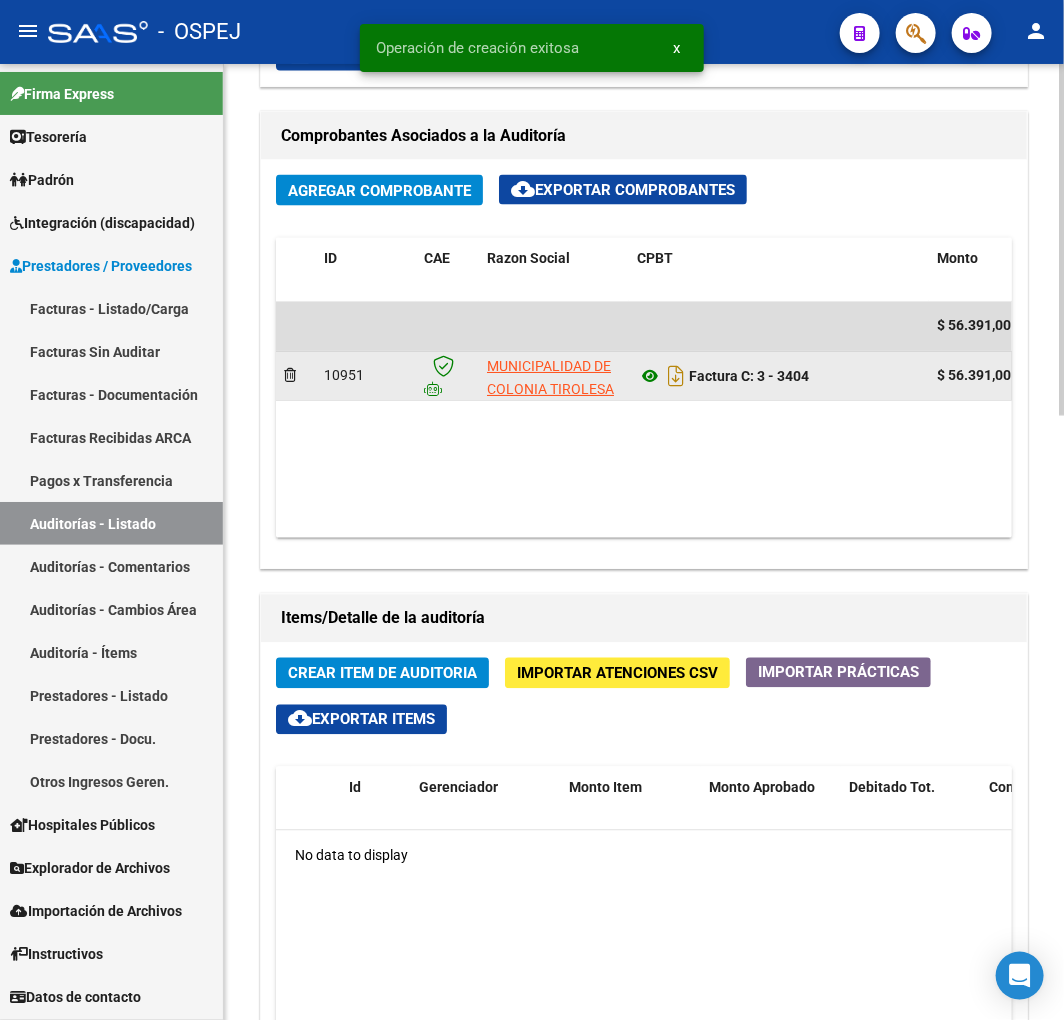 click 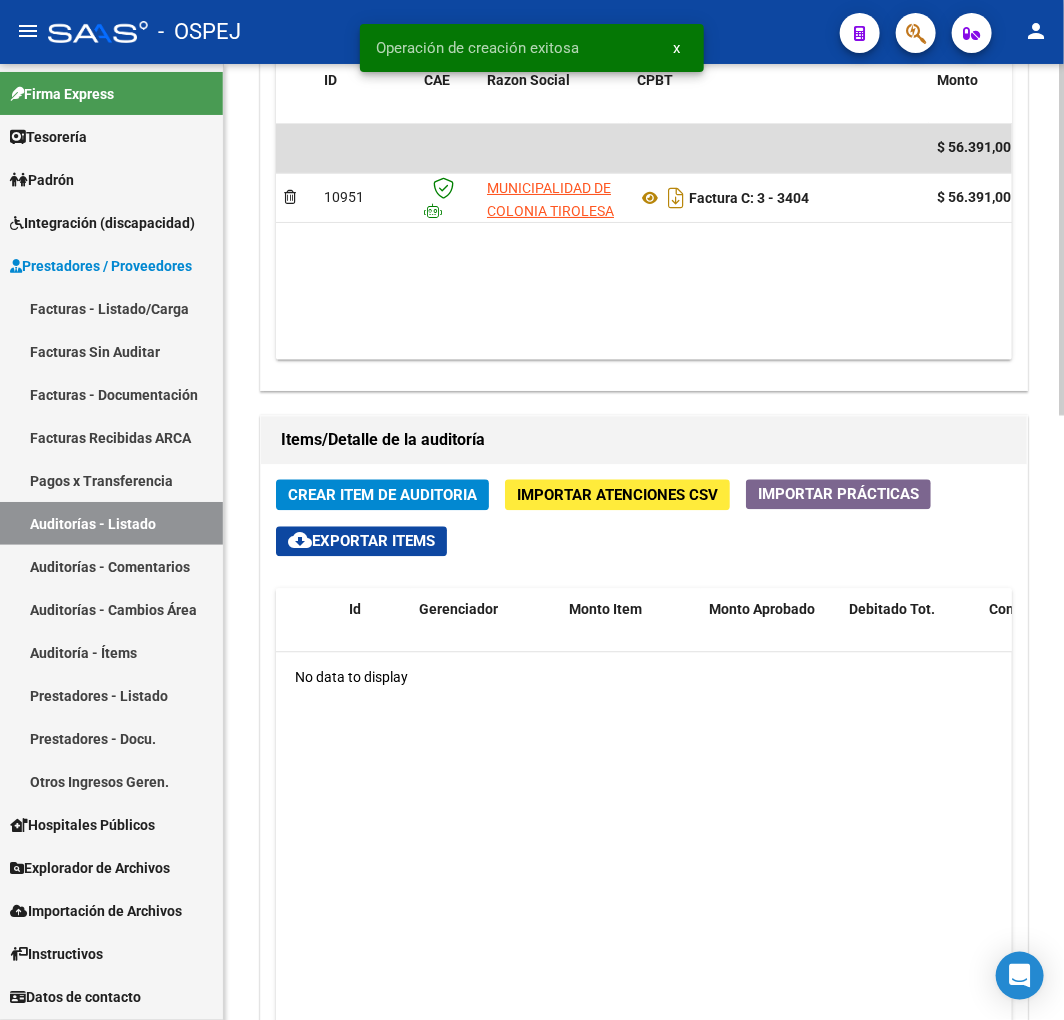 scroll, scrollTop: 1555, scrollLeft: 0, axis: vertical 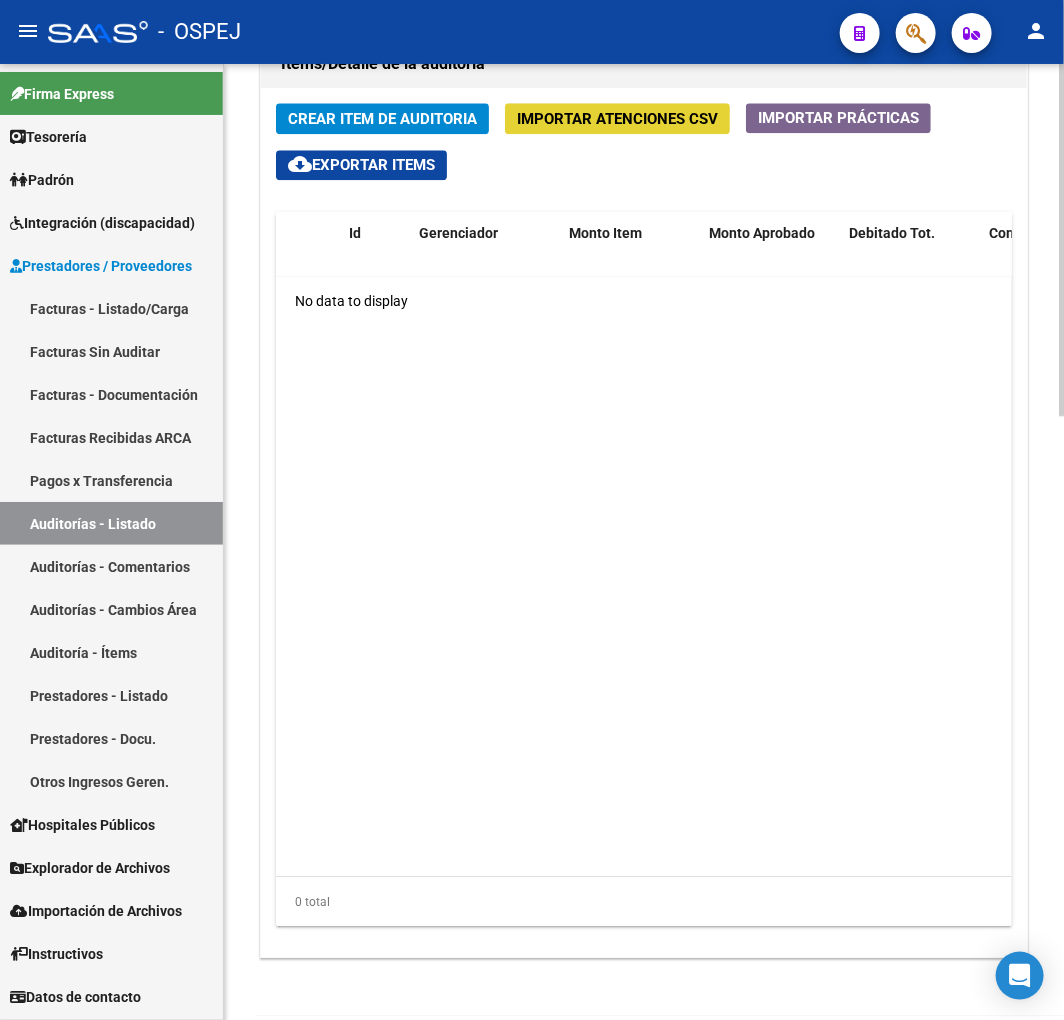 click on "Importar Atenciones CSV" 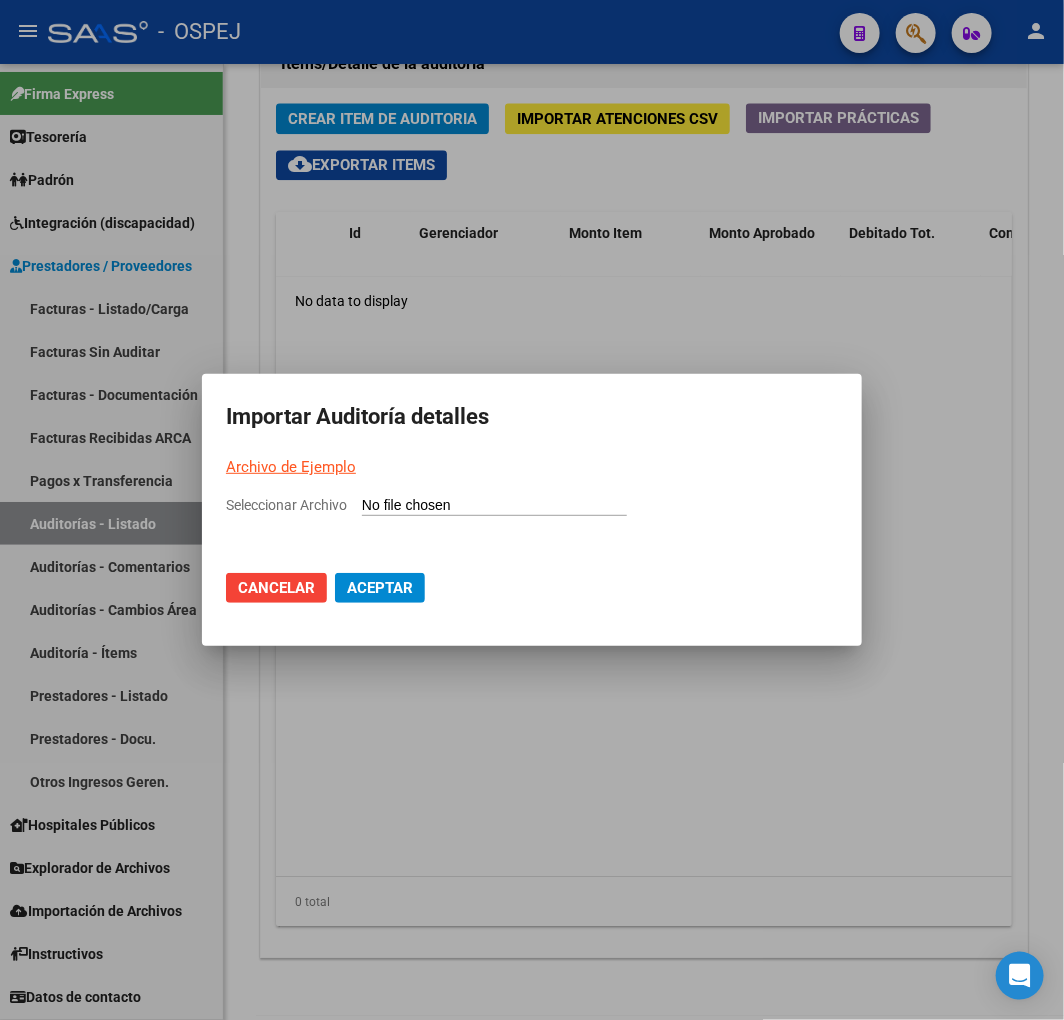 click on "Seleccionar Archivo" at bounding box center (494, 506) 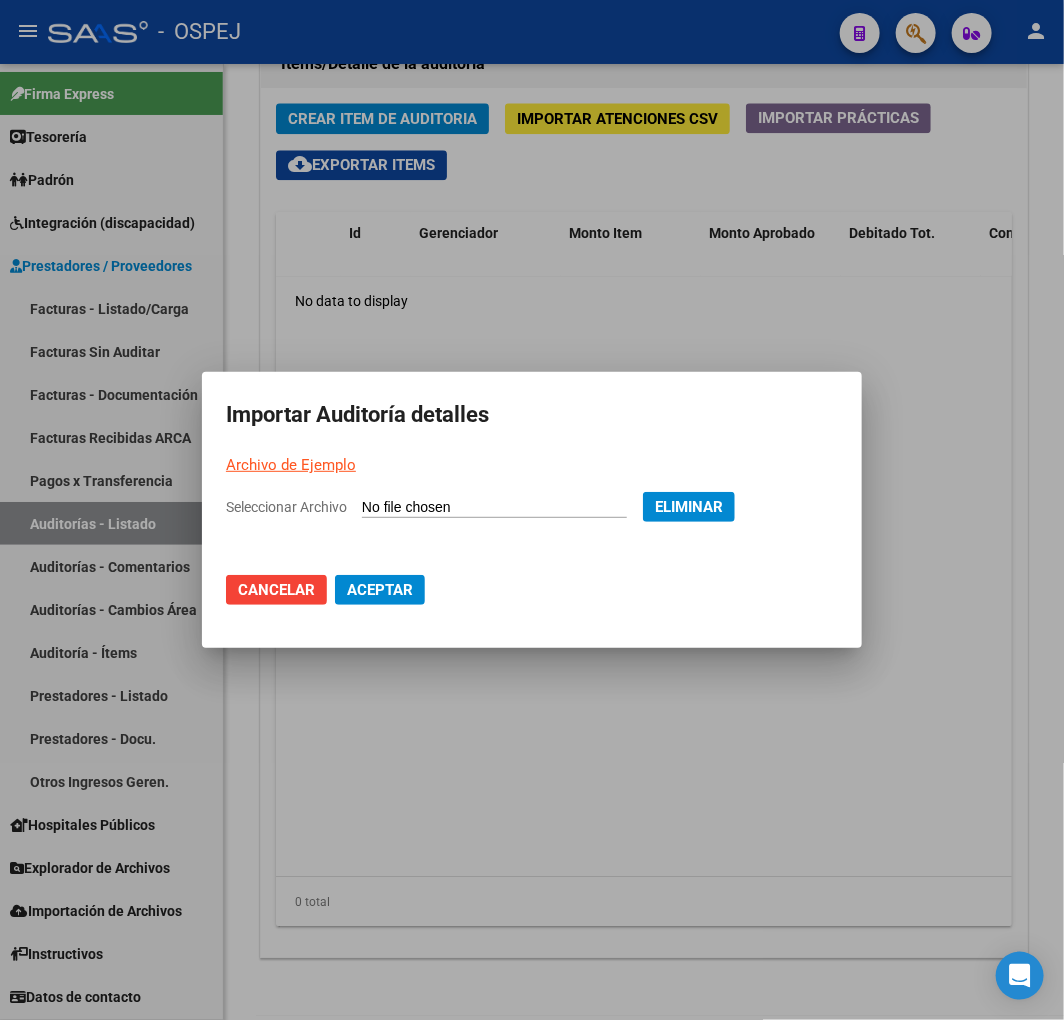 drag, startPoint x: 401, startPoint y: 585, endPoint x: 426, endPoint y: 593, distance: 26.24881 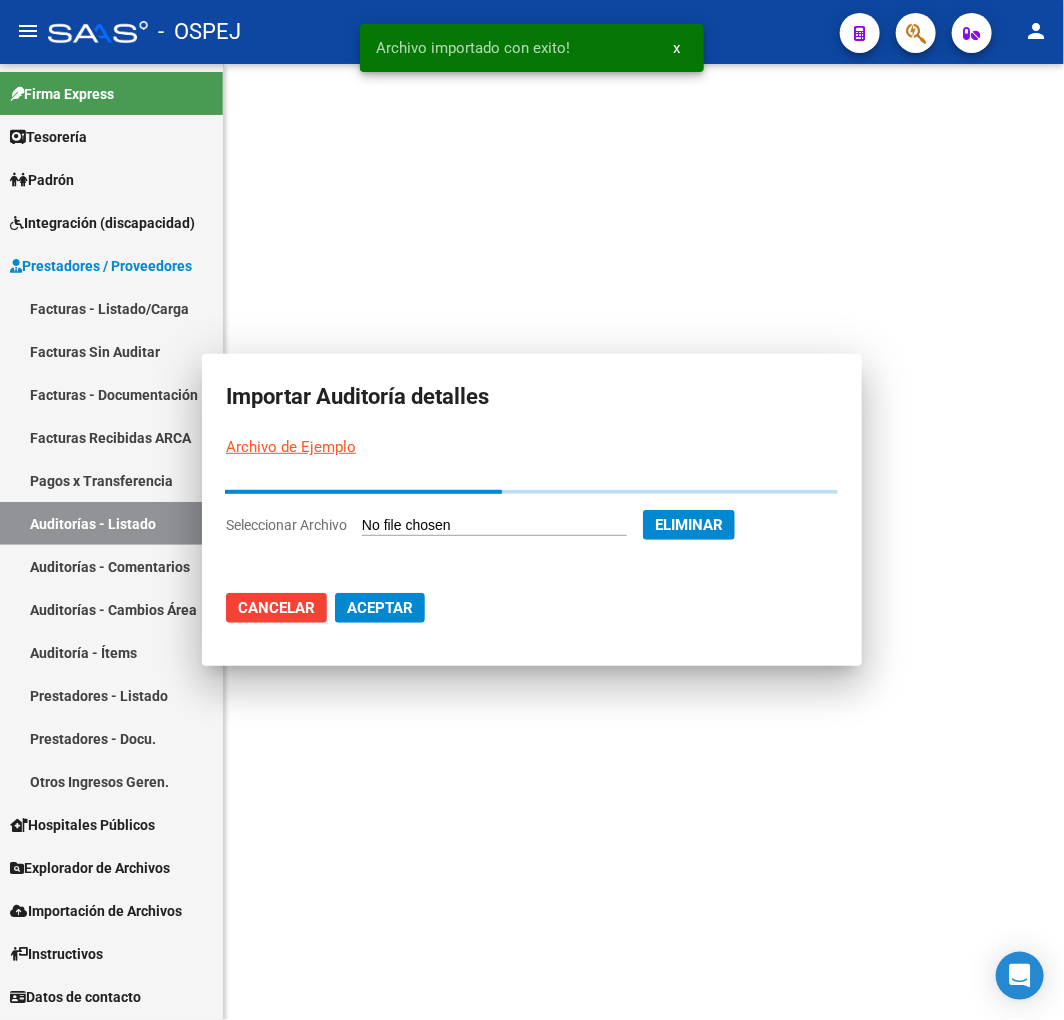 scroll, scrollTop: 0, scrollLeft: 0, axis: both 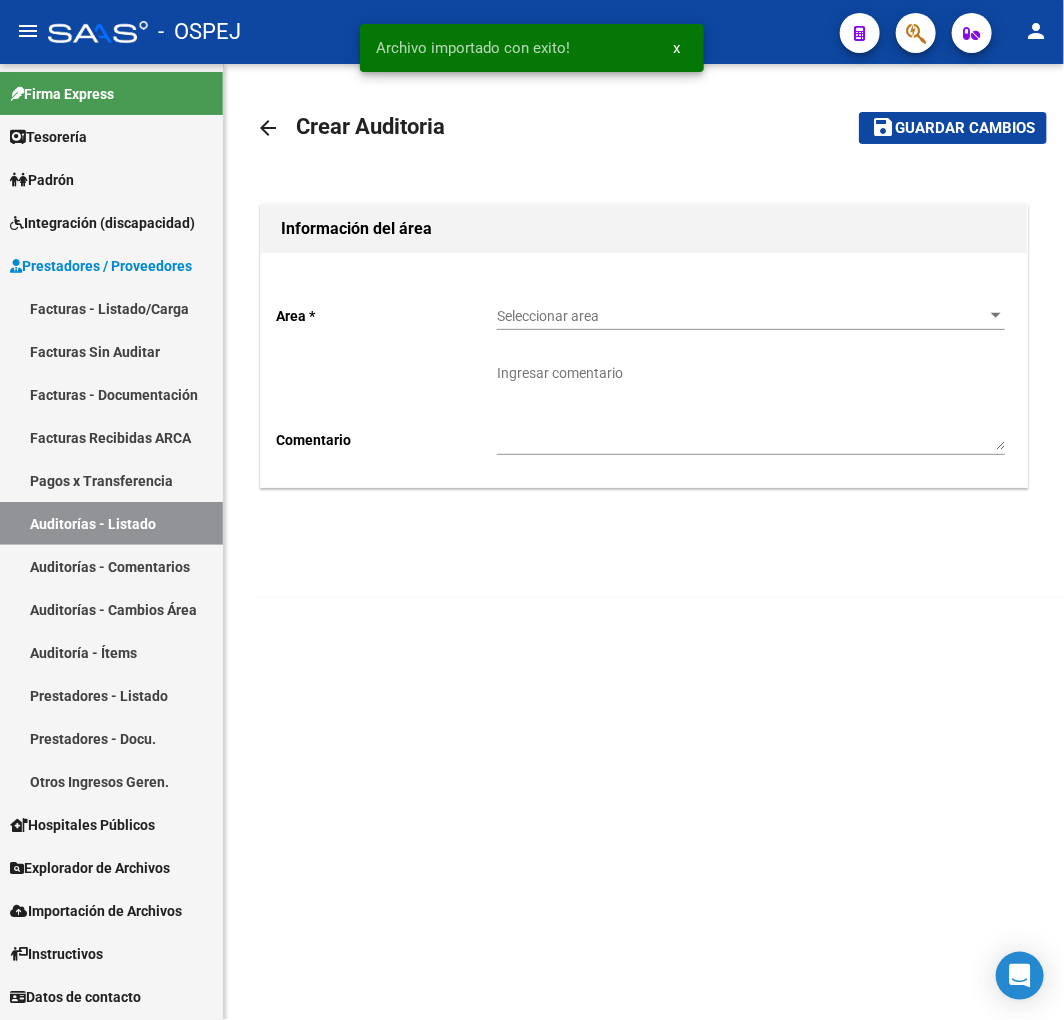 click on "Seleccionar area Seleccionar area" 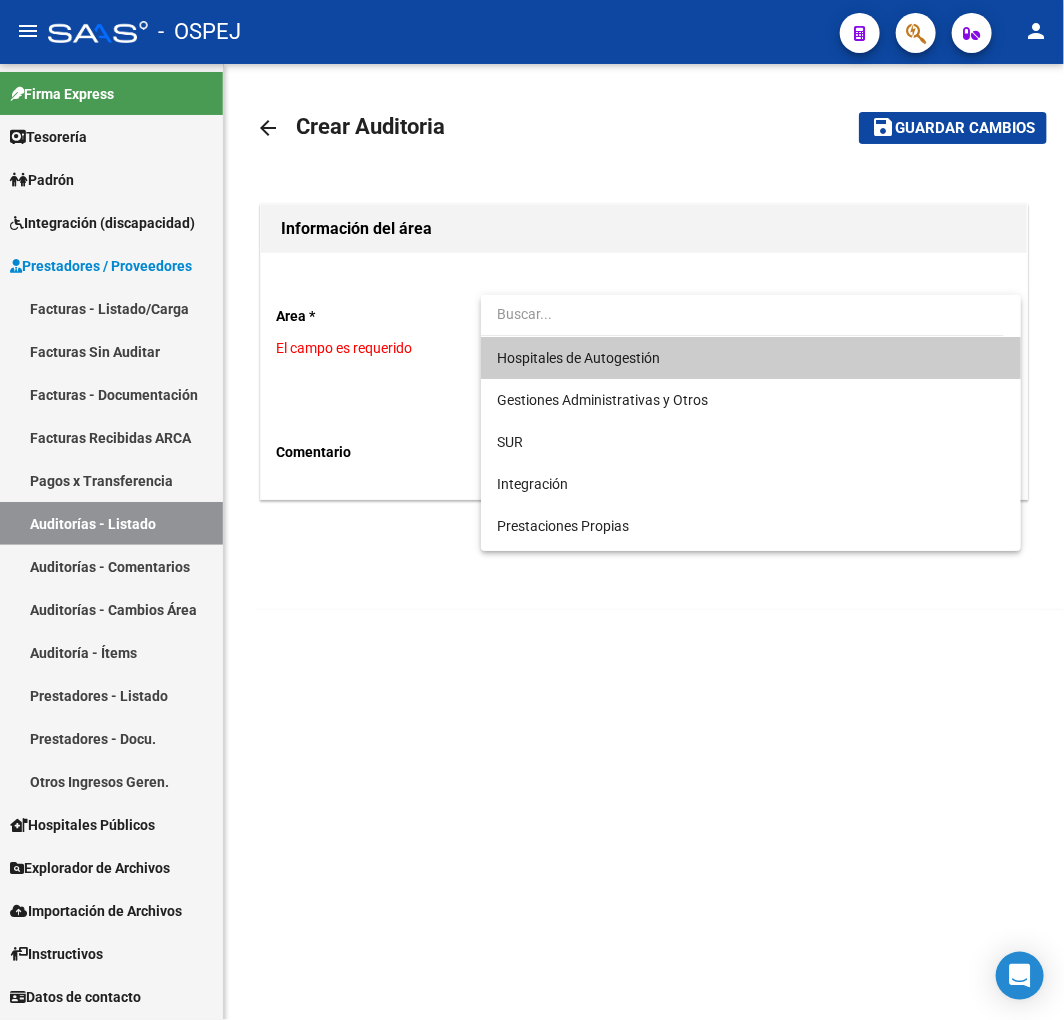 click on "Hospitales de Autogestión" at bounding box center [751, 358] 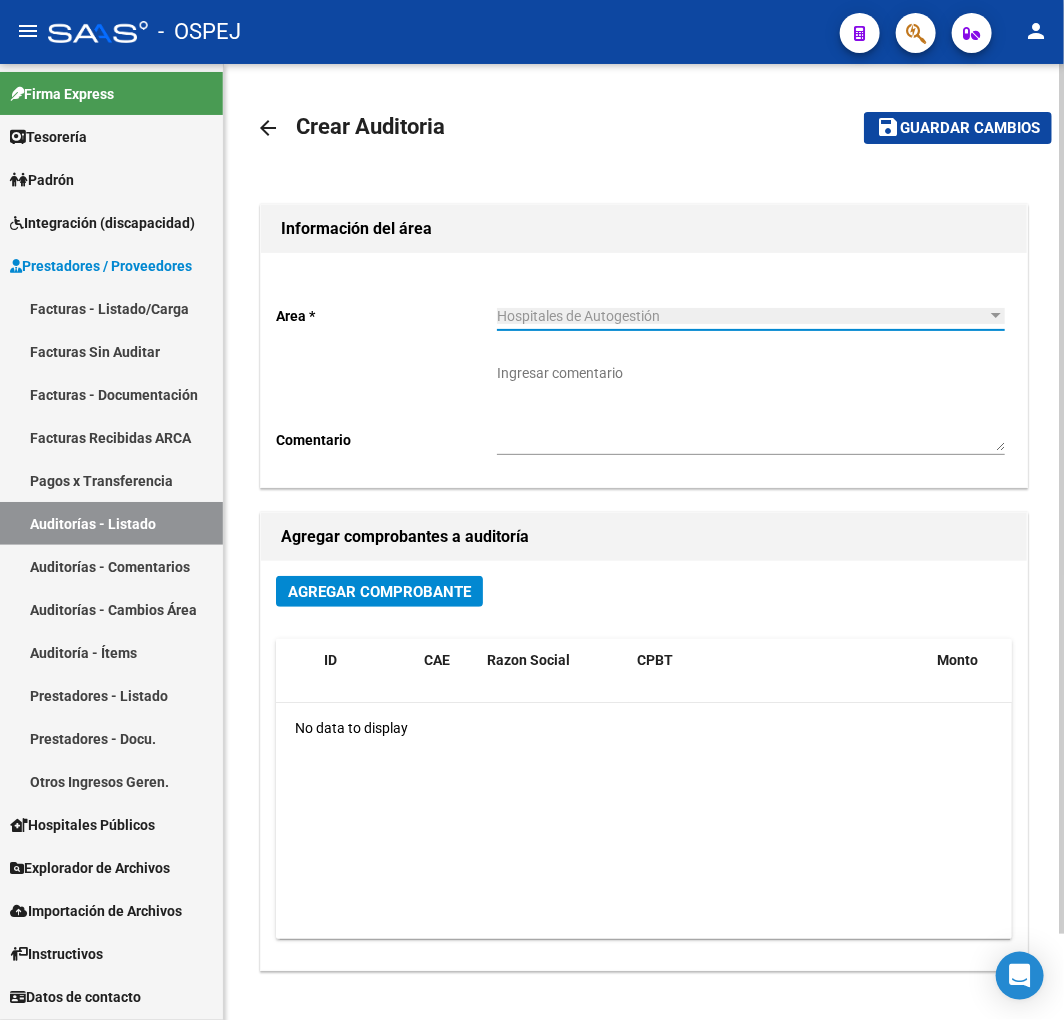 click on "Agregar Comprobante" 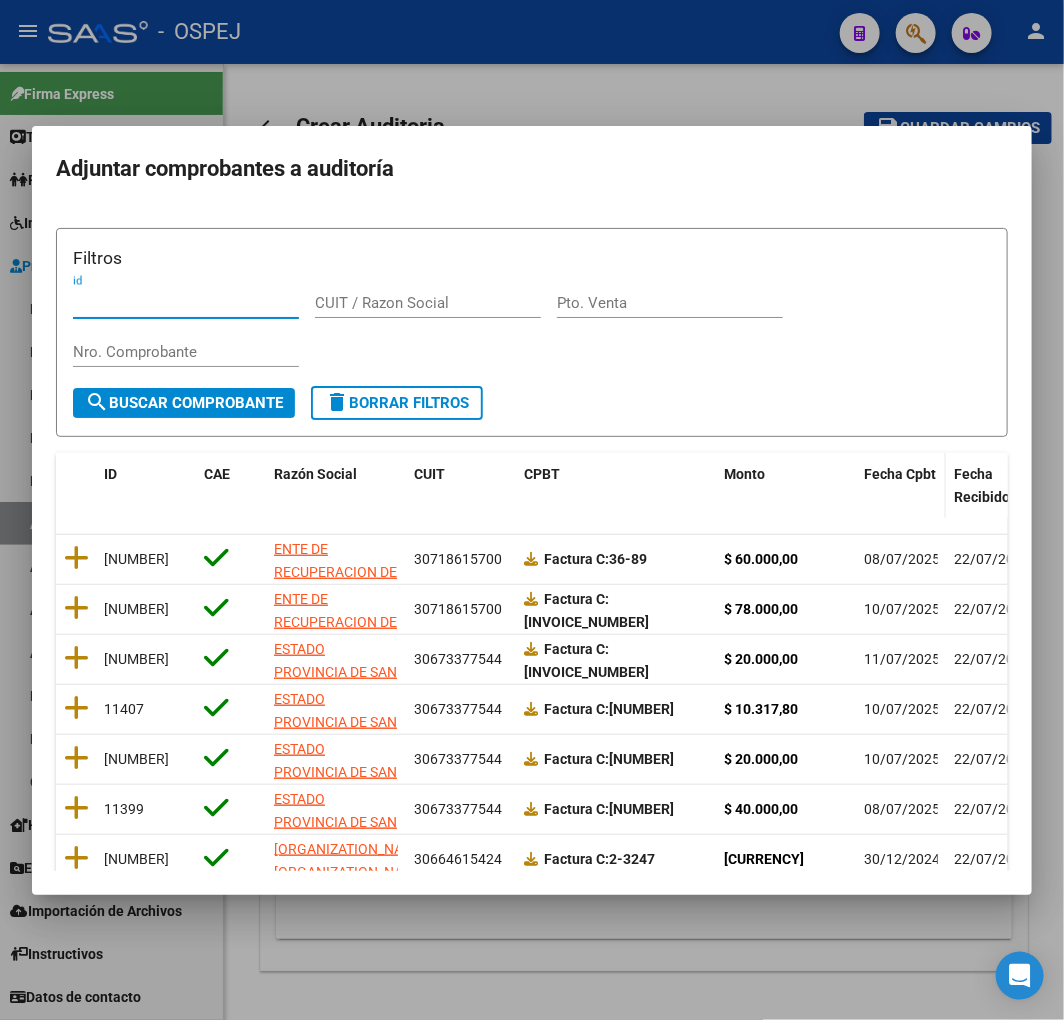 click on "Fecha Cpbt" 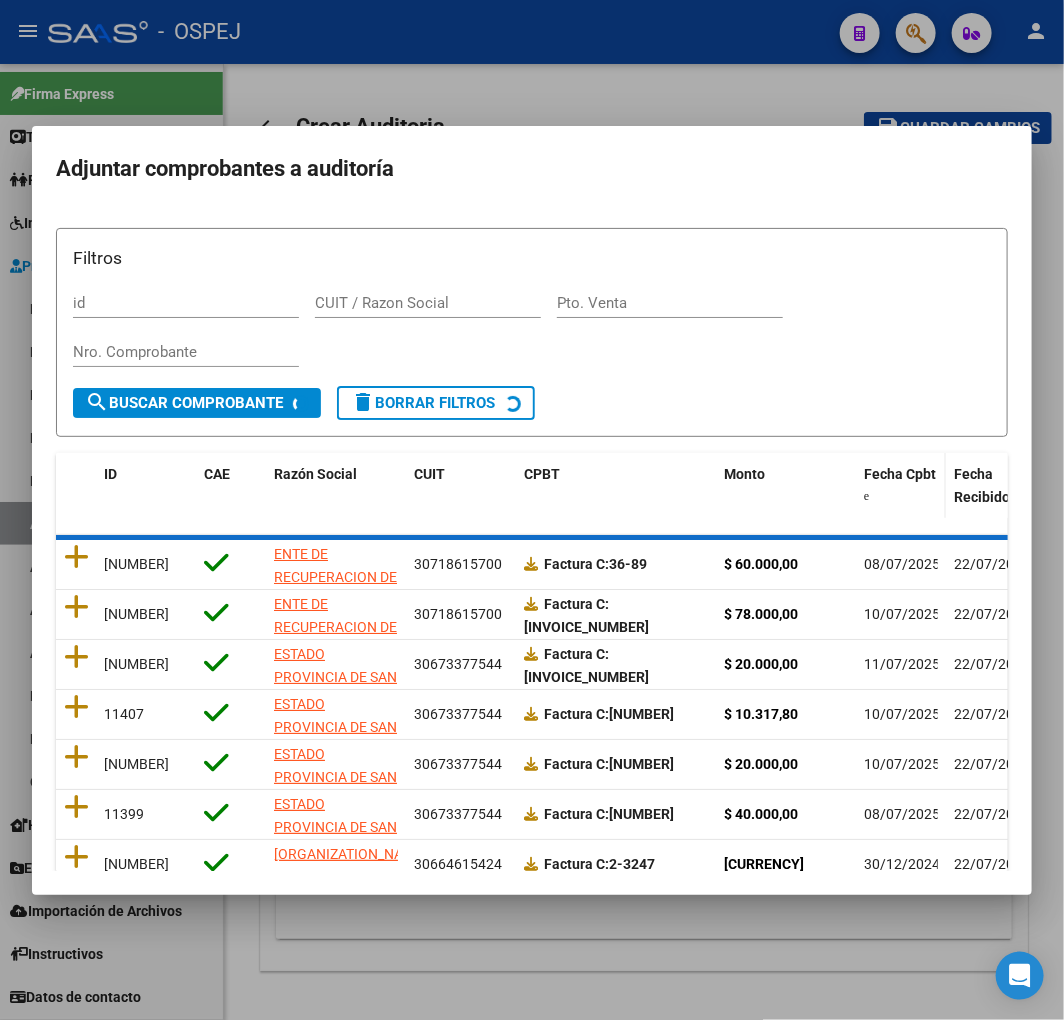 click on "Fecha Cpbt" 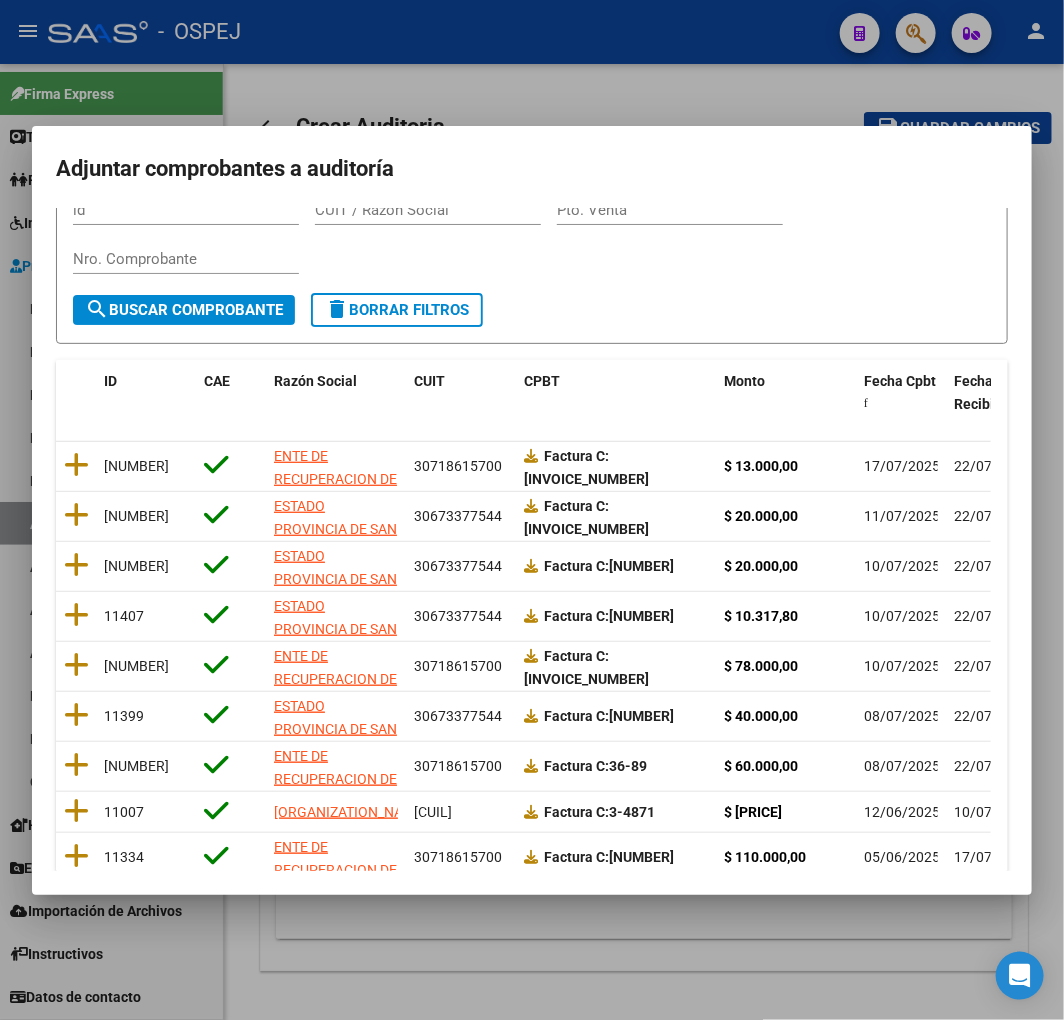 scroll, scrollTop: 252, scrollLeft: 0, axis: vertical 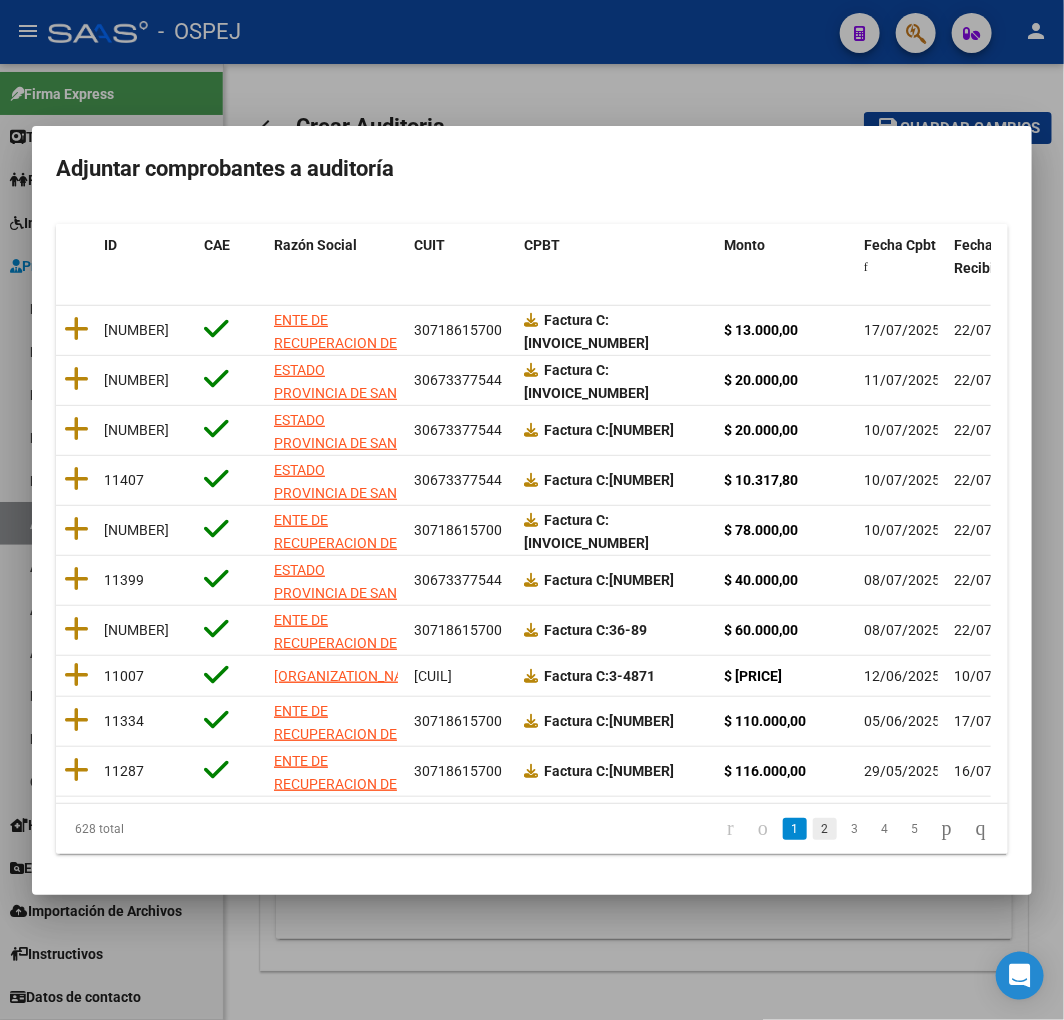 click on "2" 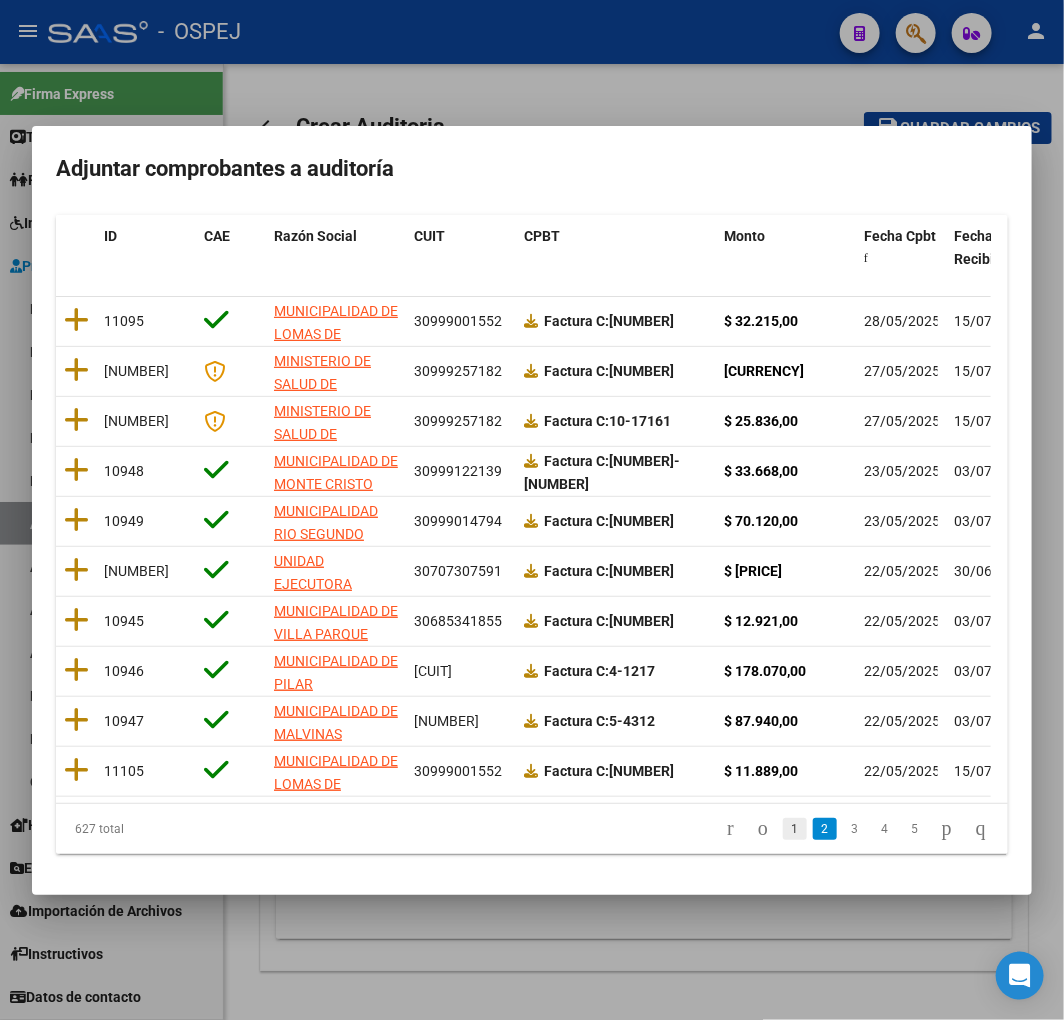 click on "1" 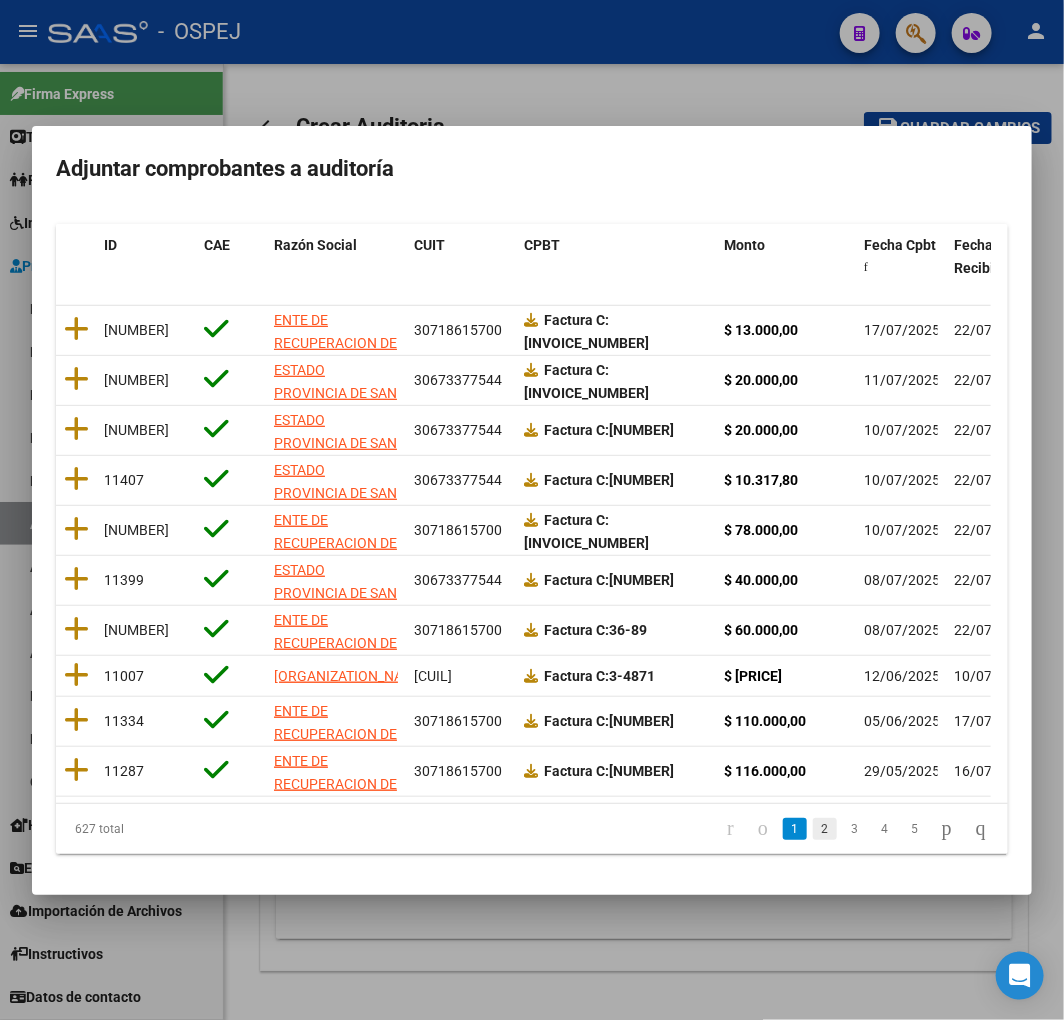 click on "2" 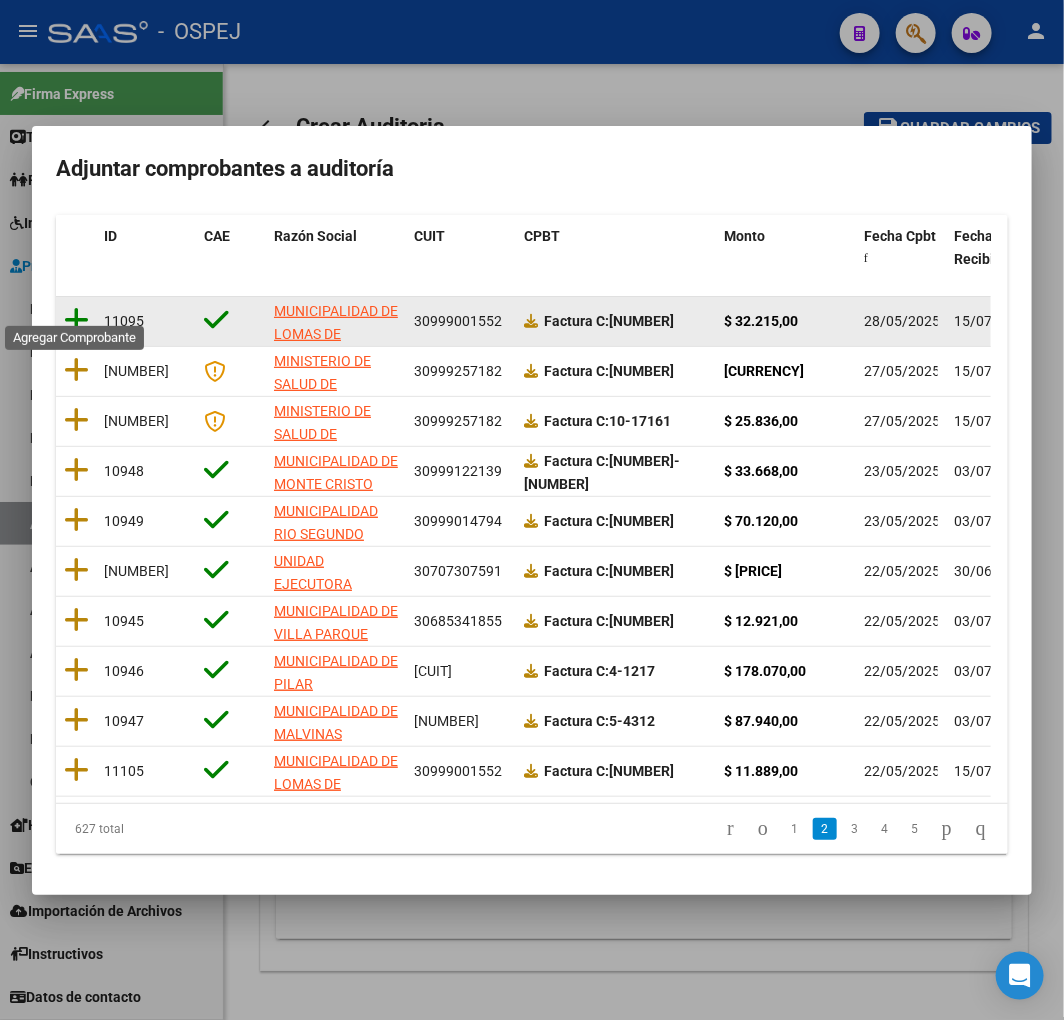 click 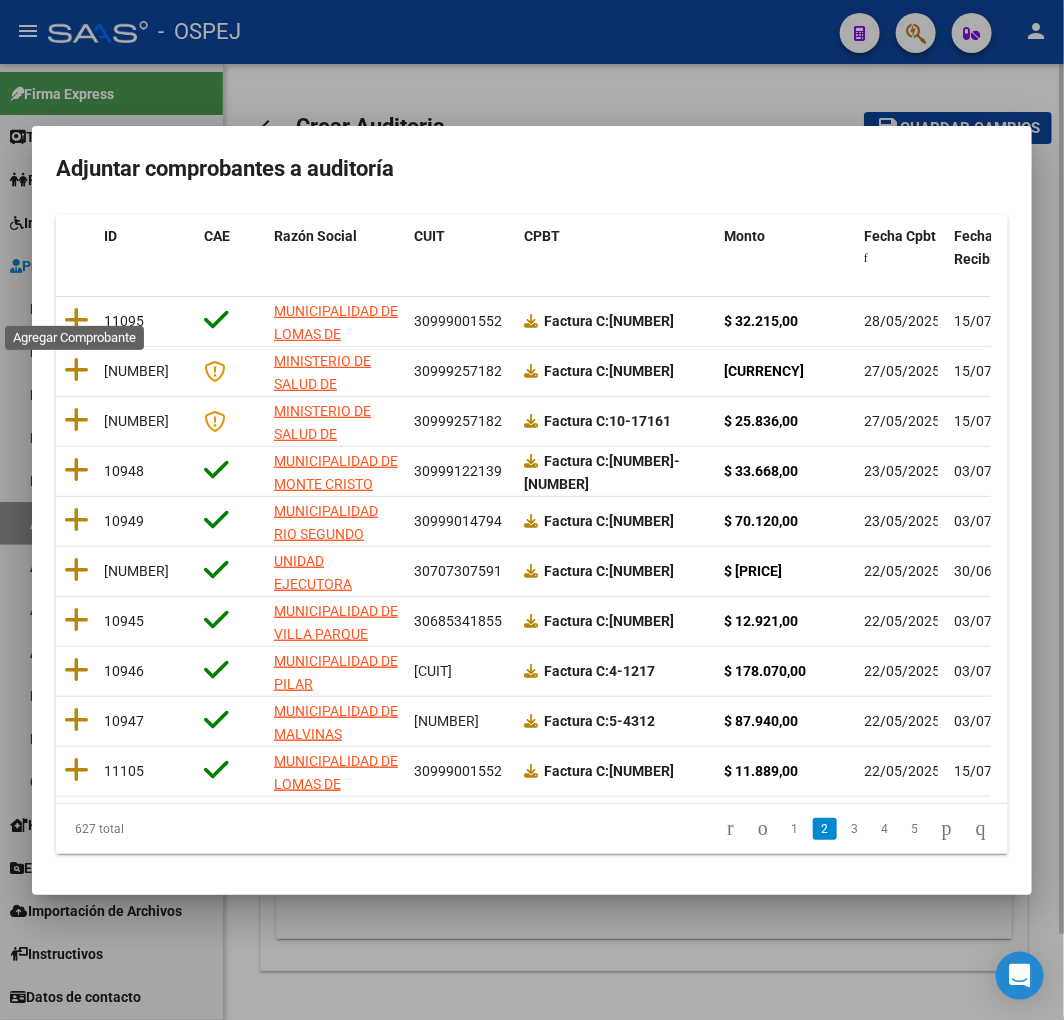 scroll, scrollTop: 0, scrollLeft: 0, axis: both 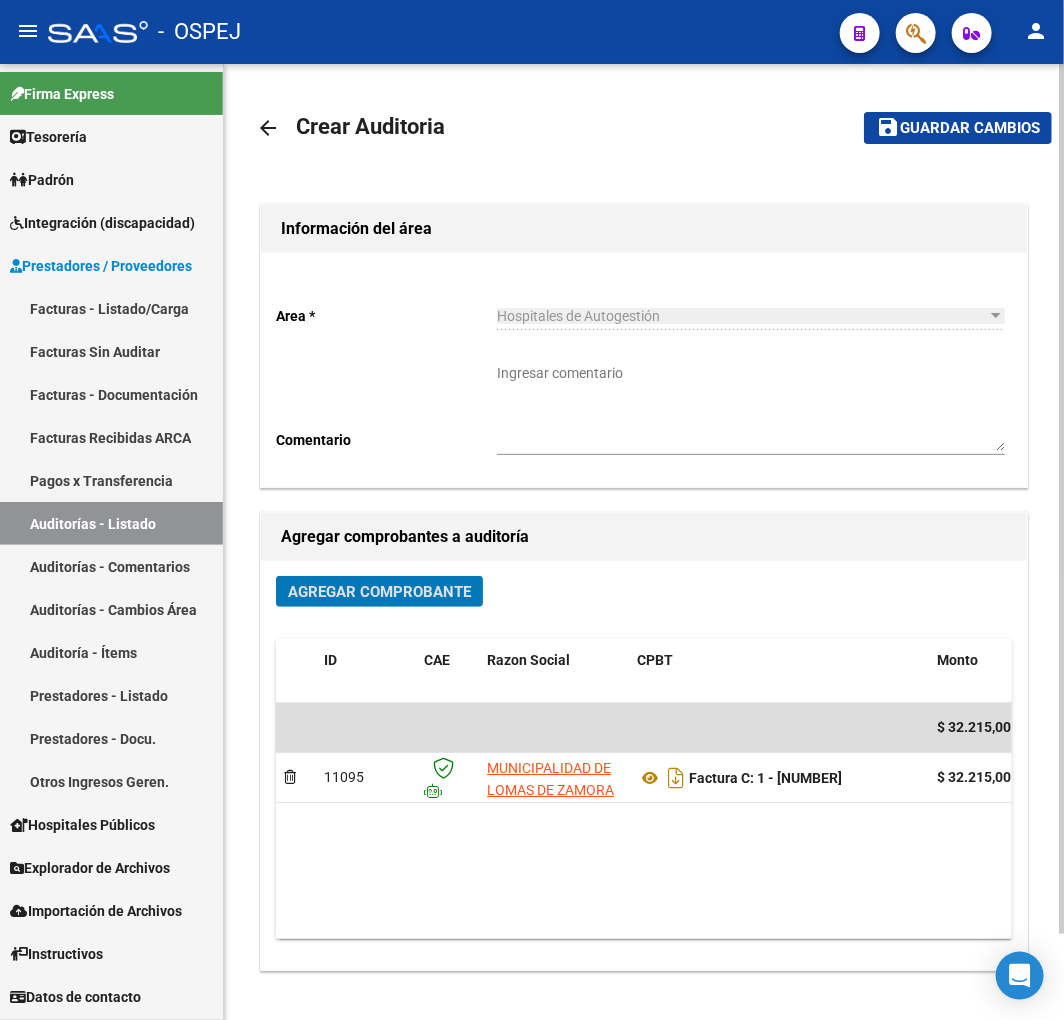 click on "save" 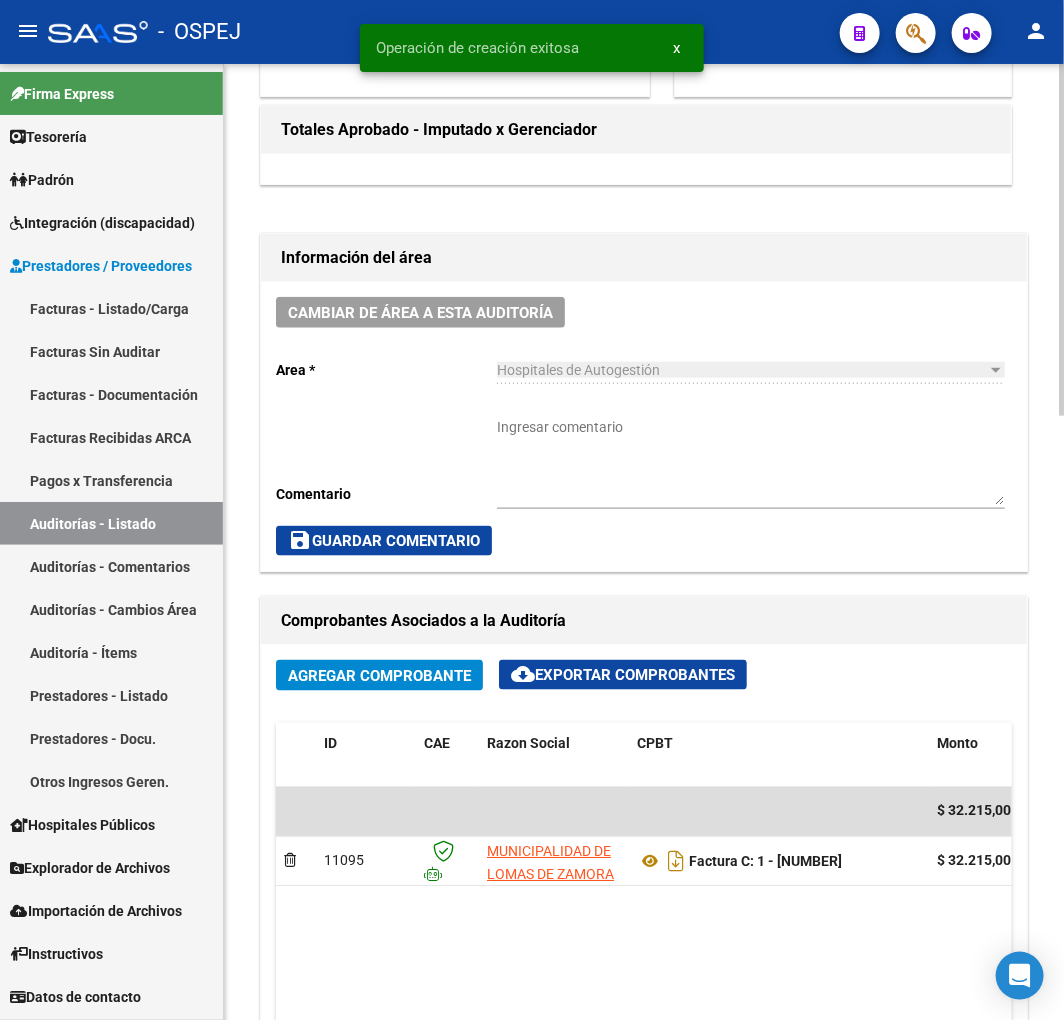 scroll, scrollTop: 555, scrollLeft: 0, axis: vertical 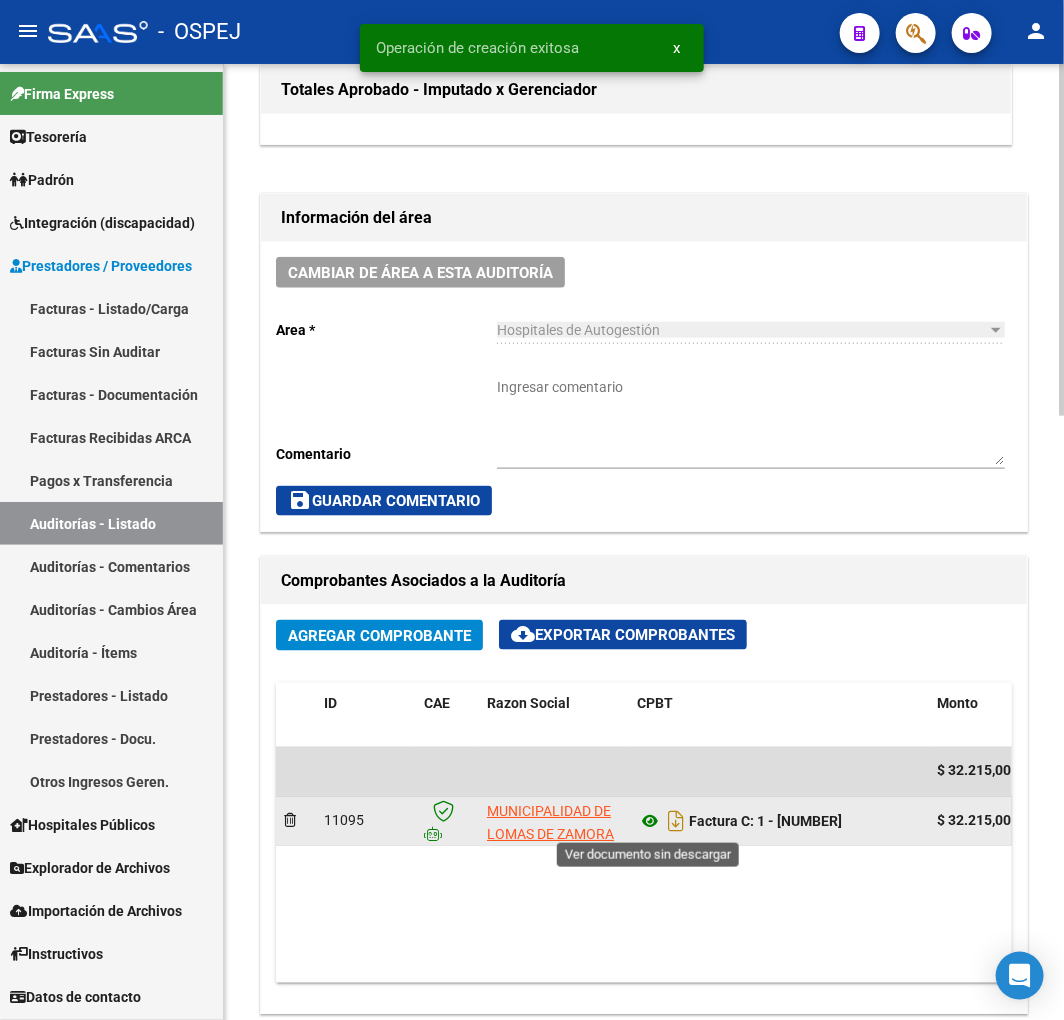 click 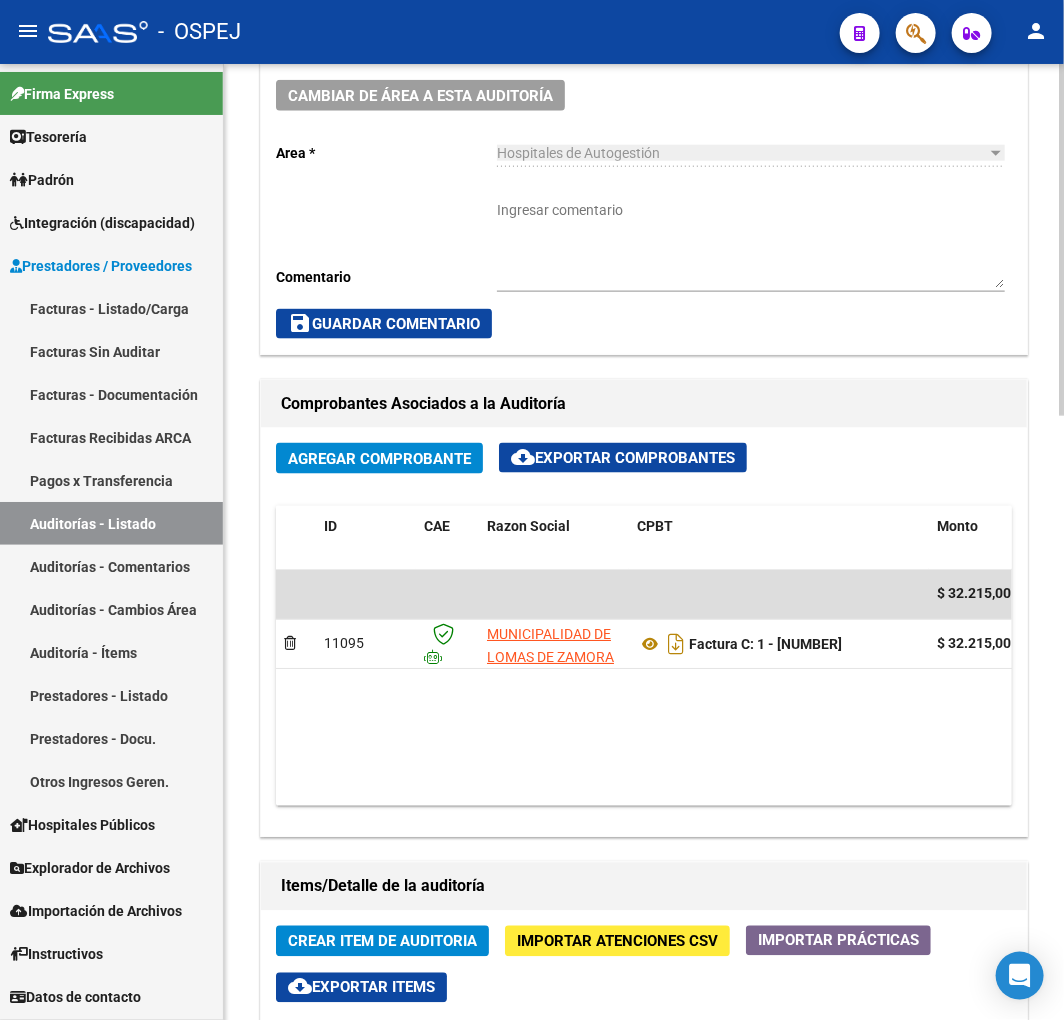 scroll, scrollTop: 1111, scrollLeft: 0, axis: vertical 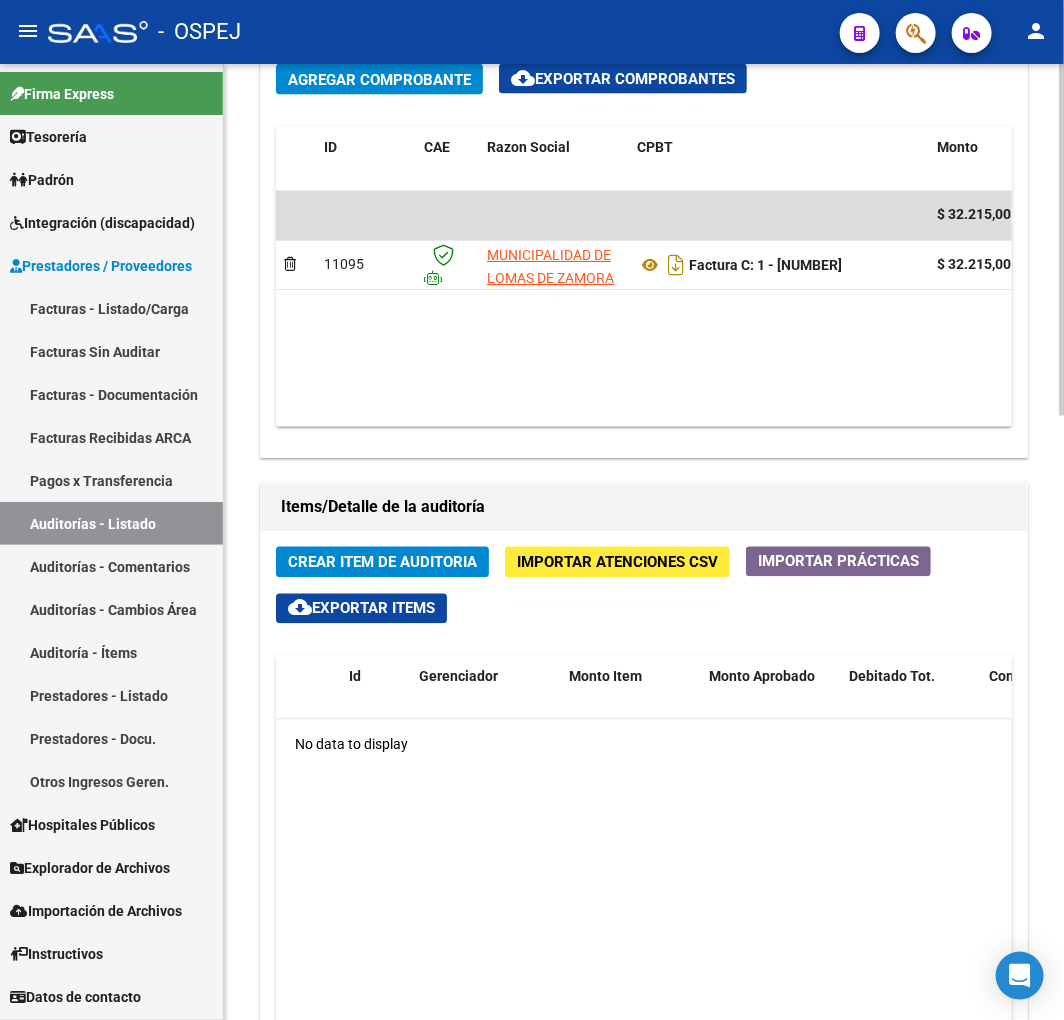 click on "Crear Item de Auditoria Importar Atenciones CSV  Importar Prácticas
cloud_download  Exportar Items  Id Gerenciador Monto Item Monto Aprobado Debitado Tot. Comentario Comentario Gerenciador Descripción Afiliado Estado CUIL Documento Nombre Completo Fec. Prestación Atencion Tipo Nomenclador Código Nomenclador Nombre Usuario Creado Area Creado Area Modificado No data to display  0 total   1" 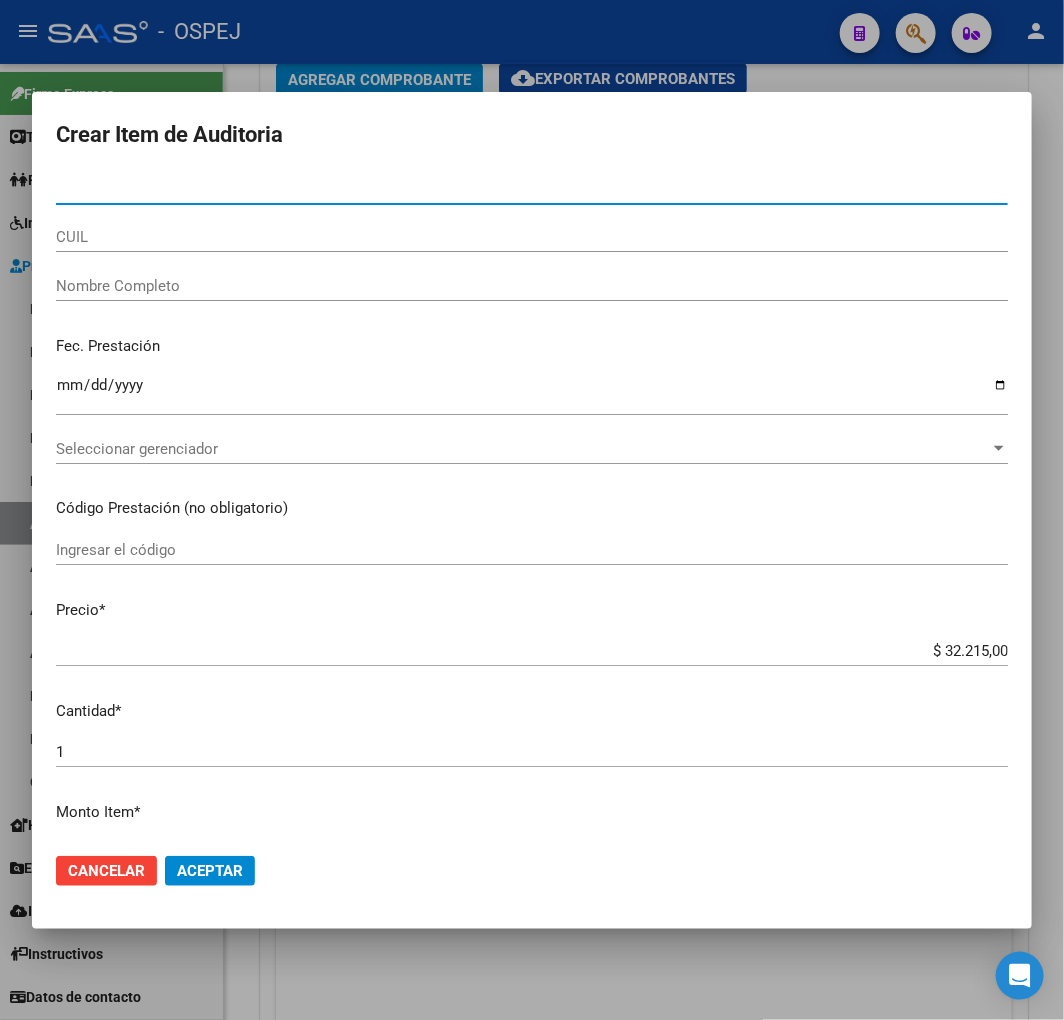 click on "Nro Documento" at bounding box center [532, 189] 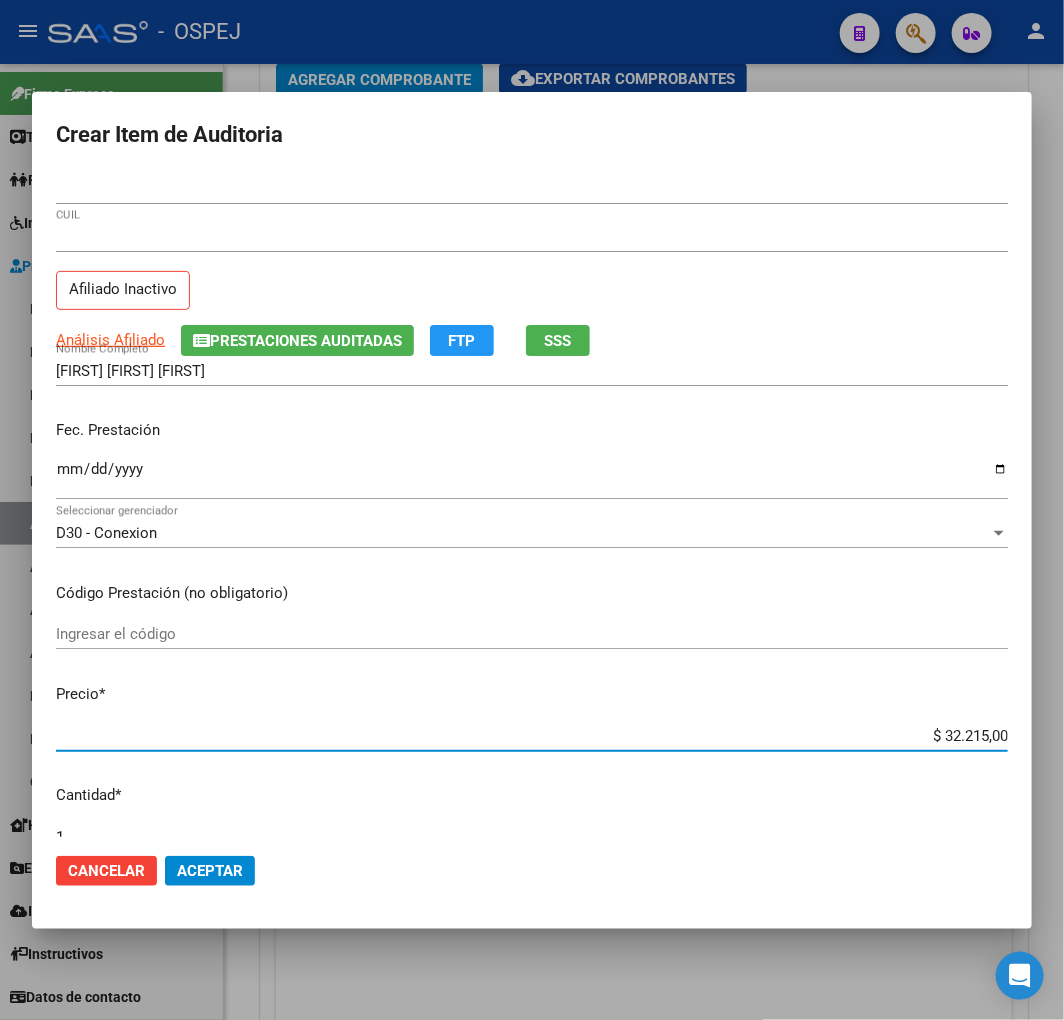 click on "$ 32.215,00" at bounding box center [532, 736] 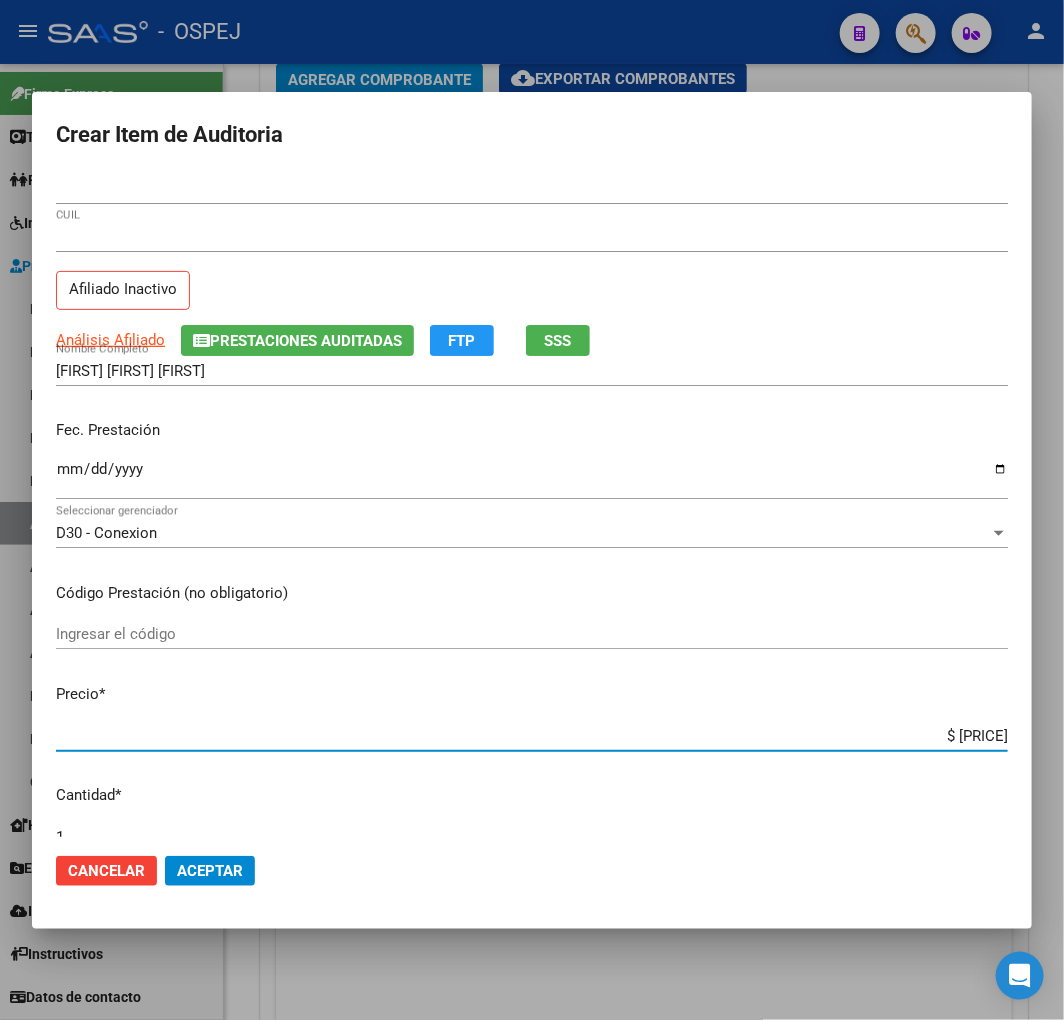 click on "Aceptar" 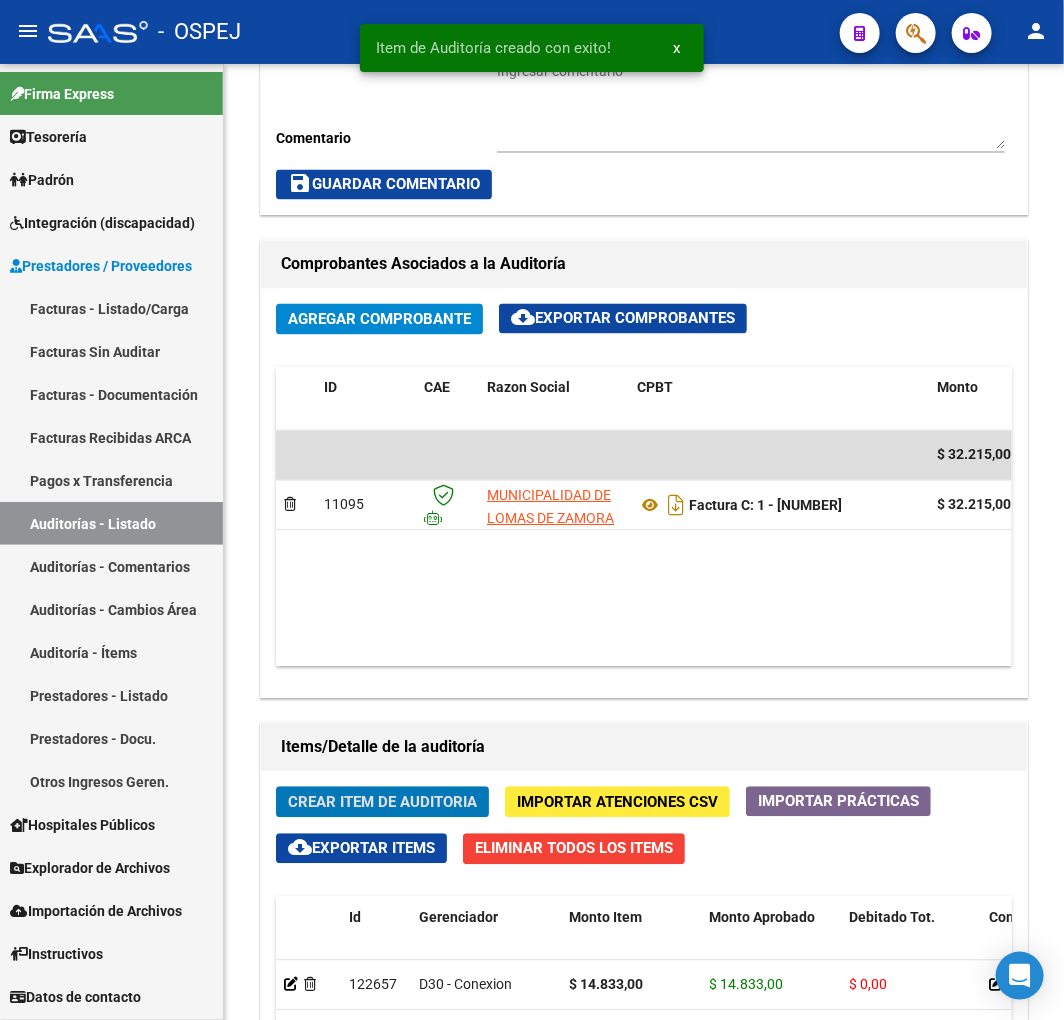 scroll, scrollTop: 1351, scrollLeft: 0, axis: vertical 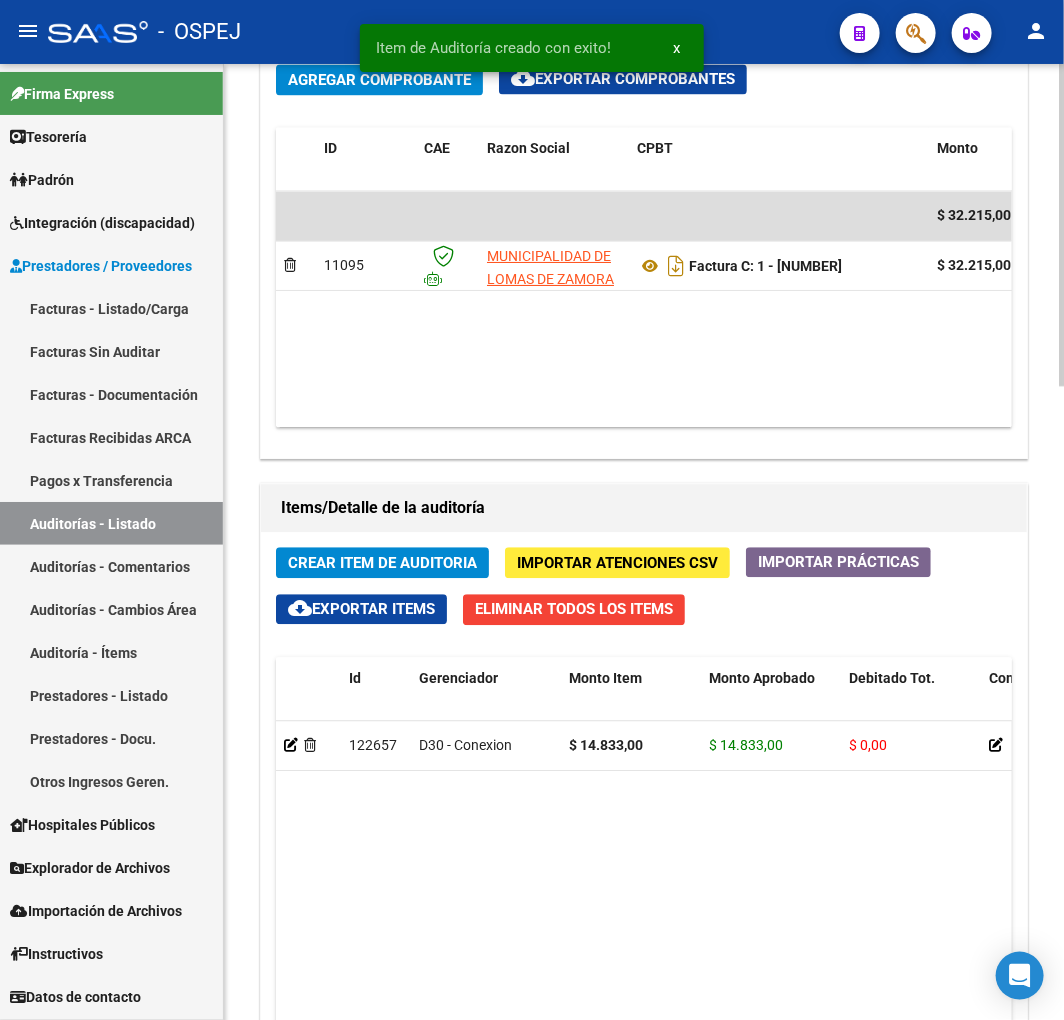 click on "Crear Item de Auditoria" 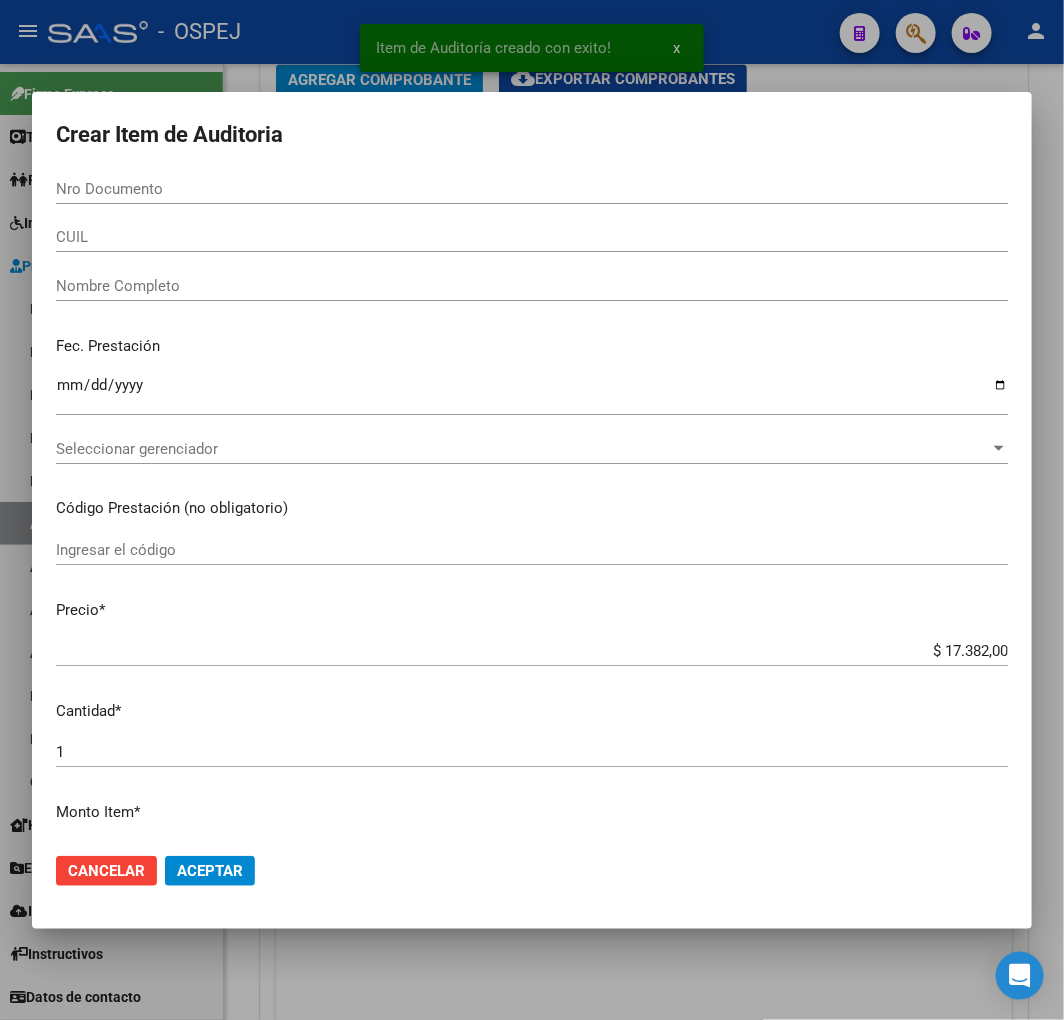 paste on "[NUMBER]" 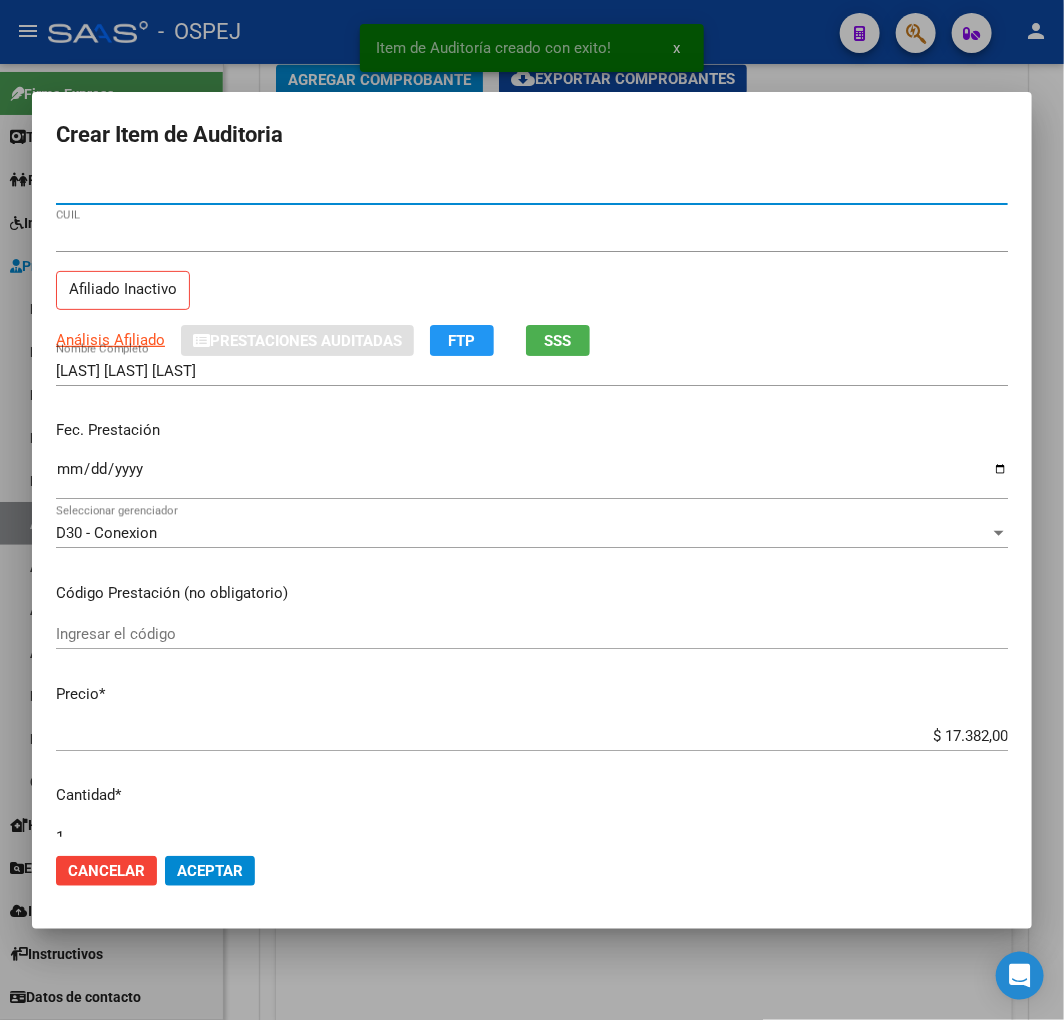 click on "$ 17.382,00" at bounding box center [532, 736] 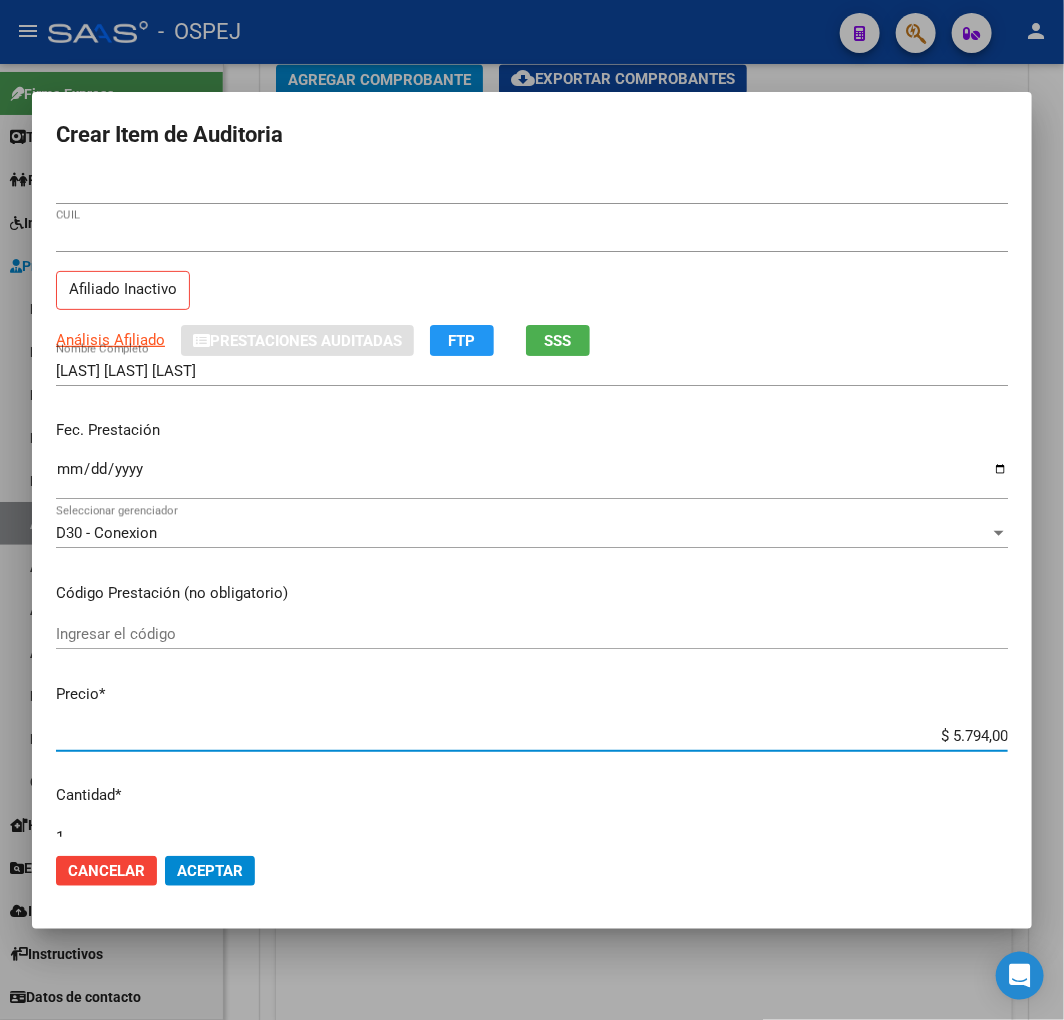 click on "Cancelar Aceptar" 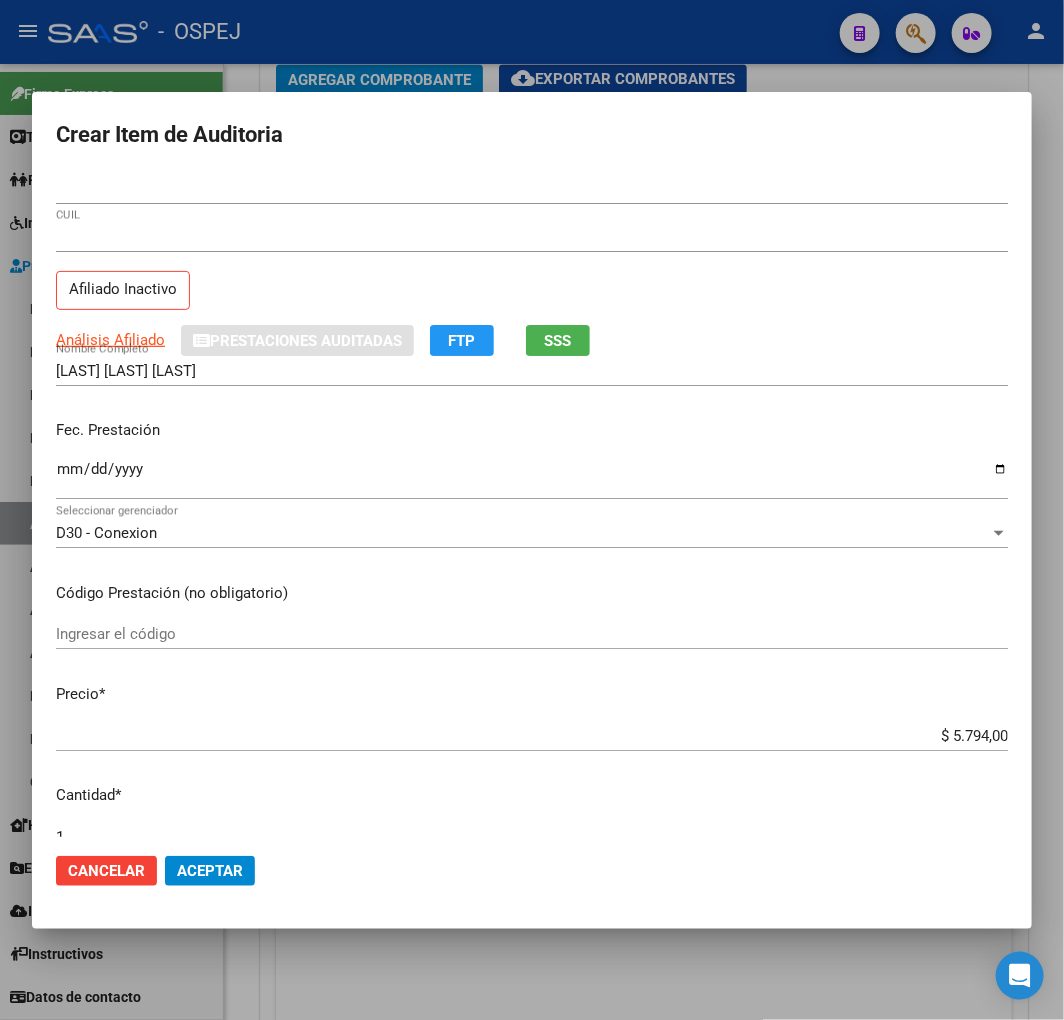 click on "Aceptar" 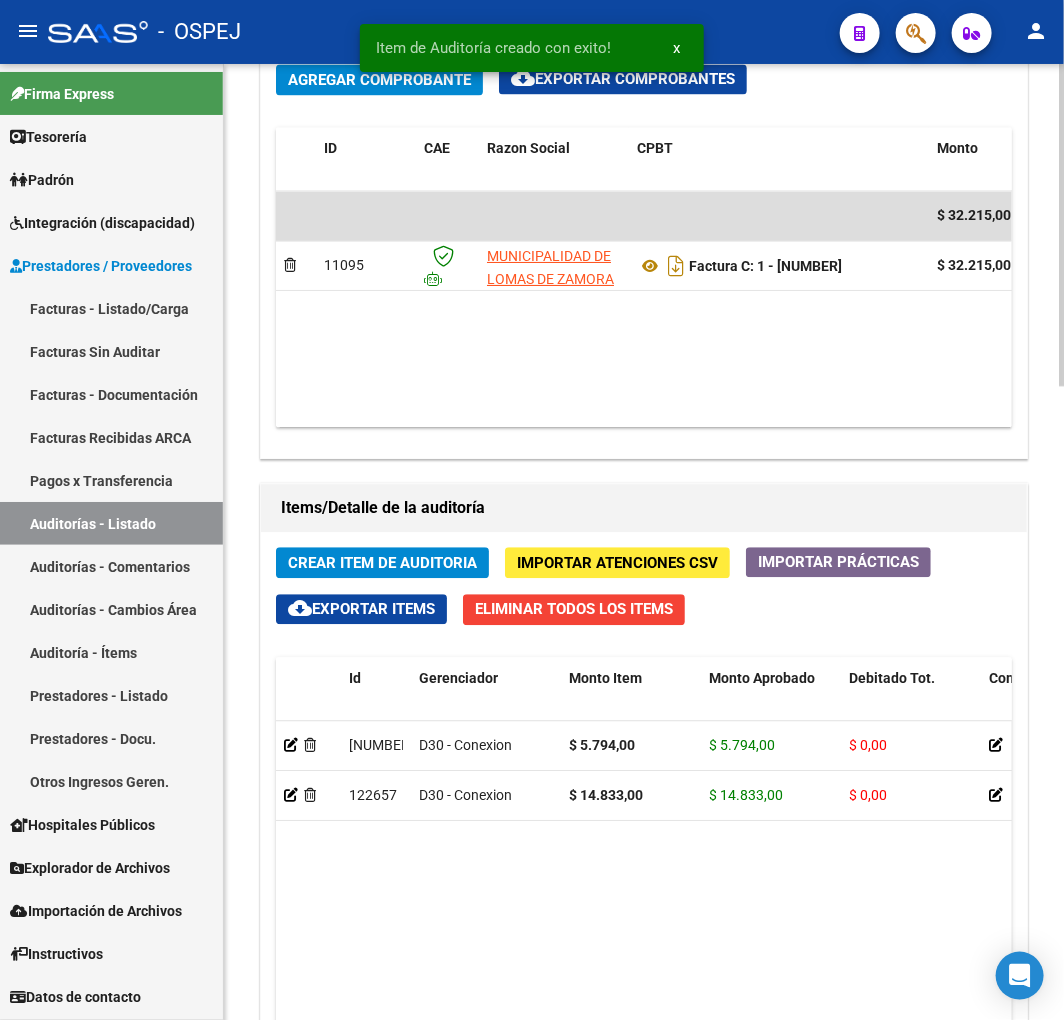 click on "Crear Item de Auditoria" 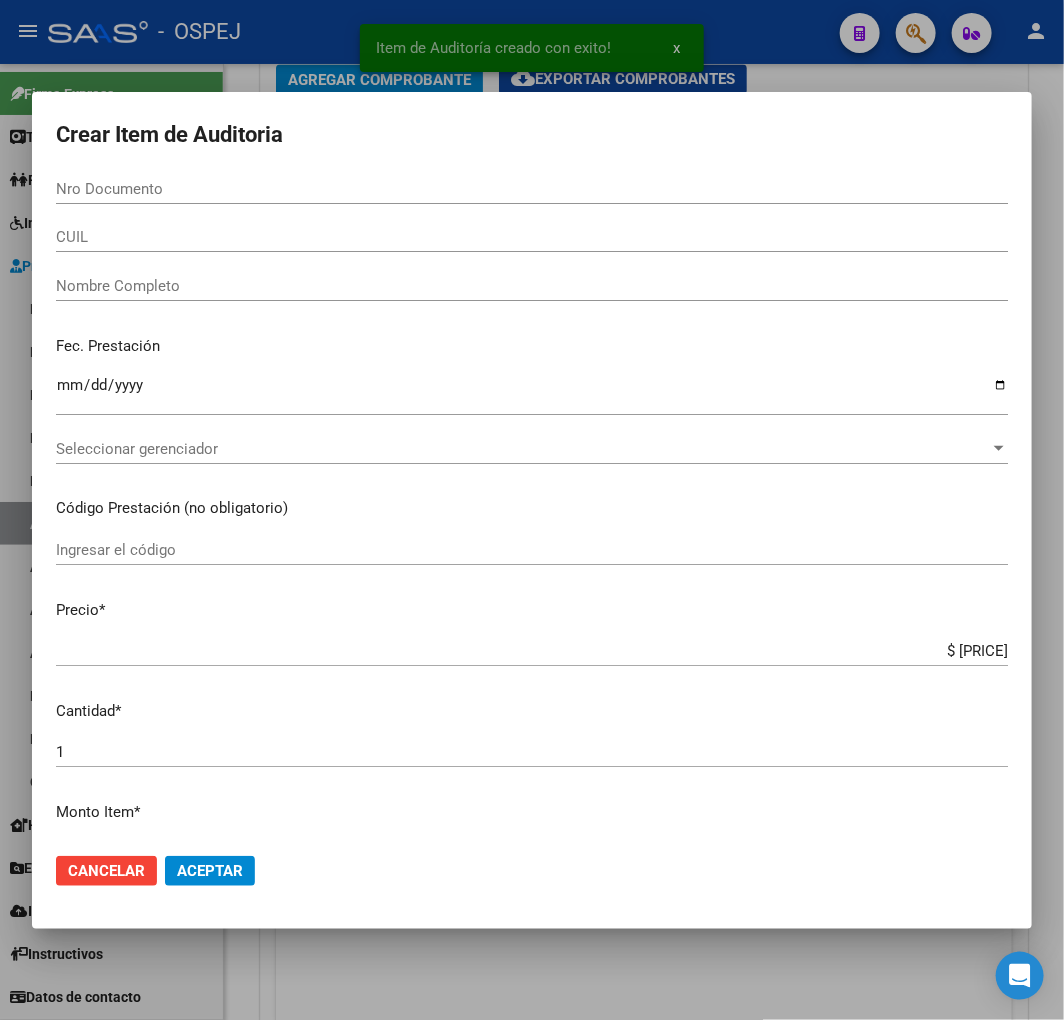 paste on "[CUIL]" 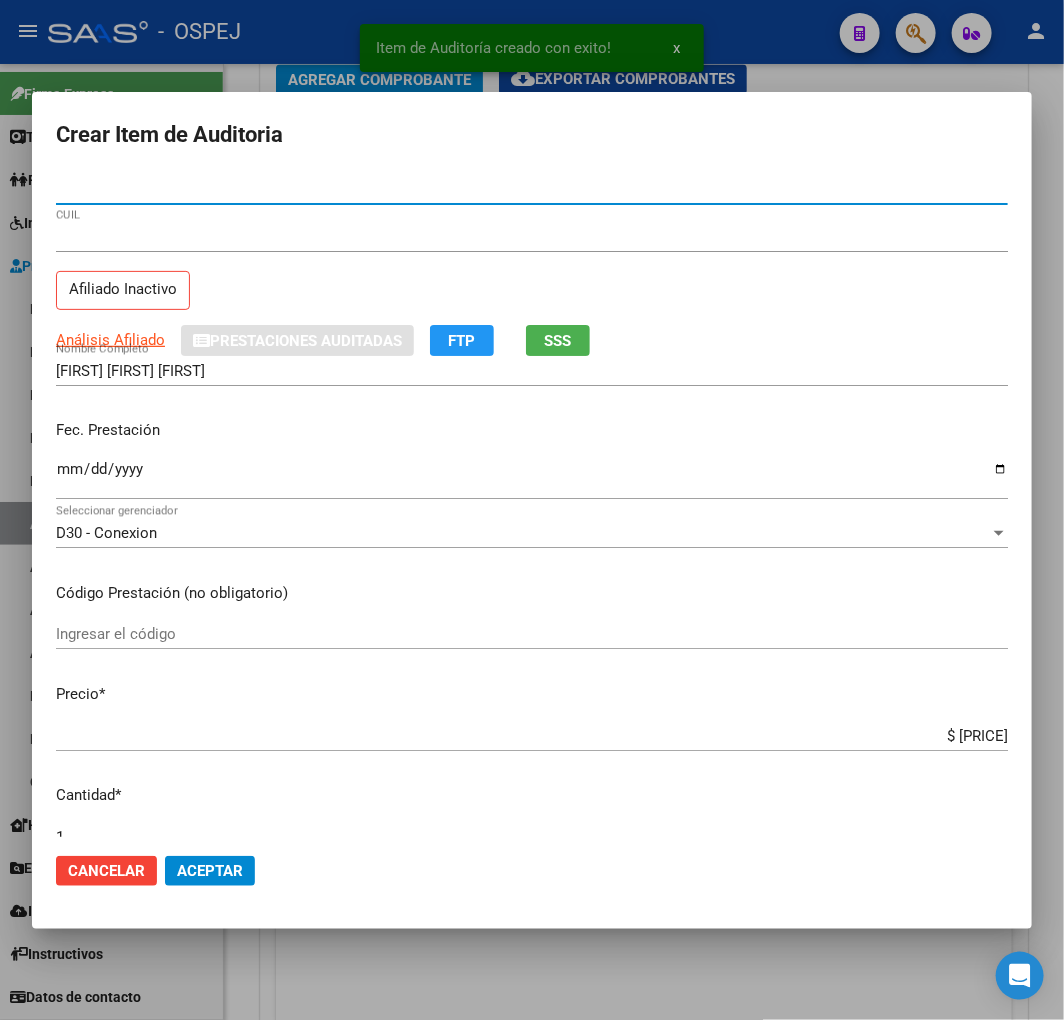 click on "$ [PRICE]" at bounding box center [532, 736] 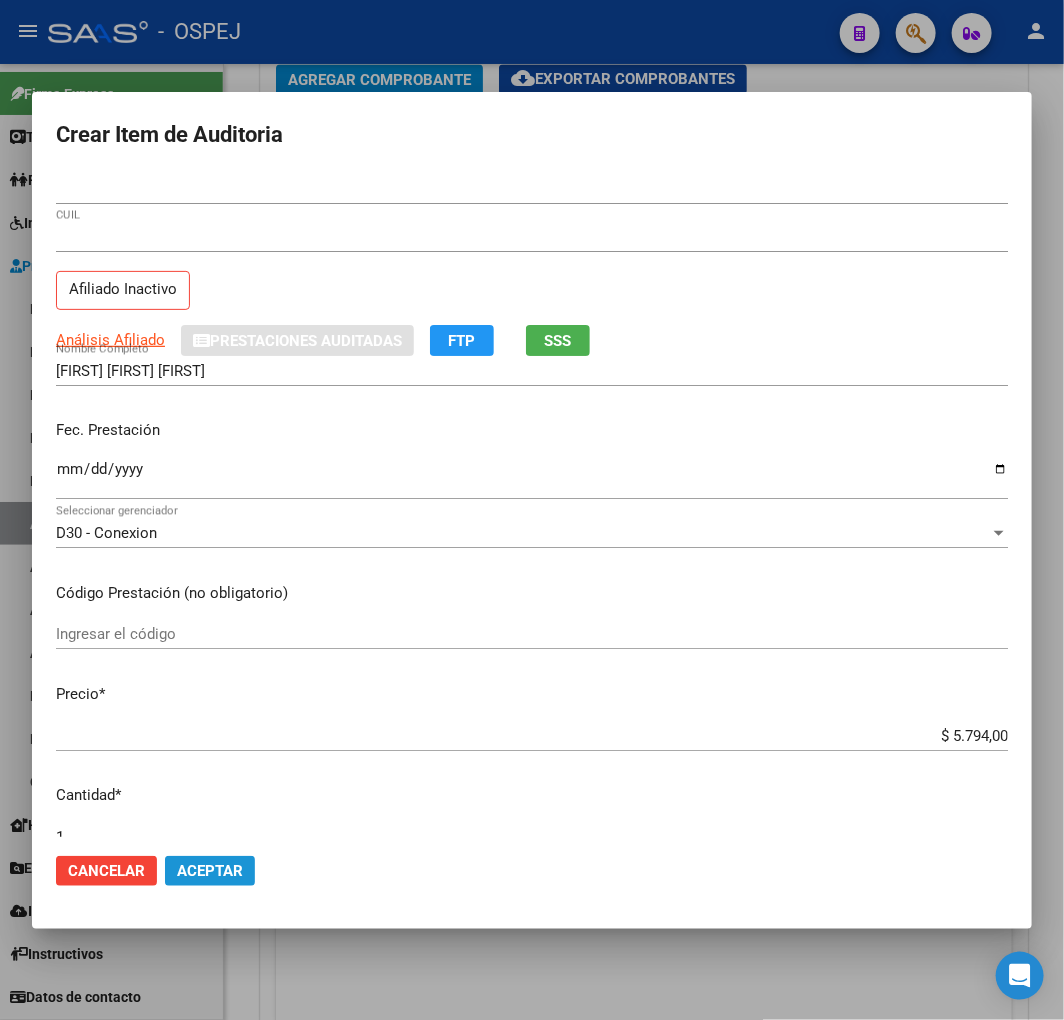 click on "Aceptar" 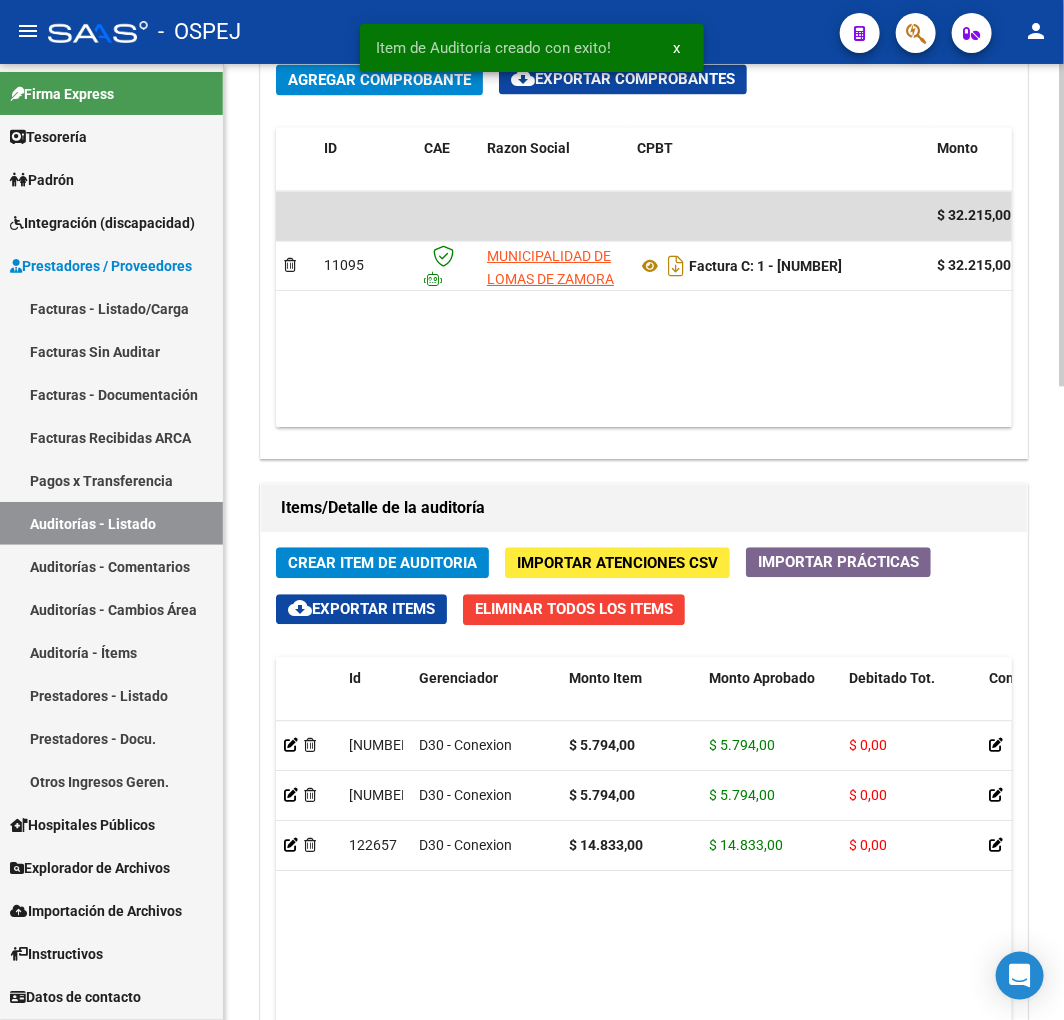 click on "Crear Item de Auditoria" 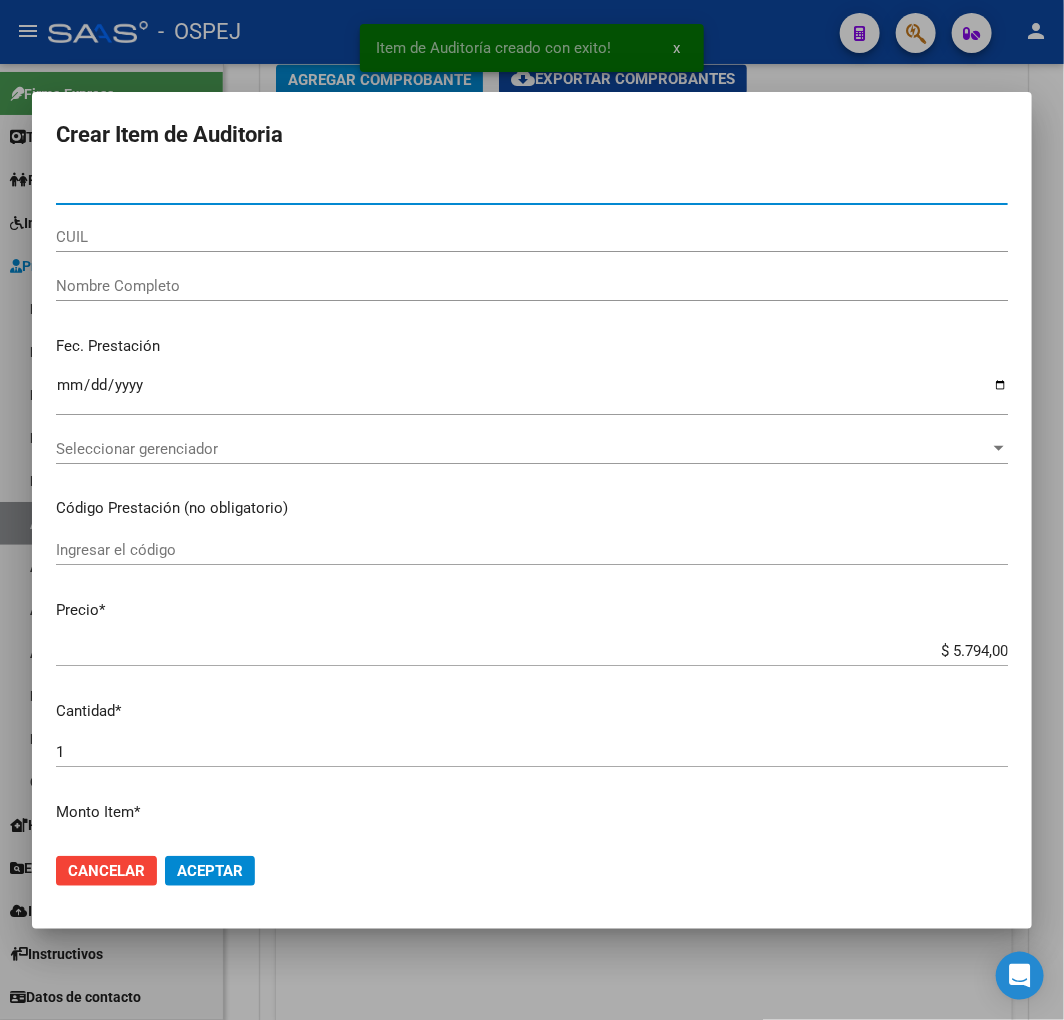 paste on "[CUIL]" 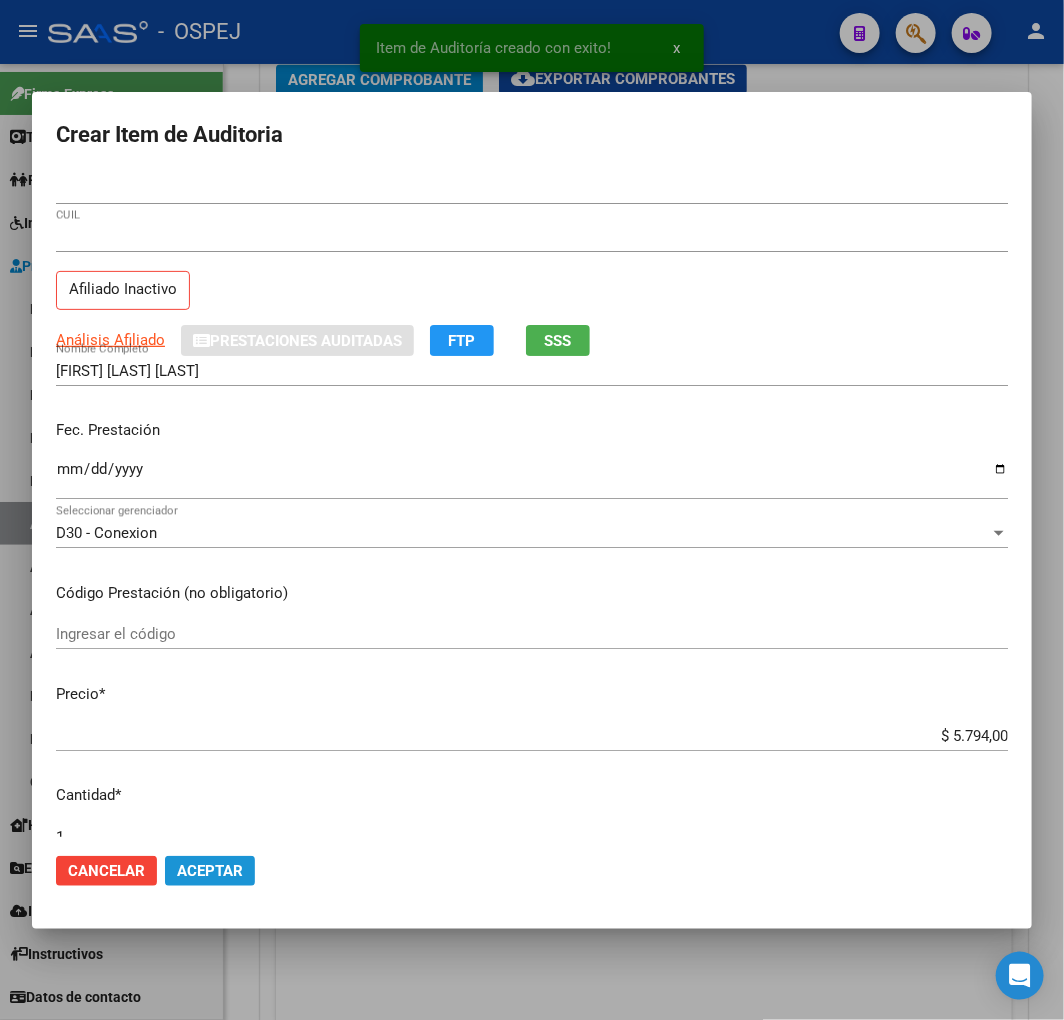 click on "Aceptar" 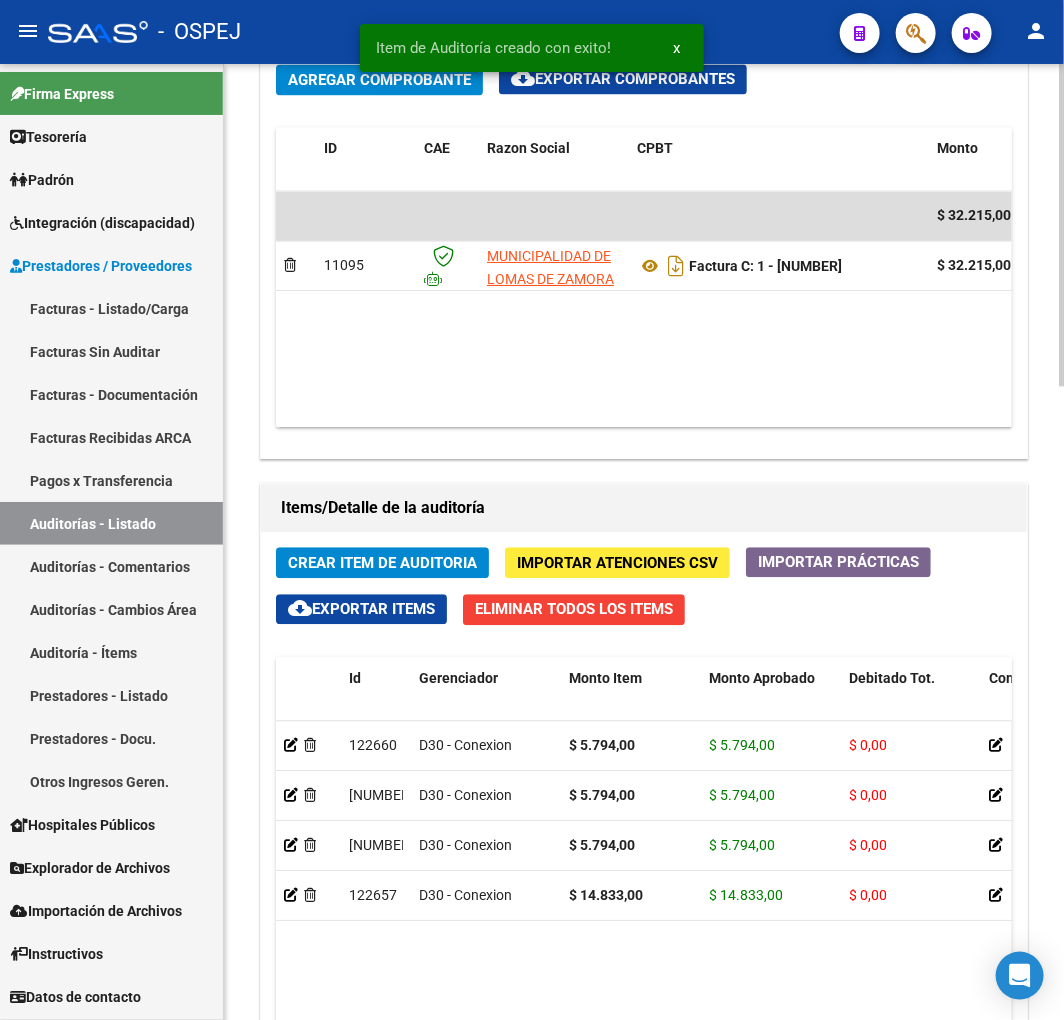 scroll, scrollTop: 0, scrollLeft: 0, axis: both 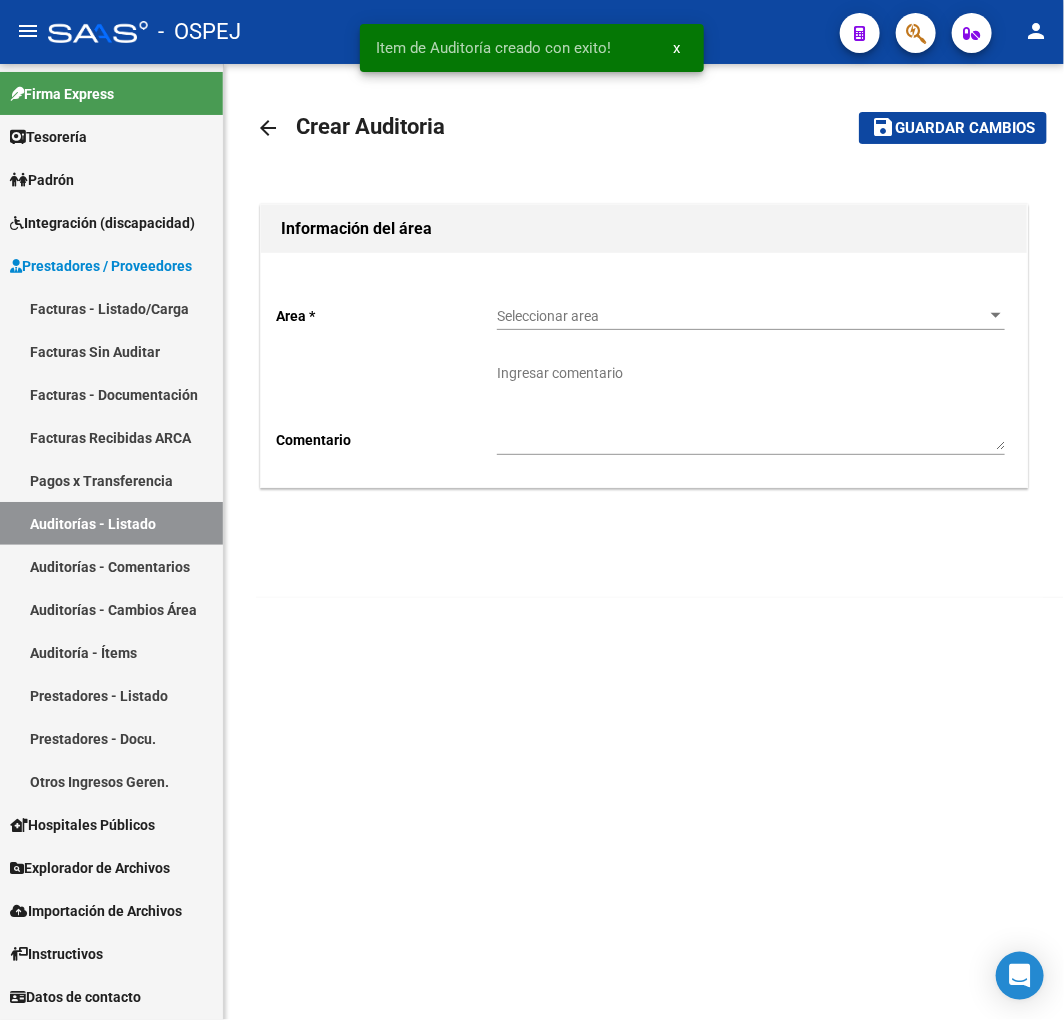 click on "Seleccionar area" at bounding box center (742, 316) 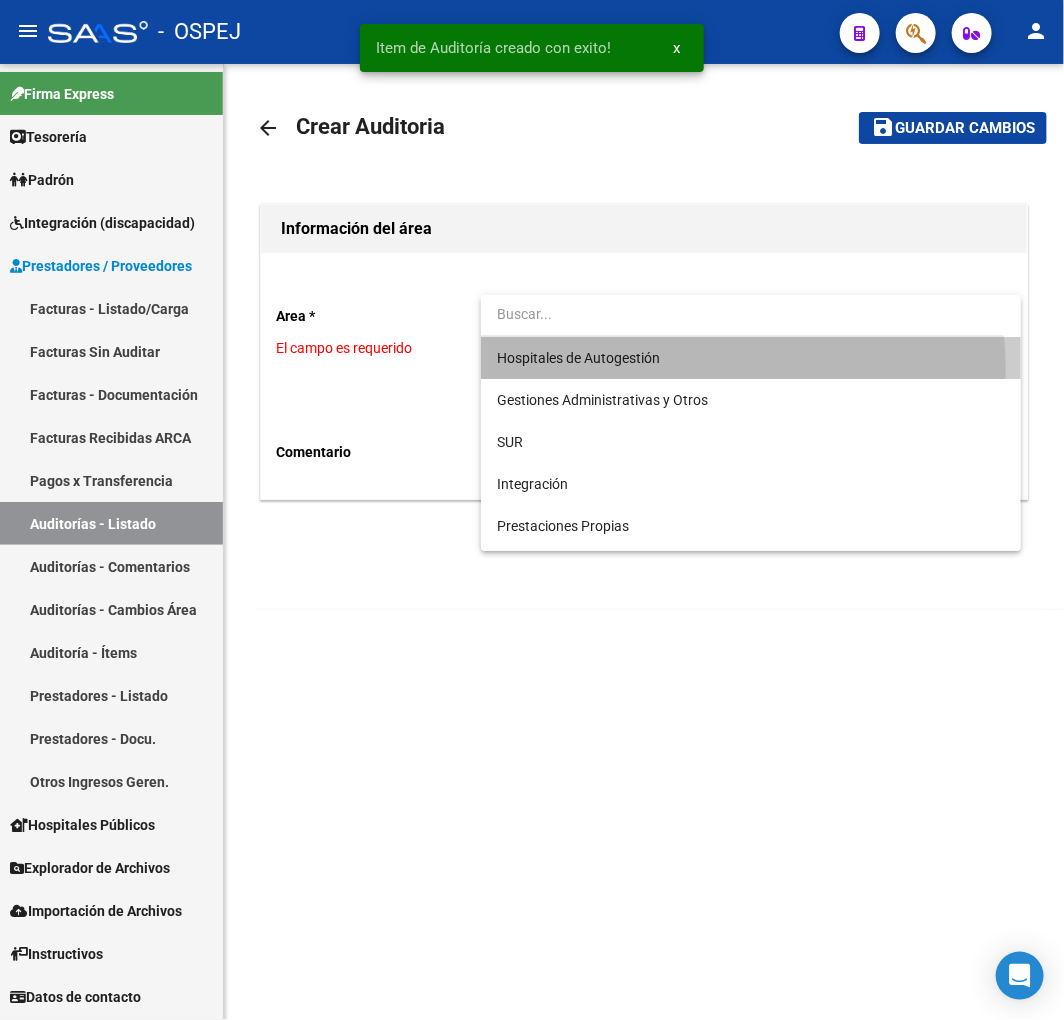 click on "Hospitales de Autogestión" at bounding box center [751, 358] 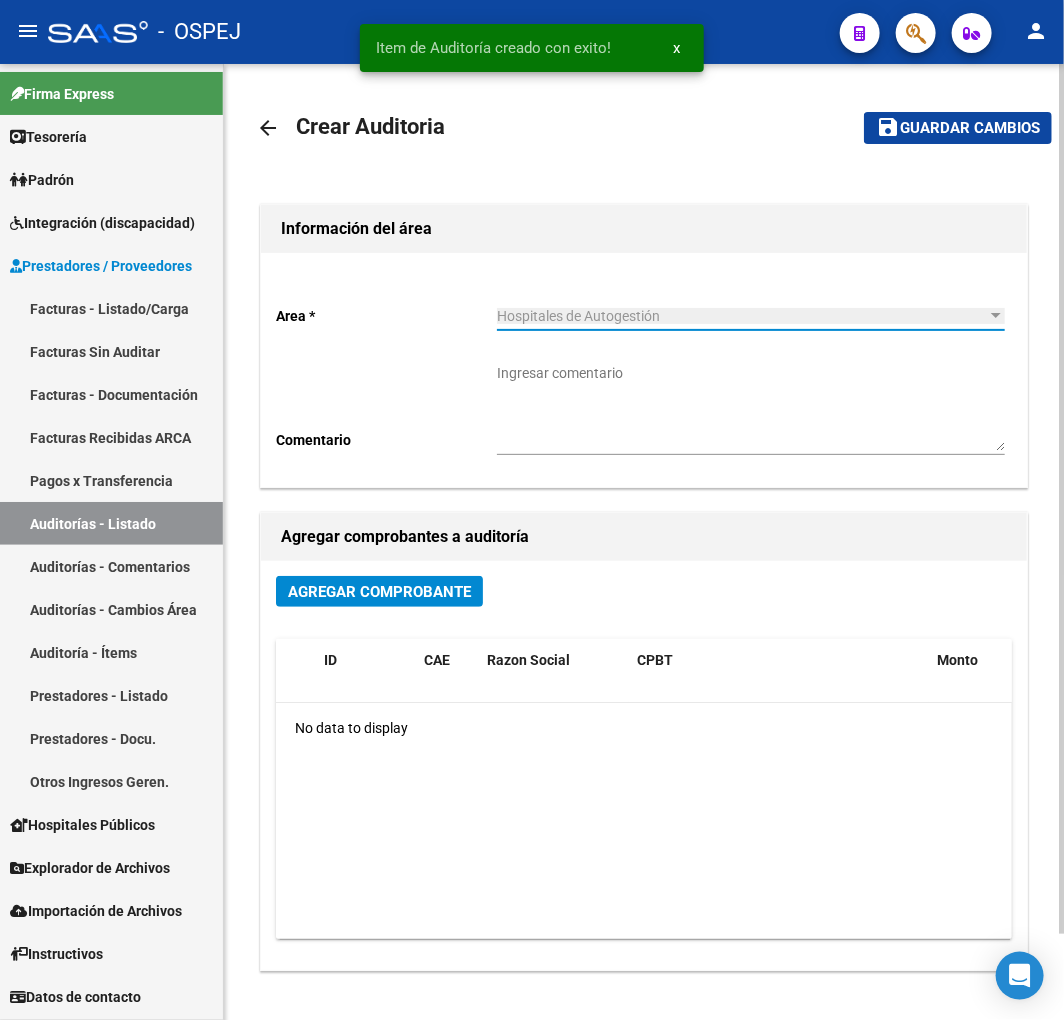 click on "Agregar Comprobante" 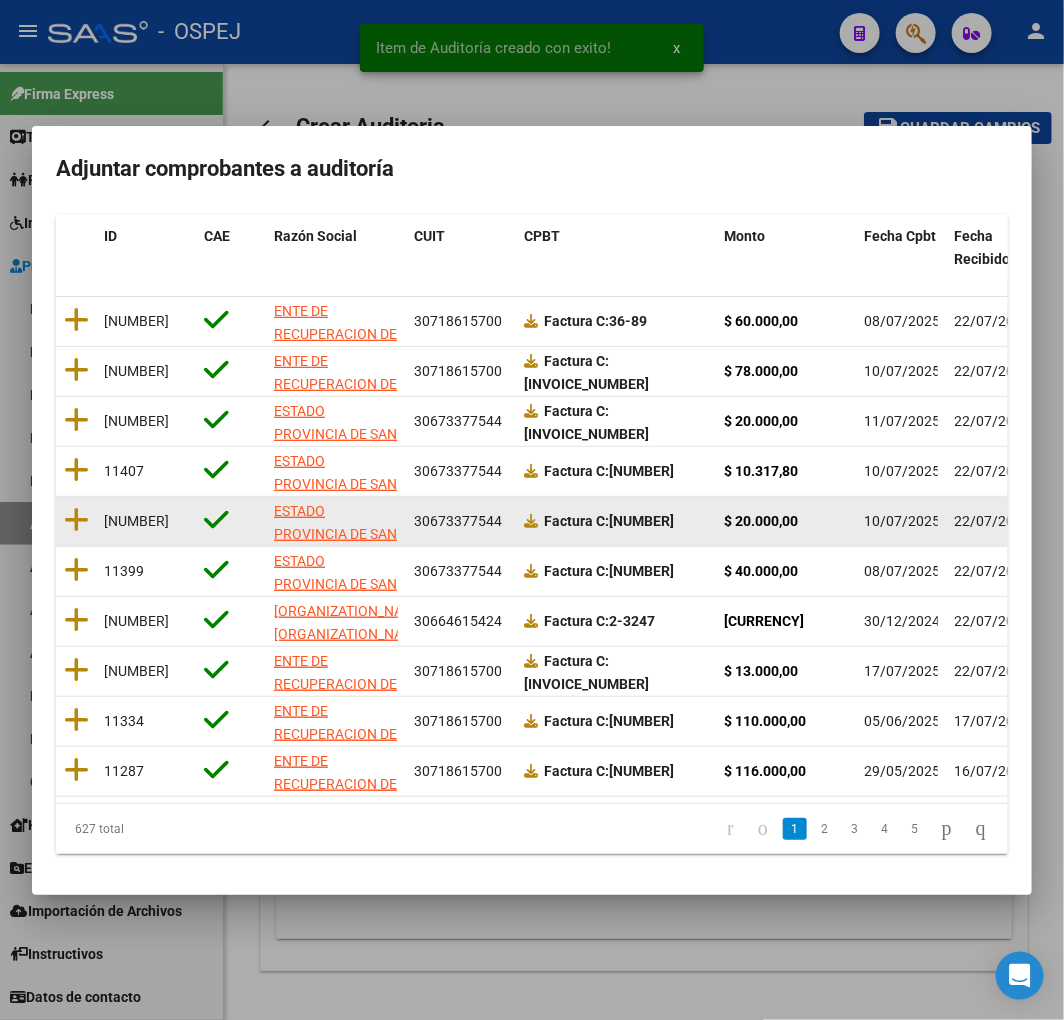 scroll, scrollTop: 252, scrollLeft: 0, axis: vertical 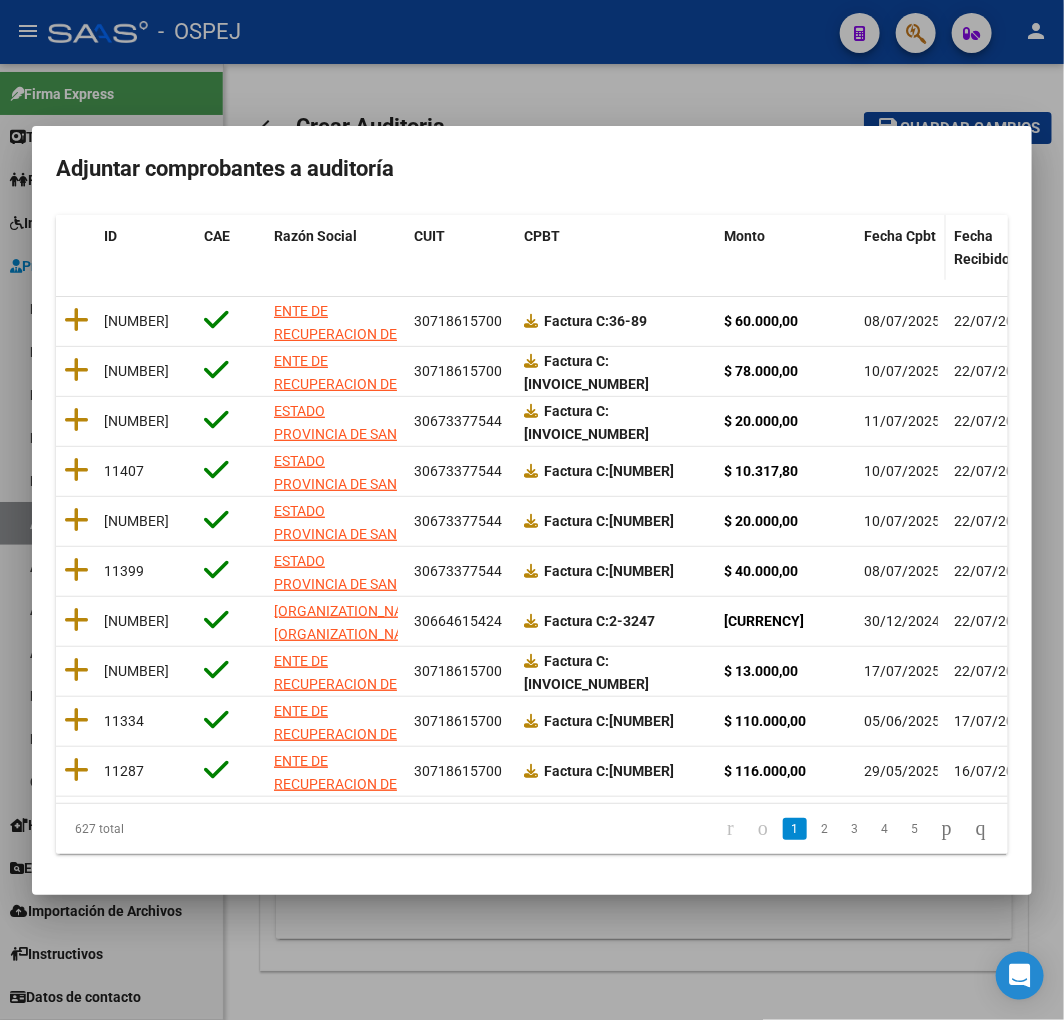 click on "Fecha Cpbt" 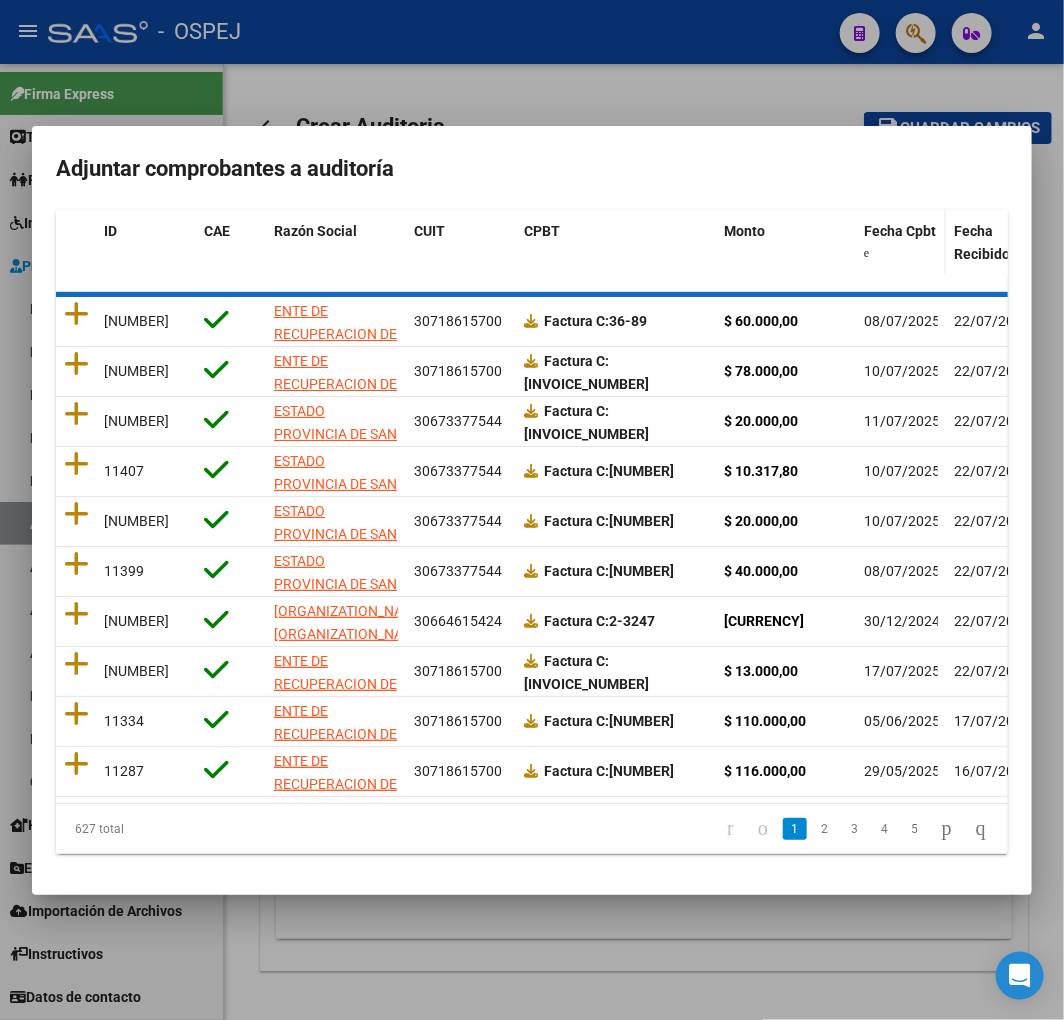click on "Fecha Cpbt" 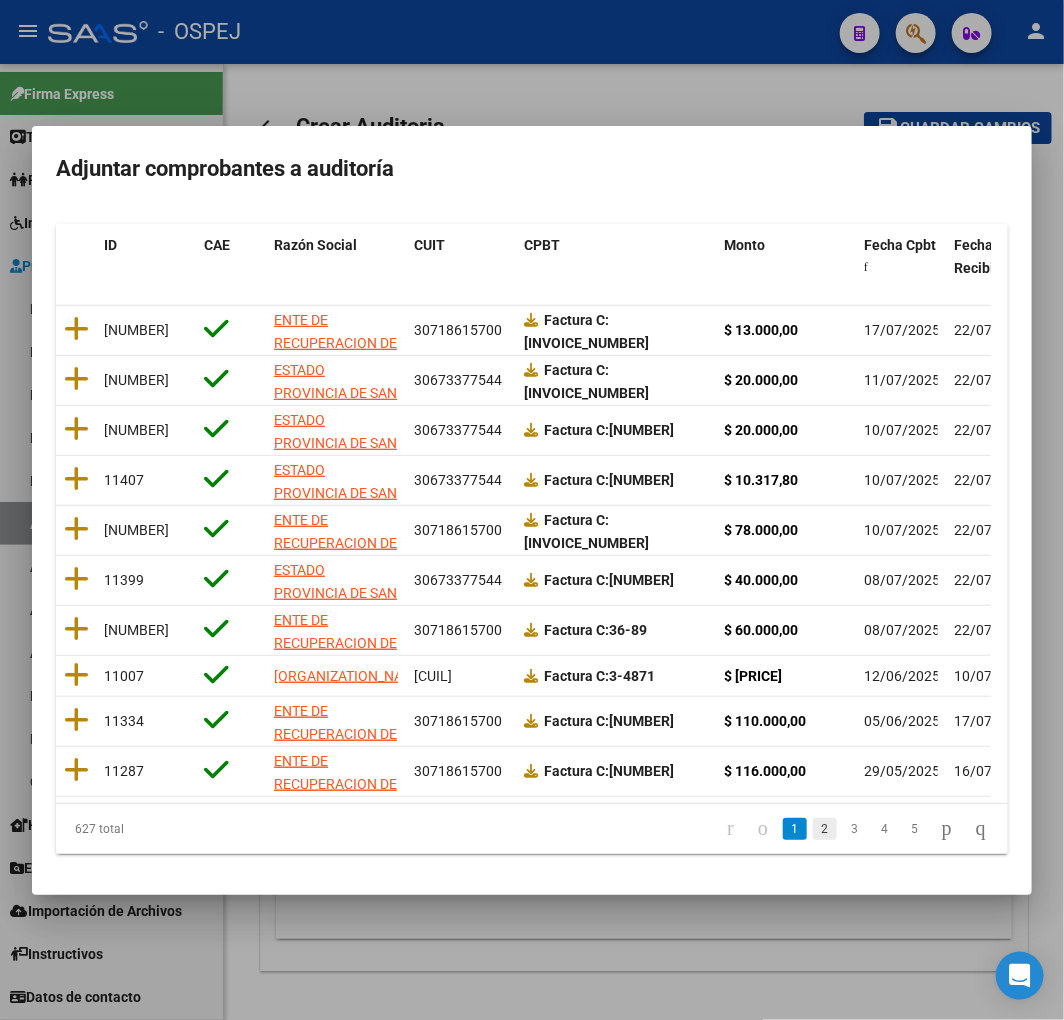 click on "2" 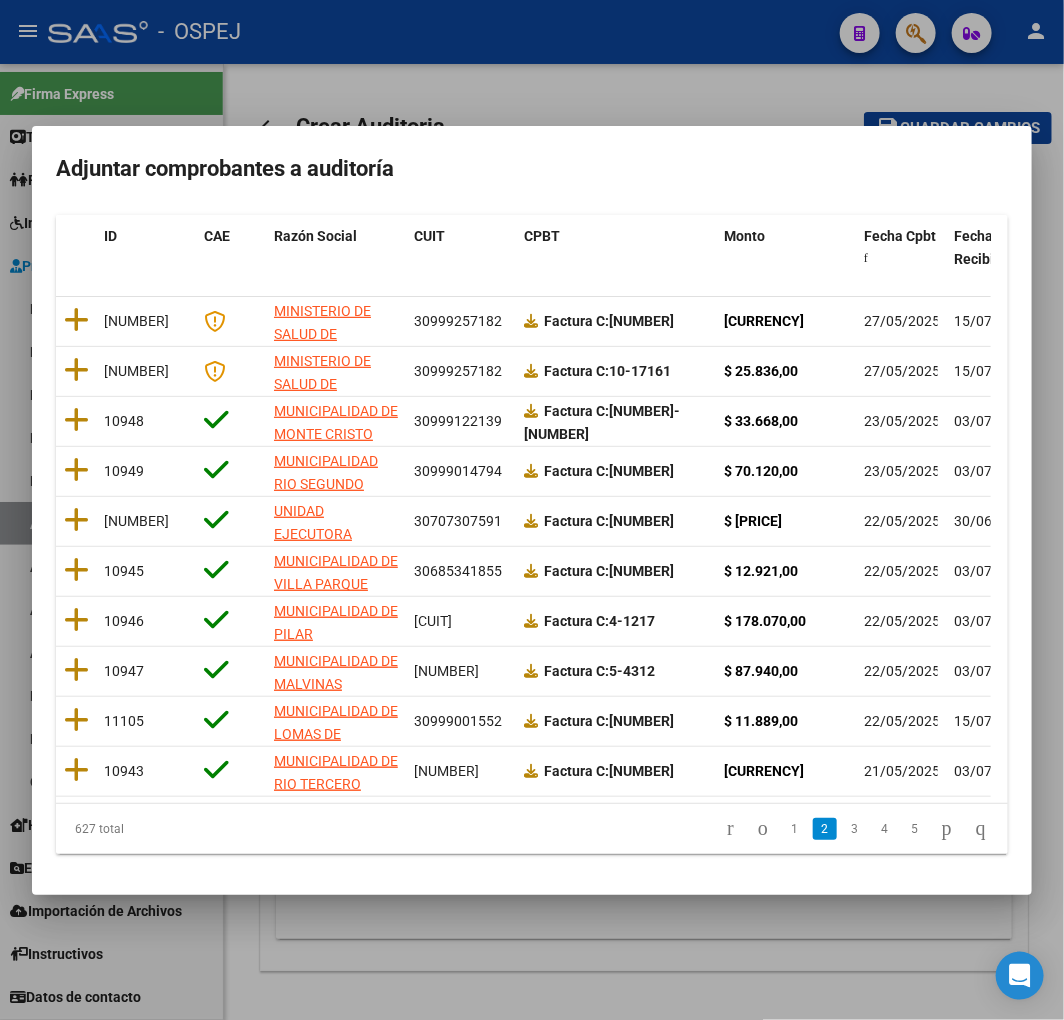 click 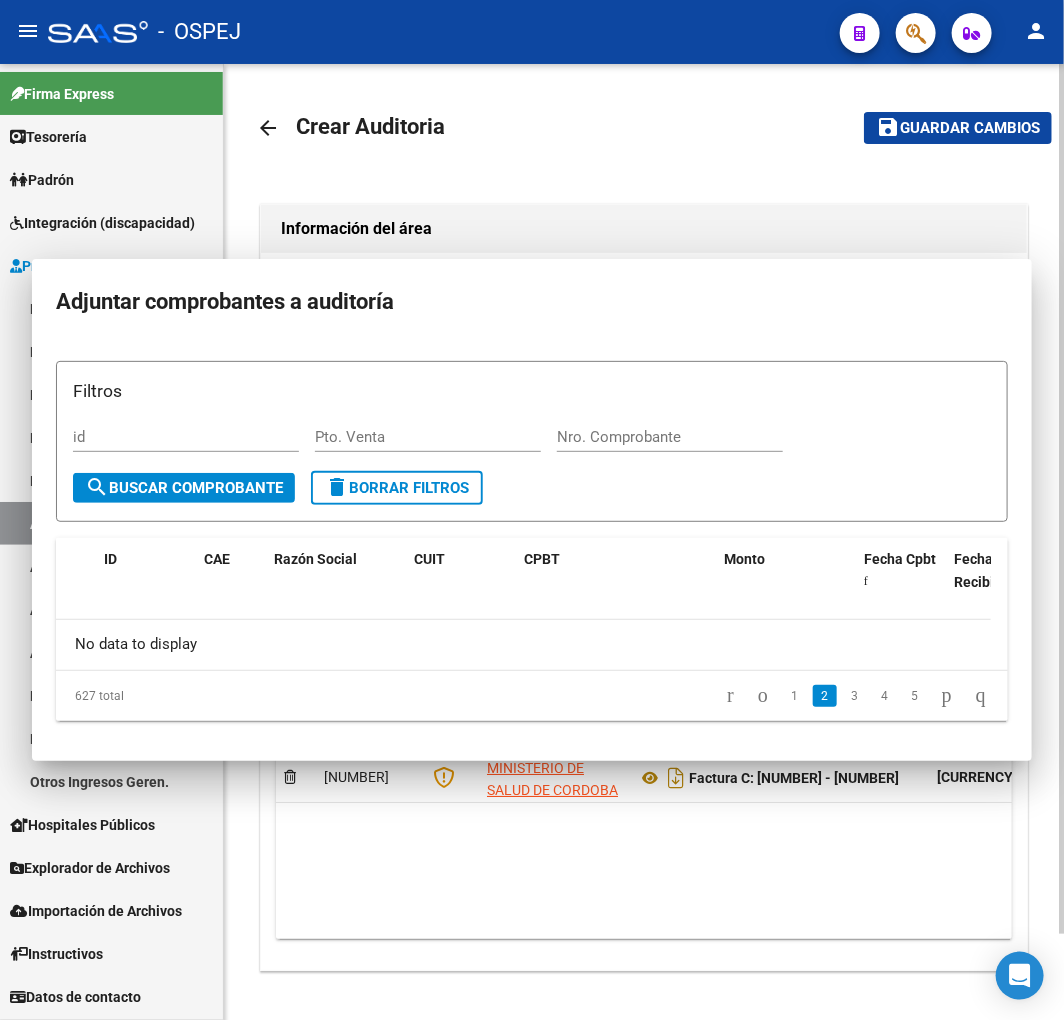 scroll, scrollTop: 0, scrollLeft: 0, axis: both 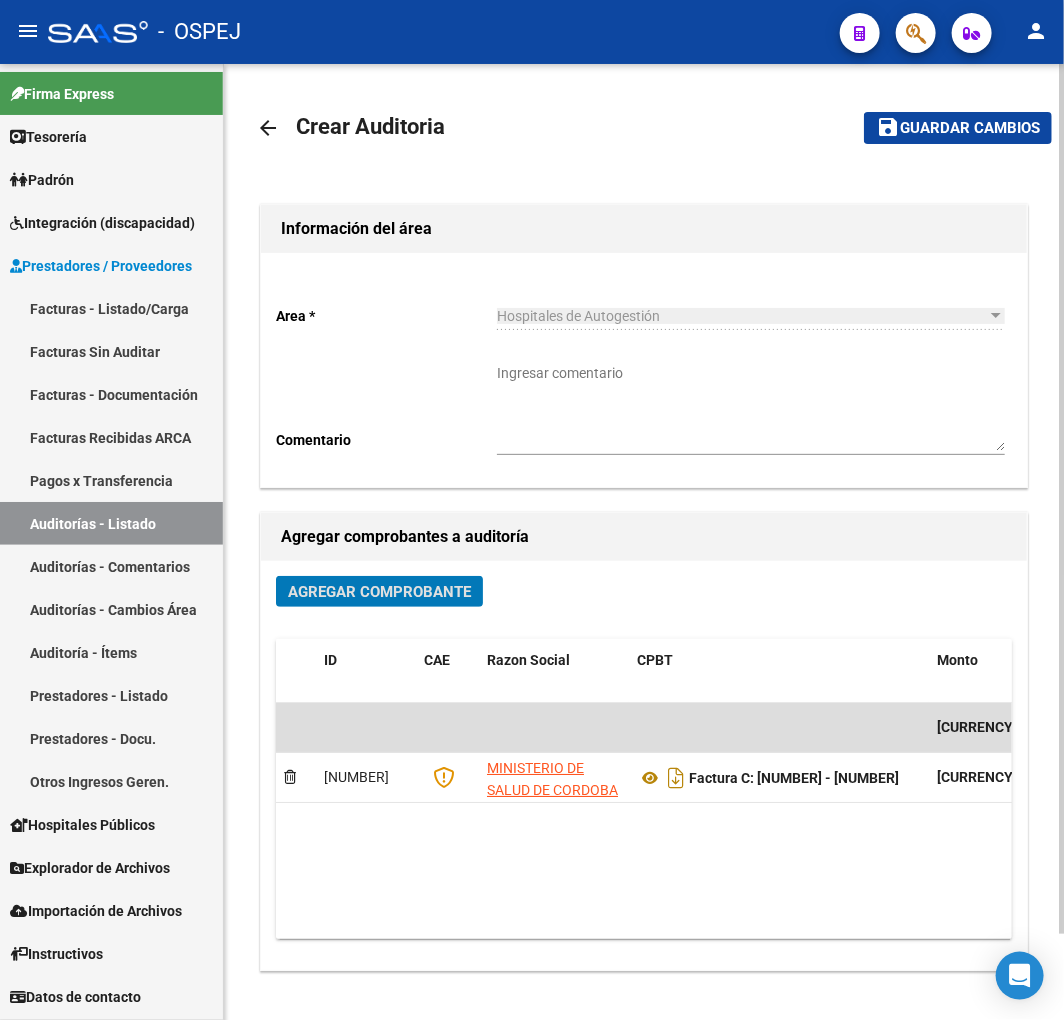 click on "save Guardar cambios" 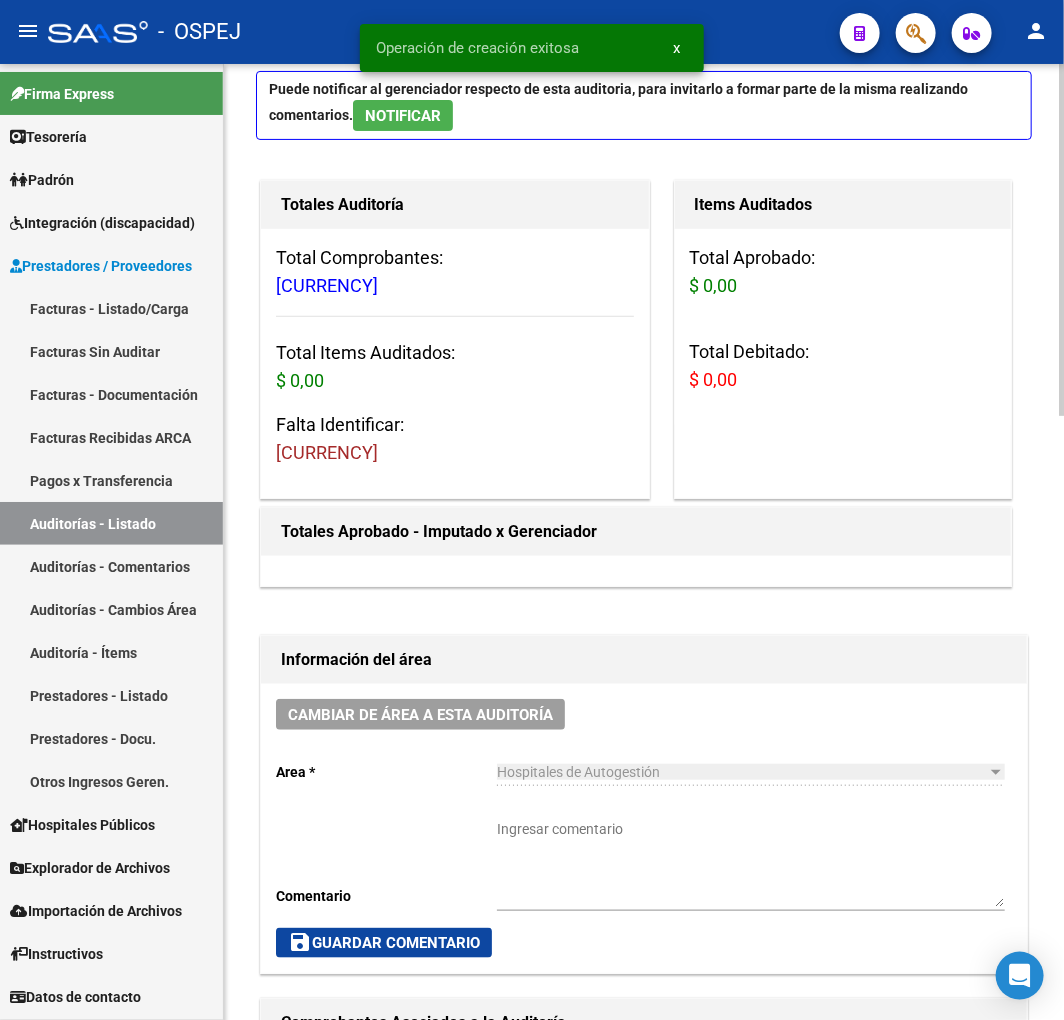 scroll, scrollTop: 666, scrollLeft: 0, axis: vertical 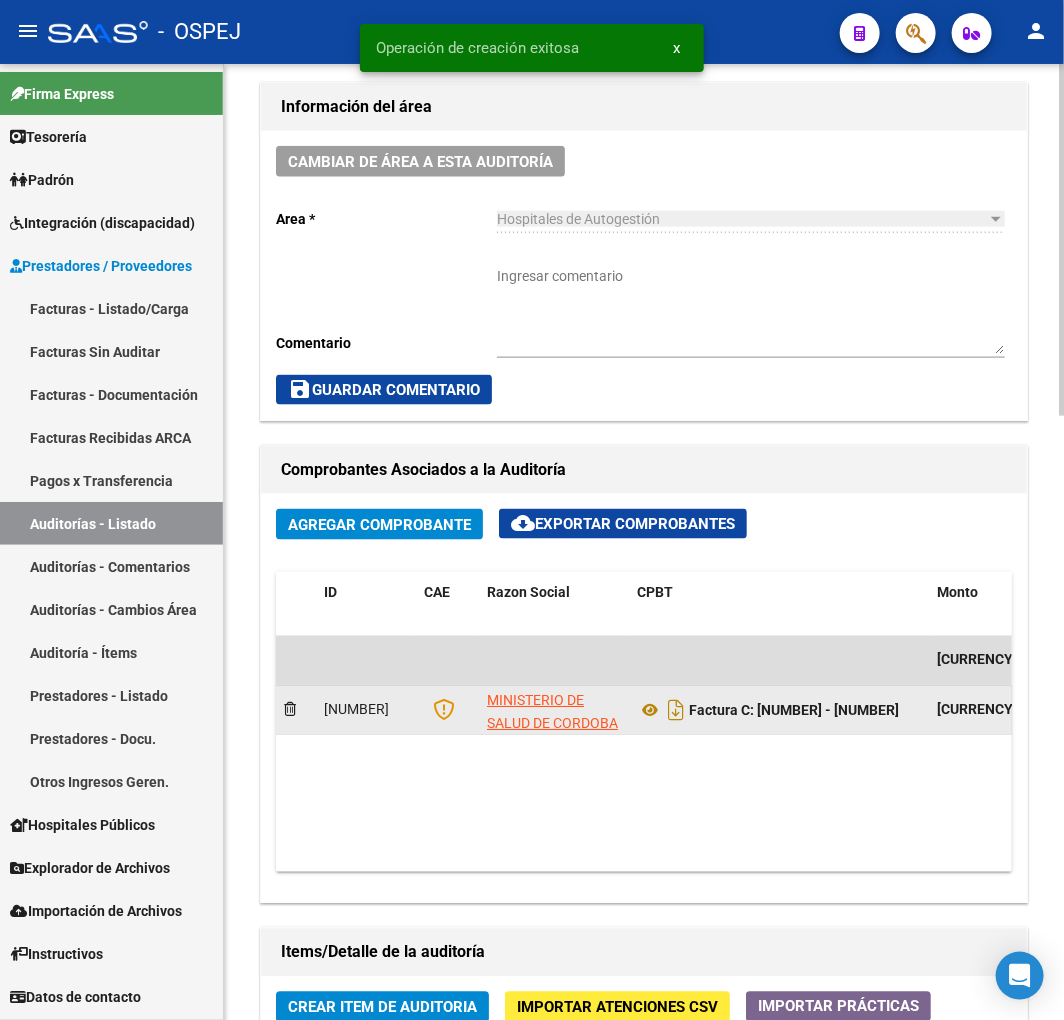 click on "Factura C: [NUMBER] - [NUMBER]" 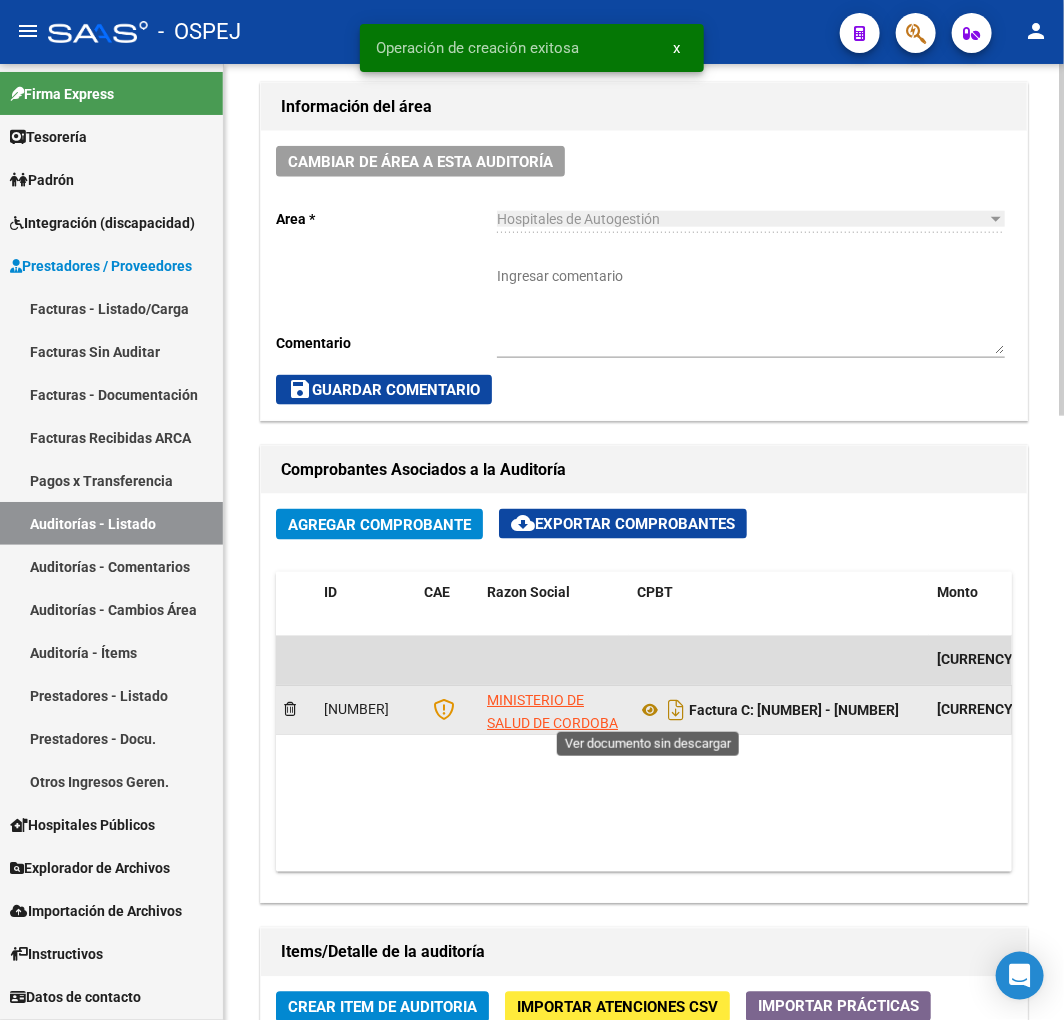 click on "Factura C: [NUMBER] - [NUMBER]" 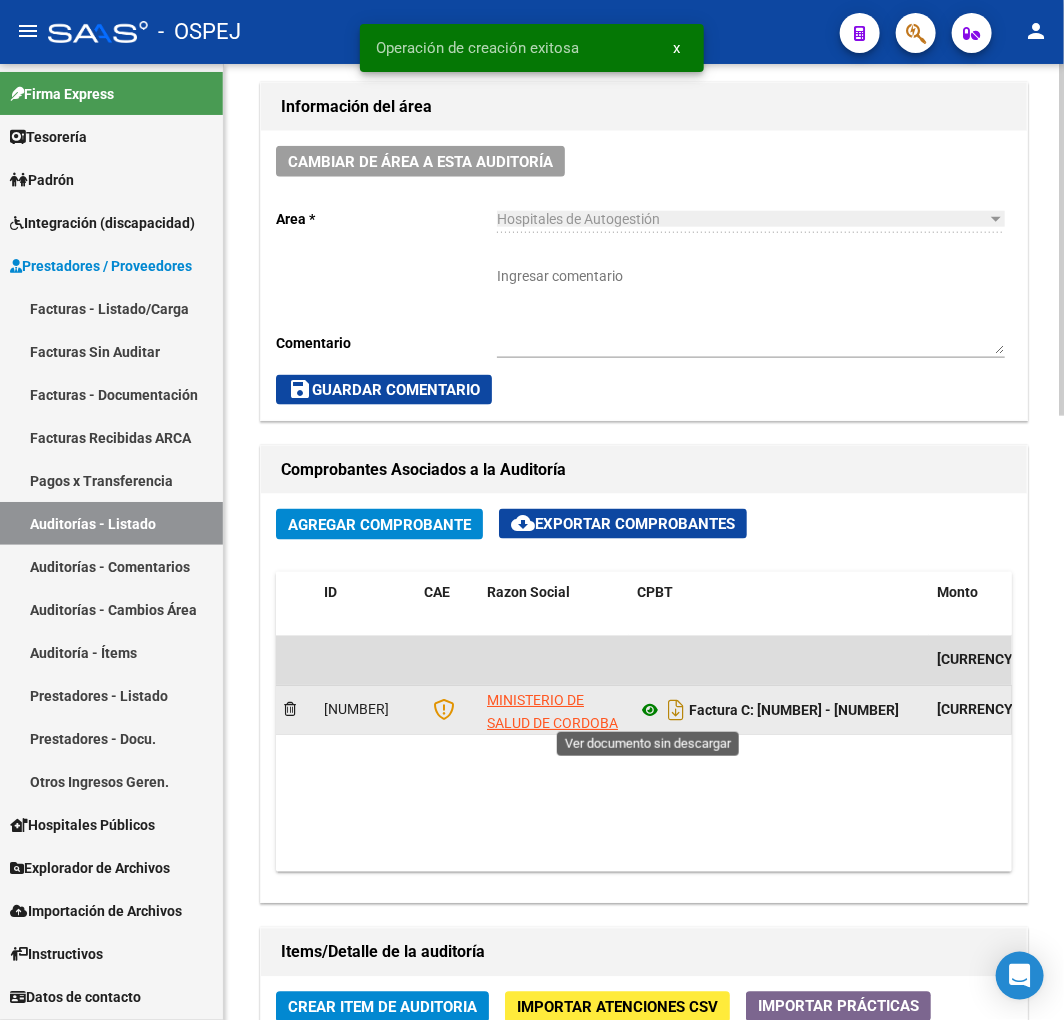 click 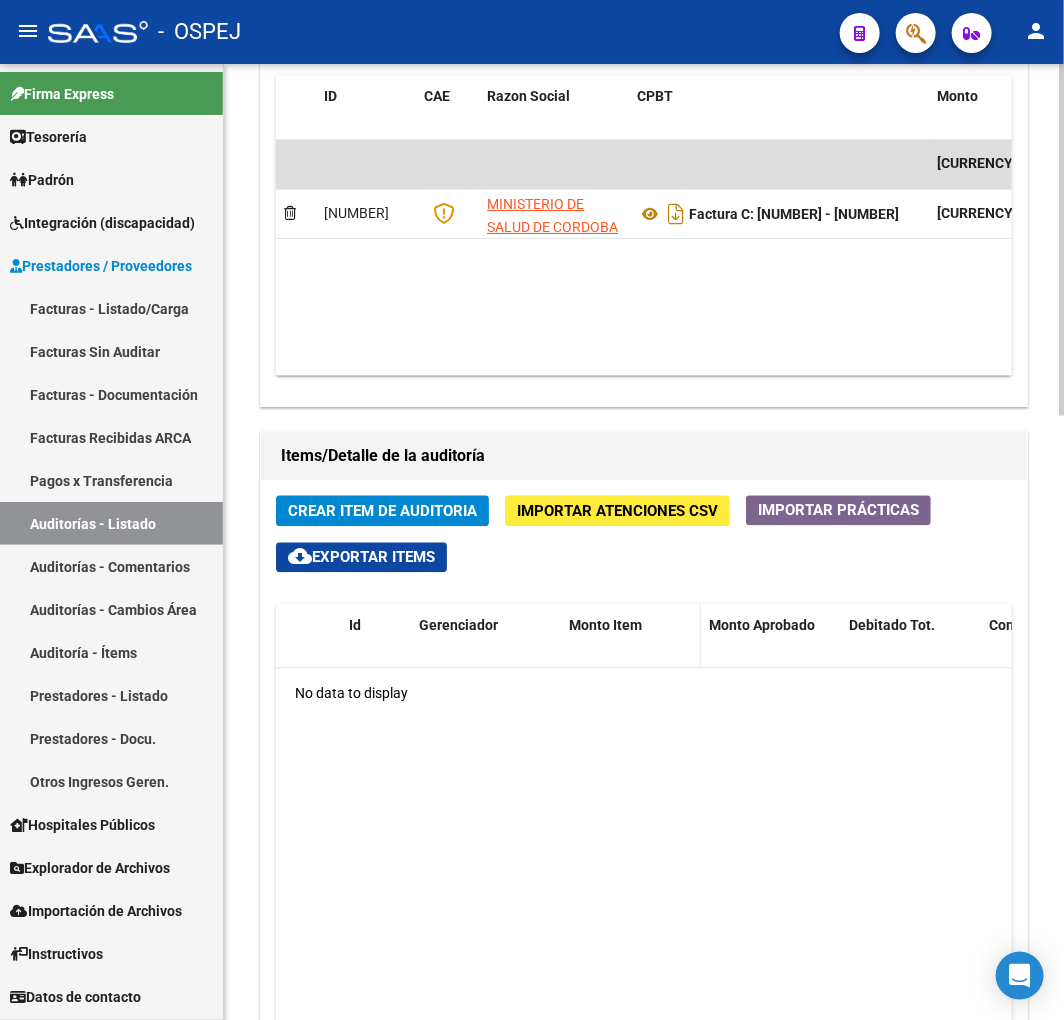scroll, scrollTop: 1222, scrollLeft: 0, axis: vertical 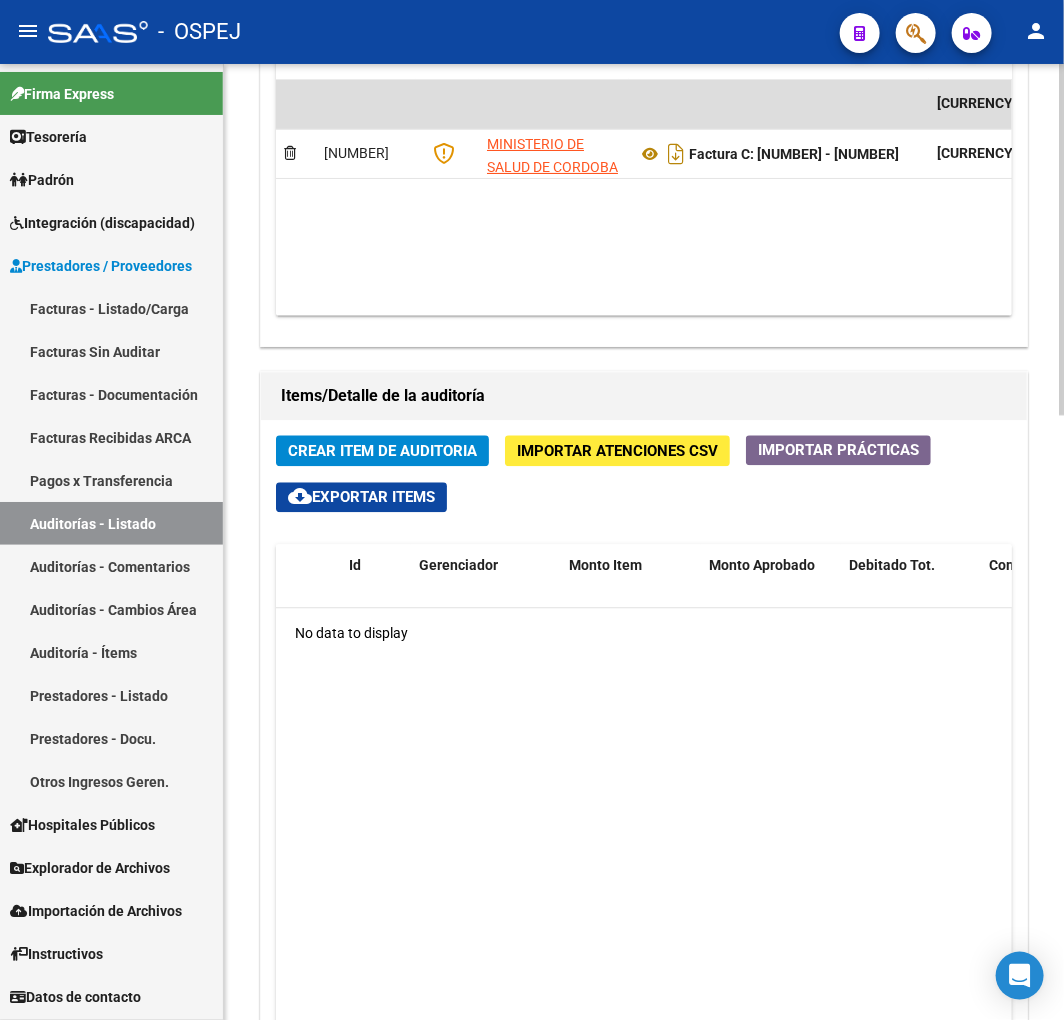 click on "Crear Item de Auditoria" 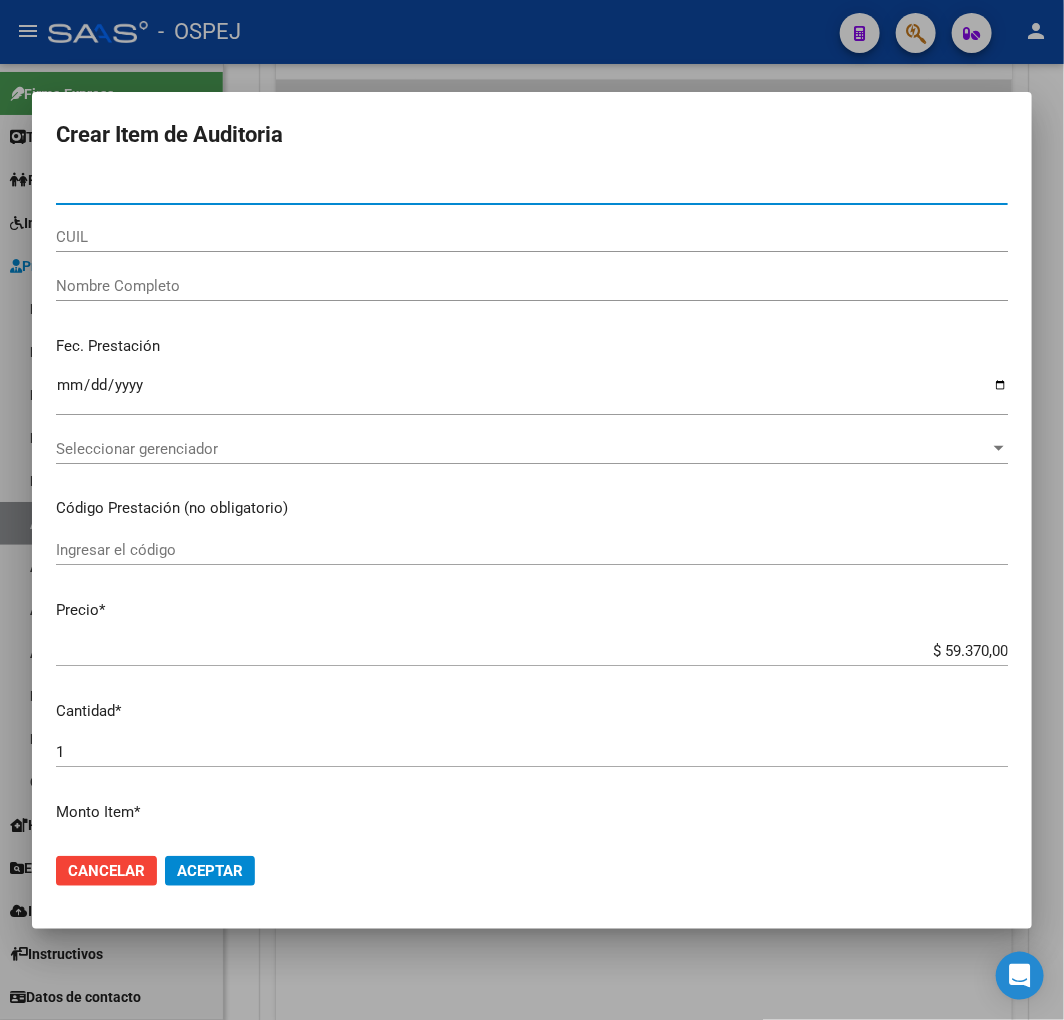 click at bounding box center (532, 510) 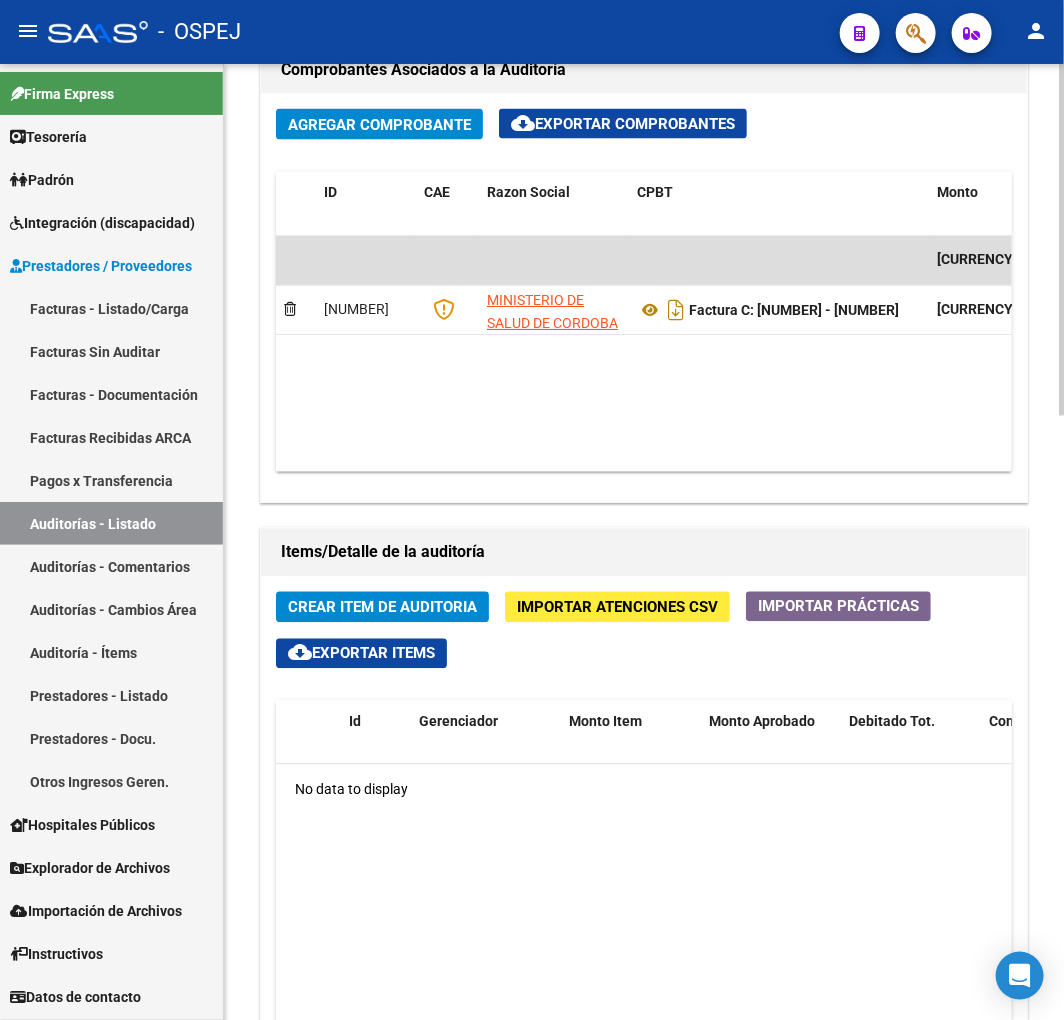 scroll, scrollTop: 1000, scrollLeft: 0, axis: vertical 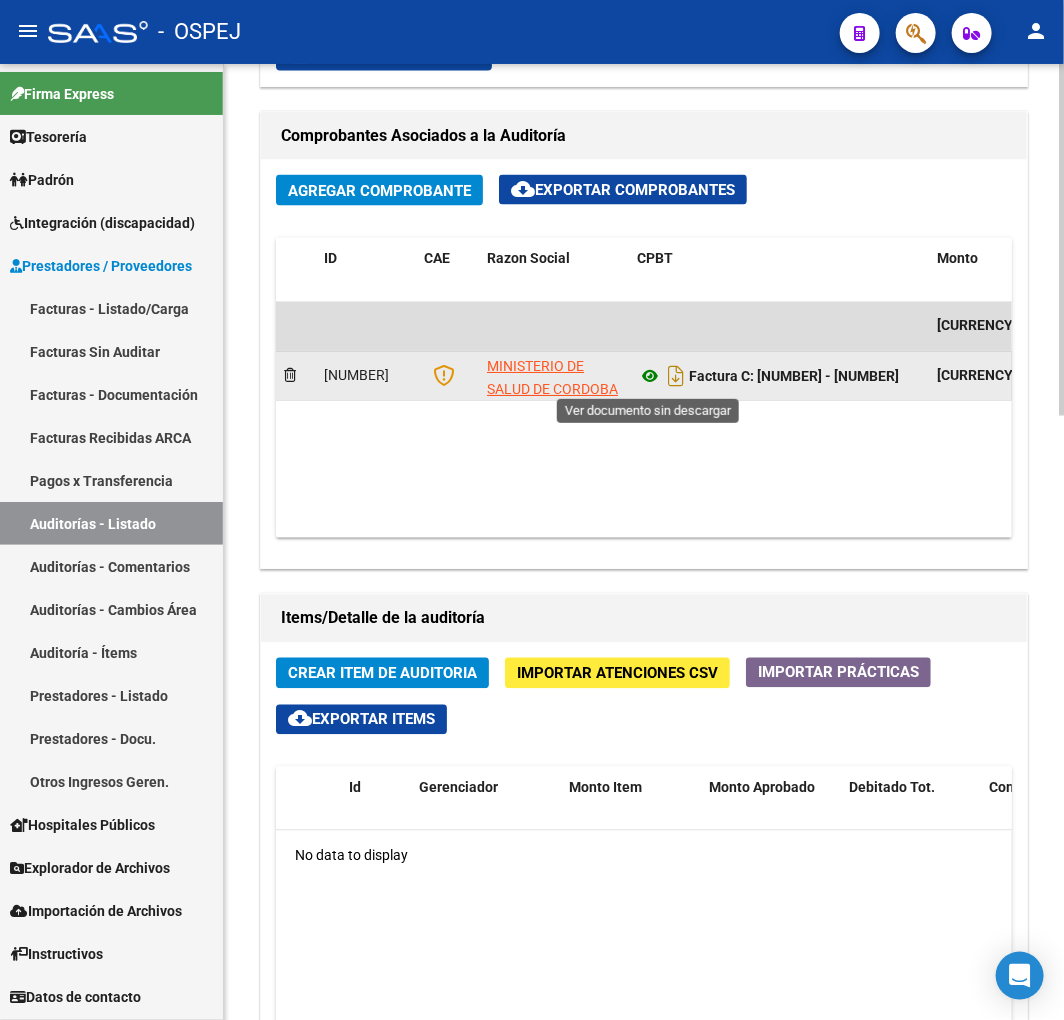 click 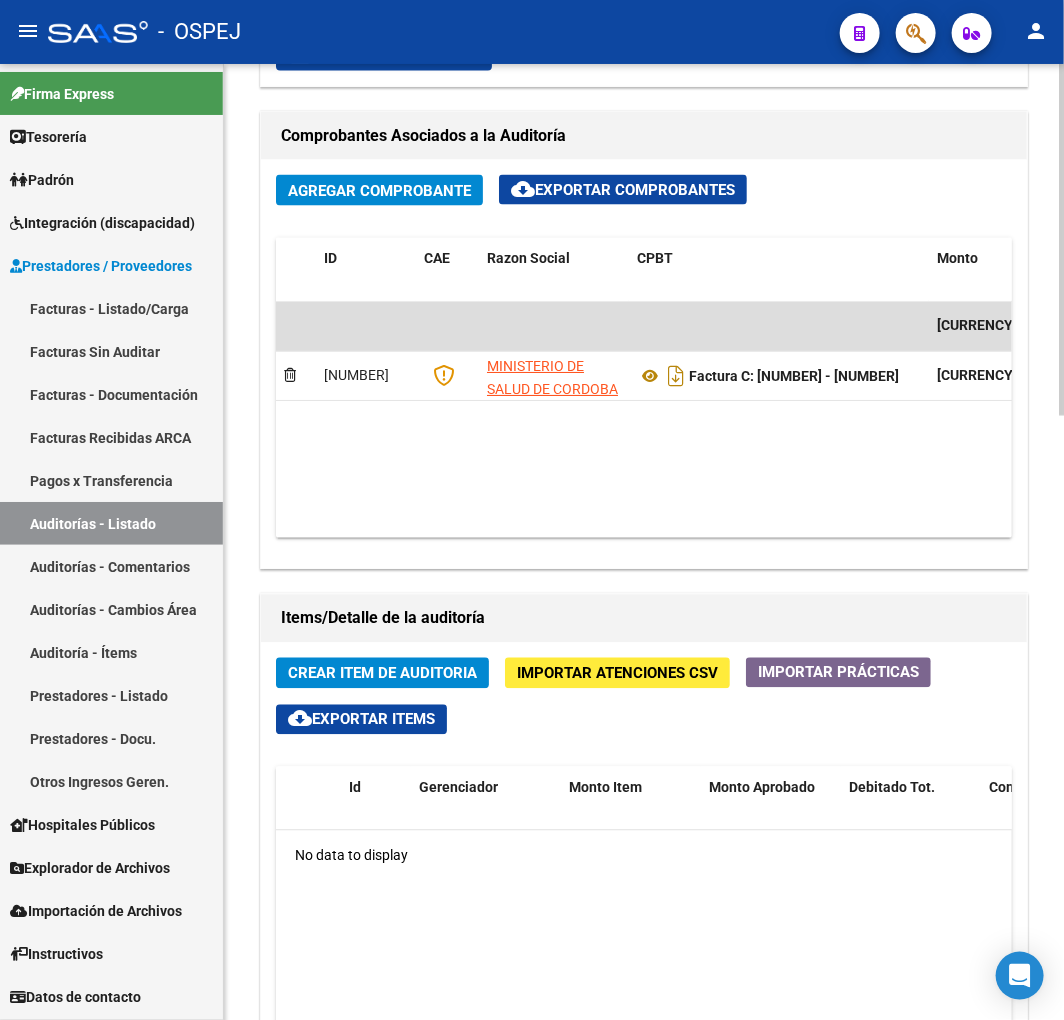 click on "Crear Item de Auditoria" 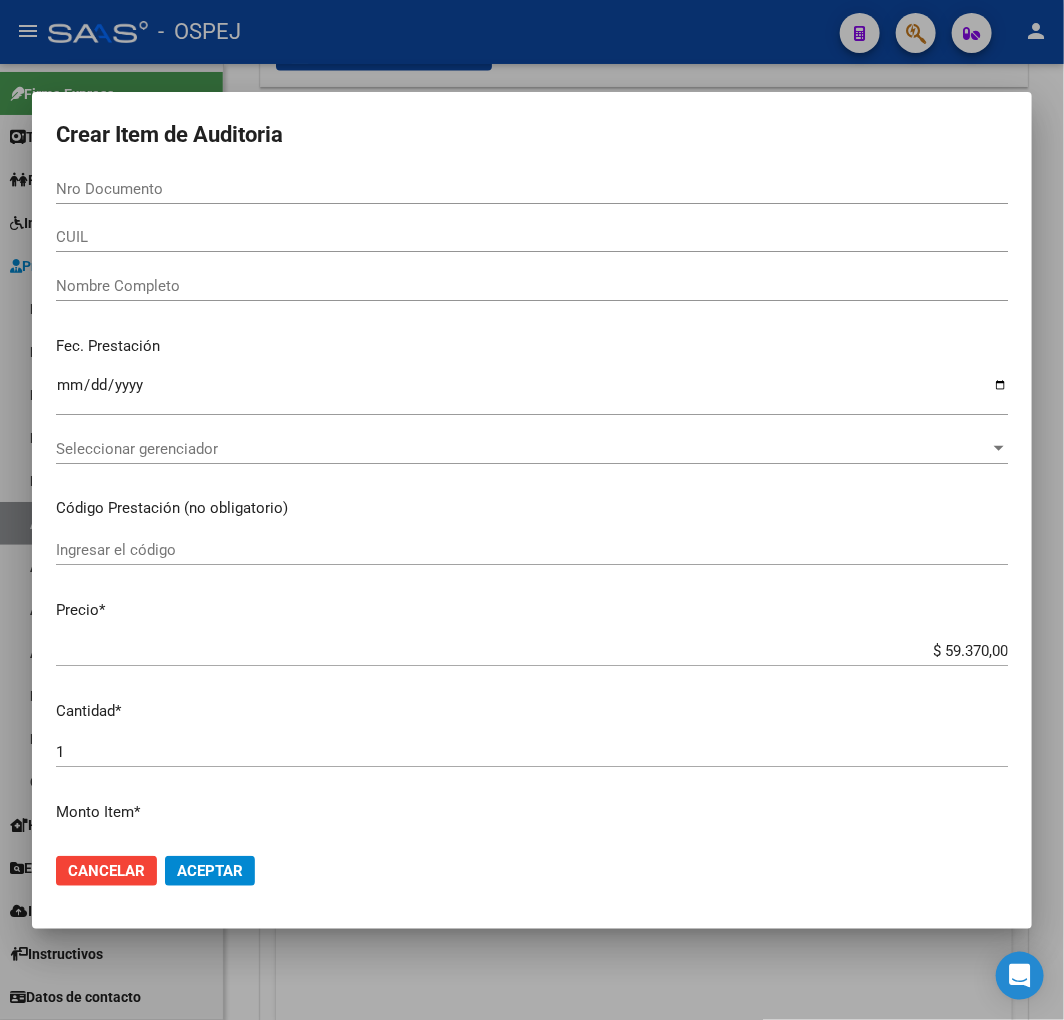 paste on "[NUMBER]" 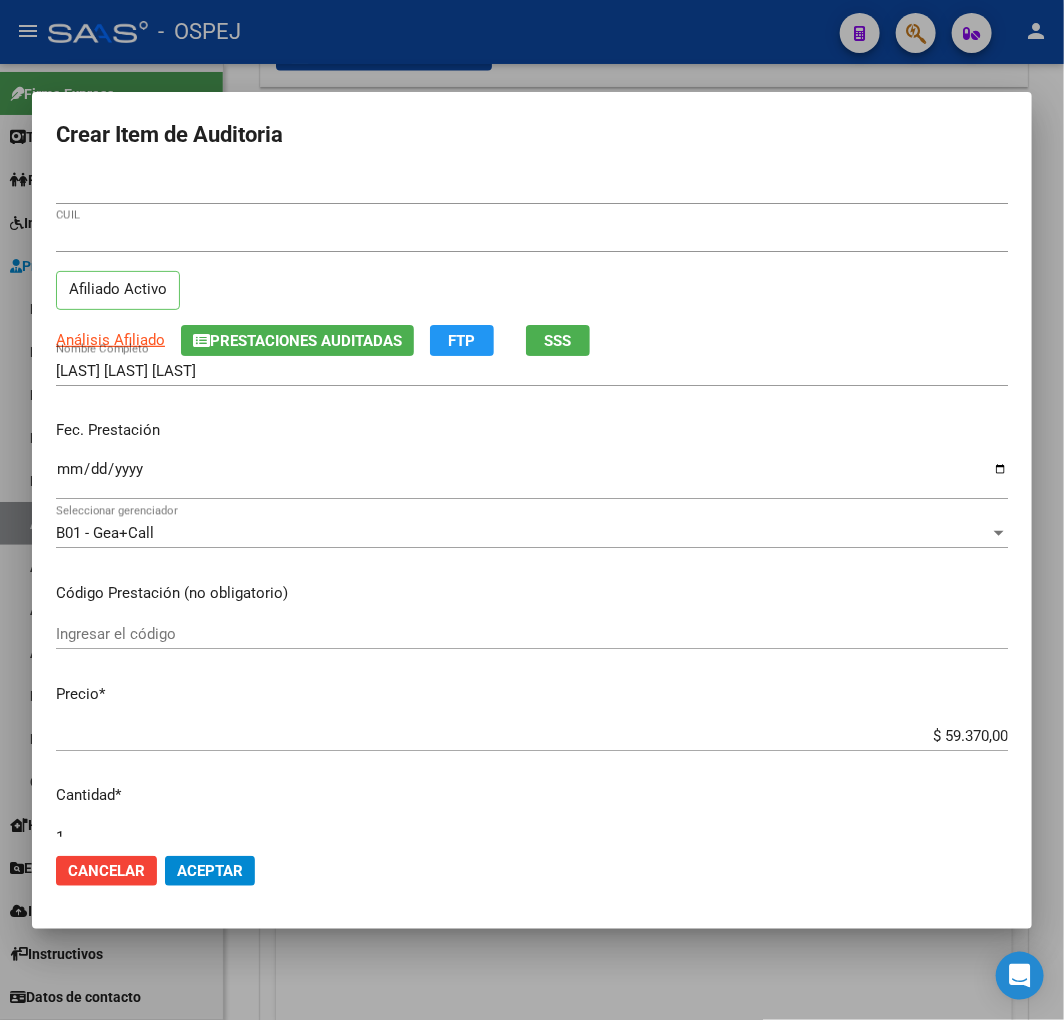 click on "$ 59.370,00" at bounding box center [532, 736] 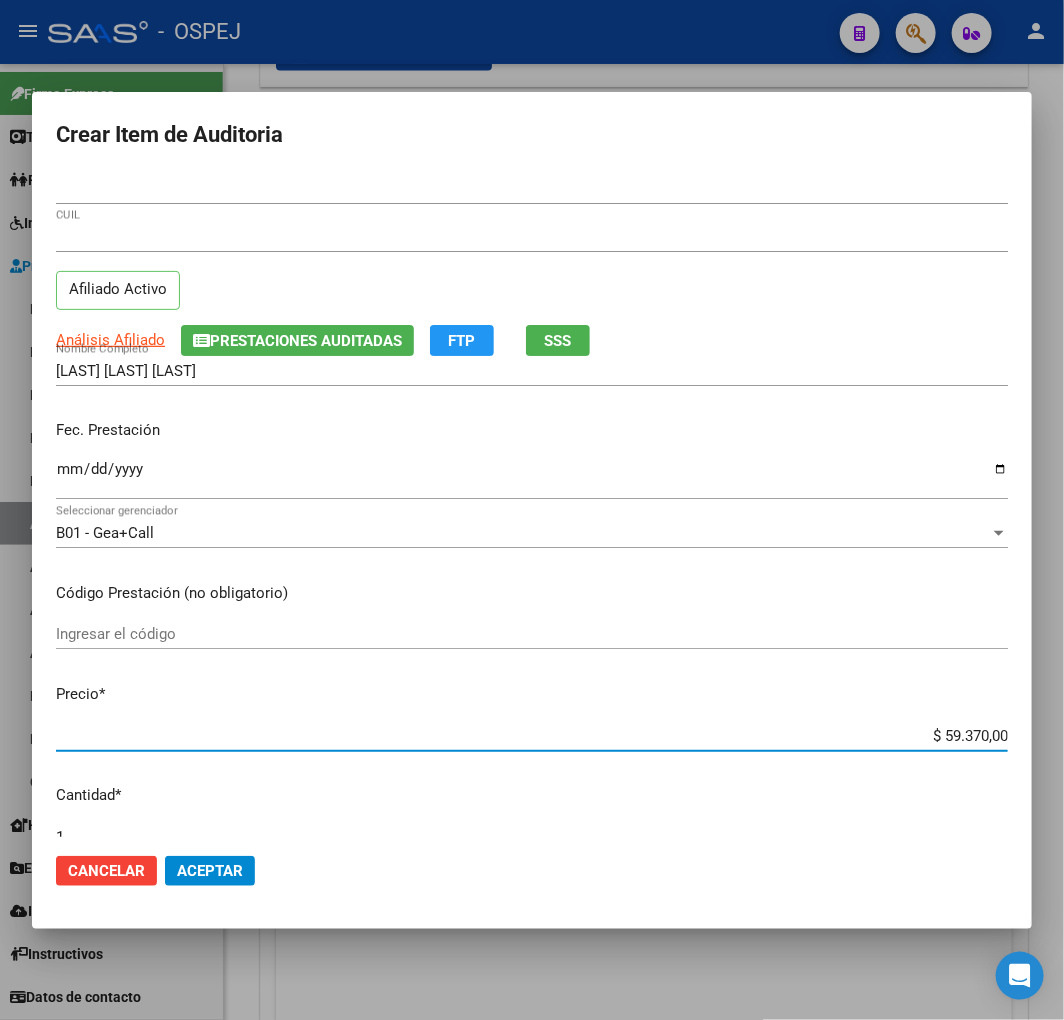 click on "$ 59.370,00" at bounding box center [532, 736] 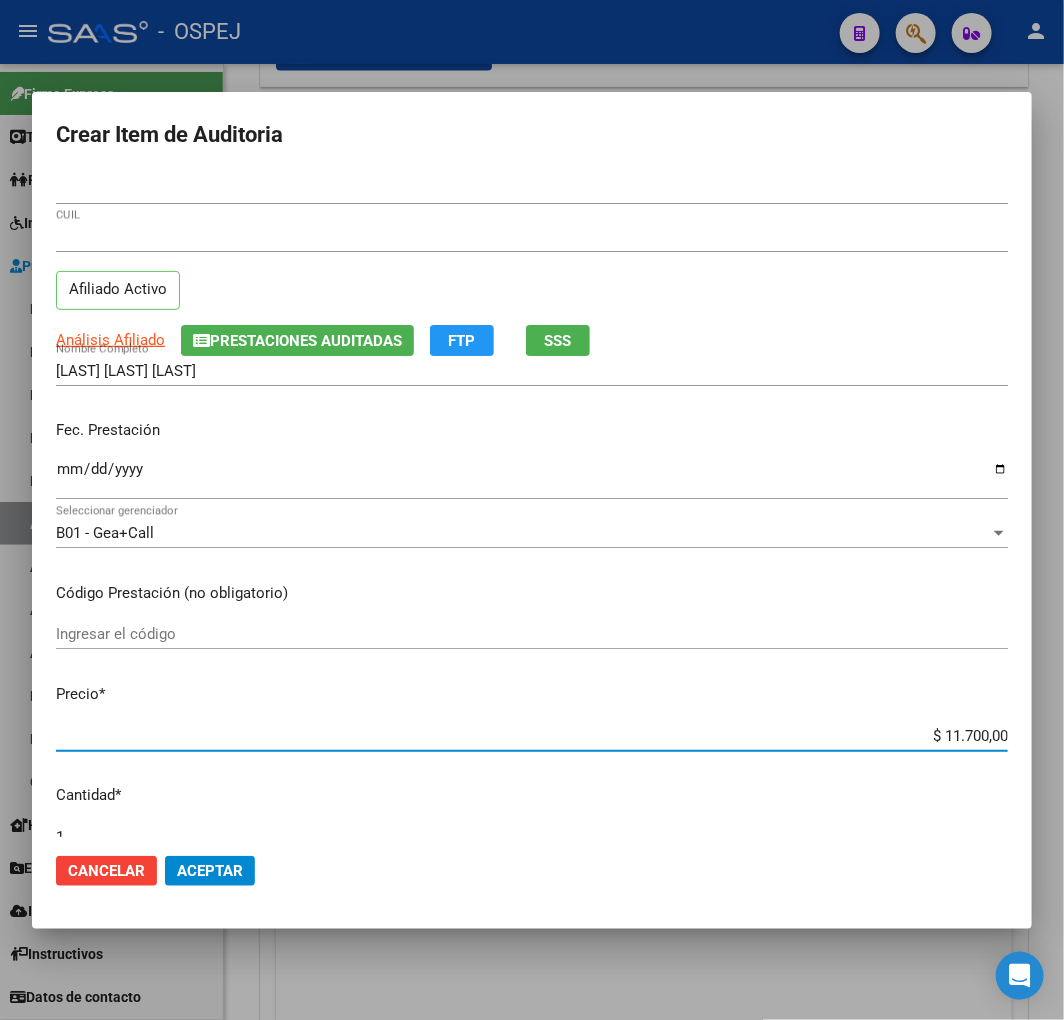 click on "Aceptar" 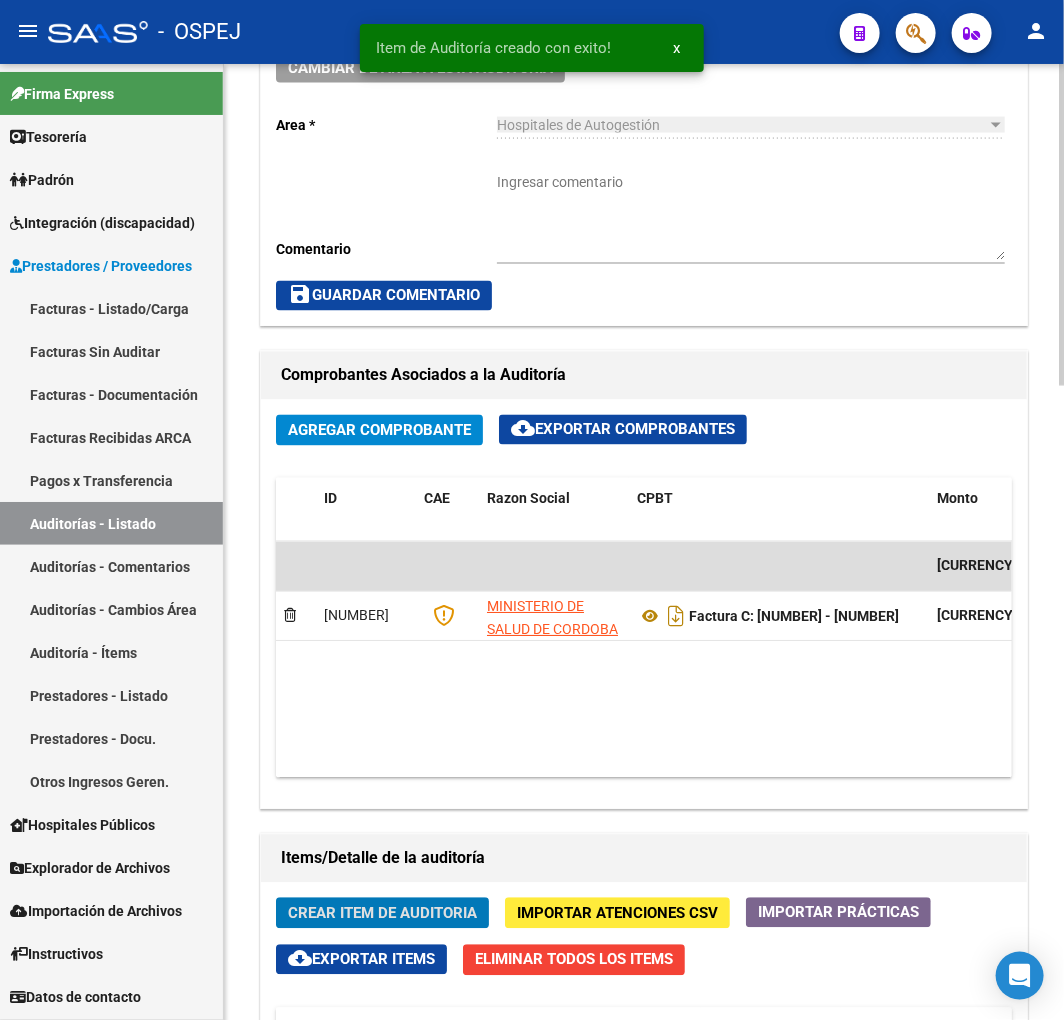 scroll, scrollTop: 1240, scrollLeft: 0, axis: vertical 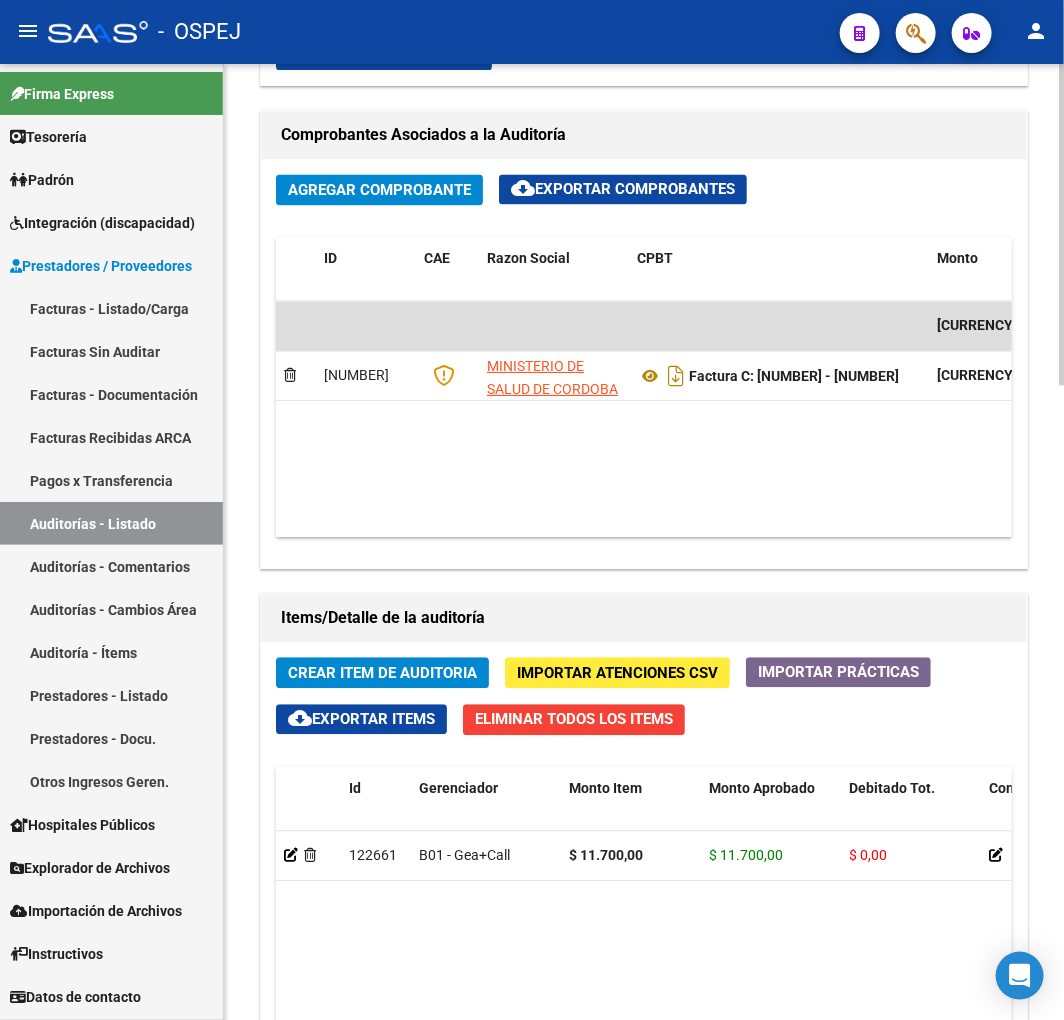 click on "Crear Item de Auditoria" 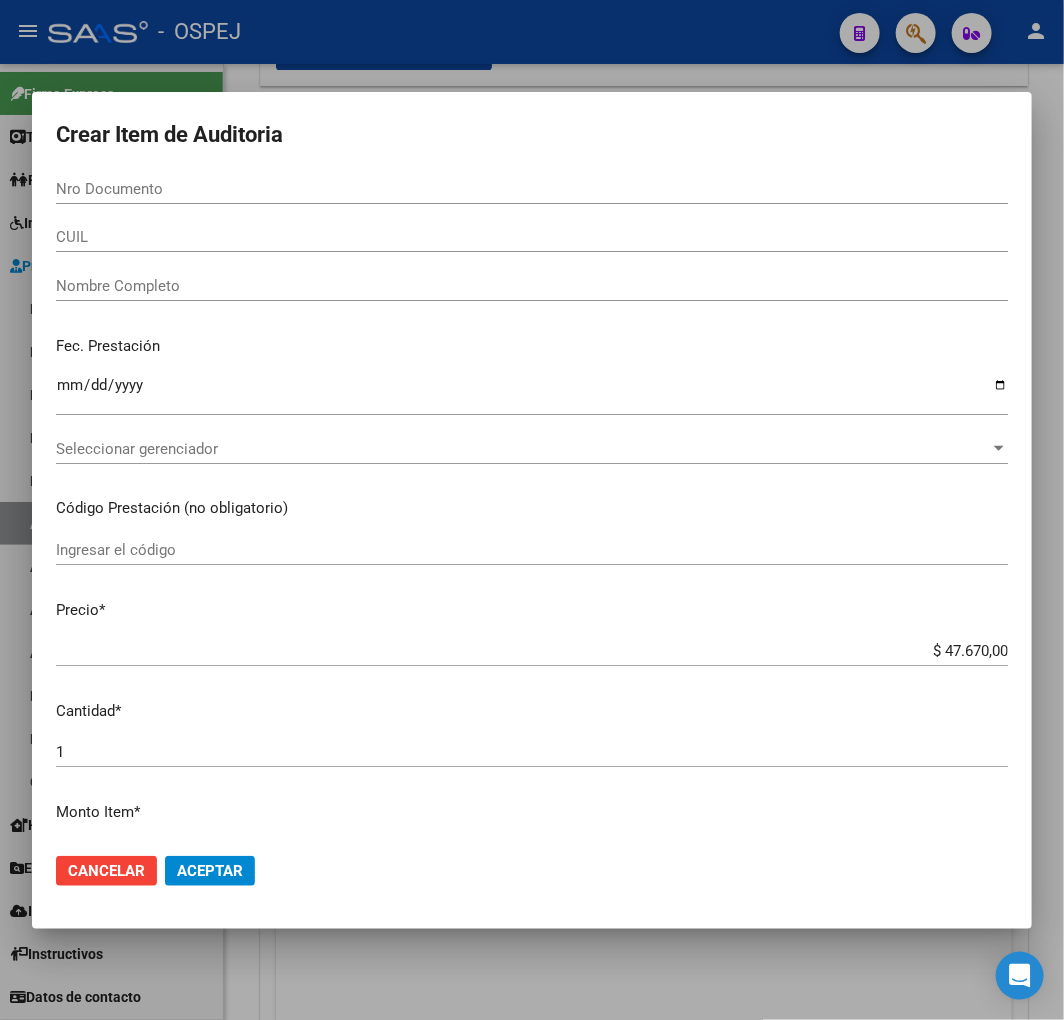 paste on "[NUMBER]" 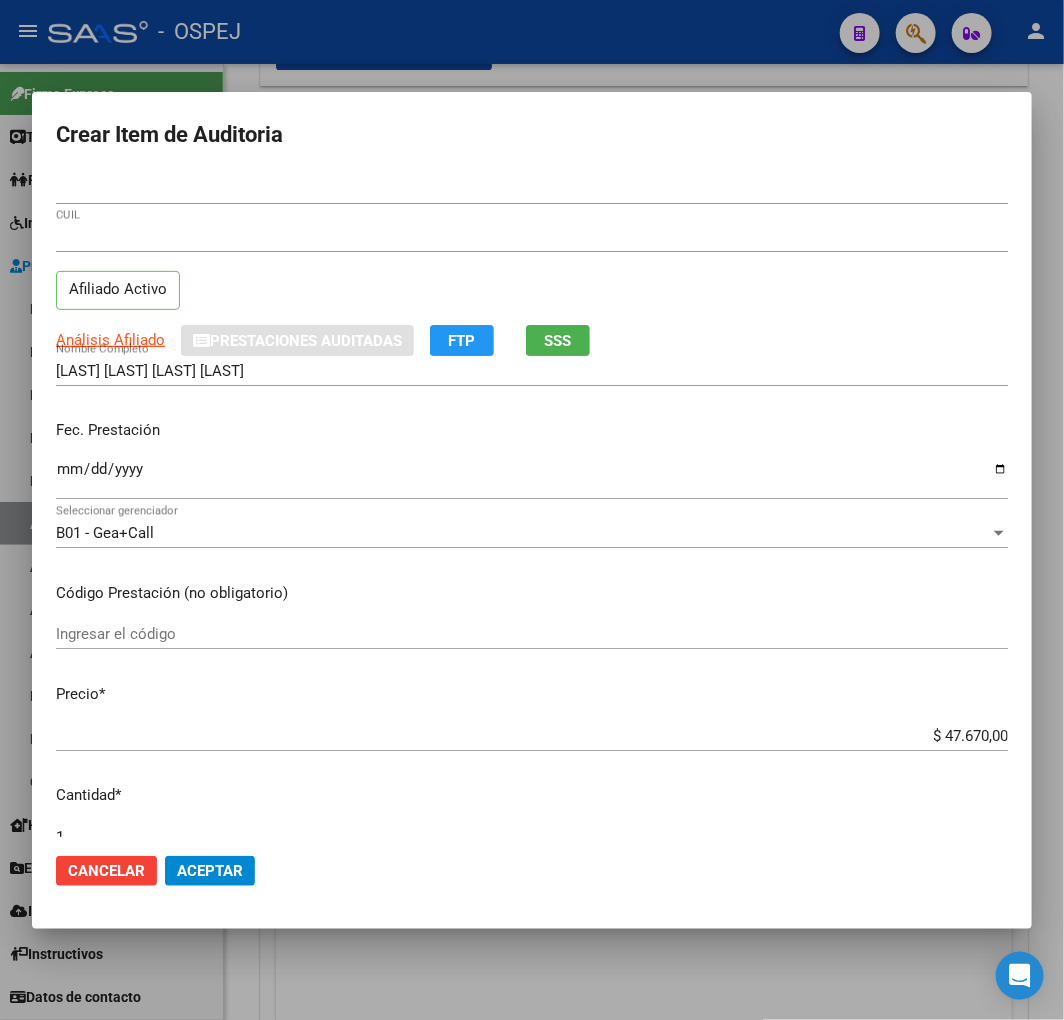 click on "$ 47.670,00" at bounding box center [532, 736] 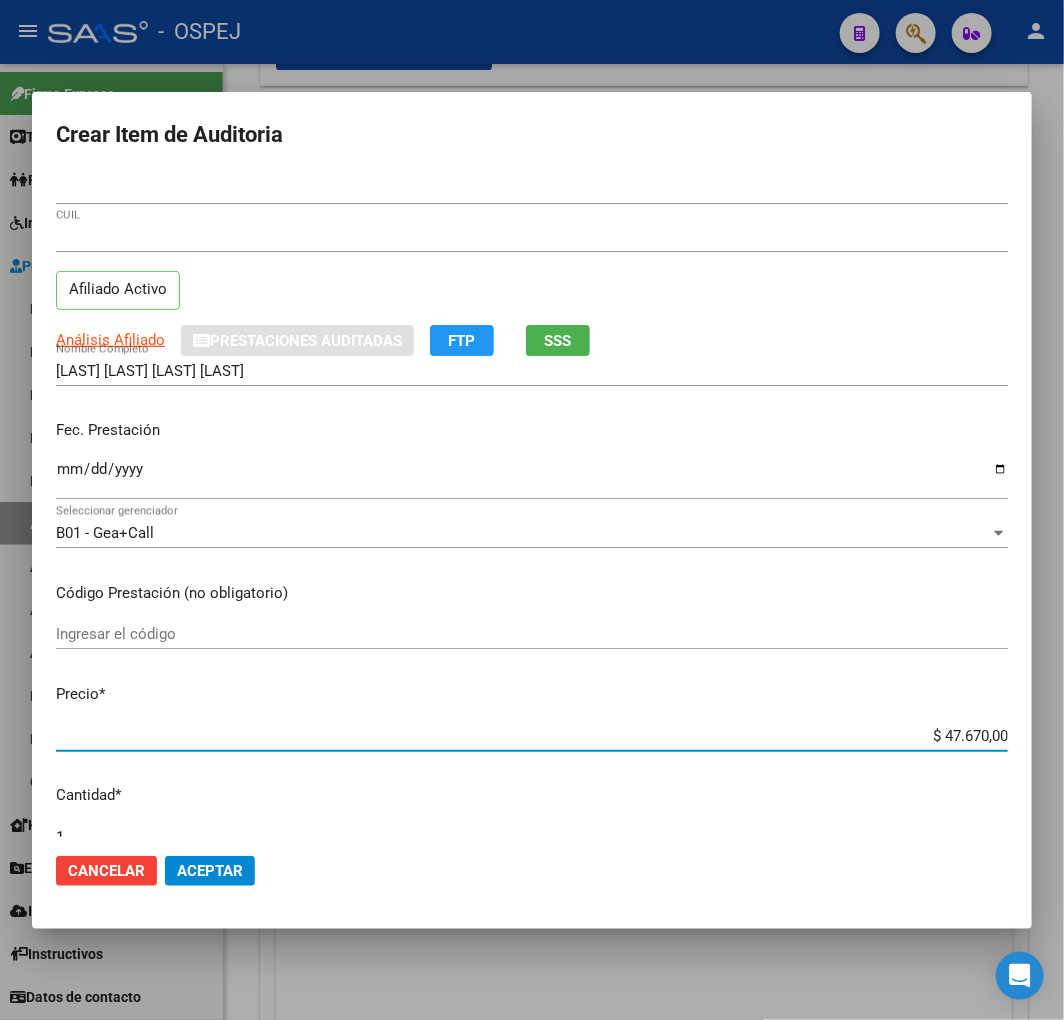 click on "$ 47.670,00" at bounding box center (532, 736) 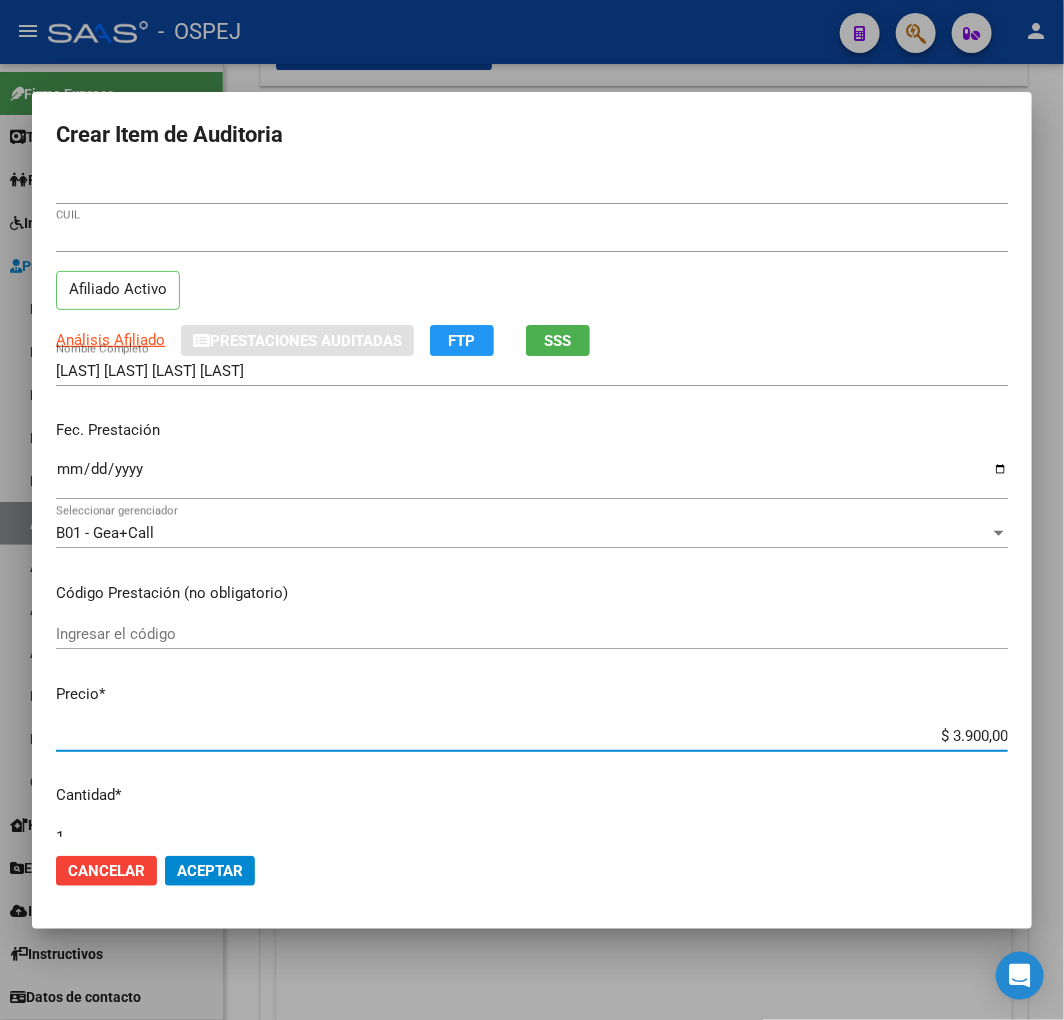 click on "Aceptar" 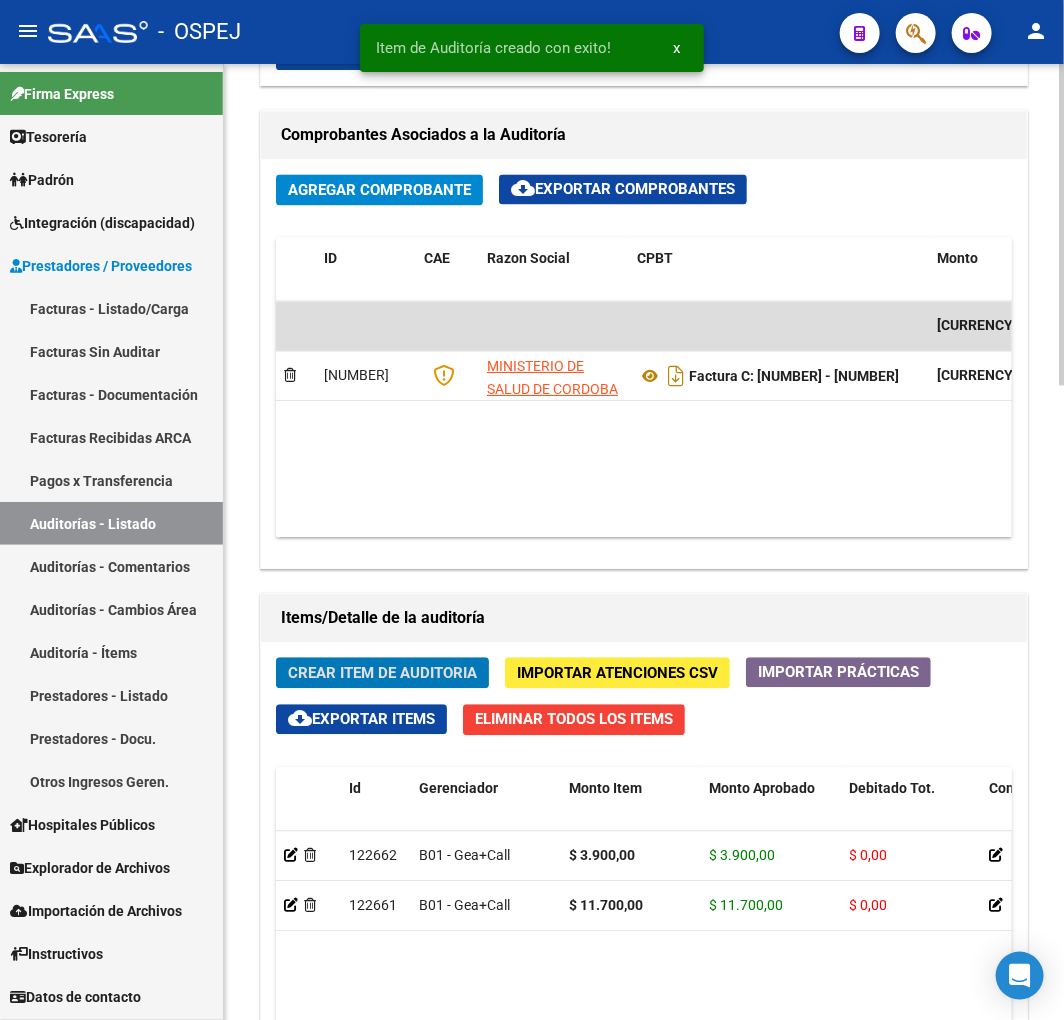 click on "Crear Item de Auditoria" 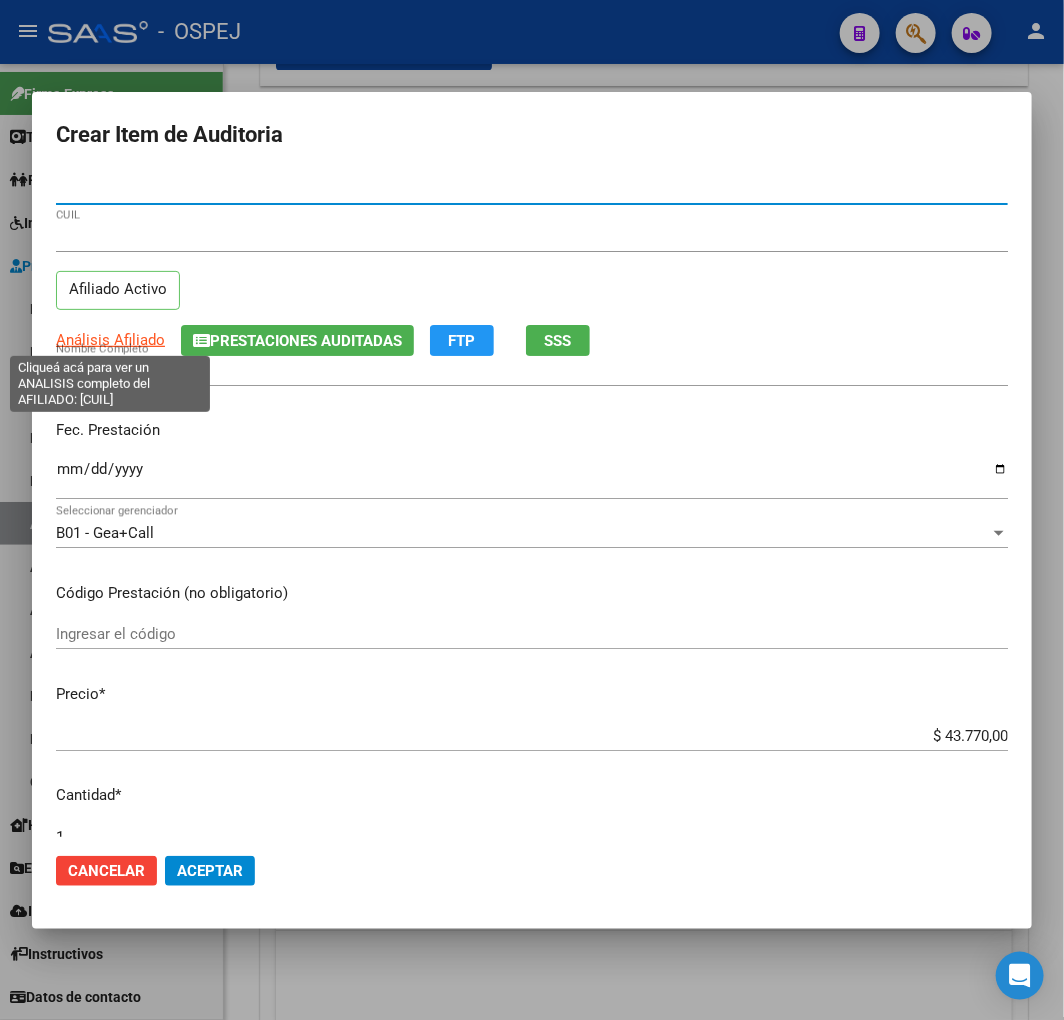 click on "Análisis Afiliado" at bounding box center (110, 340) 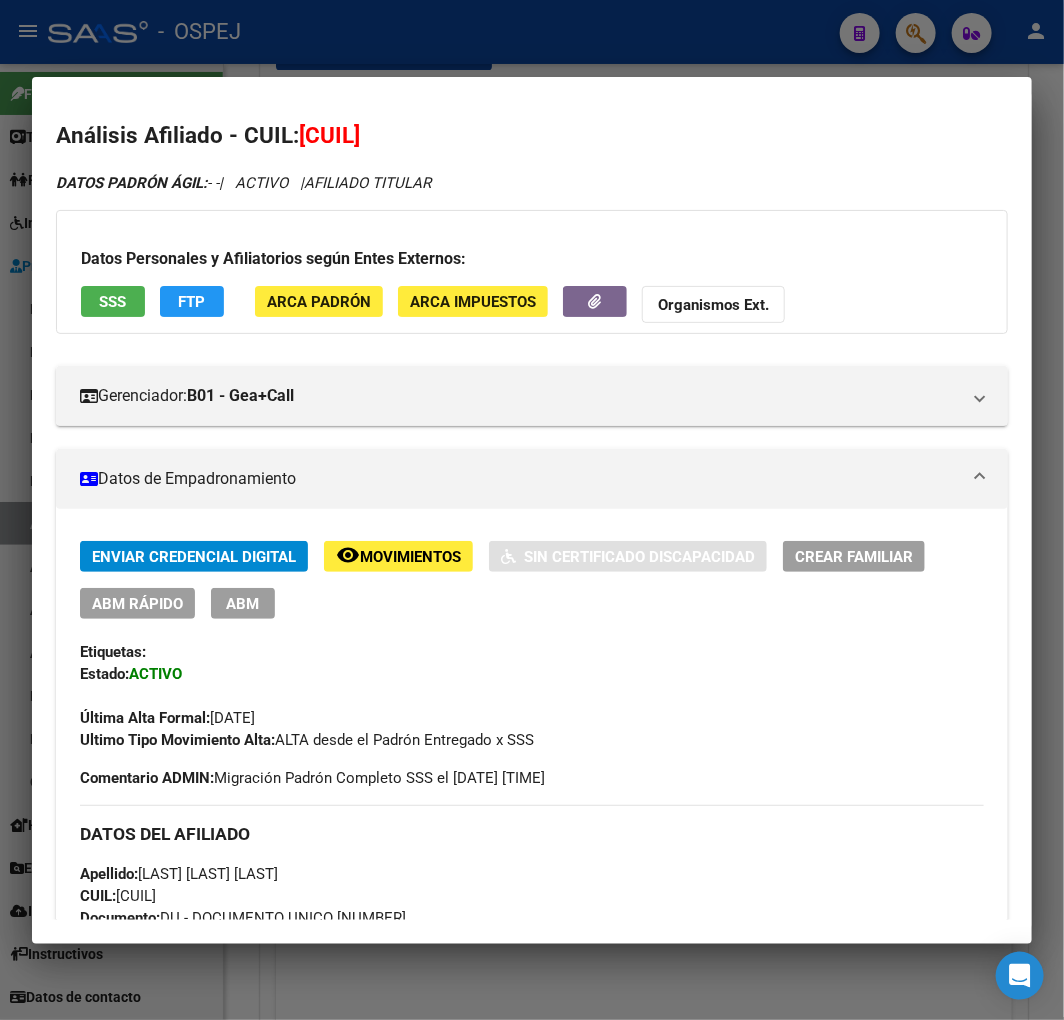 click at bounding box center (532, 510) 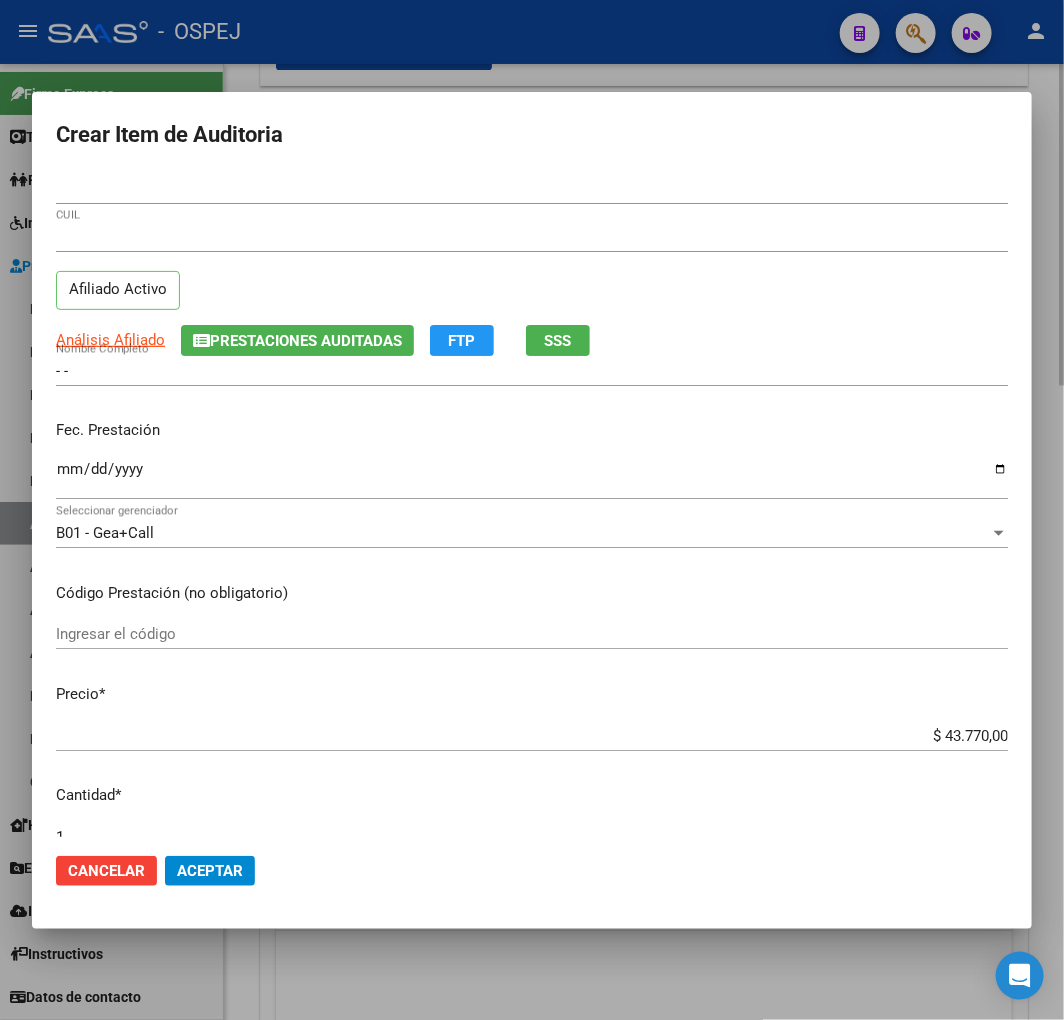 click at bounding box center [532, 510] 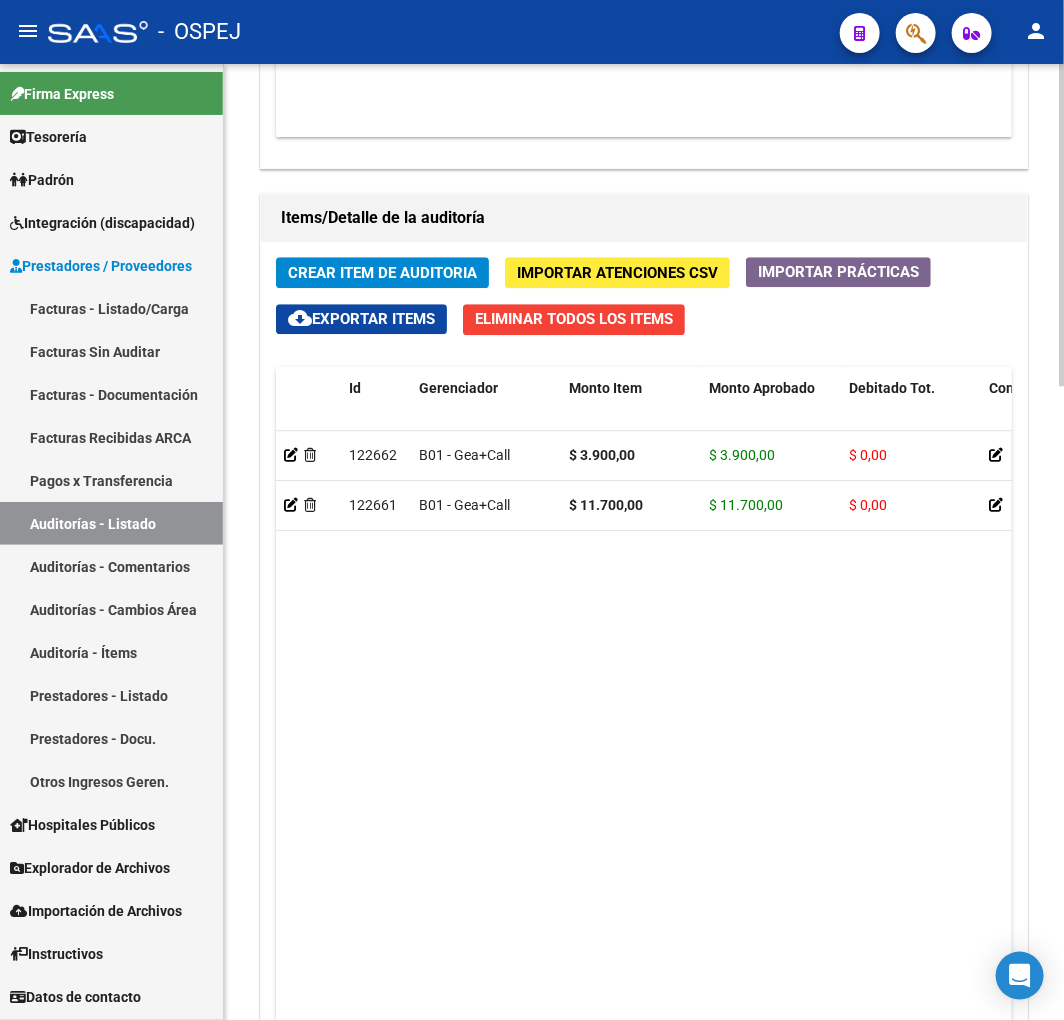 scroll, scrollTop: 1211, scrollLeft: 0, axis: vertical 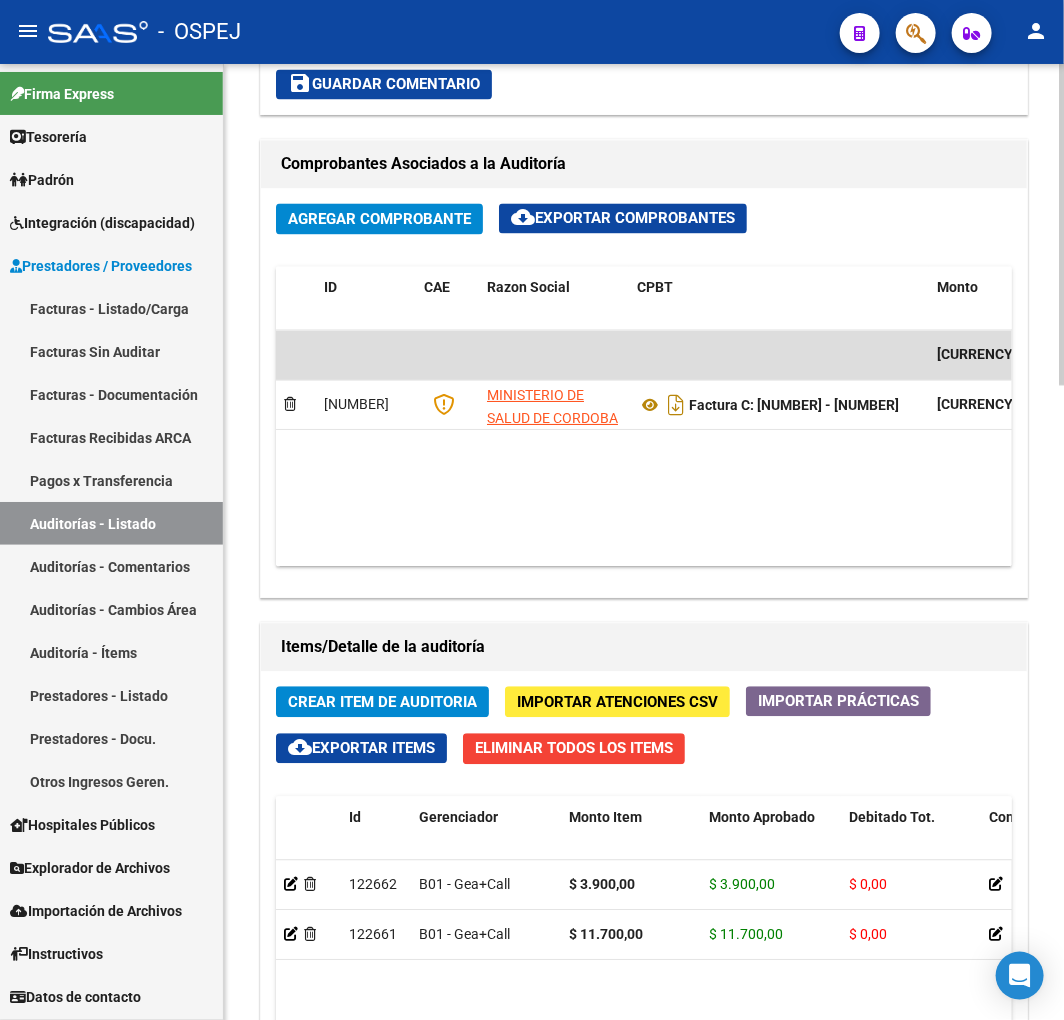click on "Crear Item de Auditoria" 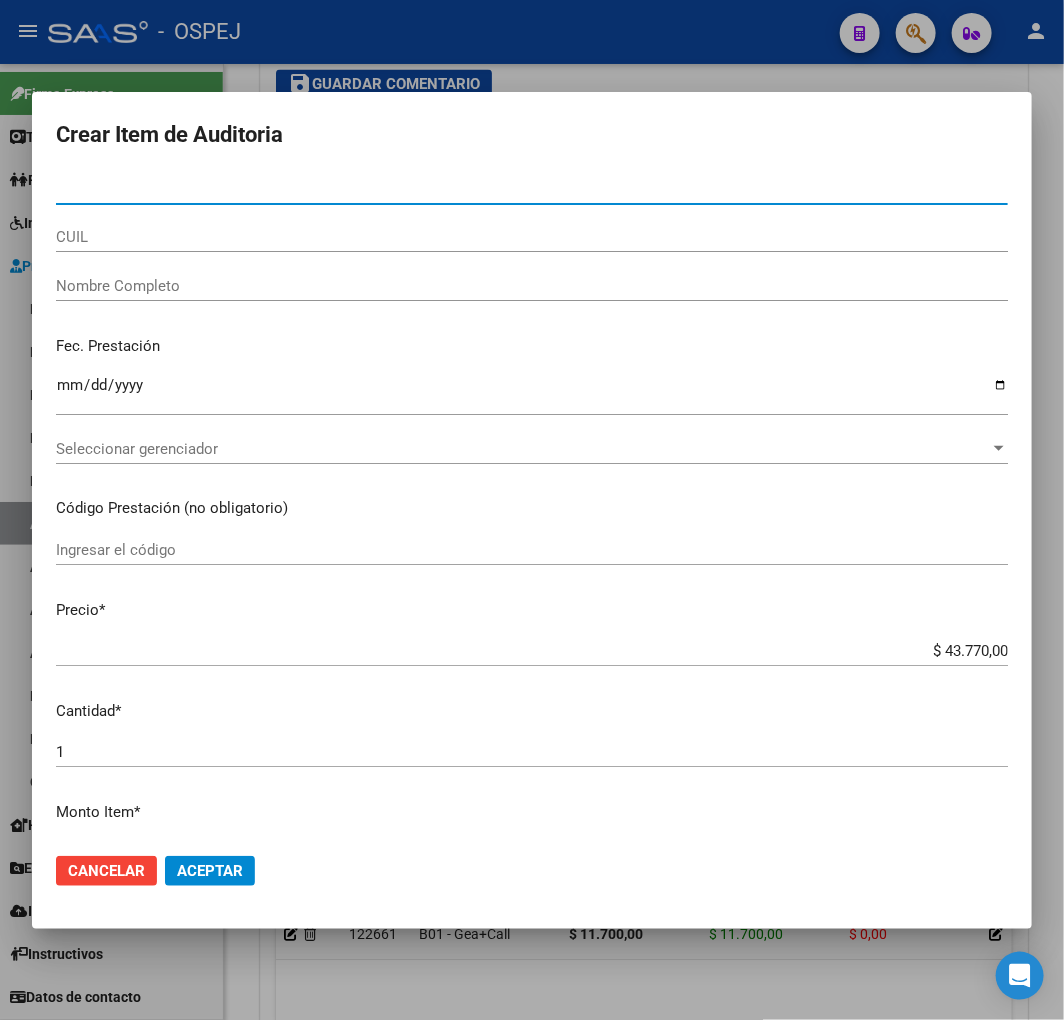 click at bounding box center [532, 510] 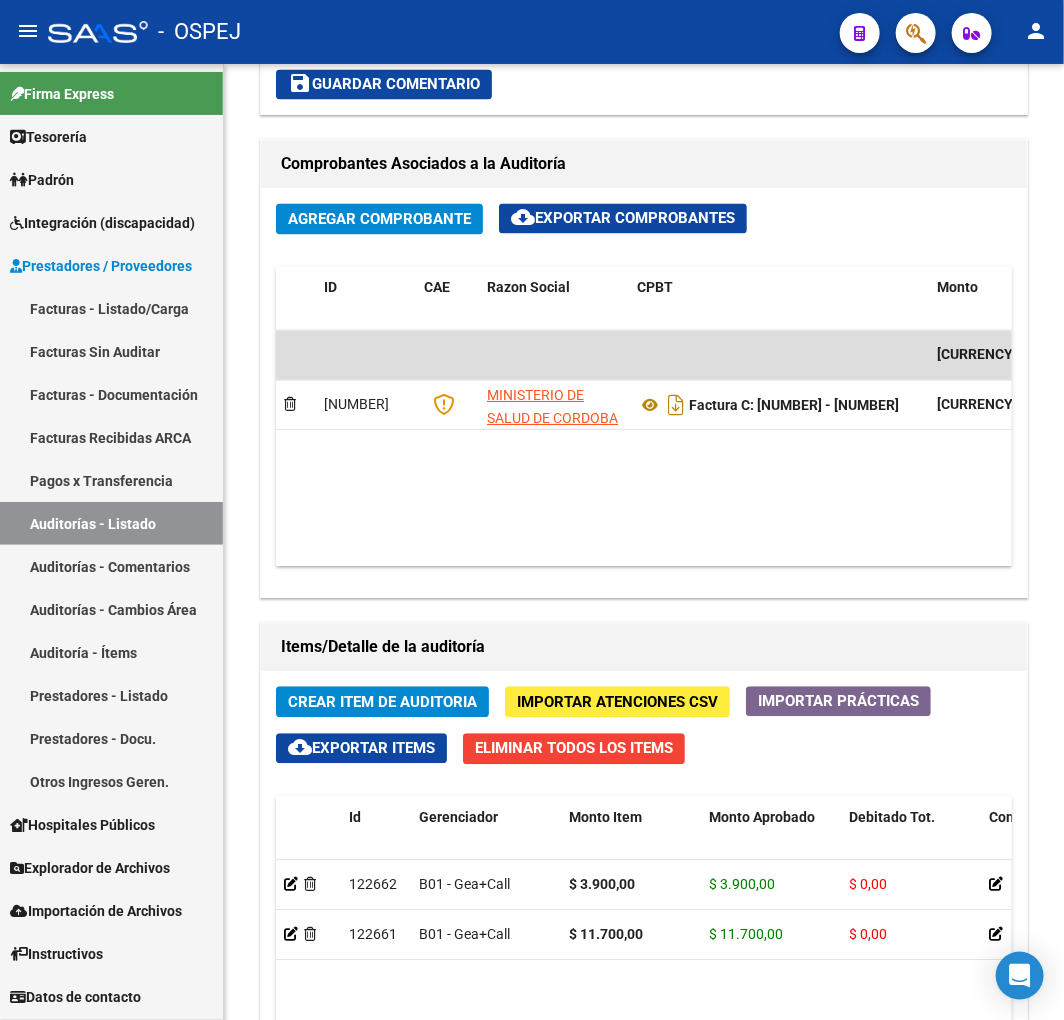 click 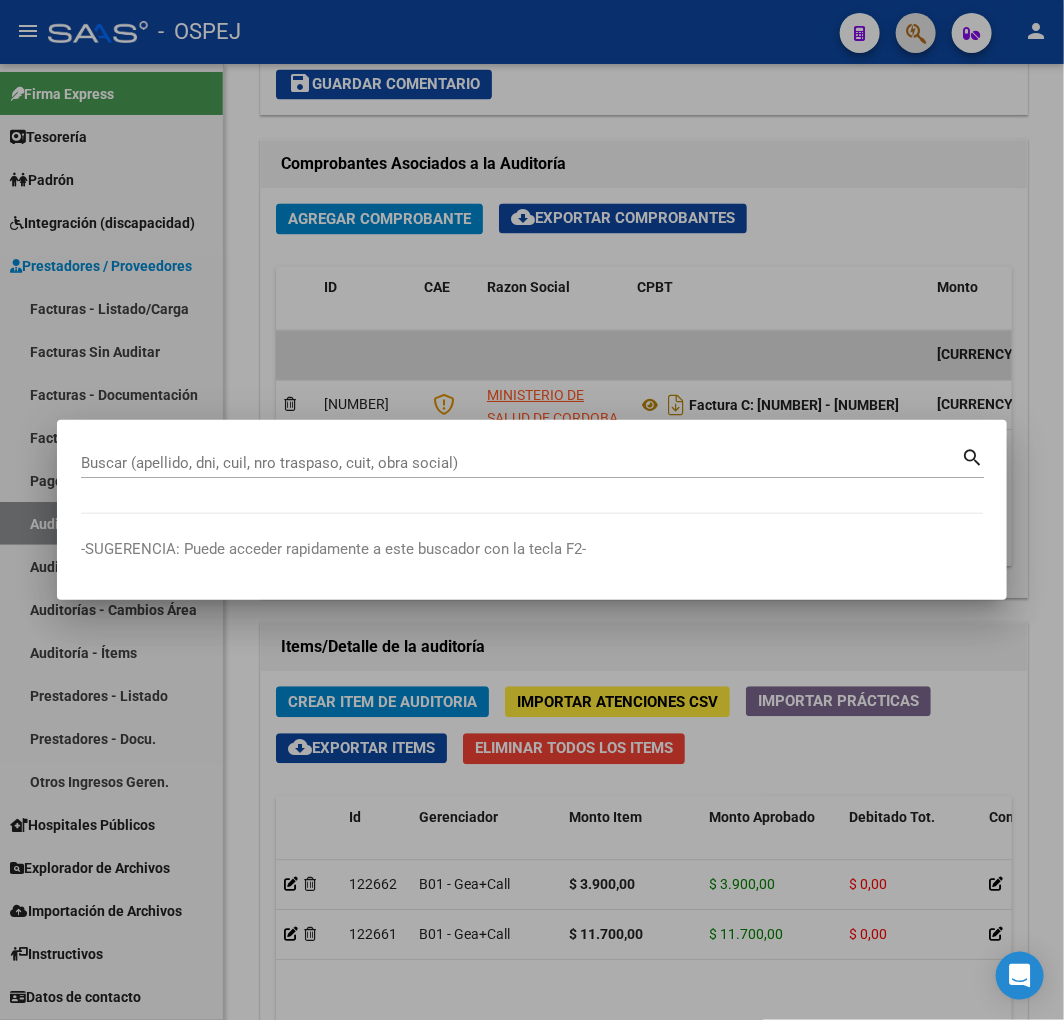 paste on "[CUIL]" 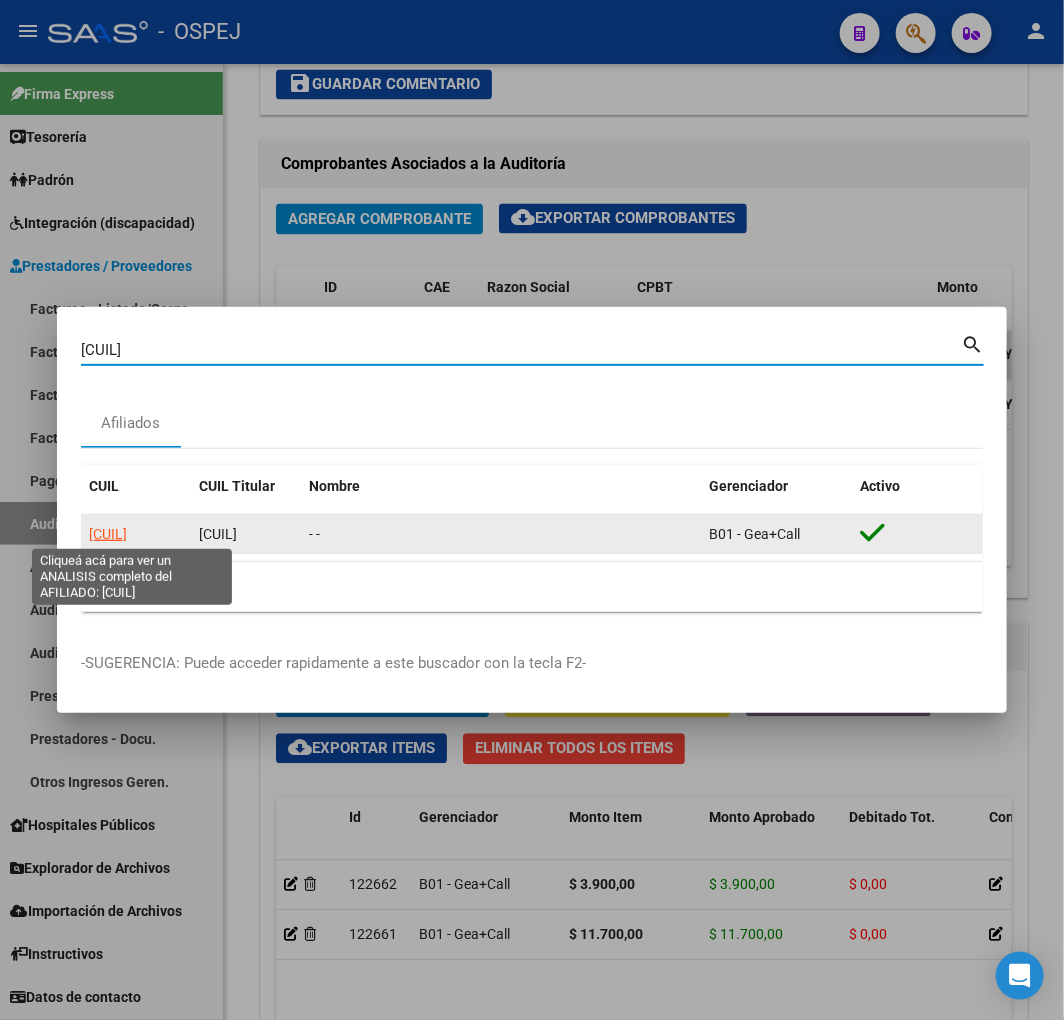 click on "[CUIL]" 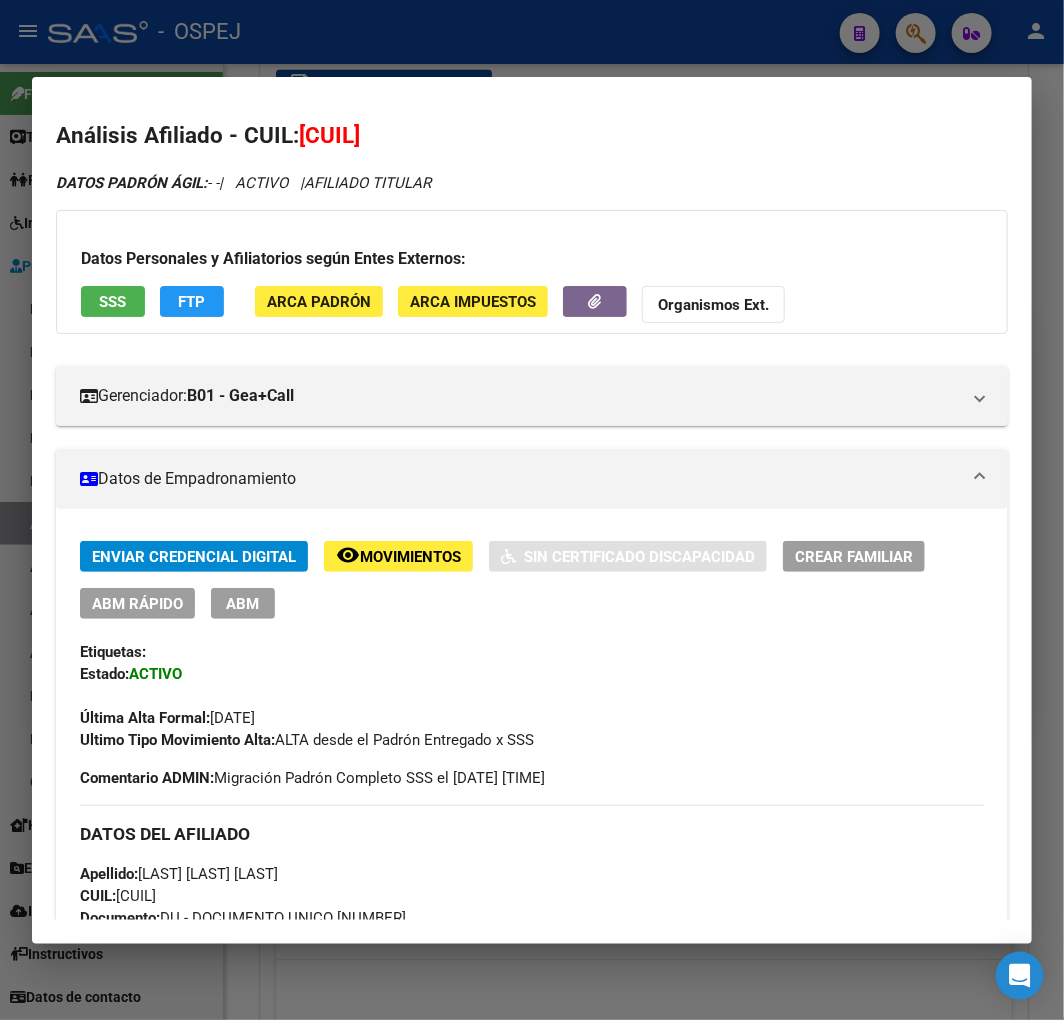 click on "ABM" at bounding box center (243, 603) 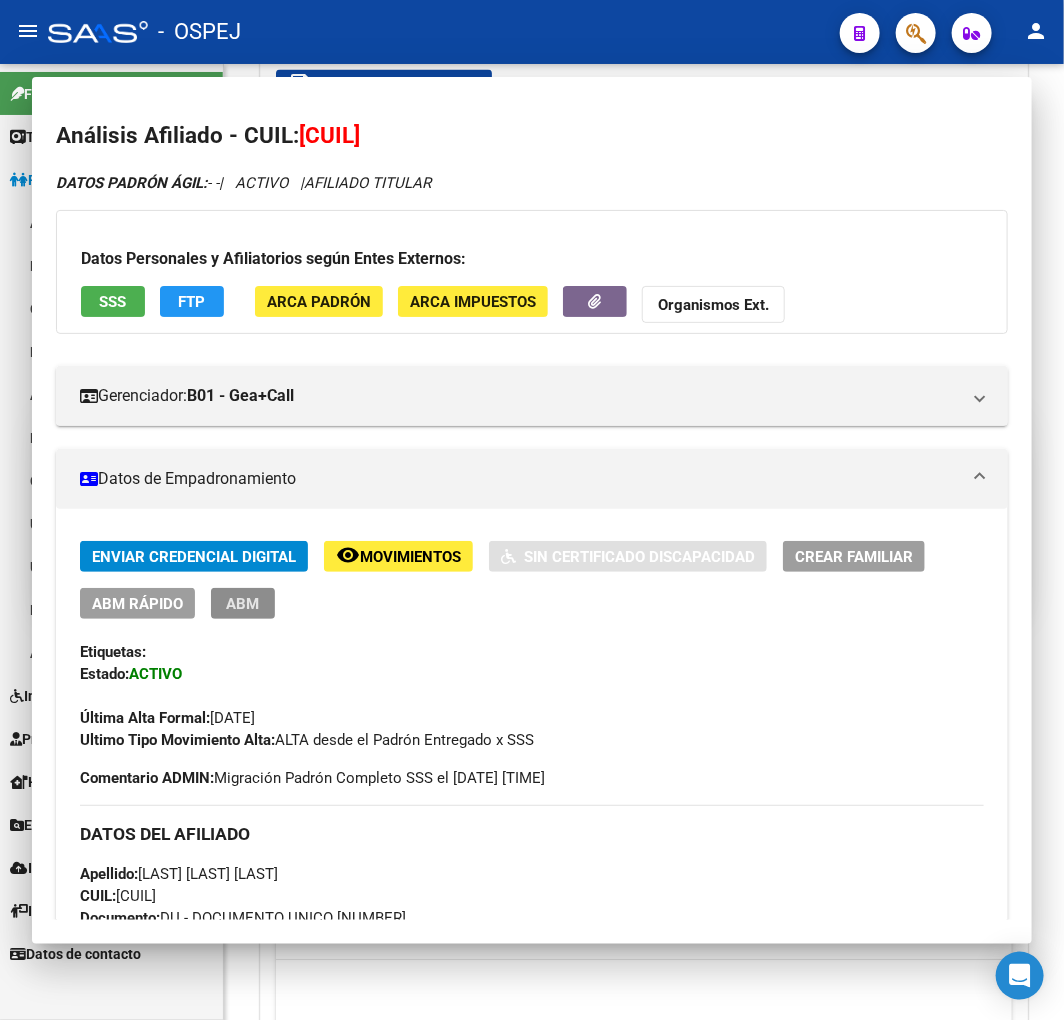 scroll, scrollTop: 0, scrollLeft: 0, axis: both 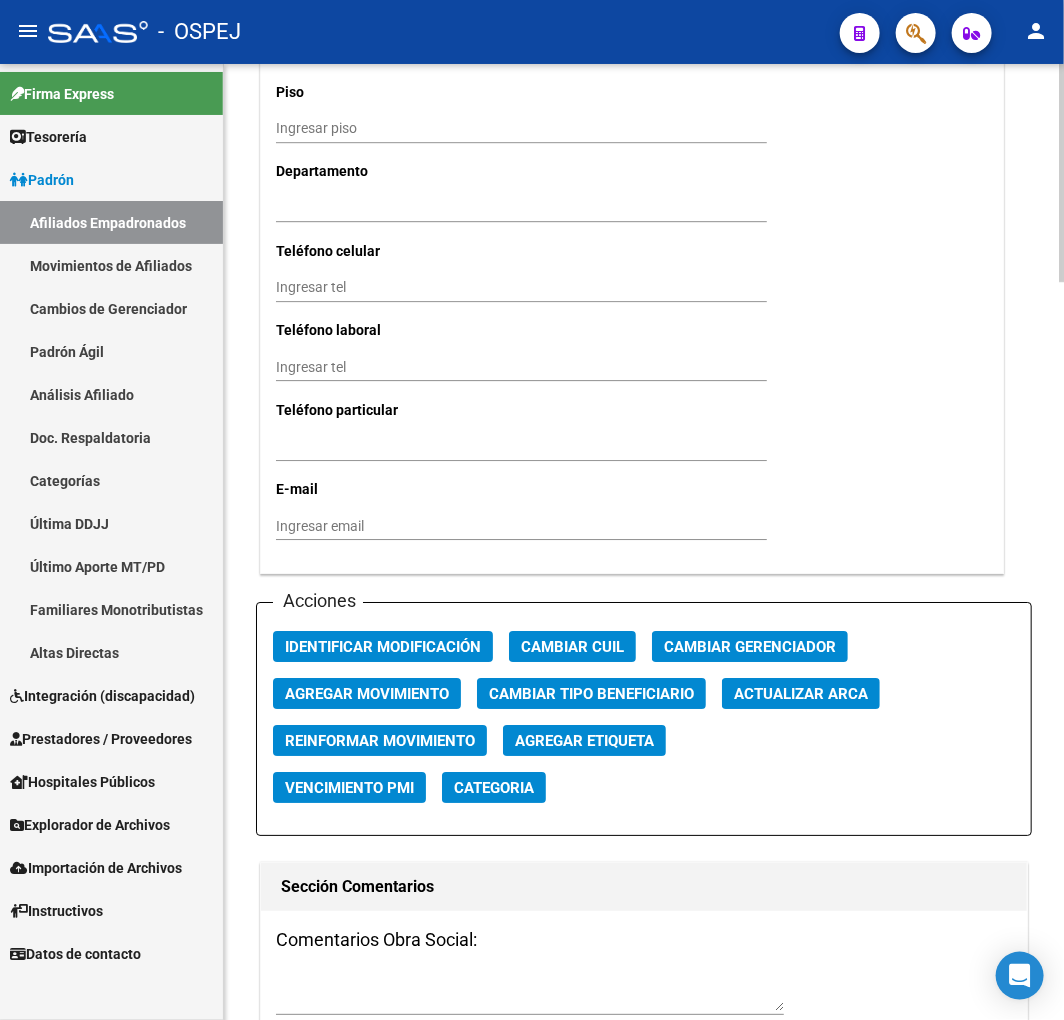 click on "Actualizar ARCA" 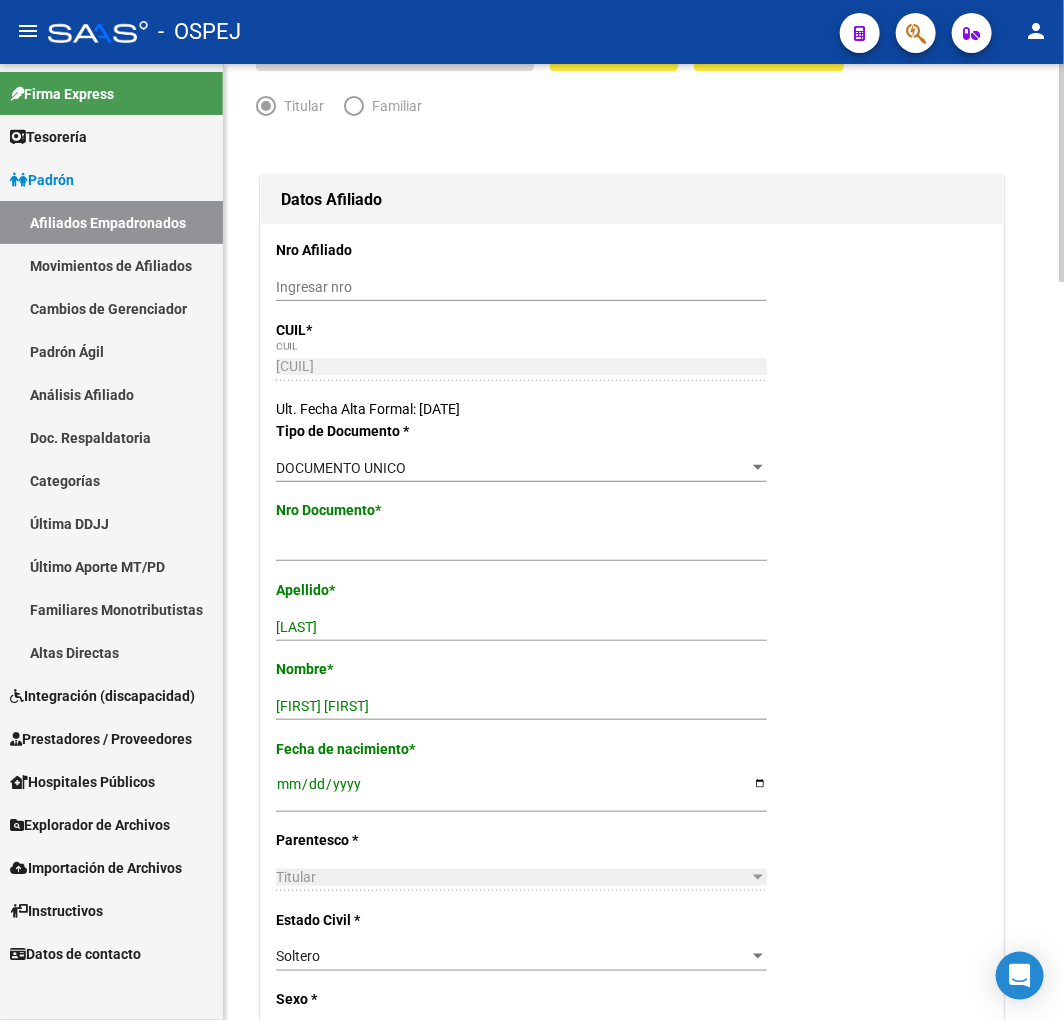 scroll, scrollTop: 0, scrollLeft: 0, axis: both 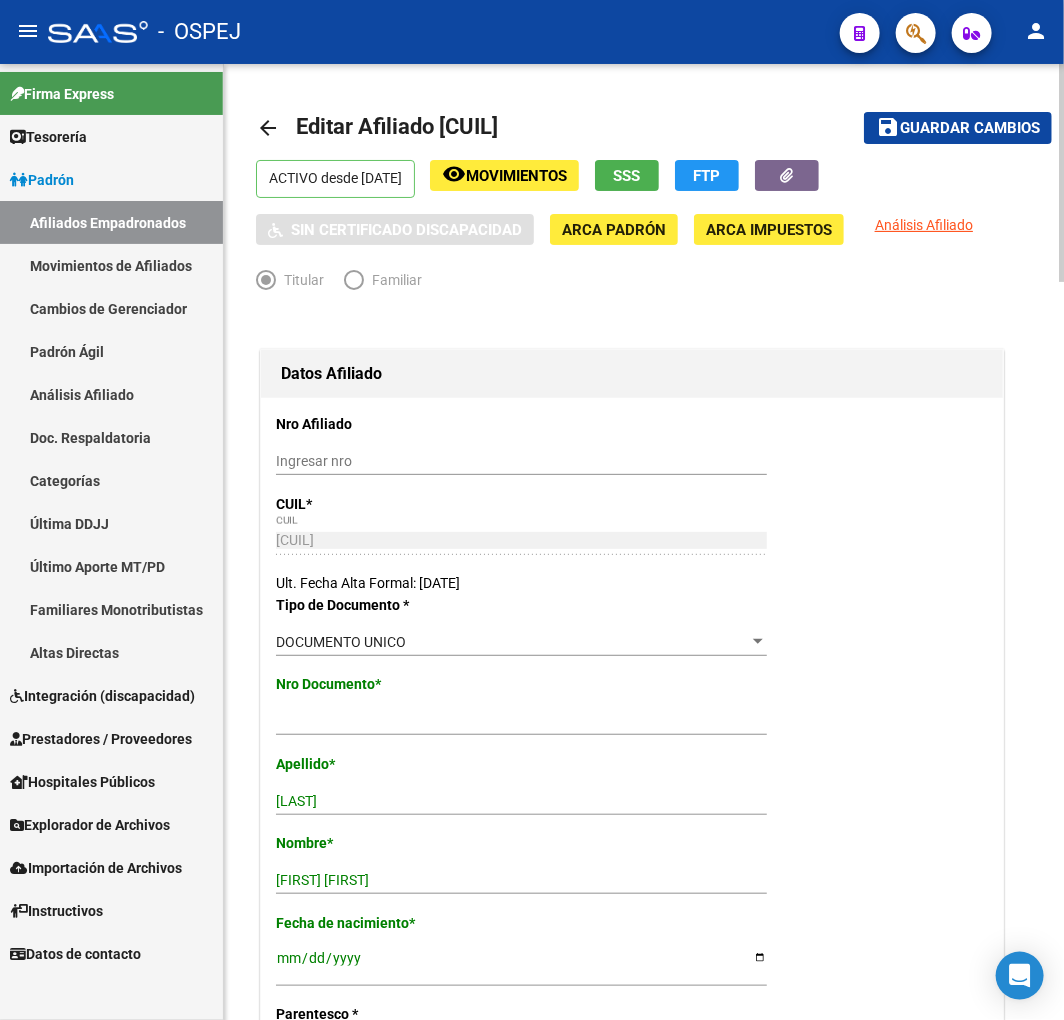 click on "Guardar cambios" 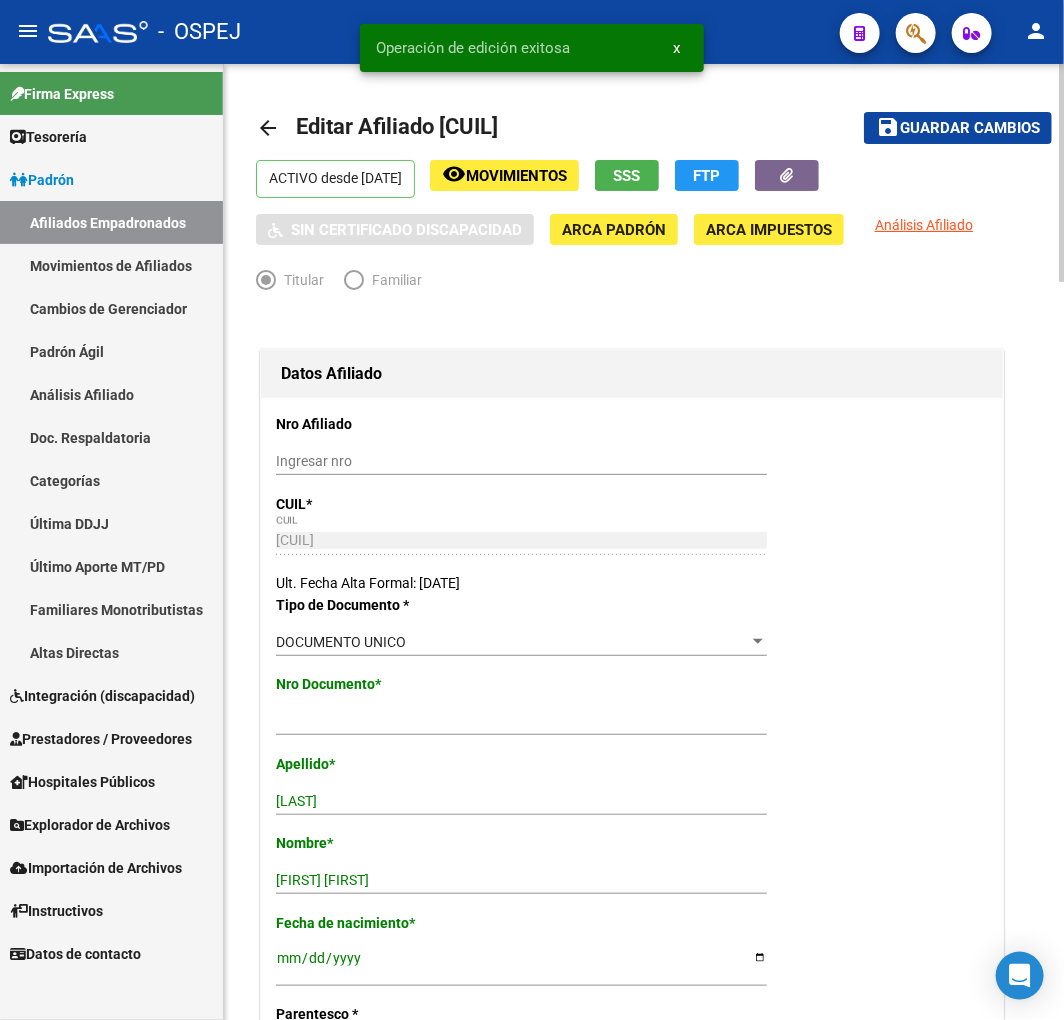 click on "Editar Afiliado [NUMBER]    save Guardar cambios  ACTIVO desde [DATE]  remove_red_eye Movimientos SSS FTP    Sin Certificado Discapacidad ARCA Padrón ARCA Impuestos Análisis Afiliado   Titular   Familiar Datos Afiliado Nro Afiliado    Ingresar nro  CUIL  *   [CUIL] CUIL  ARCA Padrón  Ult. Fecha Alta Formal: [DATE]  Tipo de Documento * DOCUMENTO UNICO Seleccionar tipo Nro Documento  *   [NUMBER] Ingresar nro  Apellido  *   [LAST] Ingresar apellido  Nombre  *   [FIRST] [FIRST] Ingresar nombre  Fecha de nacimiento  *   [DATE] Ingresar fecha   Parentesco * Titular Seleccionar parentesco  Estado Civil * Soltero Seleccionar tipo  Sexo * Masculino Seleccionar sexo  Nacionalidad * ARGENTINA Seleccionar tipo  Discapacitado * No discapacitado Seleccionar tipo Vencimiento Certificado Estudio    Ingresar fecha   Tipo domicilio * Domicilio Completo Seleccionar tipo domicilio  Provincia * [PROVINCIA] Seleccionar provincia Localidad  *   [CITY] Ingresar el nombre  Codigo Postal  *   [POSTAL_CODE]" 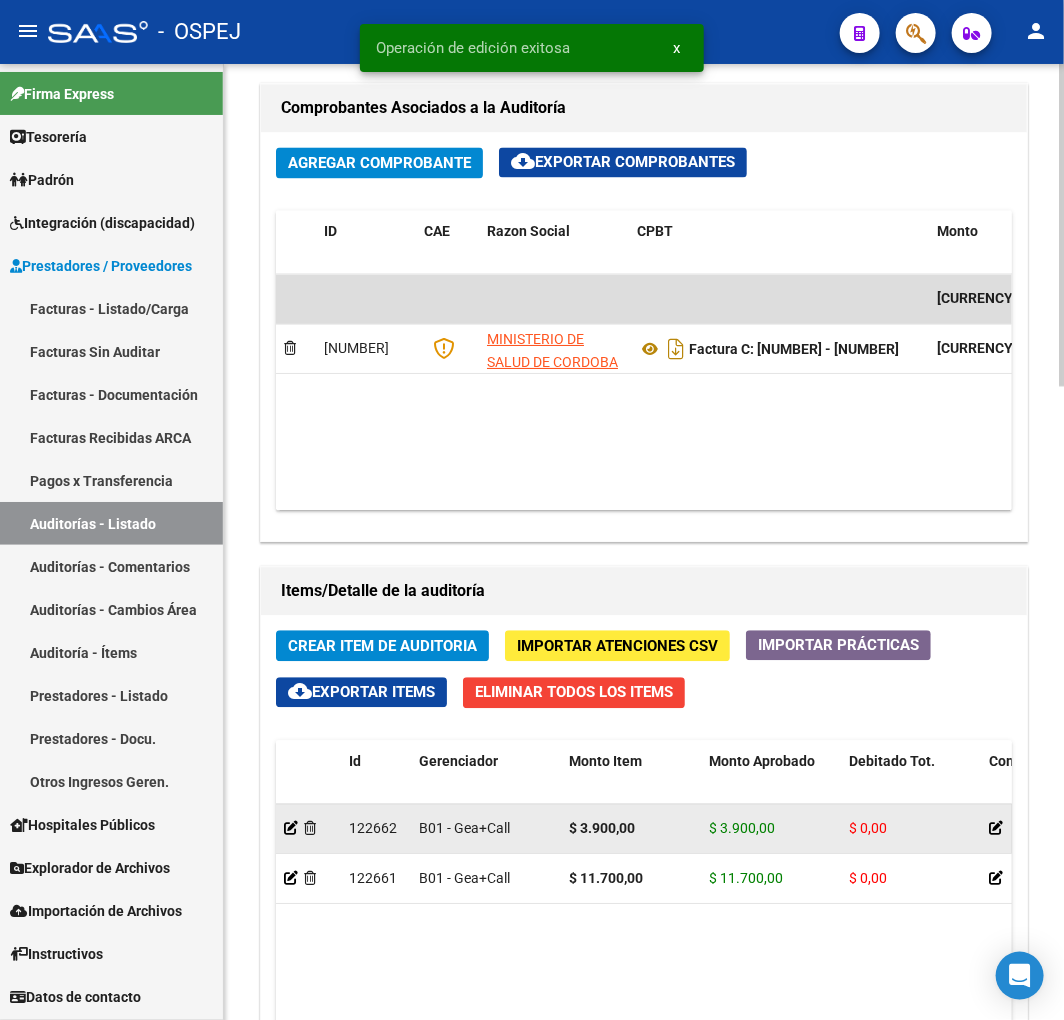 scroll, scrollTop: 1555, scrollLeft: 0, axis: vertical 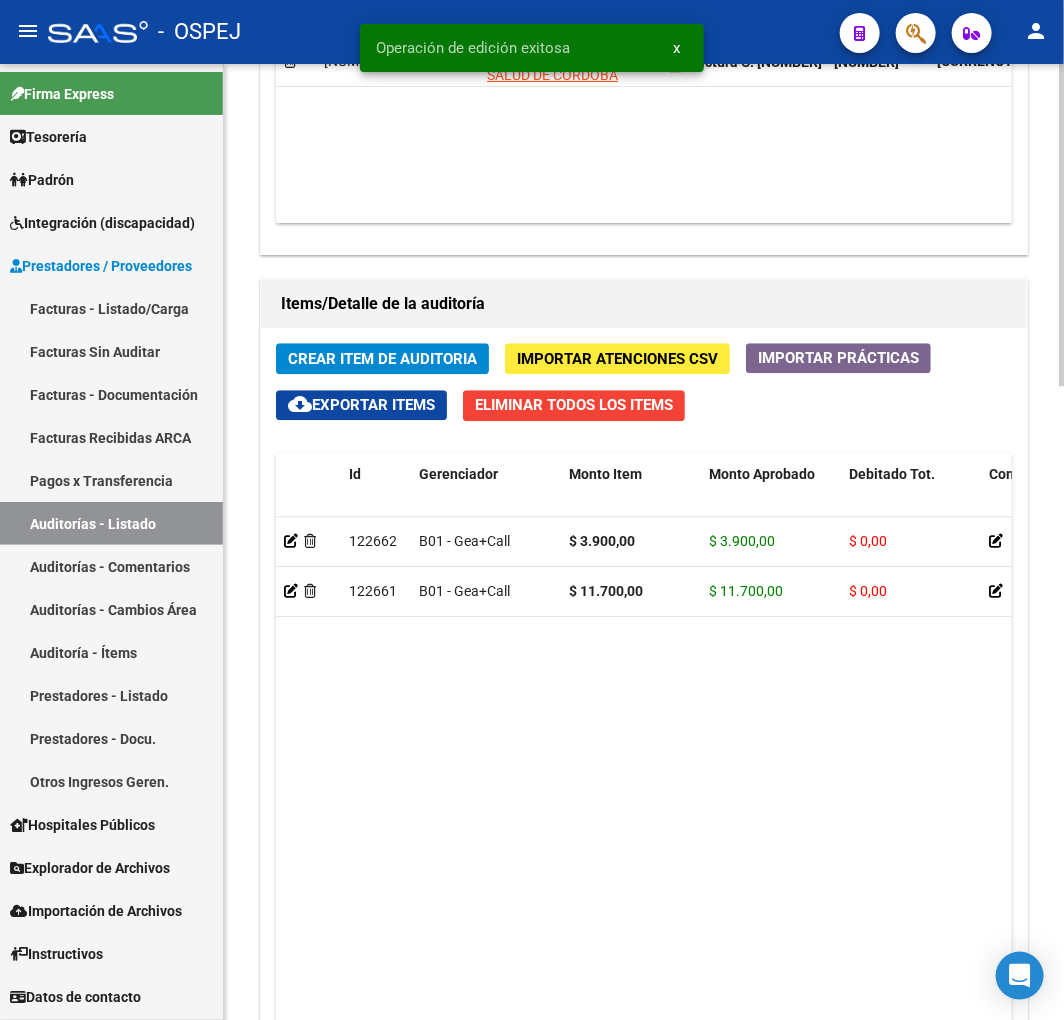 click on "Crear Item de Auditoria" 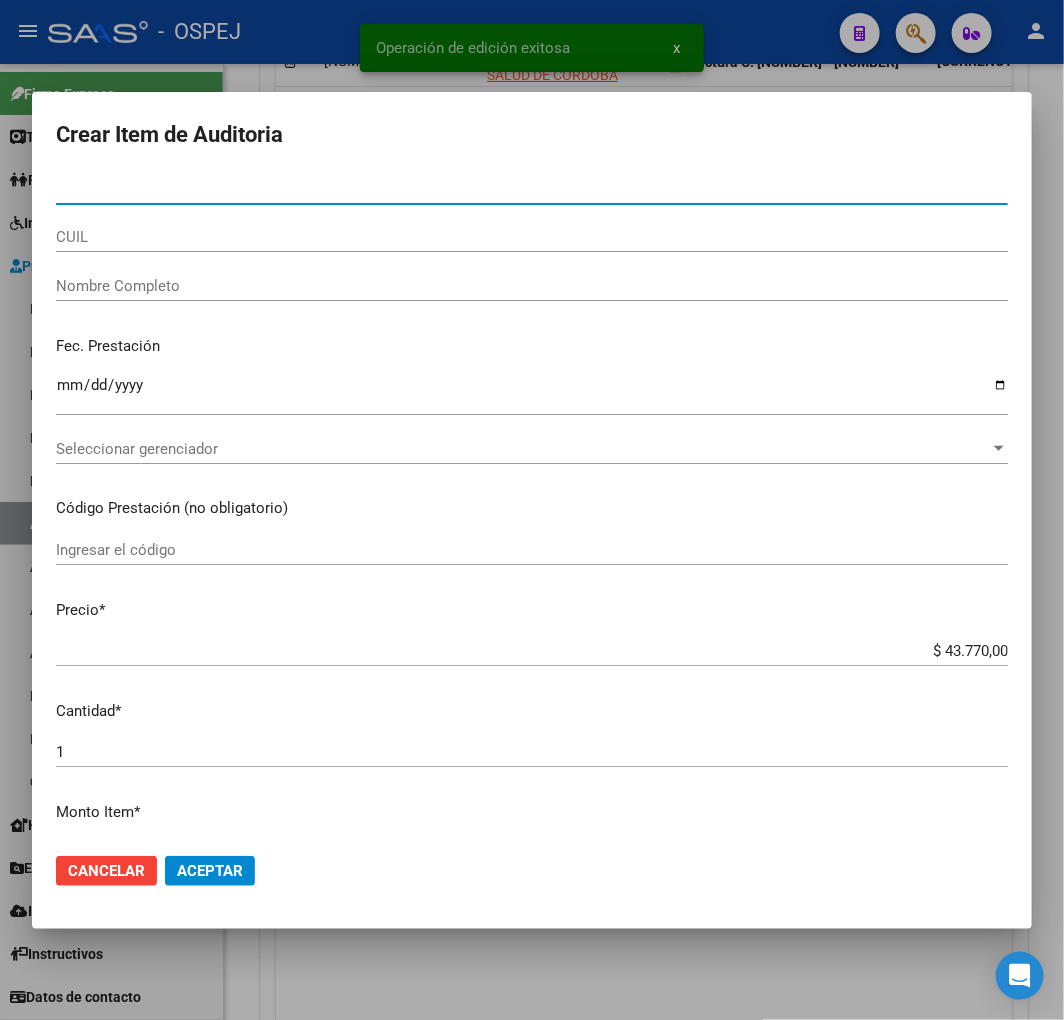 click on "CUIL" at bounding box center (532, 237) 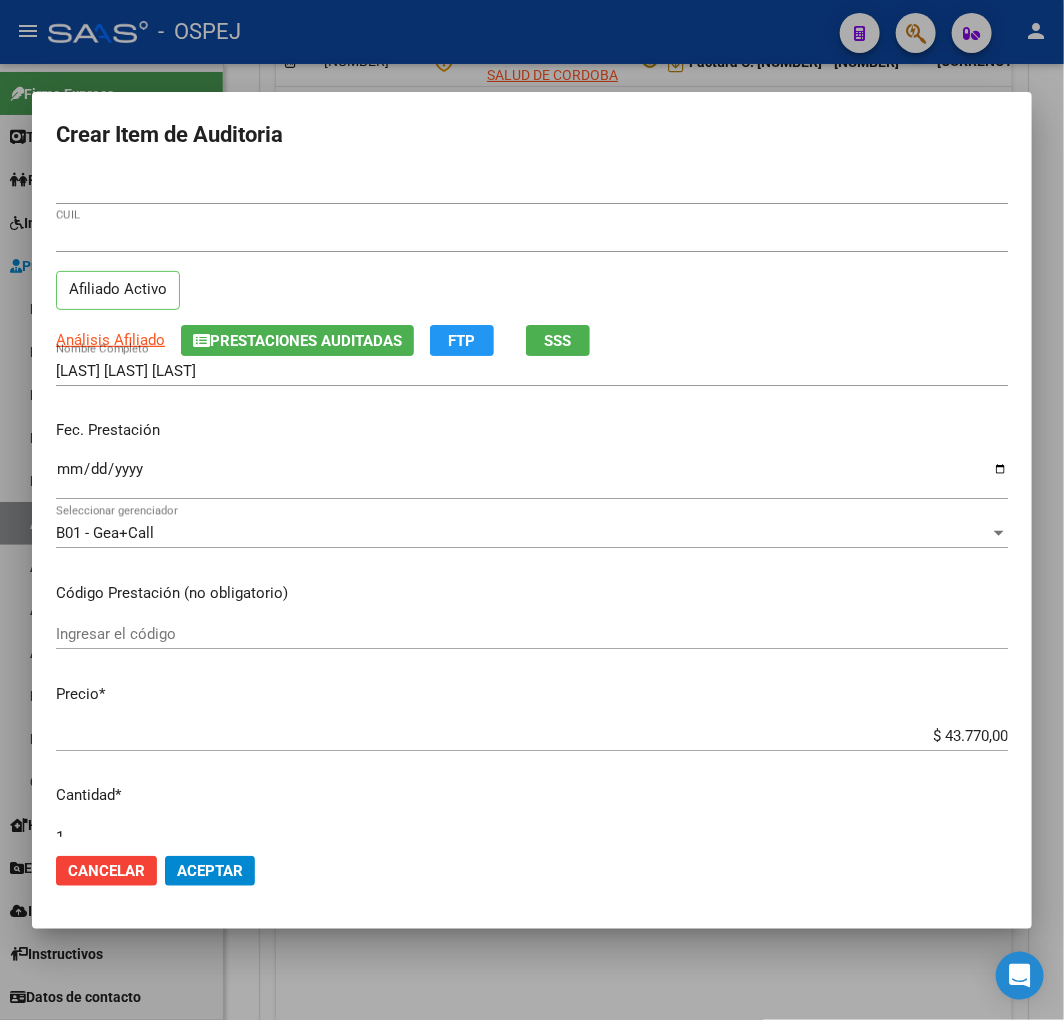 drag, startPoint x: 953, startPoint y: 750, endPoint x: 953, endPoint y: 737, distance: 13 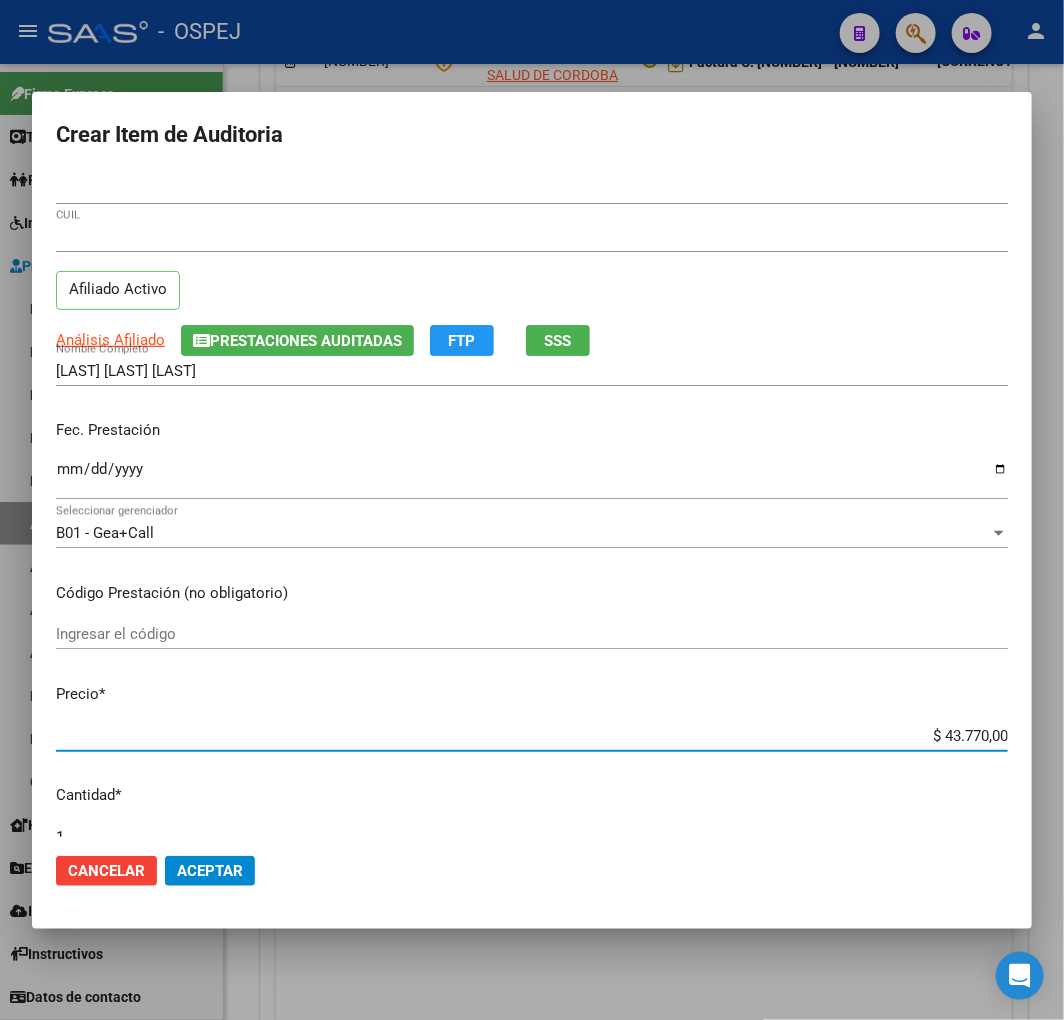 click on "$ 43.770,00" at bounding box center [532, 736] 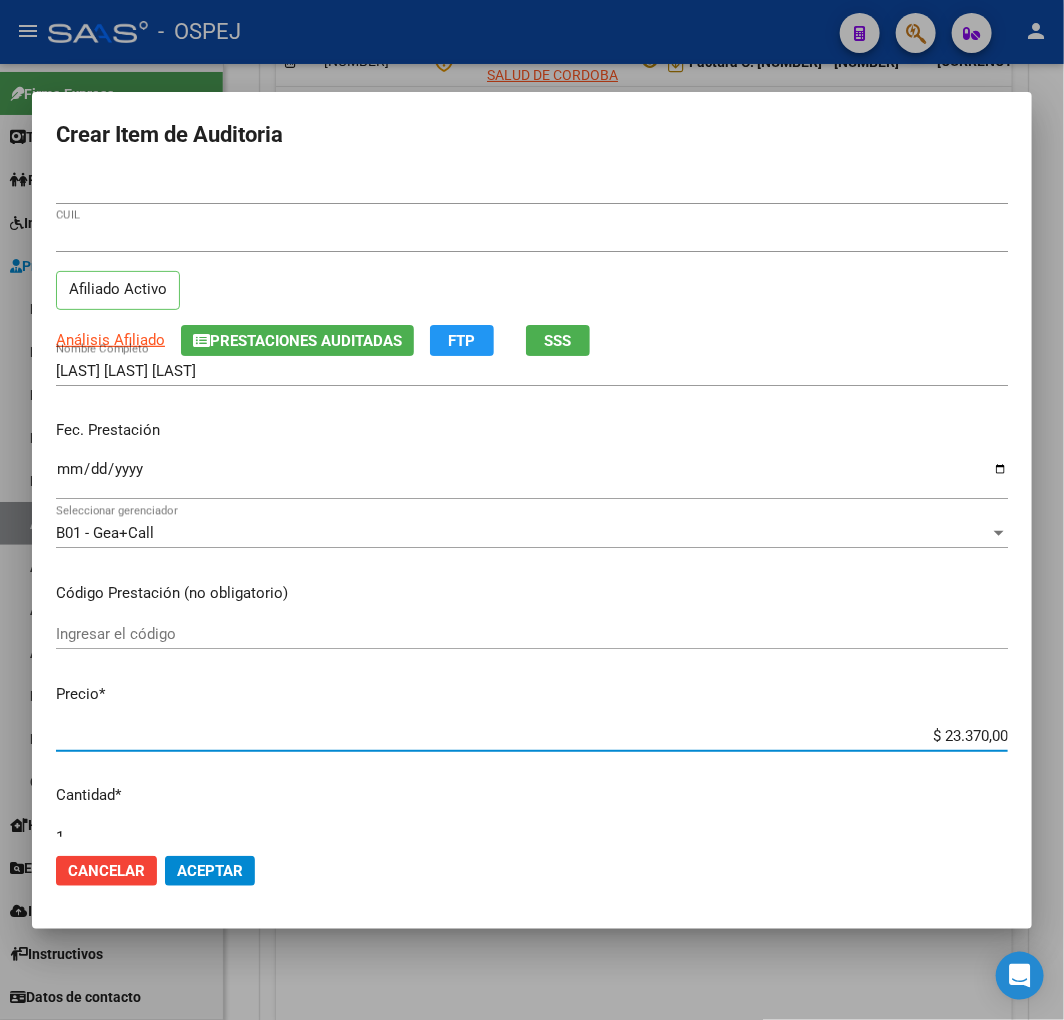click on "Aceptar" 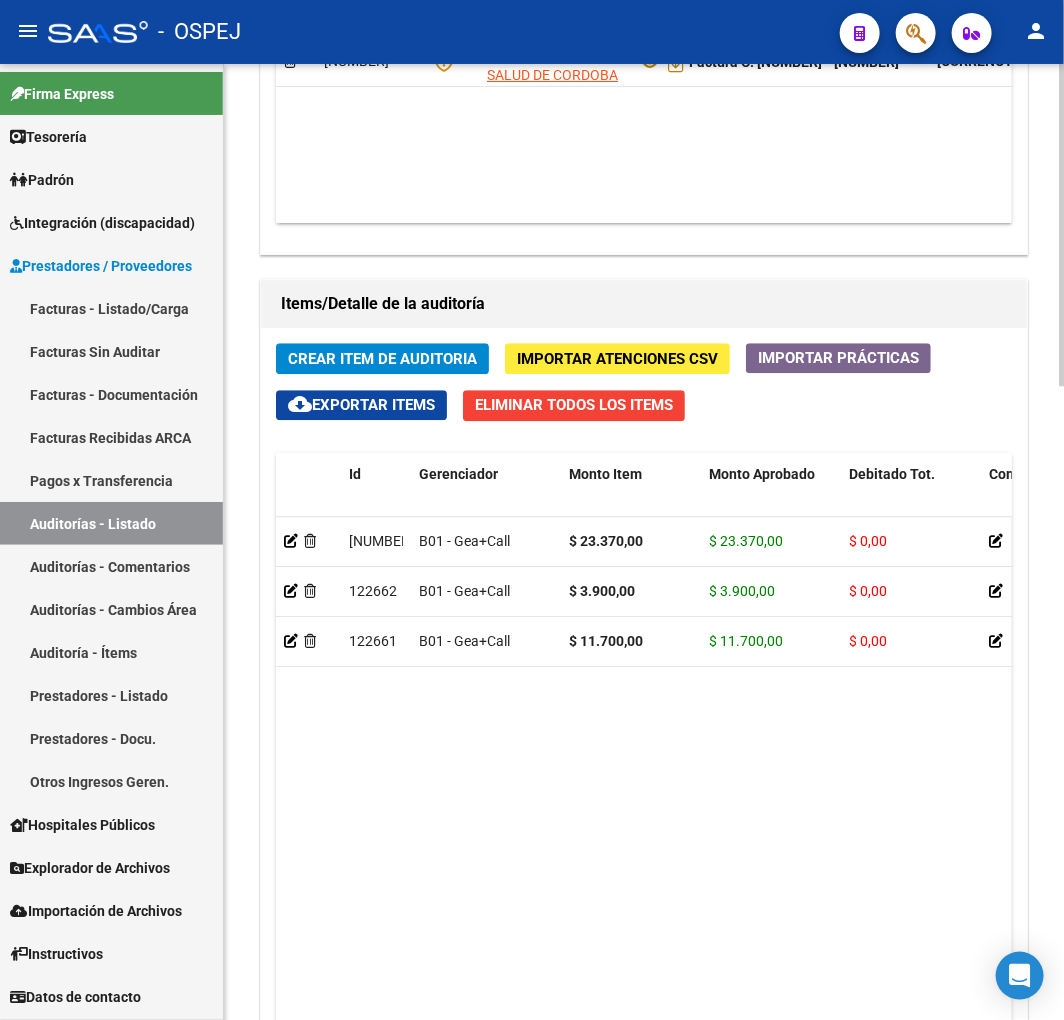 click on "Crear Item de Auditoria Importar Atenciones CSV  Importar Prácticas
cloud_download  Exportar Items   Eliminar Todos los Items  Id Gerenciador Monto Item Monto Aprobado Debitado Tot. Comentario Comentario Gerenciador Descripción Afiliado Estado CUIL Documento Nombre Completo Fec. Prestación Atencion Tipo Nomenclador Código Nomenclador Nombre Usuario Creado Area Creado Area Modificado     [NUMBER]  B01 - Gea+Call $ [PRICE] $ [PRICE] $ [PRICE]         [CUIL]  [NUMBER]   [LAST] [LAST] [LAST]  Alfredo Petre   [DATE]      [NUMBER]  B01 - Gea+Call $ [PRICE] $ [PRICE] $ [PRICE]         [CUIL]  [NUMBER]   [LAST] [LAST] [LAST]  Alfredo Petre   [DATE]   Hospitales de Autogestión     [NUMBER]  B01 - Gea+Call $ [PRICE] $ [PRICE] $ [PRICE]         [CUIL]  [NUMBER]   [LAST] [LAST] [LAST]  Alfredo Petre   [DATE]   Hospitales de Autogestión  3 total   1" 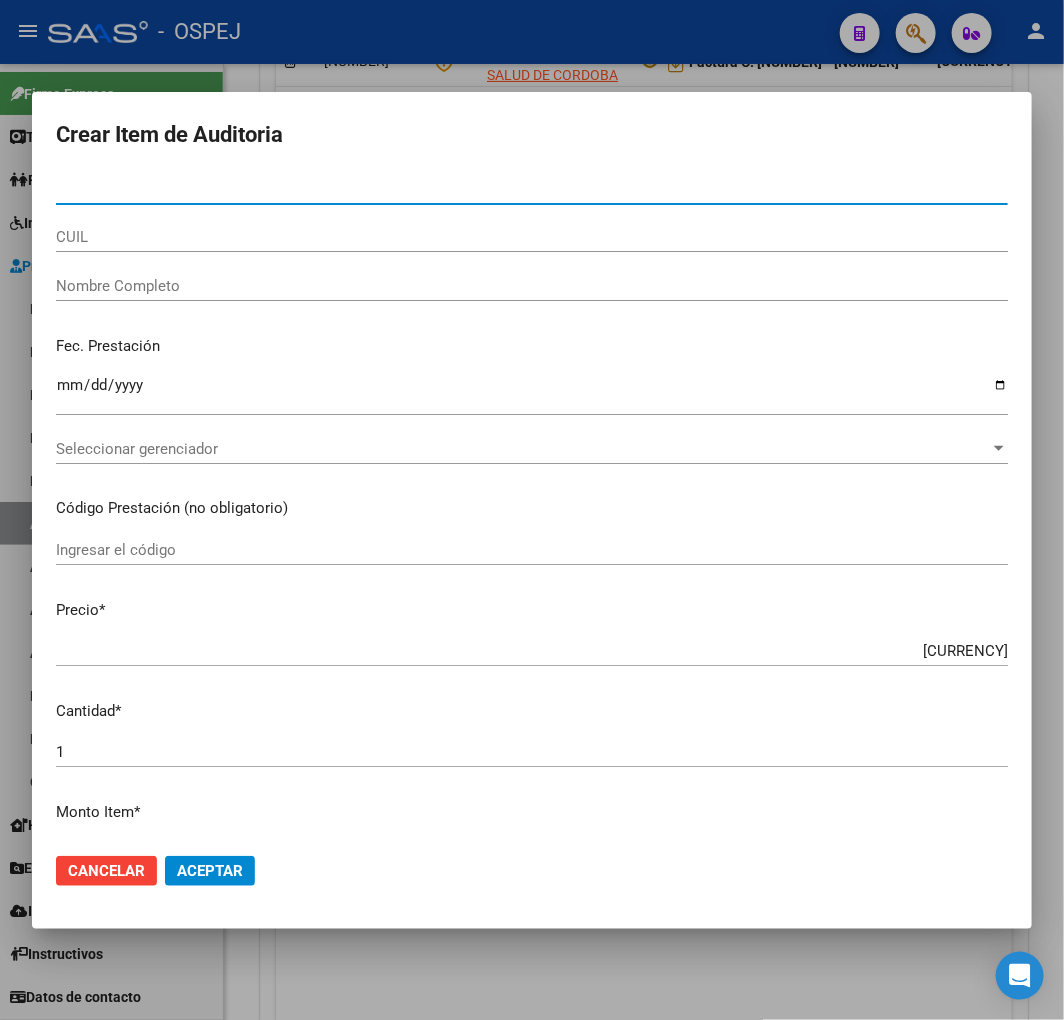 paste on "[NUMBER]" 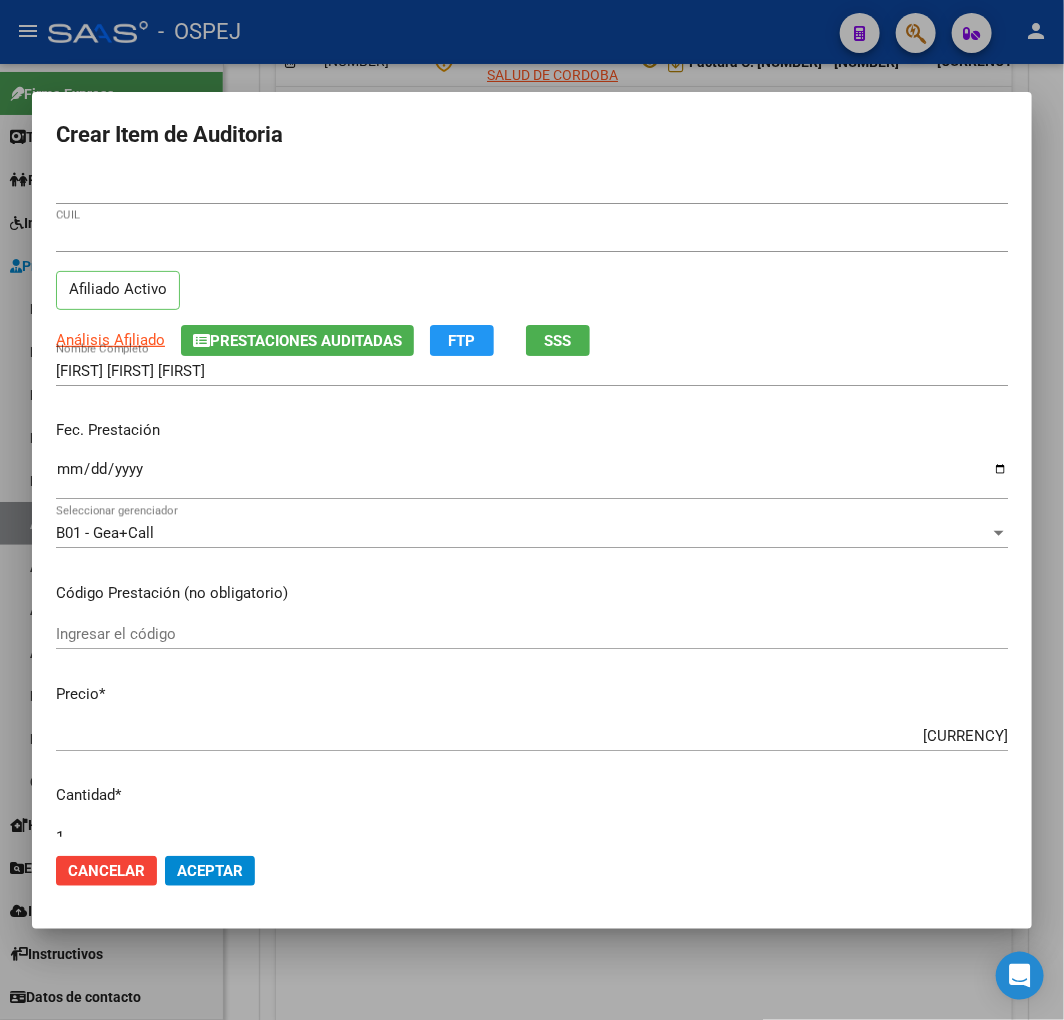 click on "[CURRENCY]" at bounding box center (532, 736) 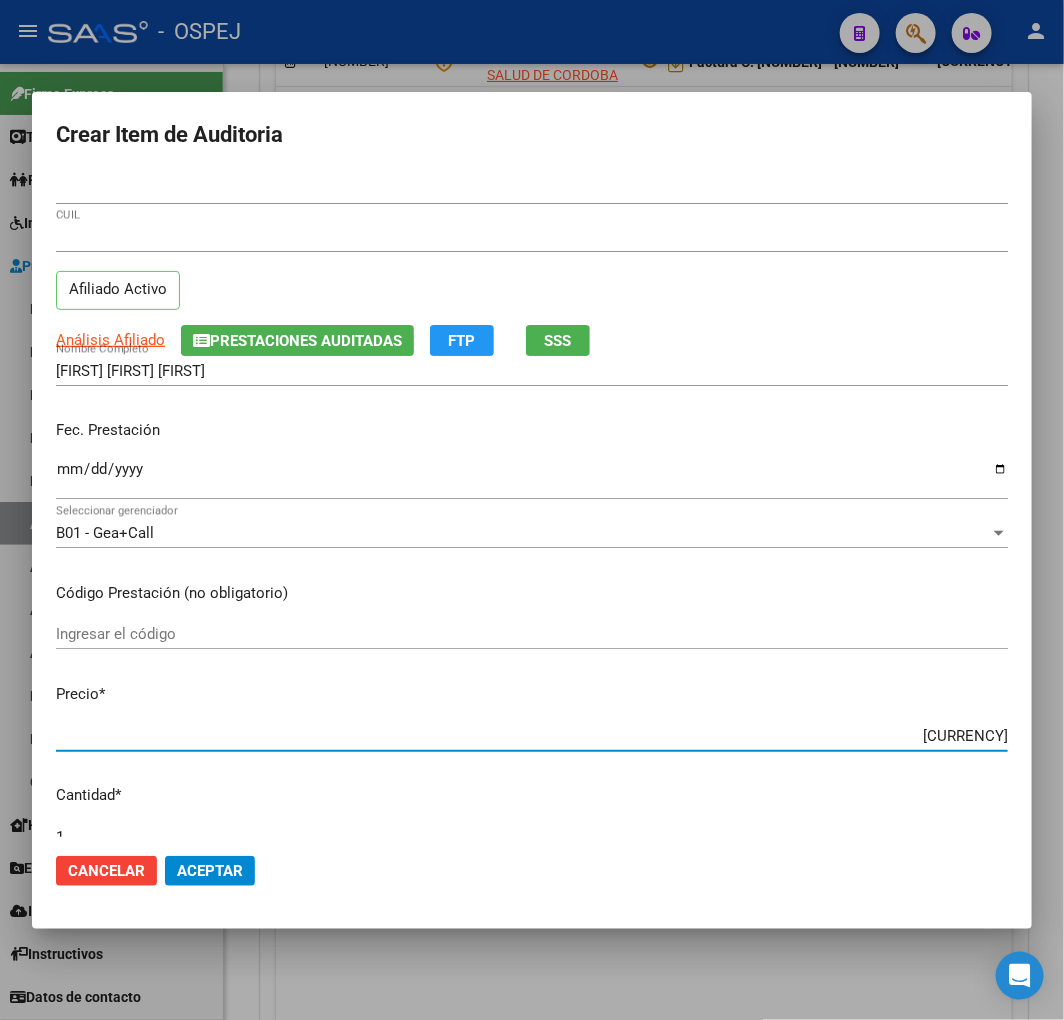 click on "[CURRENCY]" at bounding box center [532, 736] 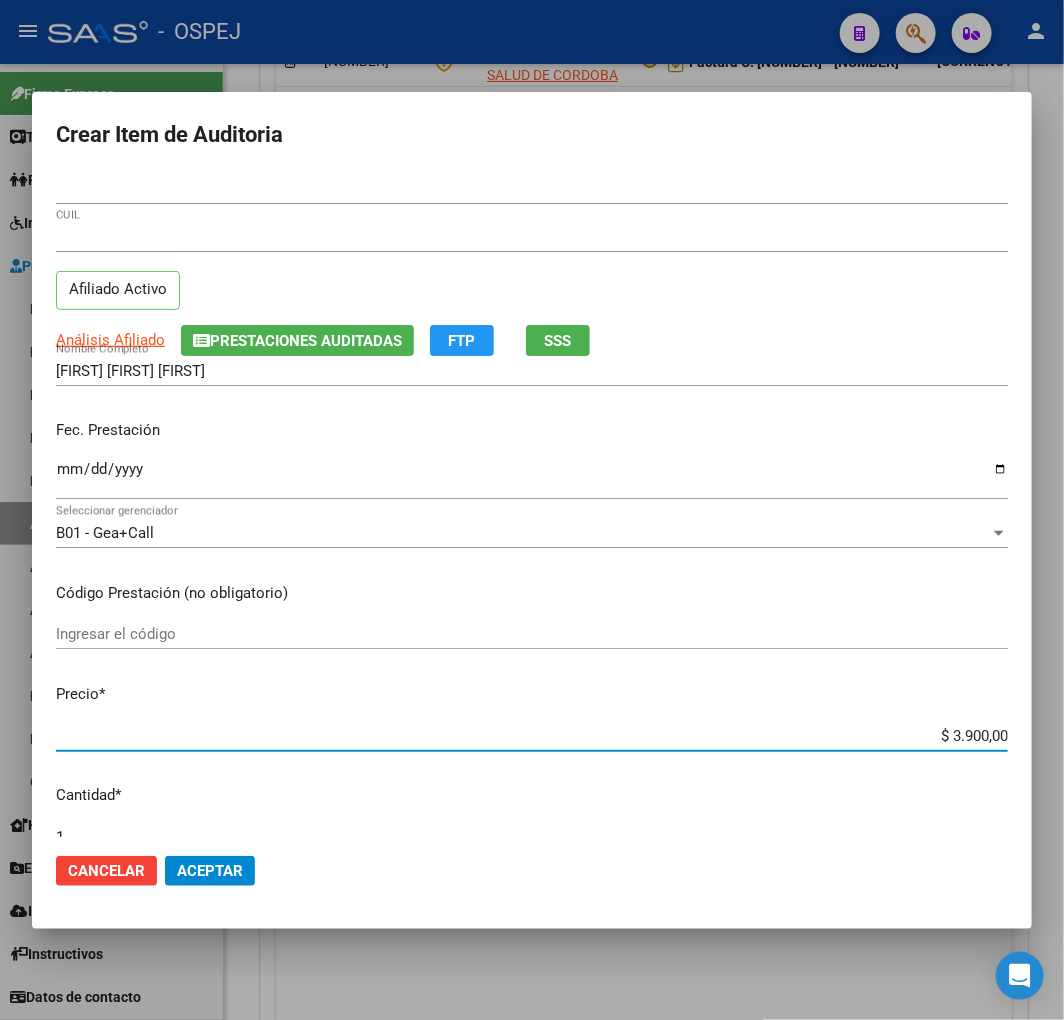 click on "Aceptar" 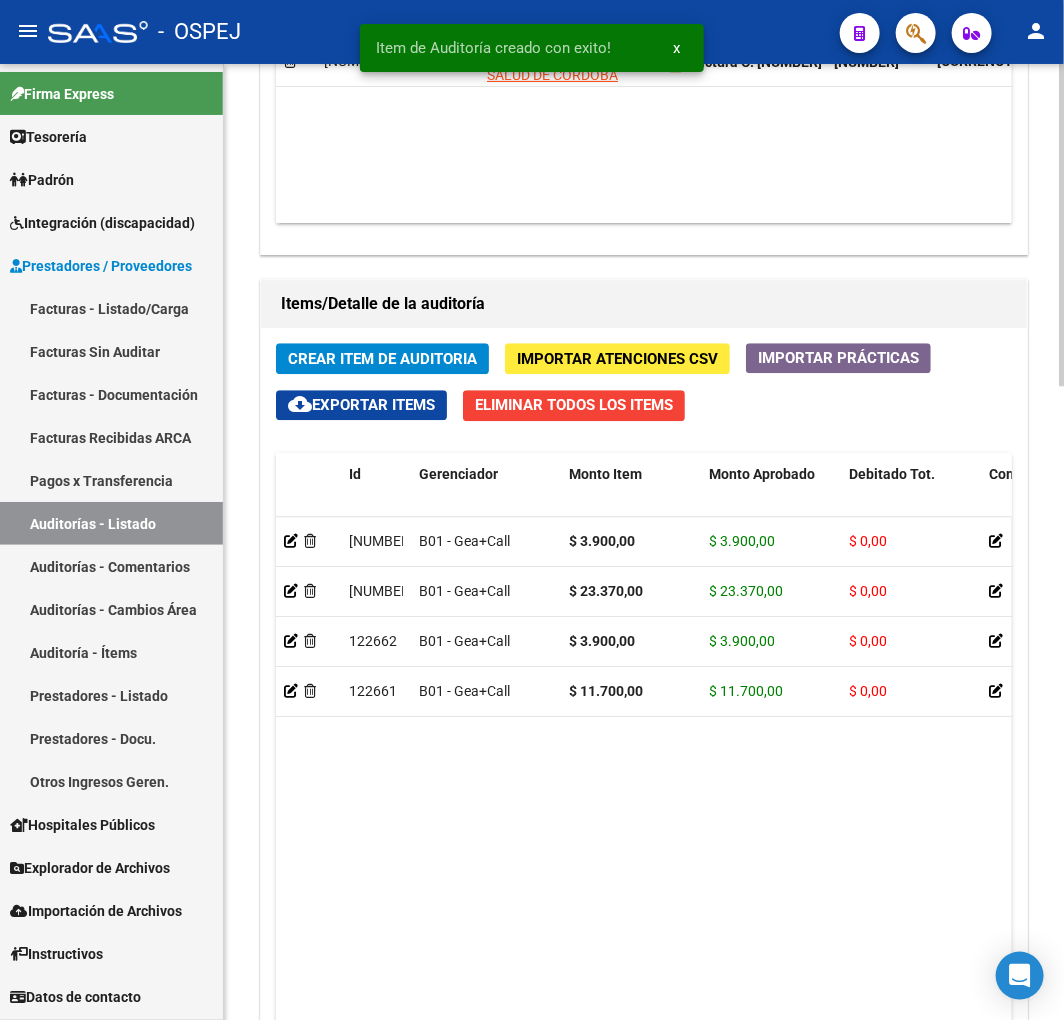 click on "Crear Item de Auditoria" 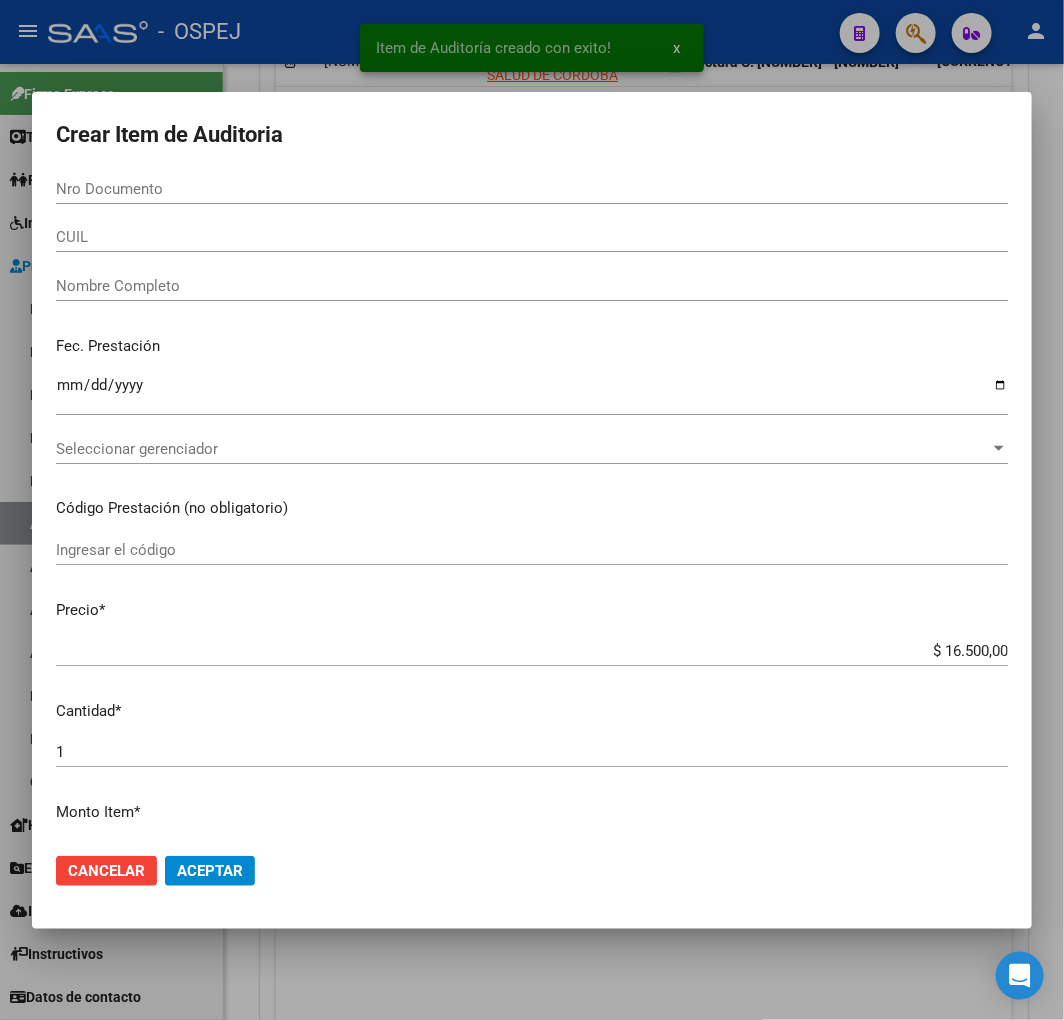 paste on "[NUMBER]" 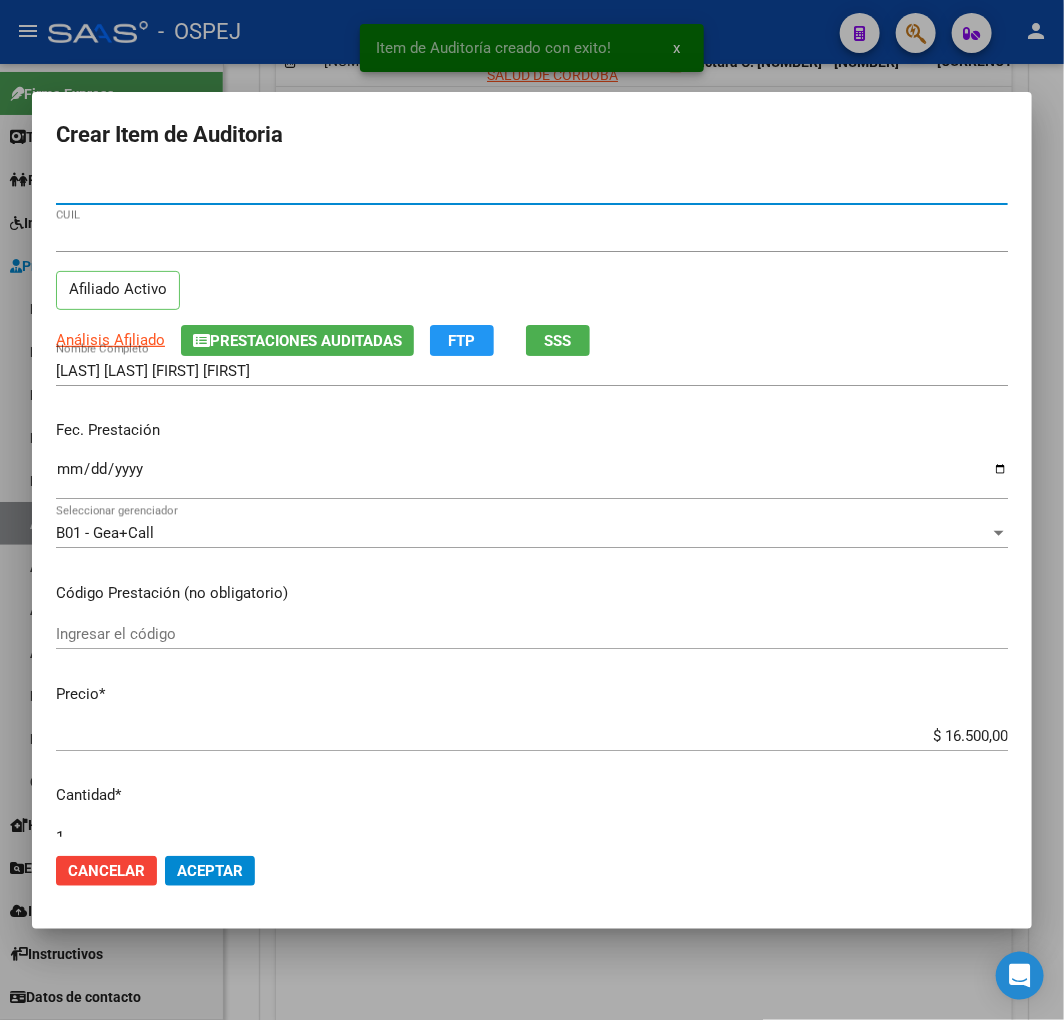 click on "Aceptar" 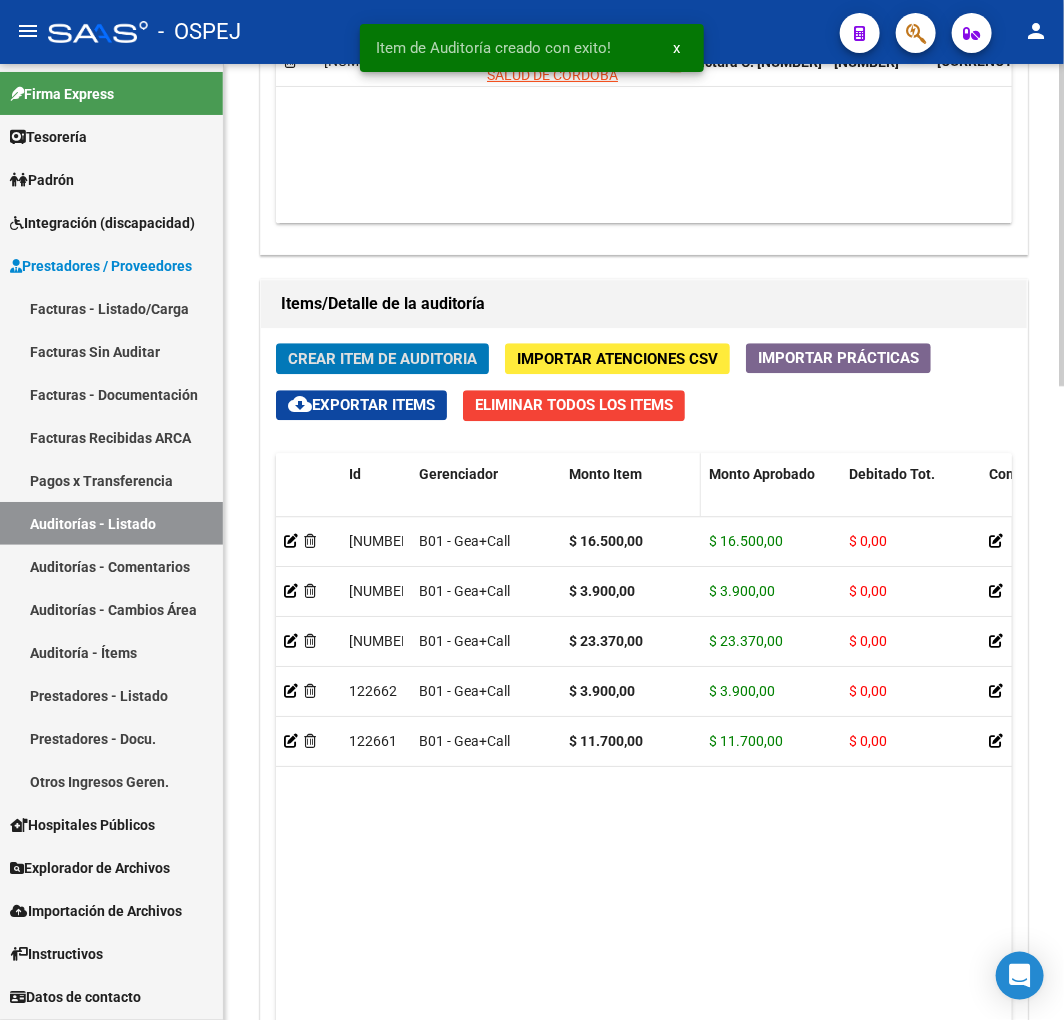 scroll, scrollTop: 0, scrollLeft: 0, axis: both 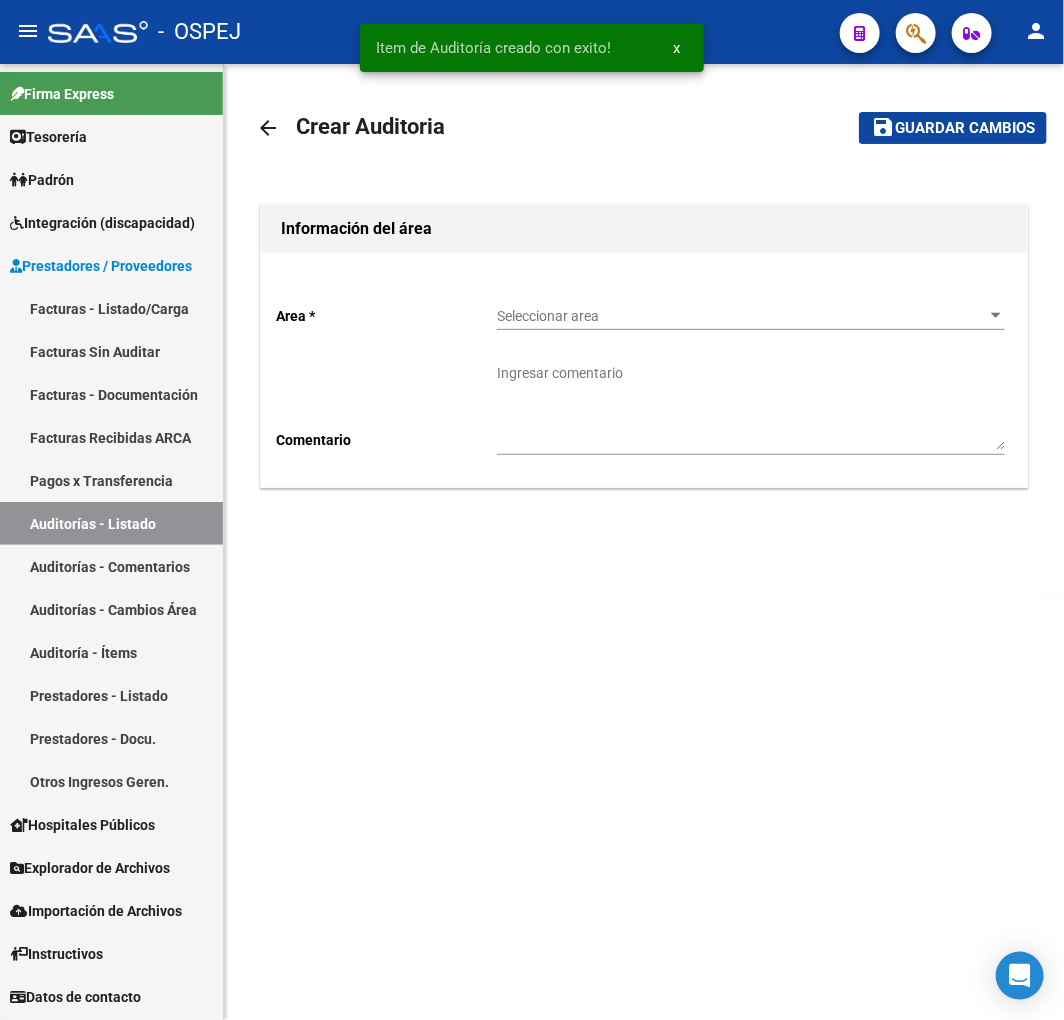 click on "Seleccionar area" at bounding box center (742, 316) 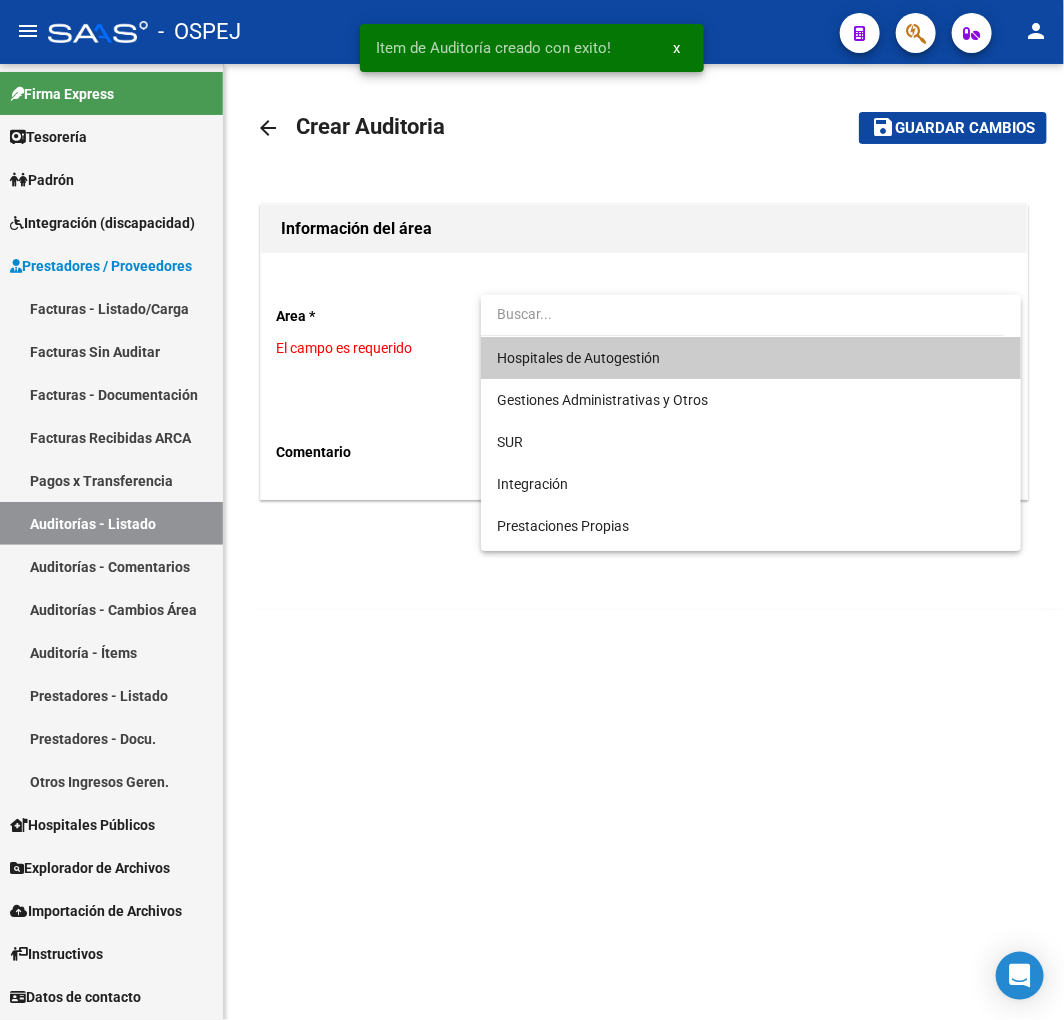 click on "Hospitales de Autogestión" at bounding box center (578, 358) 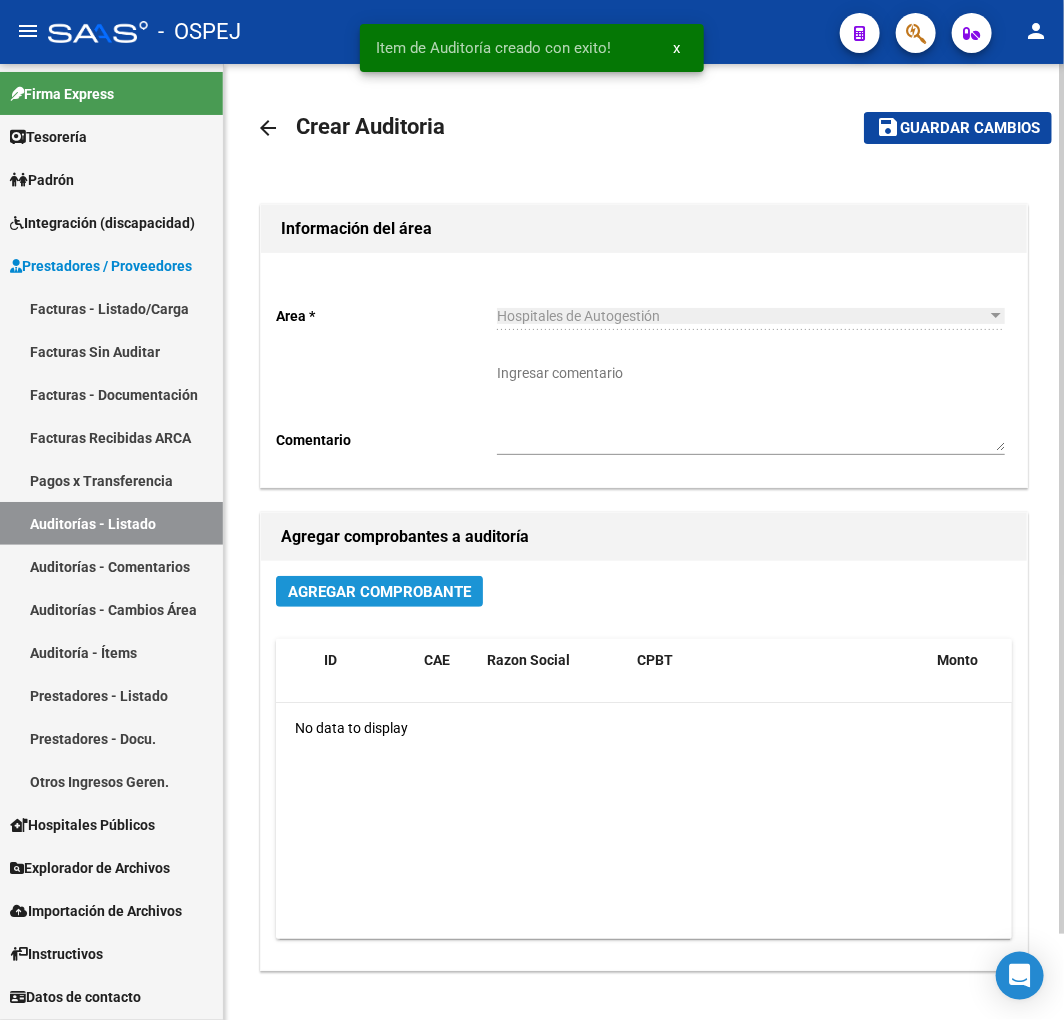 click on "Agregar Comprobante" 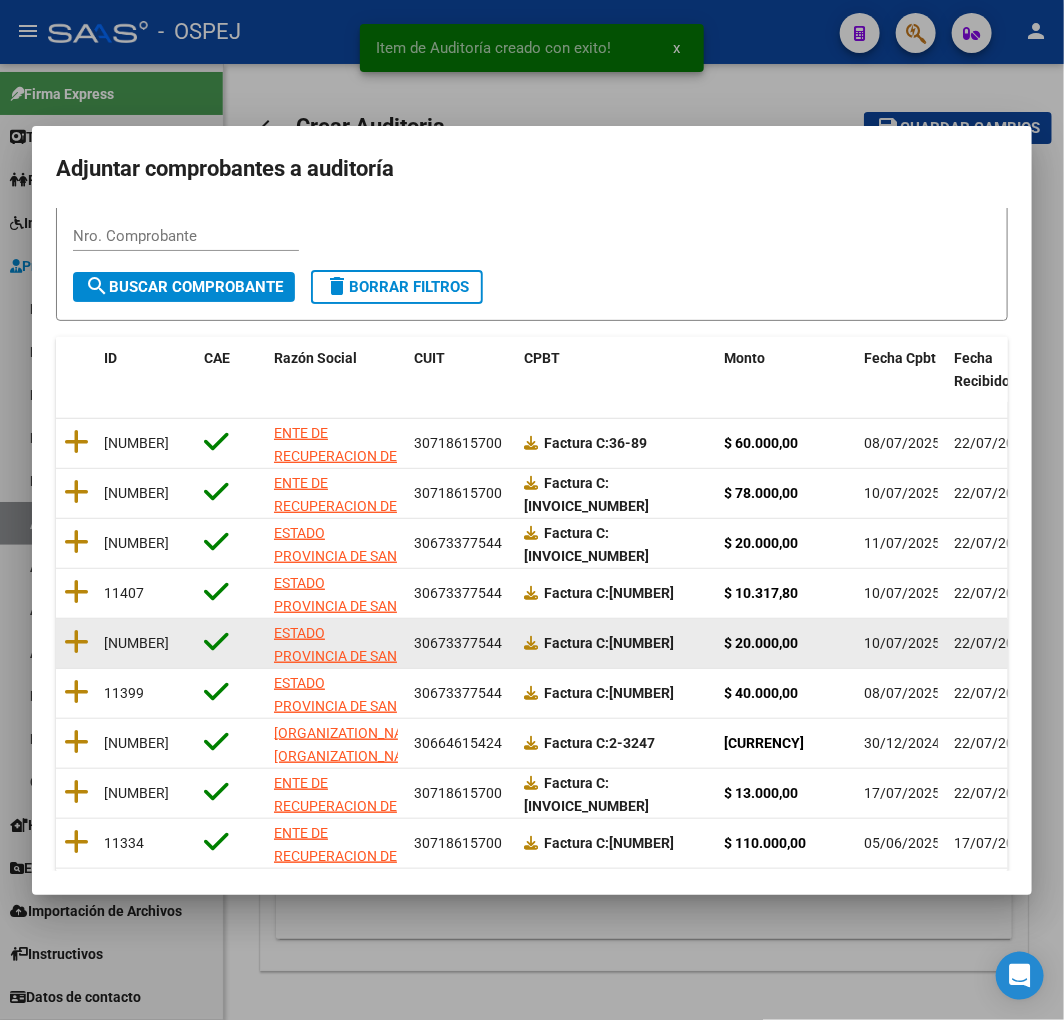 scroll, scrollTop: 252, scrollLeft: 0, axis: vertical 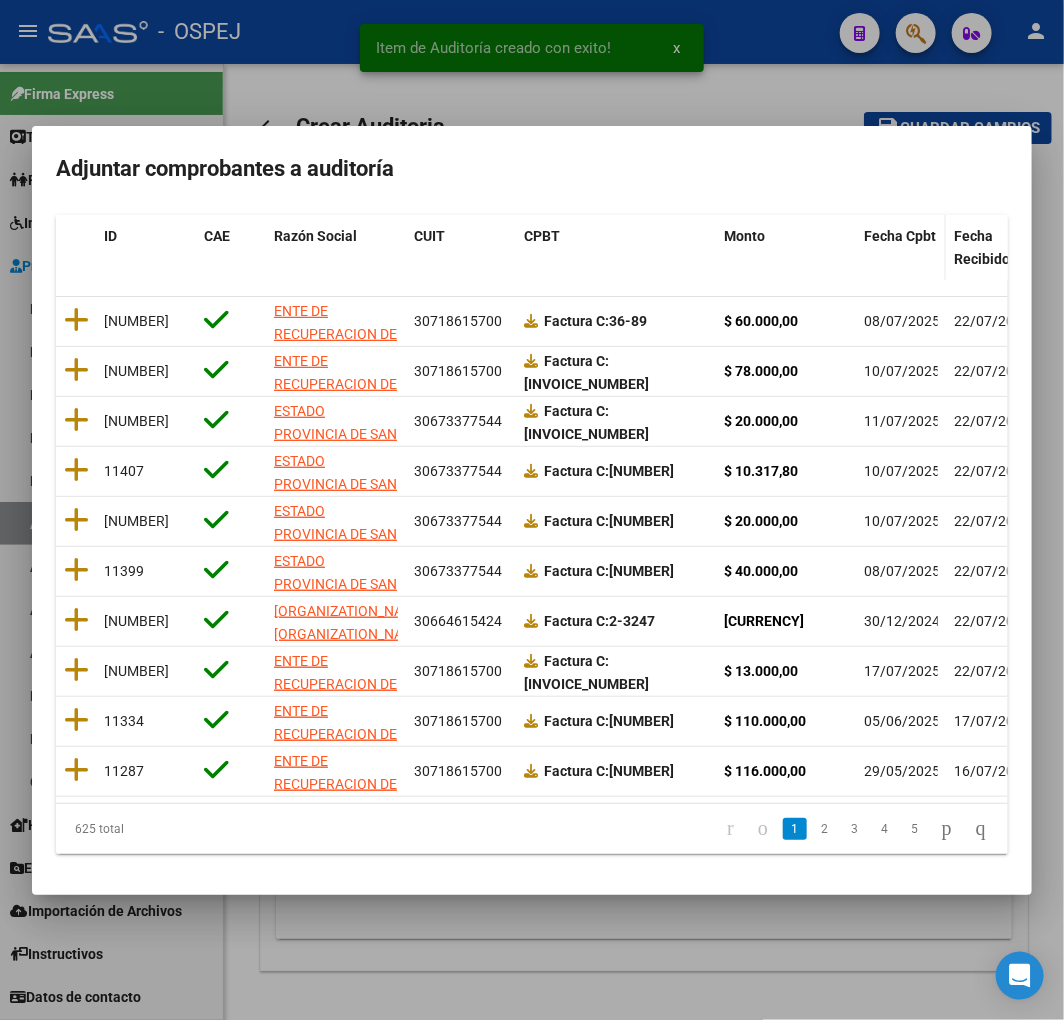 click on "Fecha Cpbt" 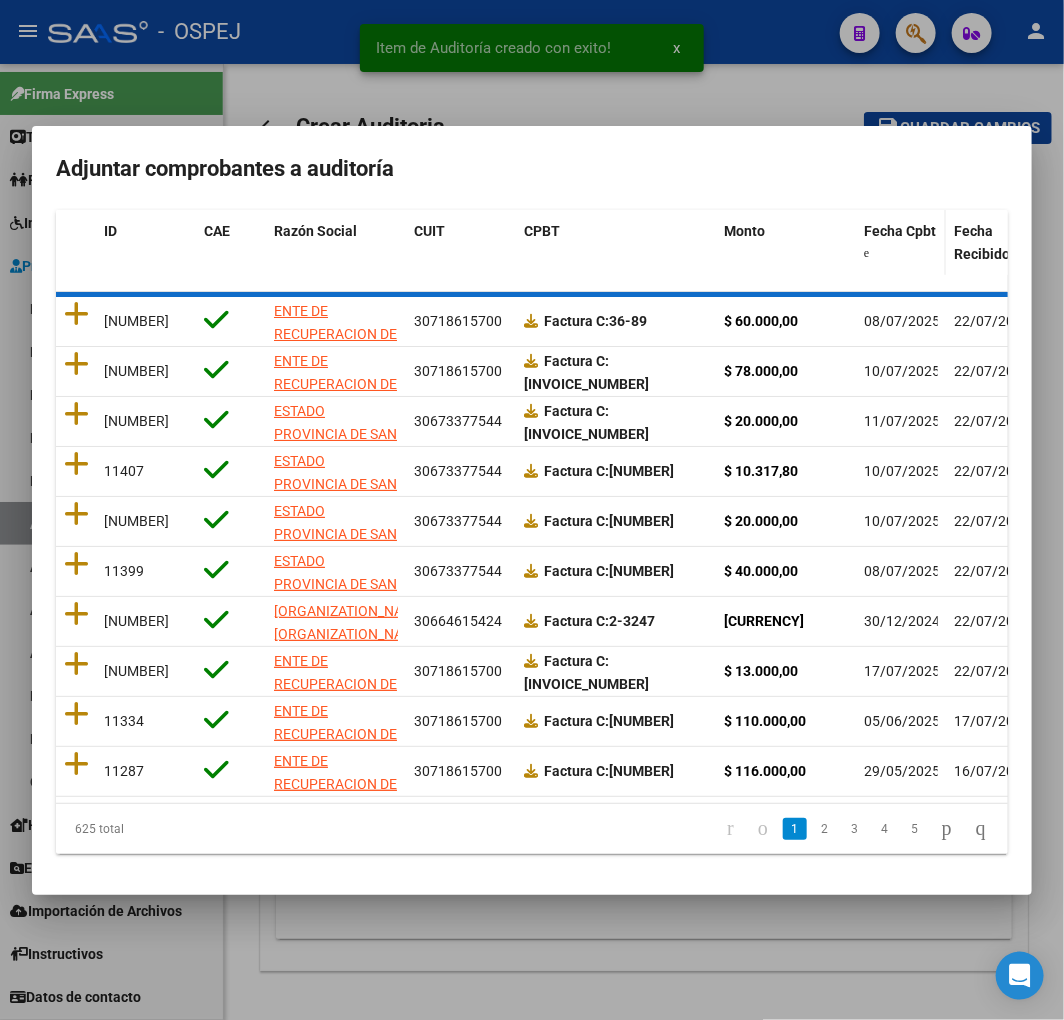 click on "Fecha Cpbt" 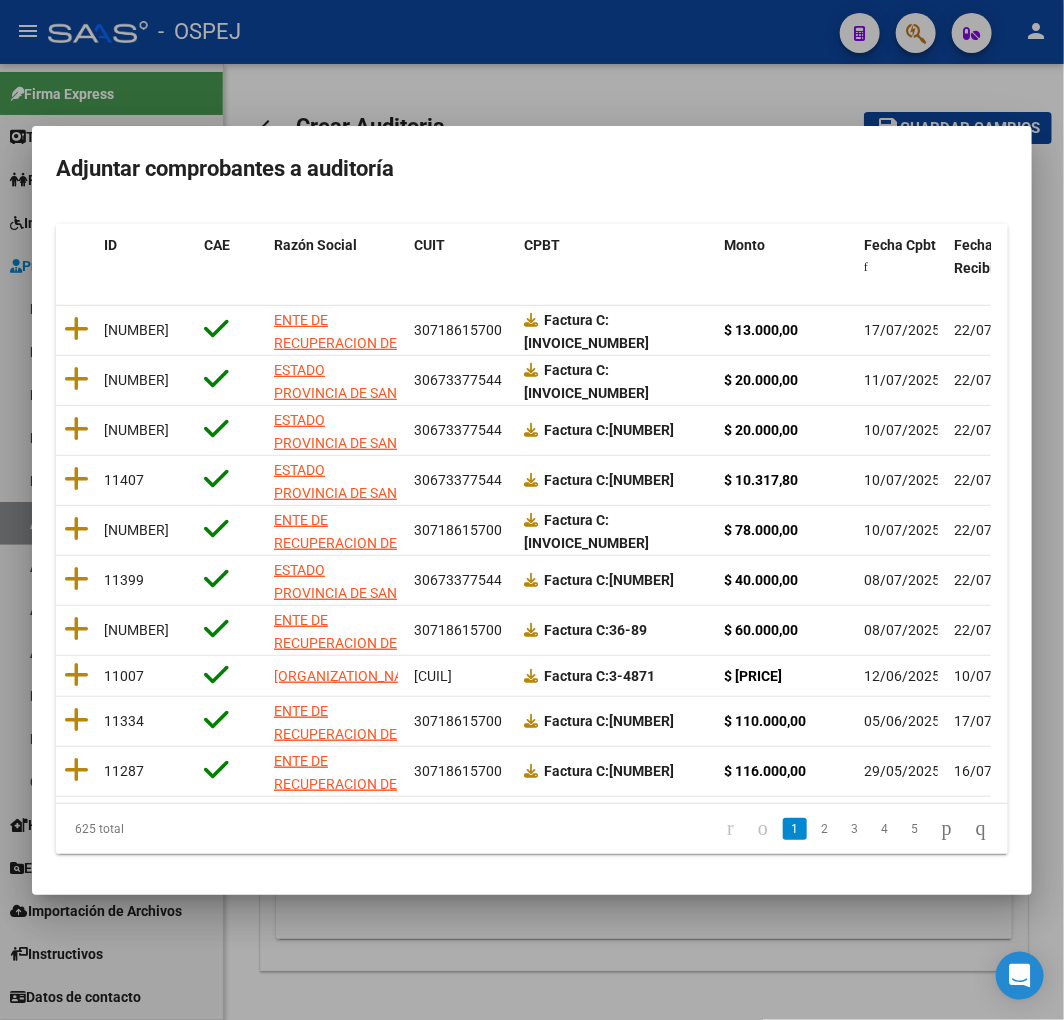 click at bounding box center [532, 510] 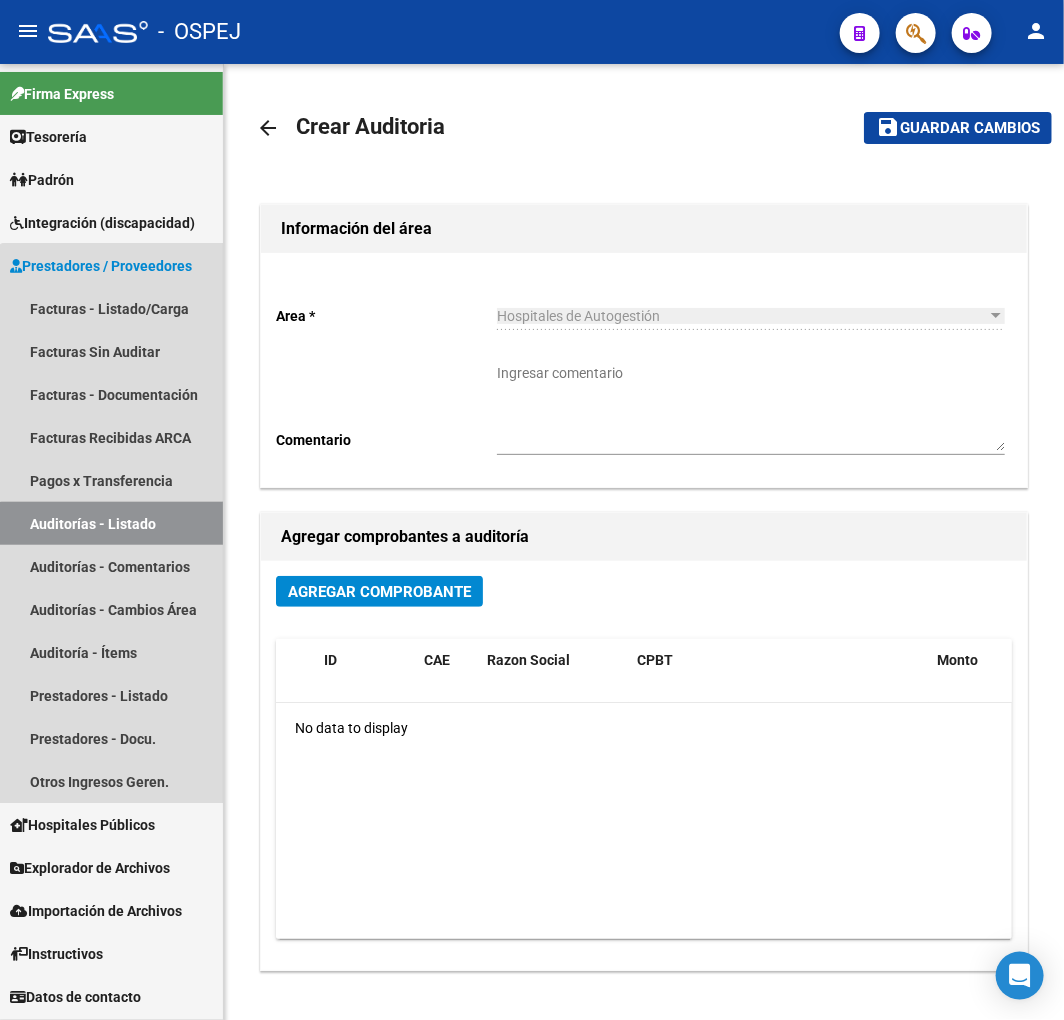 click on "Auditorías - Listado" at bounding box center [111, 523] 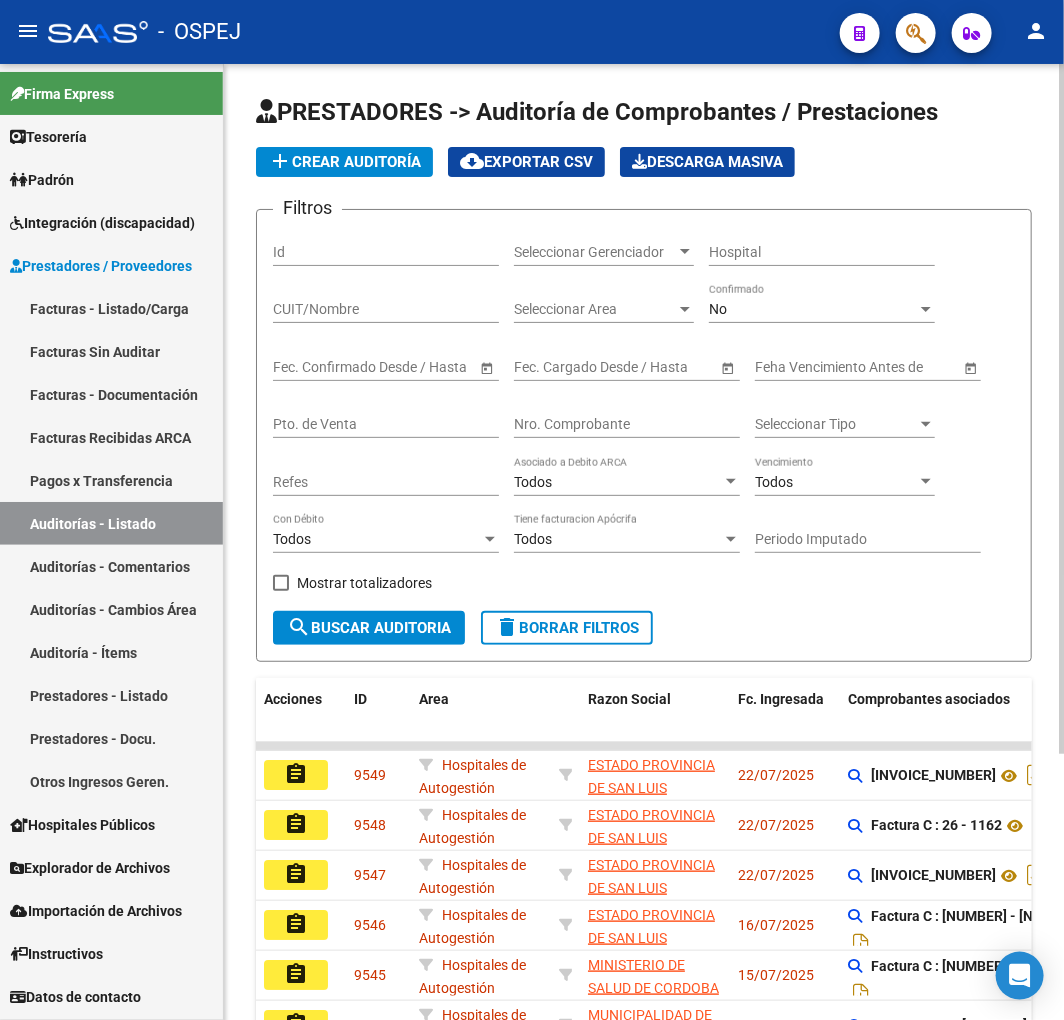 click on "Nro. Comprobante" at bounding box center [627, 424] 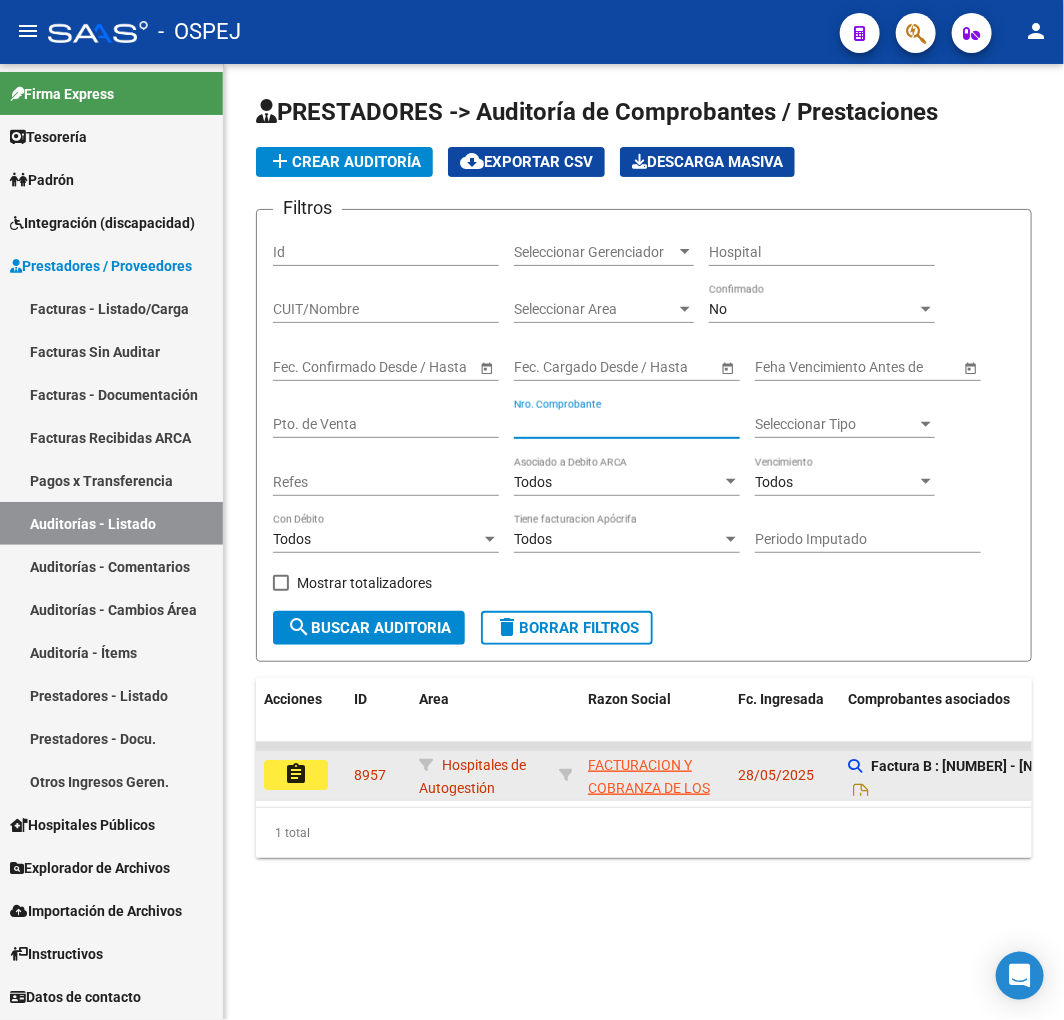 click on "assignment" 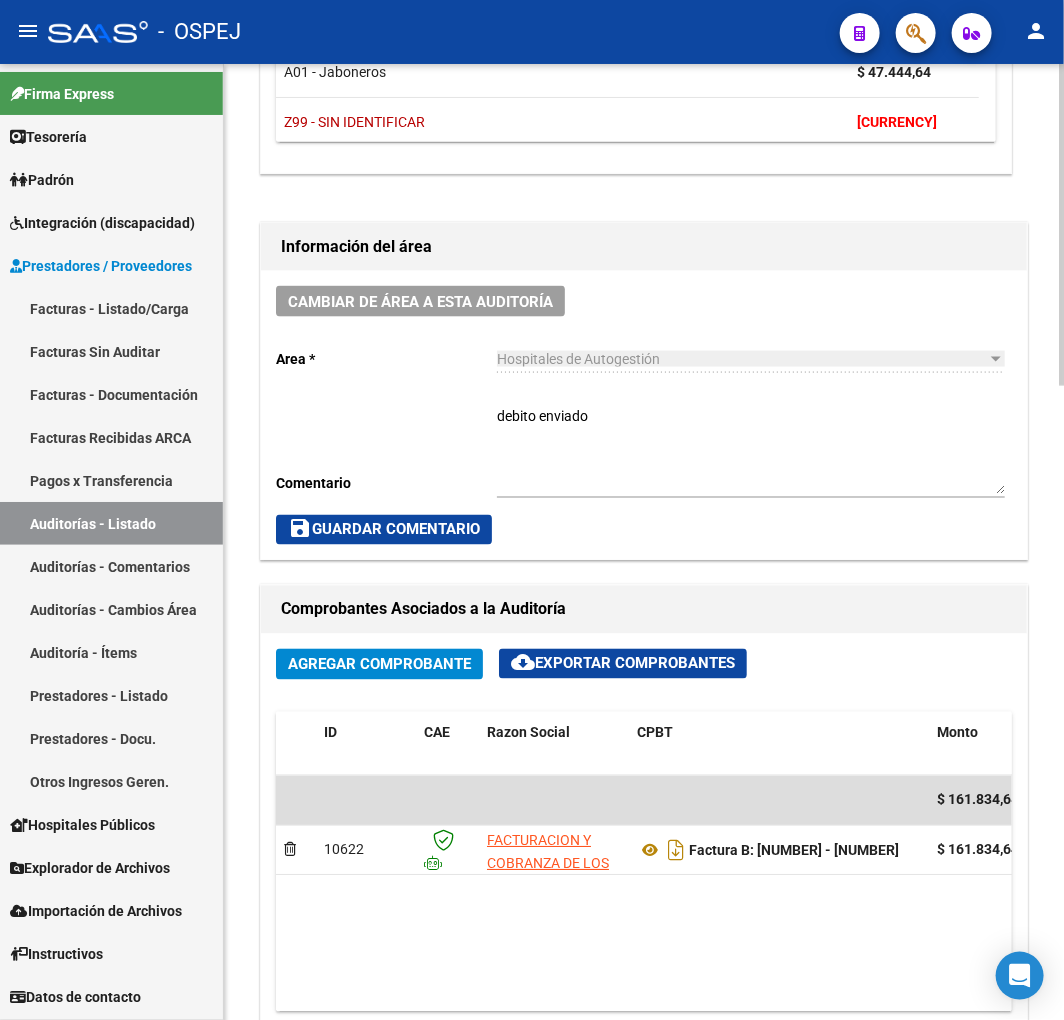 scroll, scrollTop: 777, scrollLeft: 0, axis: vertical 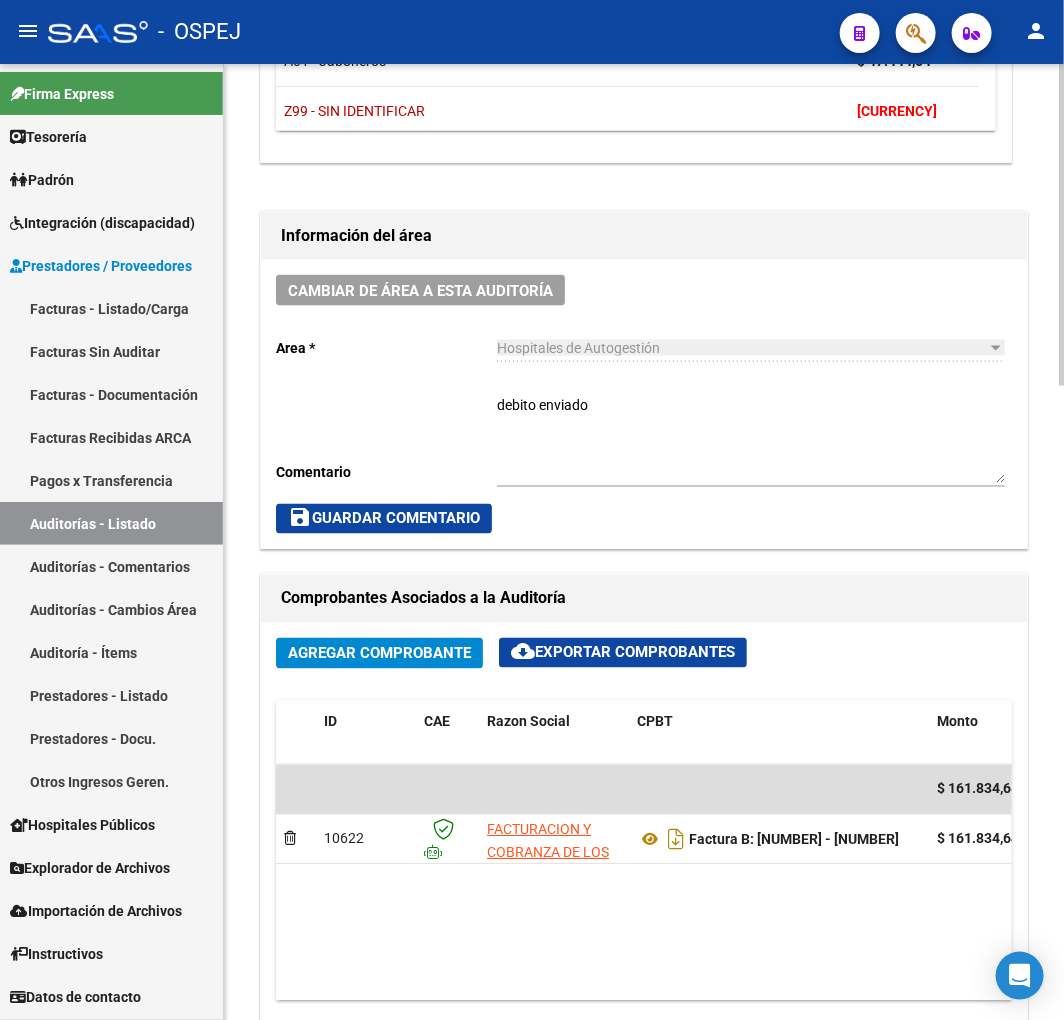 click on "debito enviado" at bounding box center [751, 439] 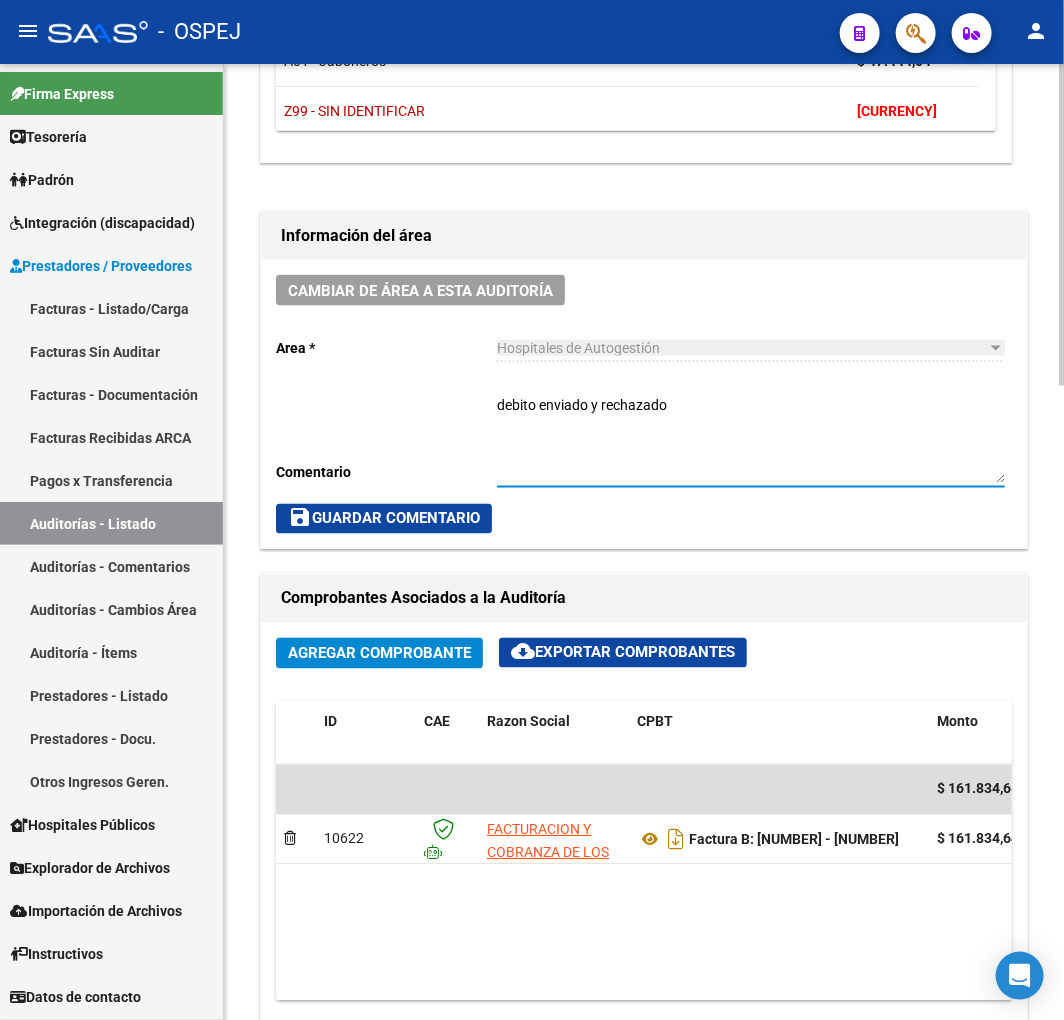click on "save  Guardar Comentario" 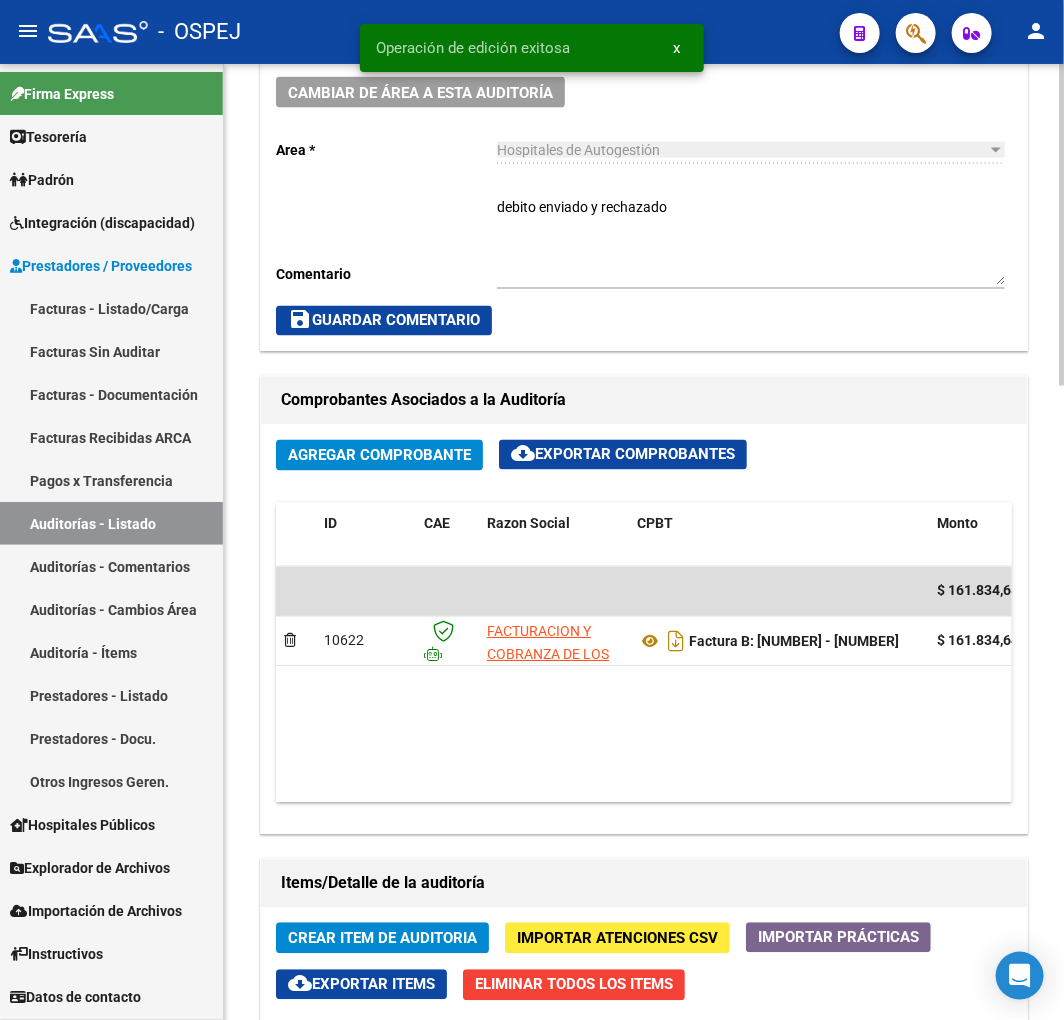 scroll, scrollTop: 1333, scrollLeft: 0, axis: vertical 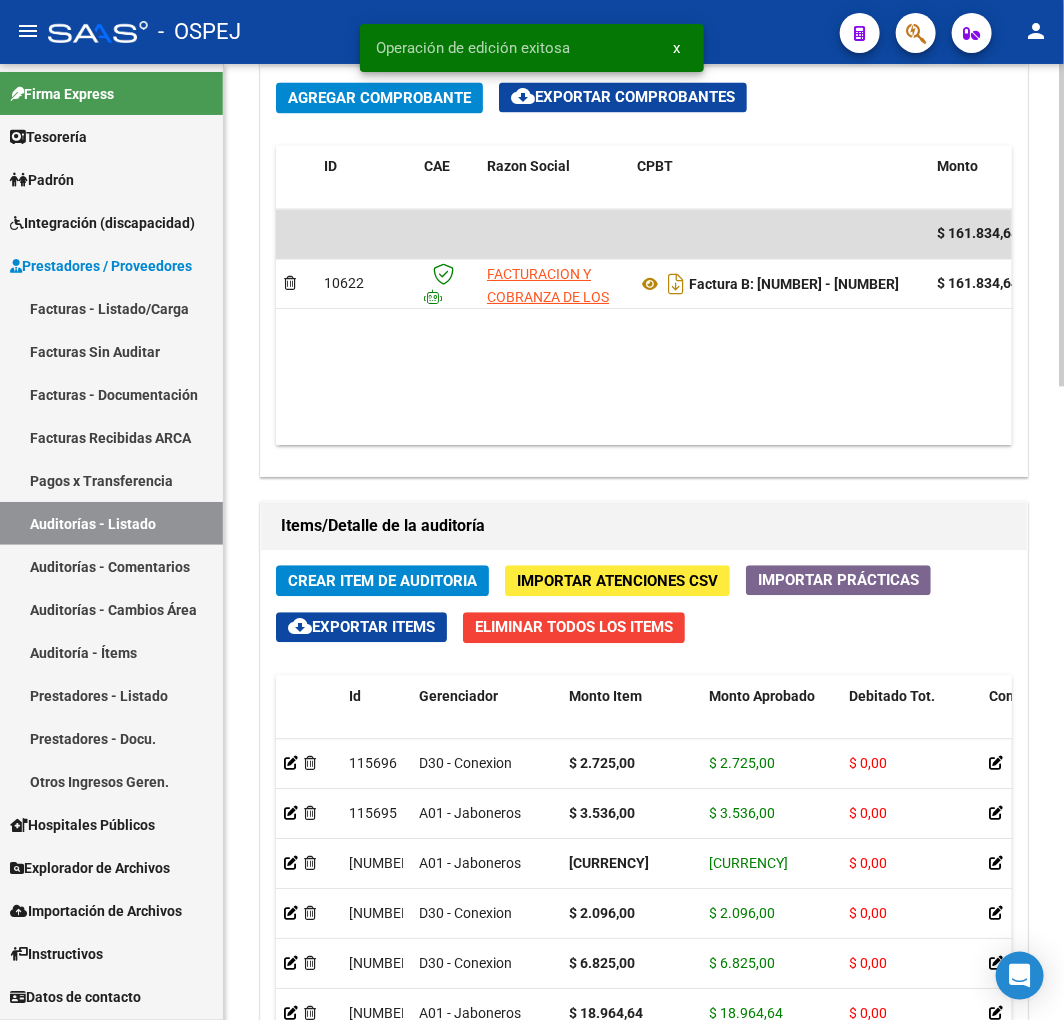 drag, startPoint x: 554, startPoint y: 426, endPoint x: 670, endPoint y: 437, distance: 116.520386 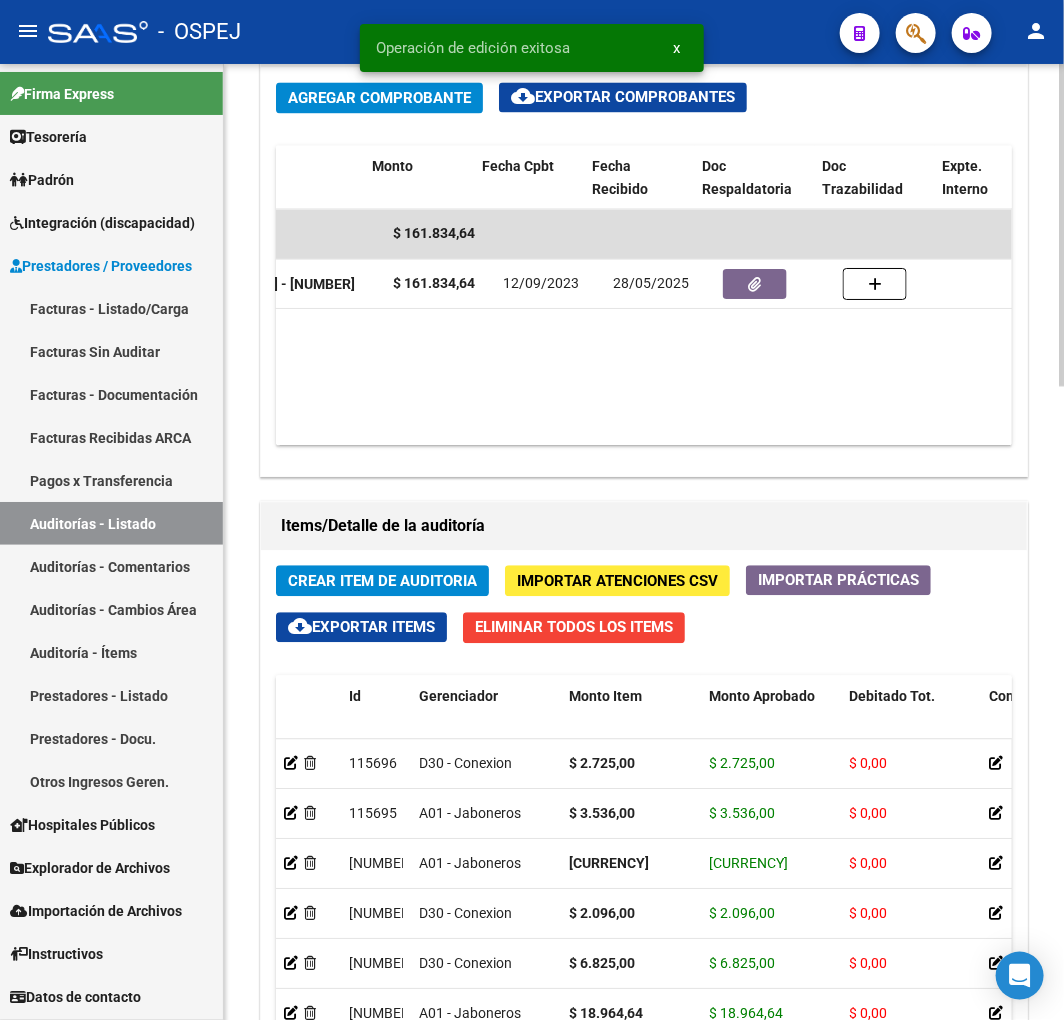scroll, scrollTop: 0, scrollLeft: 564, axis: horizontal 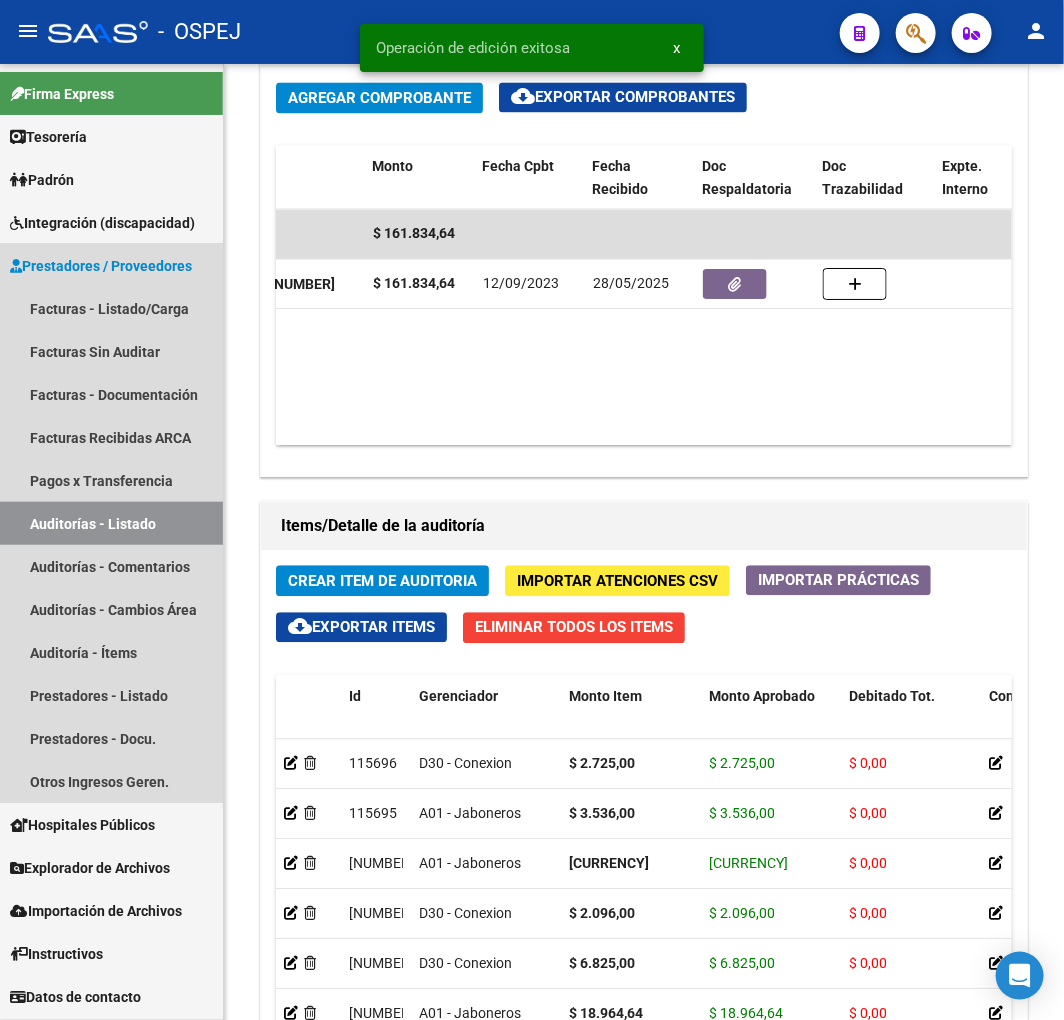 click on "Auditorías - Listado" at bounding box center [111, 523] 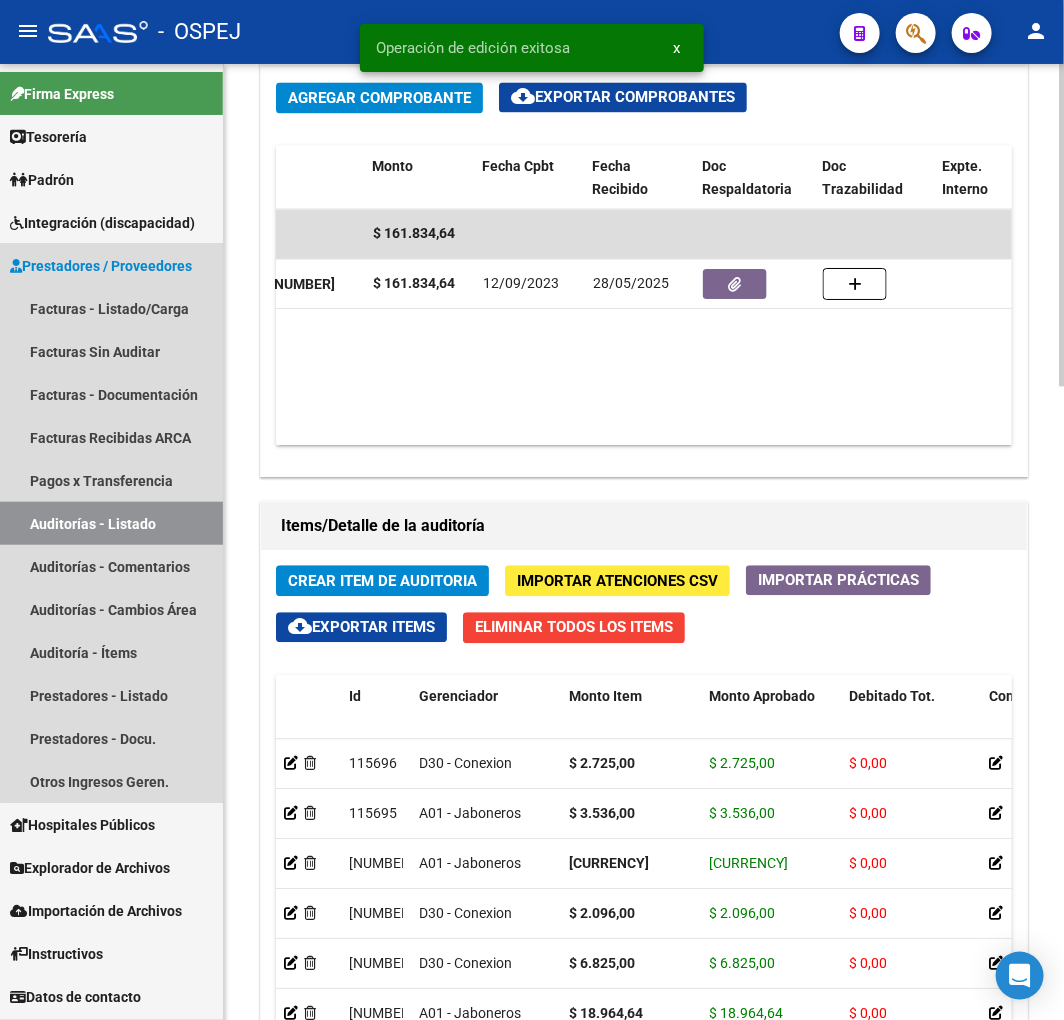 scroll, scrollTop: 0, scrollLeft: 0, axis: both 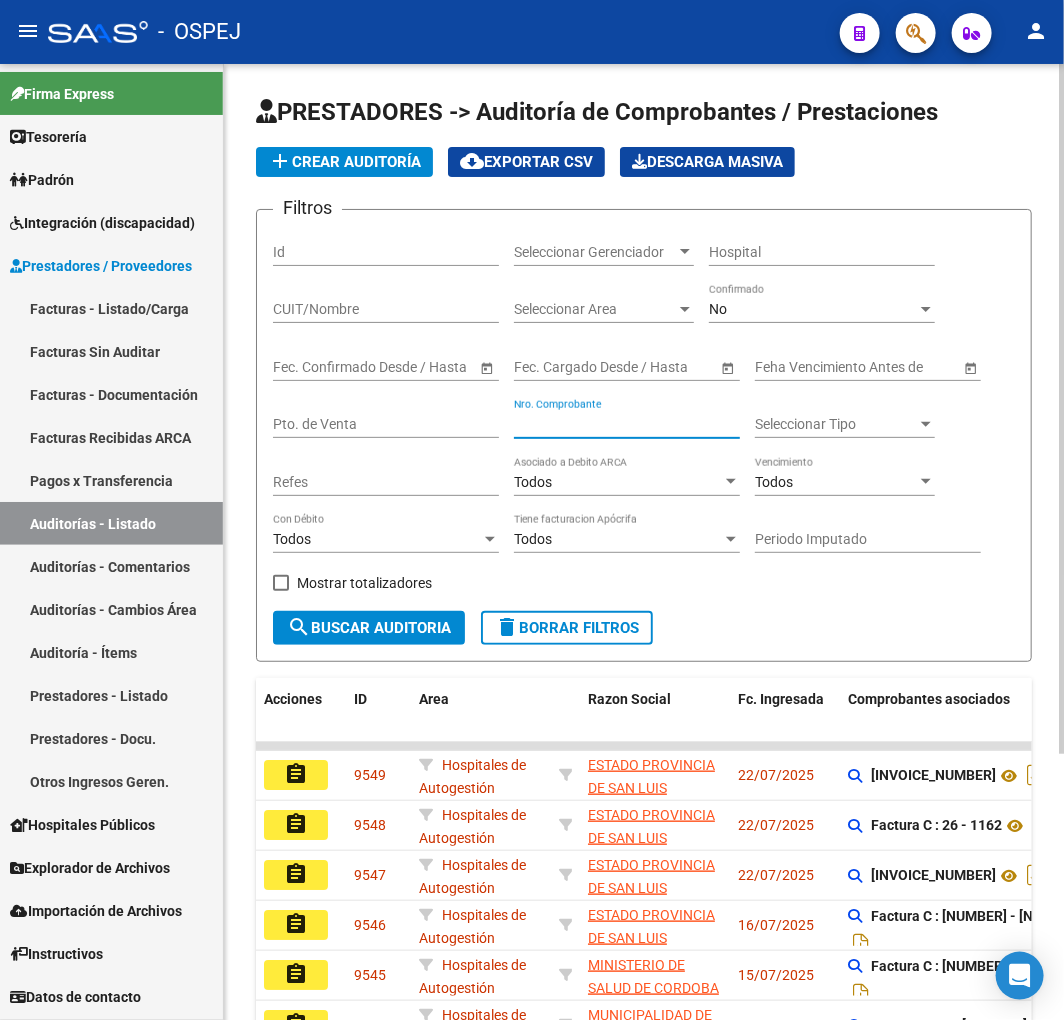 click on "Nro. Comprobante" at bounding box center [627, 424] 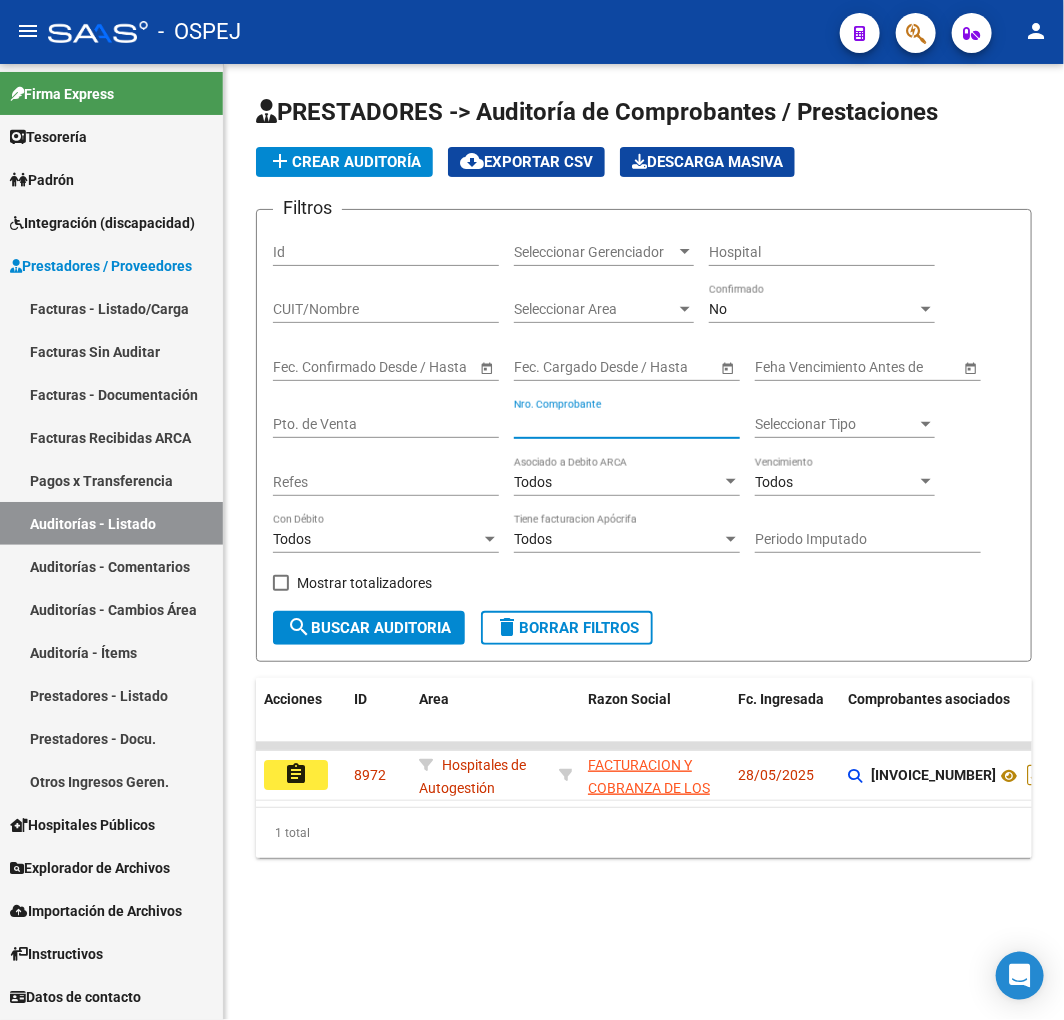 click on "assignment" 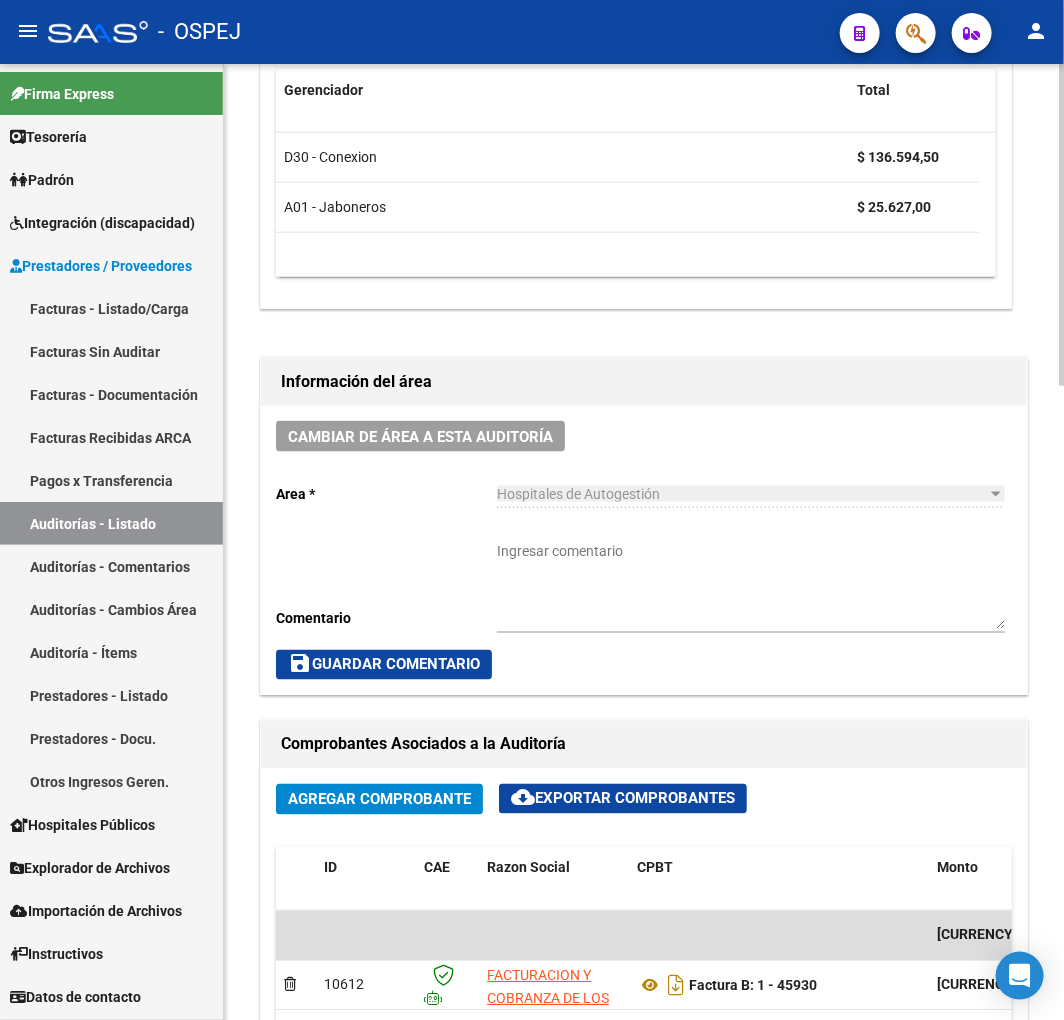 scroll, scrollTop: 888, scrollLeft: 0, axis: vertical 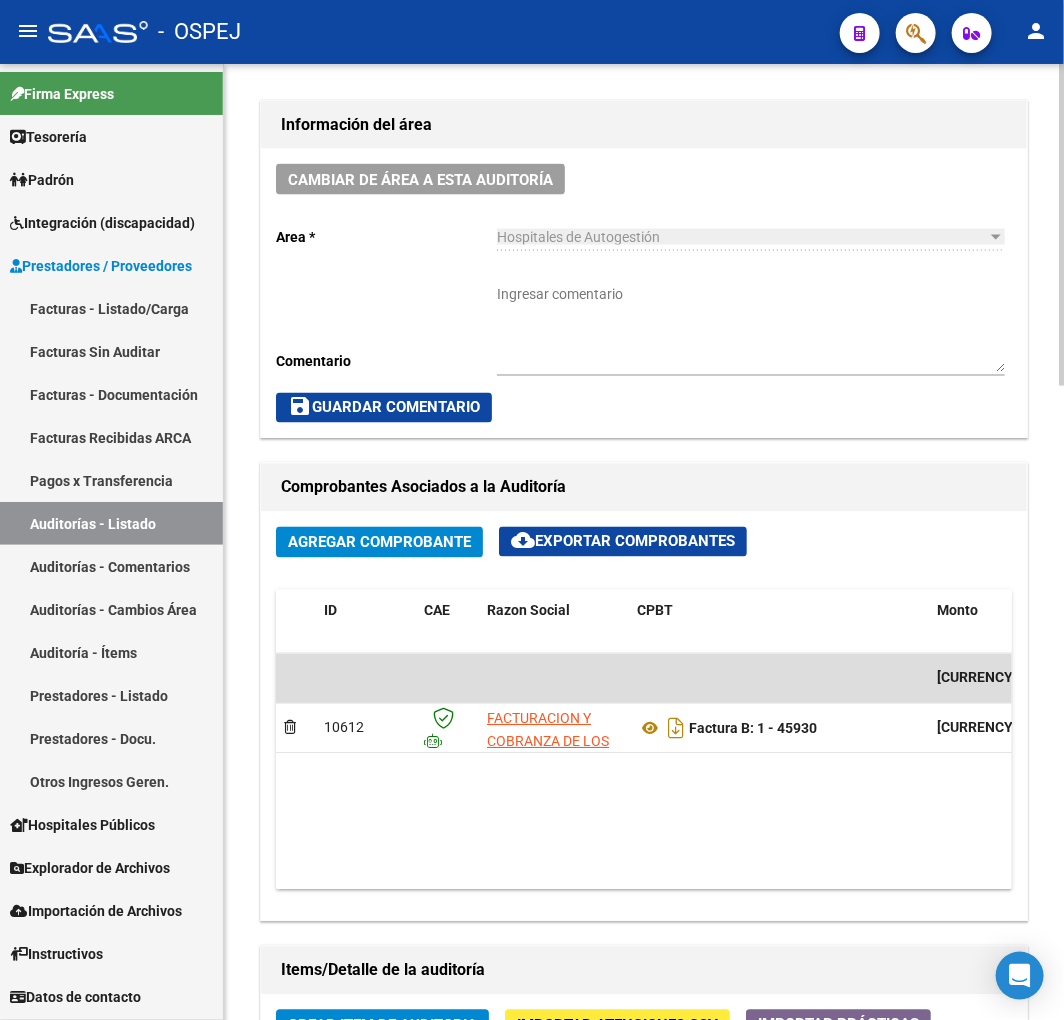 click on "Ingresar comentario" at bounding box center (751, 328) 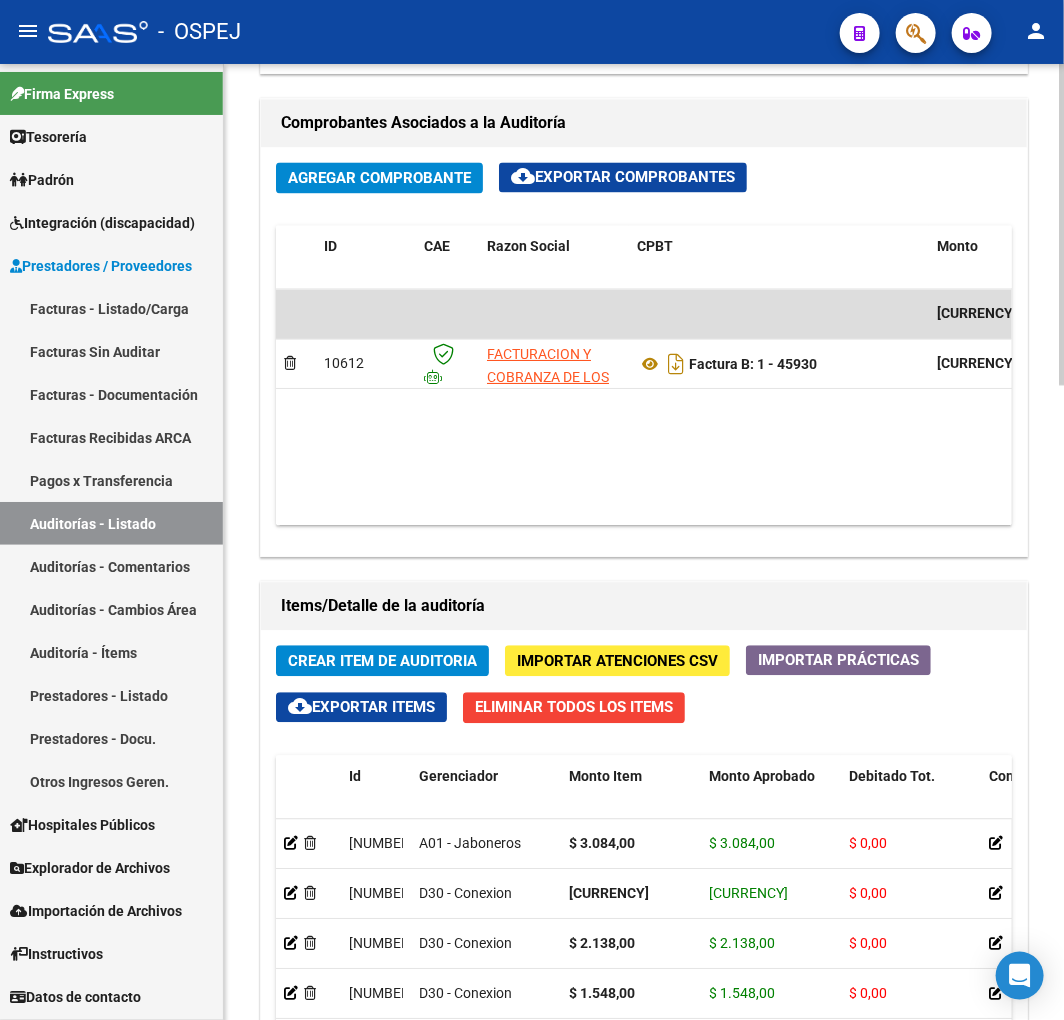 scroll, scrollTop: 1333, scrollLeft: 0, axis: vertical 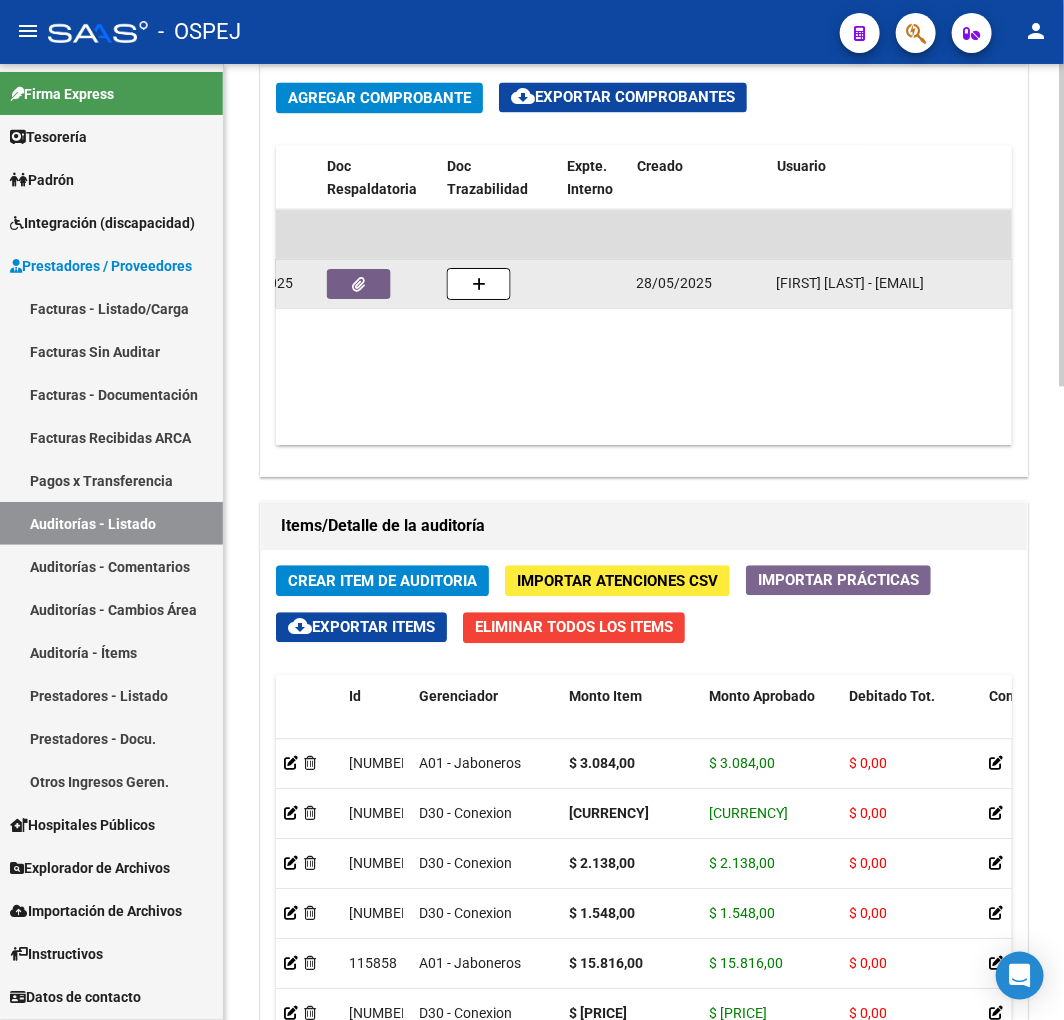 click 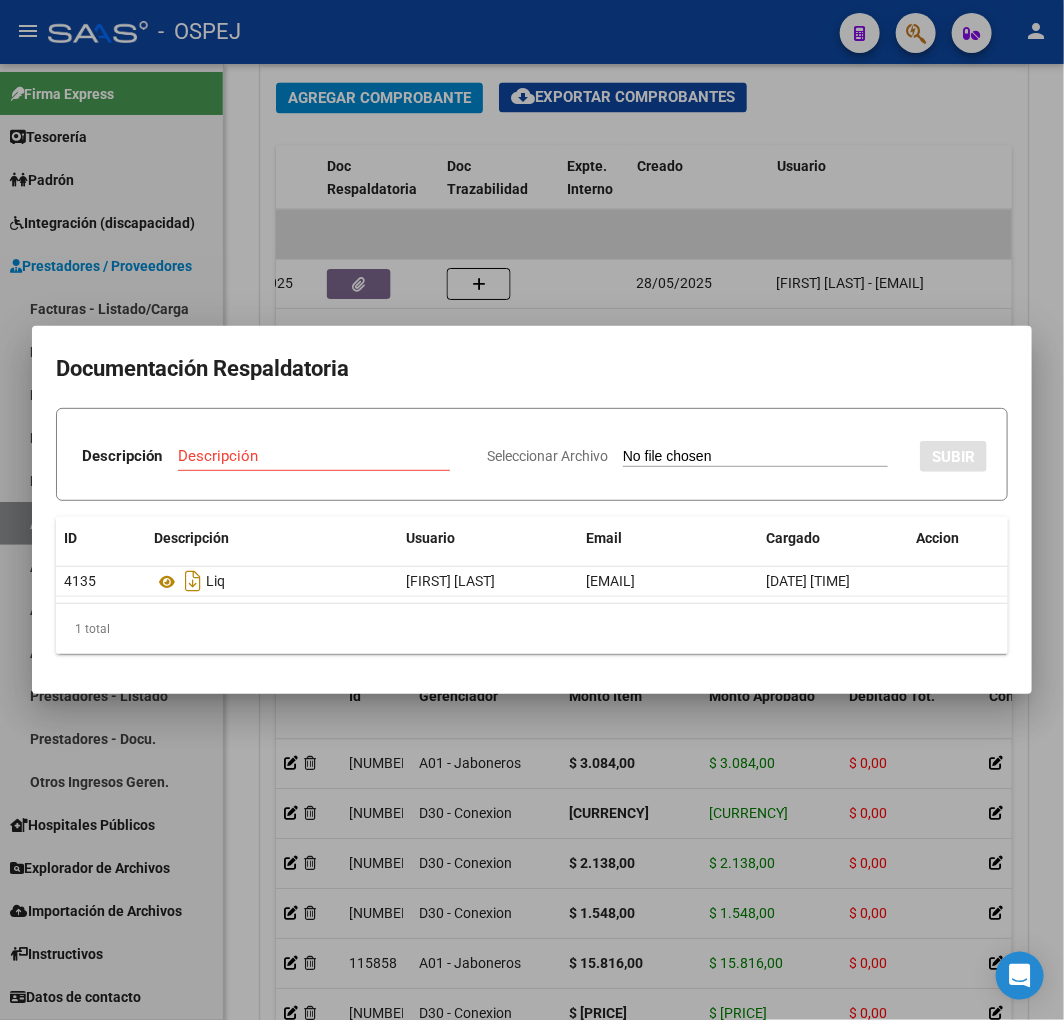 click at bounding box center [532, 510] 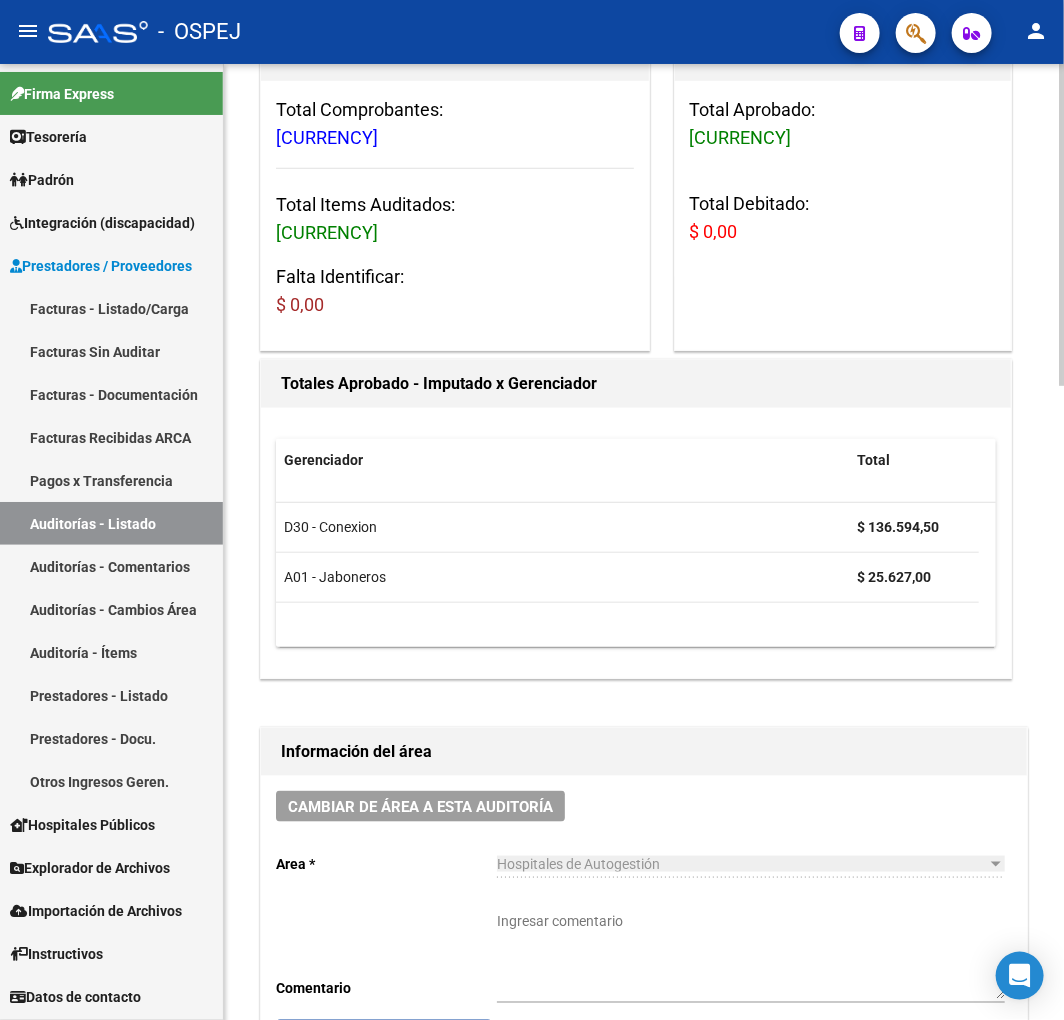 scroll, scrollTop: 666, scrollLeft: 0, axis: vertical 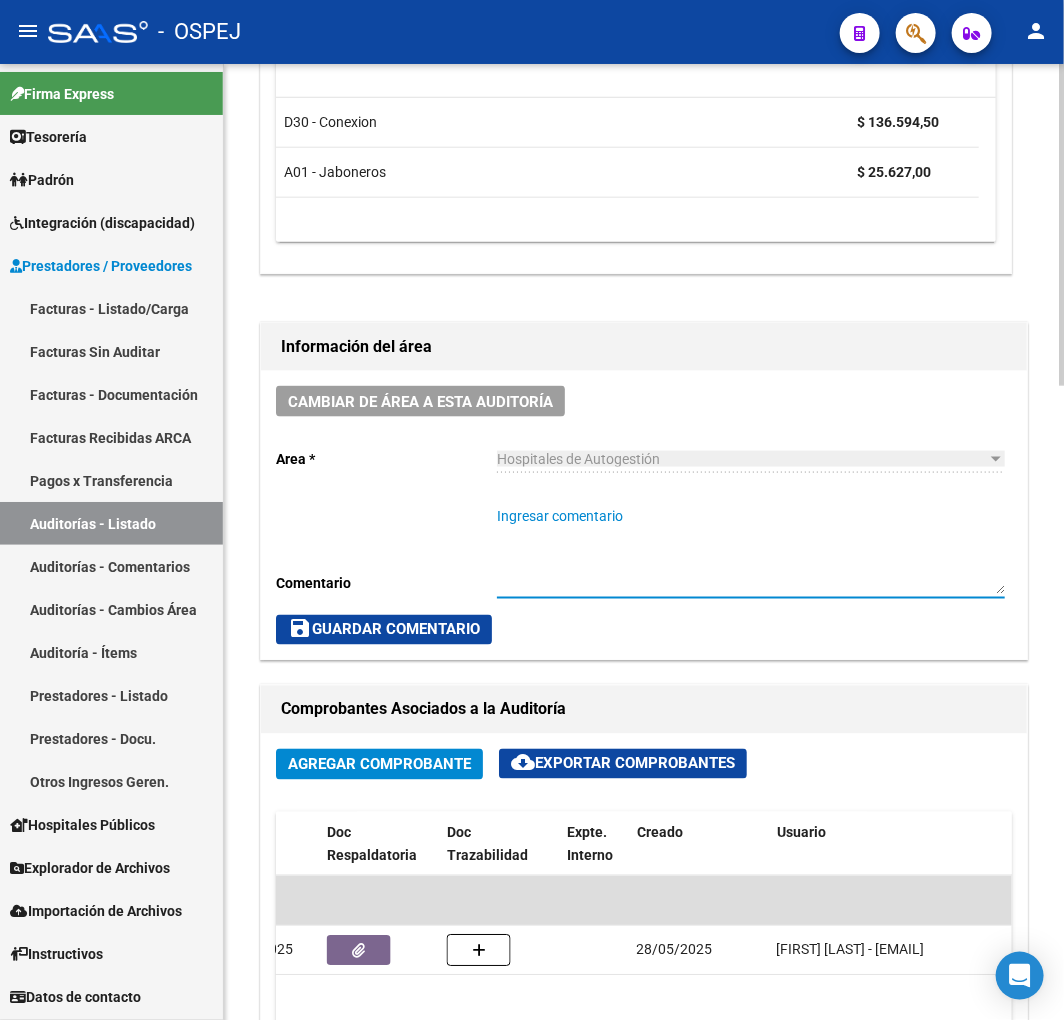 click on "Ingresar comentario" at bounding box center (751, 550) 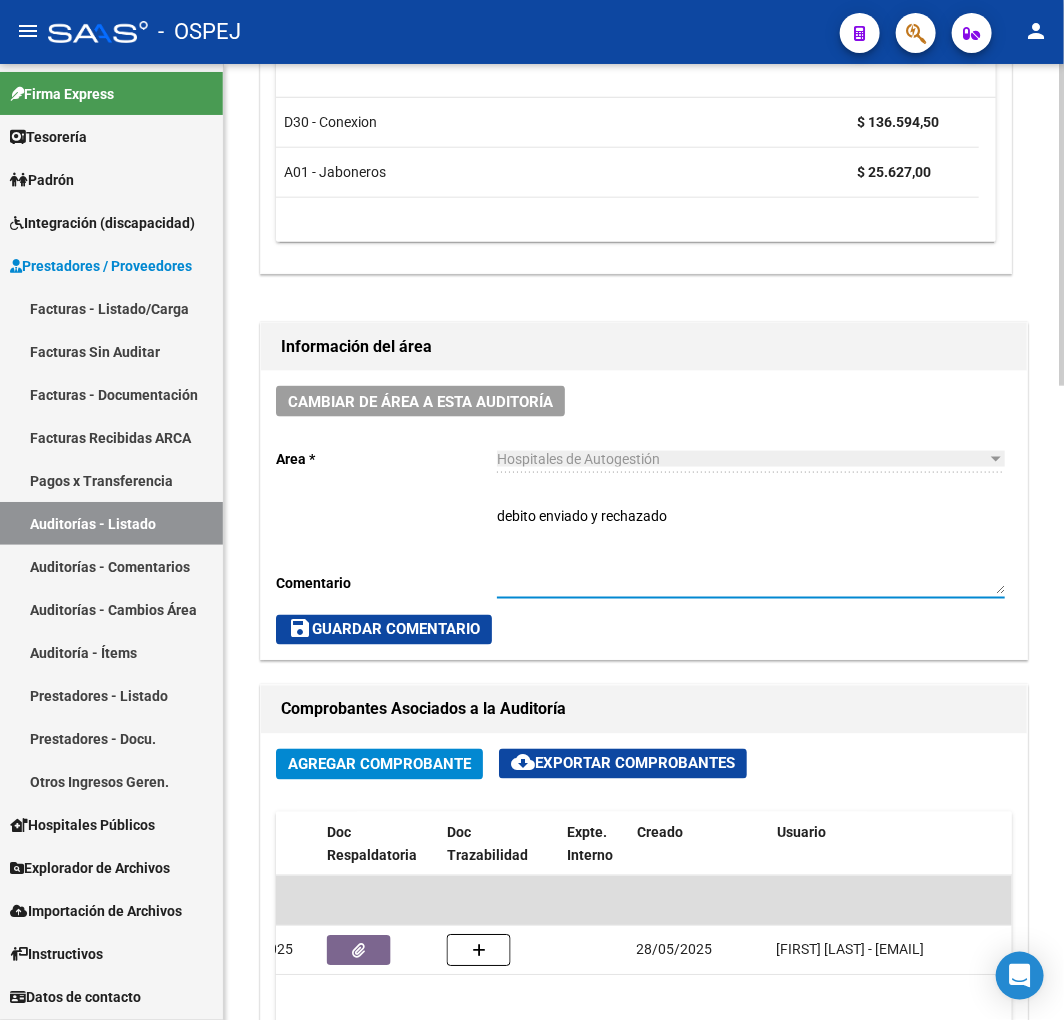 click on "save  Guardar Comentario" 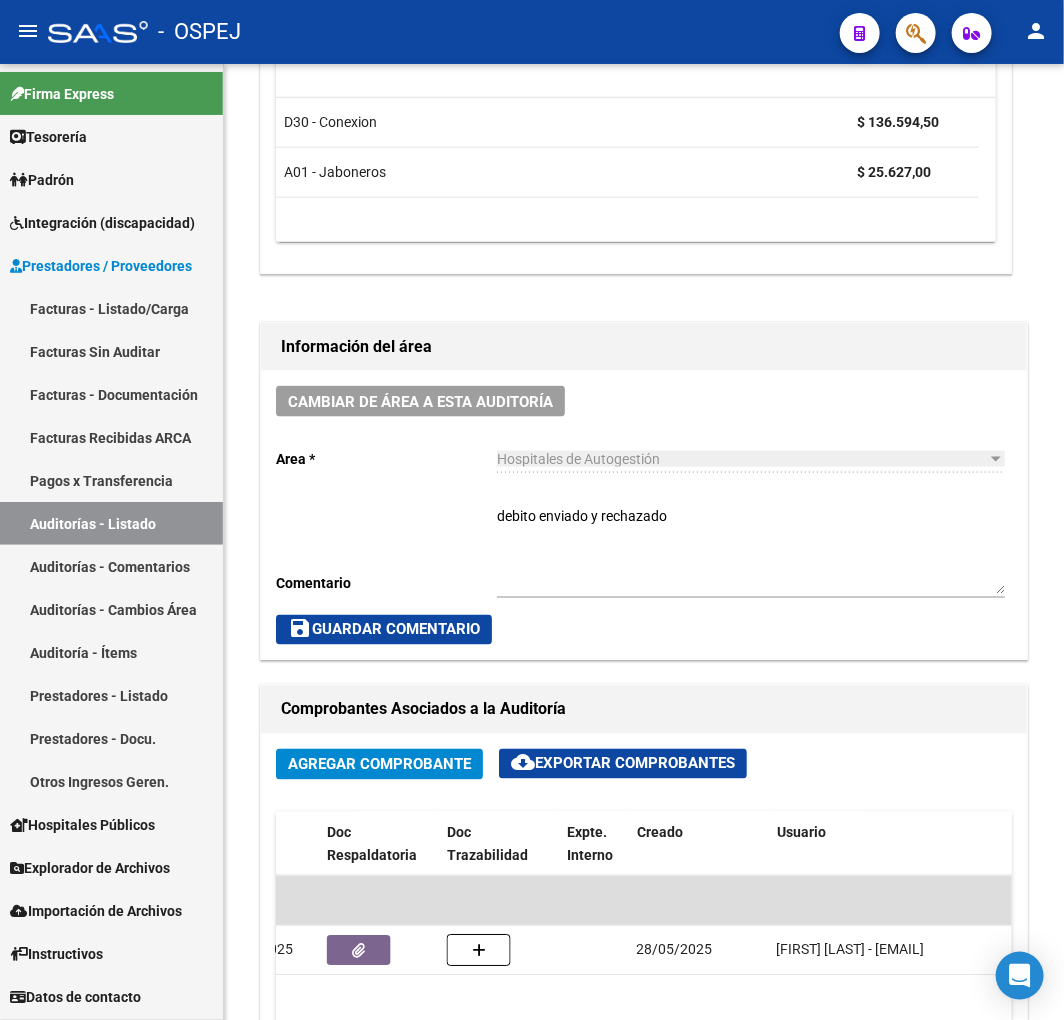click on "Auditorías - Listado" at bounding box center [111, 523] 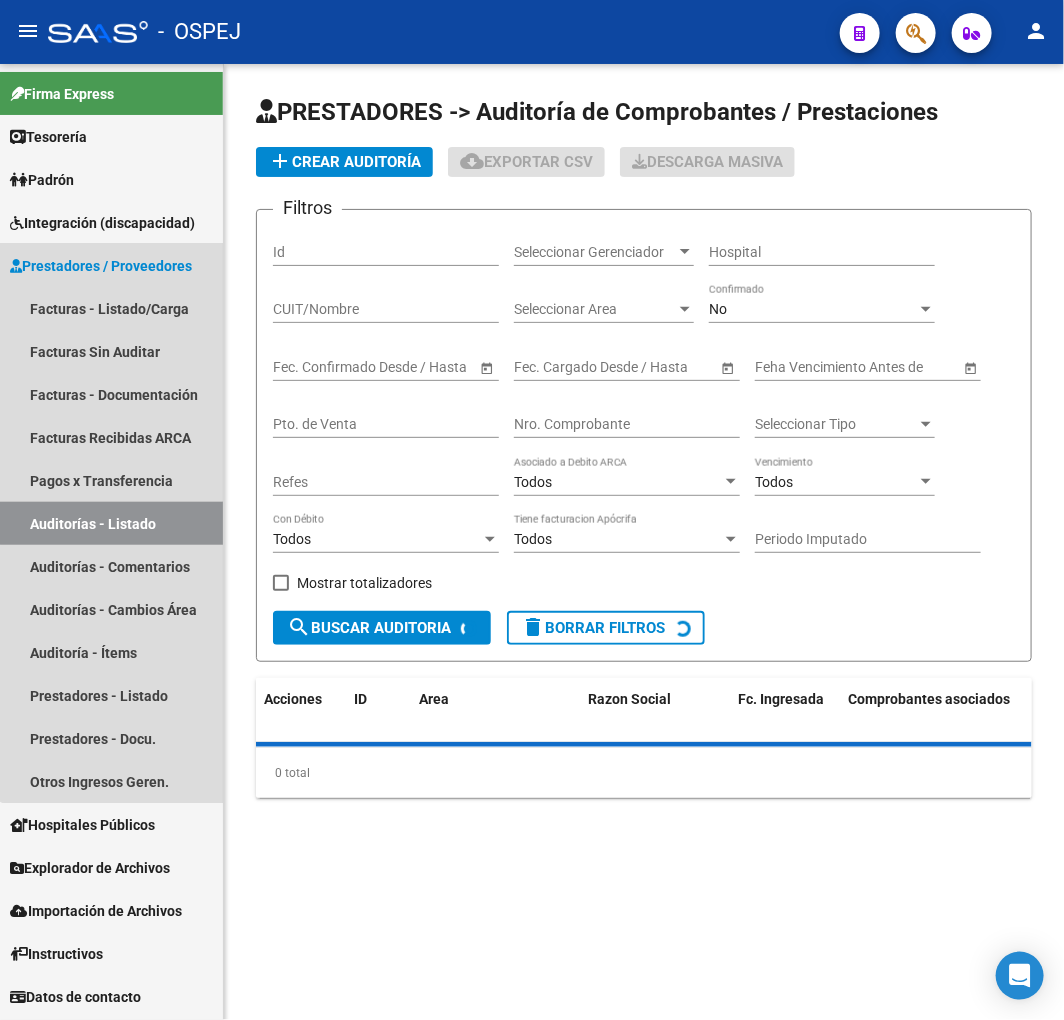 scroll, scrollTop: 0, scrollLeft: 0, axis: both 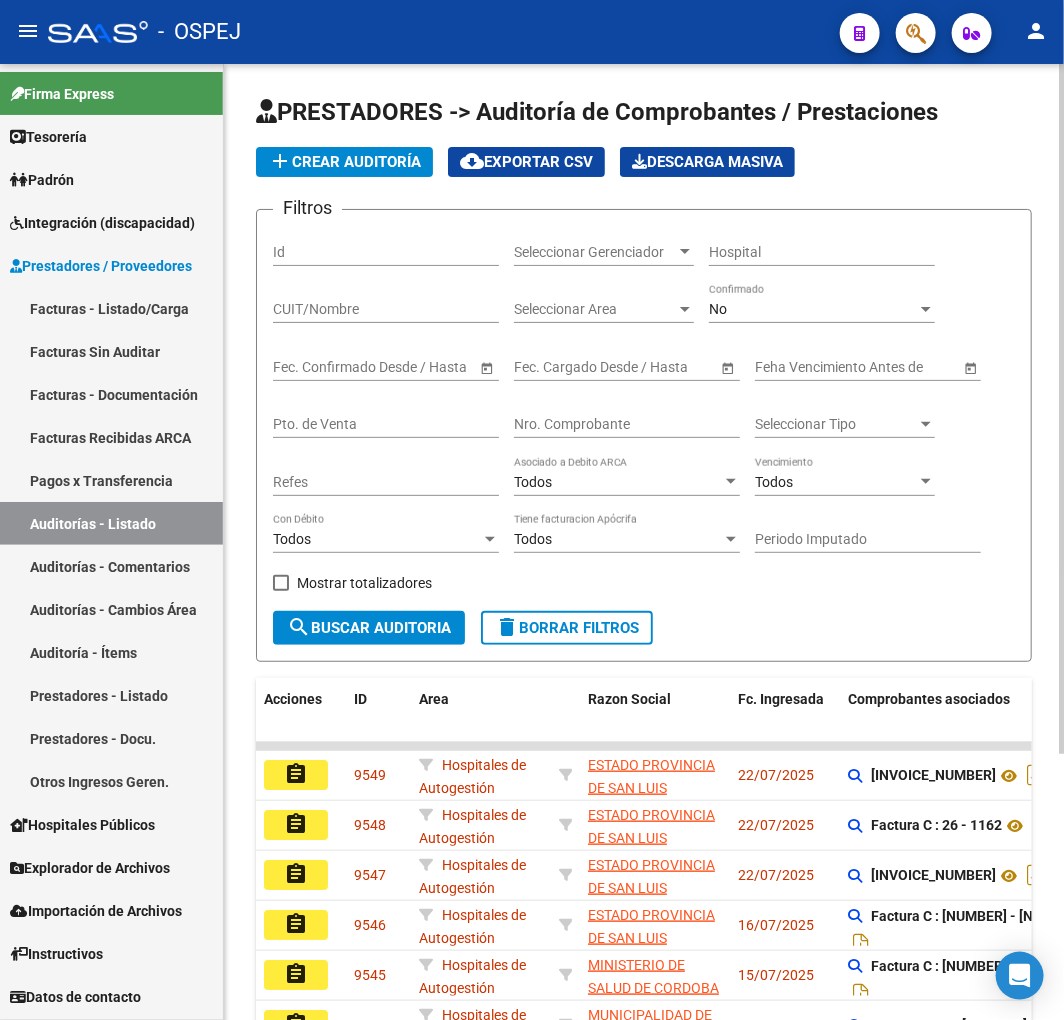 click on "Nro. Comprobante" 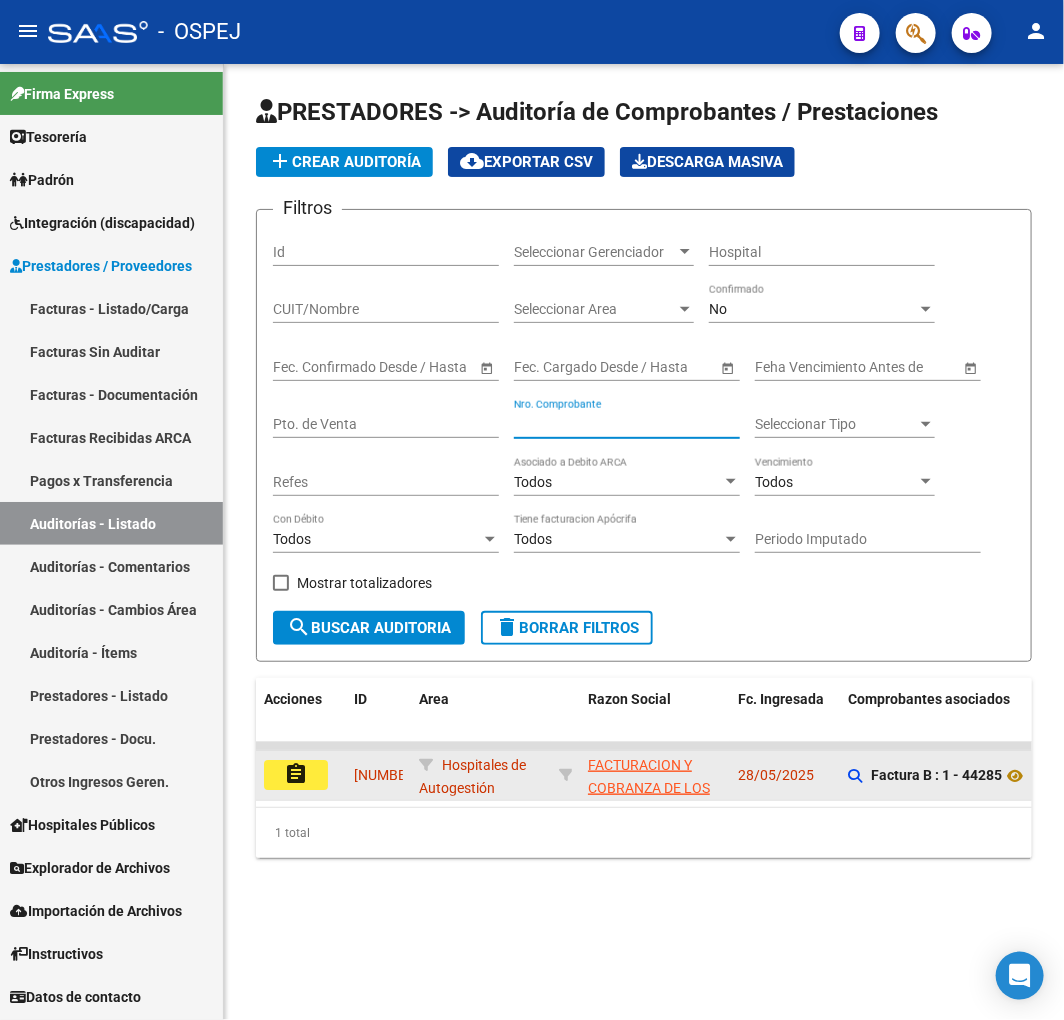 click on "assignment" 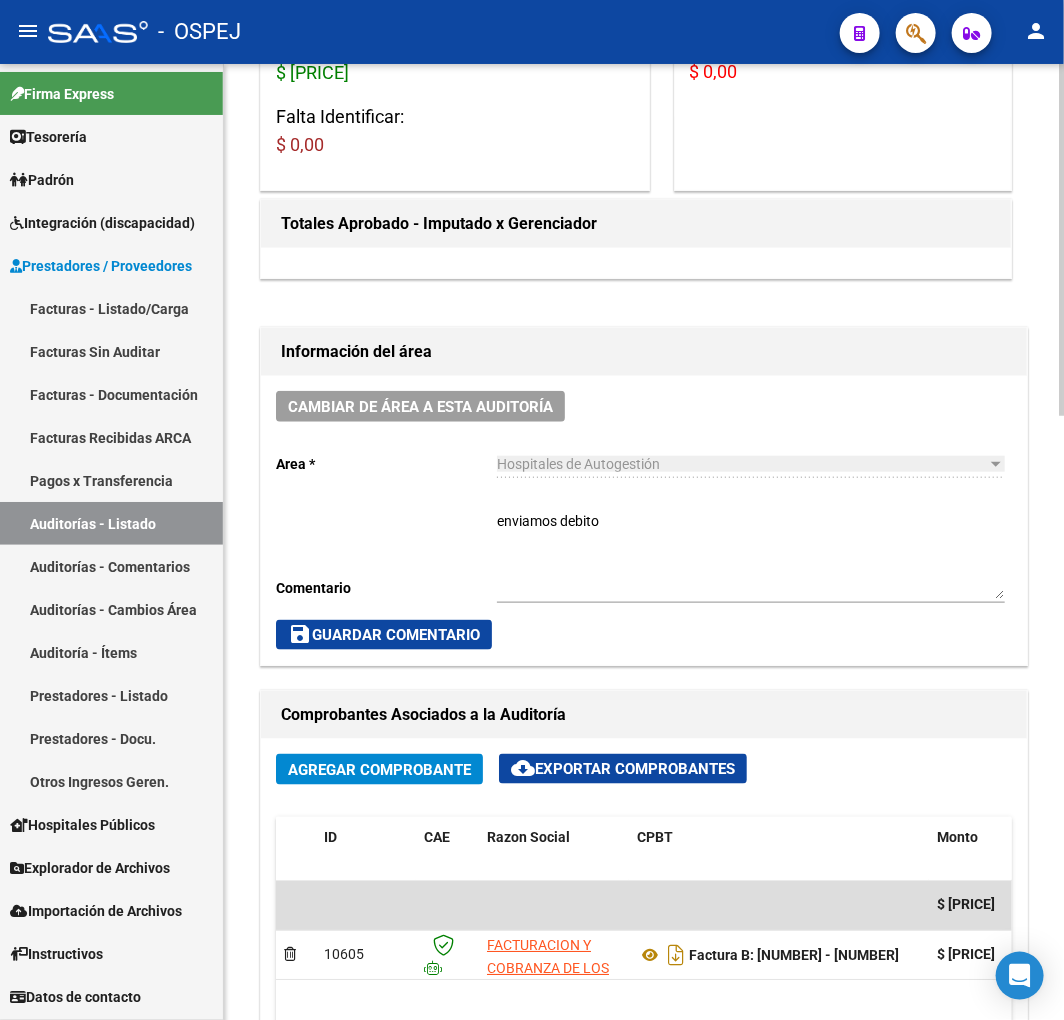 scroll, scrollTop: 555, scrollLeft: 0, axis: vertical 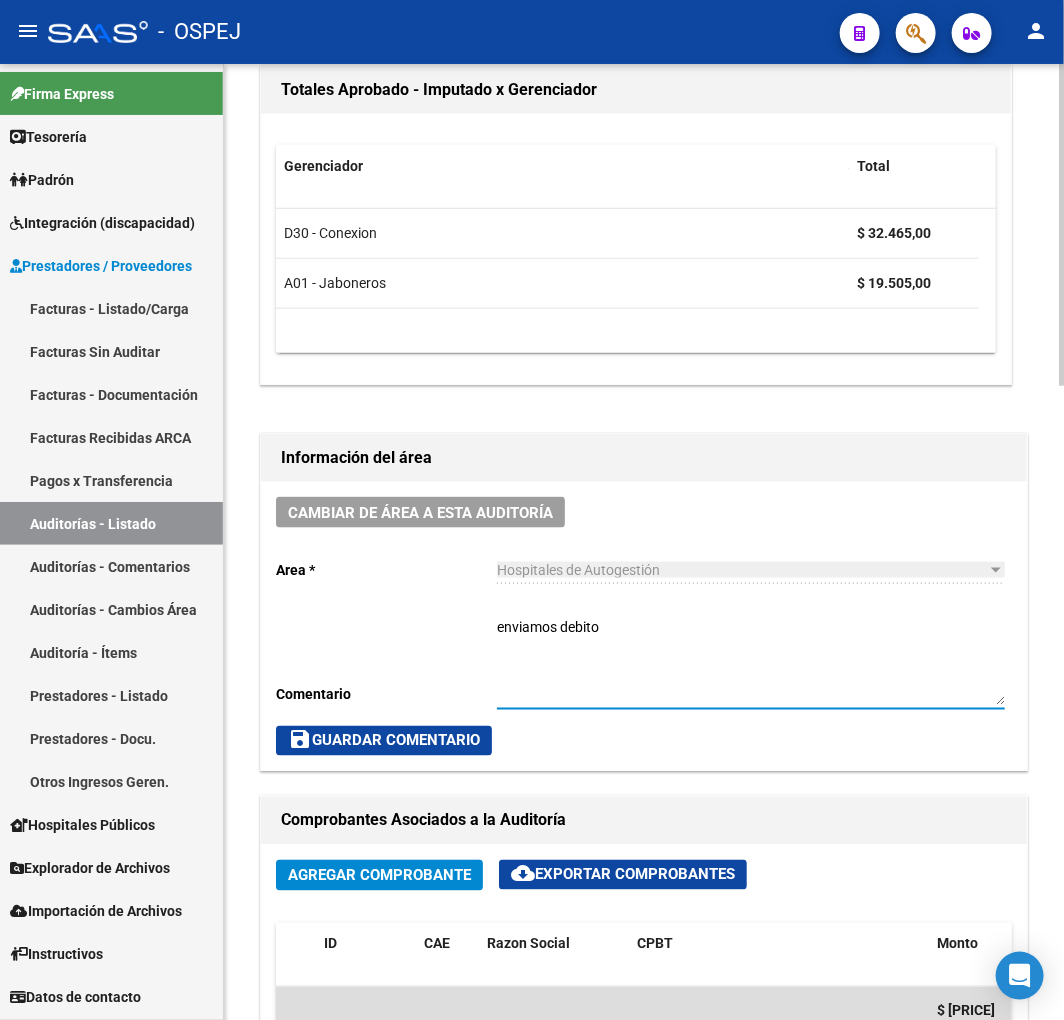 click on "enviamos debito" at bounding box center [751, 661] 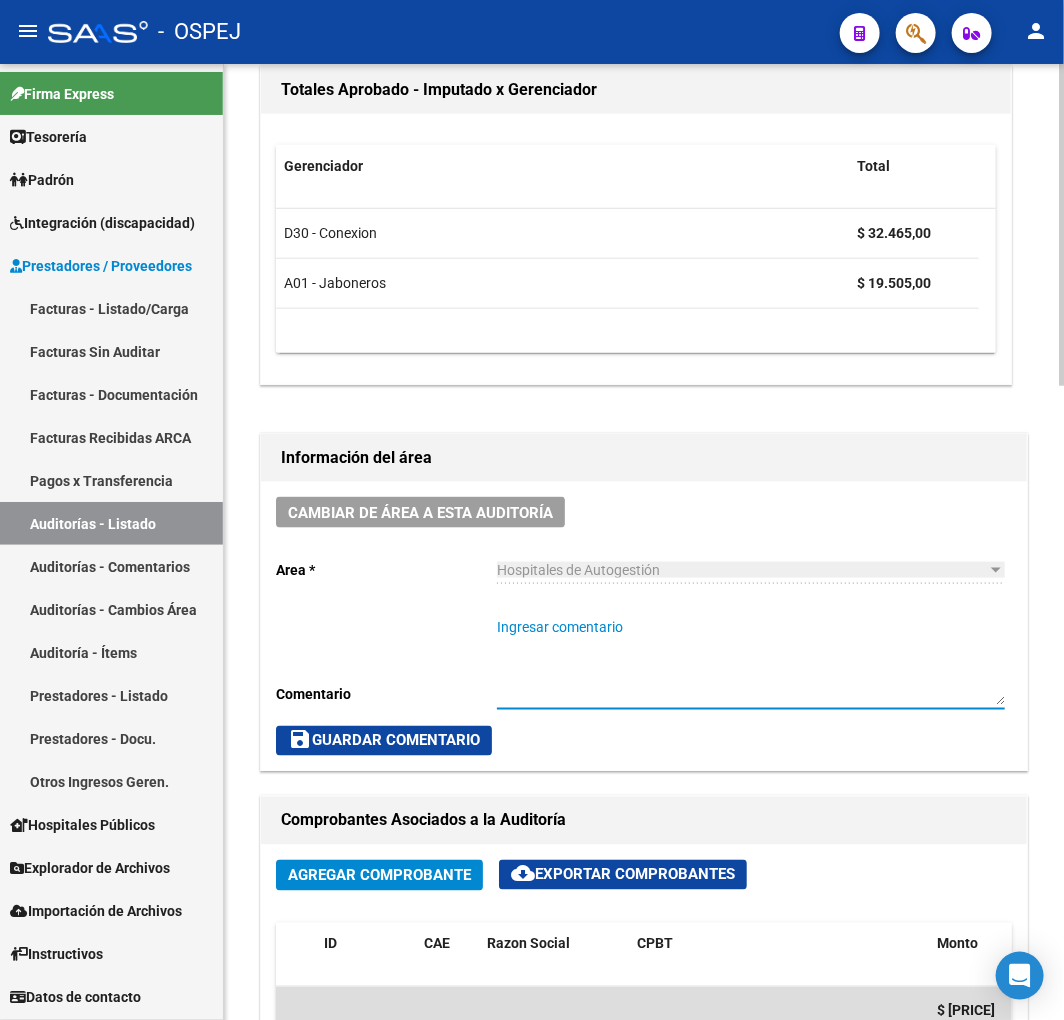 click on "Ingresar comentario" at bounding box center (751, 661) 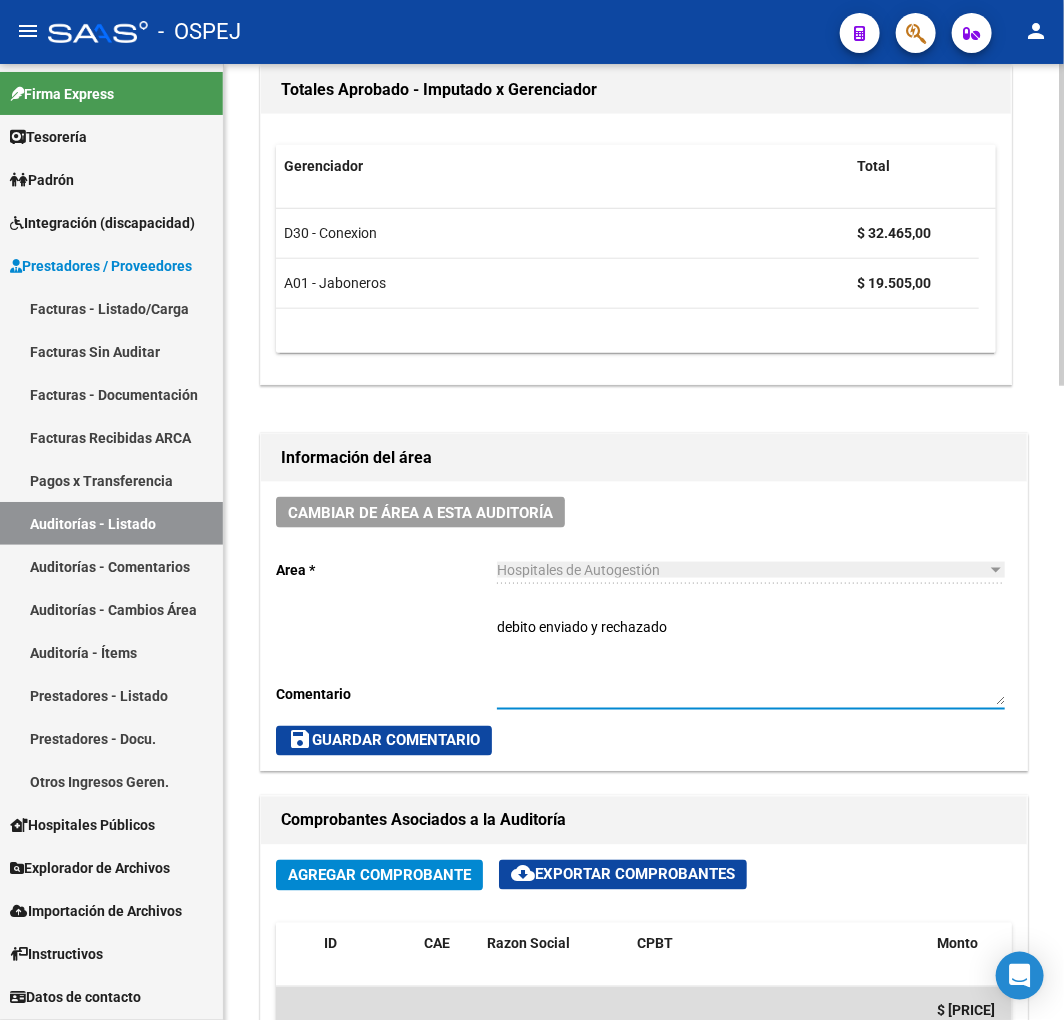 click on "save  Guardar Comentario" 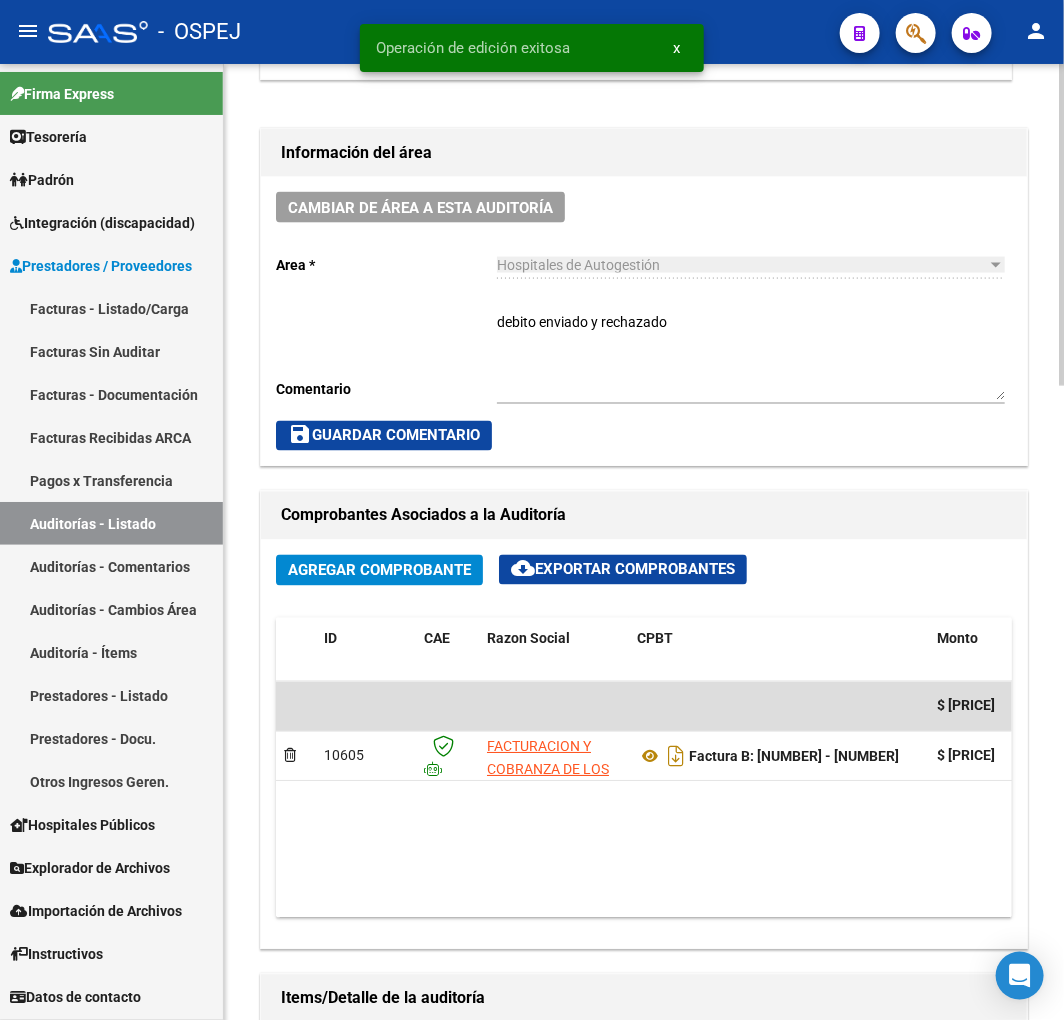 scroll, scrollTop: 1111, scrollLeft: 0, axis: vertical 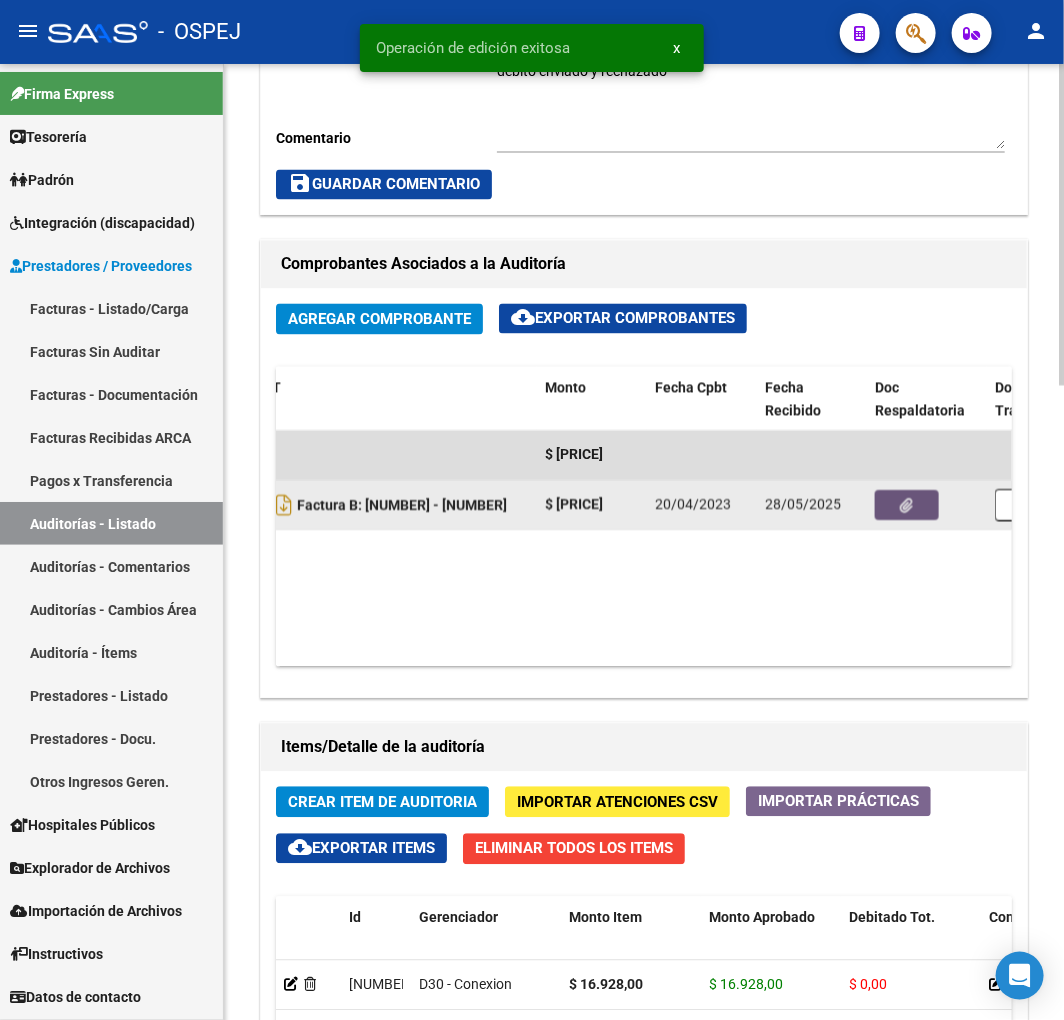 click 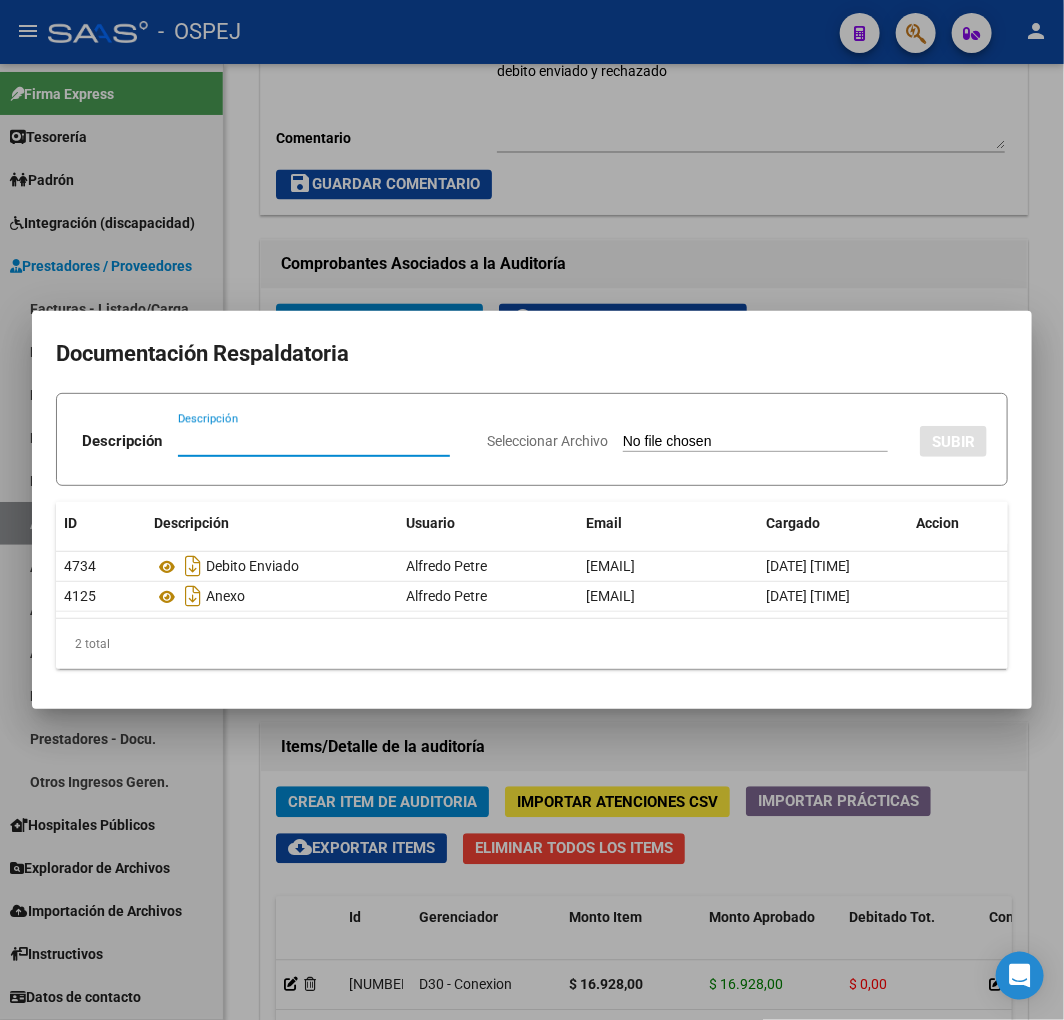 click at bounding box center [532, 510] 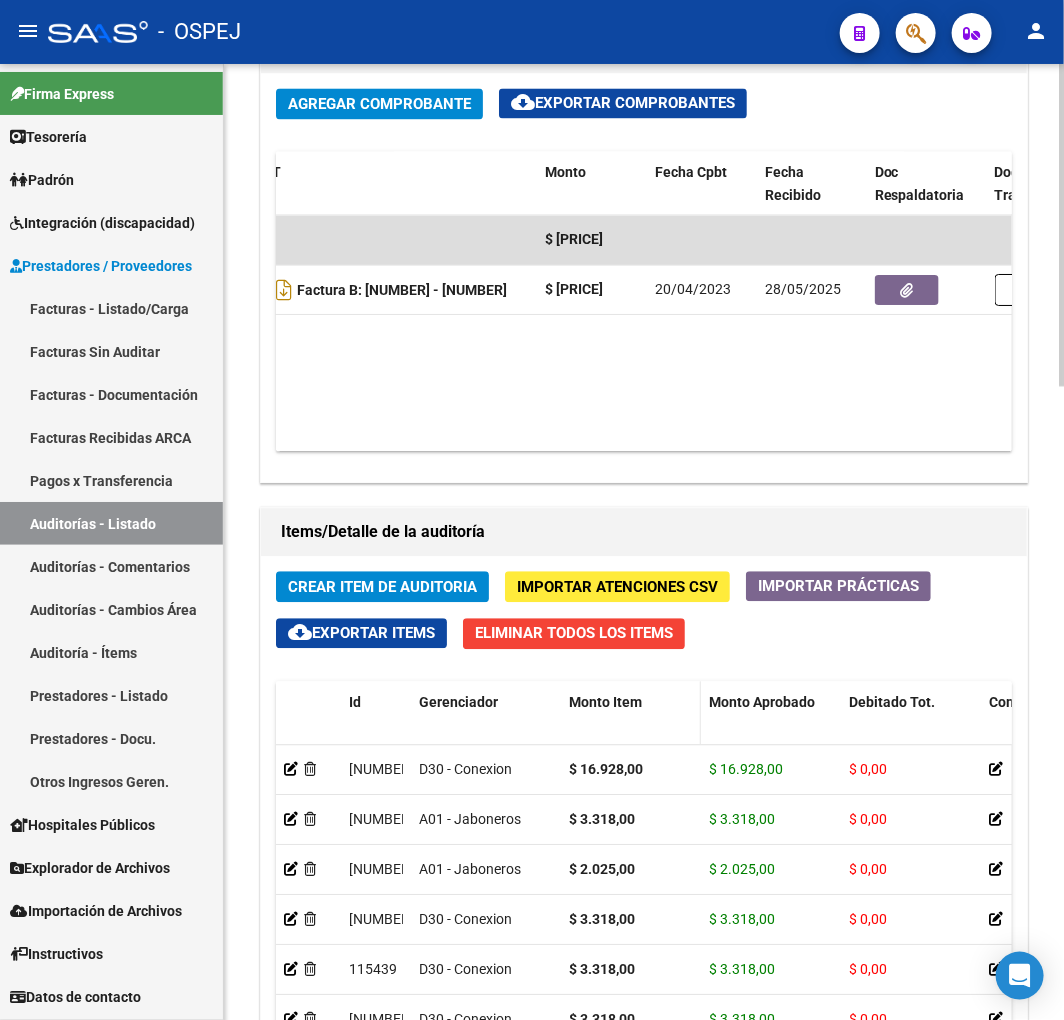 scroll, scrollTop: 1333, scrollLeft: 0, axis: vertical 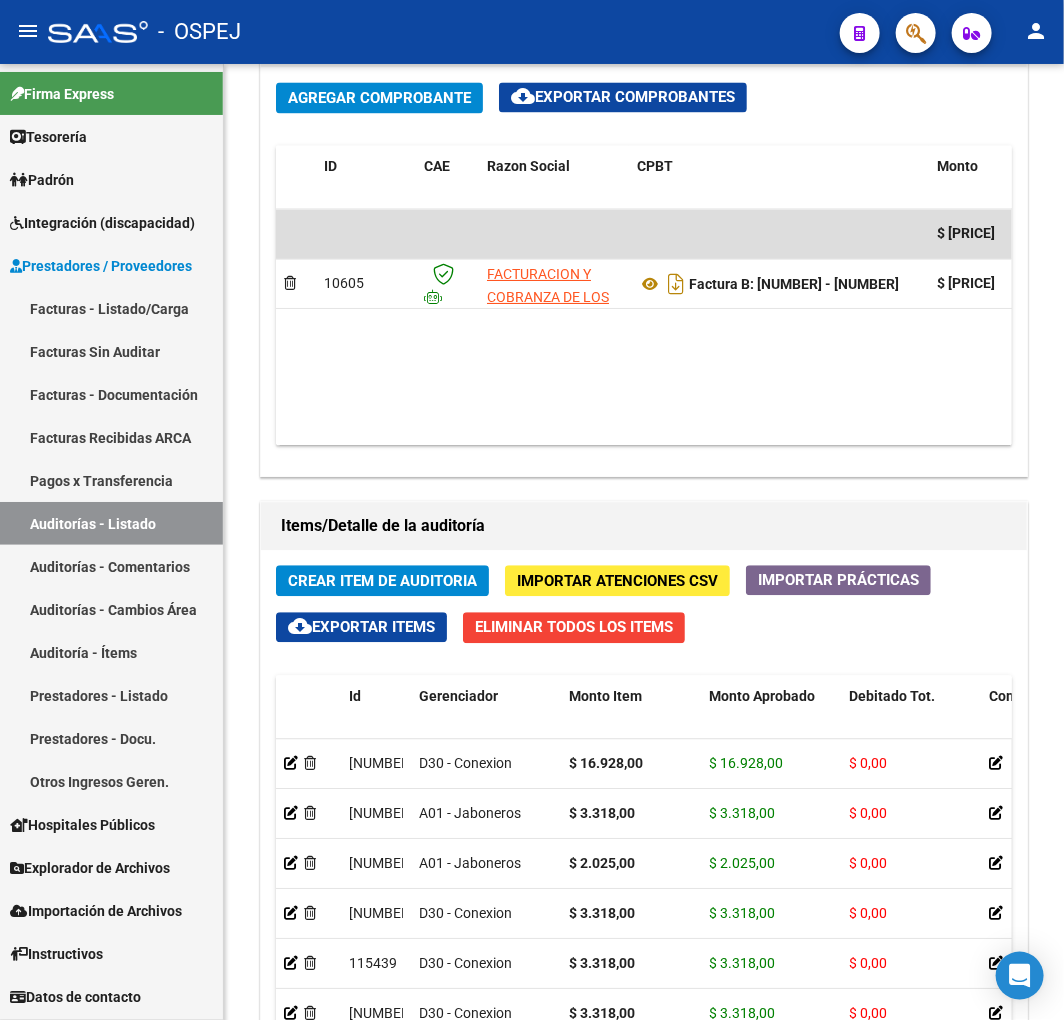 click on "Auditorías - Listado" at bounding box center [111, 523] 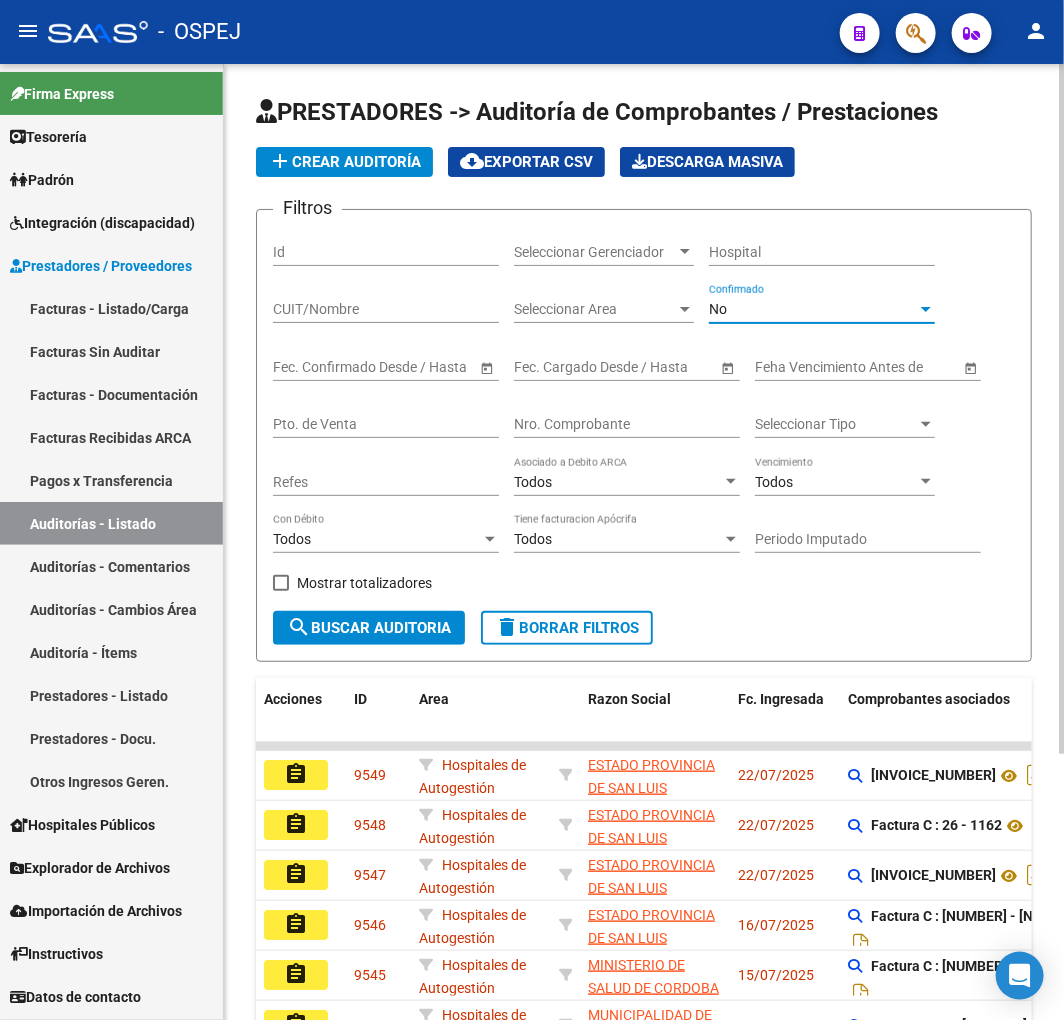 click on "No" at bounding box center (813, 309) 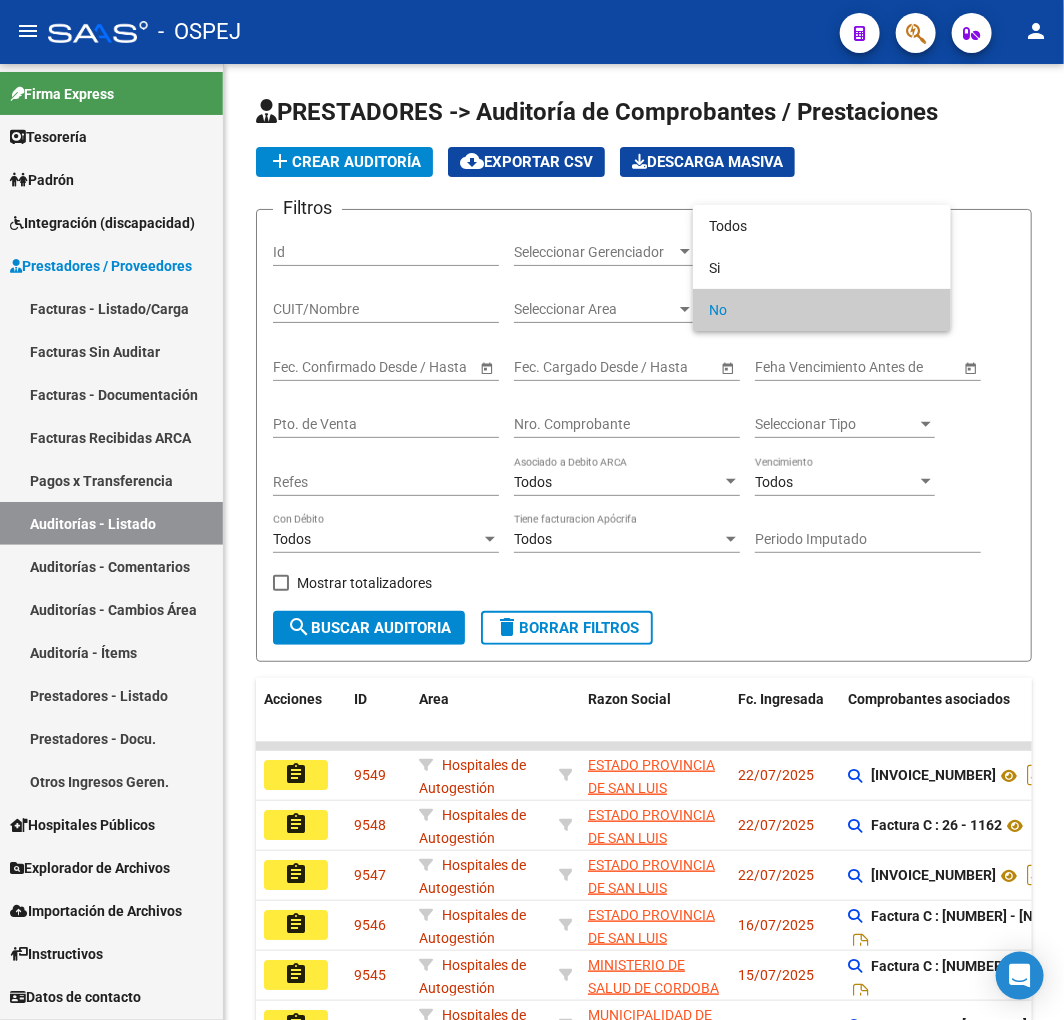 click at bounding box center (532, 510) 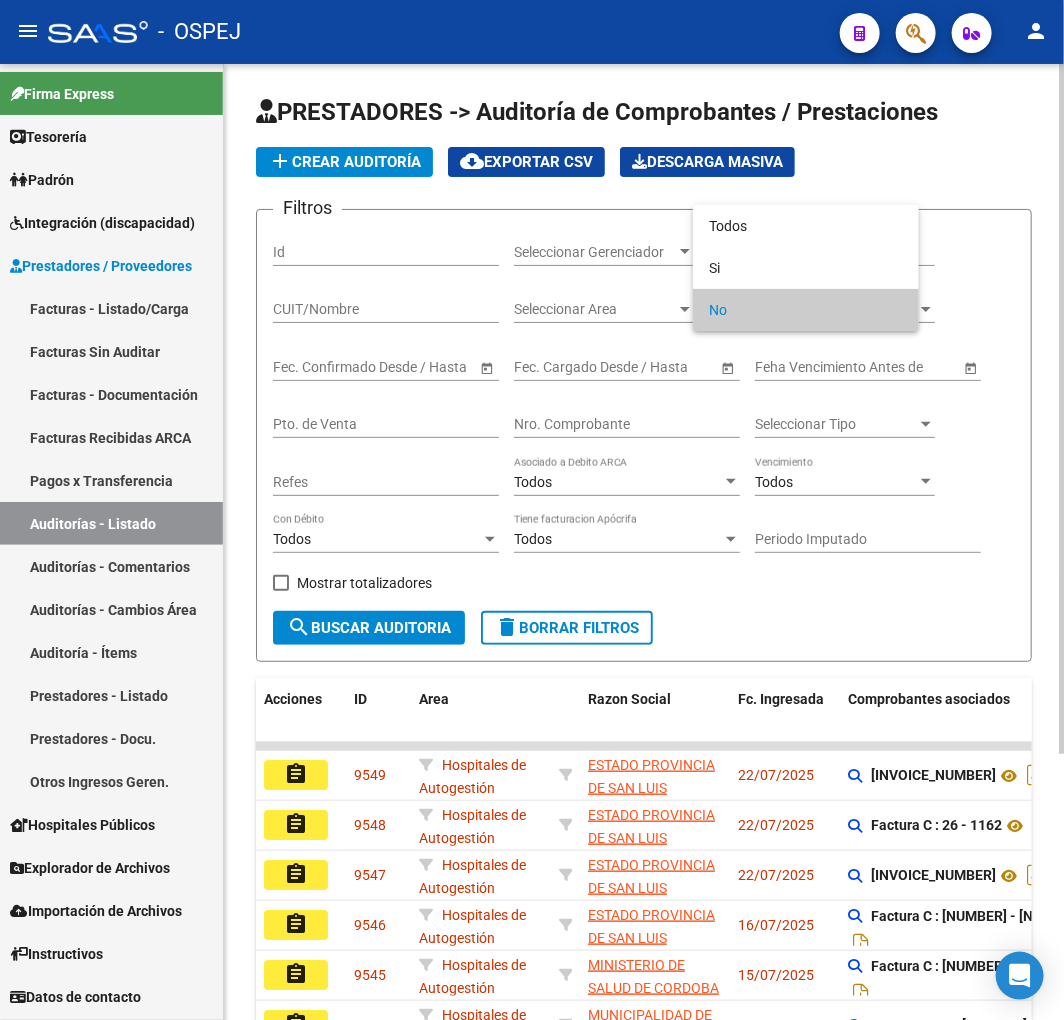 click on "add  Crear Auditoría" 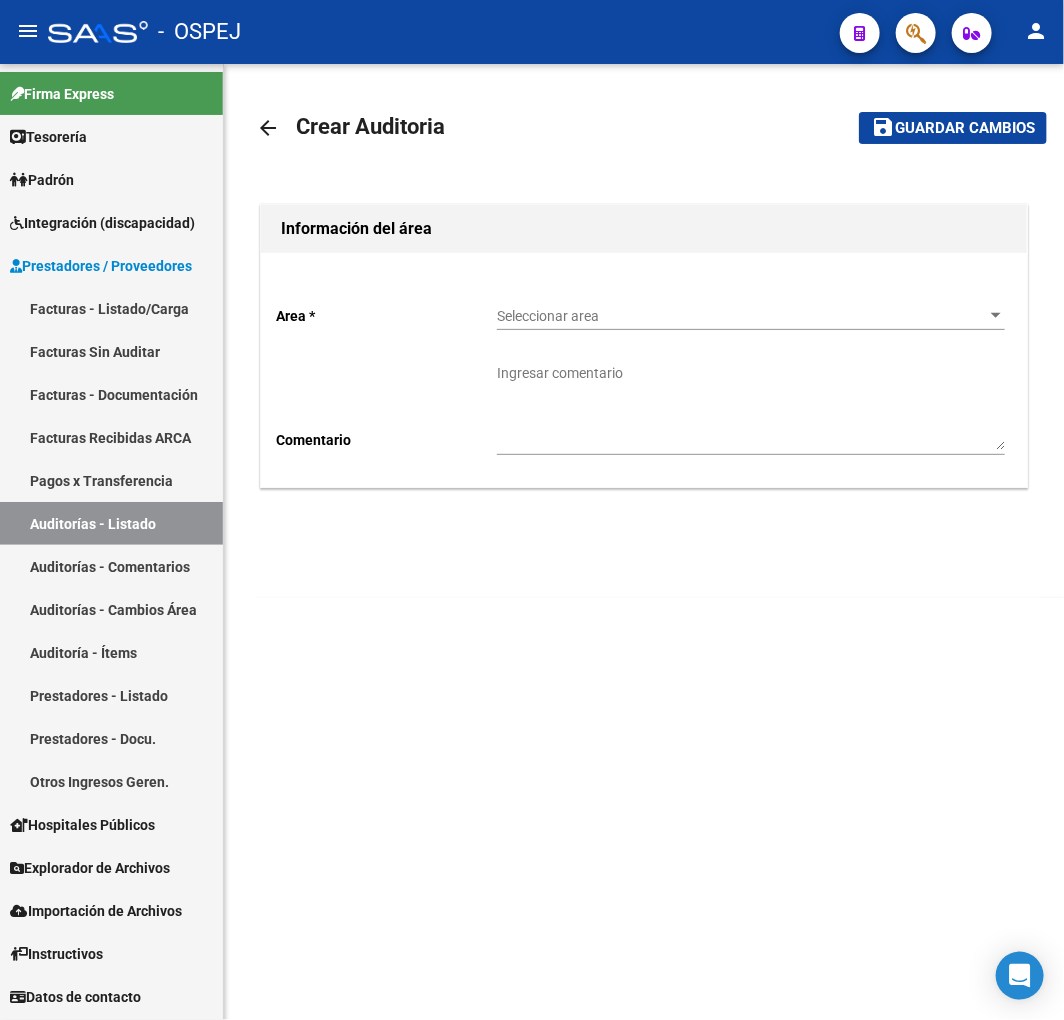 click on "Seleccionar area" at bounding box center (742, 316) 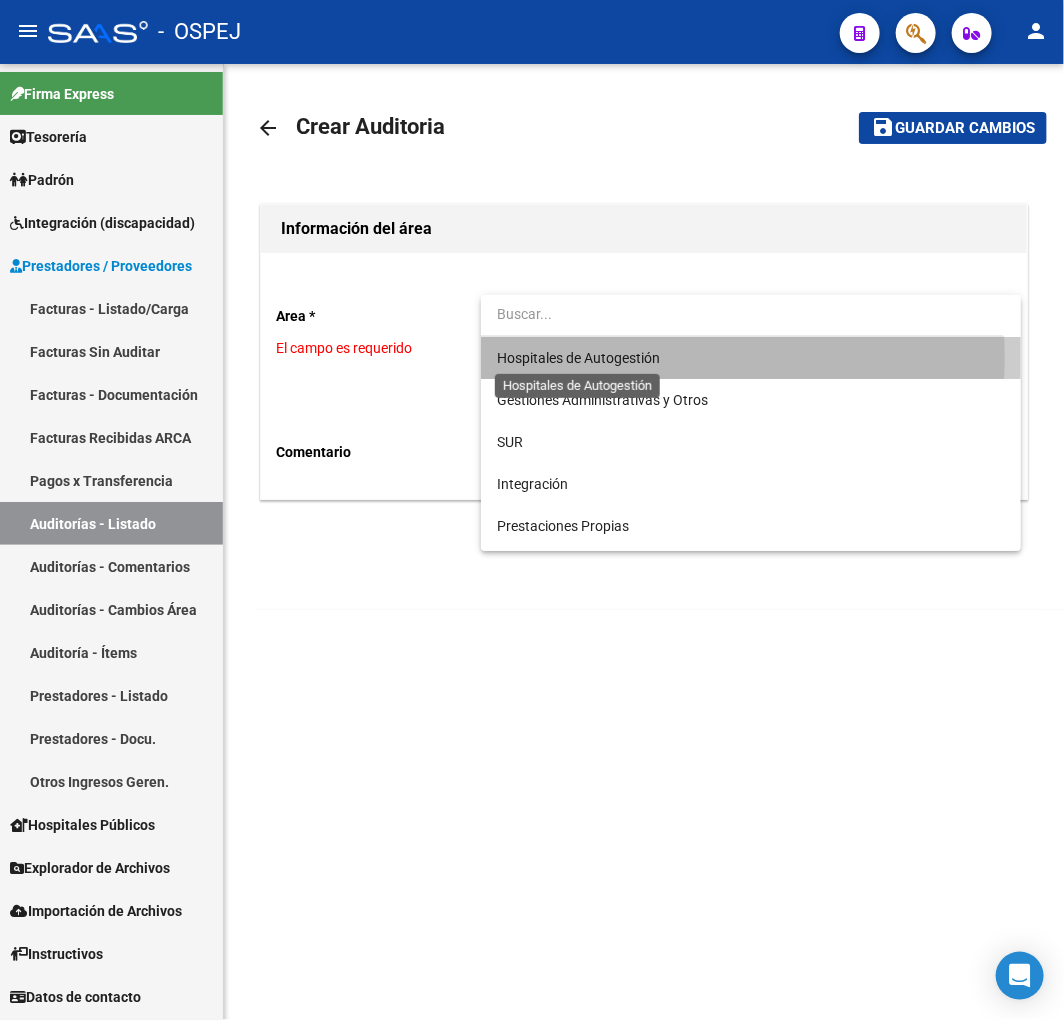 click on "Hospitales de Autogestión" at bounding box center [578, 358] 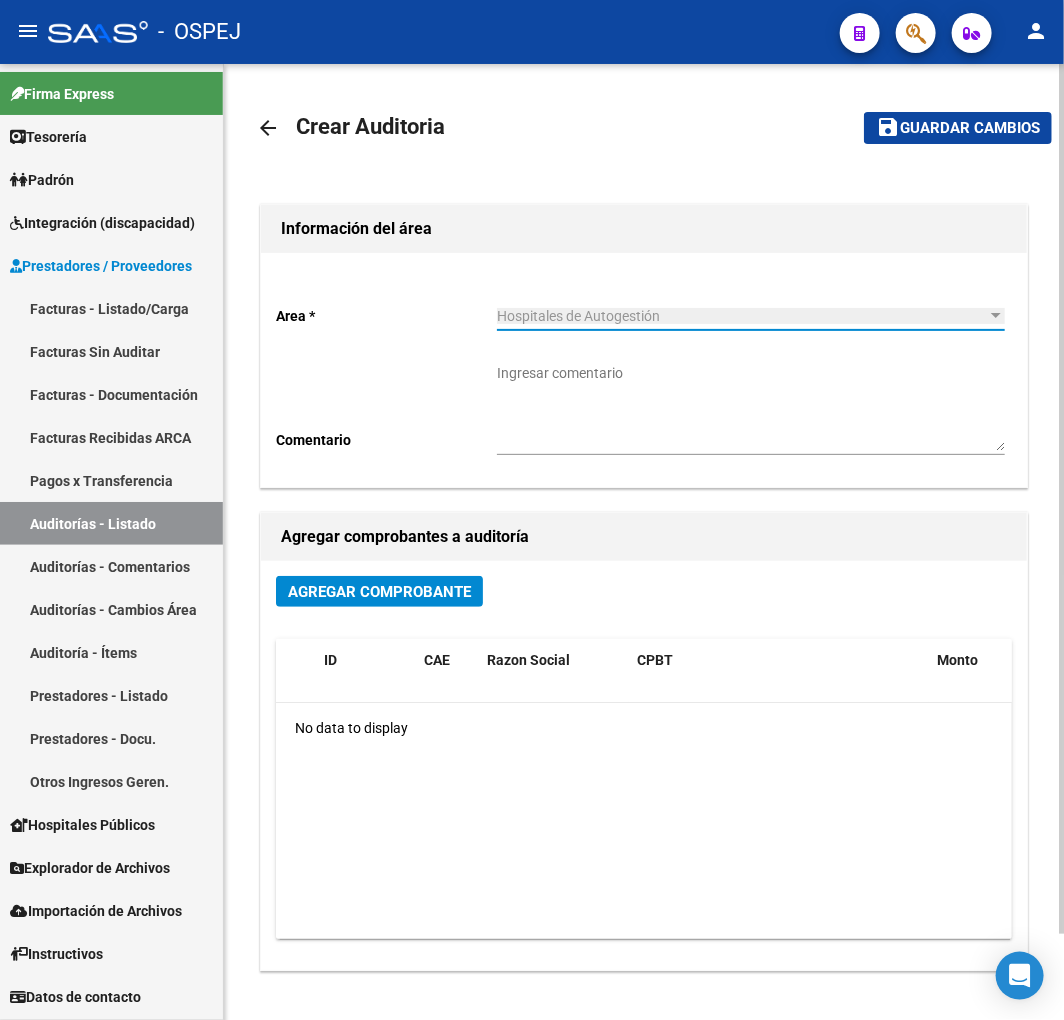 click on "Agregar Comprobante" 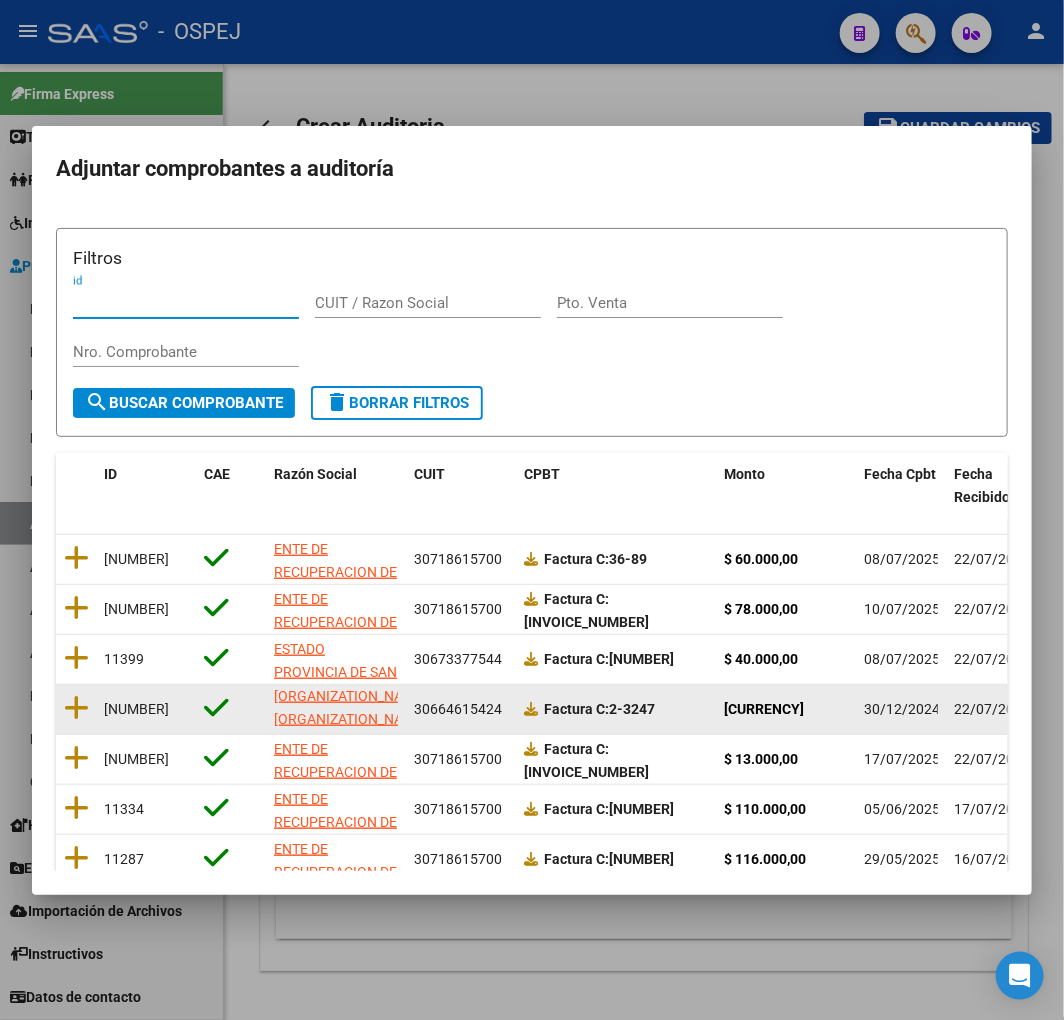 scroll, scrollTop: 94, scrollLeft: 0, axis: vertical 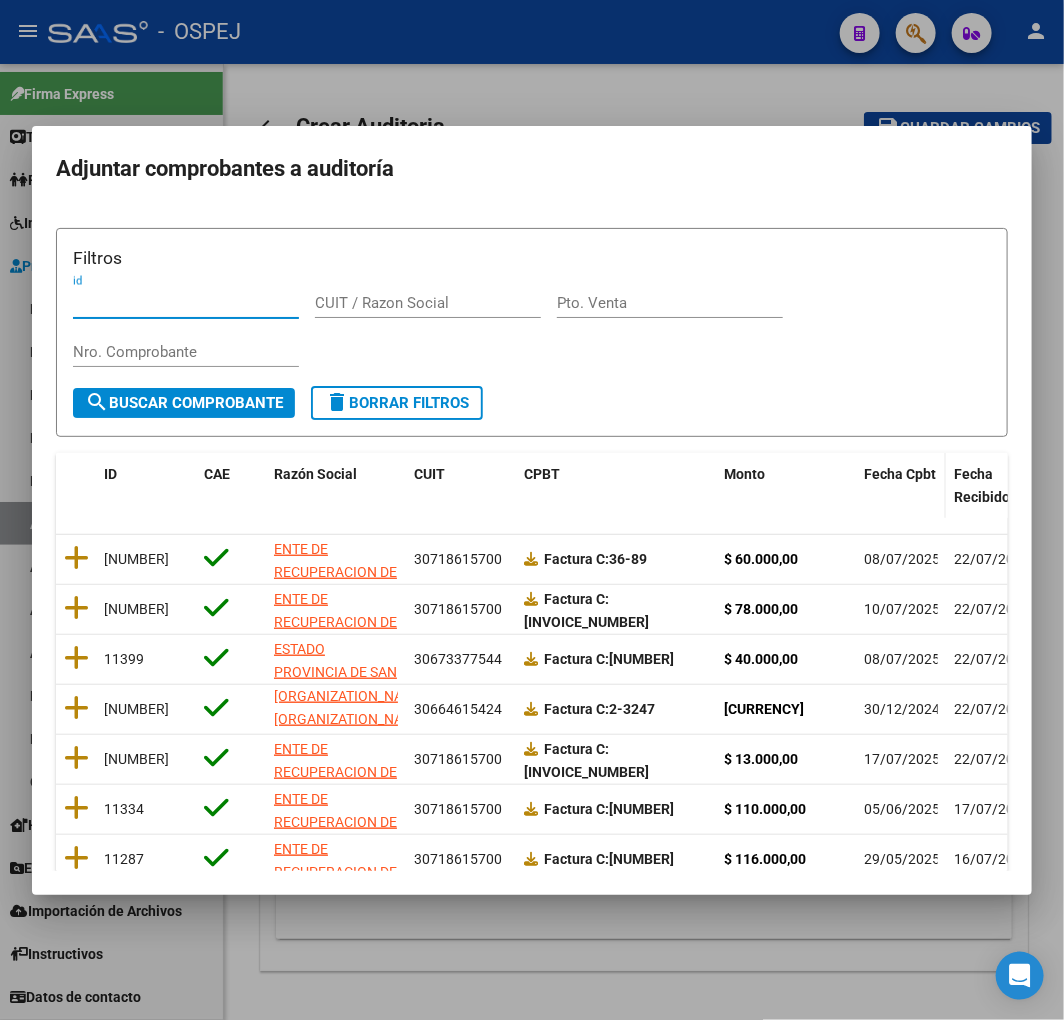 click on "Fecha Cpbt" 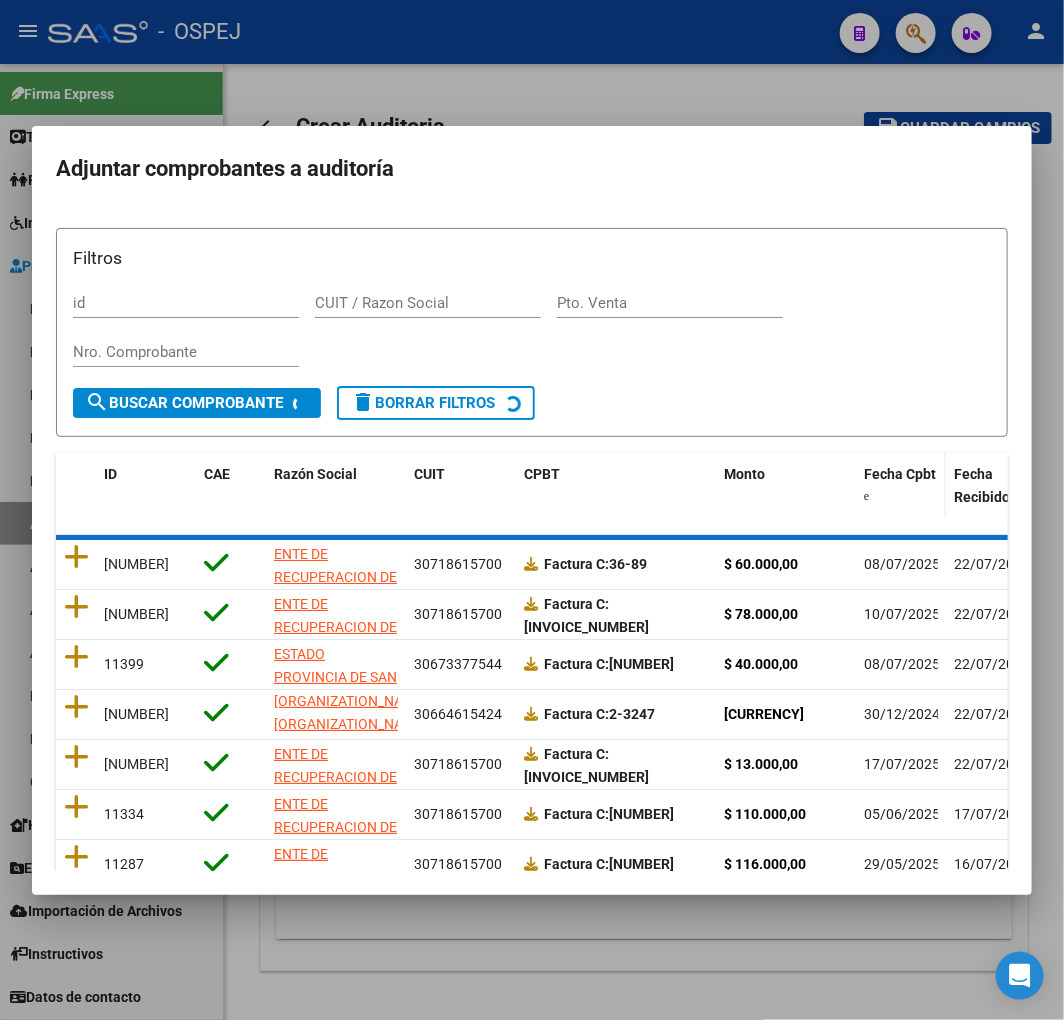 click on "Fecha Cpbt" 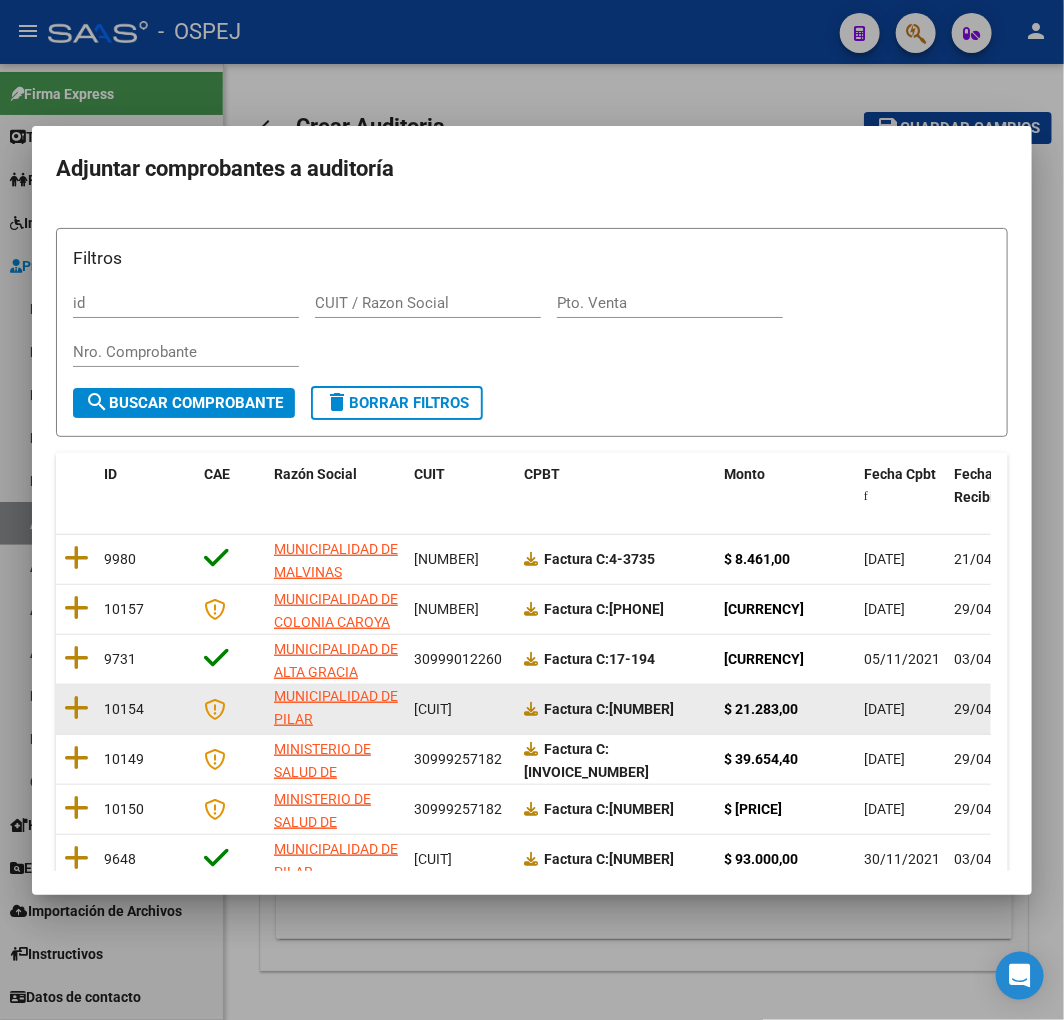 scroll, scrollTop: 94, scrollLeft: 0, axis: vertical 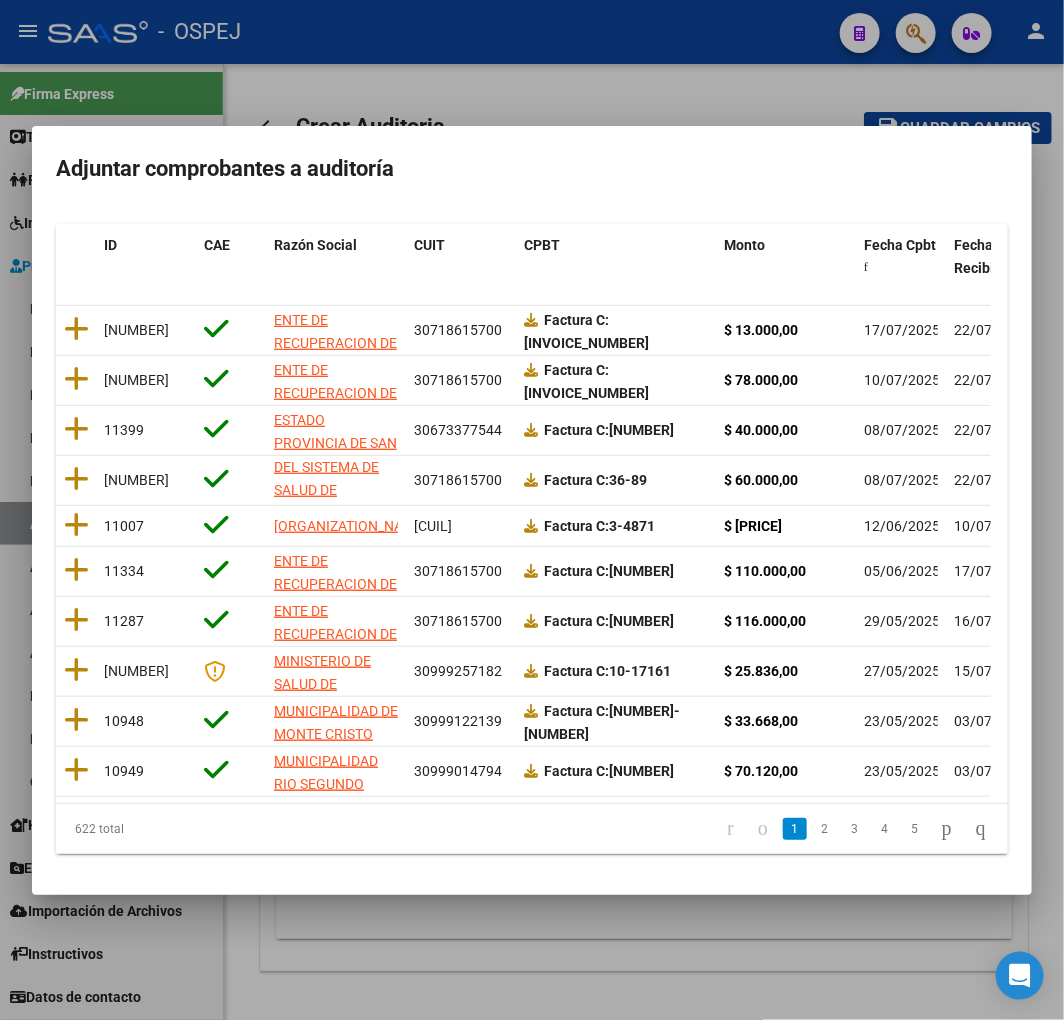 click on "Adjuntar comprobantes a auditoría Filtros id CUIT / Razon Social Pto. Venta Nro. Comprobante search  Buscar Comprobante  delete  Borrar Filtros  ID CAE Razón Social CUIT CPBT Monto Fecha Cpbt Fecha Recibido Doc Respaldatoria Doc Trazabilidad Expediente SUR Asociado Comentario Privado [NUMBER] [ORGANIZATION_NAME] [ORGANIZATION_NAME] [ORGANIZATION_NAME] [CUIL]    Factura C:  [INVOICE_NUMBER] $ 13.000,00 [DATE] [DATE]    [NUMBER] [ORGANIZATION_NAME] [ORGANIZATION_NAME] [ORGANIZATION_NAME] [CUIL]    Factura C:  [INVOICE_NUMBER] $ 78.000,00 [DATE] [DATE]    [NUMBER] [ORGANIZATION_NAME] [CUIL]    Factura C:  [INVOICE_NUMBER] $ 40.000,00 [DATE] [DATE]    [NUMBER] [ORGANIZATION_NAME] [ORGANIZATION_NAME] [ORGANIZATION_NAME] [CUIL]    Factura C:  [INVOICE_NUMBER] $ 60.000,00 [DATE] [DATE]    [NUMBER] [ORGANIZATION_NAME] [CUIL]    Factura C:  [INVOICE_NUMBER]" at bounding box center (532, 510) 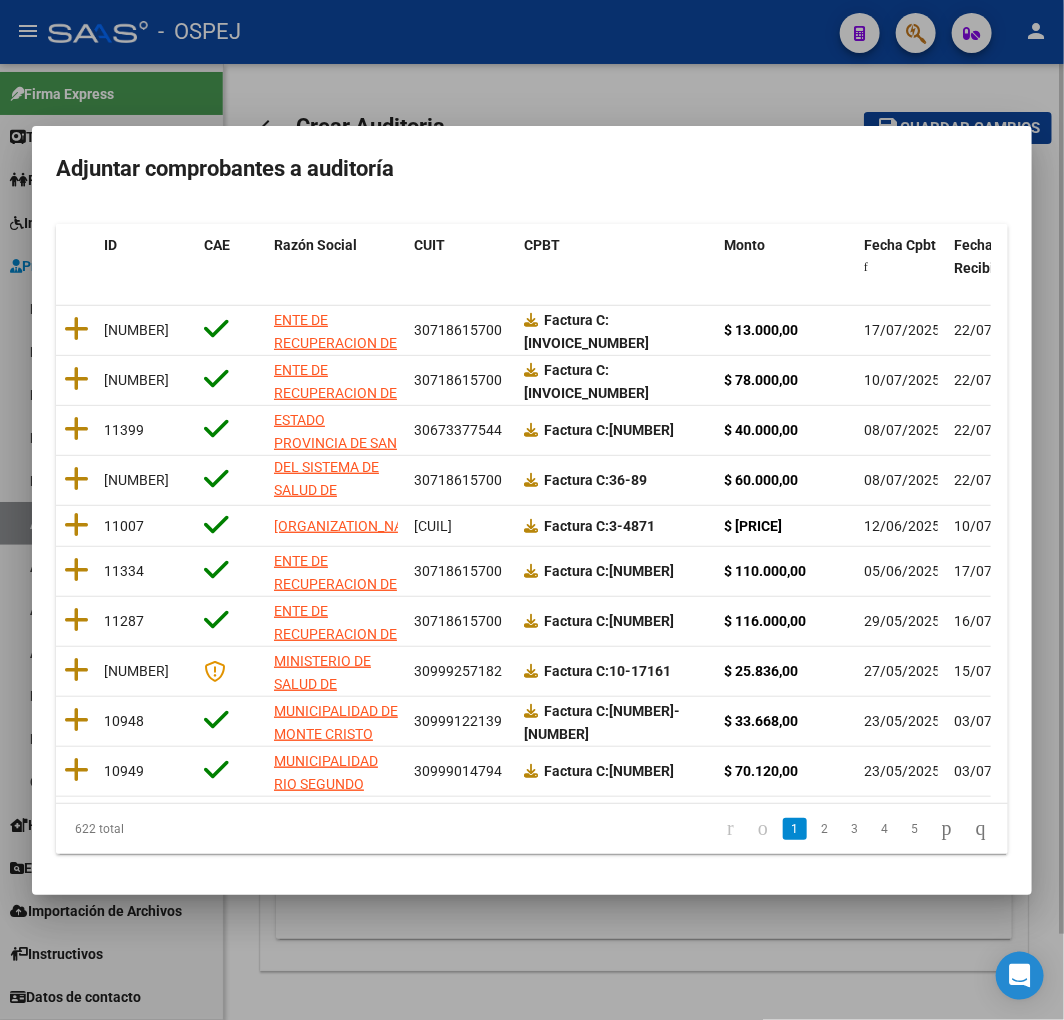 drag, startPoint x: 435, startPoint y: 947, endPoint x: 418, endPoint y: 937, distance: 19.723083 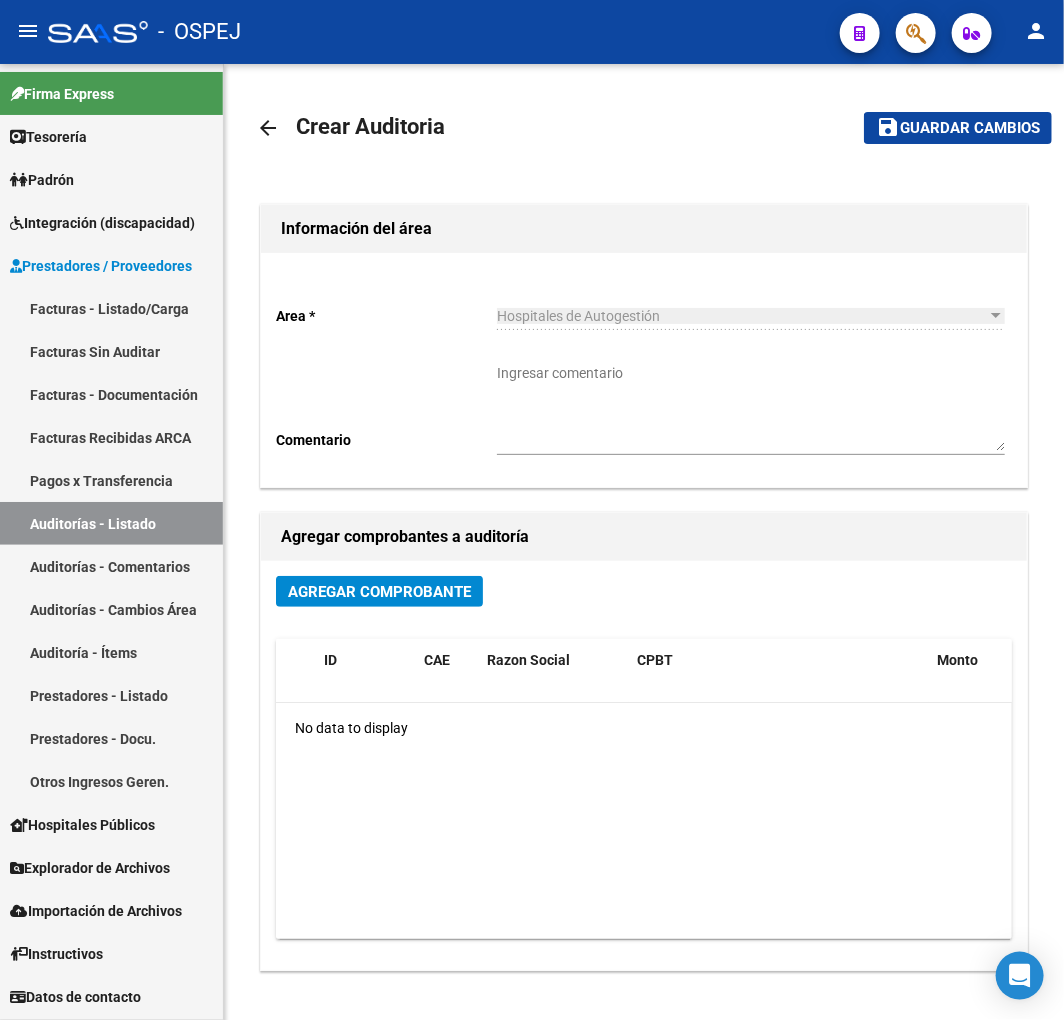 click on "Auditorías - Listado" at bounding box center (111, 523) 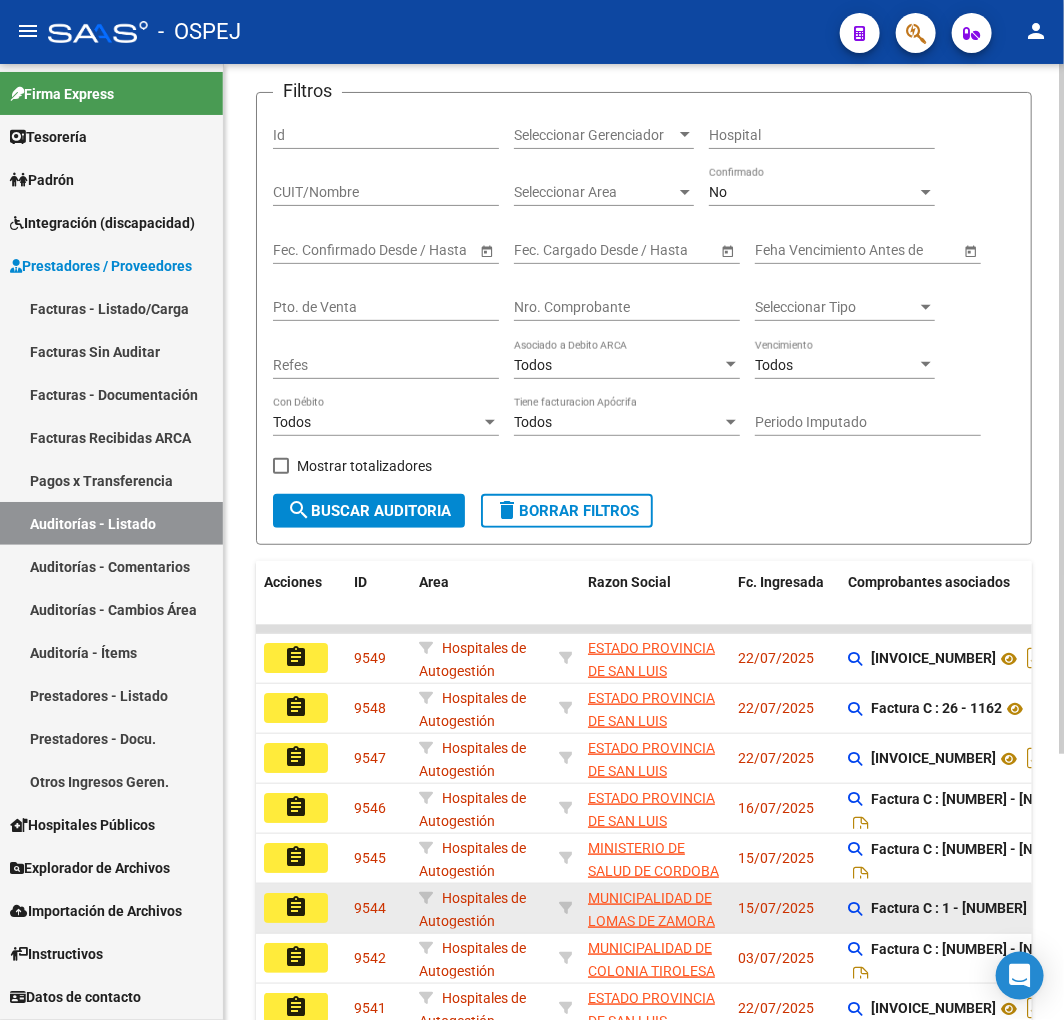 scroll, scrollTop: 368, scrollLeft: 0, axis: vertical 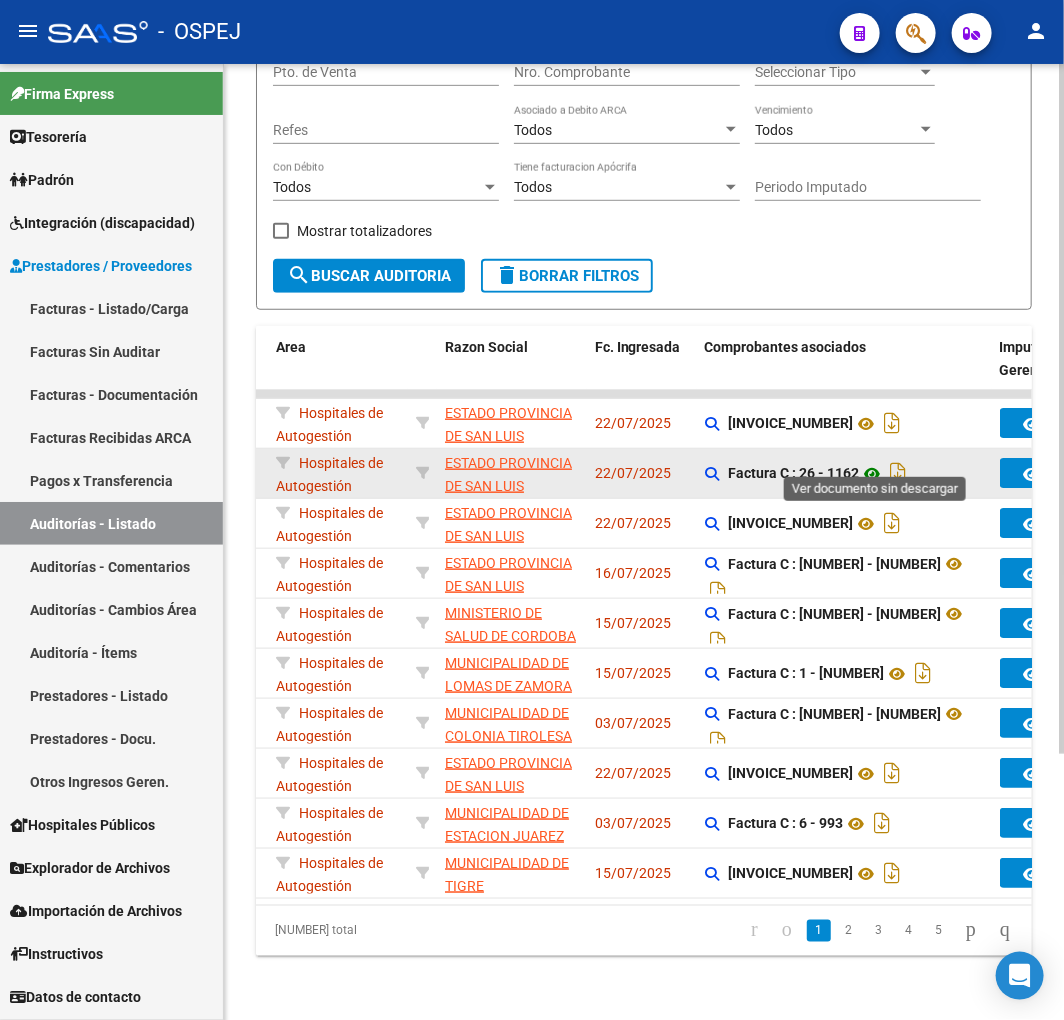 click 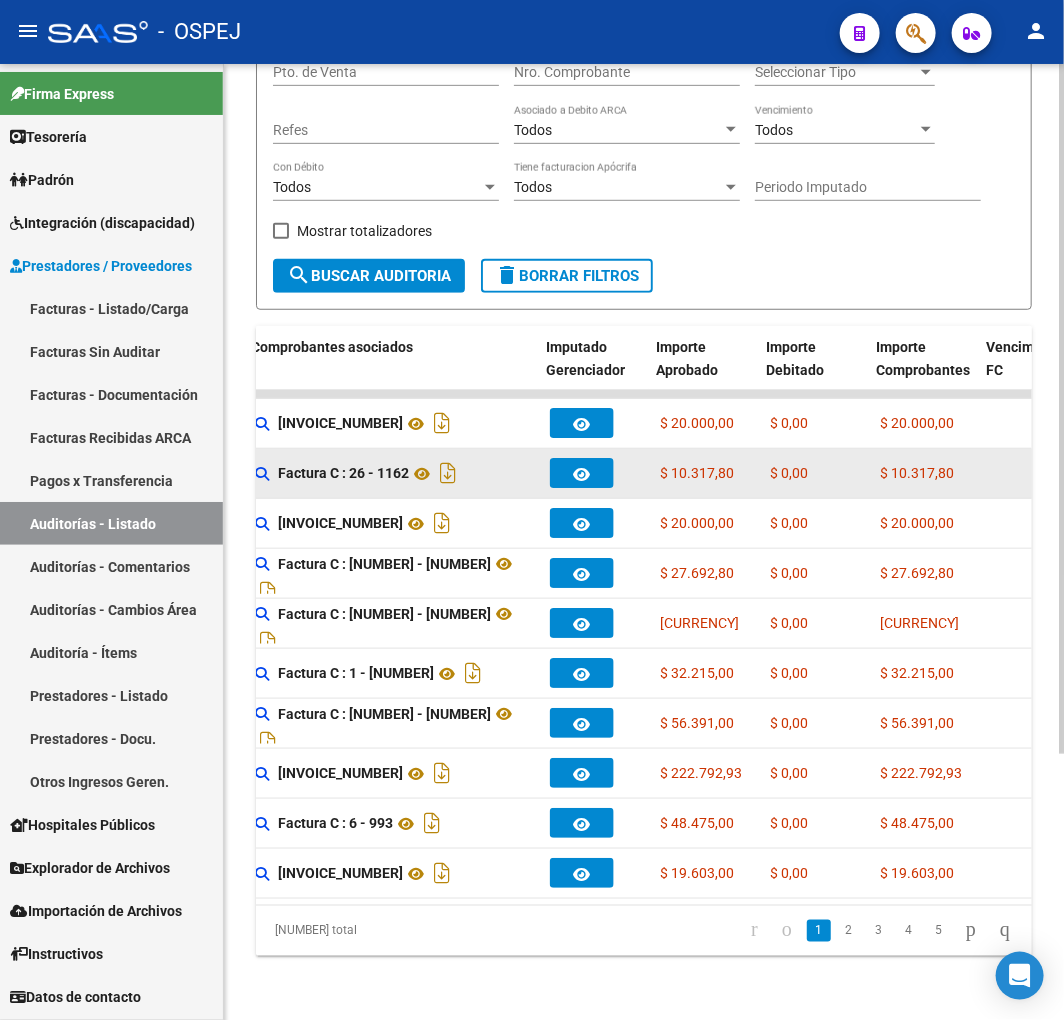 scroll, scrollTop: 0, scrollLeft: 0, axis: both 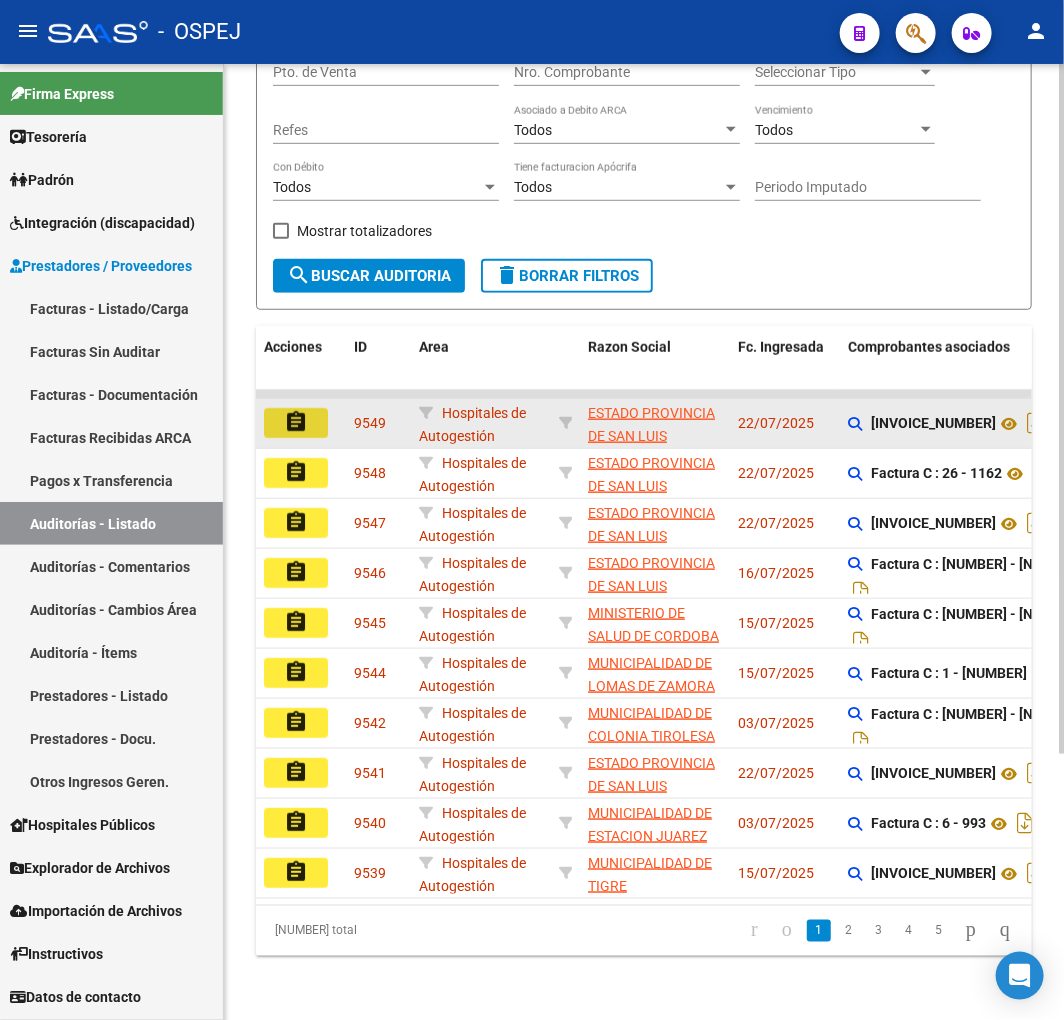 click on "assignment" 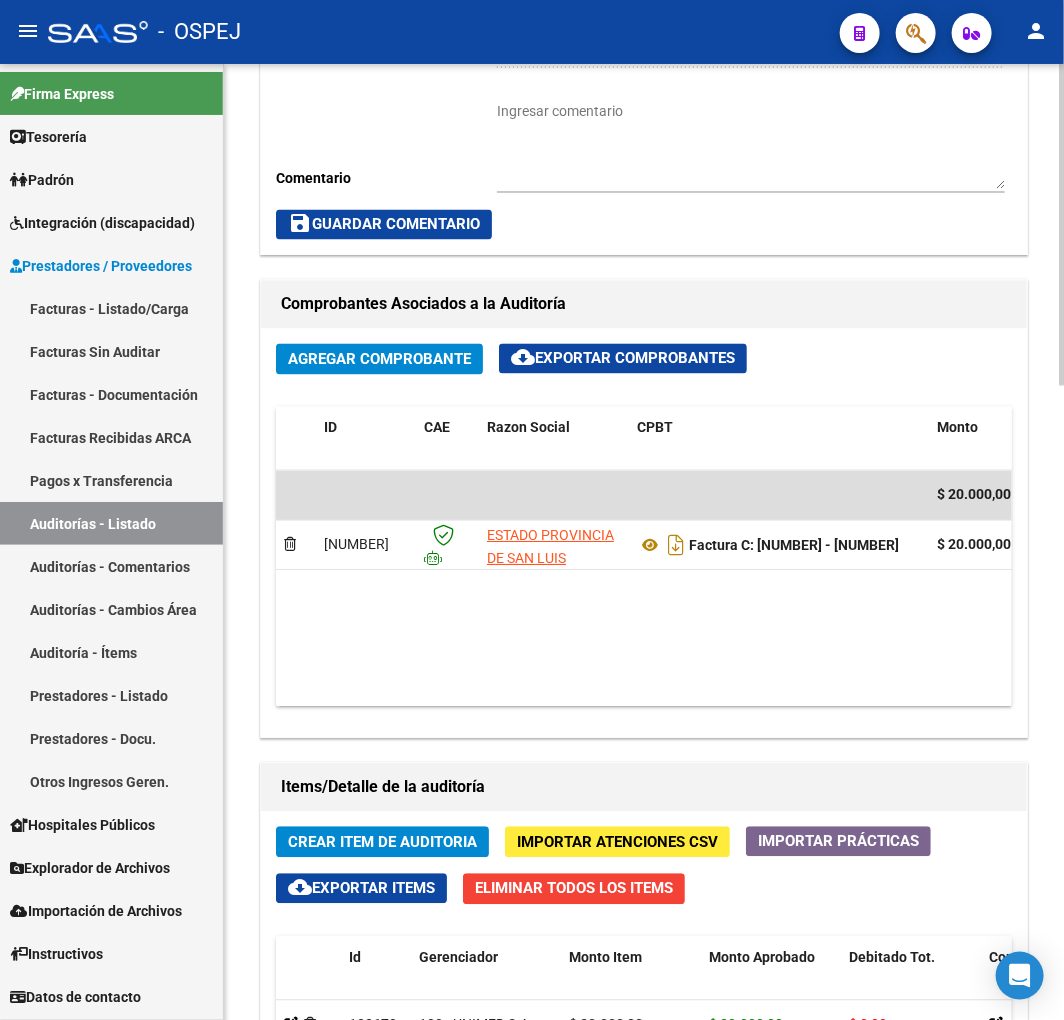 scroll, scrollTop: 1111, scrollLeft: 0, axis: vertical 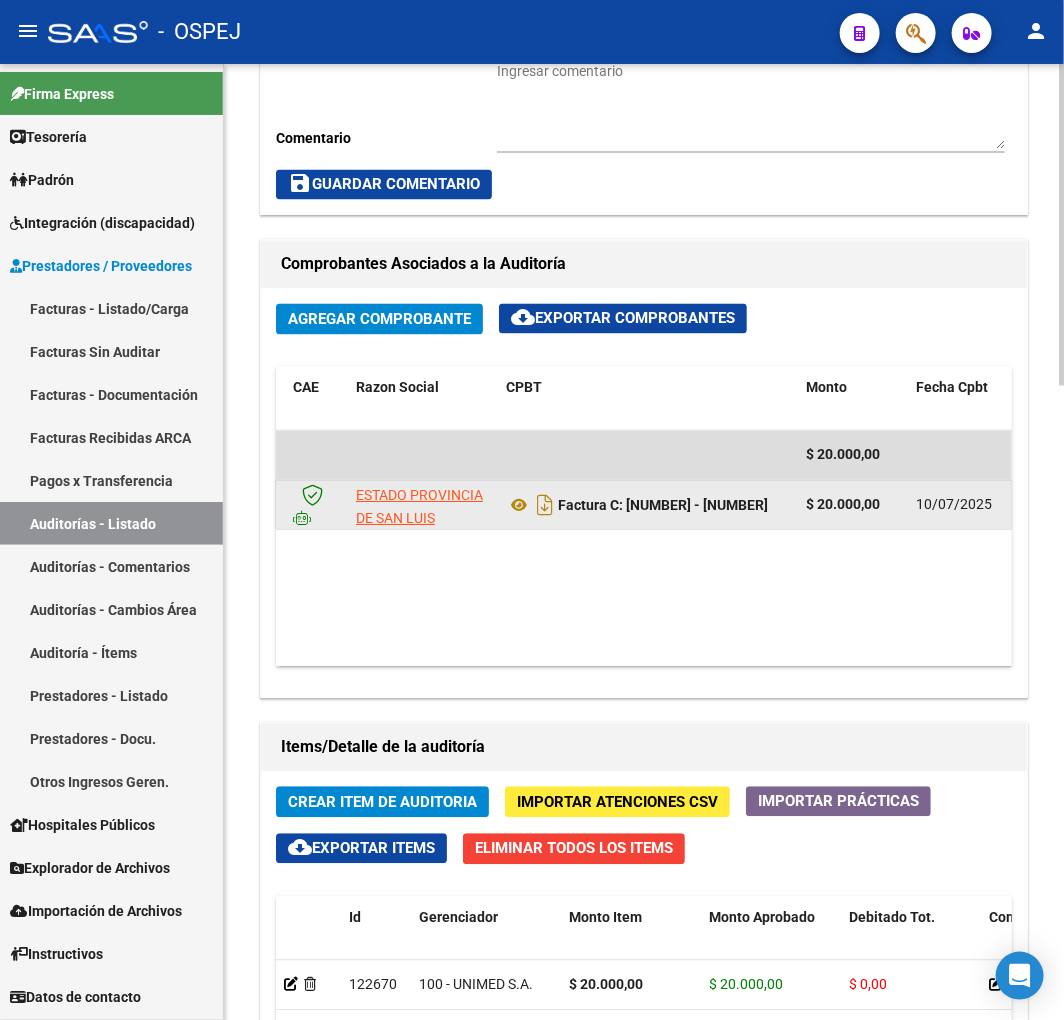click on "Factura C: [NUMBER] - [NUMBER]" 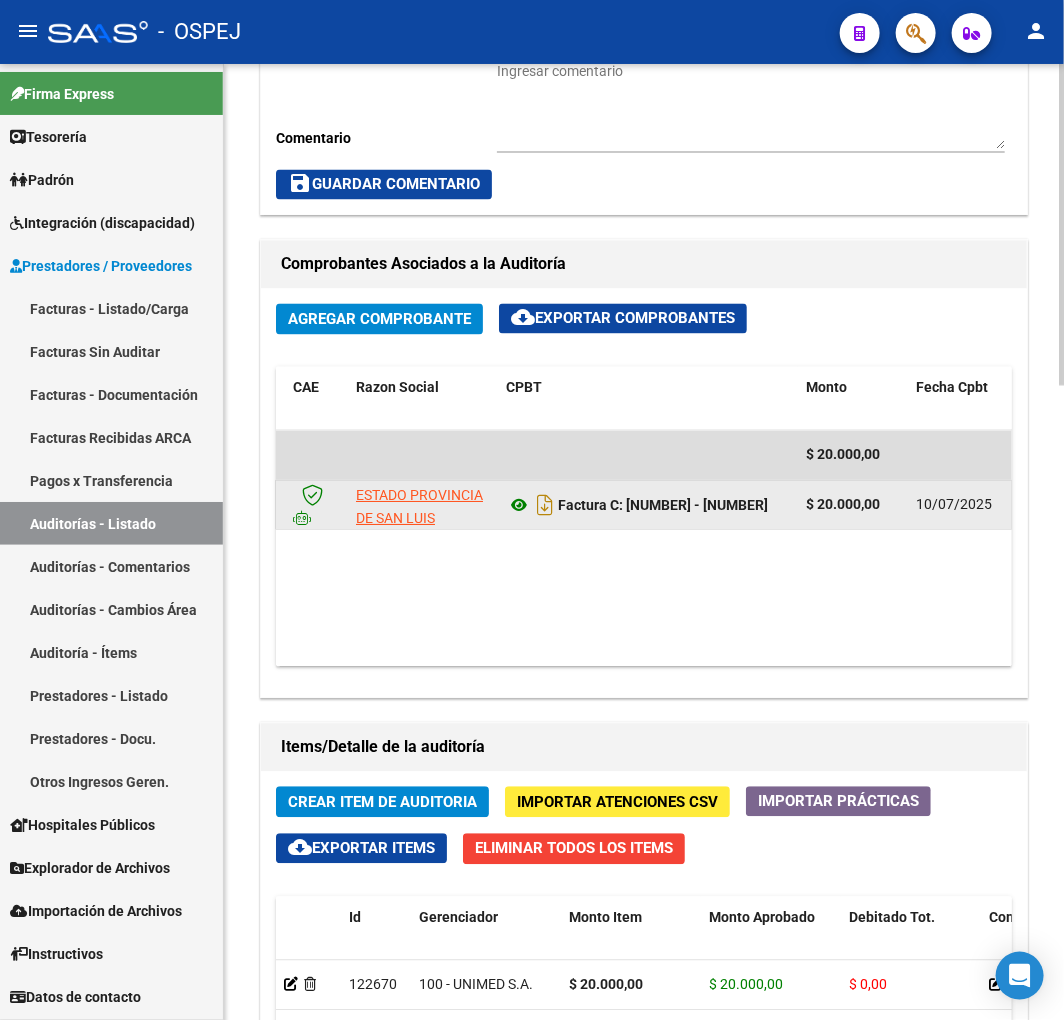 click 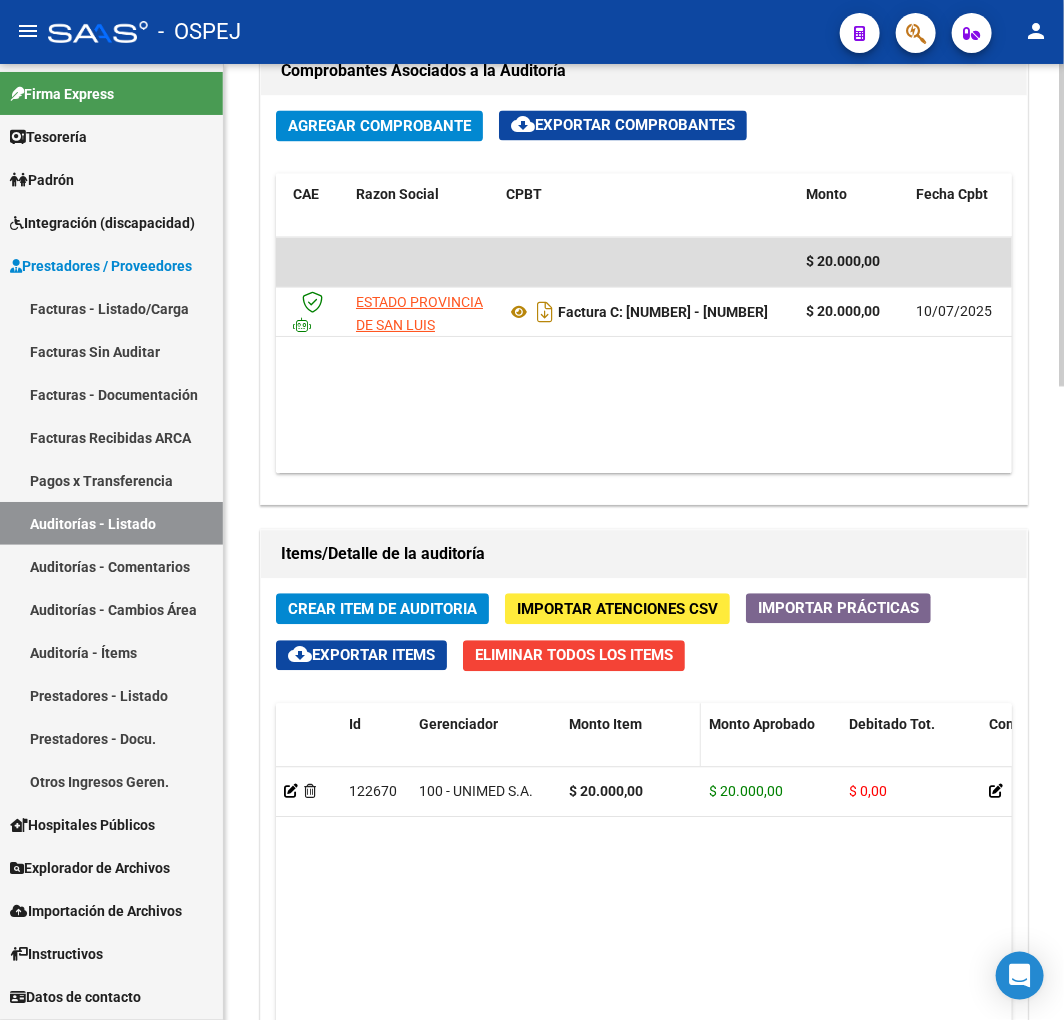 scroll, scrollTop: 1555, scrollLeft: 0, axis: vertical 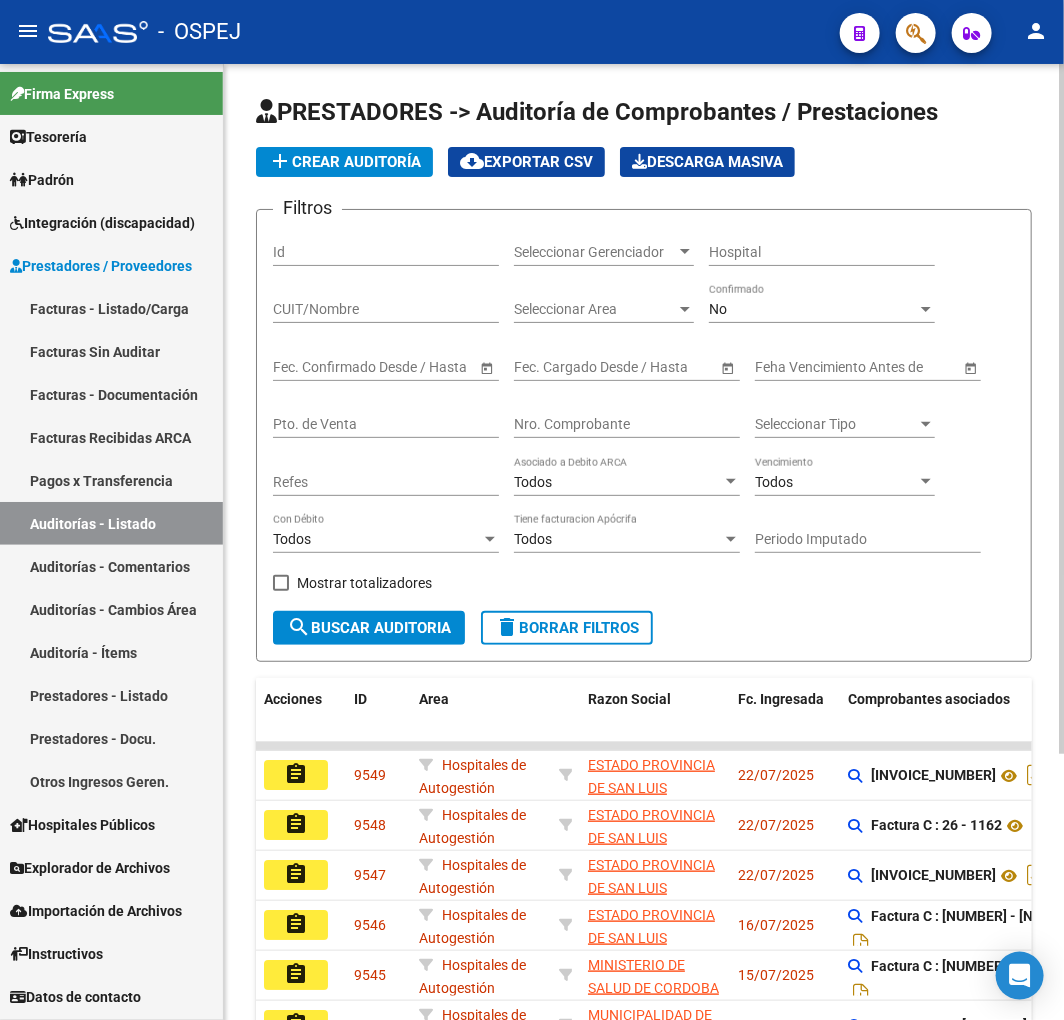 click on "No" at bounding box center [813, 309] 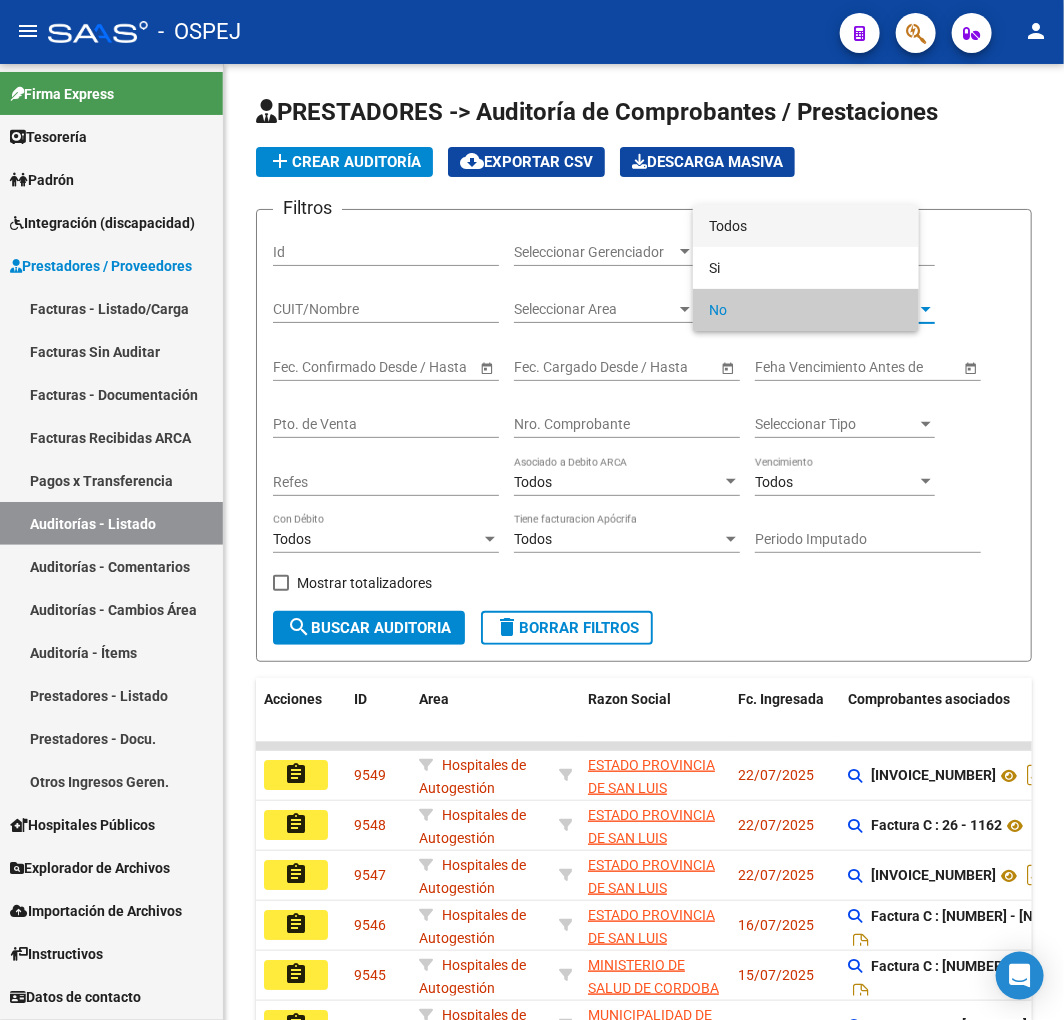 click on "Todos" at bounding box center (806, 226) 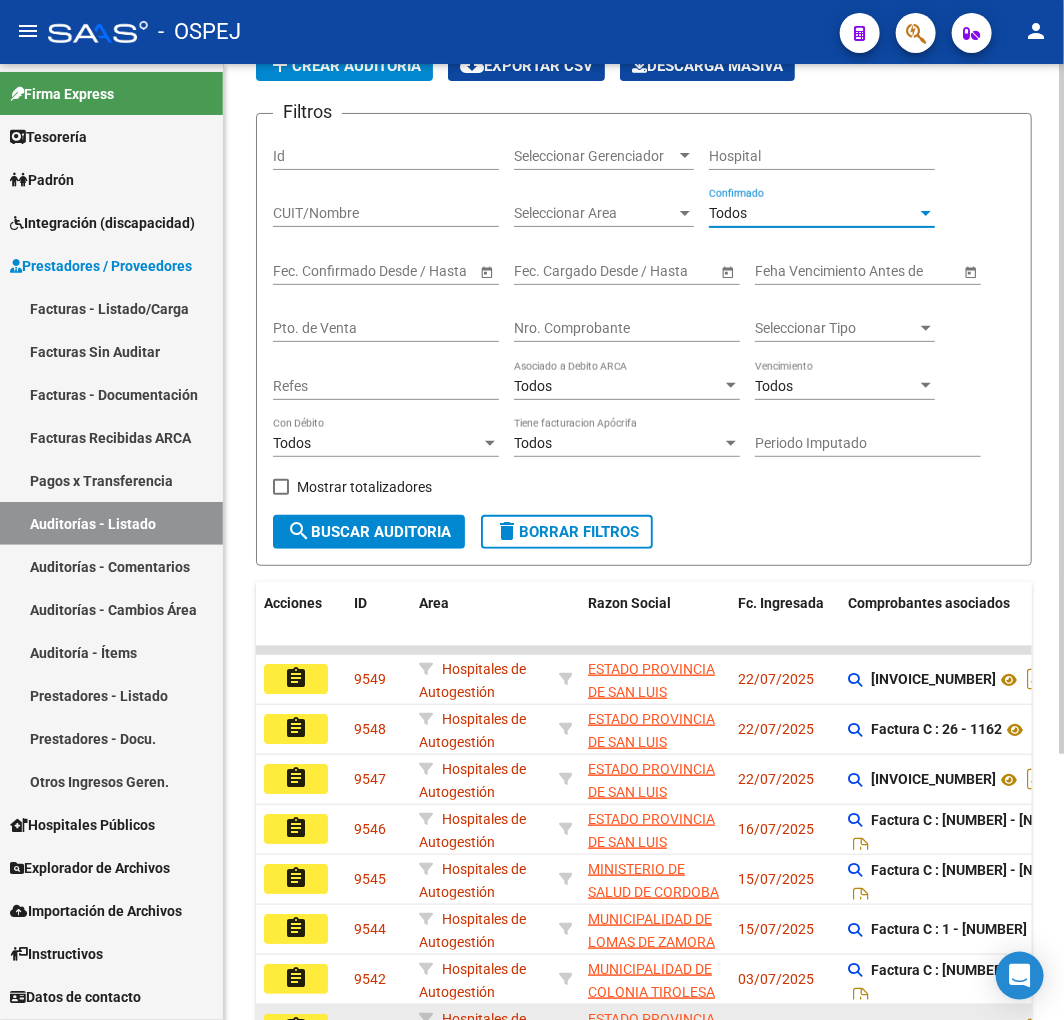 scroll, scrollTop: 368, scrollLeft: 0, axis: vertical 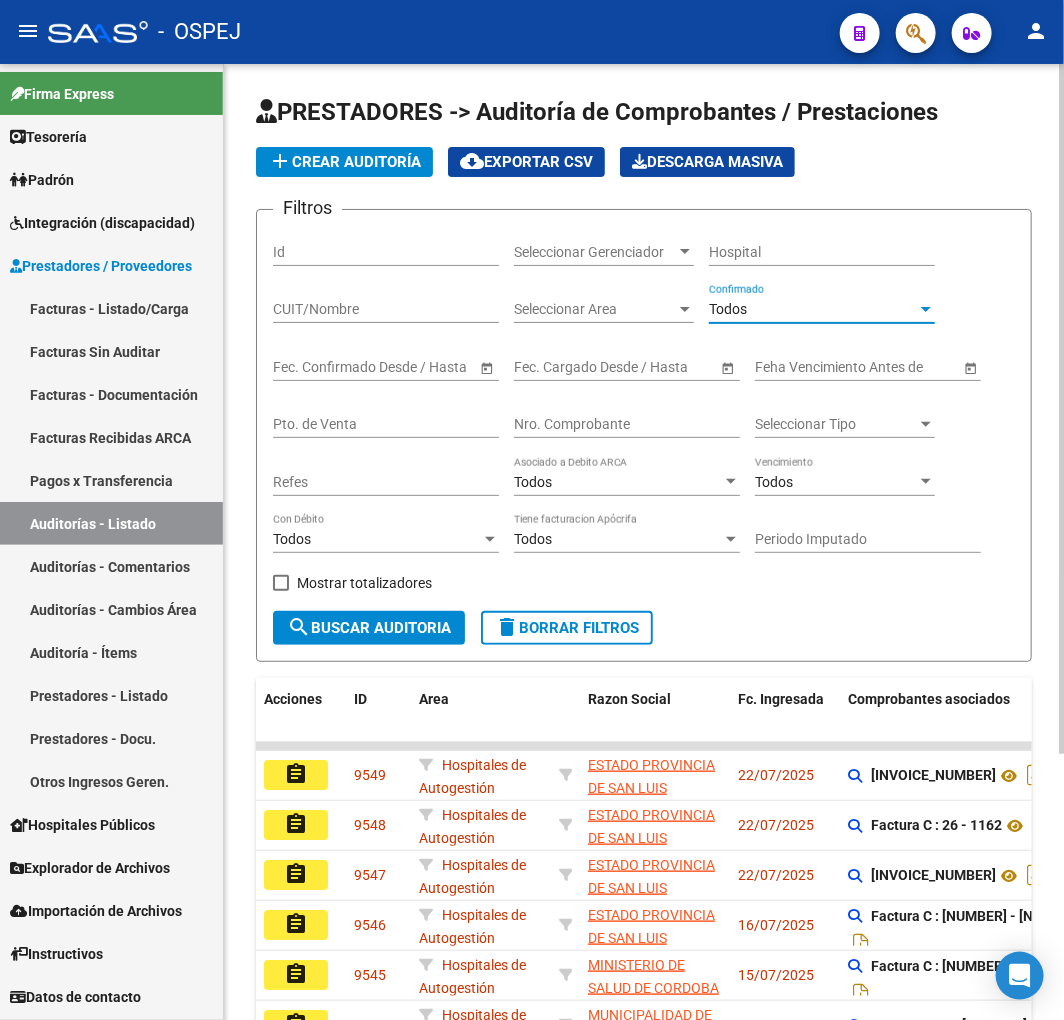 click on "PRESTADORES -> Auditoría de Comprobantes / Prestaciones" 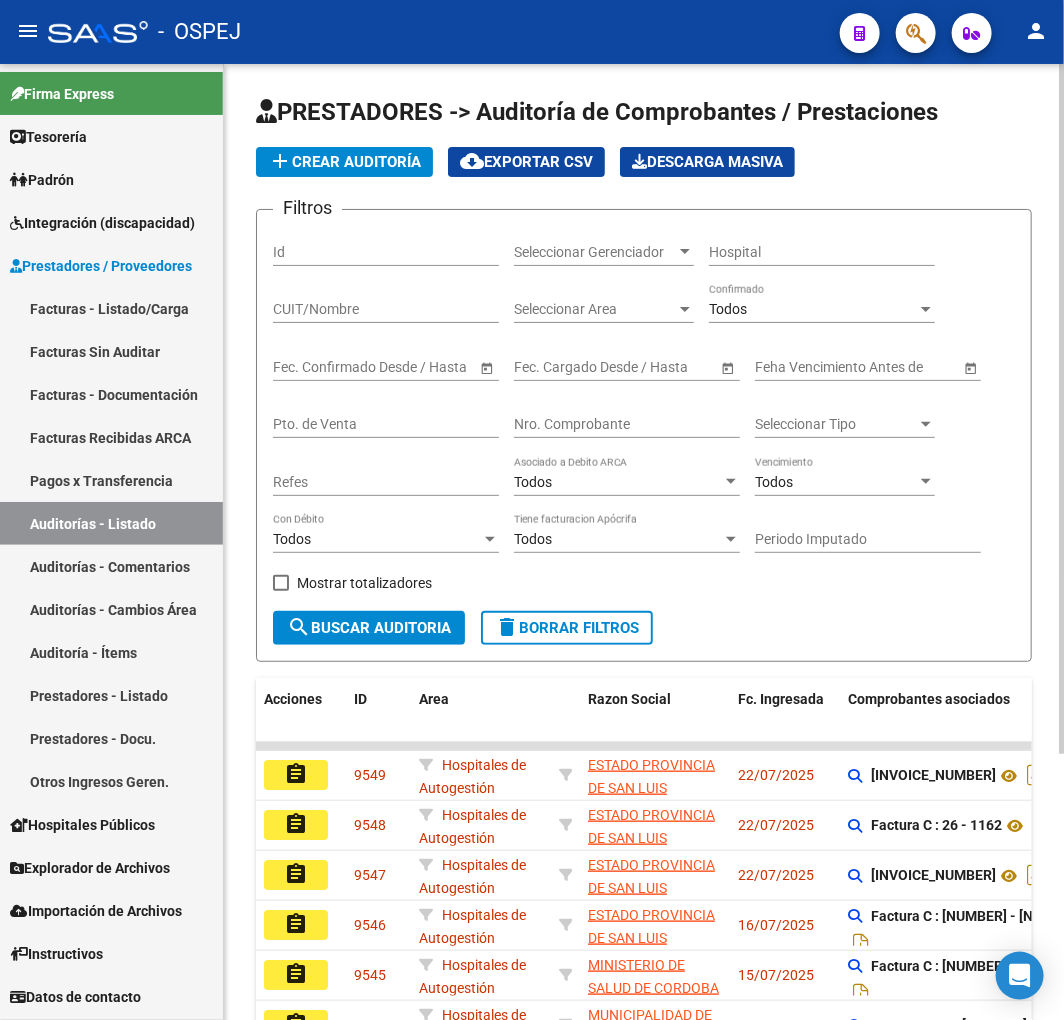 click on "add  Crear Auditoría" 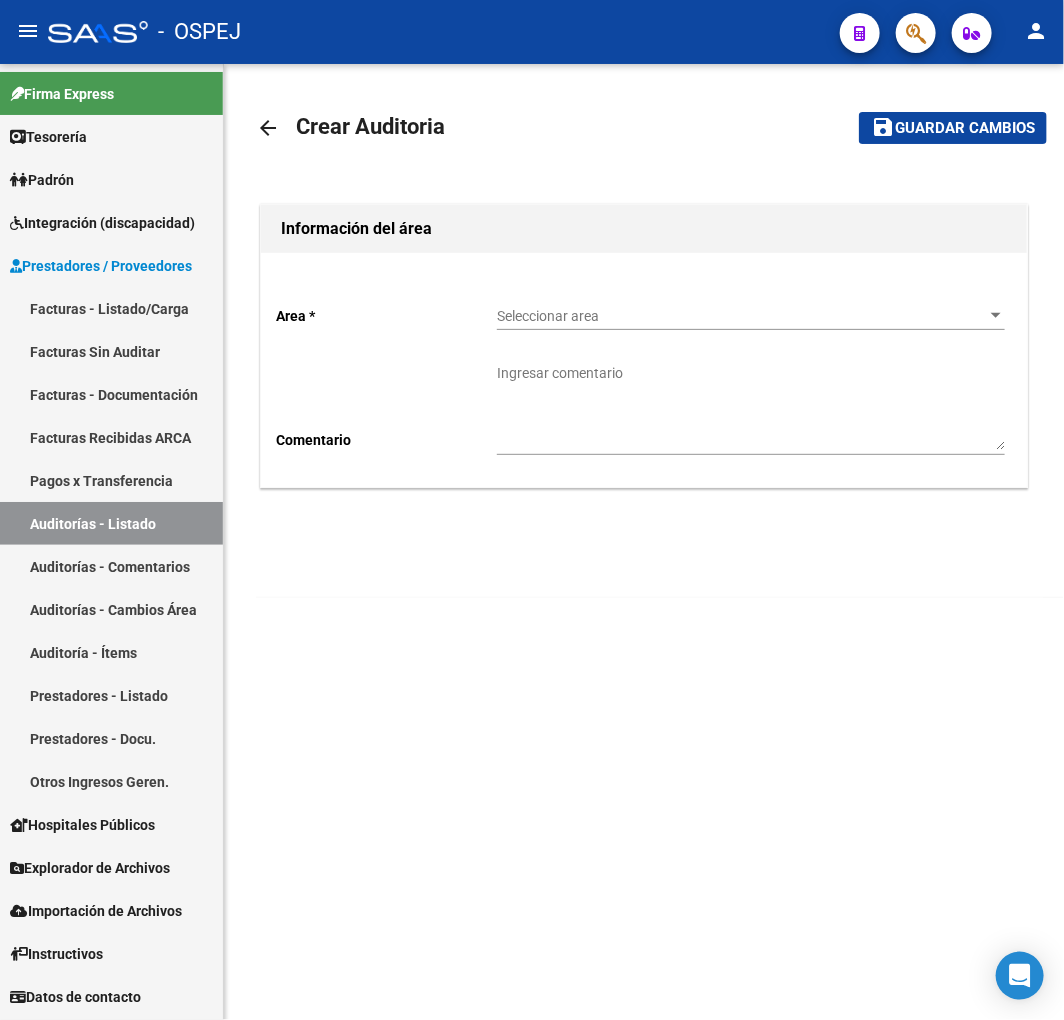 click on "Seleccionar area" at bounding box center (742, 316) 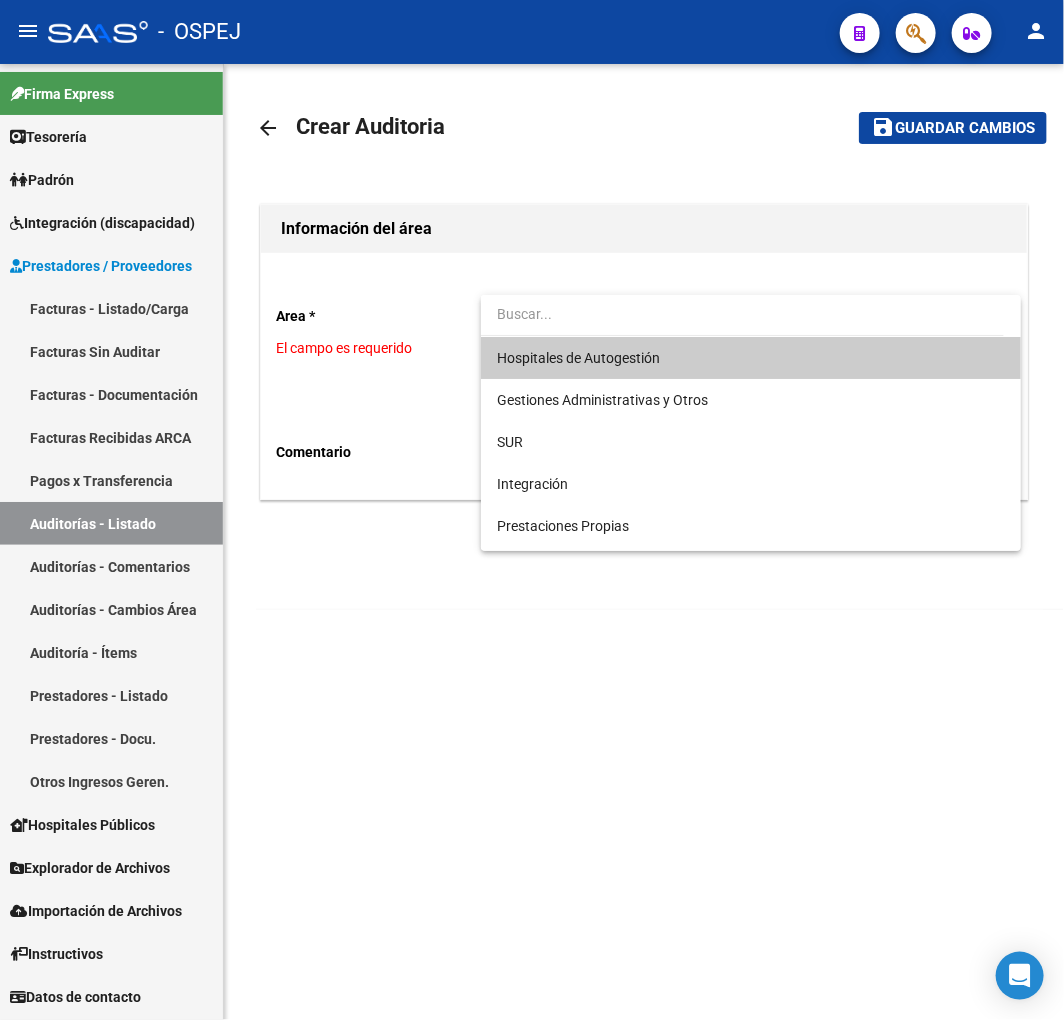 drag, startPoint x: 581, startPoint y: 347, endPoint x: 583, endPoint y: 363, distance: 16.124516 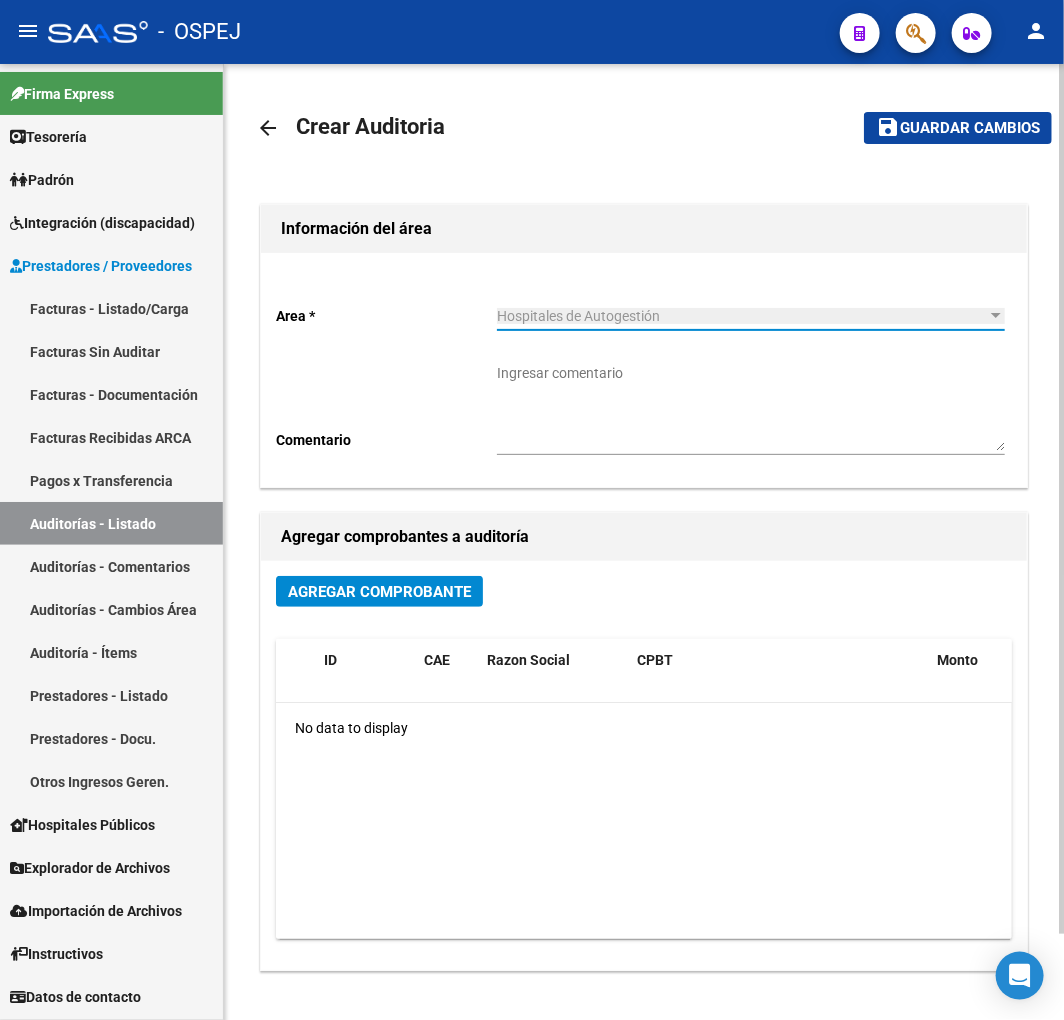 click on "Agregar Comprobante" 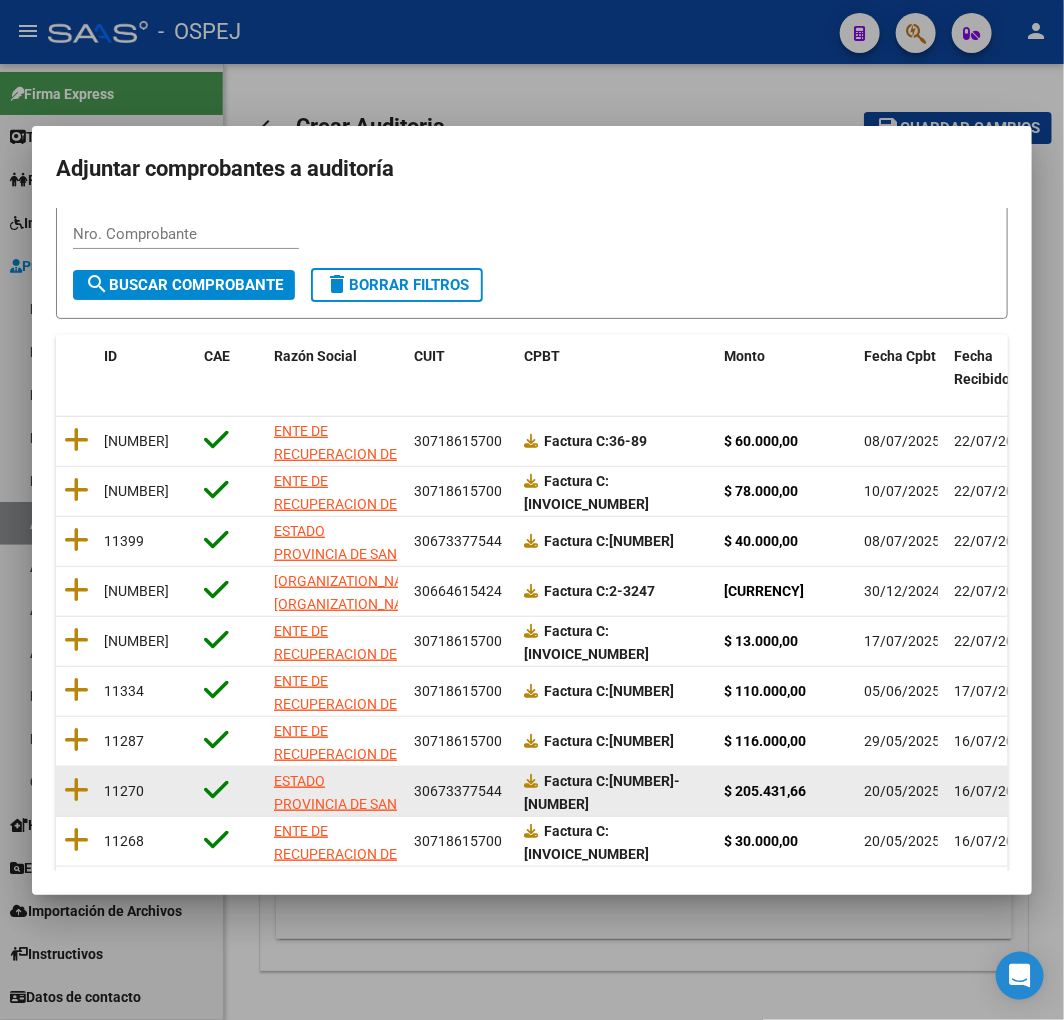 scroll, scrollTop: 252, scrollLeft: 0, axis: vertical 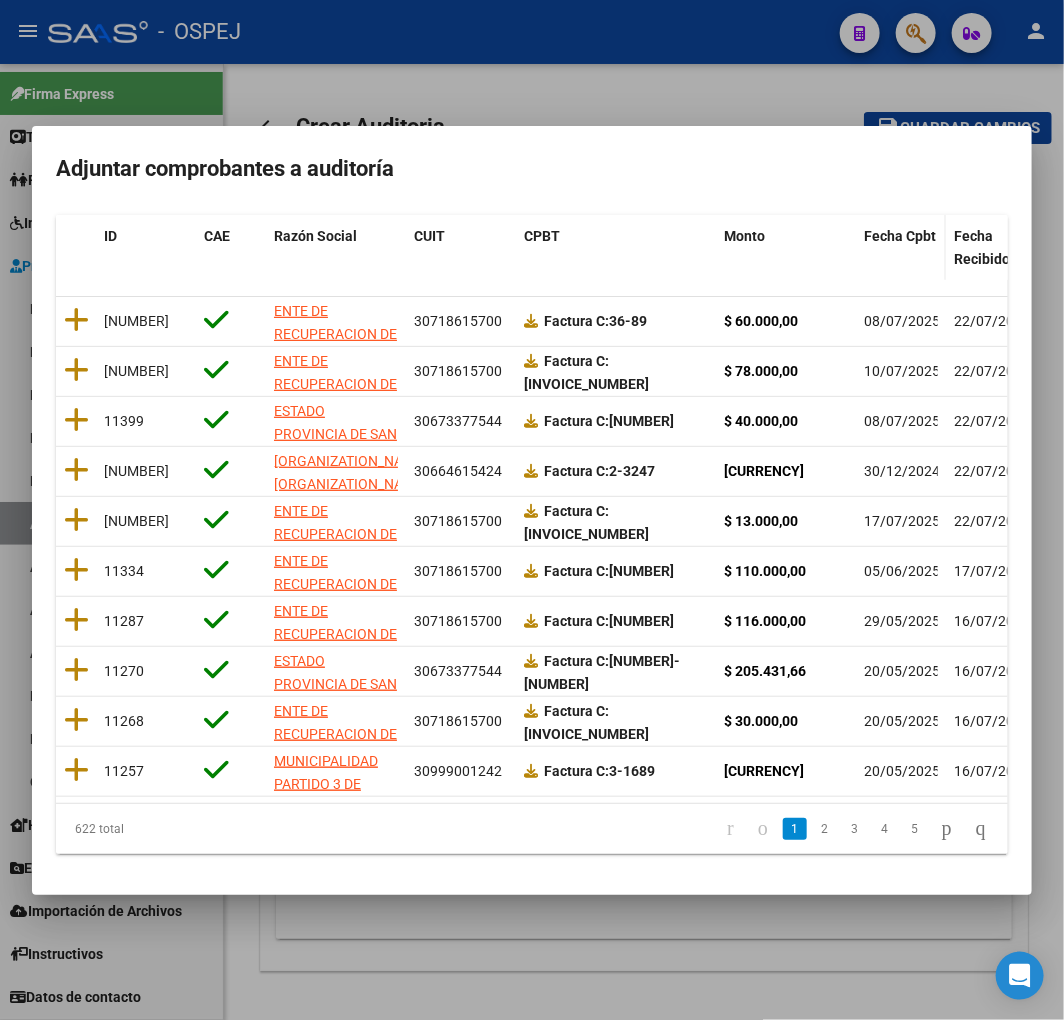 click on "Fecha Cpbt" 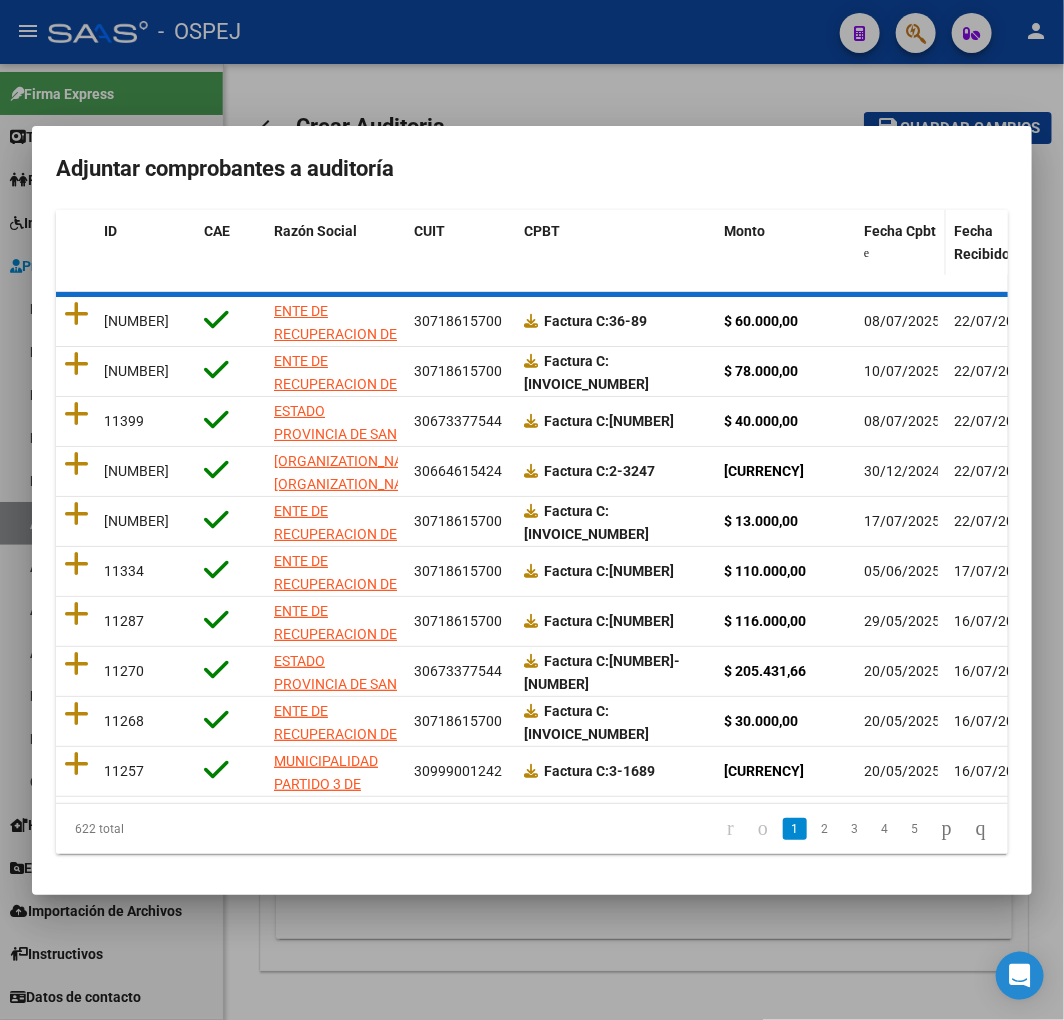 click on "Fecha Cpbt" 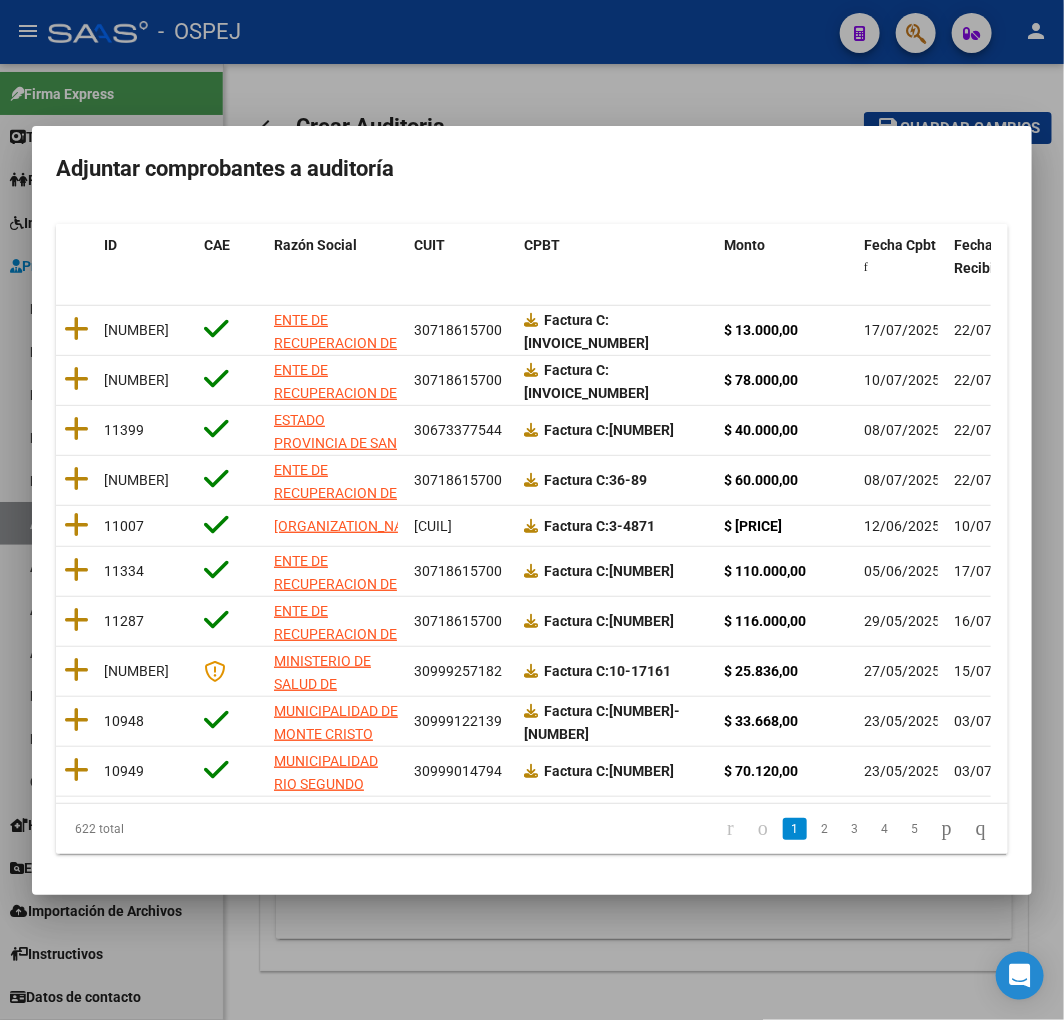 click on "Filtros id CUIT / Razon Social Pto. Venta Nro. Comprobante search  Buscar Comprobante  delete  Borrar Filtros  ID CAE Razón Social CUIT CPBT Monto Fecha Cpbt Fecha Recibido Doc Respaldatoria Doc Trazabilidad Expediente SUR Asociado Comentario Privado 11395 ENTE DE RECUPERACION DE FONDOS PARA EL FORTALECIMIENTO DEL SISTEMA DE SALUD DE MENDOZA (REFORSAL) O. P. [CUIL]    Factura C:  41-193 $ 13.000,00 [DATE] [DATE]    11413 ENTE DE RECUPERACION DE FONDOS PARA EL FORTALECIMIENTO DEL SISTEMA DE SALUD DE MENDOZA (REFORSAL) O. P. [CUIL]    Factura C:  21-778 $ 78.000,00 [DATE] [DATE]    11399 ESTADO PROVINCIA DE SAN LUIS [CUIL]    Factura C:  71-1414 $ 40.000,00 [DATE] [DATE]    11425 ENTE DE RECUPERACION DE FONDOS PARA EL FORTALECIMIENTO DEL SISTEMA DE SALUD DE MENDOZA (REFORSAL) O. P. [CUIL]    Factura C:  36-89 $ 60.000,00 [DATE] [DATE]    11007 HOSPITAL INTERZONAL DE NIÑOS EVA PERON [CUIL]    Factura C:  3-4871 $ 16.872,00 [DATE] [DATE]" at bounding box center (532, 539) 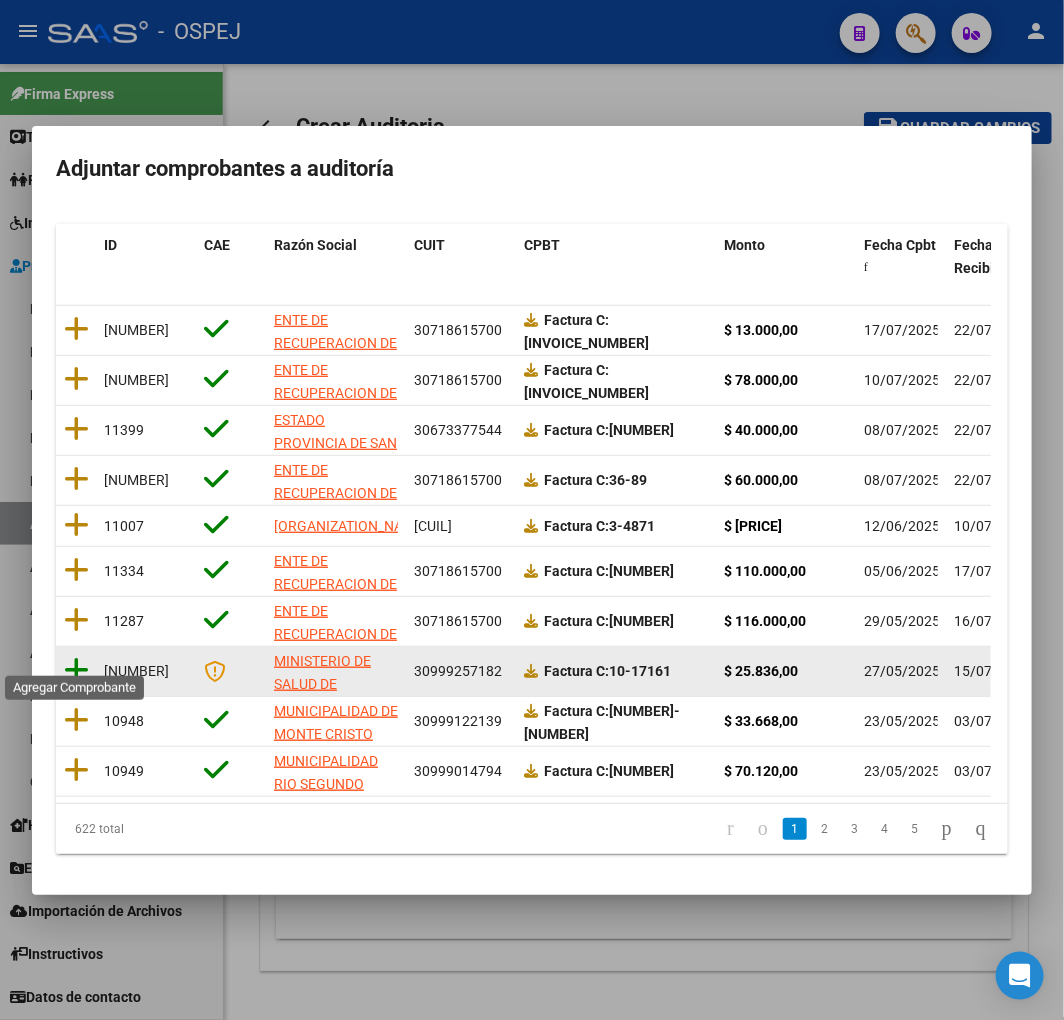 click 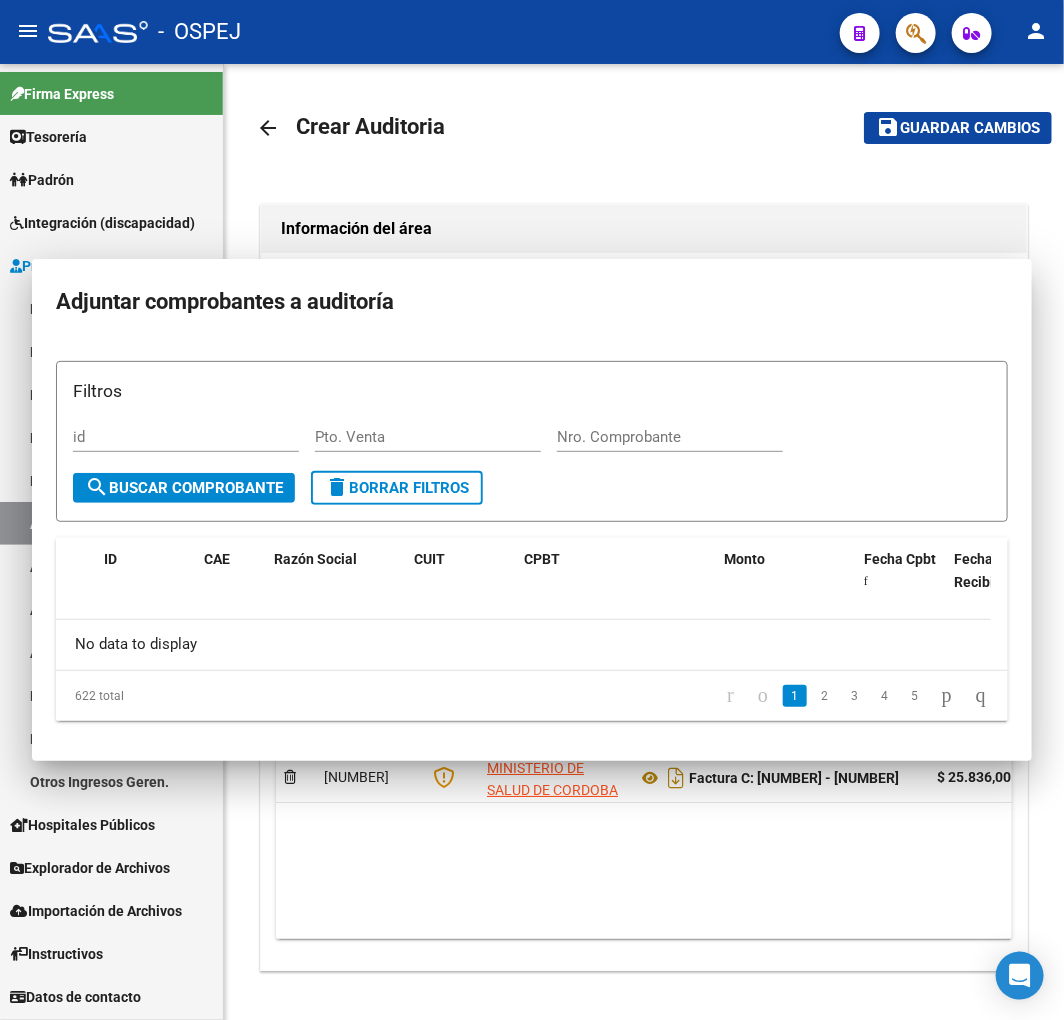 scroll, scrollTop: 0, scrollLeft: 0, axis: both 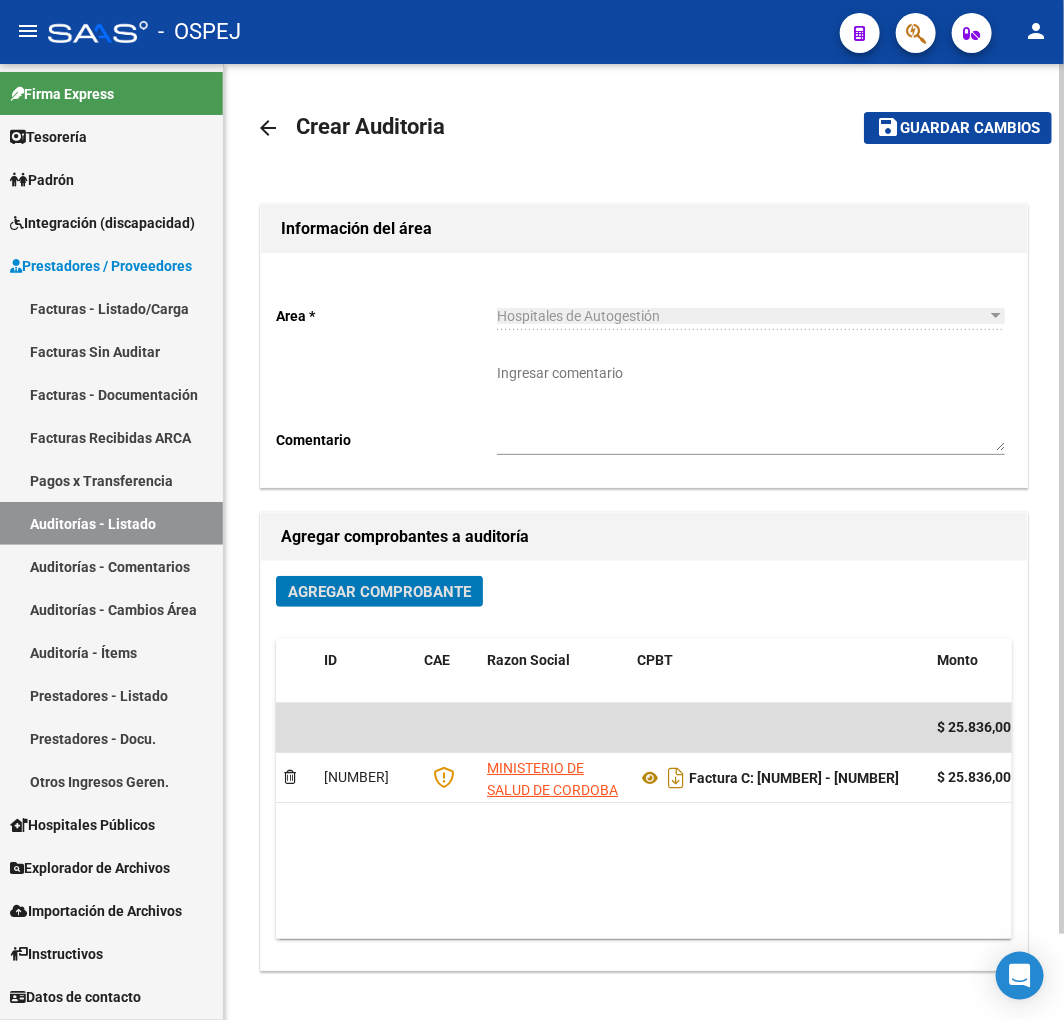 click on "save Guardar cambios" 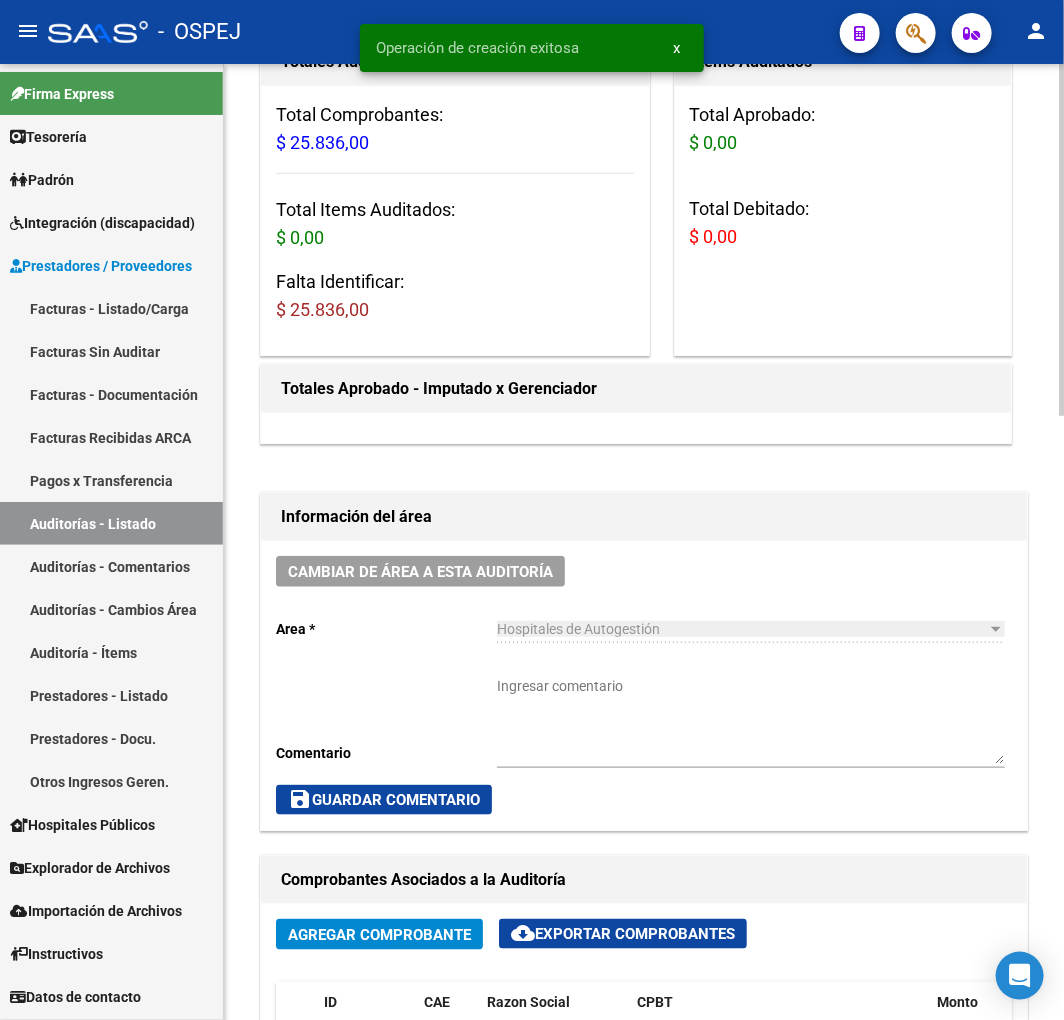 scroll, scrollTop: 555, scrollLeft: 0, axis: vertical 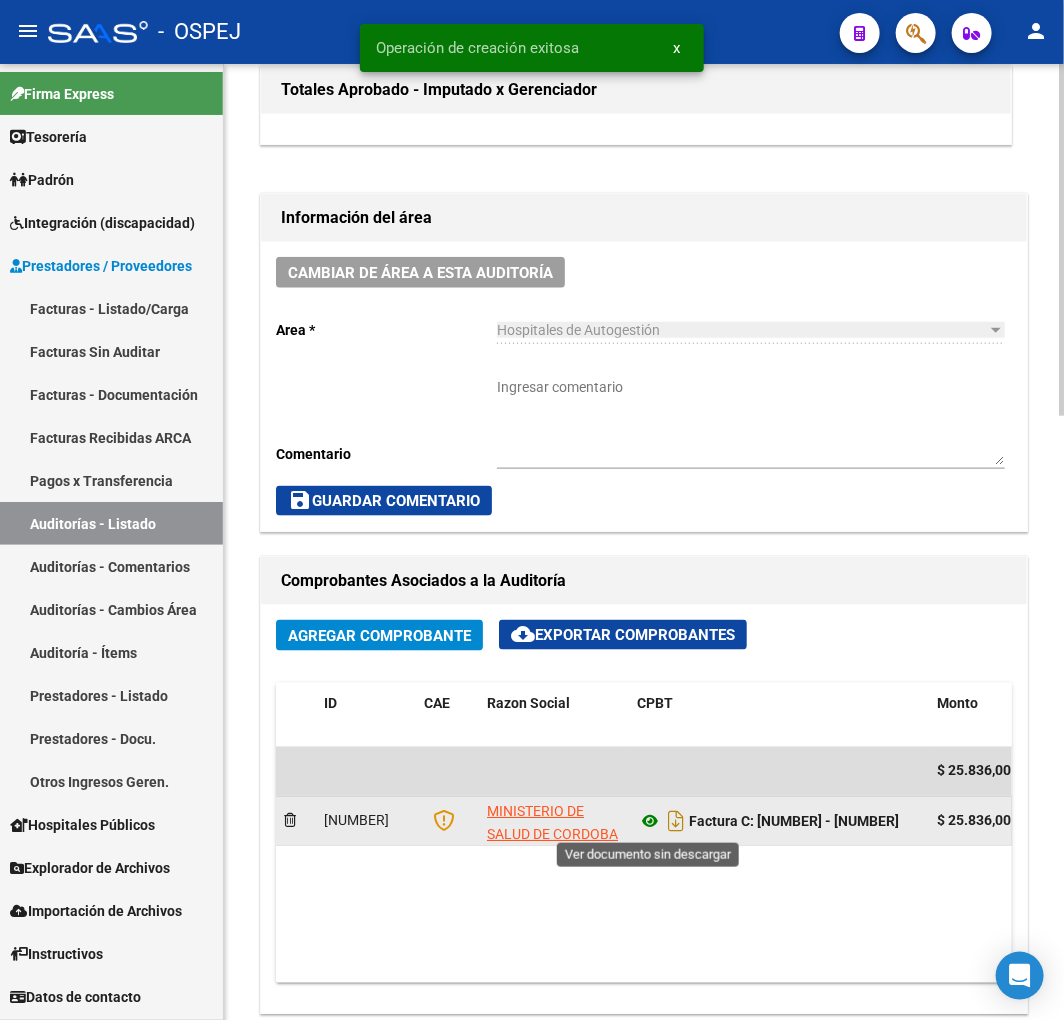 click 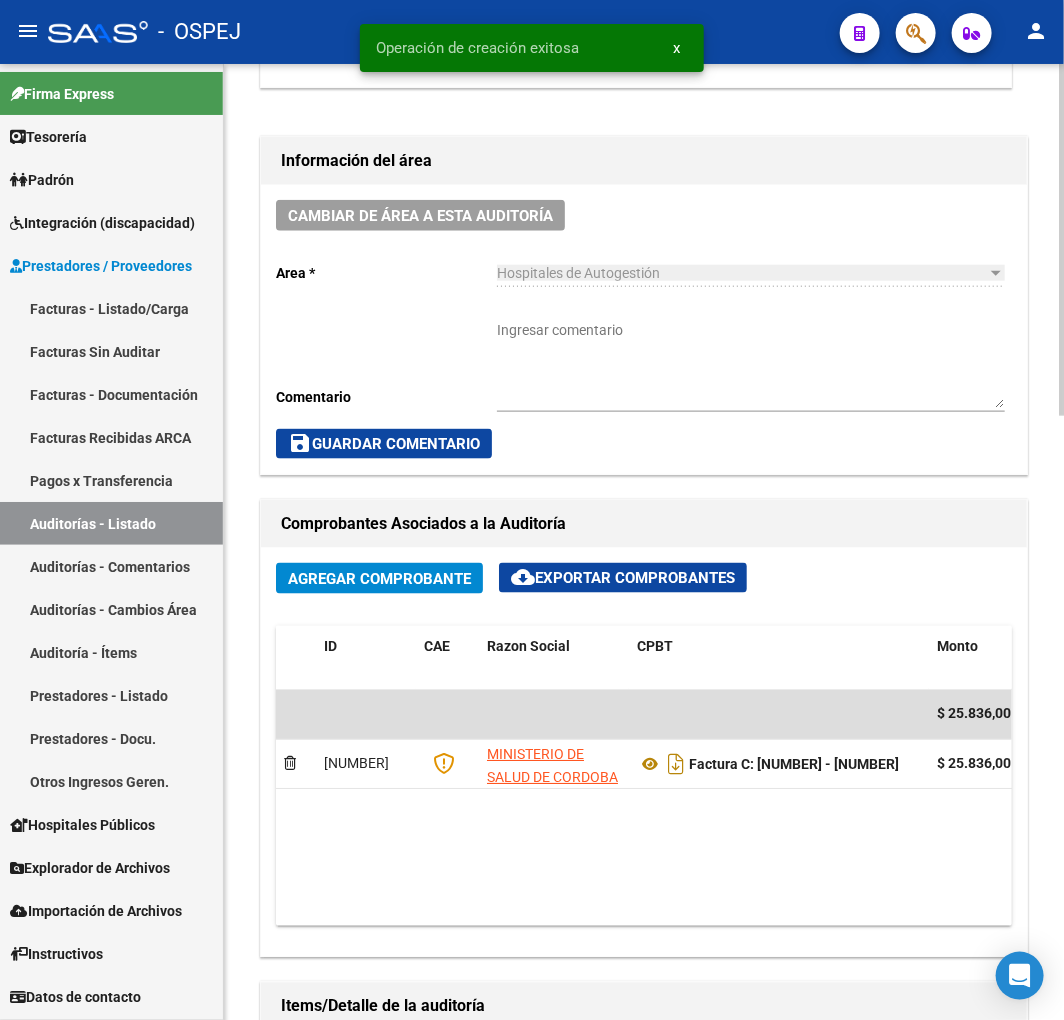scroll, scrollTop: 1111, scrollLeft: 0, axis: vertical 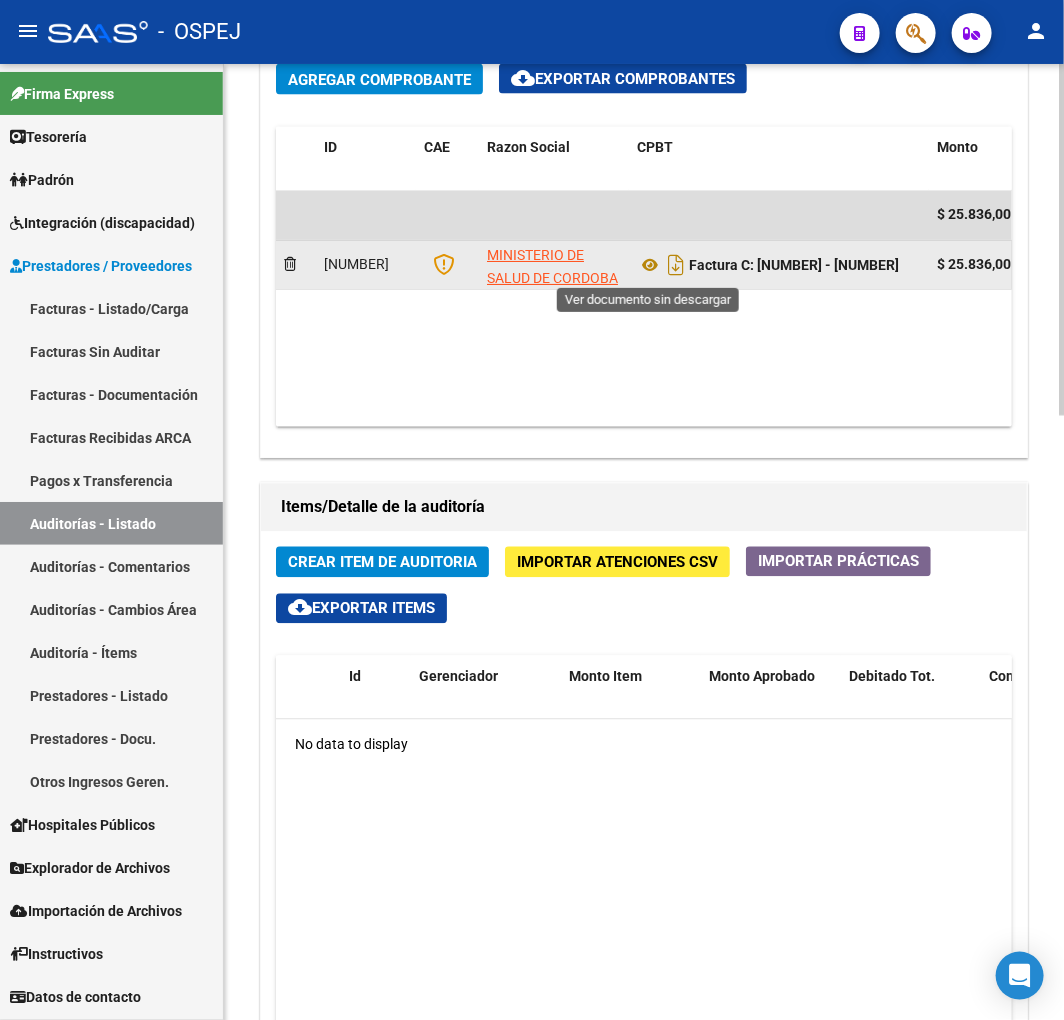 click on "Factura C: [NUMBER] - [NUMBER]" 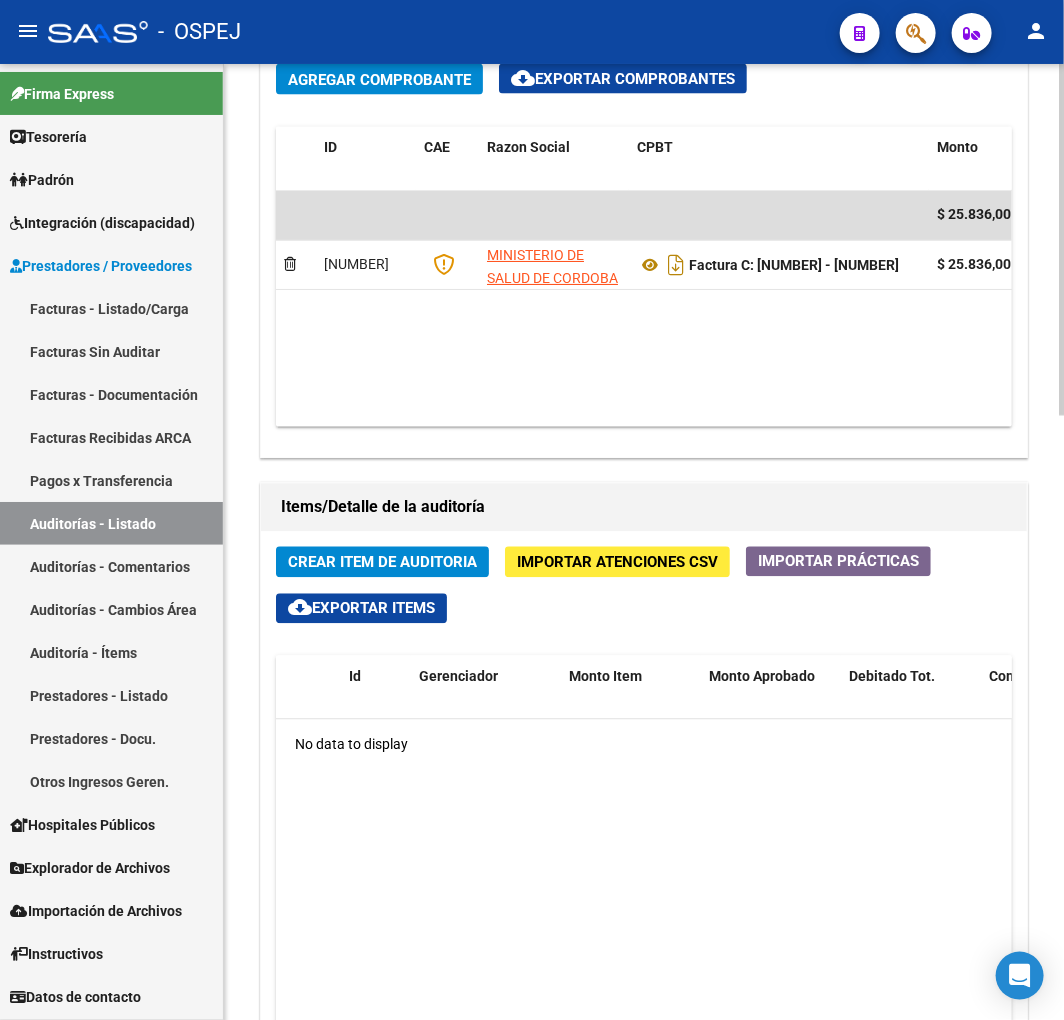 click on "Crear Item de Auditoria Importar Atenciones CSV  Importar Prácticas
cloud_download  Exportar Items  Id Gerenciador Monto Item Monto Aprobado Debitado Tot. Comentario Comentario Gerenciador Descripción Afiliado Estado CUIL Documento Nombre Completo Fec. Prestación Atencion Tipo Nomenclador Código Nomenclador Nombre Usuario Creado Area Creado Area Modificado No data to display  0 total   1" 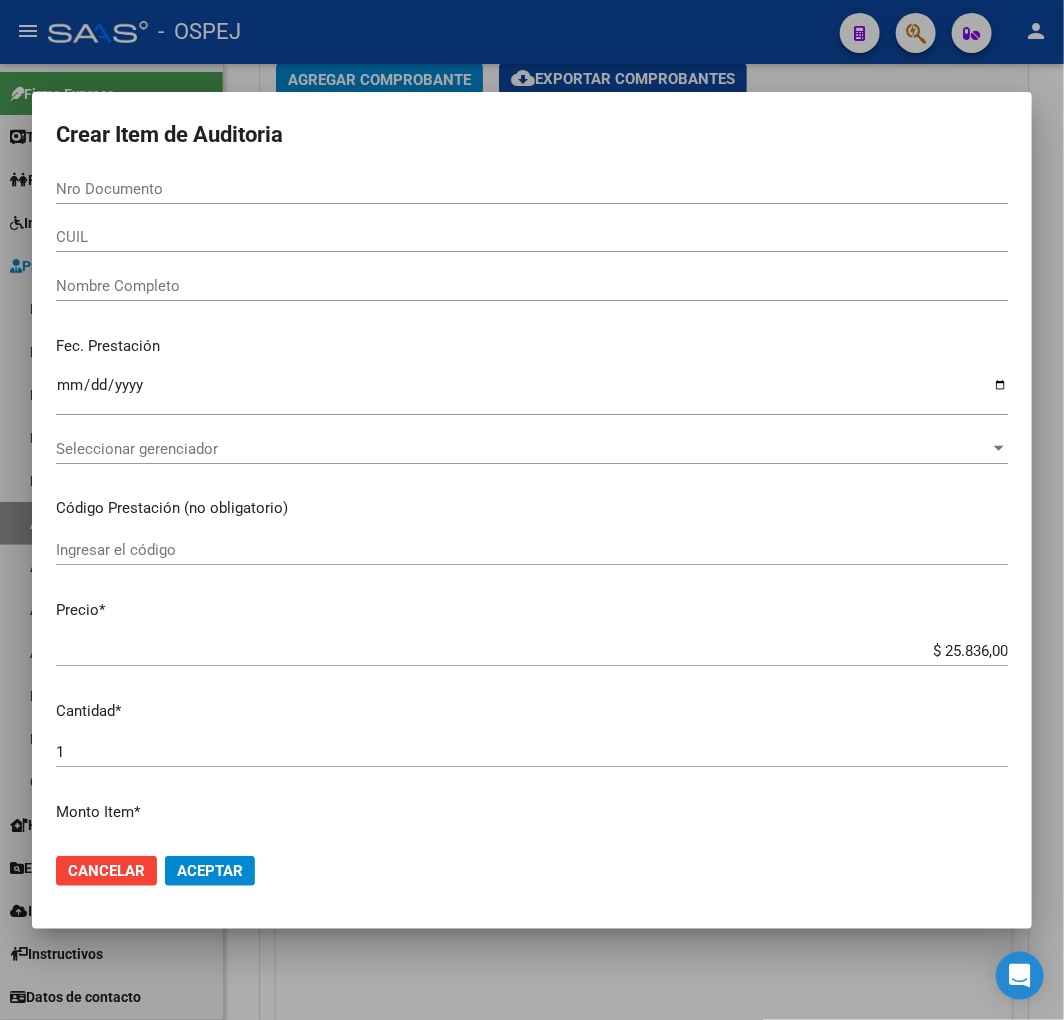 paste on "[CUIL]" 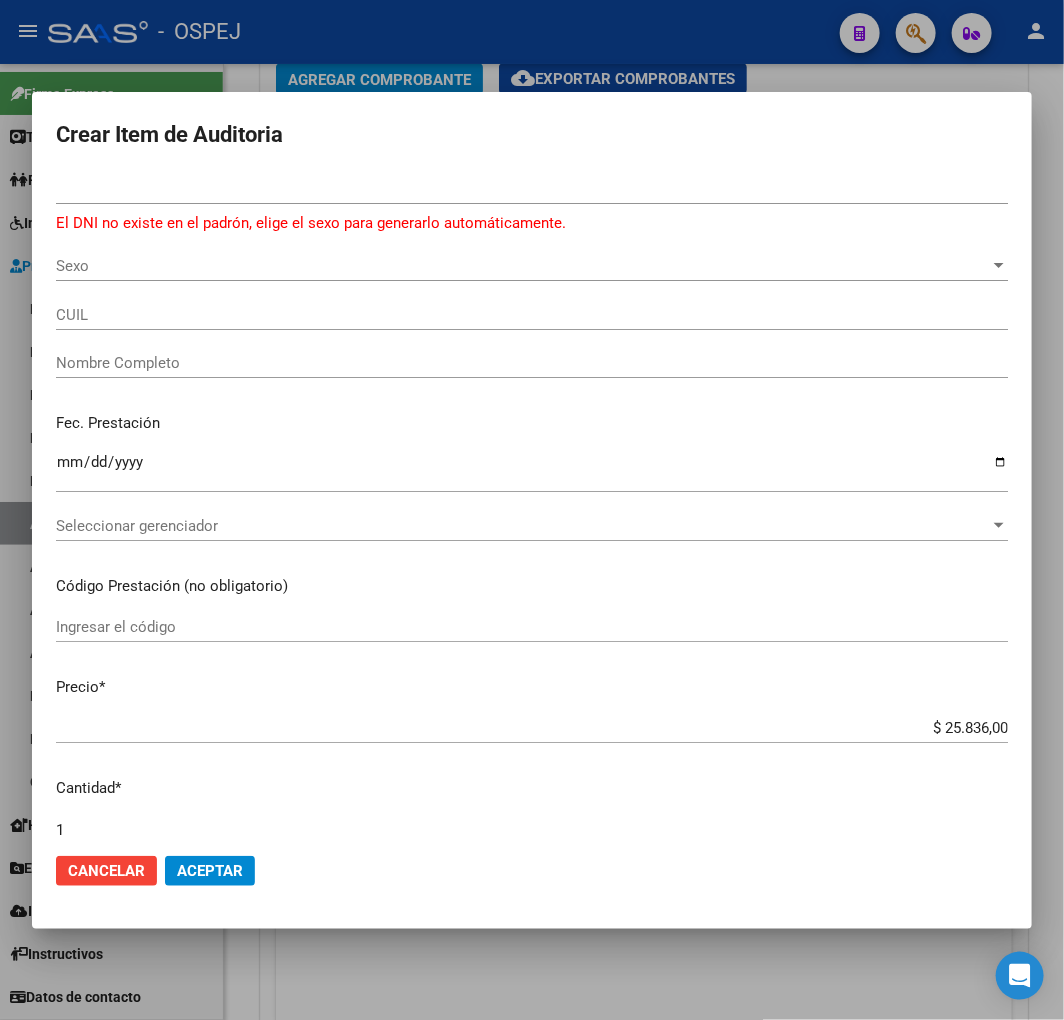 click on "[CUIL]" at bounding box center [532, 189] 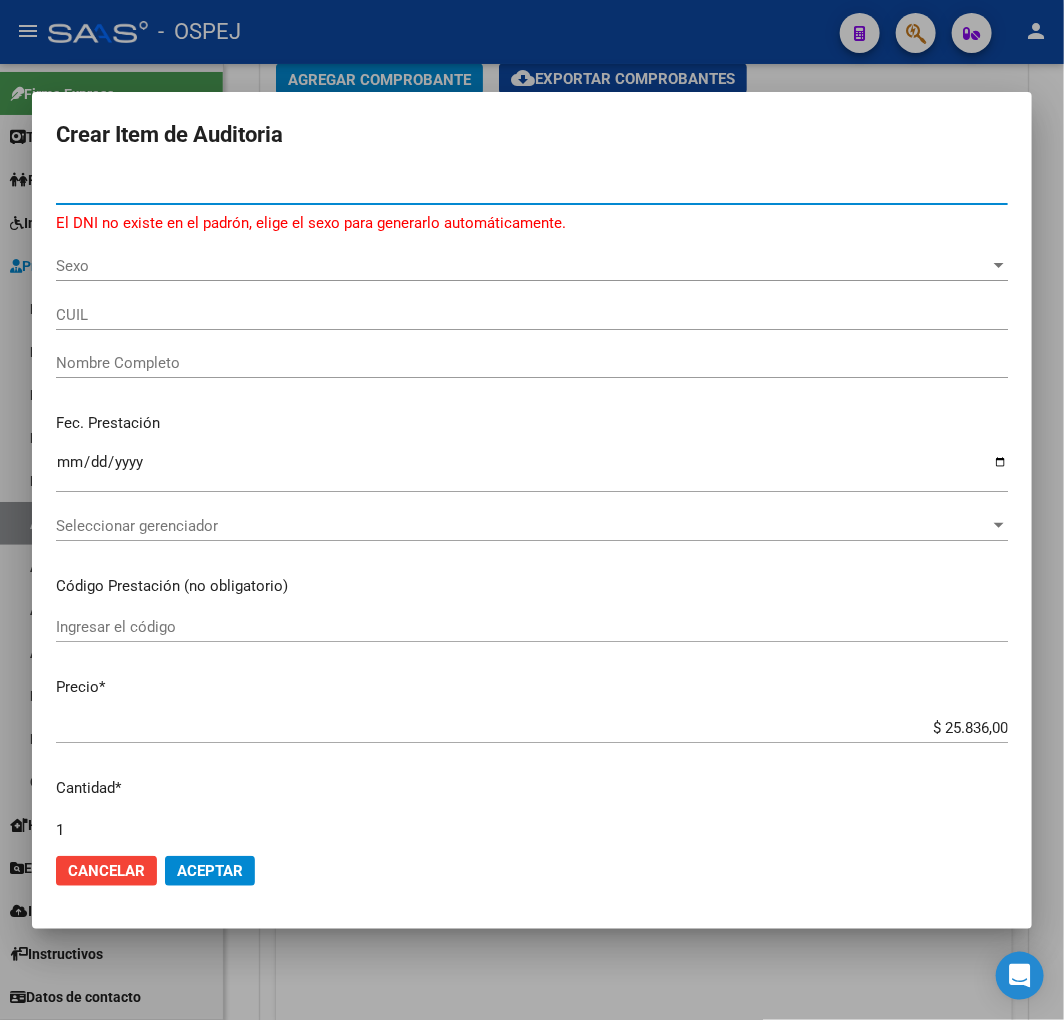 click on "[CUIL]" at bounding box center [532, 189] 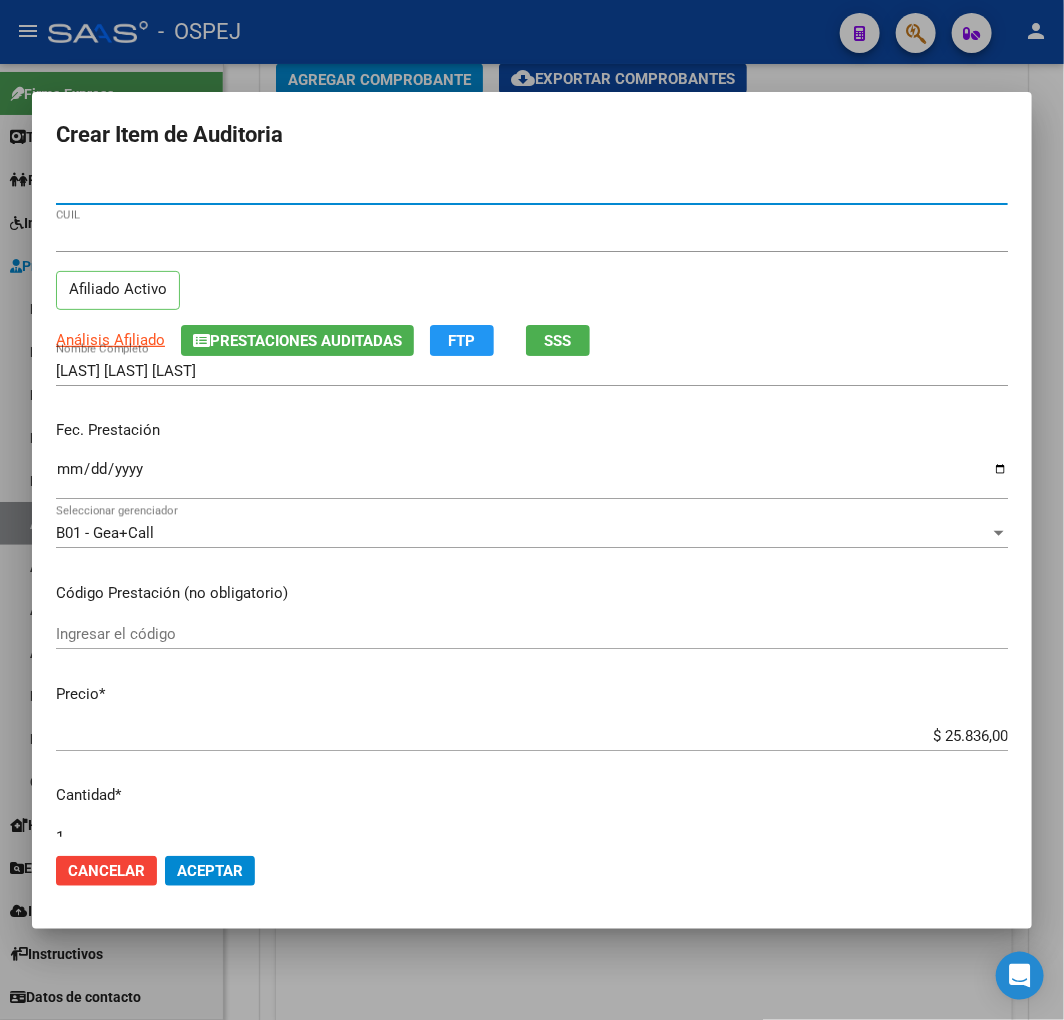 click on "Cancelar Aceptar" 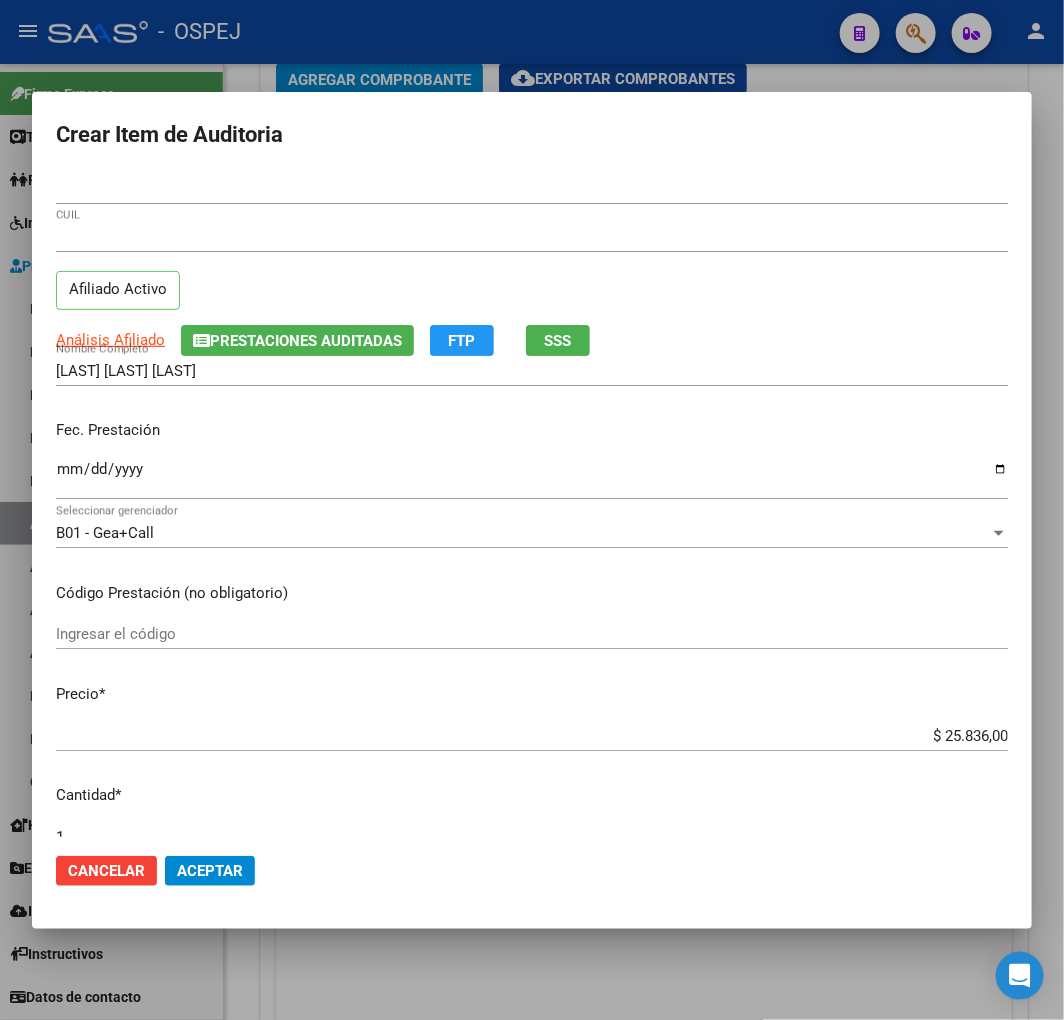 click on "Aceptar" 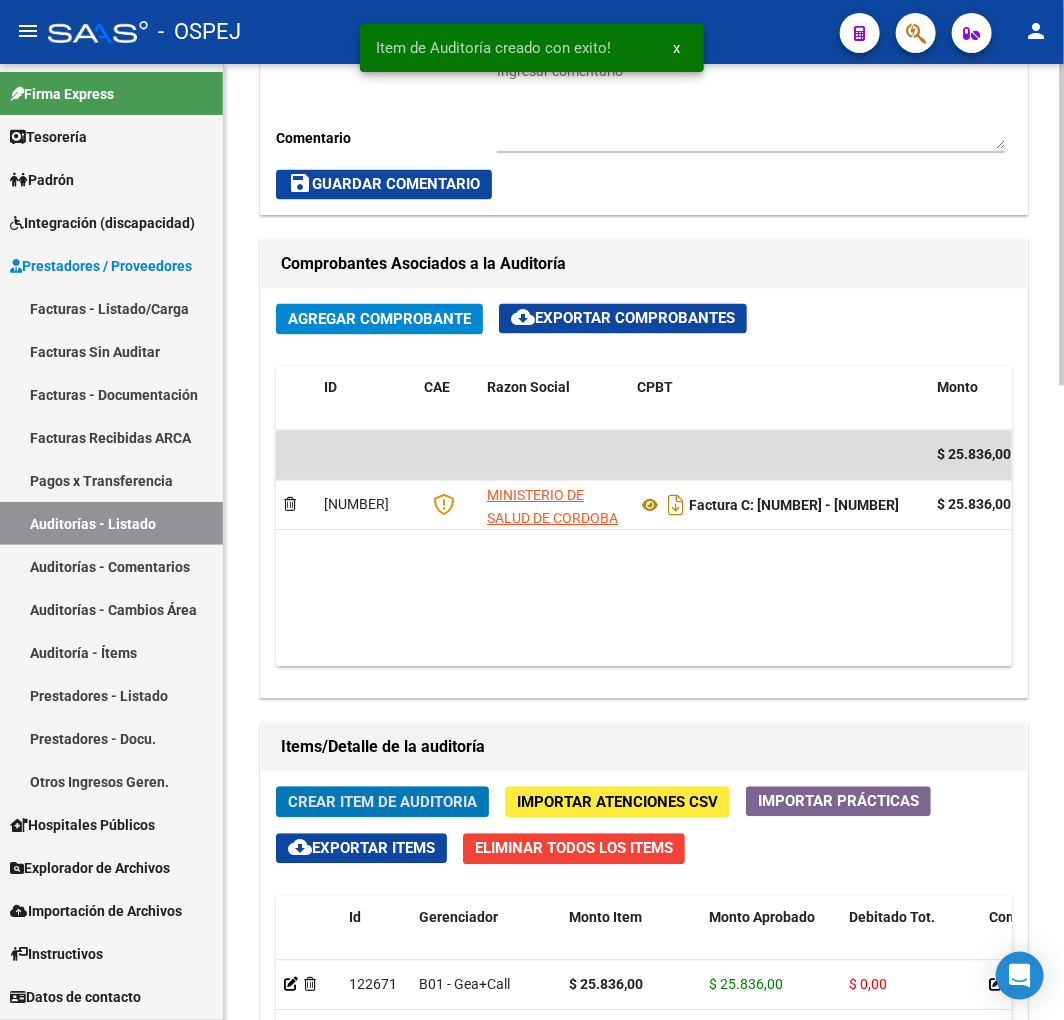 scroll, scrollTop: 1351, scrollLeft: 0, axis: vertical 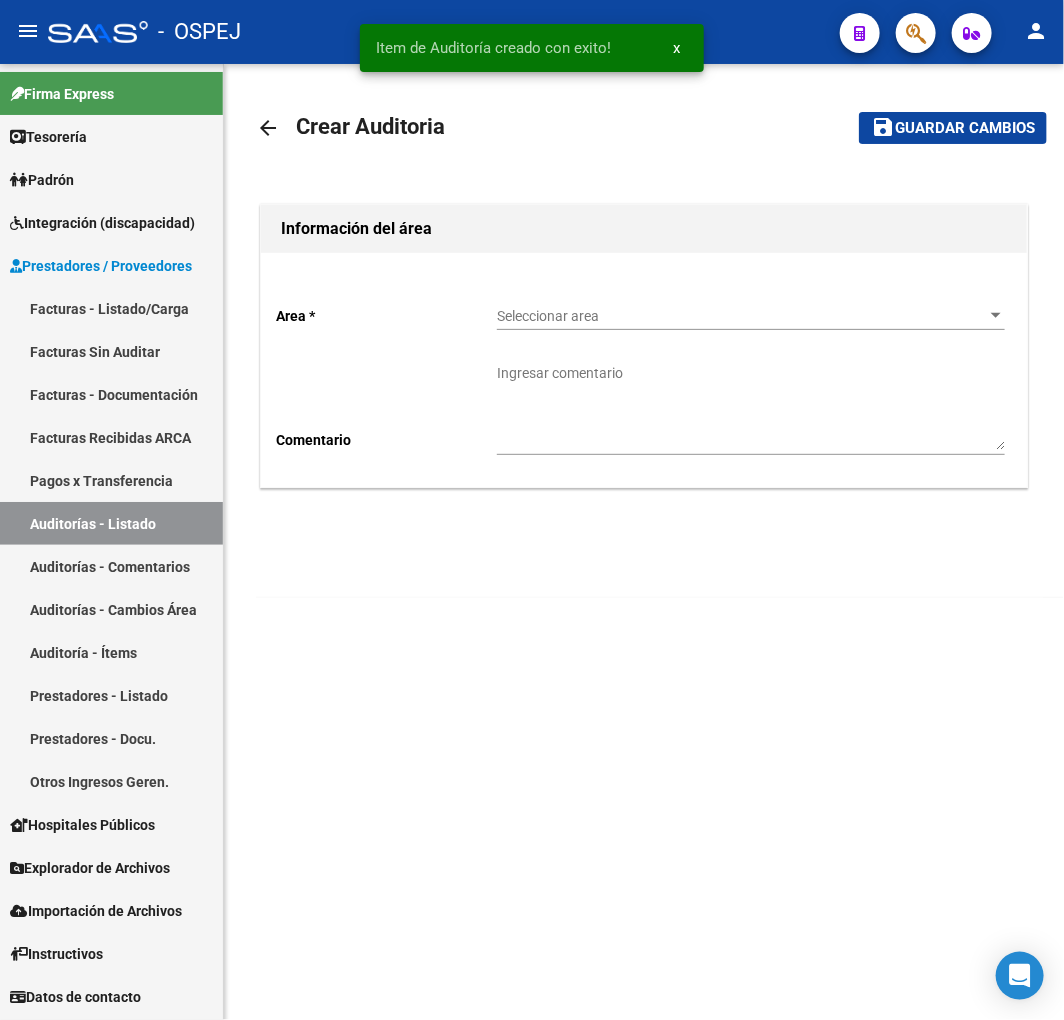 click on "Seleccionar area" at bounding box center [742, 316] 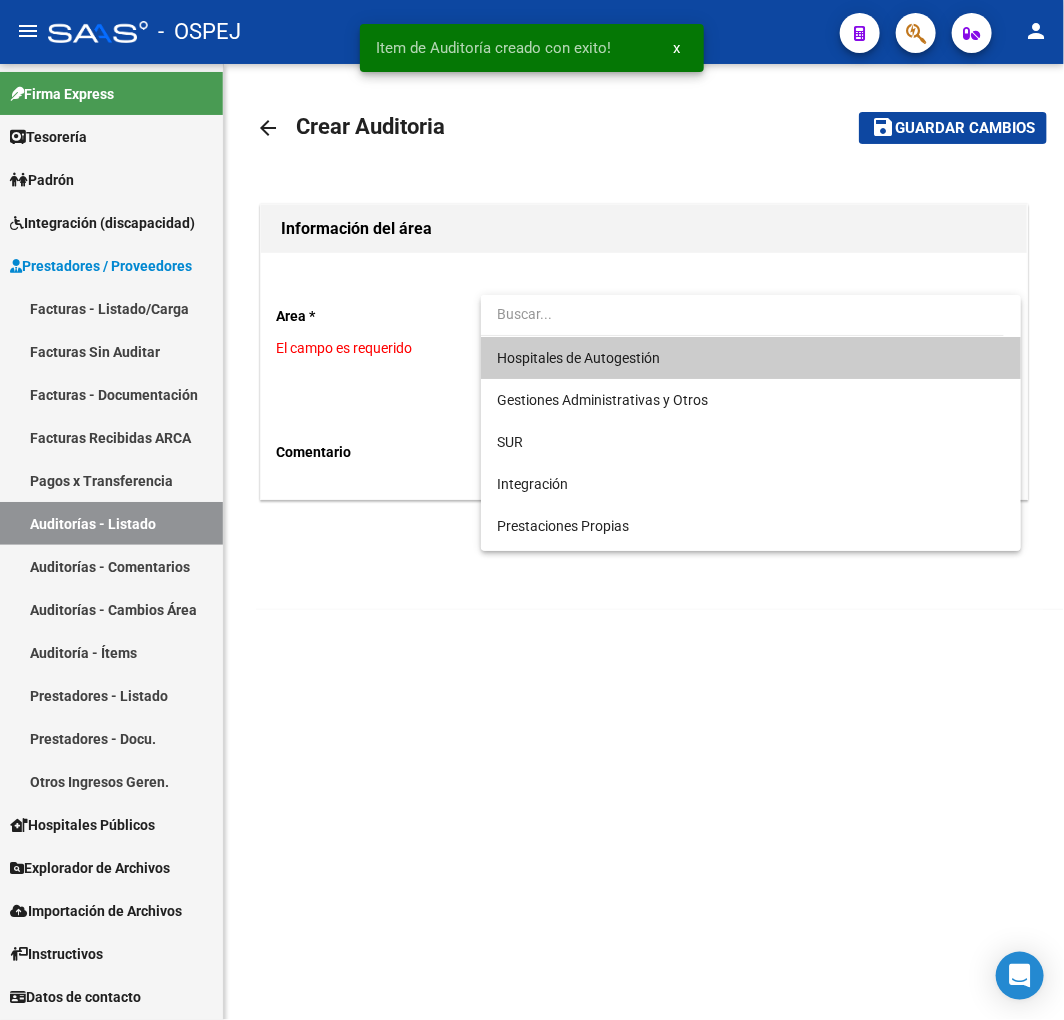 click on "Hospitales de Autogestión" at bounding box center [751, 358] 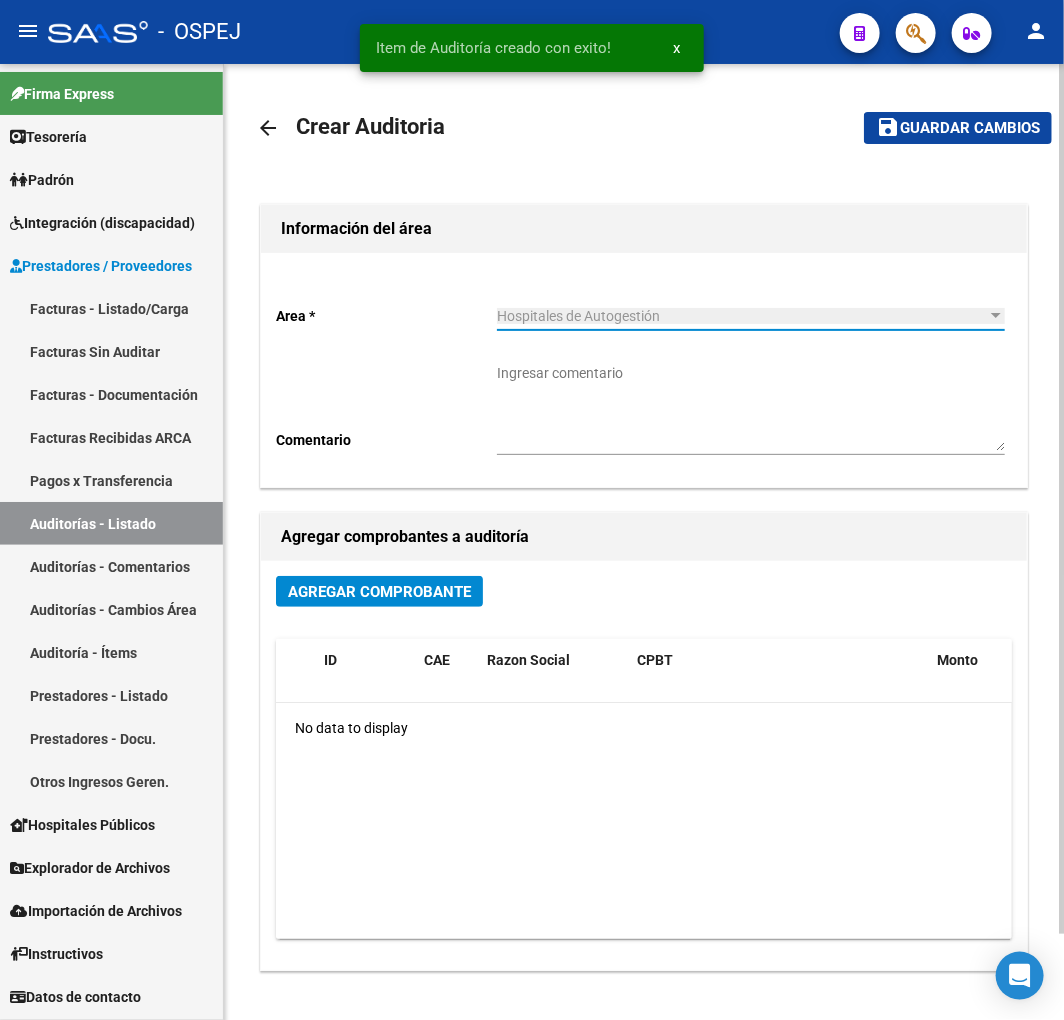 click on "Agregar Comprobante" 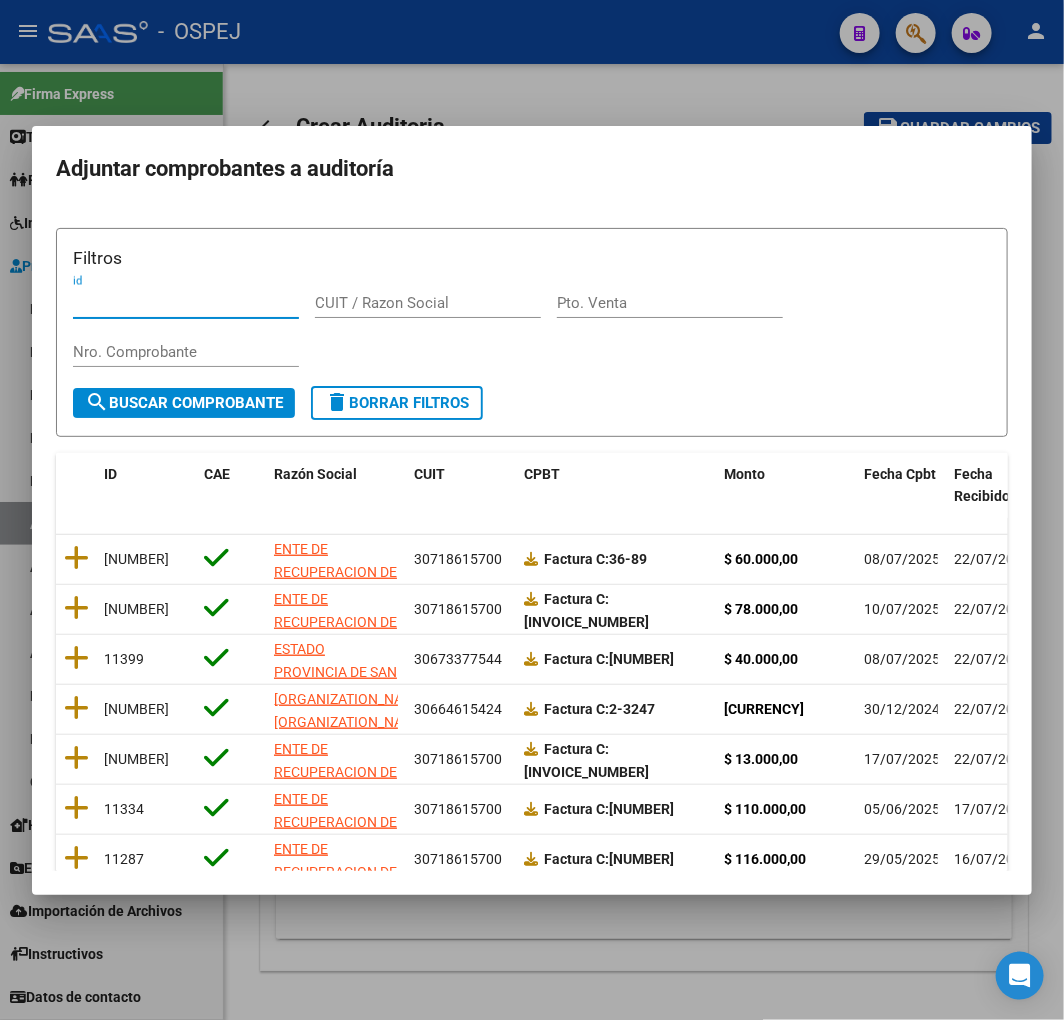 scroll, scrollTop: 252, scrollLeft: 0, axis: vertical 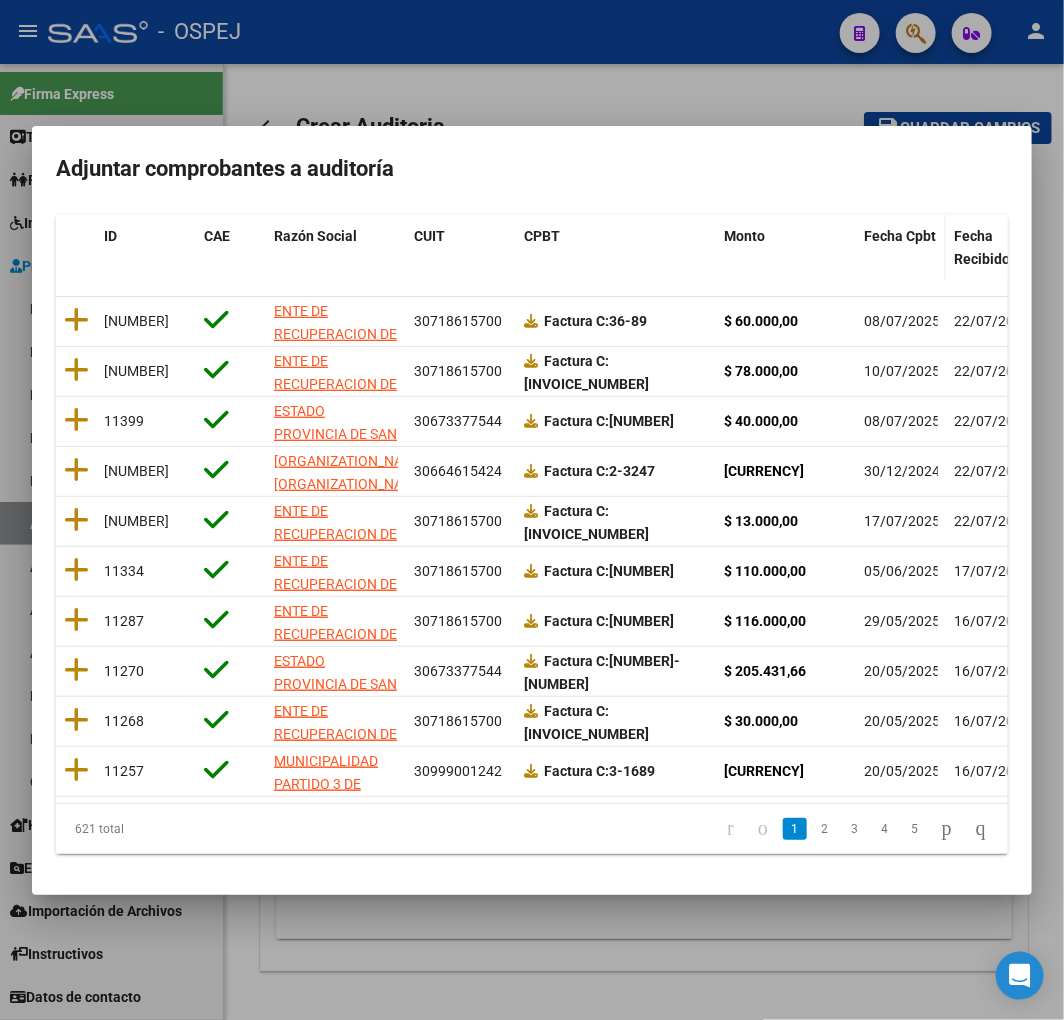 click on "Fecha Cpbt" 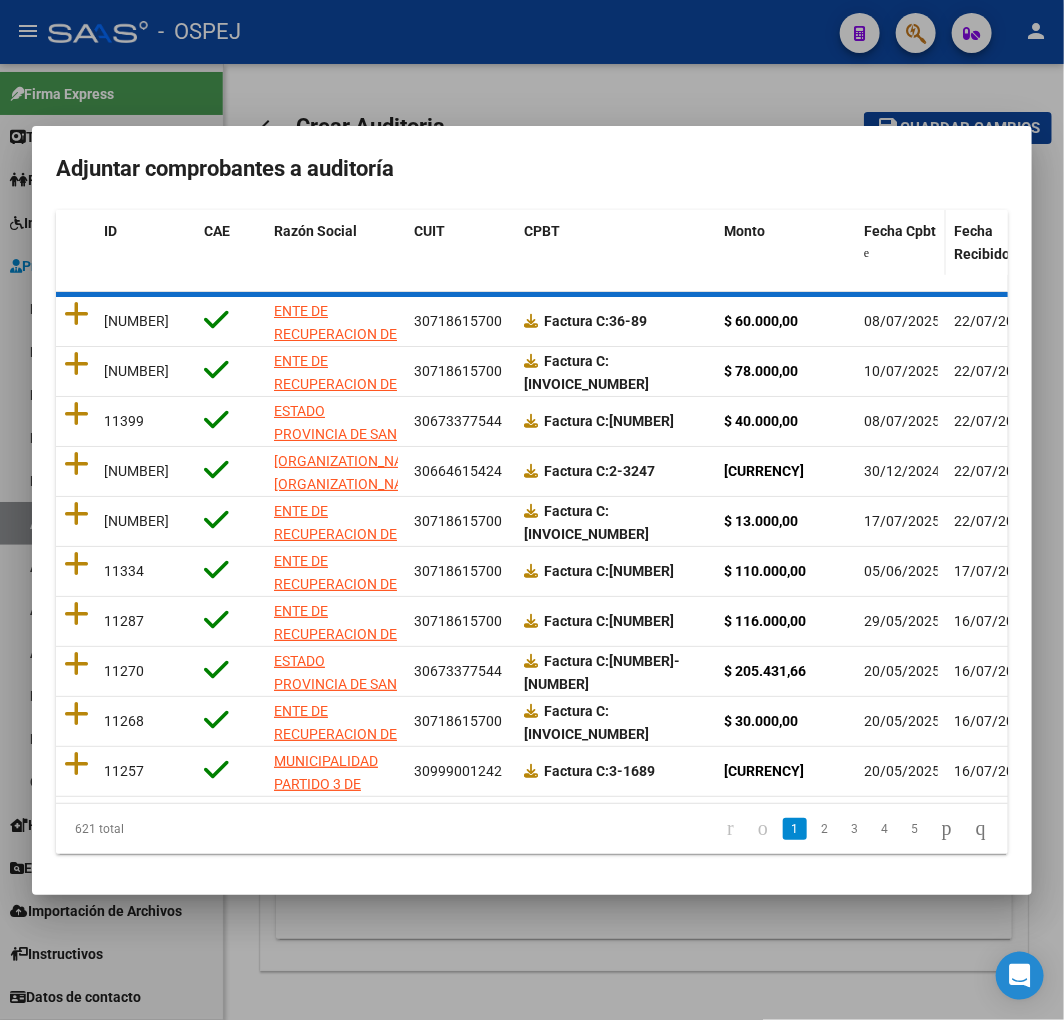 click on "Fecha Cpbt" 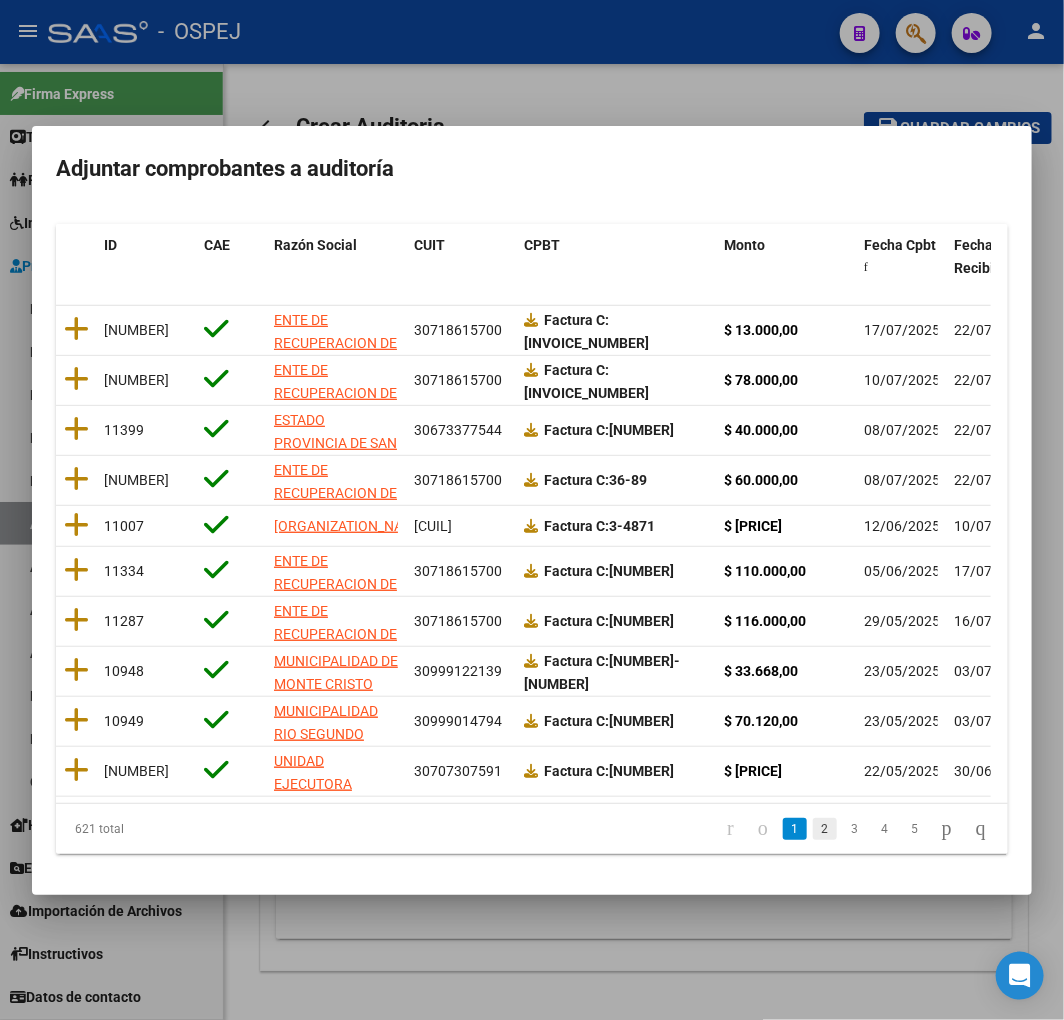 click on "2" 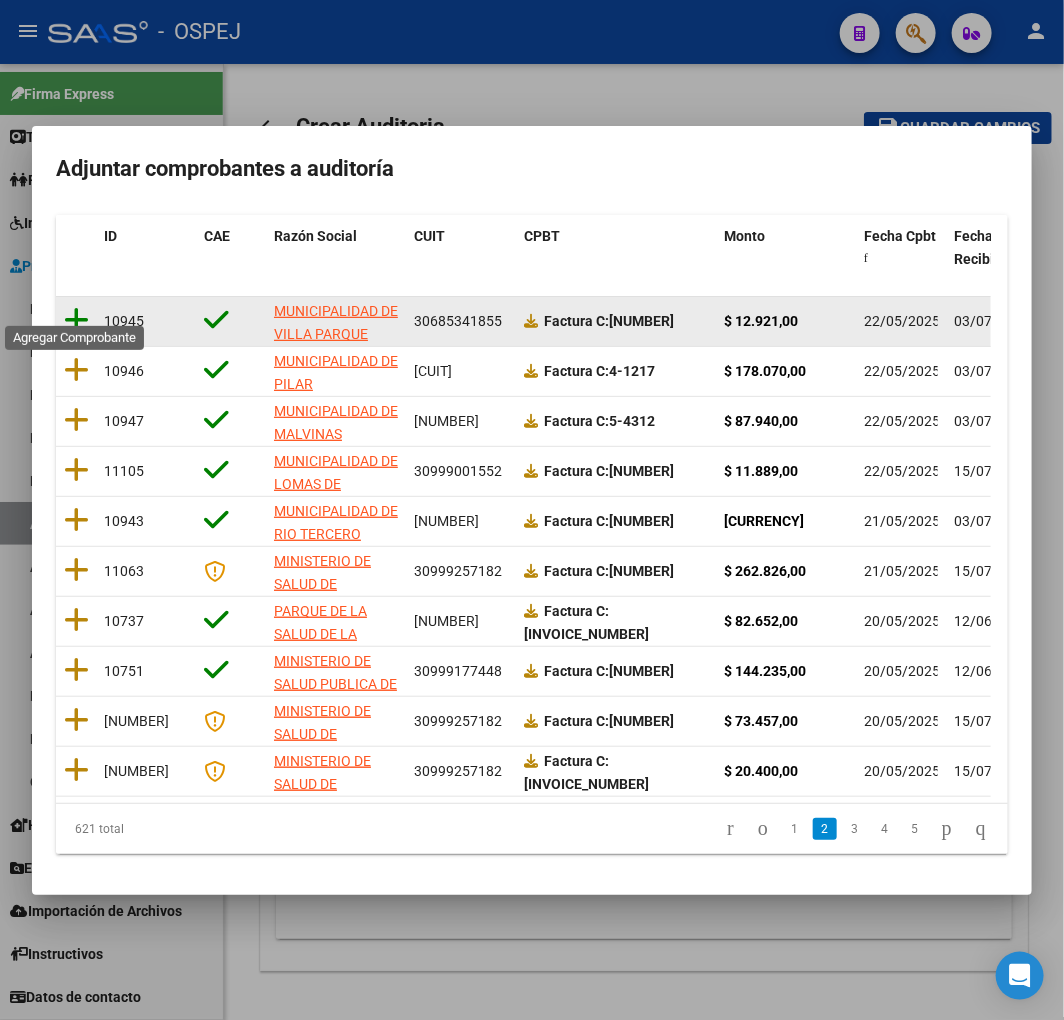 click 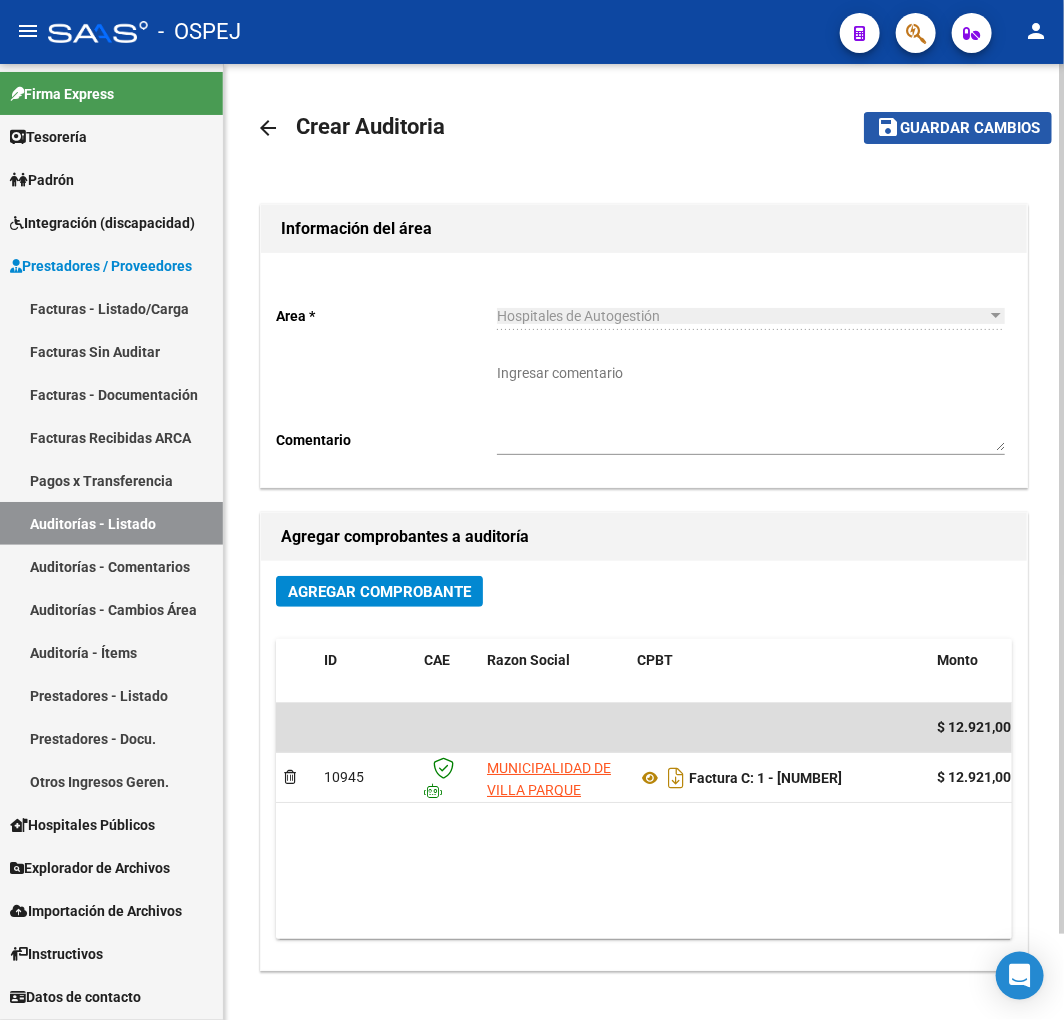 click on "Guardar cambios" 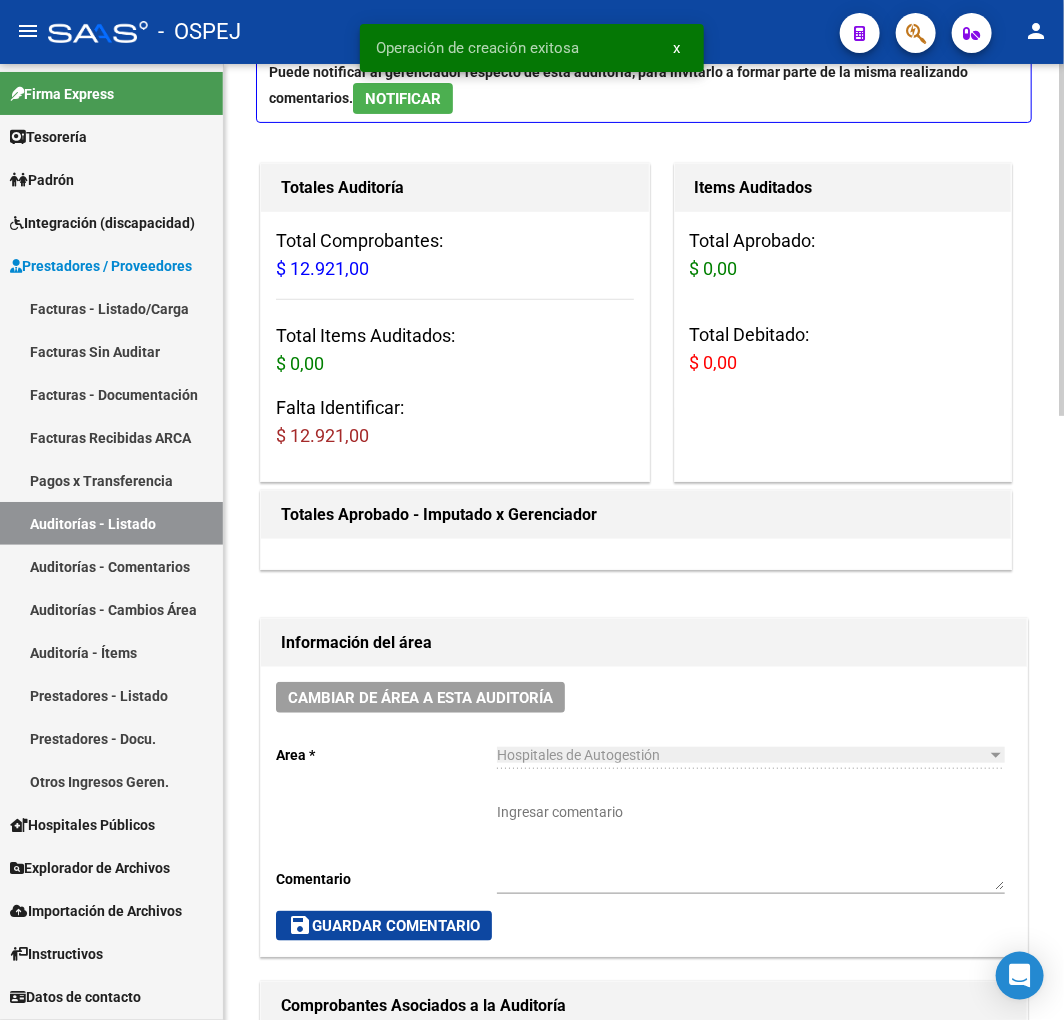 scroll, scrollTop: 666, scrollLeft: 0, axis: vertical 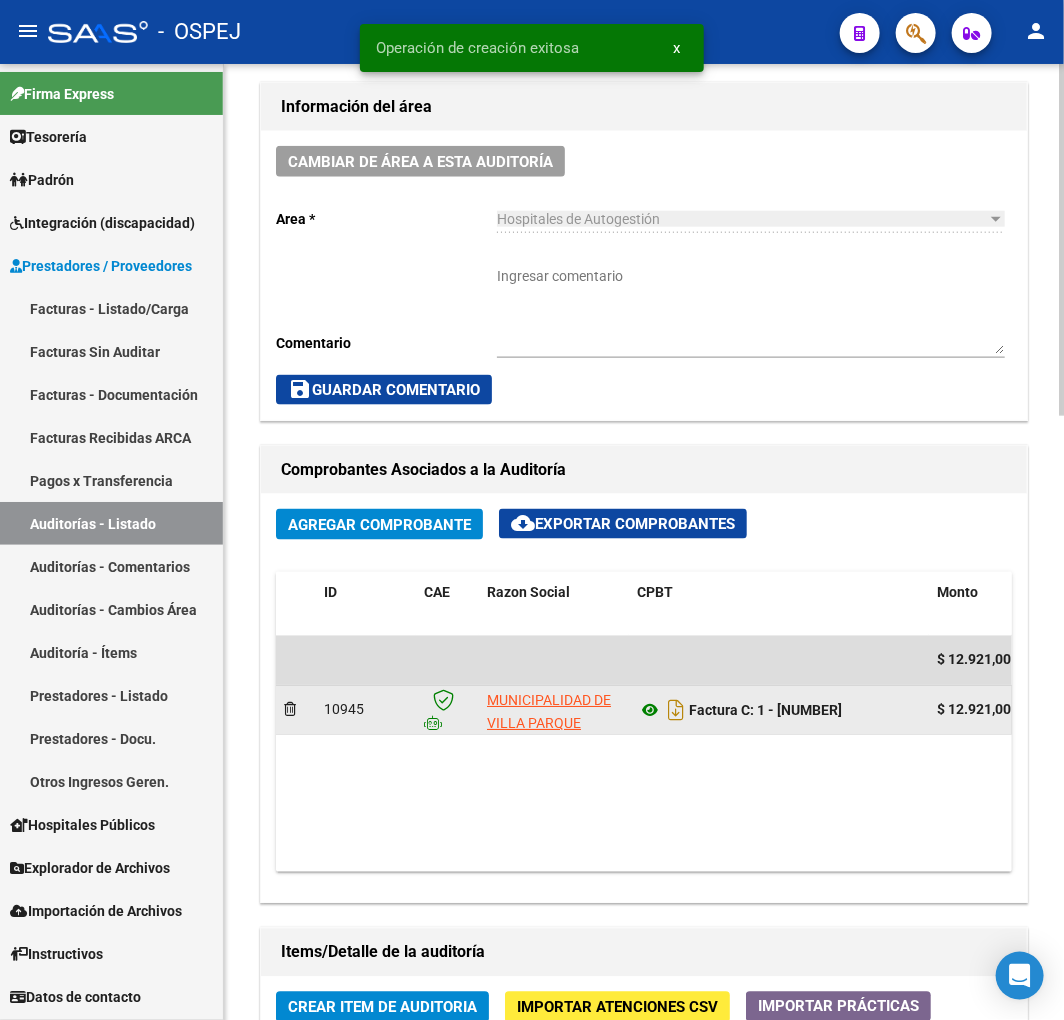 click 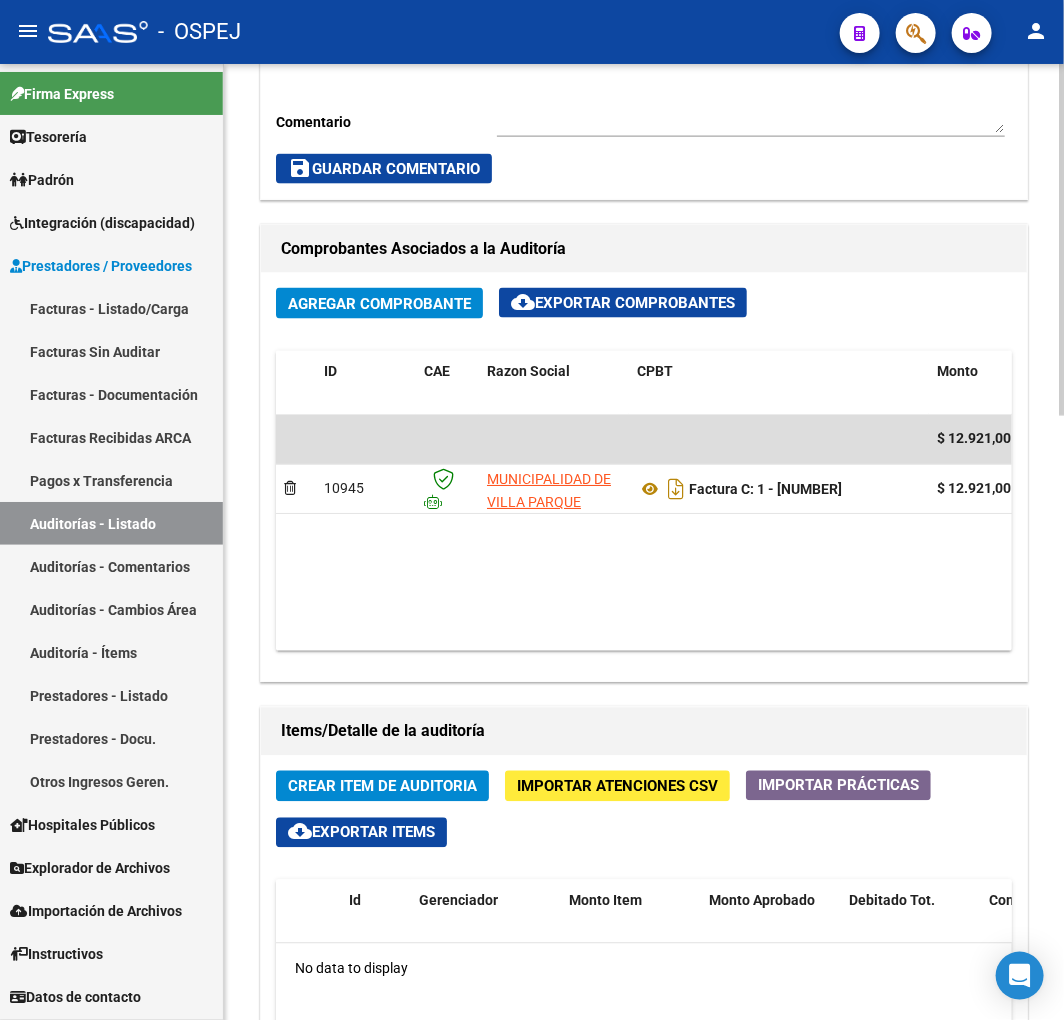 scroll, scrollTop: 888, scrollLeft: 0, axis: vertical 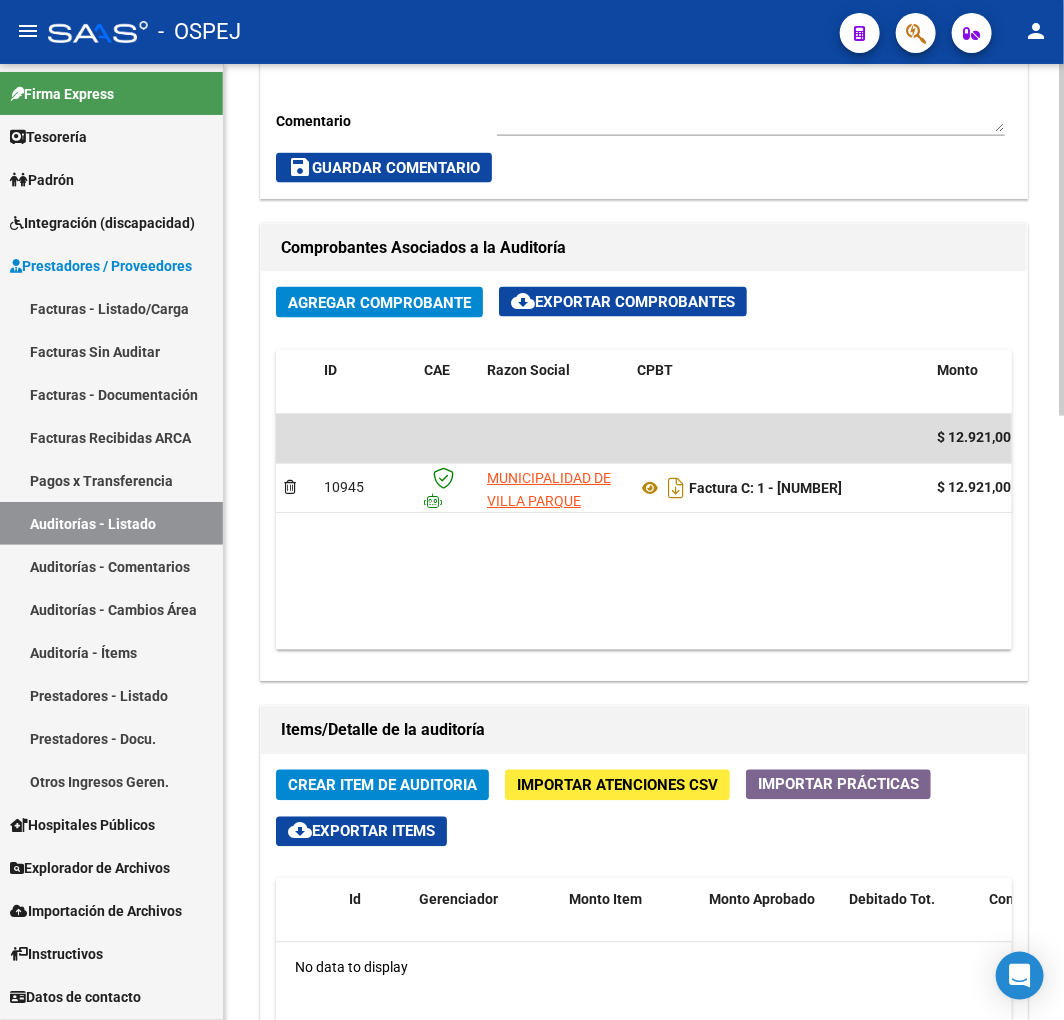 click on "Importar Atenciones CSV" 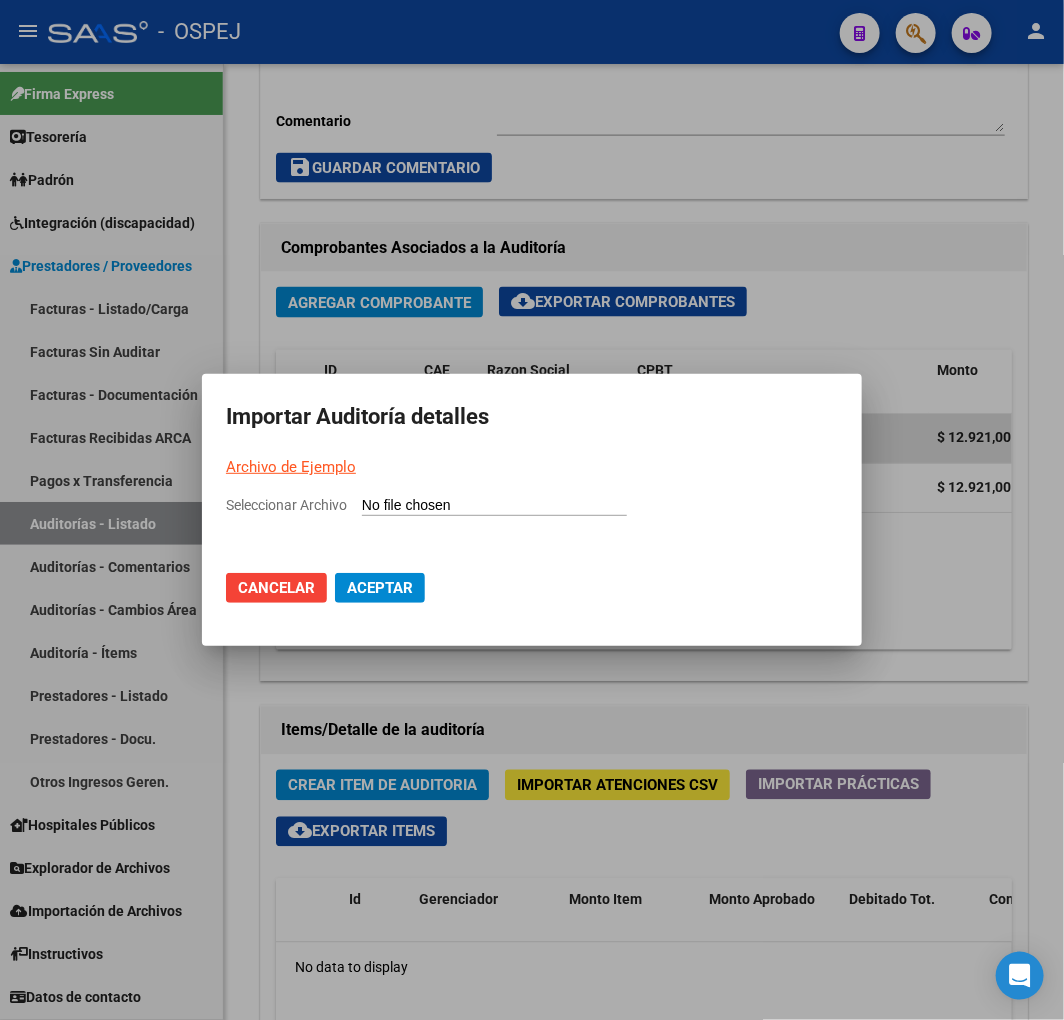 click on "Seleccionar Archivo" at bounding box center (494, 506) 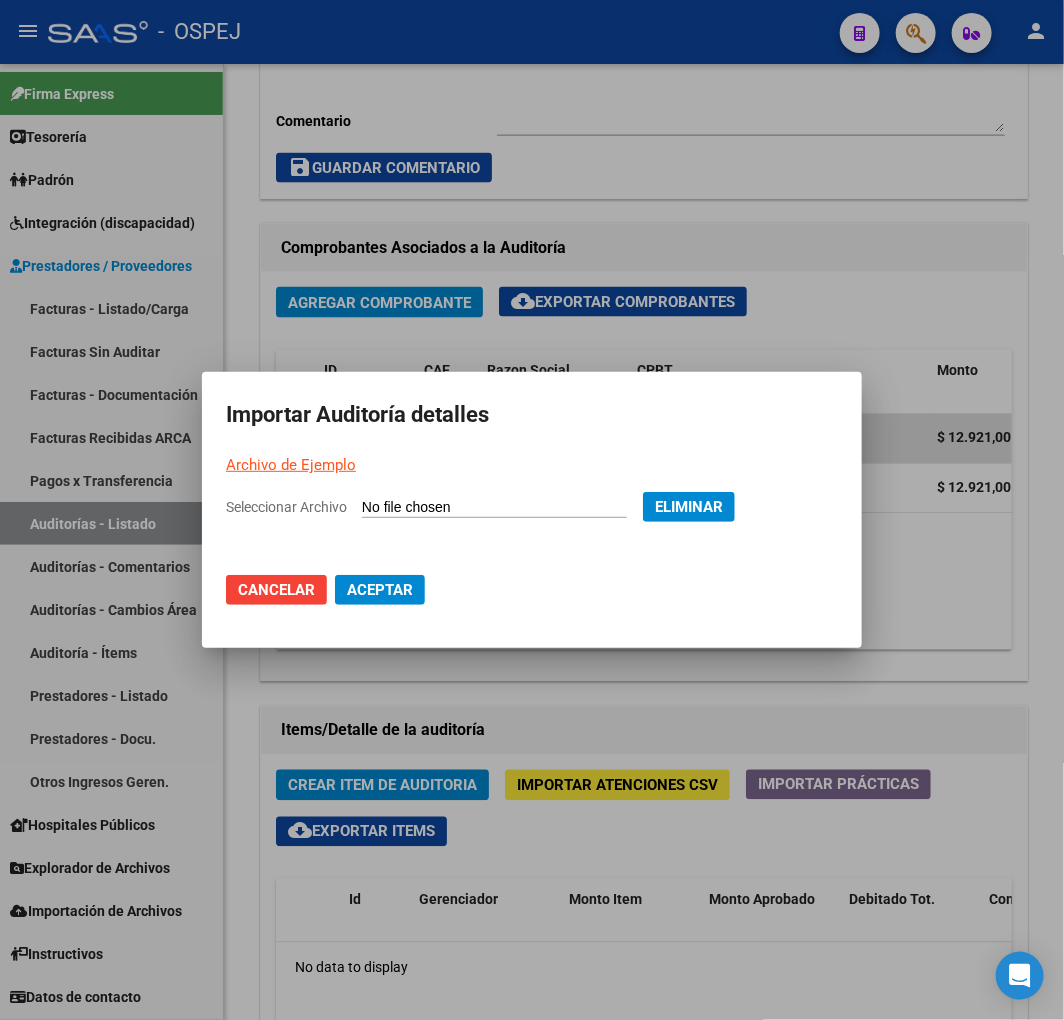 click on "Aceptar" 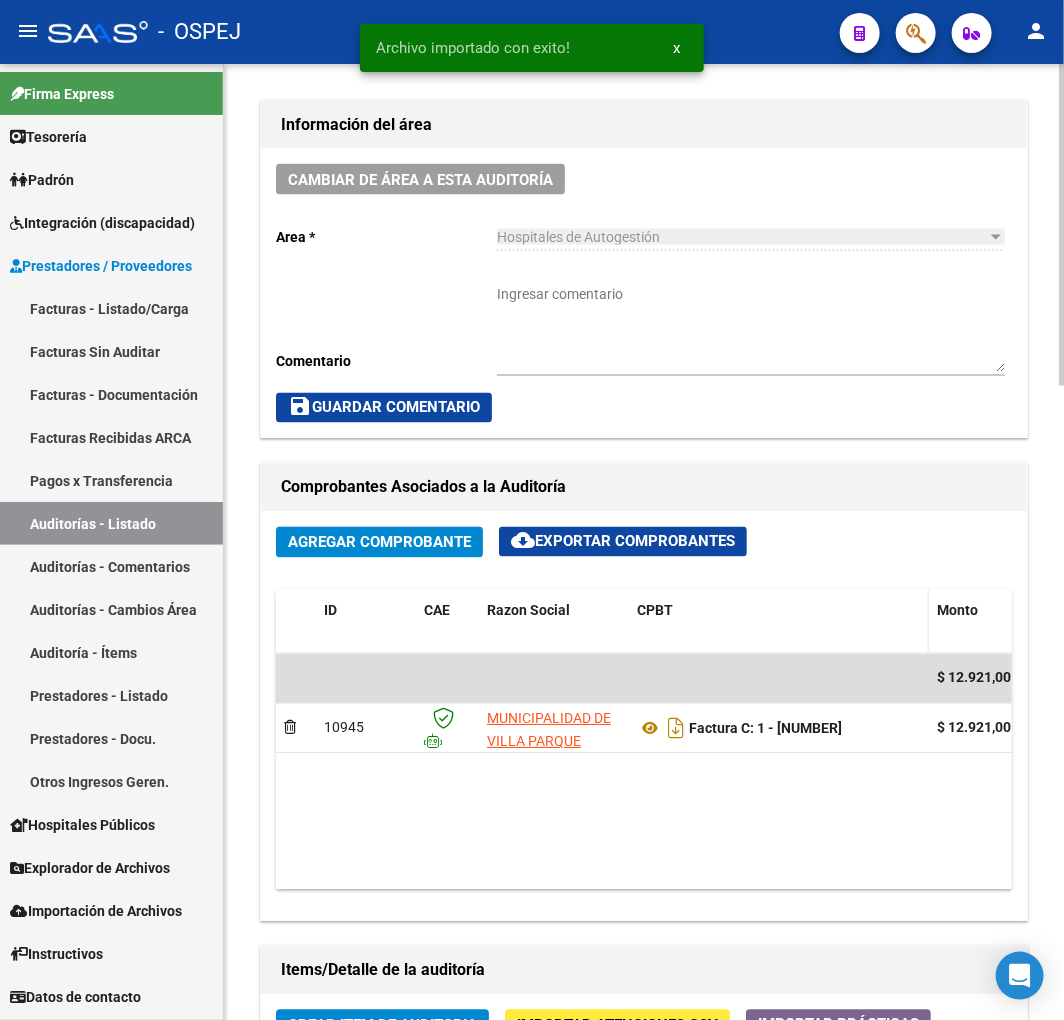 scroll, scrollTop: 1555, scrollLeft: 0, axis: vertical 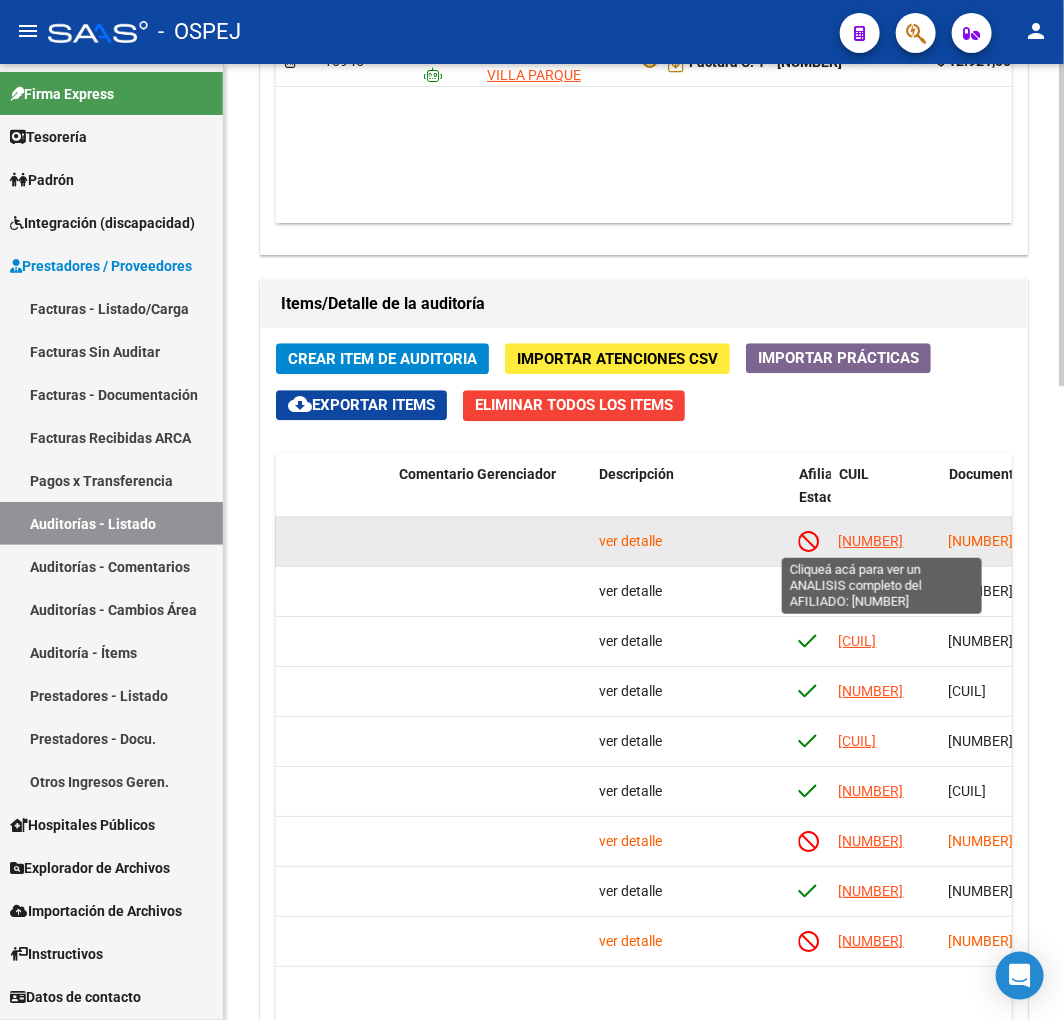 click on "[NUMBER]" 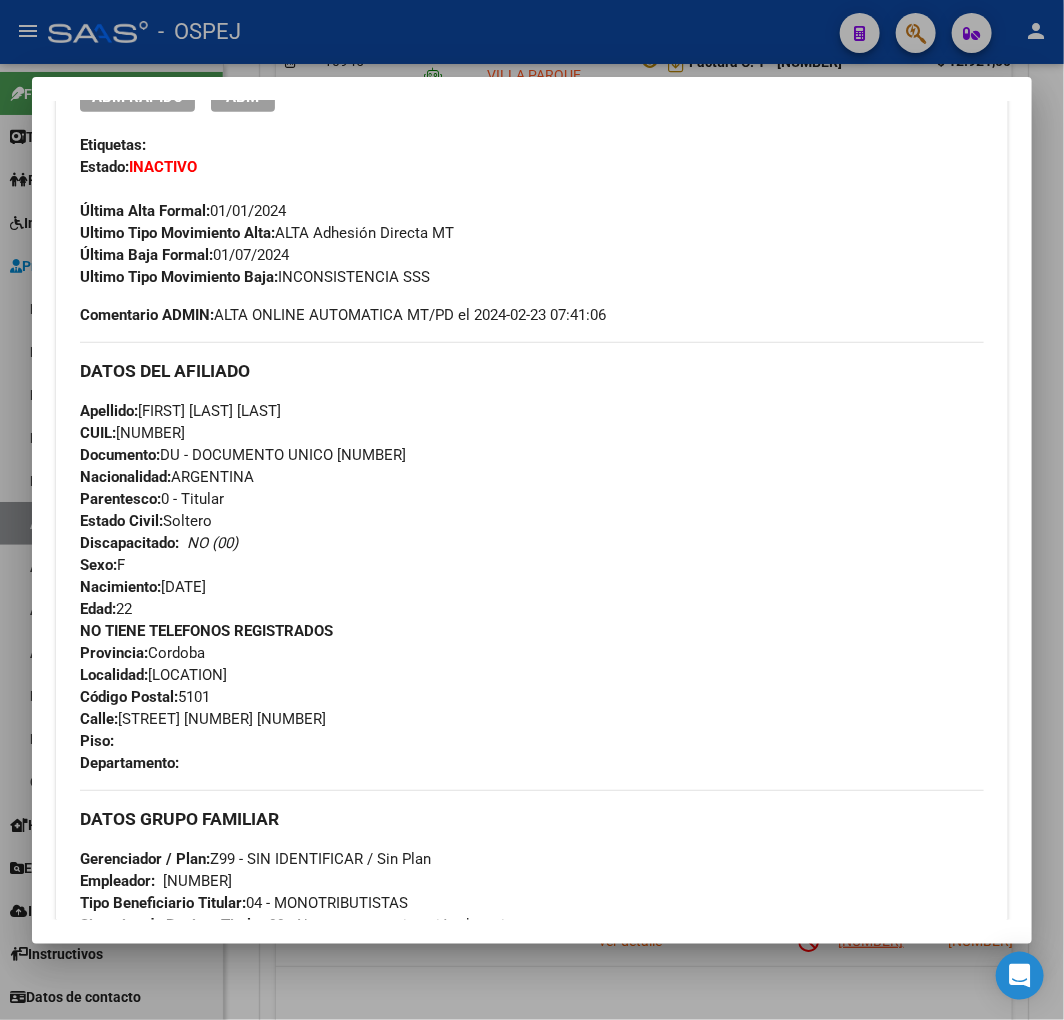 scroll, scrollTop: 888, scrollLeft: 0, axis: vertical 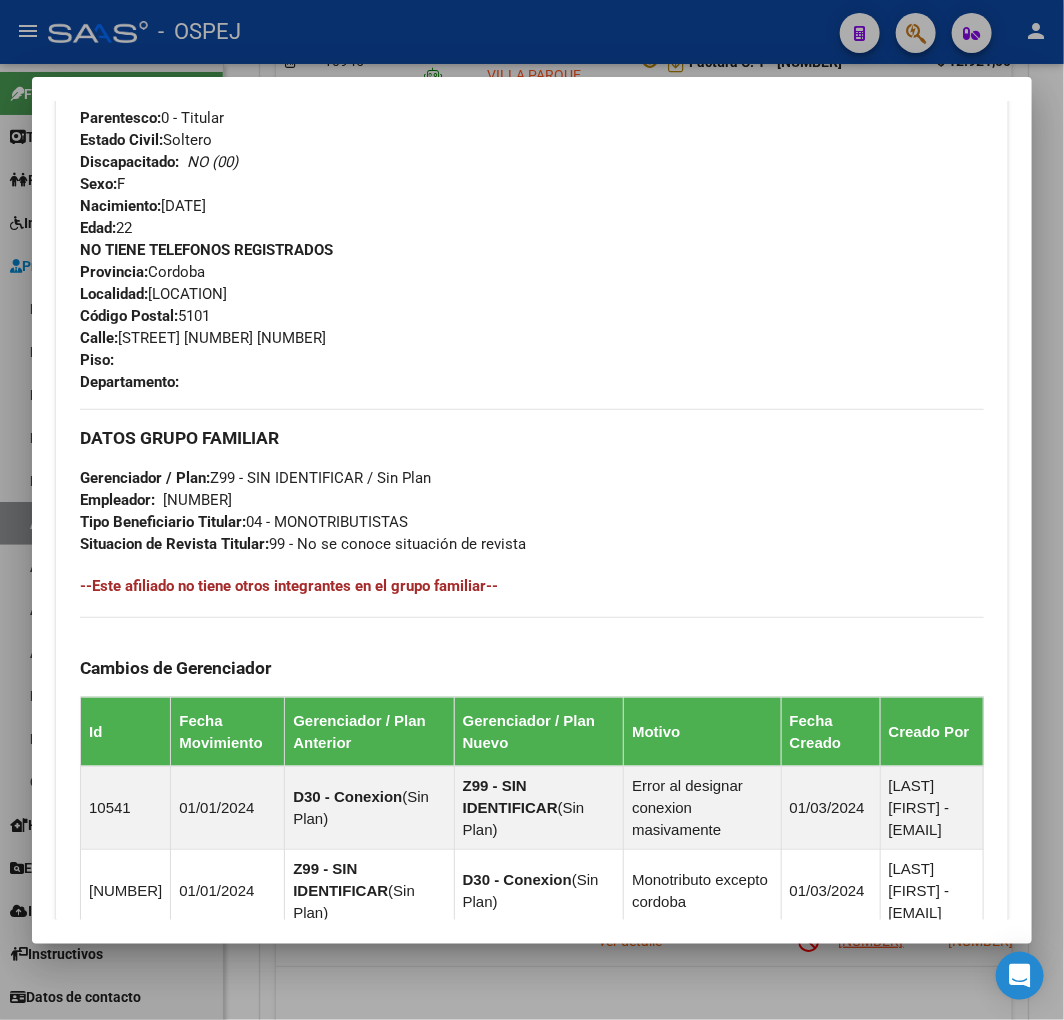 click at bounding box center (532, 510) 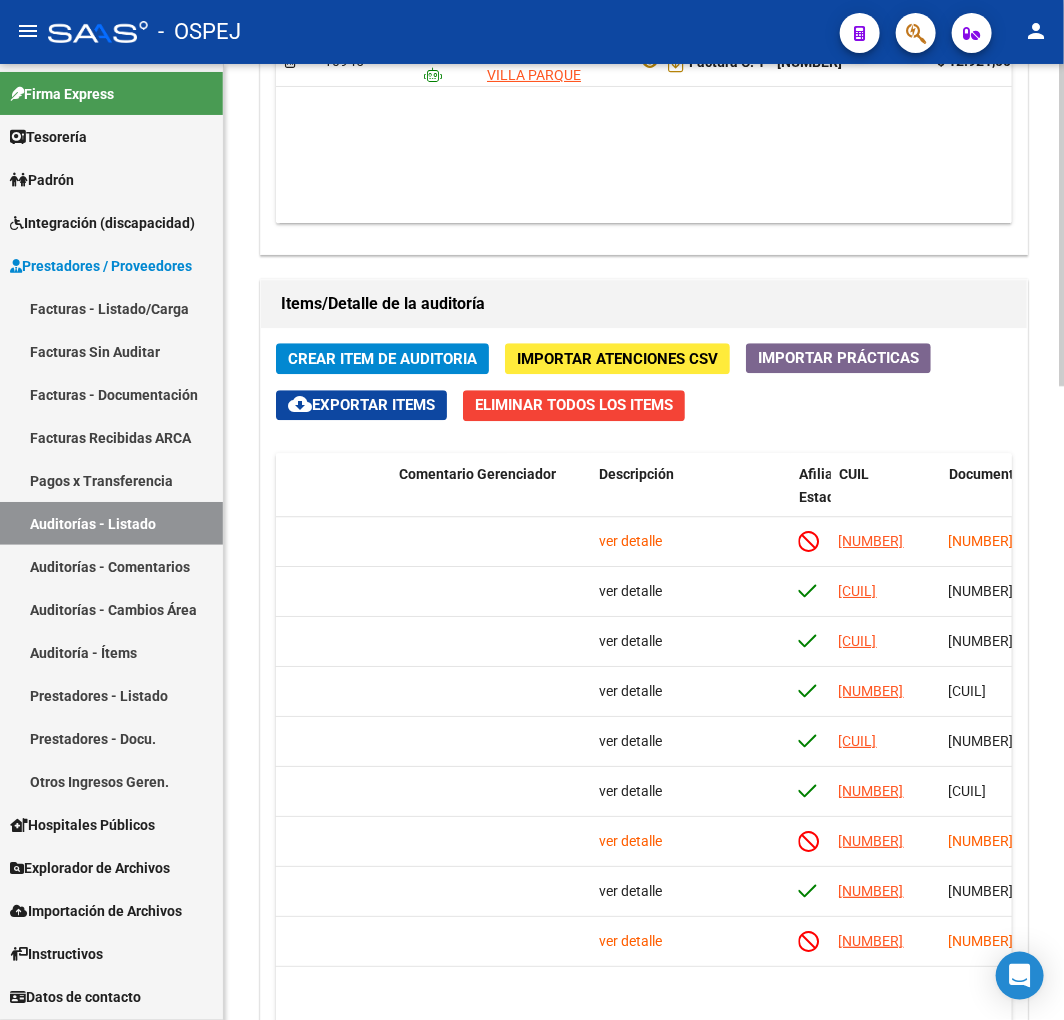 scroll, scrollTop: 0, scrollLeft: 0, axis: both 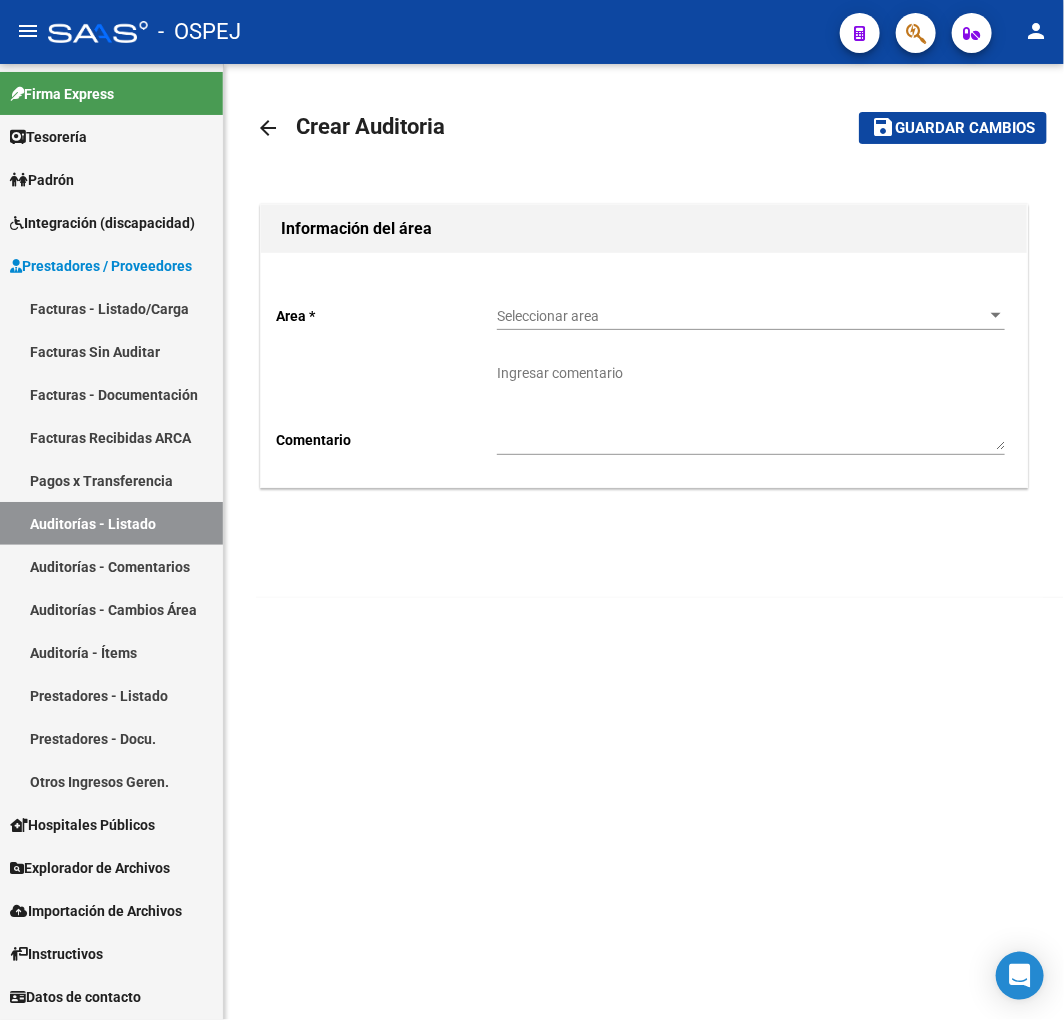 click on "Seleccionar area" at bounding box center (742, 316) 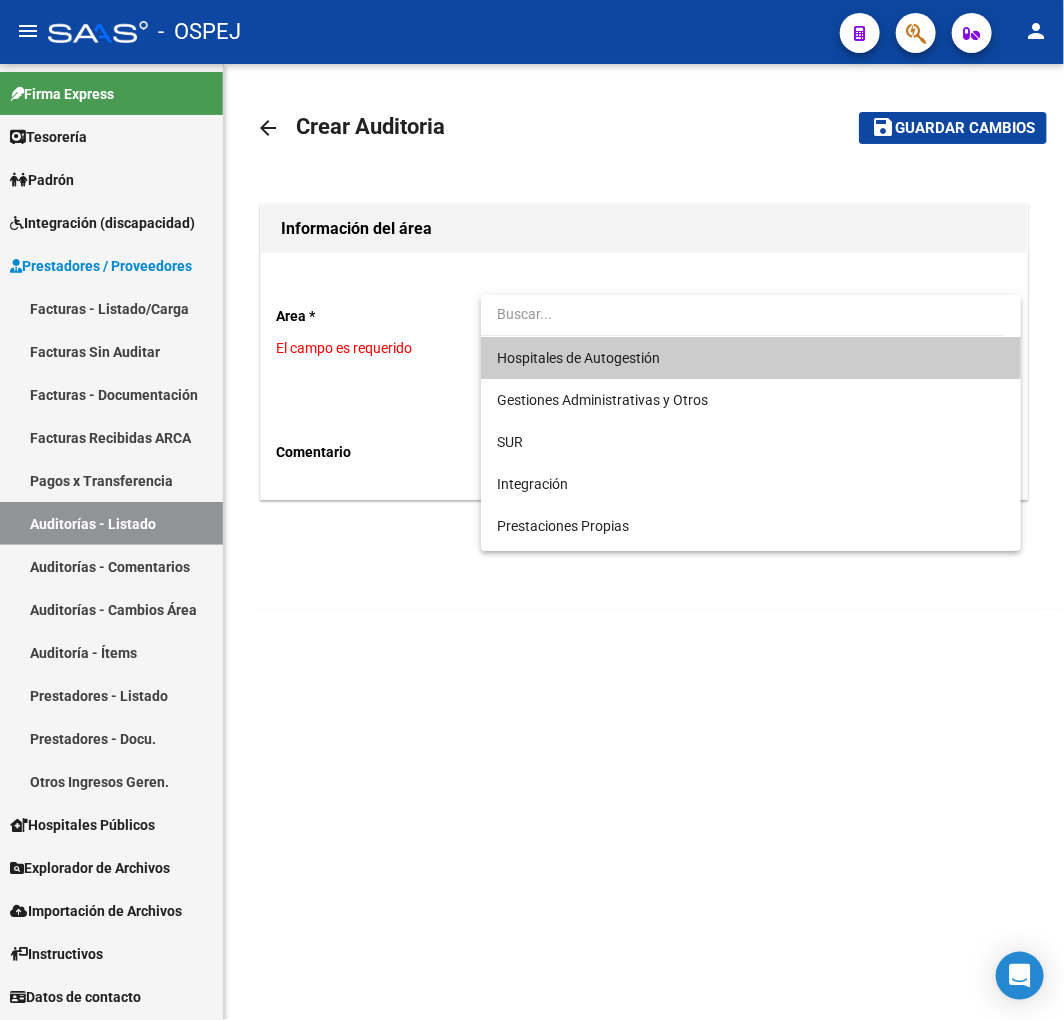 click on "Hospitales de Autogestión" at bounding box center [751, 358] 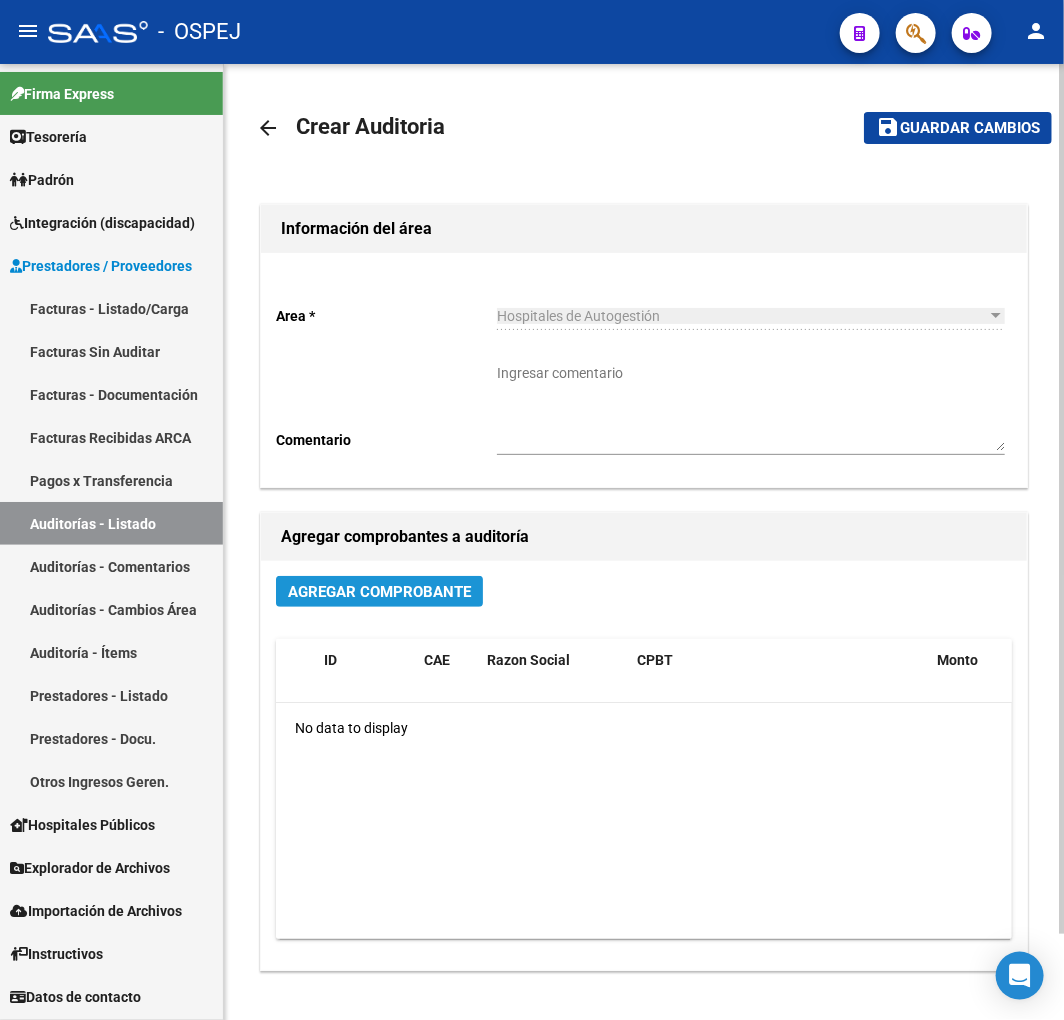 click on "Agregar Comprobante" 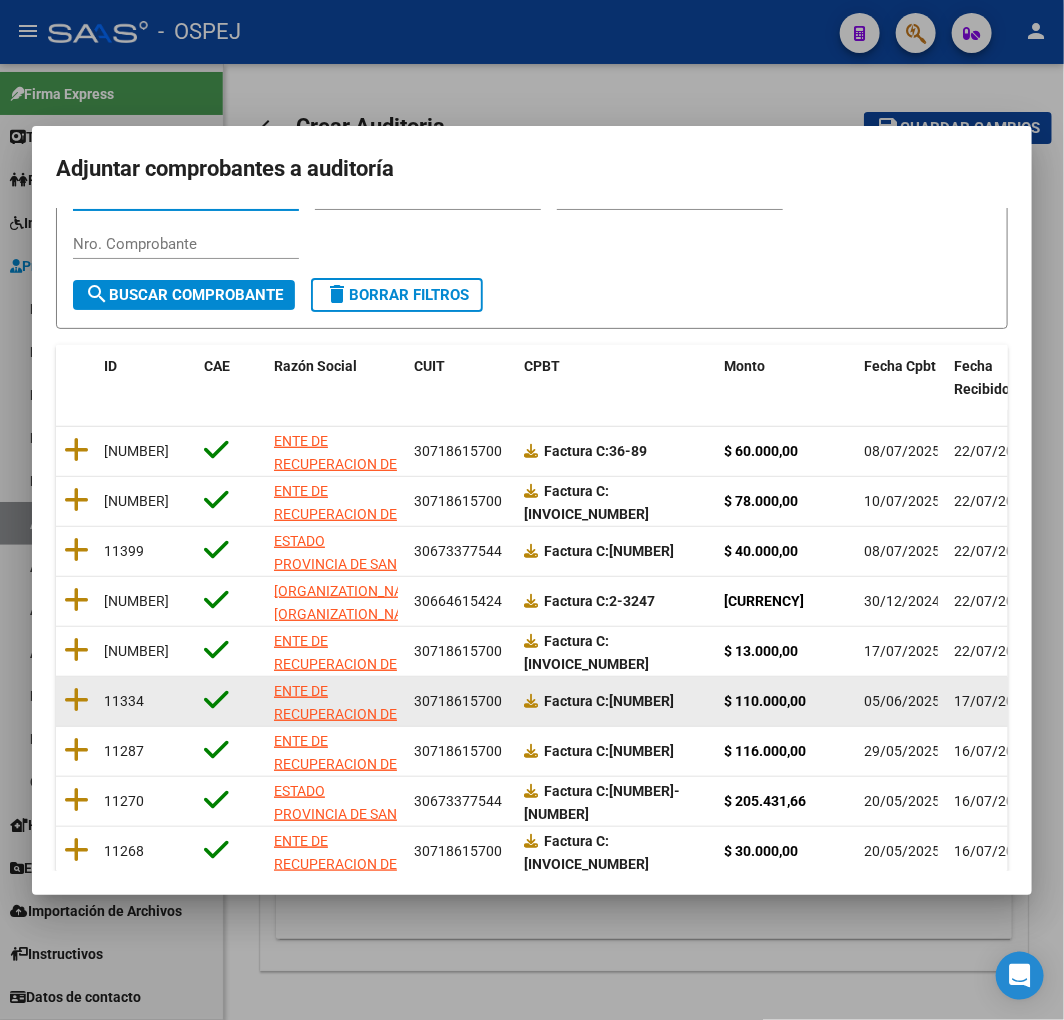 scroll, scrollTop: 252, scrollLeft: 0, axis: vertical 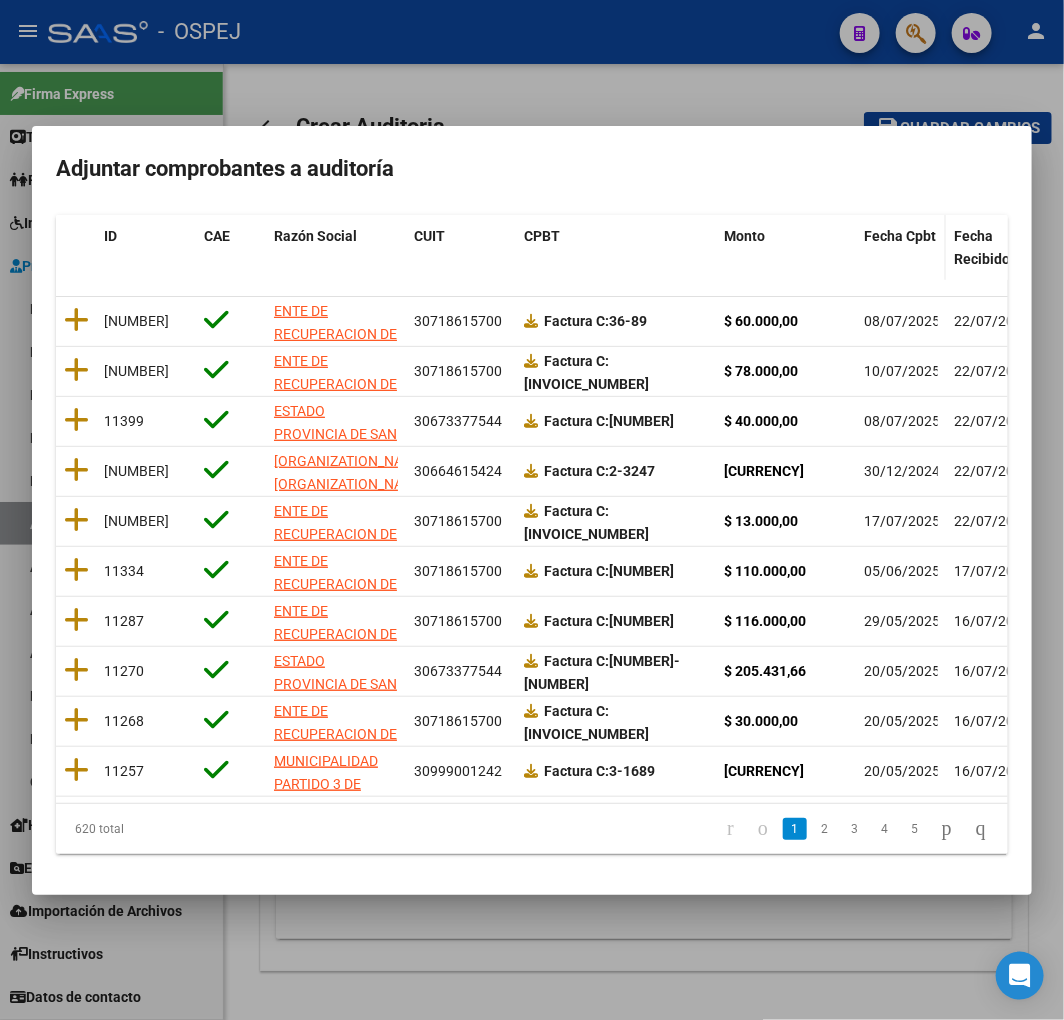 click on "Fecha Cpbt" 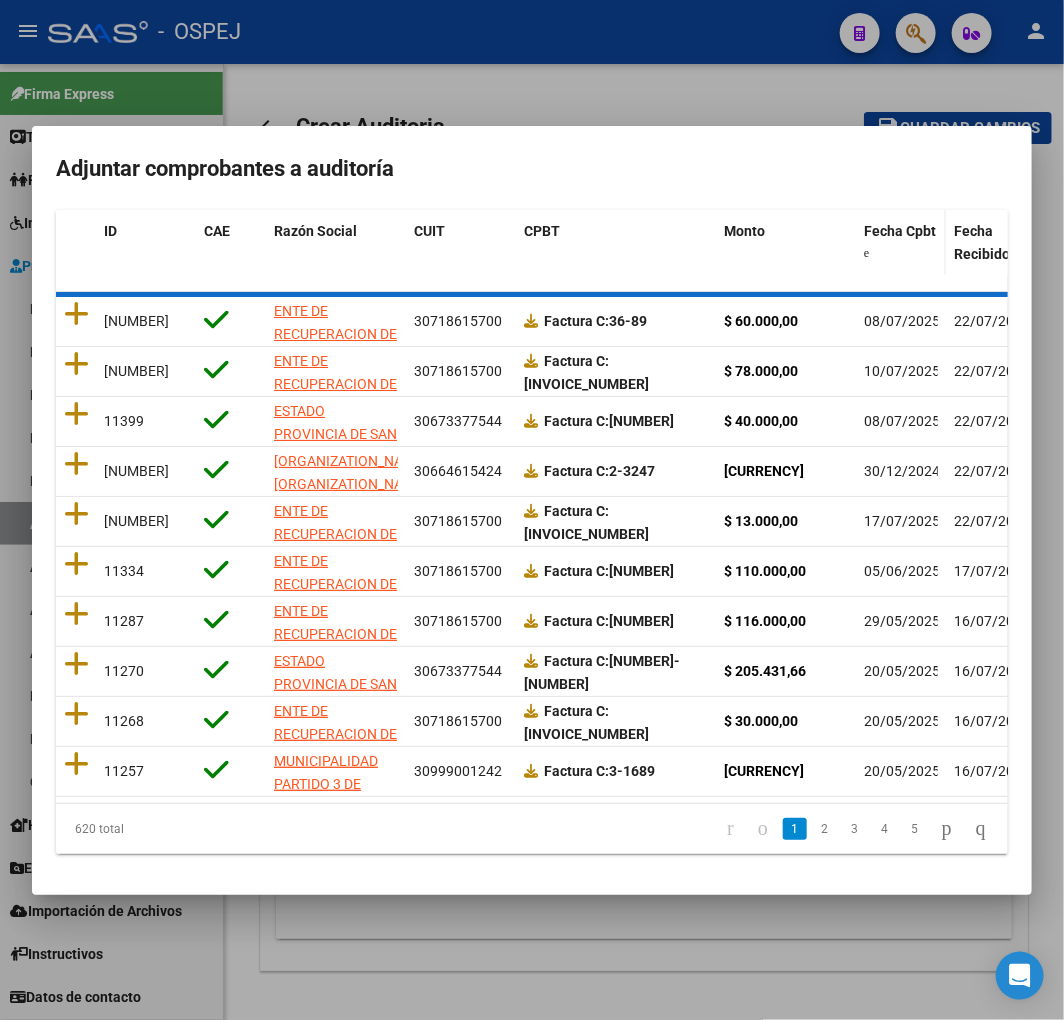 click on "Fecha Cpbt" 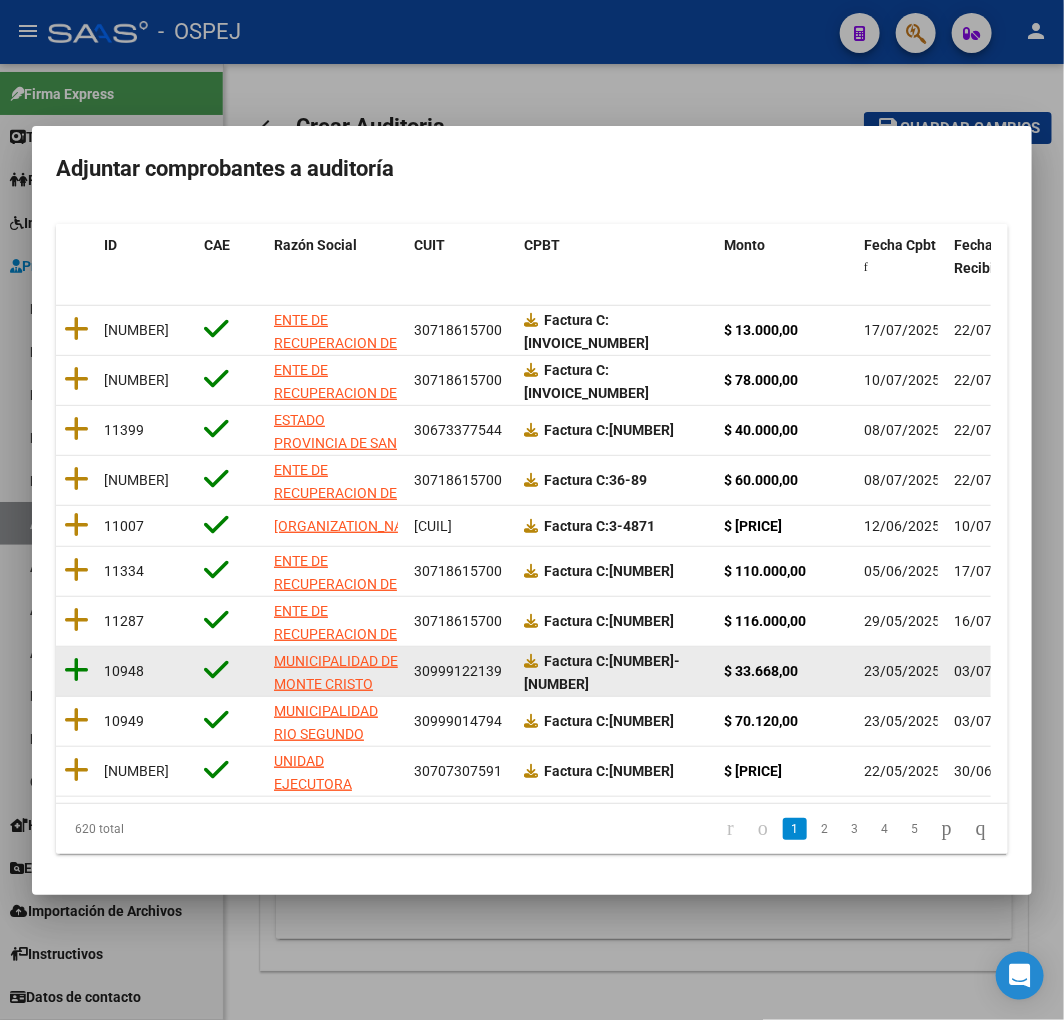 click 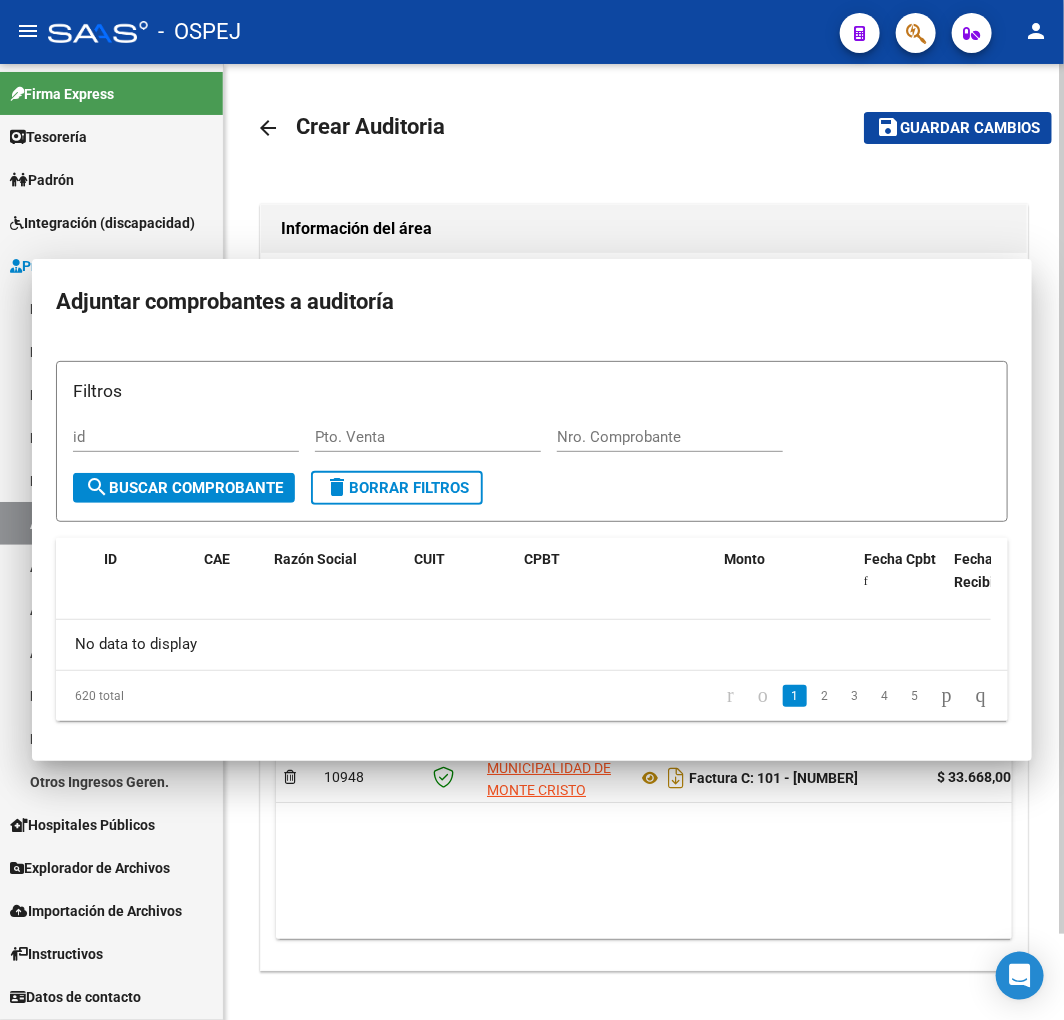 scroll, scrollTop: 0, scrollLeft: 0, axis: both 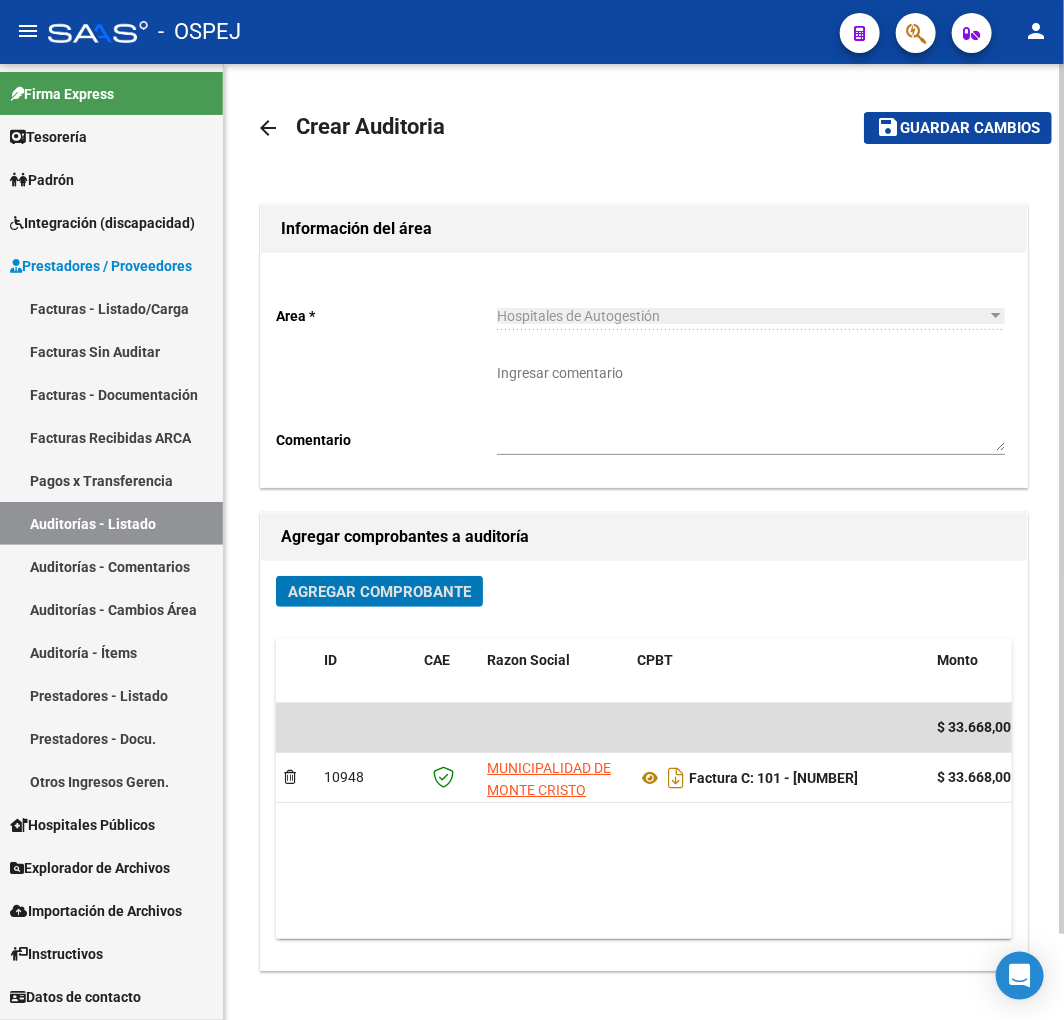 click on "save Guardar cambios" 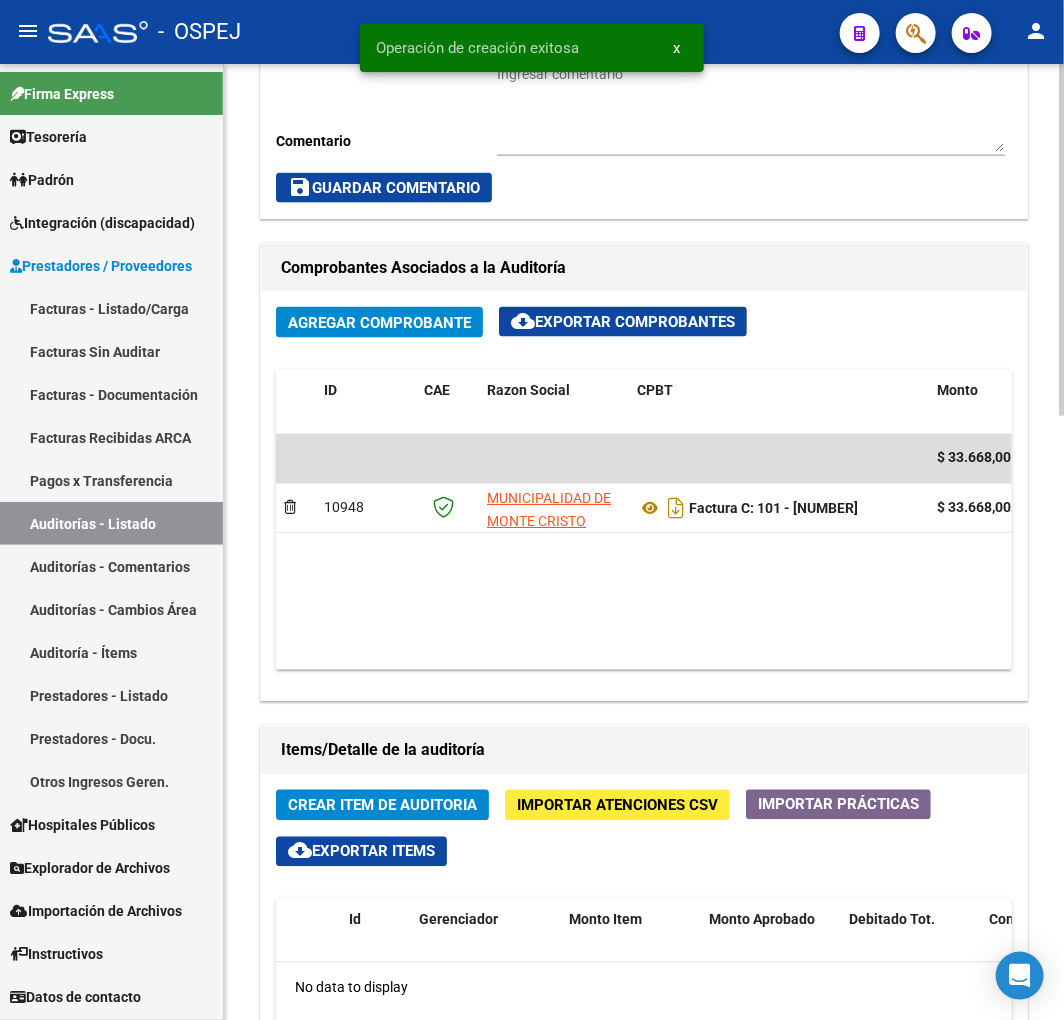 scroll, scrollTop: 888, scrollLeft: 0, axis: vertical 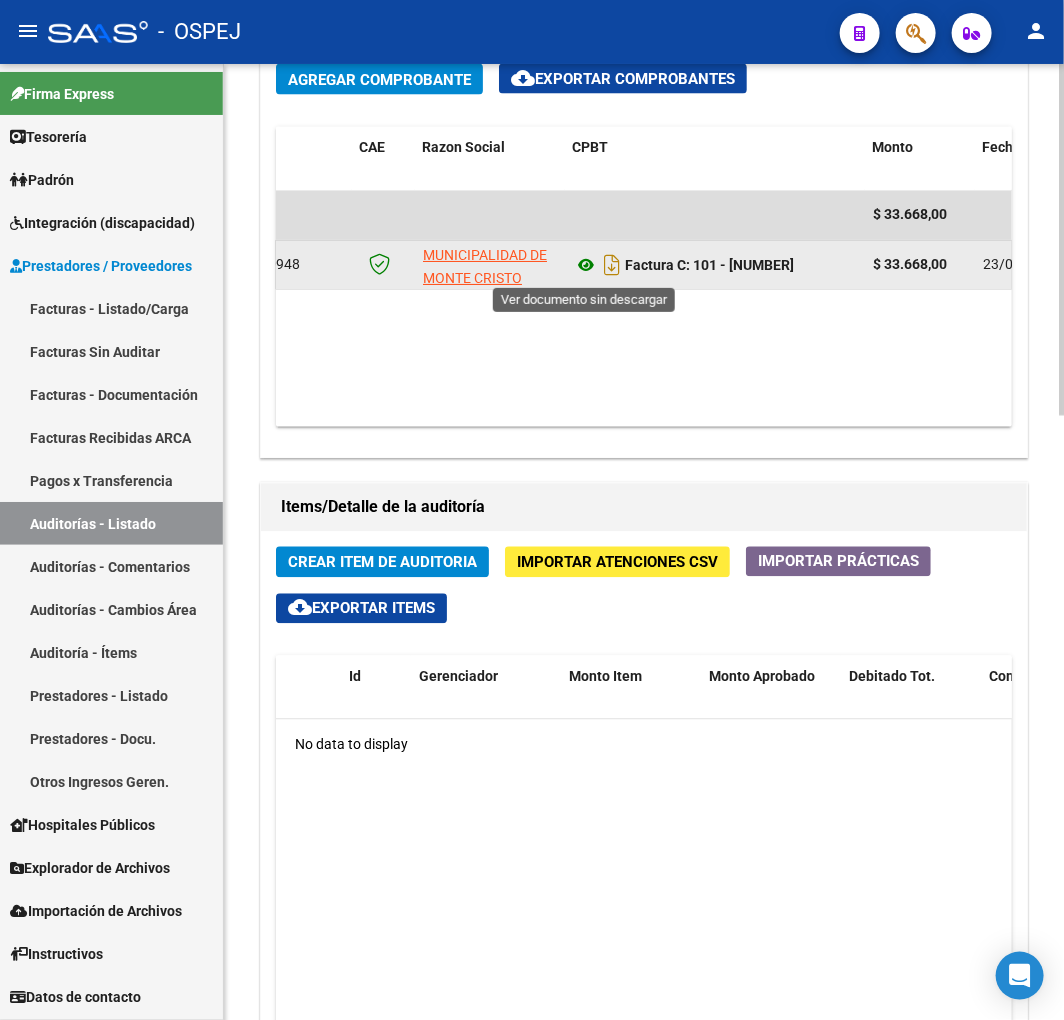 click 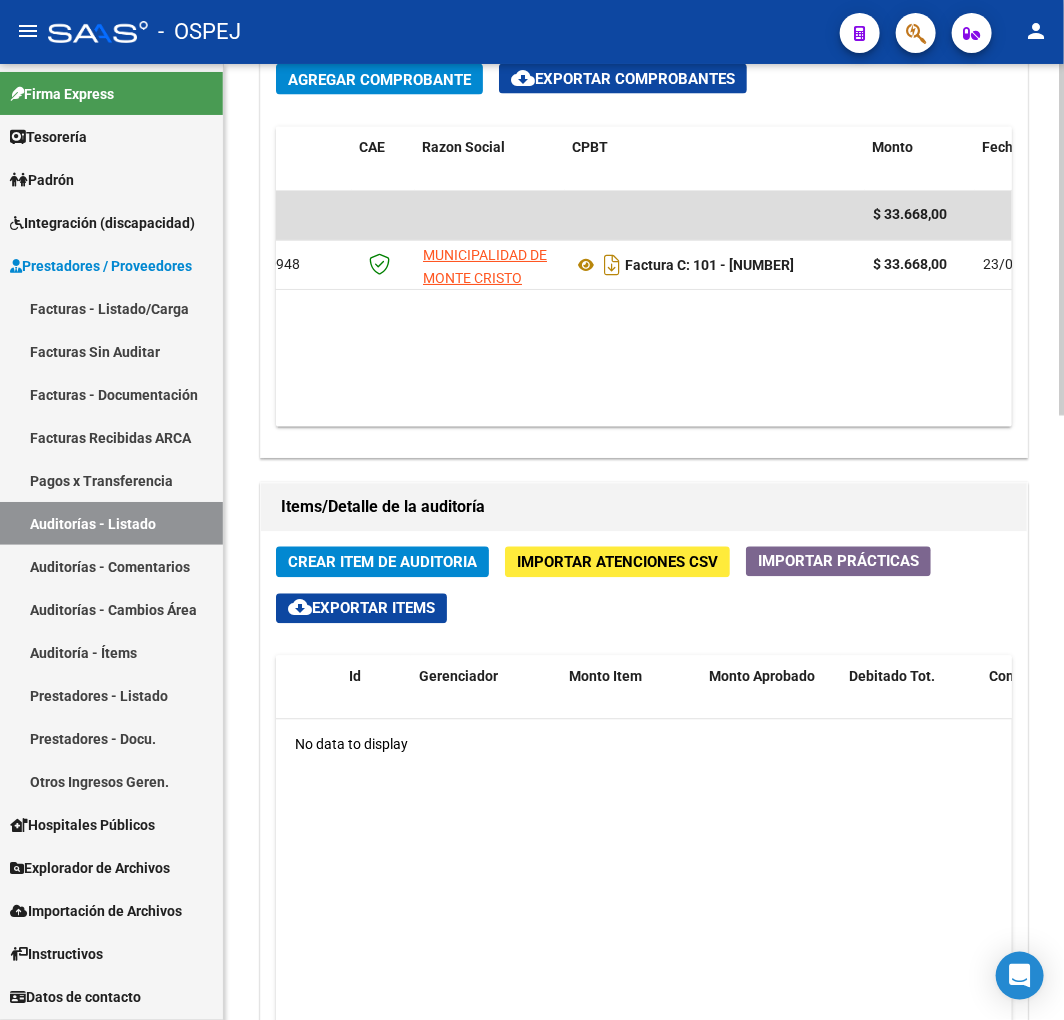 click on "Importar Atenciones CSV" 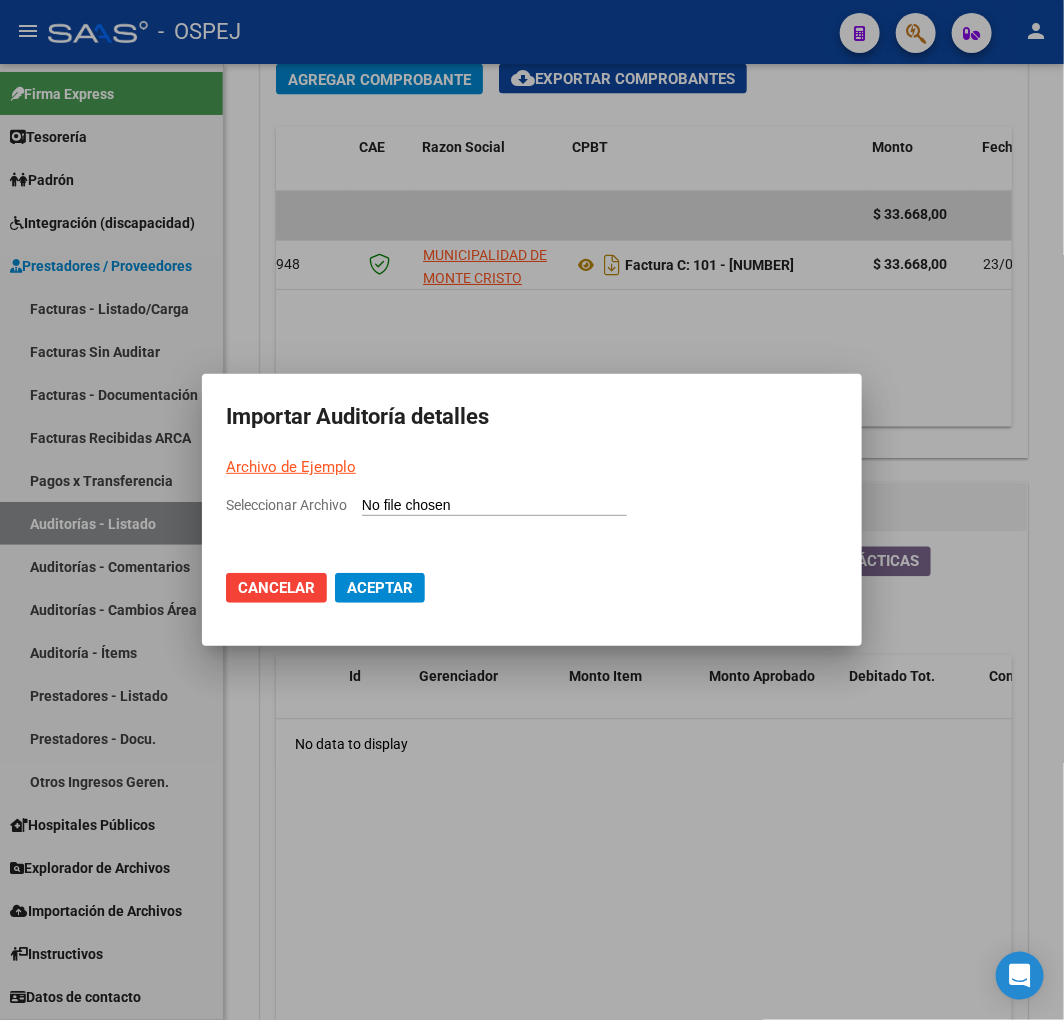 click on "Seleccionar Archivo" at bounding box center [494, 506] 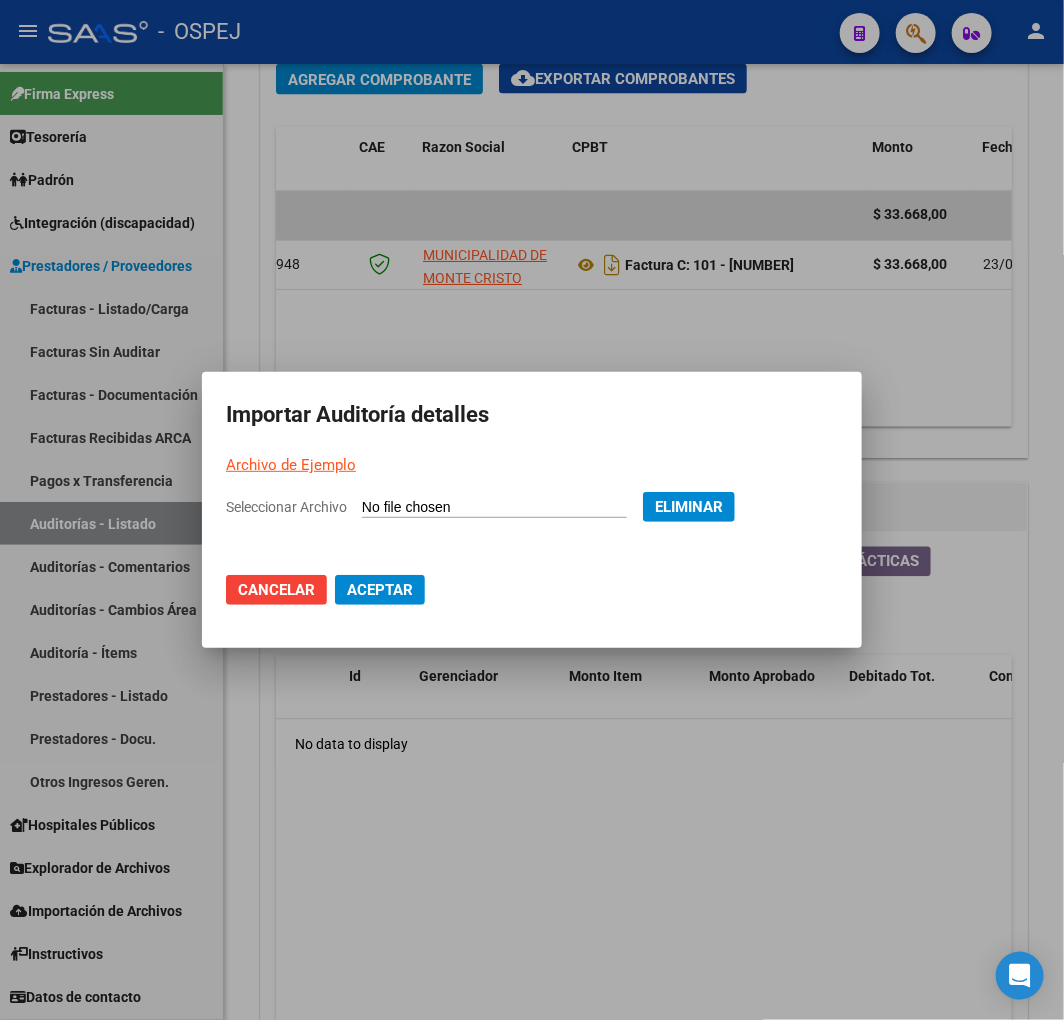 click on "Aceptar" 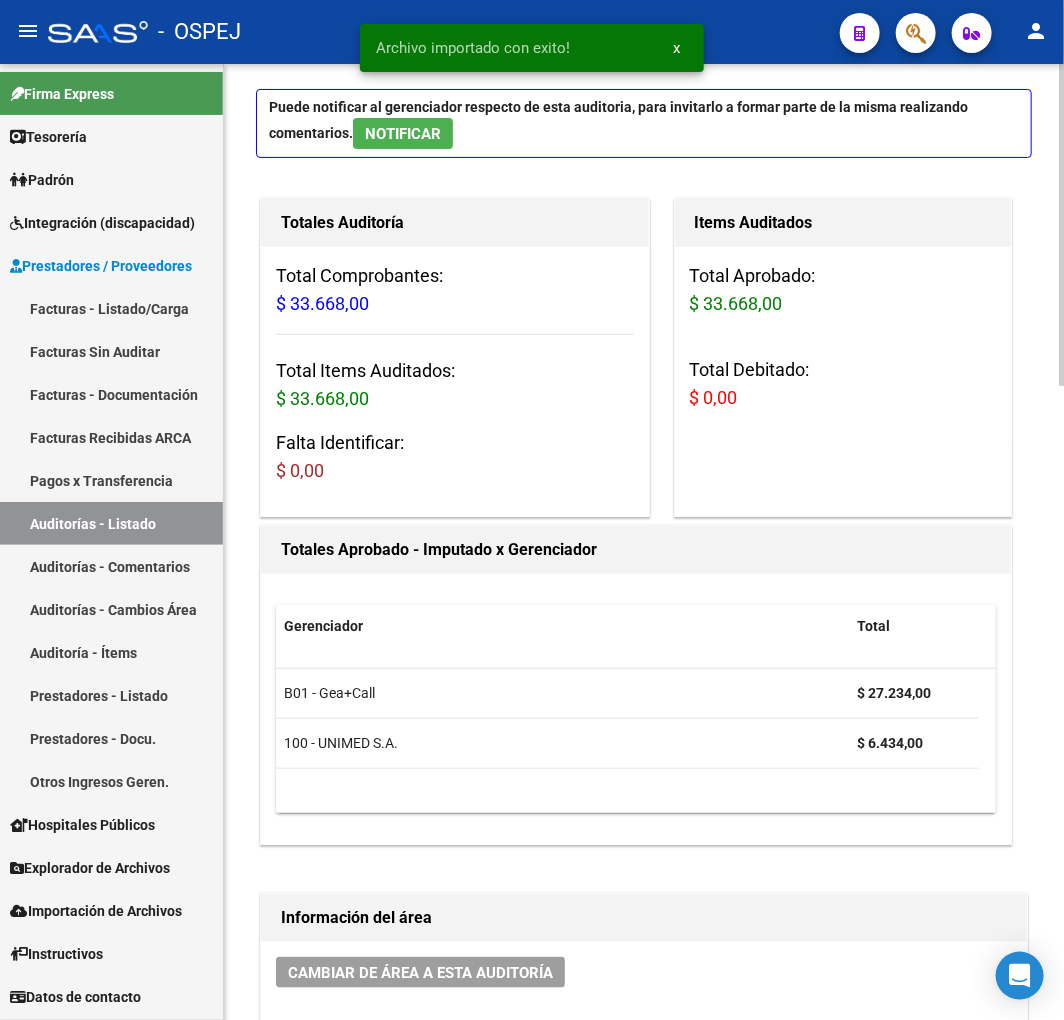 scroll, scrollTop: 333, scrollLeft: 0, axis: vertical 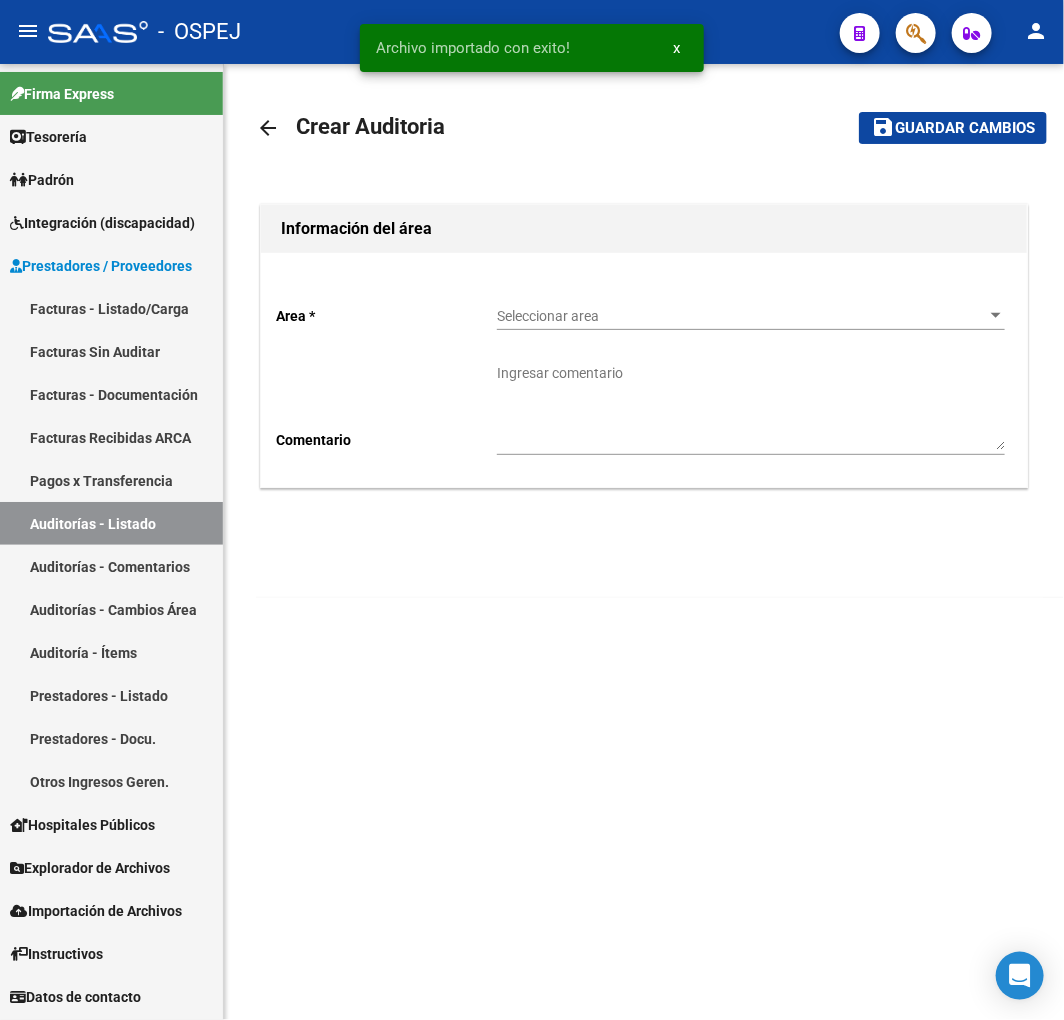 click on "Seleccionar area Seleccionar area" 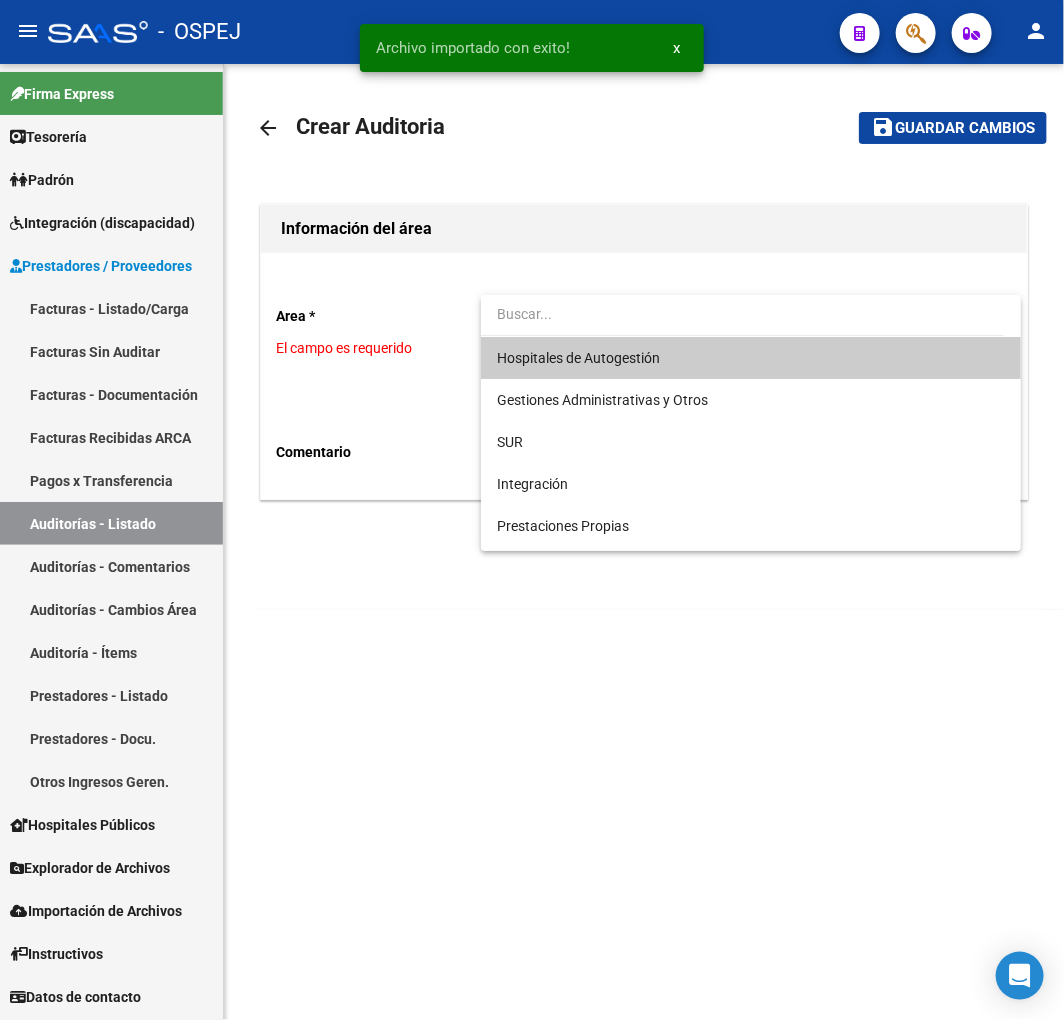click on "Hospitales de Autogestión" at bounding box center (578, 358) 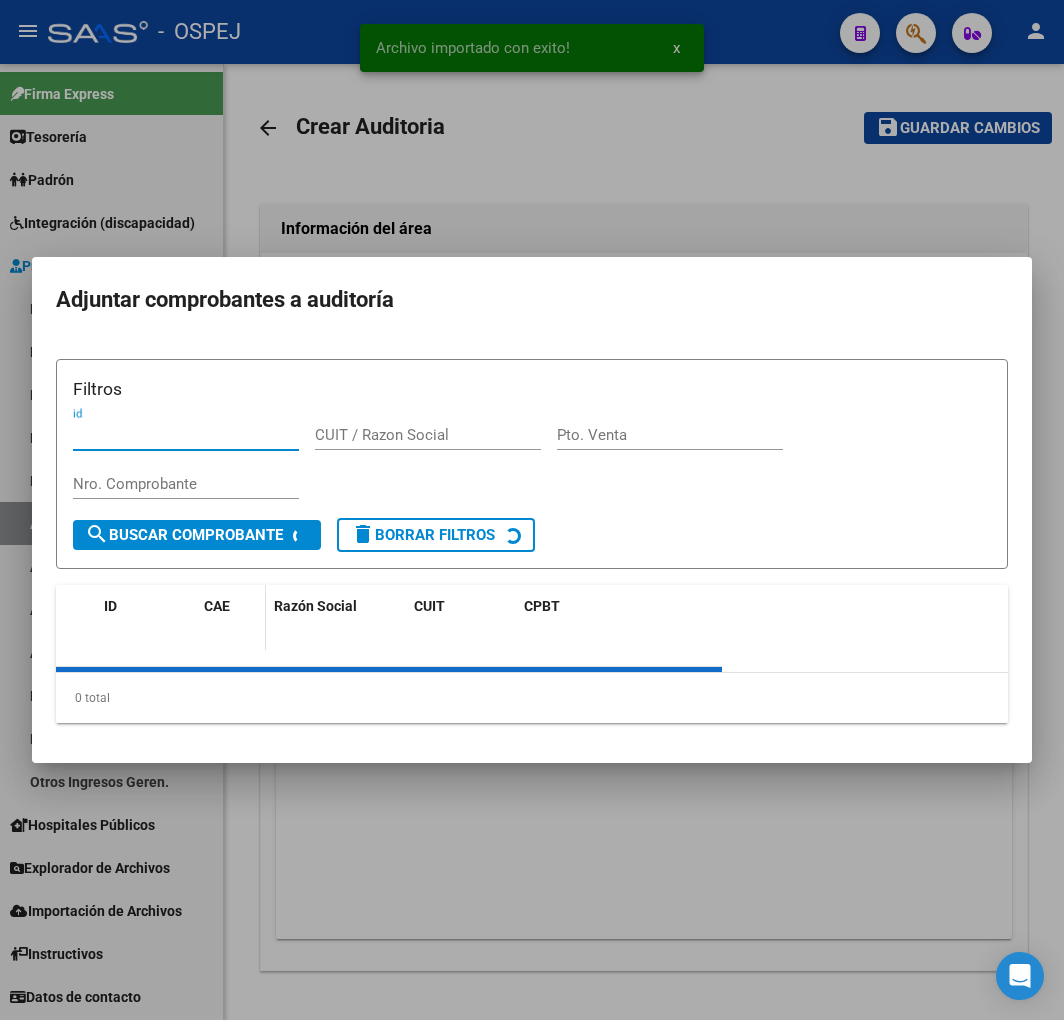 scroll, scrollTop: 0, scrollLeft: 0, axis: both 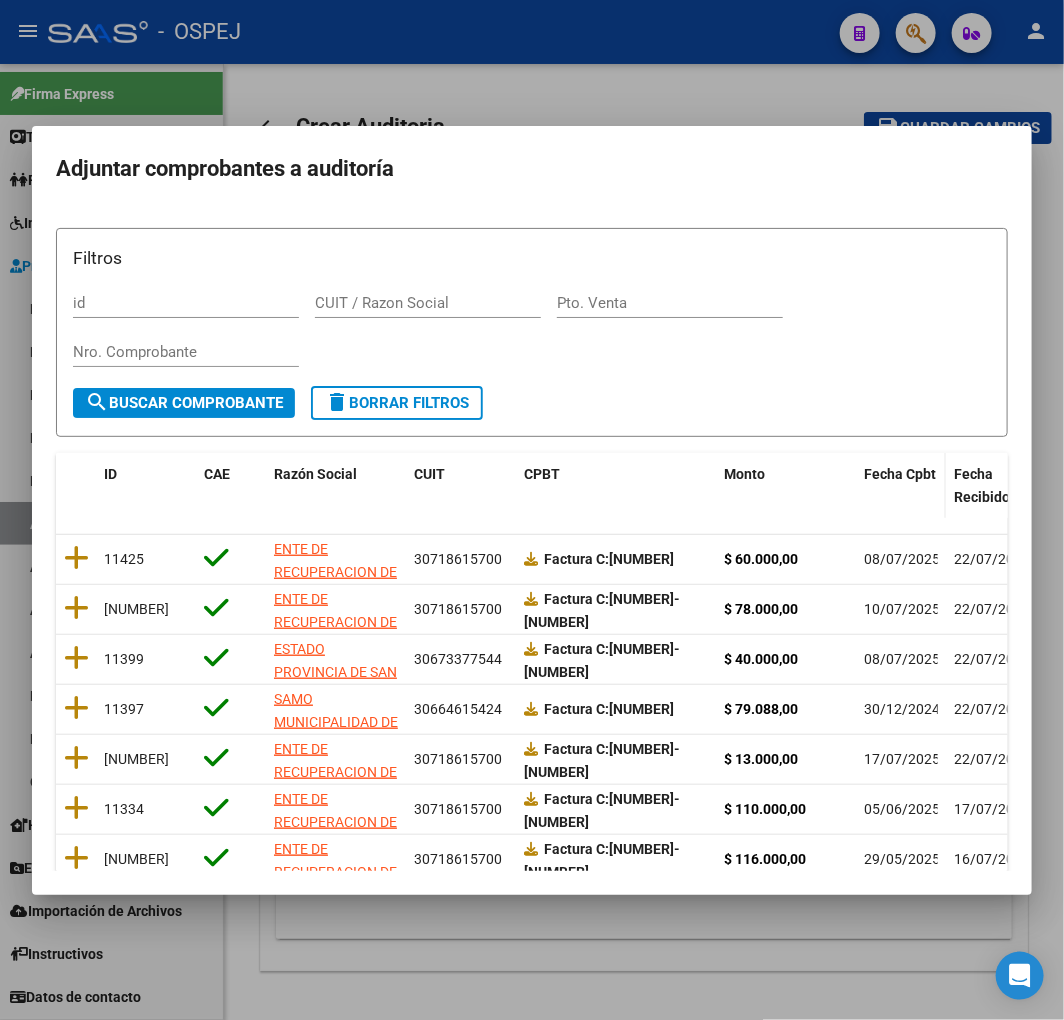 click on "Fecha Cpbt" 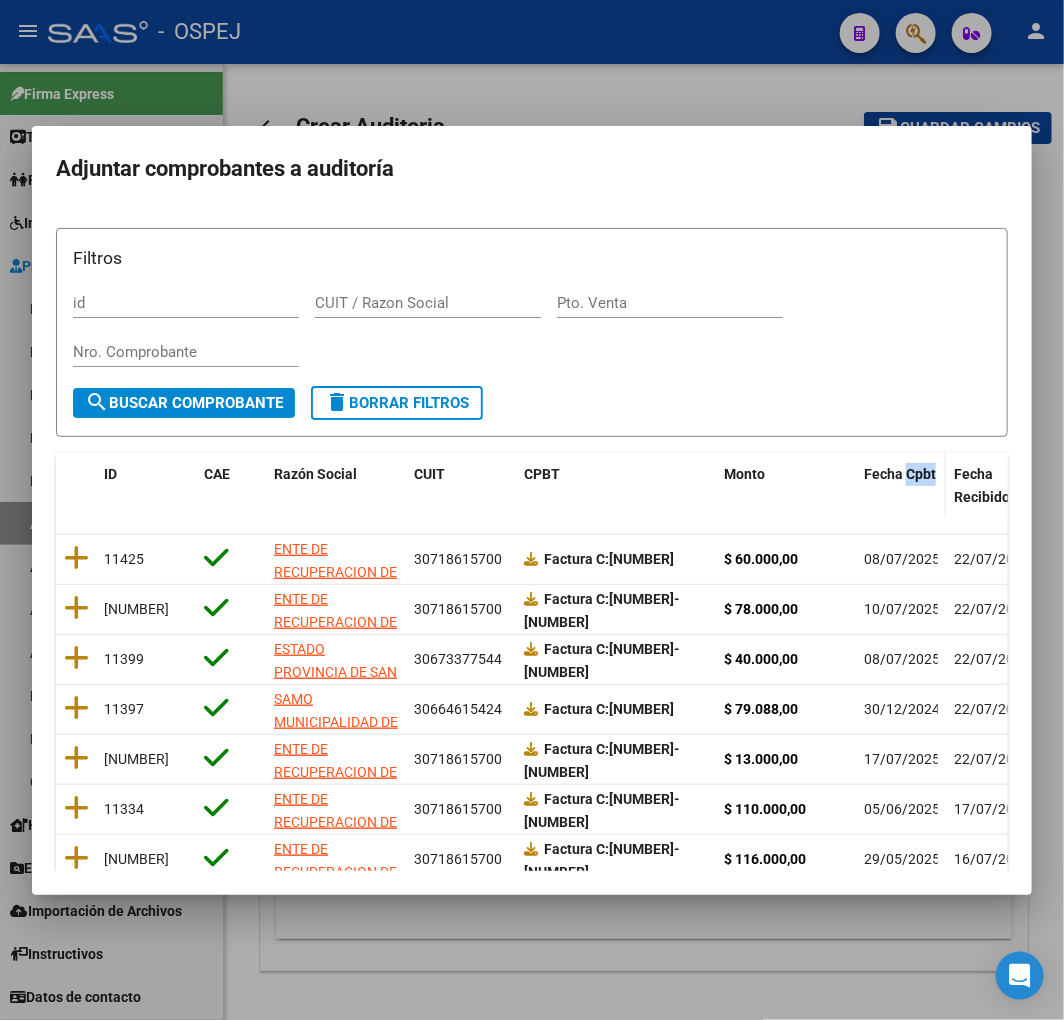 click on "Fecha Cpbt" 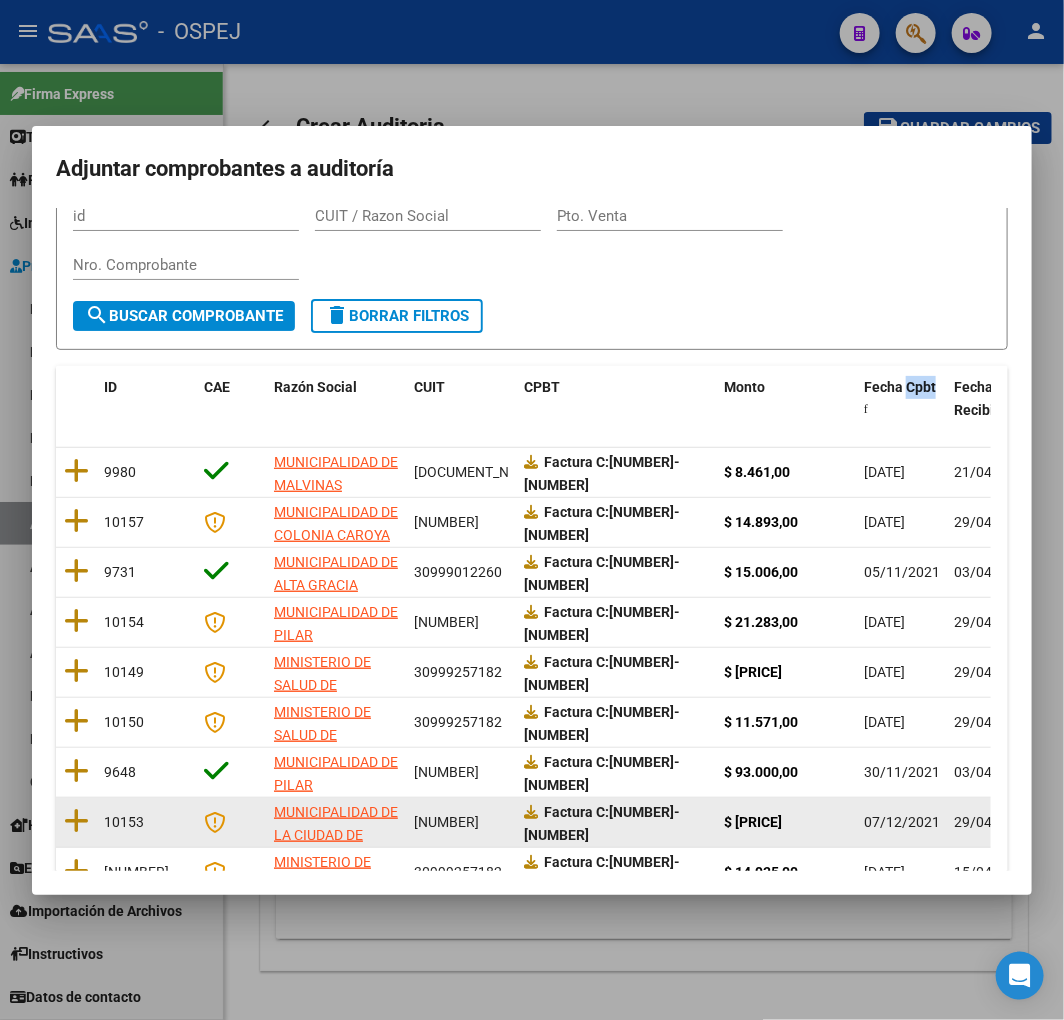 scroll, scrollTop: 252, scrollLeft: 0, axis: vertical 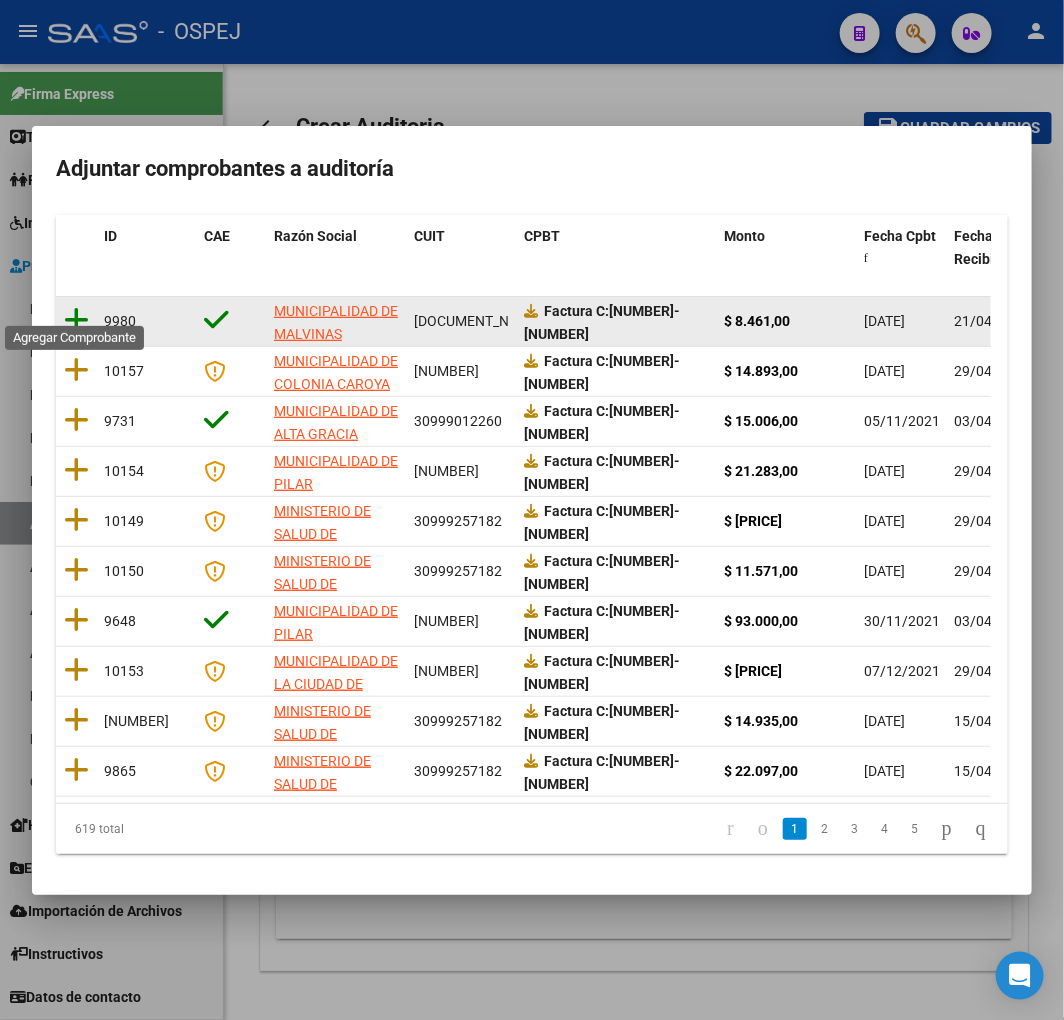 click 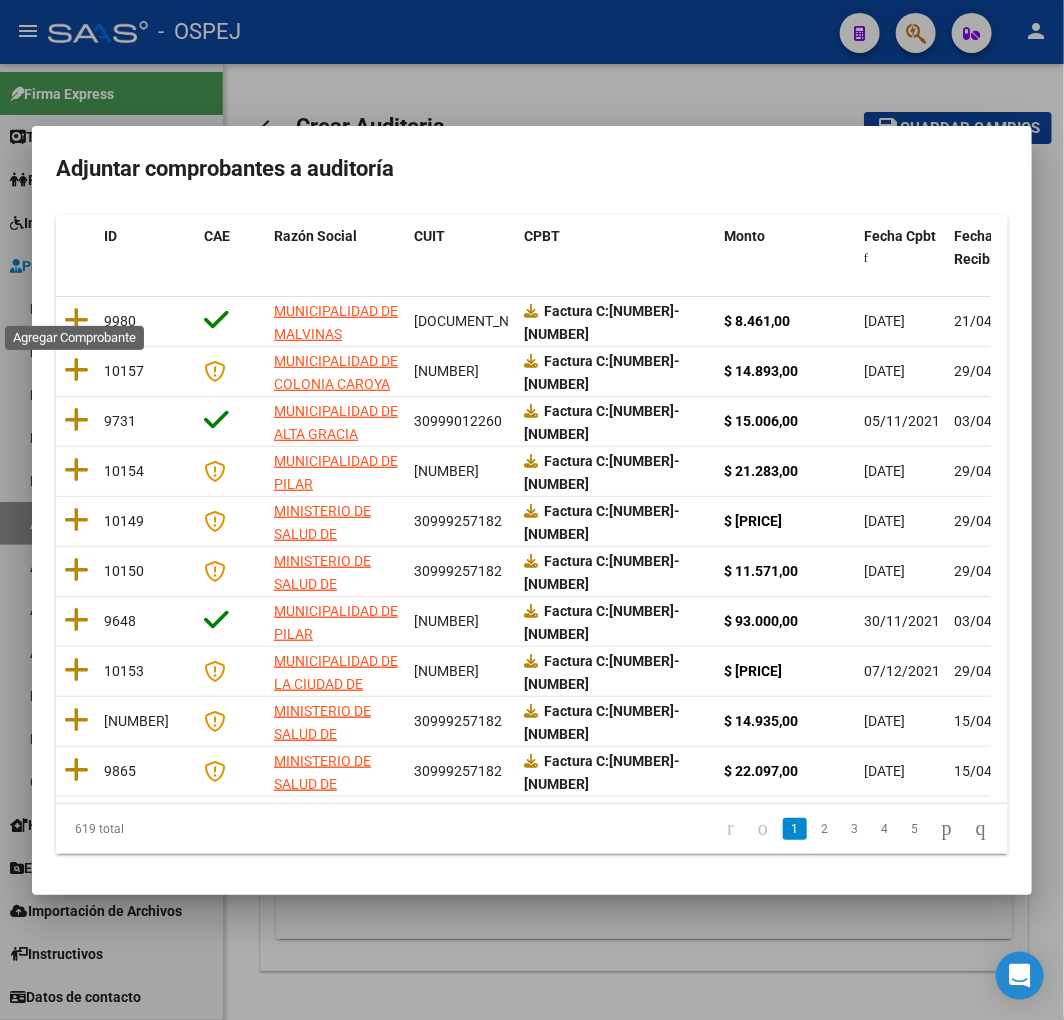 scroll, scrollTop: 0, scrollLeft: 0, axis: both 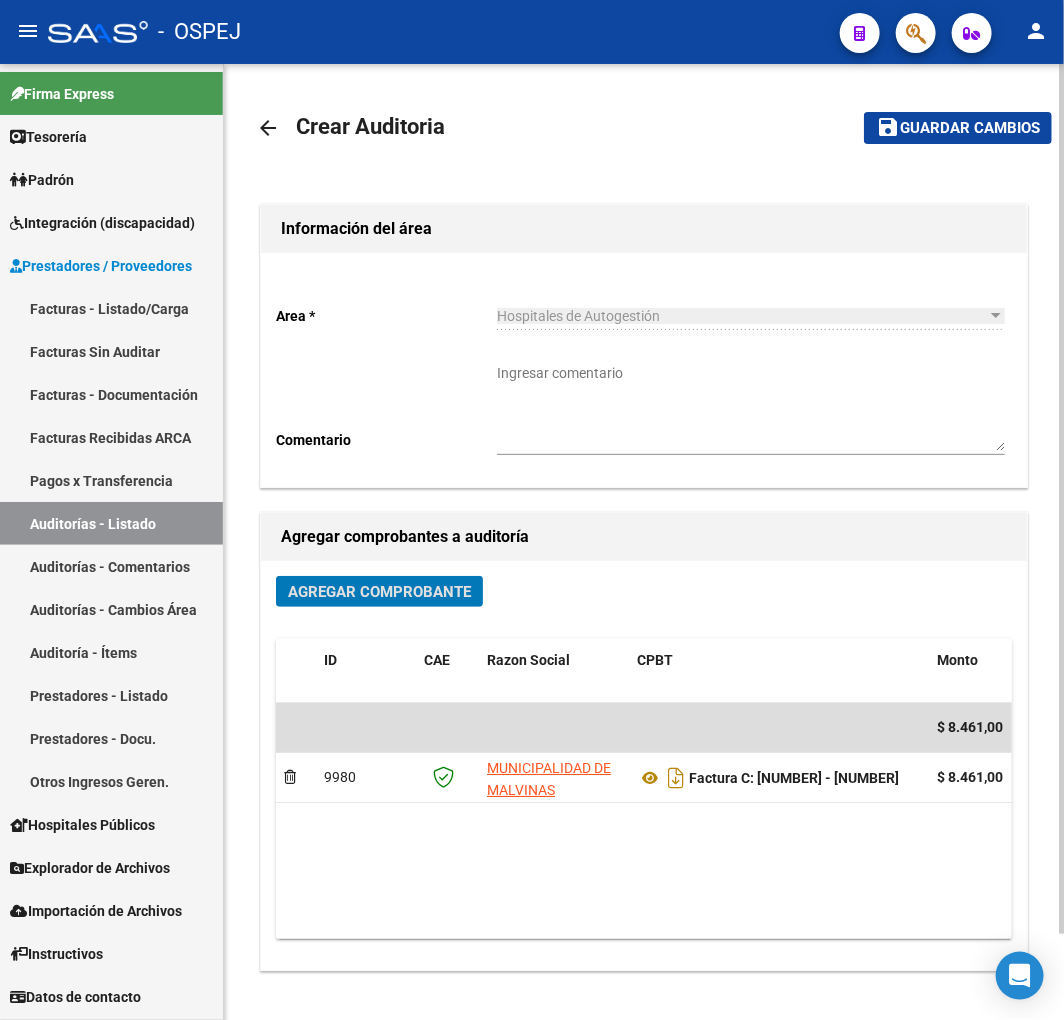 click on "Guardar cambios" 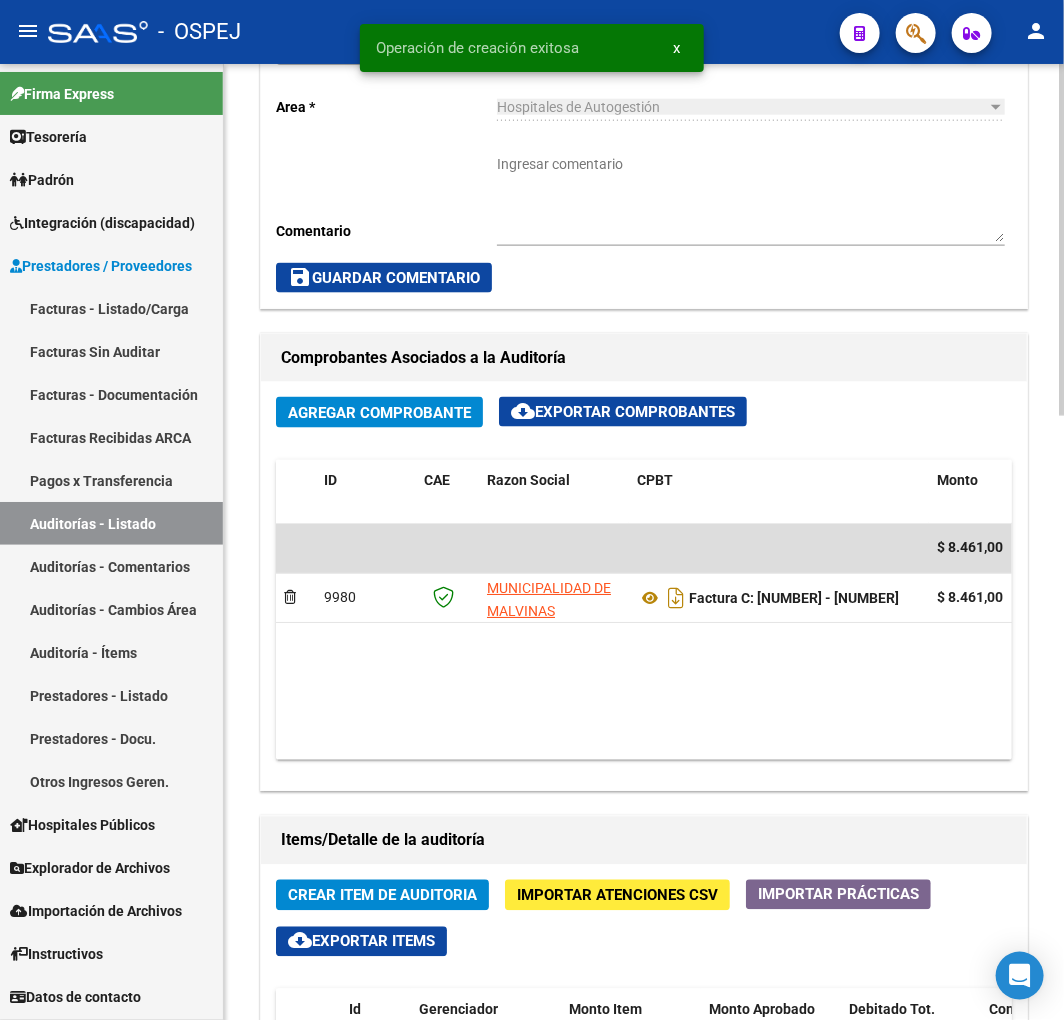 scroll, scrollTop: 1000, scrollLeft: 0, axis: vertical 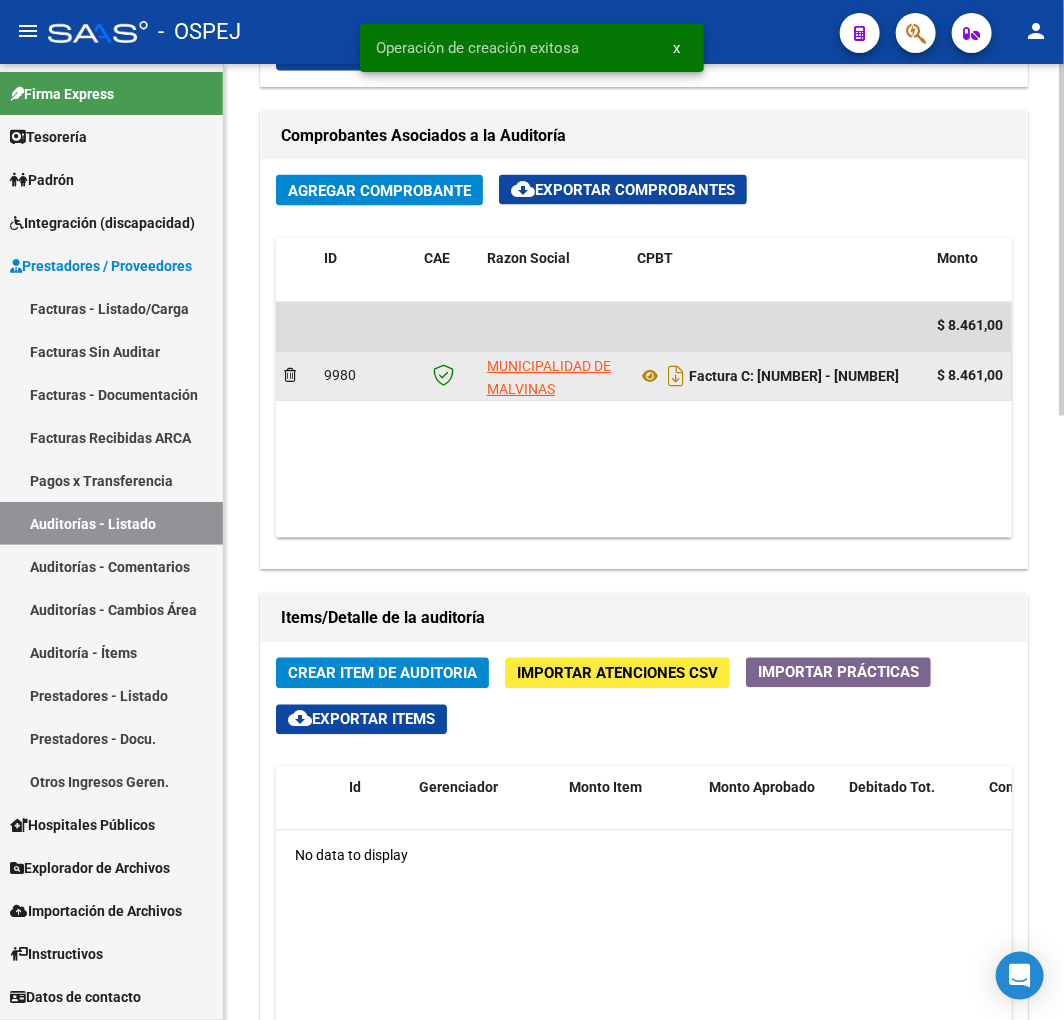 click on "Factura C: 4 - 3735" 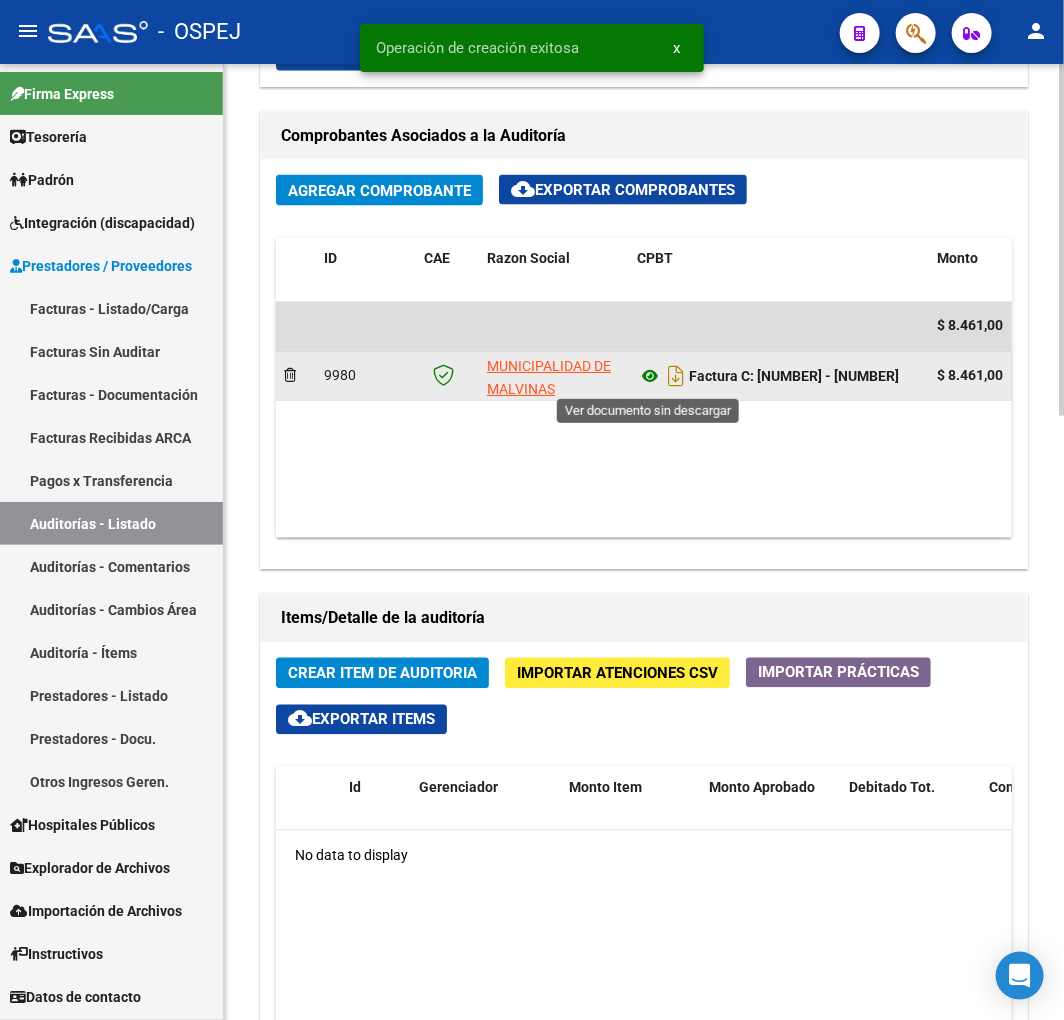 click 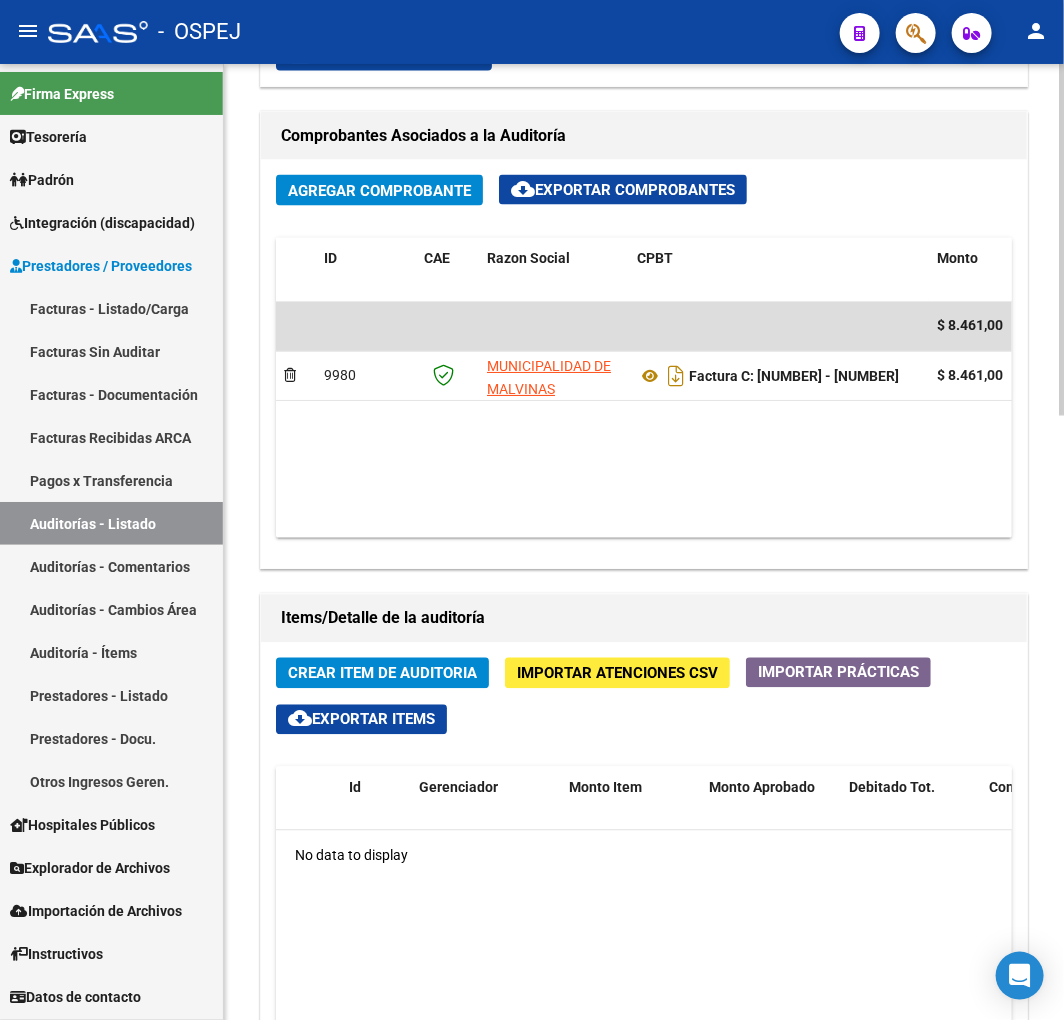 drag, startPoint x: 506, startPoint y: 541, endPoint x: 557, endPoint y: 545, distance: 51.156624 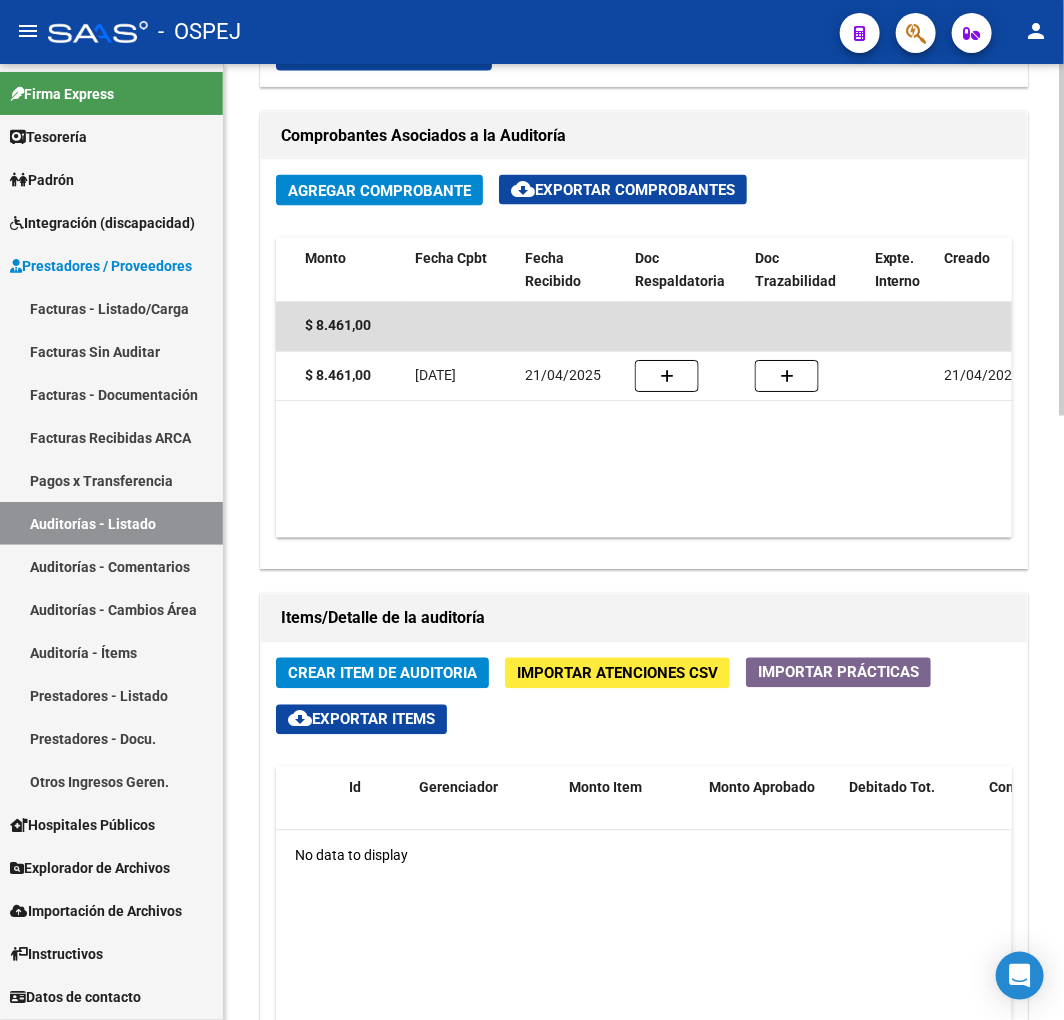 scroll, scrollTop: 0, scrollLeft: 623, axis: horizontal 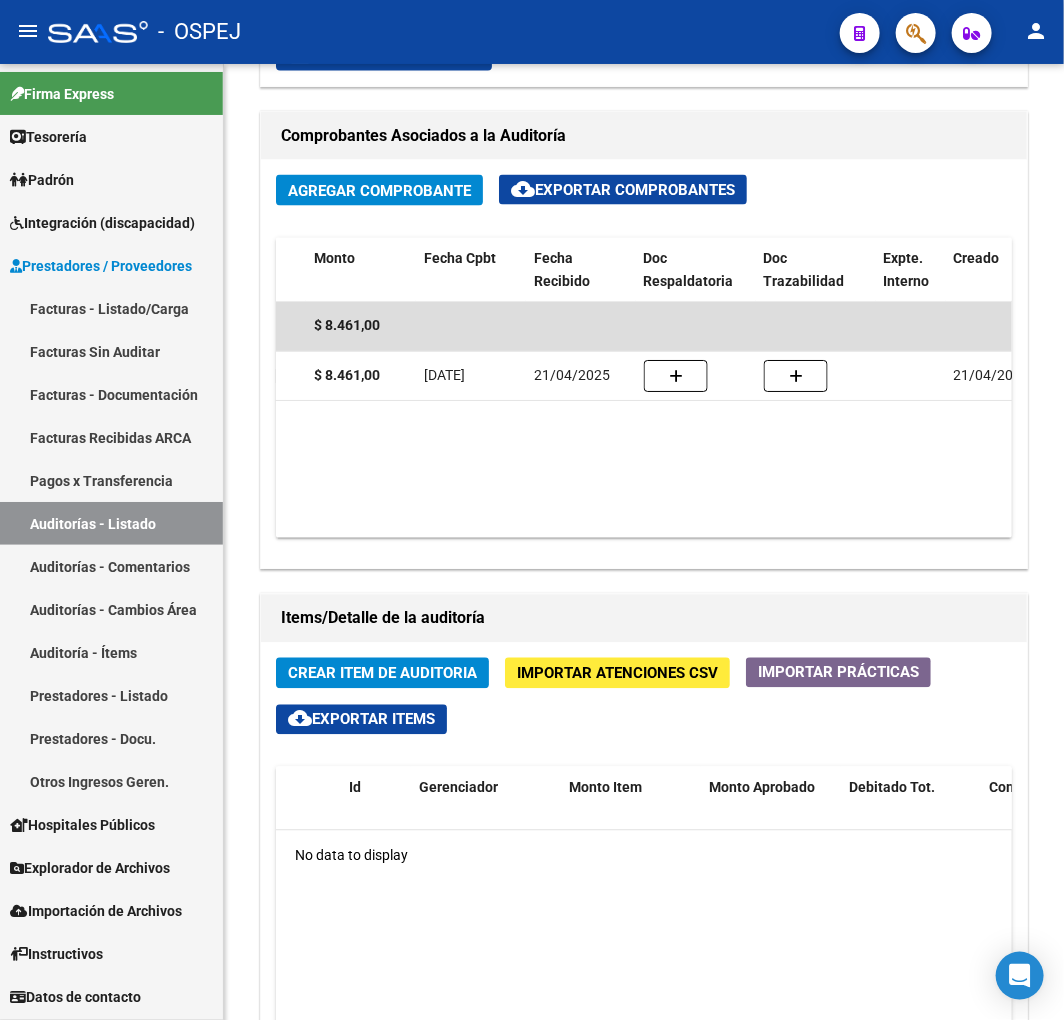 click on "Auditorías - Listado" at bounding box center [111, 523] 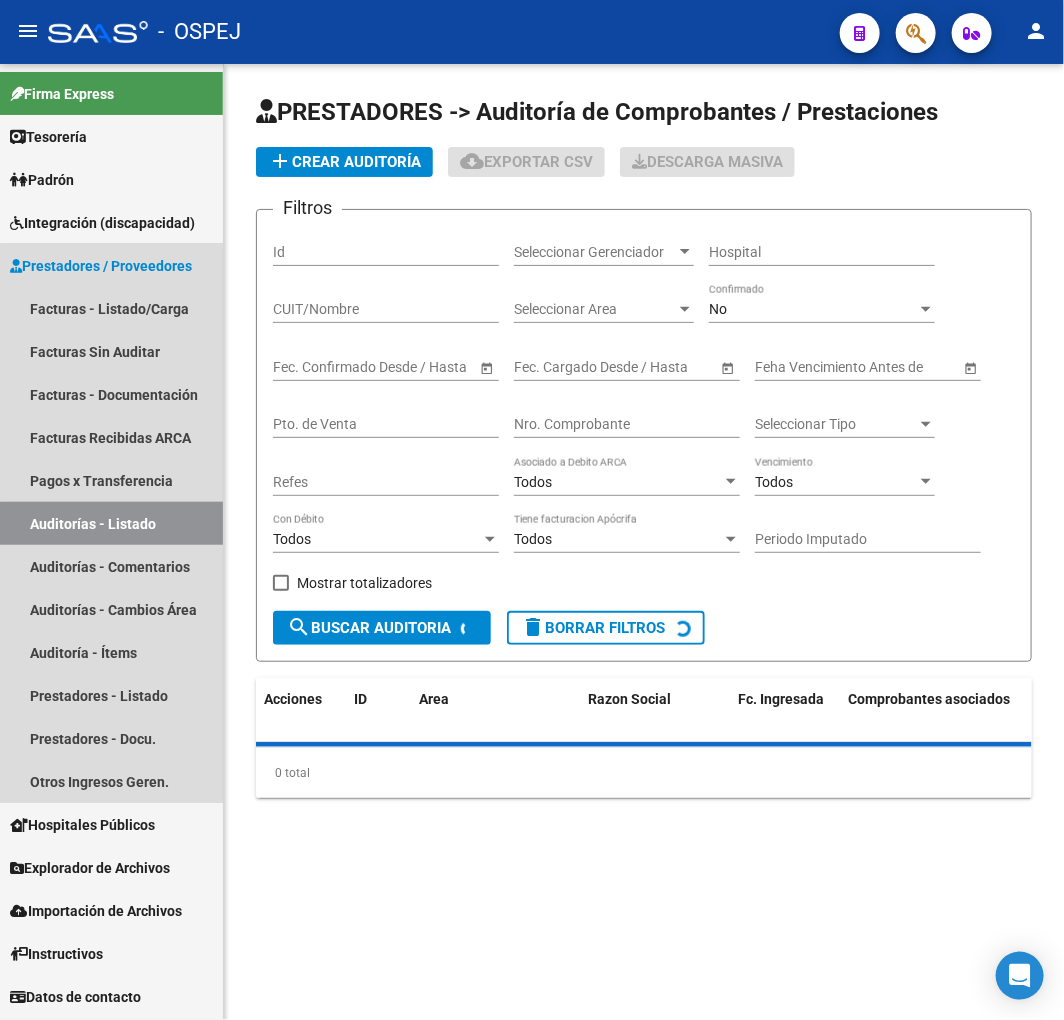 scroll, scrollTop: 0, scrollLeft: 0, axis: both 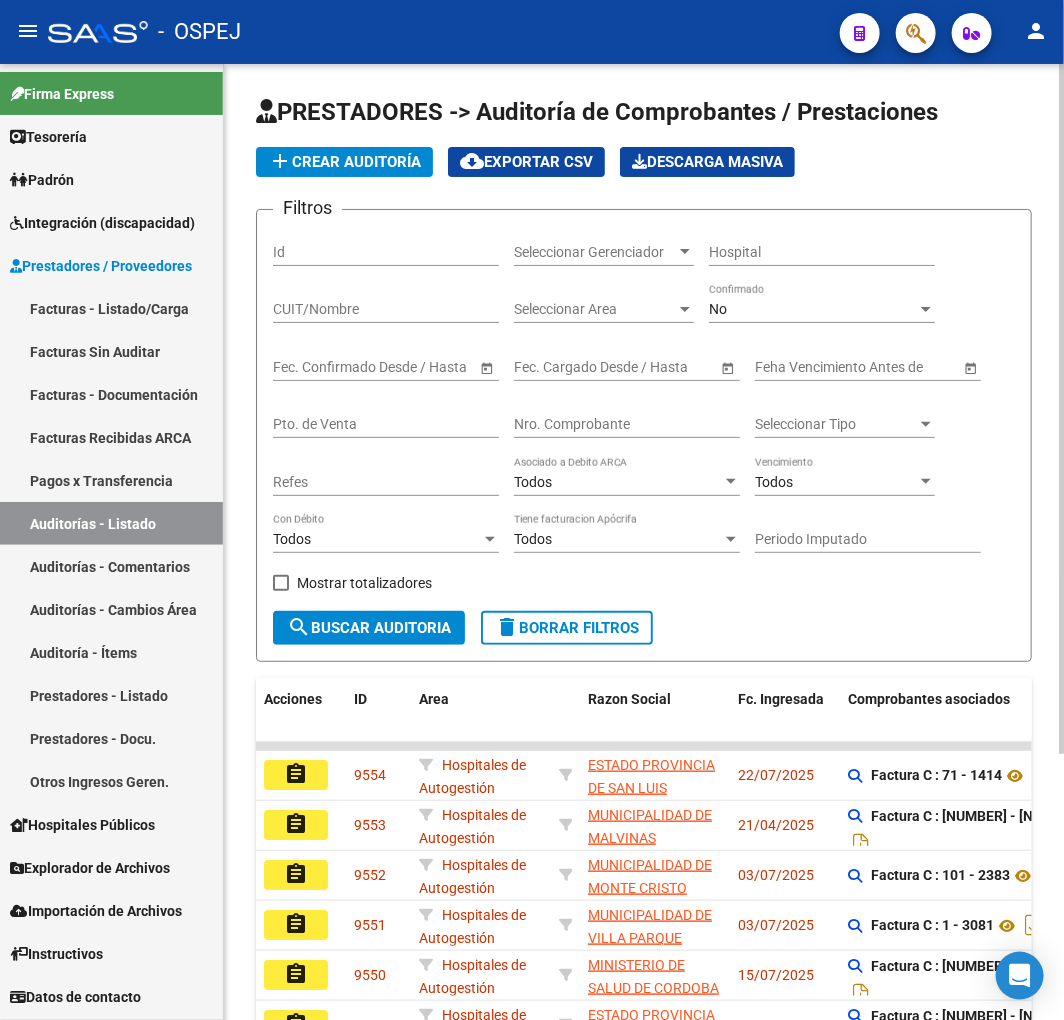 click on "add  Crear Auditoría" 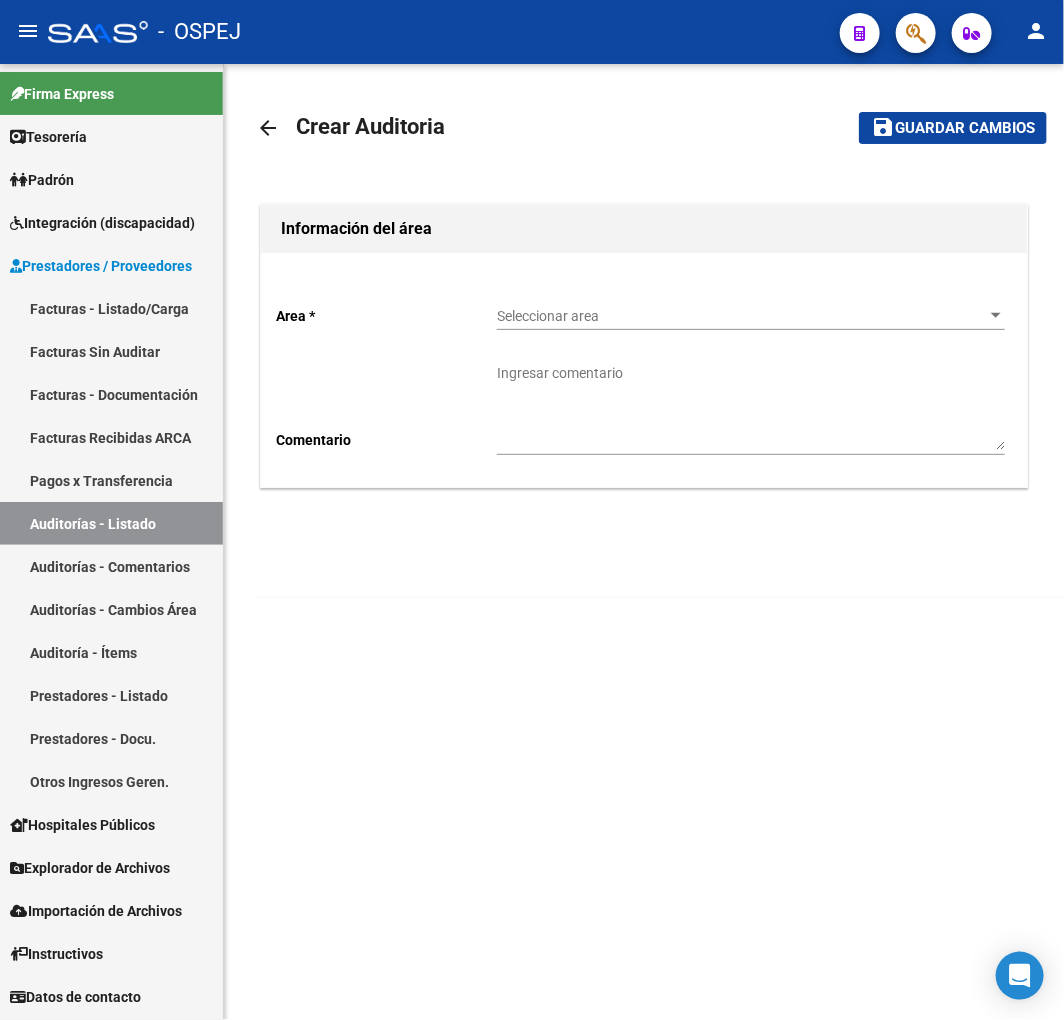 click on "Seleccionar area" at bounding box center (742, 316) 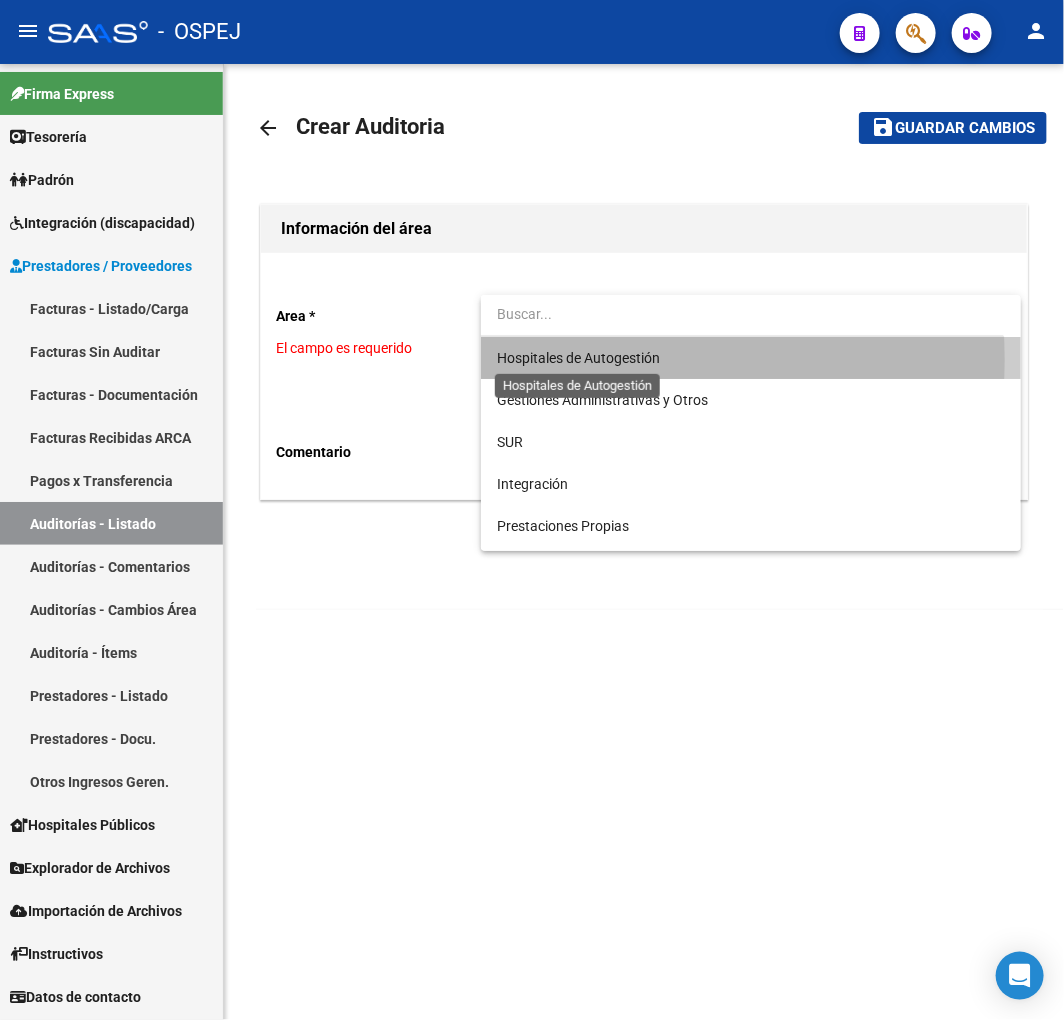click on "Hospitales de Autogestión" at bounding box center [578, 358] 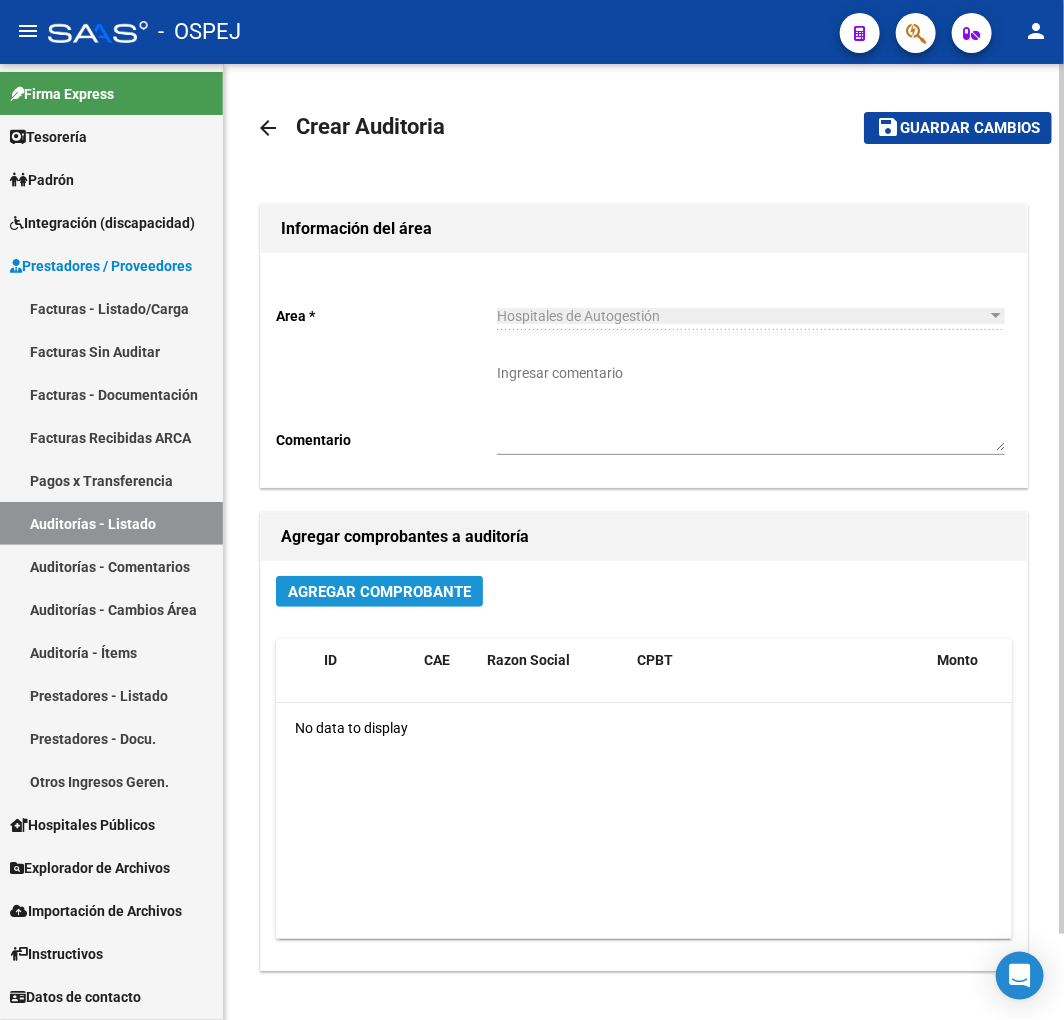 click on "Agregar Comprobante" 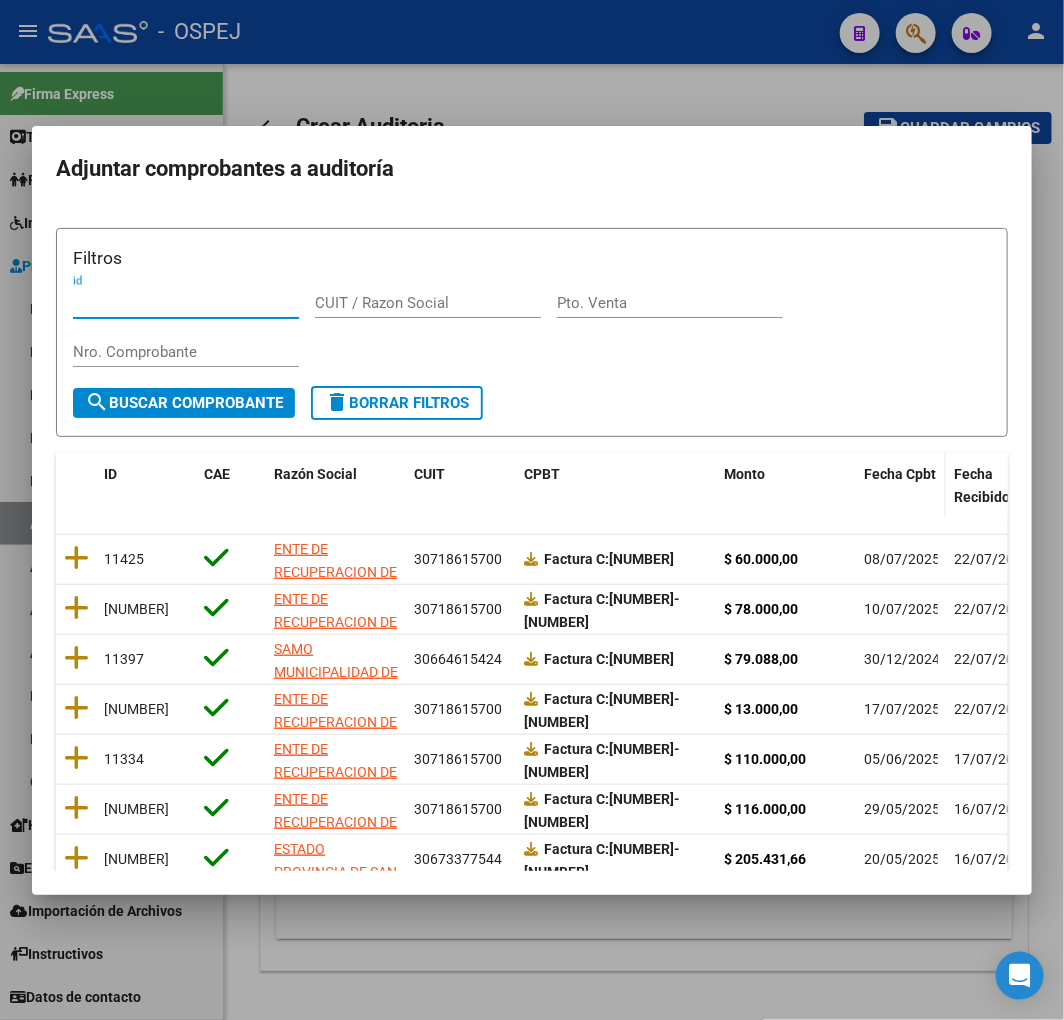 click on "Fecha Cpbt" 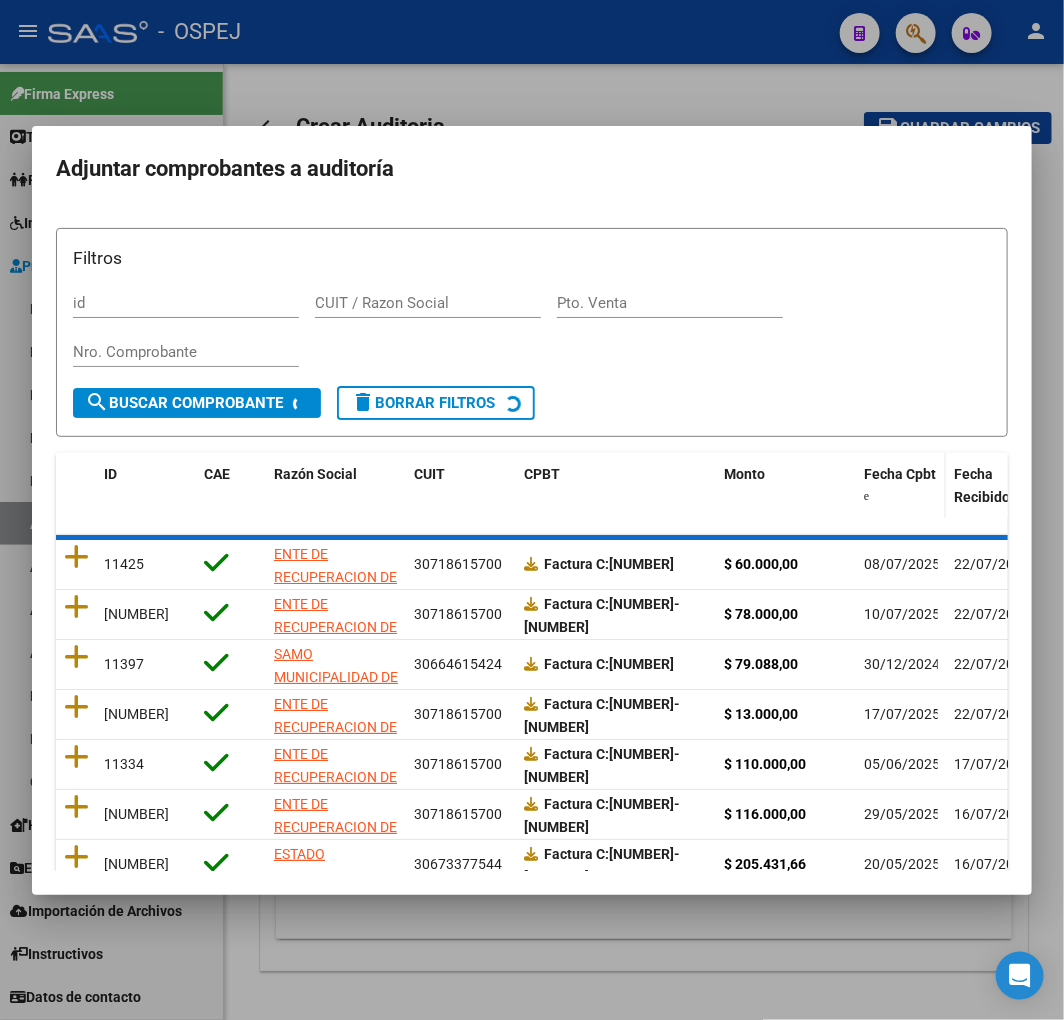 click on "Fecha Cpbt" 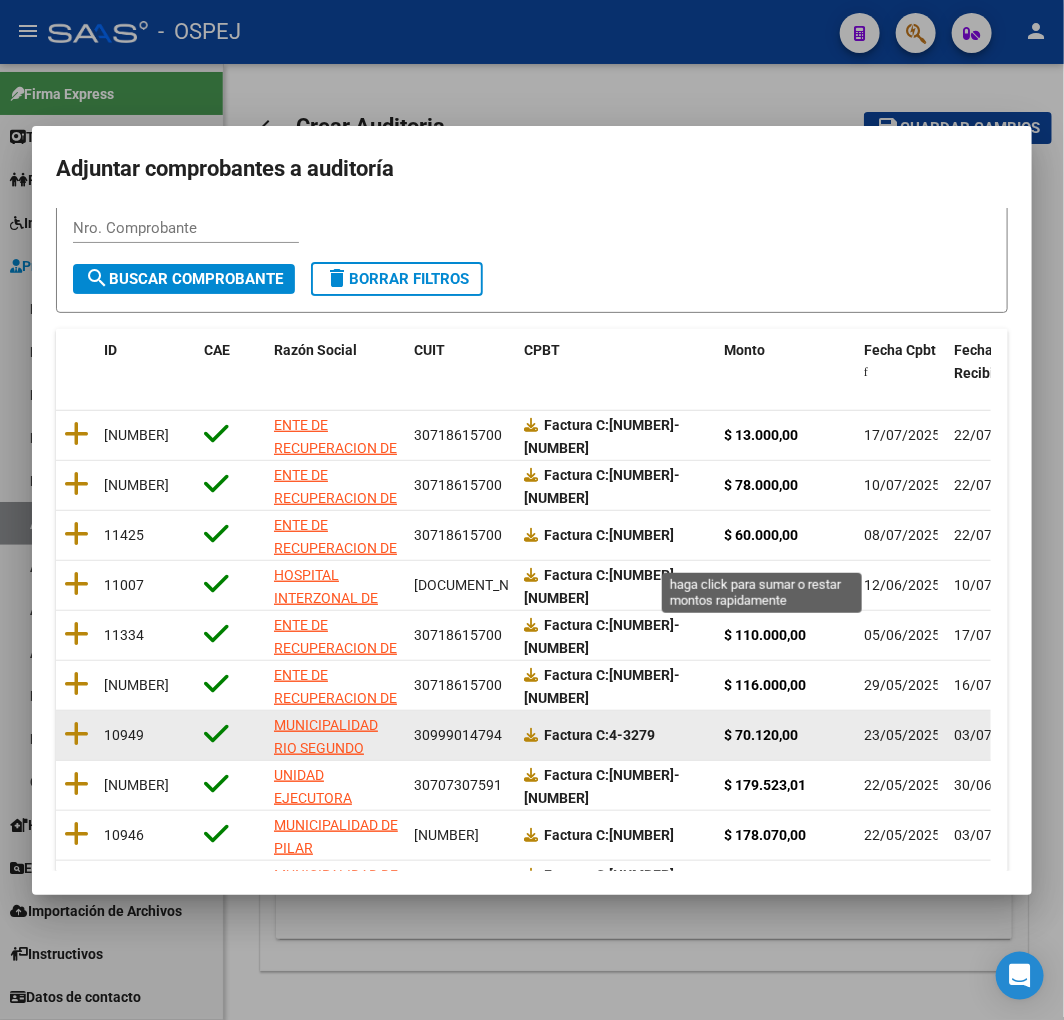 scroll, scrollTop: 252, scrollLeft: 0, axis: vertical 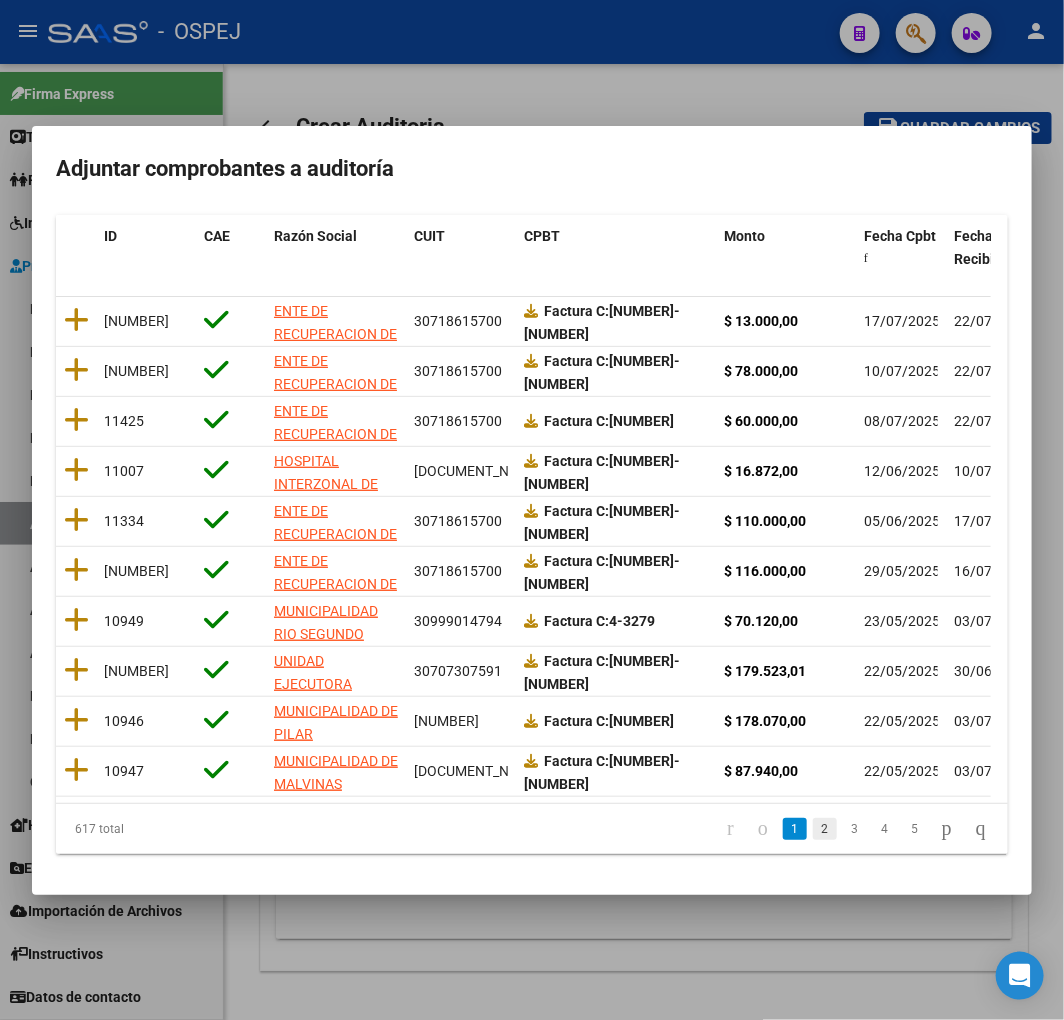 click on "2" 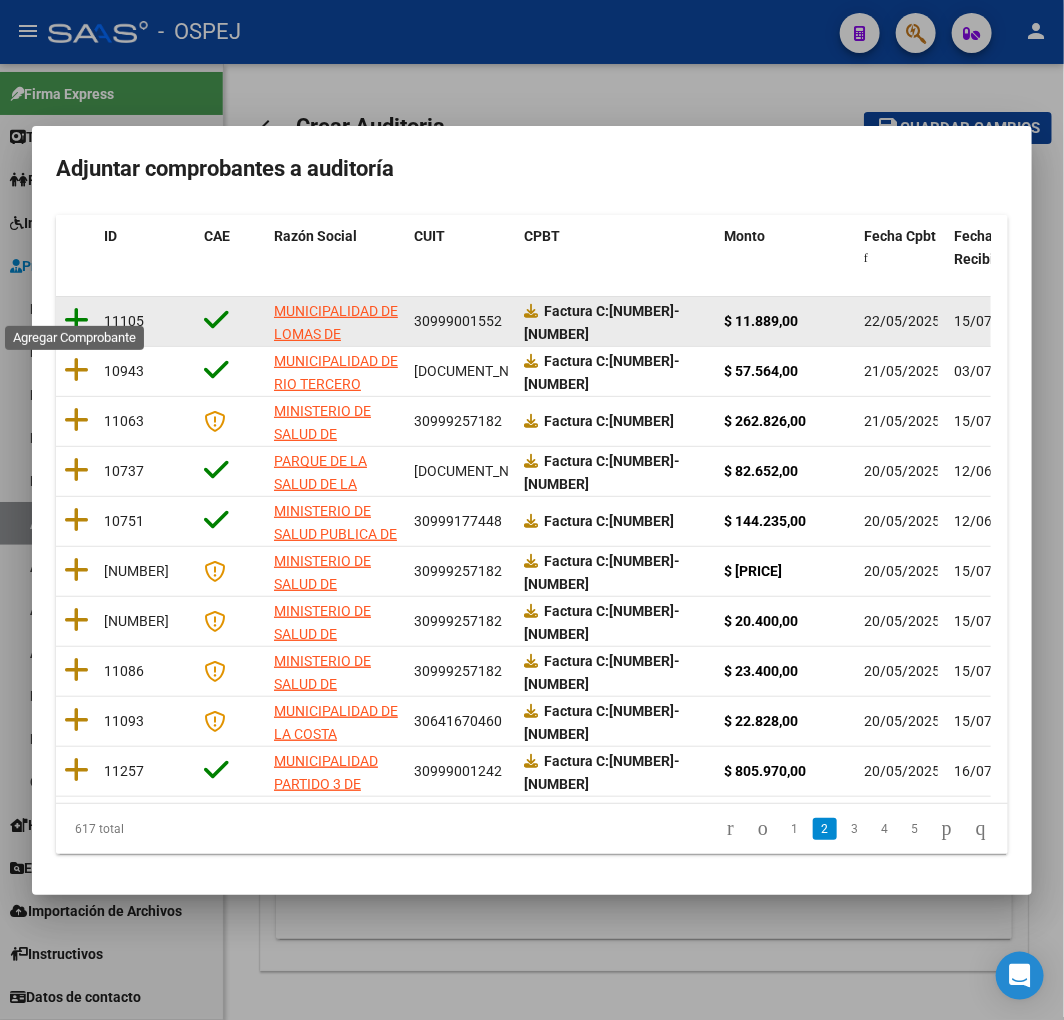 click 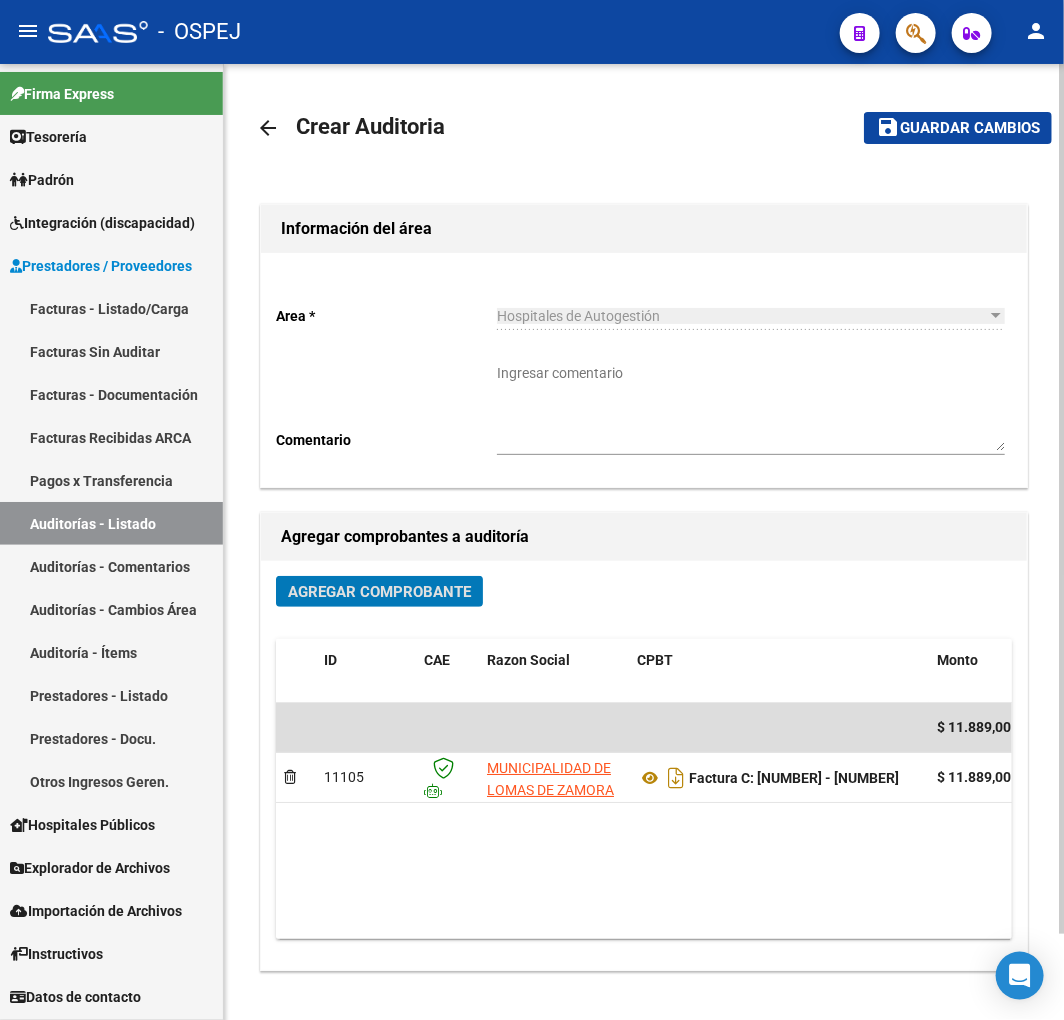 click on "Guardar cambios" 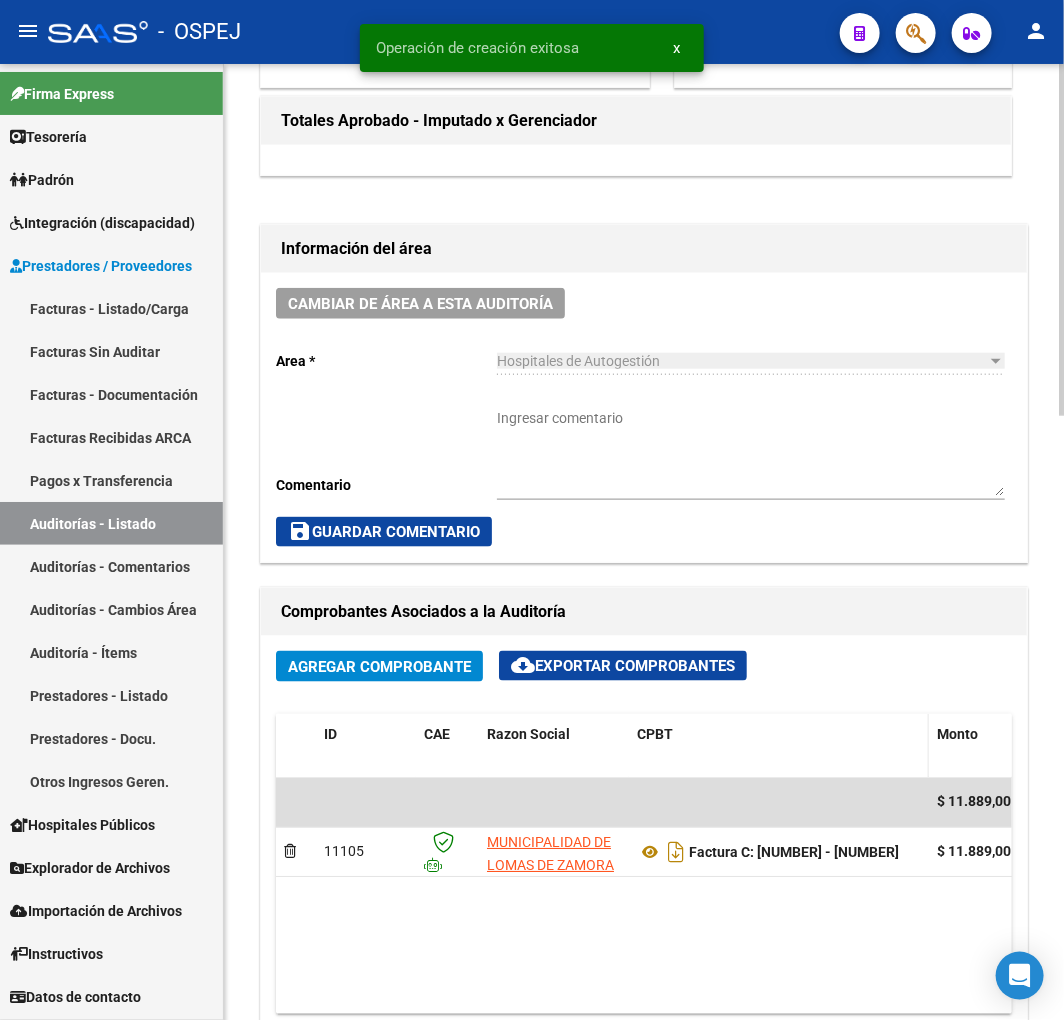 scroll, scrollTop: 666, scrollLeft: 0, axis: vertical 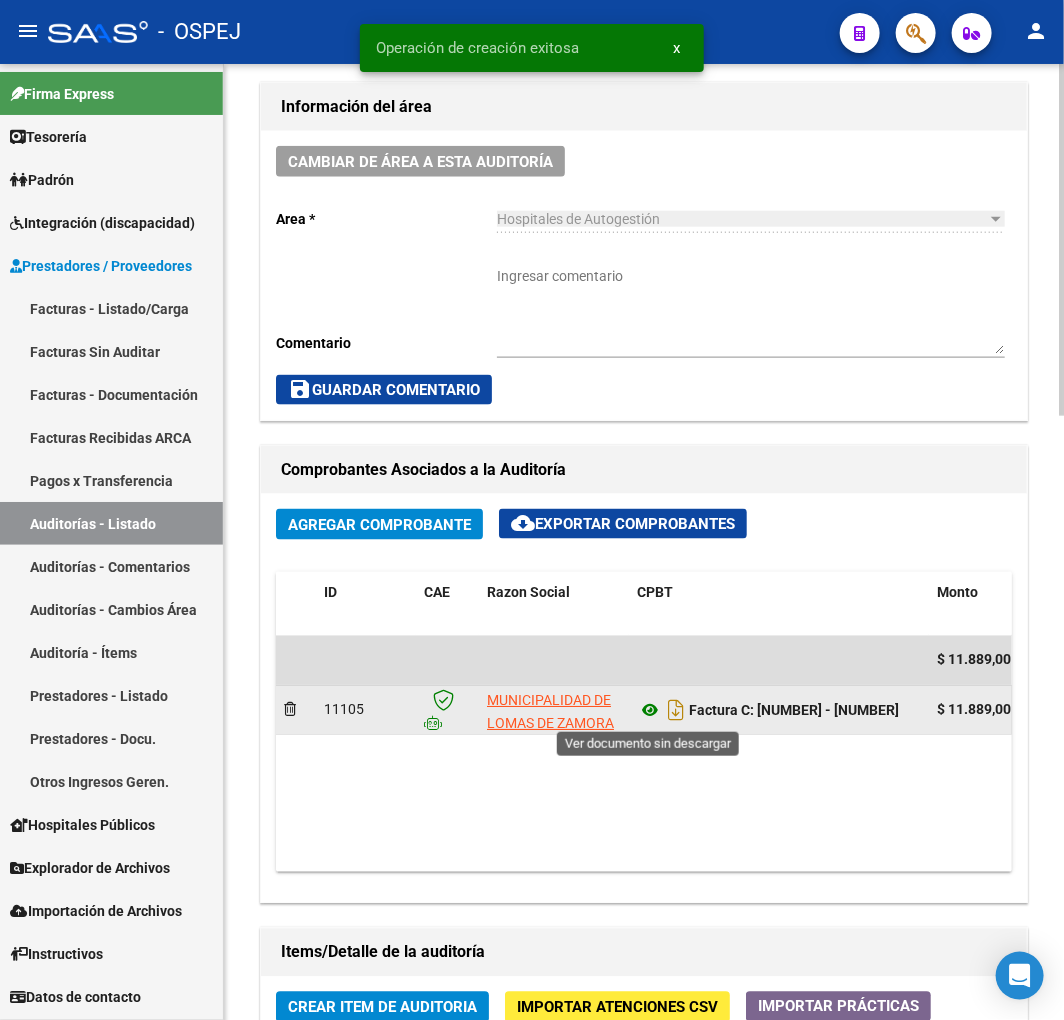 click 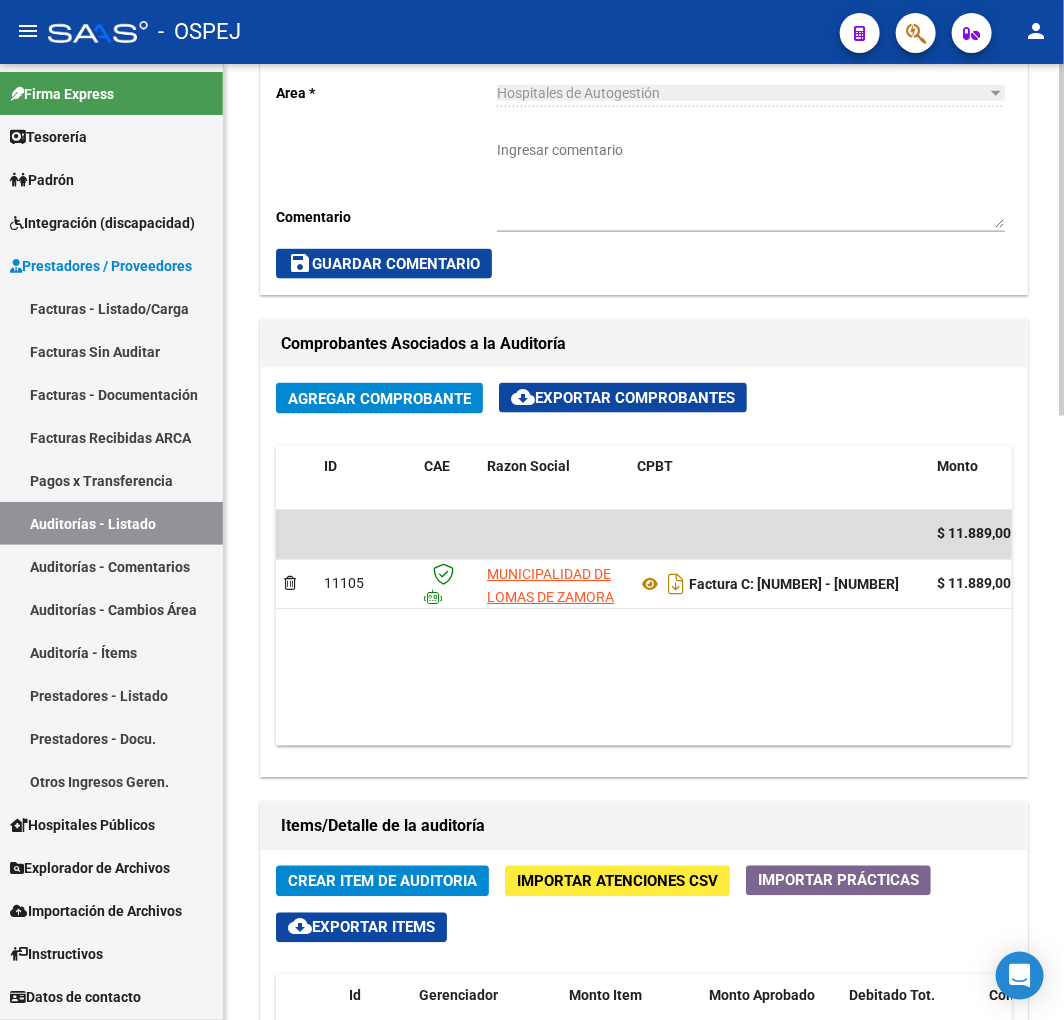 scroll, scrollTop: 1000, scrollLeft: 0, axis: vertical 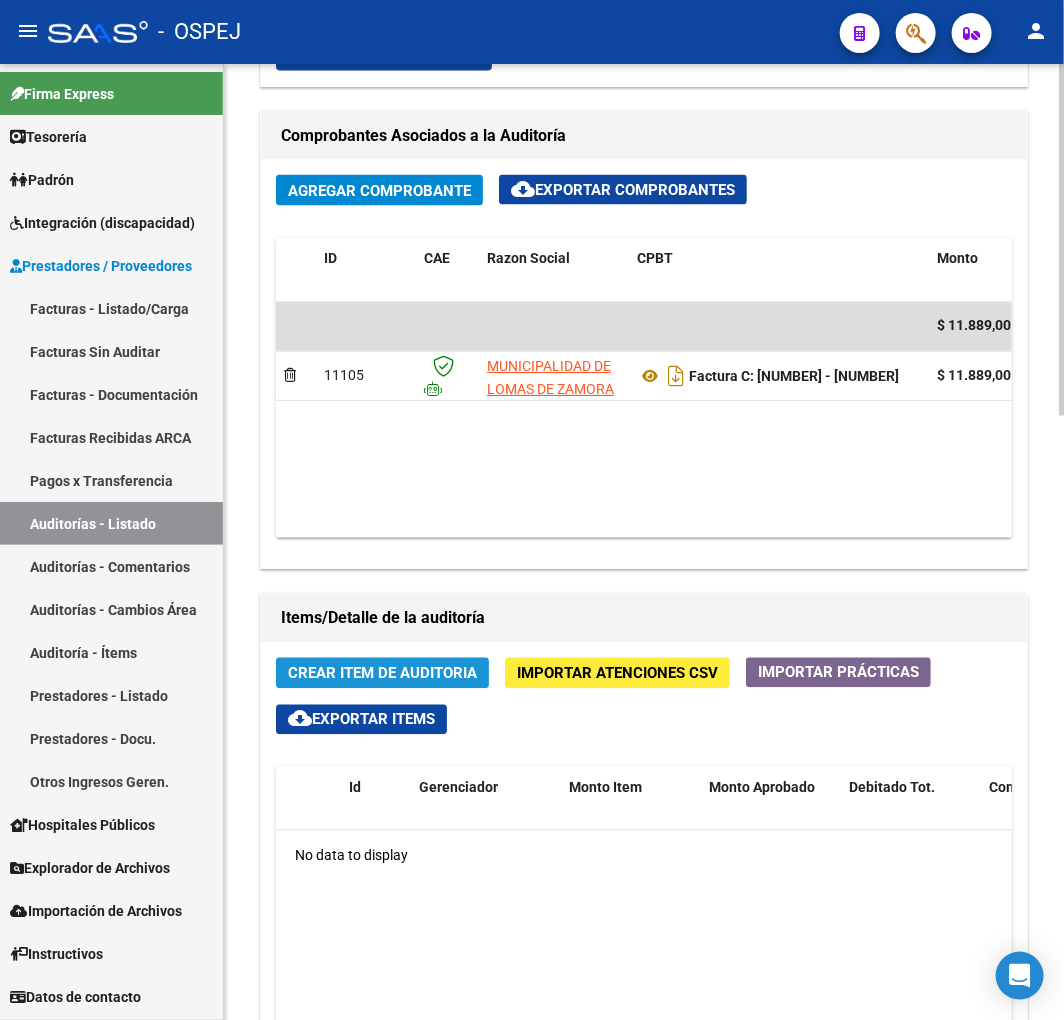 click on "Crear Item de Auditoria" 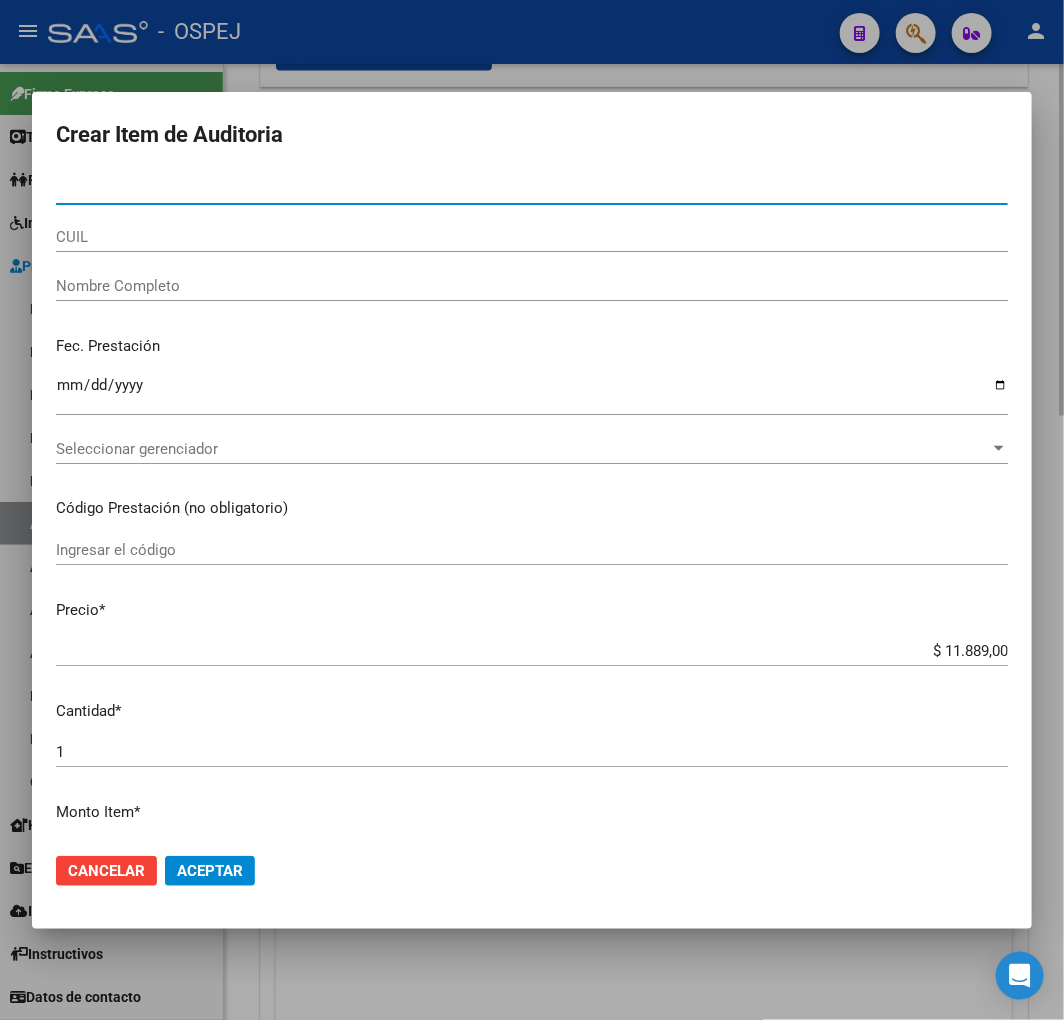 type on "38681476" 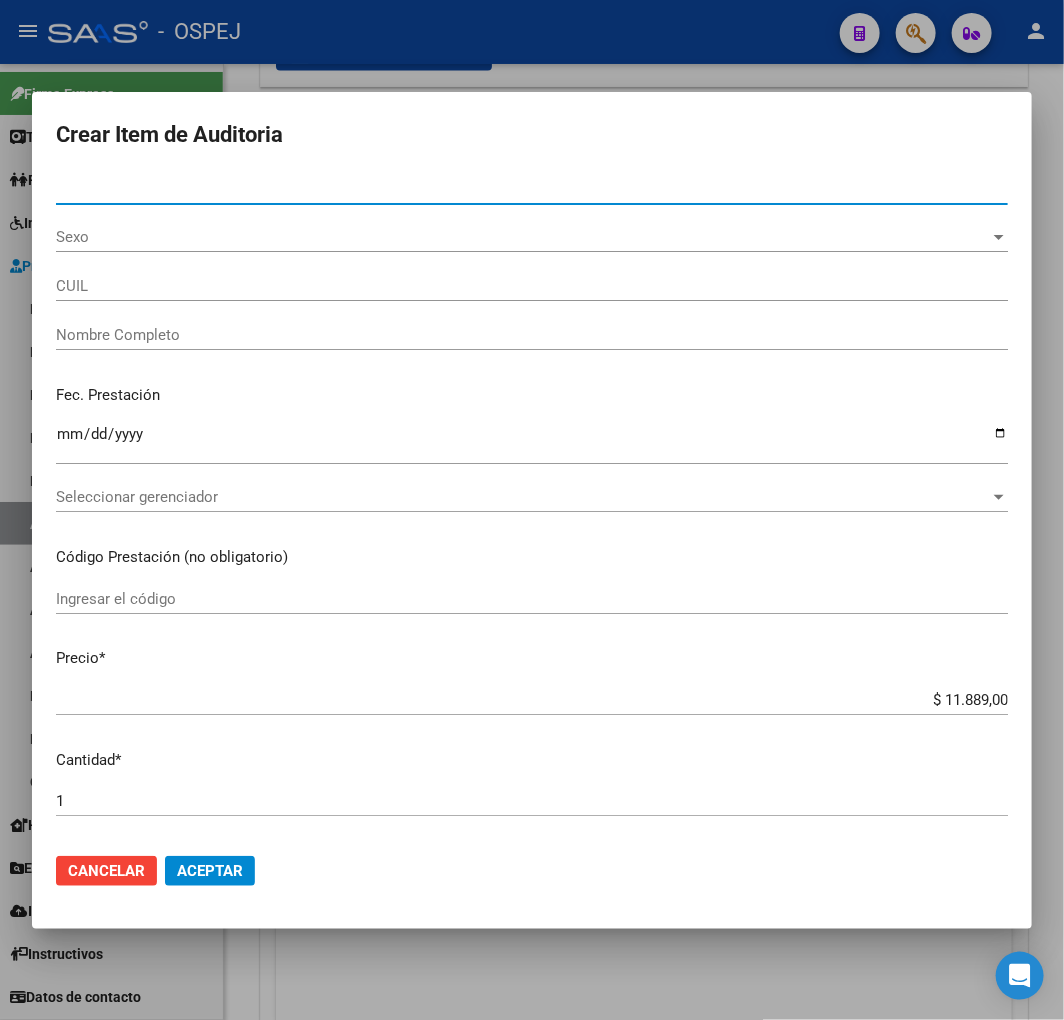 type on "27386814762" 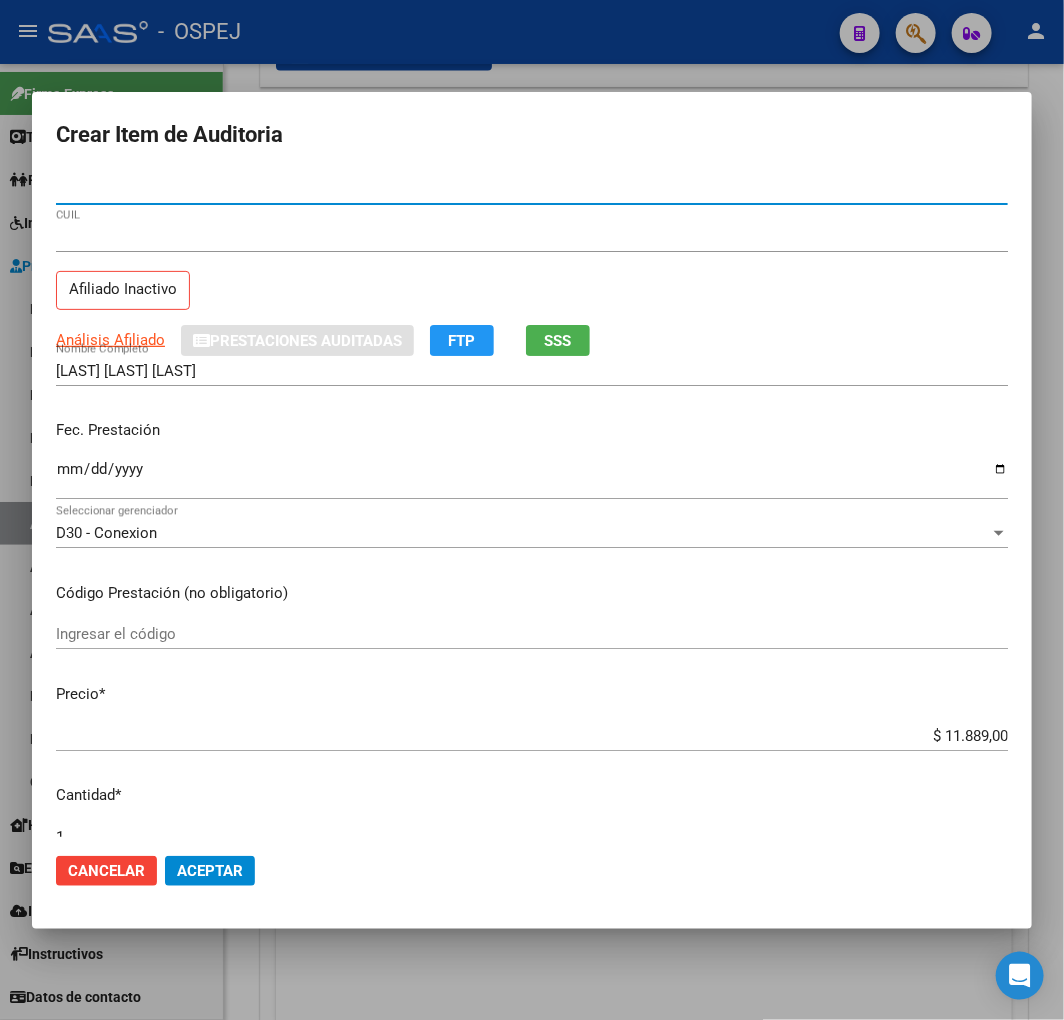 type on "38681476" 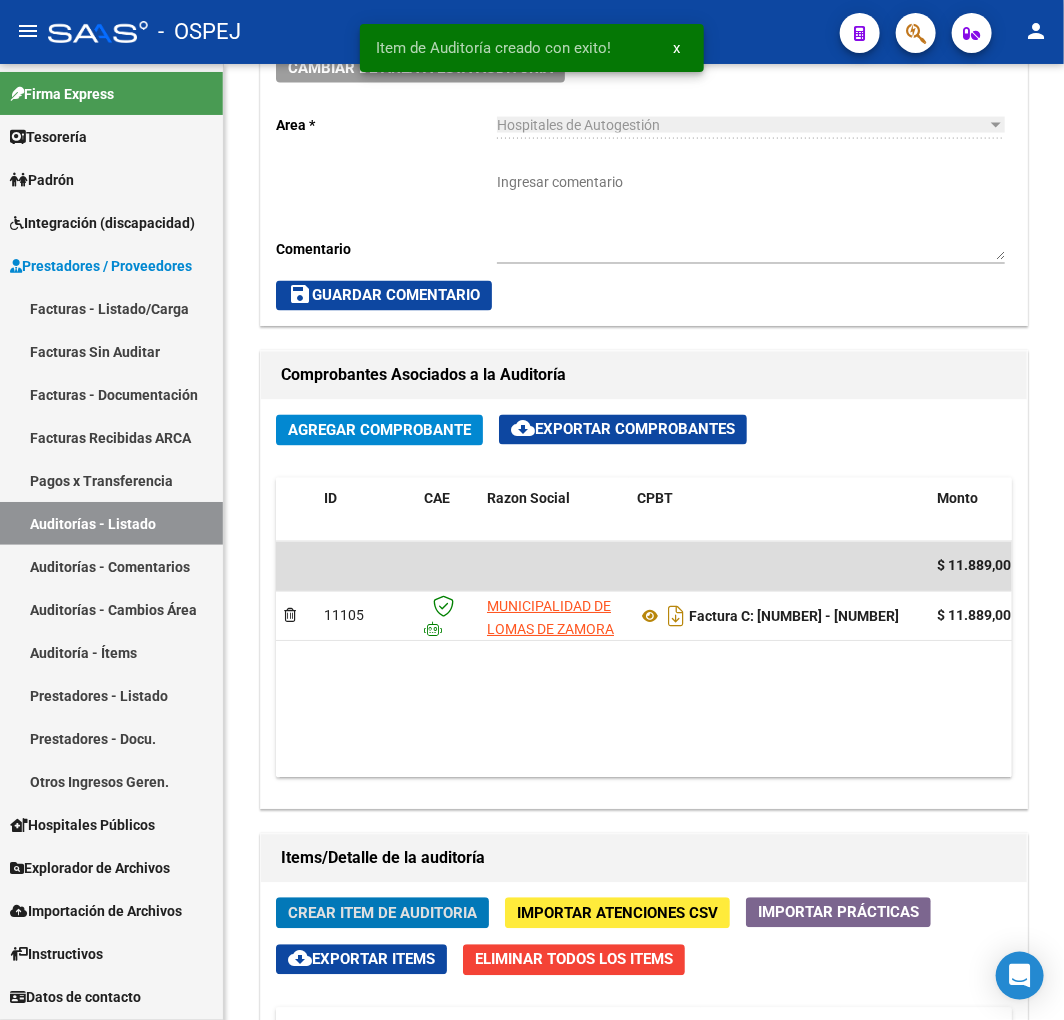 scroll, scrollTop: 1240, scrollLeft: 0, axis: vertical 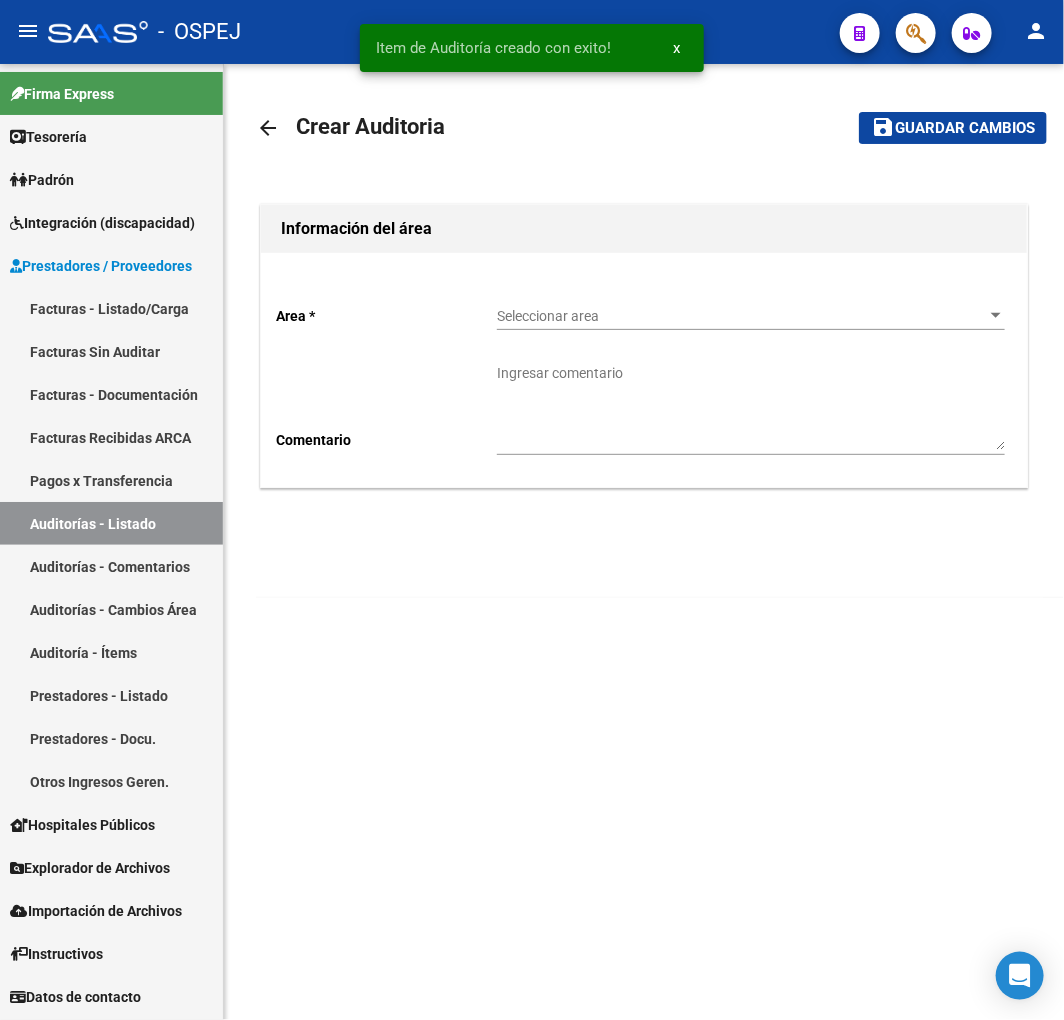 drag, startPoint x: 635, startPoint y: 287, endPoint x: 611, endPoint y: 304, distance: 29.410883 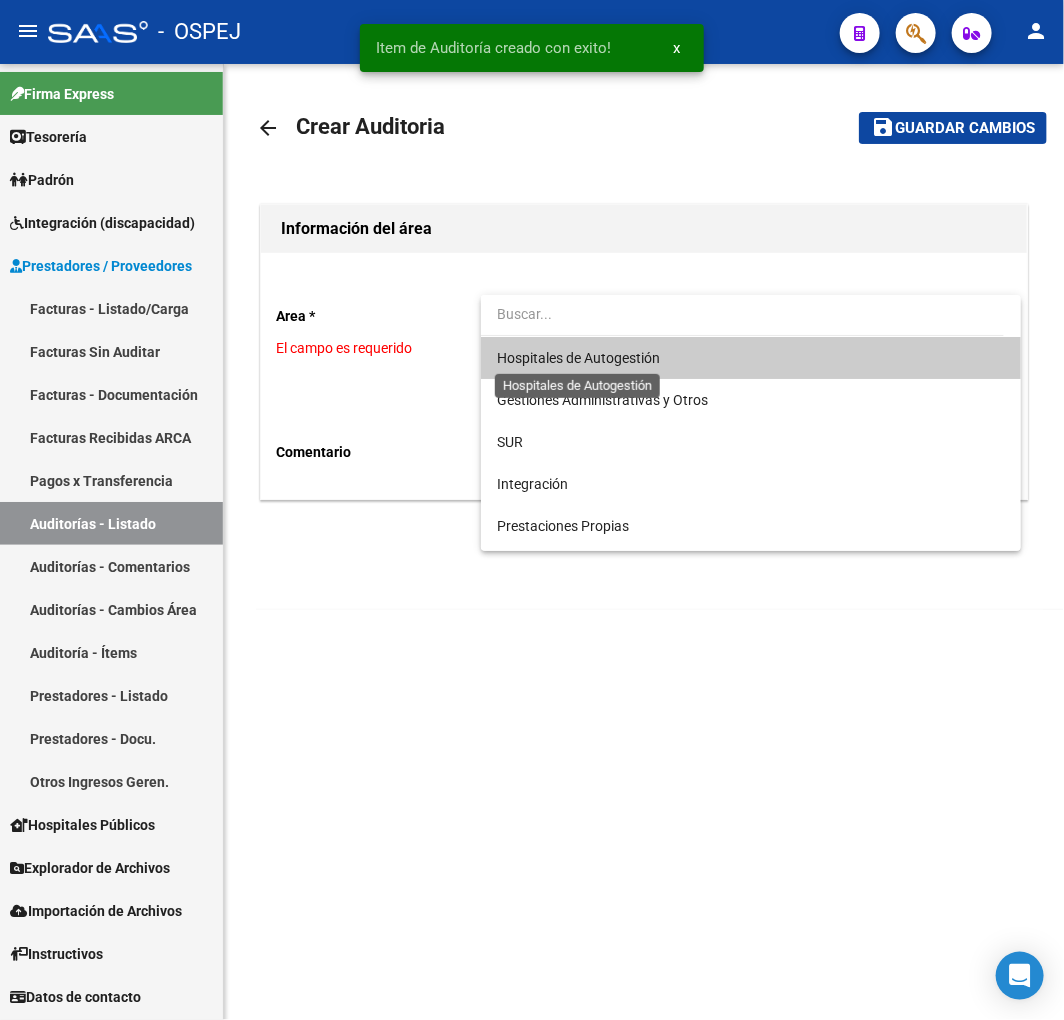 click on "Hospitales de Autogestión" at bounding box center [578, 358] 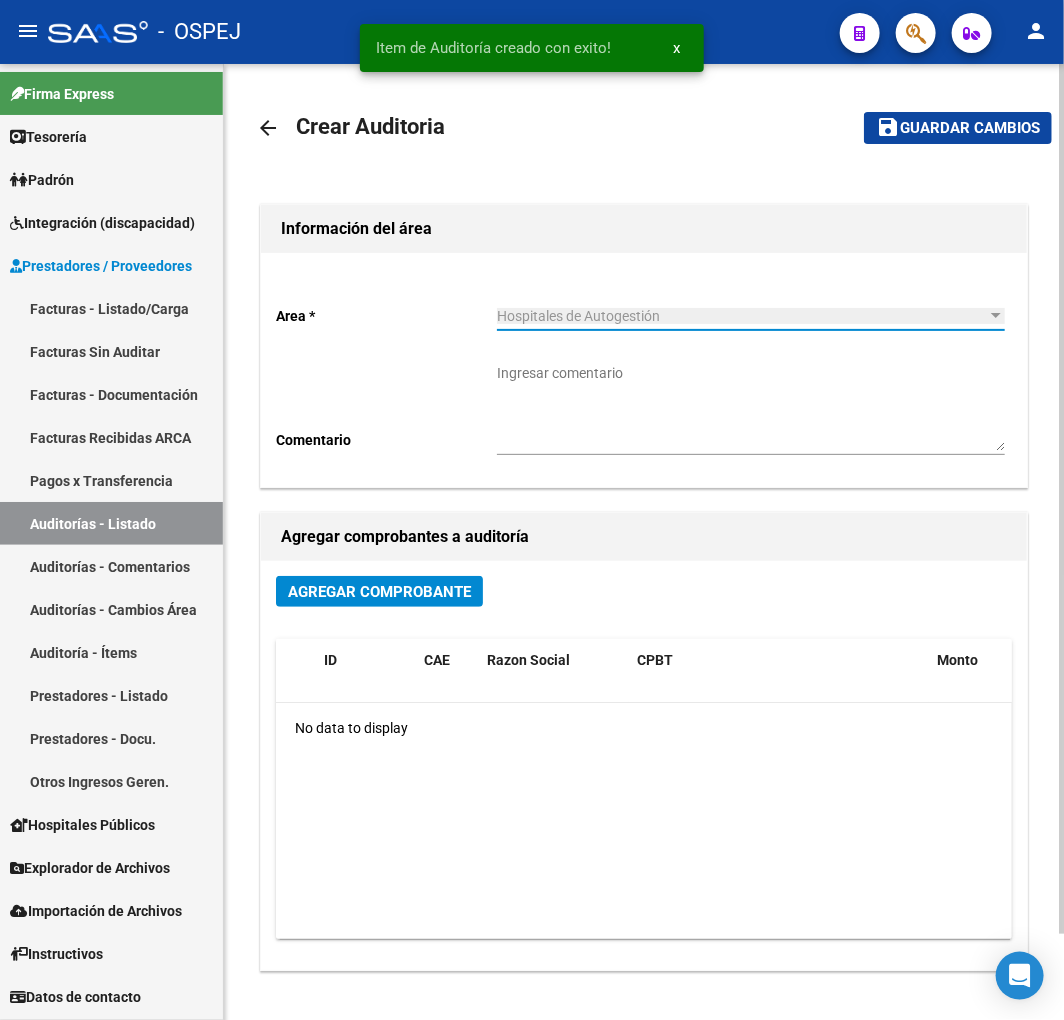 click on "Agregar Comprobante" 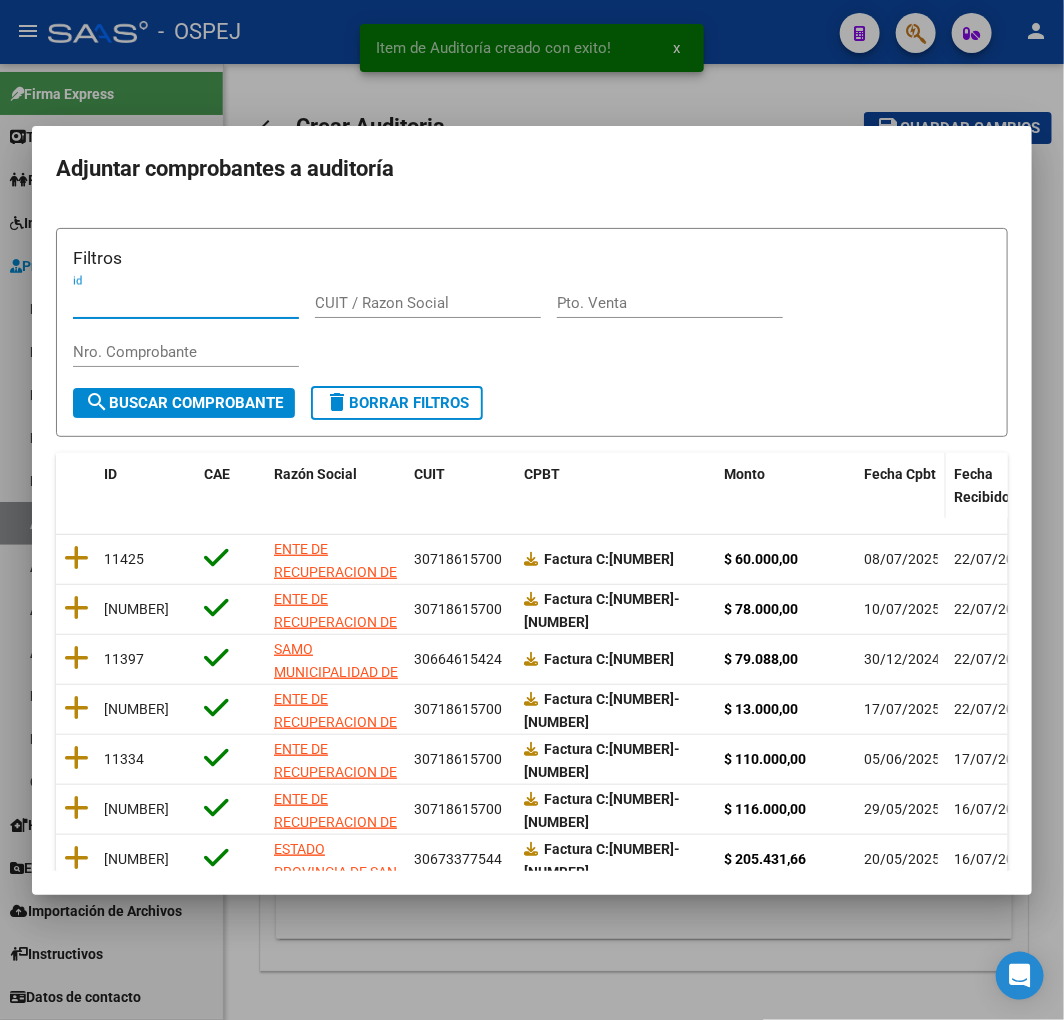 click on "Fecha Cpbt" 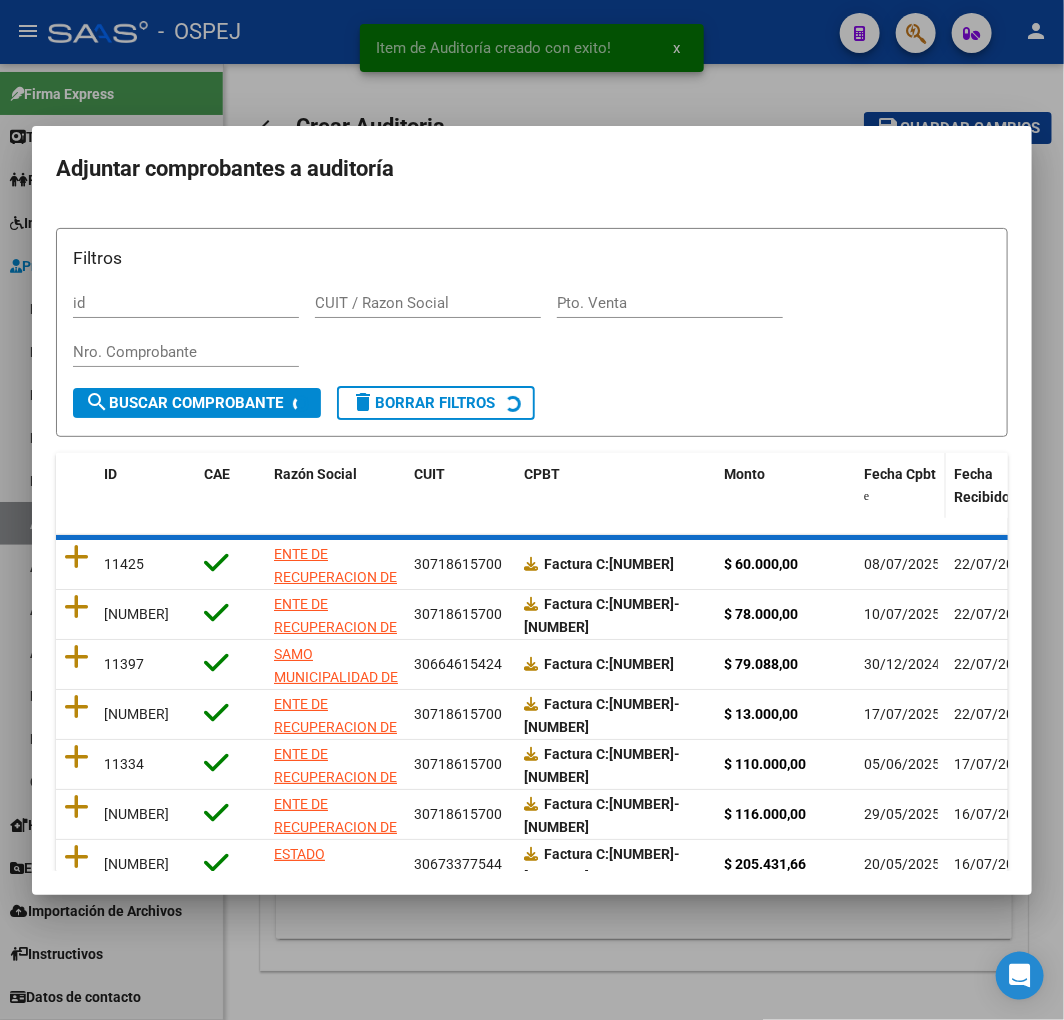 click on "Fecha Cpbt" 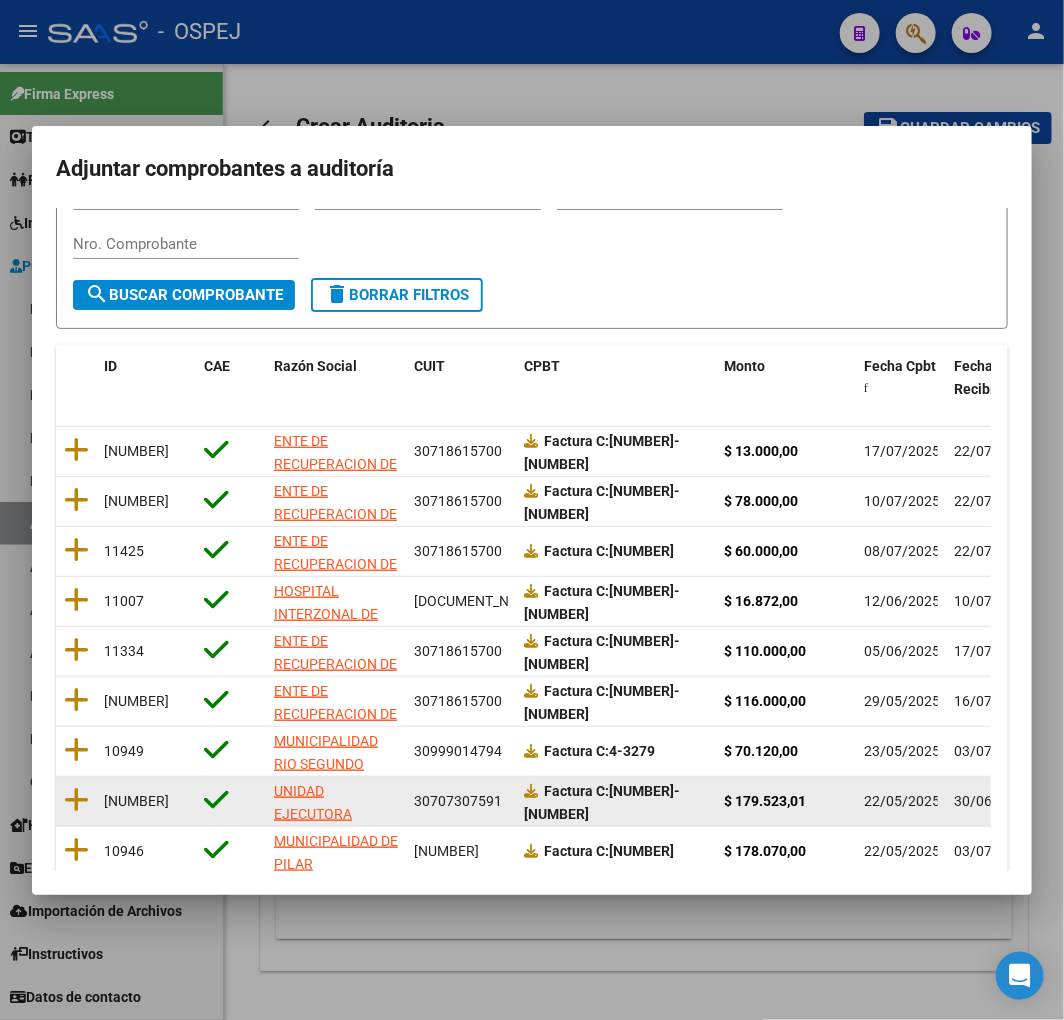 scroll, scrollTop: 252, scrollLeft: 0, axis: vertical 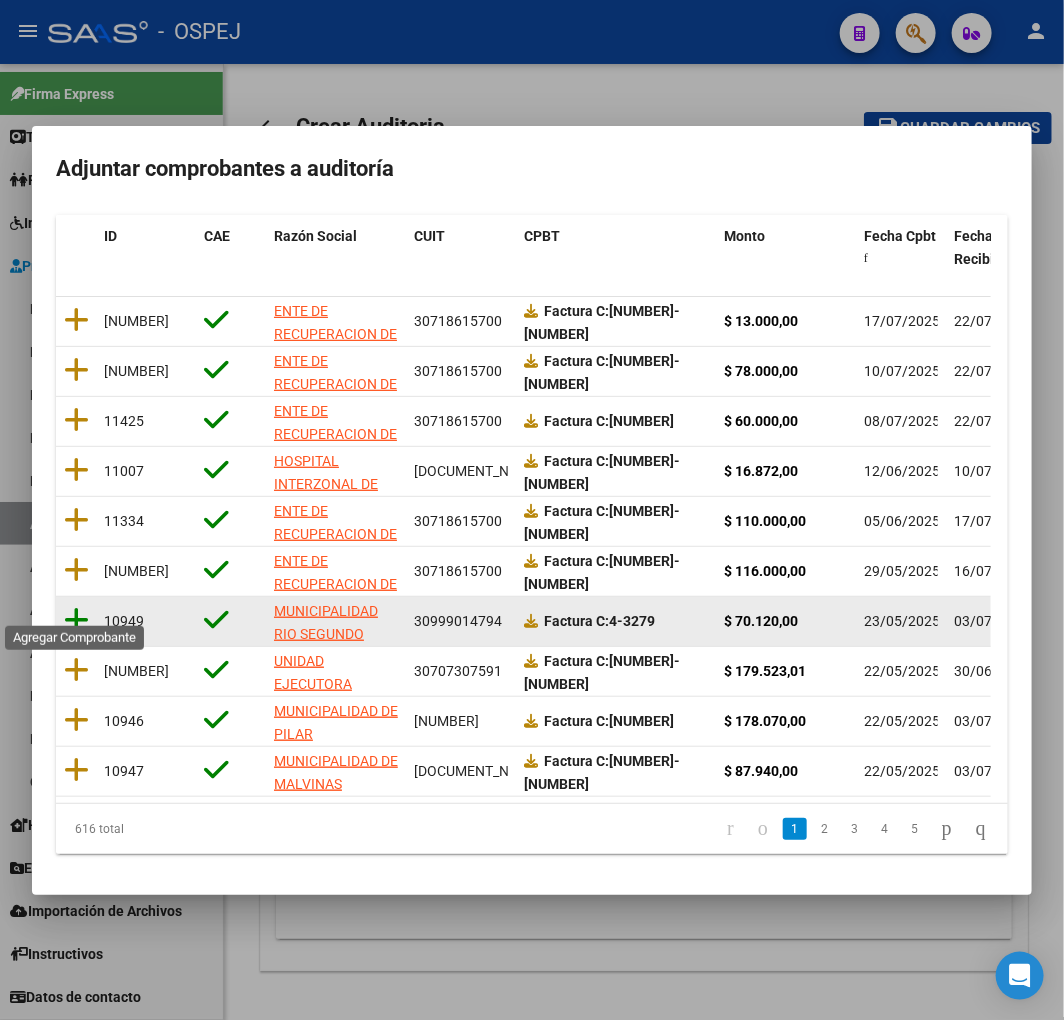 click 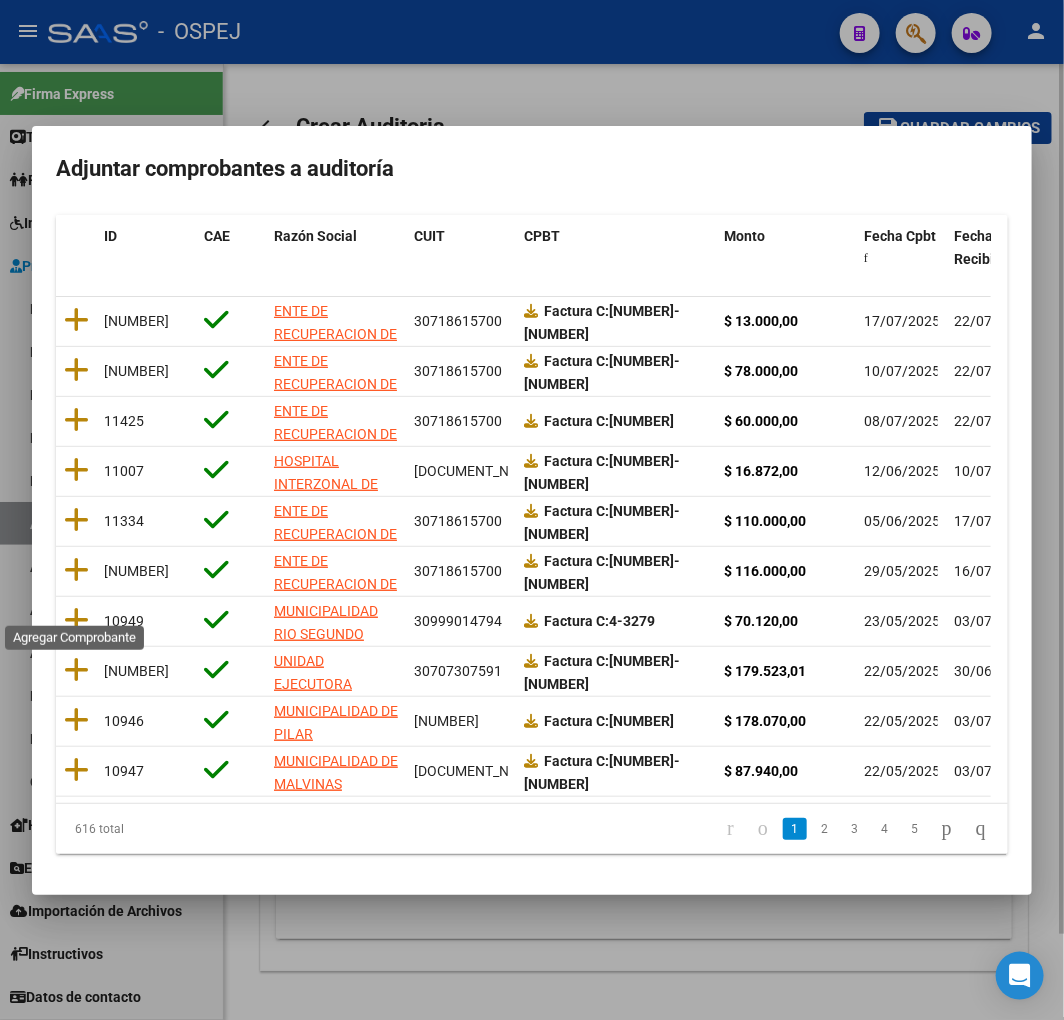 scroll, scrollTop: 0, scrollLeft: 0, axis: both 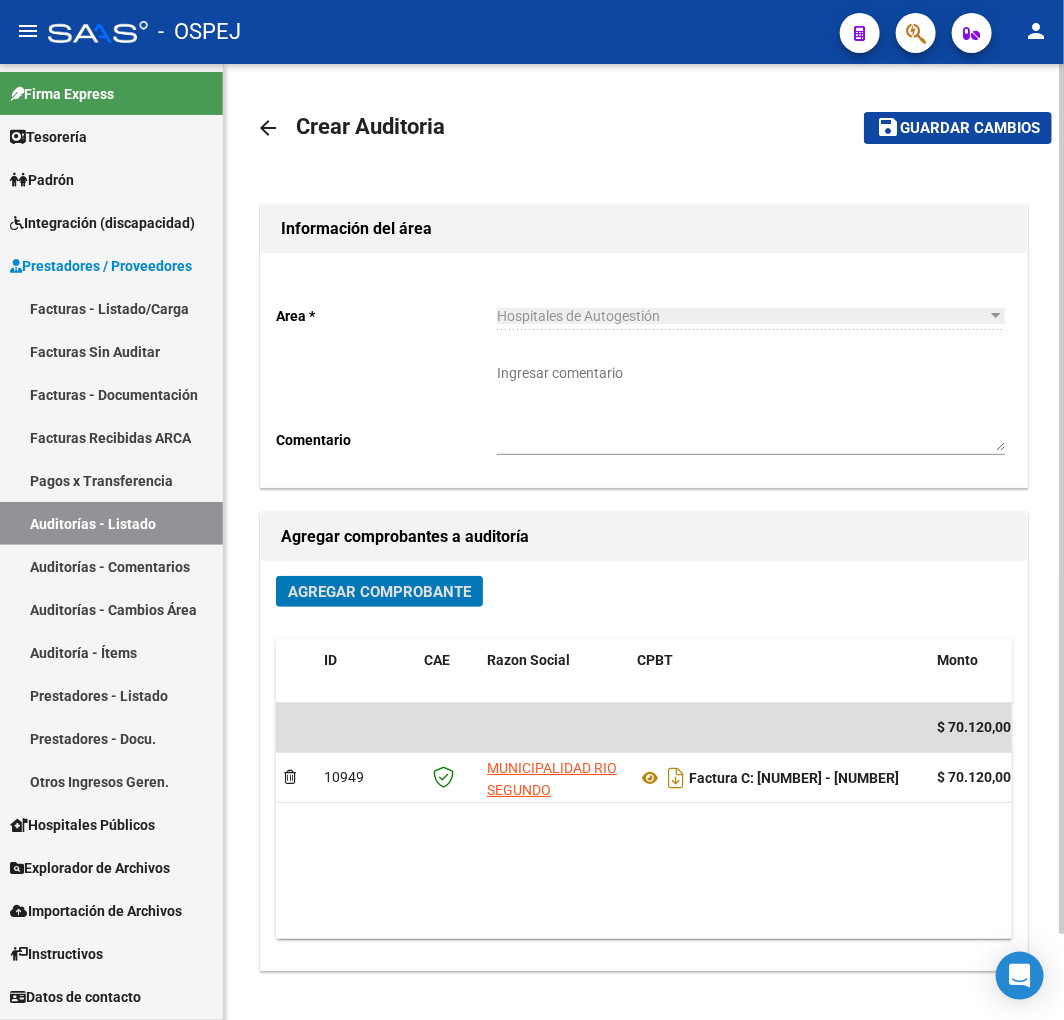 click on "save Guardar cambios" 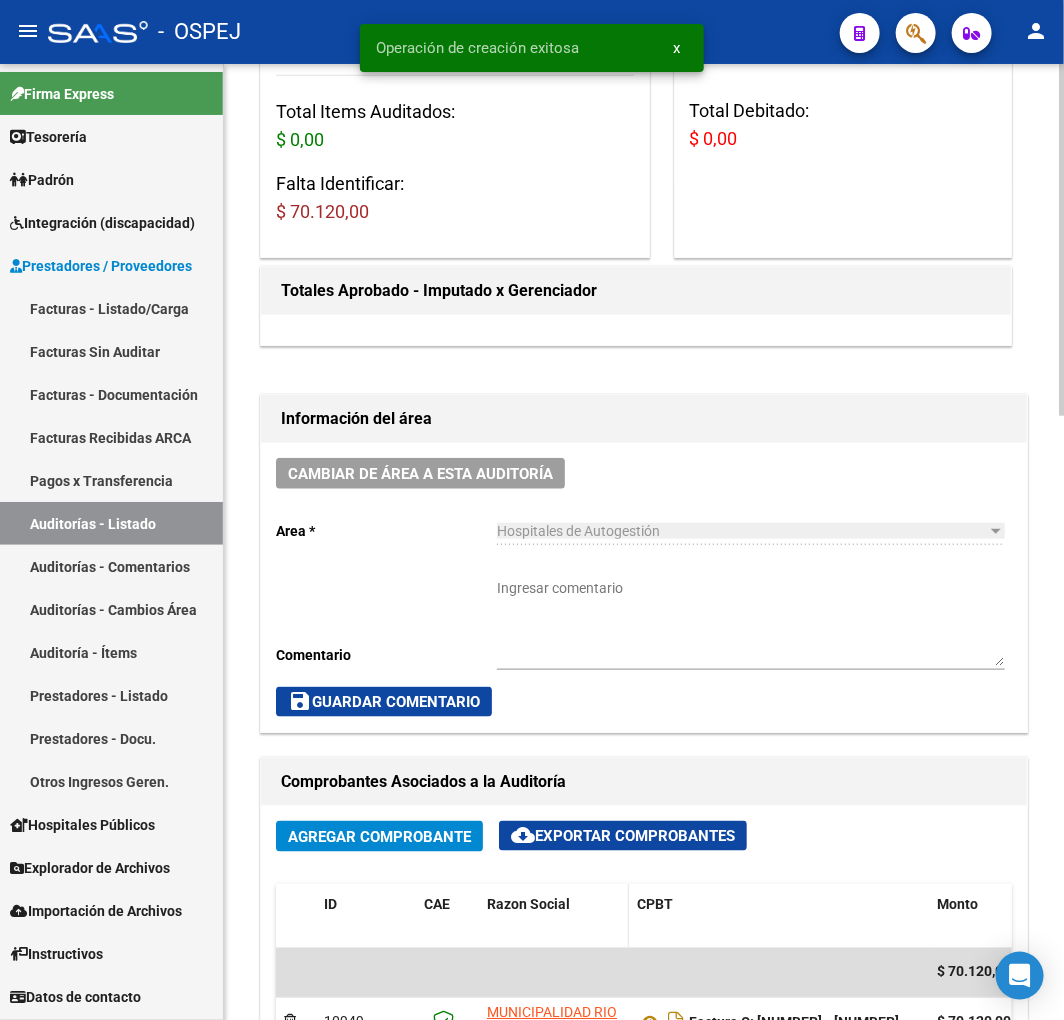 scroll, scrollTop: 666, scrollLeft: 0, axis: vertical 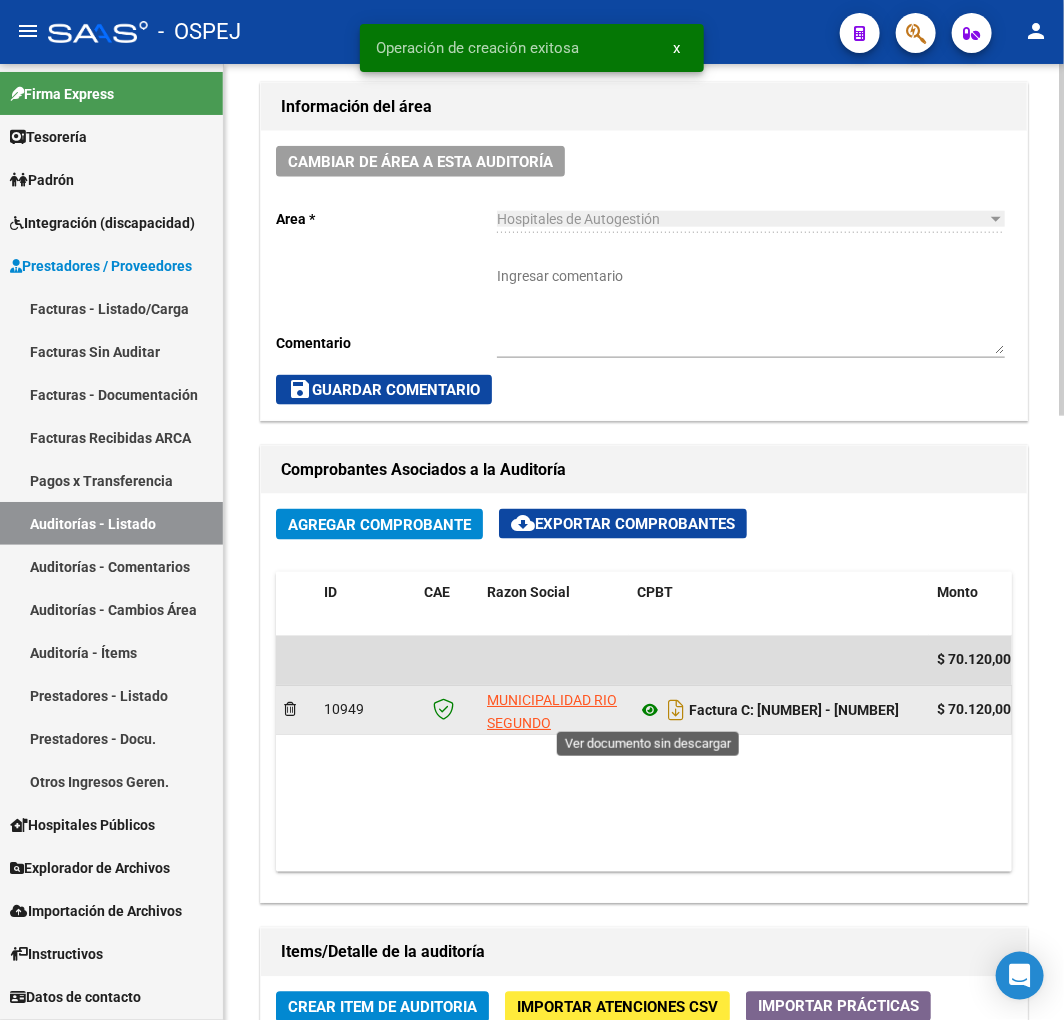 click 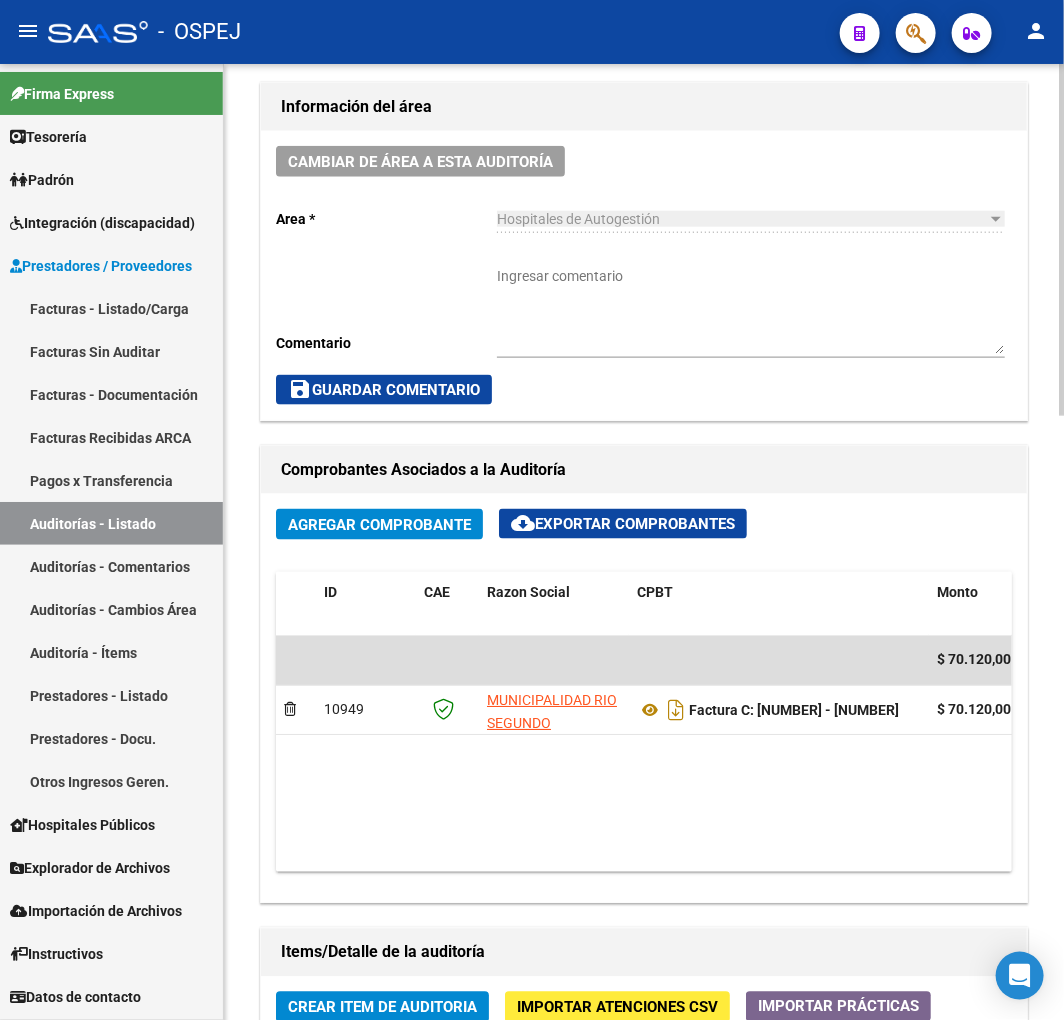 scroll, scrollTop: 1111, scrollLeft: 0, axis: vertical 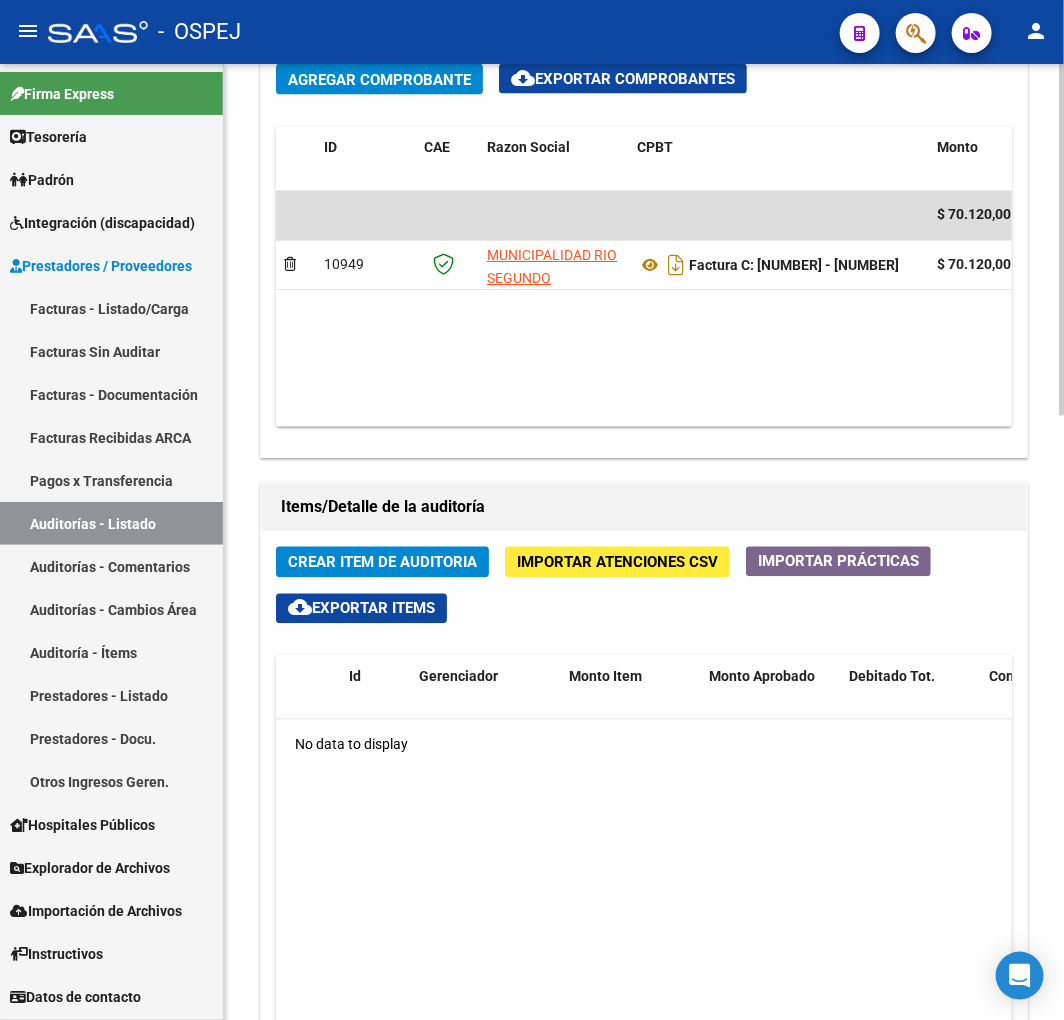 click on "Importar Atenciones CSV" 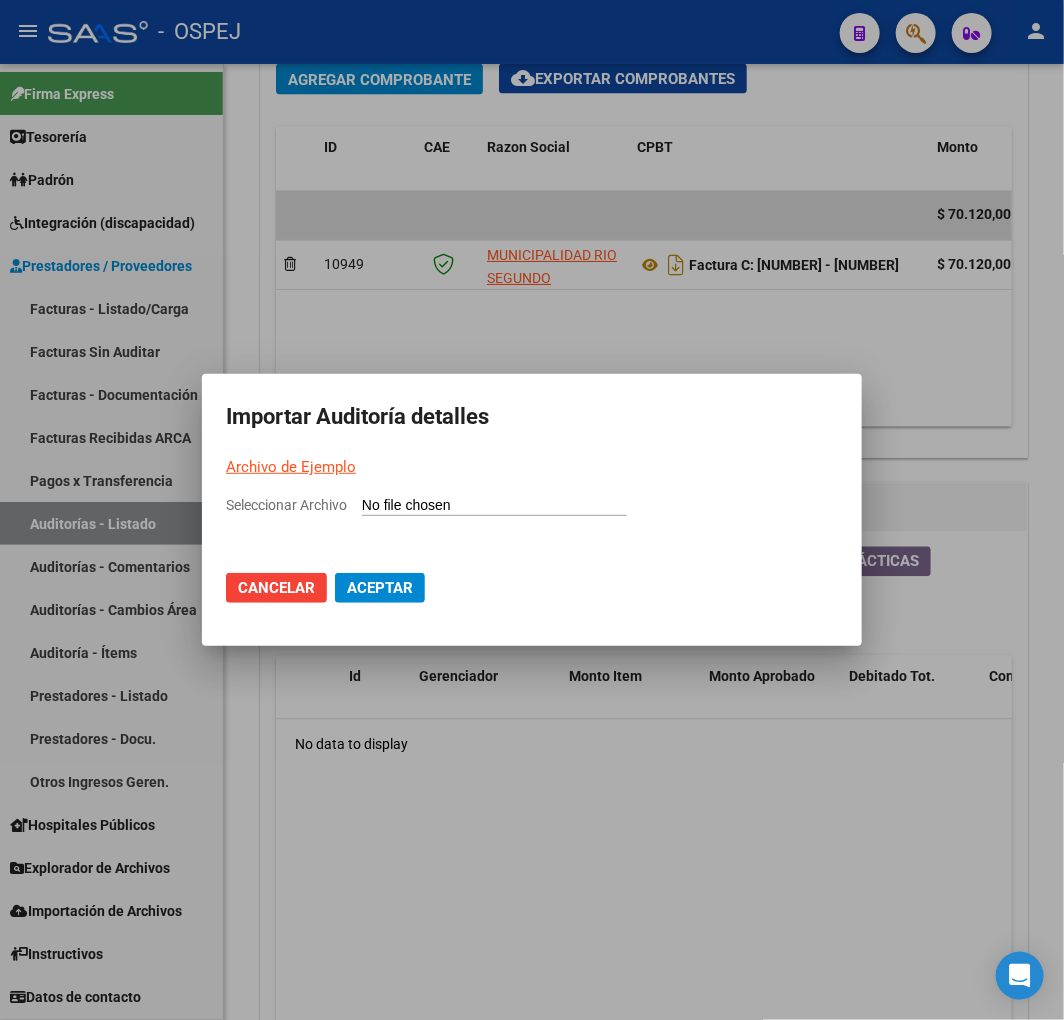 click on "Seleccionar Archivo" at bounding box center [494, 506] 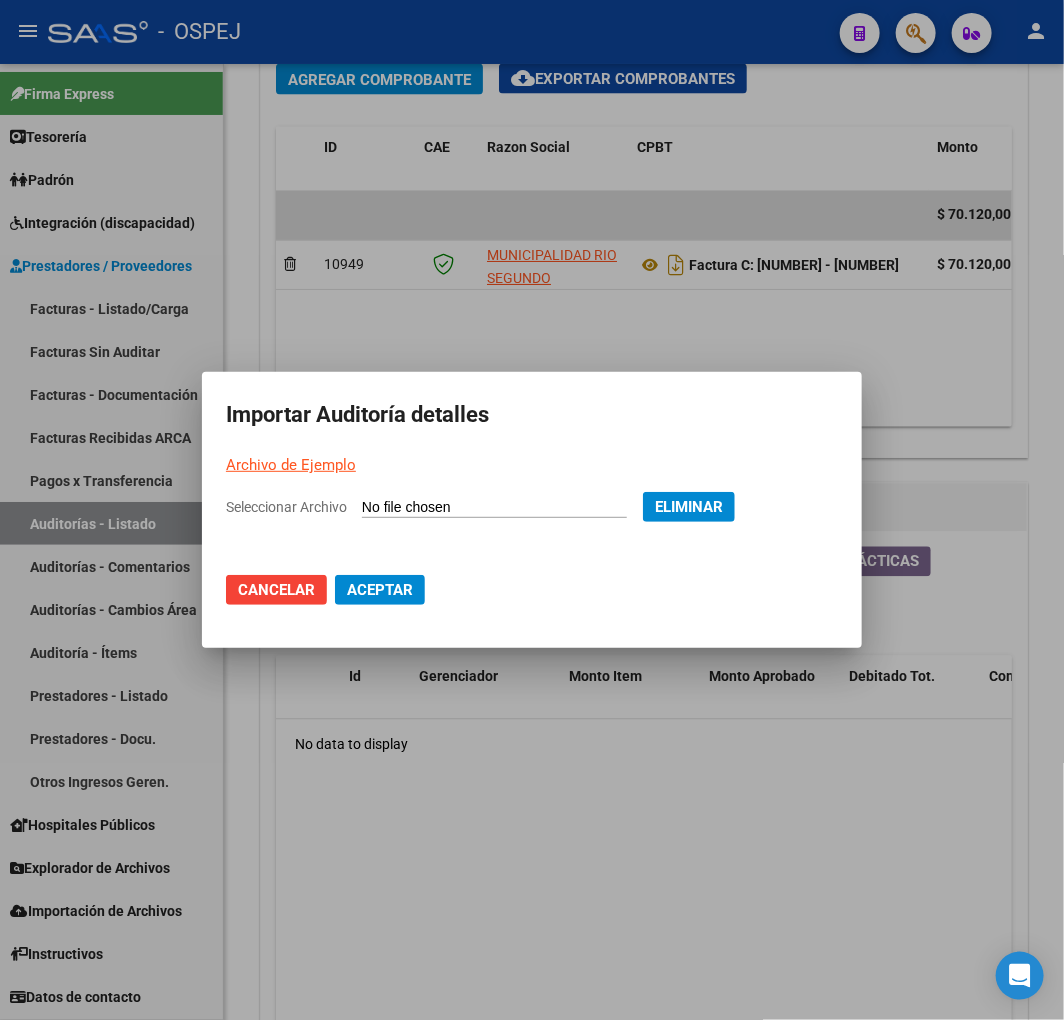 click on "Aceptar" 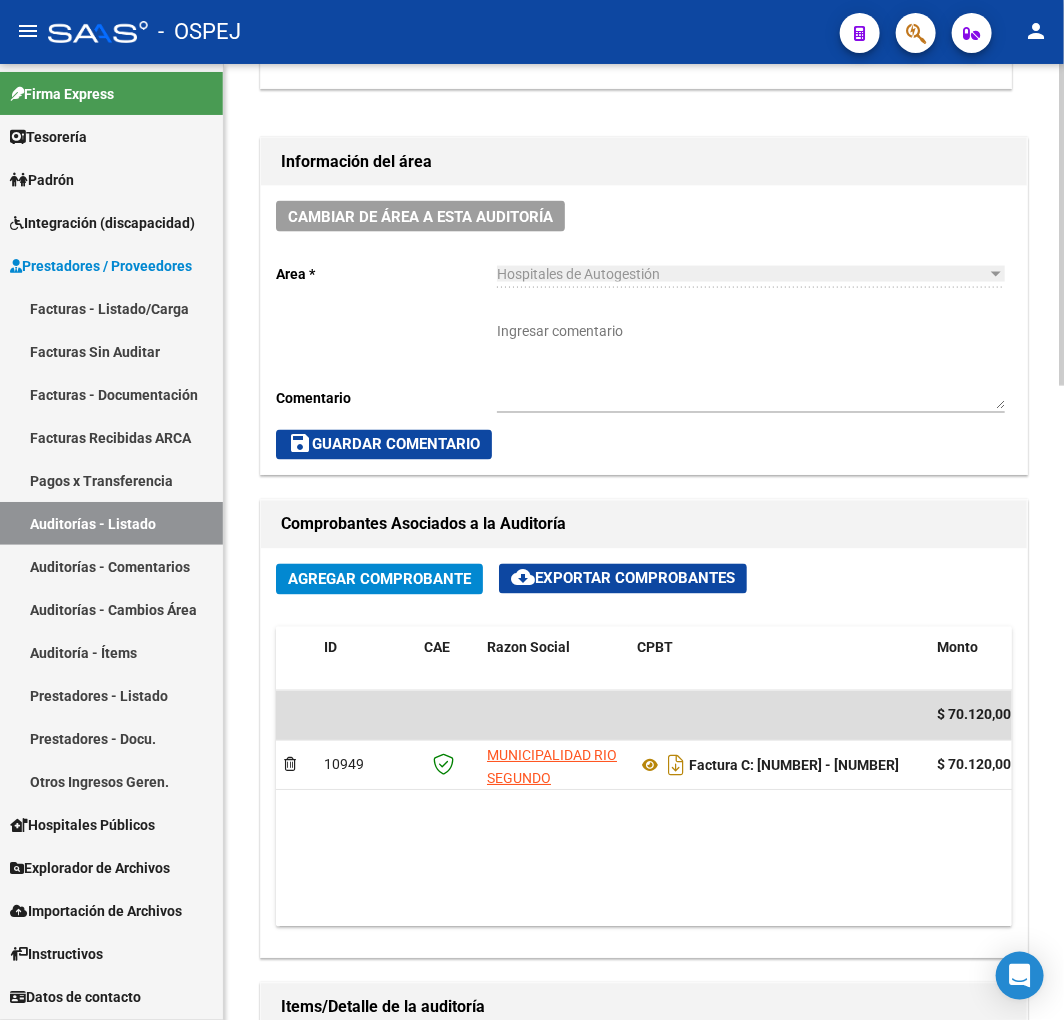 scroll, scrollTop: 888, scrollLeft: 0, axis: vertical 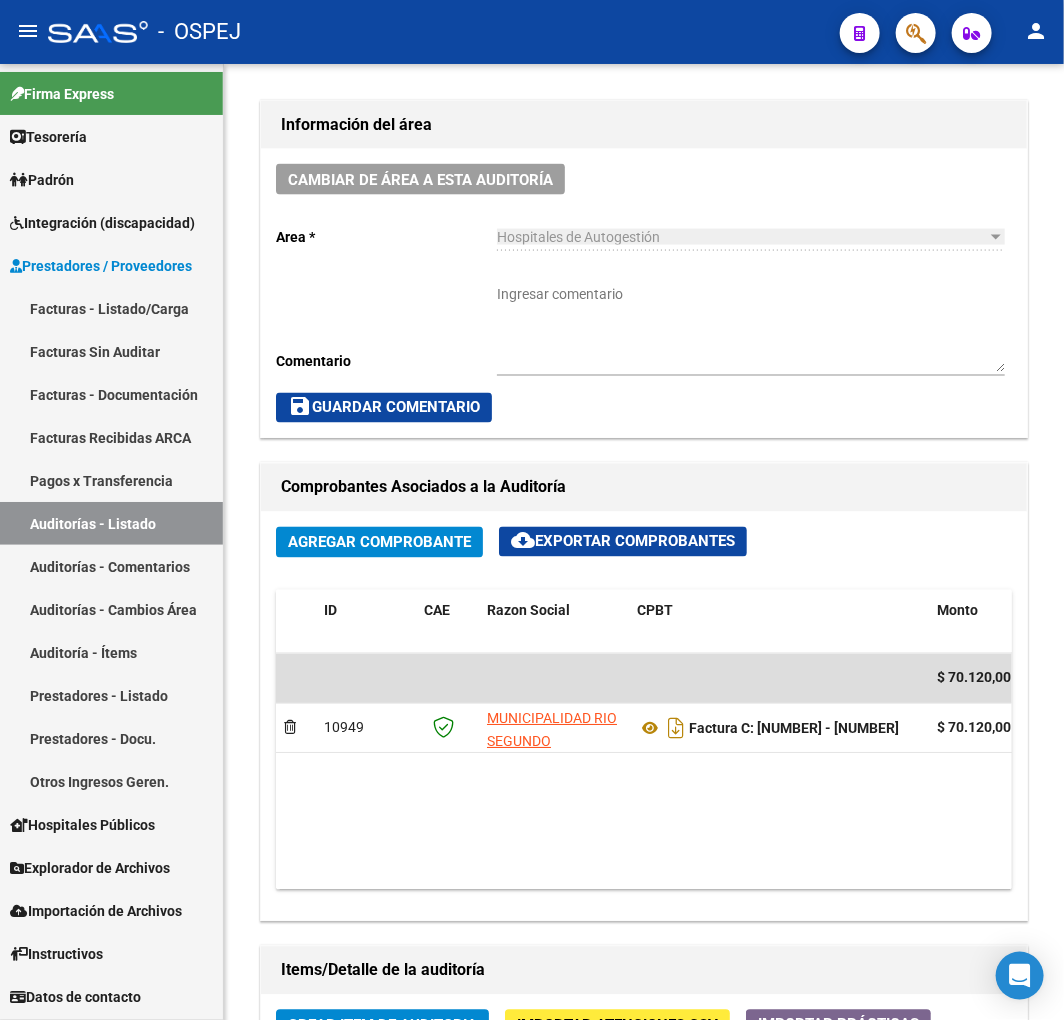 drag, startPoint x: 157, startPoint y: 524, endPoint x: 160, endPoint y: 511, distance: 13.341664 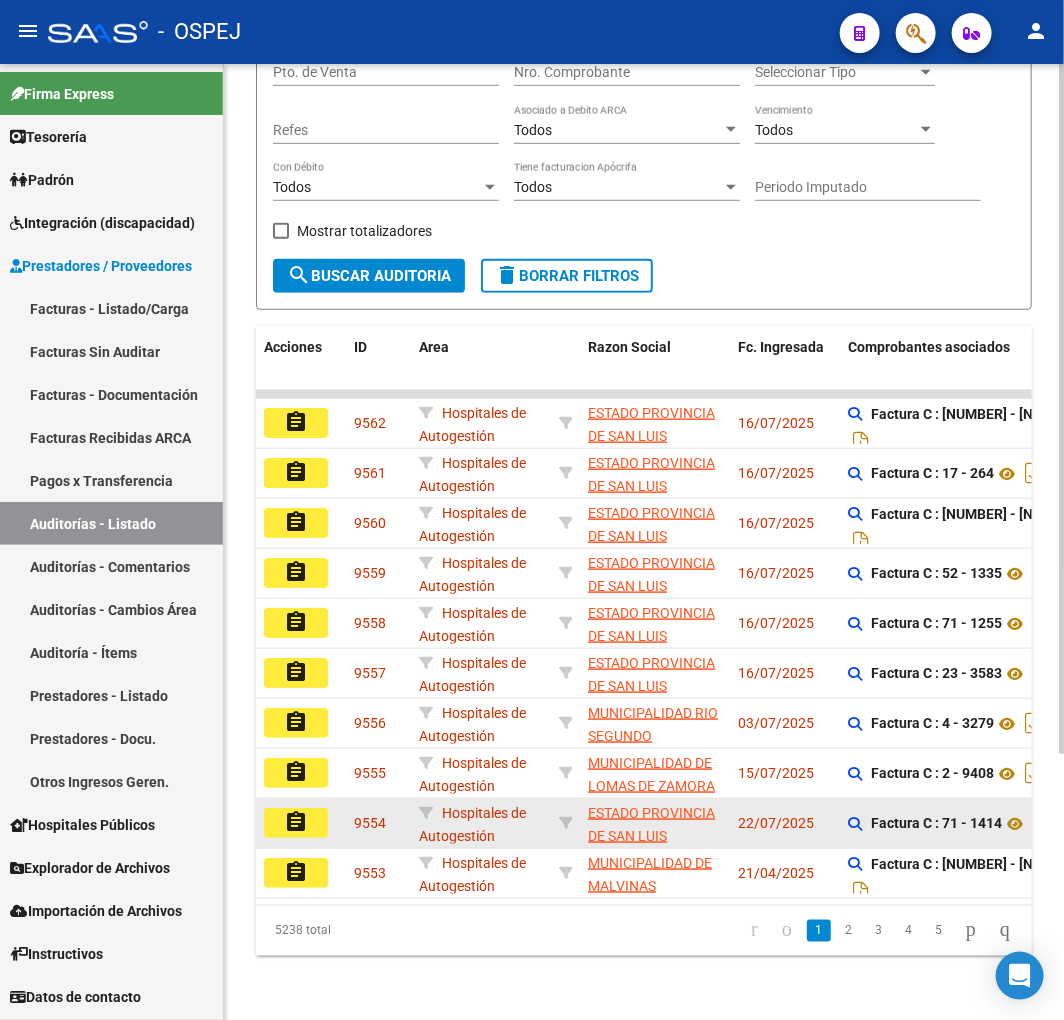 scroll, scrollTop: 368, scrollLeft: 0, axis: vertical 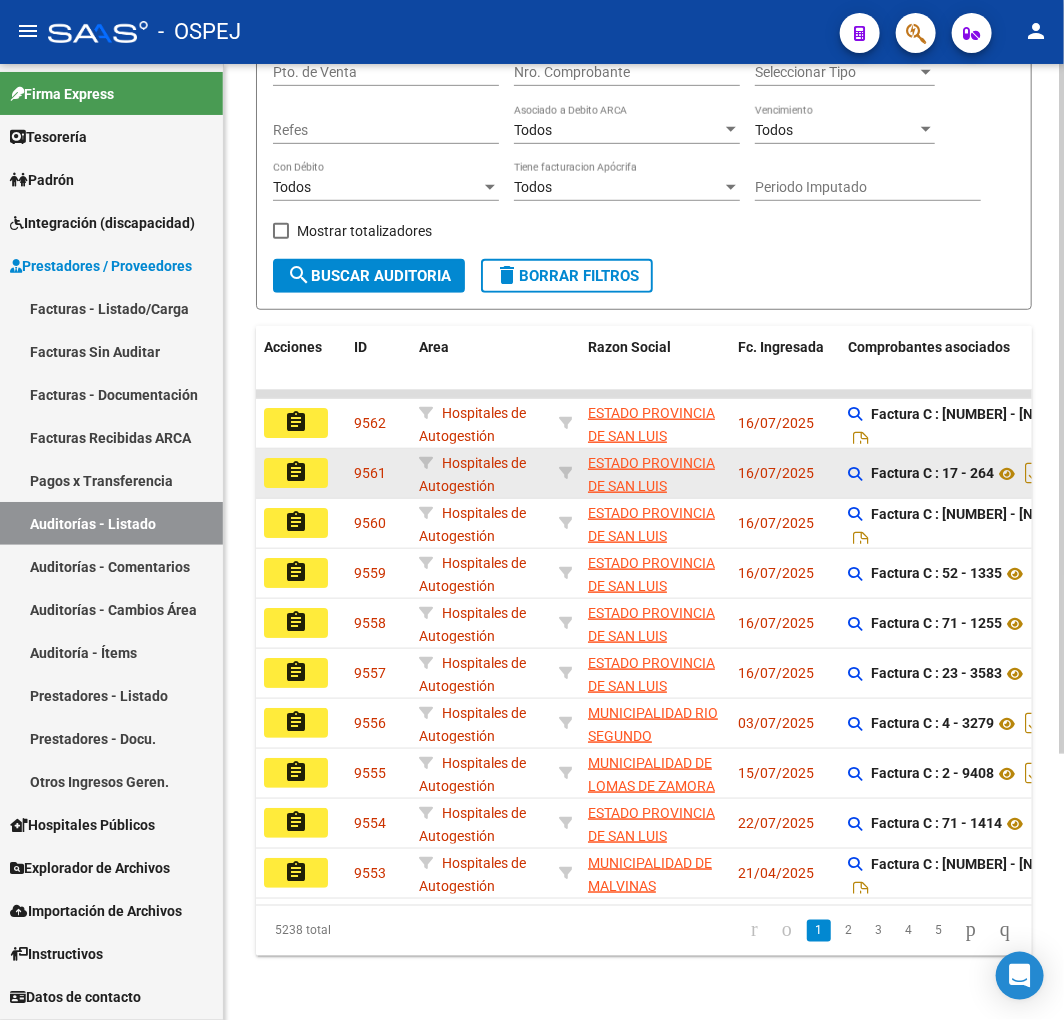 click on "assignment" 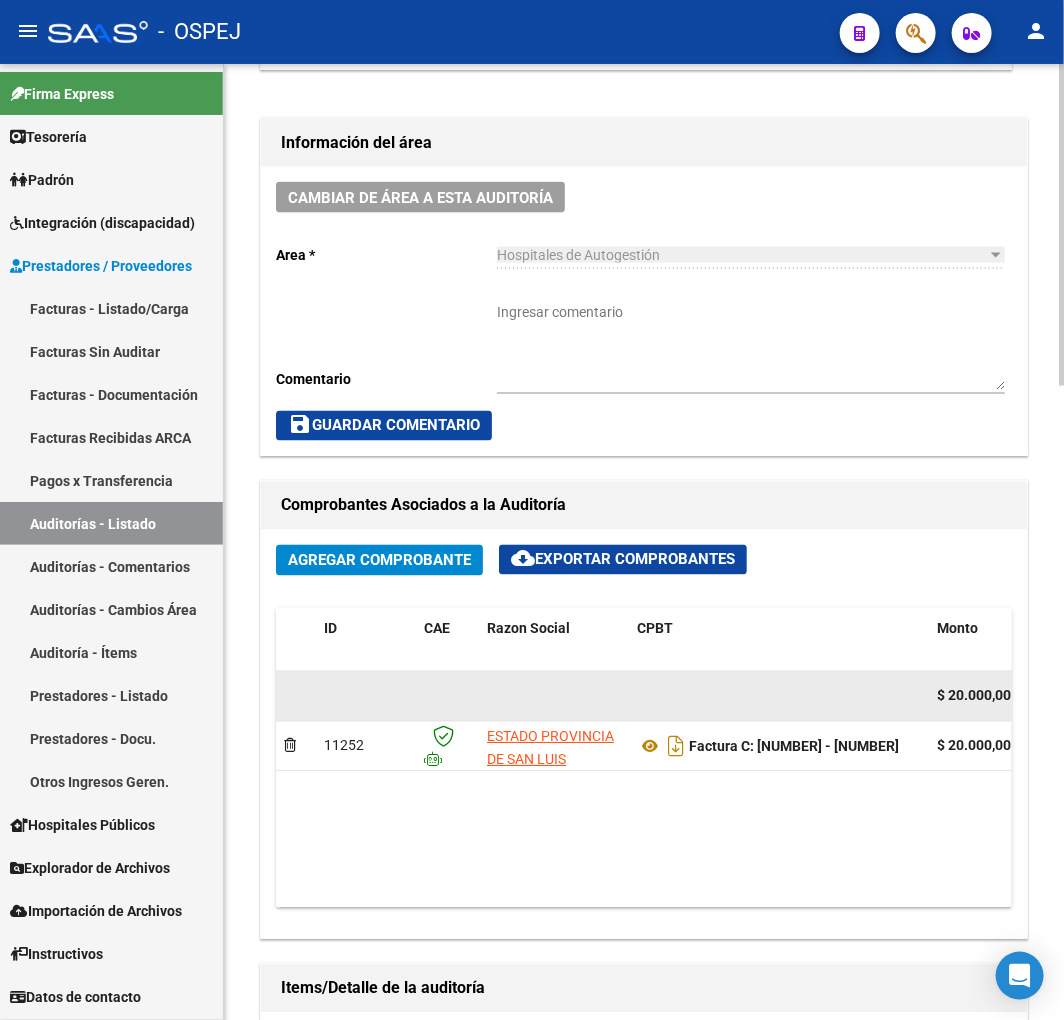 scroll, scrollTop: 888, scrollLeft: 0, axis: vertical 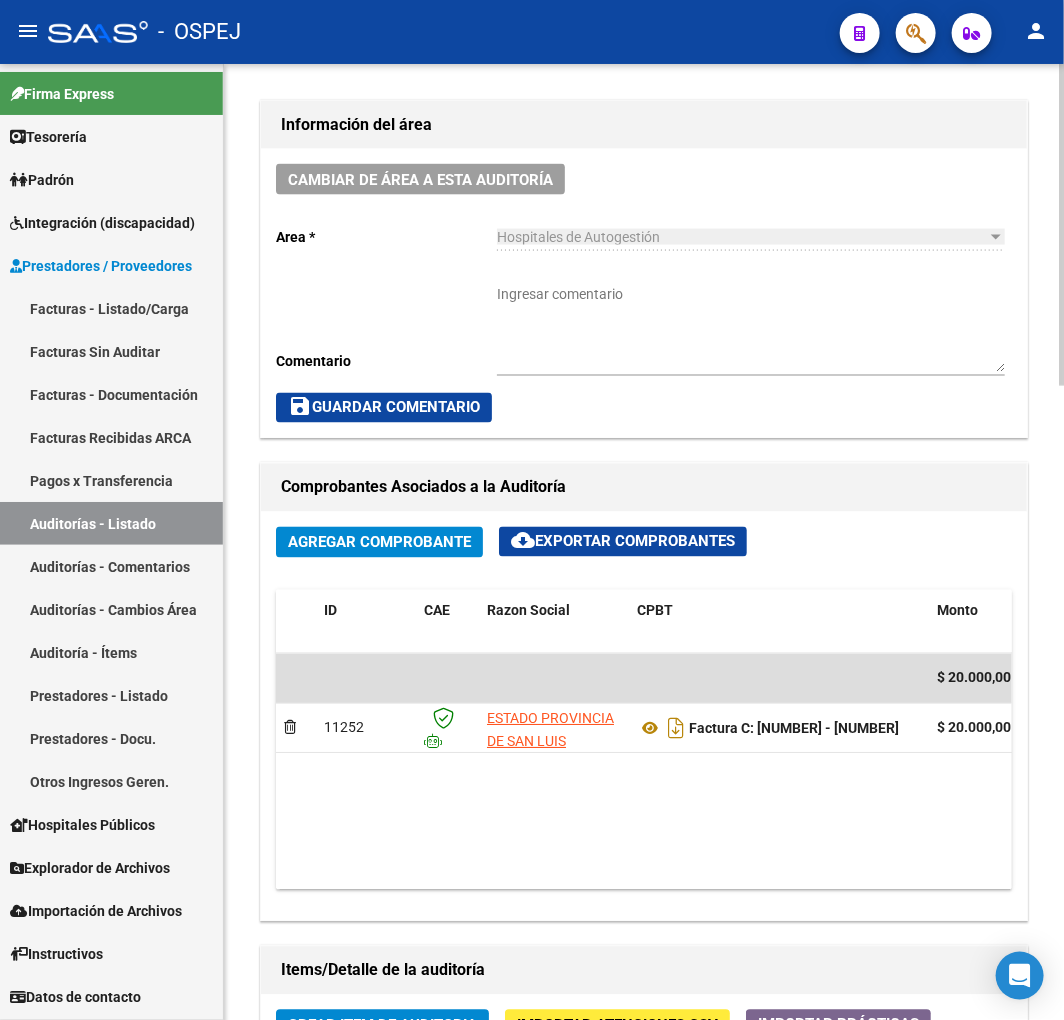 drag, startPoint x: 397, startPoint y: 893, endPoint x: 425, endPoint y: 891, distance: 28.071337 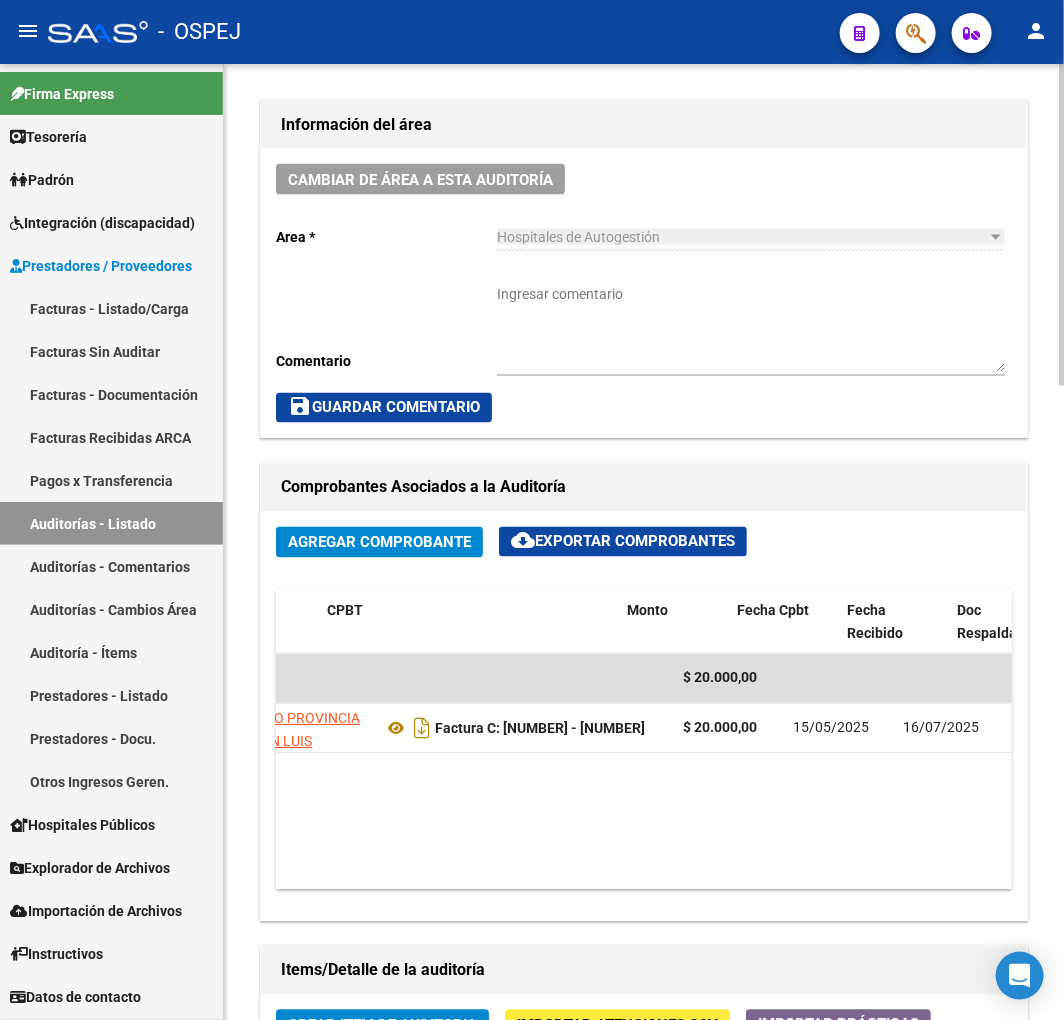 scroll, scrollTop: 0, scrollLeft: 310, axis: horizontal 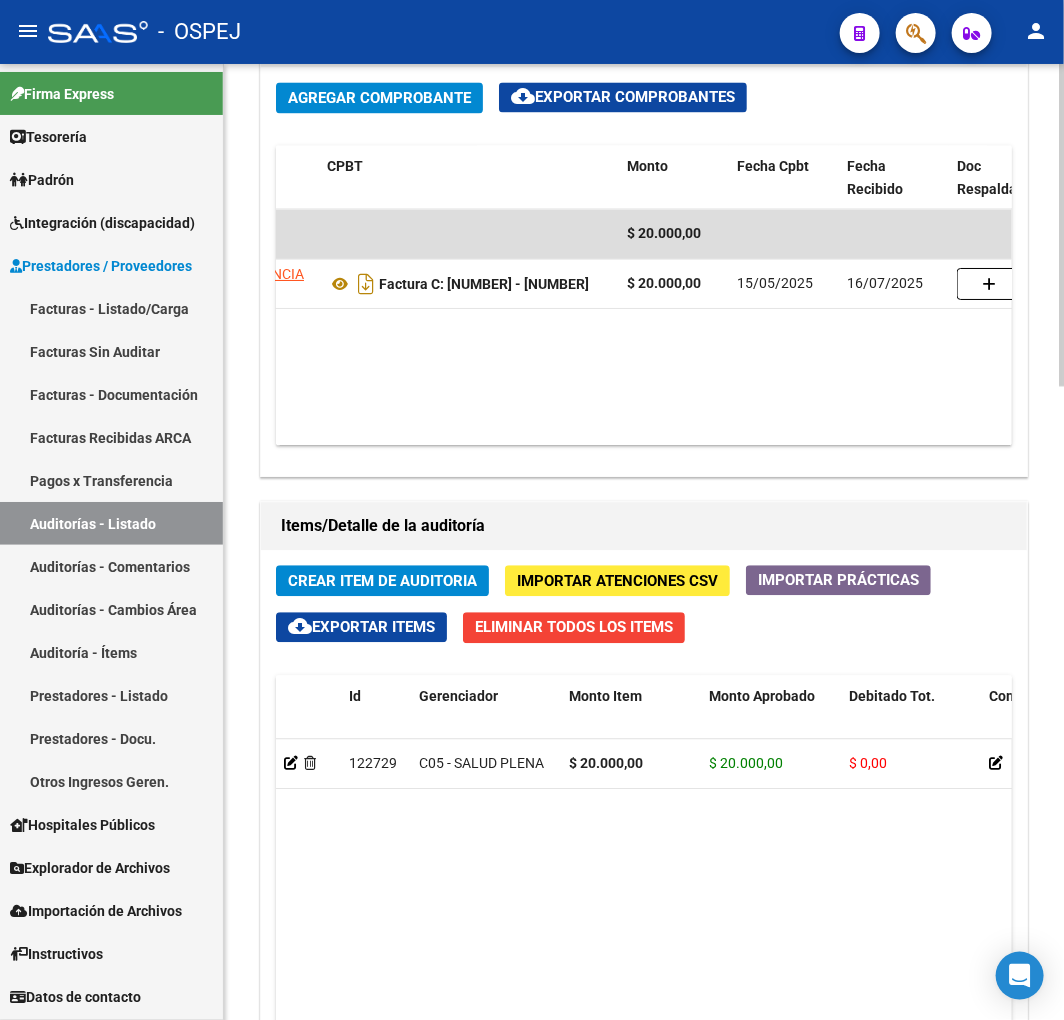 drag, startPoint x: 590, startPoint y: 847, endPoint x: 661, endPoint y: 857, distance: 71.70077 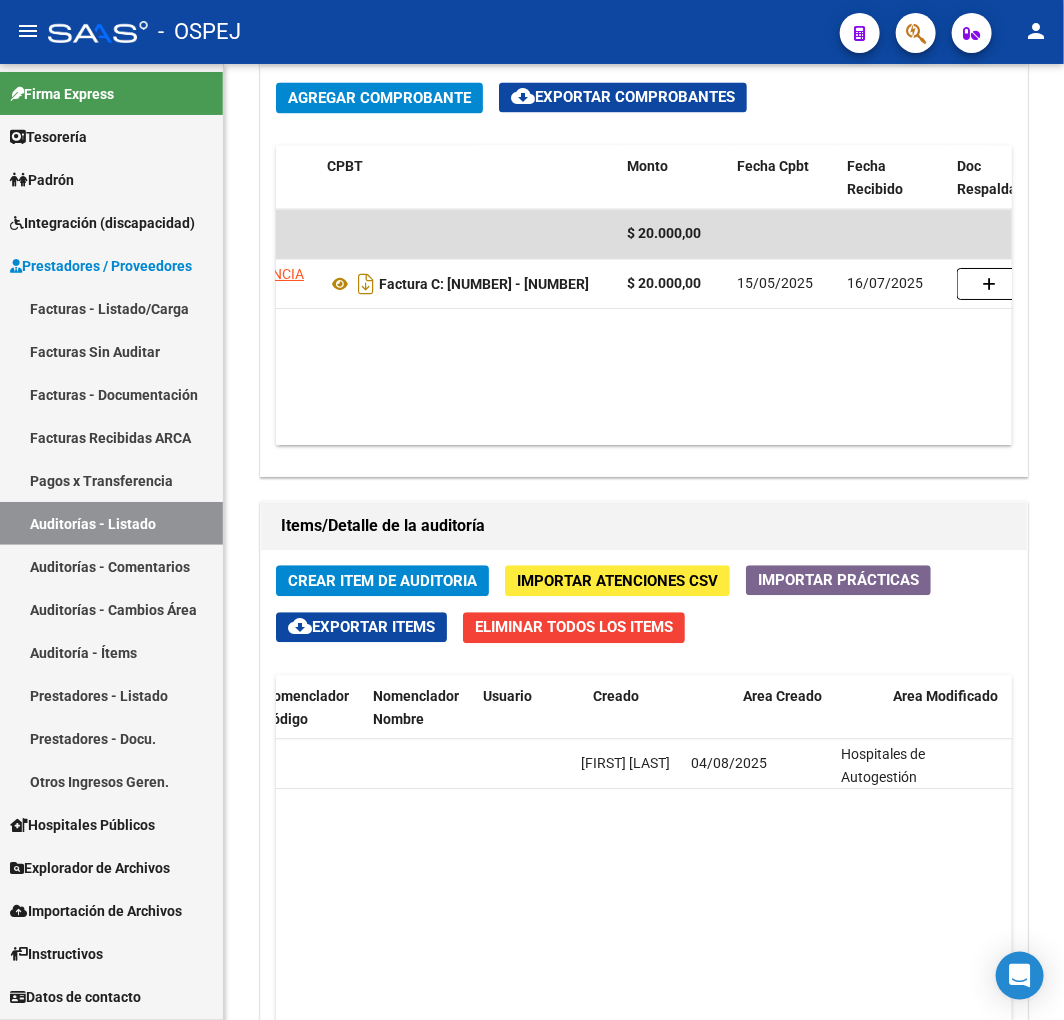 scroll, scrollTop: 0, scrollLeft: 0, axis: both 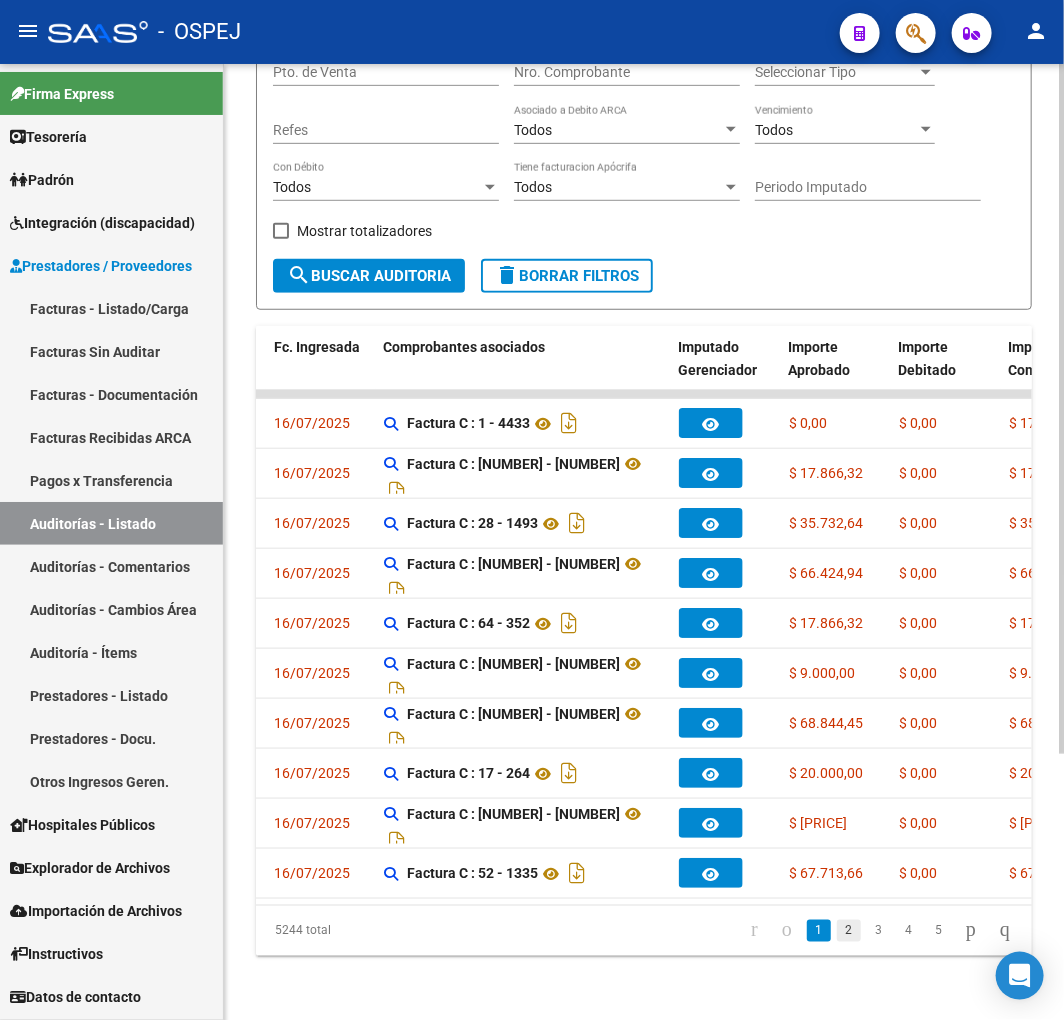 click on "2" 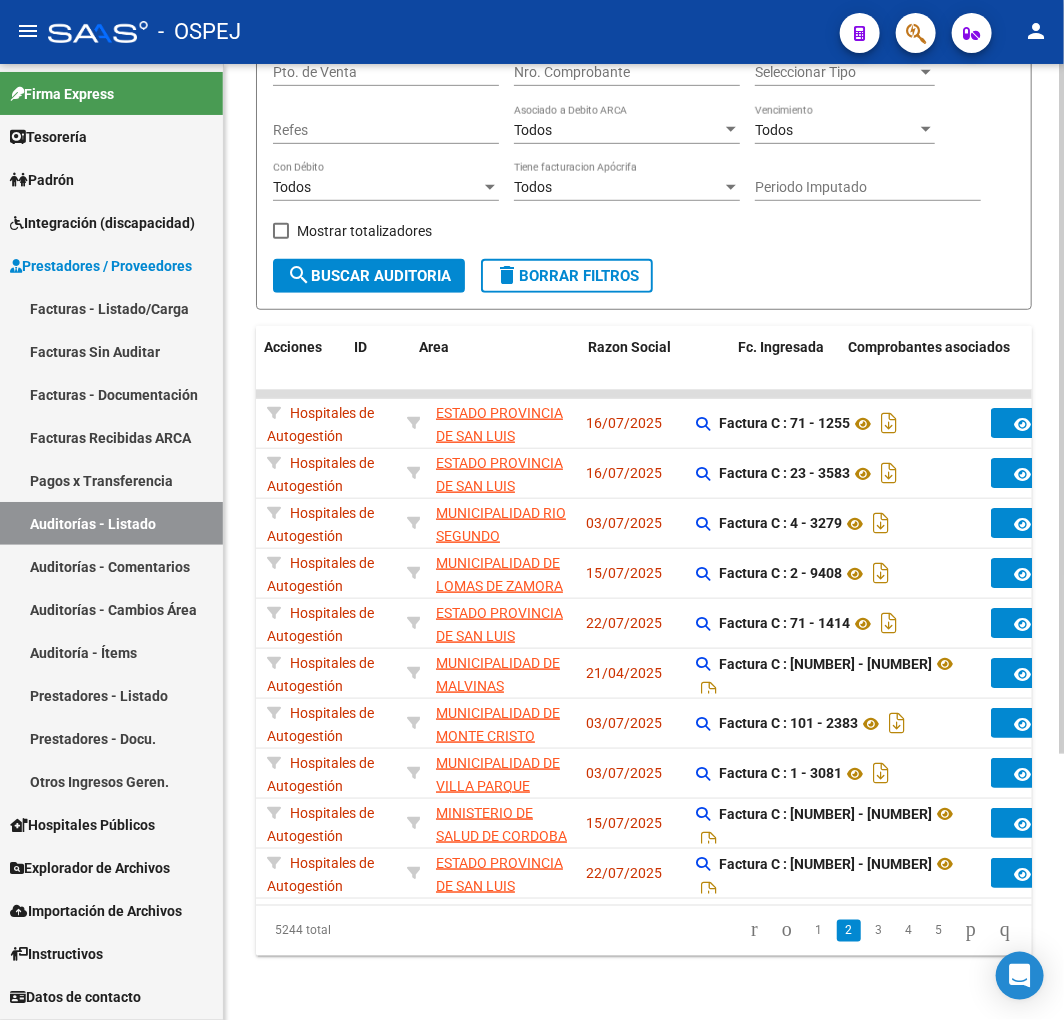 scroll, scrollTop: 0, scrollLeft: 0, axis: both 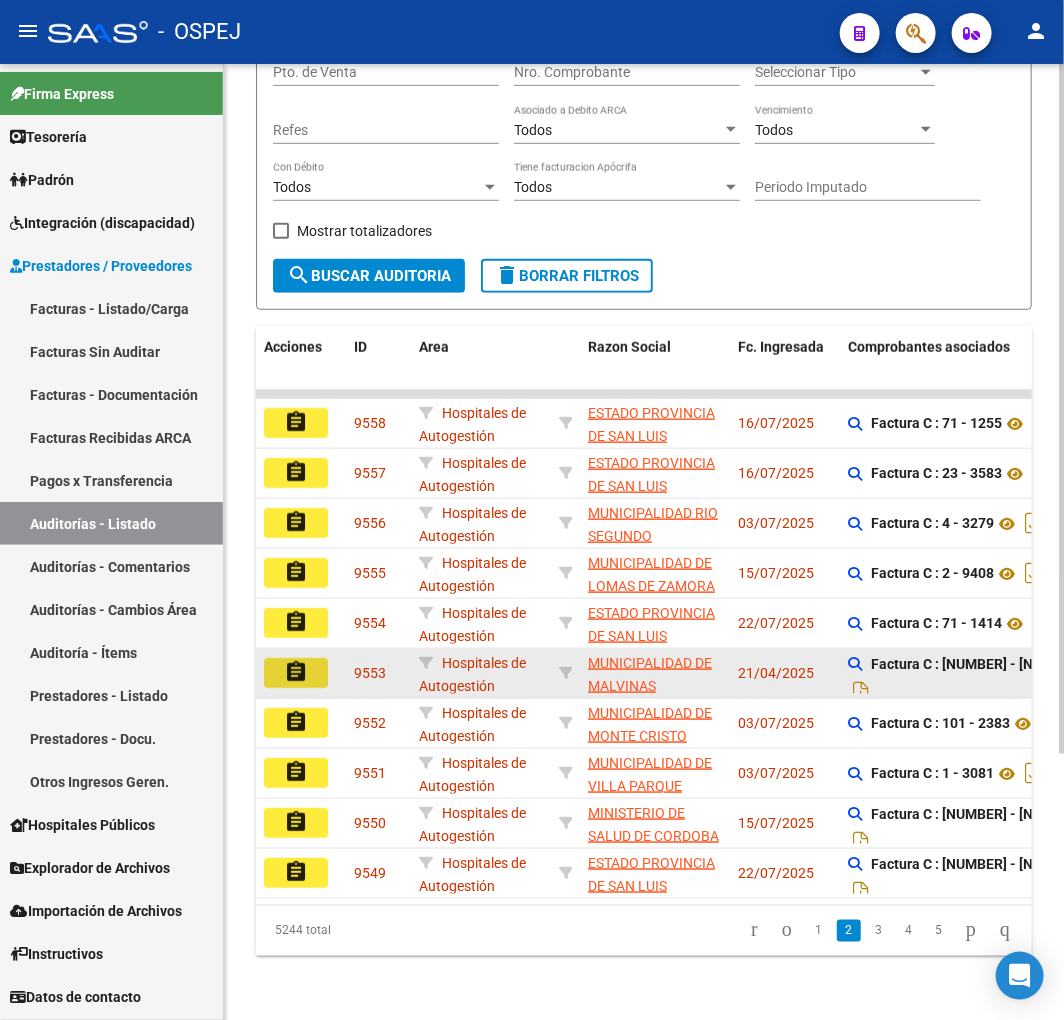 click on "assignment" 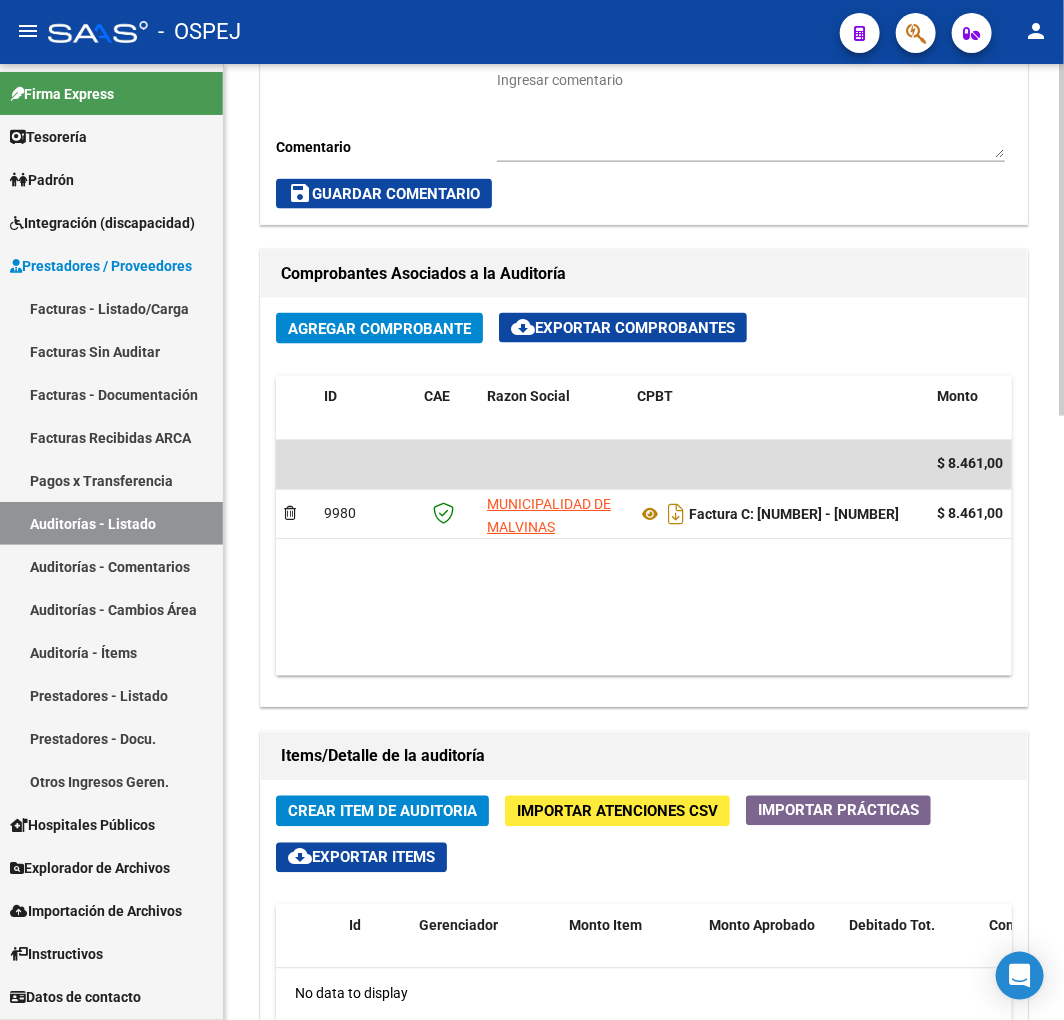 scroll, scrollTop: 1111, scrollLeft: 0, axis: vertical 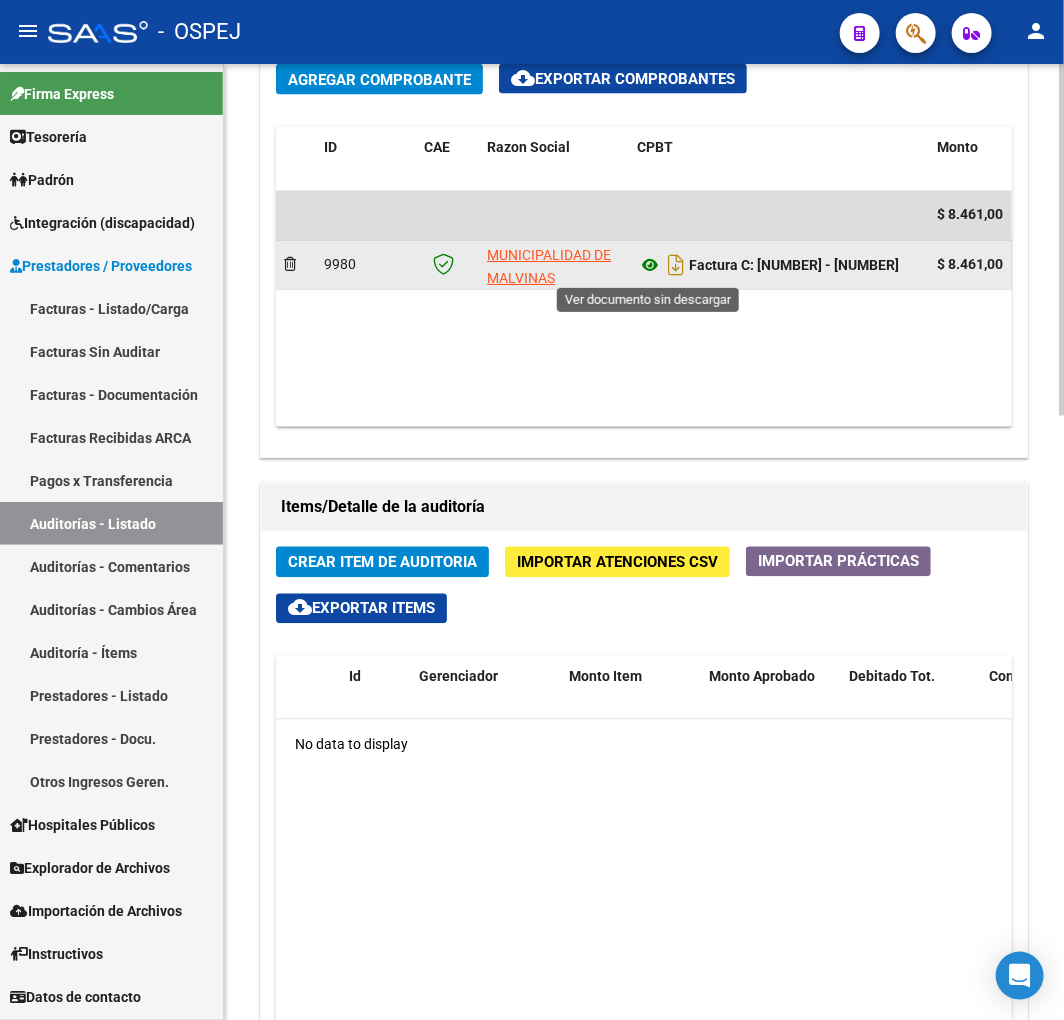 click 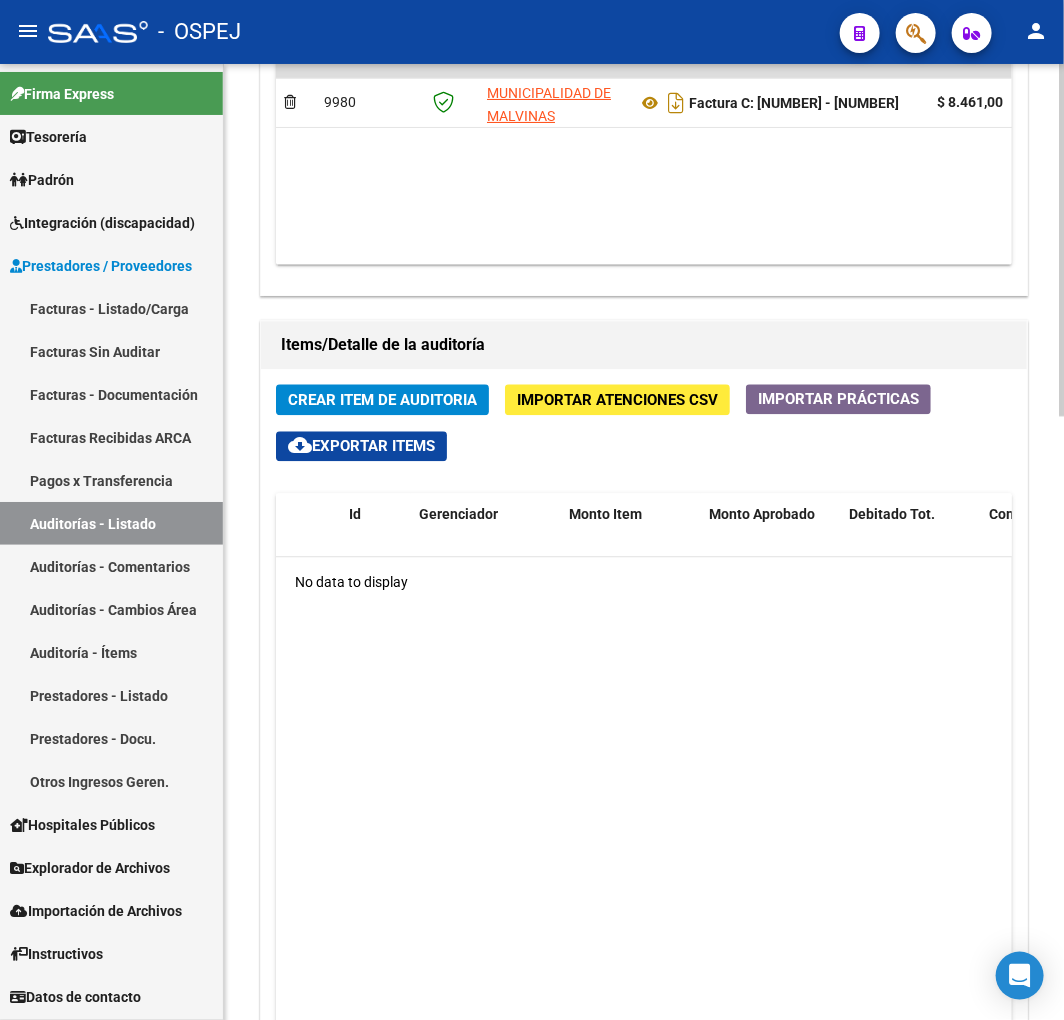 scroll, scrollTop: 1636, scrollLeft: 0, axis: vertical 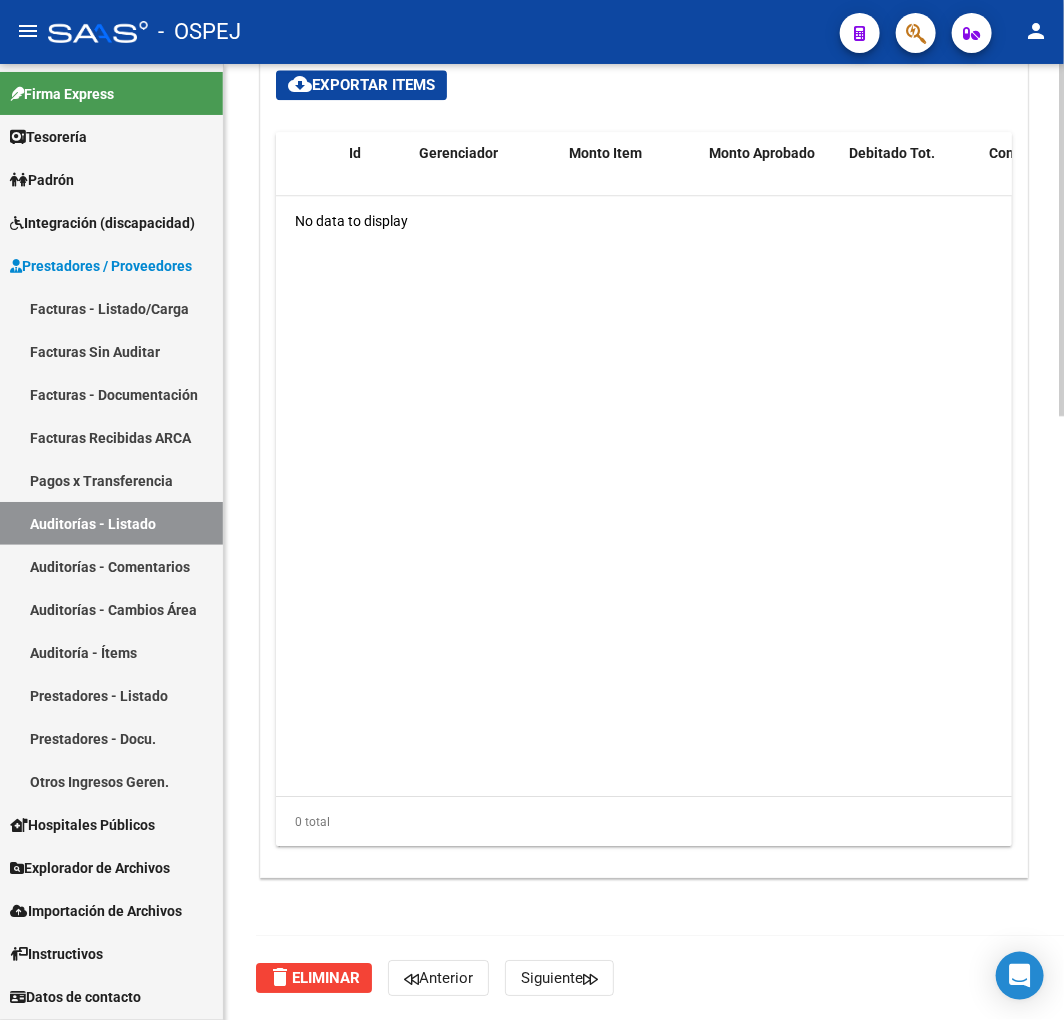 drag, startPoint x: 304, startPoint y: 998, endPoint x: 315, endPoint y: 961, distance: 38.600517 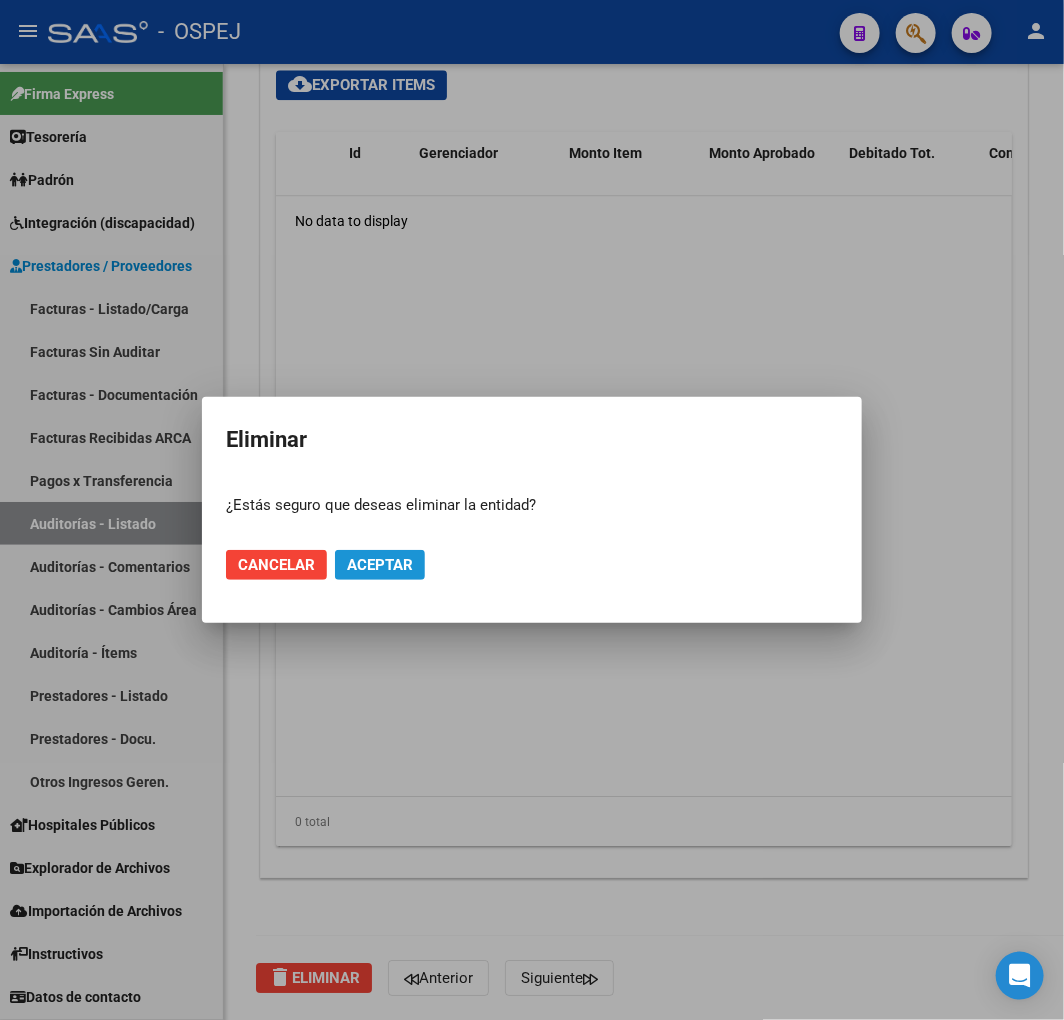 click on "Aceptar" 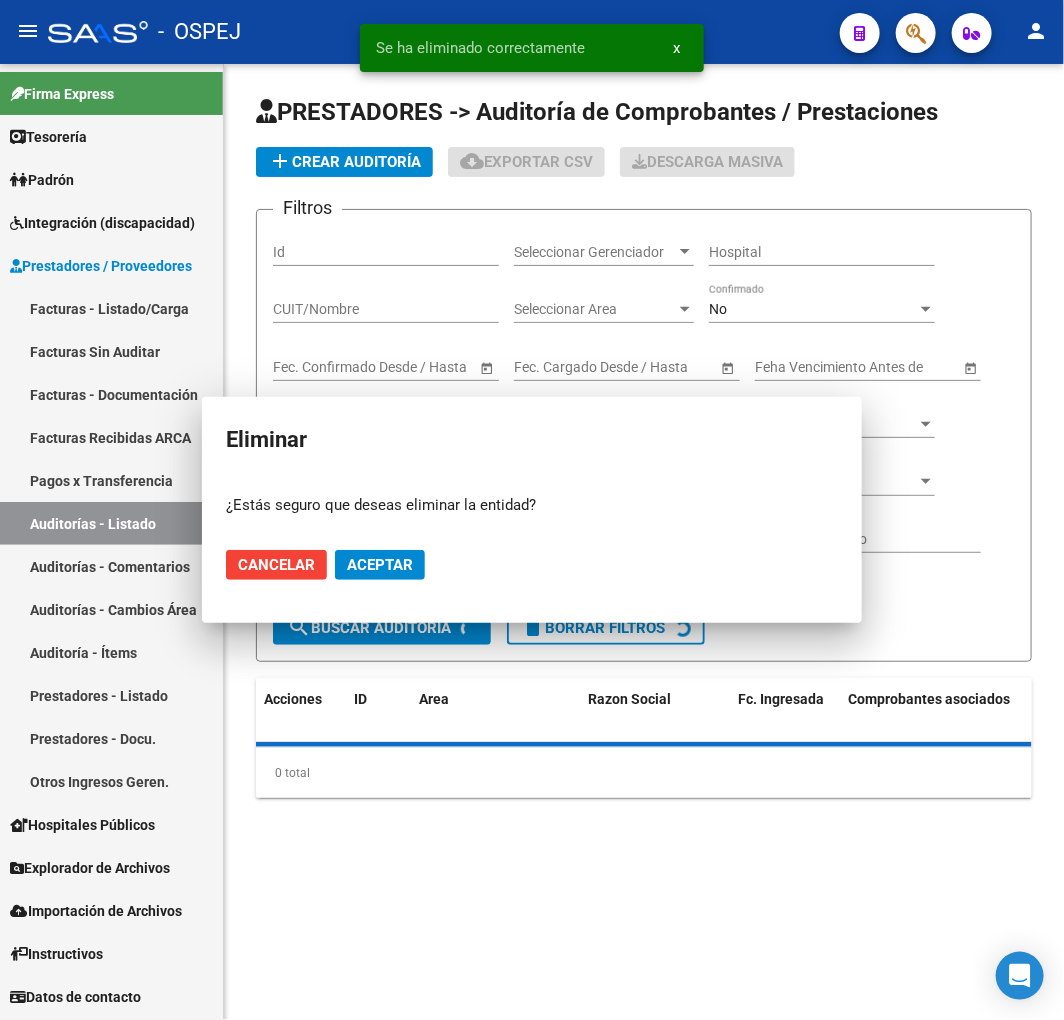 scroll, scrollTop: 0, scrollLeft: 0, axis: both 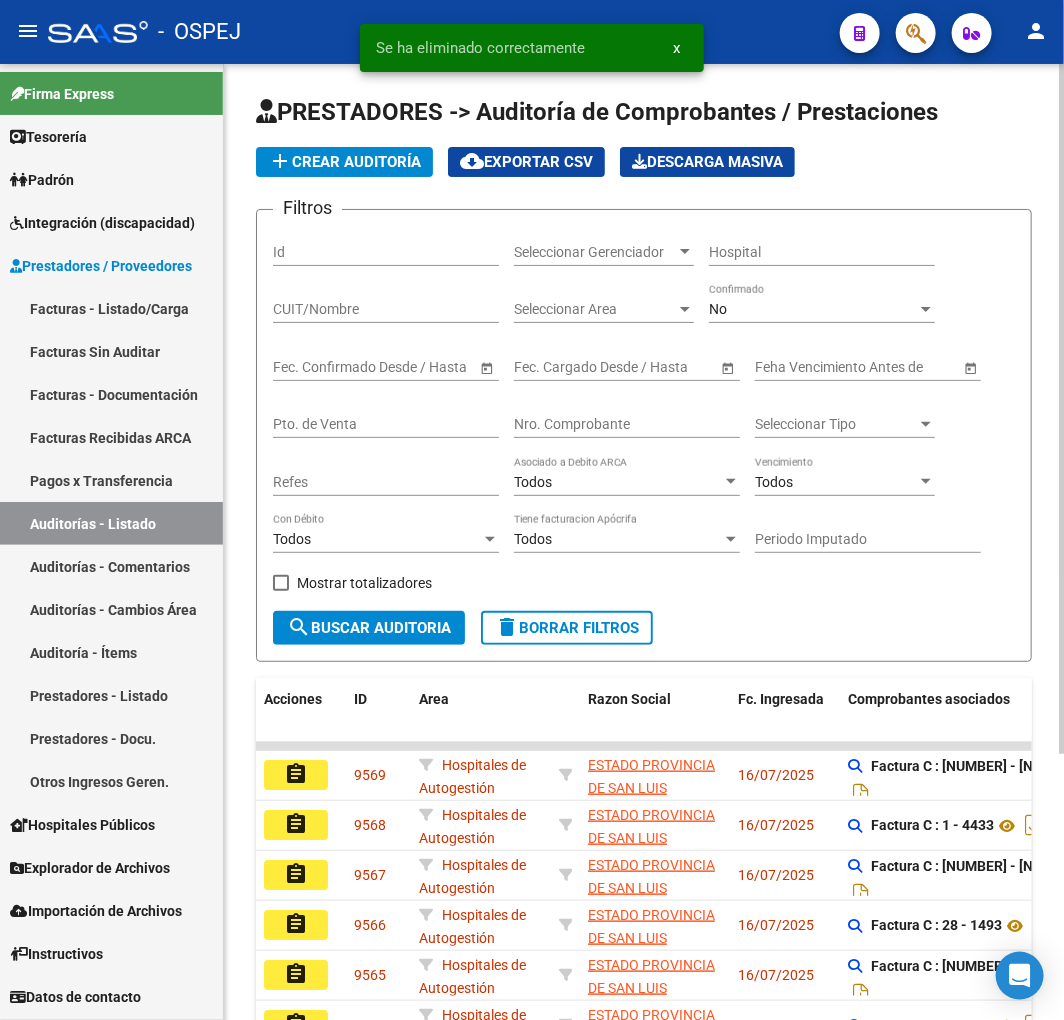 click on "add  Crear Auditoría" 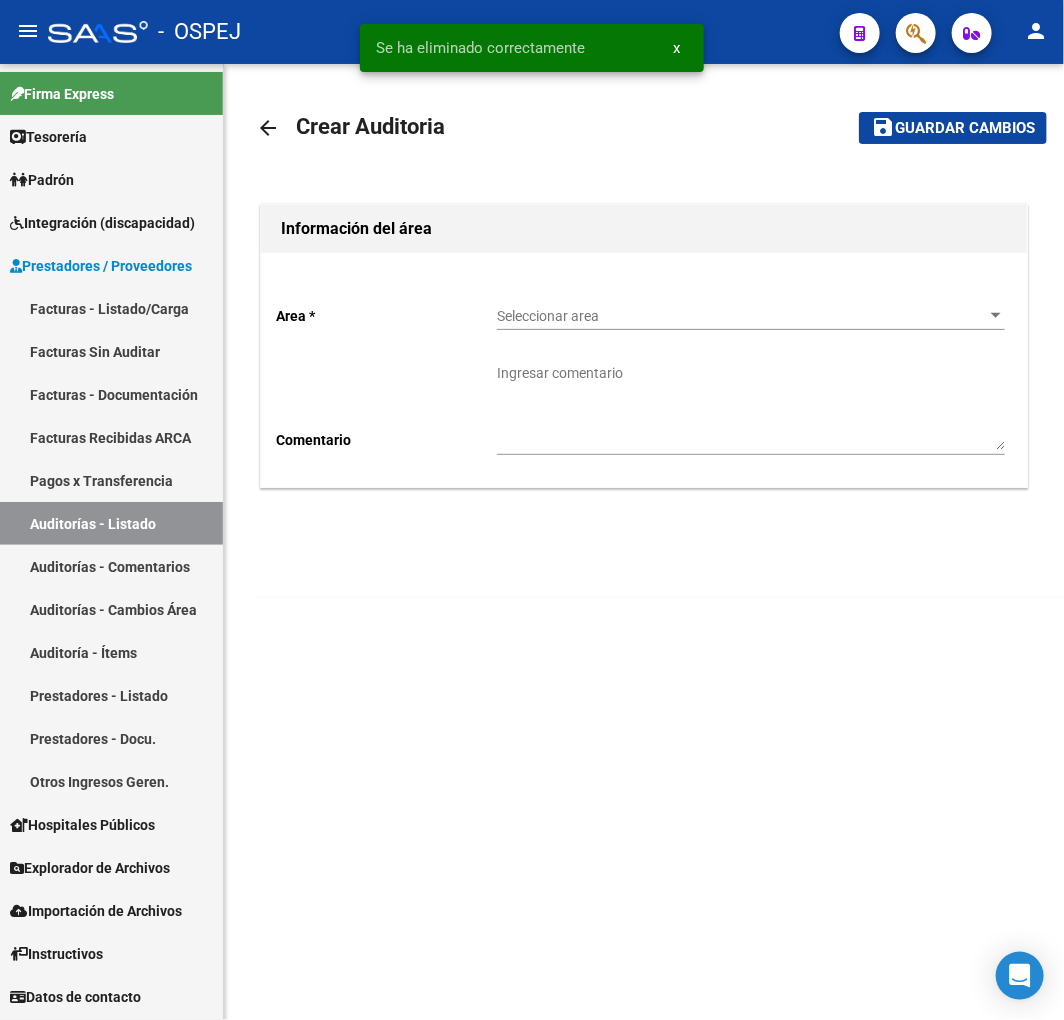 click on "Seleccionar area" at bounding box center (742, 316) 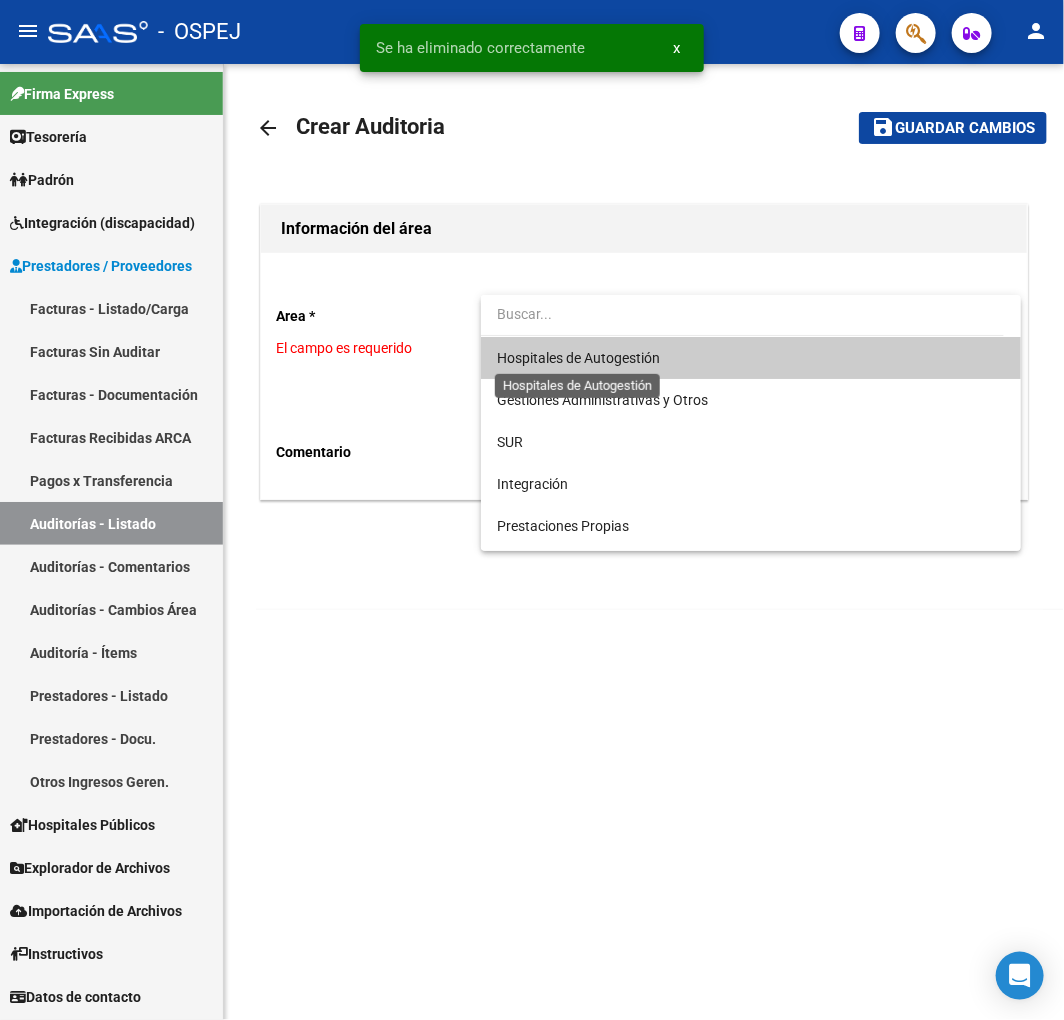 click on "Hospitales de Autogestión" at bounding box center [578, 358] 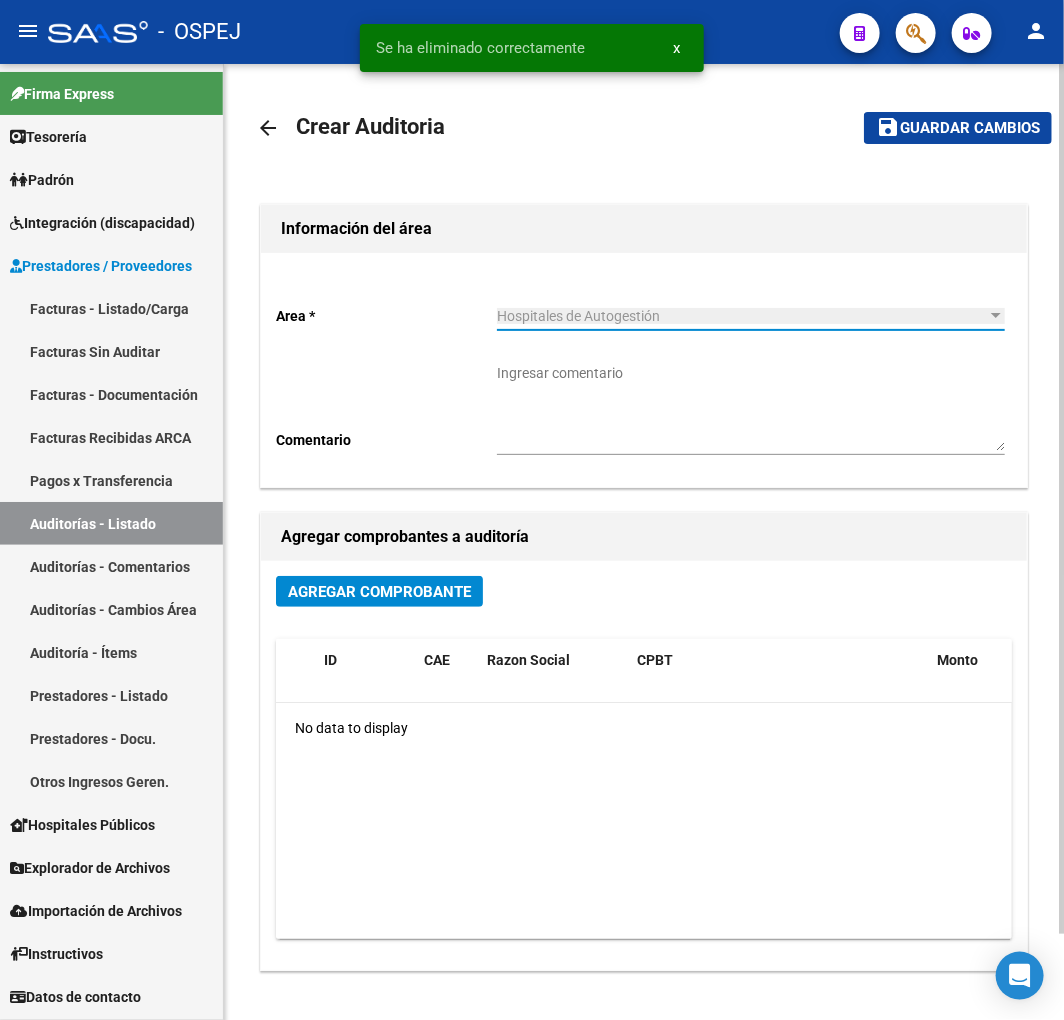 click on "Agregar Comprobante" 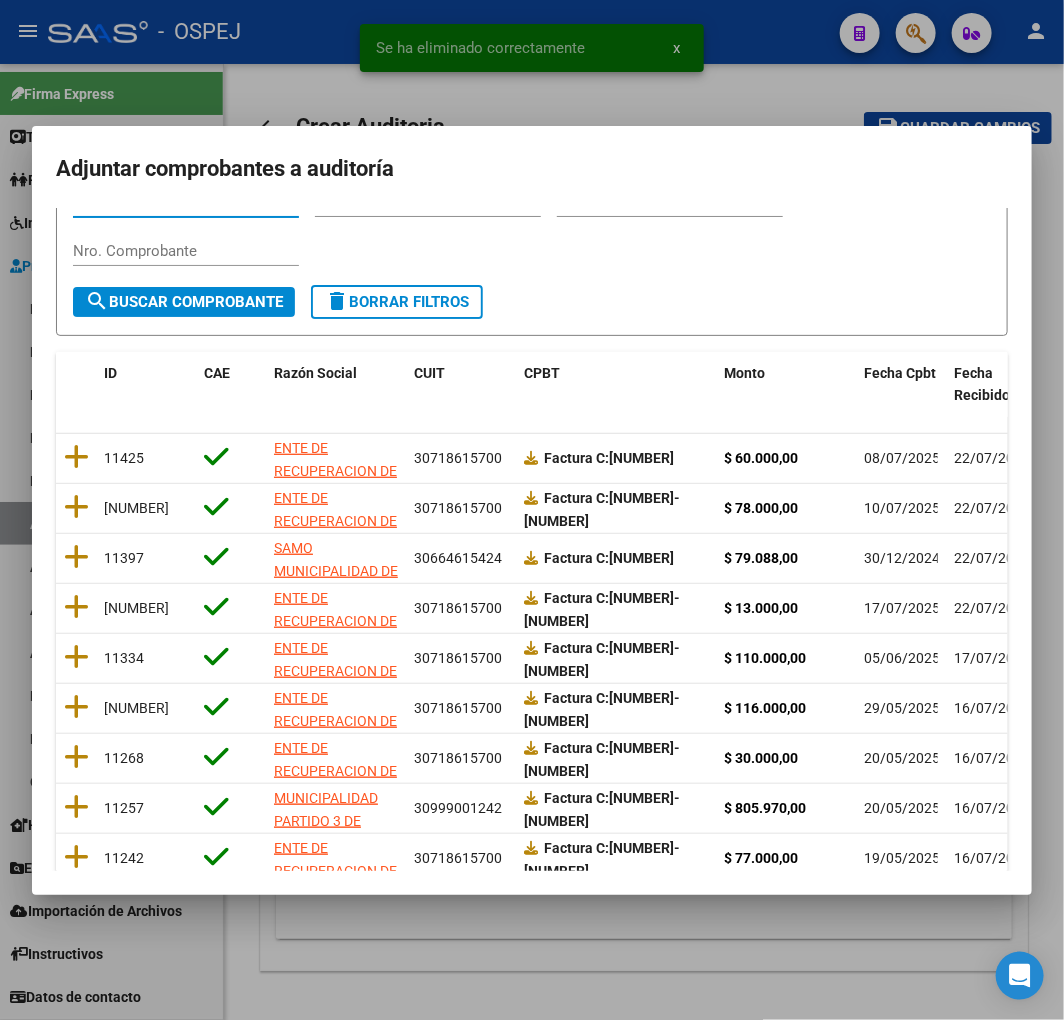 scroll, scrollTop: 252, scrollLeft: 0, axis: vertical 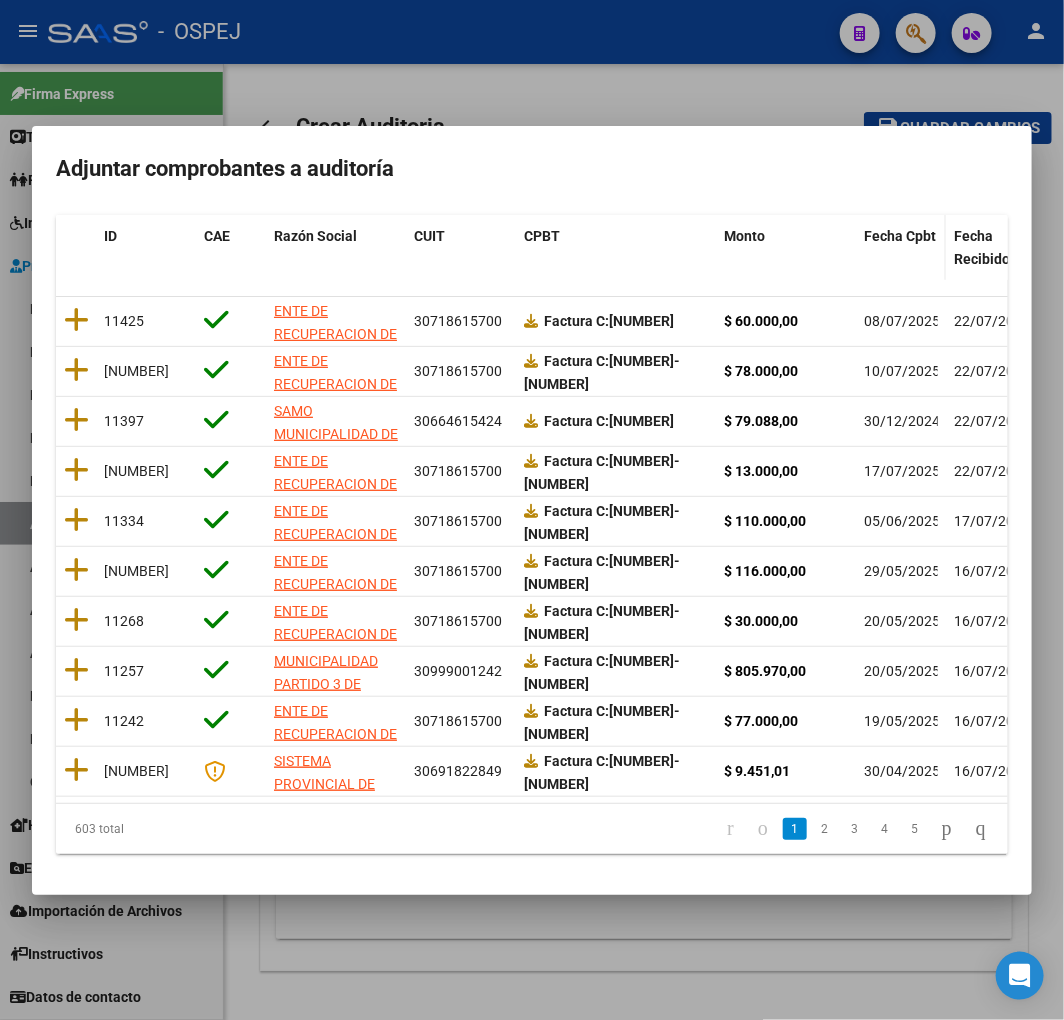 click on "Fecha Cpbt" 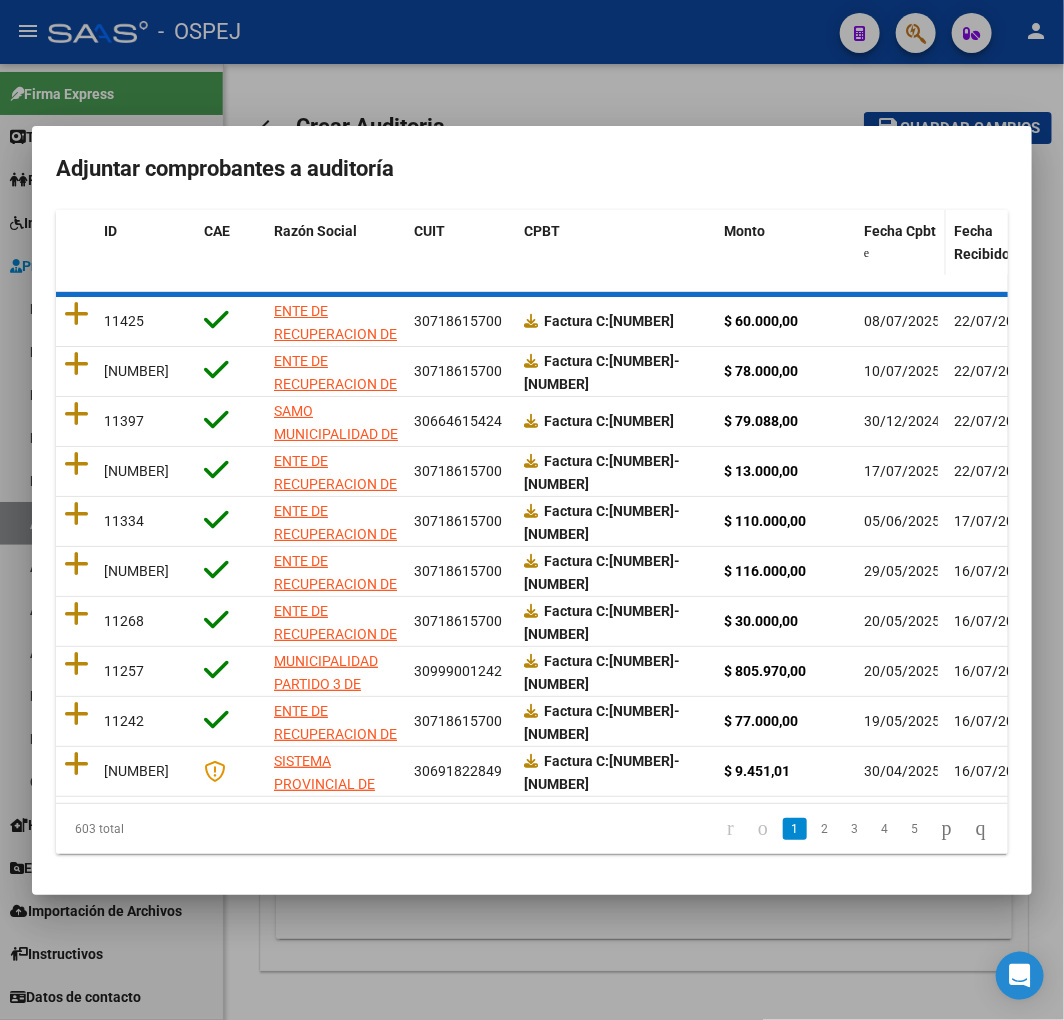 click on "Fecha Cpbt" 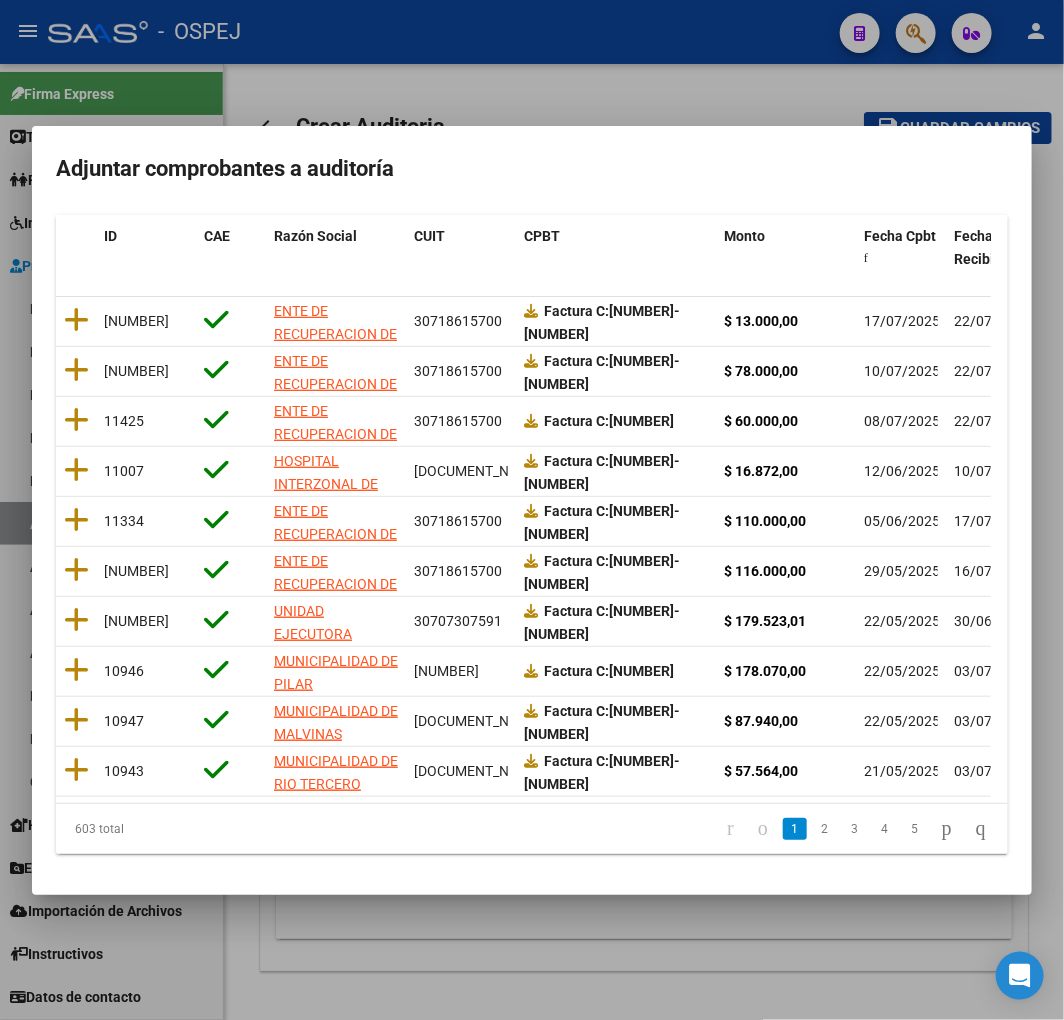 click on "Adjuntar comprobantes a auditoría Filtros id CUIT / Razon Social Pto. Venta Nro. Comprobante search  Buscar Comprobante  delete  Borrar Filtros  ID CAE Razón Social CUIT CPBT Monto Fecha Cpbt Fecha Recibido Doc Respaldatoria Doc Trazabilidad Expediente SUR Asociado Comentario Privado 11395 ENTE DE RECUPERACION DE FONDOS PARA EL FORTALECIMIENTO DEL SISTEMA DE SALUD DE MENDOZA (REFORSAL) O. P. 30718615700    Factura C:  41-193 $ 13.000,00 17/07/2025 22/07/2025    11413 ENTE DE RECUPERACION DE FONDOS PARA EL FORTALECIMIENTO DEL SISTEMA DE SALUD DE MENDOZA (REFORSAL) O. P. 30718615700    Factura C:  21-778 $ 78.000,00 10/07/2025 22/07/2025    11425 ENTE DE RECUPERACION DE FONDOS PARA EL FORTALECIMIENTO DEL SISTEMA DE SALUD DE MENDOZA (REFORSAL) O. P. 30718615700    Factura C:  36-89 $ 60.000,00 08/07/2025 22/07/2025    11007 HOSPITAL INTERZONAL DE NIÑOS EVA PERON 30707997474    Factura C:  3-4871 $ 16.872,00 12/06/2025 10/07/2025    11334 30718615700    Factura C:  121-1 $ 110.000,00 05/06/2025" at bounding box center [532, 510] 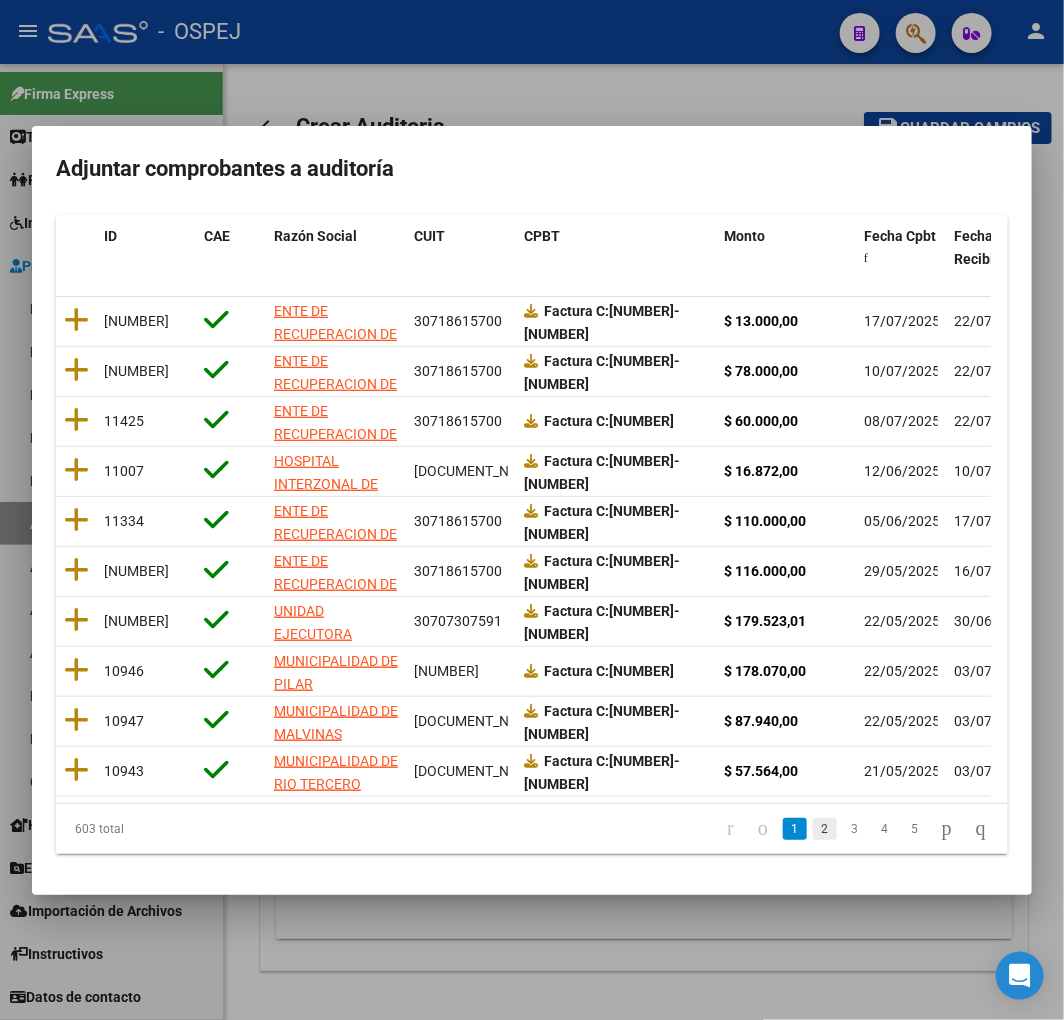 click on "2" 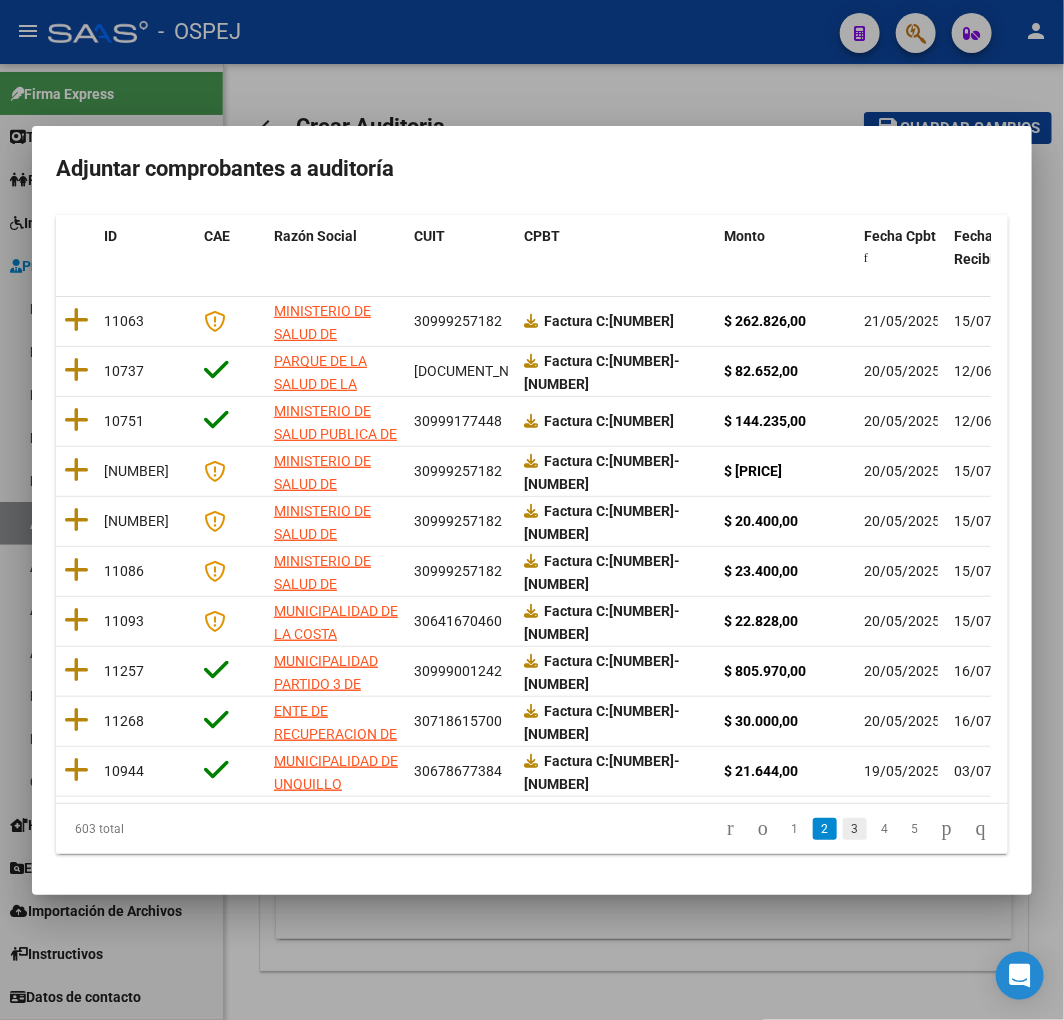 click on "3" 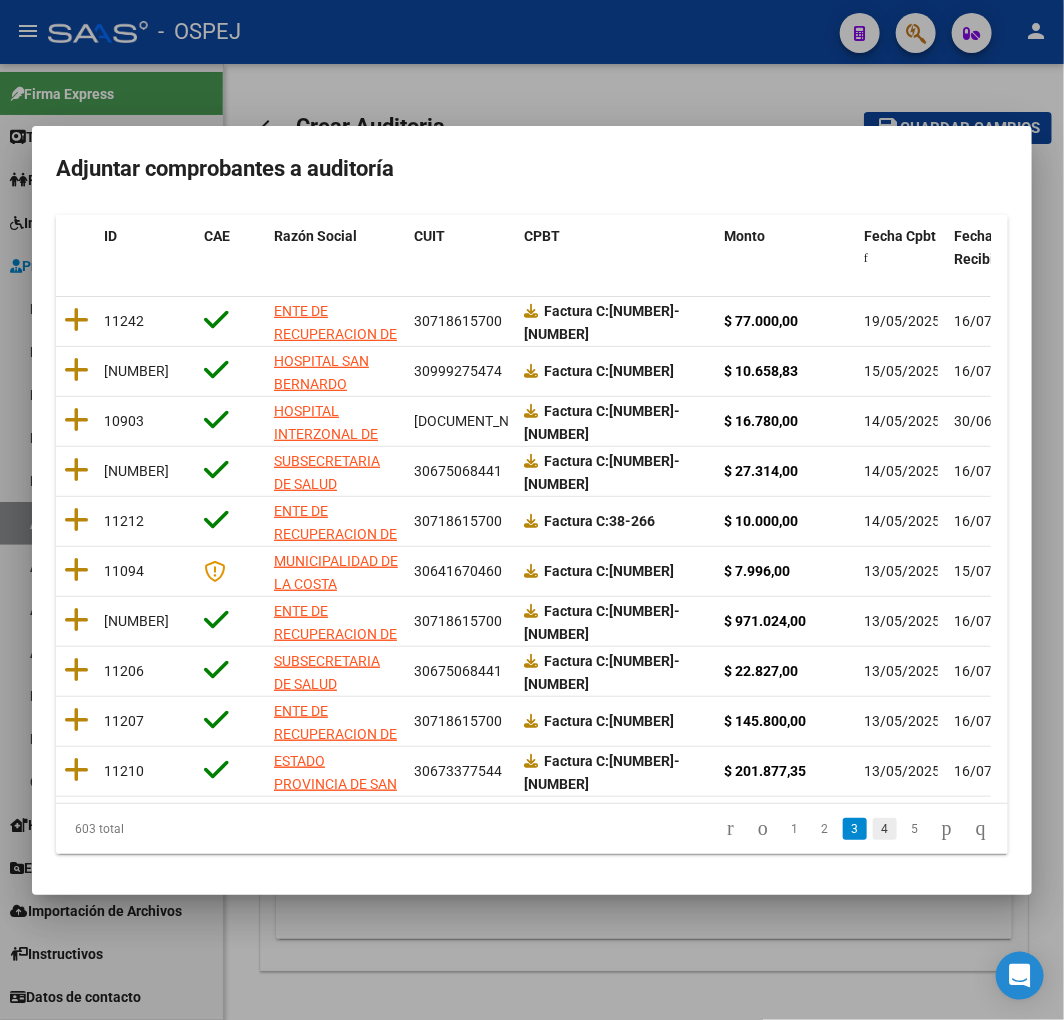 click on "4" 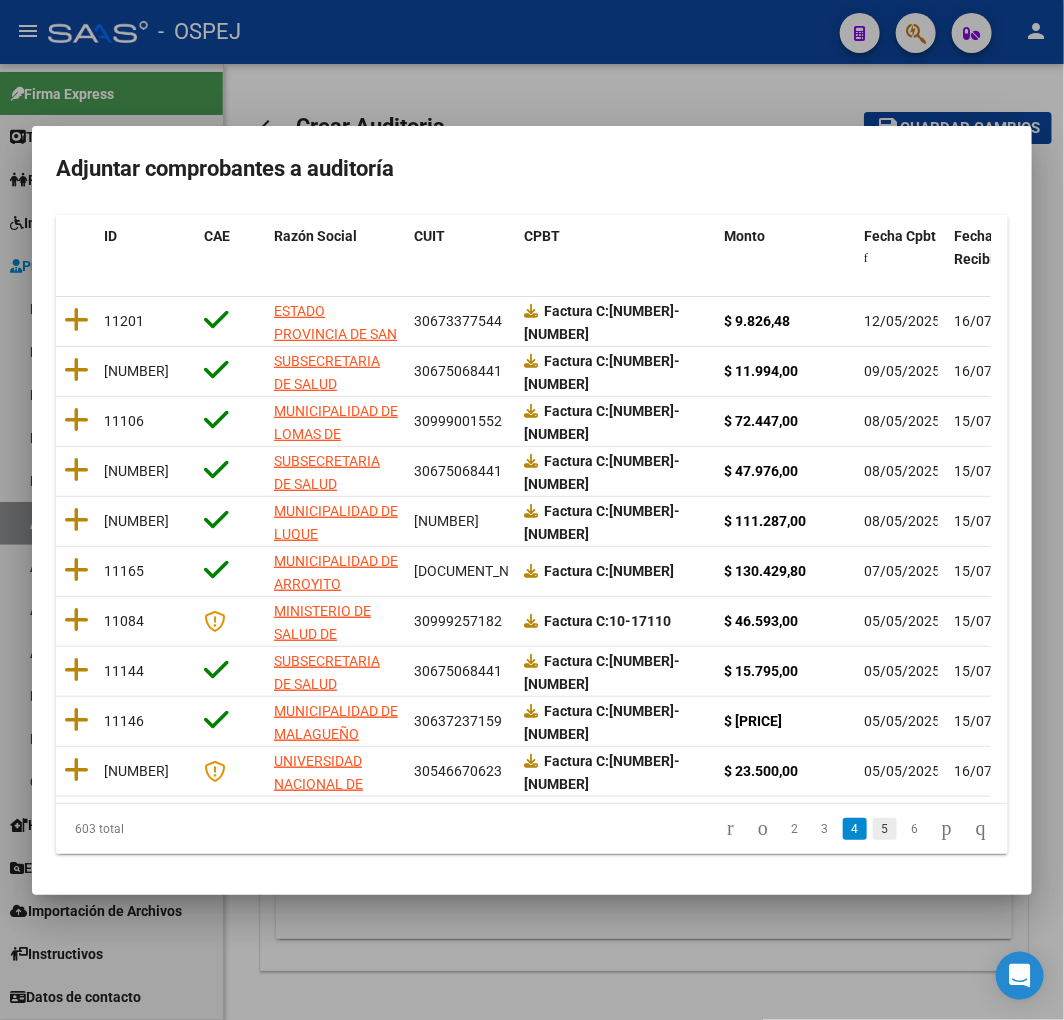 click on "5" 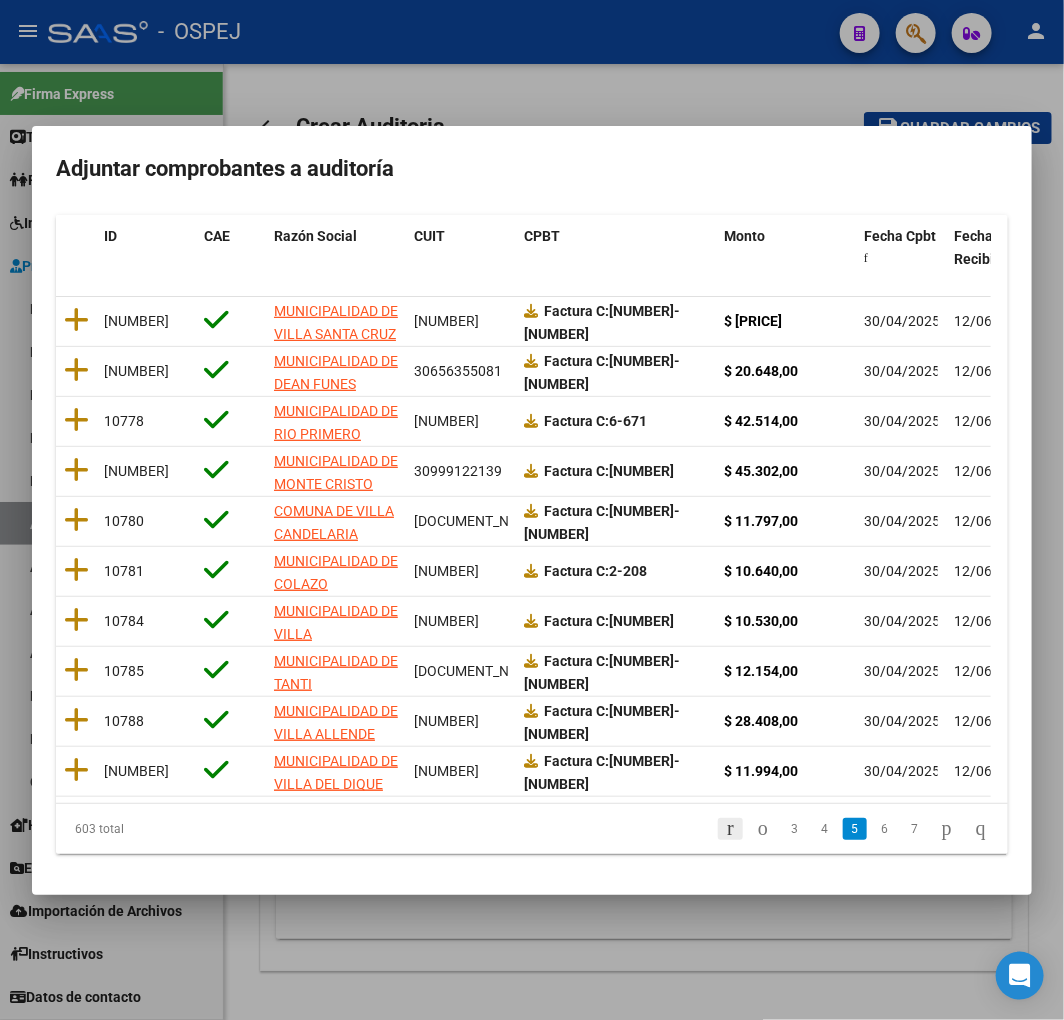 click 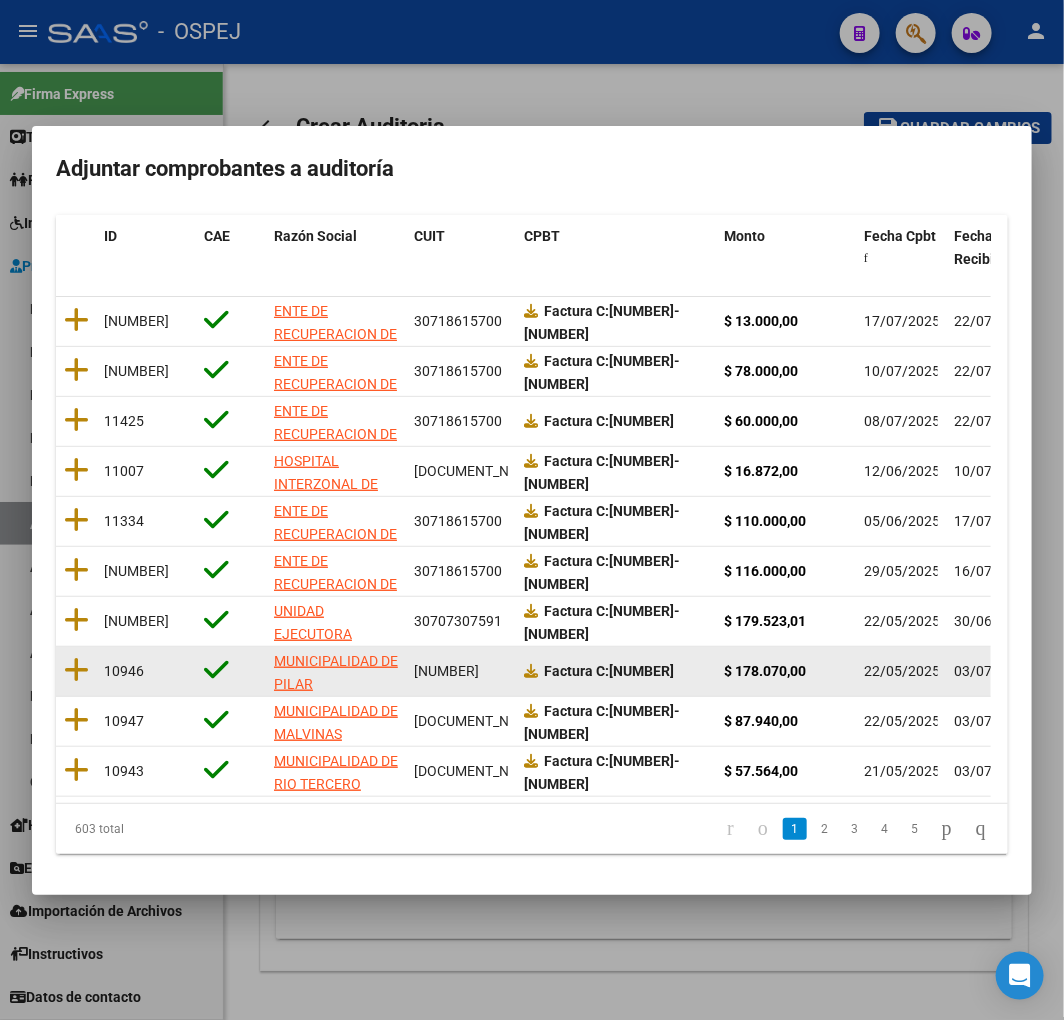 click 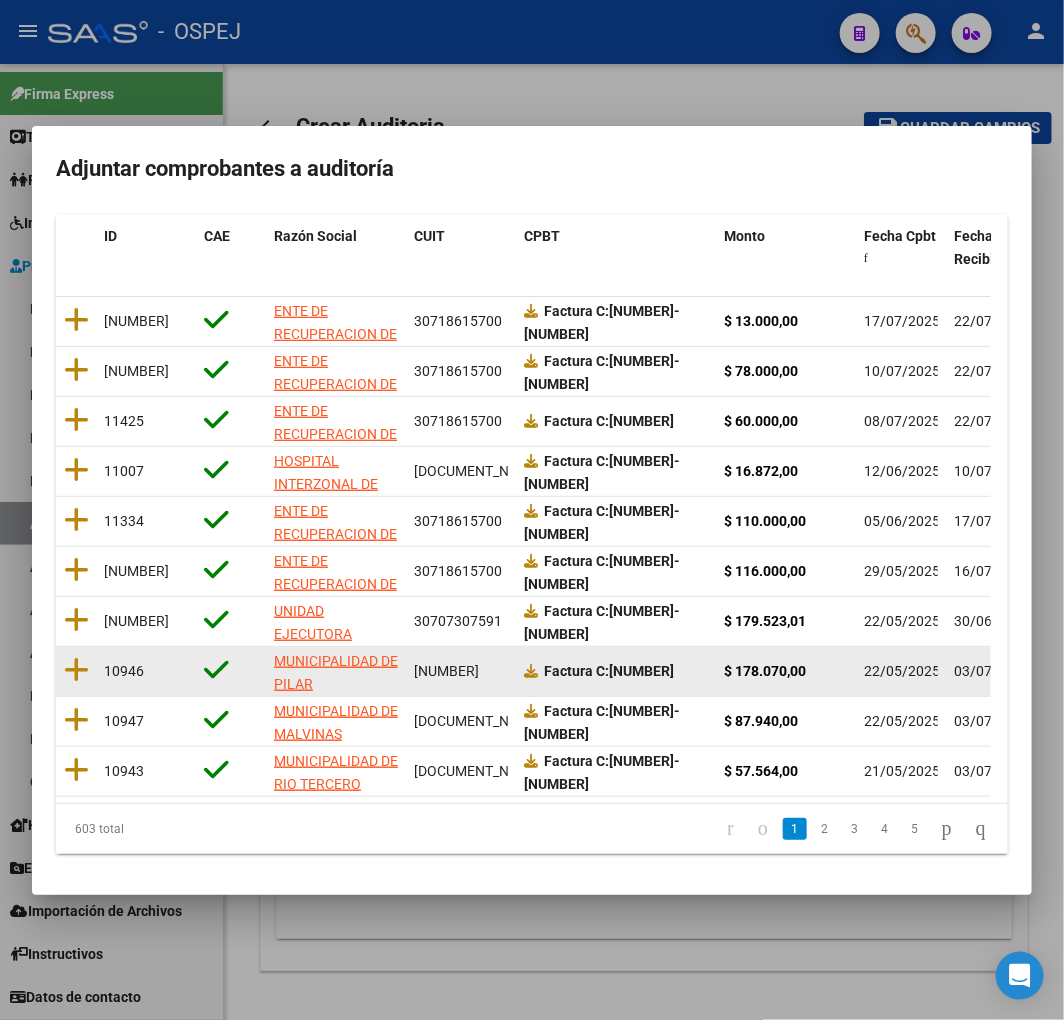 click 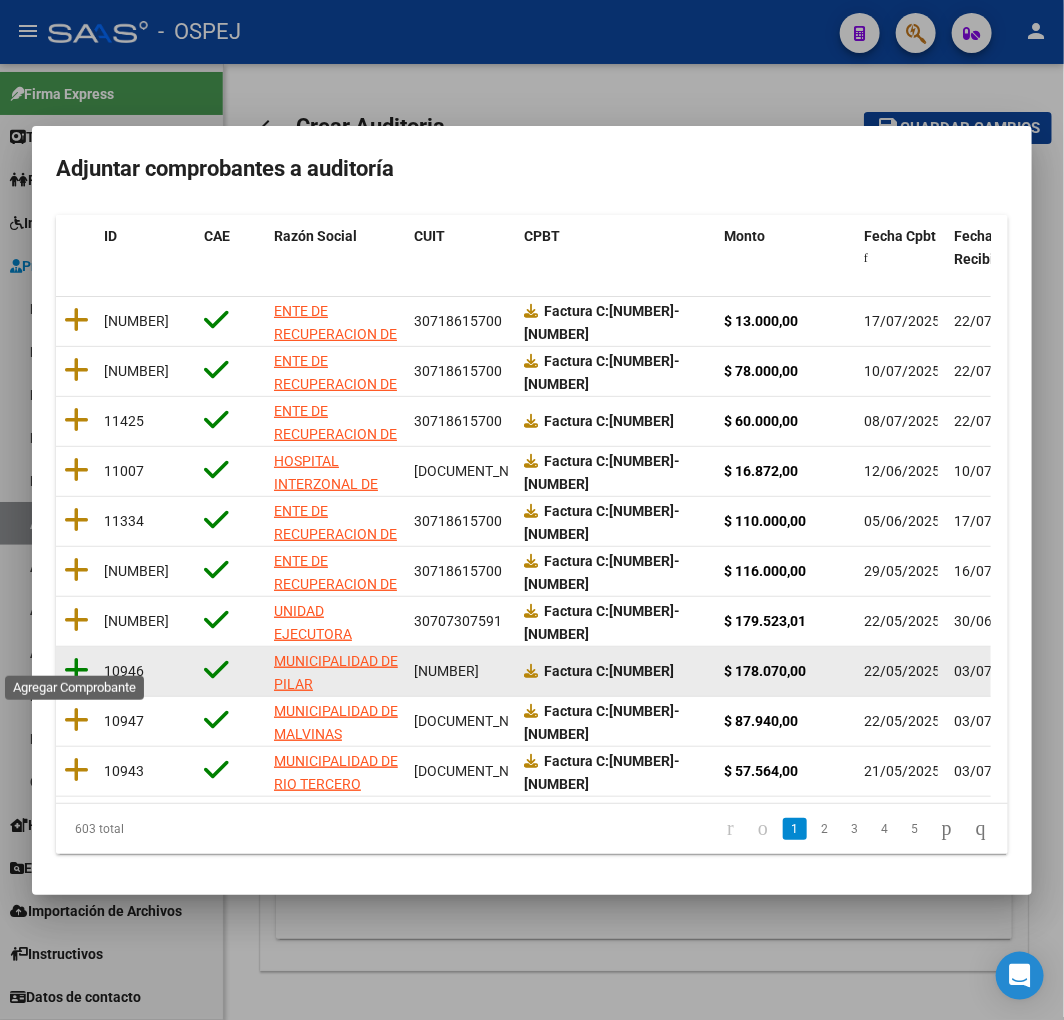 click 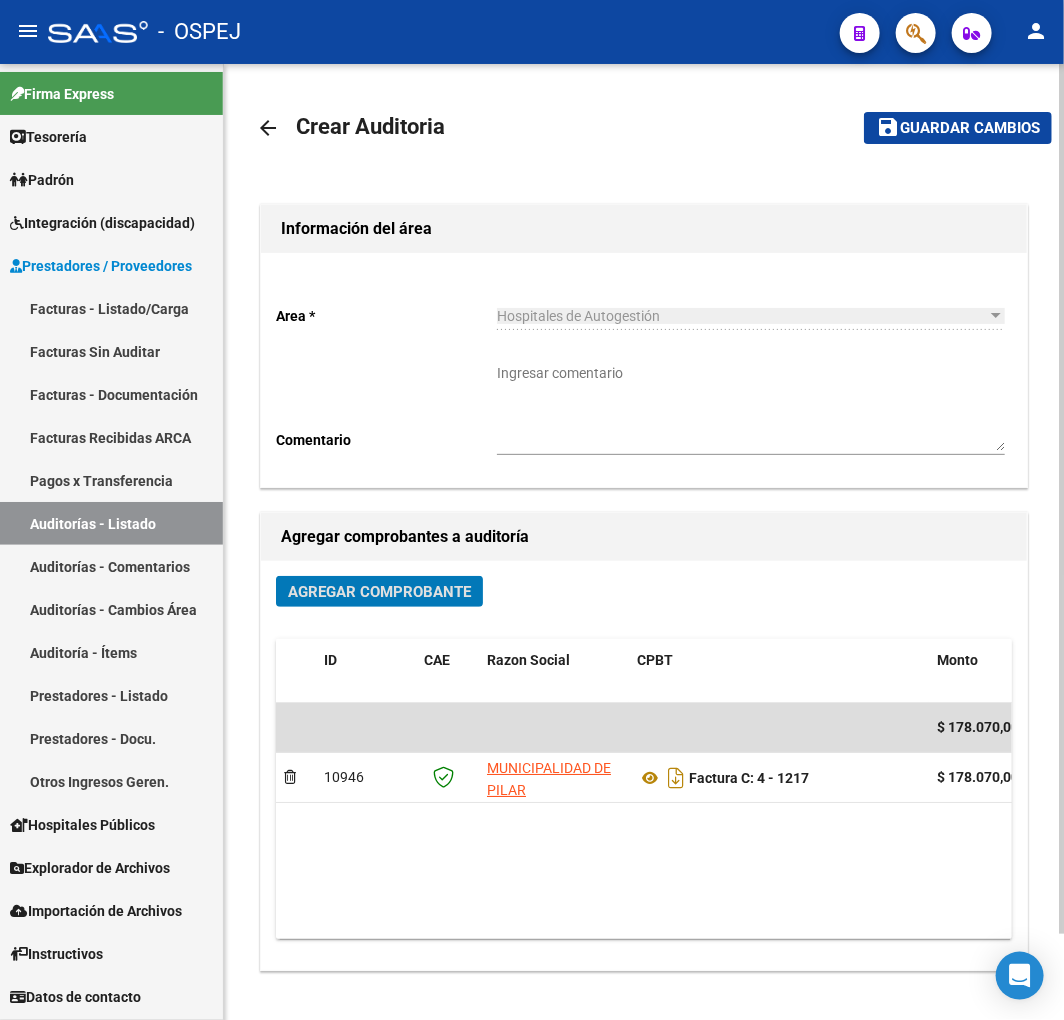 click on "Guardar cambios" 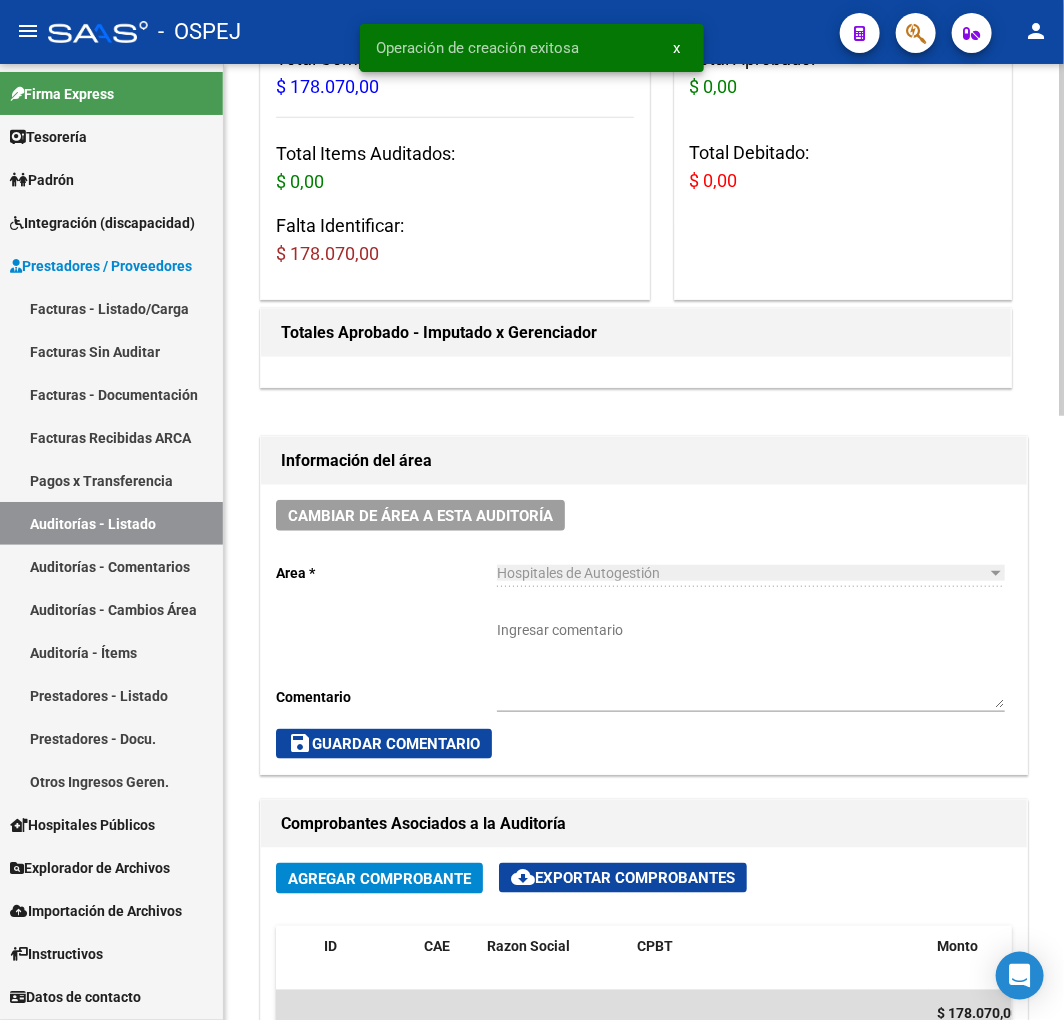 scroll, scrollTop: 777, scrollLeft: 0, axis: vertical 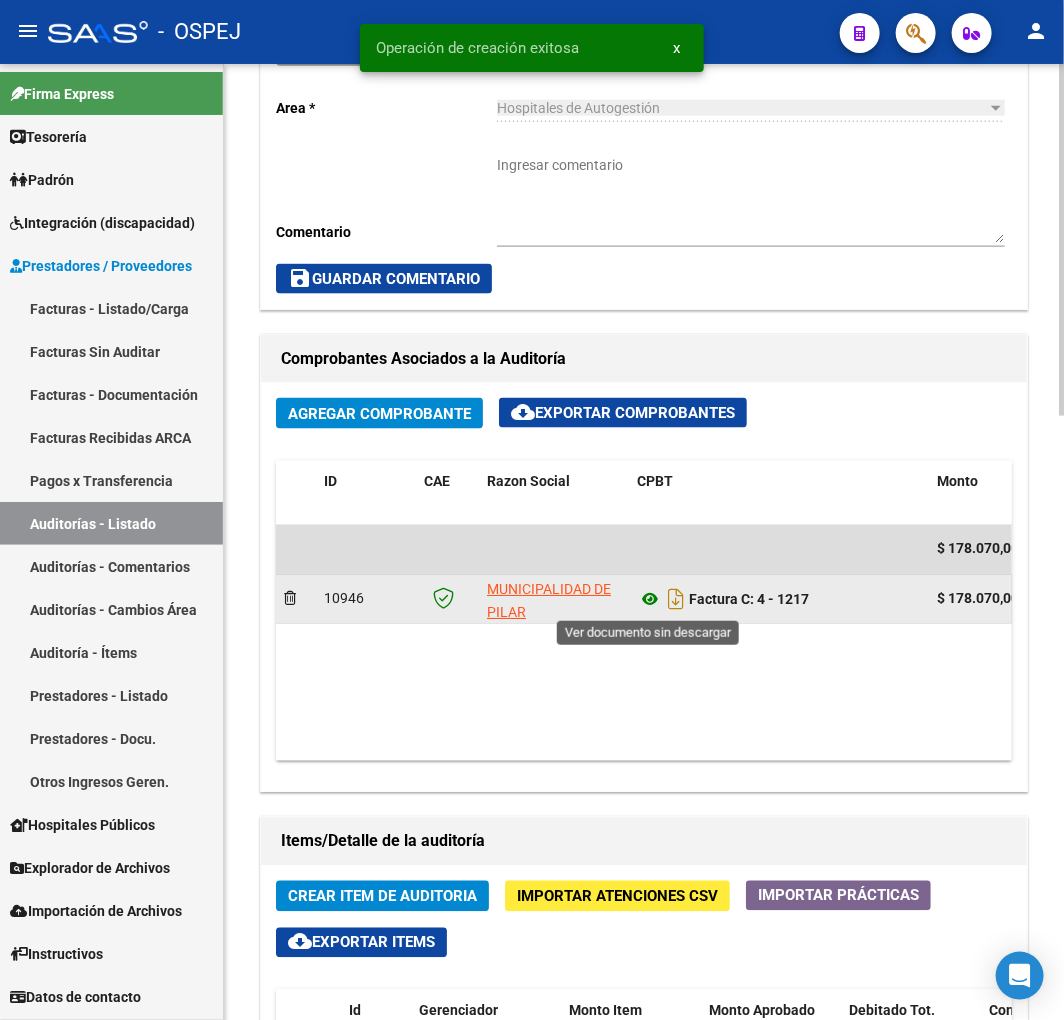 click 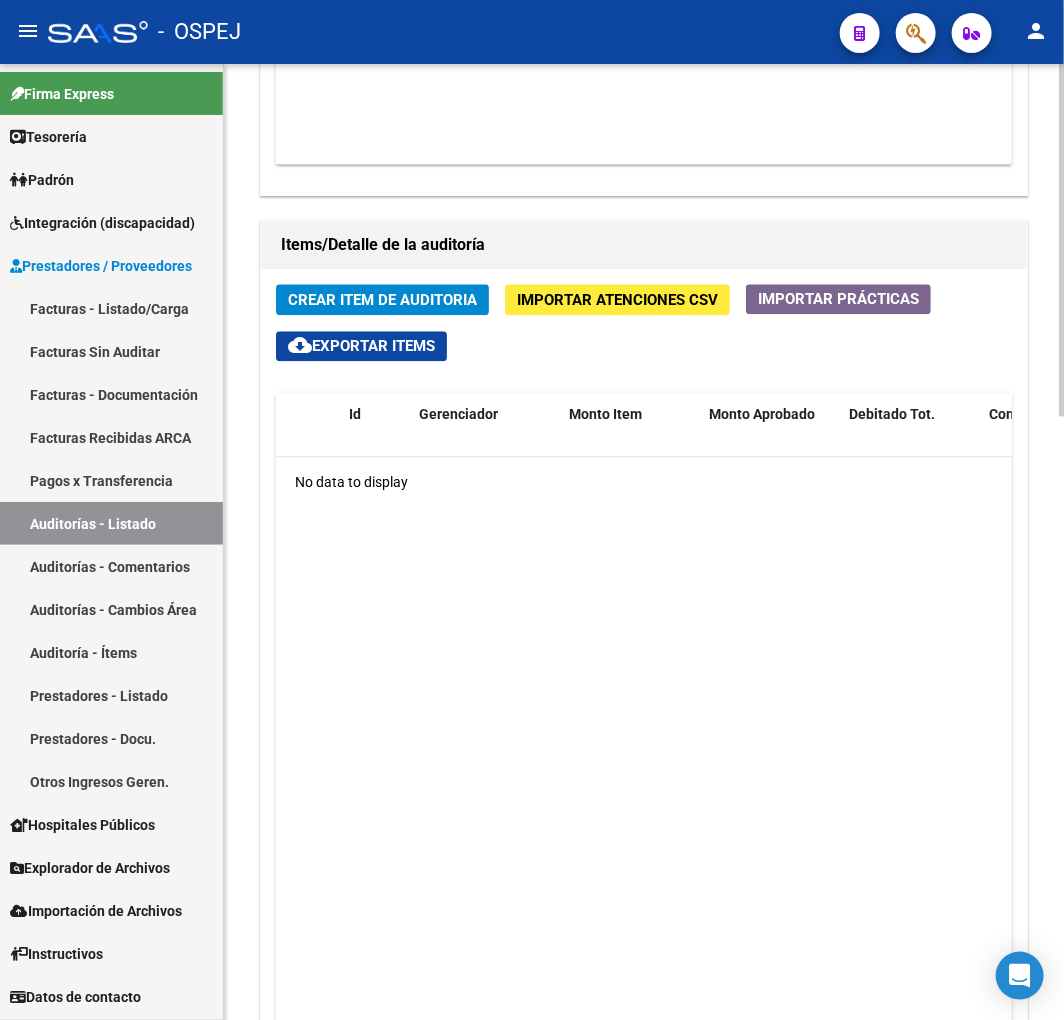 scroll, scrollTop: 1636, scrollLeft: 0, axis: vertical 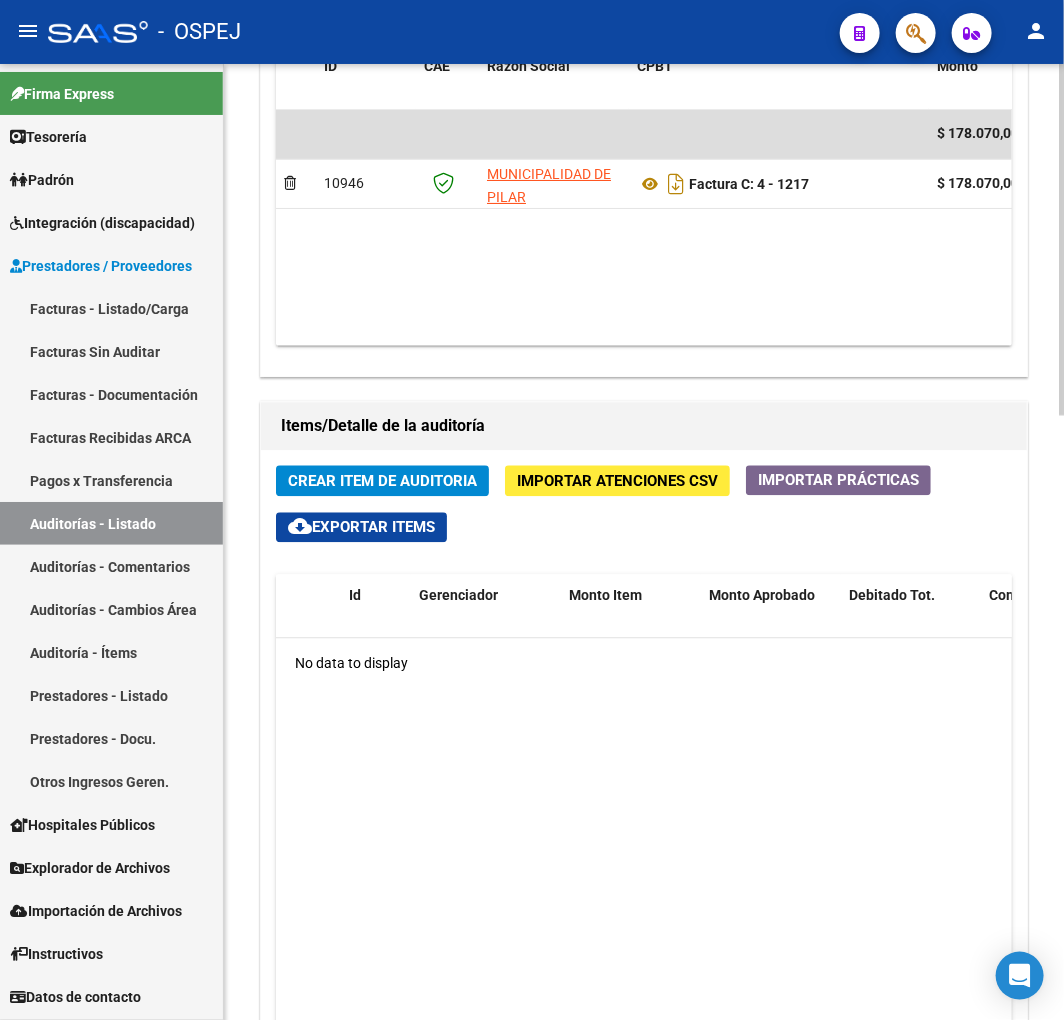 click on "Importar Atenciones CSV" 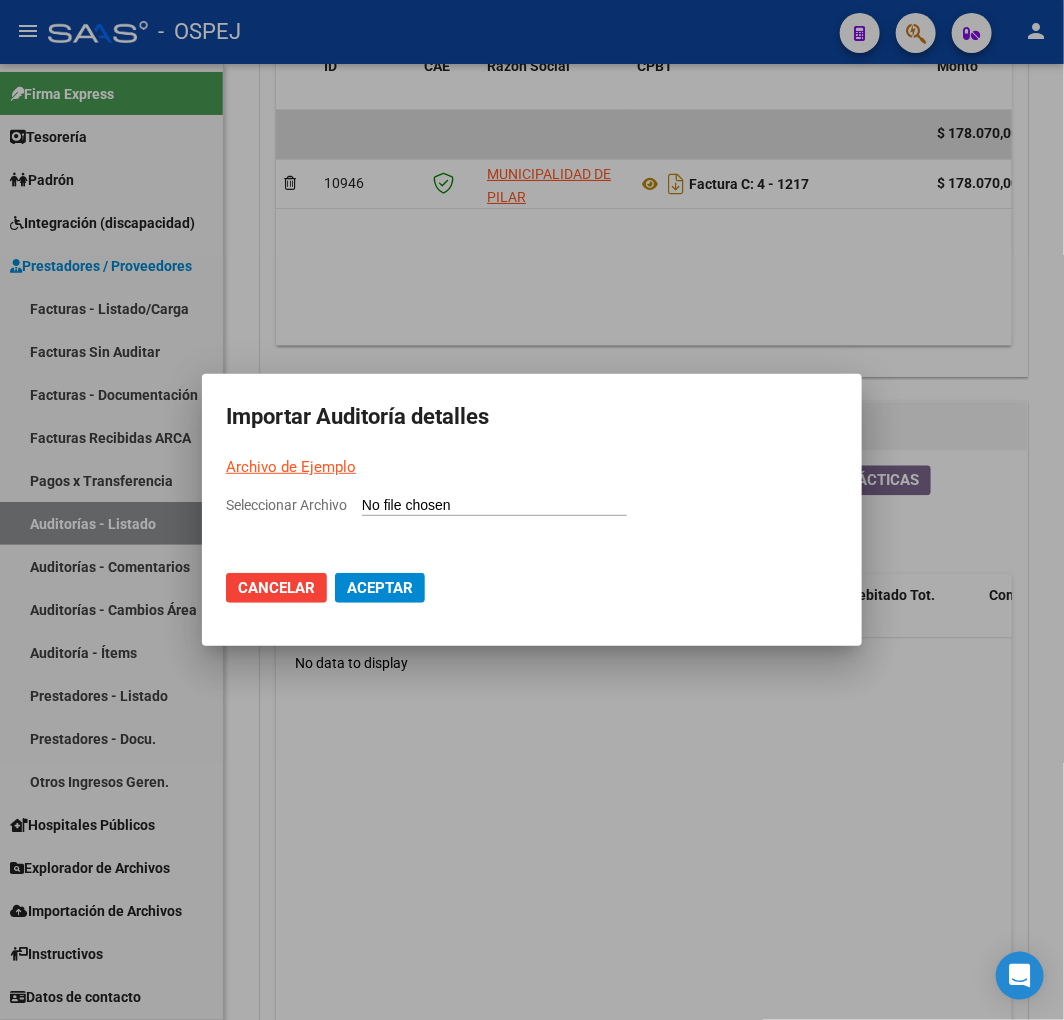 click on "Seleccionar Archivo" at bounding box center [494, 506] 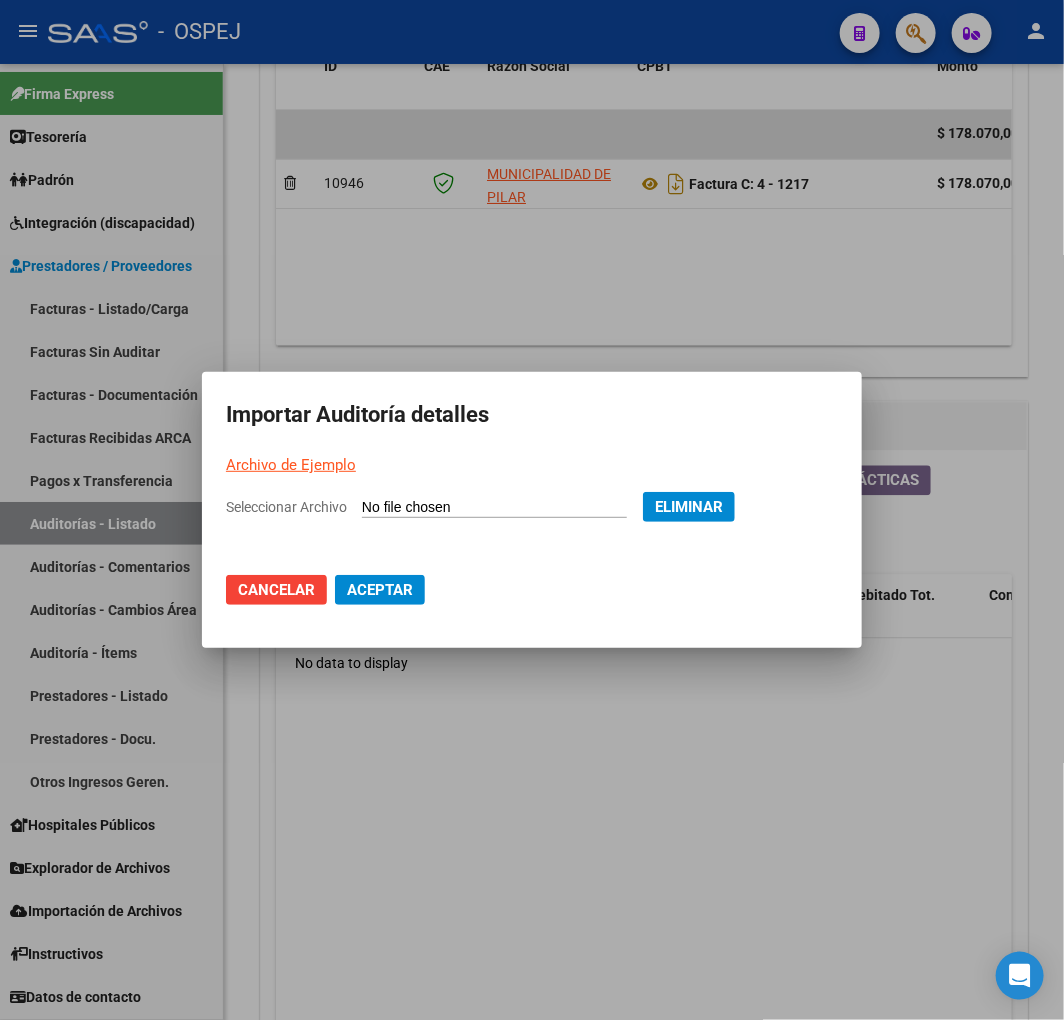 click on "Aceptar" 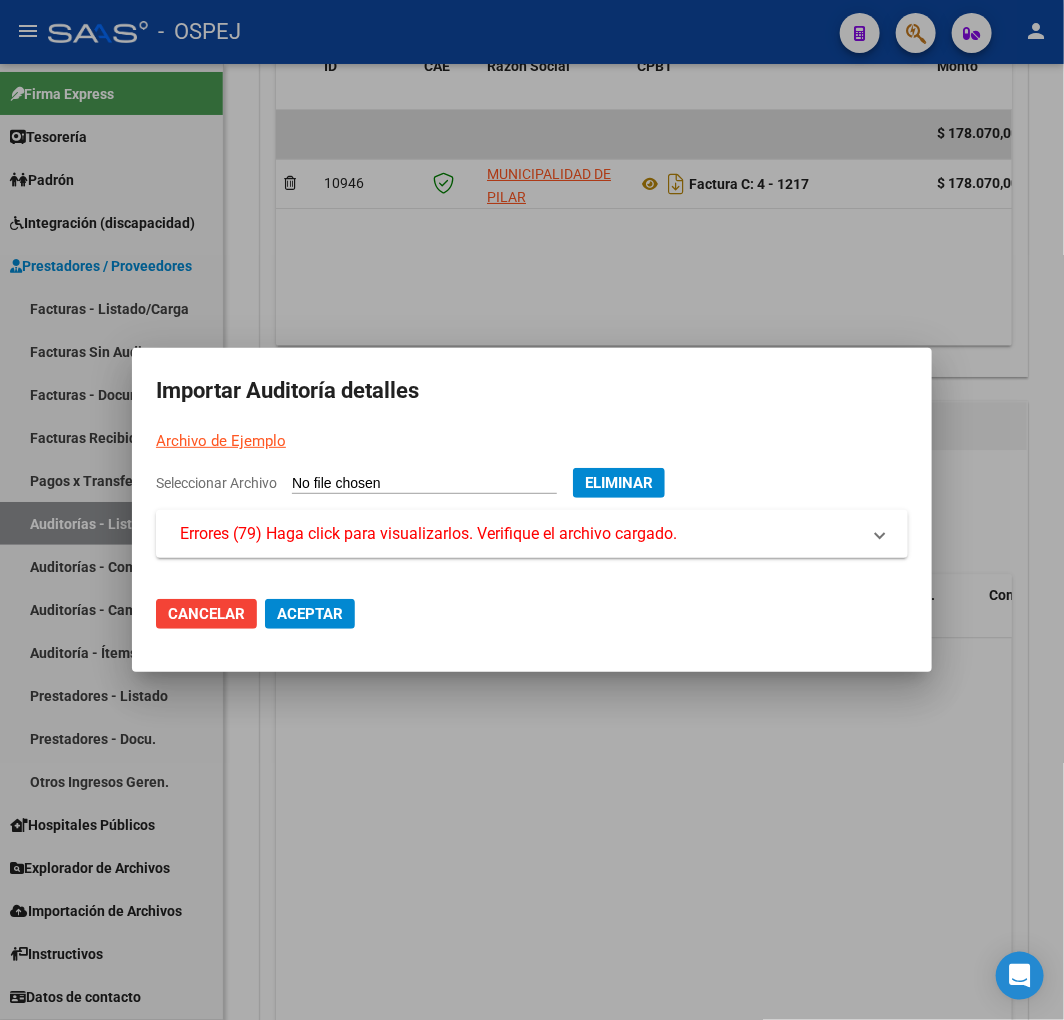click on "Errores (79) Haga click para visualizarlos. Verifique el archivo cargado." at bounding box center [428, 534] 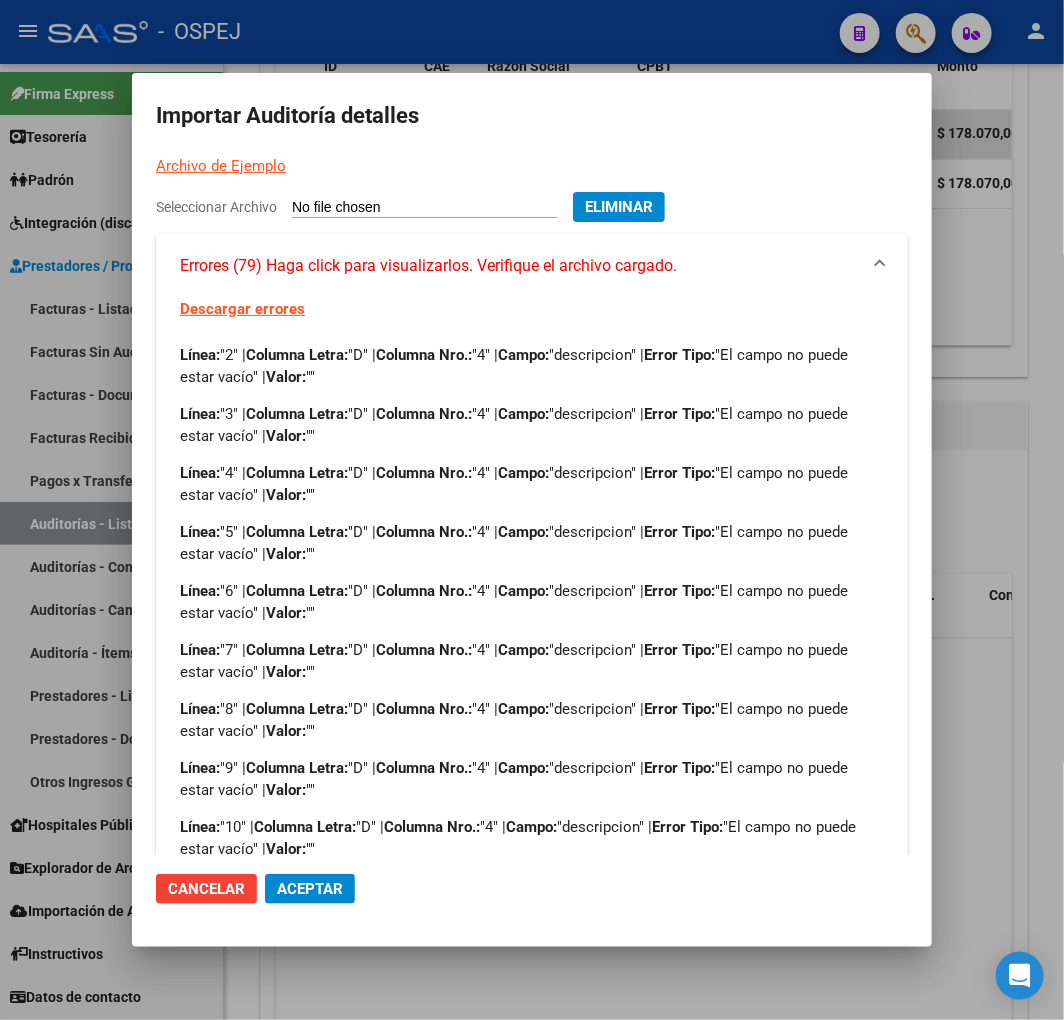 click at bounding box center [532, 510] 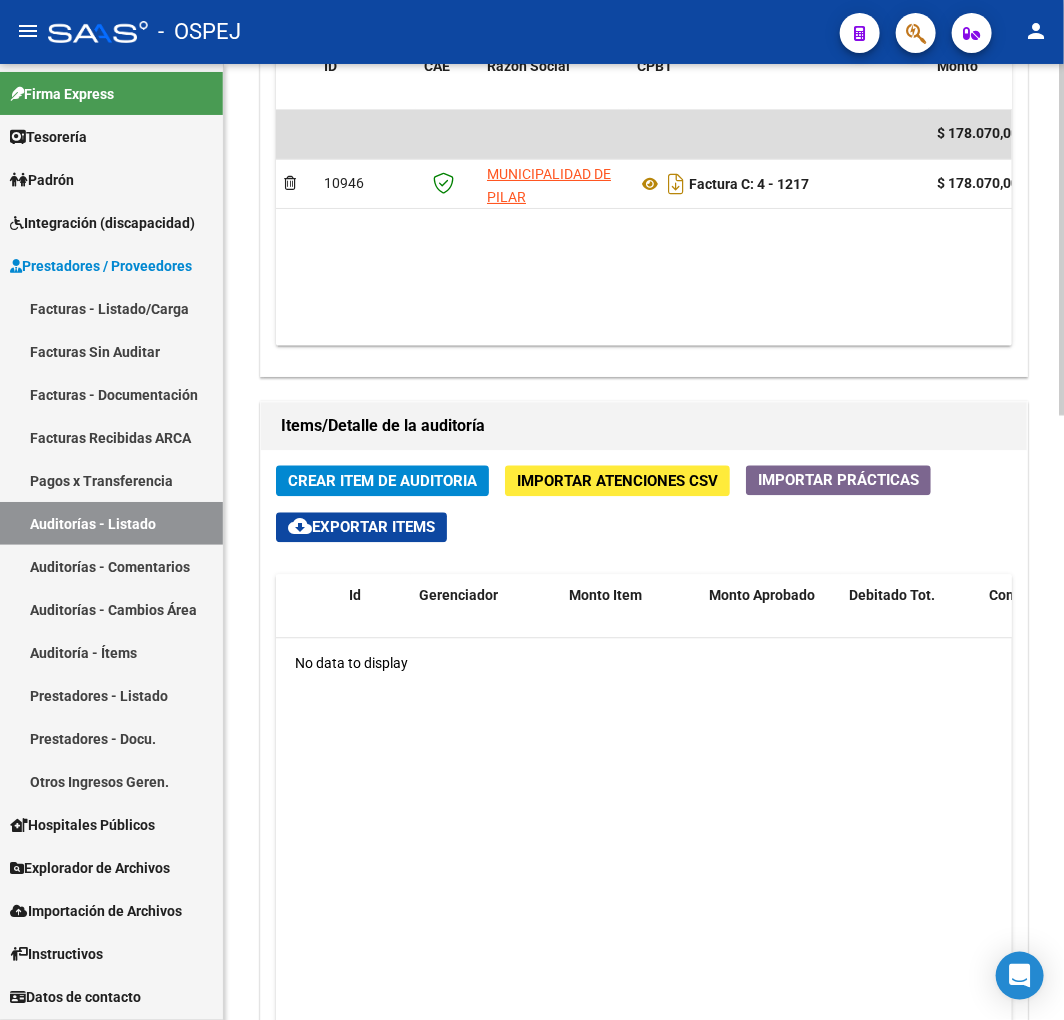click on "No data to display" 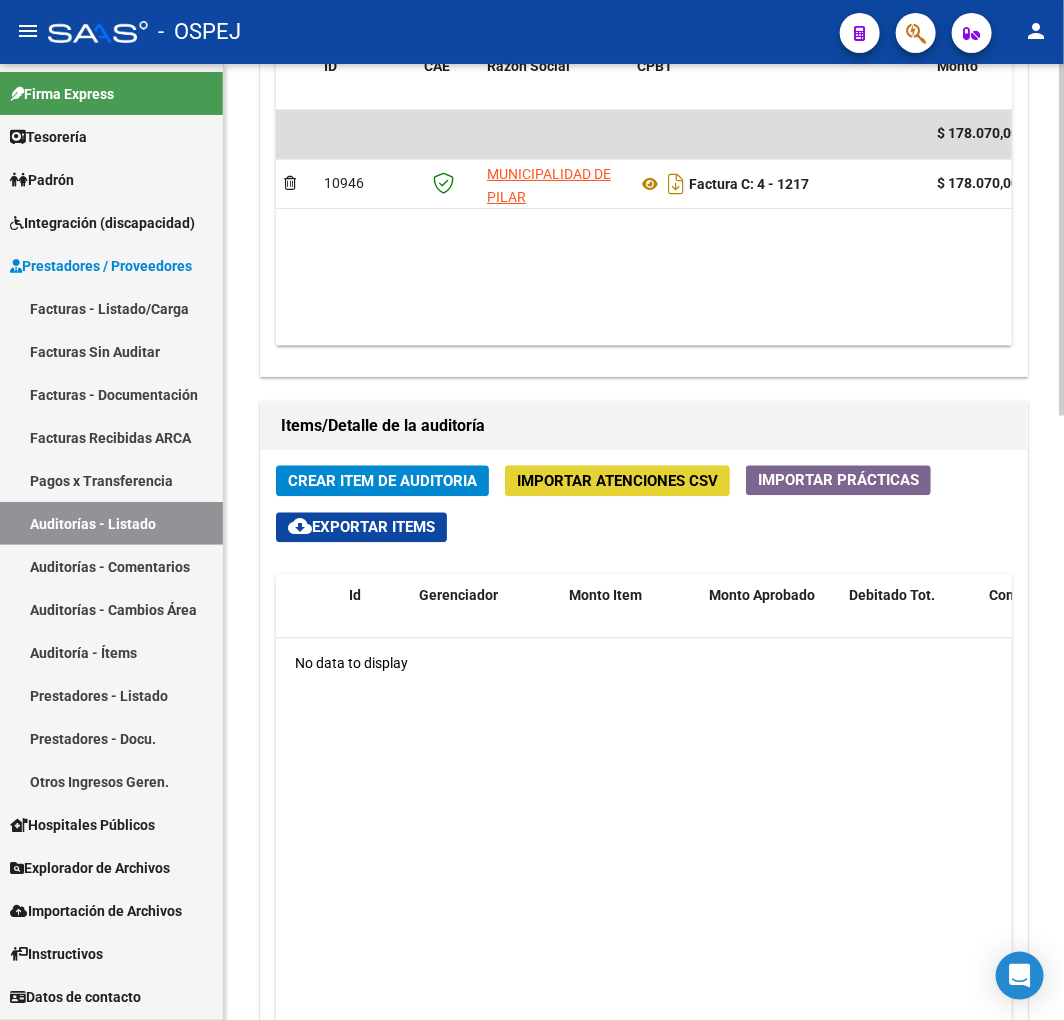 click on "Importar Atenciones CSV" 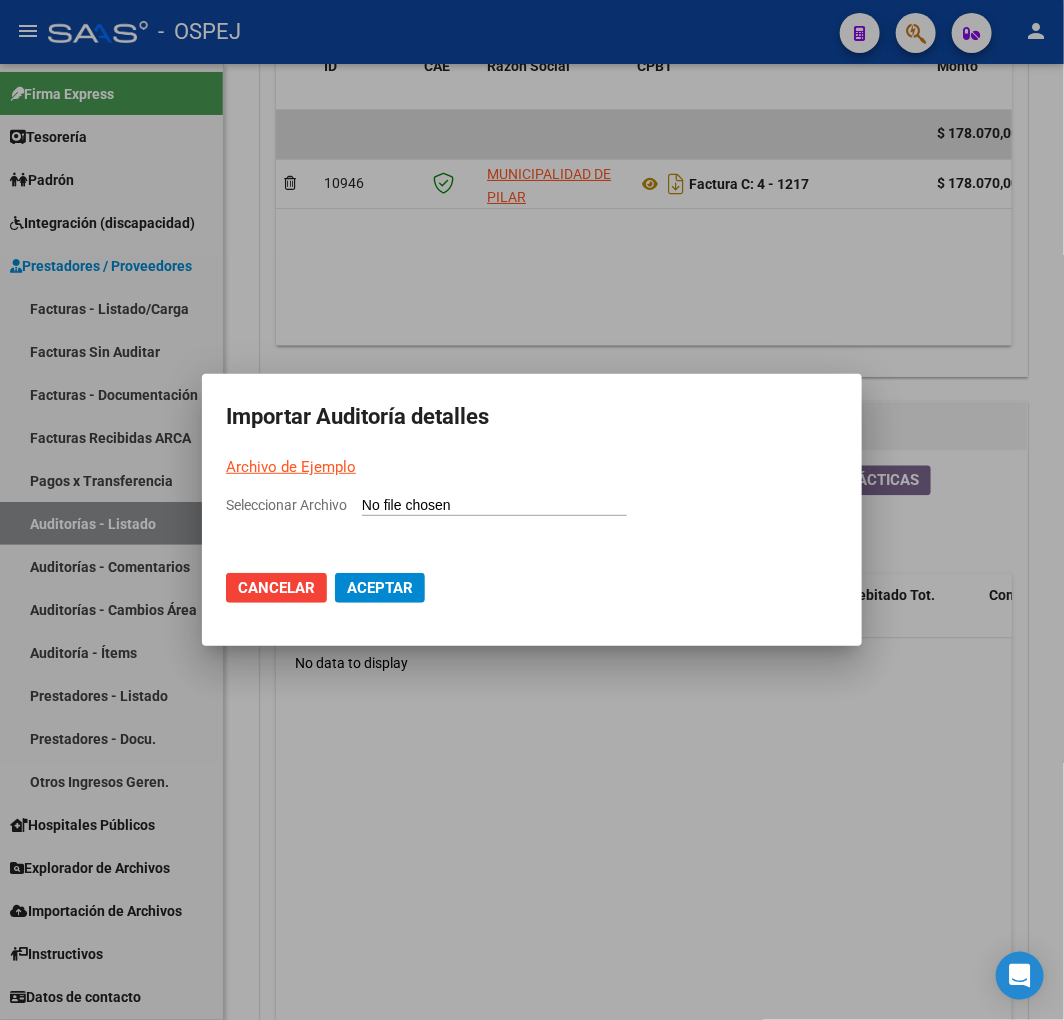 click on "Seleccionar Archivo" at bounding box center [494, 506] 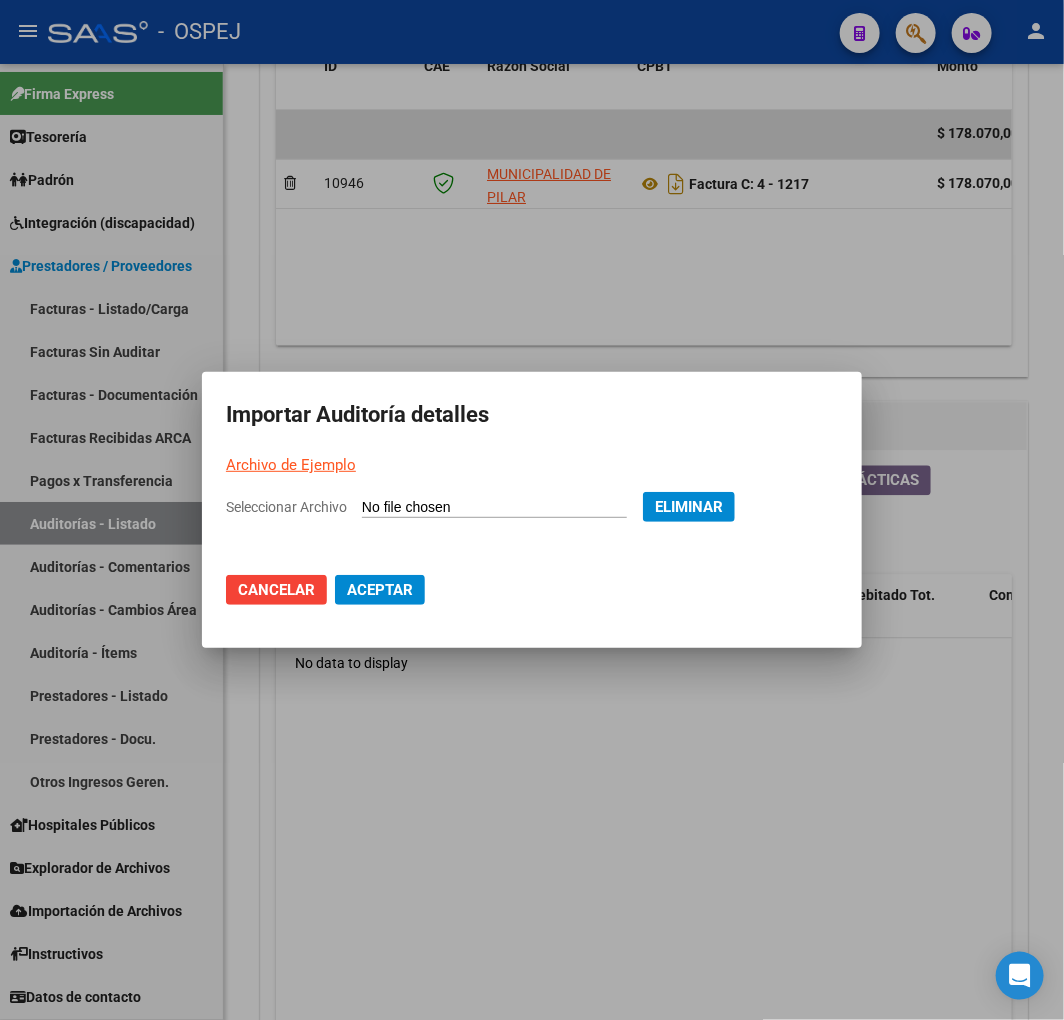 click on "Aceptar" 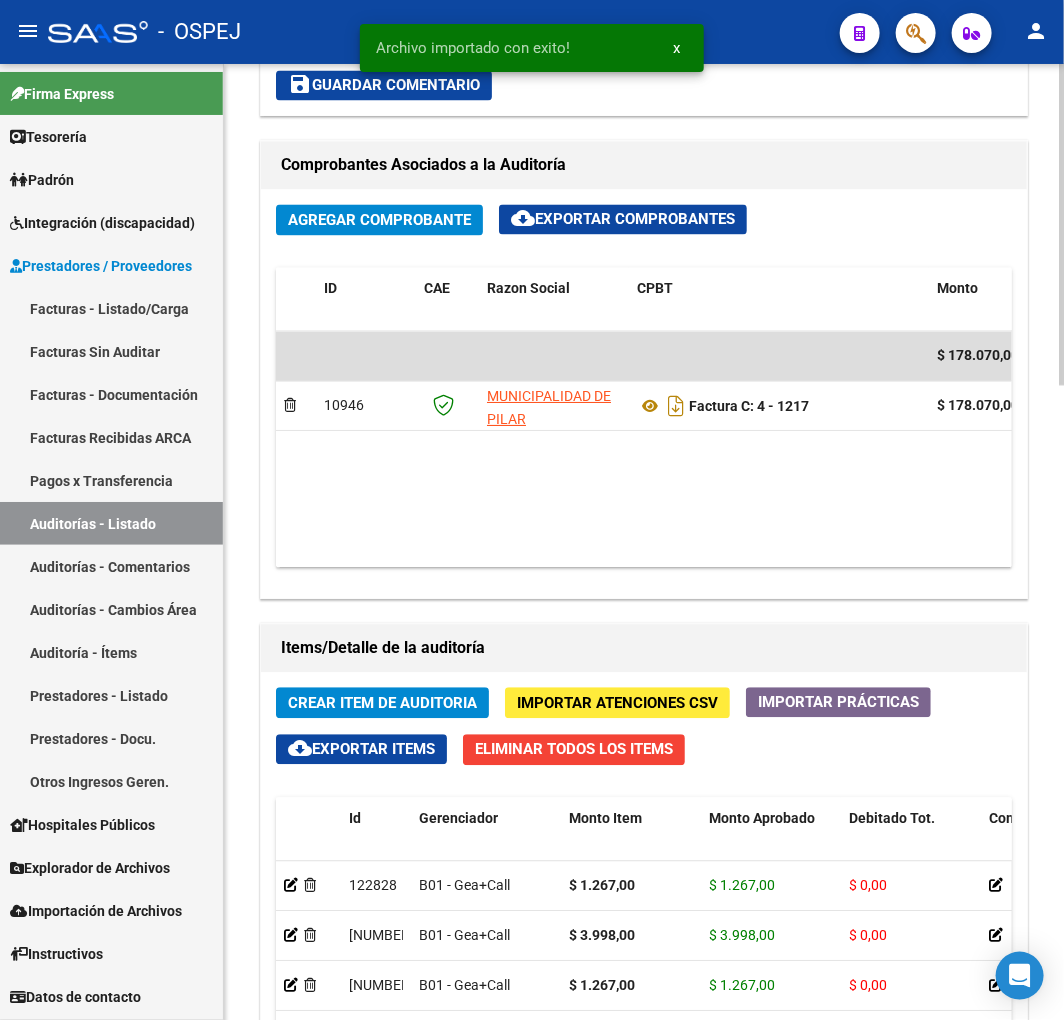 scroll, scrollTop: 1666, scrollLeft: 0, axis: vertical 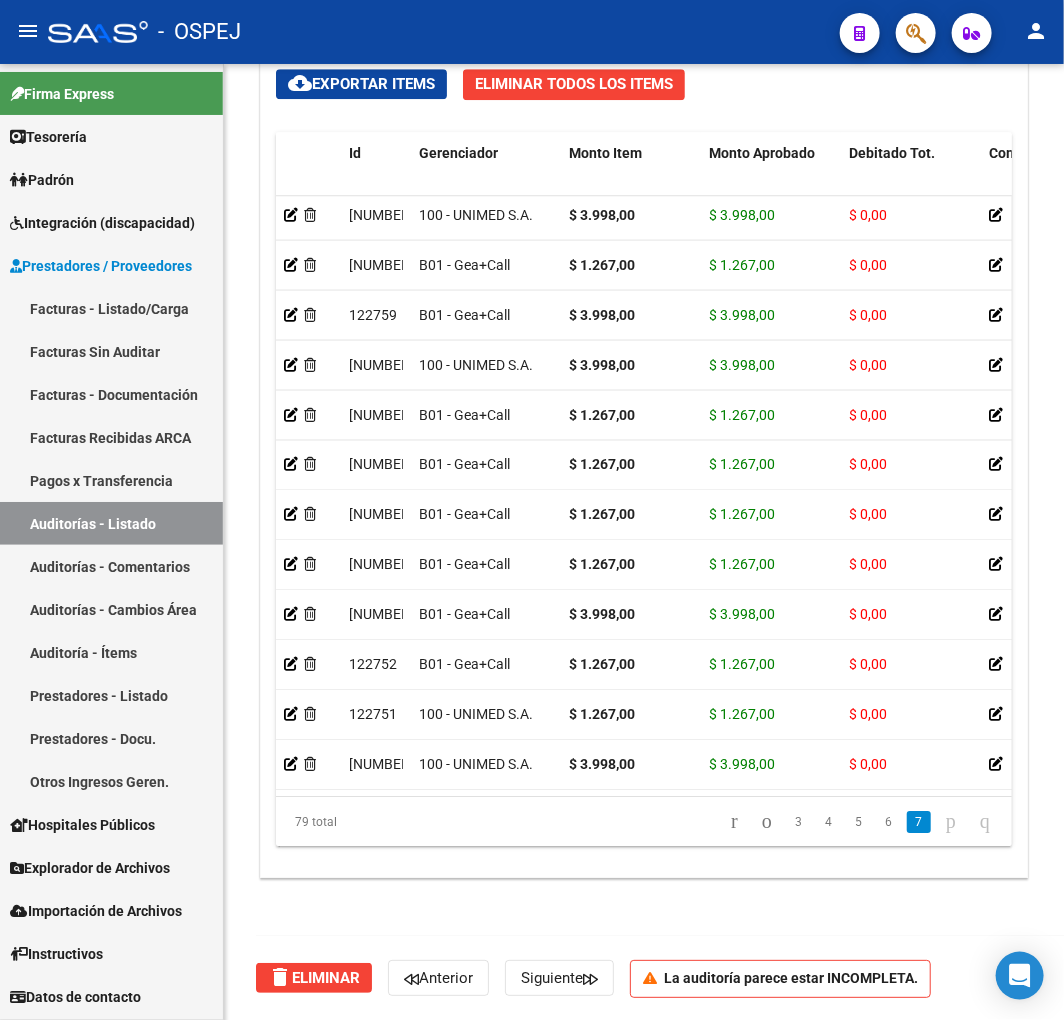 drag, startPoint x: 418, startPoint y: 803, endPoint x: 591, endPoint y: 800, distance: 173.02602 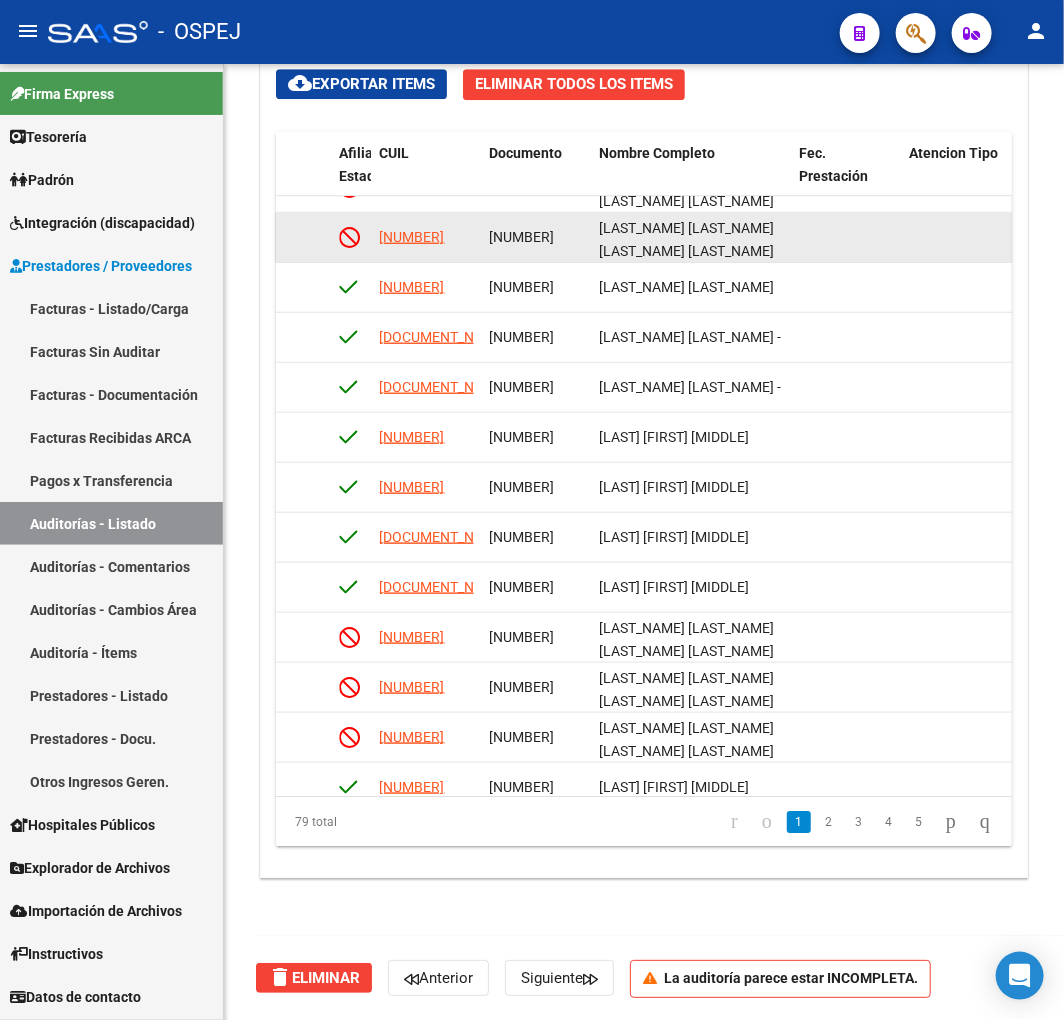 scroll, scrollTop: 0, scrollLeft: 1250, axis: horizontal 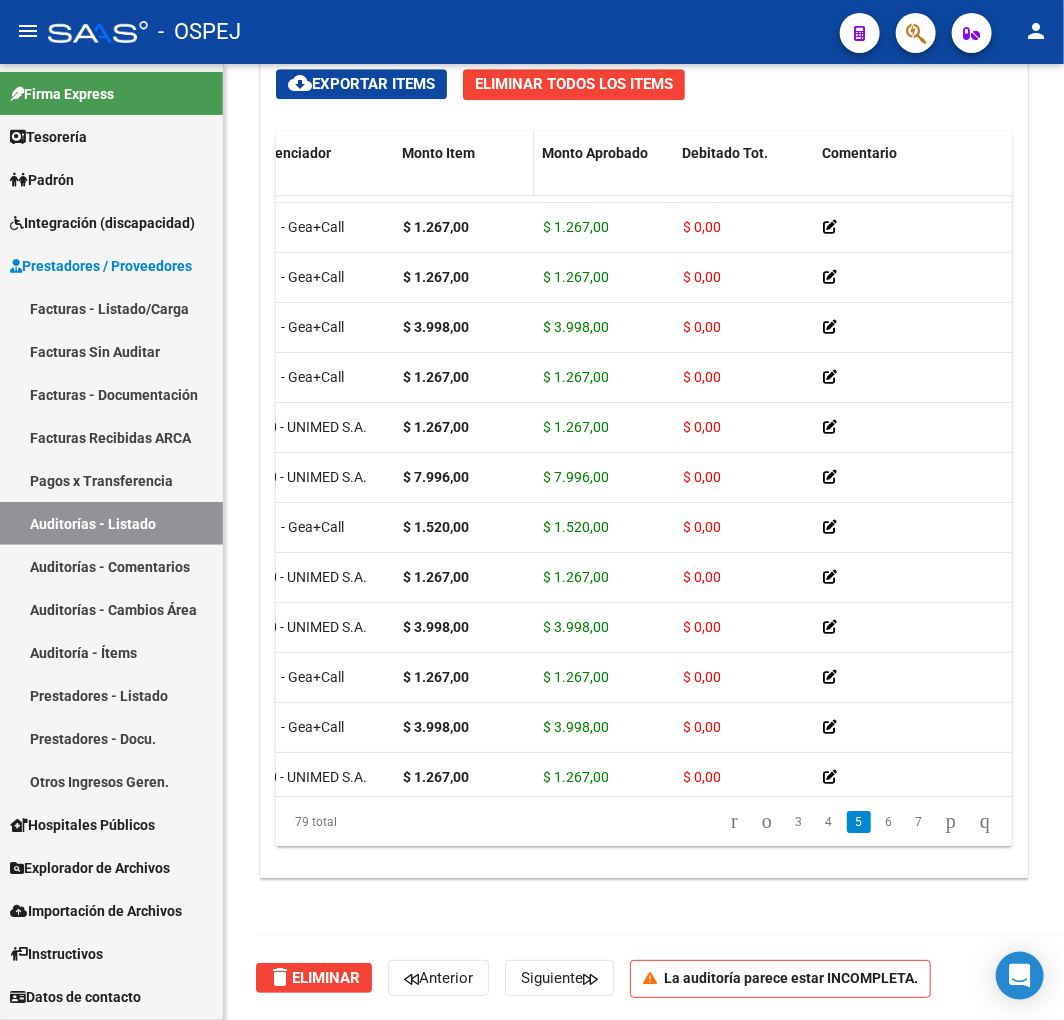 click on "Monto Item" 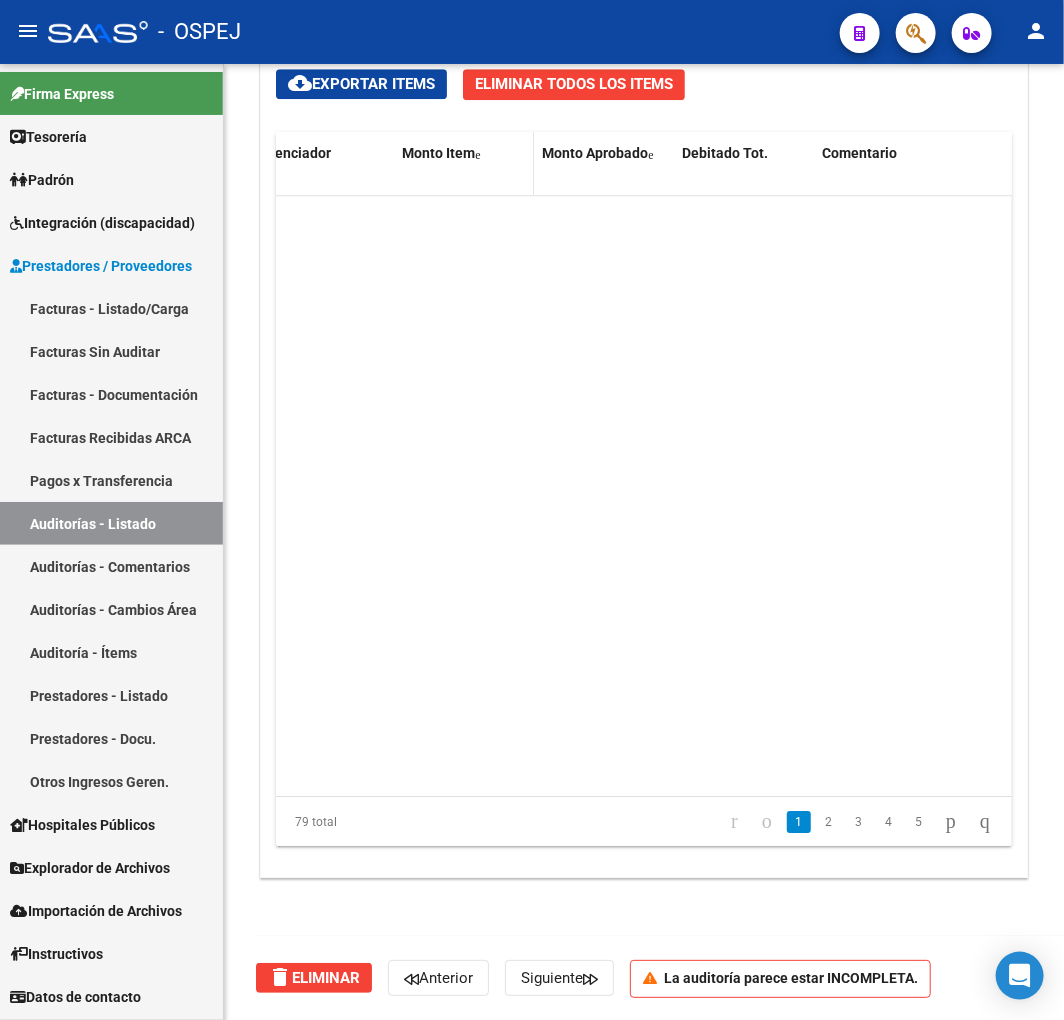scroll, scrollTop: 0, scrollLeft: 166, axis: horizontal 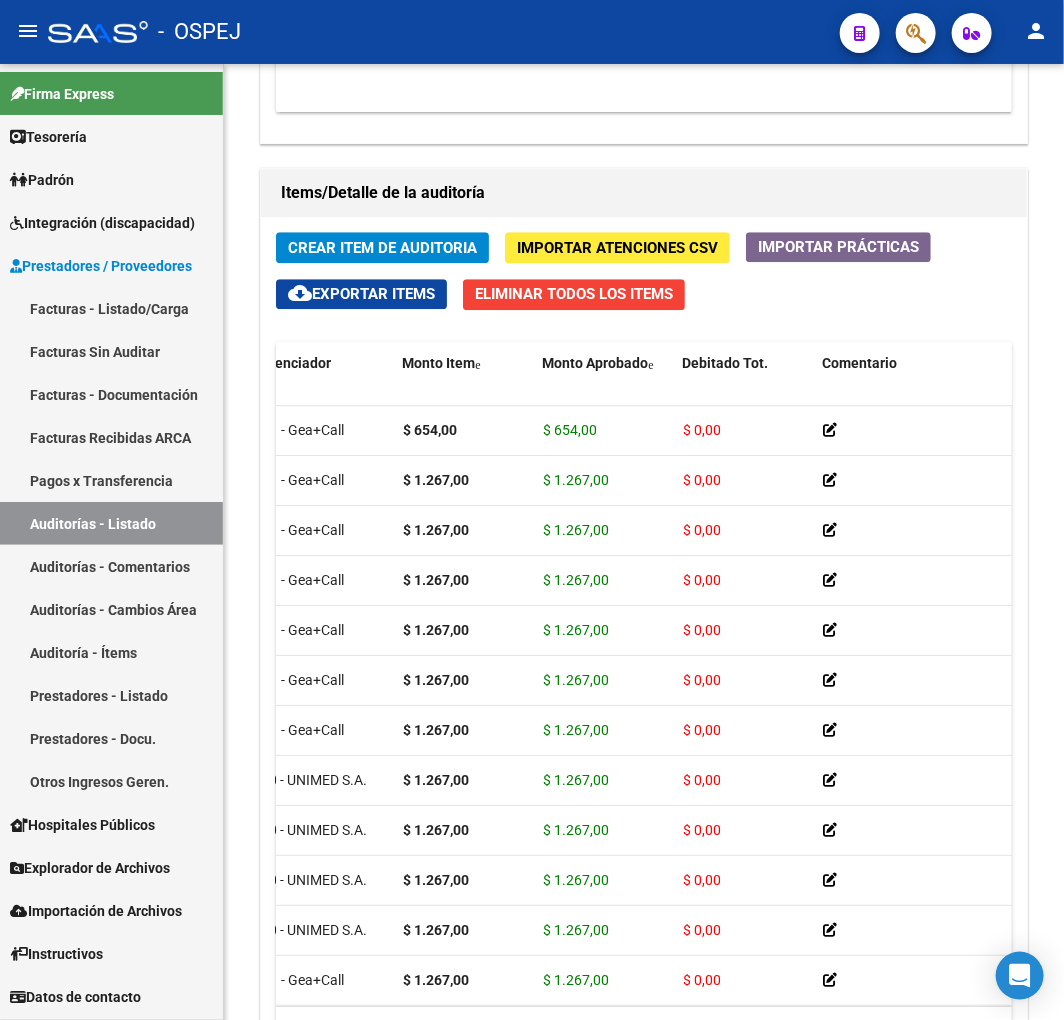 click on "Crear Item de Auditoria" 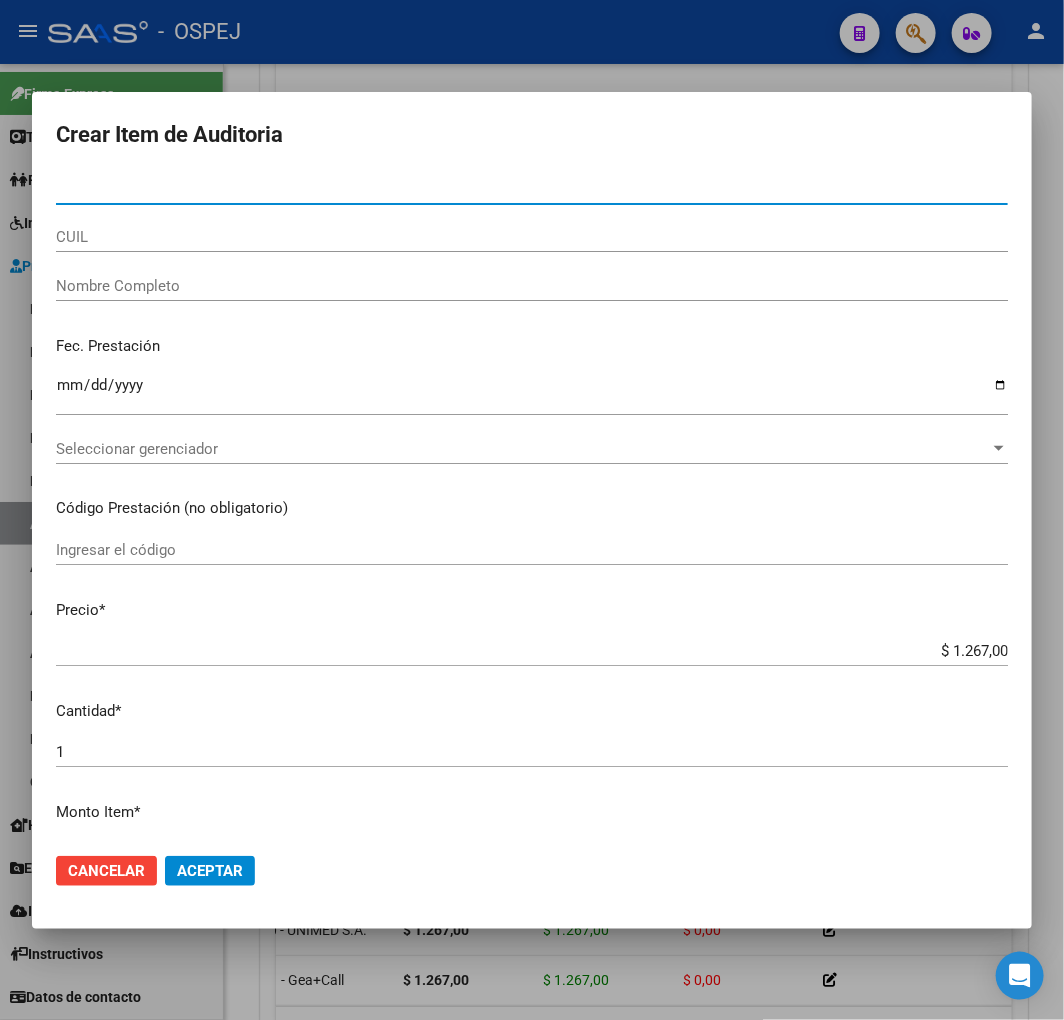 click on "Aceptar" 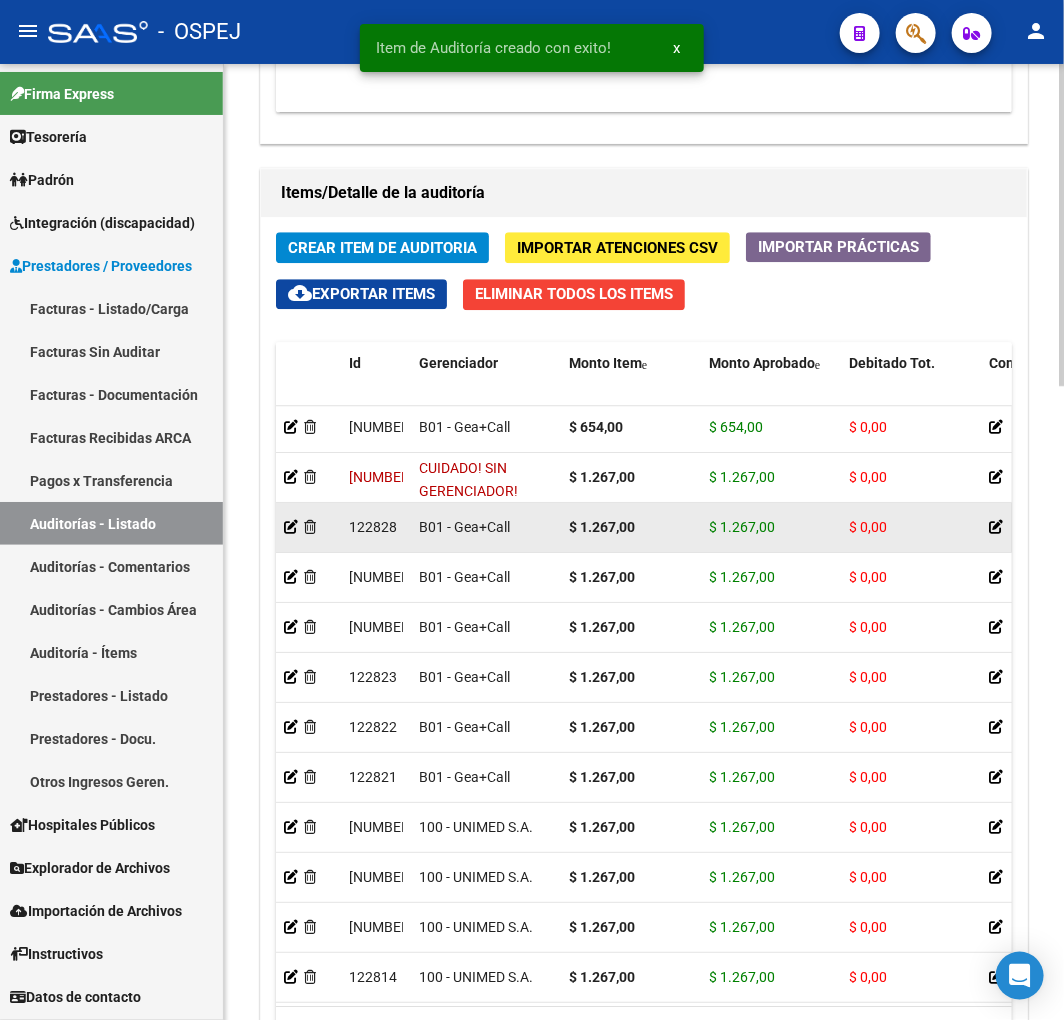 scroll, scrollTop: 10, scrollLeft: 0, axis: vertical 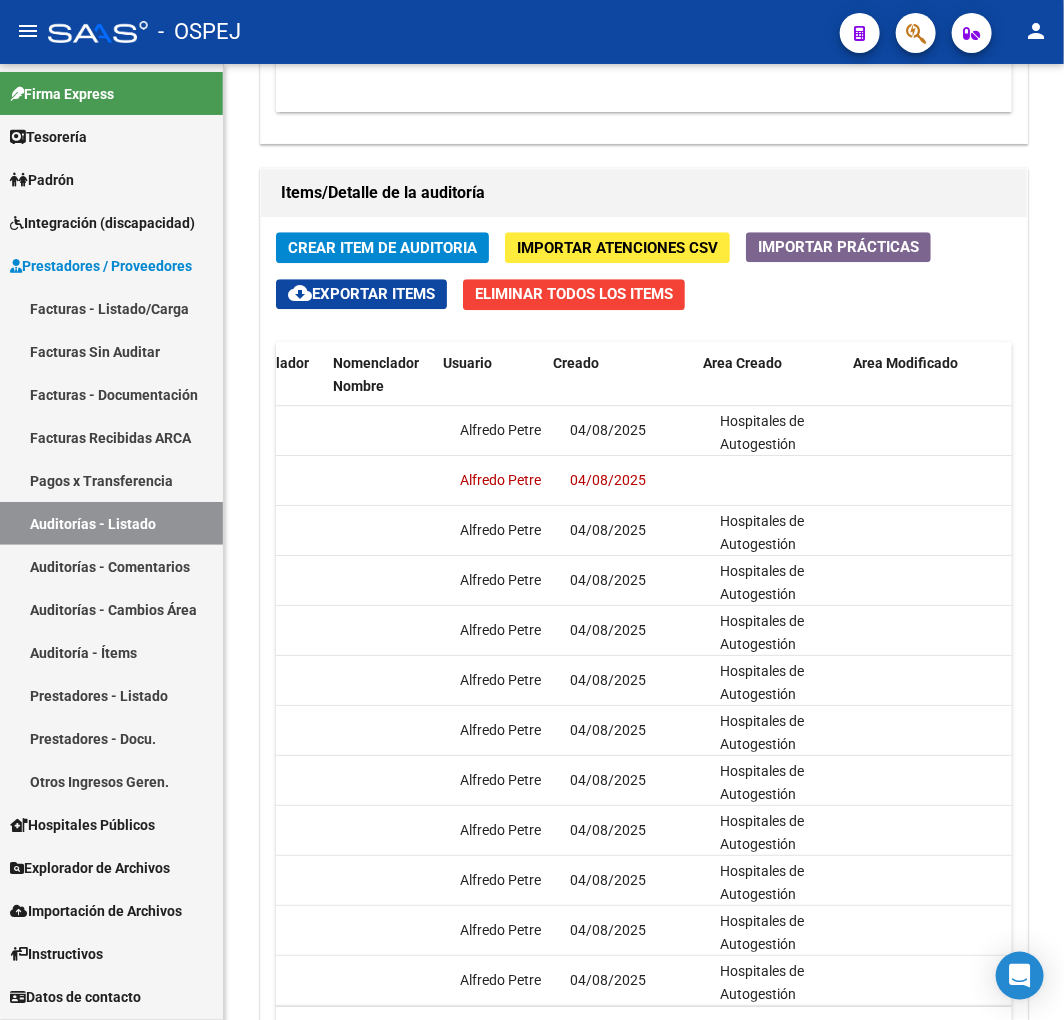 click on "Auditorías - Listado" at bounding box center [111, 523] 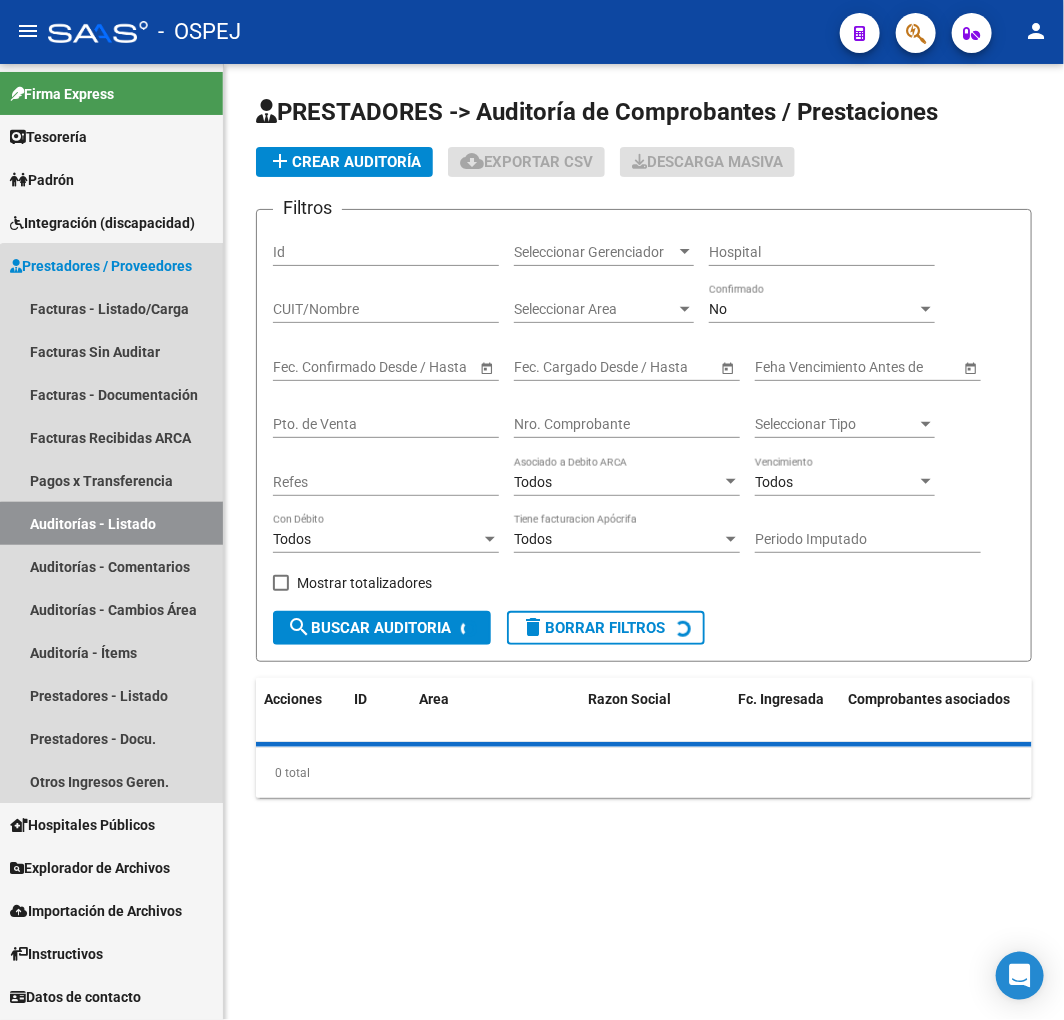 scroll, scrollTop: 0, scrollLeft: 0, axis: both 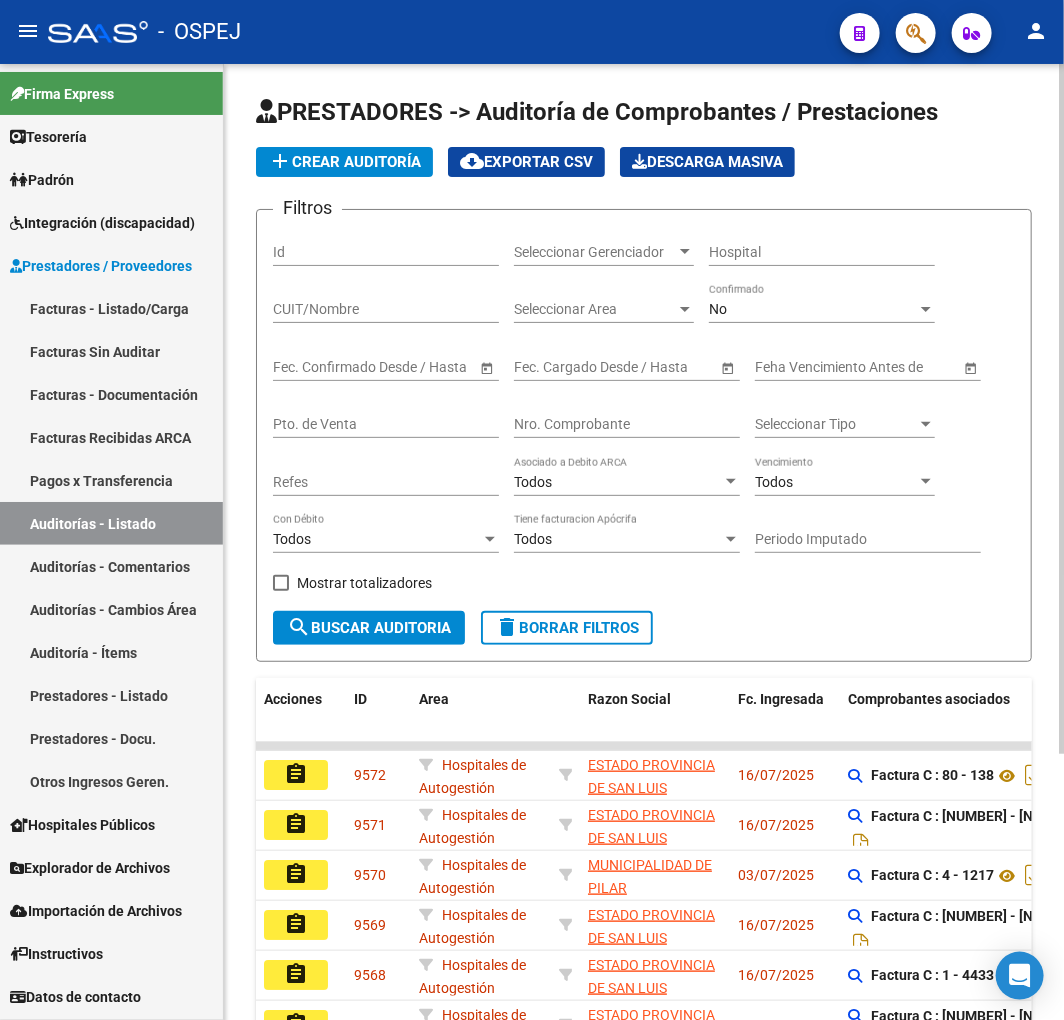 click on "add  Crear Auditoría" 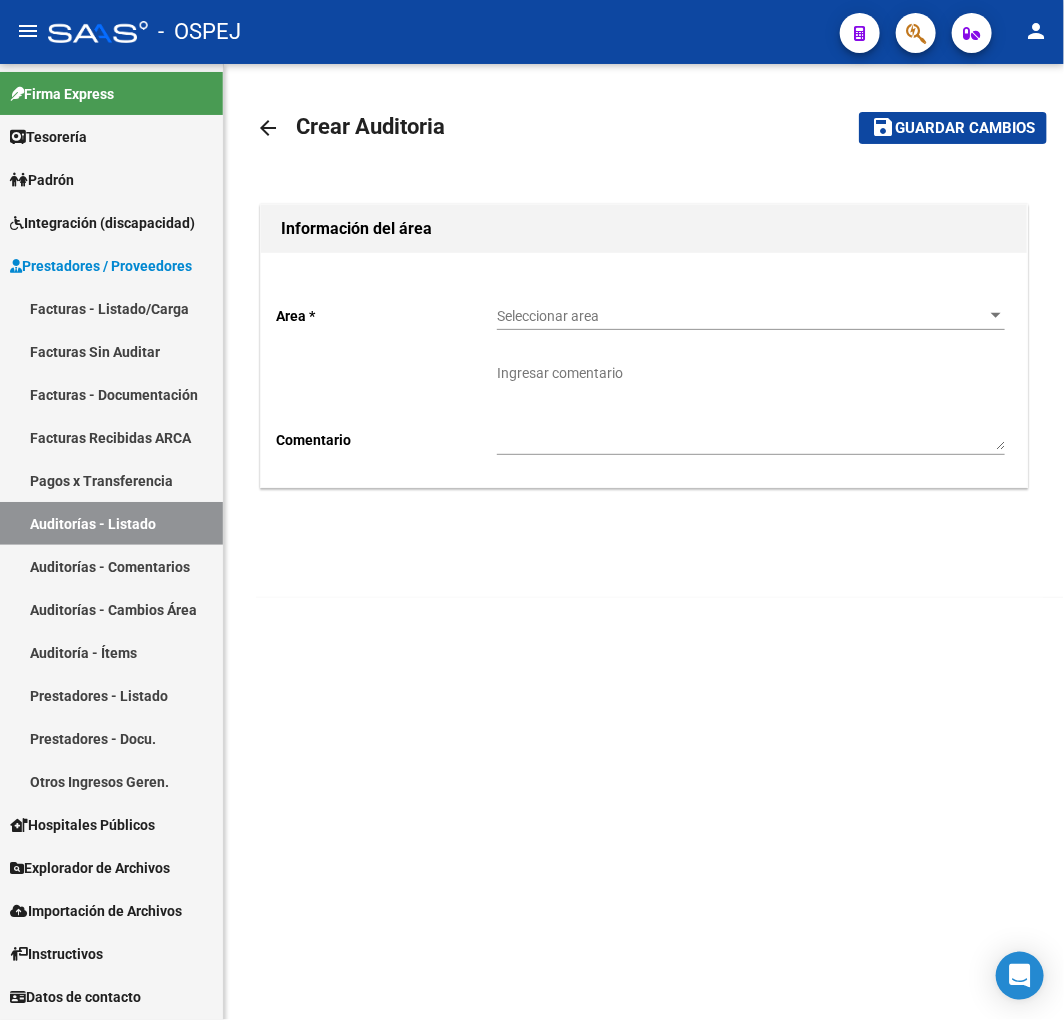 click on "Seleccionar area" at bounding box center (742, 316) 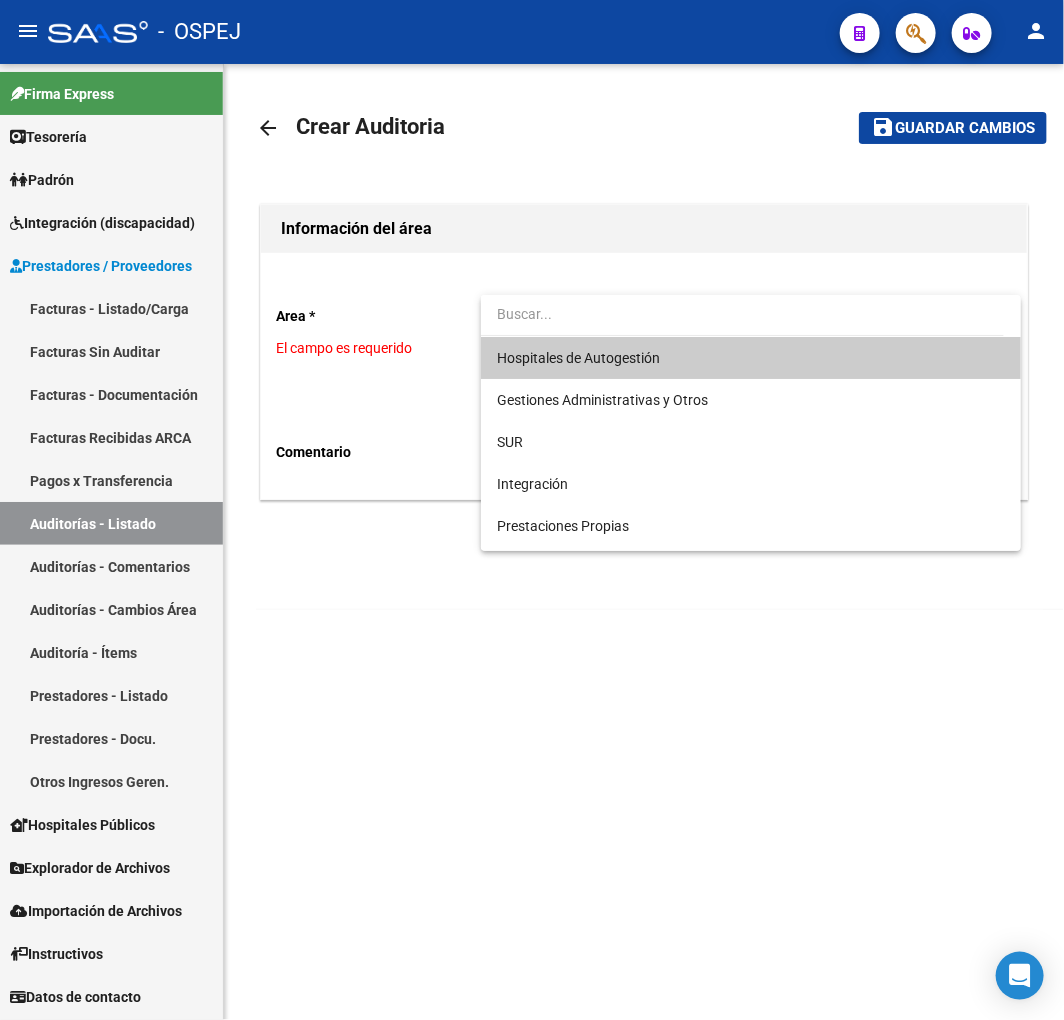 click on "Hospitales de Autogestión" at bounding box center [578, 358] 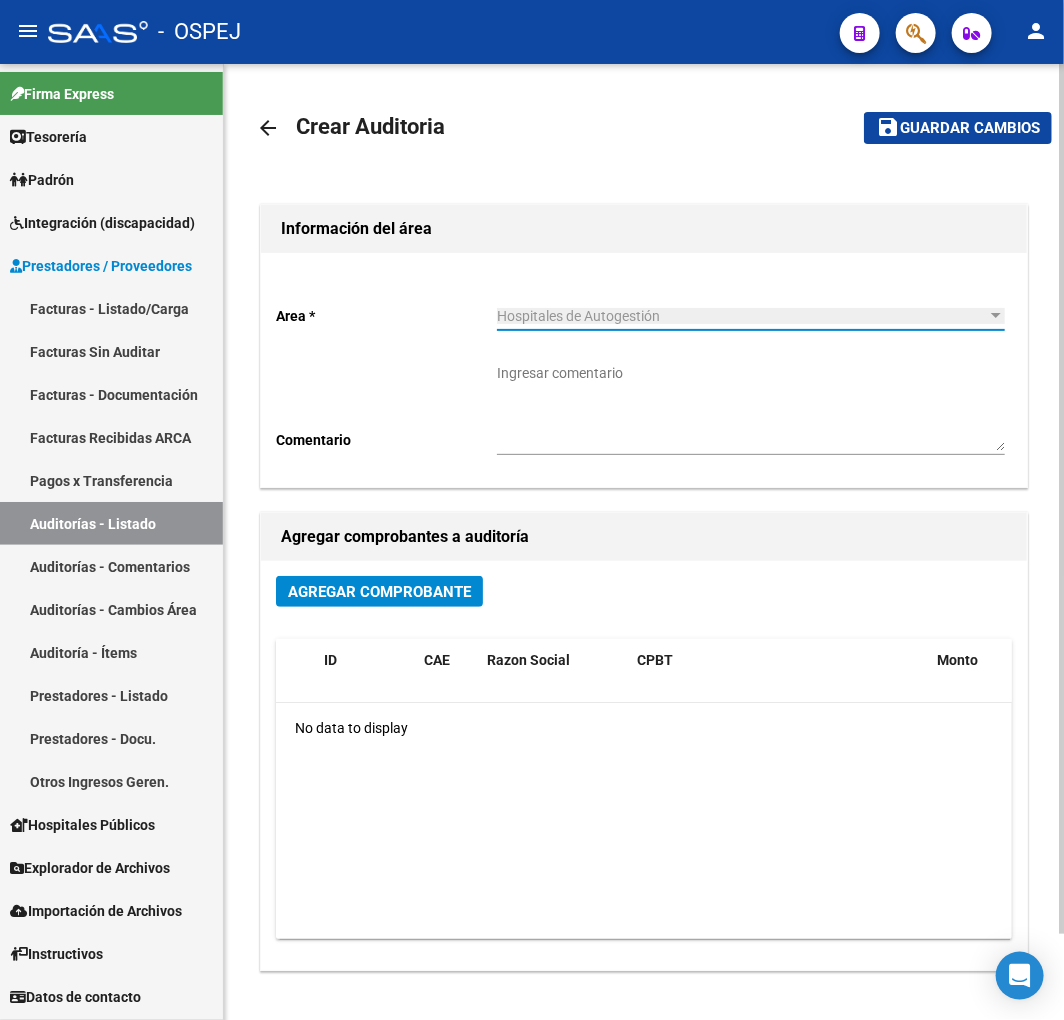 click on "Agregar Comprobante" 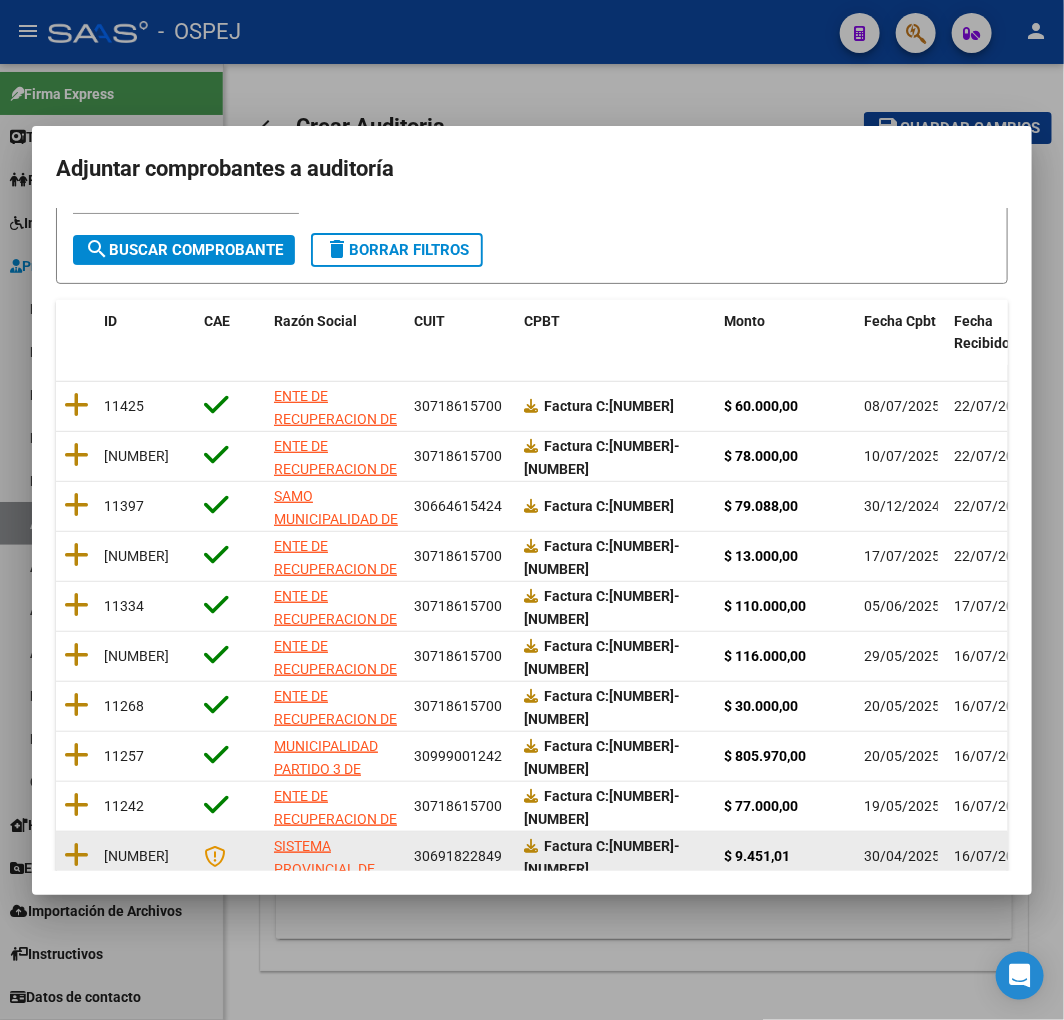 scroll, scrollTop: 252, scrollLeft: 0, axis: vertical 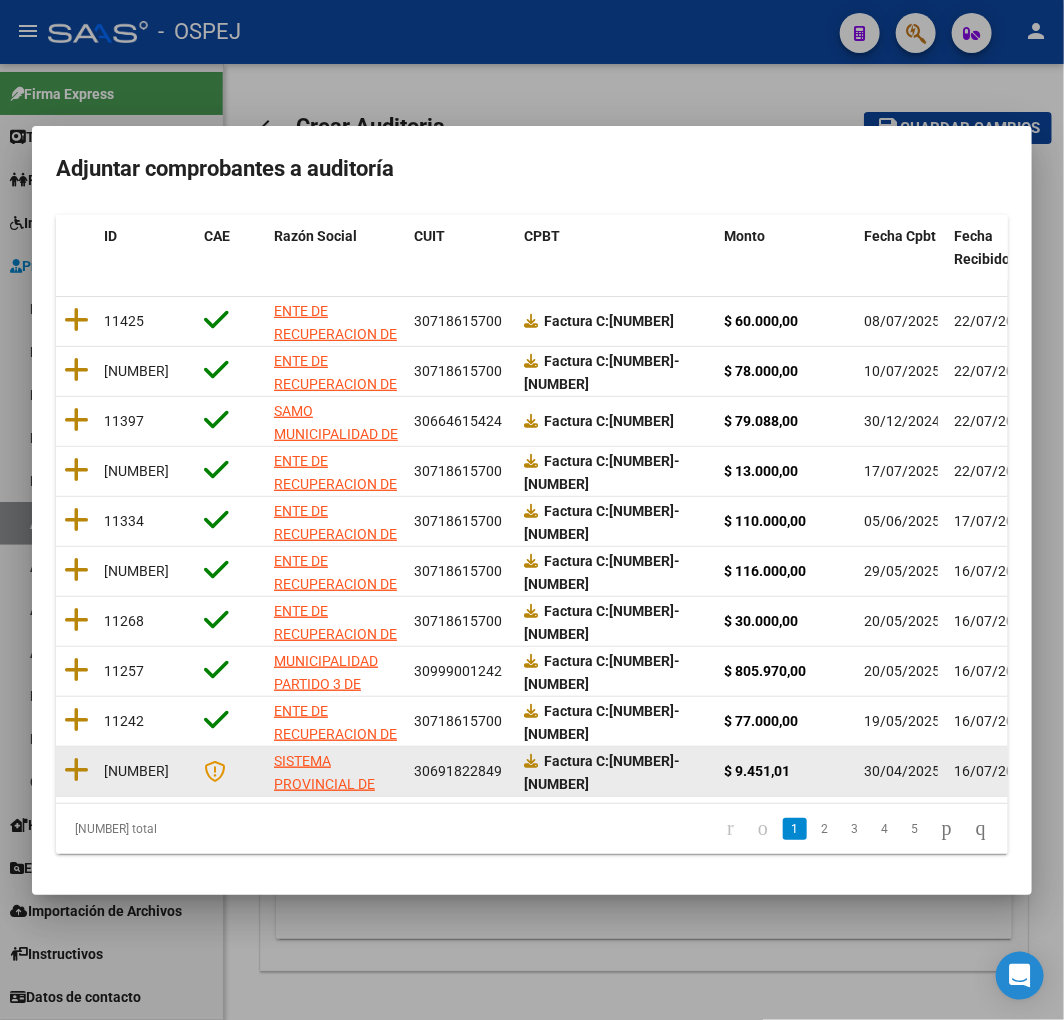 click on "30691822849" 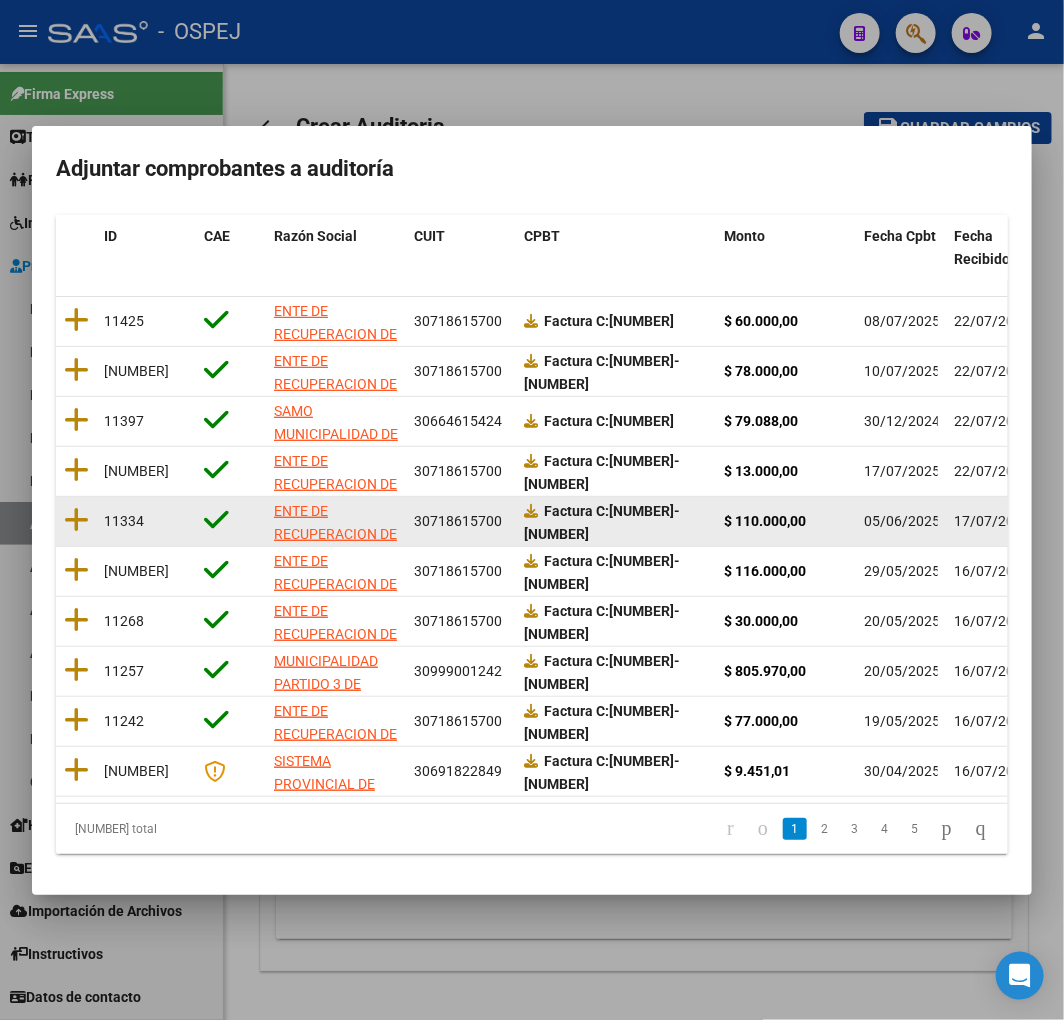 copy on "30691822849" 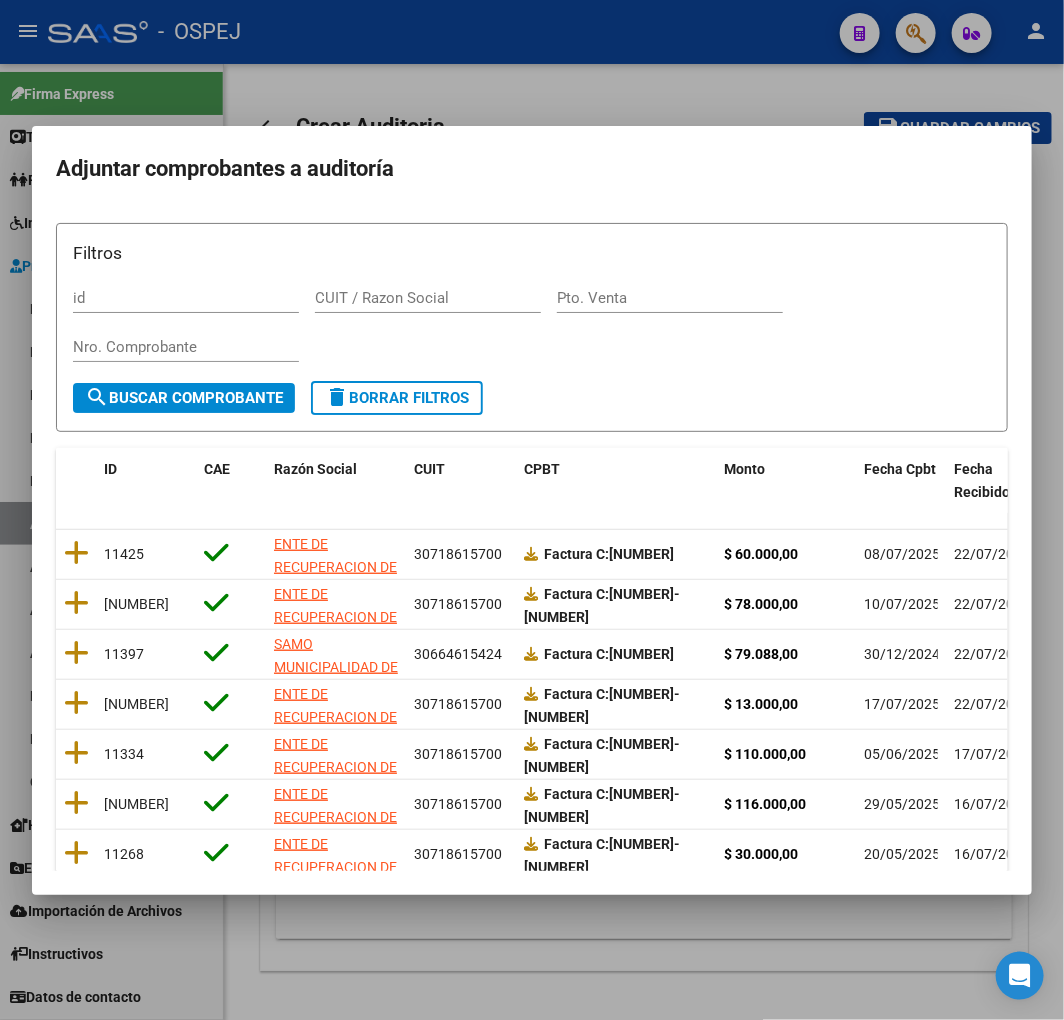 scroll, scrollTop: 0, scrollLeft: 0, axis: both 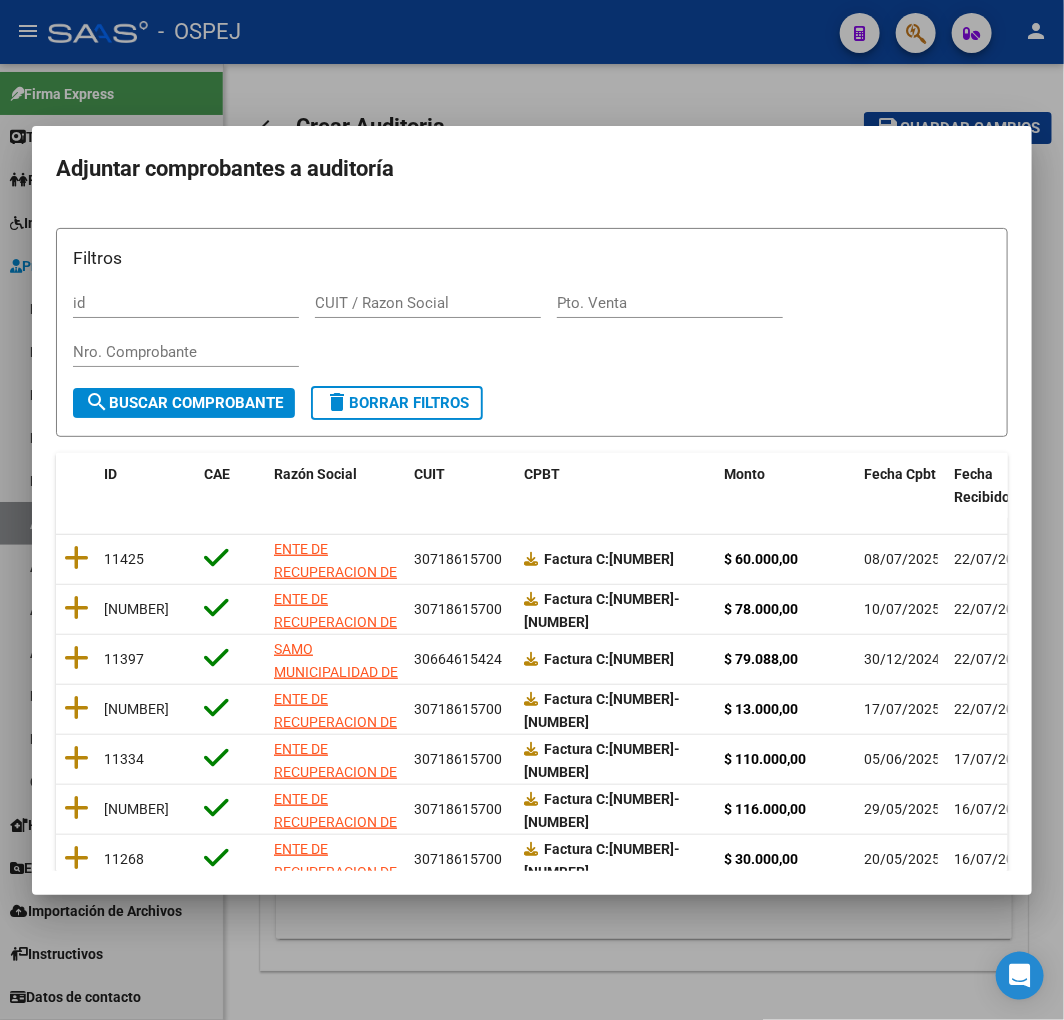 drag, startPoint x: 372, startPoint y: 306, endPoint x: 418, endPoint y: 397, distance: 101.96568 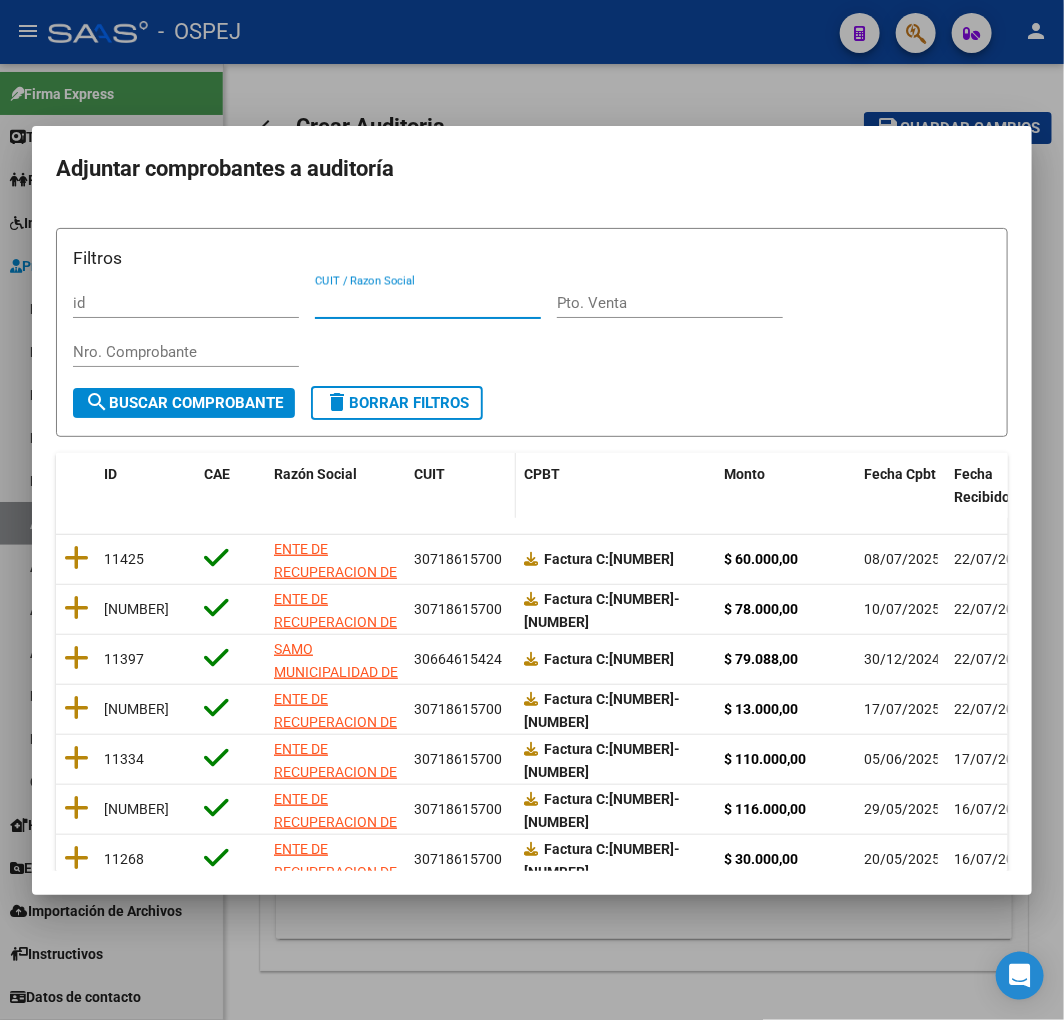 paste on "30691822849" 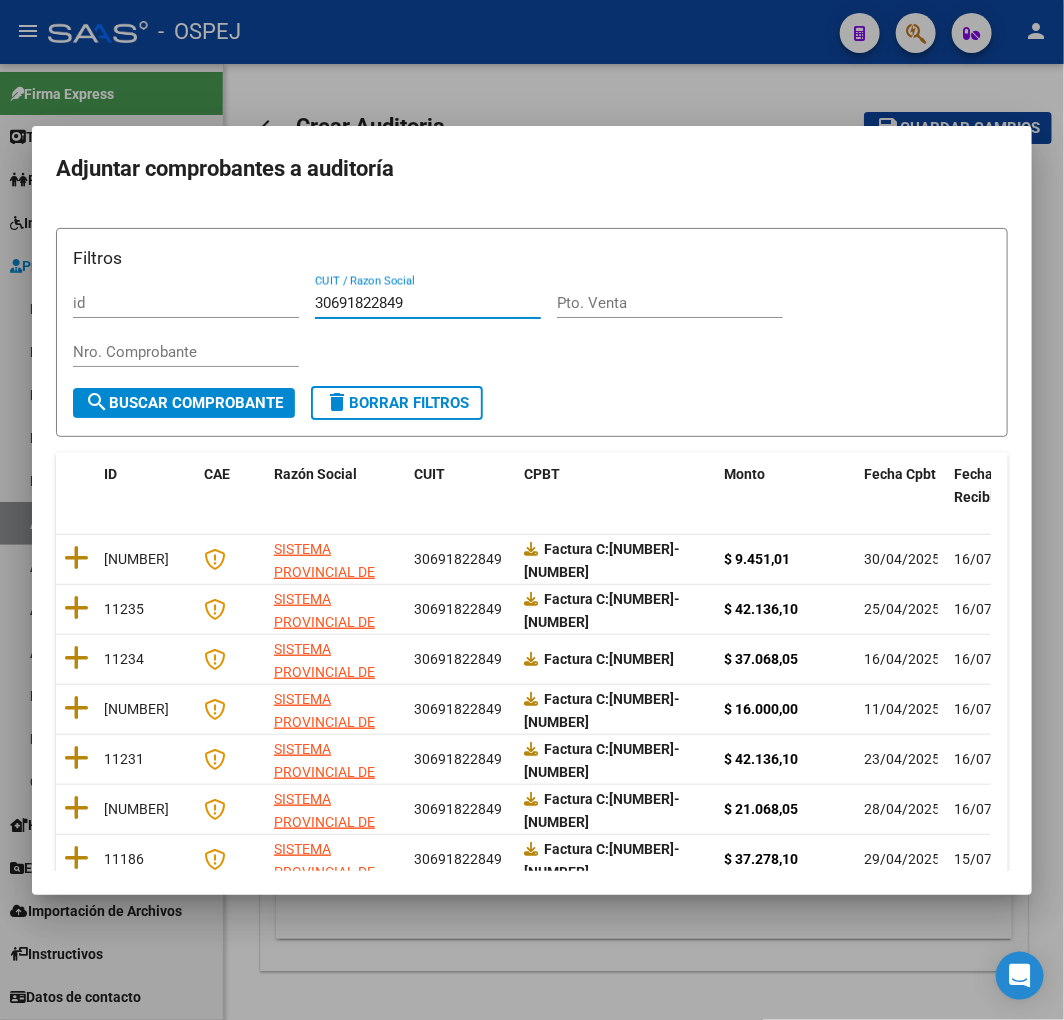 scroll, scrollTop: 252, scrollLeft: 0, axis: vertical 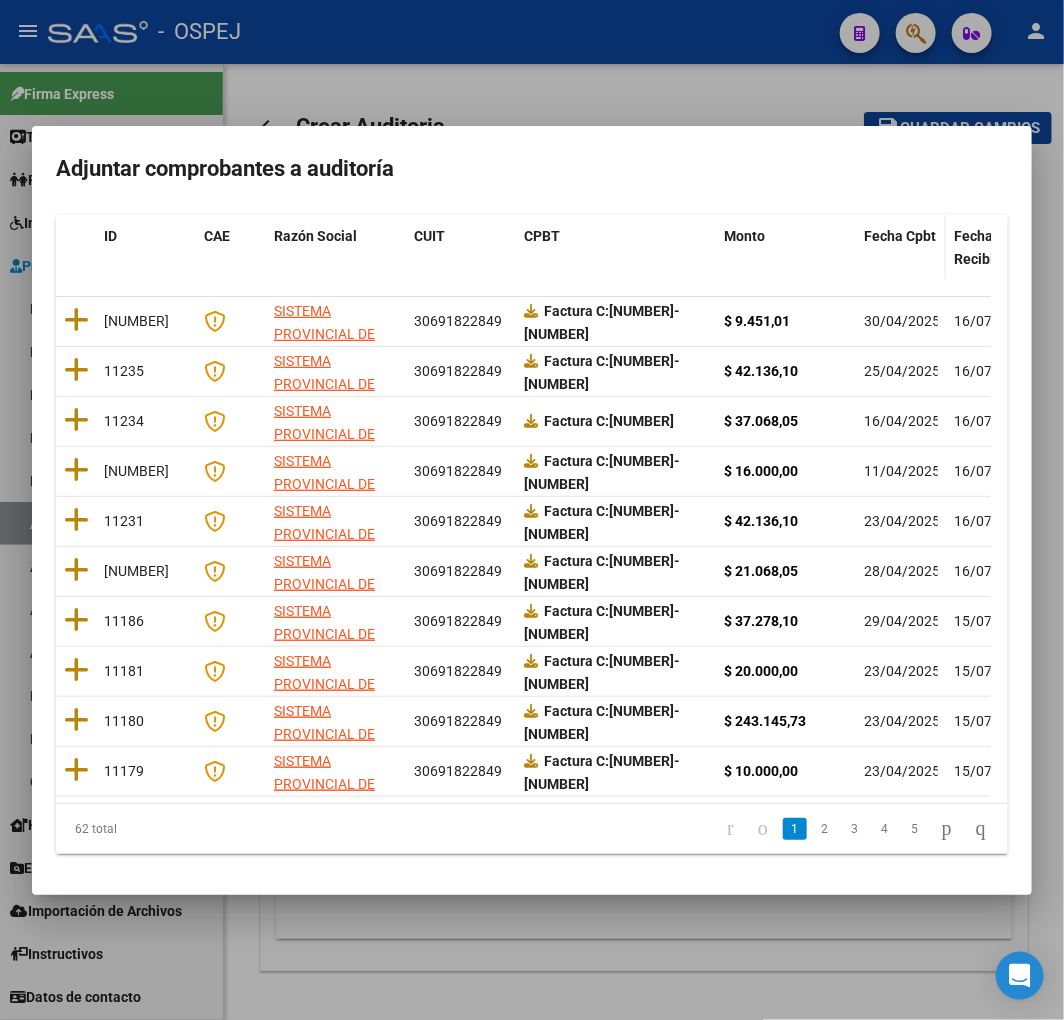 type on "30691822849" 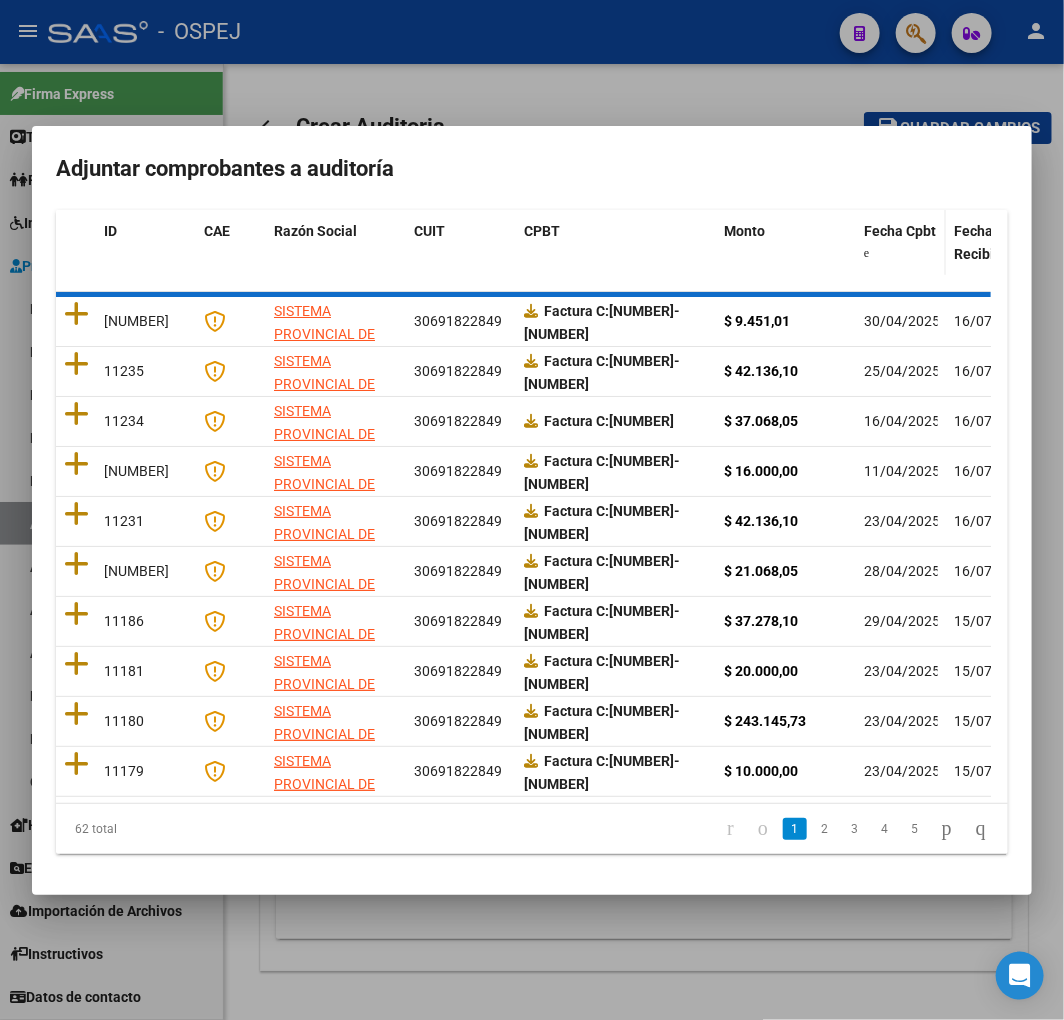 click on "Fecha Cpbt" 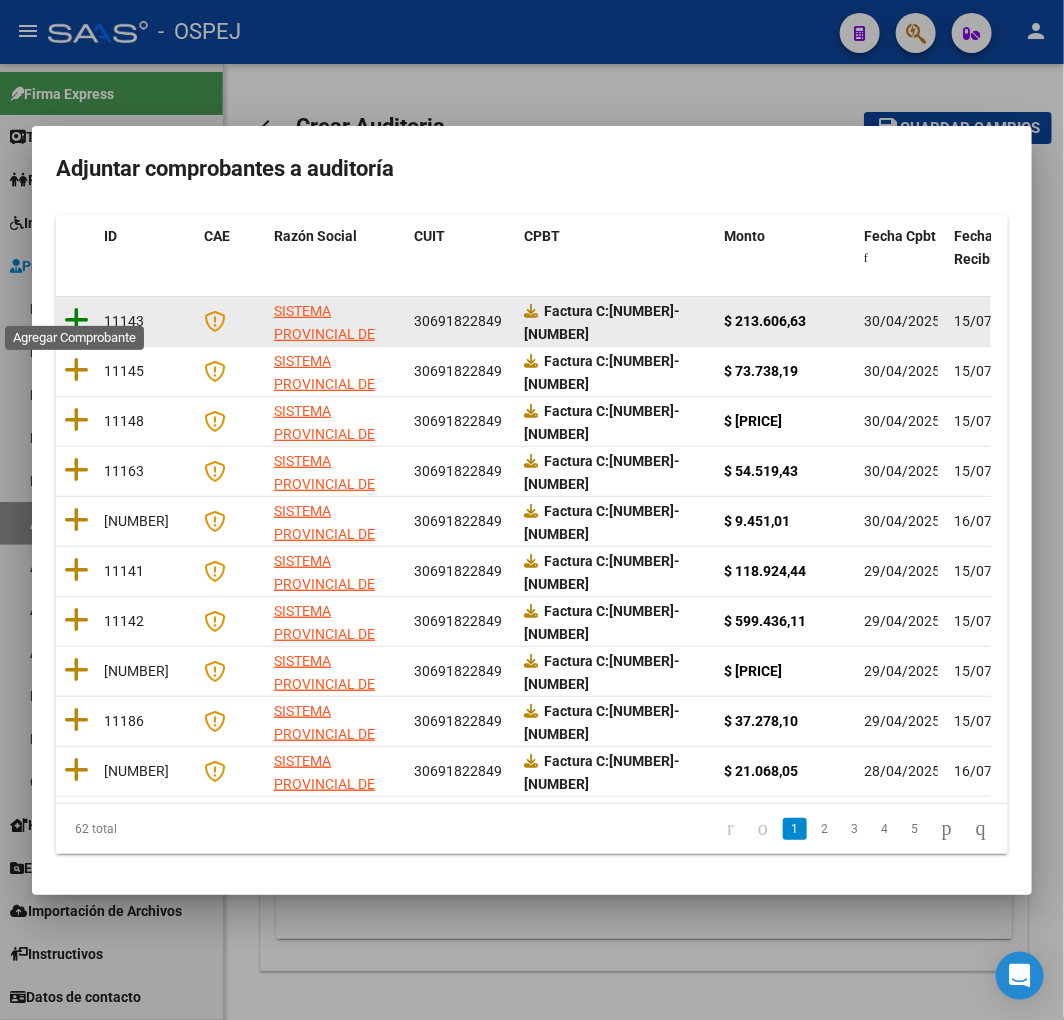 click 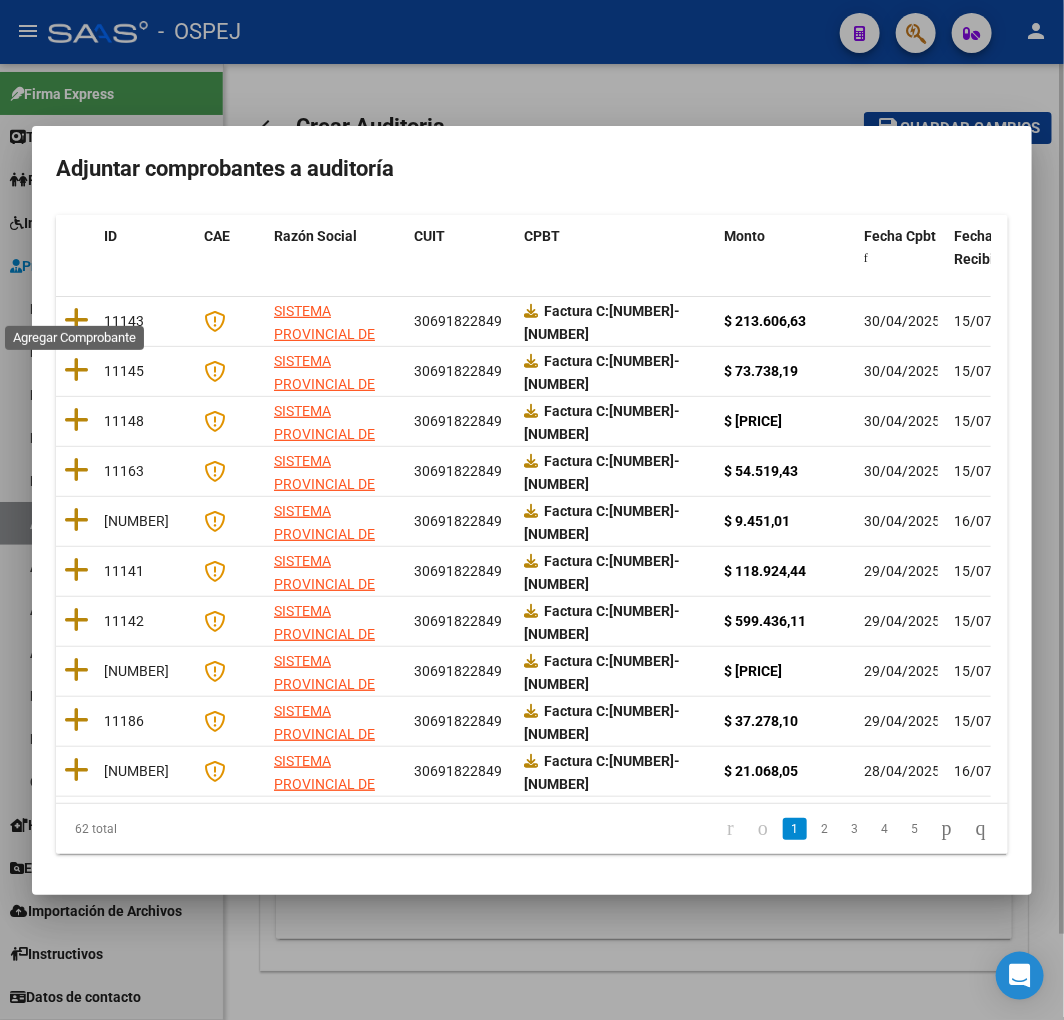 scroll, scrollTop: 0, scrollLeft: 0, axis: both 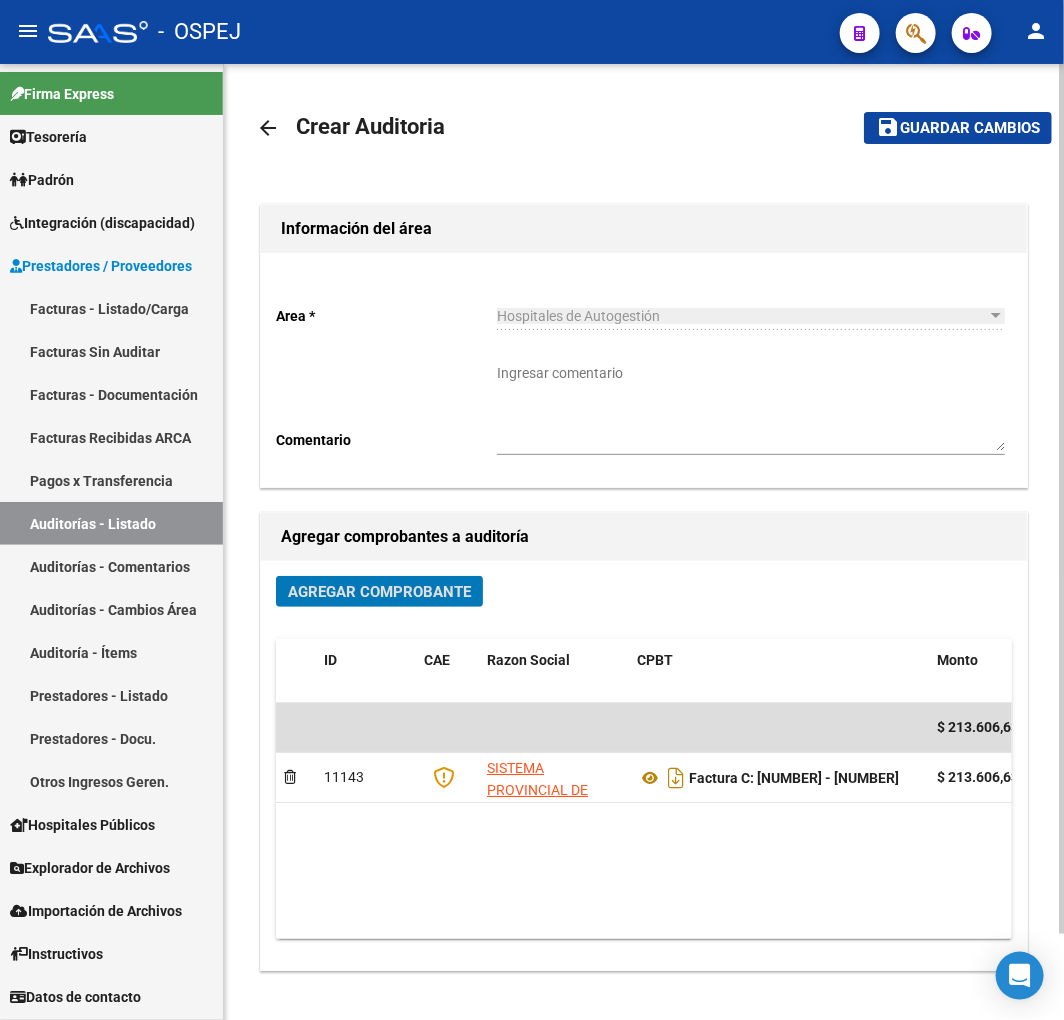 click on "Guardar cambios" 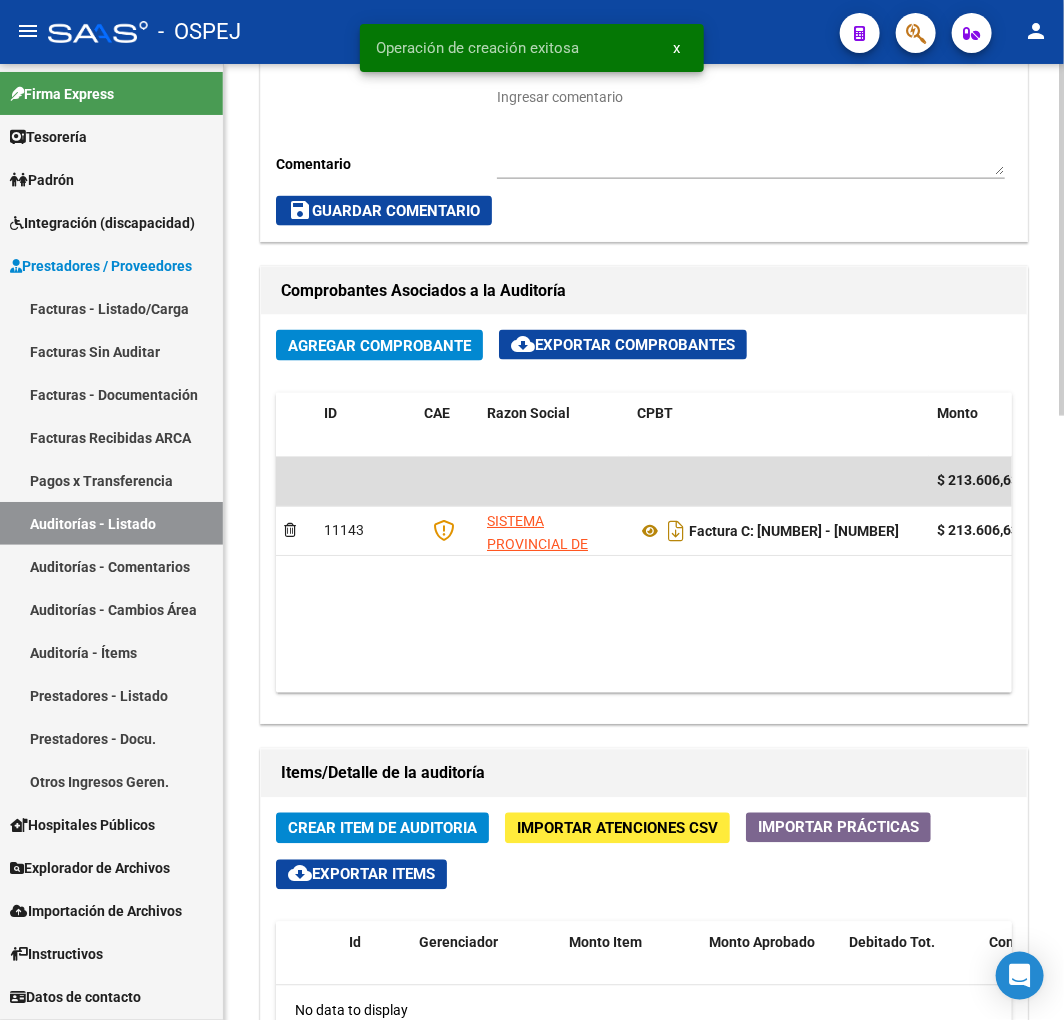scroll, scrollTop: 888, scrollLeft: 0, axis: vertical 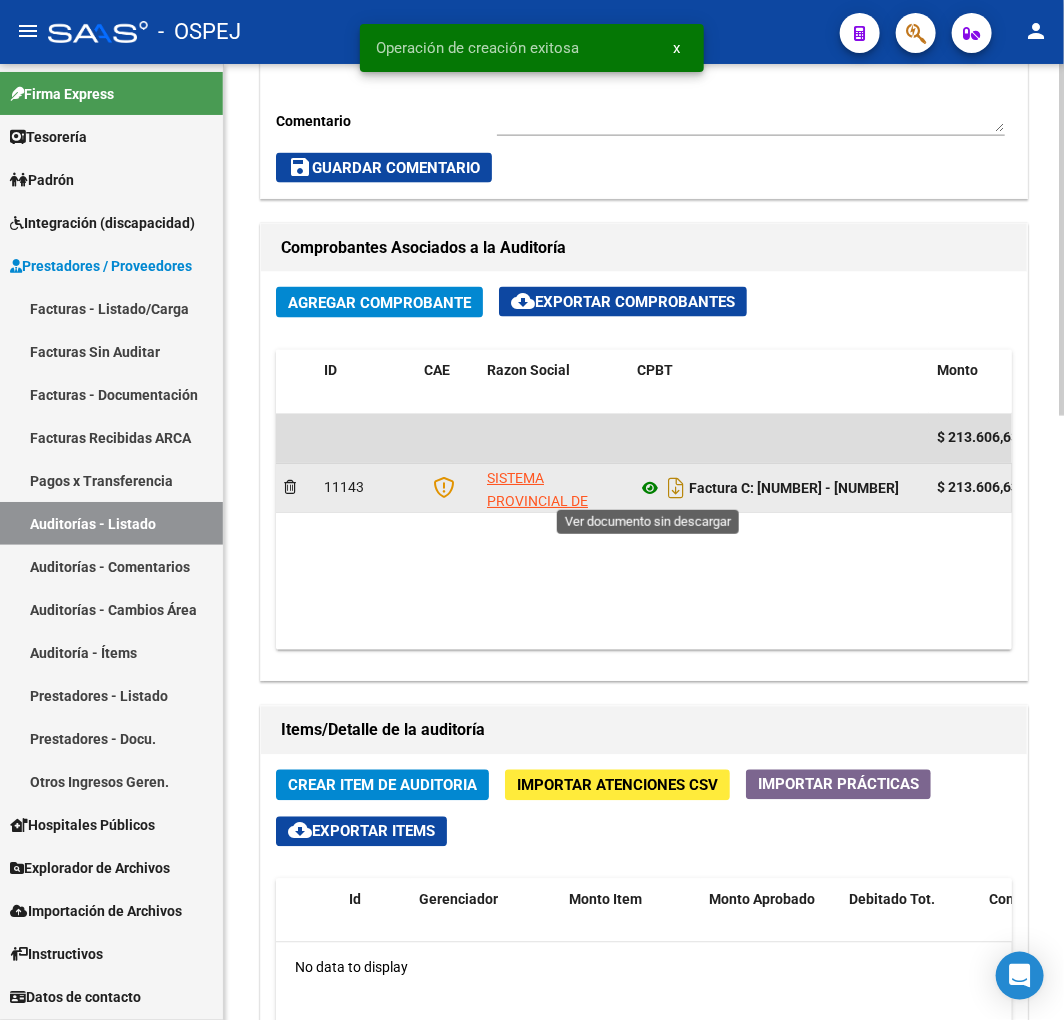 click 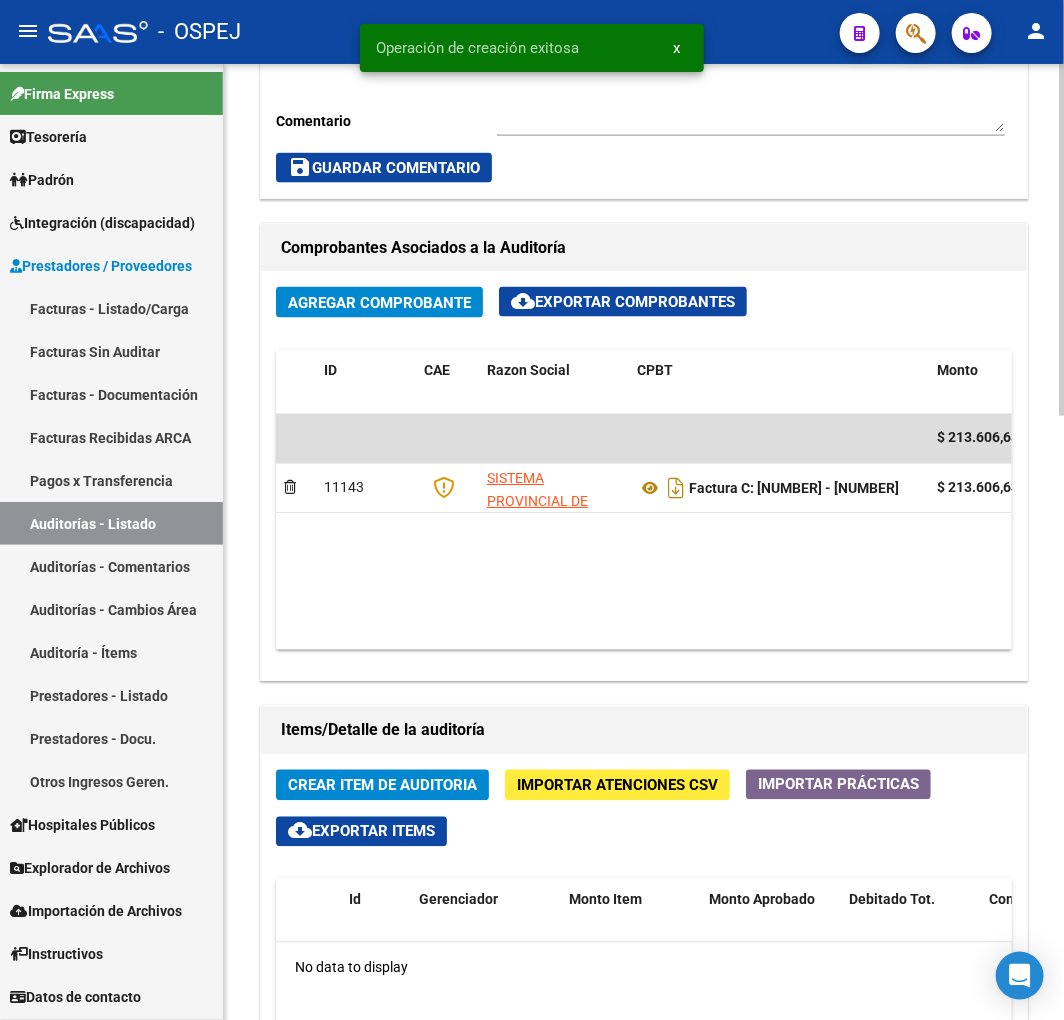 click on "Crear Item de Auditoria Importar Atenciones CSV  Importar Prácticas
cloud_download  Exportar Items  Id Gerenciador Monto Item Monto Aprobado Debitado Tot. Comentario Comentario Gerenciador Descripción Afiliado Estado CUIL Documento Nombre Completo Fec. Prestación Atencion Tipo Nomenclador Código Nomenclador Nombre Usuario Creado Area Creado Area Modificado No data to display  0 total   1" 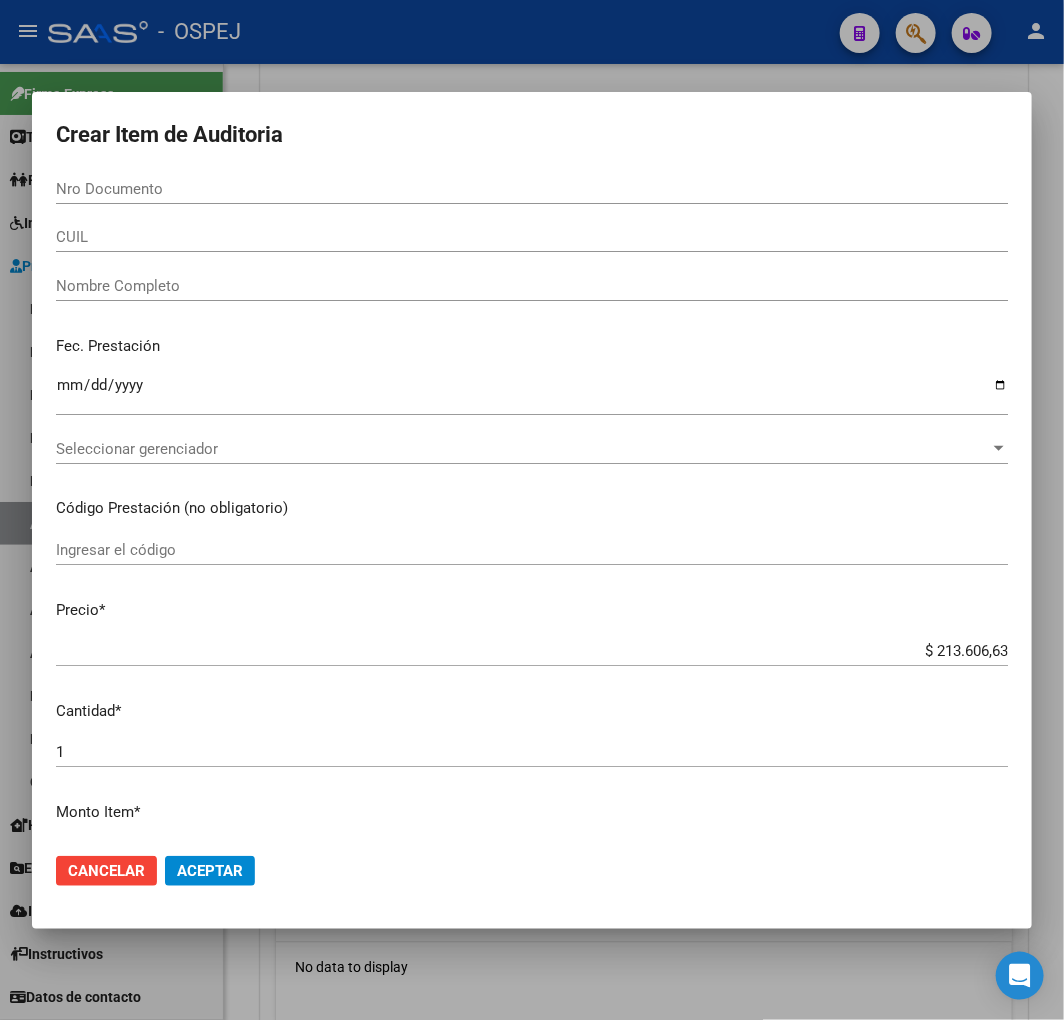 click on "Nro Documento" at bounding box center (532, 189) 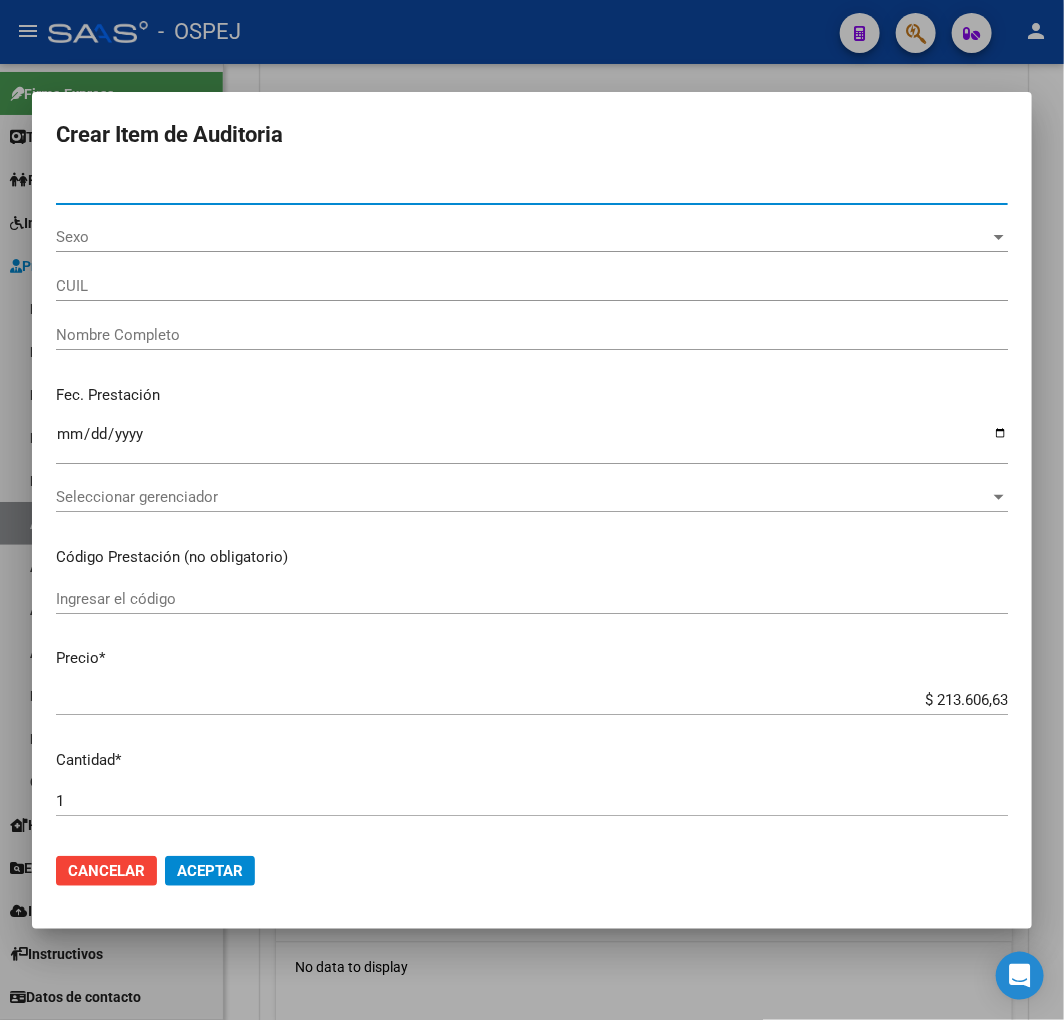 type on "27292124398" 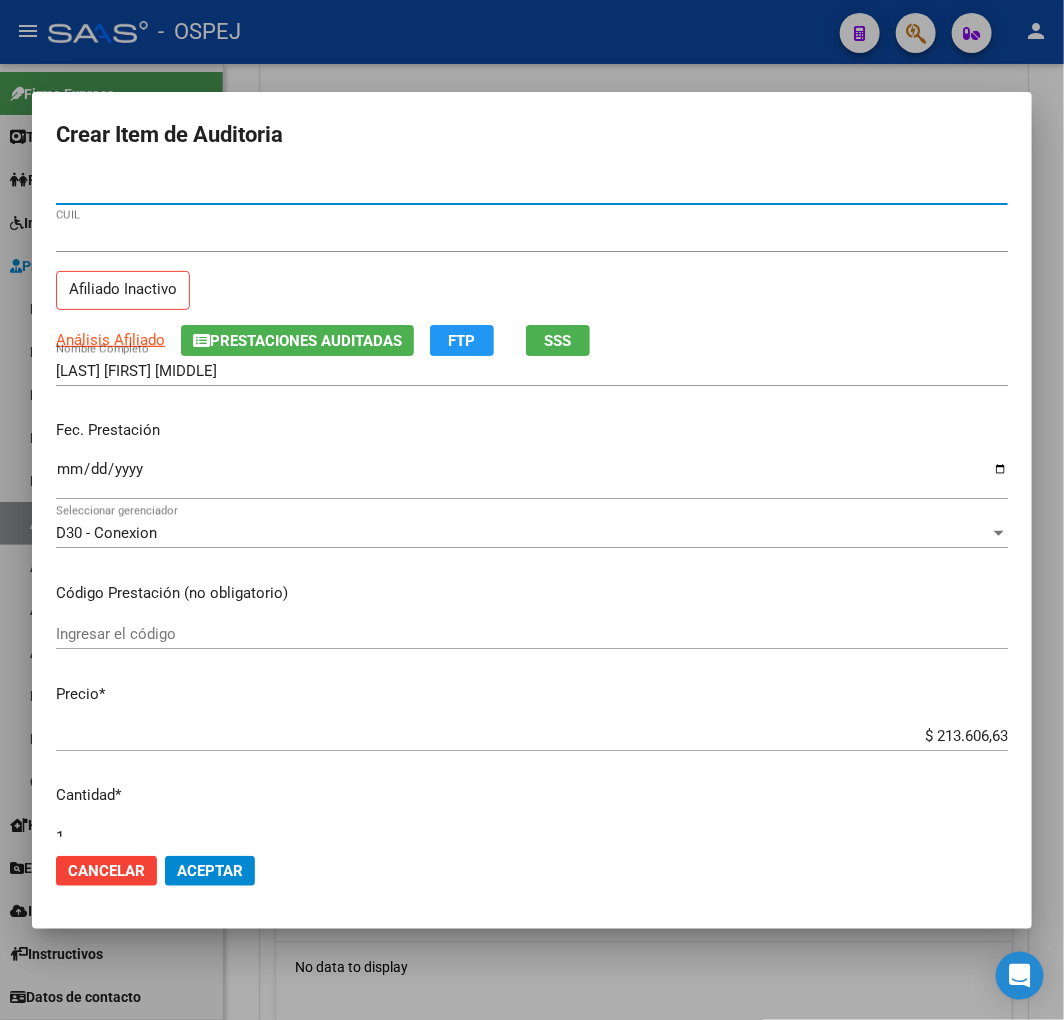 type on "29212439" 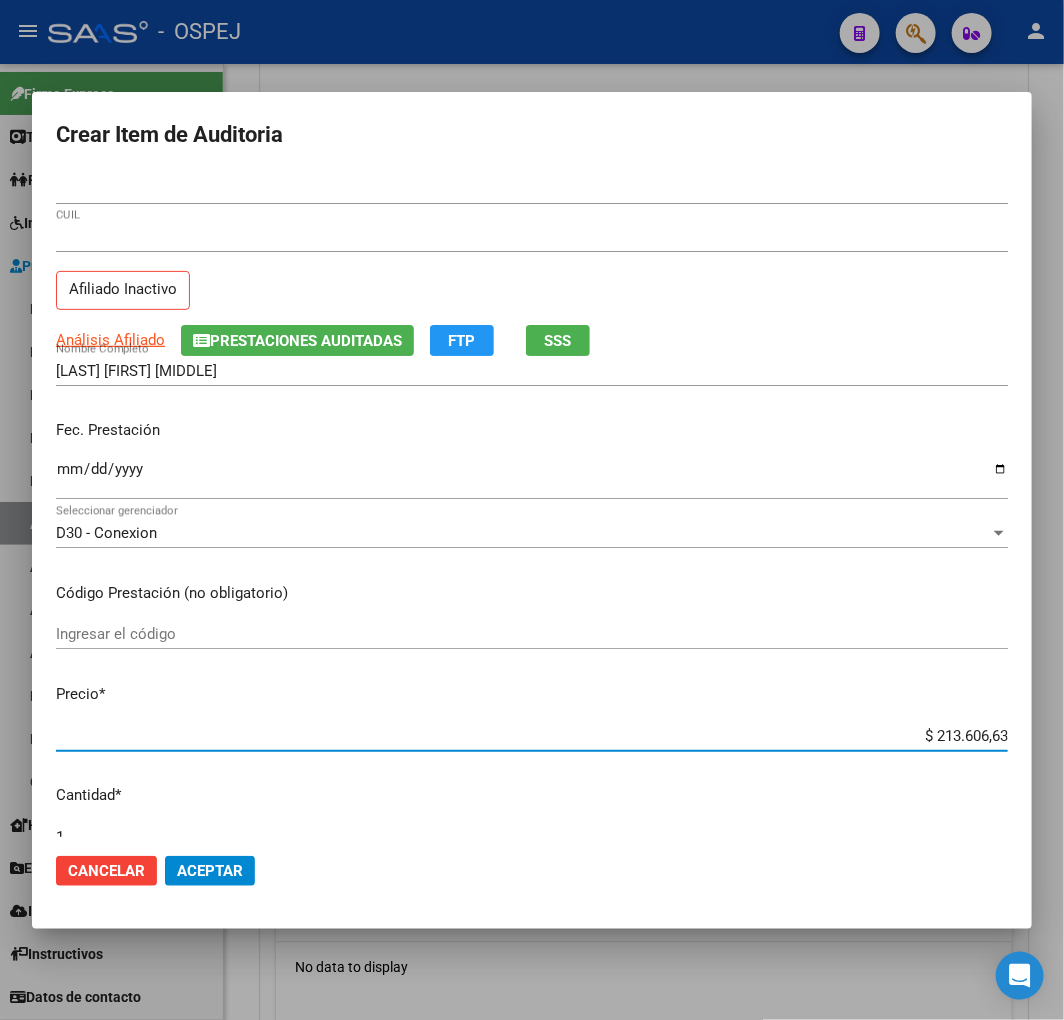 click on "$ 213.606,63" at bounding box center [532, 736] 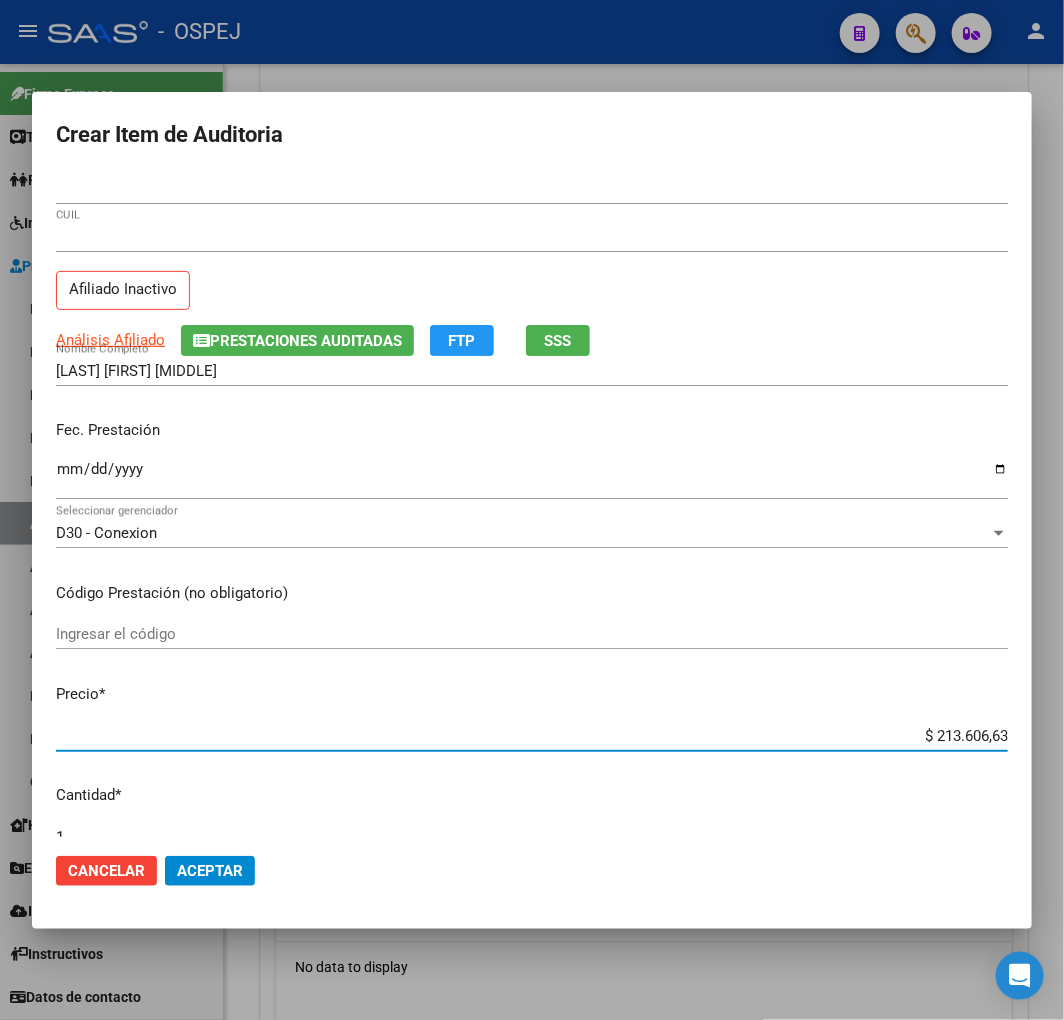 type on "$ 0,02" 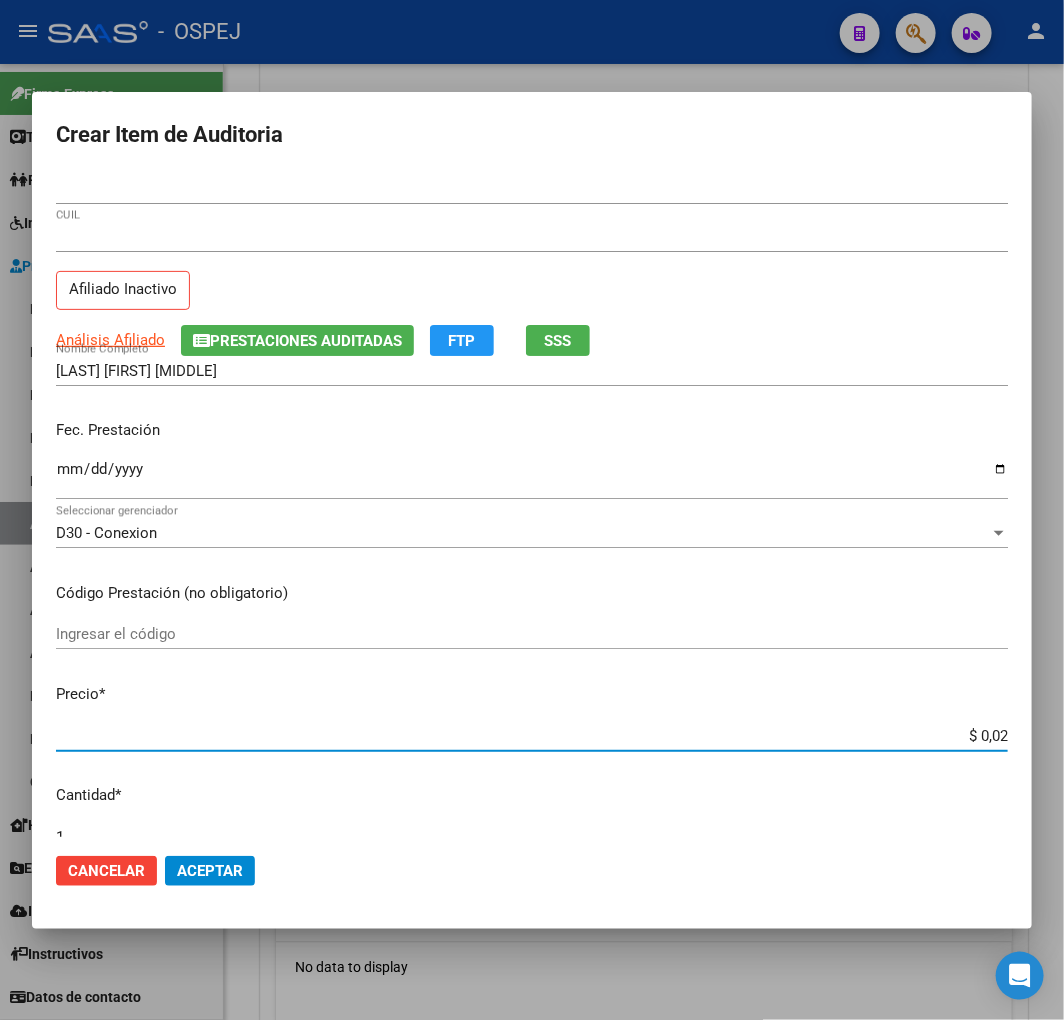 type on "$ 0,21" 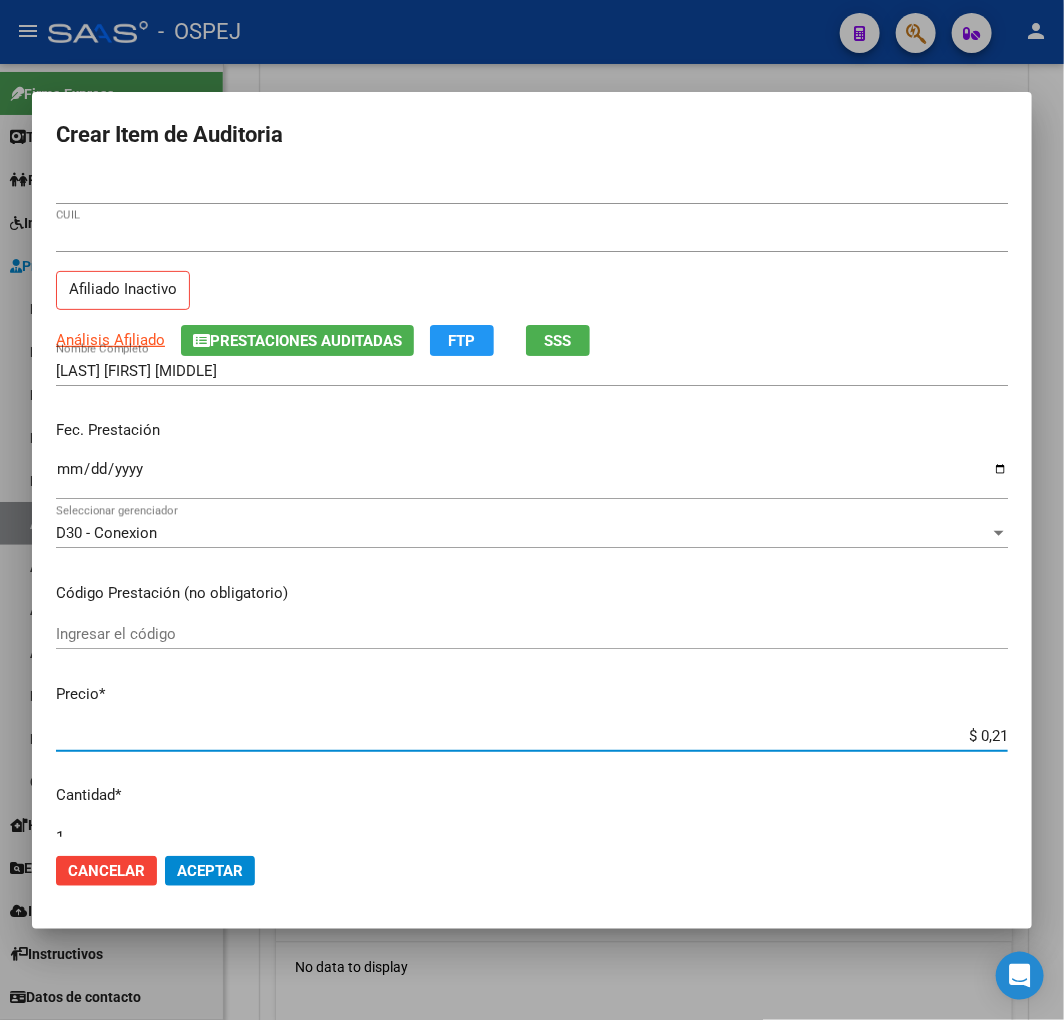 type on "$ 2,10" 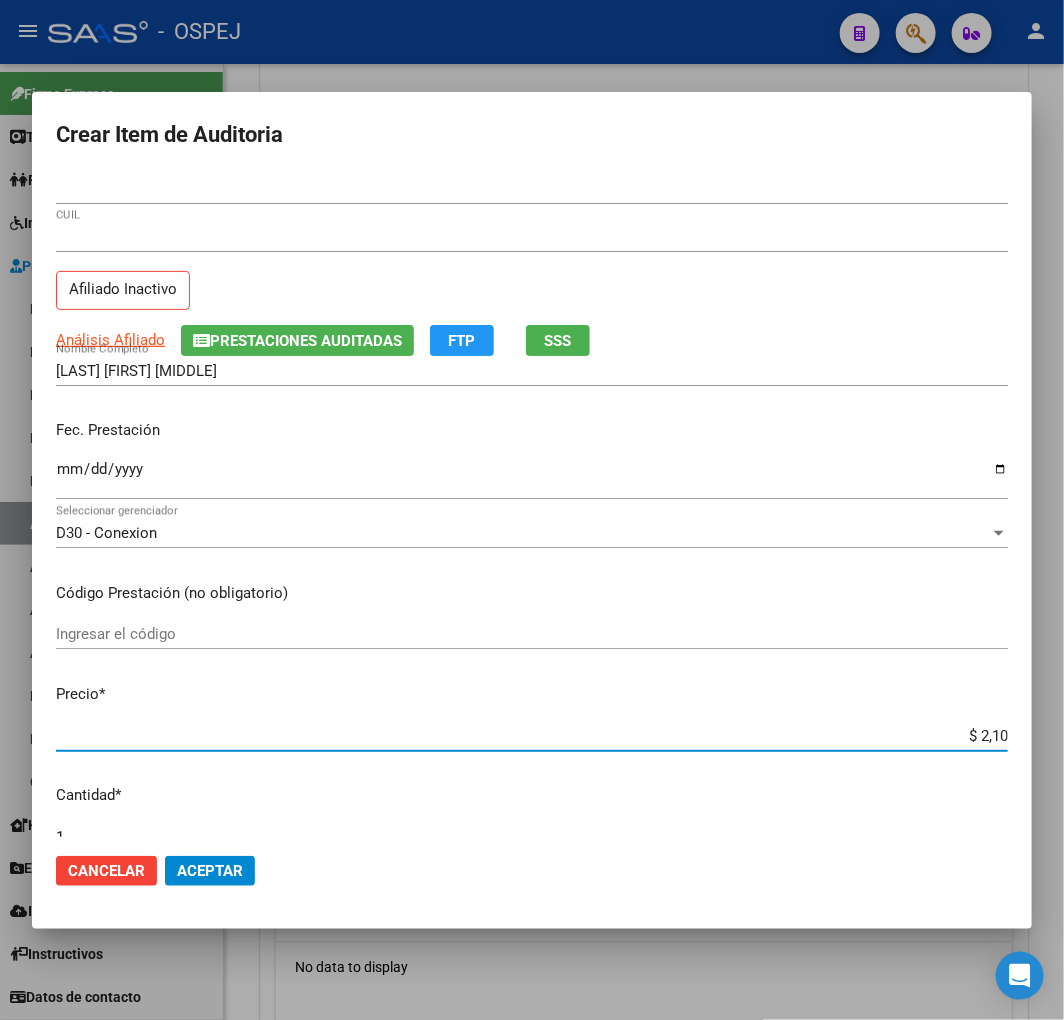 type on "$ 21,06" 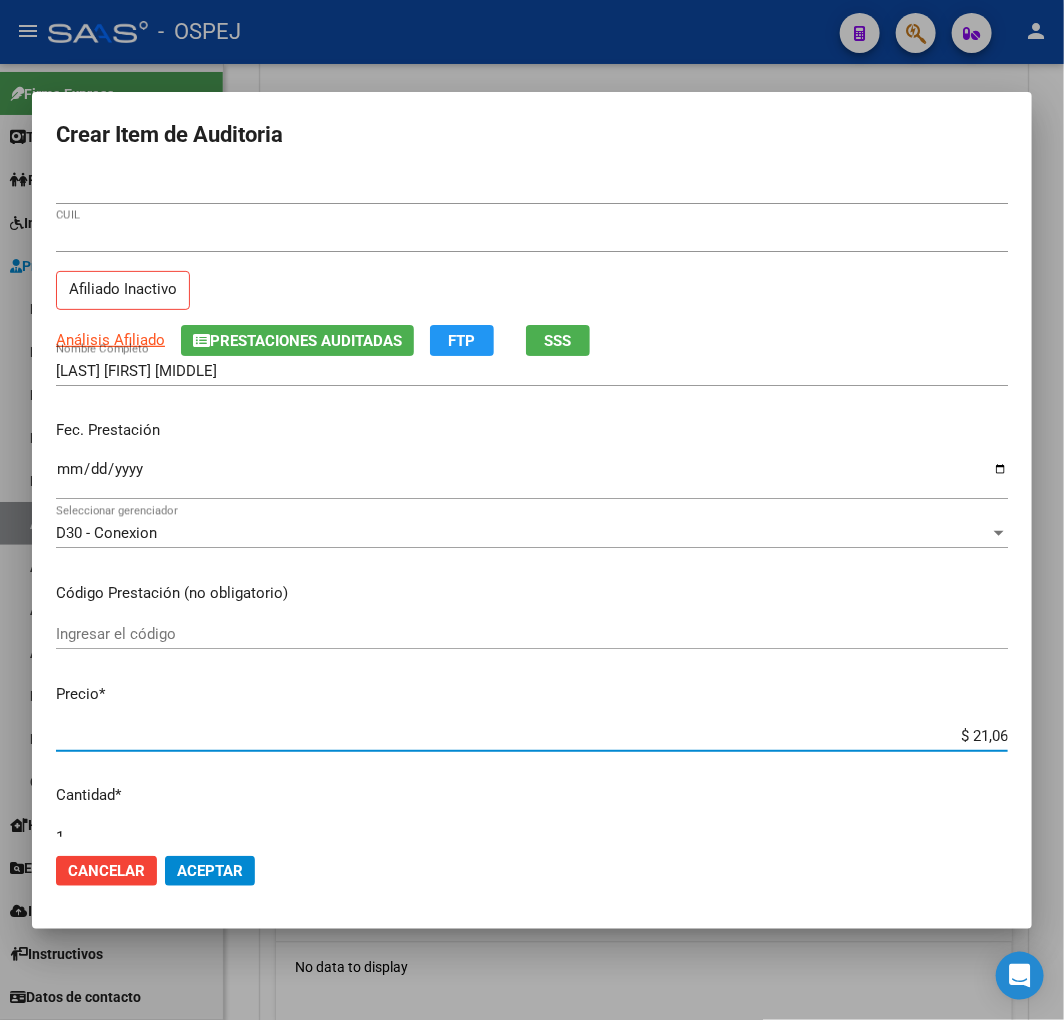 type on "$ 210,68" 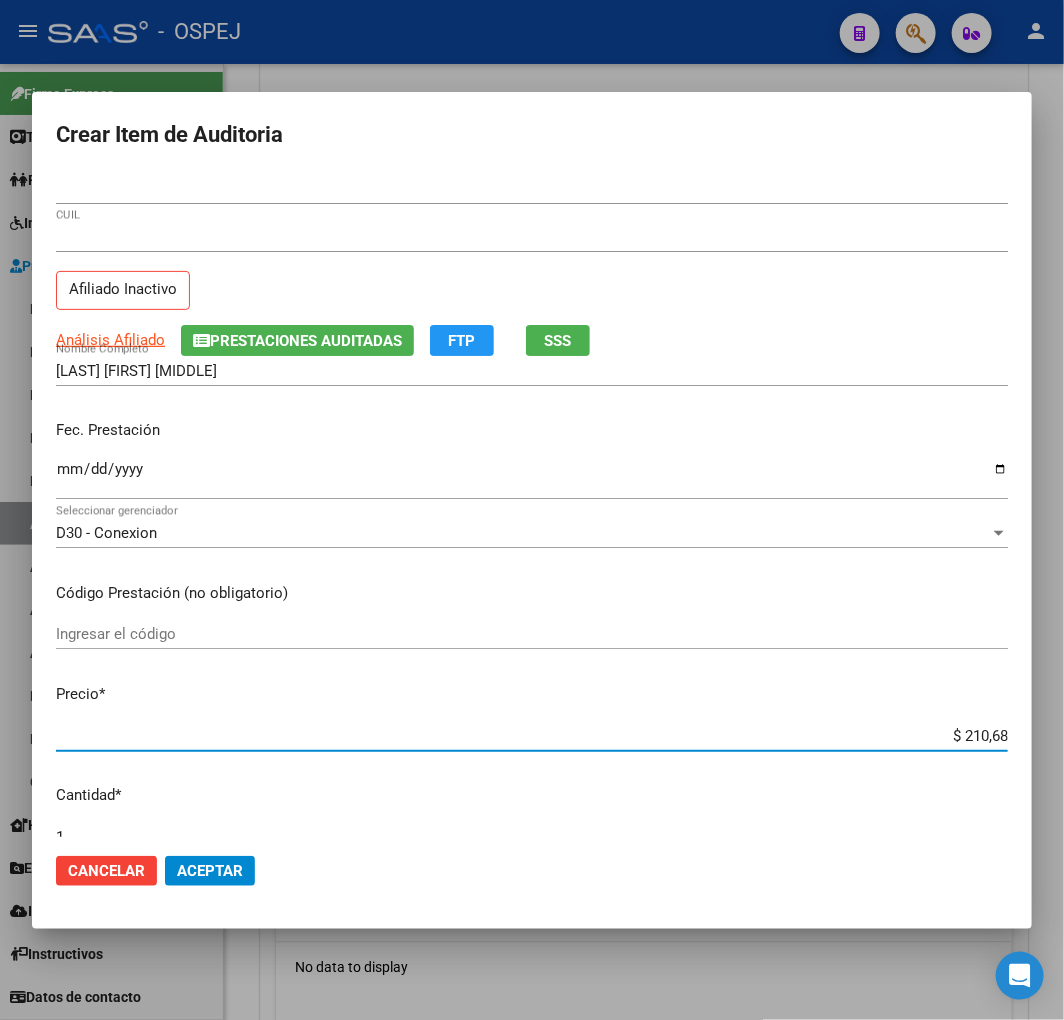 type on "$ 2.106,80" 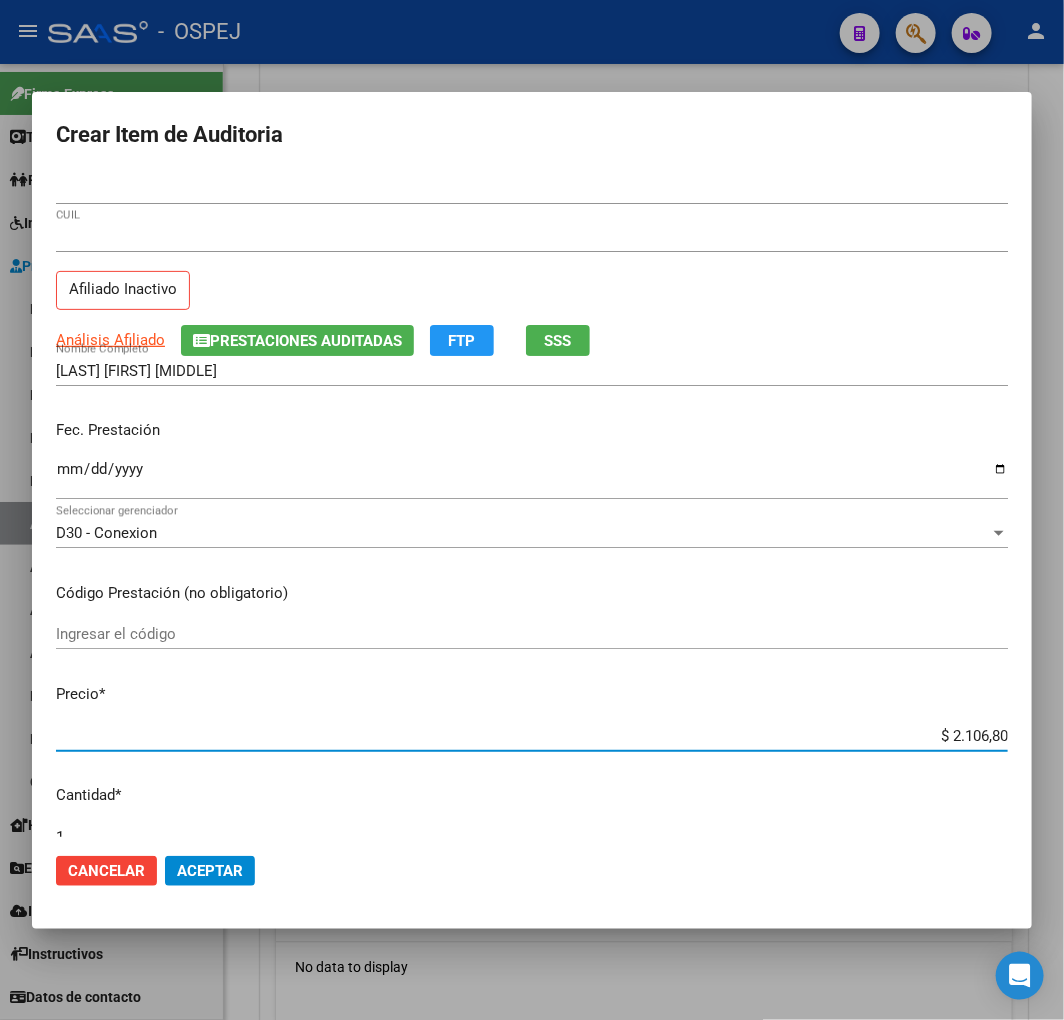 type on "$ 21.068,05" 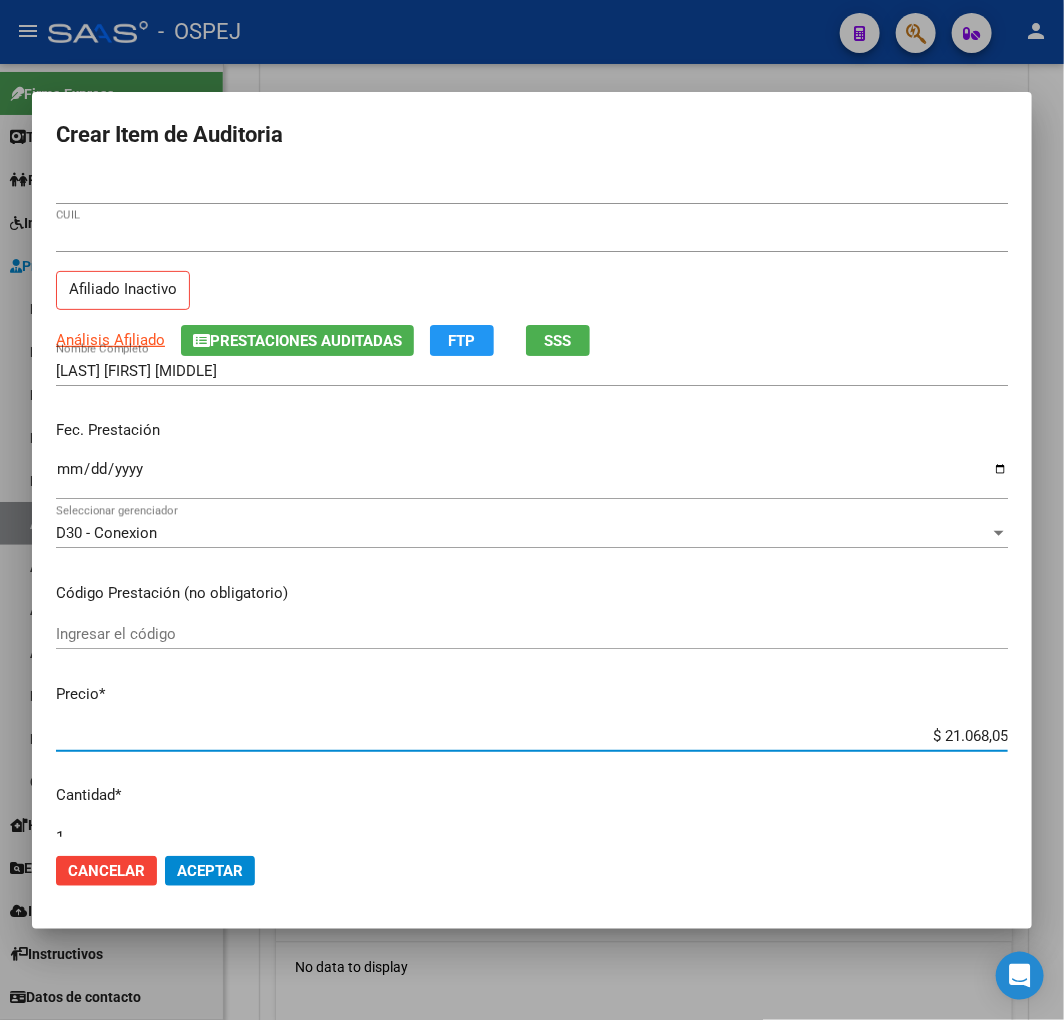click on "Aceptar" 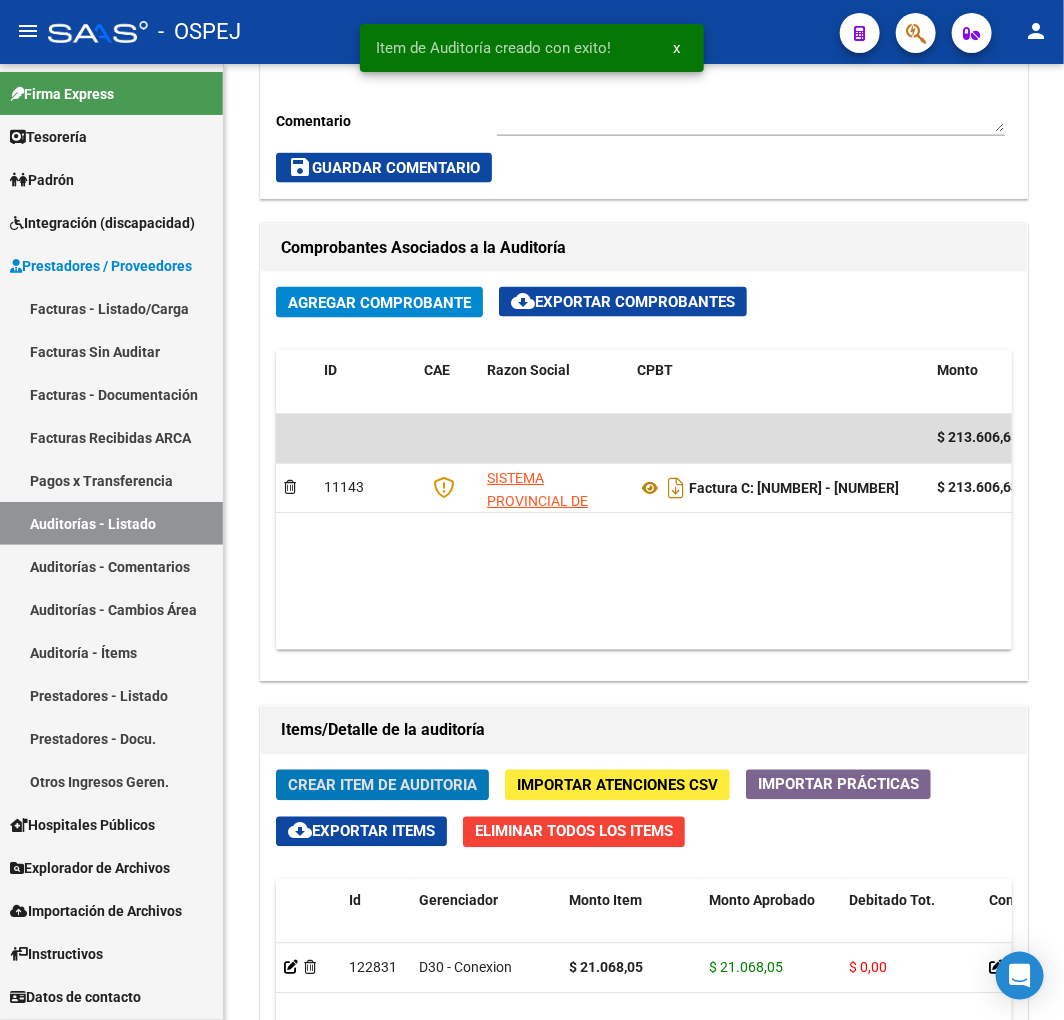 scroll, scrollTop: 1128, scrollLeft: 0, axis: vertical 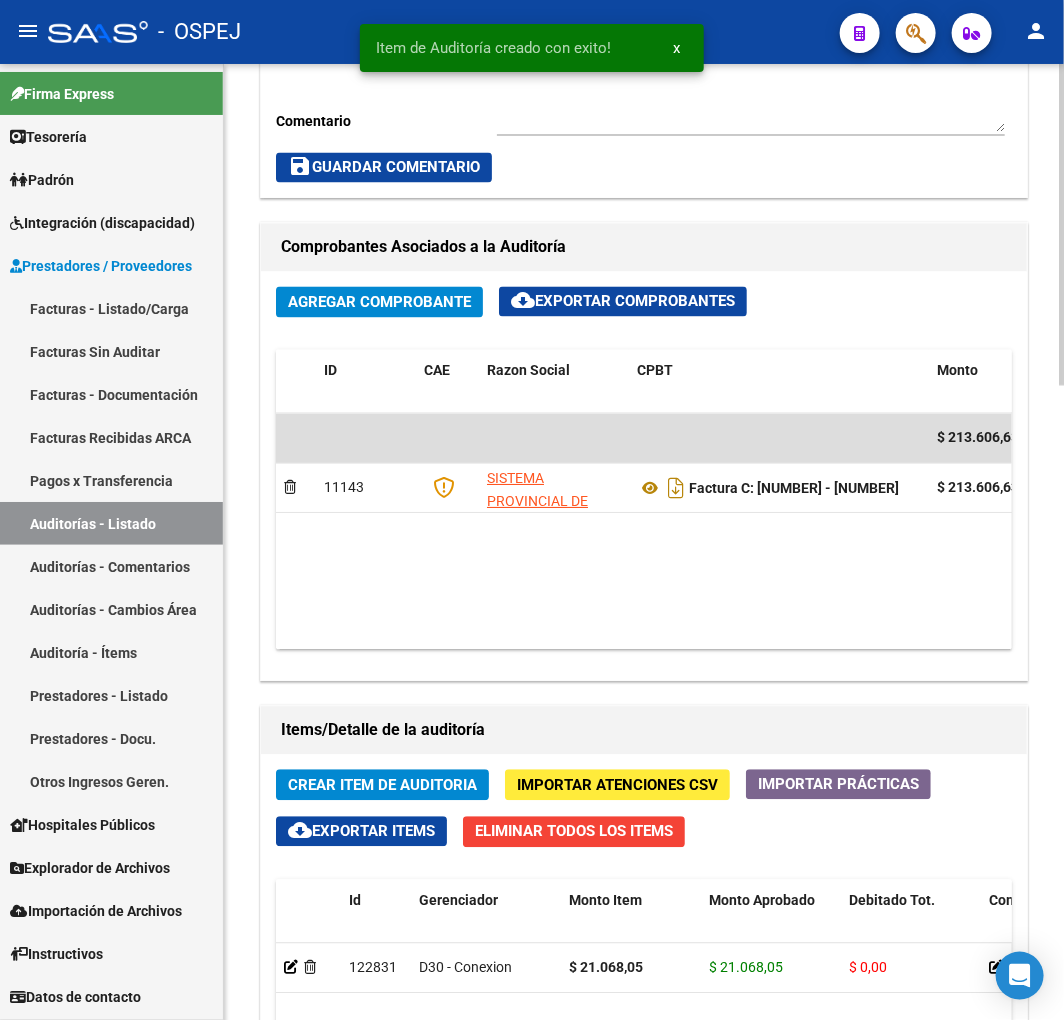 click on "Crear Item de Auditoria" 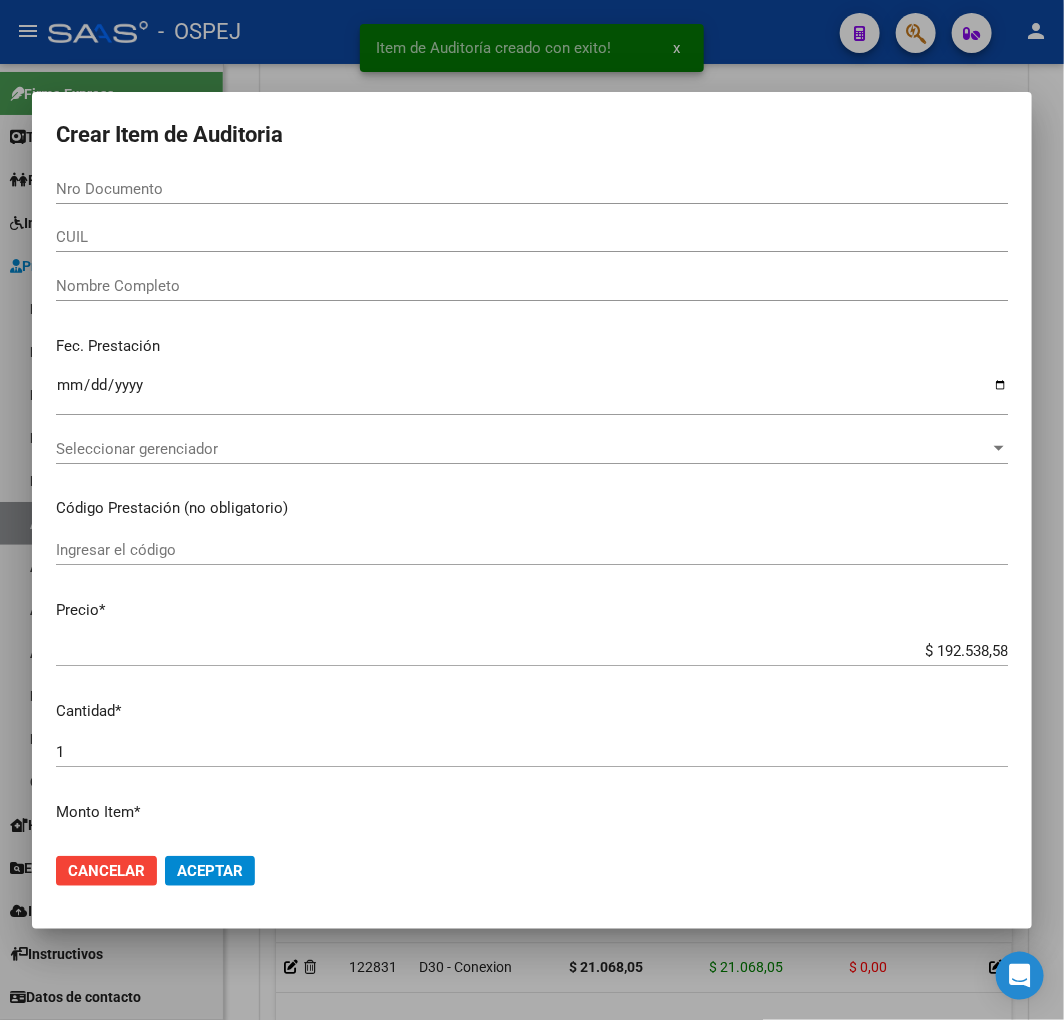 type 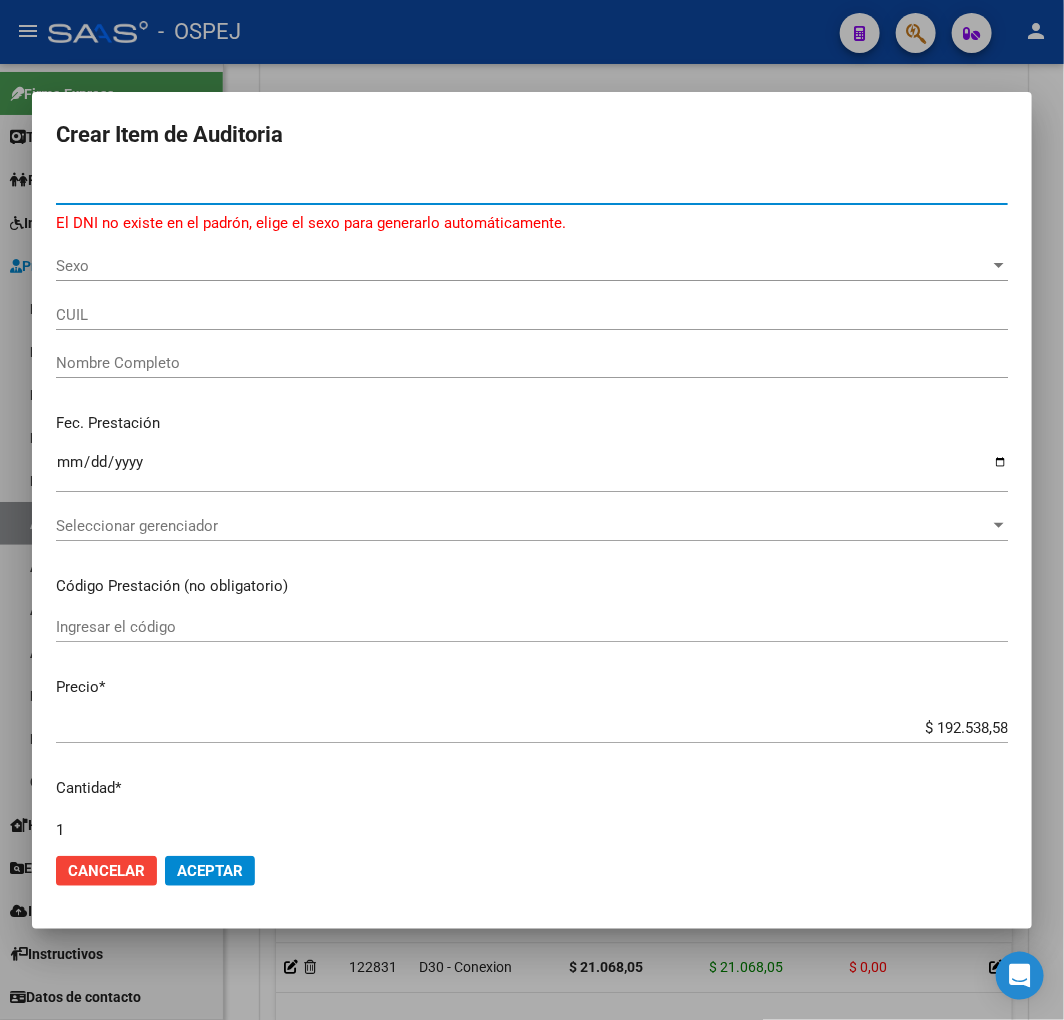 type on "70618955" 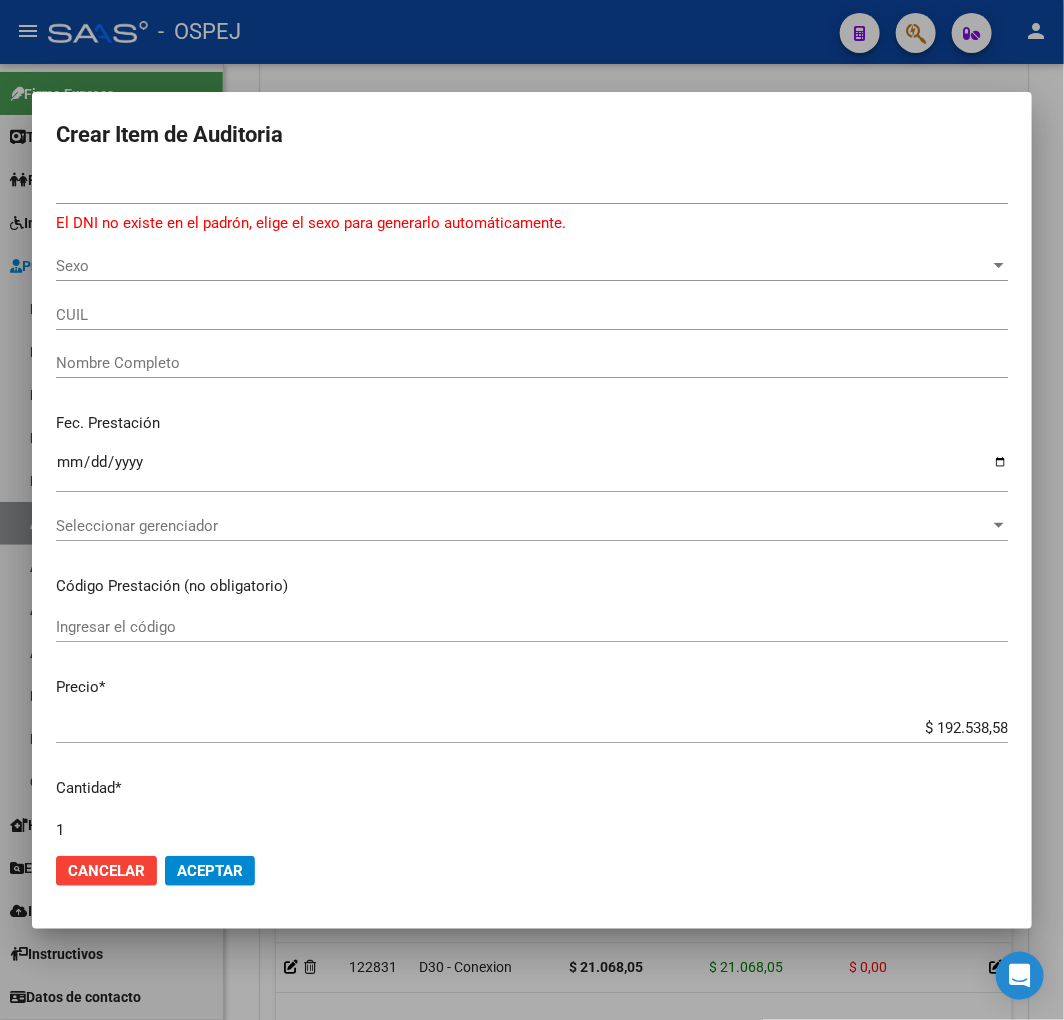 click on "Sexo" at bounding box center [523, 266] 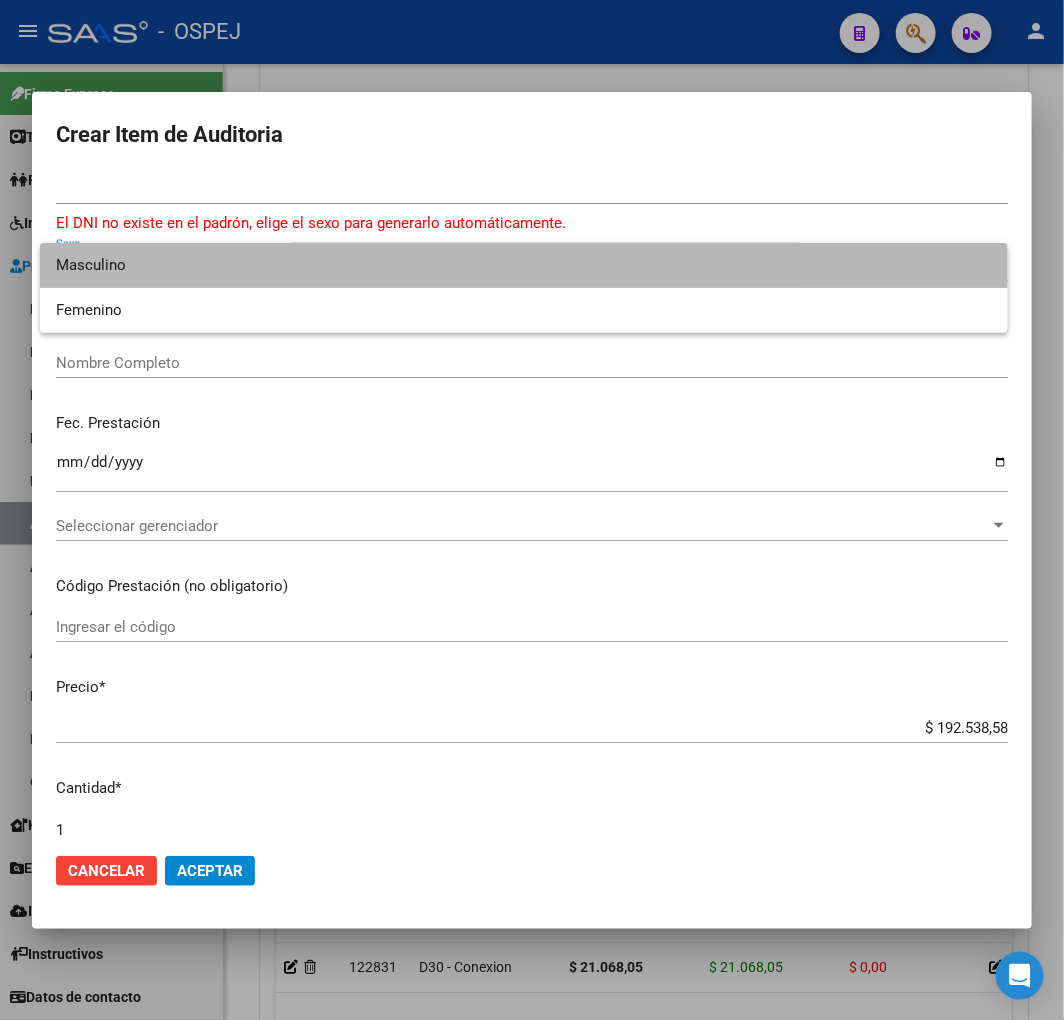 click on "Masculino" at bounding box center (523, 265) 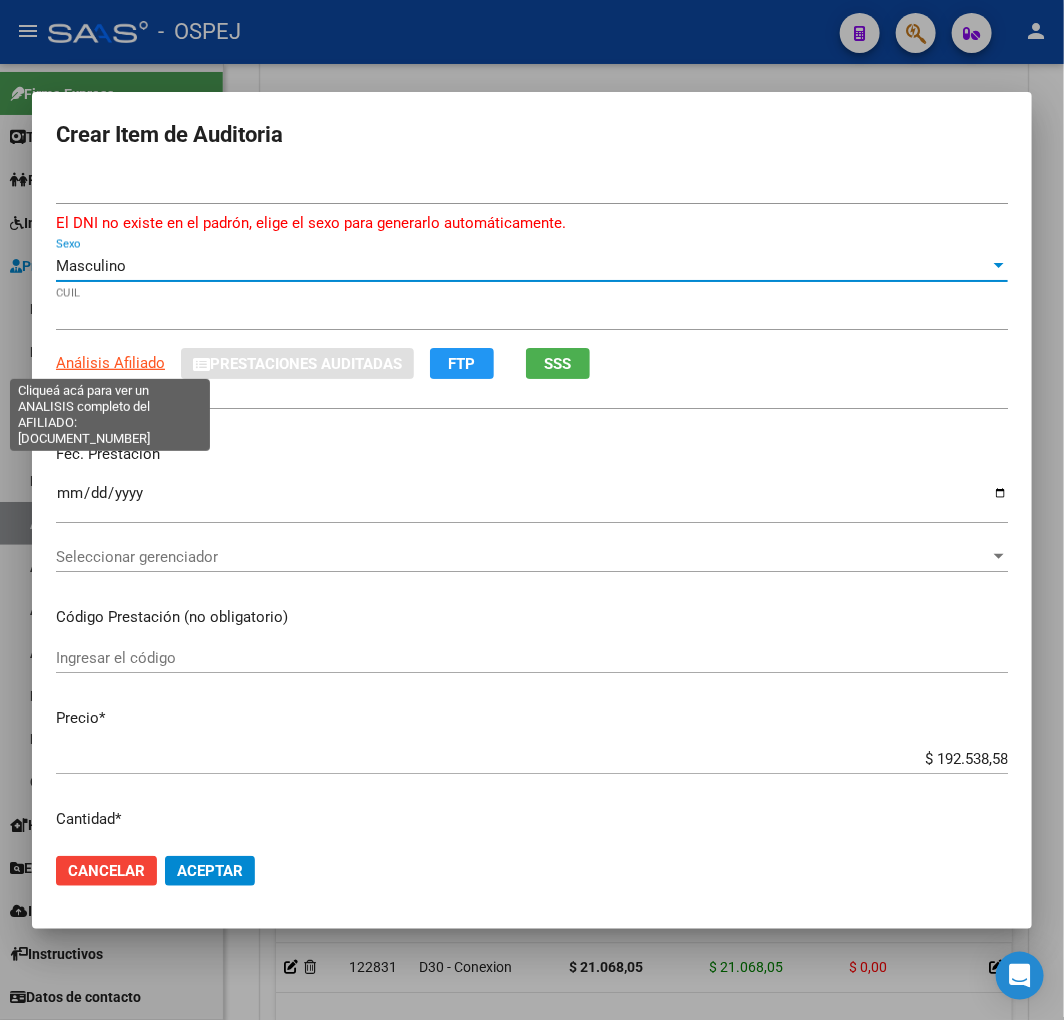 click on "Análisis Afiliado" 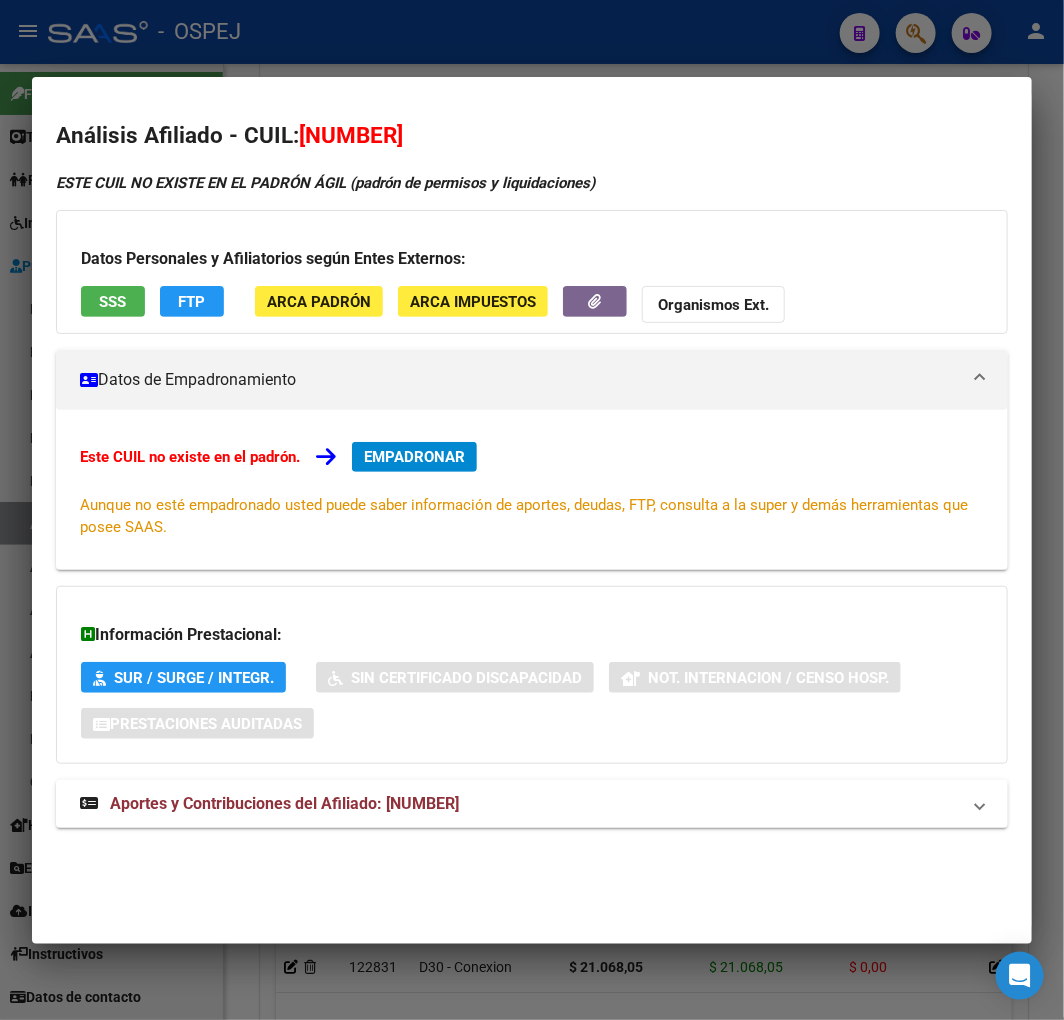 click at bounding box center [532, 510] 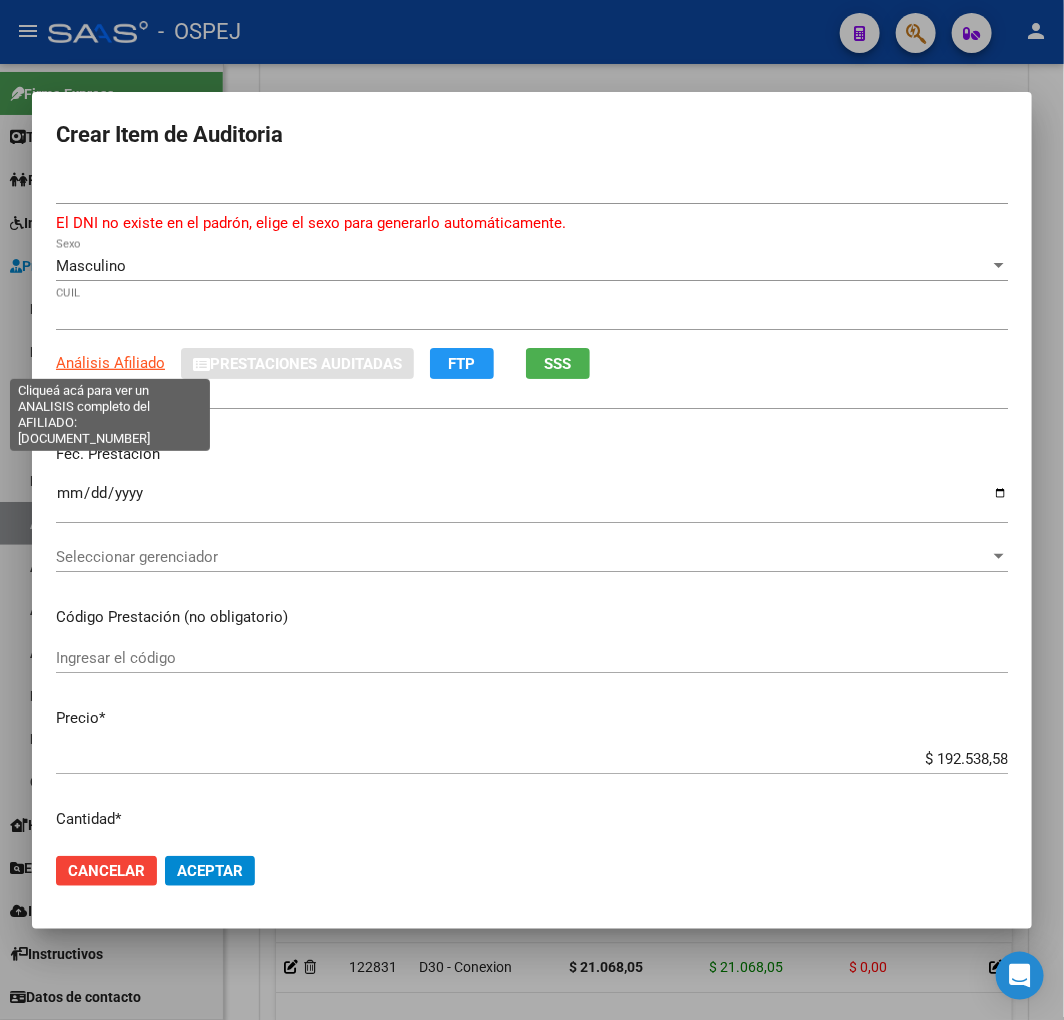 click on "Análisis Afiliado" 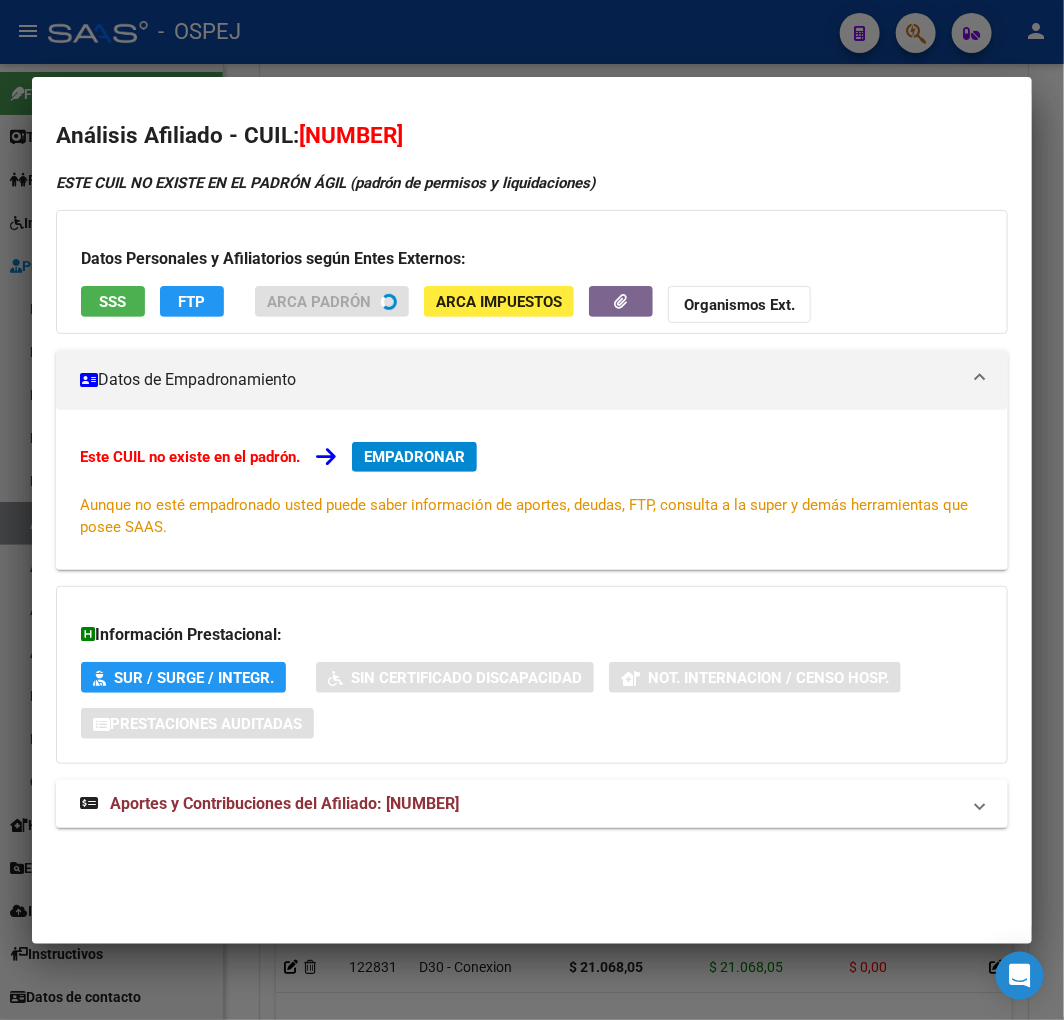 click at bounding box center [532, 510] 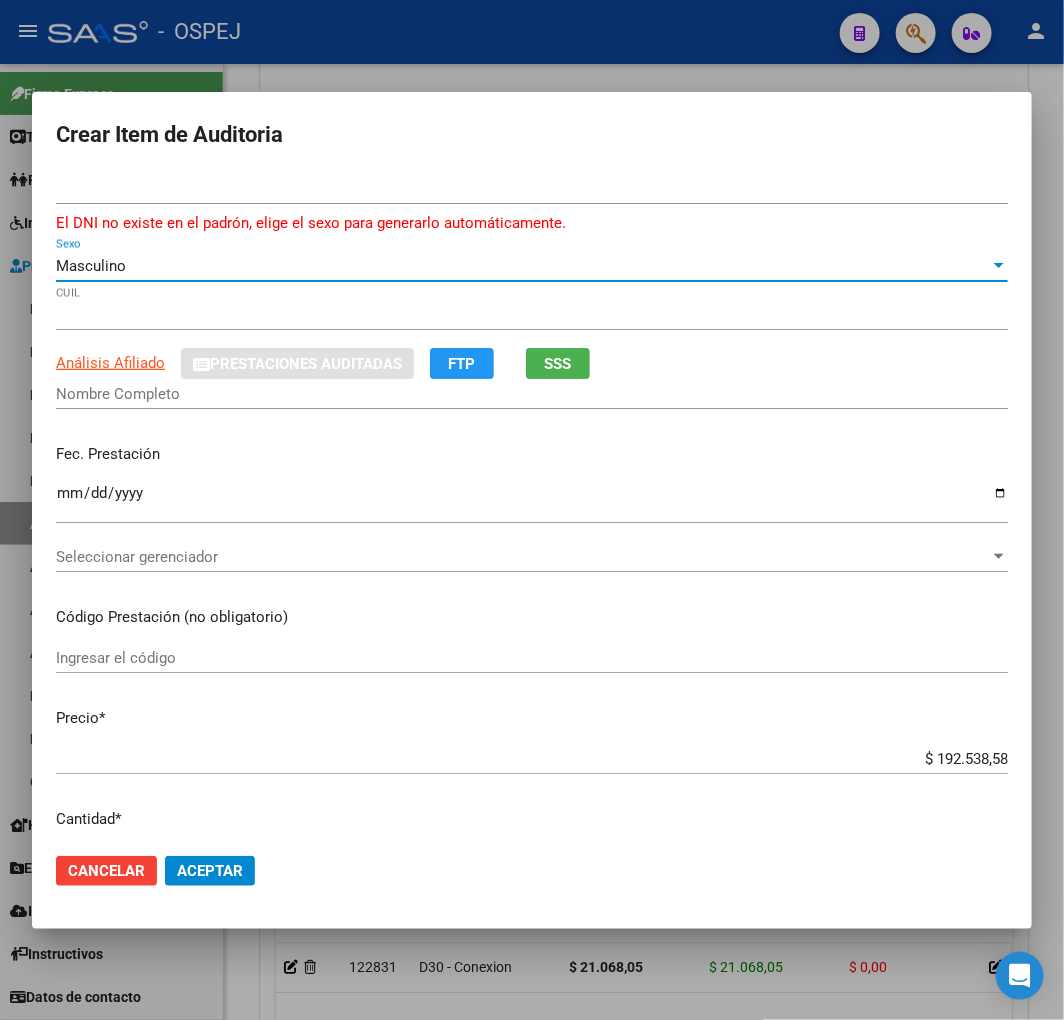 click on "Masculino" at bounding box center [91, 266] 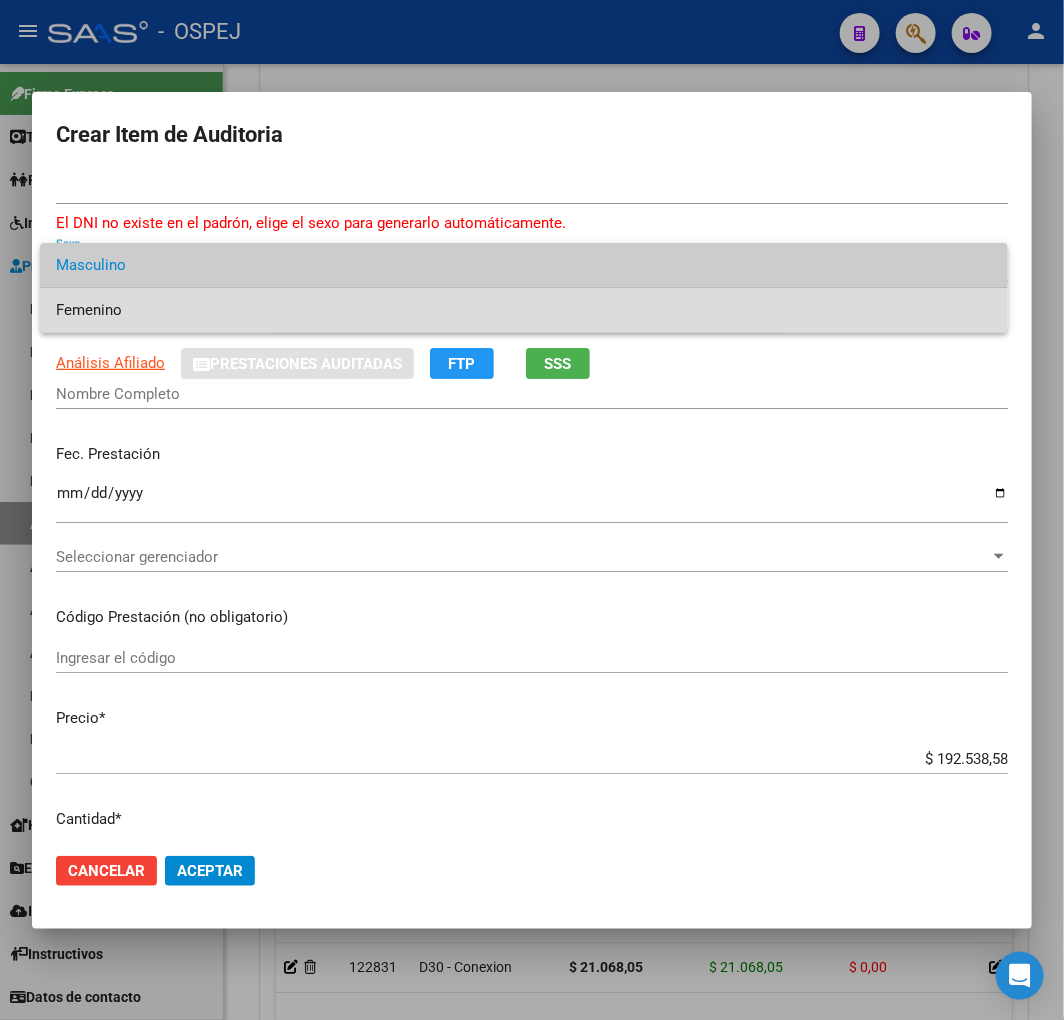 click on "Femenino" at bounding box center (523, 310) 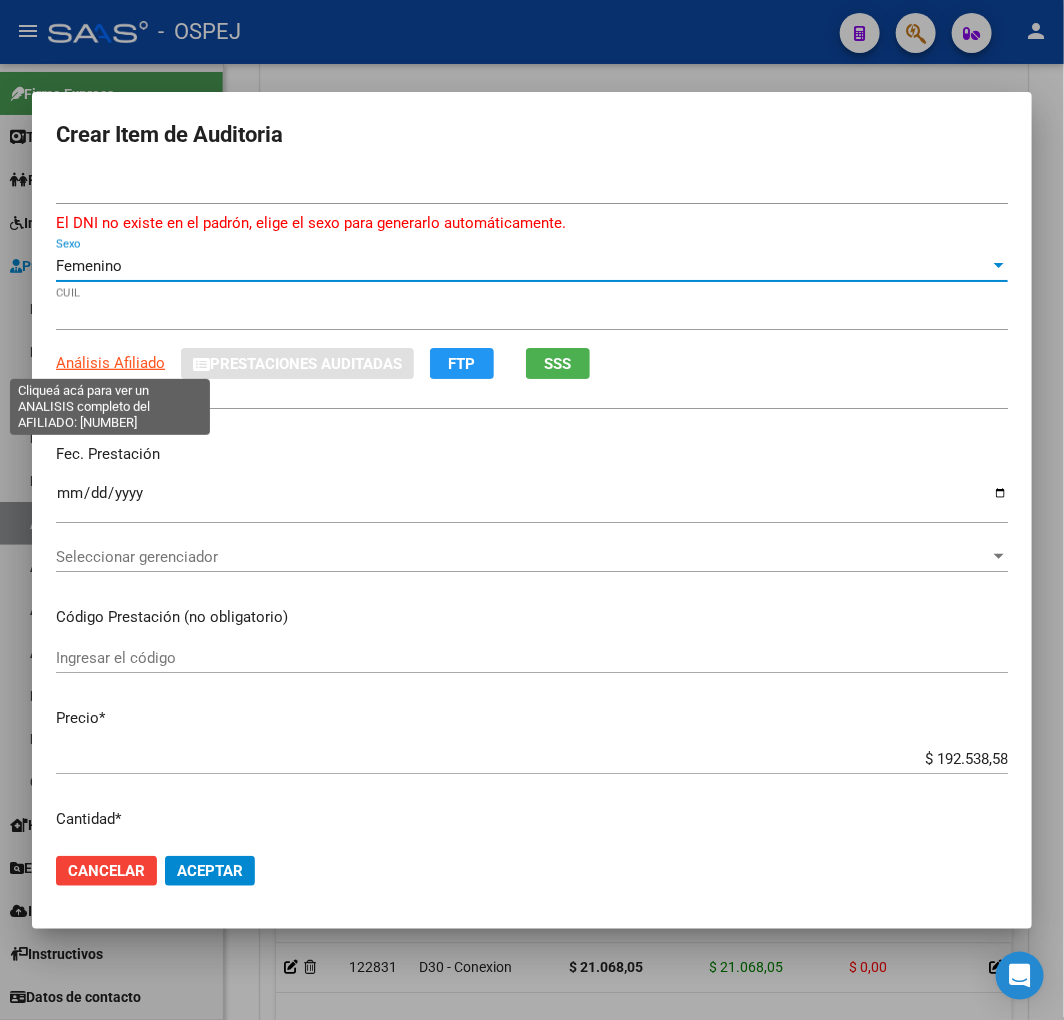 type on "TAPIA JOAQUIN JULIAN" 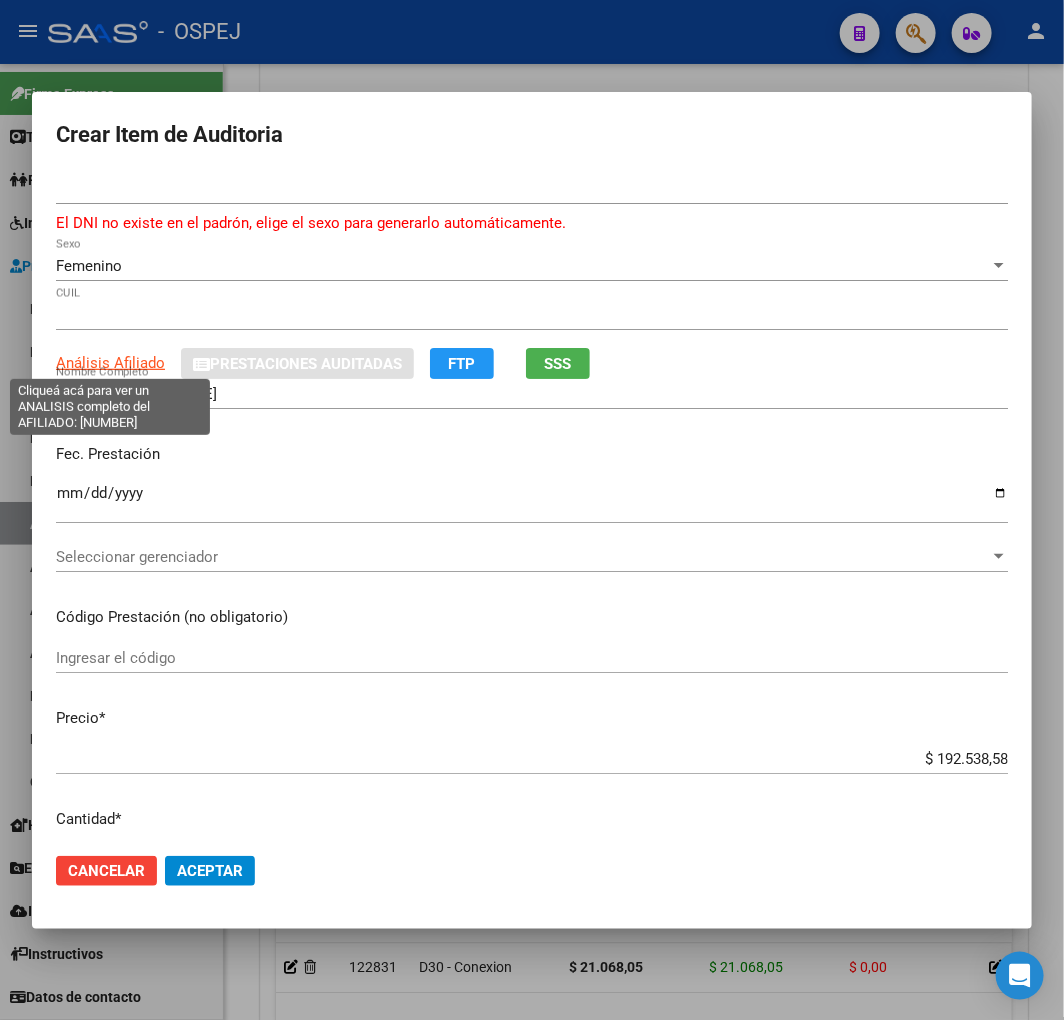 click on "Análisis Afiliado" 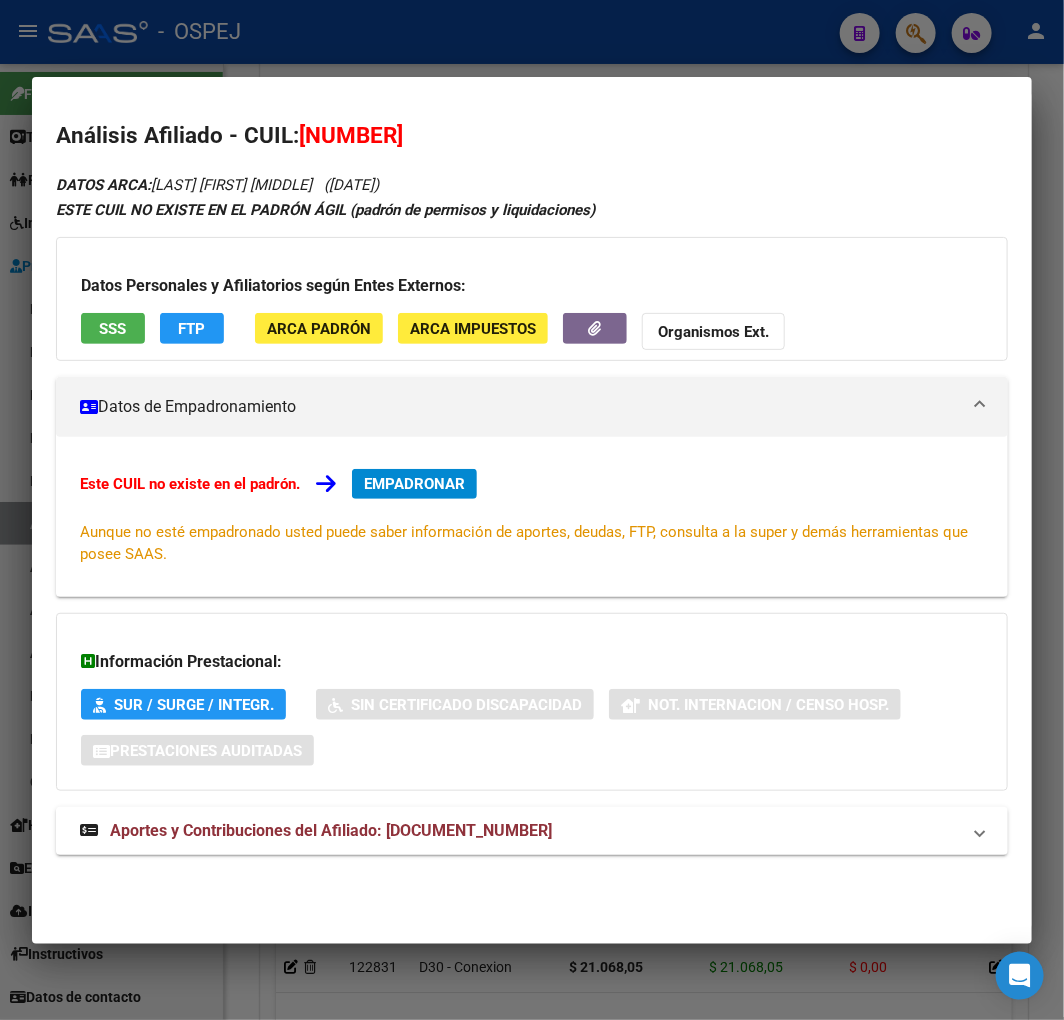 click at bounding box center (532, 510) 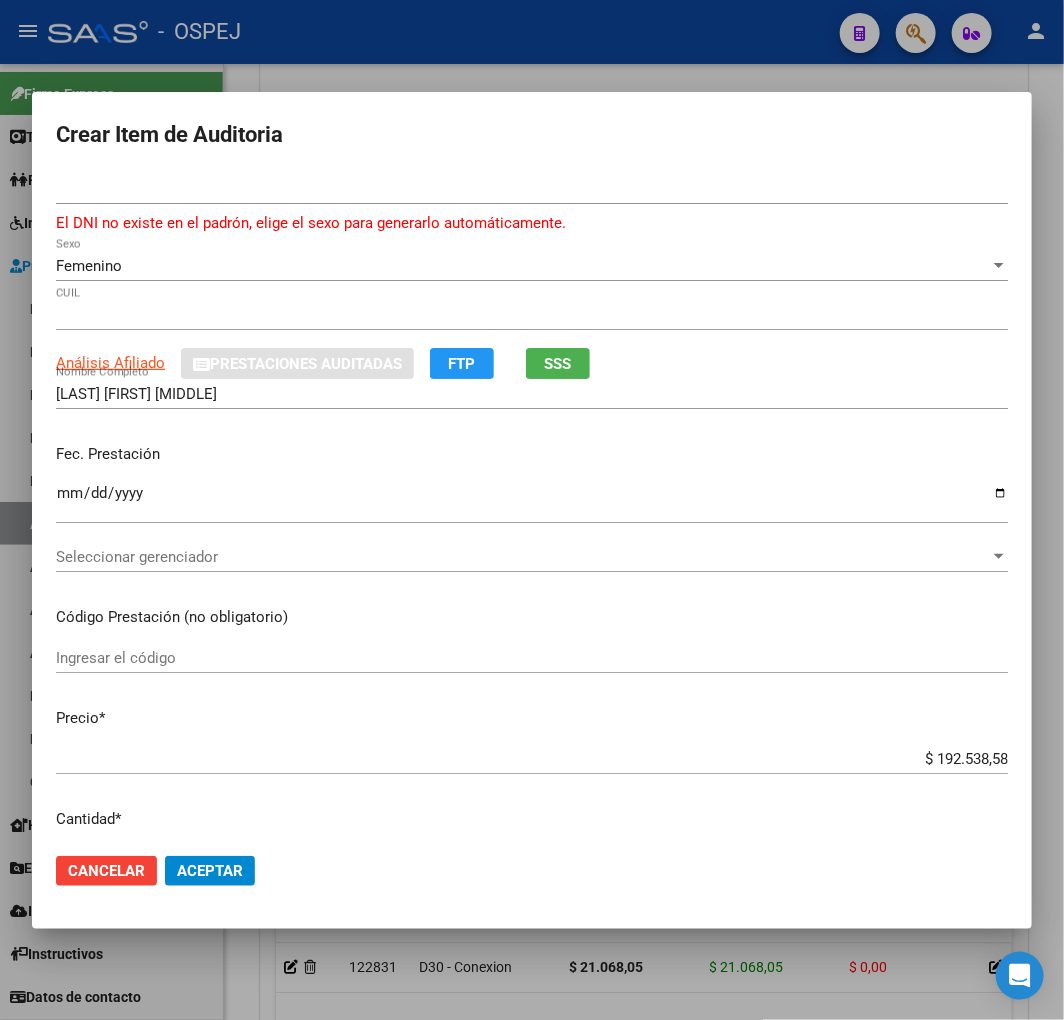 click on "$ 192.538,58 Ingresar el precio" at bounding box center (532, 759) 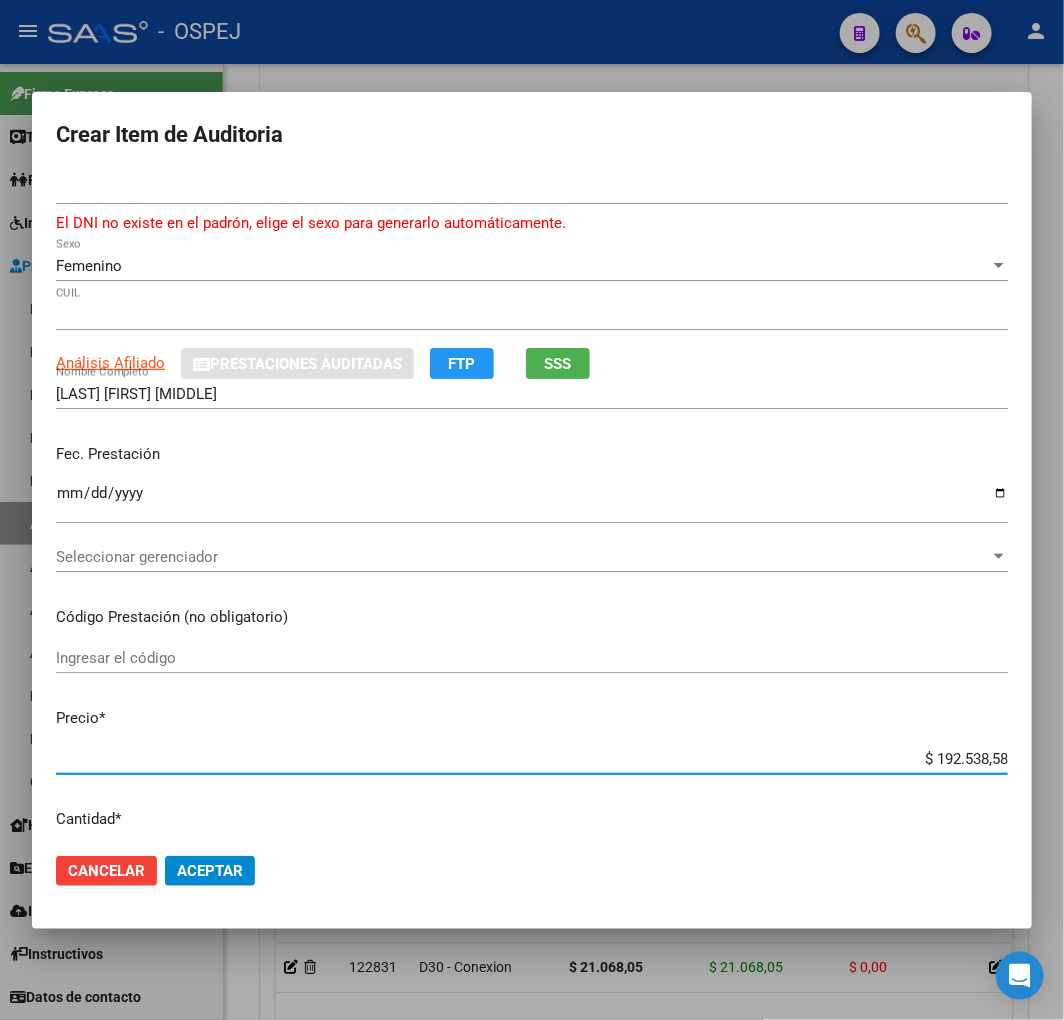 click on "$ 192.538,58 Ingresar el precio" at bounding box center [532, 759] 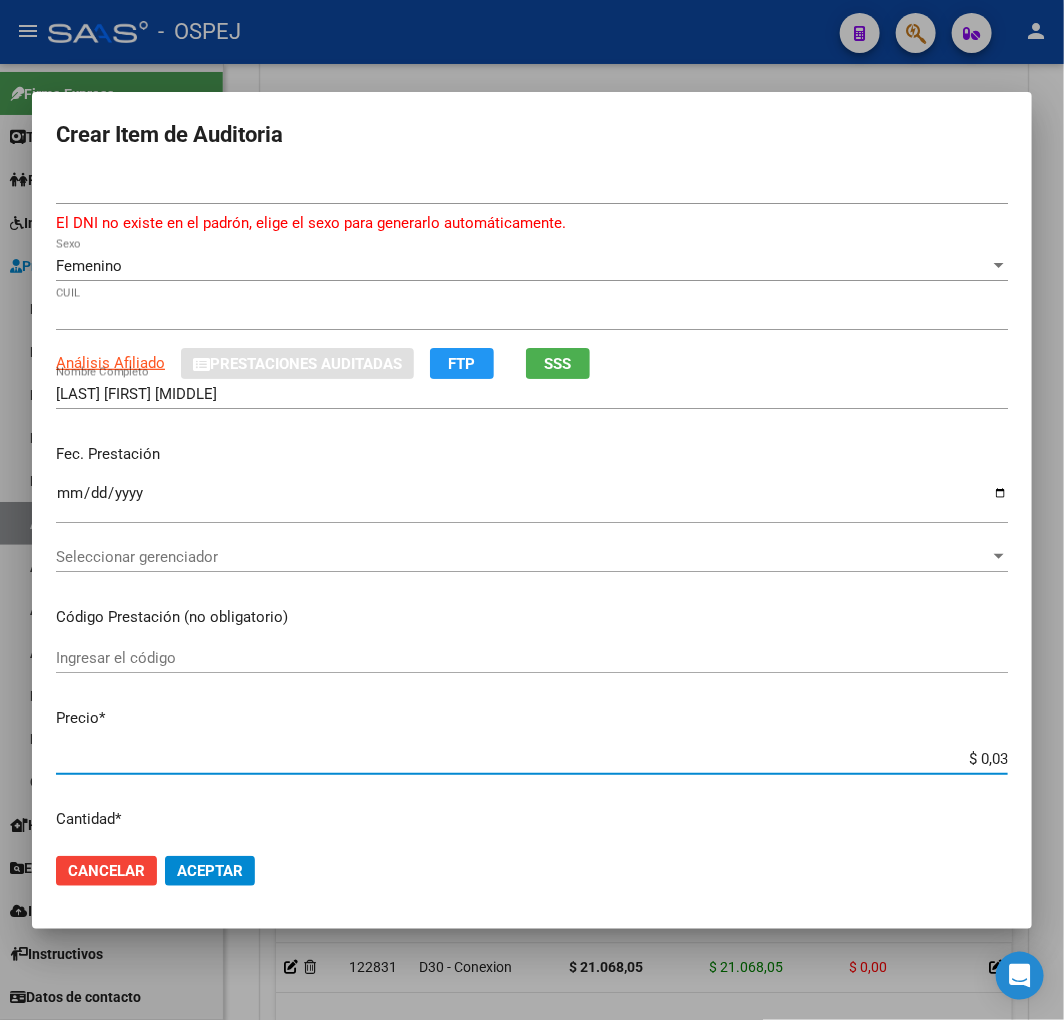 type on "$ 0,38" 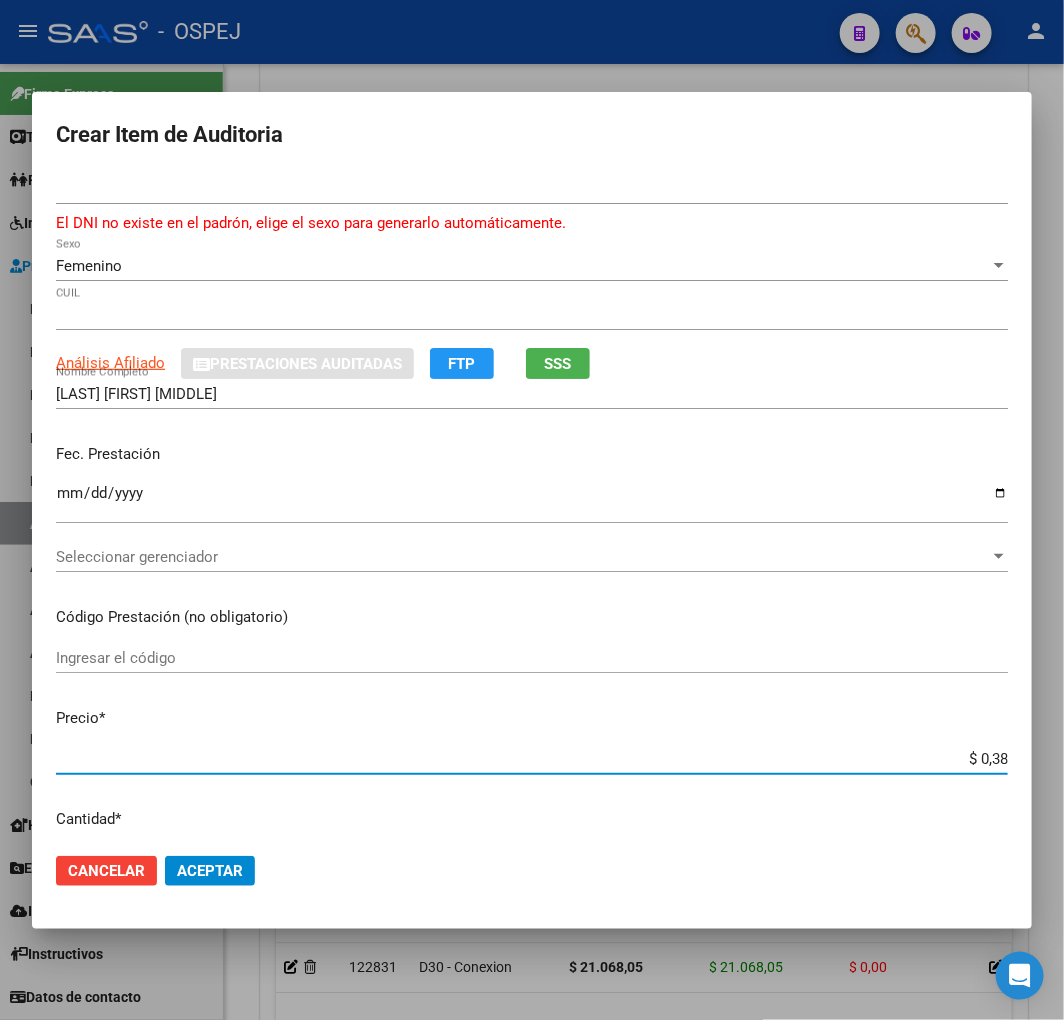 type on "$ 3,82" 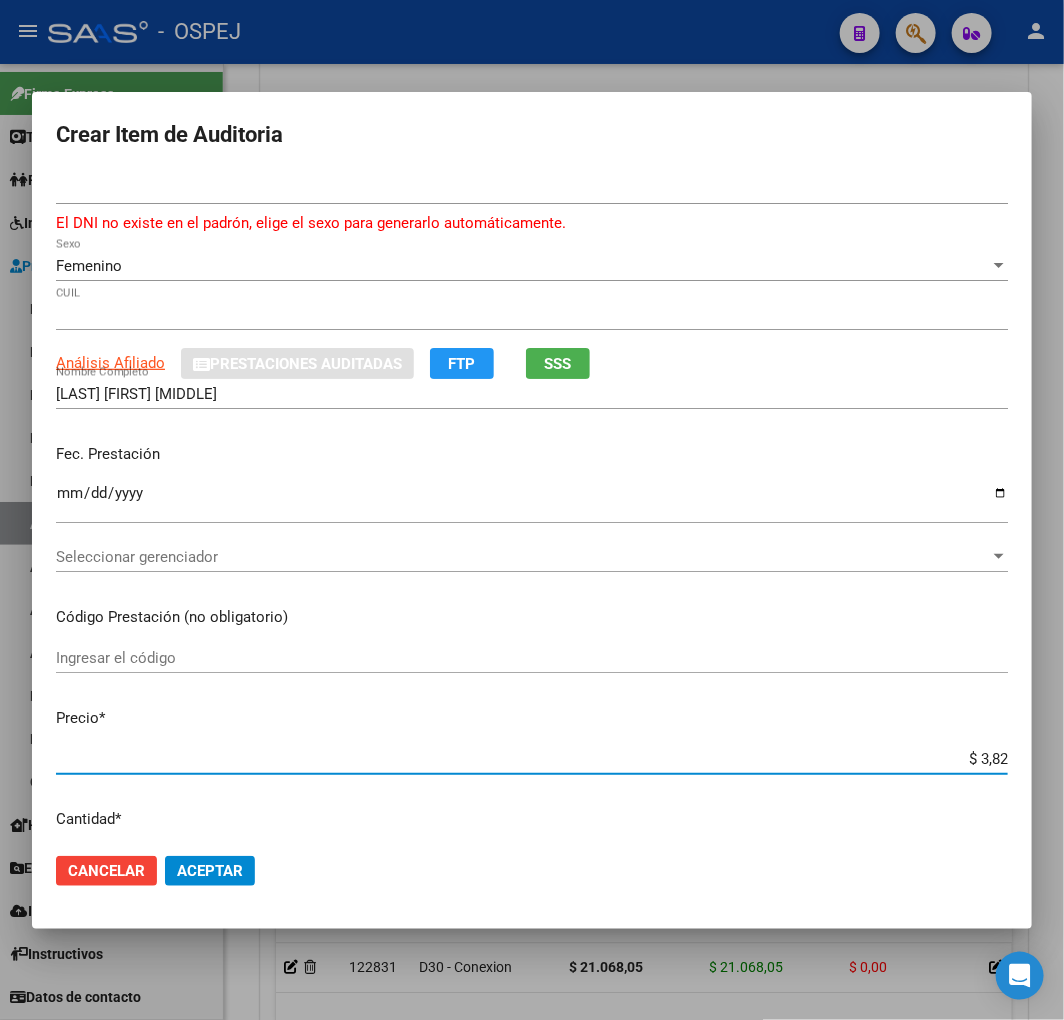 type on "$ 38,27" 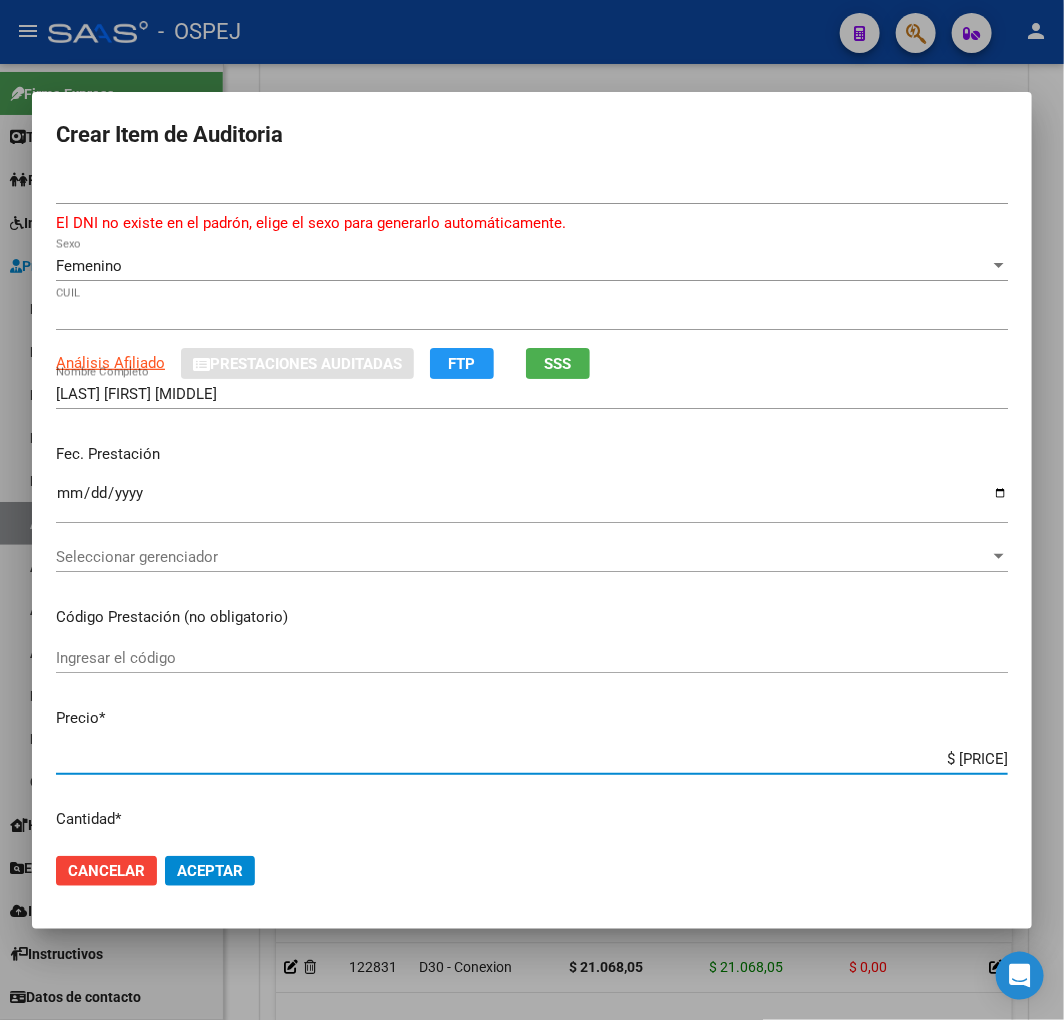 type on "$ 382,73" 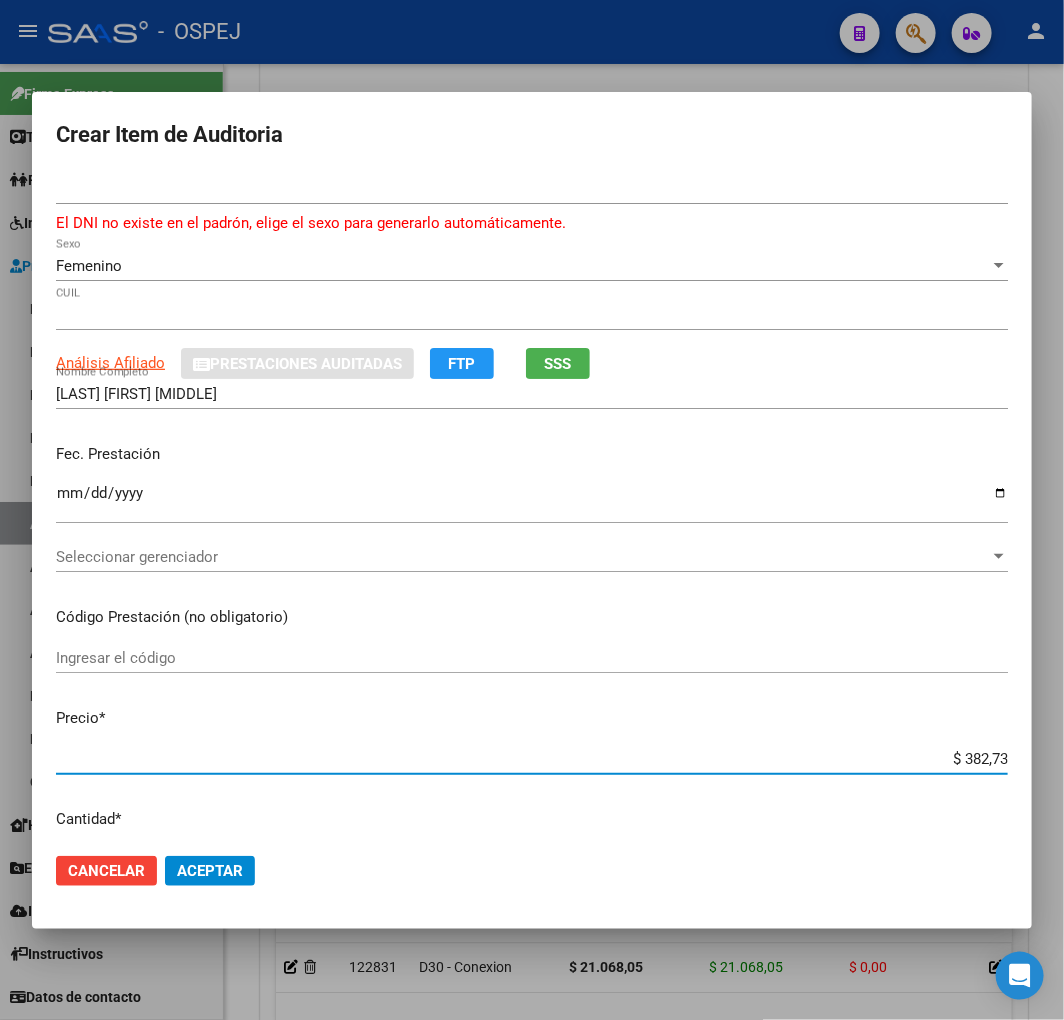 type on "$ 3.827,36" 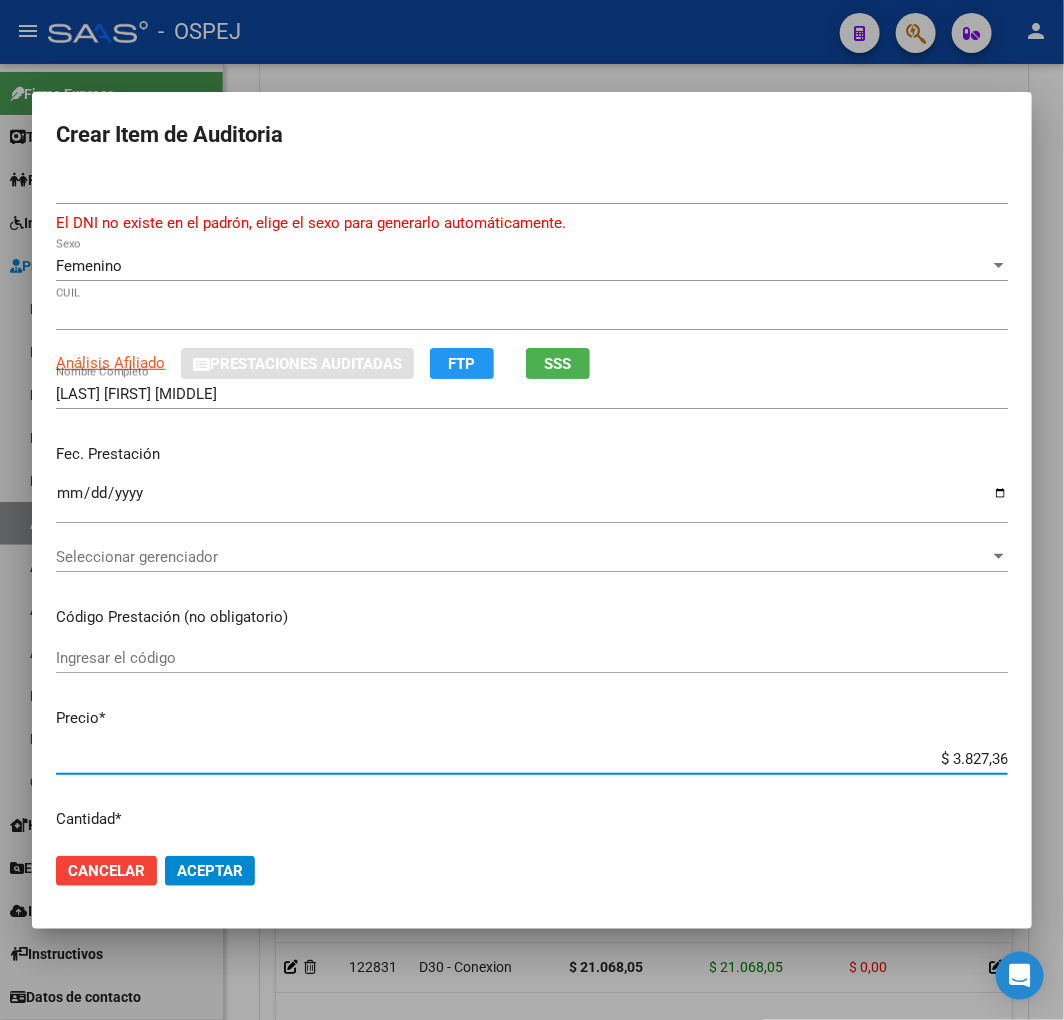 type on "$ 38.273,63" 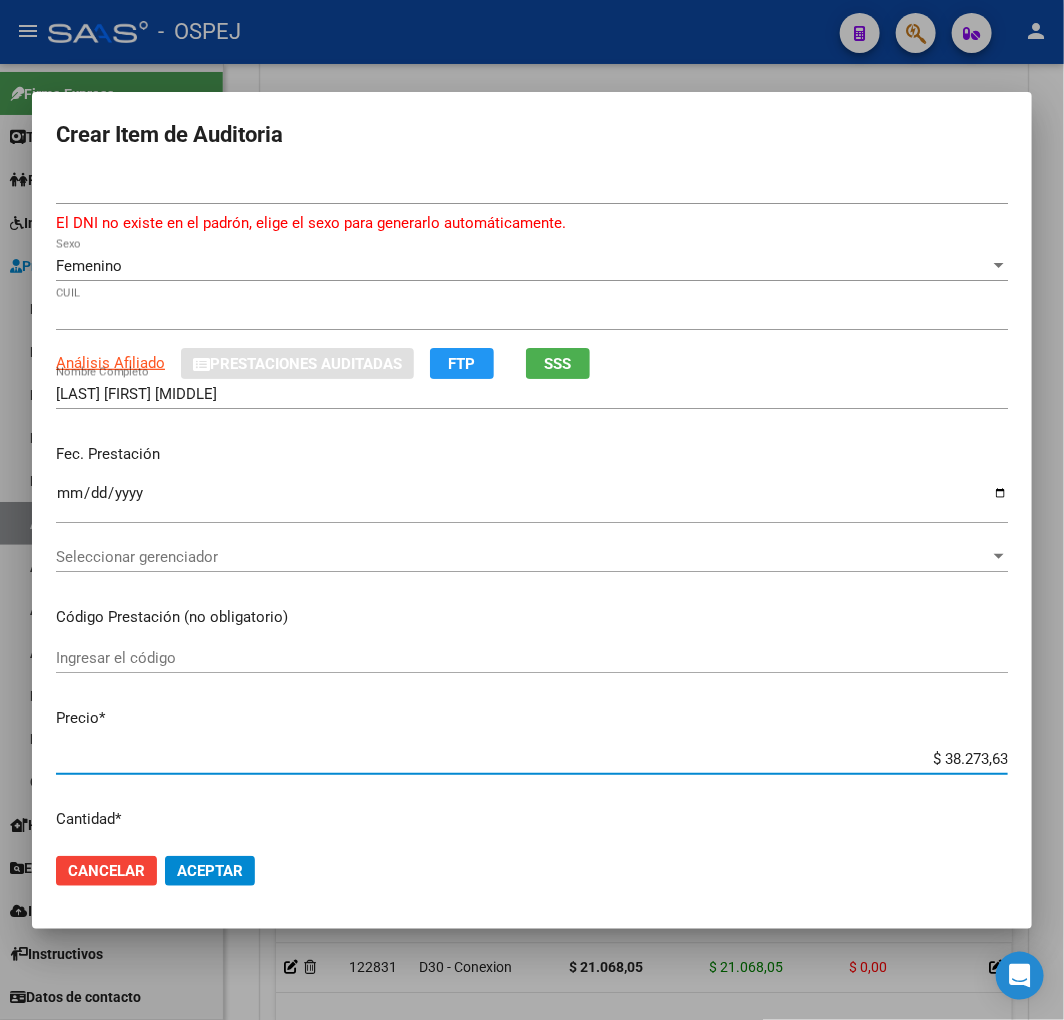 drag, startPoint x: 214, startPoint y: 874, endPoint x: 233, endPoint y: 876, distance: 19.104973 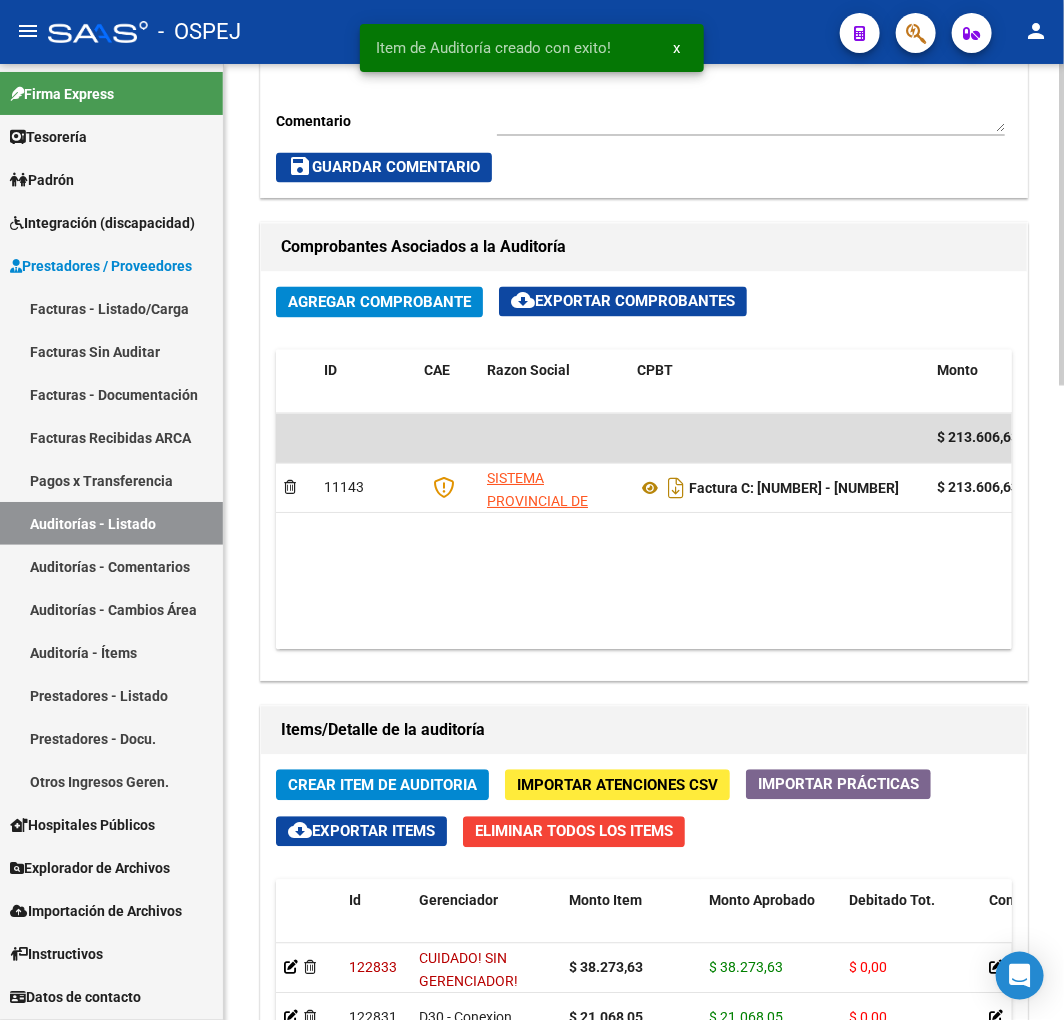 click on "Crear Item de Auditoria" 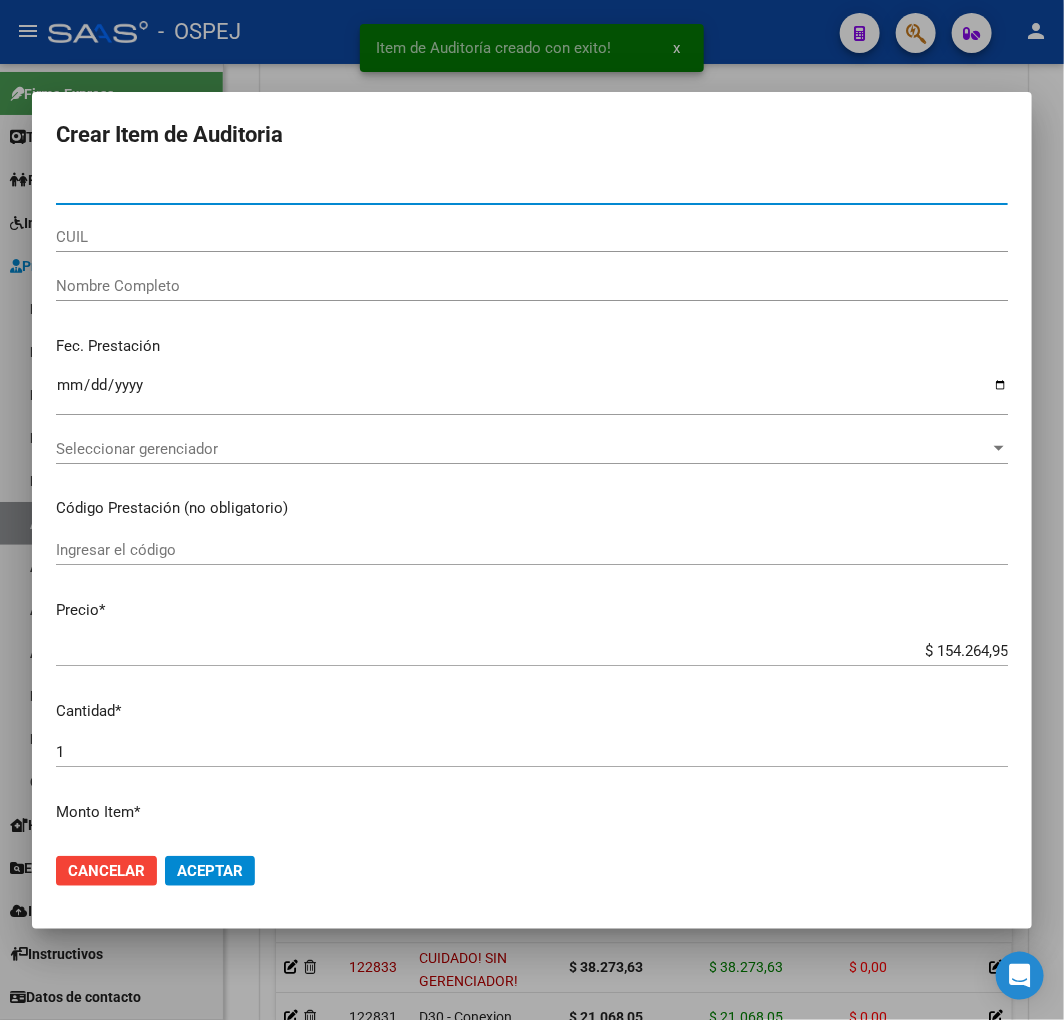 paste on "45333874" 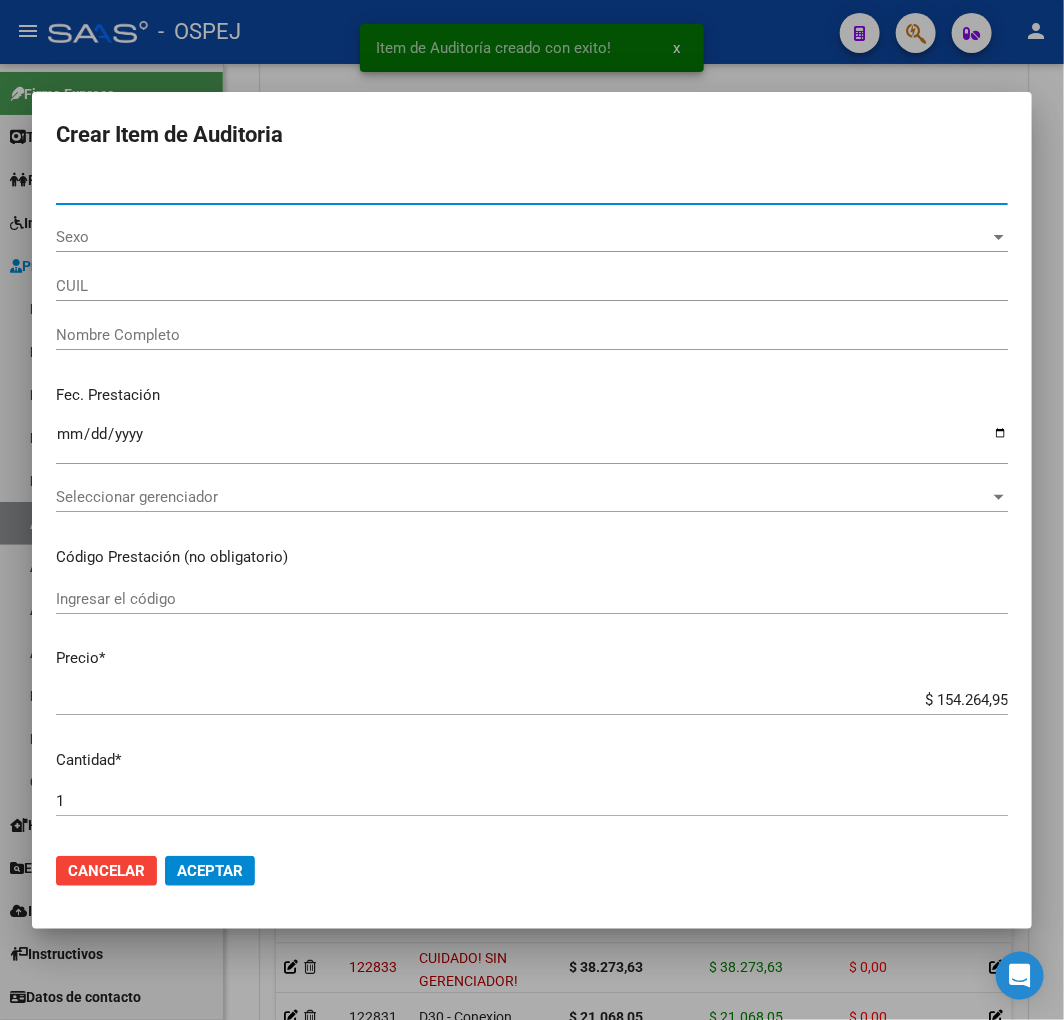 type on "20453338747" 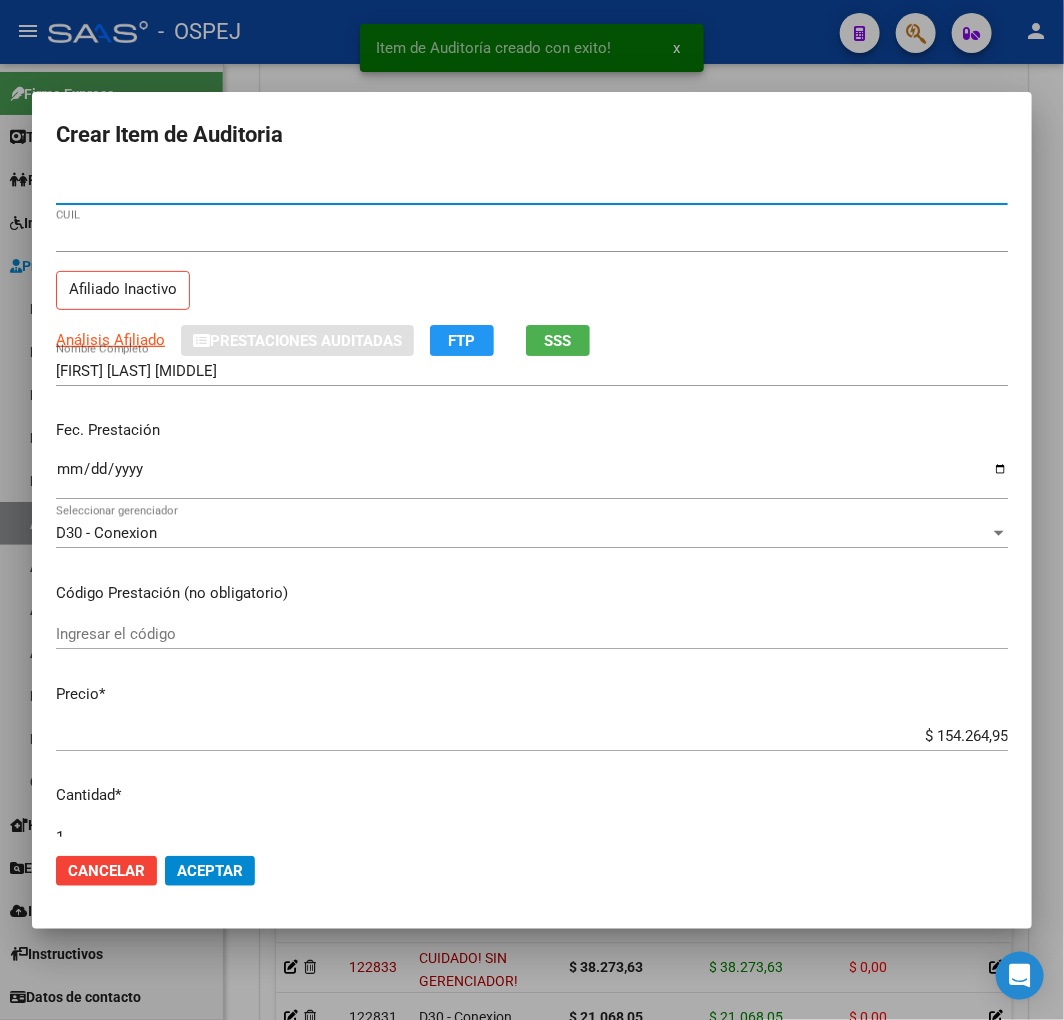 type on "45333874" 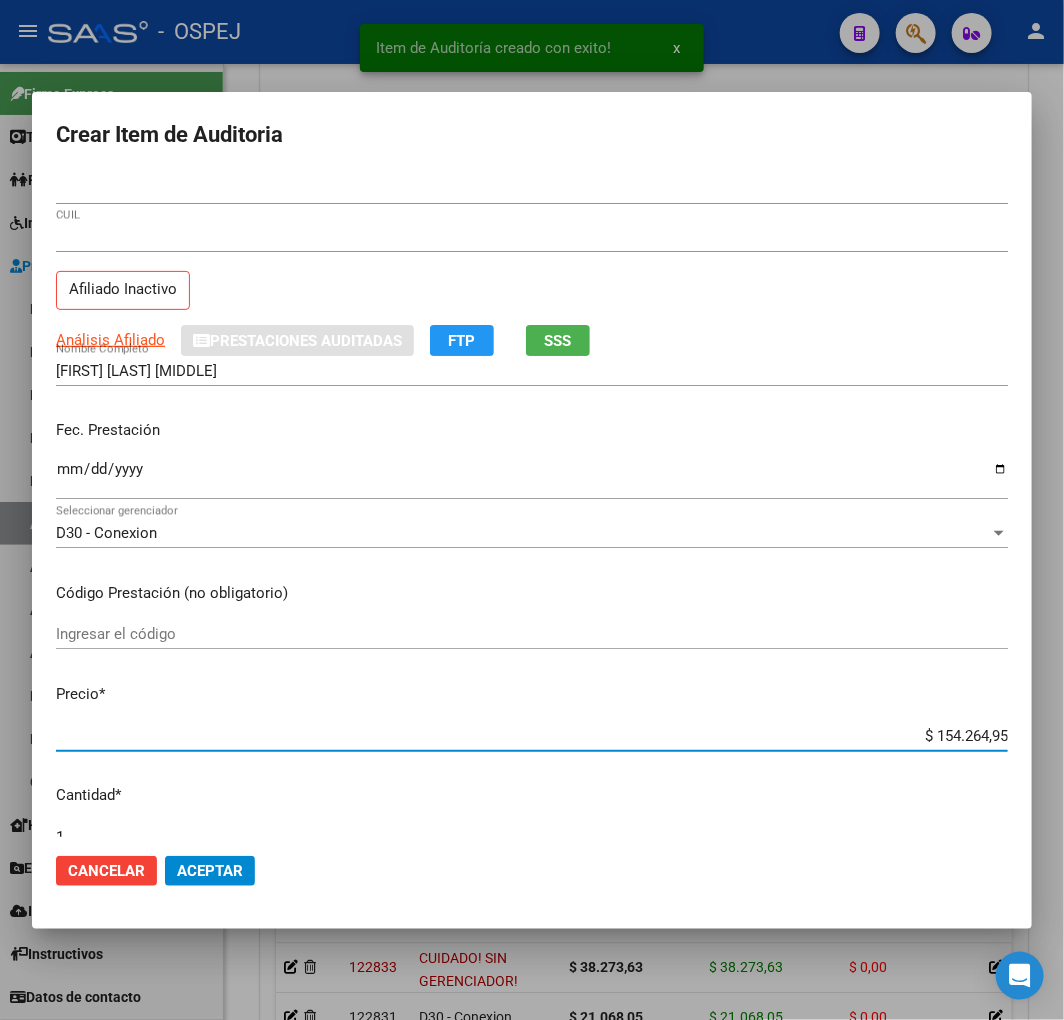 click on "$ 154.264,95" at bounding box center (532, 736) 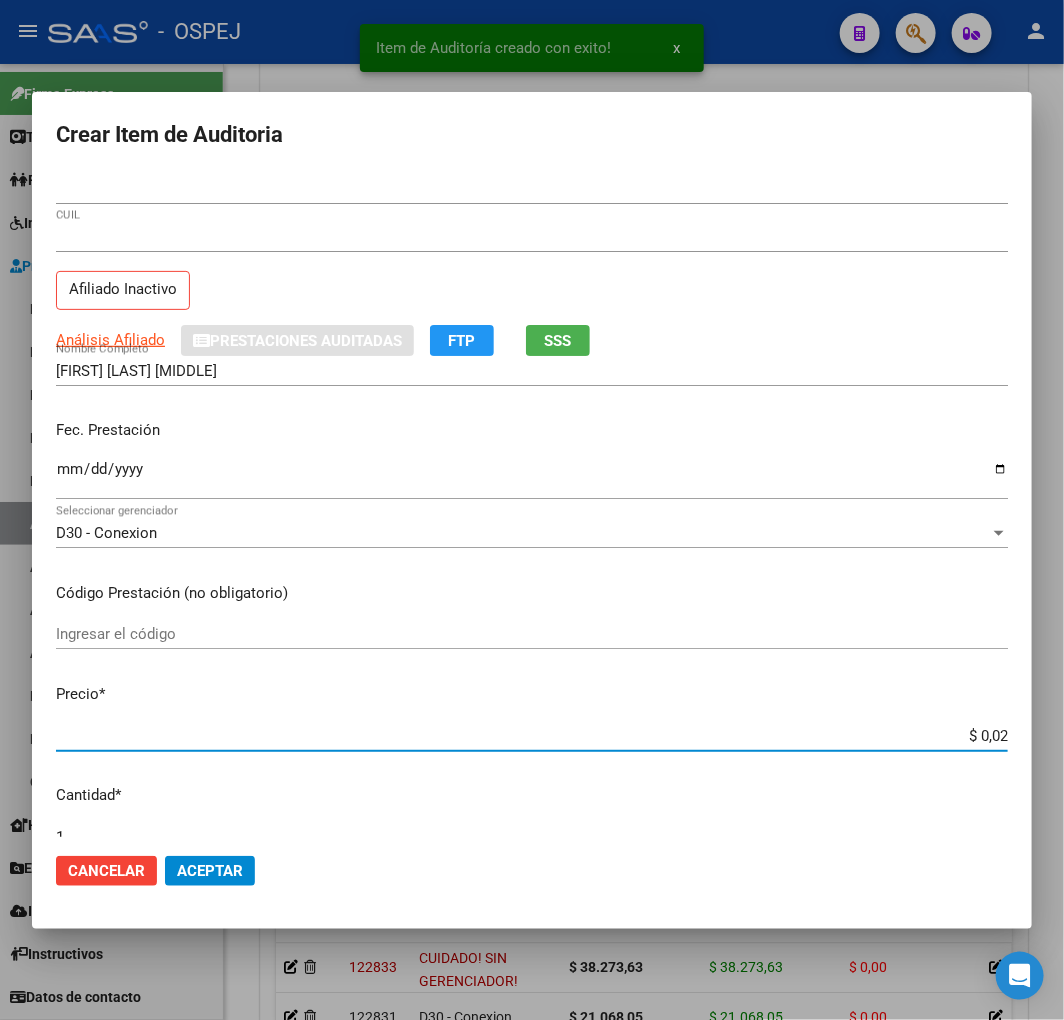 type on "$ 0,21" 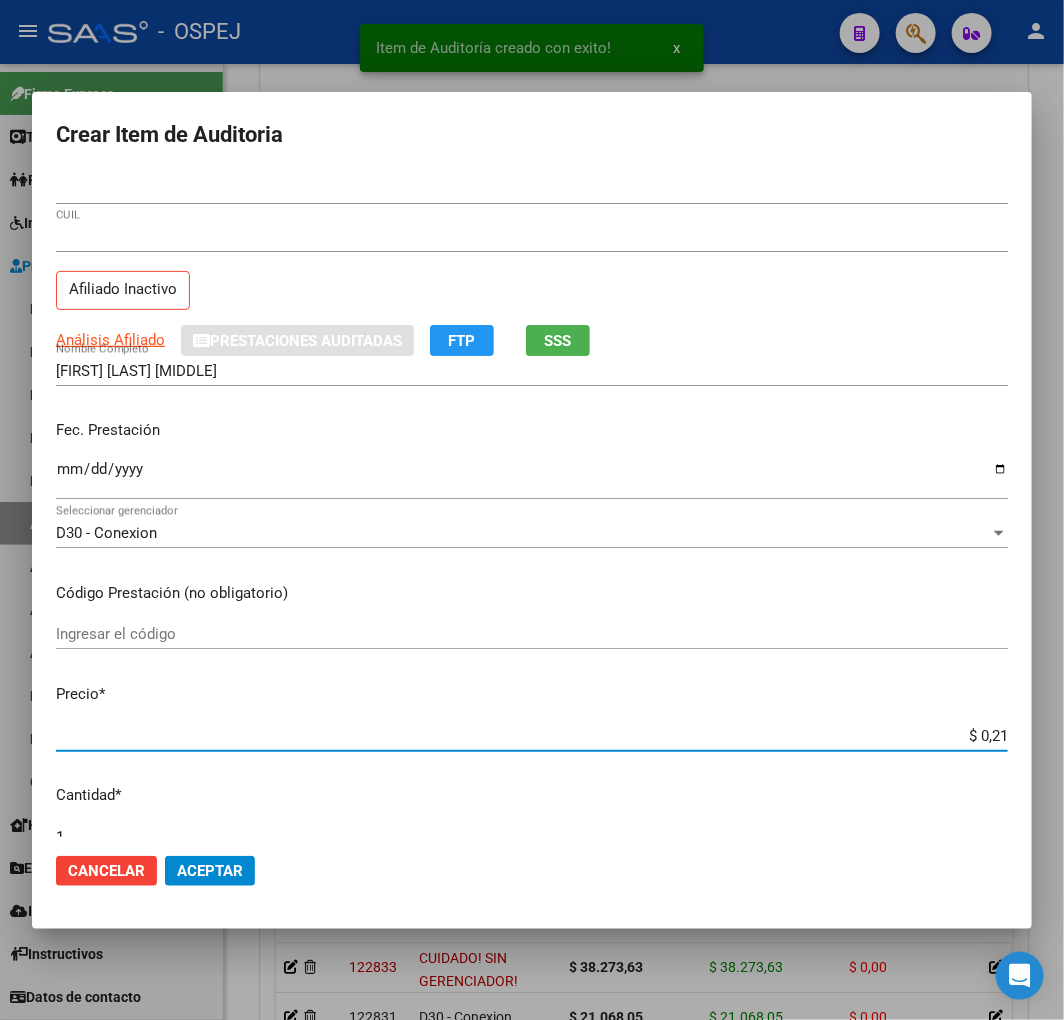 type on "$ 2,10" 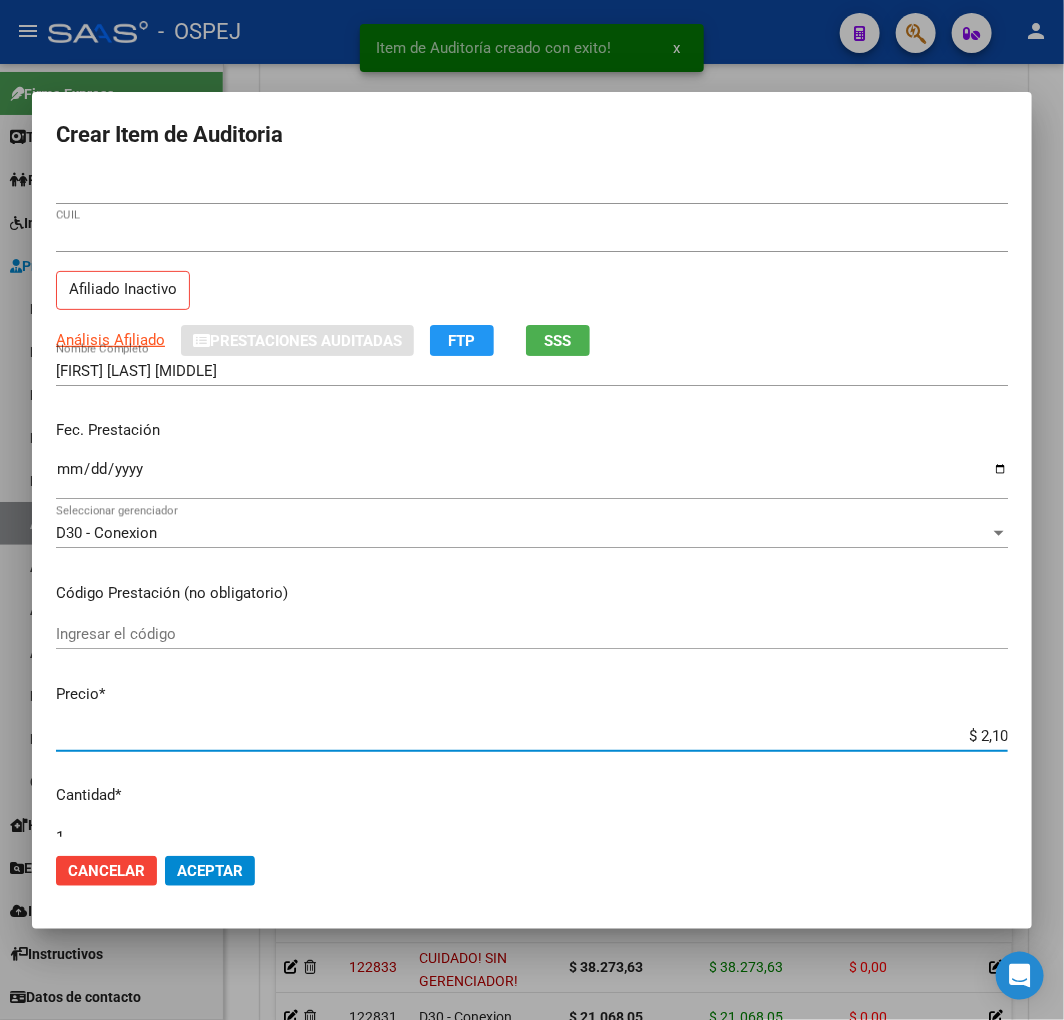 type on "$ 21,06" 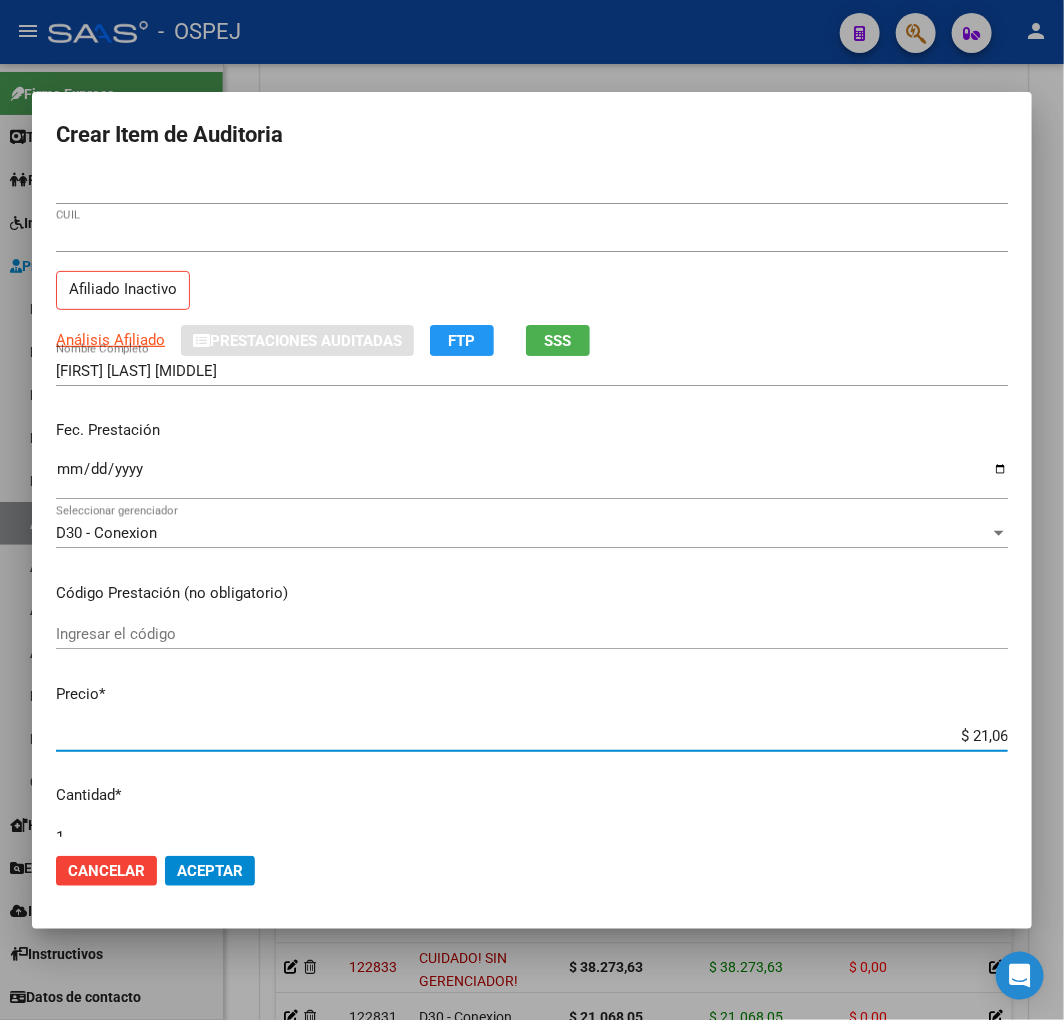 type on "$ 210,68" 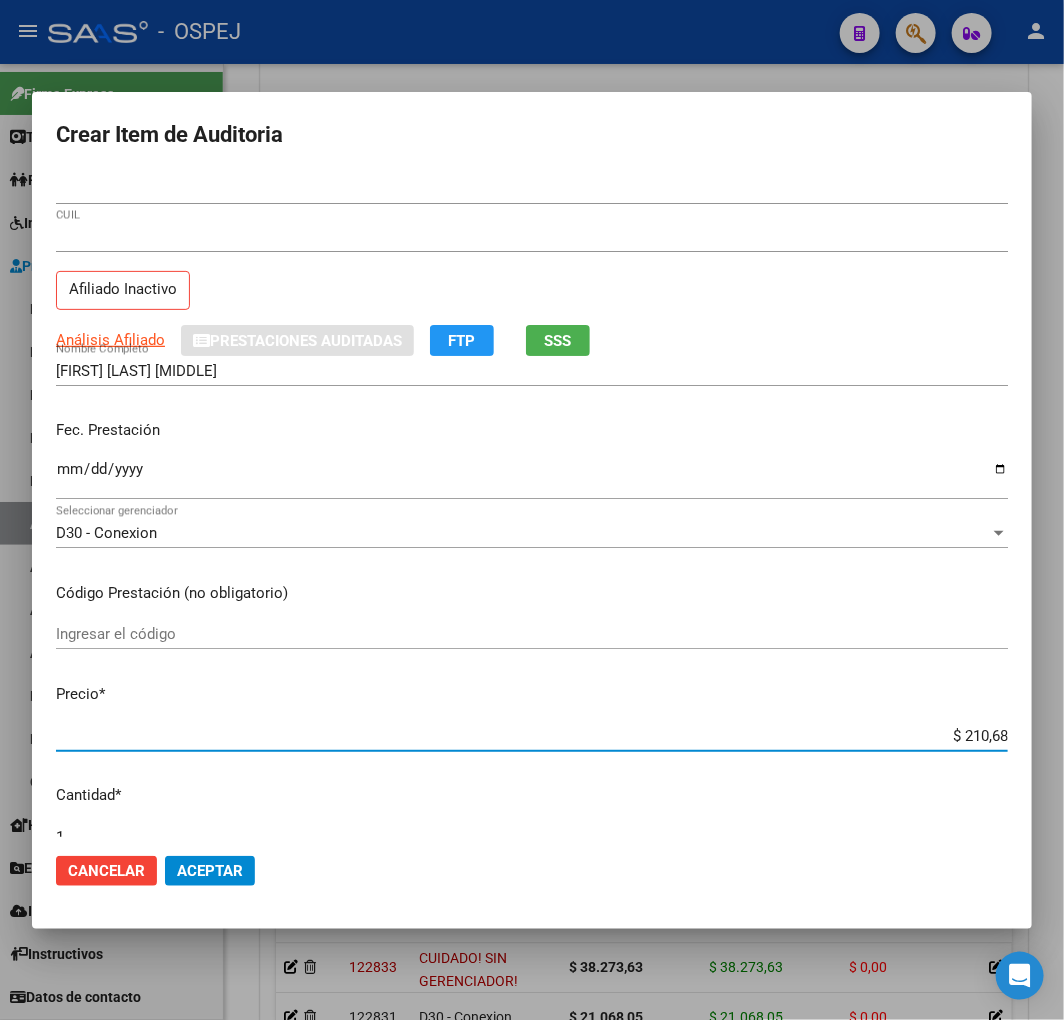 type on "$ 2.106,80" 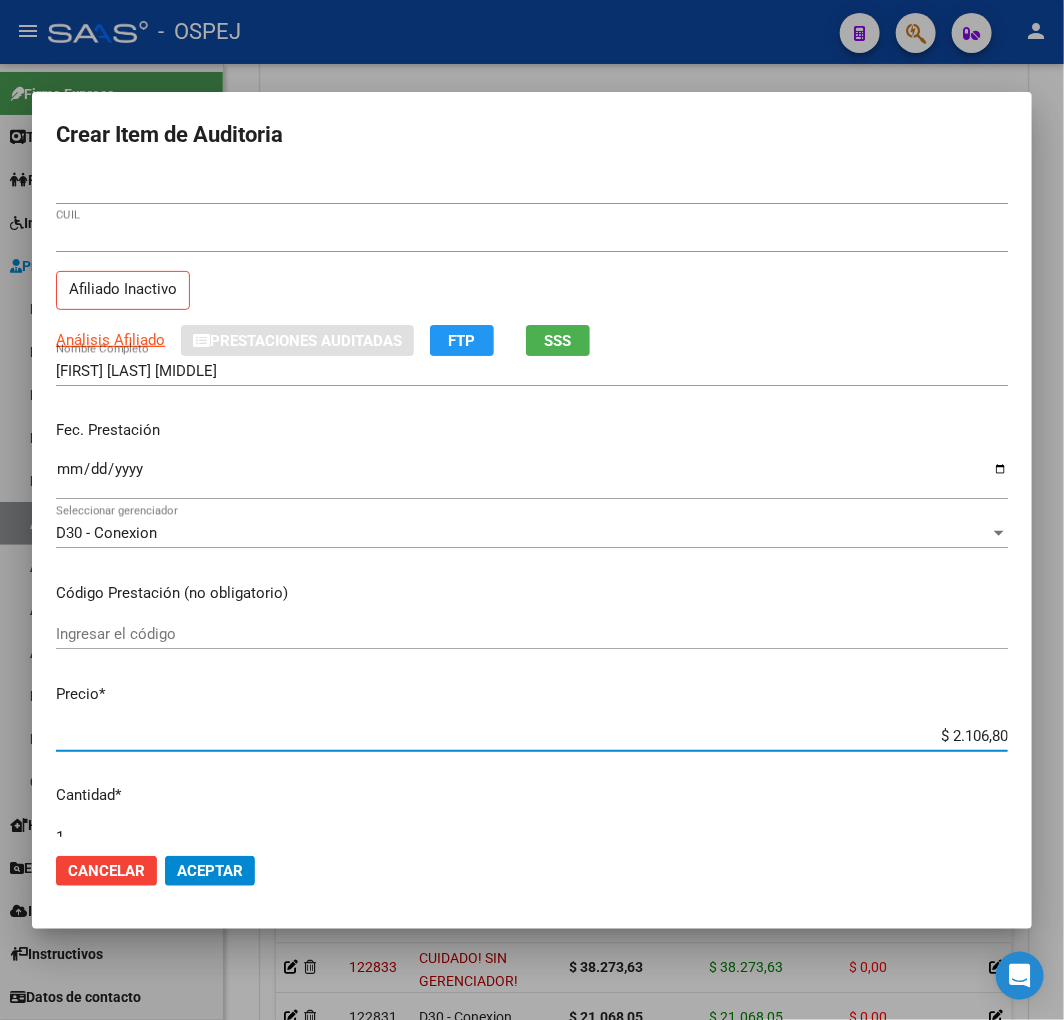 type on "$ 21.068,05" 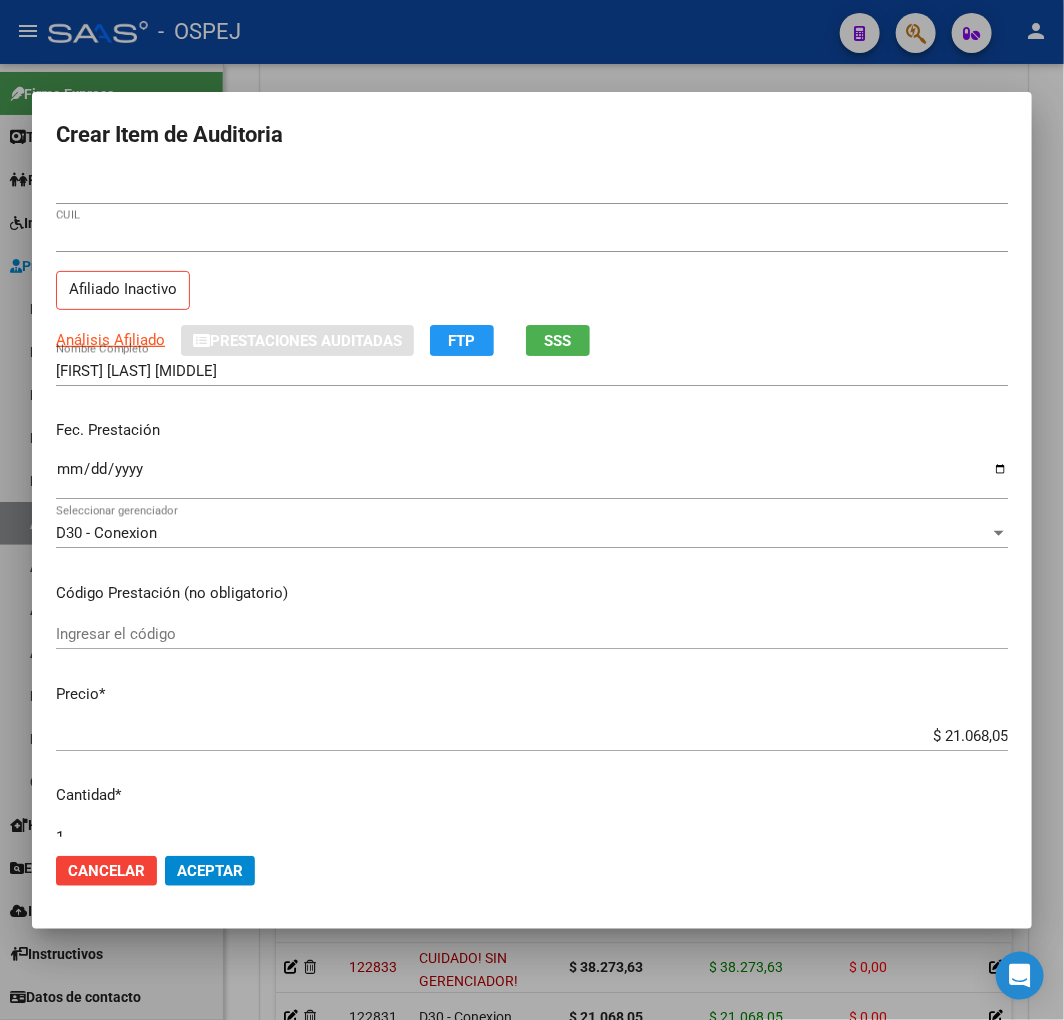 drag, startPoint x: 215, startPoint y: 842, endPoint x: 217, endPoint y: 862, distance: 20.09975 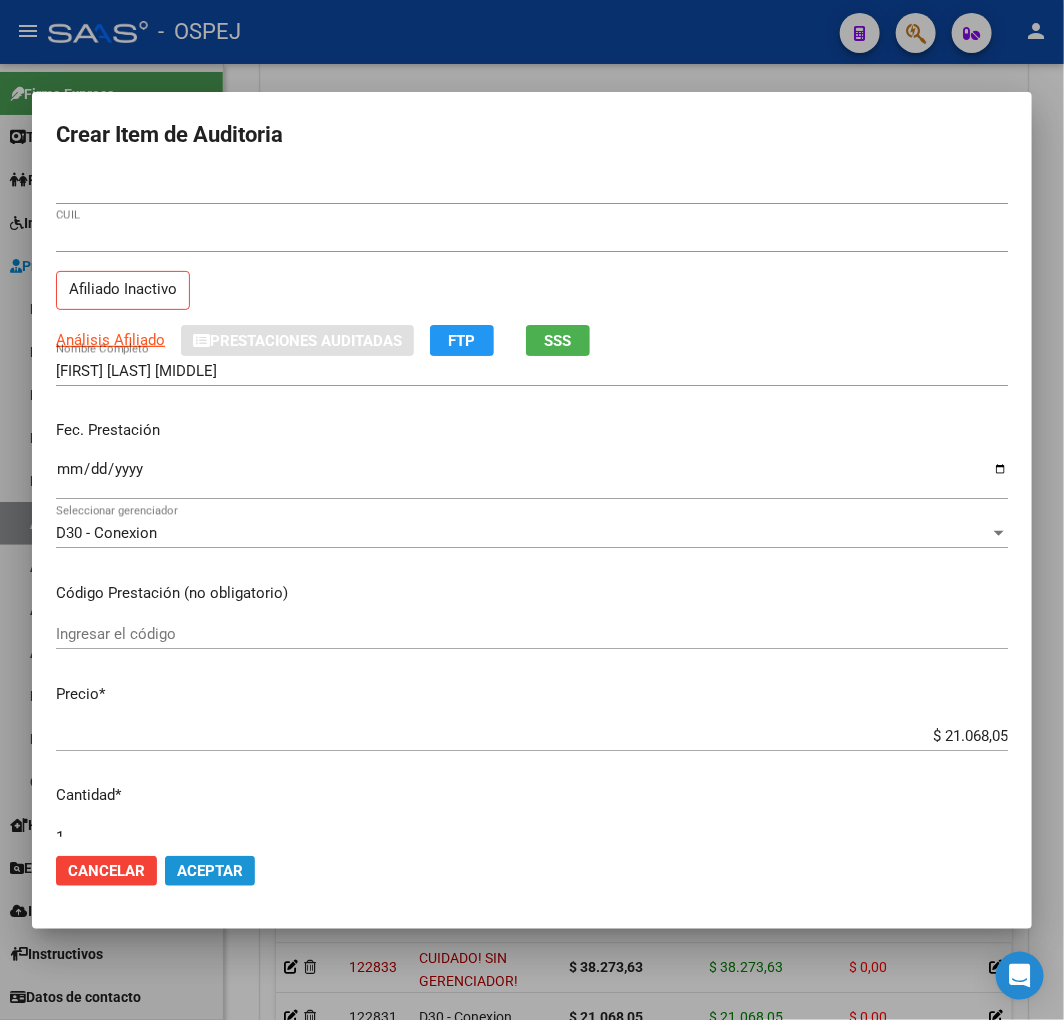 click on "Aceptar" 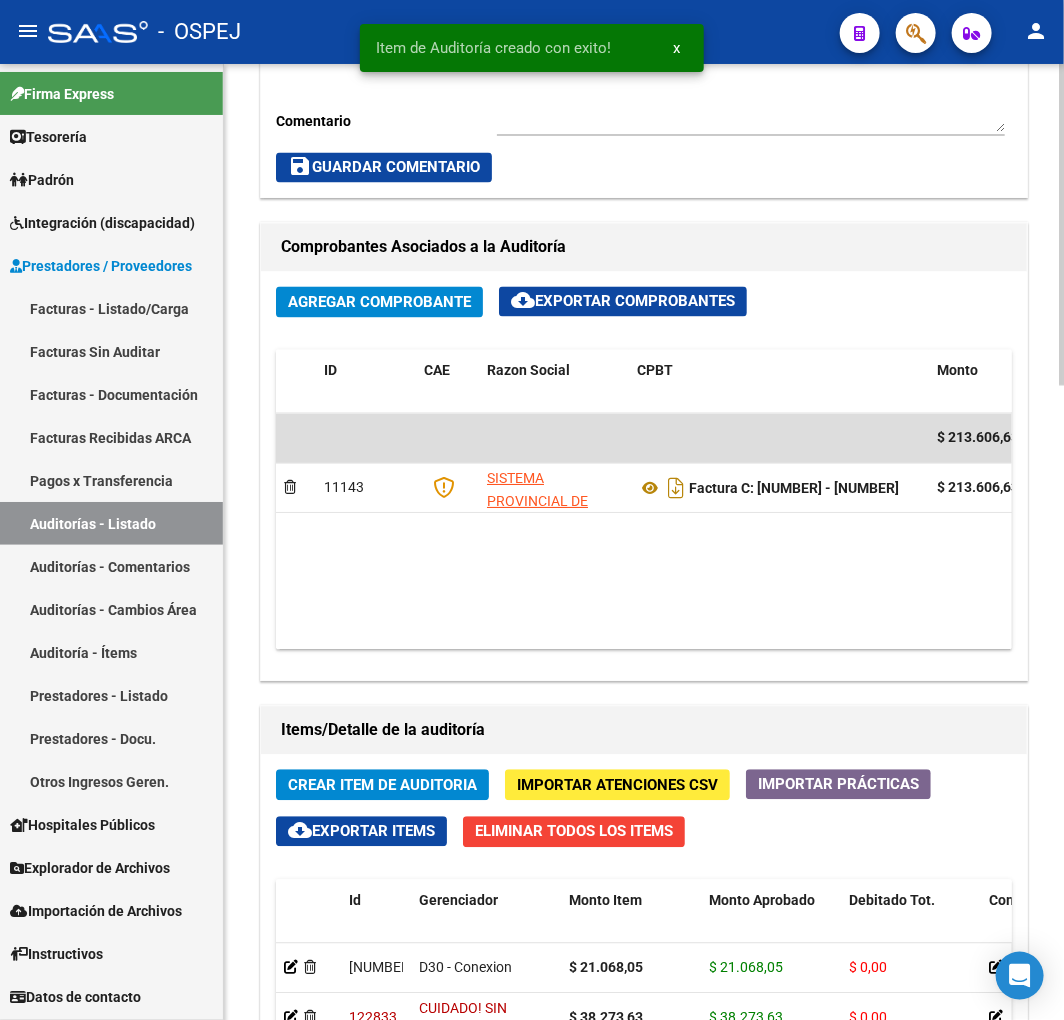 click on "Crear Item de Auditoria" 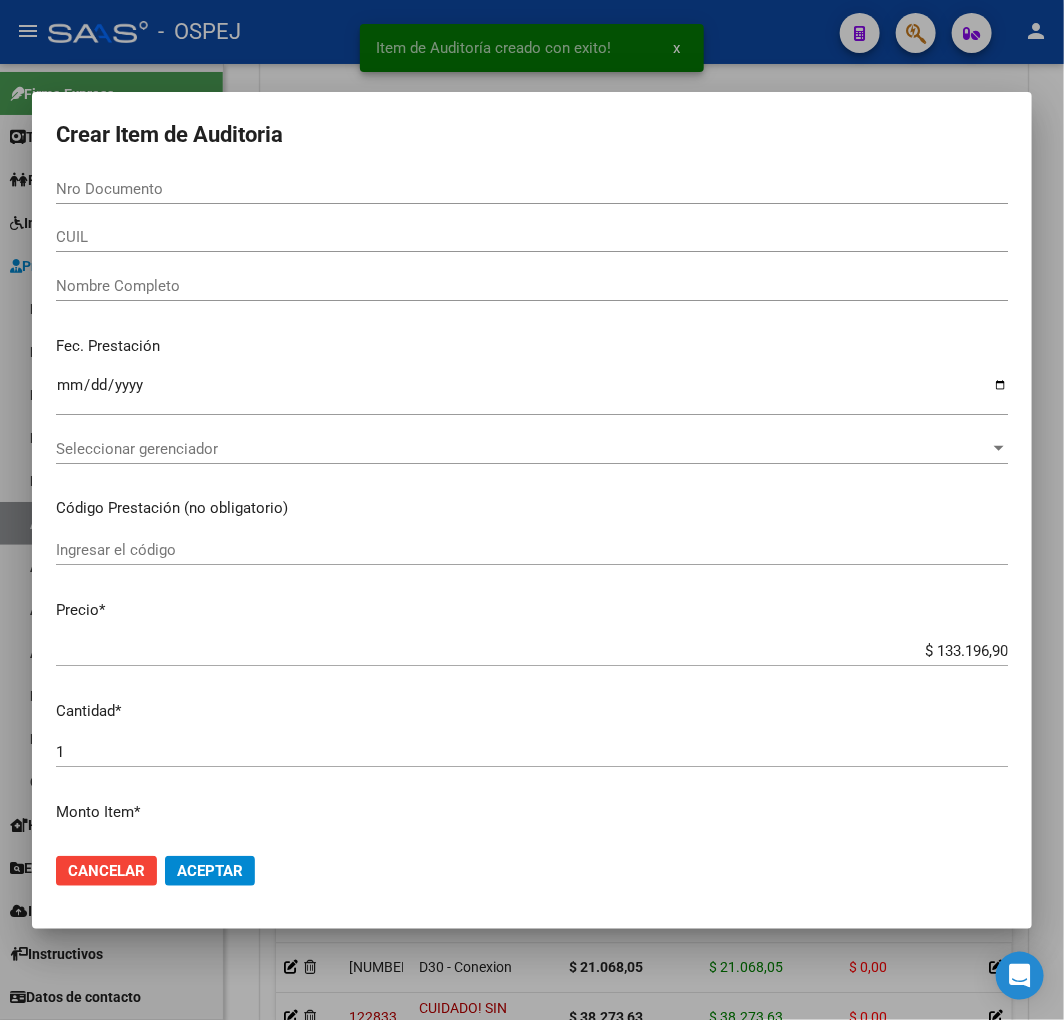 paste on "33973185" 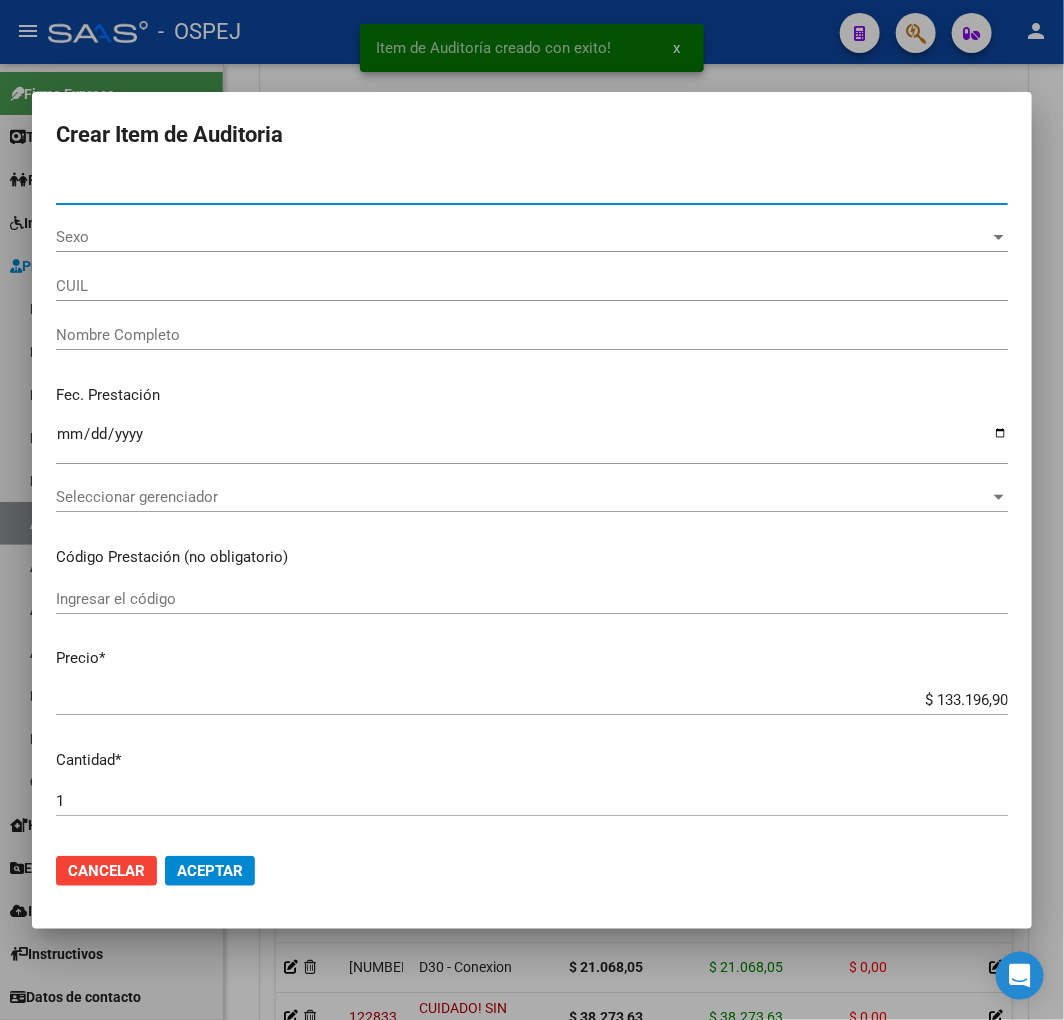 type on "27339731859" 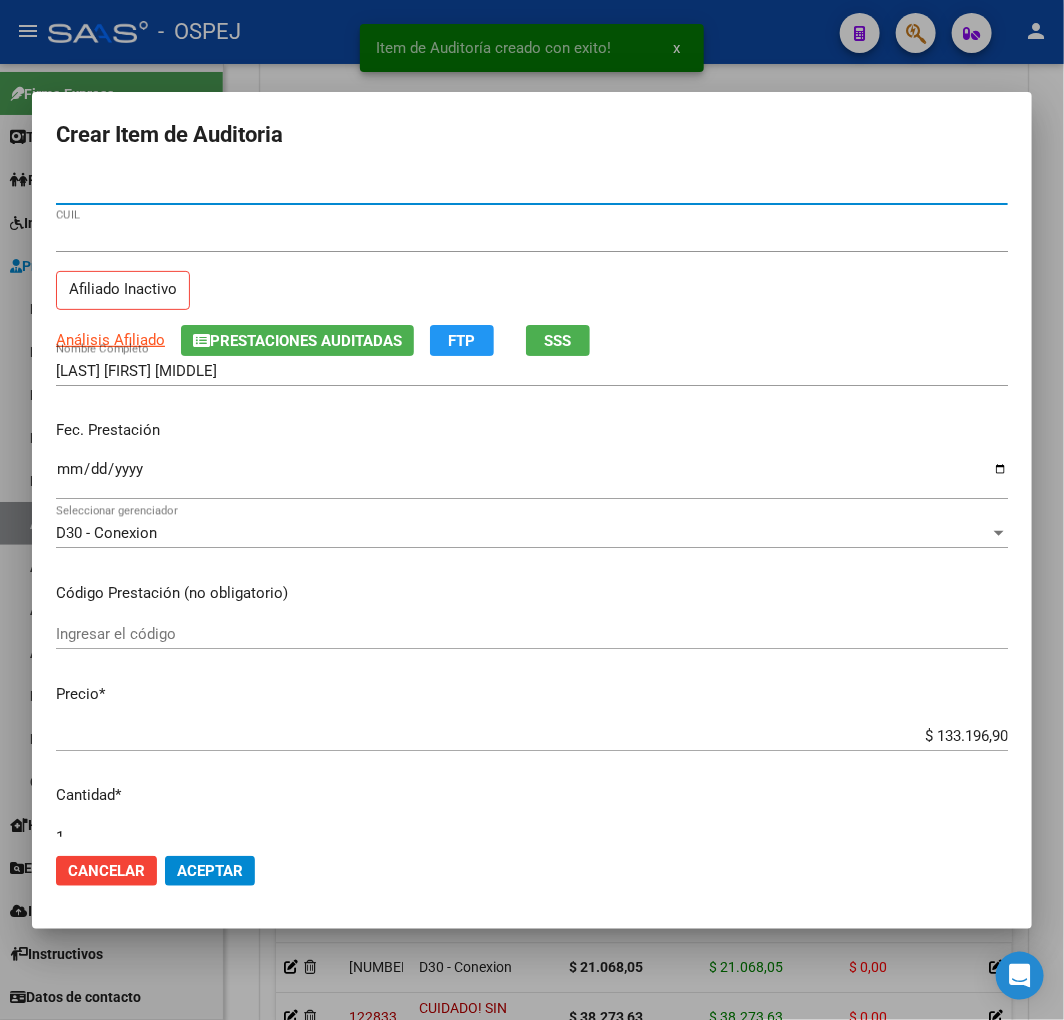 type on "33973185" 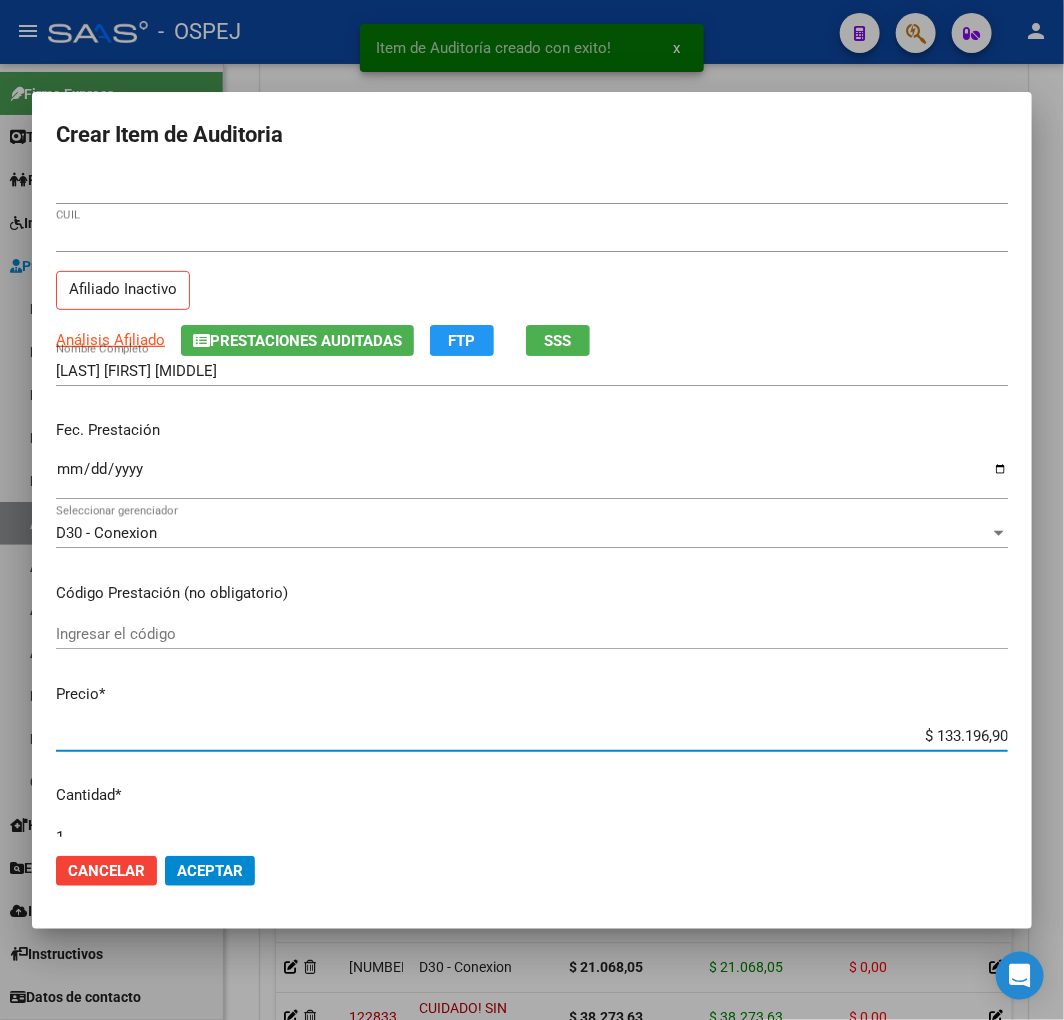 click on "$ 133.196,90" at bounding box center (532, 736) 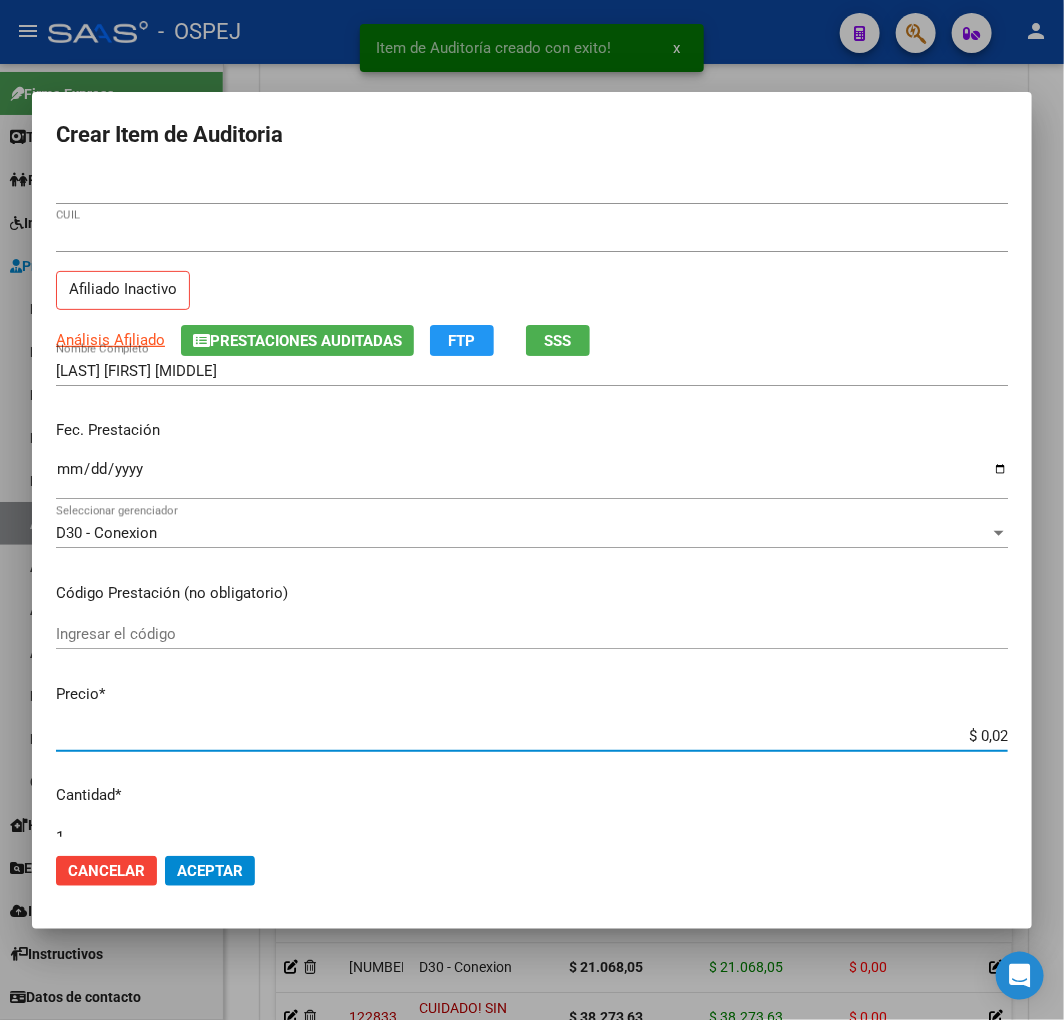 type on "$ 0,21" 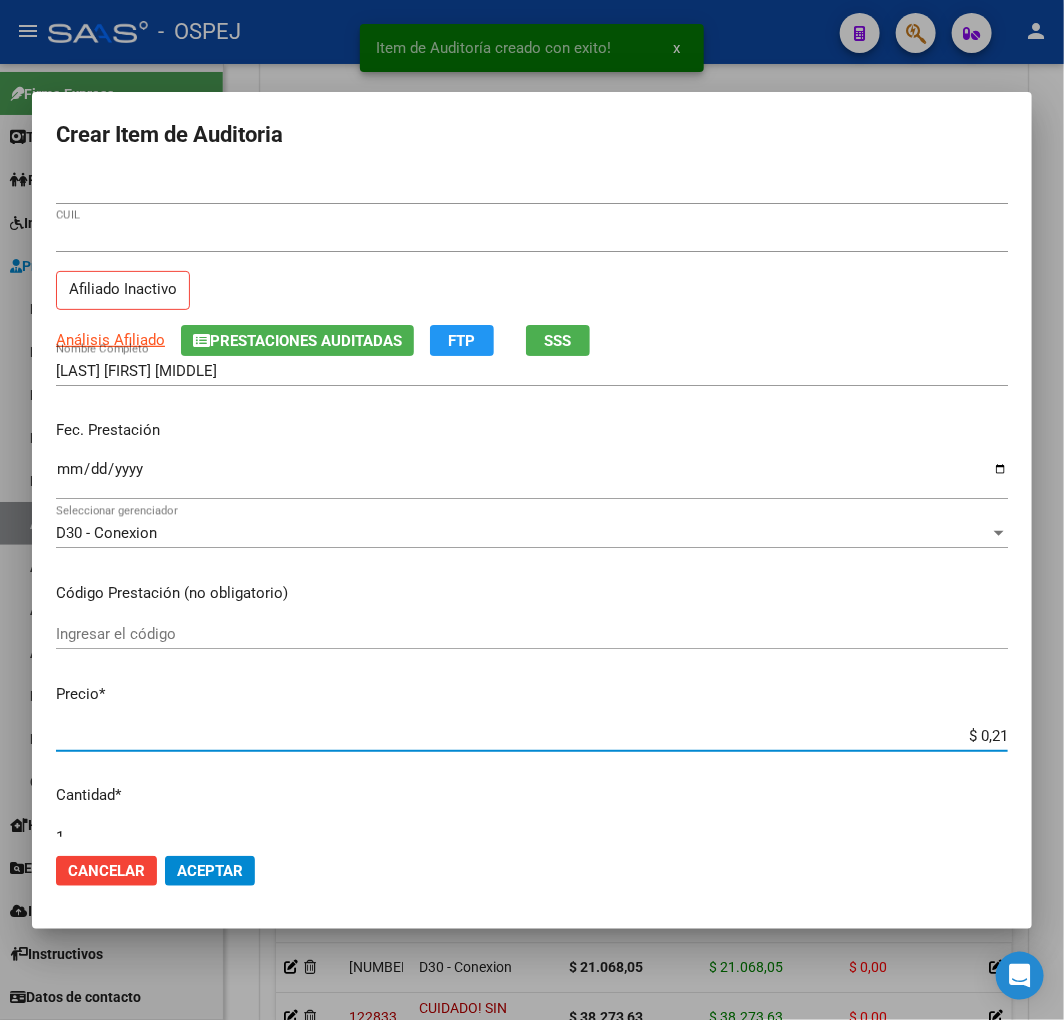 type on "$ 2,10" 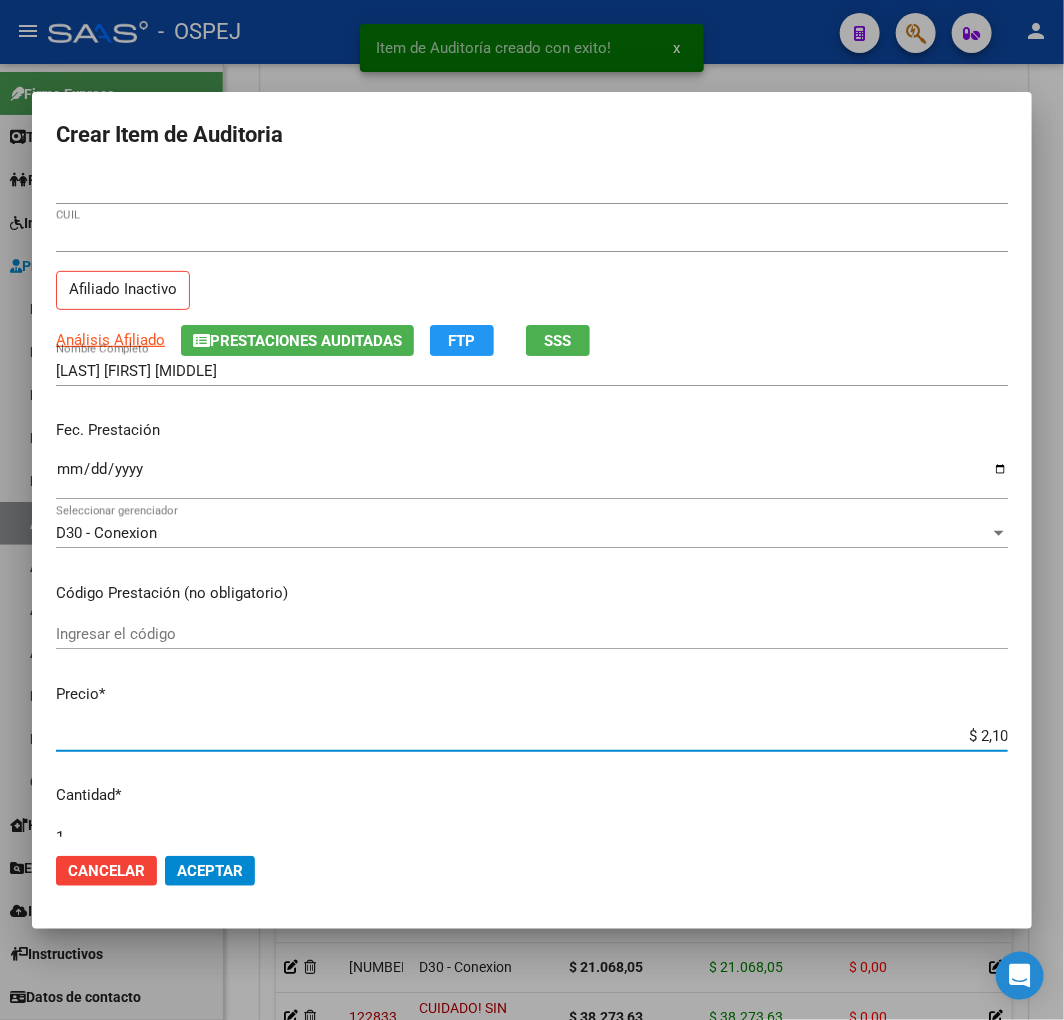 type on "$ 21,06" 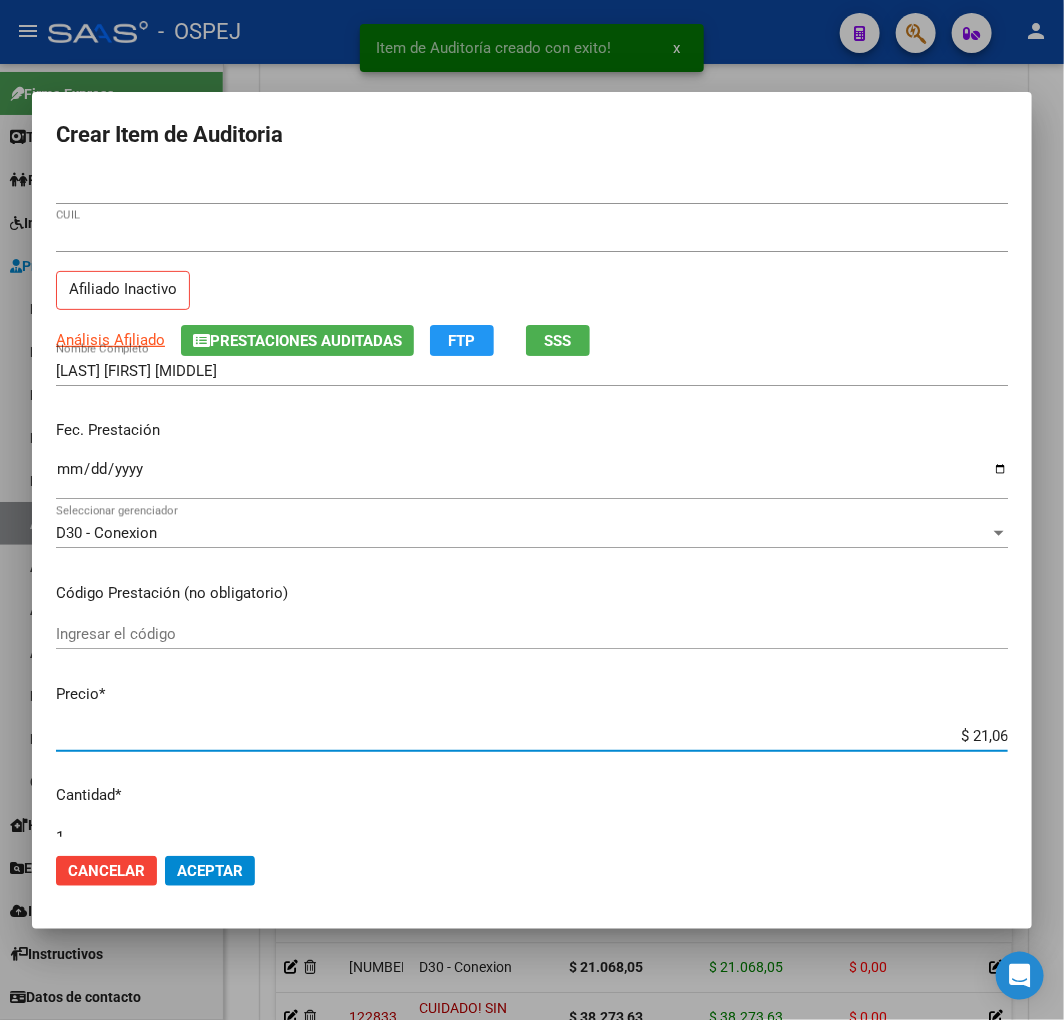 type on "$ 210,68" 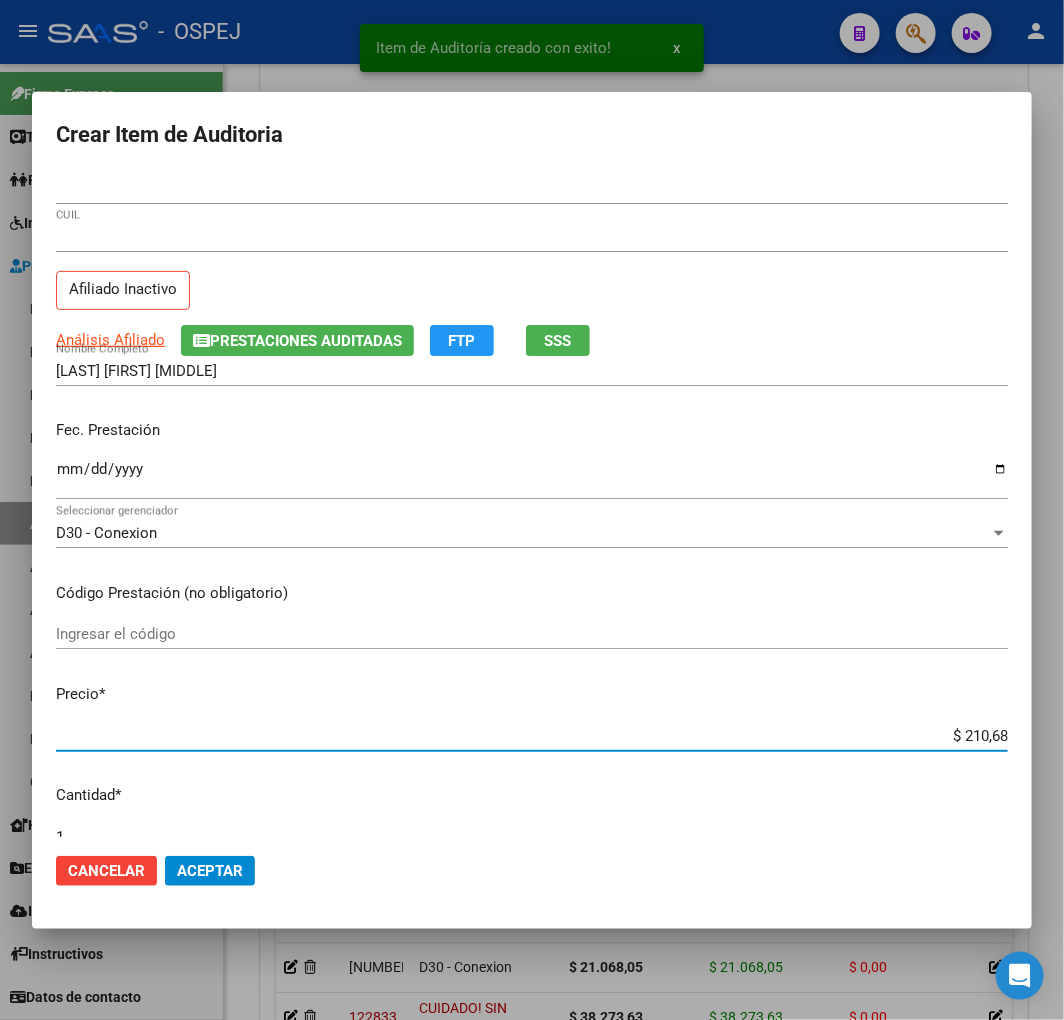 type on "$ 2.106,80" 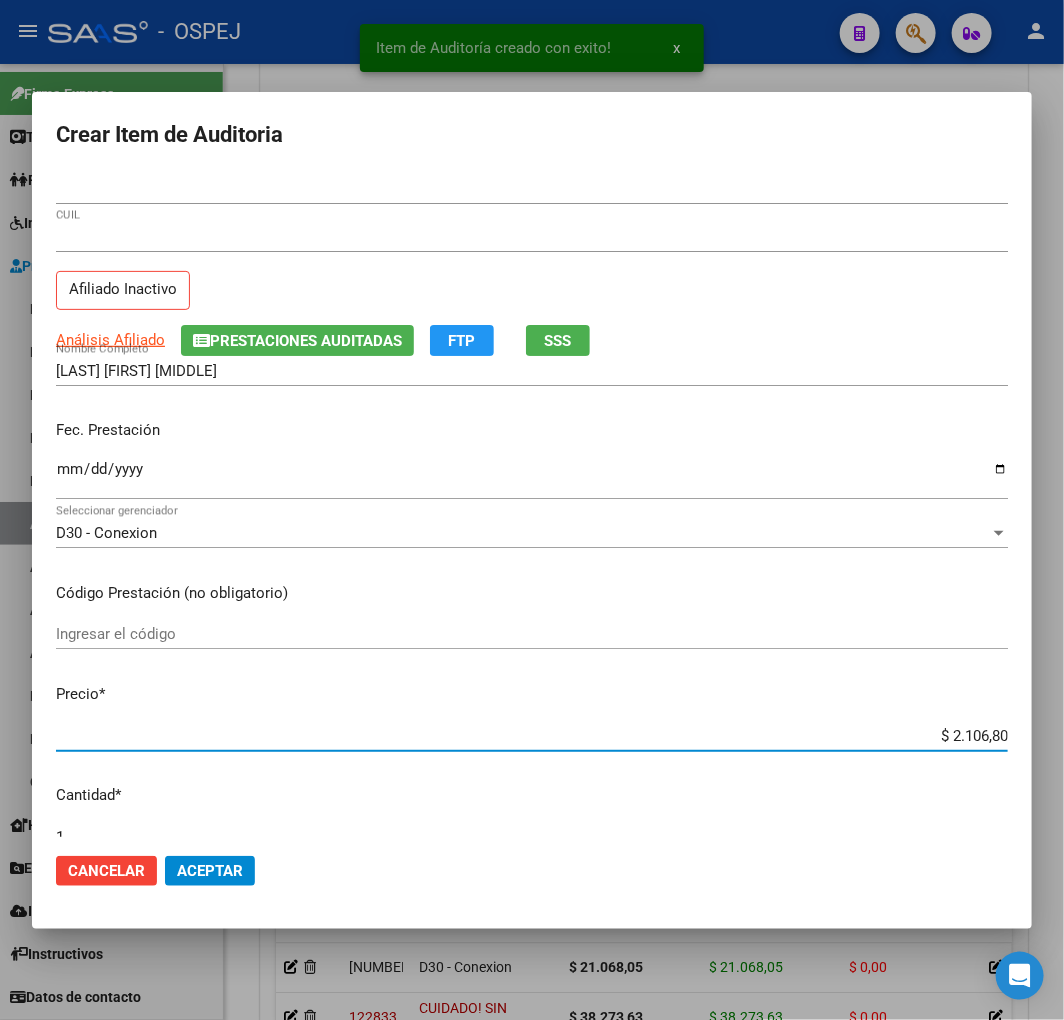 type on "$ 21.068,05" 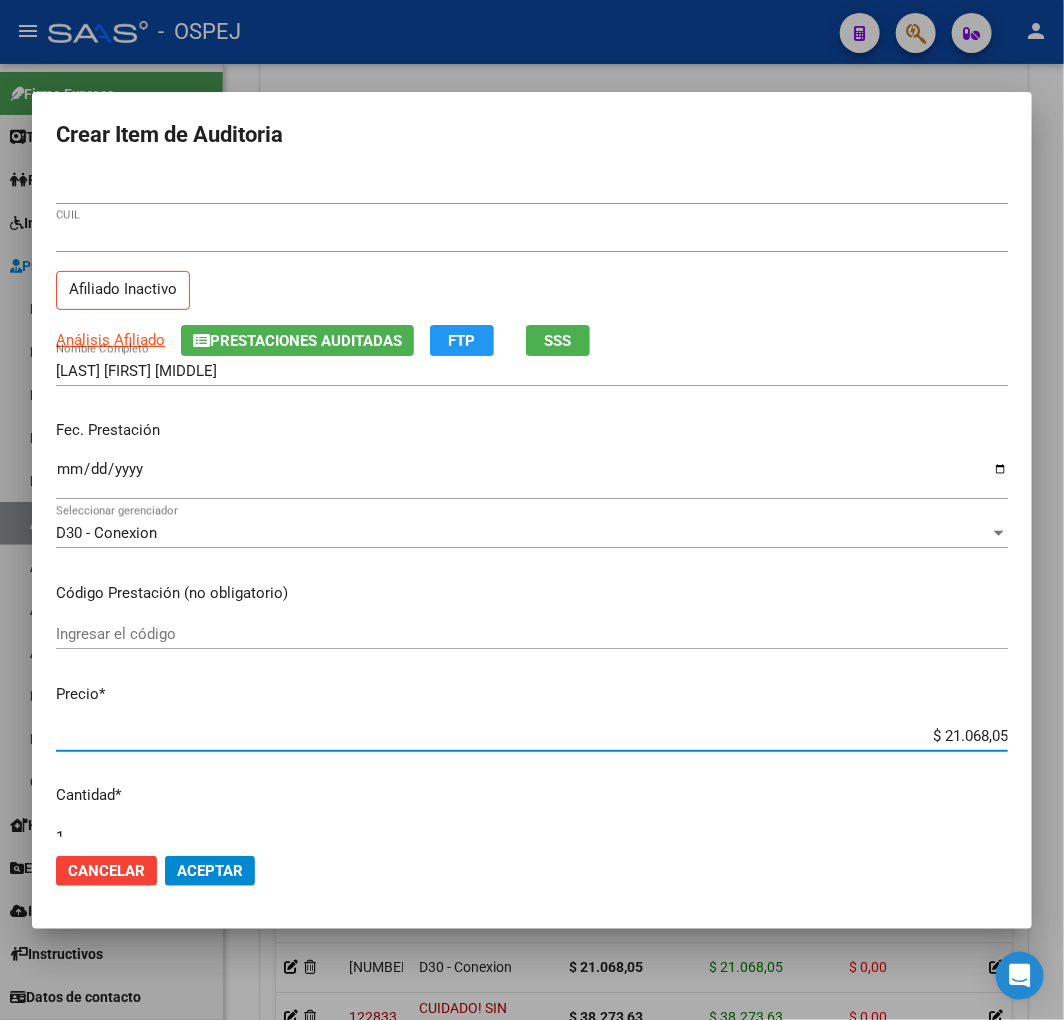 click on "Aceptar" 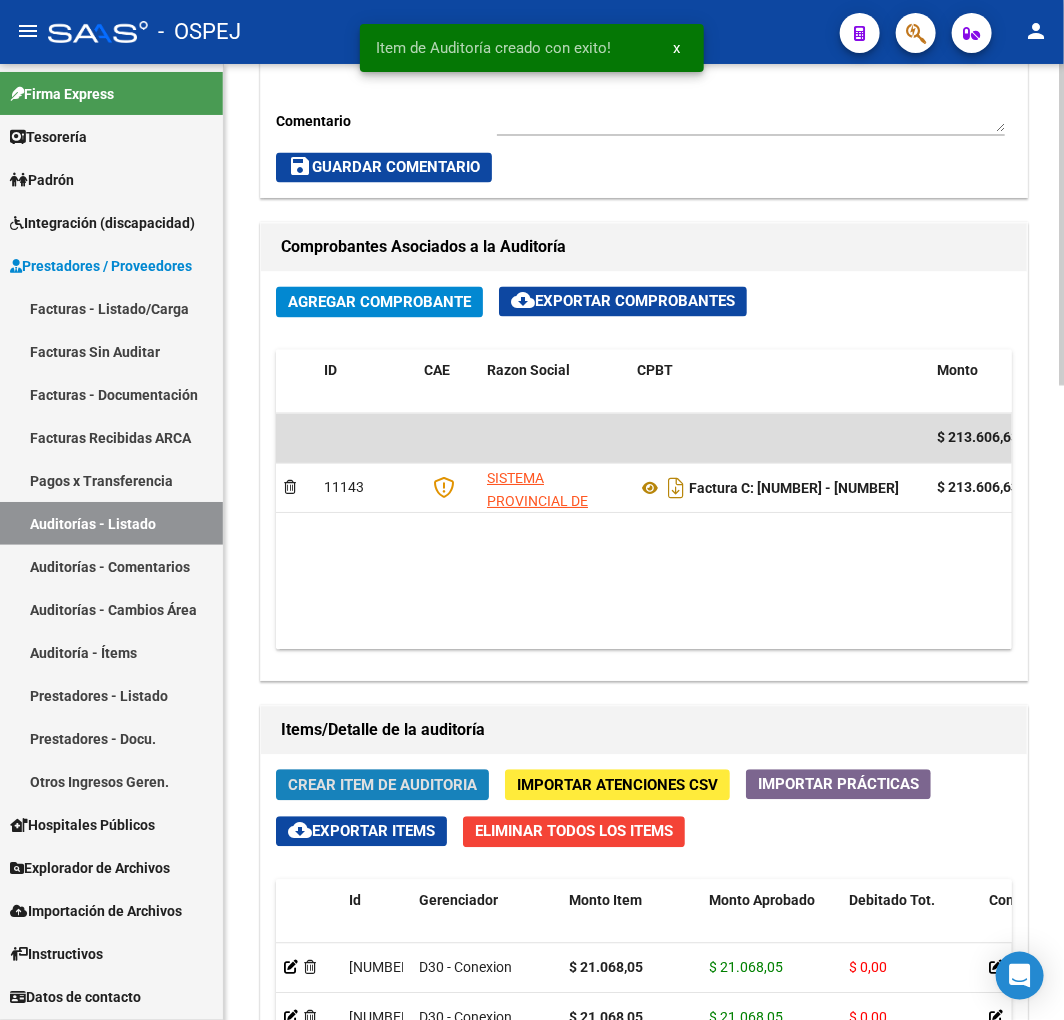 click on "Crear Item de Auditoria" 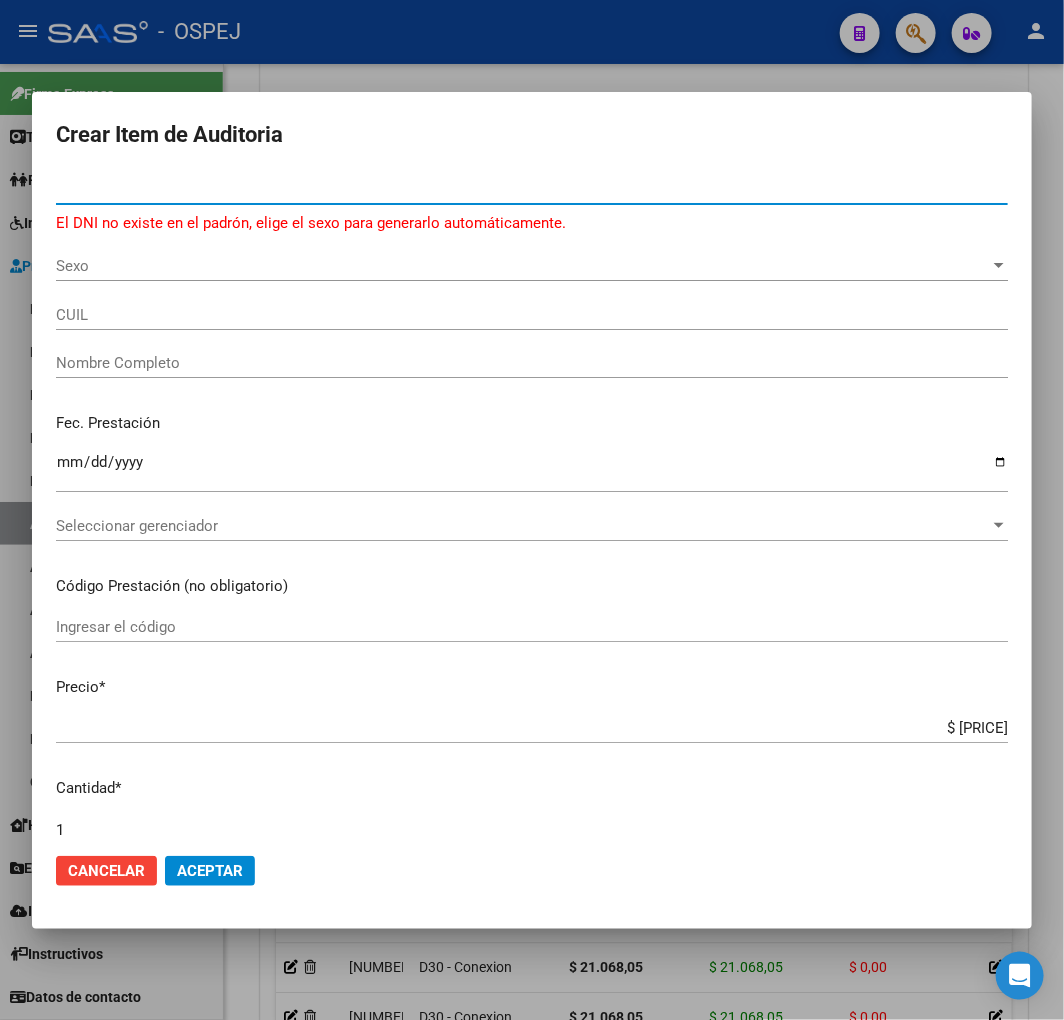 type on "70618955" 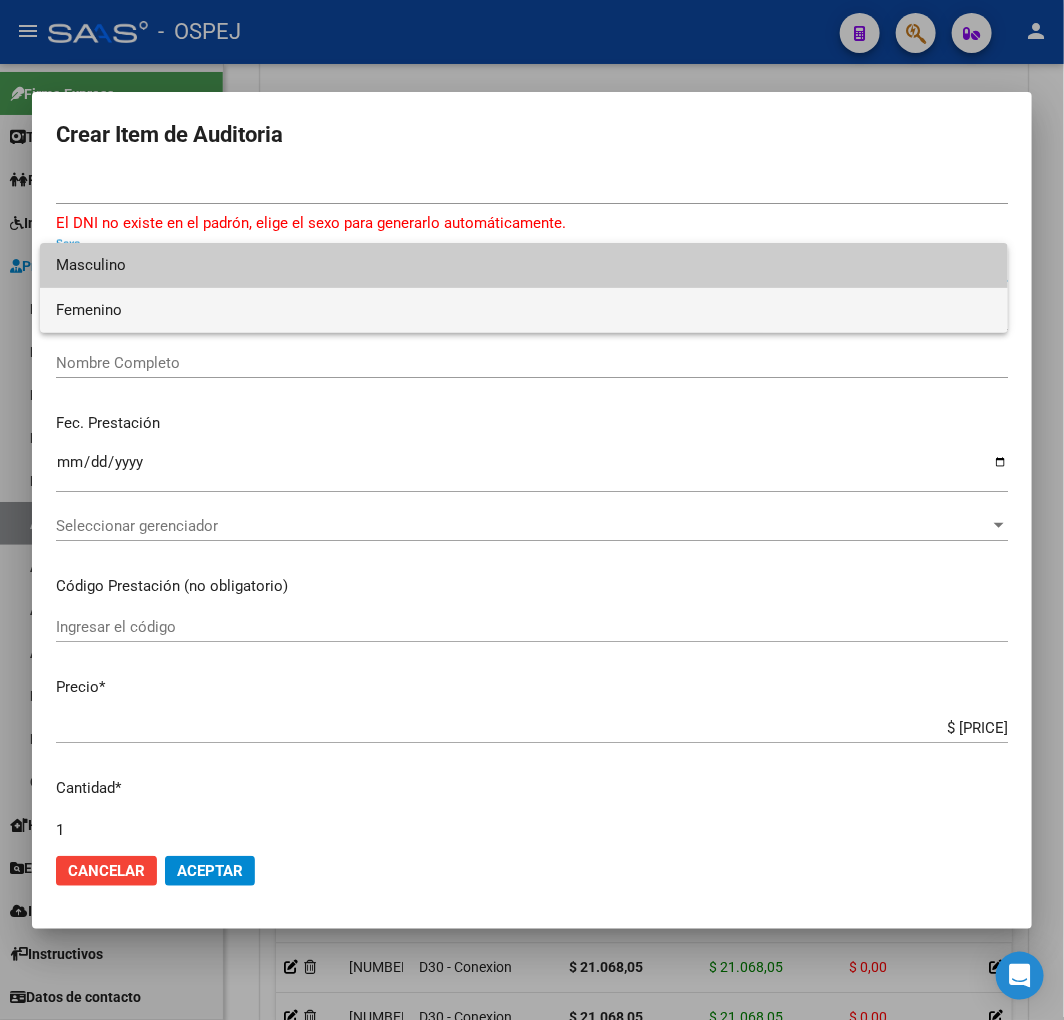 drag, startPoint x: 136, startPoint y: 305, endPoint x: 258, endPoint y: 494, distance: 224.95555 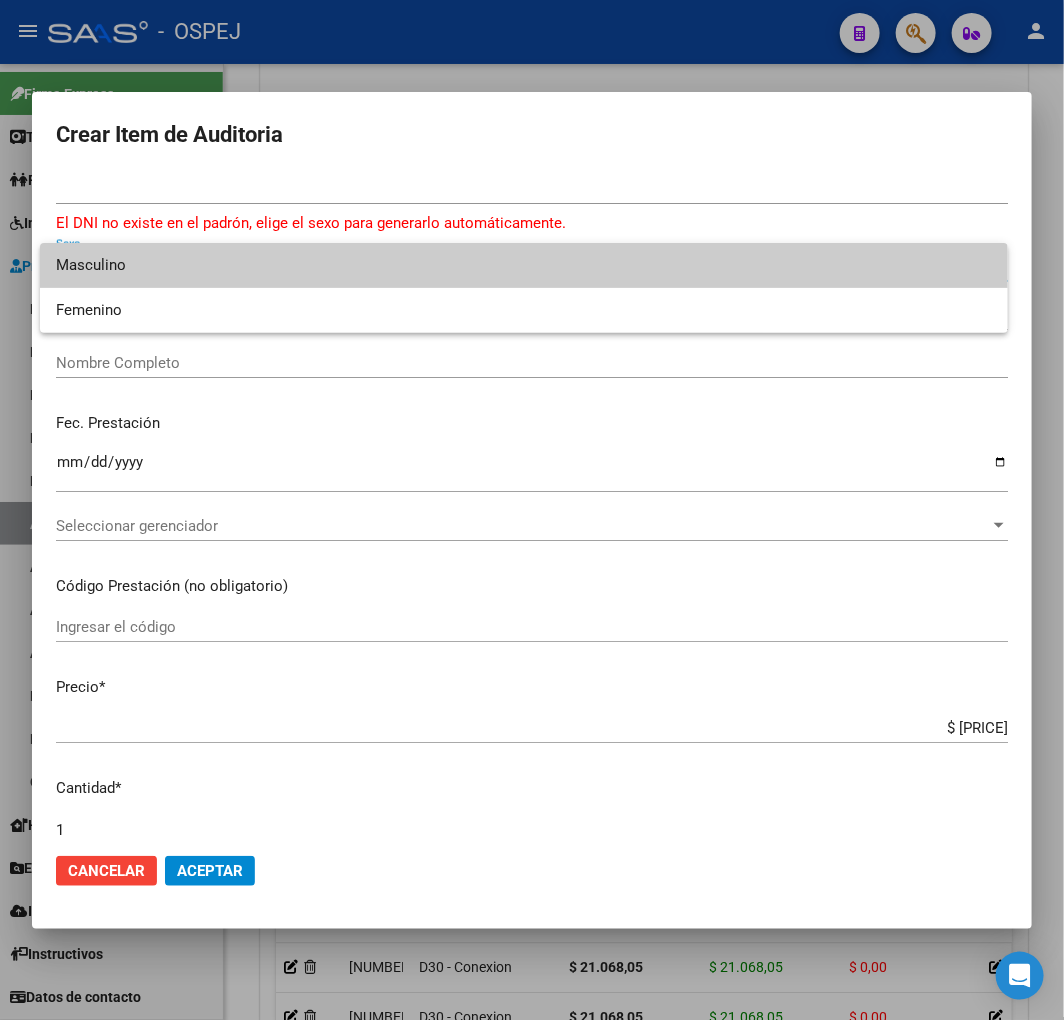 type on "27706189551" 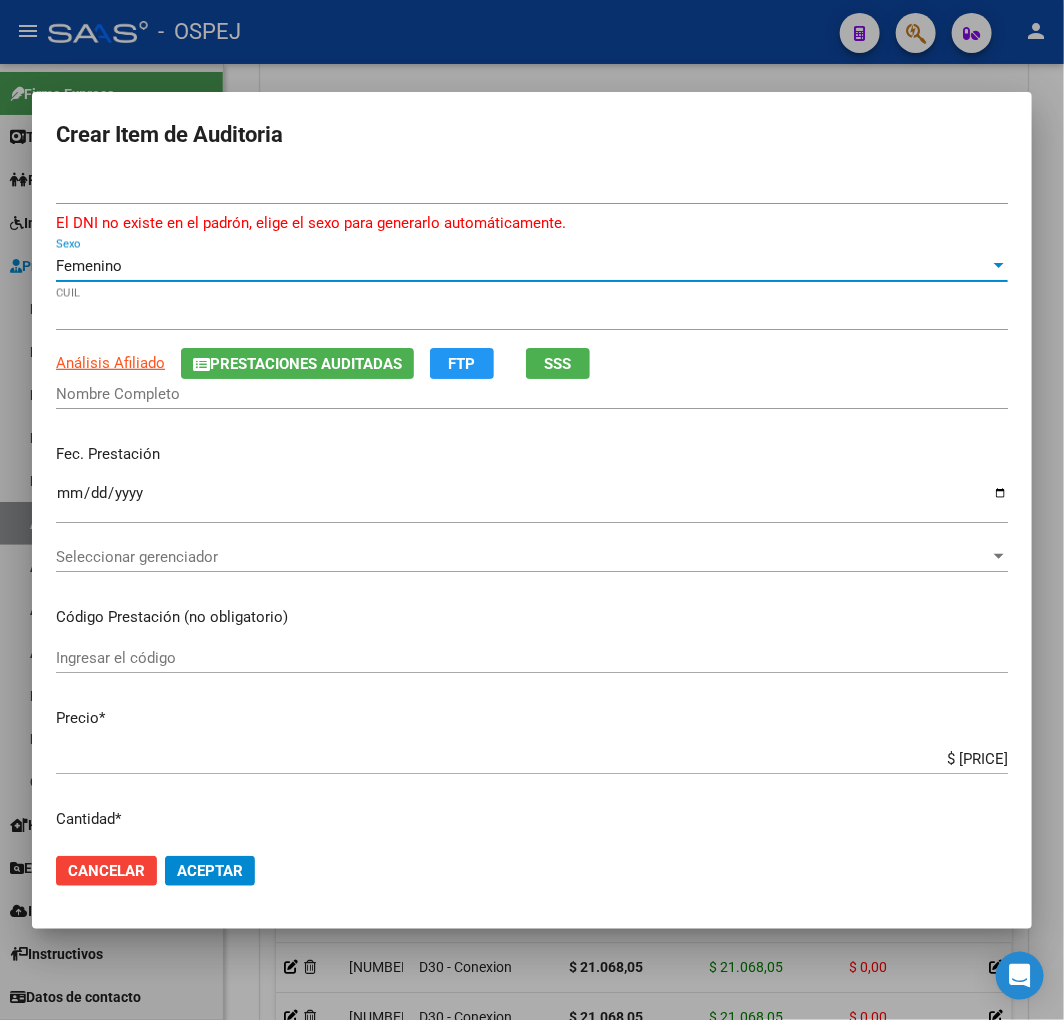 type on "TAPIA JOAQUIN JULIAN" 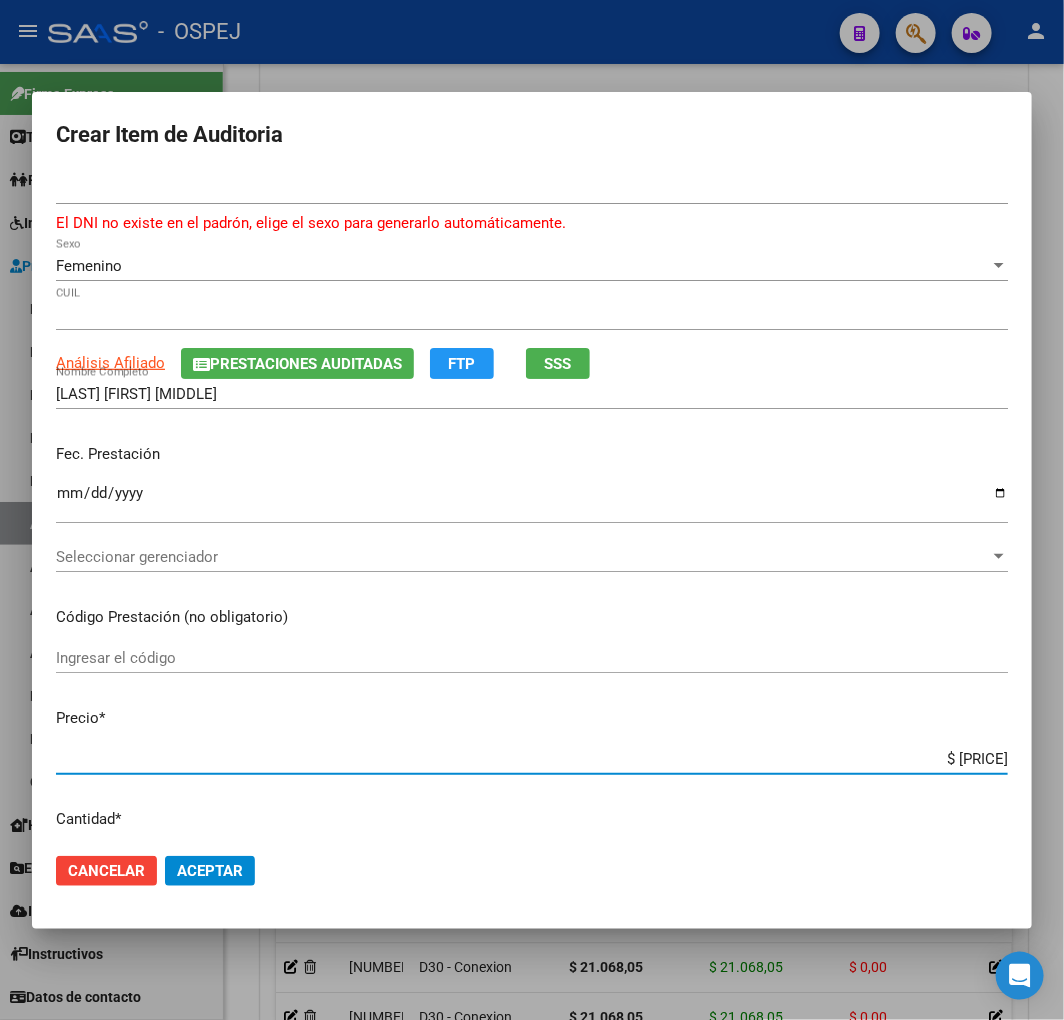 click on "$ 112.128,85" at bounding box center [532, 759] 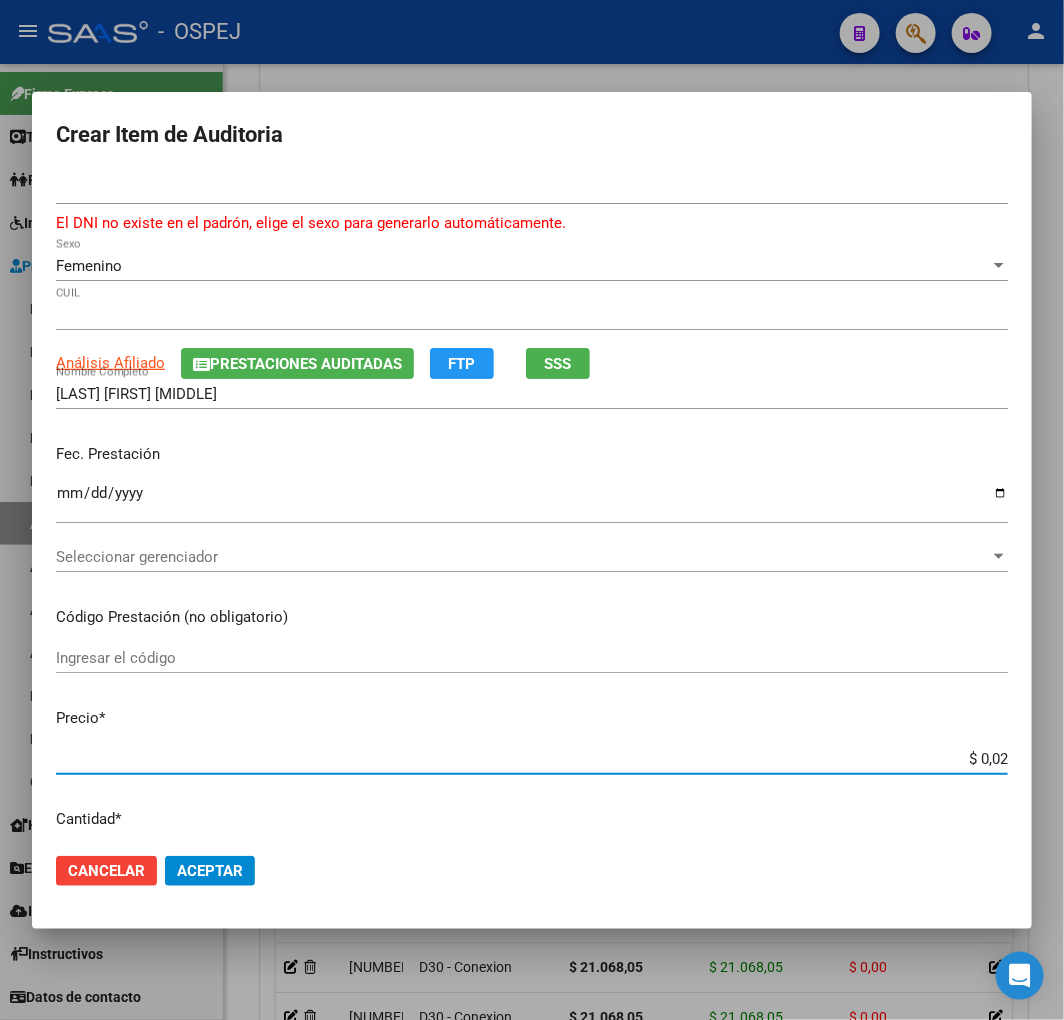 type on "$ 0,21" 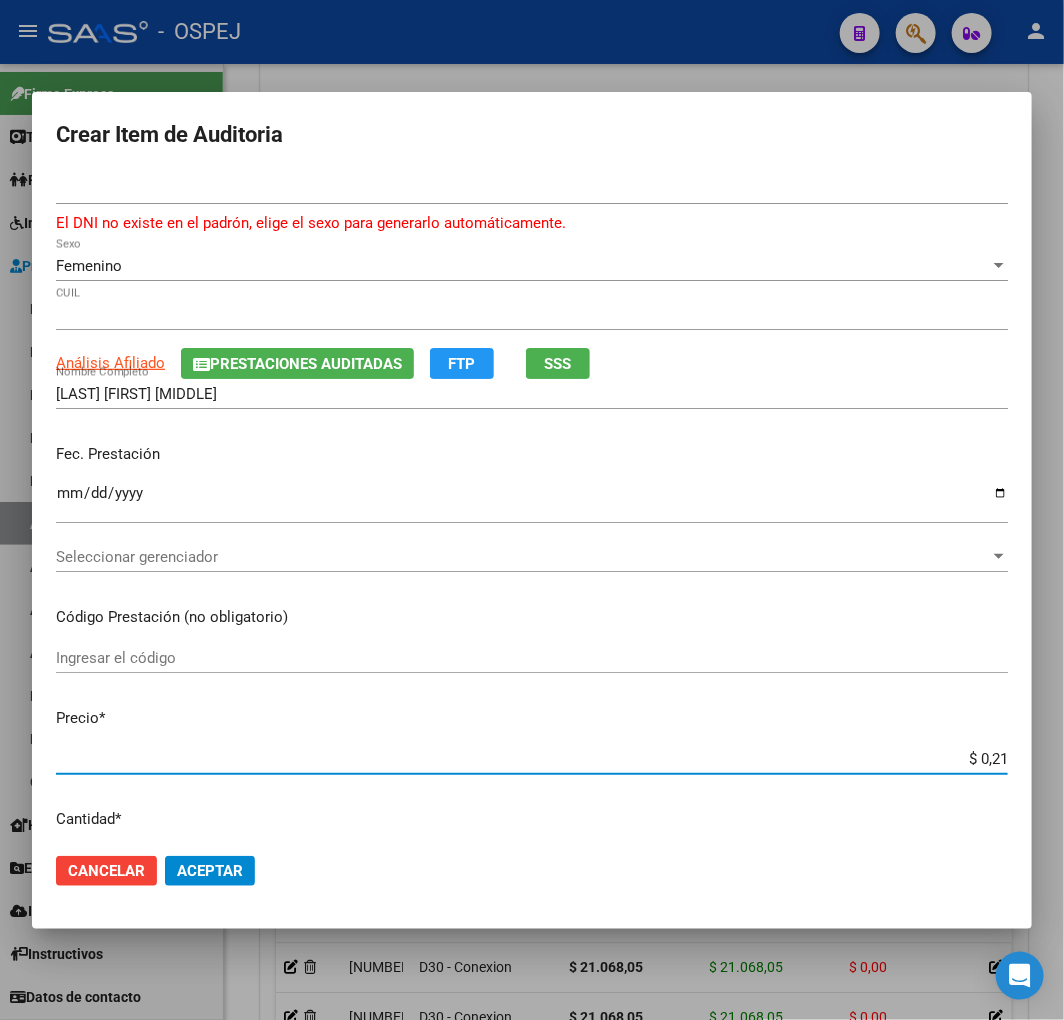 type on "$ 2,10" 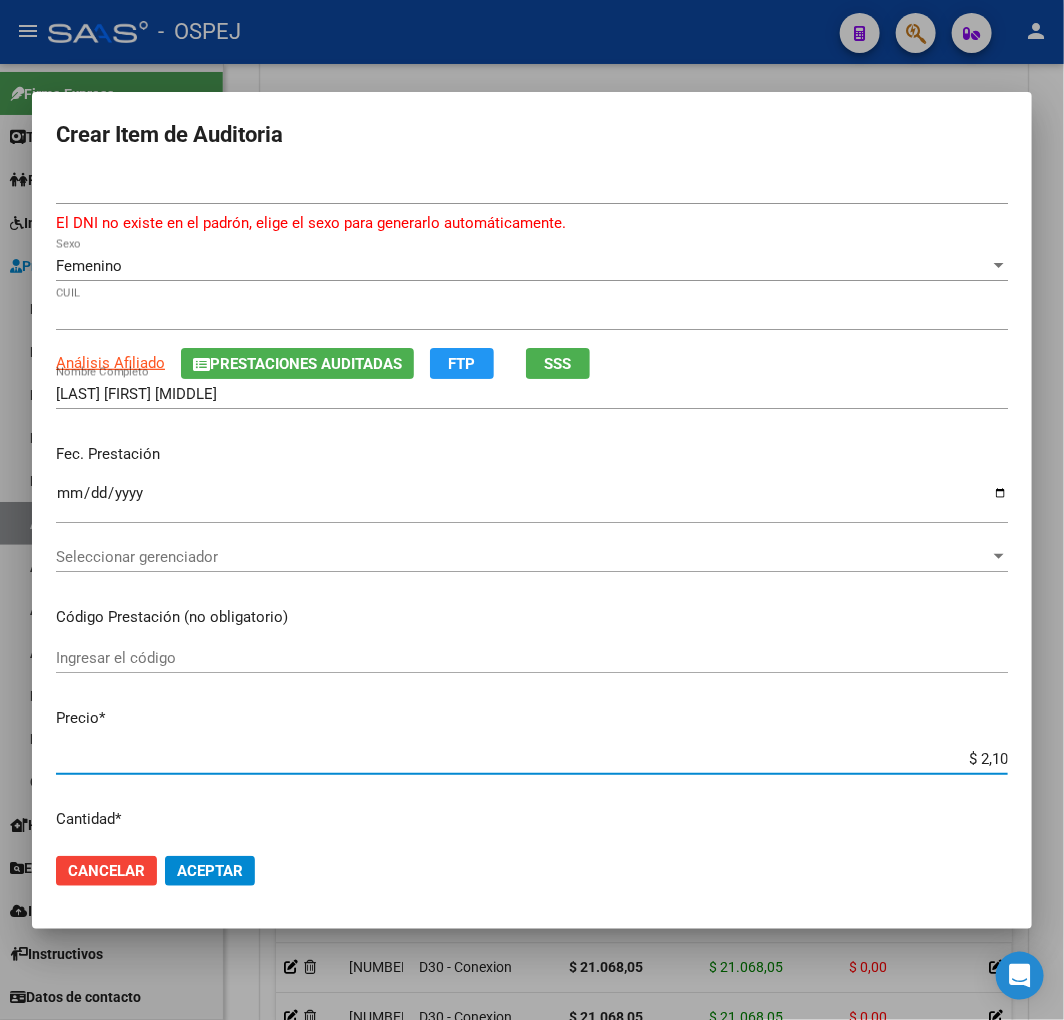 type on "$ 21,06" 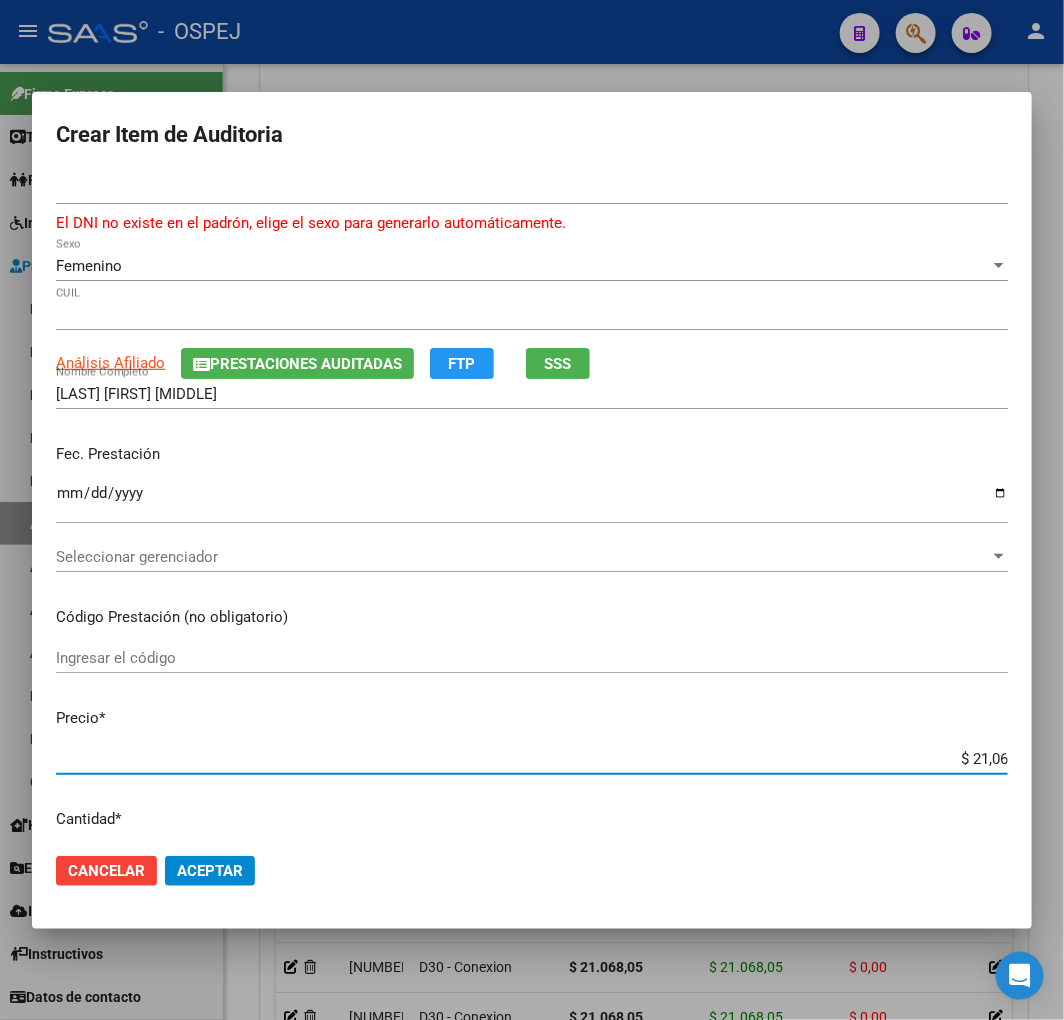 type on "$ 210,68" 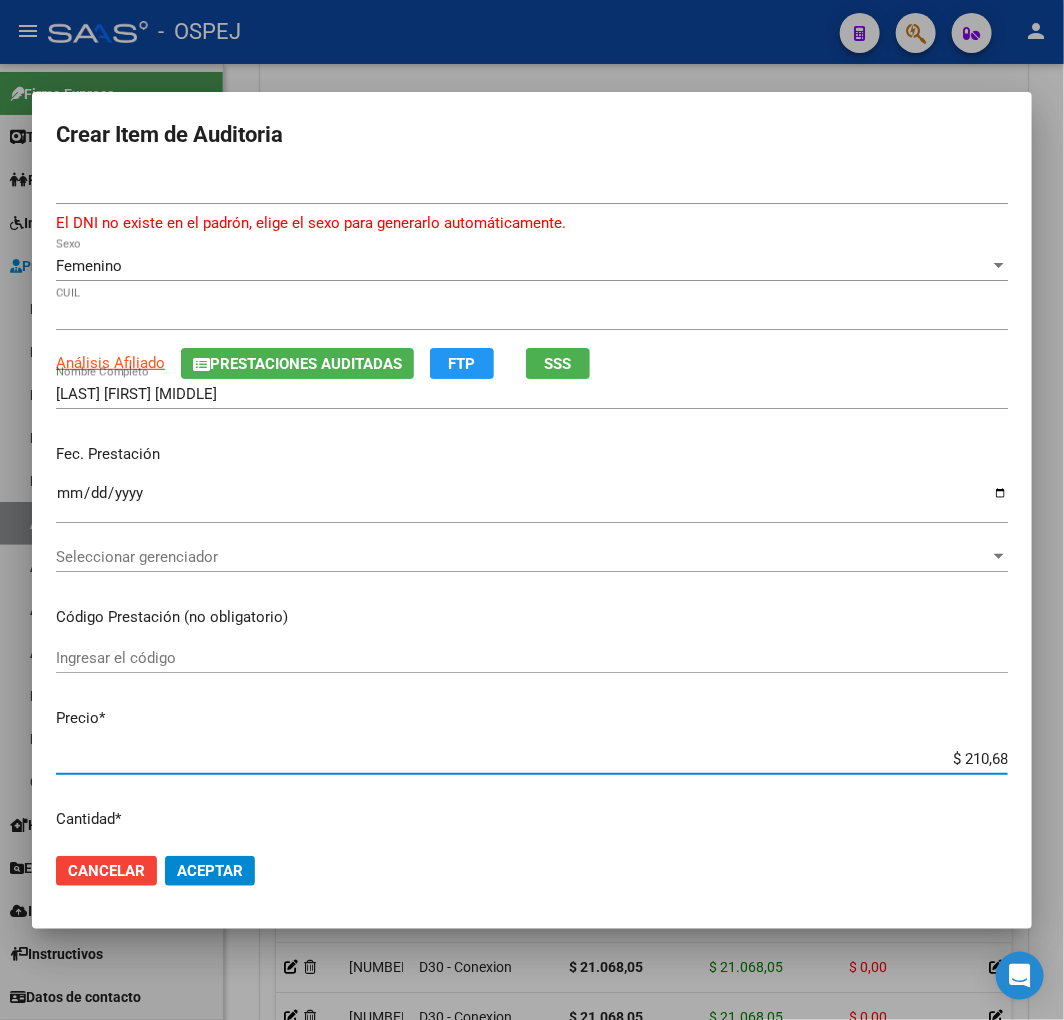 type on "$ 2.106,80" 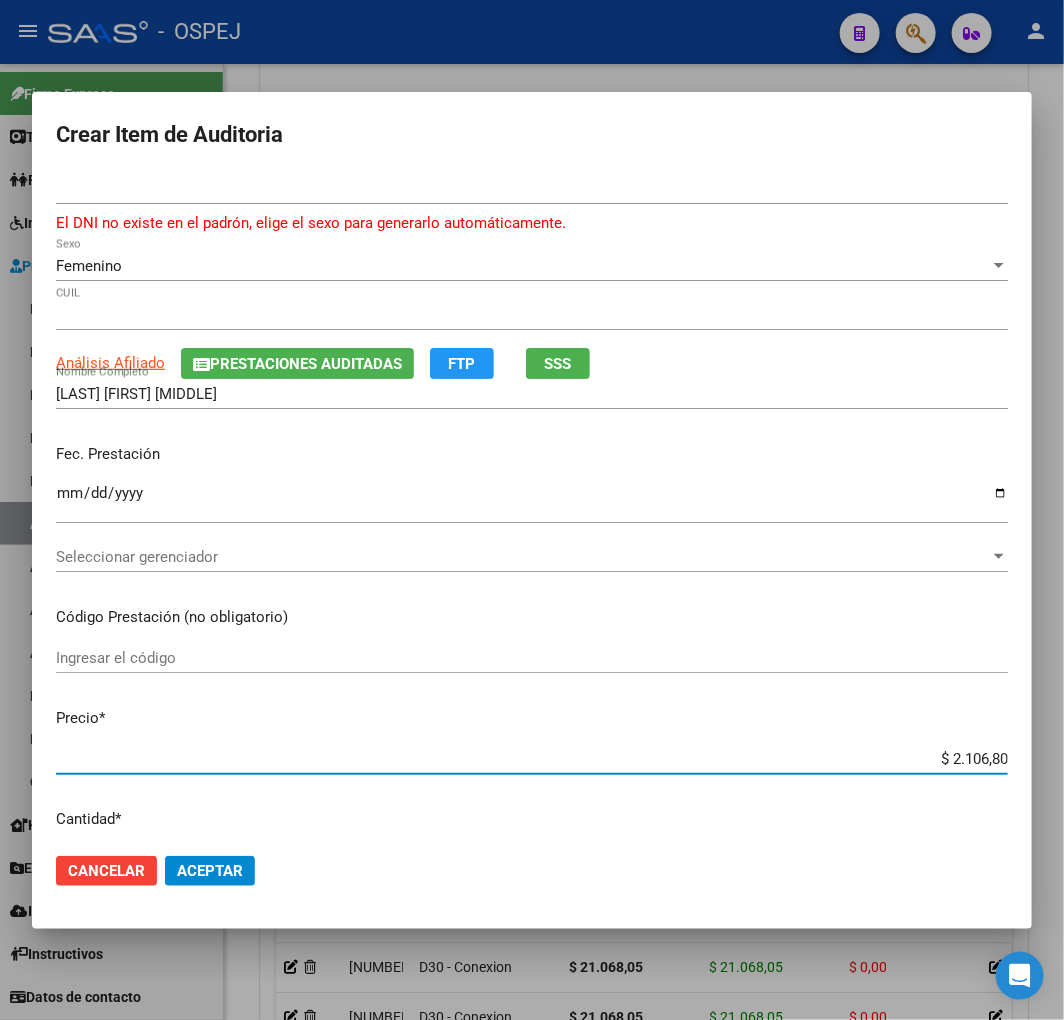 type on "$ 21.068,05" 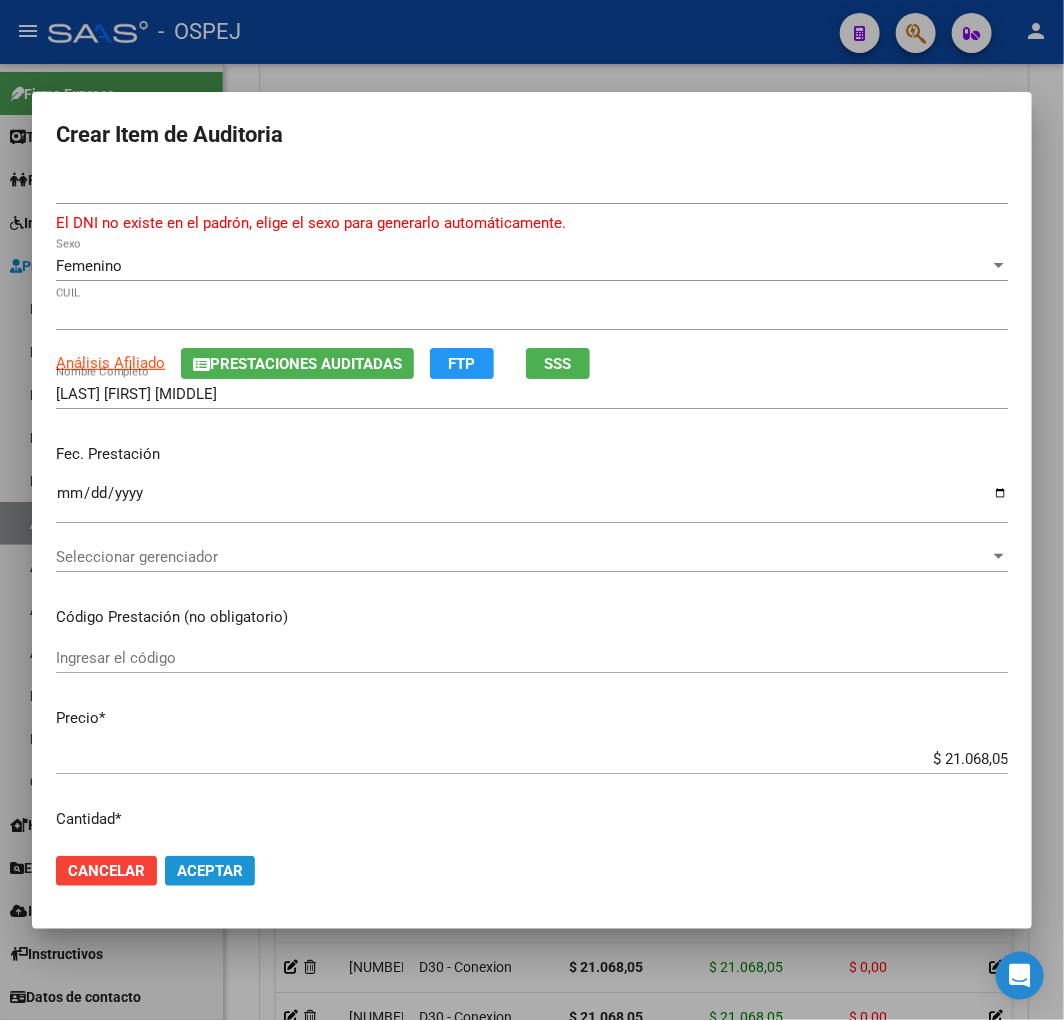click on "Aceptar" 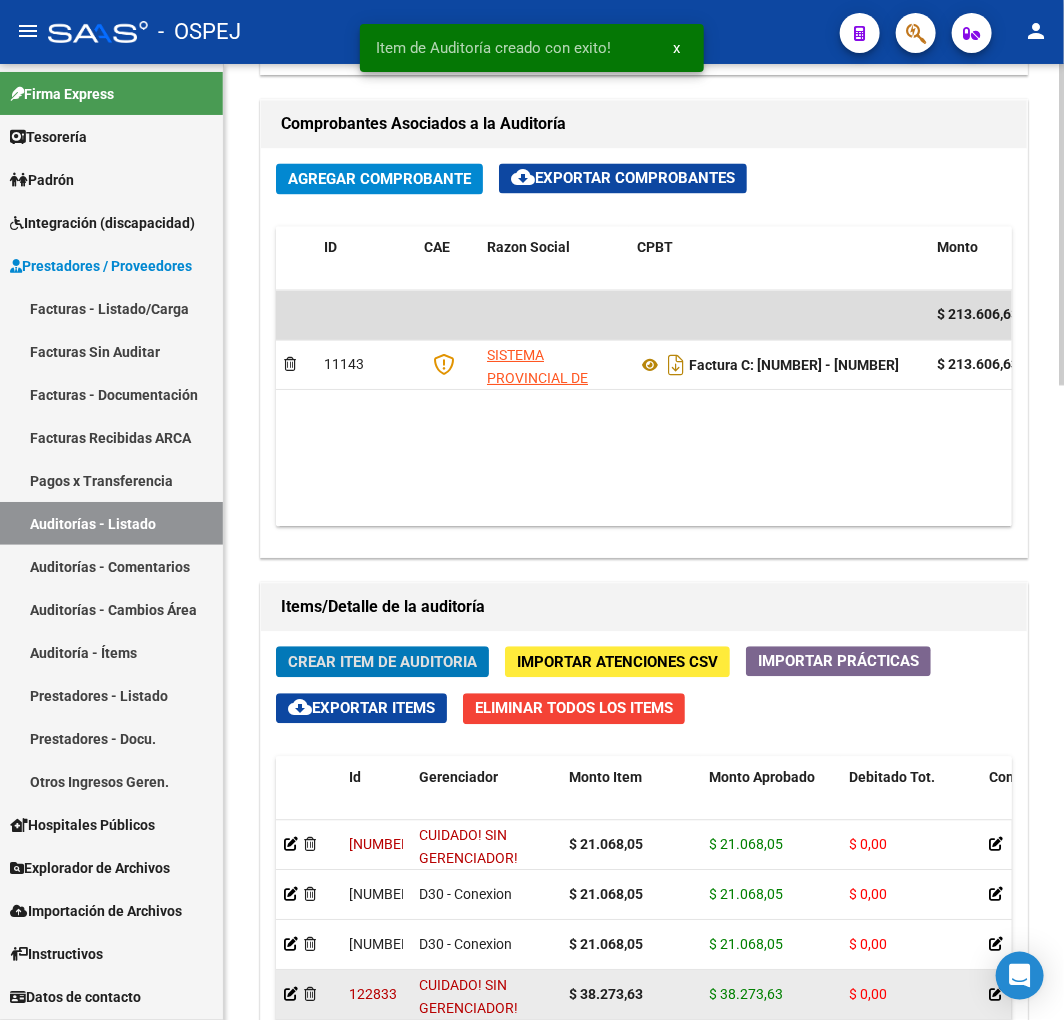 scroll, scrollTop: 1462, scrollLeft: 0, axis: vertical 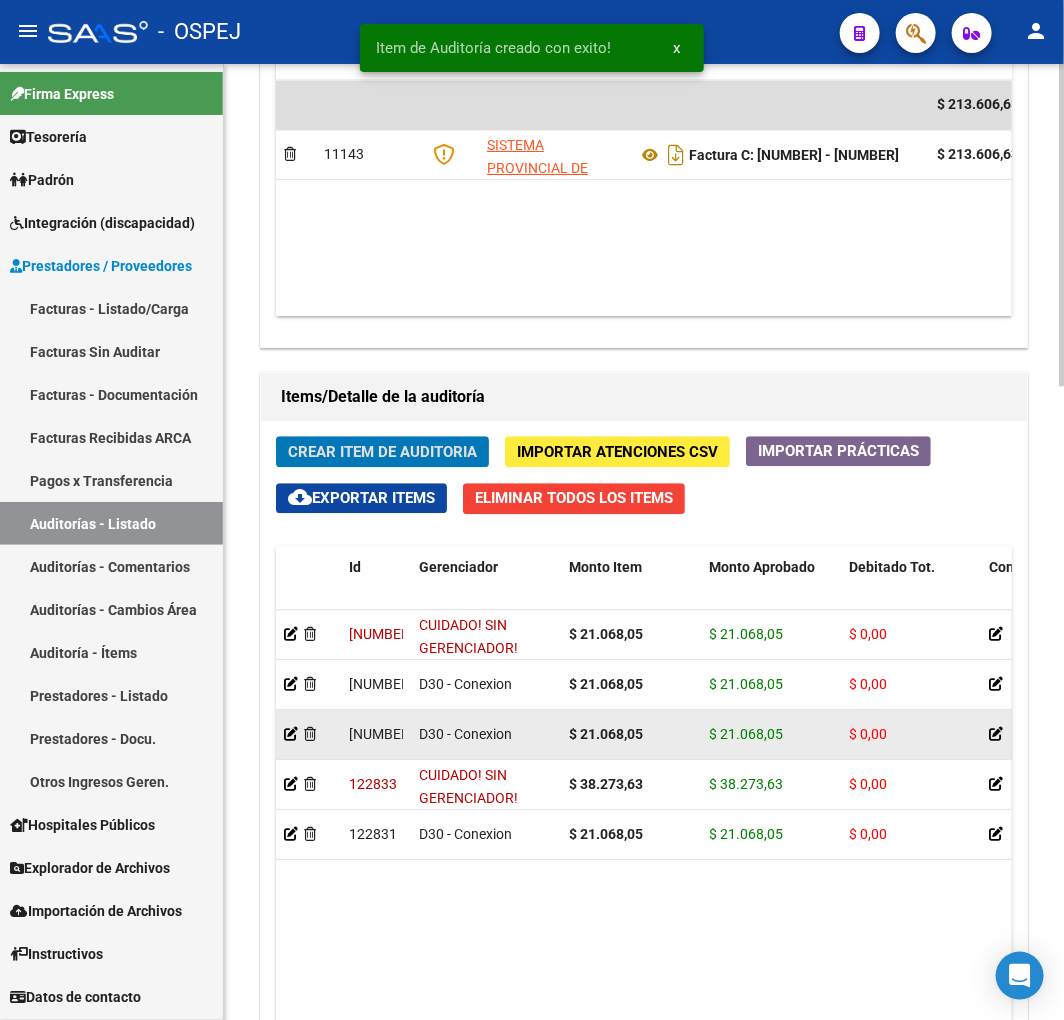 drag, startPoint x: 628, startPoint y: 743, endPoint x: 668, endPoint y: 744, distance: 40.012497 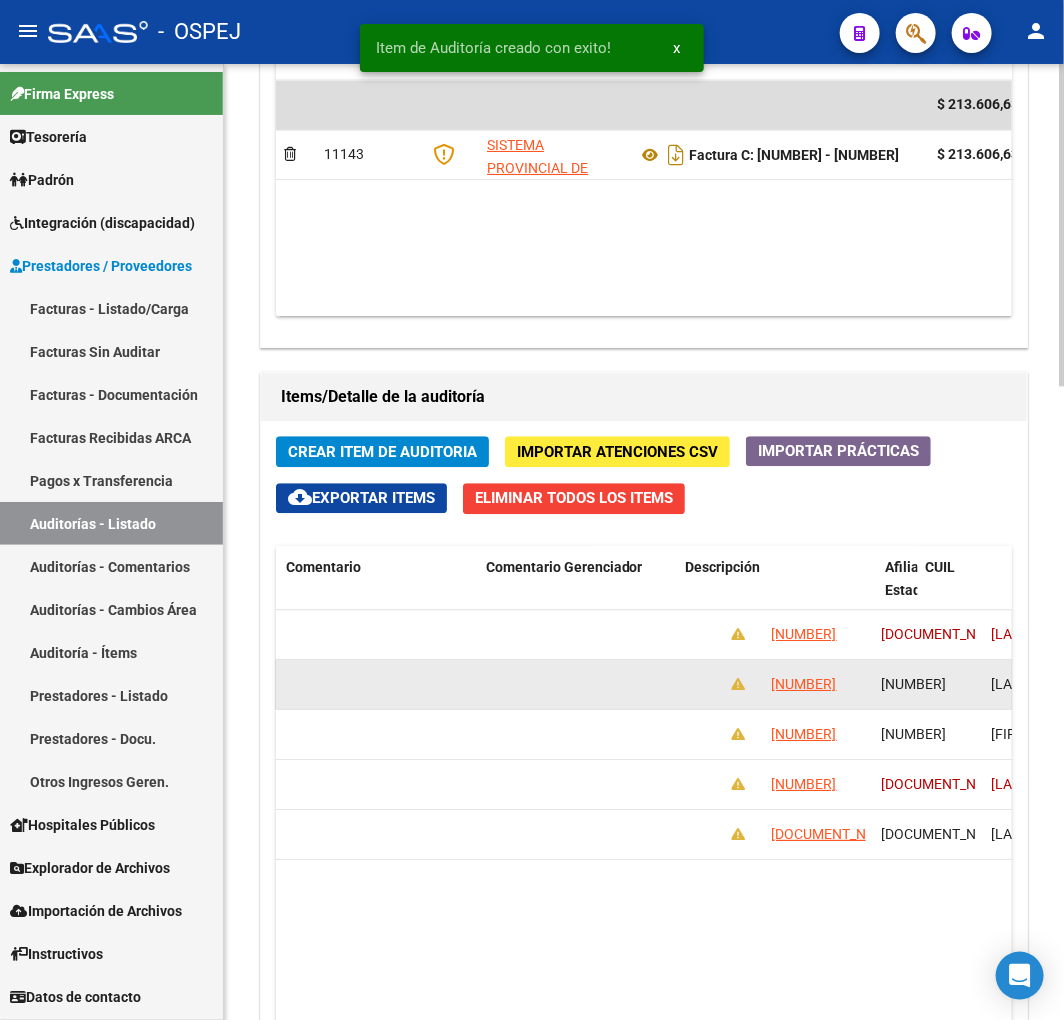 scroll, scrollTop: 0, scrollLeft: 1331, axis: horizontal 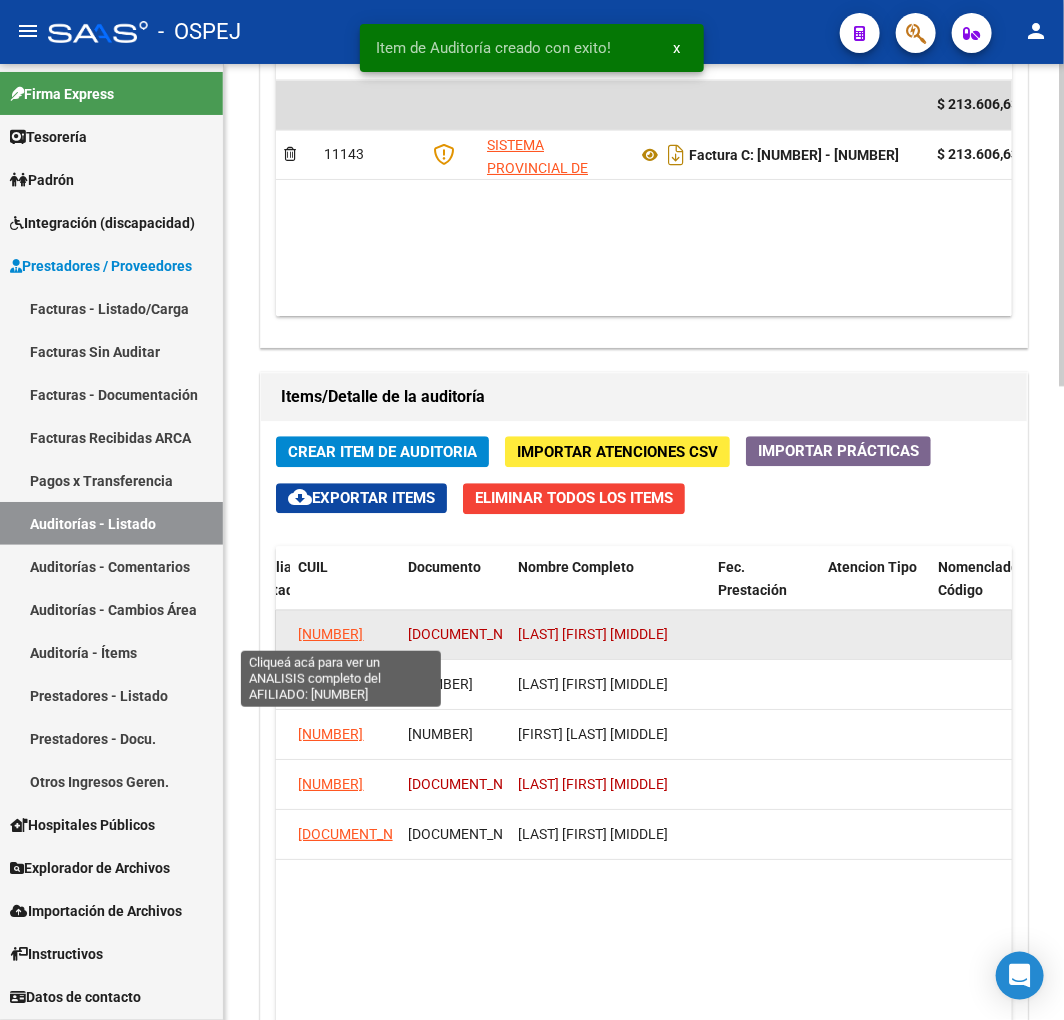 click on "27706189551" 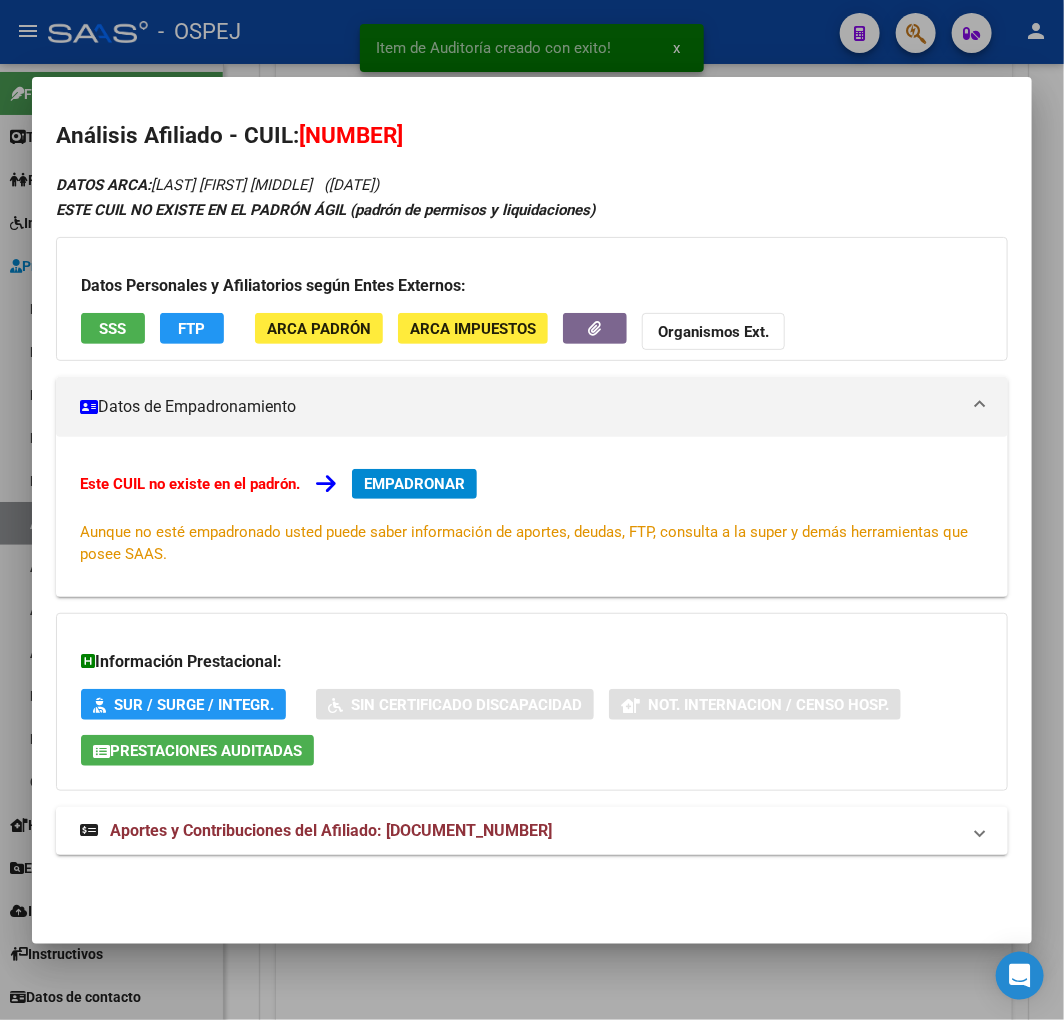 click on "Datos Personales y Afiliatorios según Entes Externos:" at bounding box center (532, 286) 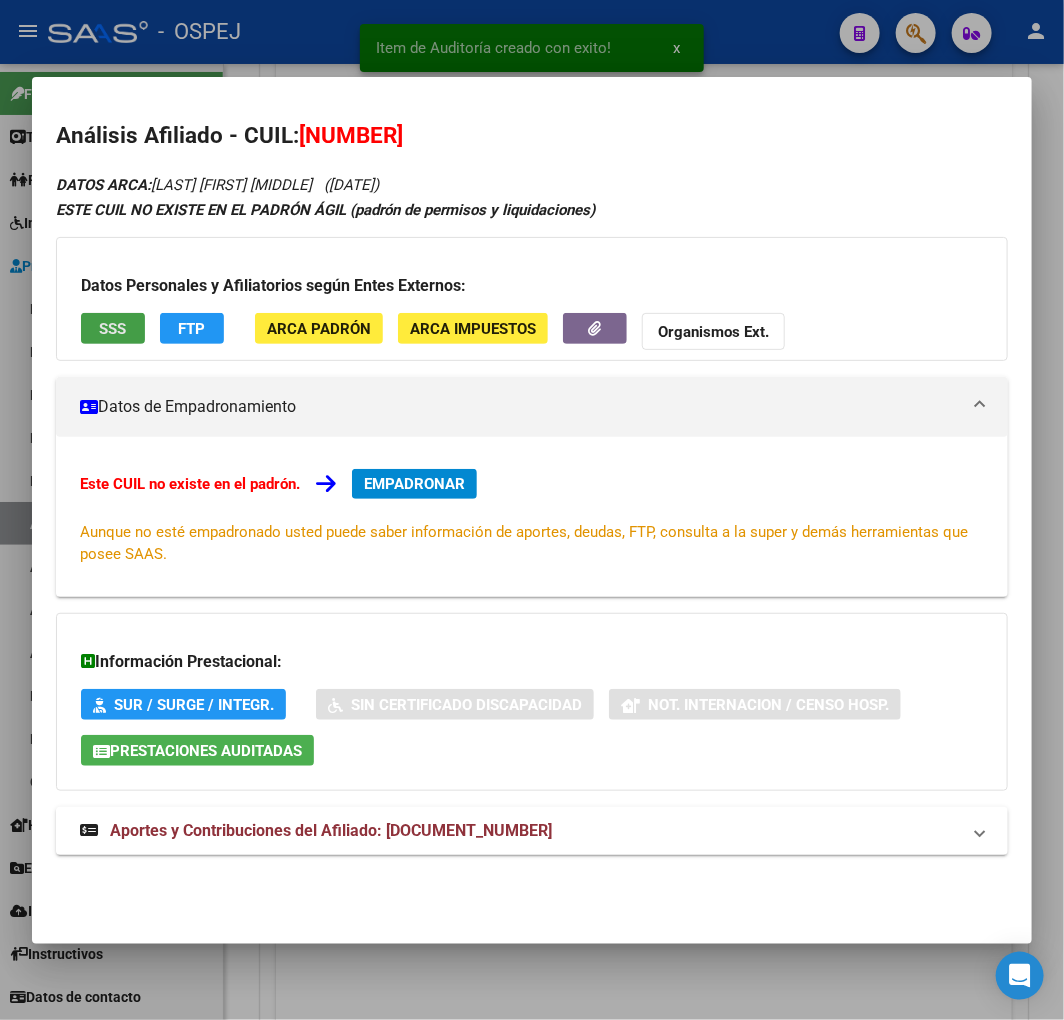 click on "SSS" at bounding box center (113, 329) 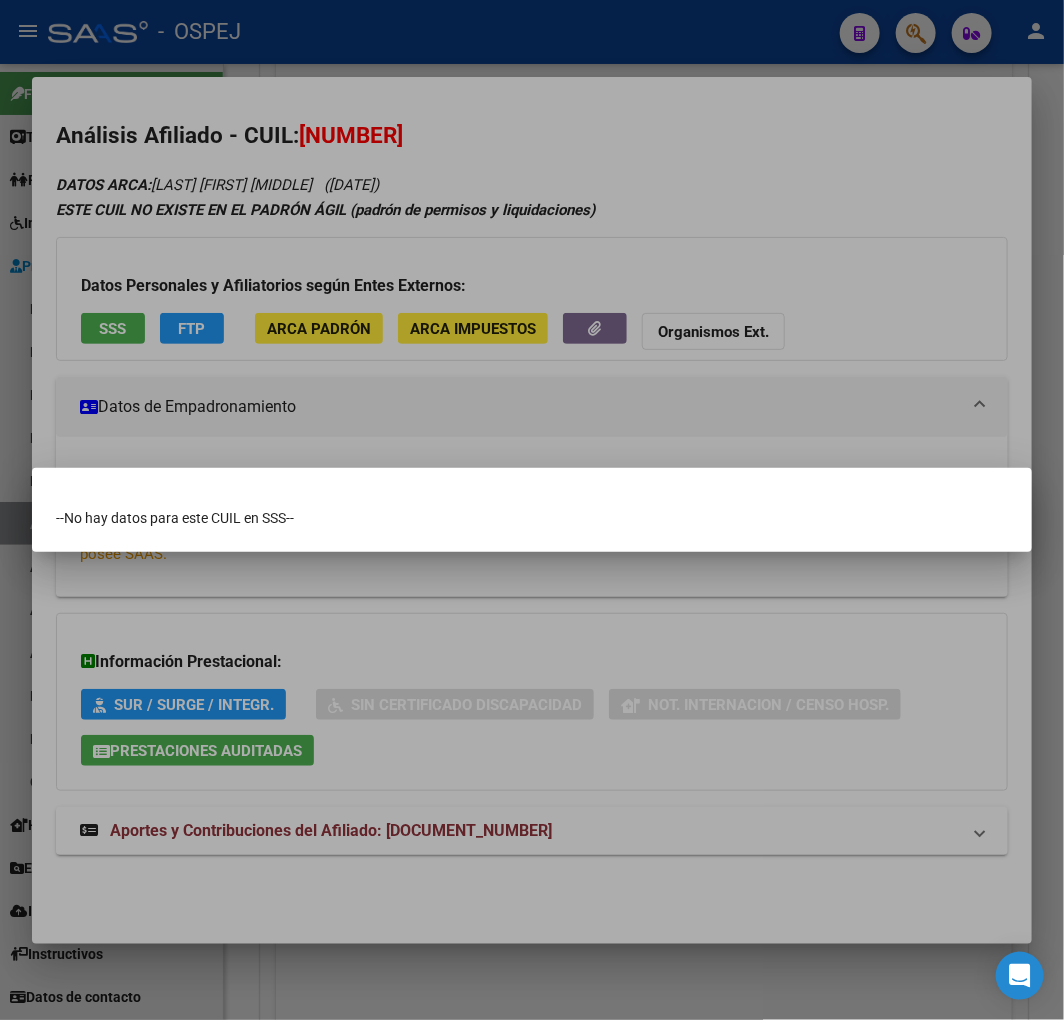 click at bounding box center [532, 510] 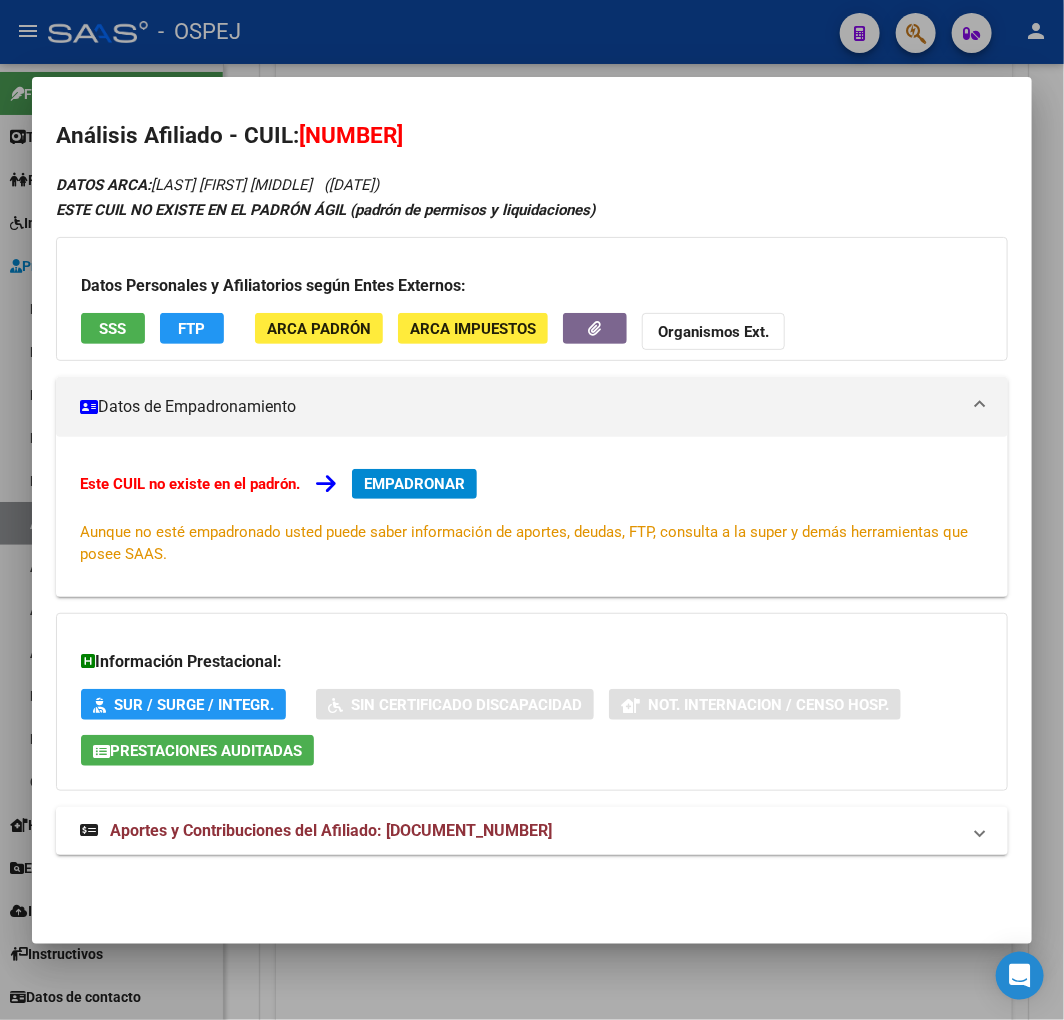click at bounding box center (532, 510) 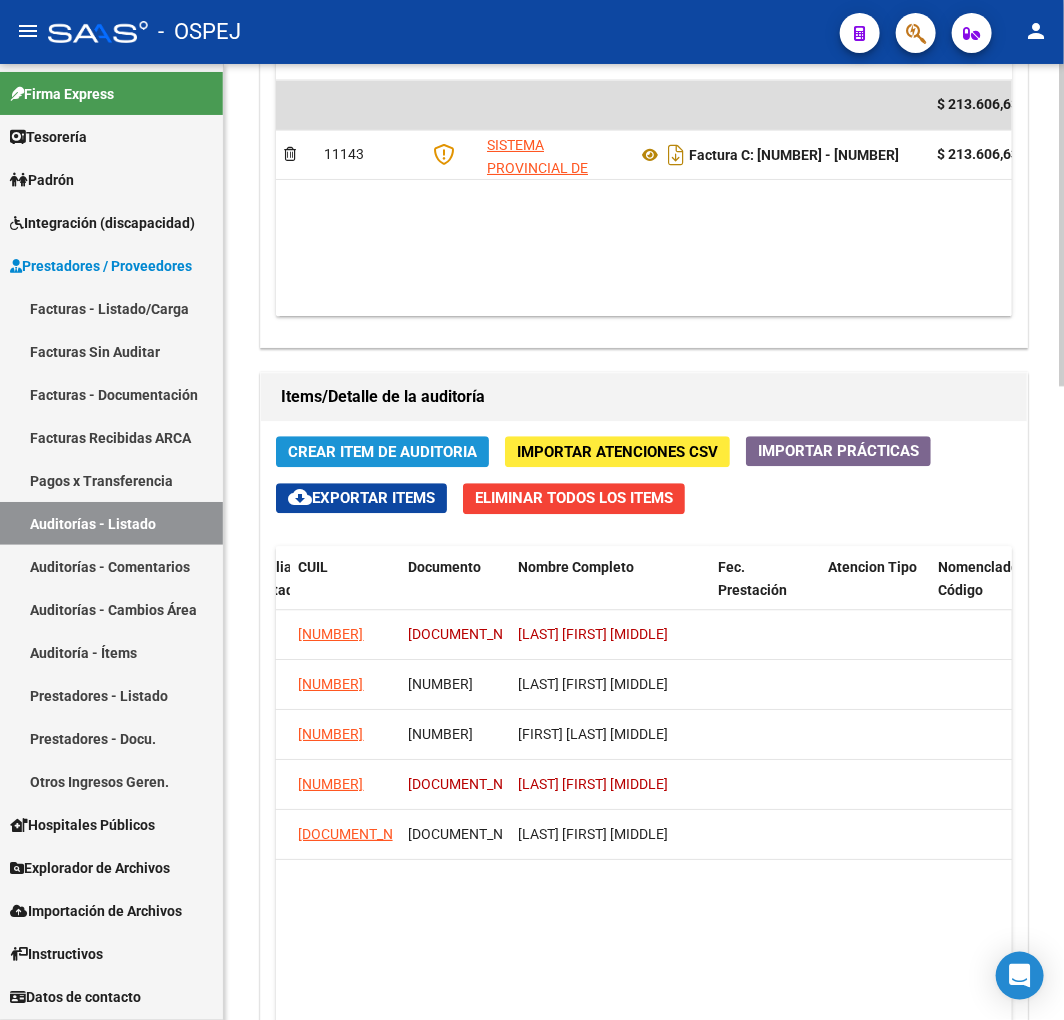 click on "Crear Item de Auditoria" 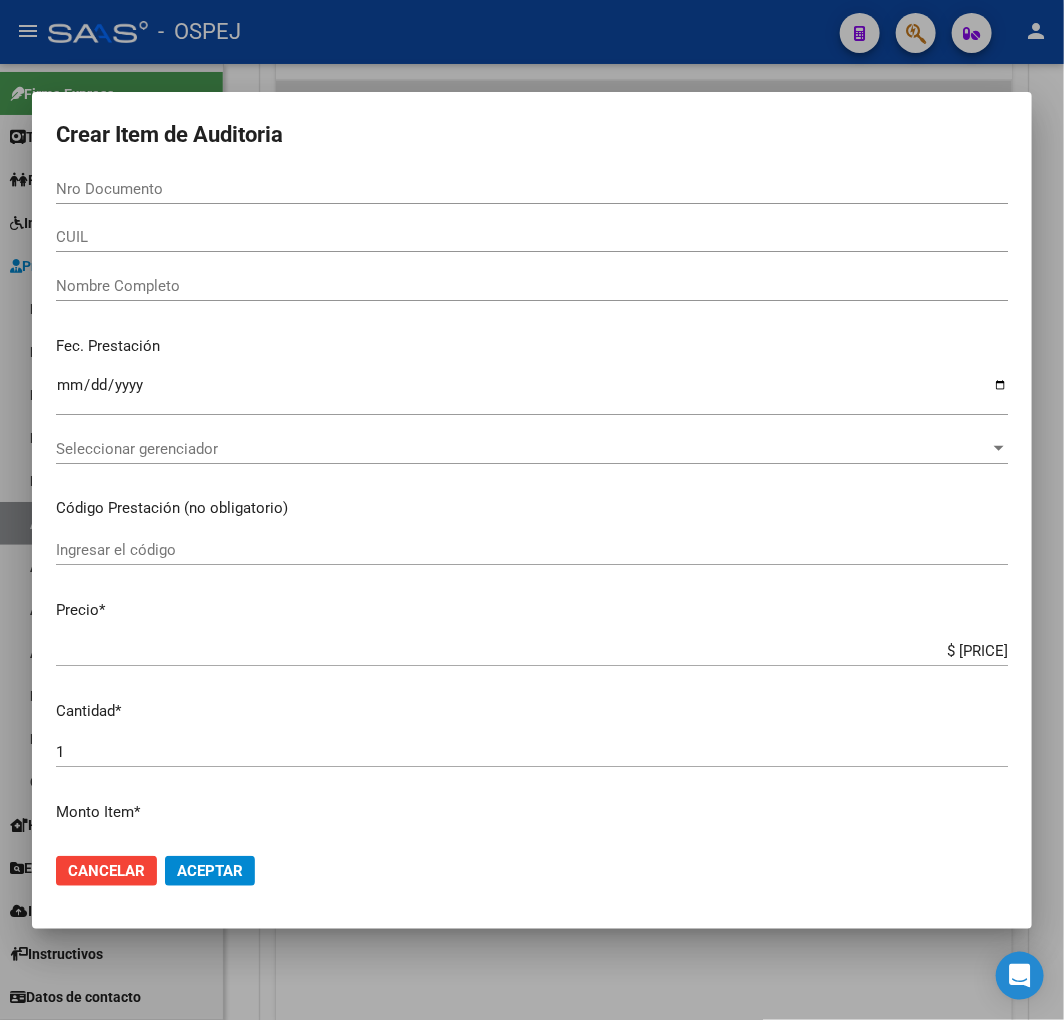 click on "Nro Documento" at bounding box center (532, 189) 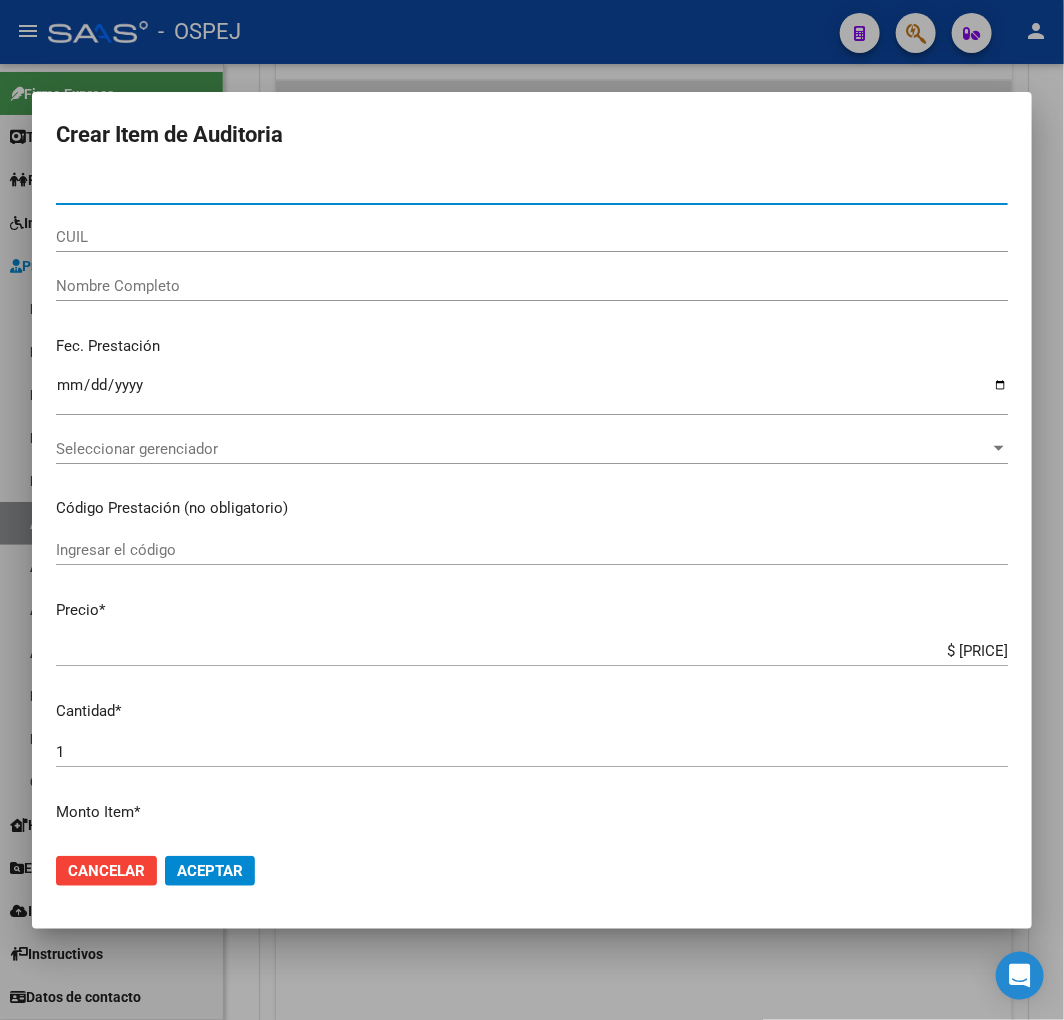 paste on "33973185" 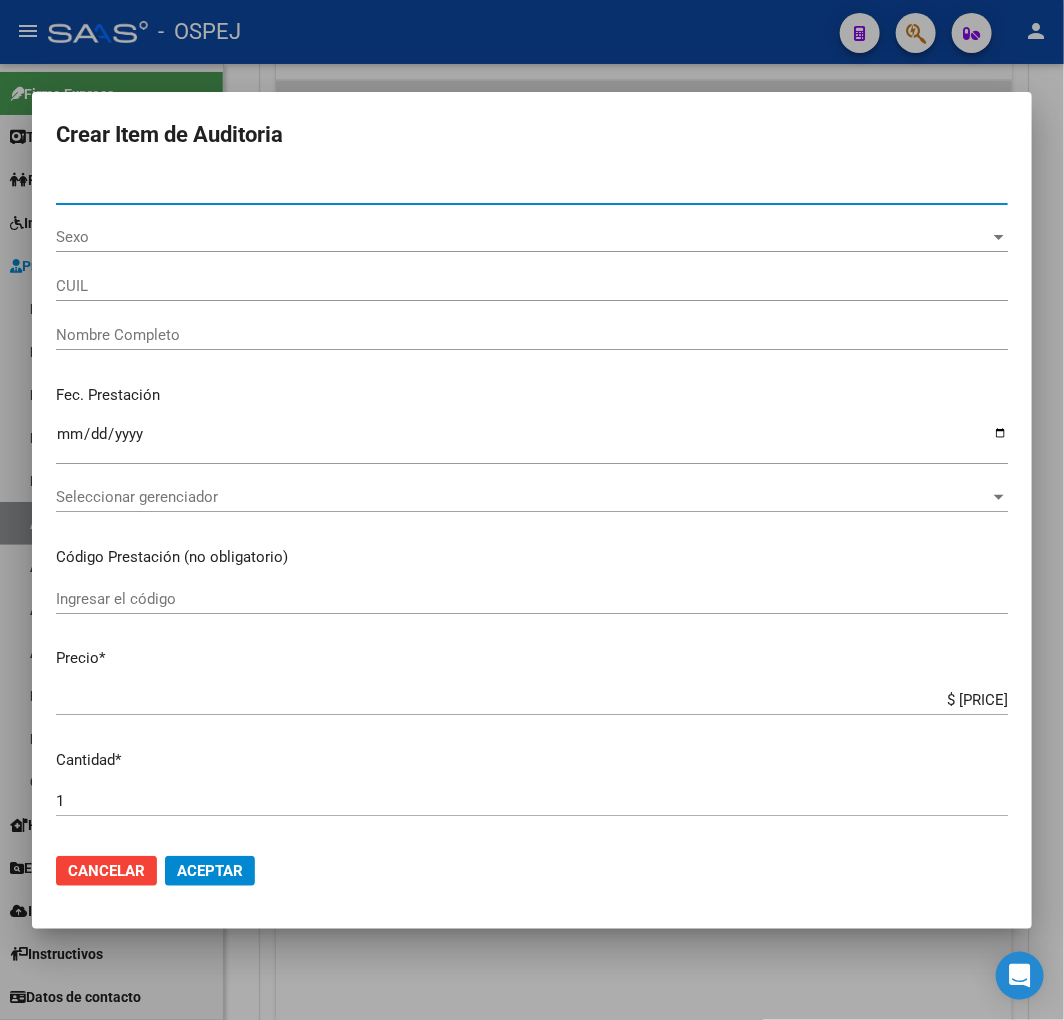 type on "27339731859" 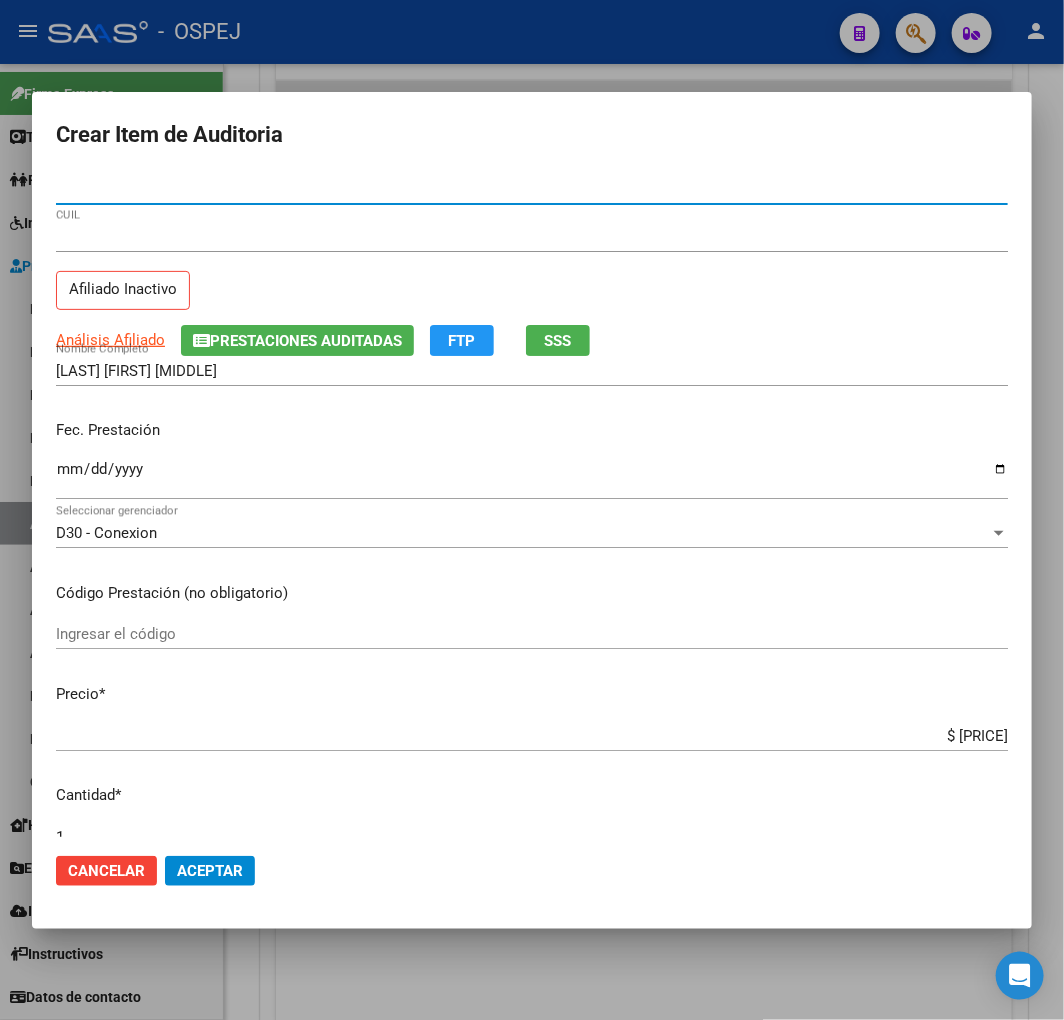 type on "33973185" 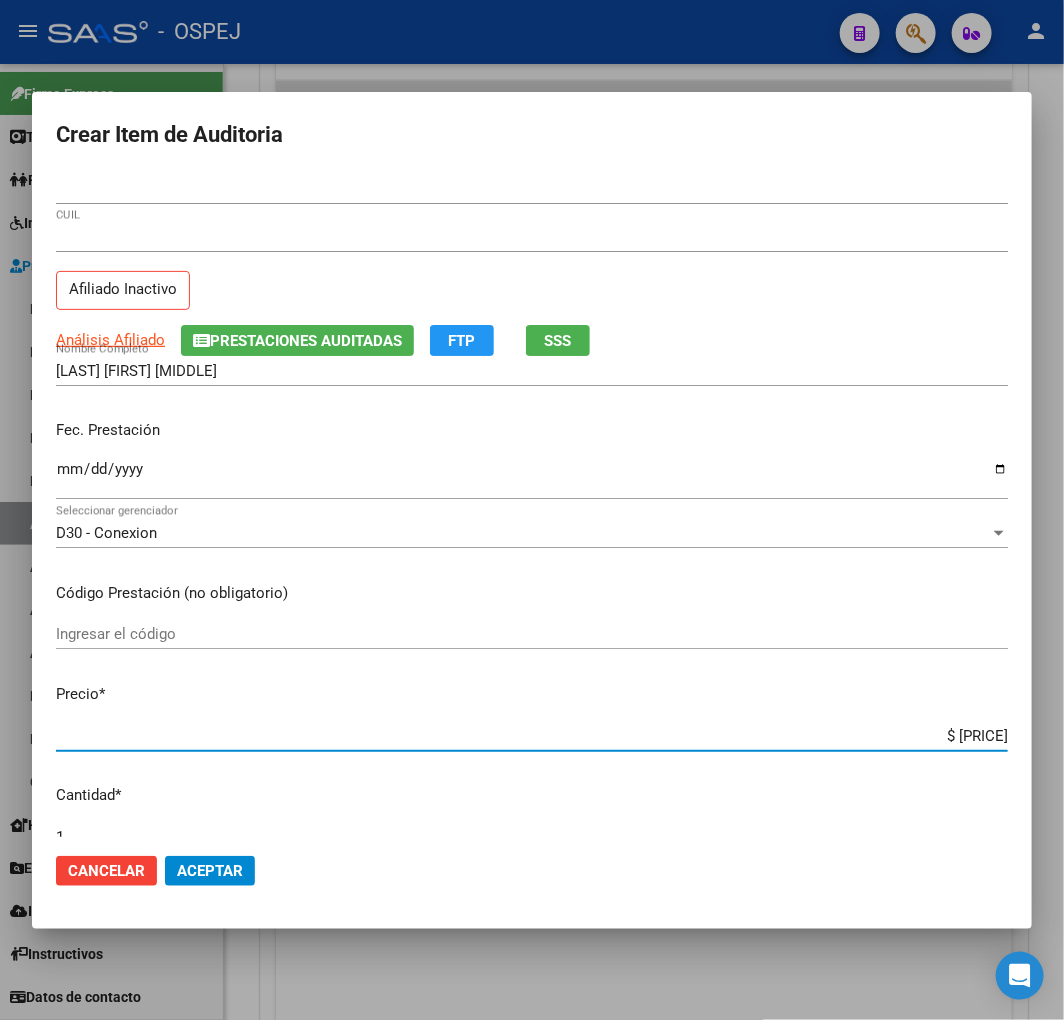 click on "$ 91.060,80" at bounding box center [532, 736] 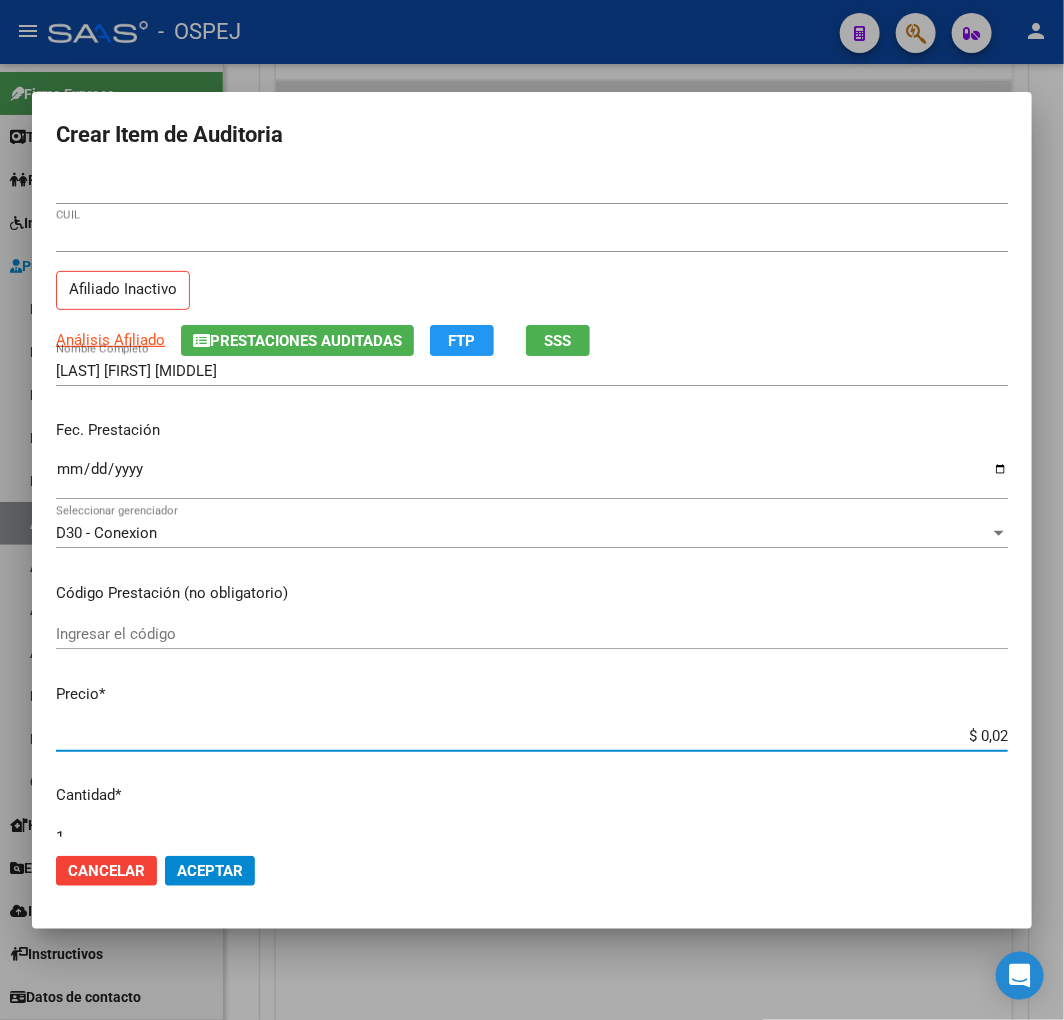 type on "$ 0,27" 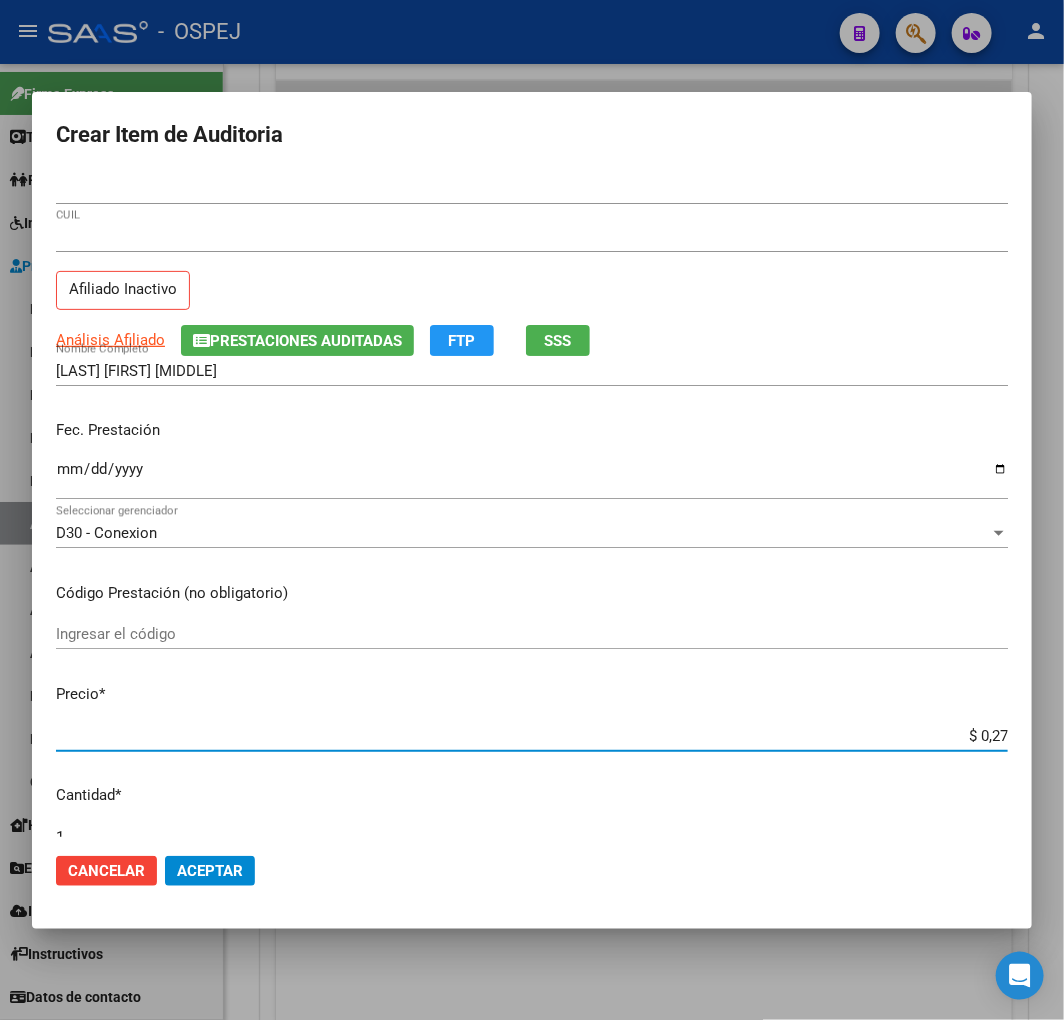 type on "$ 2,78" 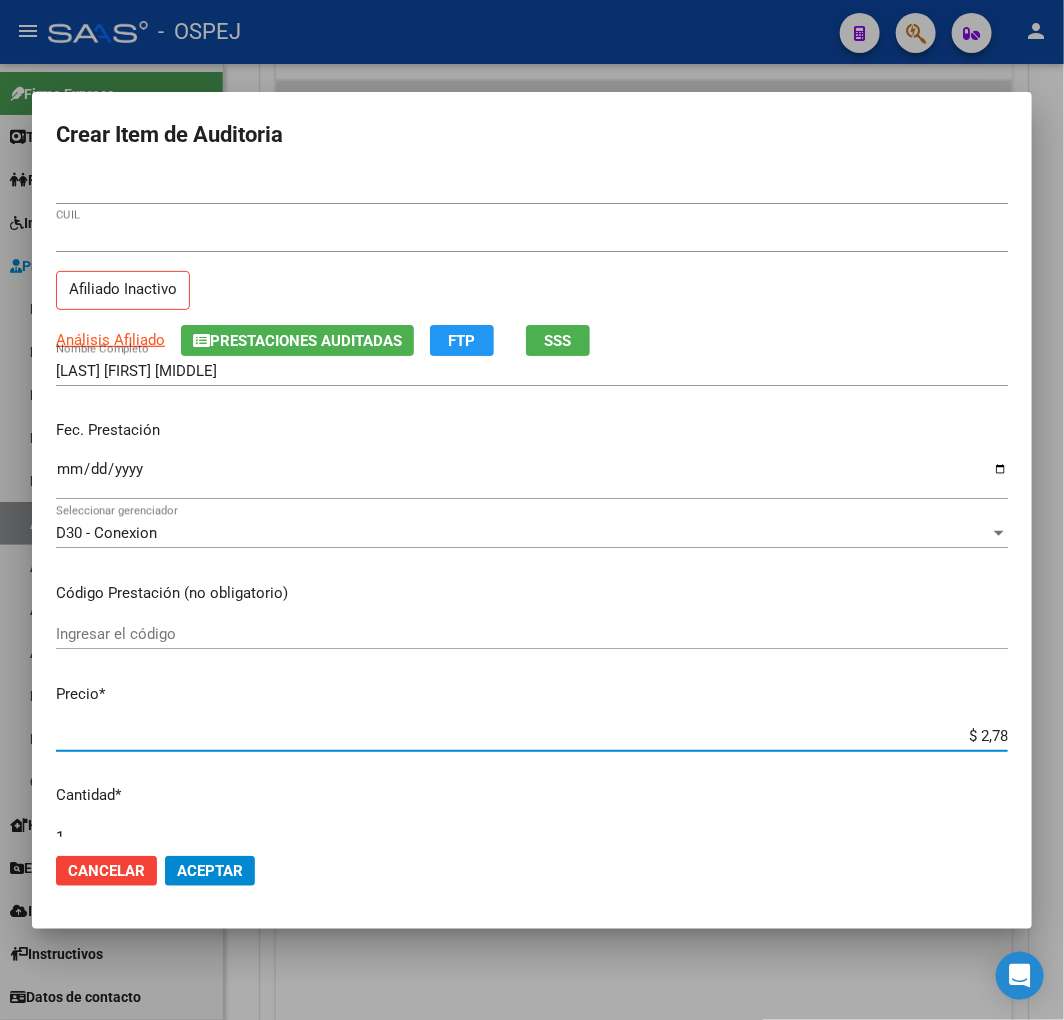 type on "$ 27,85" 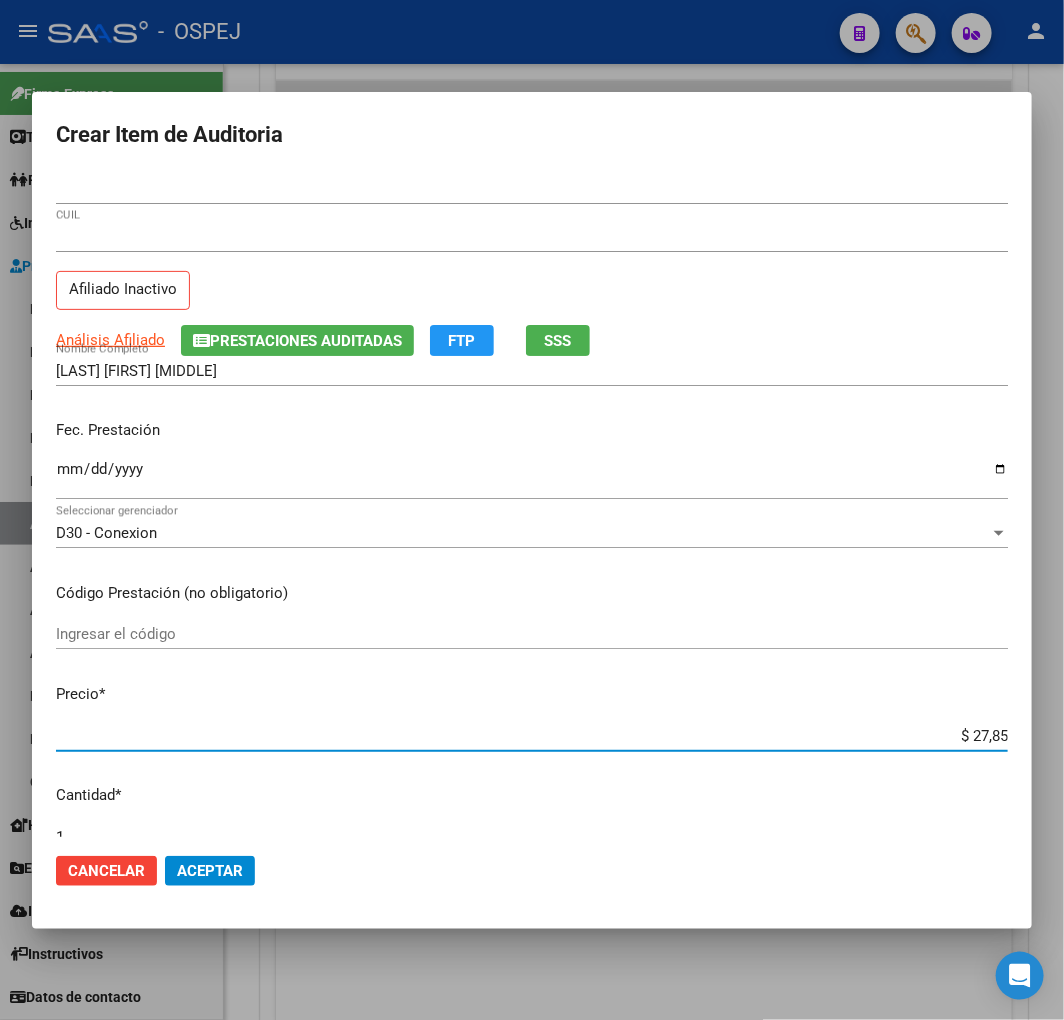 type on "$ 278,56" 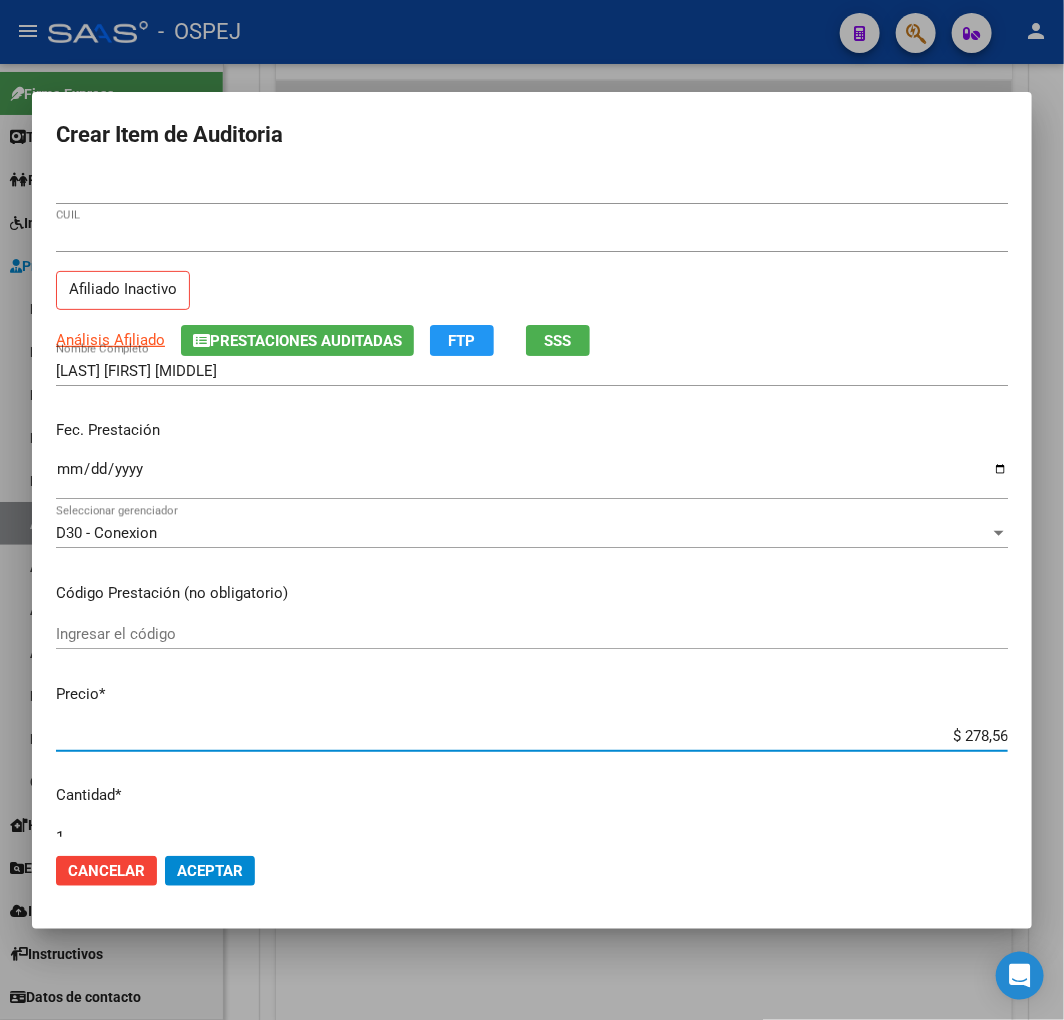 type on "$ 2.785,66" 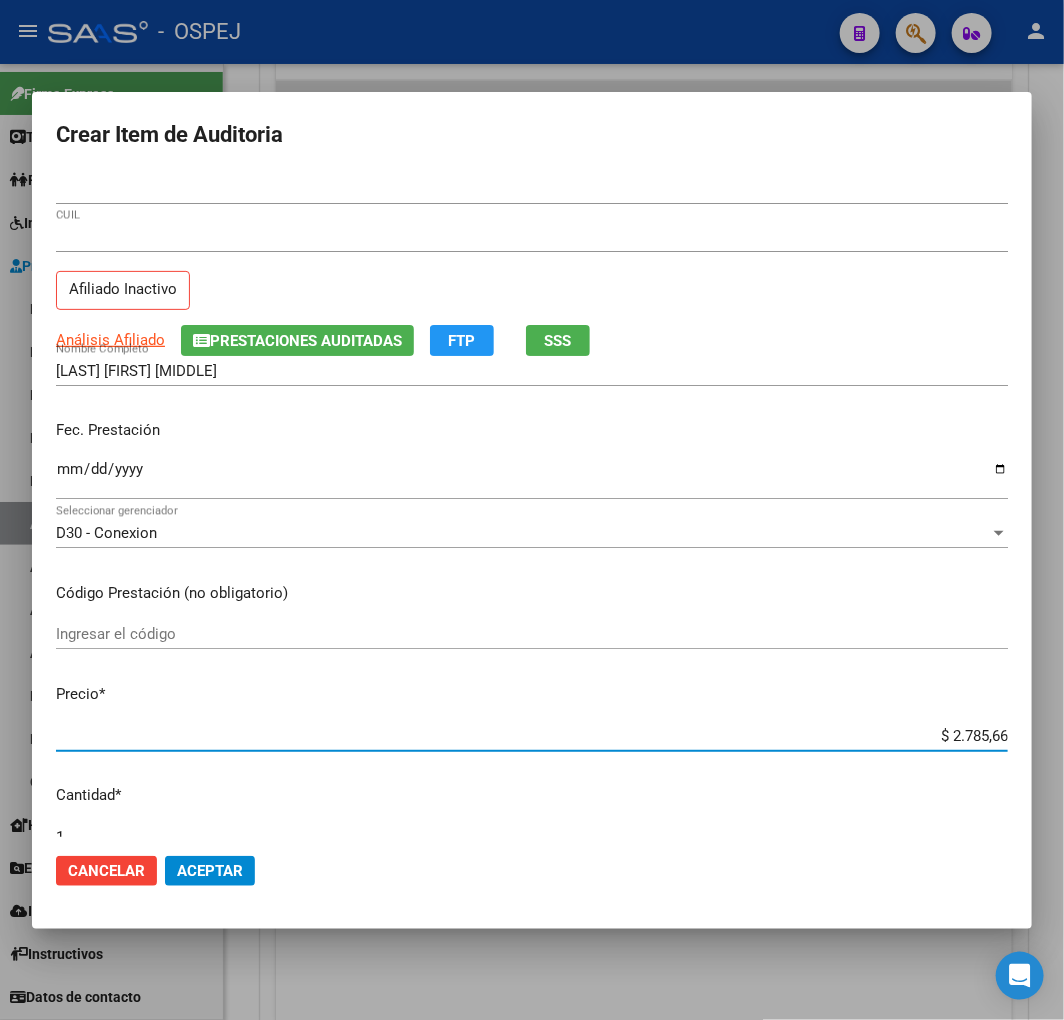type on "$ 27.856,65" 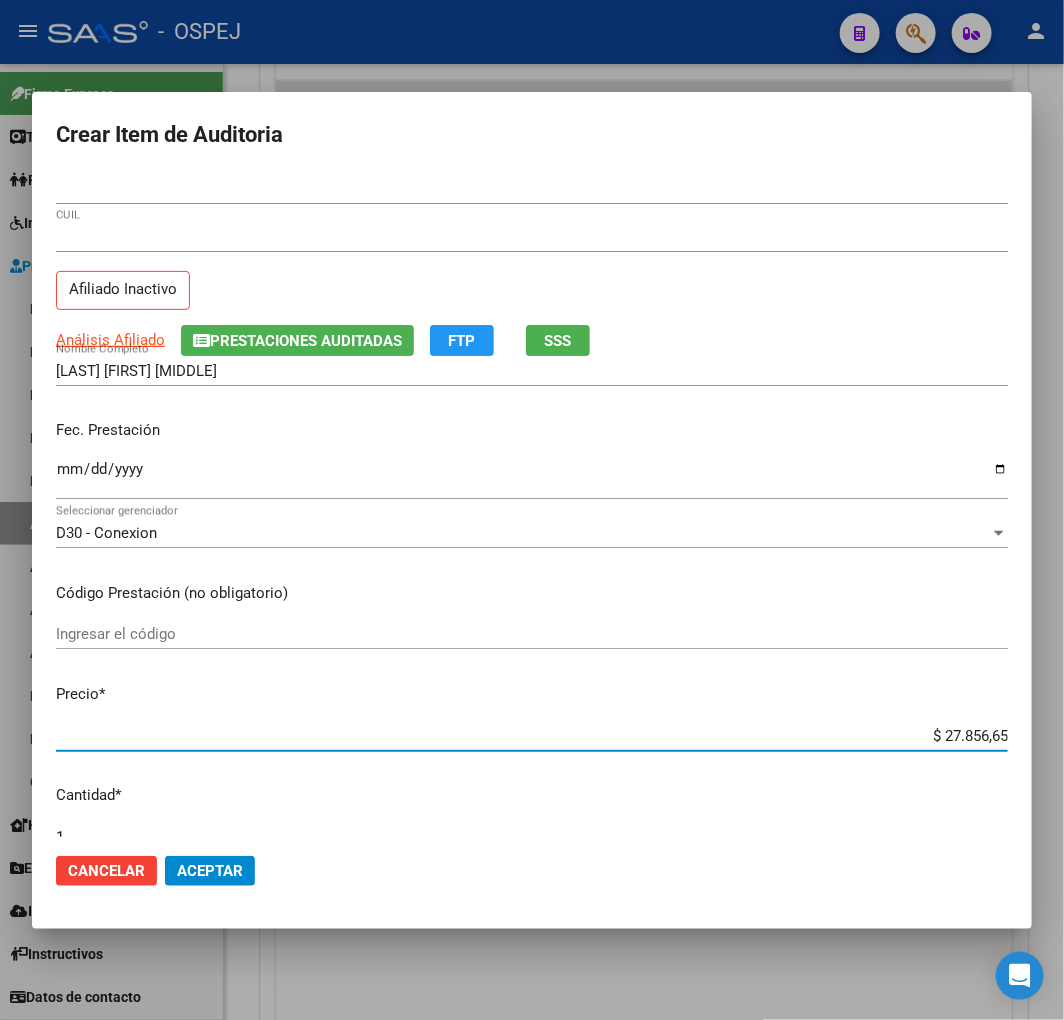 click on "Aceptar" 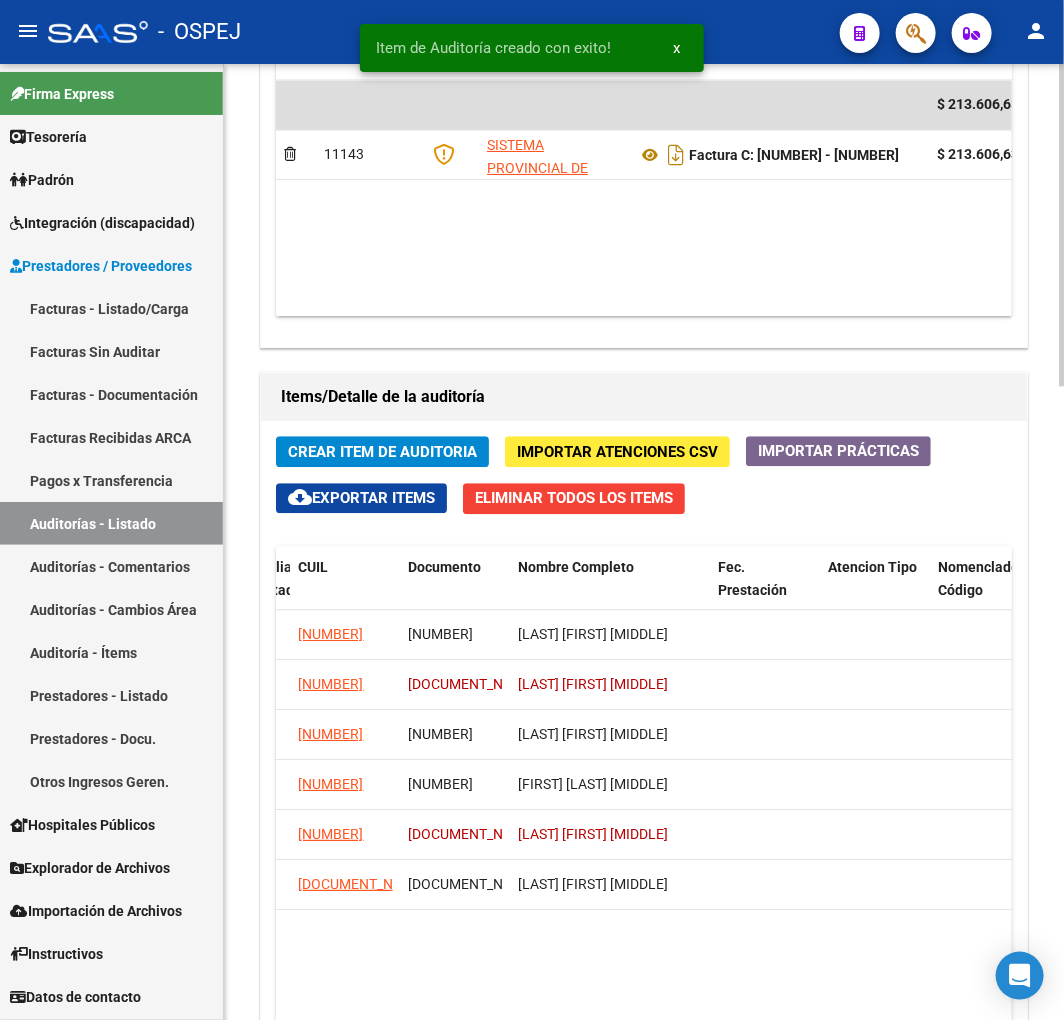click on "Crear Item de Auditoria" 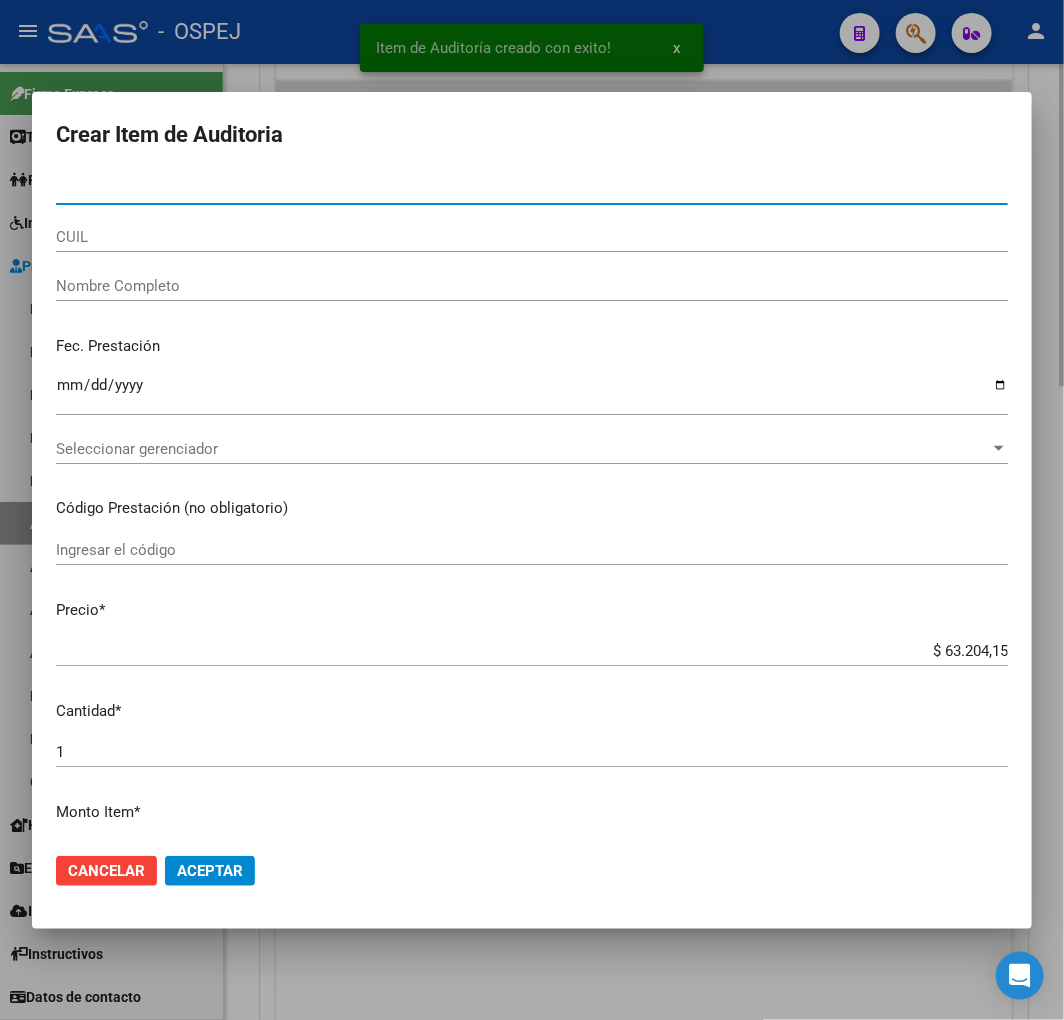 paste on "70618955" 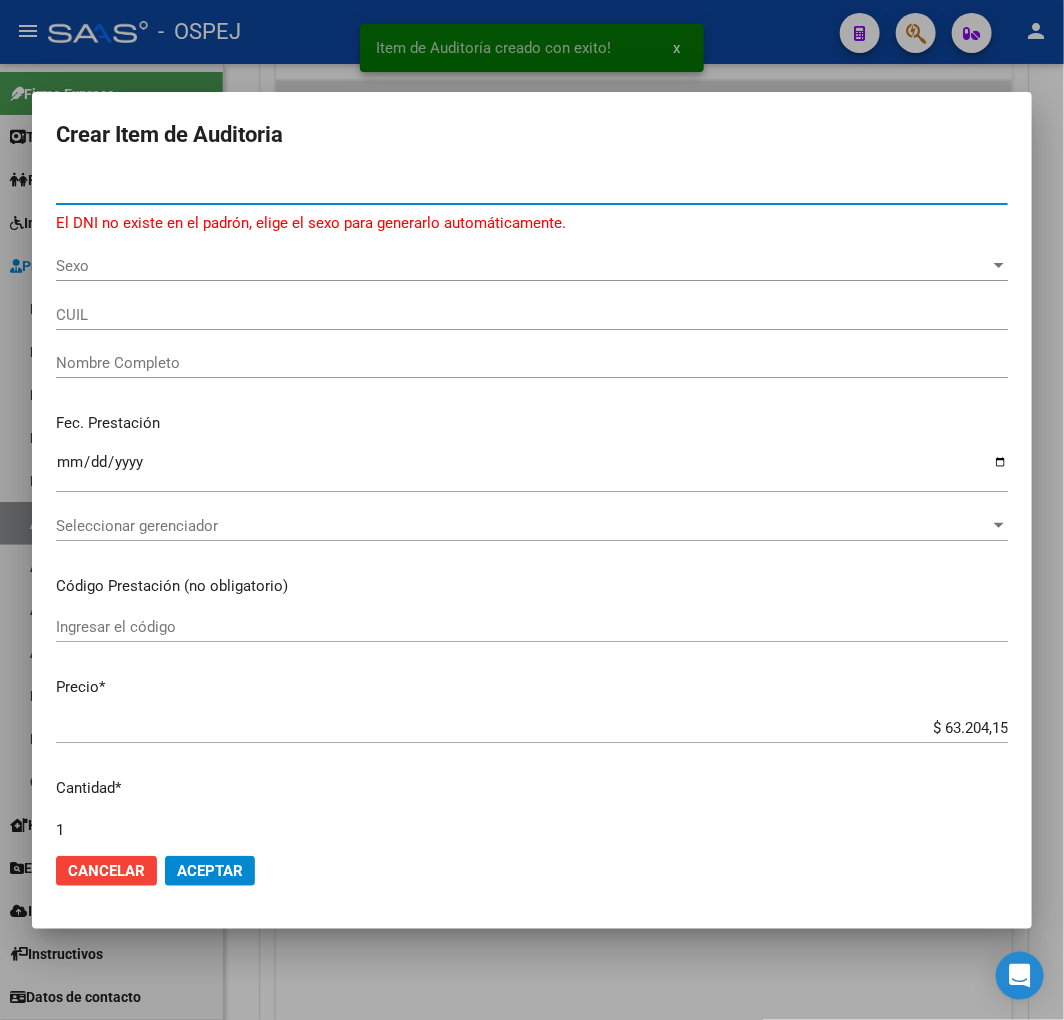 type on "70618955" 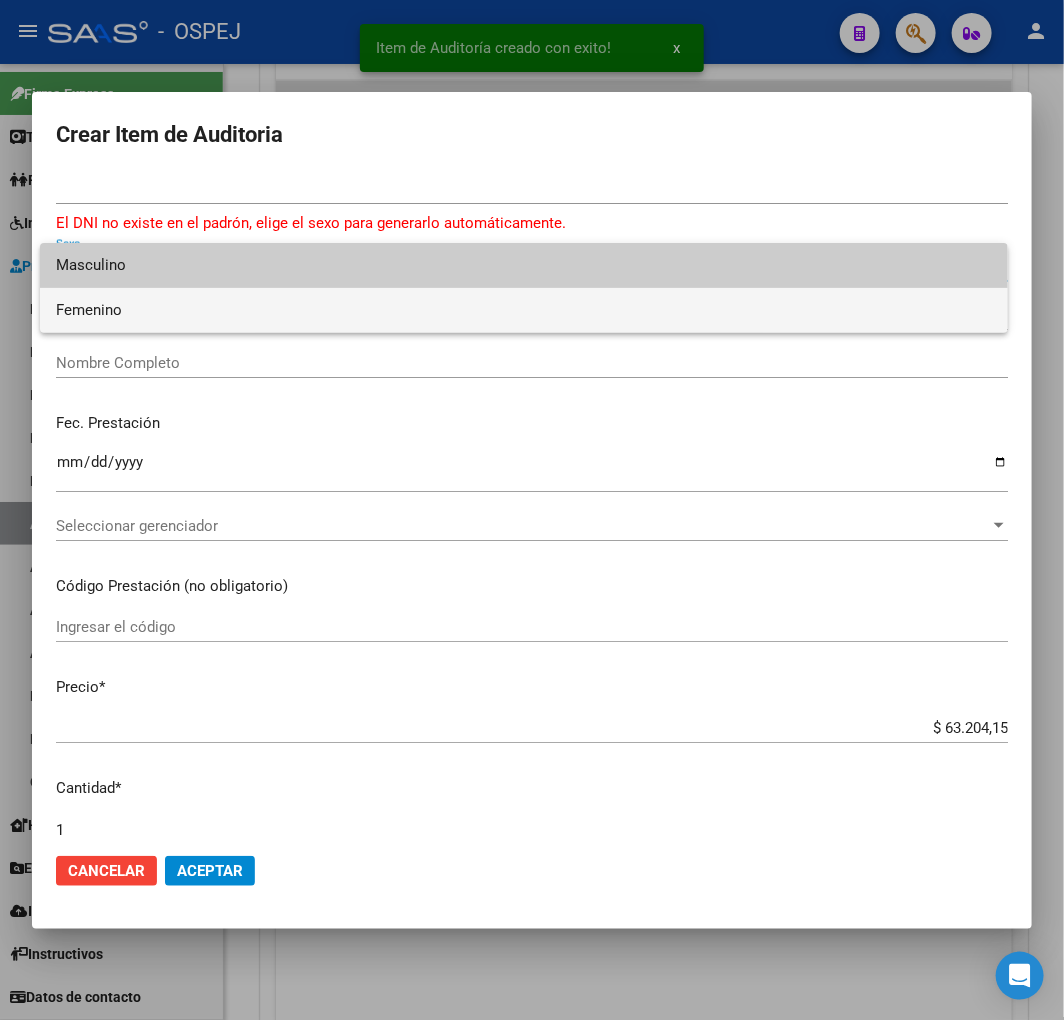 click on "Femenino" at bounding box center [523, 310] 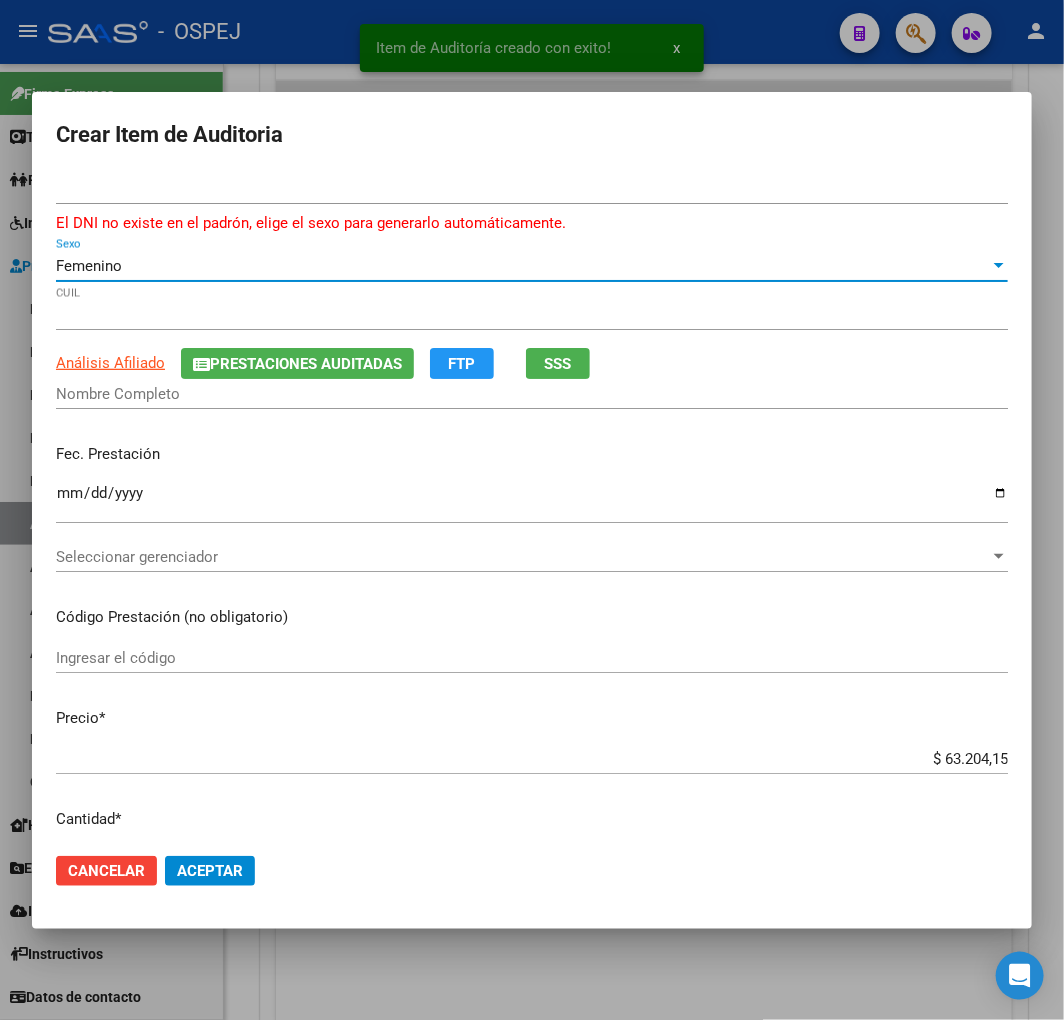 type on "TAPIA JOAQUIN JULIAN" 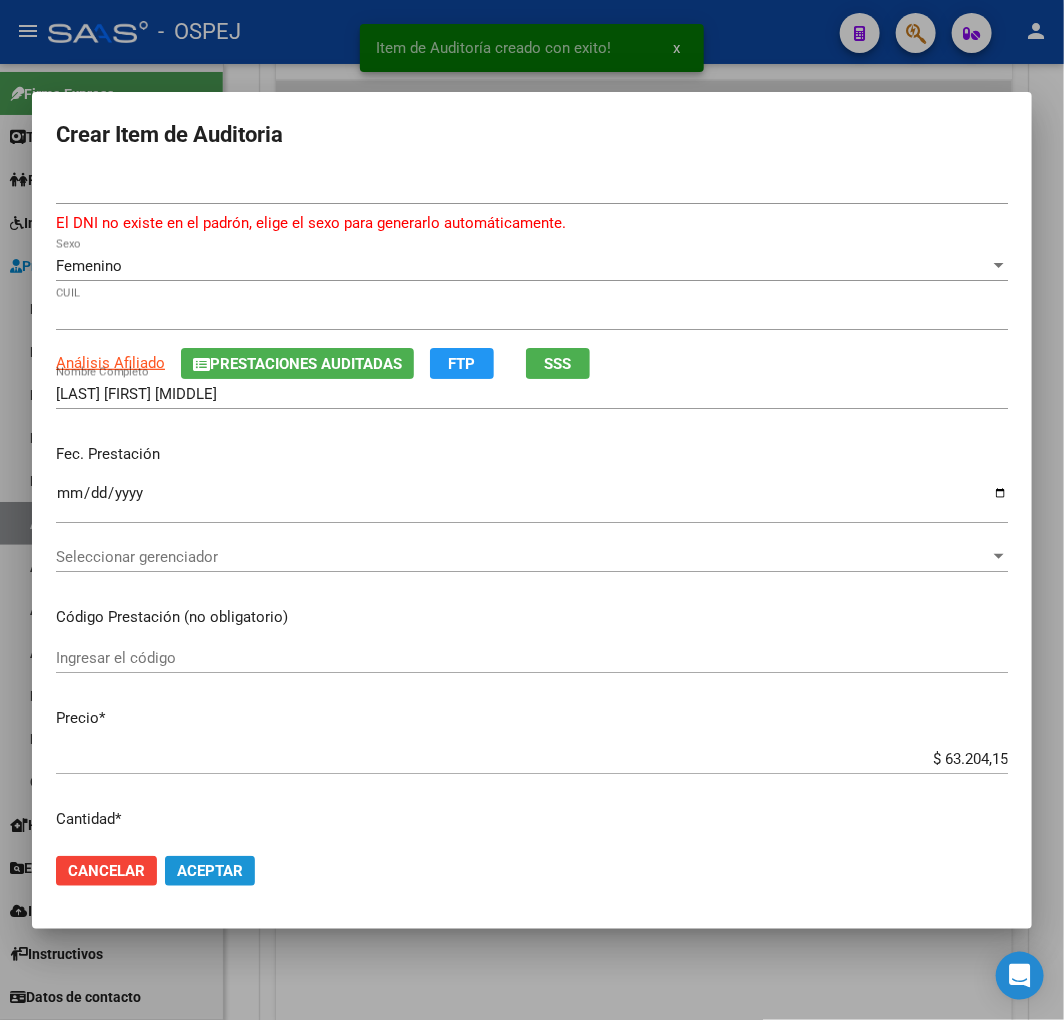 click on "Aceptar" 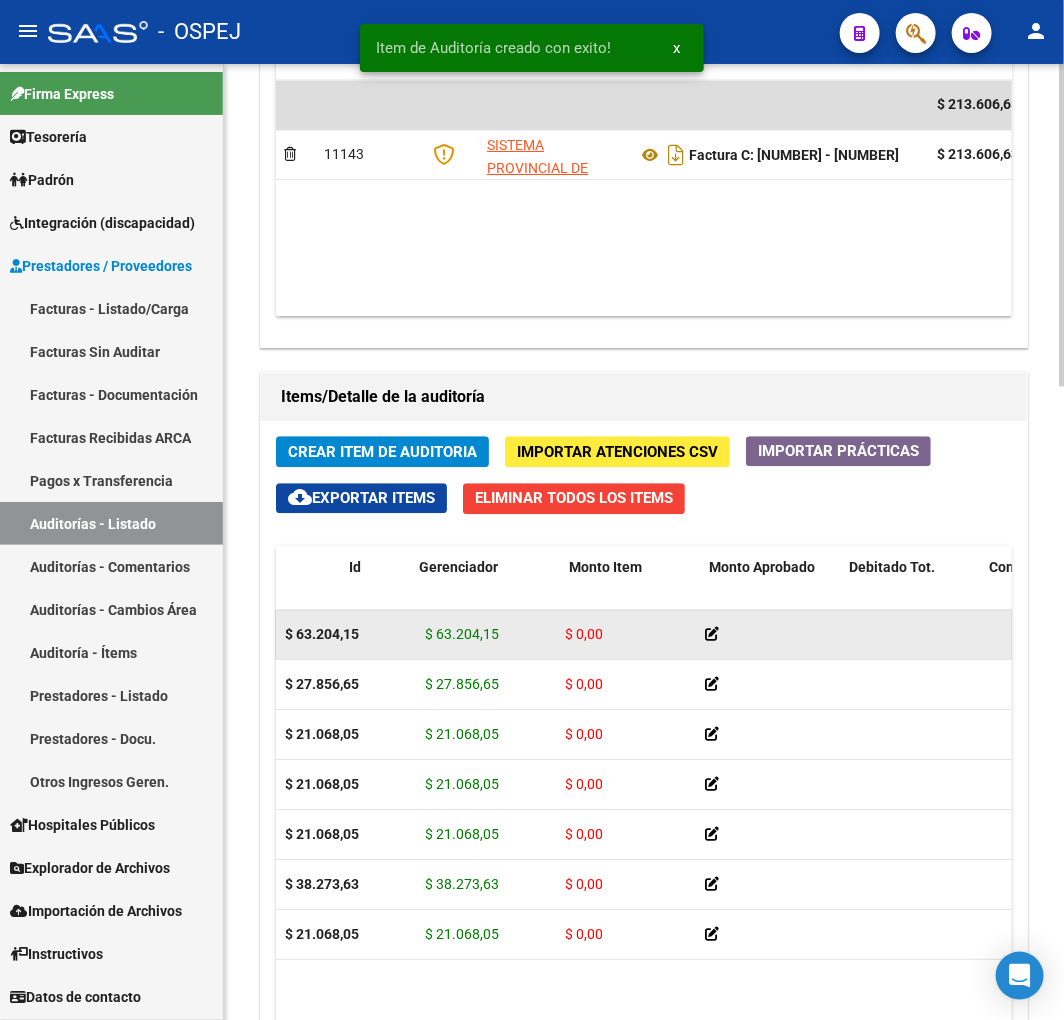 scroll, scrollTop: 0, scrollLeft: 0, axis: both 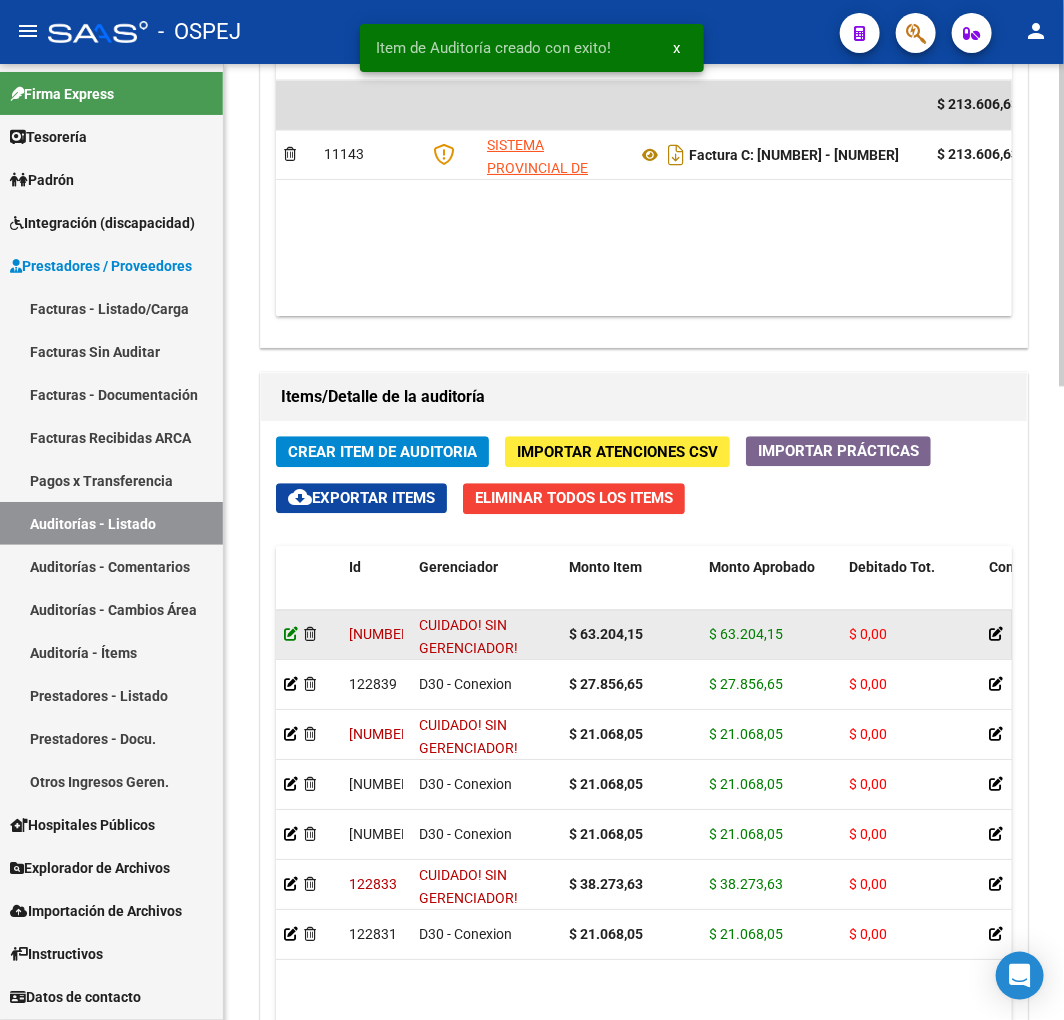 click 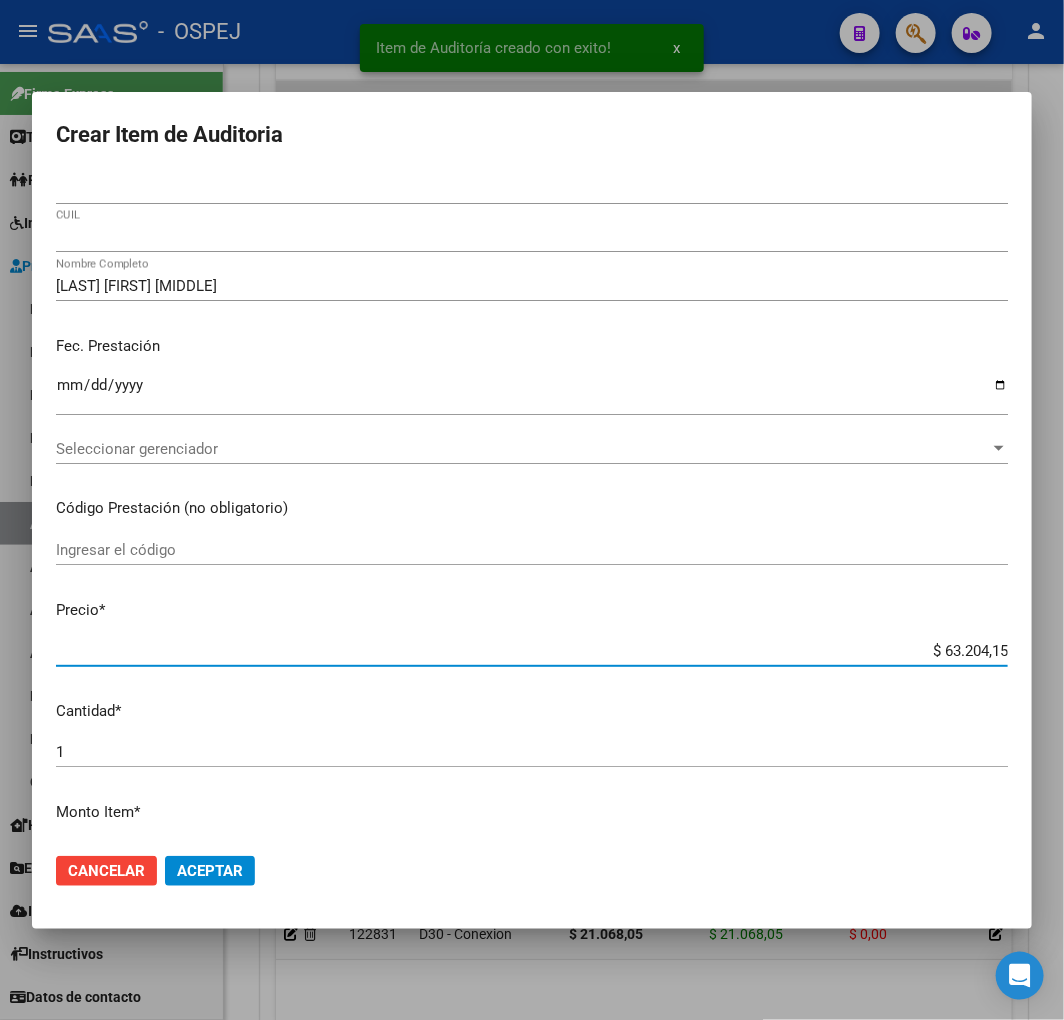 click on "$ 63.204,15" at bounding box center (532, 651) 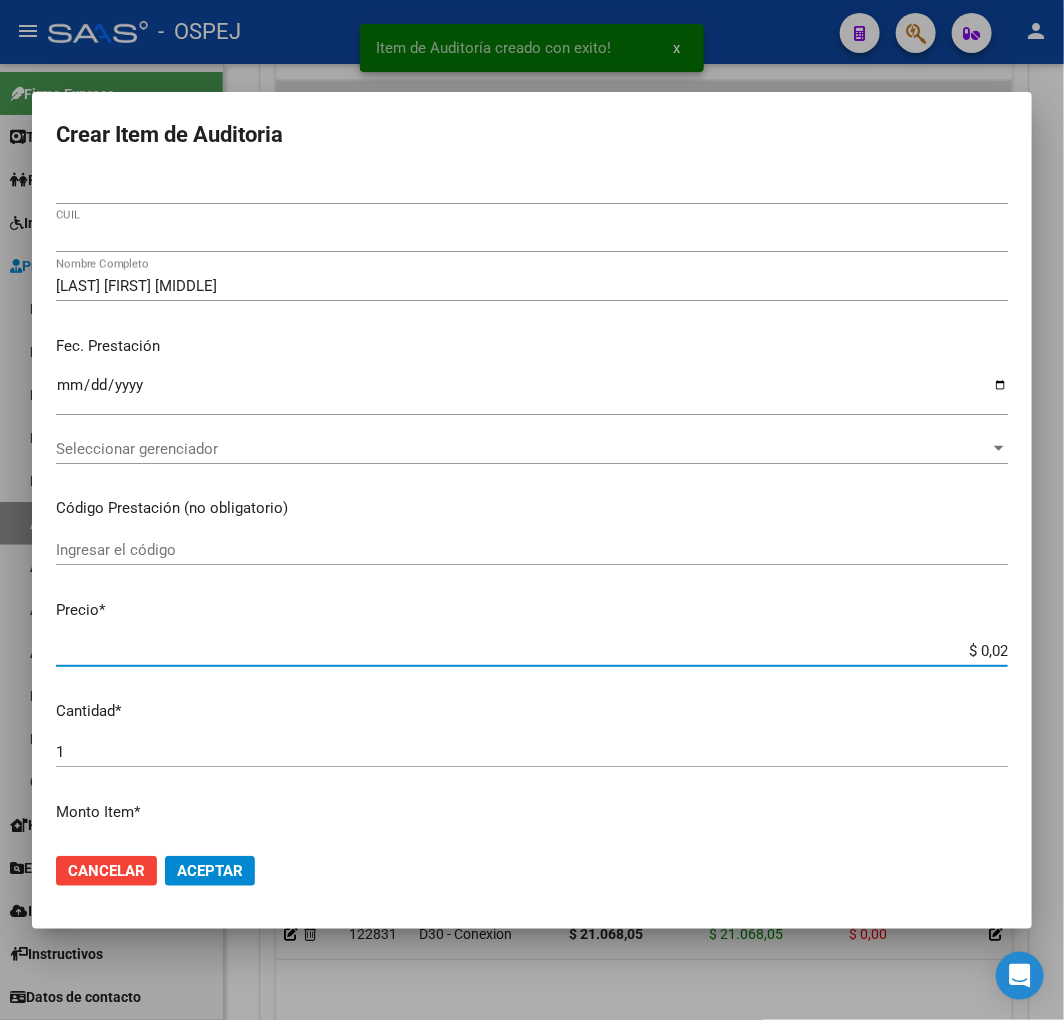 type on "$ 0,21" 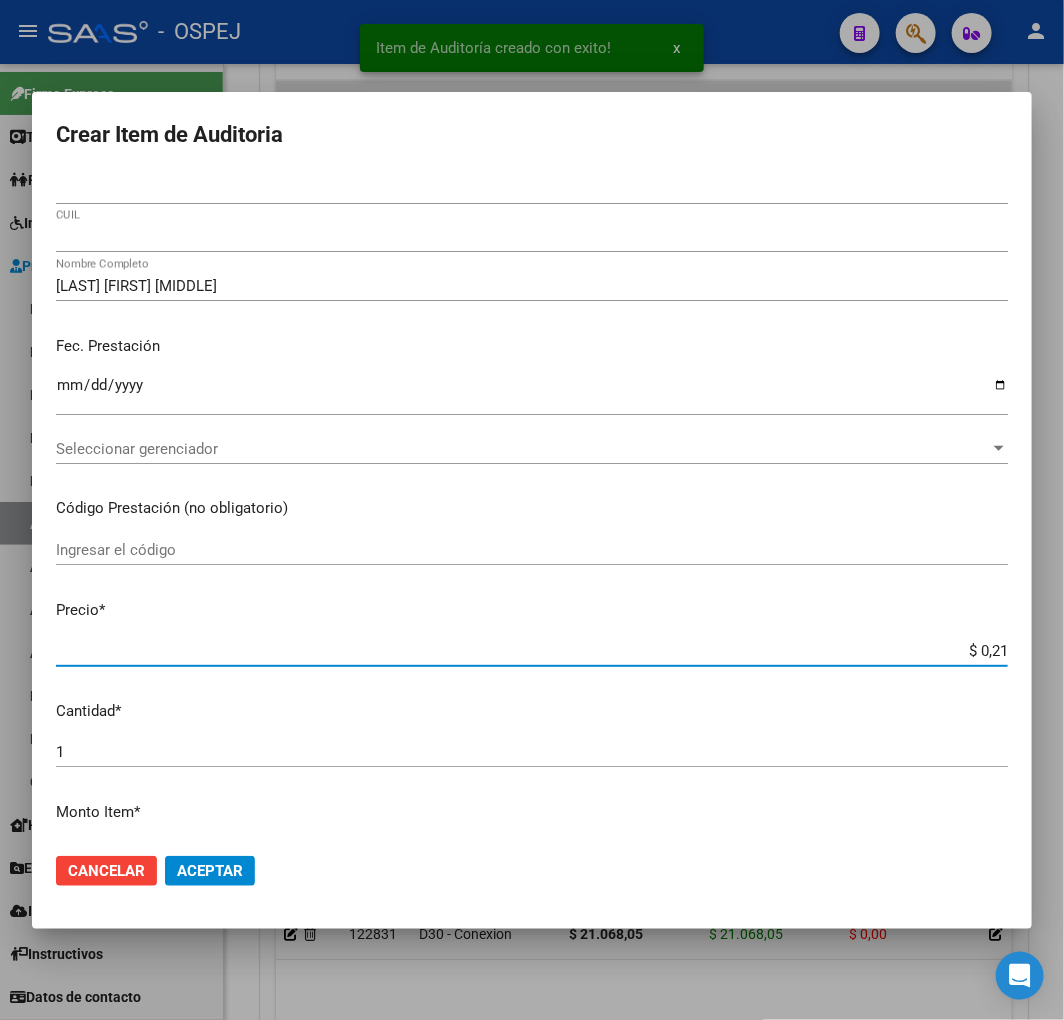 type on "$ 2,10" 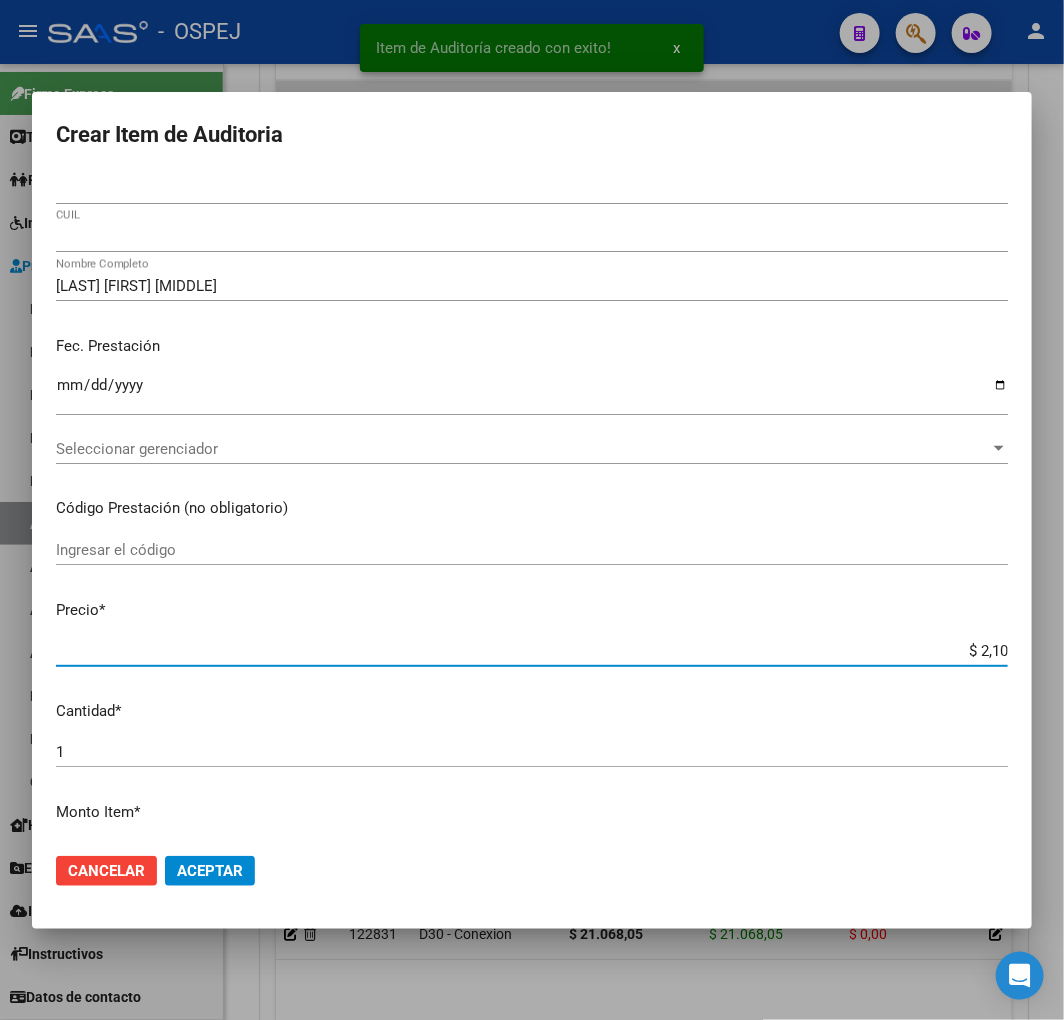 type on "$ 21,06" 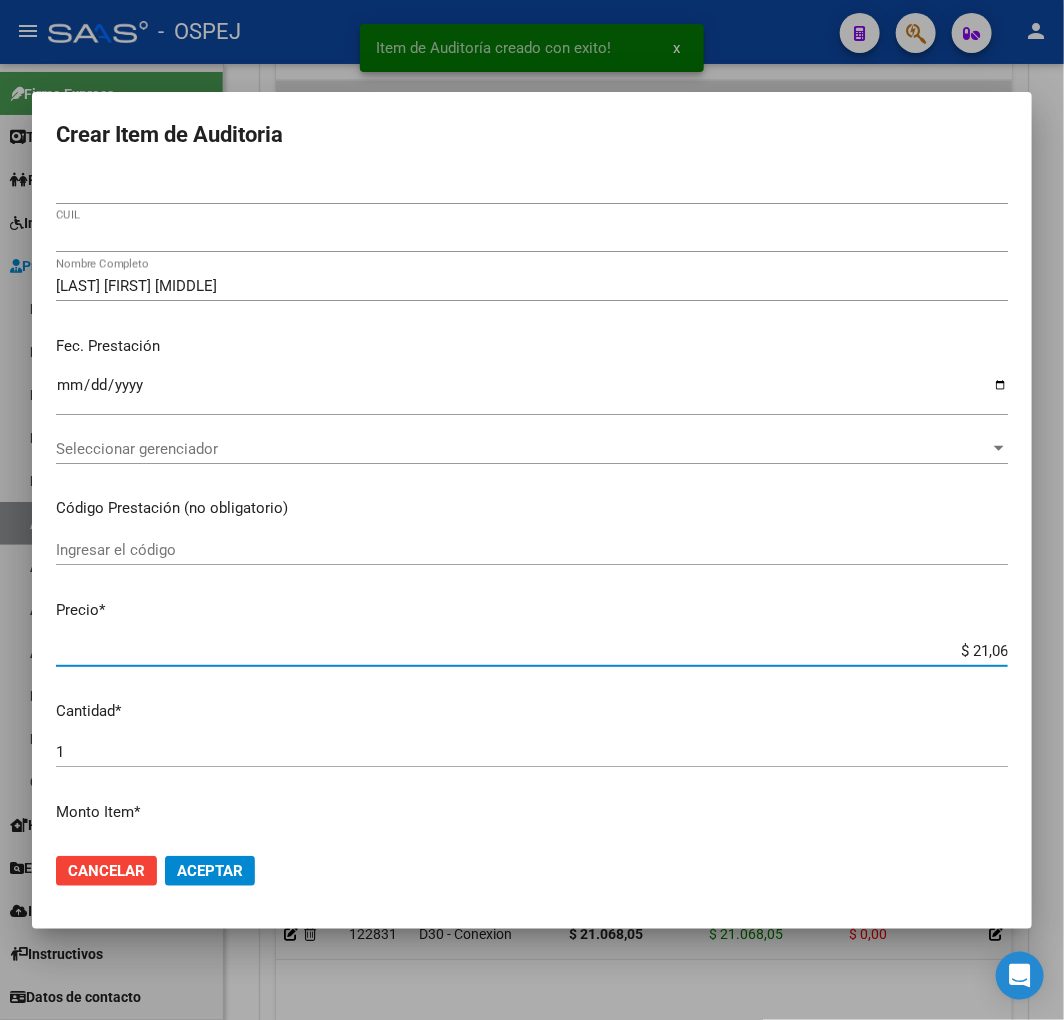 type on "$ 210,68" 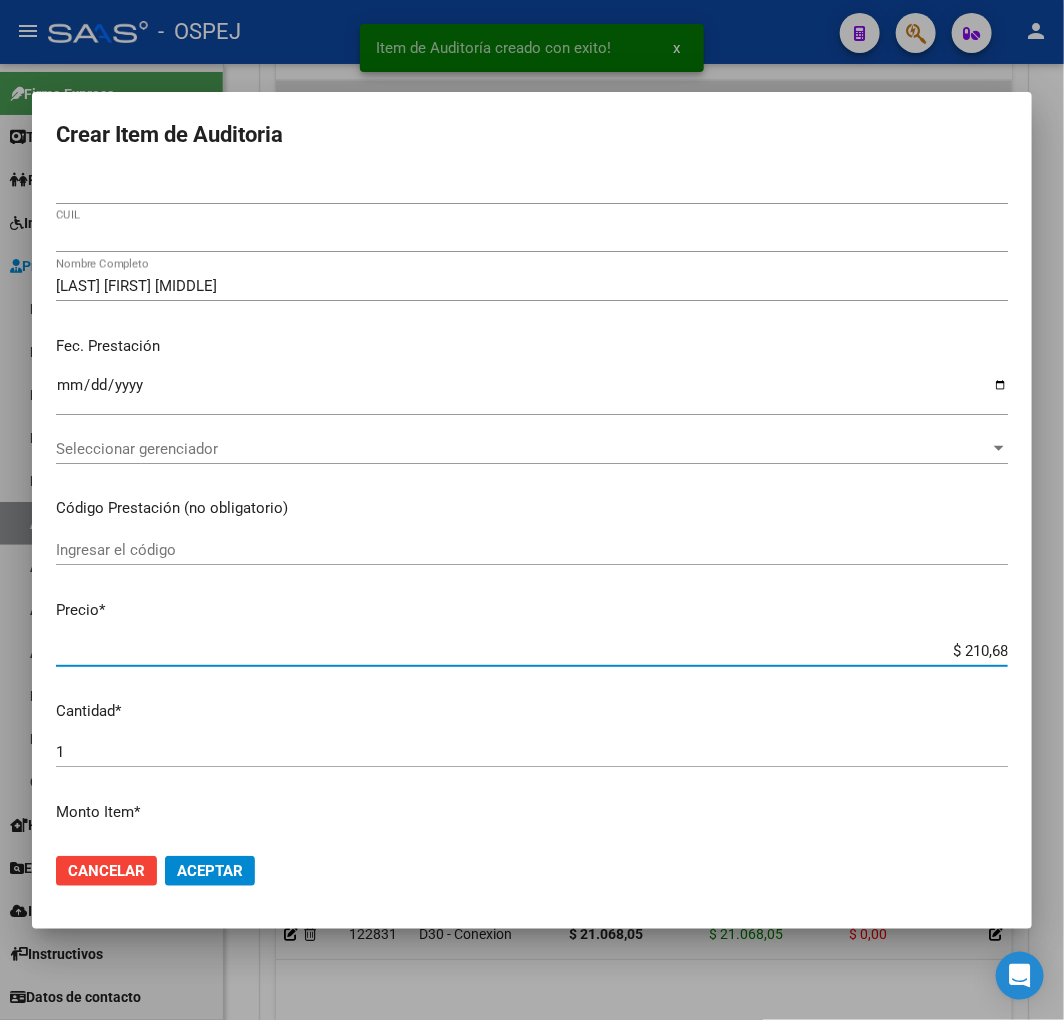 type on "$ 2.106,80" 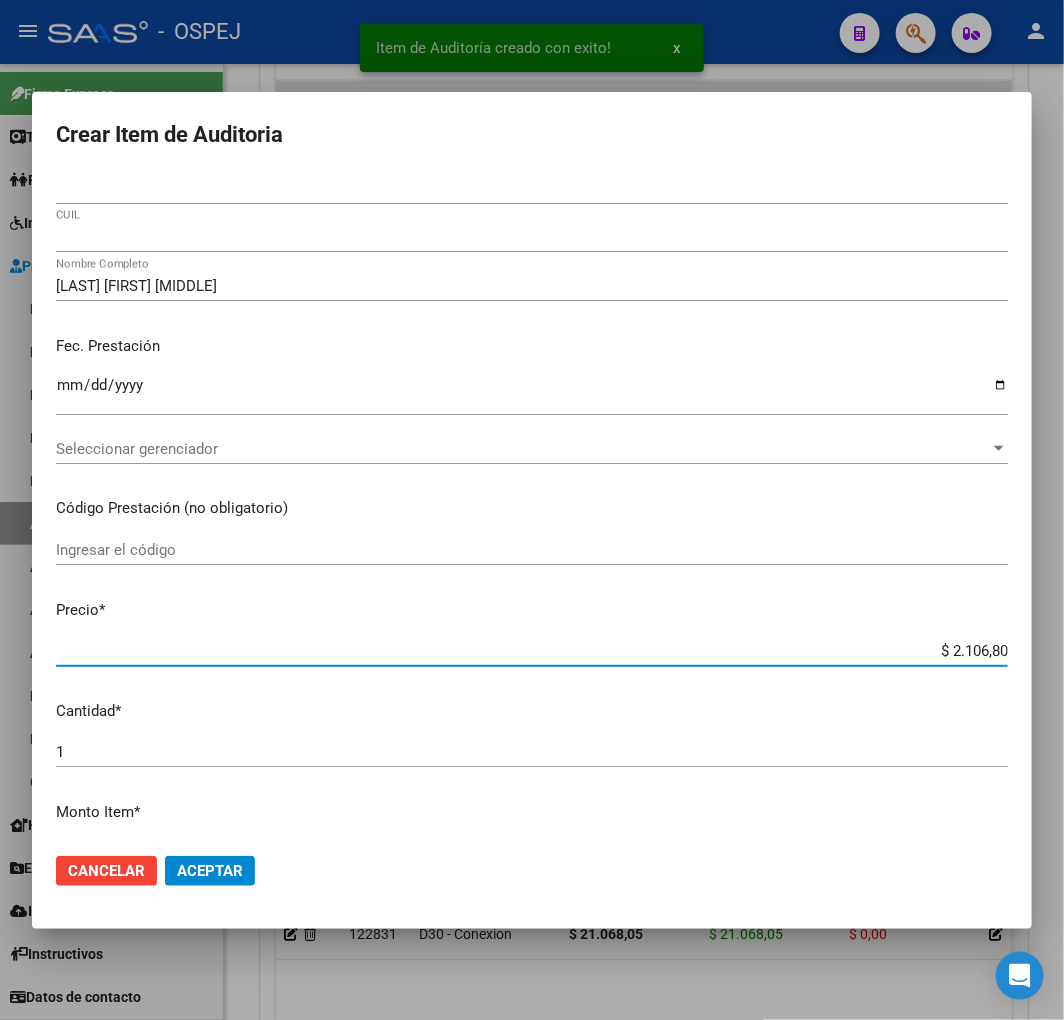 type on "$ 21.068,05" 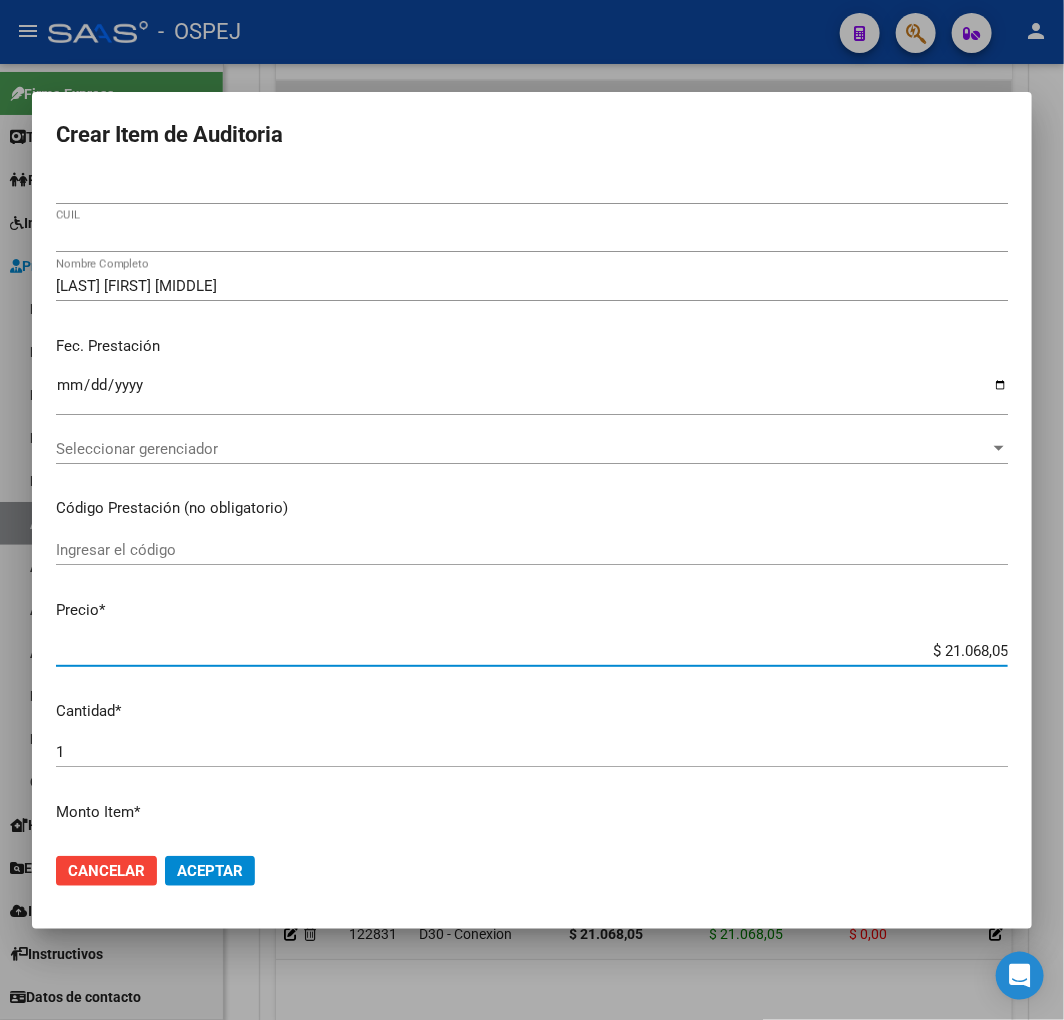 drag, startPoint x: 204, startPoint y: 868, endPoint x: 415, endPoint y: 894, distance: 212.59586 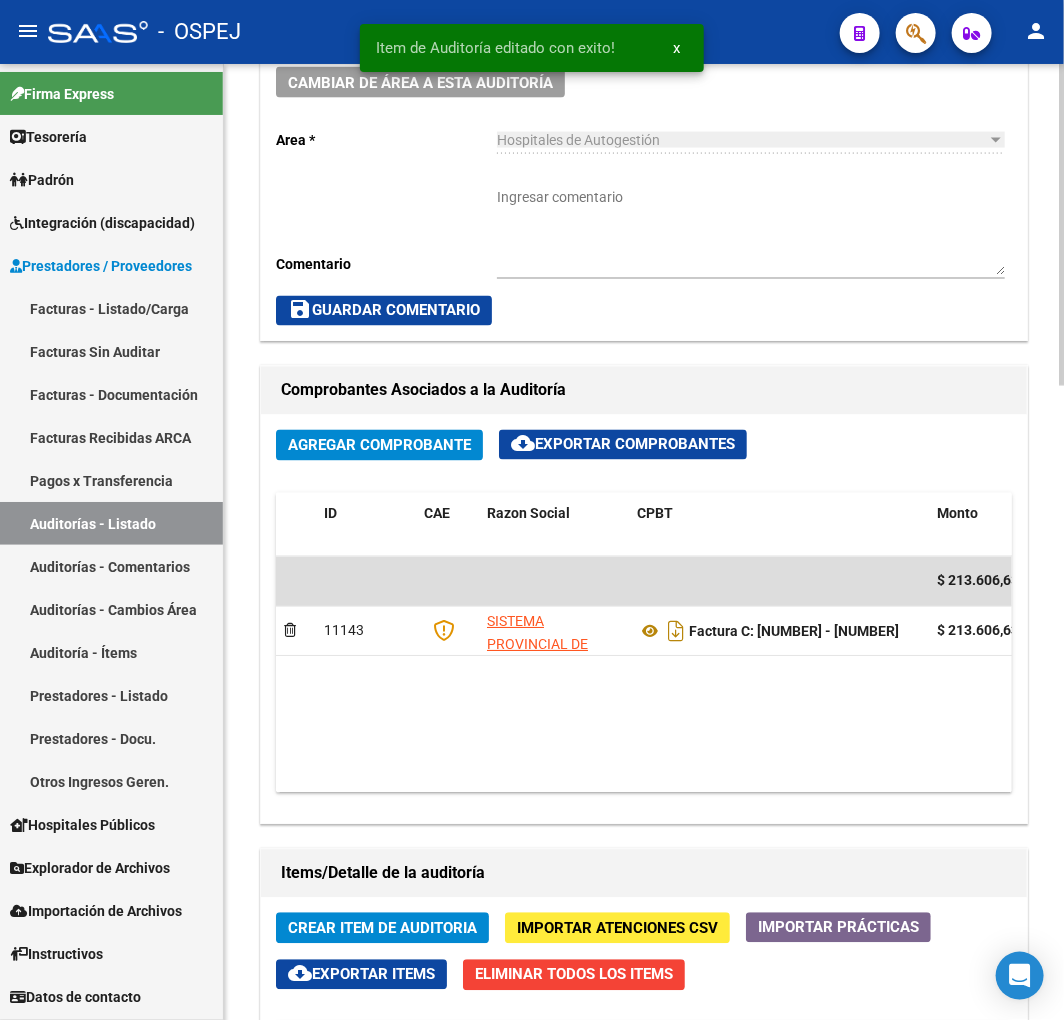 scroll, scrollTop: 1000, scrollLeft: 0, axis: vertical 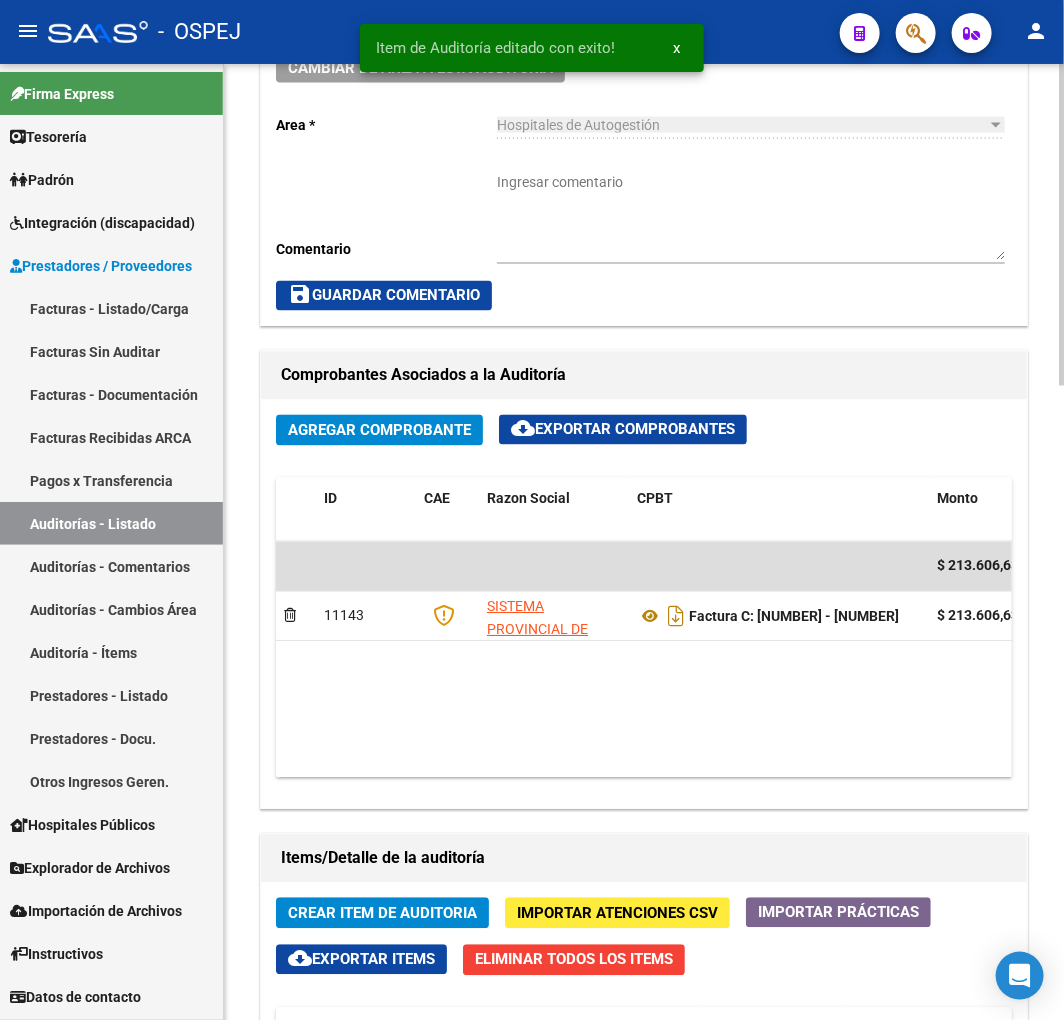click on "Crear Item de Auditoria" 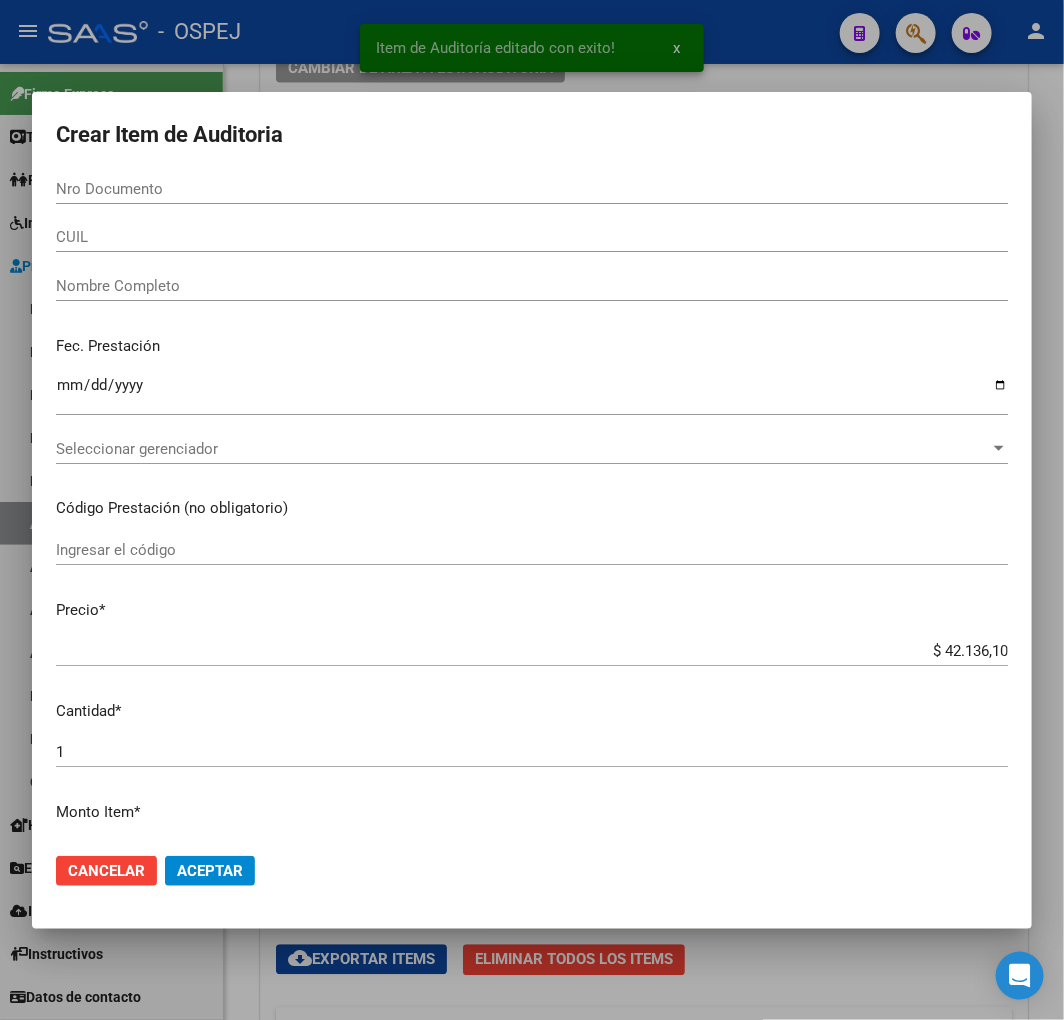 type 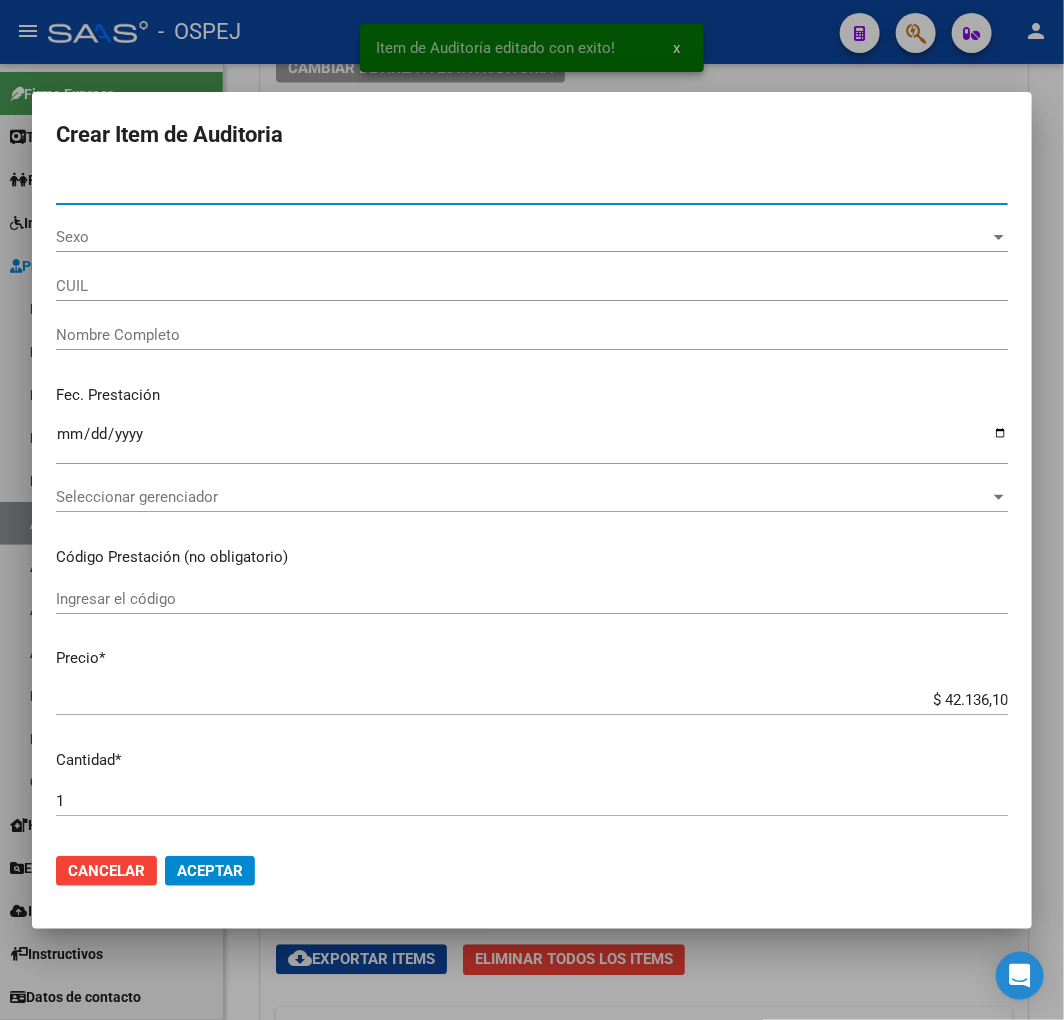 type on "20512064370" 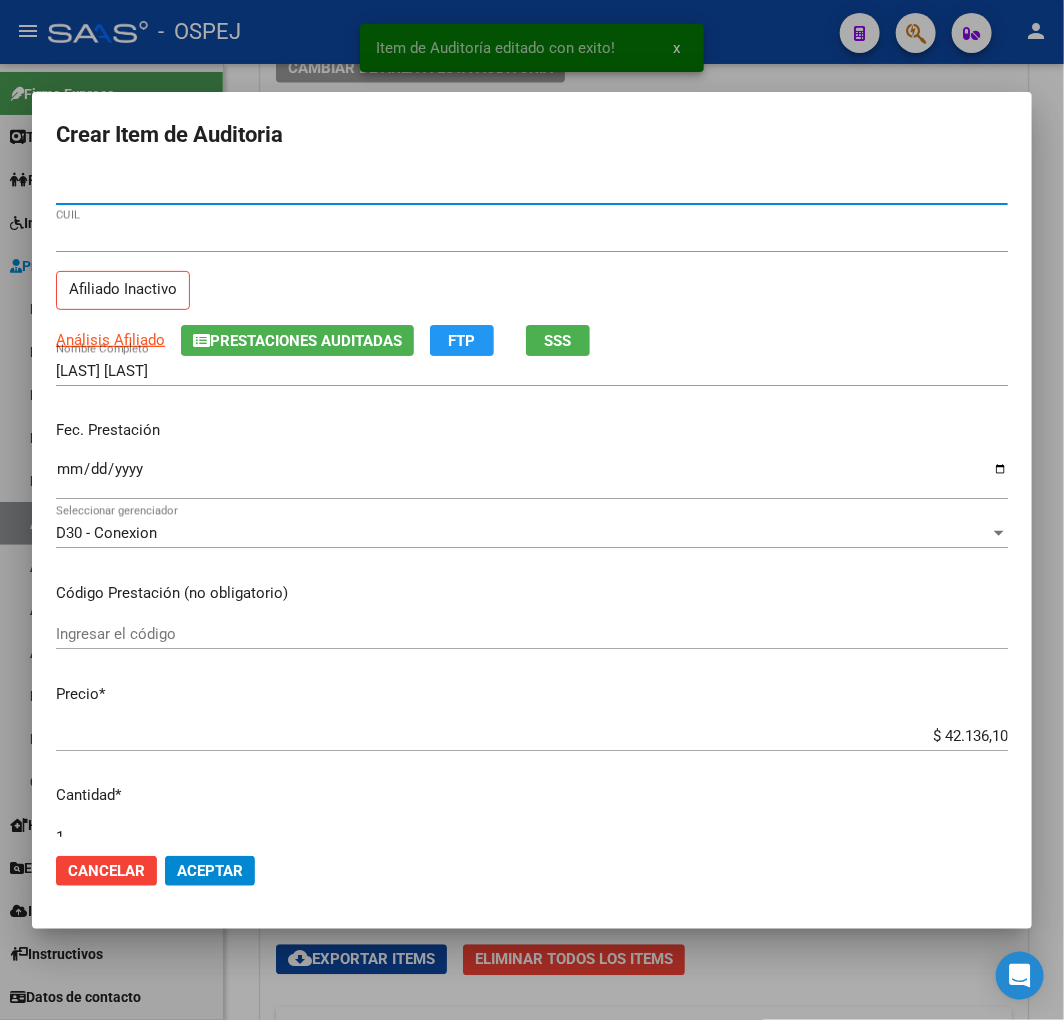 type on "51206437" 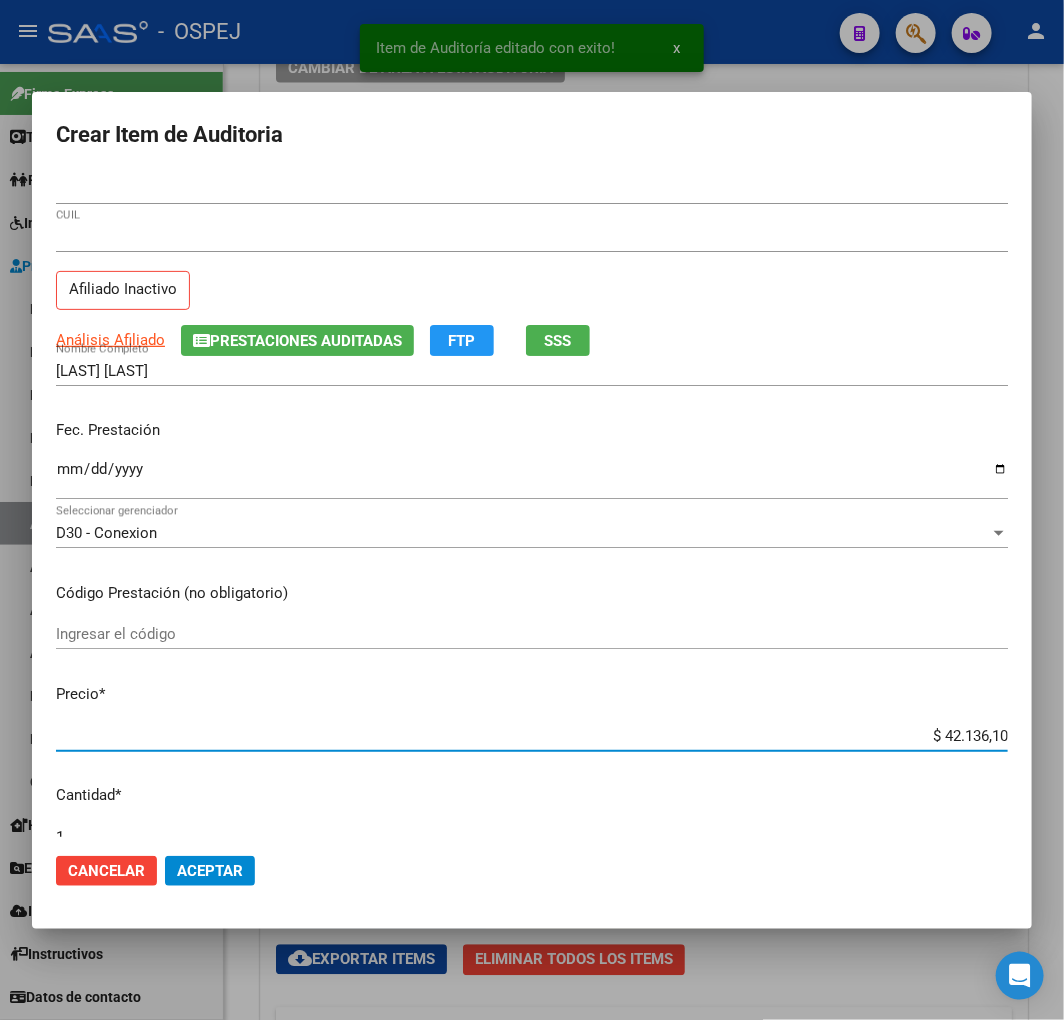 click on "$ 42.136,10" at bounding box center [532, 736] 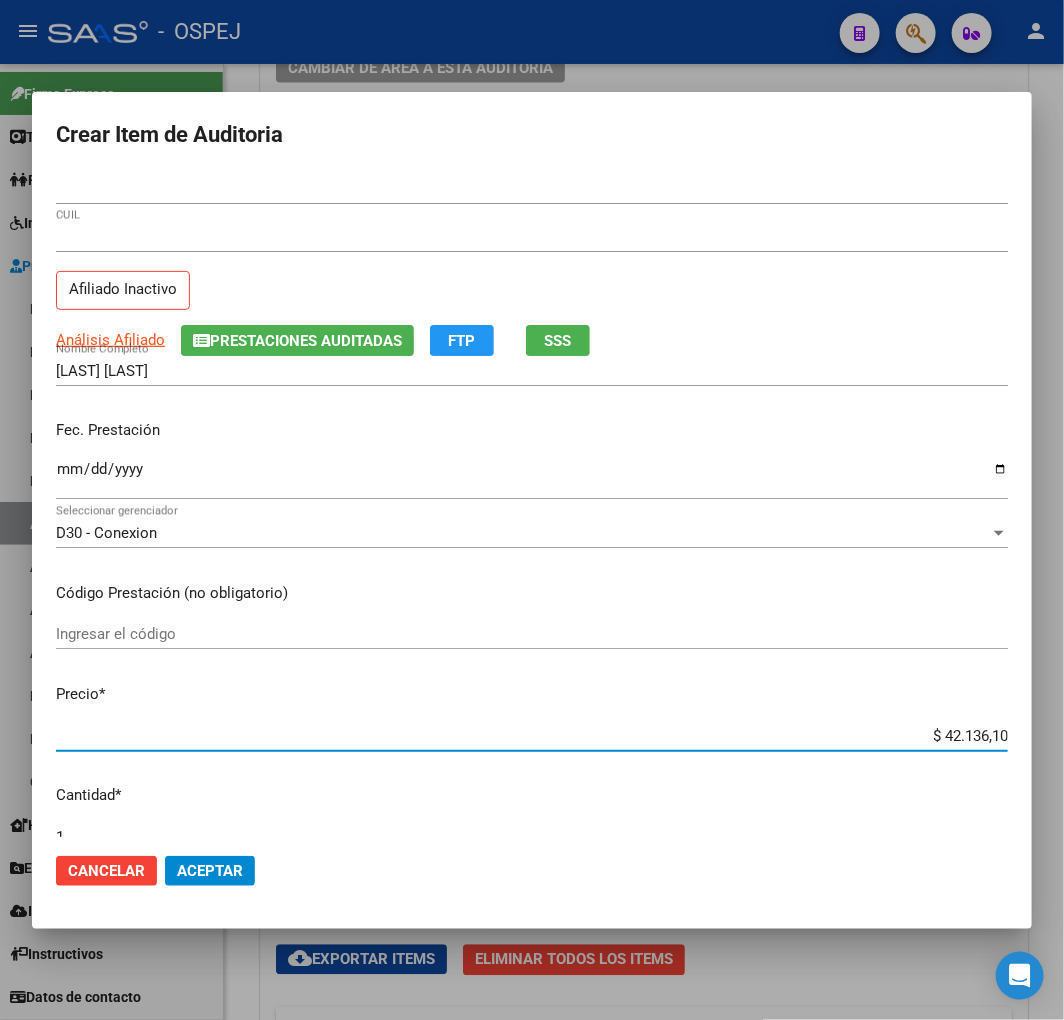 type on "$ 0,02" 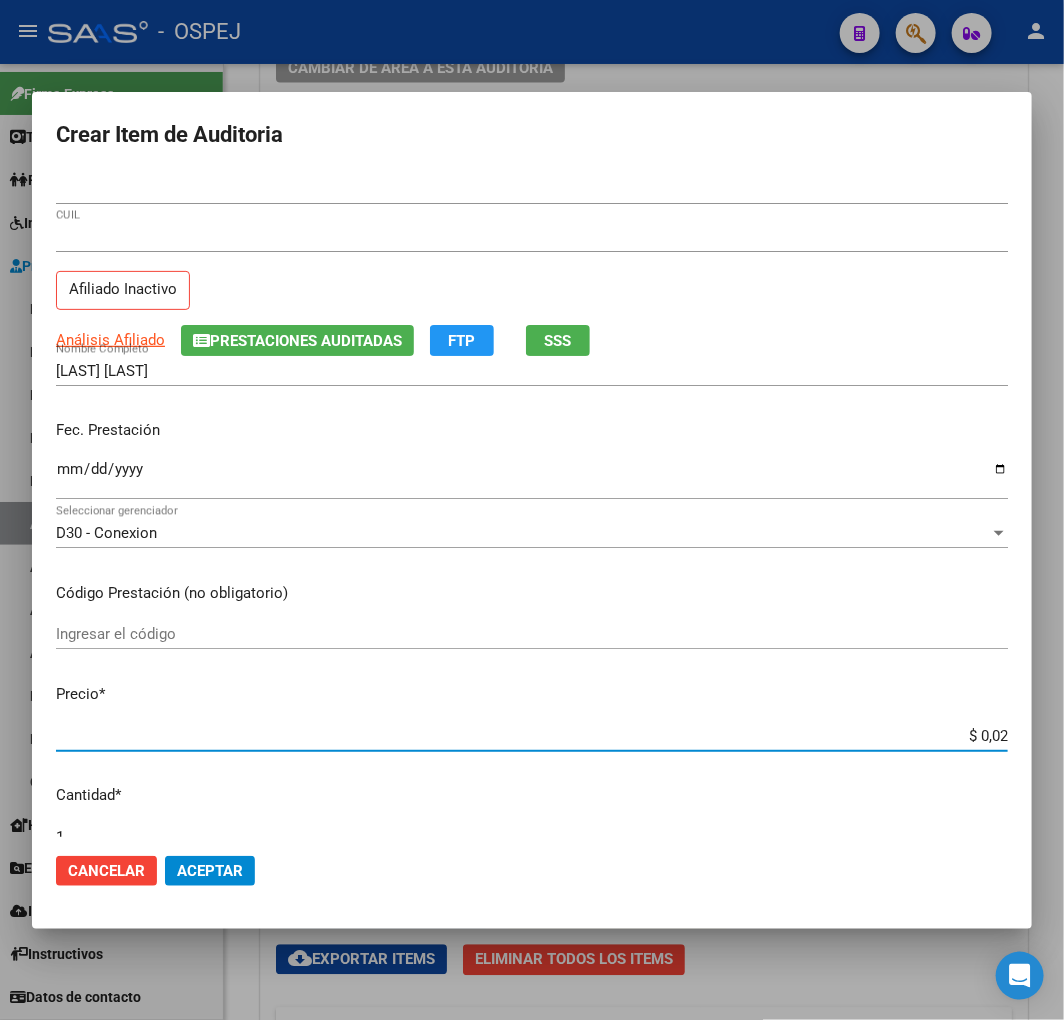 type on "$ 0,21" 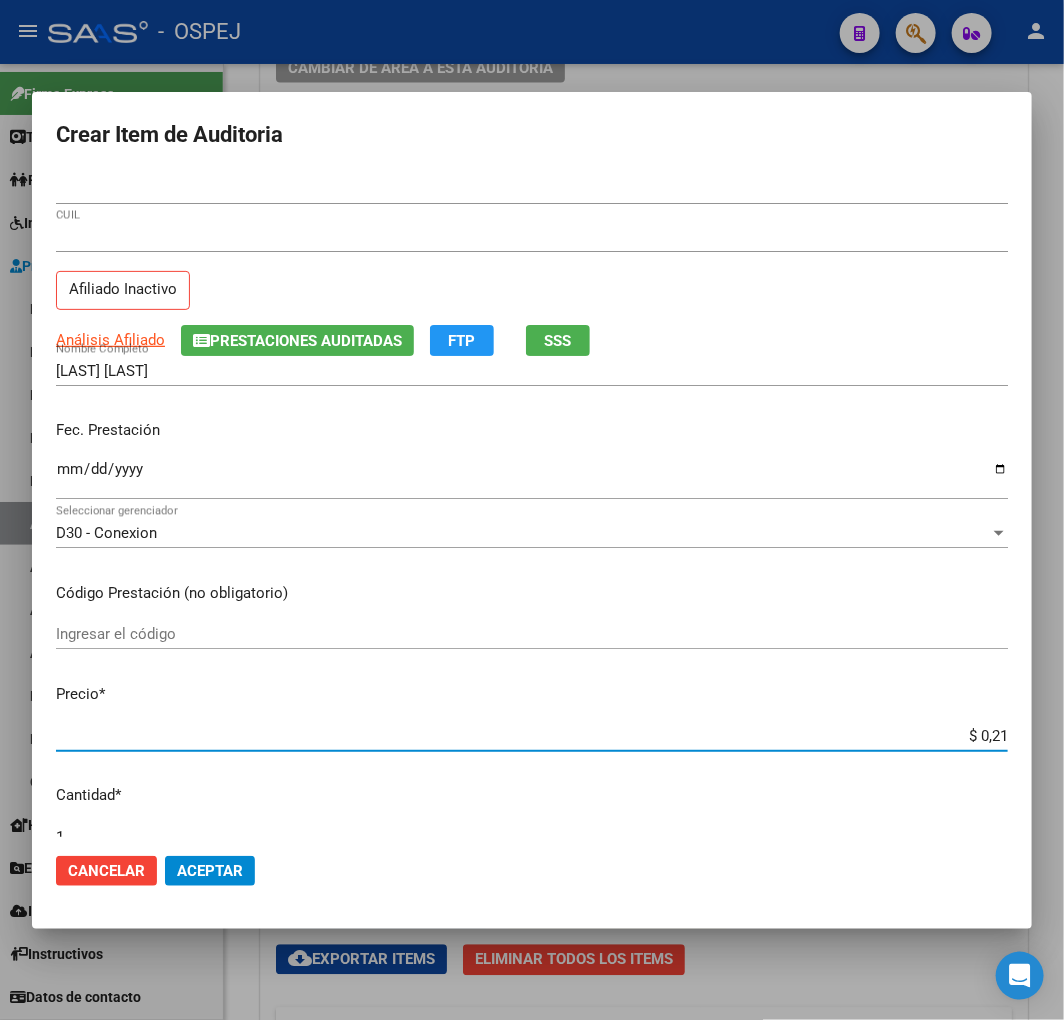 type on "$ 2,10" 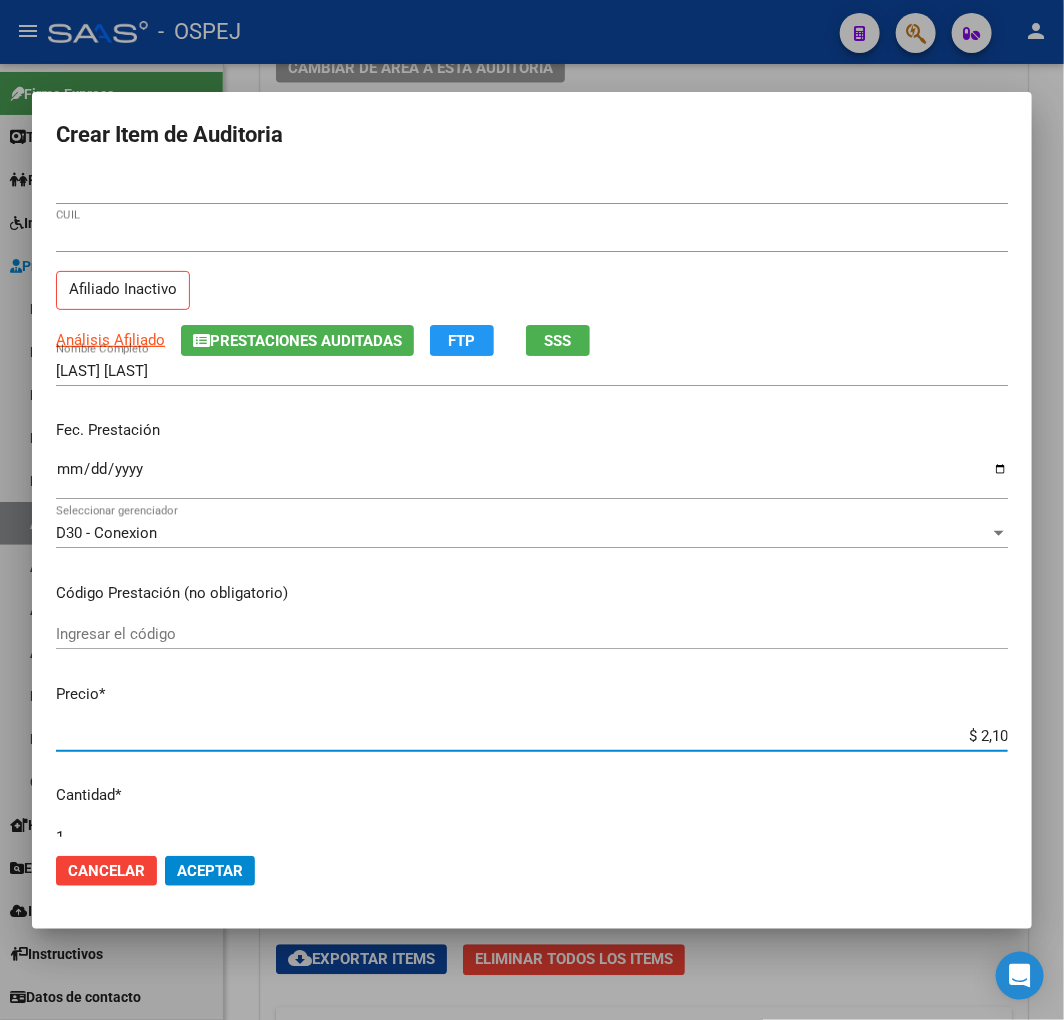 type on "$ 21,06" 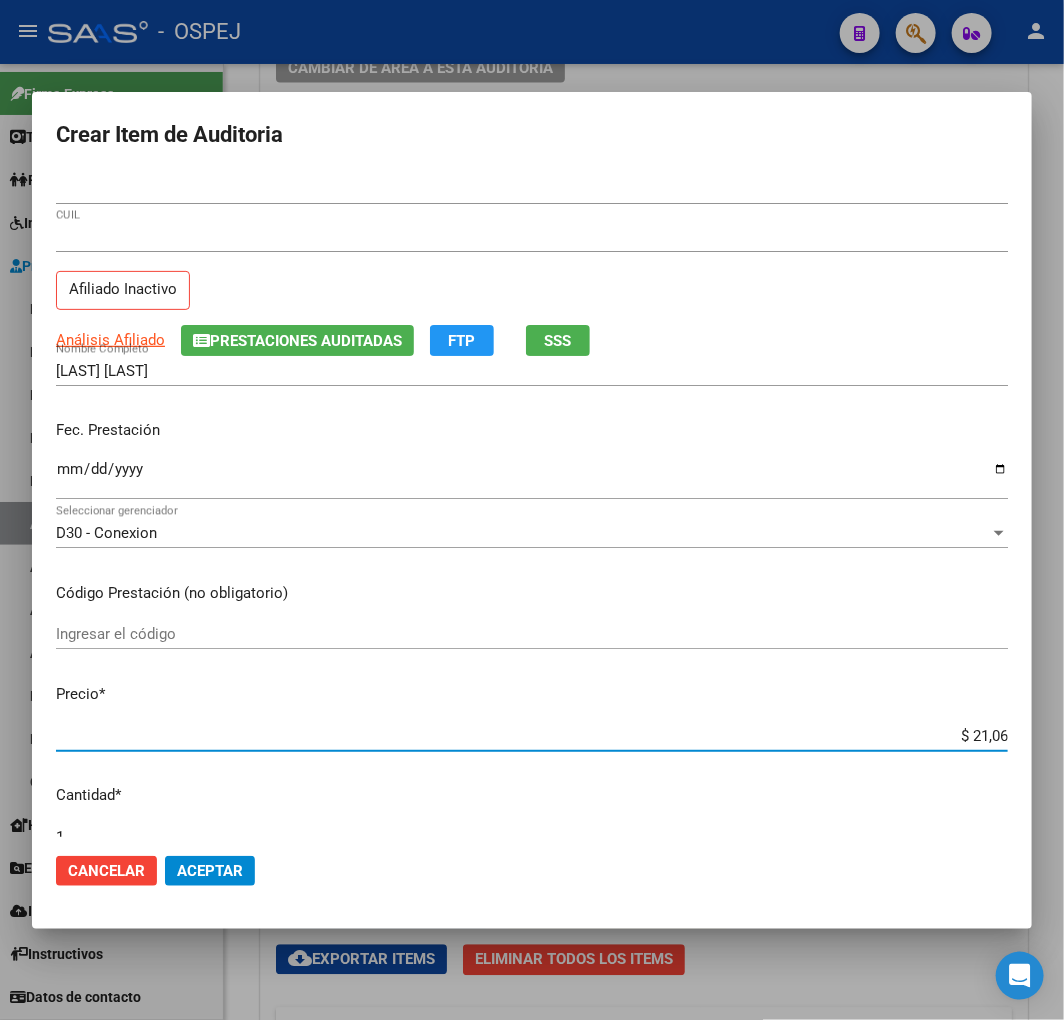 type on "$ 210,68" 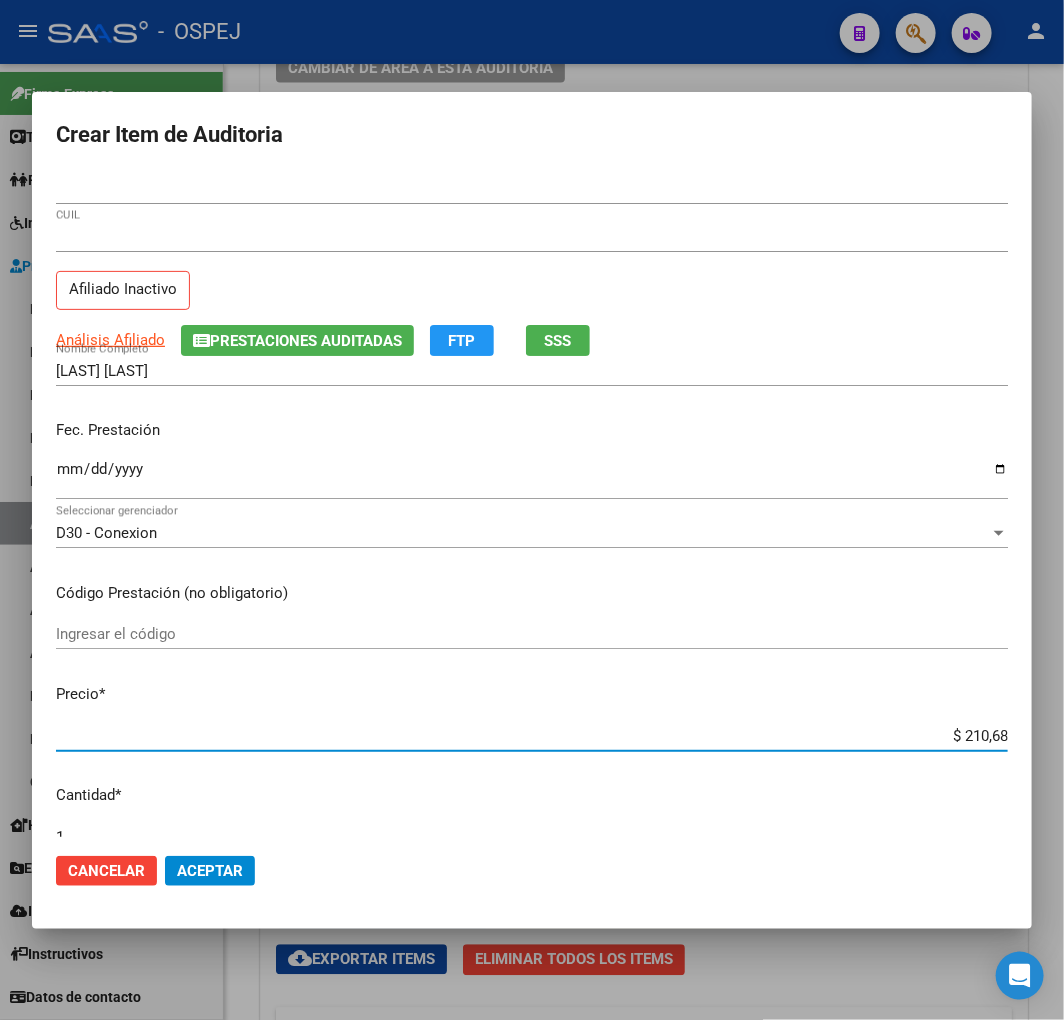 type on "$ 2.106,80" 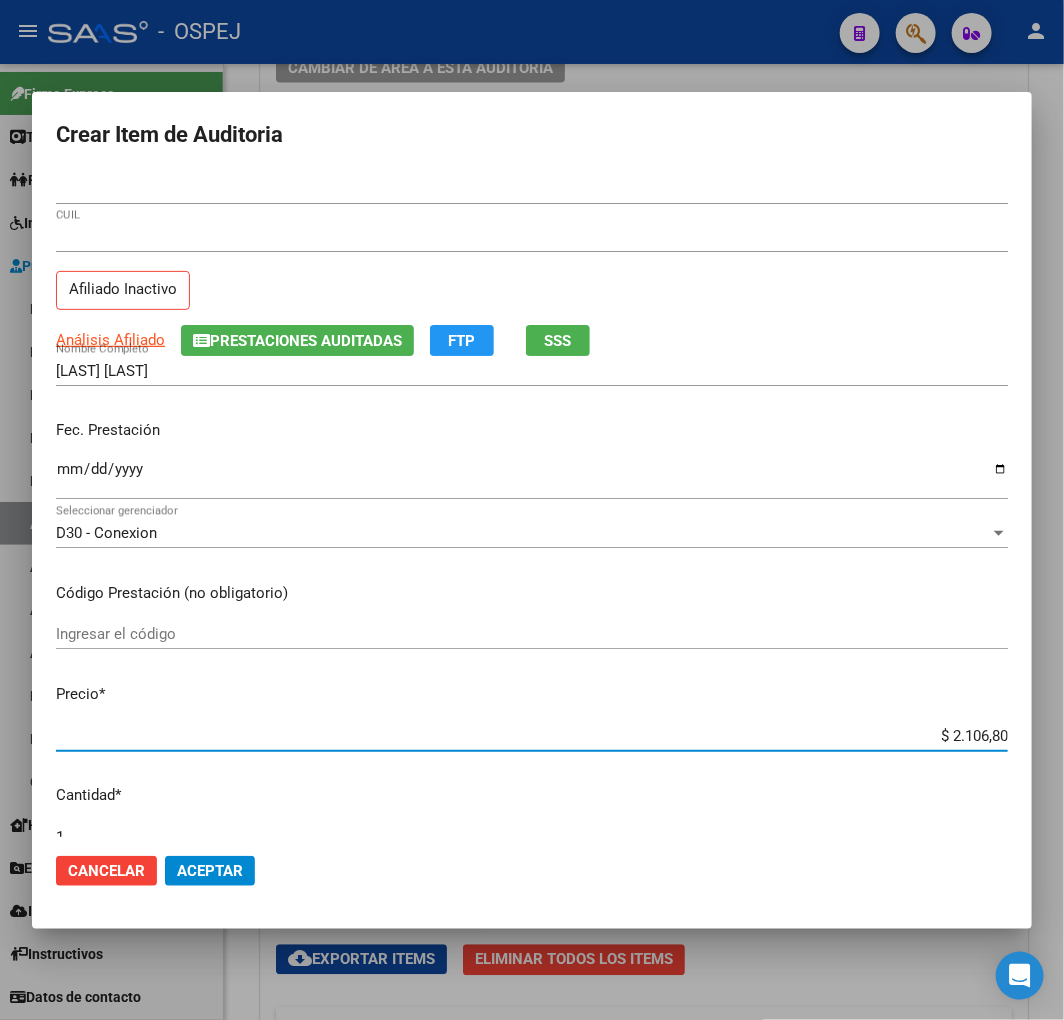 type on "$ 21.068,05" 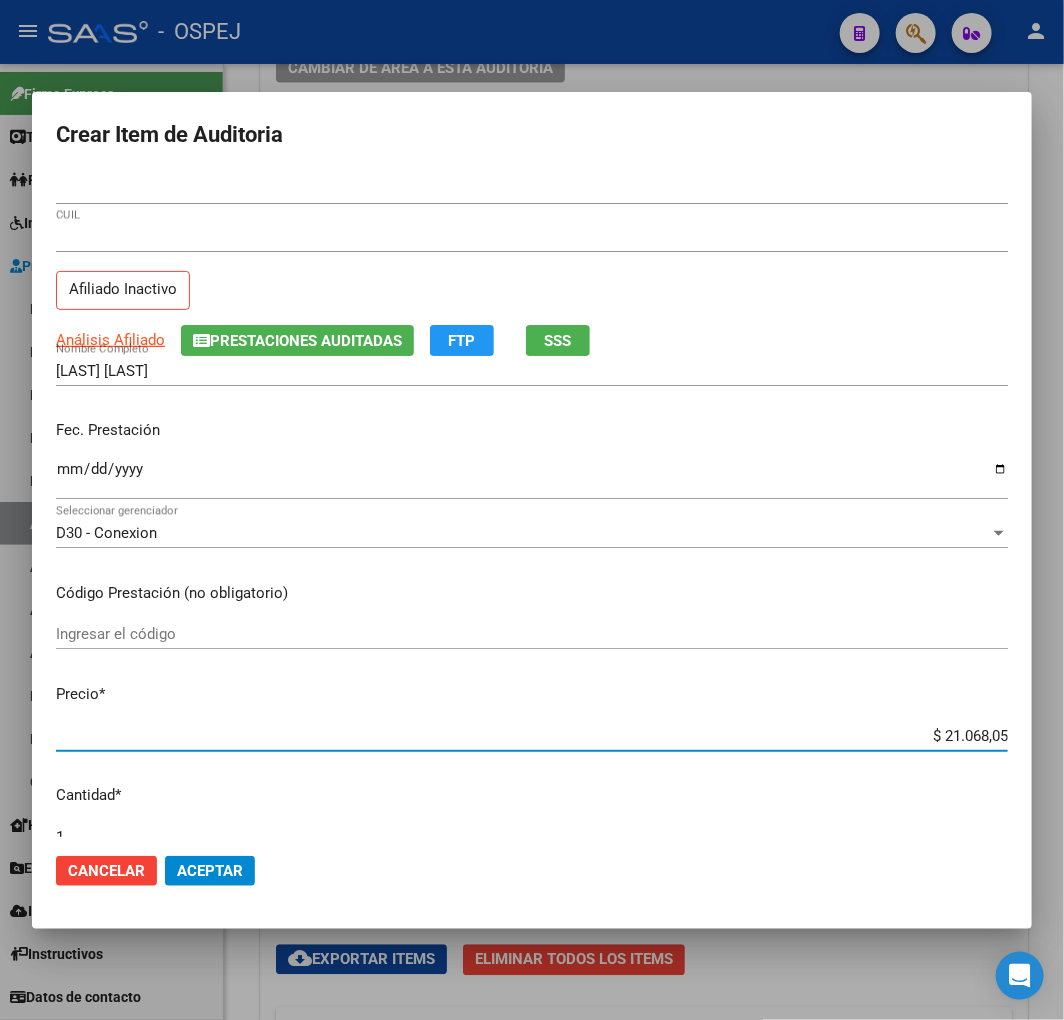 click on "Aceptar" 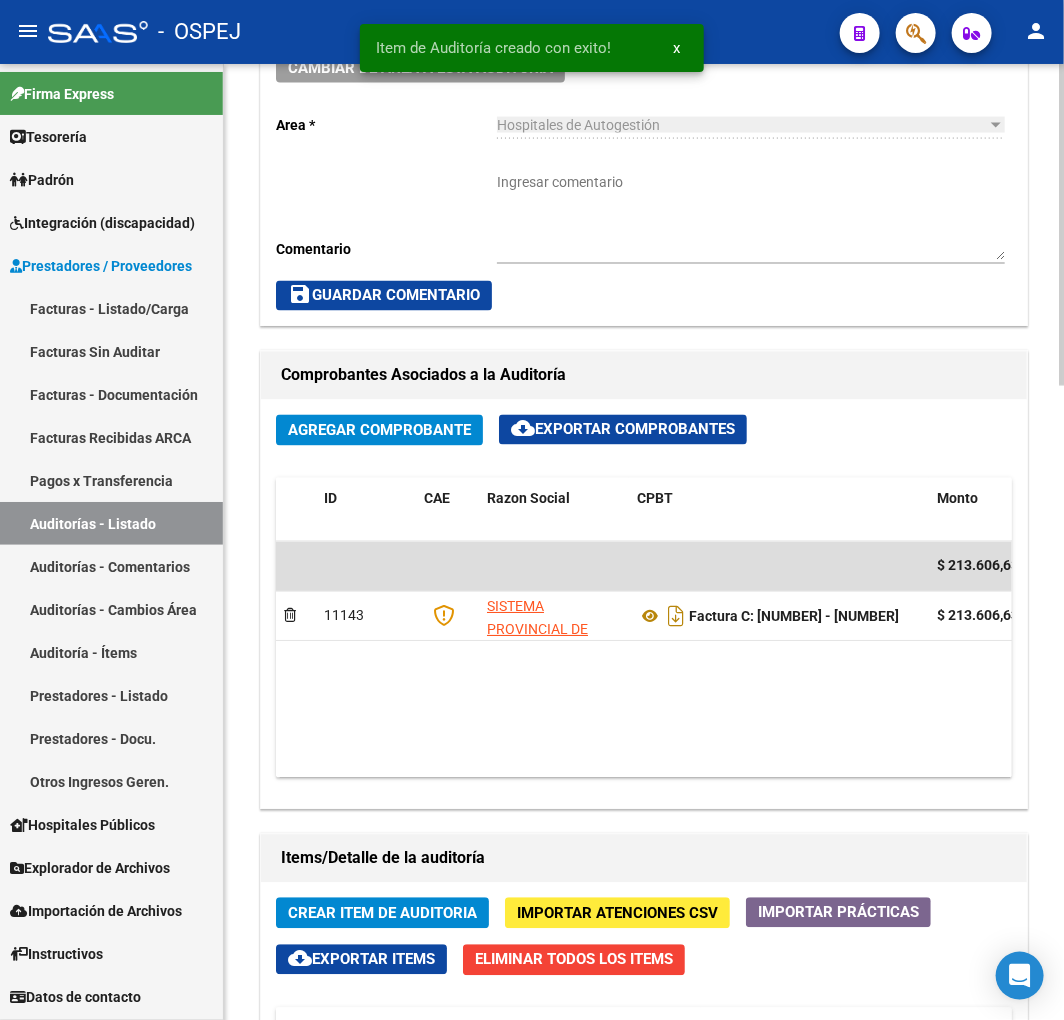 click on "Crear Item de Auditoria" 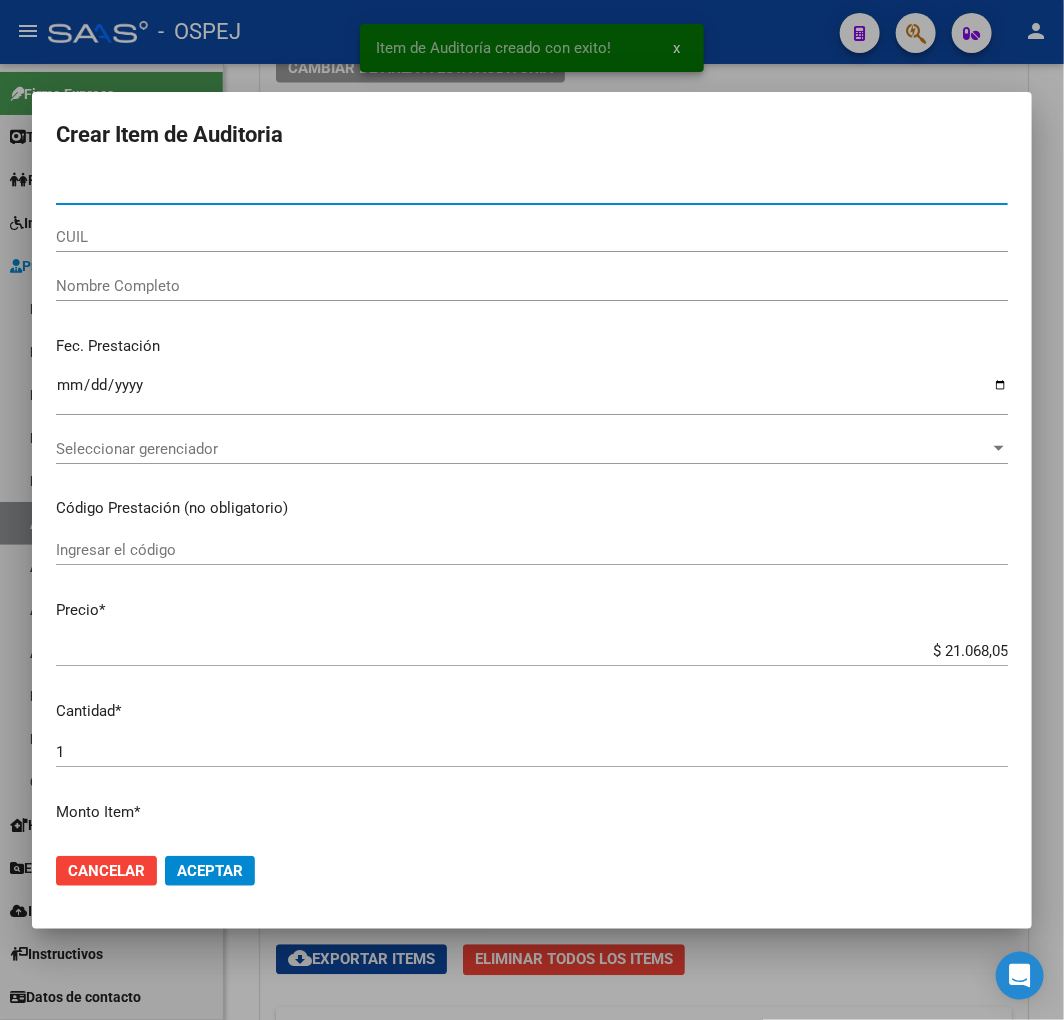 paste on "45670538" 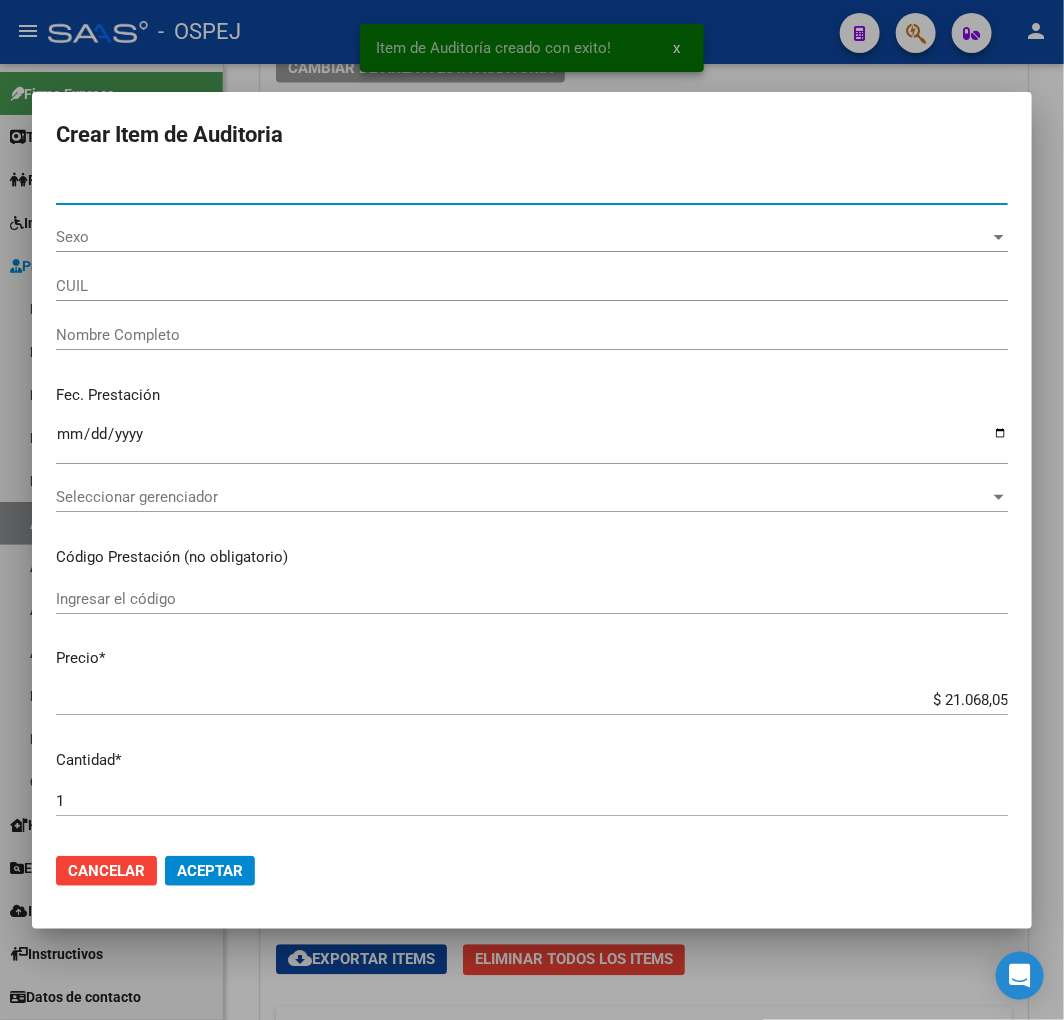 type on "27456705389" 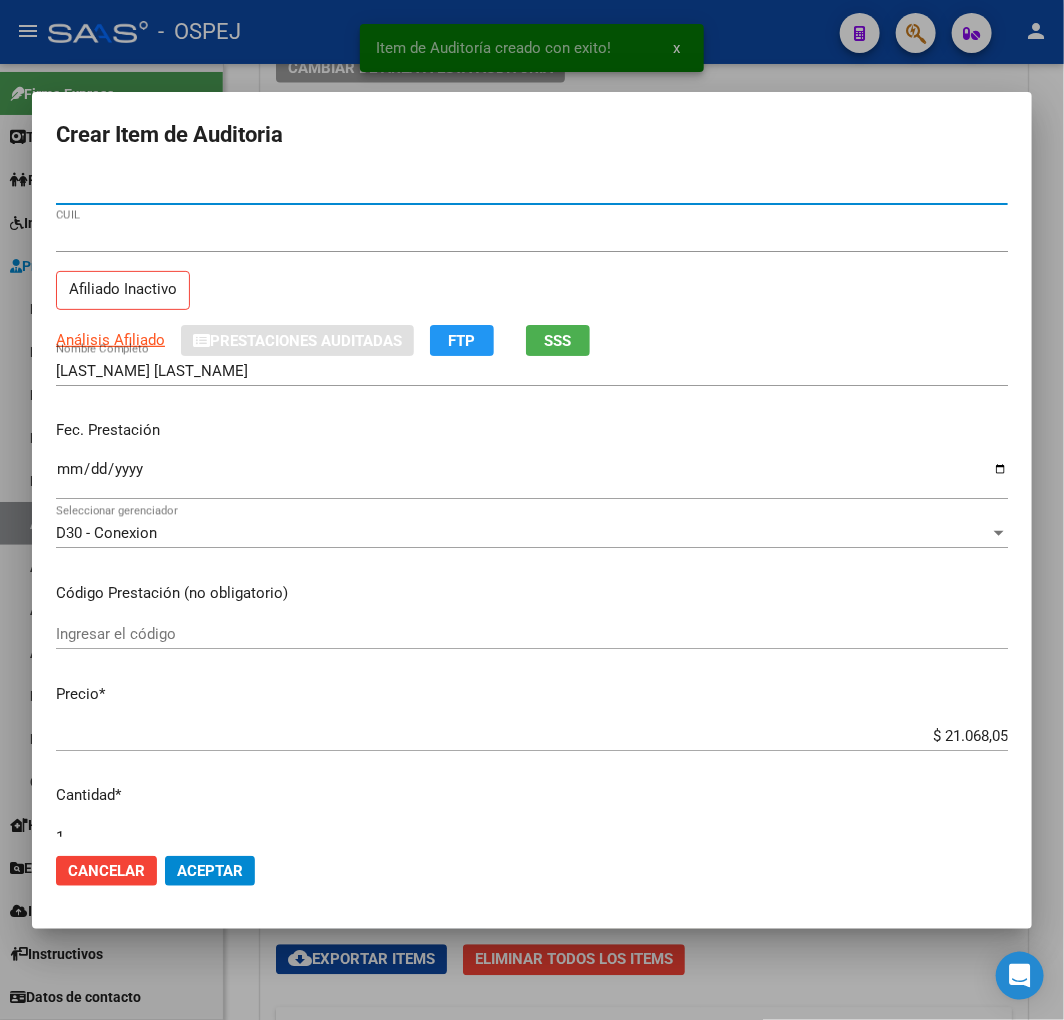type on "45670538" 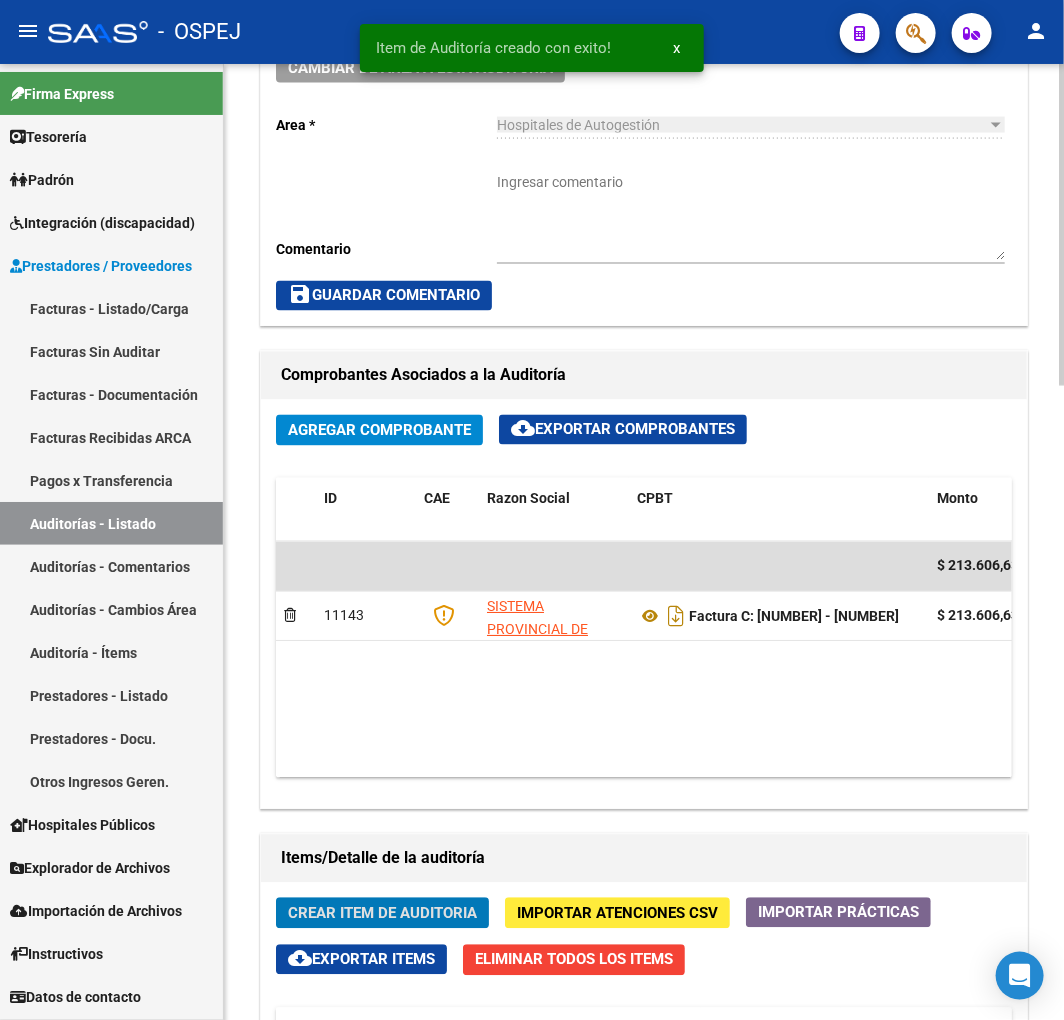 scroll, scrollTop: 0, scrollLeft: 0, axis: both 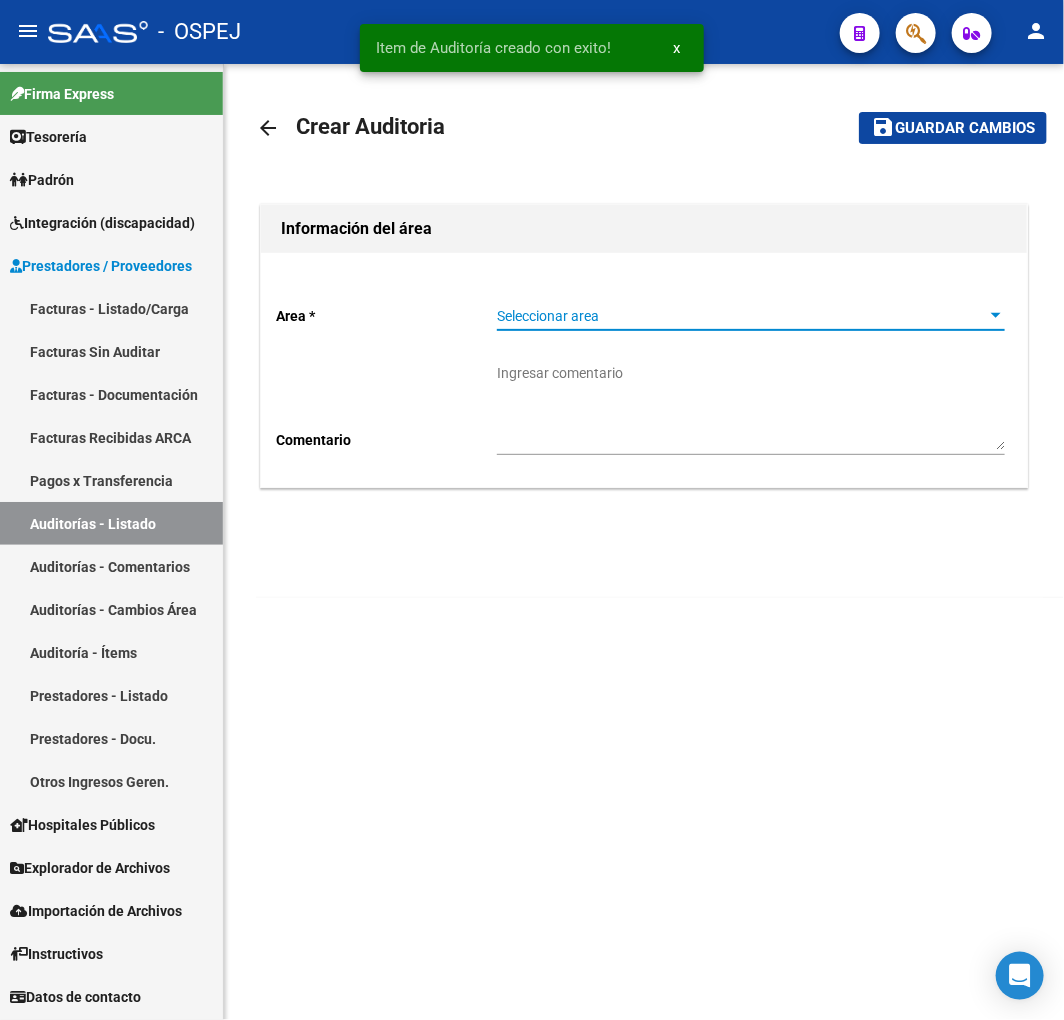 click on "Seleccionar area" at bounding box center (742, 316) 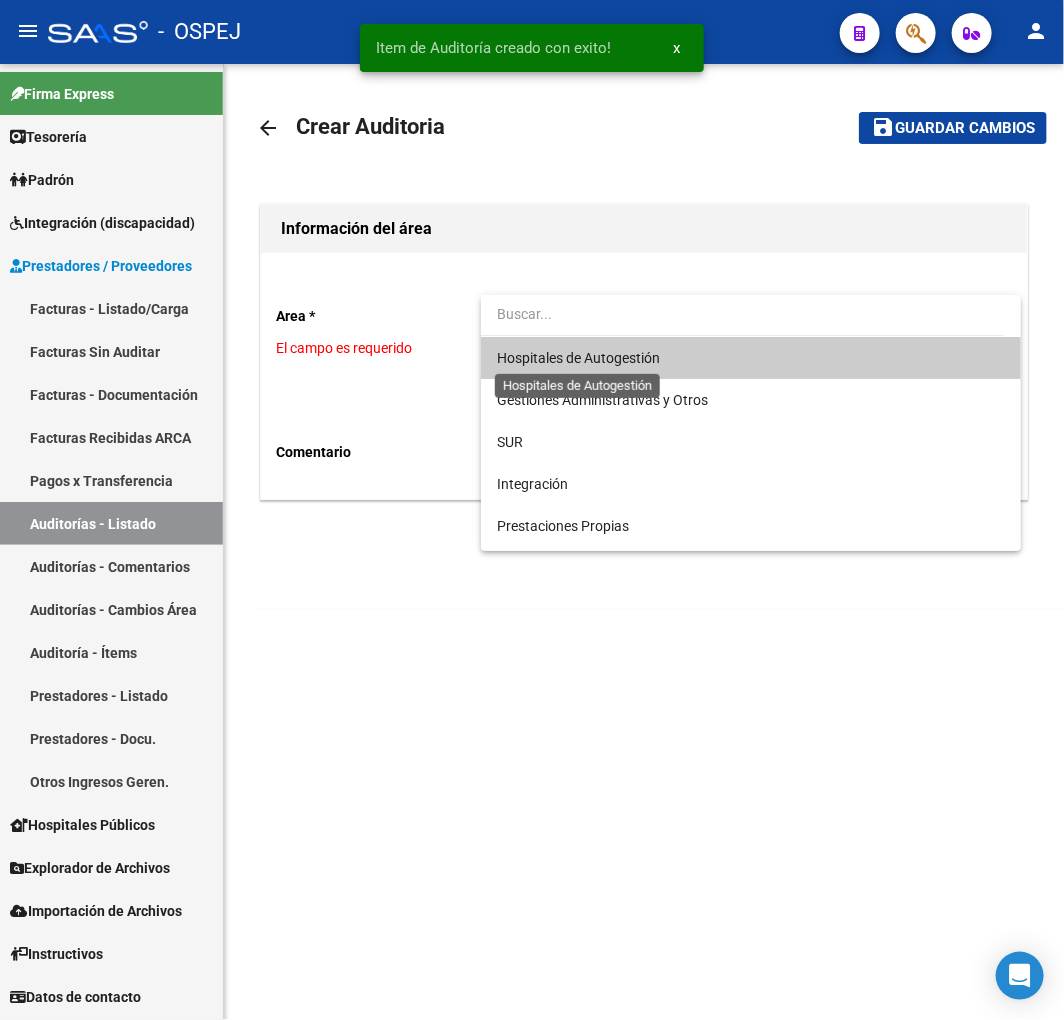 click on "Hospitales de Autogestión" at bounding box center [578, 358] 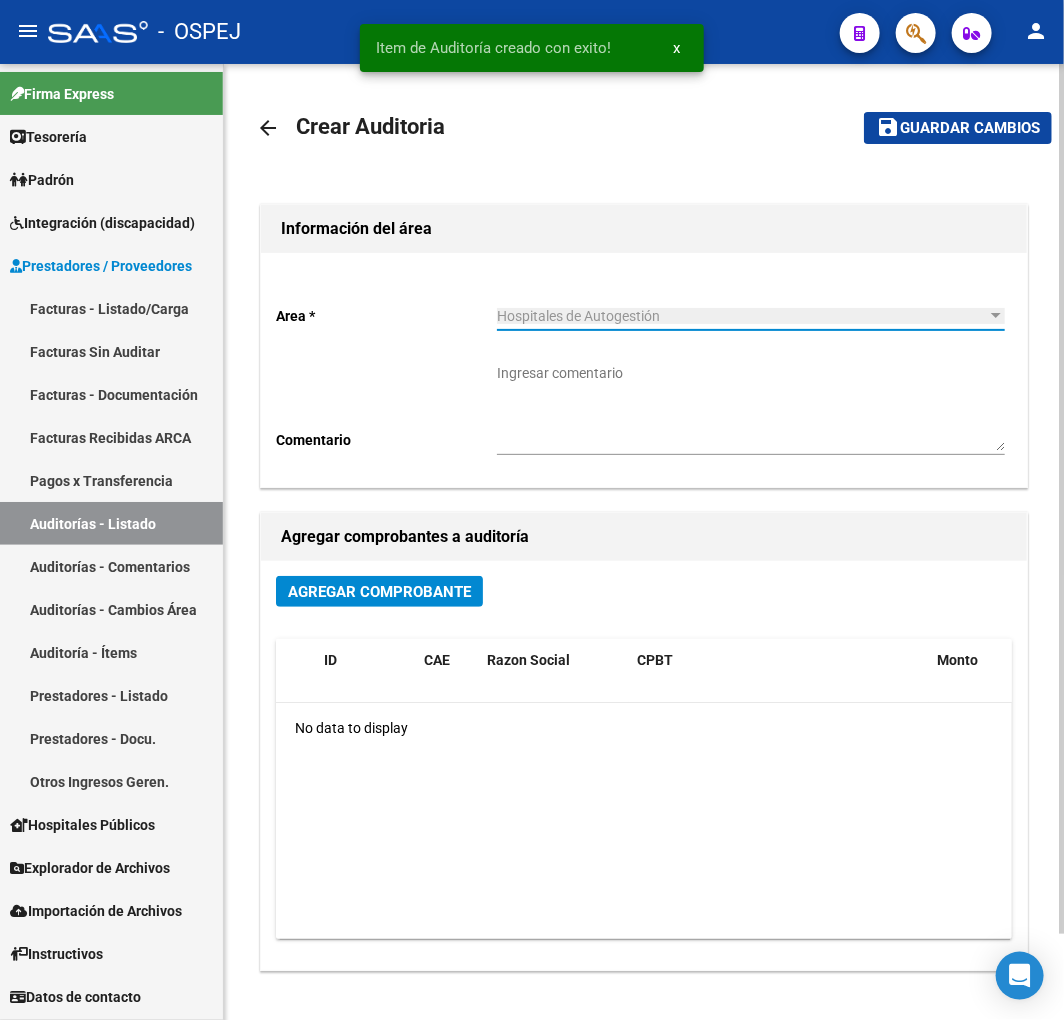 click on "Agregar Comprobante" 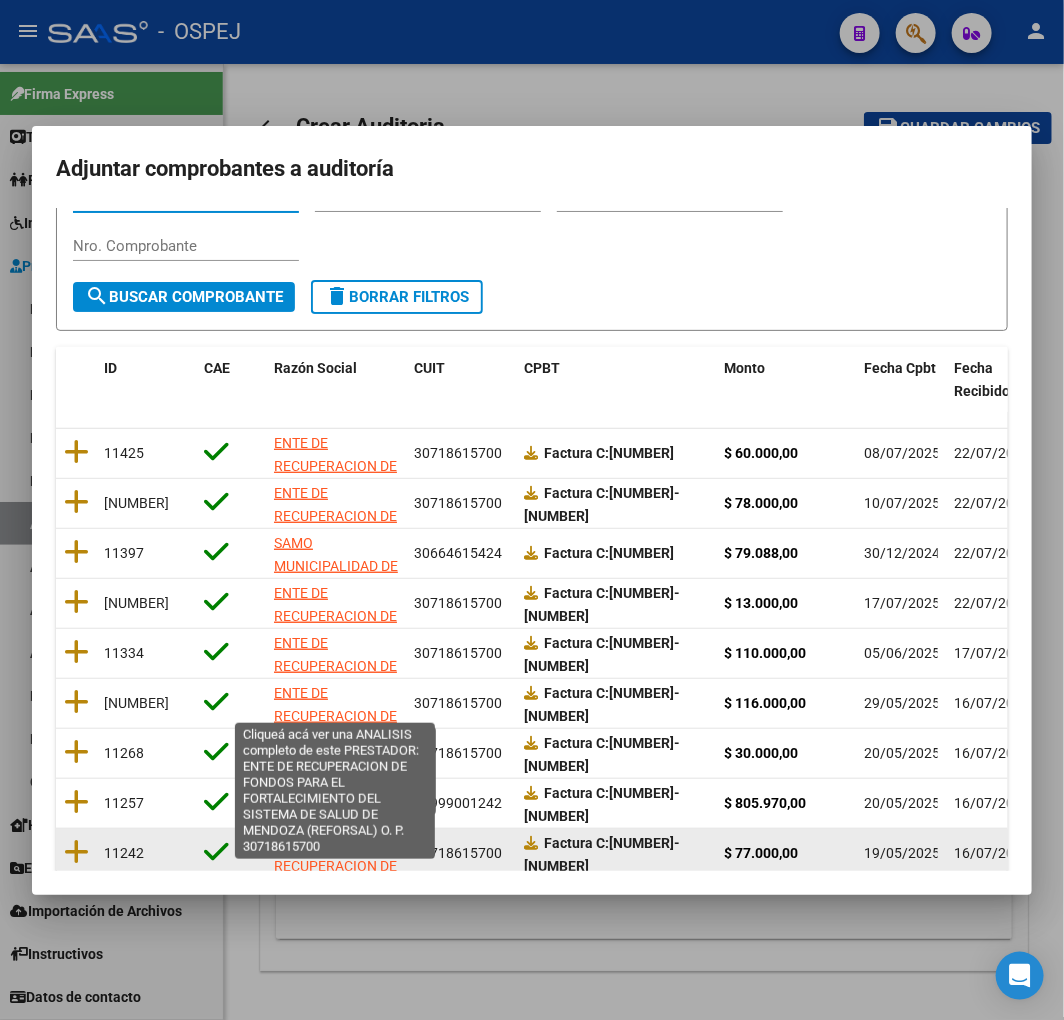 scroll, scrollTop: 252, scrollLeft: 0, axis: vertical 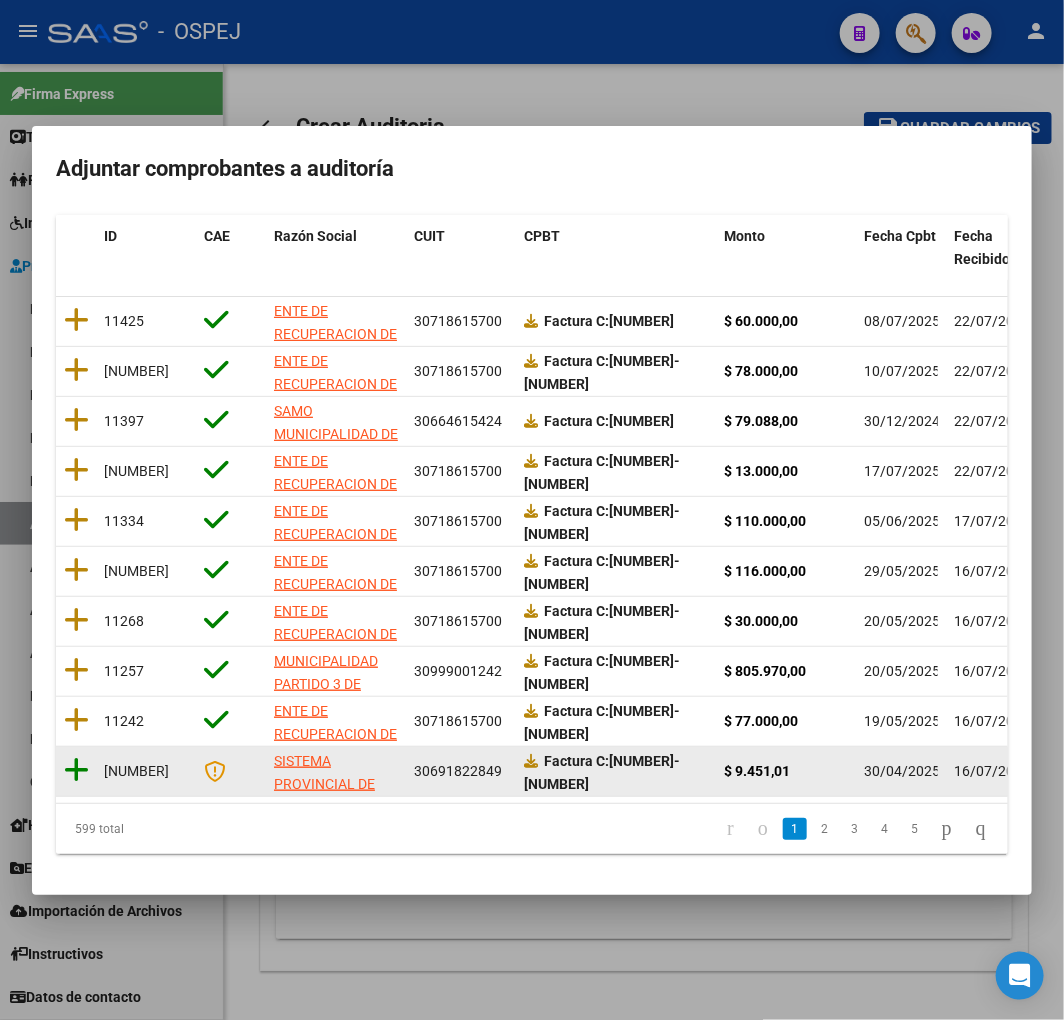 click 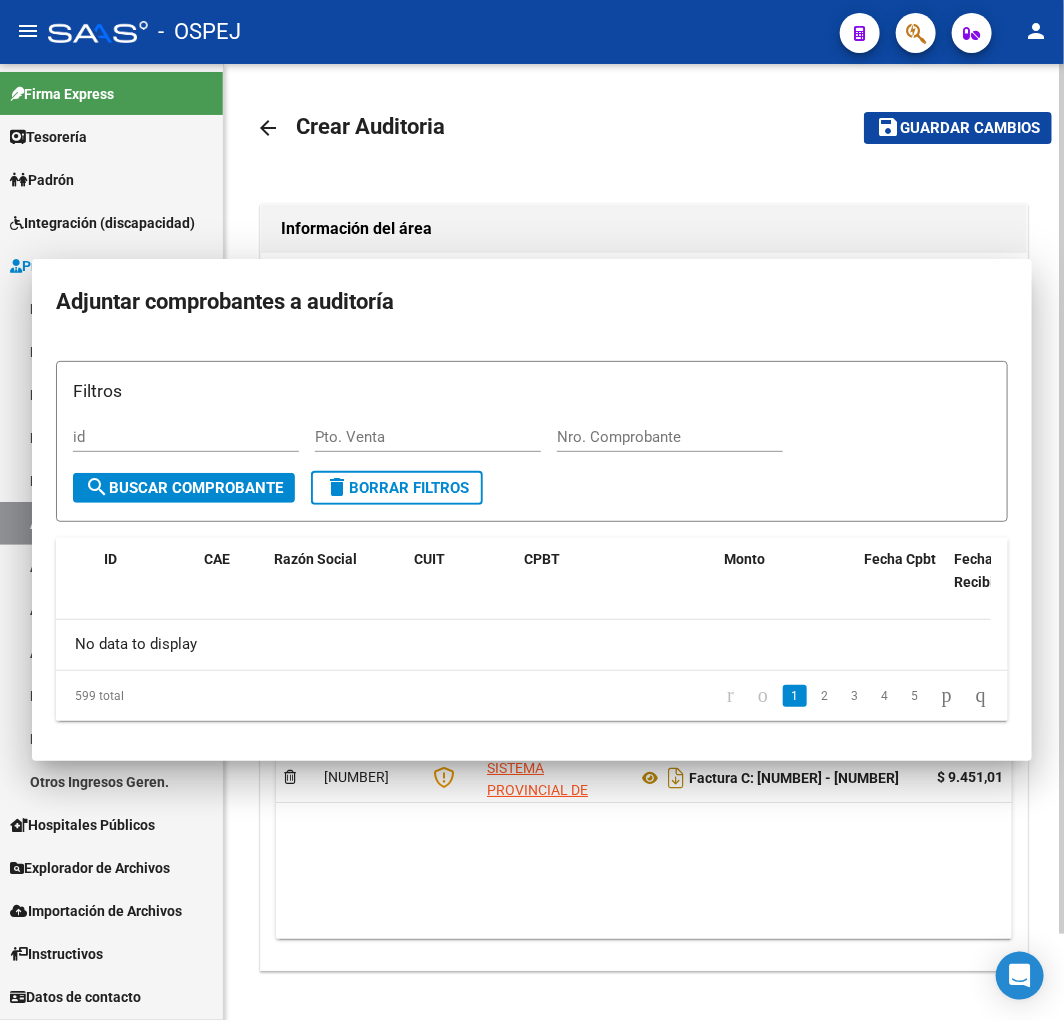 scroll, scrollTop: 0, scrollLeft: 0, axis: both 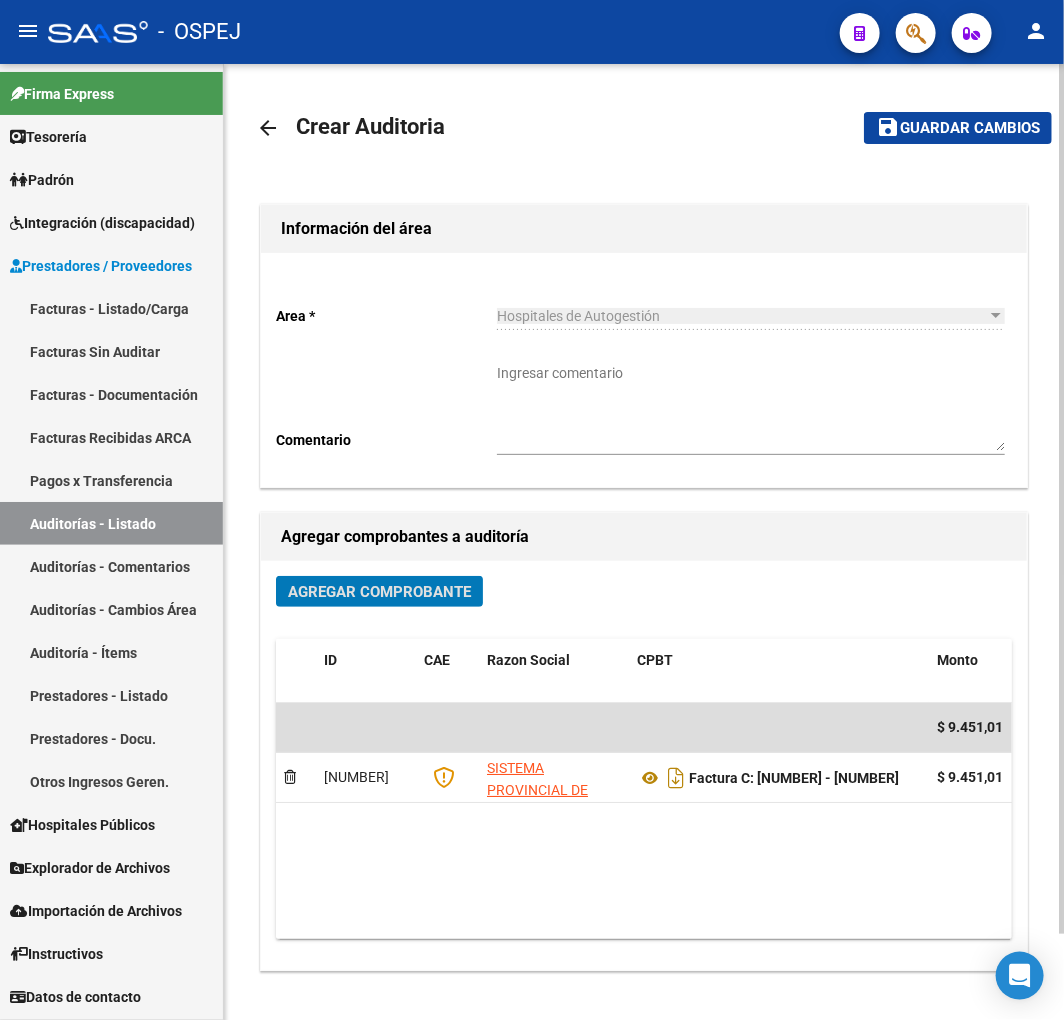 click on "Guardar cambios" 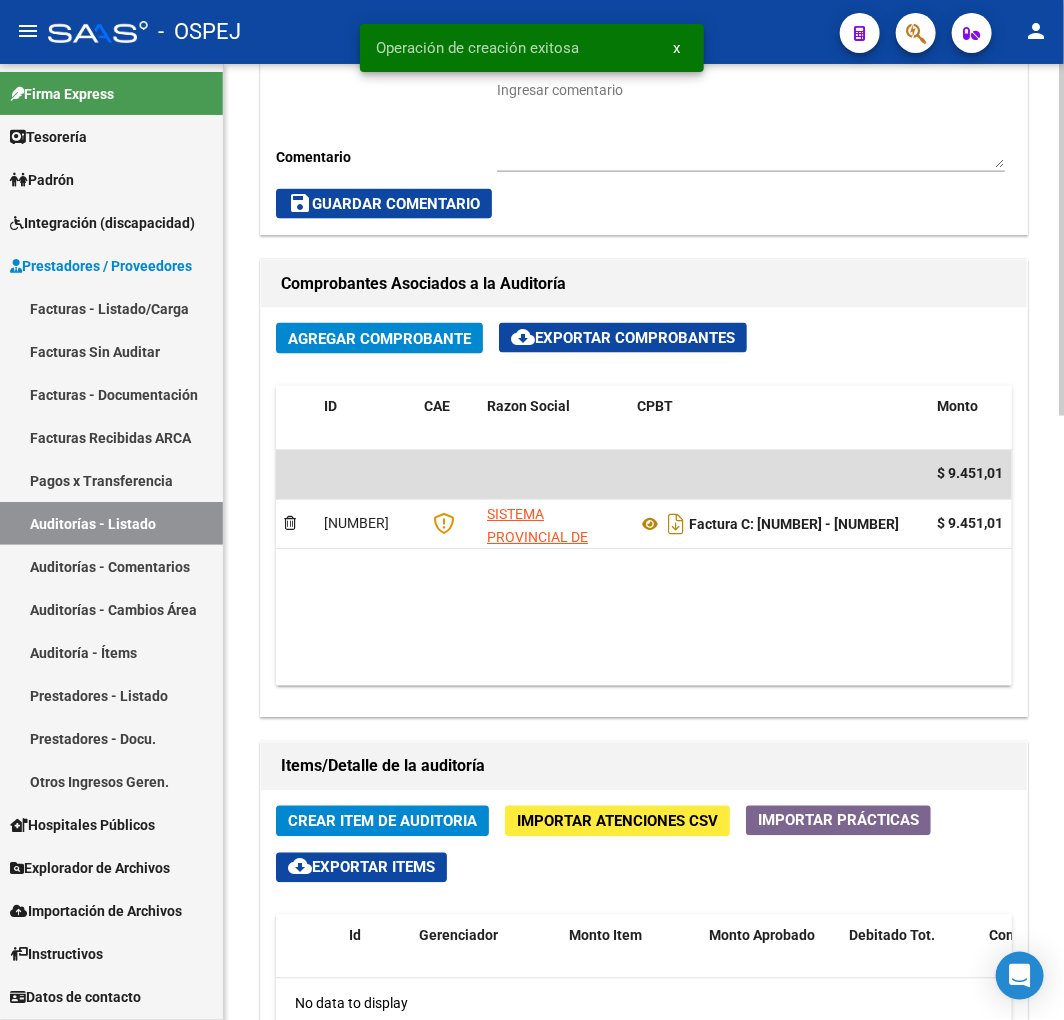 scroll, scrollTop: 1111, scrollLeft: 0, axis: vertical 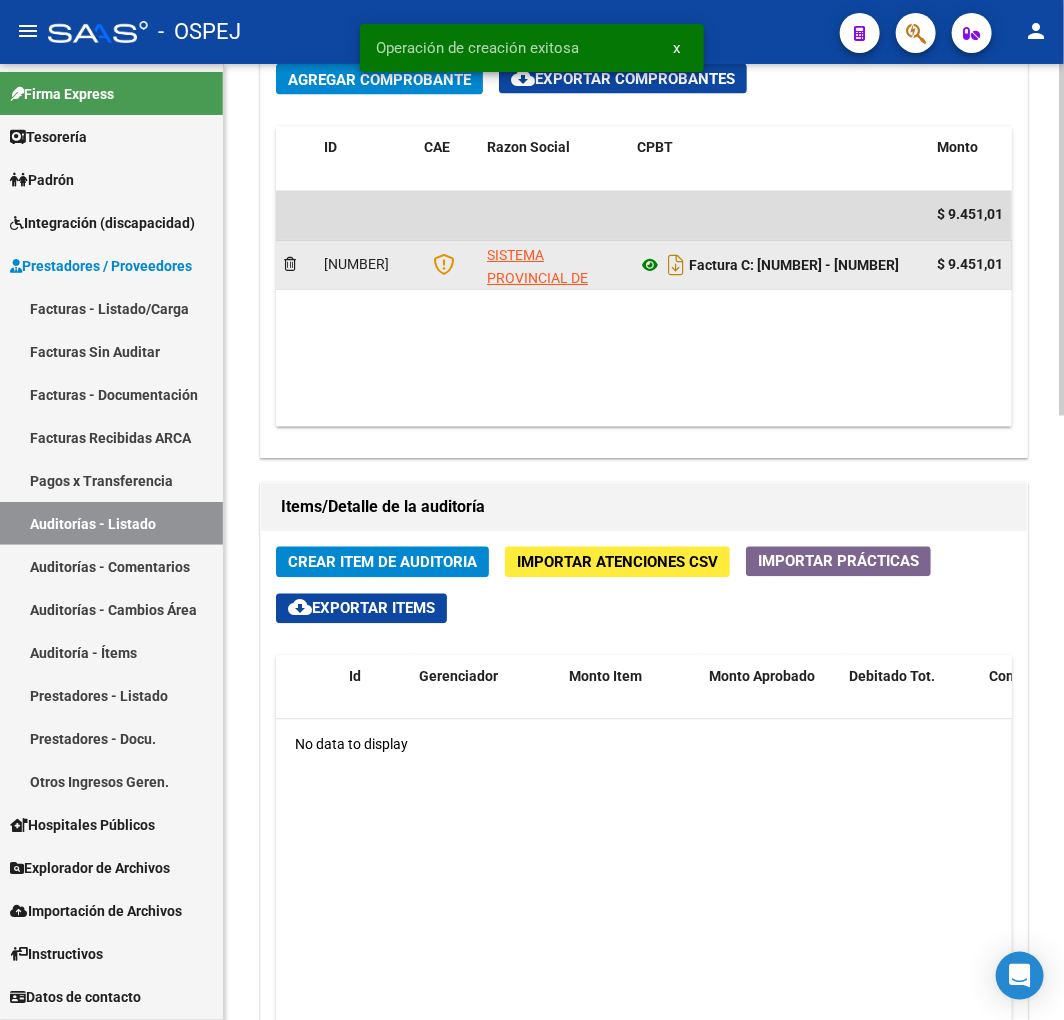 click 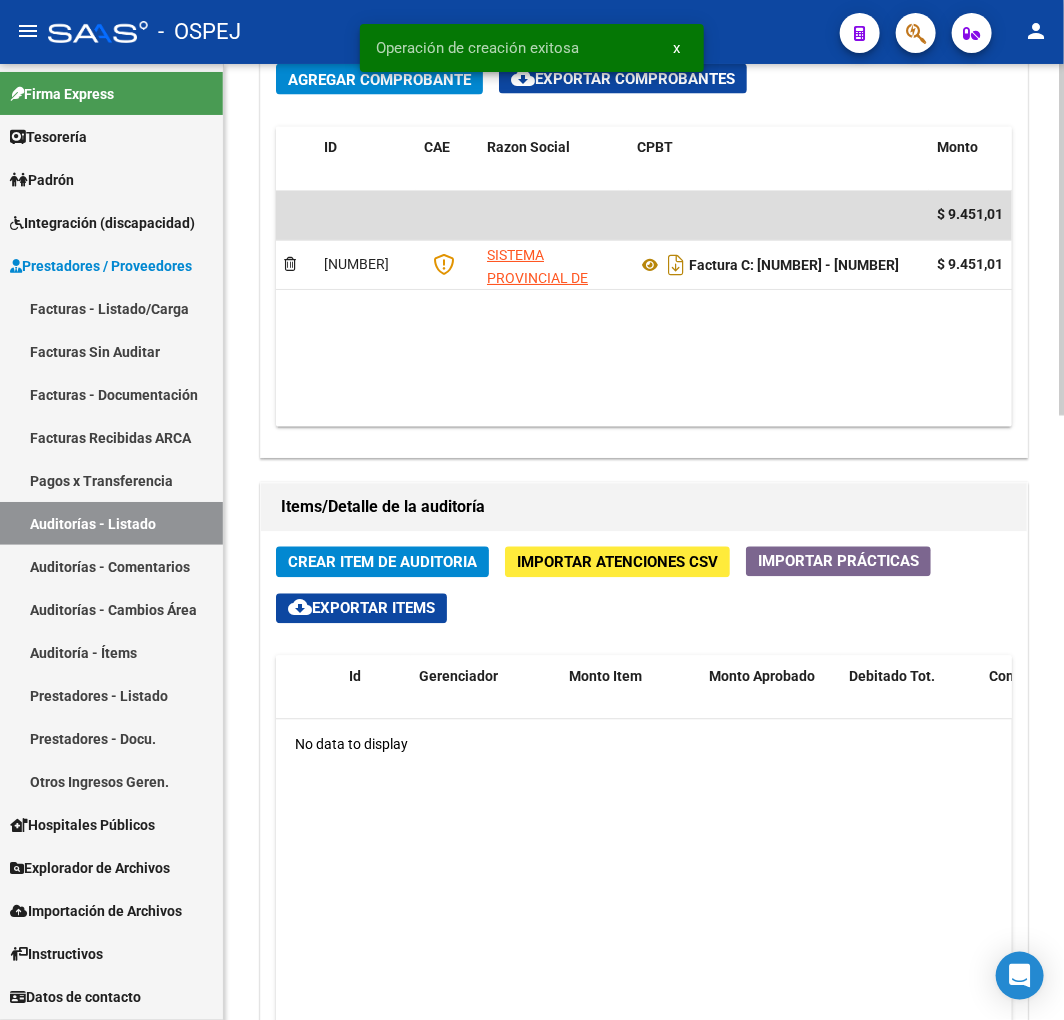 click on "Crear Item de Auditoria" 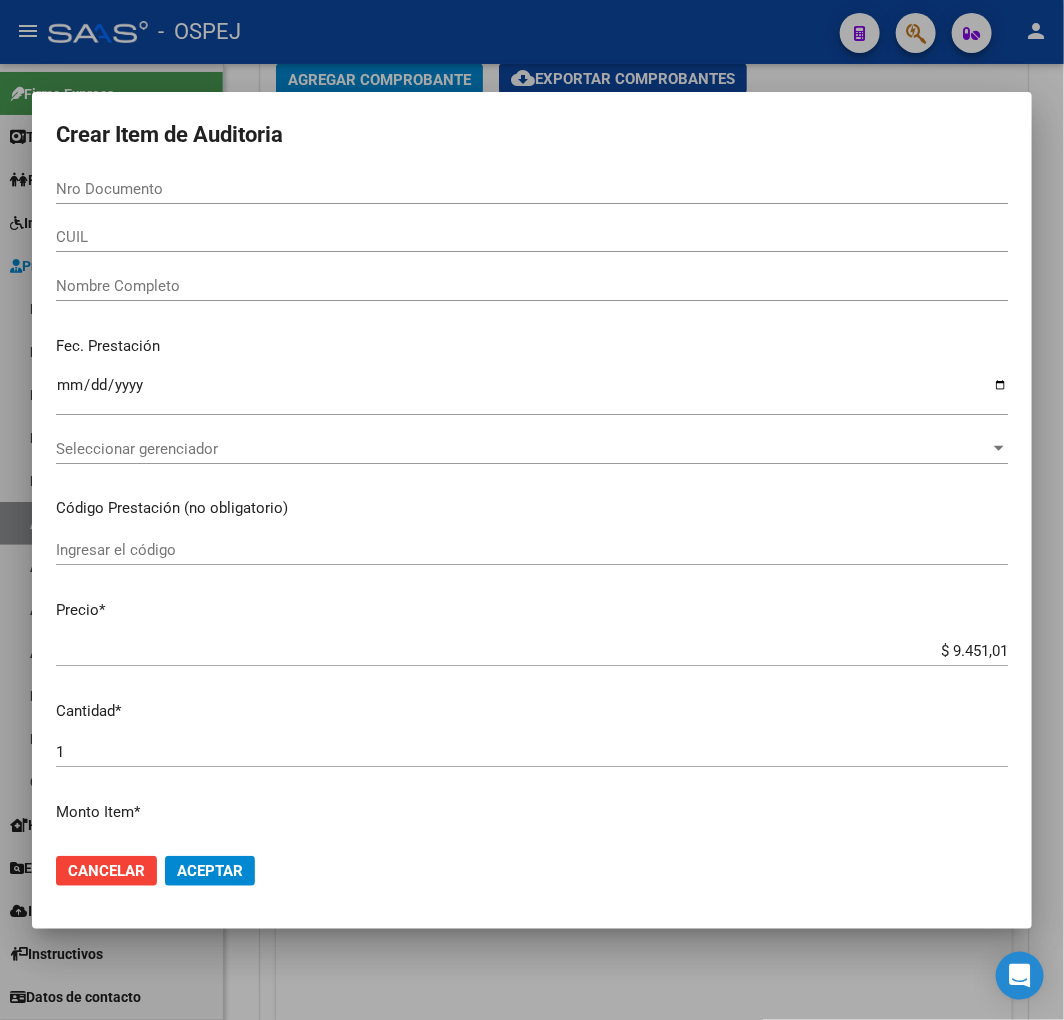 click on "CUIL" at bounding box center (532, 237) 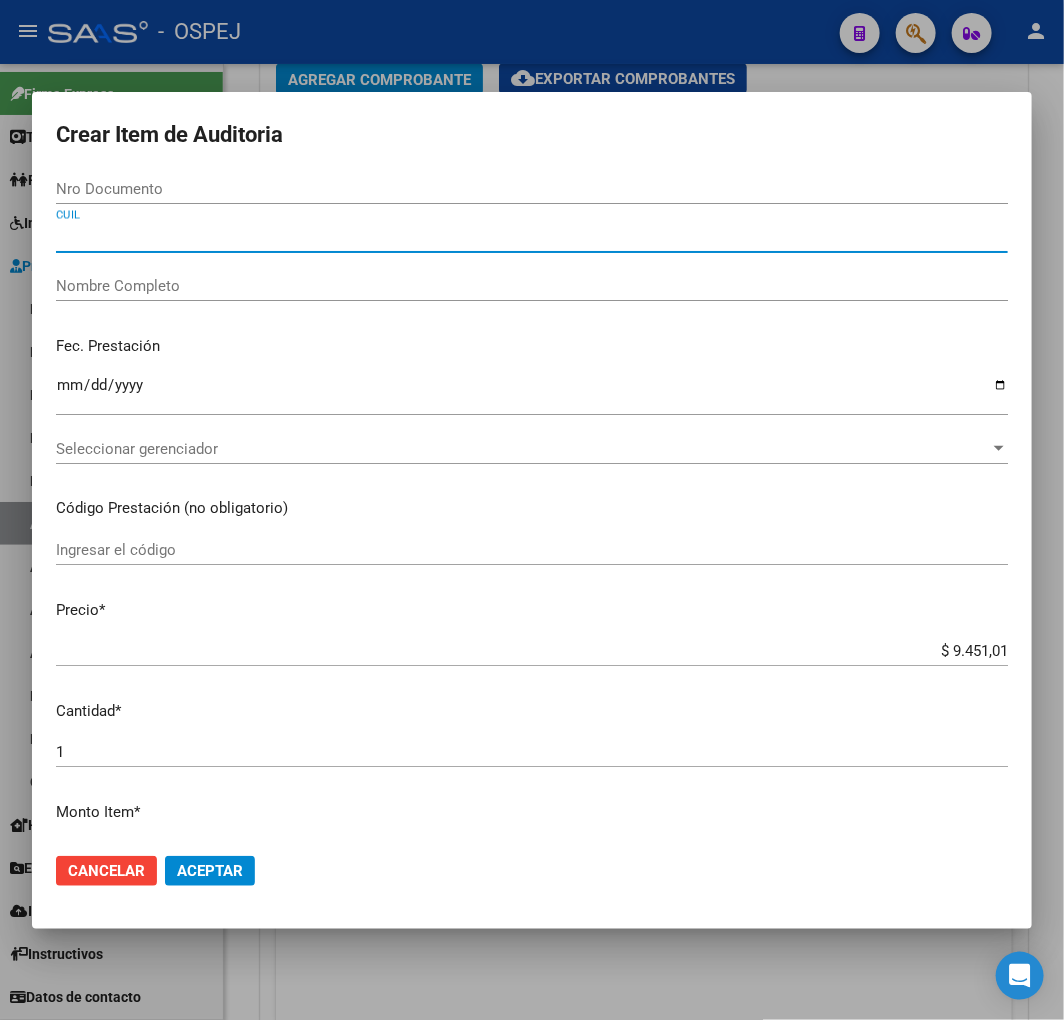 click on "CUIL" at bounding box center (532, 237) 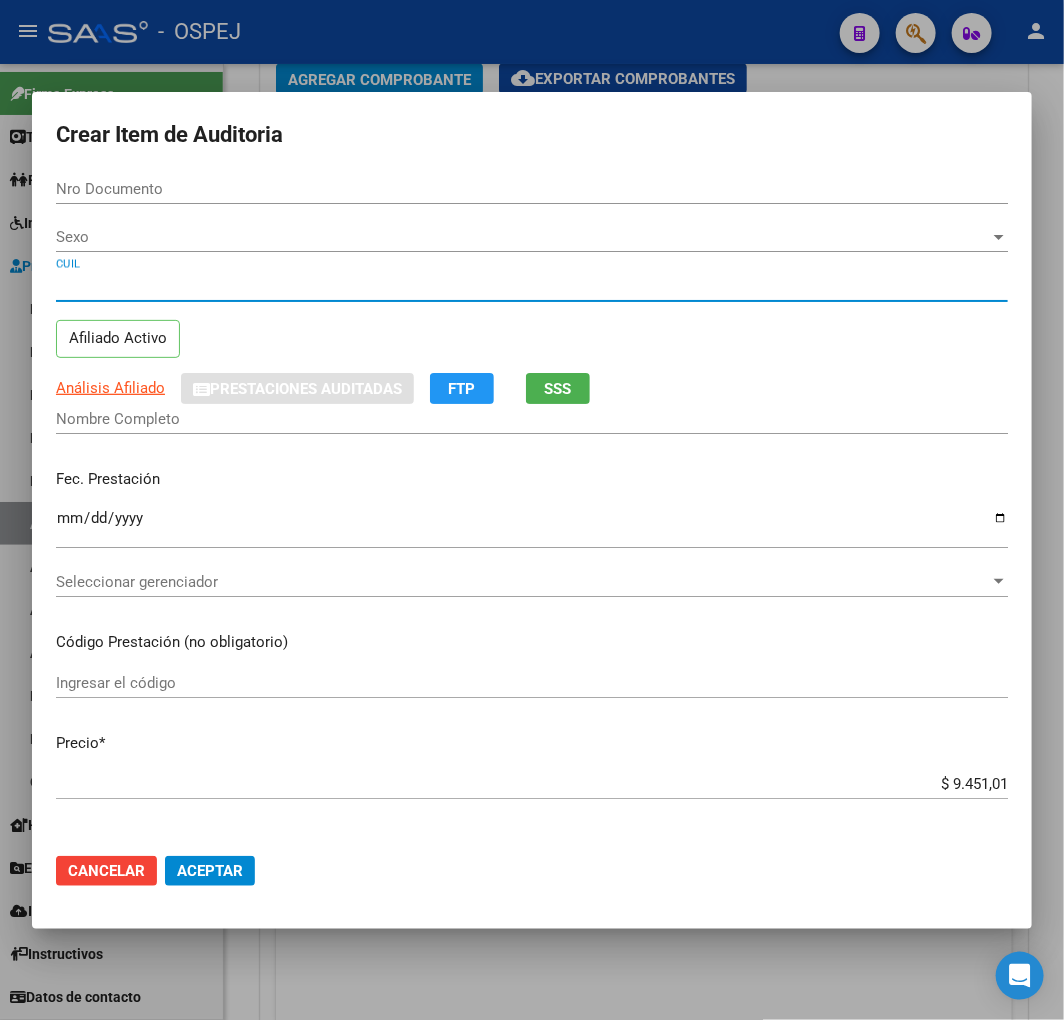 type on "34064877" 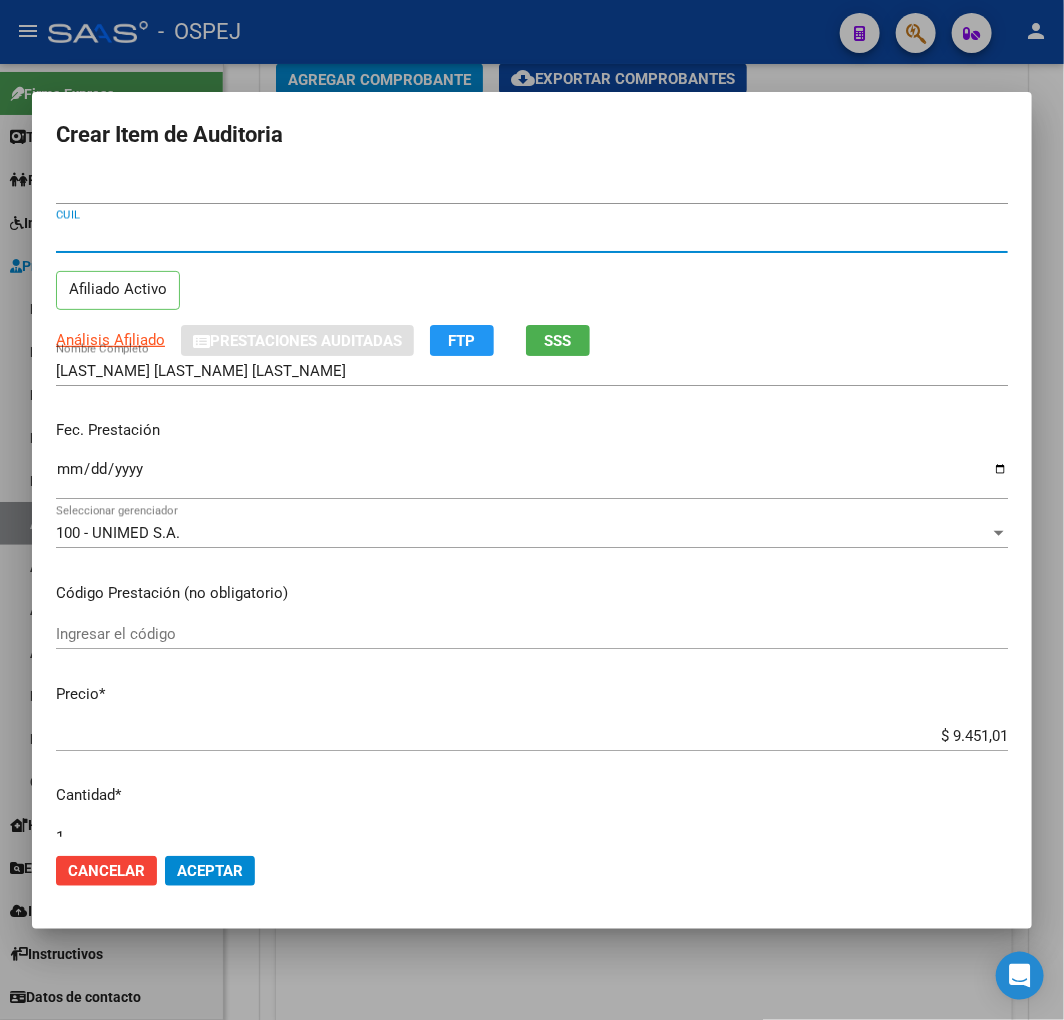 type on "20340648774" 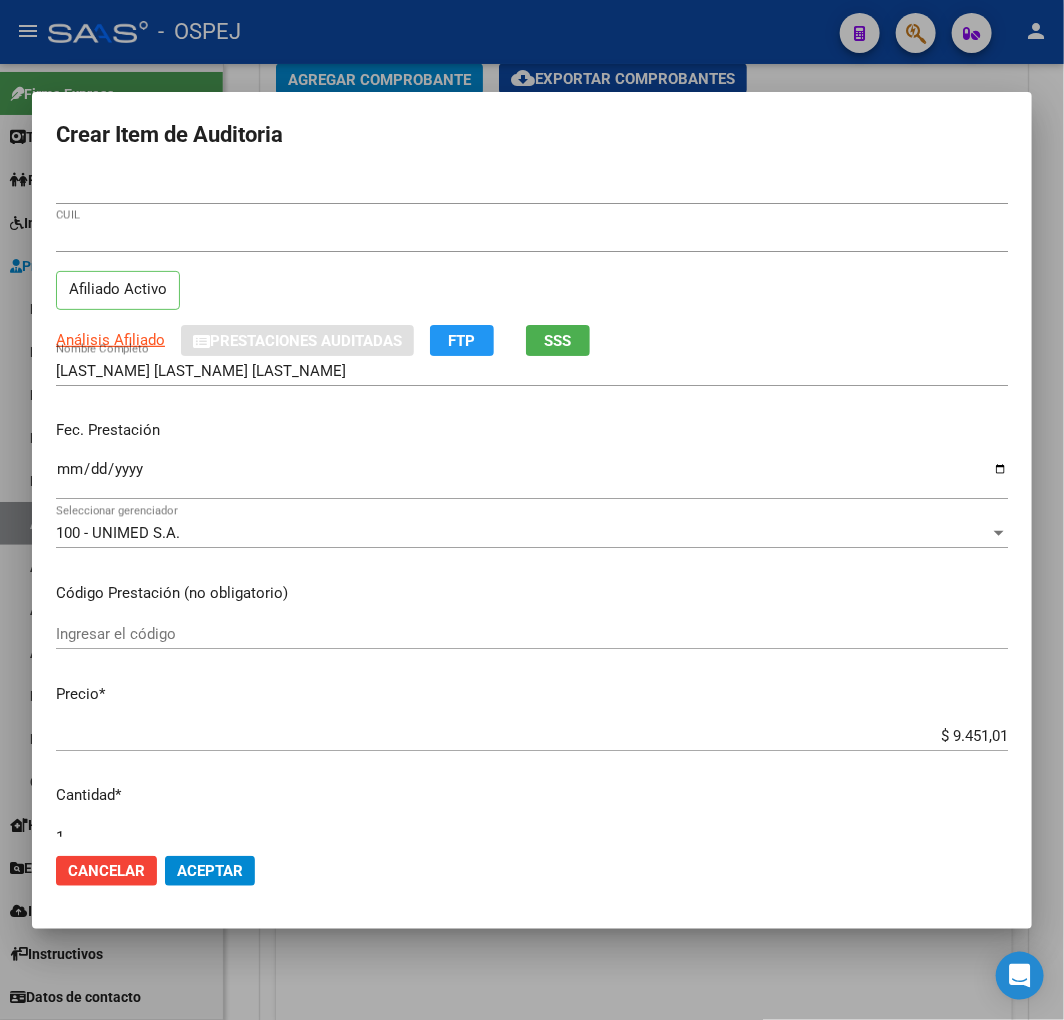 click on "Aceptar" 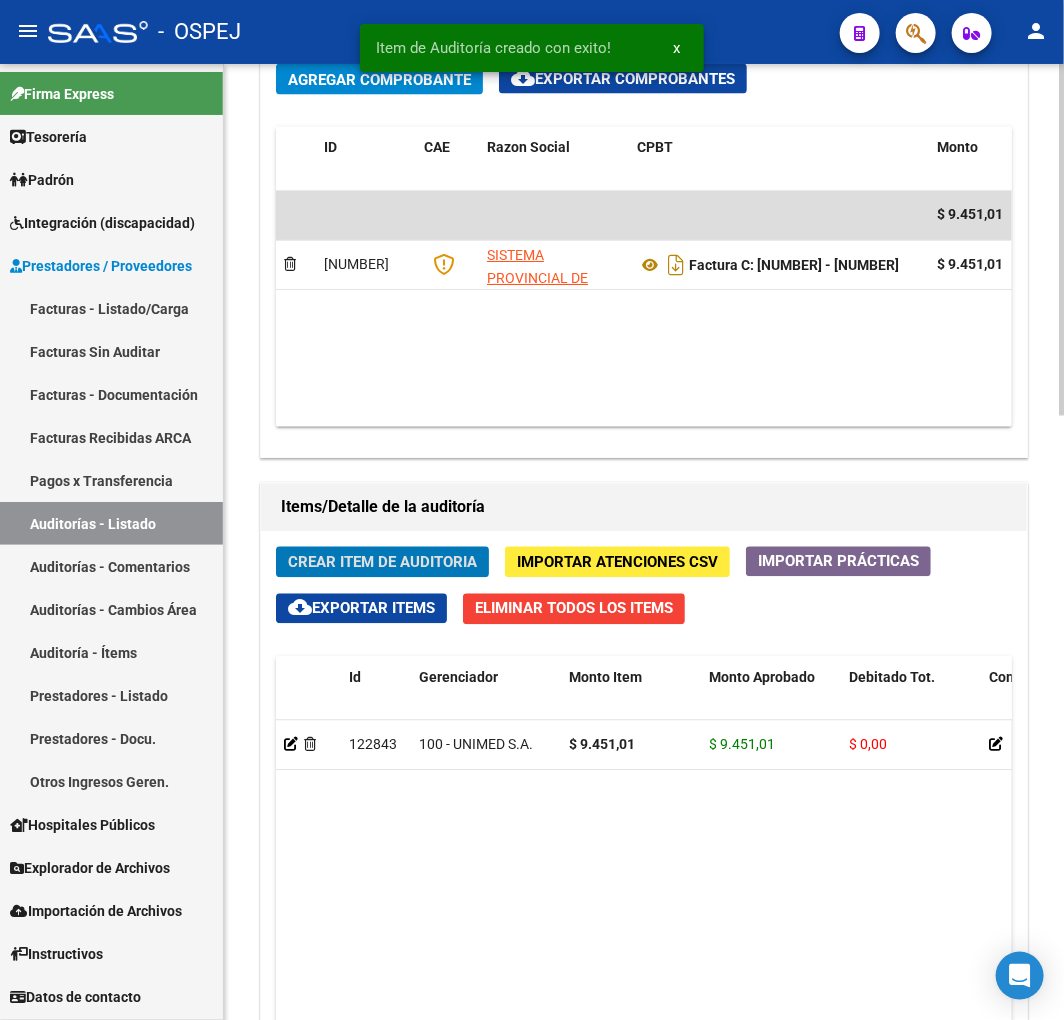scroll, scrollTop: 1351, scrollLeft: 0, axis: vertical 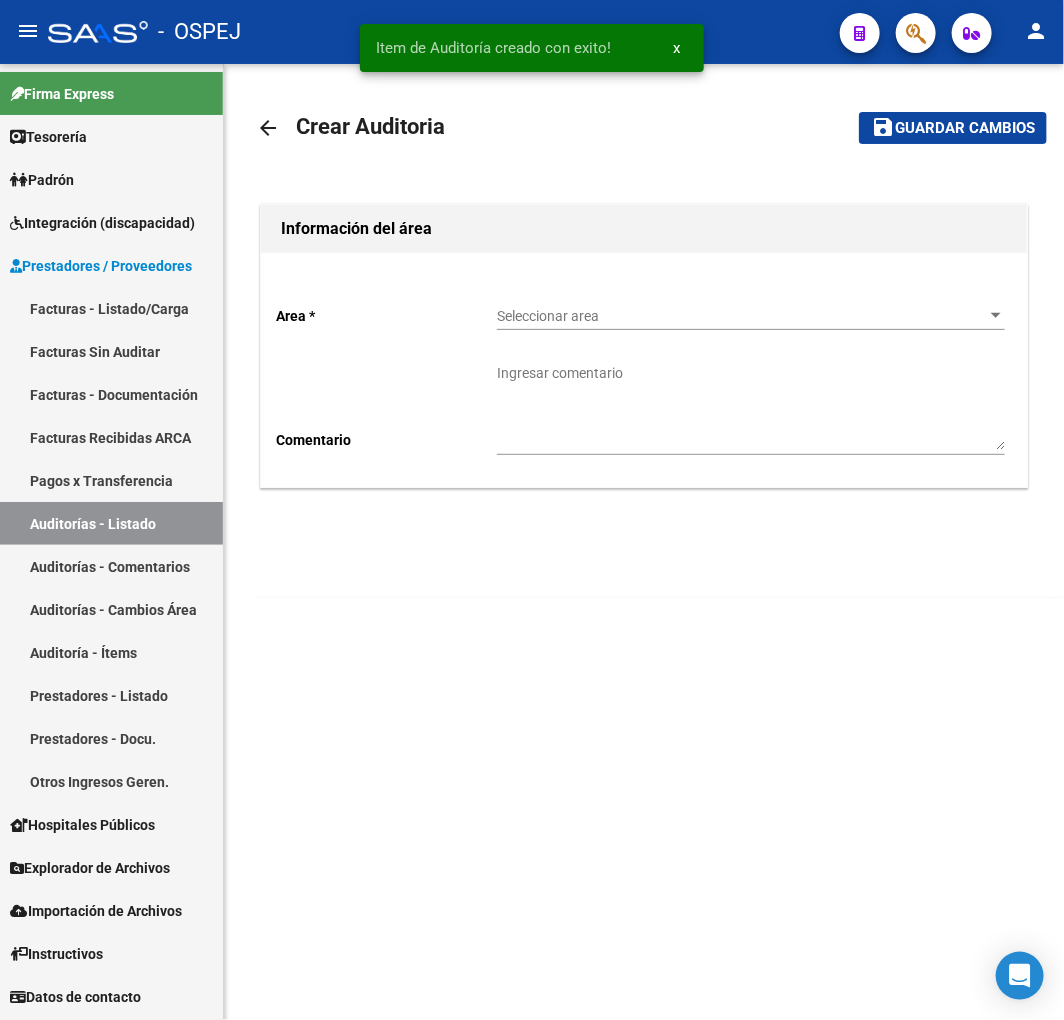 click on "Seleccionar area Seleccionar area" 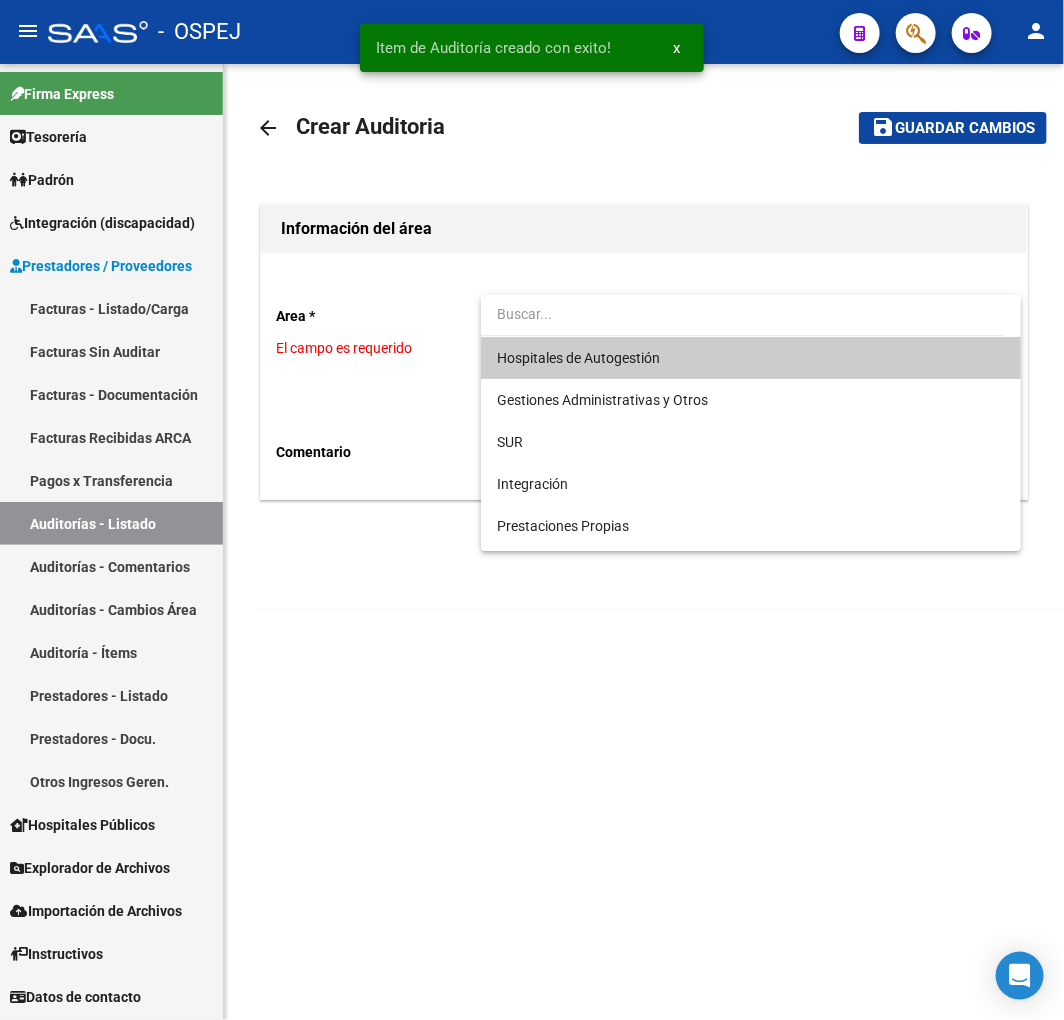 click on "Hospitales de Autogestión" at bounding box center [751, 358] 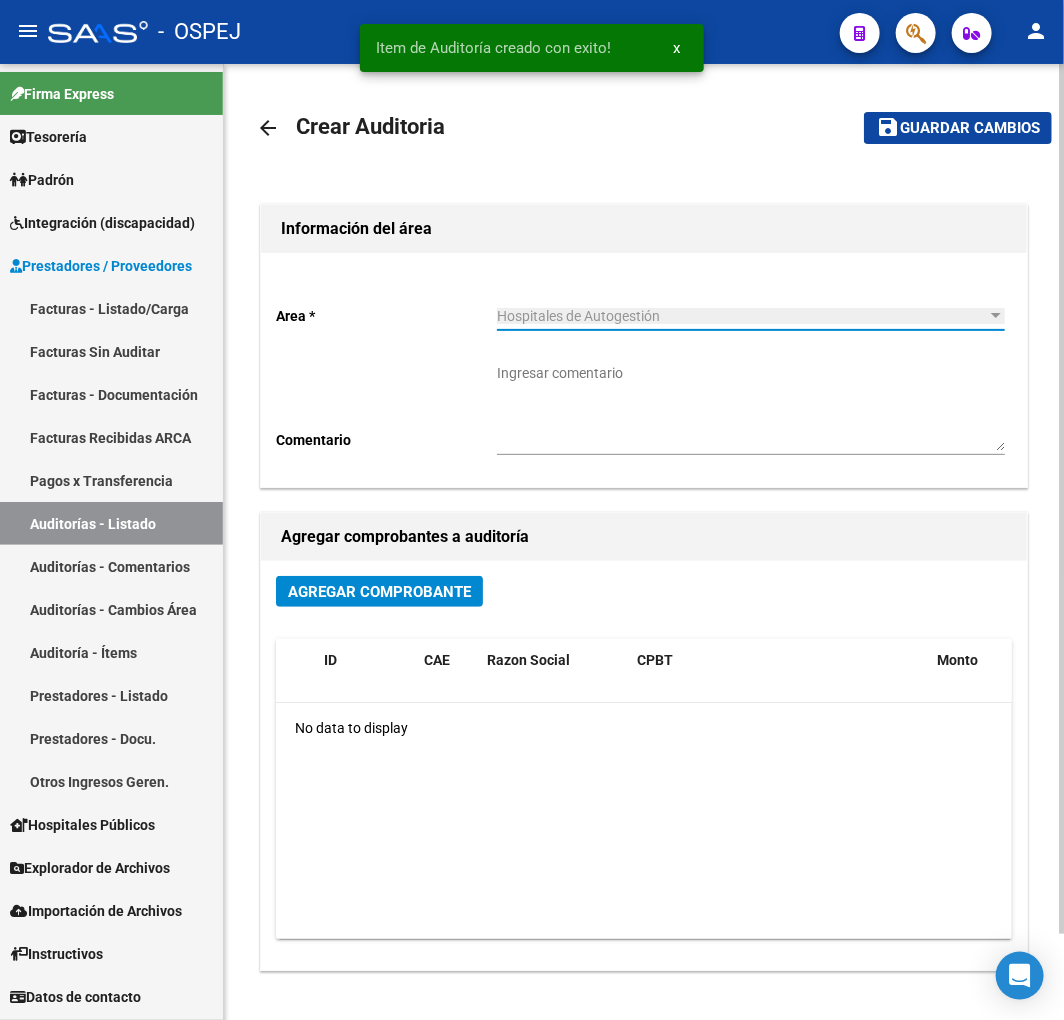 click on "Agregar Comprobante" 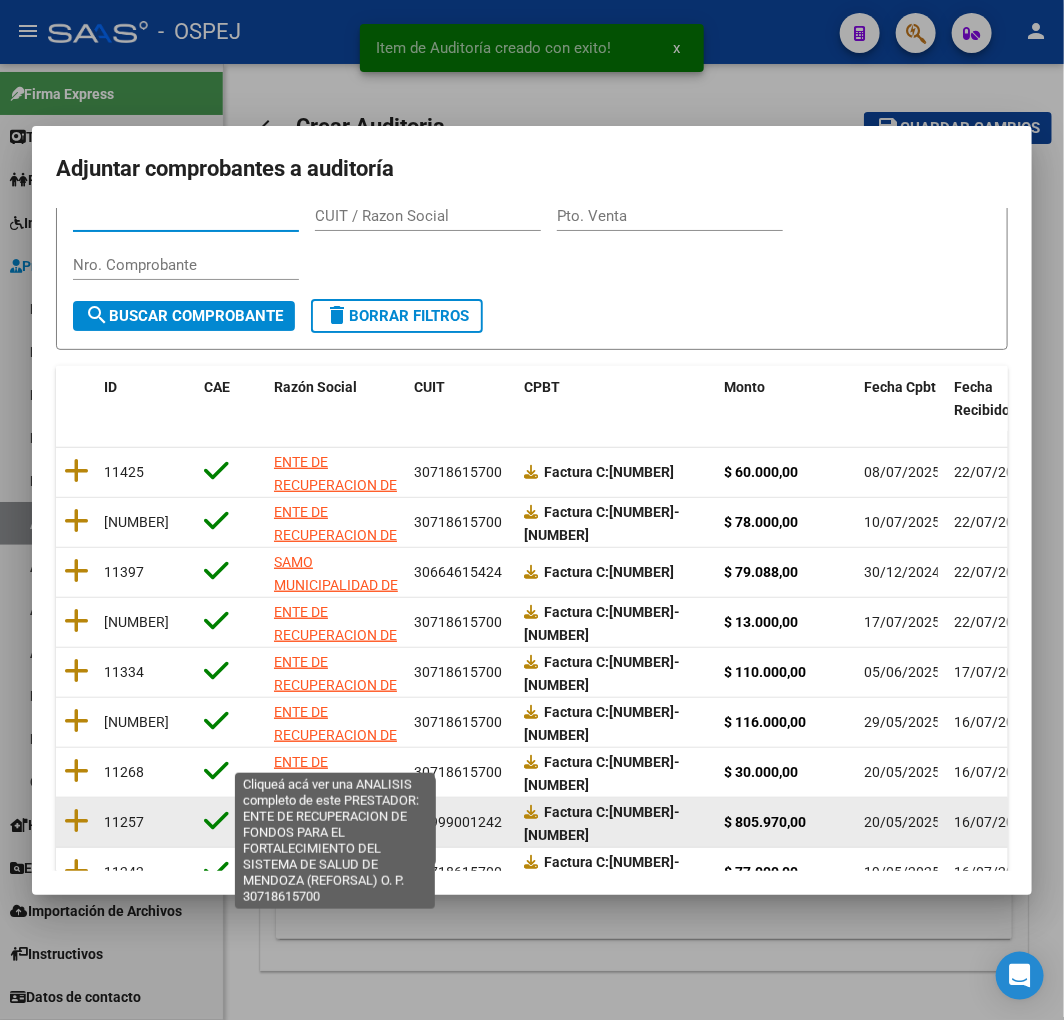 scroll, scrollTop: 252, scrollLeft: 0, axis: vertical 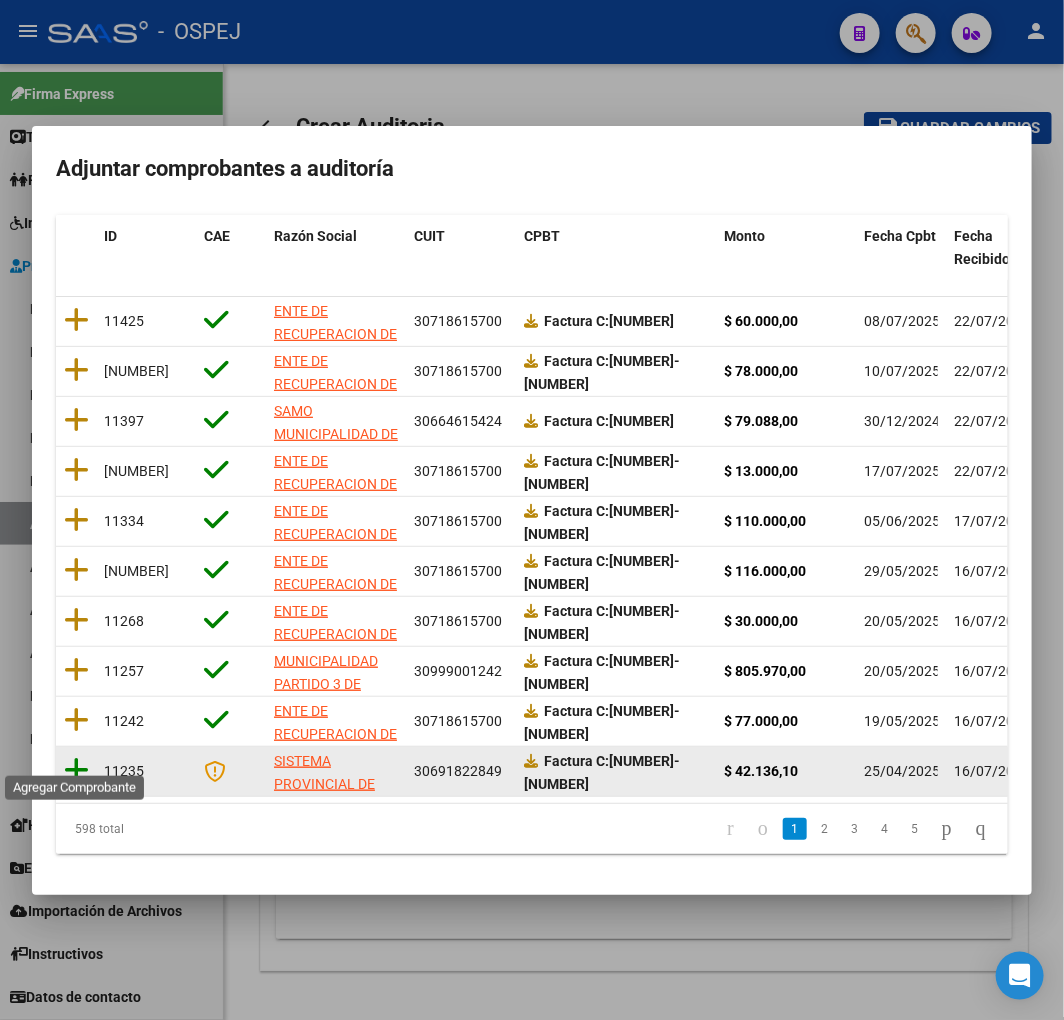 click 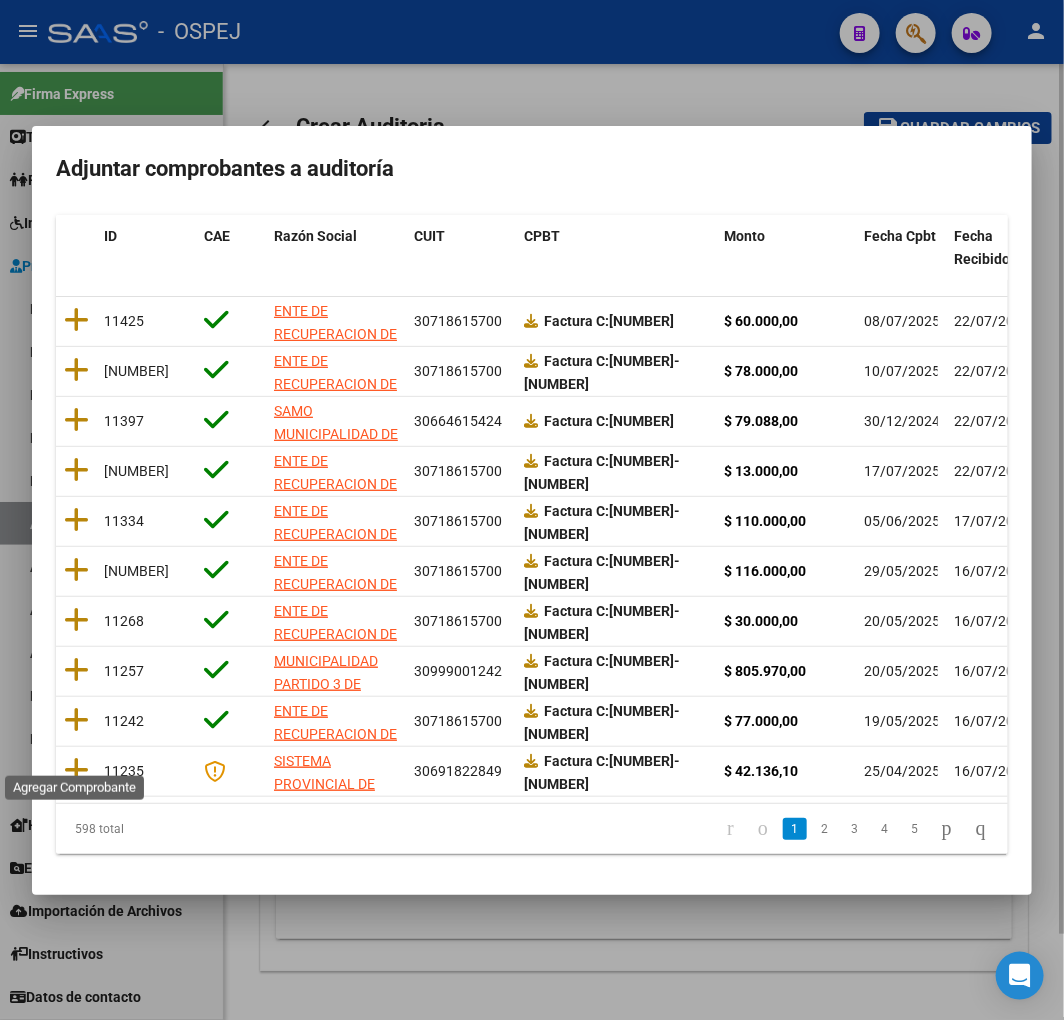 scroll, scrollTop: 0, scrollLeft: 0, axis: both 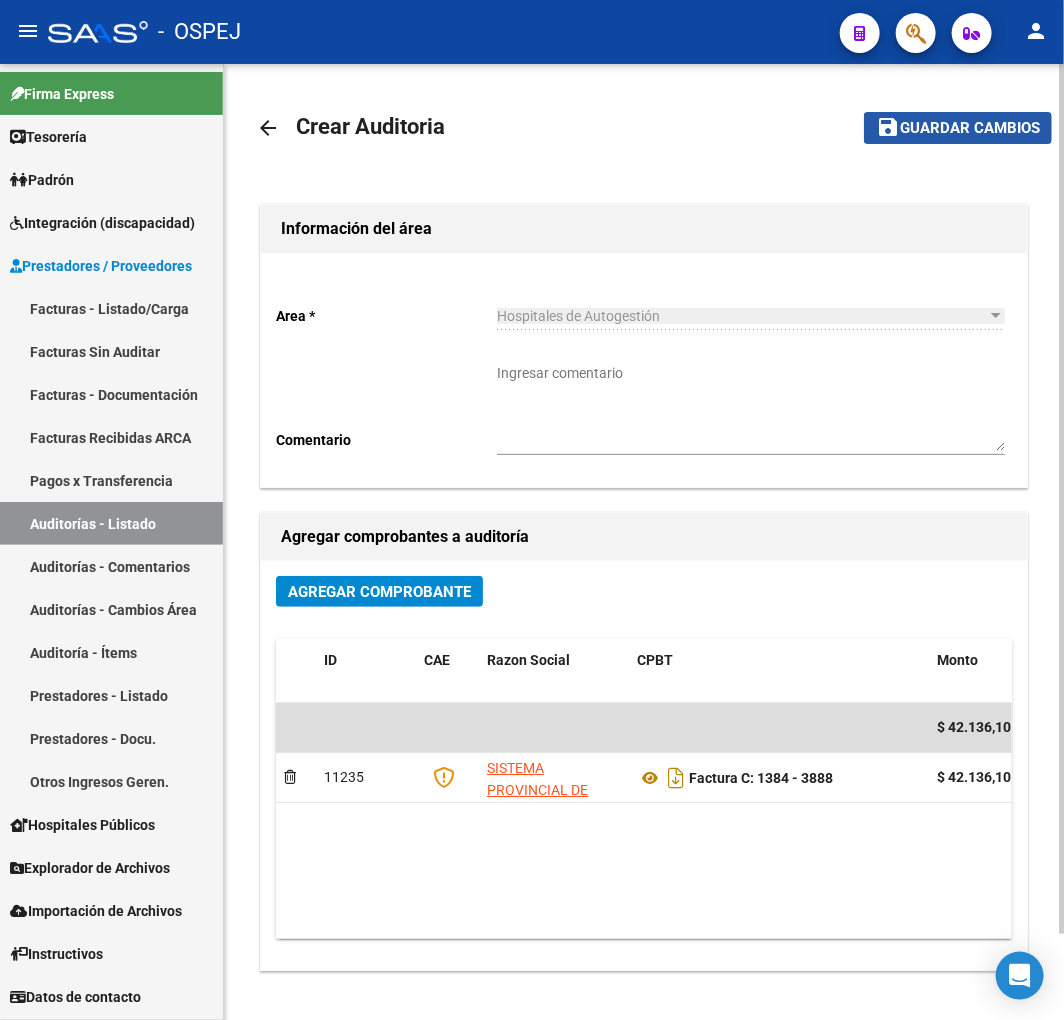 click on "Guardar cambios" 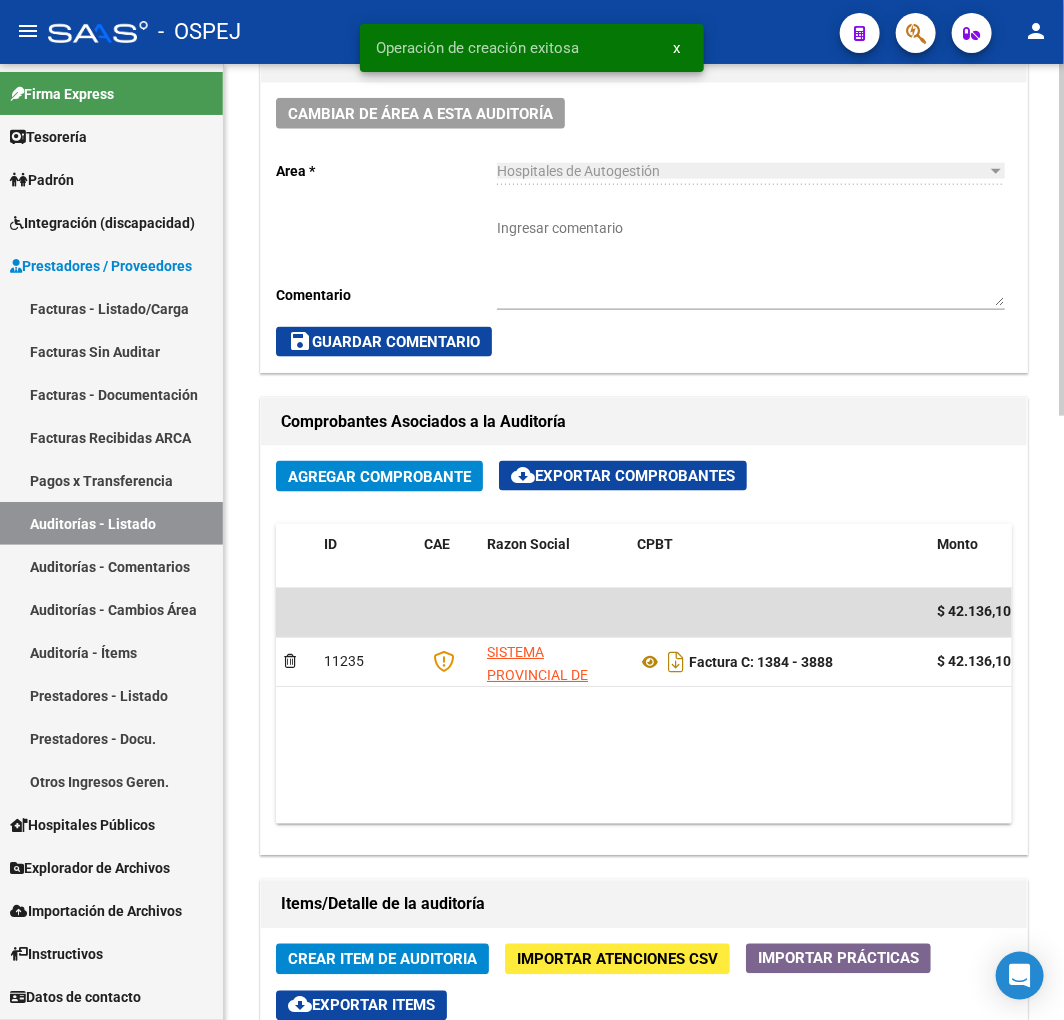 scroll, scrollTop: 1000, scrollLeft: 0, axis: vertical 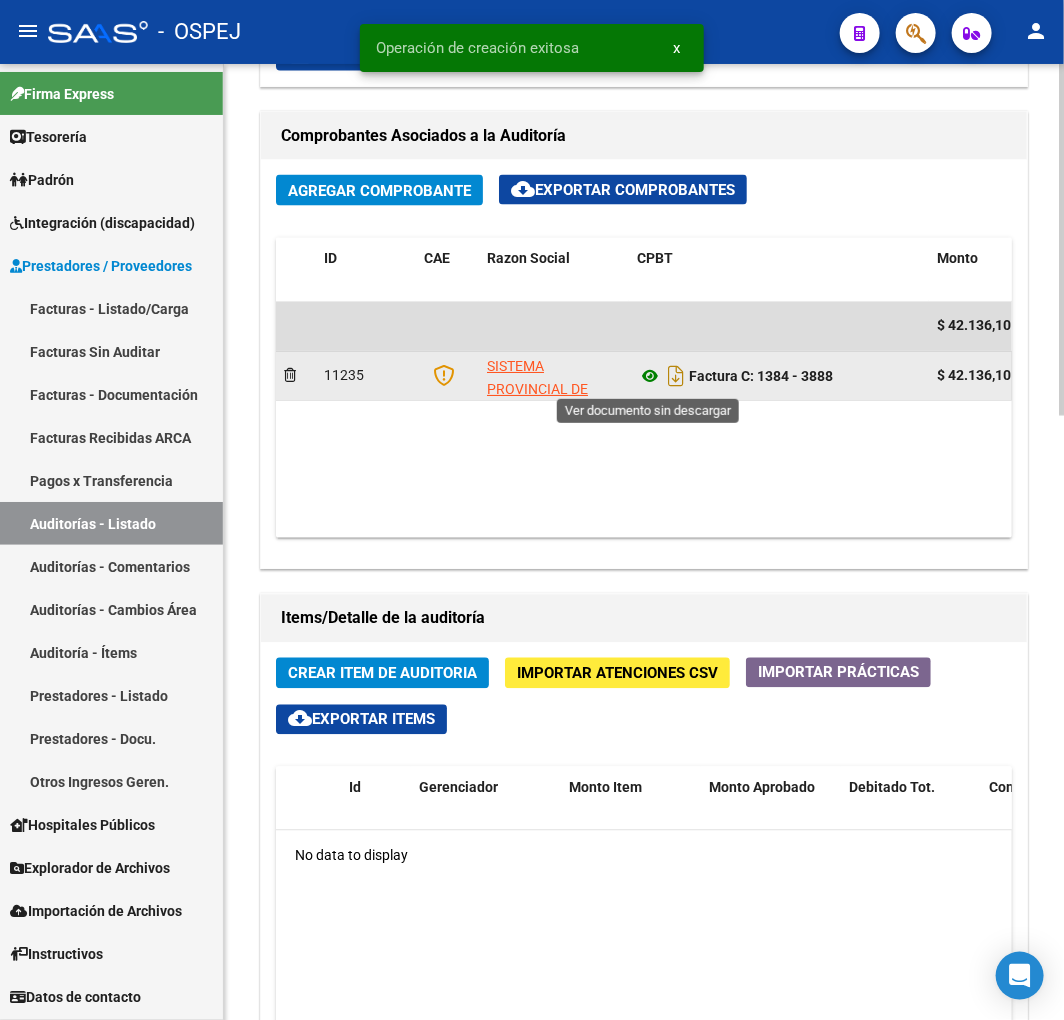 click 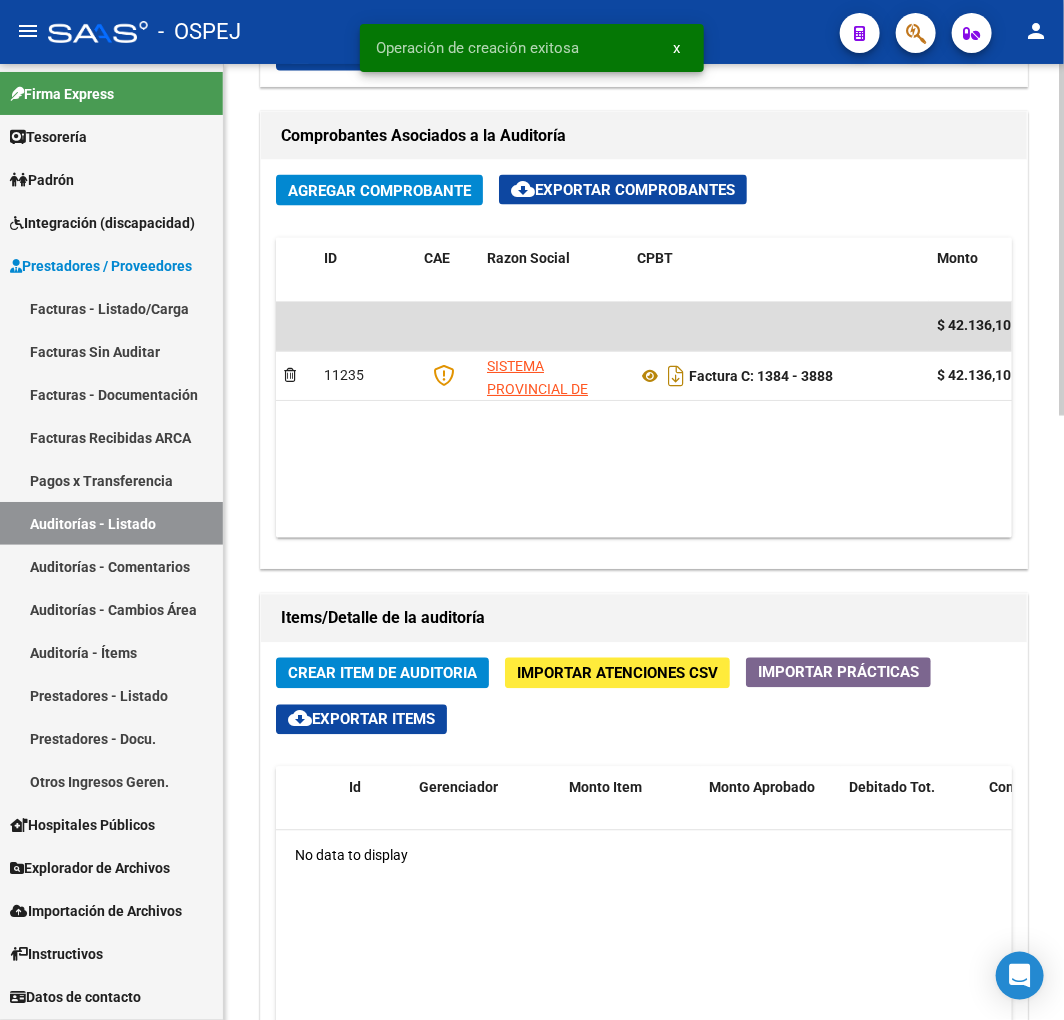 click on "Crear Item de Auditoria" 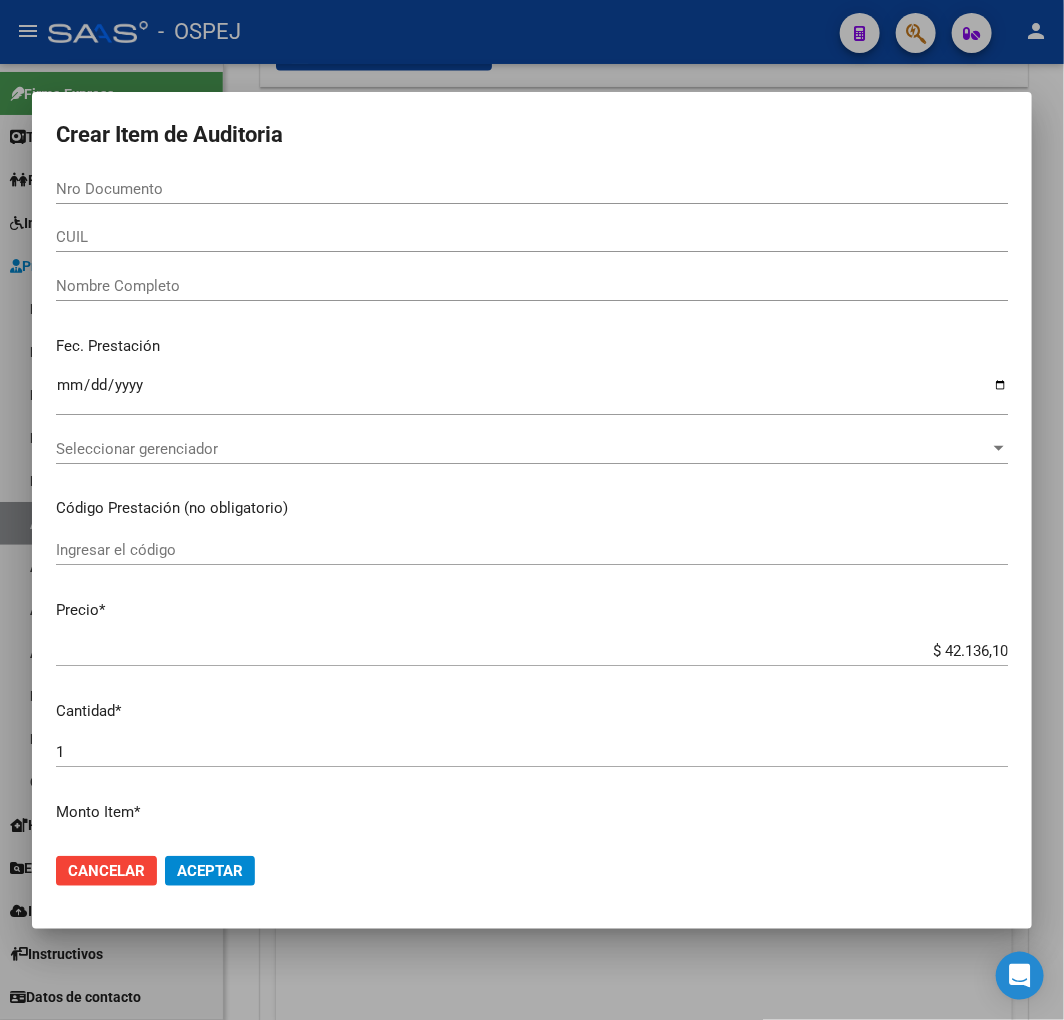 click on "CUIL" at bounding box center [532, 237] 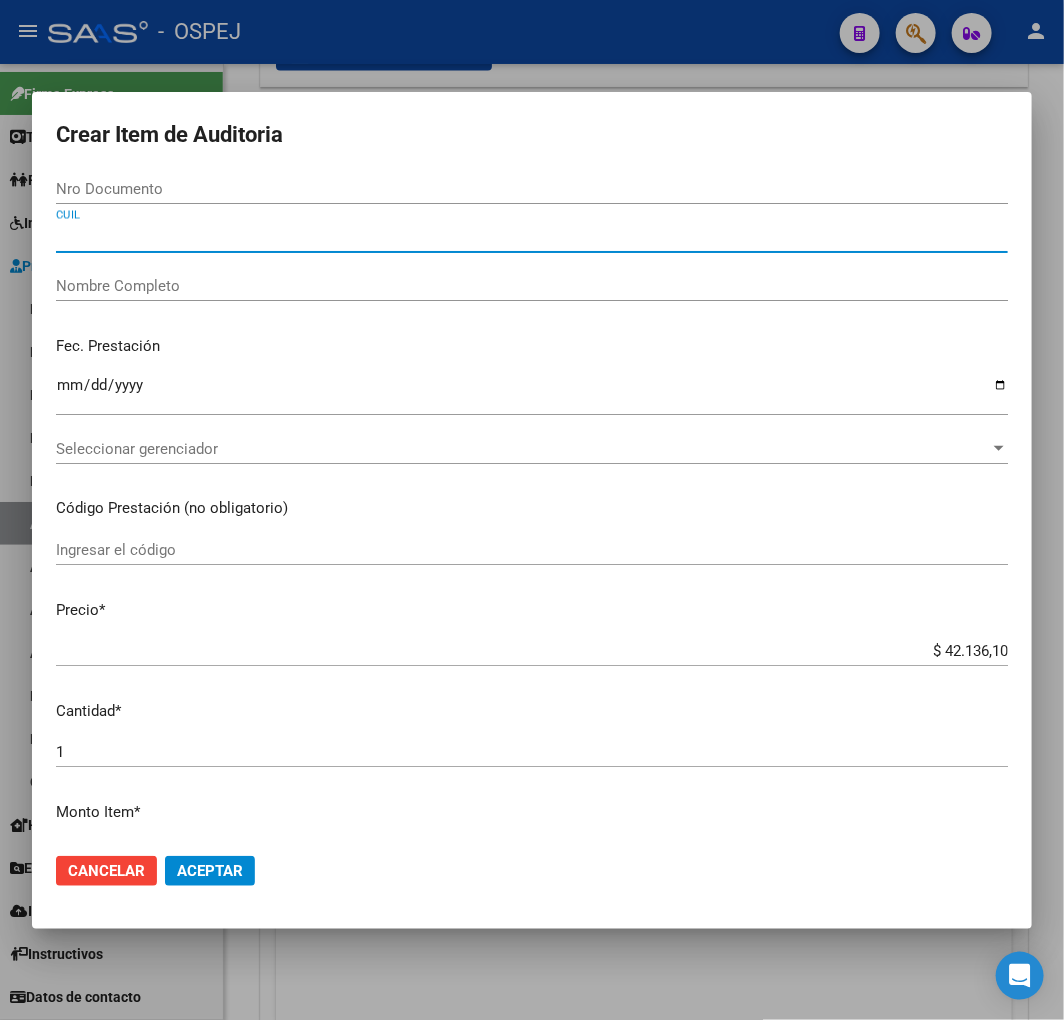 type on "2041650668" 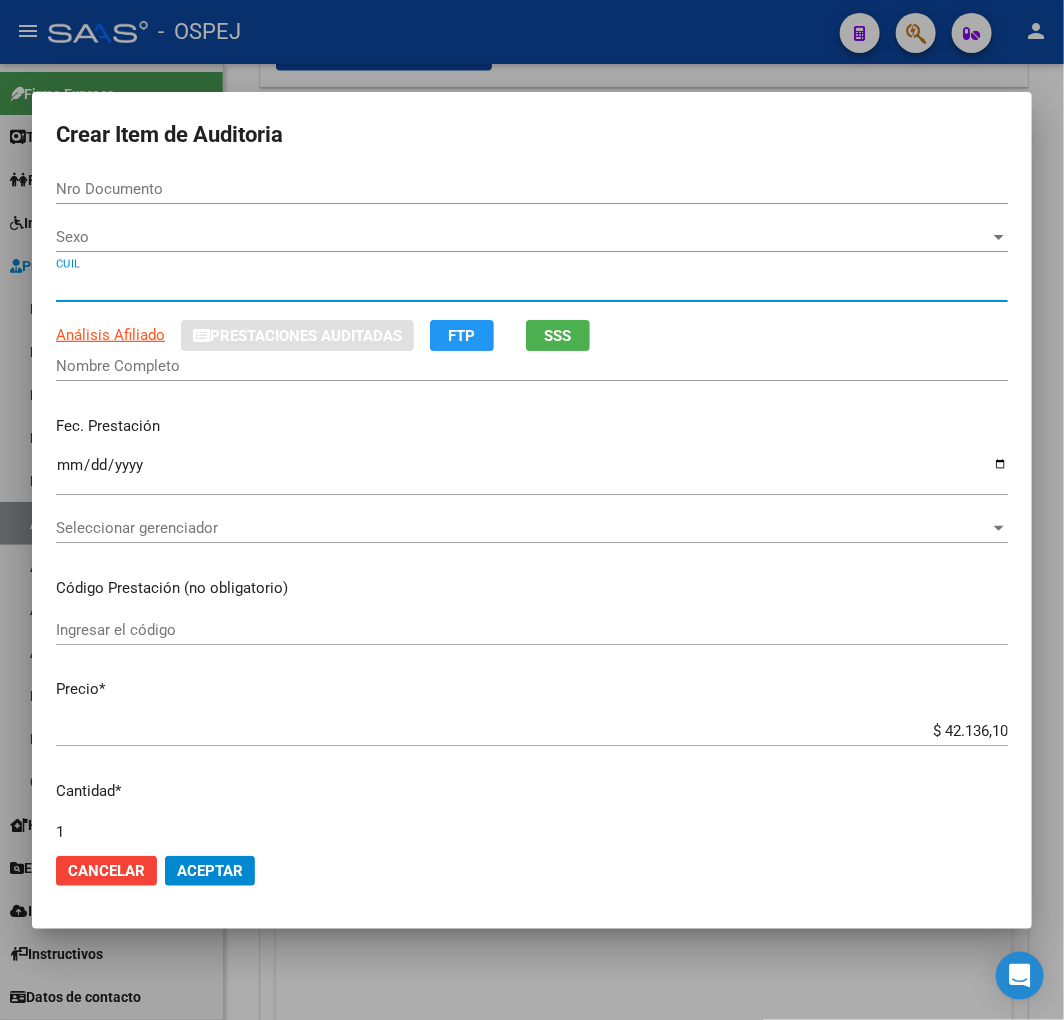 type on "41650668" 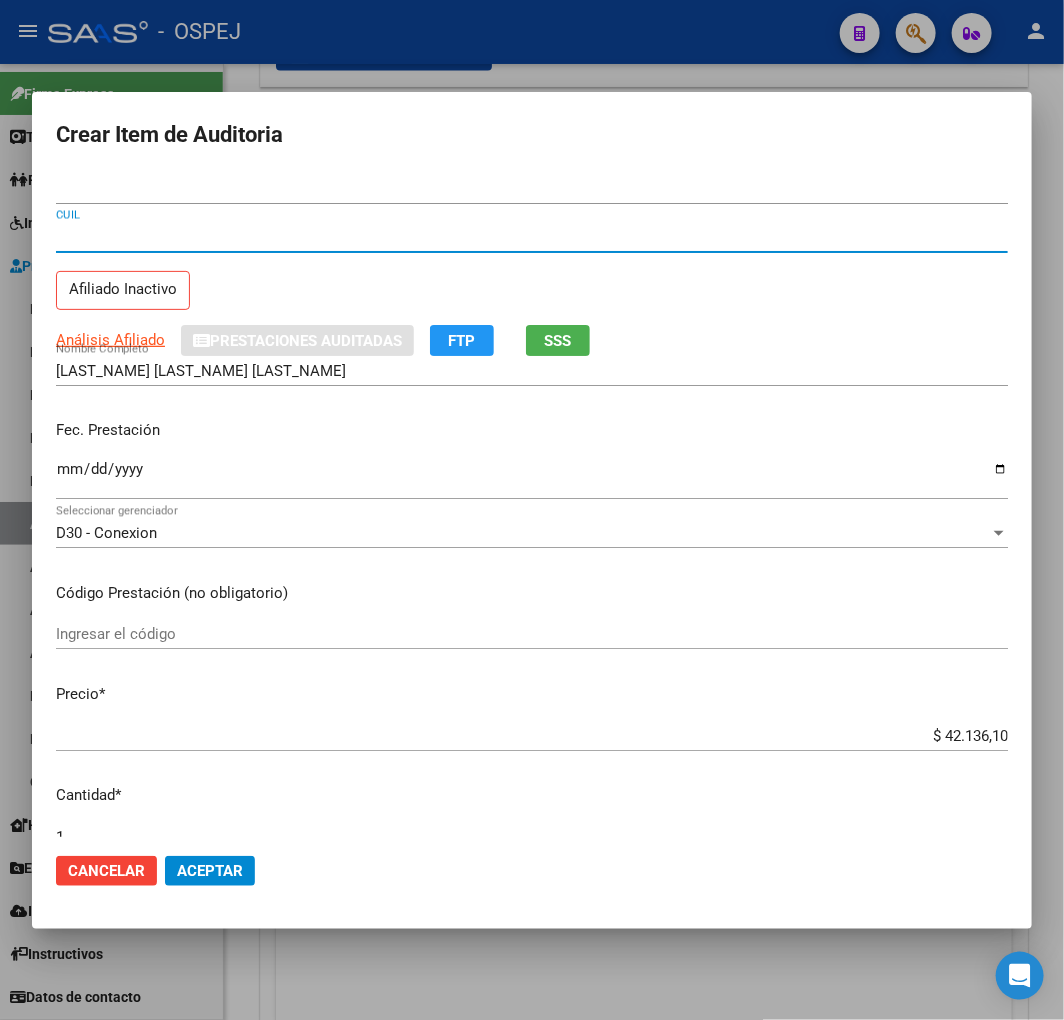 type on "20416506680" 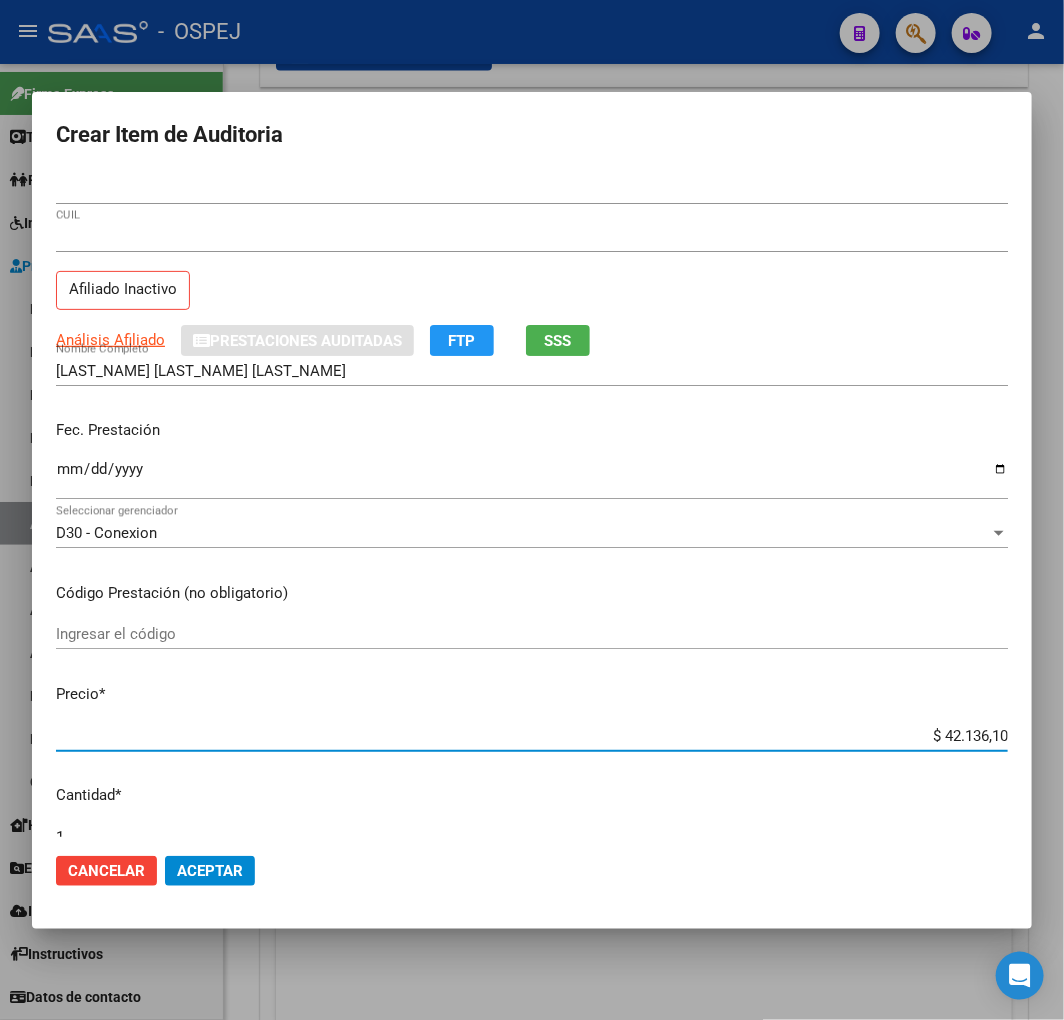 type on "$ 0,02" 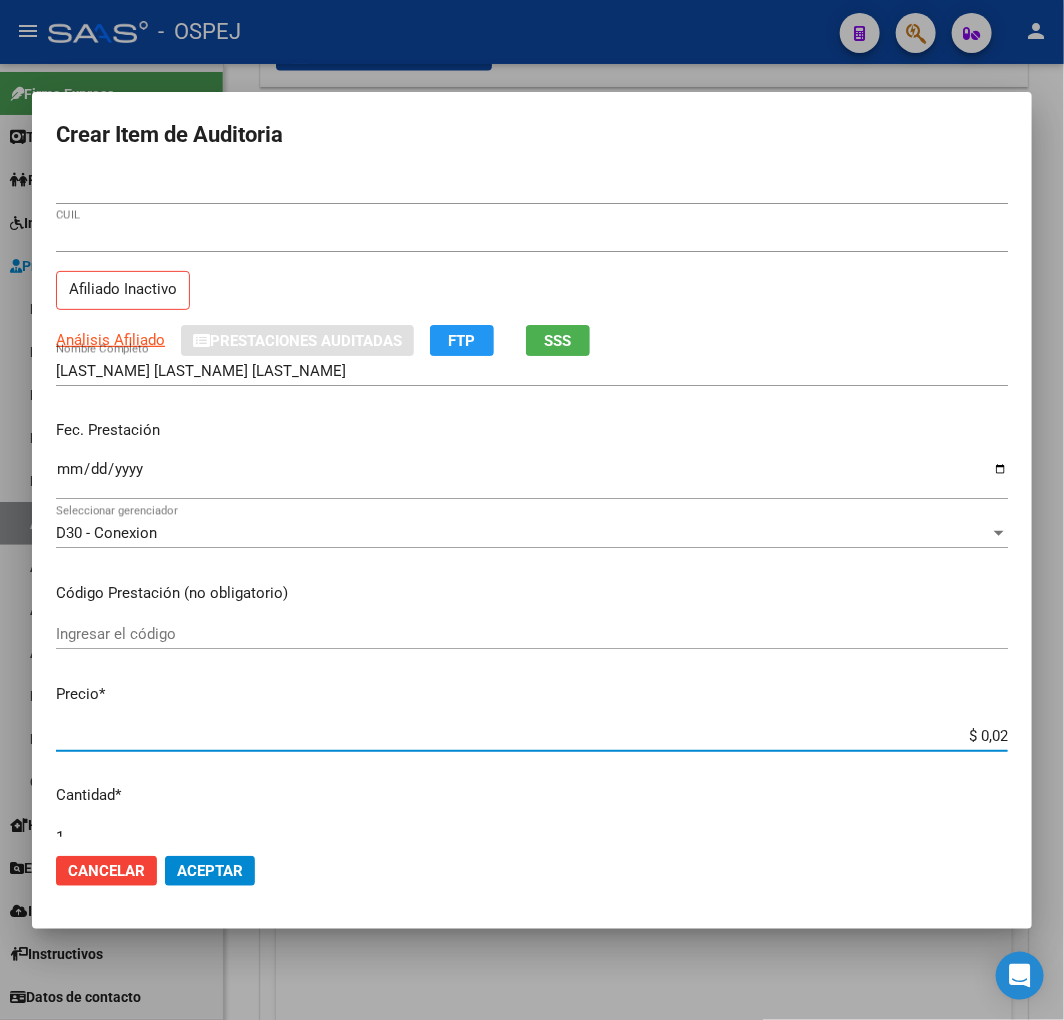 type on "$ 0,21" 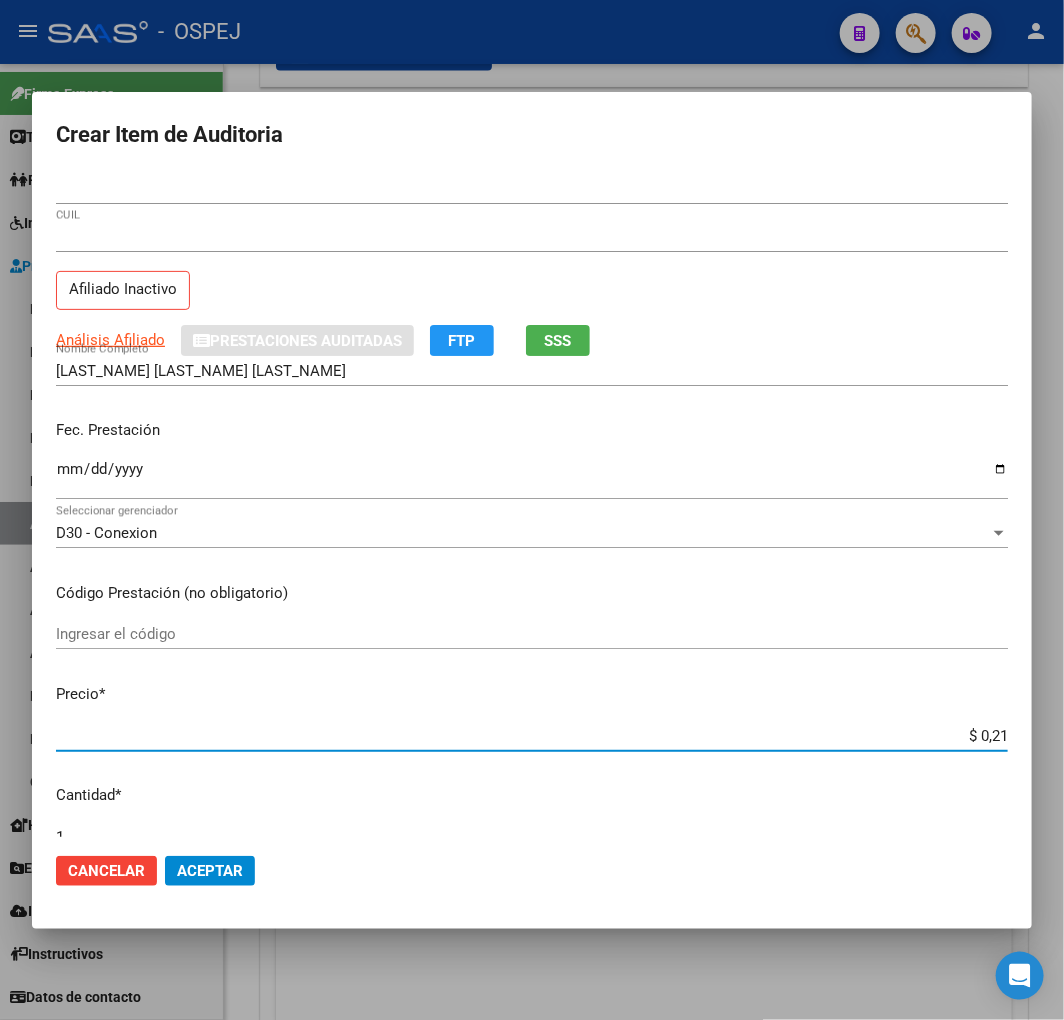 type on "$ 2,10" 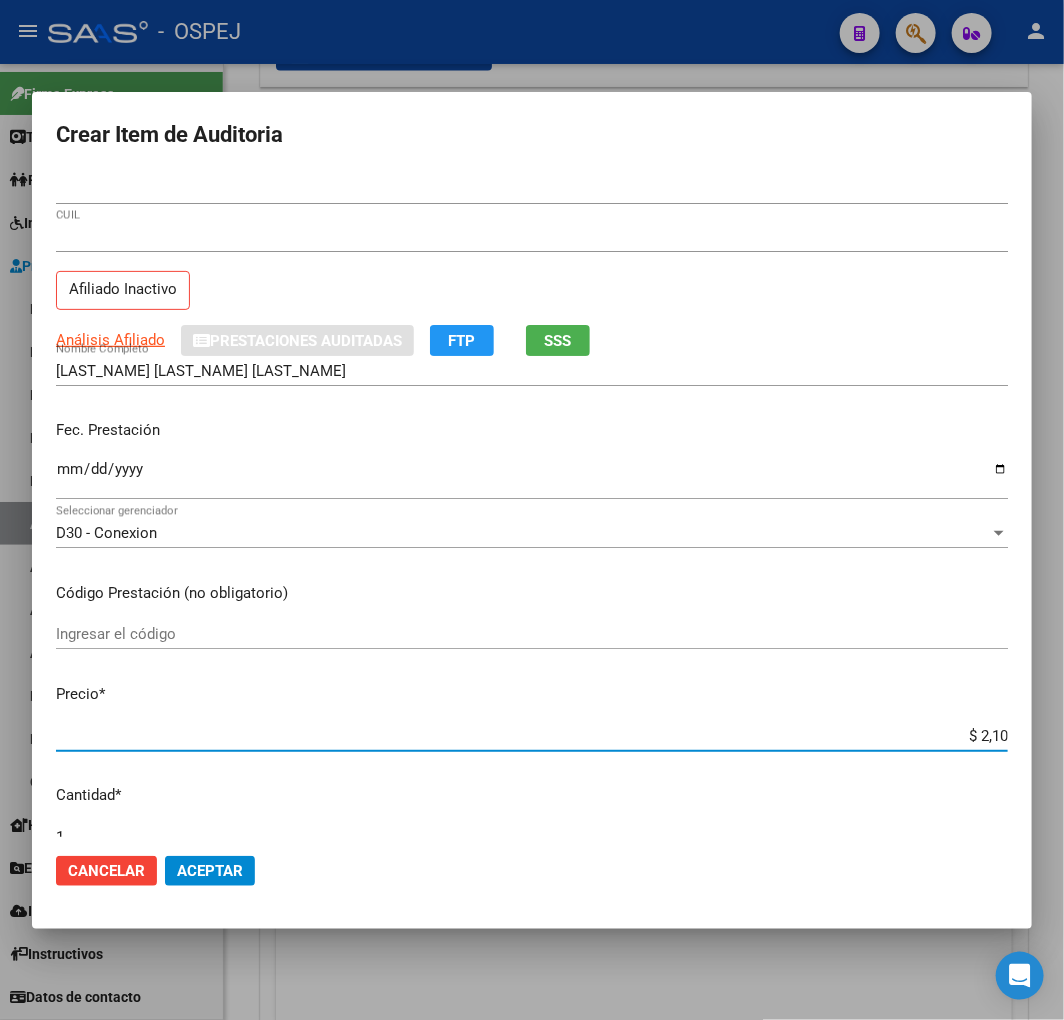 type on "$ 21,06" 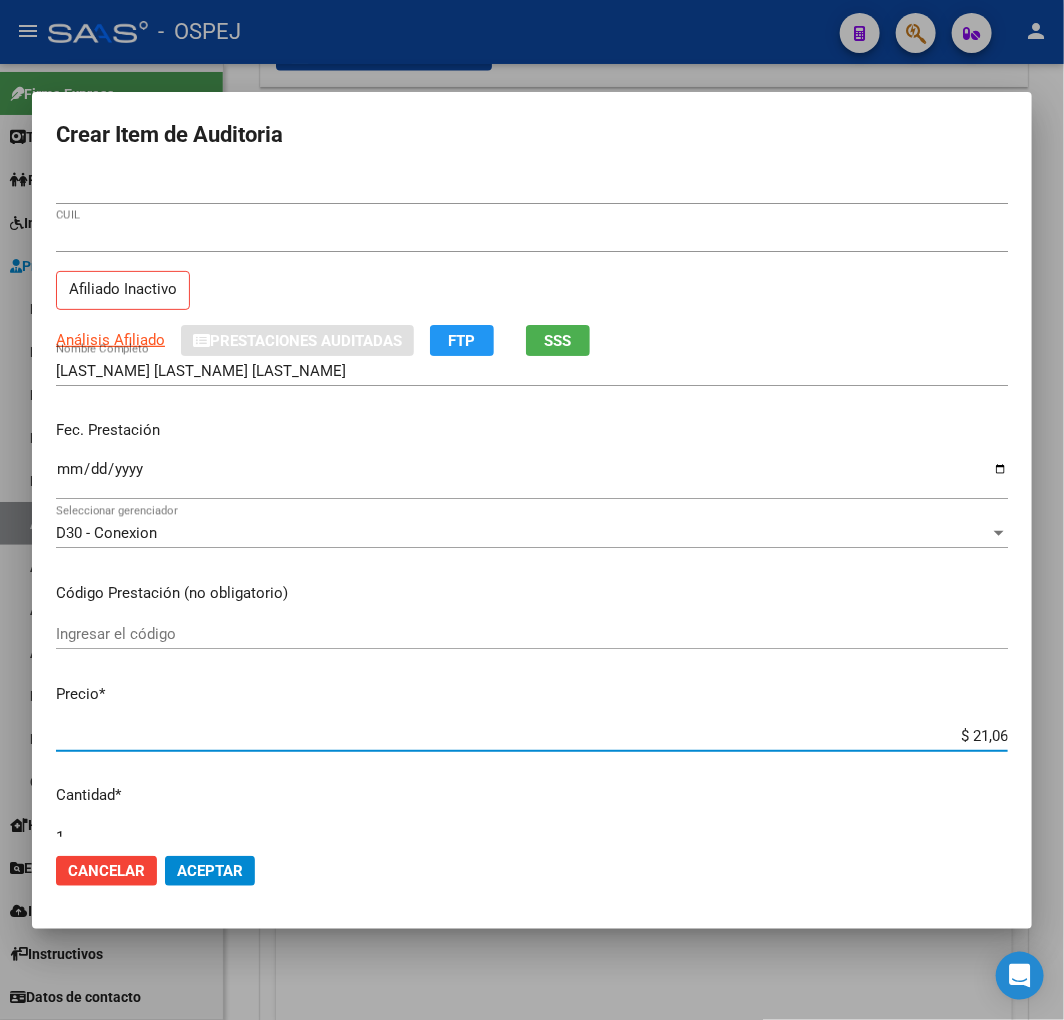 type on "$ 210,68" 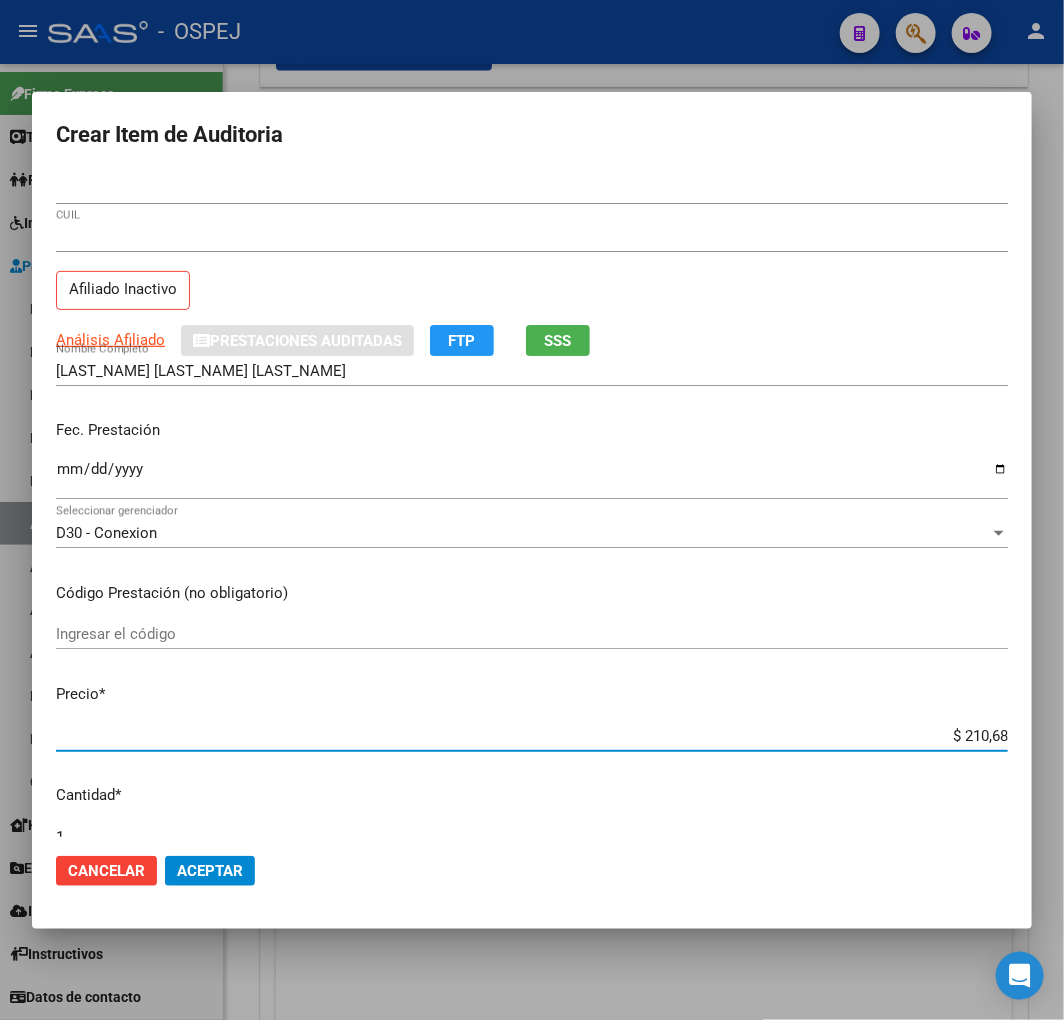 type on "$ 2.106,80" 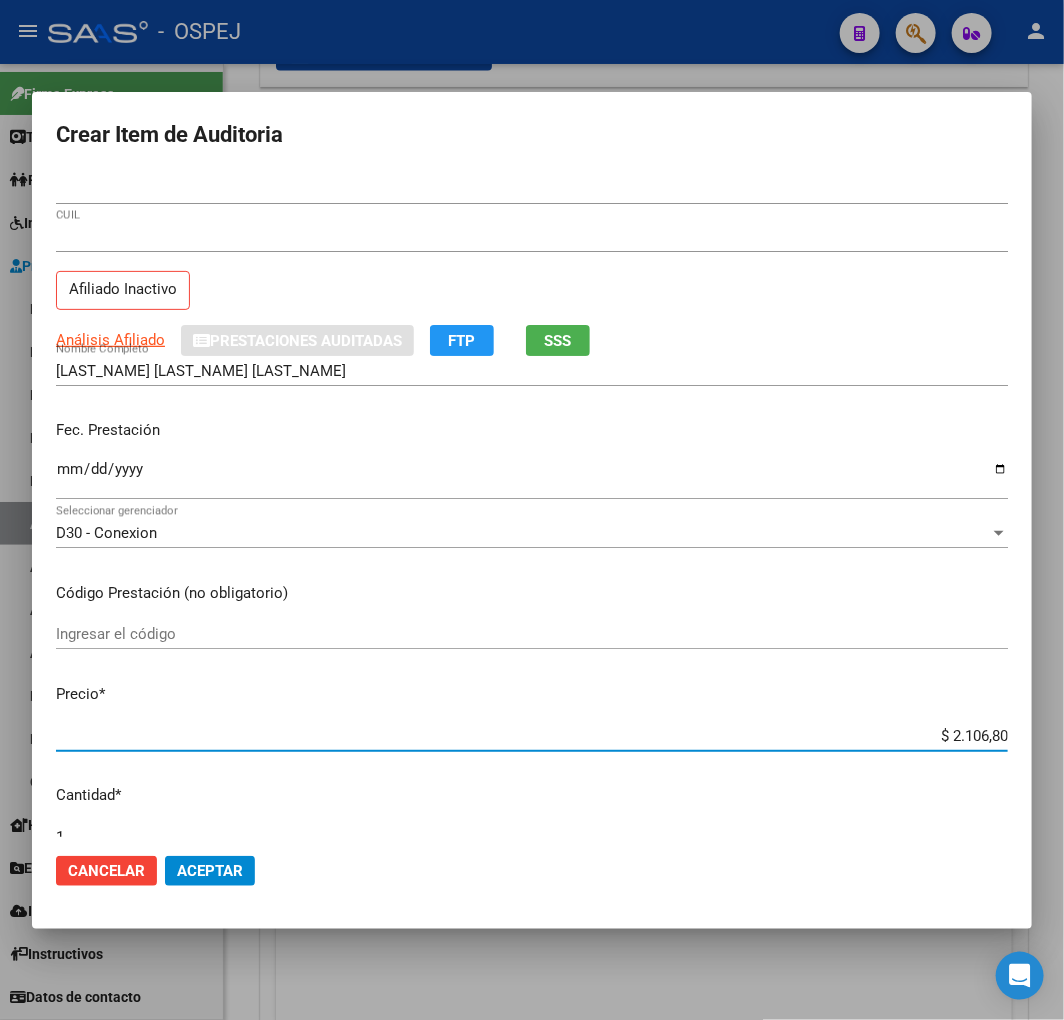 type on "$ 21.068,05" 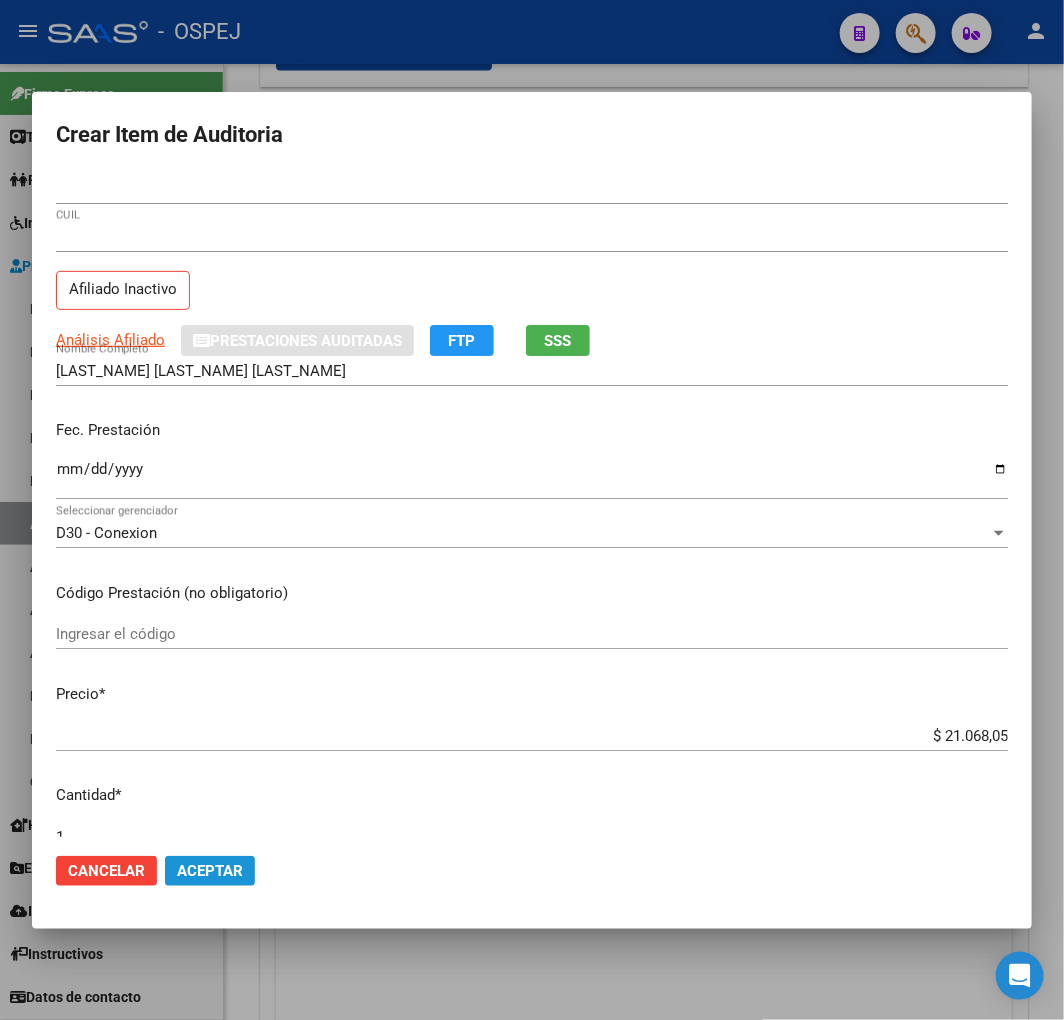 click on "Aceptar" 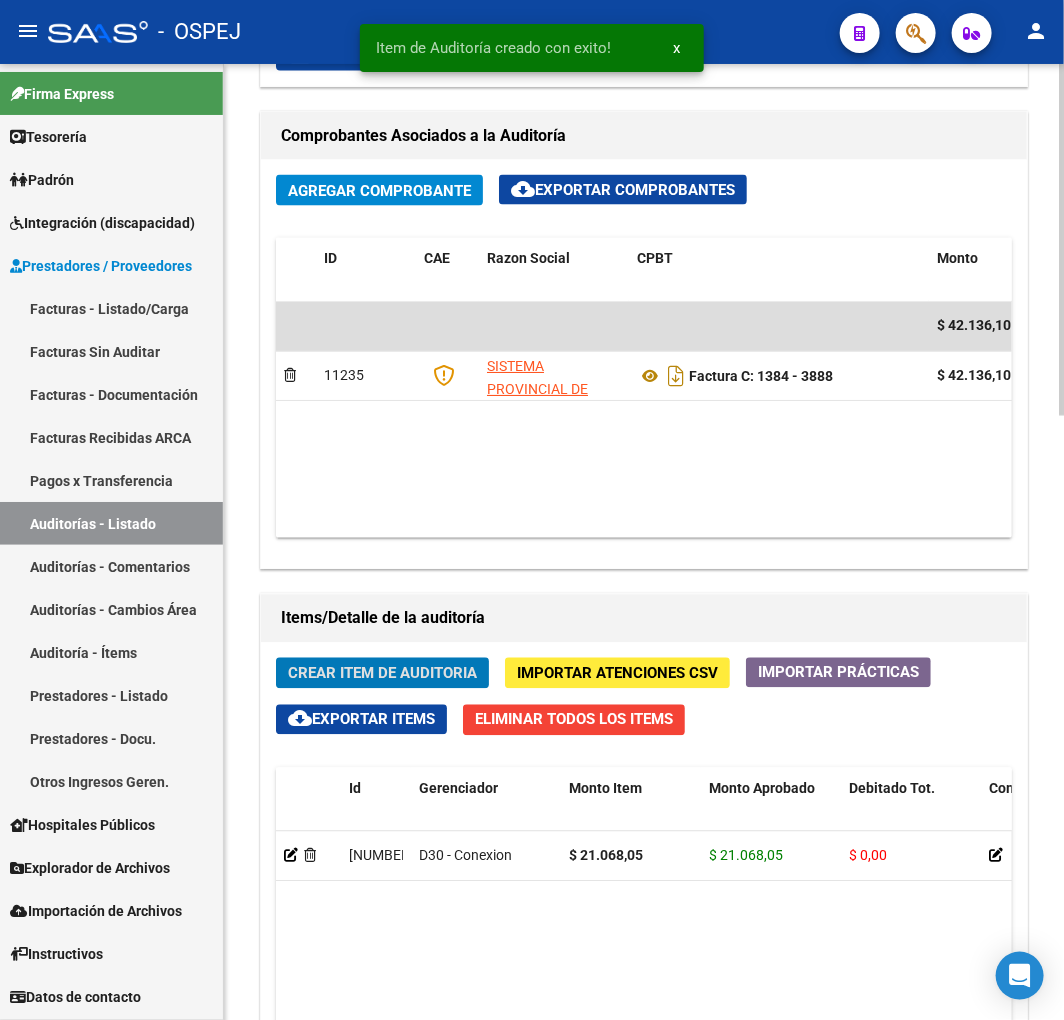 scroll, scrollTop: 1240, scrollLeft: 0, axis: vertical 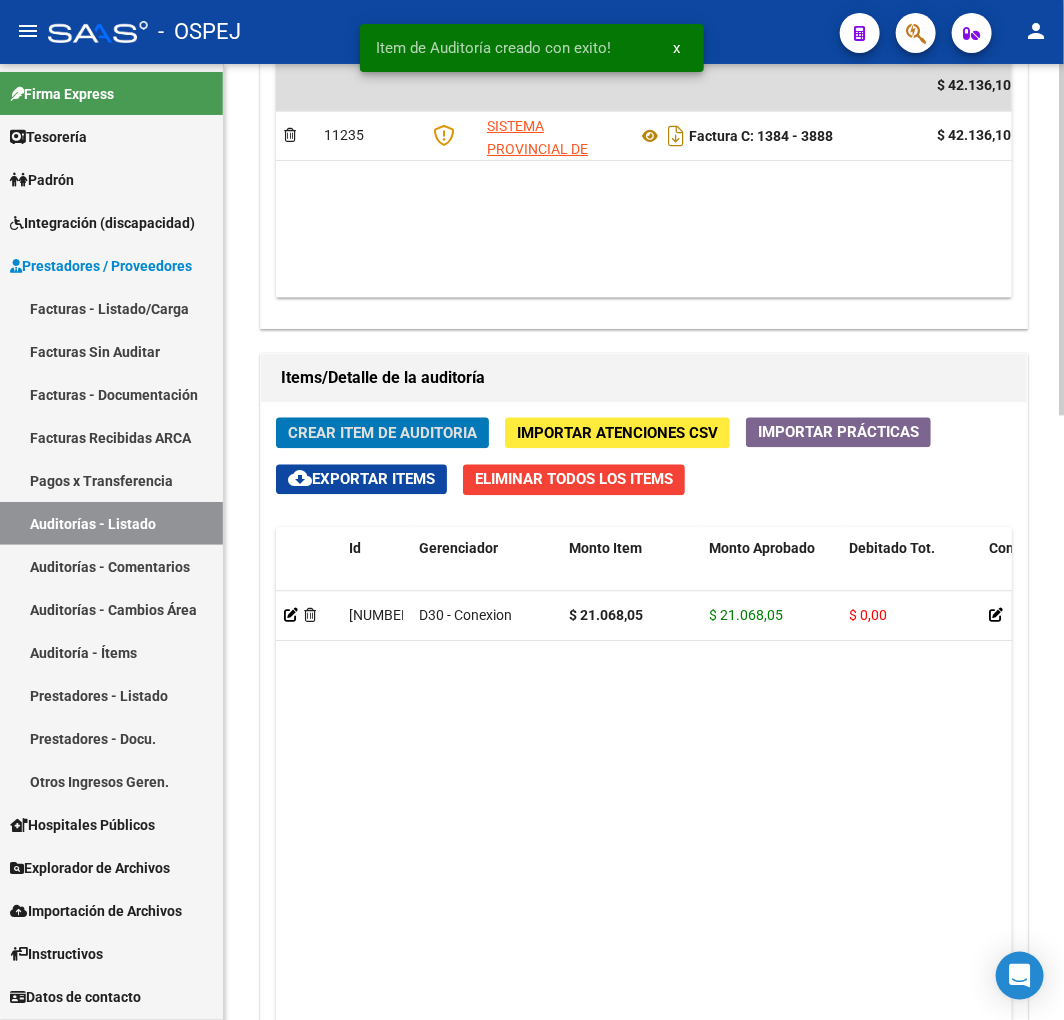click on "Crear Item de Auditoria" 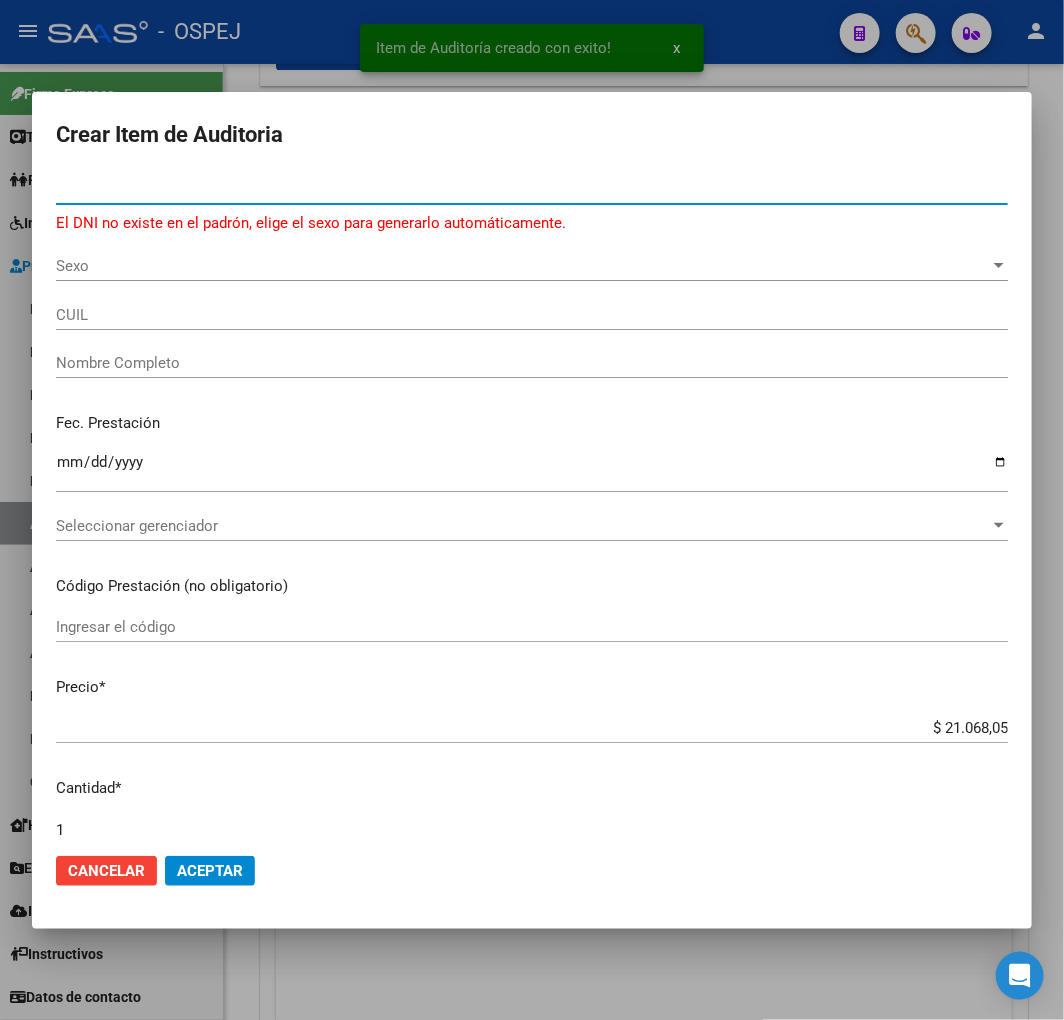 click on "27380317112 Nro Documento" at bounding box center (532, 198) 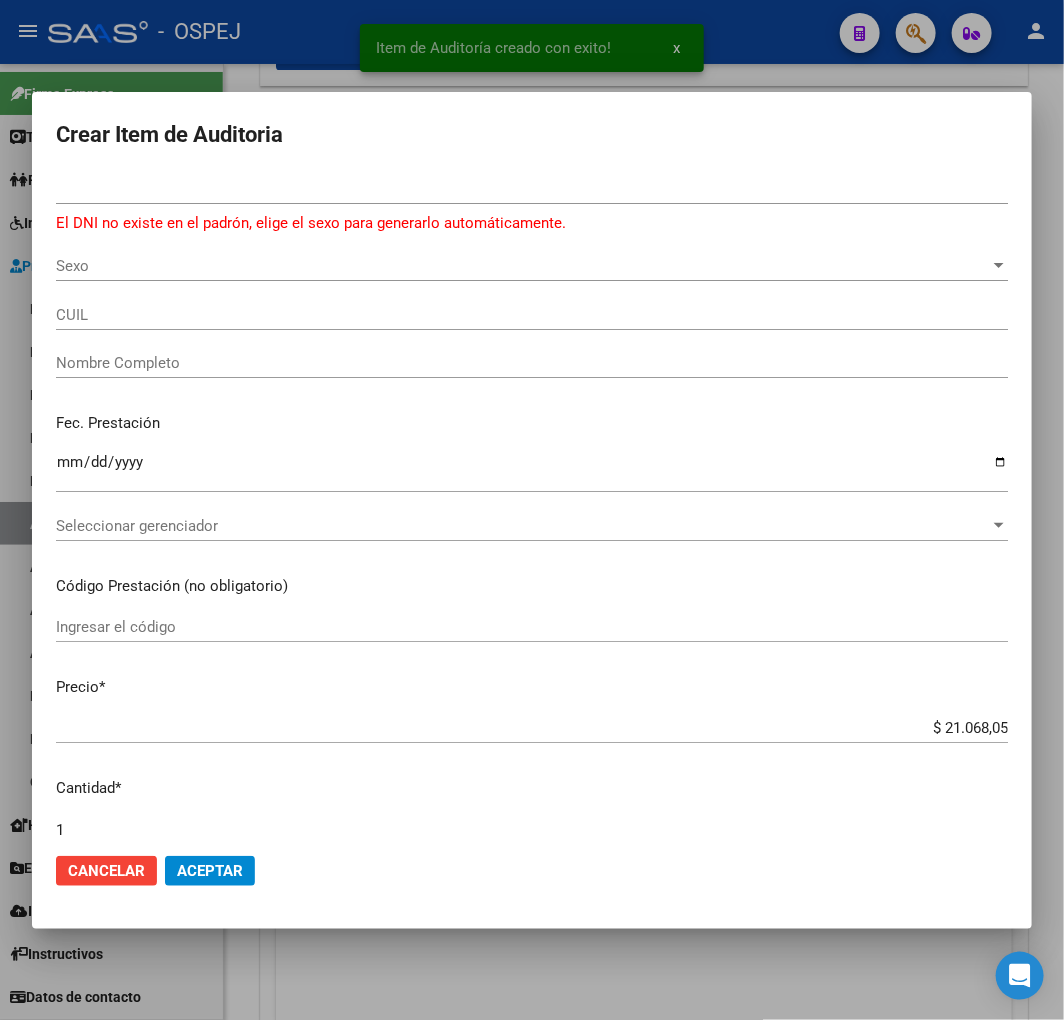 click on "27380317112 Nro Documento" at bounding box center (532, 189) 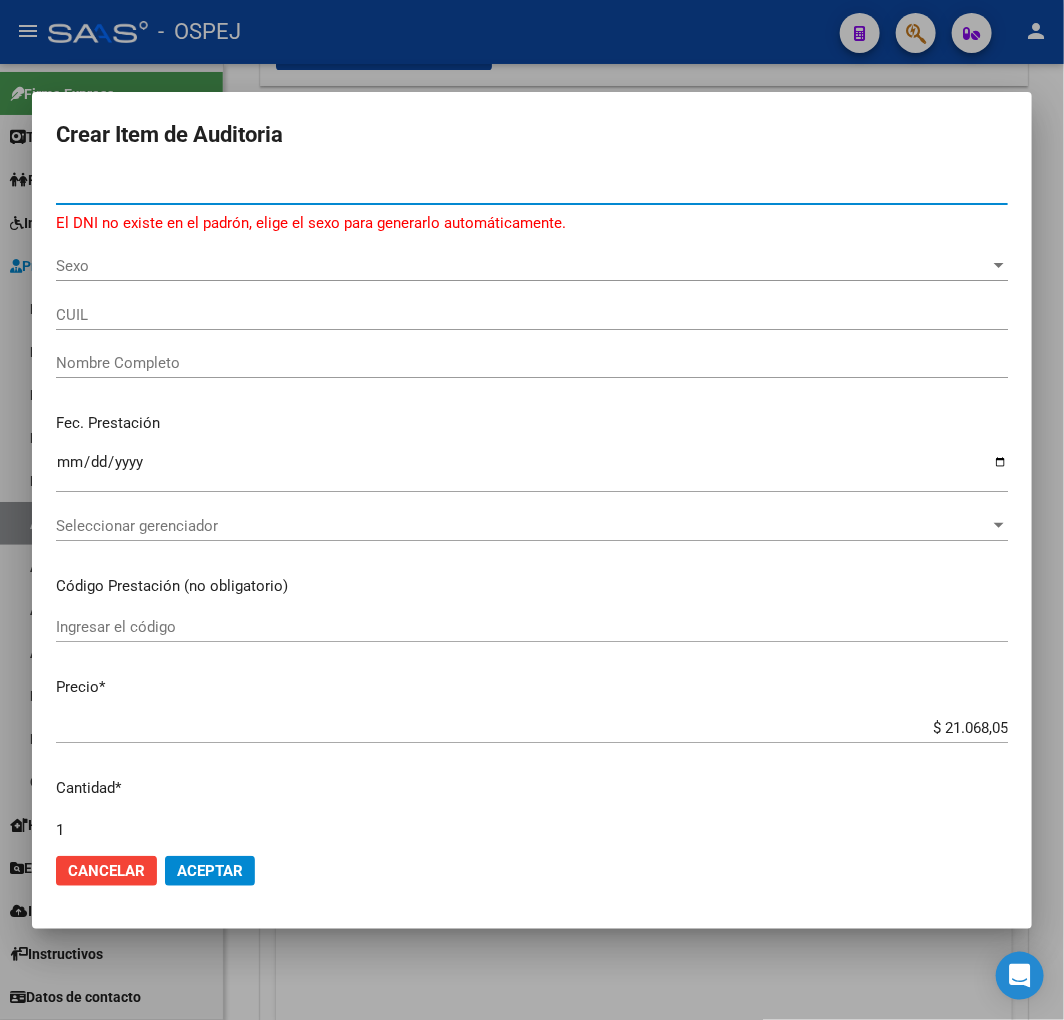 click on "27380317113" at bounding box center (532, 189) 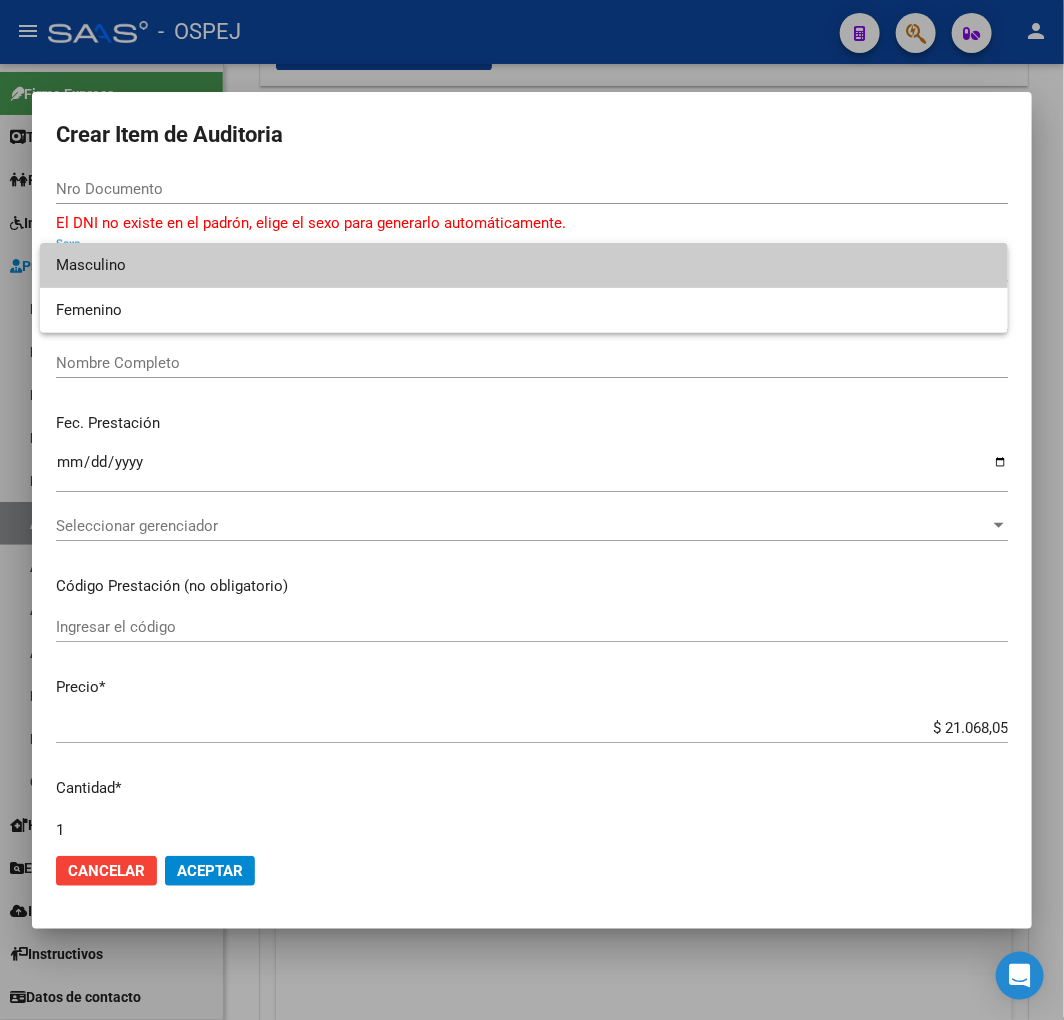 drag, startPoint x: 543, startPoint y: 977, endPoint x: 538, endPoint y: 965, distance: 13 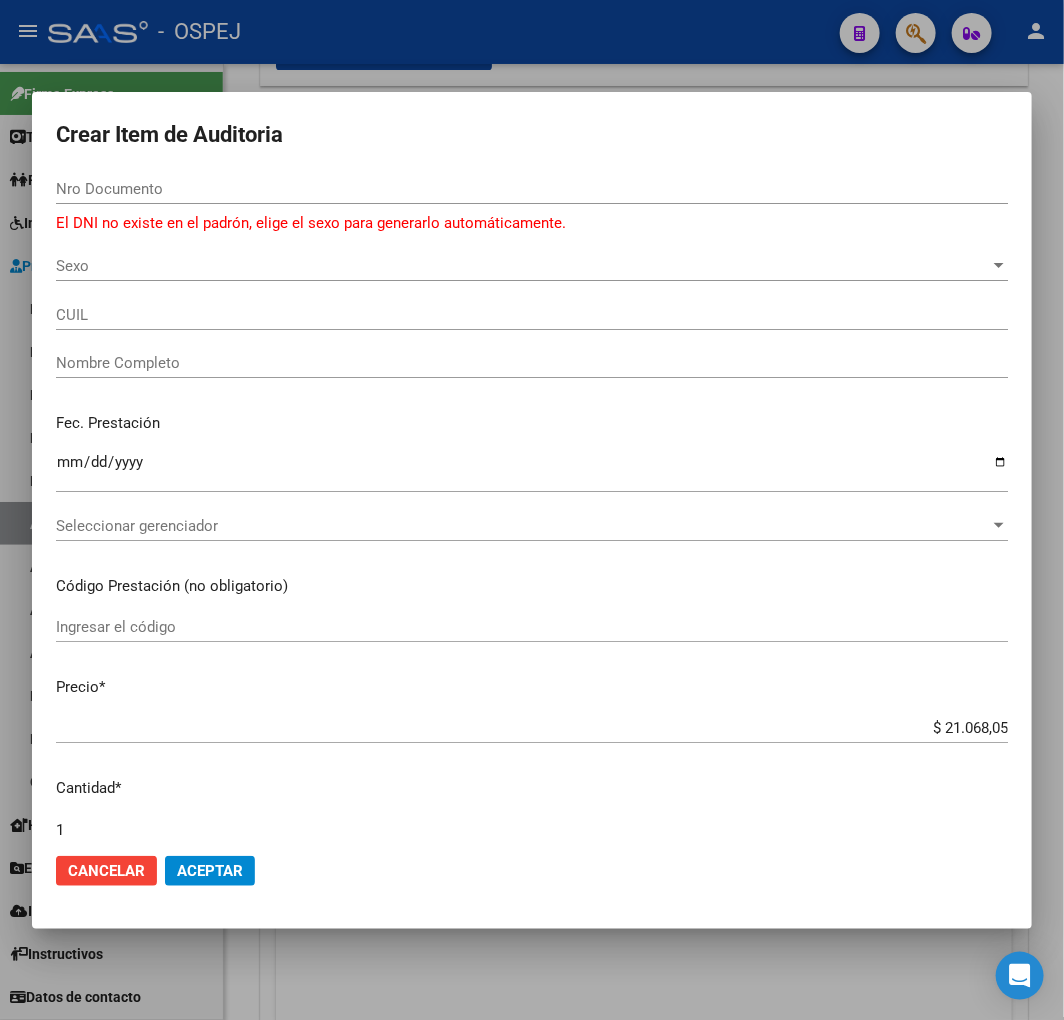 click at bounding box center [532, 510] 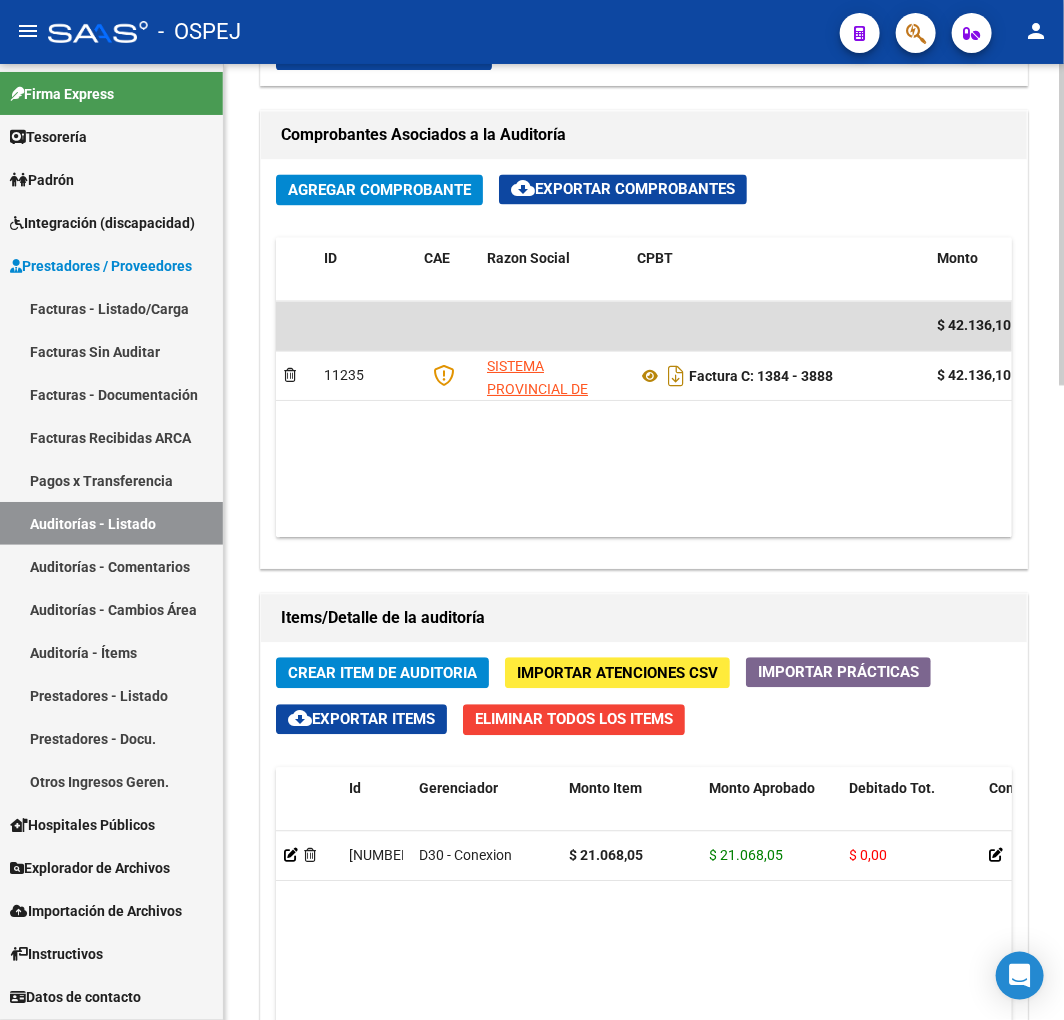 click on "Crear Item de Auditoria" 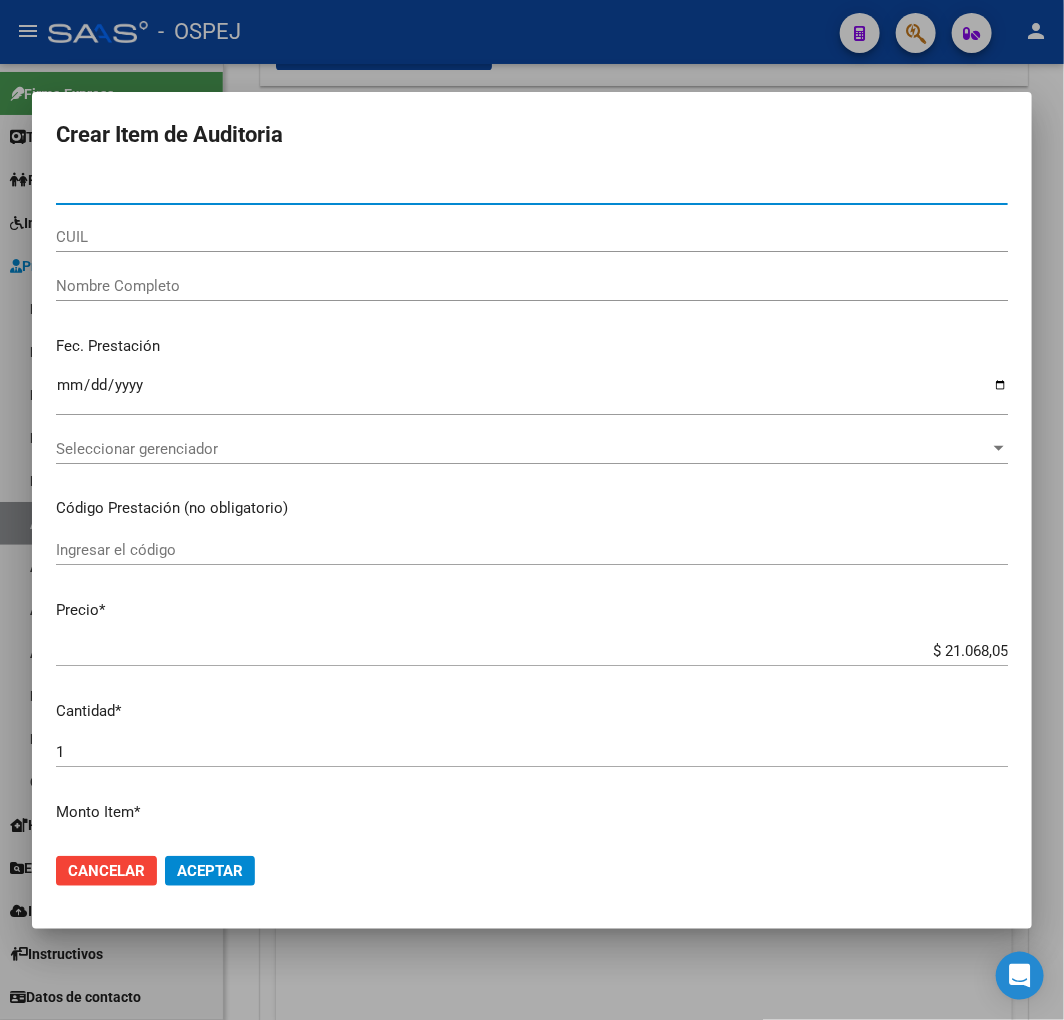 click on "CUIL" at bounding box center [532, 246] 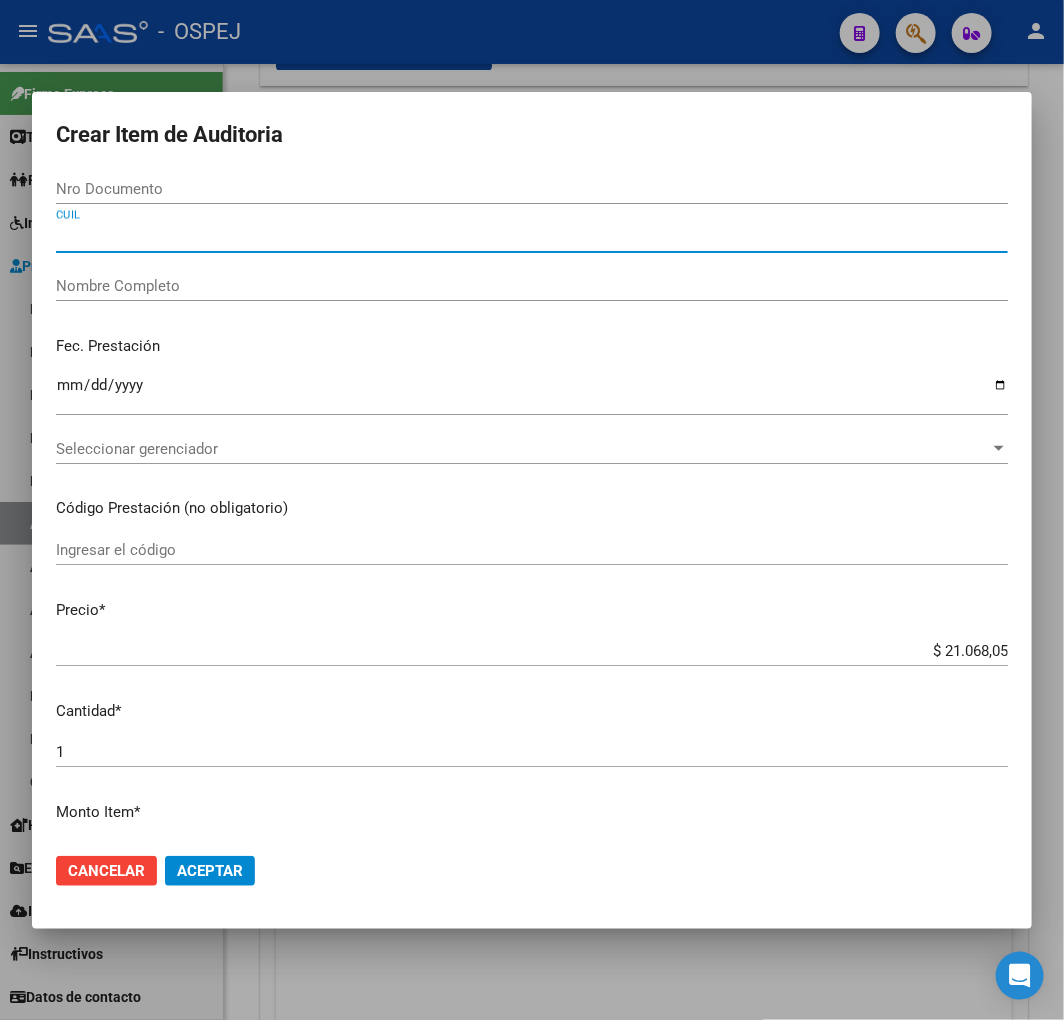 click on "CUIL" at bounding box center (532, 237) 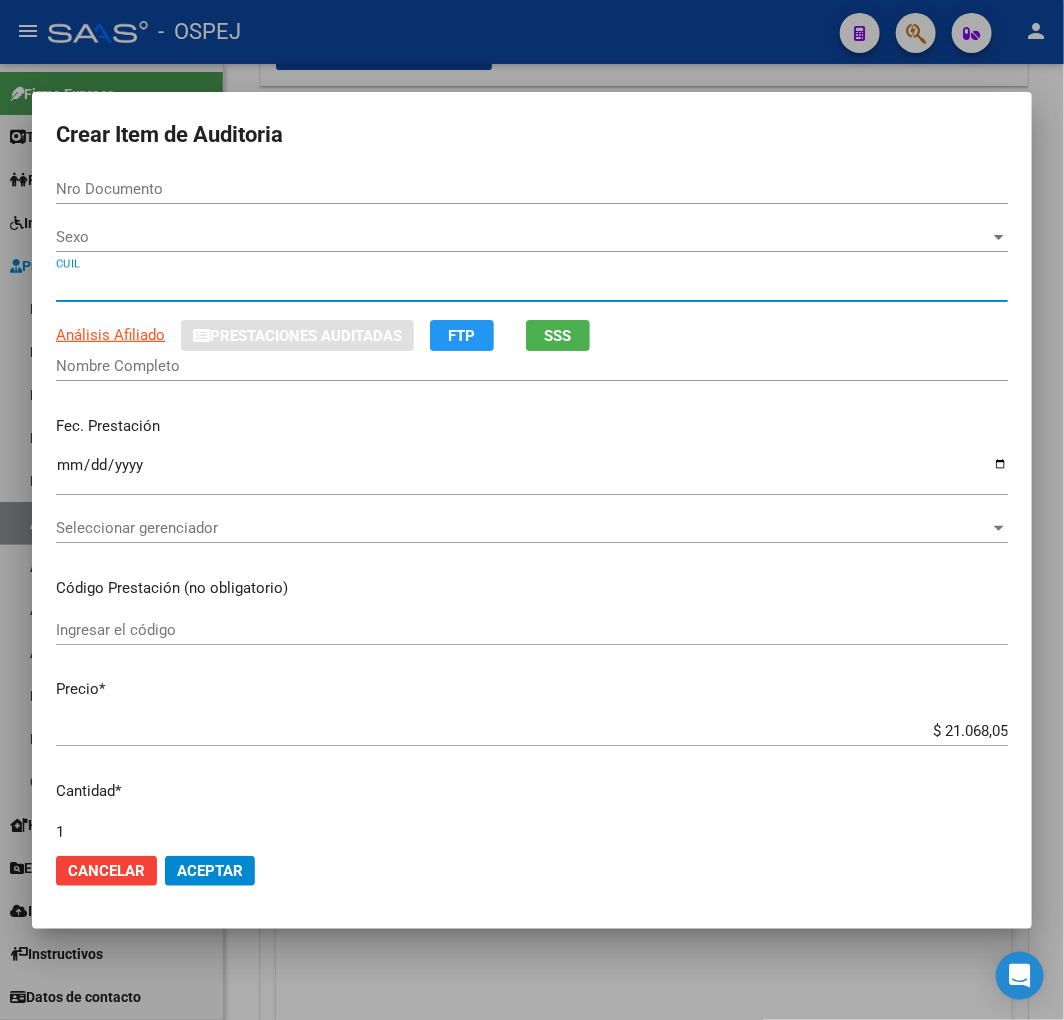 type on "38031711" 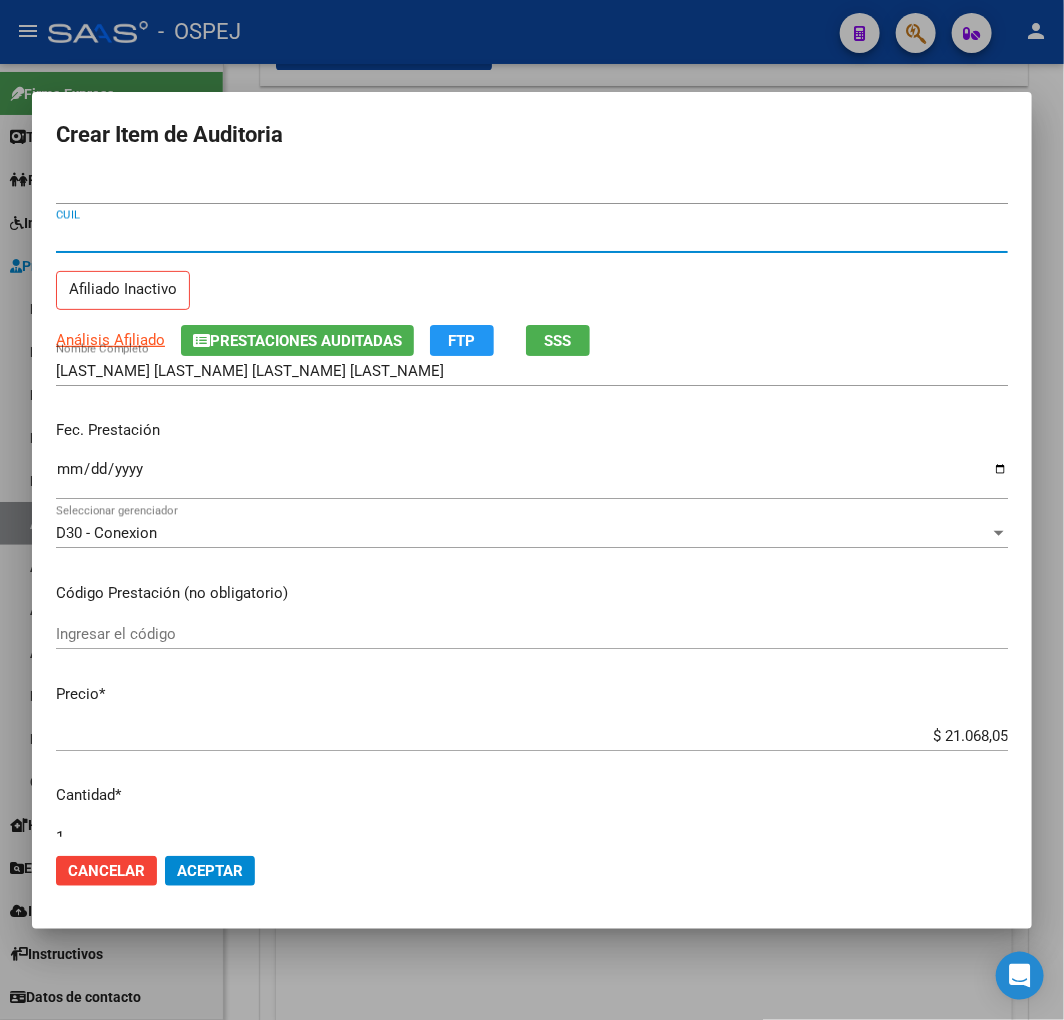 type on "27380317112" 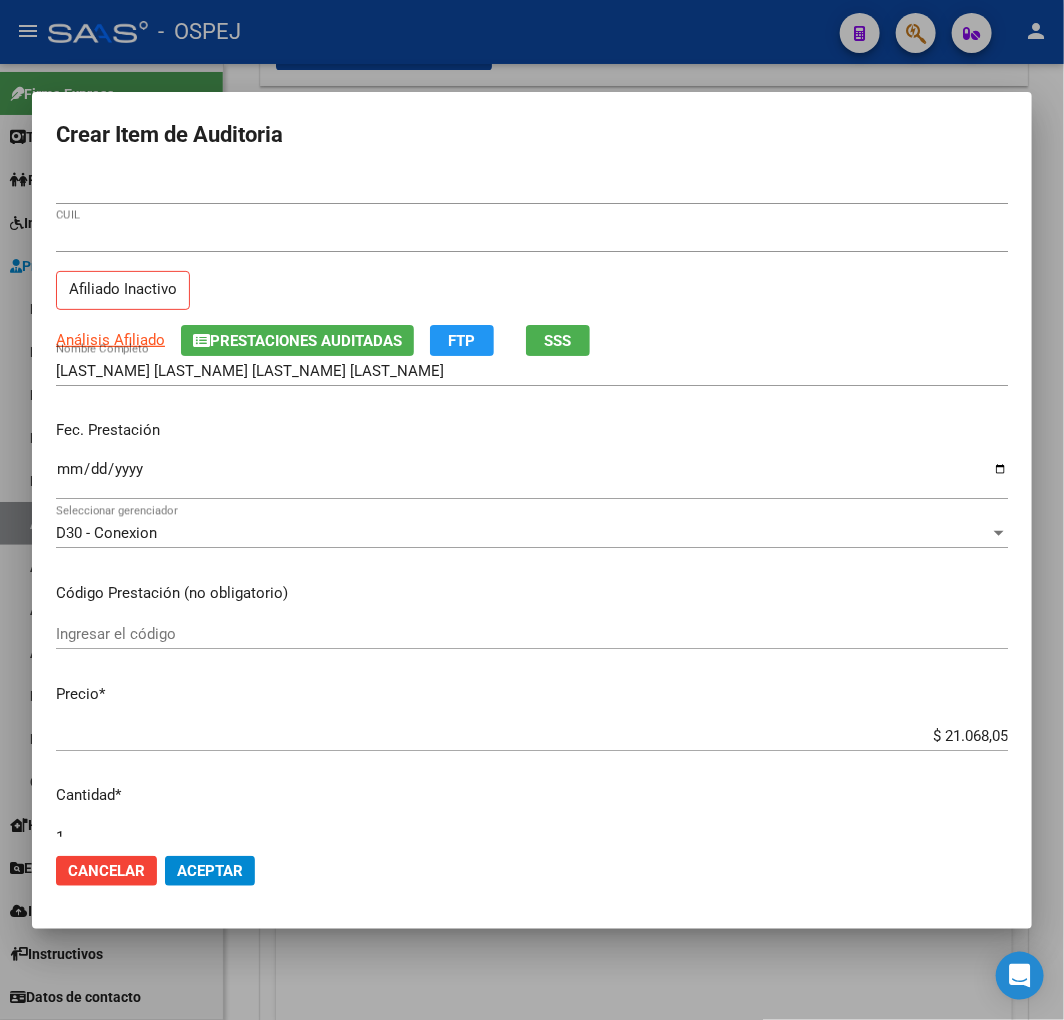 click on "Aceptar" 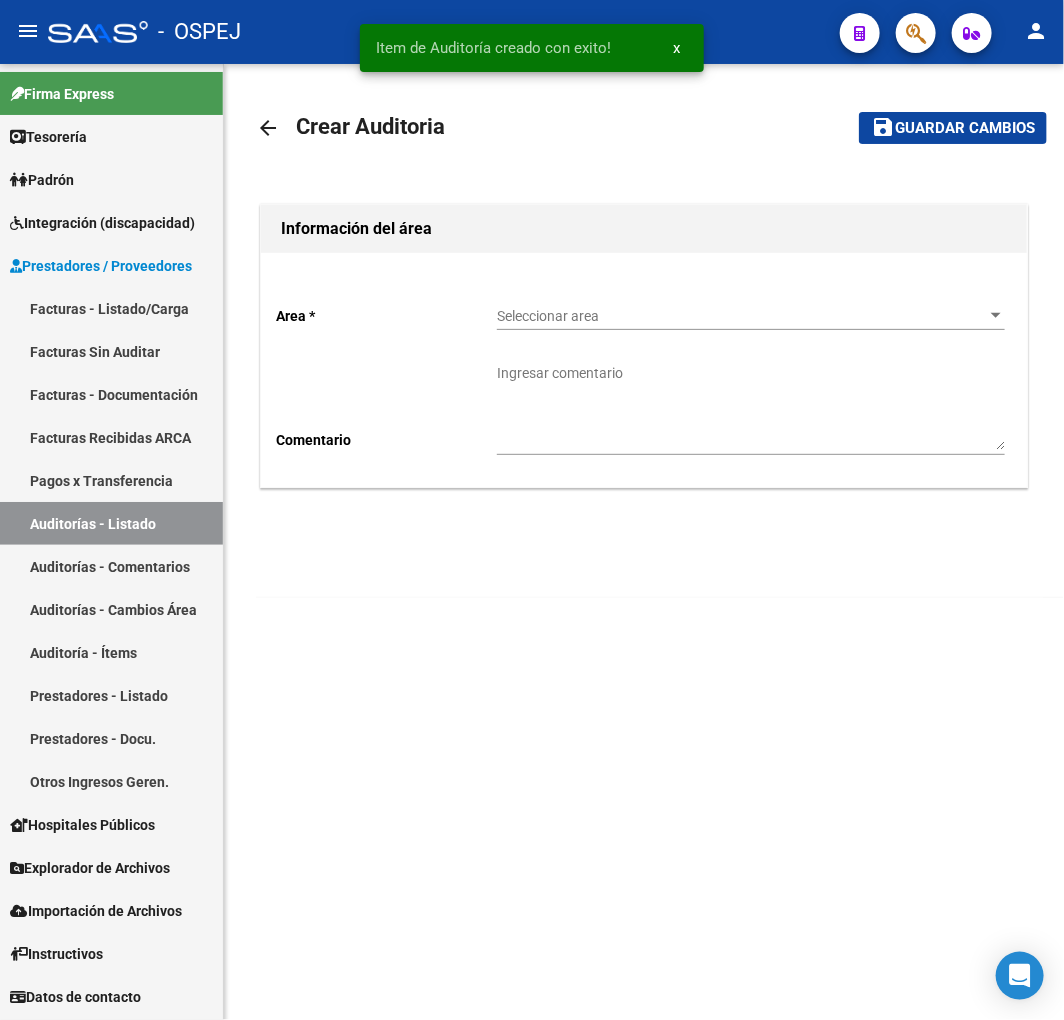 scroll, scrollTop: 0, scrollLeft: 0, axis: both 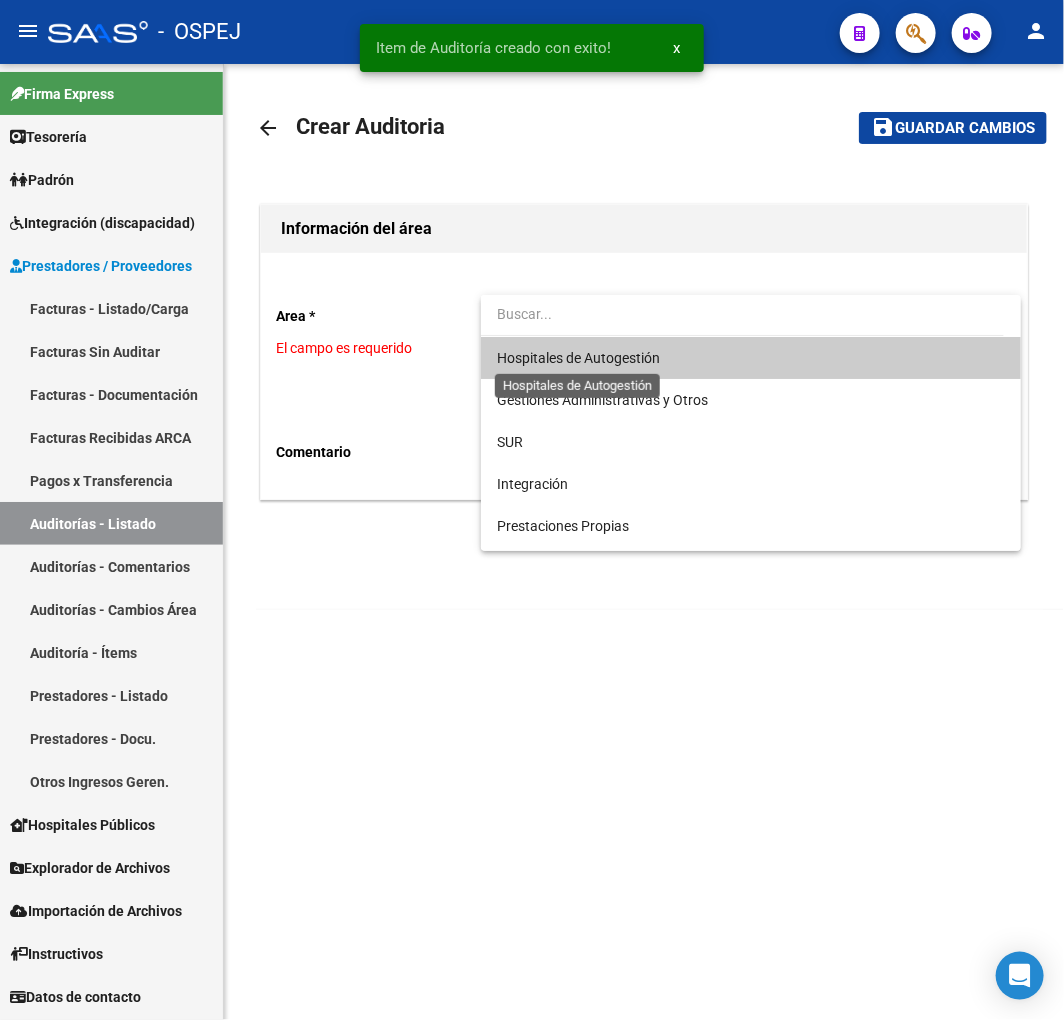 click on "Hospitales de Autogestión" at bounding box center (578, 358) 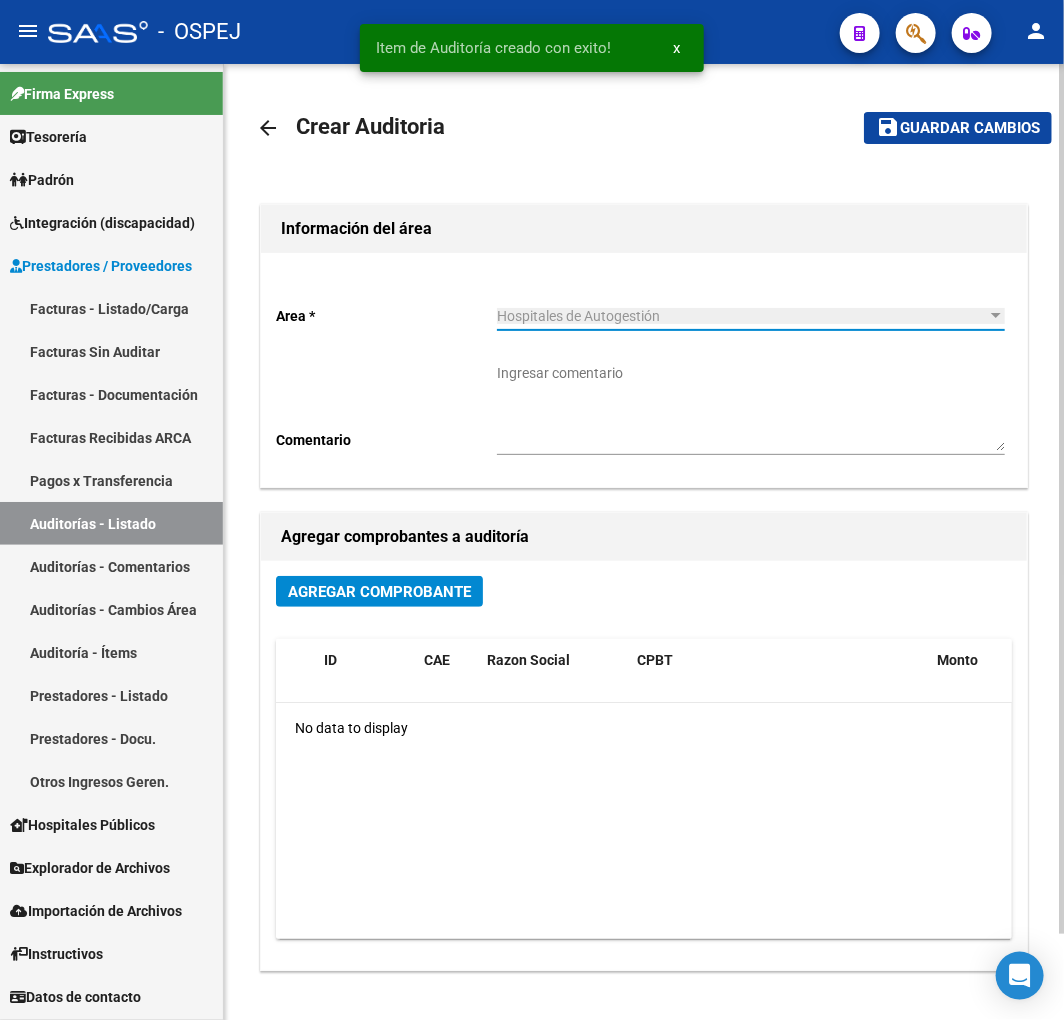 click on "Agregar Comprobante" 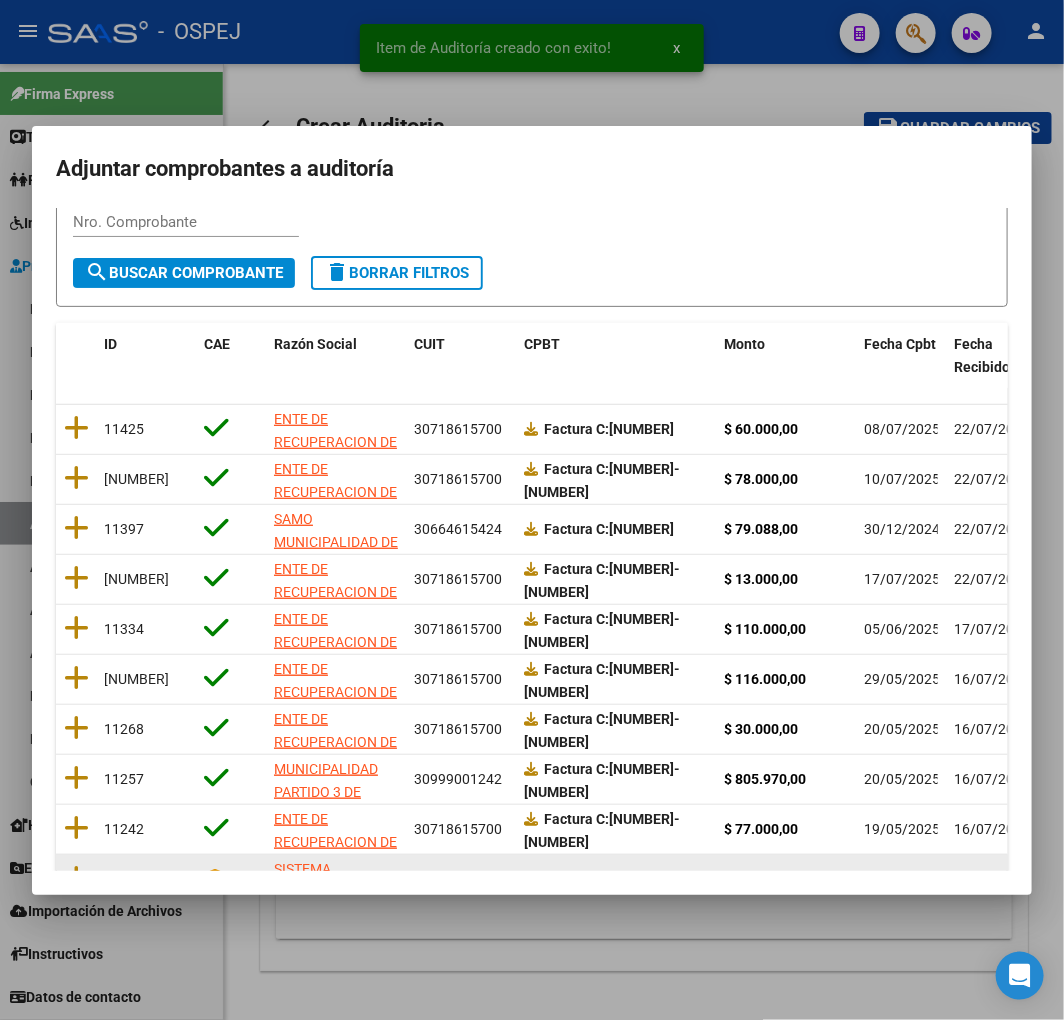scroll, scrollTop: 252, scrollLeft: 0, axis: vertical 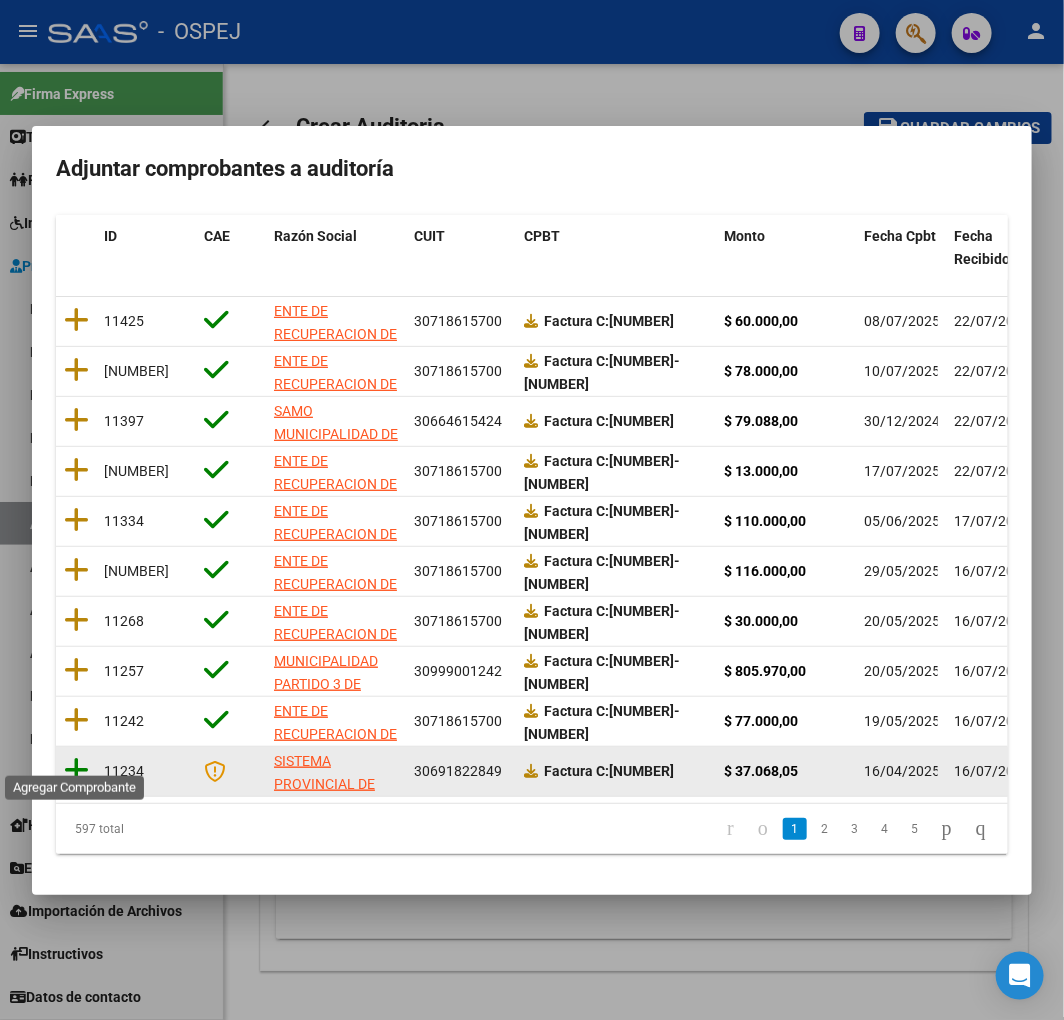 click 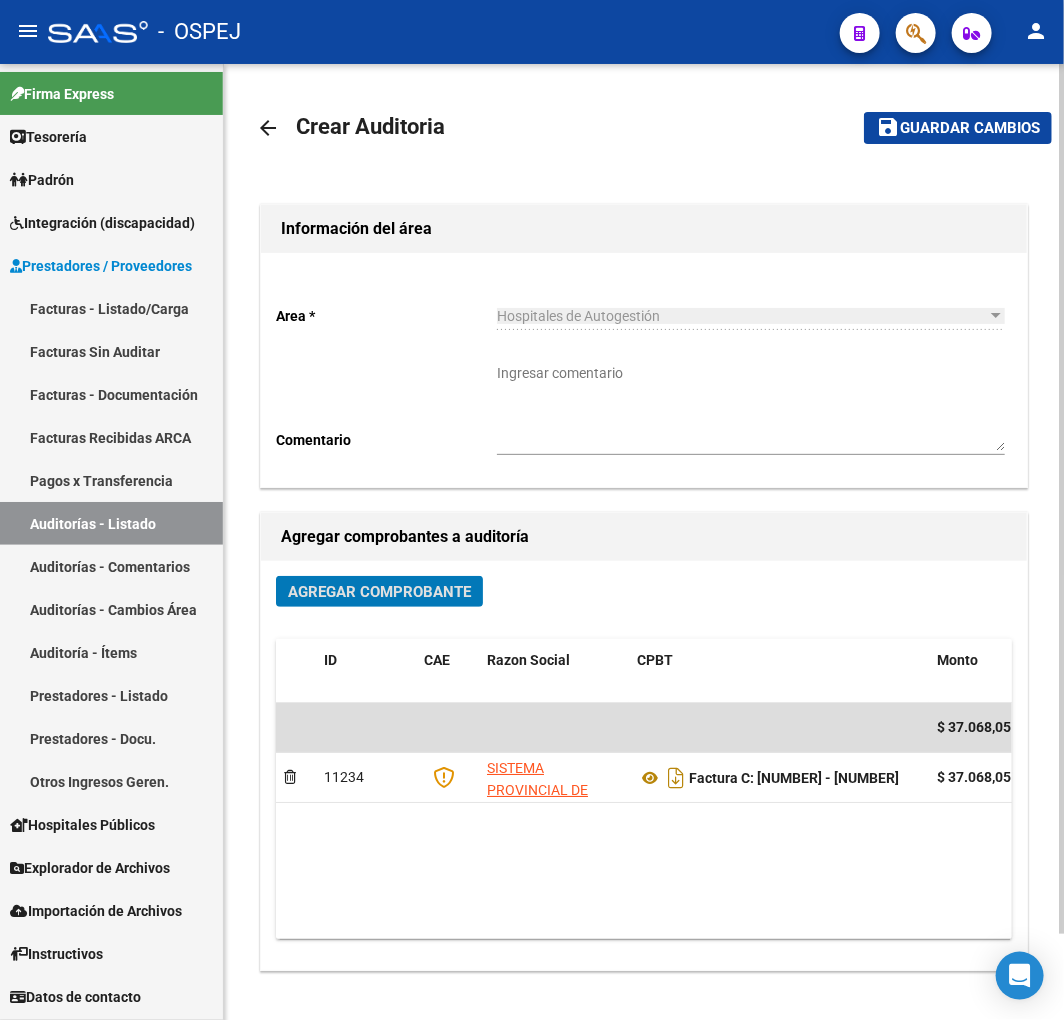 click on "Guardar cambios" 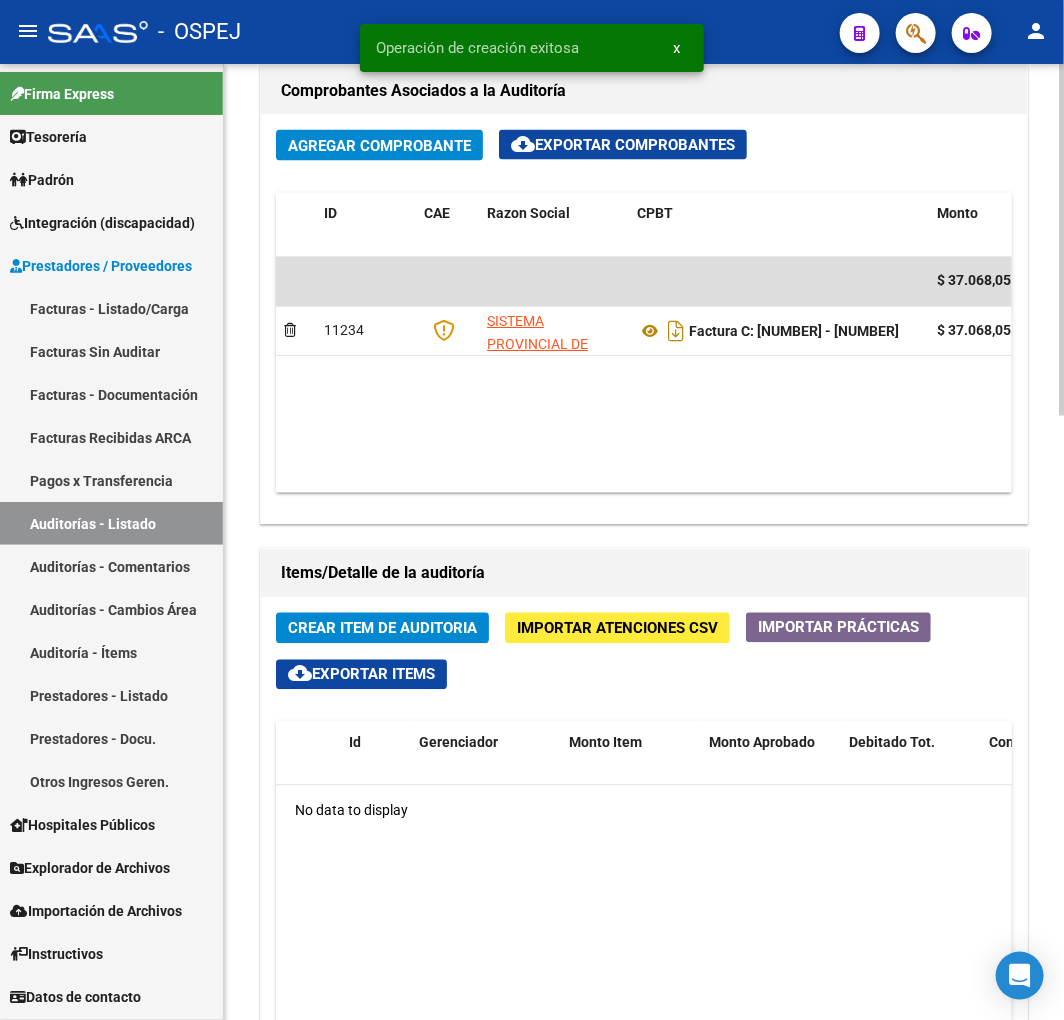 scroll, scrollTop: 1222, scrollLeft: 0, axis: vertical 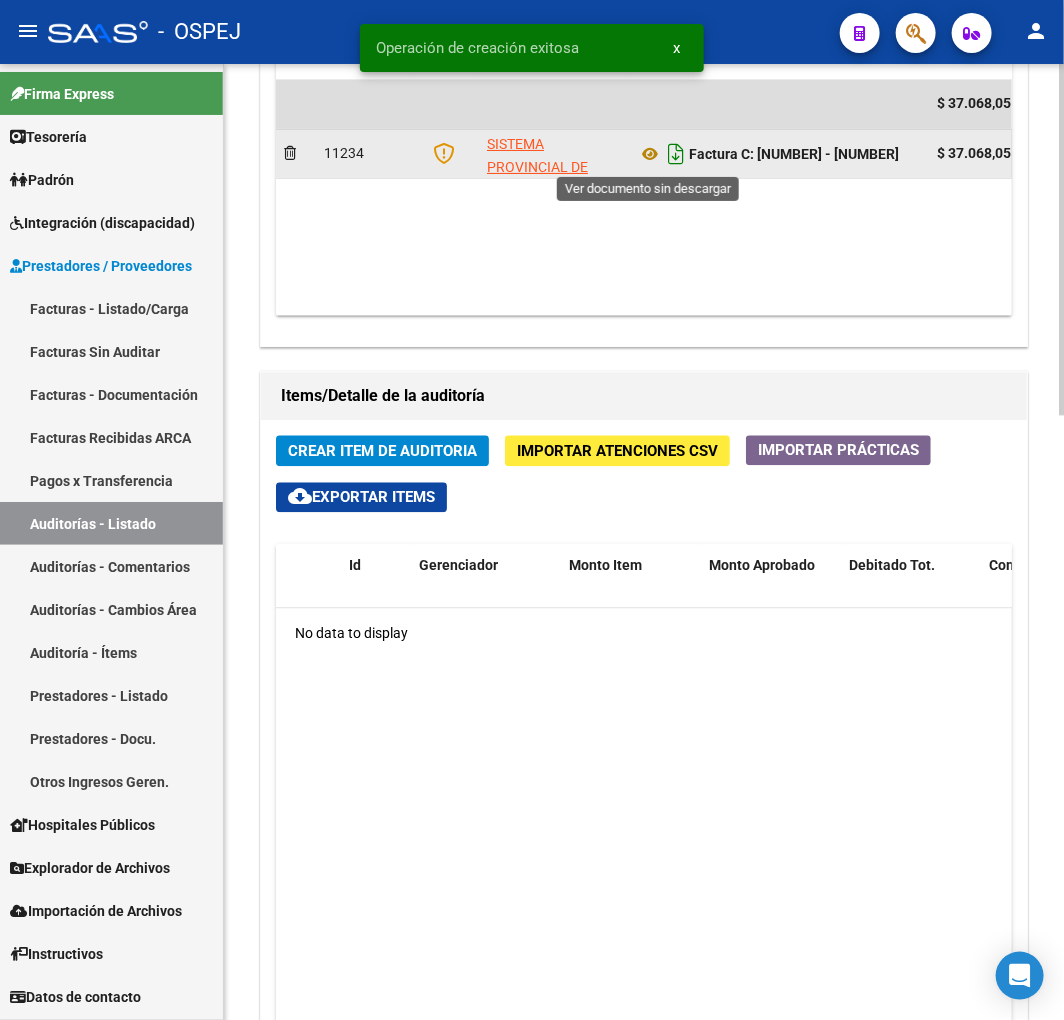 click 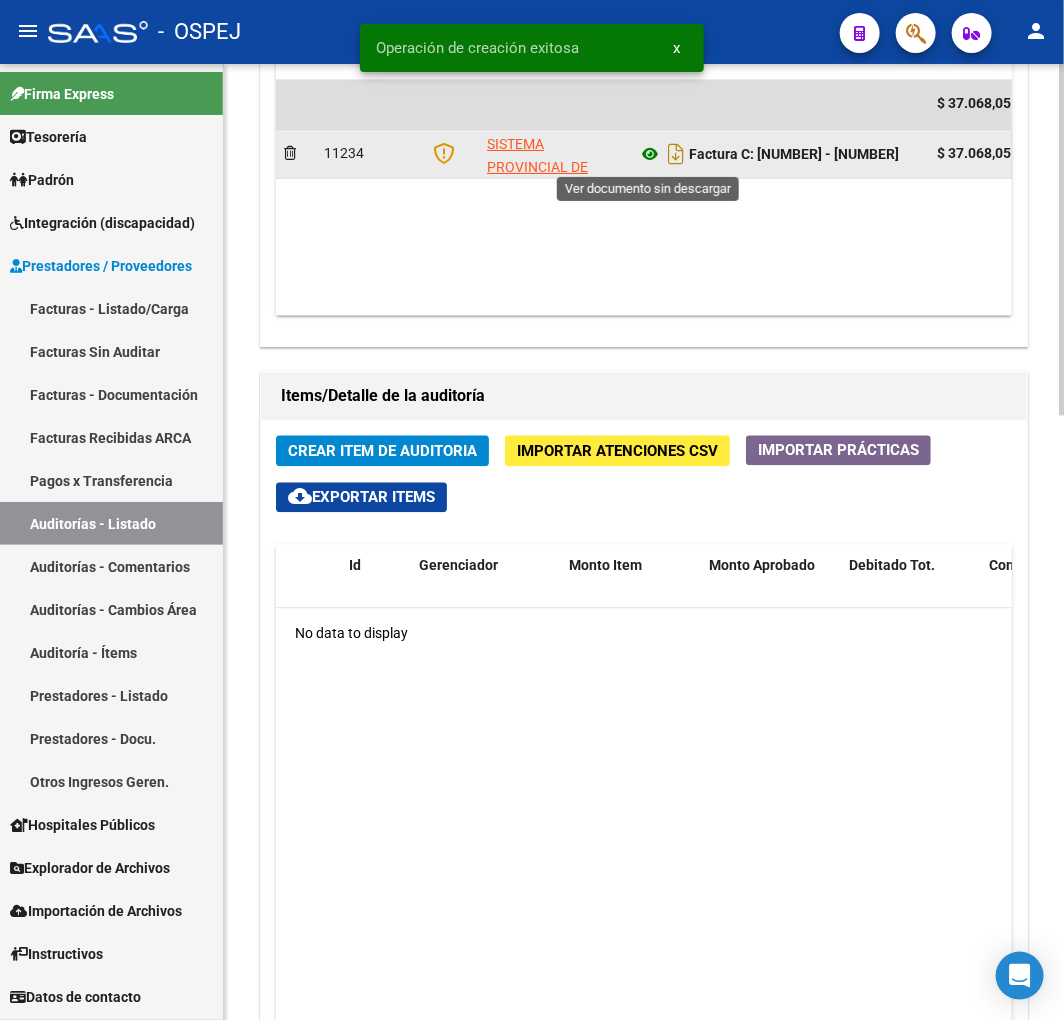 click 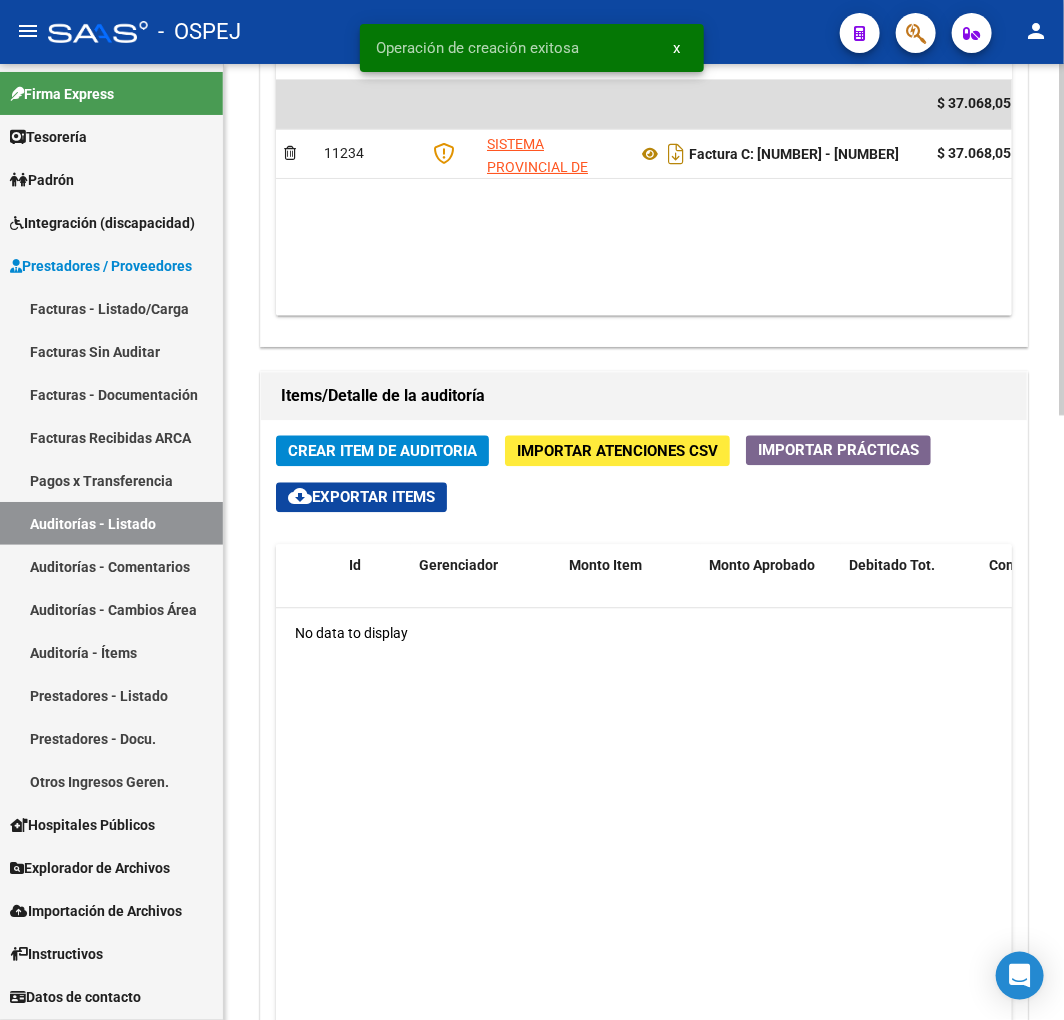 click on "Crear Item de Auditoria" 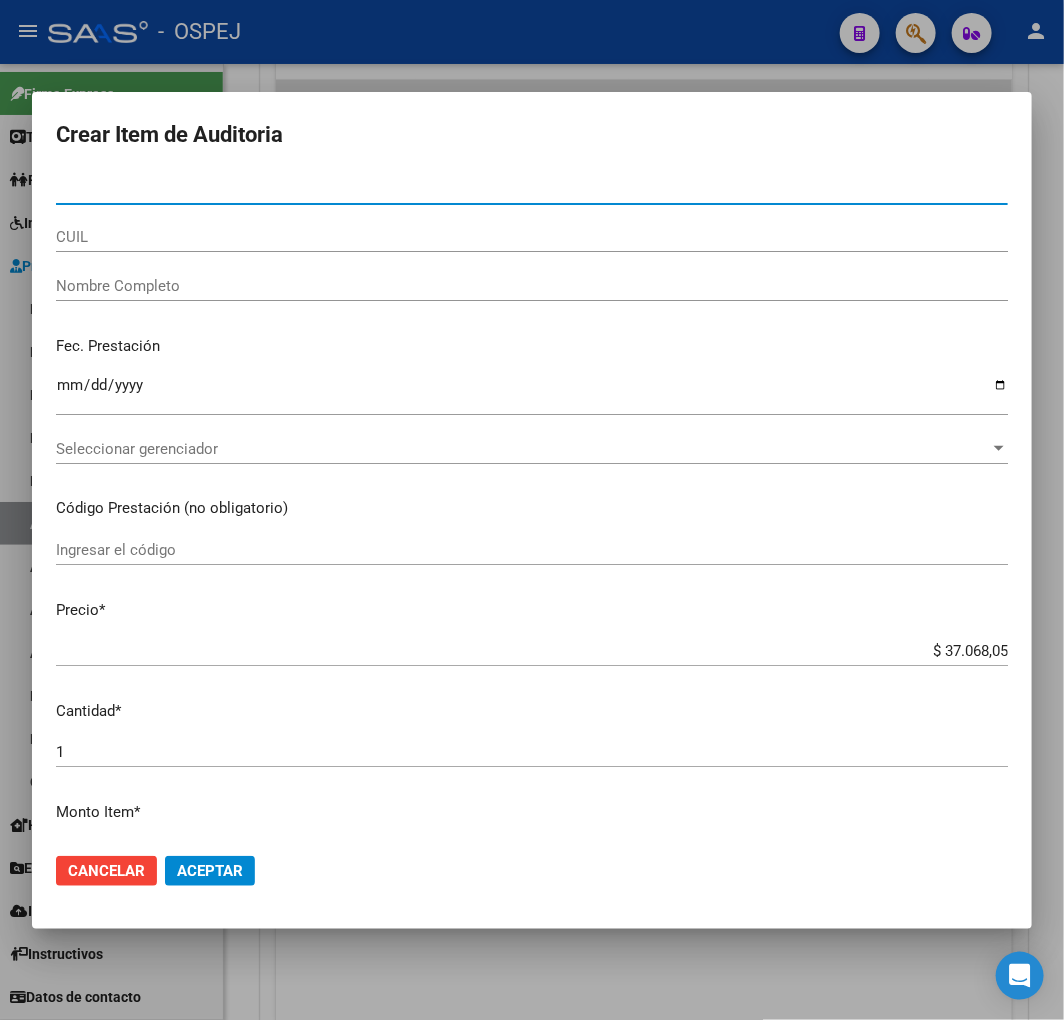 click on "CUIL" at bounding box center (532, 237) 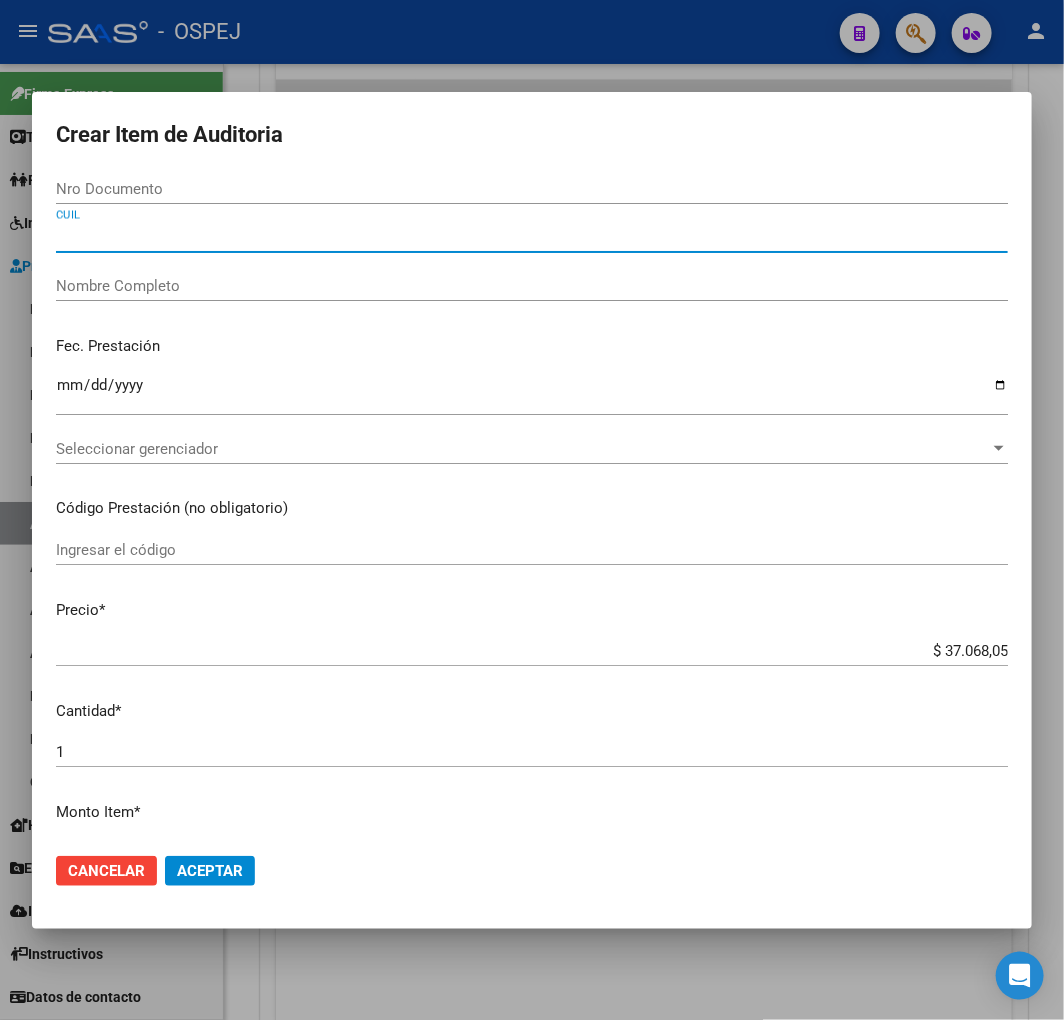 type on "2034064877" 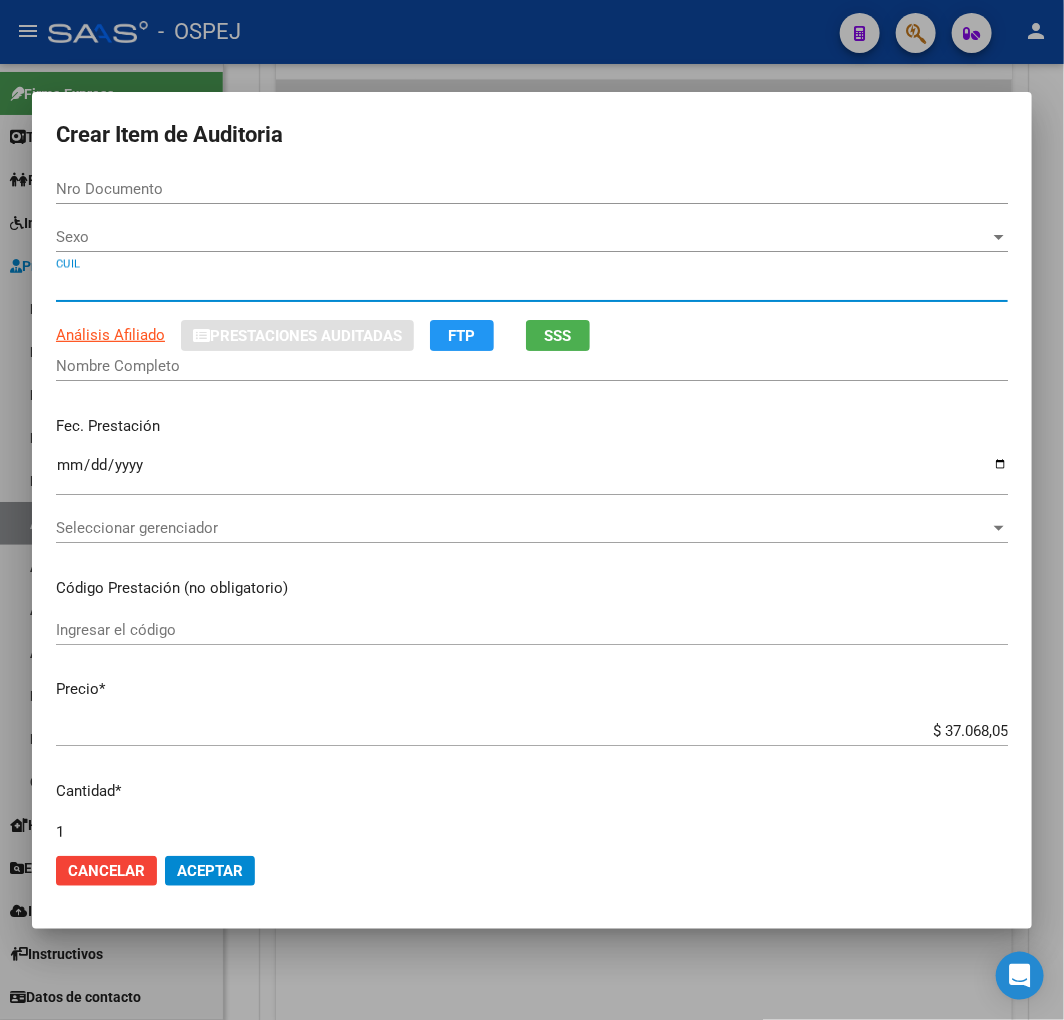 type on "34064877" 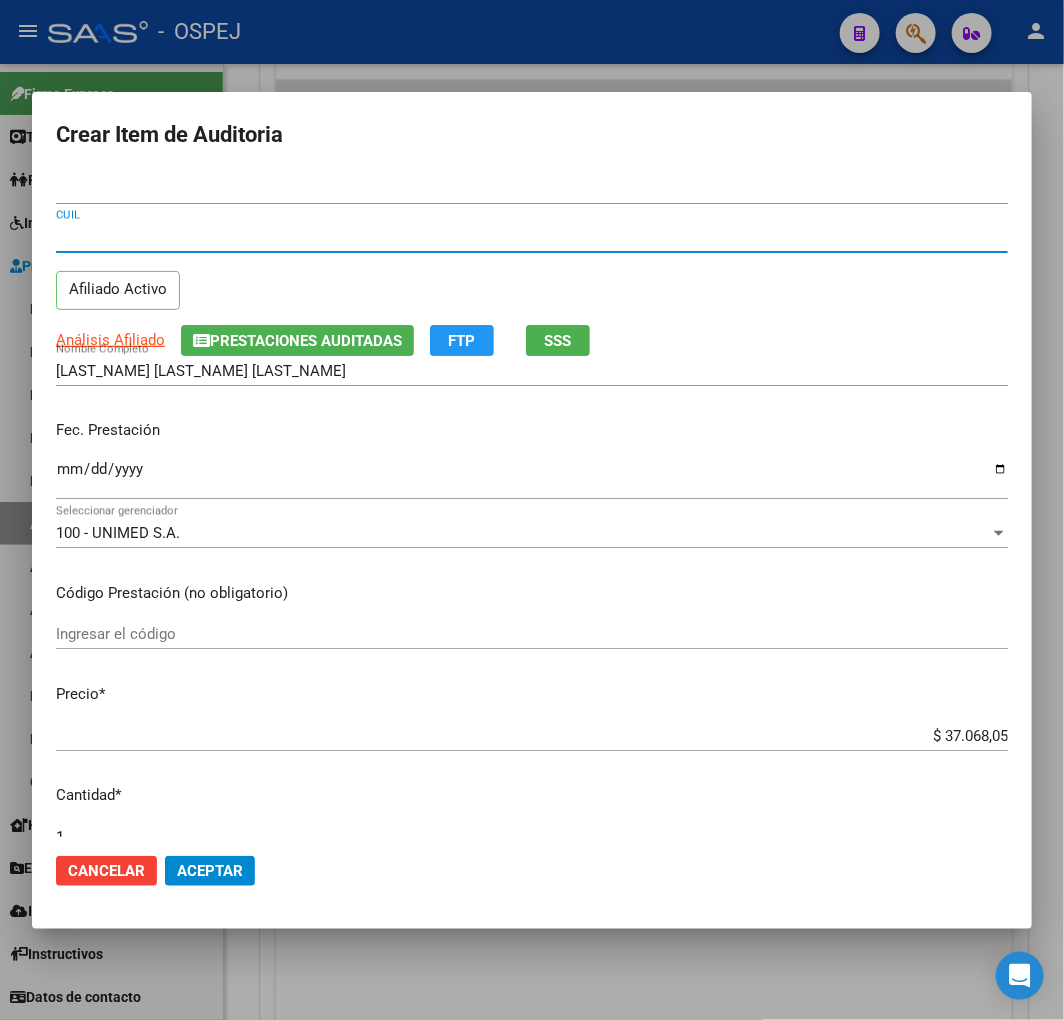 type on "20340648774" 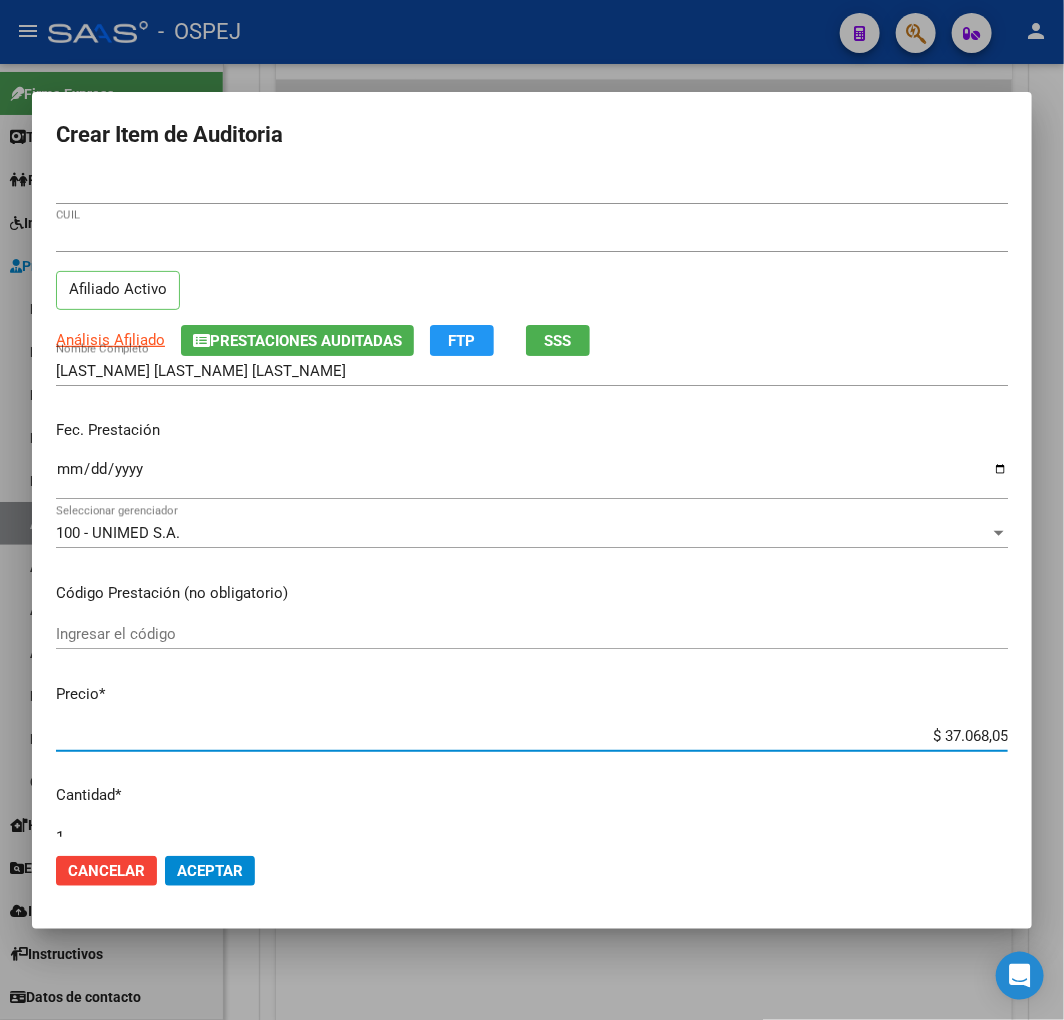 click on "$ 37.068,05" at bounding box center (532, 736) 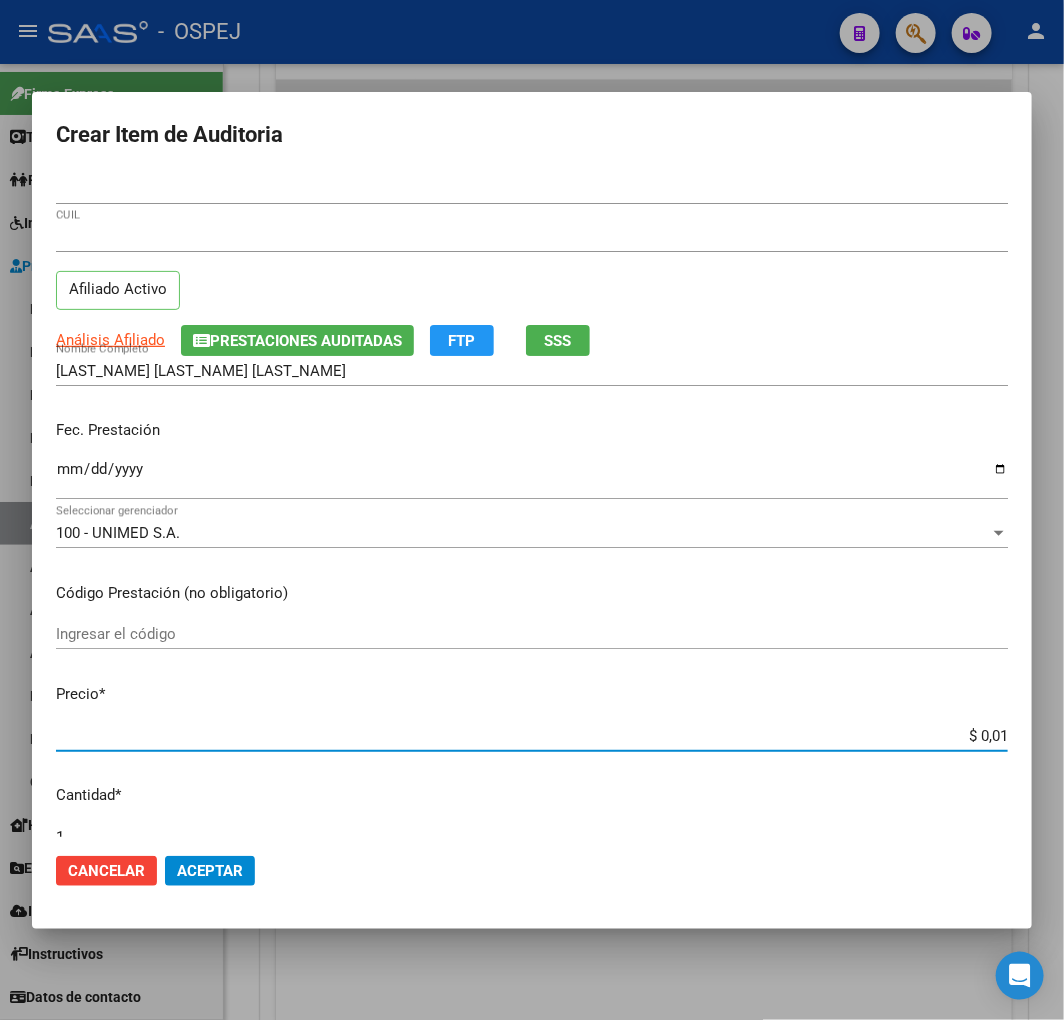 type on "$ 0,16" 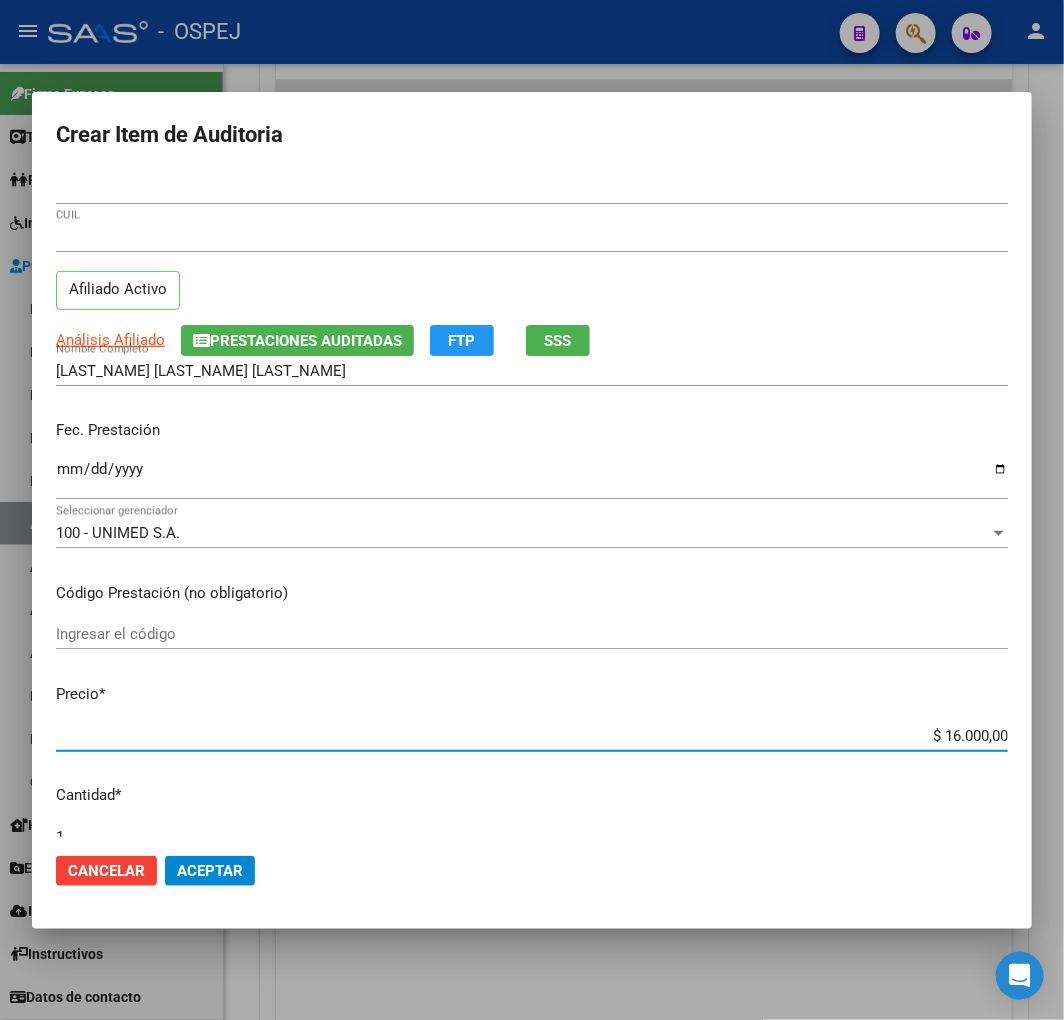 click on "Aceptar" 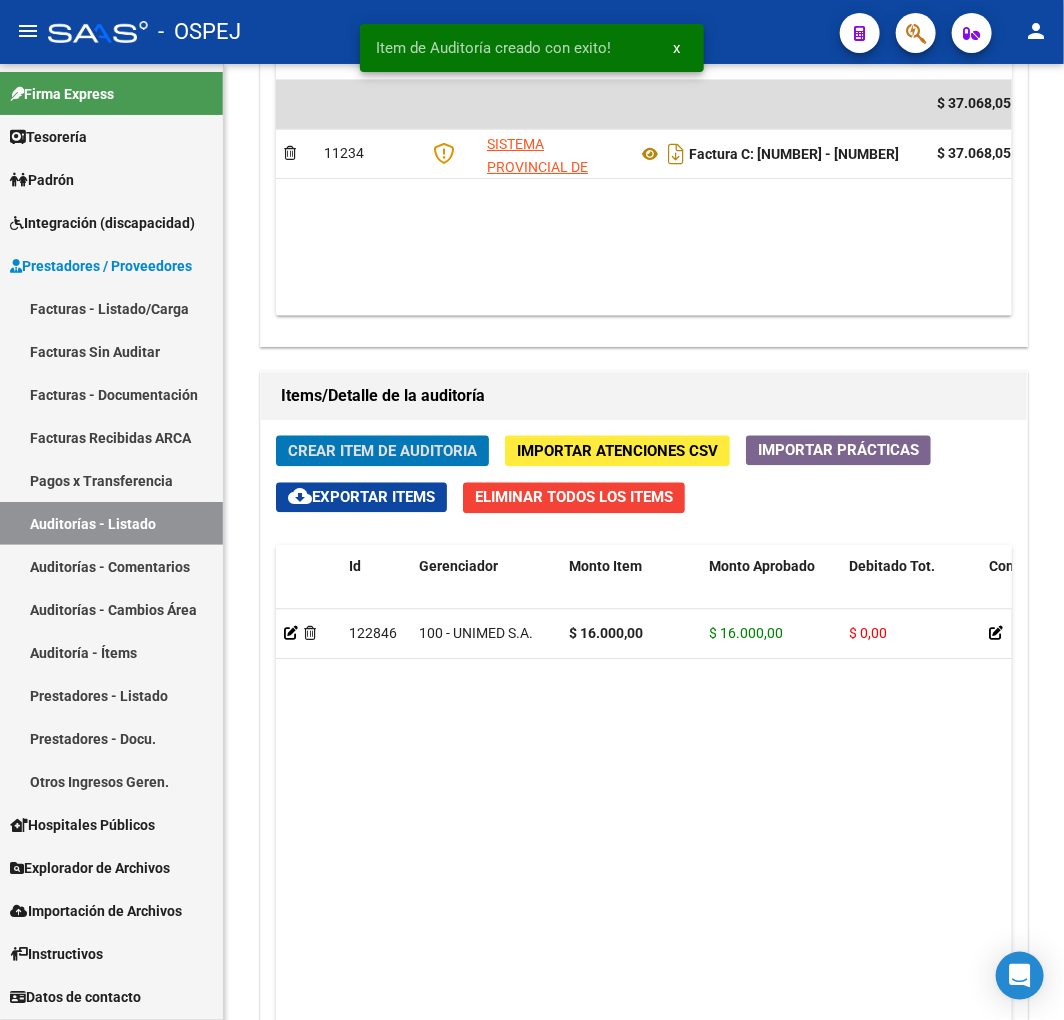 scroll, scrollTop: 1462, scrollLeft: 0, axis: vertical 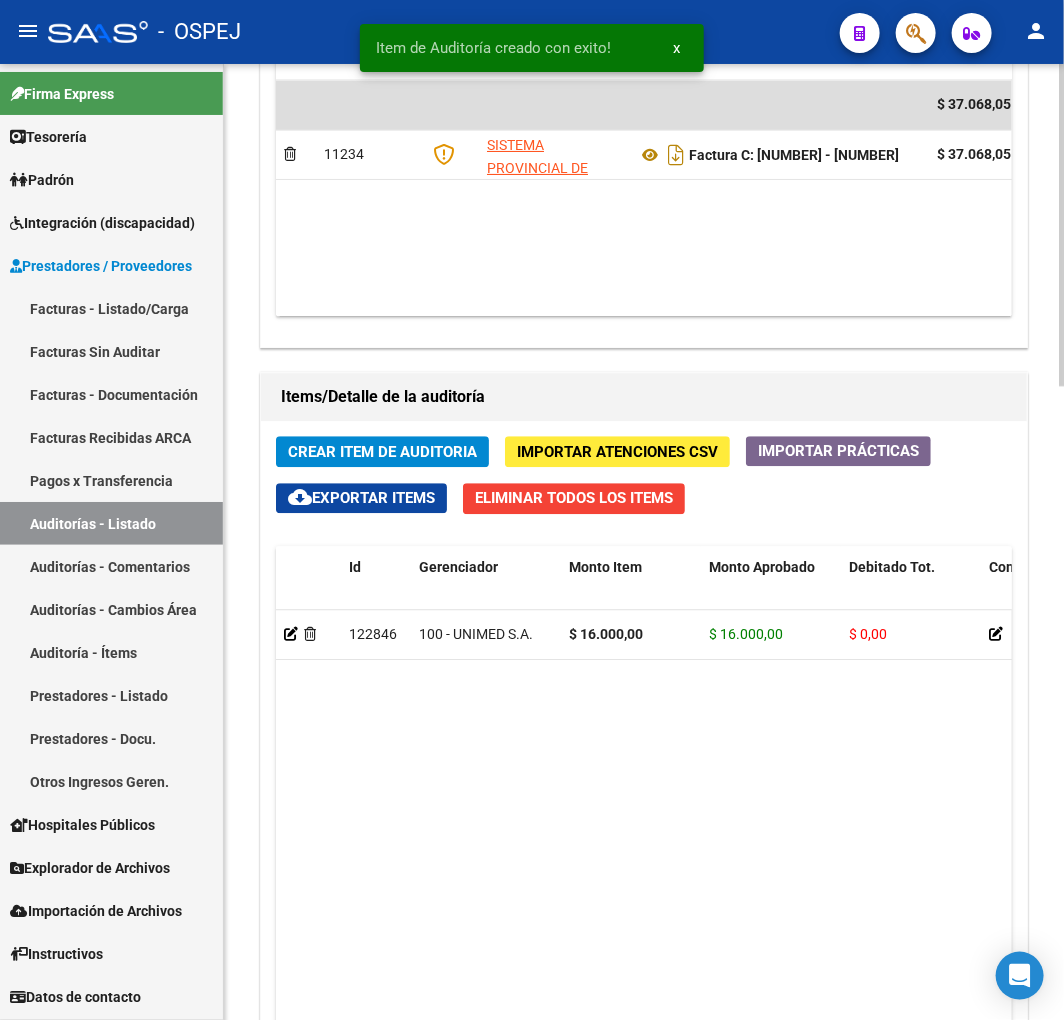 click on "Crear Item de Auditoria" 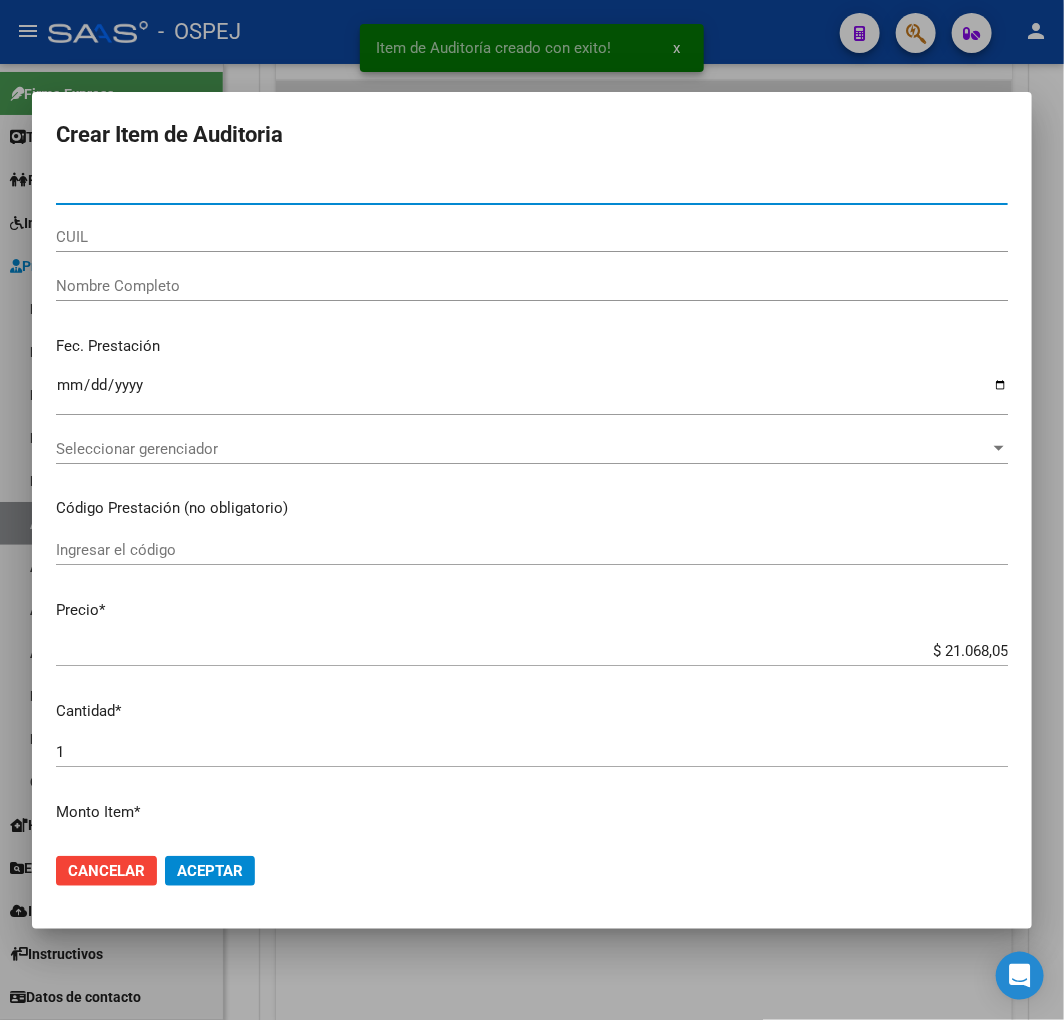click on "CUIL" at bounding box center (532, 237) 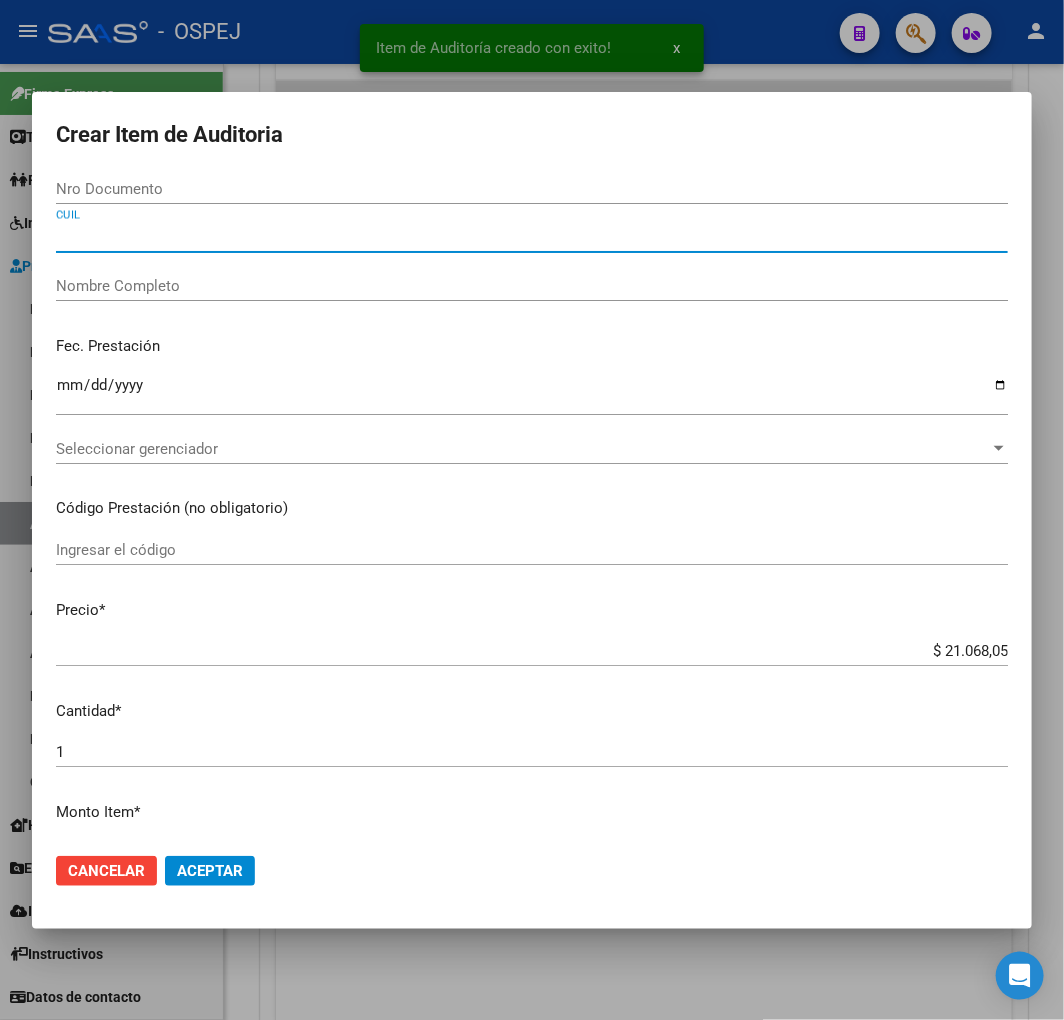 paste on "2" 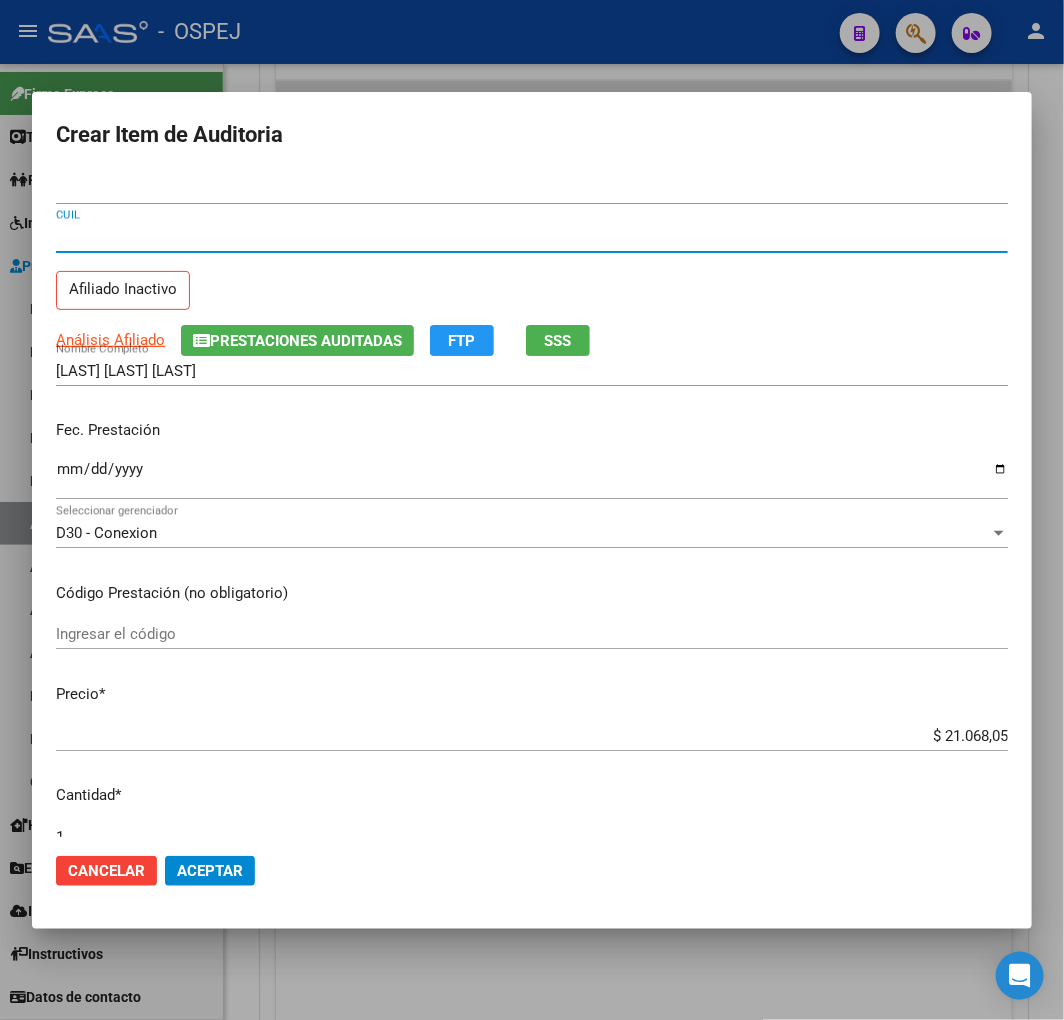 click on "Aceptar" 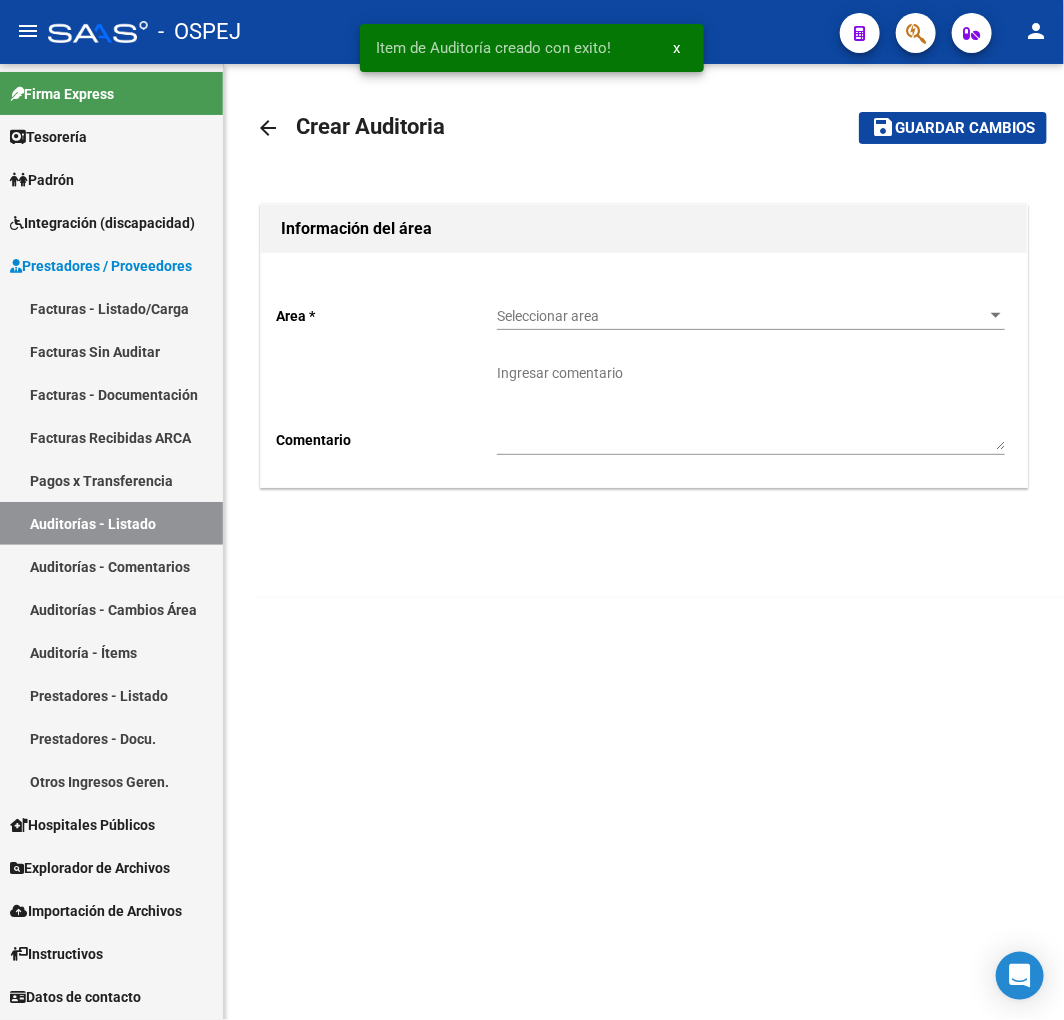 scroll, scrollTop: 0, scrollLeft: 0, axis: both 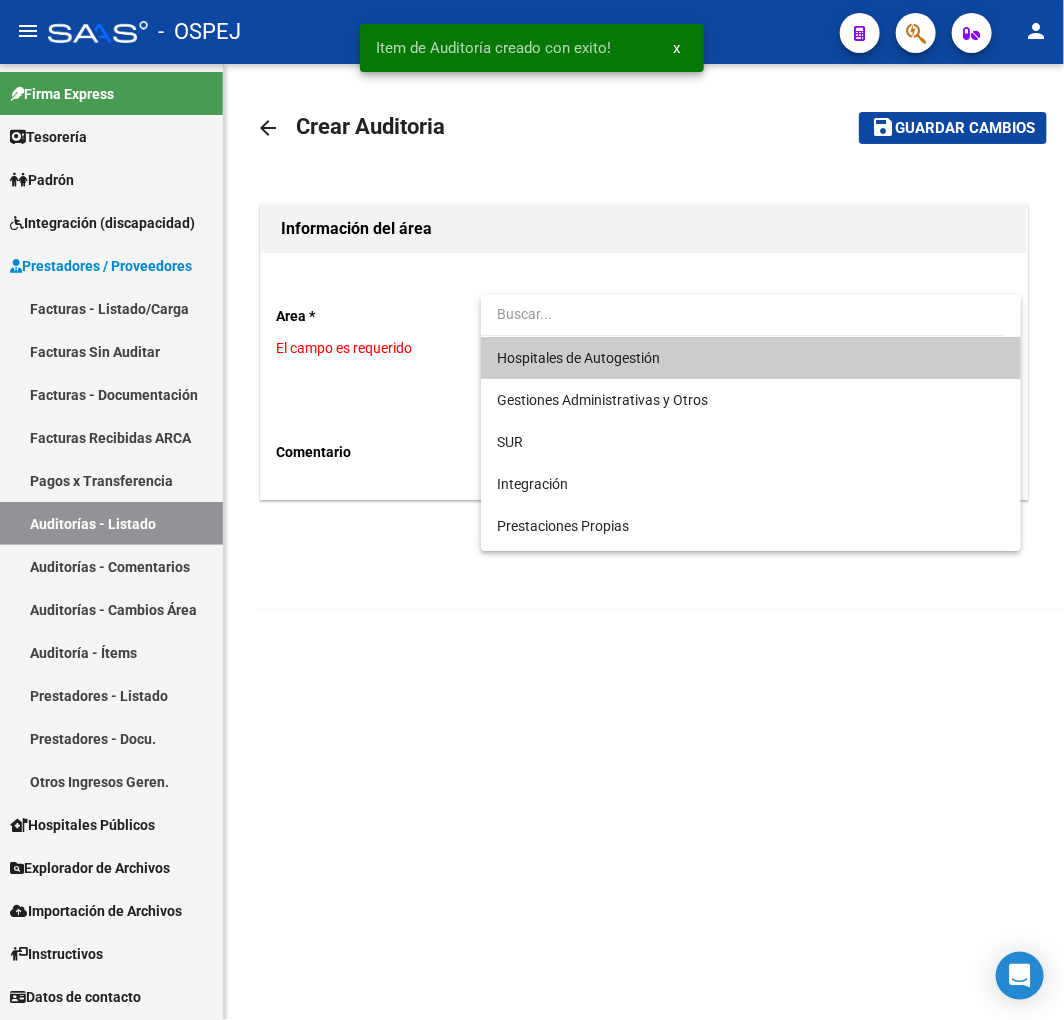 click on "Hospitales de Autogestión" at bounding box center [578, 358] 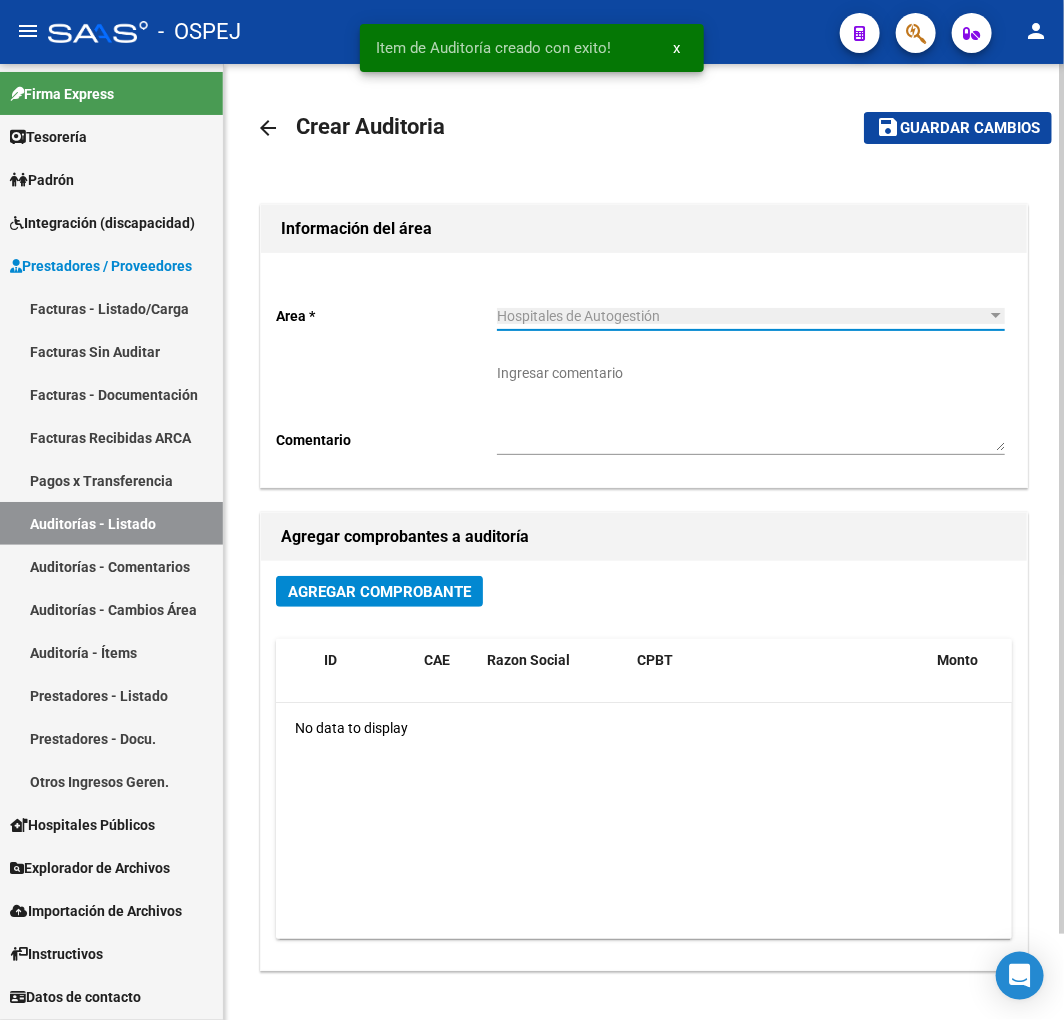 click on "Agregar Comprobante" 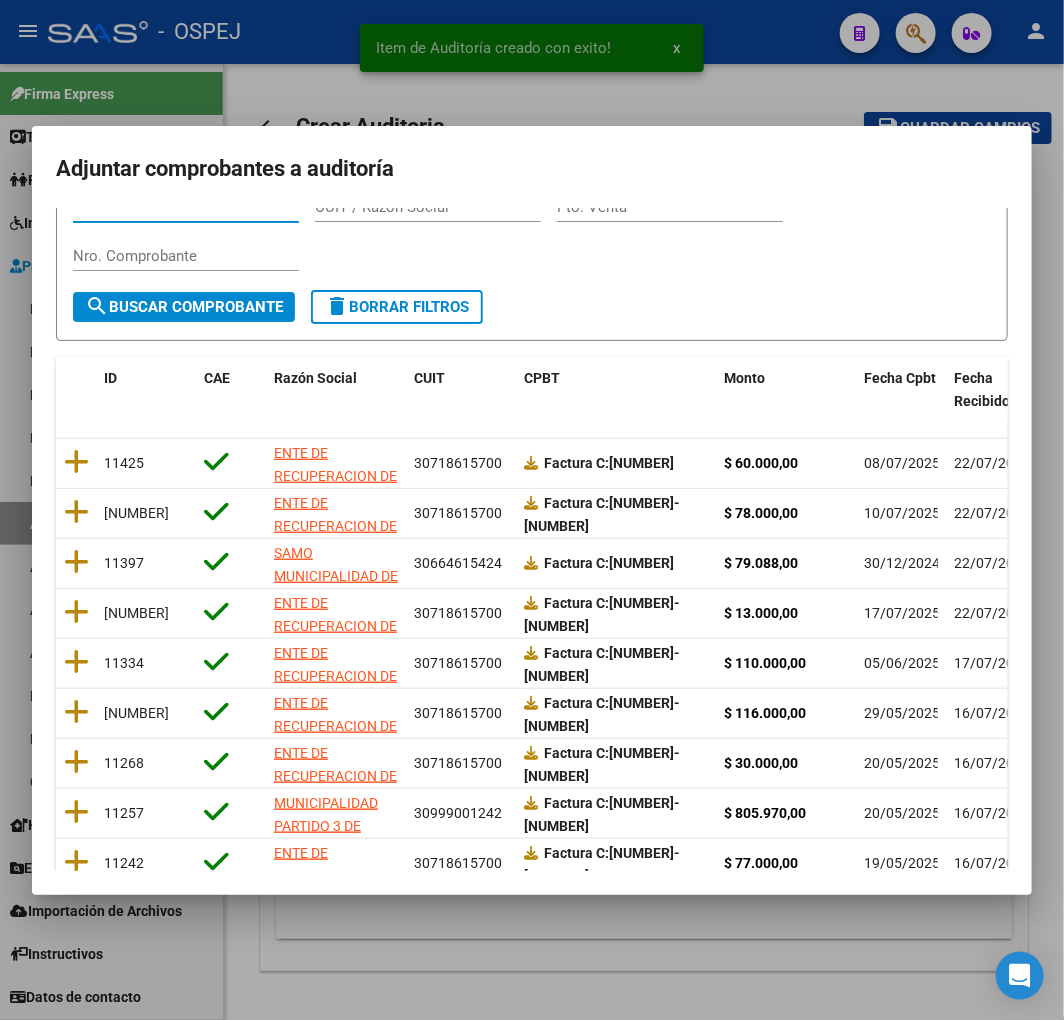 scroll, scrollTop: 252, scrollLeft: 0, axis: vertical 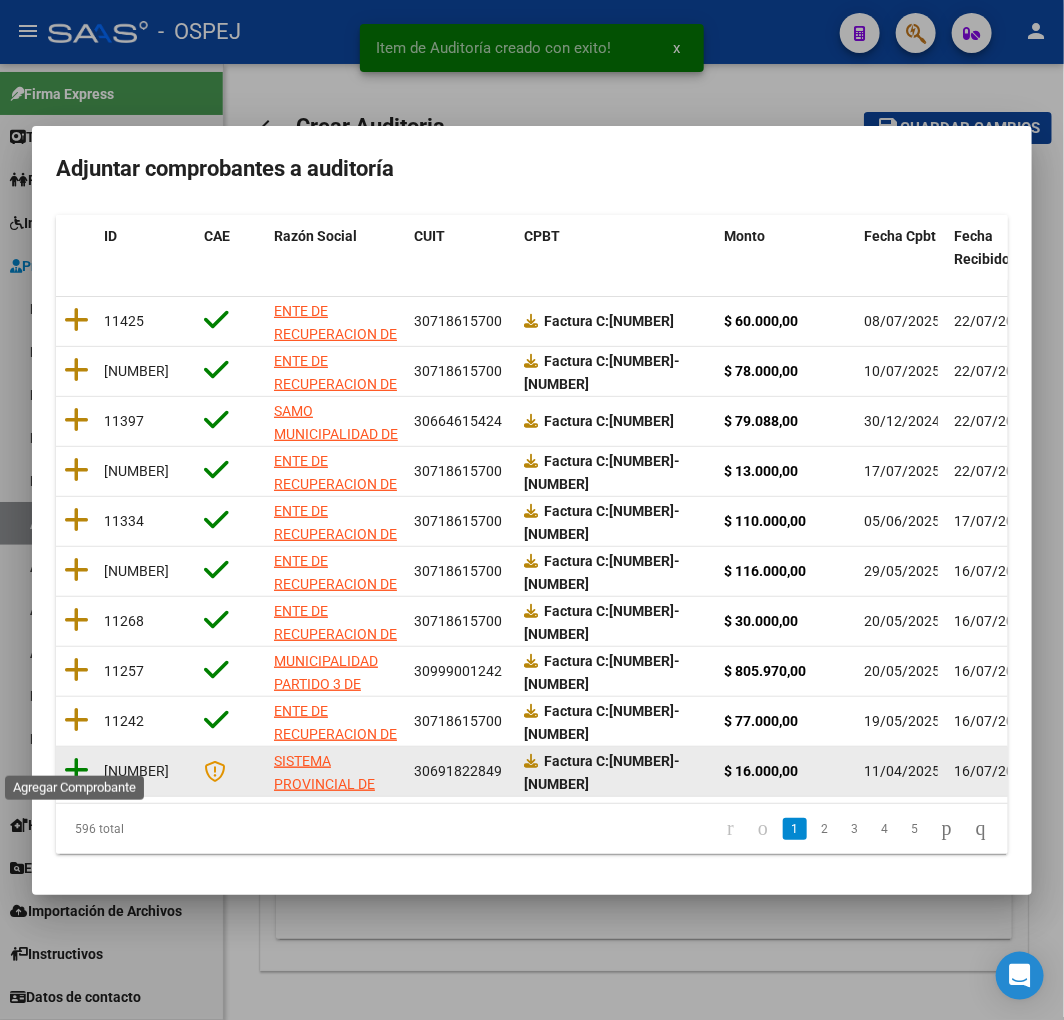 click 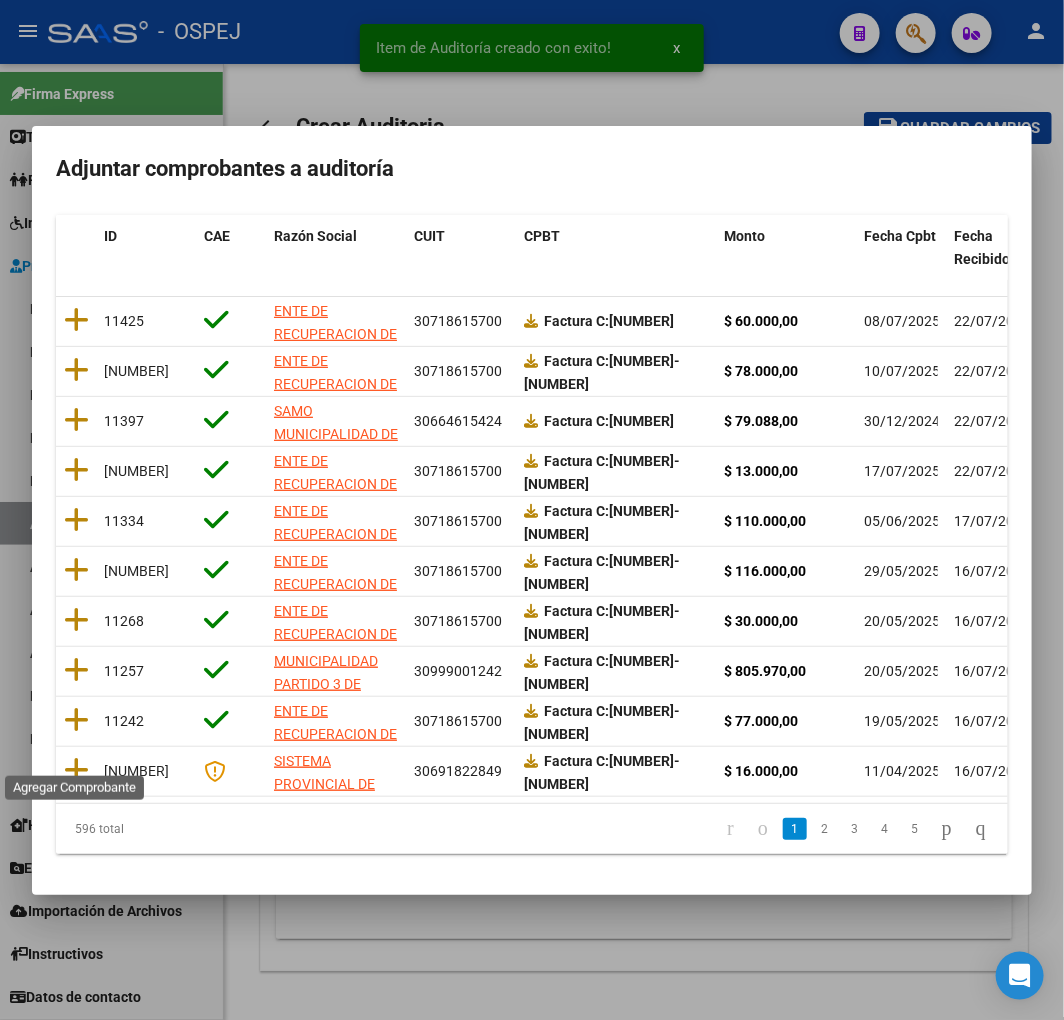 scroll, scrollTop: 0, scrollLeft: 0, axis: both 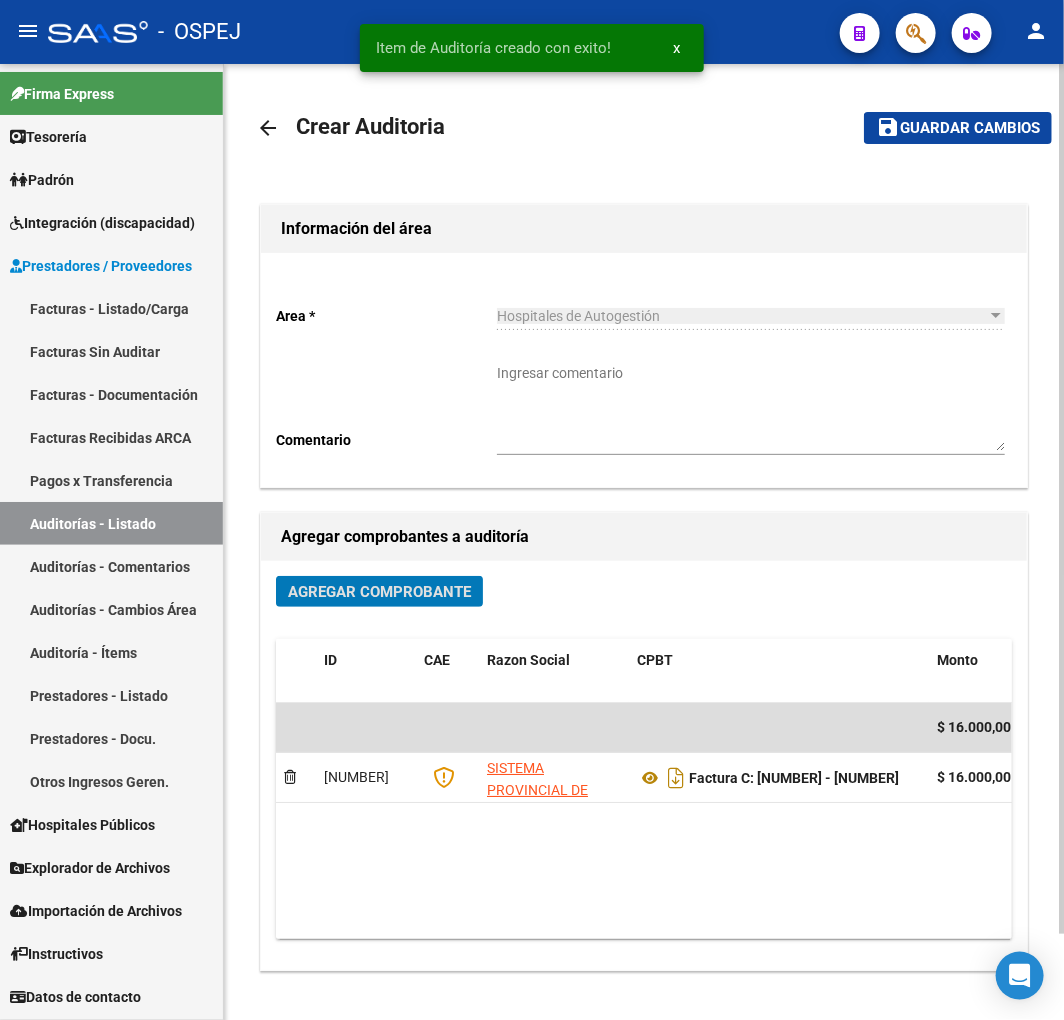 click on "save Guardar cambios" 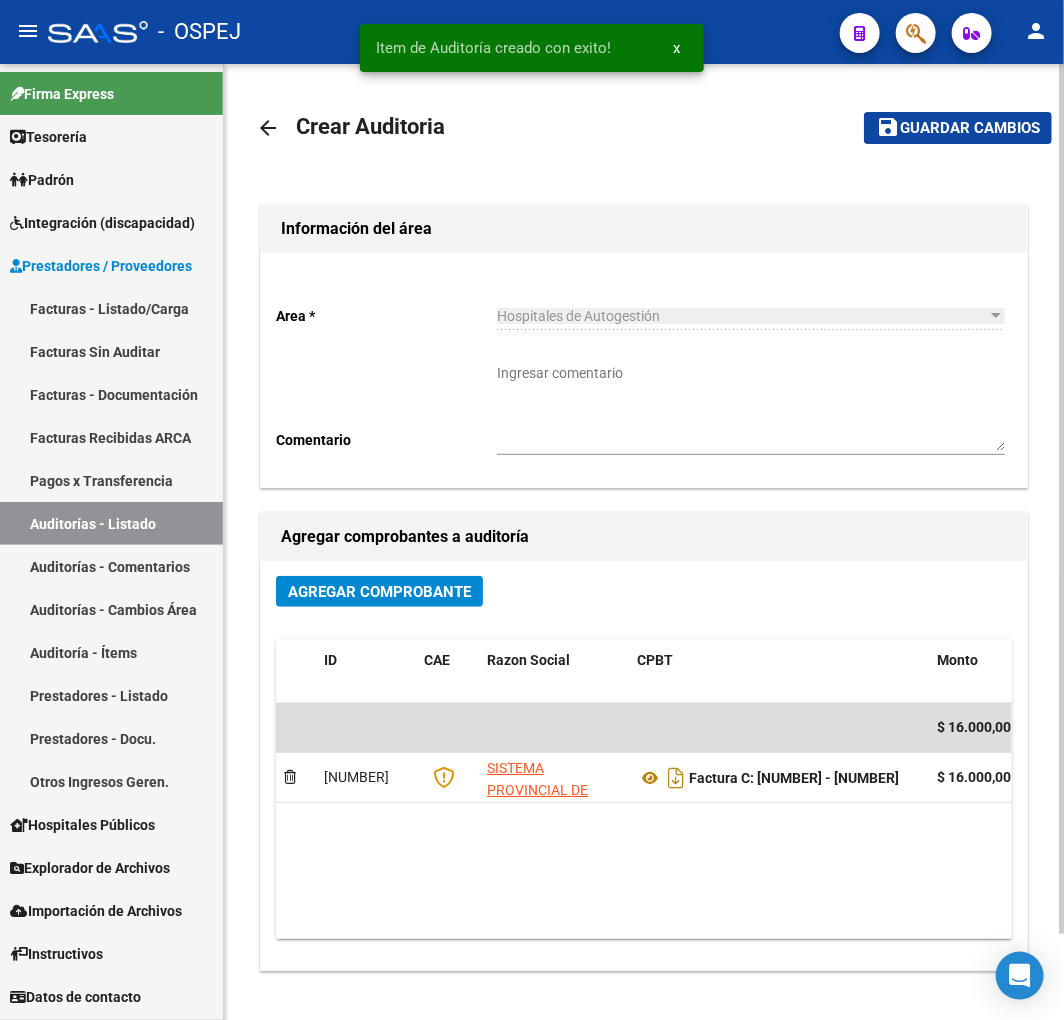 click on "save Guardar cambios" 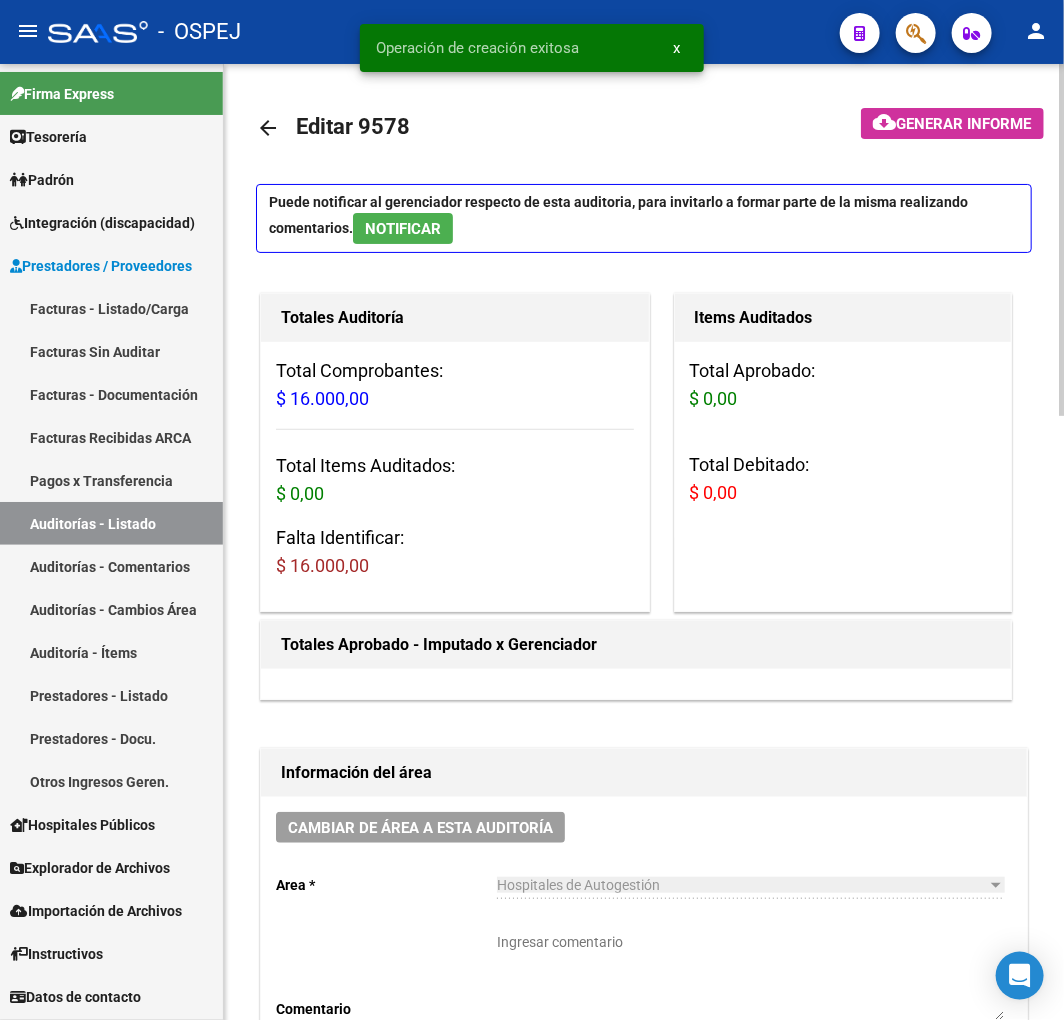 scroll, scrollTop: 666, scrollLeft: 0, axis: vertical 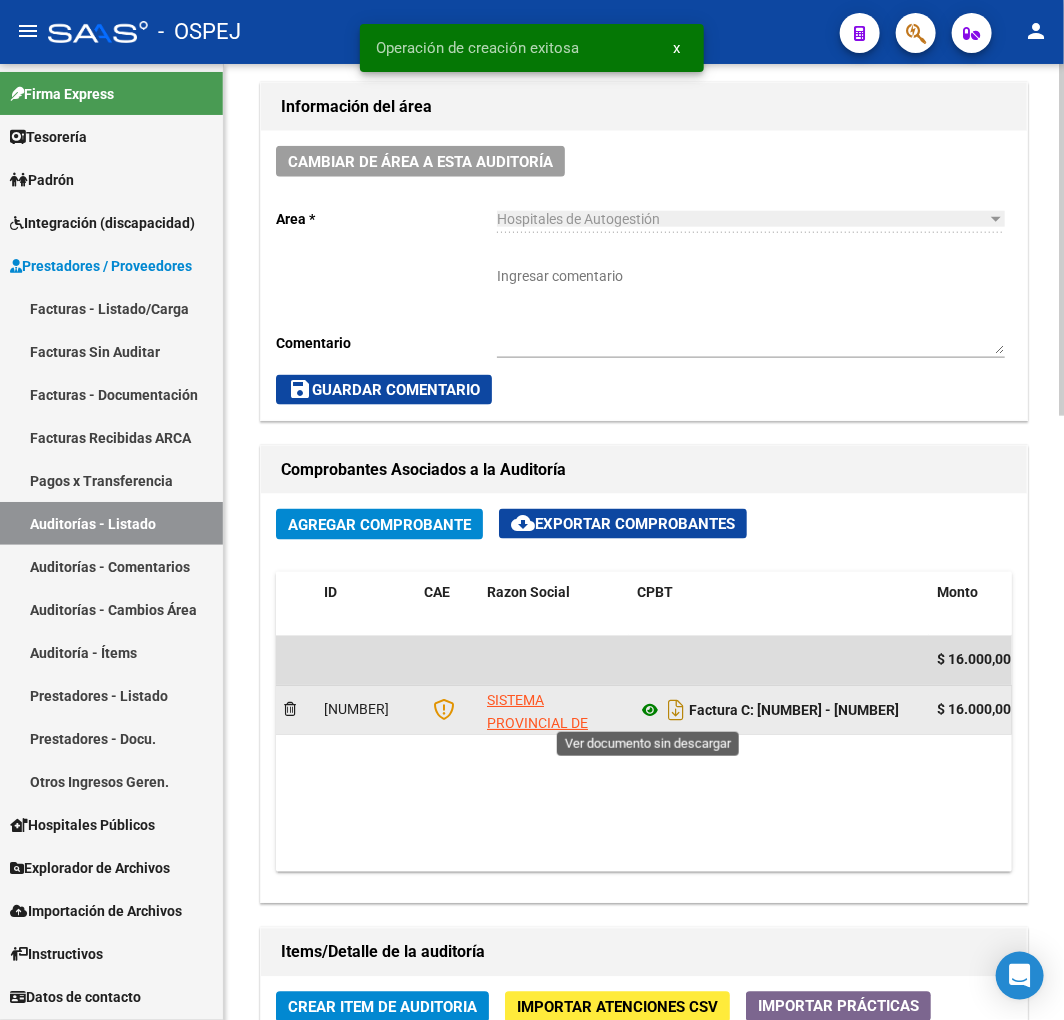 click 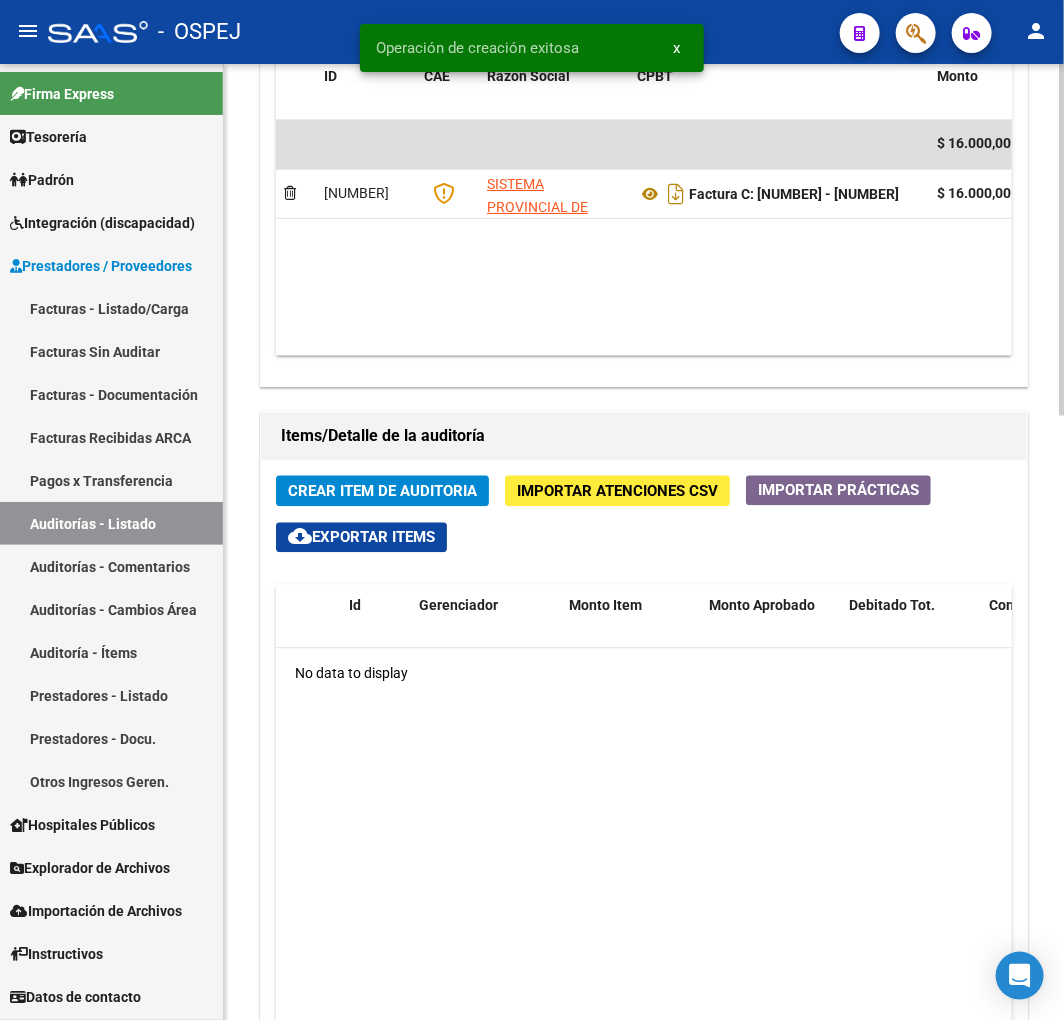 scroll, scrollTop: 1222, scrollLeft: 0, axis: vertical 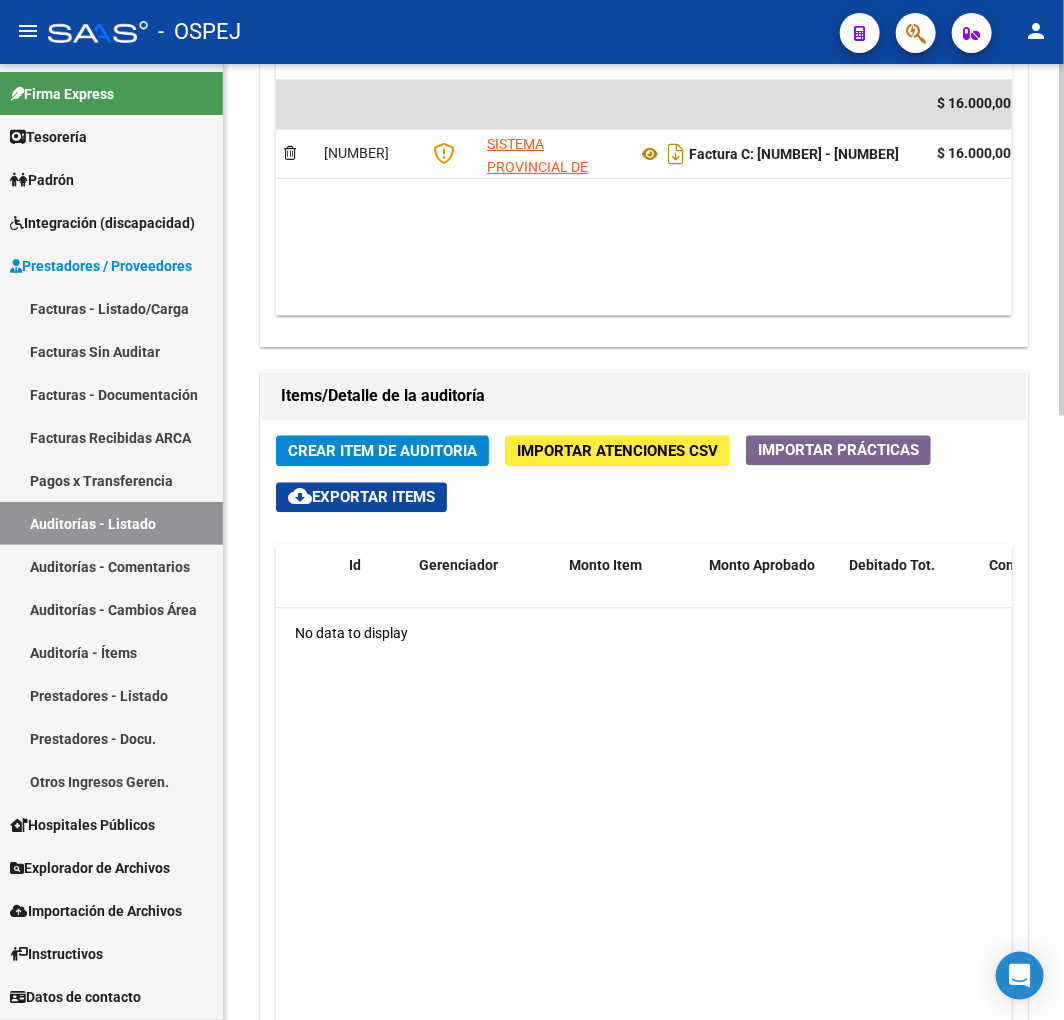 click on "Crear Item de Auditoria" 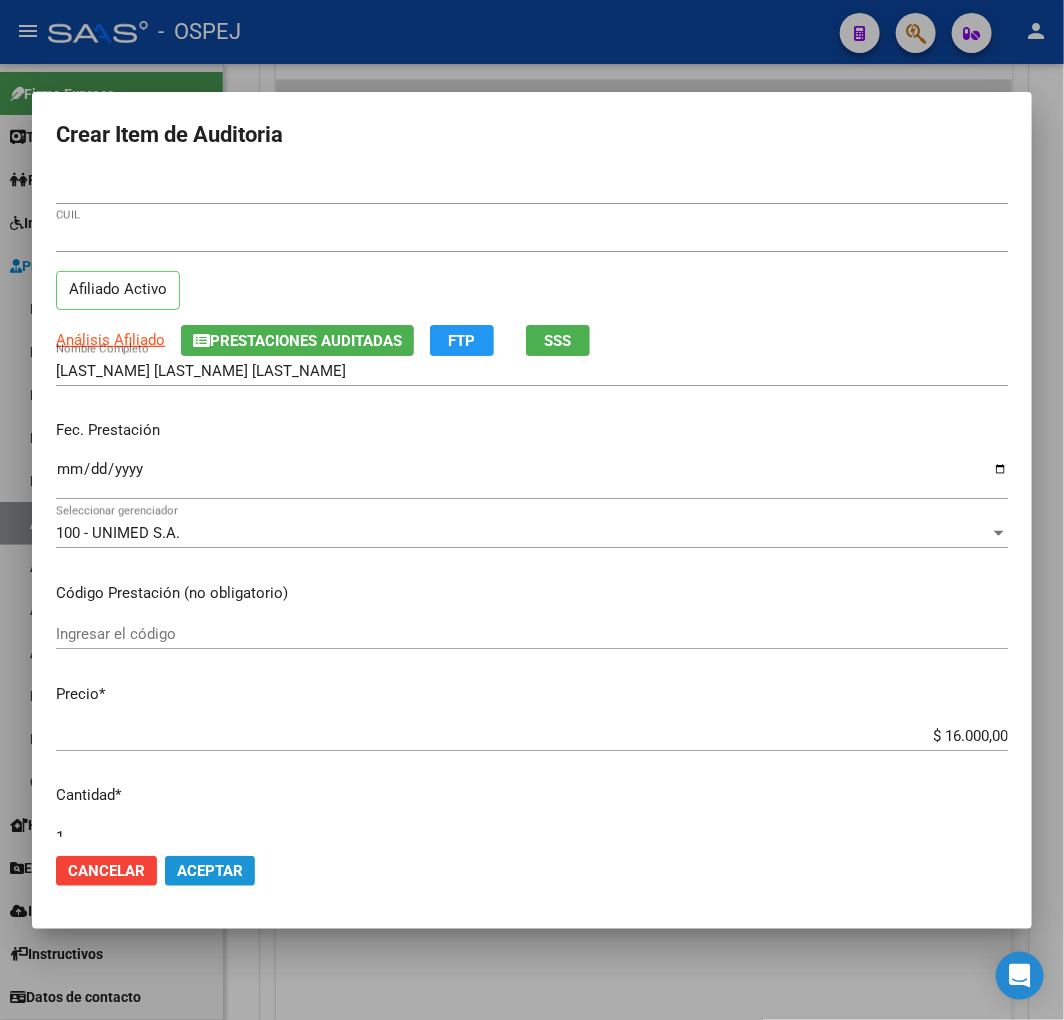 click on "Aceptar" 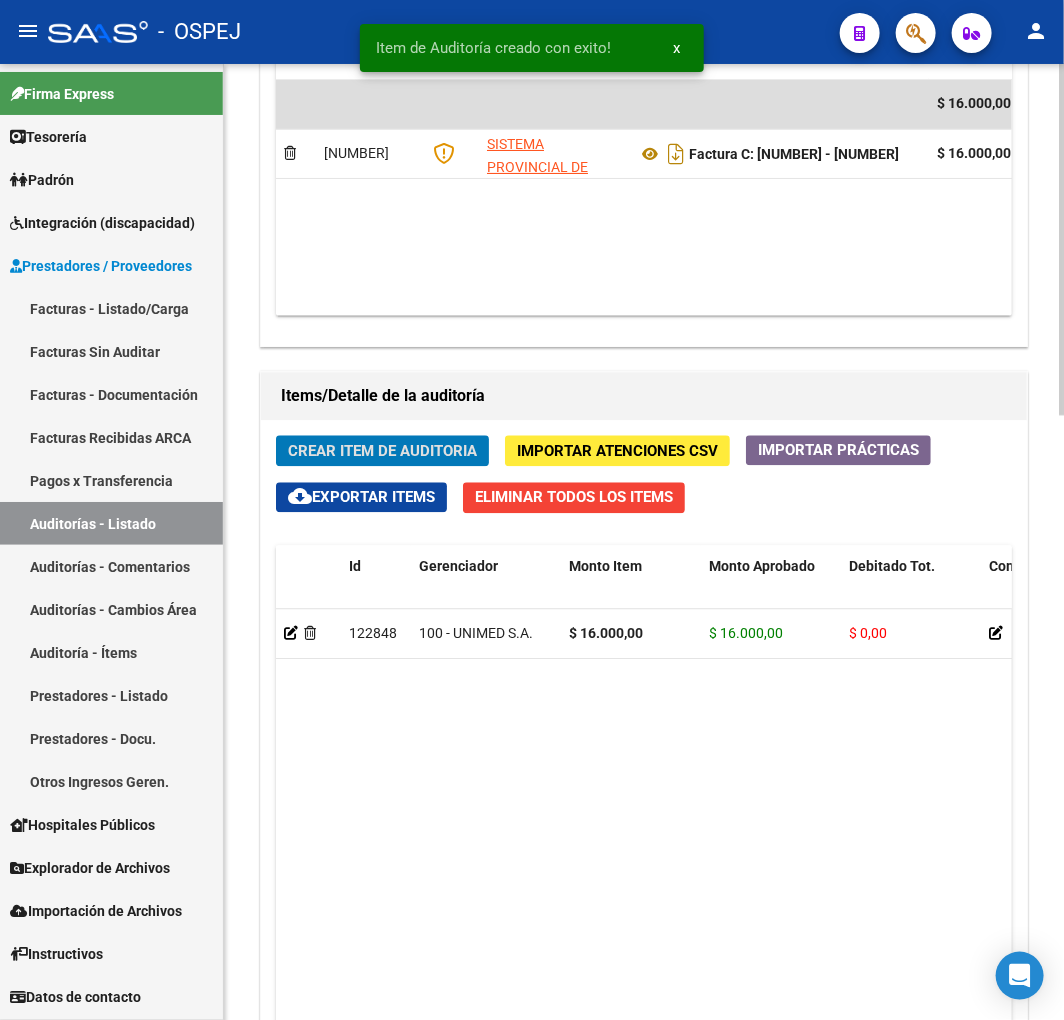 scroll, scrollTop: 1462, scrollLeft: 0, axis: vertical 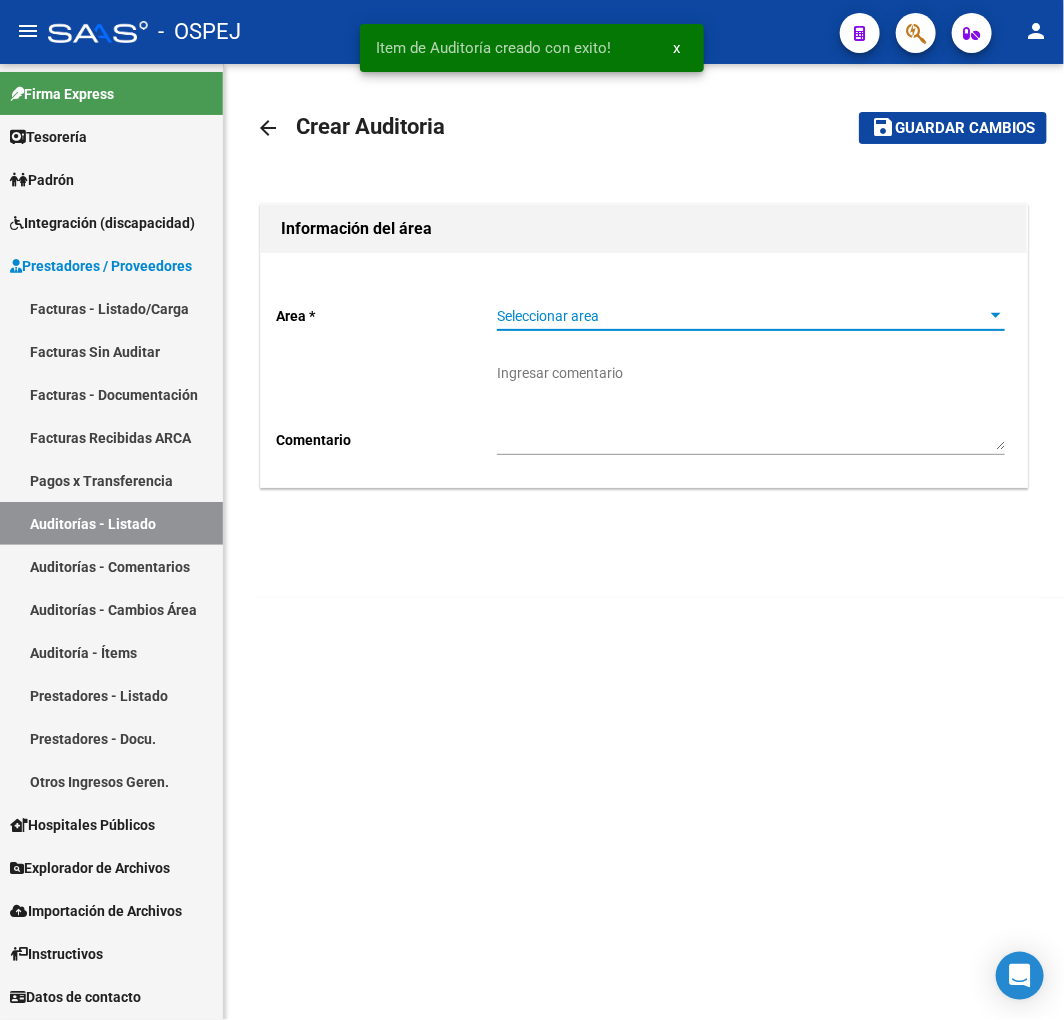 click on "Seleccionar area" at bounding box center [742, 316] 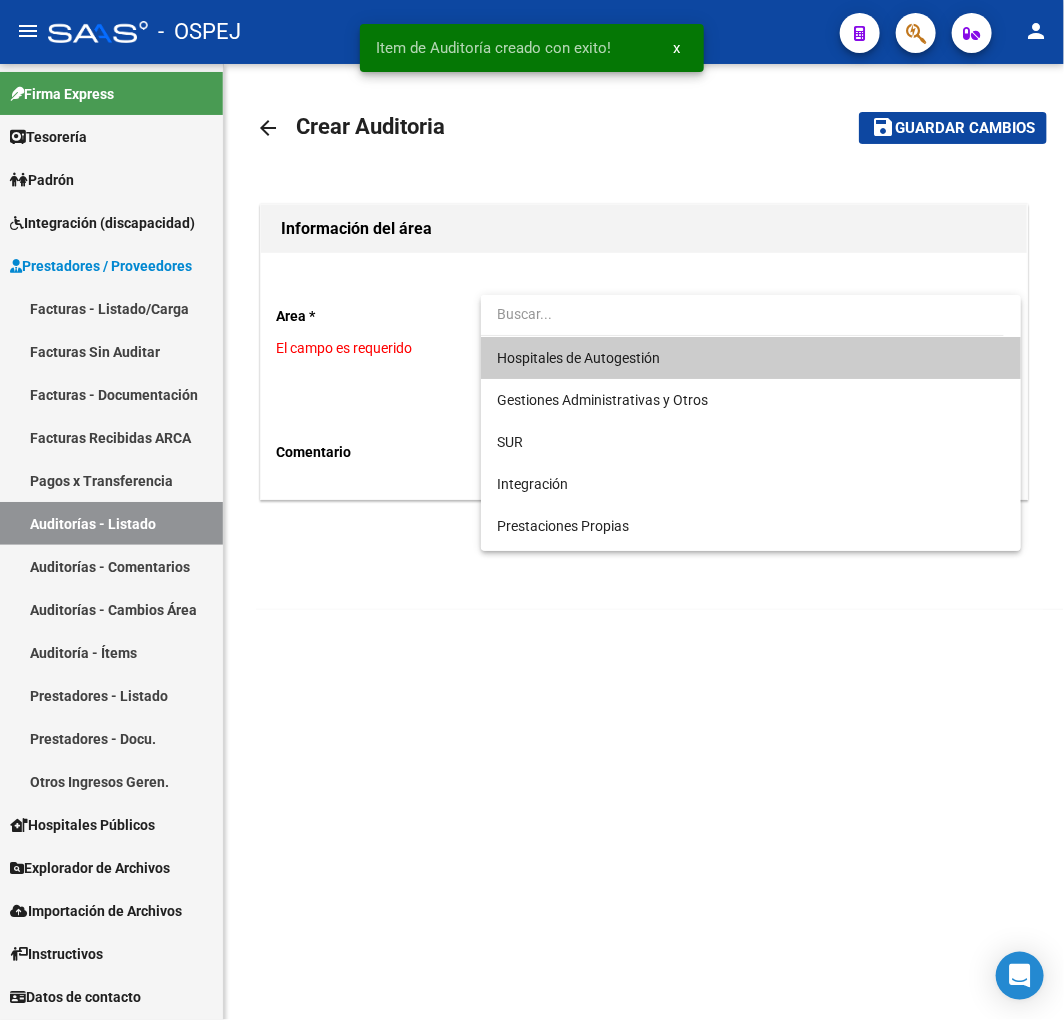 click on "Hospitales de Autogestión" at bounding box center [578, 358] 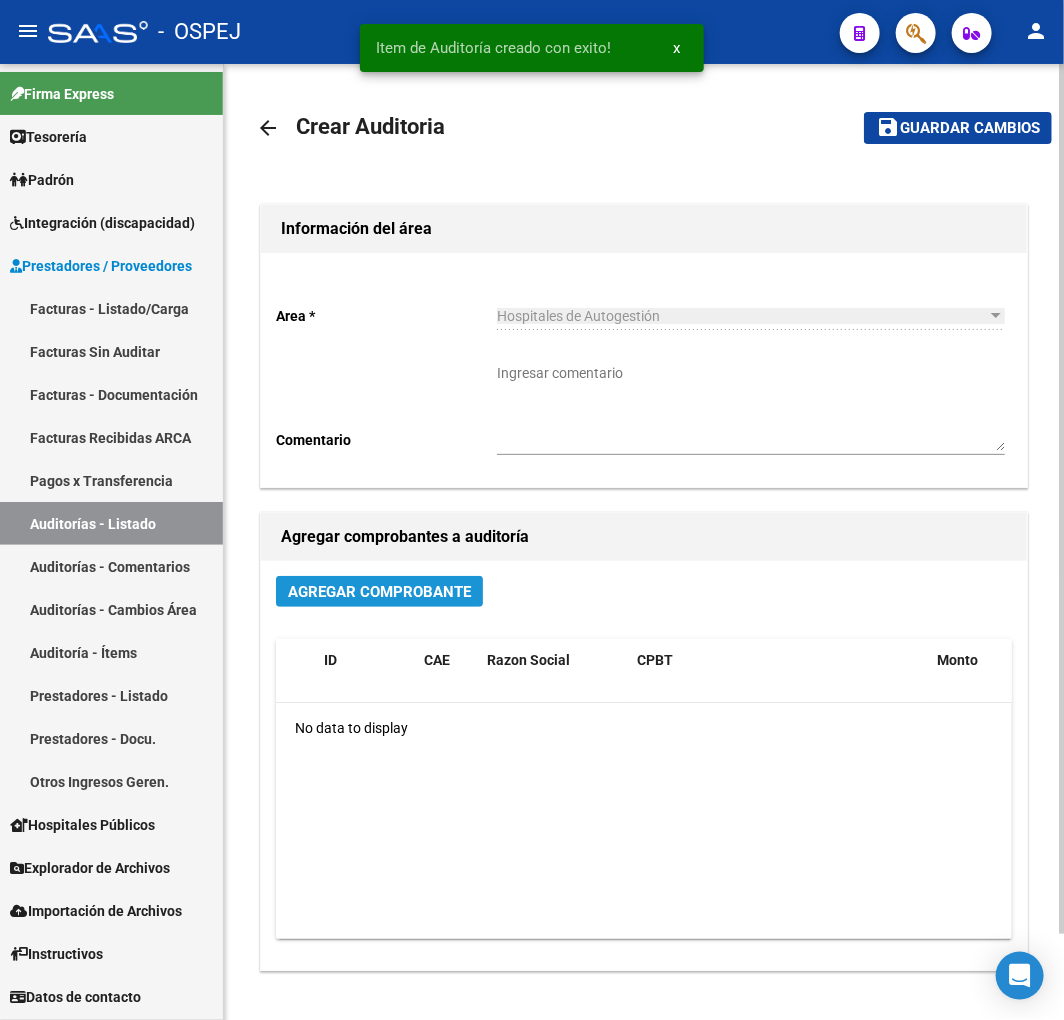 click on "Agregar Comprobante" 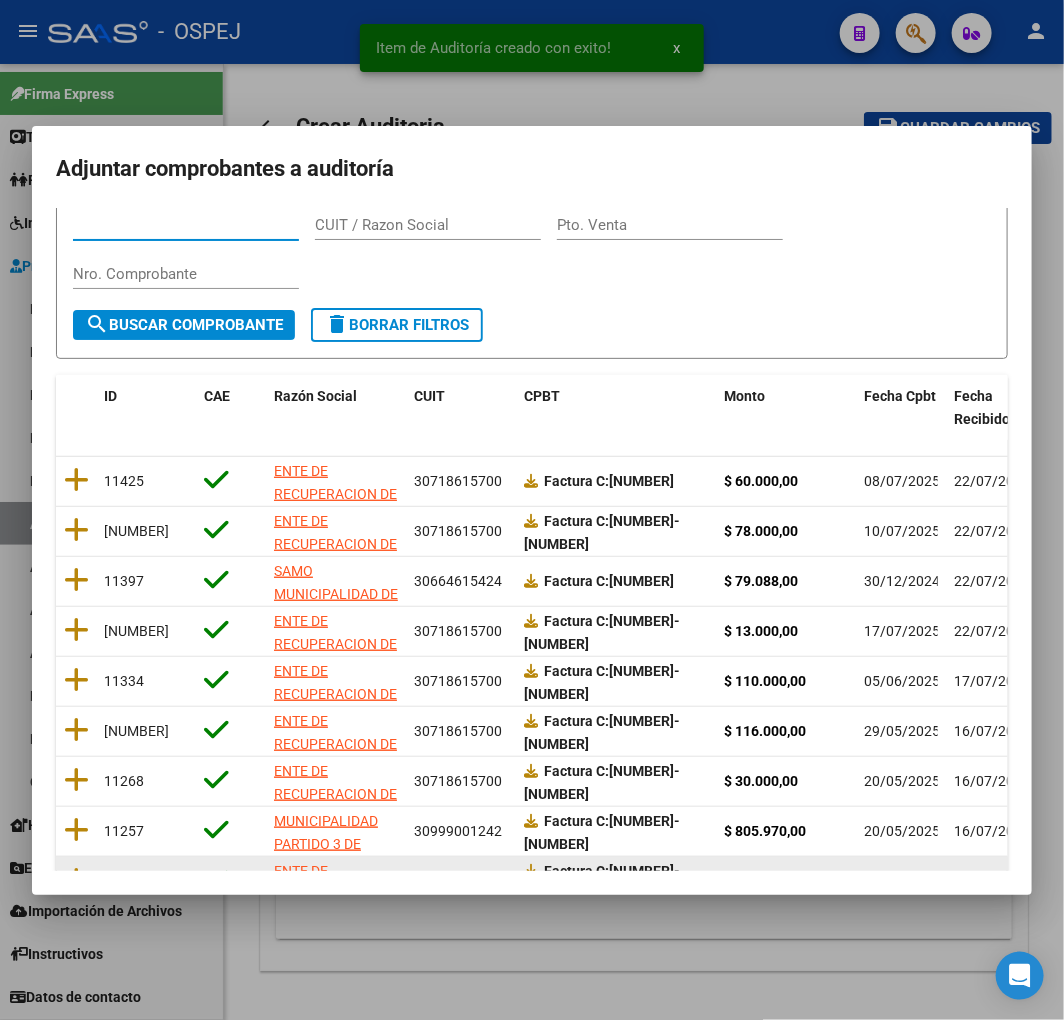 scroll, scrollTop: 252, scrollLeft: 0, axis: vertical 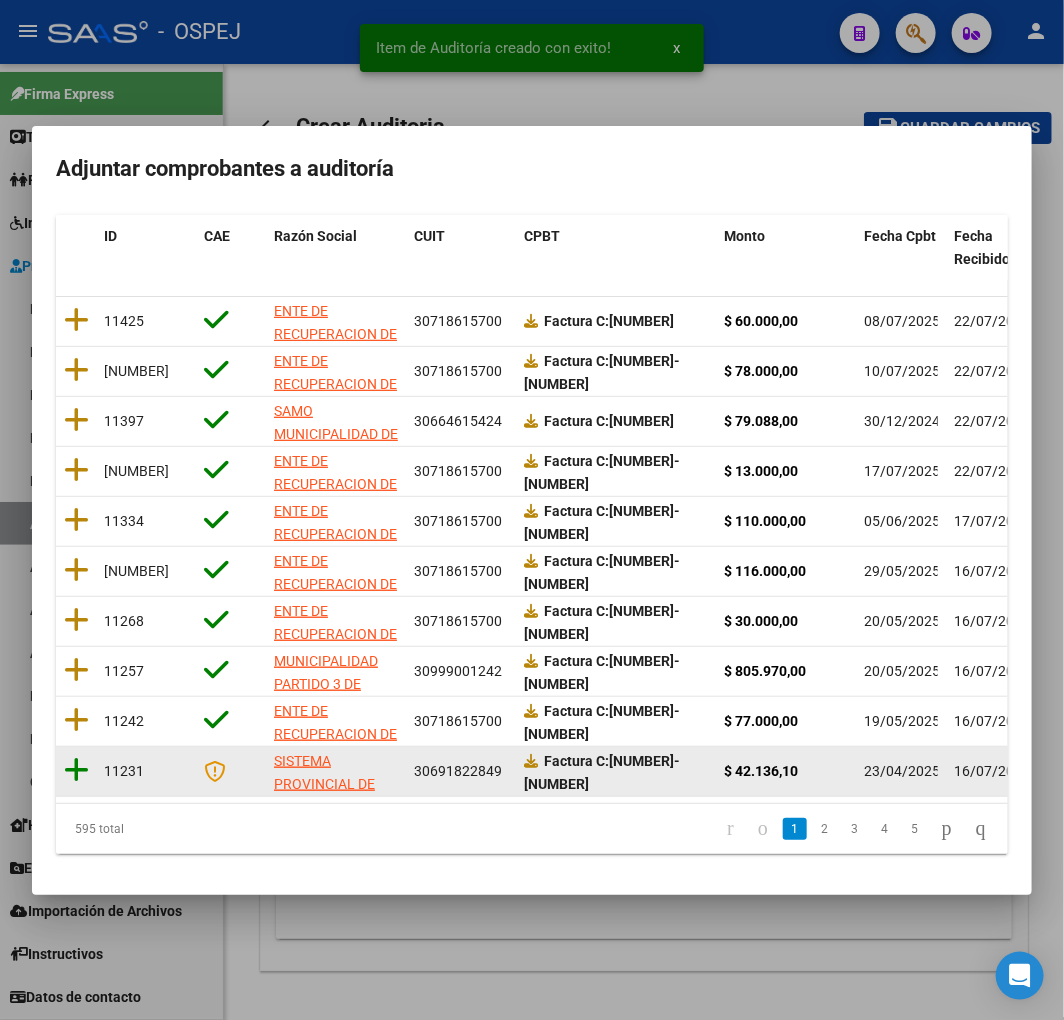 click 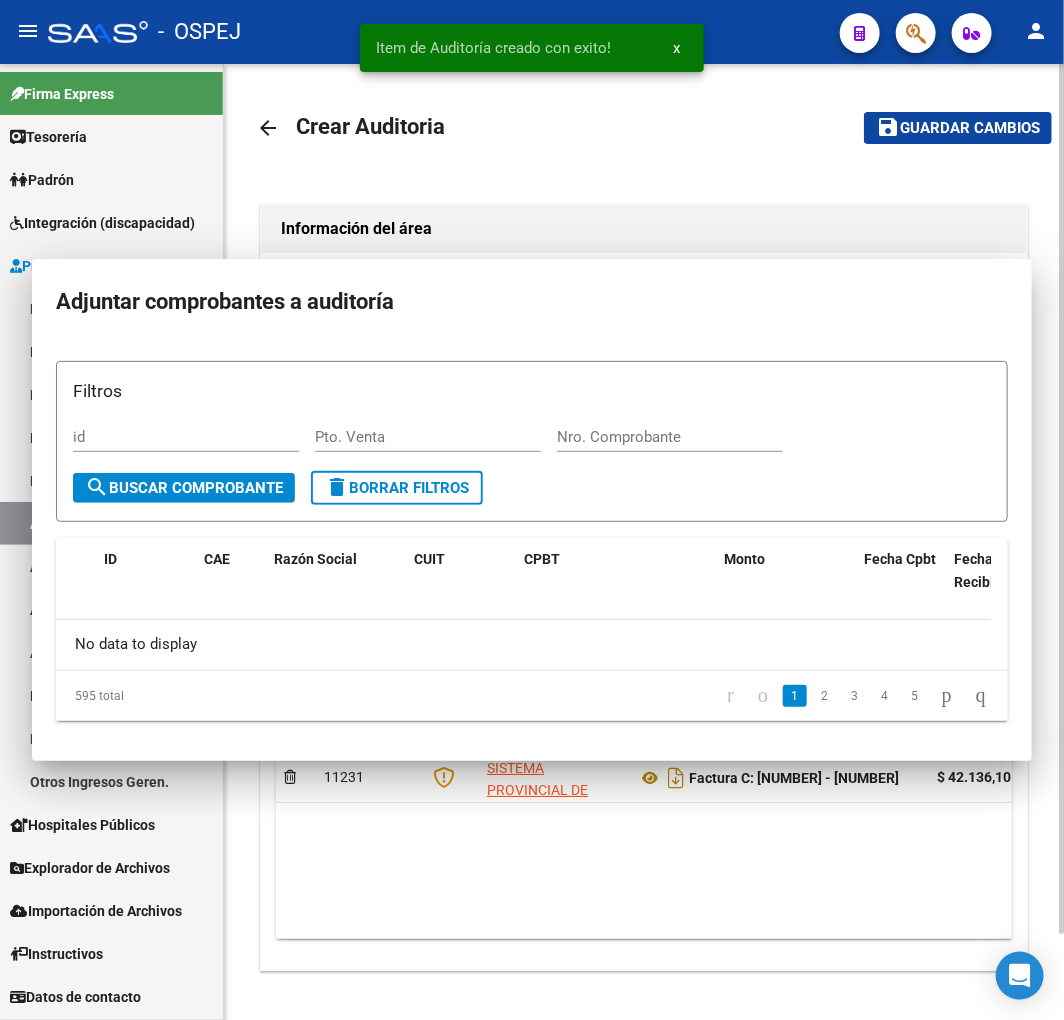 scroll, scrollTop: 0, scrollLeft: 0, axis: both 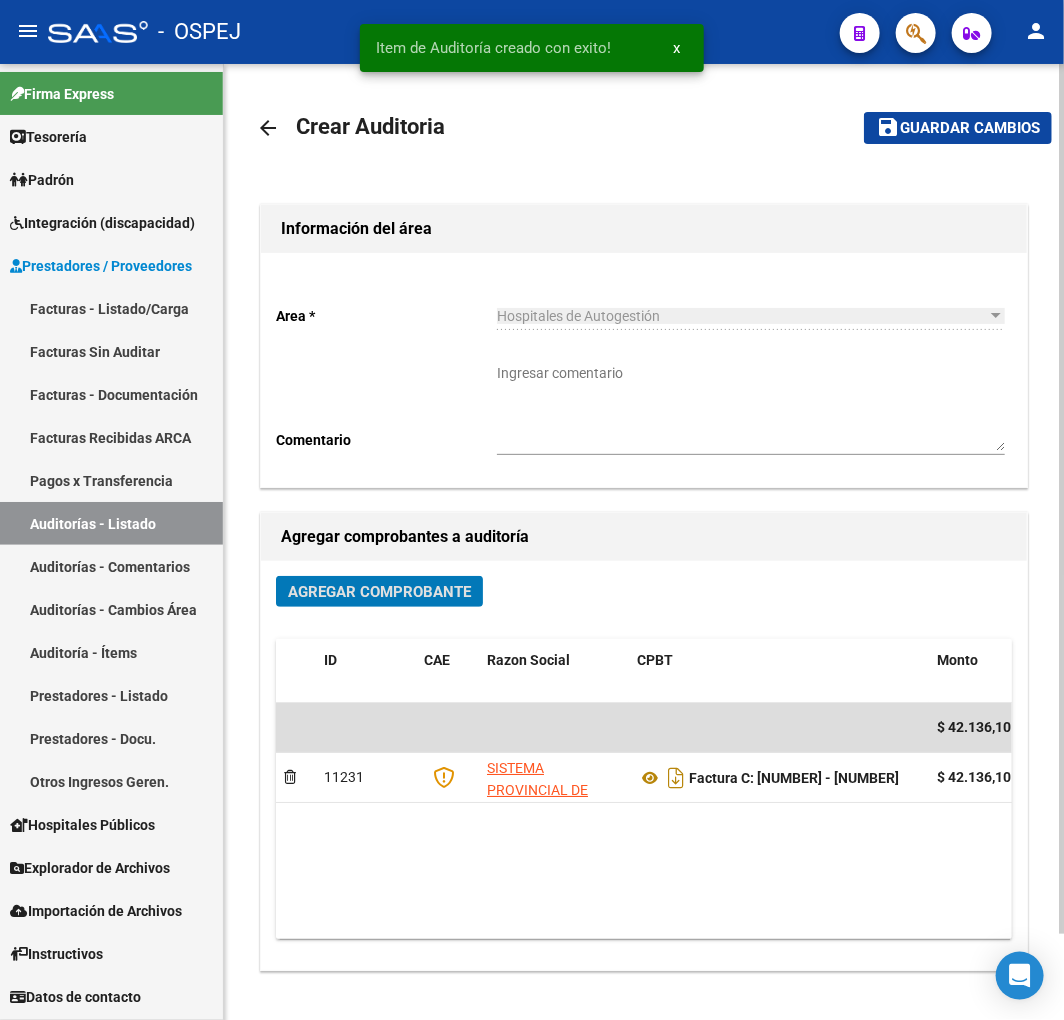 click on "save Guardar cambios" 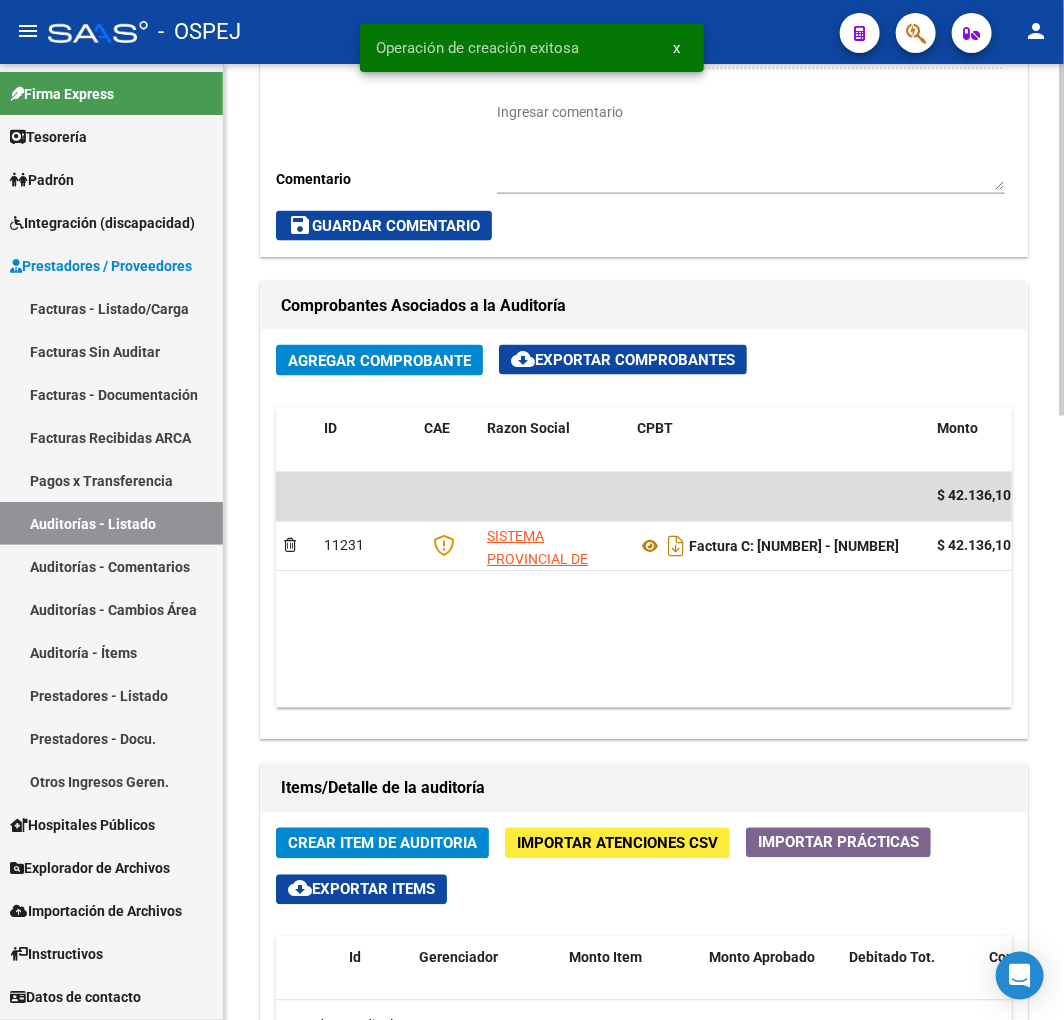 scroll, scrollTop: 888, scrollLeft: 0, axis: vertical 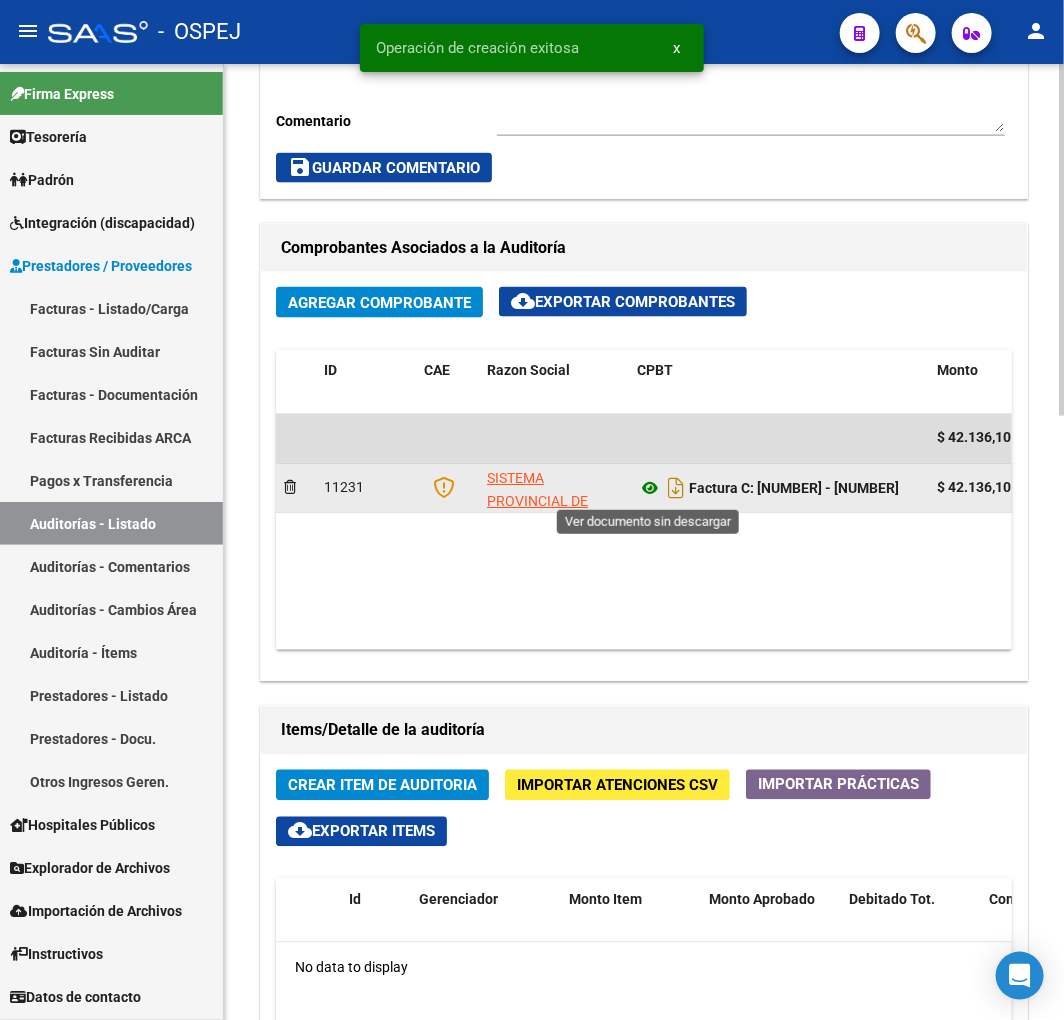 click 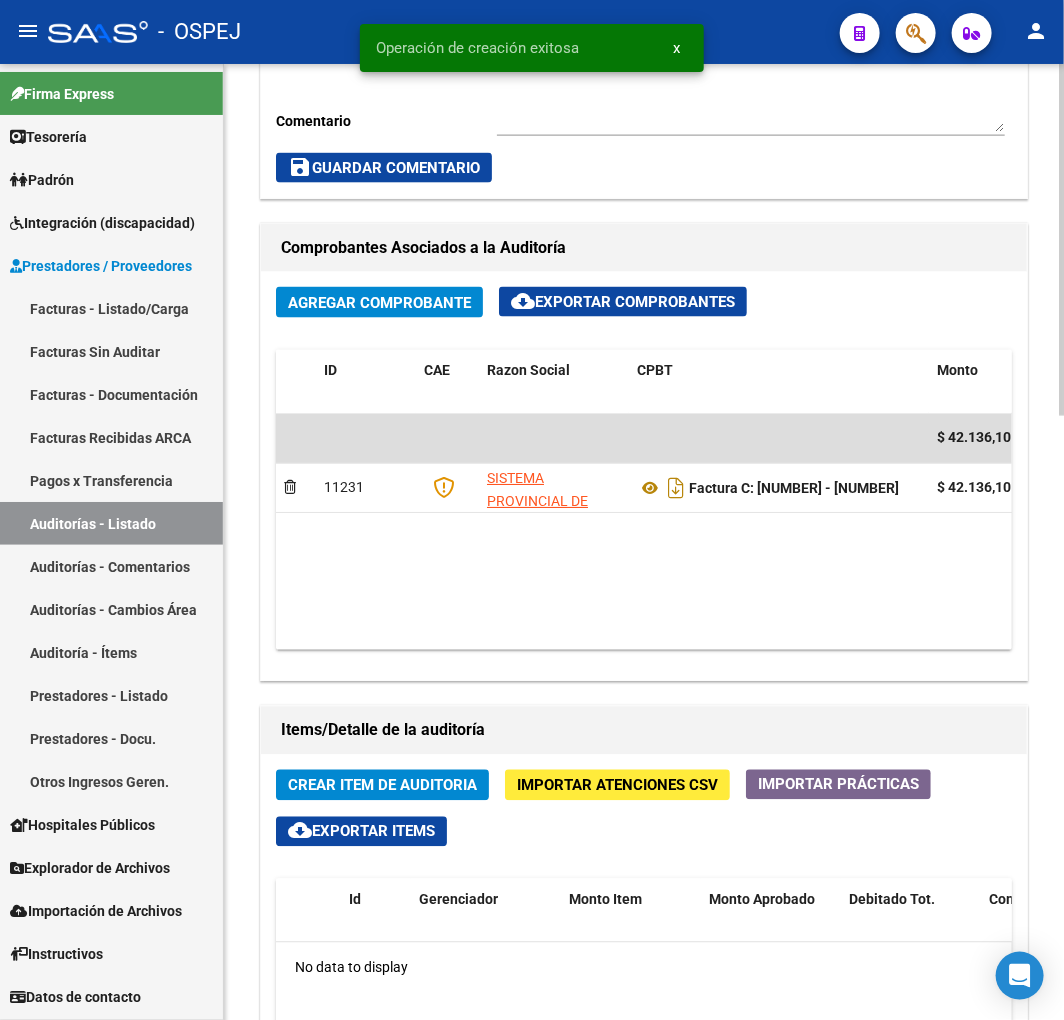 click on "Crear Item de Auditoria" 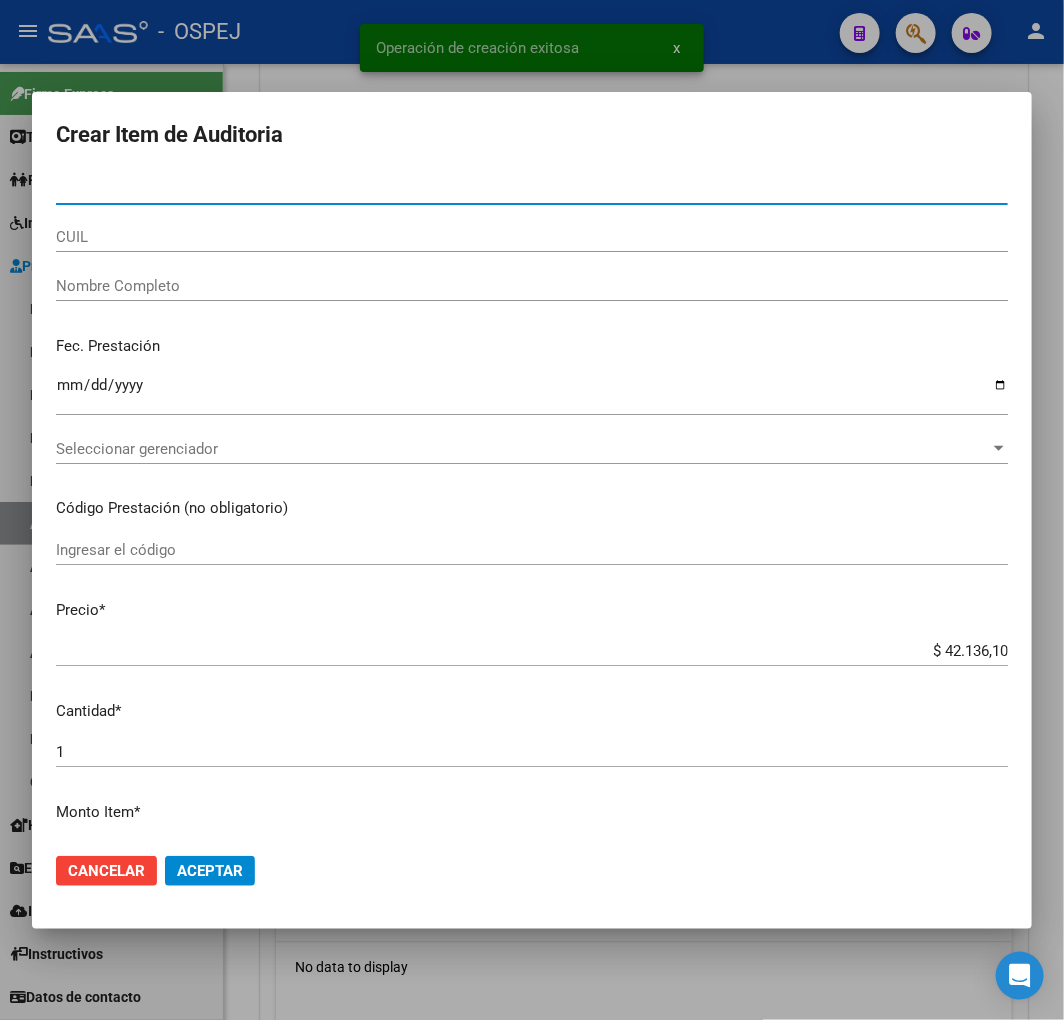 click on "CUIL" at bounding box center [532, 237] 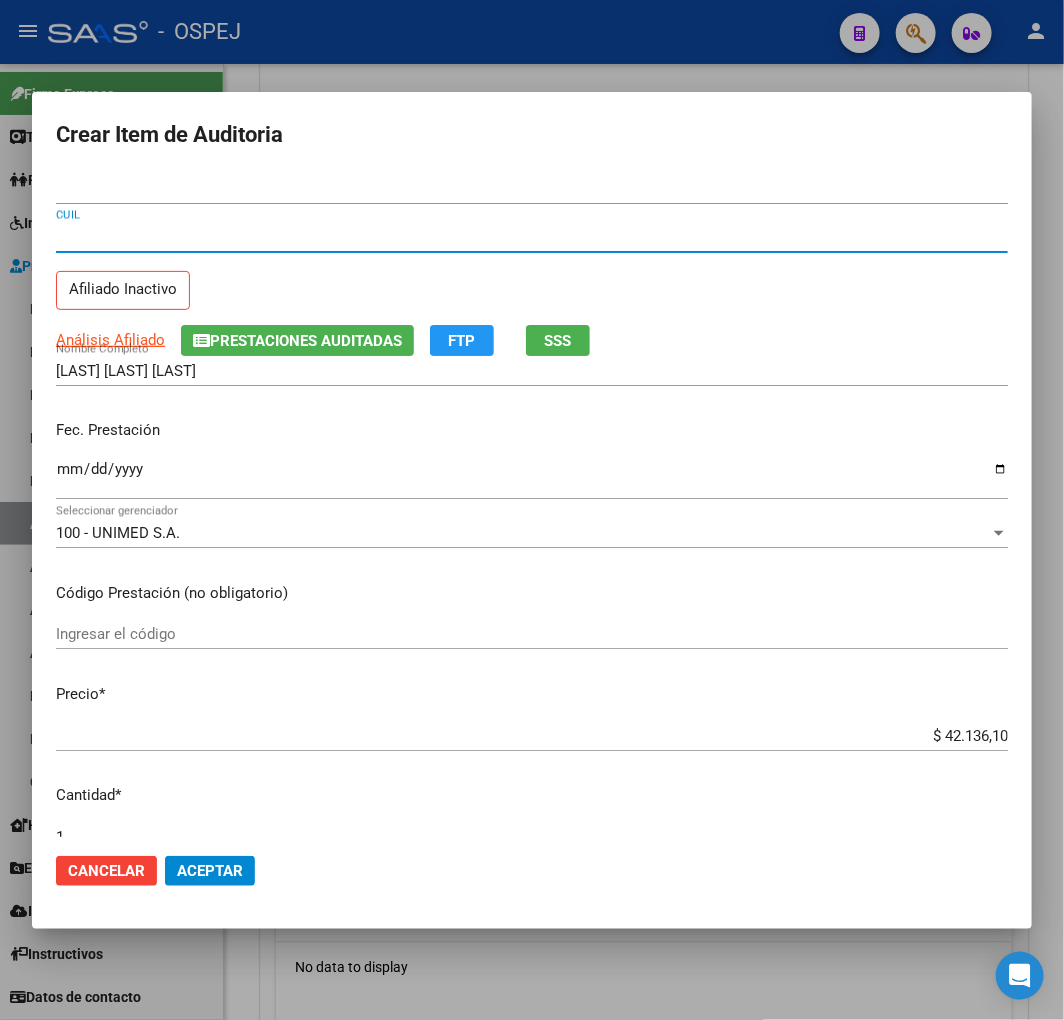 click on "$ 42.136,10" at bounding box center (532, 736) 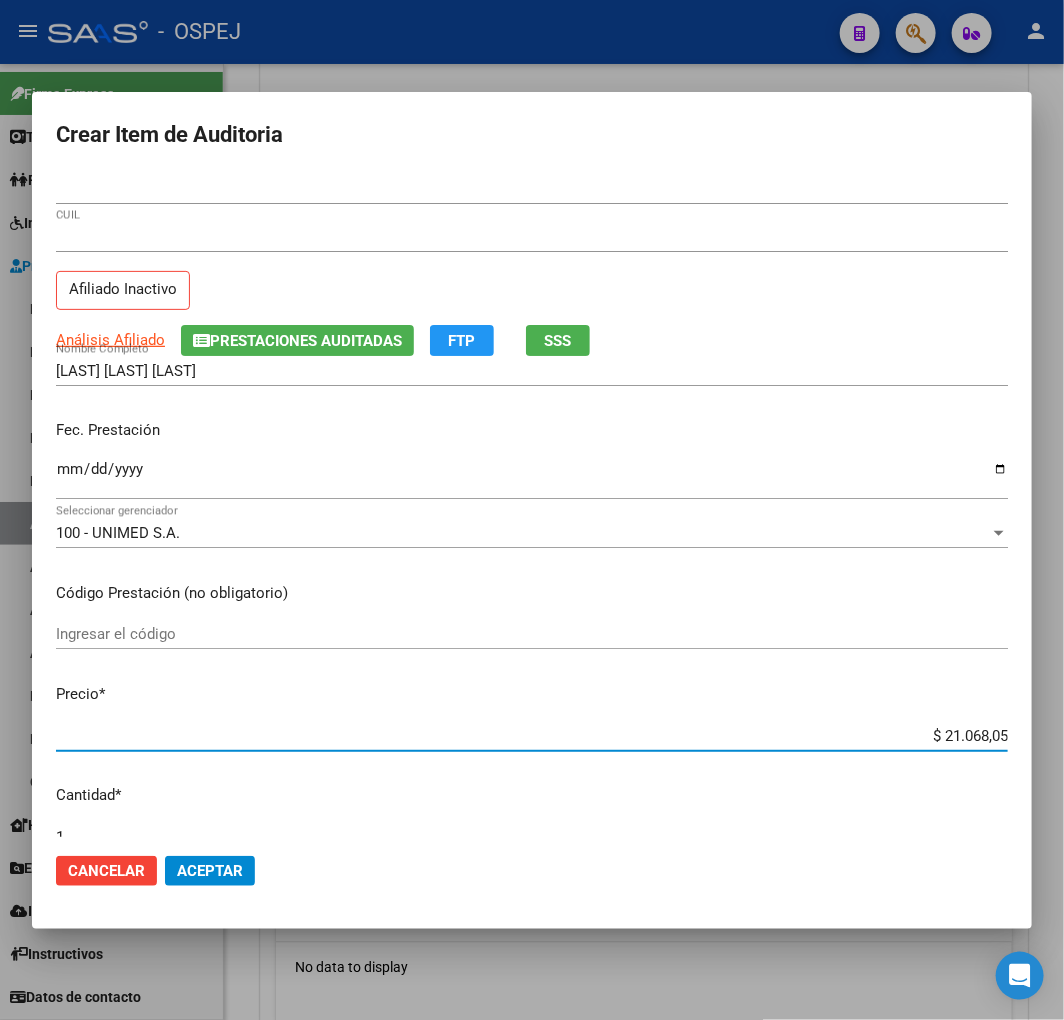 click on "Aceptar" 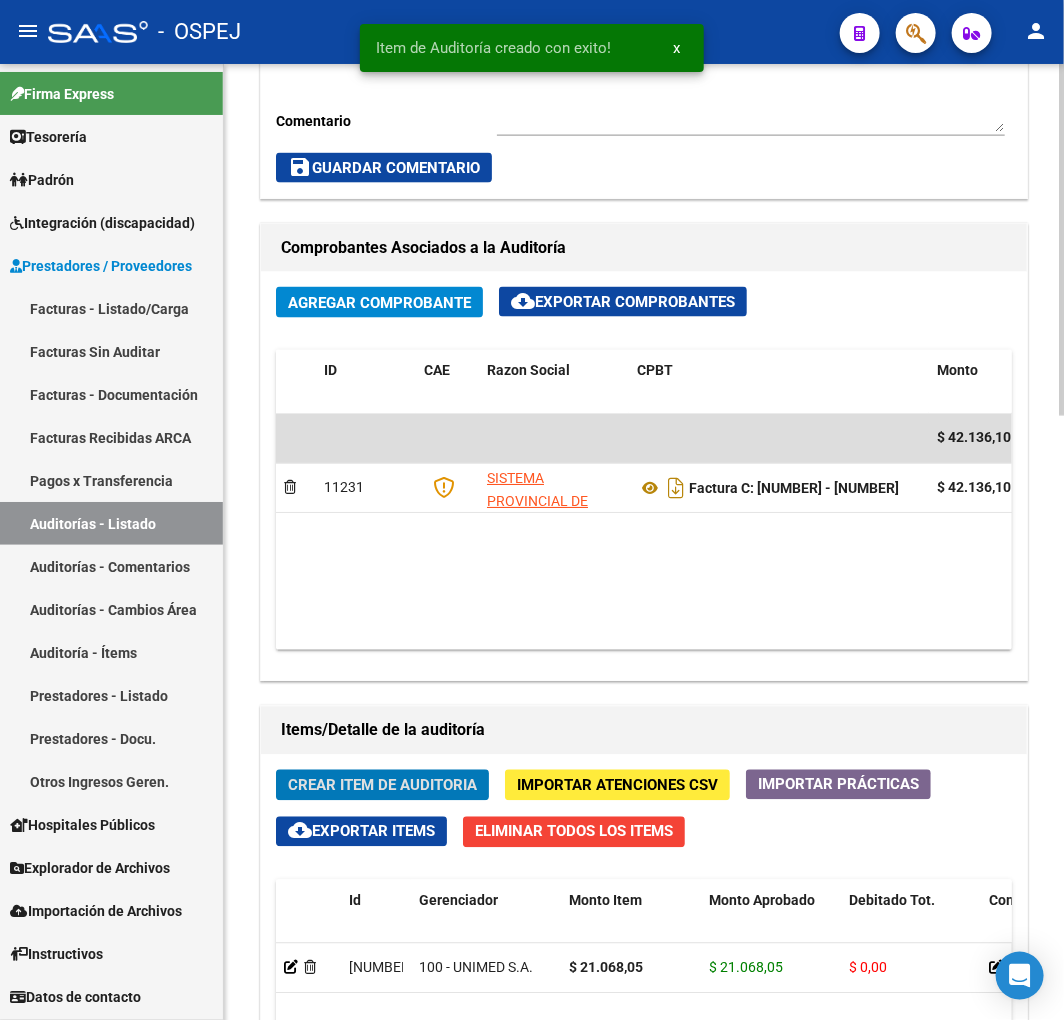 scroll, scrollTop: 1128, scrollLeft: 0, axis: vertical 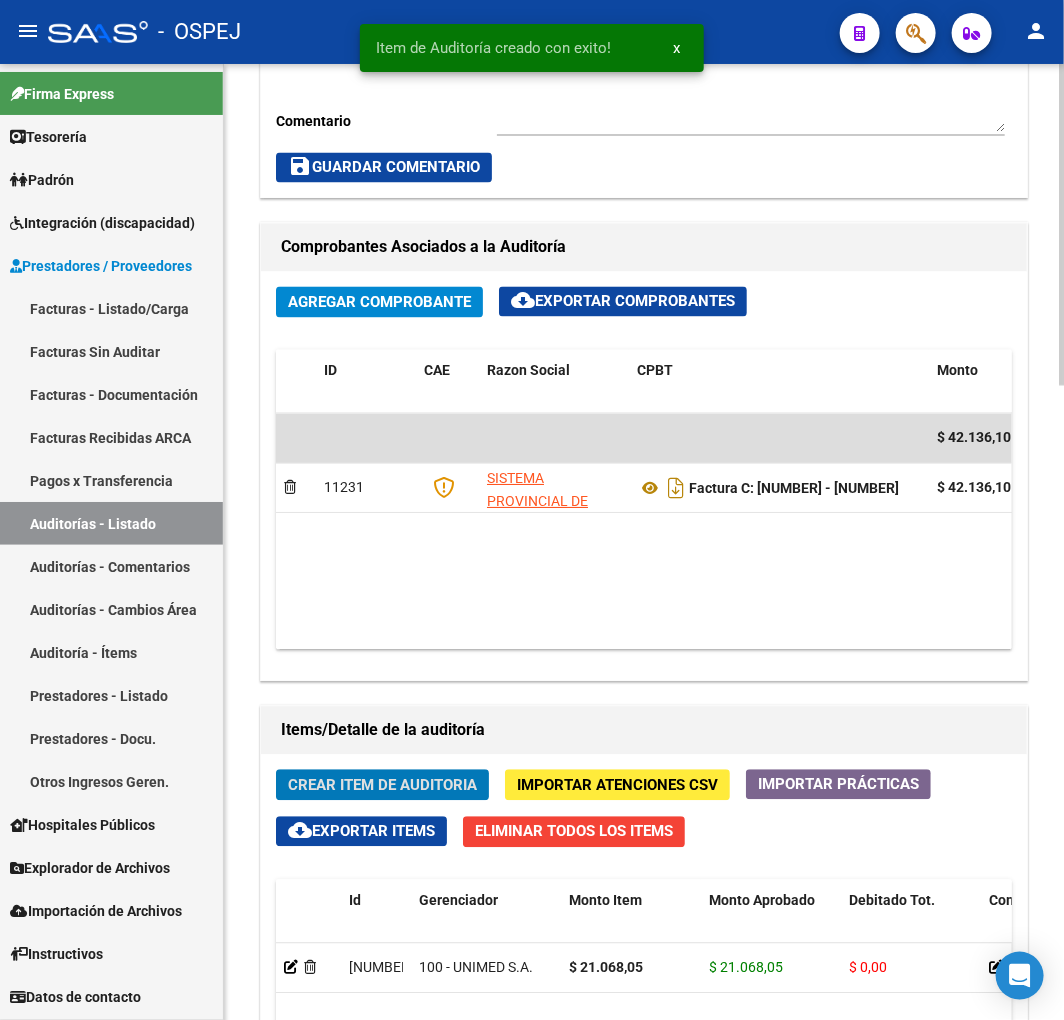 click on "Crear Item de Auditoria" 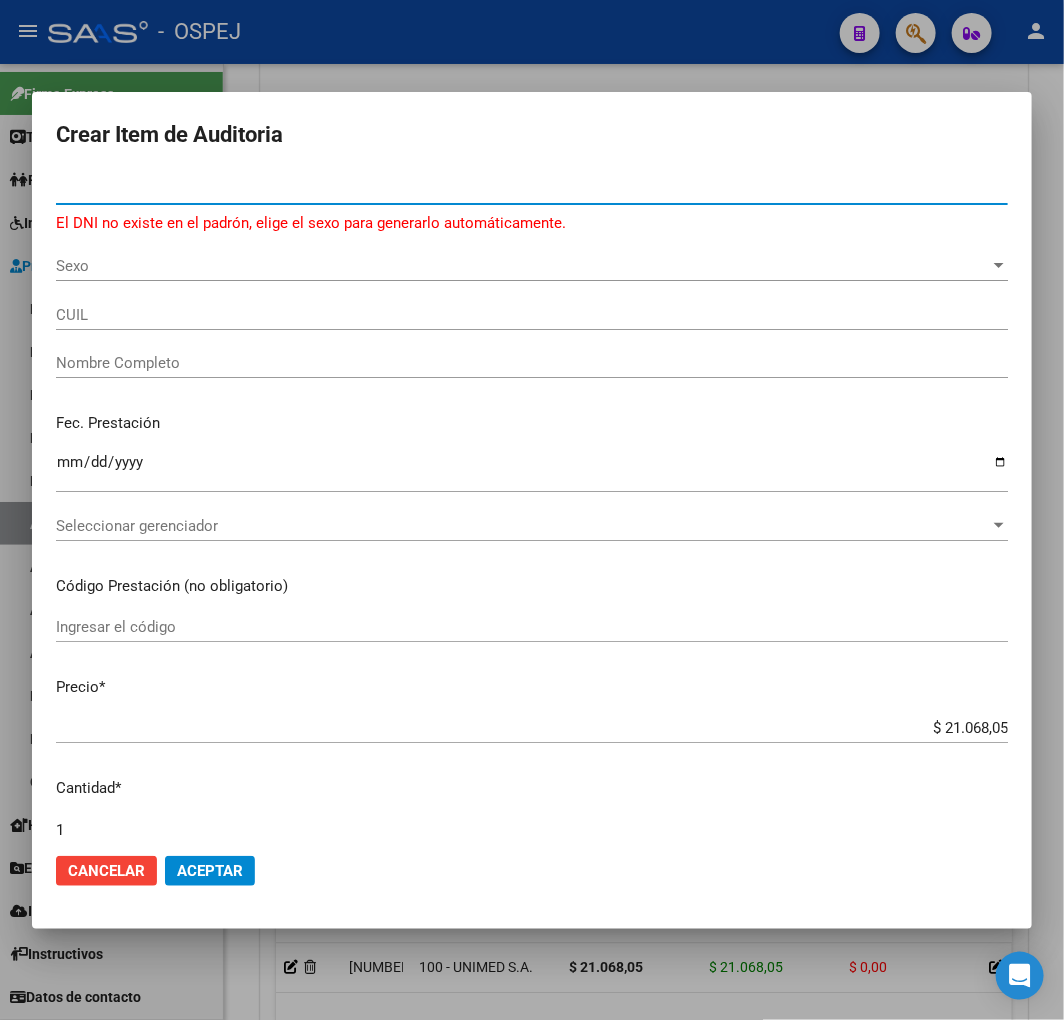 click on "Crear Item de Auditoria   27410610804 Nro Documento  El DNI no existe en el padrón, elige el sexo para generarlo automáticamente. Sexo Sexo   CUIL    Nombre Completo  Fec. Prestación    Ingresar la fecha  Seleccionar gerenciador Seleccionar gerenciador Código Prestación (no obligatorio)    Ingresar el código  Precio  *   $ 21.068,05 Ingresar el precio  Cantidad  *   1 Ingresar la cantidad  Monto Item  *   $ 21.068,05 Ingresar el monto  Monto Debitado    $ 0,00 Ingresar el monto  Comentario Operador    Ingresar el Comentario  Comentario Gerenciador    Ingresar el Comentario  Descripción    Ingresar el Descripción   Atencion Tipo  Seleccionar tipo Seleccionar tipo  Nomenclador  Seleccionar Nomenclador Seleccionar Nomenclador Cancelar Aceptar" at bounding box center [532, 510] 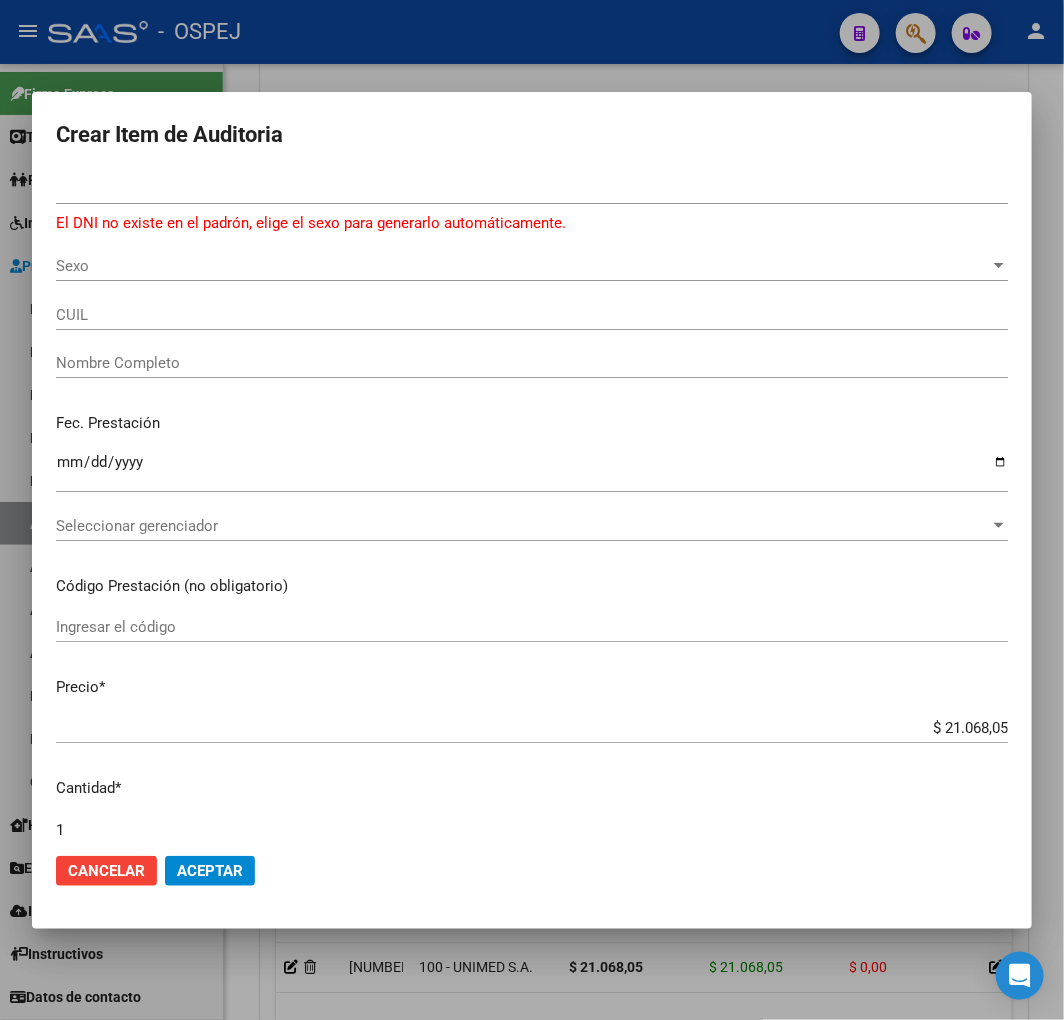 click on "27410610804" at bounding box center (532, 189) 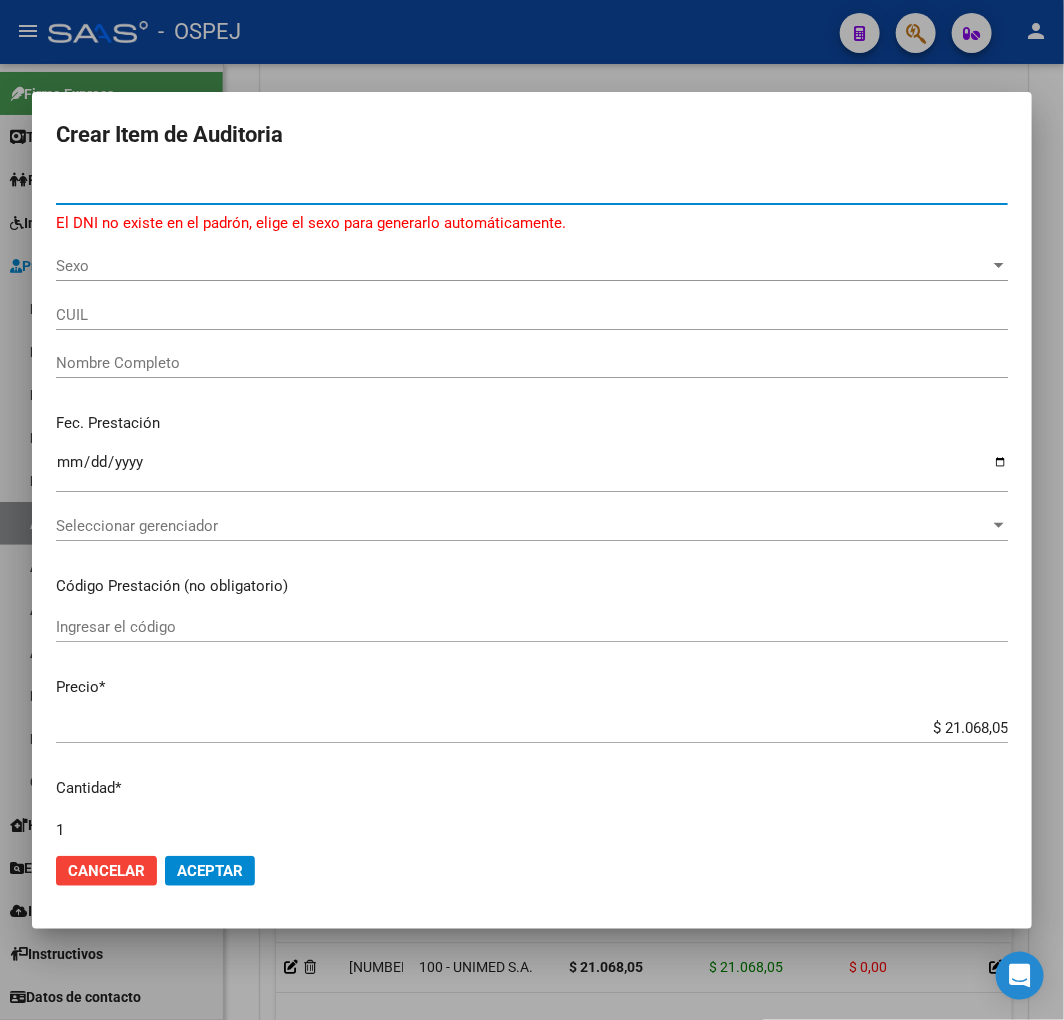 click on "27410610804" at bounding box center [532, 189] 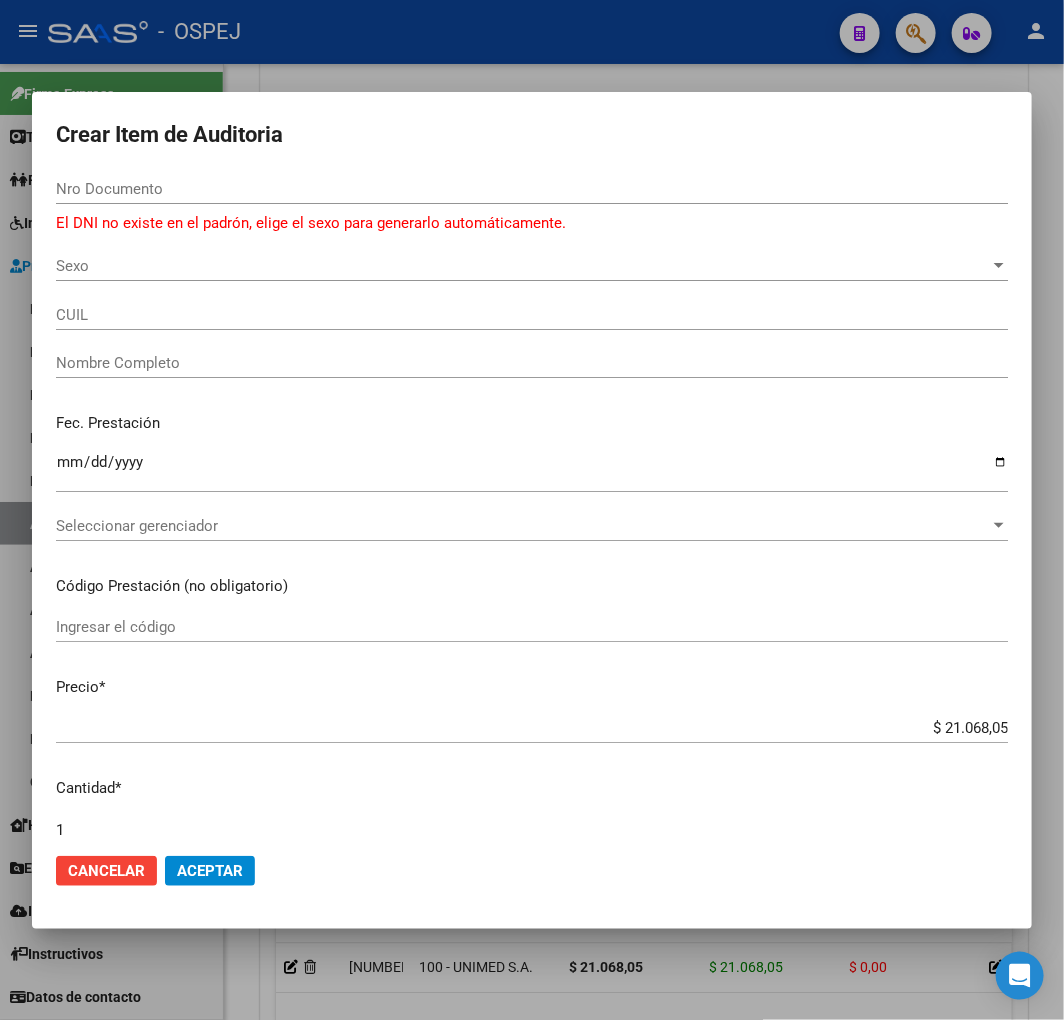 click on "CUIL" at bounding box center [532, 315] 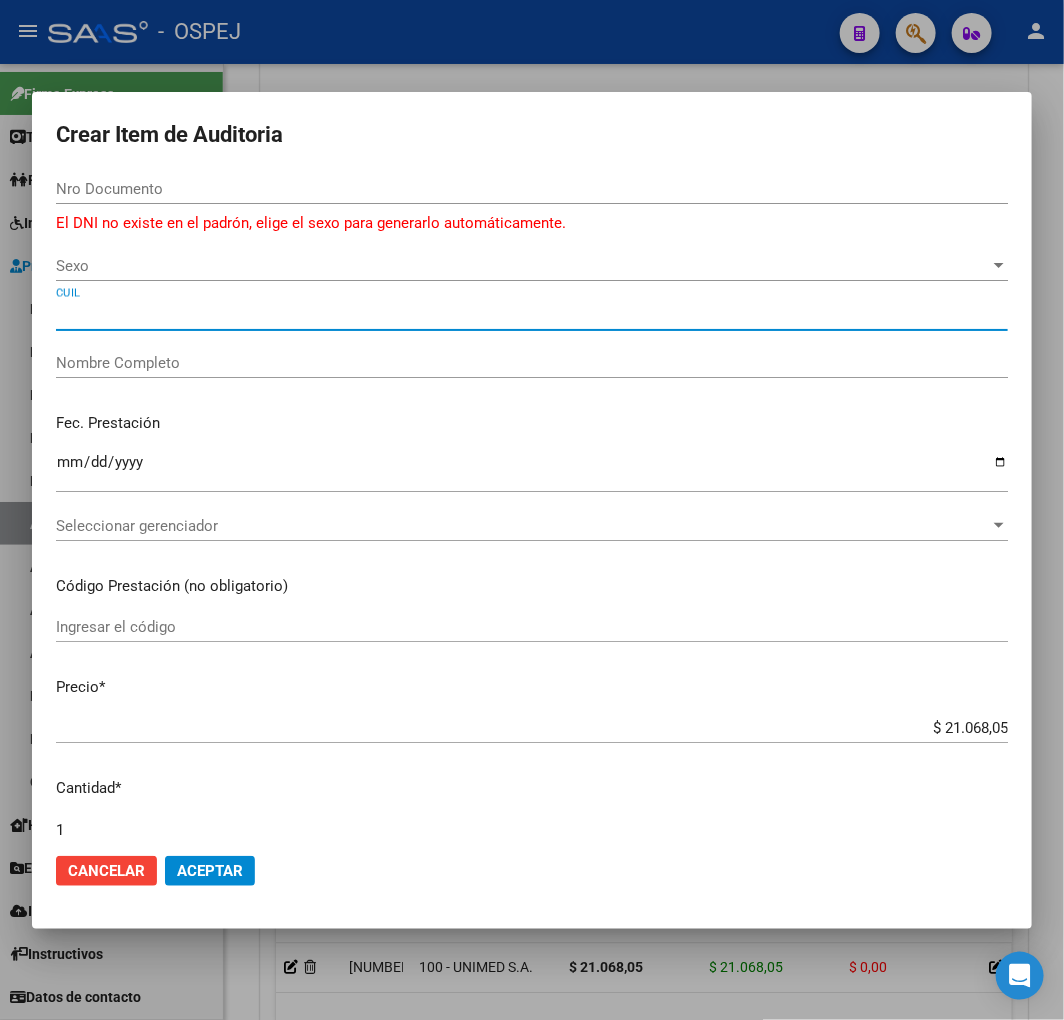paste on "27410610804" 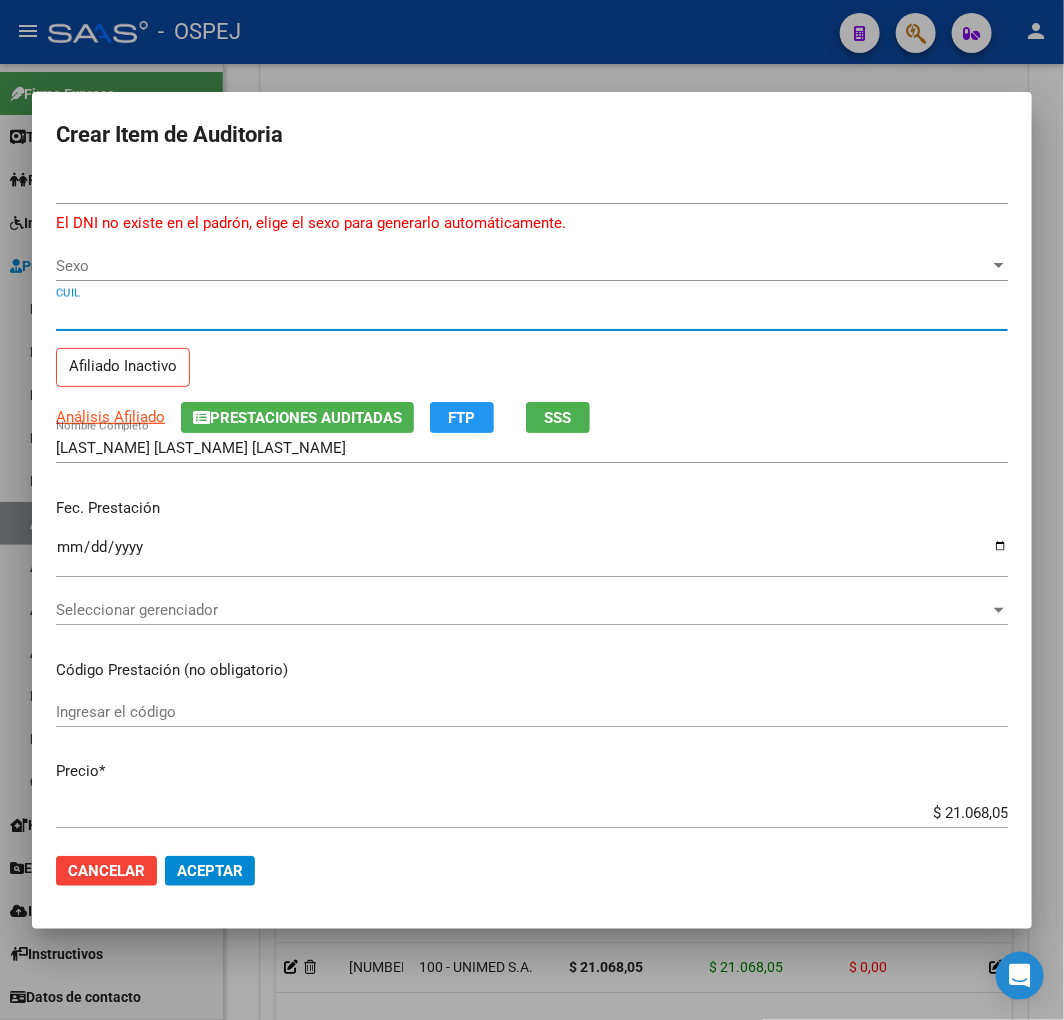 drag, startPoint x: 186, startPoint y: 877, endPoint x: 194, endPoint y: 870, distance: 10.630146 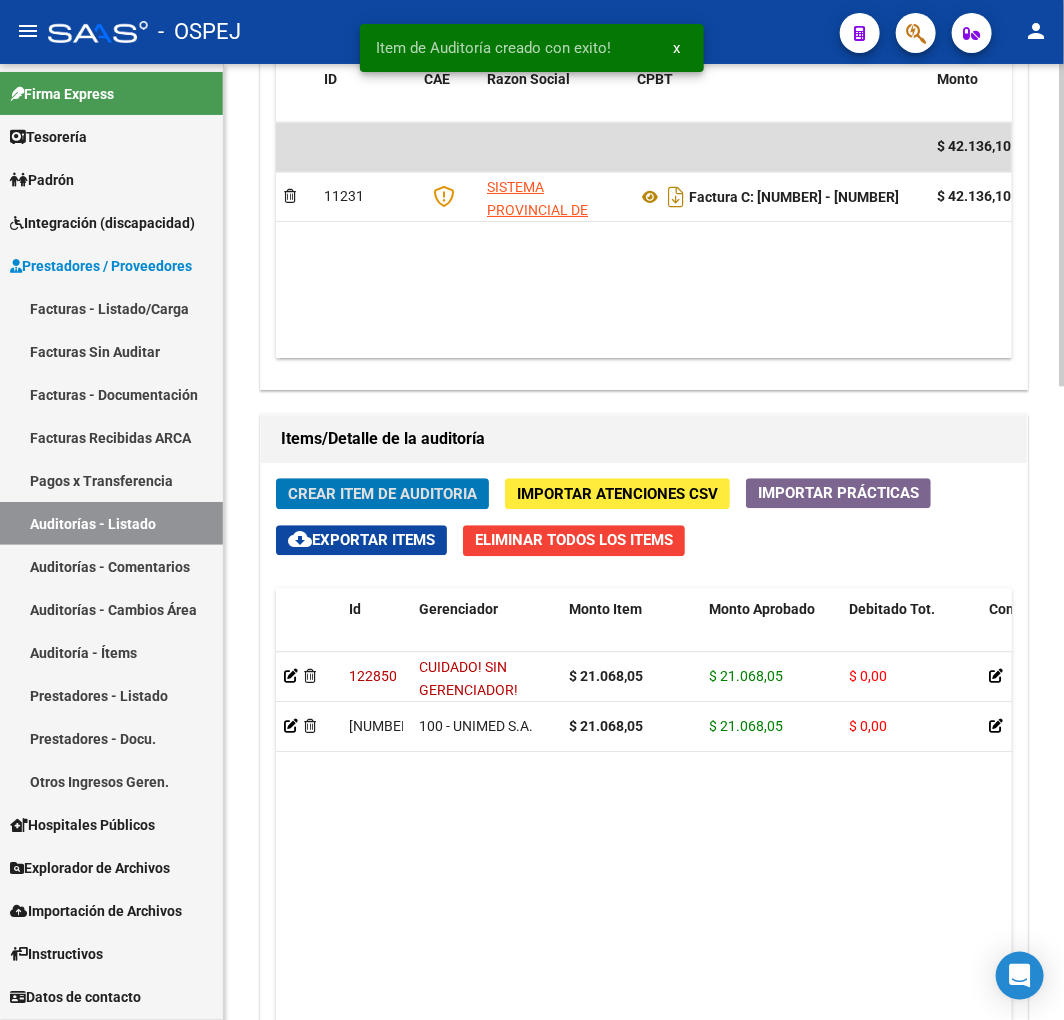 scroll, scrollTop: 1684, scrollLeft: 0, axis: vertical 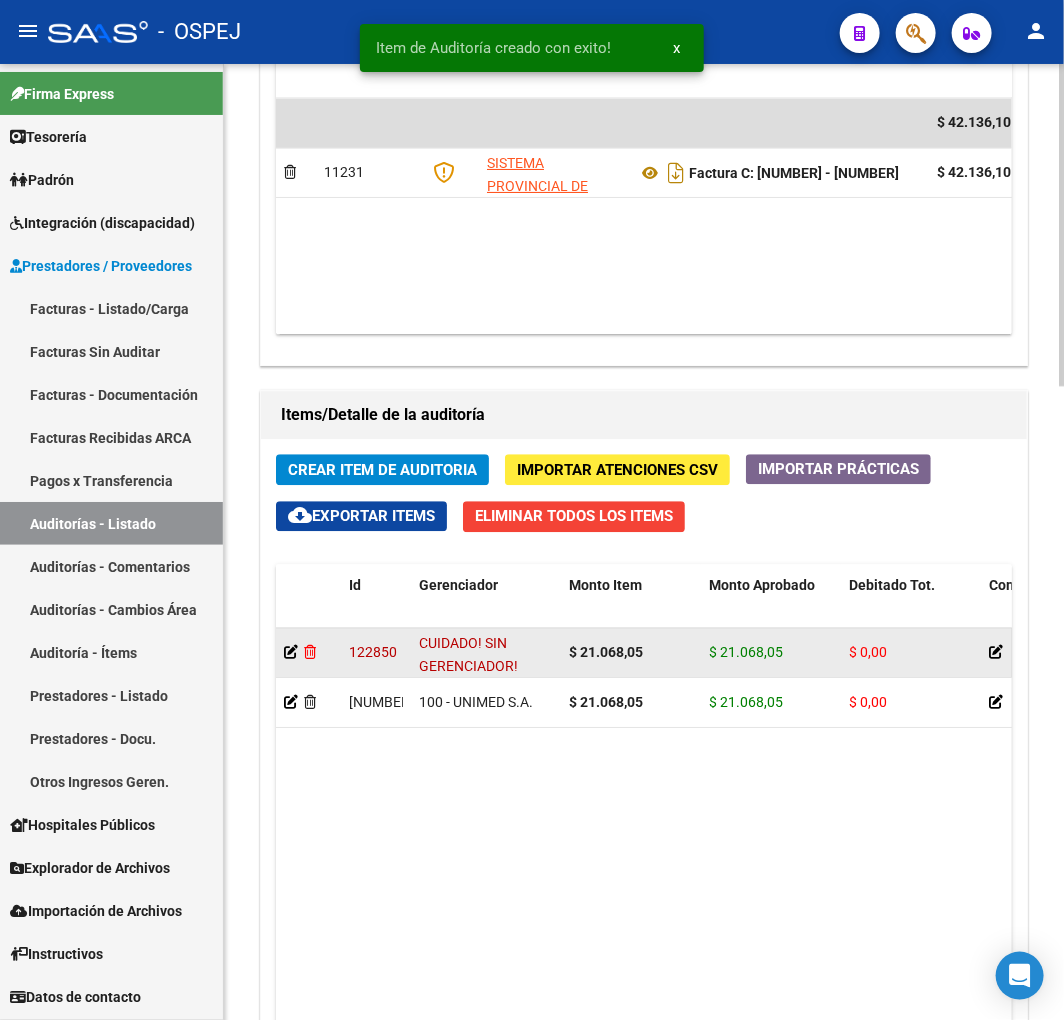 click 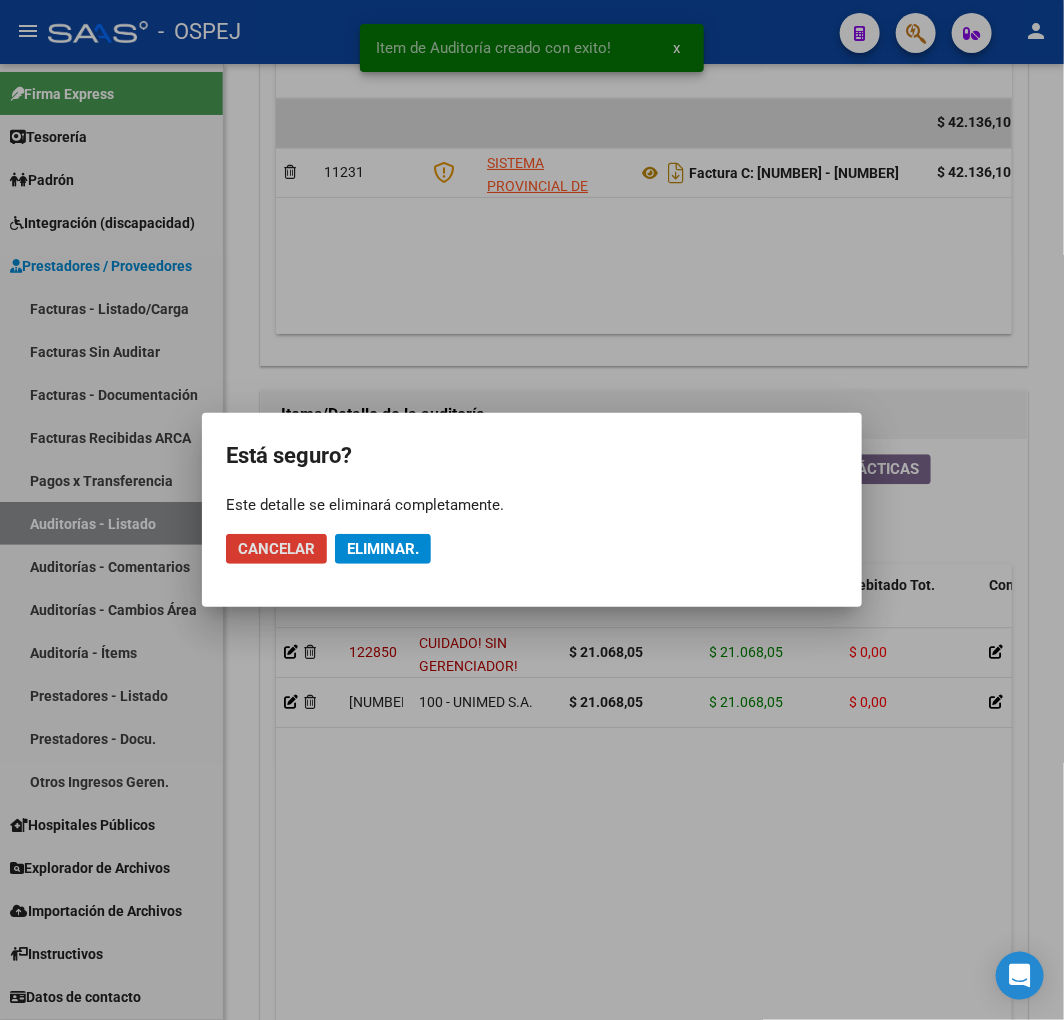 click on "Eliminar." 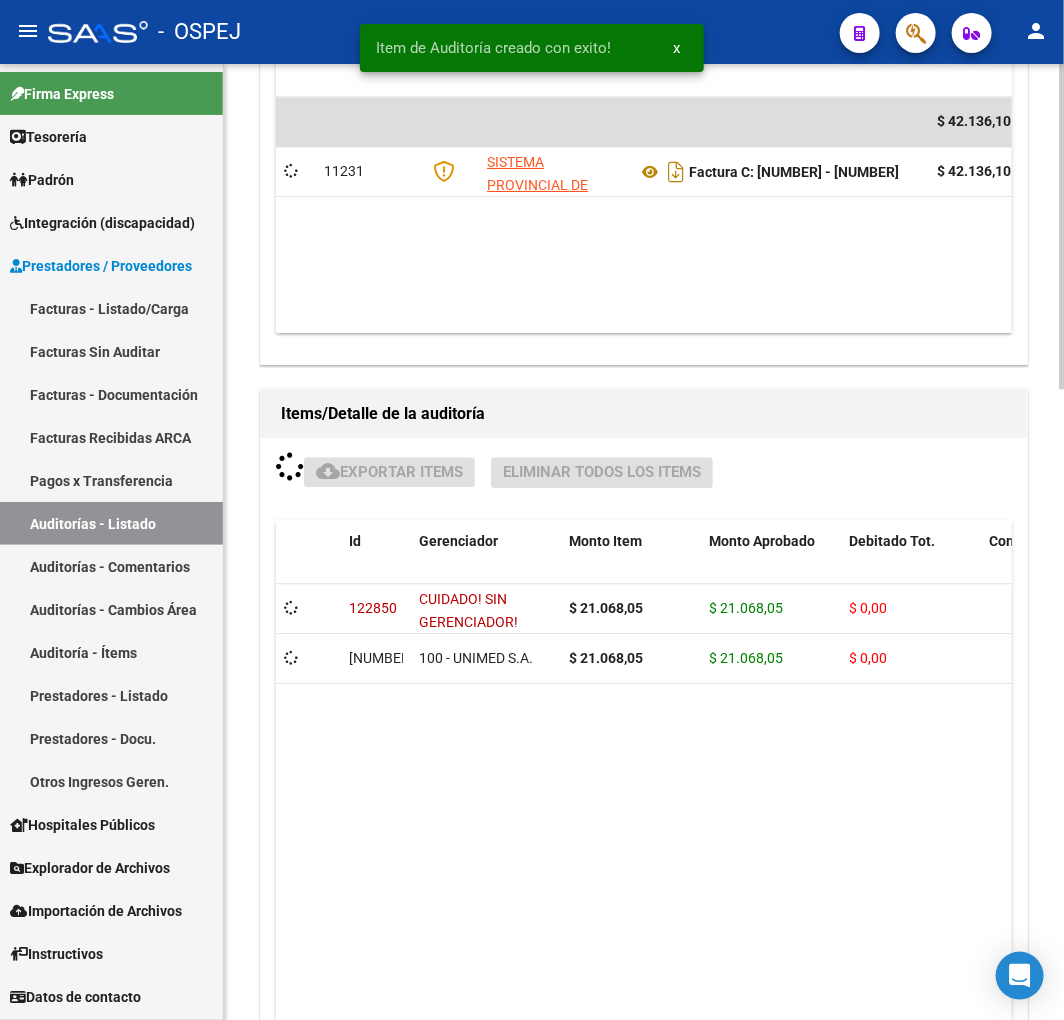 scroll, scrollTop: 1444, scrollLeft: 0, axis: vertical 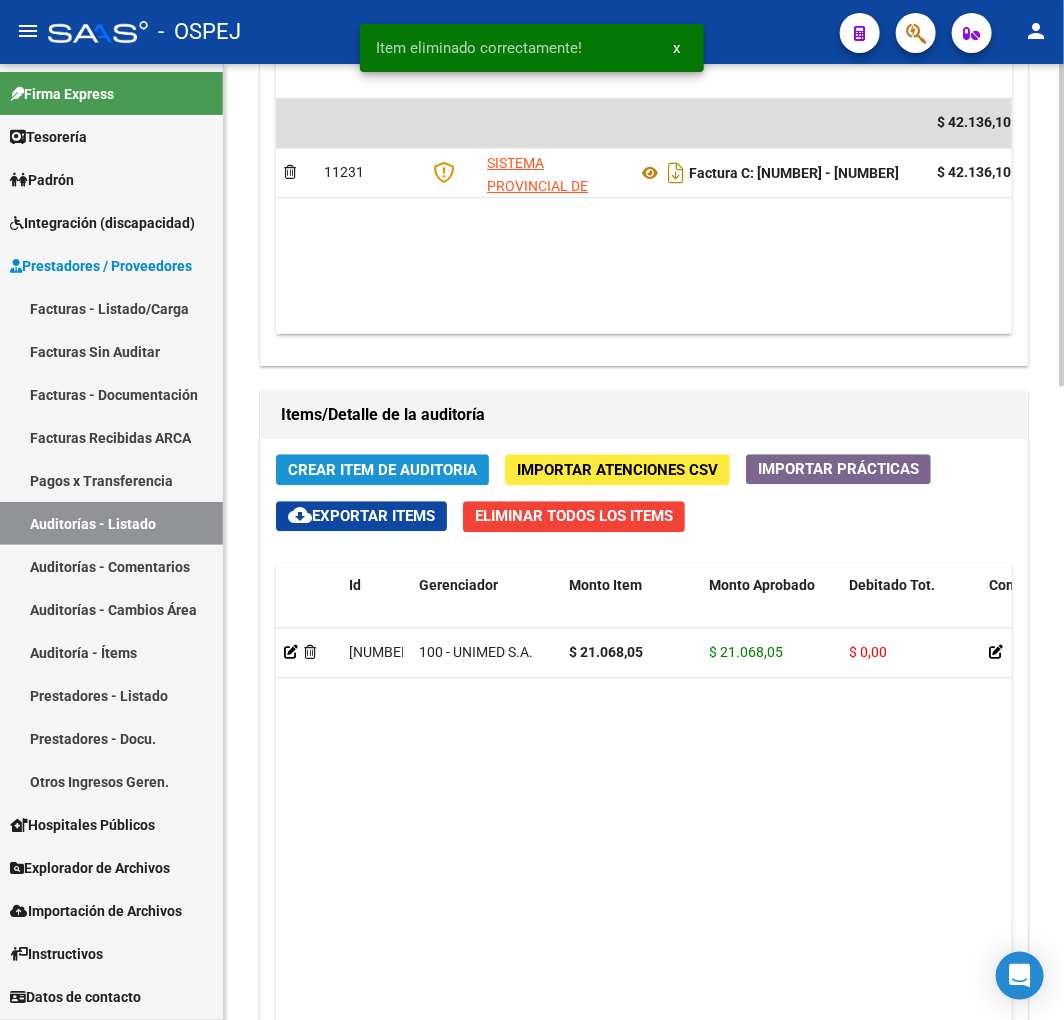 click on "Crear Item de Auditoria" 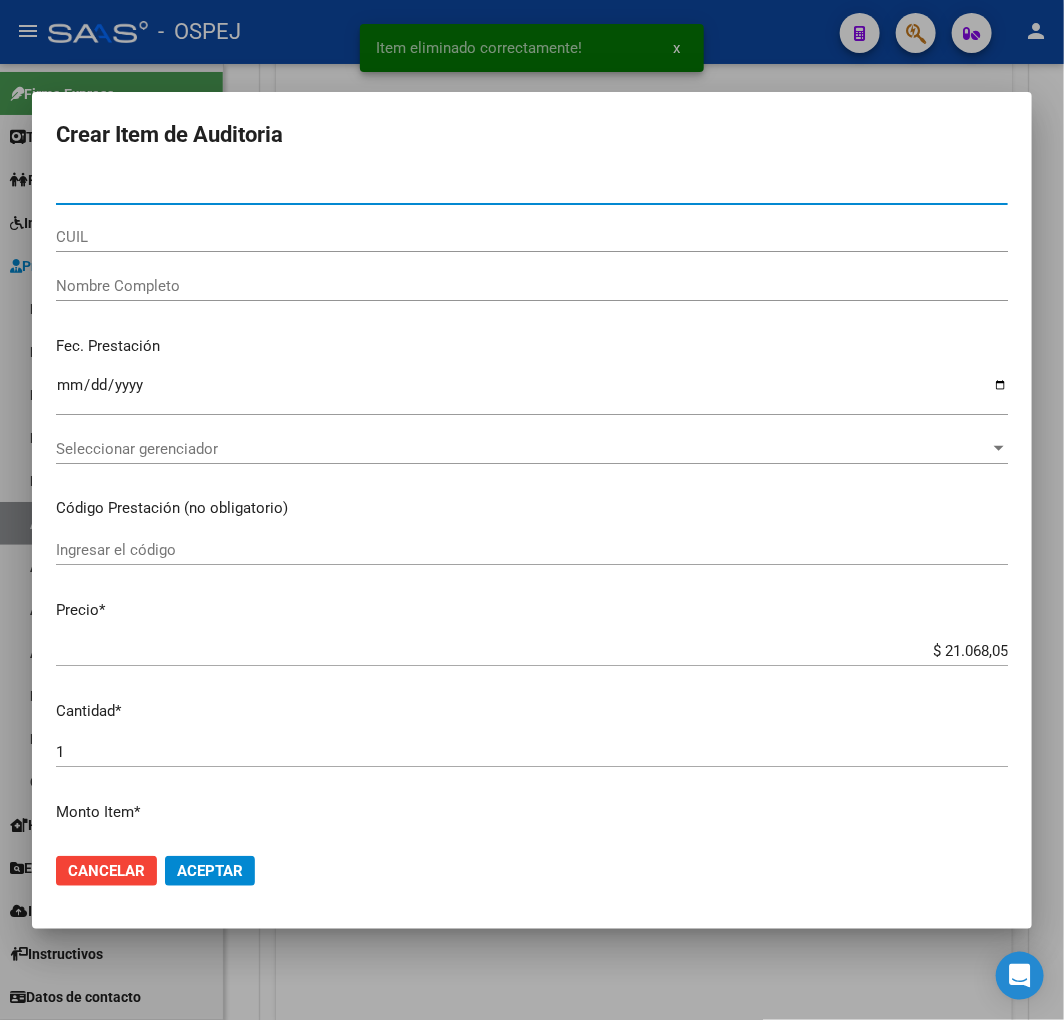 click on "CUIL" at bounding box center [532, 237] 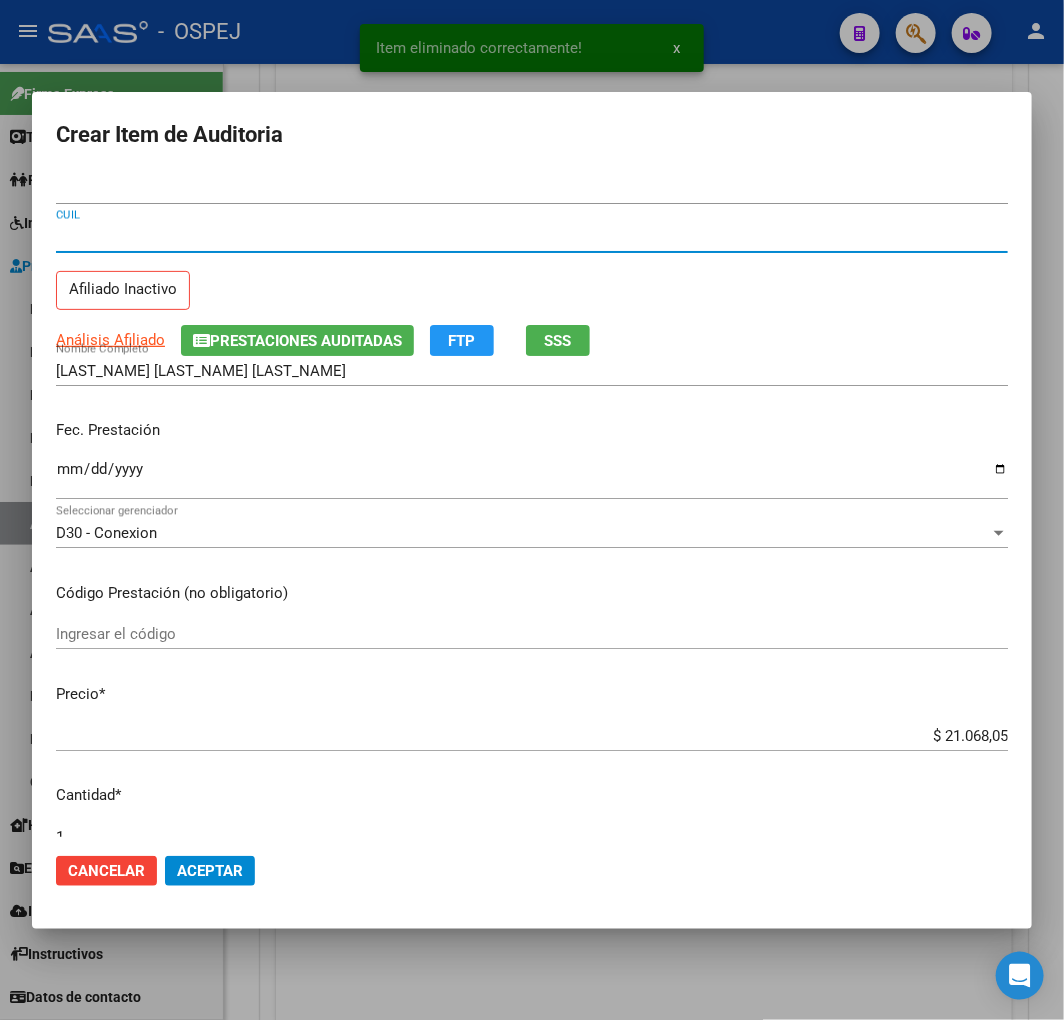 click on "Aceptar" 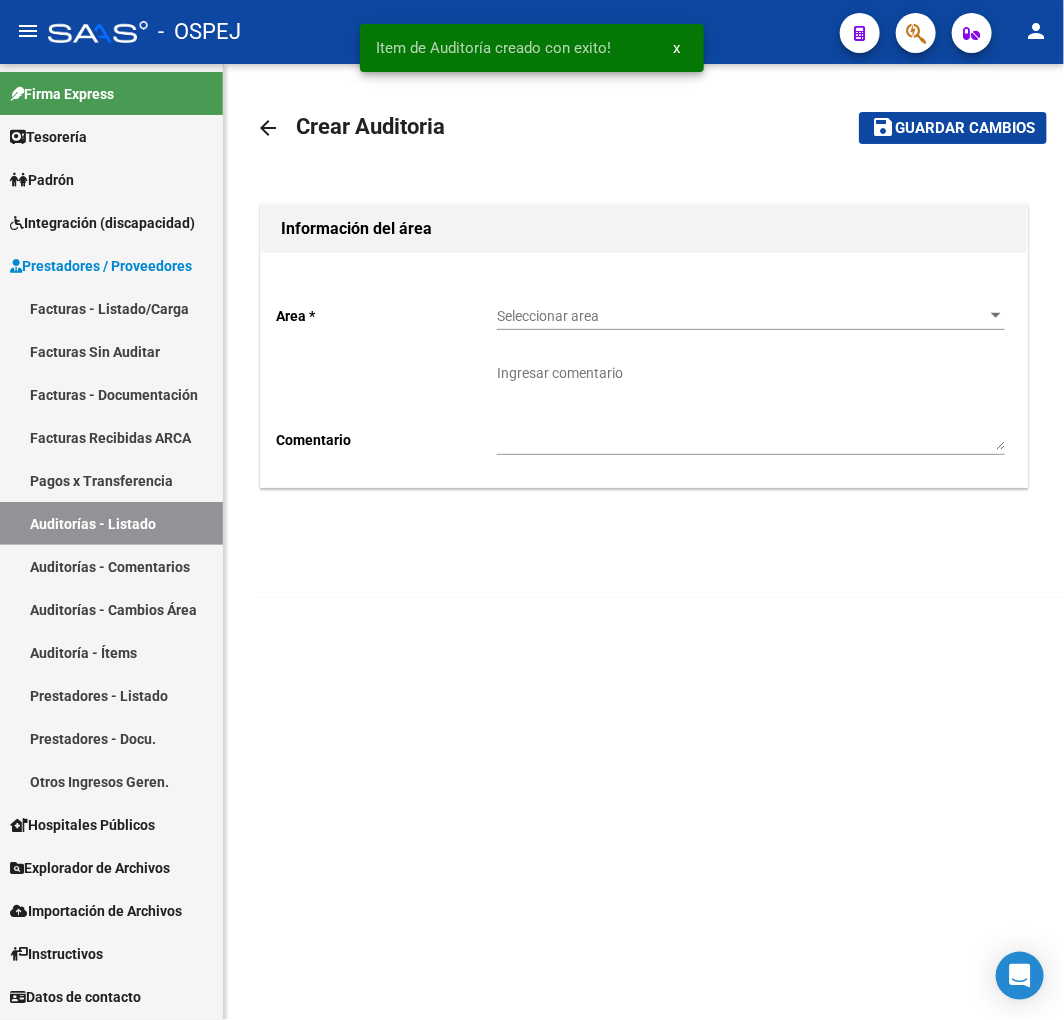 scroll, scrollTop: 0, scrollLeft: 0, axis: both 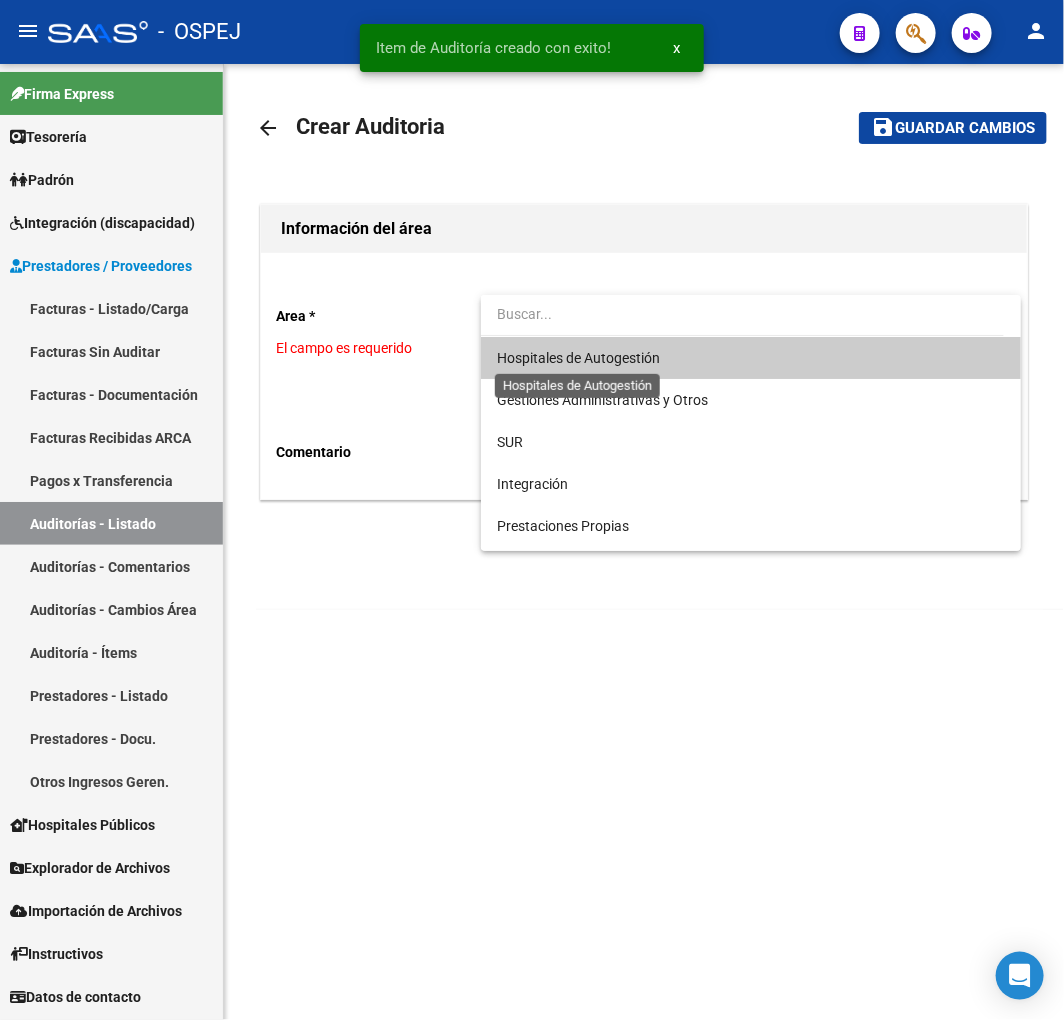 click on "Hospitales de Autogestión" at bounding box center (578, 358) 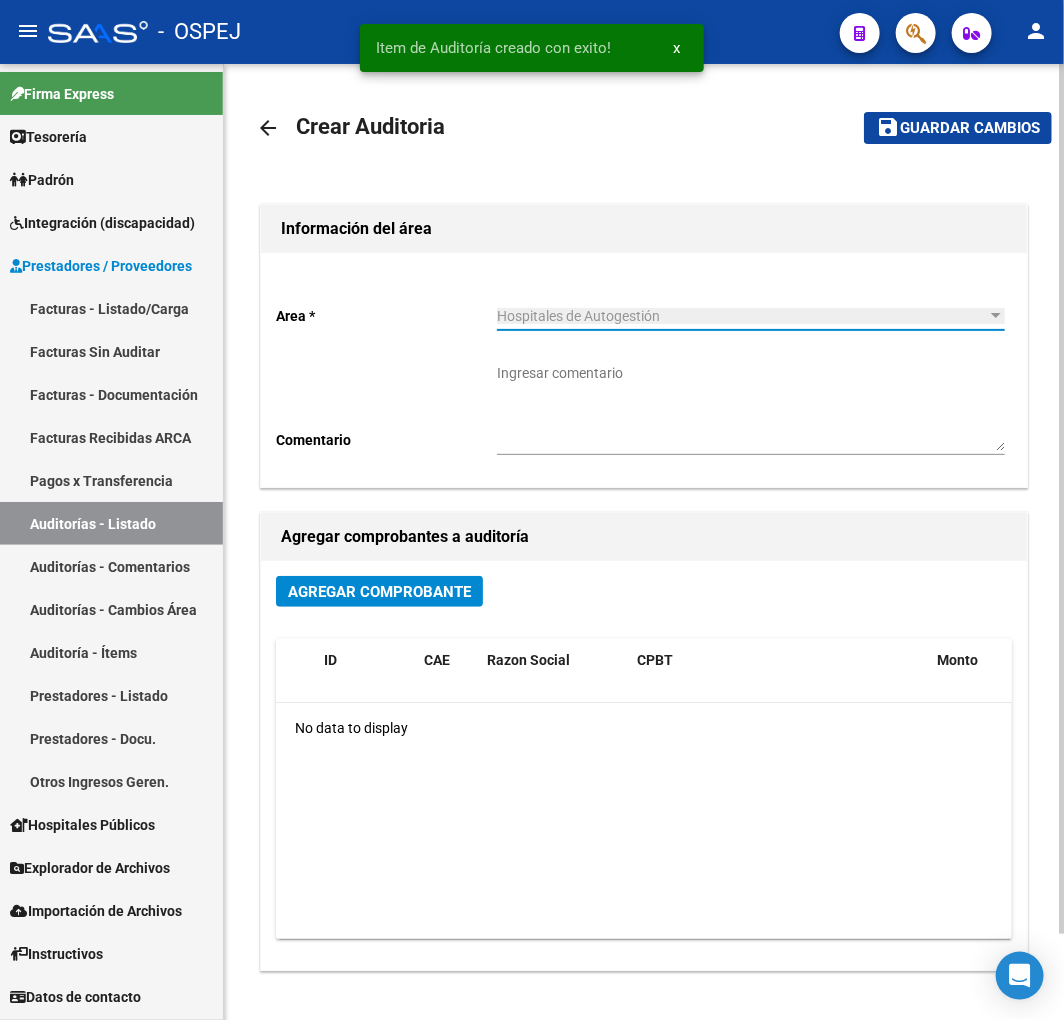 click on "Agregar Comprobante" 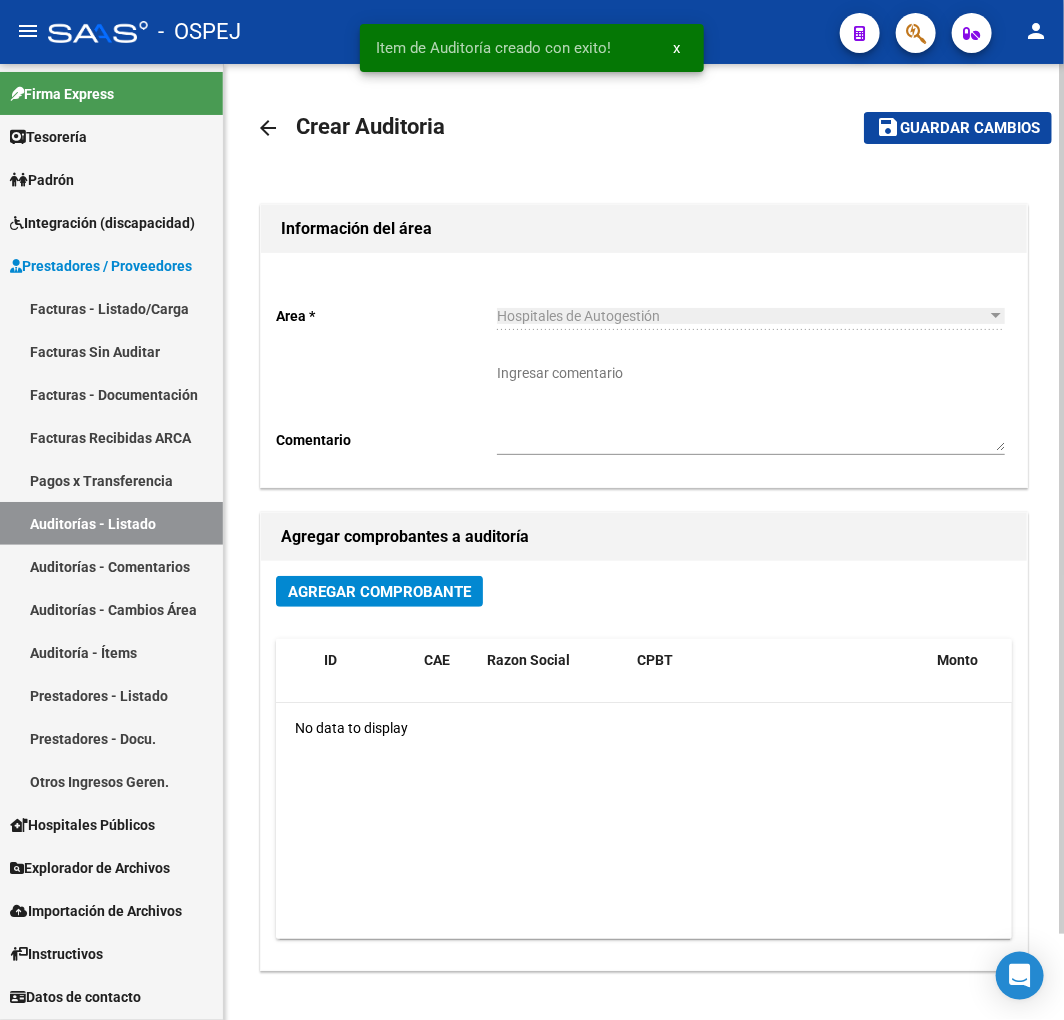 click on "Agregar Comprobante" 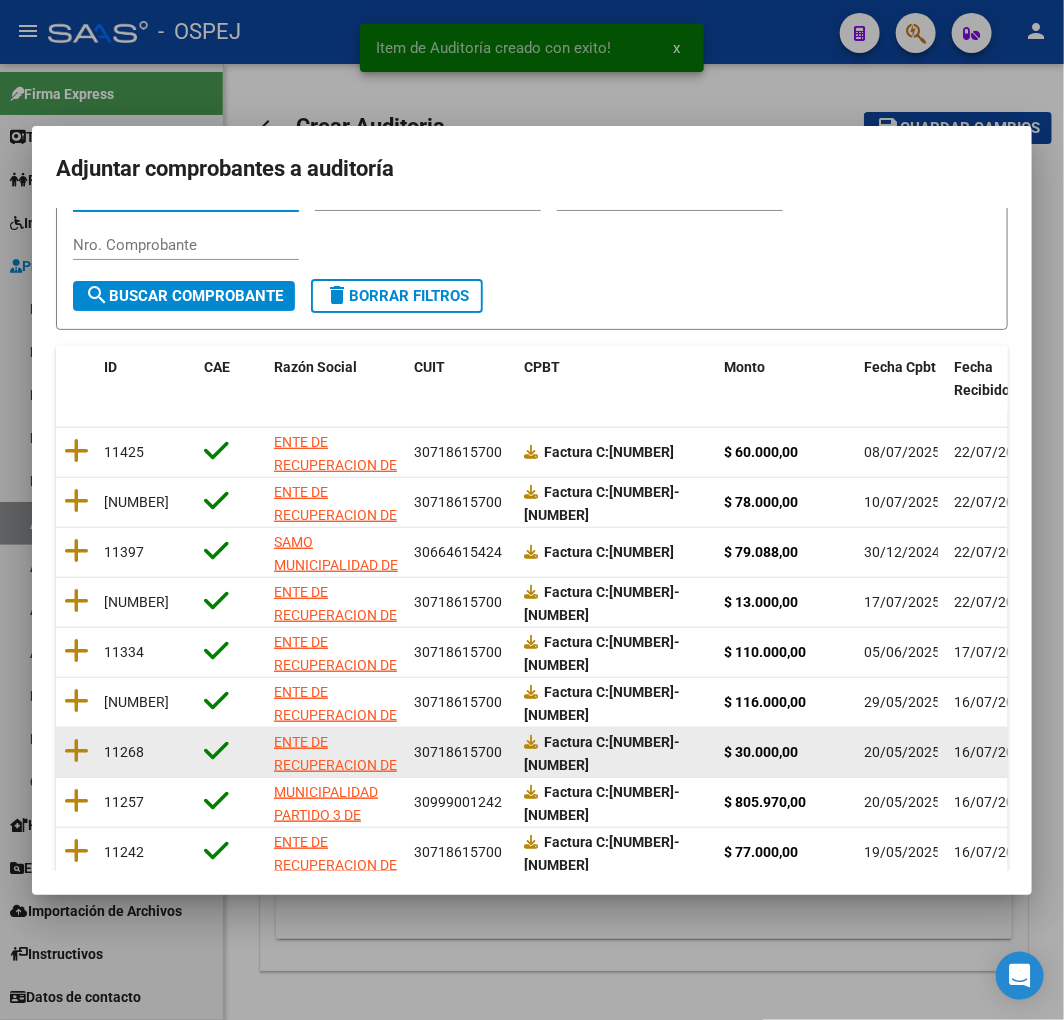 scroll, scrollTop: 252, scrollLeft: 0, axis: vertical 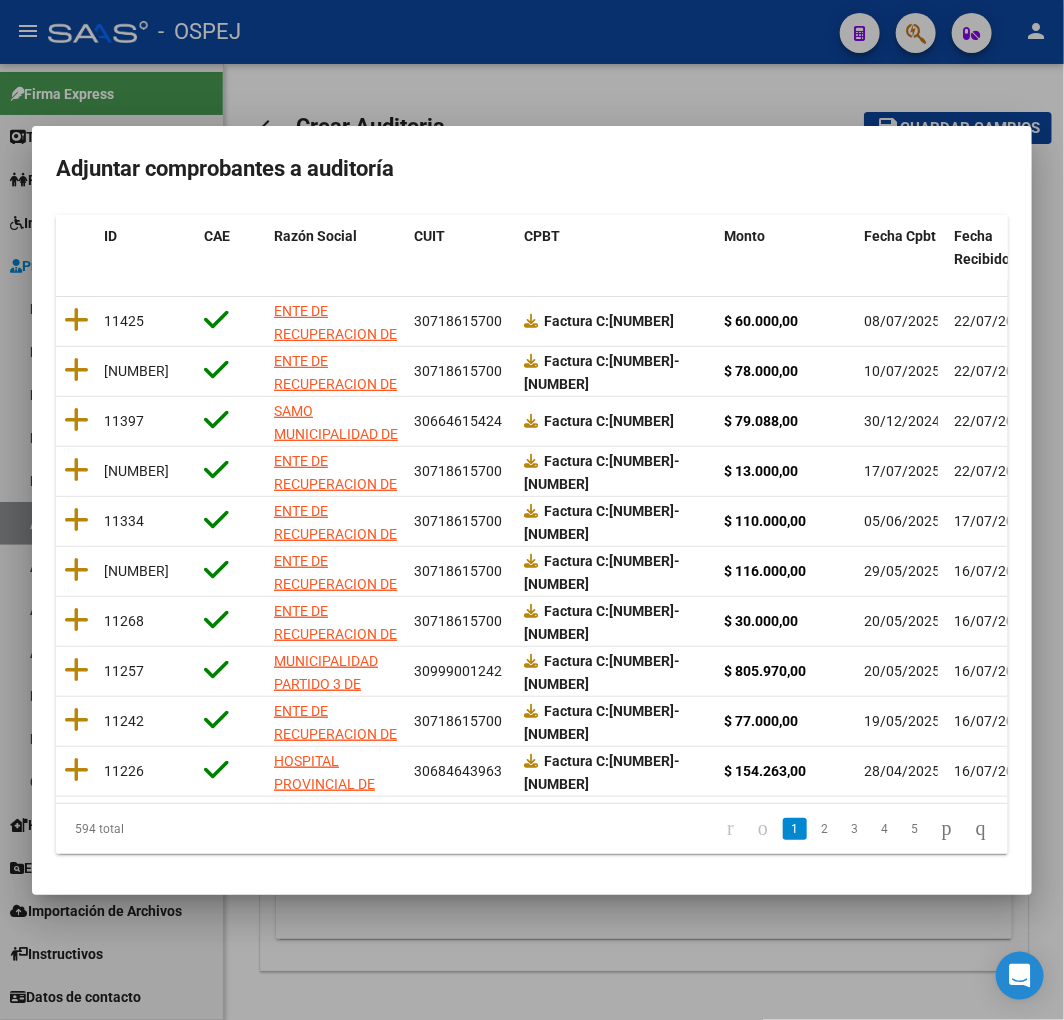click on "2" 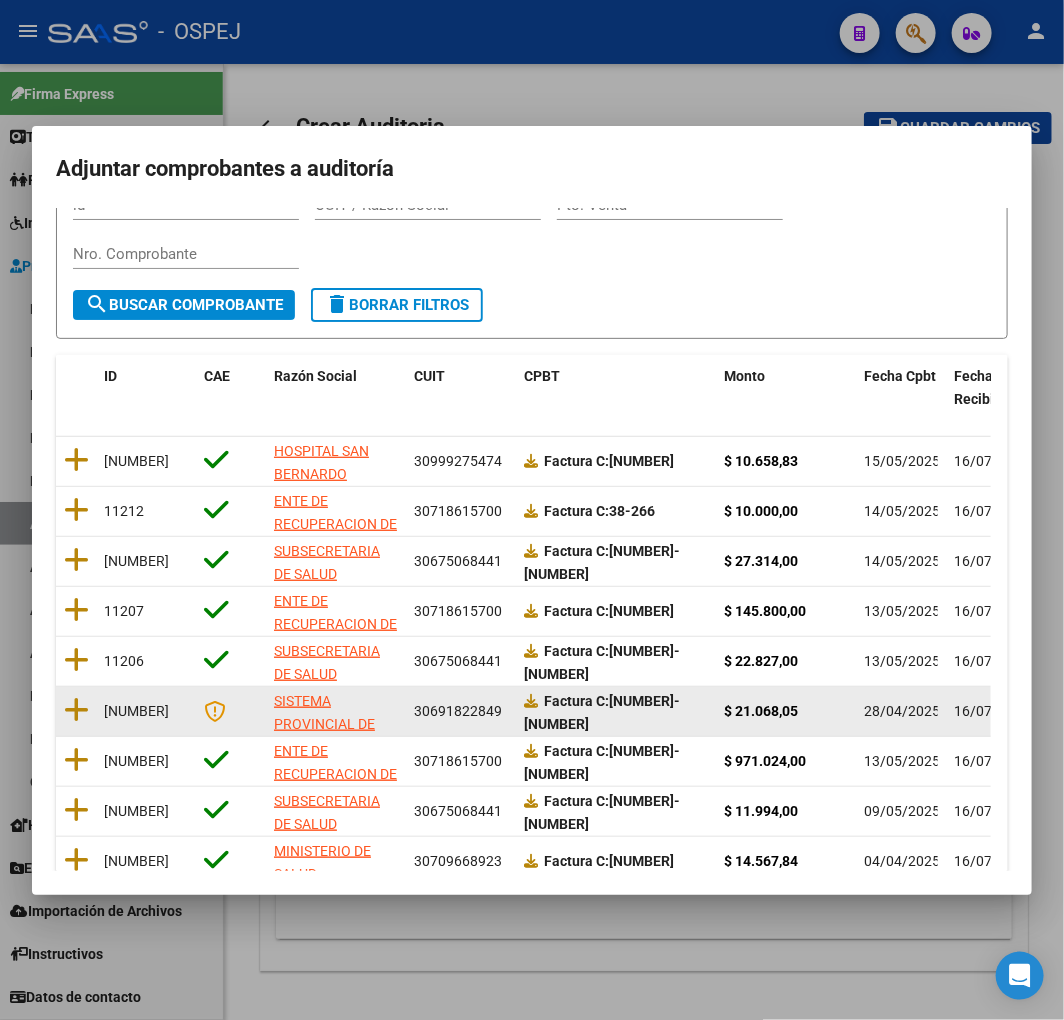 scroll, scrollTop: 252, scrollLeft: 0, axis: vertical 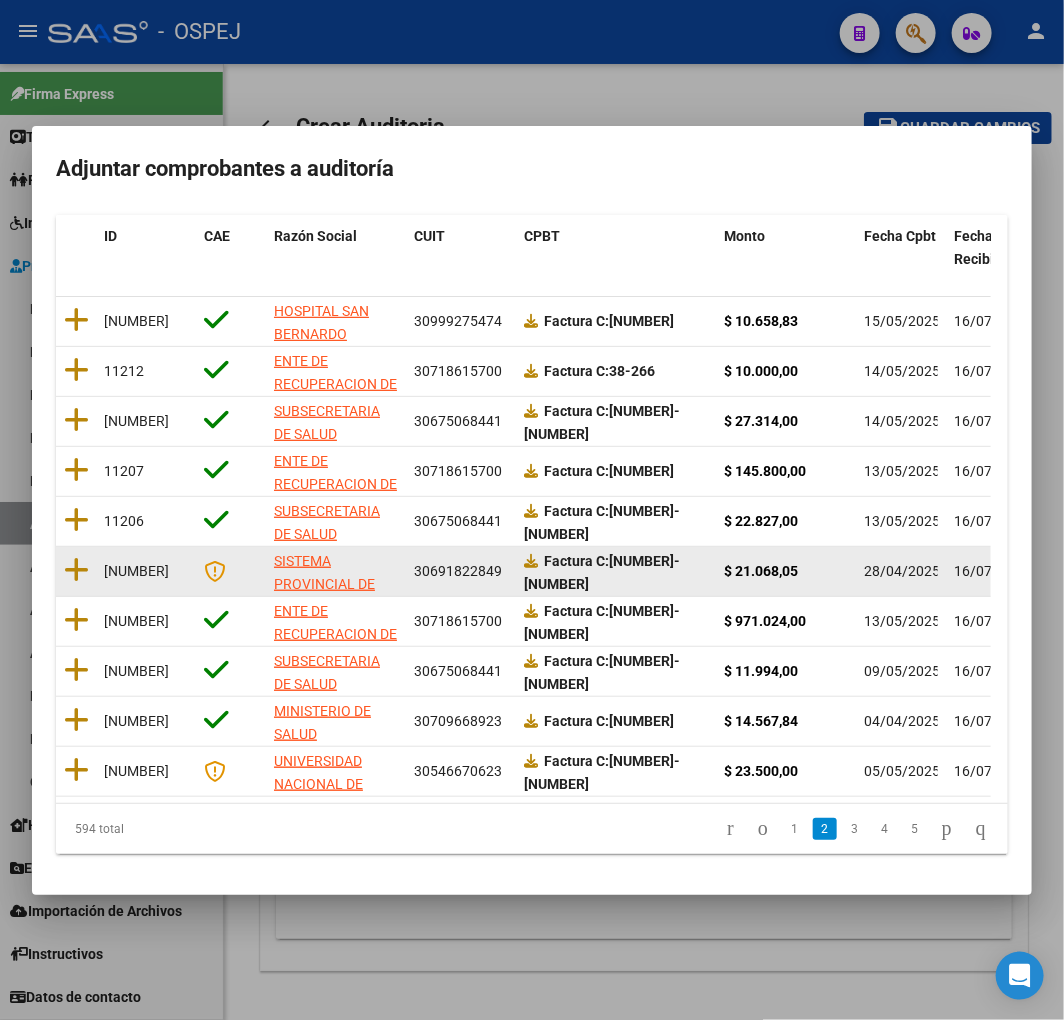 click on "30691822849" 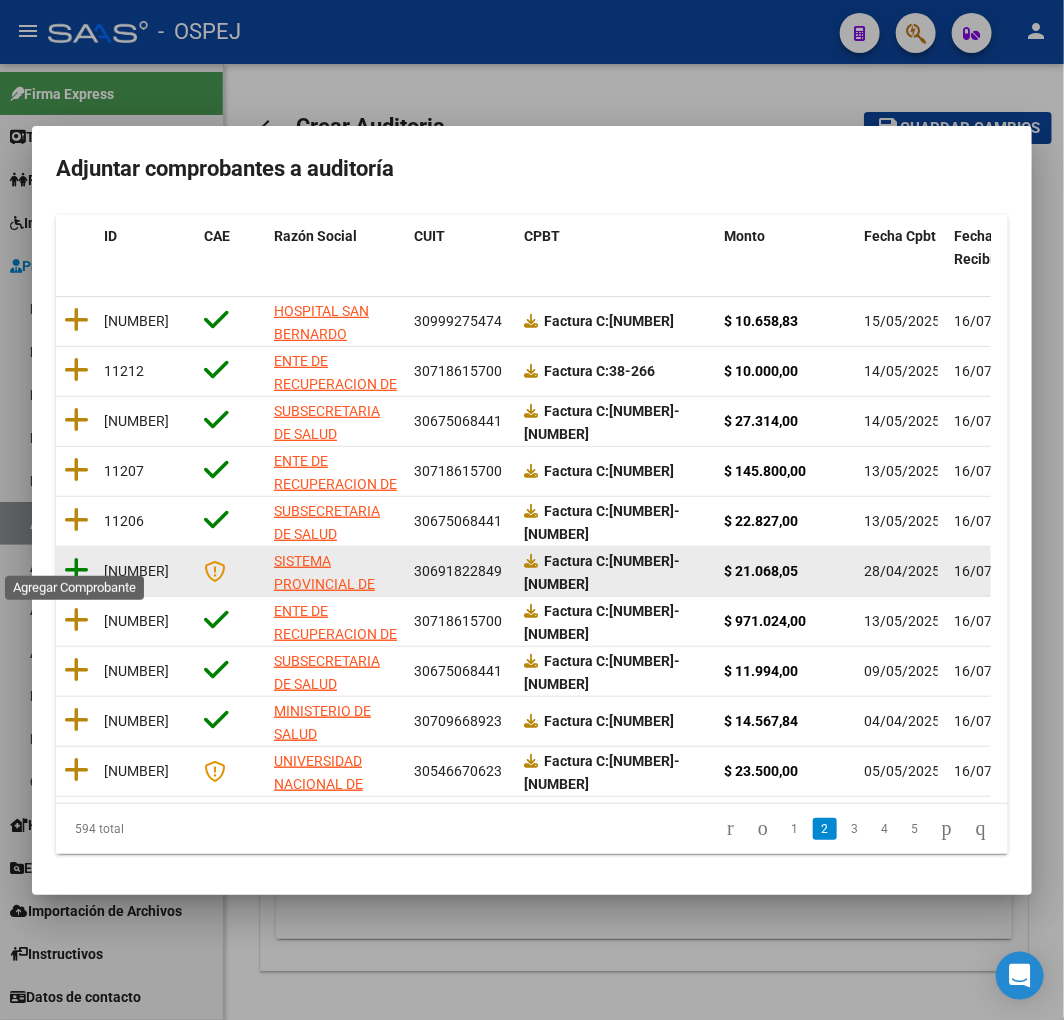click 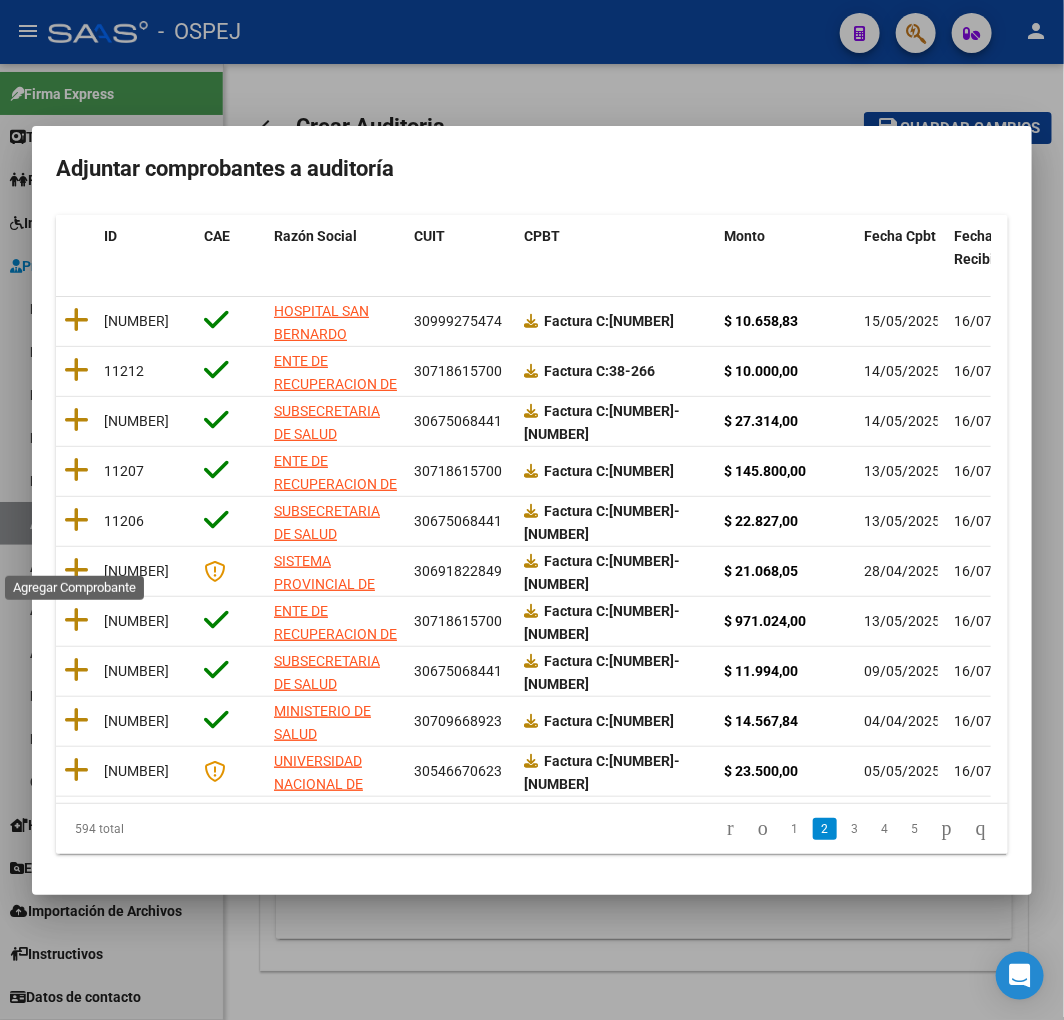 scroll, scrollTop: 0, scrollLeft: 0, axis: both 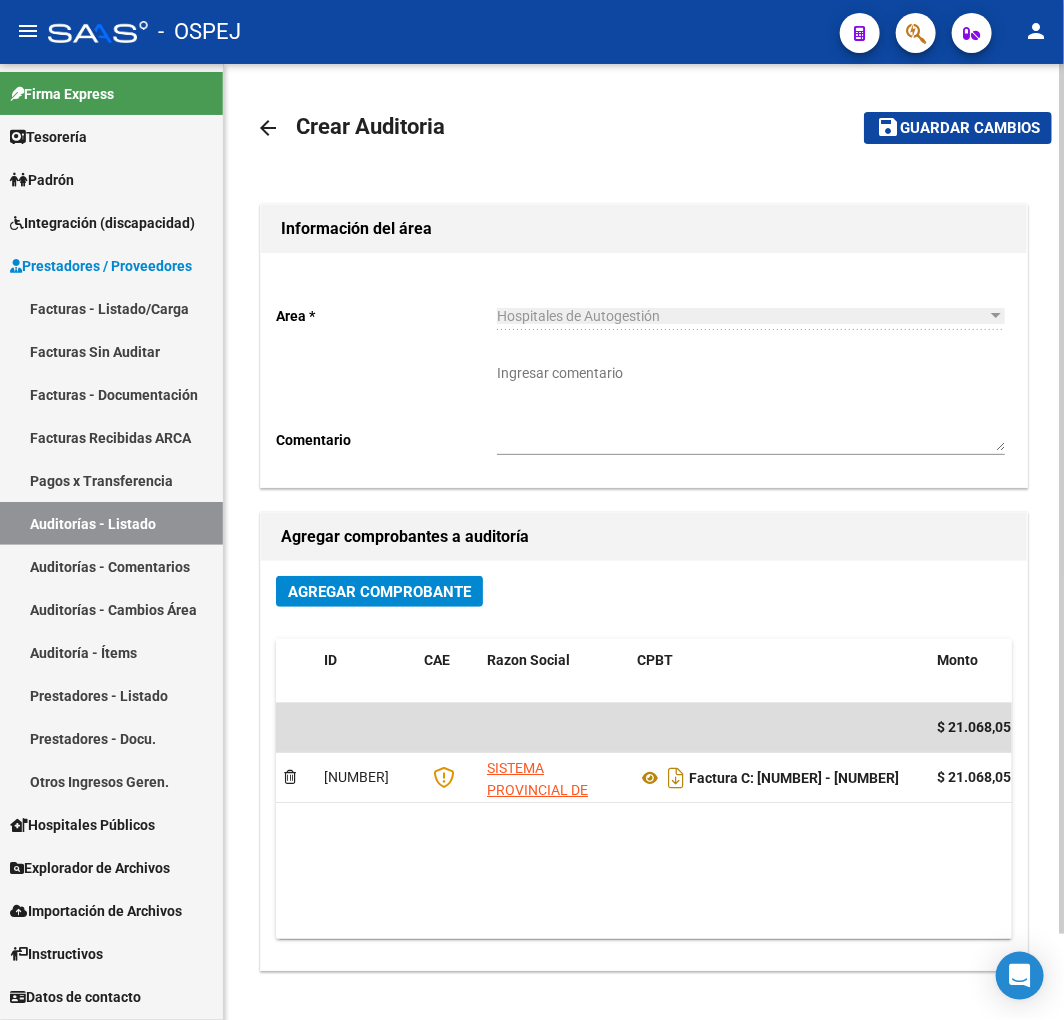 click on "save Guardar cambios" 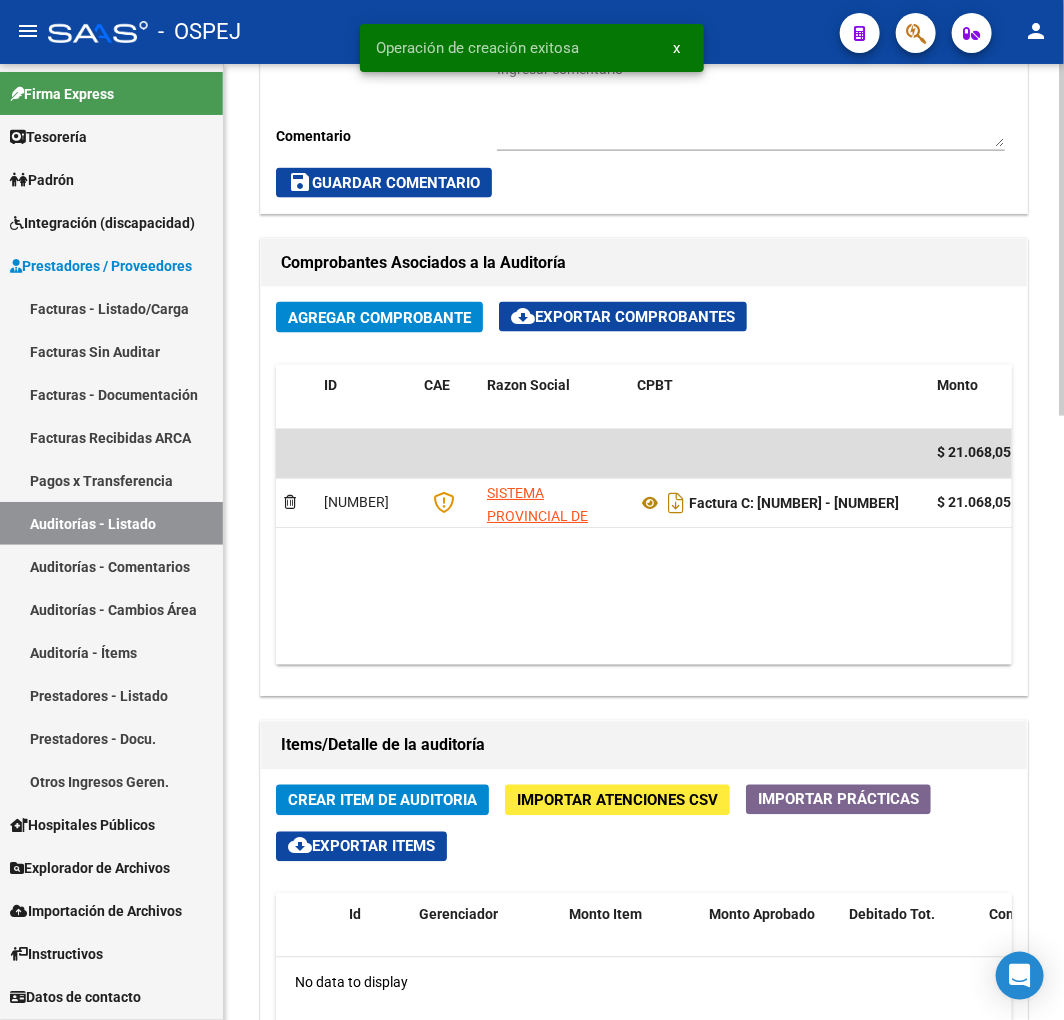scroll, scrollTop: 1000, scrollLeft: 0, axis: vertical 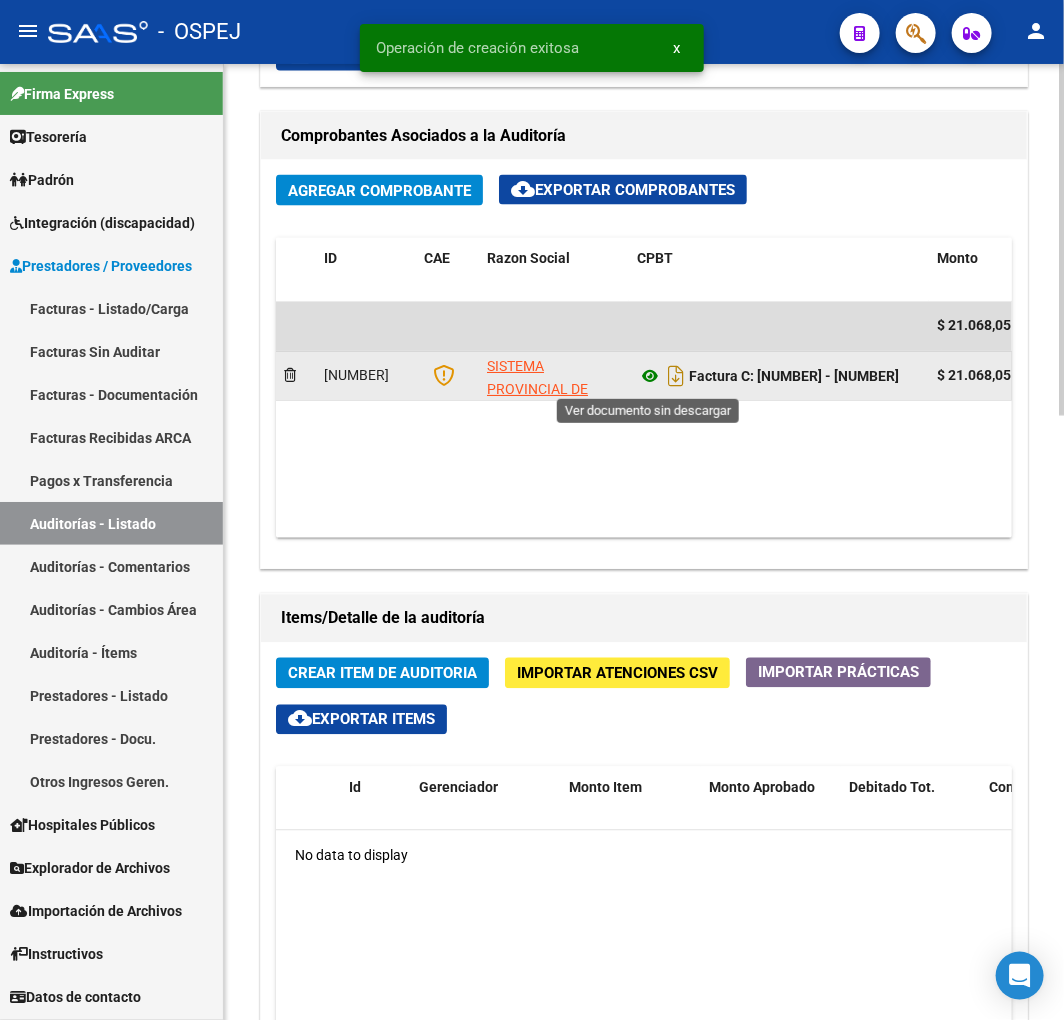 click 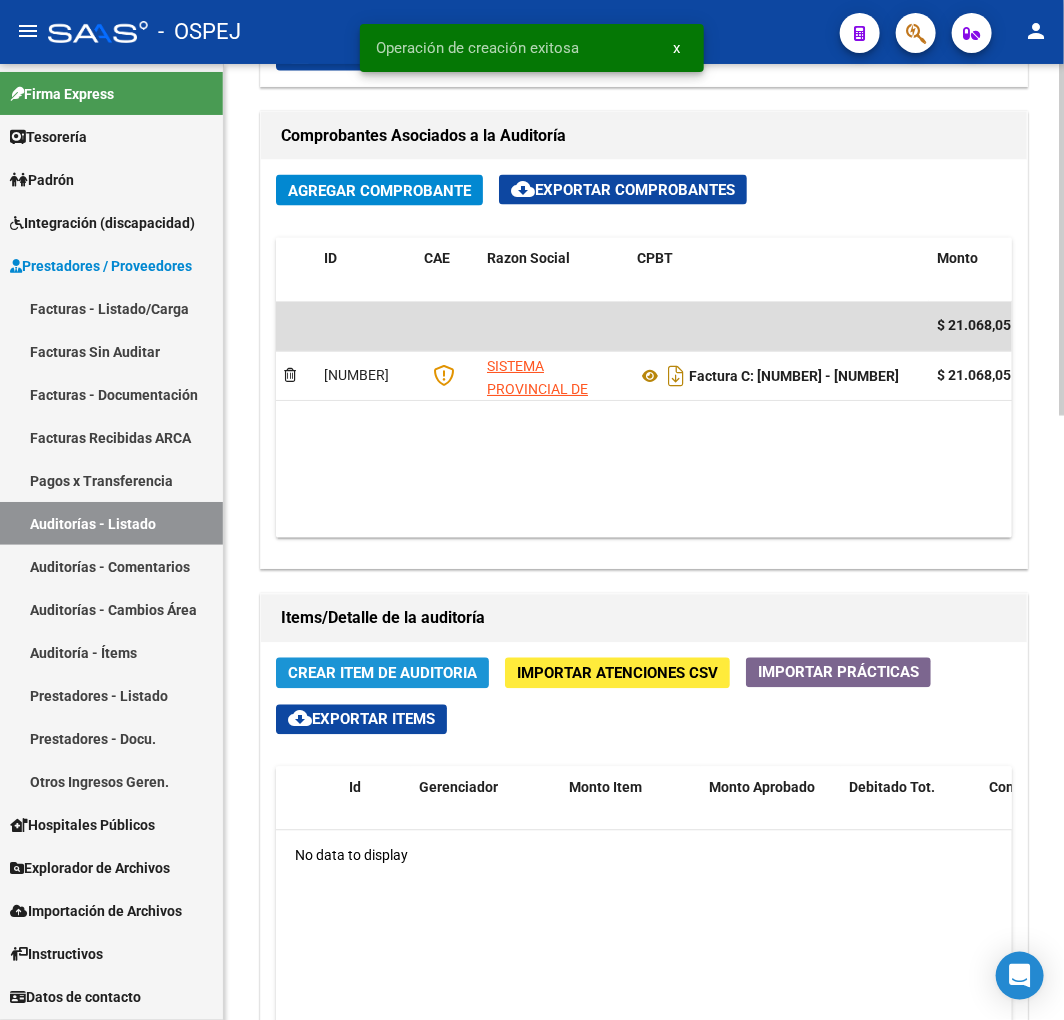 click on "Crear Item de Auditoria" 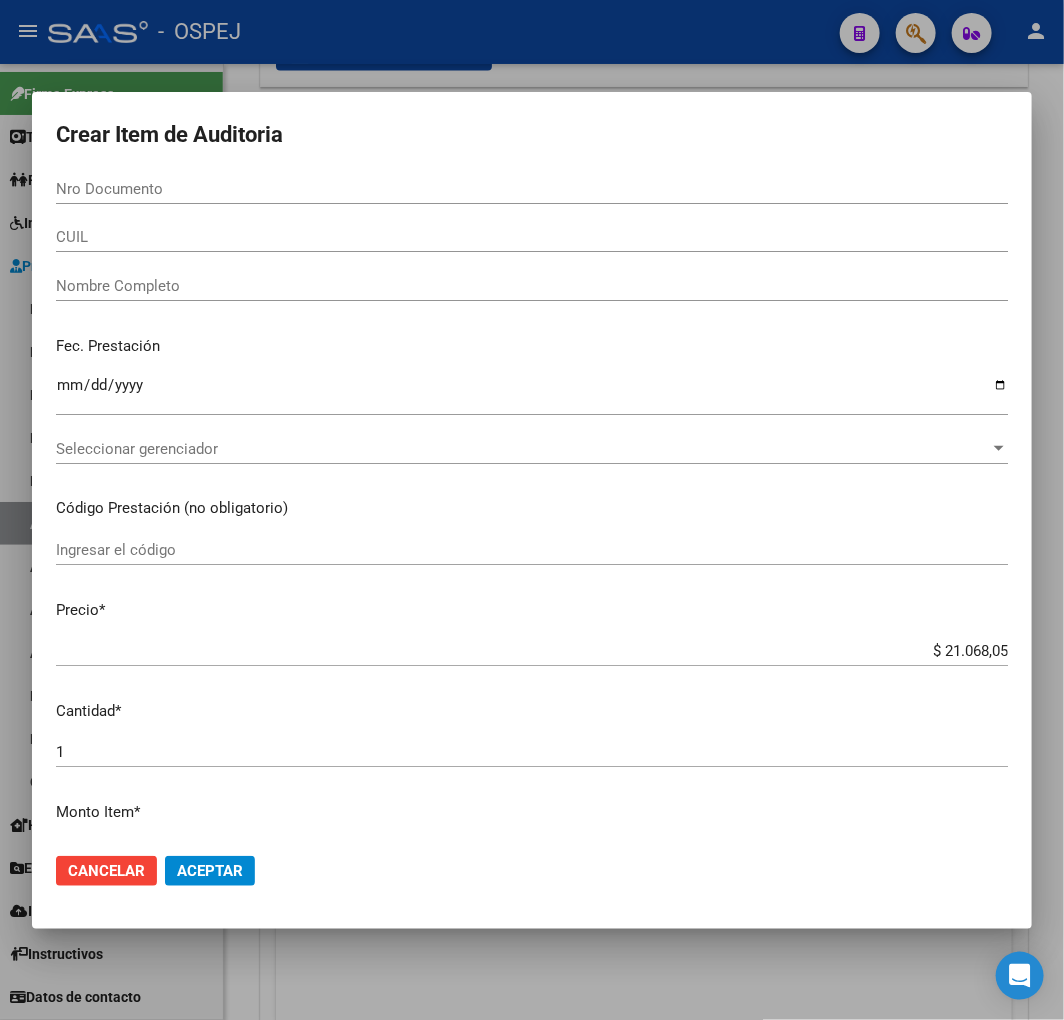 click on "CUIL" at bounding box center [532, 237] 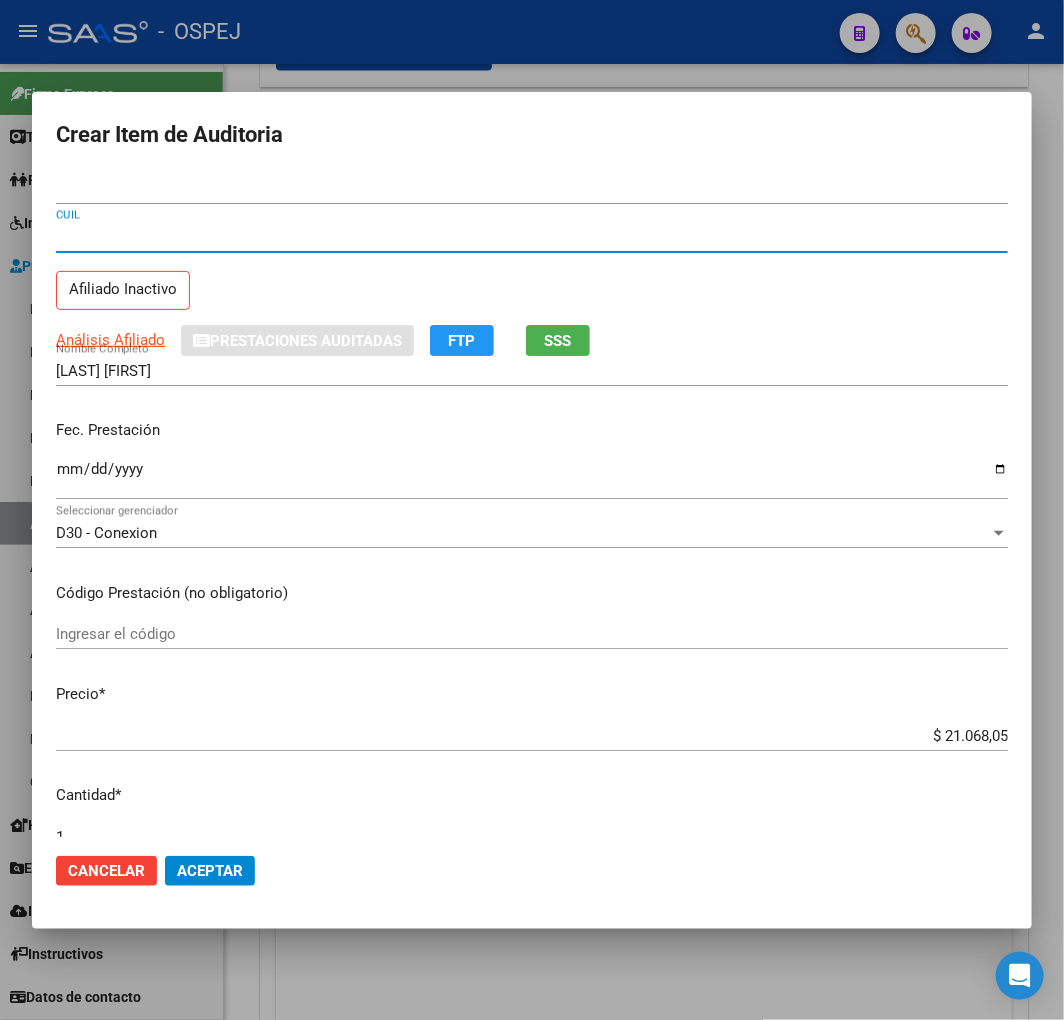 click on "Aceptar" 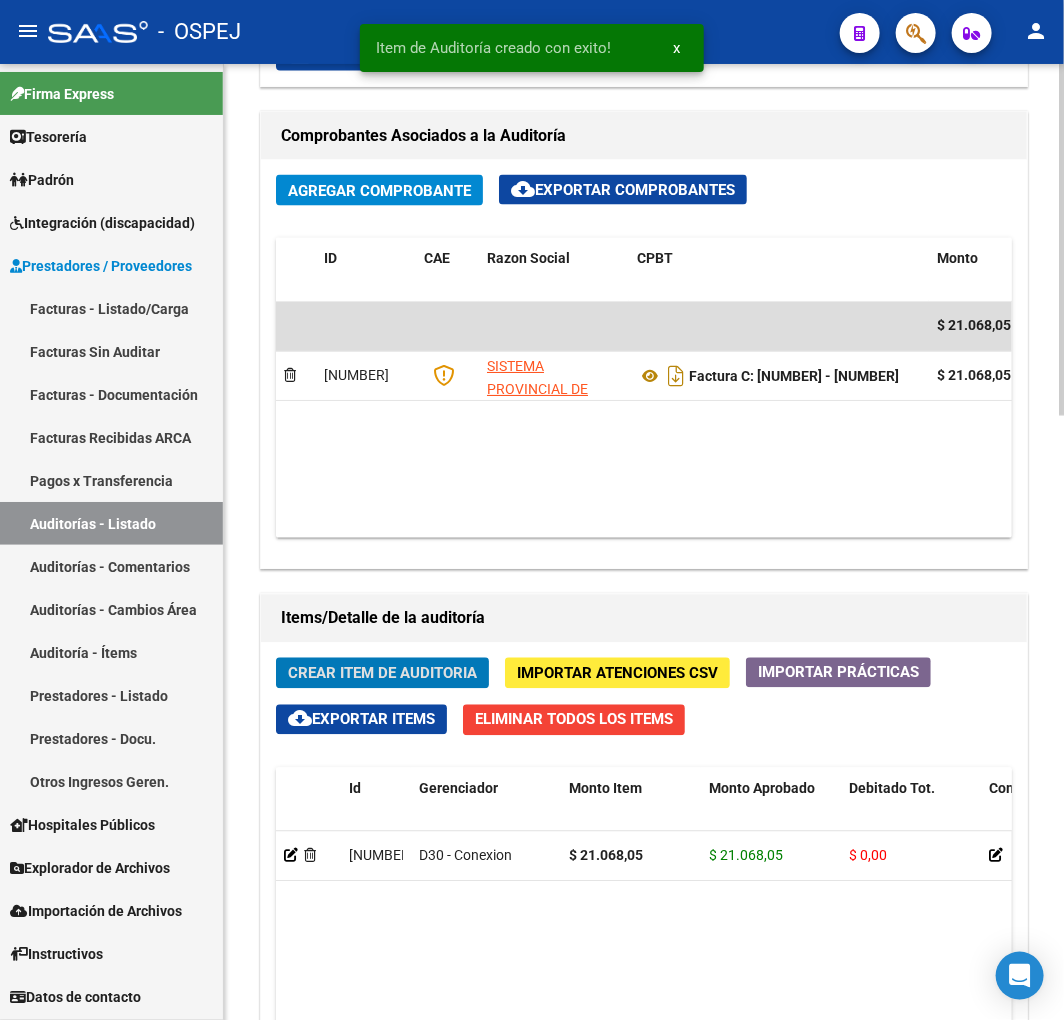 scroll, scrollTop: 1240, scrollLeft: 0, axis: vertical 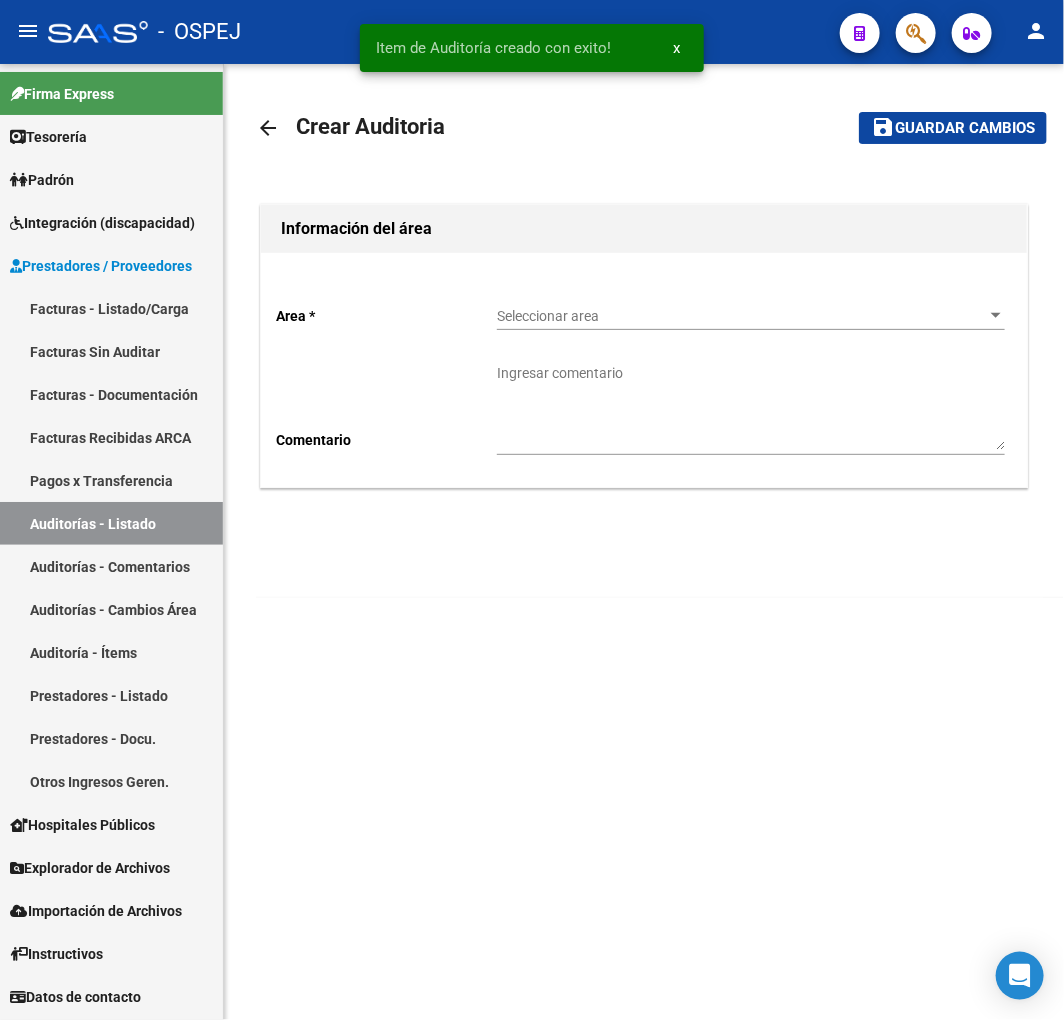 click on "Seleccionar area Seleccionar area" 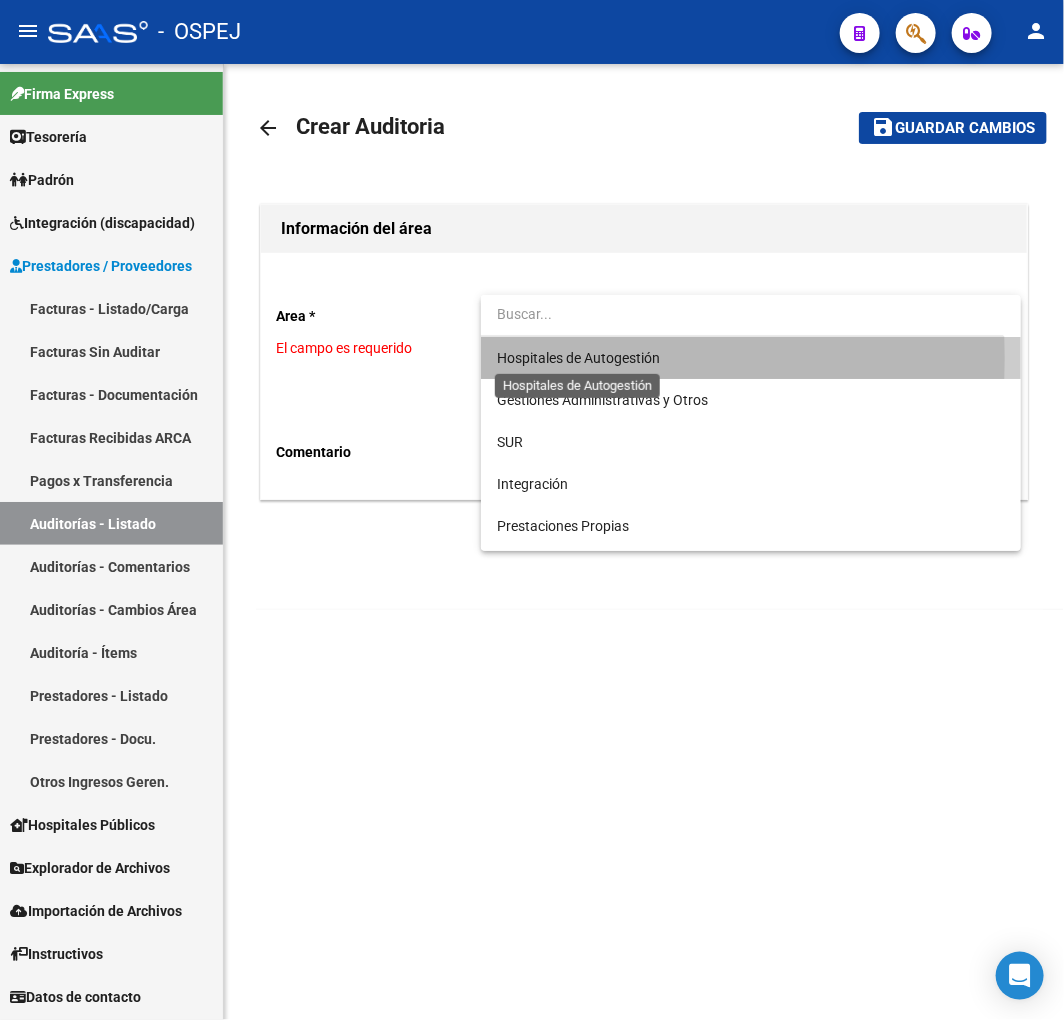 click on "Hospitales de Autogestión" at bounding box center (578, 358) 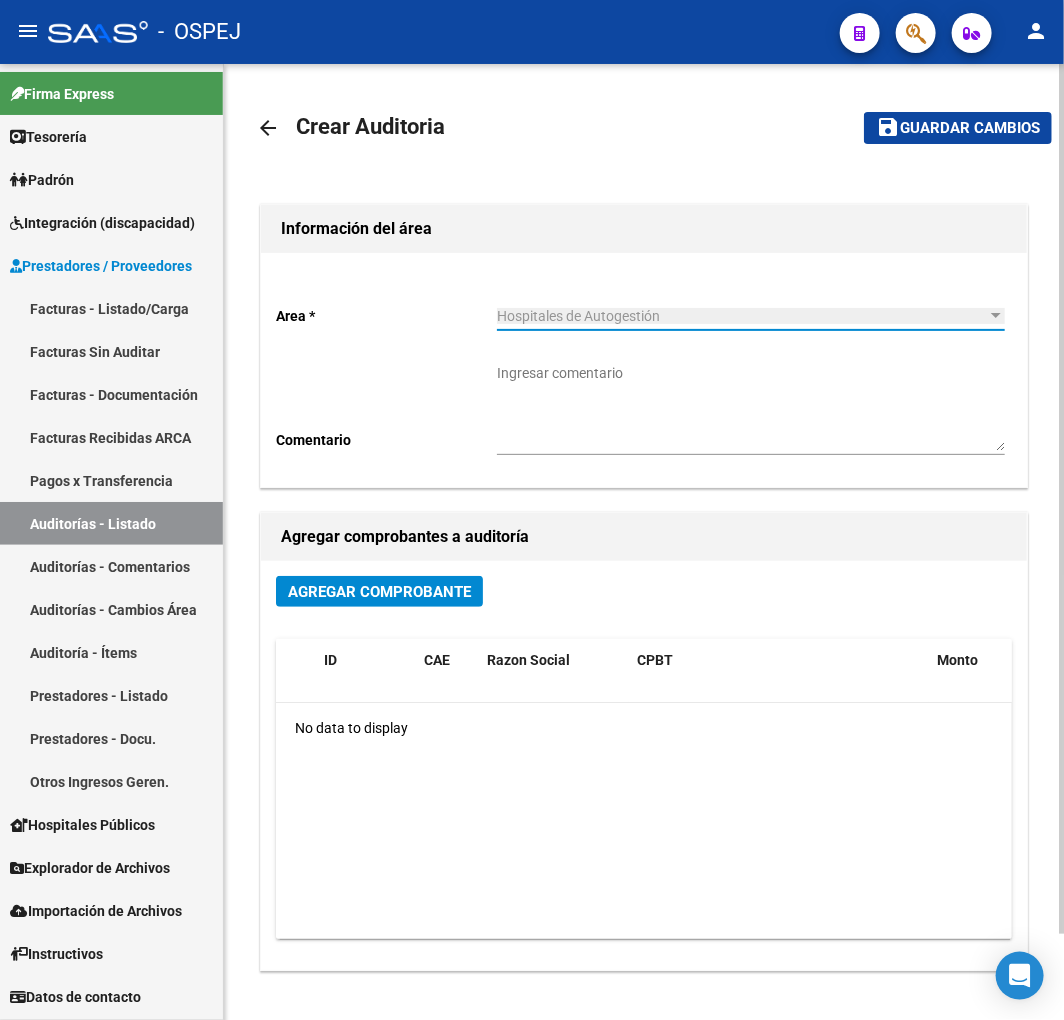 click on "Agregar Comprobante ID CAE Razon Social CPBT Monto Fecha Cpbt Fecha Recibido Doc Respaldatoria Doc Trazabilidad Expte. Interno Creado Usuario No data to display" 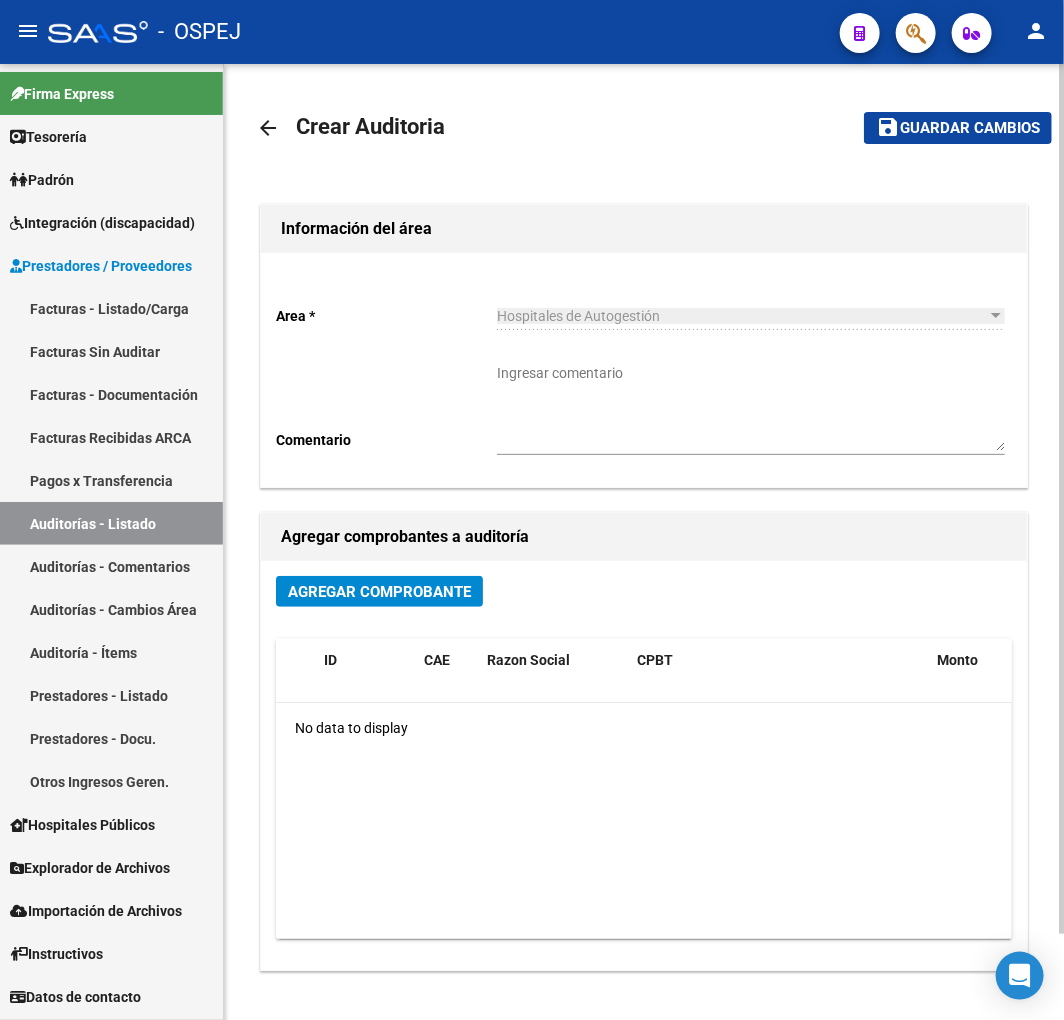 click on "Agregar Comprobante" 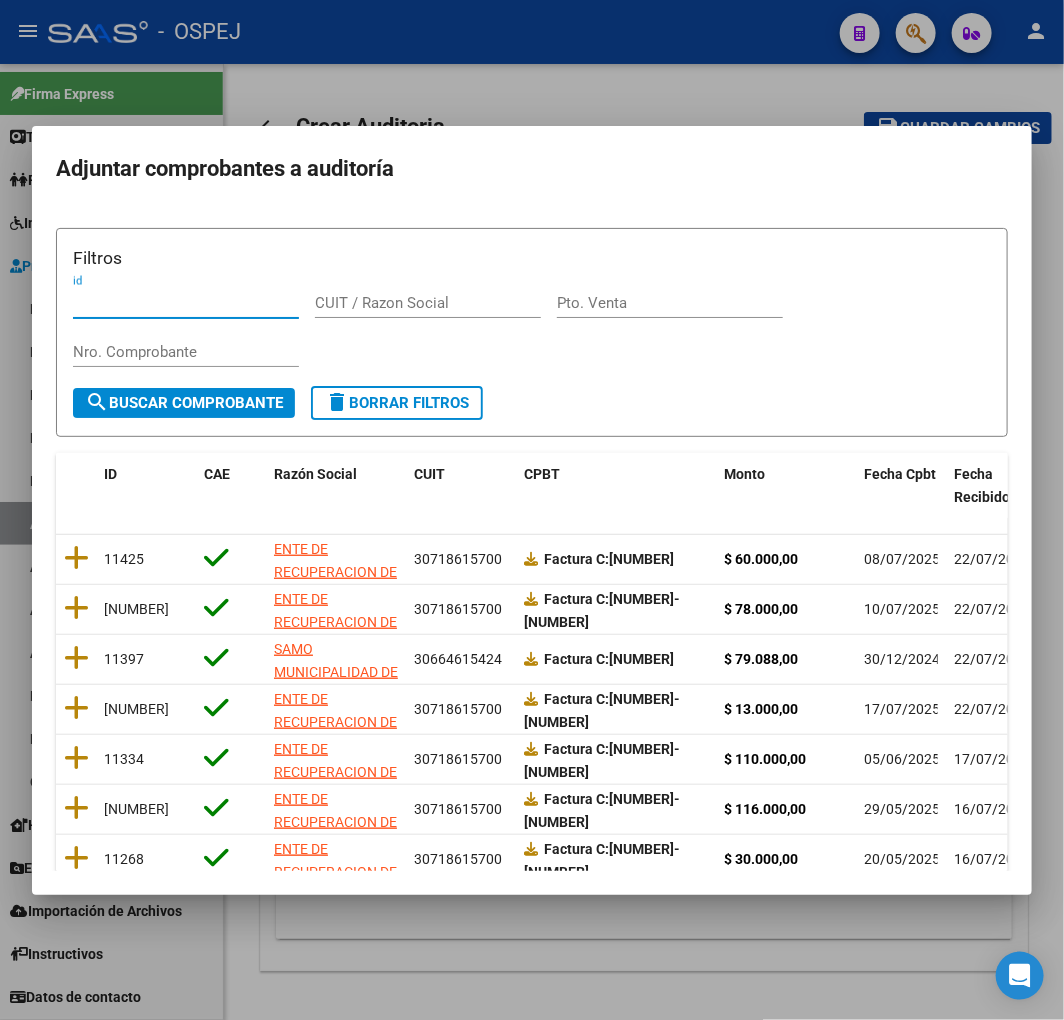click on "CUIT / Razon Social" at bounding box center (428, 303) 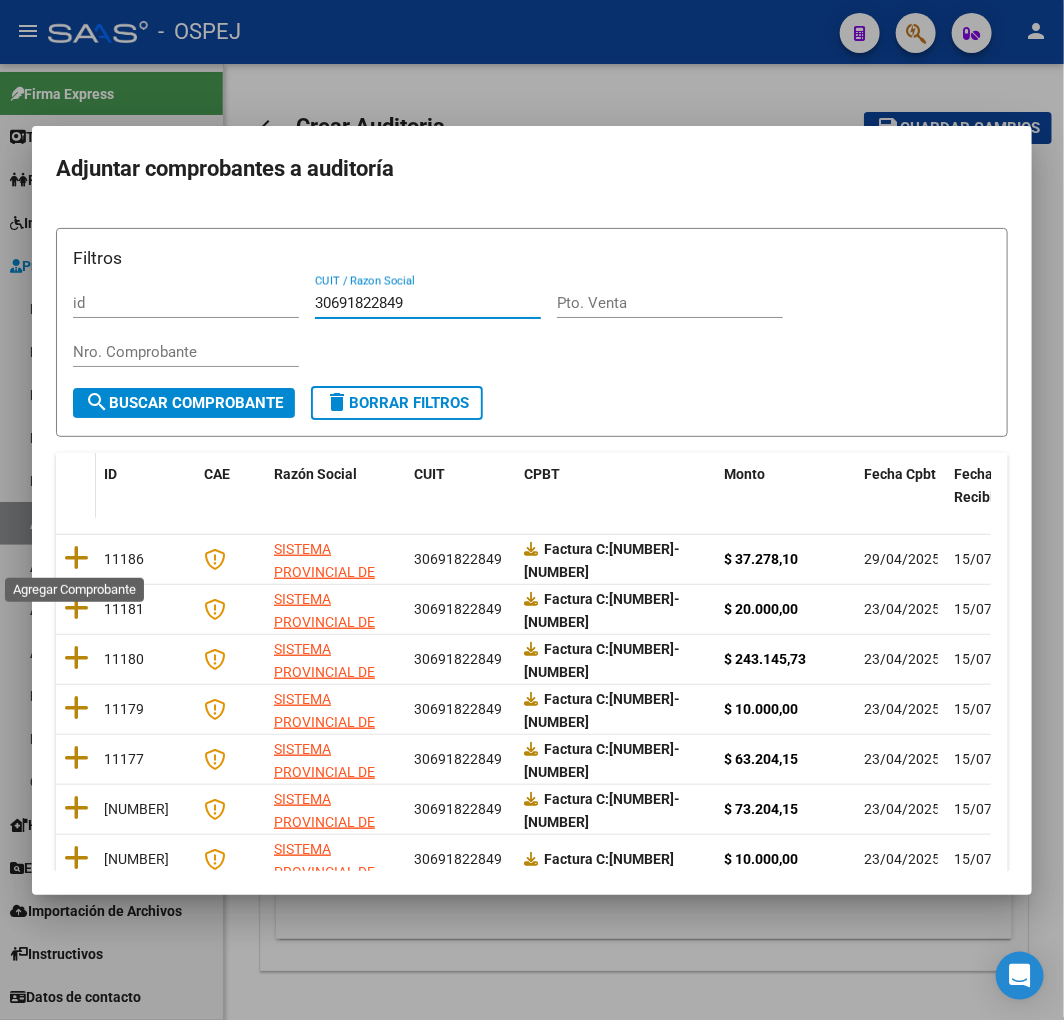 click 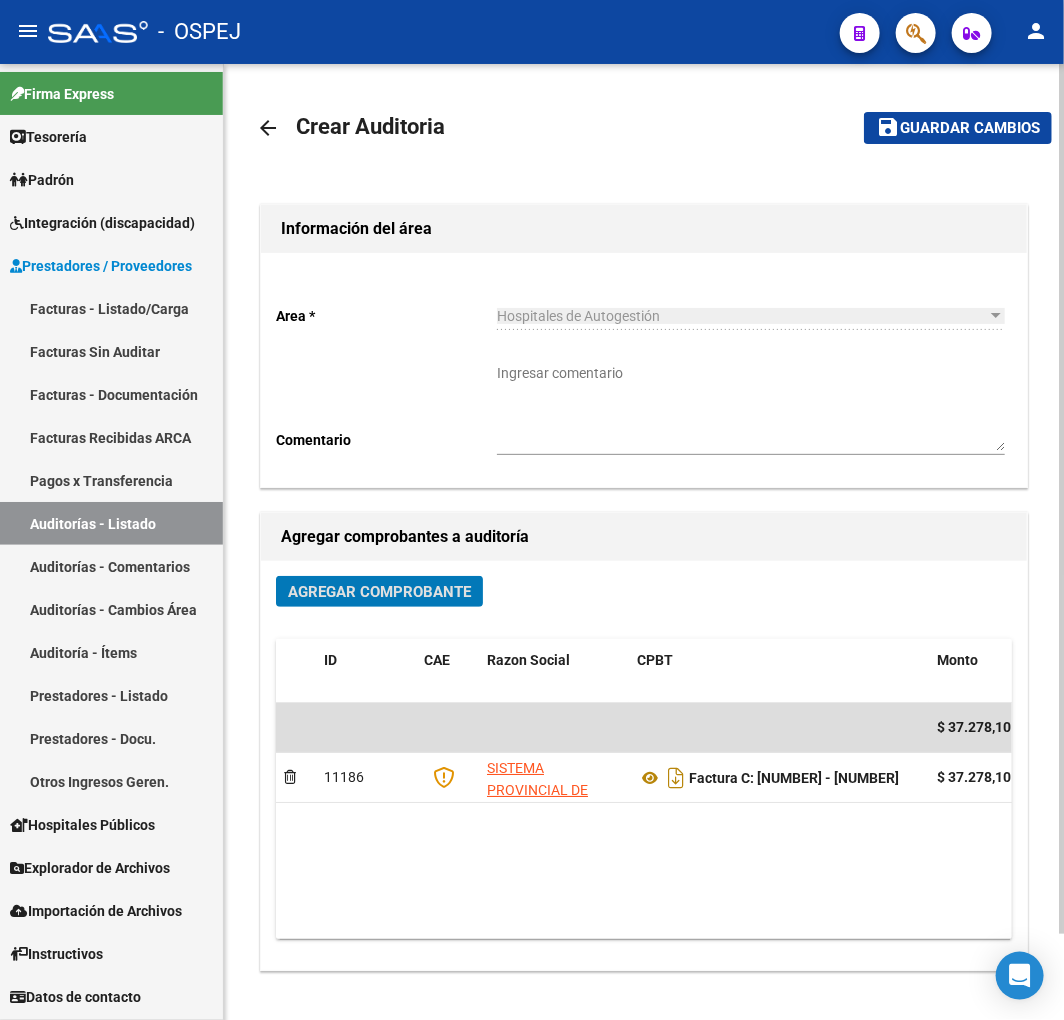 click on "save Guardar cambios" 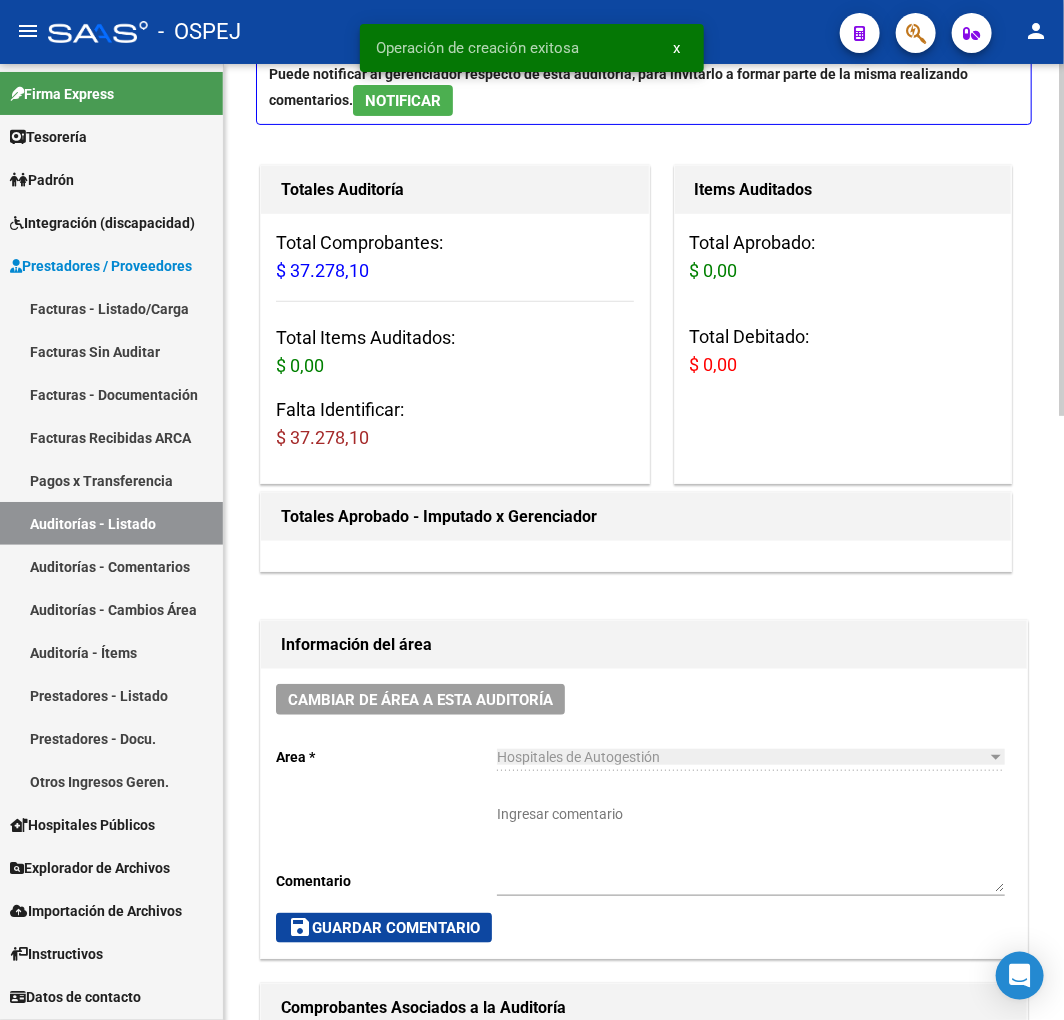 scroll, scrollTop: 777, scrollLeft: 0, axis: vertical 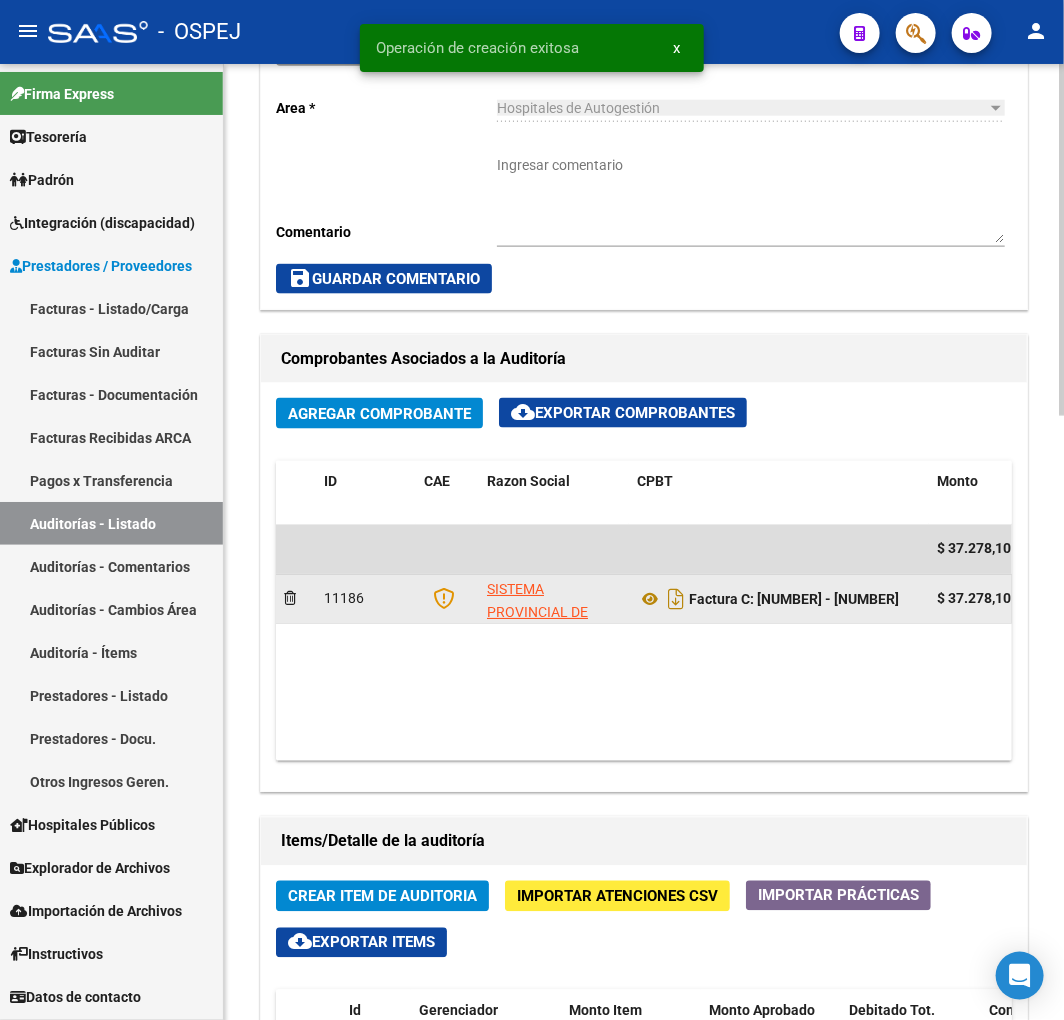 click on "Factura C: 1607 - 10875" 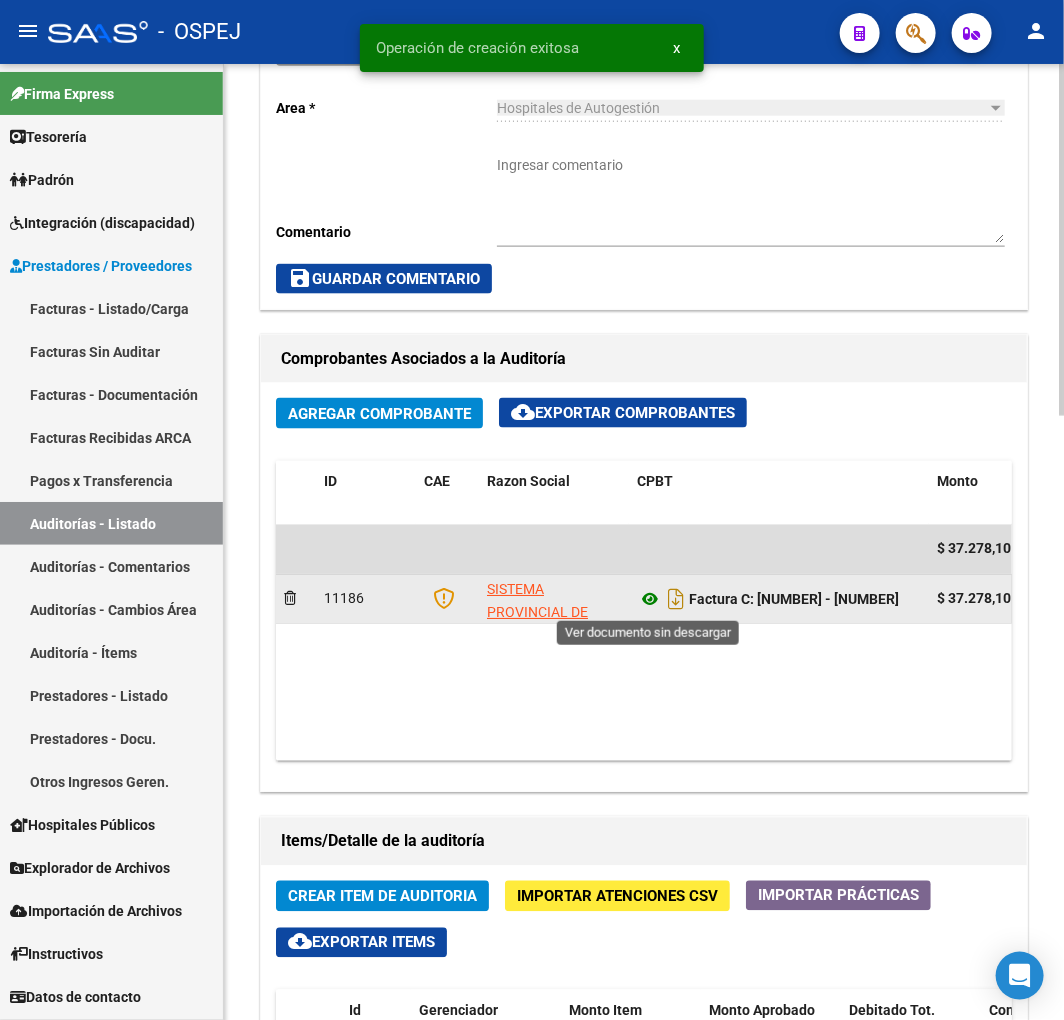 click 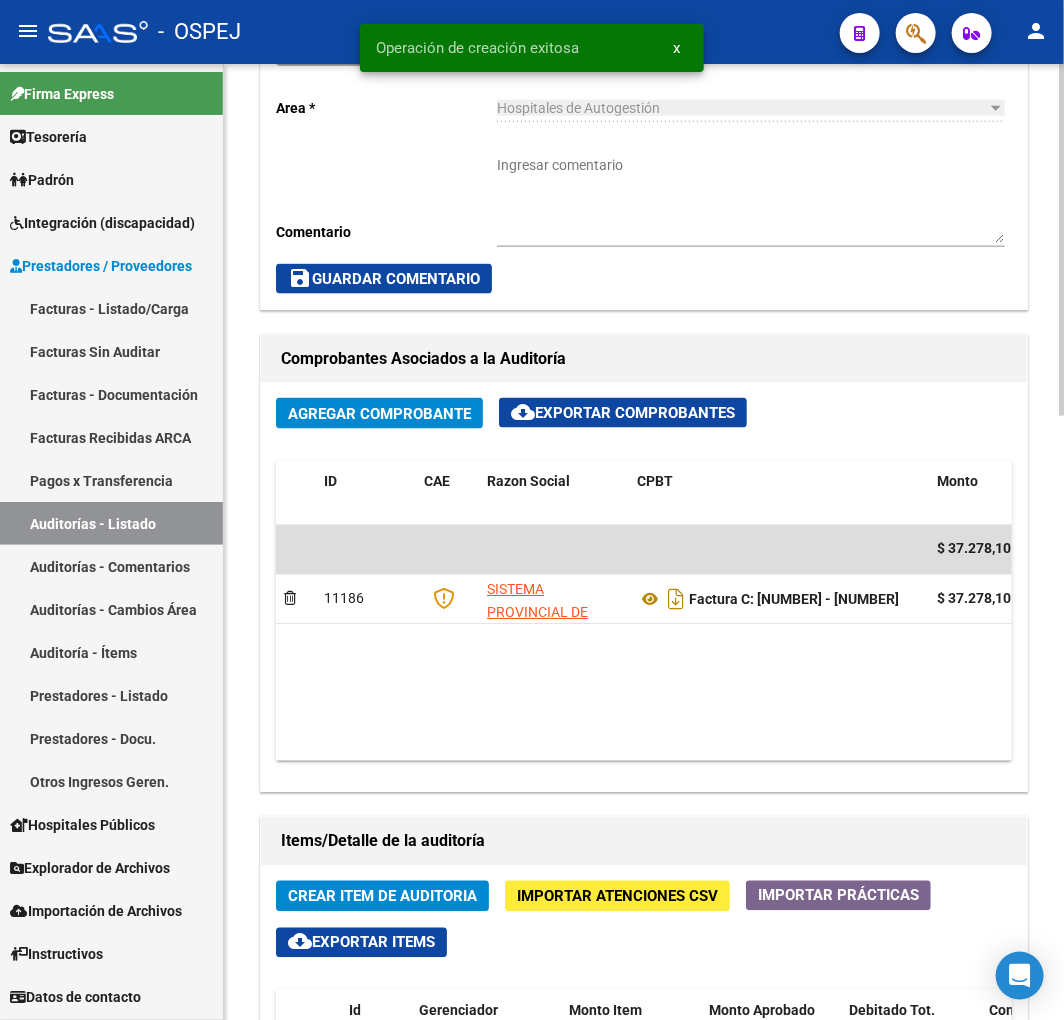 click on "Crear Item de Auditoria" 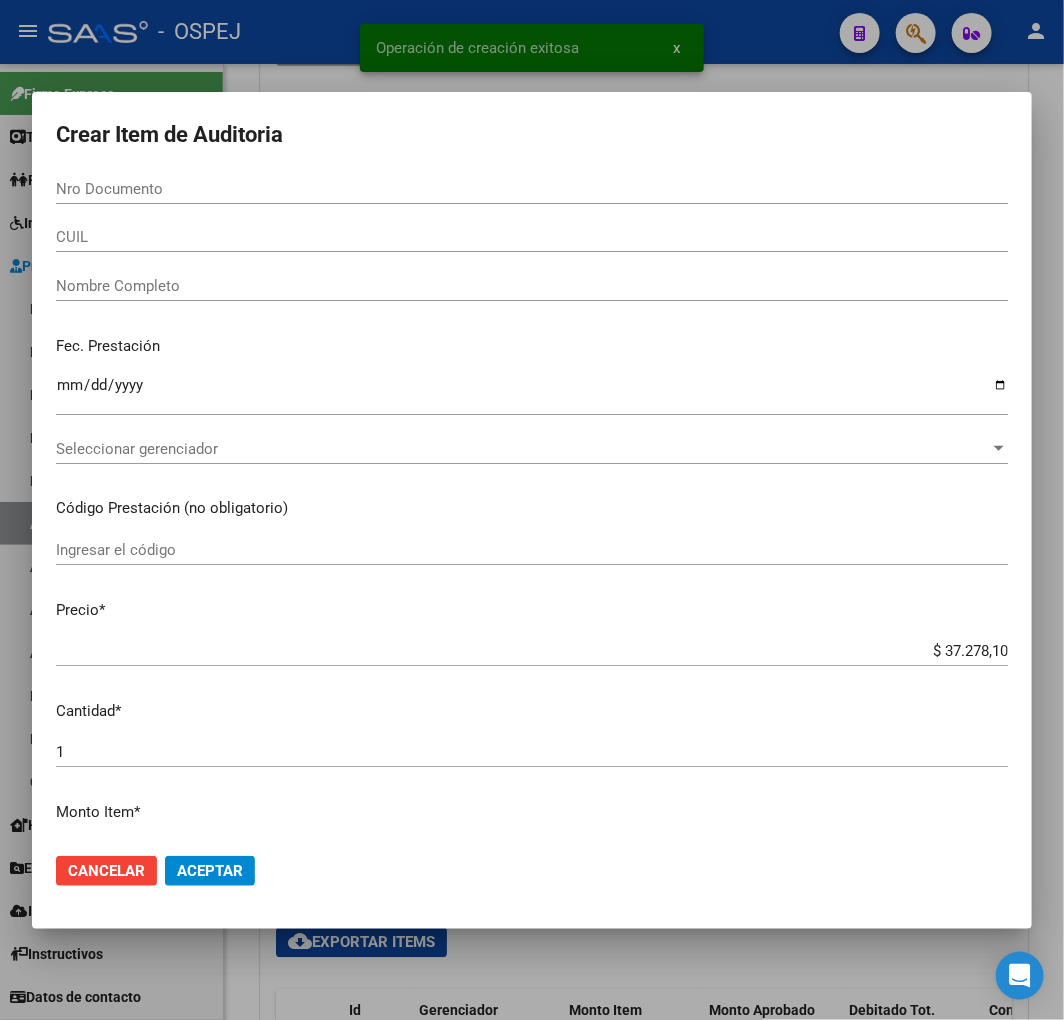 click on "Crear Item de Auditoria   Nro Documento    CUIL    Nombre Completo  Fec. Prestación    Ingresar la fecha  Seleccionar gerenciador Seleccionar gerenciador Código Prestación (no obligatorio)    Ingresar el código  Precio  *   $ 37.278,10 Ingresar el precio  Cantidad  *   1 Ingresar la cantidad  Monto Item  *   $ 37.278,10 Ingresar el monto  Monto Debitado    $ 0,00 Ingresar el monto  Comentario Operador    Ingresar el Comentario  Comentario Gerenciador    Ingresar el Comentario  Descripción    Ingresar el Descripción   Atencion Tipo  Seleccionar tipo Seleccionar tipo  Nomenclador  Seleccionar Nomenclador Seleccionar Nomenclador Cancelar Aceptar" at bounding box center (532, 510) 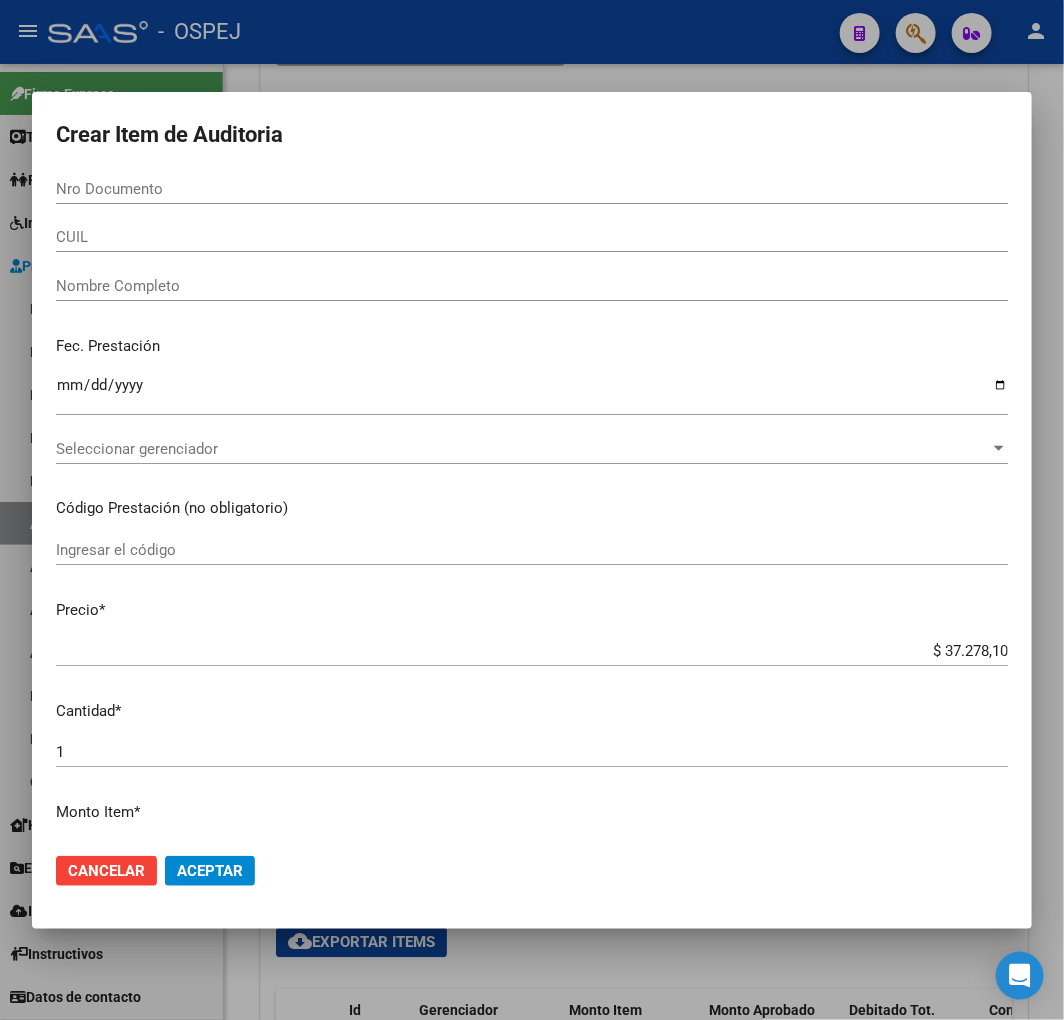 click on "Nro Documento" at bounding box center (532, 189) 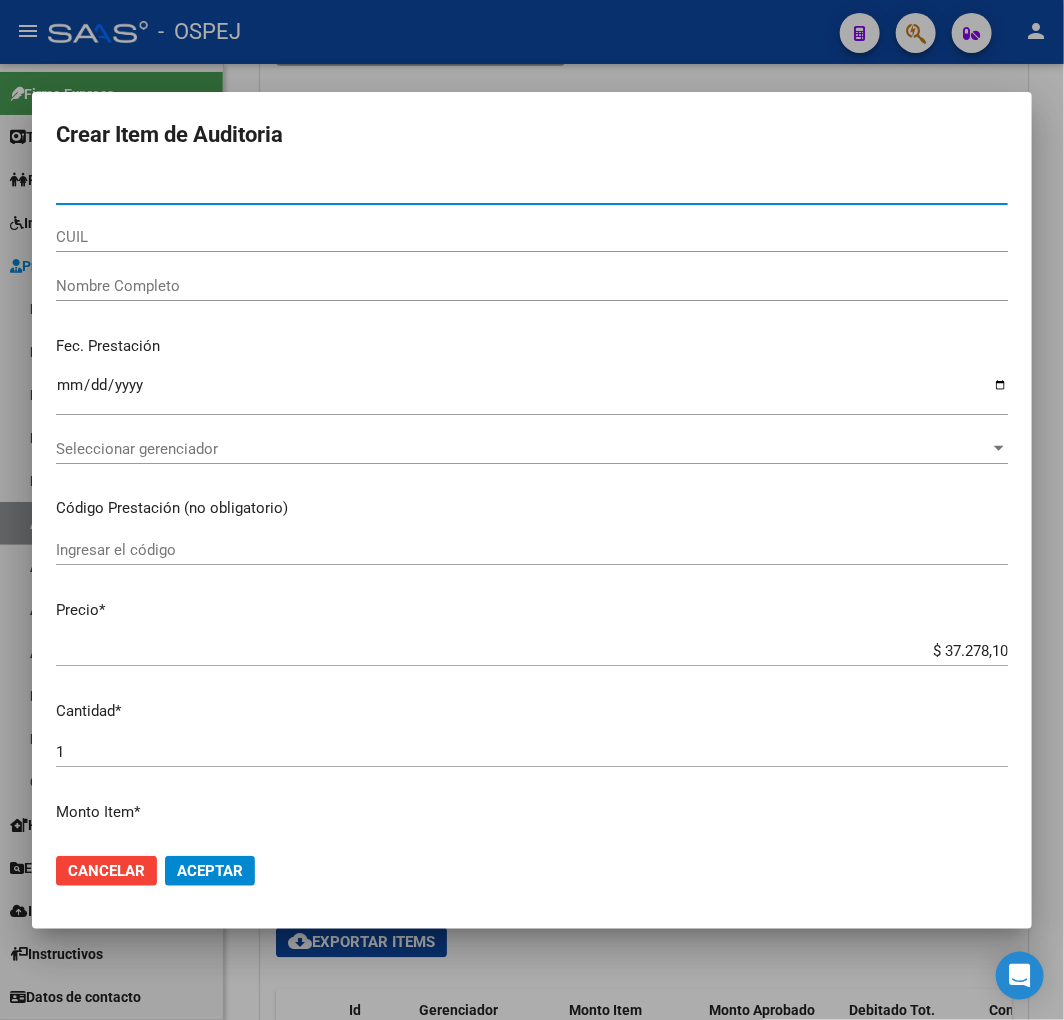paste on "41425389" 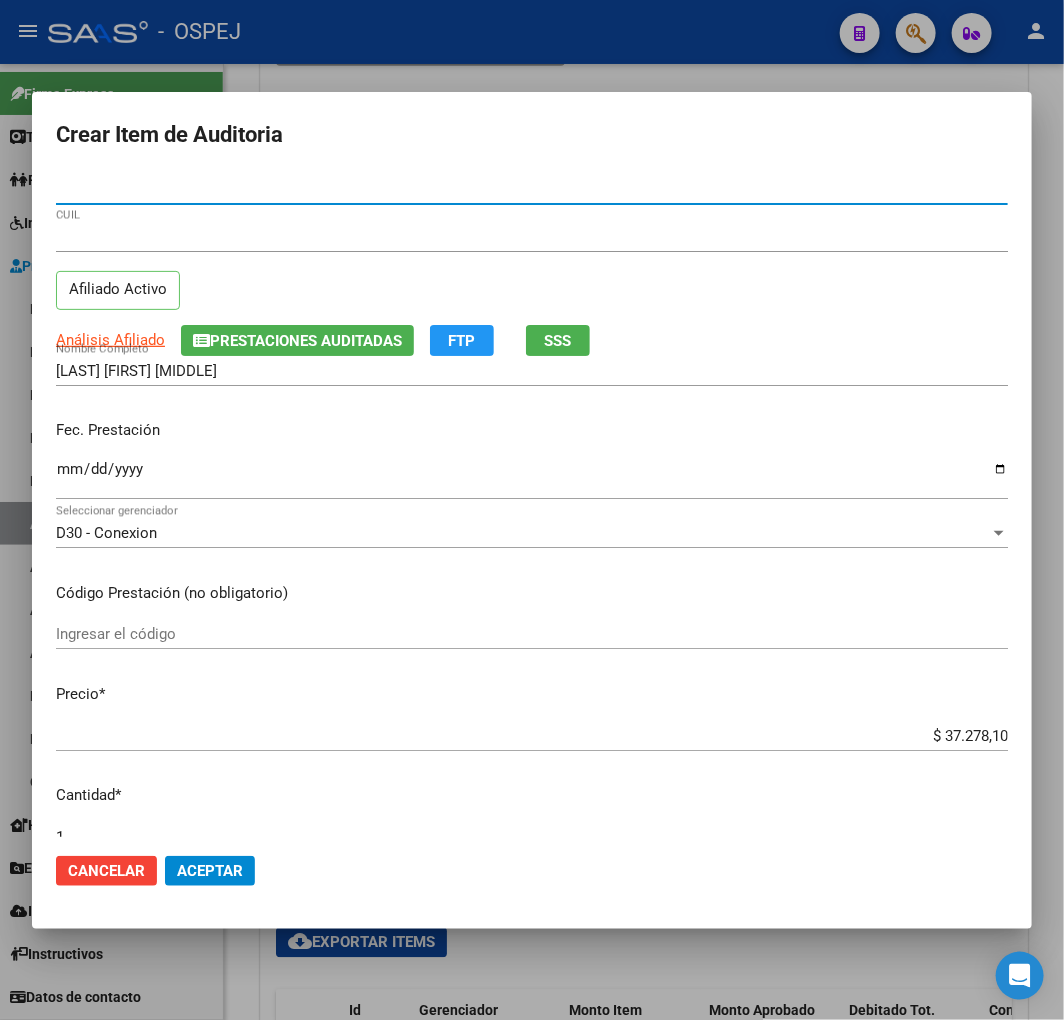 click on "$ 37.278,10" at bounding box center [532, 736] 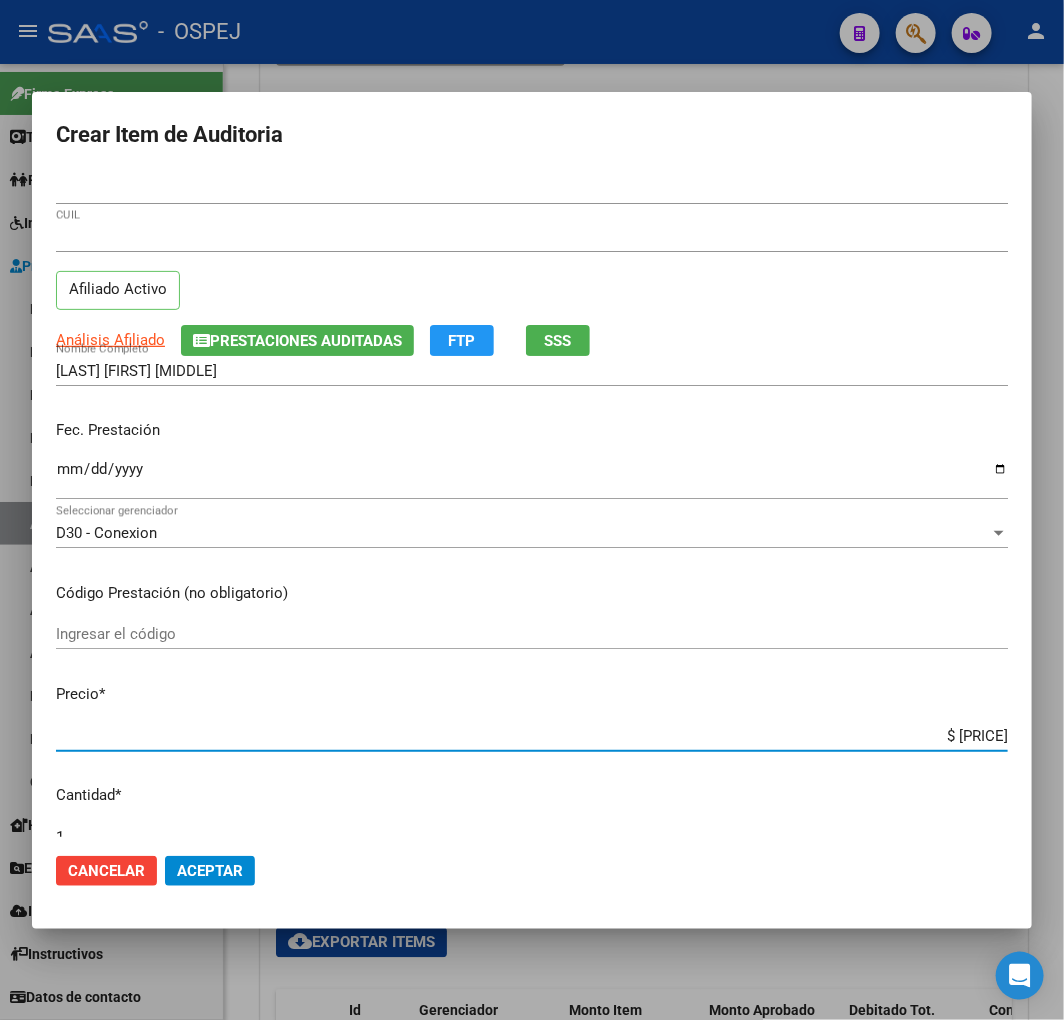 click on "Aceptar" 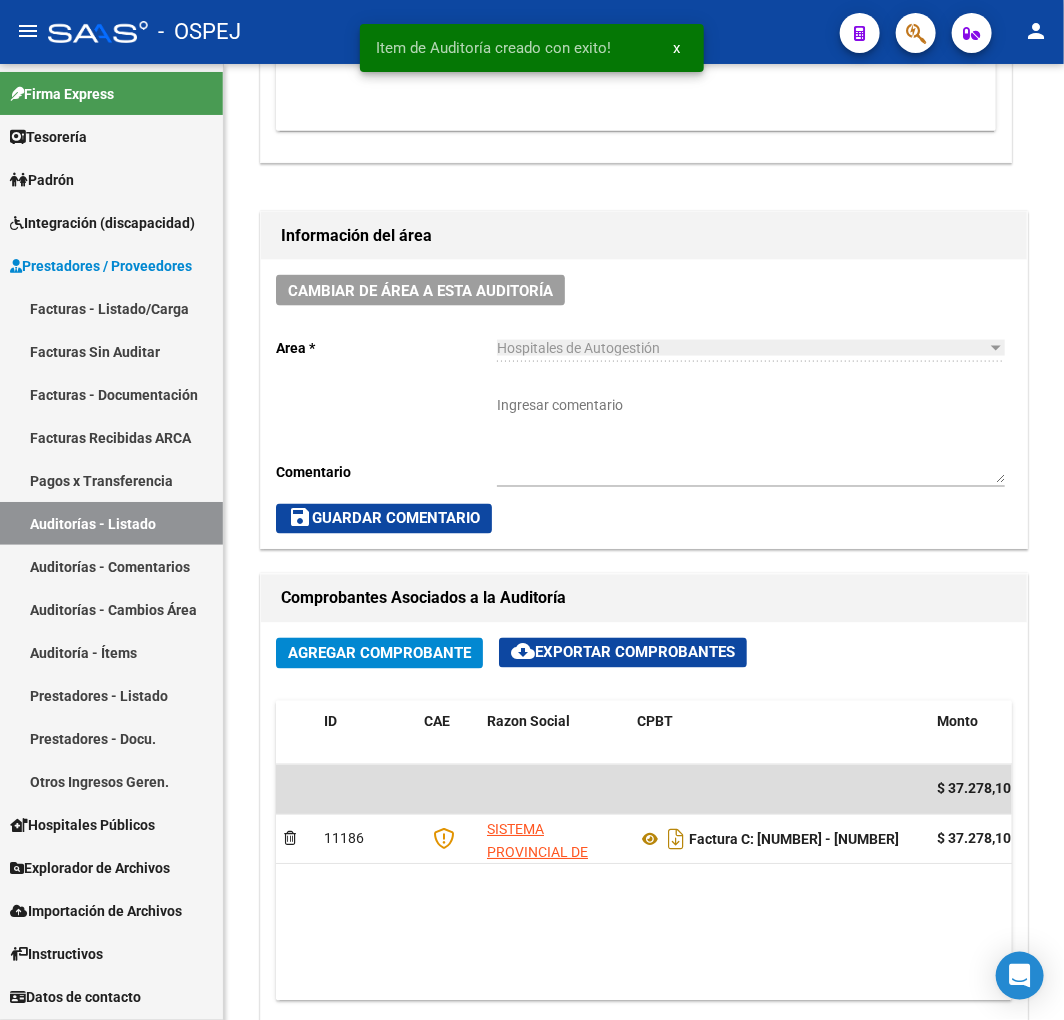 scroll, scrollTop: 1017, scrollLeft: 0, axis: vertical 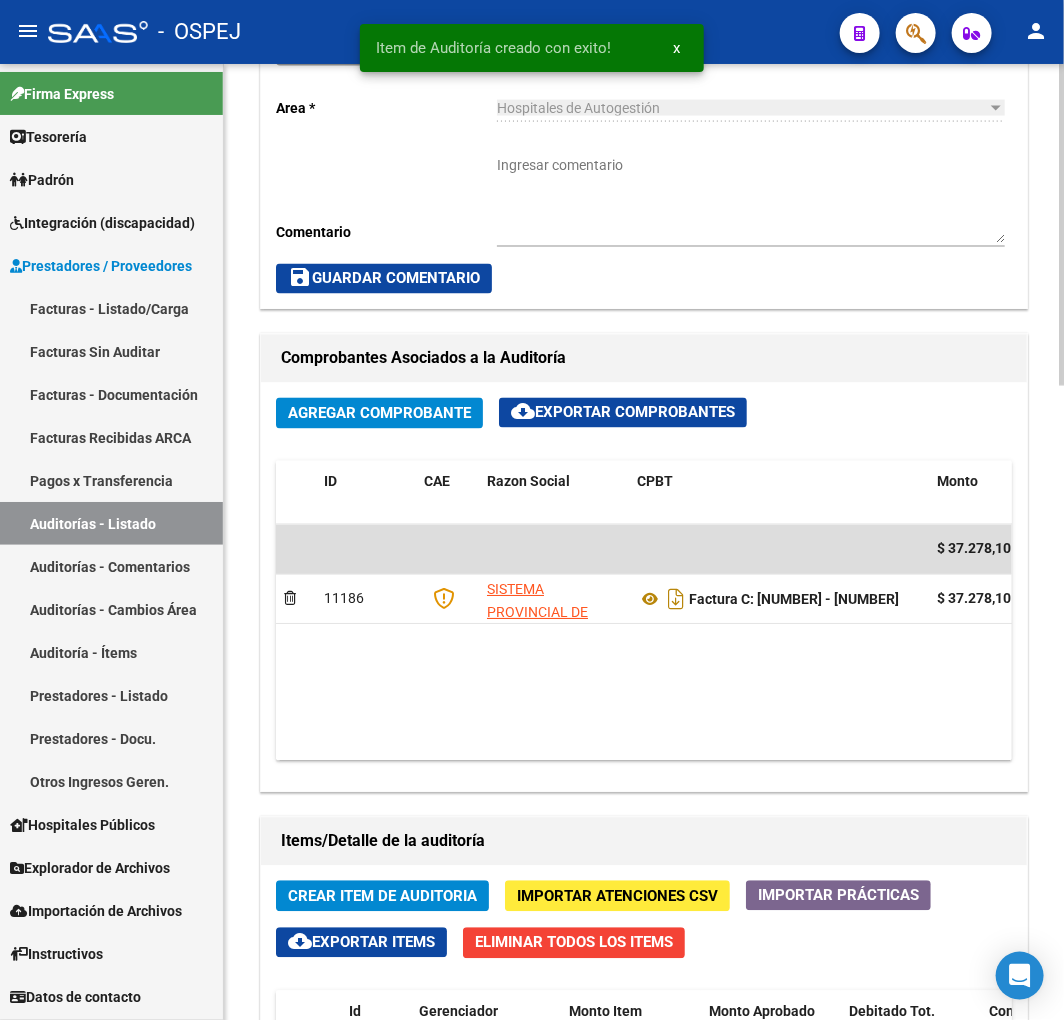 click on "Crear Item de Auditoria" 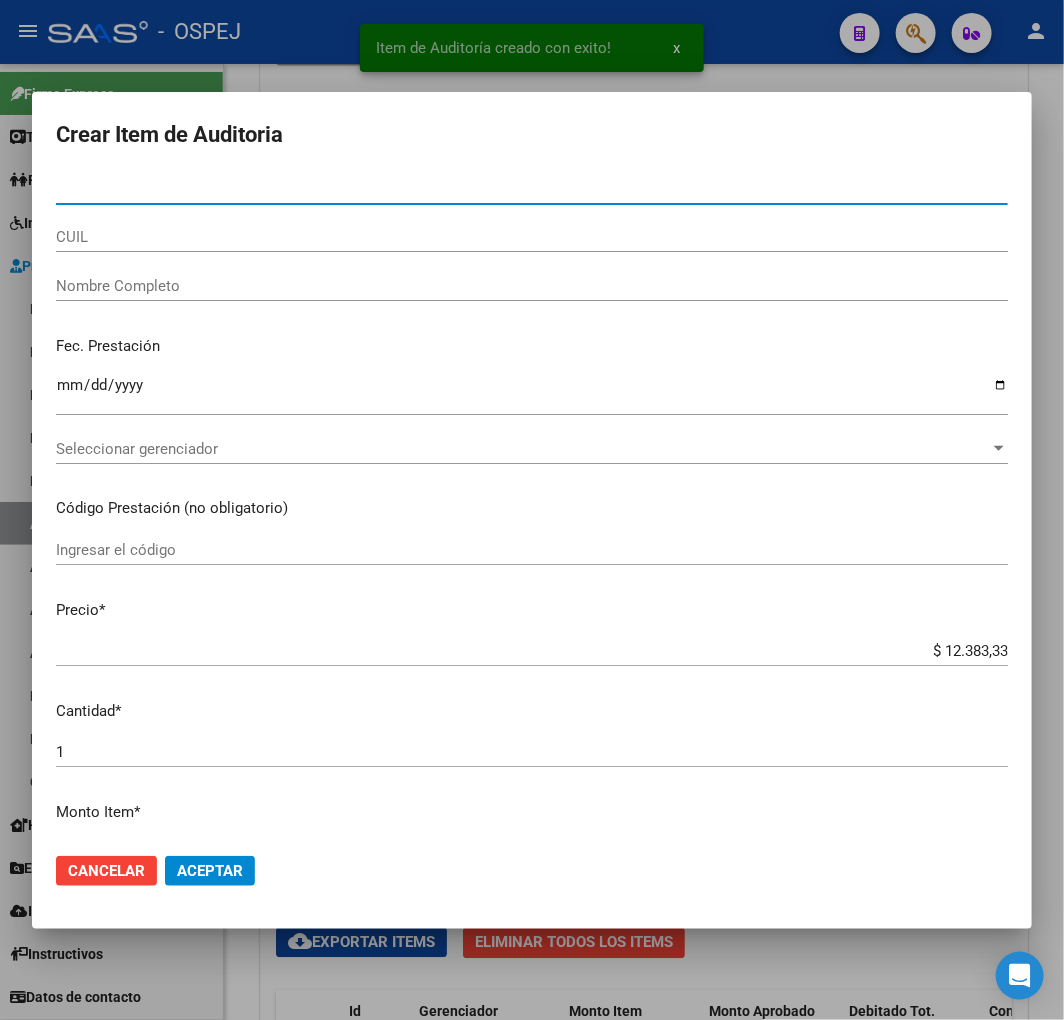 paste on "26012330" 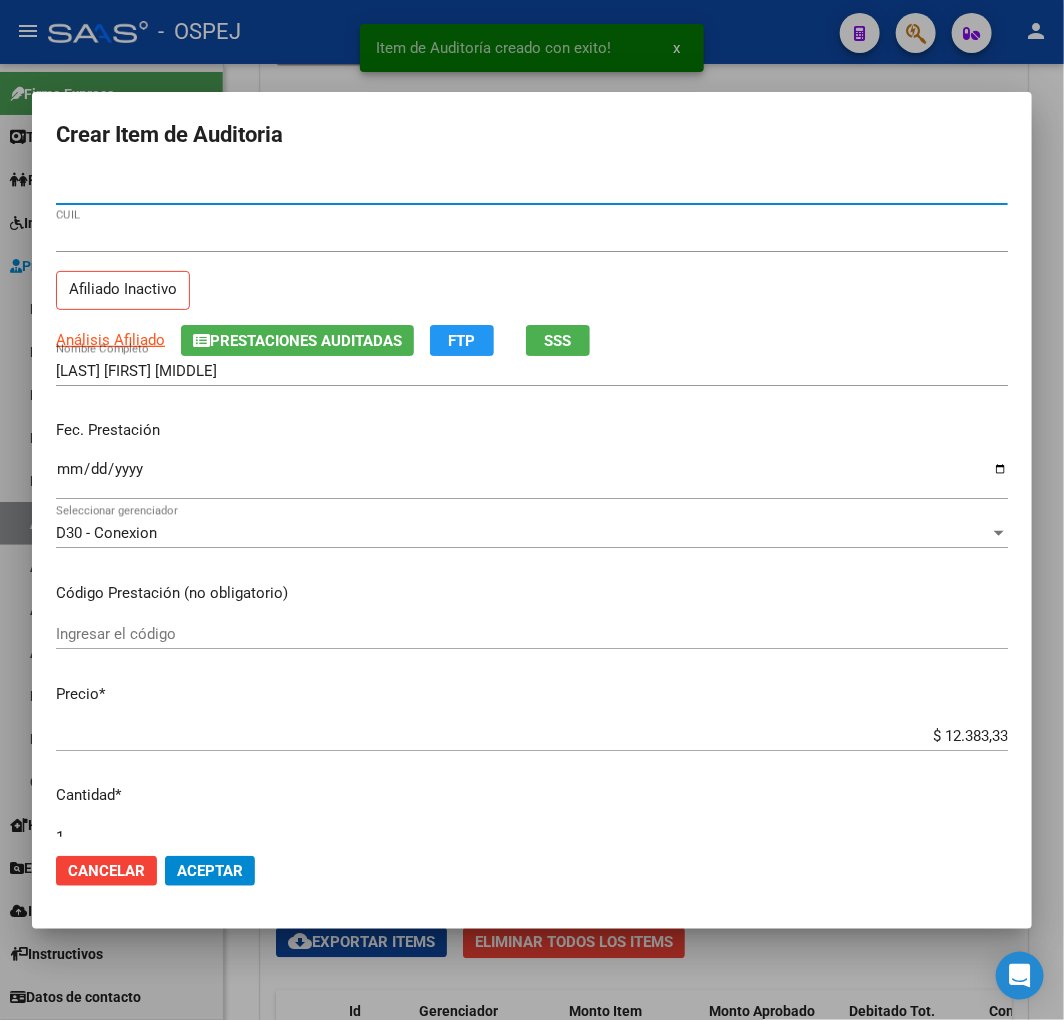 click on "Aceptar" 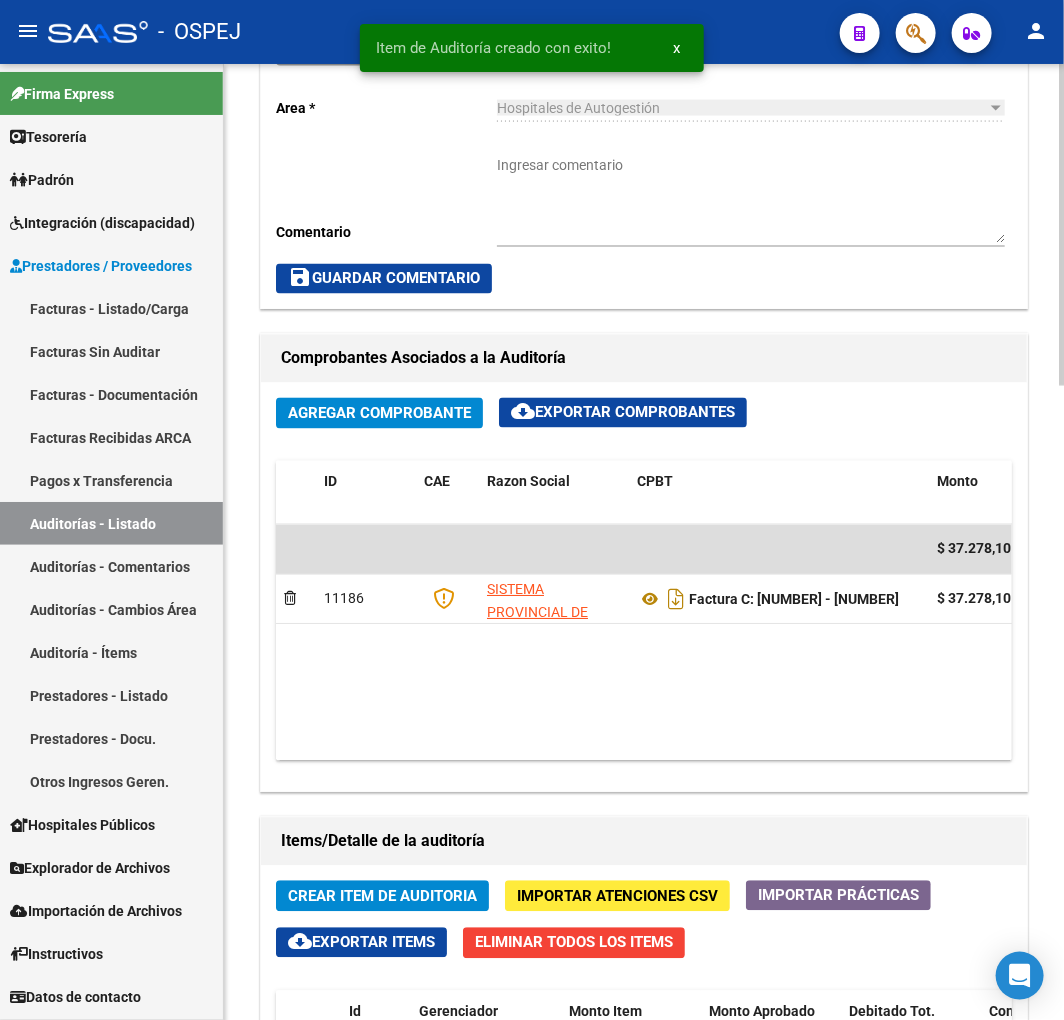 scroll, scrollTop: 0, scrollLeft: 0, axis: both 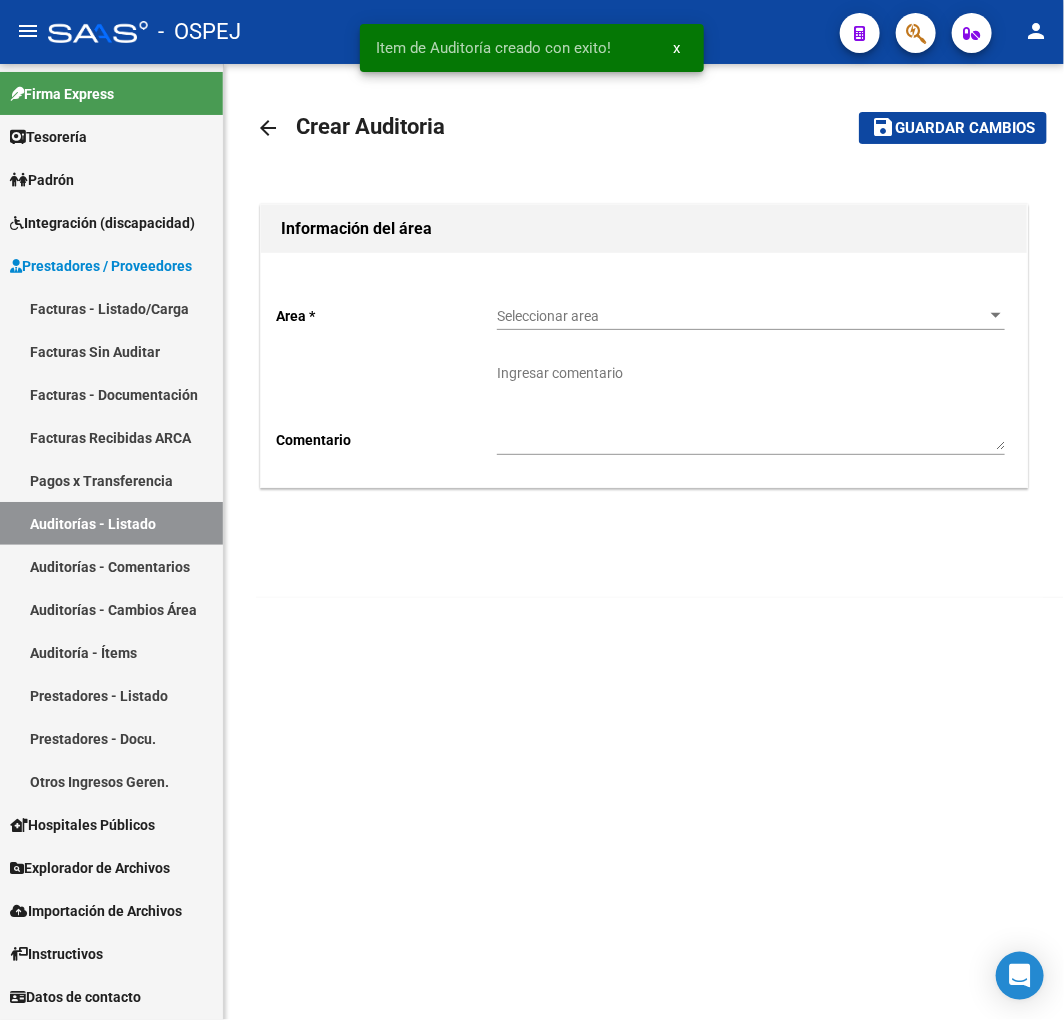 click on "Seleccionar area" at bounding box center (742, 316) 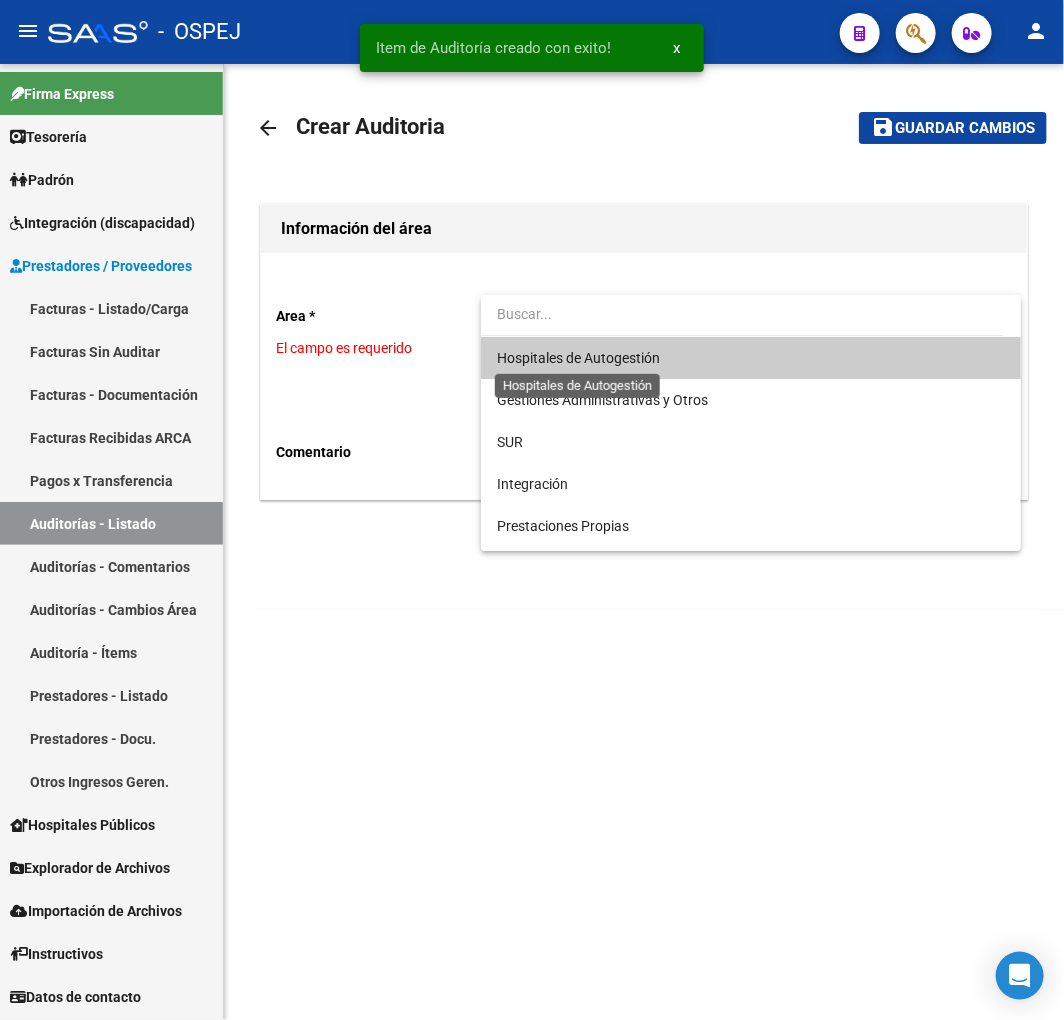 click on "Hospitales de Autogestión" at bounding box center [578, 358] 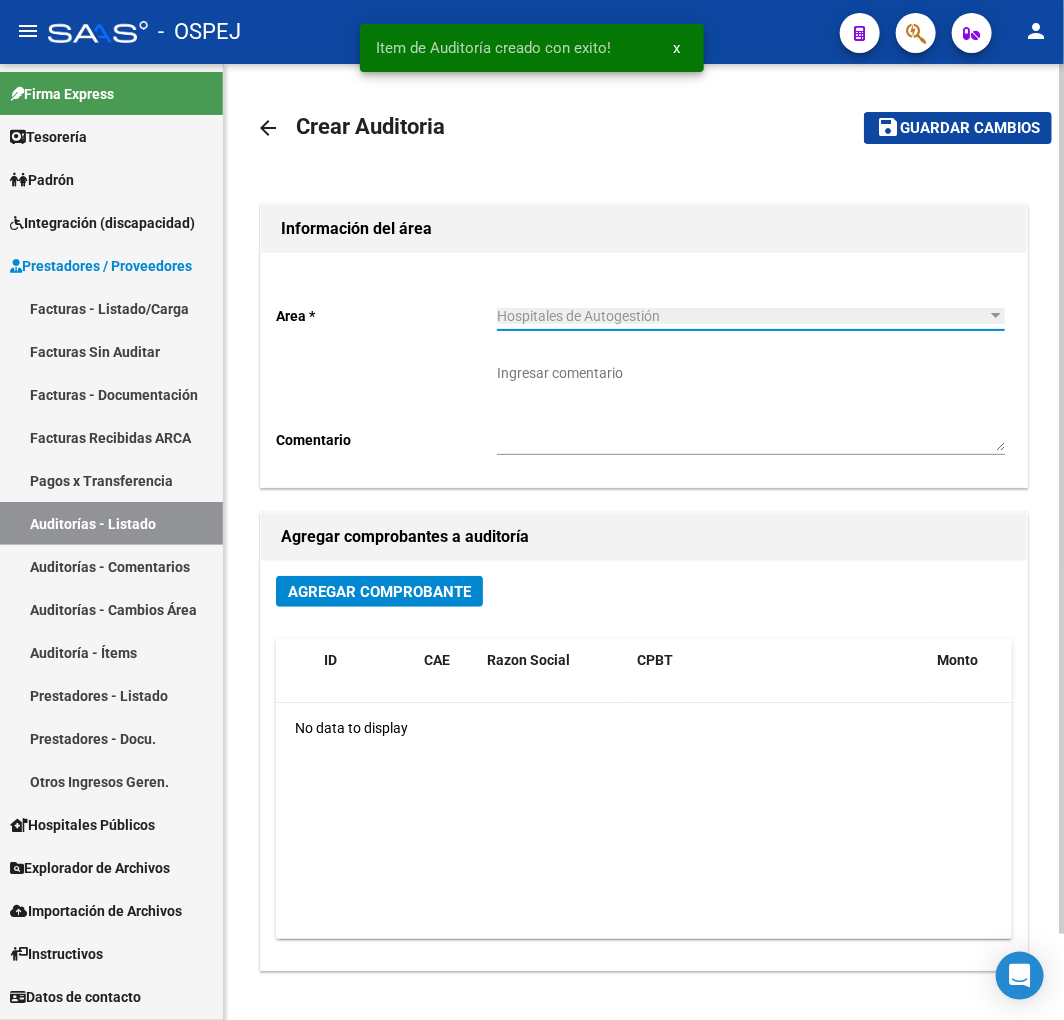 click on "Agregar Comprobante" 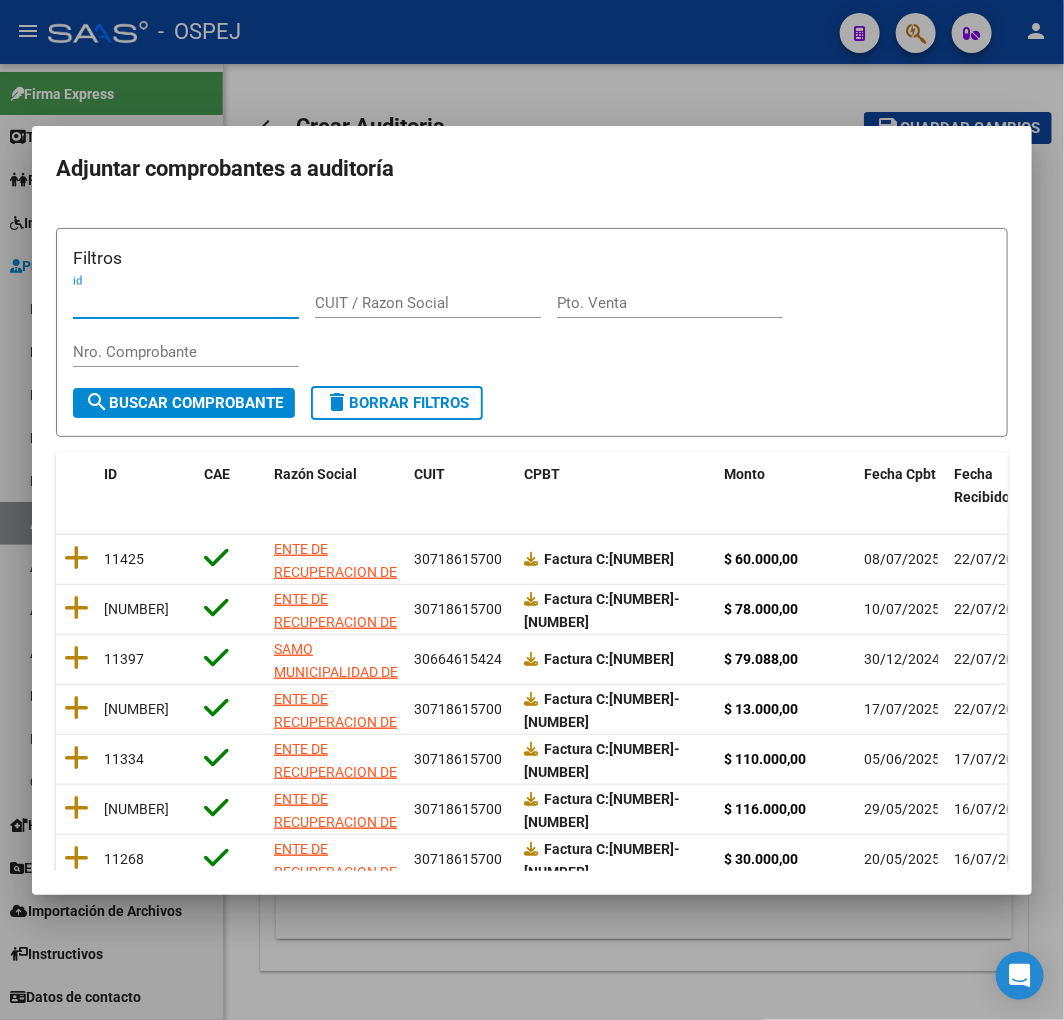 click on "CUIT / Razon Social" at bounding box center [428, 303] 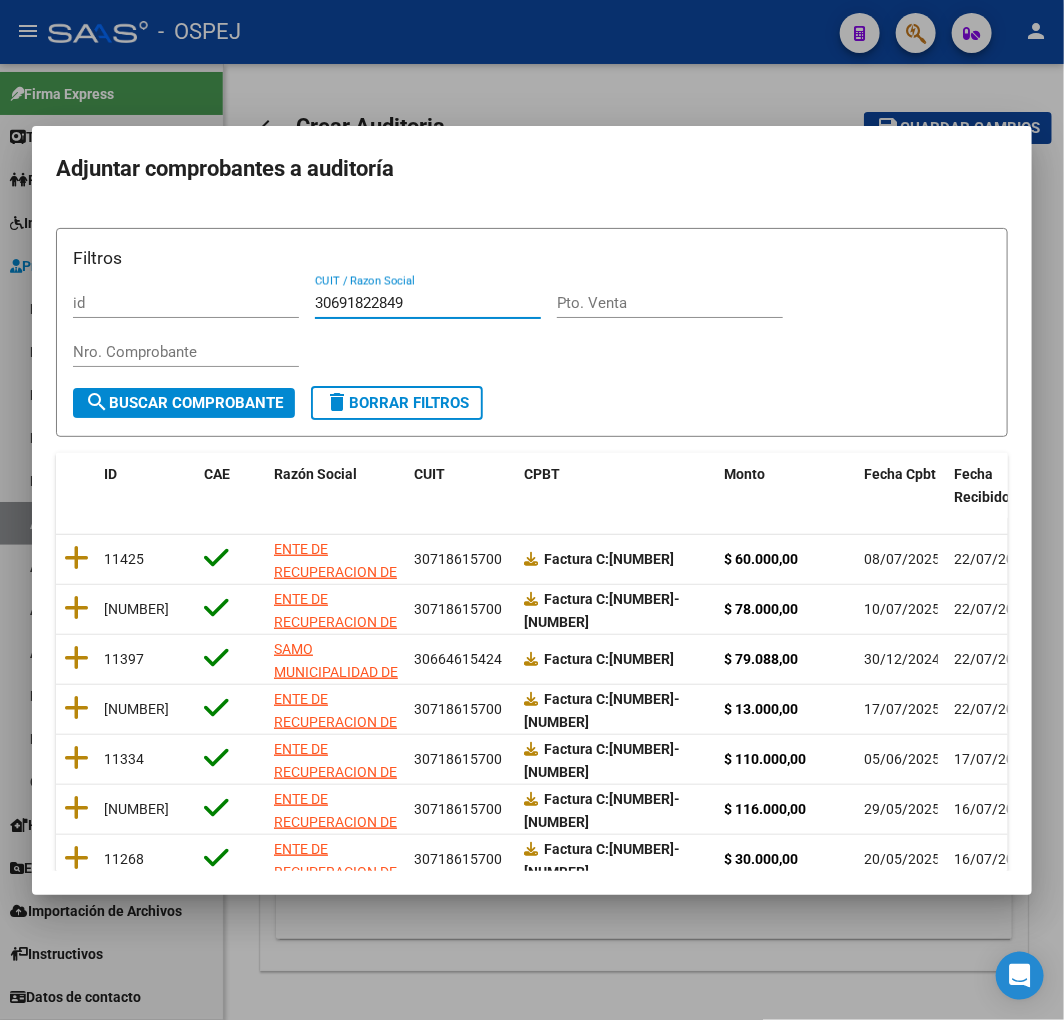 click on "search  Buscar Comprobante" at bounding box center [184, 403] 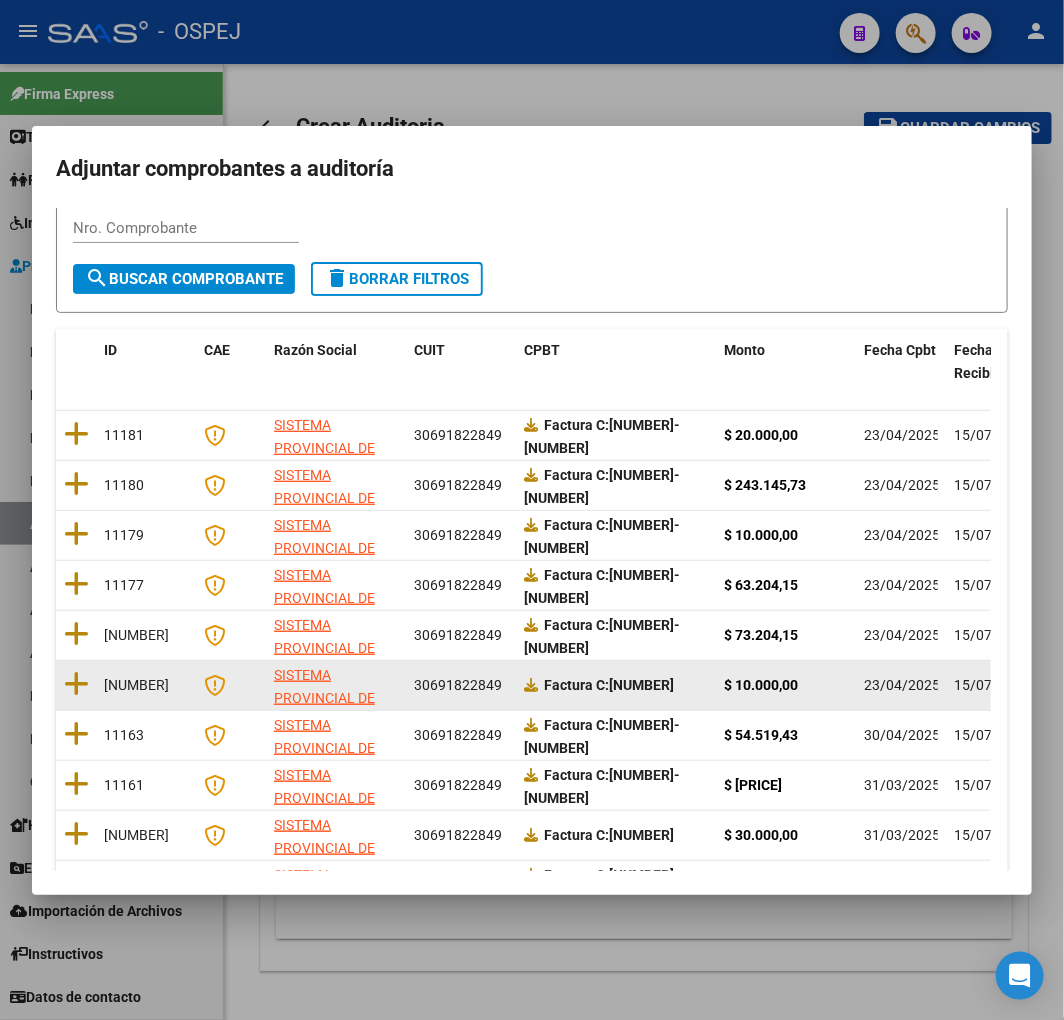 scroll, scrollTop: 252, scrollLeft: 0, axis: vertical 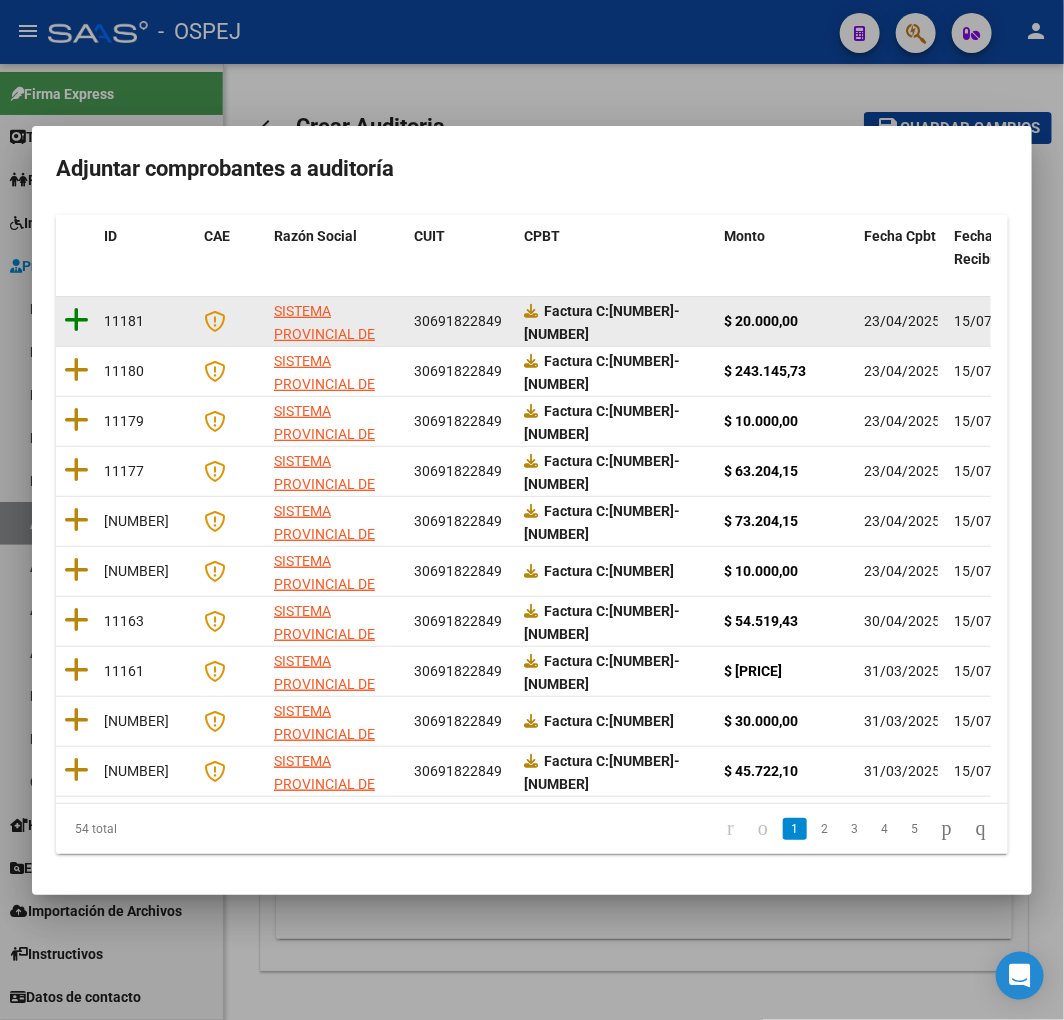 drag, startPoint x: 56, startPoint y: 292, endPoint x: 72, endPoint y: 304, distance: 20 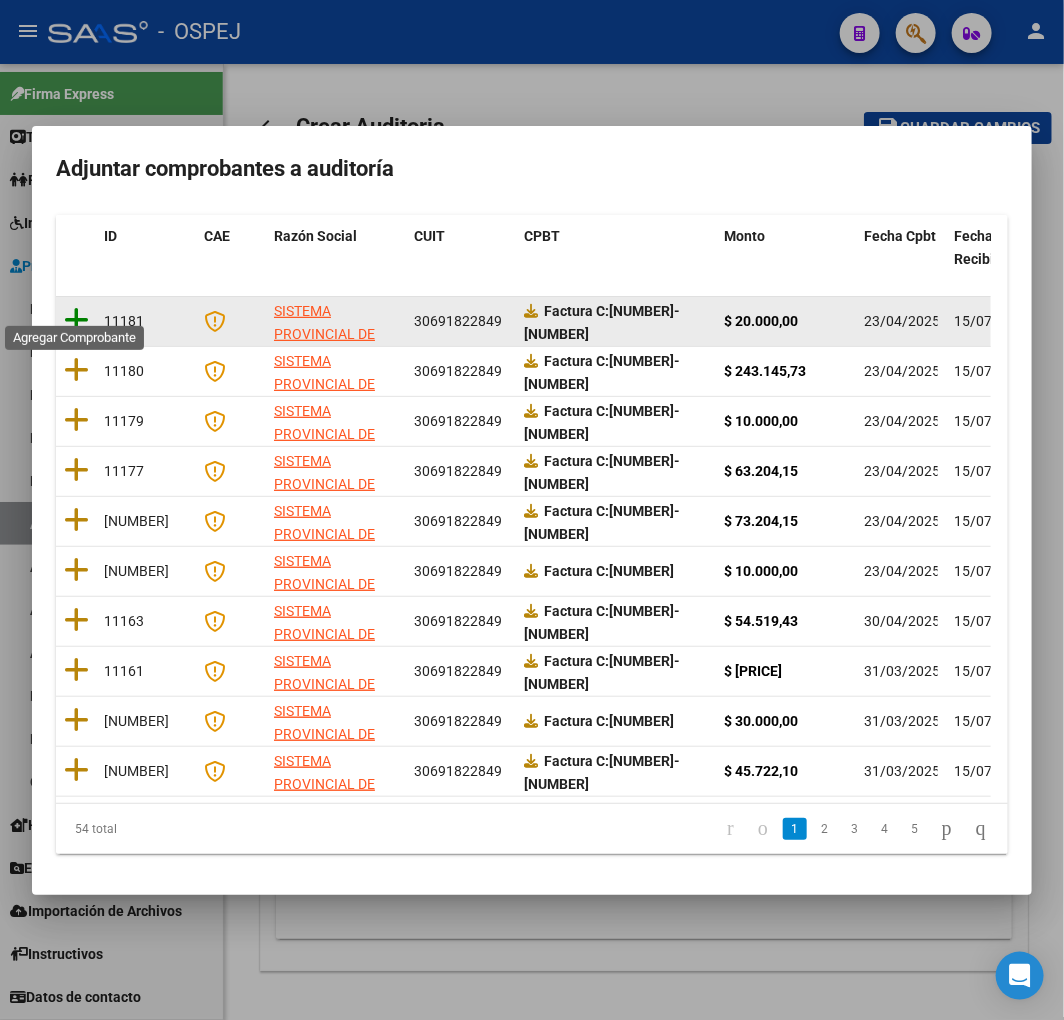 click 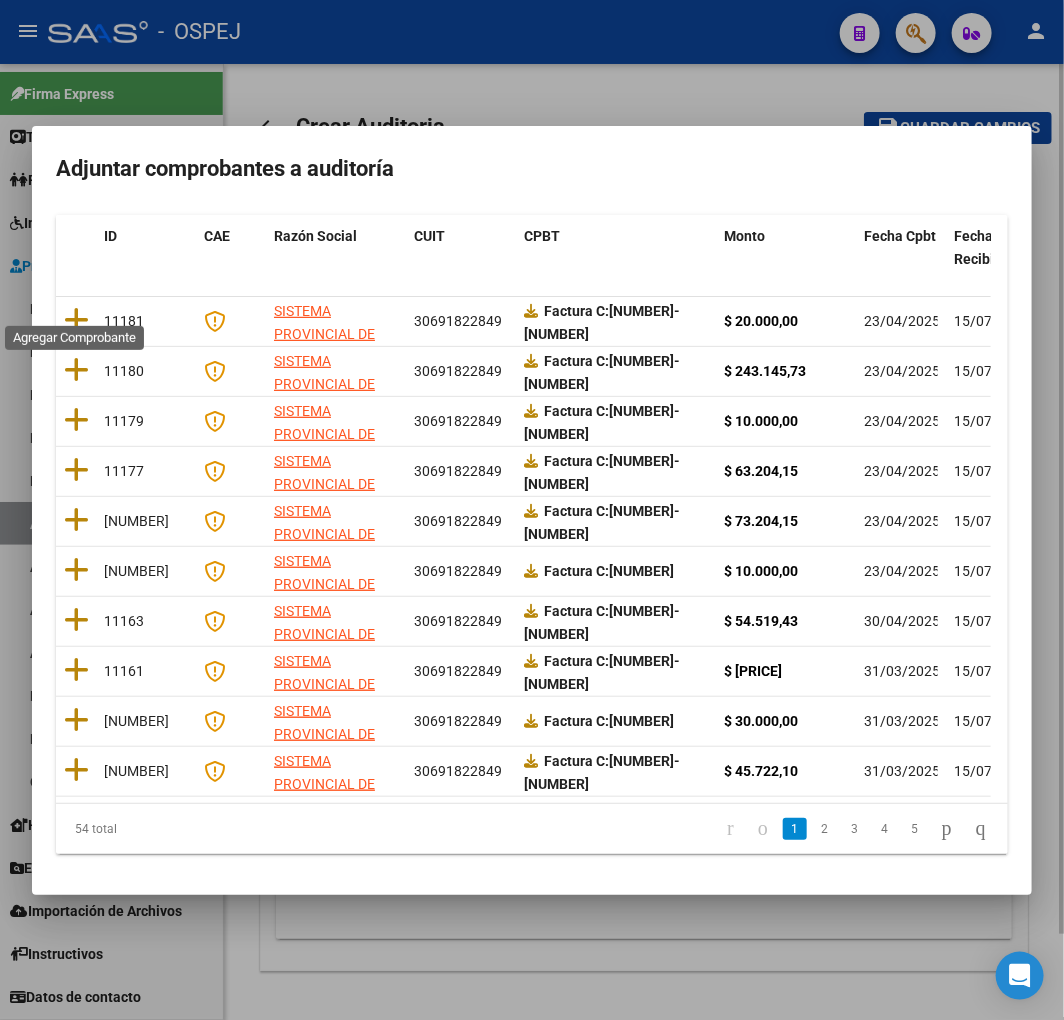 scroll, scrollTop: 0, scrollLeft: 0, axis: both 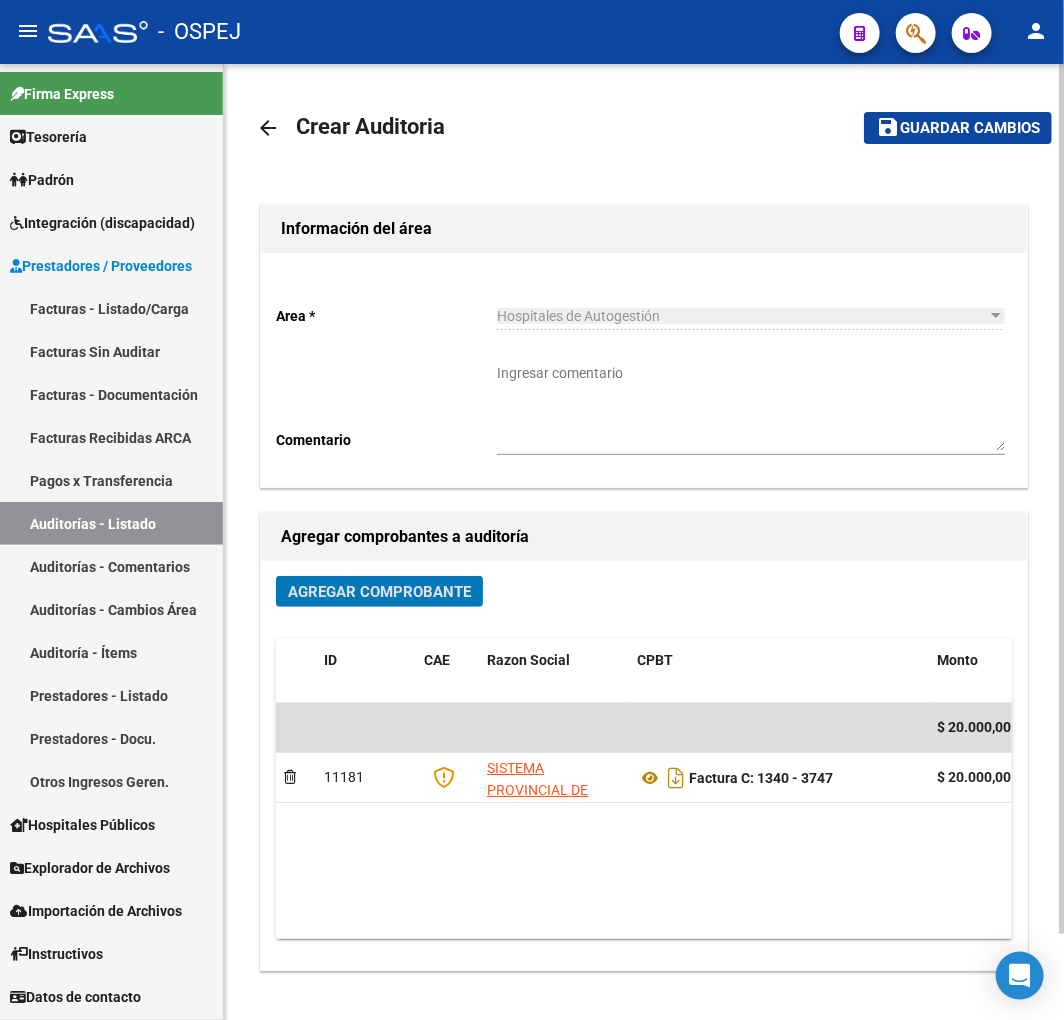 click on "Guardar cambios" 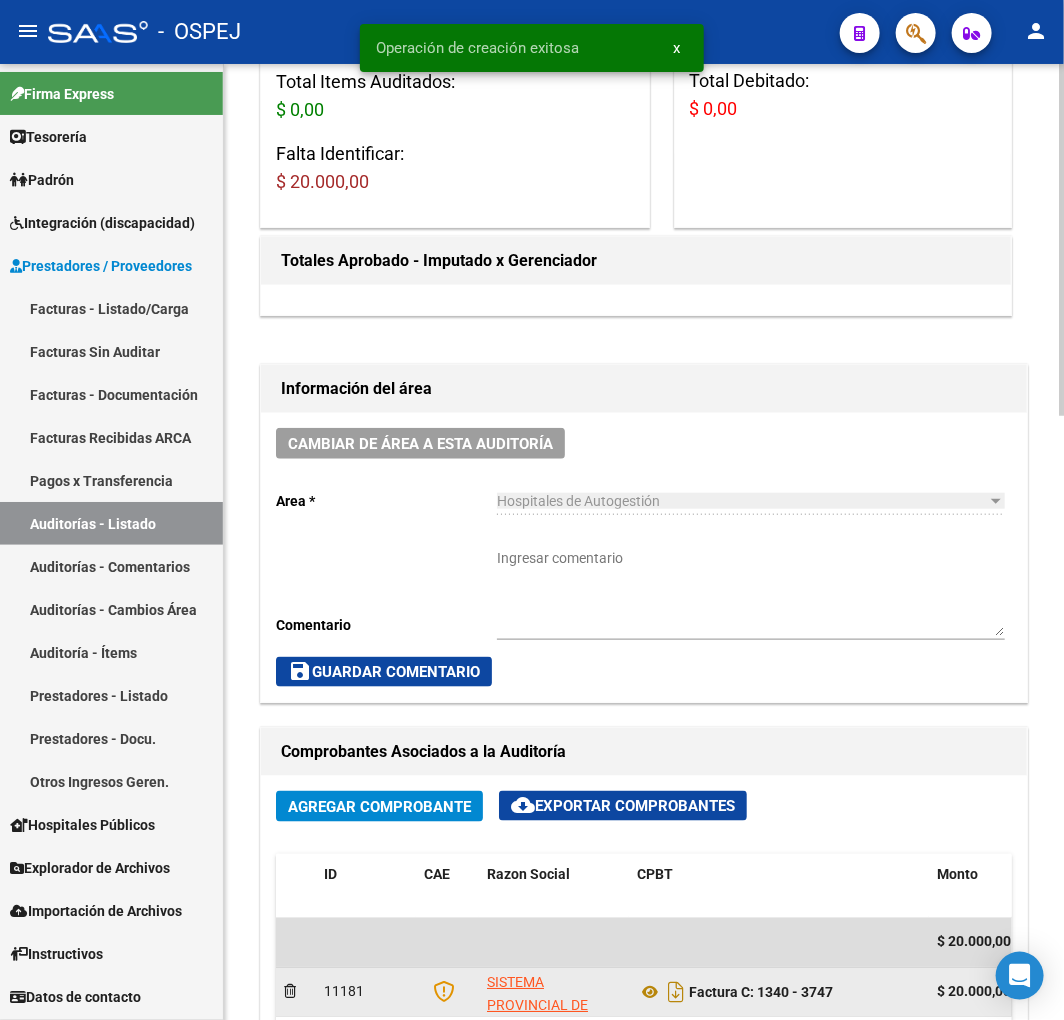 scroll, scrollTop: 777, scrollLeft: 0, axis: vertical 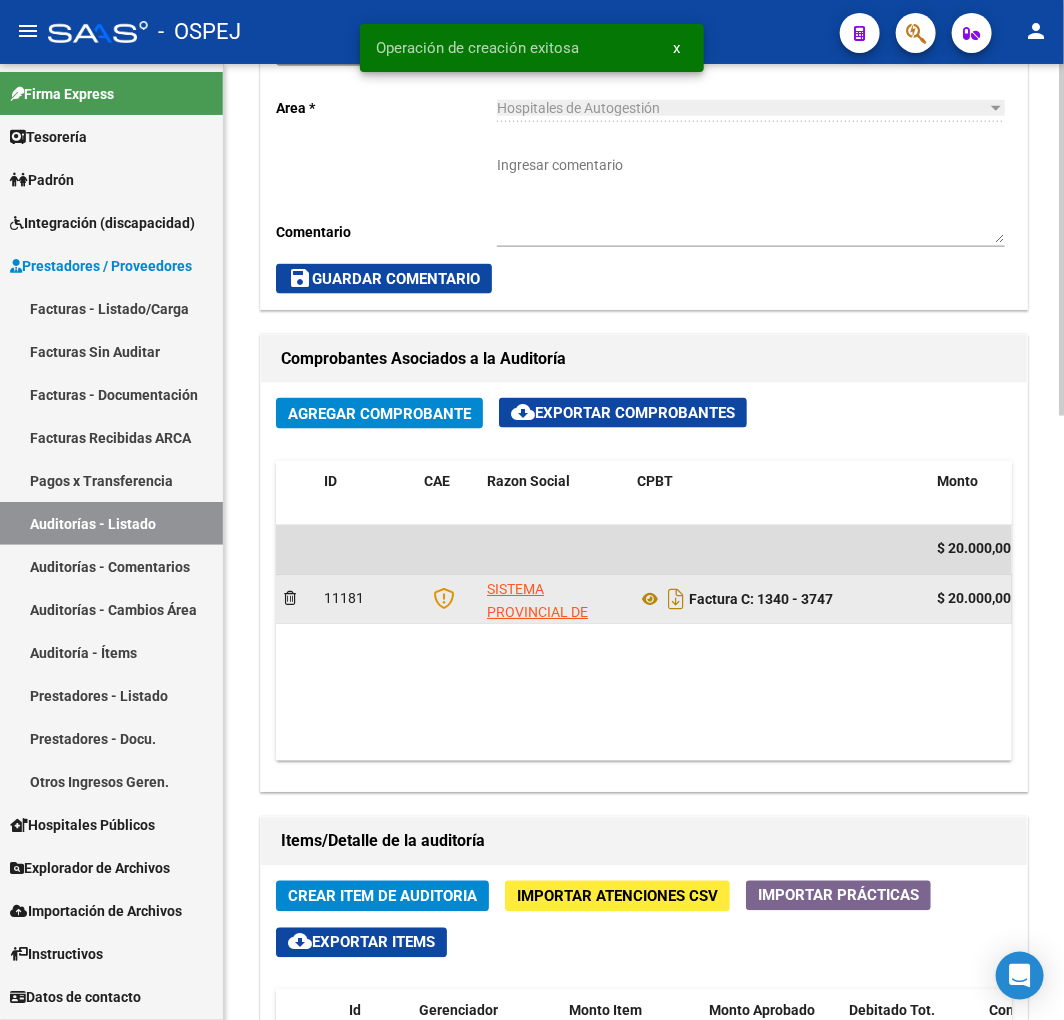 click on "Factura C: 1340 - 3747" 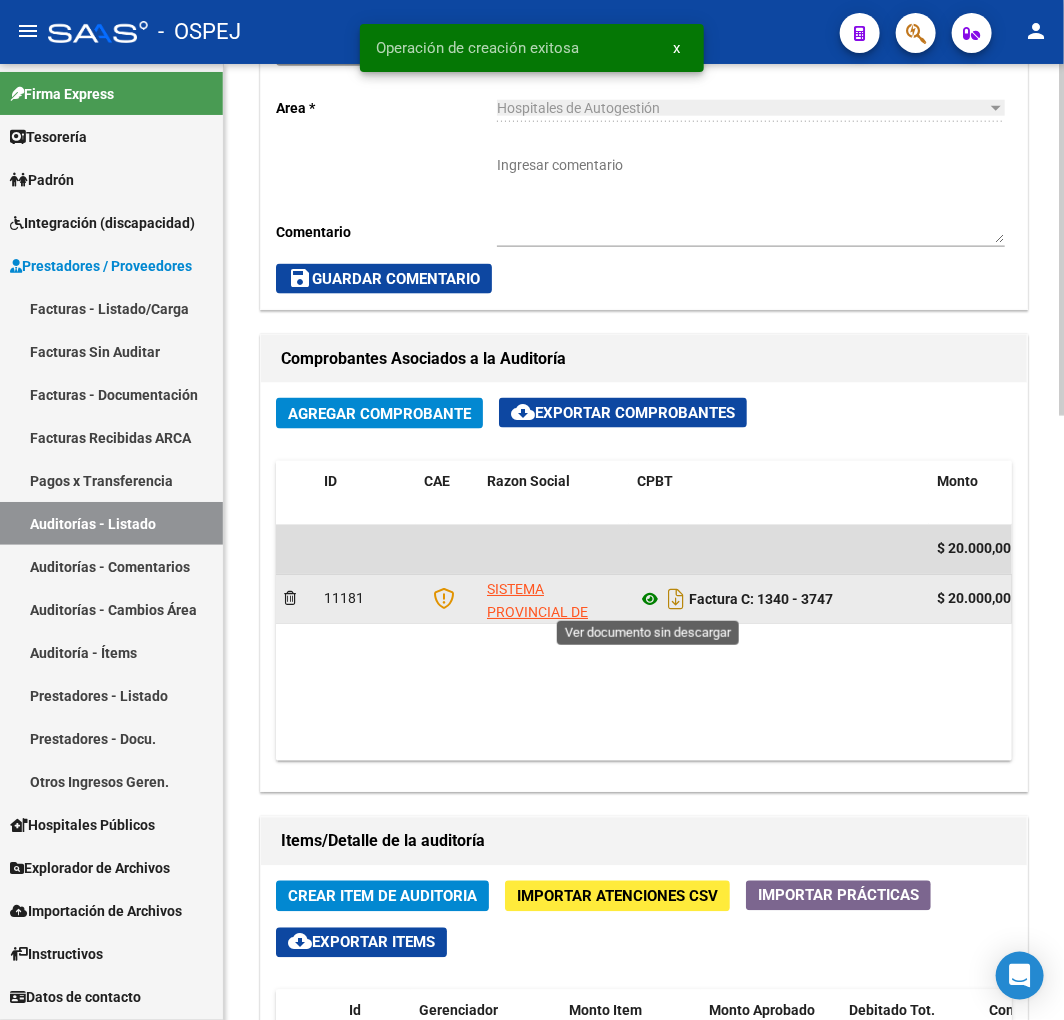 click 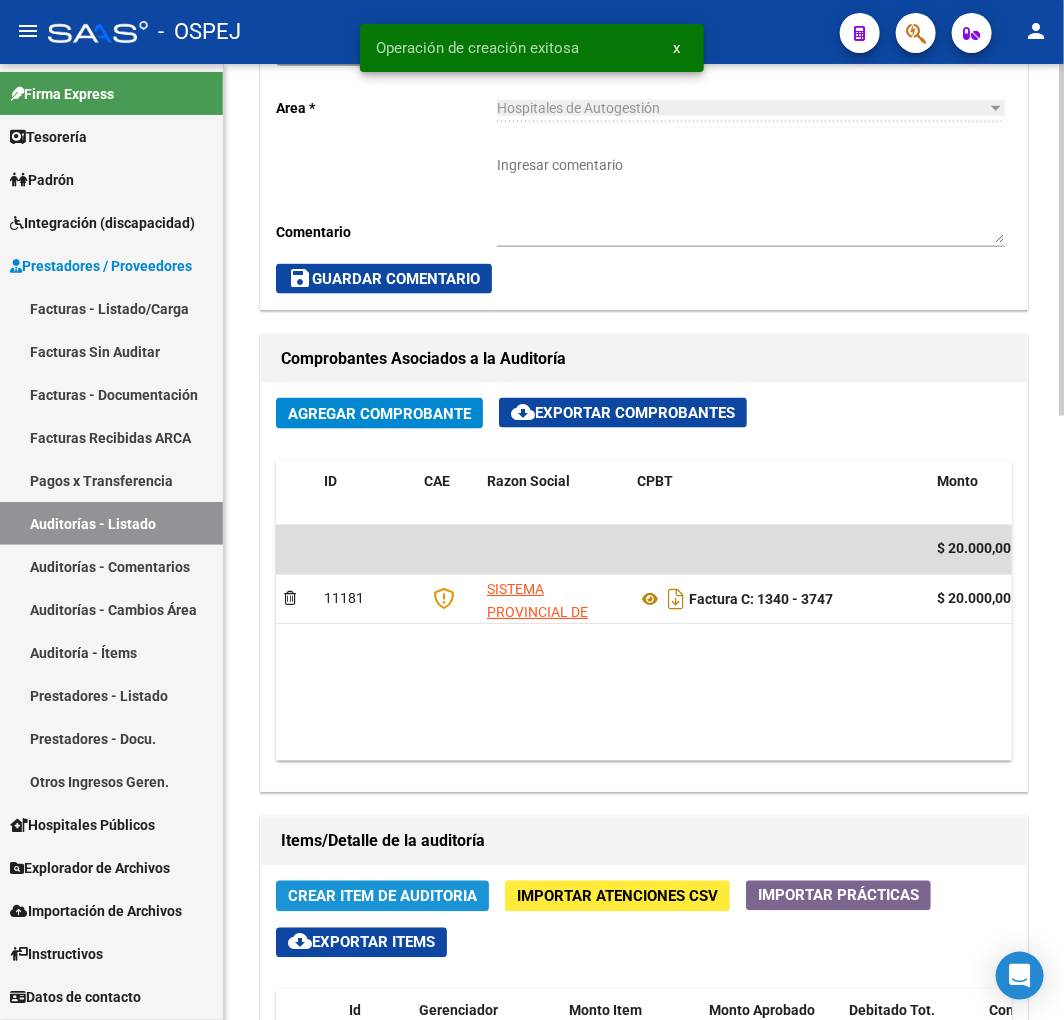 click on "Crear Item de Auditoria" 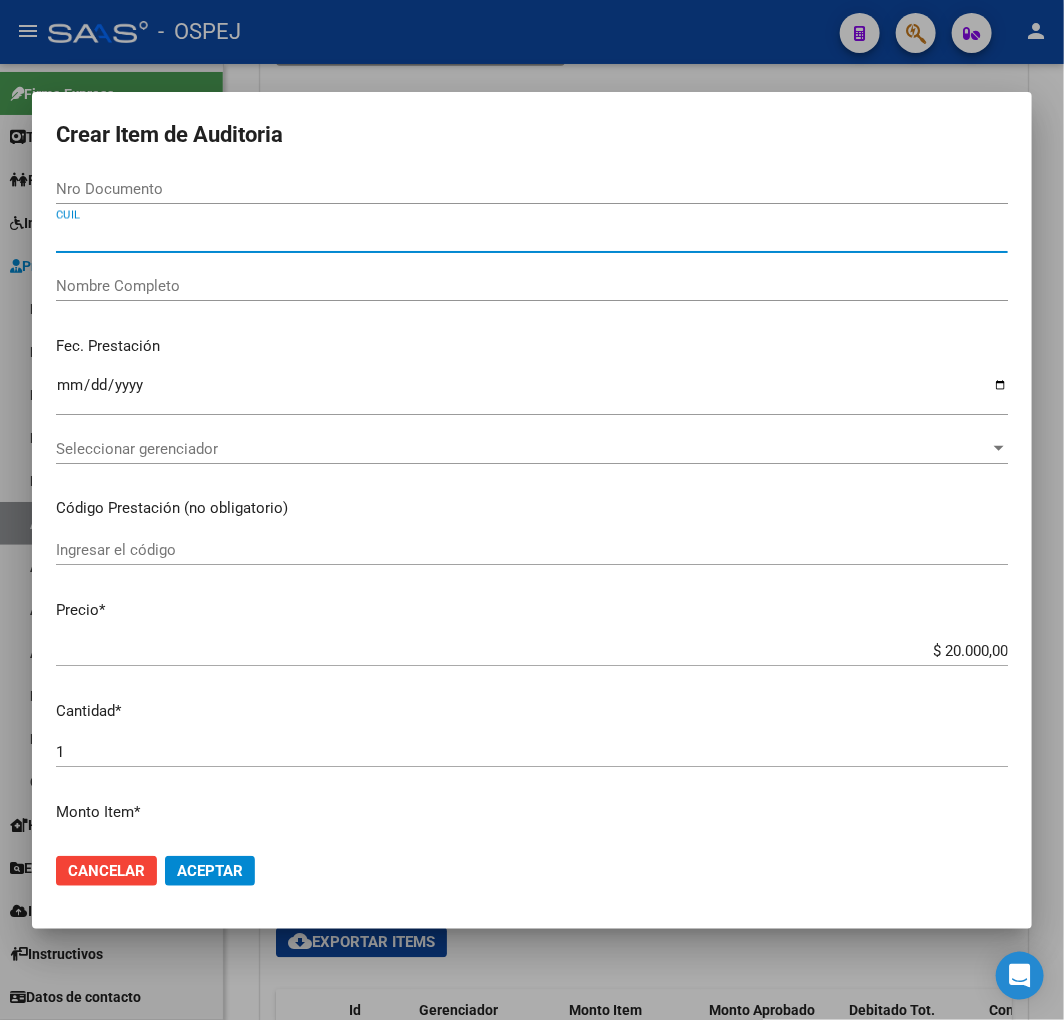 click on "CUIL" at bounding box center [532, 237] 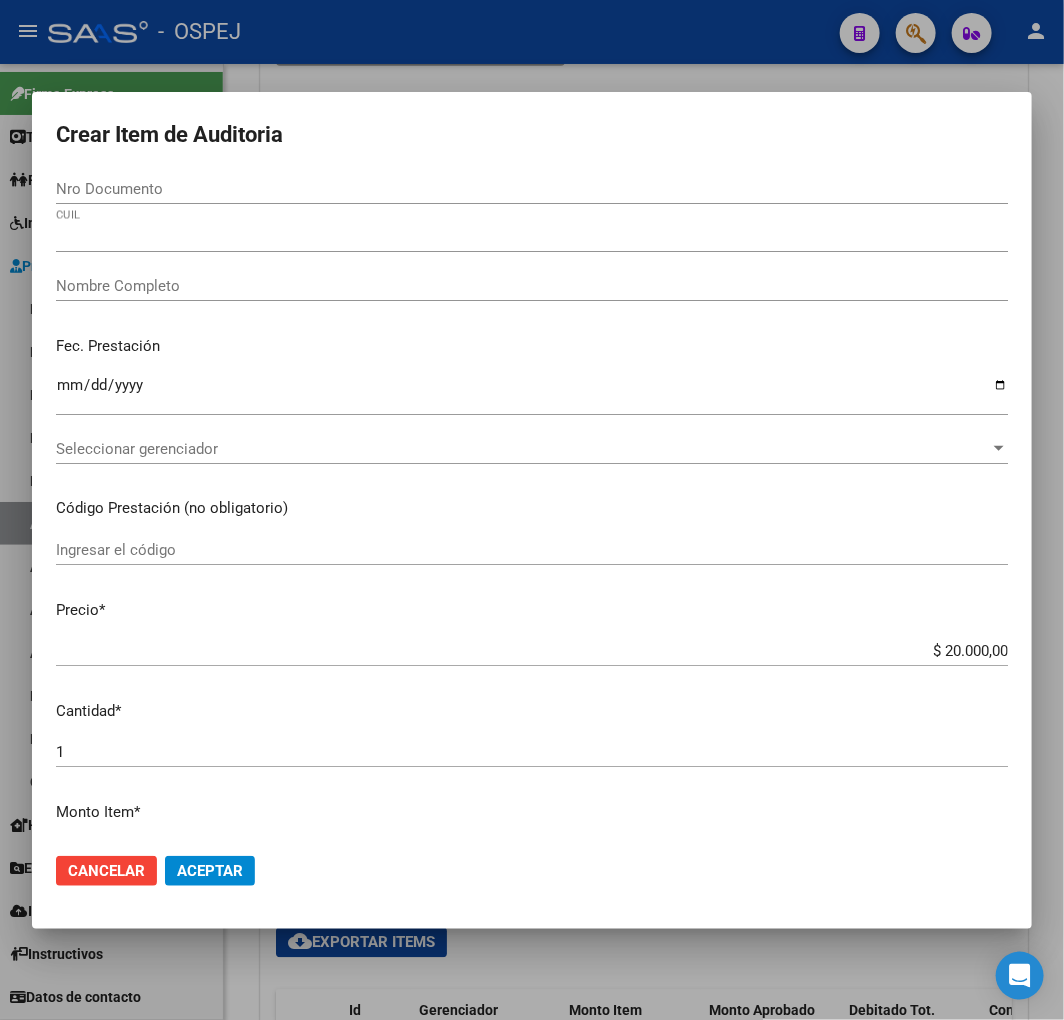 click on "273855" at bounding box center [532, 237] 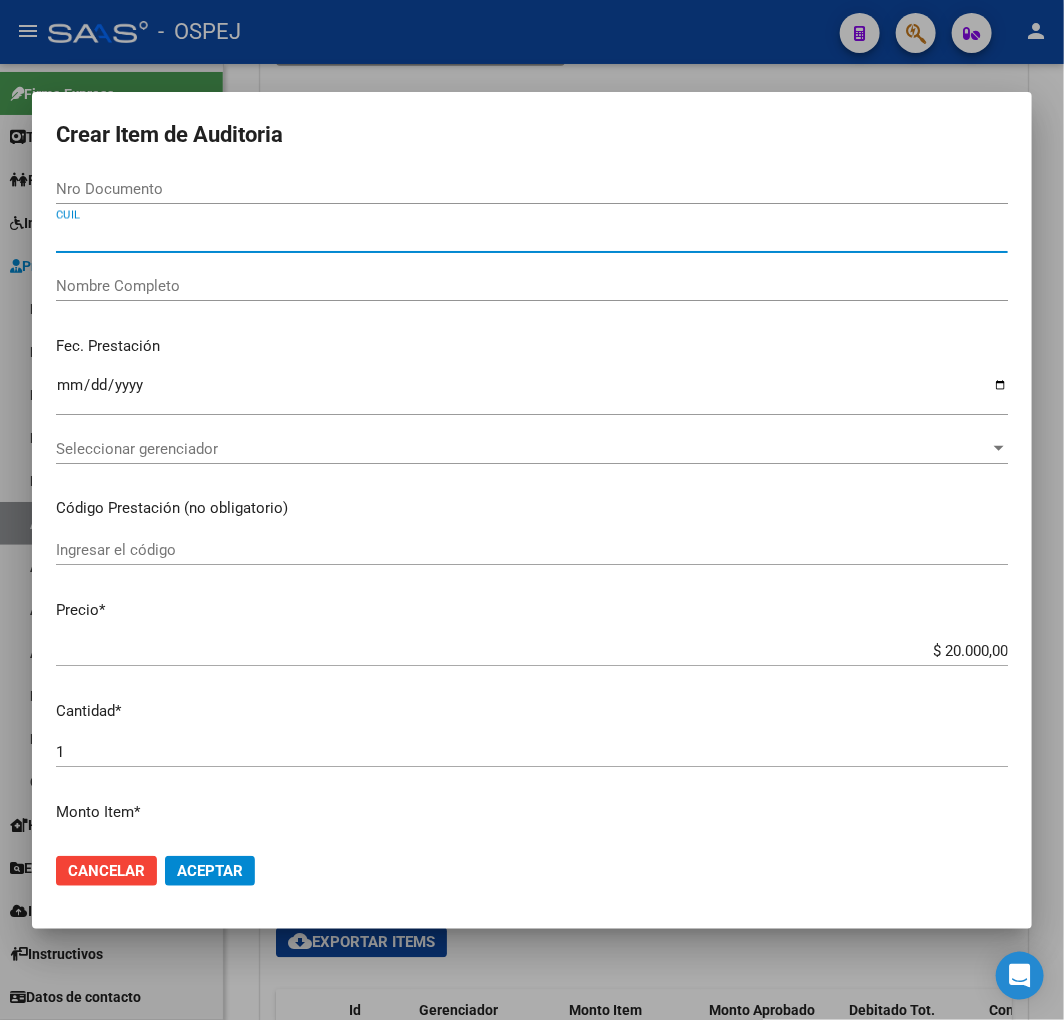 paste 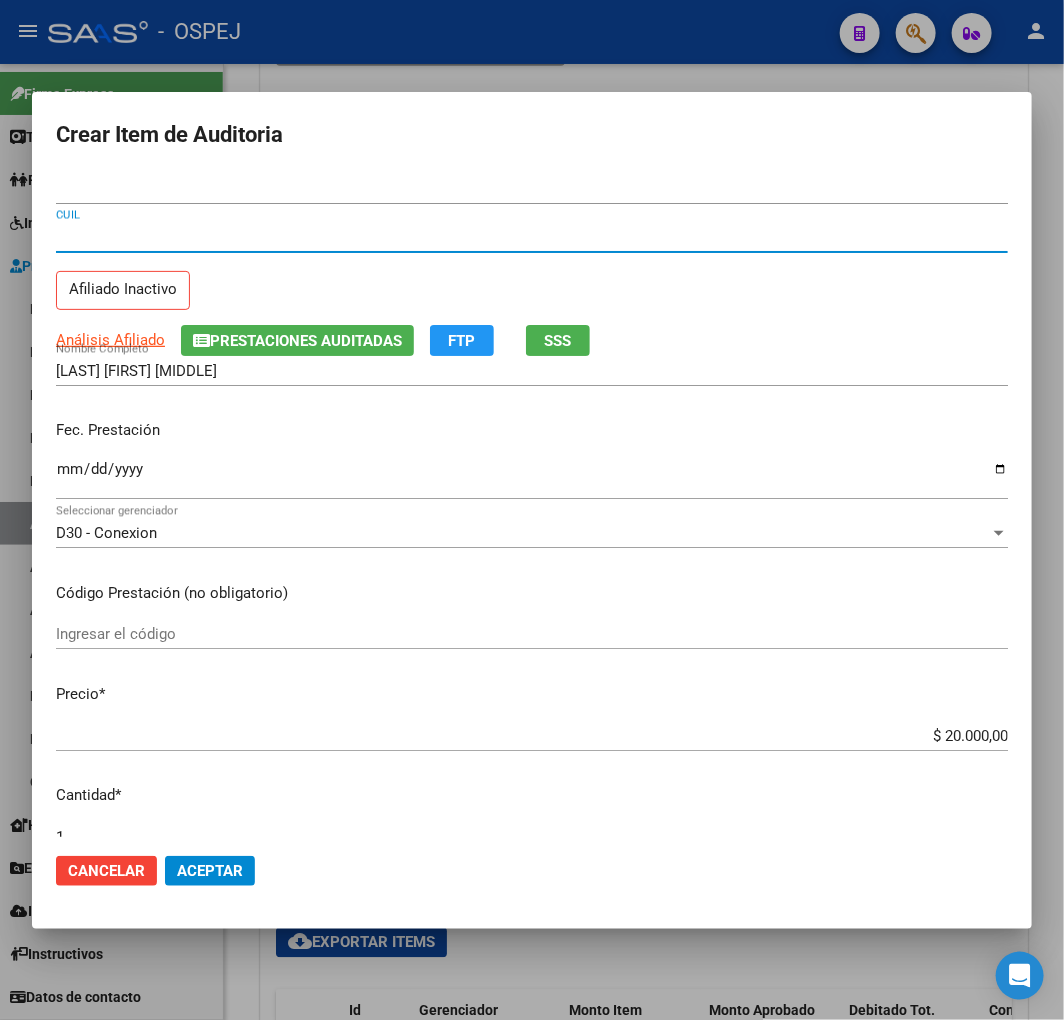 click on "$ 20.000,00" at bounding box center (532, 736) 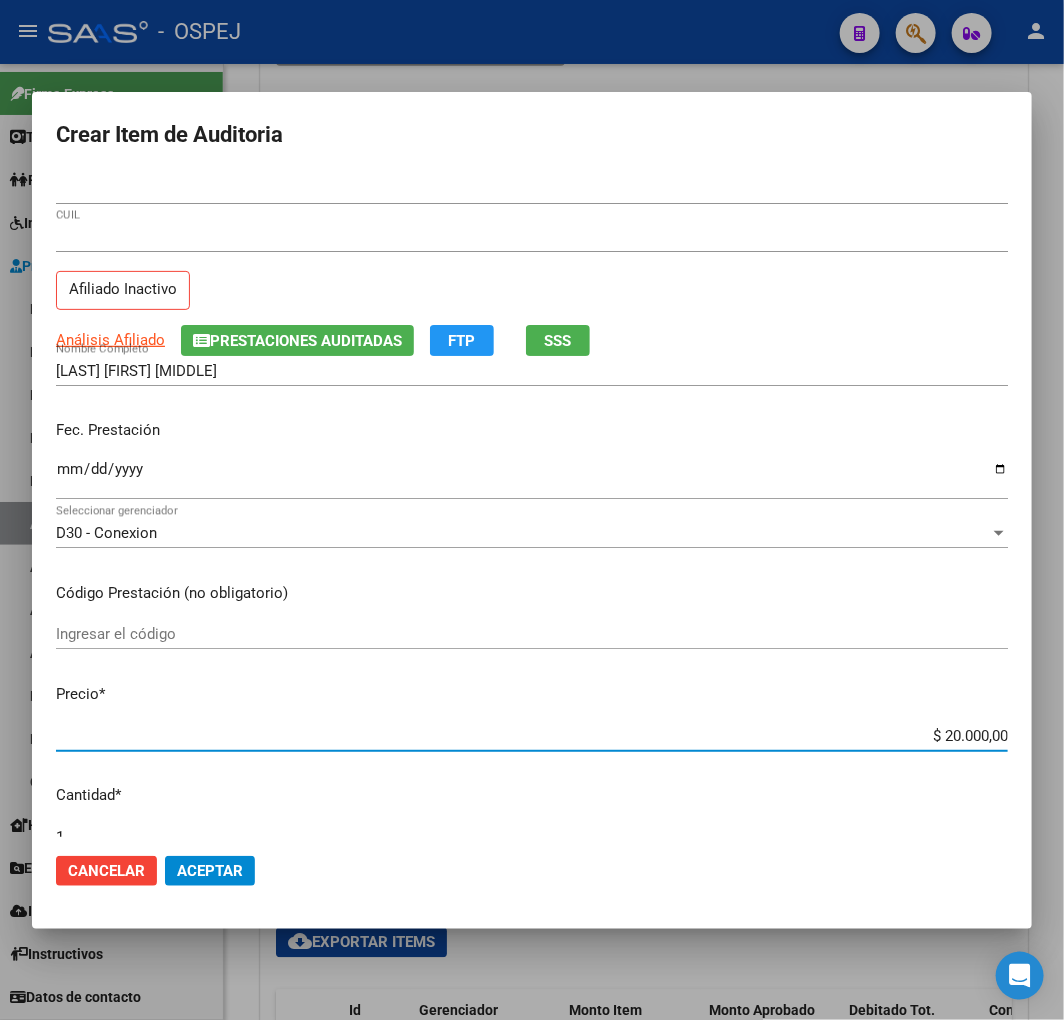 click on "$ 20.000,00" at bounding box center (532, 736) 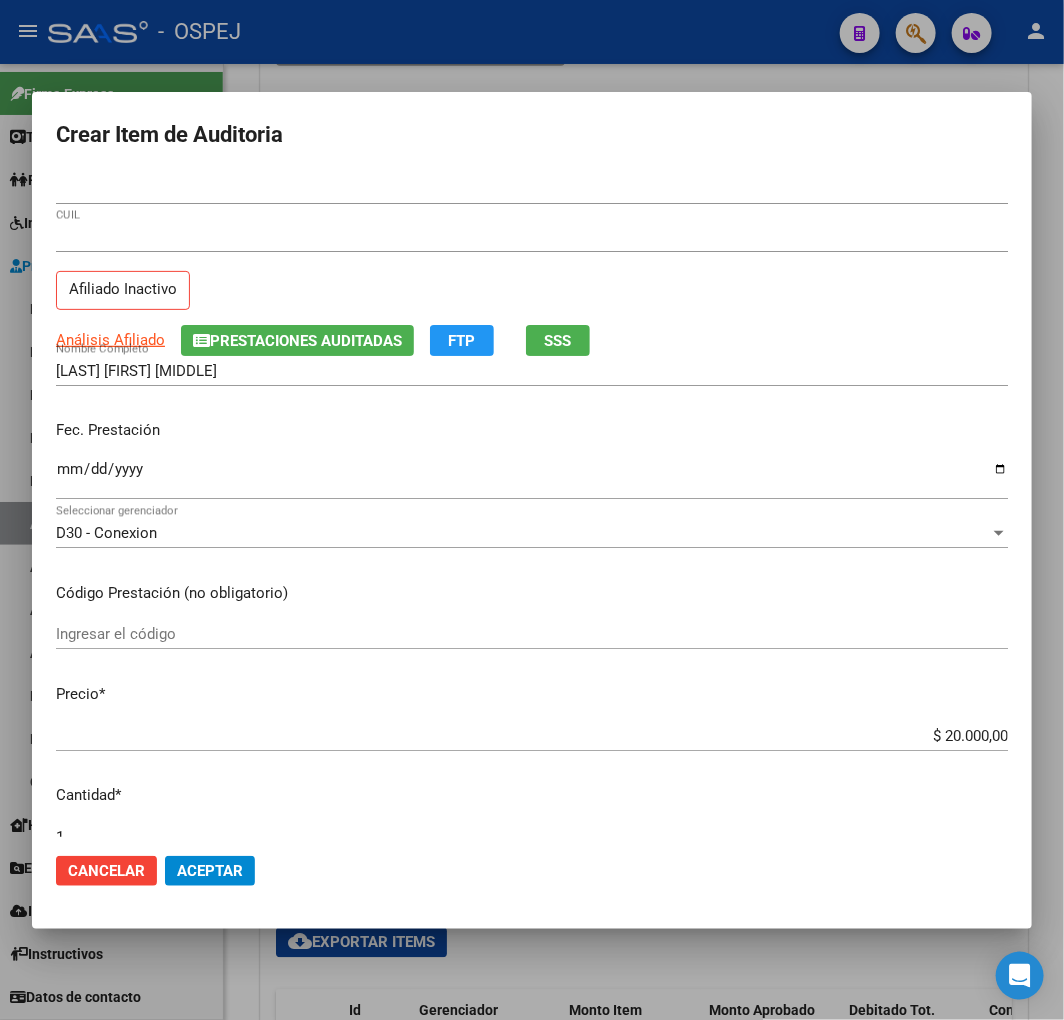 click on "$ 20.000,00" at bounding box center (532, 736) 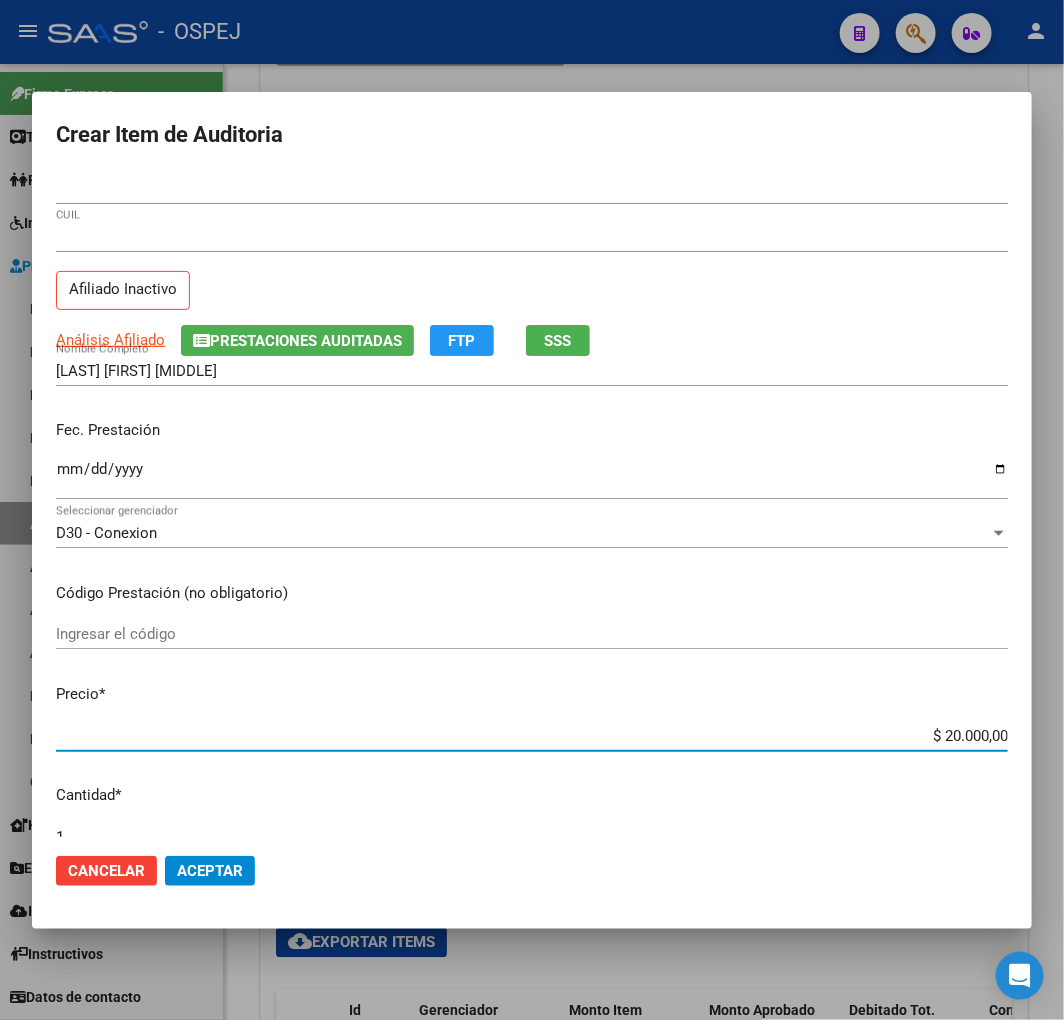 click on "$ 20.000,00" at bounding box center (532, 736) 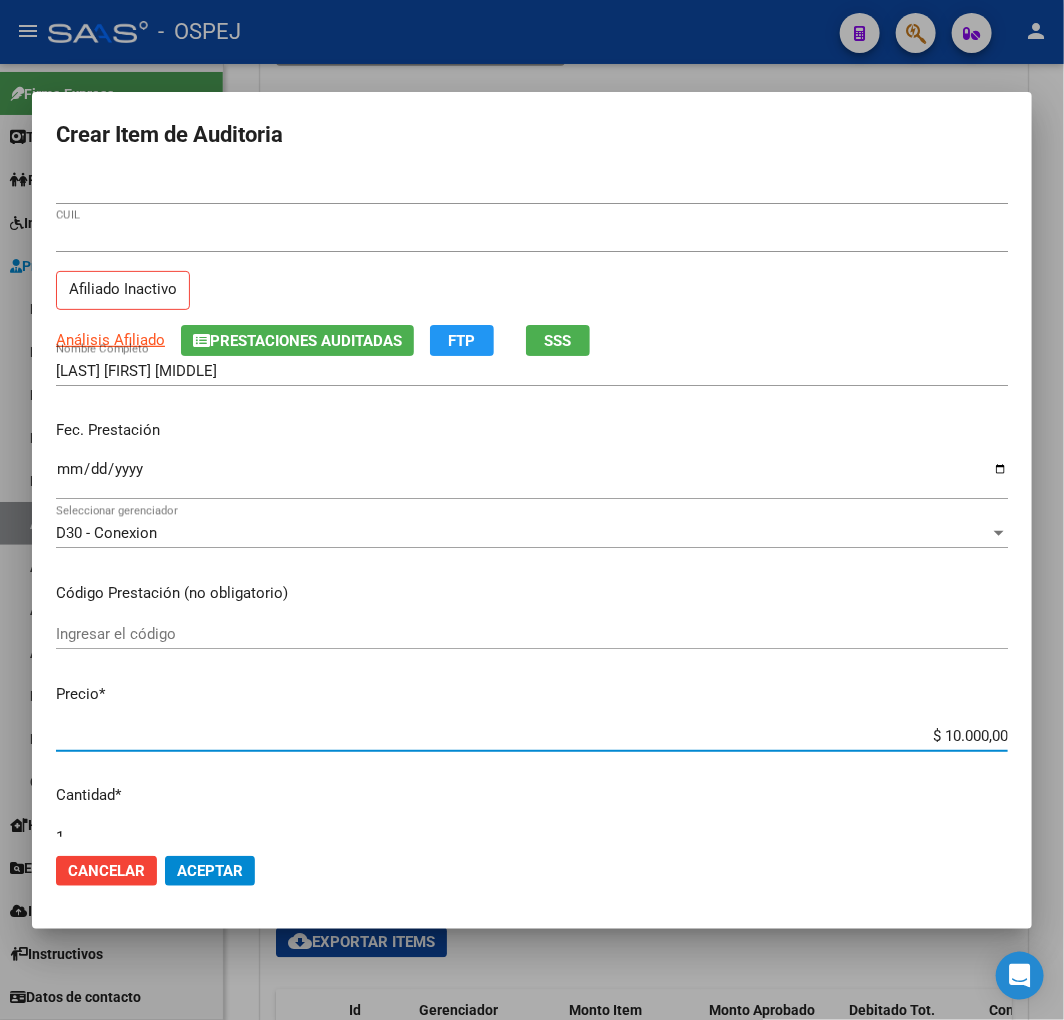 click on "Aceptar" 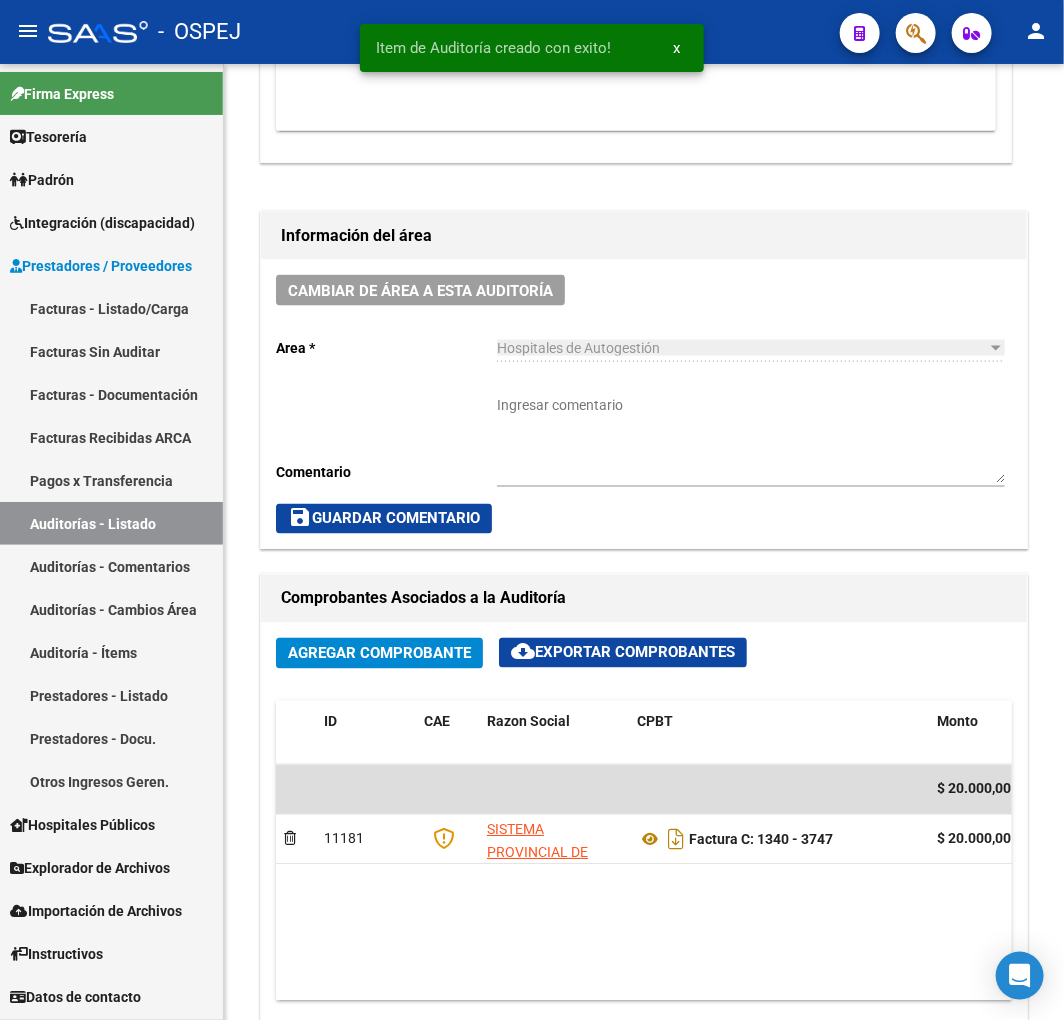 scroll, scrollTop: 1017, scrollLeft: 0, axis: vertical 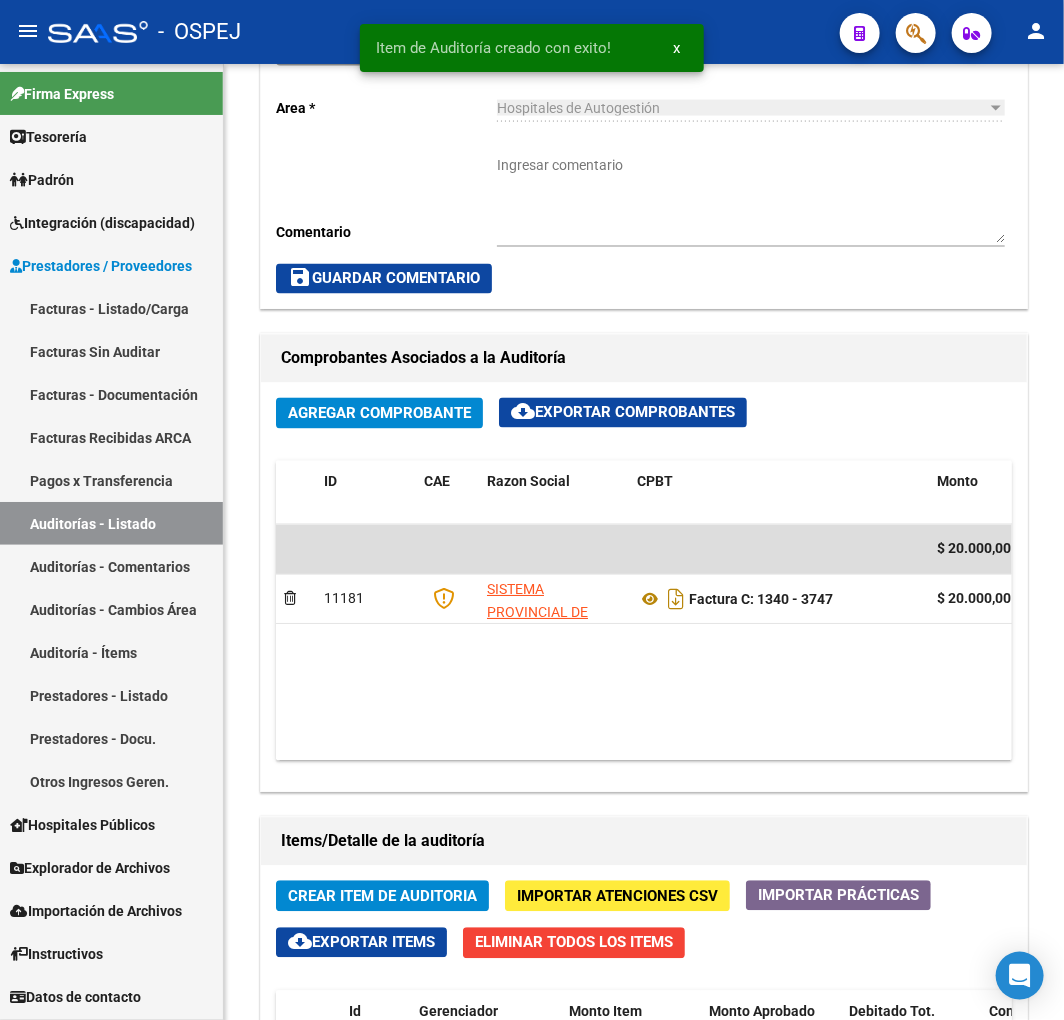 click on "Crear Item de Auditoria" 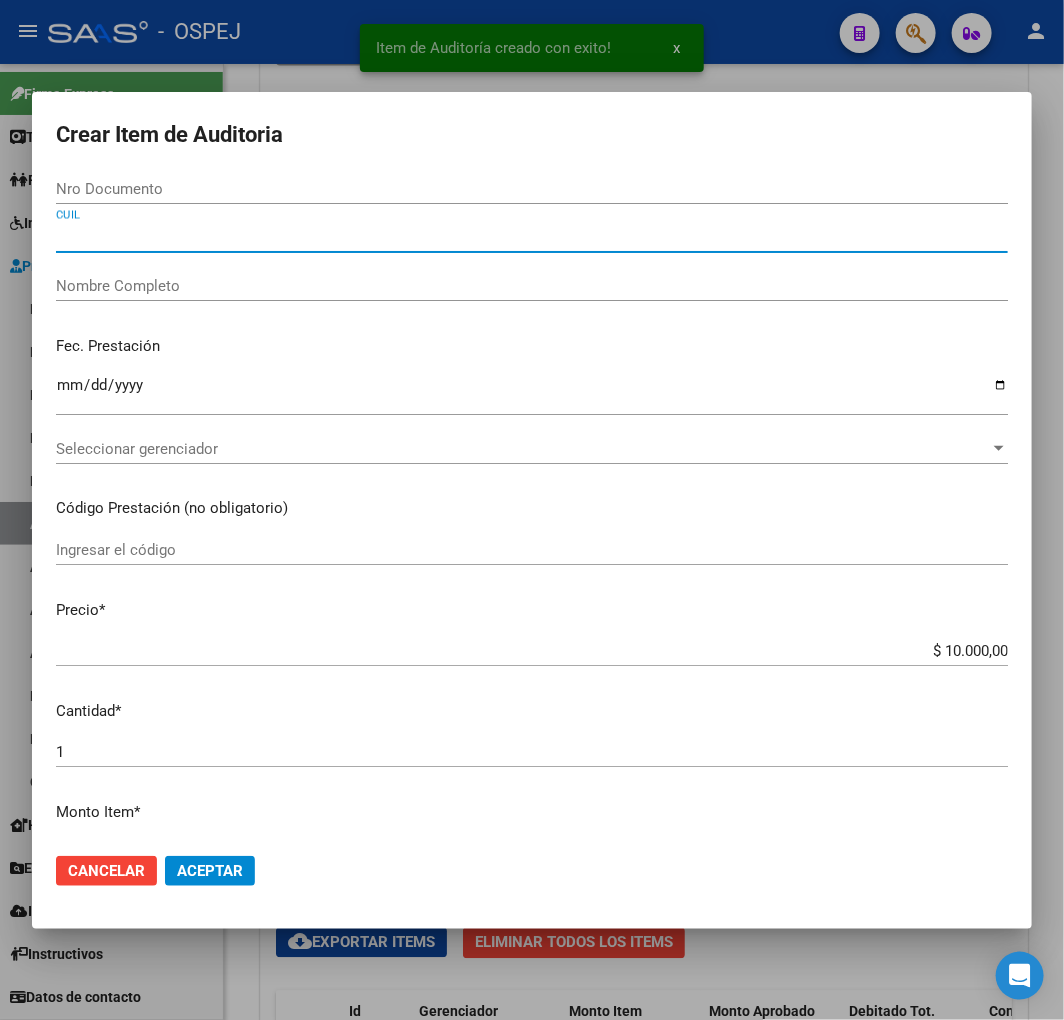 click on "CUIL" at bounding box center [532, 237] 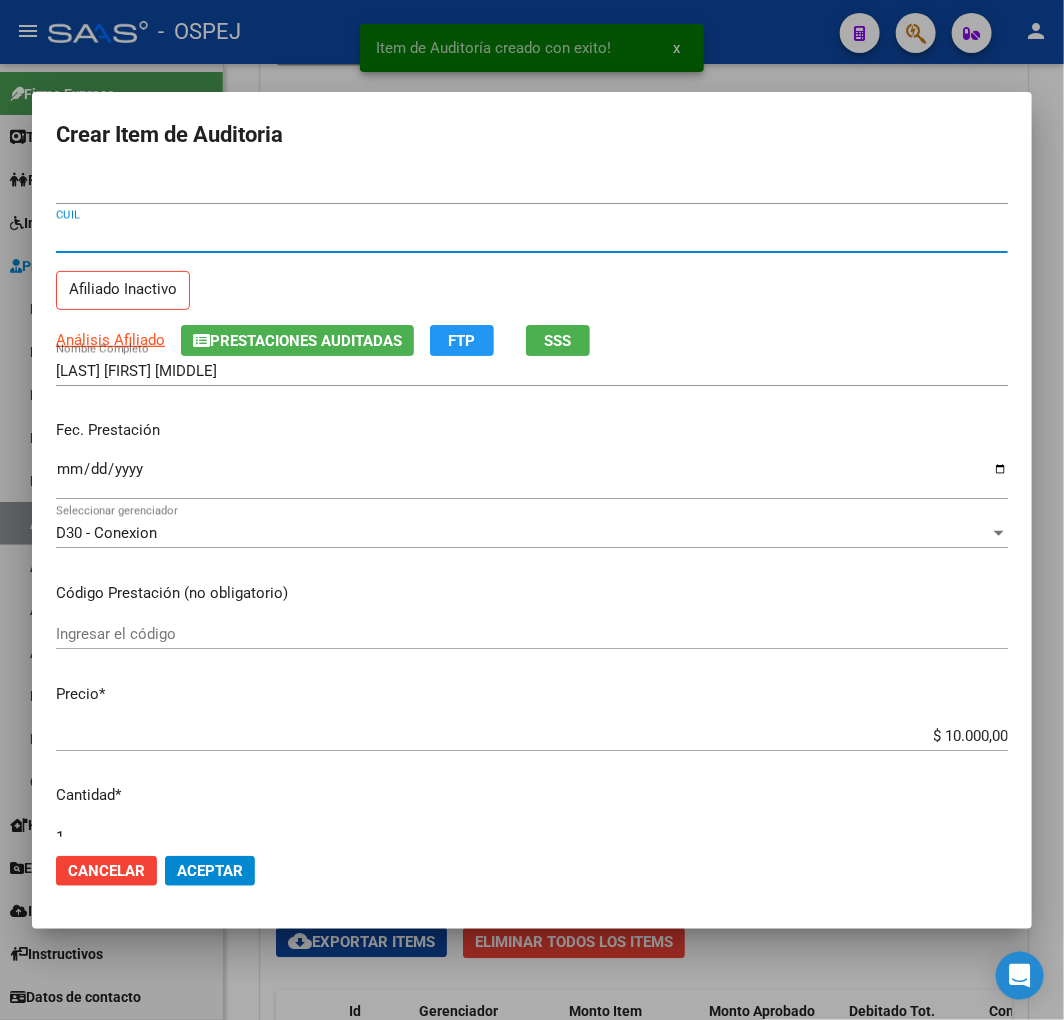 click on "Aceptar" 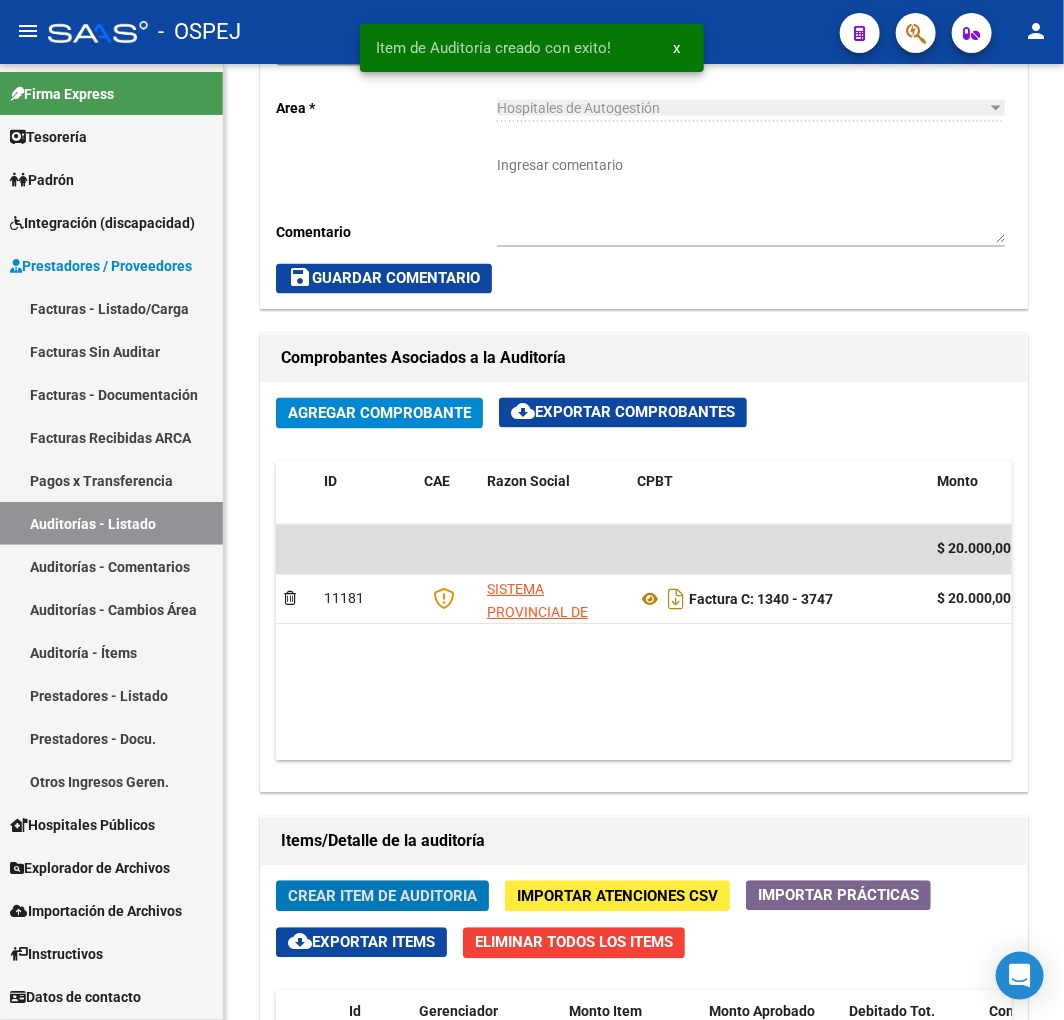 click on "Auditorías - Listado" at bounding box center (111, 523) 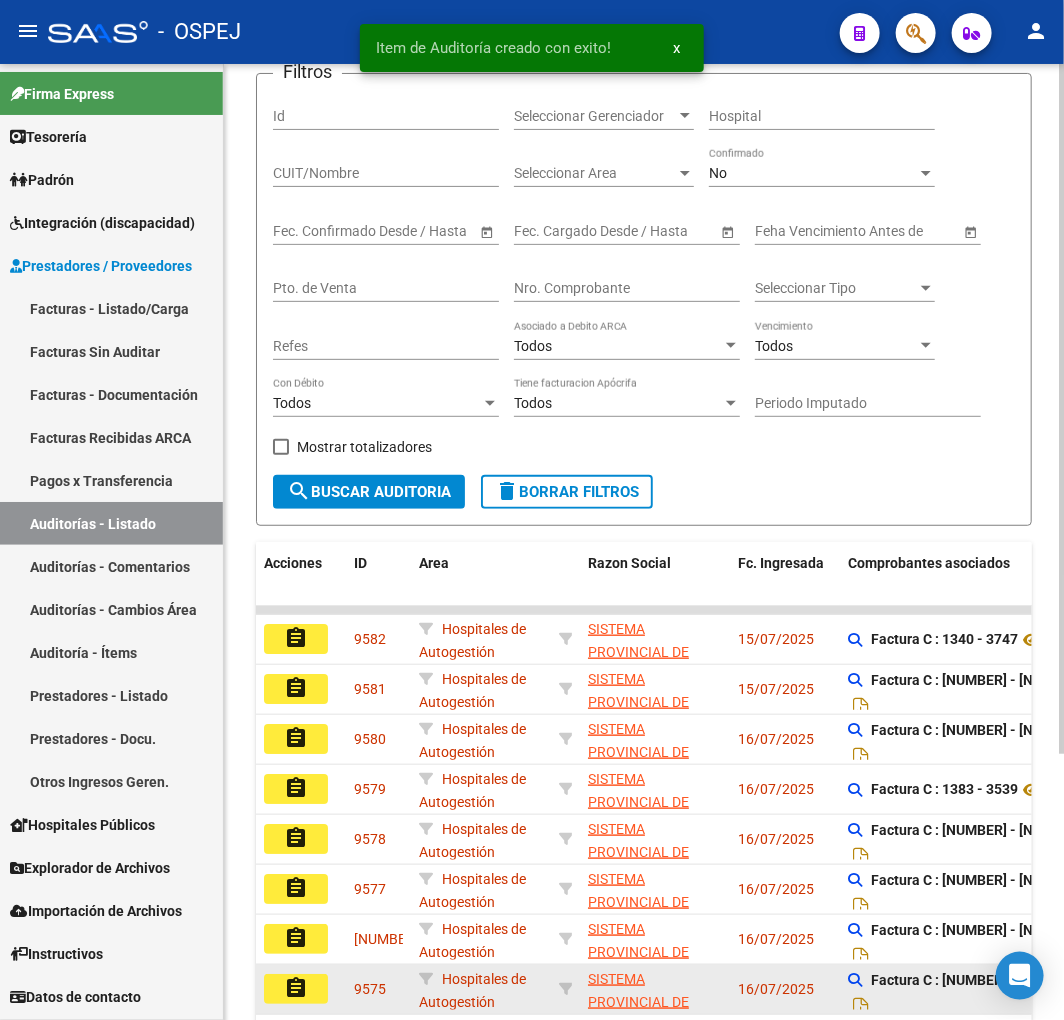 scroll, scrollTop: 368, scrollLeft: 0, axis: vertical 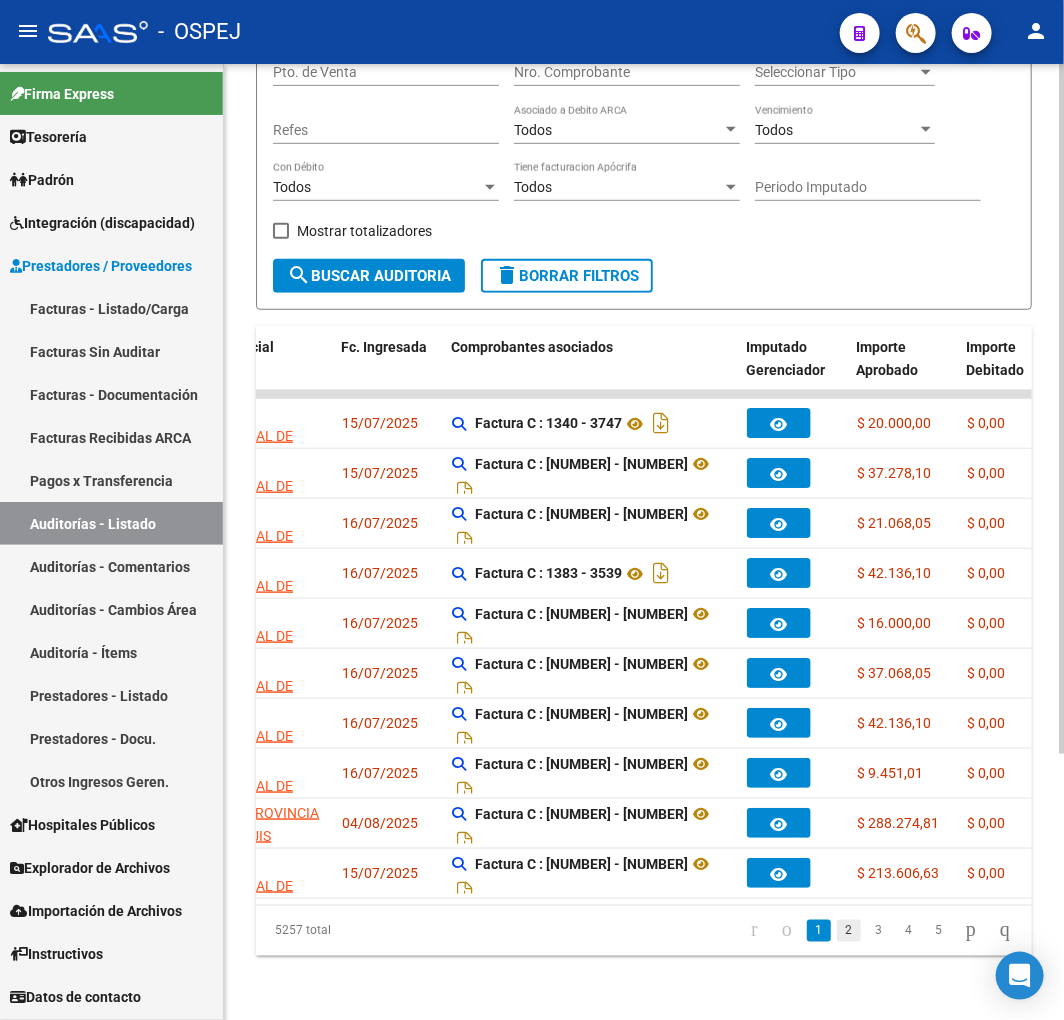 click on "2" 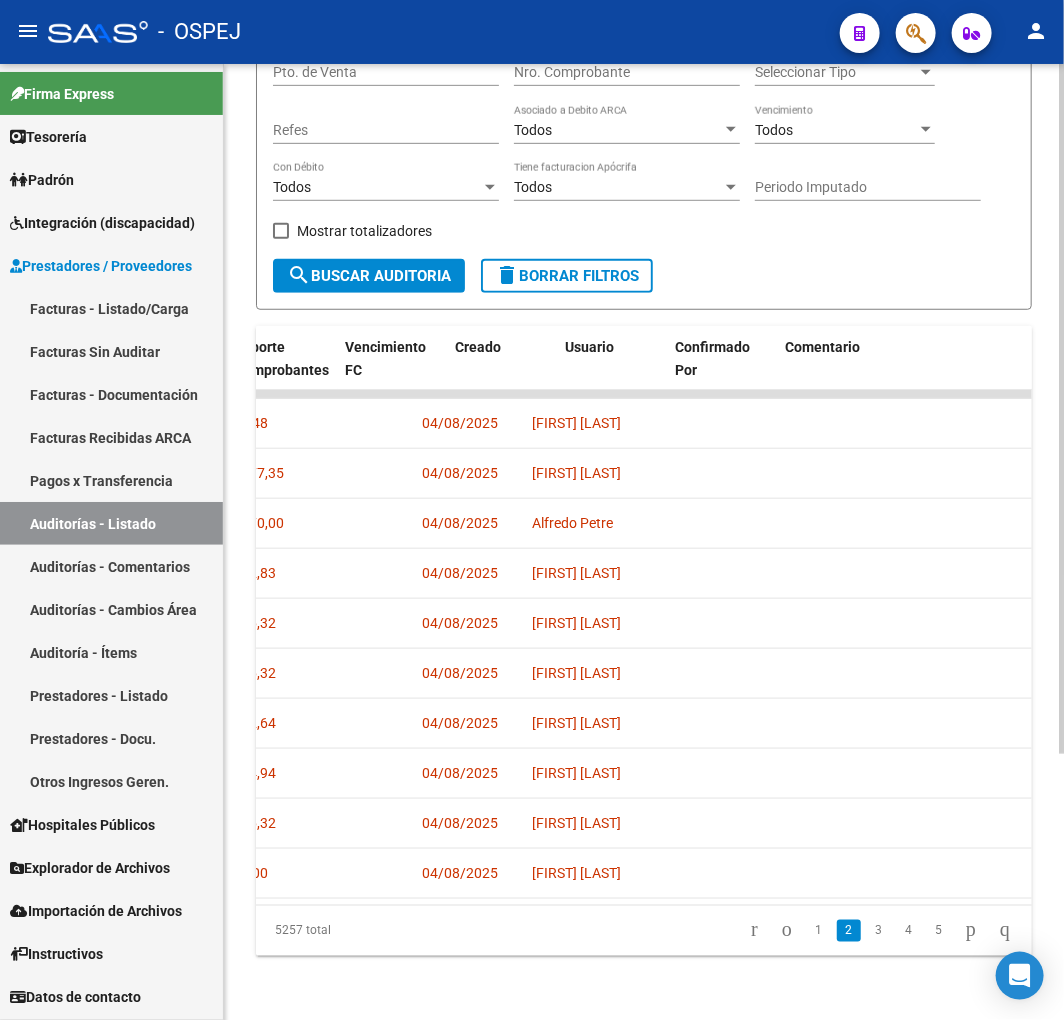 scroll, scrollTop: 0, scrollLeft: 1237, axis: horizontal 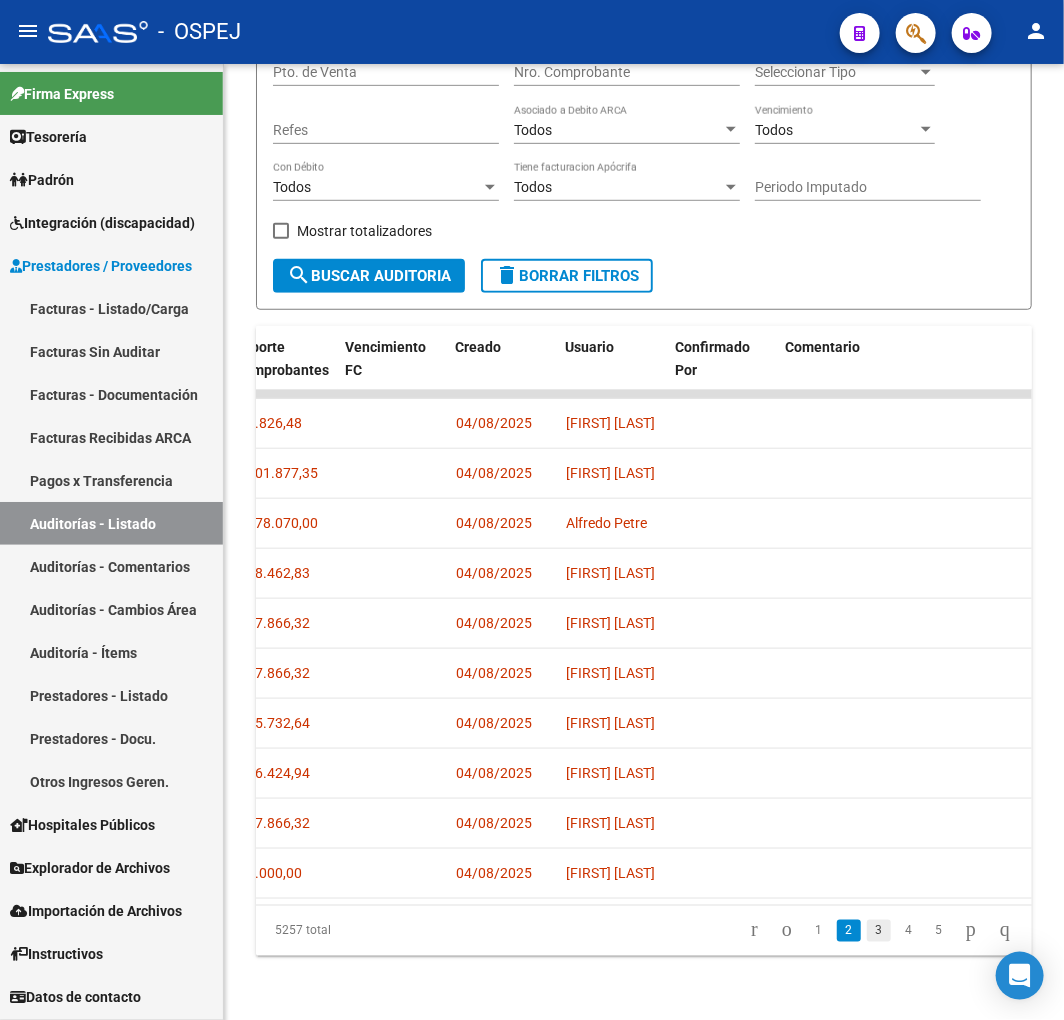 click on "3" 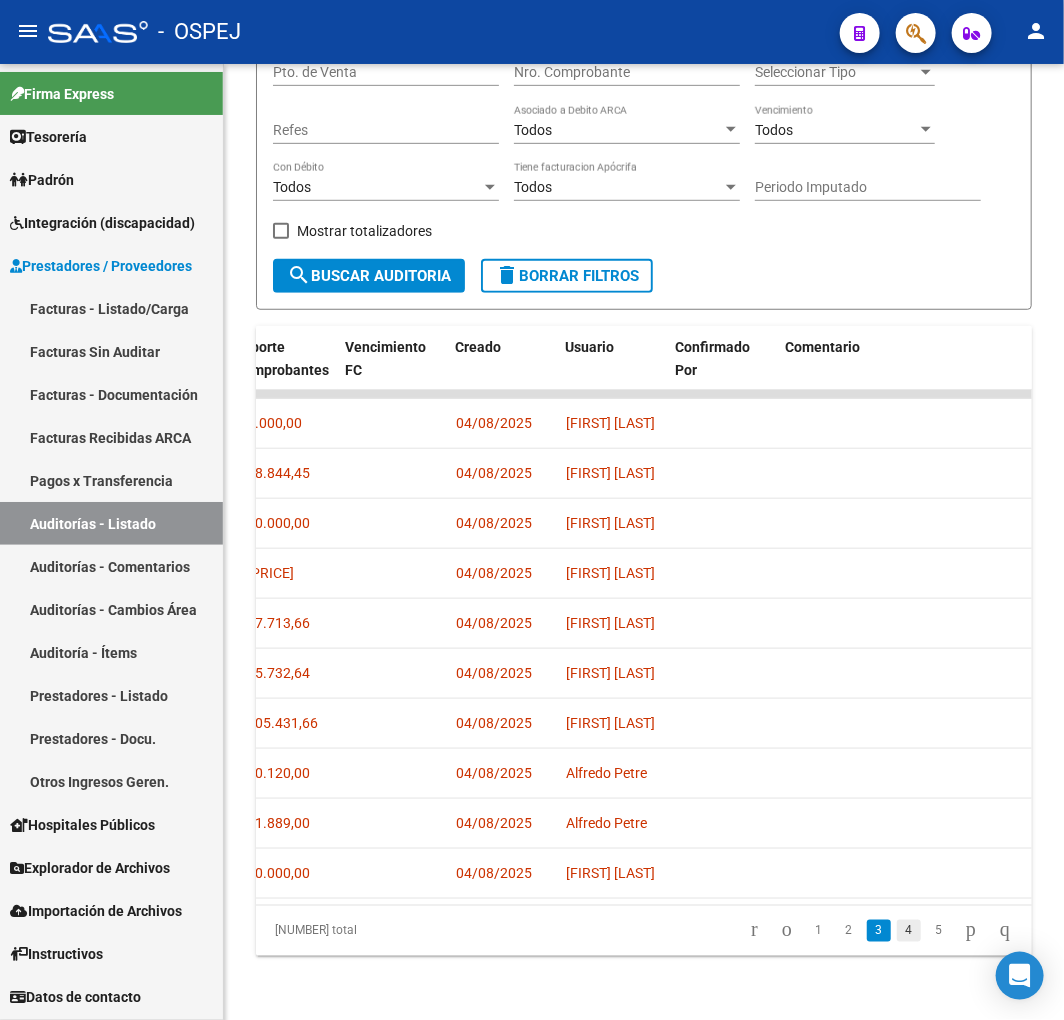 click on "4" 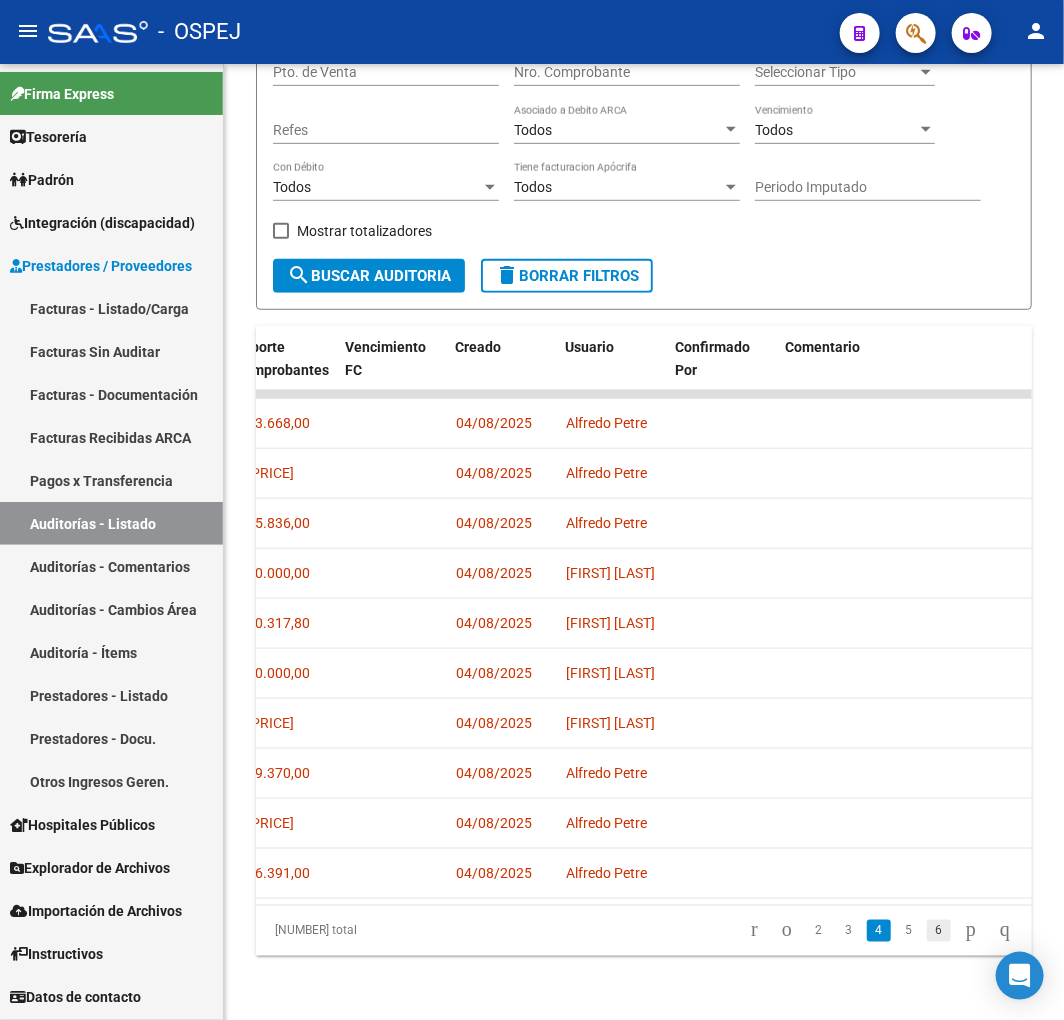 click on "6" 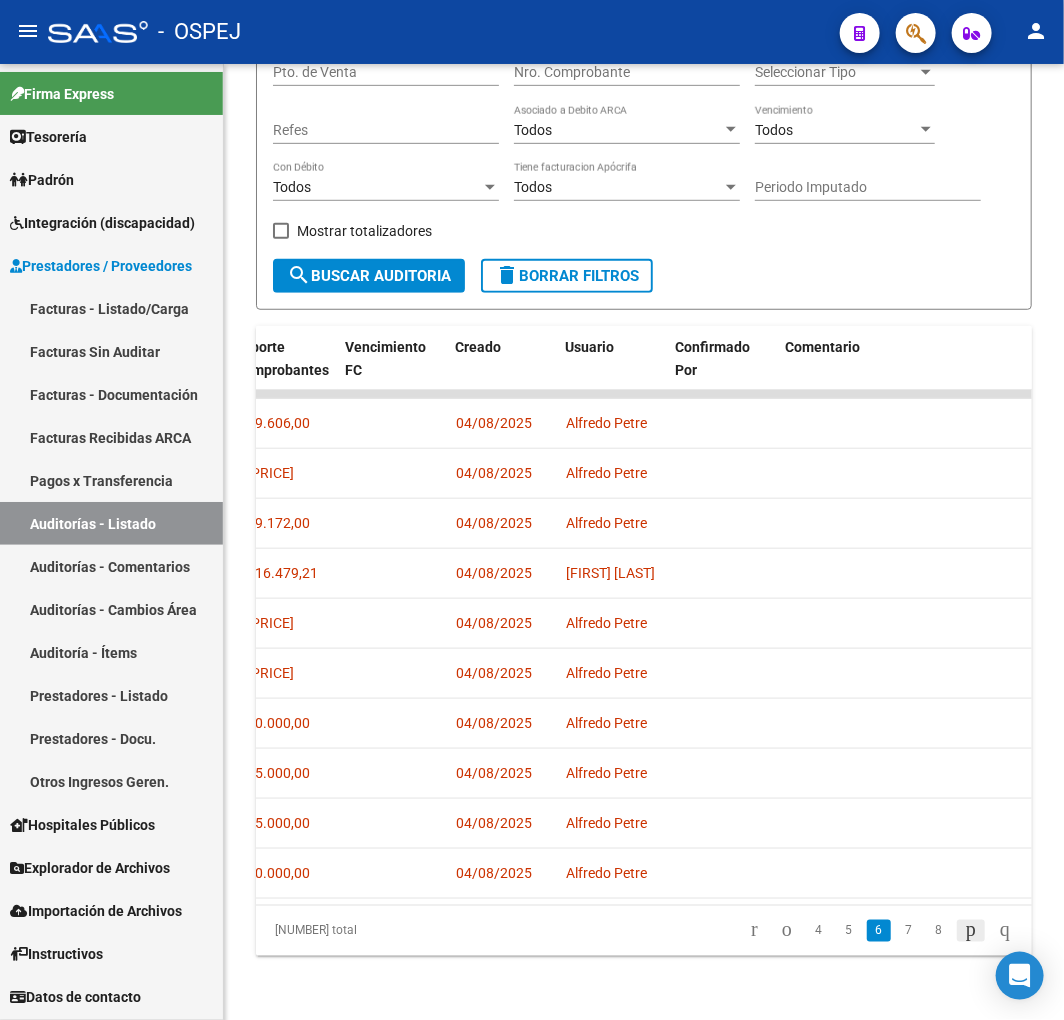 click 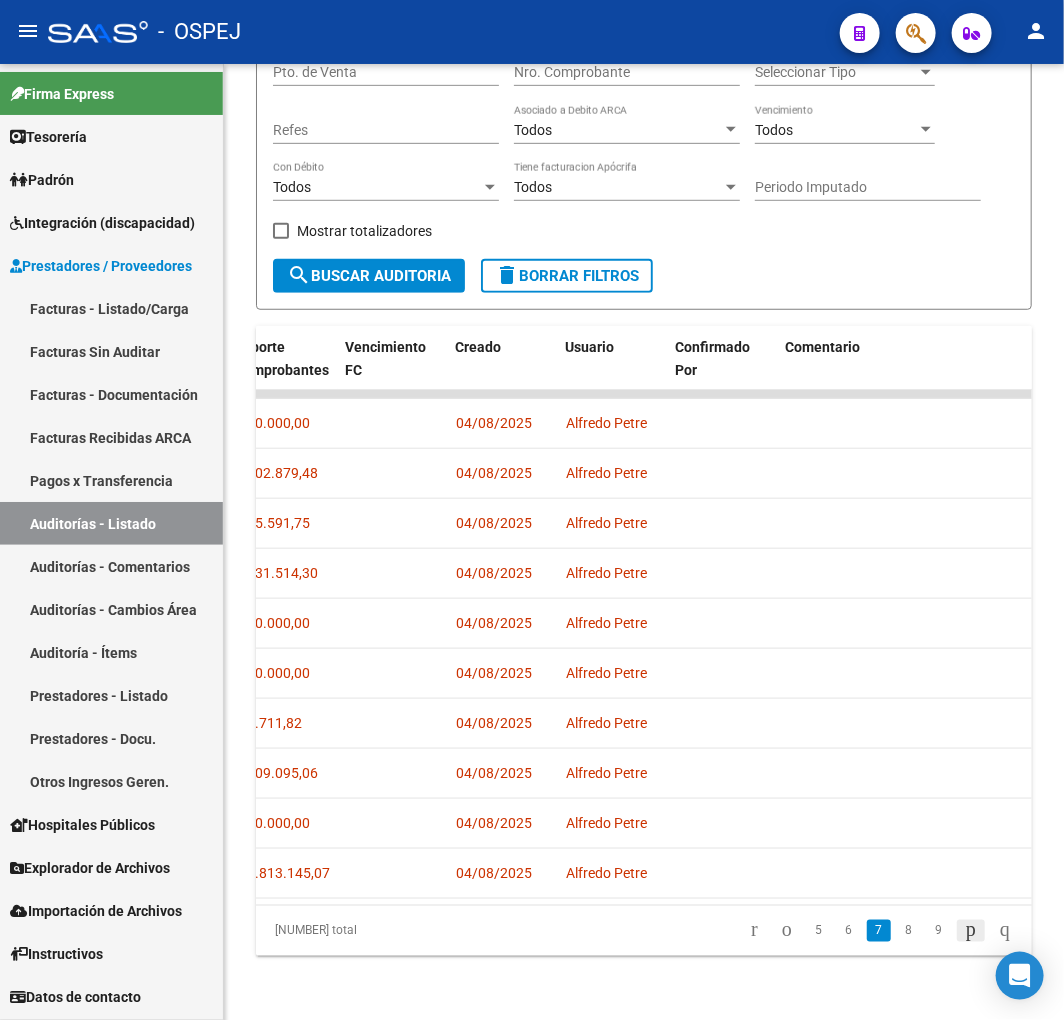 click 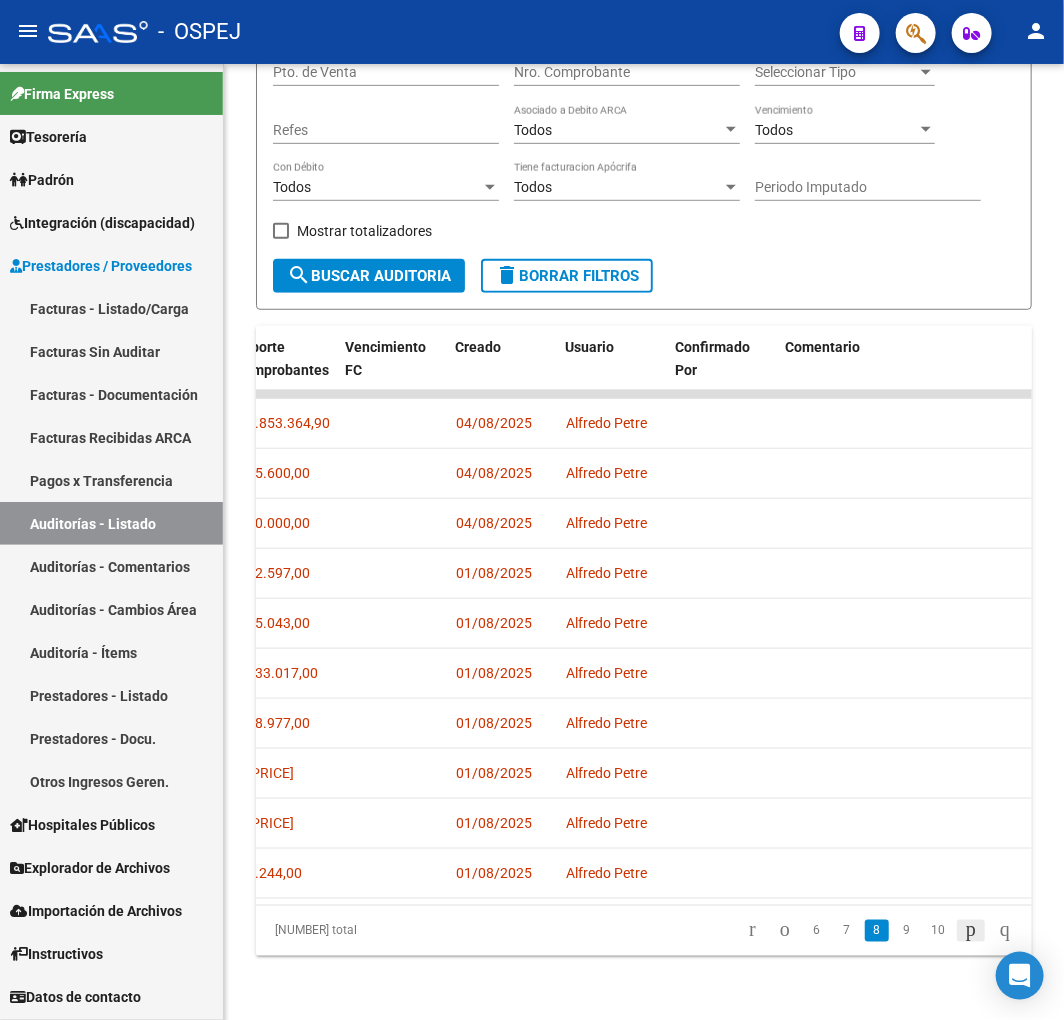 click 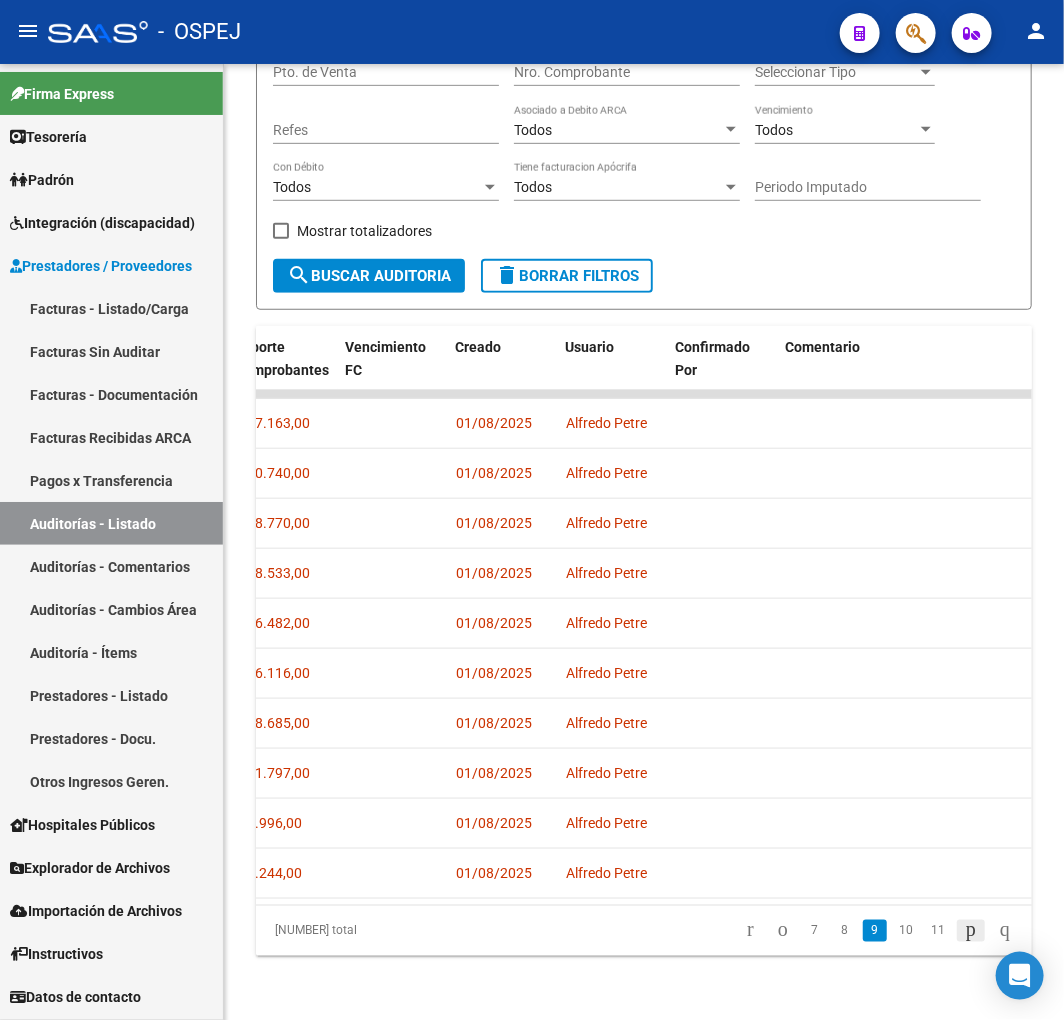 click 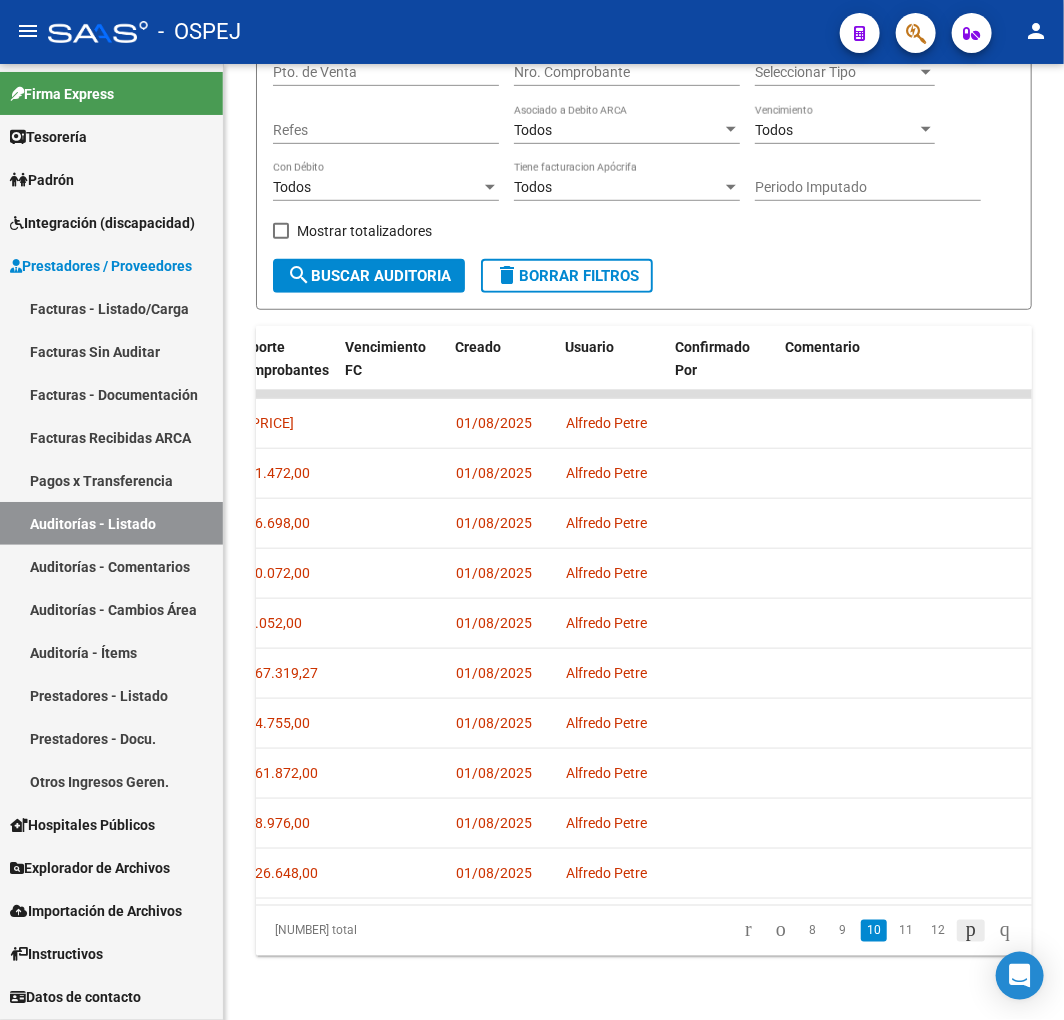 click 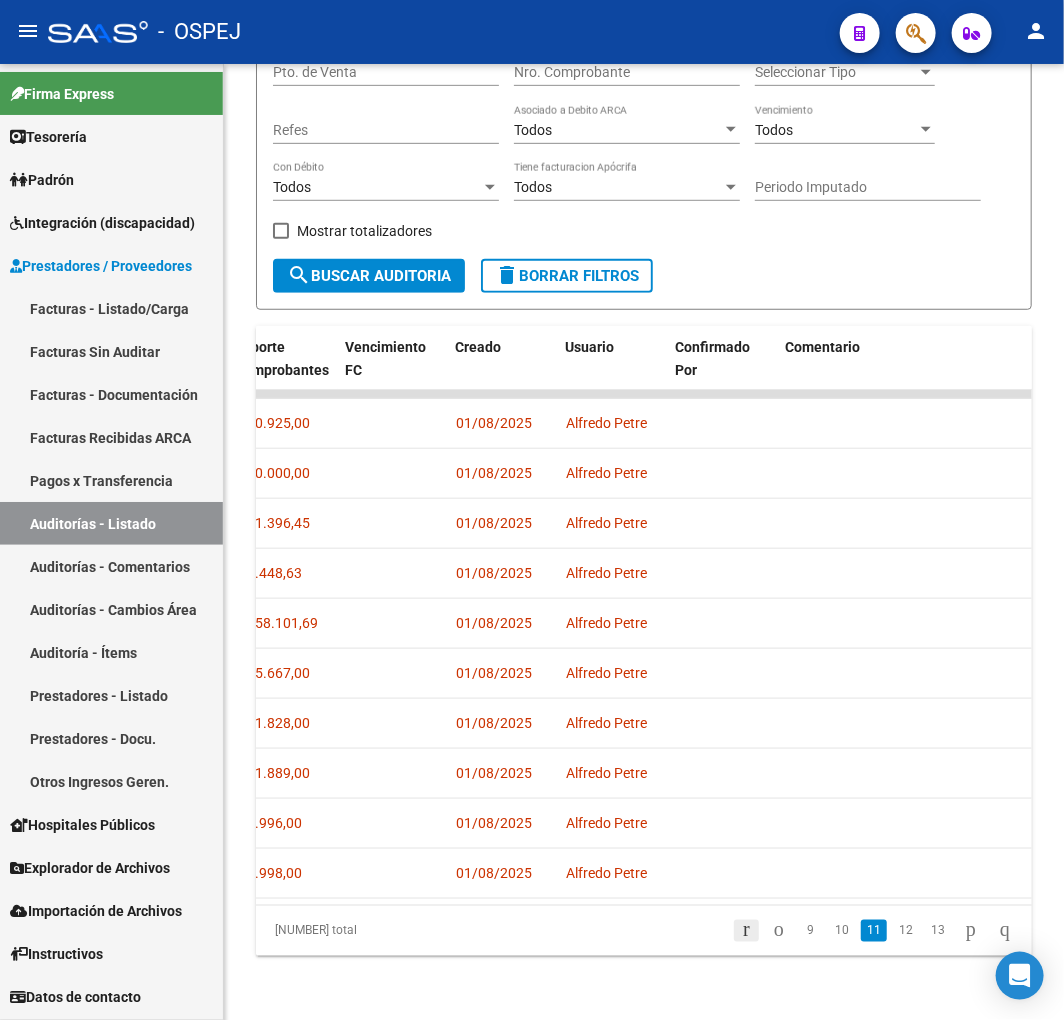 click 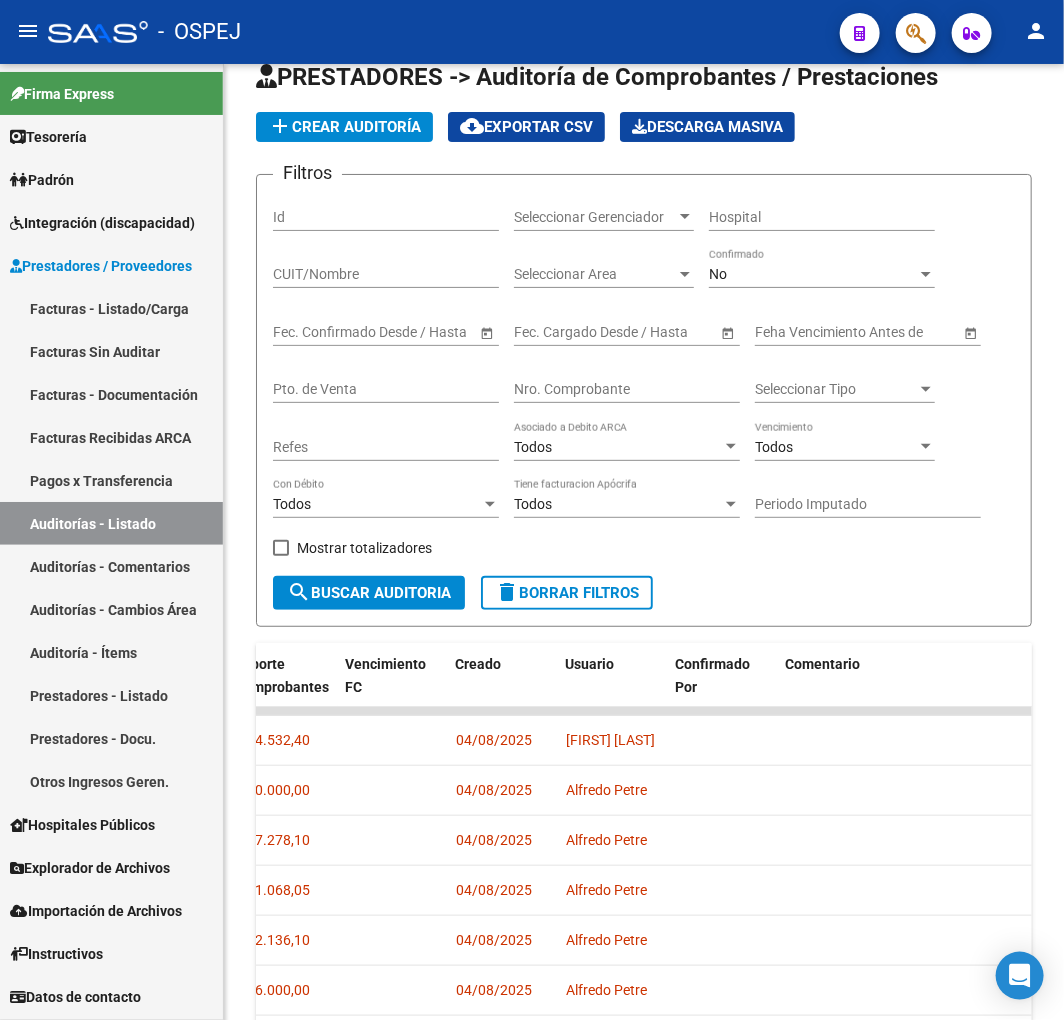 scroll, scrollTop: 0, scrollLeft: 0, axis: both 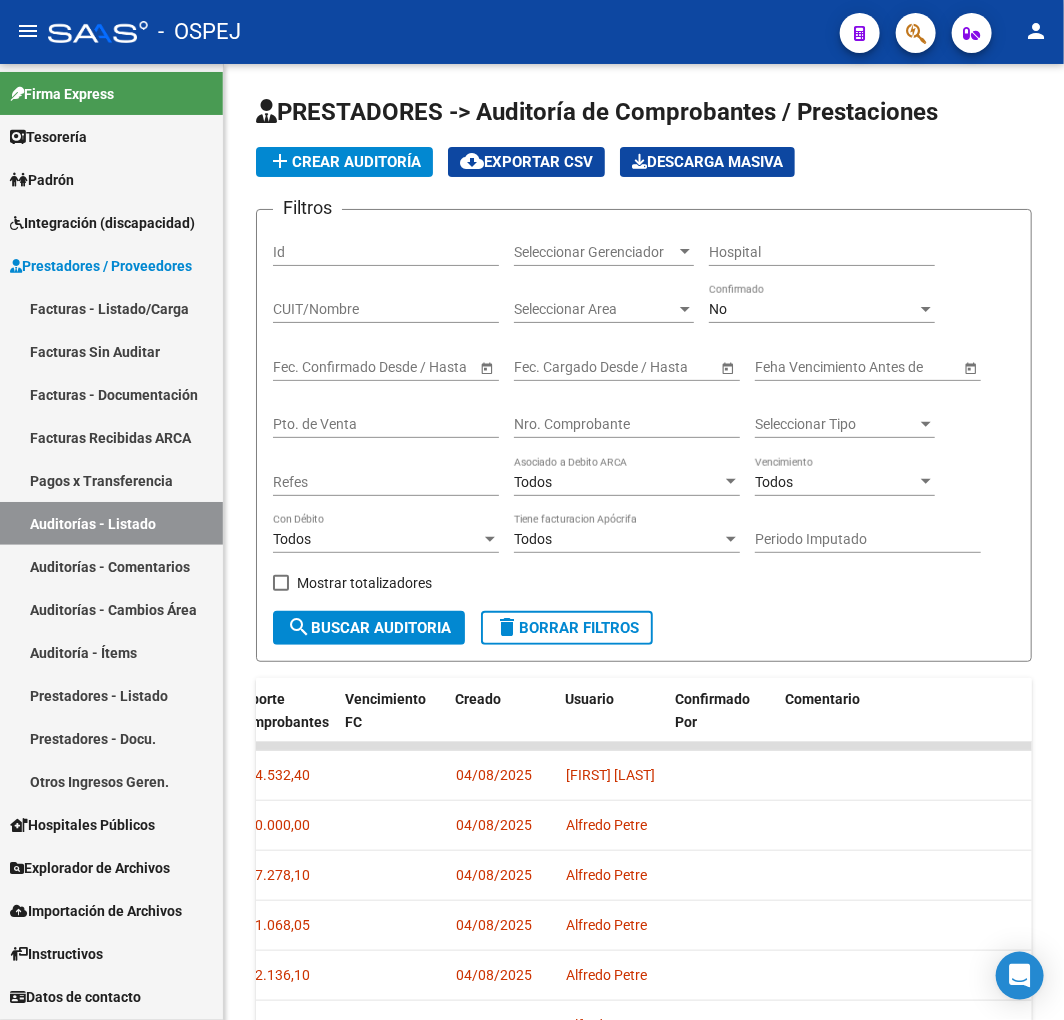 click on "add  Crear Auditoría" 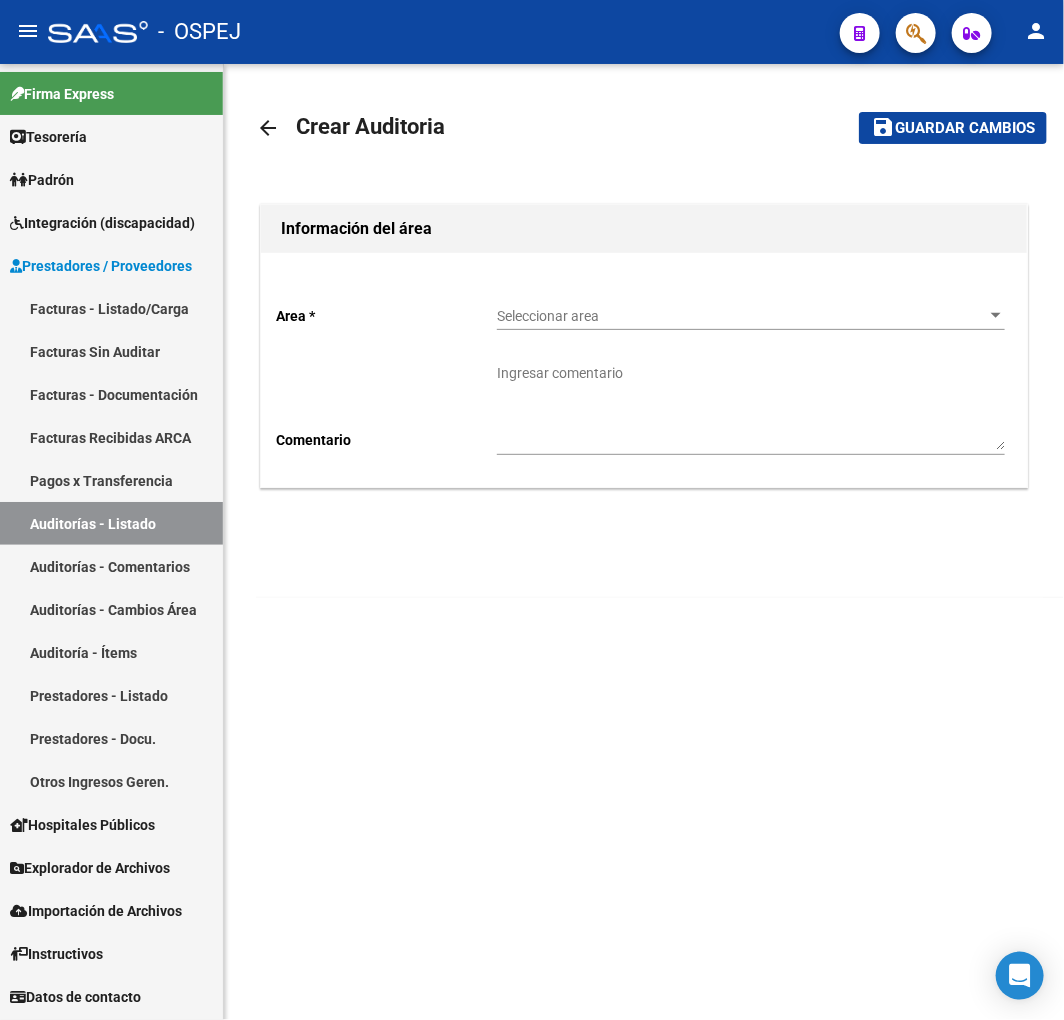 click on "Seleccionar area" at bounding box center (742, 316) 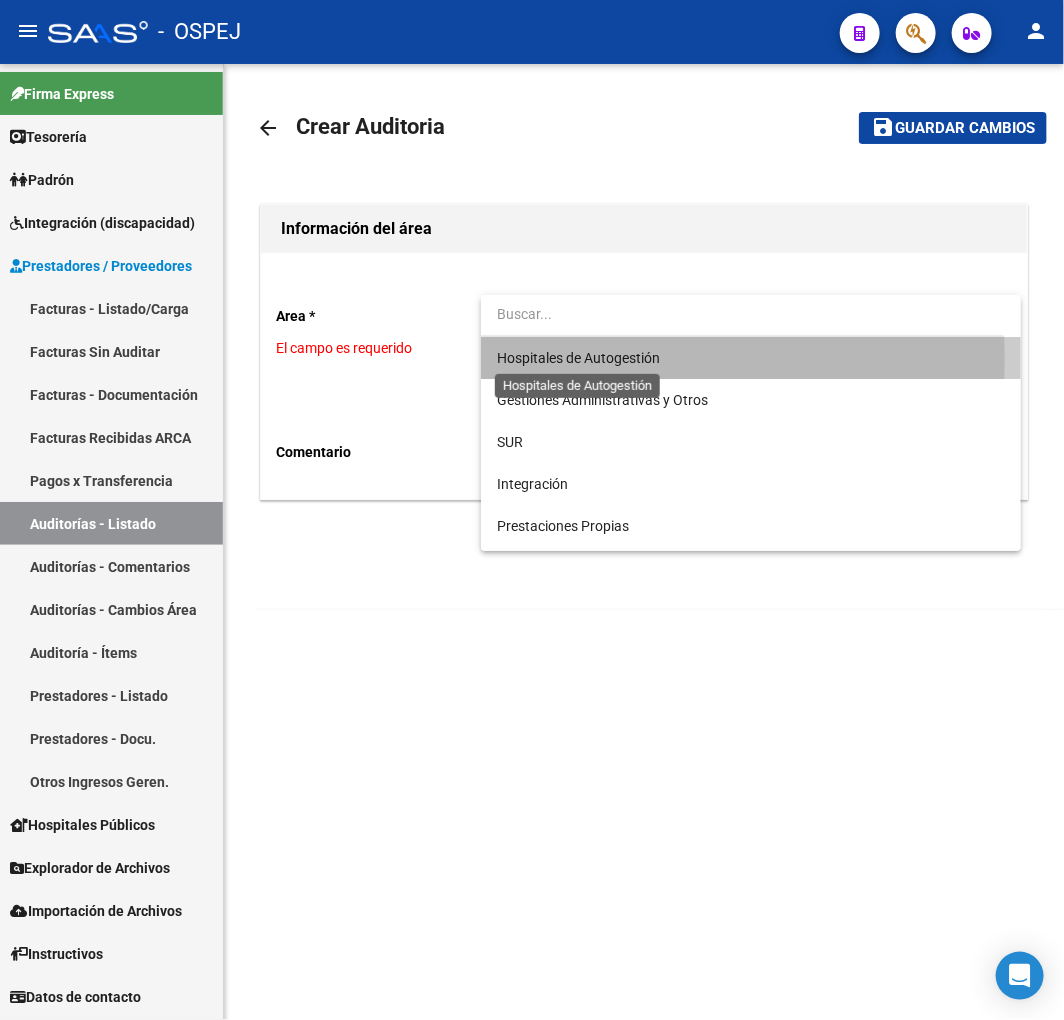 click on "Hospitales de Autogestión" at bounding box center [578, 358] 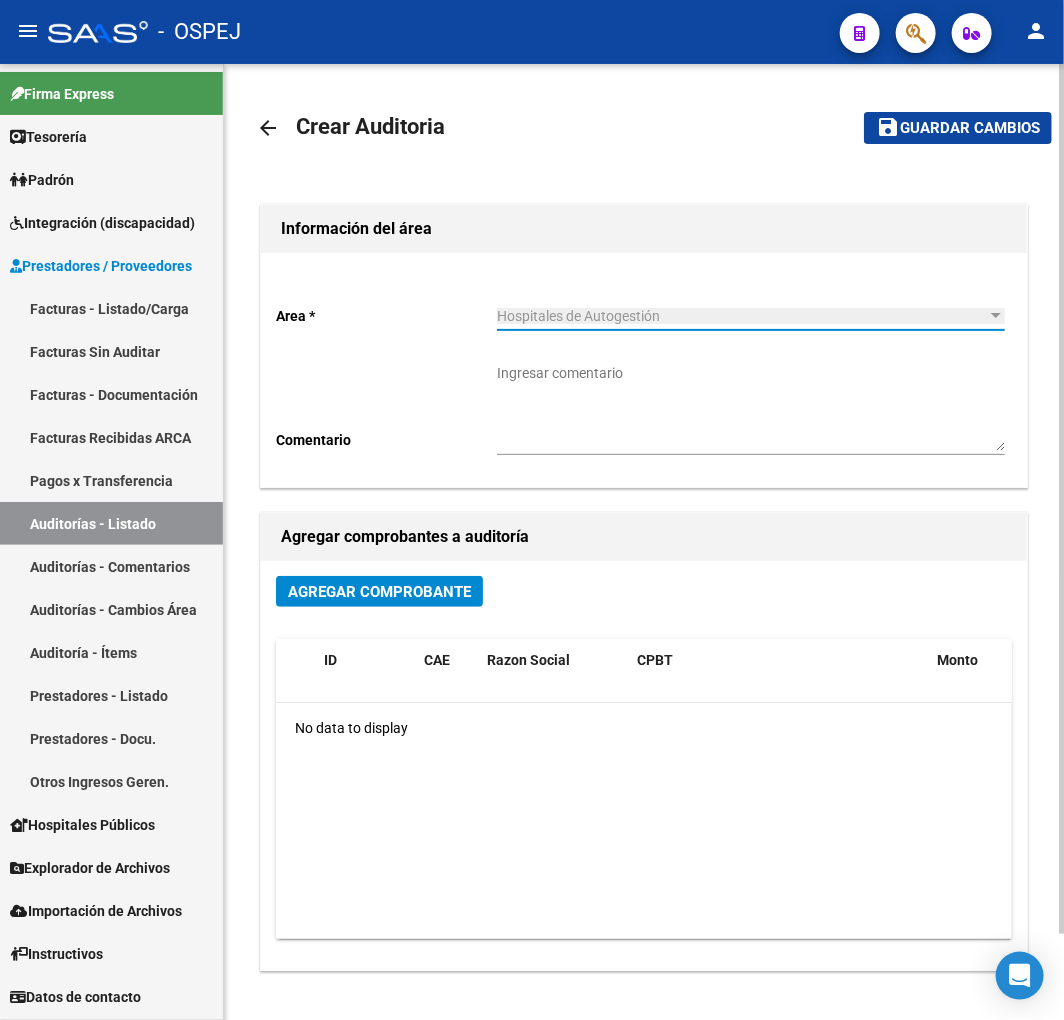 click on "Agregar Comprobante" 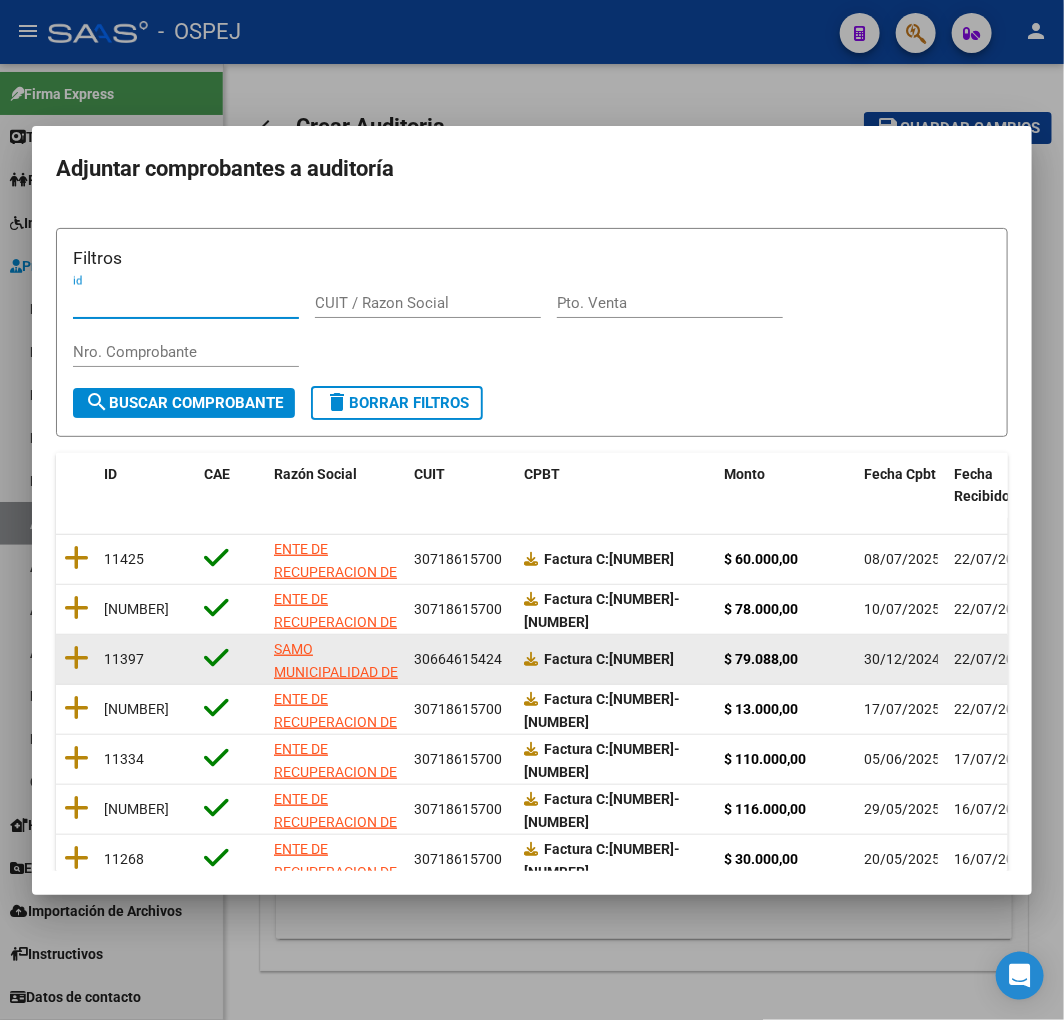 scroll, scrollTop: 252, scrollLeft: 0, axis: vertical 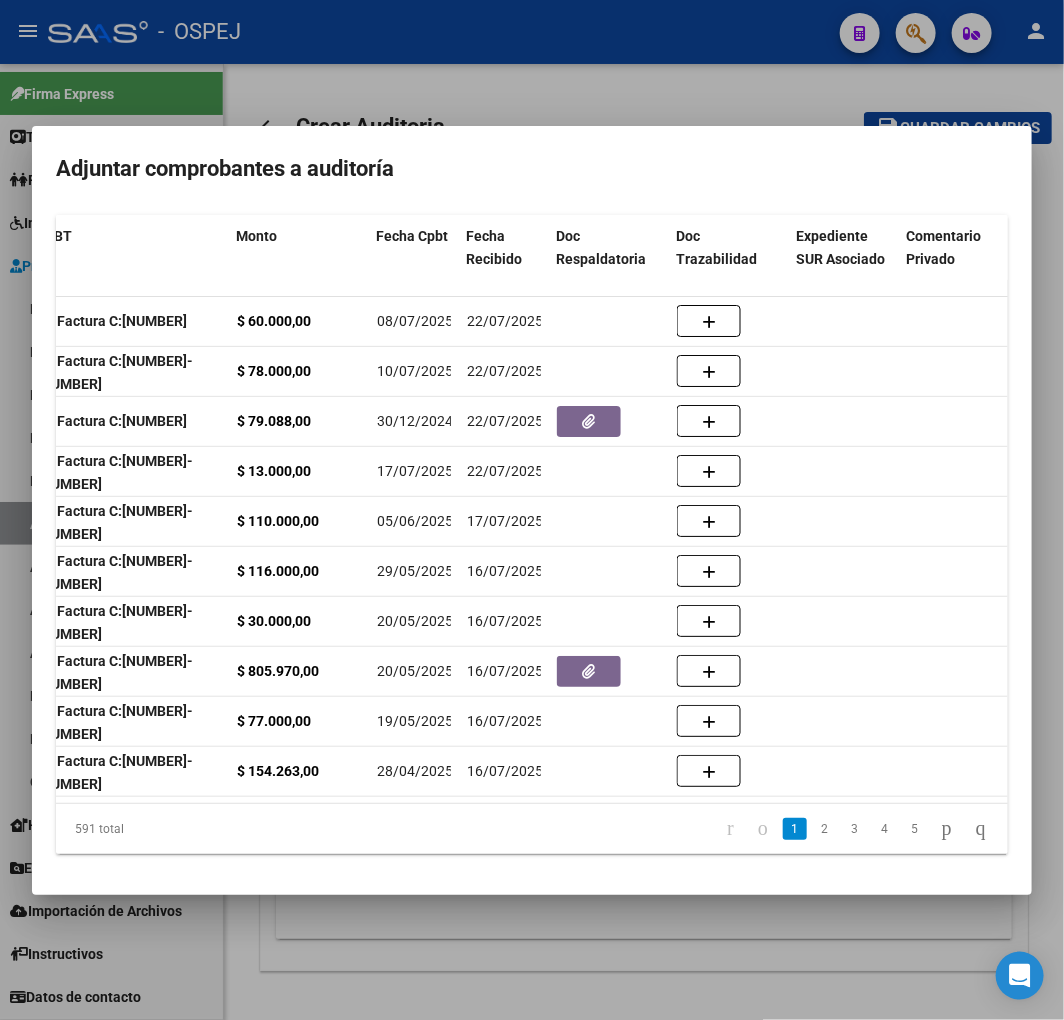 click at bounding box center [532, 510] 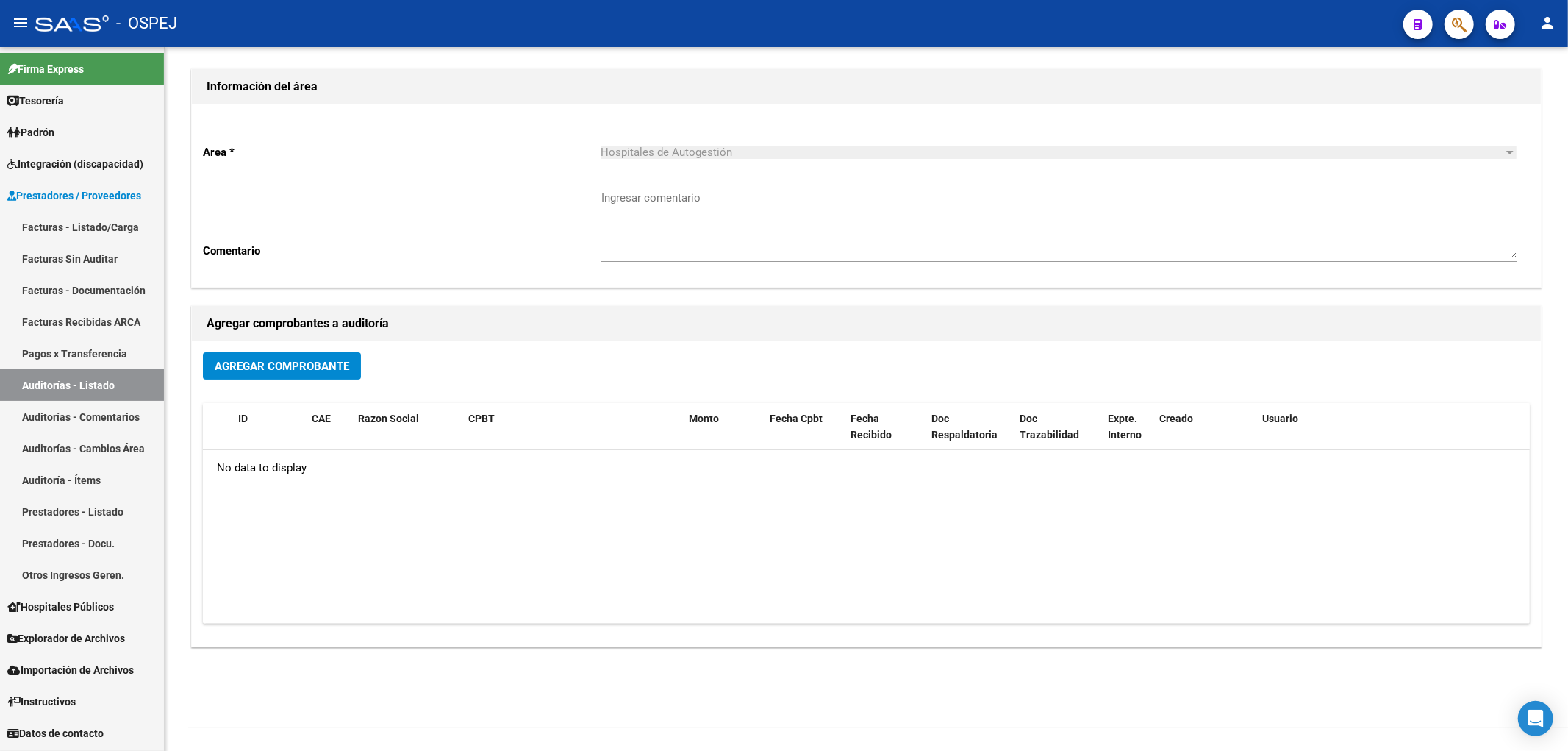scroll, scrollTop: 1, scrollLeft: 0, axis: vertical 